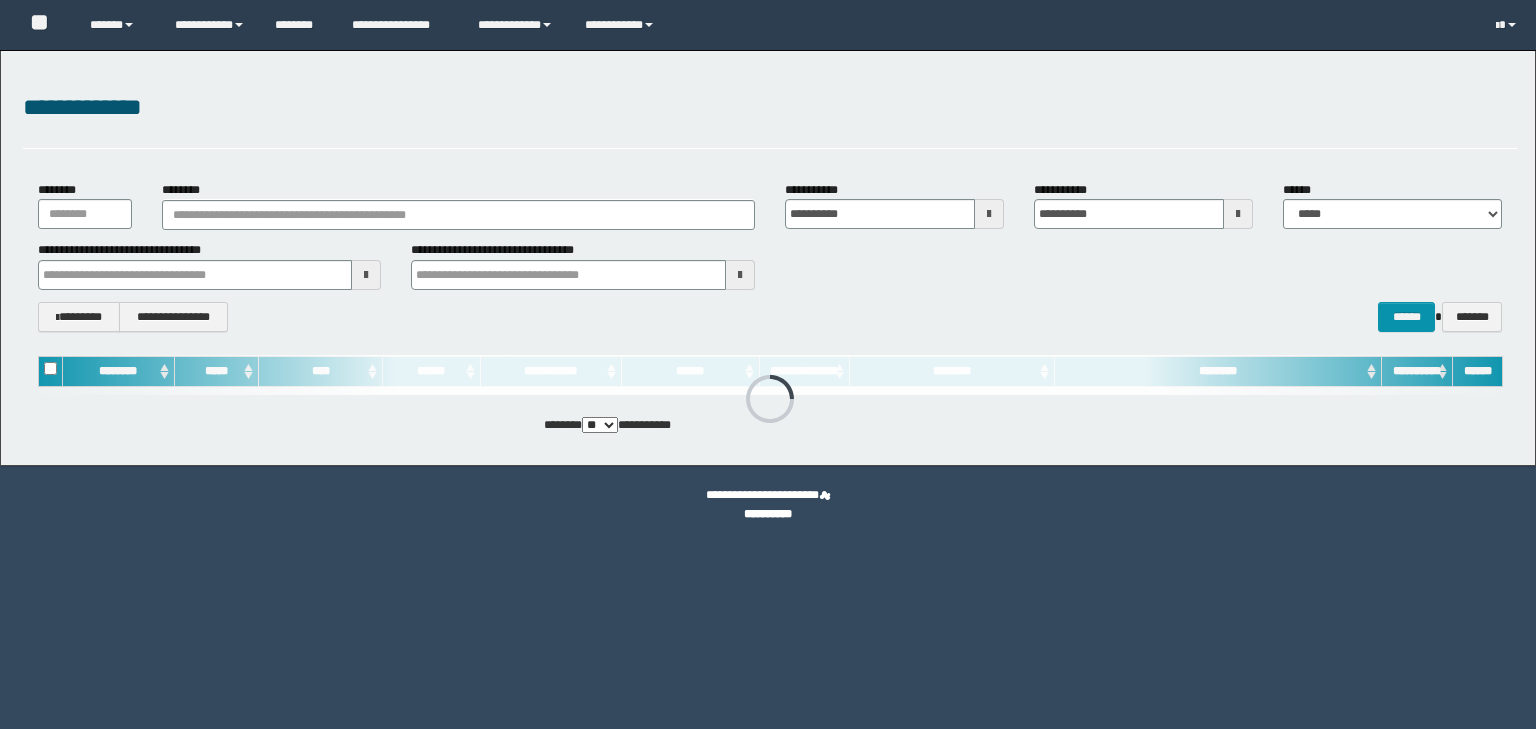 scroll, scrollTop: 0, scrollLeft: 0, axis: both 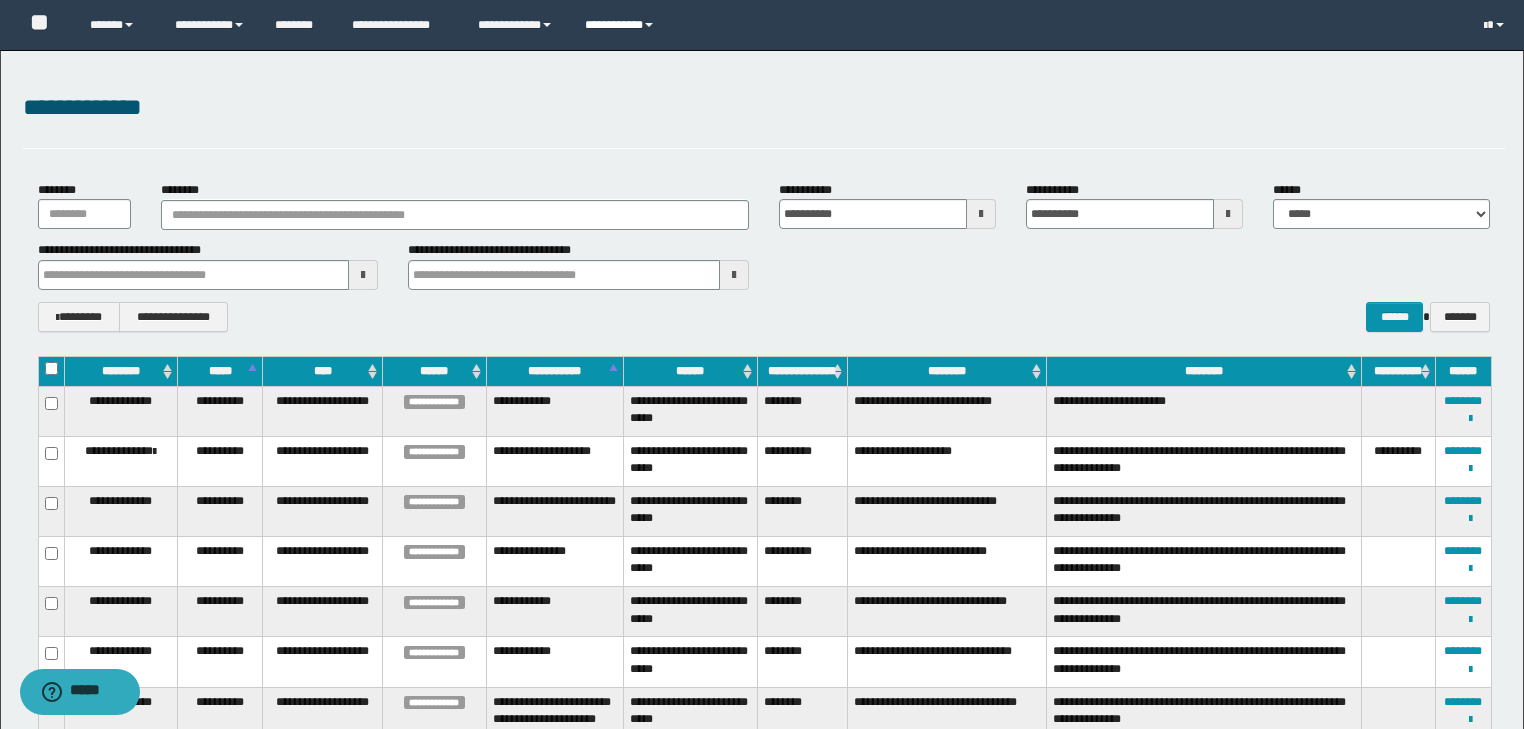 click at bounding box center (649, 25) 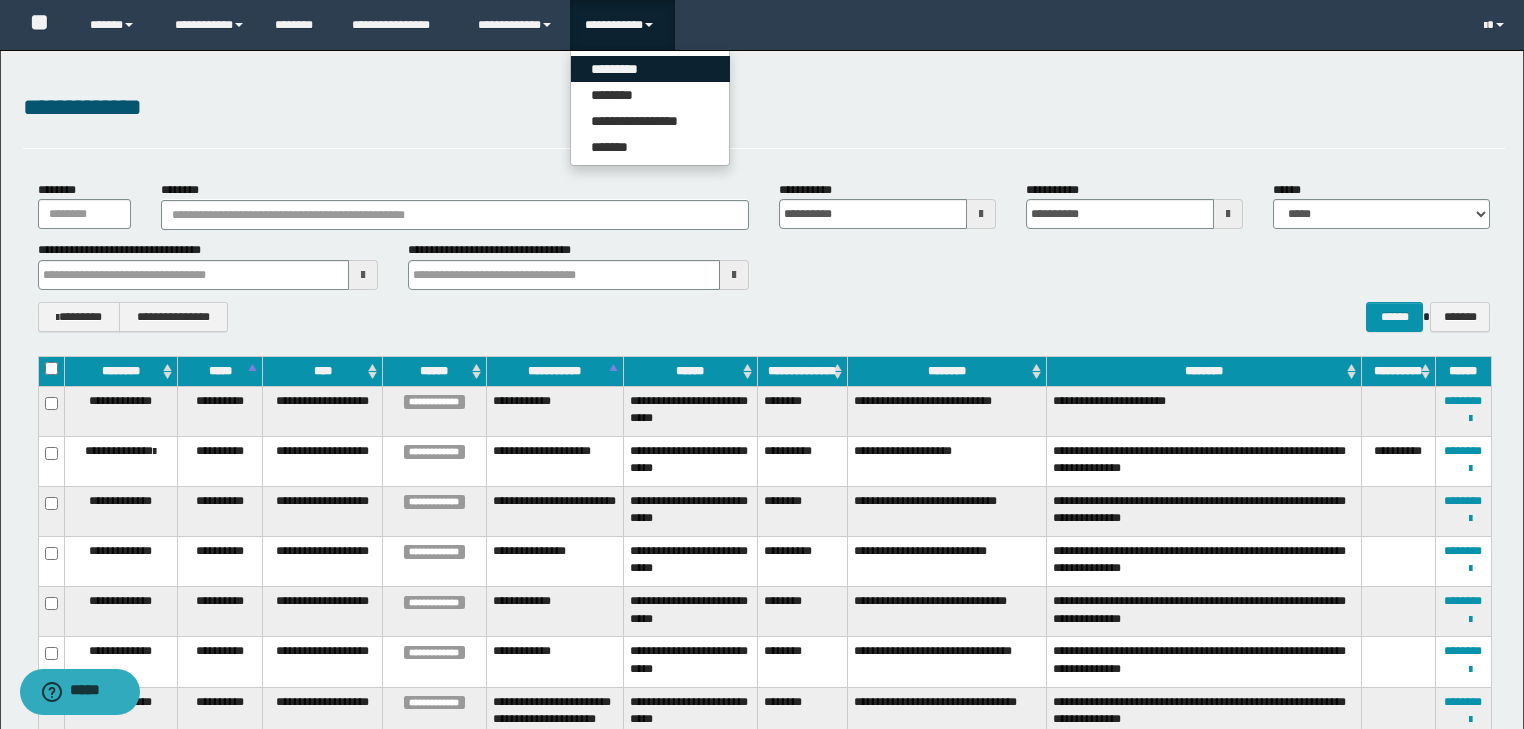 click on "*********" at bounding box center [650, 69] 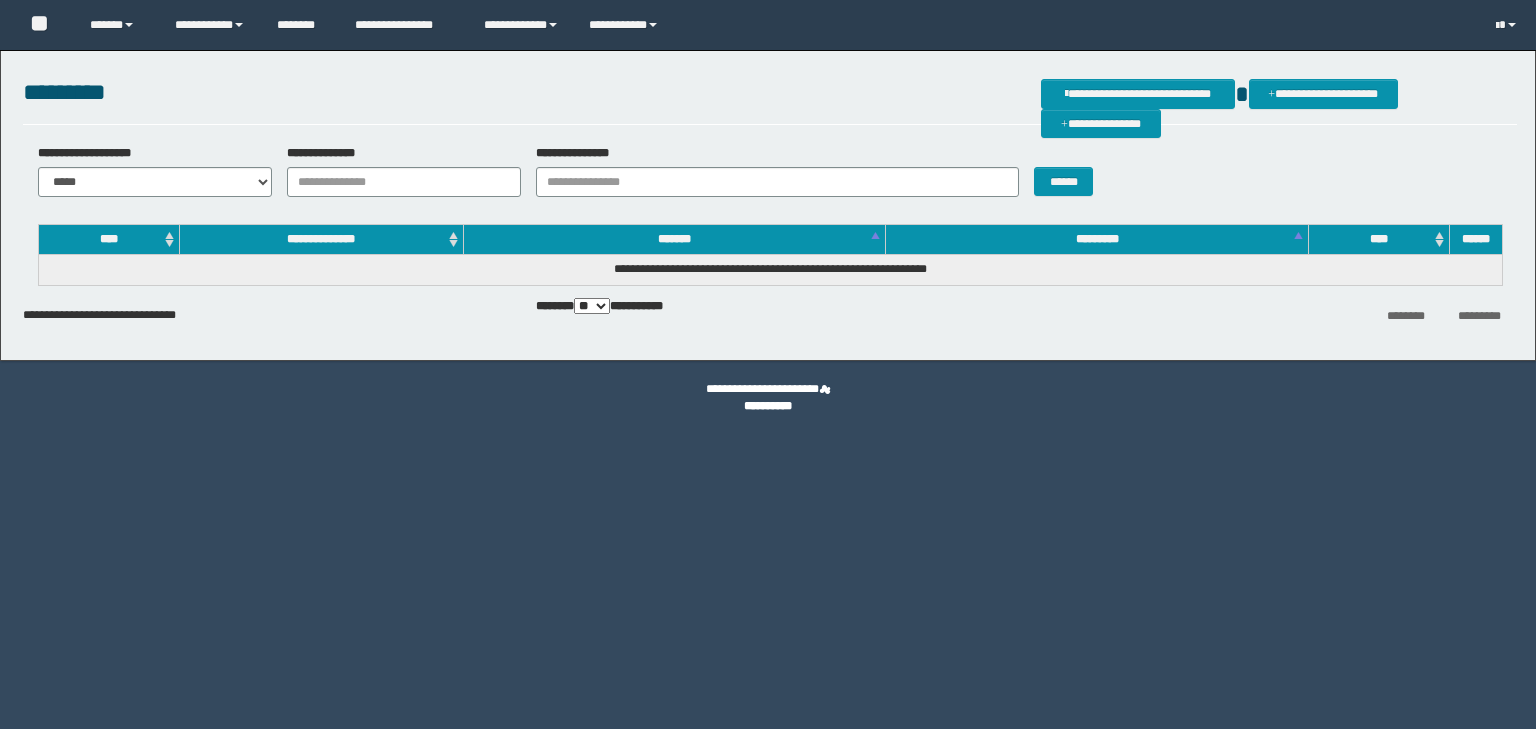 scroll, scrollTop: 0, scrollLeft: 0, axis: both 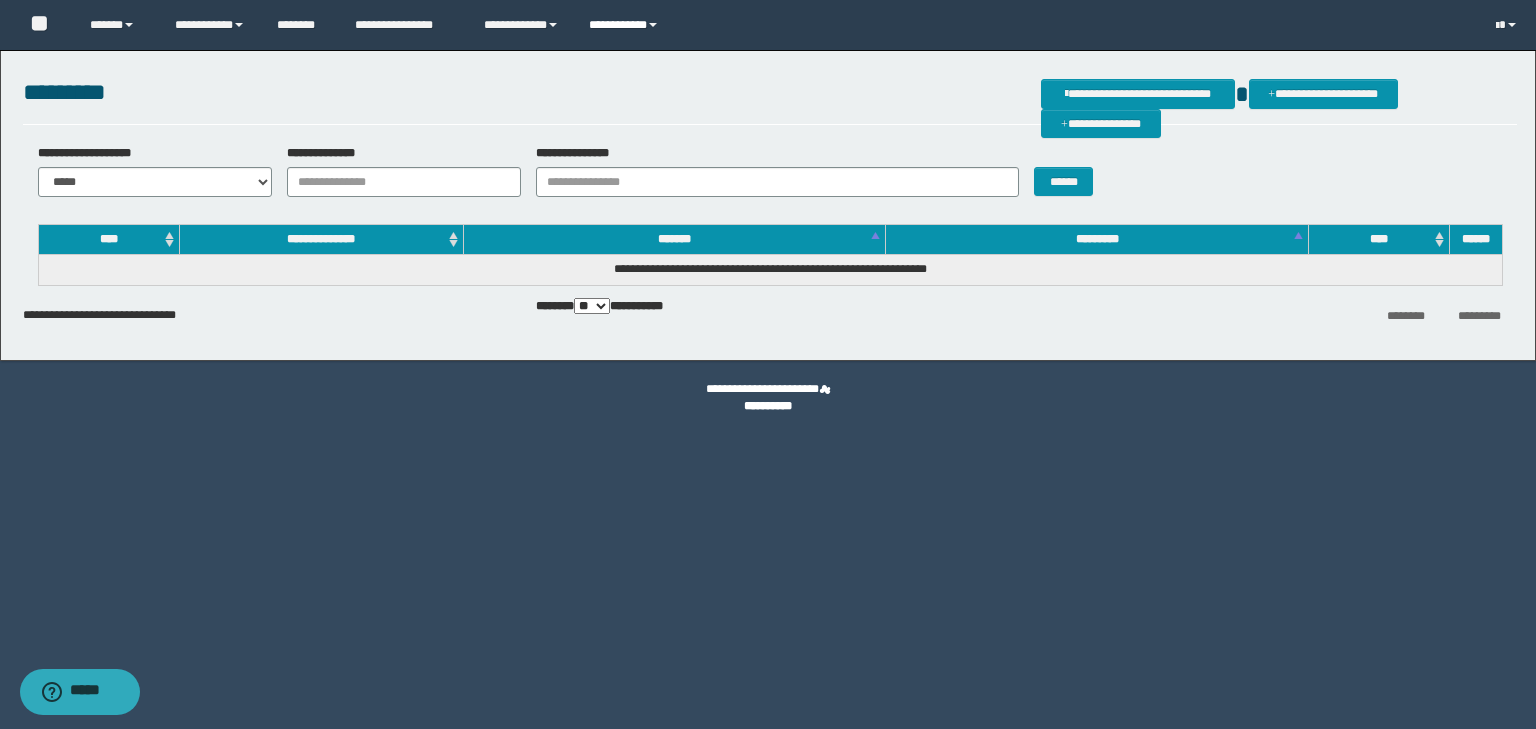 click on "**********" at bounding box center [626, 25] 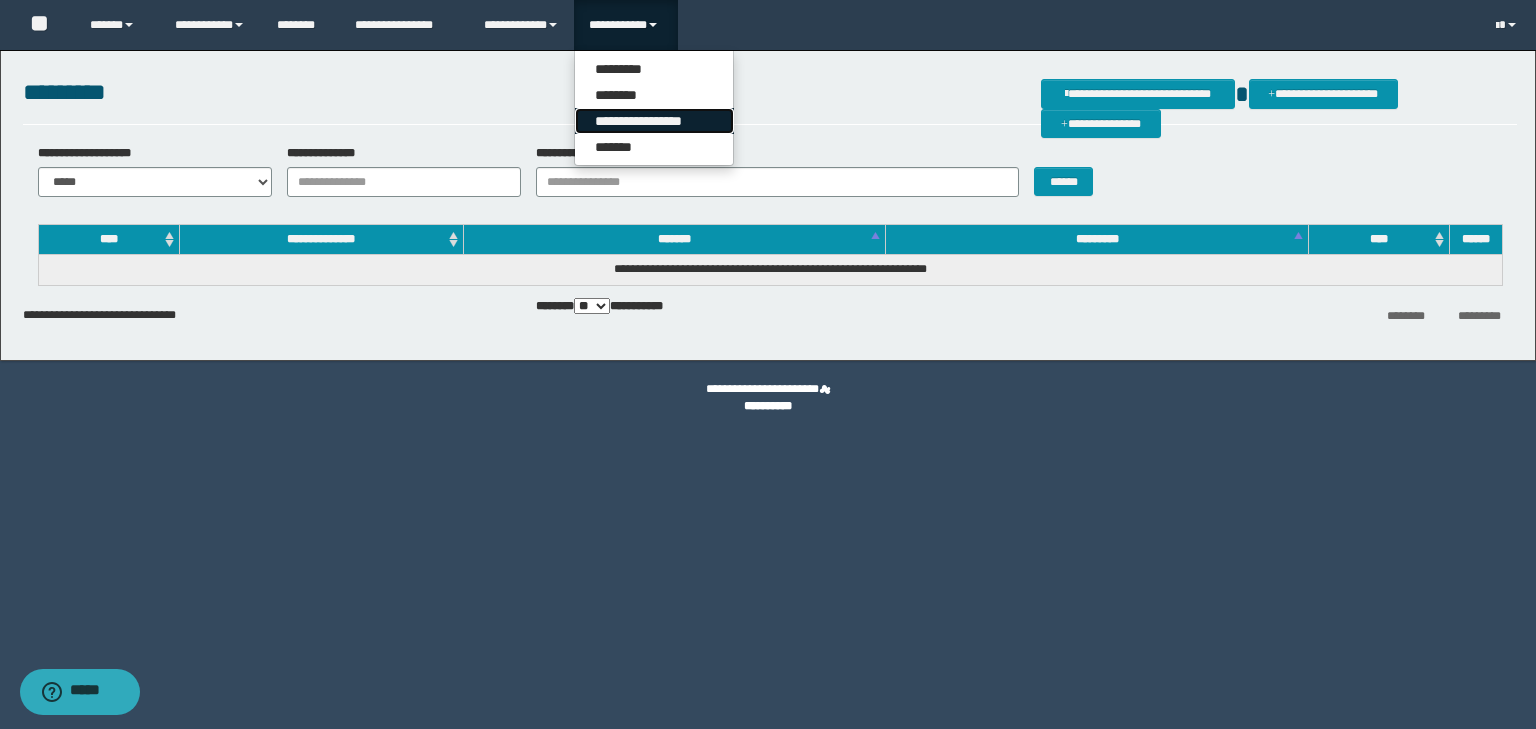 click on "**********" at bounding box center (654, 121) 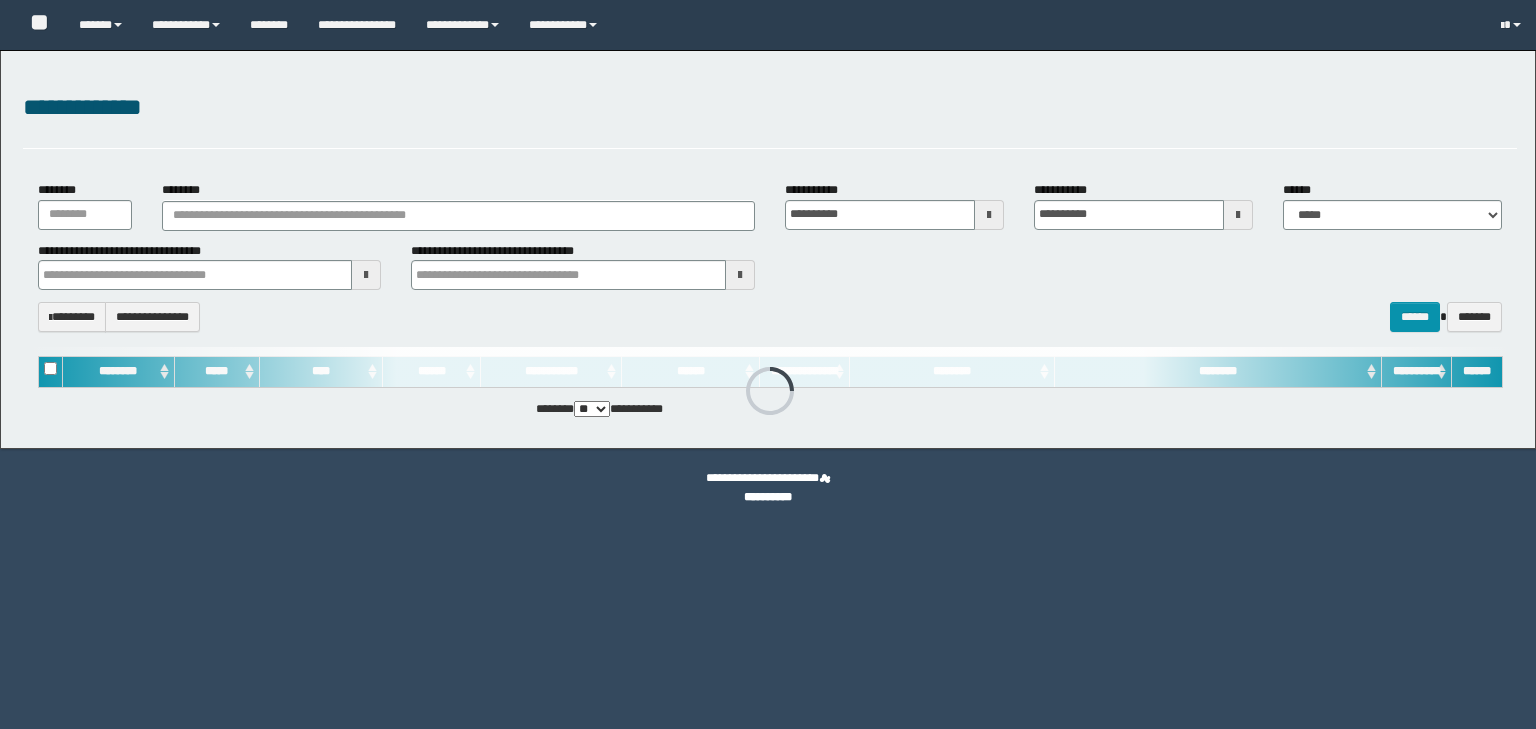 scroll, scrollTop: 0, scrollLeft: 0, axis: both 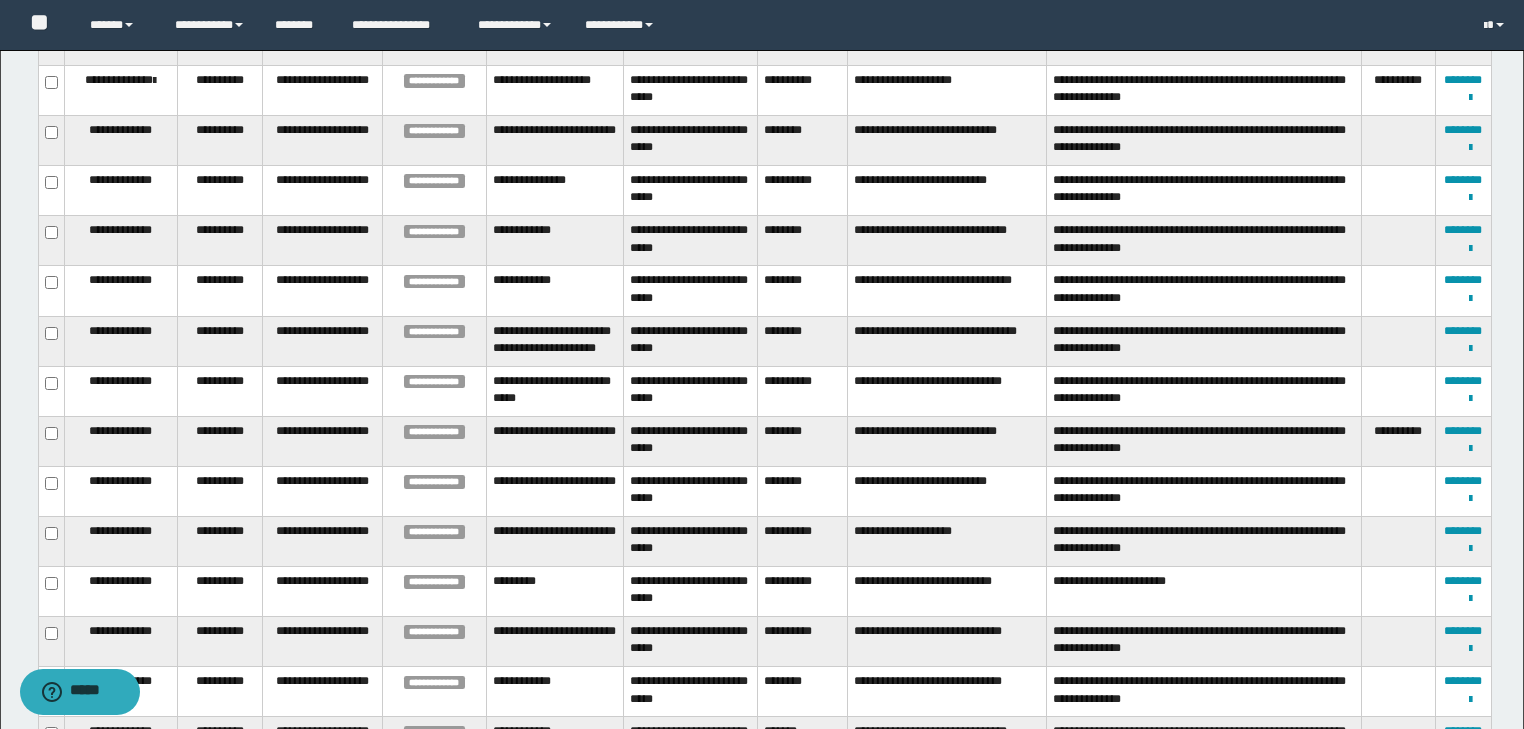 click on "**********" at bounding box center [762, -7] 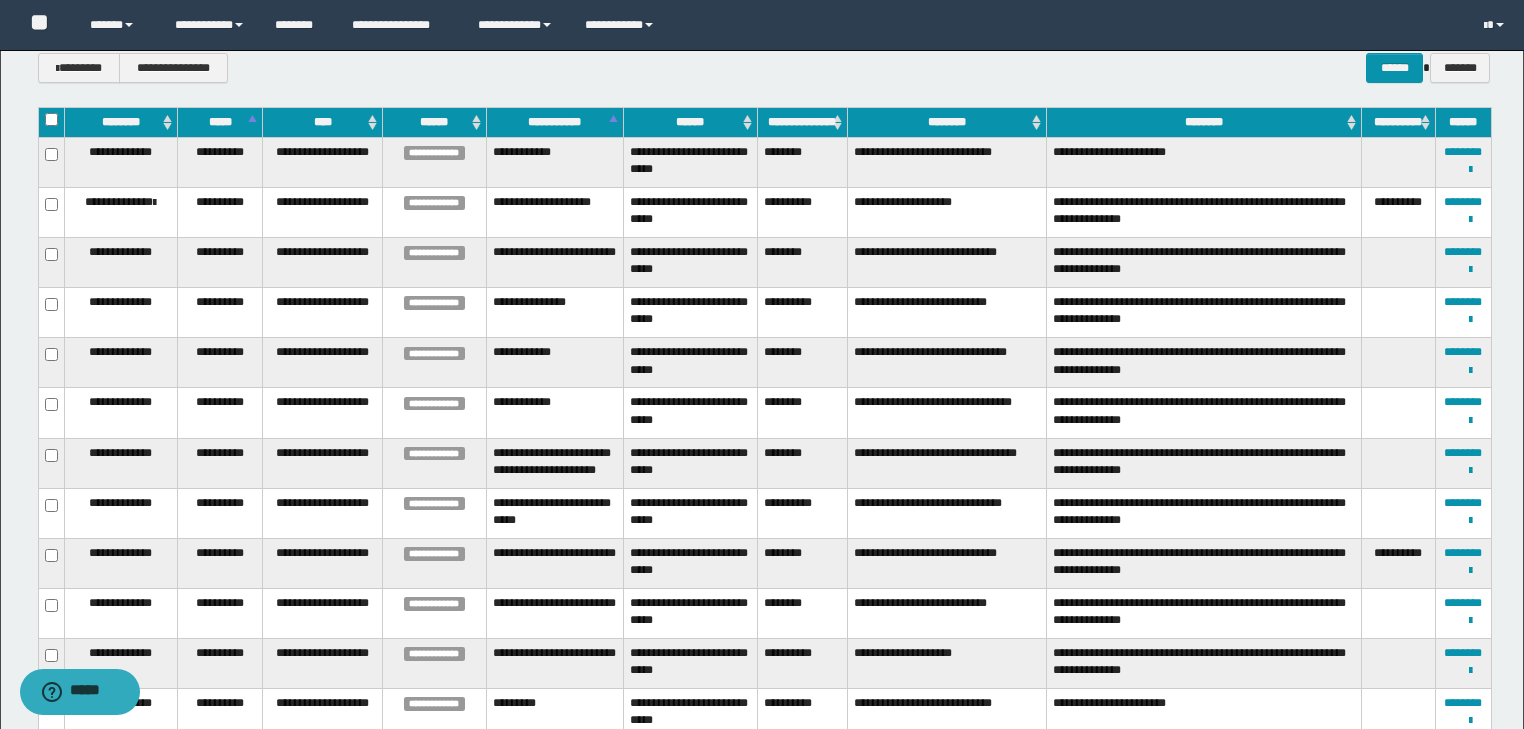 scroll, scrollTop: 0, scrollLeft: 0, axis: both 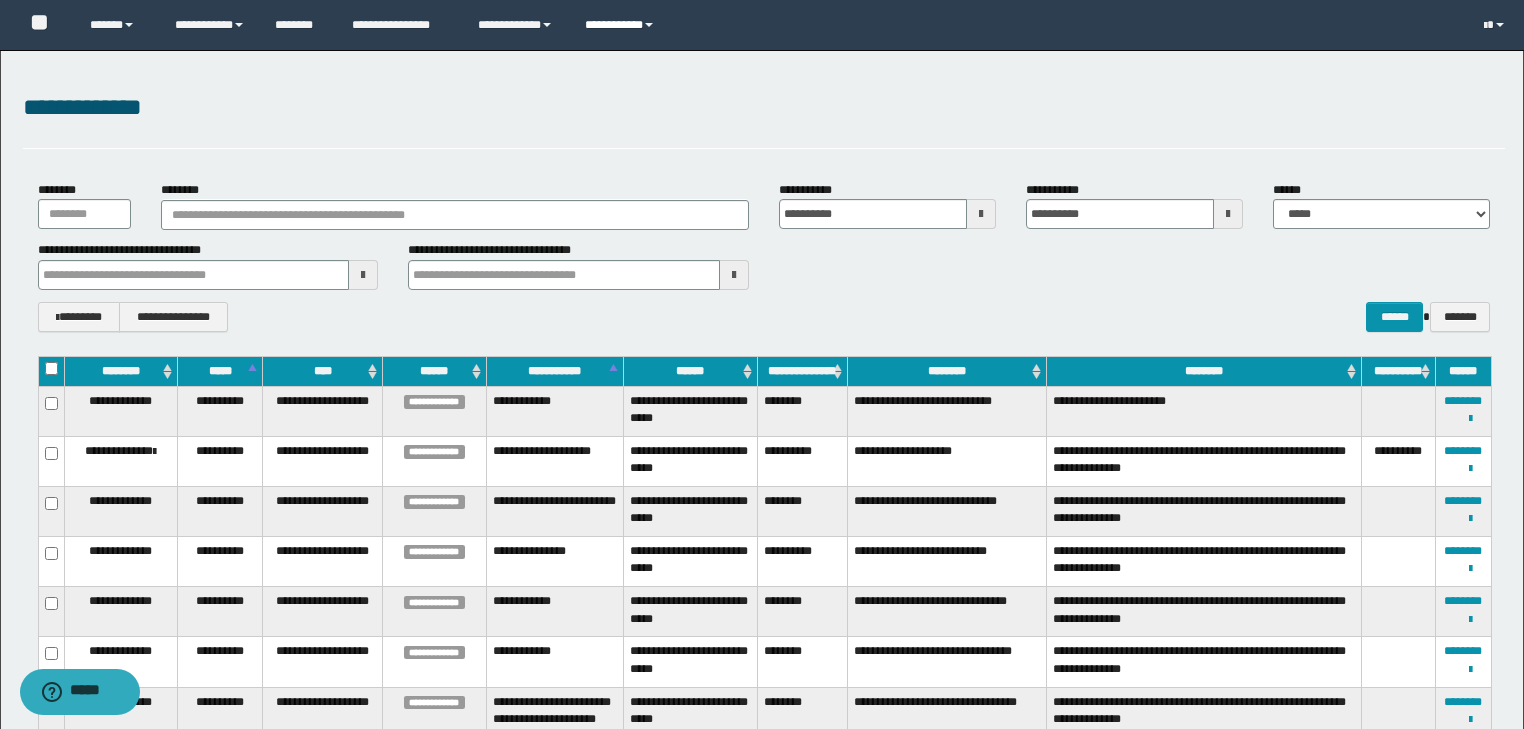 click on "**********" at bounding box center [622, 25] 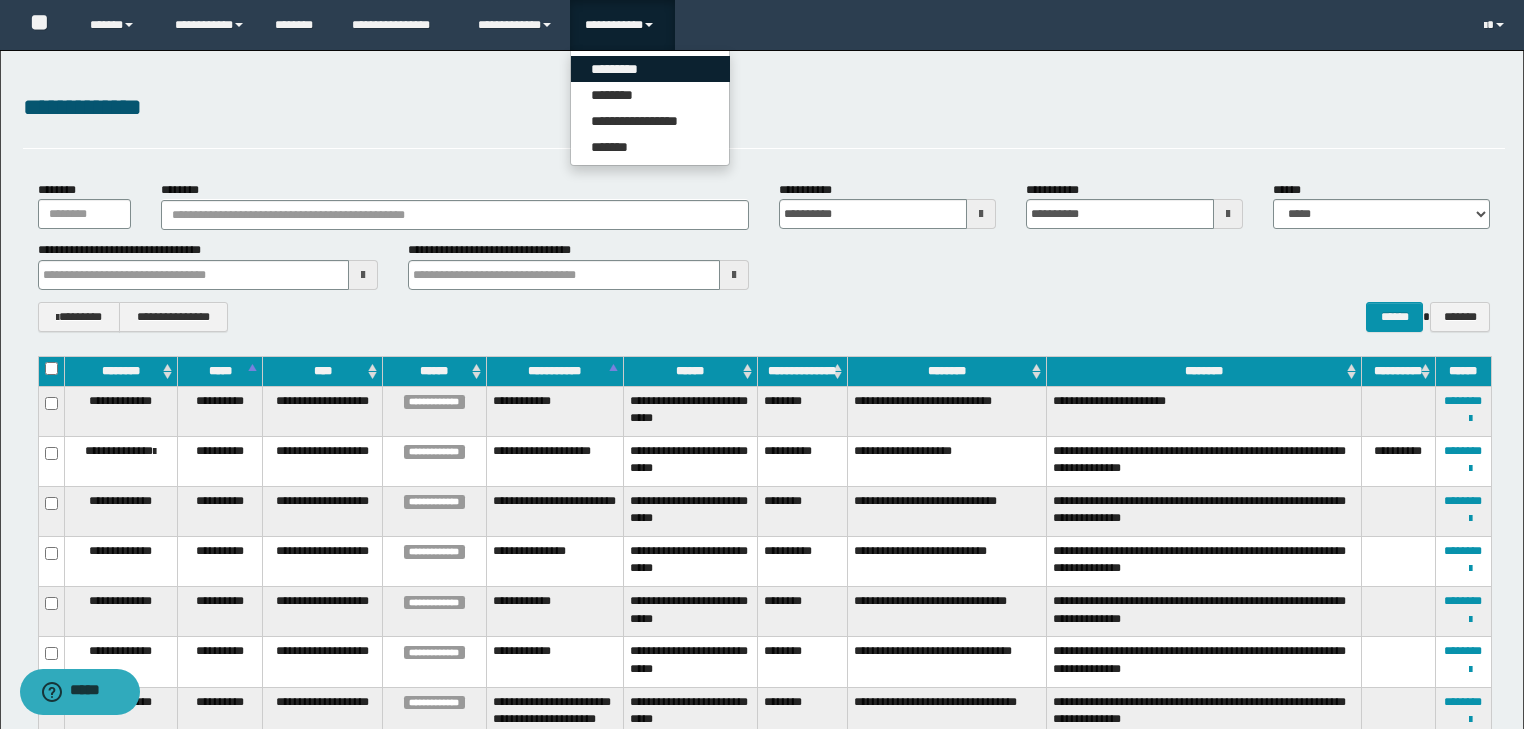click on "*********" at bounding box center [650, 69] 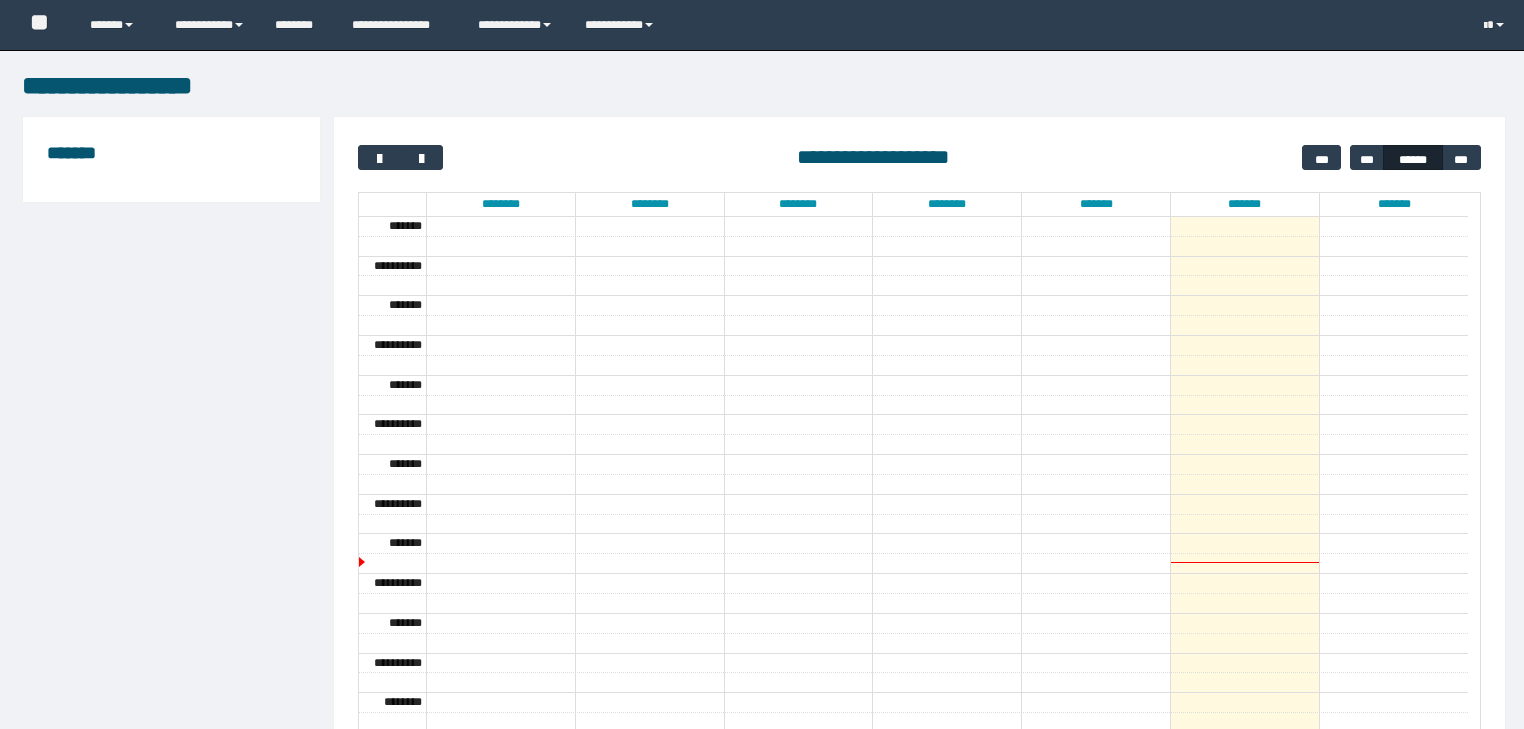 scroll, scrollTop: 0, scrollLeft: 0, axis: both 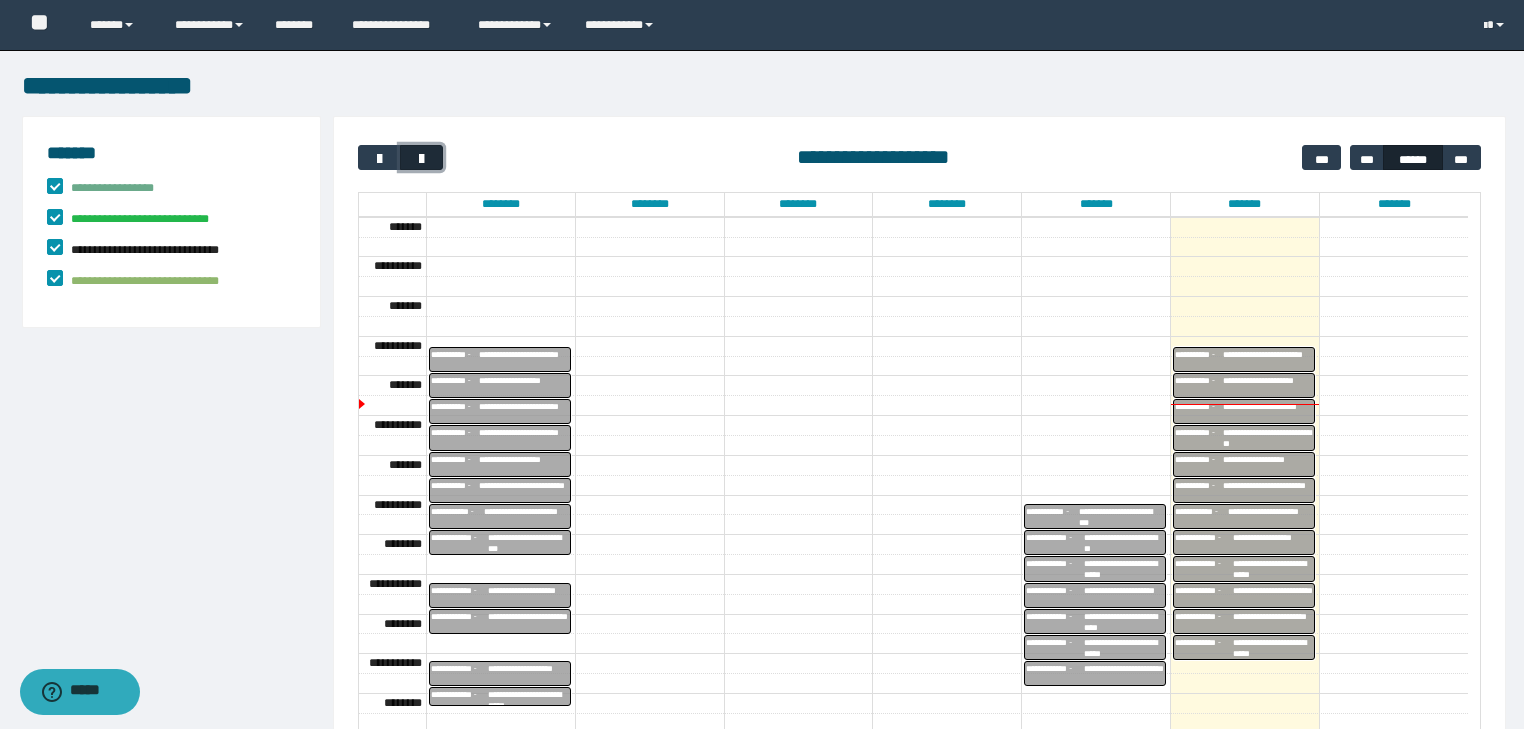 click at bounding box center (421, 157) 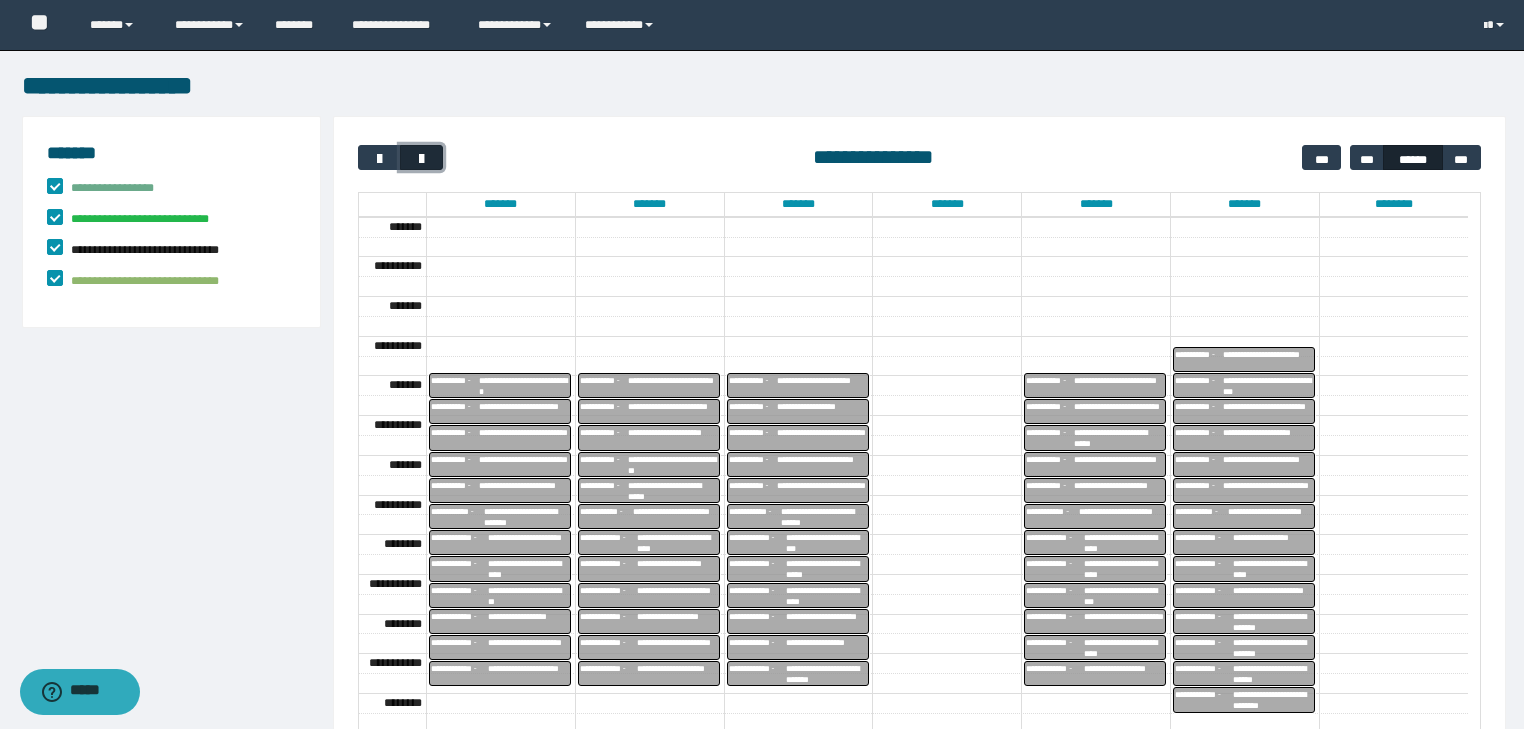 click at bounding box center (422, 159) 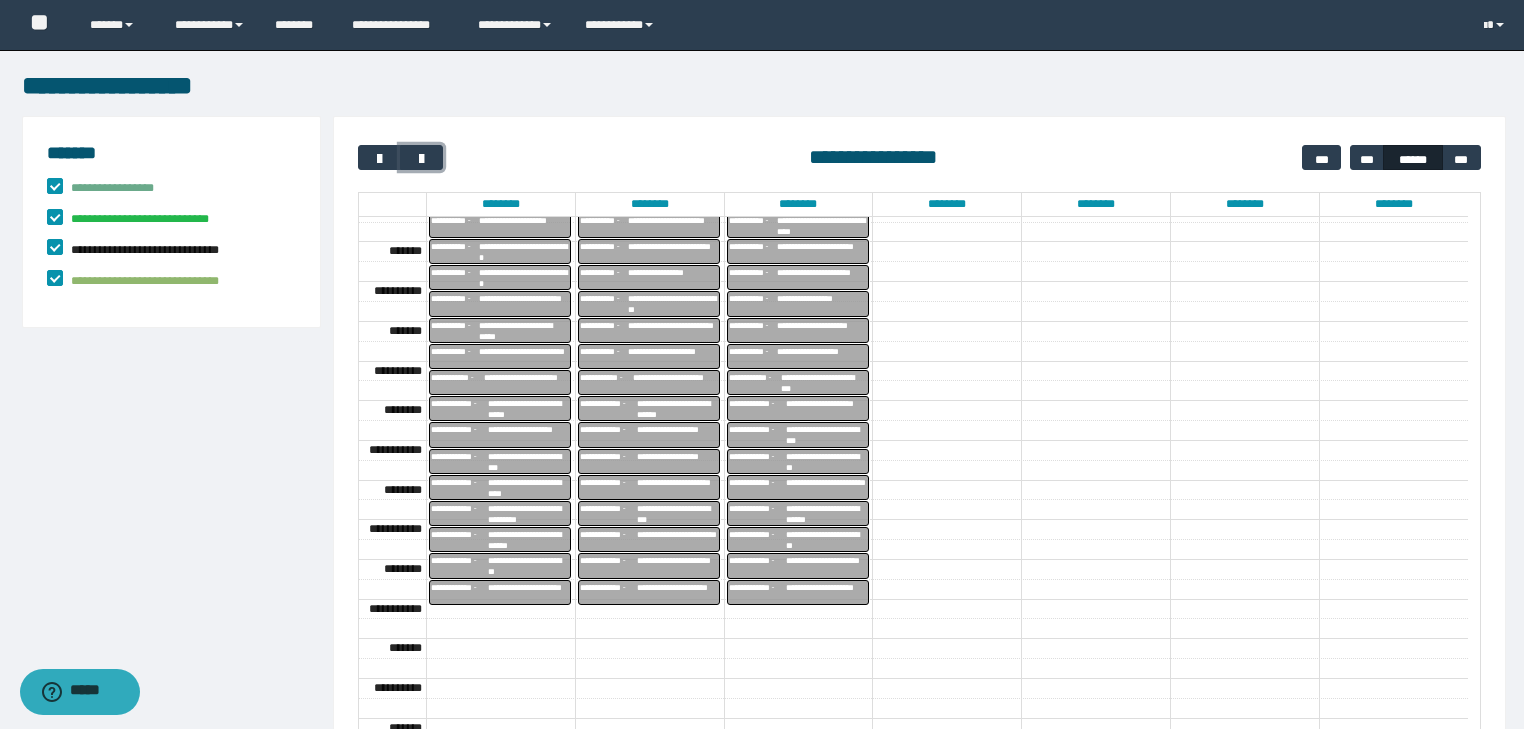 scroll, scrollTop: 158, scrollLeft: 0, axis: vertical 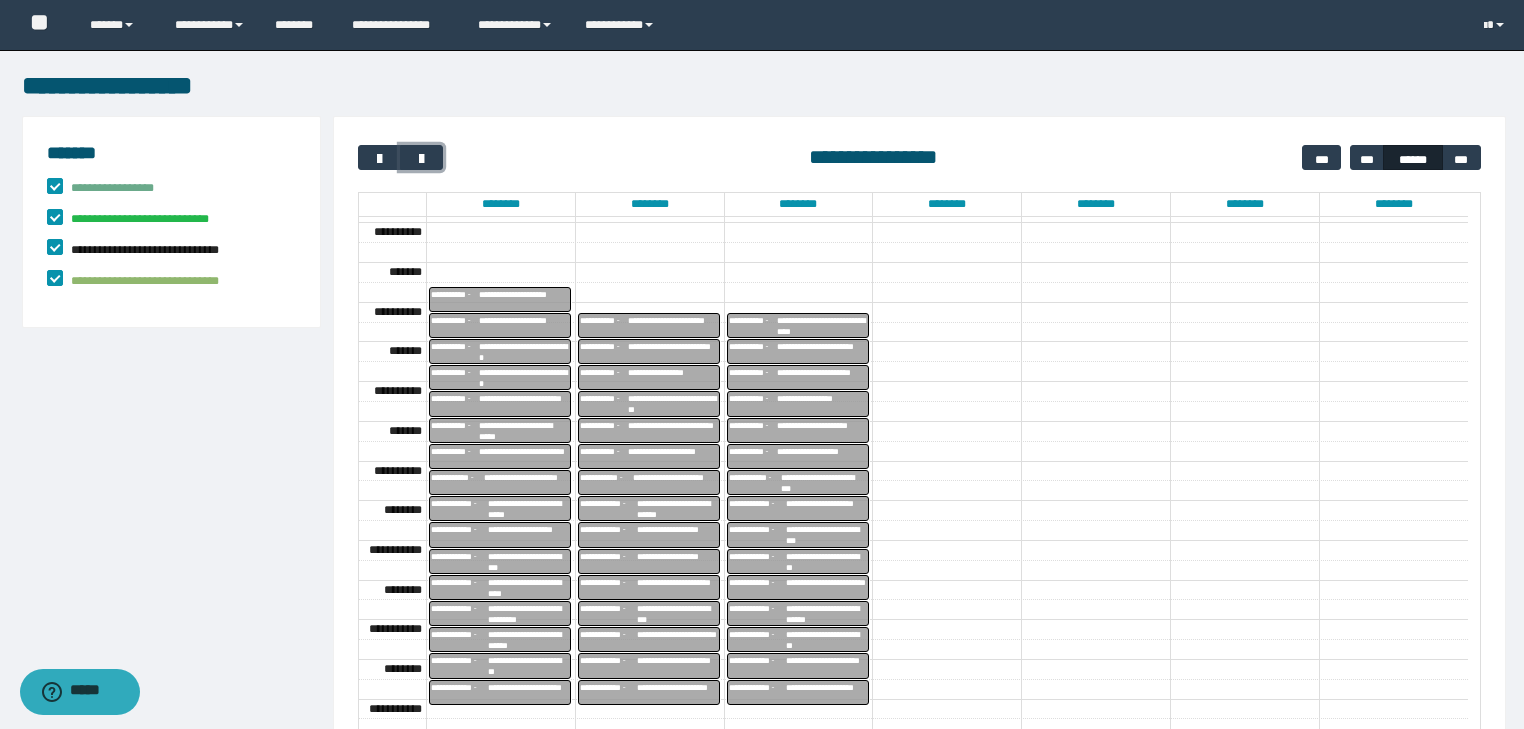 click on "**********" at bounding box center [524, 300] 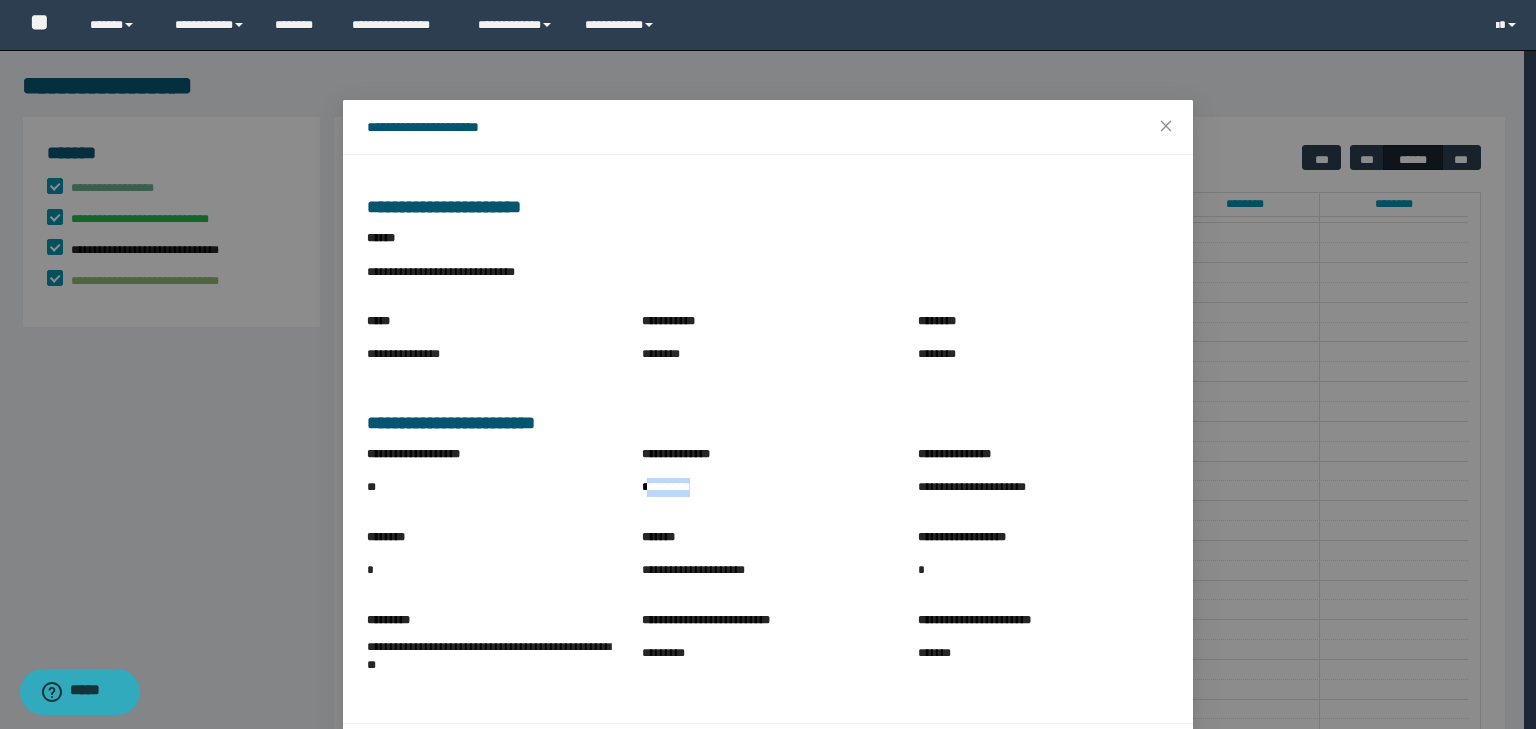 drag, startPoint x: 643, startPoint y: 494, endPoint x: 703, endPoint y: 513, distance: 62.936478 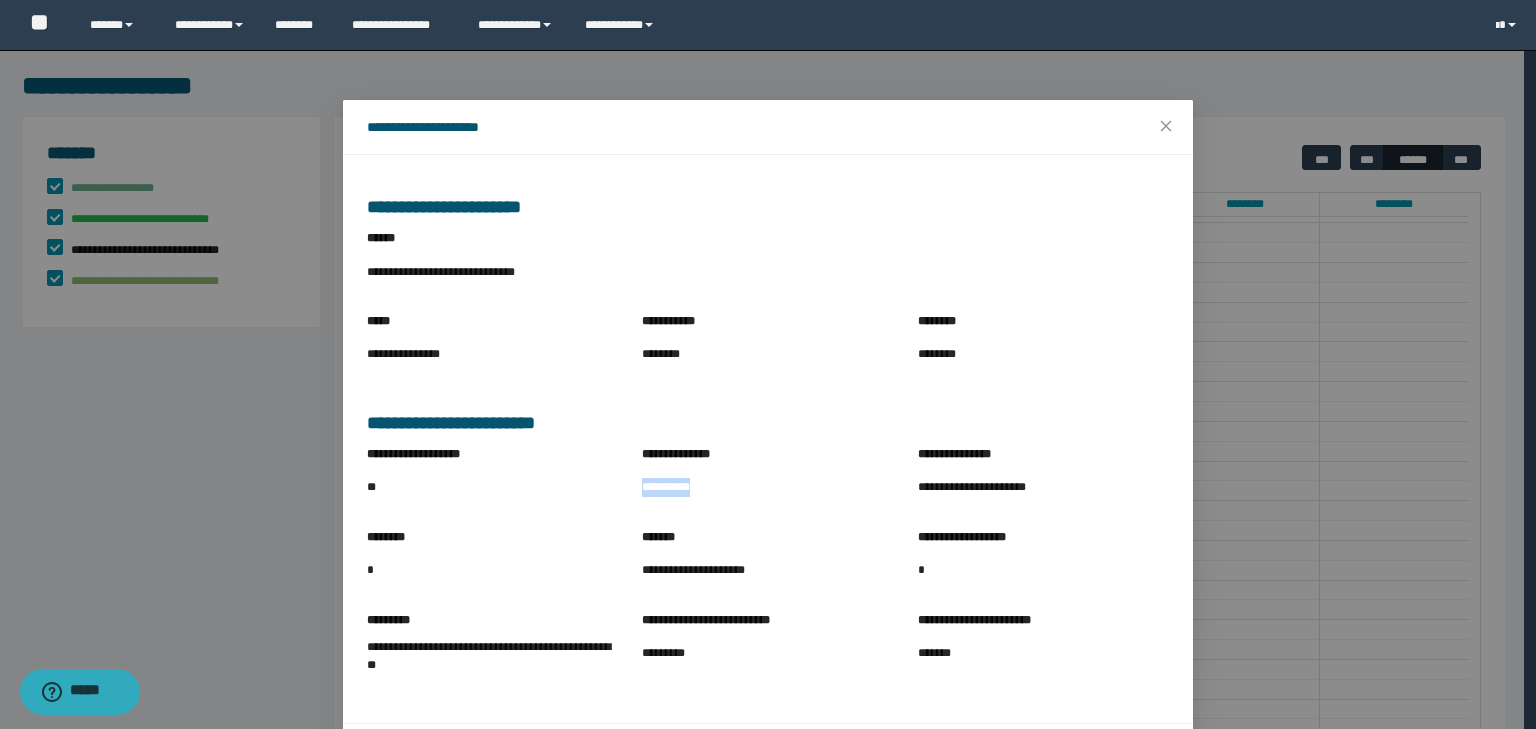drag, startPoint x: 634, startPoint y: 491, endPoint x: 720, endPoint y: 512, distance: 88.52683 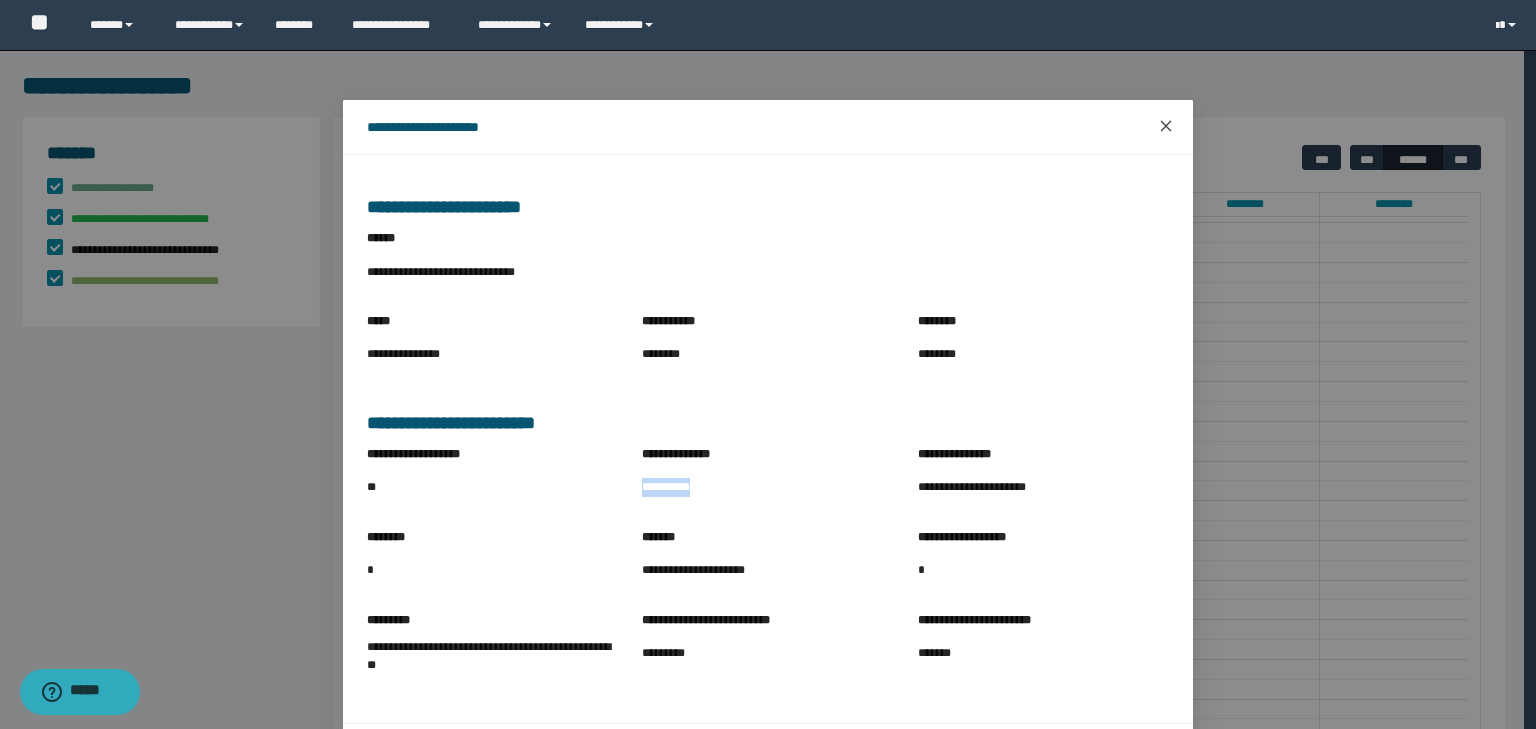 click 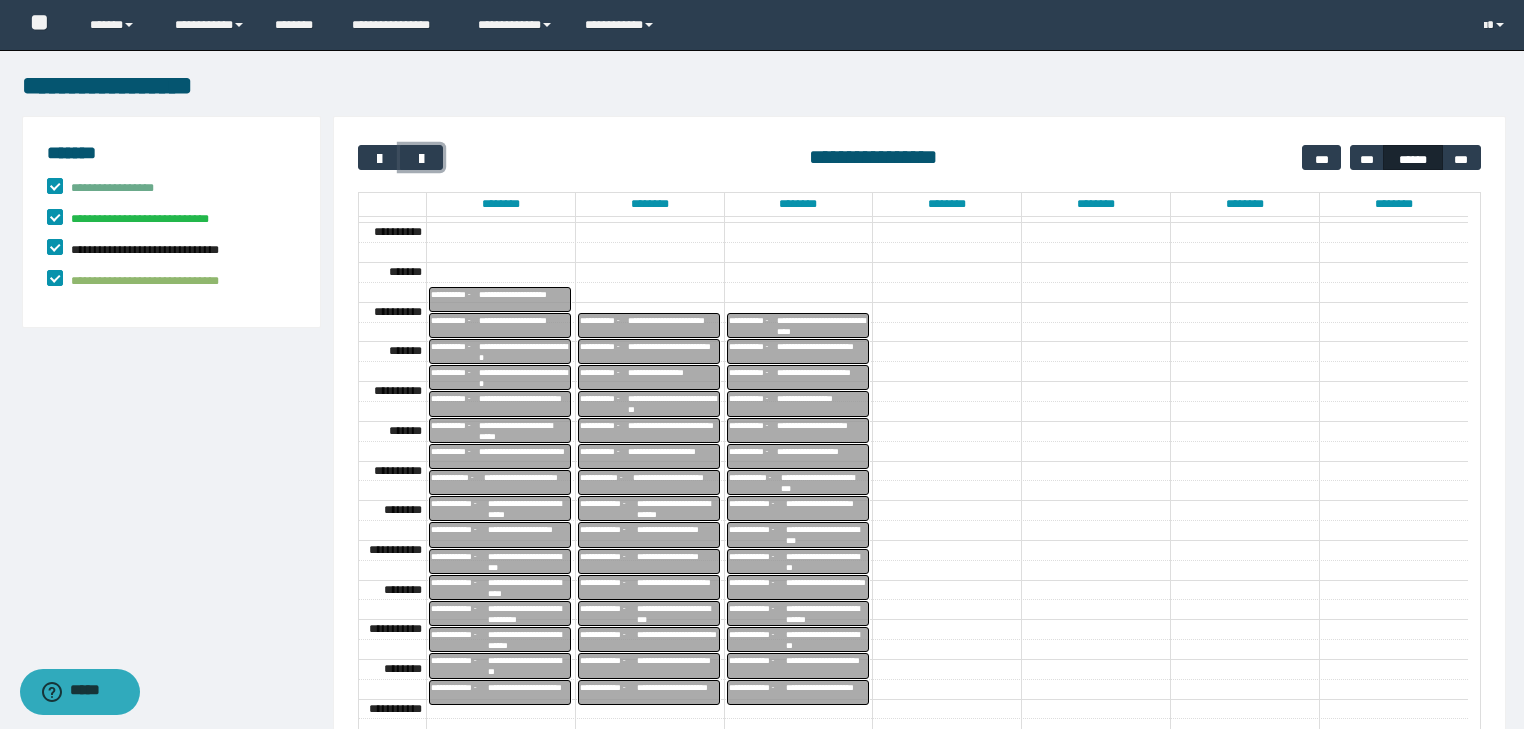 click on "**********" at bounding box center [524, 300] 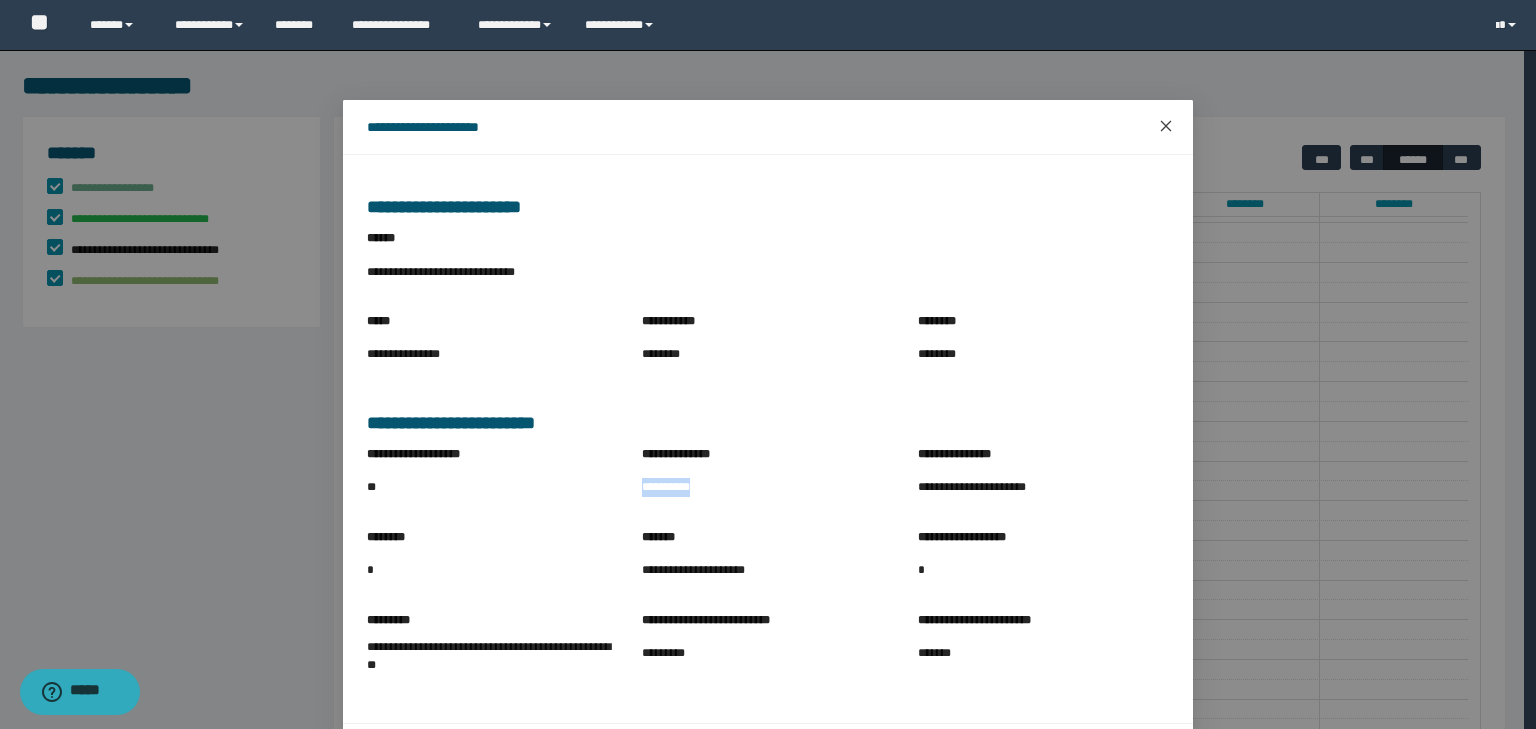 click at bounding box center (1166, 127) 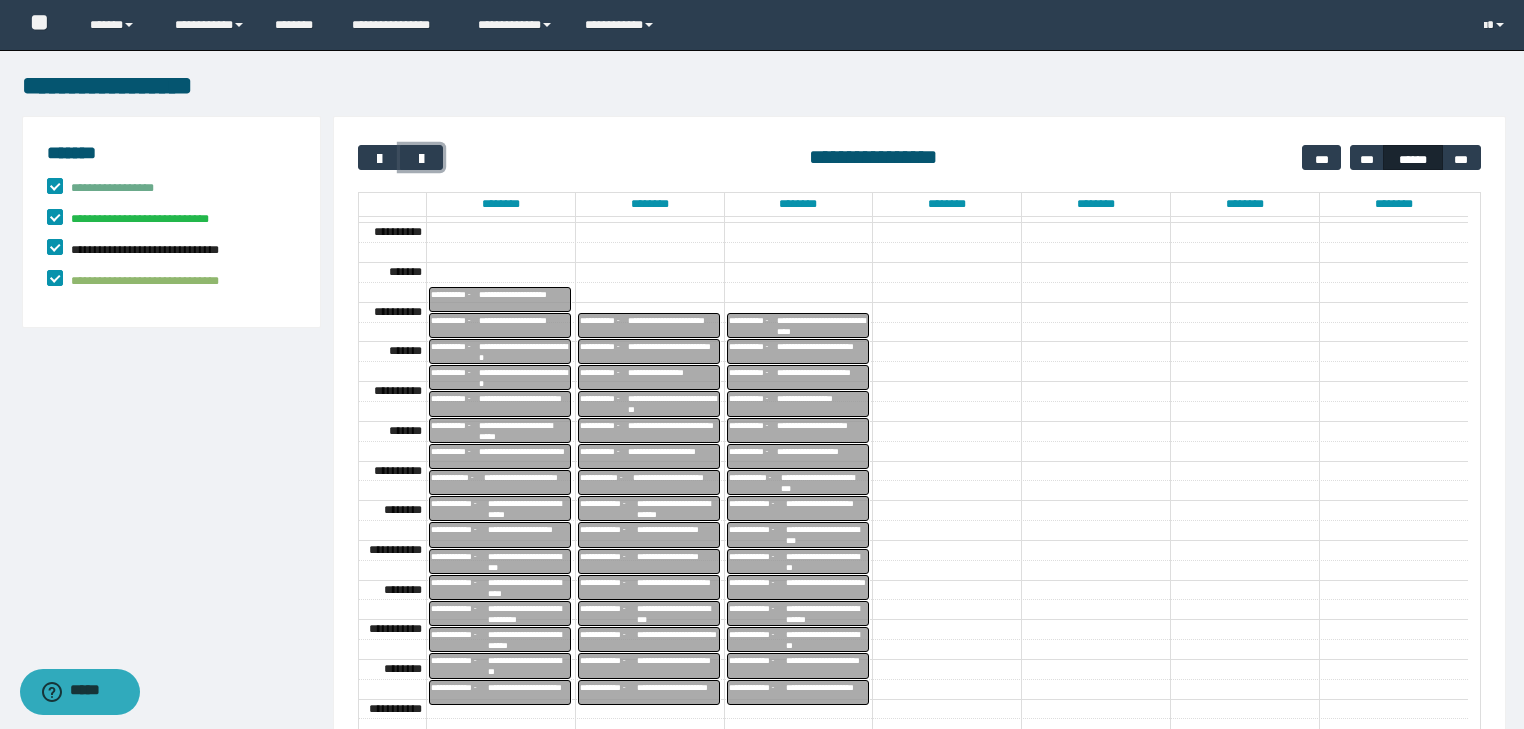 click on "**********" at bounding box center (524, 326) 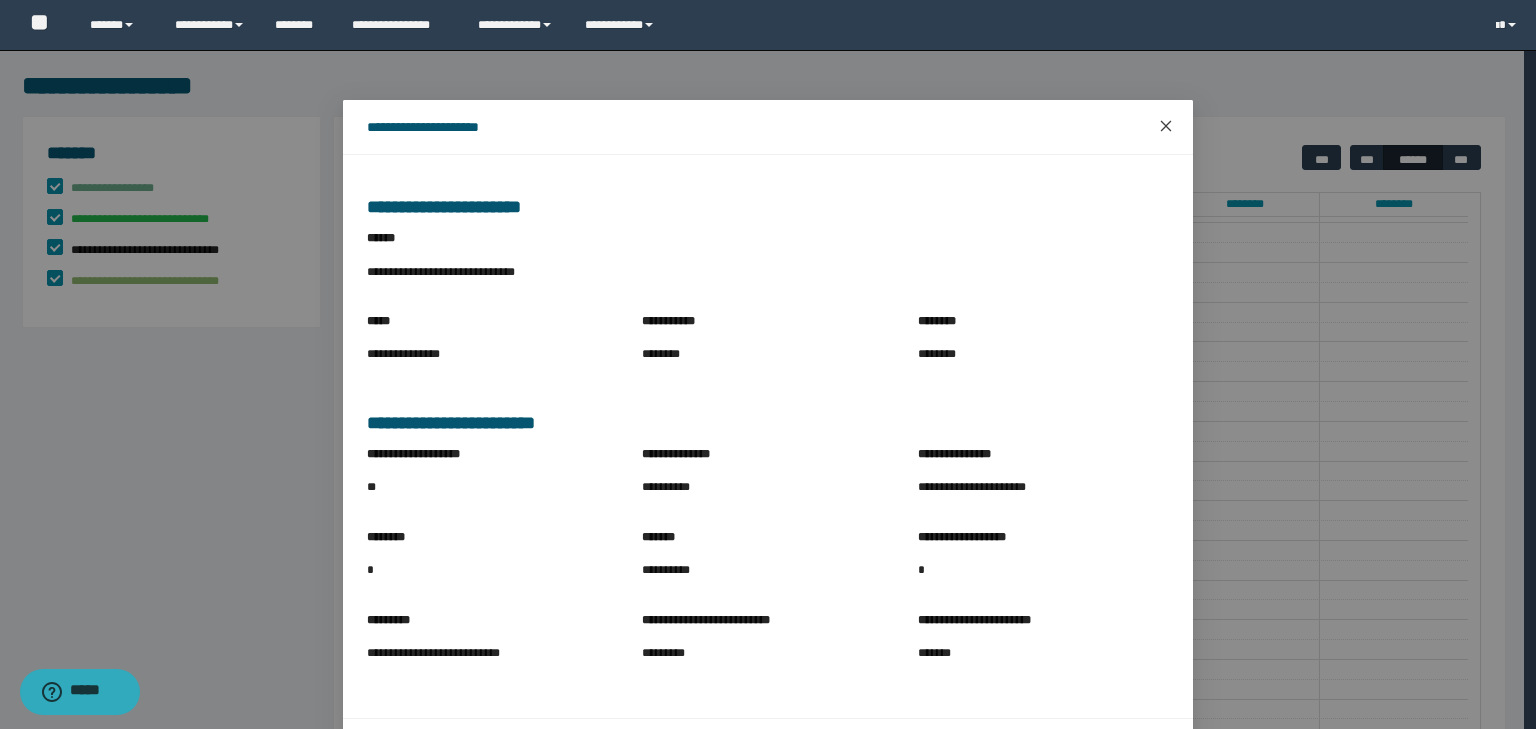 click at bounding box center [1166, 127] 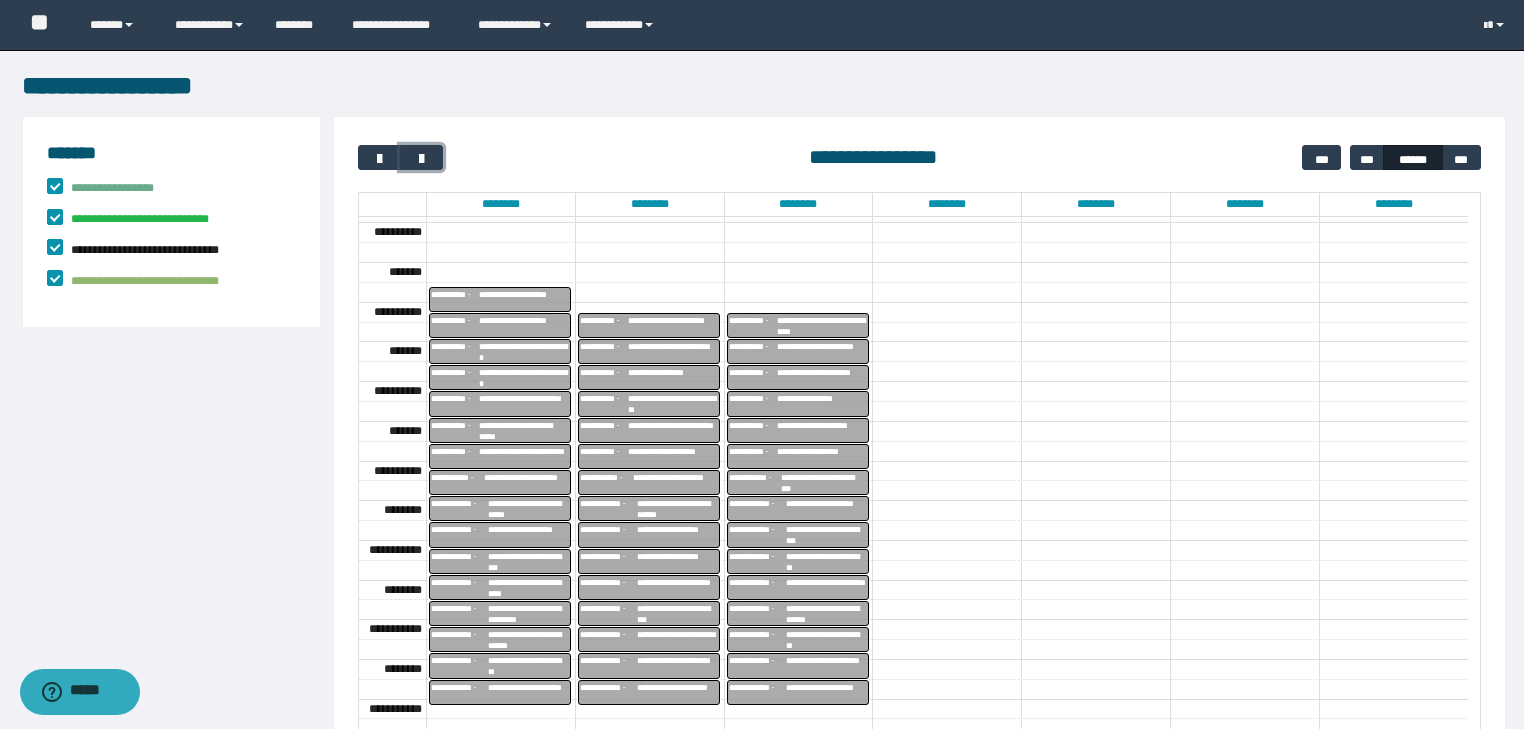 click on "**********" at bounding box center [524, 352] 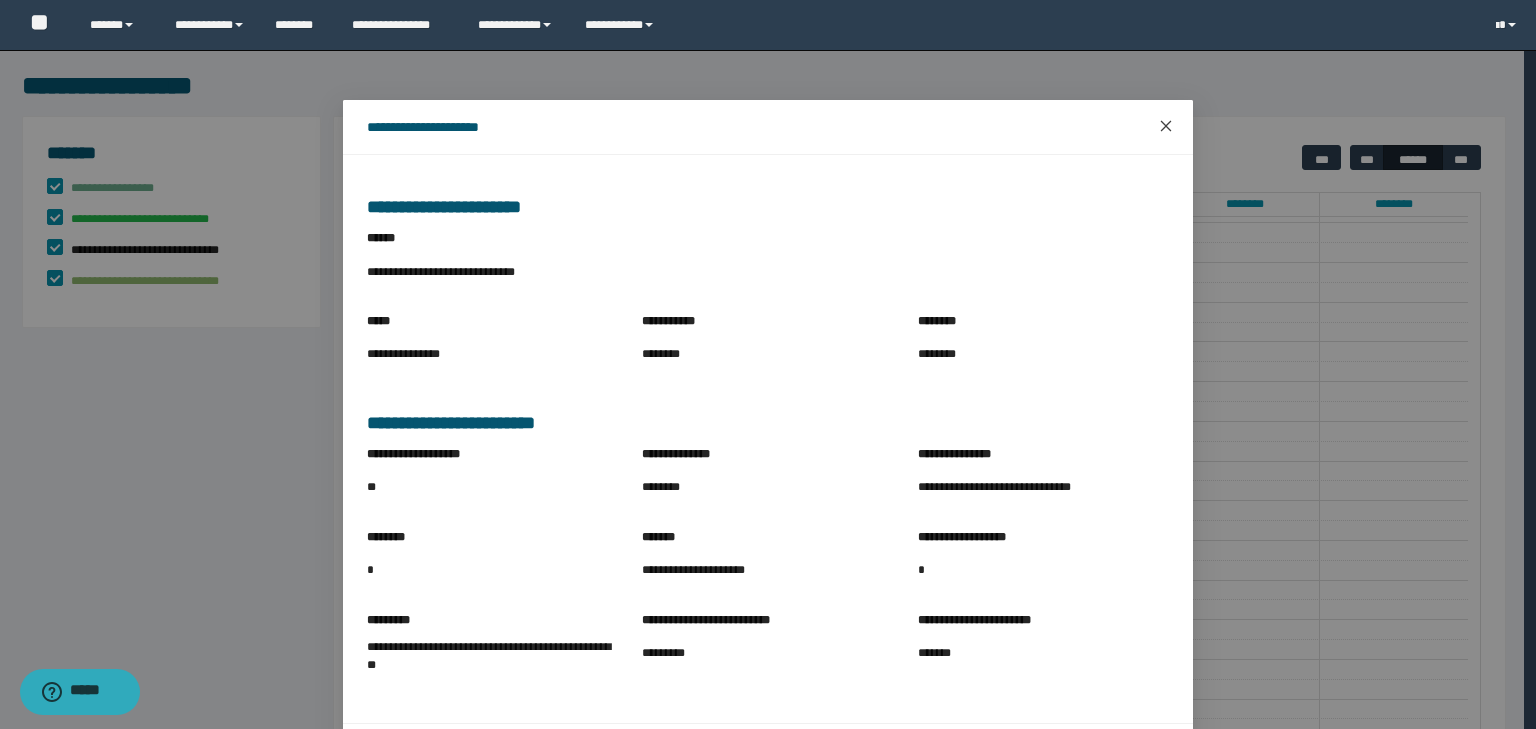 click 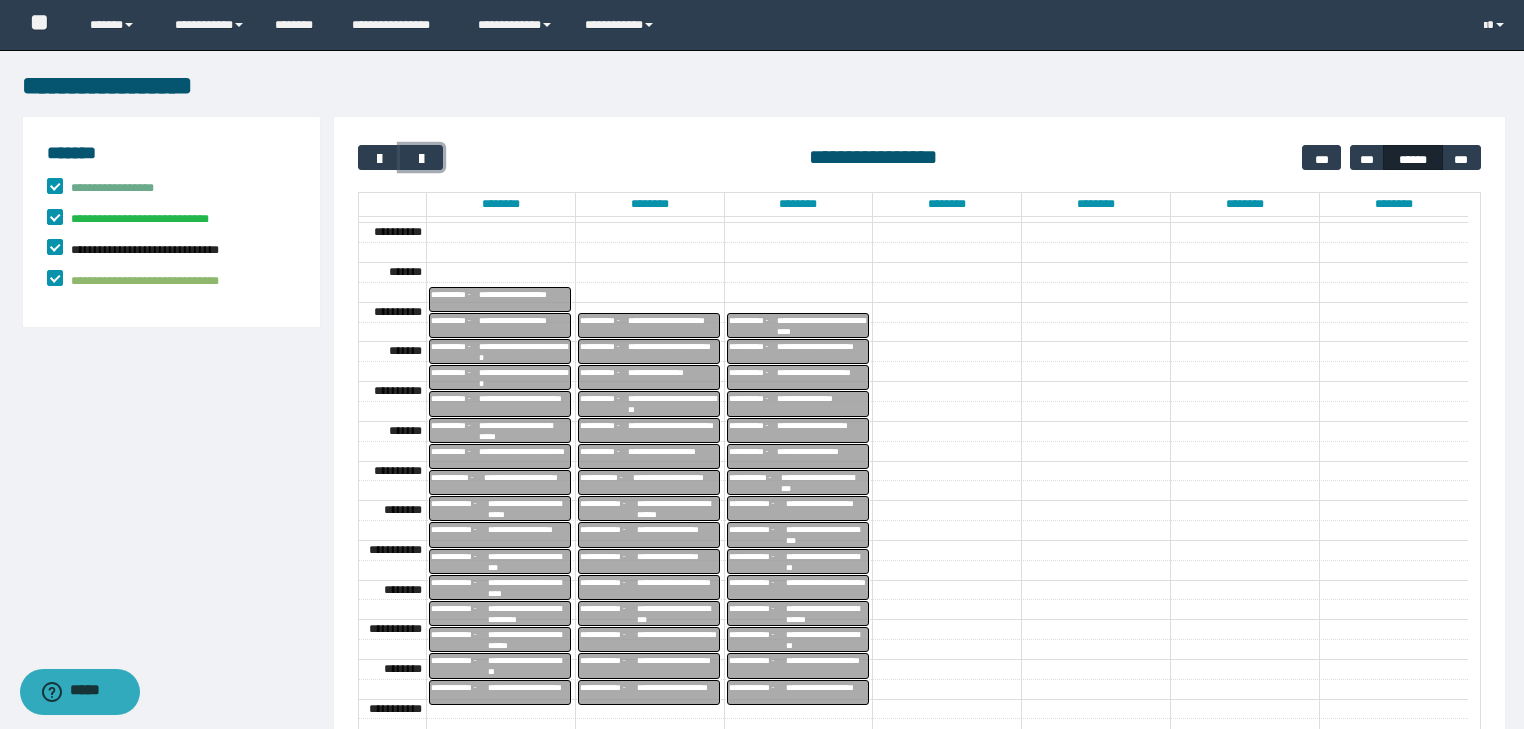 click on "**********" at bounding box center [524, 378] 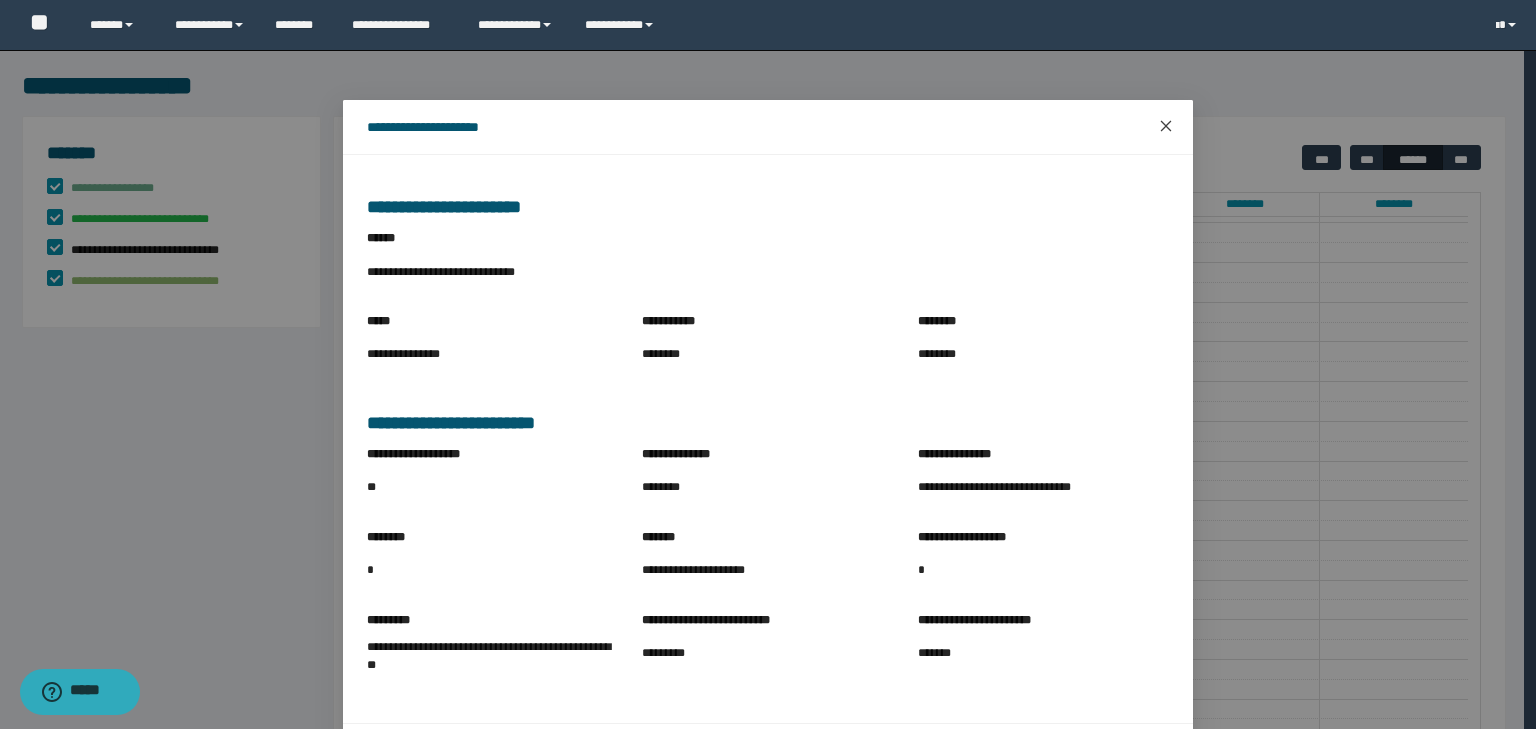 click at bounding box center [1166, 127] 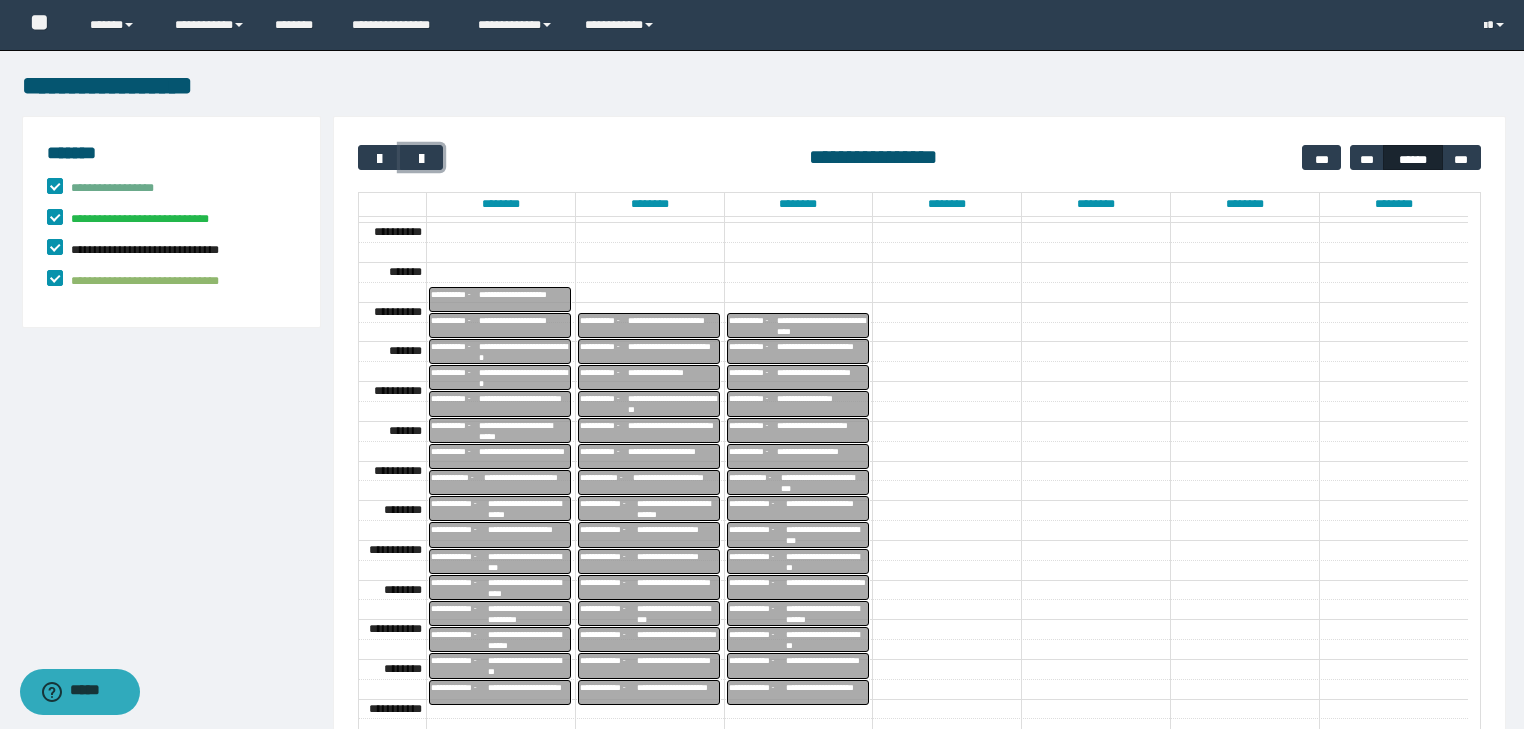 click on "**********" at bounding box center (524, 404) 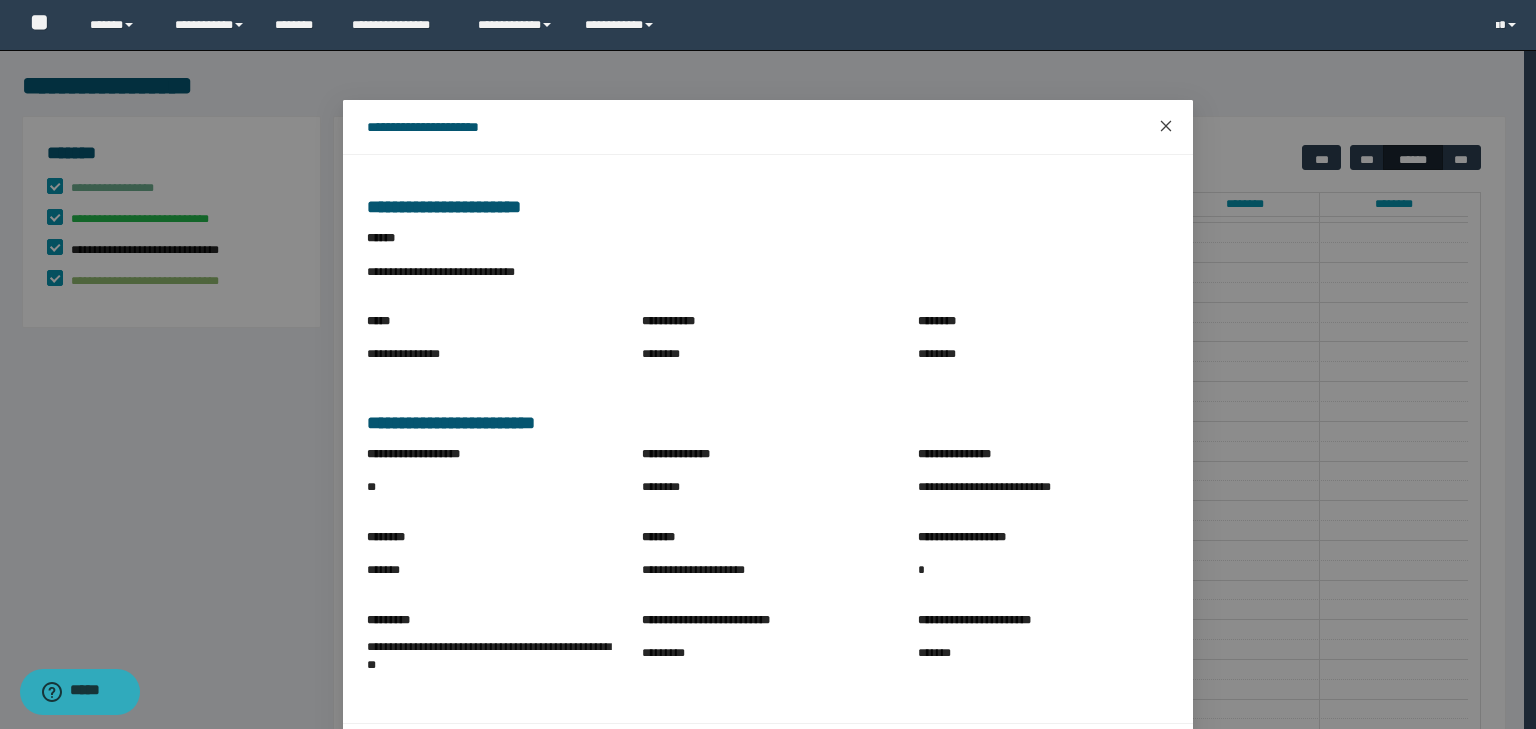 click 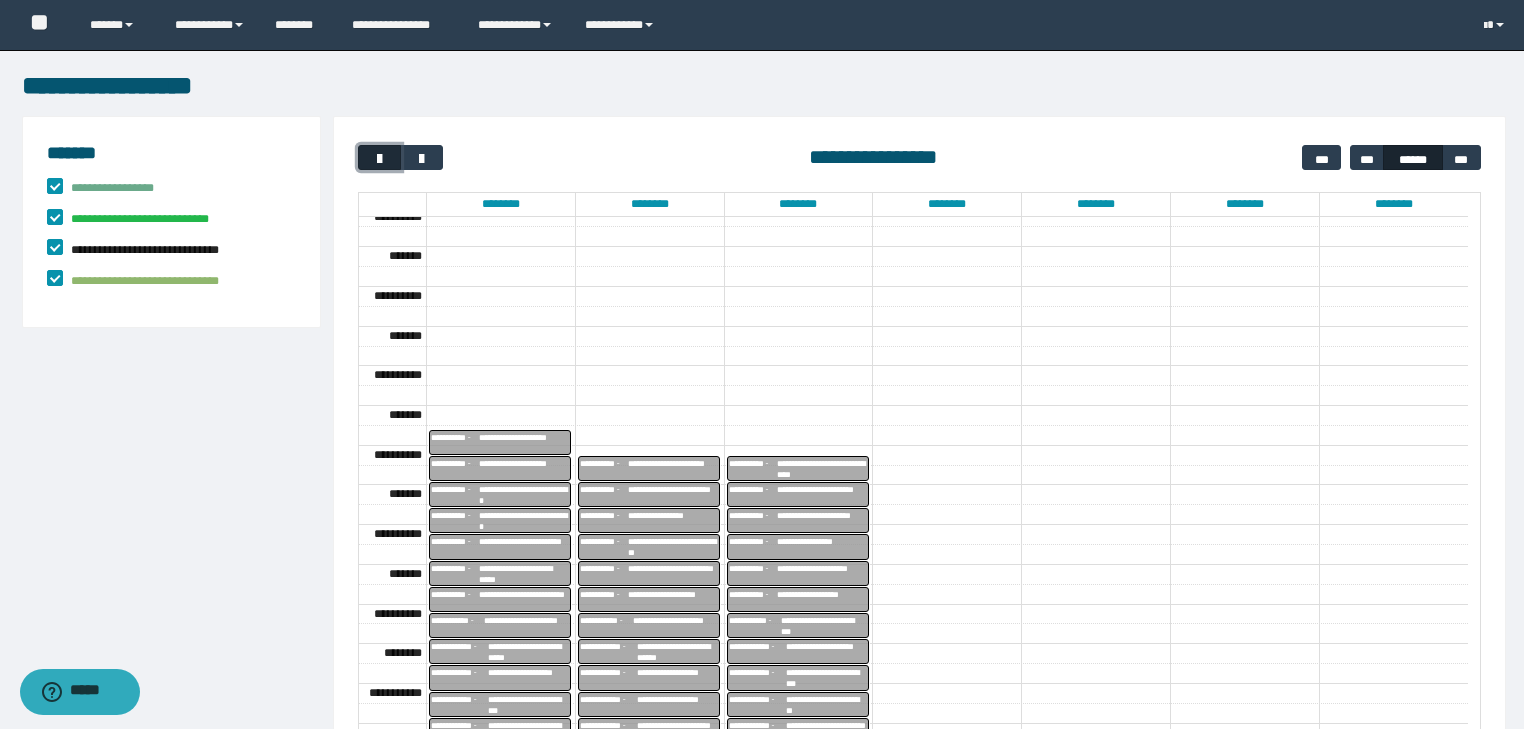 click at bounding box center (379, 157) 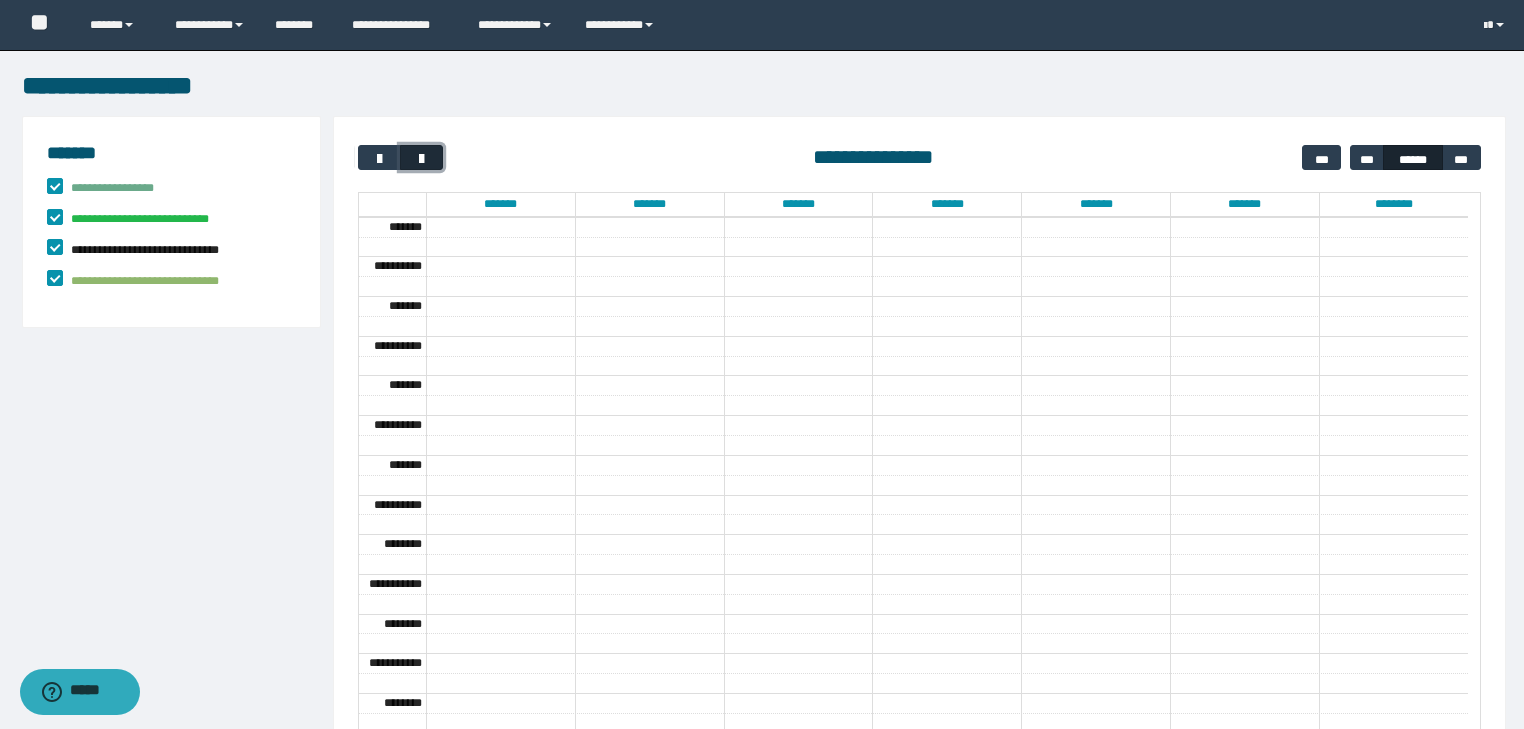 click at bounding box center [422, 159] 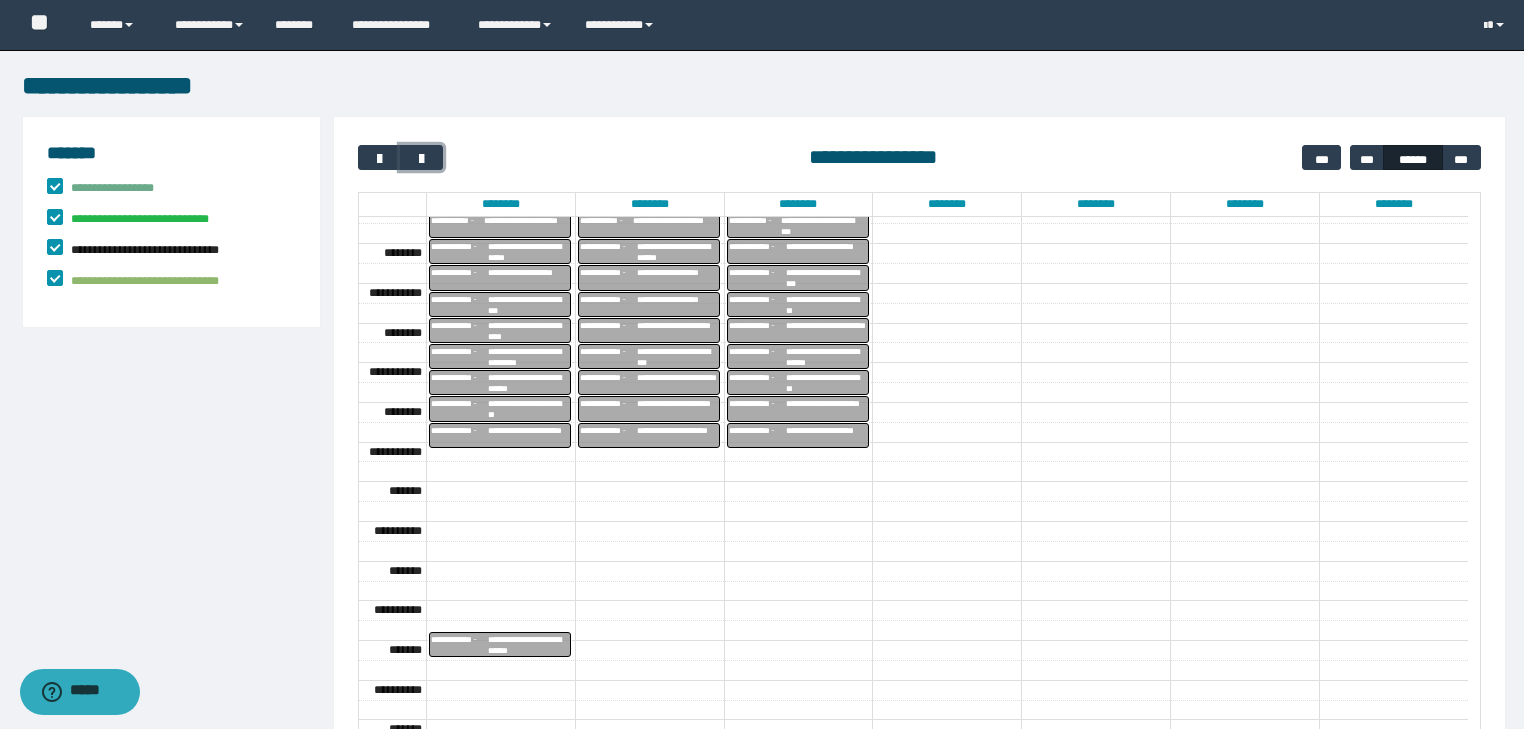 scroll, scrollTop: 49, scrollLeft: 0, axis: vertical 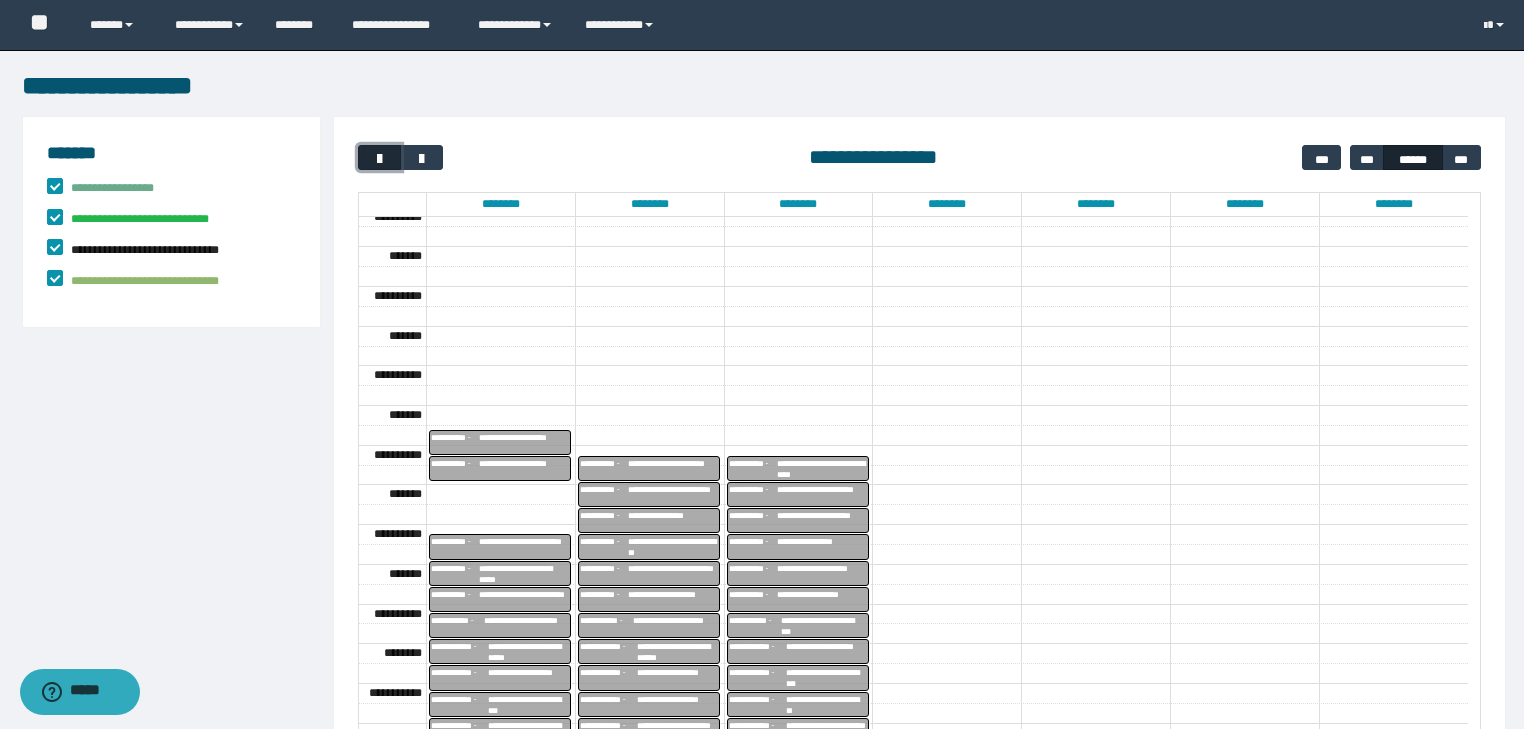 click at bounding box center [380, 159] 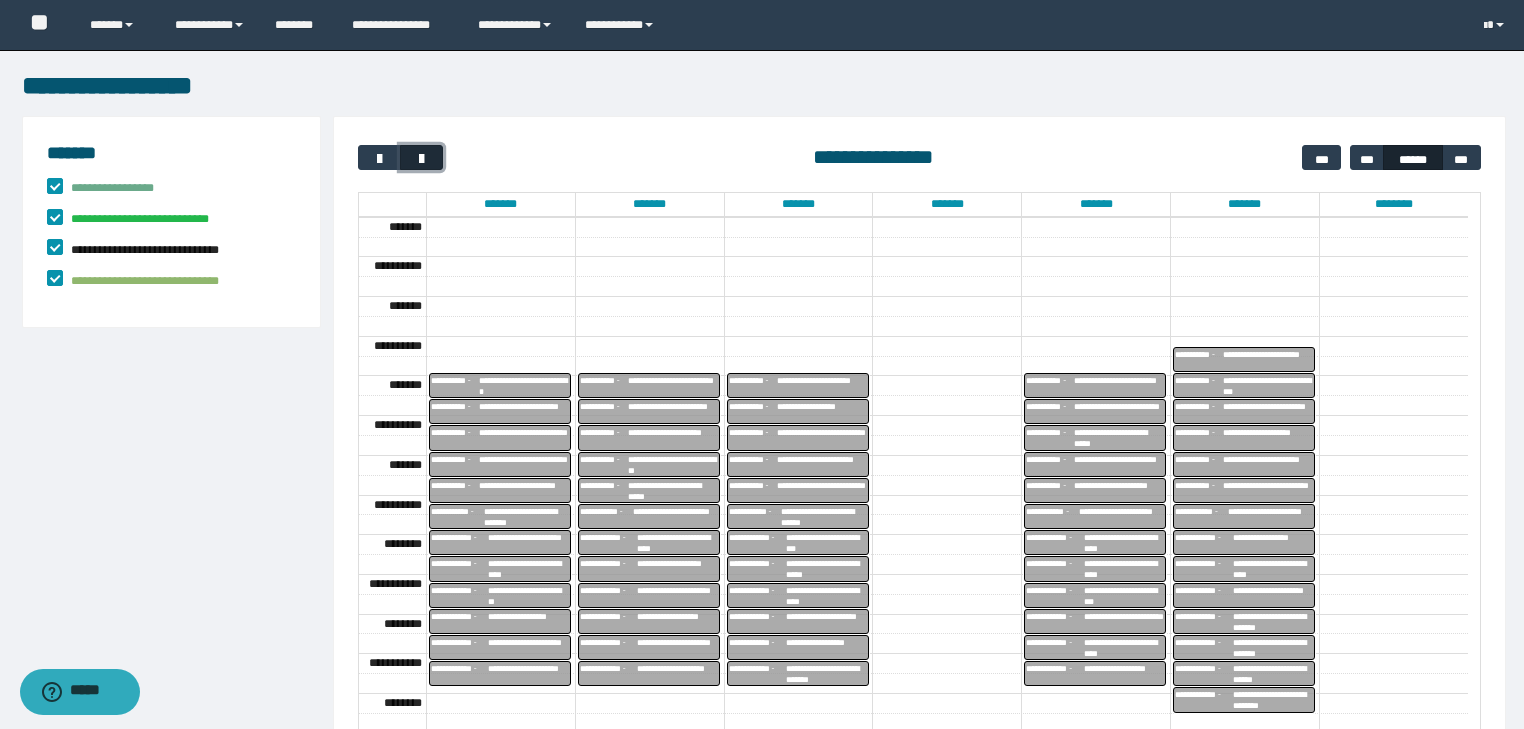 click at bounding box center (422, 159) 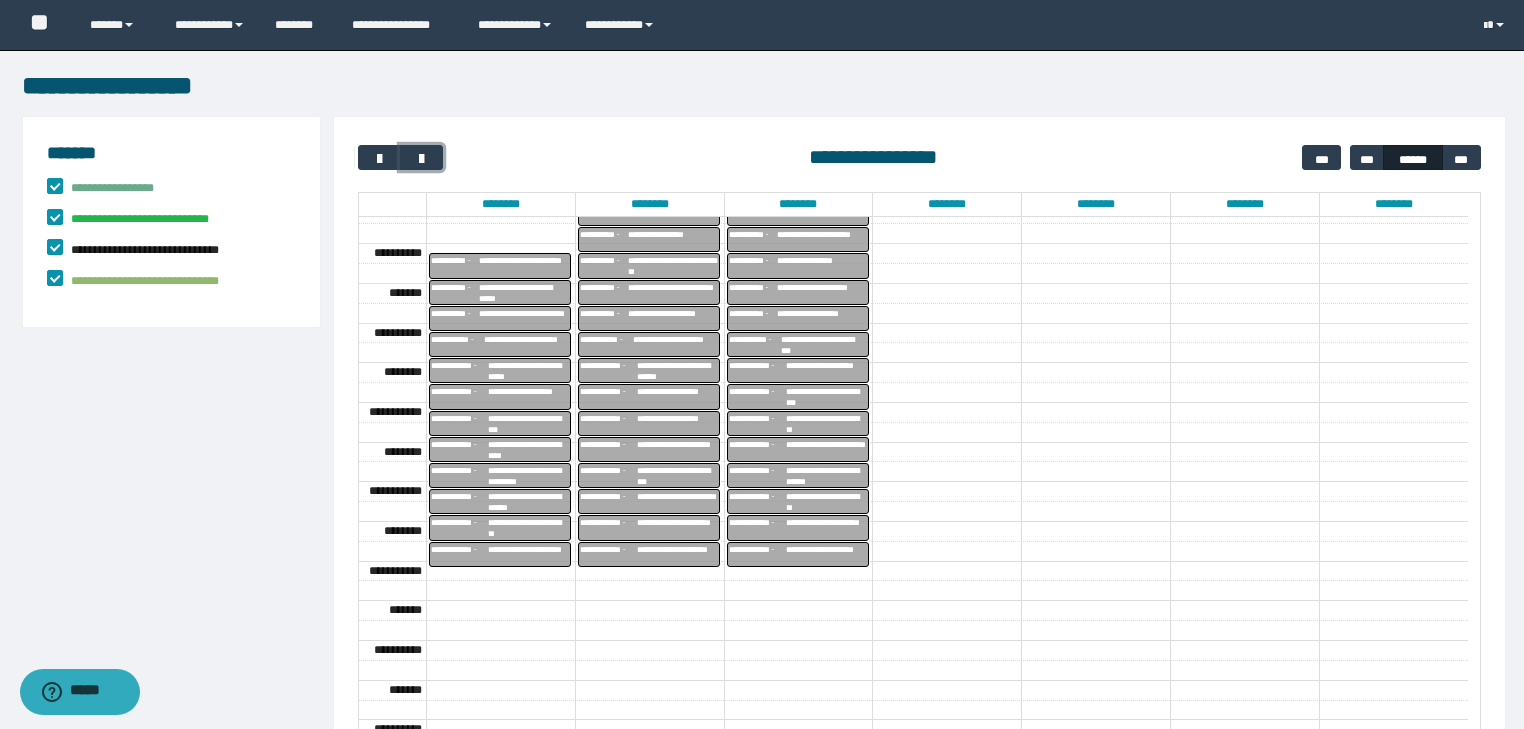 scroll, scrollTop: 449, scrollLeft: 0, axis: vertical 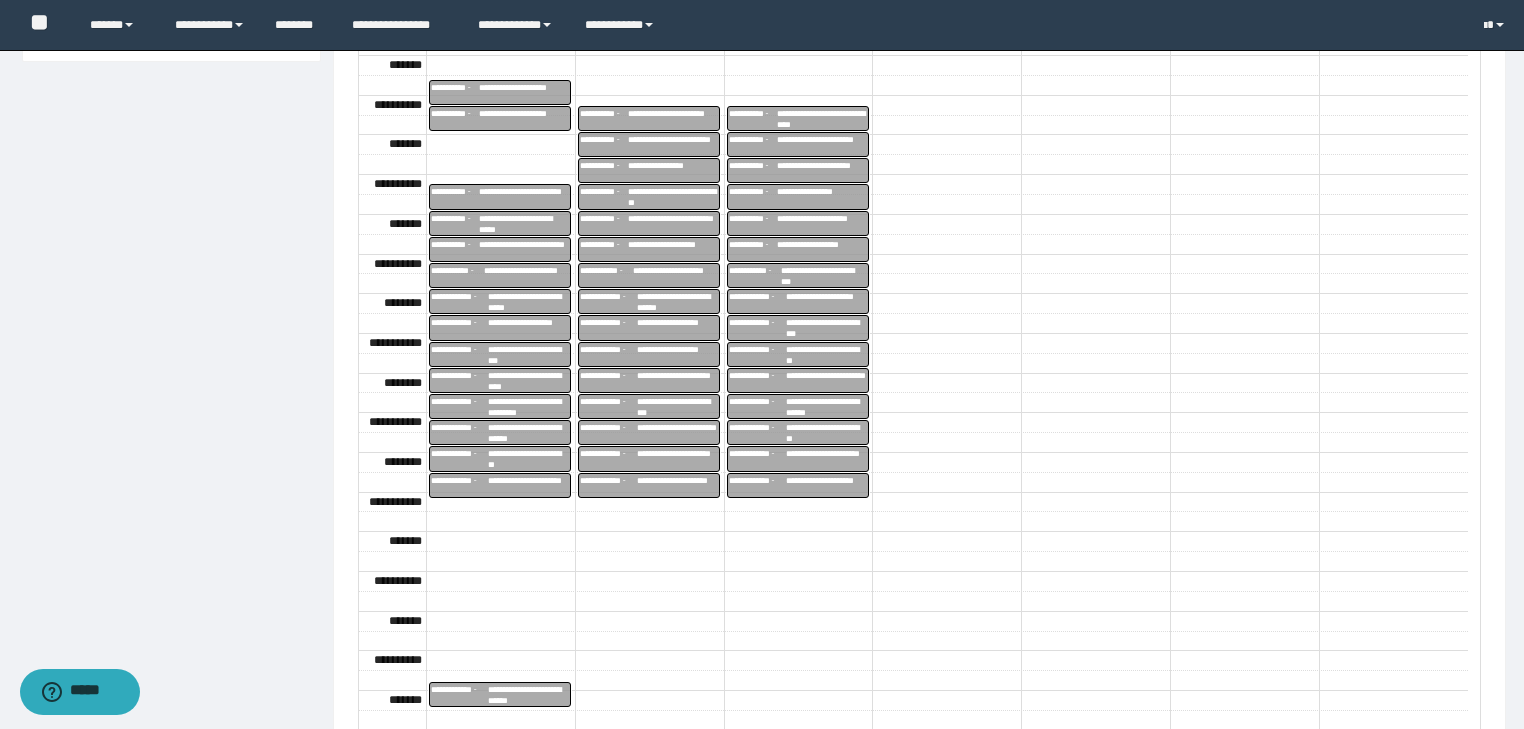 click on "**********" at bounding box center [524, 93] 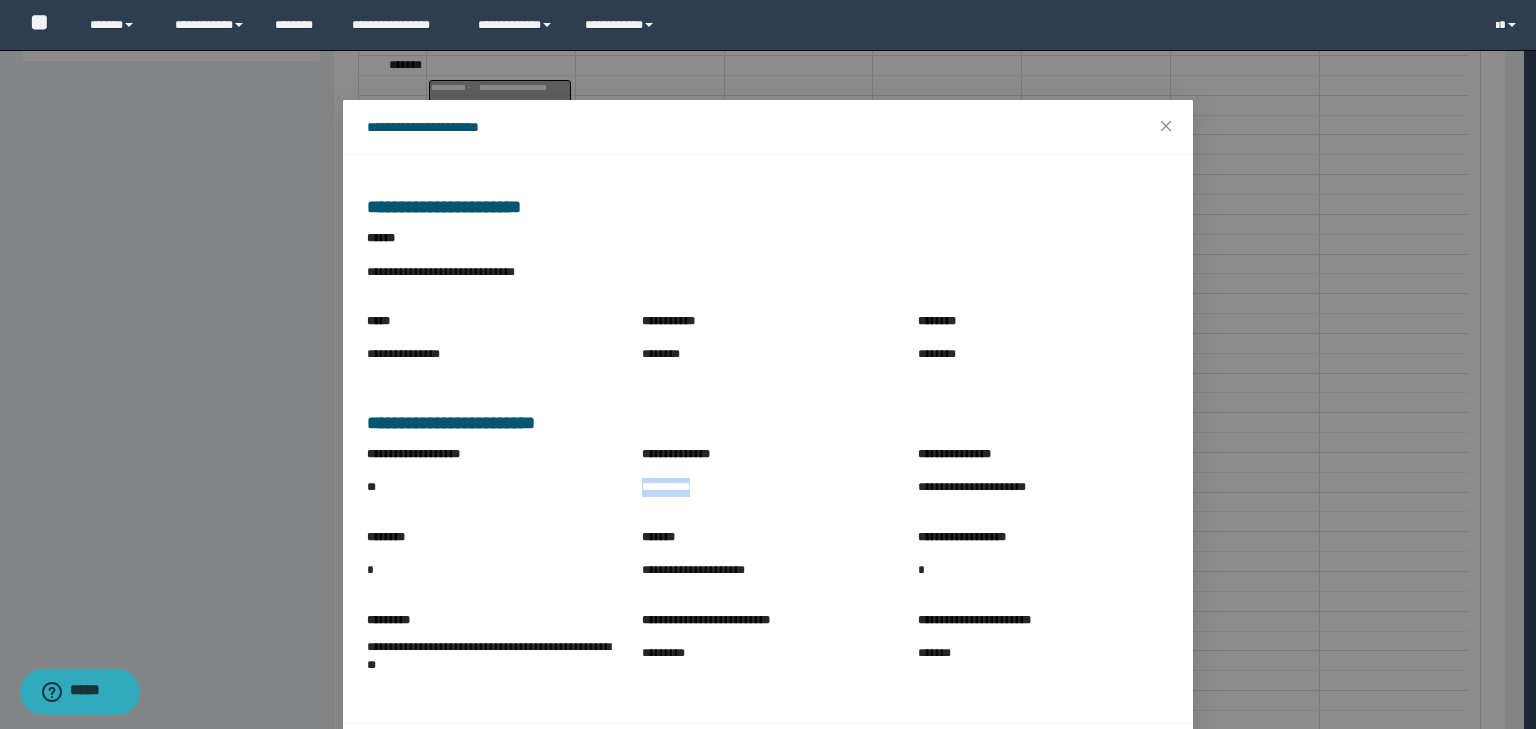 drag, startPoint x: 636, startPoint y: 484, endPoint x: 720, endPoint y: 508, distance: 87.36132 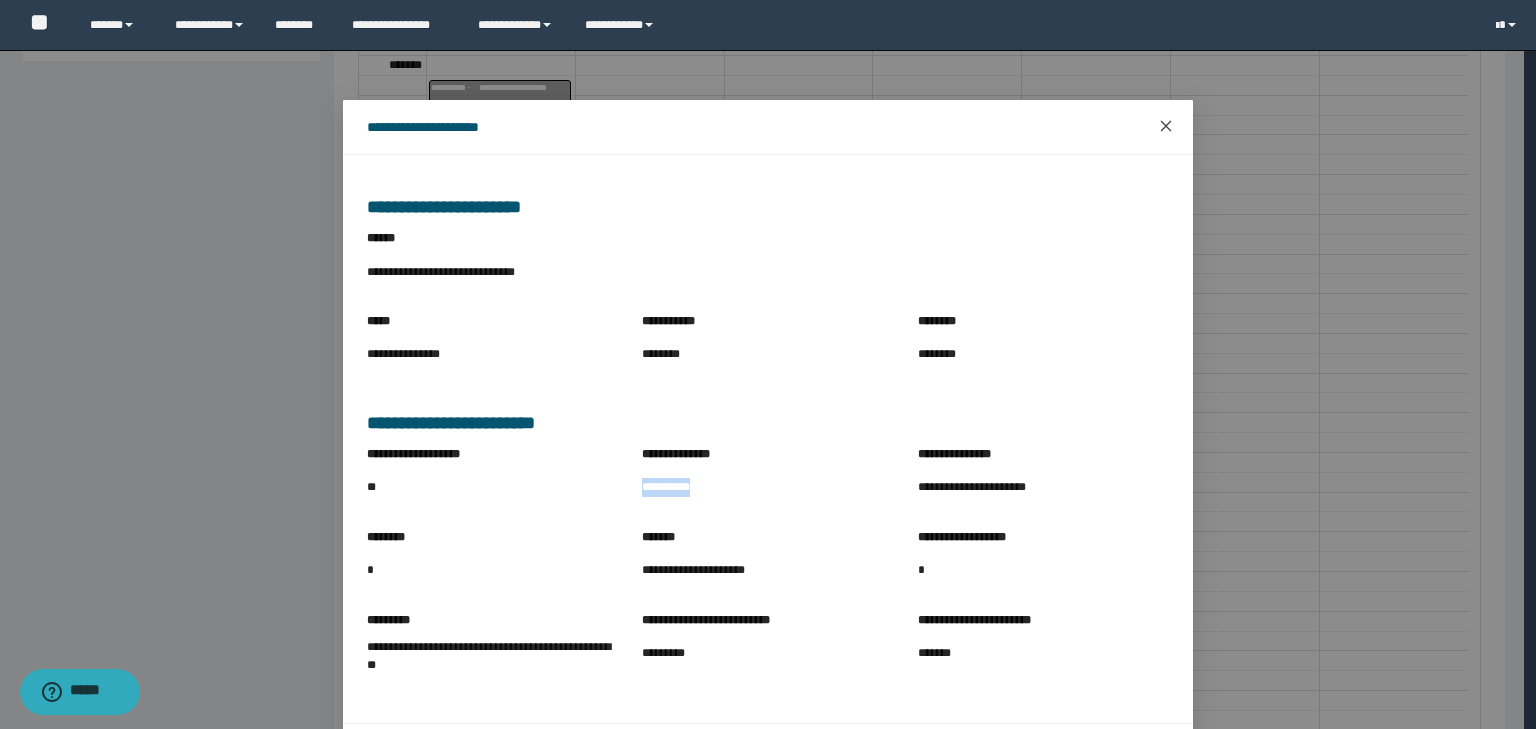 click 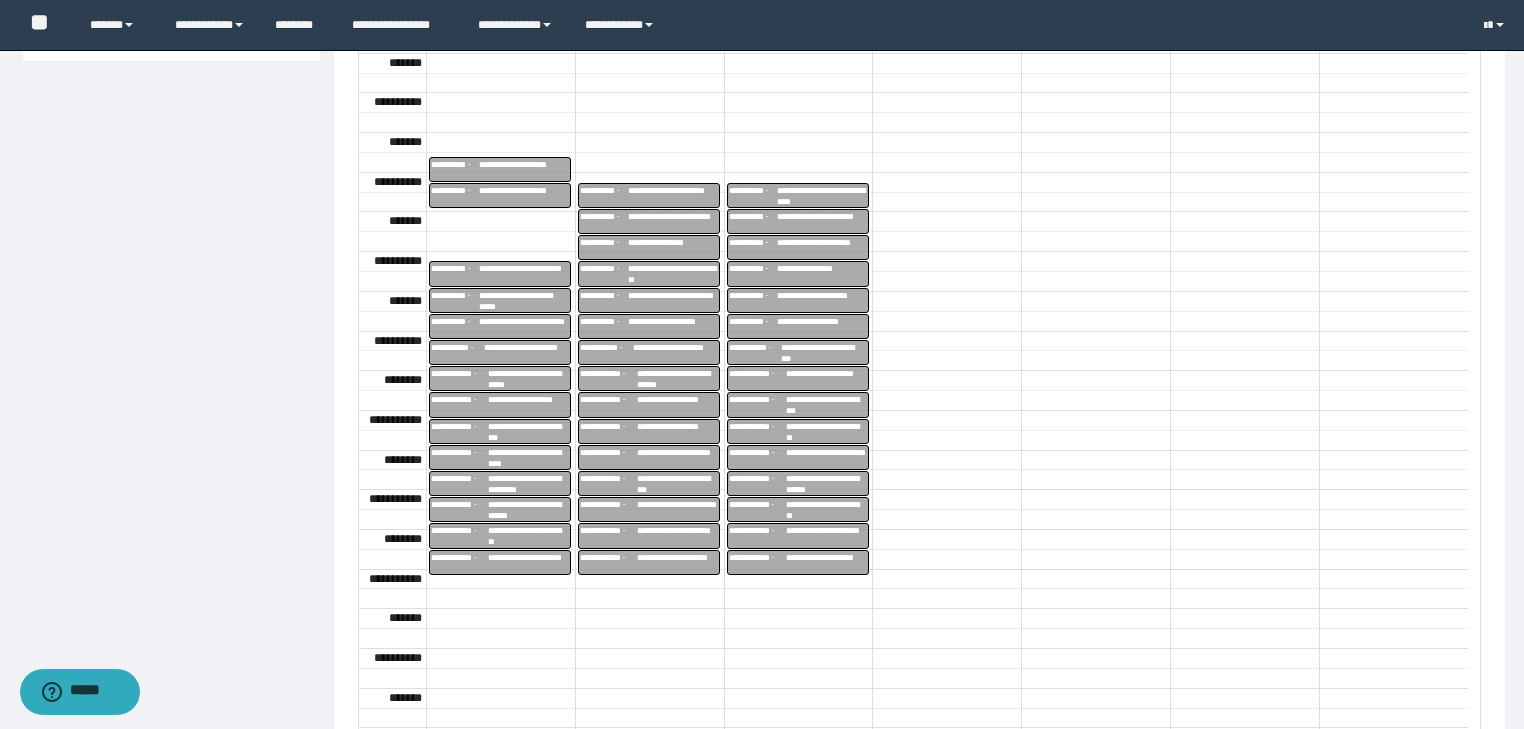 scroll, scrollTop: 0, scrollLeft: 0, axis: both 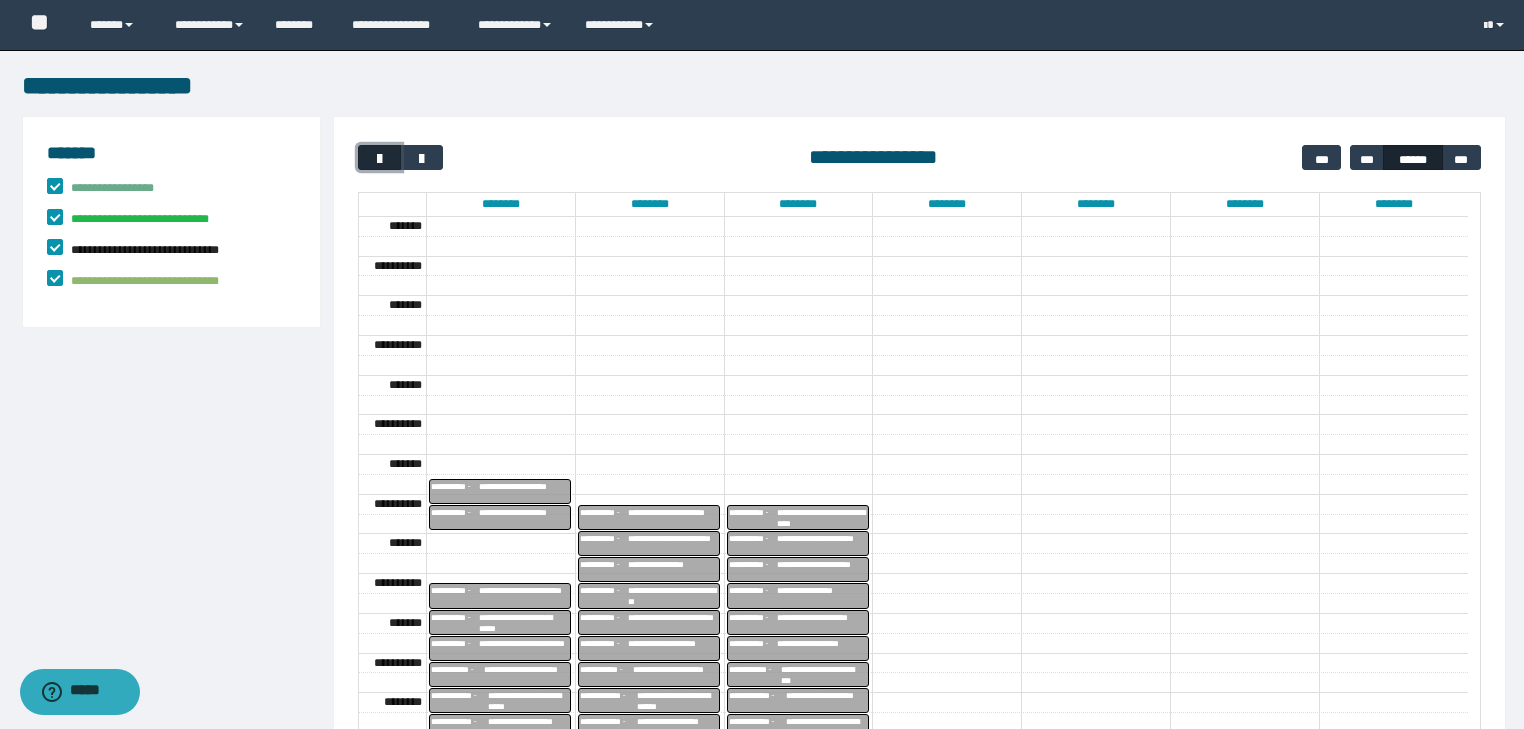 click at bounding box center (380, 159) 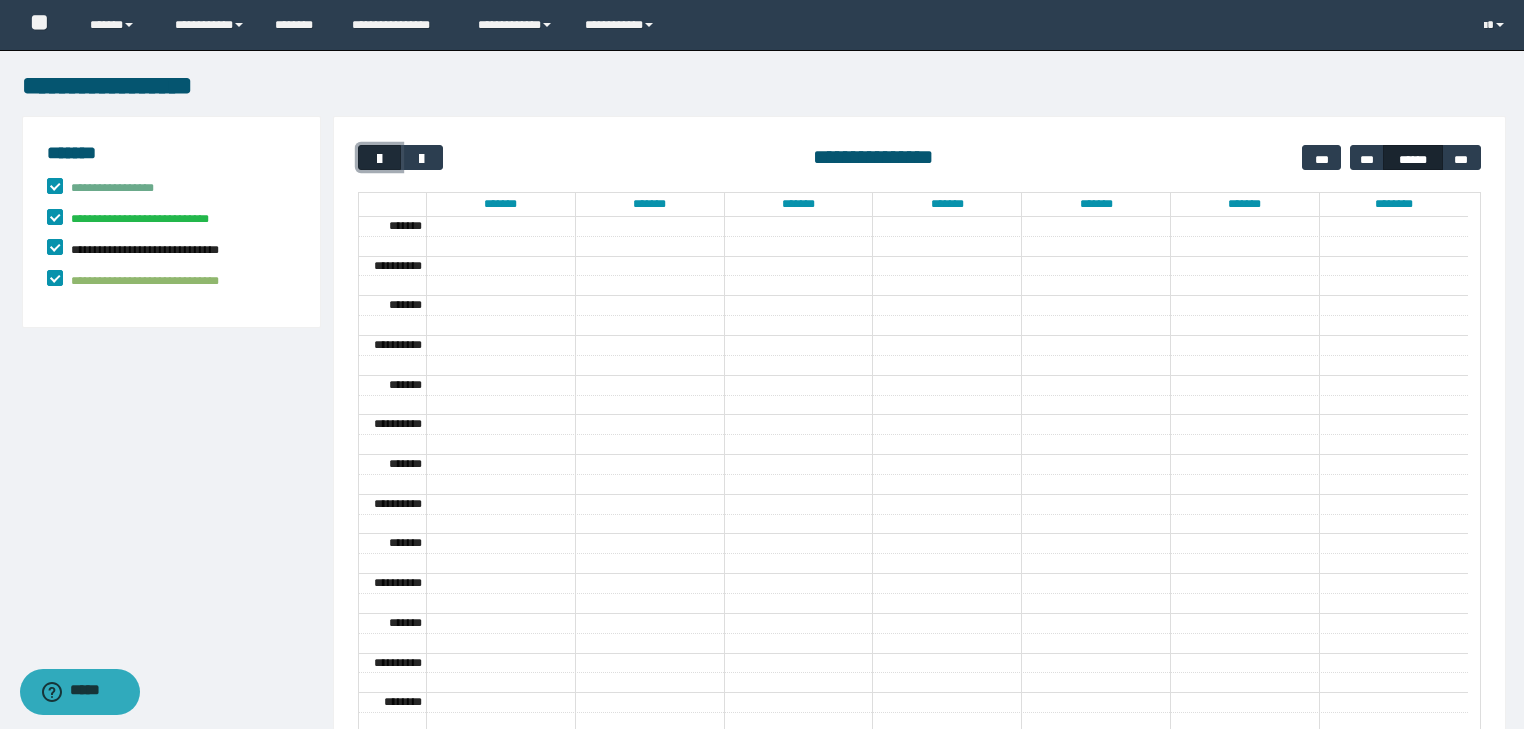 scroll, scrollTop: 158, scrollLeft: 0, axis: vertical 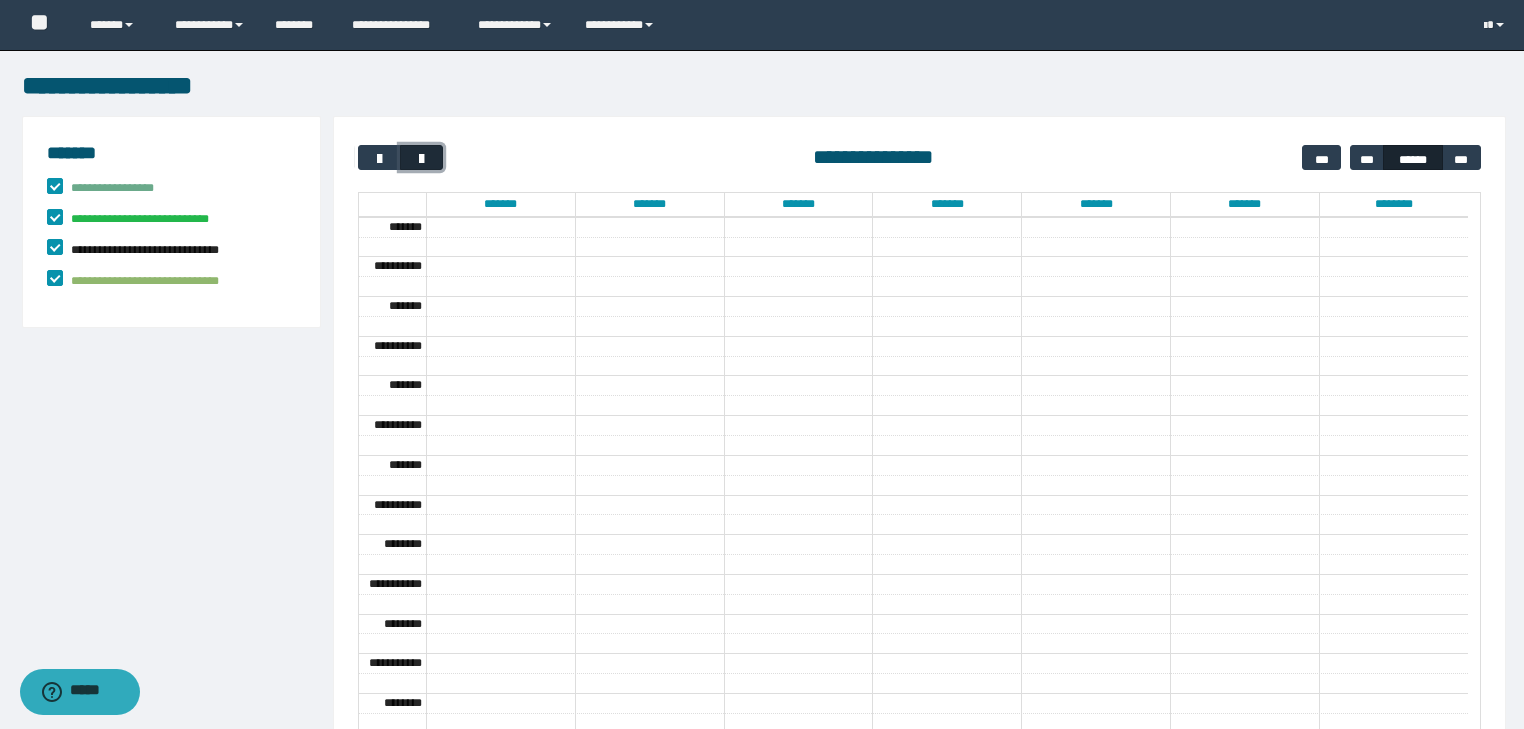 click at bounding box center (422, 159) 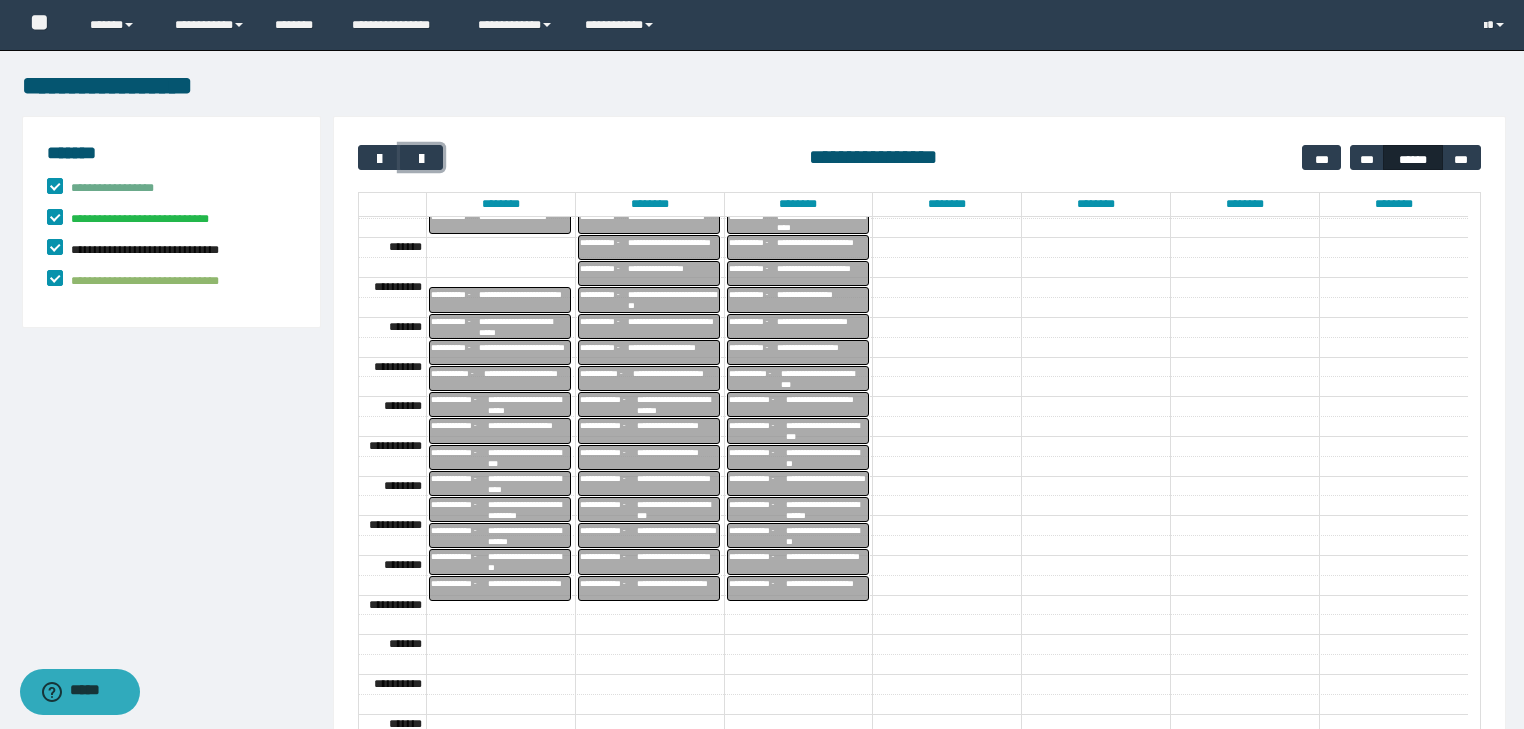 scroll, scrollTop: 158, scrollLeft: 0, axis: vertical 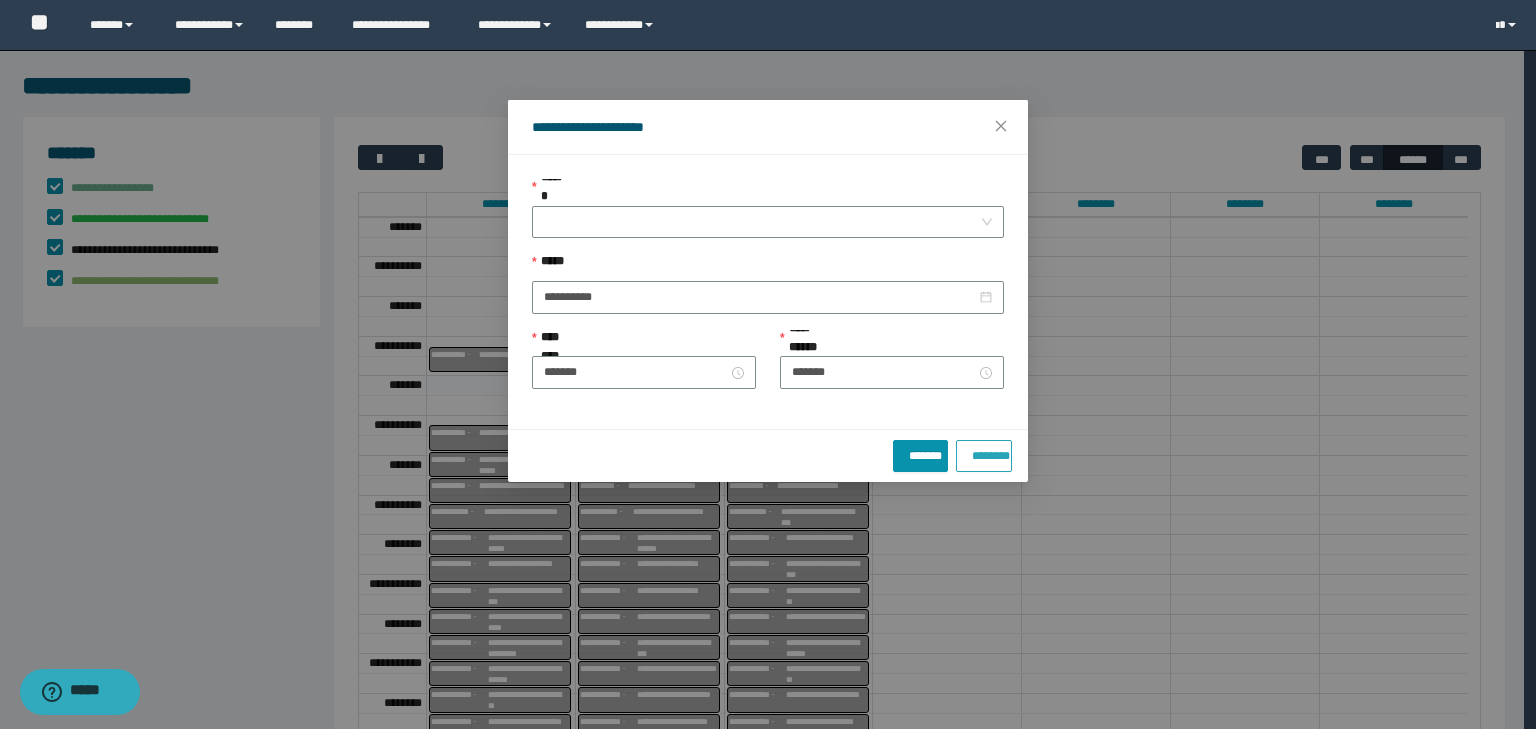click on "********" at bounding box center [984, 452] 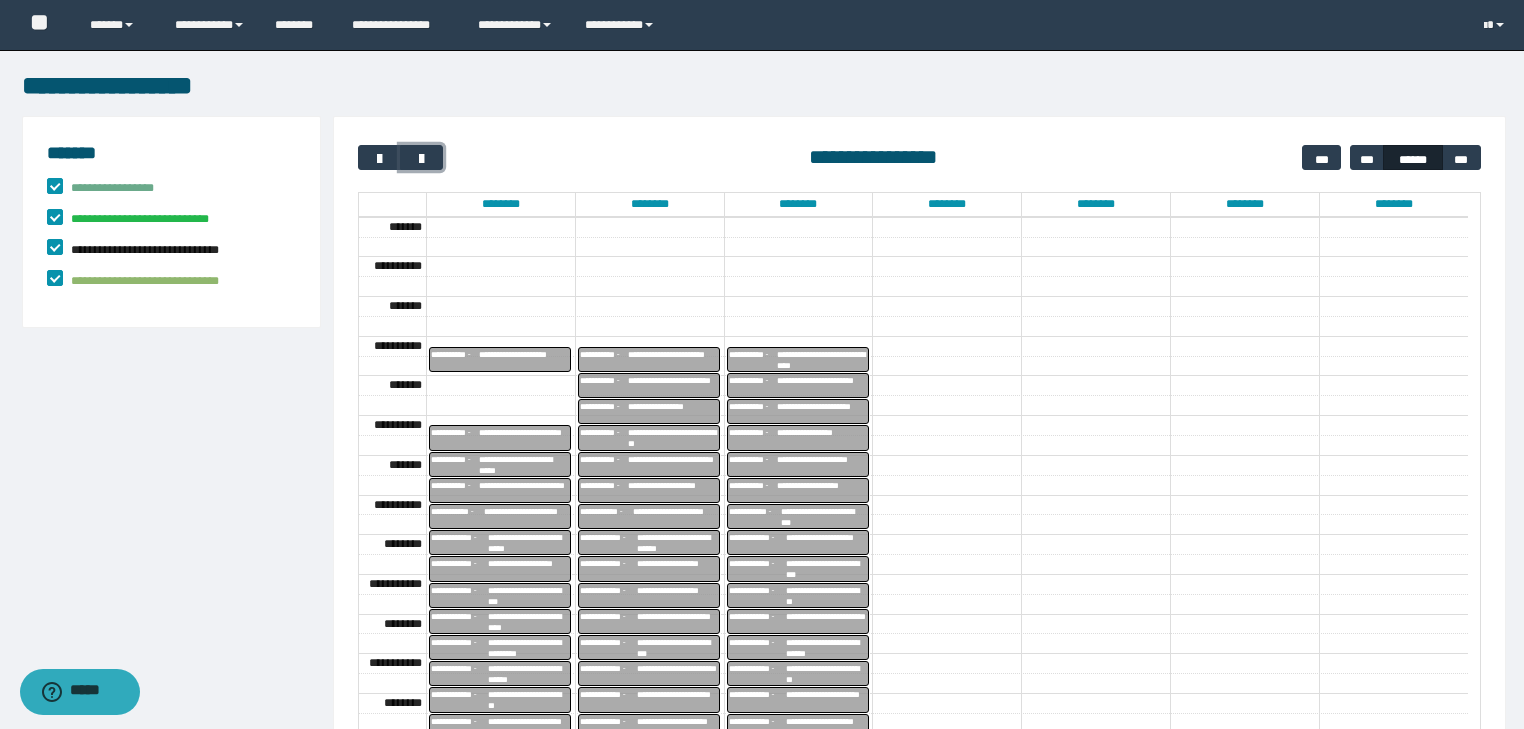 click on "**********" at bounding box center [524, 360] 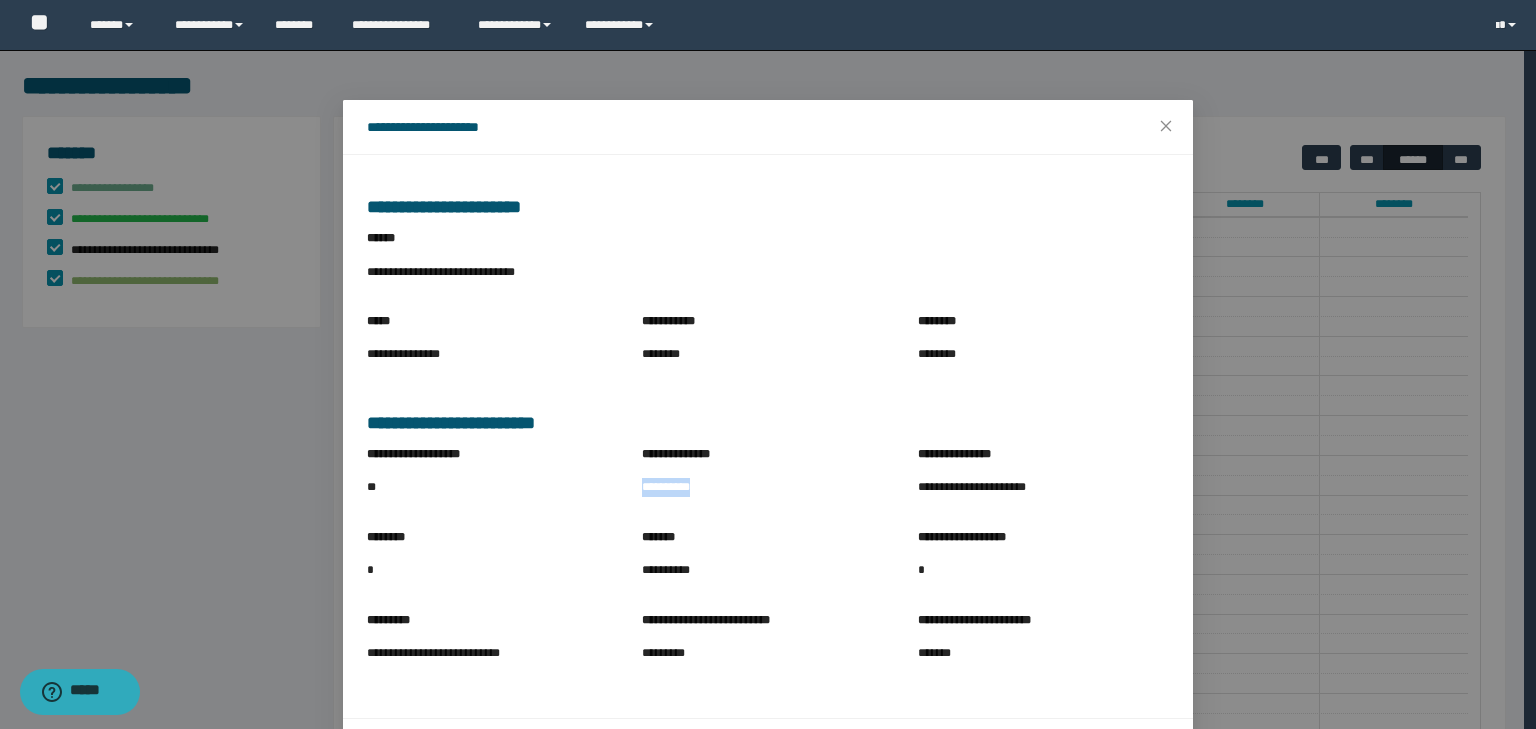 drag, startPoint x: 636, startPoint y: 487, endPoint x: 733, endPoint y: 504, distance: 98.478424 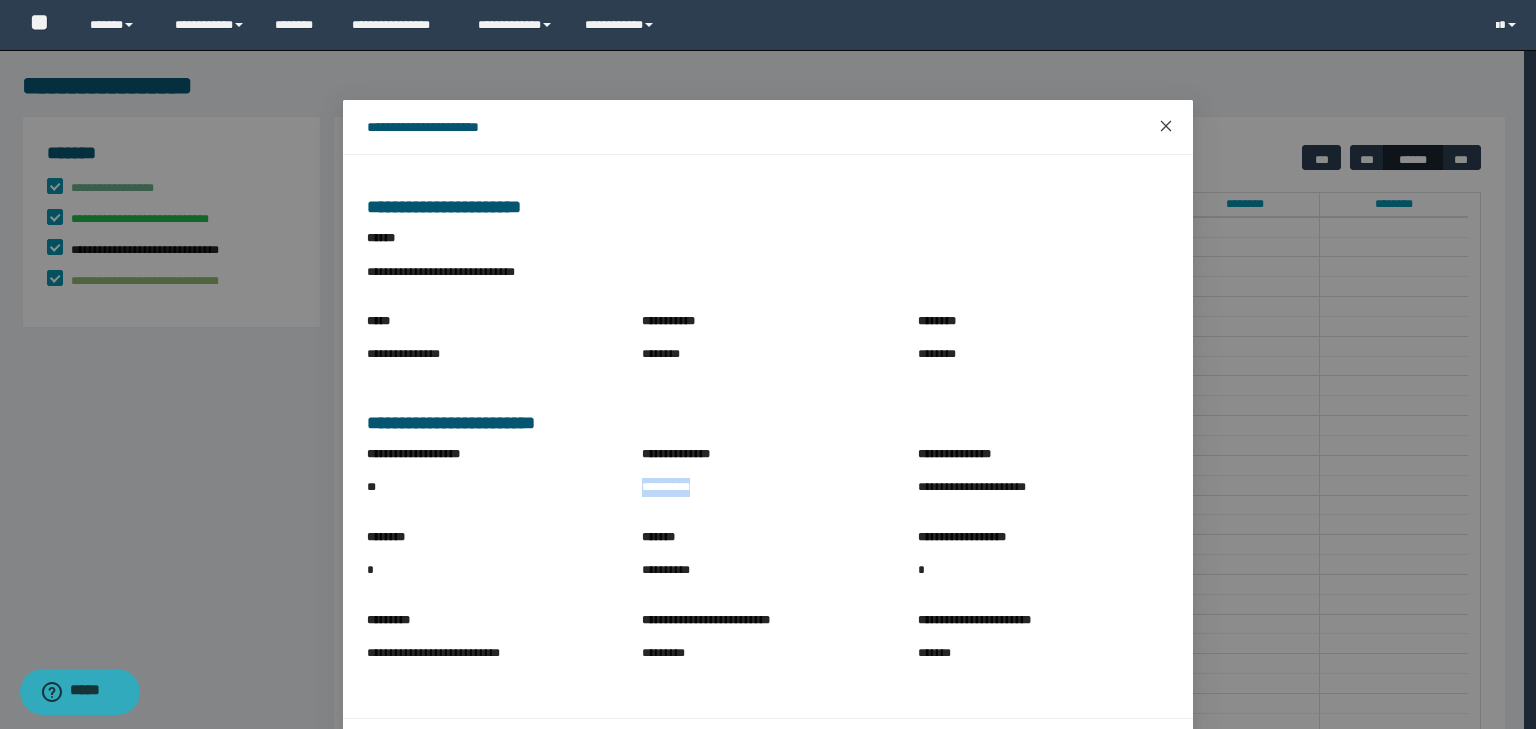 click at bounding box center [1166, 127] 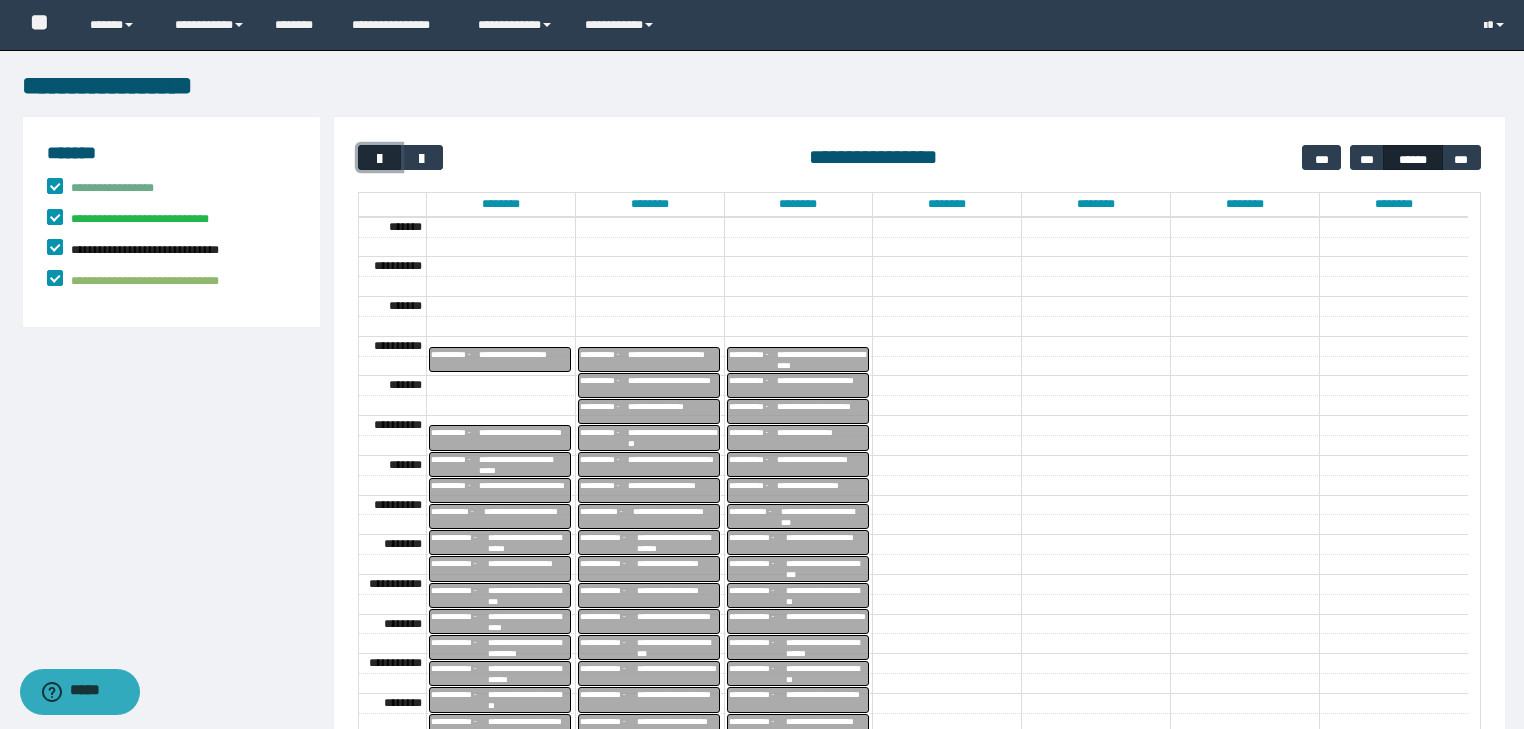 click at bounding box center [380, 159] 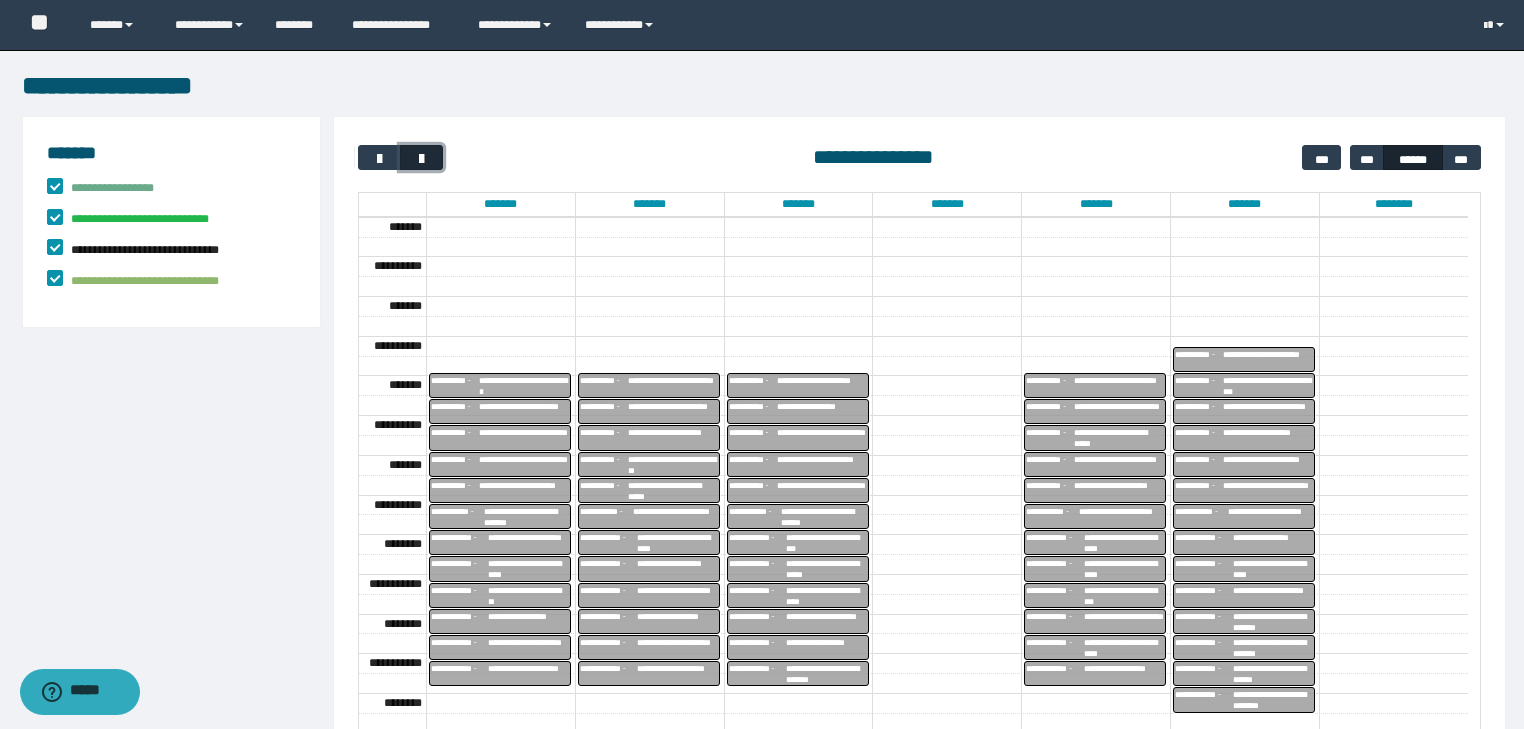 click at bounding box center [422, 159] 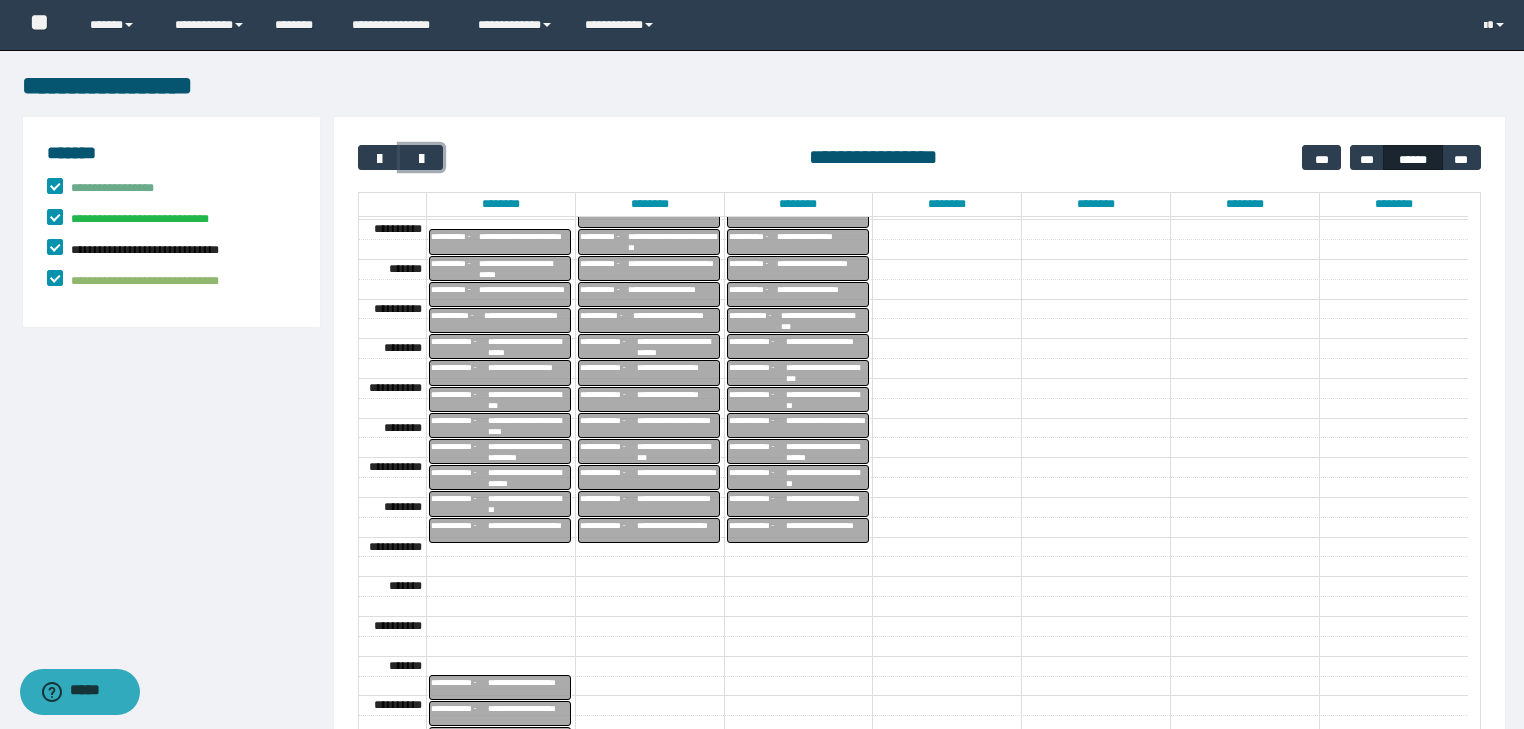 scroll, scrollTop: 316, scrollLeft: 0, axis: vertical 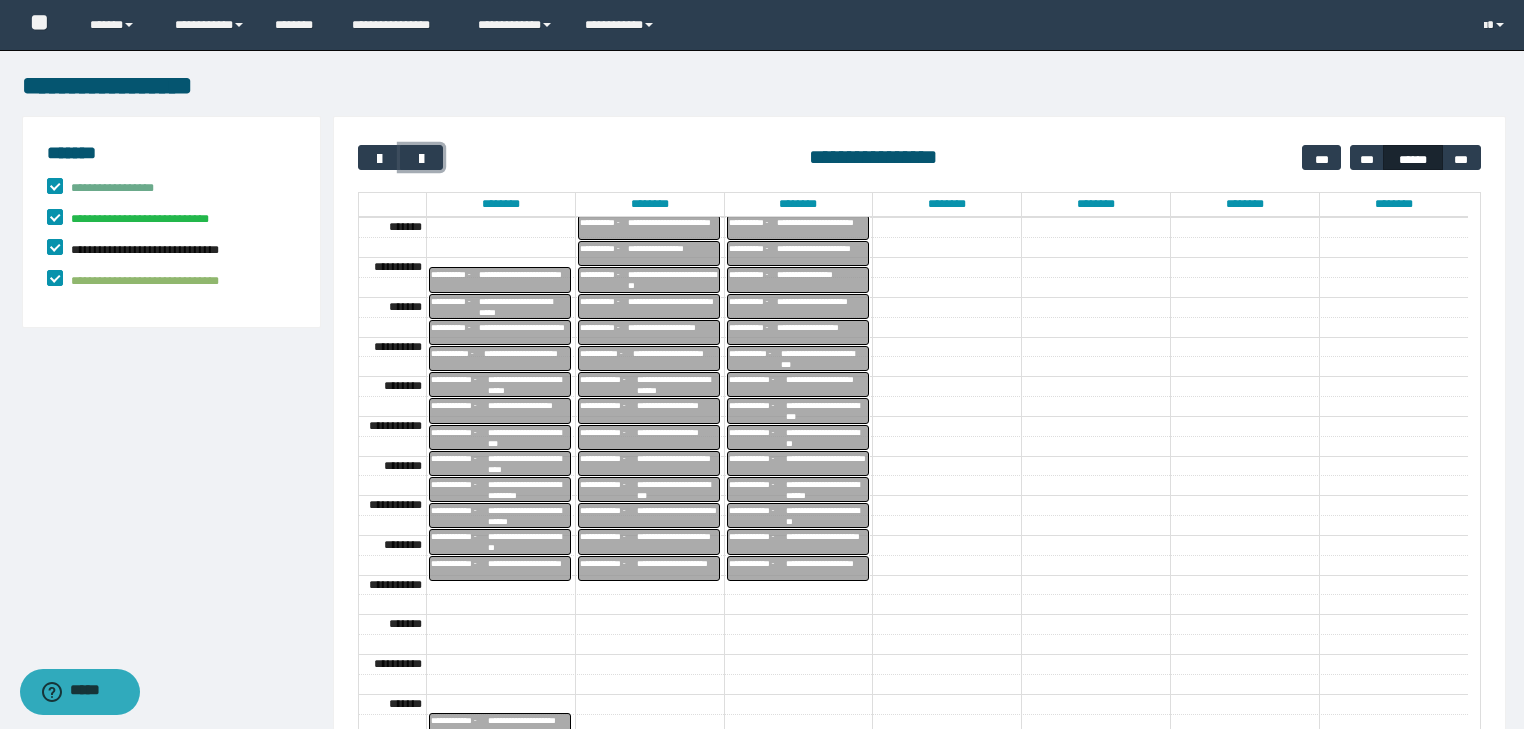 click on "**********" at bounding box center (524, 280) 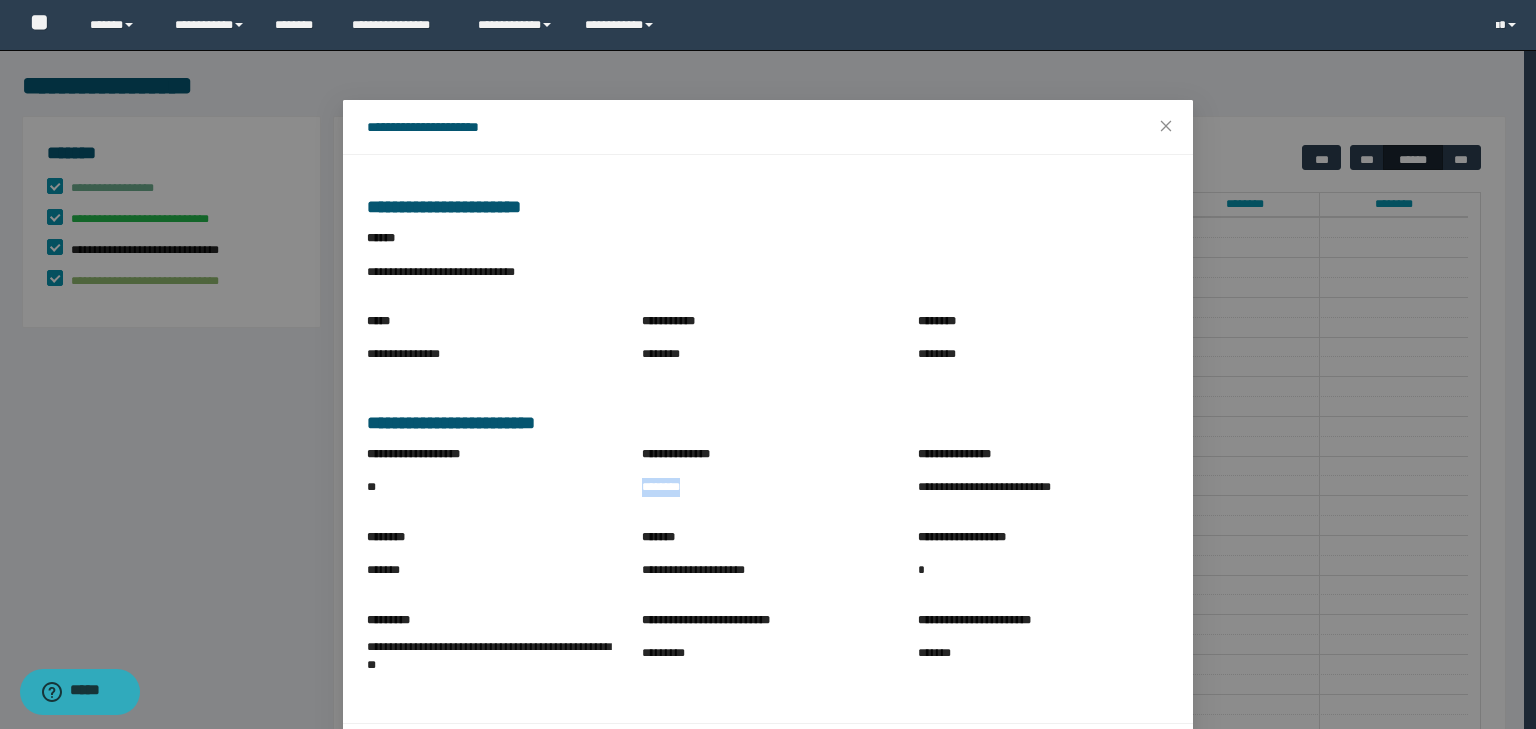 drag, startPoint x: 637, startPoint y: 490, endPoint x: 707, endPoint y: 508, distance: 72.277245 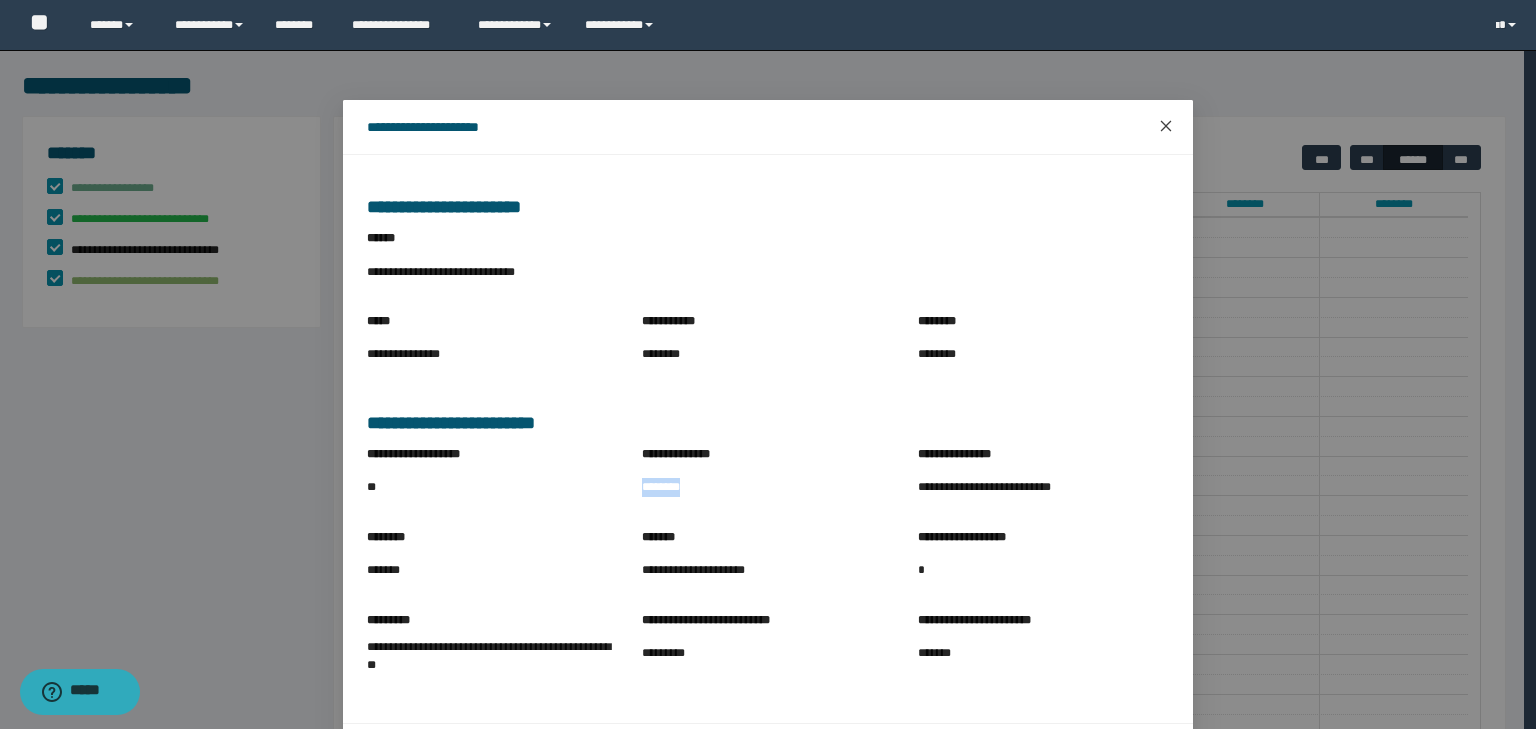 click at bounding box center (1166, 127) 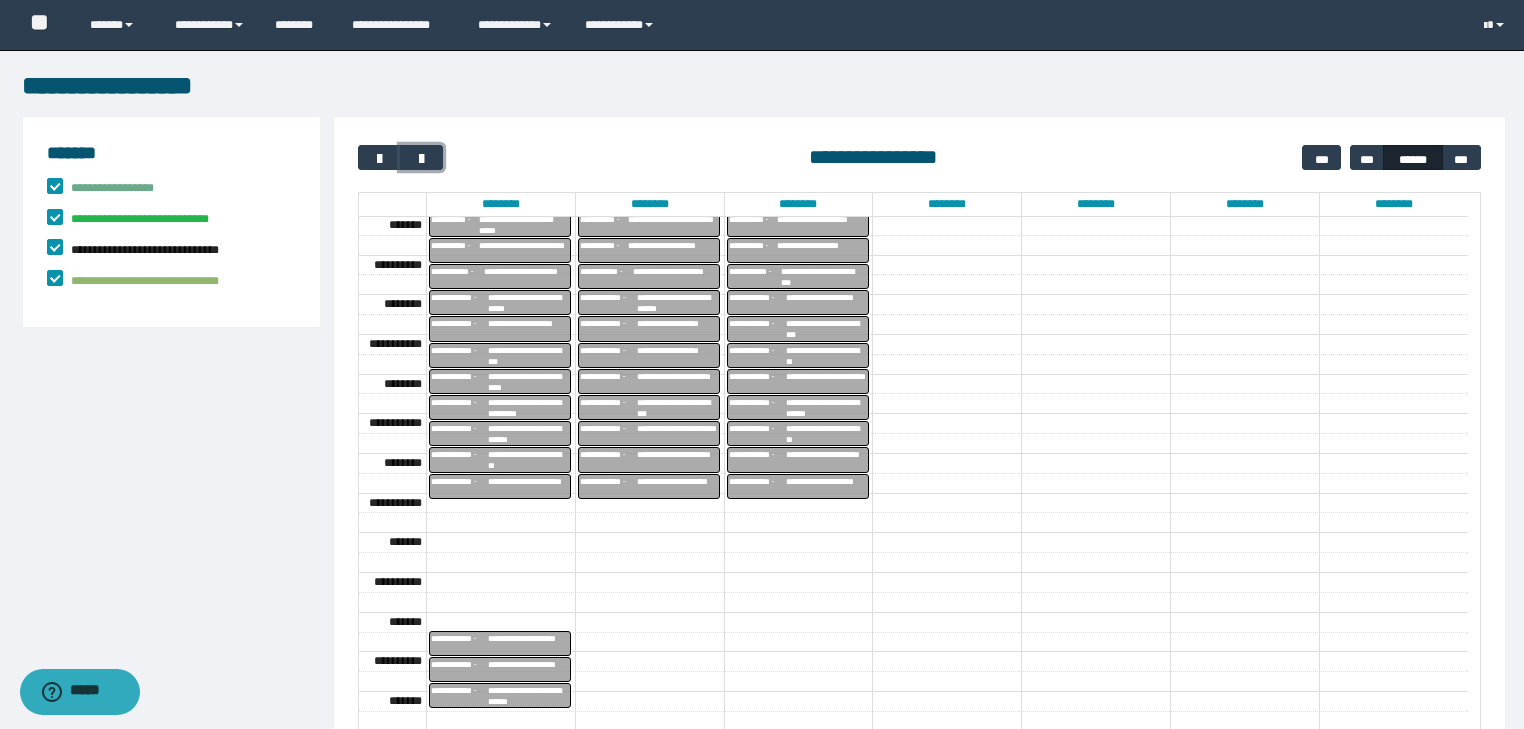 scroll, scrollTop: 449, scrollLeft: 0, axis: vertical 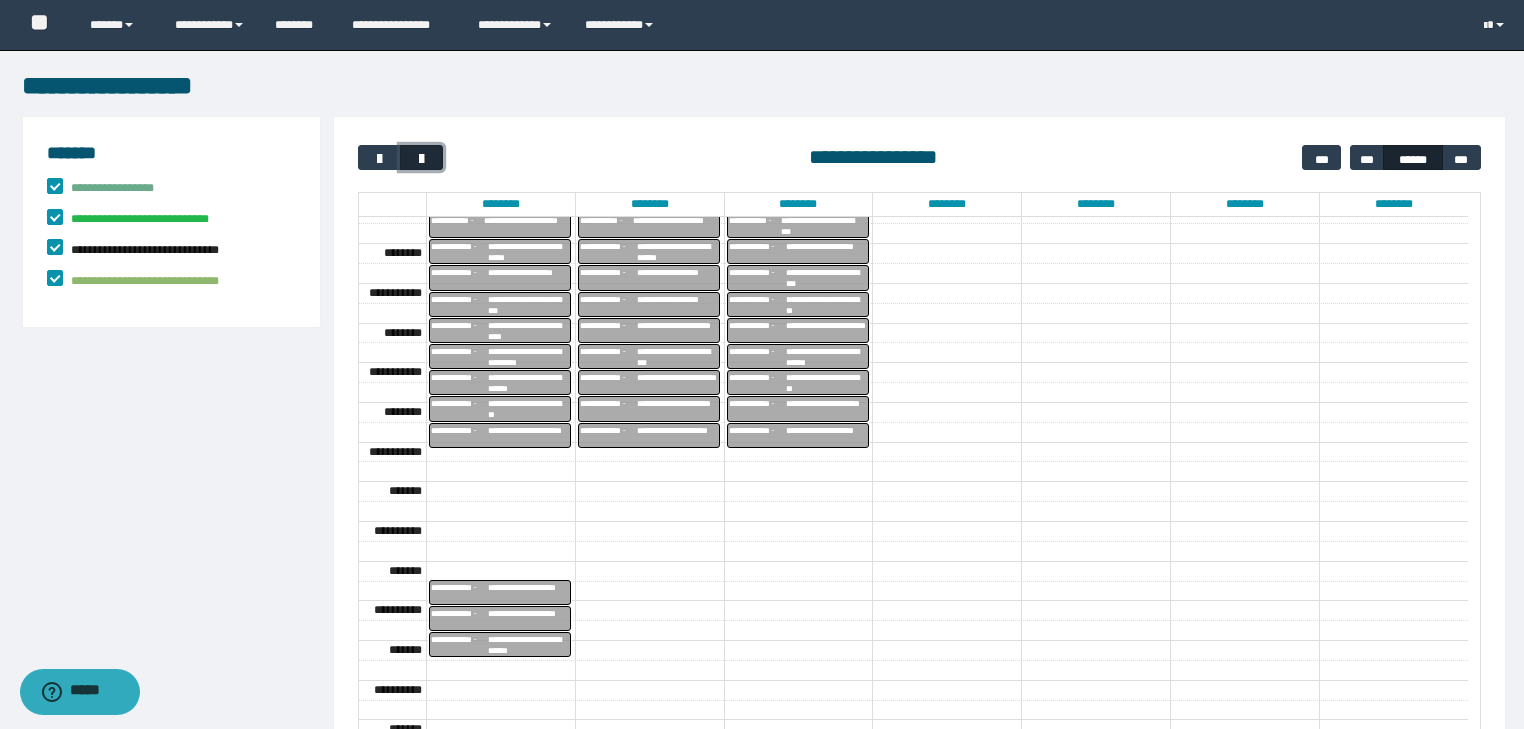 click at bounding box center [422, 159] 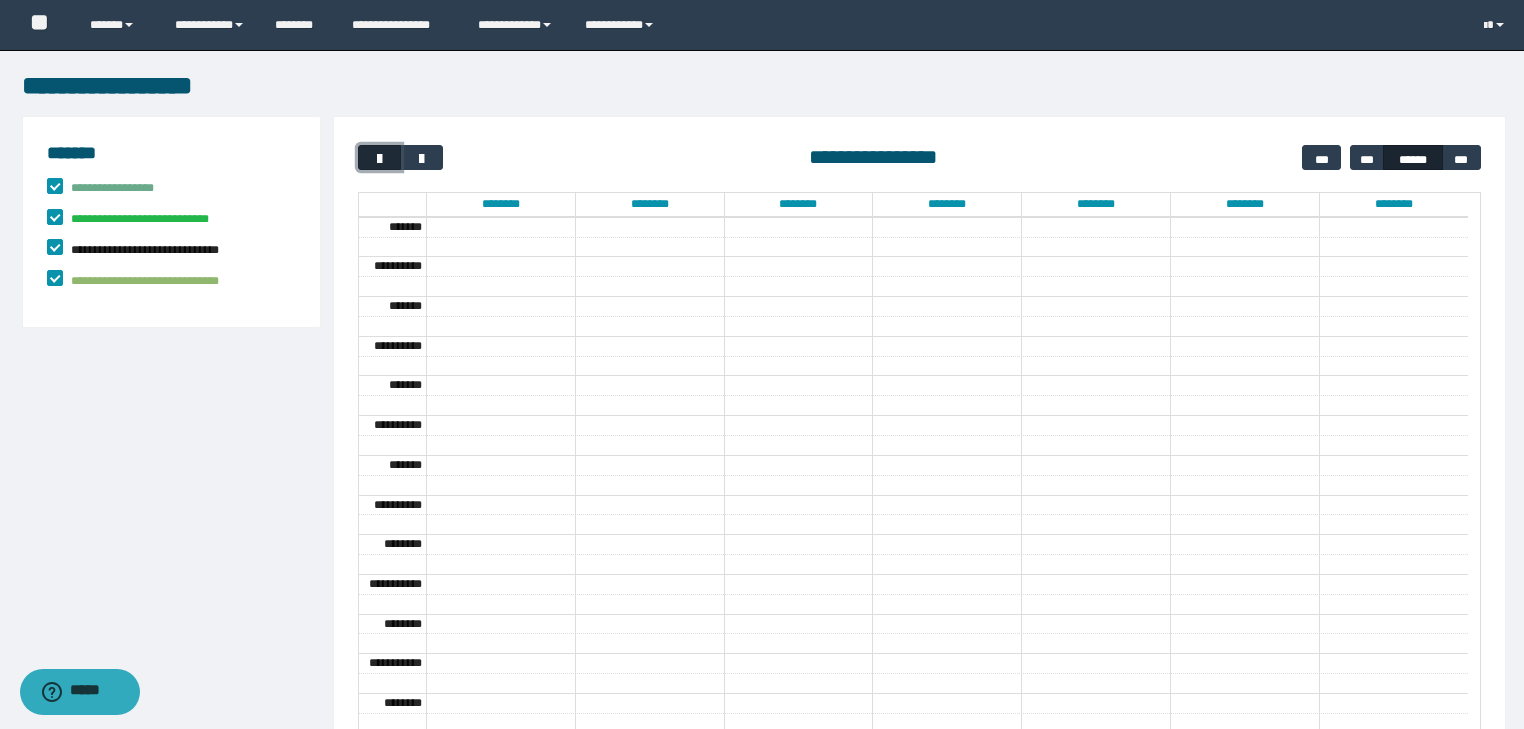 click at bounding box center [380, 159] 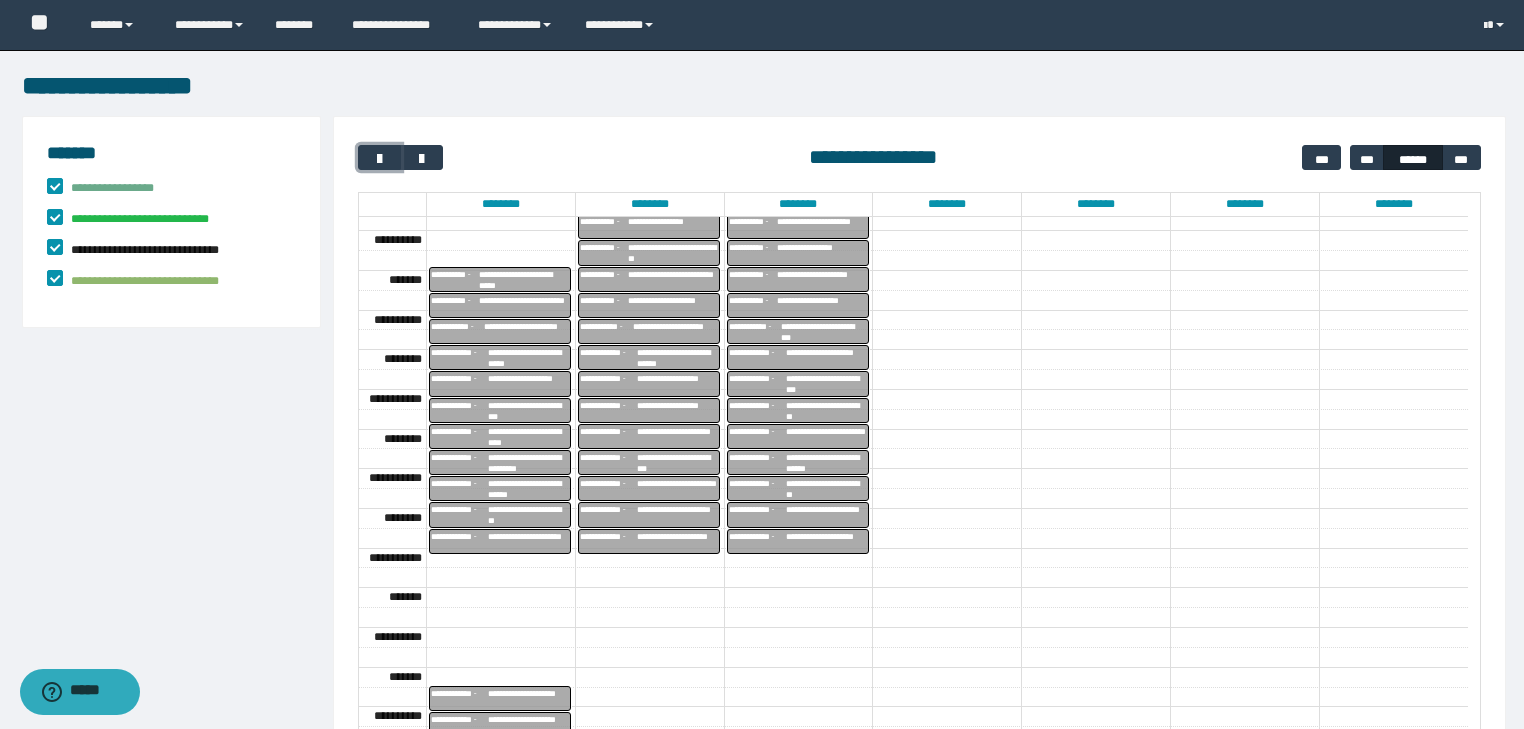 scroll, scrollTop: 183, scrollLeft: 0, axis: vertical 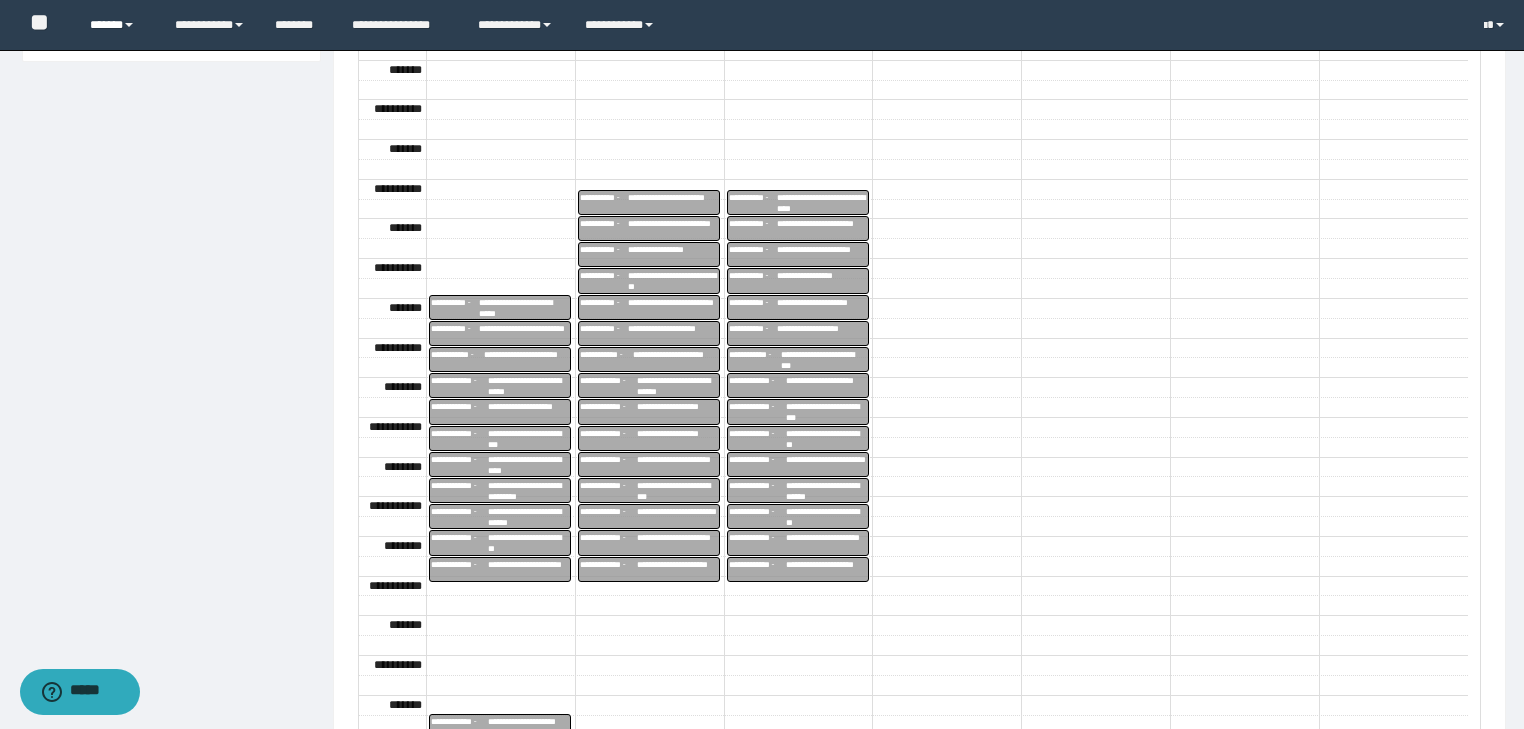 click on "******" at bounding box center (117, 25) 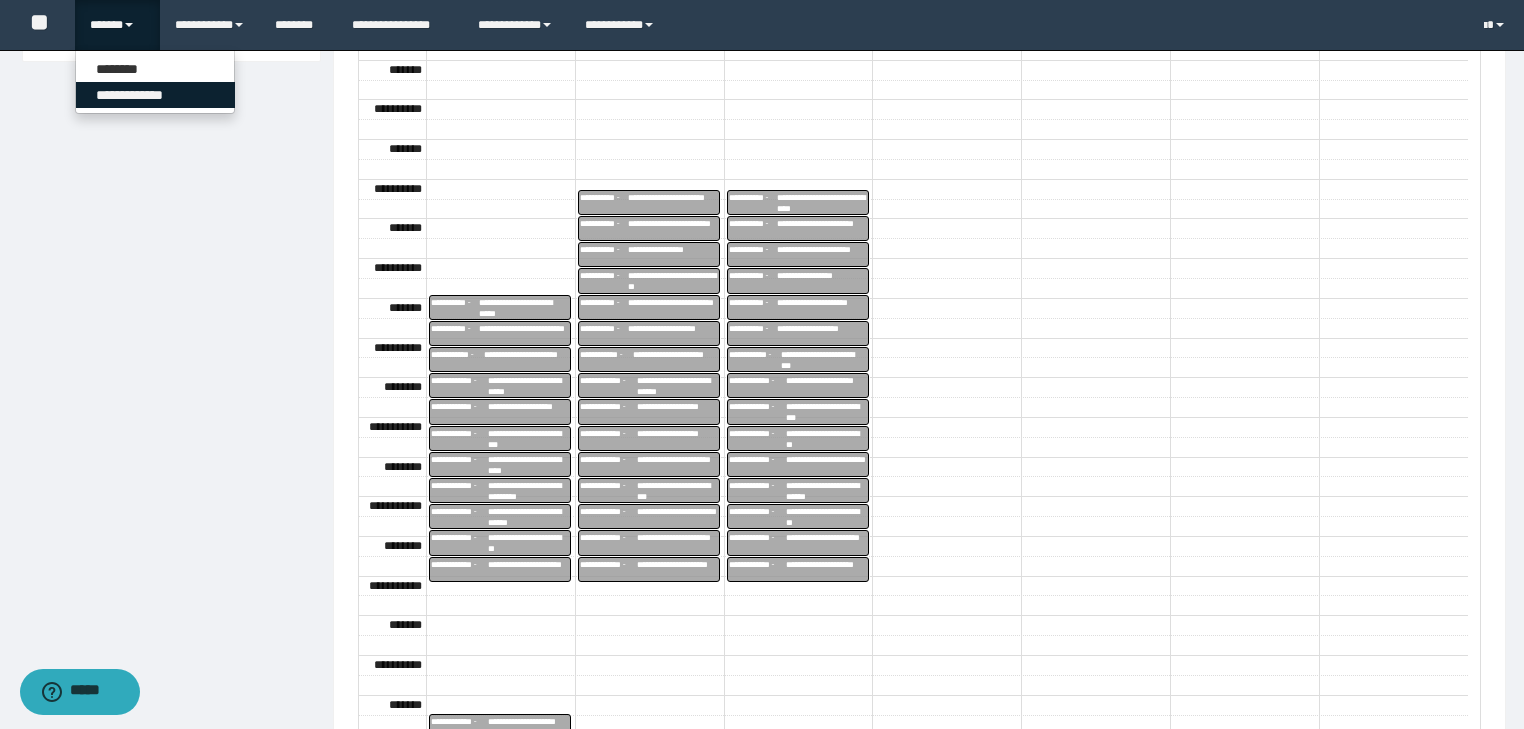 click on "**********" at bounding box center [155, 95] 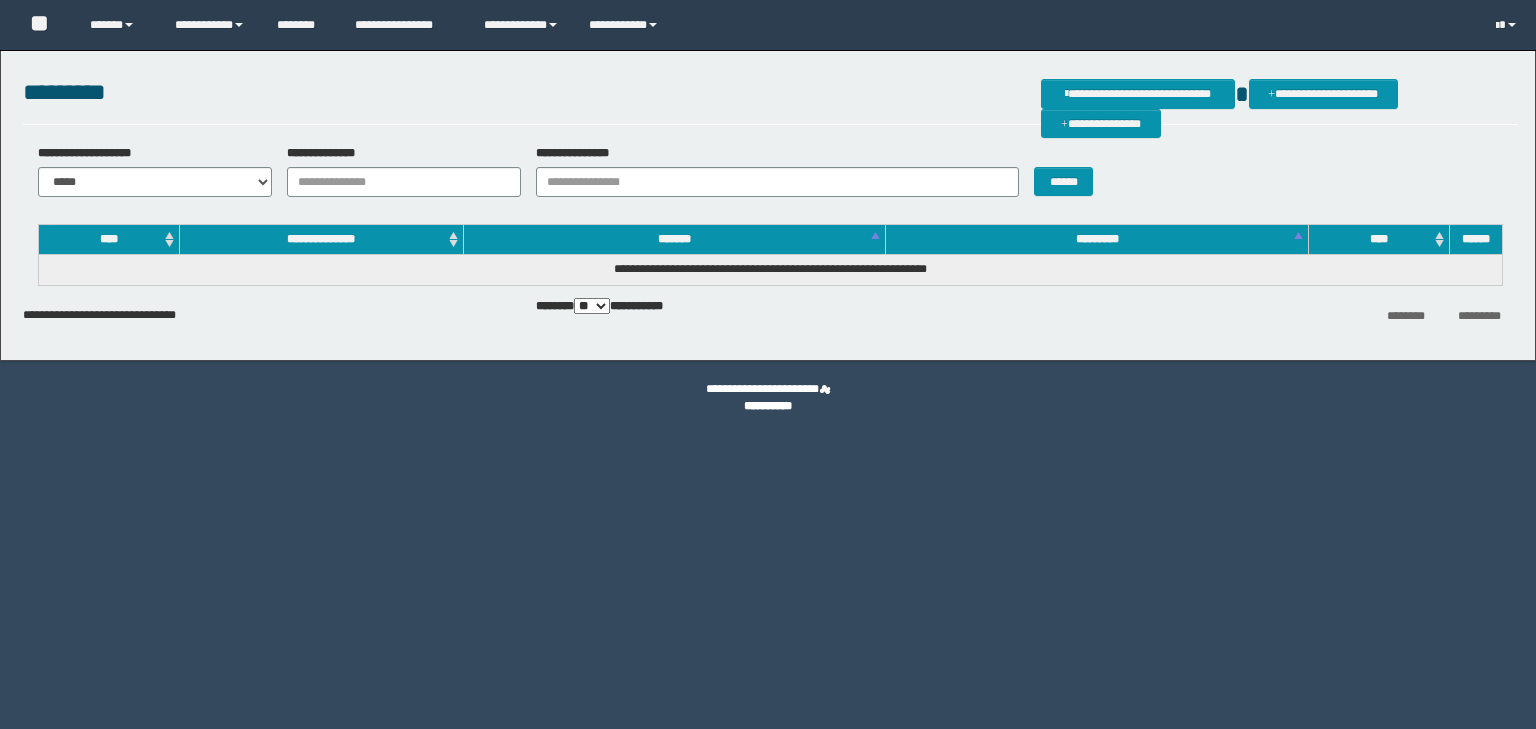scroll, scrollTop: 0, scrollLeft: 0, axis: both 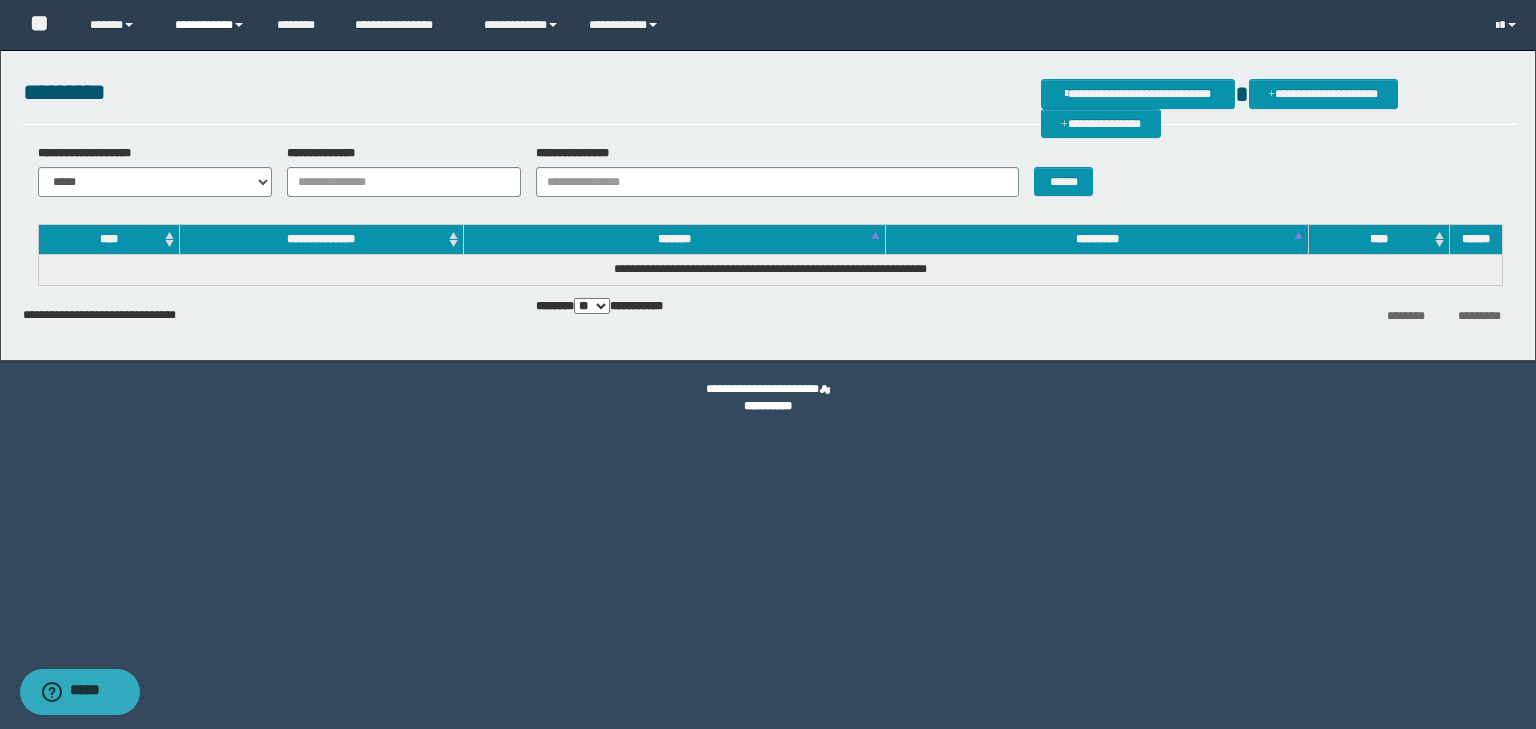 click on "**********" at bounding box center [210, 25] 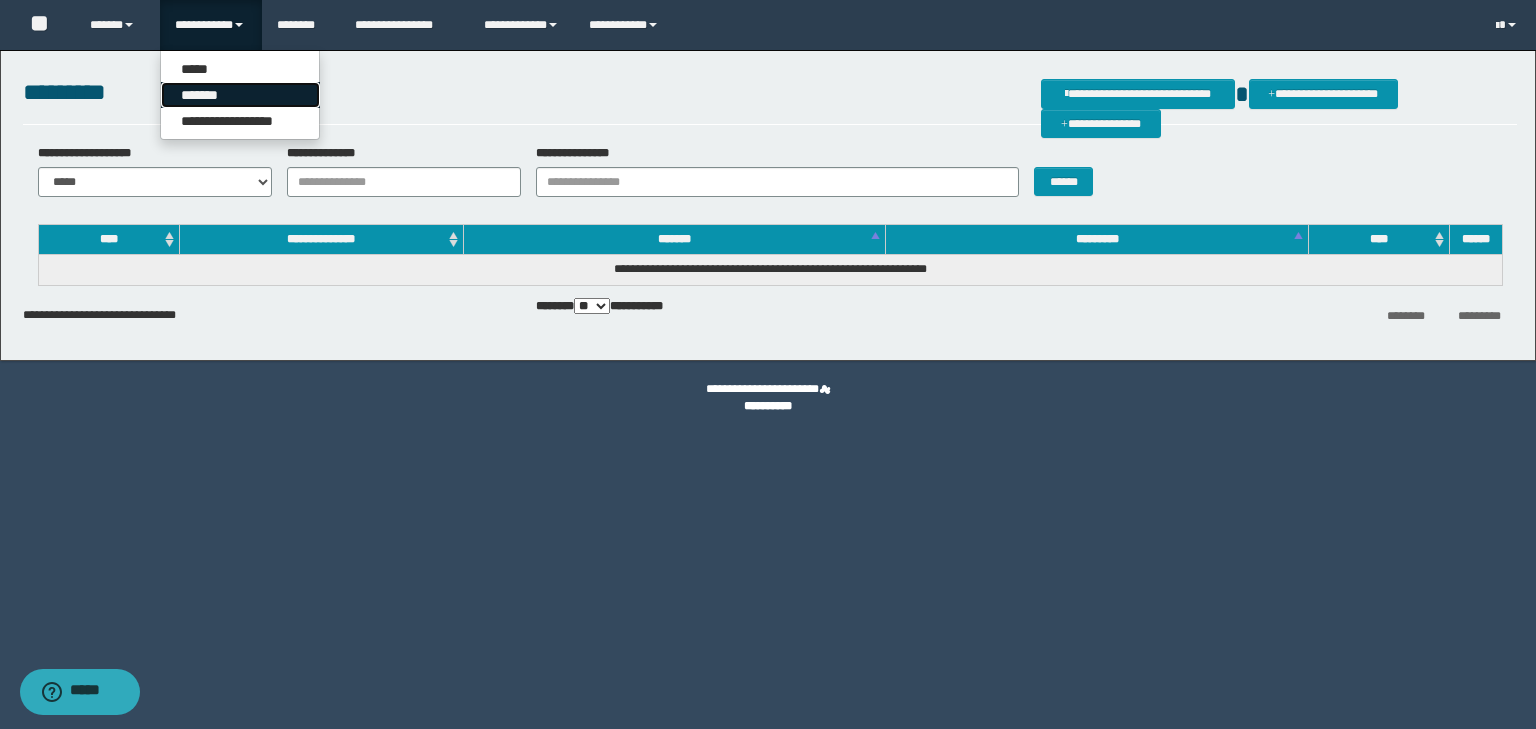 click on "*******" at bounding box center [240, 95] 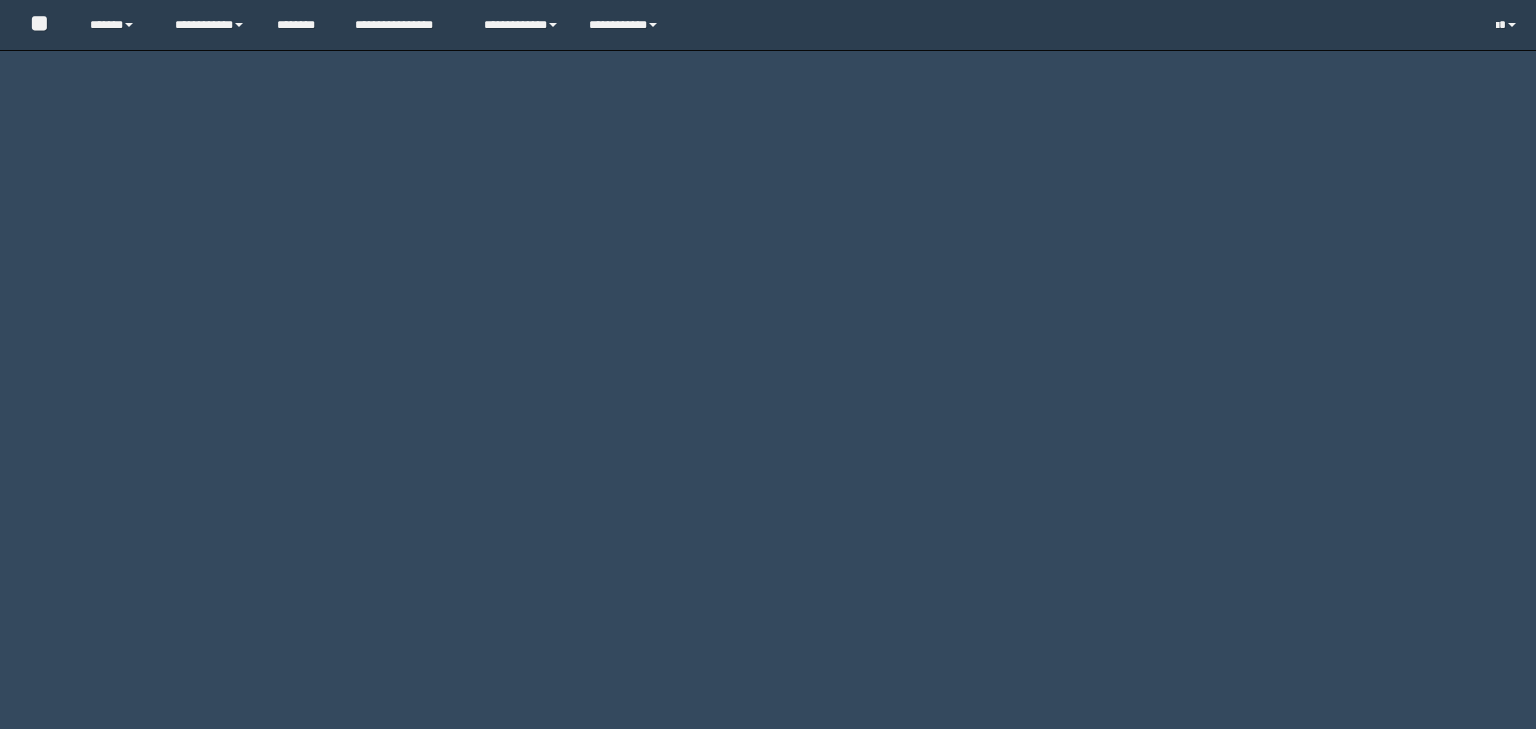 scroll, scrollTop: 0, scrollLeft: 0, axis: both 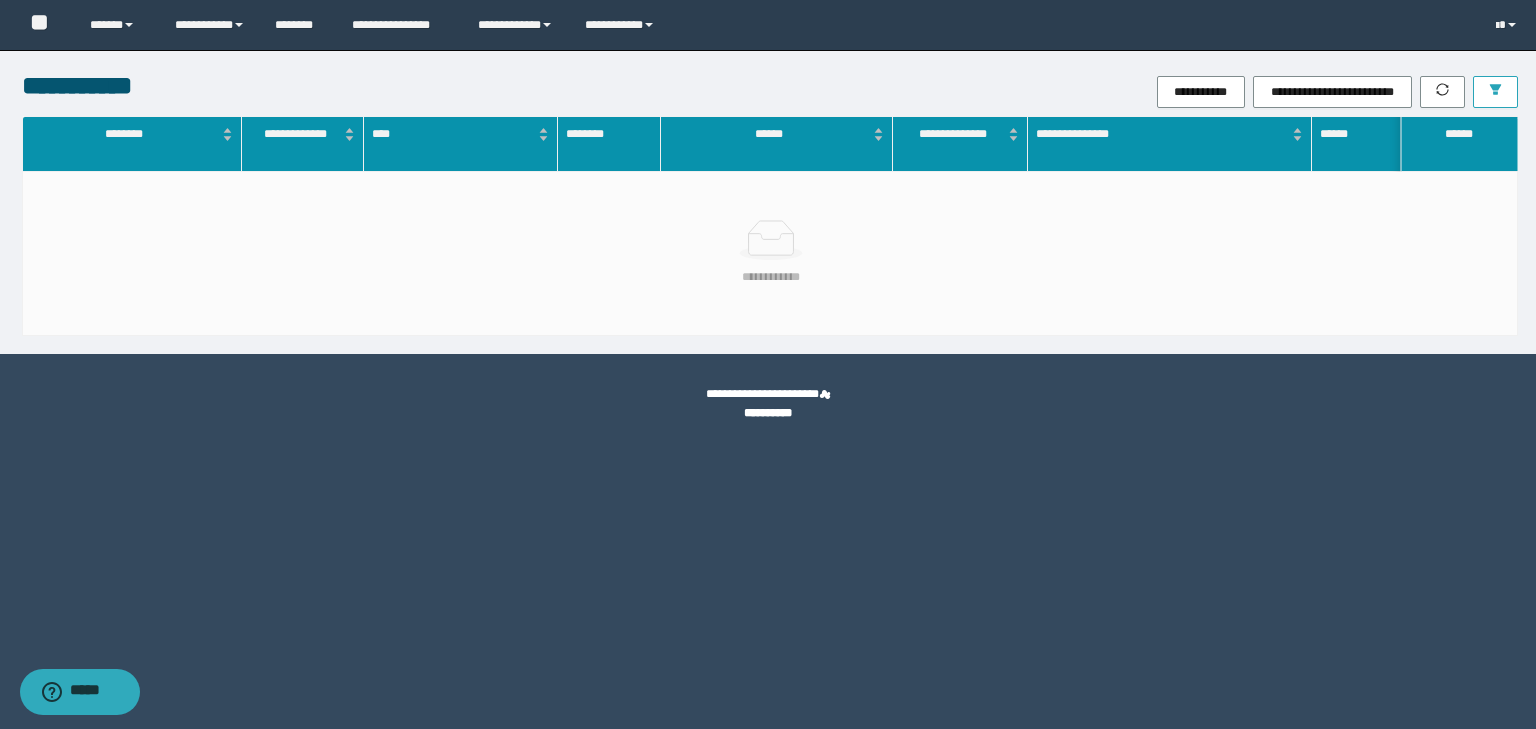click at bounding box center (1495, 92) 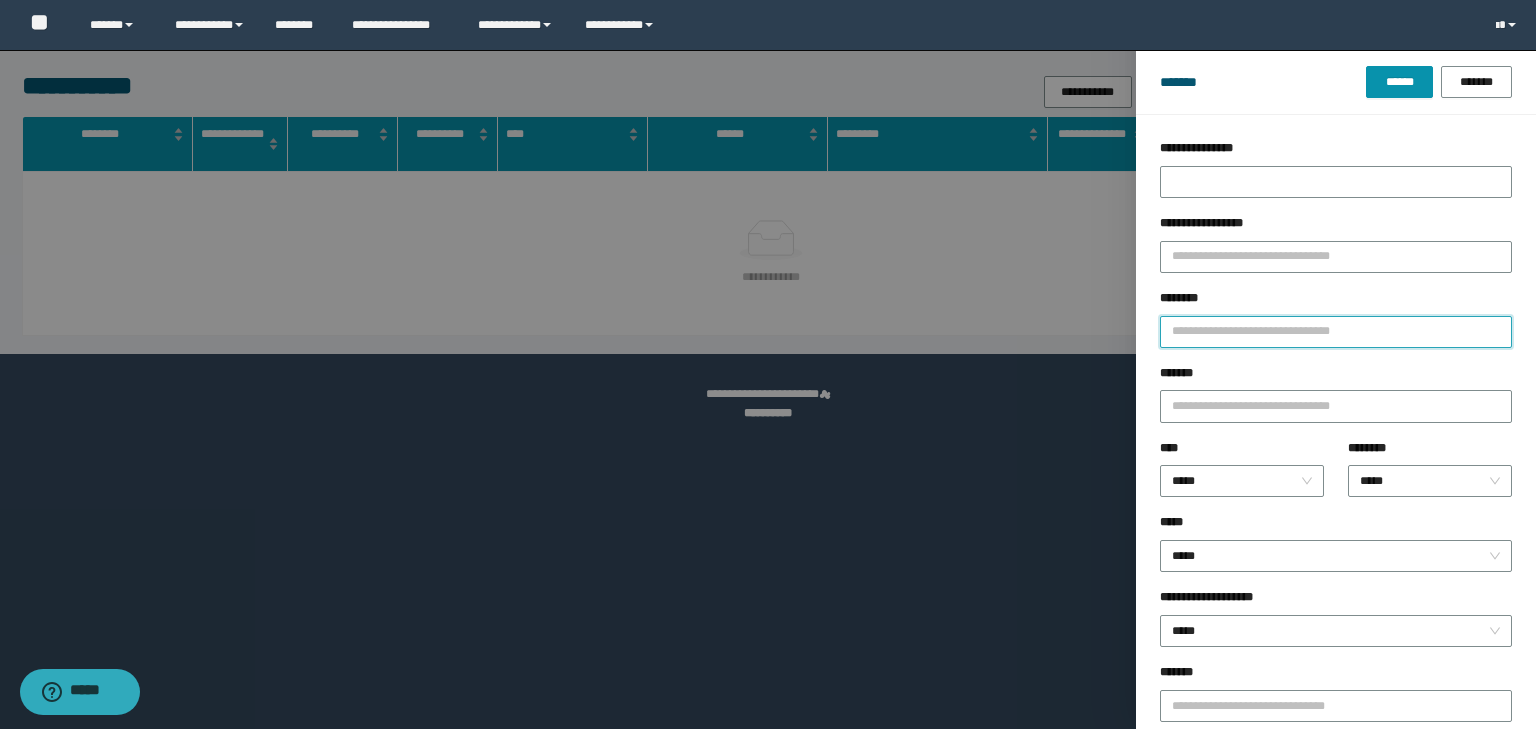 click on "********" at bounding box center (1336, 332) 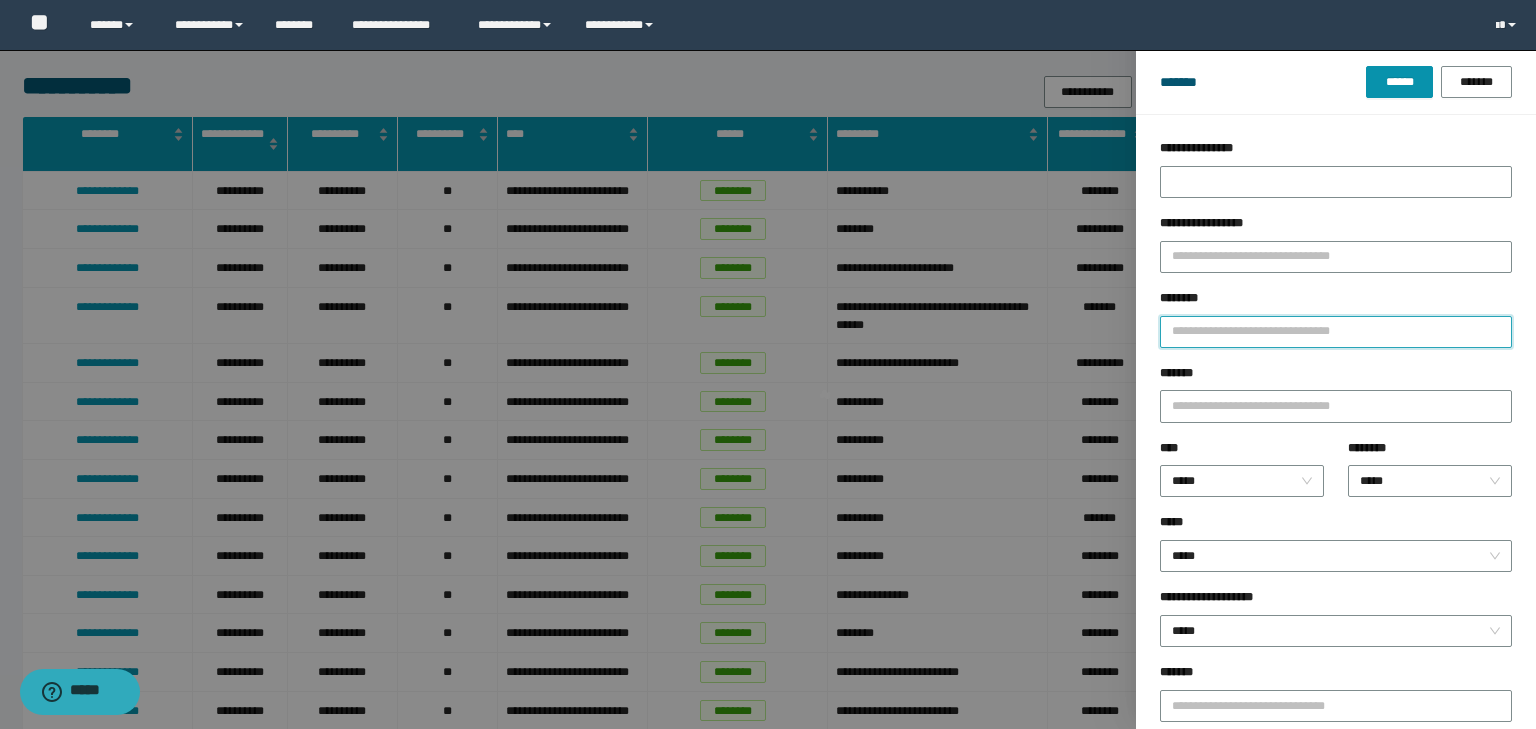 type on "*" 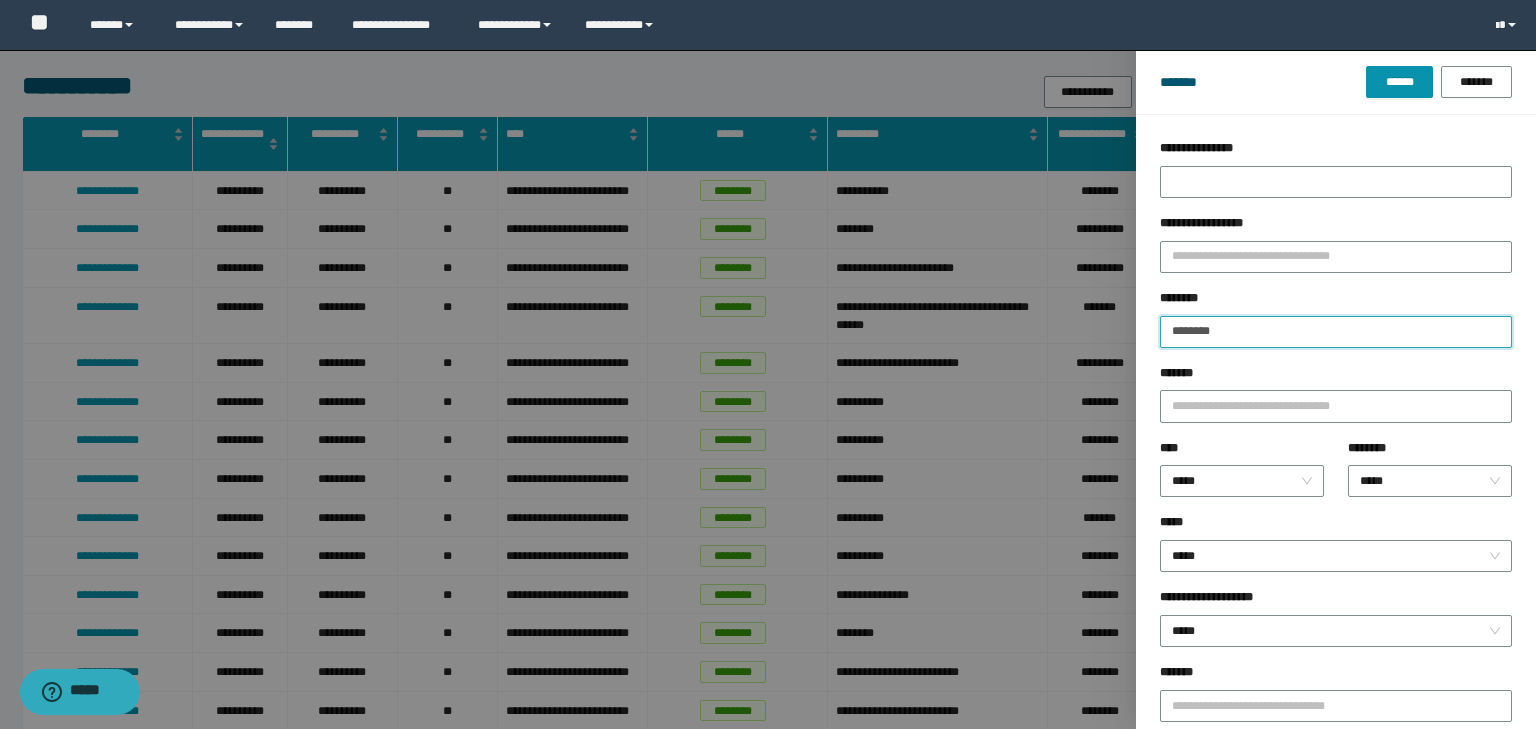 type on "********" 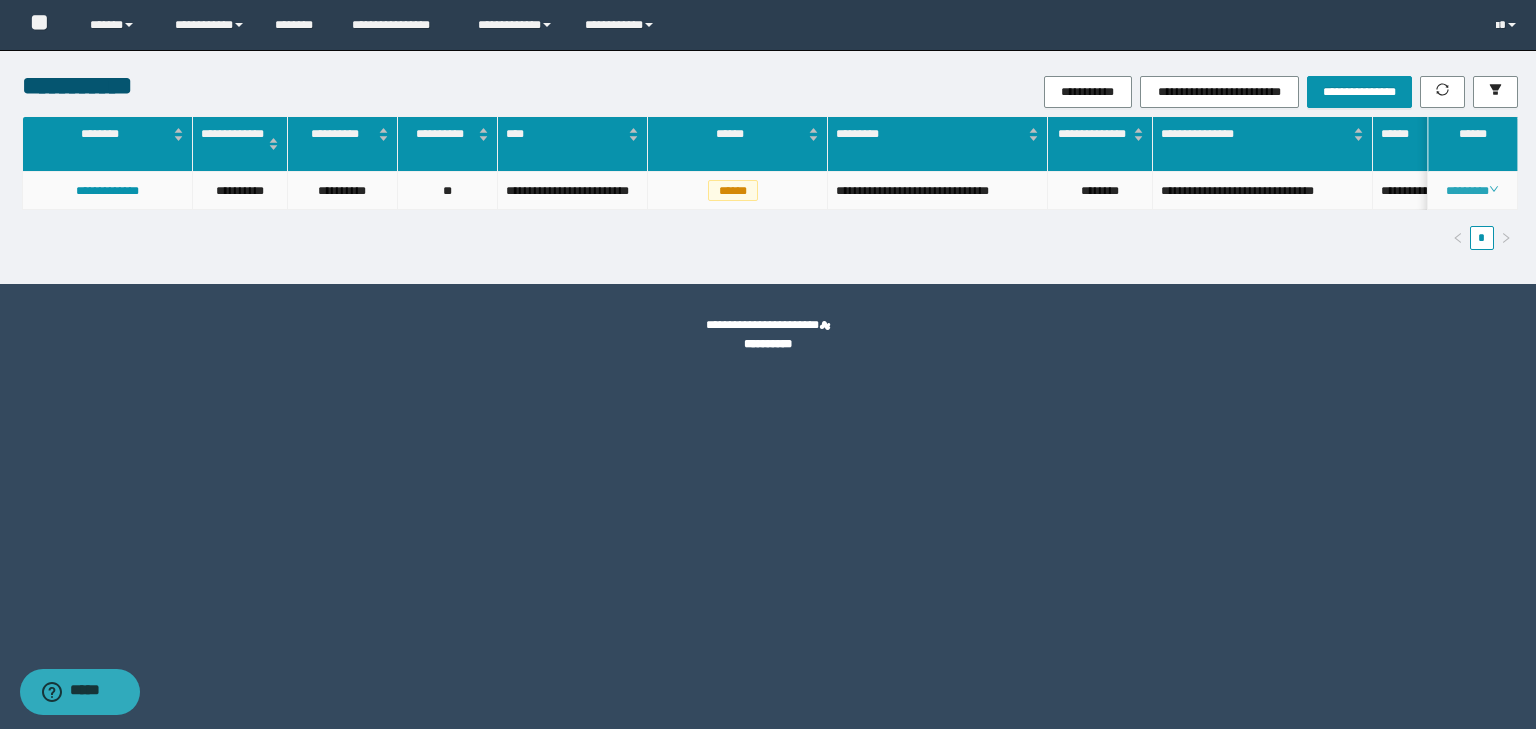 click 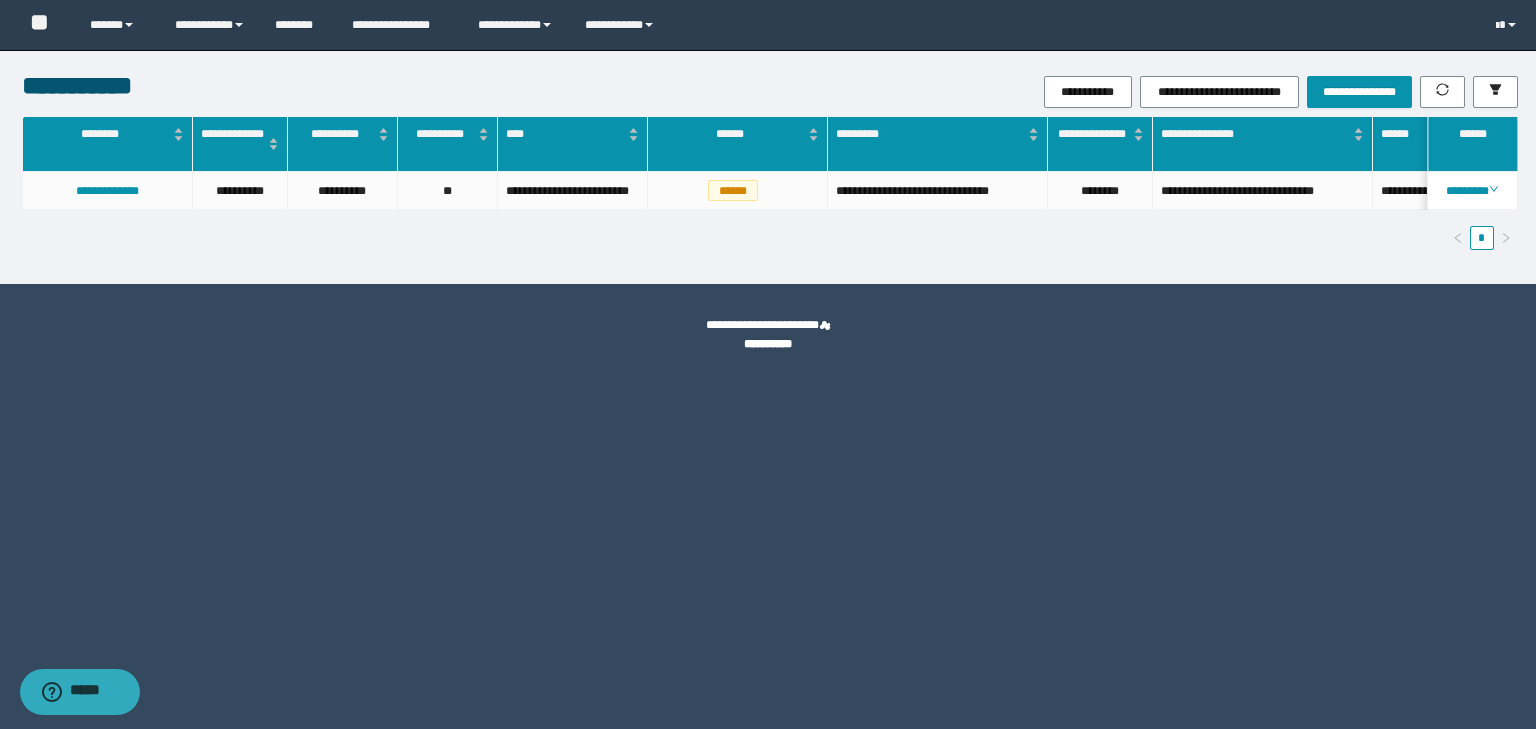 click on "**********" at bounding box center (768, 364) 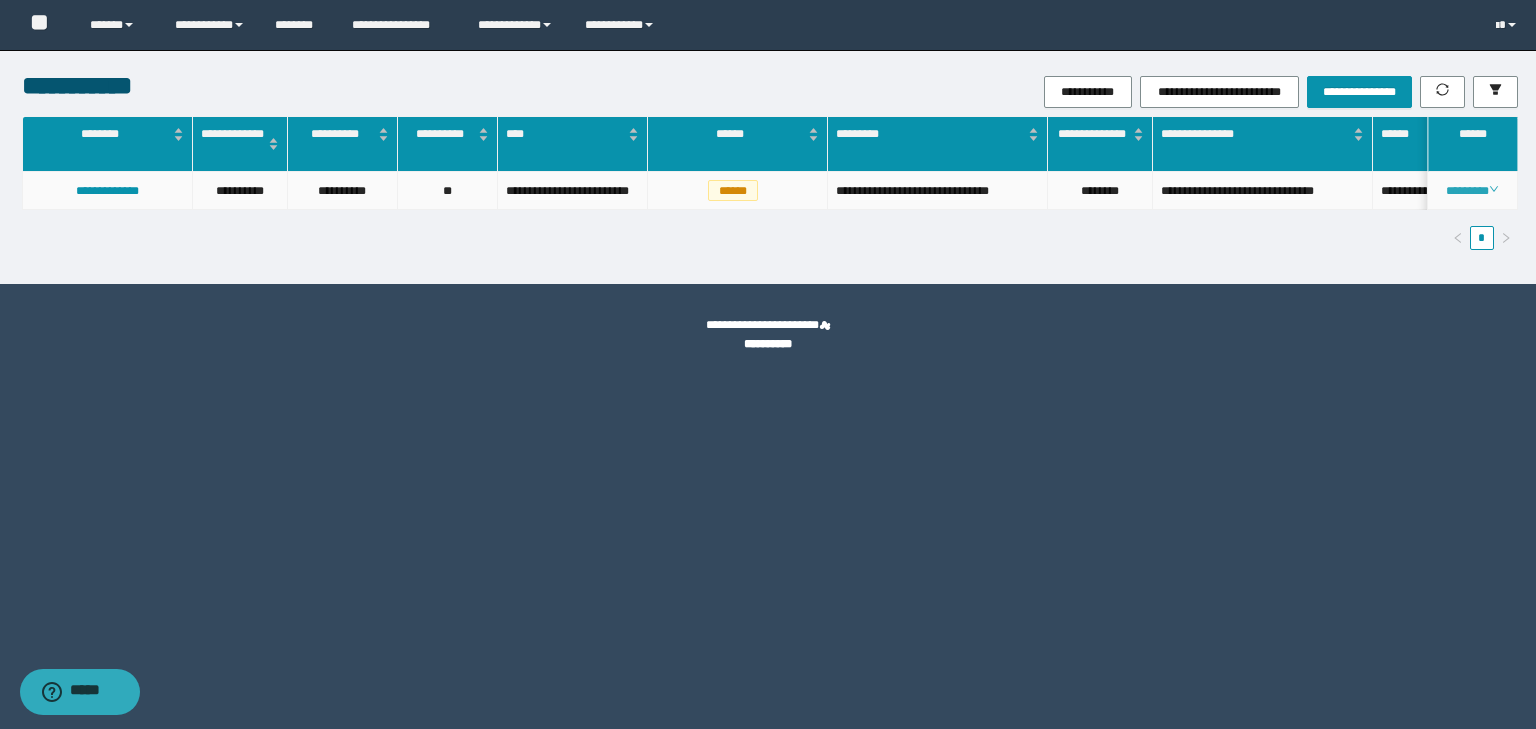 click 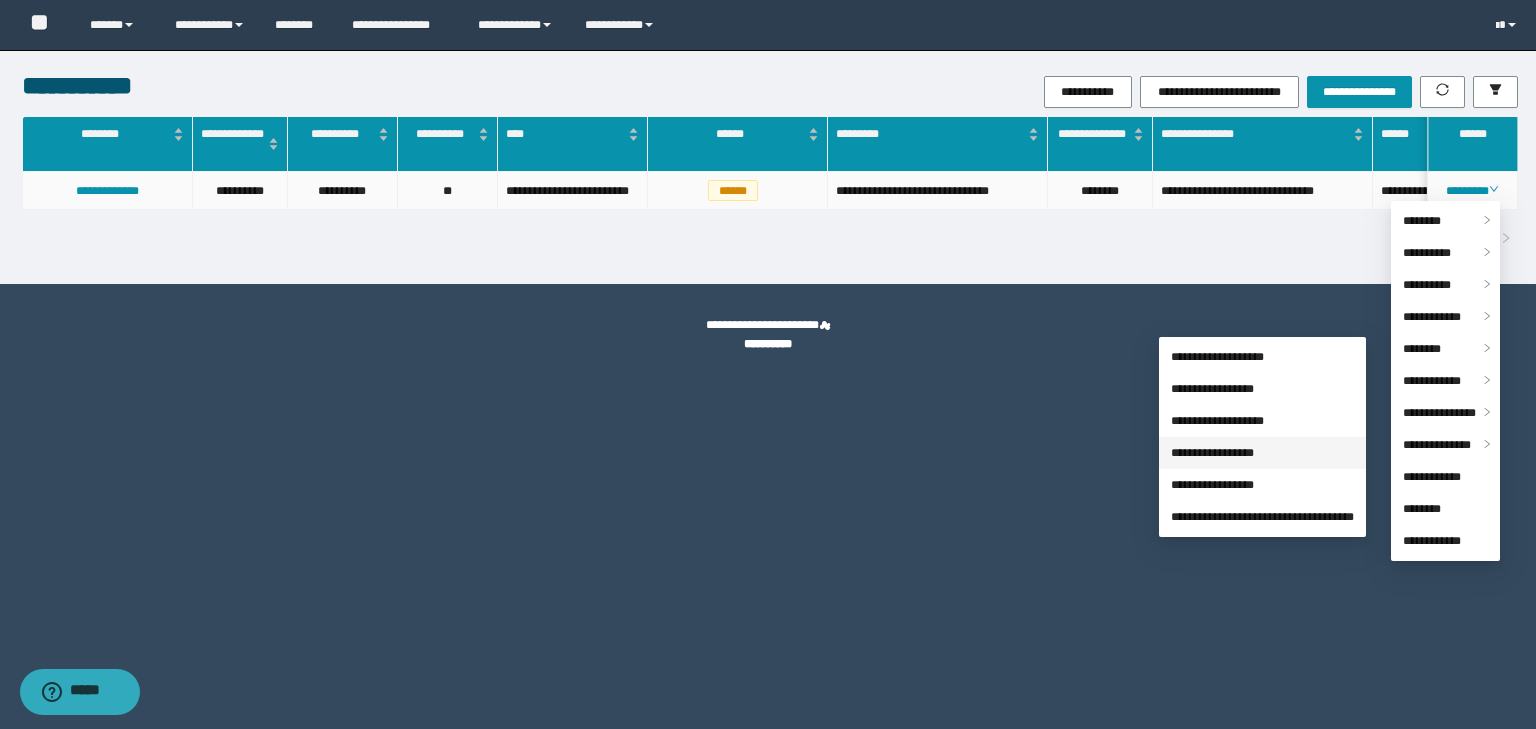 click on "**********" at bounding box center [1212, 453] 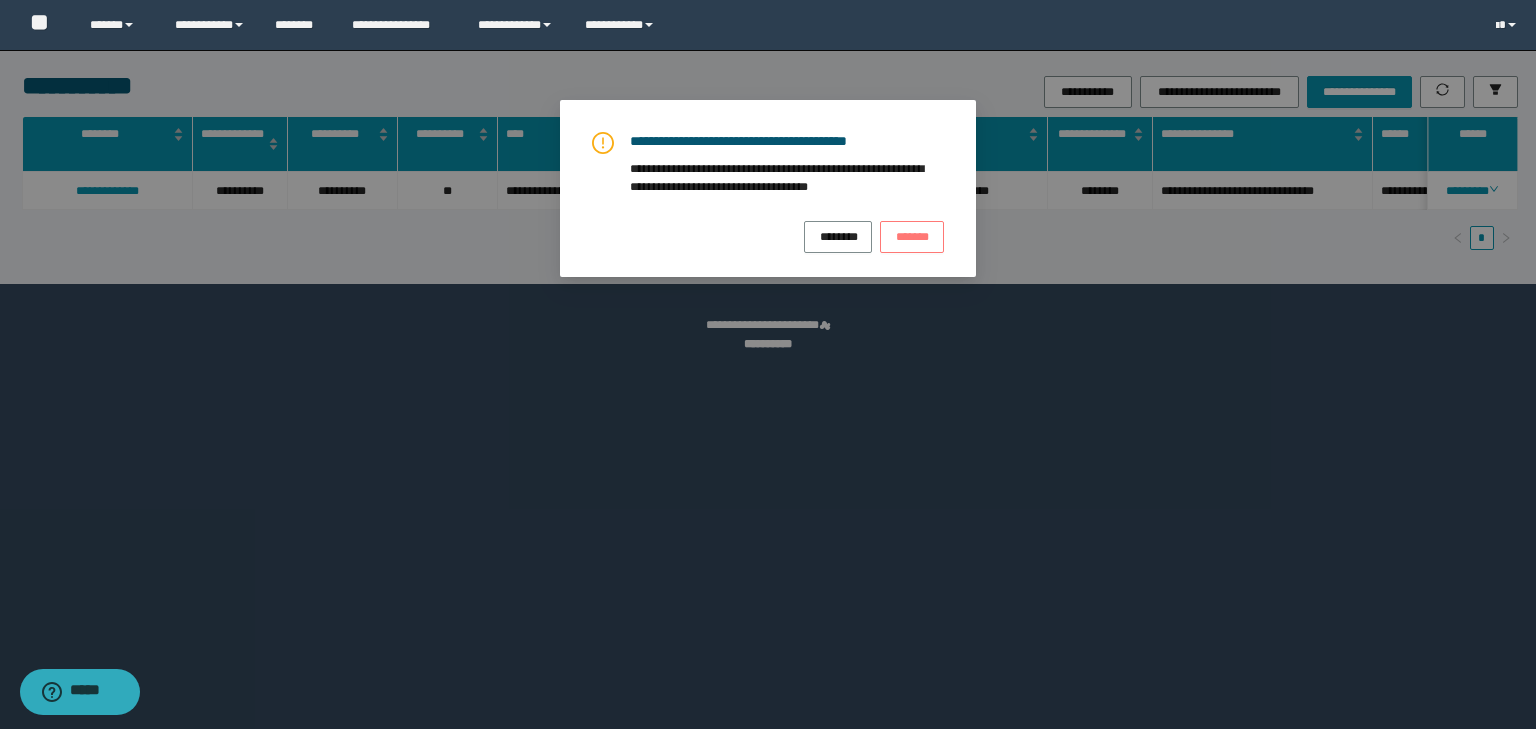 click on "*******" at bounding box center [912, 235] 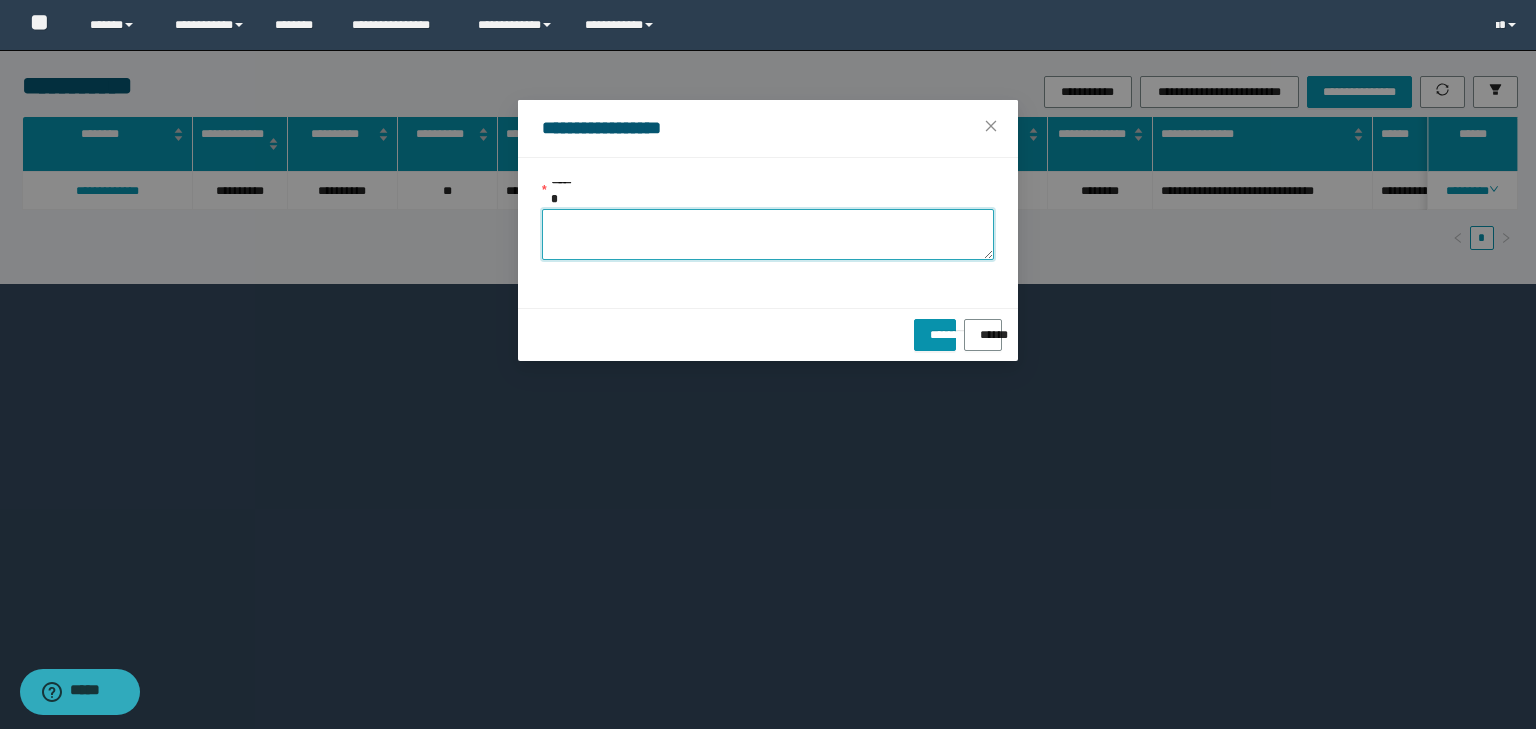 click on "******" at bounding box center (768, 234) 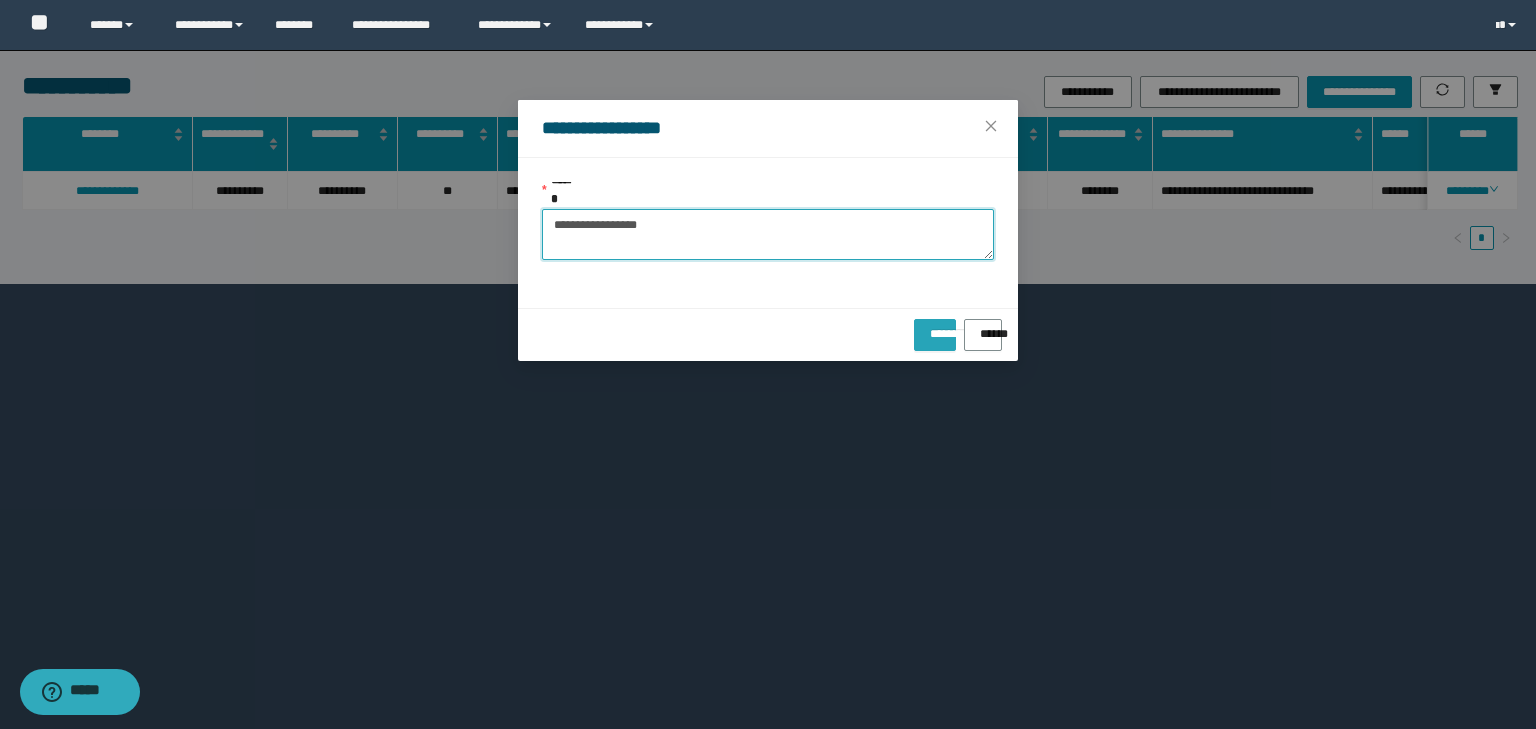 type on "**********" 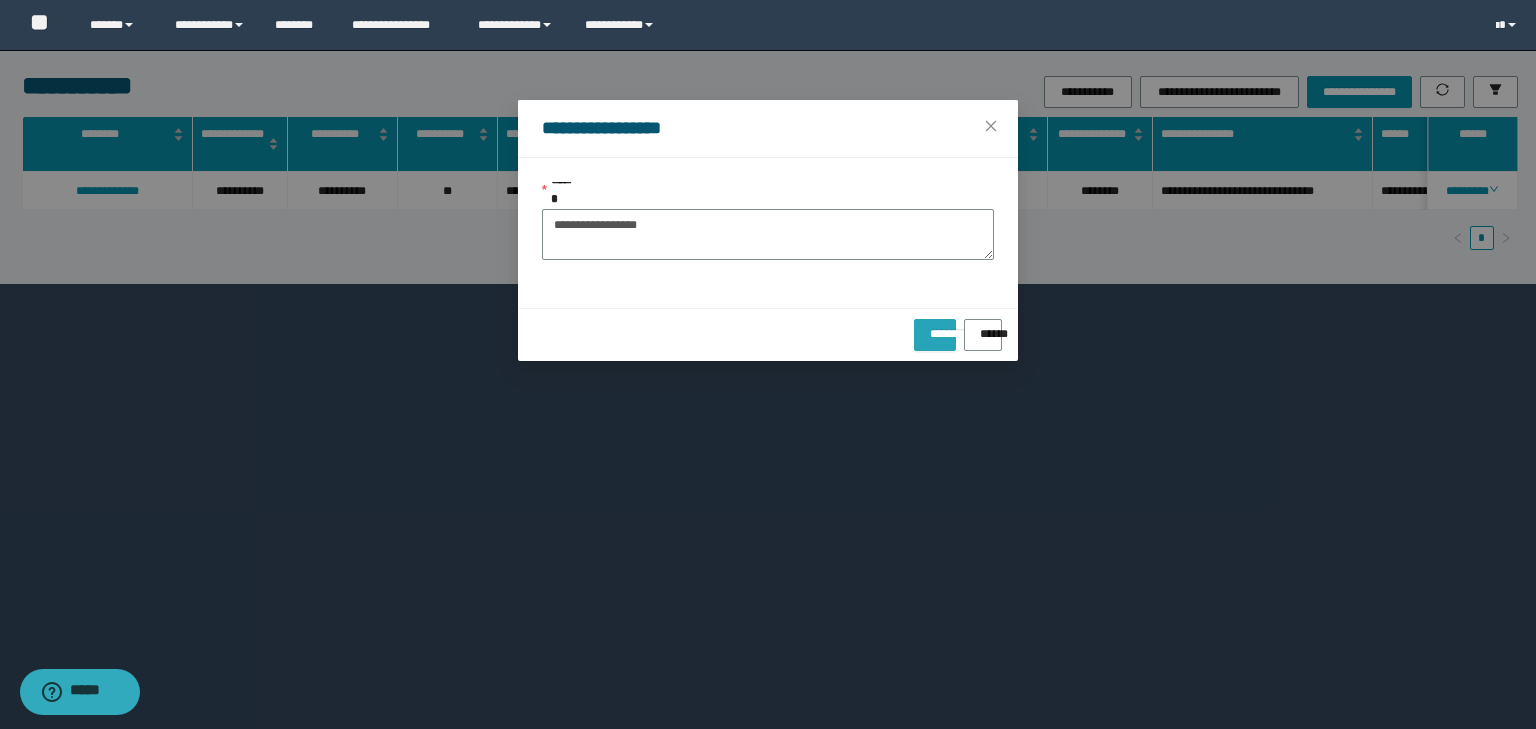click on "********" at bounding box center [934, 327] 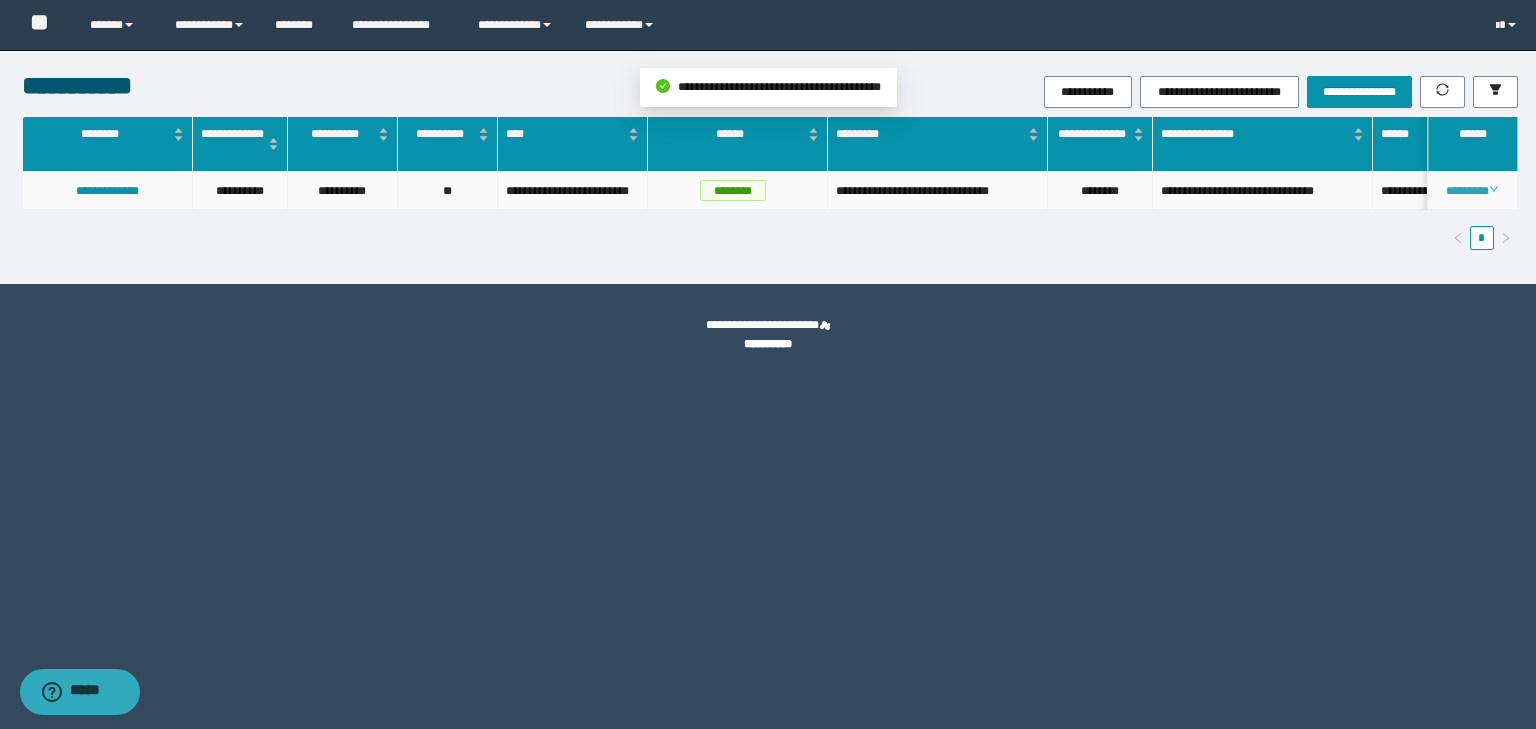 click 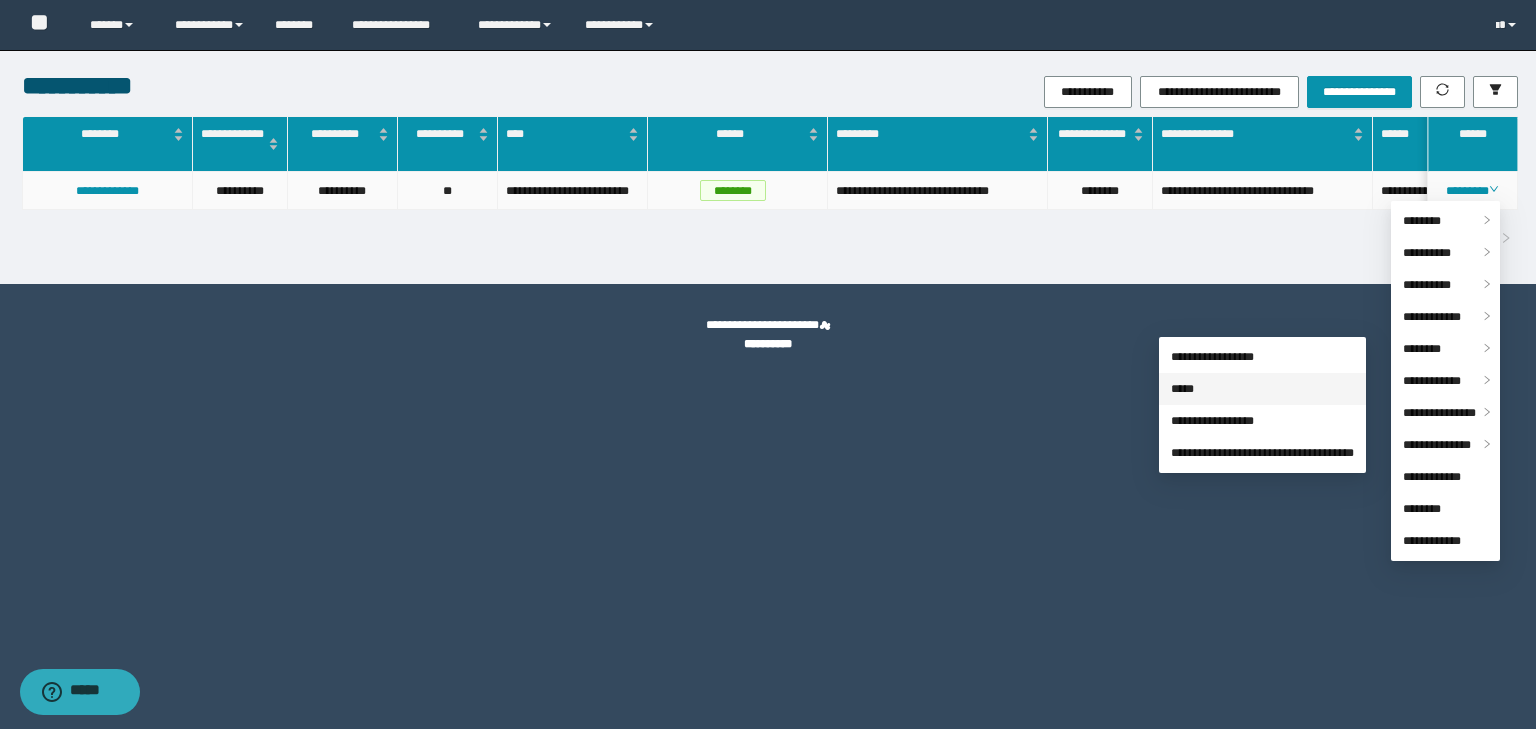 click on "*****" at bounding box center [1182, 389] 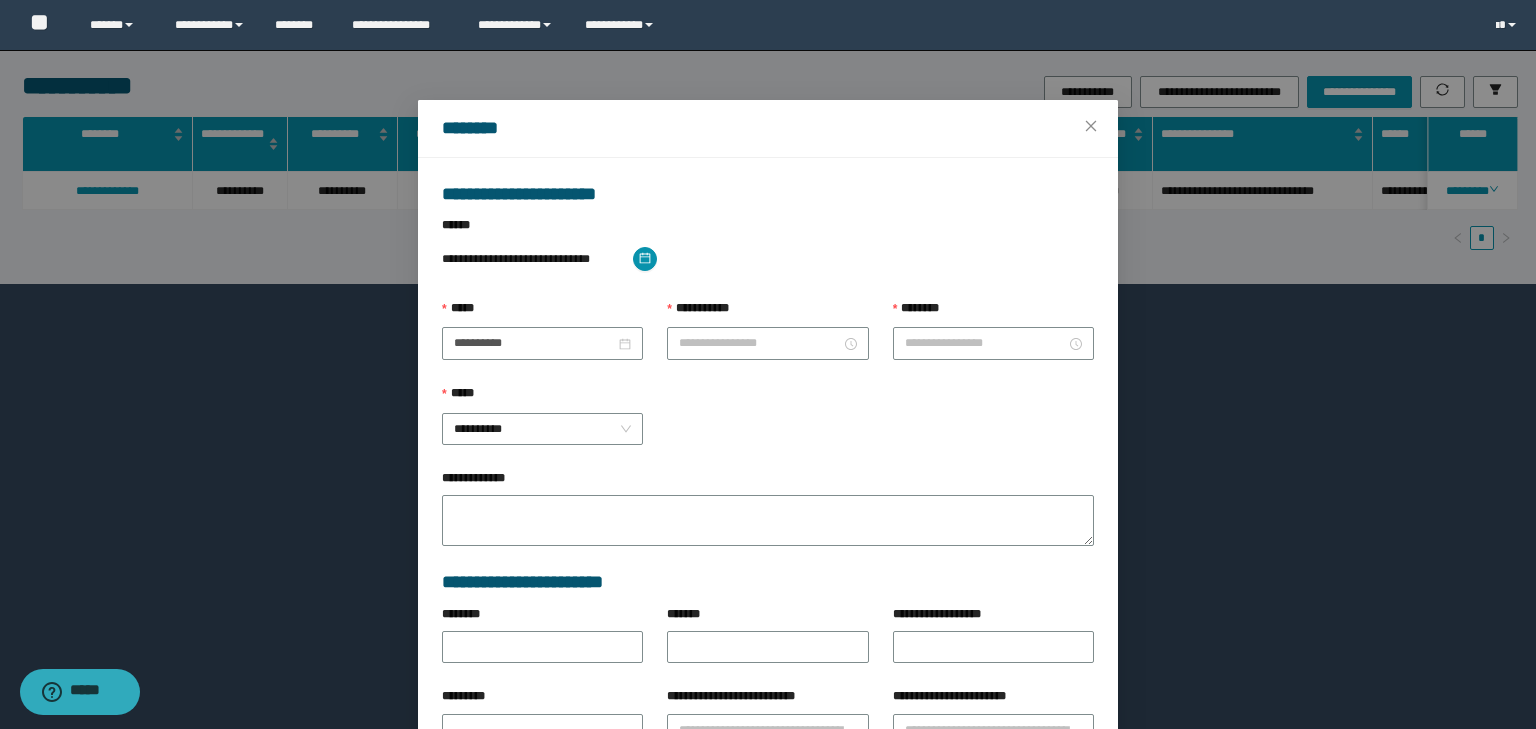 type on "**********" 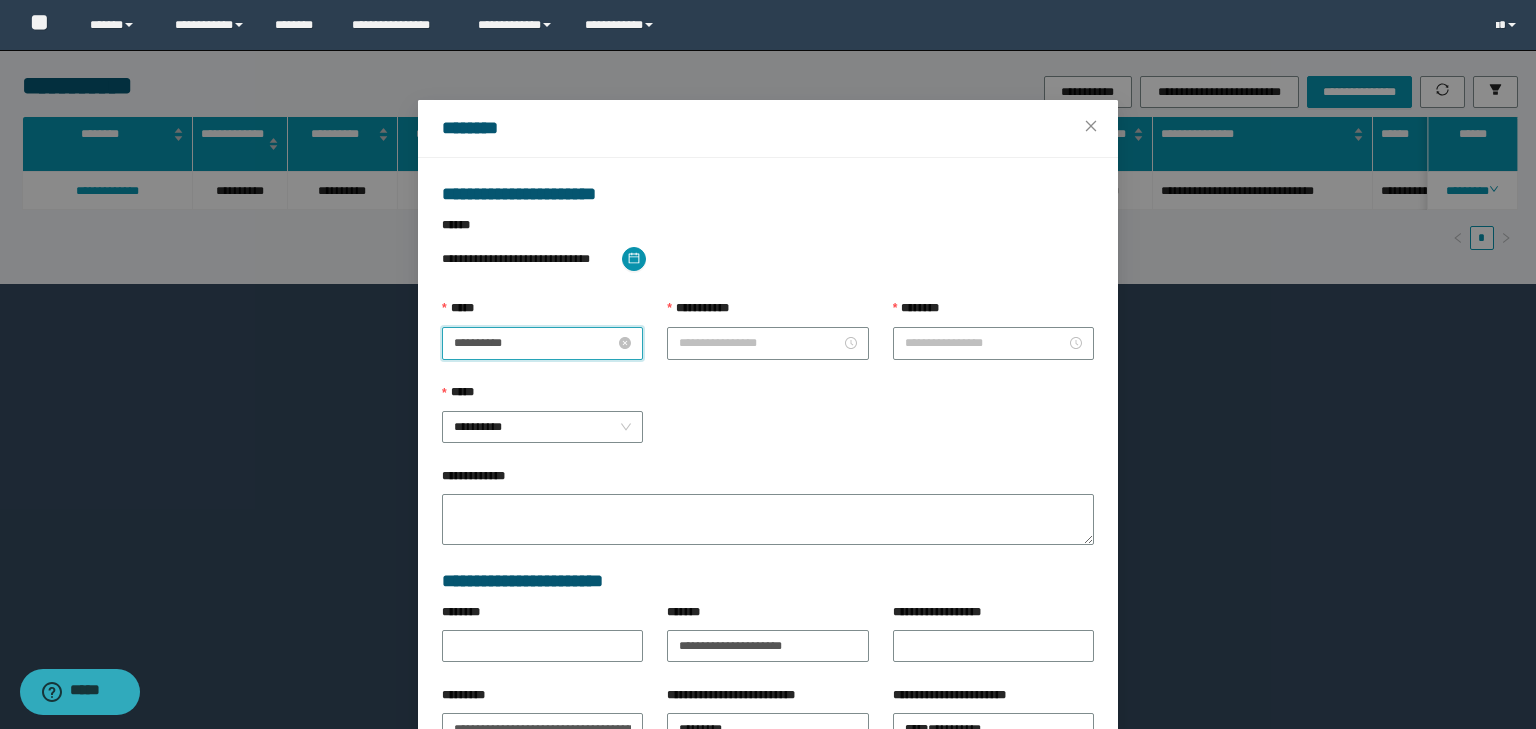 click on "**********" at bounding box center [534, 343] 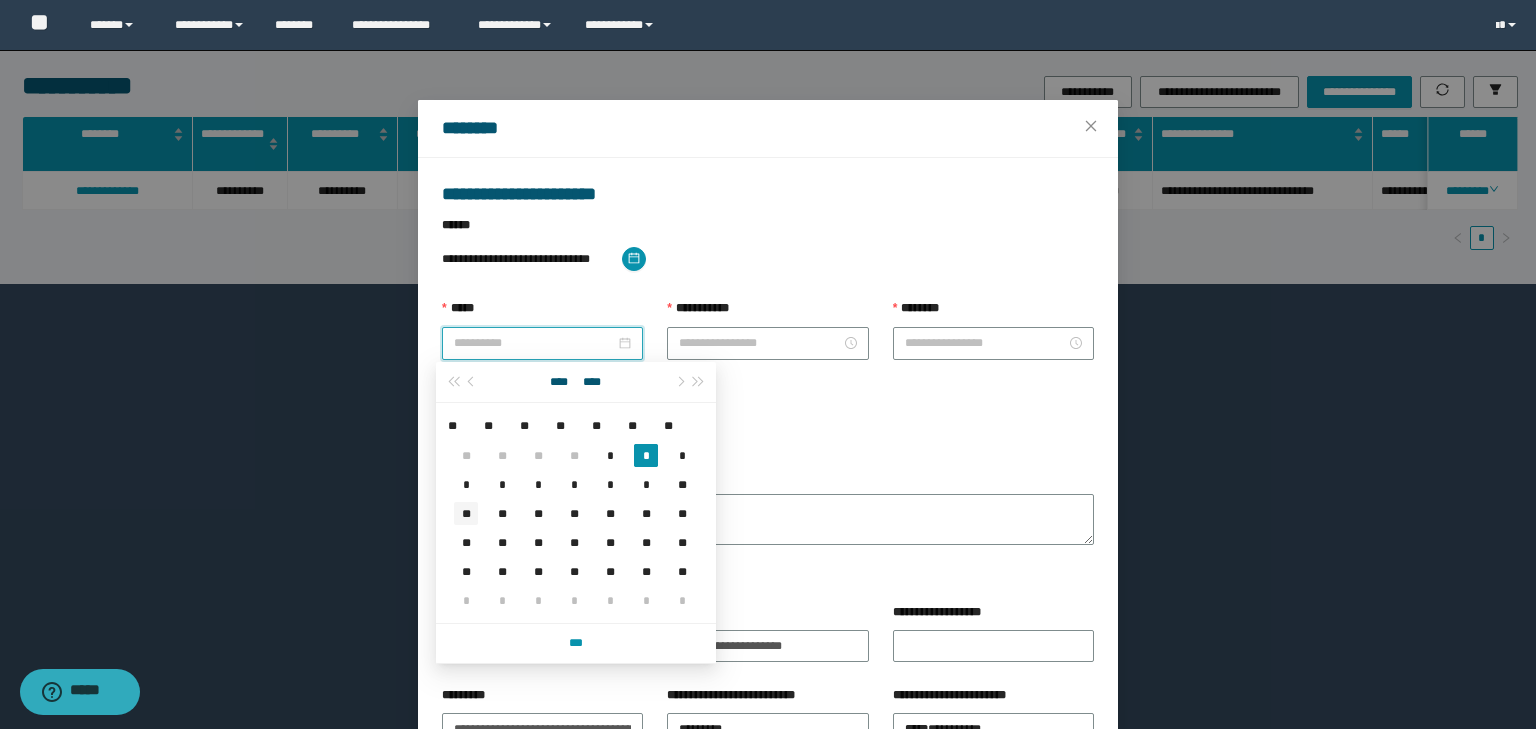 type on "**********" 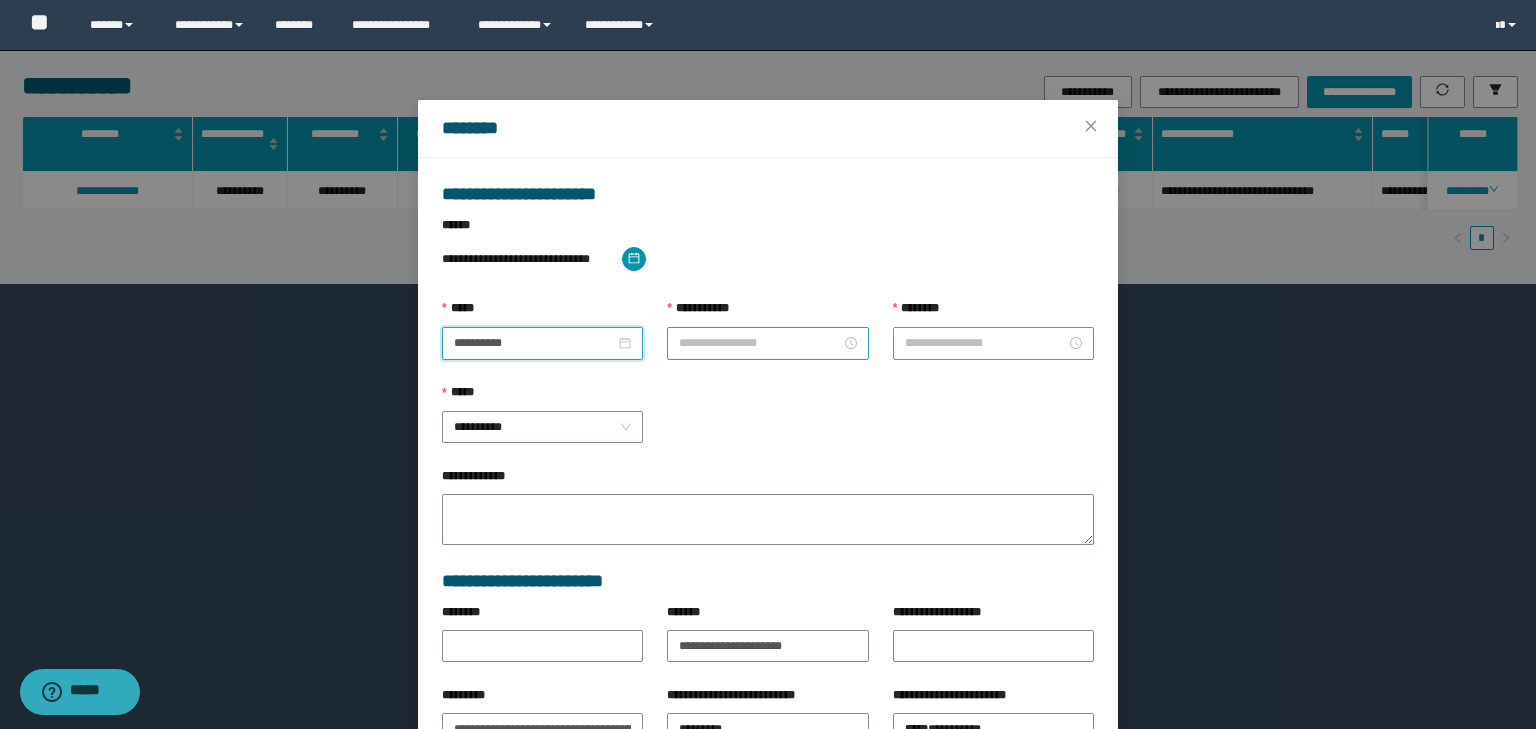 click on "**********" at bounding box center [759, 343] 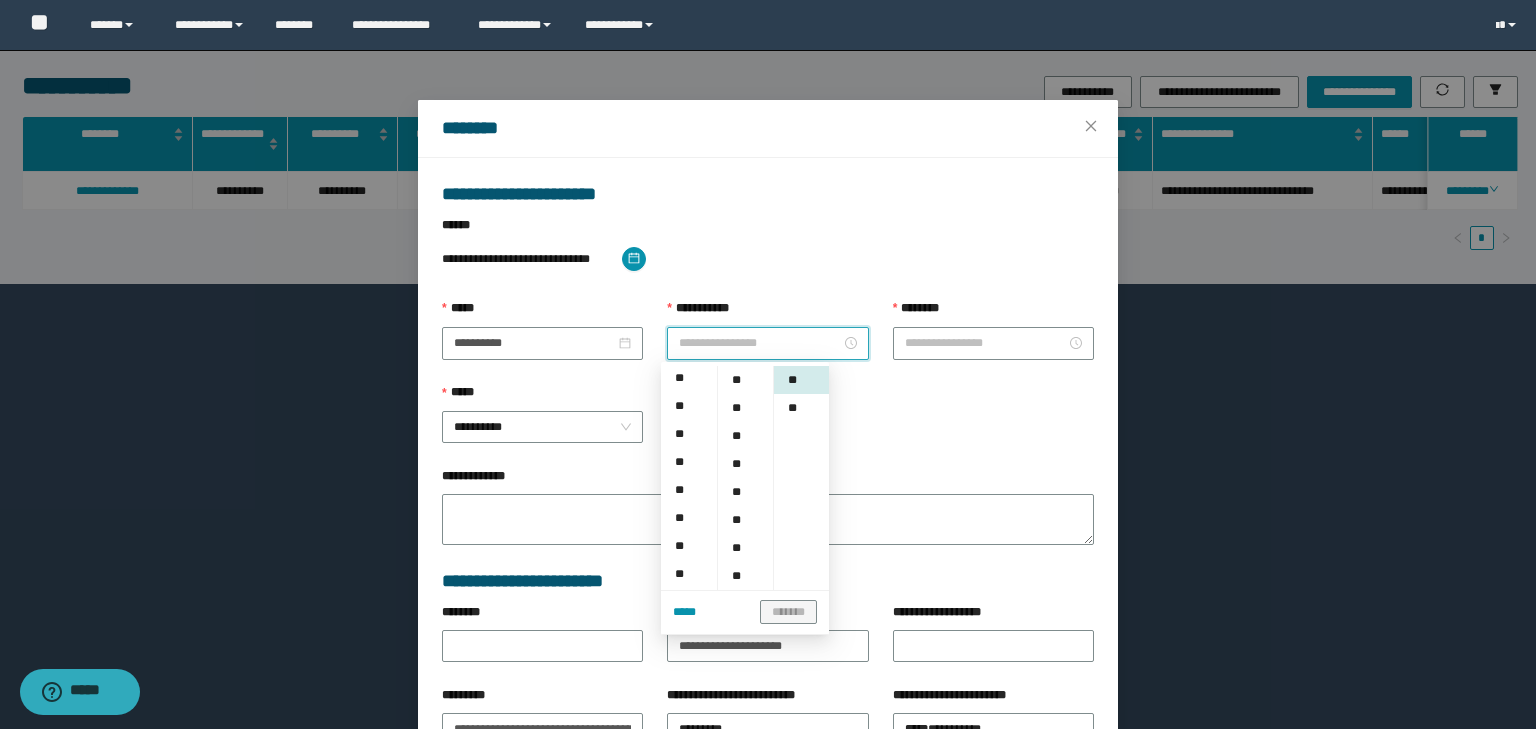scroll, scrollTop: 32, scrollLeft: 0, axis: vertical 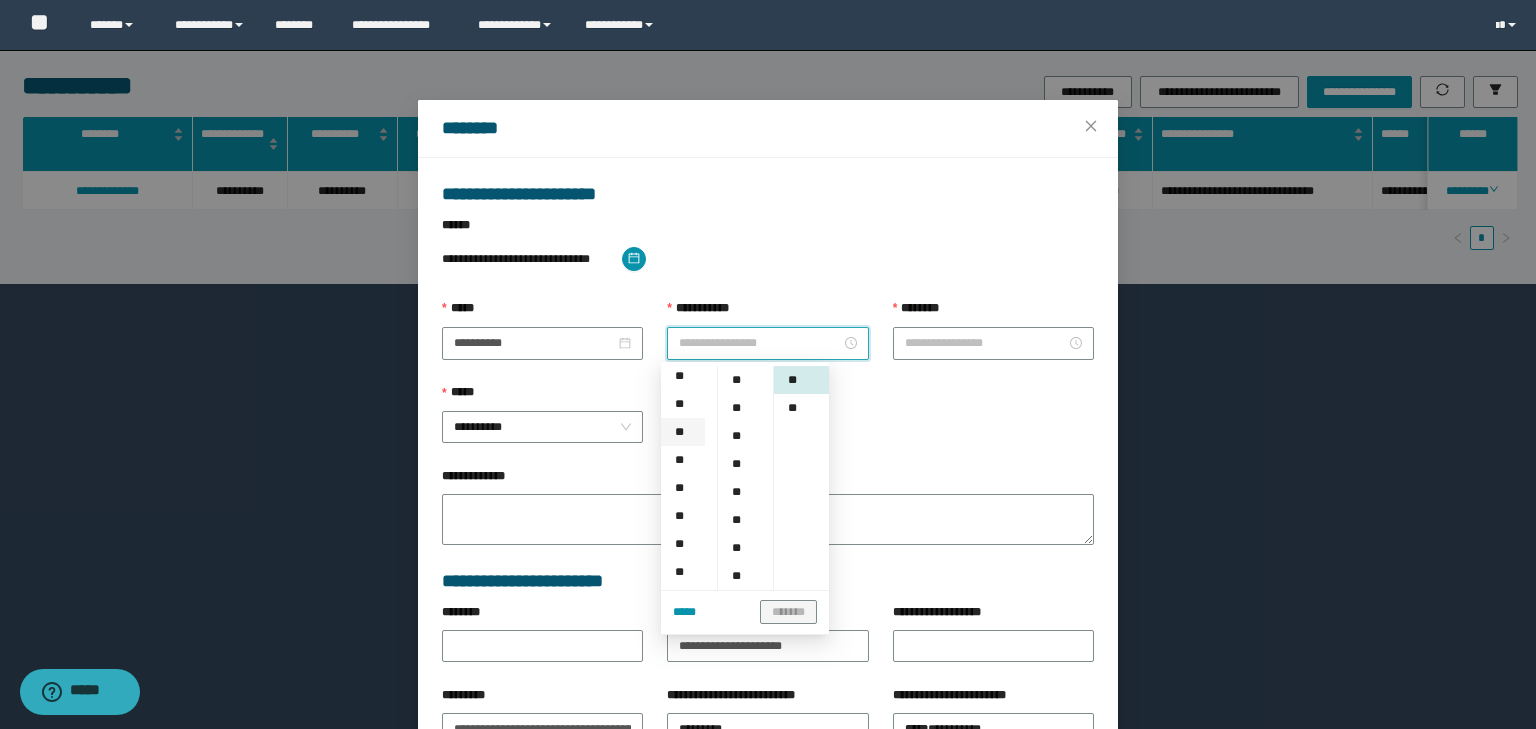 click on "**" at bounding box center (683, 432) 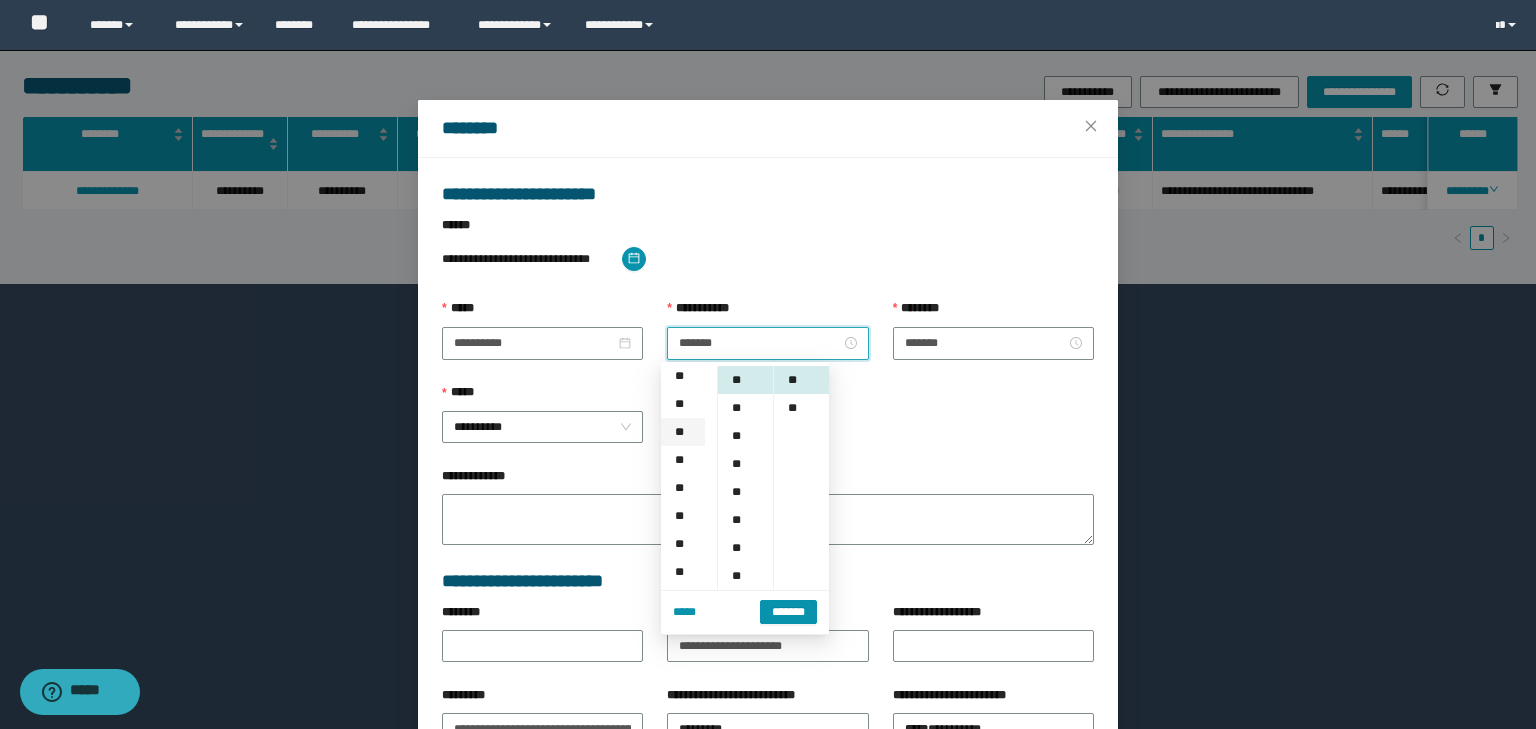 scroll, scrollTop: 84, scrollLeft: 0, axis: vertical 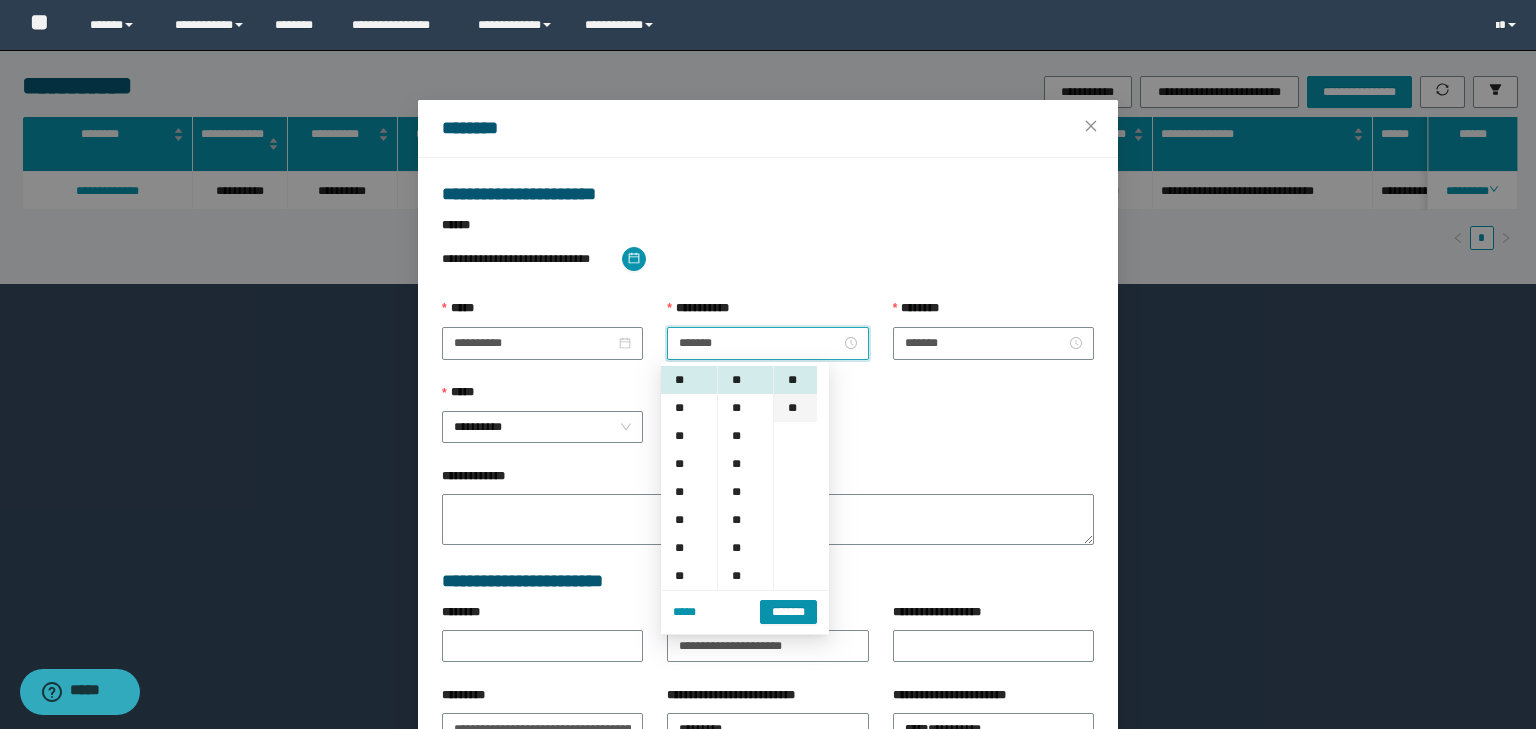 click on "**" at bounding box center (795, 408) 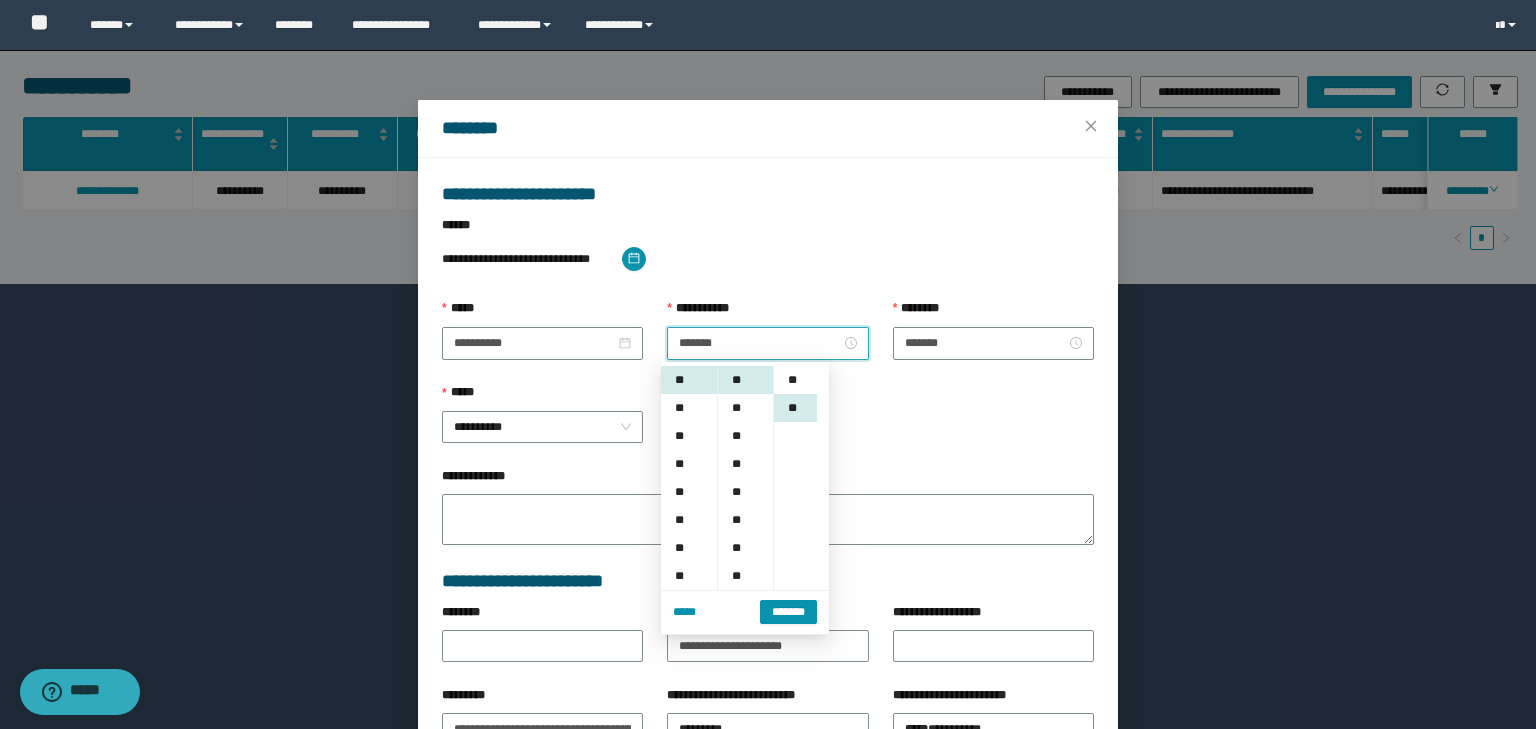 scroll, scrollTop: 28, scrollLeft: 0, axis: vertical 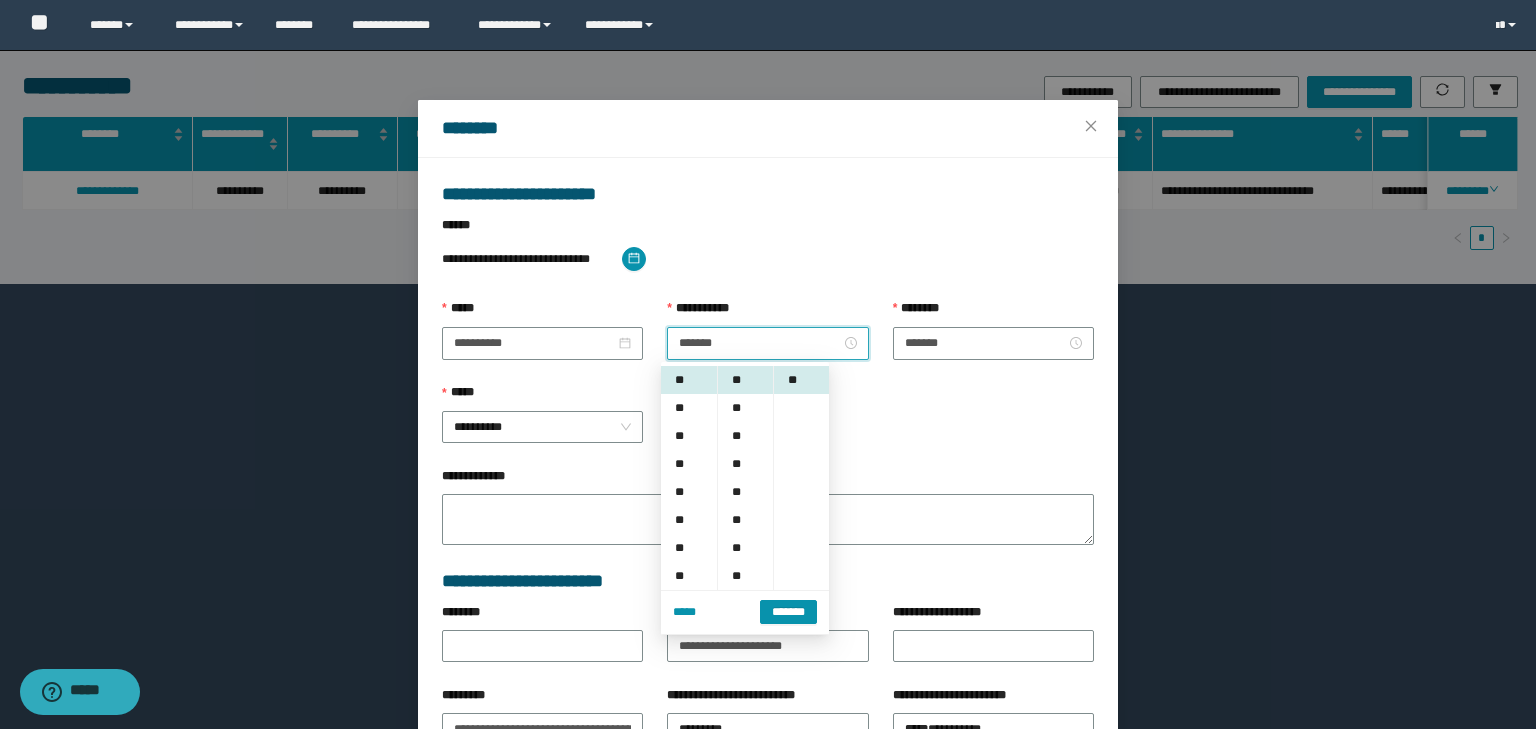 click on "*******" at bounding box center (788, 612) 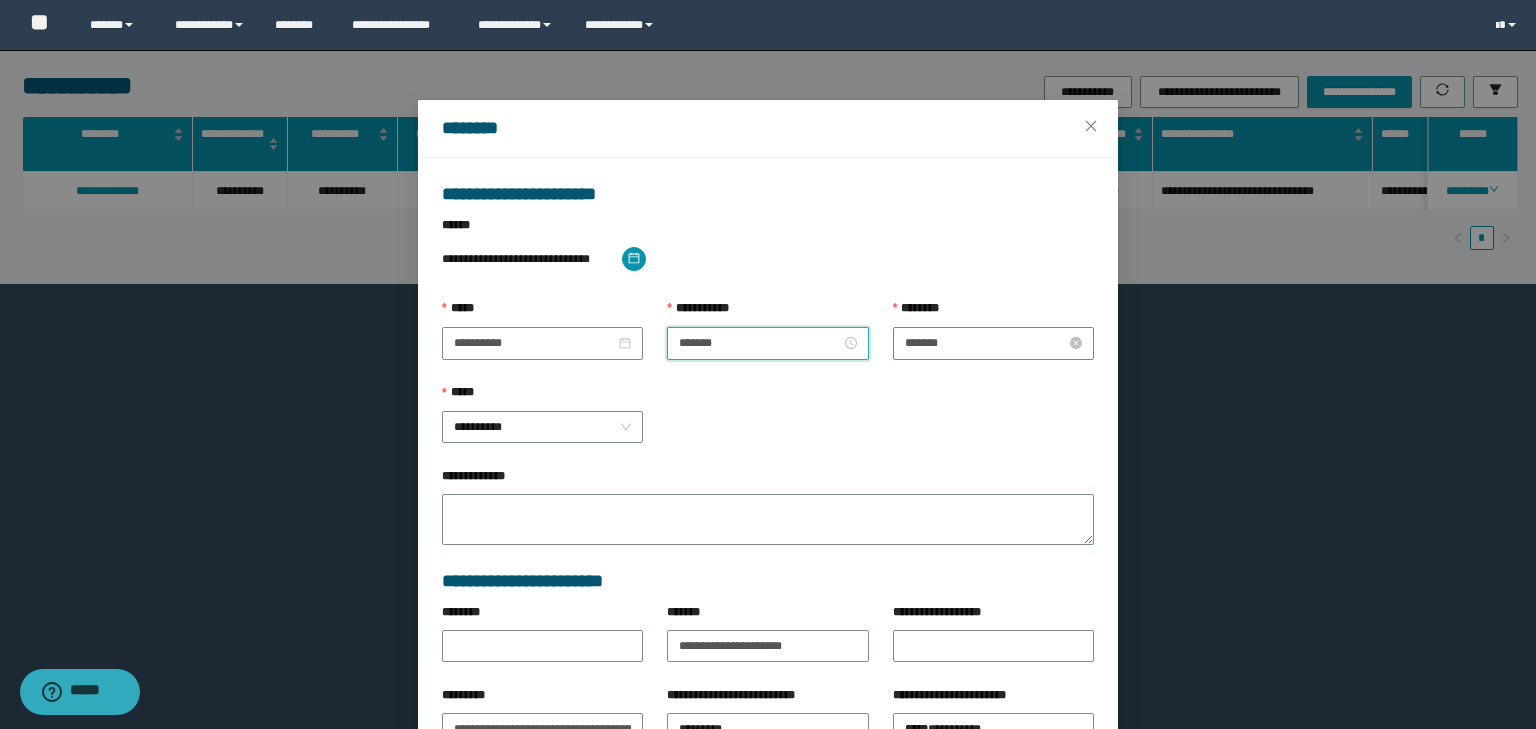 click on "*******" at bounding box center [985, 343] 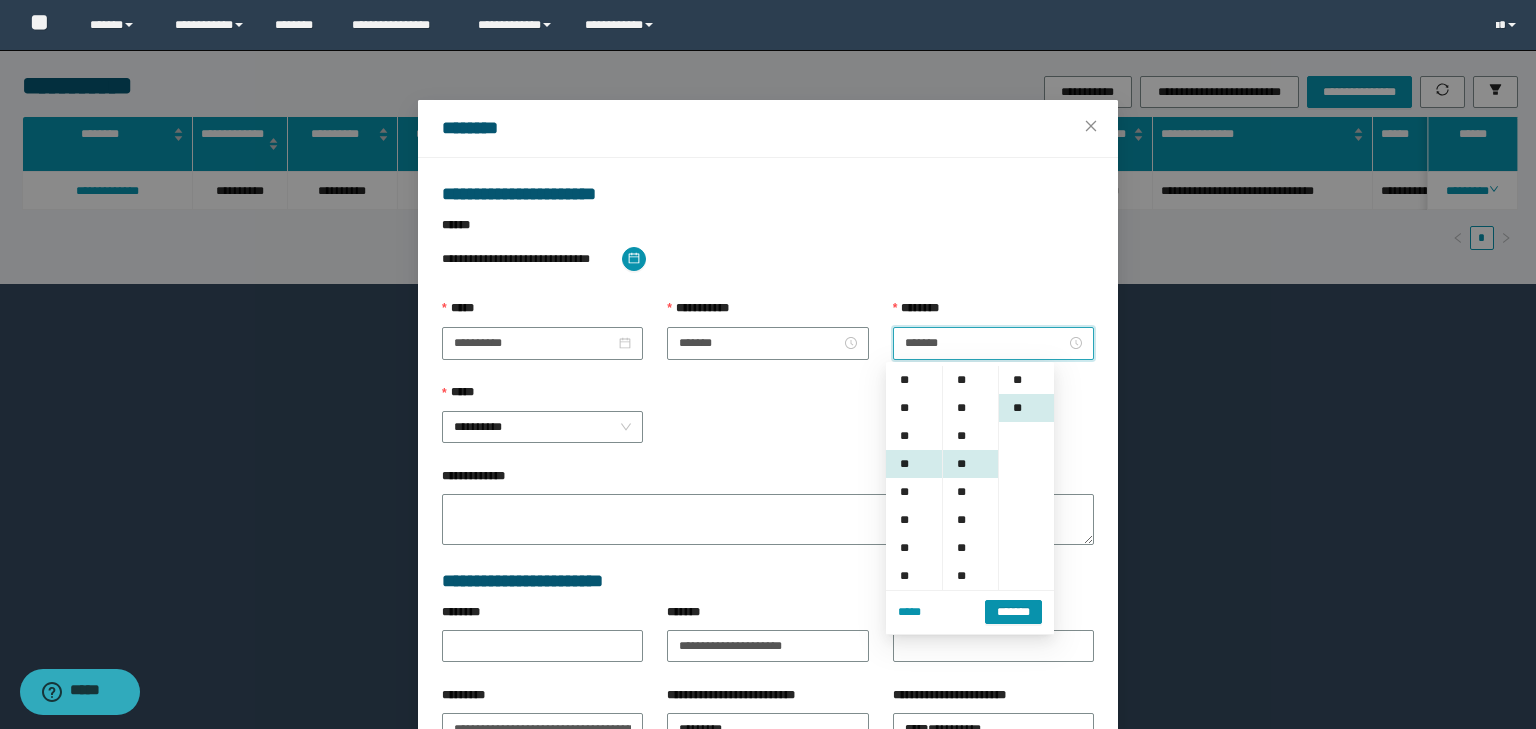scroll, scrollTop: 84, scrollLeft: 0, axis: vertical 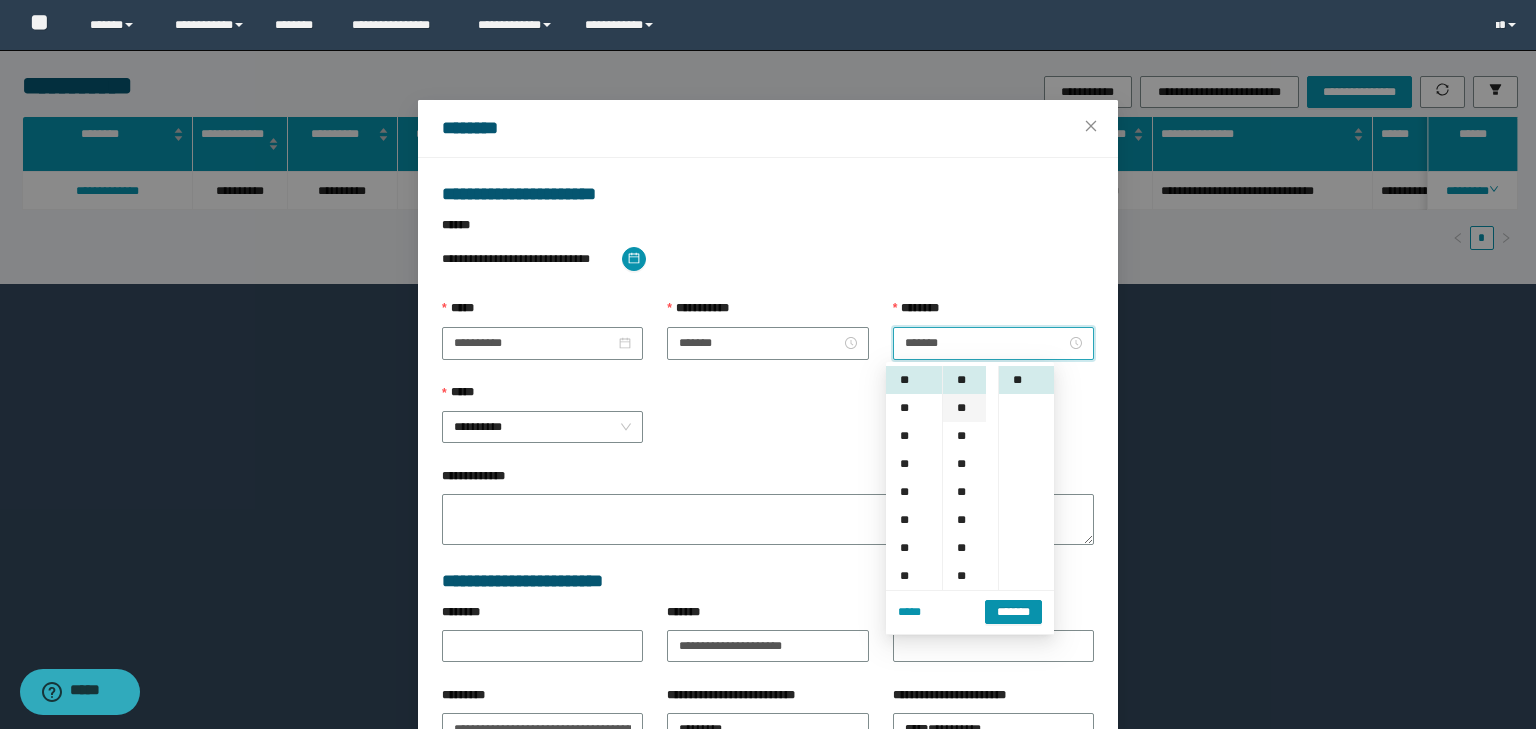 click on "**" at bounding box center [964, 408] 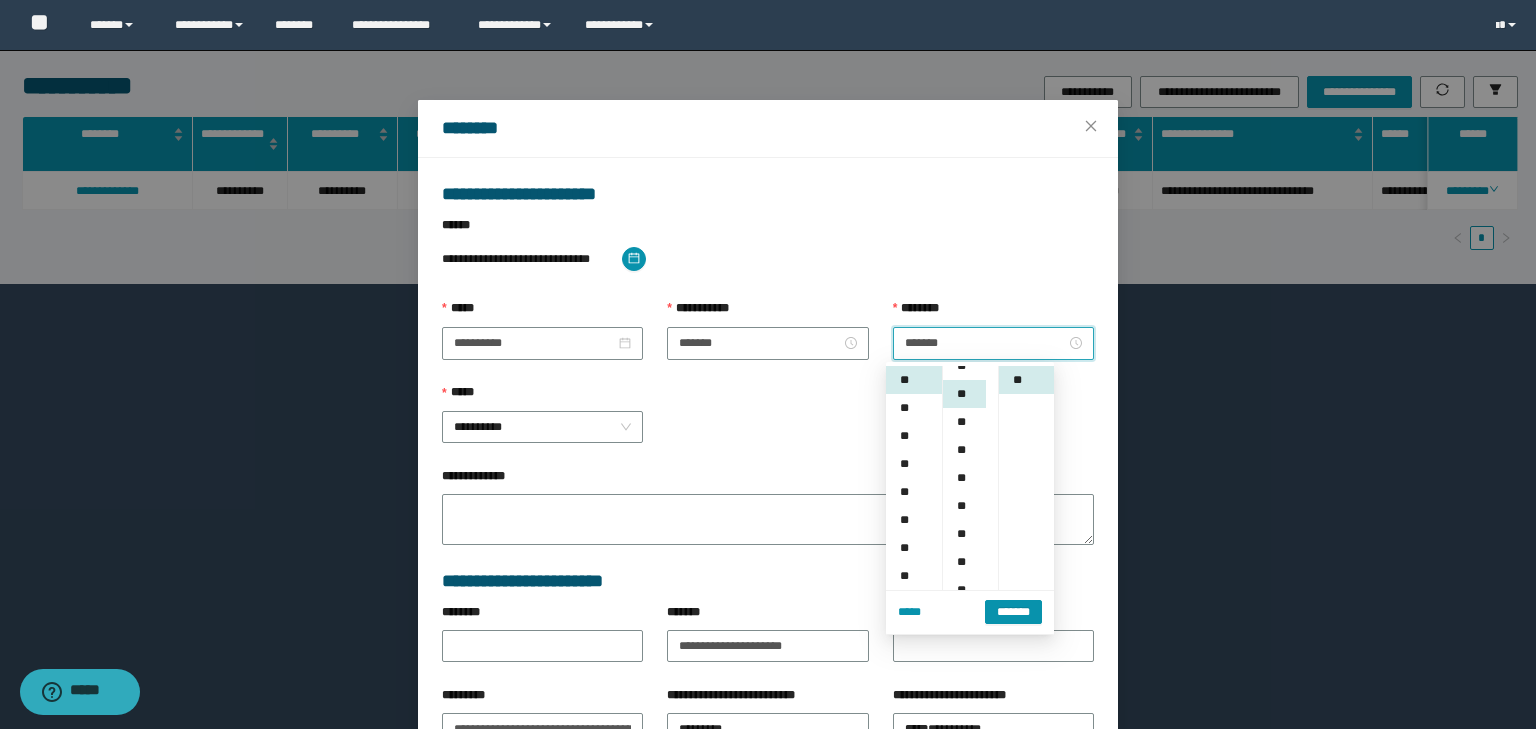 scroll, scrollTop: 112, scrollLeft: 0, axis: vertical 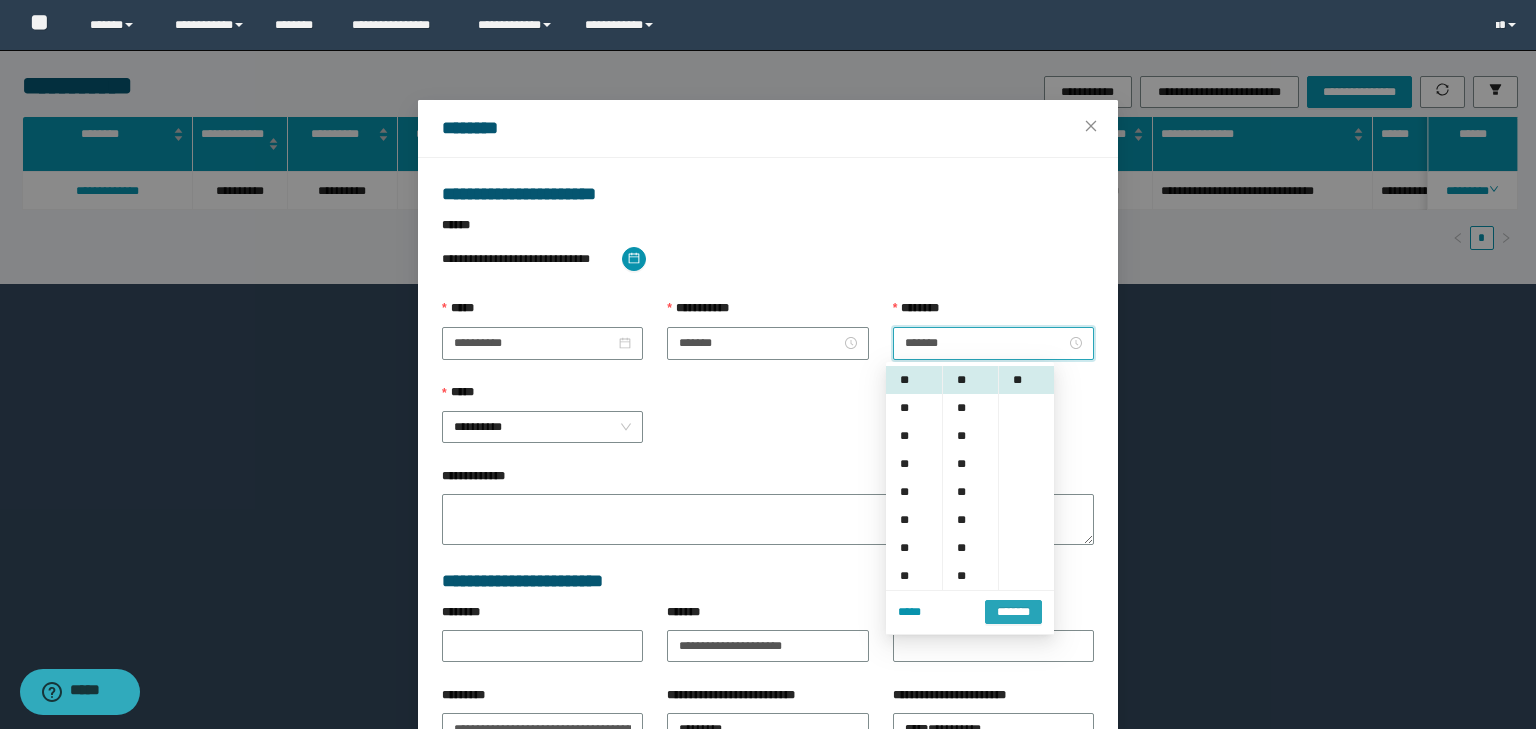 click on "*******" at bounding box center [1013, 612] 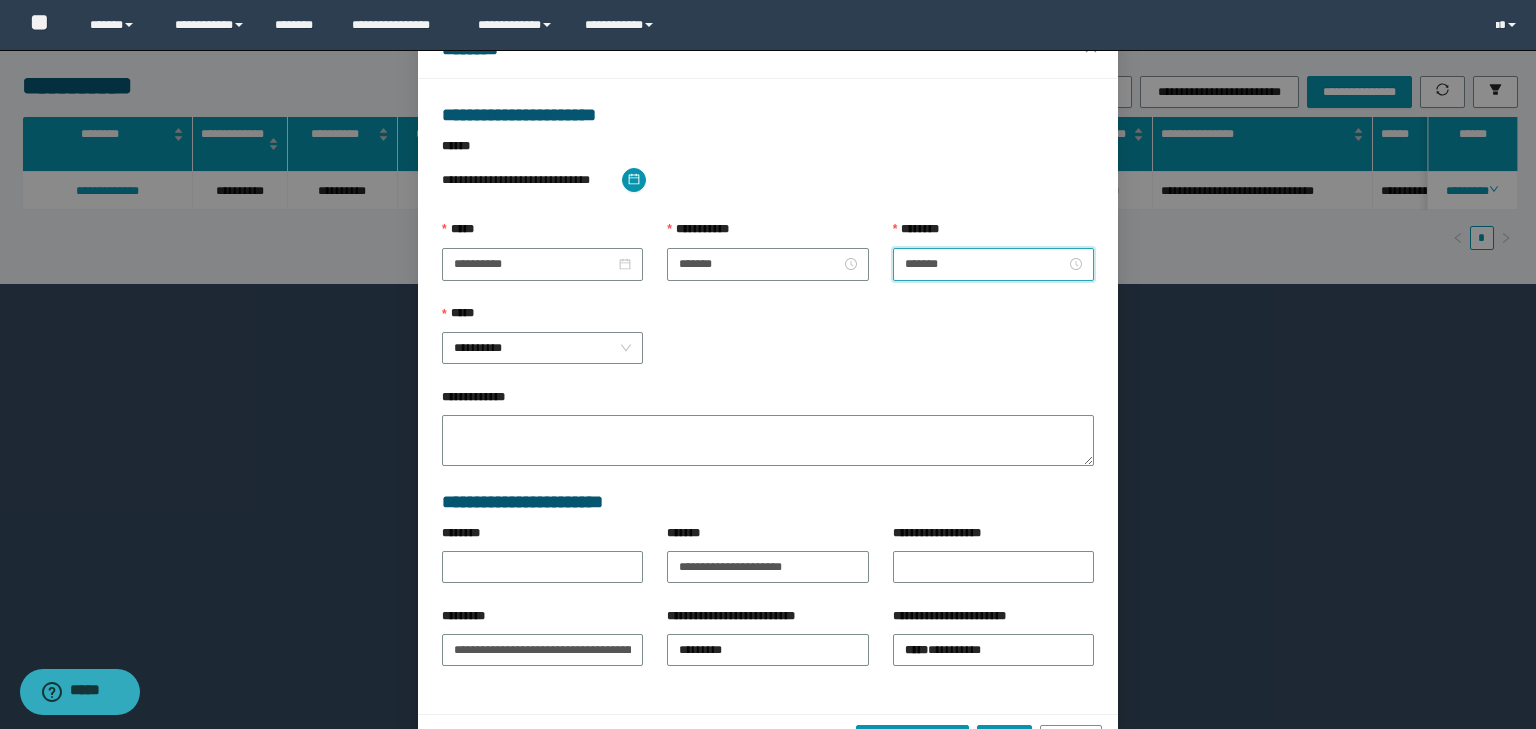 scroll, scrollTop: 139, scrollLeft: 0, axis: vertical 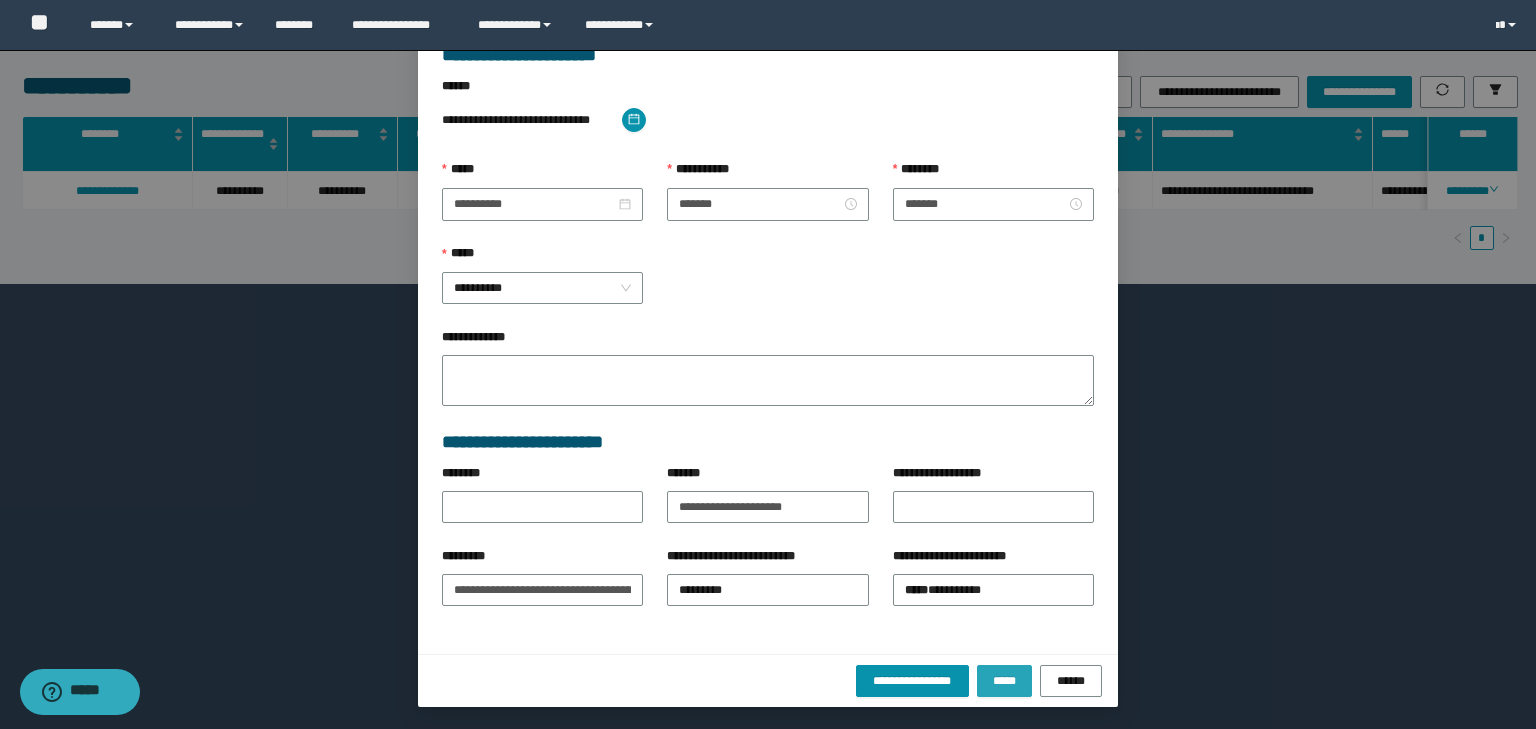 click on "*****" at bounding box center (1004, 681) 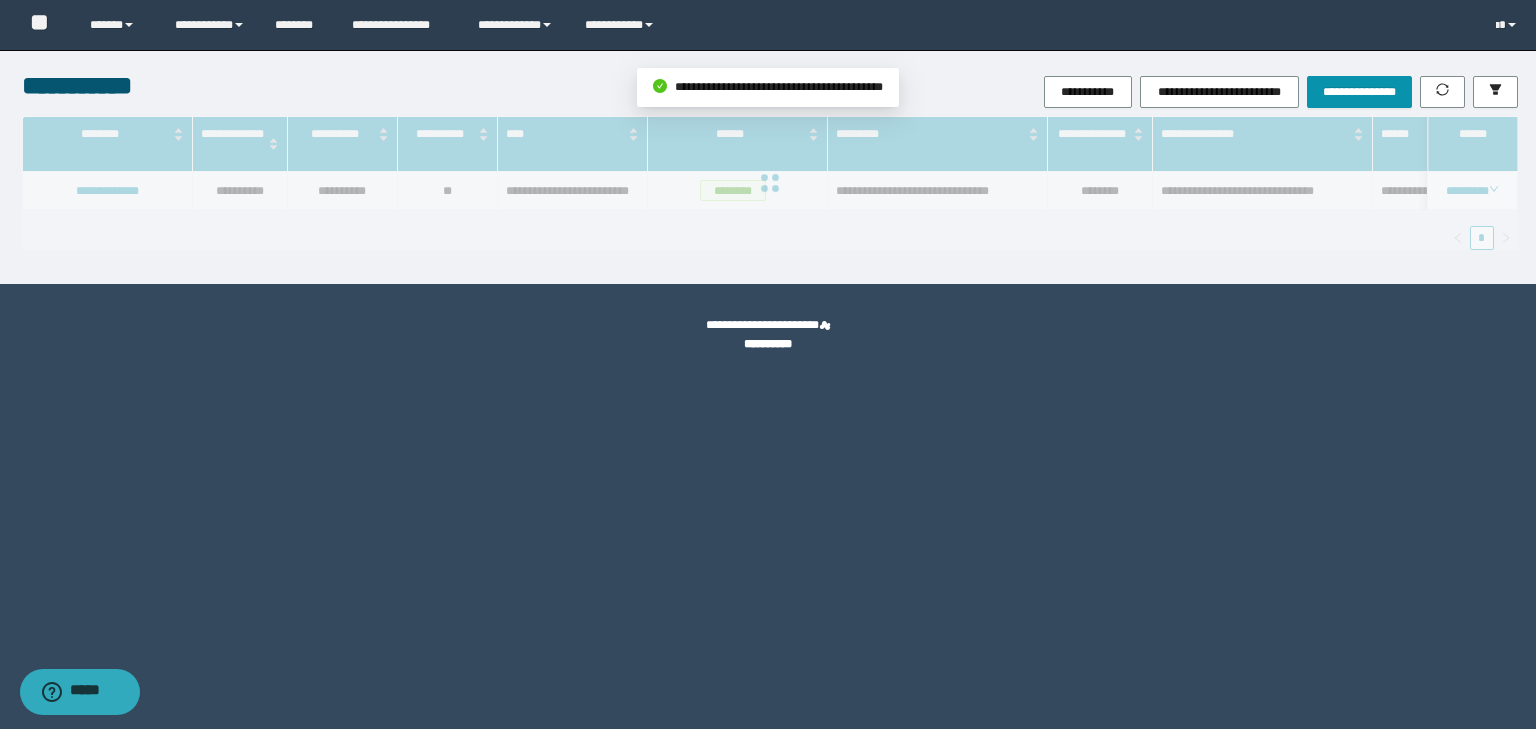 scroll, scrollTop: 39, scrollLeft: 0, axis: vertical 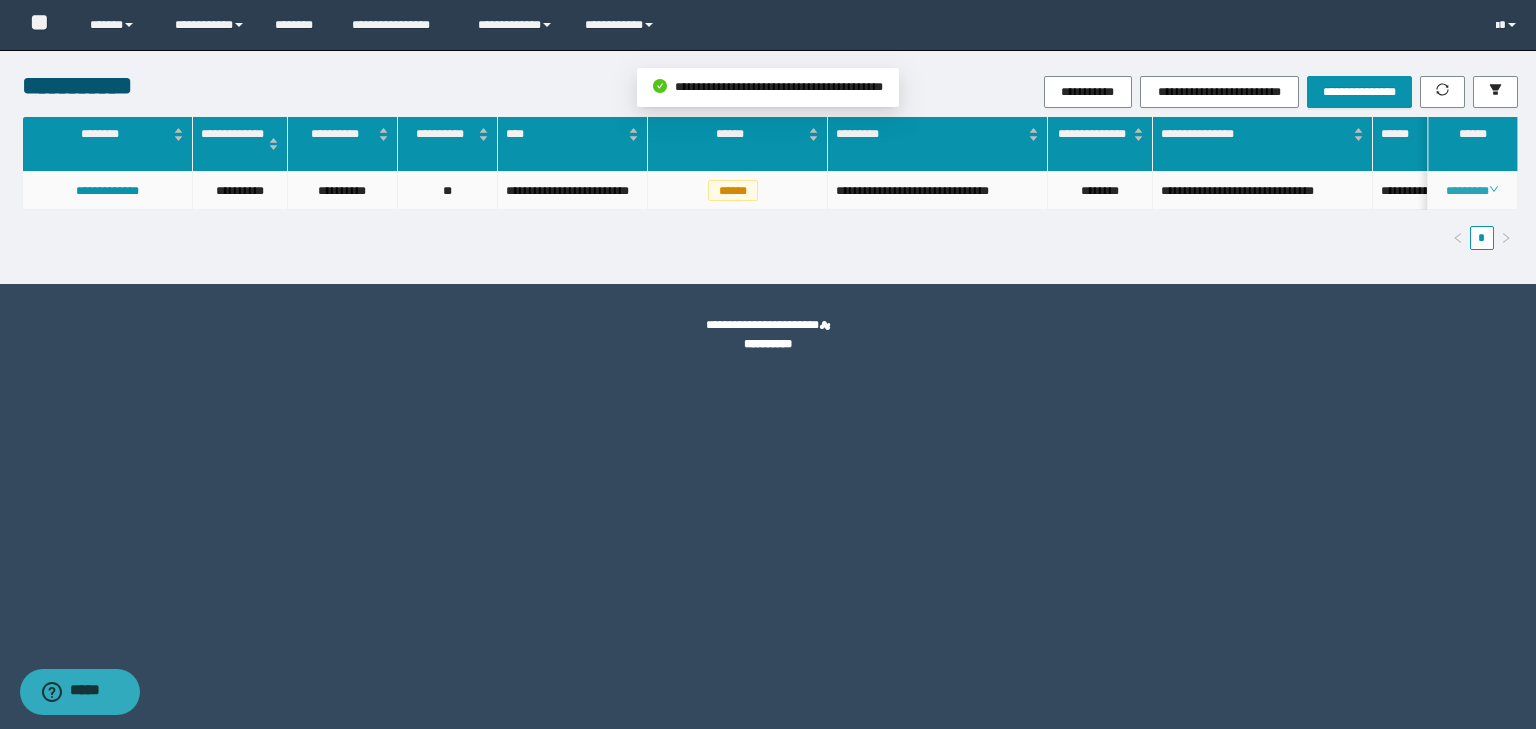 click 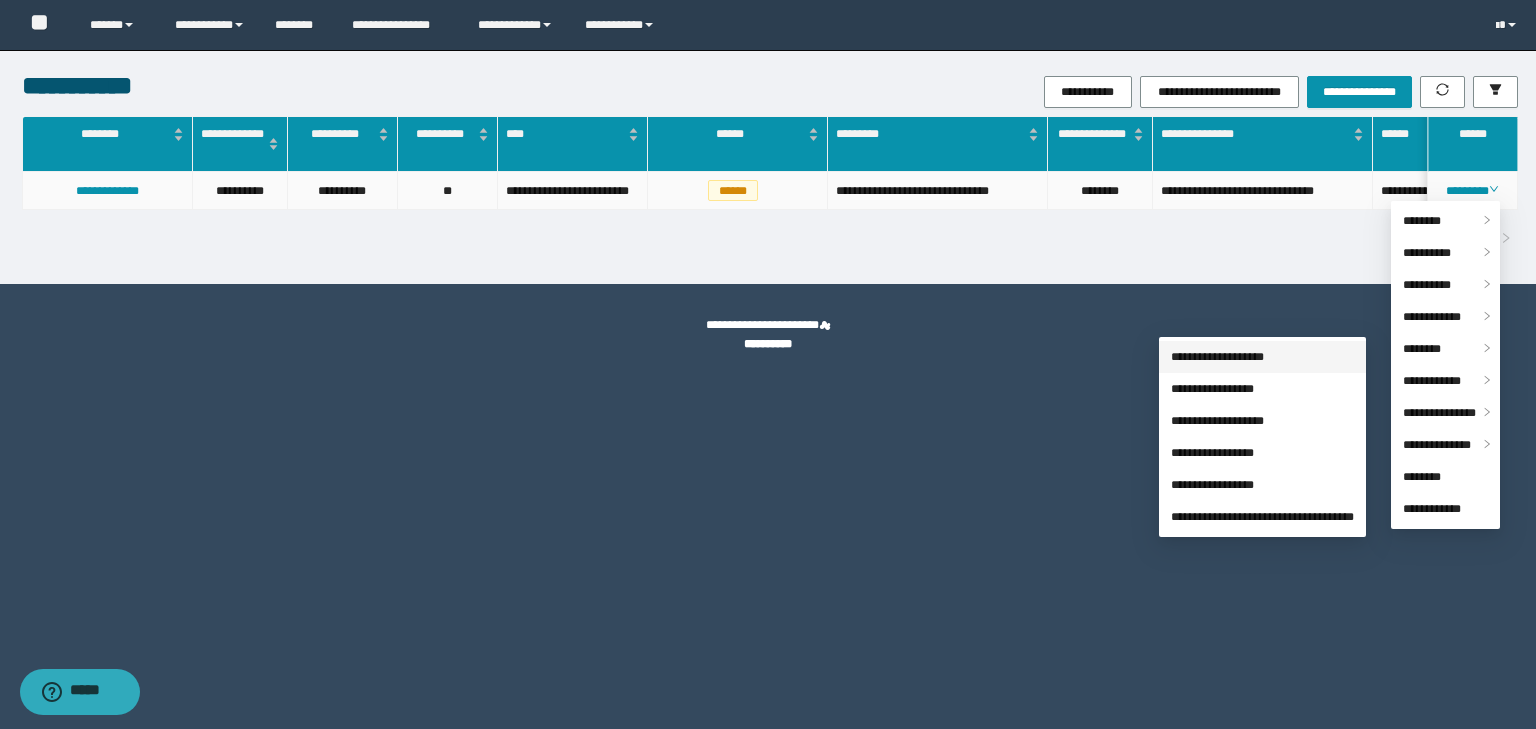 click on "**********" at bounding box center [1217, 357] 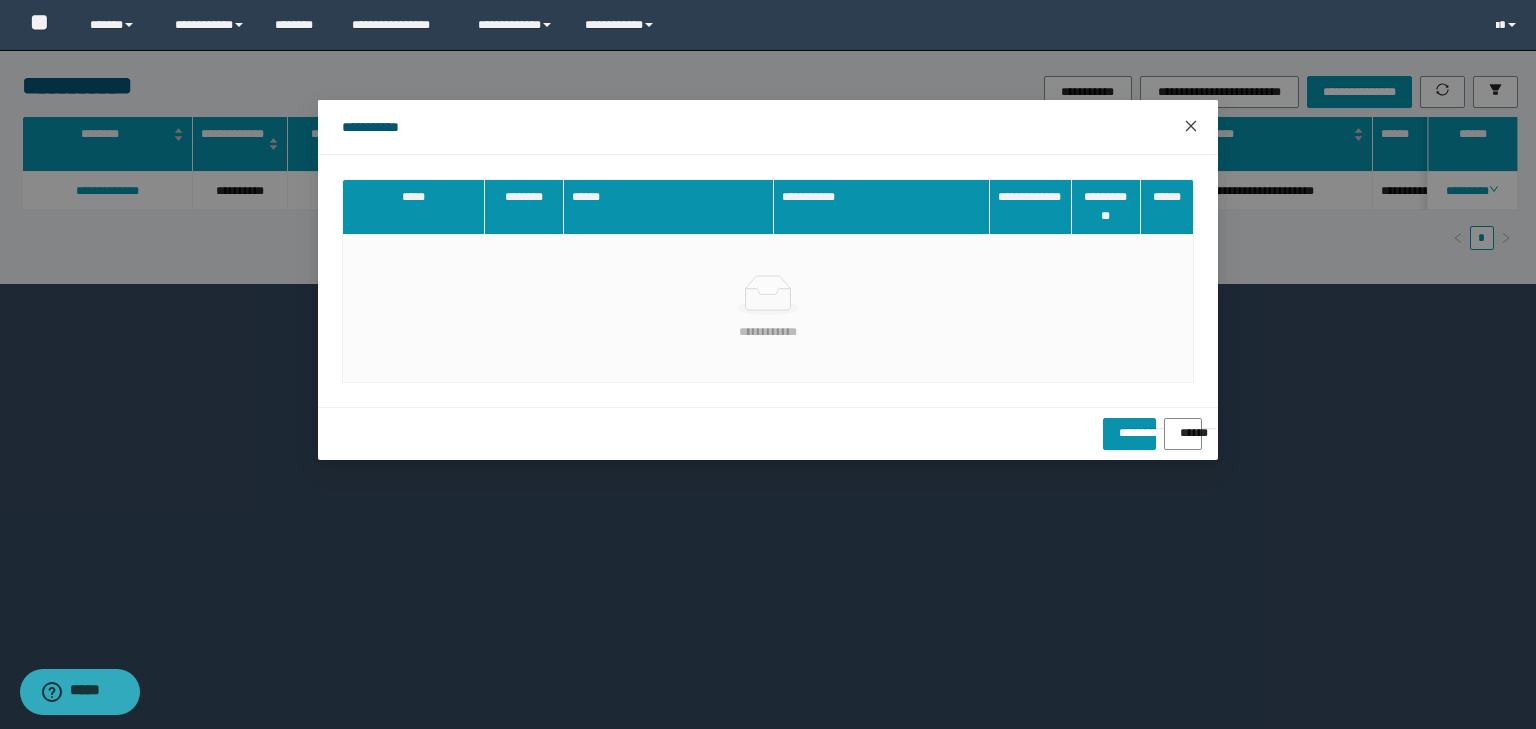 click 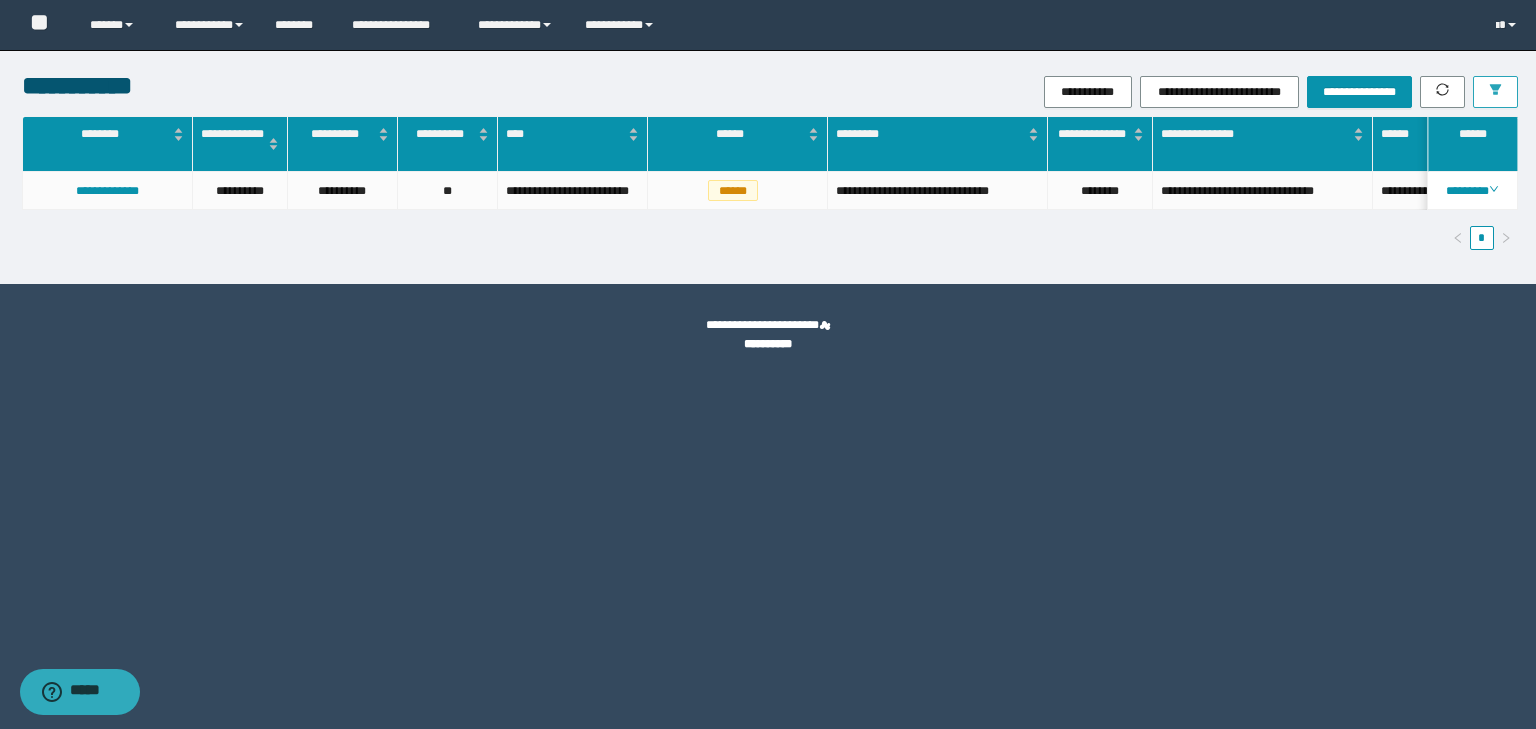 click at bounding box center (1495, 92) 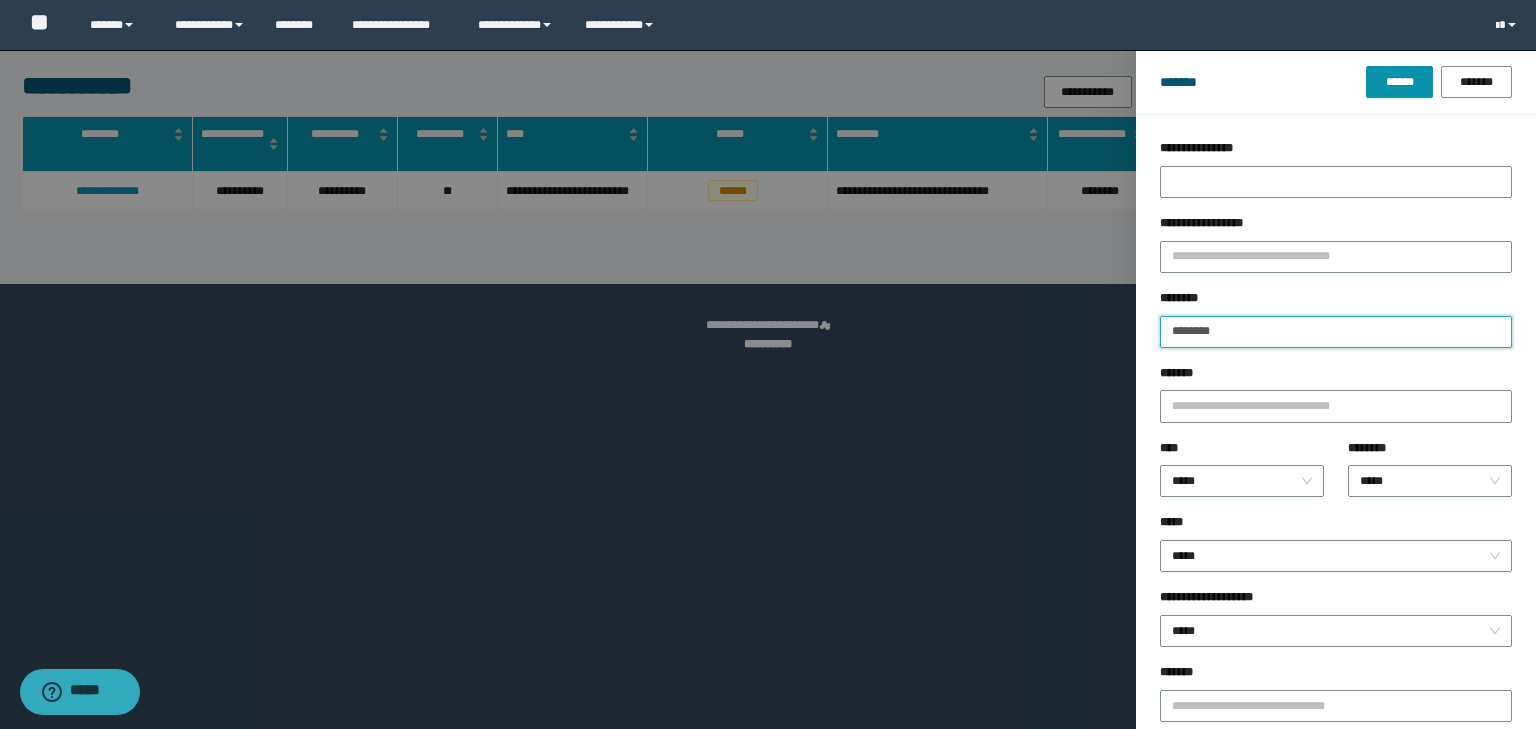 click on "********" at bounding box center [1336, 332] 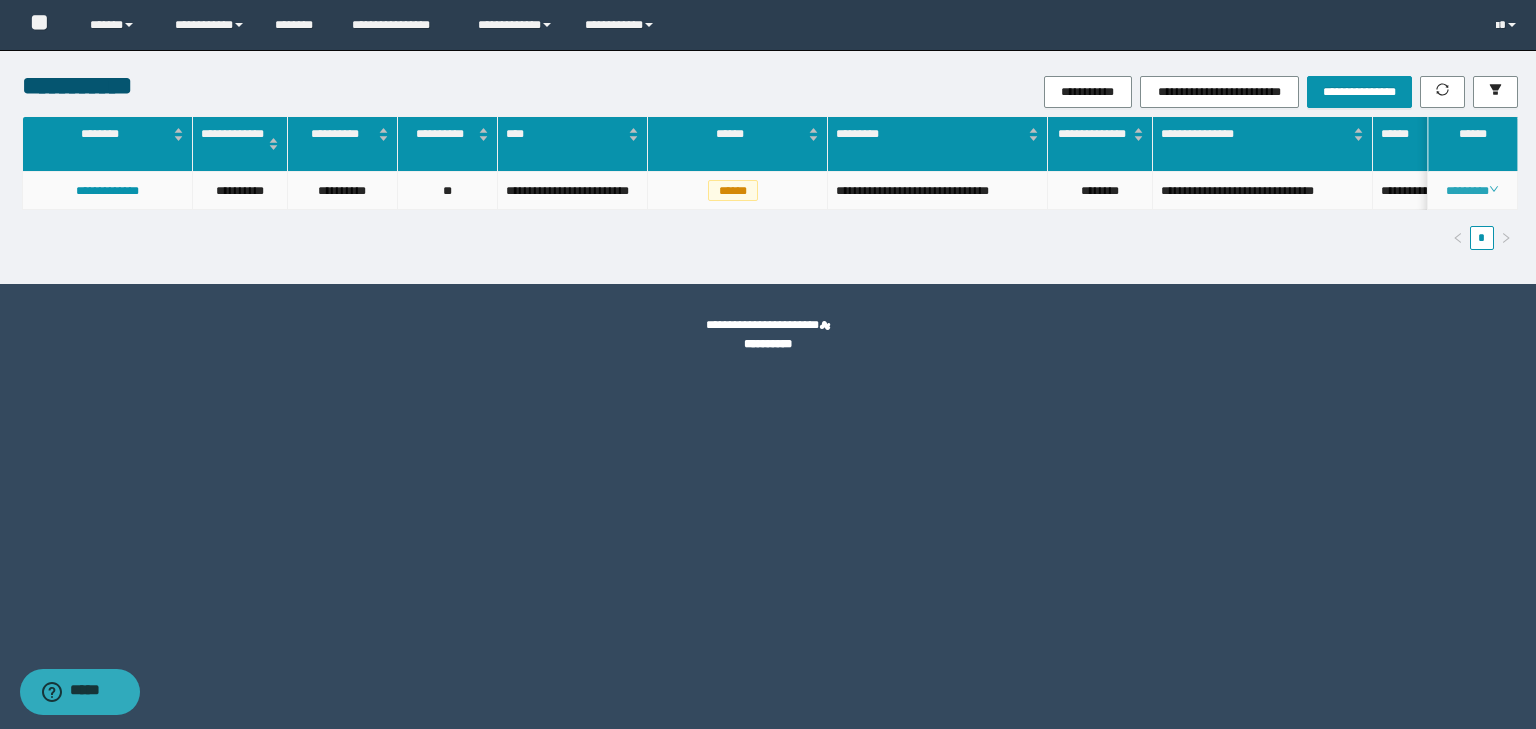 click on "********" at bounding box center [1472, 191] 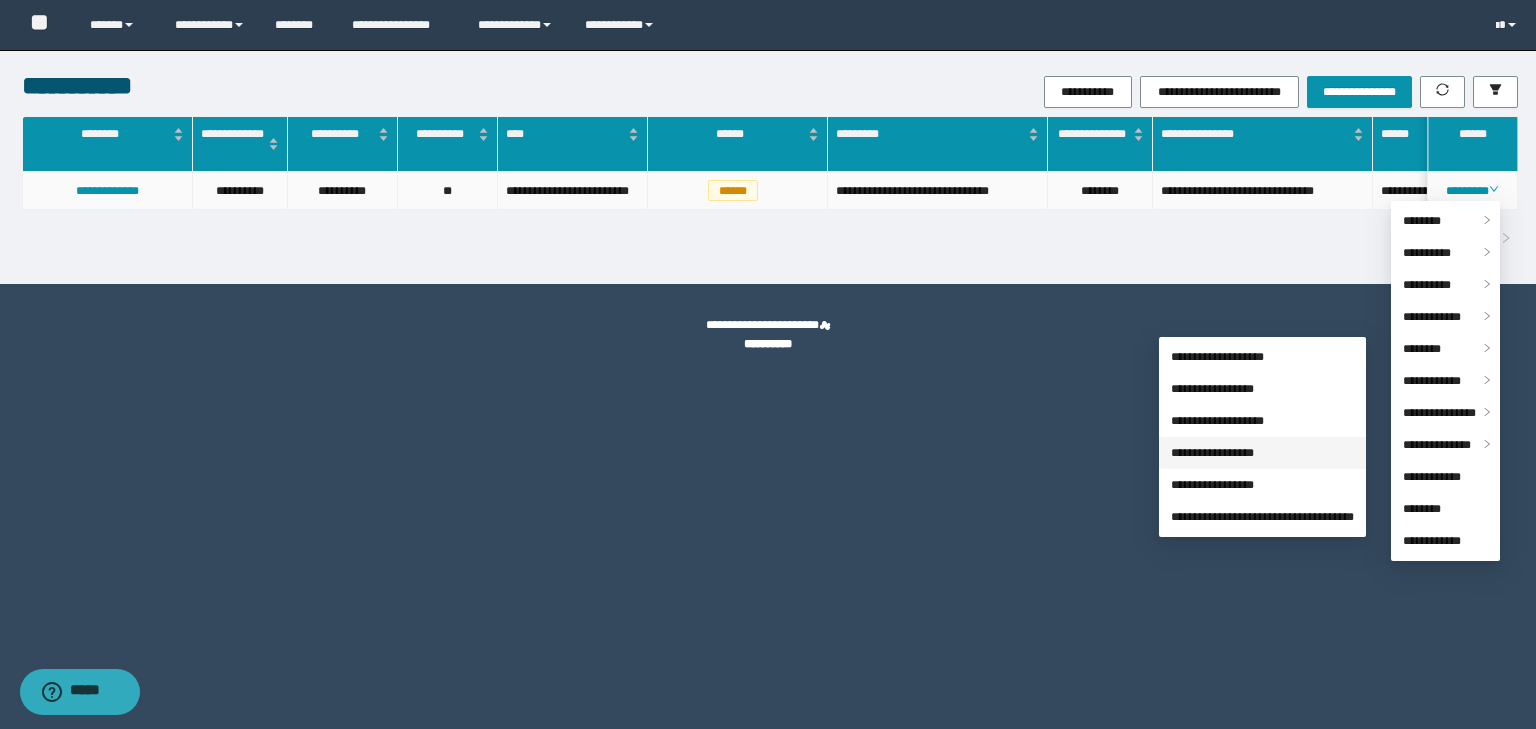 click on "**********" at bounding box center (1212, 453) 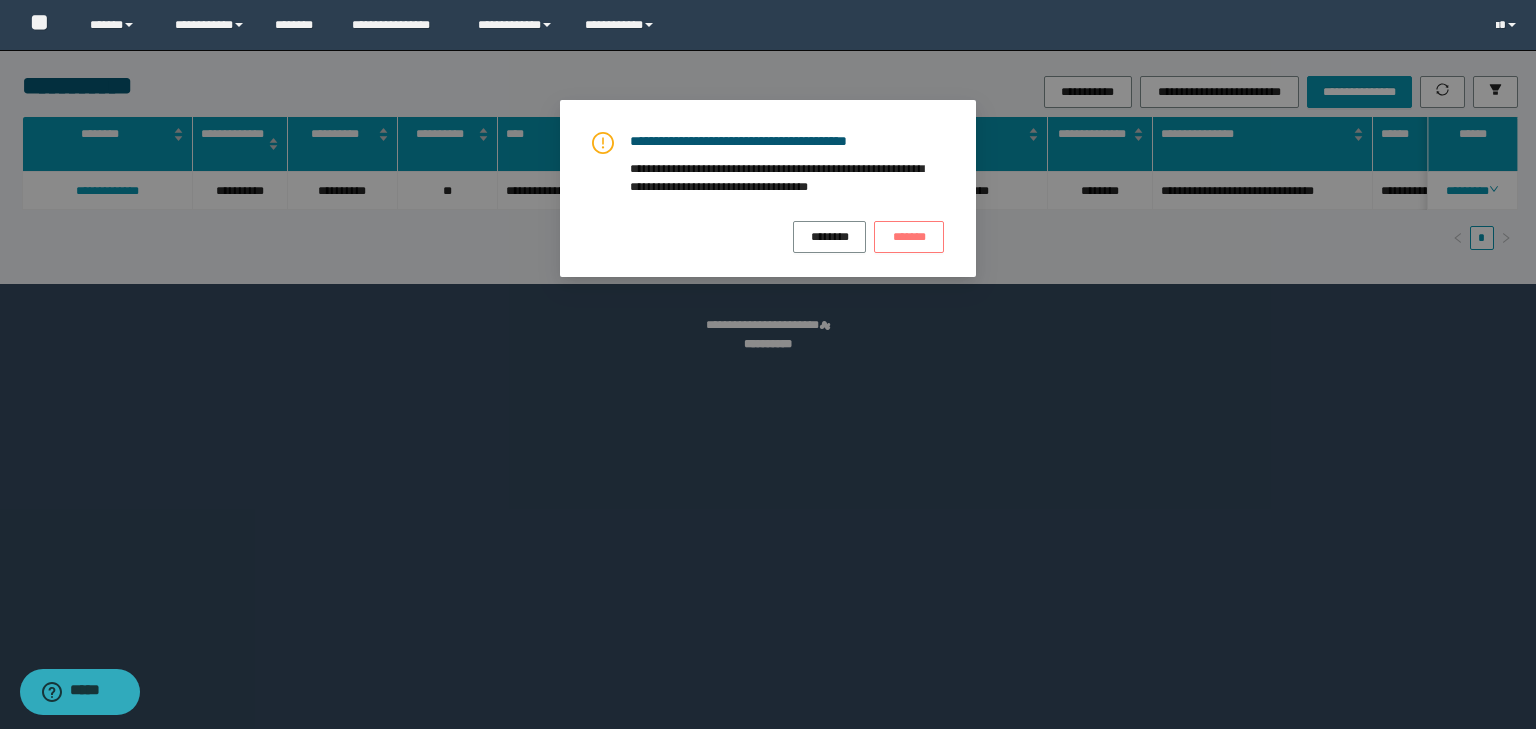 click on "*******" at bounding box center (909, 237) 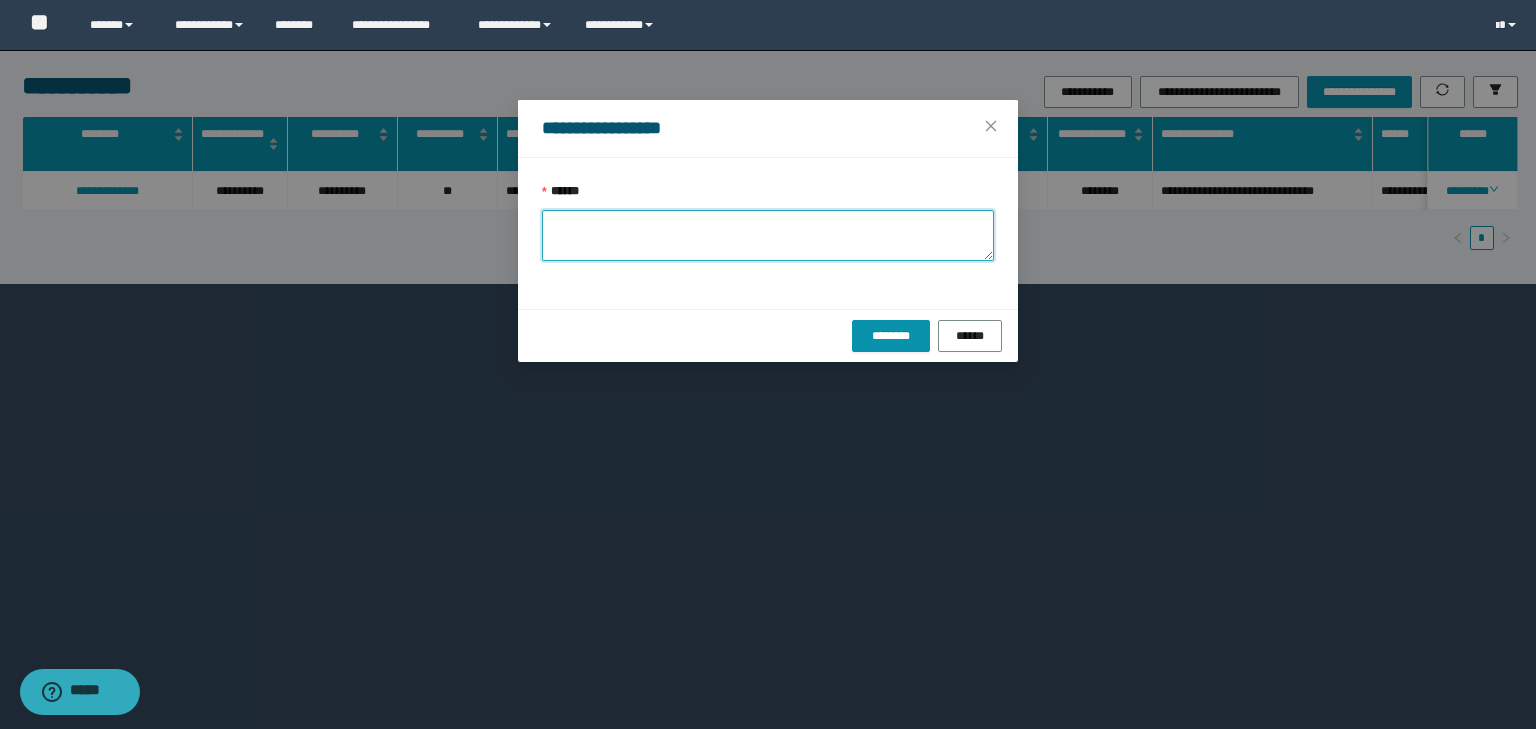 click on "******" at bounding box center [768, 235] 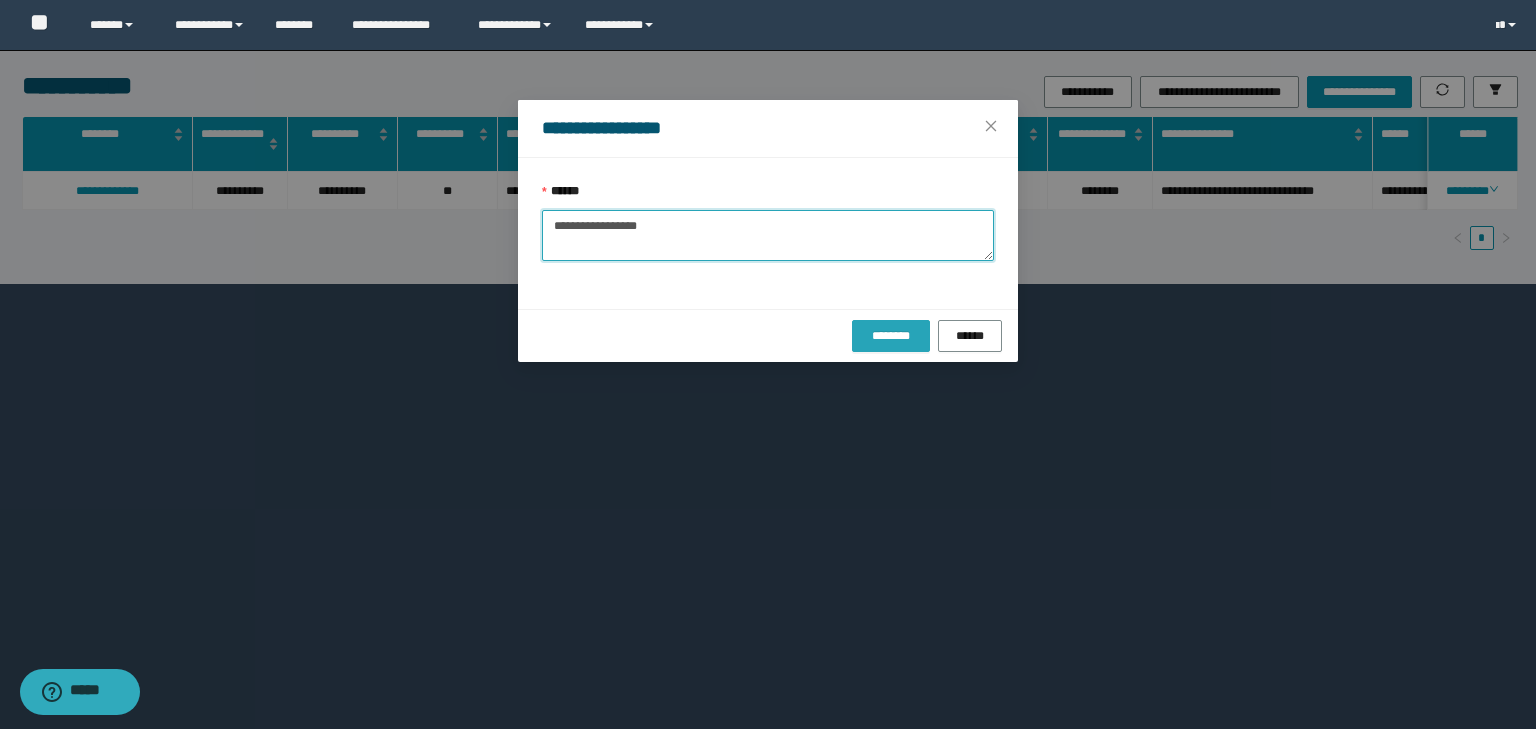 type on "**********" 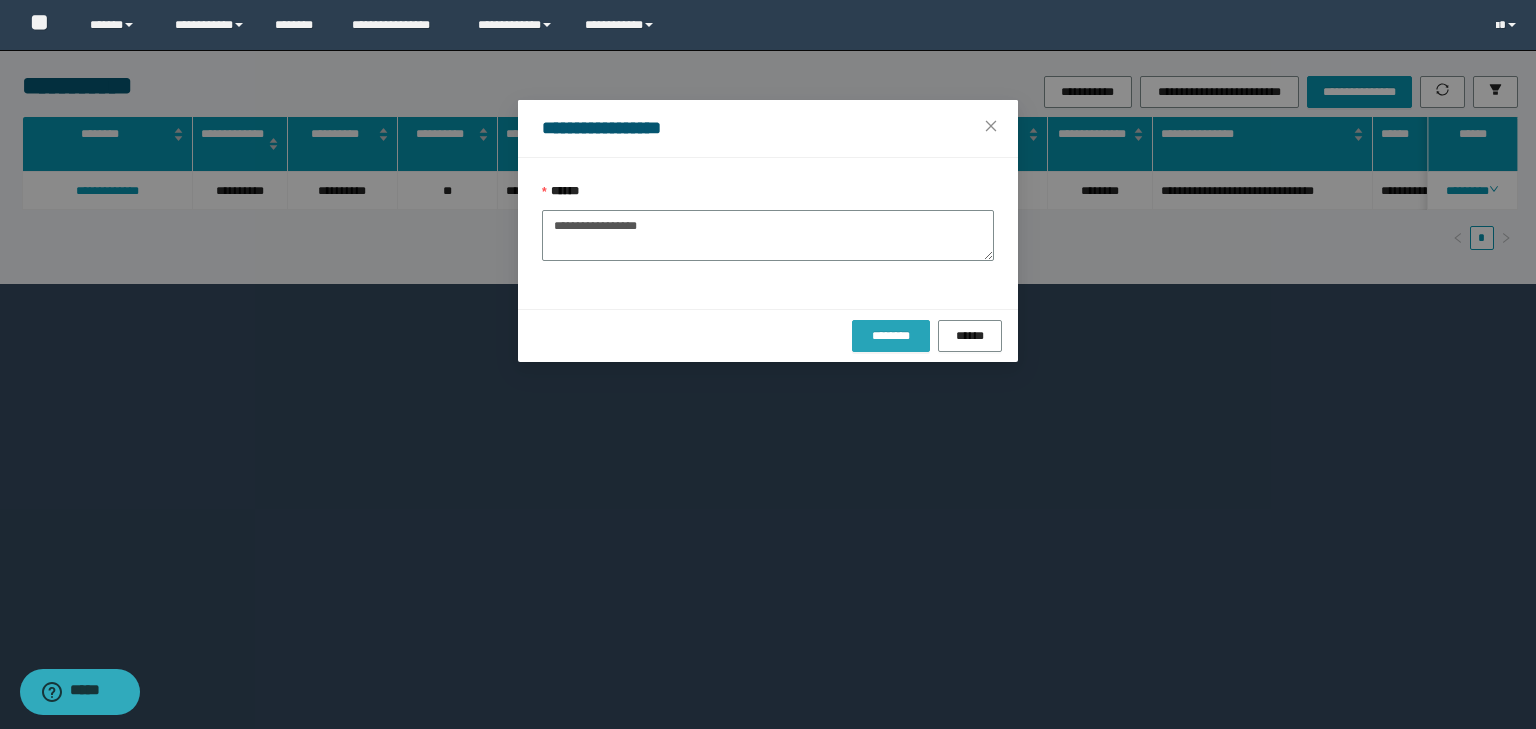 click on "********" at bounding box center [890, 336] 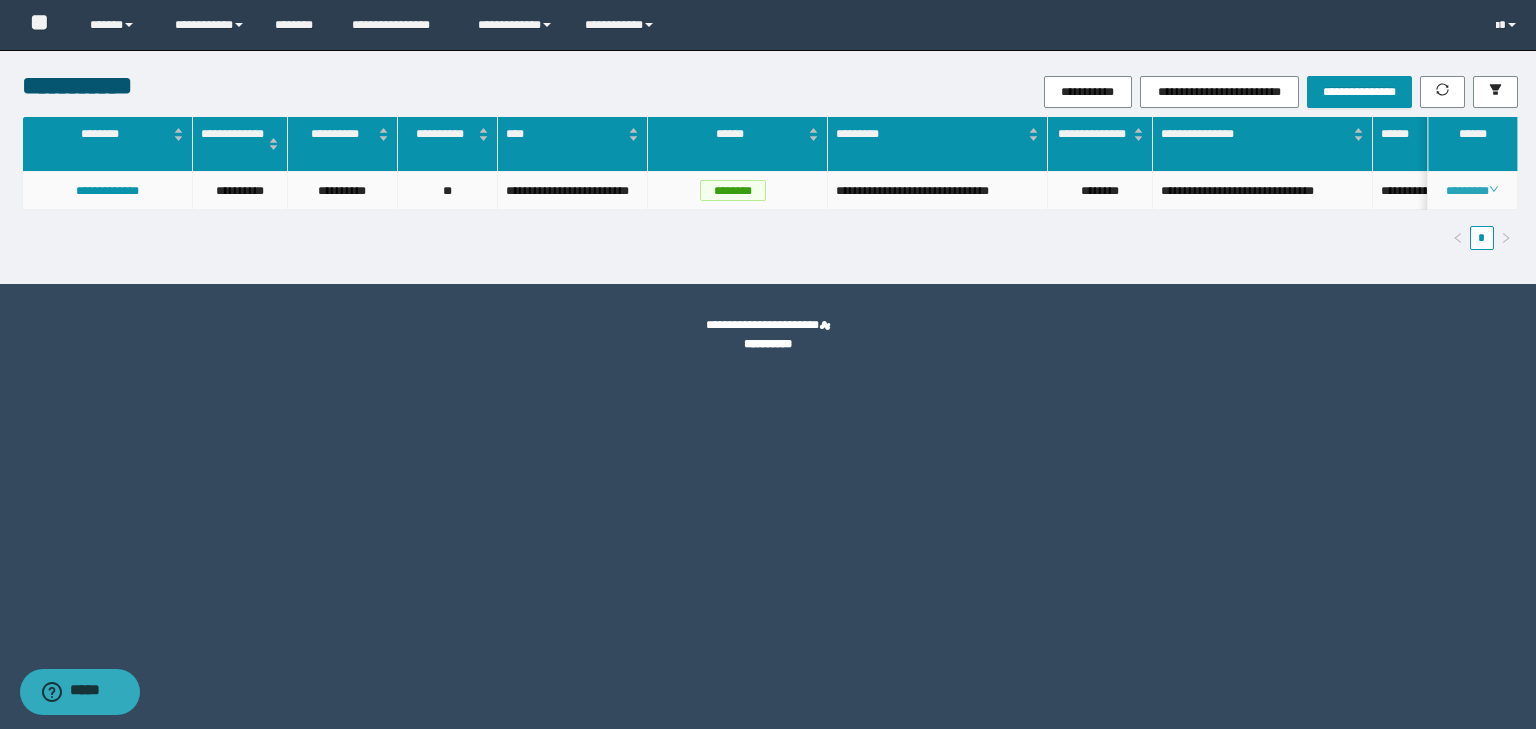 click on "********" at bounding box center [1472, 191] 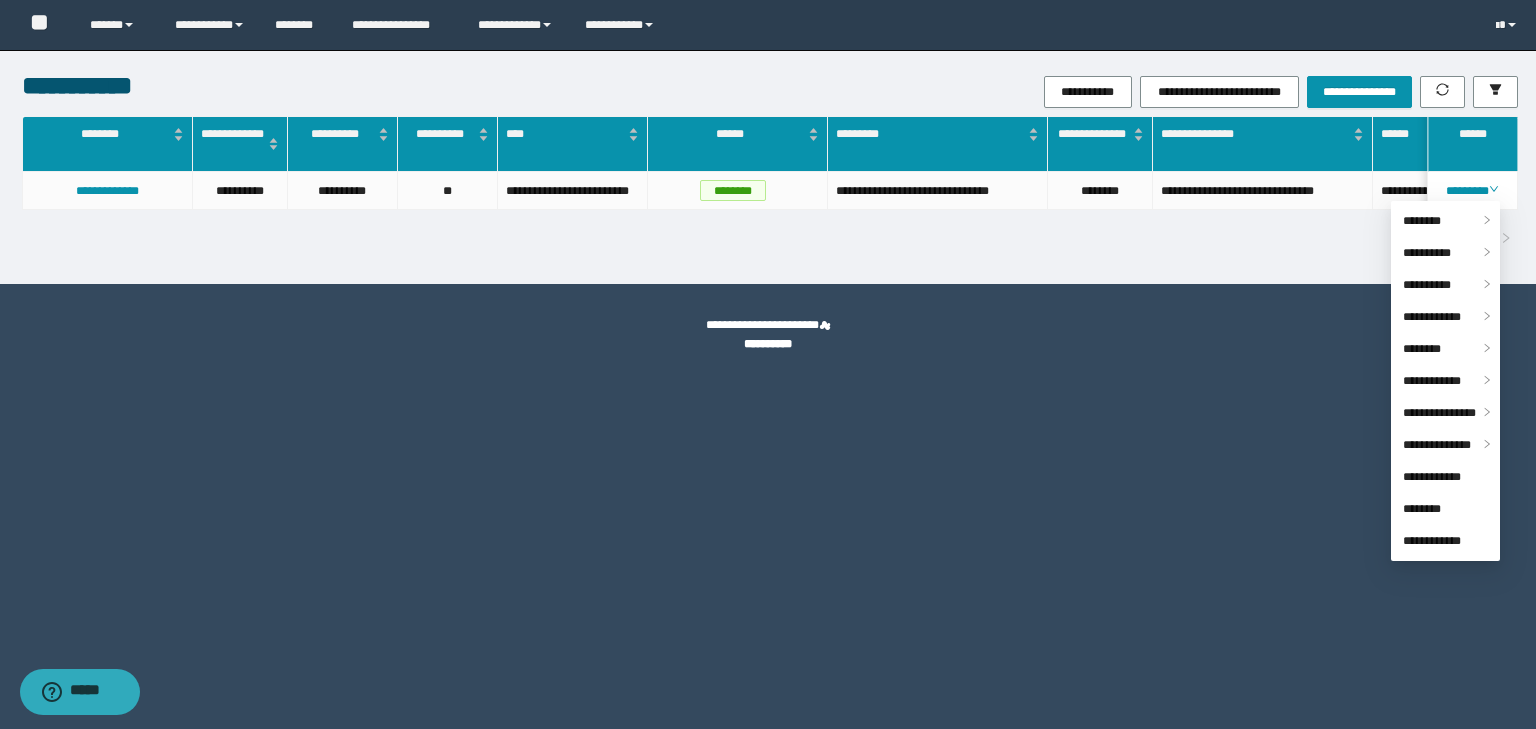 click on "**********" at bounding box center (768, 364) 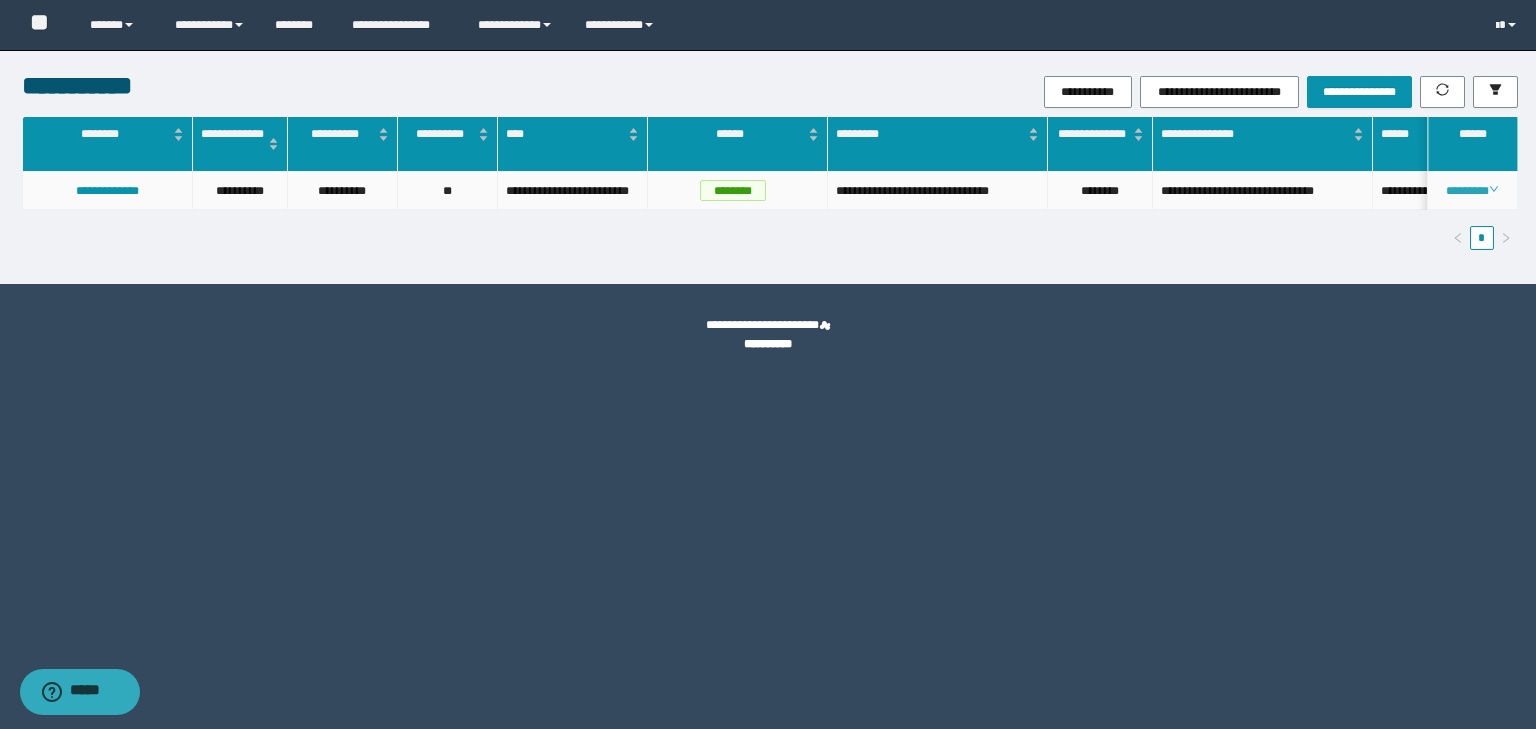 click 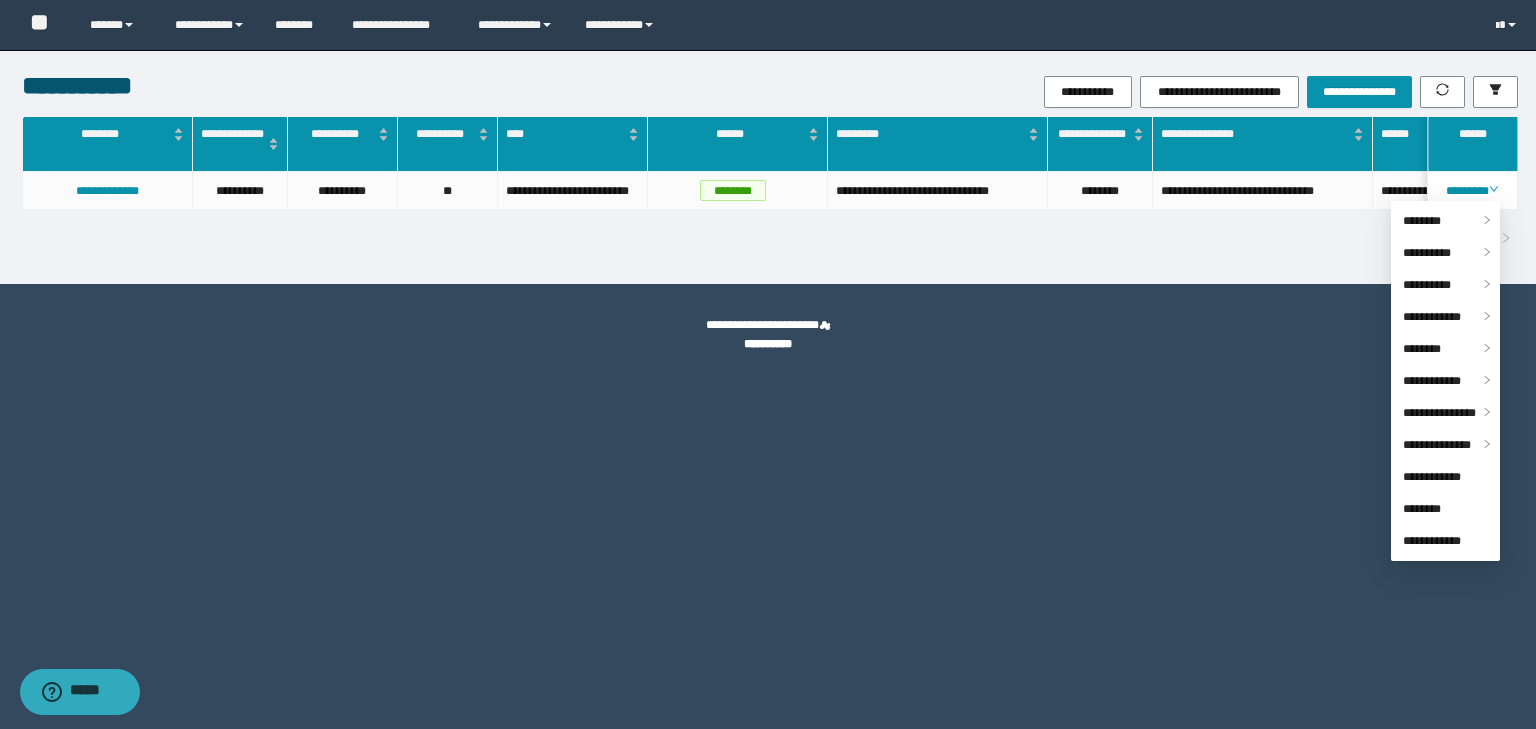 click on "**********" at bounding box center (768, 364) 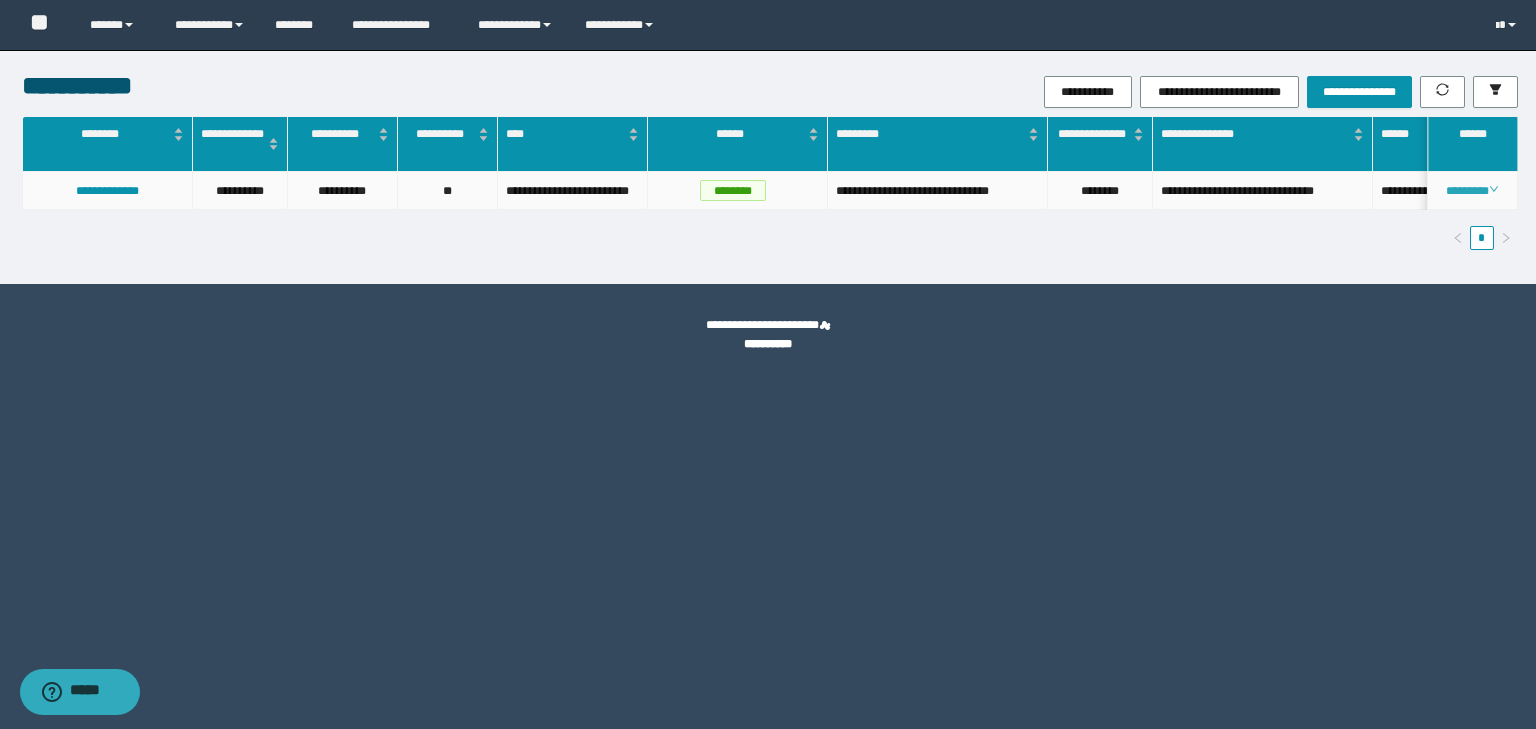 click on "********" at bounding box center [1472, 191] 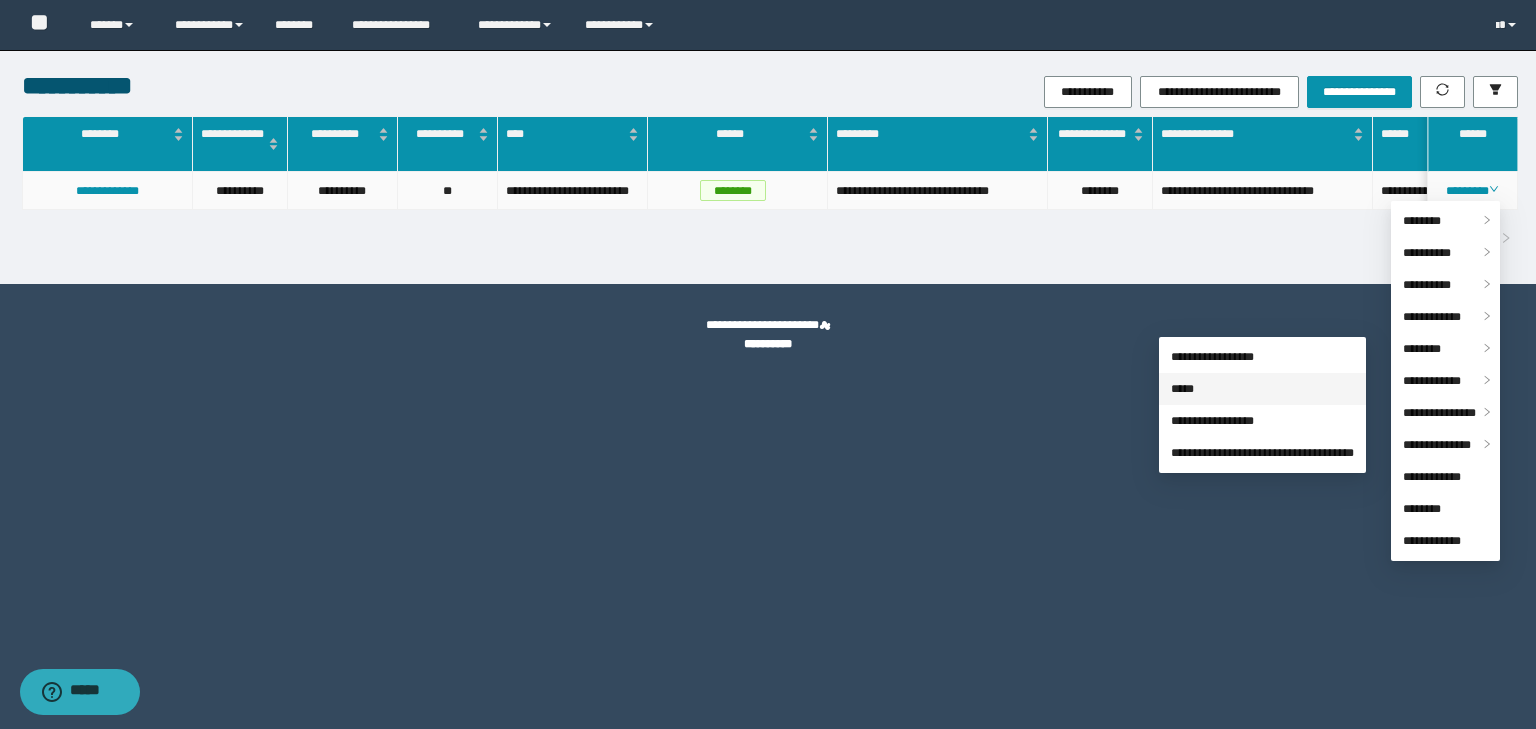 click on "**********" at bounding box center (768, 335) 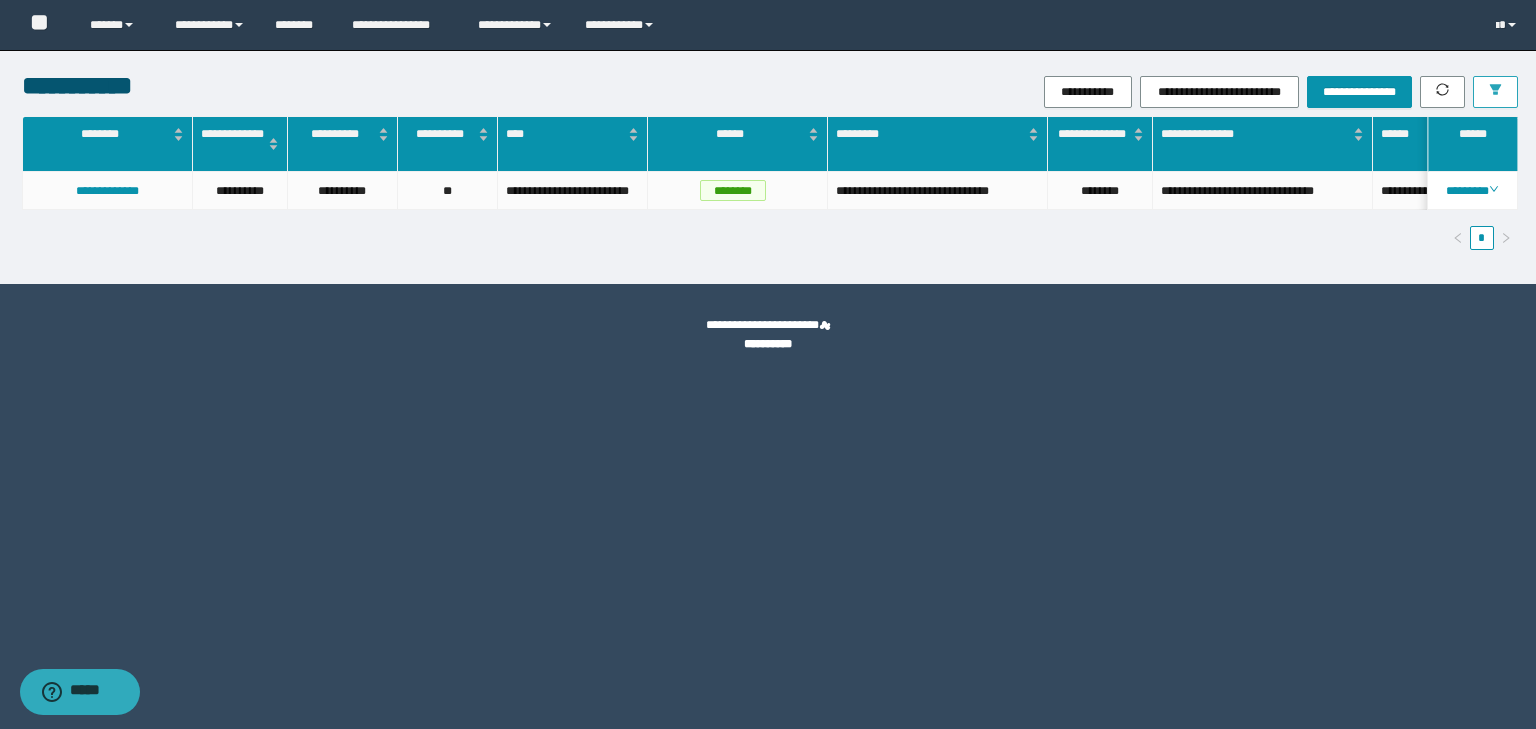 click at bounding box center [1495, 92] 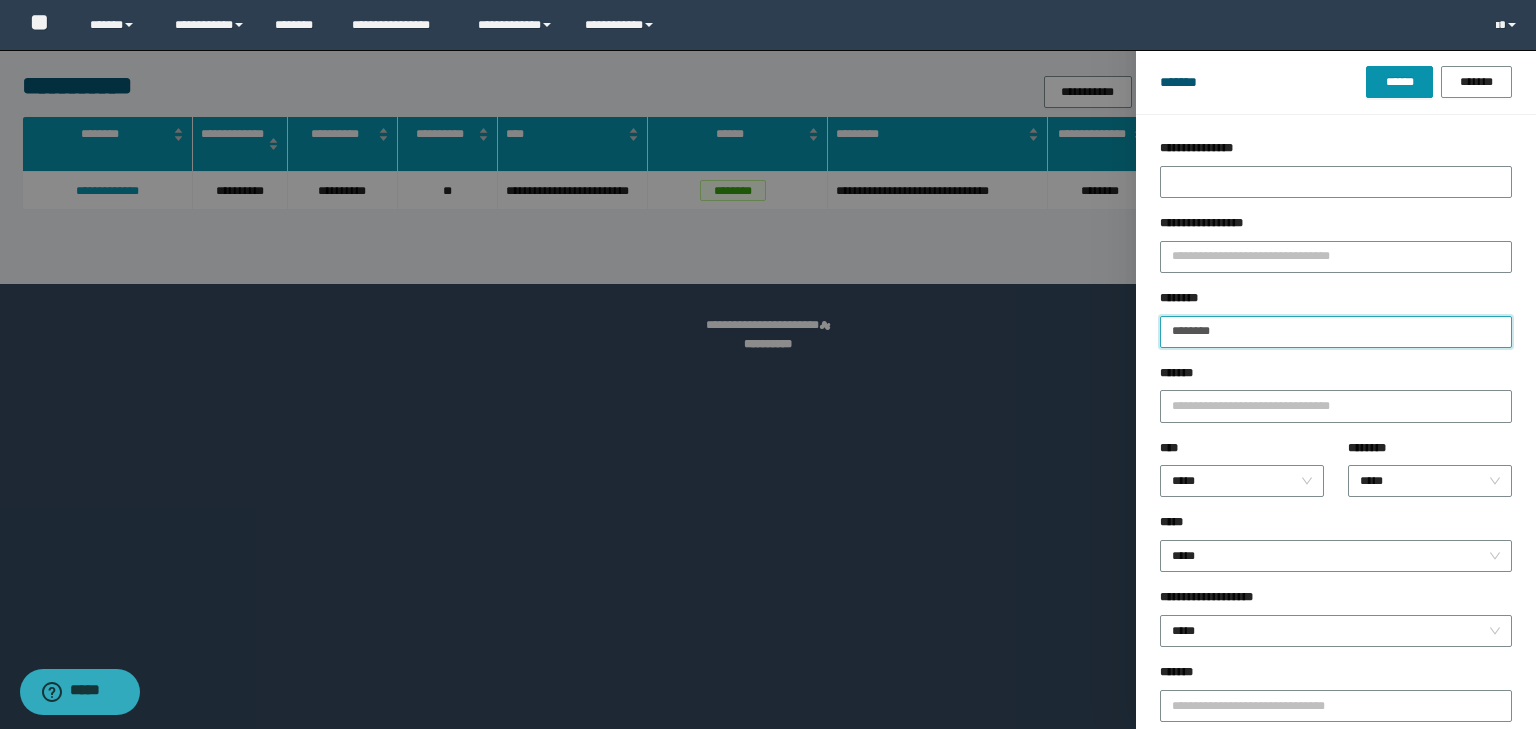 click on "********" at bounding box center (1336, 332) 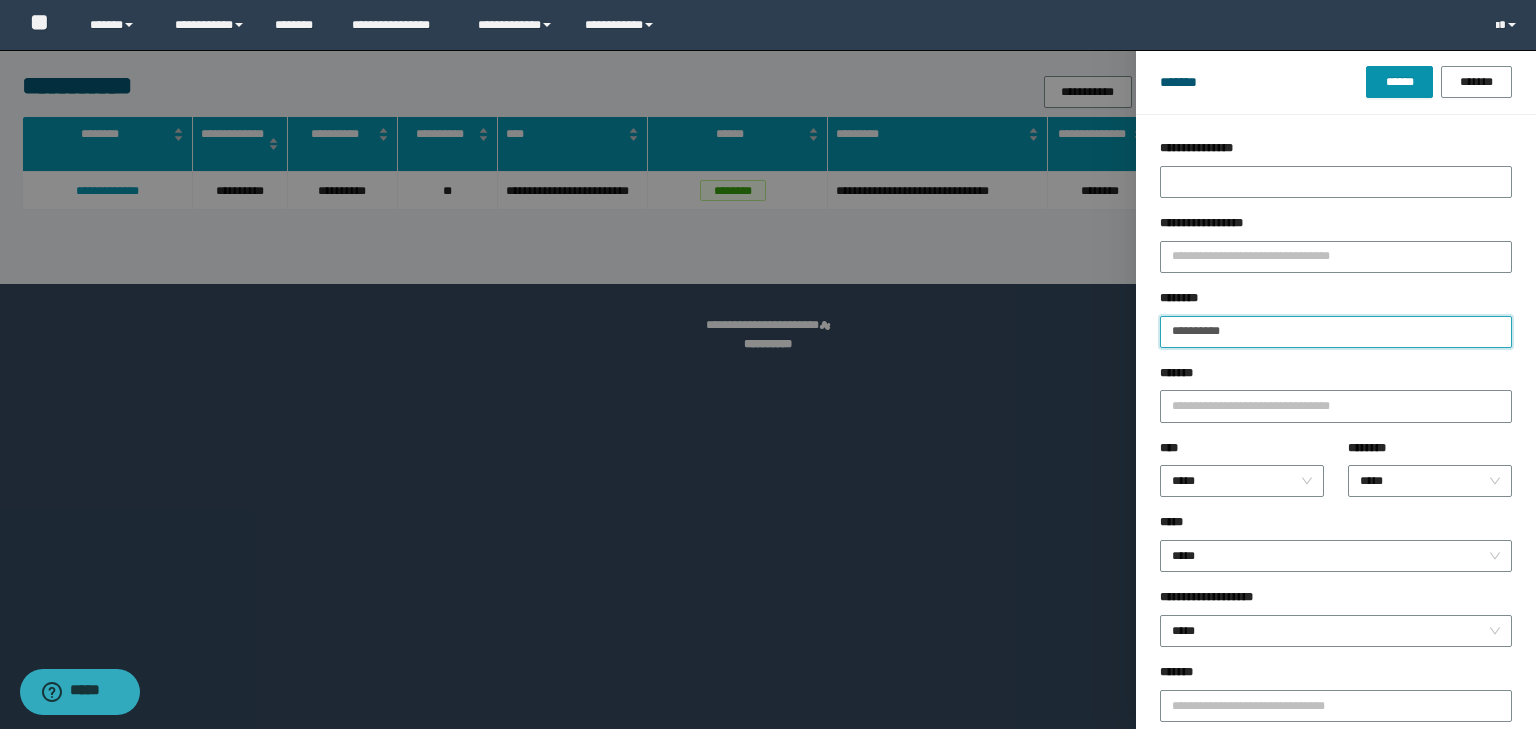 type on "**********" 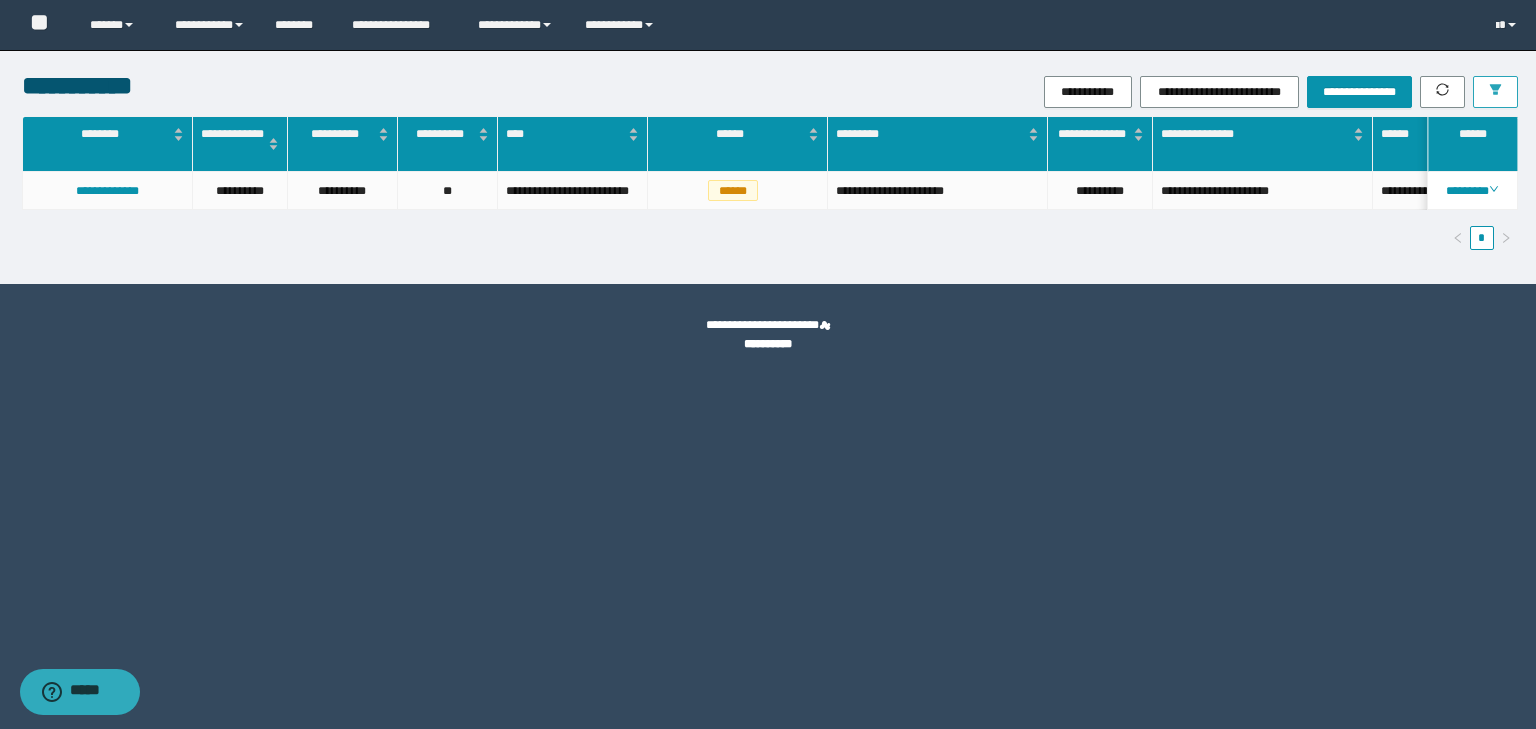 type 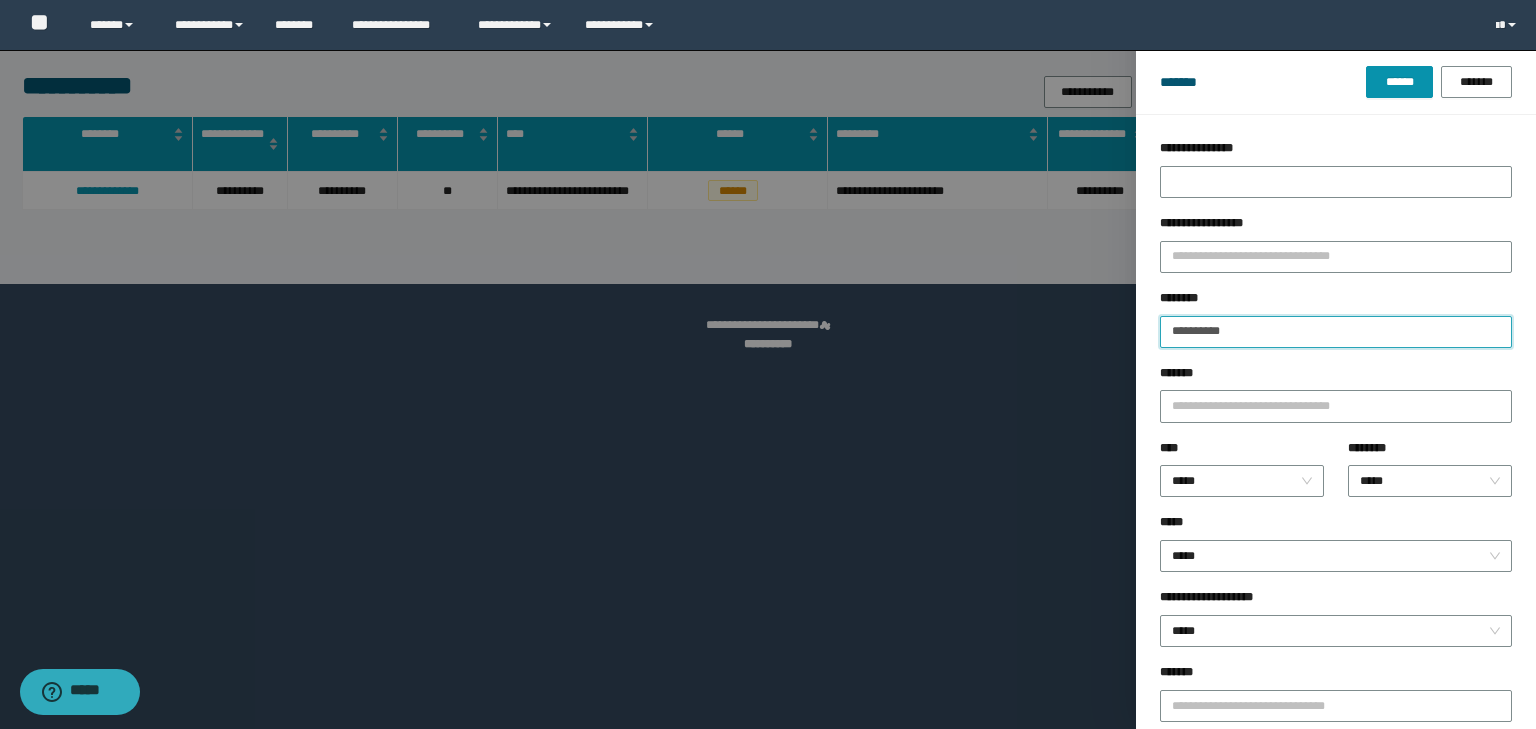 click on "**********" at bounding box center [1336, 332] 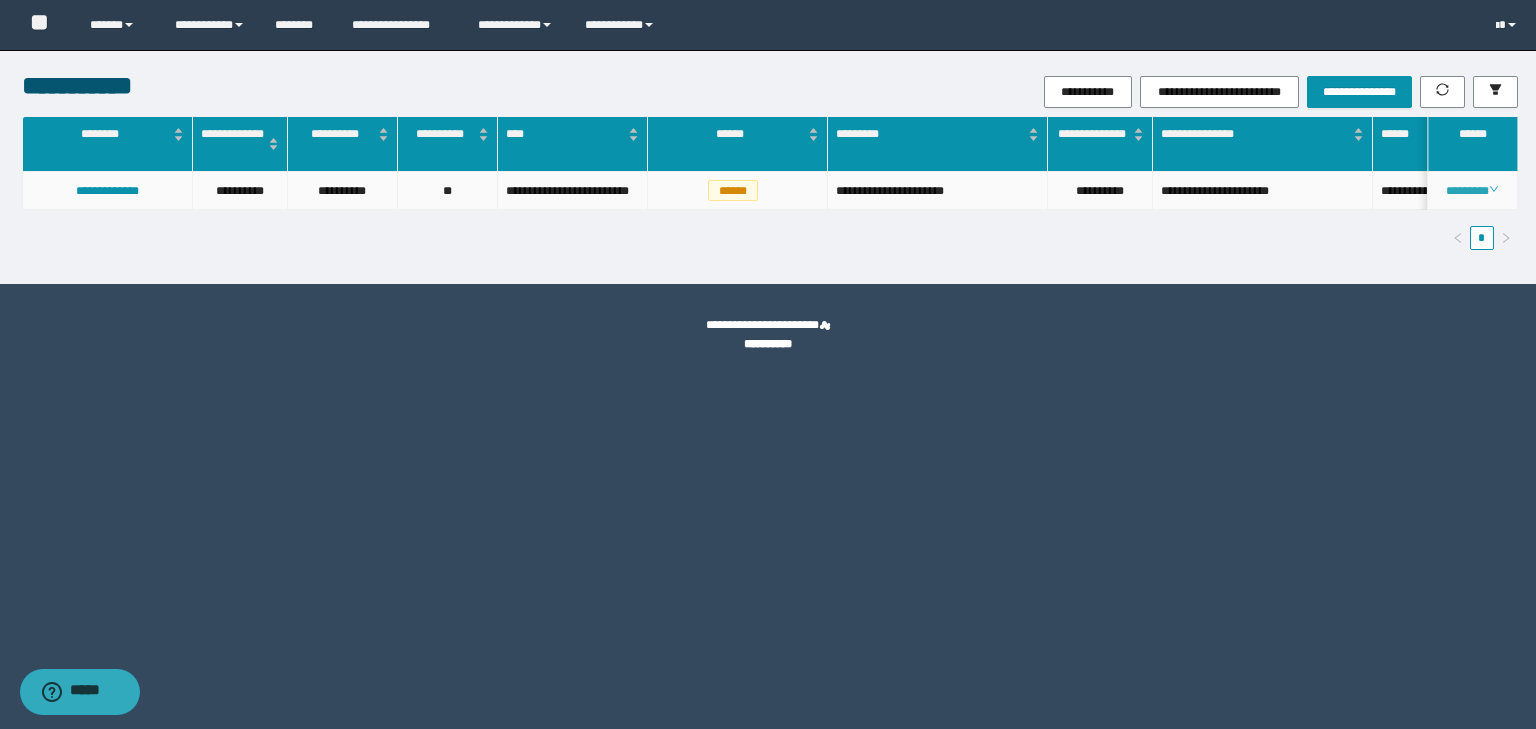 click 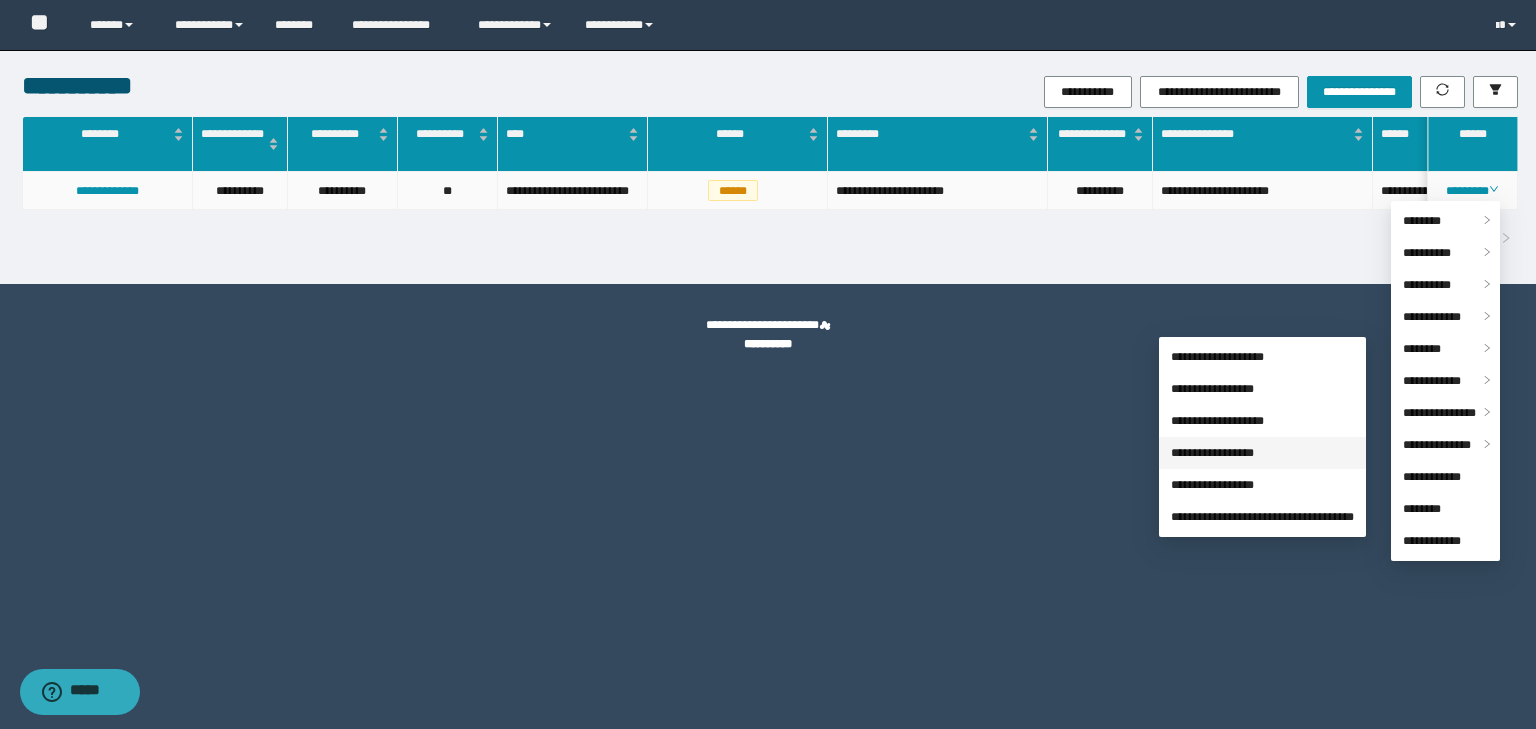 click on "**********" at bounding box center (1212, 453) 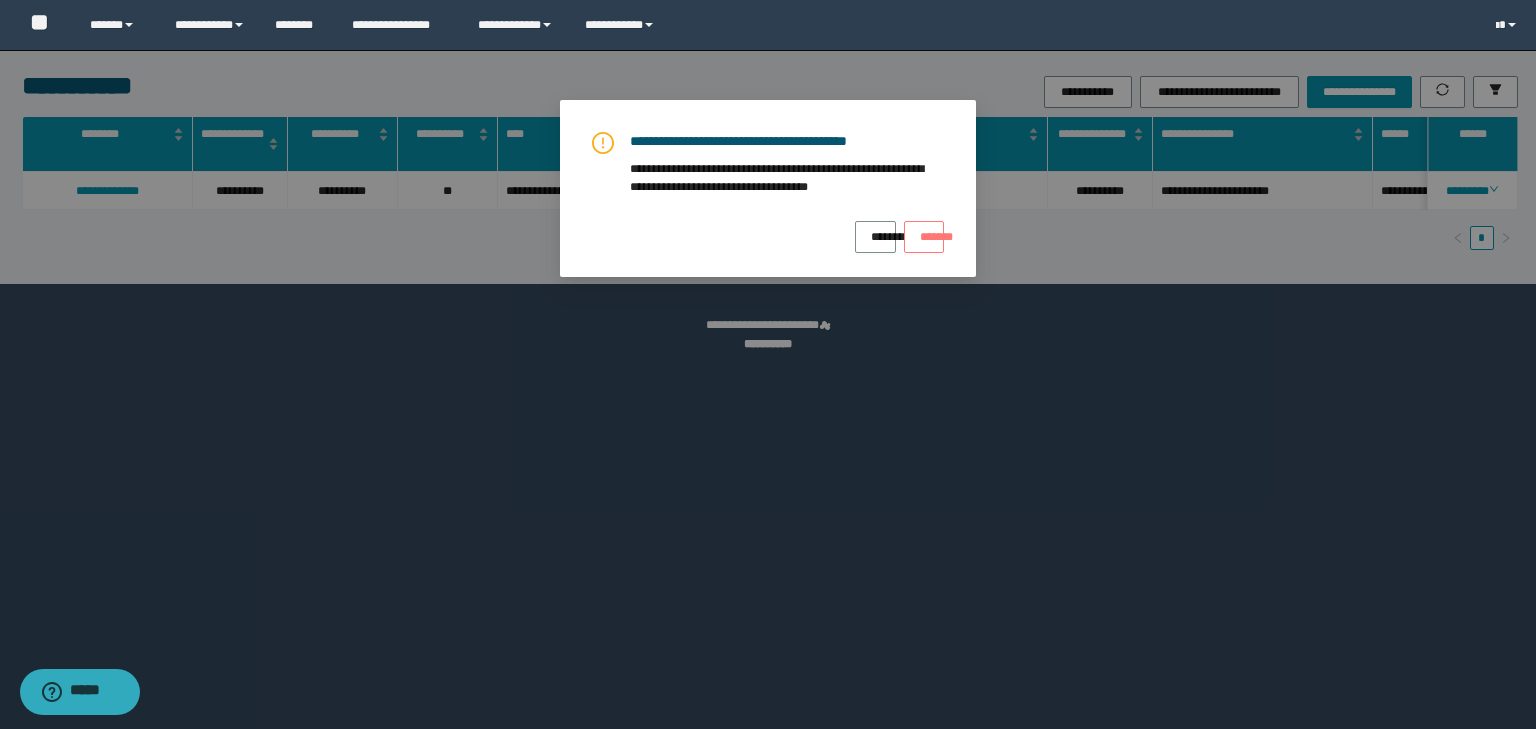 click on "*******" at bounding box center [924, 230] 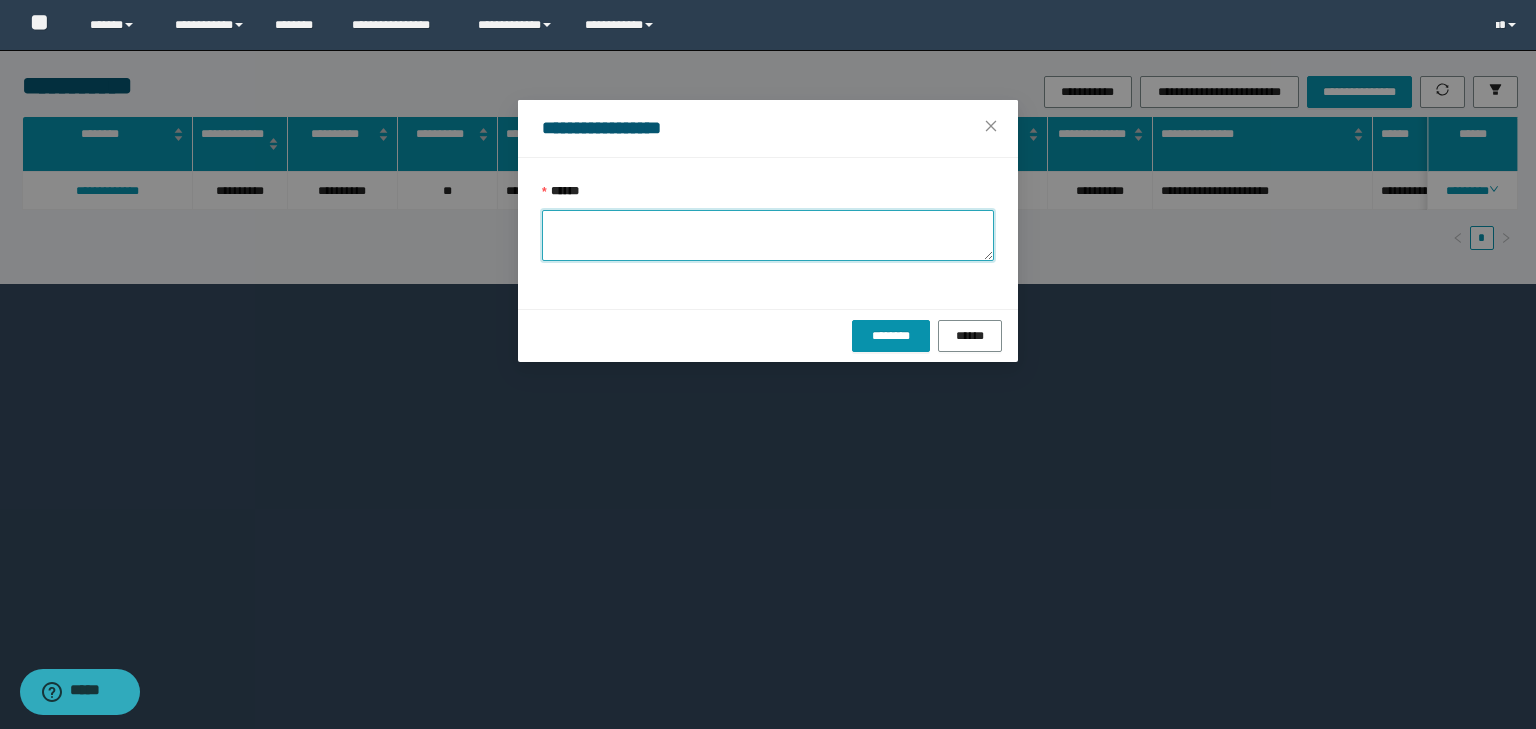 click on "******" at bounding box center (768, 235) 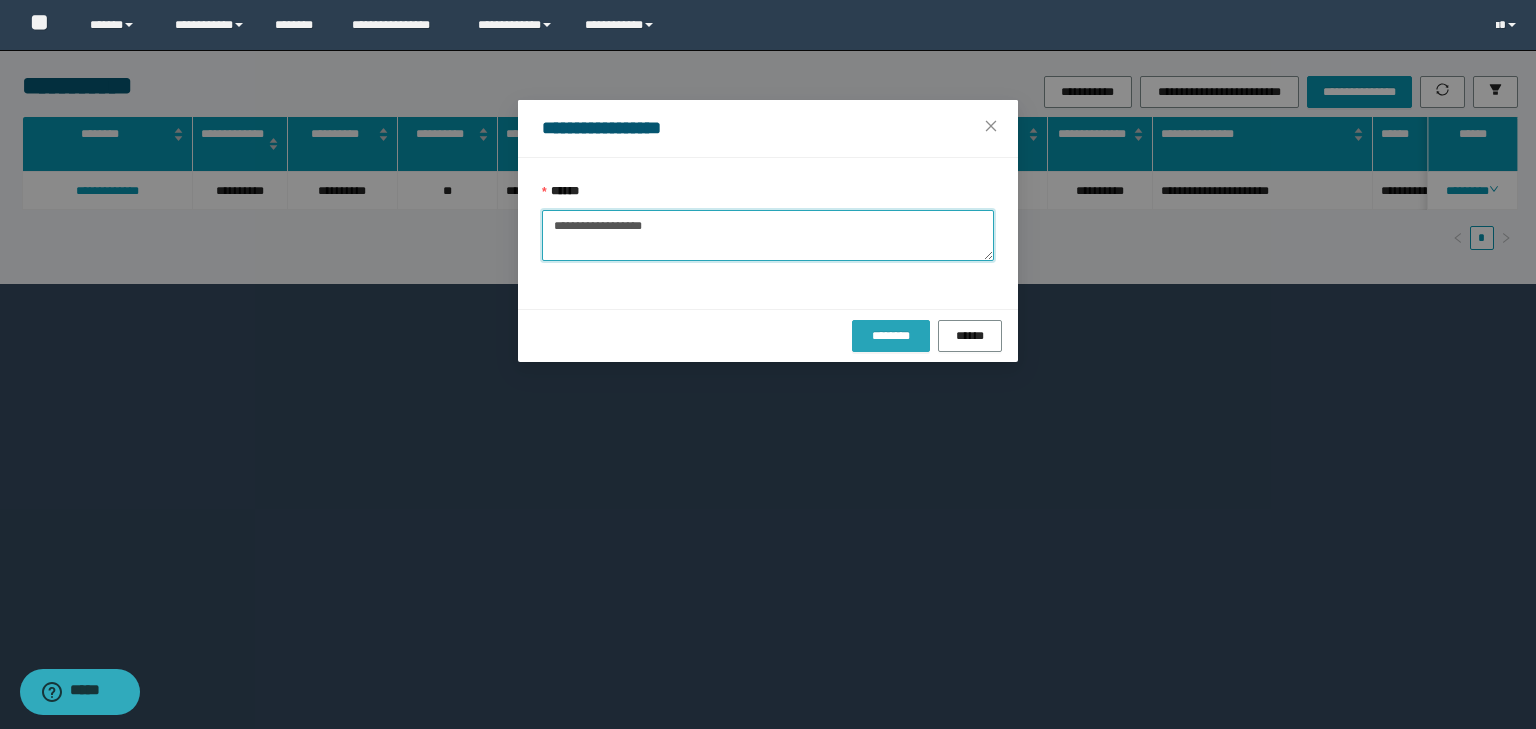 type on "**********" 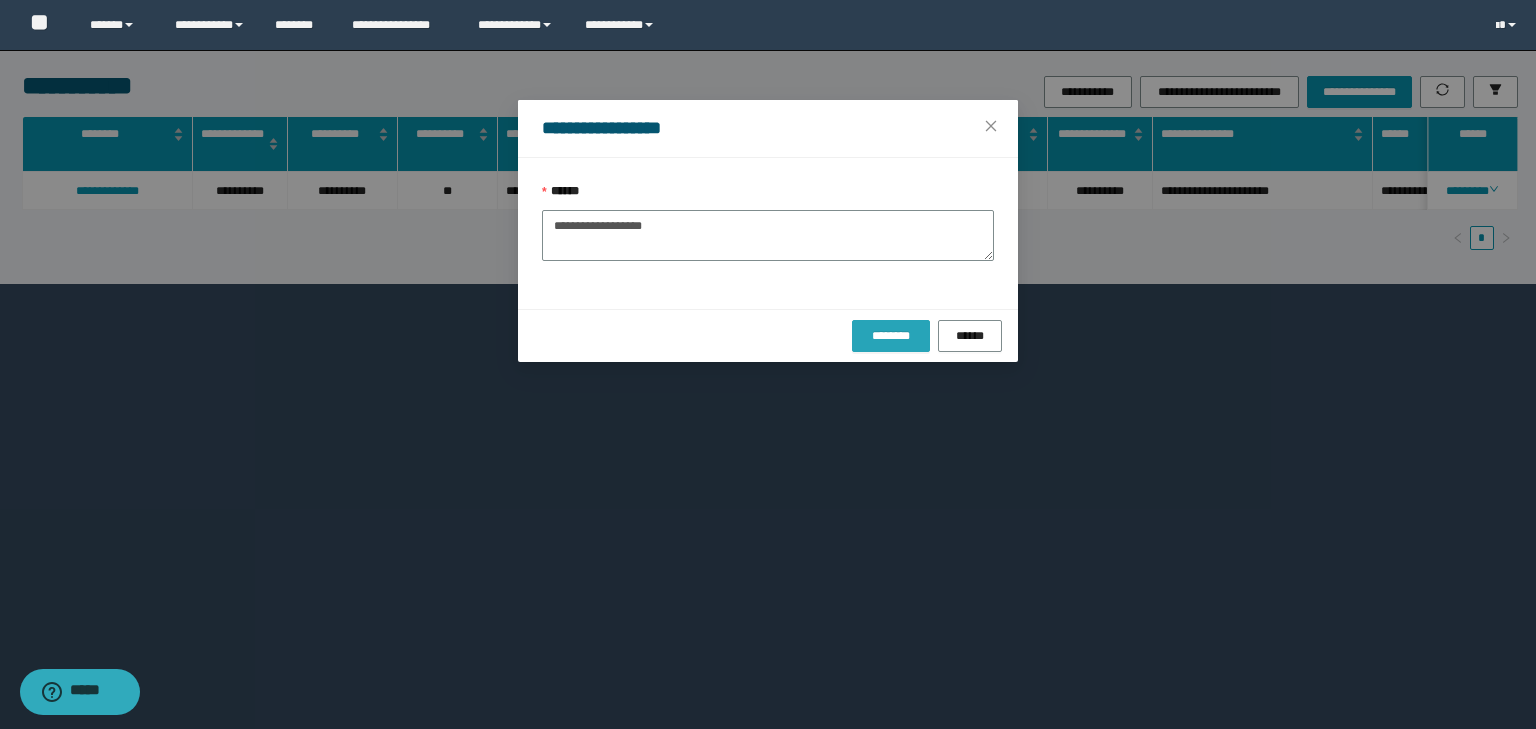 click on "********" at bounding box center [890, 336] 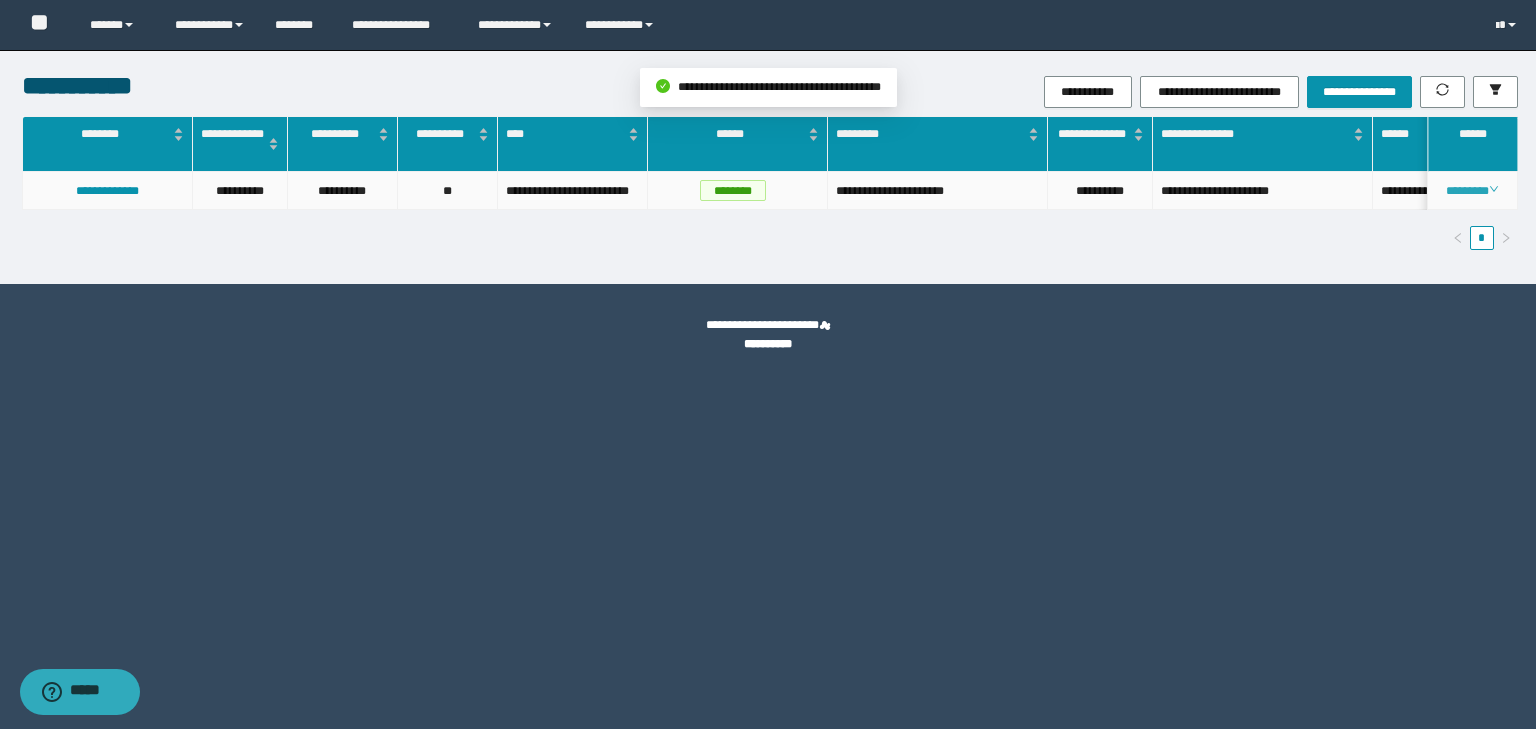 click 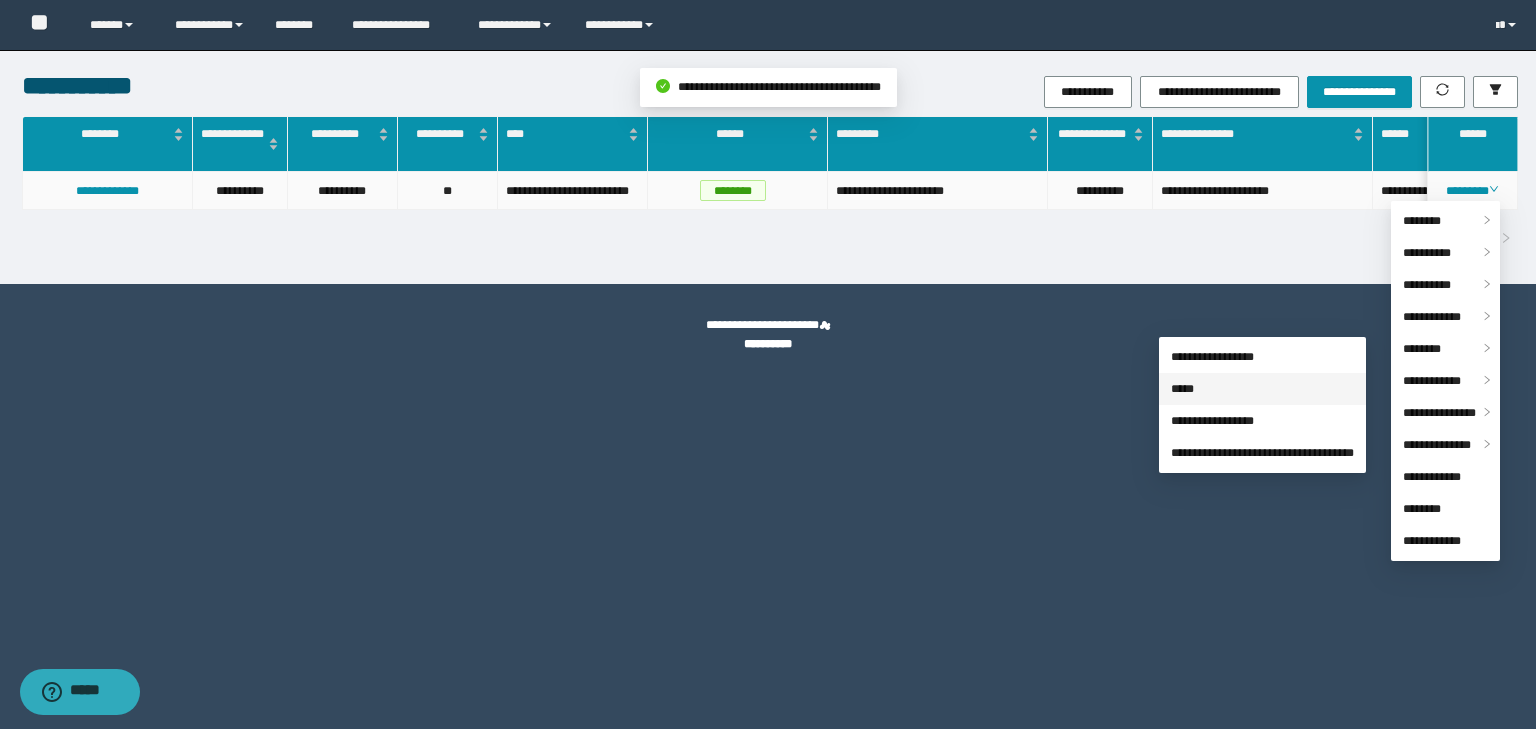 click on "*****" at bounding box center (1182, 389) 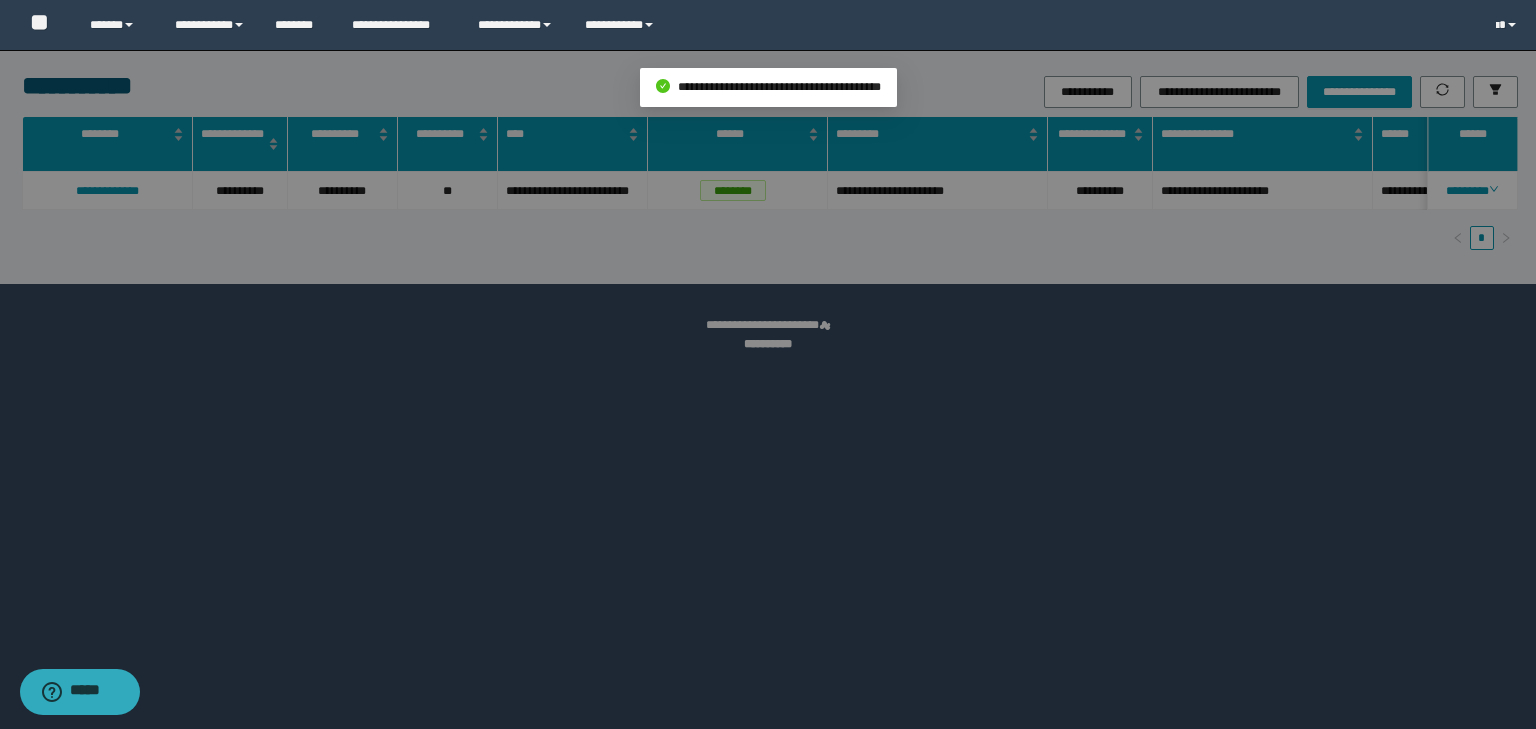type on "**********" 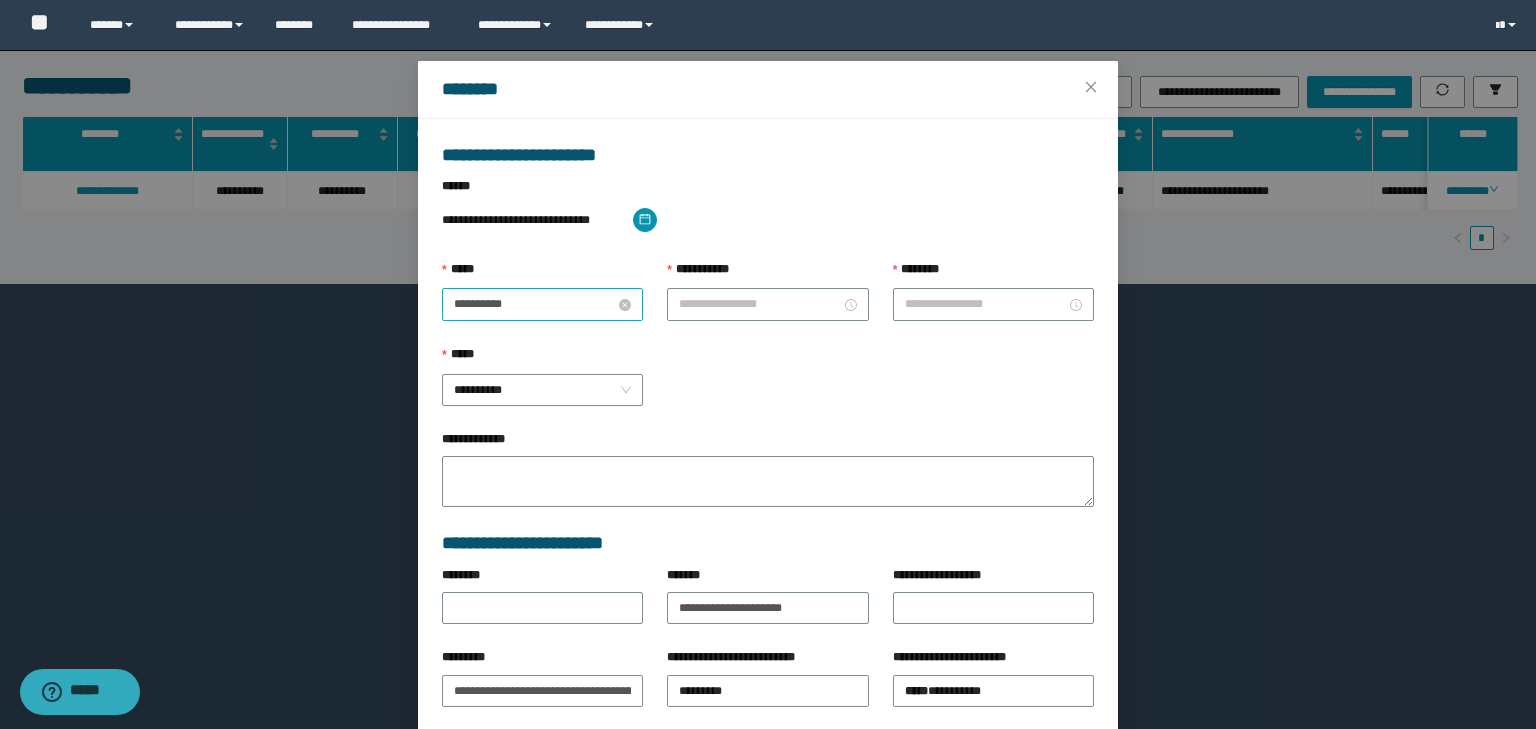 click on "**********" at bounding box center (534, 304) 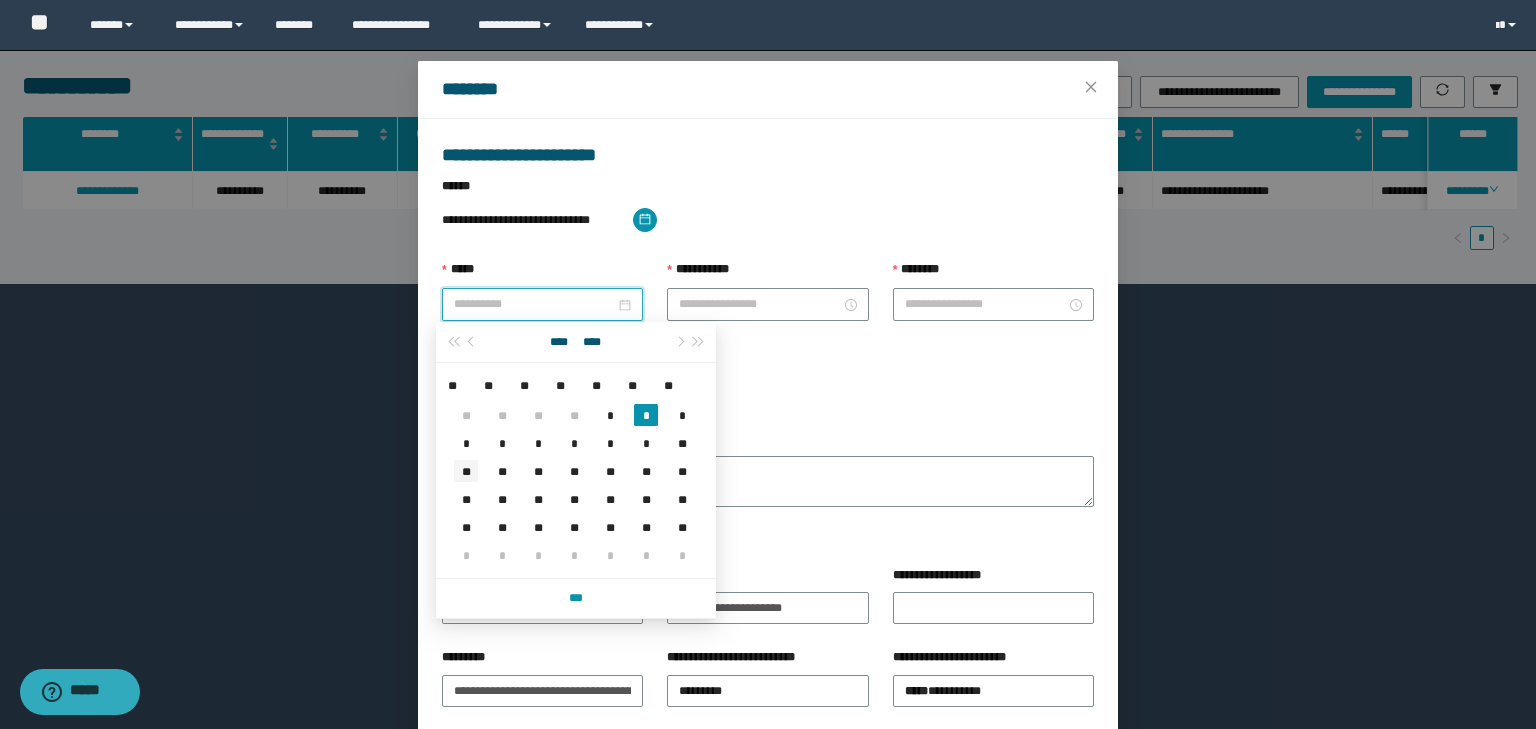 type on "**********" 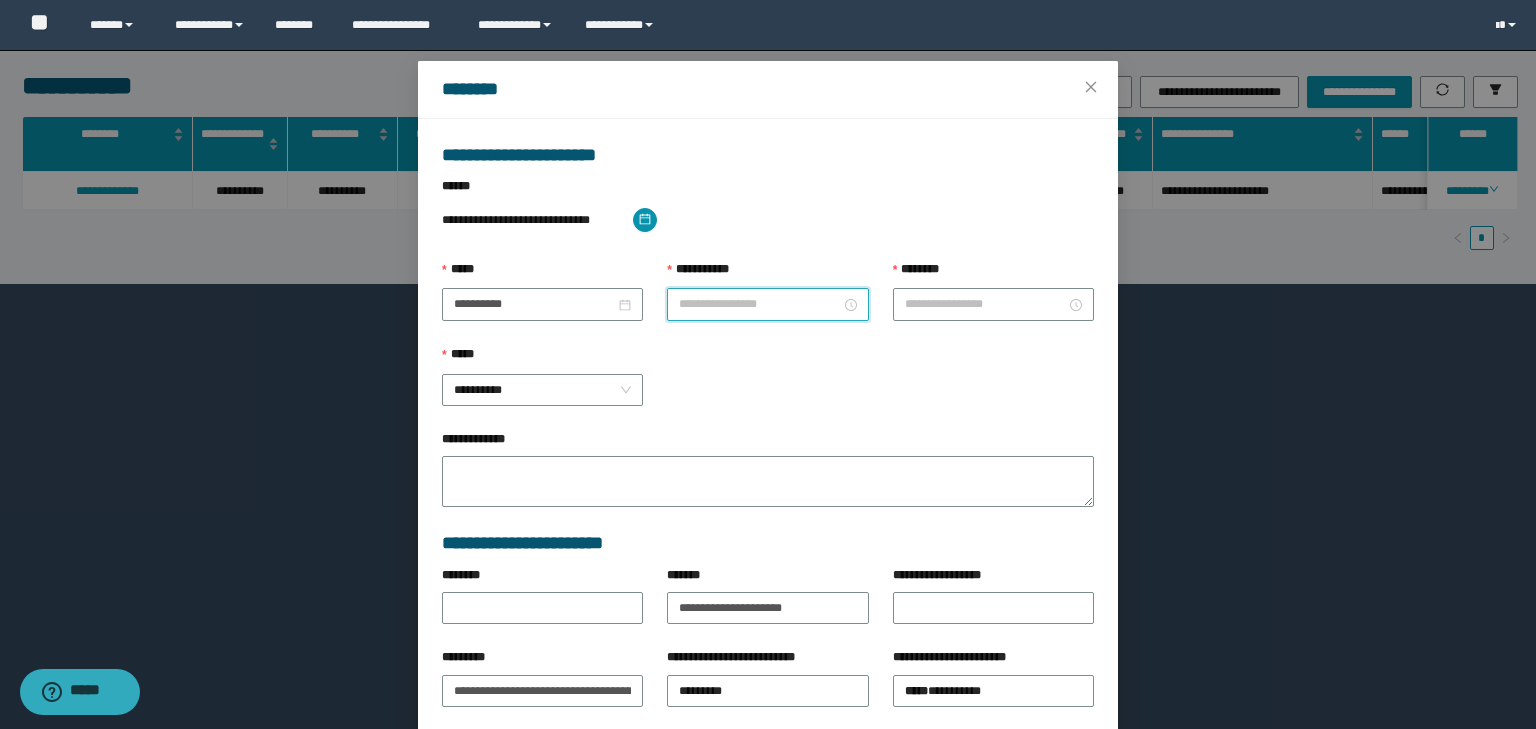 click on "**********" at bounding box center (759, 304) 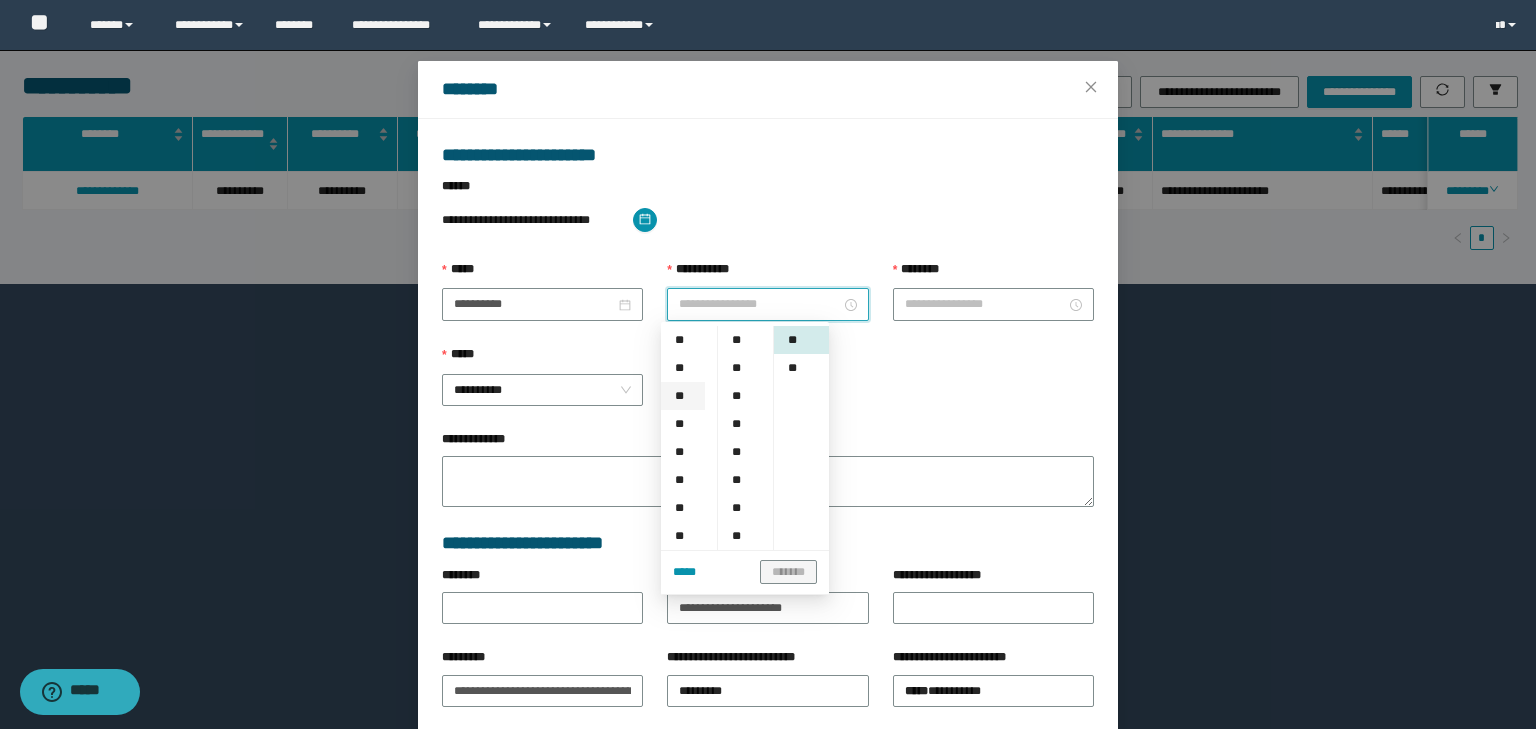 click on "**" at bounding box center [683, 396] 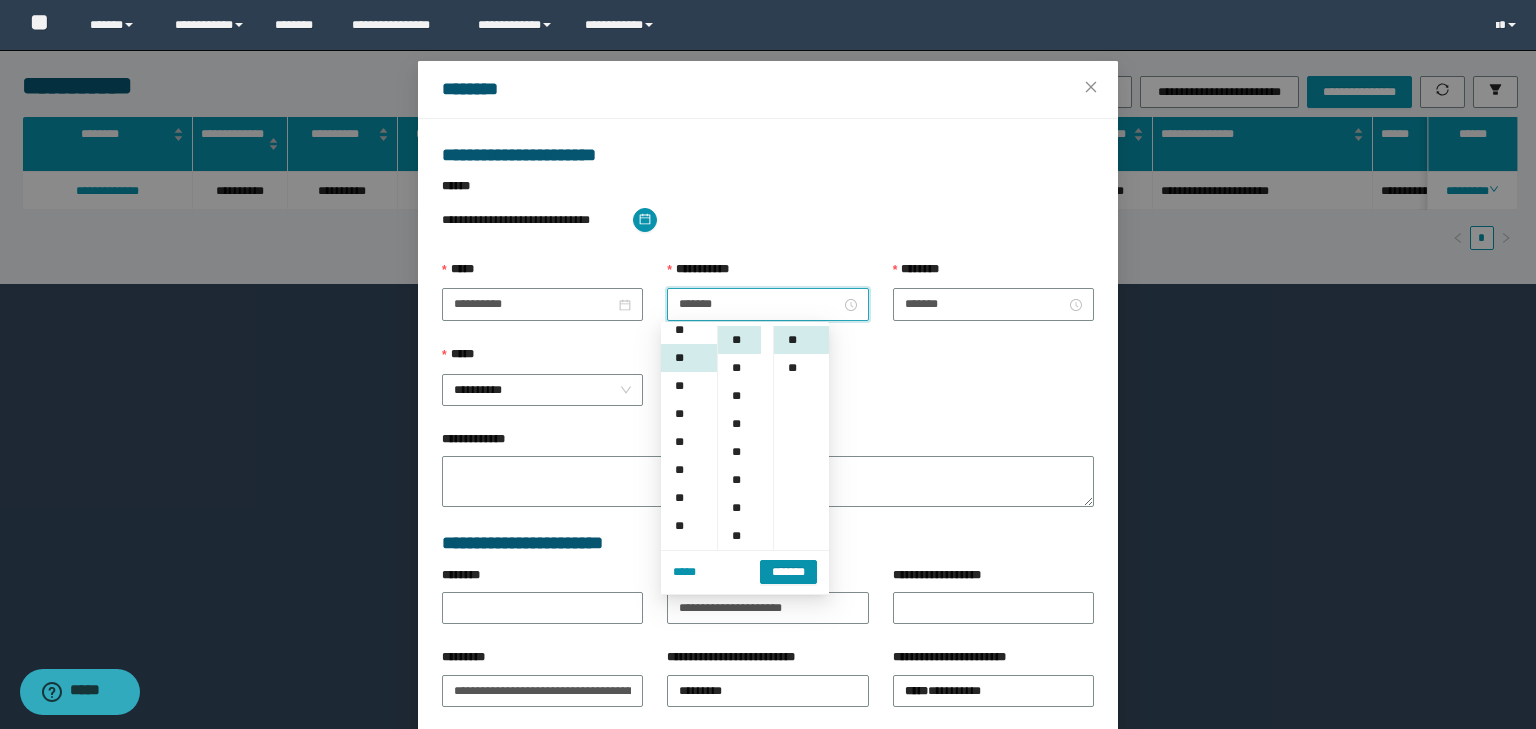 scroll, scrollTop: 56, scrollLeft: 0, axis: vertical 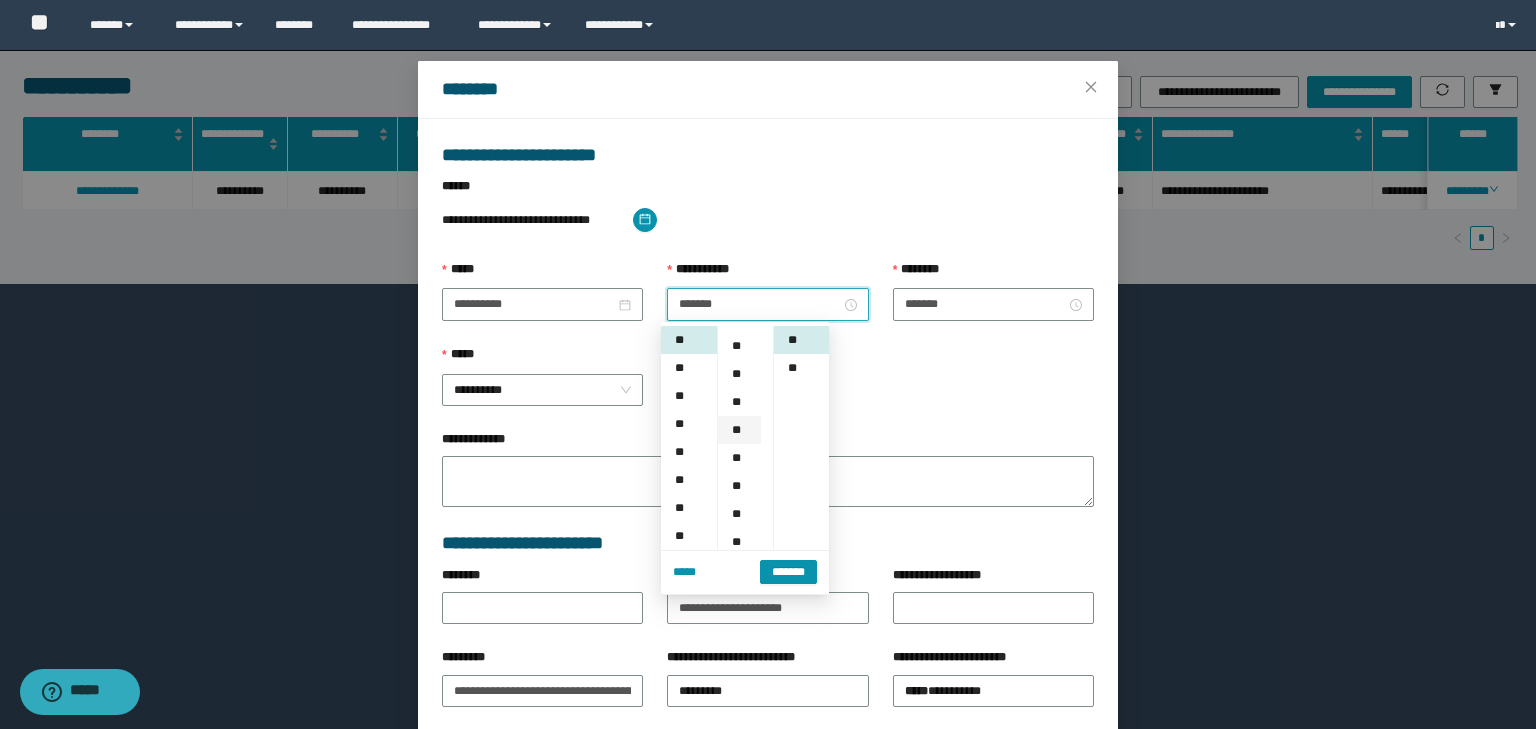 click on "**" at bounding box center (739, 430) 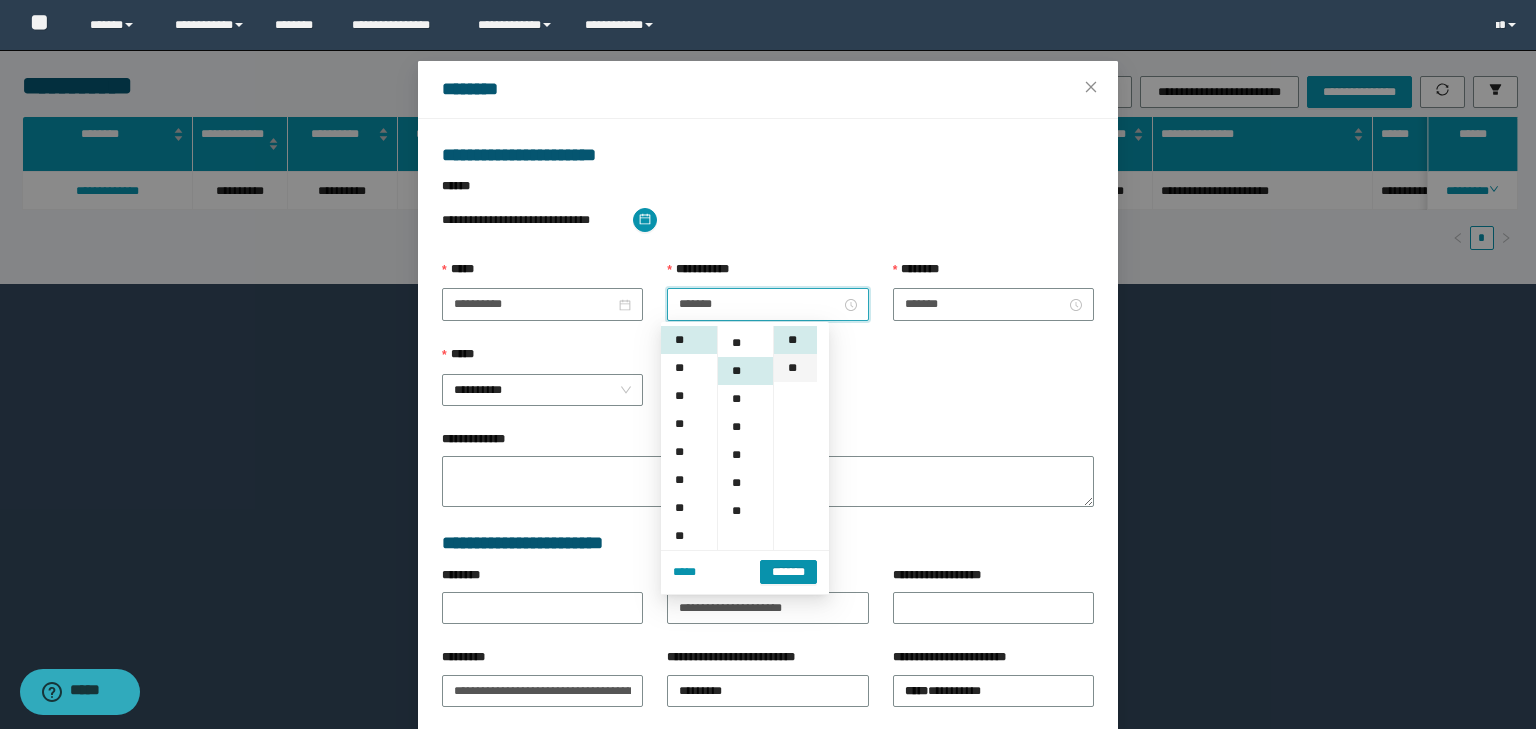 scroll, scrollTop: 168, scrollLeft: 0, axis: vertical 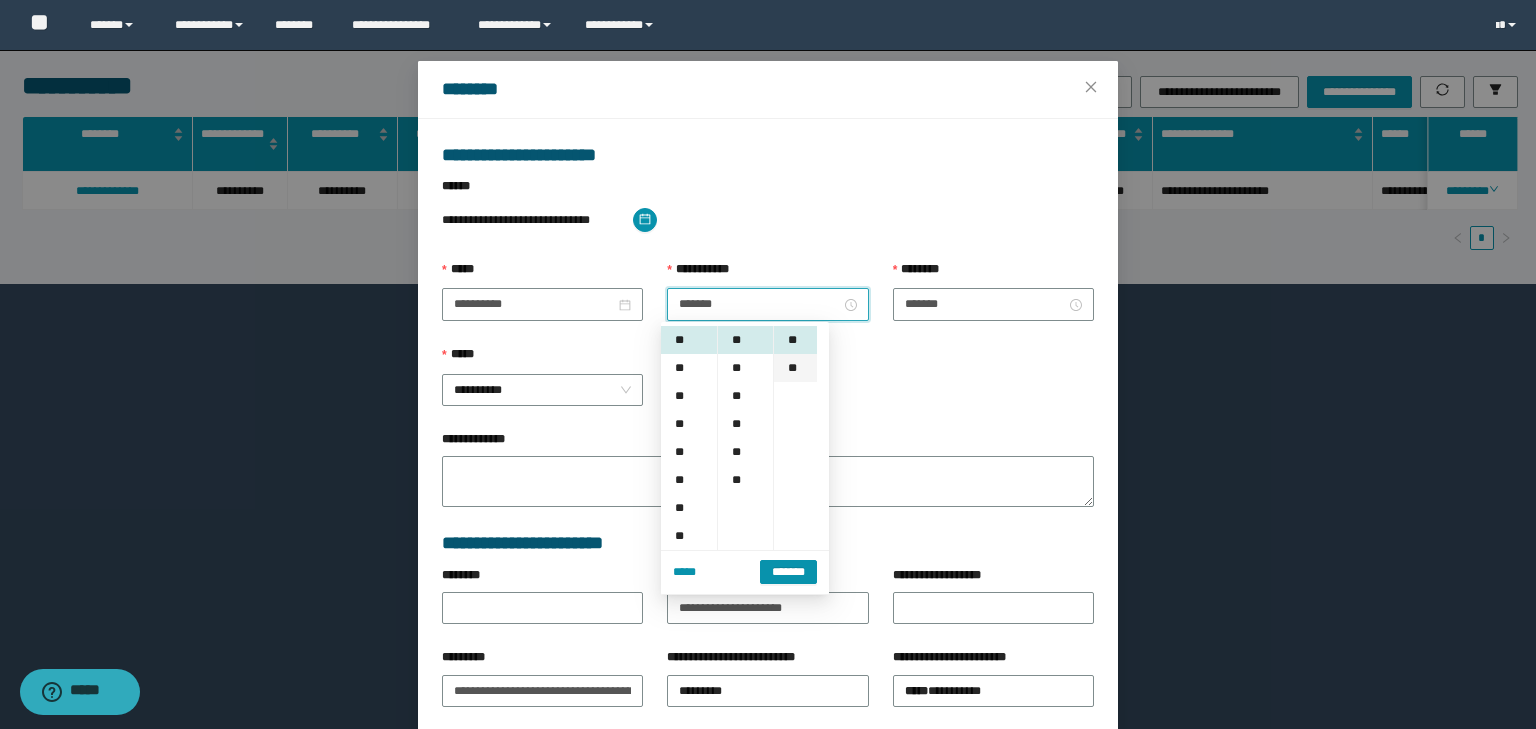 click on "**" at bounding box center [795, 368] 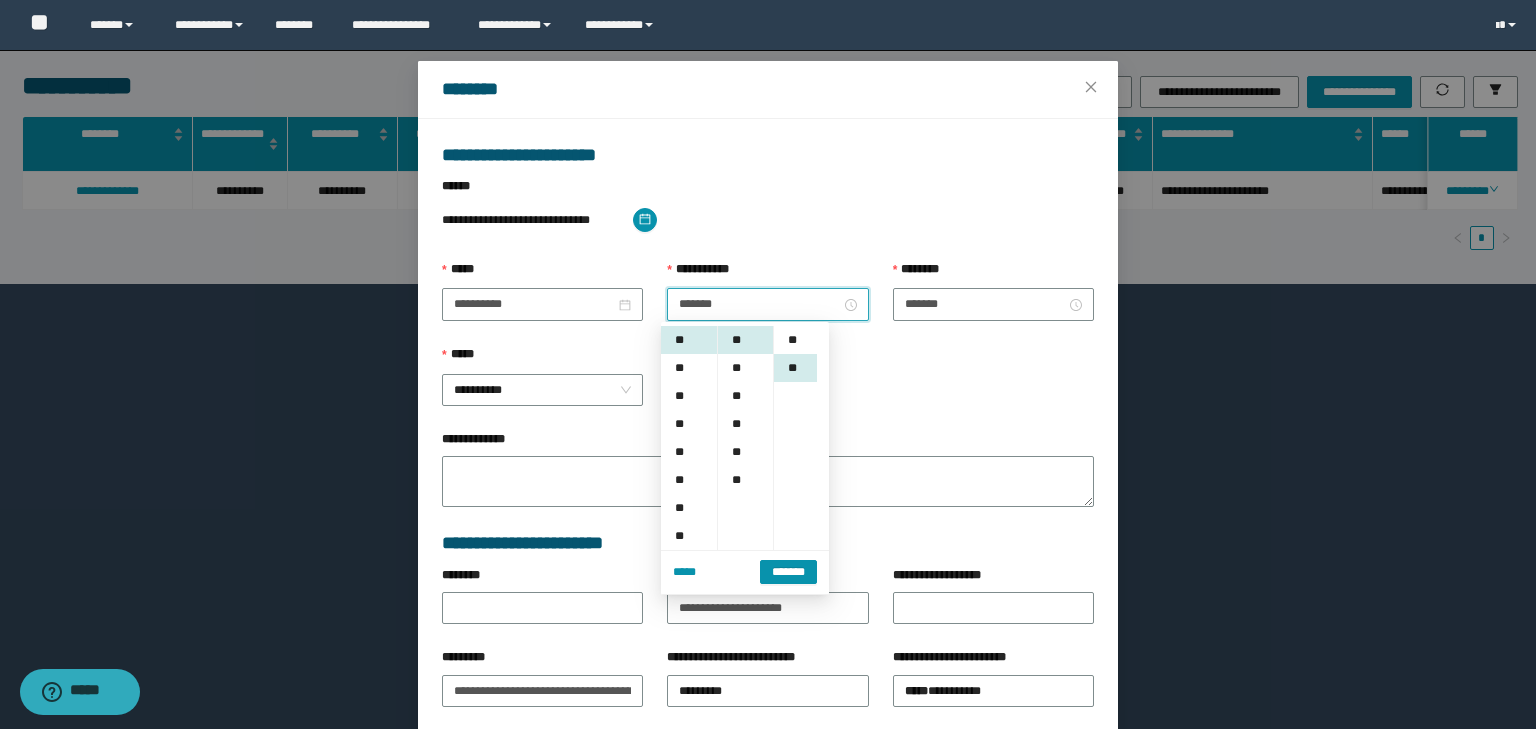 scroll, scrollTop: 28, scrollLeft: 0, axis: vertical 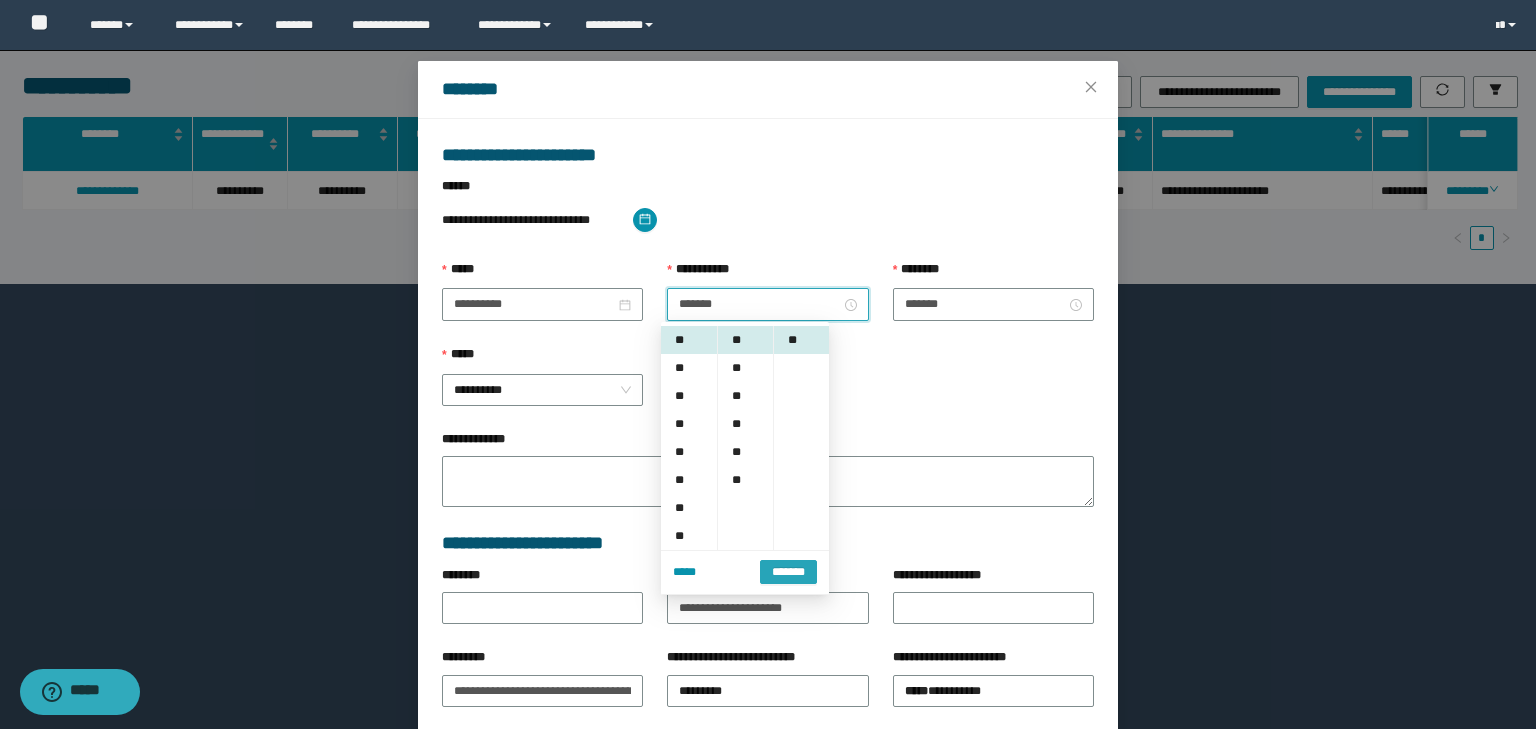 click on "*******" at bounding box center (788, 570) 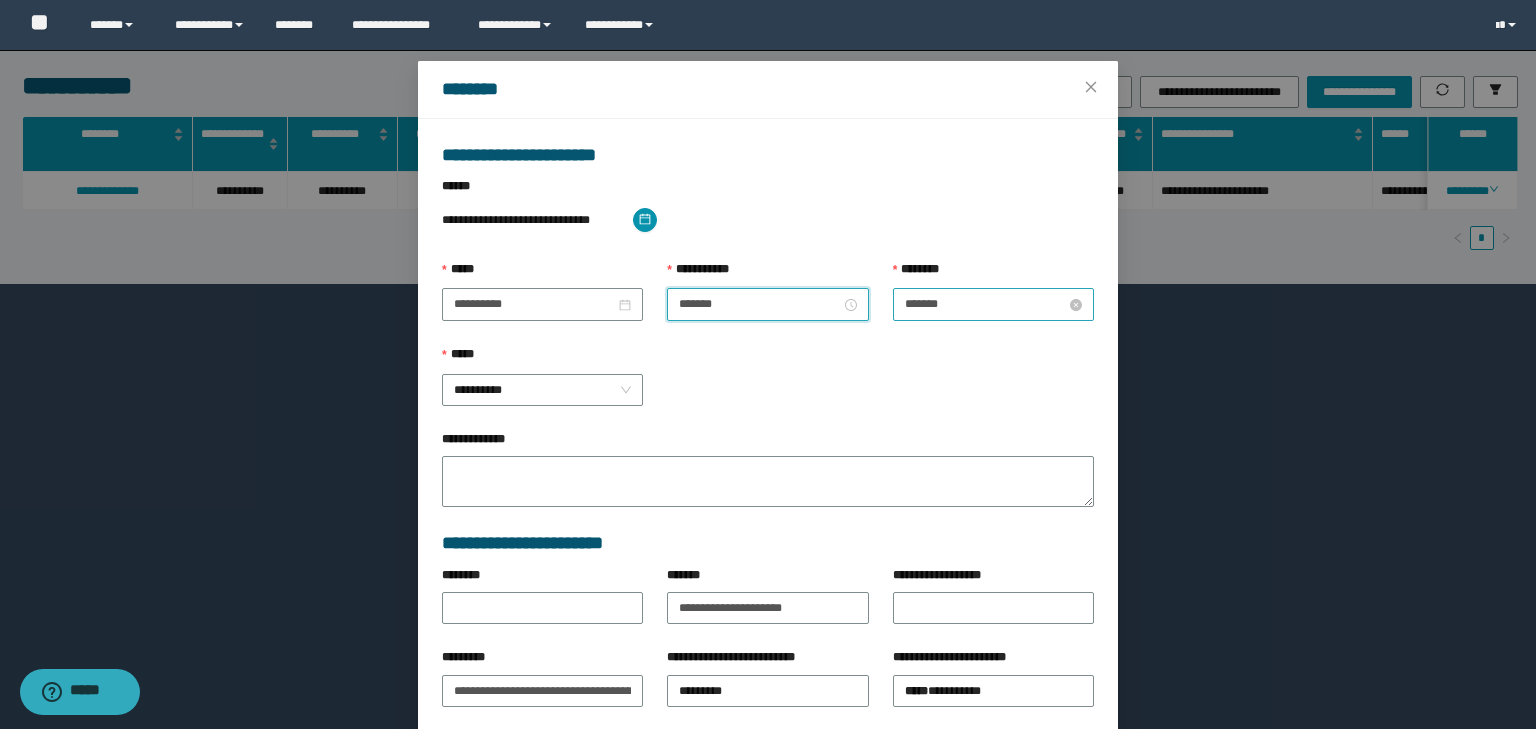 click on "*******" at bounding box center [985, 304] 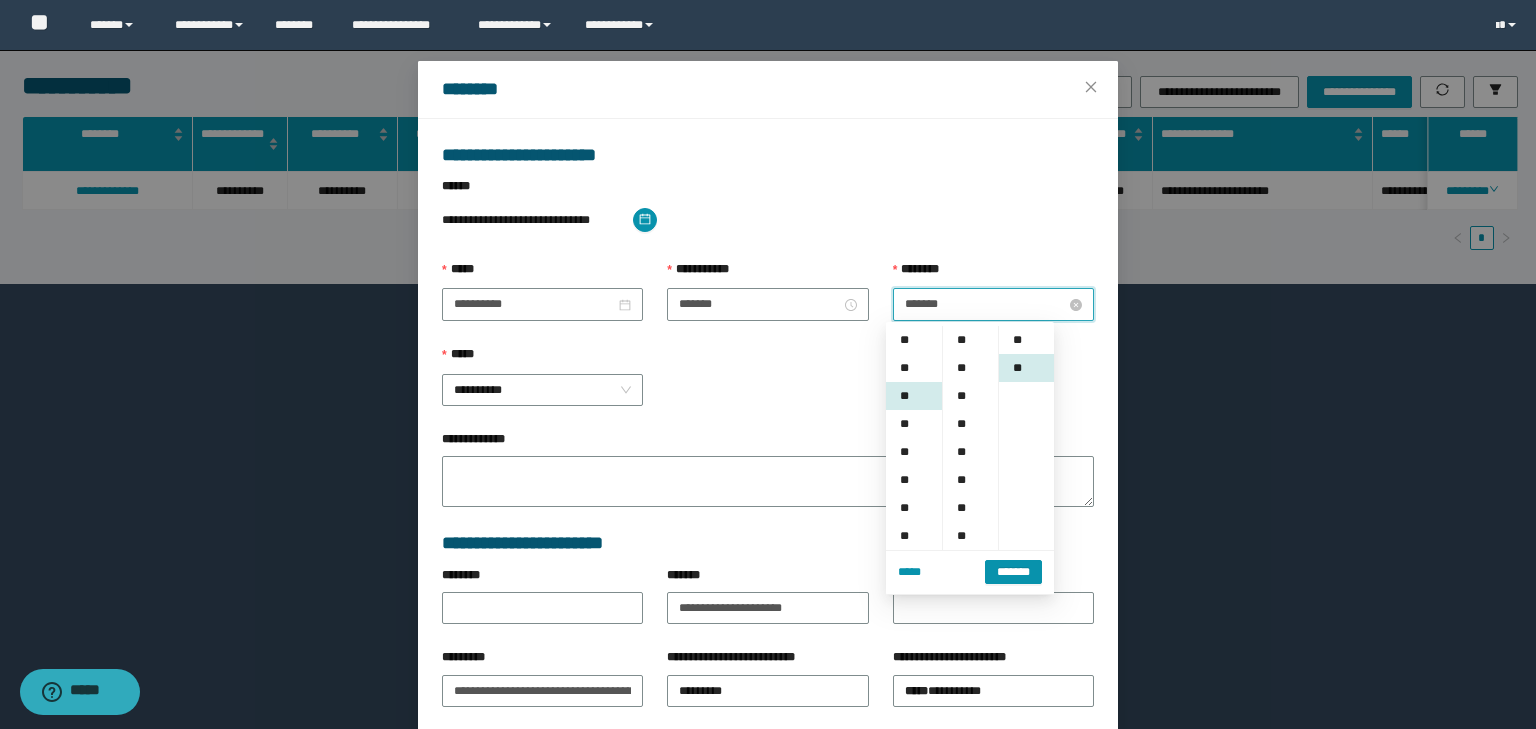 scroll, scrollTop: 56, scrollLeft: 0, axis: vertical 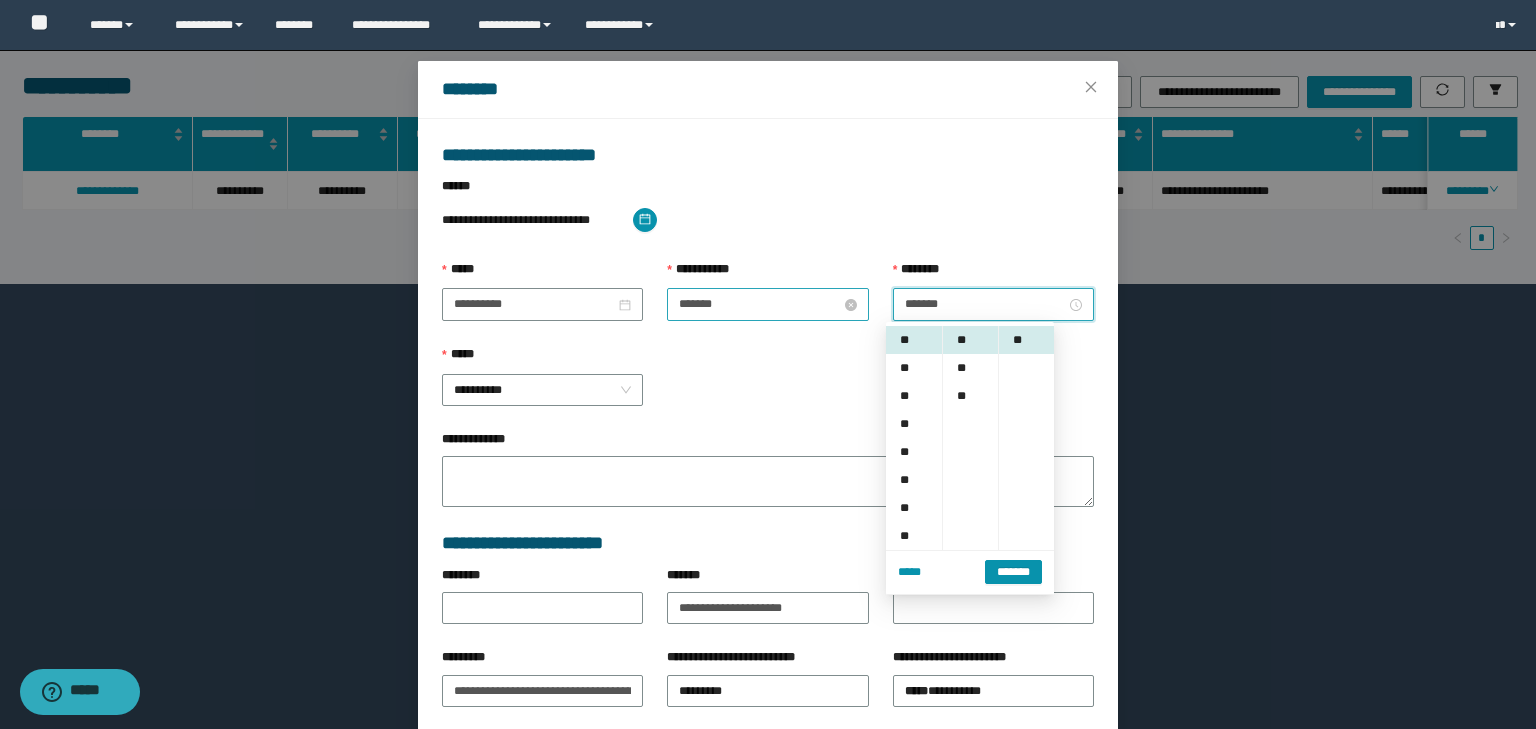 click on "*******" at bounding box center (759, 304) 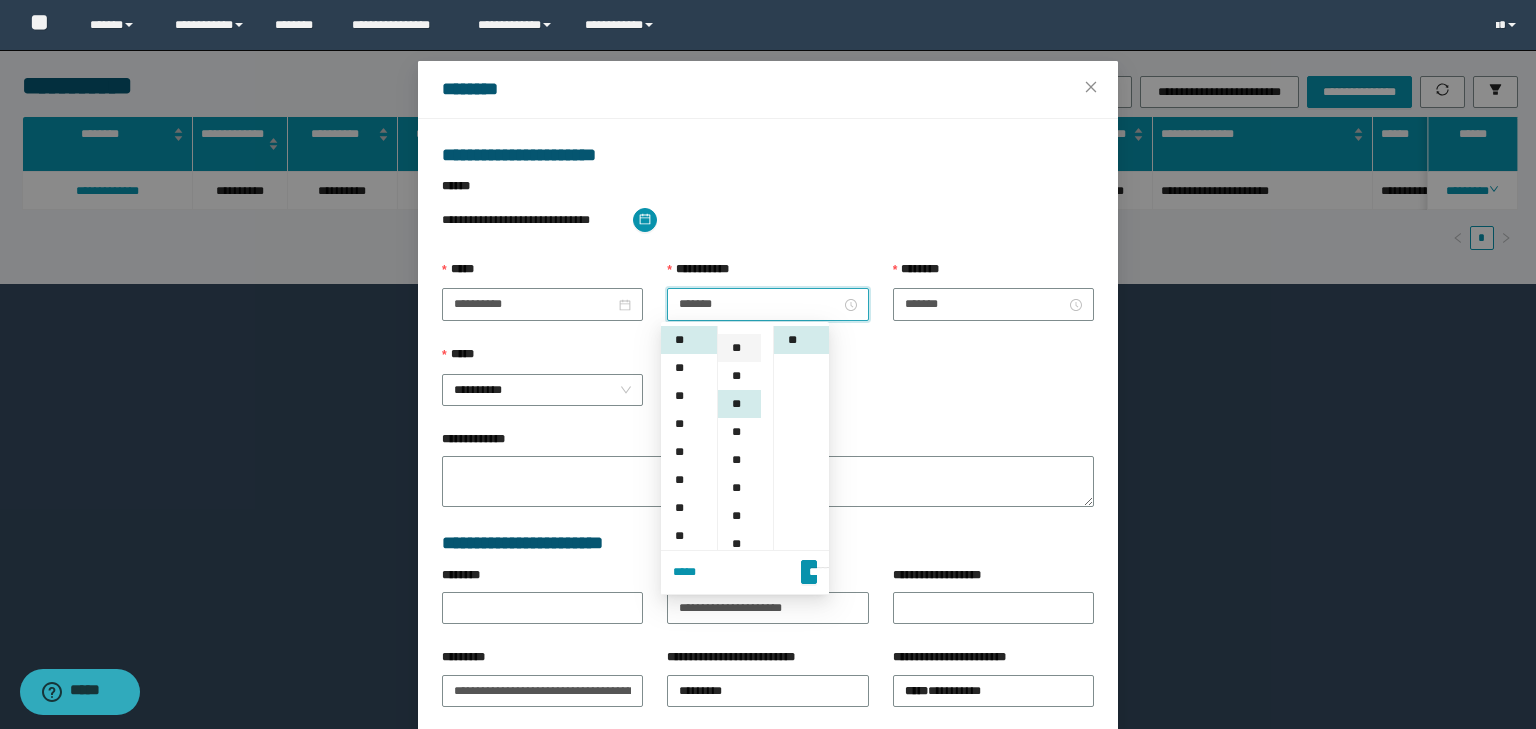 click on "**" at bounding box center [739, 348] 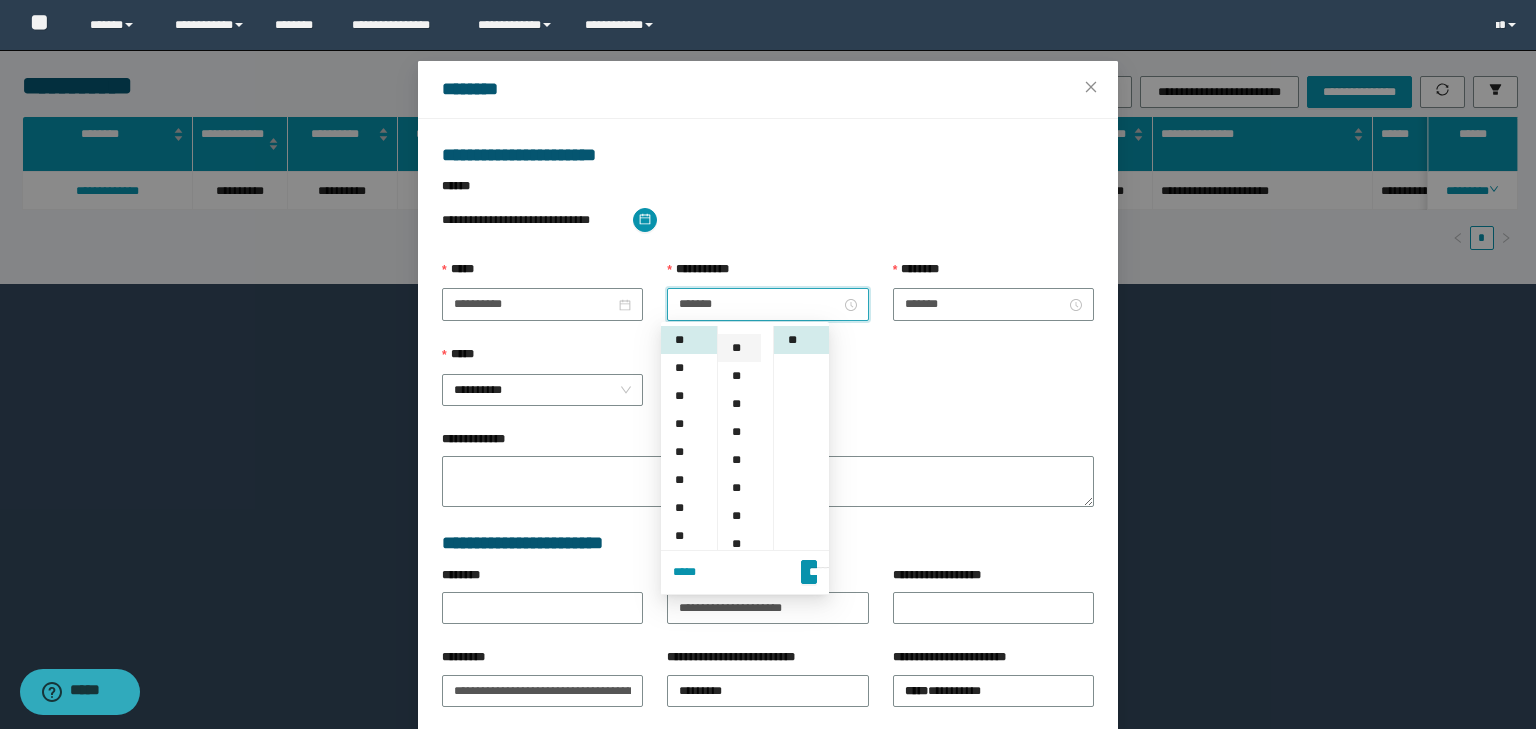 scroll, scrollTop: 112, scrollLeft: 0, axis: vertical 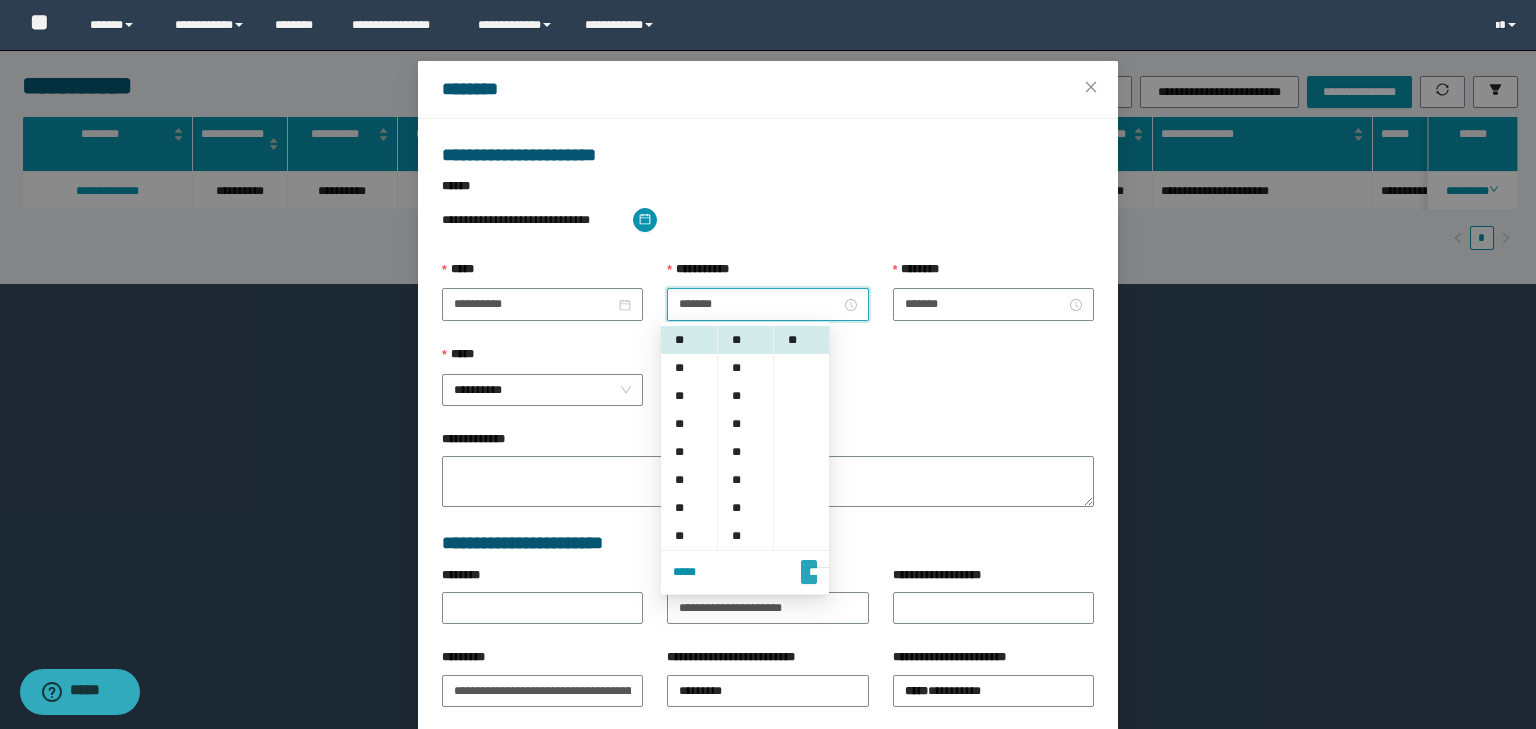 click on "*******" at bounding box center (809, 563) 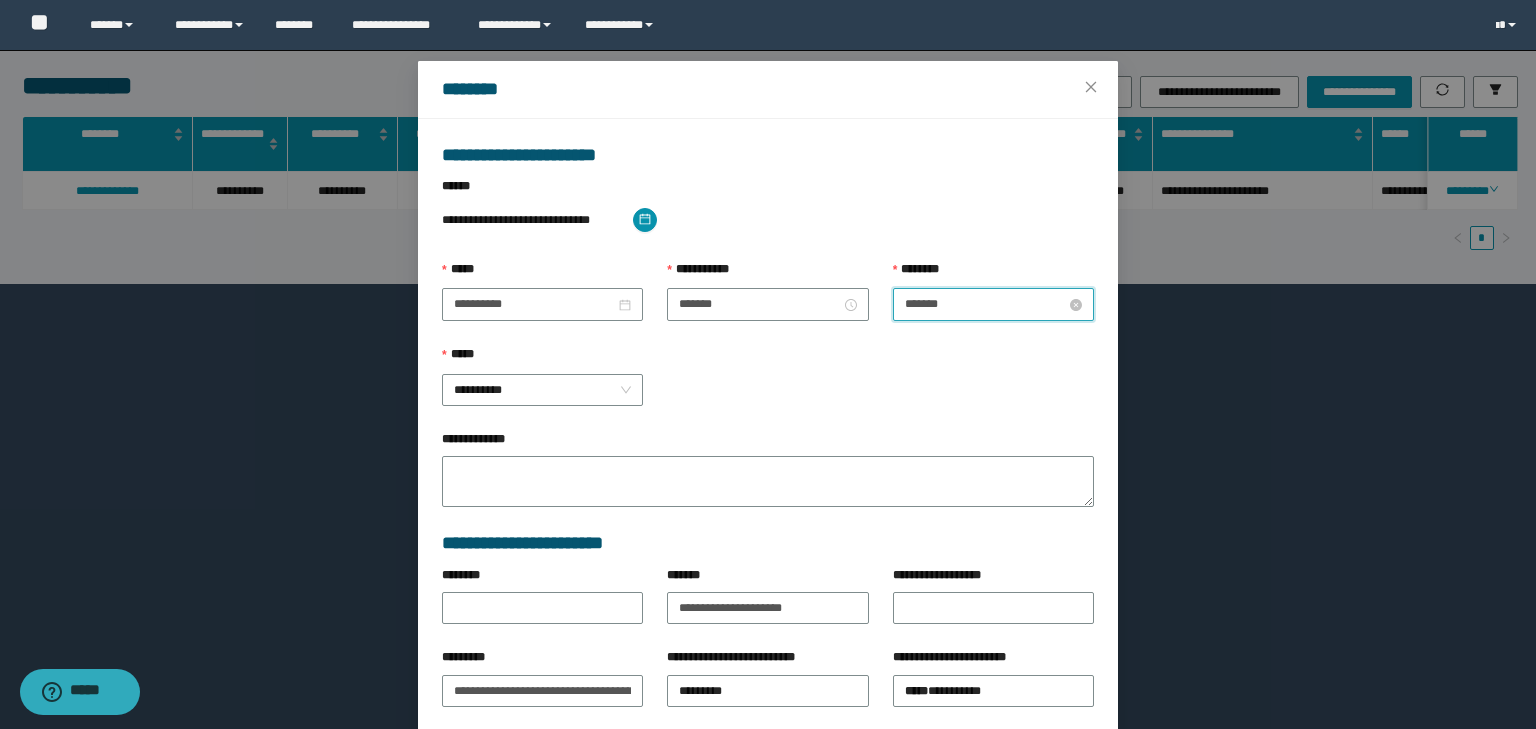 click on "*******" at bounding box center (985, 304) 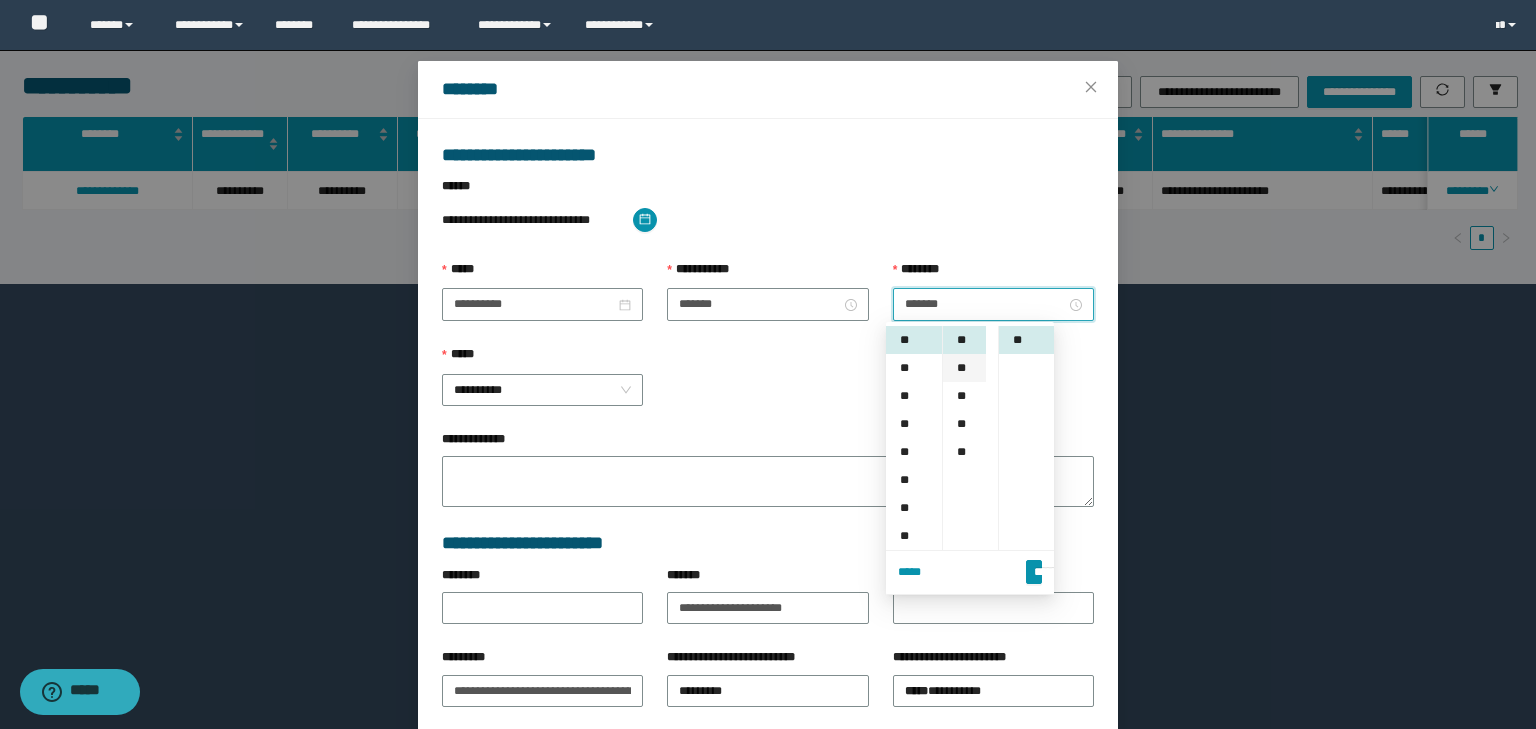 click on "**" at bounding box center [964, 368] 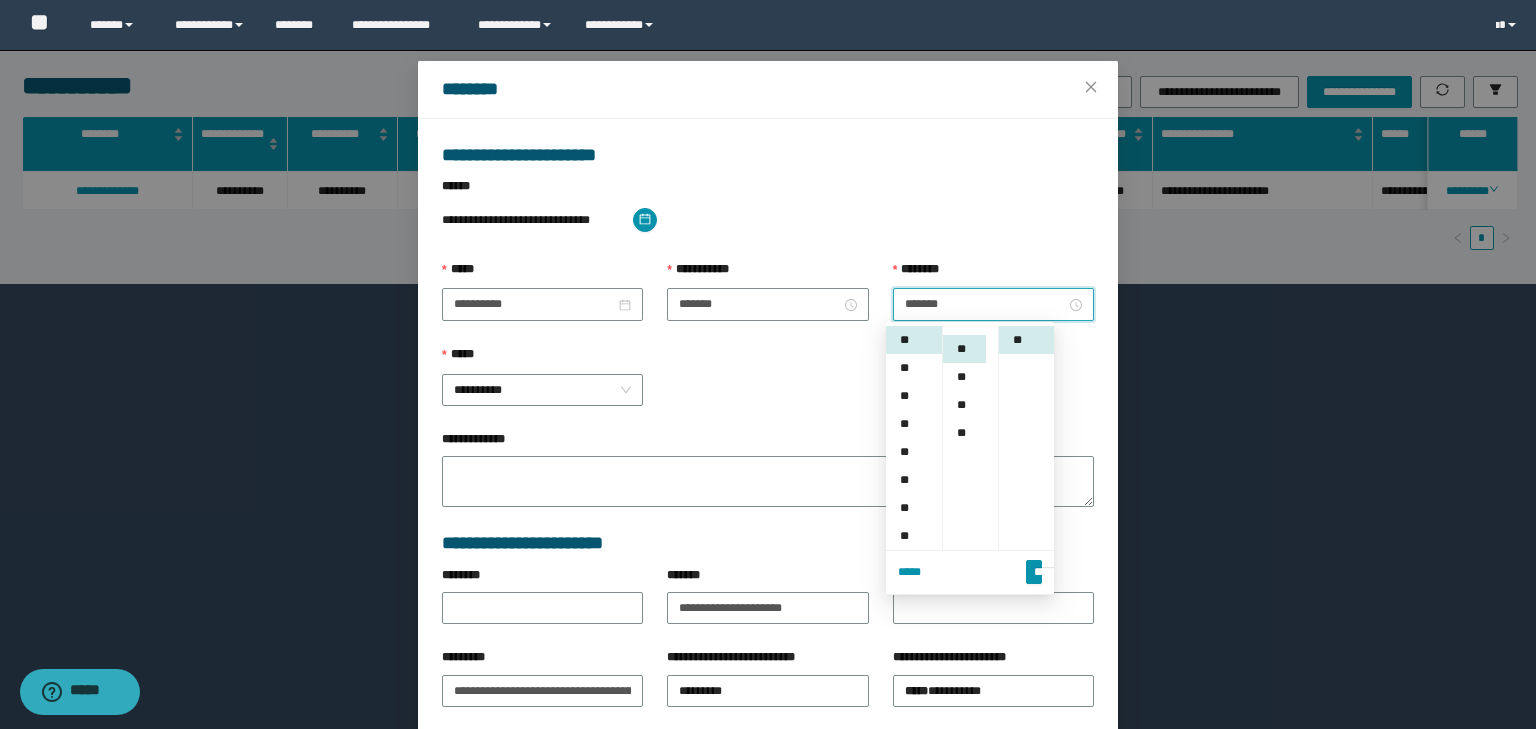 scroll, scrollTop: 224, scrollLeft: 0, axis: vertical 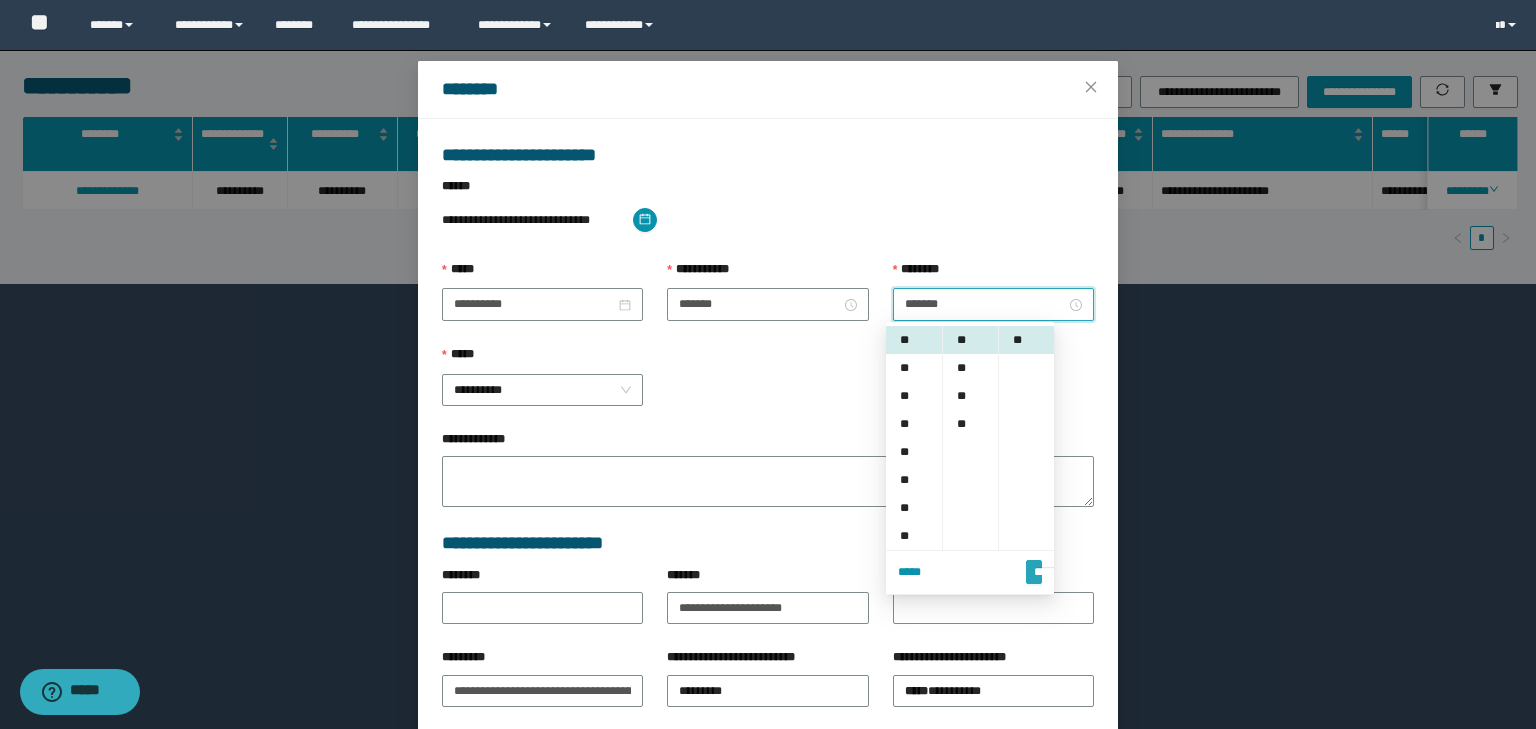 click on "*******" at bounding box center [1034, 563] 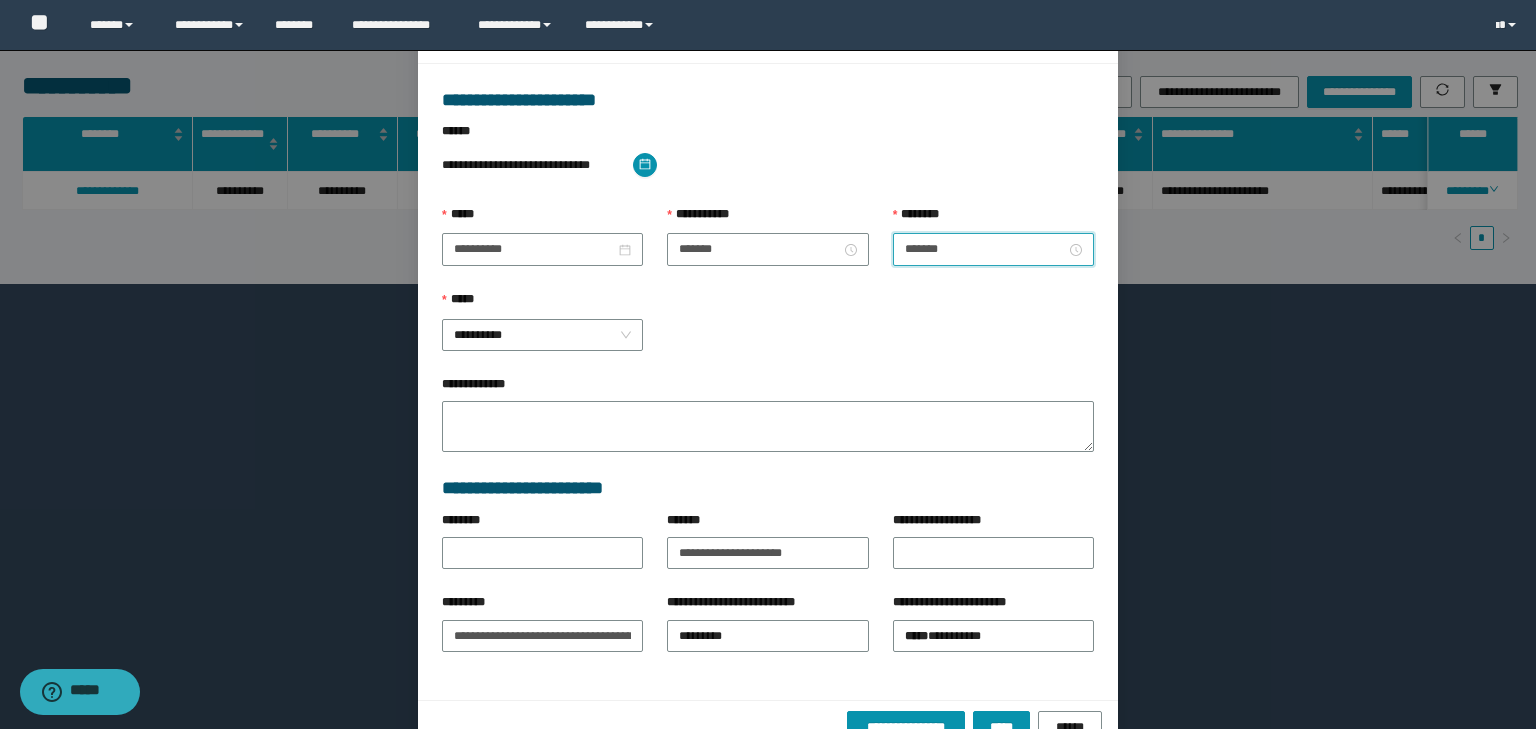 scroll, scrollTop: 139, scrollLeft: 0, axis: vertical 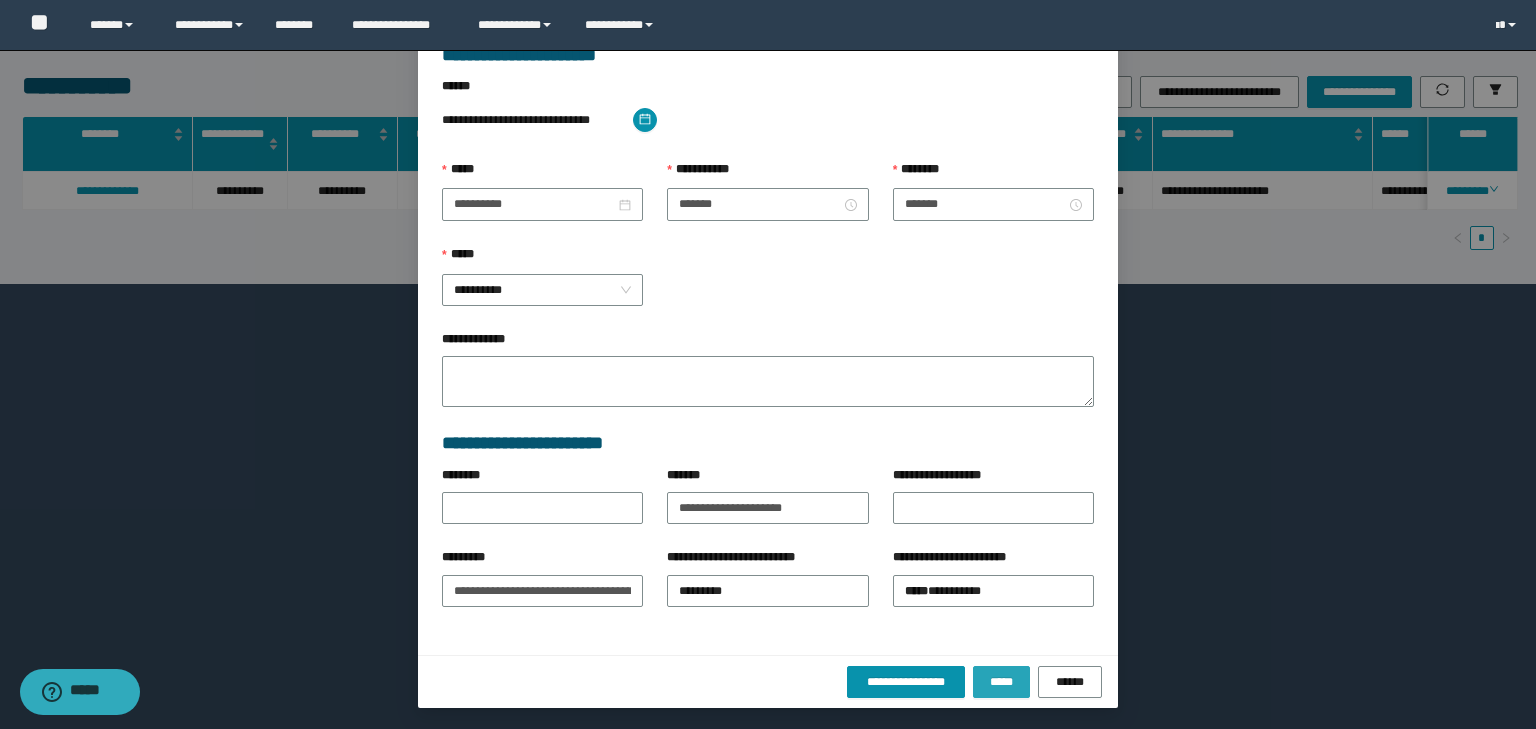 click on "*****" at bounding box center [1001, 682] 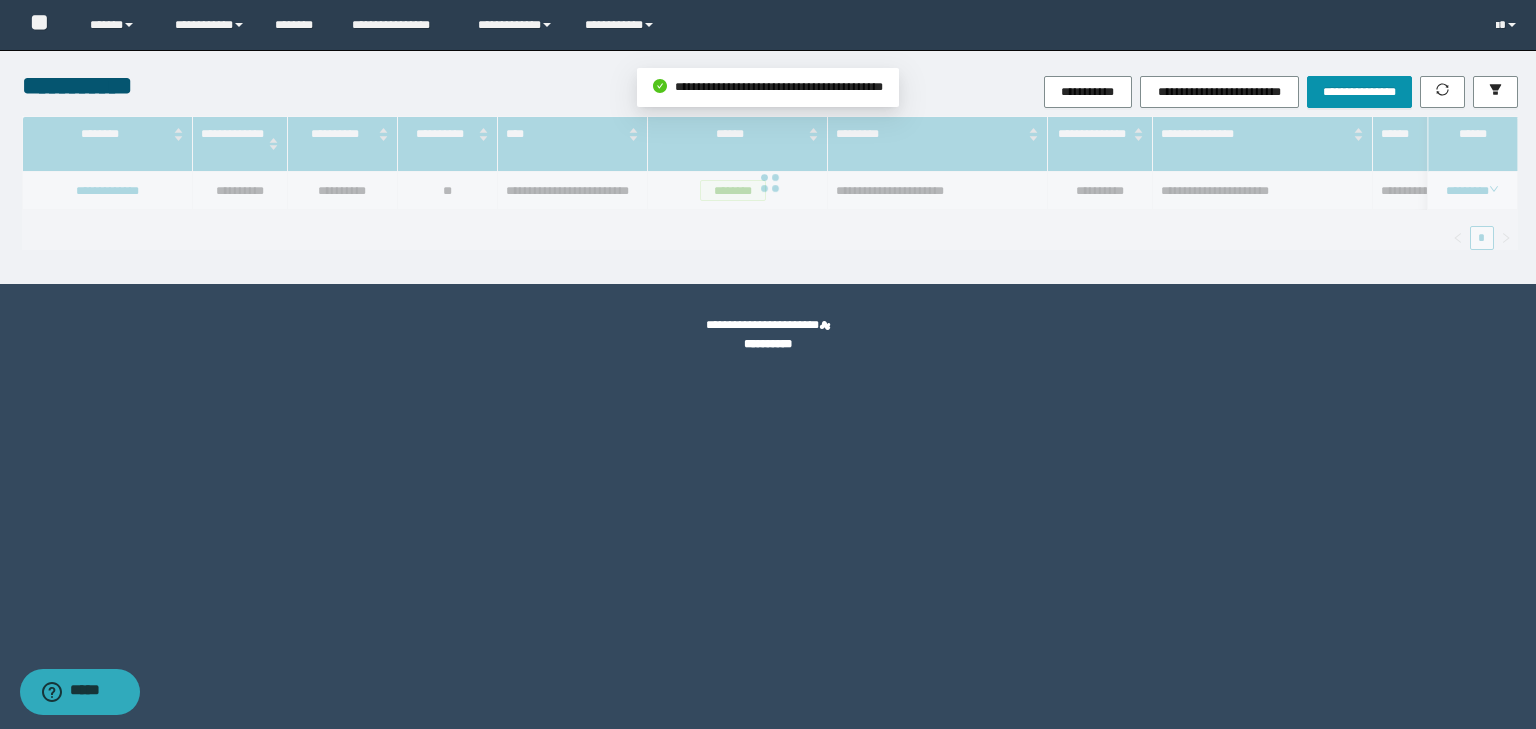 scroll, scrollTop: 39, scrollLeft: 0, axis: vertical 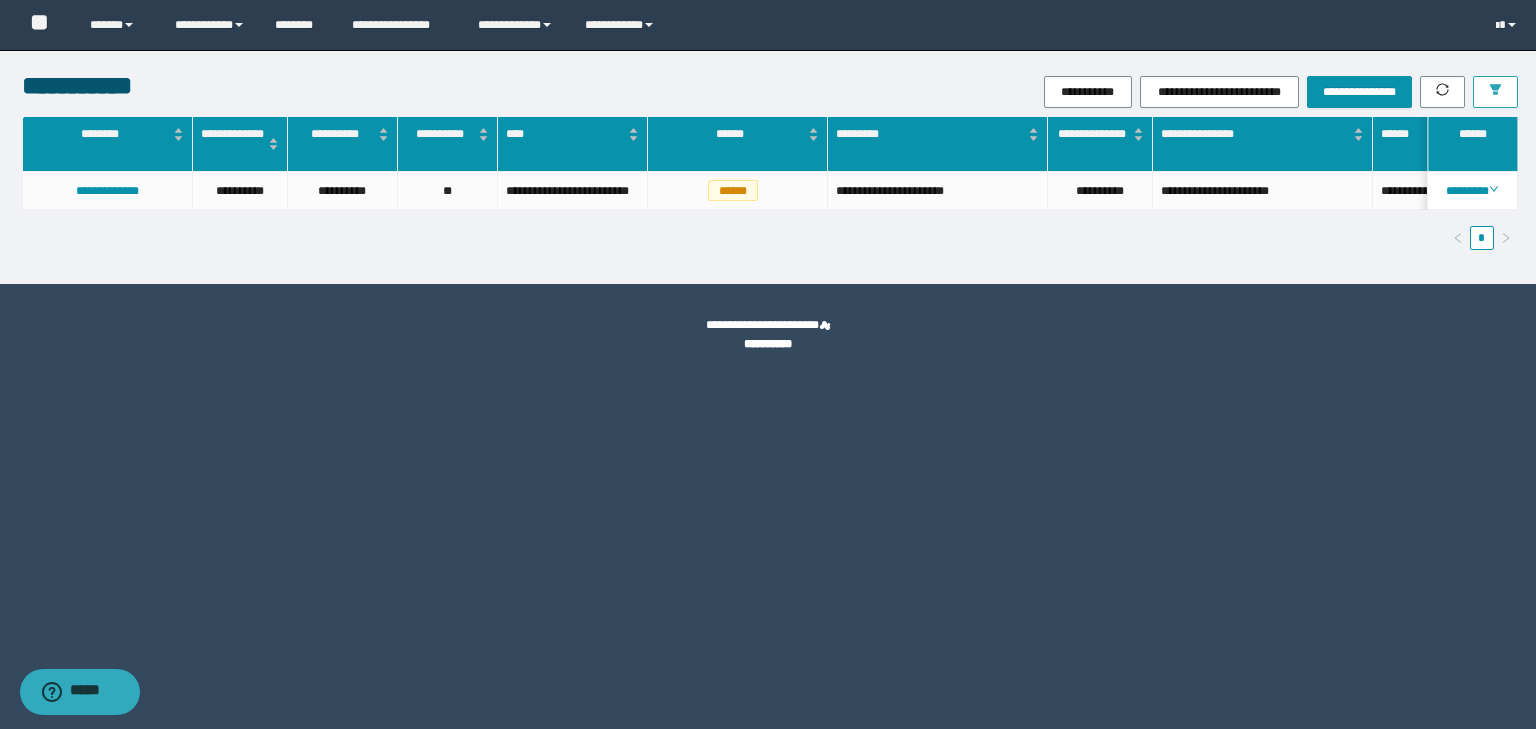 click 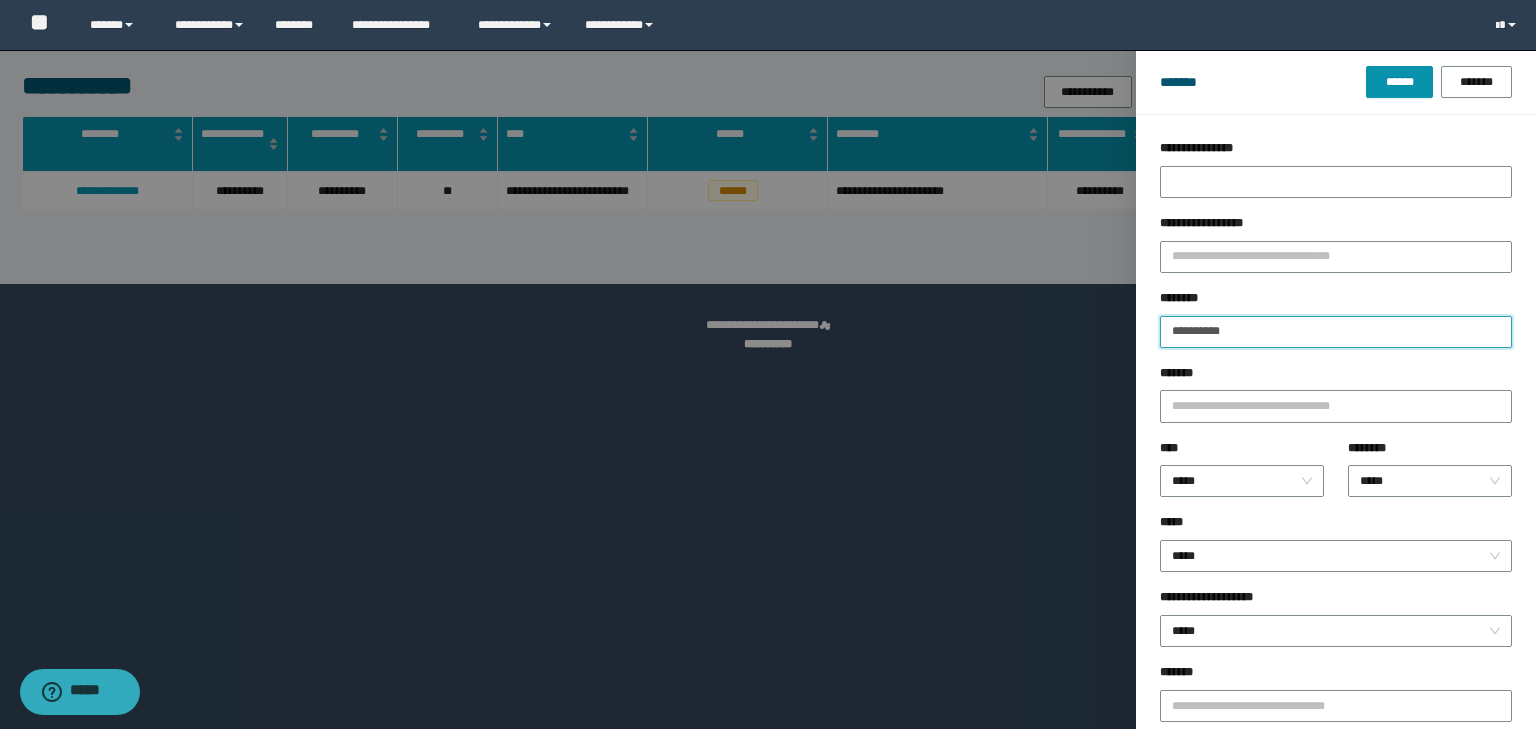 click on "**********" at bounding box center [1336, 332] 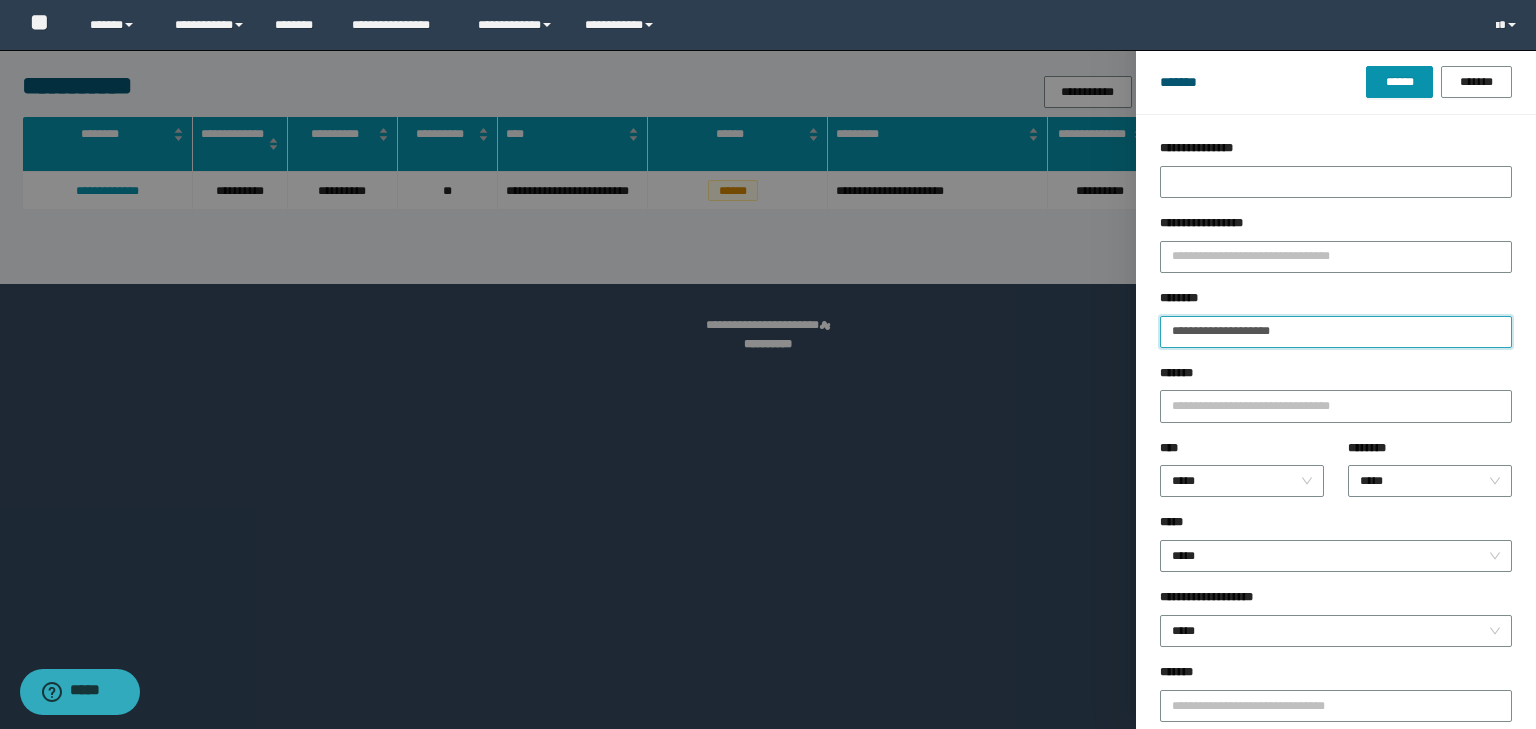drag, startPoint x: 1304, startPoint y: 331, endPoint x: 1042, endPoint y: 328, distance: 262.01718 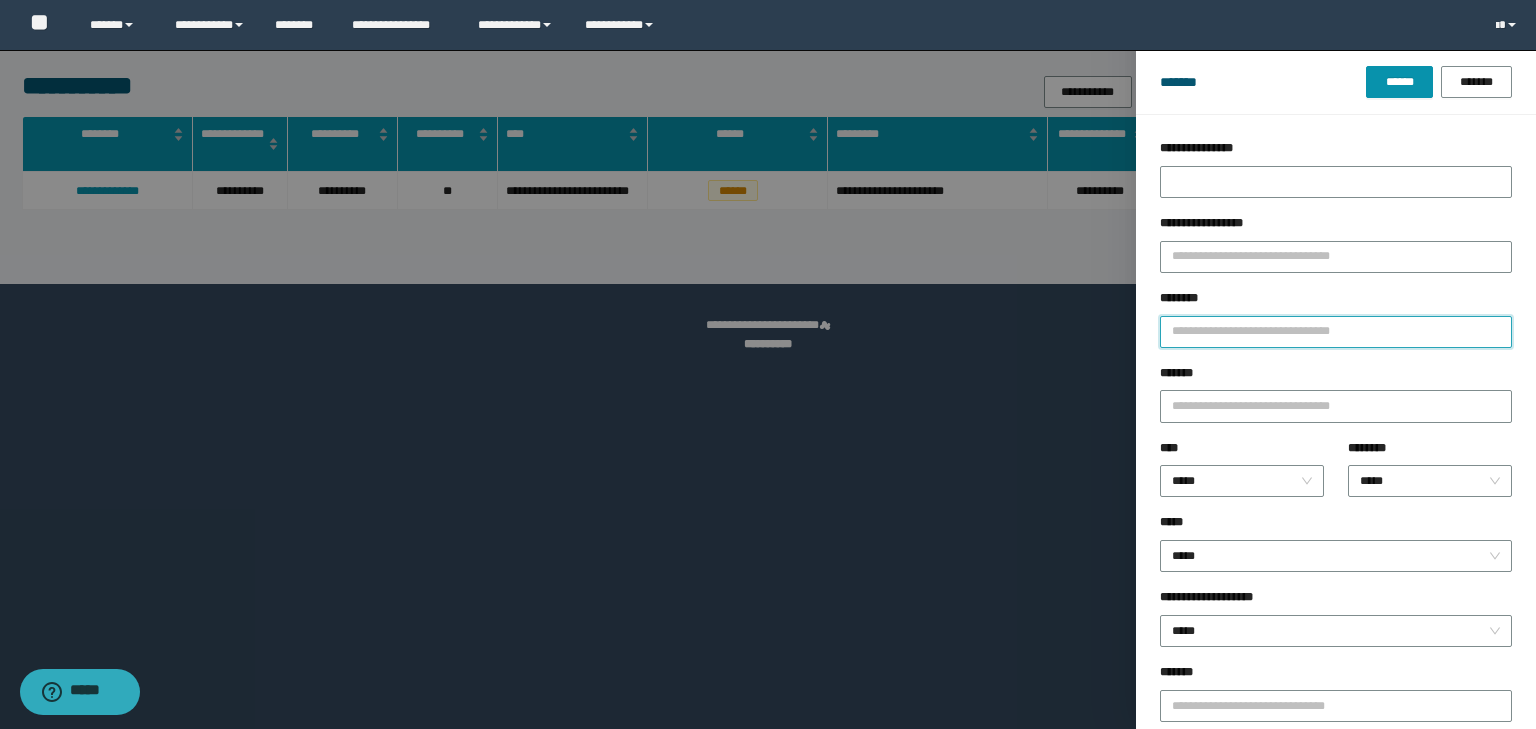 paste on "**********" 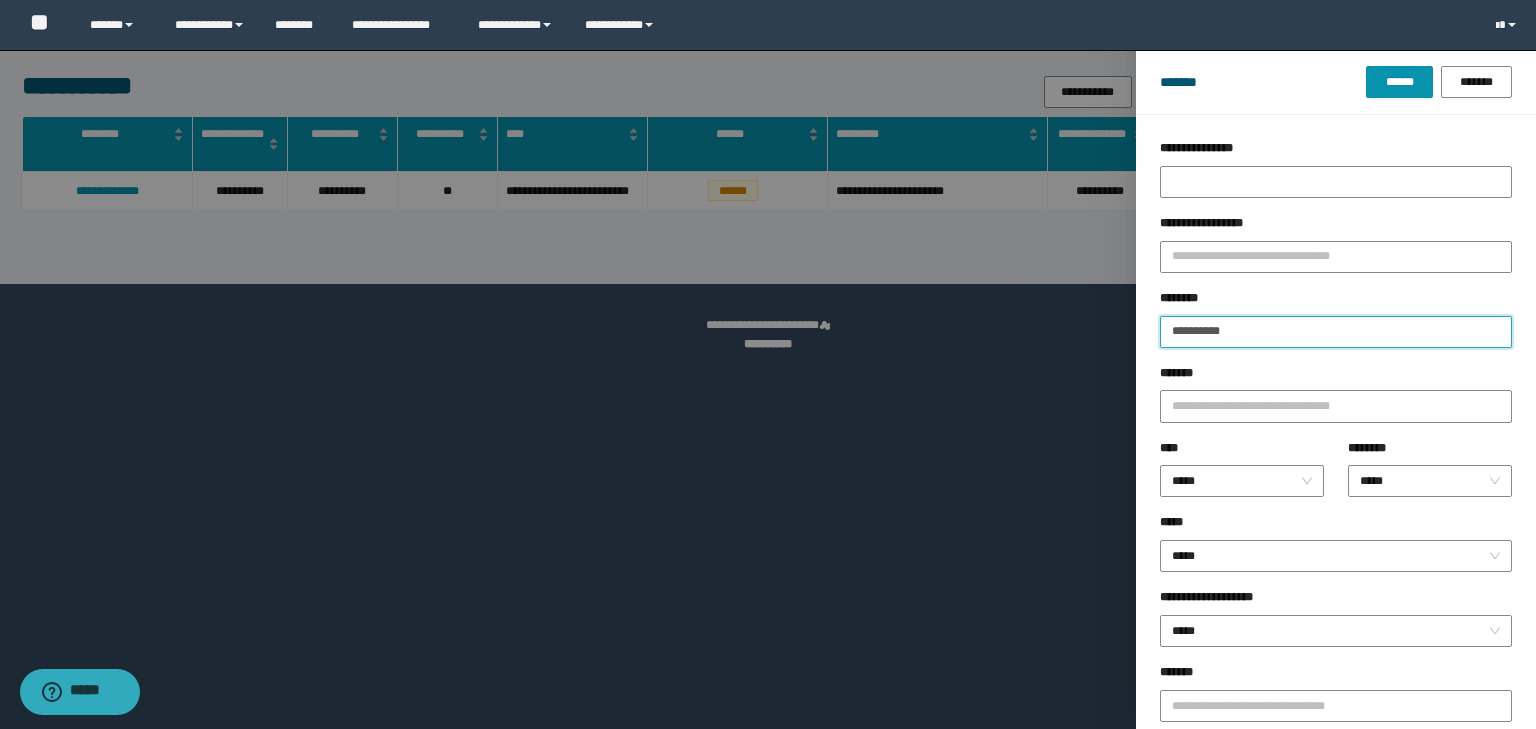 type on "**********" 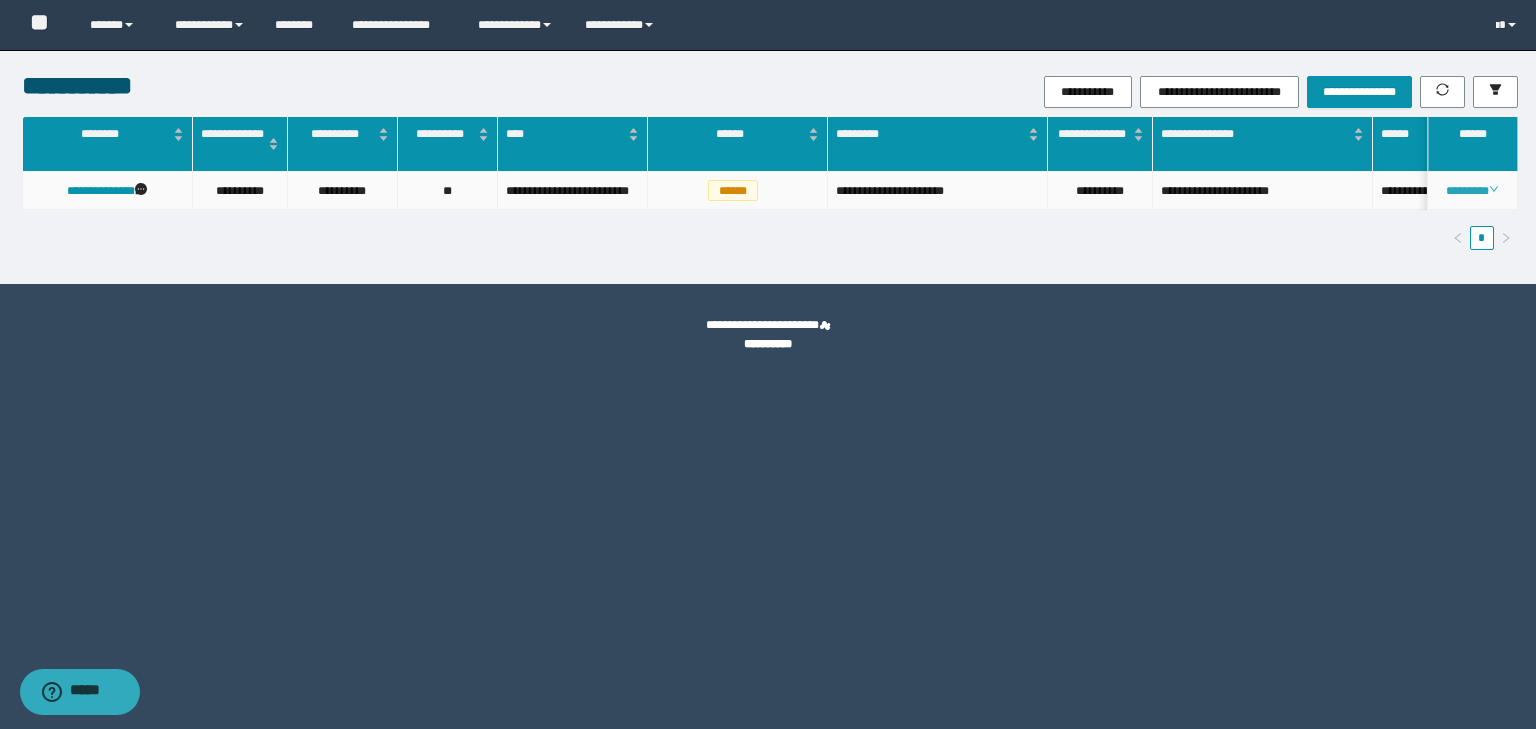 click 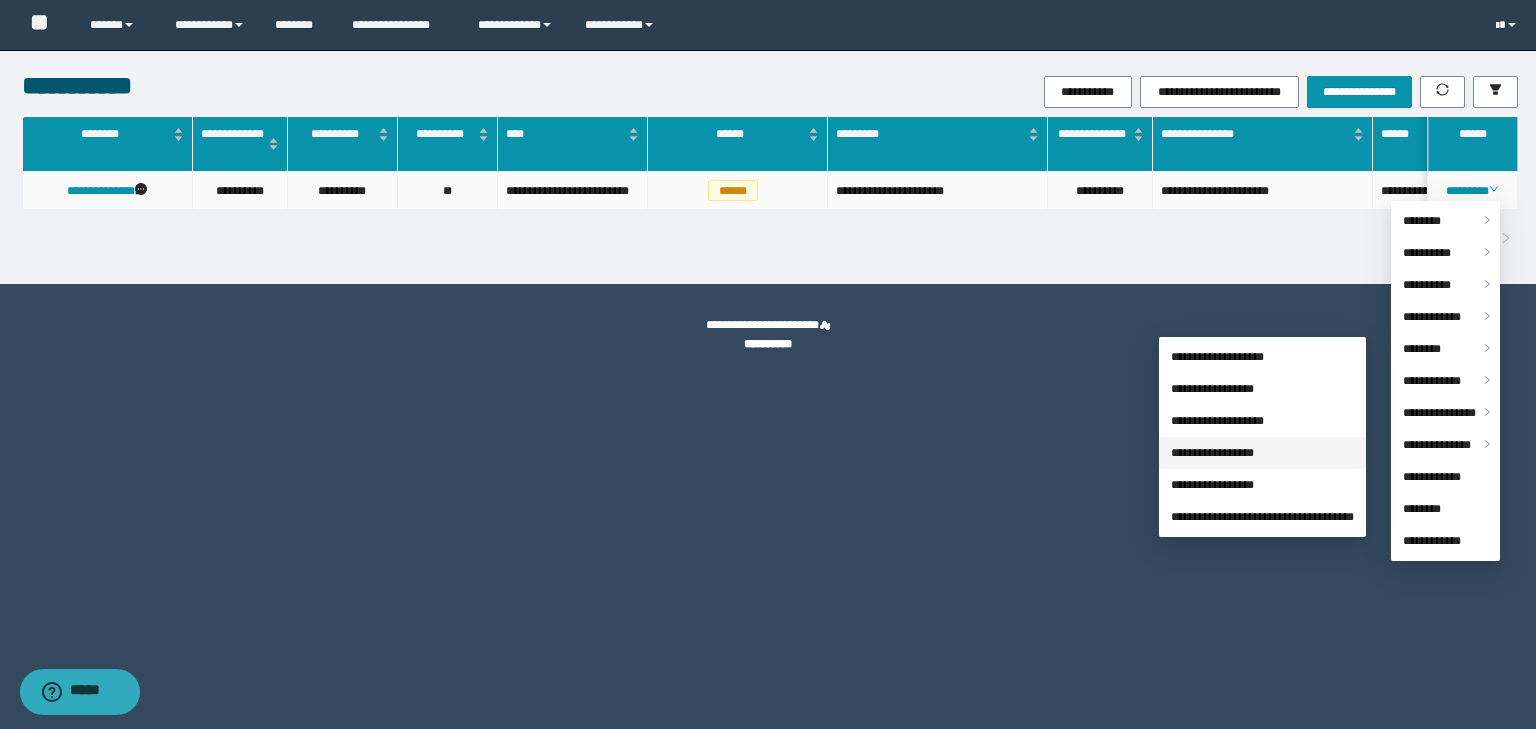 click on "**********" at bounding box center (1212, 453) 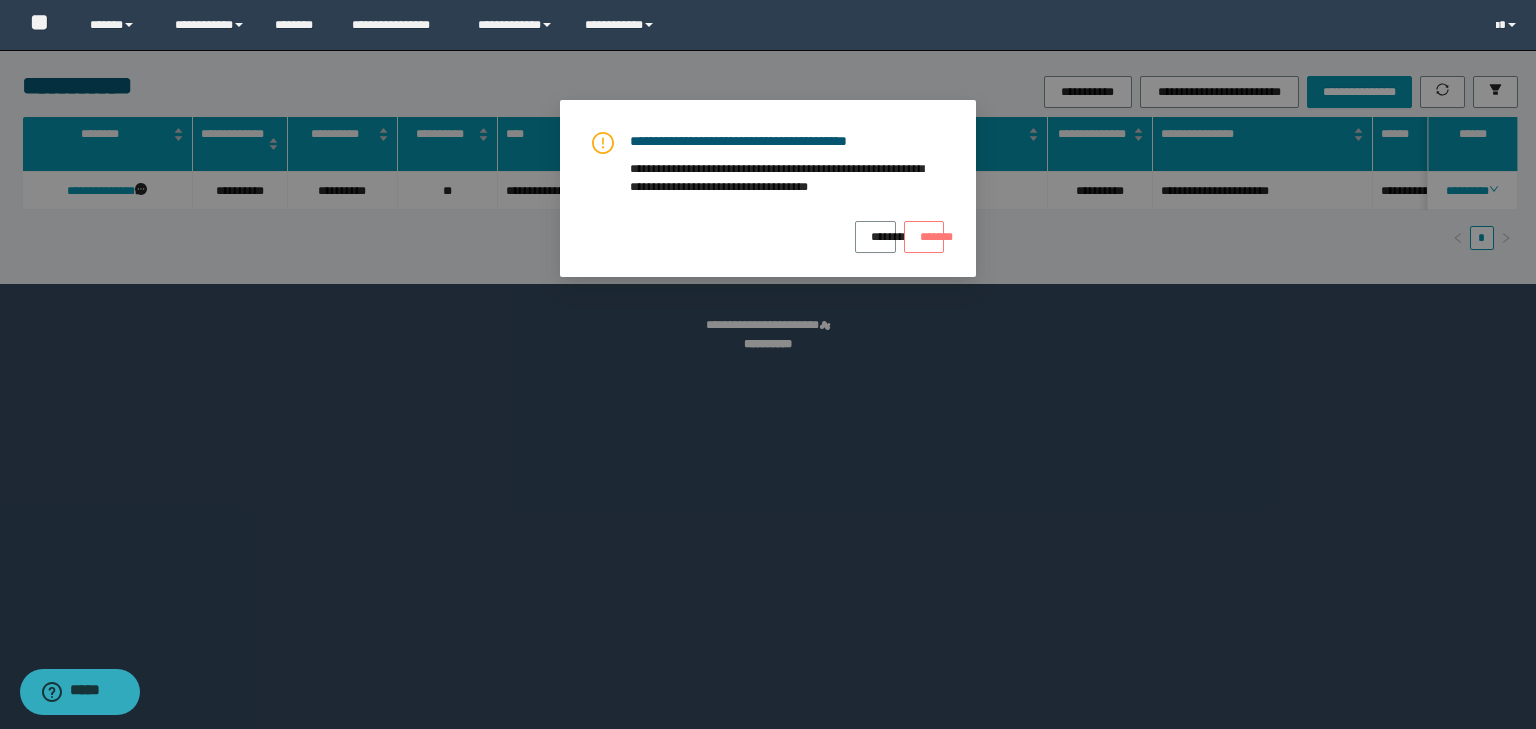 click on "*******" at bounding box center [924, 230] 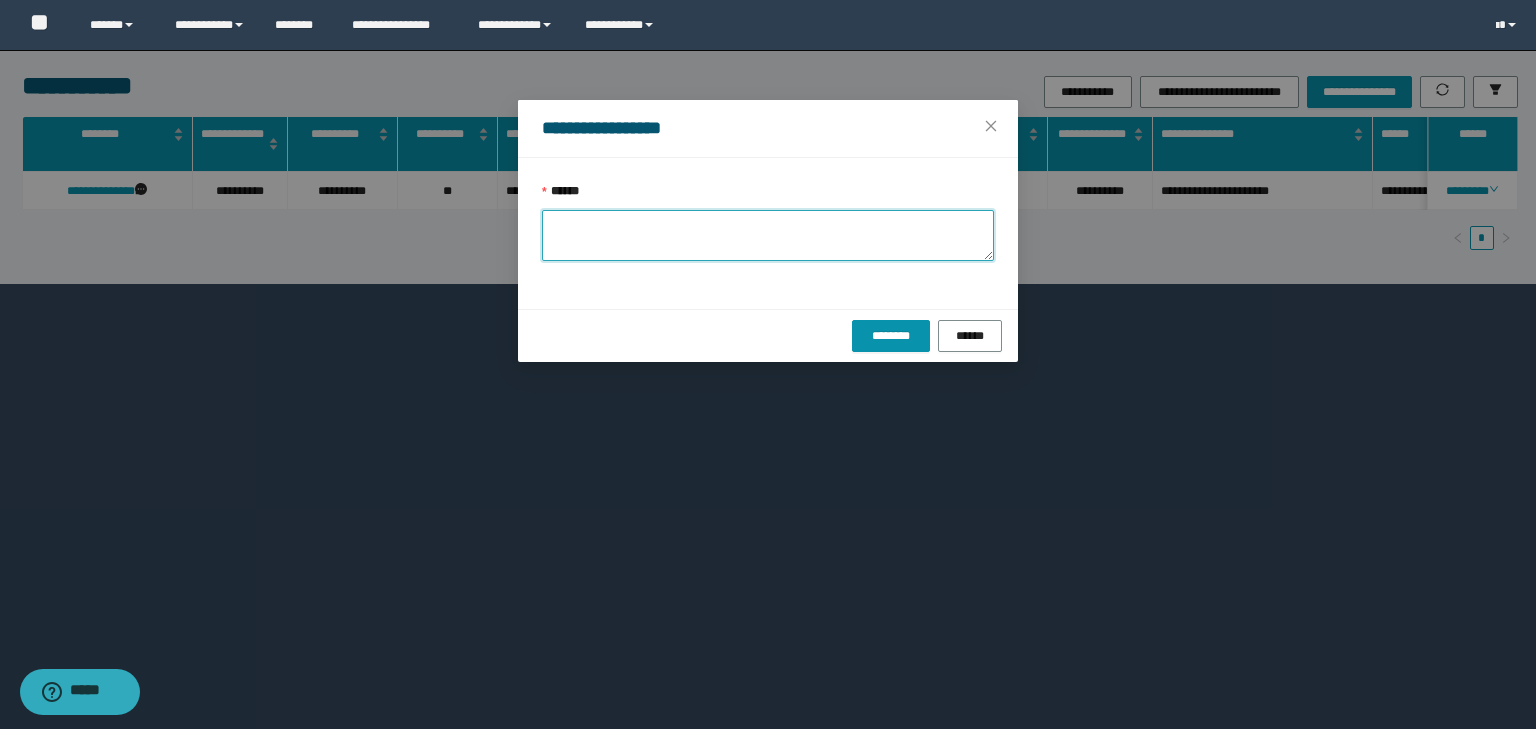click on "******" at bounding box center [768, 235] 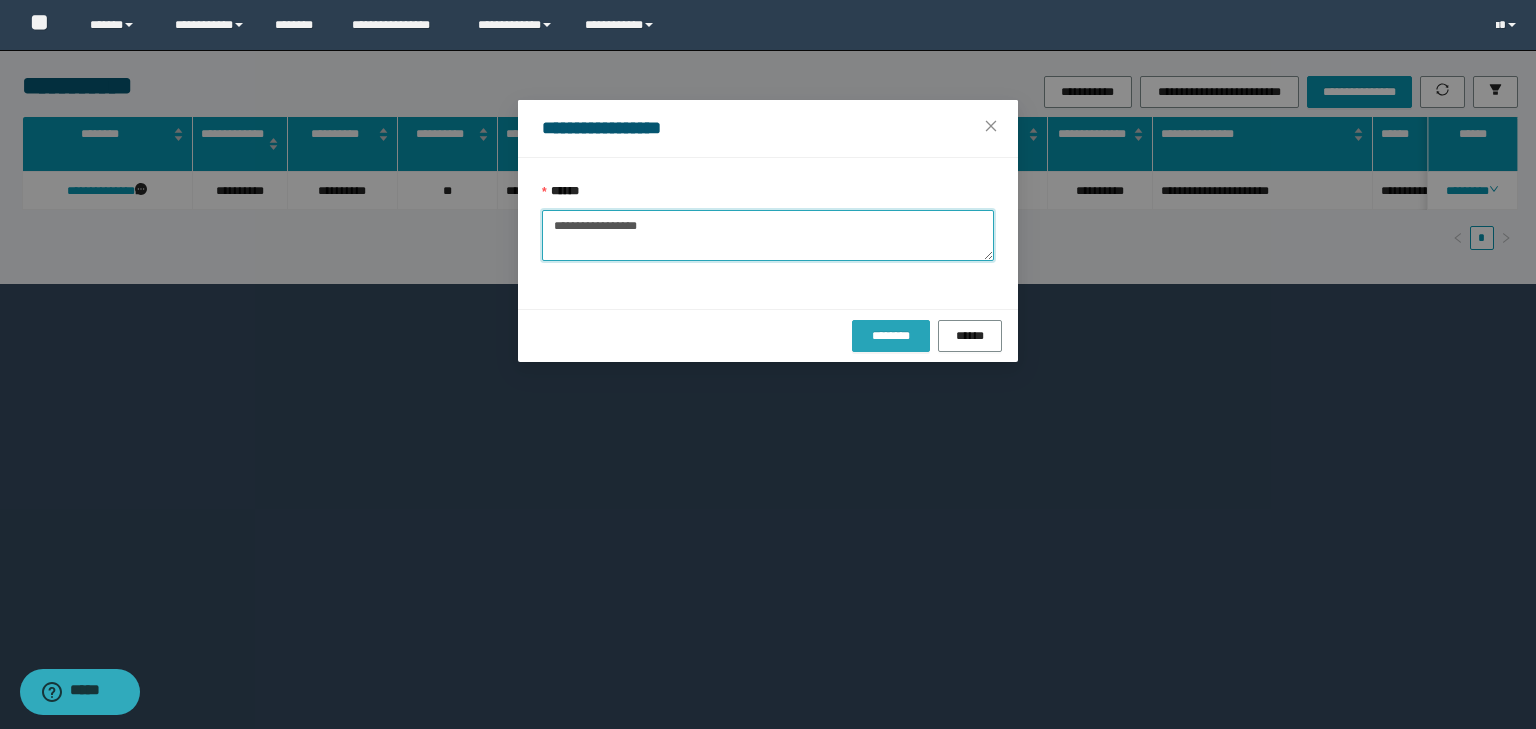 type on "**********" 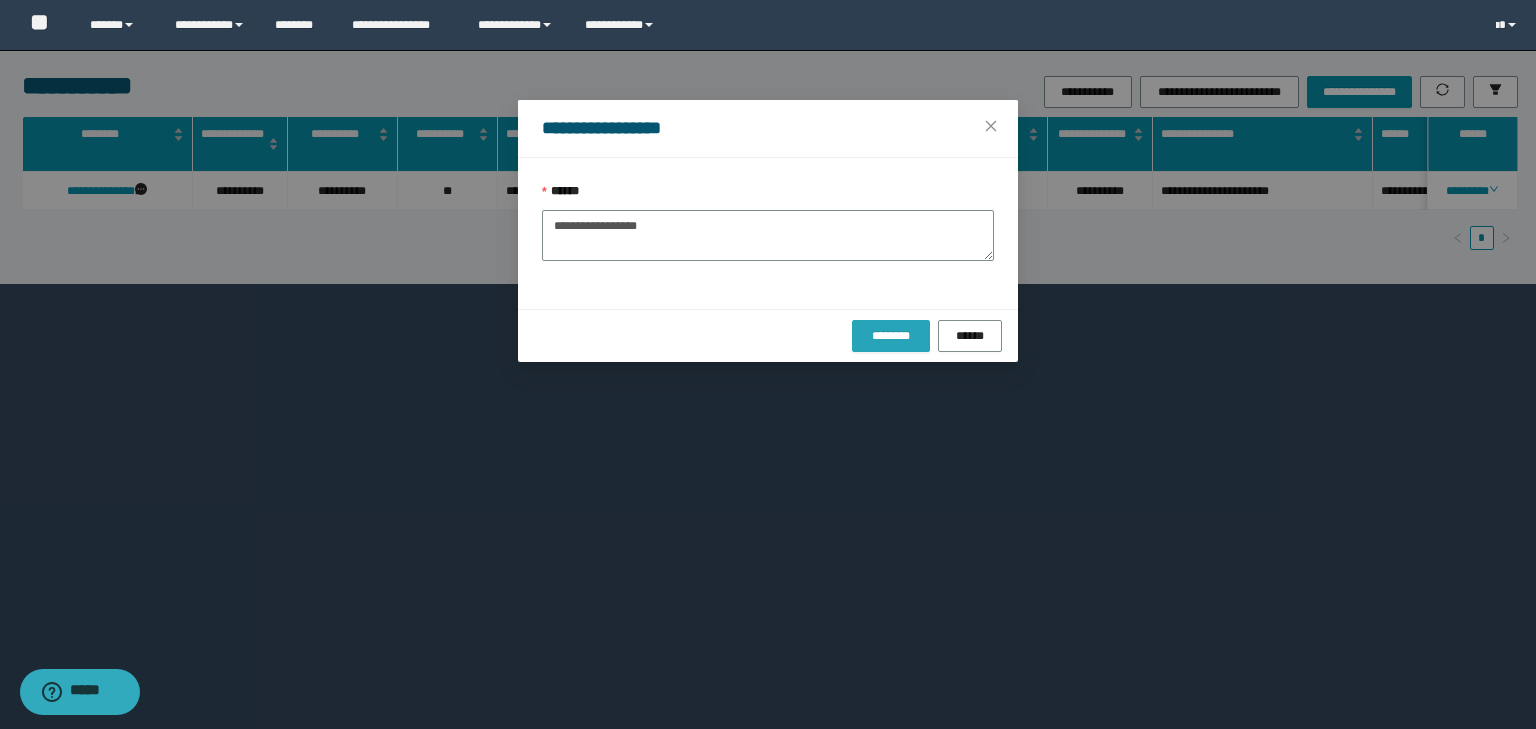 click on "********" at bounding box center [890, 336] 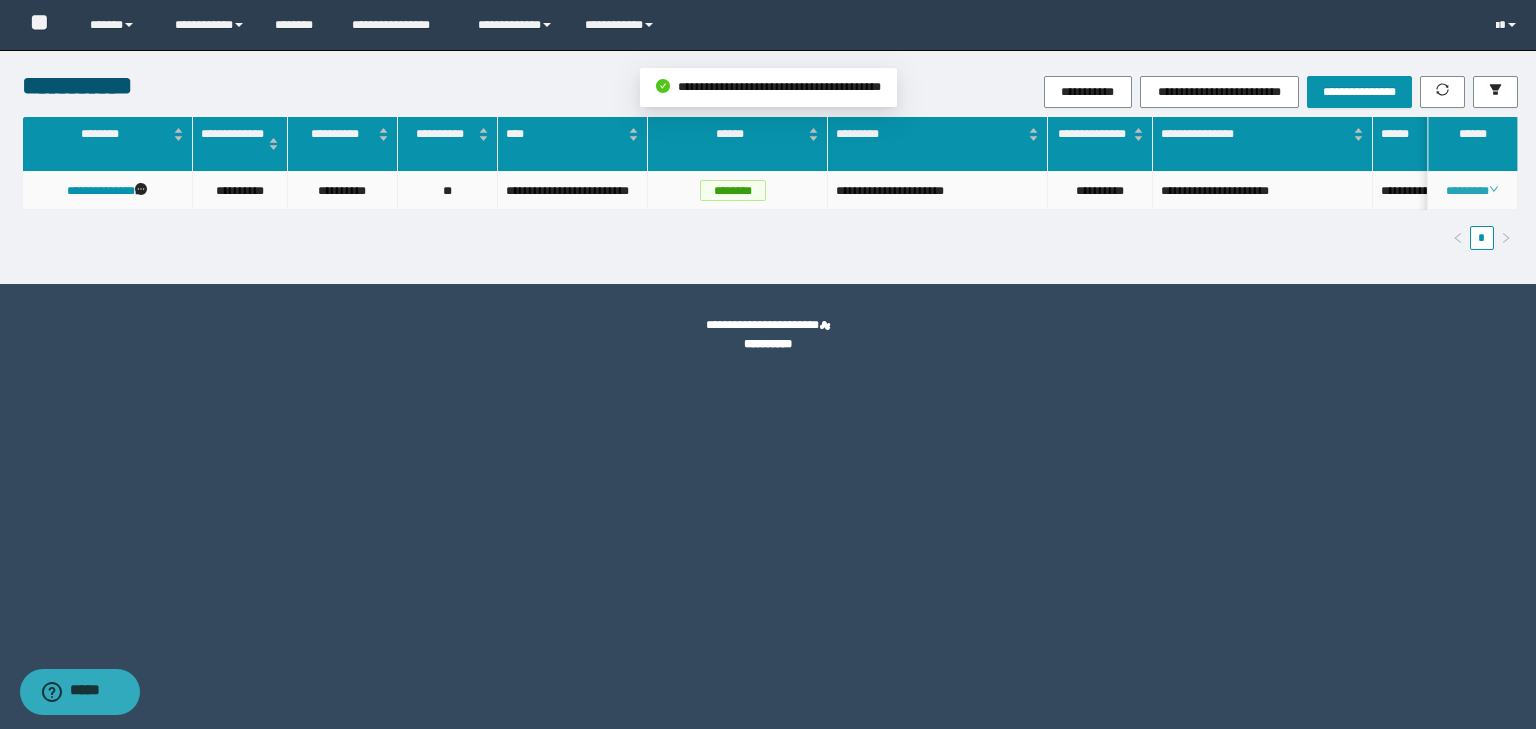 click 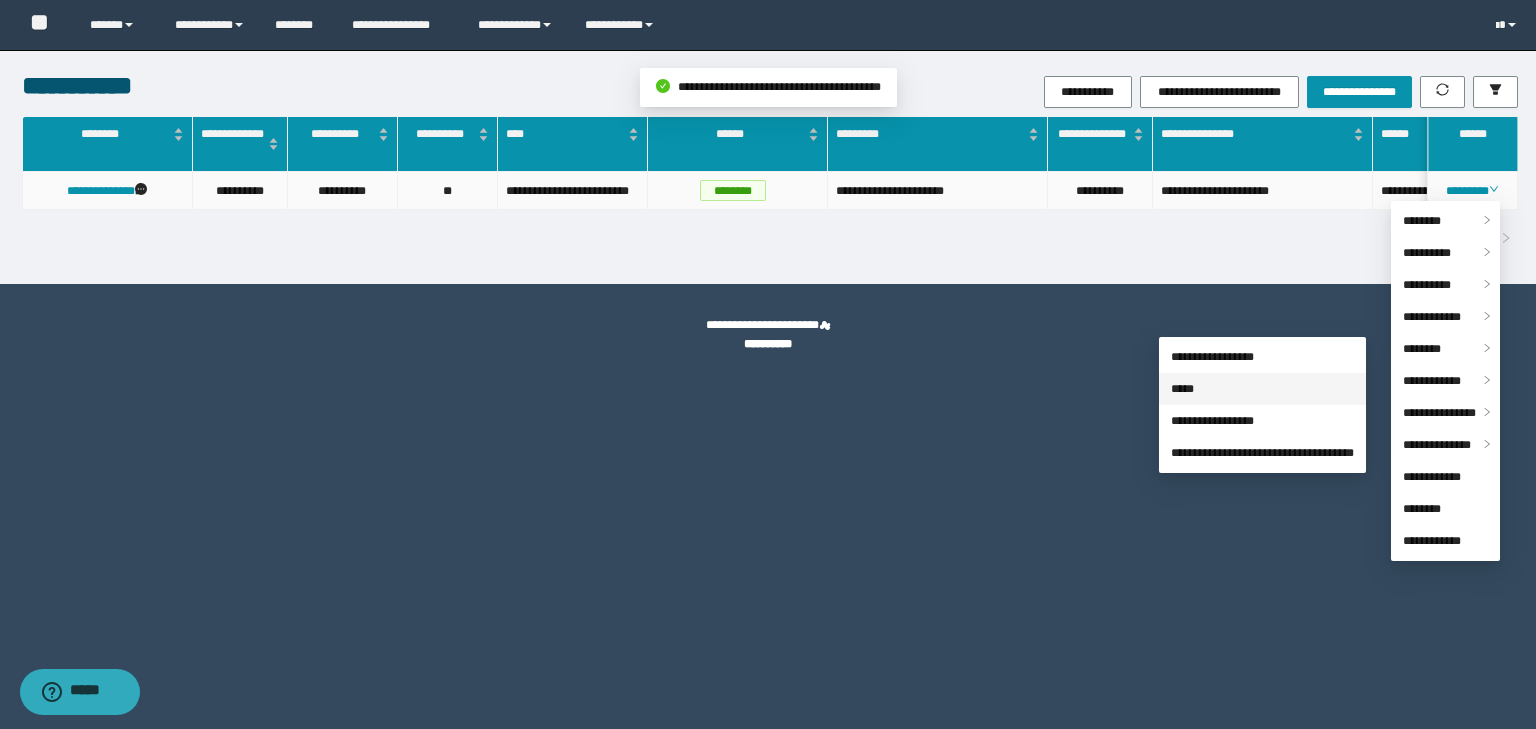 click on "*****" at bounding box center (1182, 389) 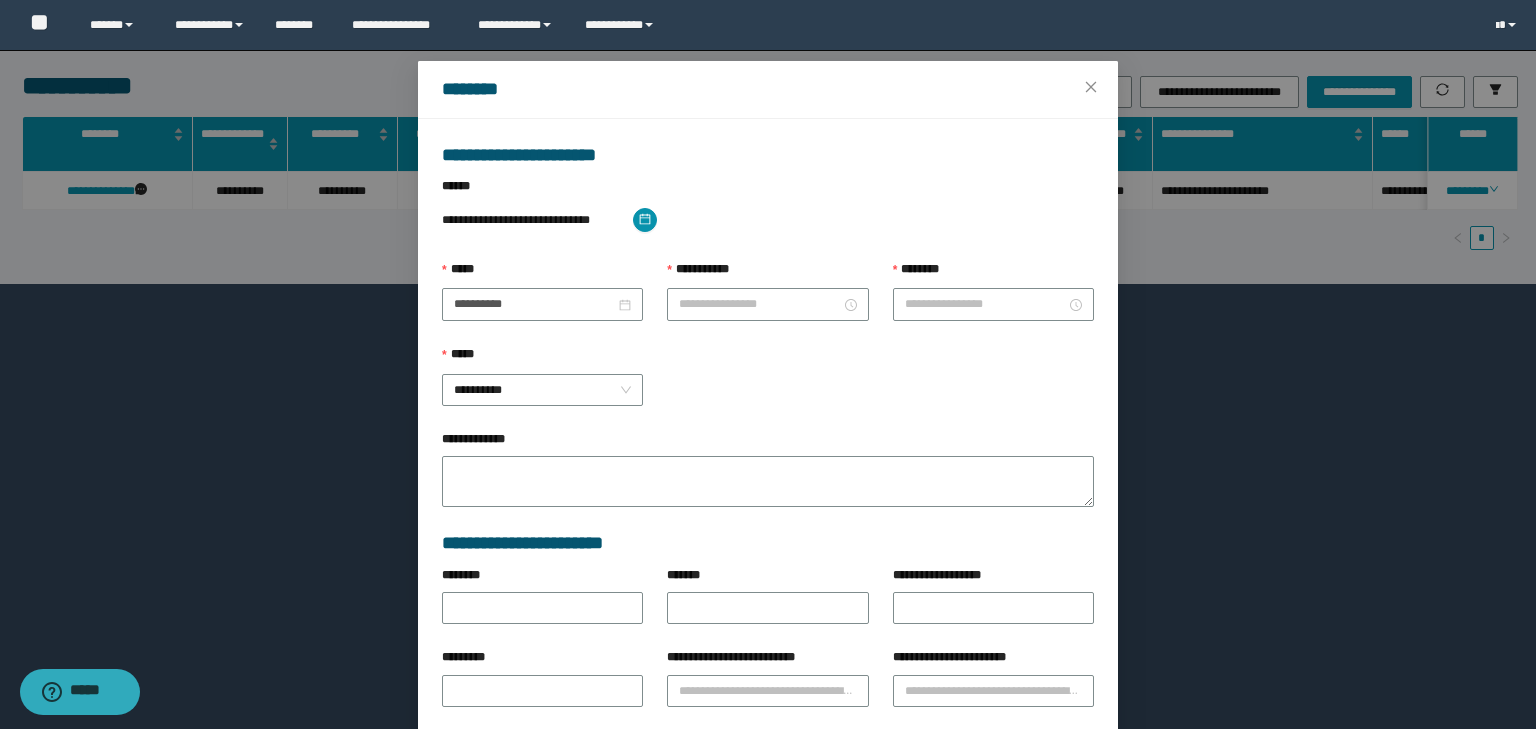 type on "**********" 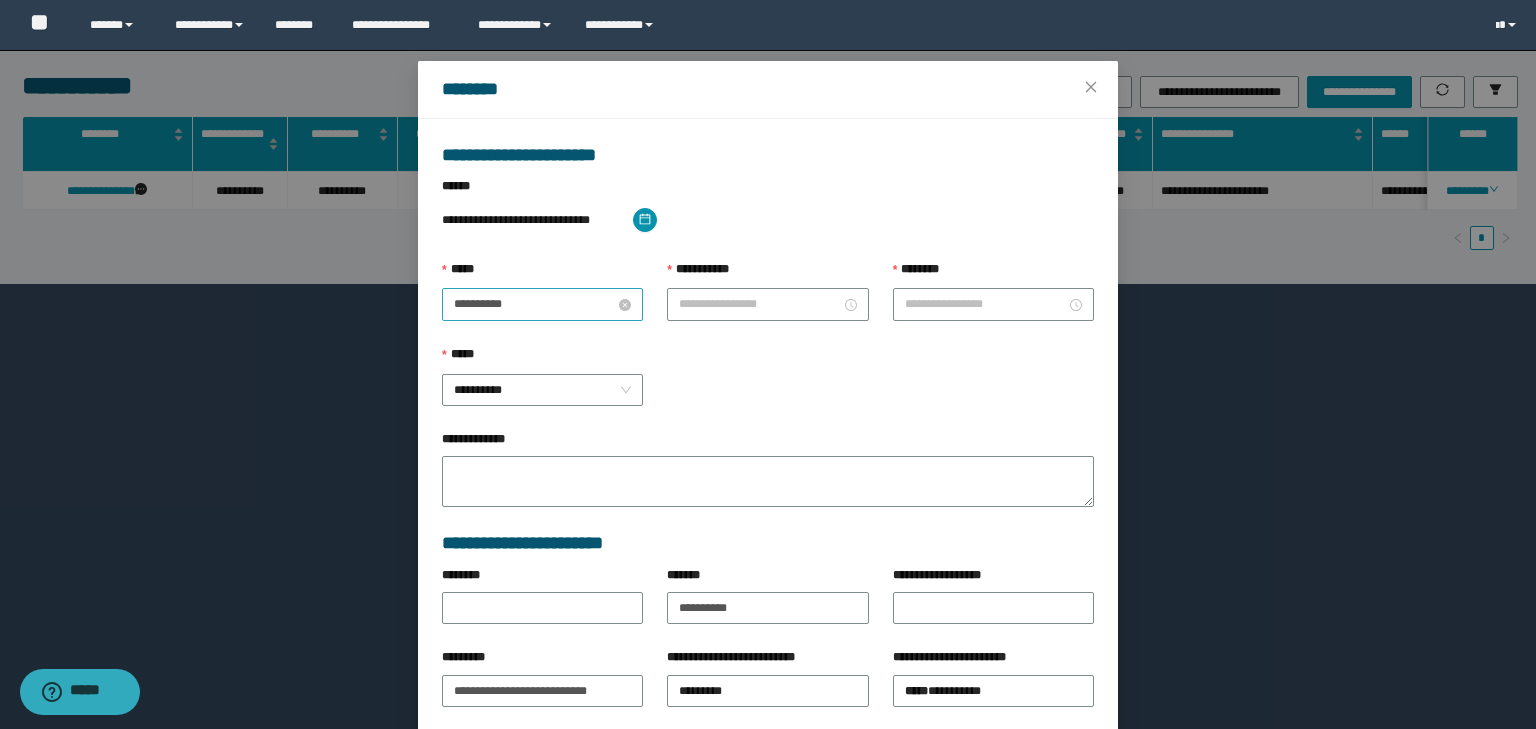 click on "**********" at bounding box center [534, 304] 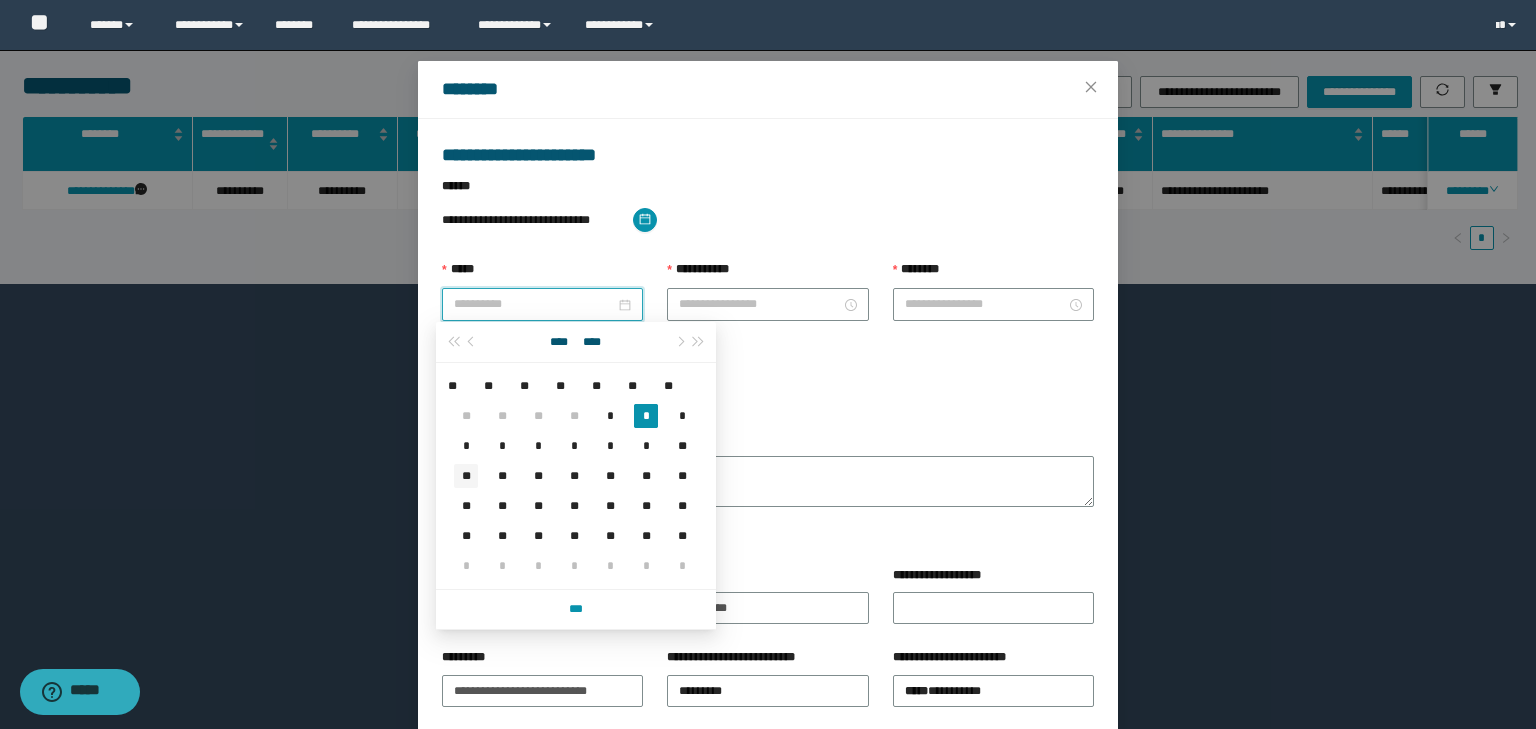 type on "**********" 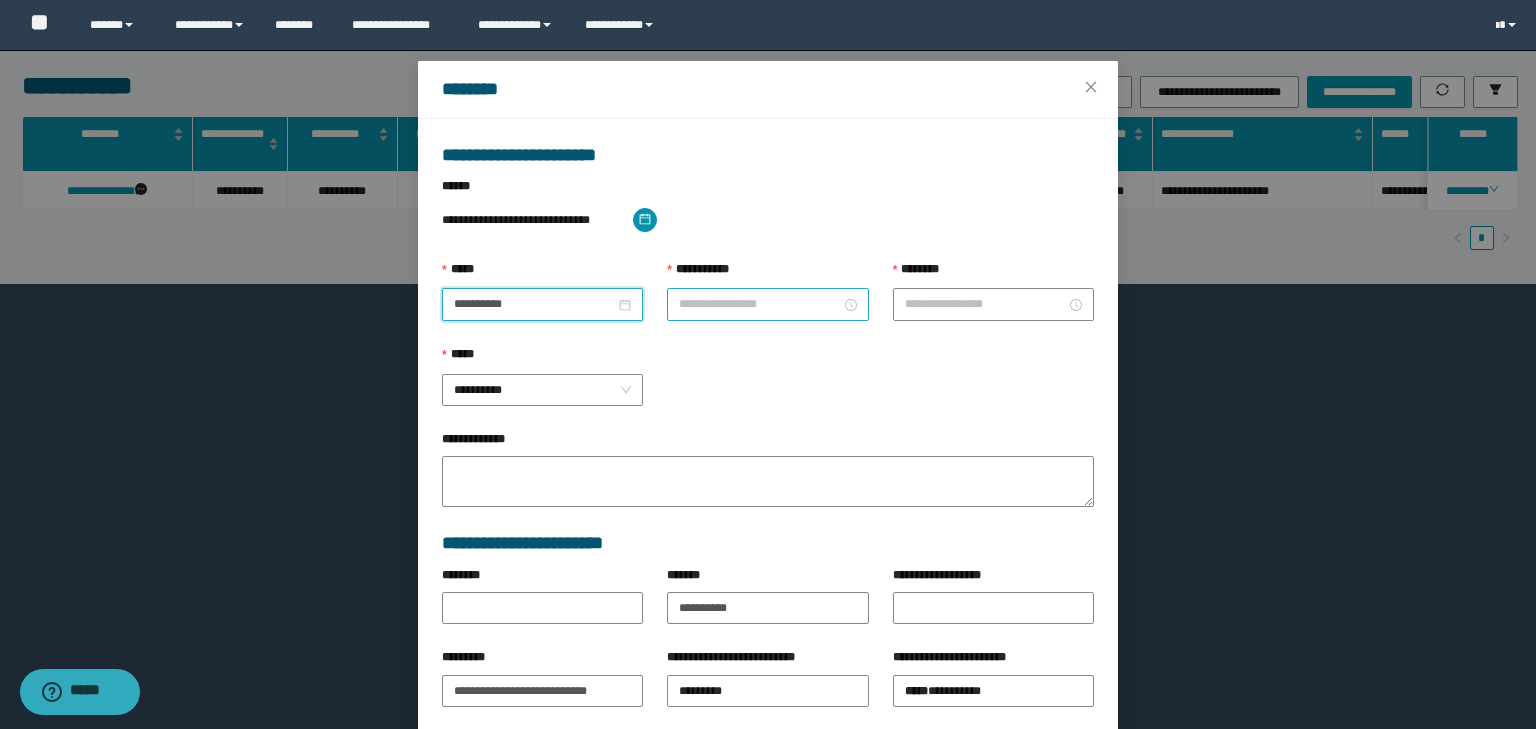 click on "**********" at bounding box center (759, 304) 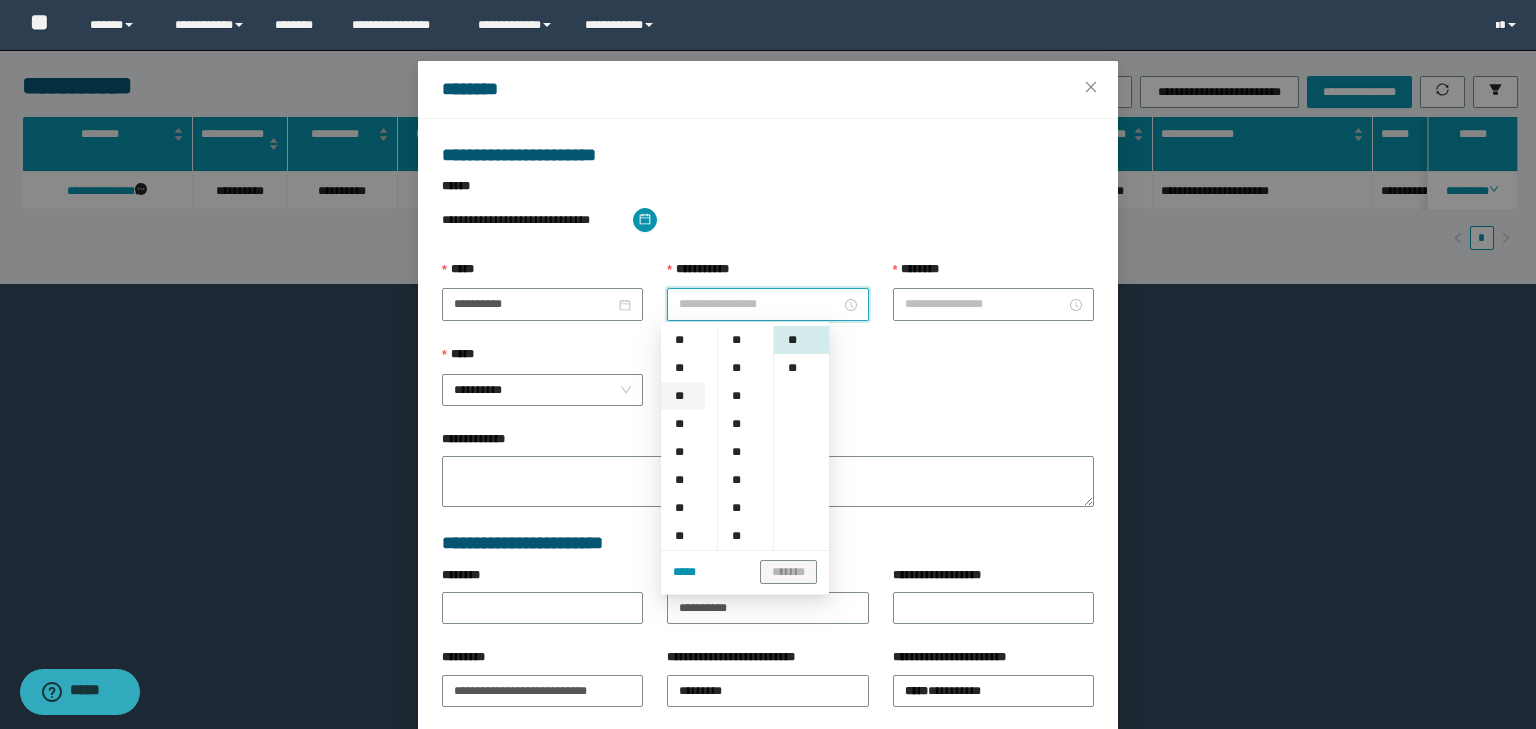 click on "**" at bounding box center [683, 396] 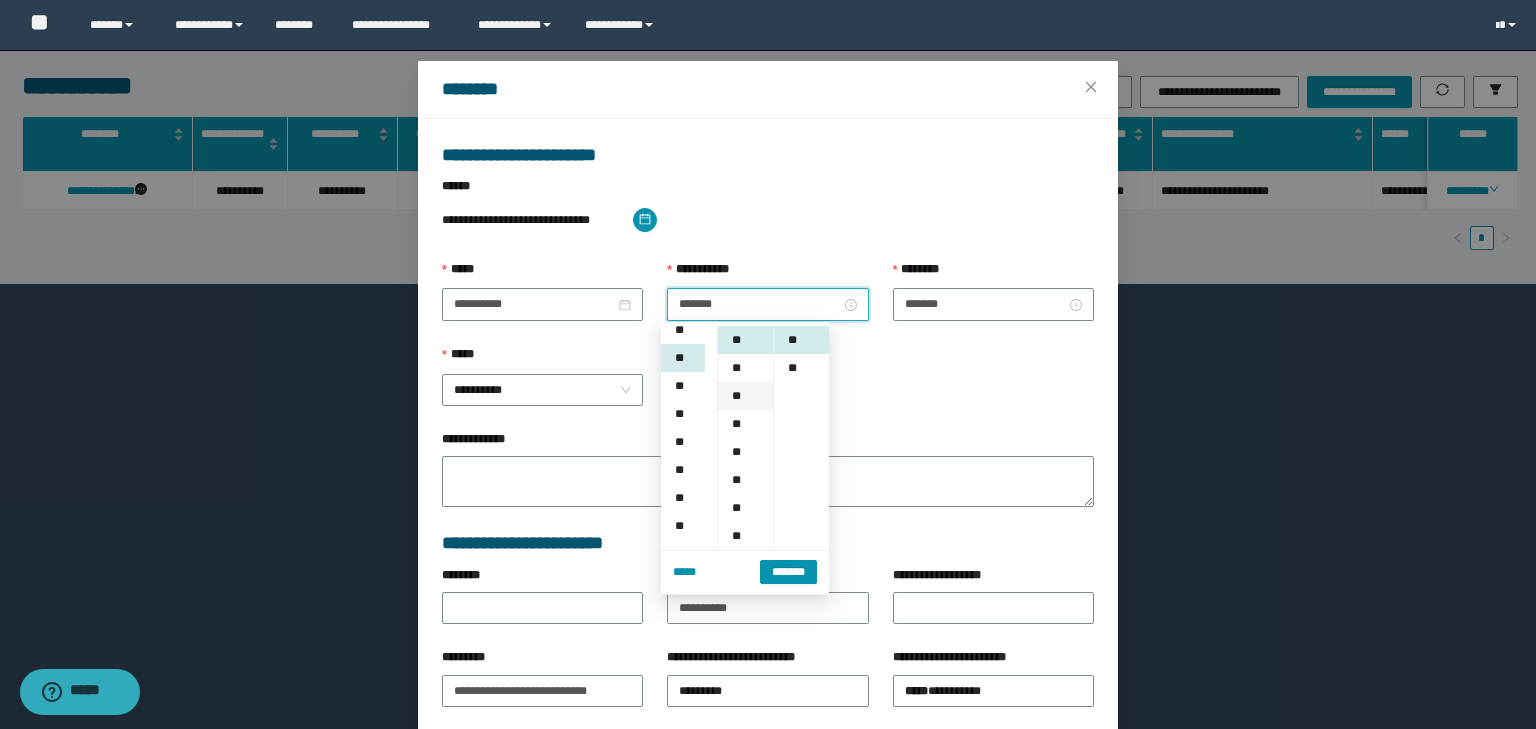 scroll, scrollTop: 56, scrollLeft: 0, axis: vertical 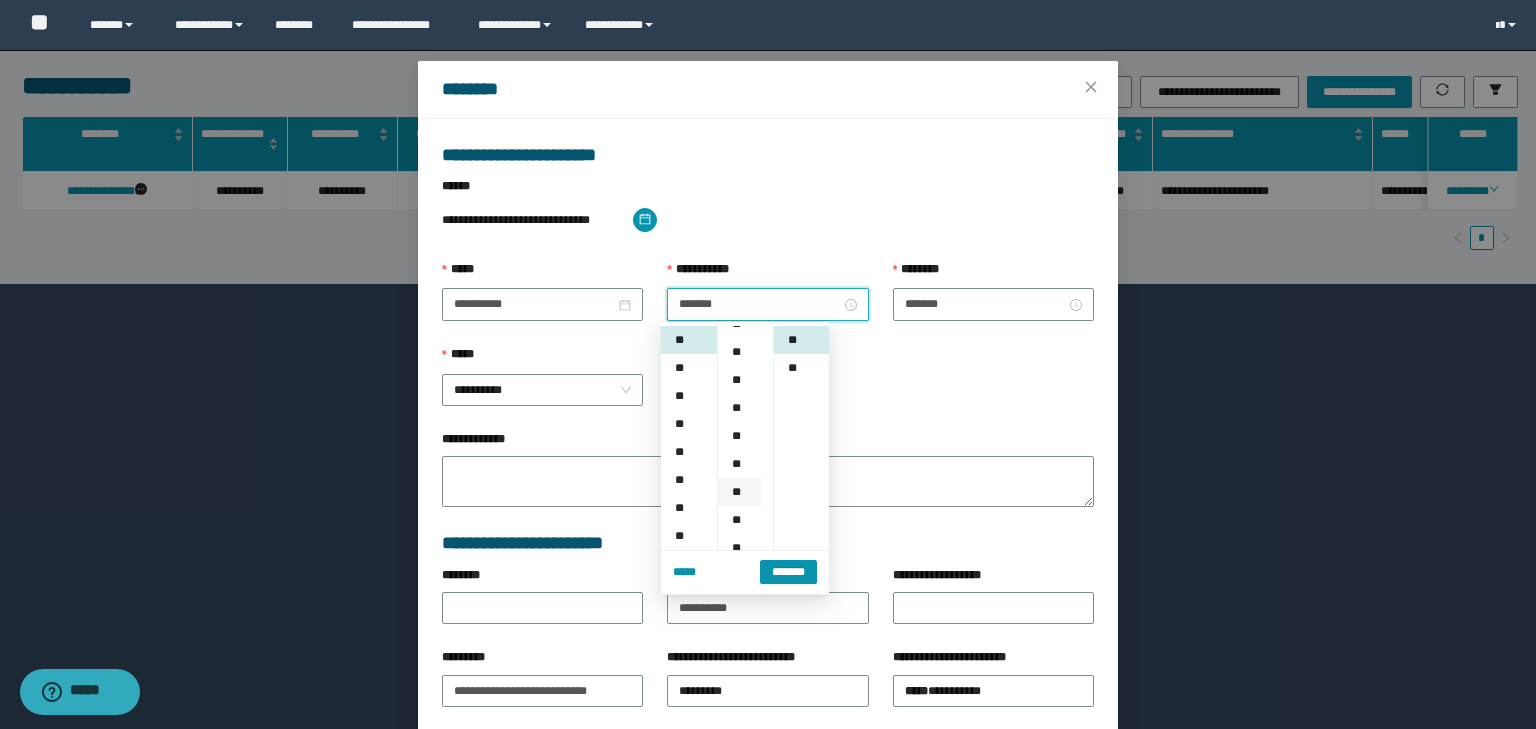 click on "**" at bounding box center [739, 492] 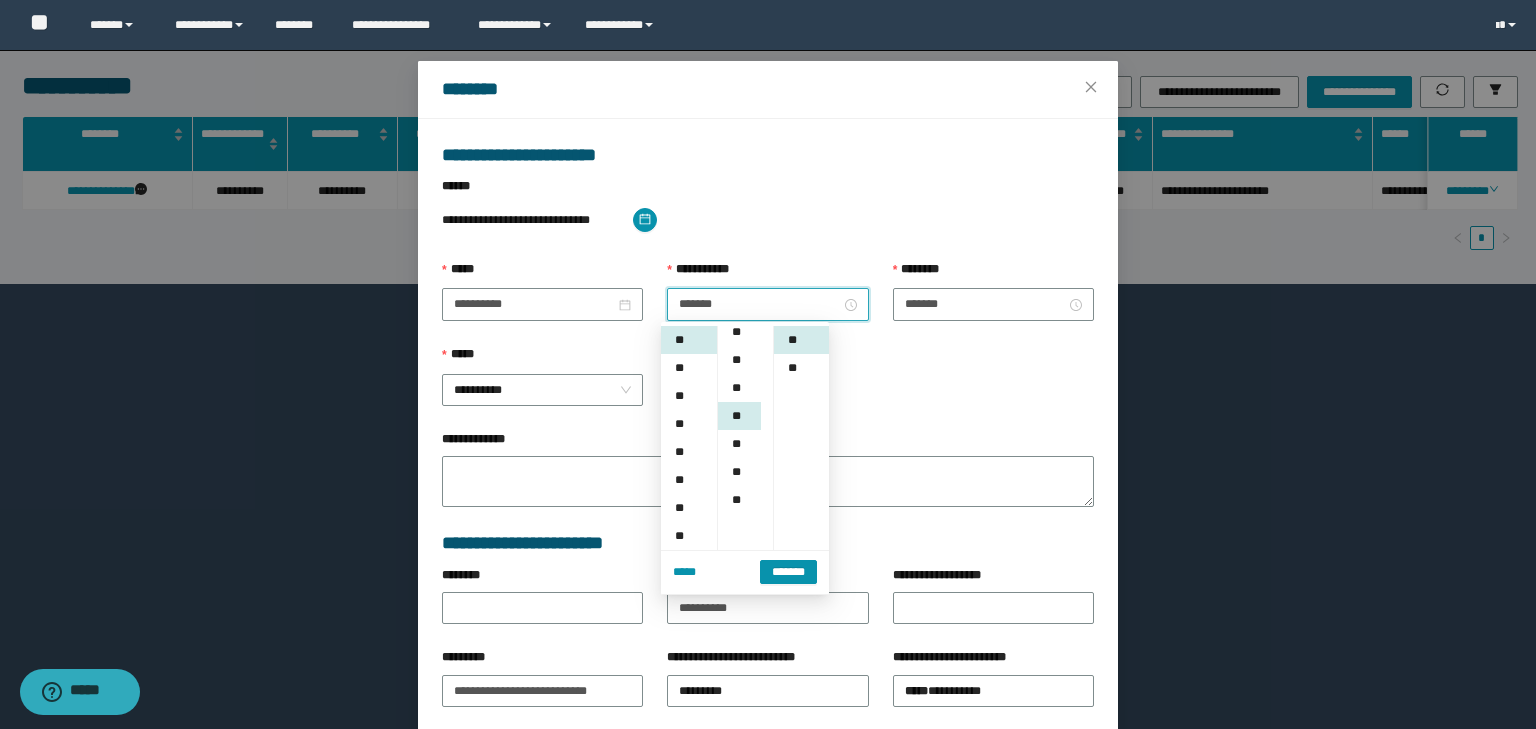 scroll, scrollTop: 224, scrollLeft: 0, axis: vertical 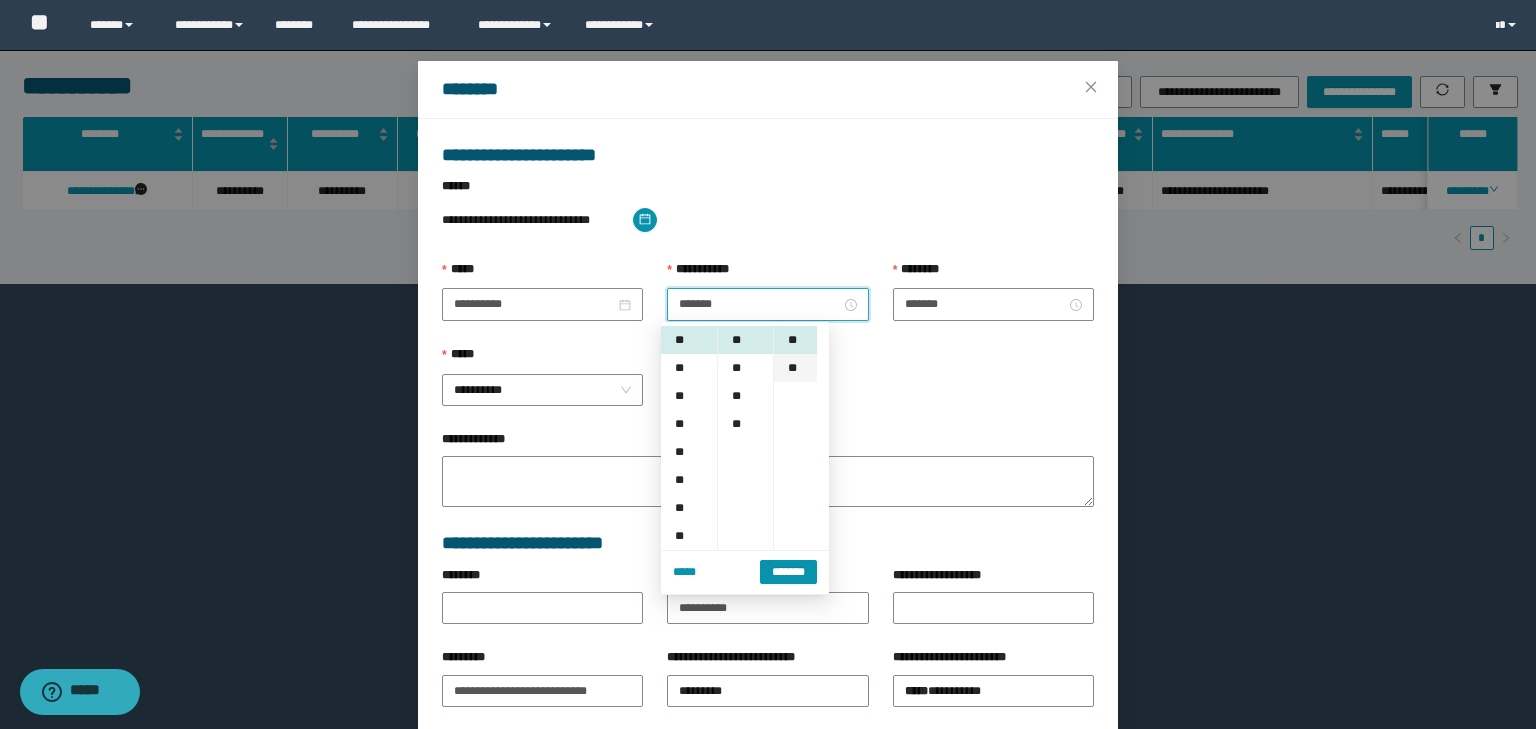 click on "**" at bounding box center [795, 368] 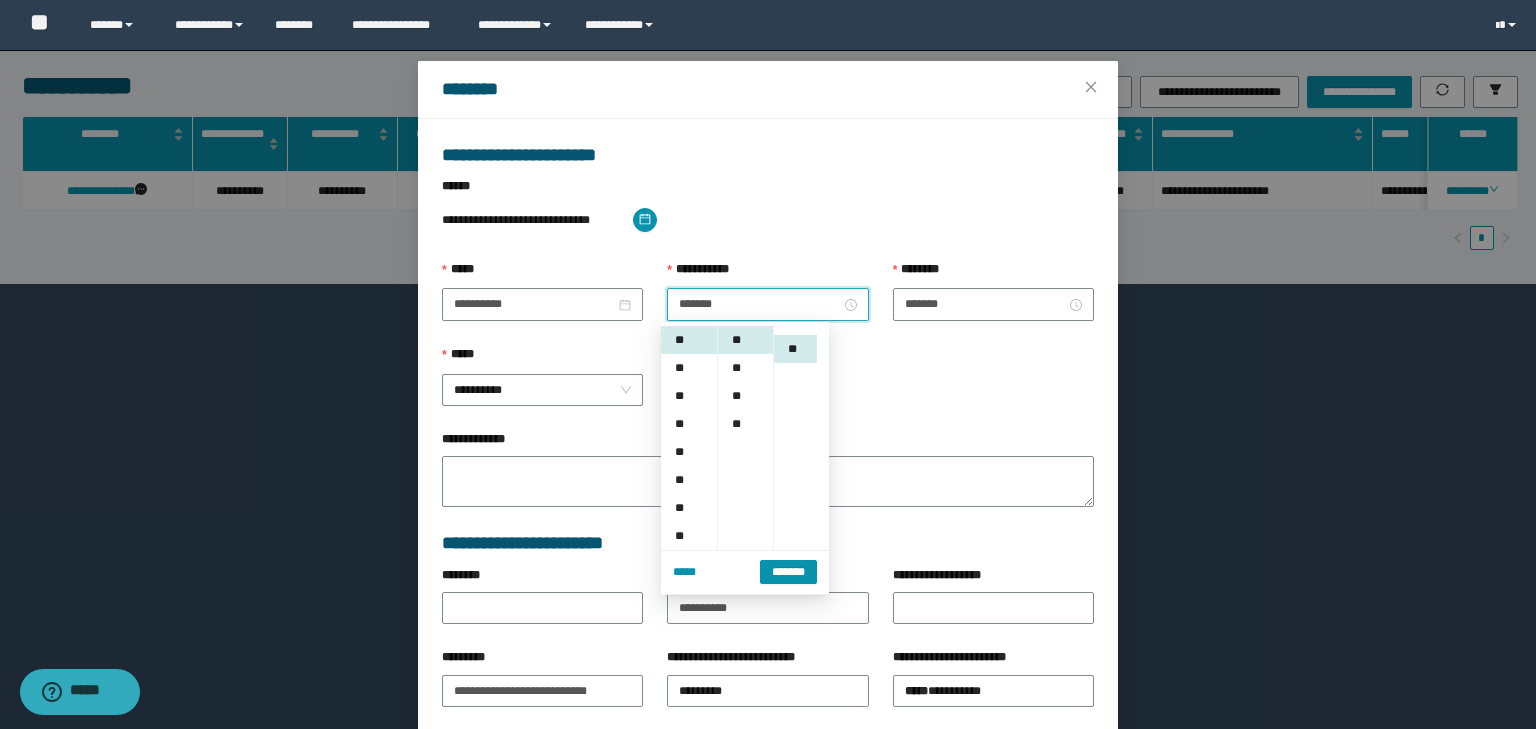 scroll, scrollTop: 28, scrollLeft: 0, axis: vertical 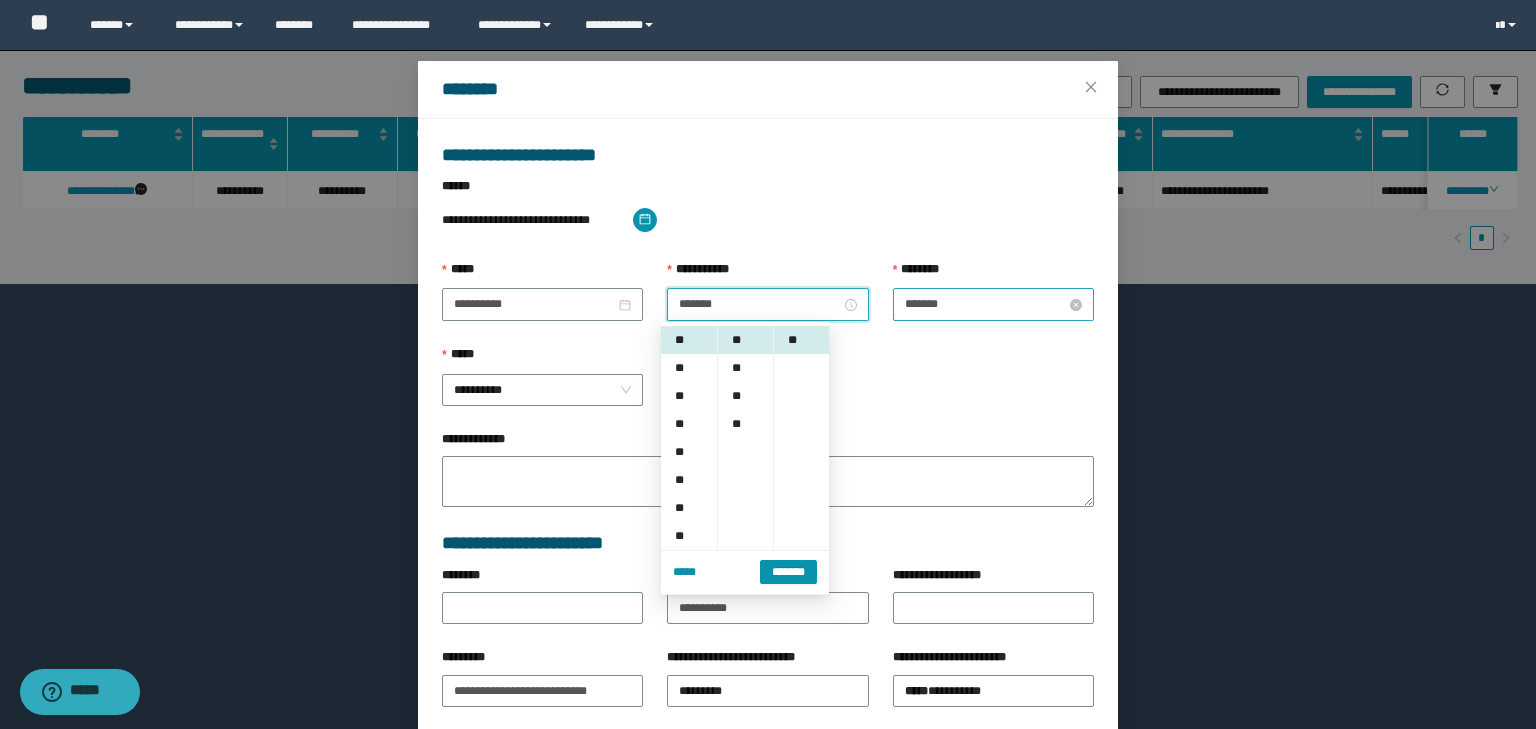 click on "*******" at bounding box center [985, 304] 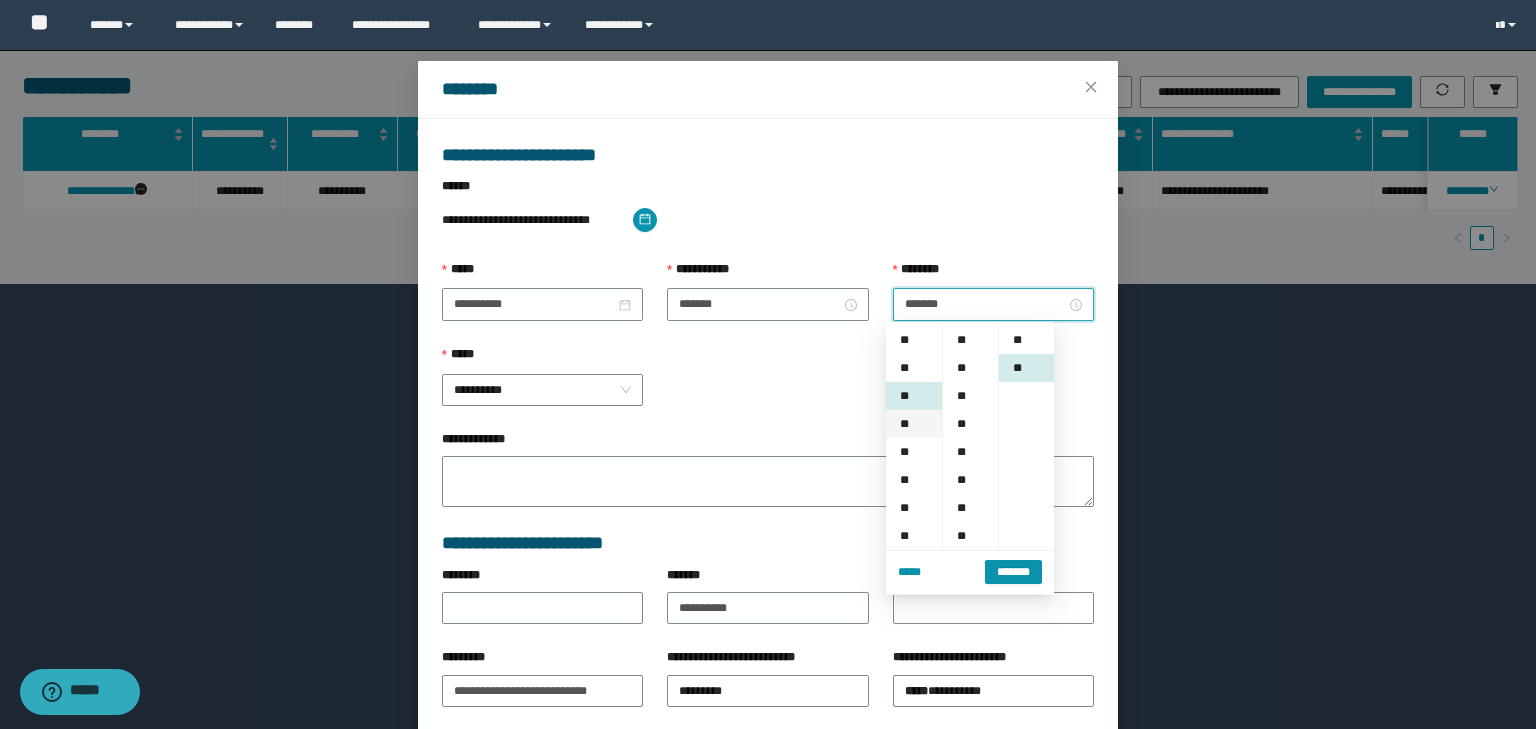 scroll, scrollTop: 56, scrollLeft: 0, axis: vertical 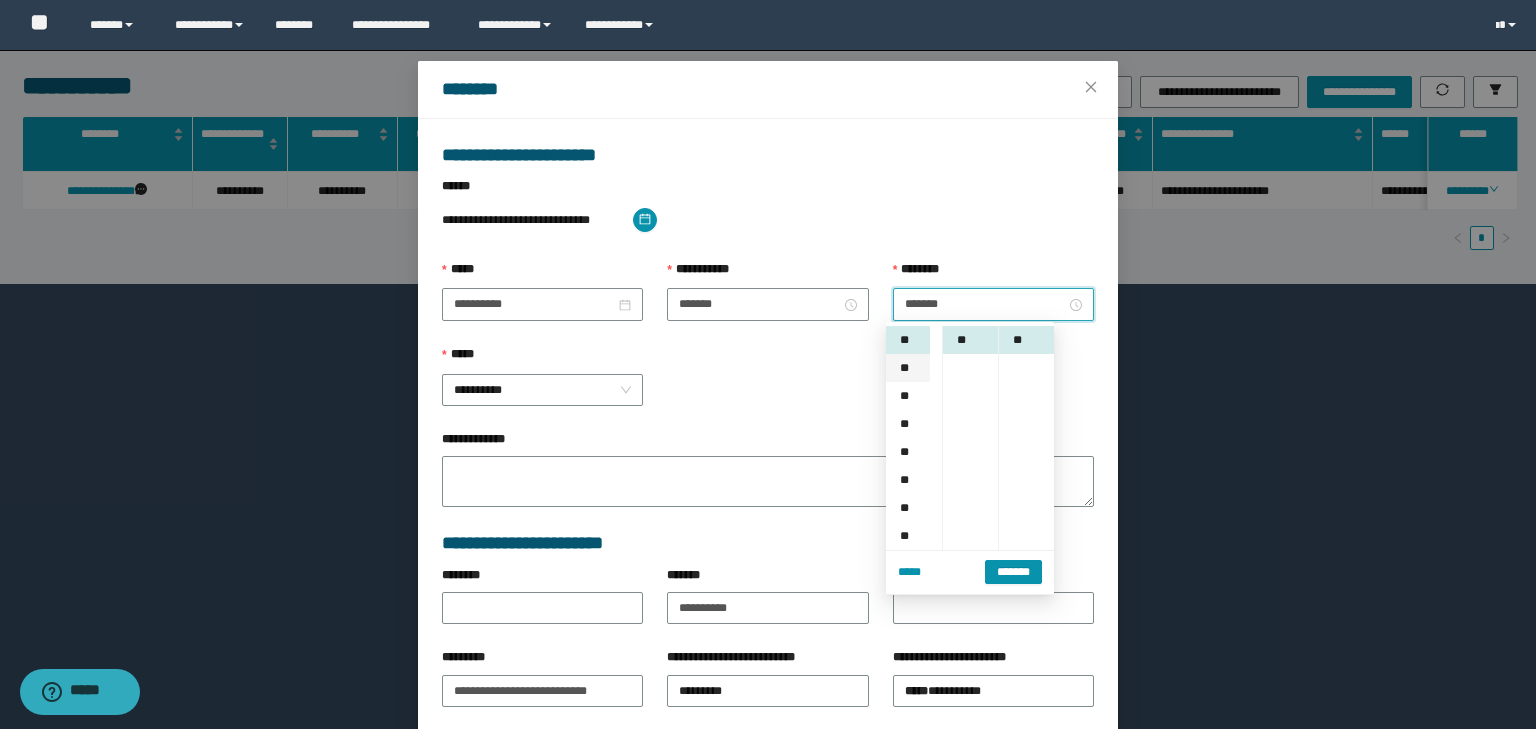 click on "**" at bounding box center (908, 368) 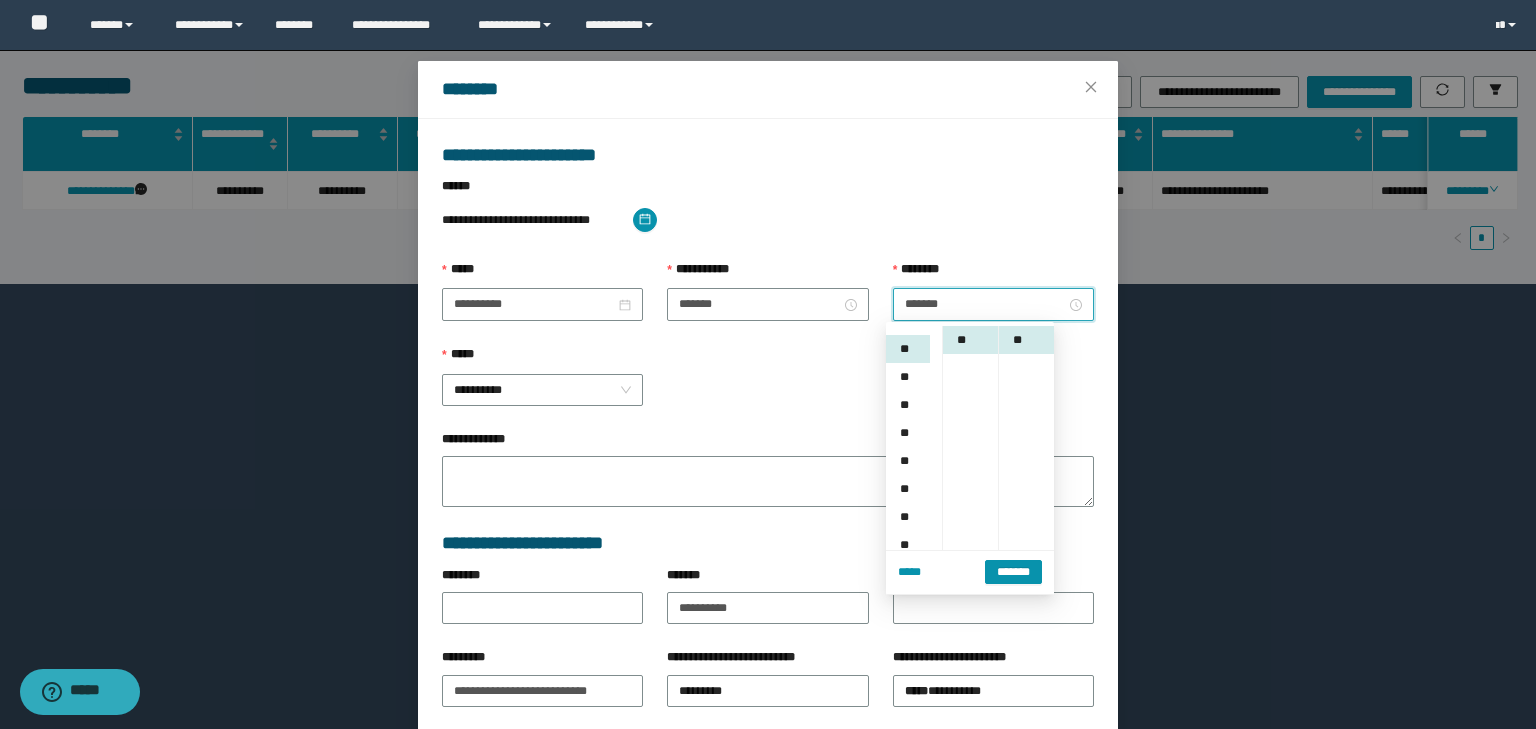 scroll, scrollTop: 84, scrollLeft: 0, axis: vertical 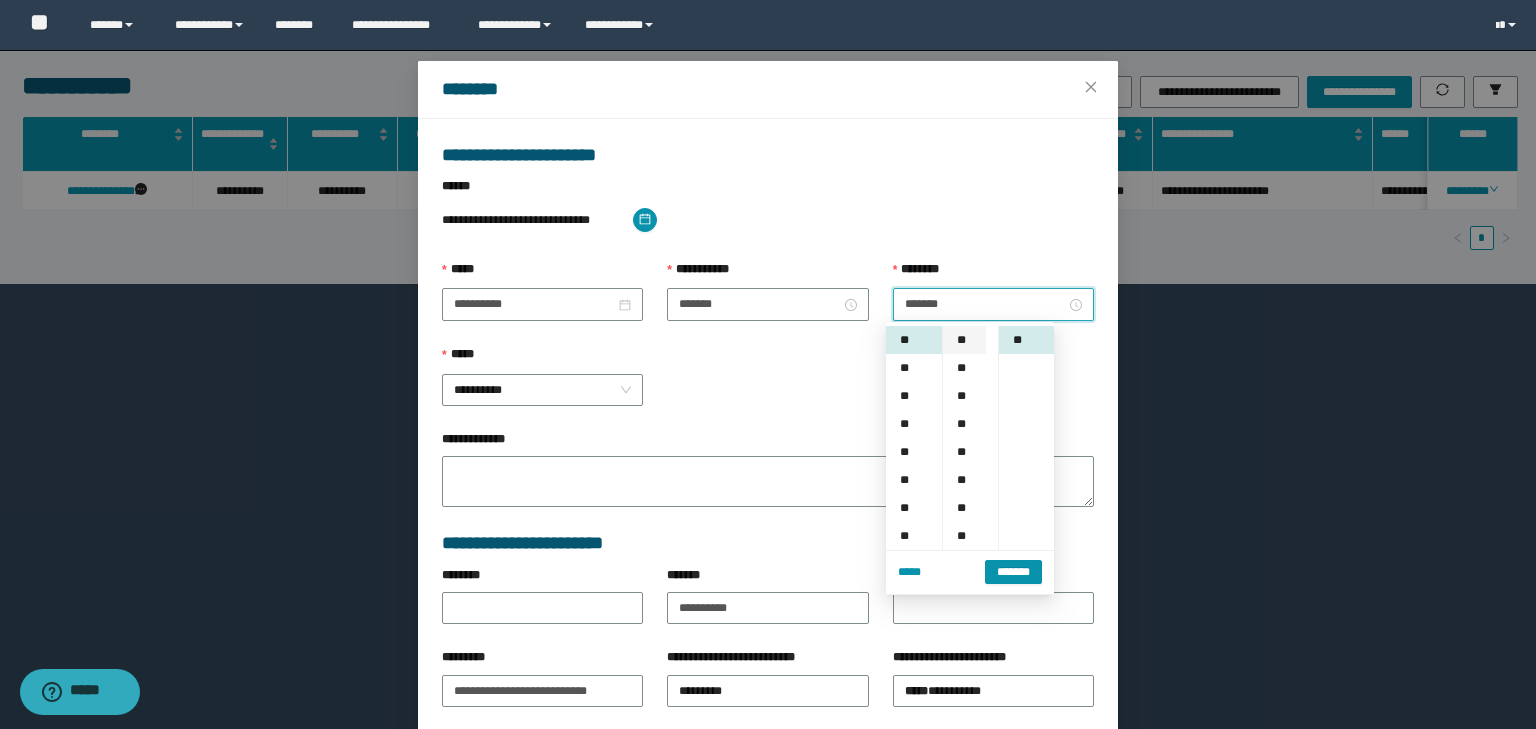 click on "**" at bounding box center (964, 340) 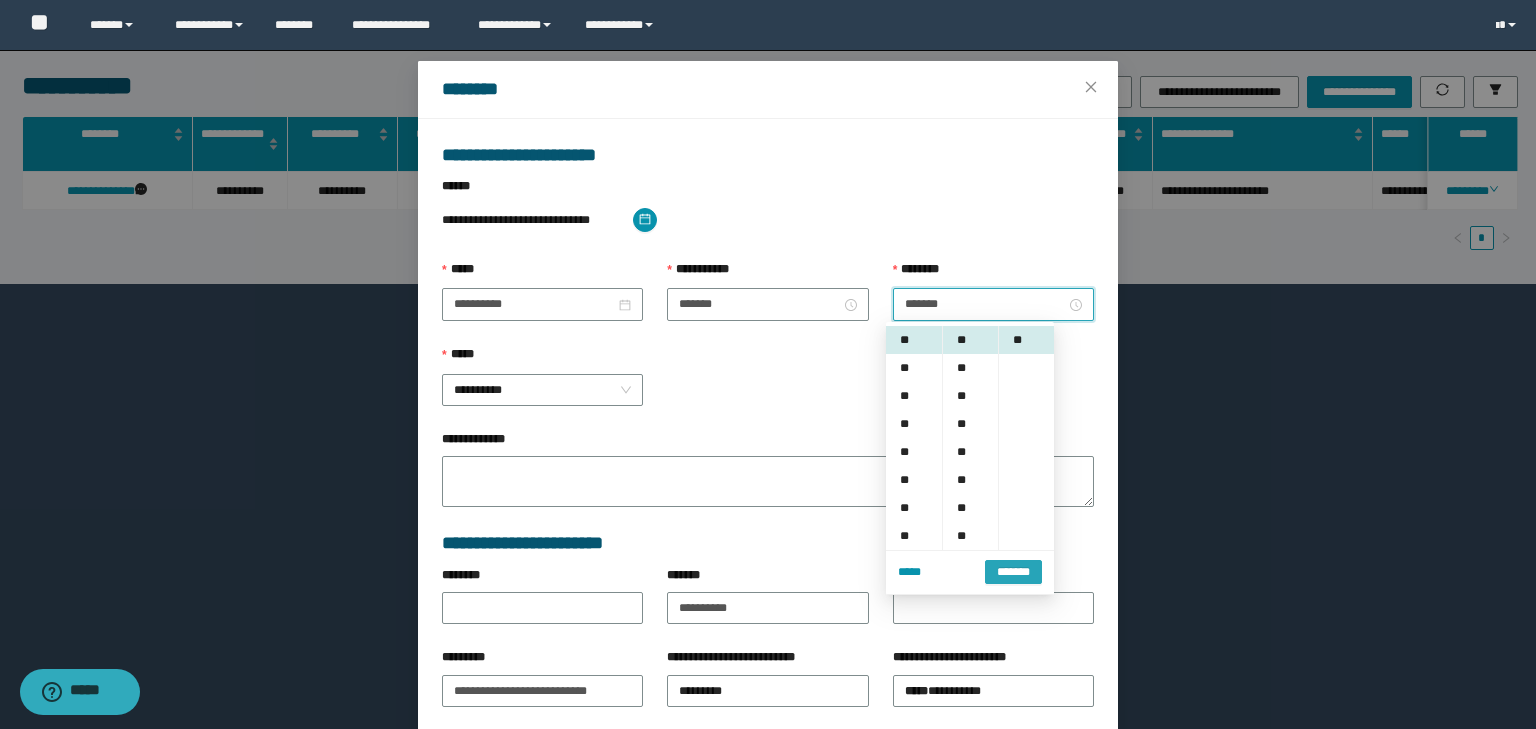 click on "*******" at bounding box center [1013, 572] 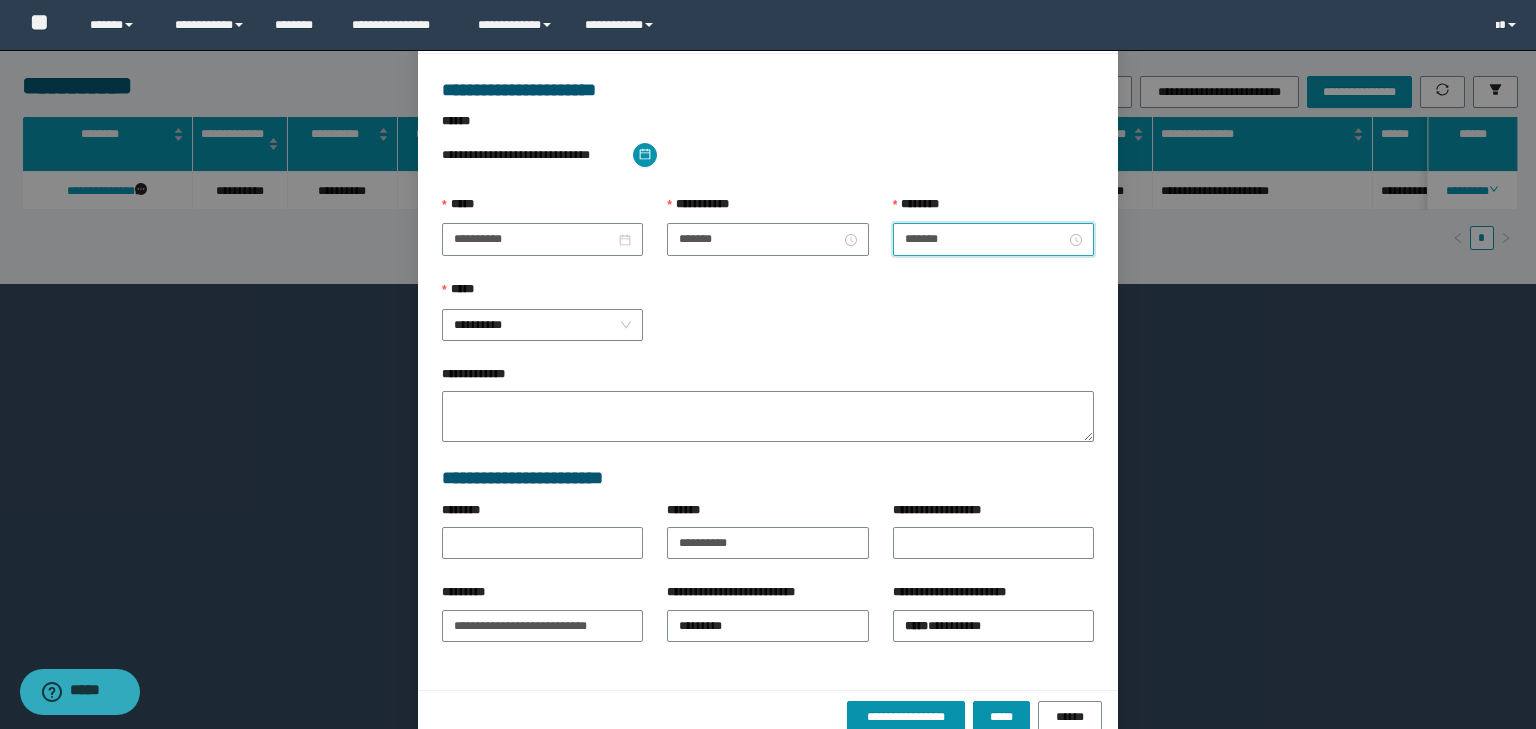 scroll, scrollTop: 139, scrollLeft: 0, axis: vertical 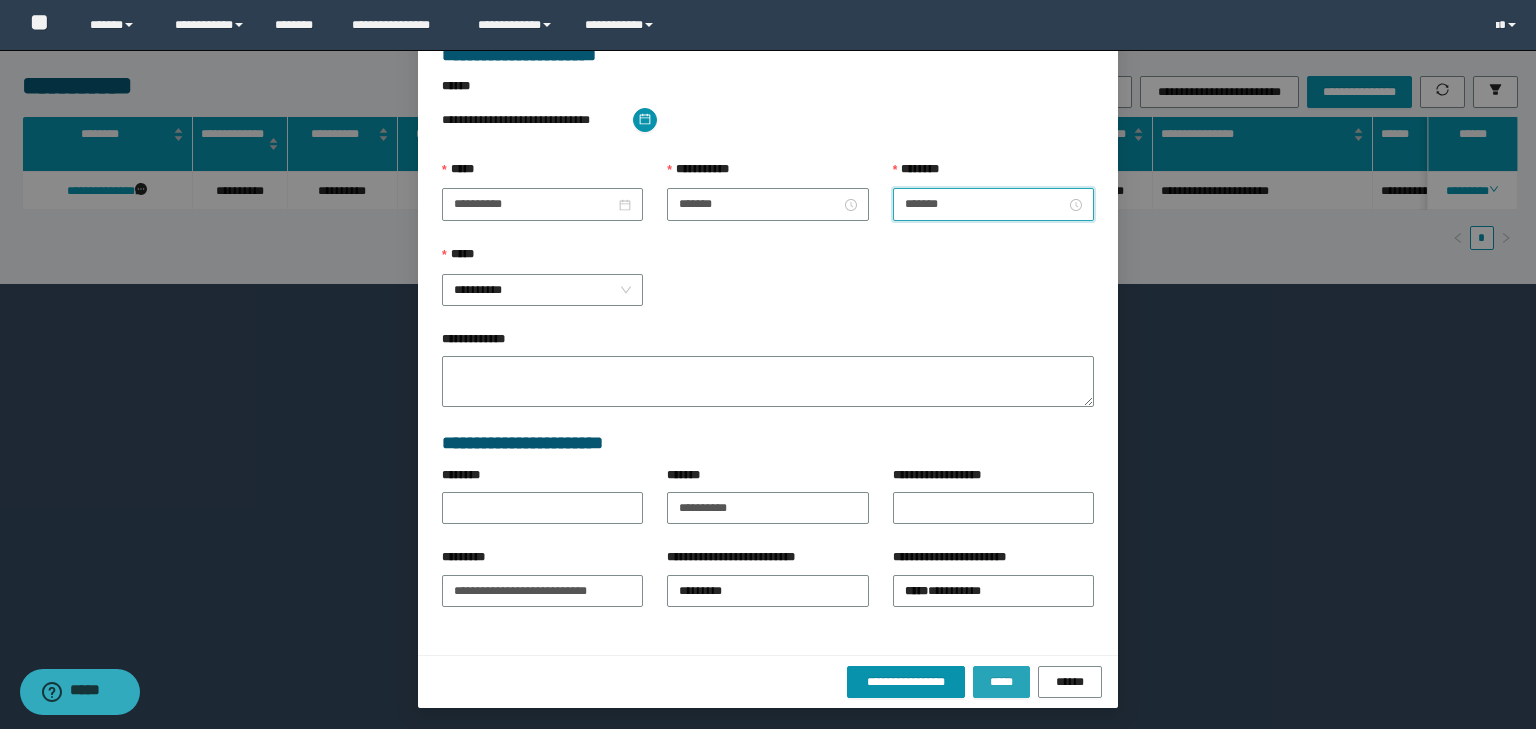 click on "*****" at bounding box center [1001, 682] 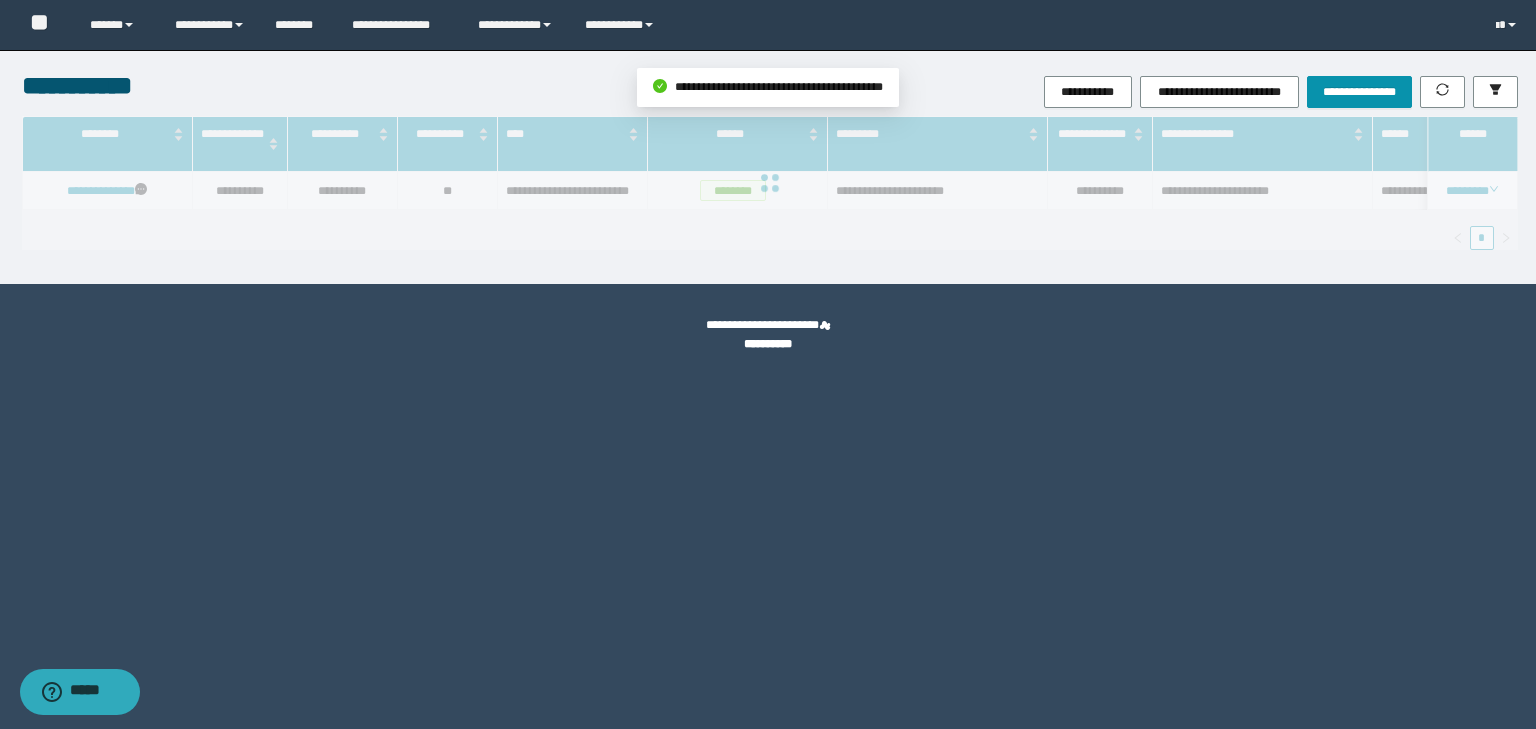 scroll, scrollTop: 39, scrollLeft: 0, axis: vertical 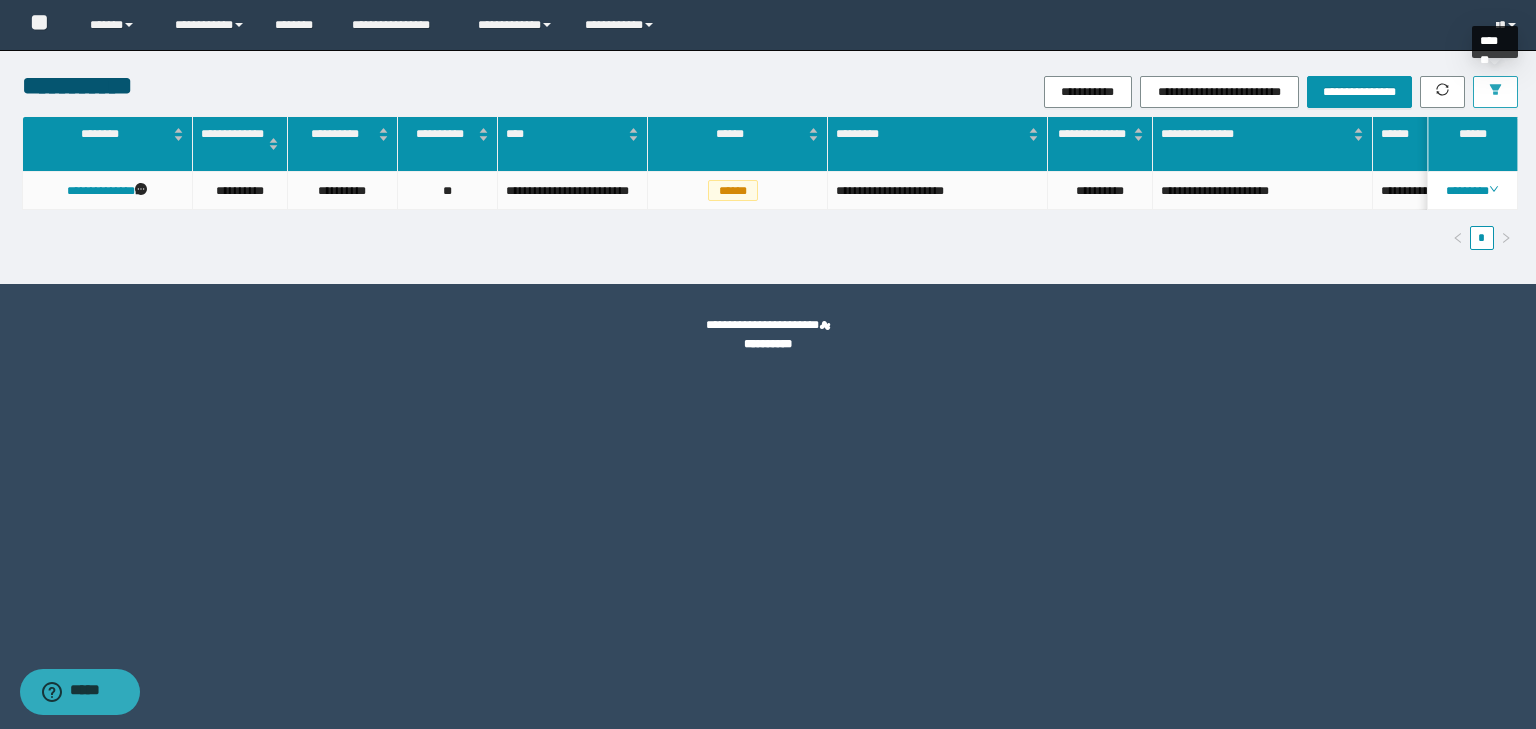 click at bounding box center (1495, 92) 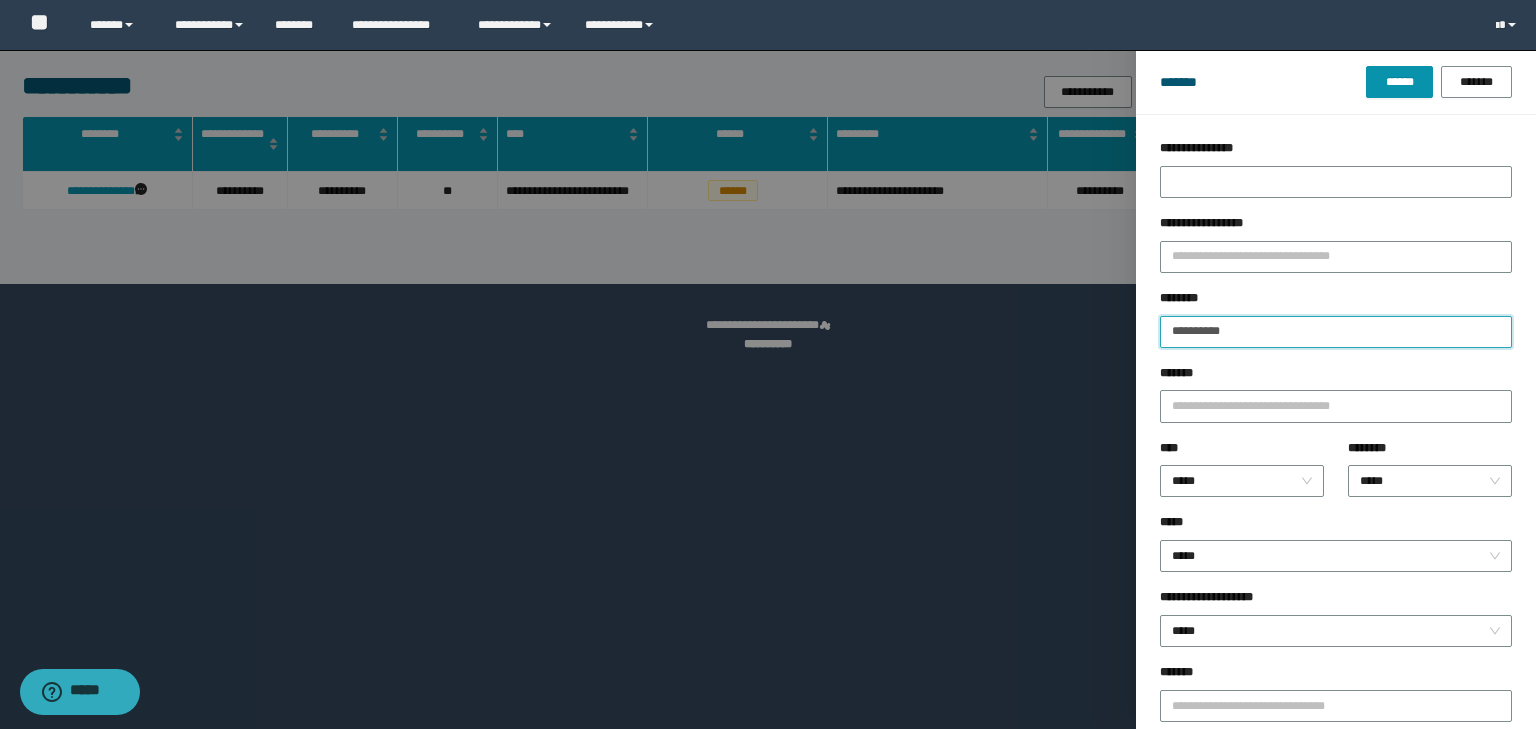 click on "**********" at bounding box center (1336, 332) 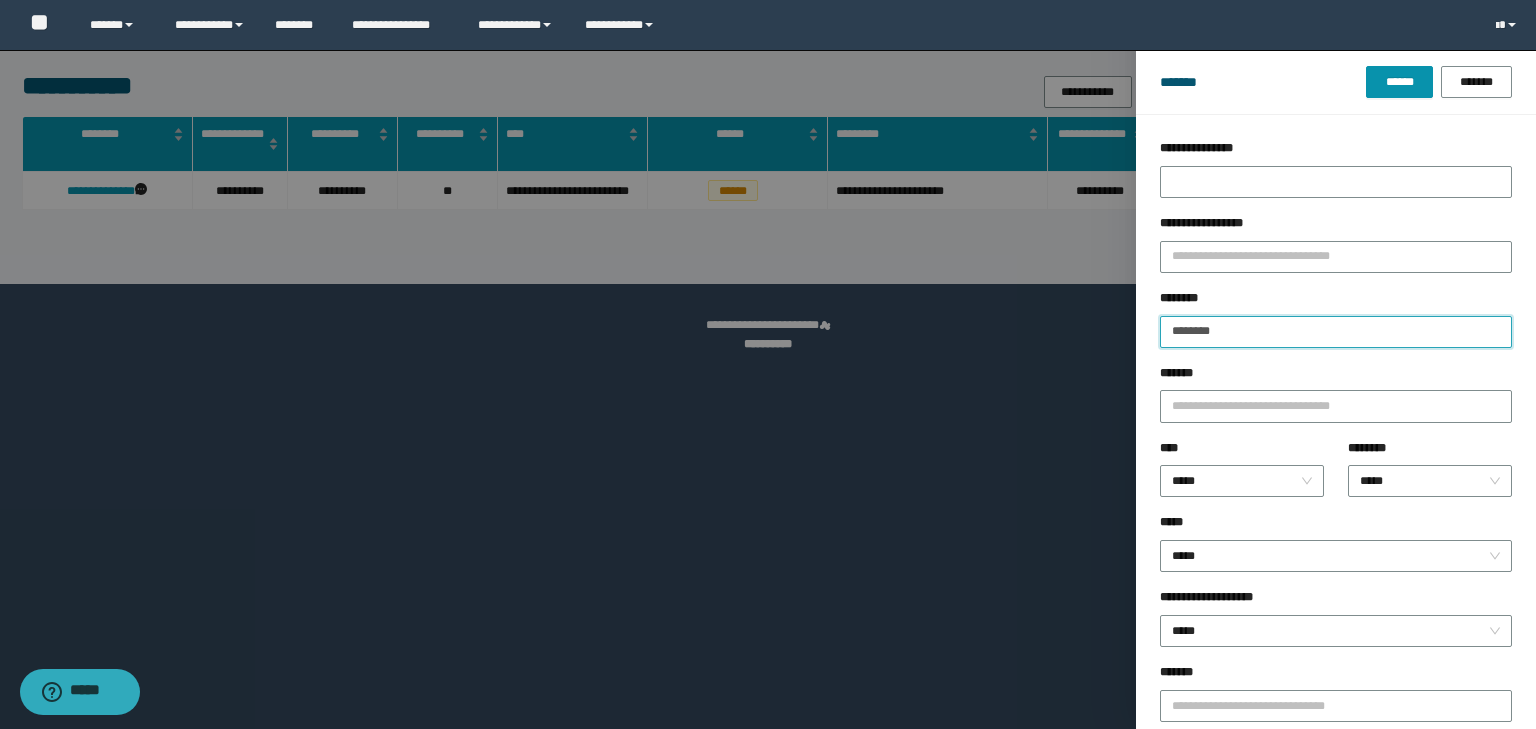 type on "********" 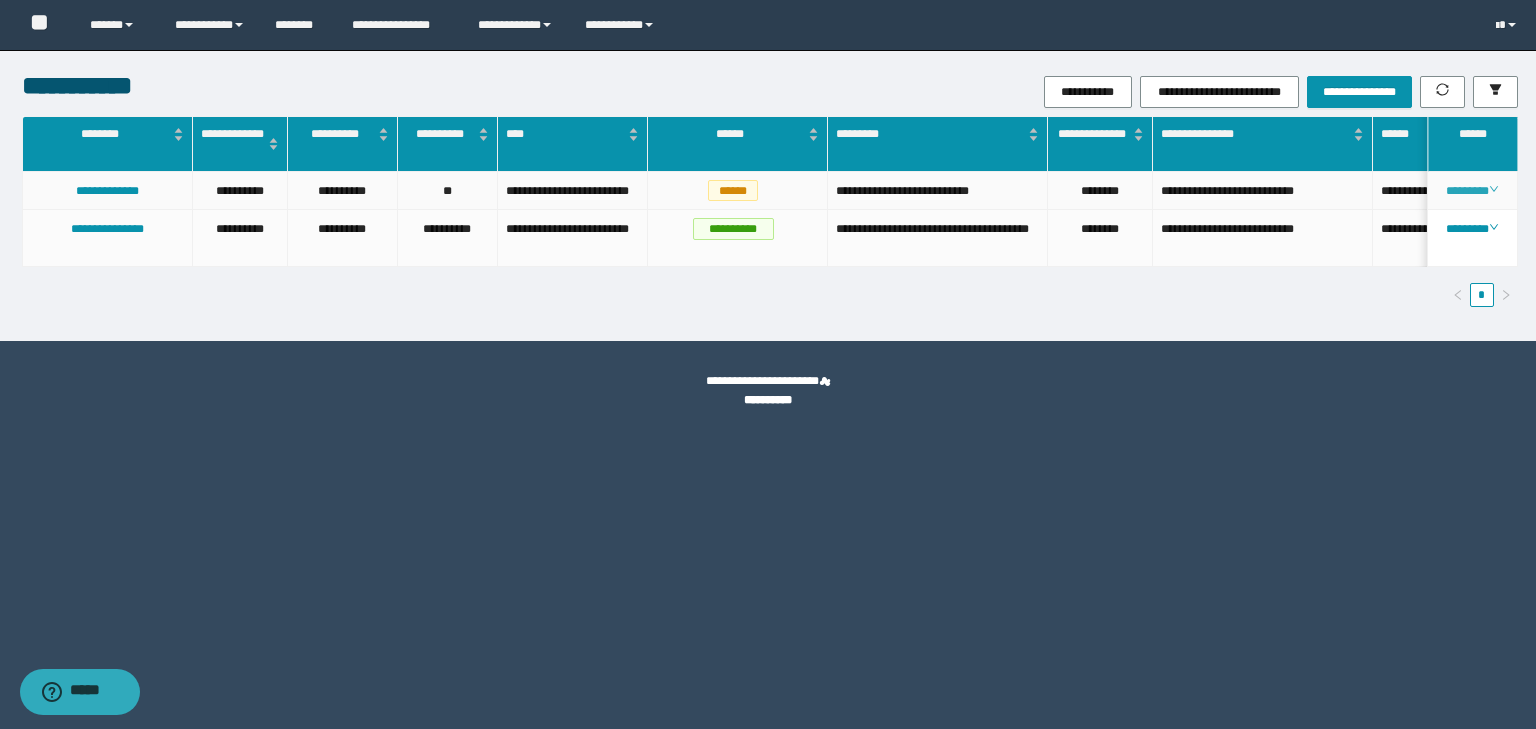 click 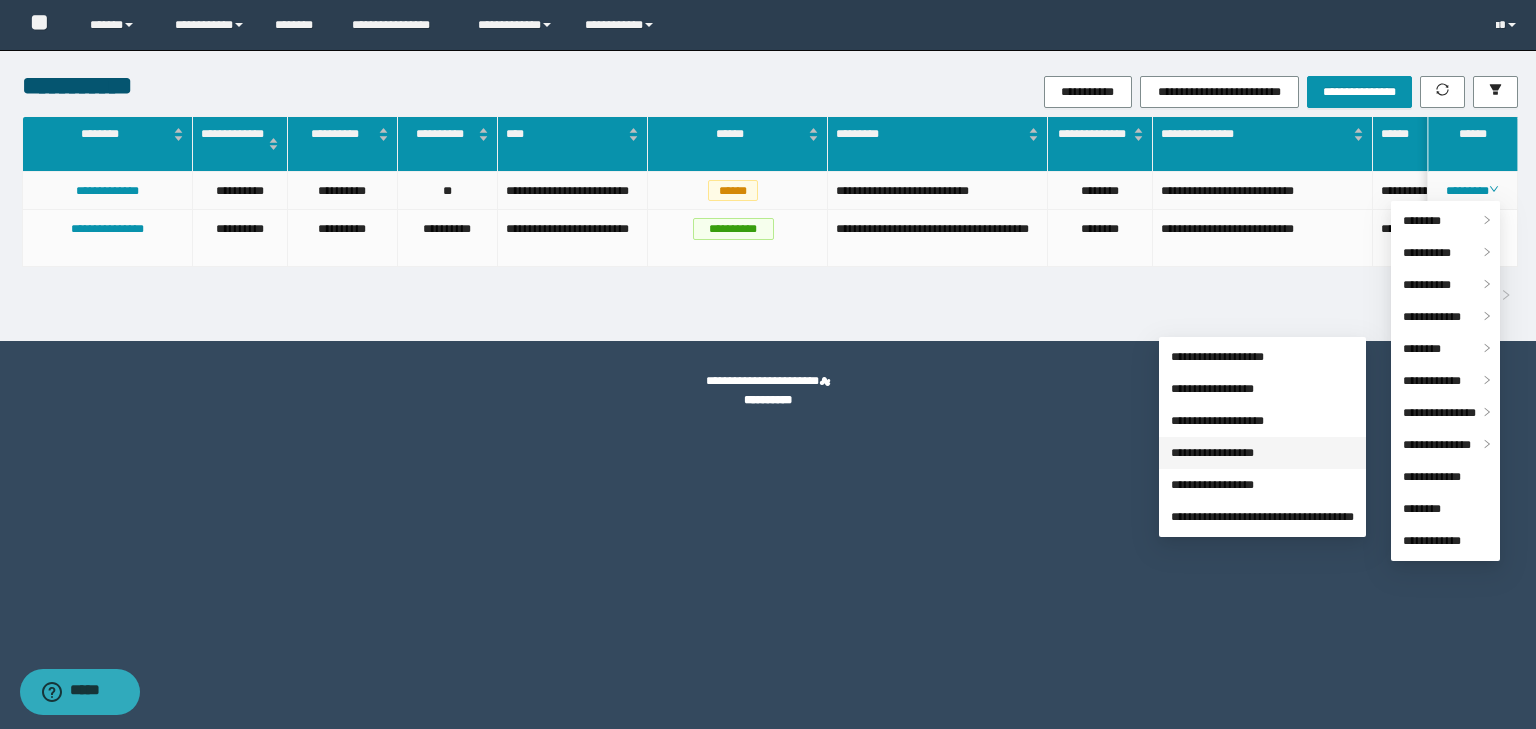 click on "**********" at bounding box center (1212, 453) 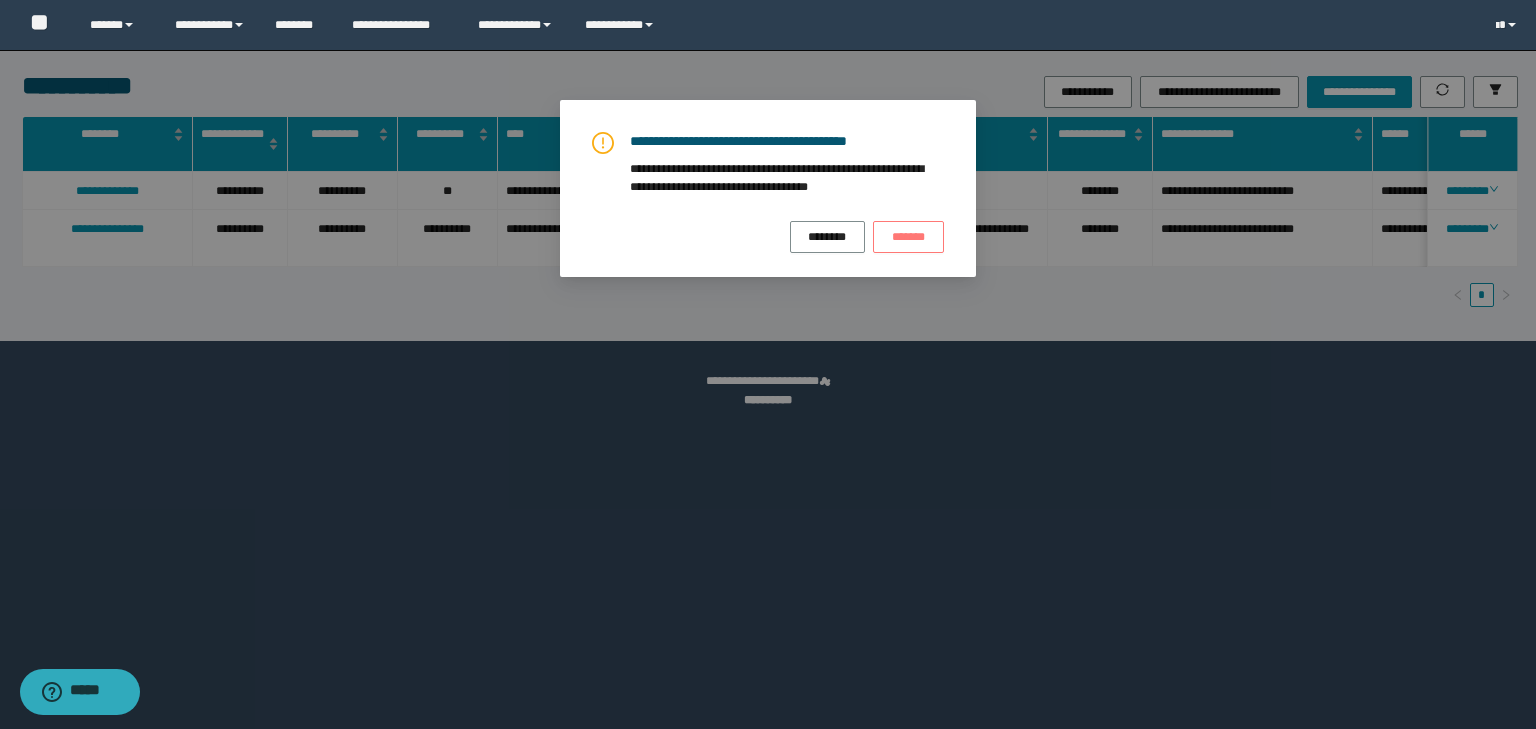 click on "*******" at bounding box center [908, 237] 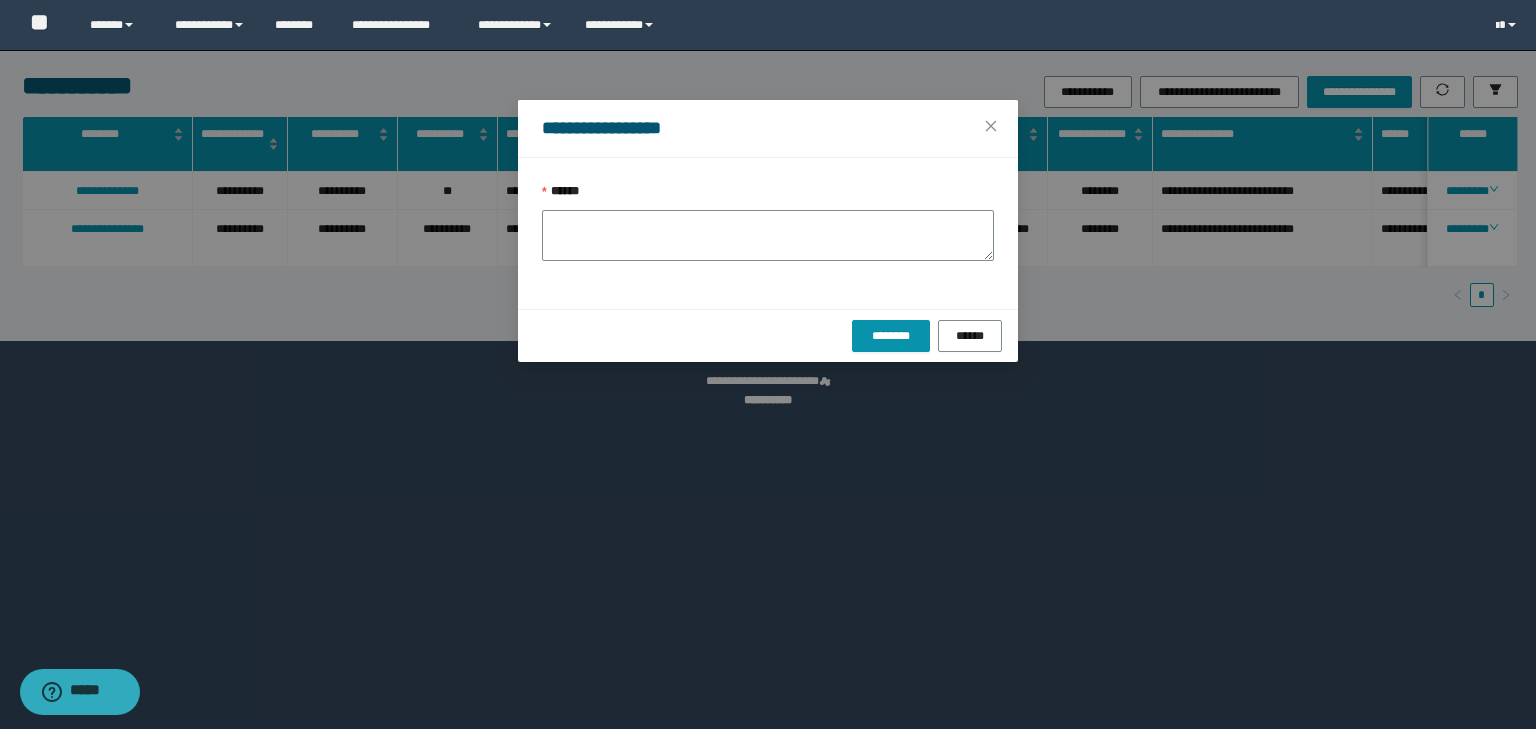 click on "******" at bounding box center [768, 196] 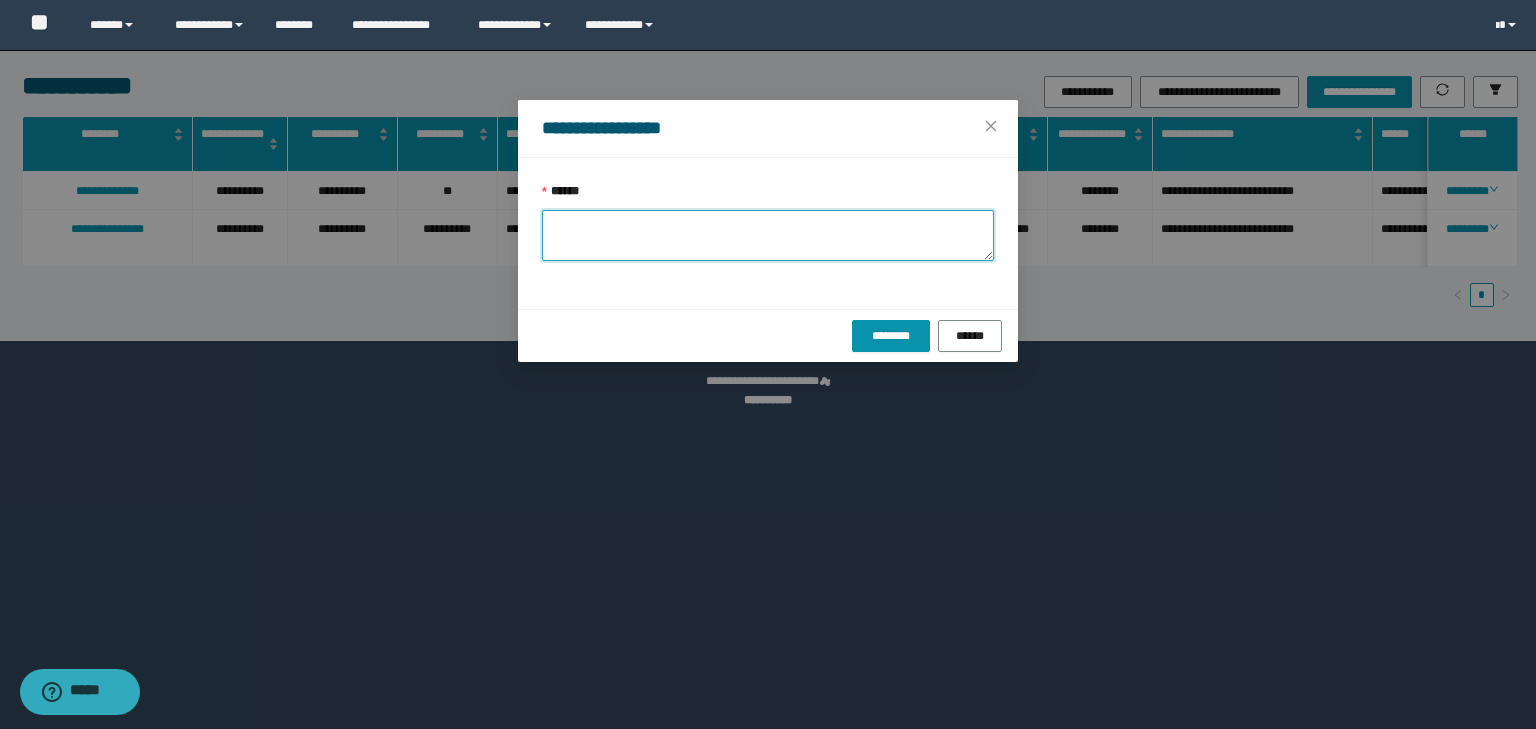 click on "******" at bounding box center (768, 235) 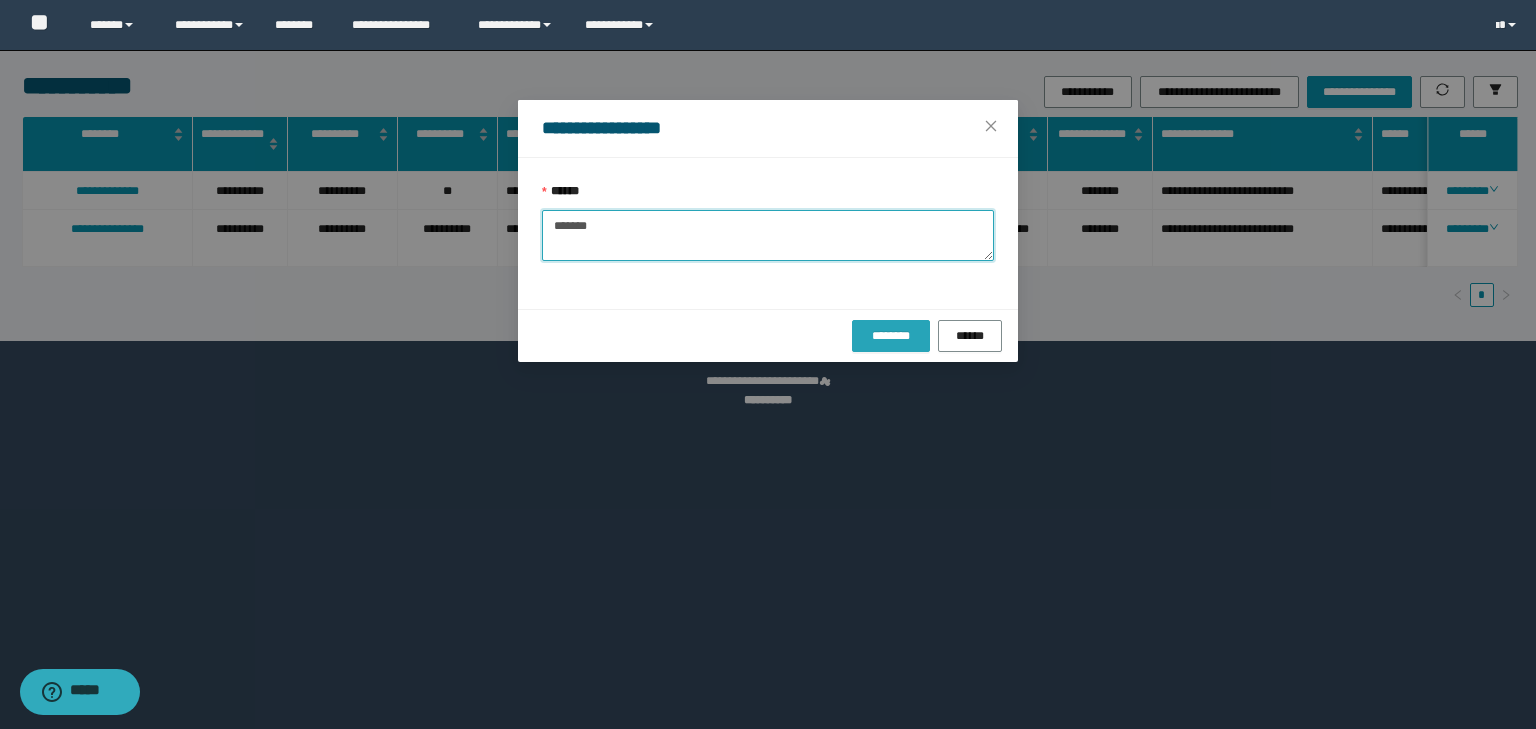 type on "*******" 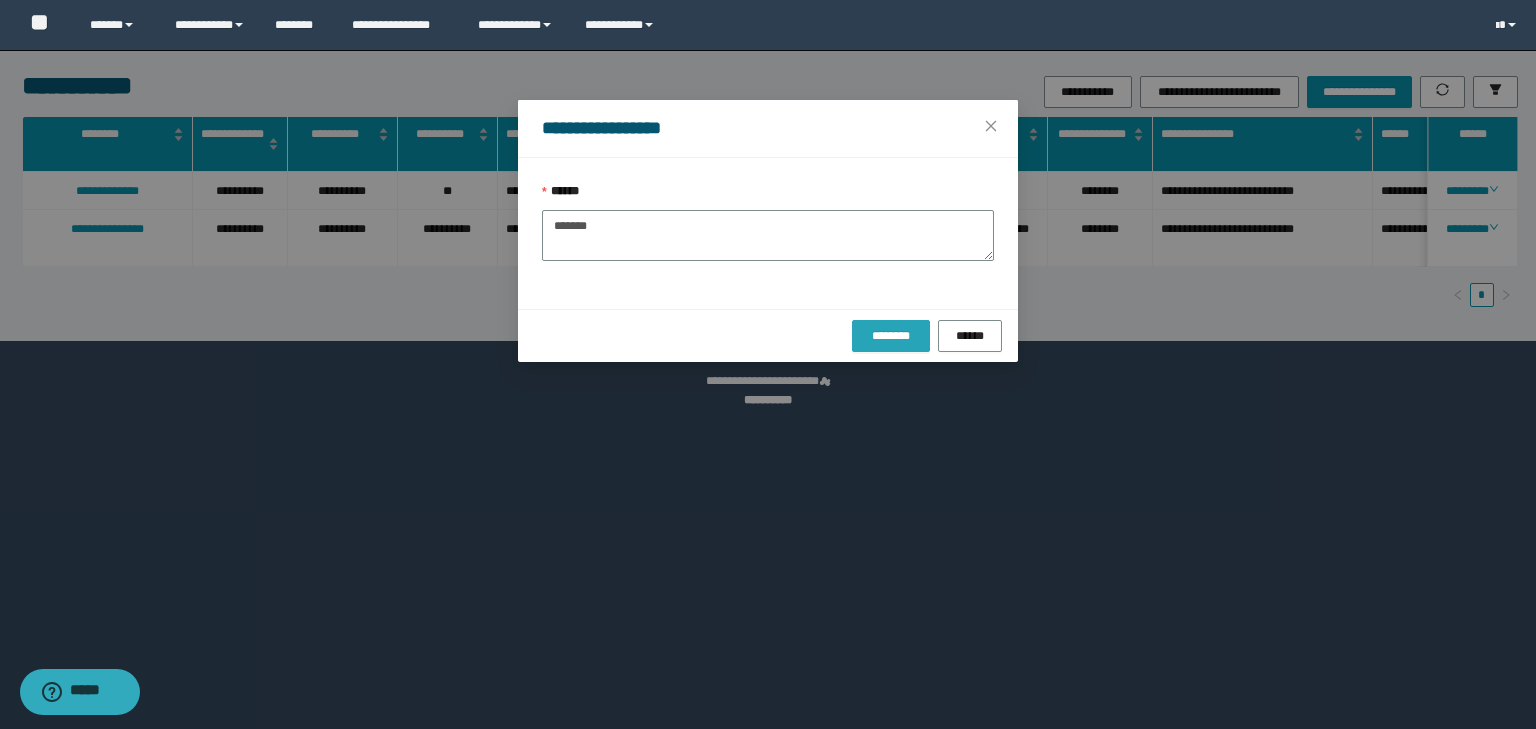 click on "********" at bounding box center [890, 336] 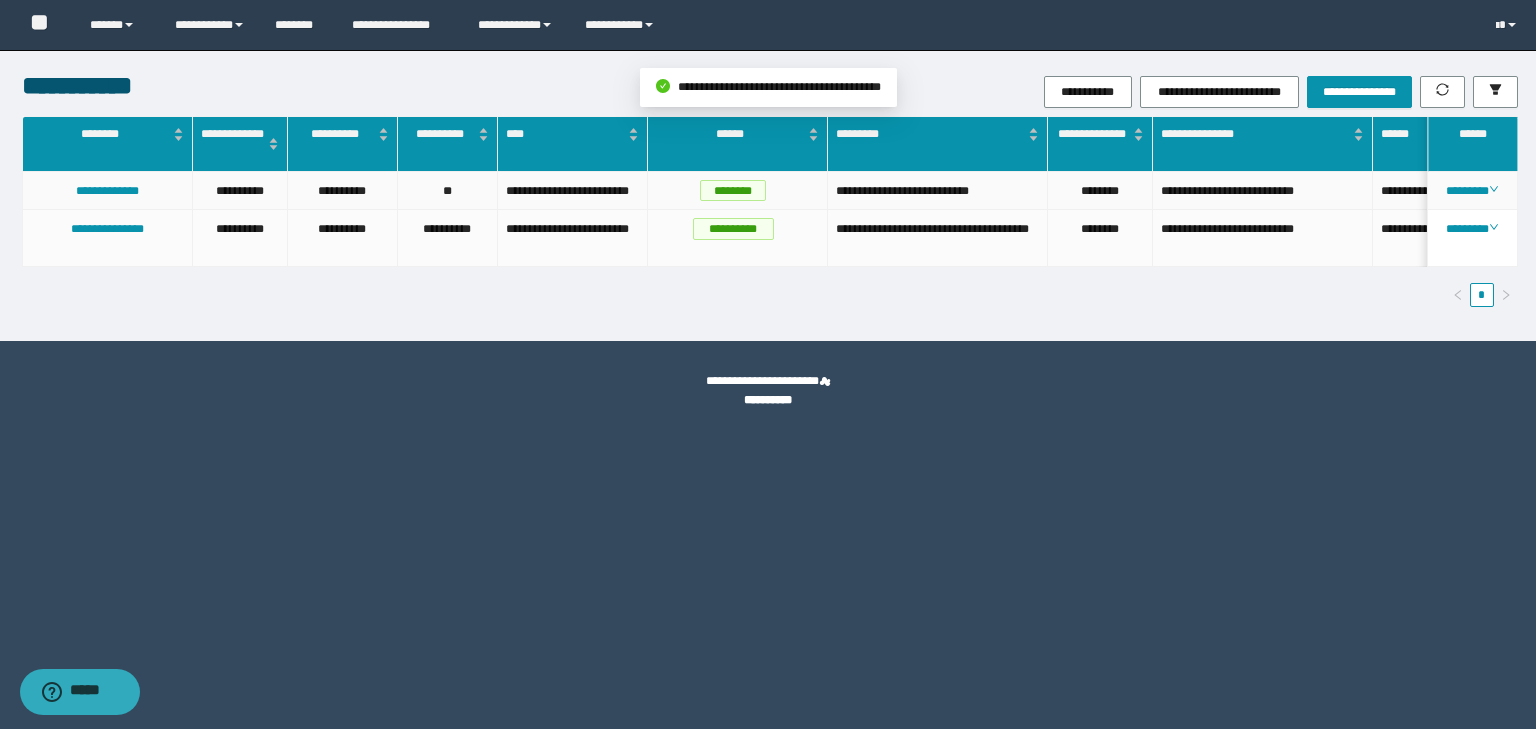 click on "********" at bounding box center (1473, 191) 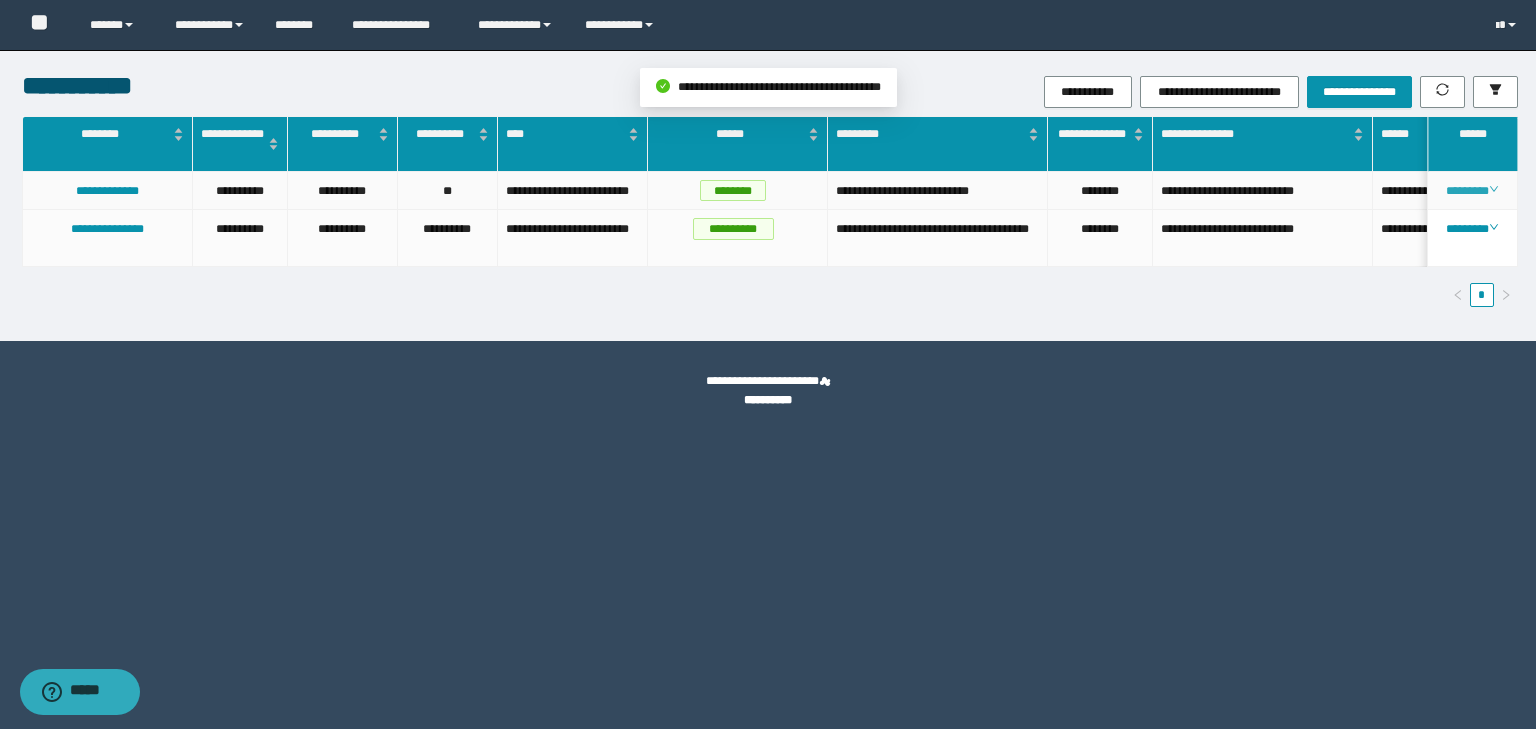 click 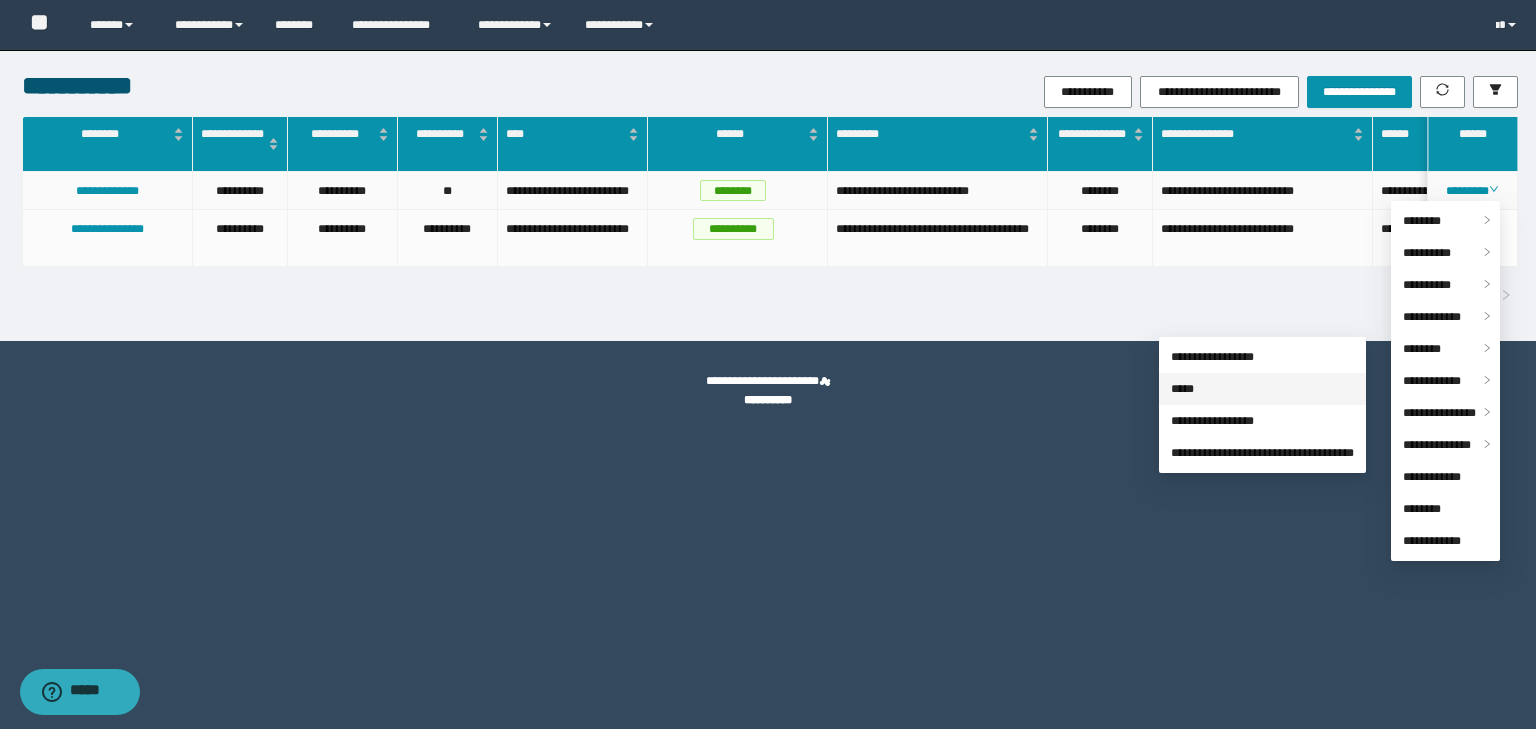 click on "*****" at bounding box center [1182, 389] 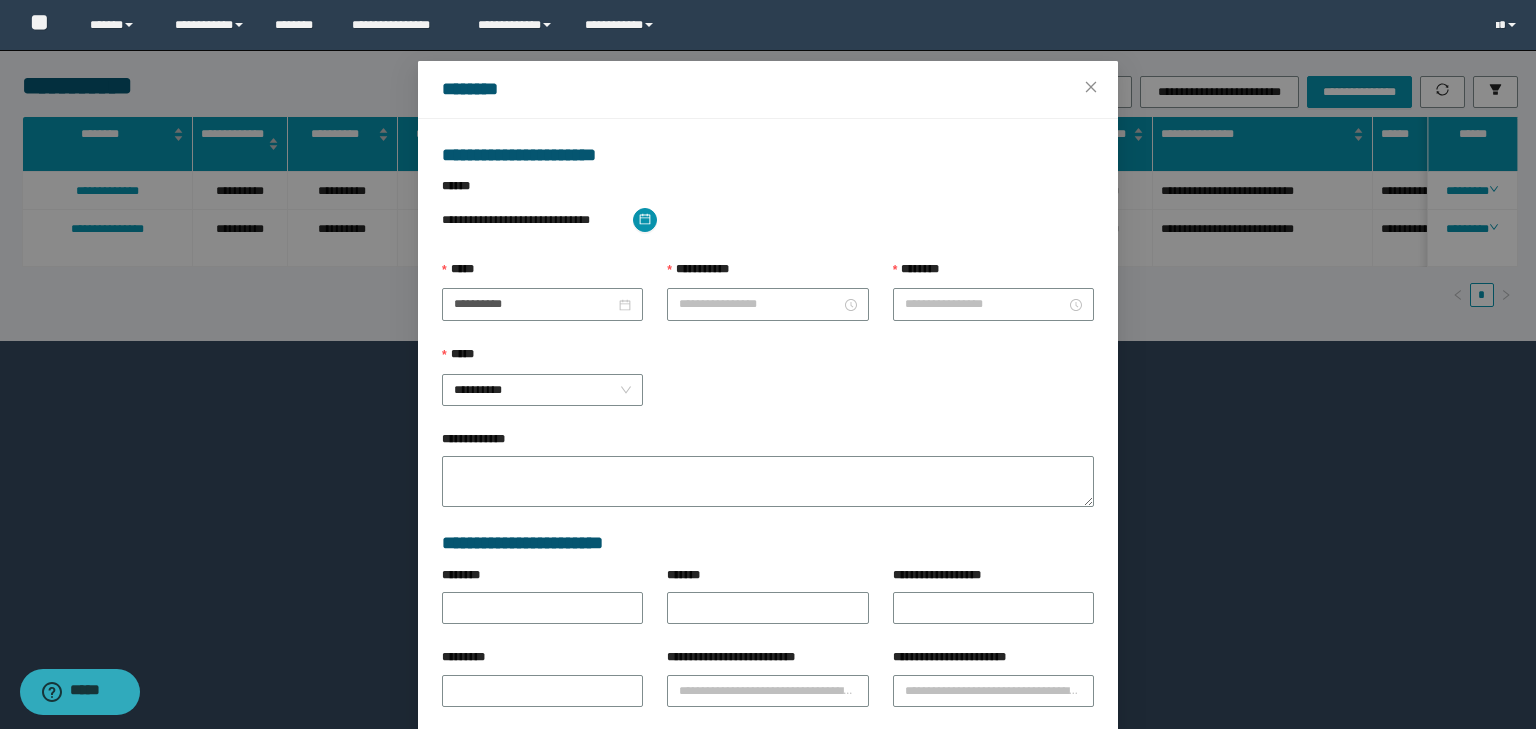 type on "*******" 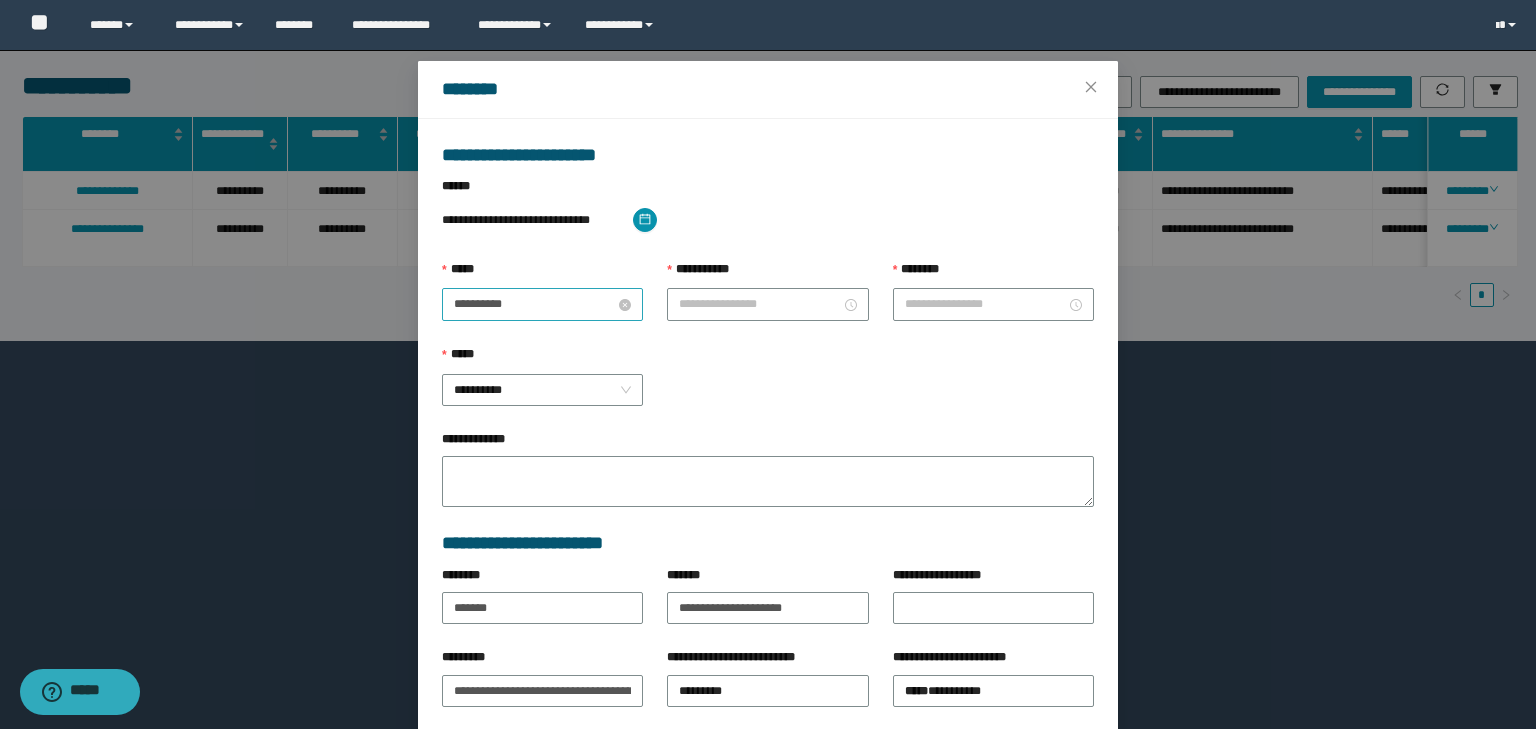 click on "**********" at bounding box center [534, 304] 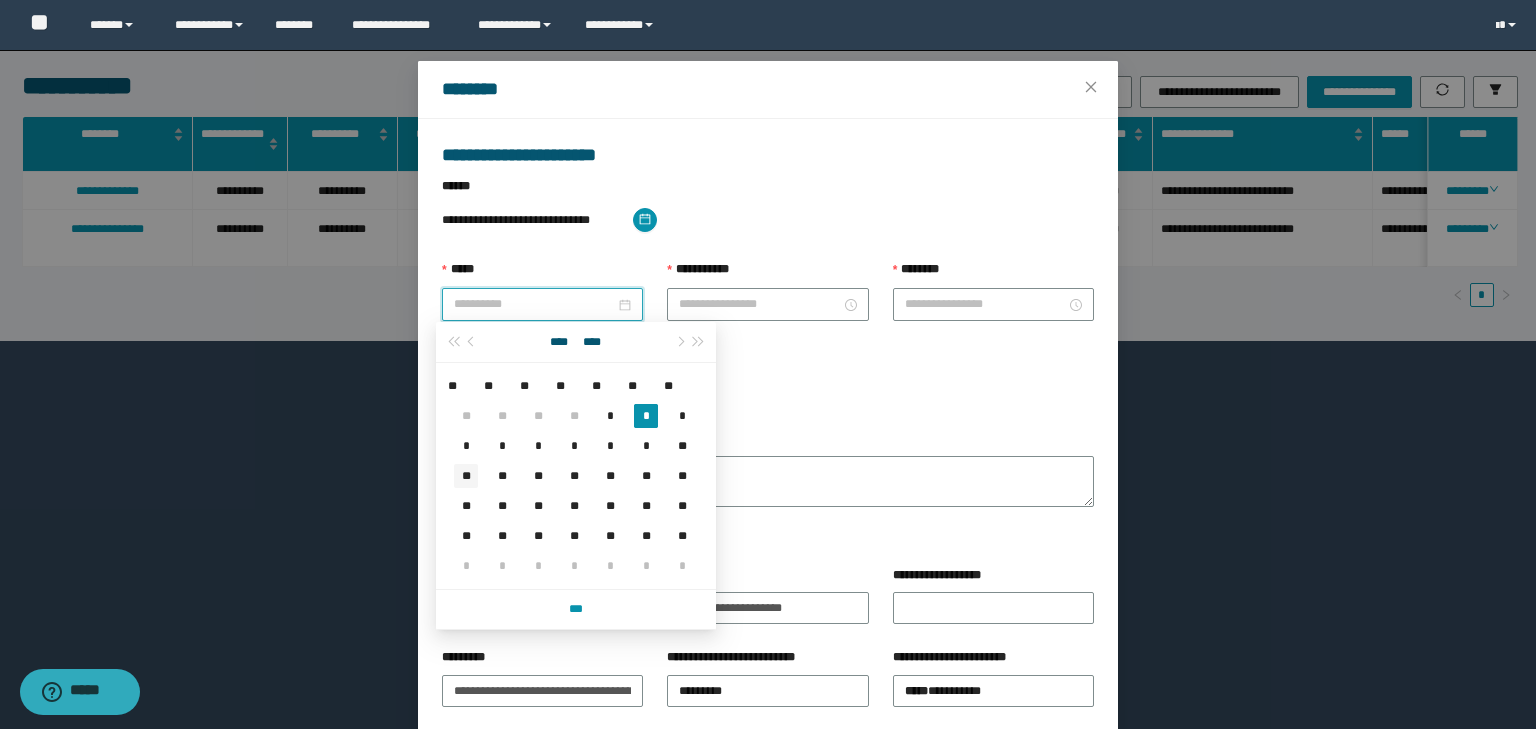 type on "**********" 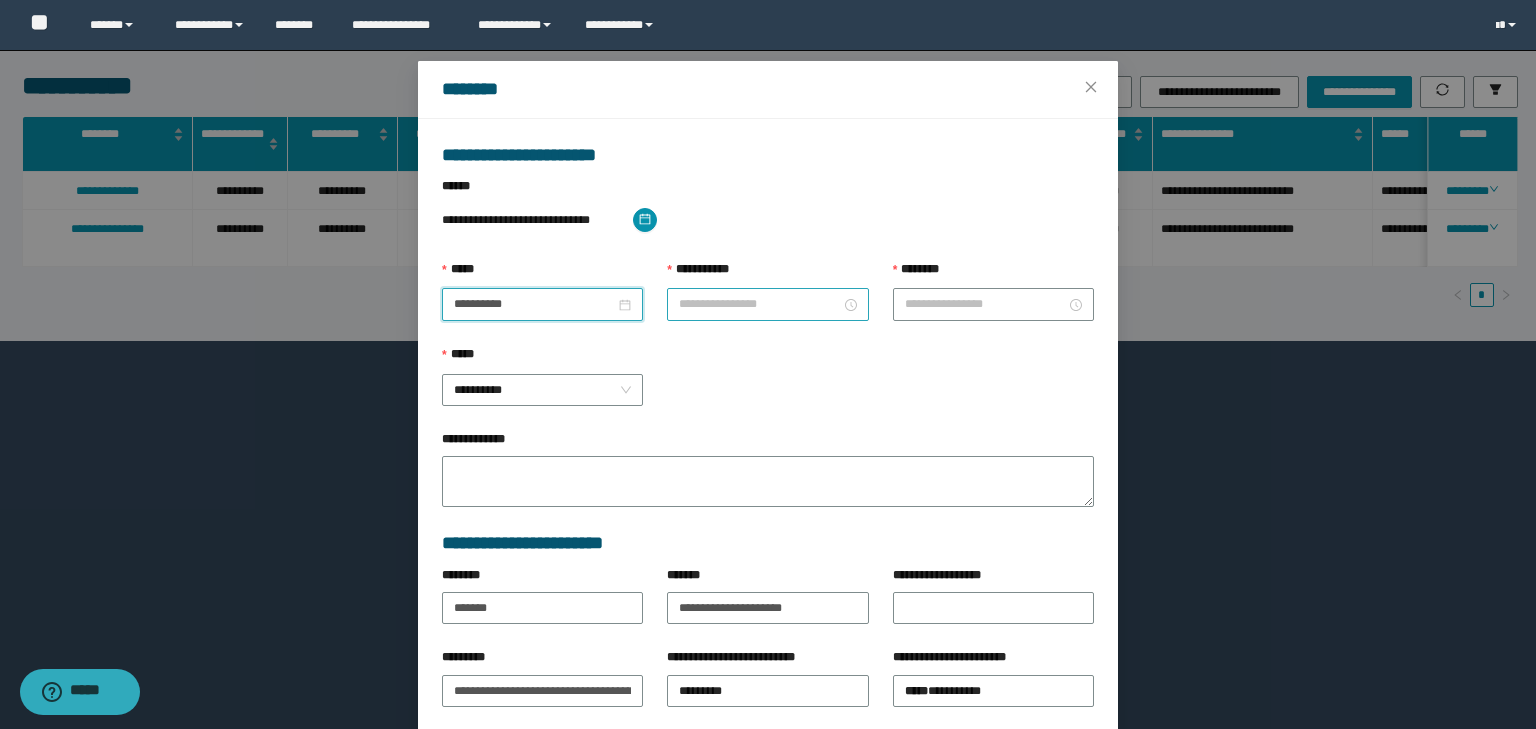 click on "**********" at bounding box center (759, 304) 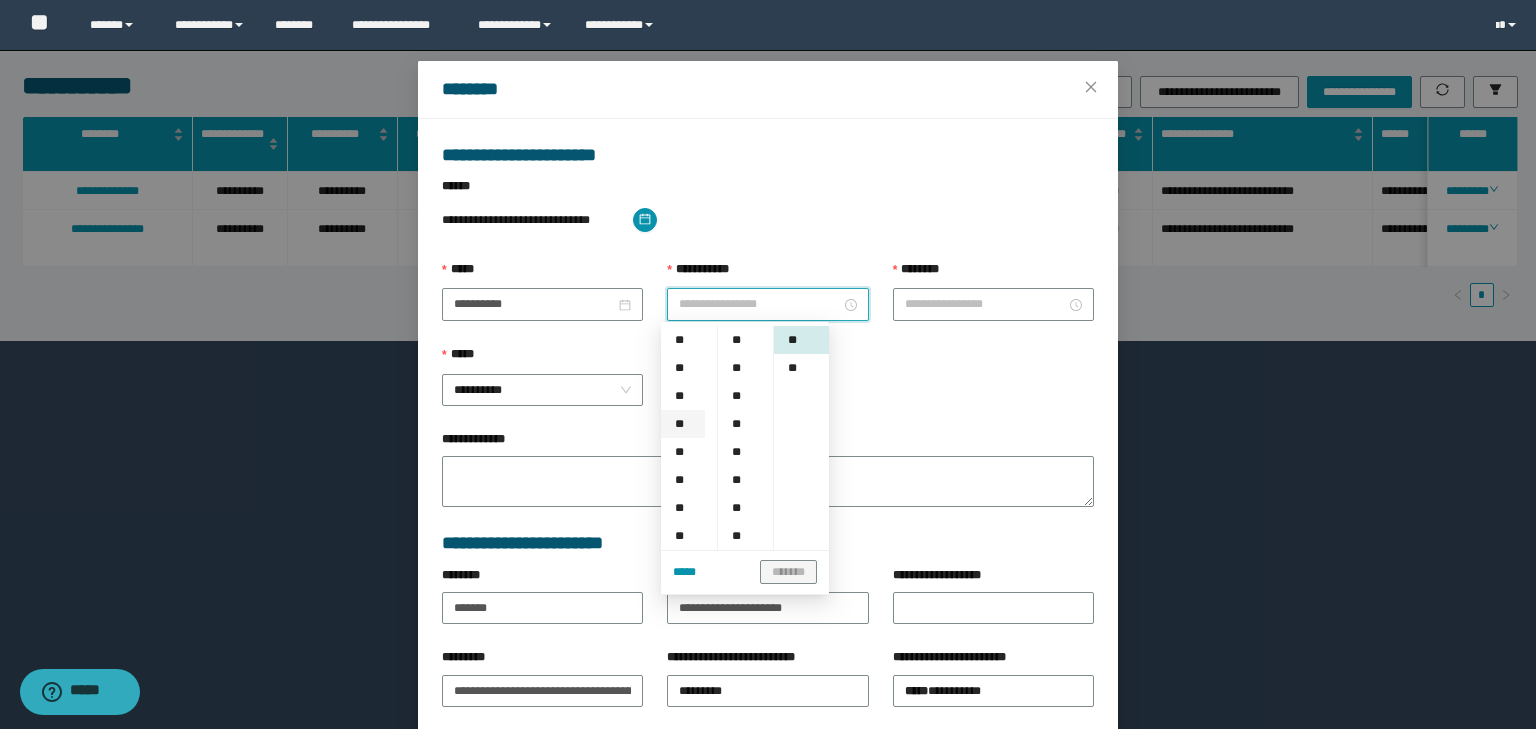 click on "**" at bounding box center [683, 424] 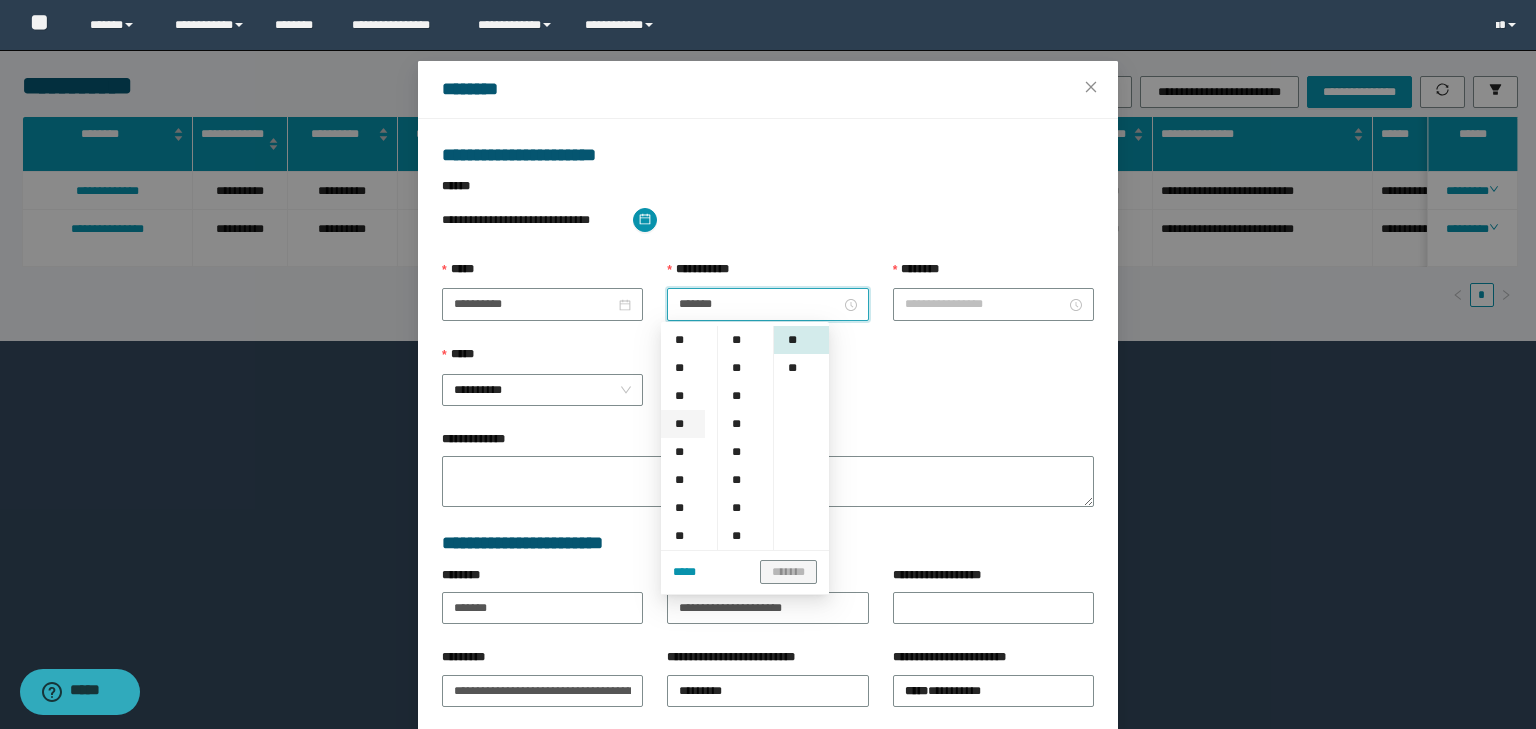 type on "*******" 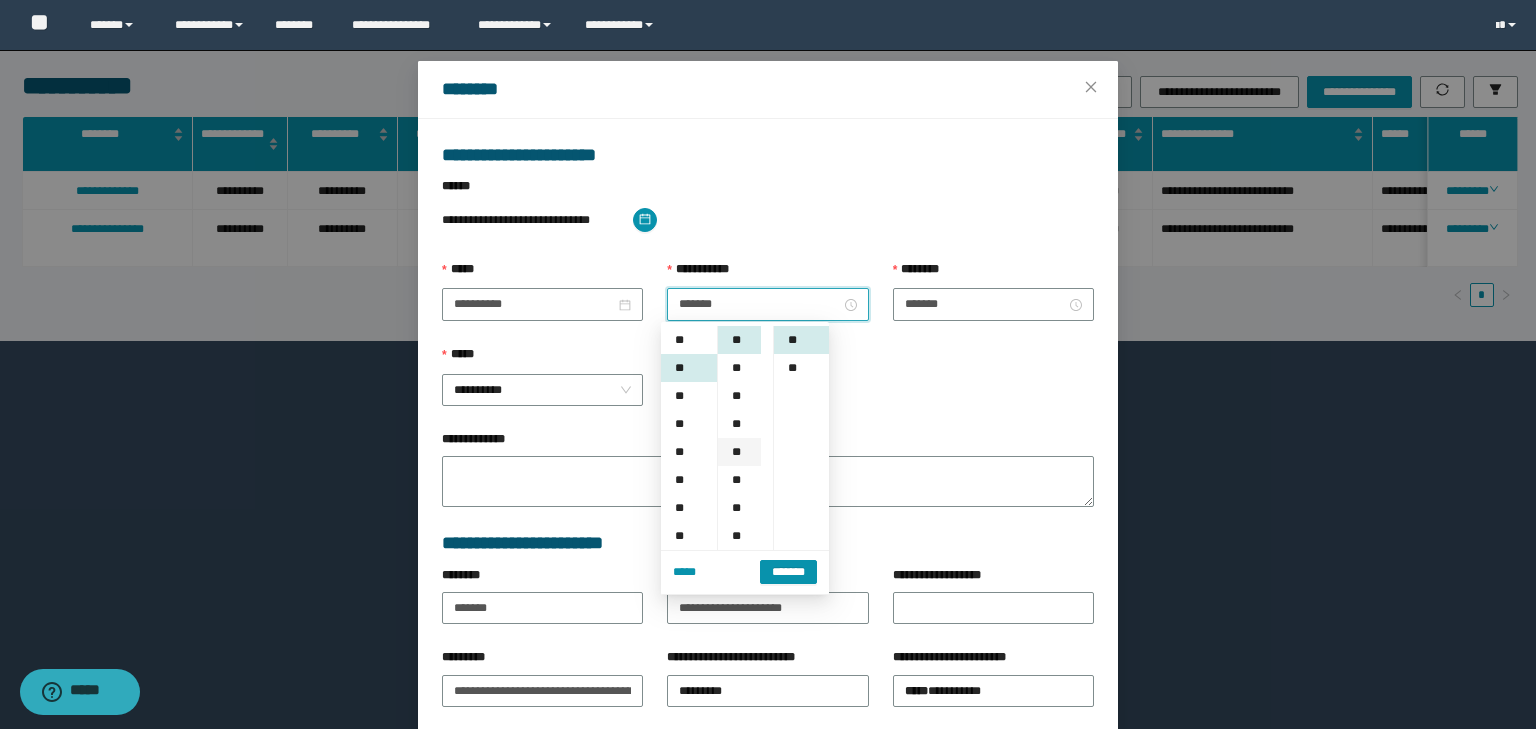 scroll, scrollTop: 84, scrollLeft: 0, axis: vertical 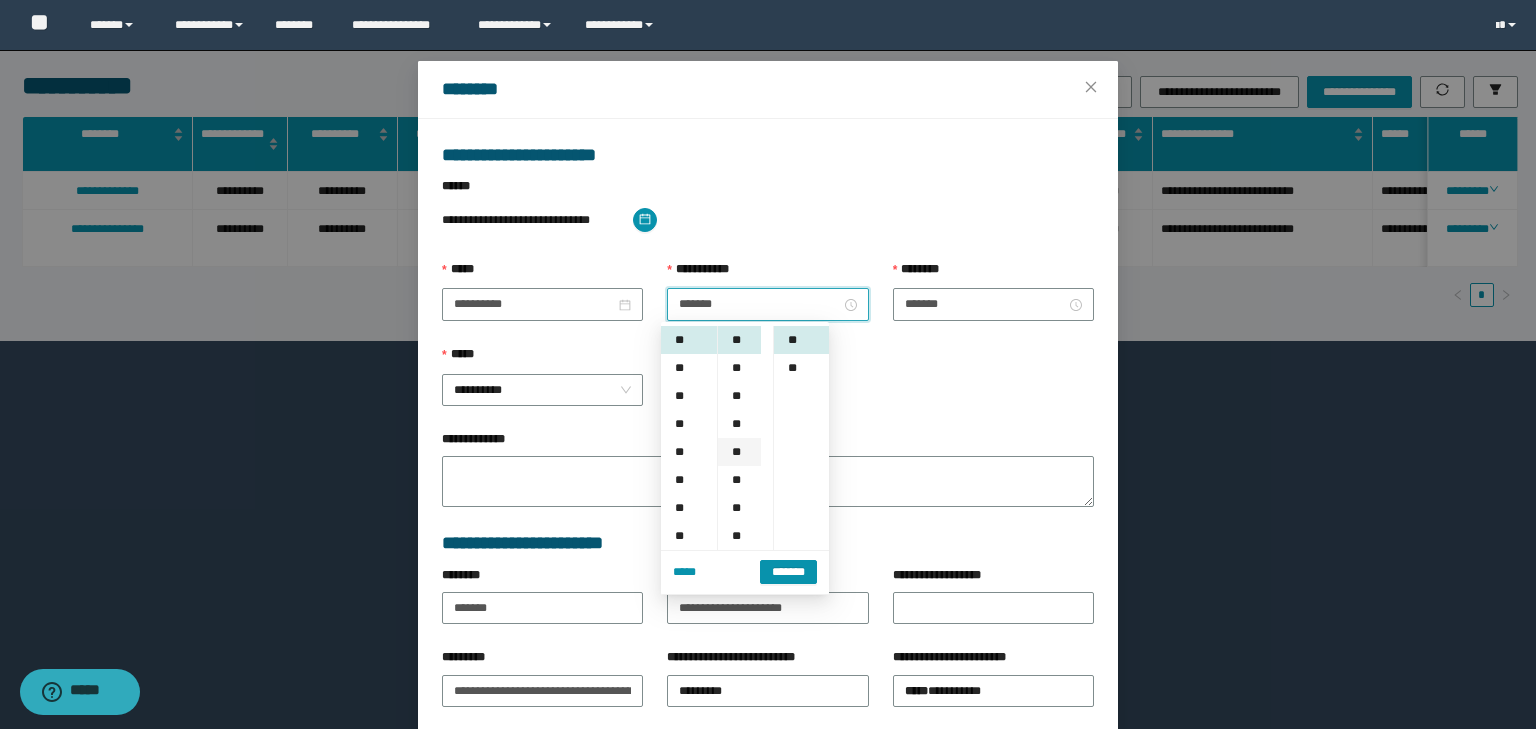 click on "**" at bounding box center [739, 452] 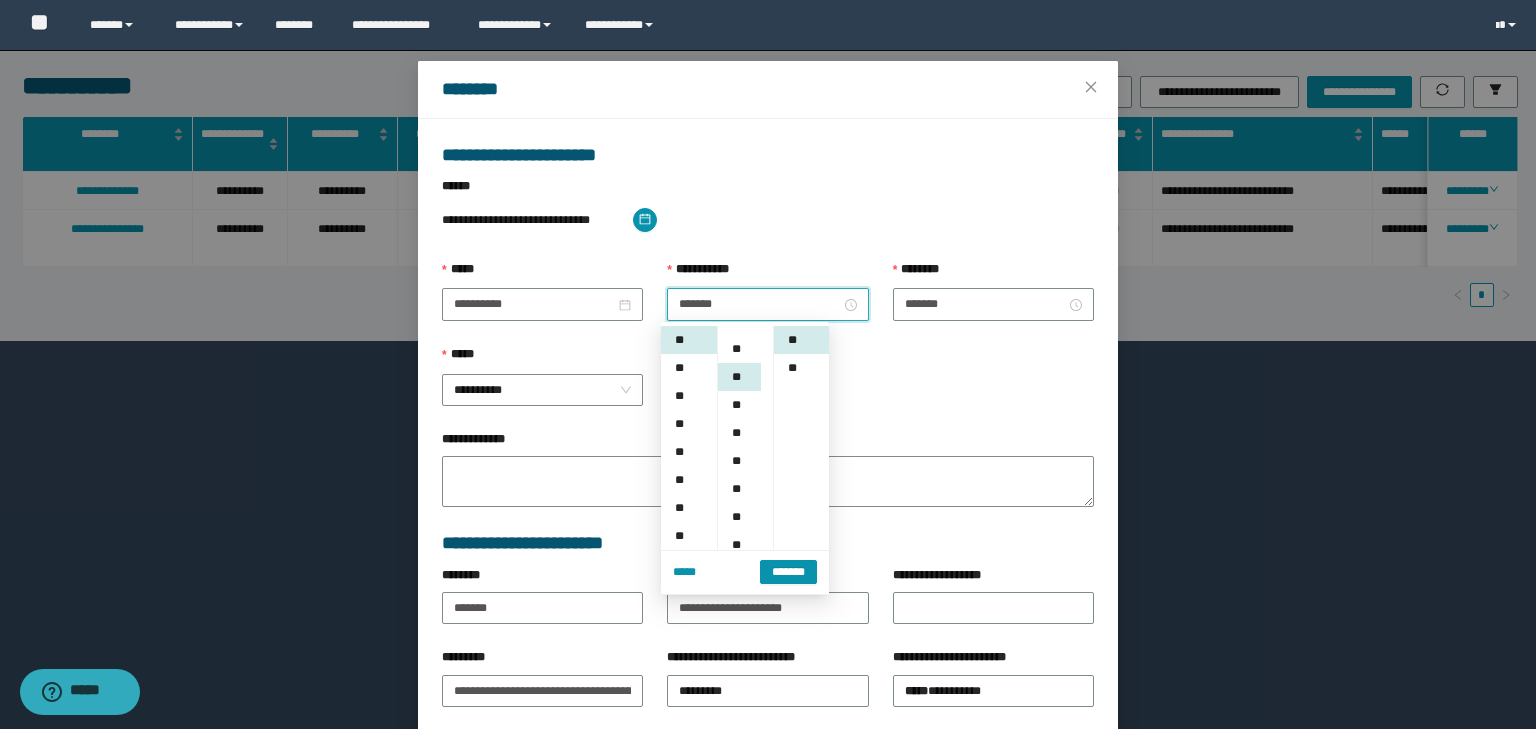 scroll, scrollTop: 112, scrollLeft: 0, axis: vertical 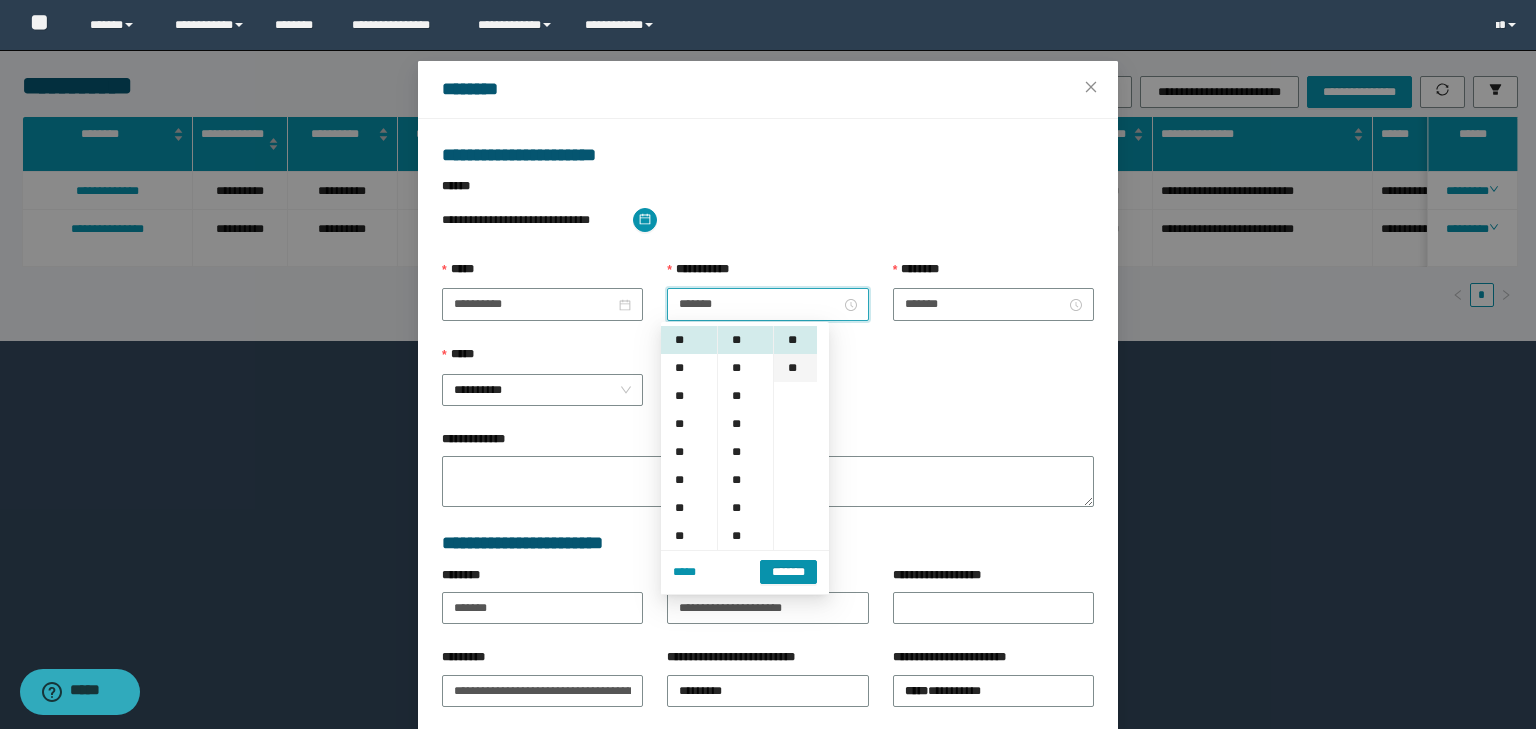 click on "**" at bounding box center [795, 368] 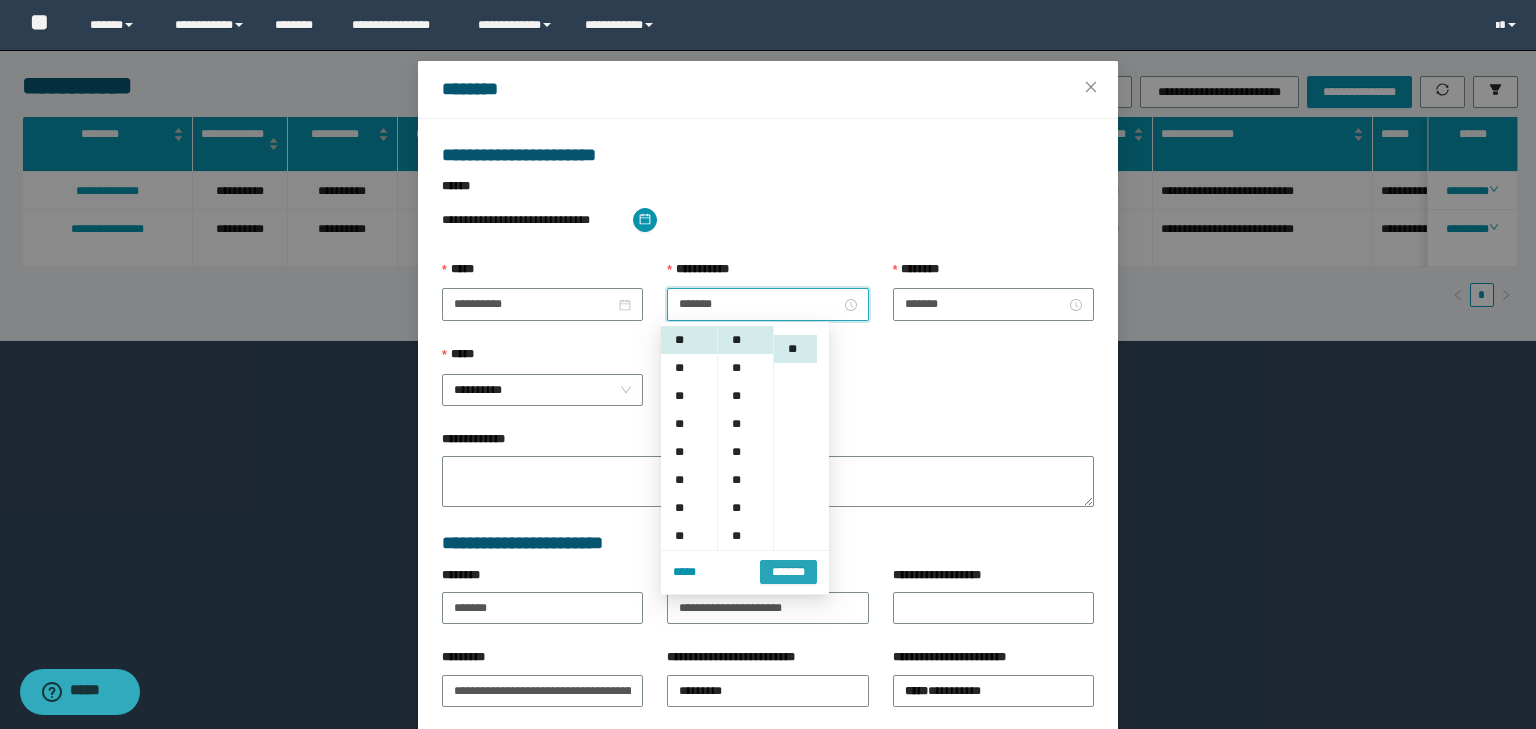 scroll, scrollTop: 28, scrollLeft: 0, axis: vertical 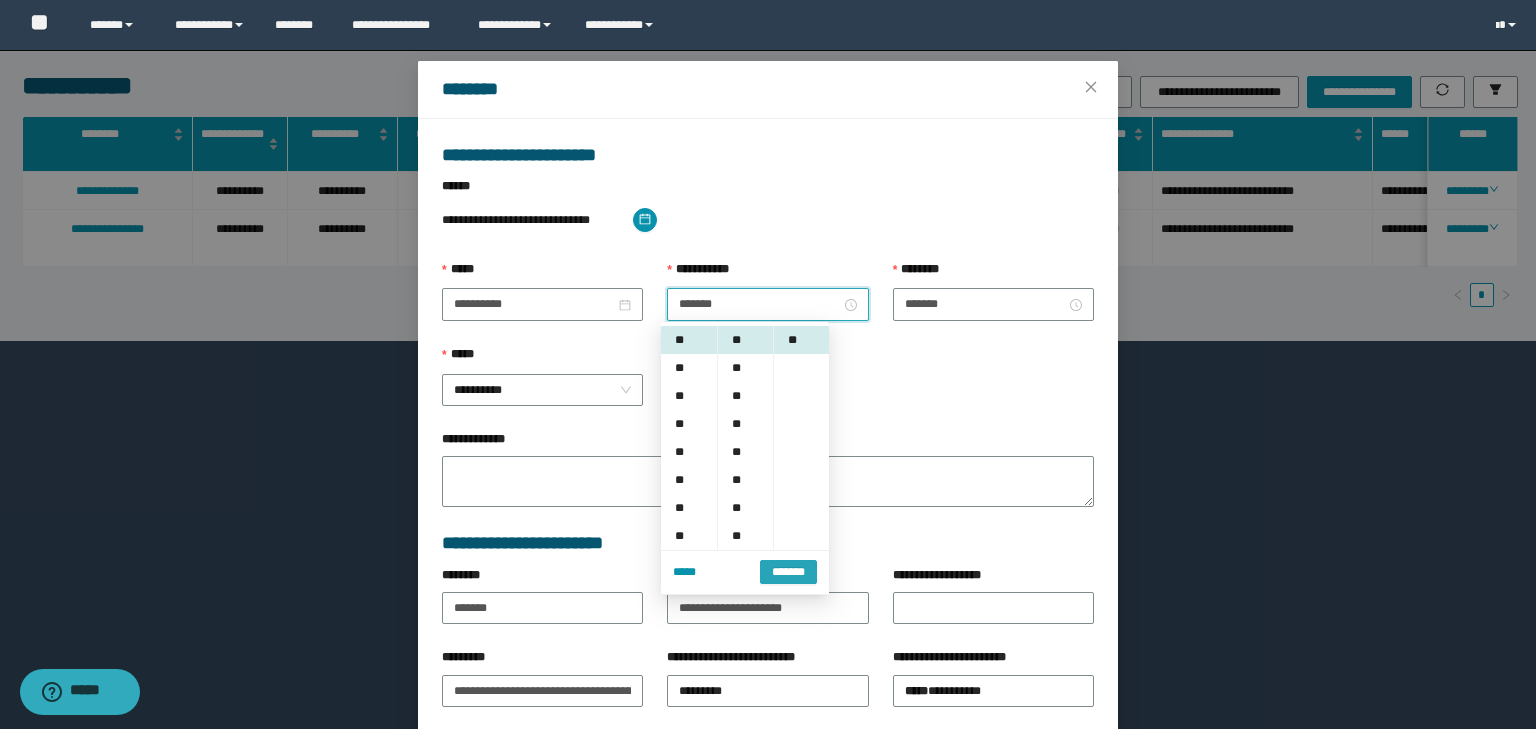 click on "*******" at bounding box center (788, 572) 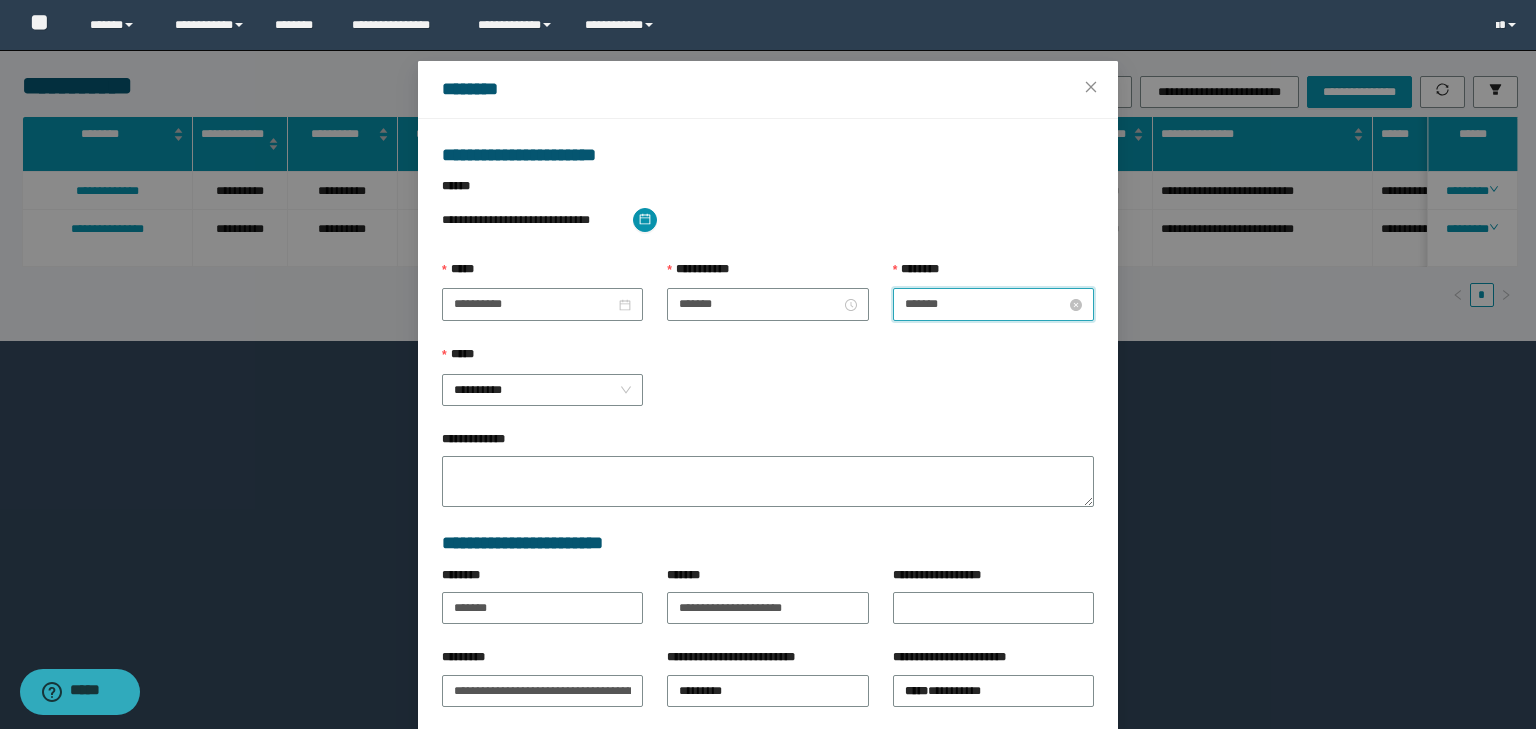 click on "*******" at bounding box center (985, 304) 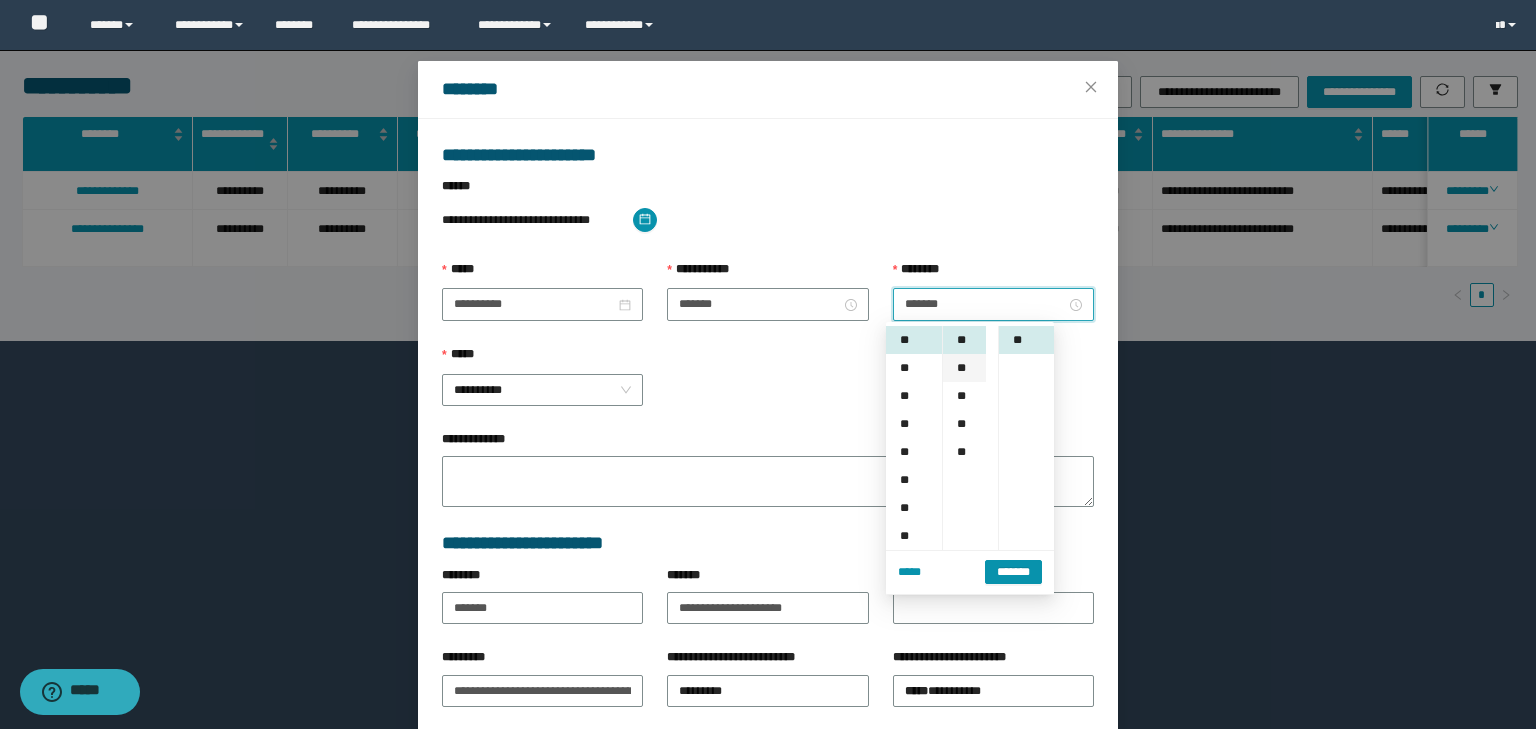 click on "**" at bounding box center (964, 368) 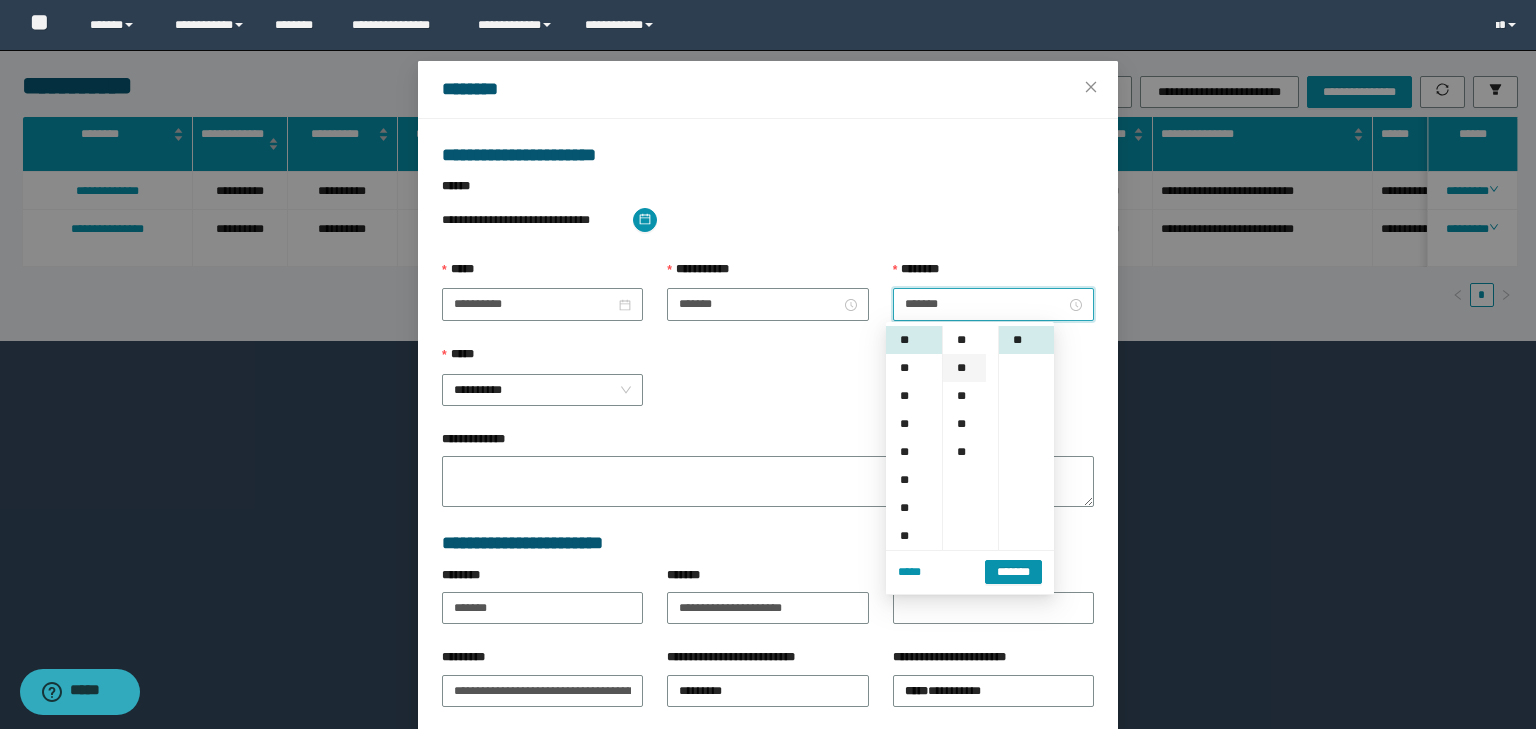 scroll, scrollTop: 224, scrollLeft: 0, axis: vertical 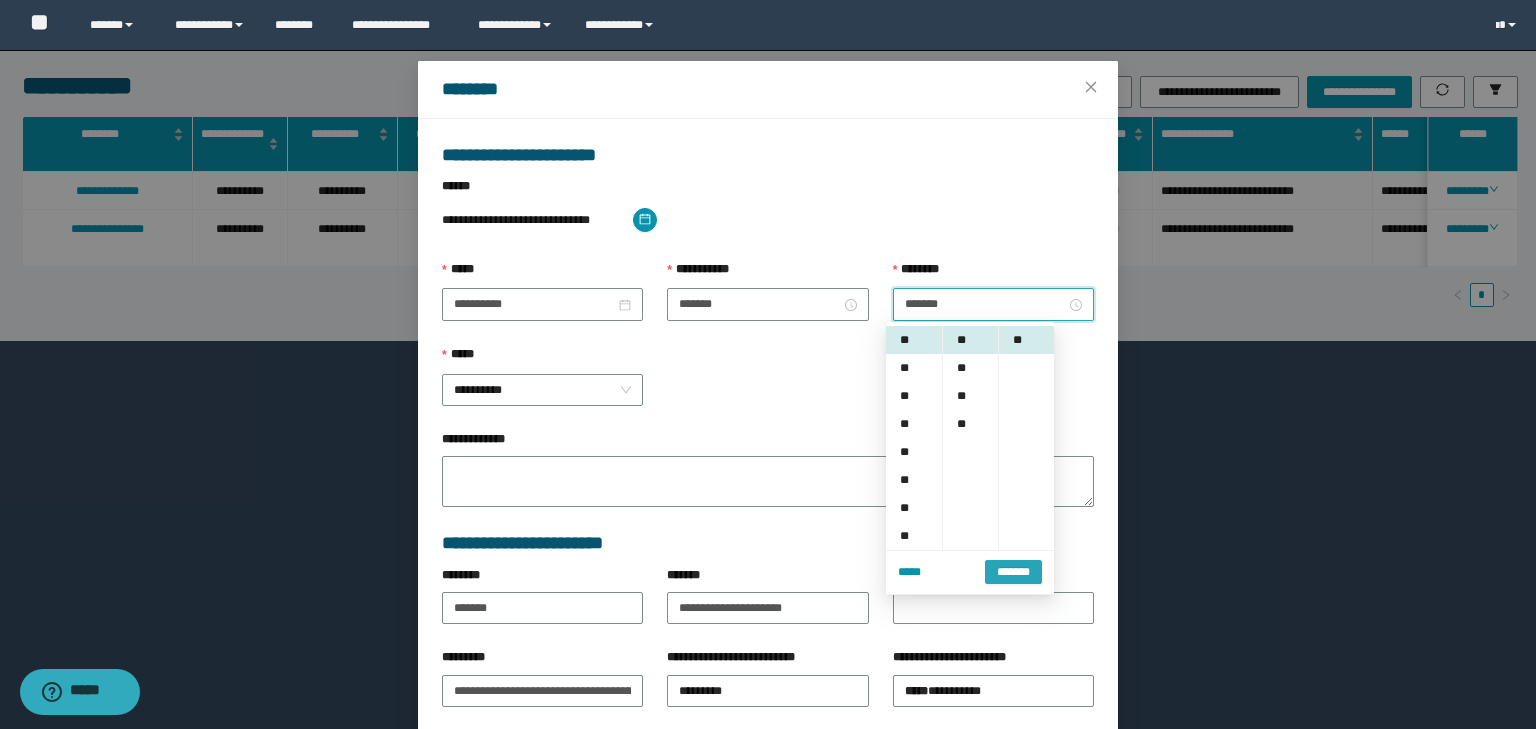 click on "*******" at bounding box center (1013, 571) 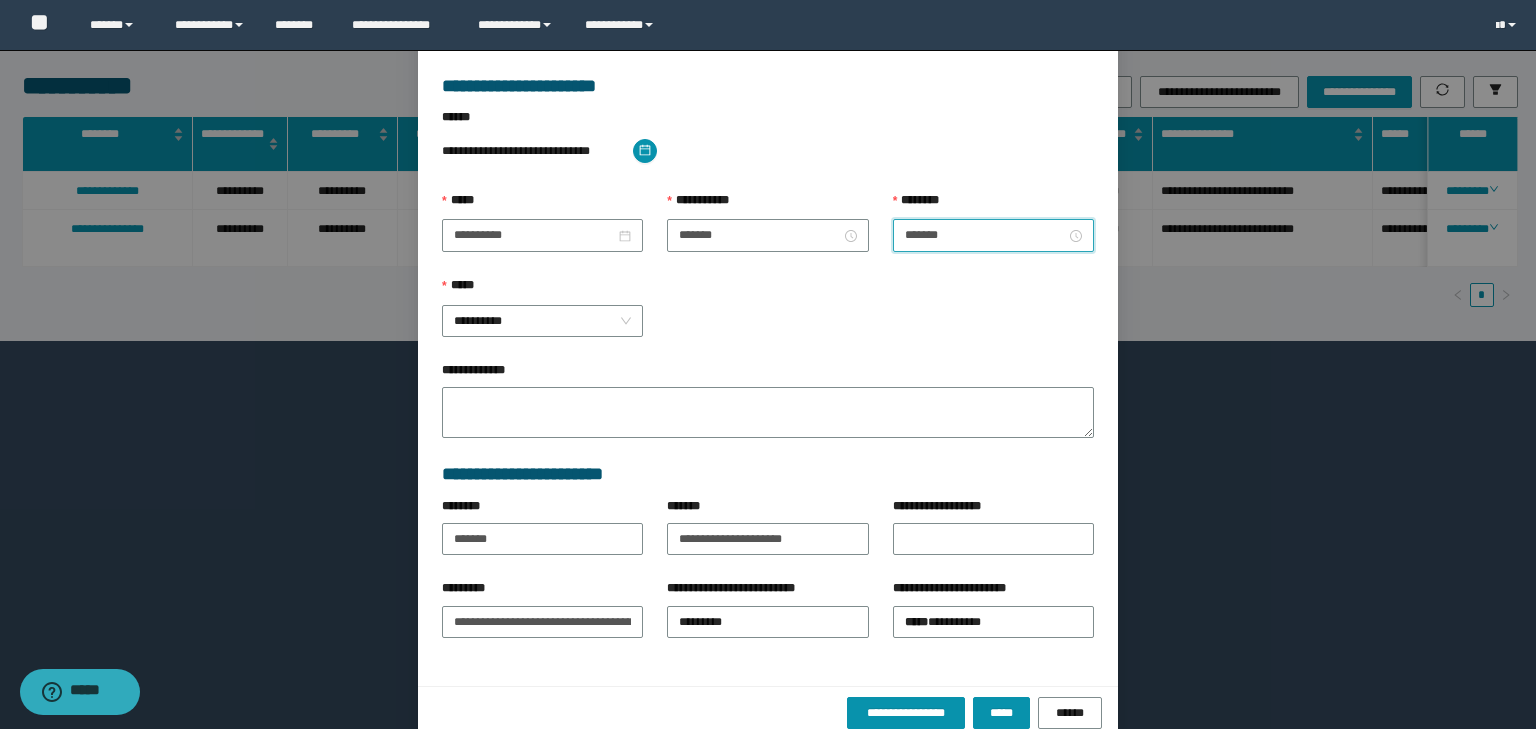 scroll, scrollTop: 139, scrollLeft: 0, axis: vertical 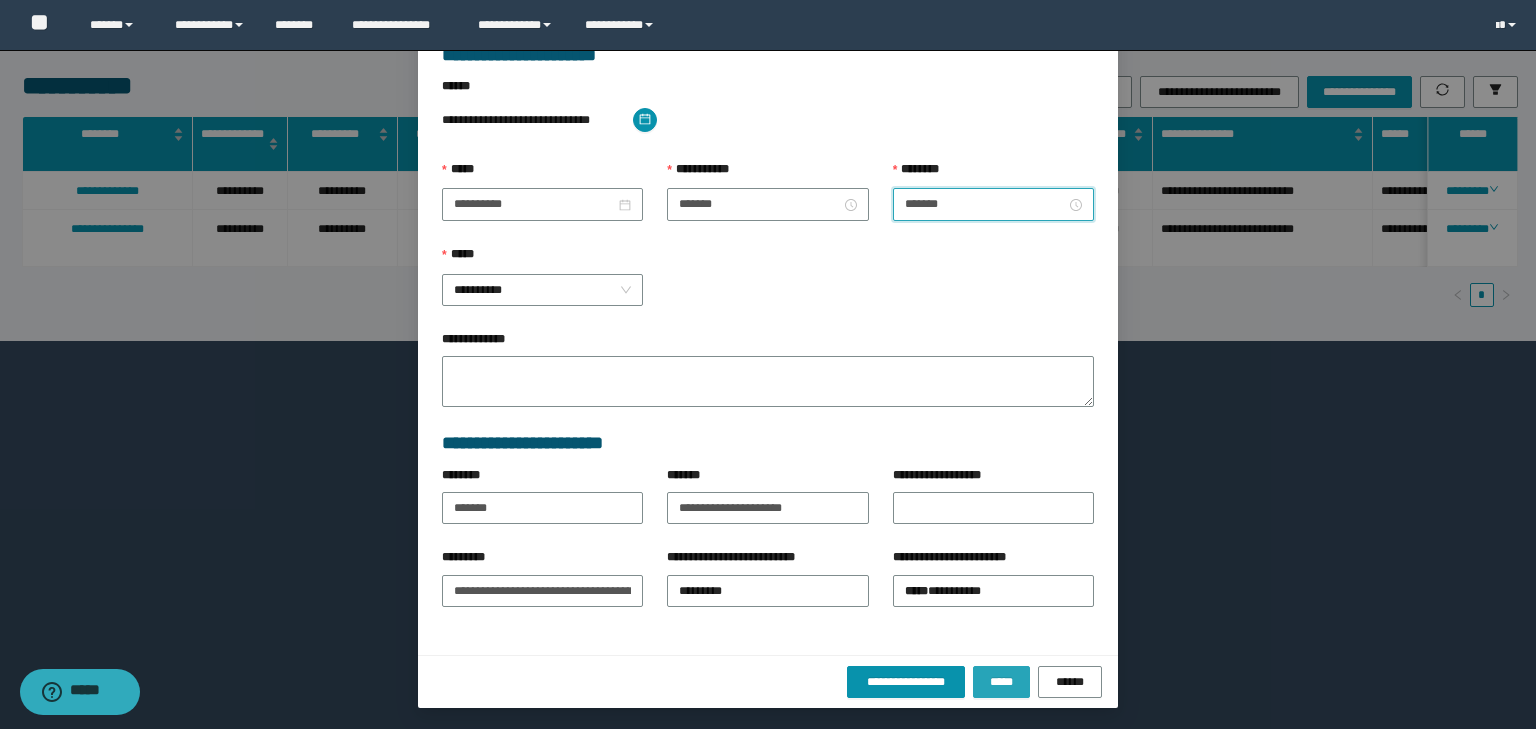 click on "*****" at bounding box center [1001, 682] 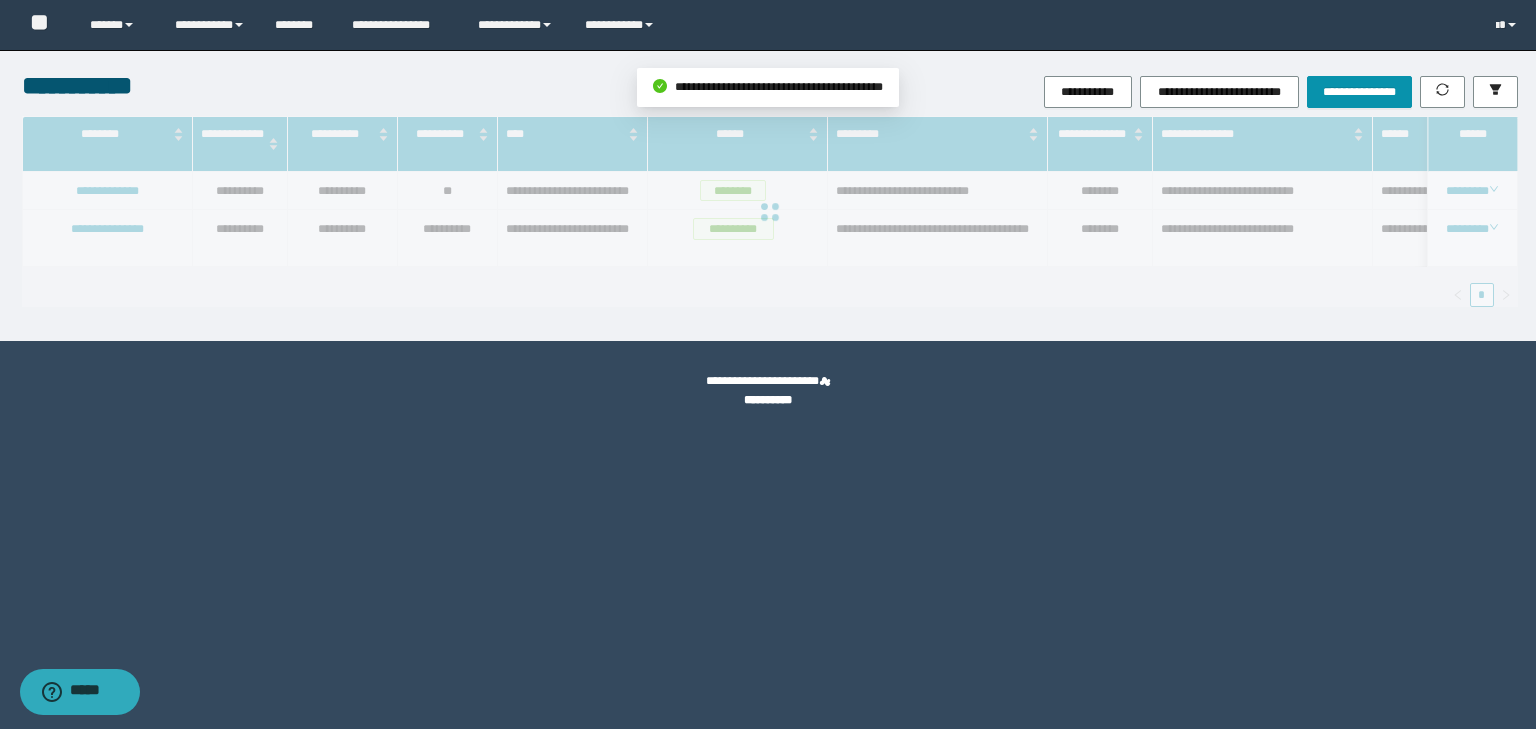 scroll, scrollTop: 39, scrollLeft: 0, axis: vertical 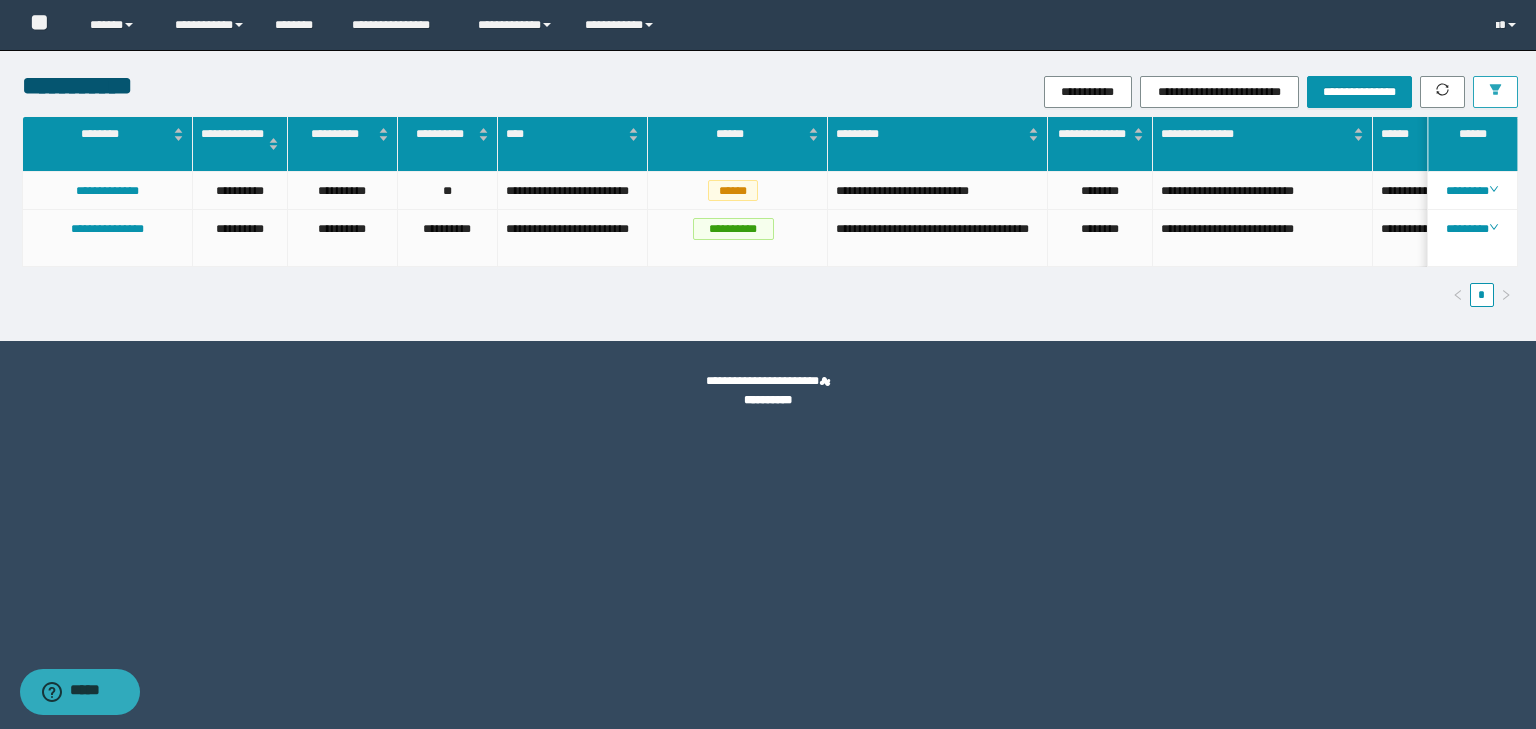 click at bounding box center [1495, 92] 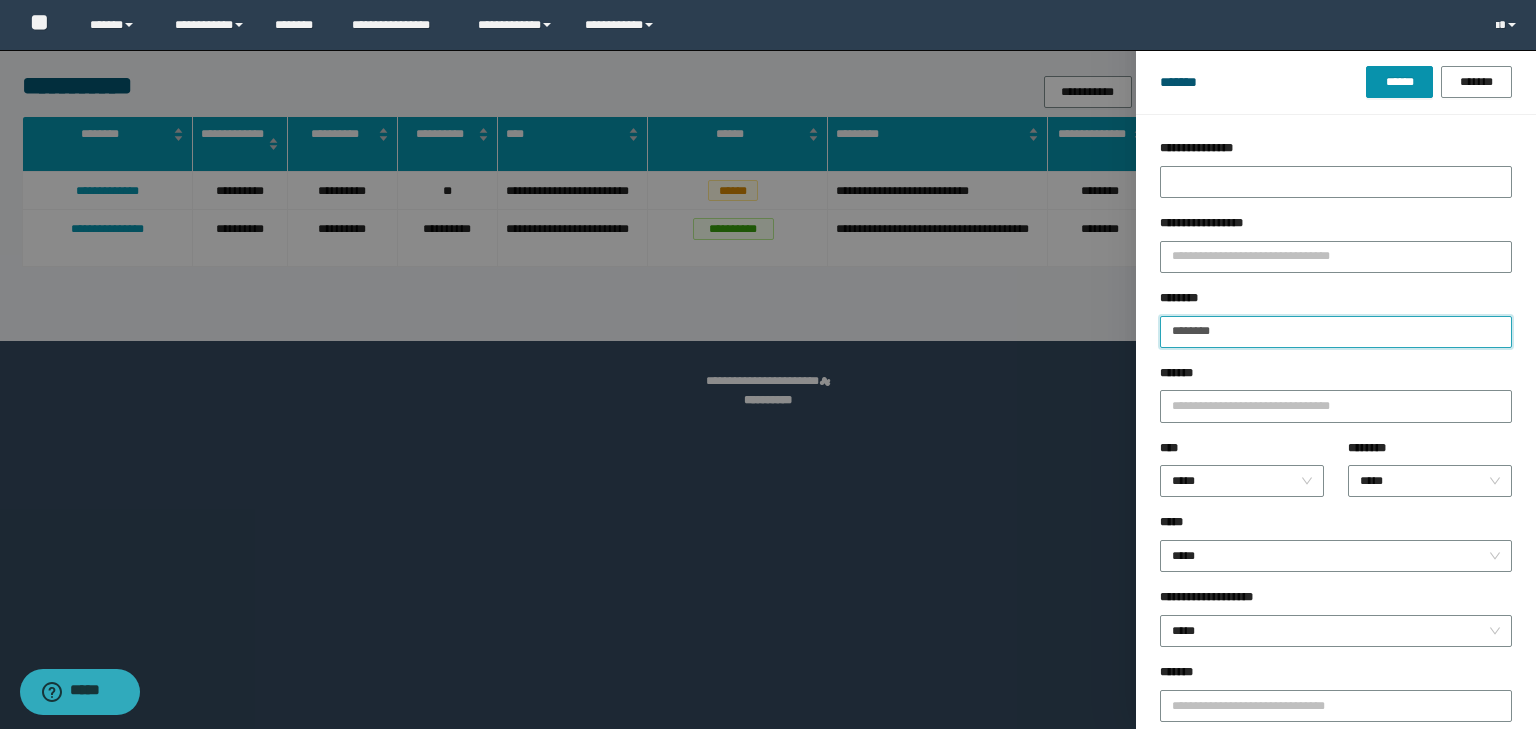 click on "********" at bounding box center (1336, 332) 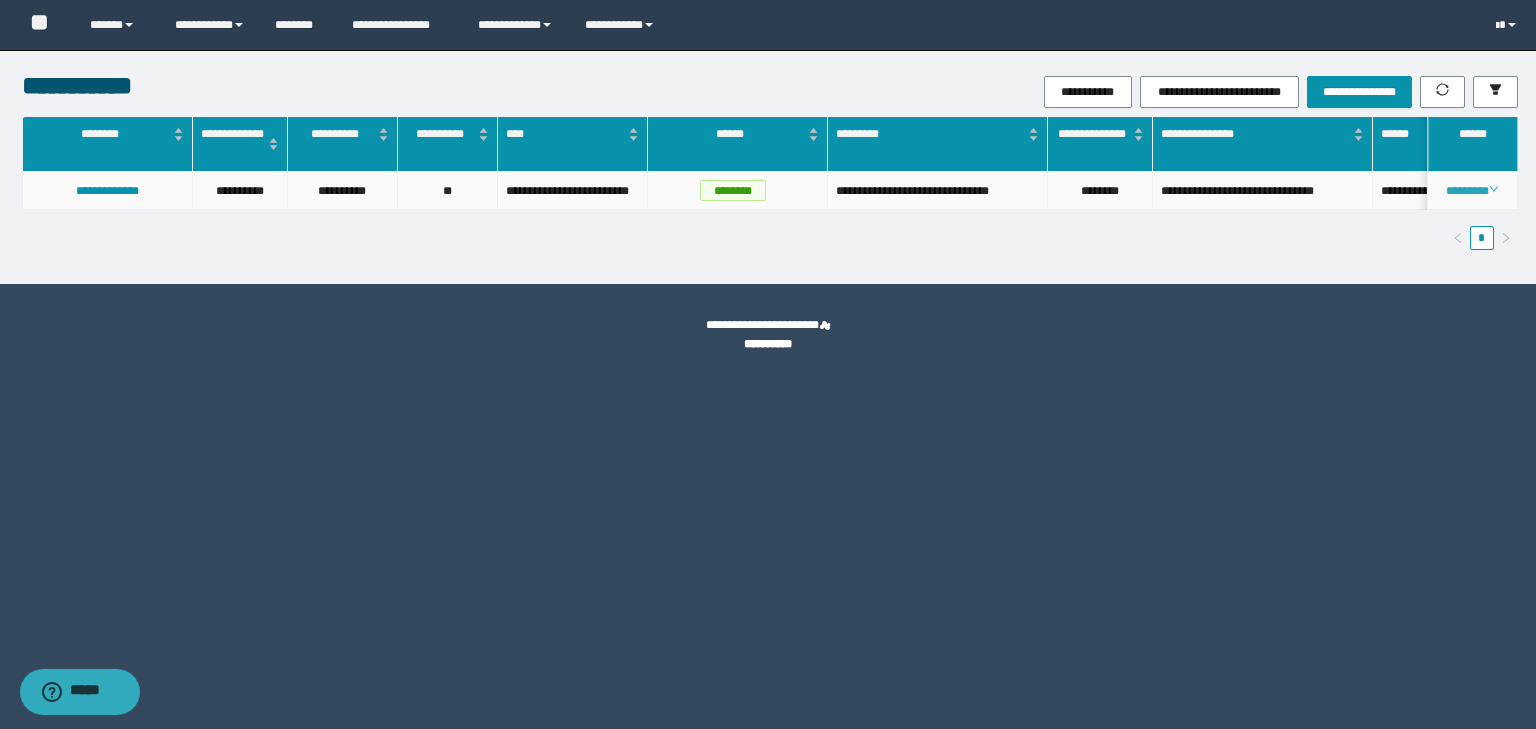 click 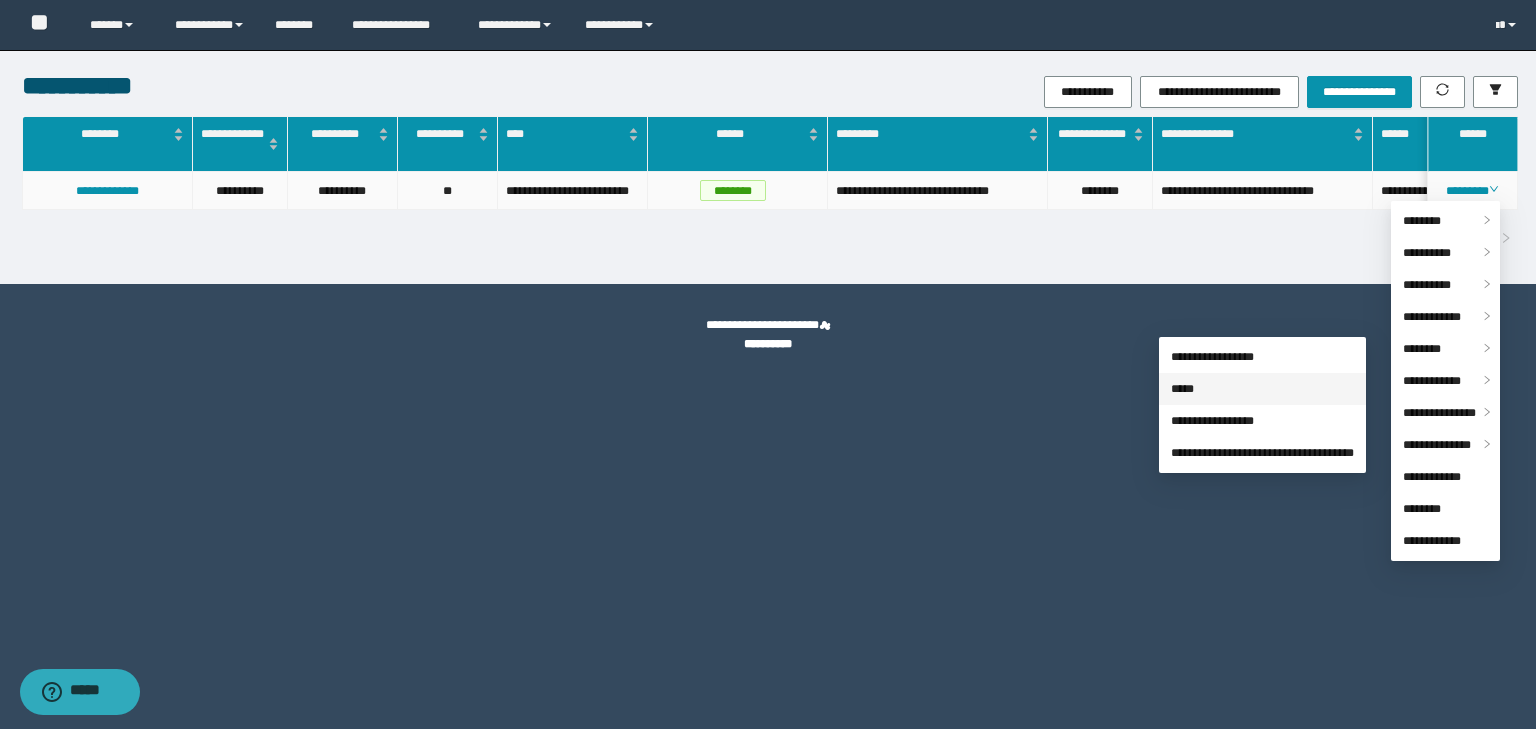 click on "*****" at bounding box center [1182, 389] 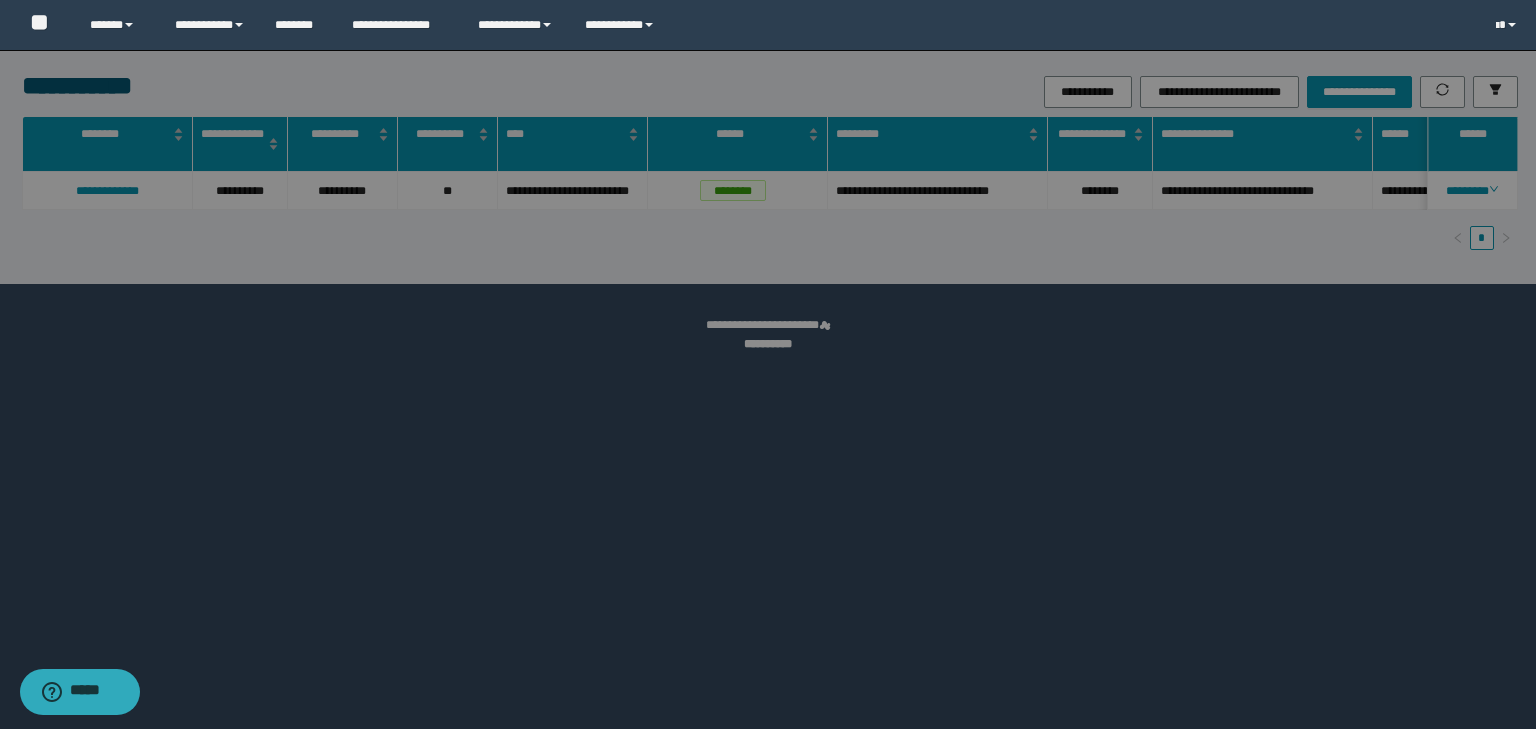 type on "**********" 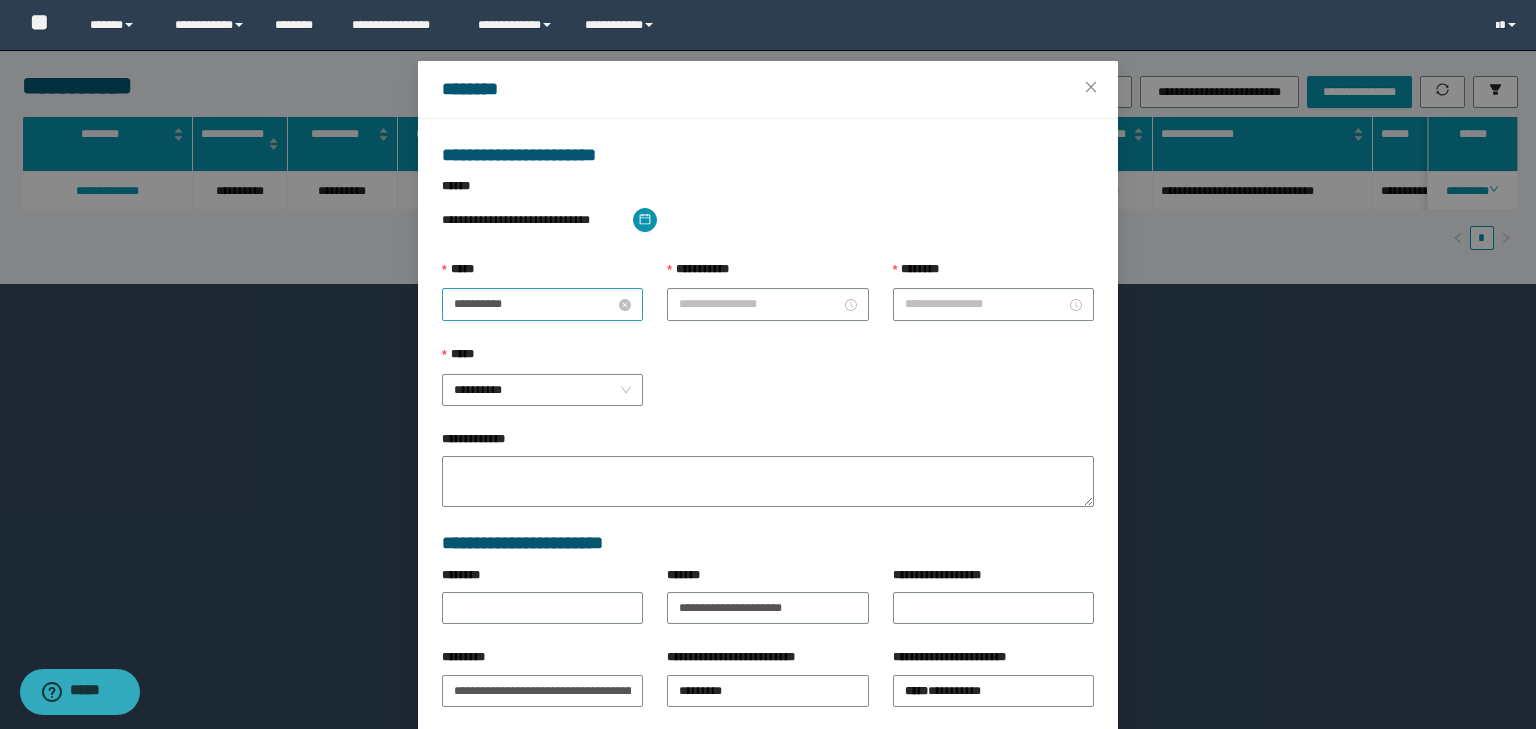 click on "**********" at bounding box center [534, 304] 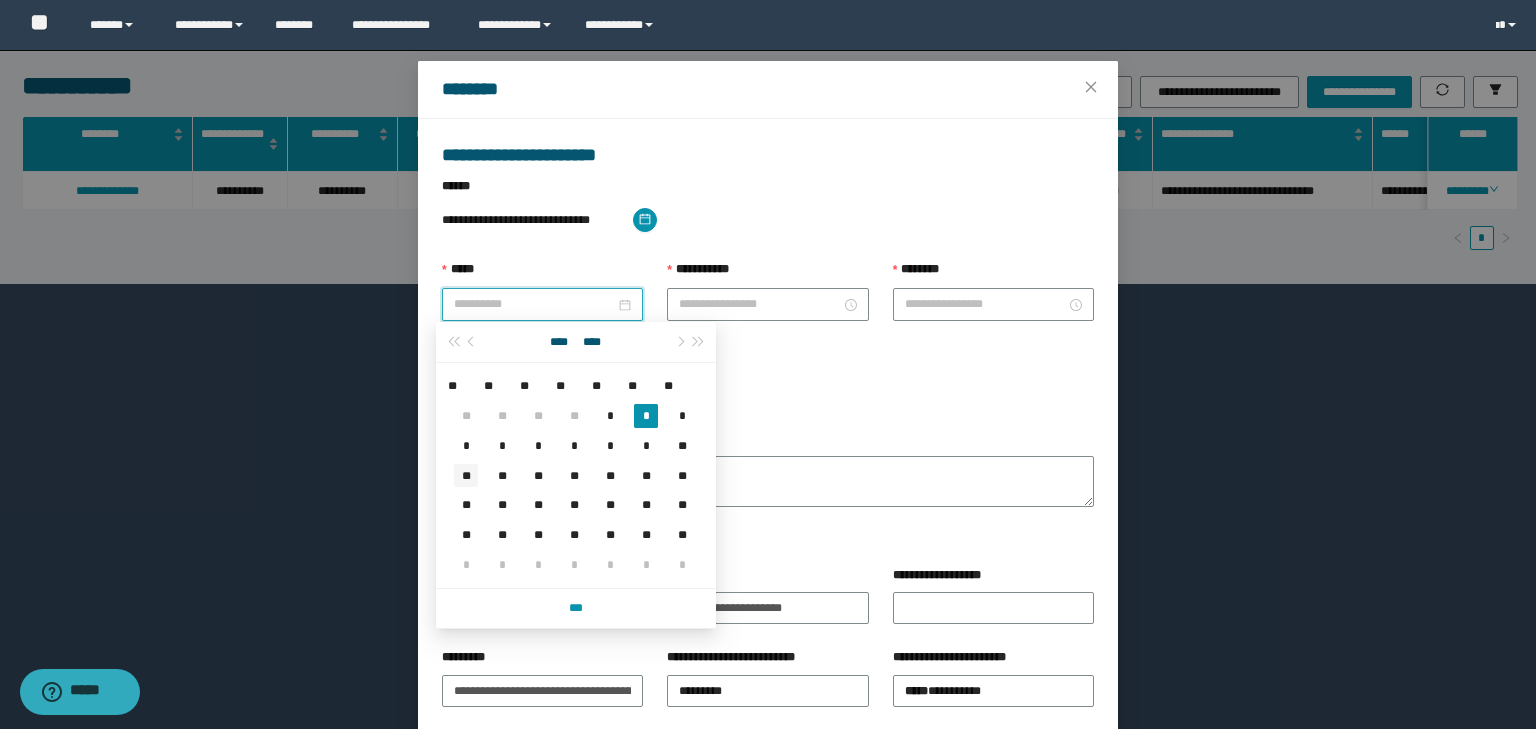 type on "**********" 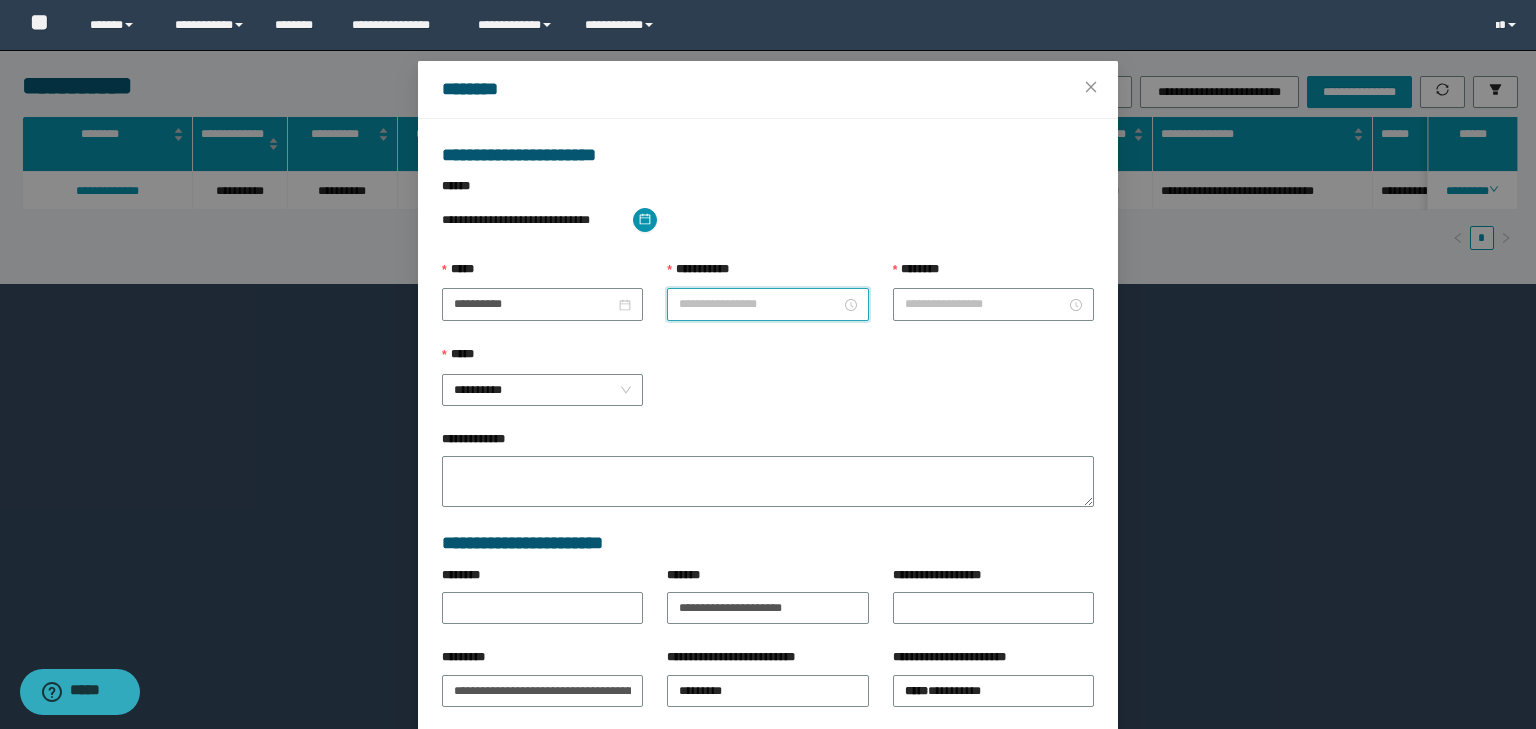 click on "**********" at bounding box center [759, 304] 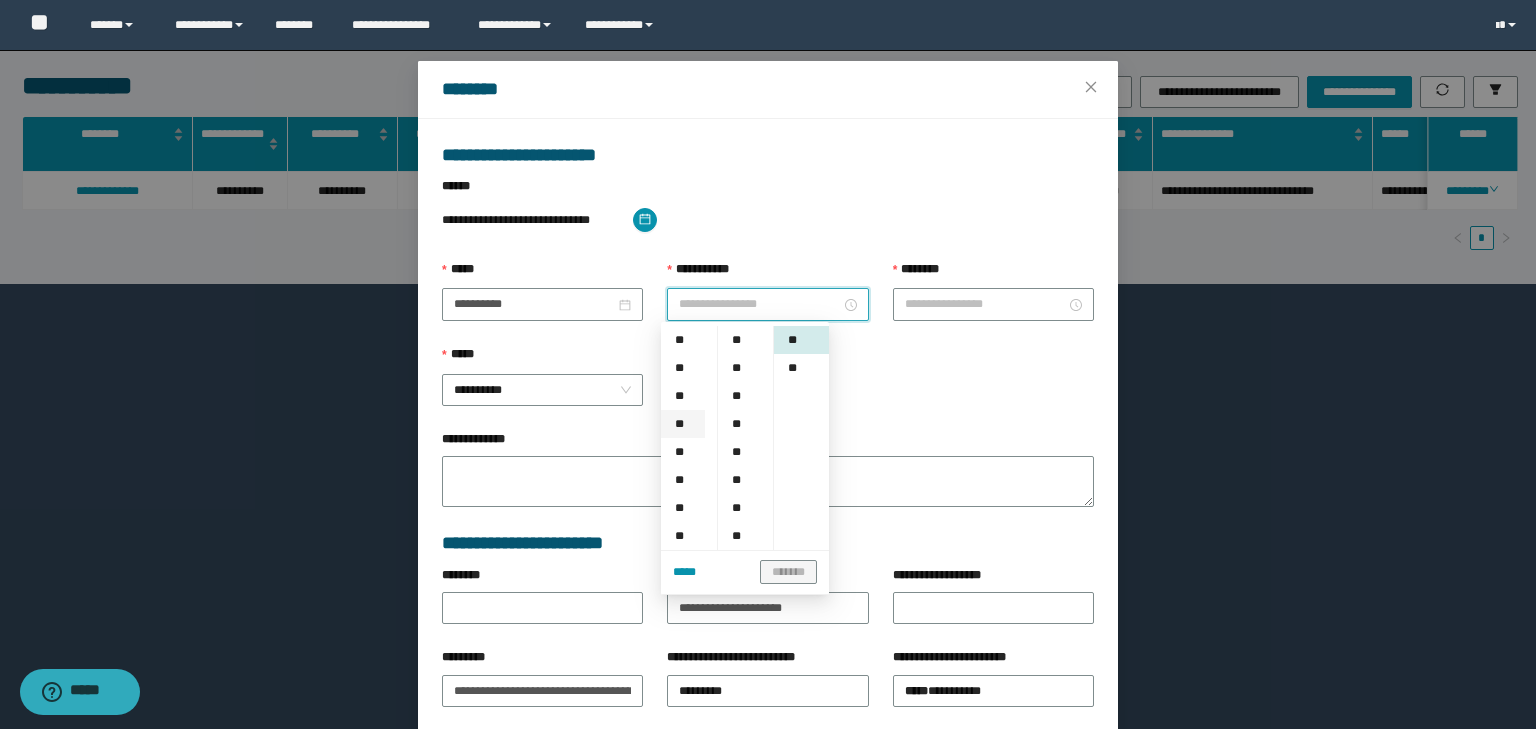 click on "**" at bounding box center (683, 424) 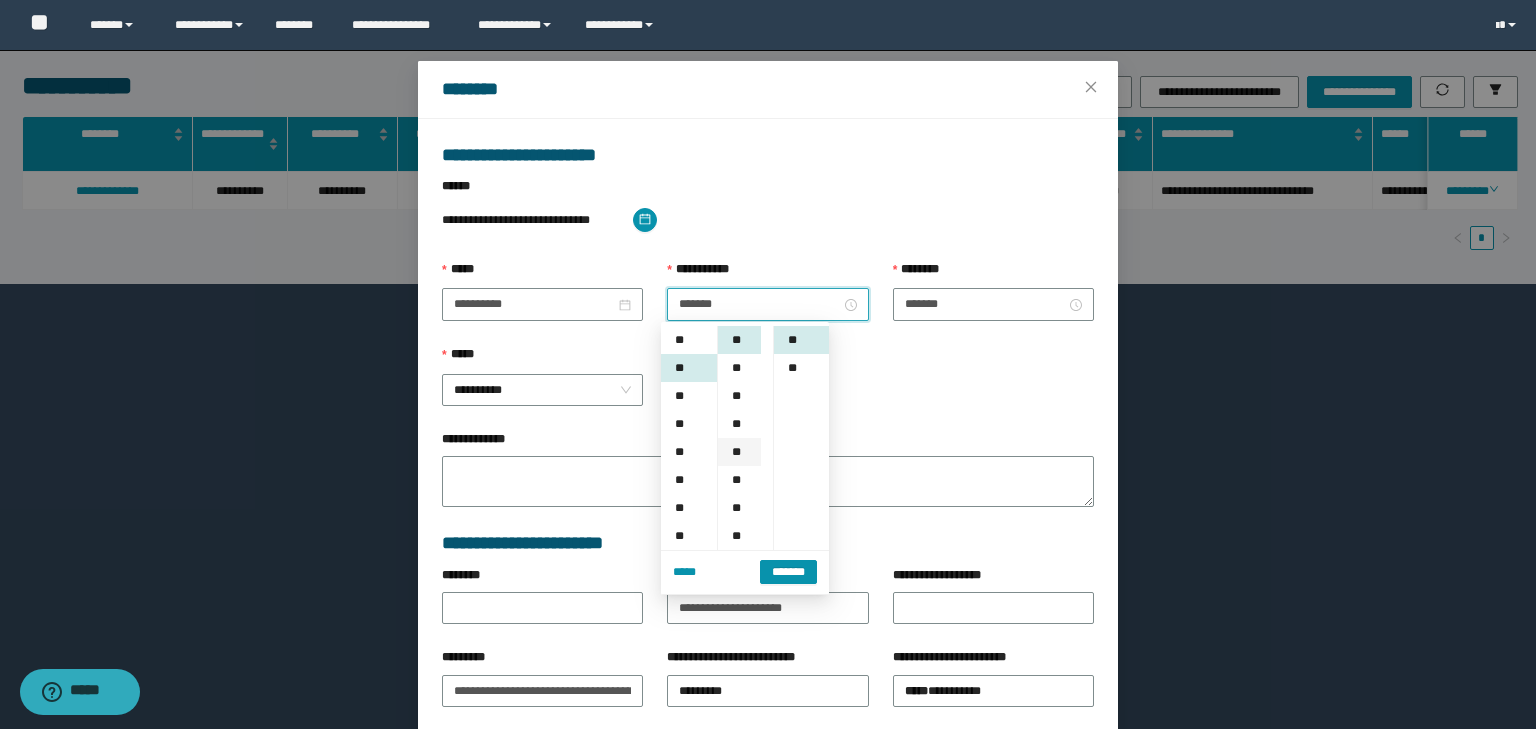scroll, scrollTop: 84, scrollLeft: 0, axis: vertical 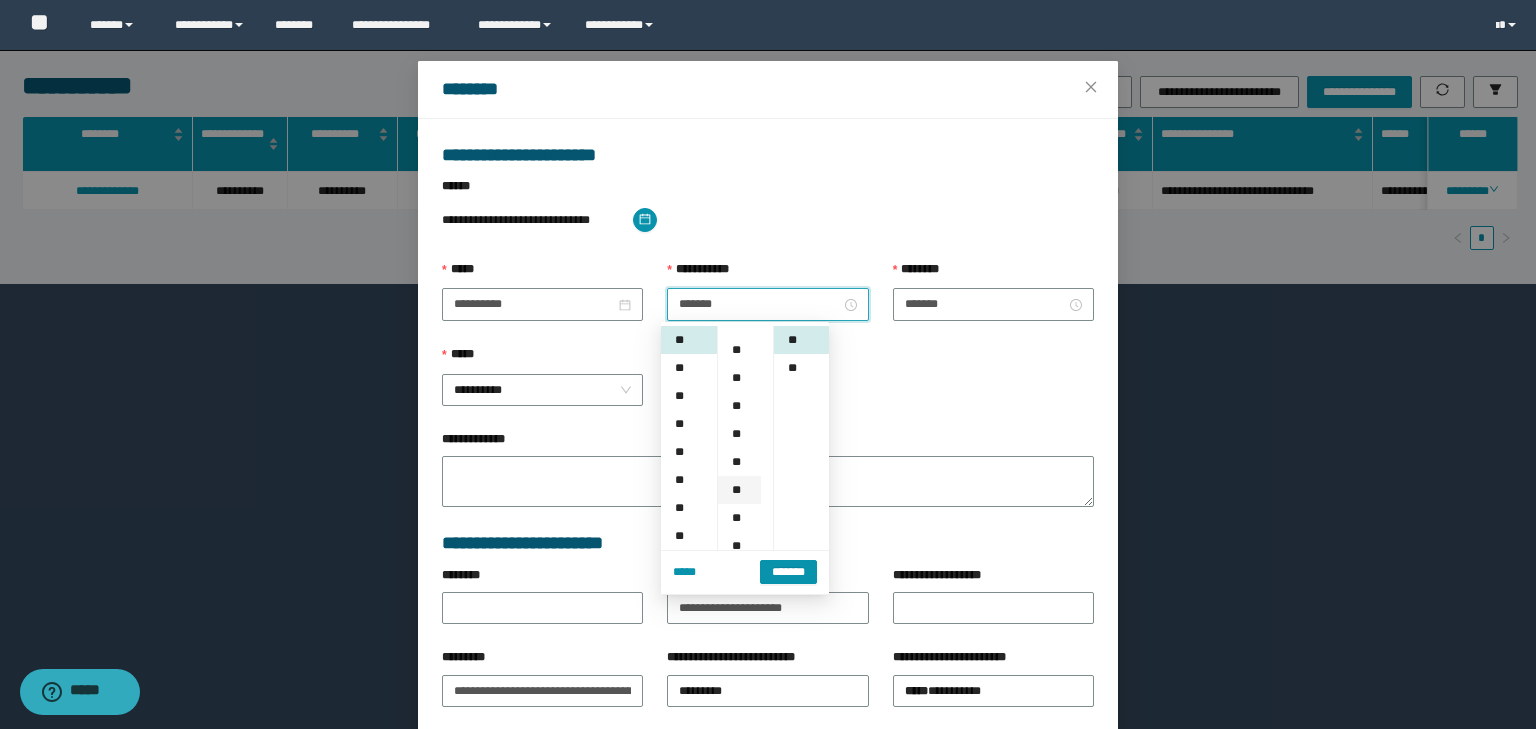 click on "**" at bounding box center (739, 490) 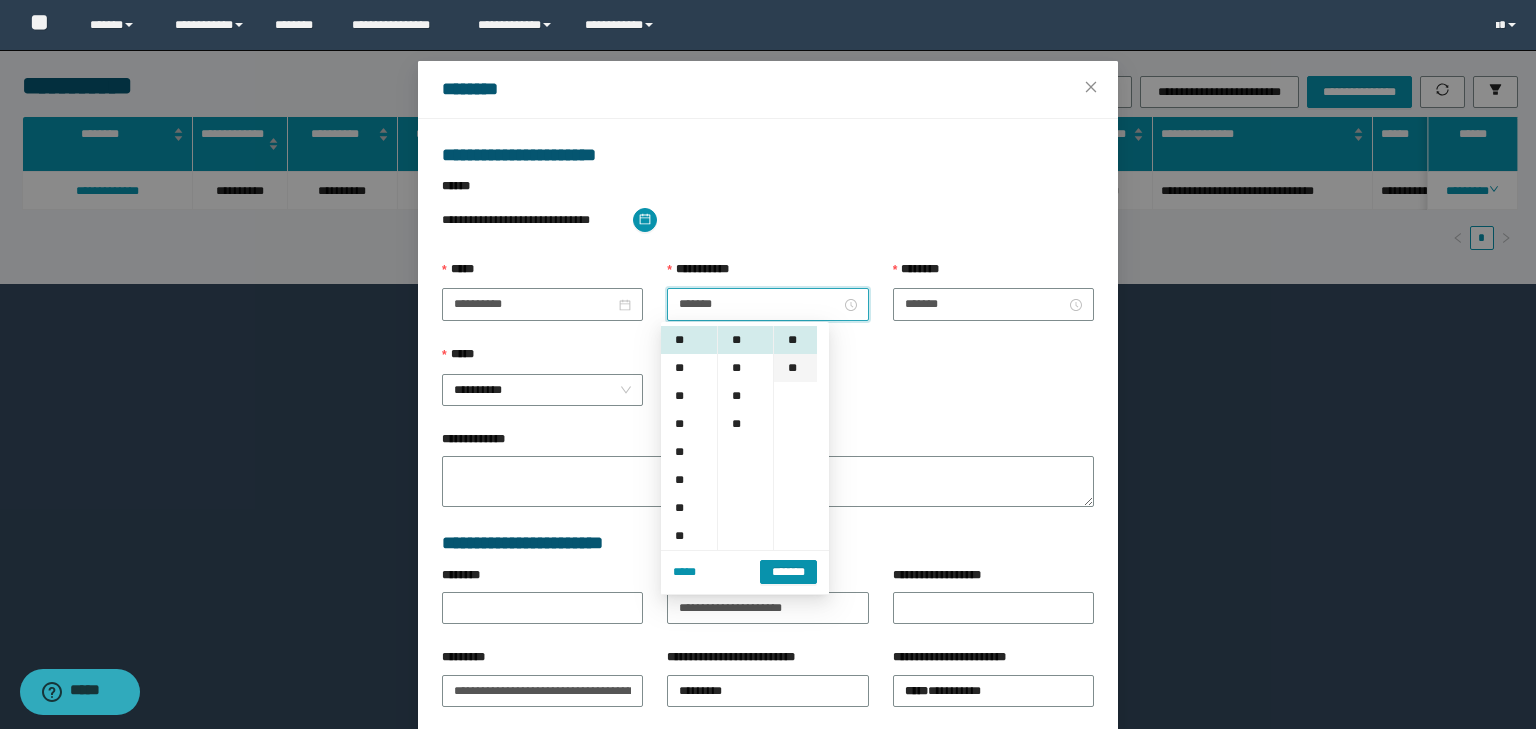 click on "**" at bounding box center (795, 368) 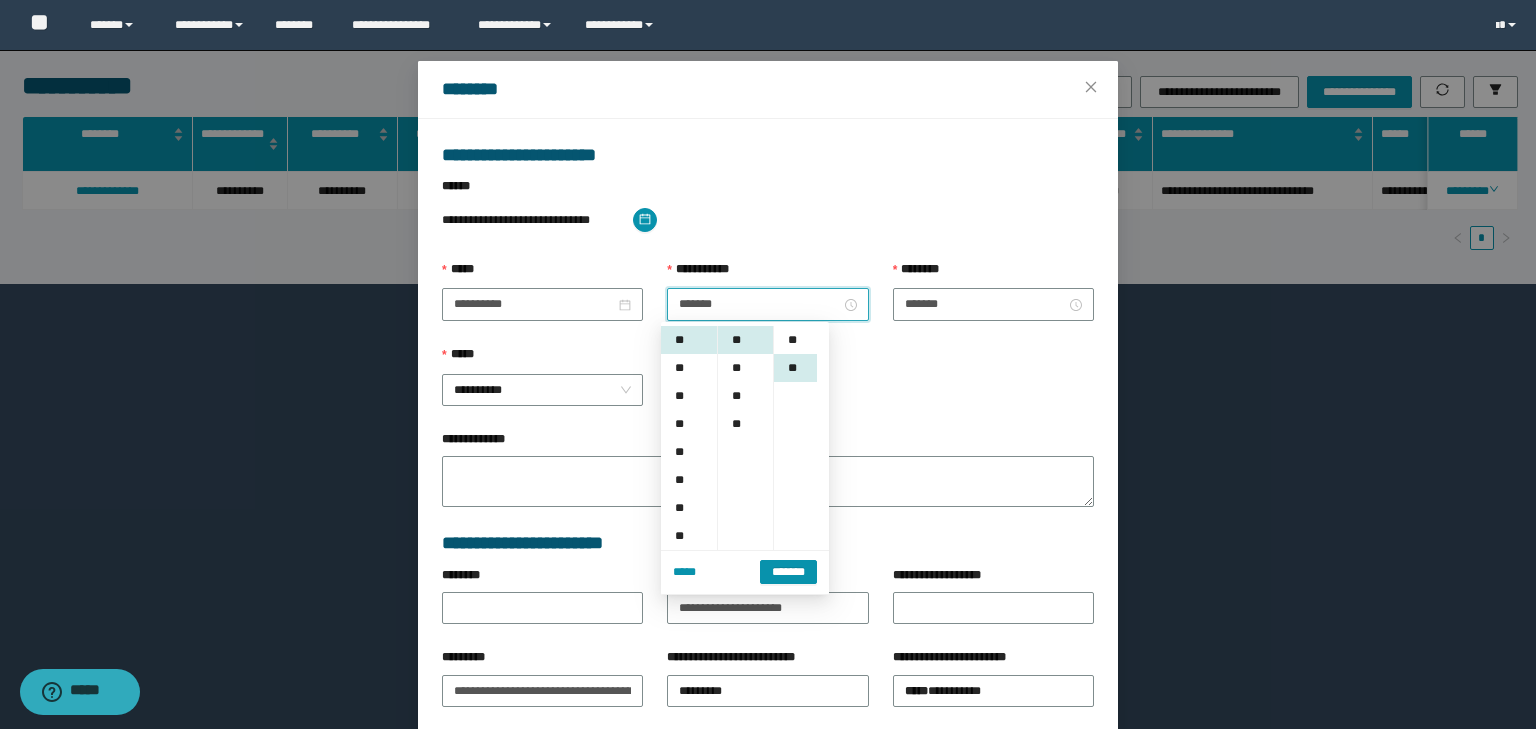 scroll, scrollTop: 28, scrollLeft: 0, axis: vertical 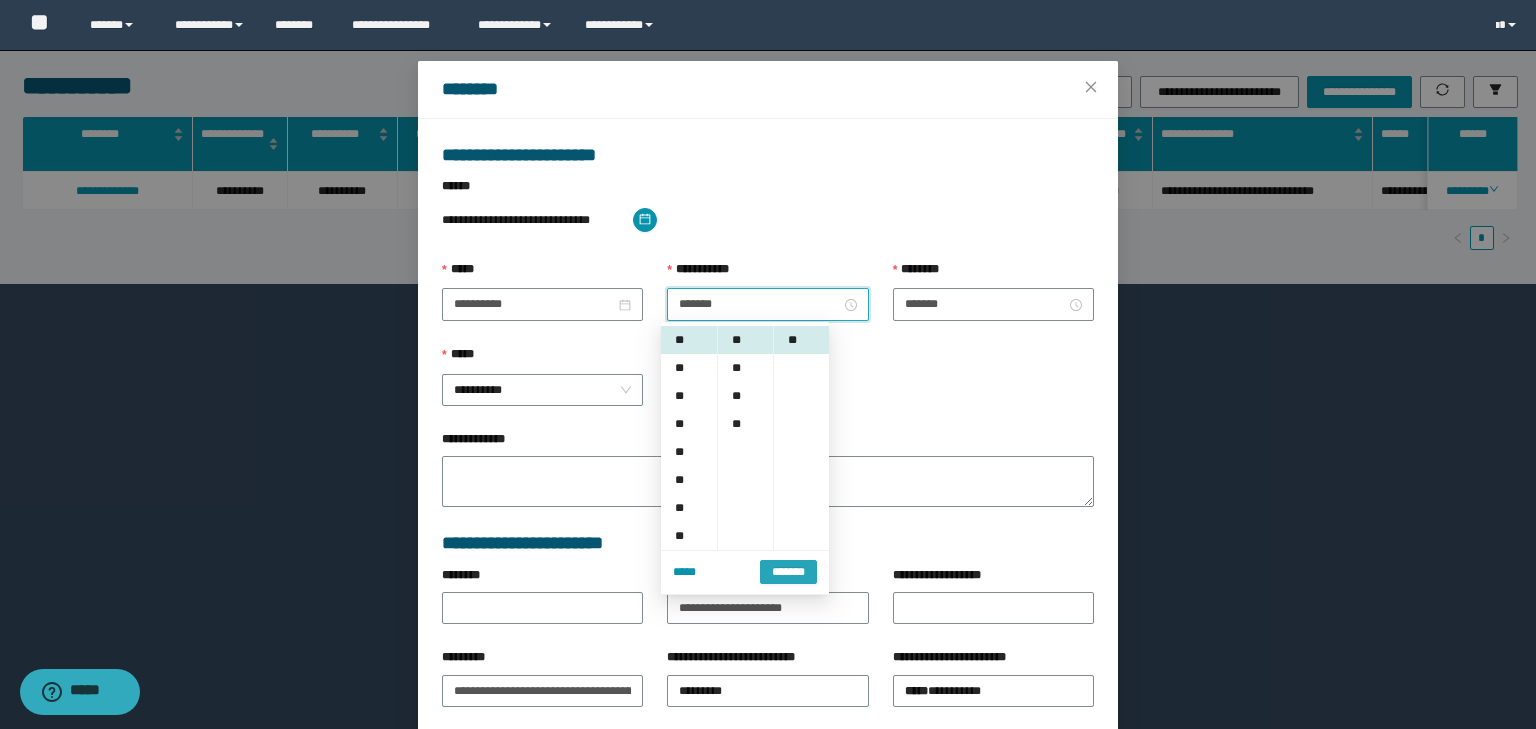 click on "*******" at bounding box center [788, 572] 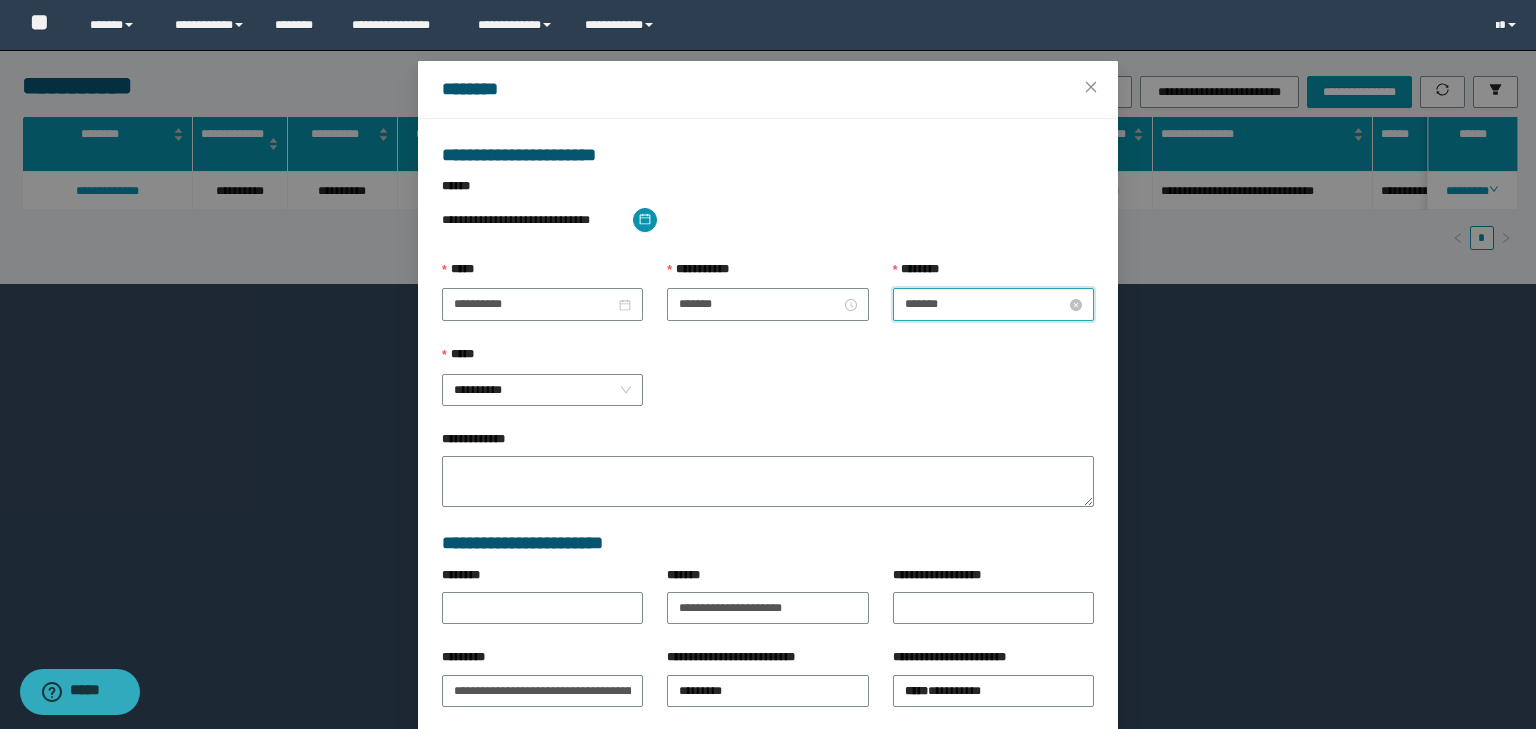 click on "*******" at bounding box center [985, 304] 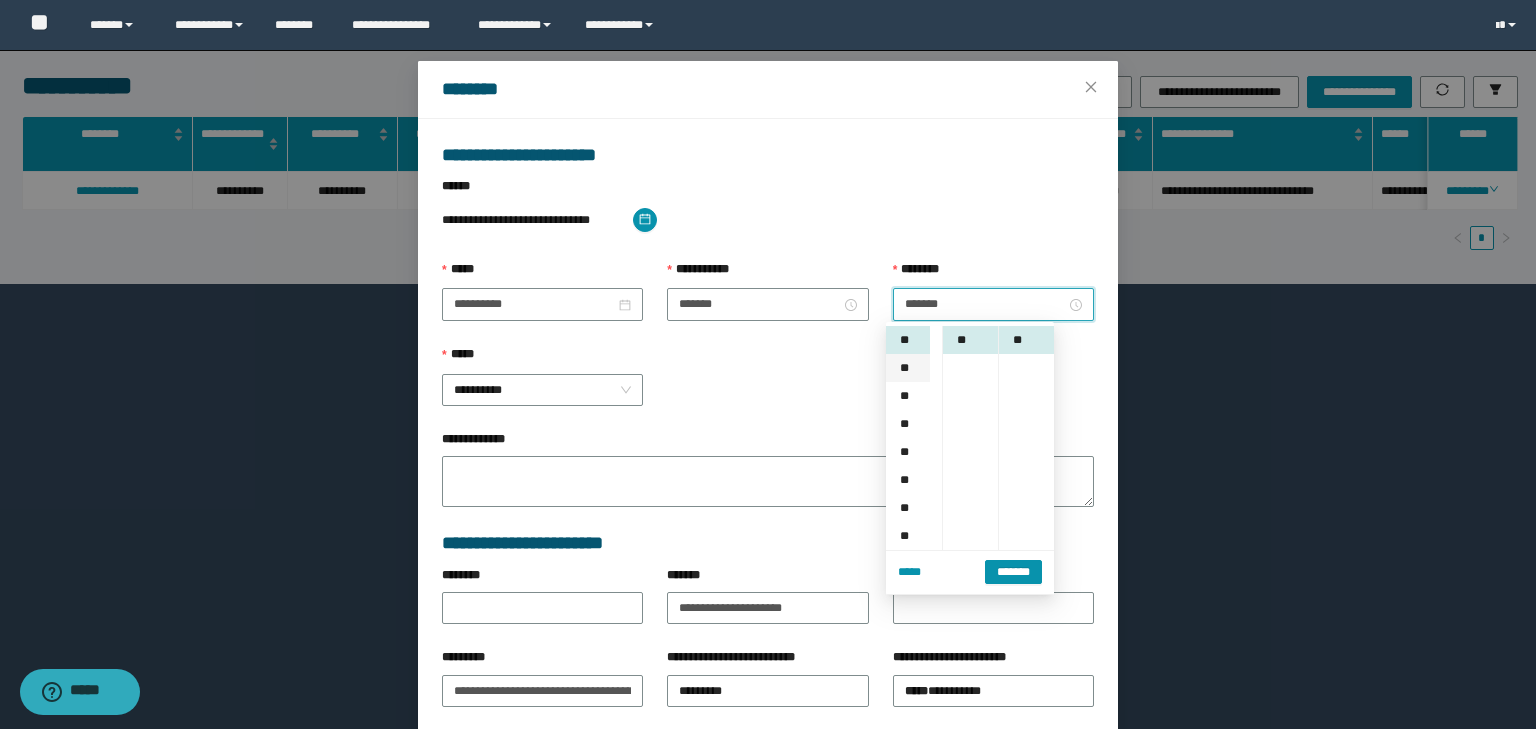 click on "**" at bounding box center [908, 368] 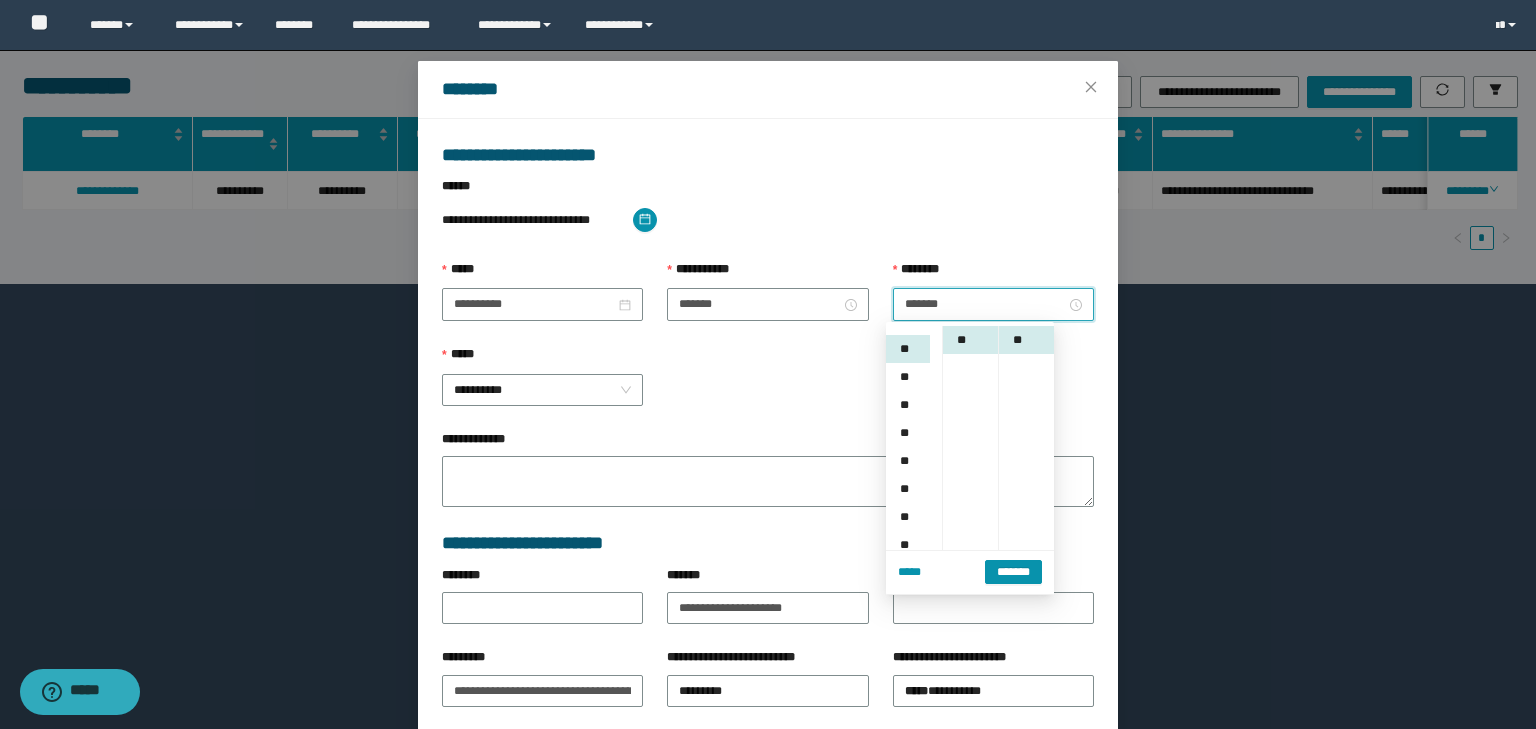 scroll, scrollTop: 112, scrollLeft: 0, axis: vertical 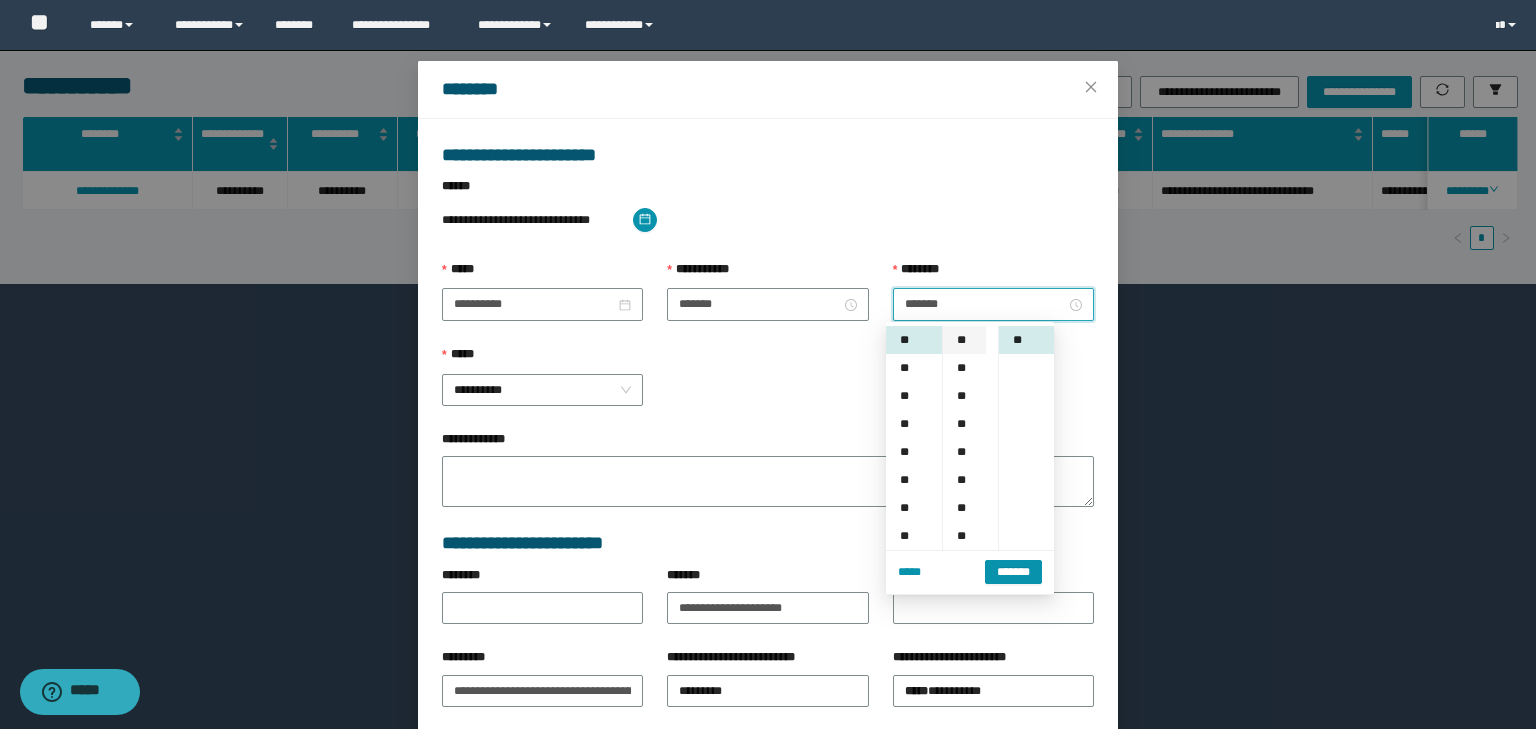 click on "**" at bounding box center (964, 340) 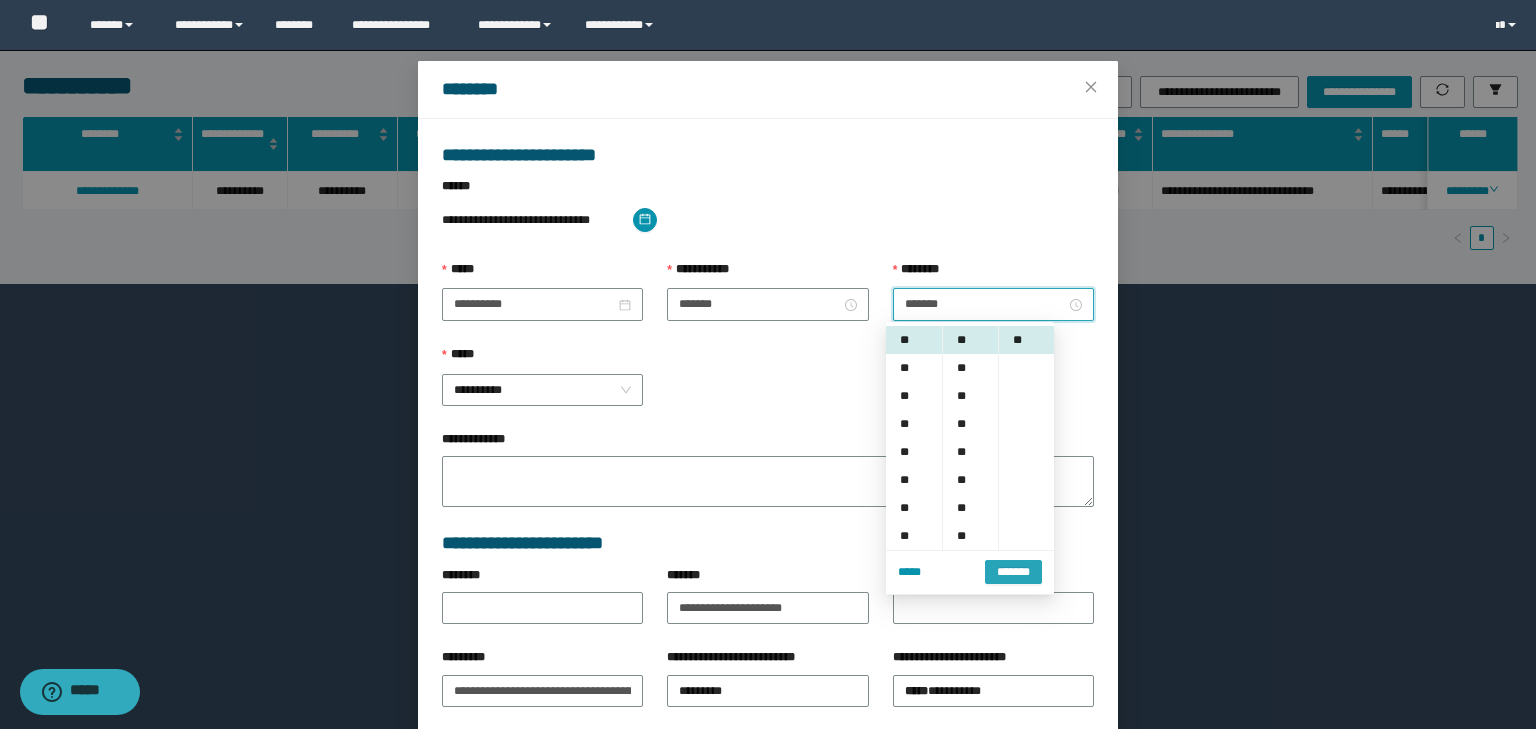 click on "*******" at bounding box center (1013, 570) 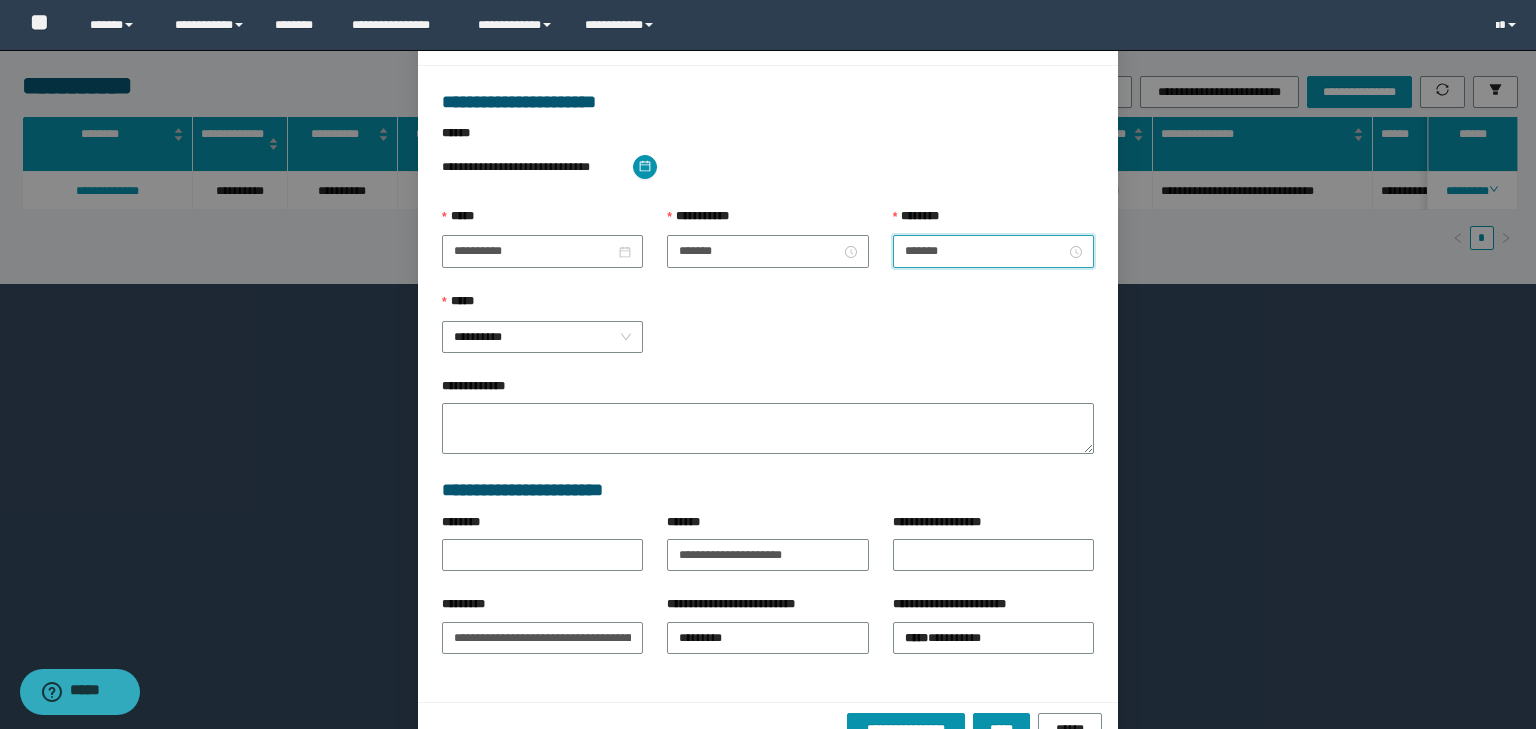 scroll, scrollTop: 139, scrollLeft: 0, axis: vertical 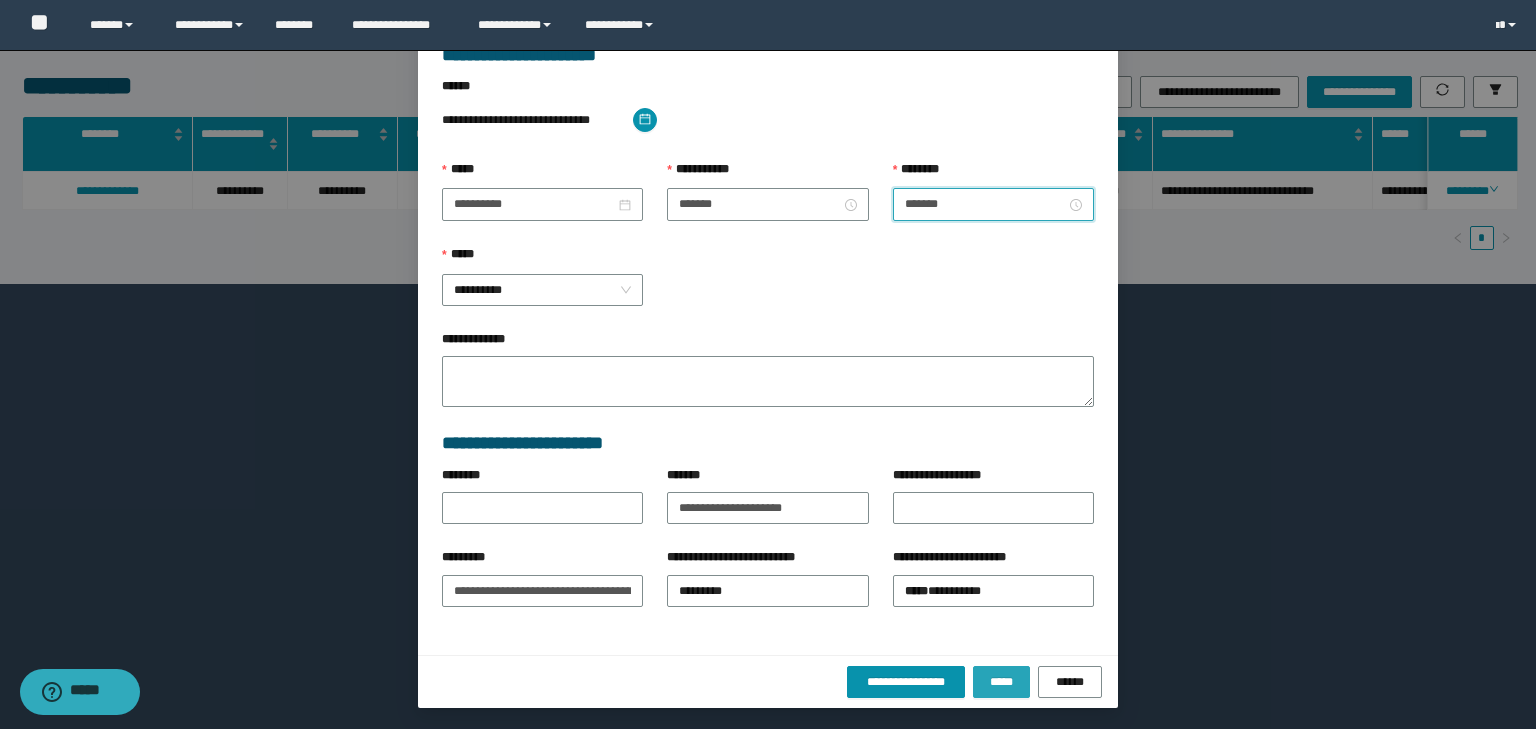 click on "*****" at bounding box center [1001, 682] 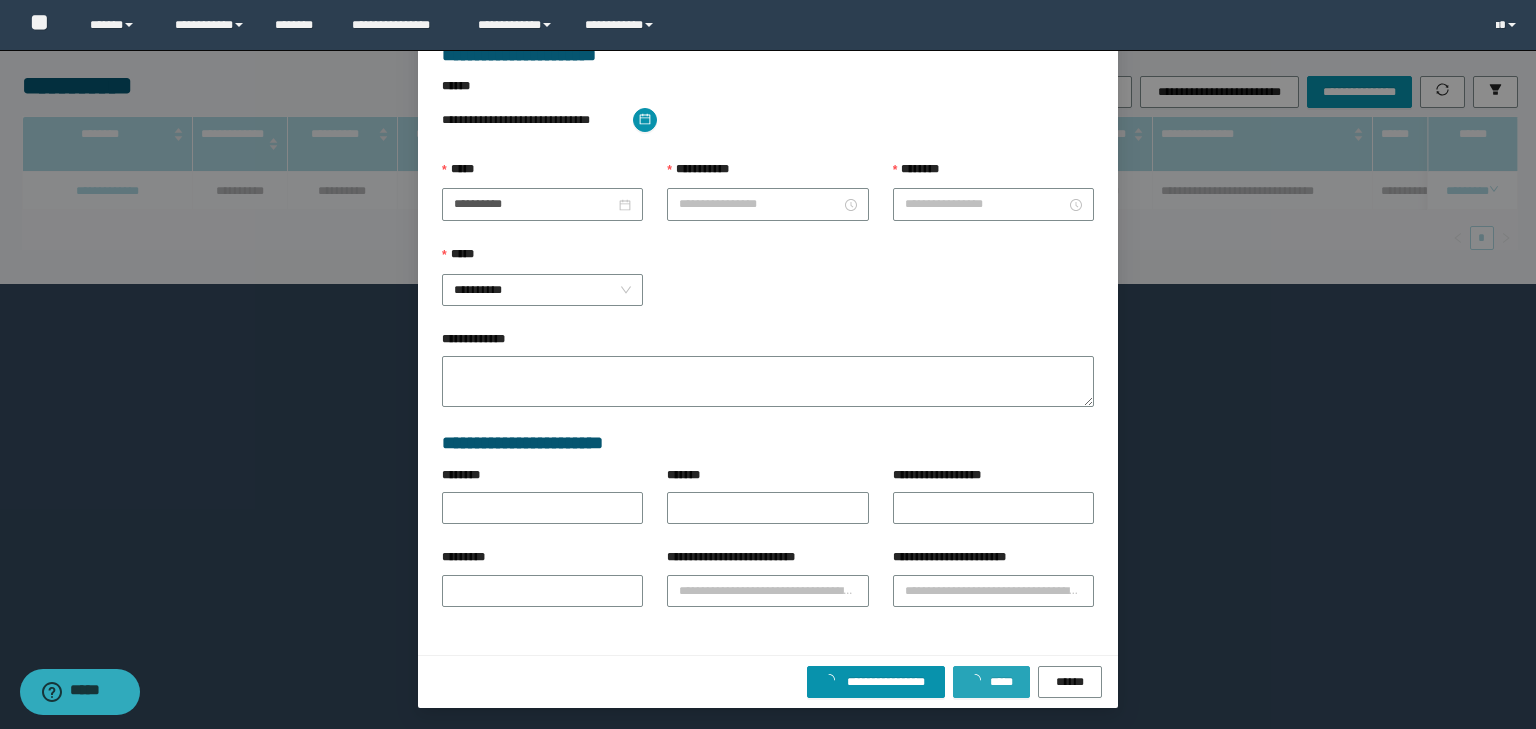 scroll, scrollTop: 39, scrollLeft: 0, axis: vertical 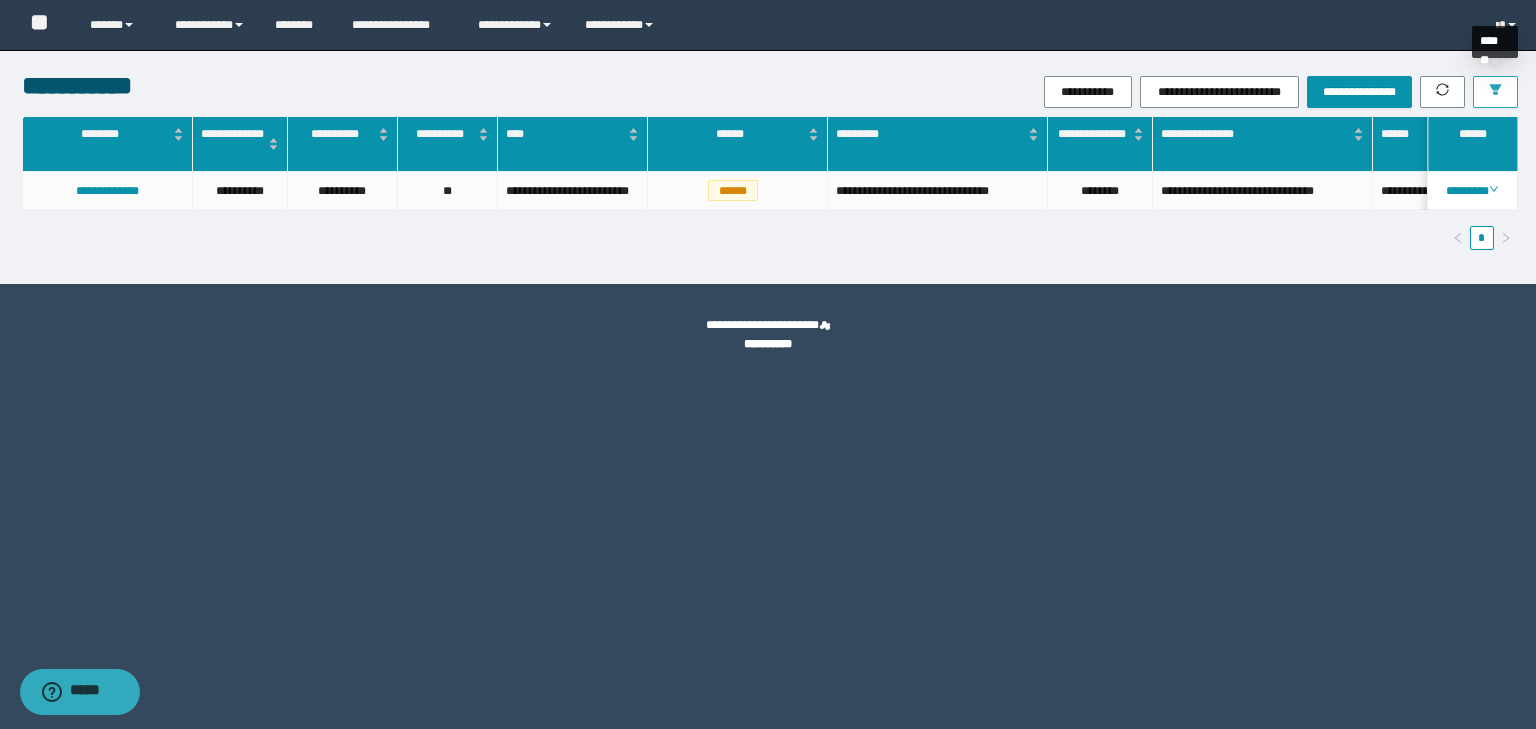 click 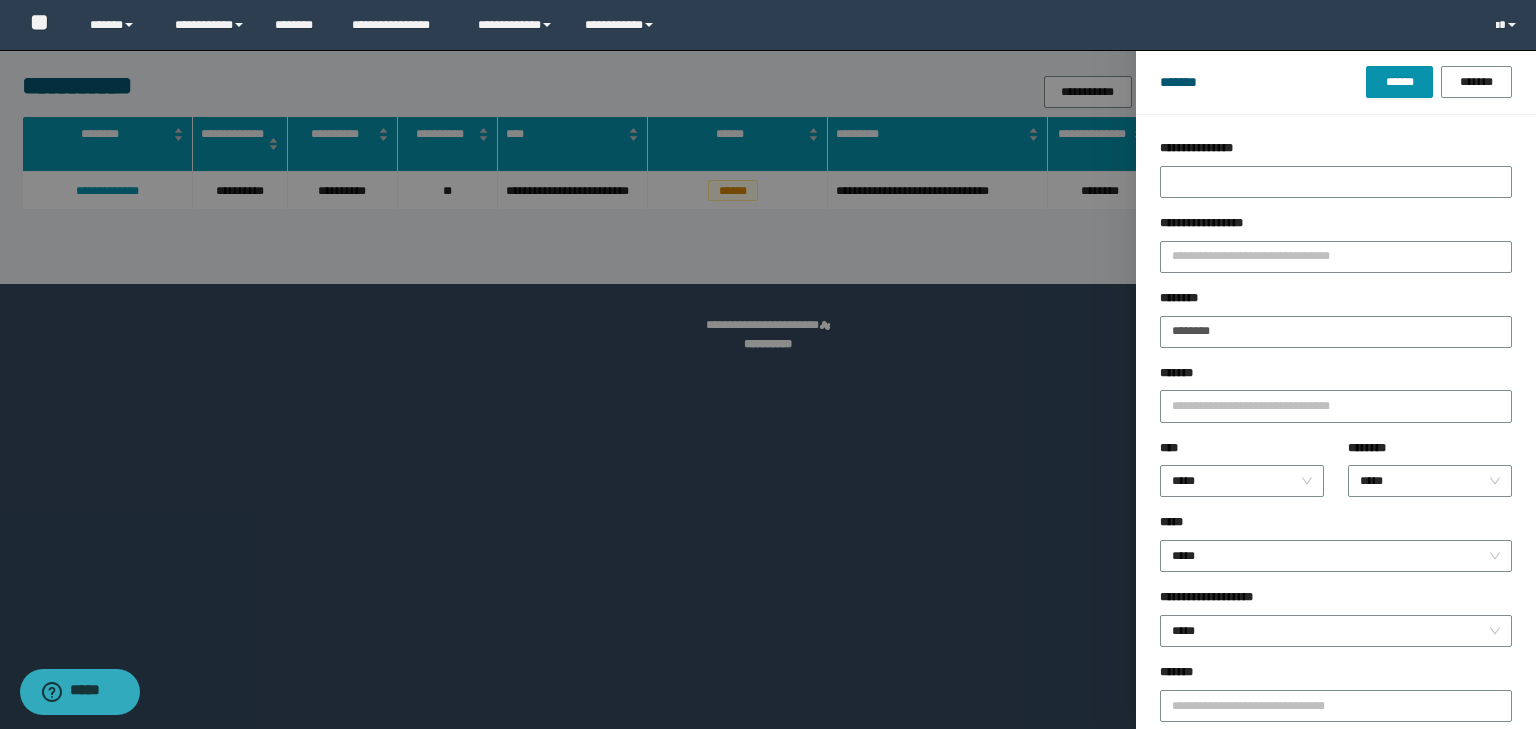 click on "********" at bounding box center [1336, 332] 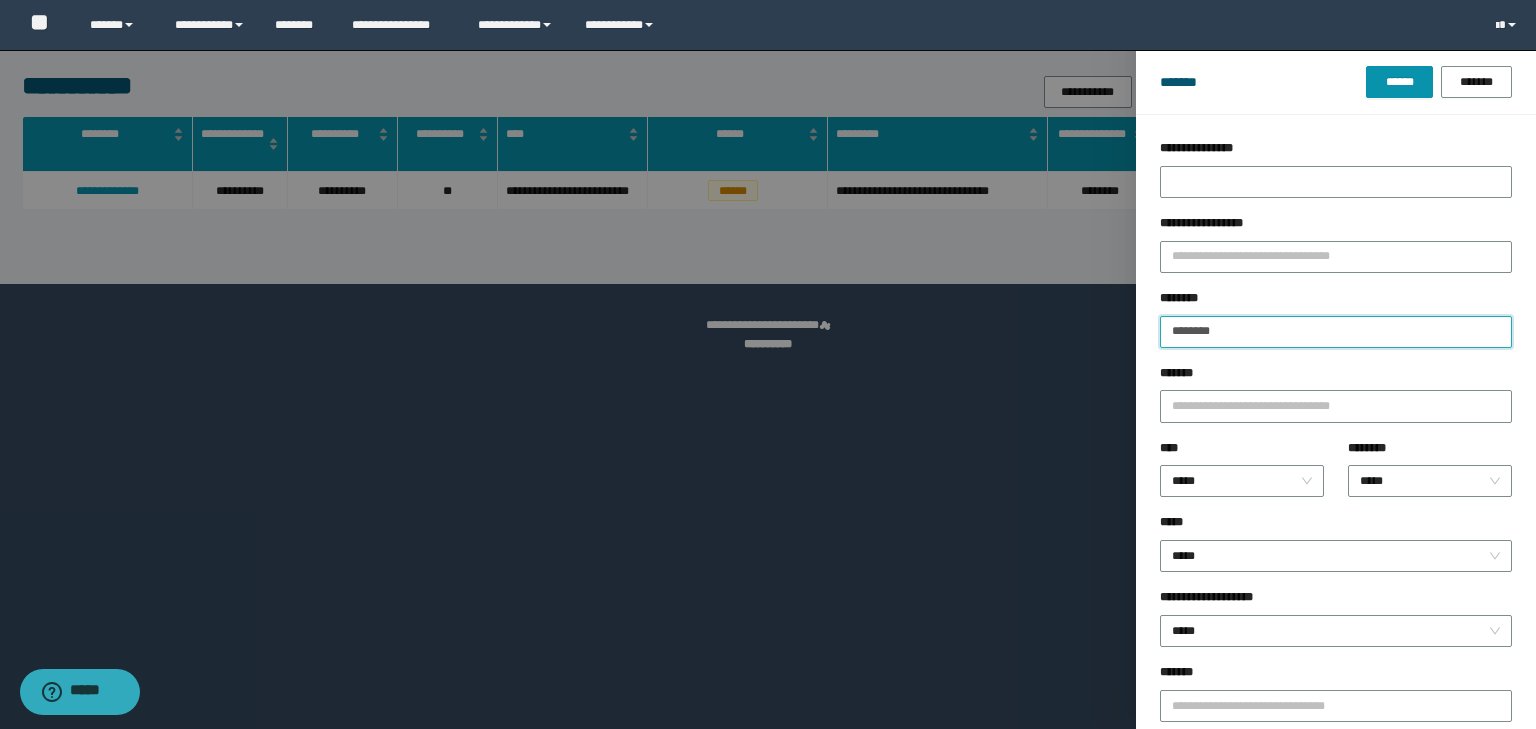 click on "********" at bounding box center [1336, 332] 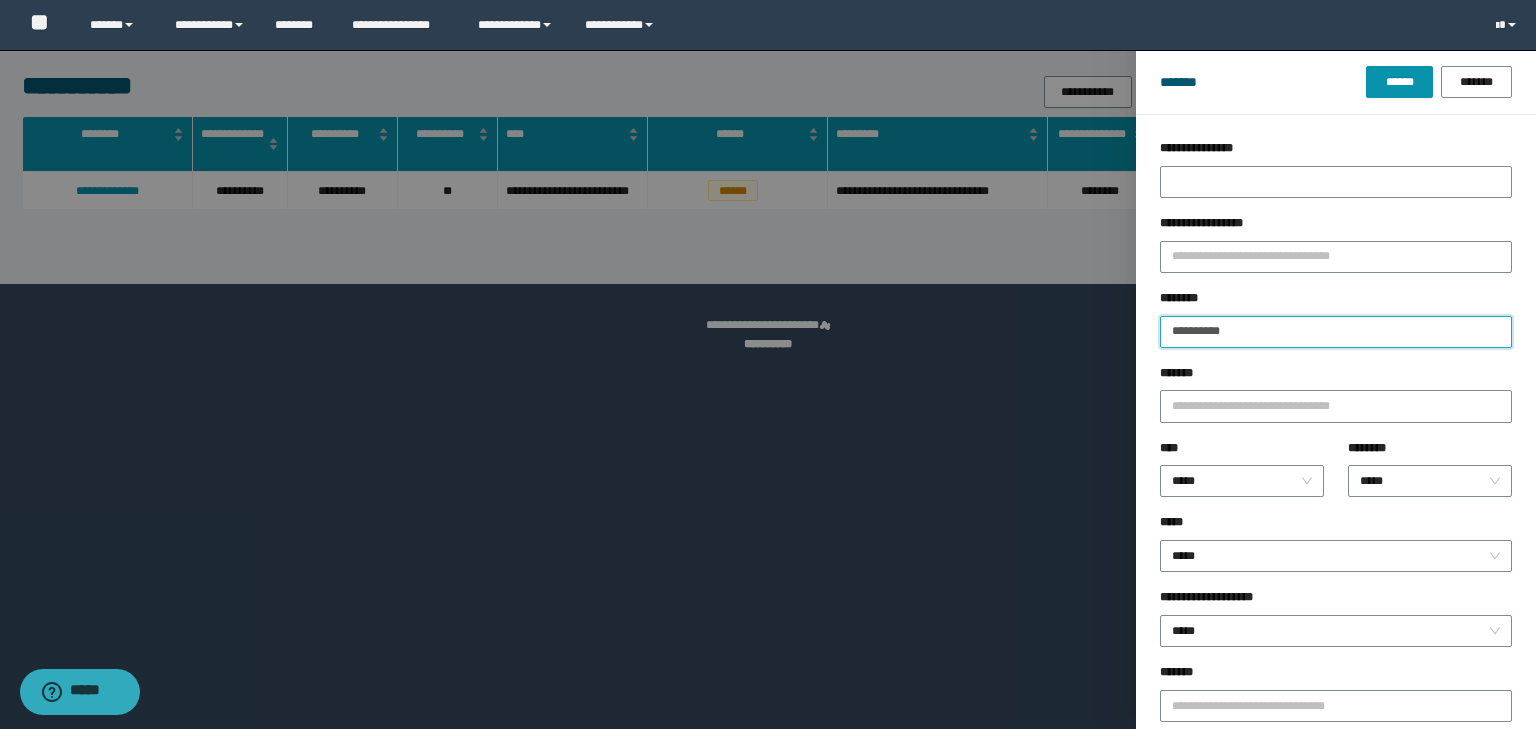 type on "**********" 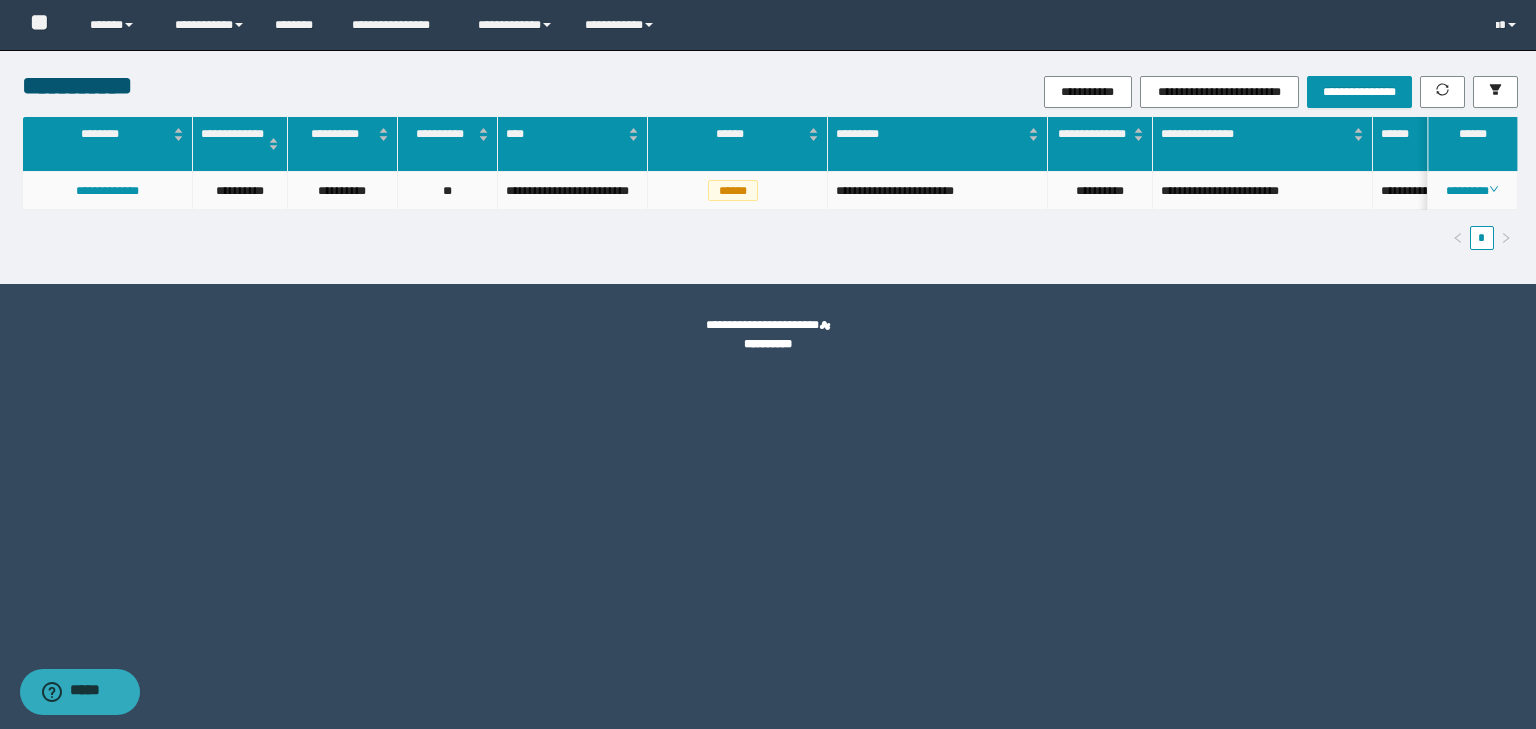 click on "********" at bounding box center (1473, 191) 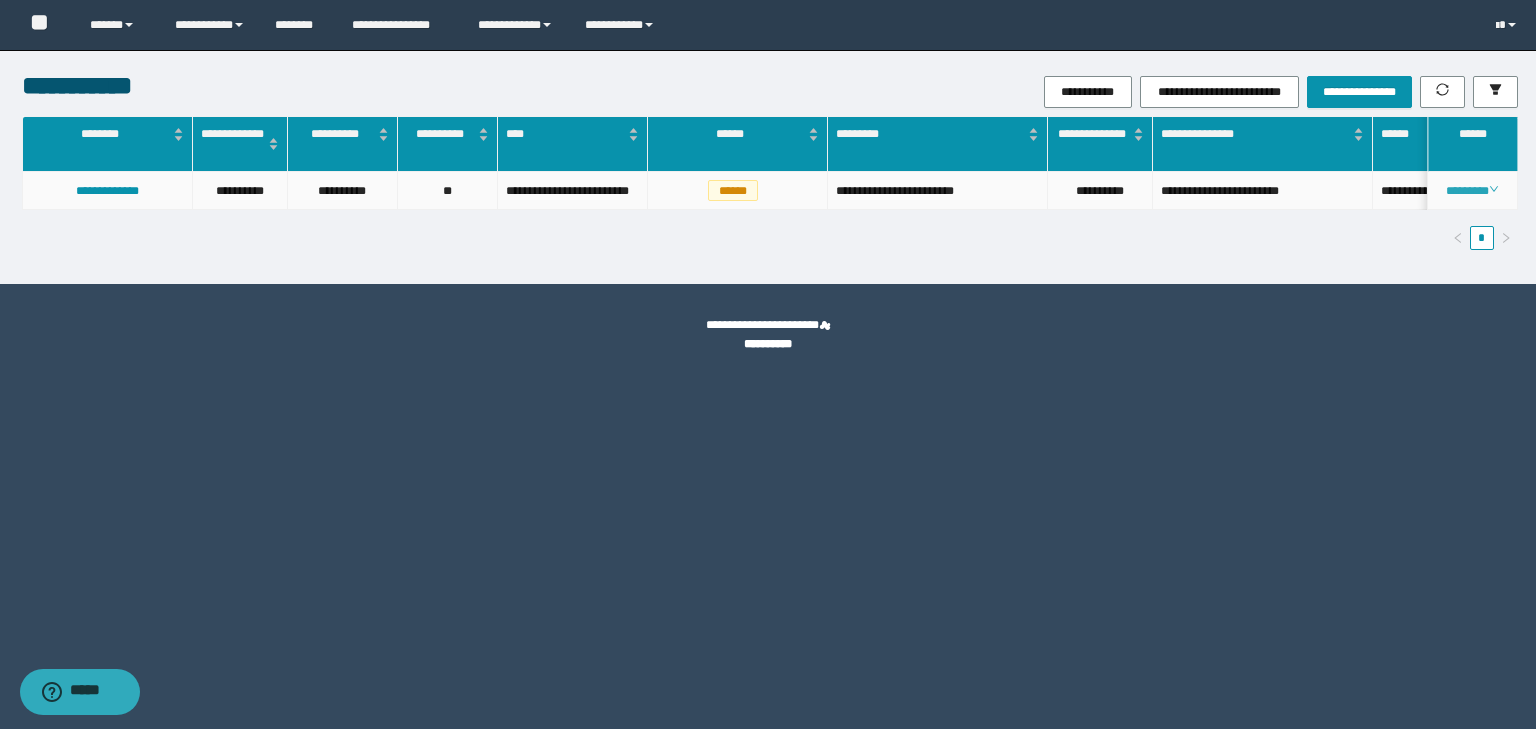 click 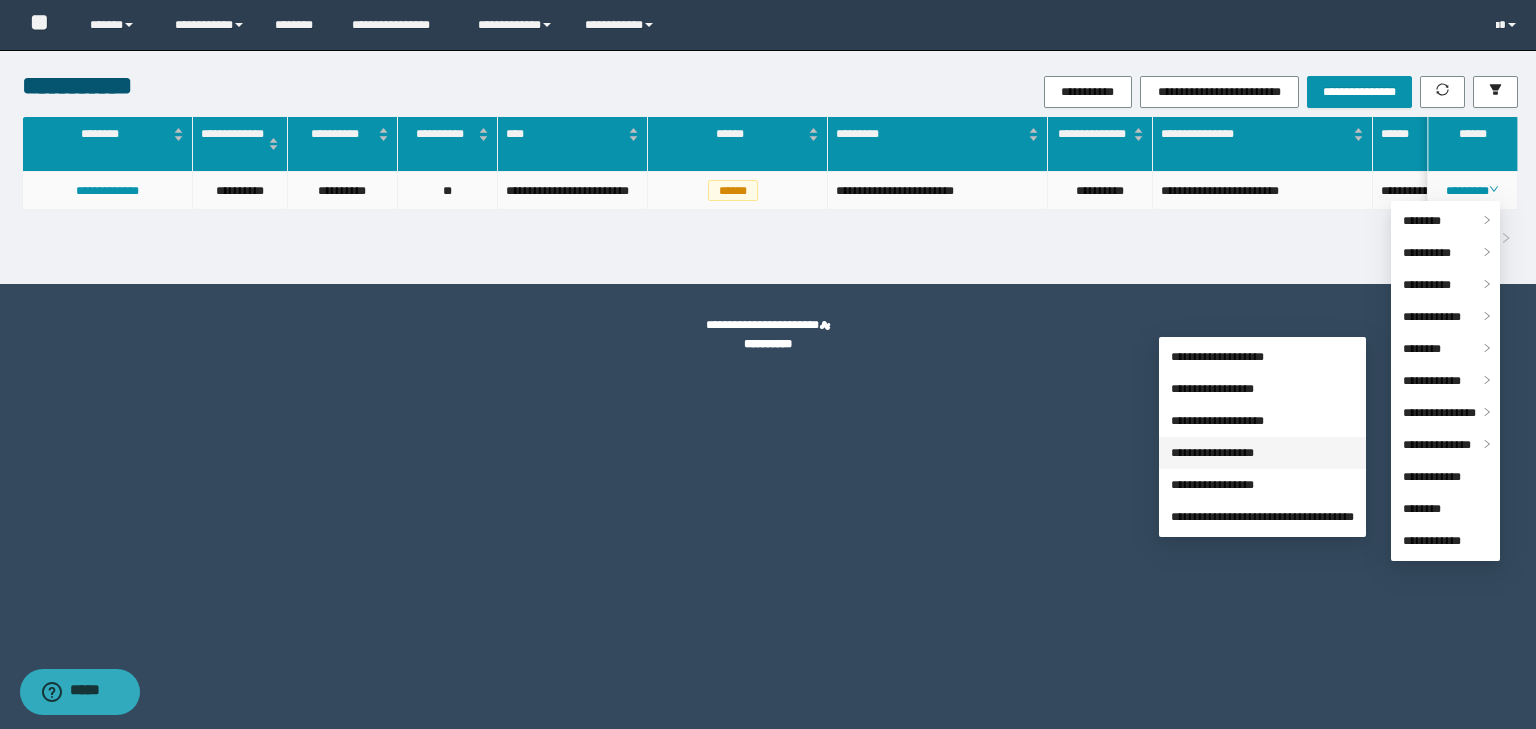 click on "**********" at bounding box center [1212, 453] 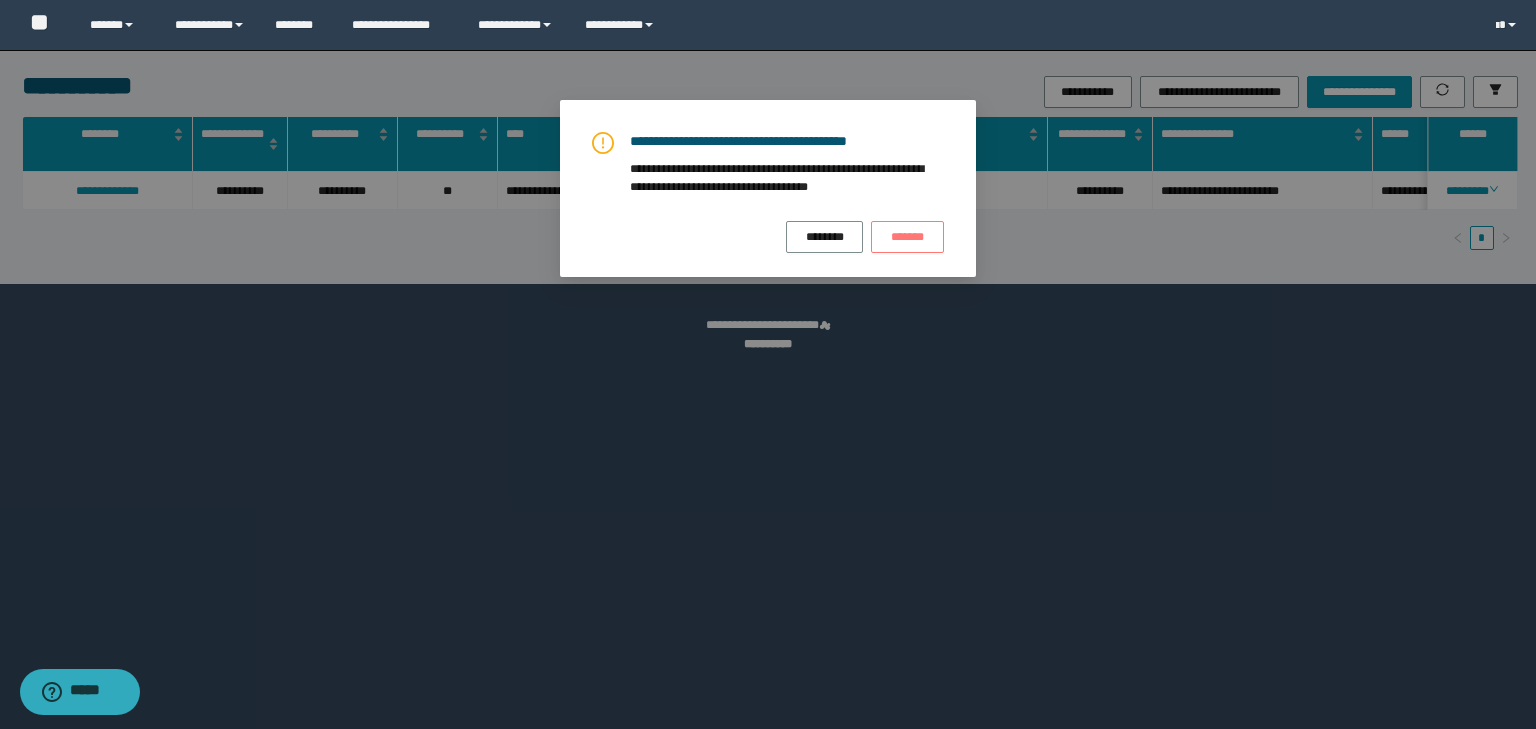 click on "*******" at bounding box center [907, 237] 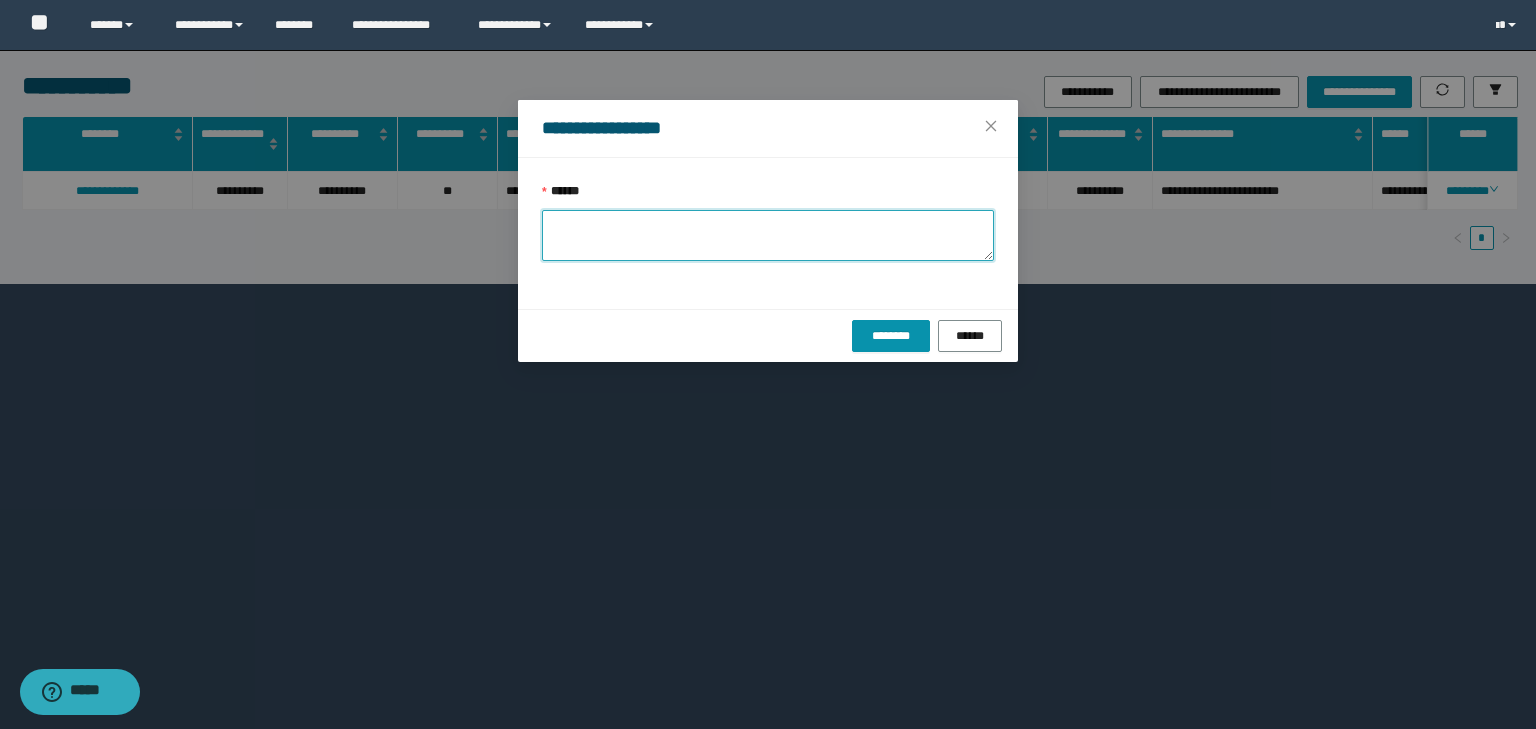 click on "******" at bounding box center (768, 235) 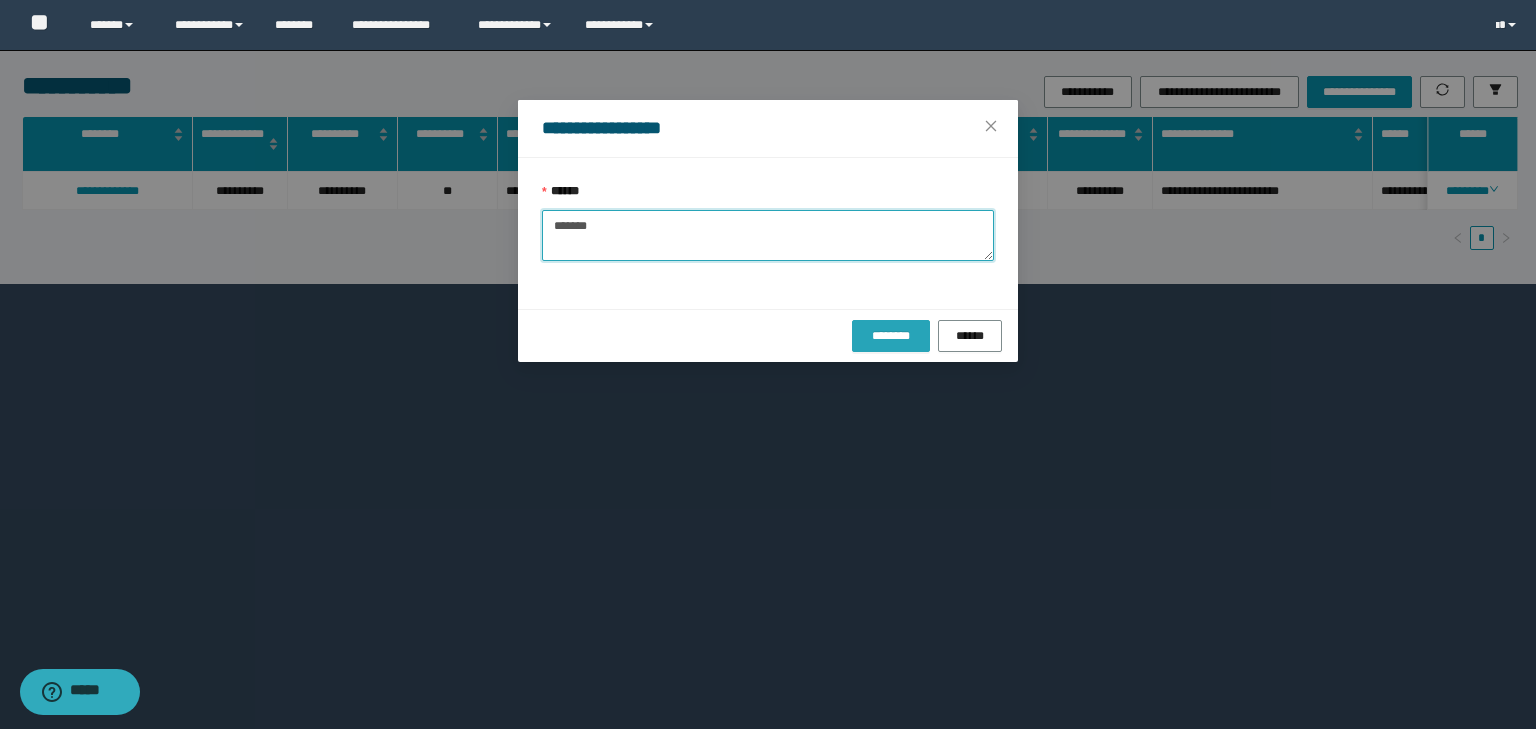type on "*******" 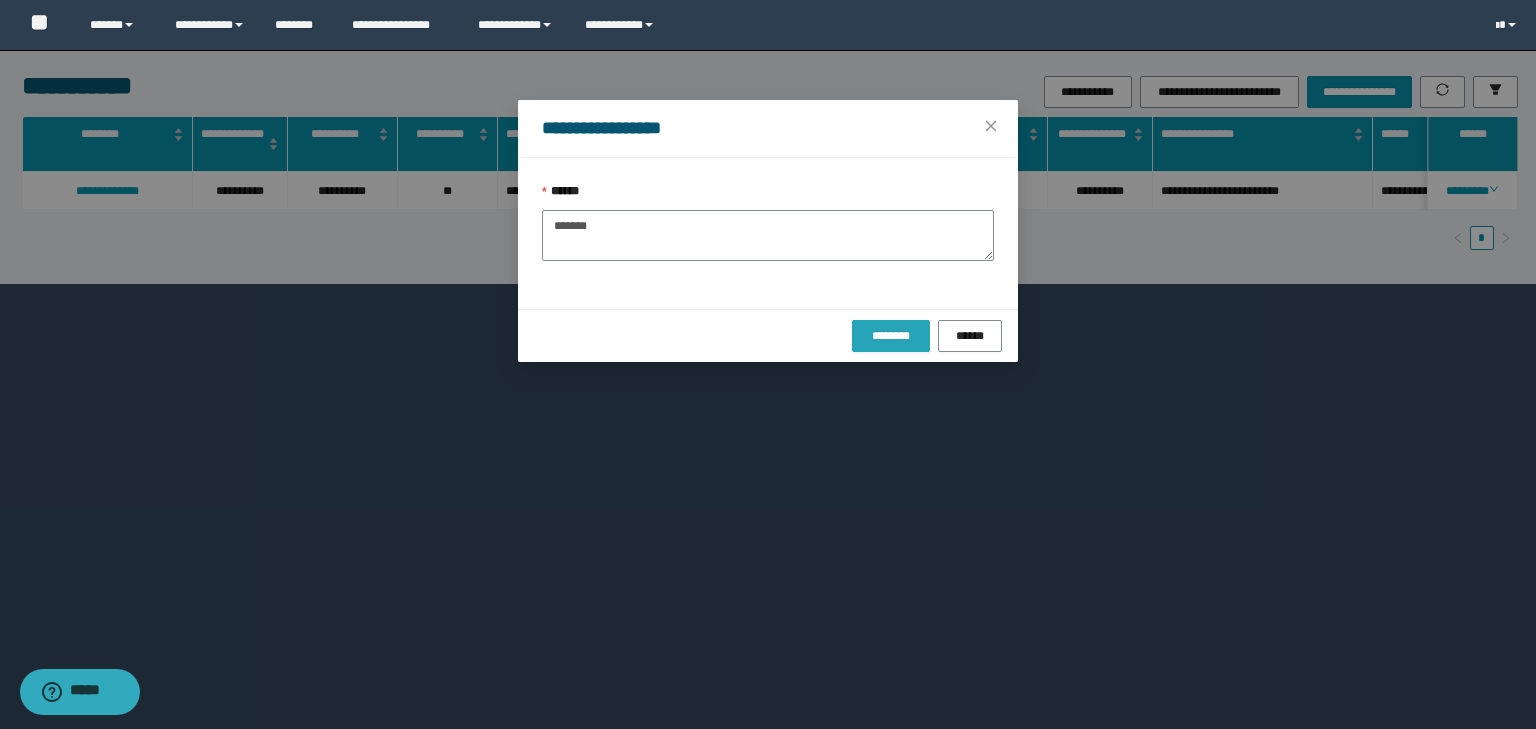 click on "********" at bounding box center [890, 336] 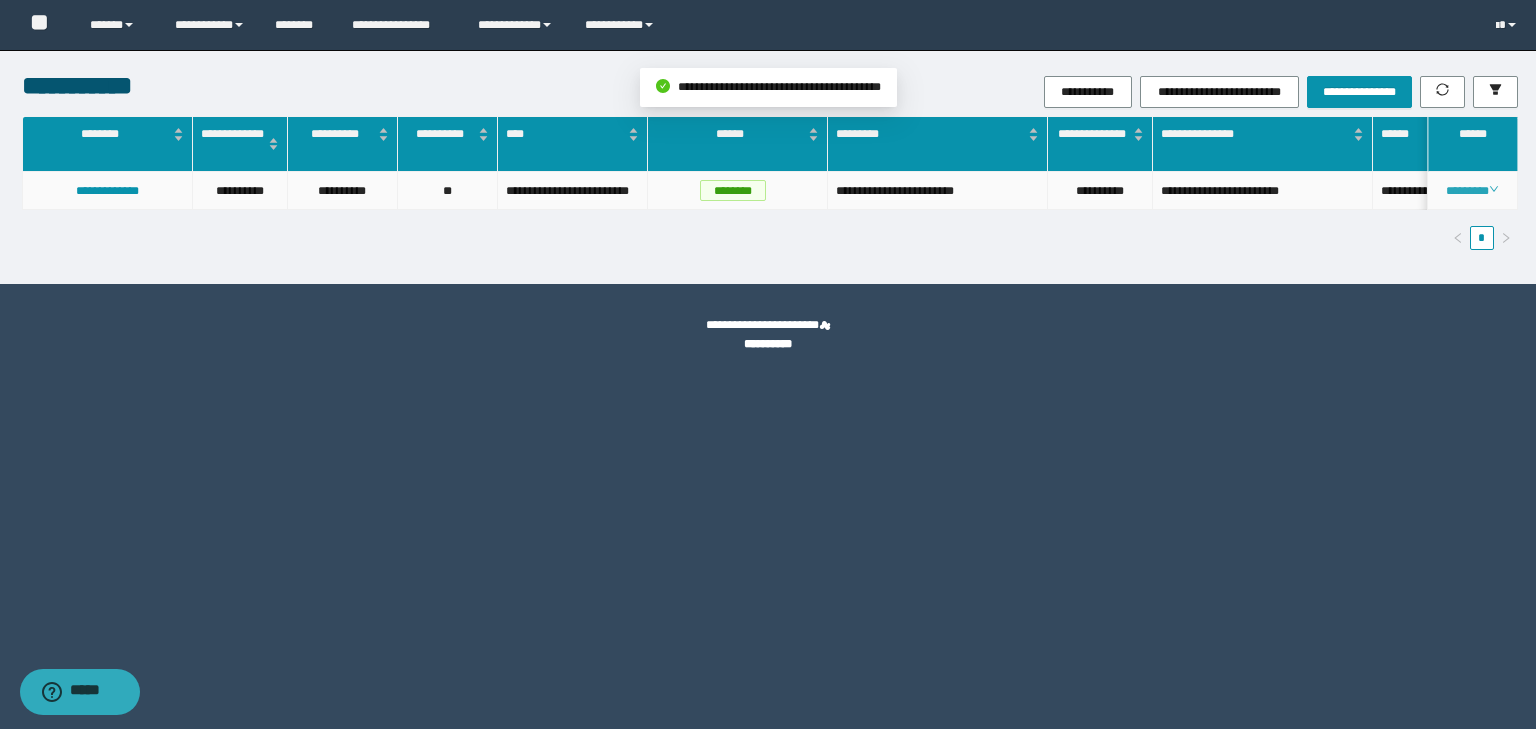 click 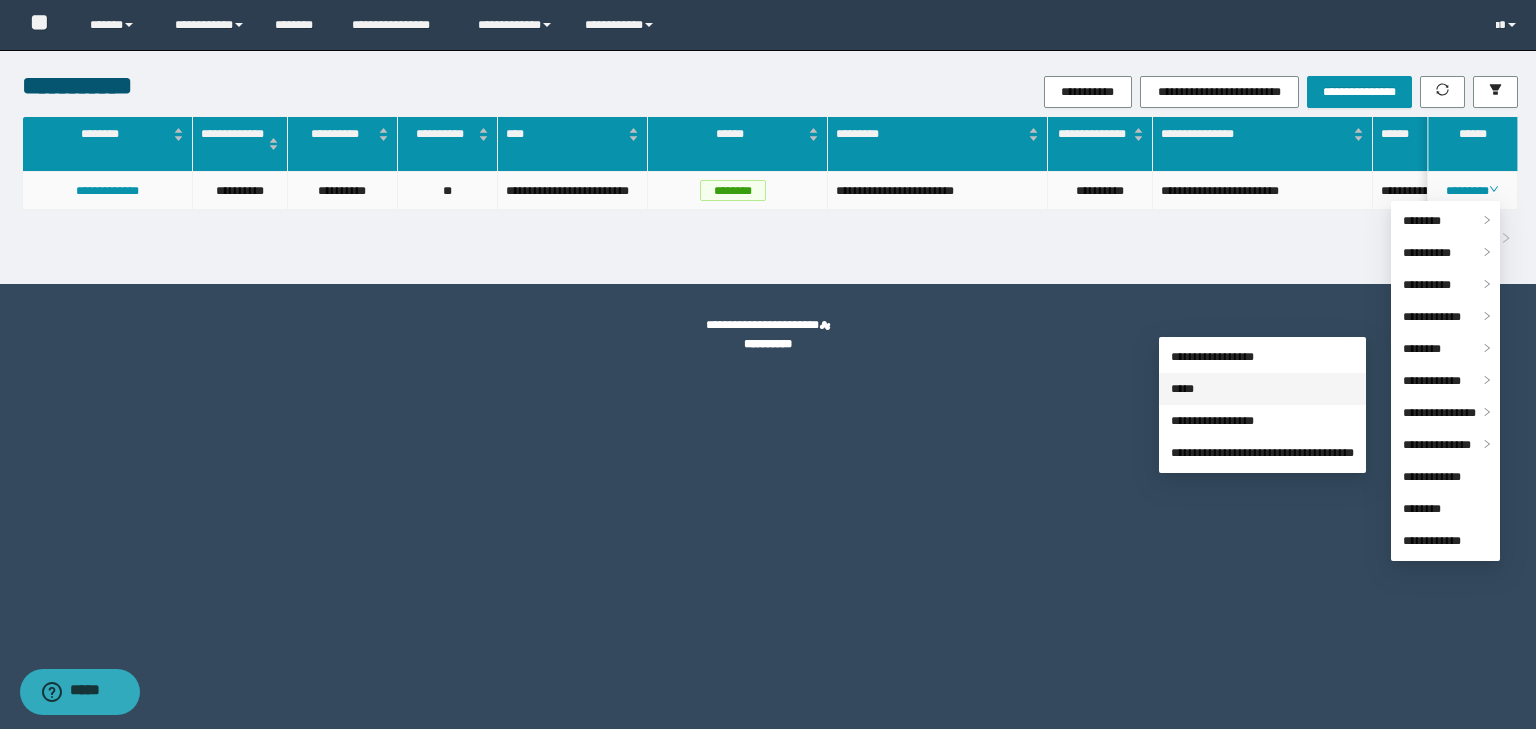 click on "*****" at bounding box center (1182, 389) 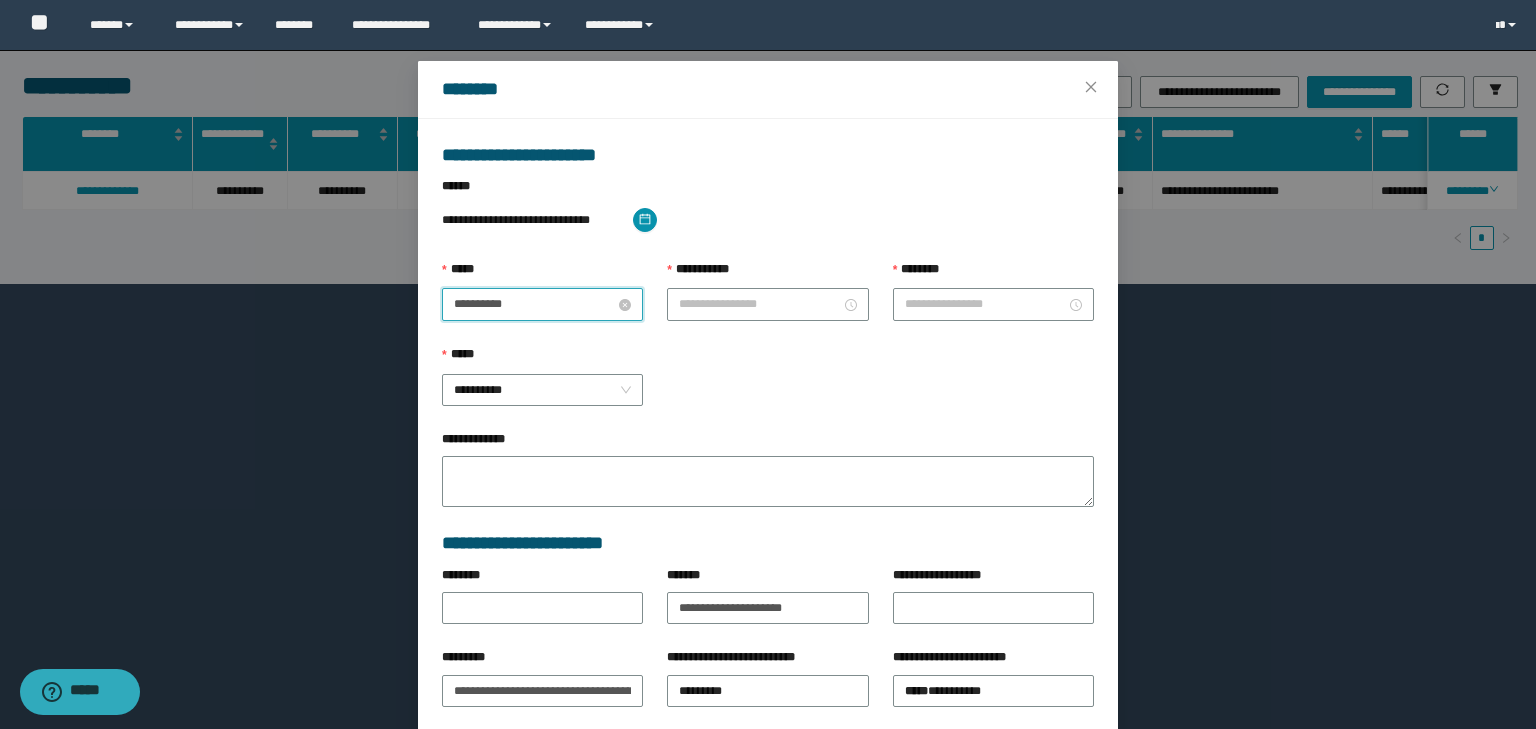 click on "**********" at bounding box center (534, 304) 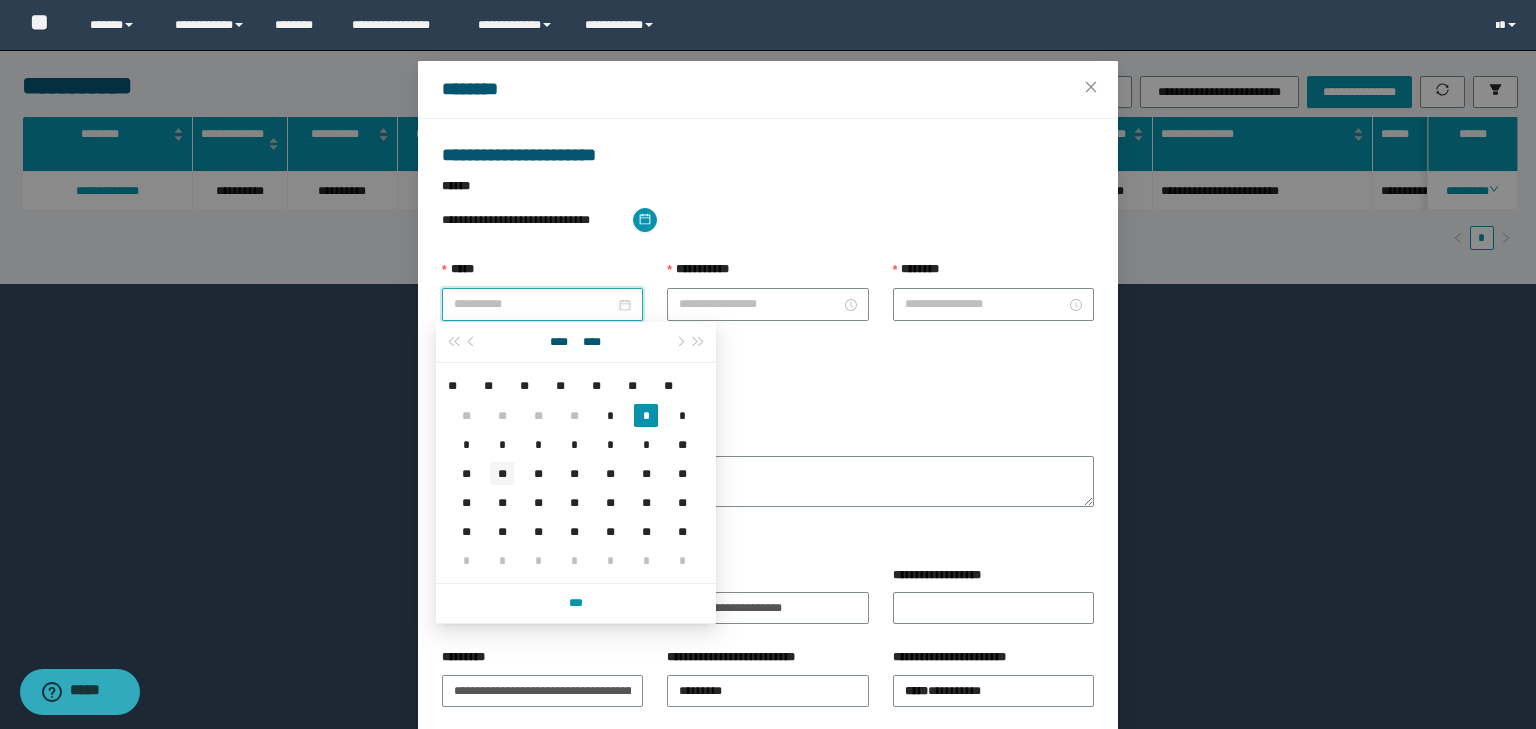 type on "**********" 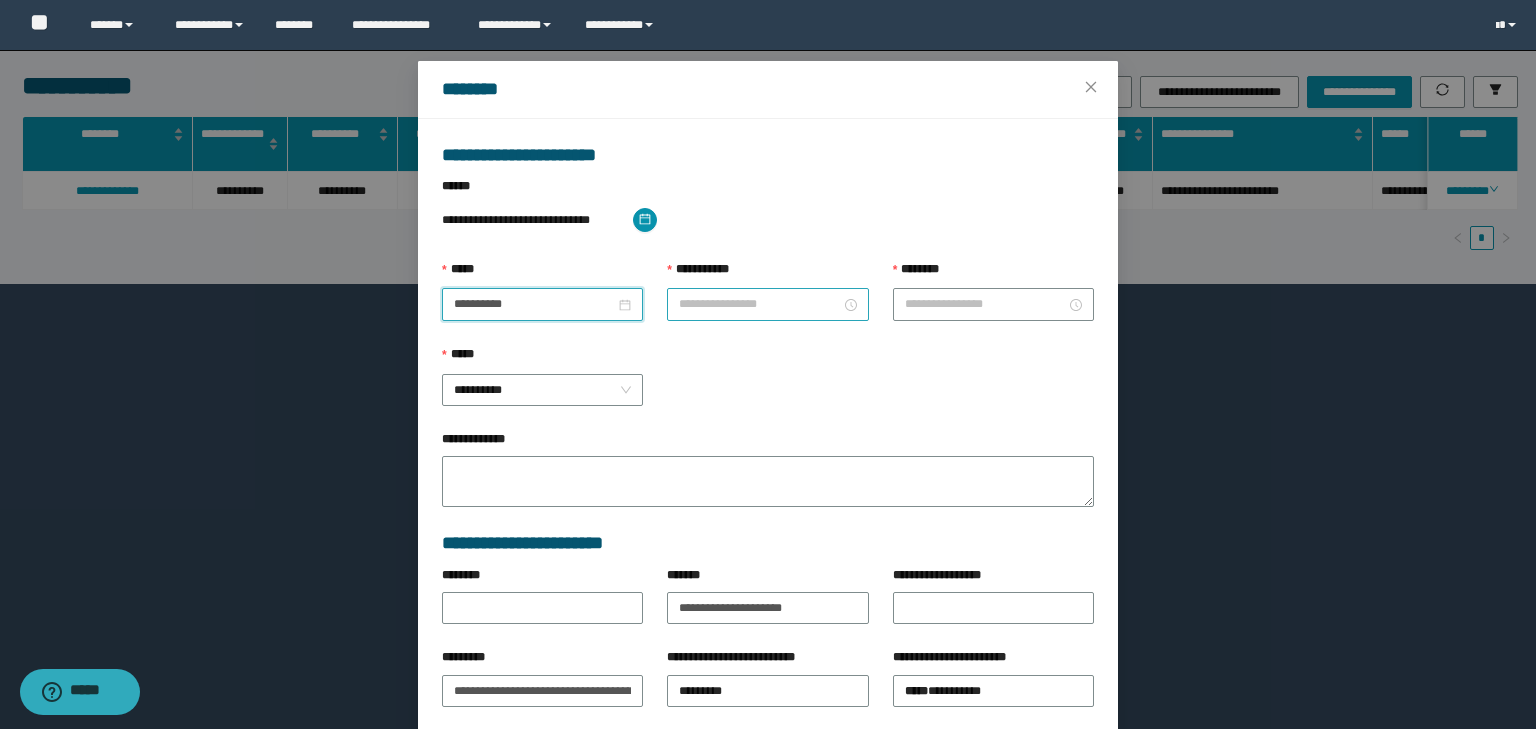 click on "**********" at bounding box center [759, 304] 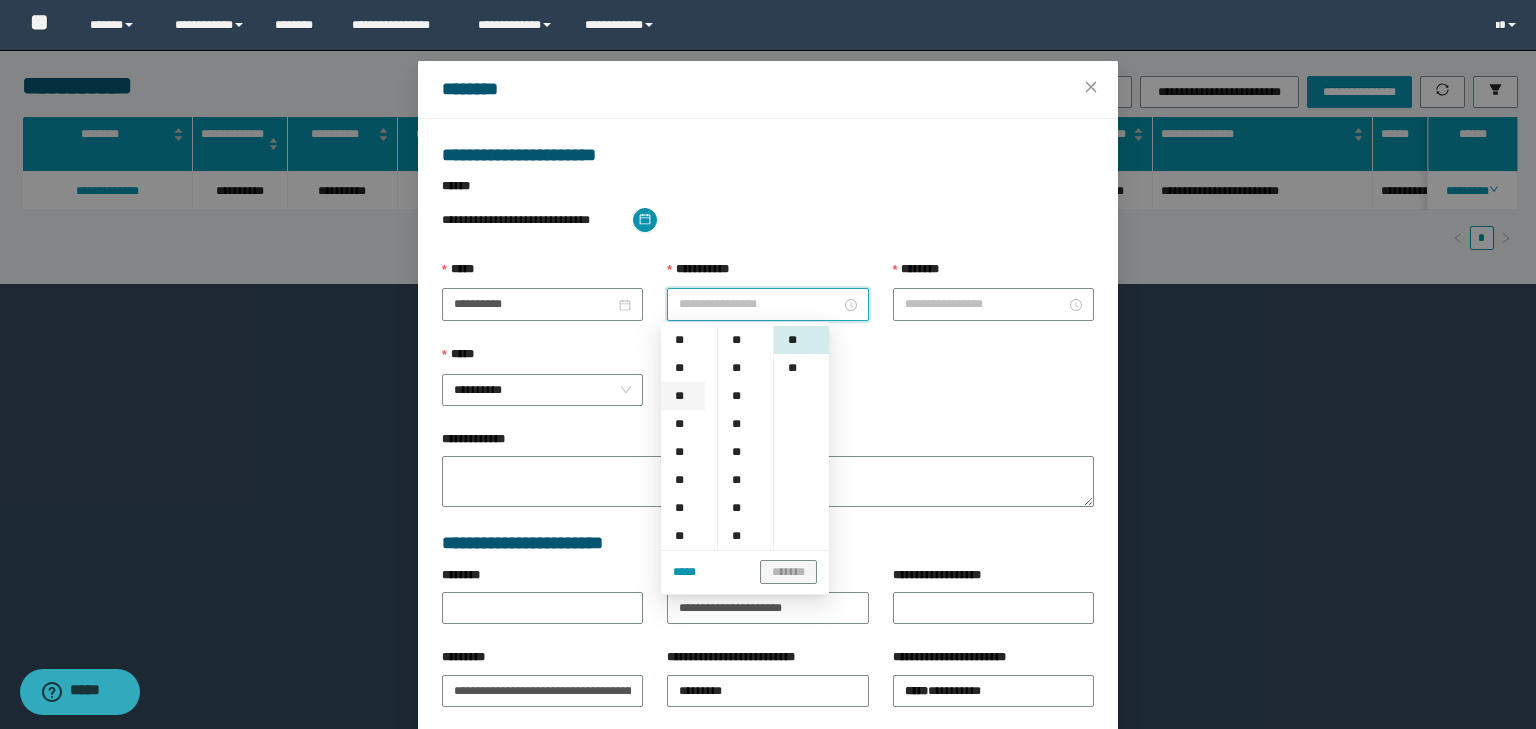 click on "**" at bounding box center (683, 396) 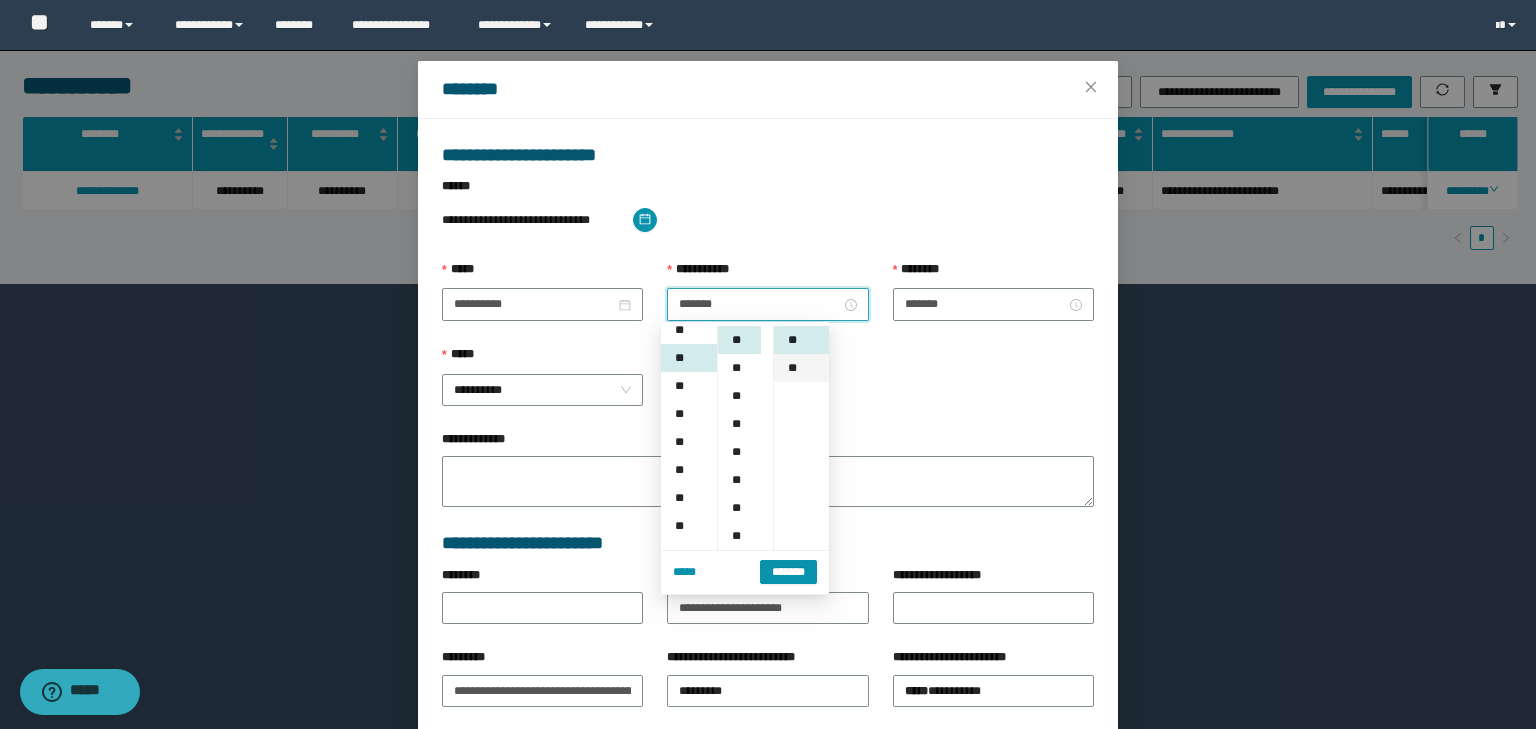 scroll, scrollTop: 56, scrollLeft: 0, axis: vertical 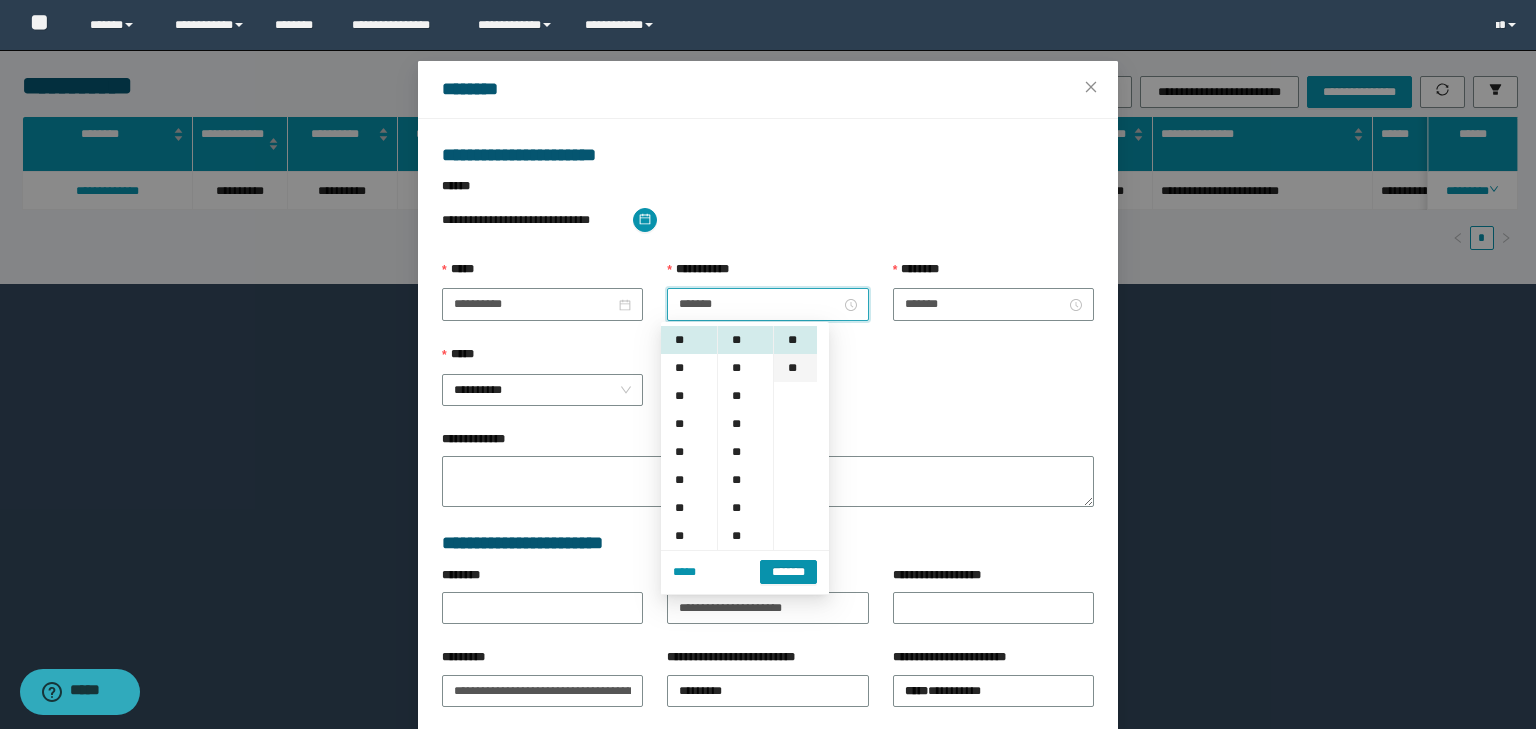 click on "**" at bounding box center [795, 368] 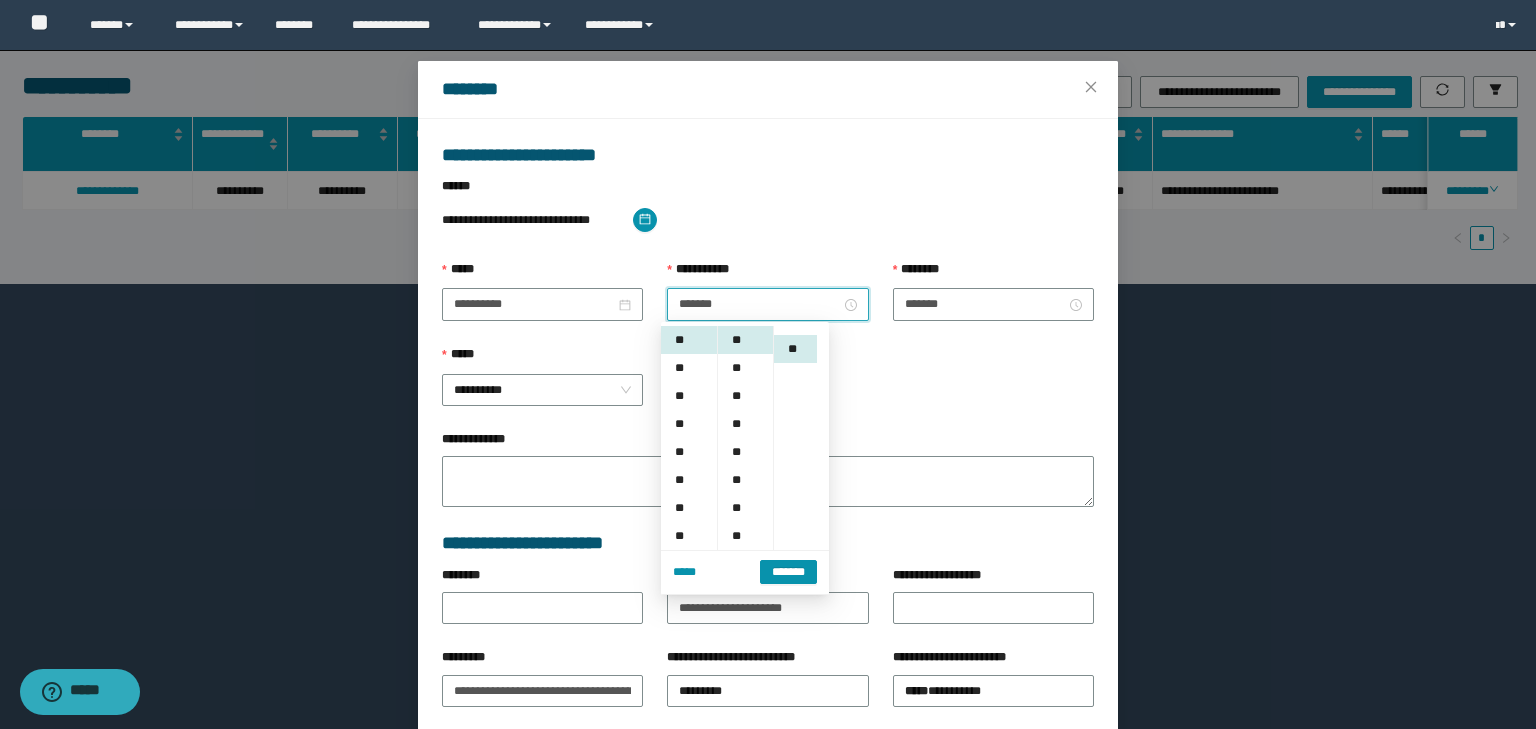 scroll, scrollTop: 28, scrollLeft: 0, axis: vertical 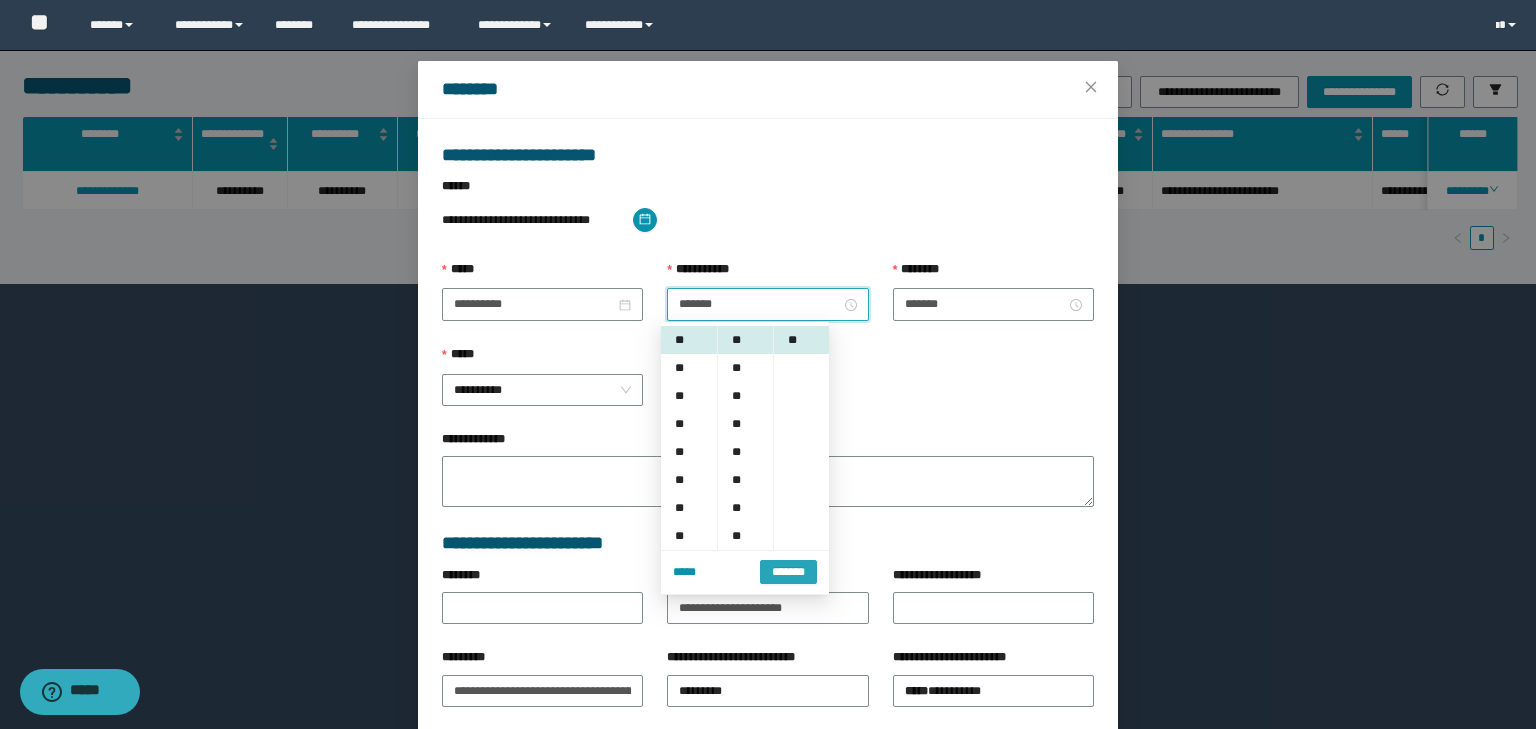 click on "*******" at bounding box center (788, 572) 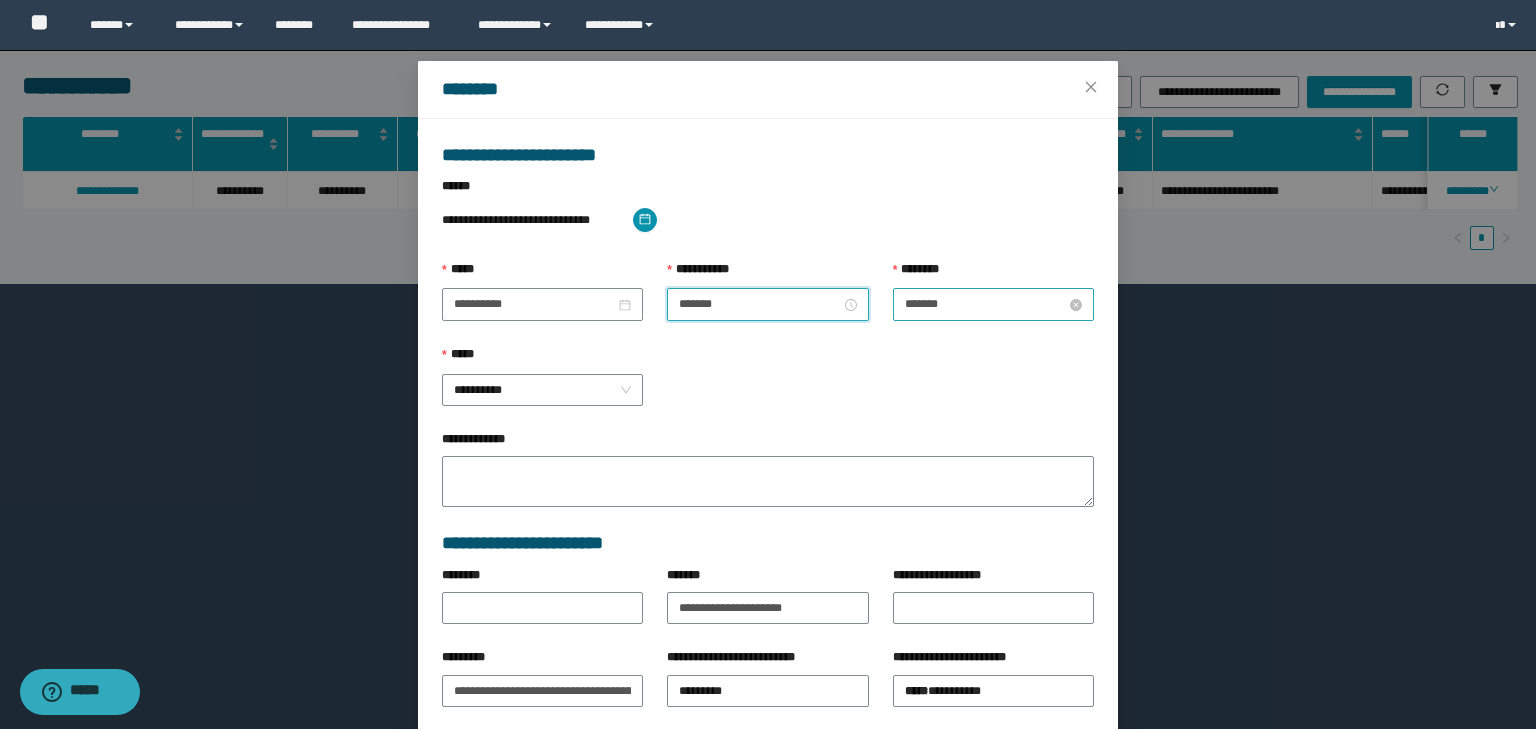 click on "*******" at bounding box center [985, 304] 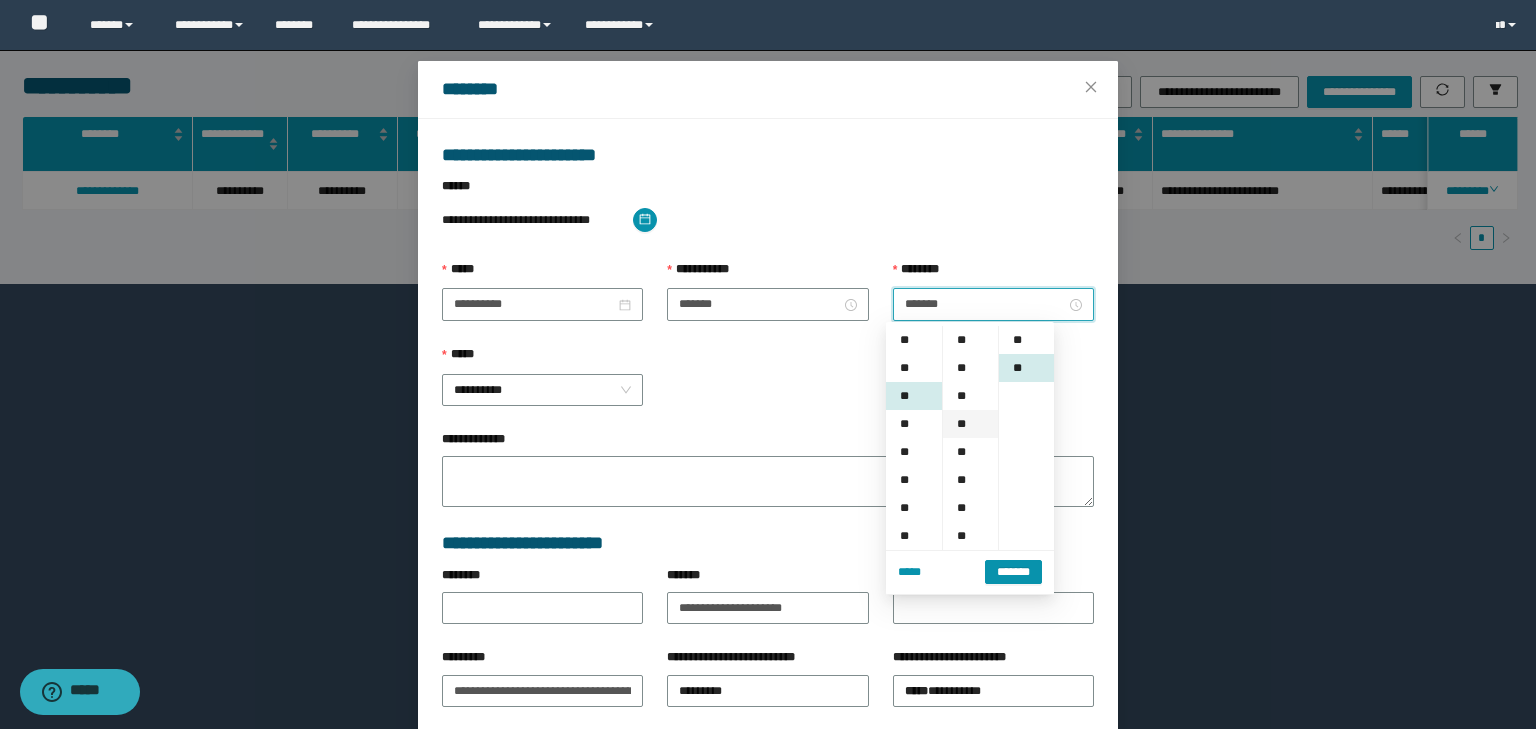 scroll, scrollTop: 56, scrollLeft: 0, axis: vertical 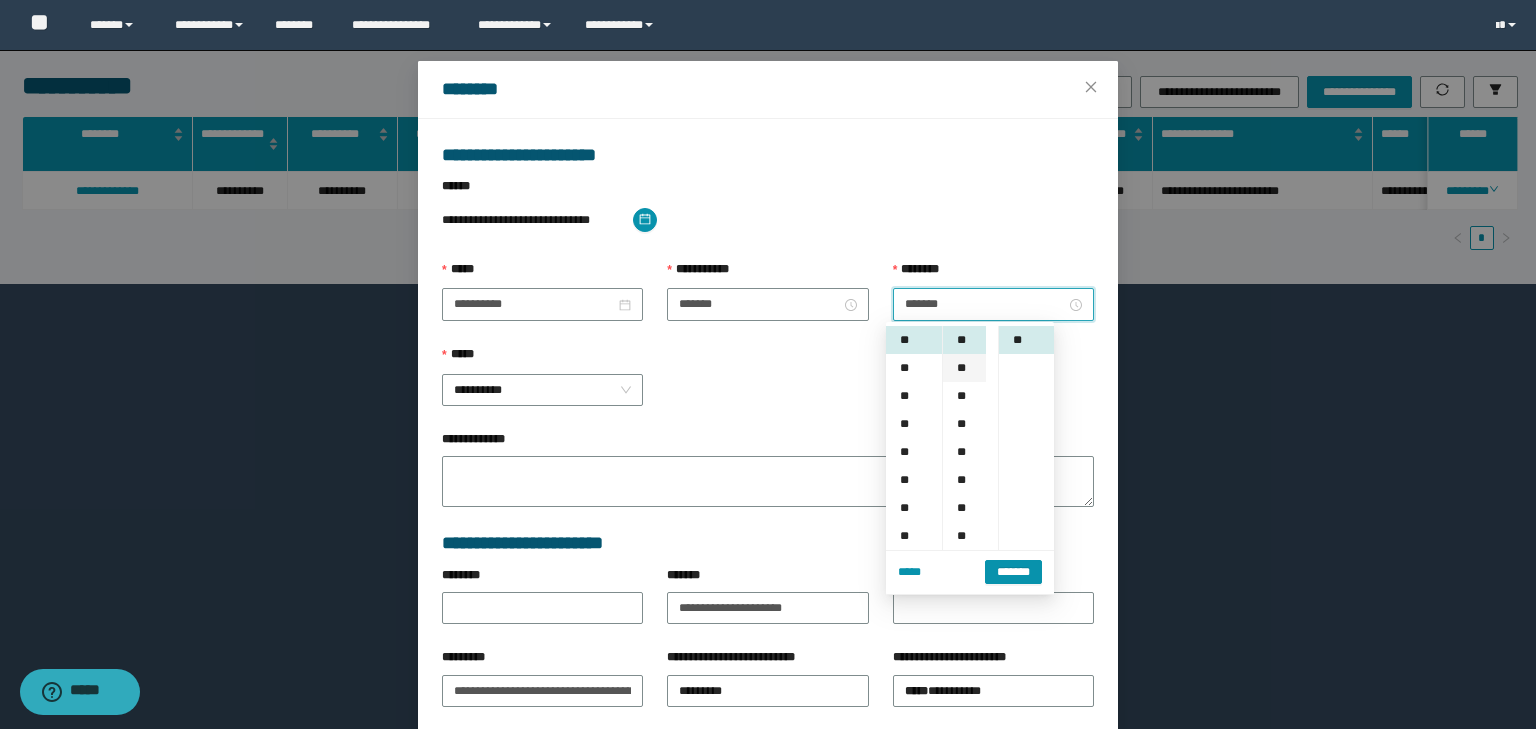 click on "**" at bounding box center (964, 368) 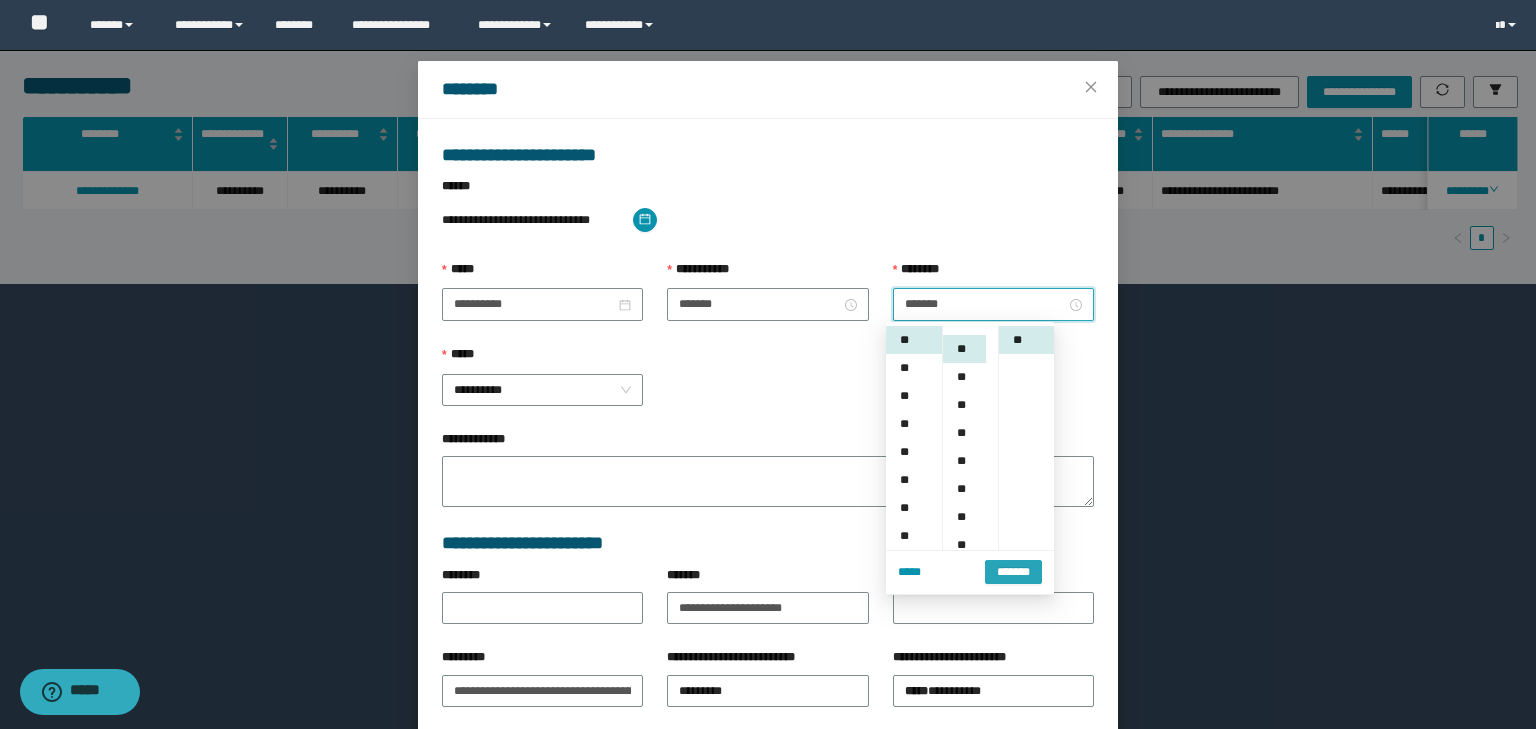 scroll, scrollTop: 112, scrollLeft: 0, axis: vertical 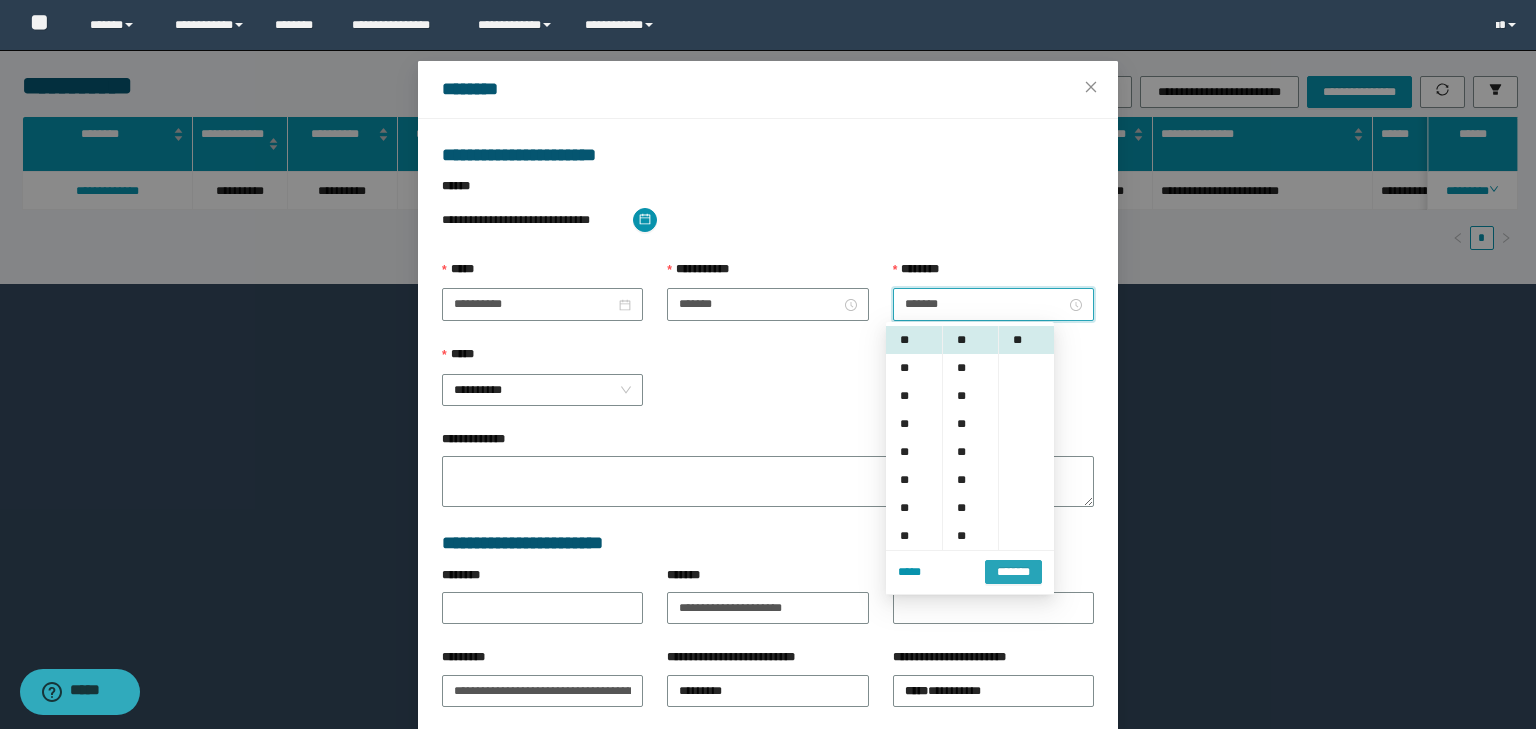 click on "*******" at bounding box center (1013, 572) 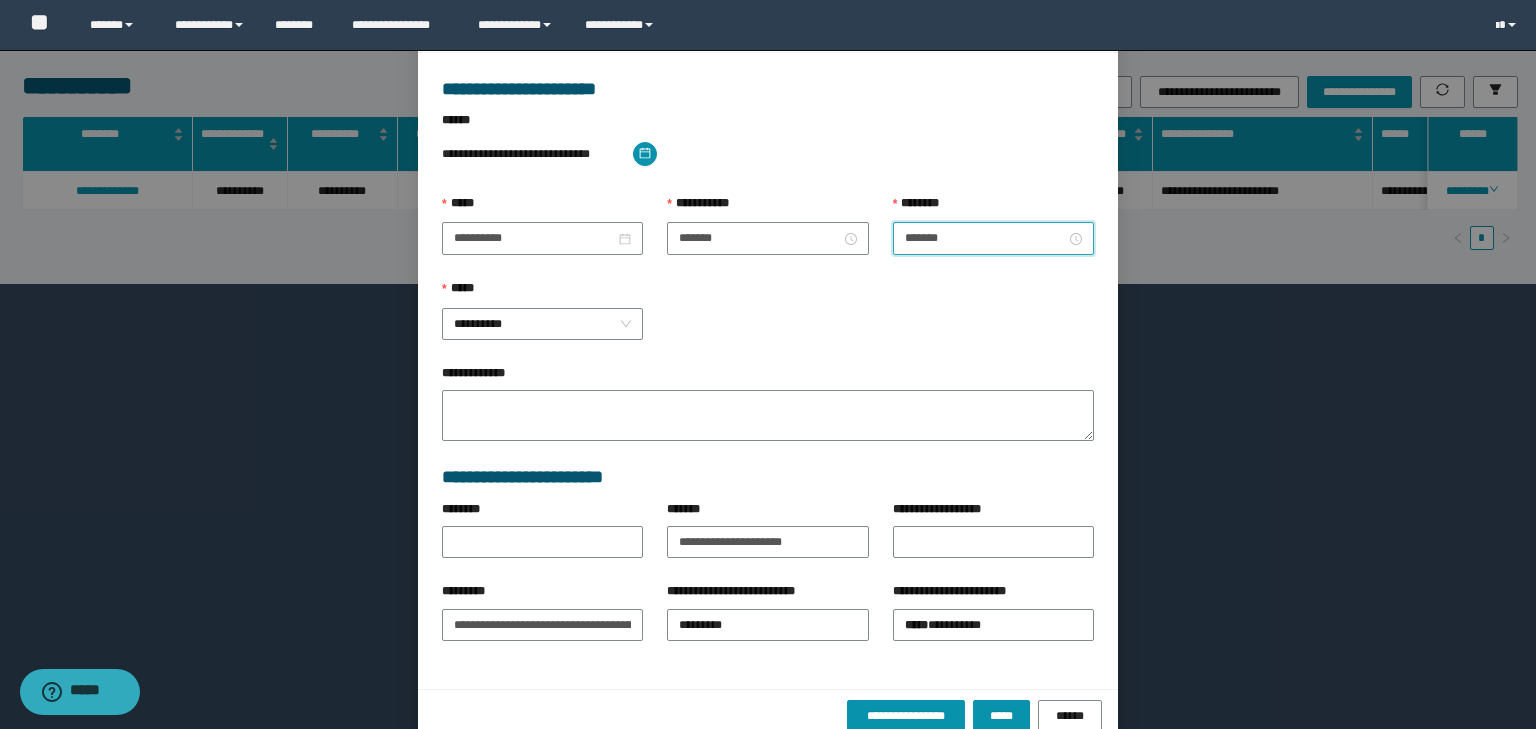 scroll, scrollTop: 139, scrollLeft: 0, axis: vertical 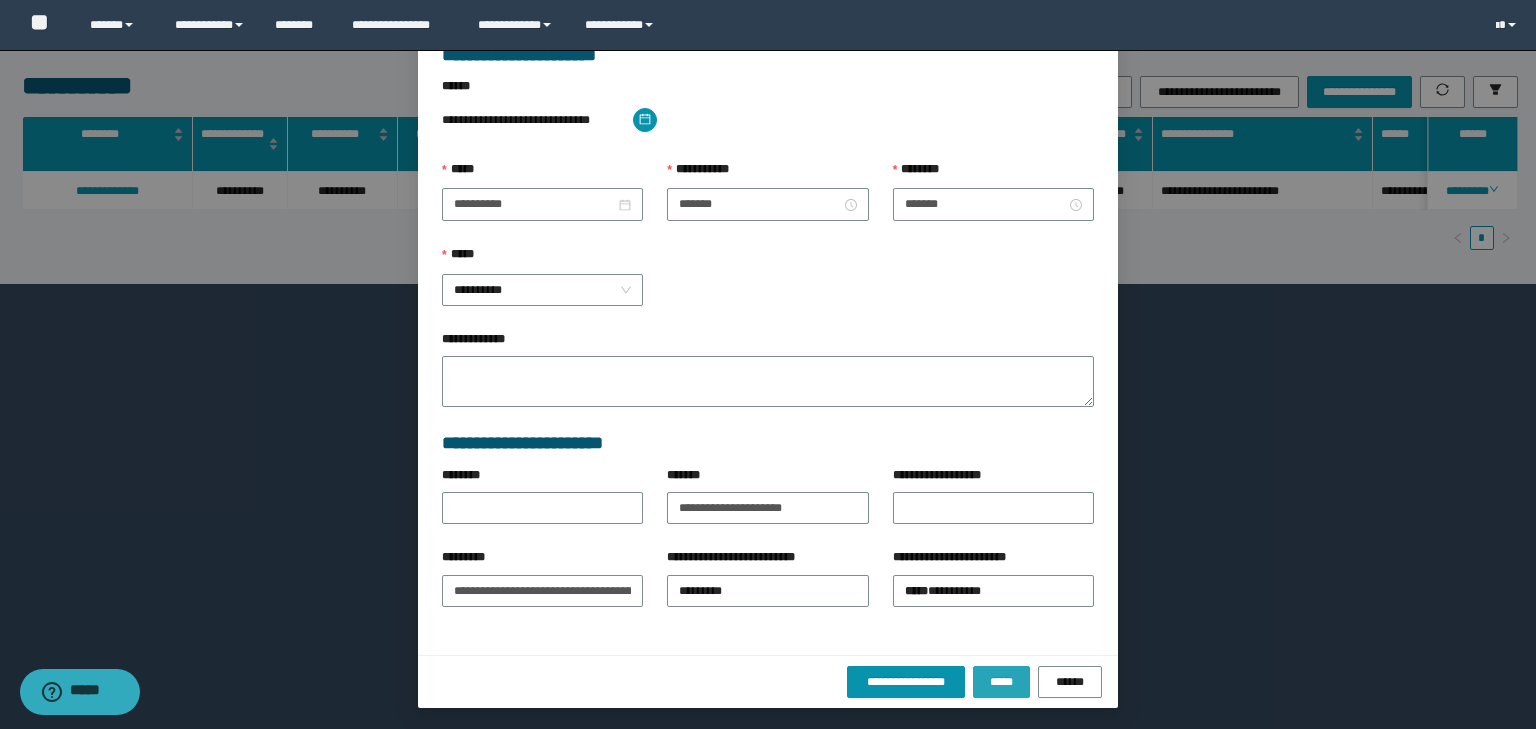 click on "*****" at bounding box center (1001, 682) 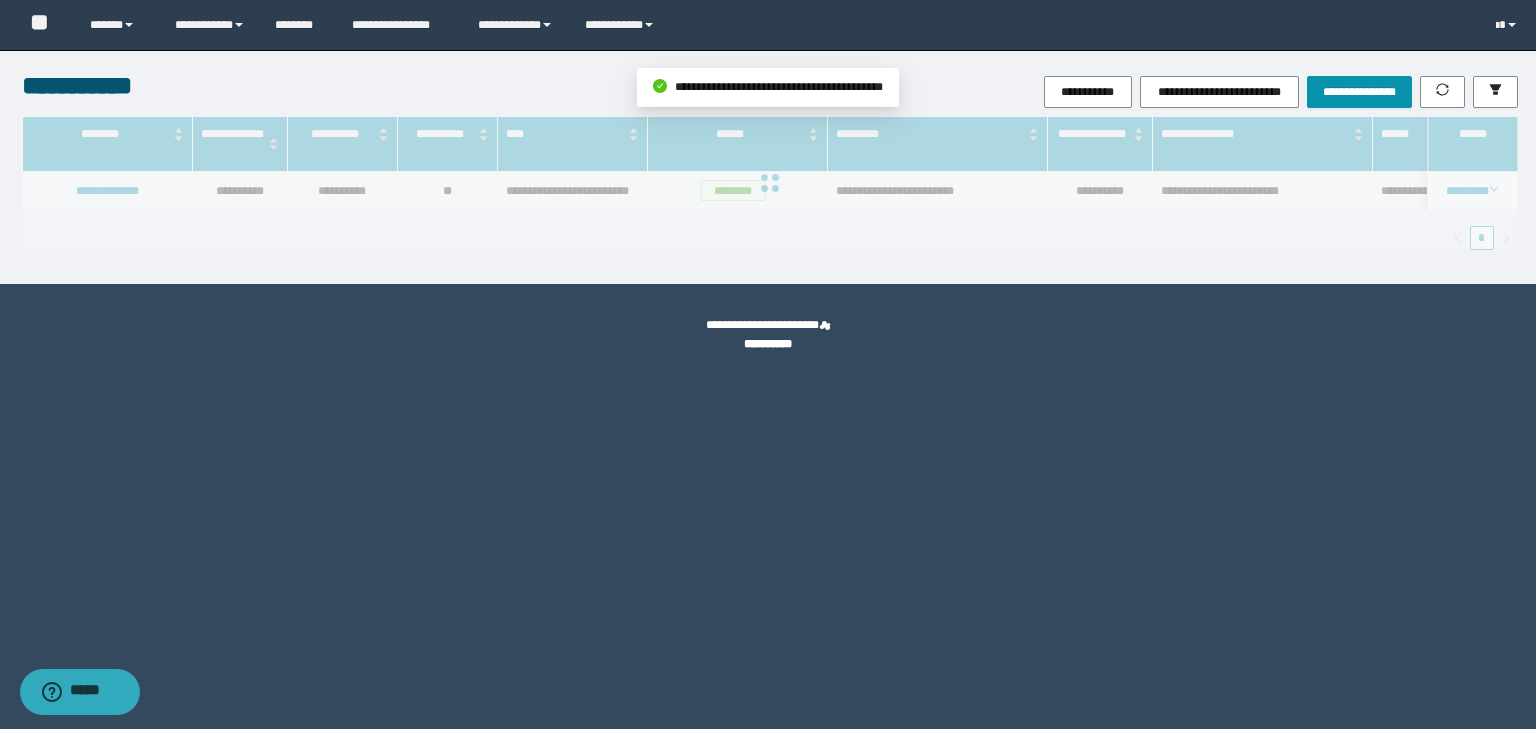 scroll, scrollTop: 39, scrollLeft: 0, axis: vertical 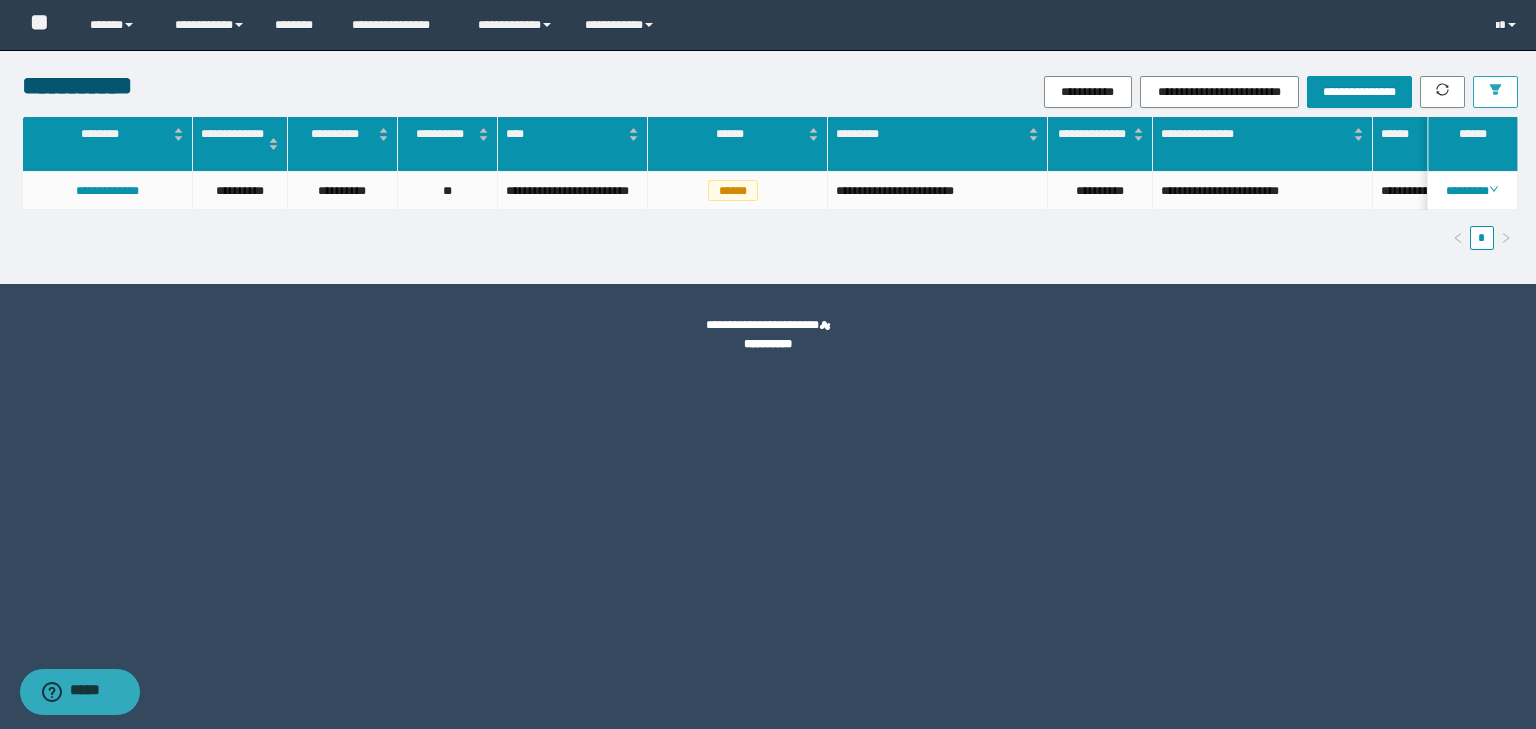 click at bounding box center (1495, 92) 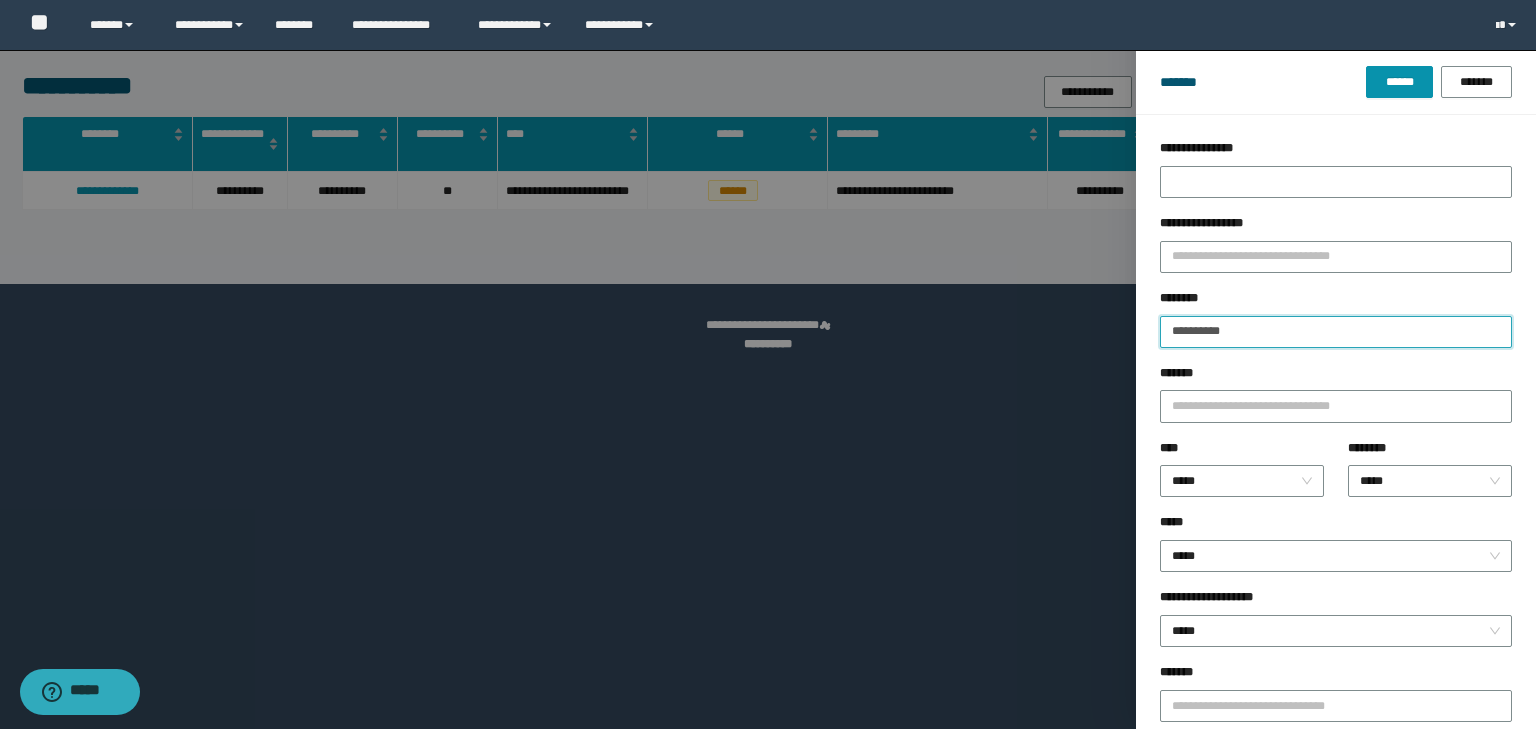 click on "**********" at bounding box center [1336, 332] 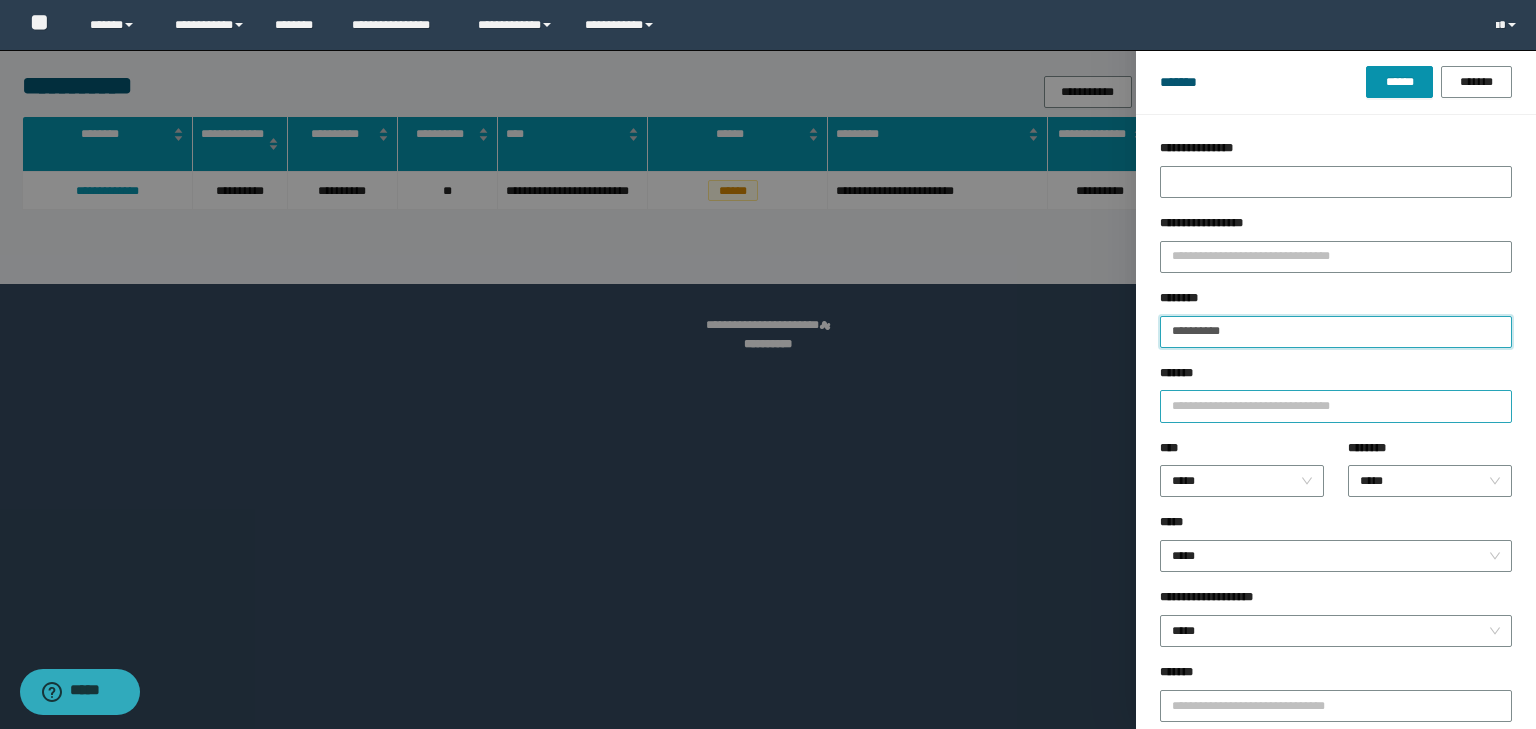 click on "******" at bounding box center (1399, 82) 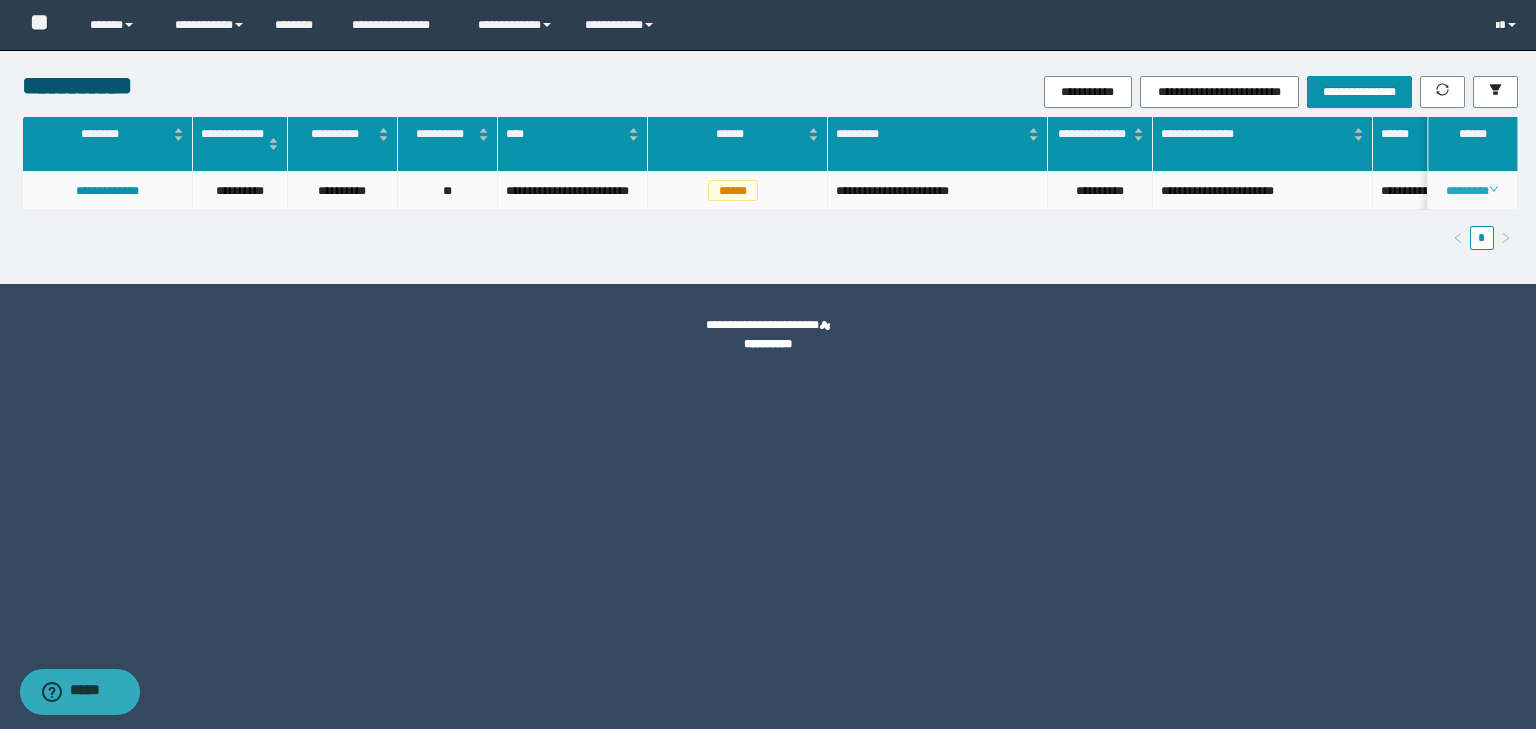 click 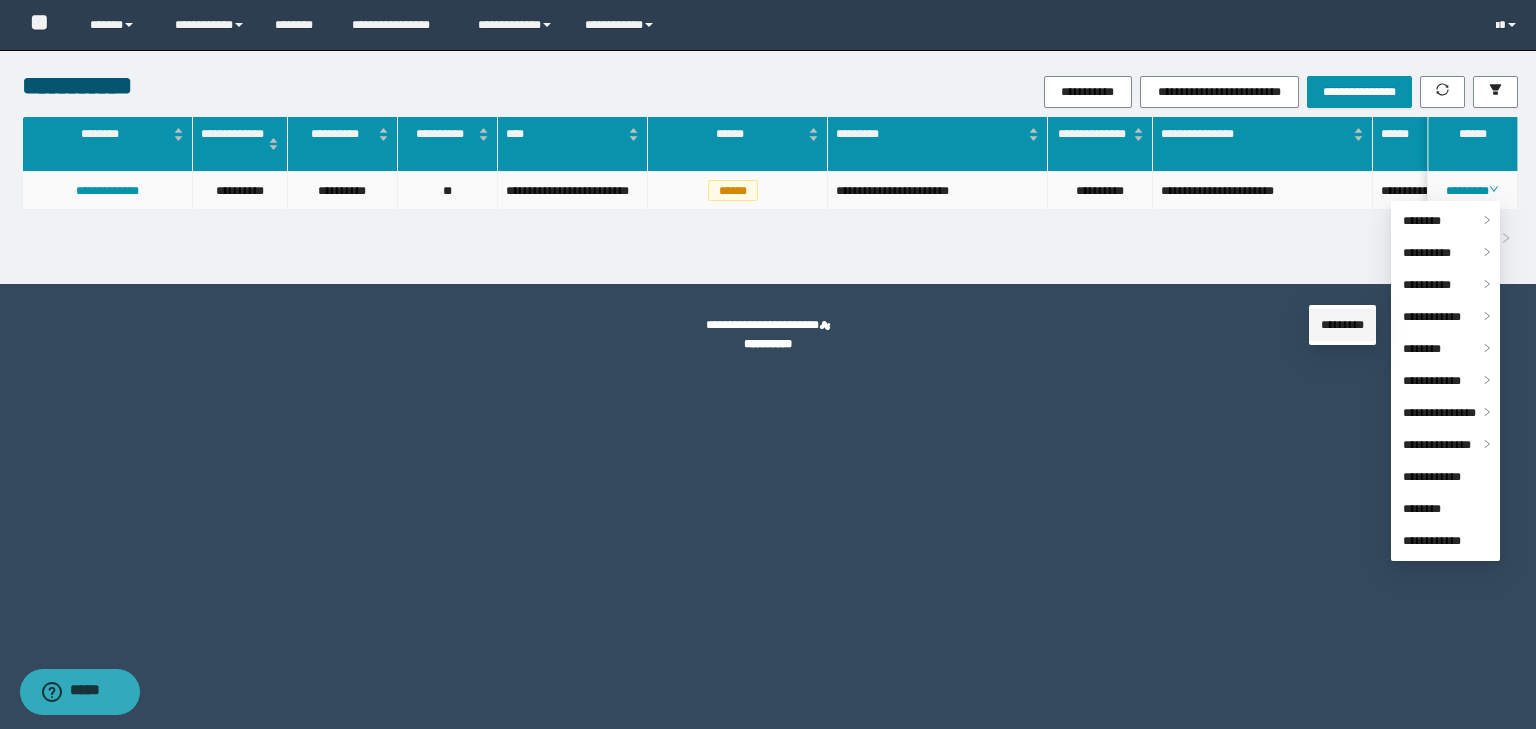 click on "*********" at bounding box center [1342, 325] 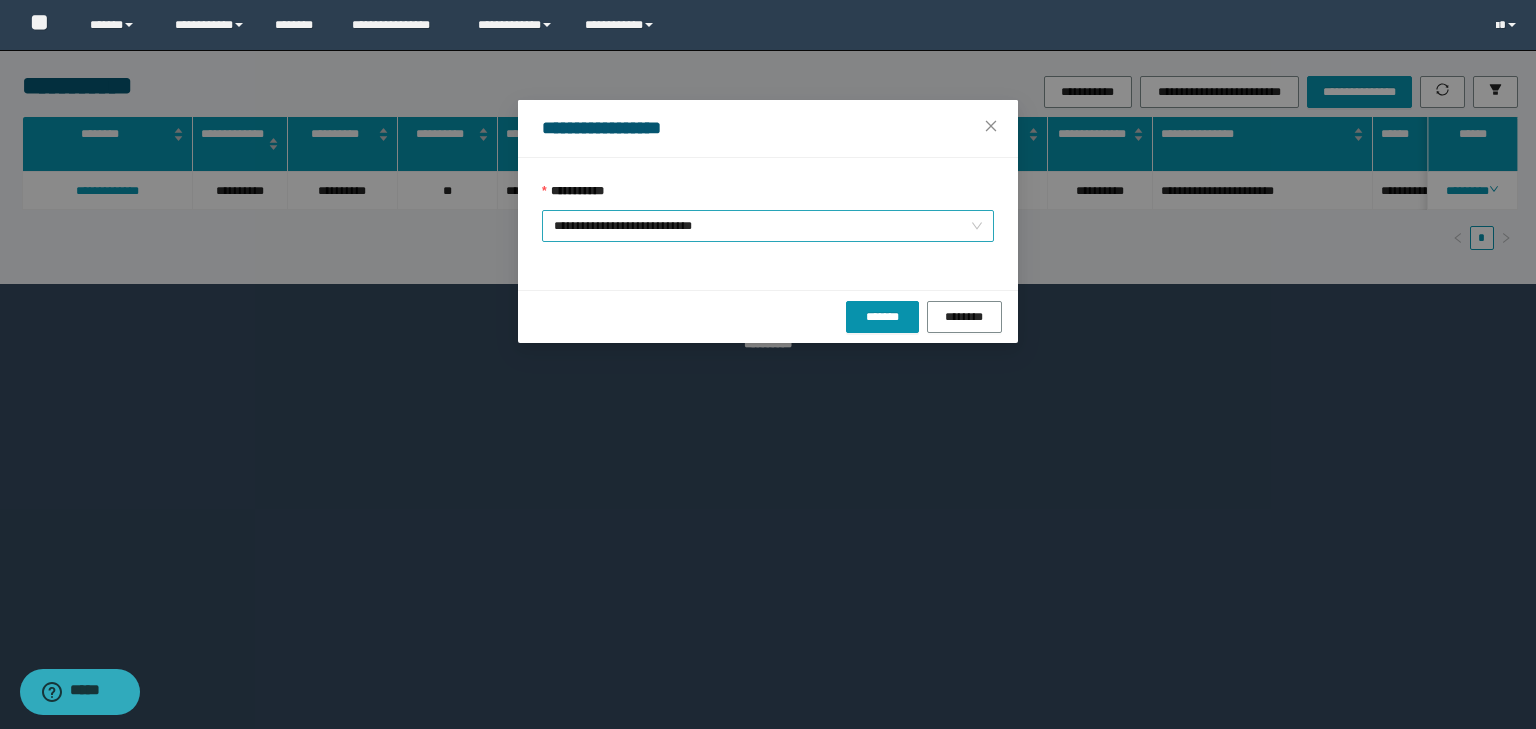 click on "**********" at bounding box center [768, 226] 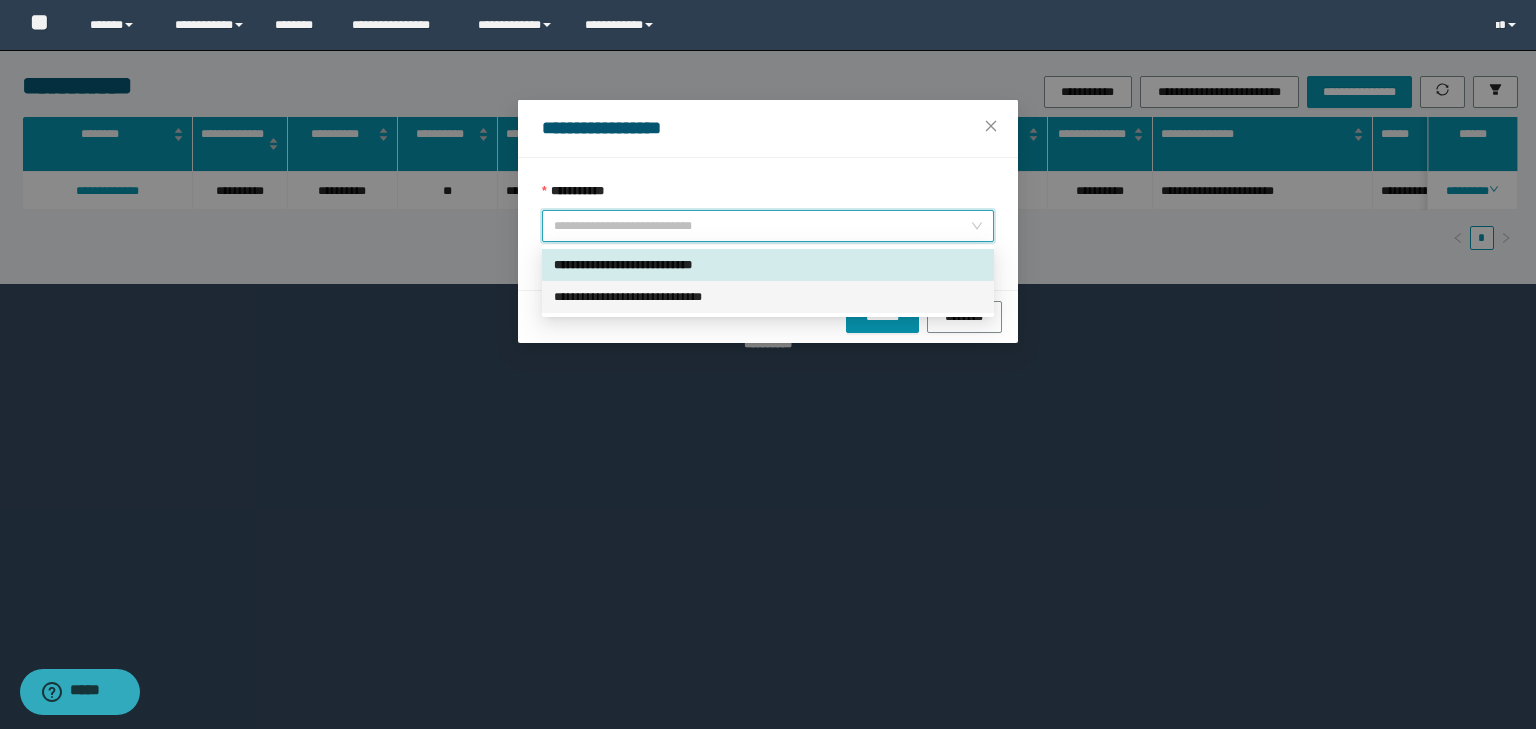 click on "**********" at bounding box center [768, 297] 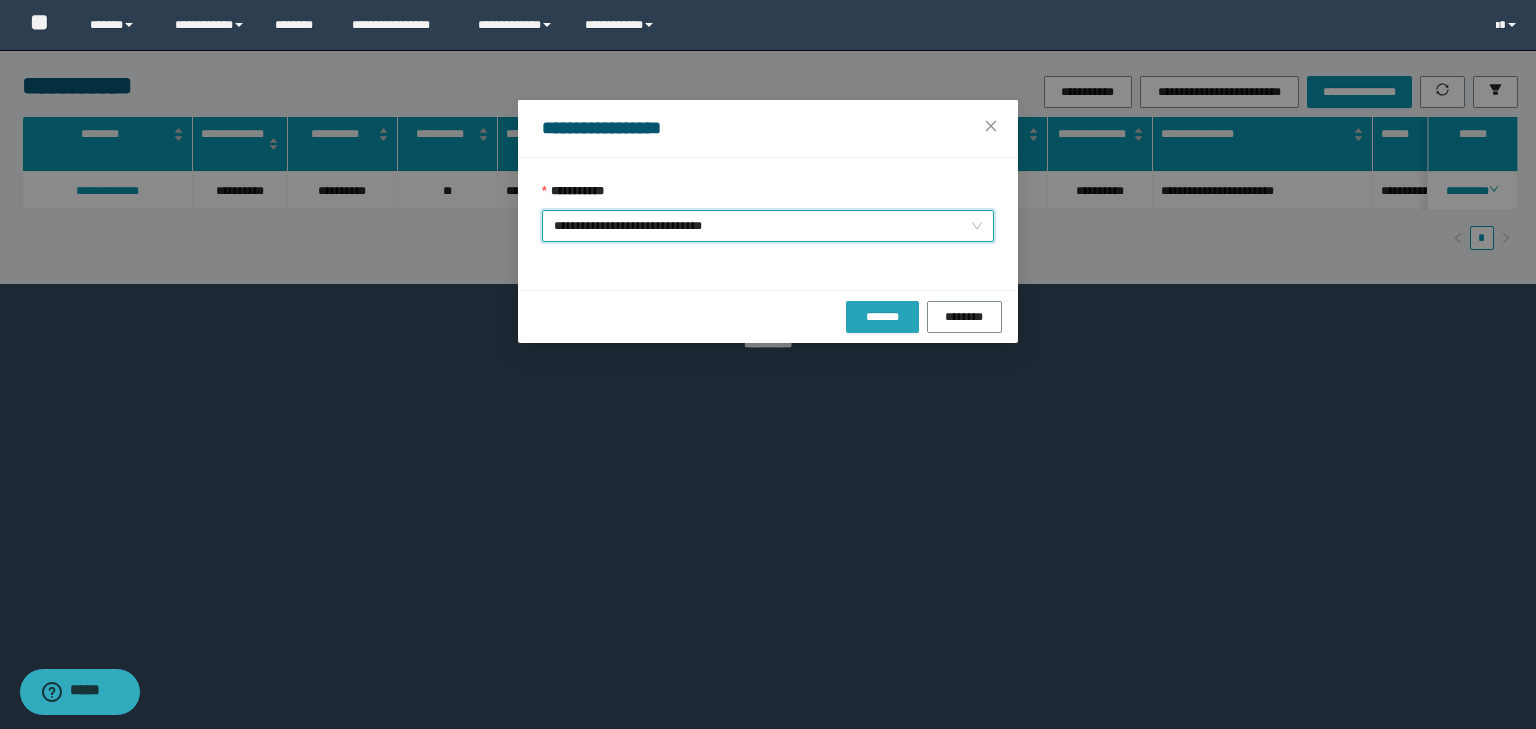 click on "*******" at bounding box center [882, 317] 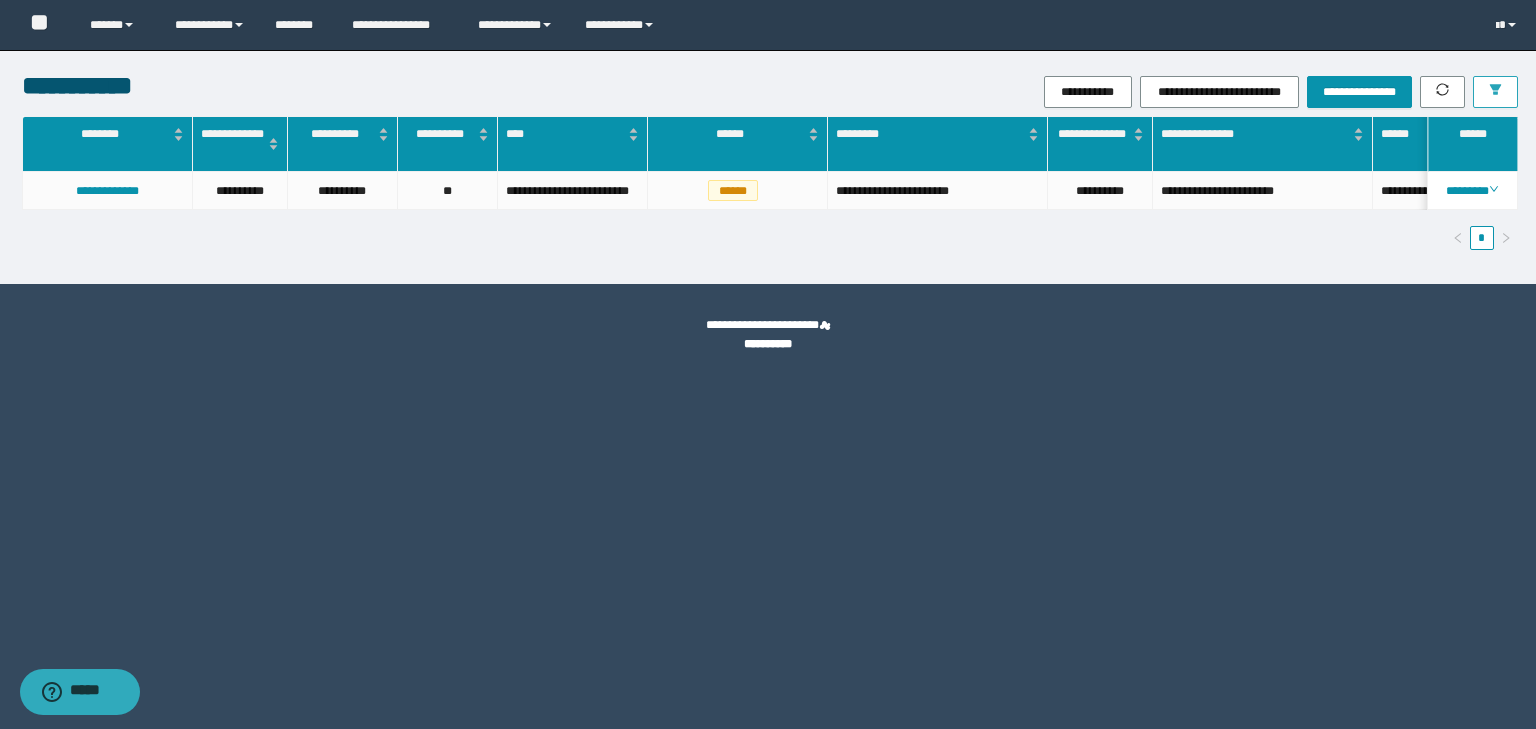 click at bounding box center (1495, 92) 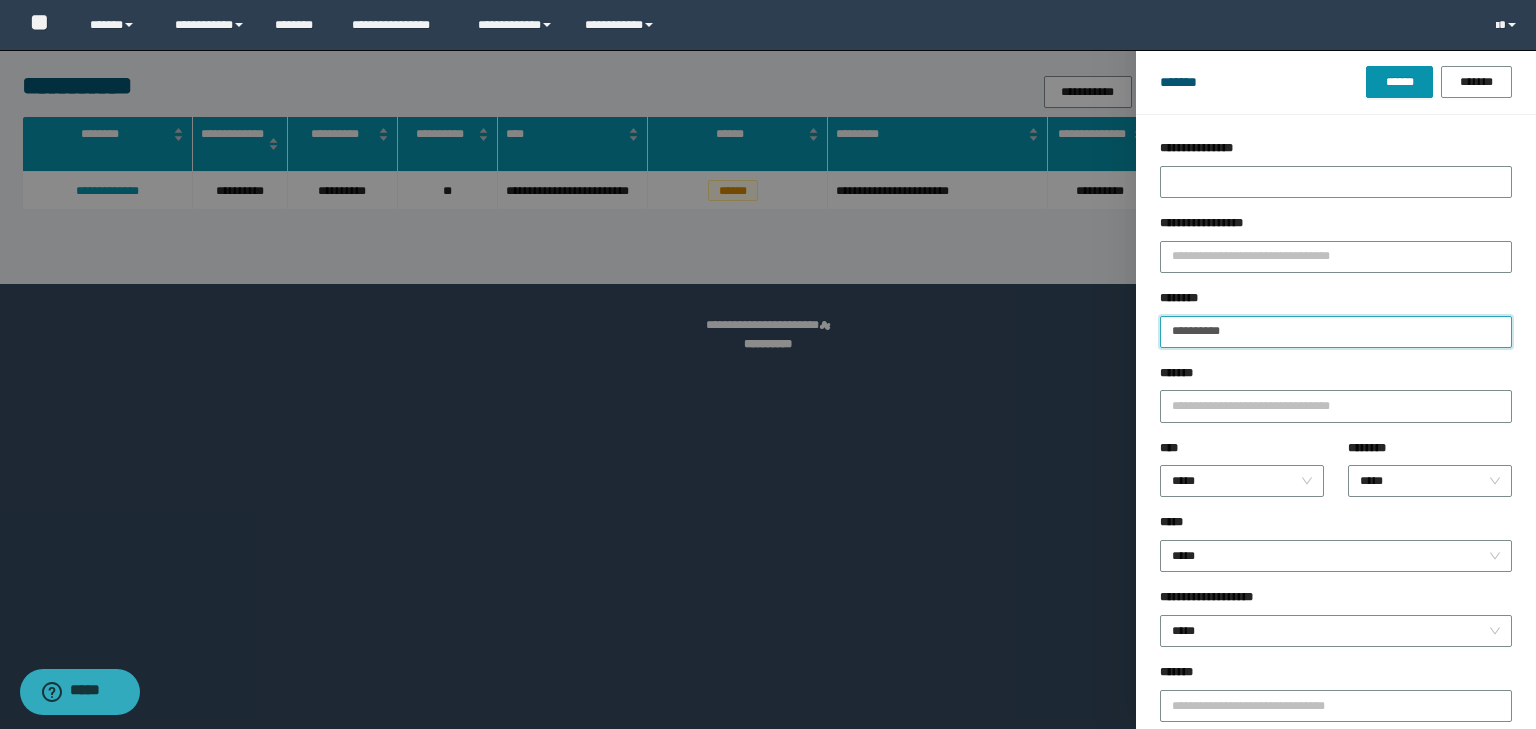 click on "**********" at bounding box center [1336, 332] 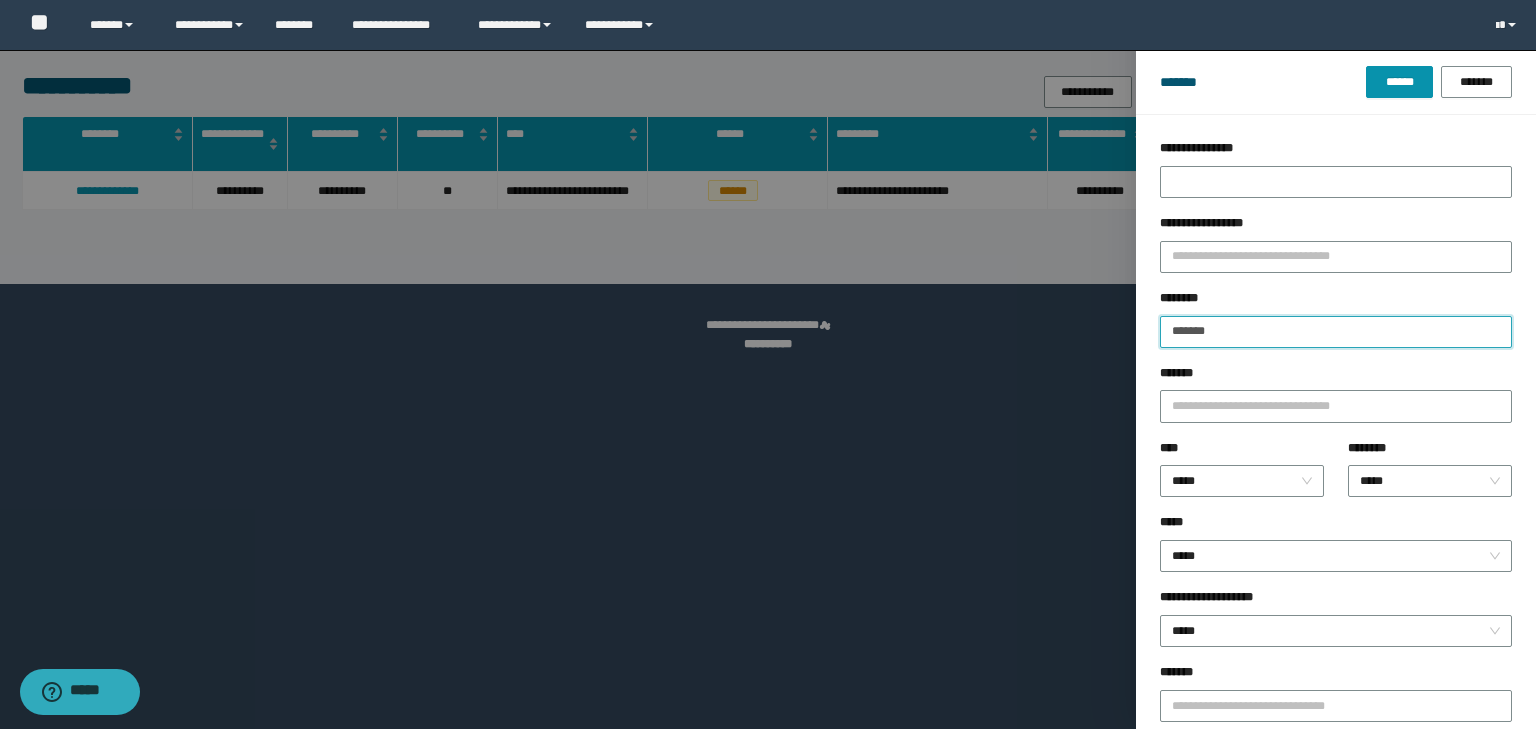 type on "*******" 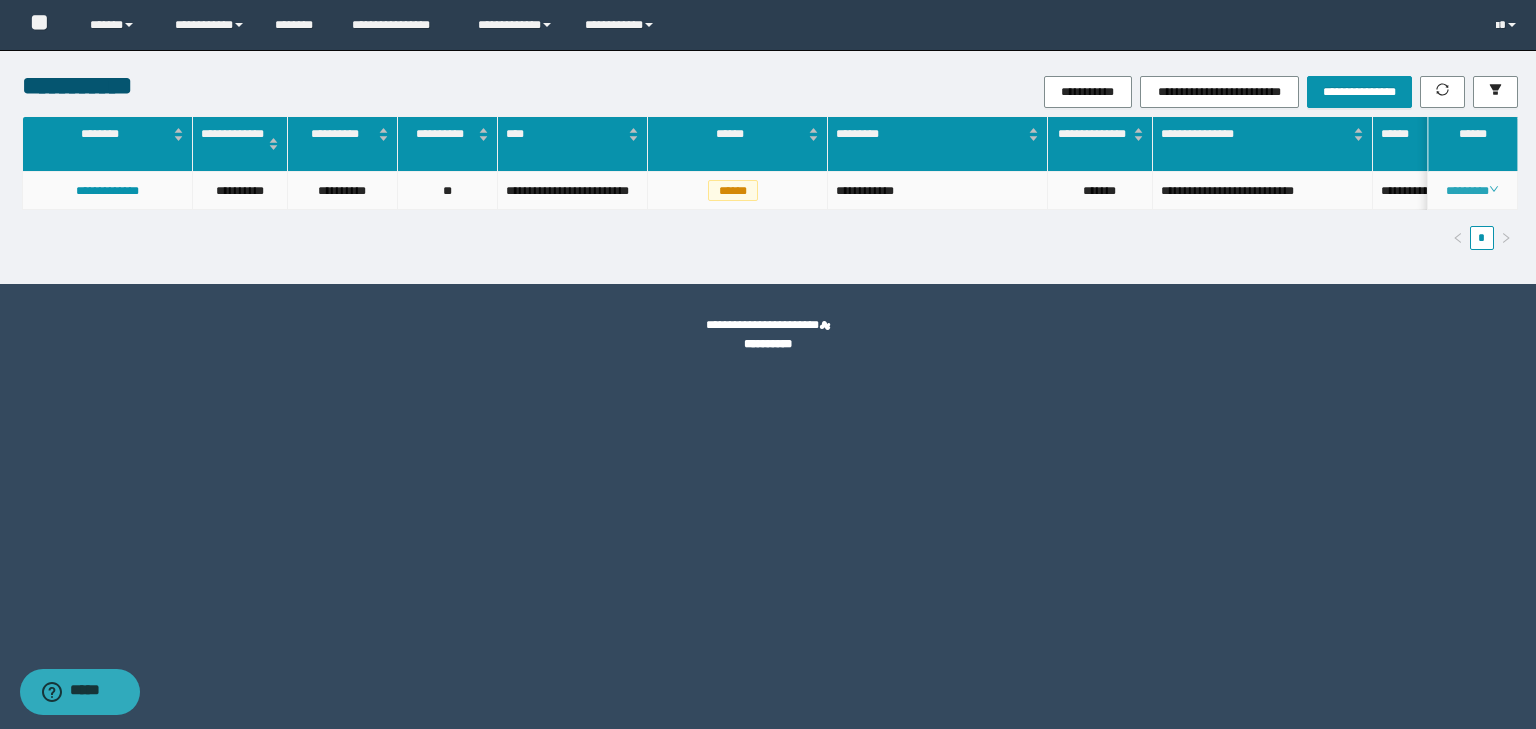 click 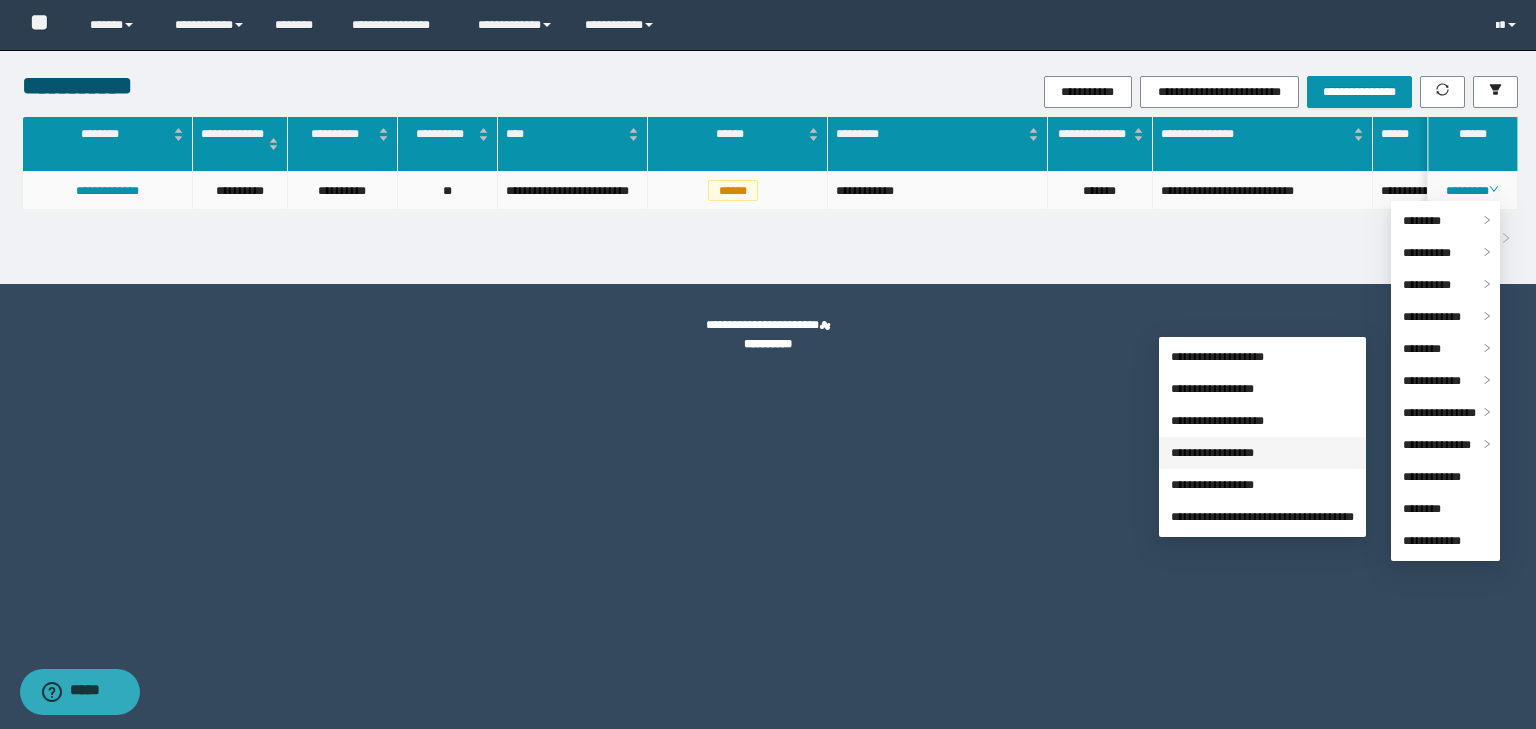 click on "**********" at bounding box center (1212, 453) 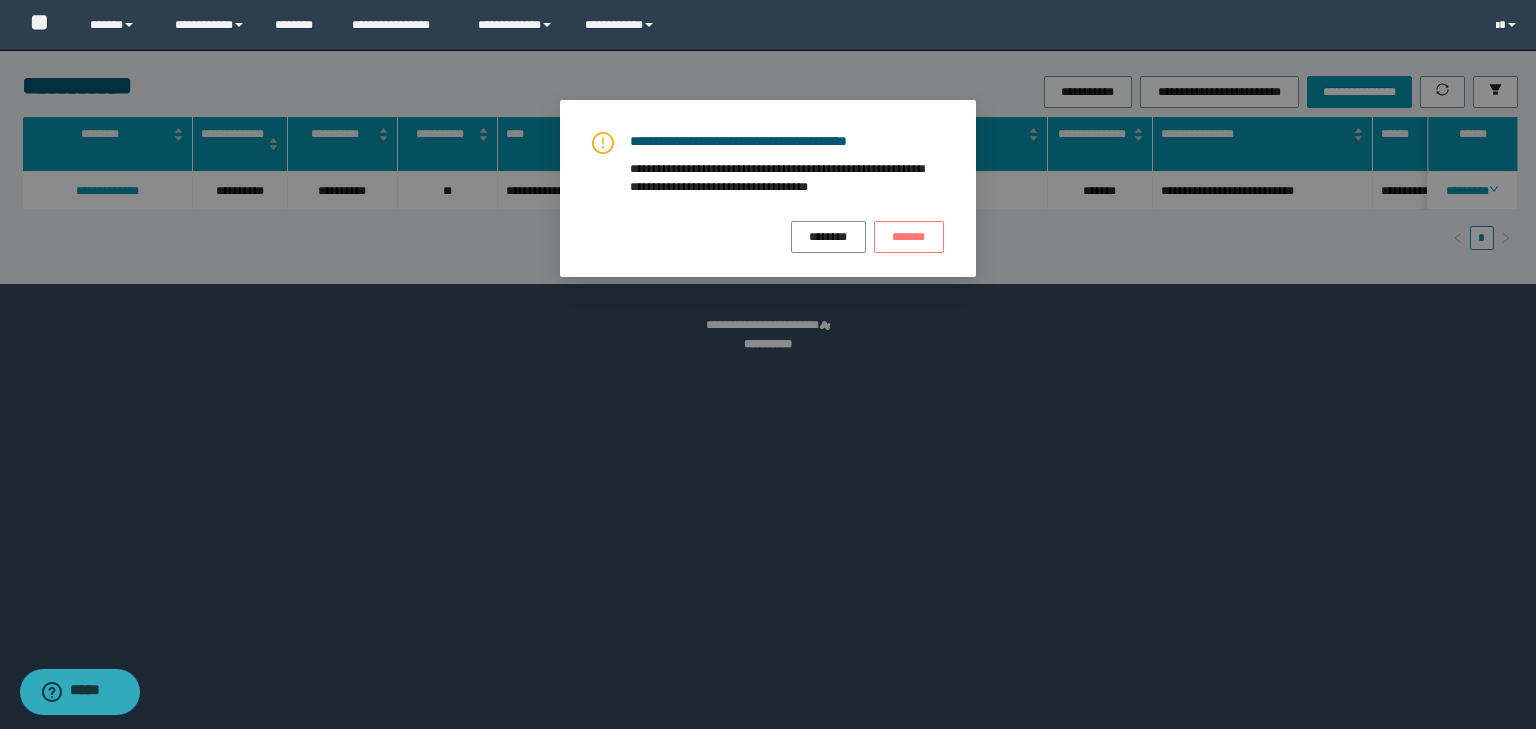 click on "*******" at bounding box center (909, 237) 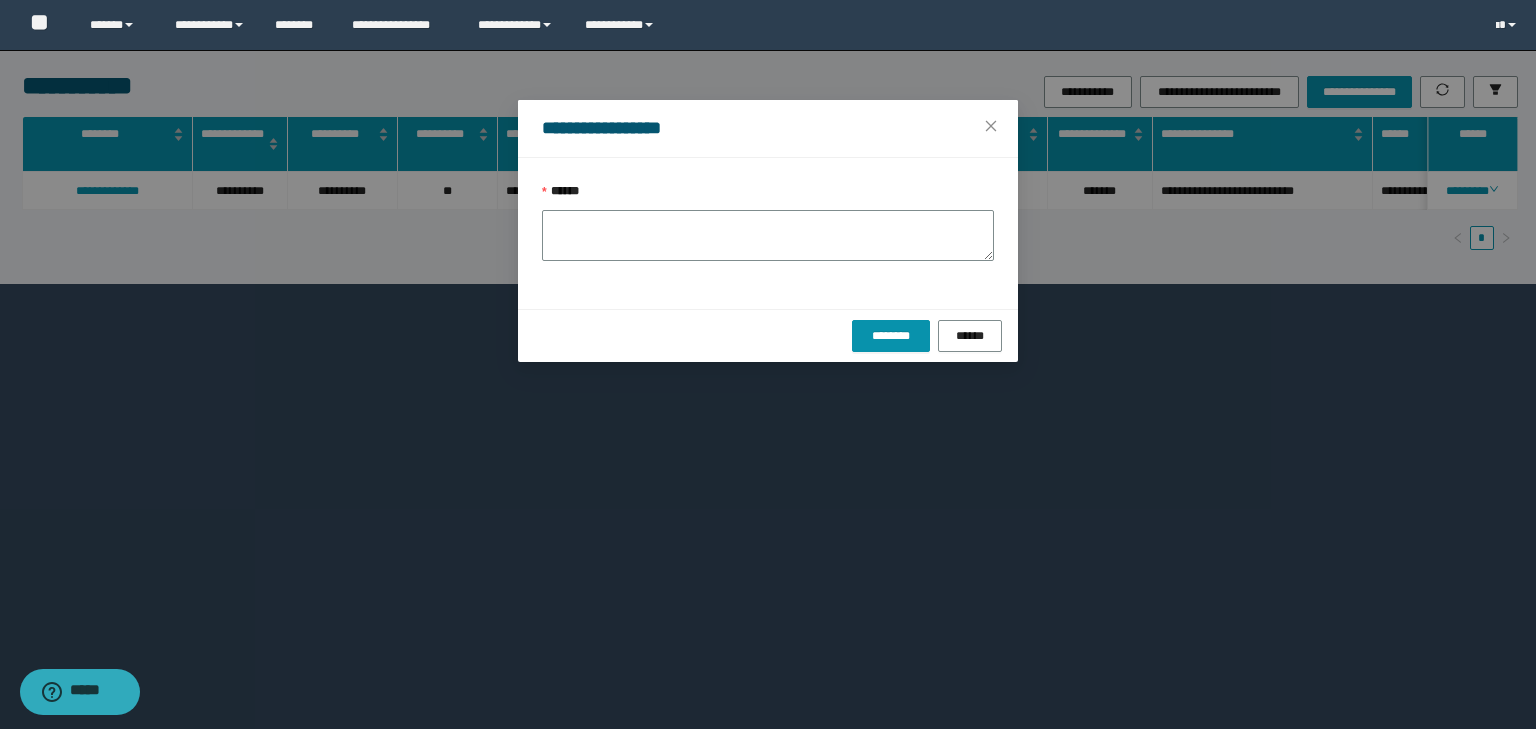click on "******" at bounding box center (768, 233) 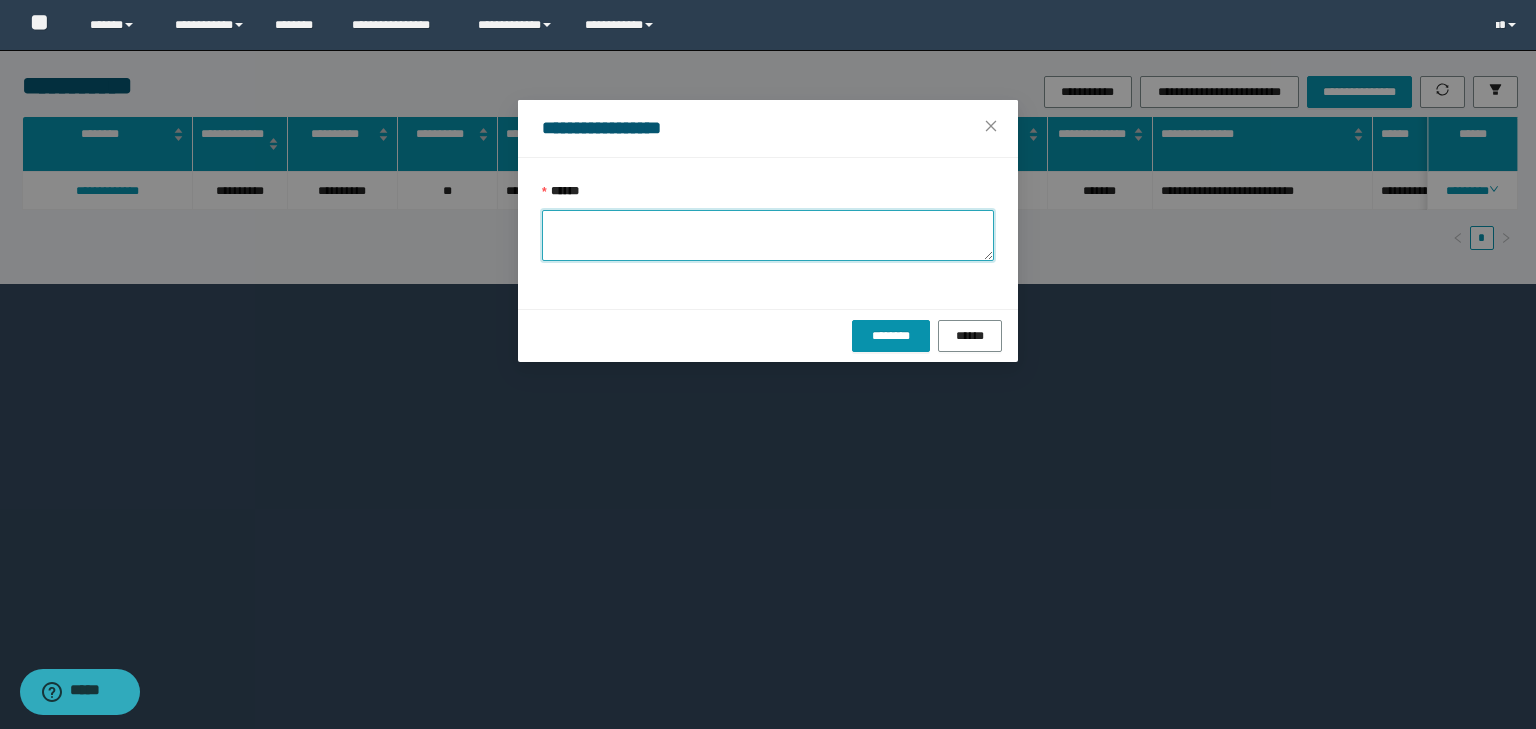 click on "******" at bounding box center (768, 235) 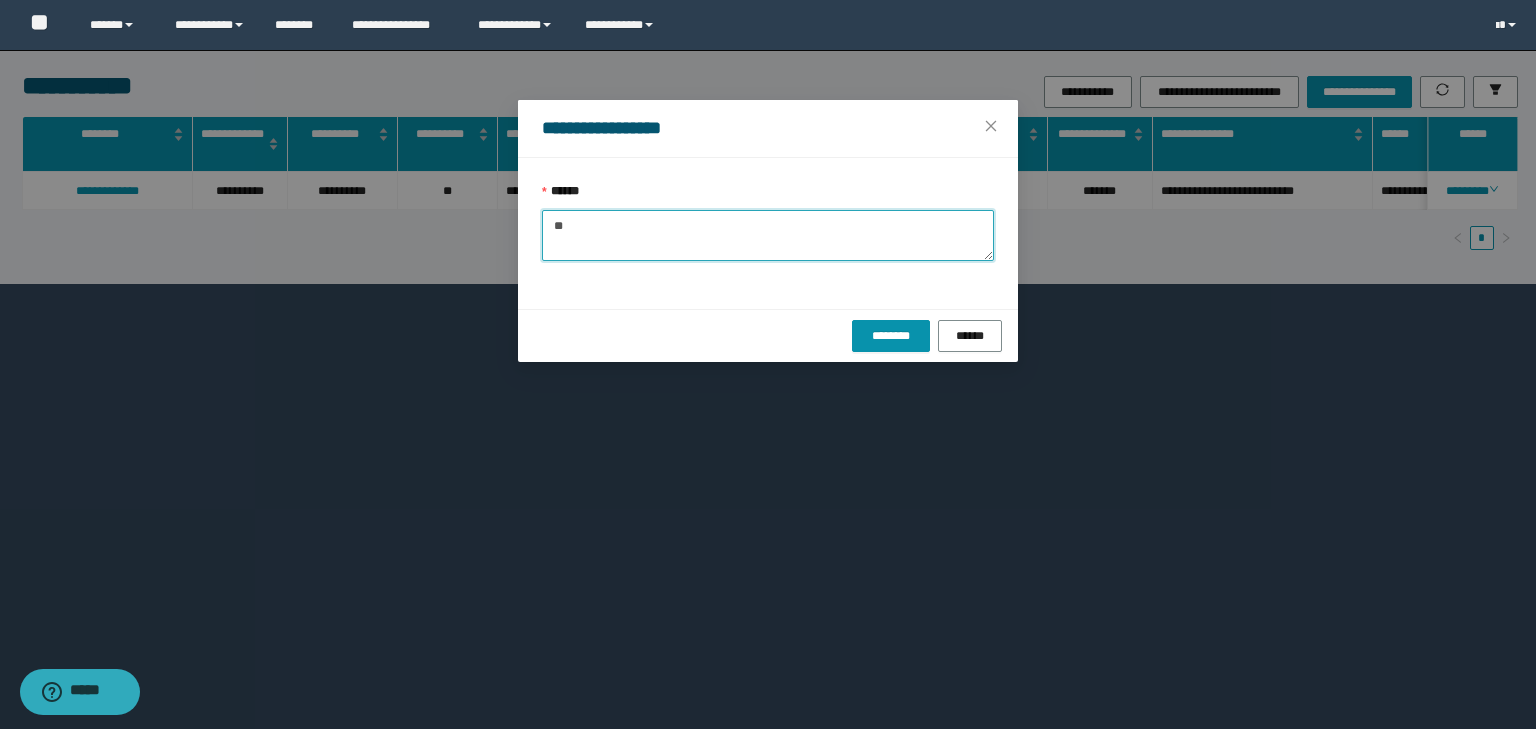 type on "*" 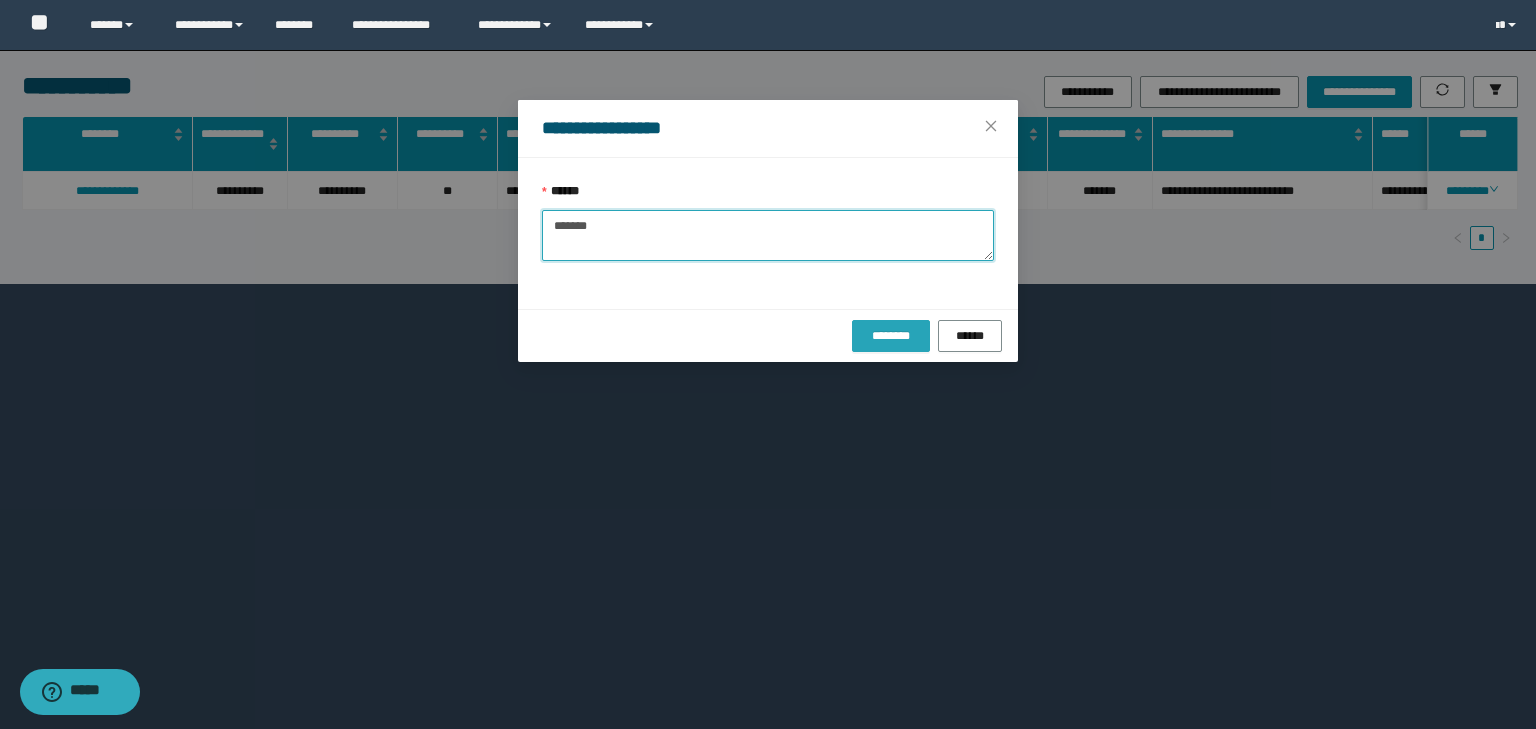 type on "*******" 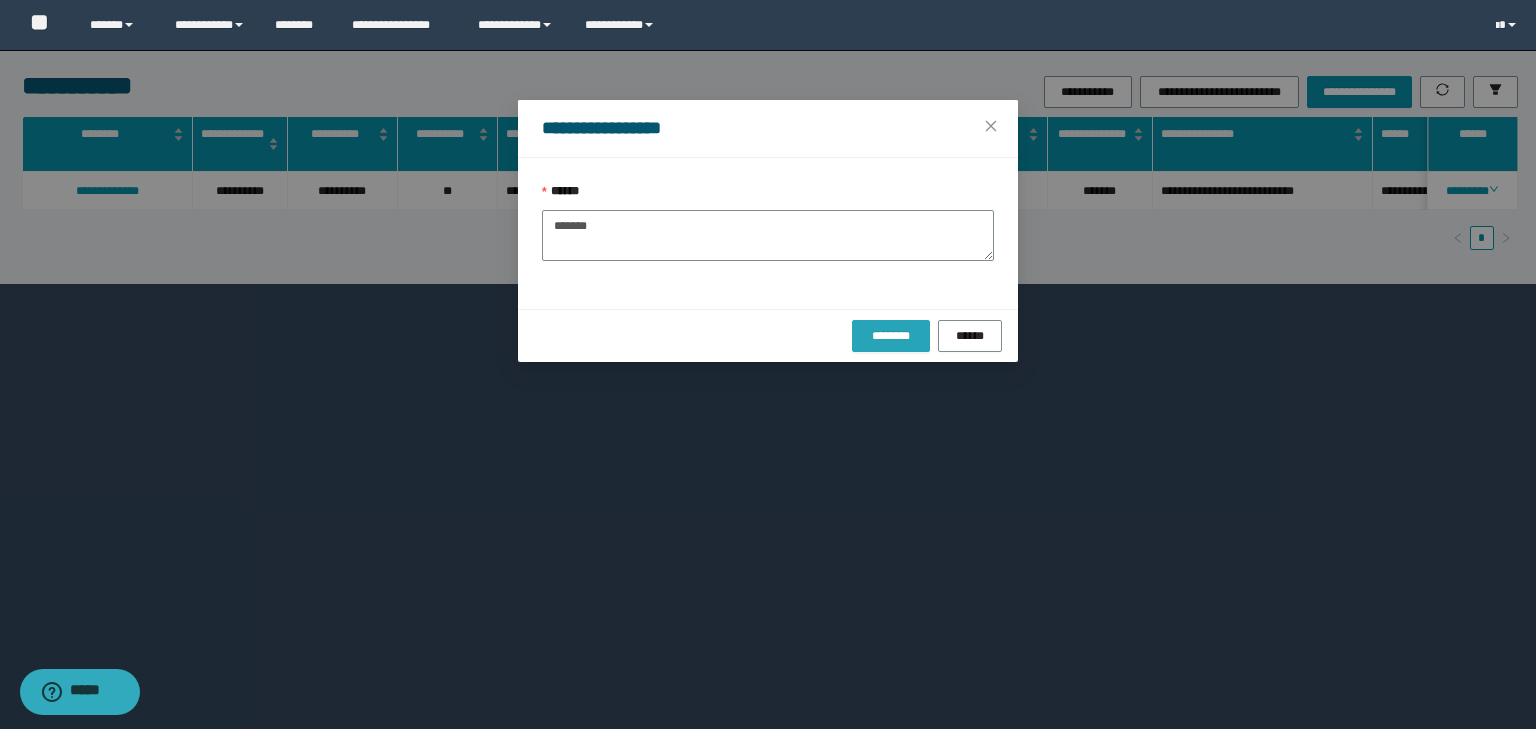 click on "********" at bounding box center (890, 336) 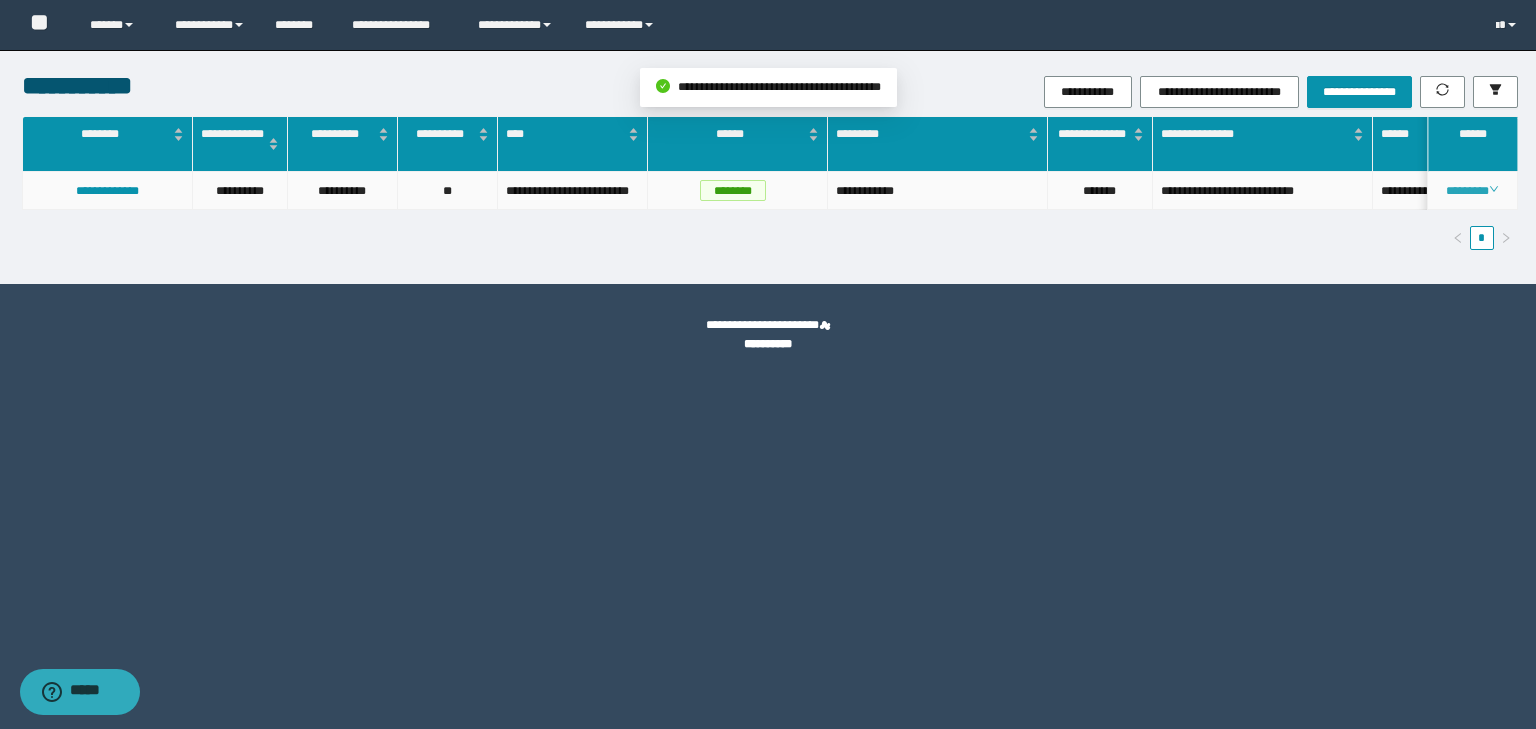 click 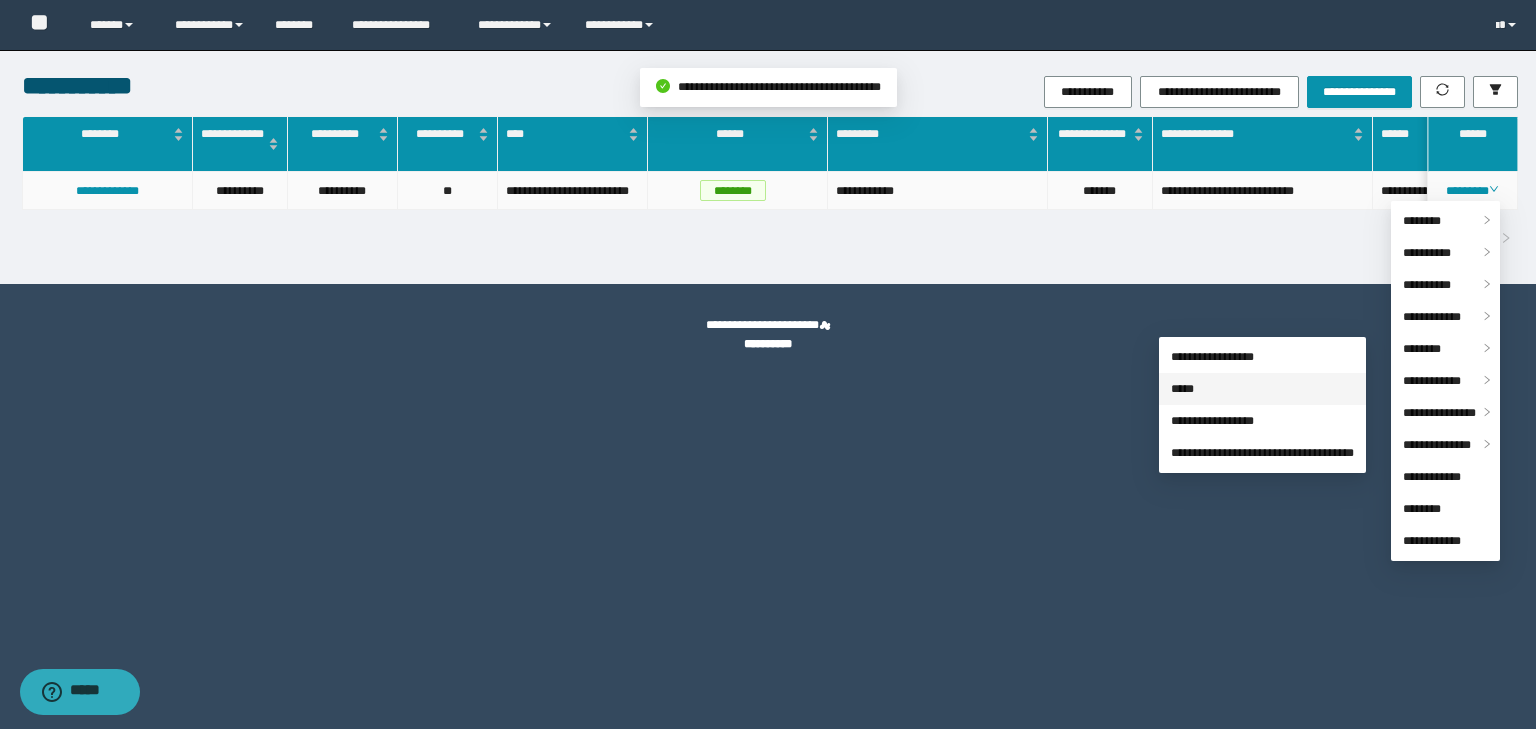 click on "*****" at bounding box center (1182, 389) 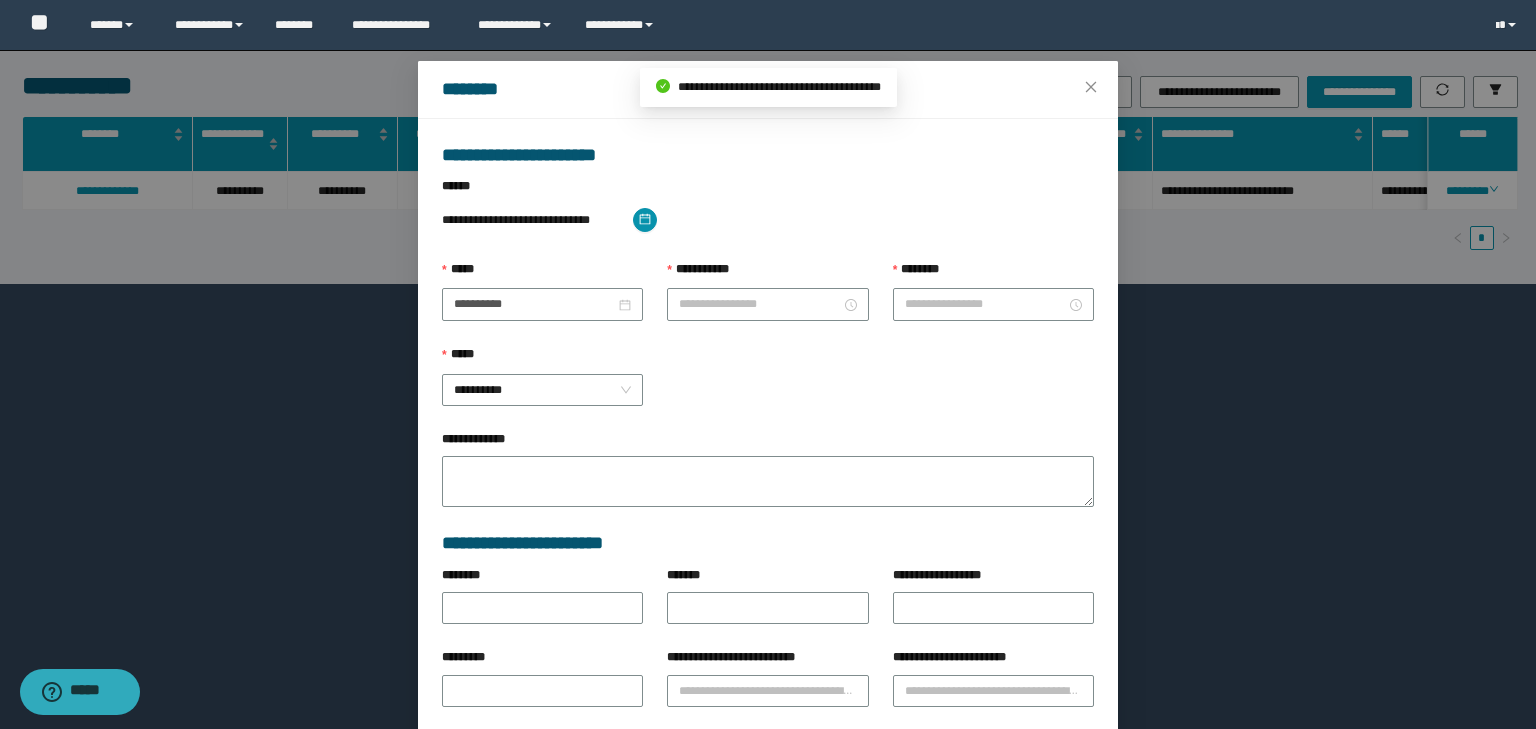 type on "**********" 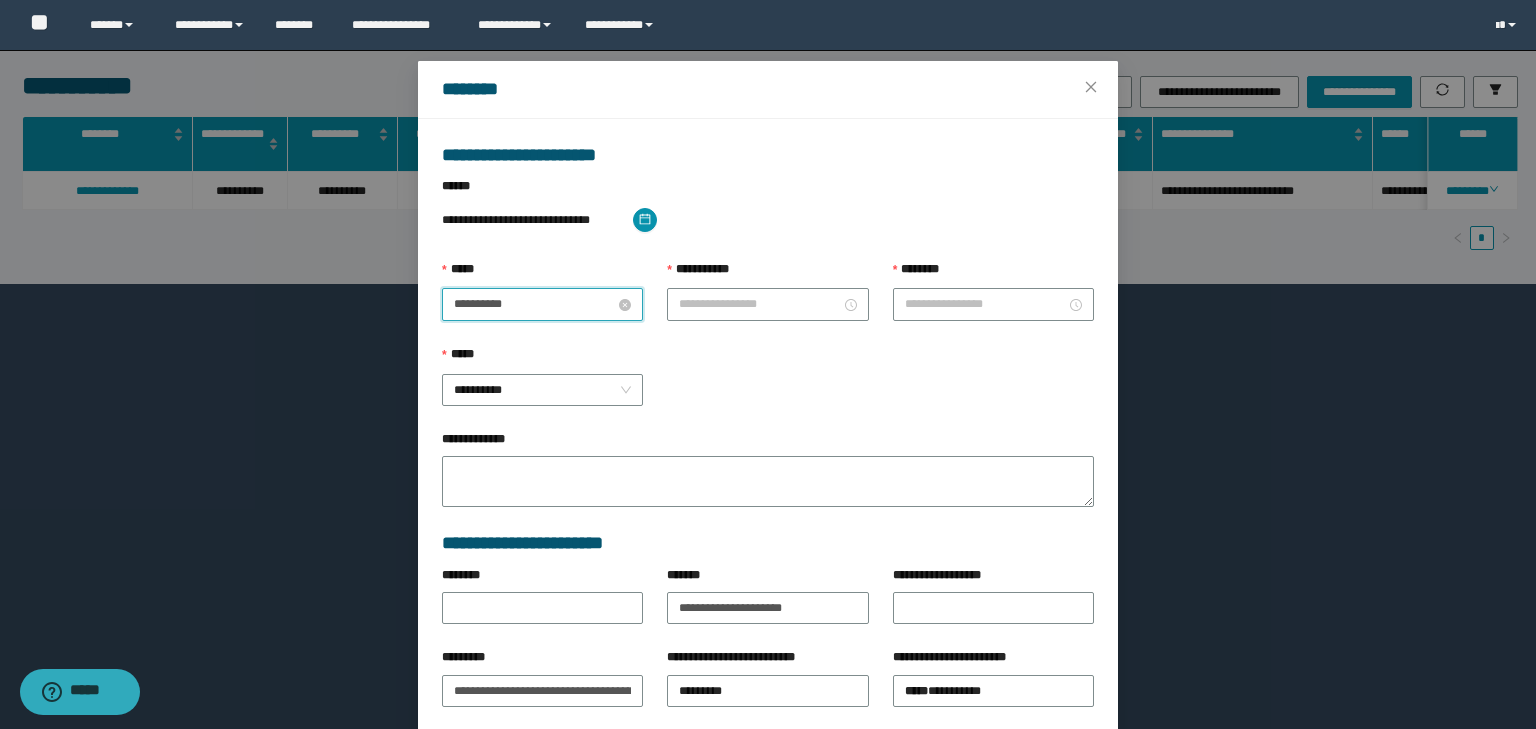 click on "**********" at bounding box center [534, 304] 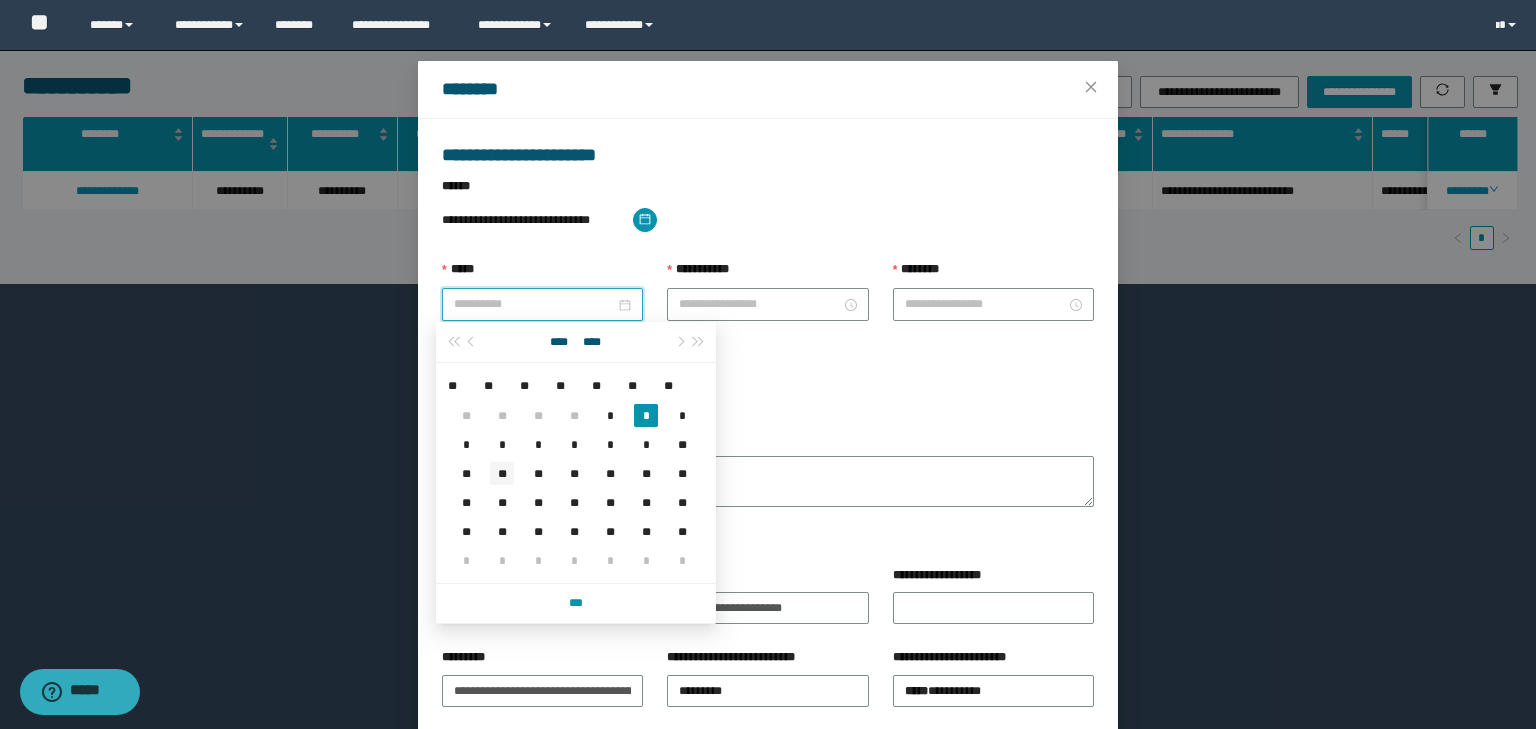 type on "**********" 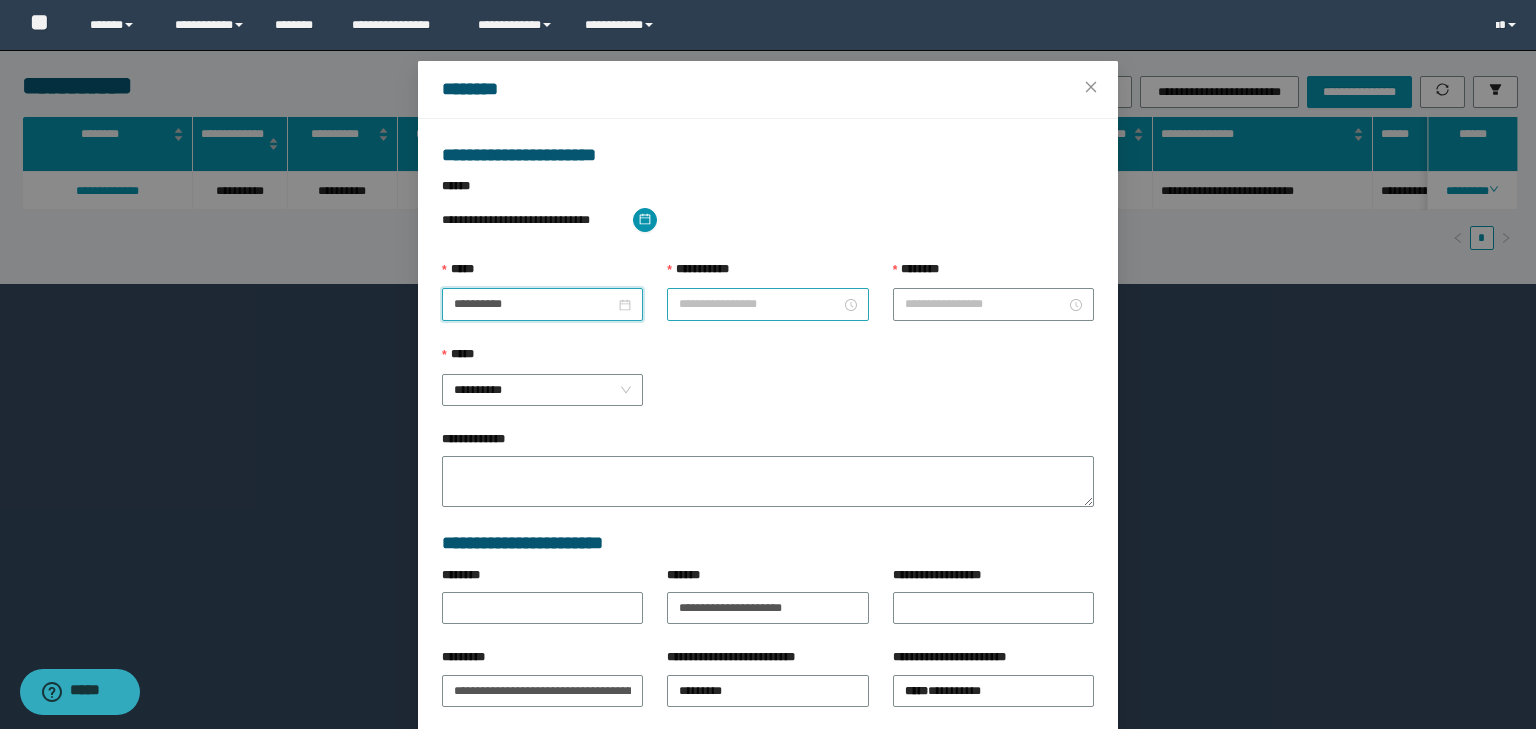 click on "**********" at bounding box center [759, 304] 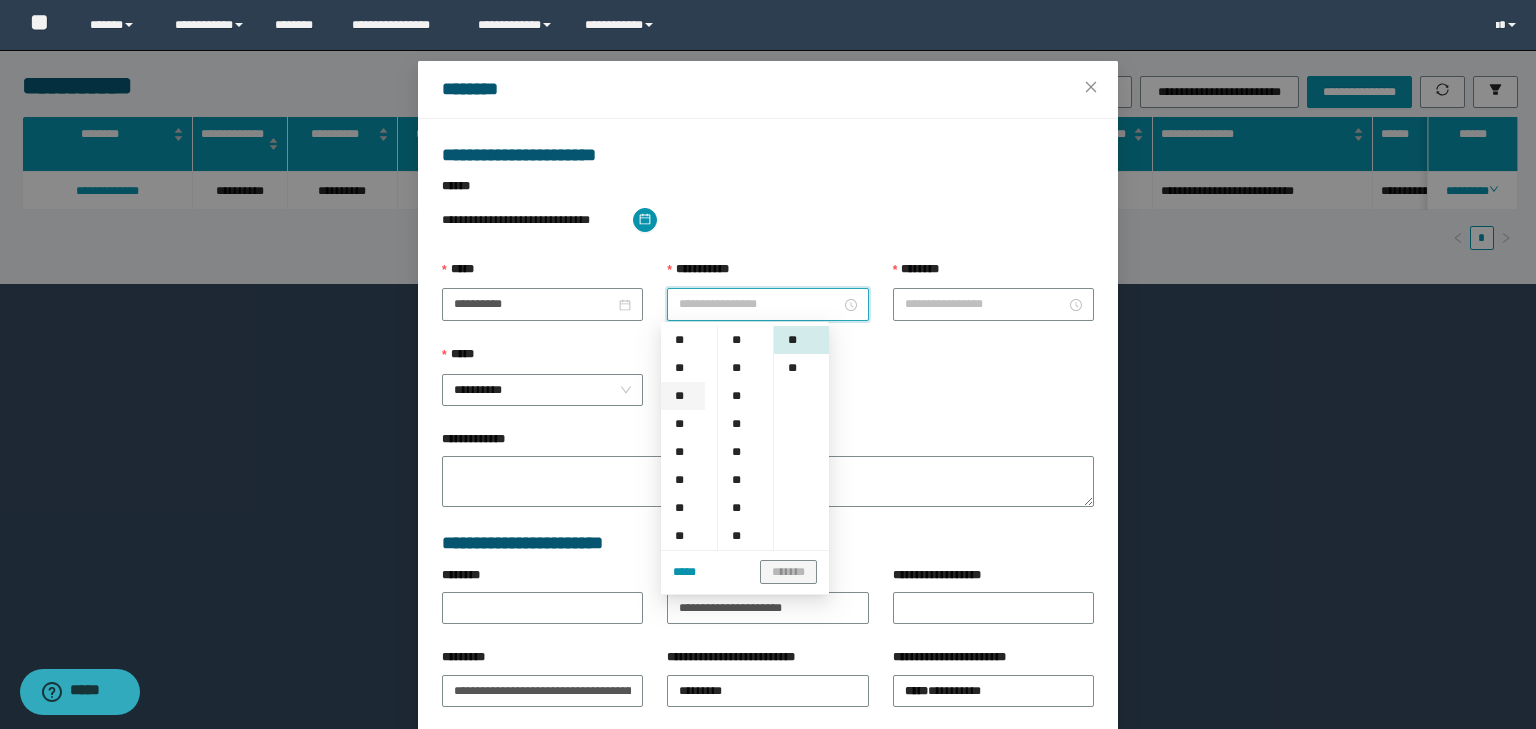 click on "**" at bounding box center [683, 396] 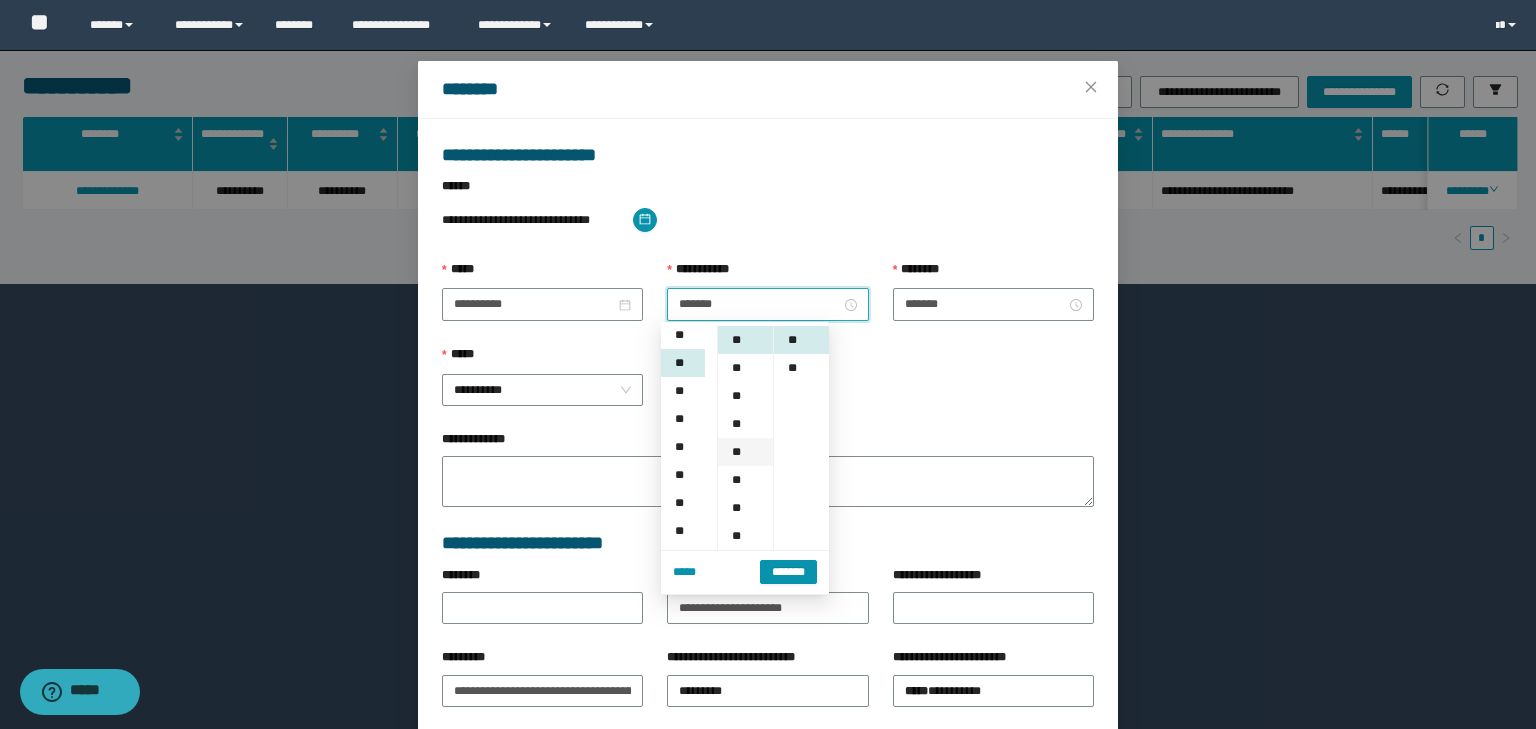 scroll, scrollTop: 56, scrollLeft: 0, axis: vertical 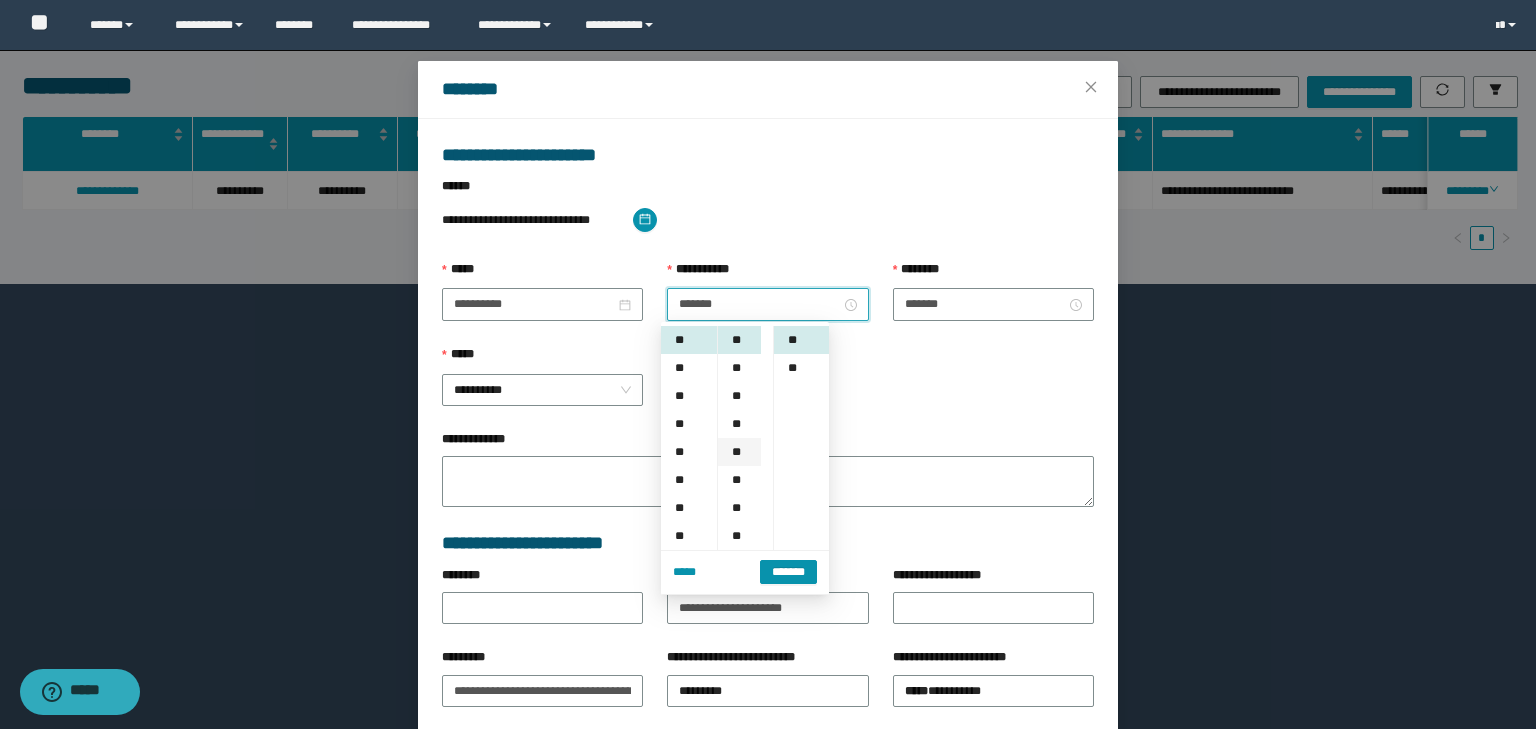click on "**" at bounding box center (739, 452) 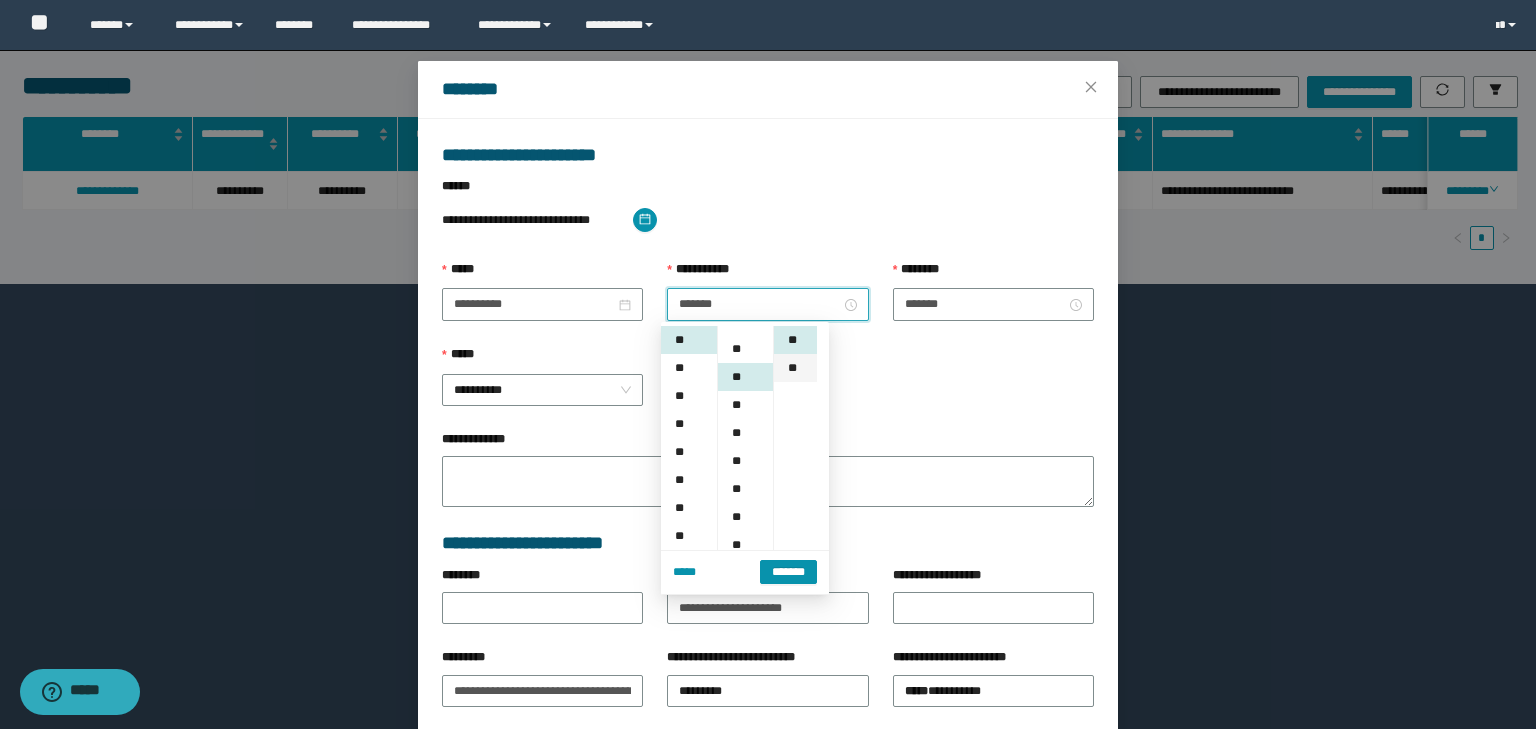 scroll, scrollTop: 112, scrollLeft: 0, axis: vertical 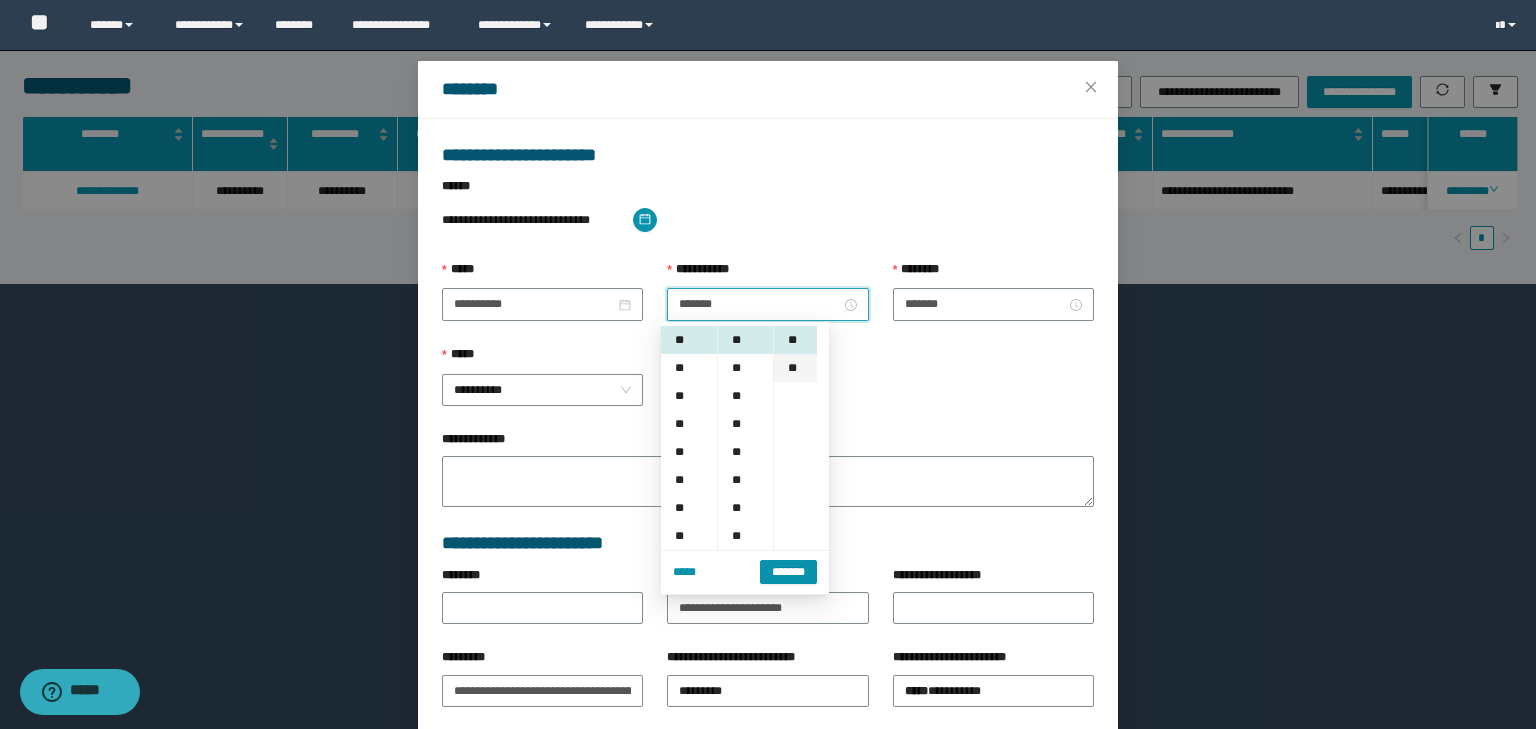 click on "**" at bounding box center (795, 368) 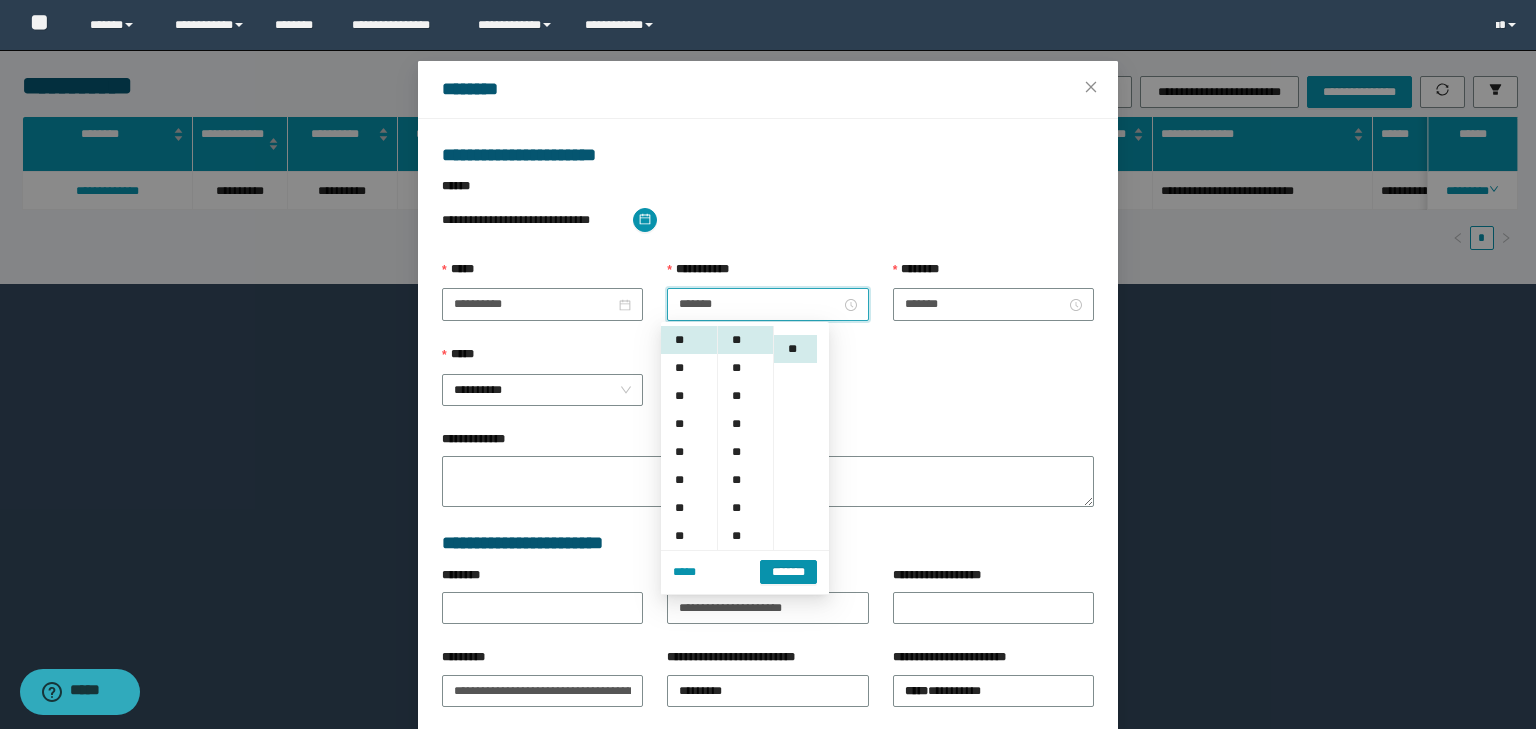 scroll, scrollTop: 28, scrollLeft: 0, axis: vertical 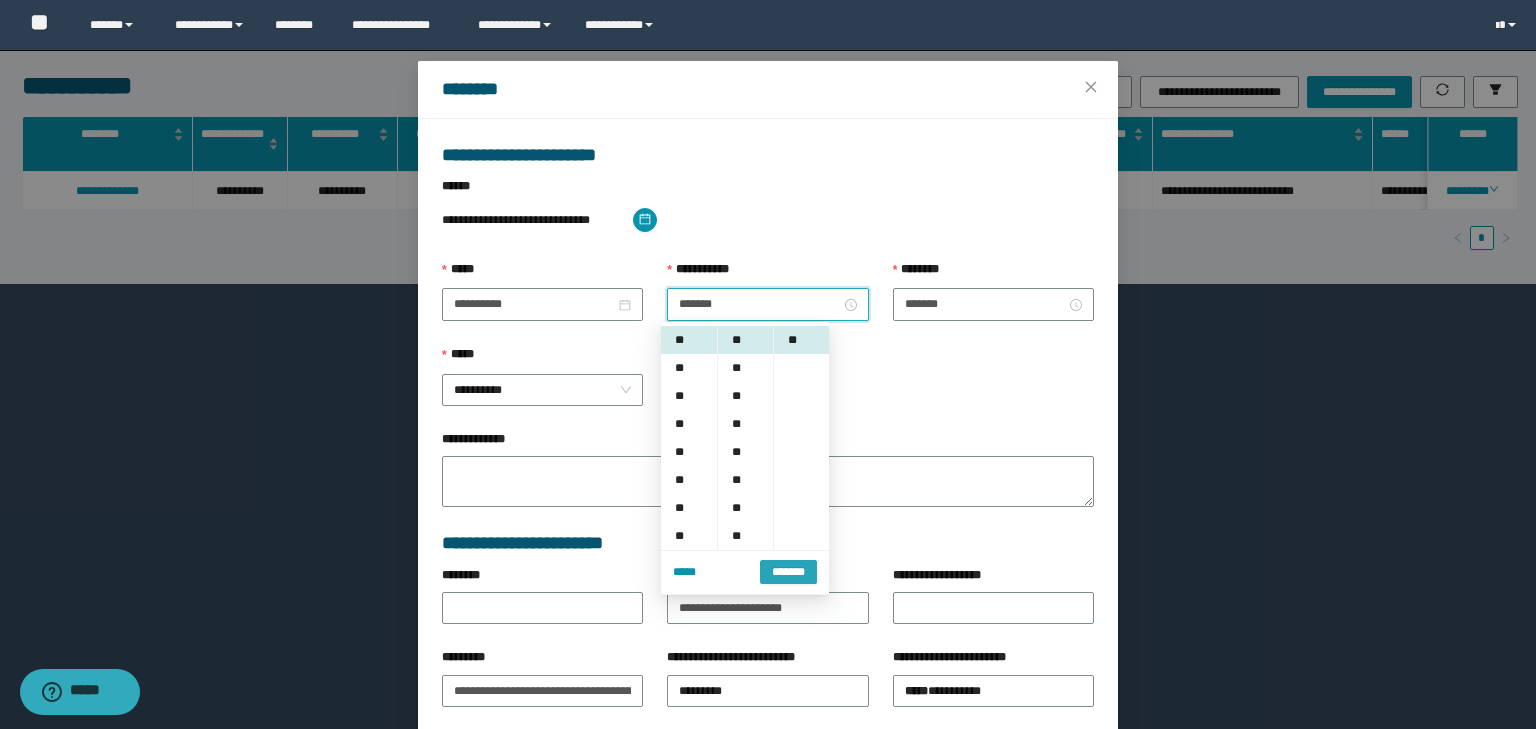 click on "*******" at bounding box center (788, 572) 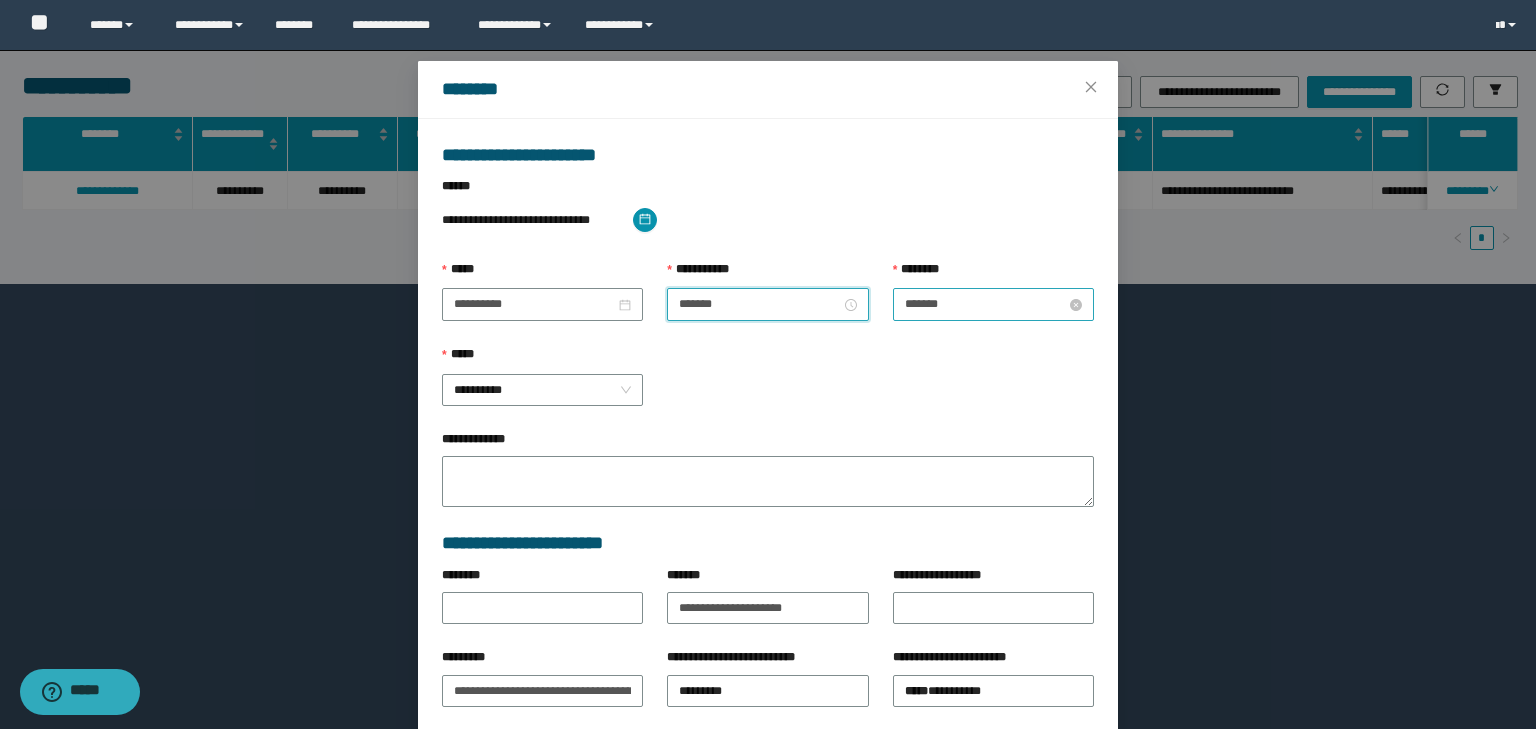 click on "*******" at bounding box center (985, 304) 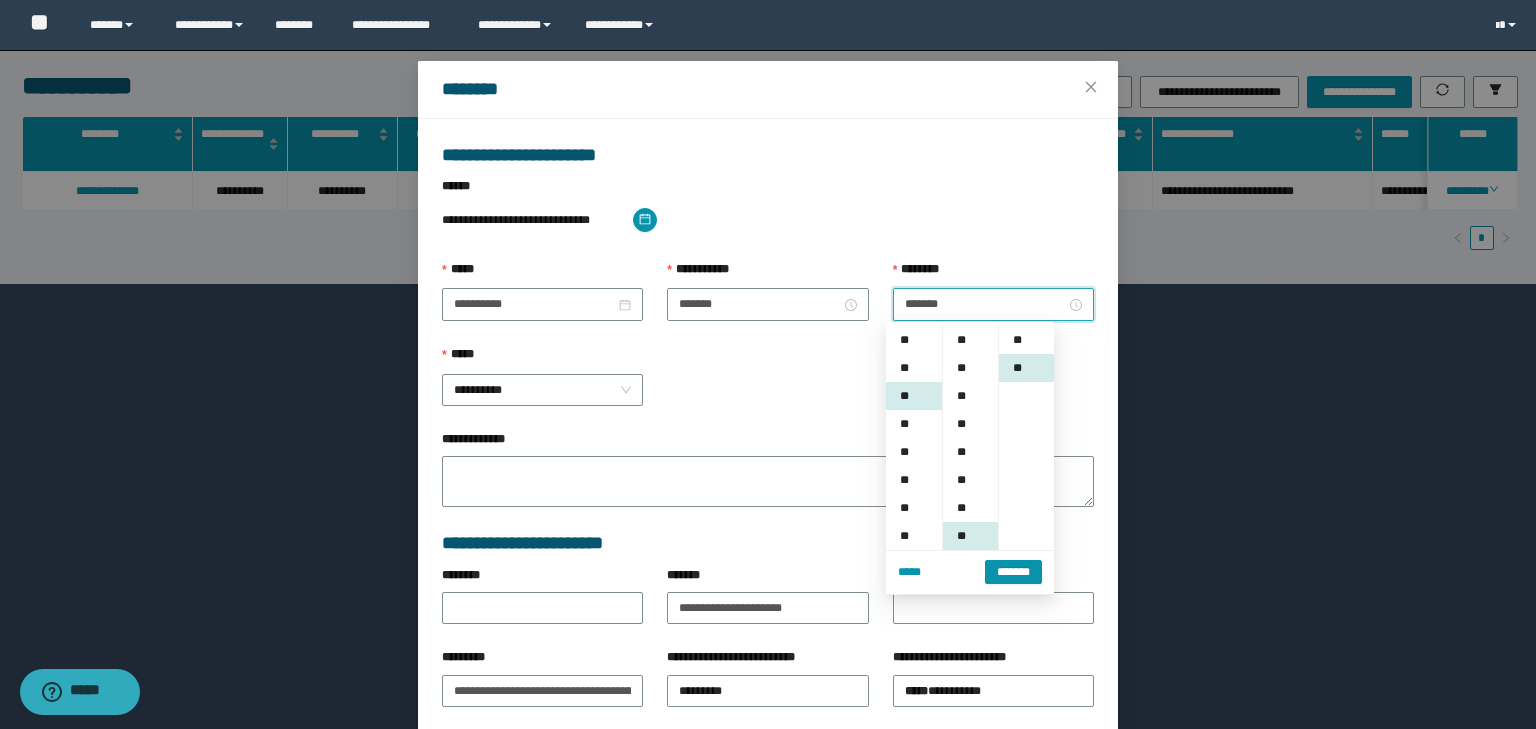 scroll, scrollTop: 56, scrollLeft: 0, axis: vertical 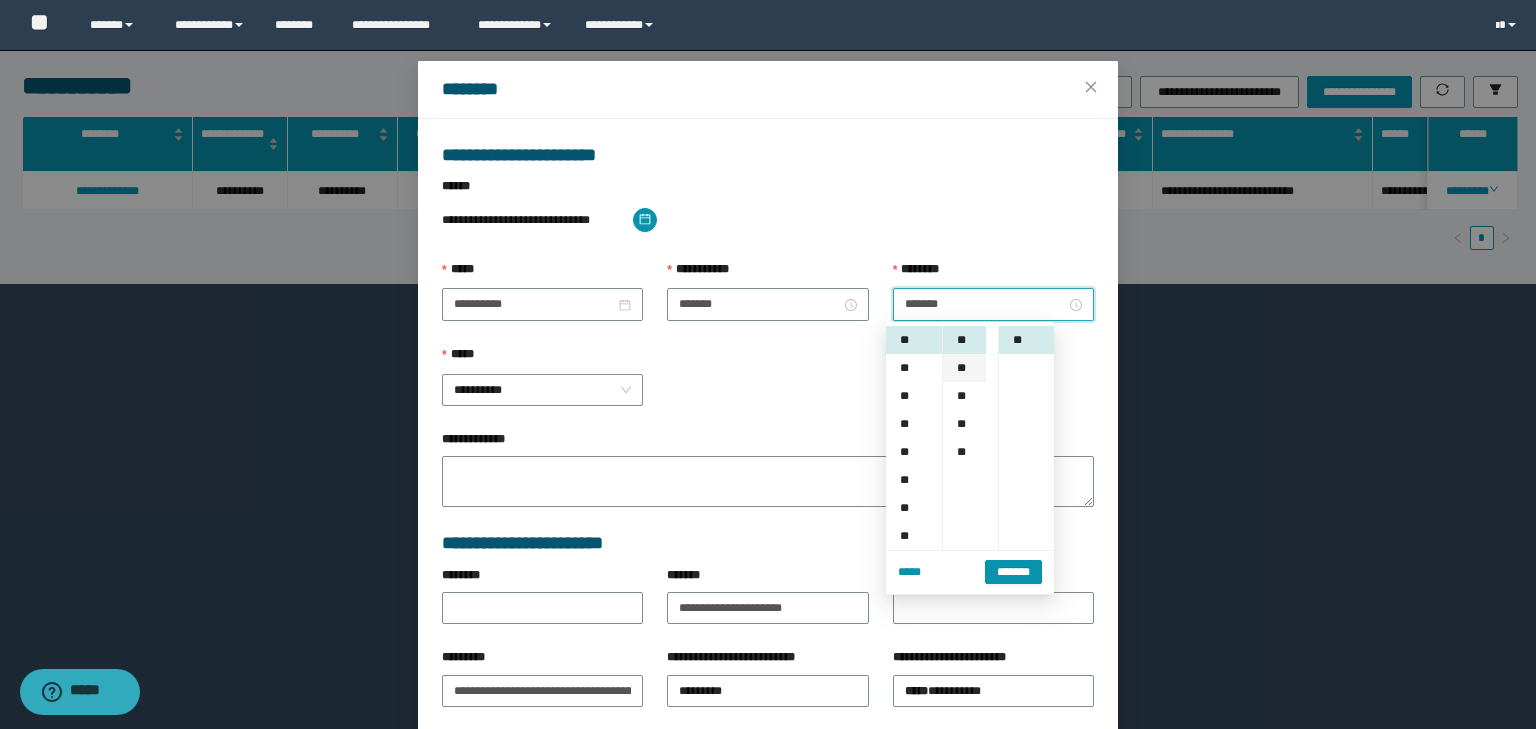 click on "**" at bounding box center (964, 368) 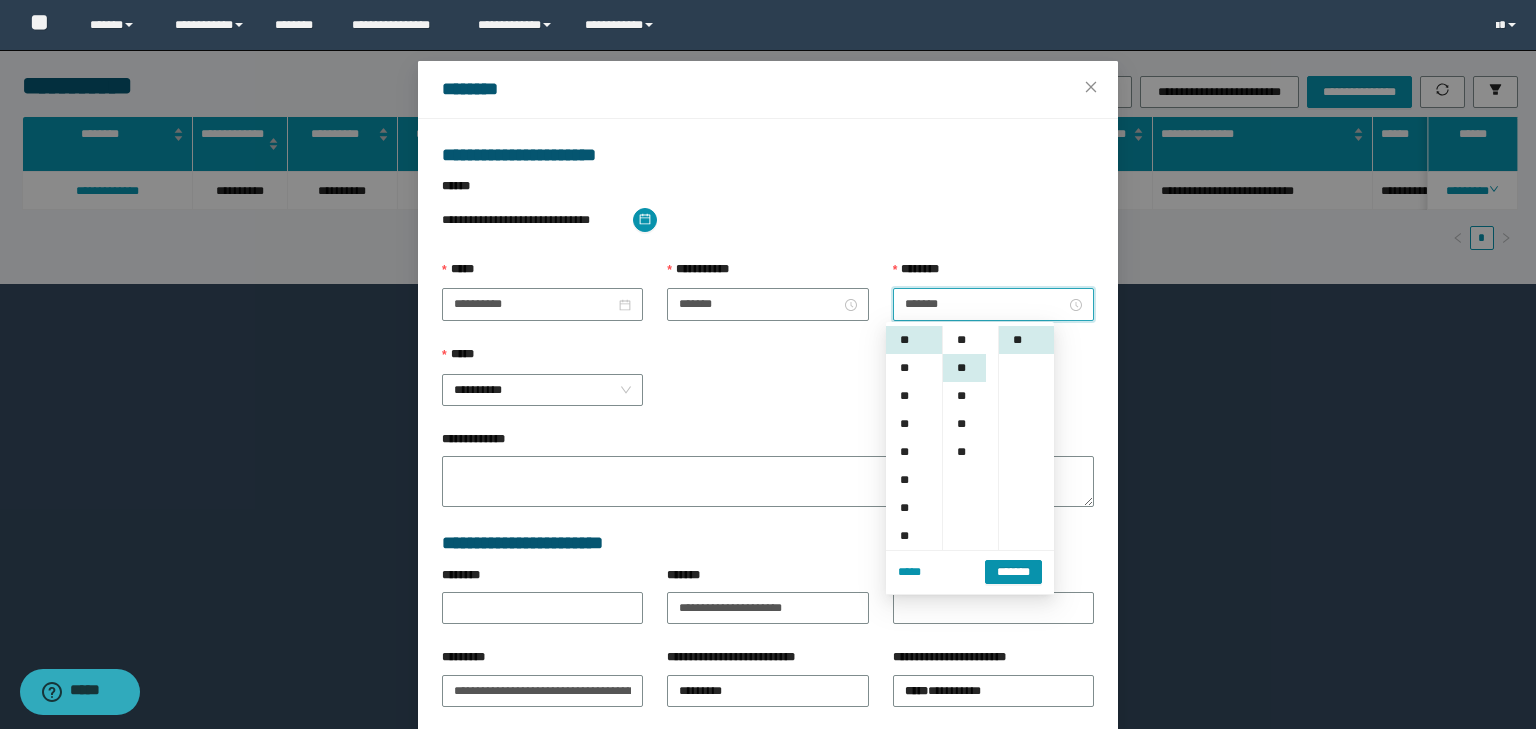 scroll, scrollTop: 224, scrollLeft: 0, axis: vertical 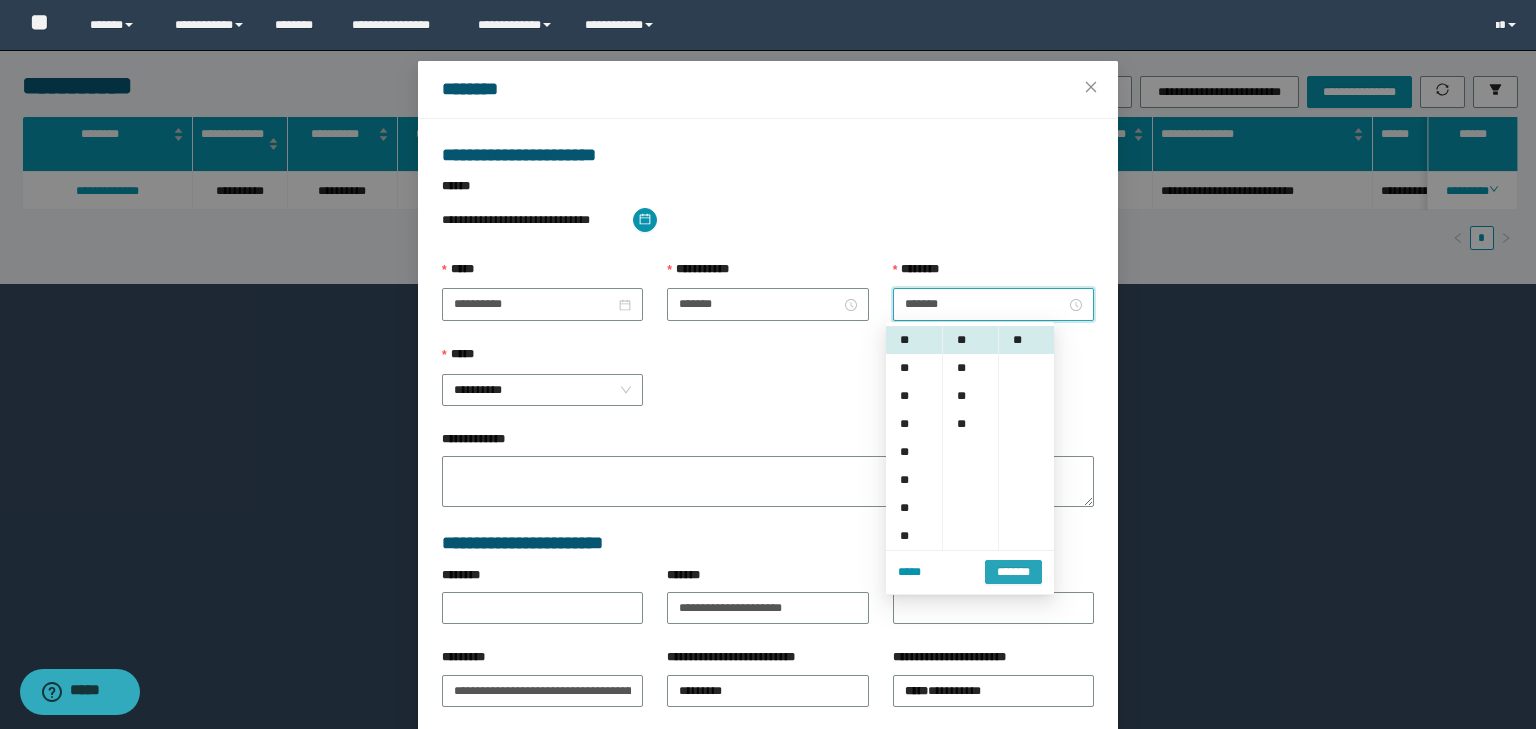 click on "*******" at bounding box center (1013, 572) 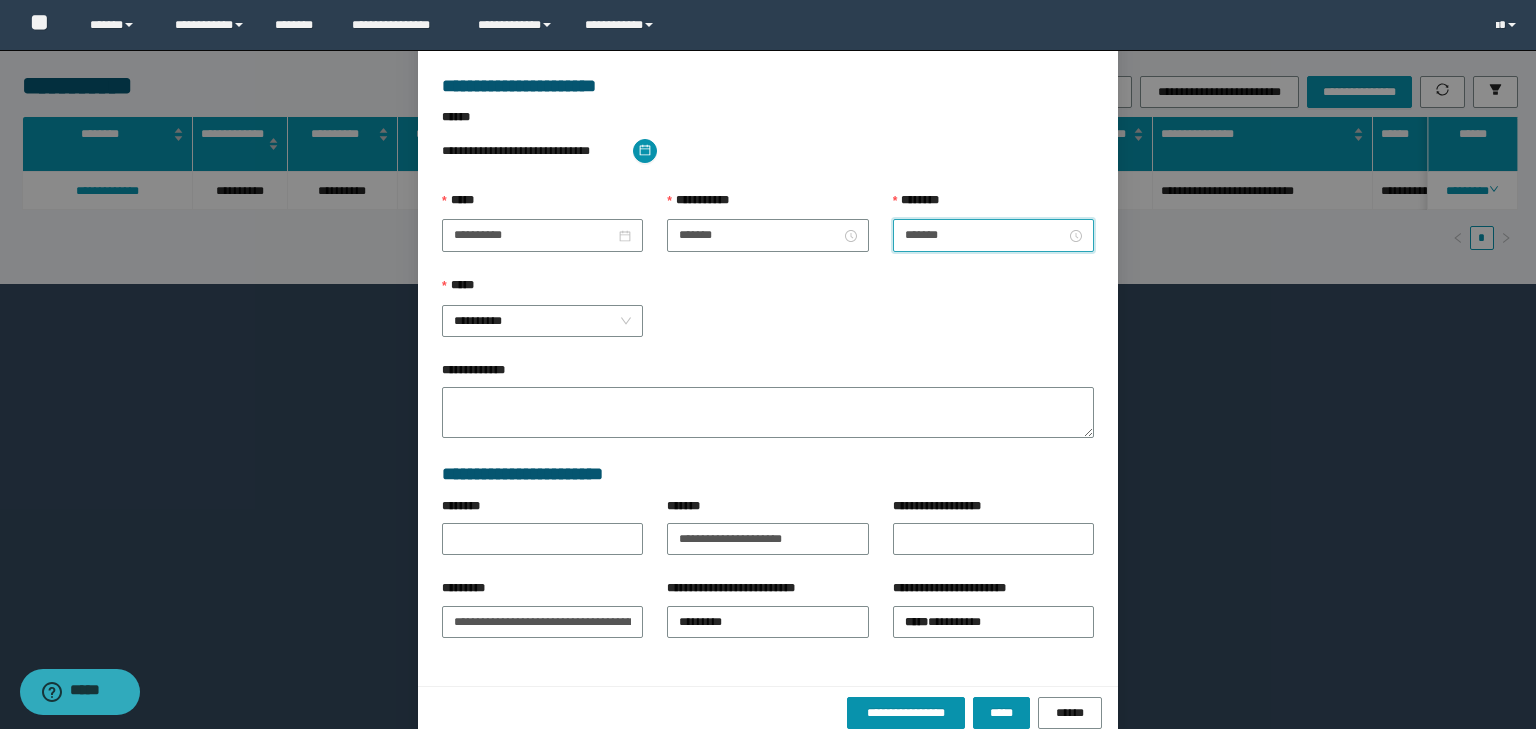 scroll, scrollTop: 139, scrollLeft: 0, axis: vertical 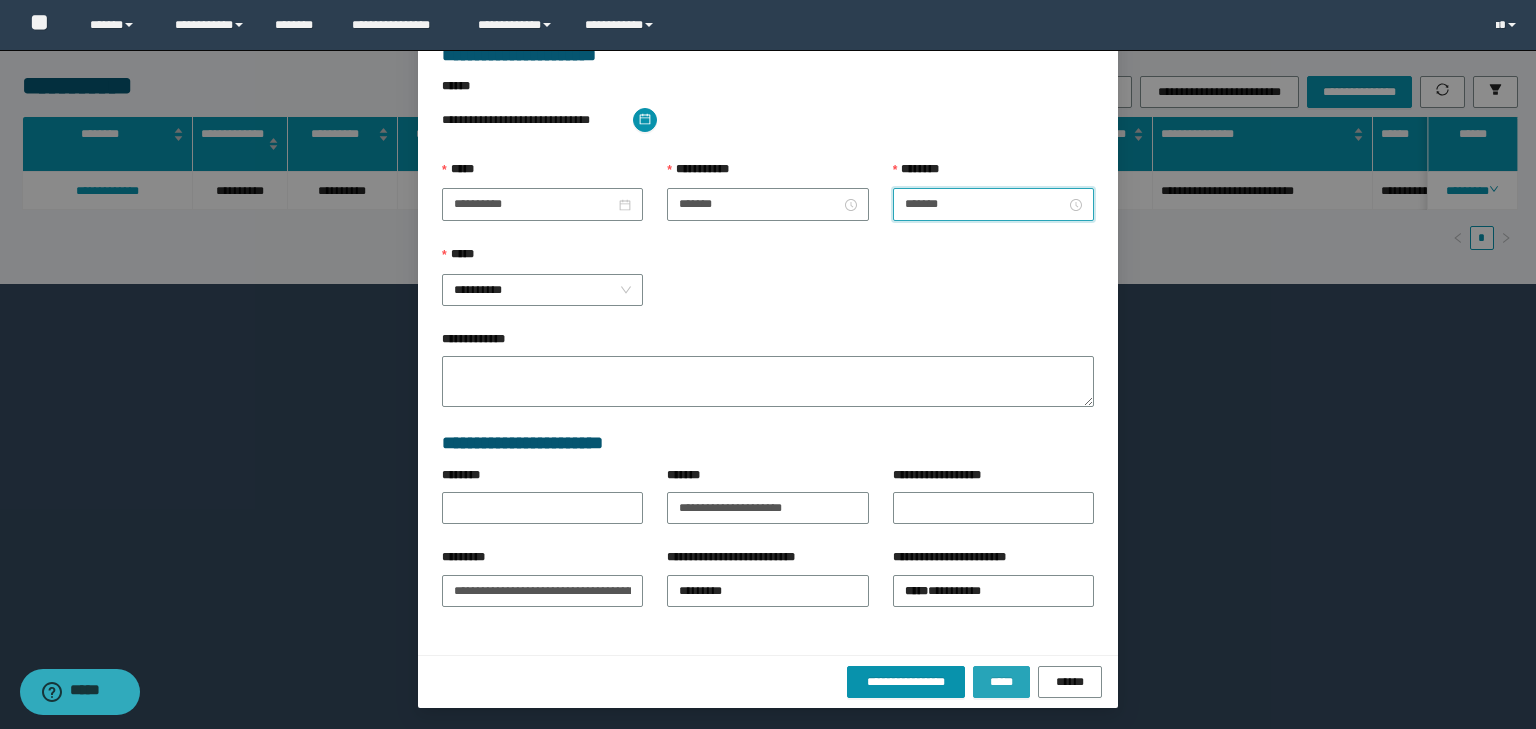 click on "*****" at bounding box center [1001, 682] 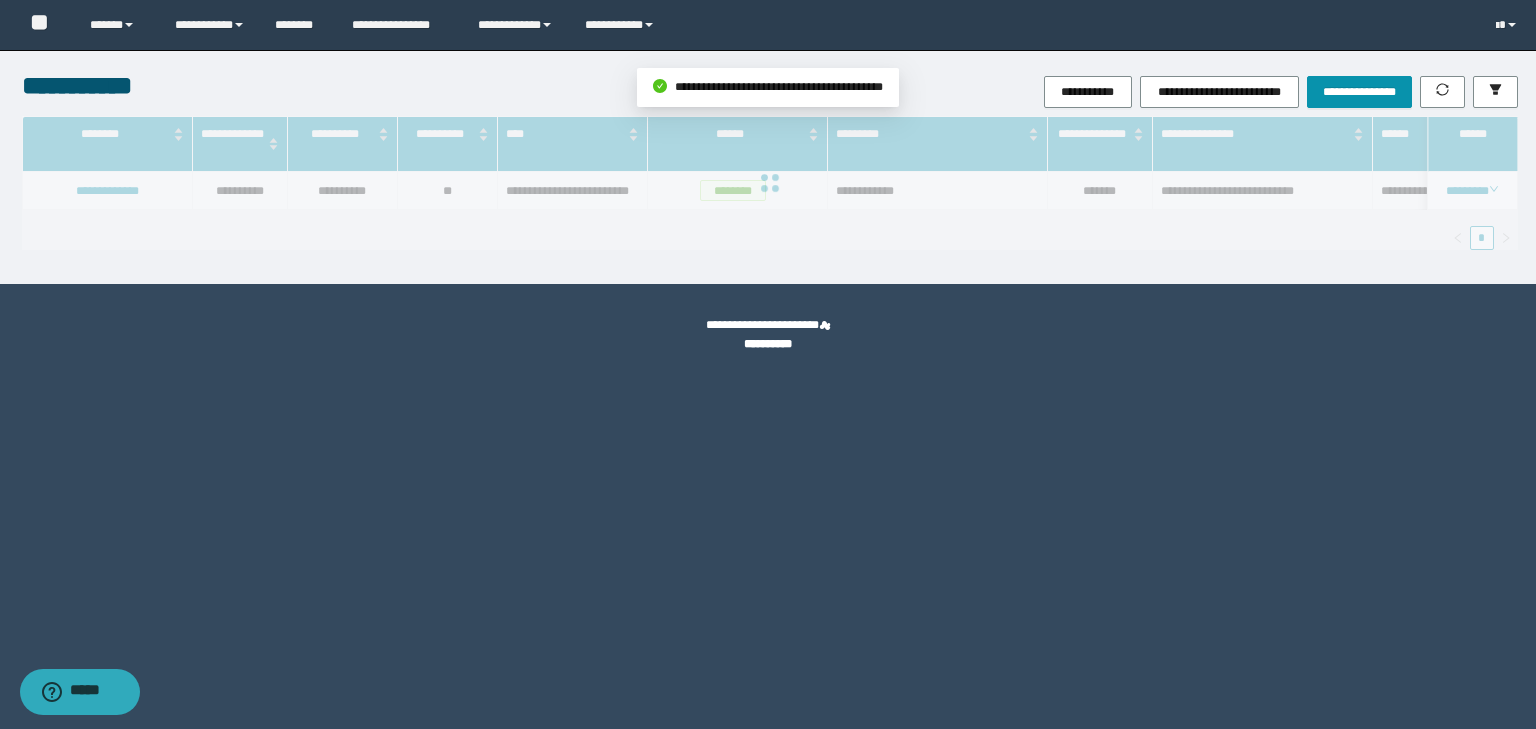 scroll, scrollTop: 39, scrollLeft: 0, axis: vertical 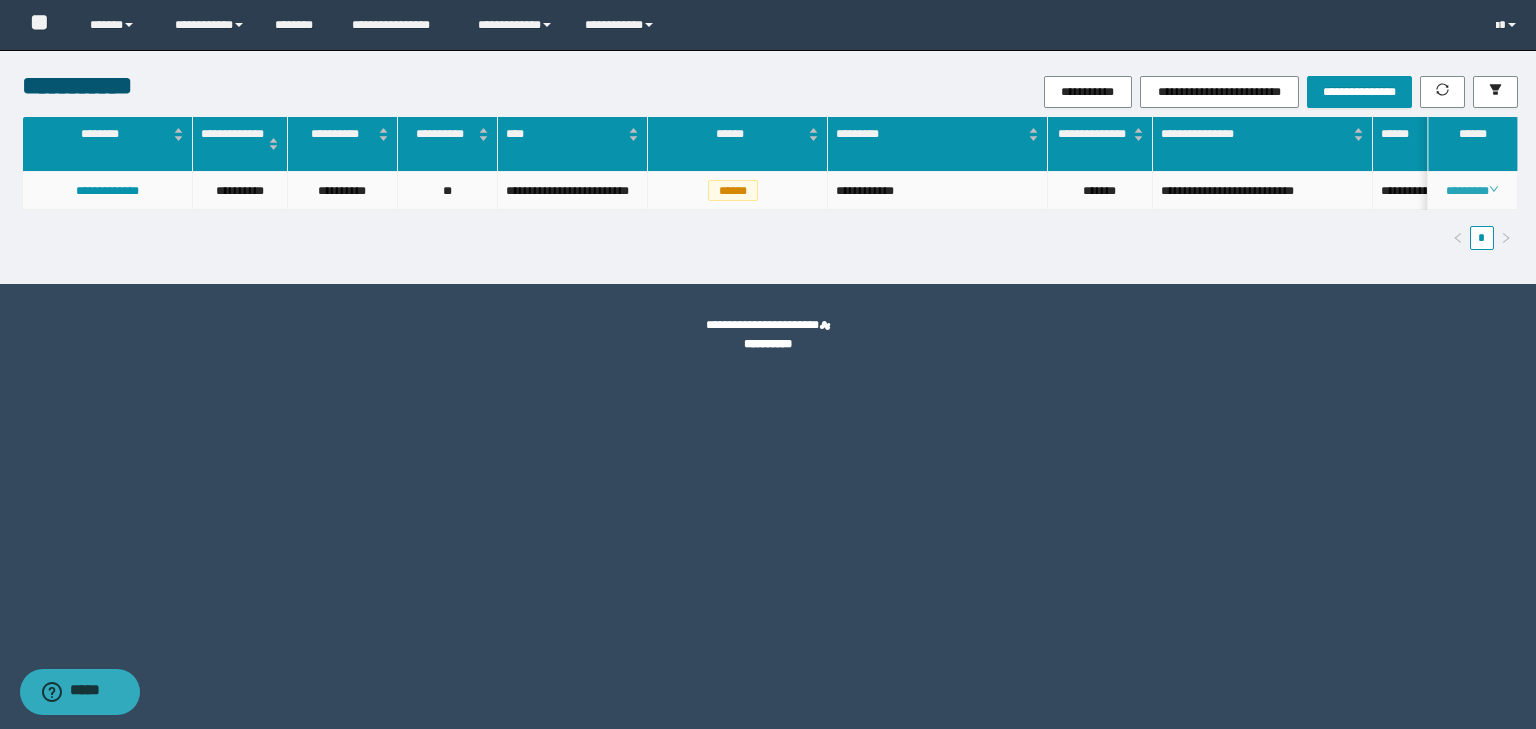 click 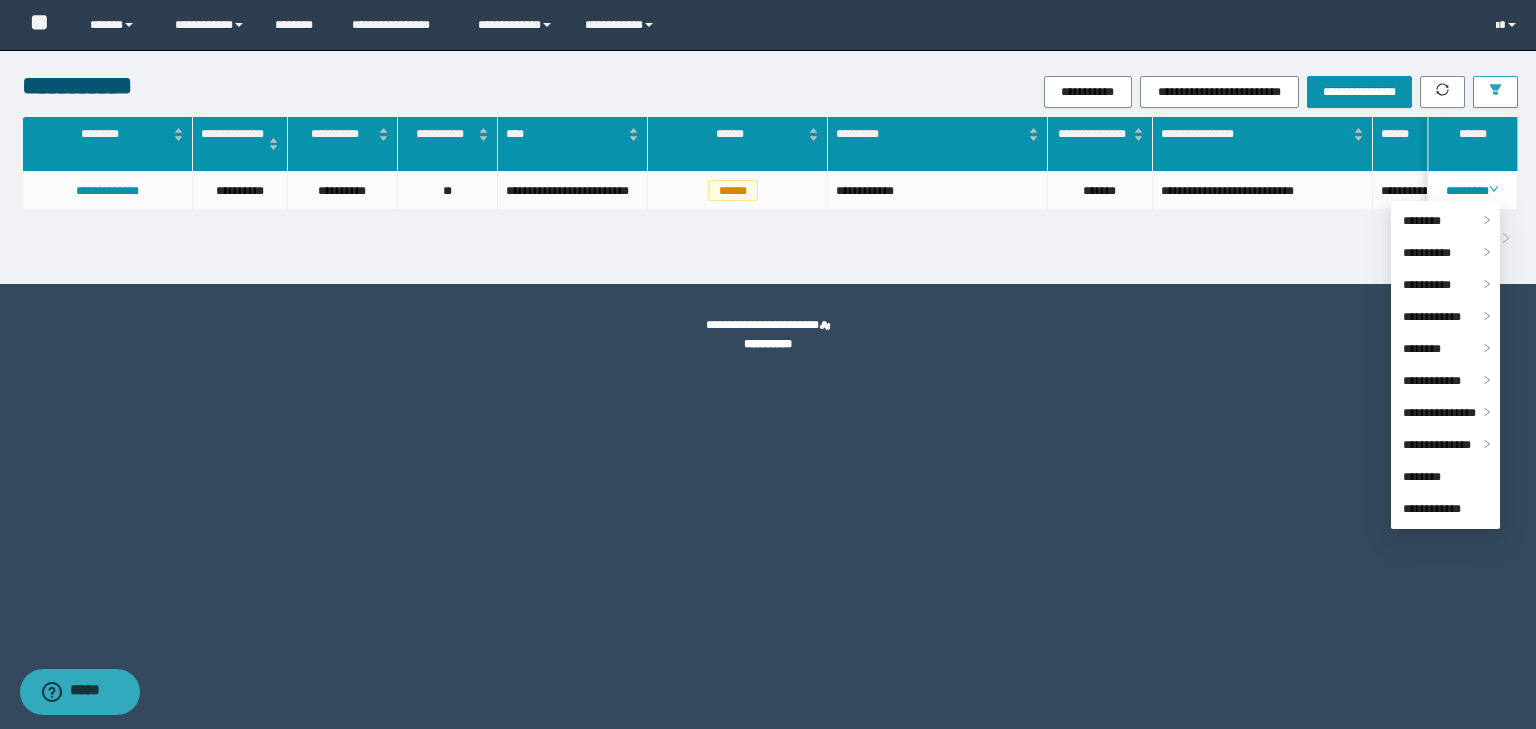 click at bounding box center [1495, 92] 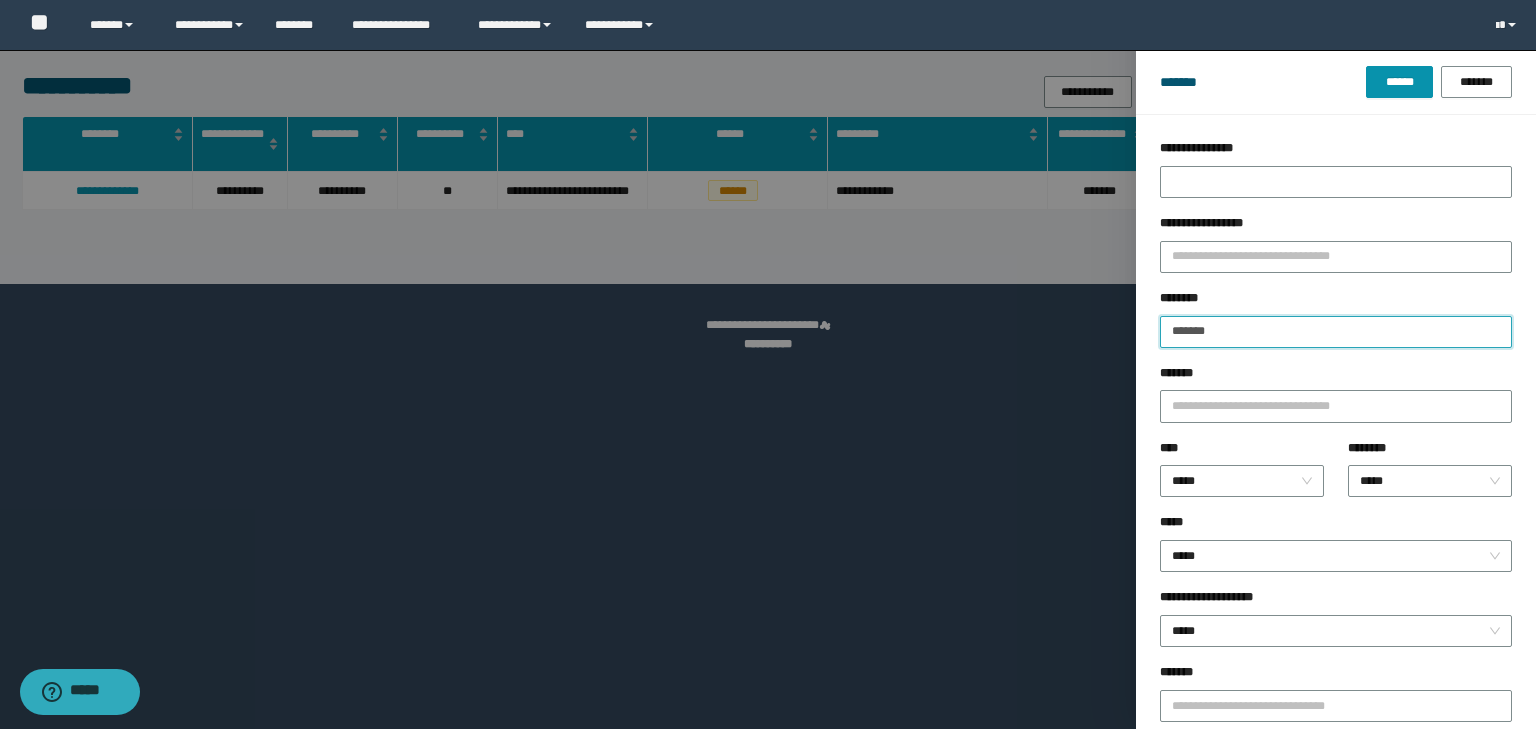 click on "*******" at bounding box center [1336, 332] 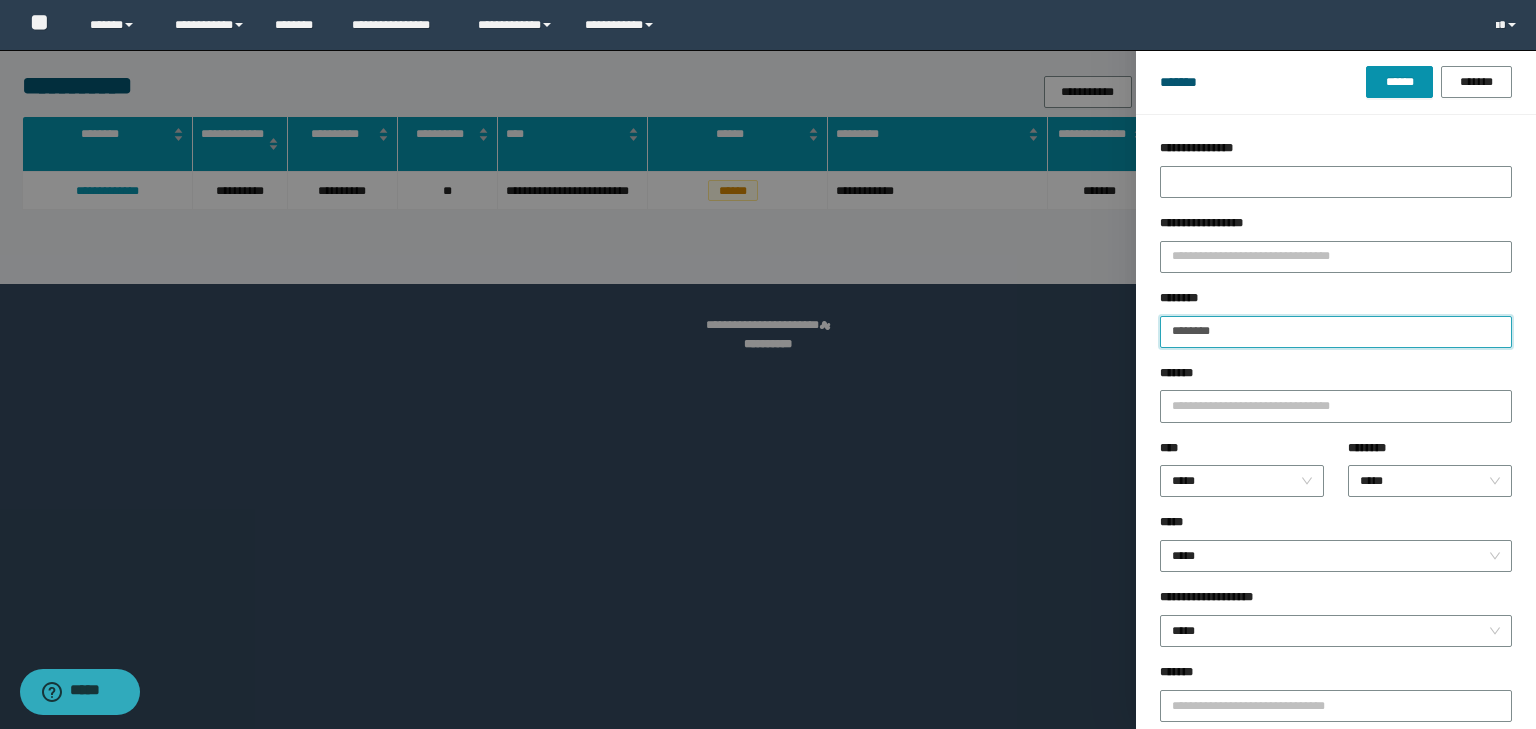 type on "********" 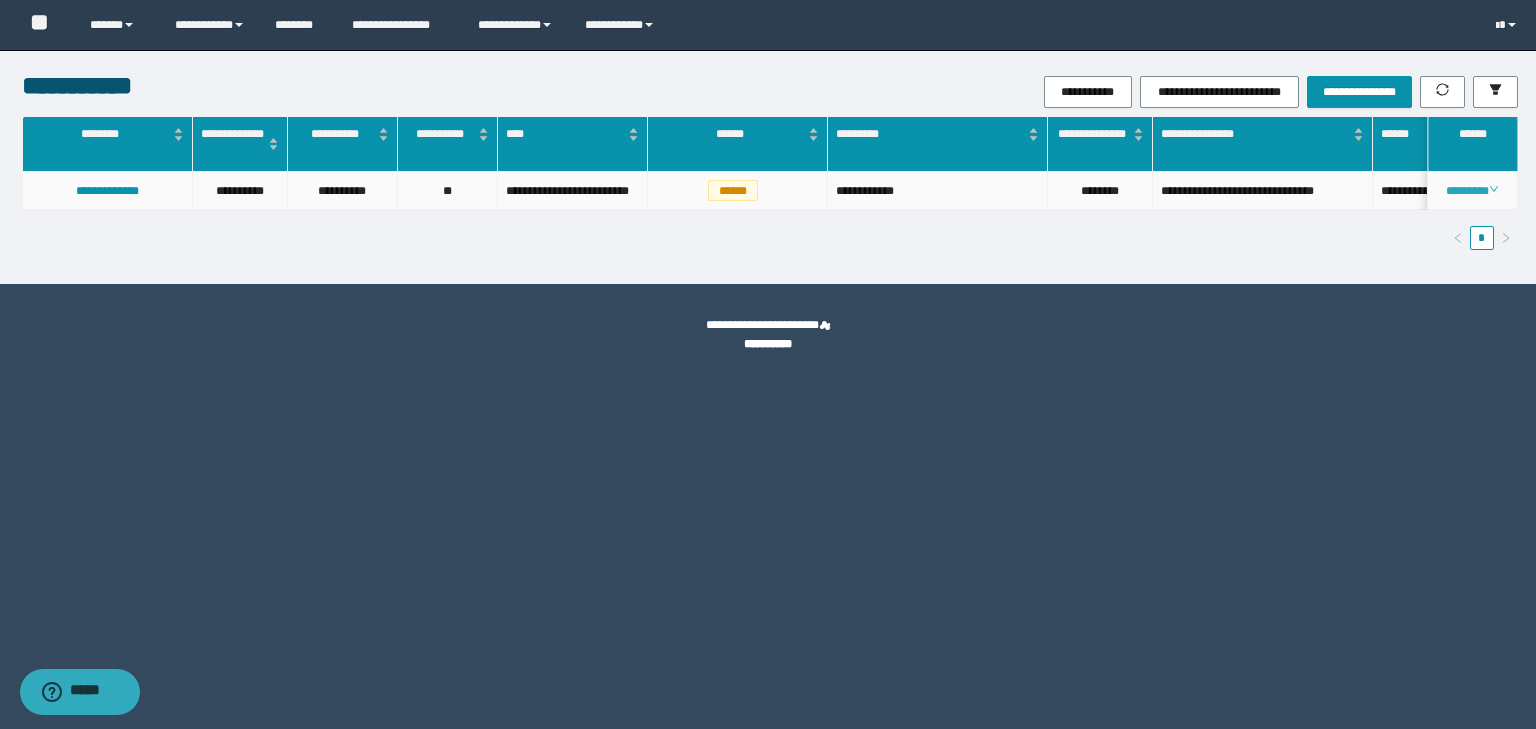 click 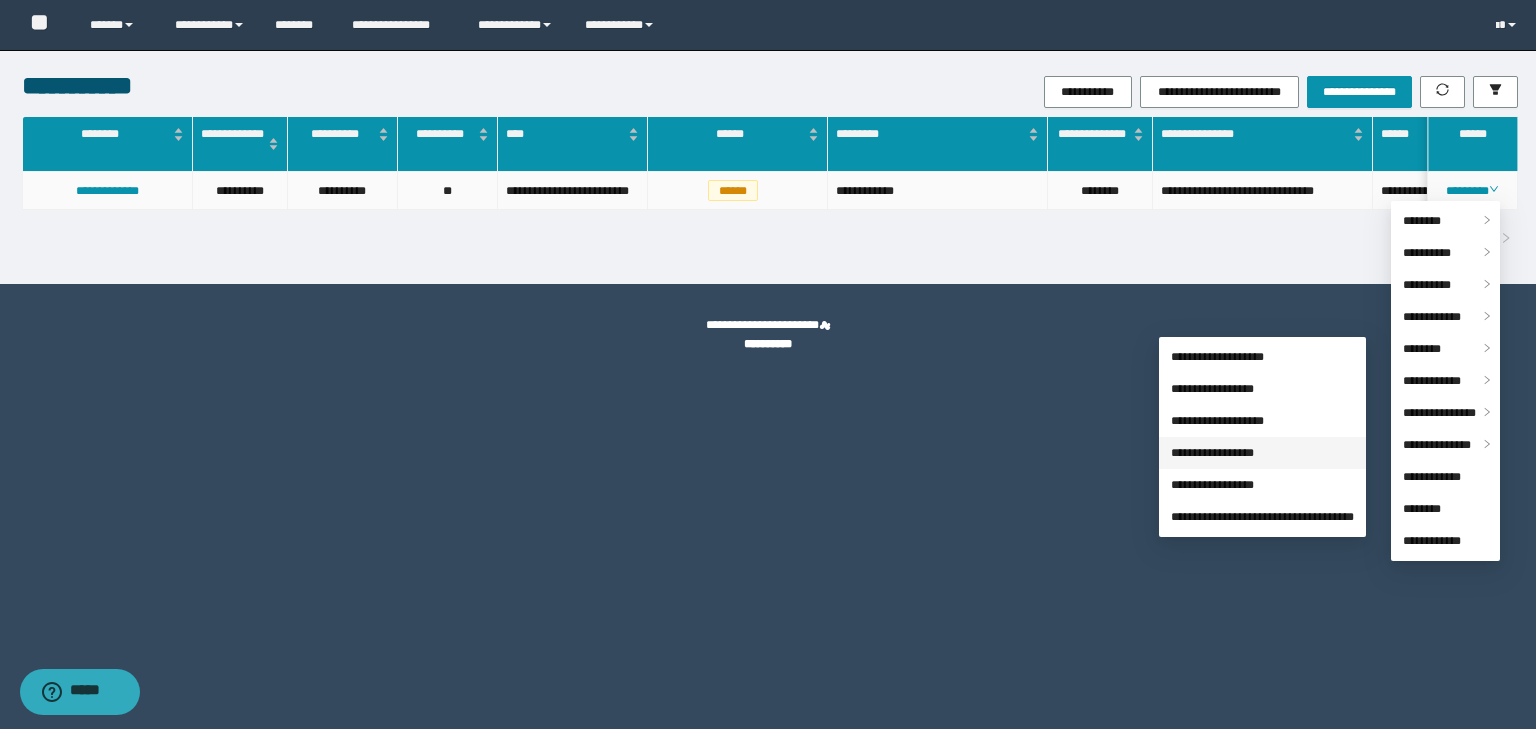 click on "**********" at bounding box center [1212, 453] 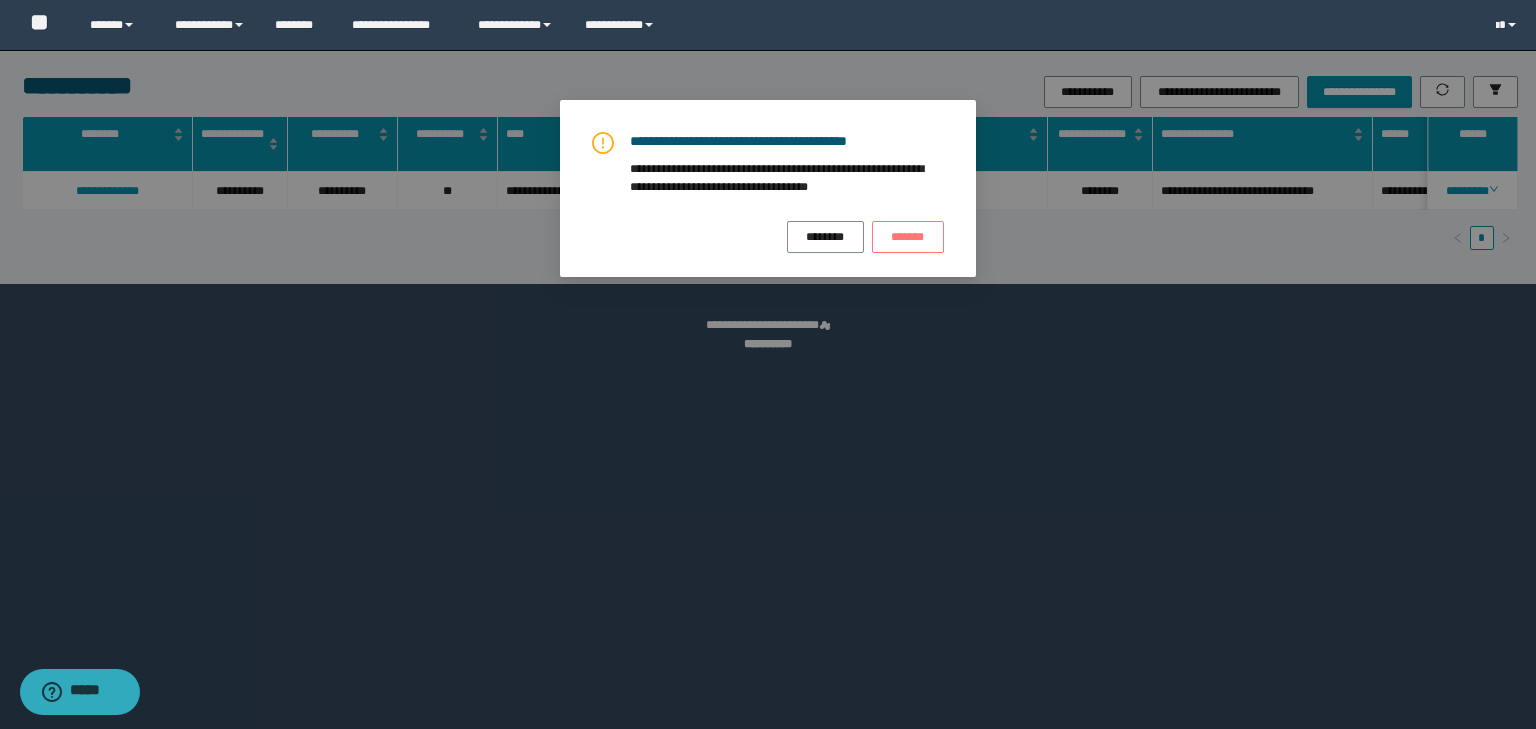 click on "*******" at bounding box center (908, 237) 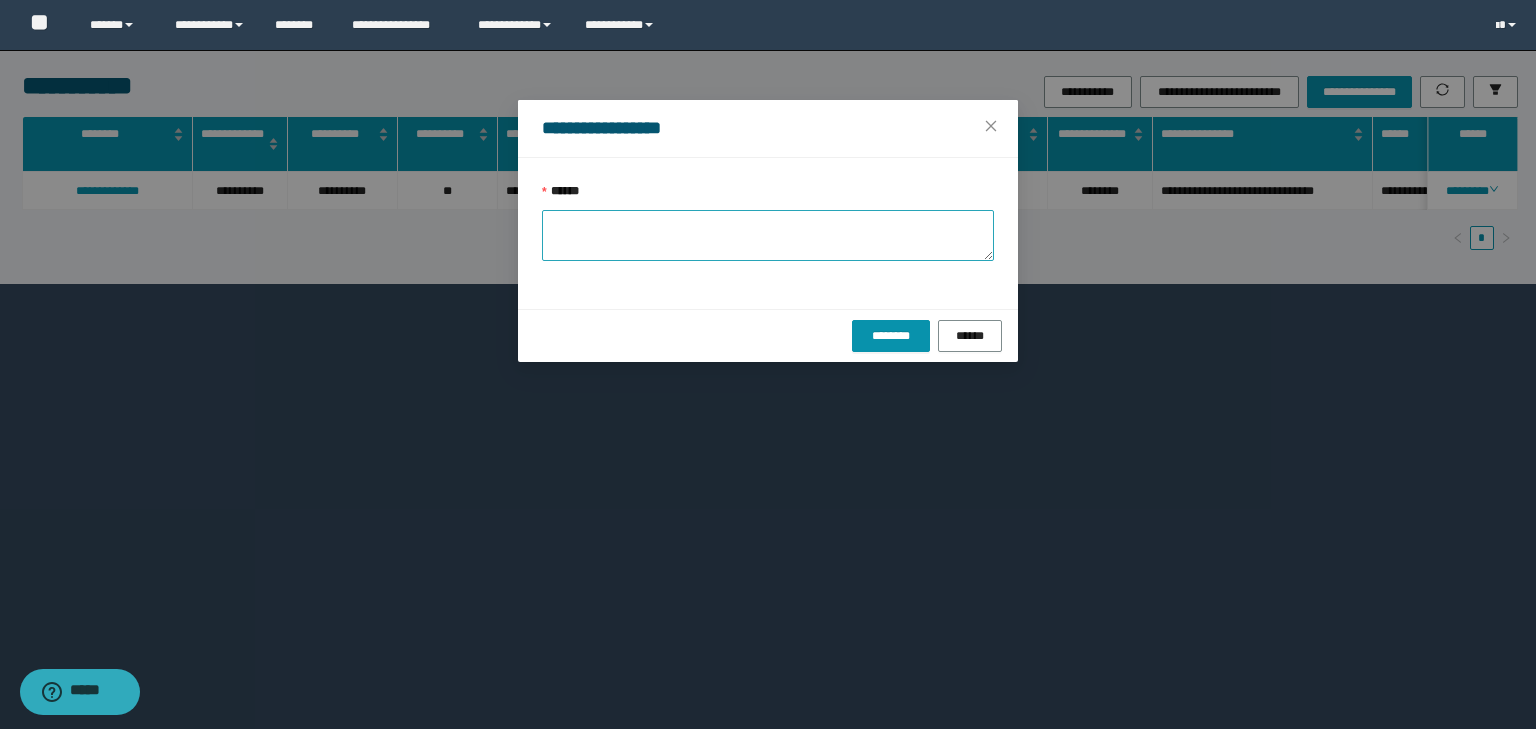 drag, startPoint x: 783, startPoint y: 160, endPoint x: 784, endPoint y: 221, distance: 61.008198 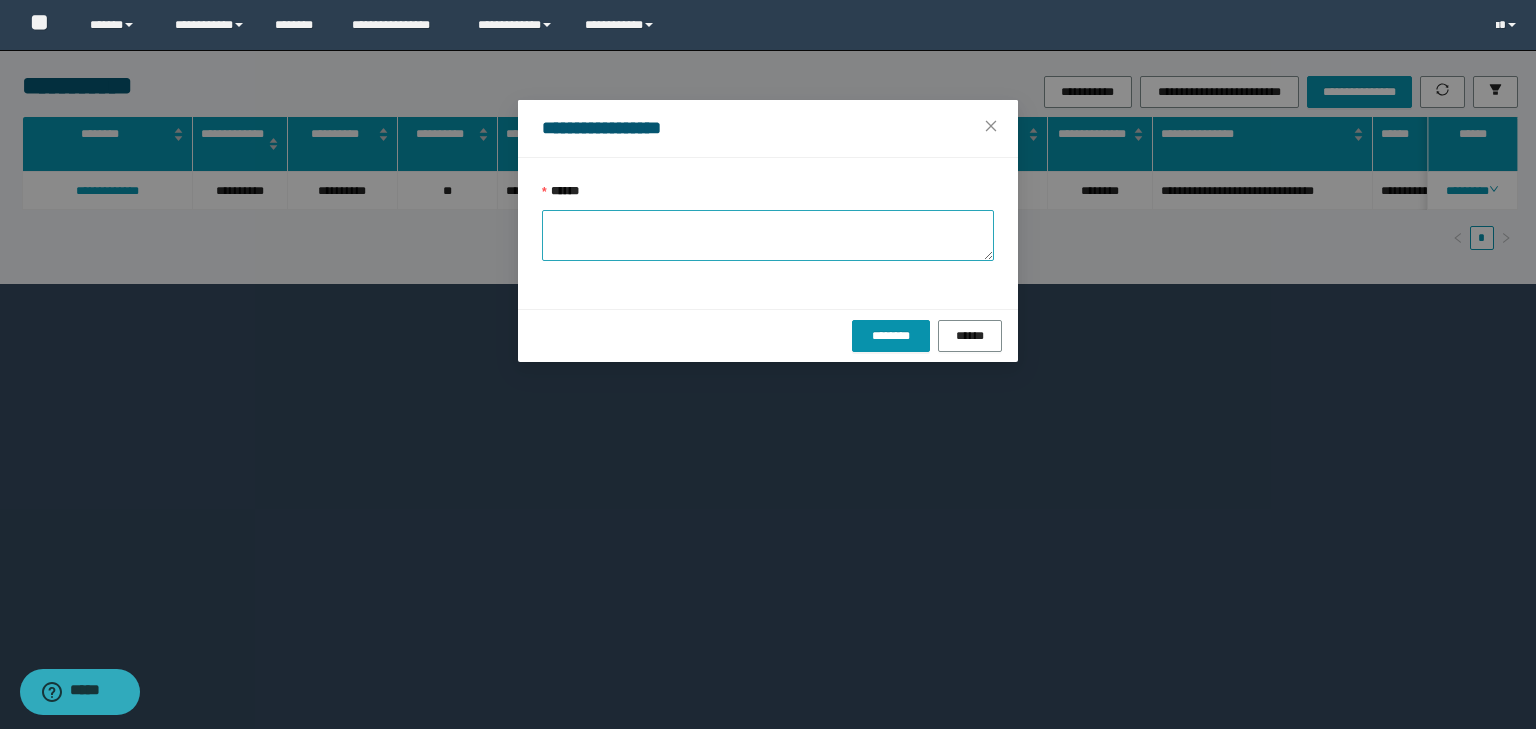 click on "******" at bounding box center (768, 233) 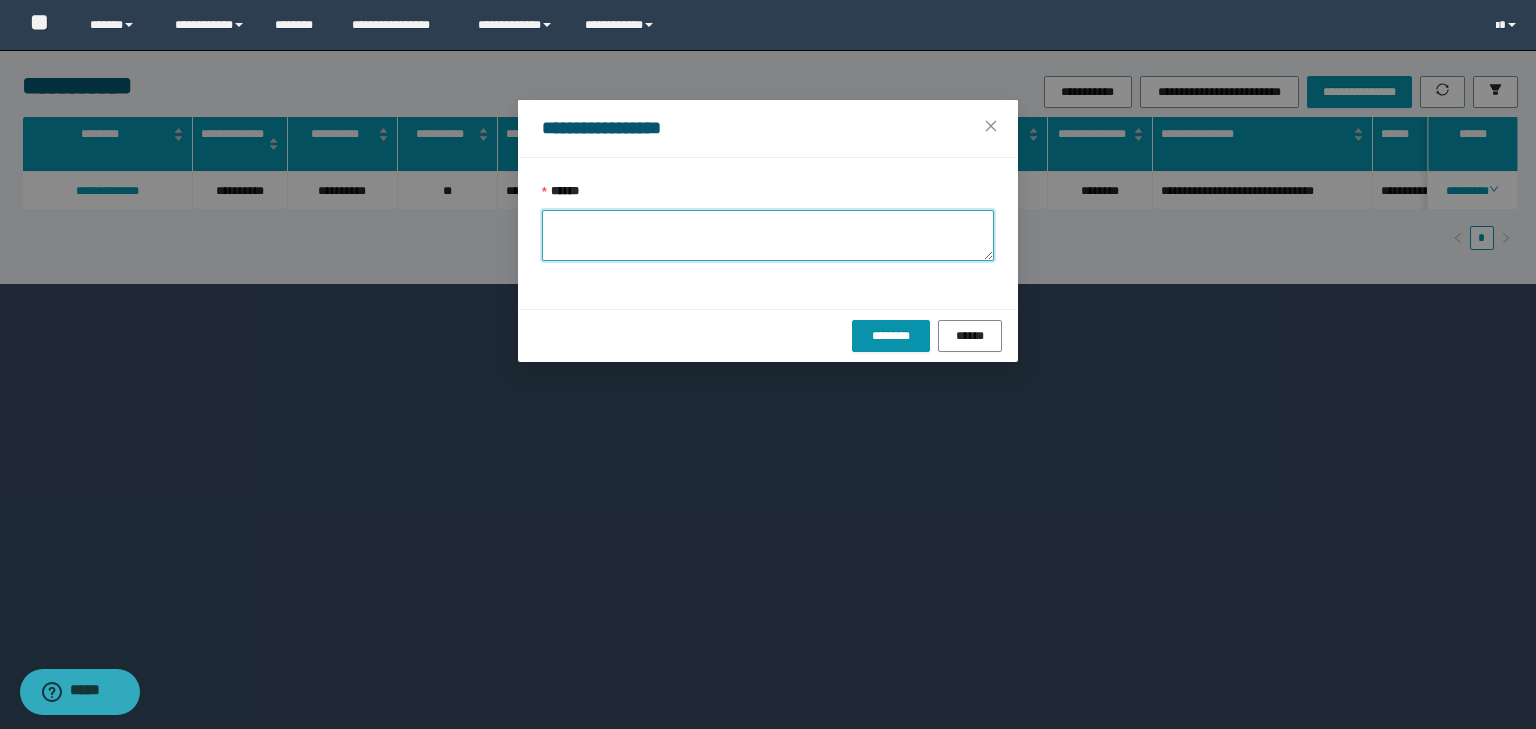 click on "******" at bounding box center (768, 235) 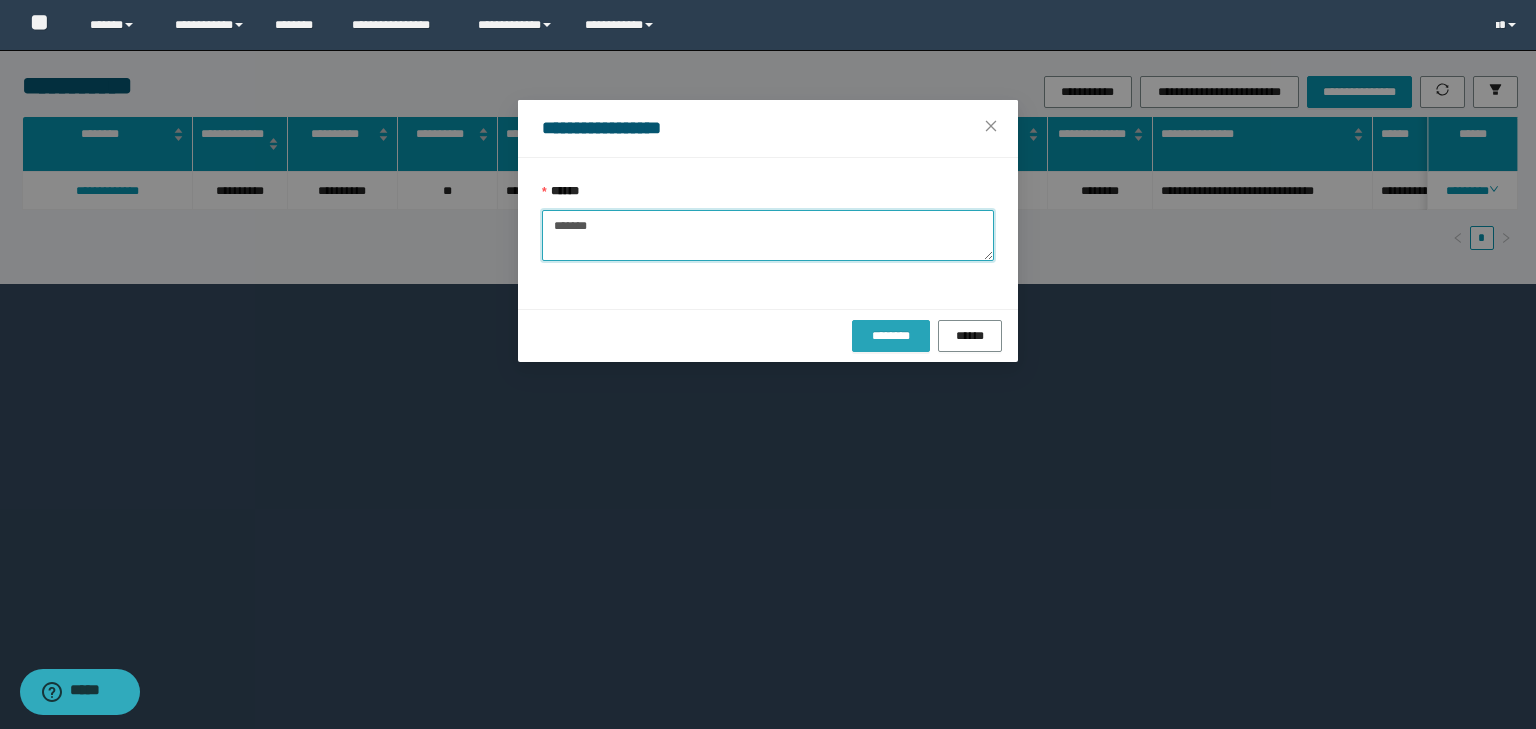 type on "*******" 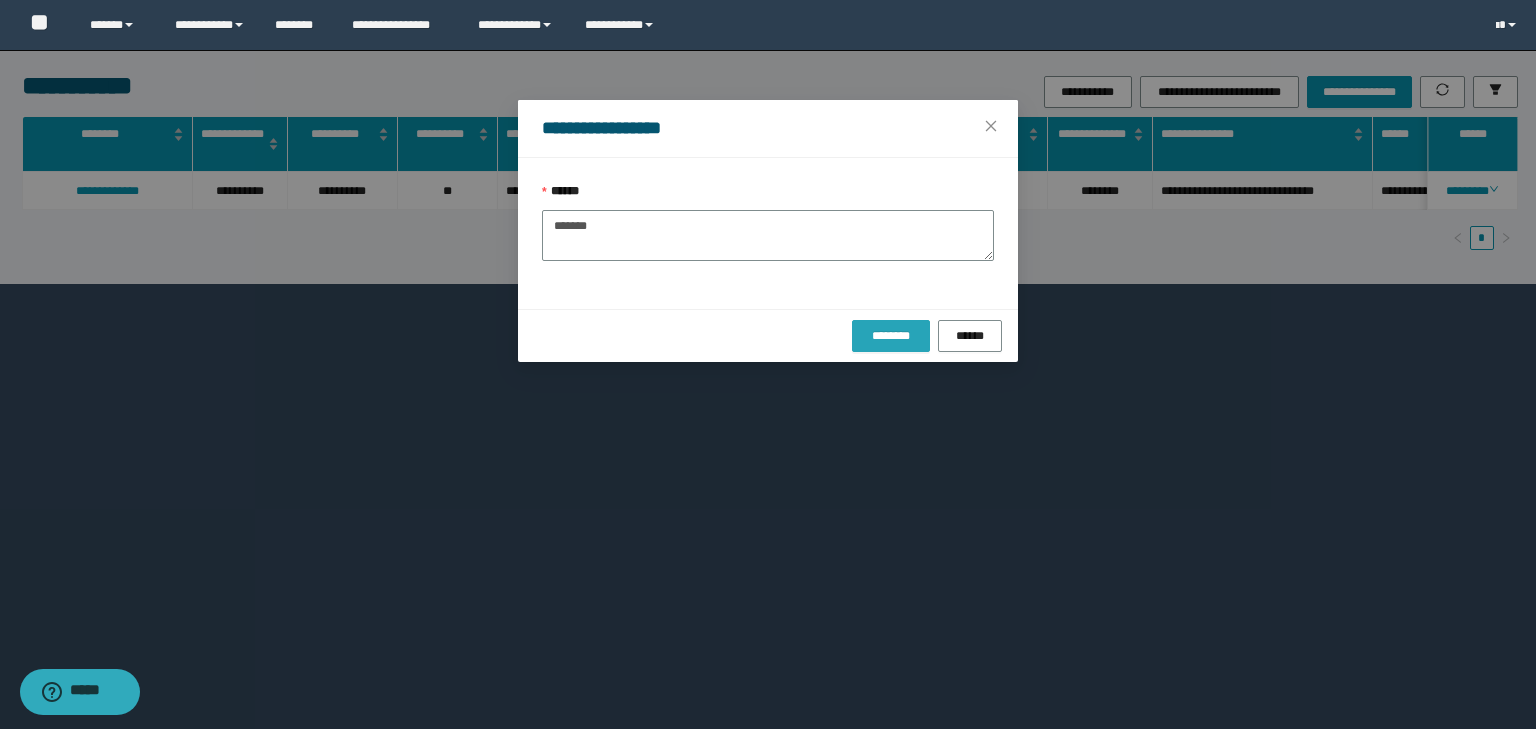 click on "********" at bounding box center (890, 336) 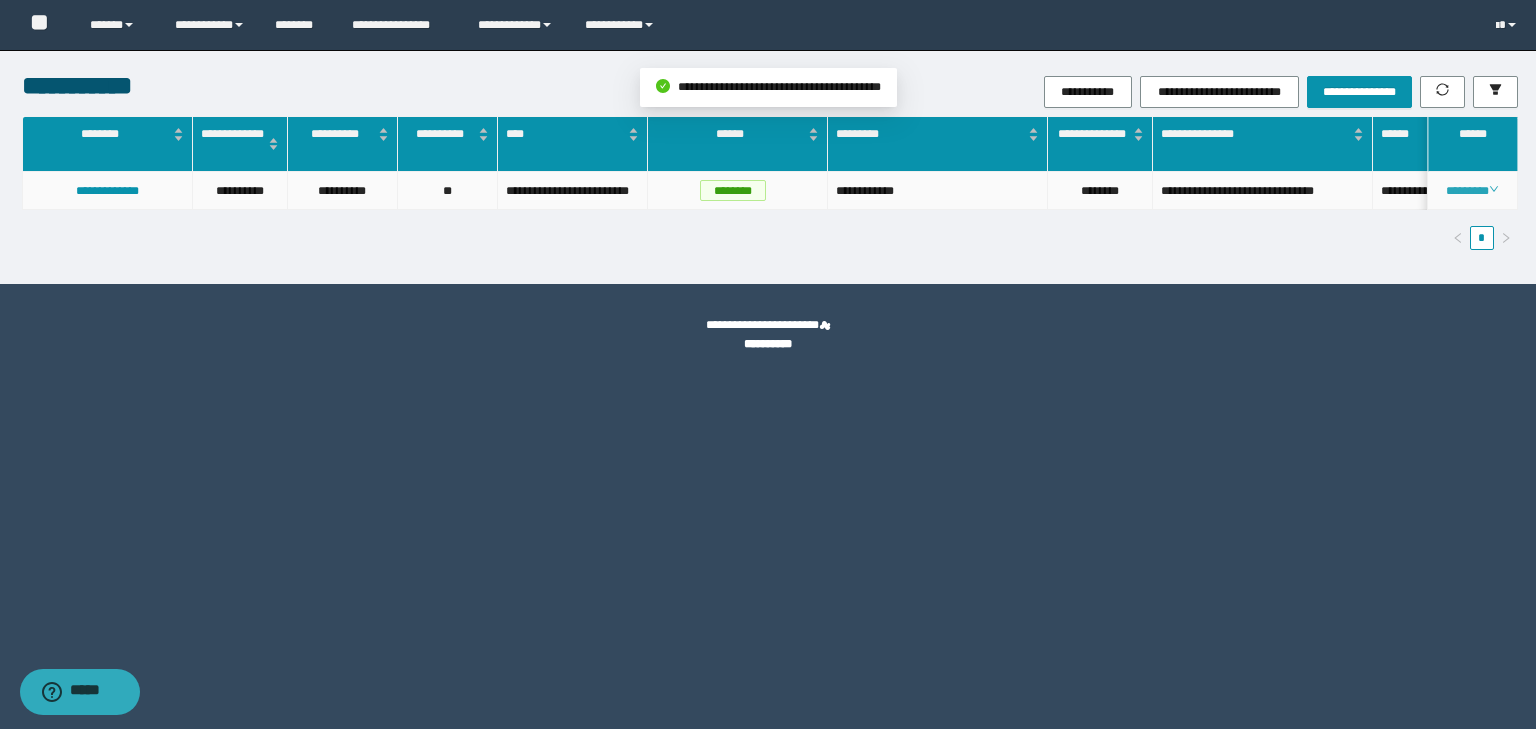 click 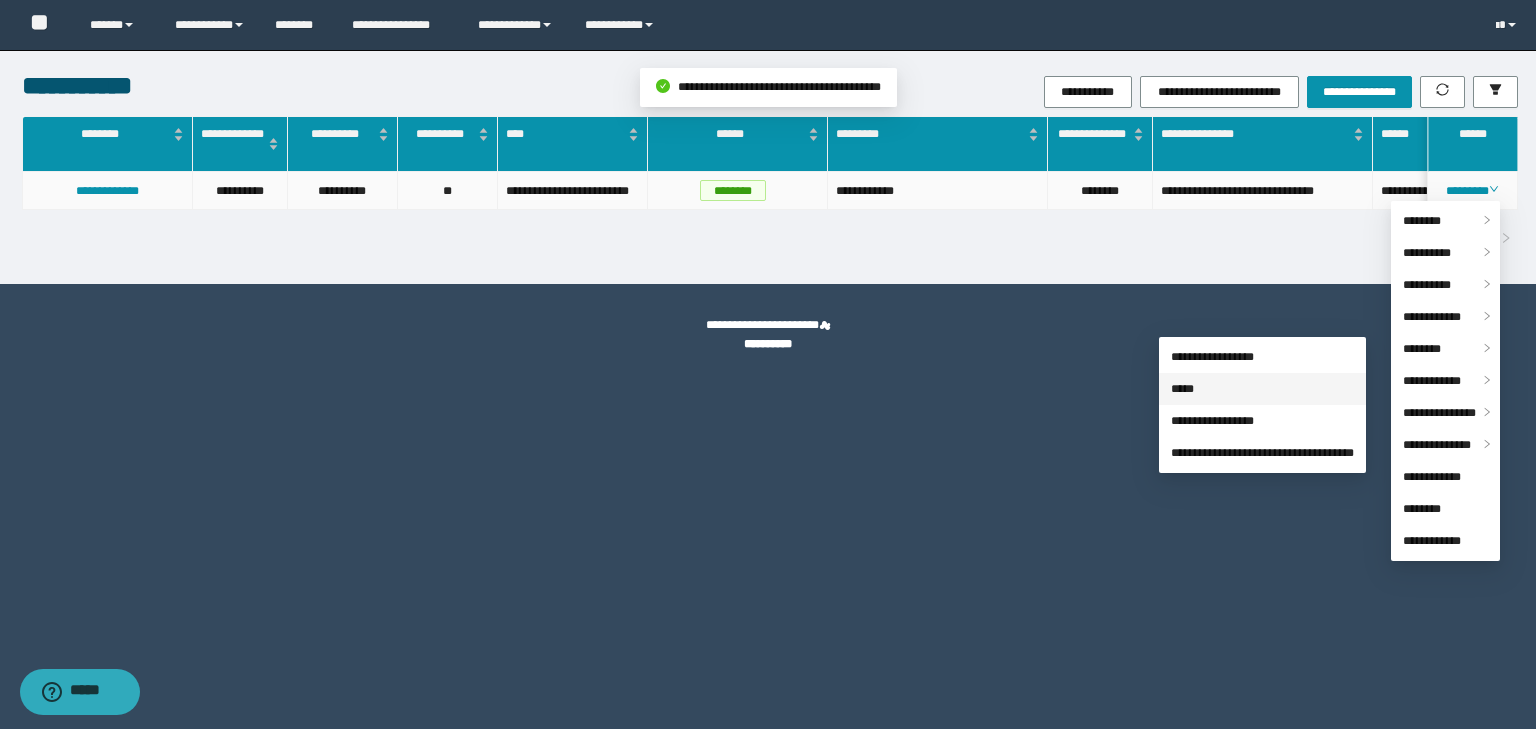 click on "*****" at bounding box center (1182, 389) 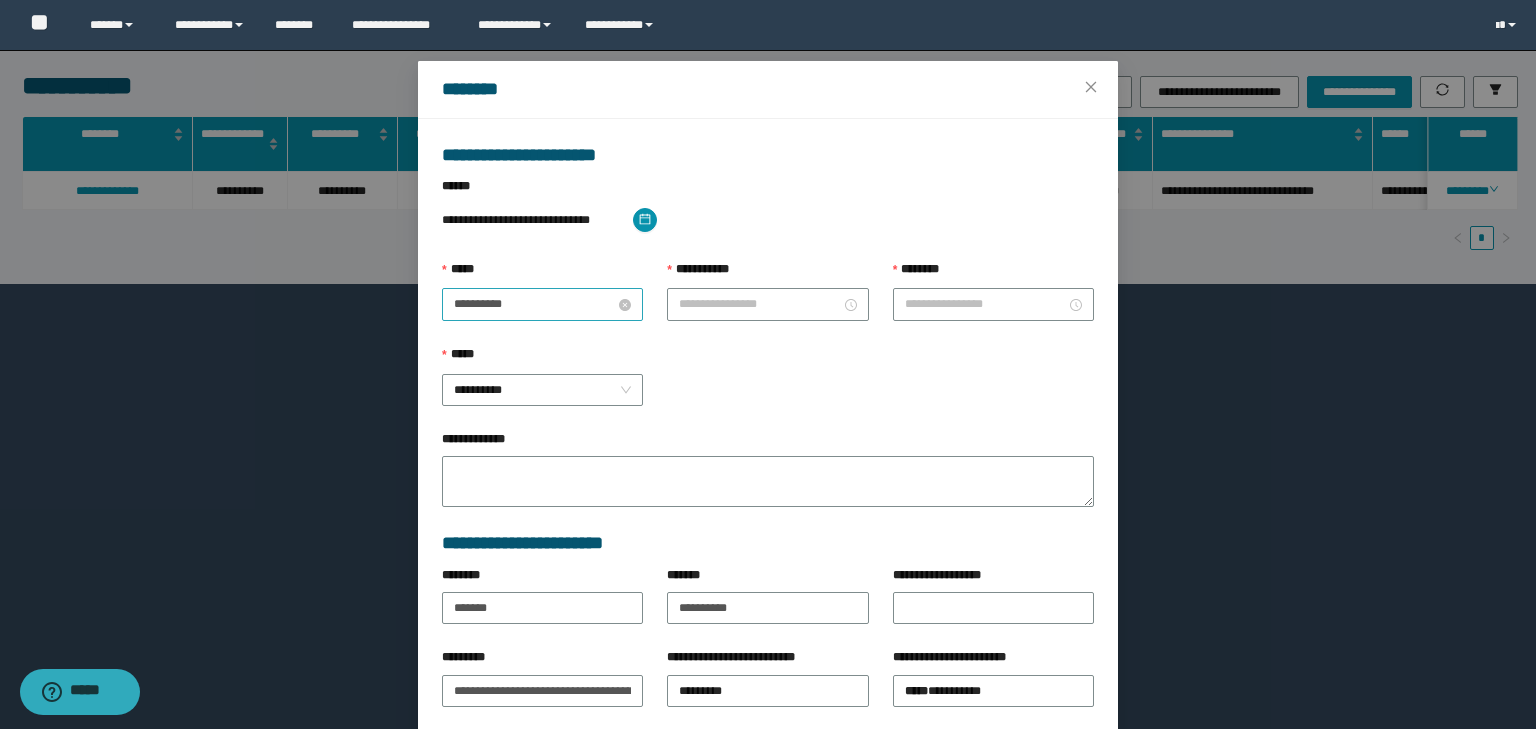 click on "**********" at bounding box center [534, 304] 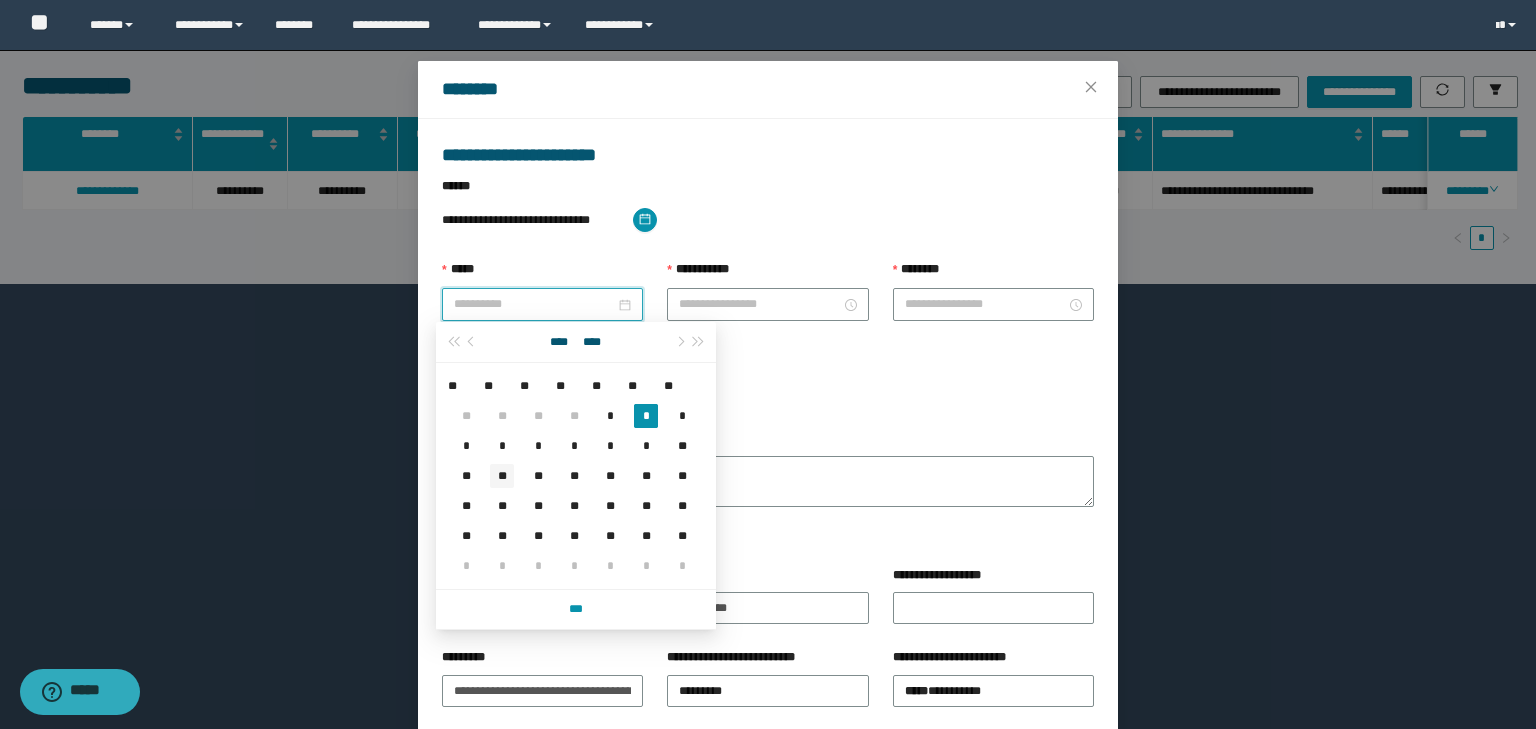 type on "**********" 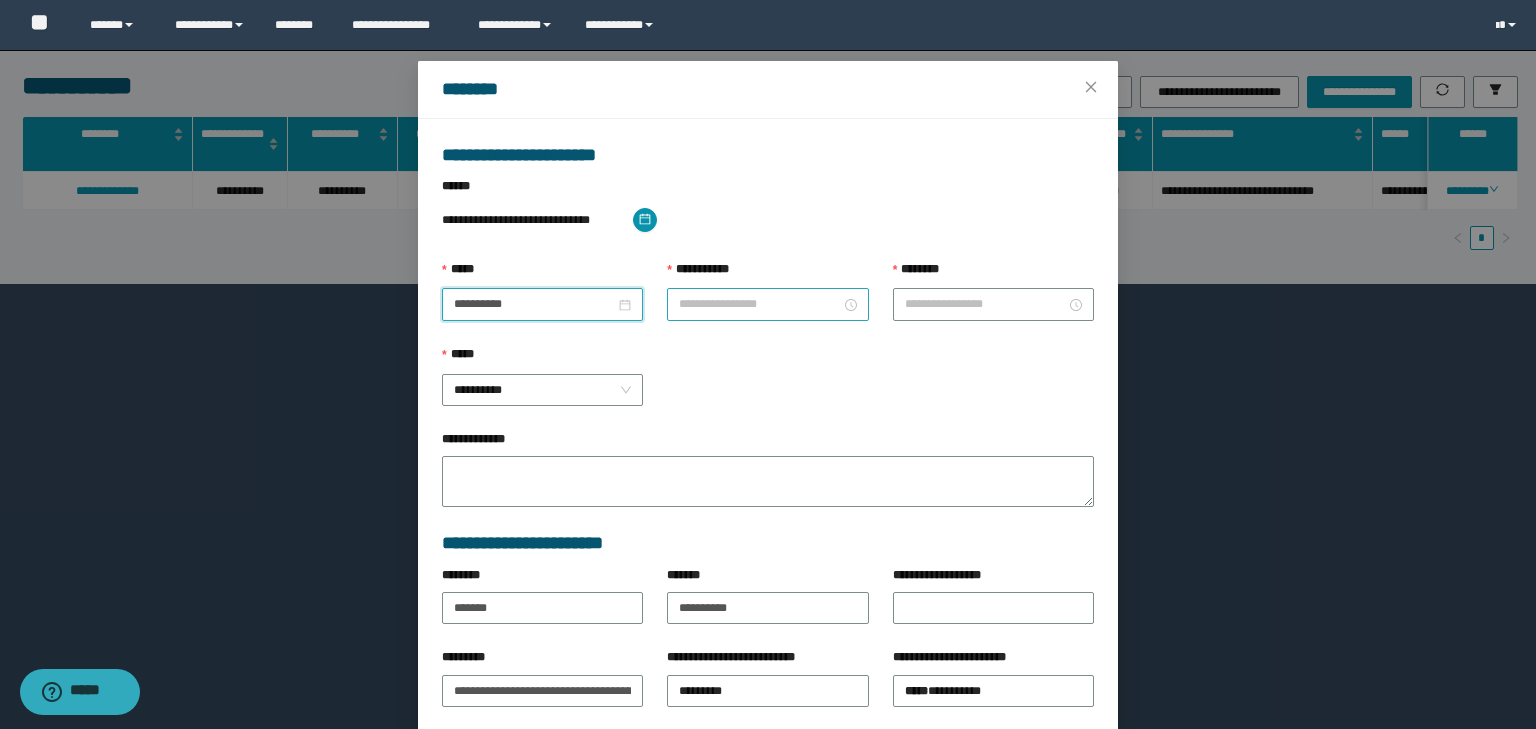click on "**********" at bounding box center (759, 304) 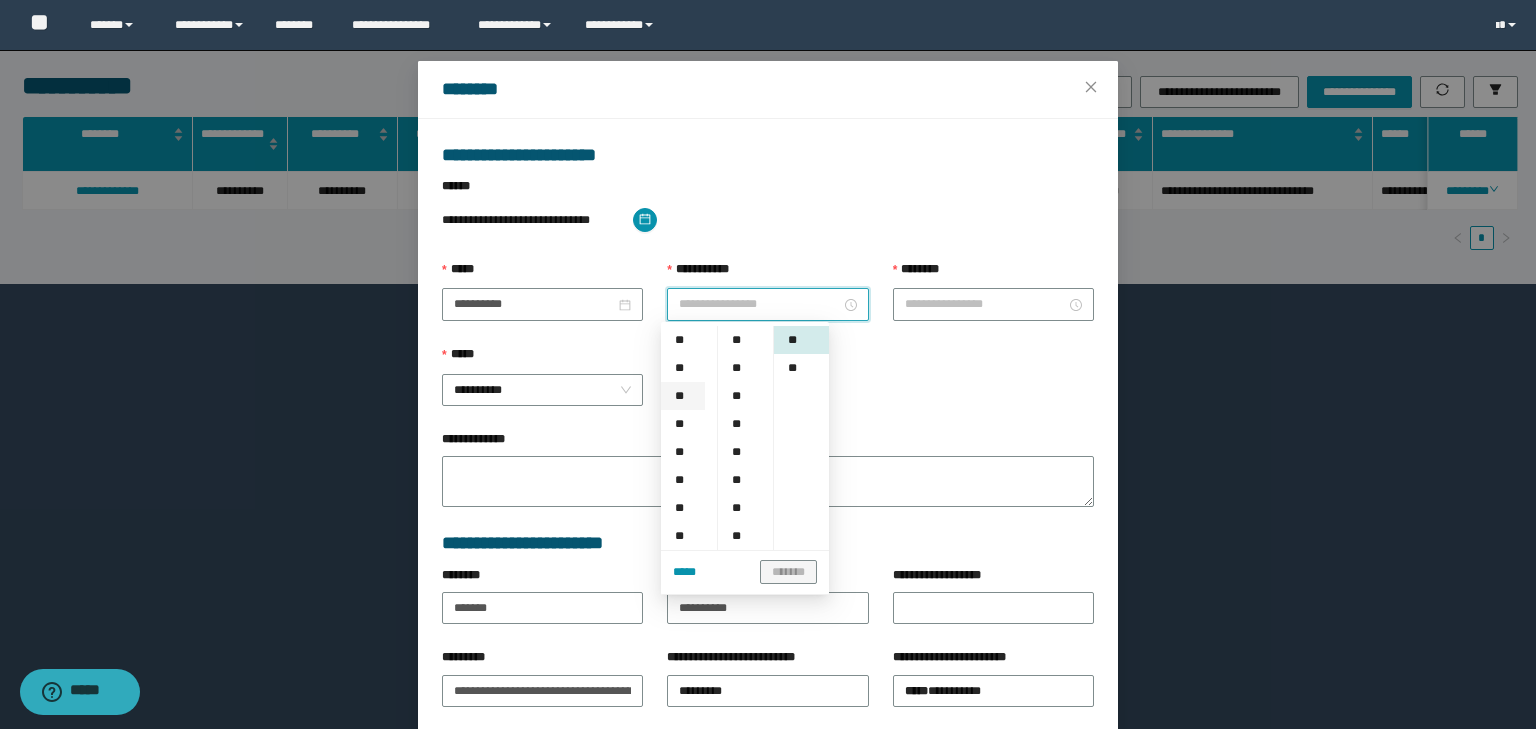 click on "**" at bounding box center [683, 396] 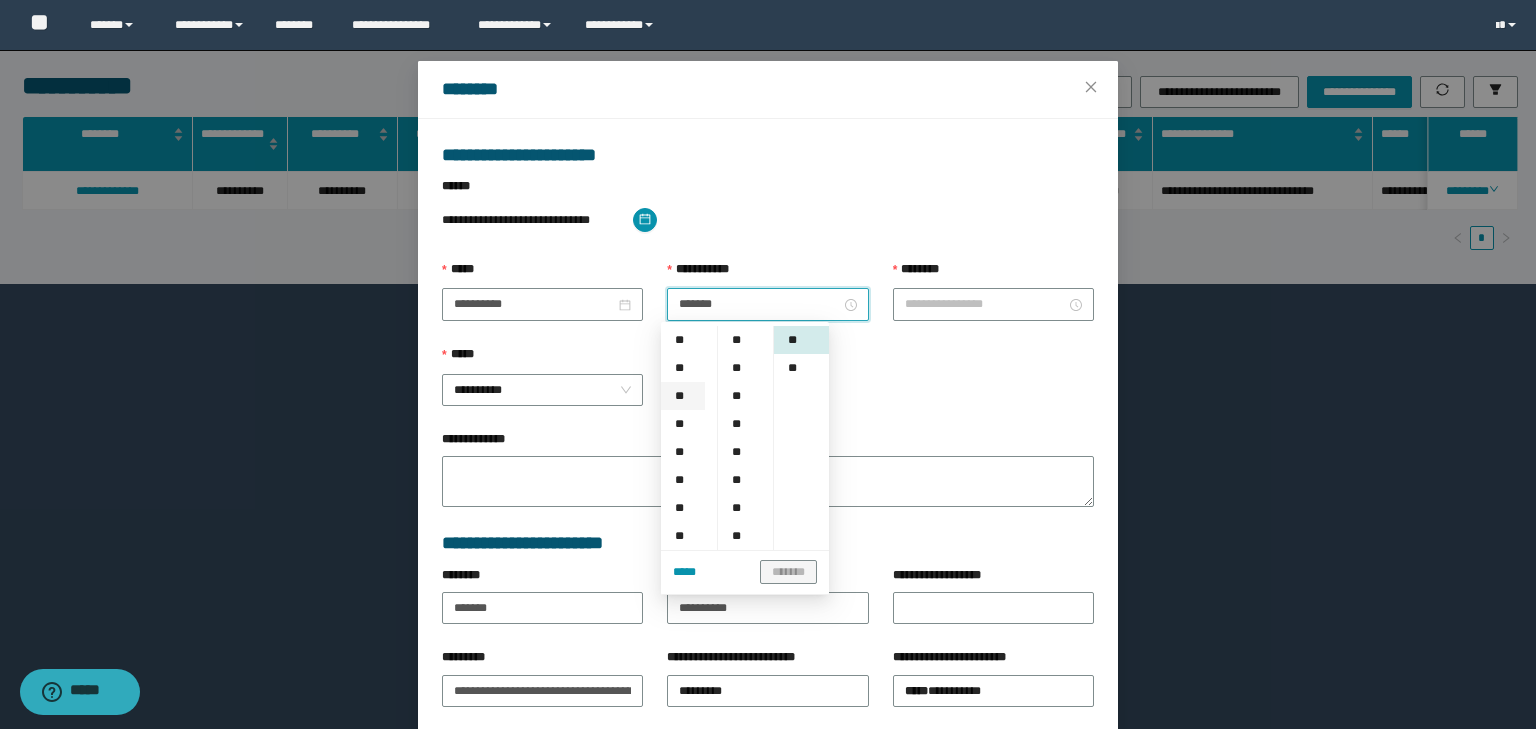 type on "*******" 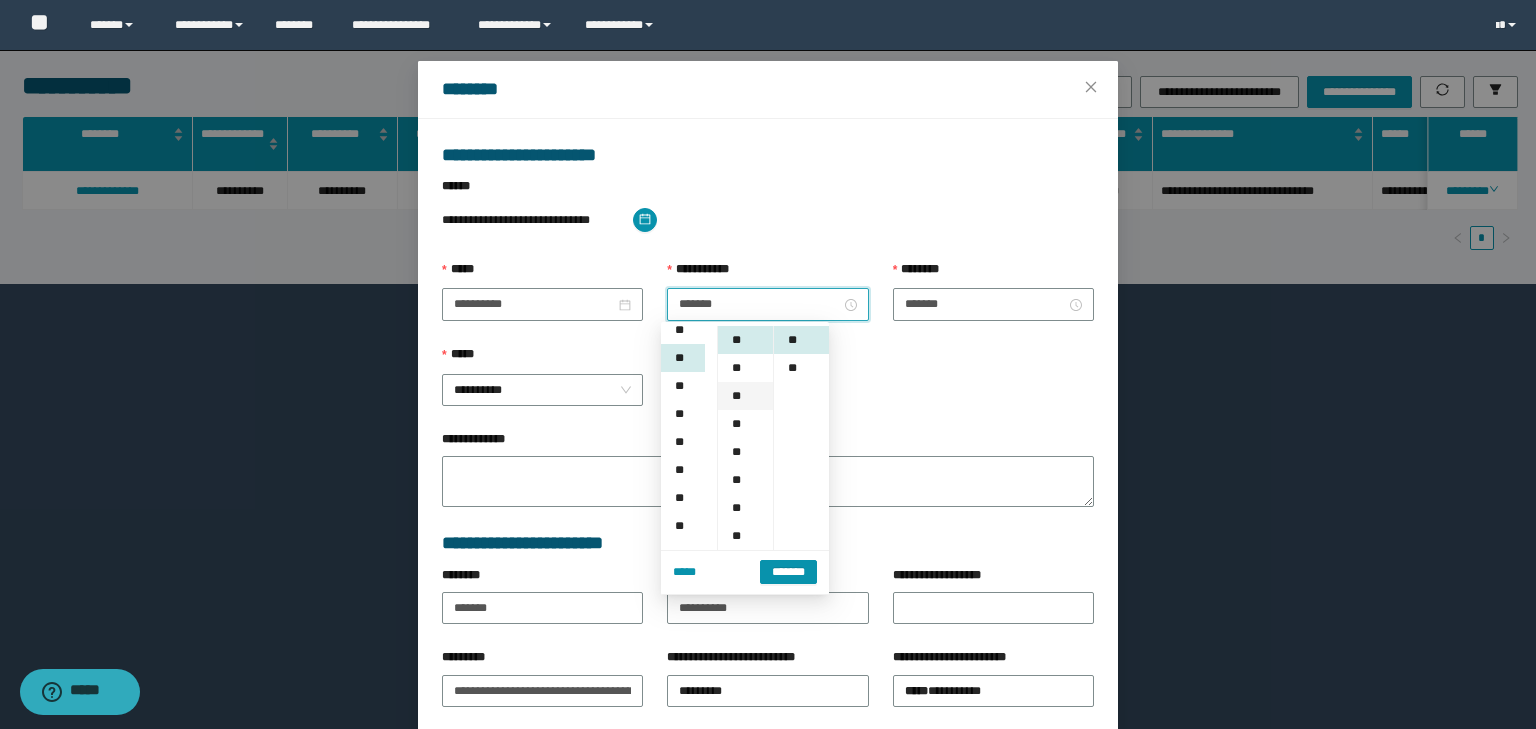 scroll, scrollTop: 56, scrollLeft: 0, axis: vertical 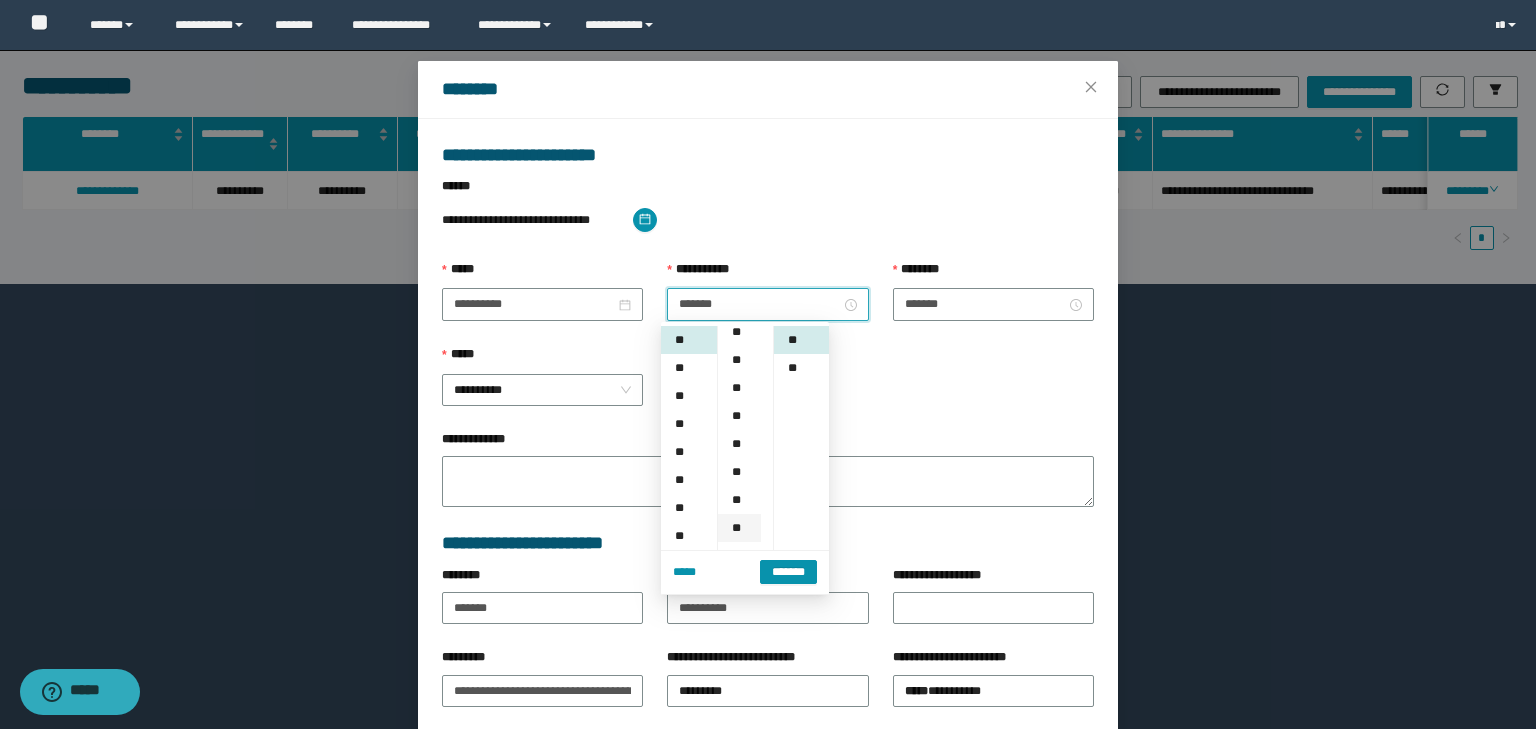 click on "**" at bounding box center (739, 528) 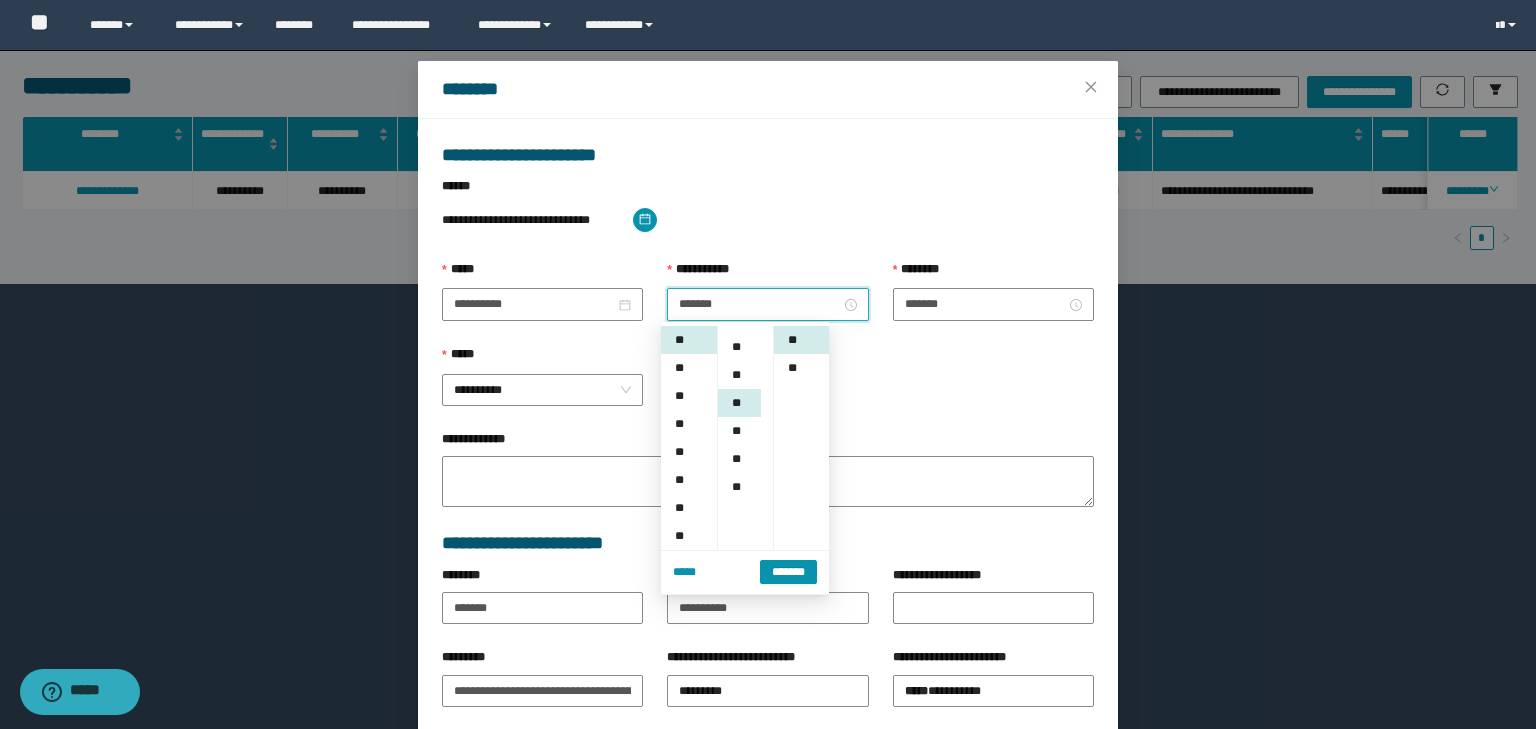 scroll, scrollTop: 224, scrollLeft: 0, axis: vertical 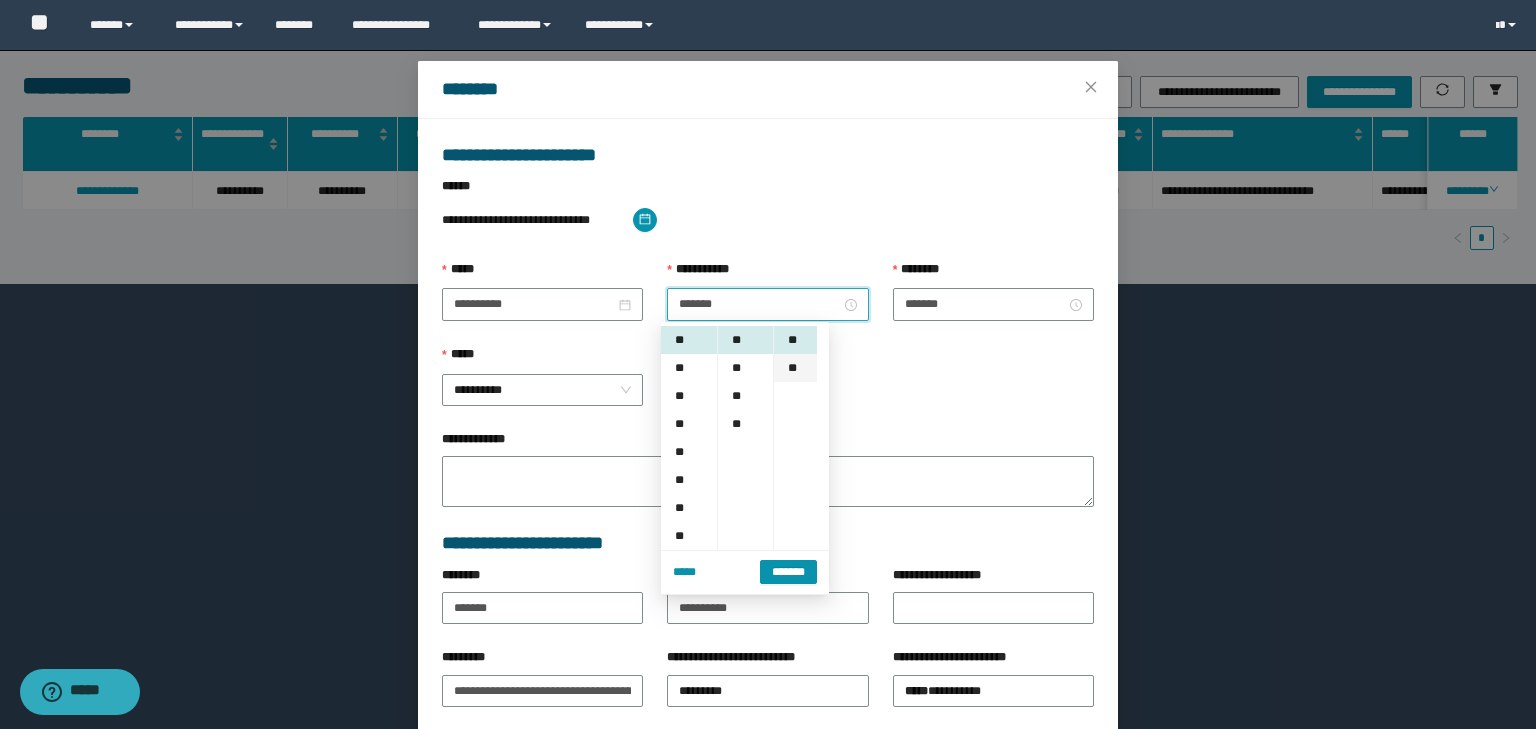 click on "**" at bounding box center (795, 368) 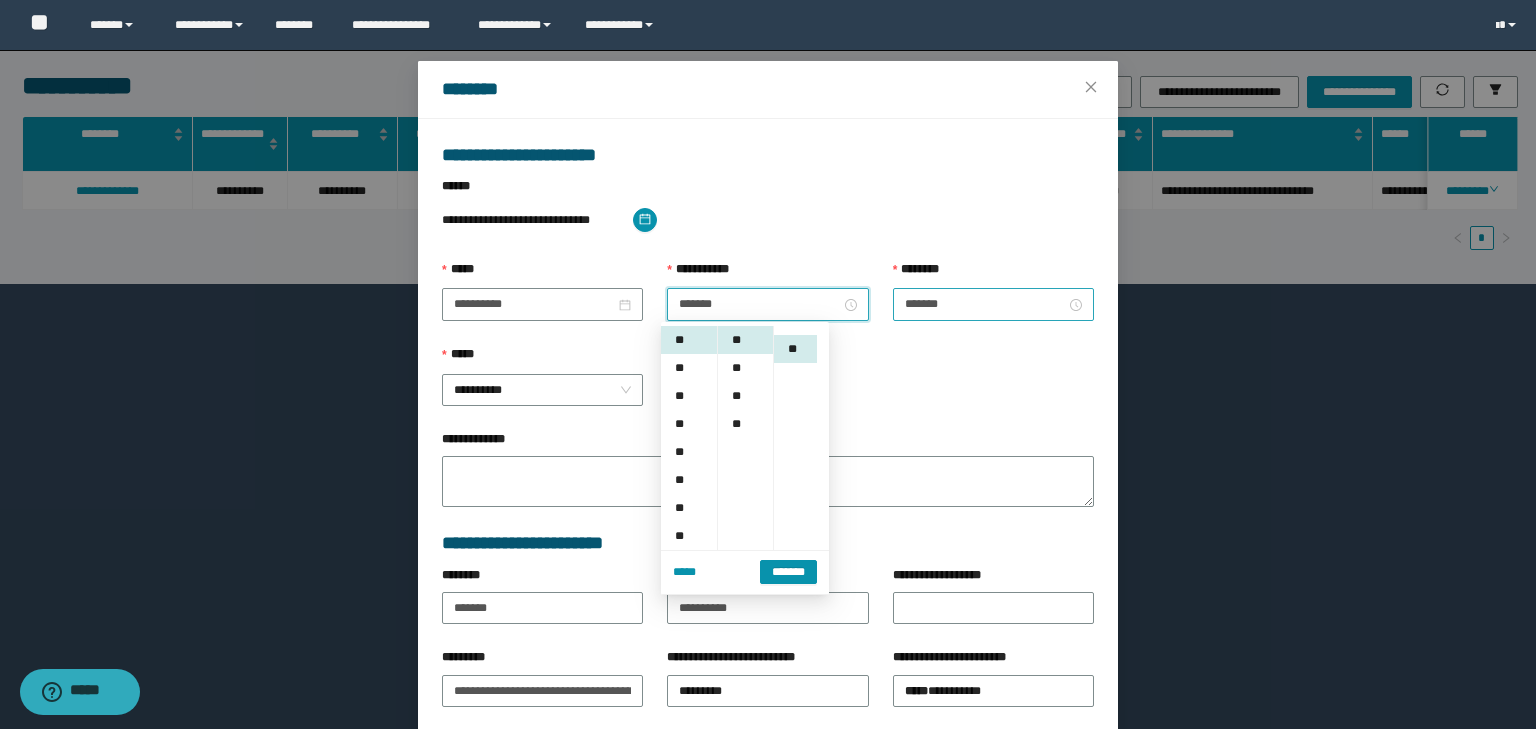scroll, scrollTop: 28, scrollLeft: 0, axis: vertical 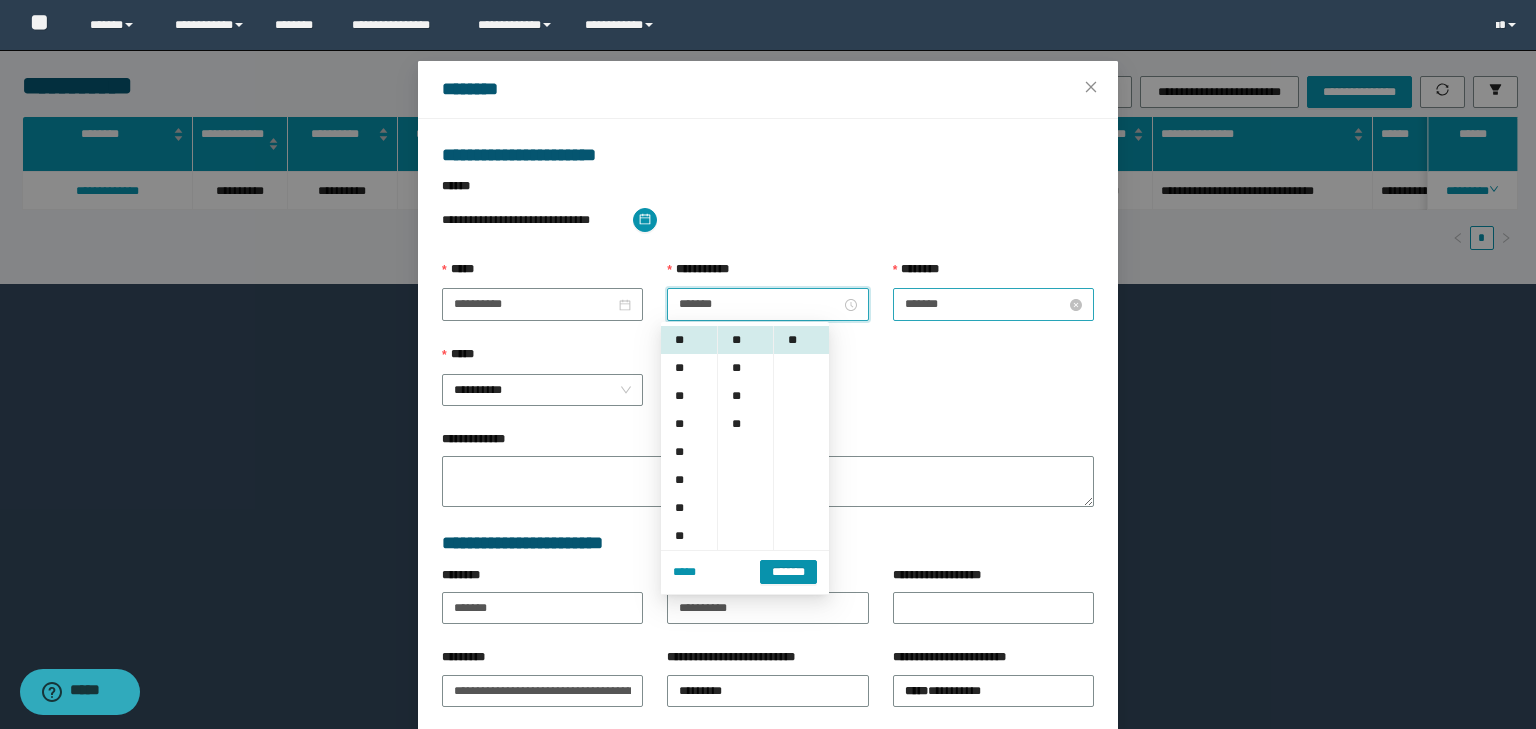 click on "*******" at bounding box center [985, 304] 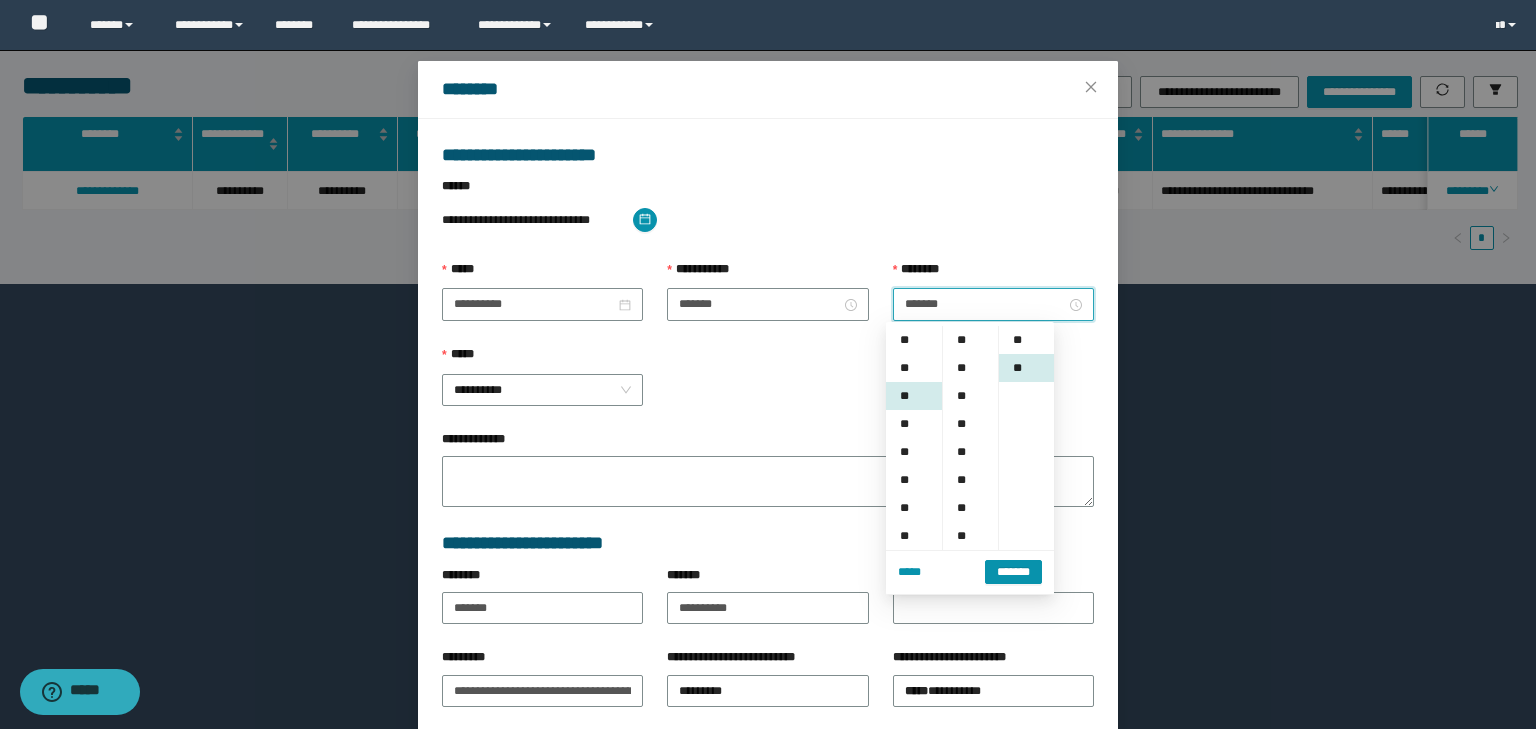 scroll, scrollTop: 56, scrollLeft: 0, axis: vertical 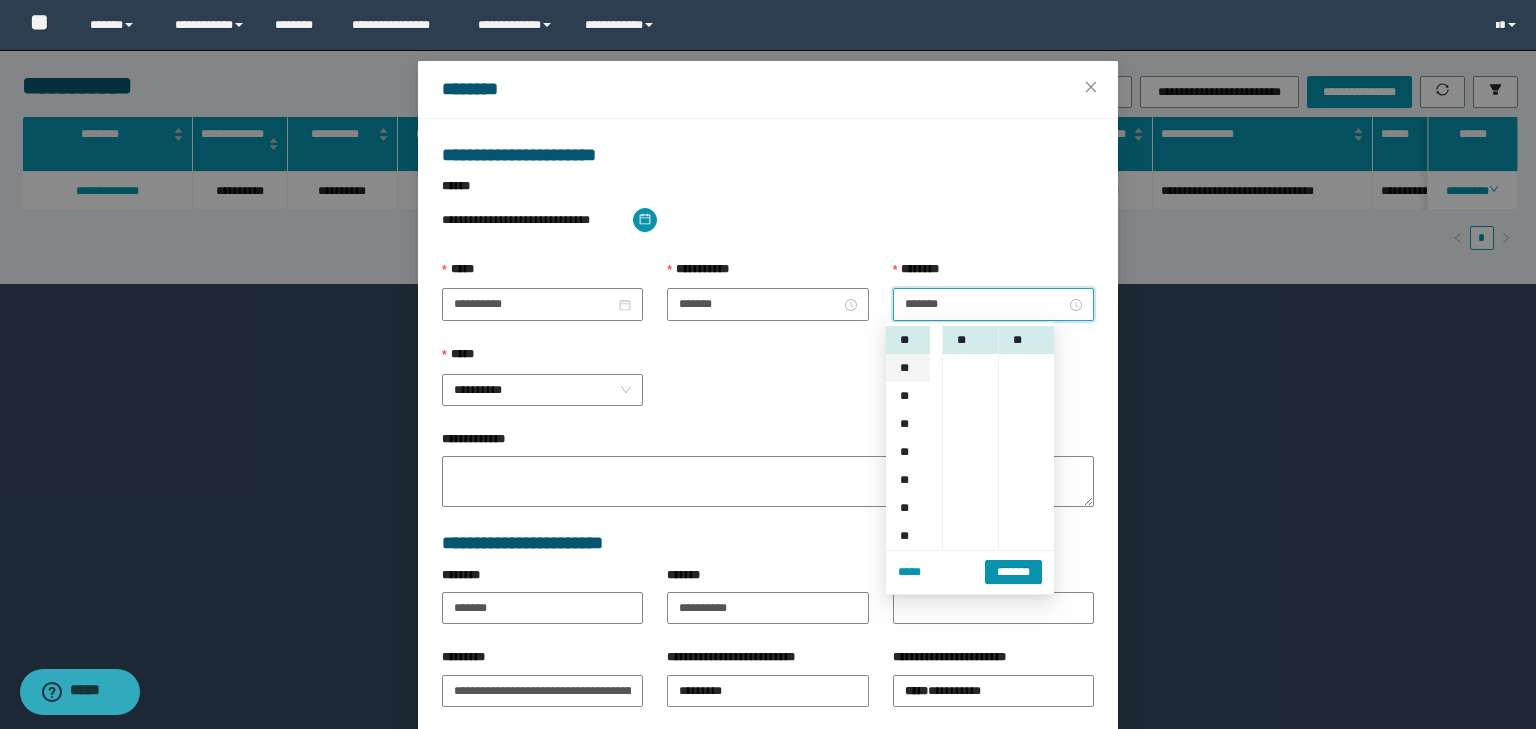 click on "**" at bounding box center [908, 368] 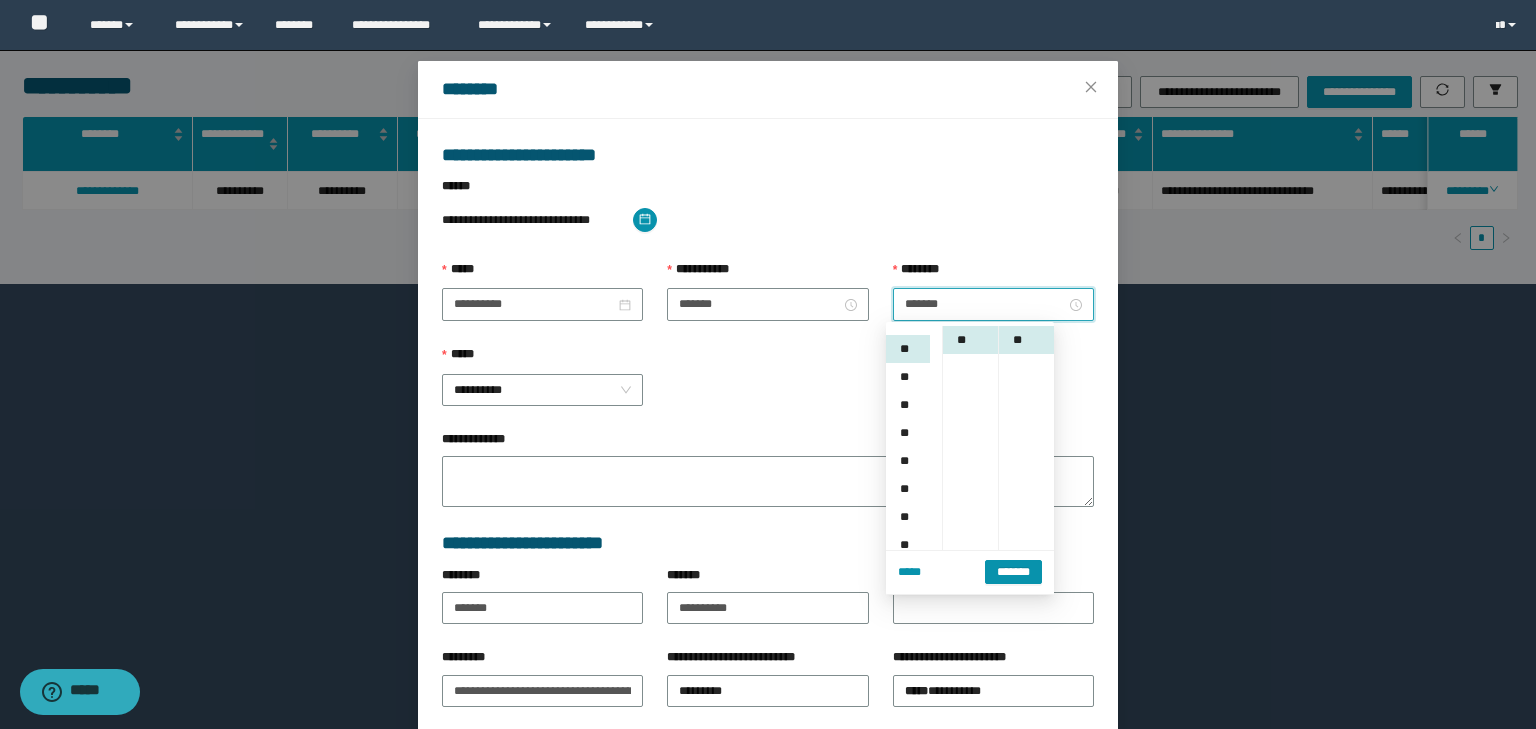 scroll, scrollTop: 84, scrollLeft: 0, axis: vertical 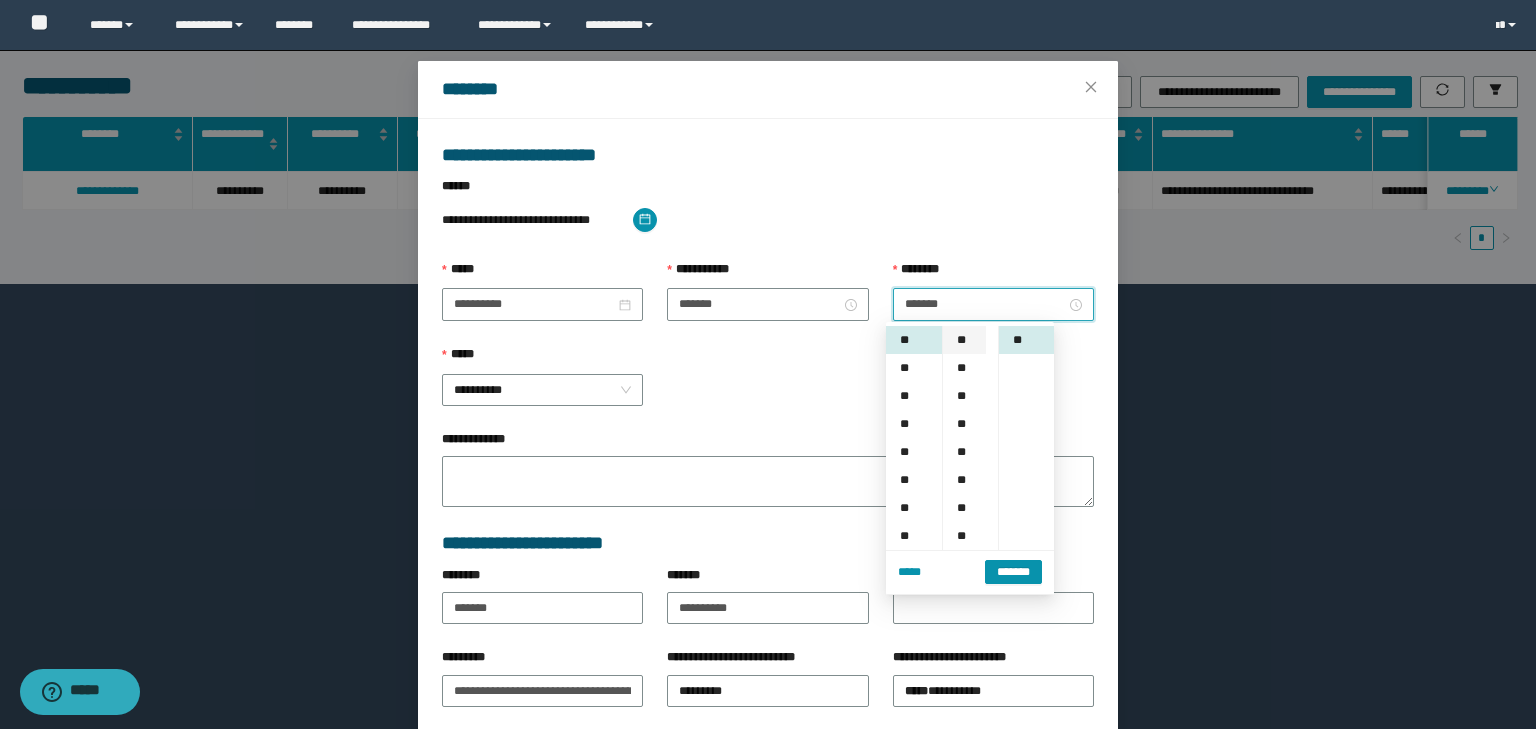 click on "**" at bounding box center [964, 340] 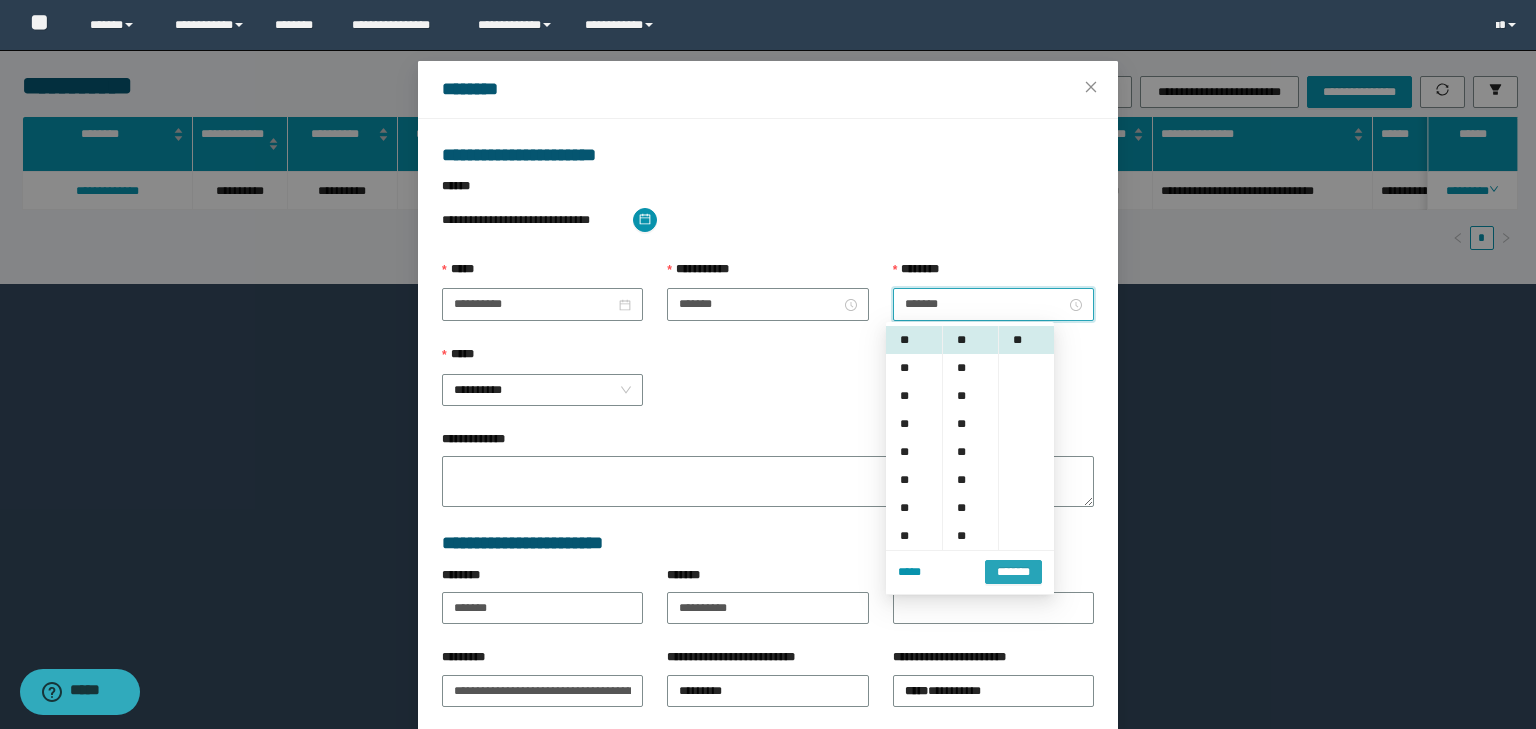 click on "*******" at bounding box center (1013, 572) 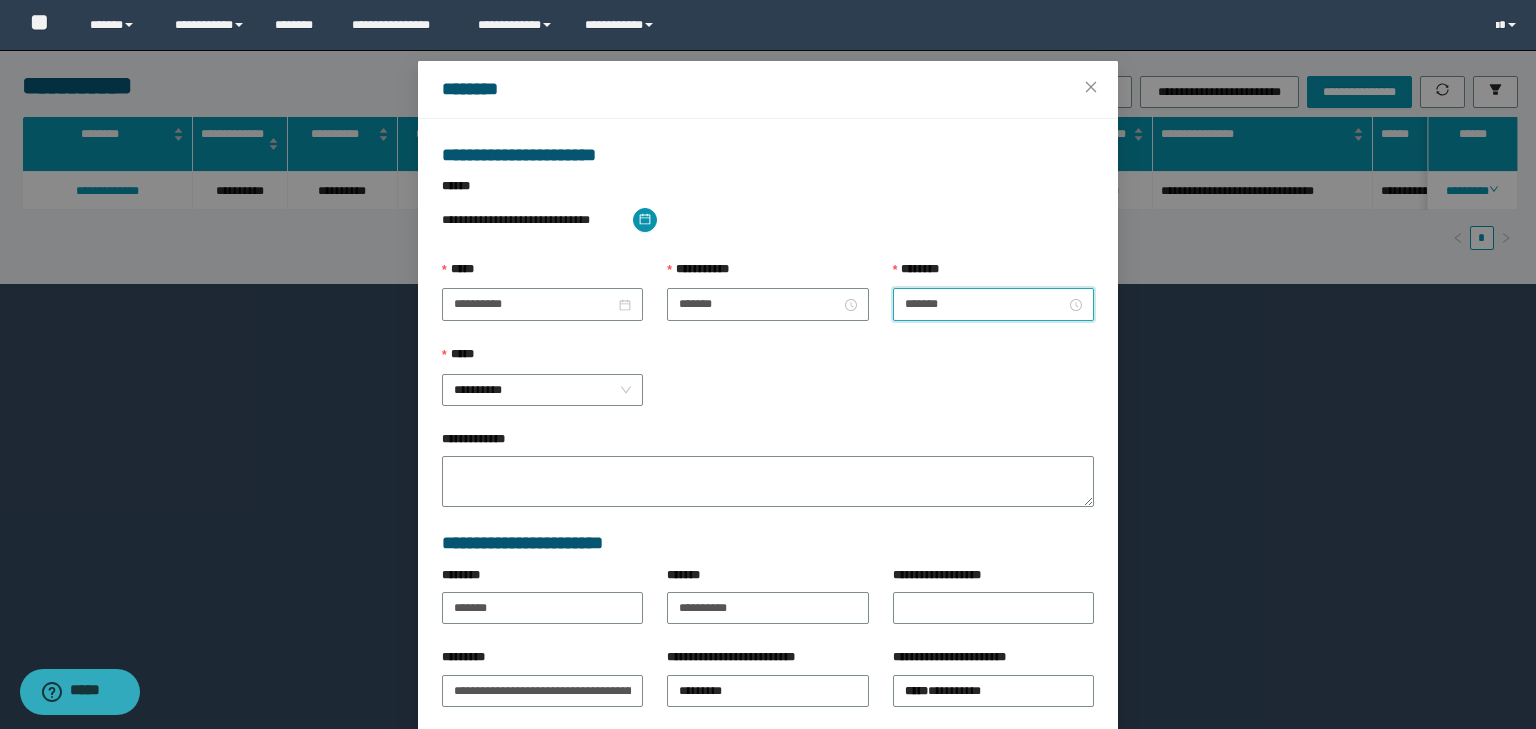 scroll, scrollTop: 139, scrollLeft: 0, axis: vertical 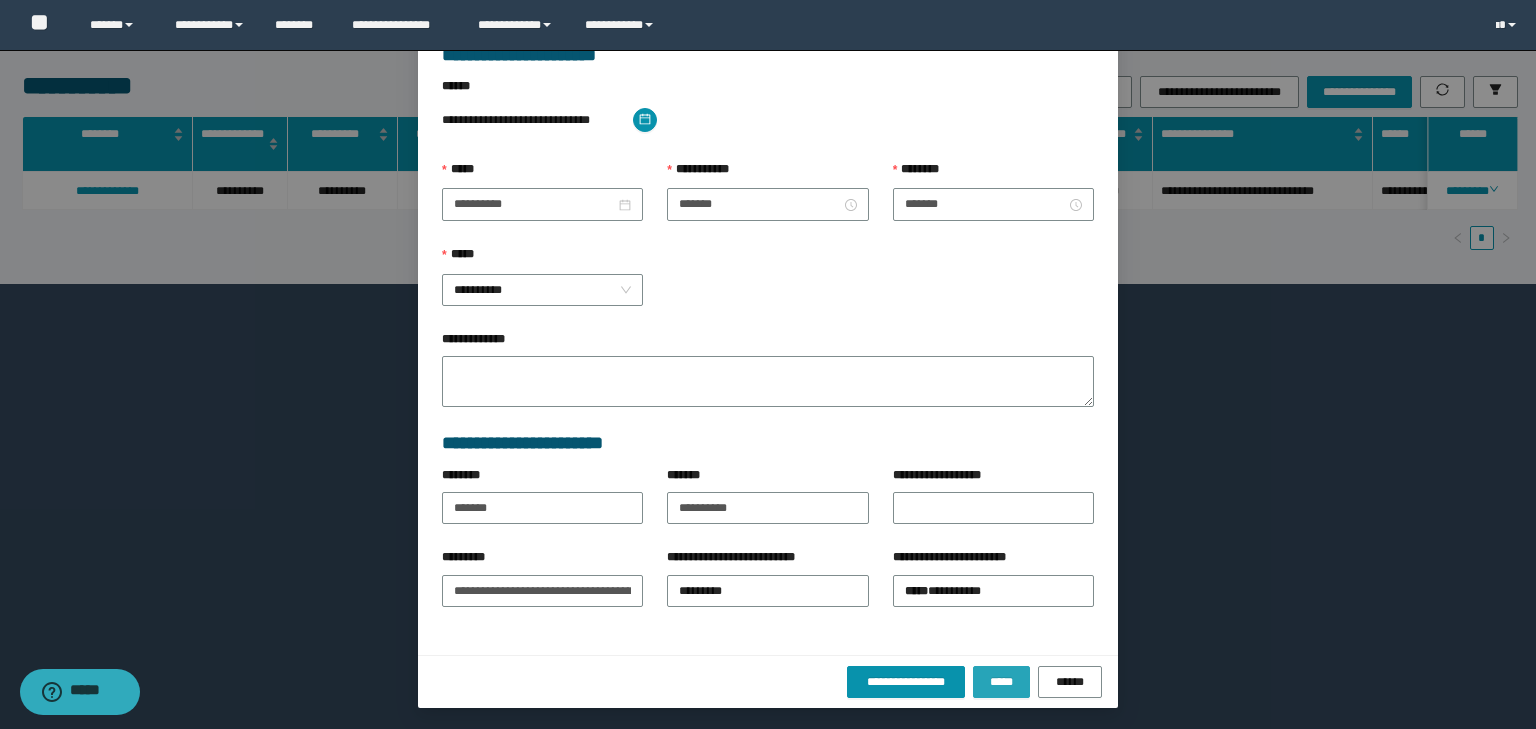 click on "*****" at bounding box center [1001, 682] 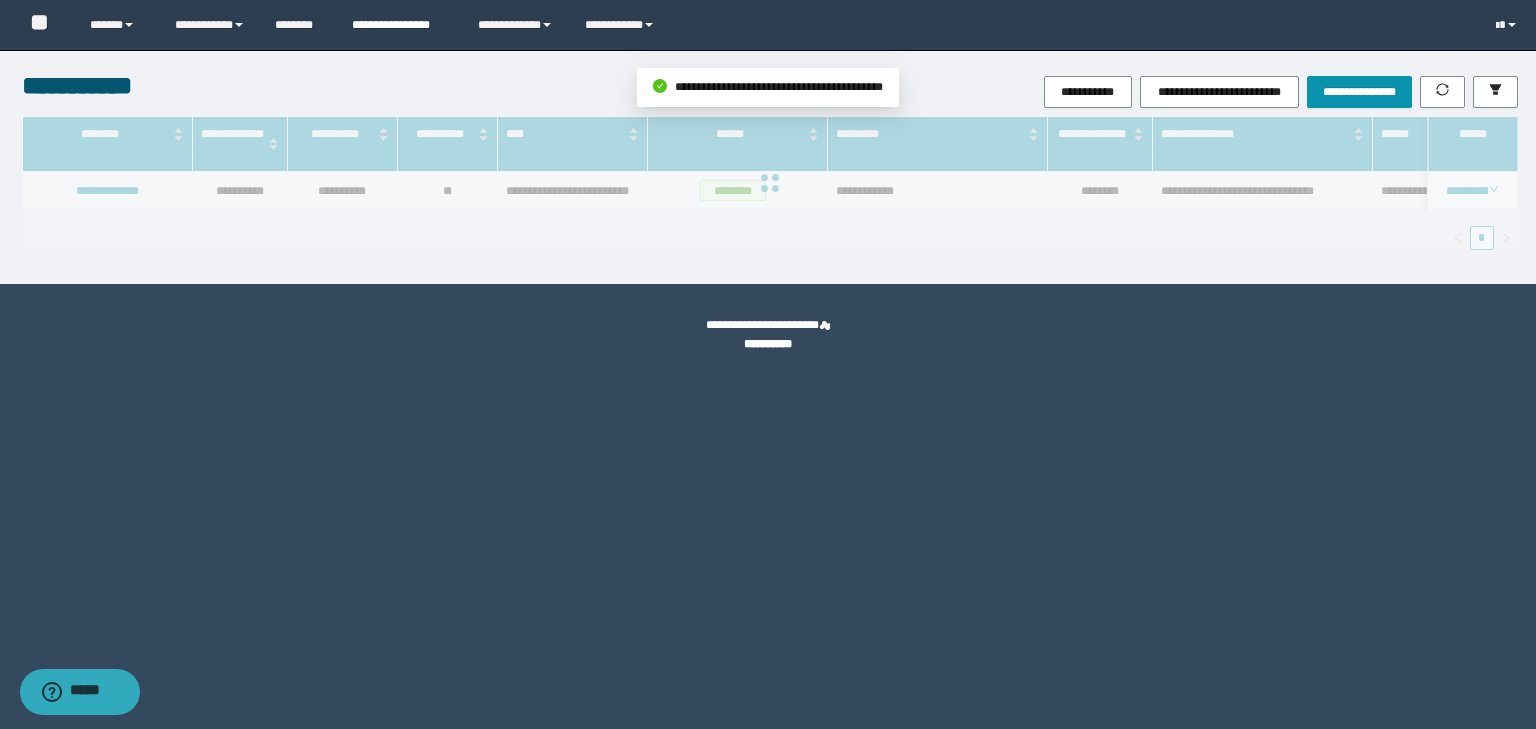 scroll, scrollTop: 39, scrollLeft: 0, axis: vertical 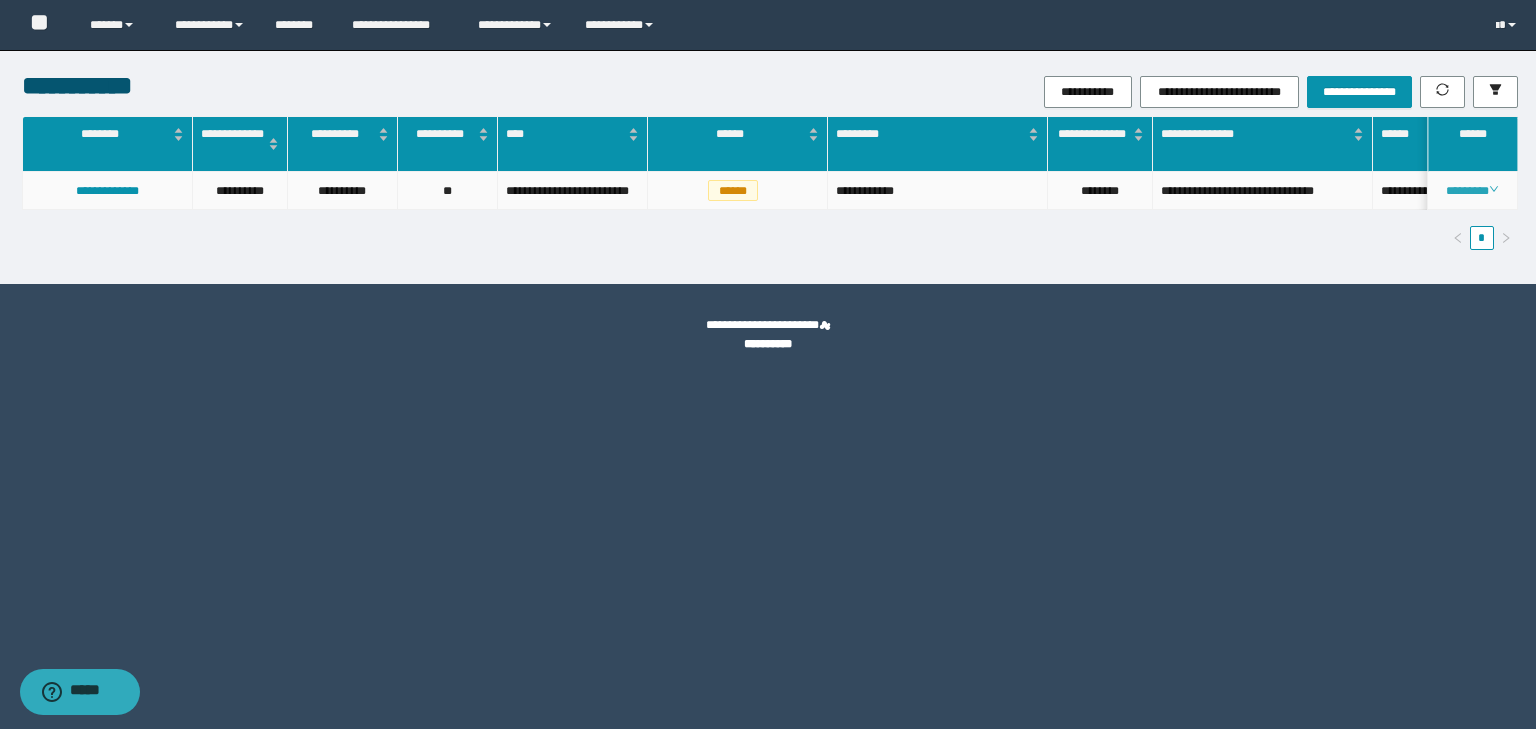 click on "********" at bounding box center (1472, 191) 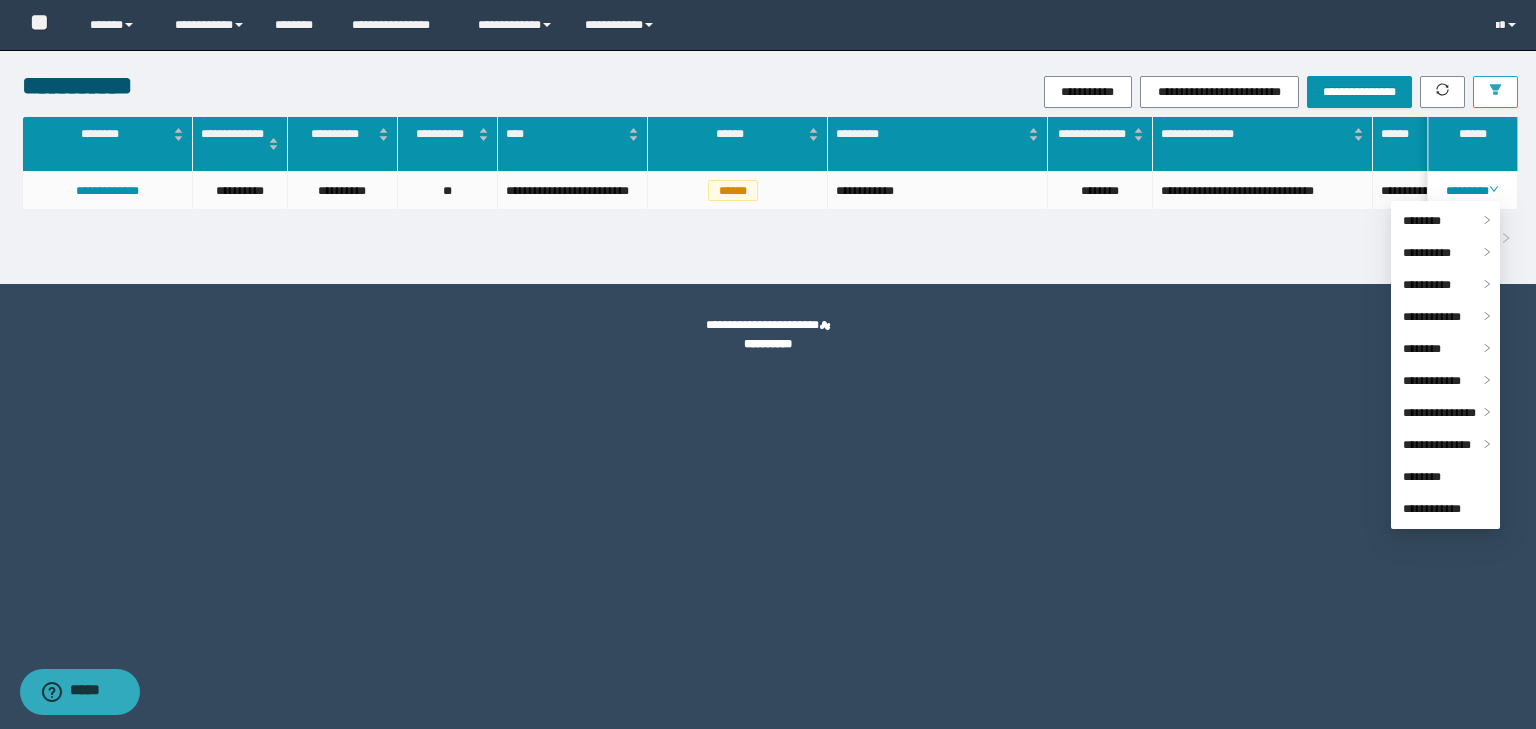 click at bounding box center [1495, 92] 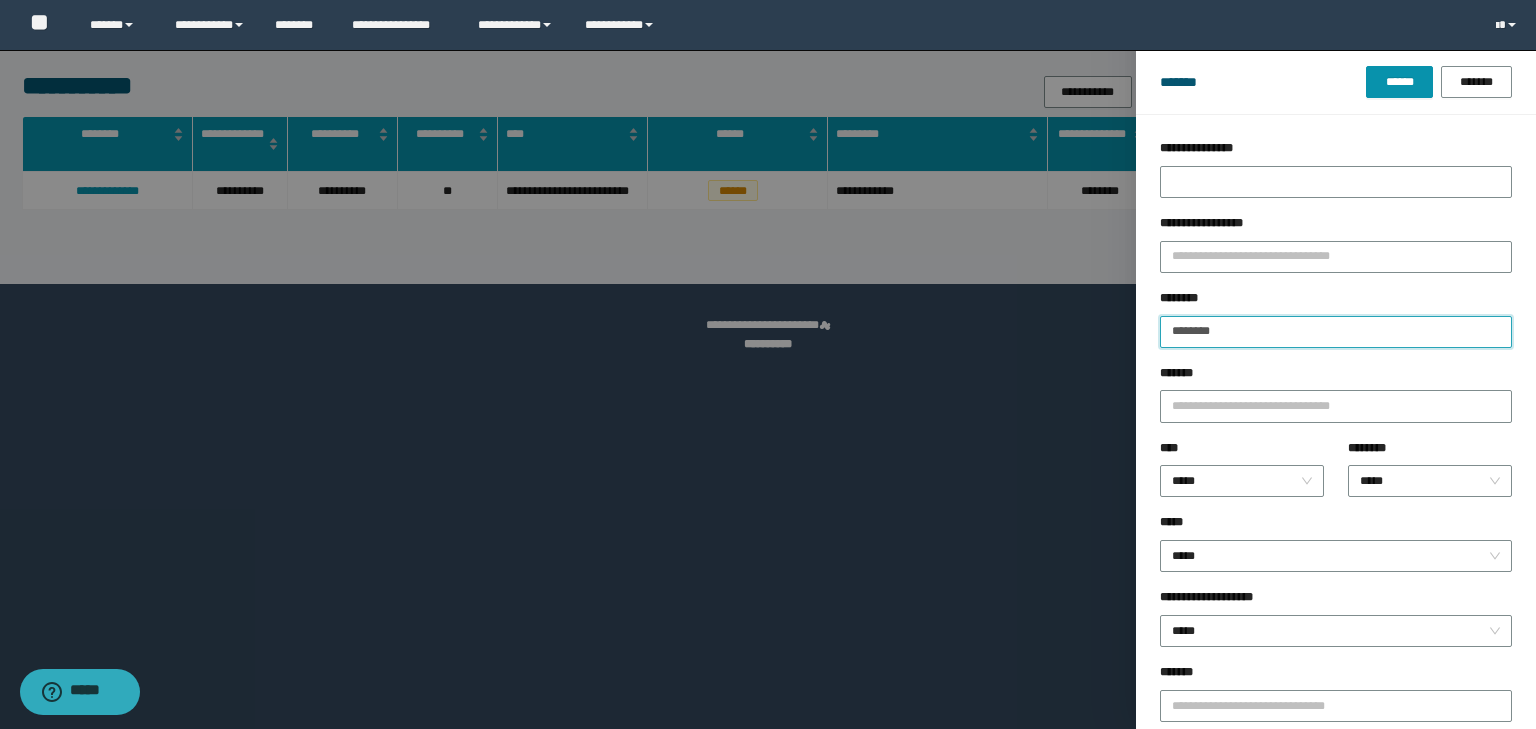click on "********" at bounding box center (1336, 332) 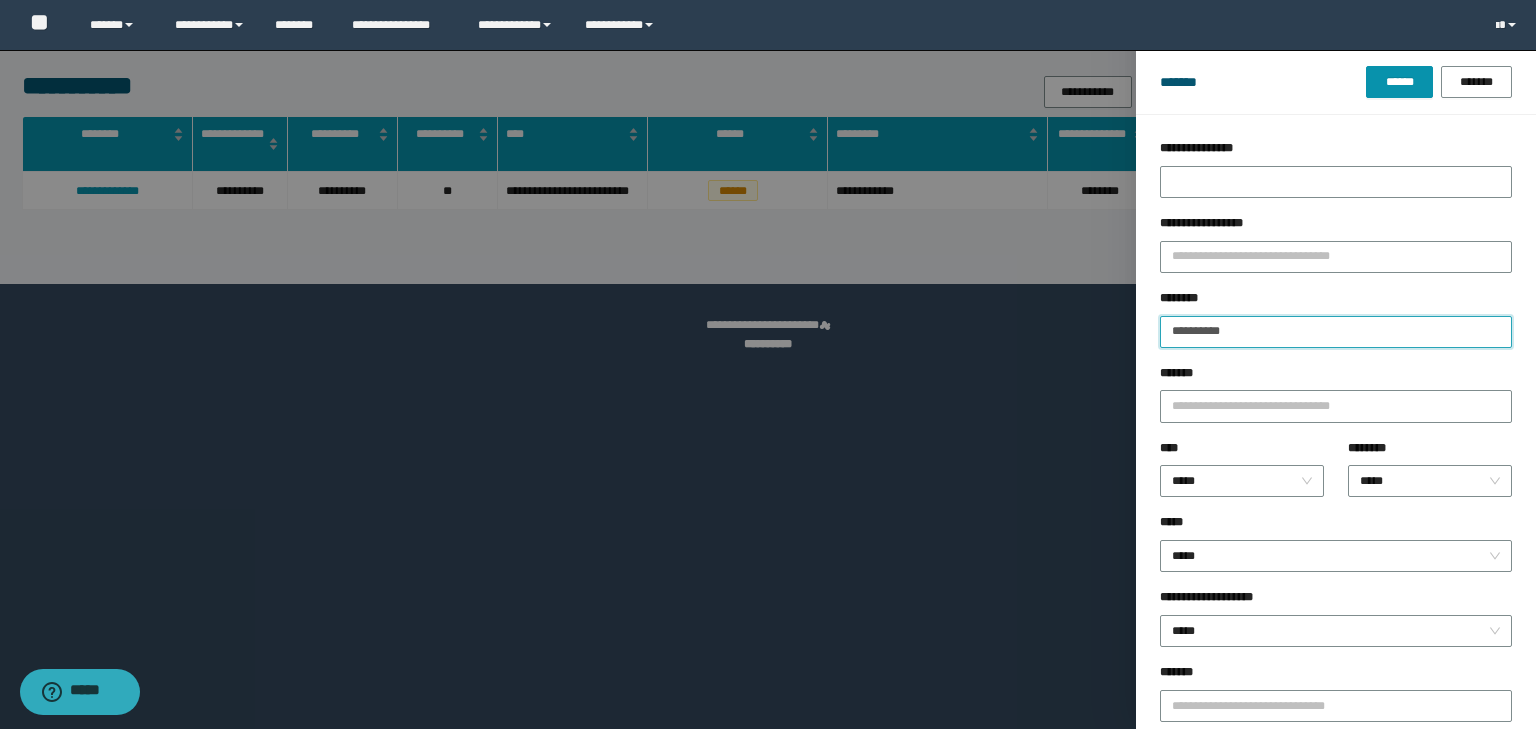 type on "**********" 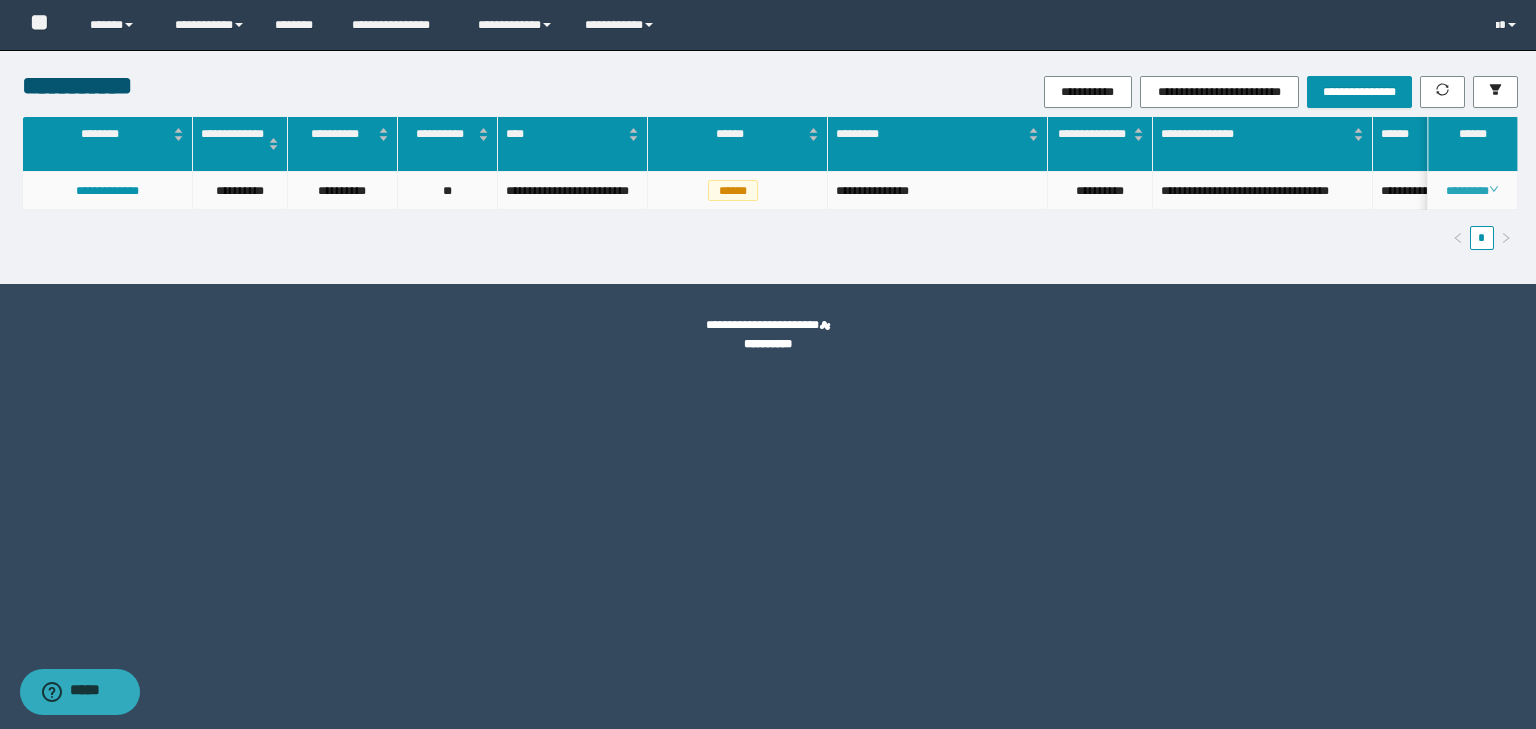 click 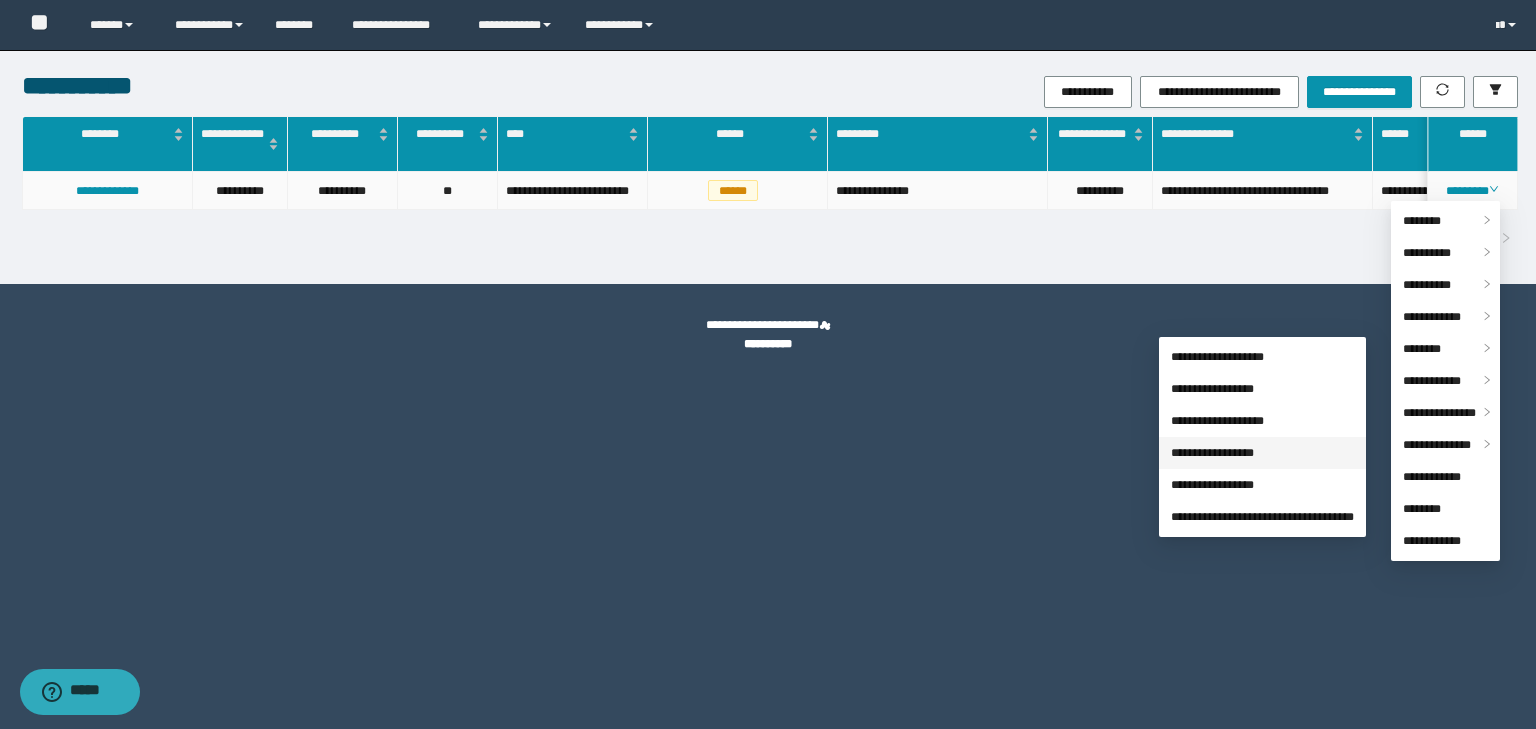 click on "**********" at bounding box center [1212, 453] 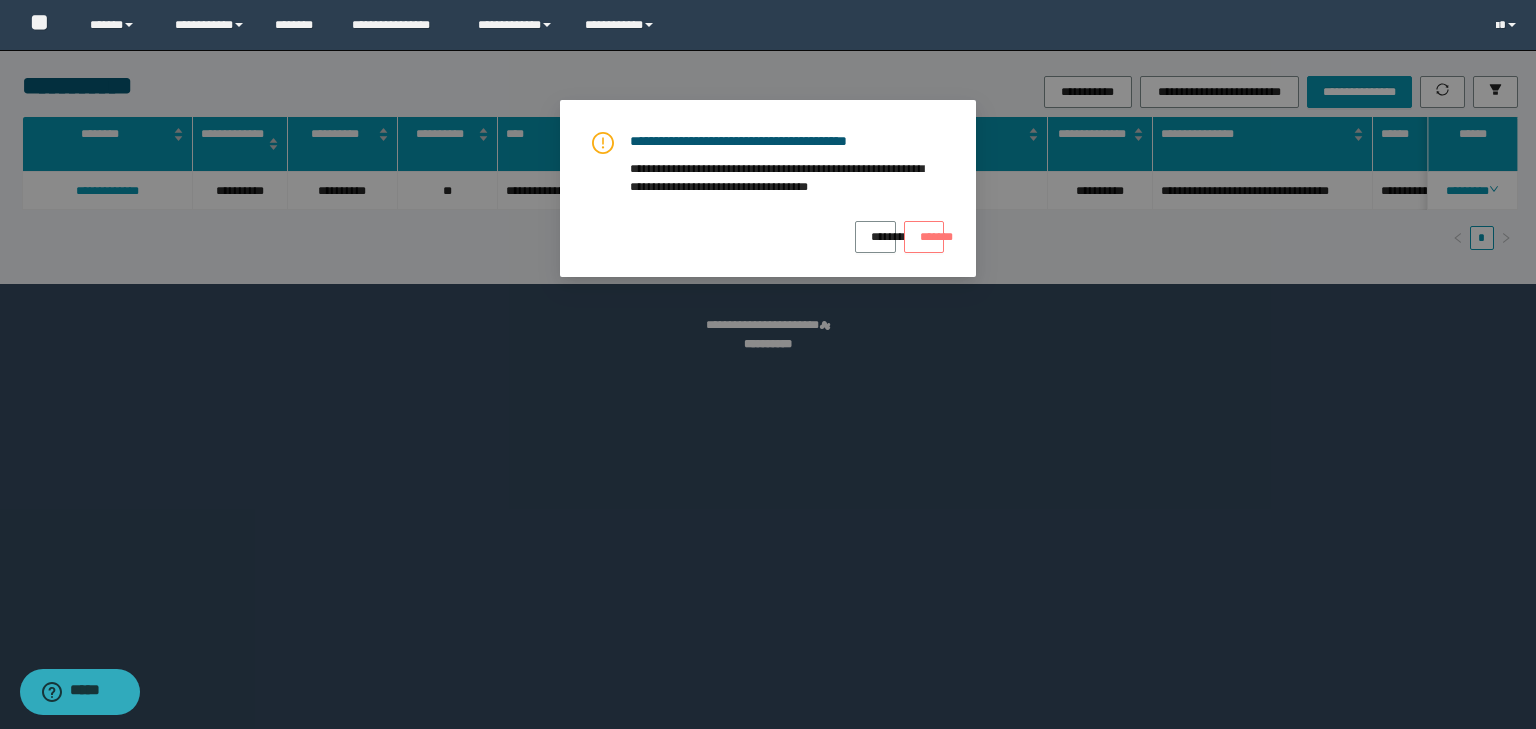 click on "*******" at bounding box center (924, 230) 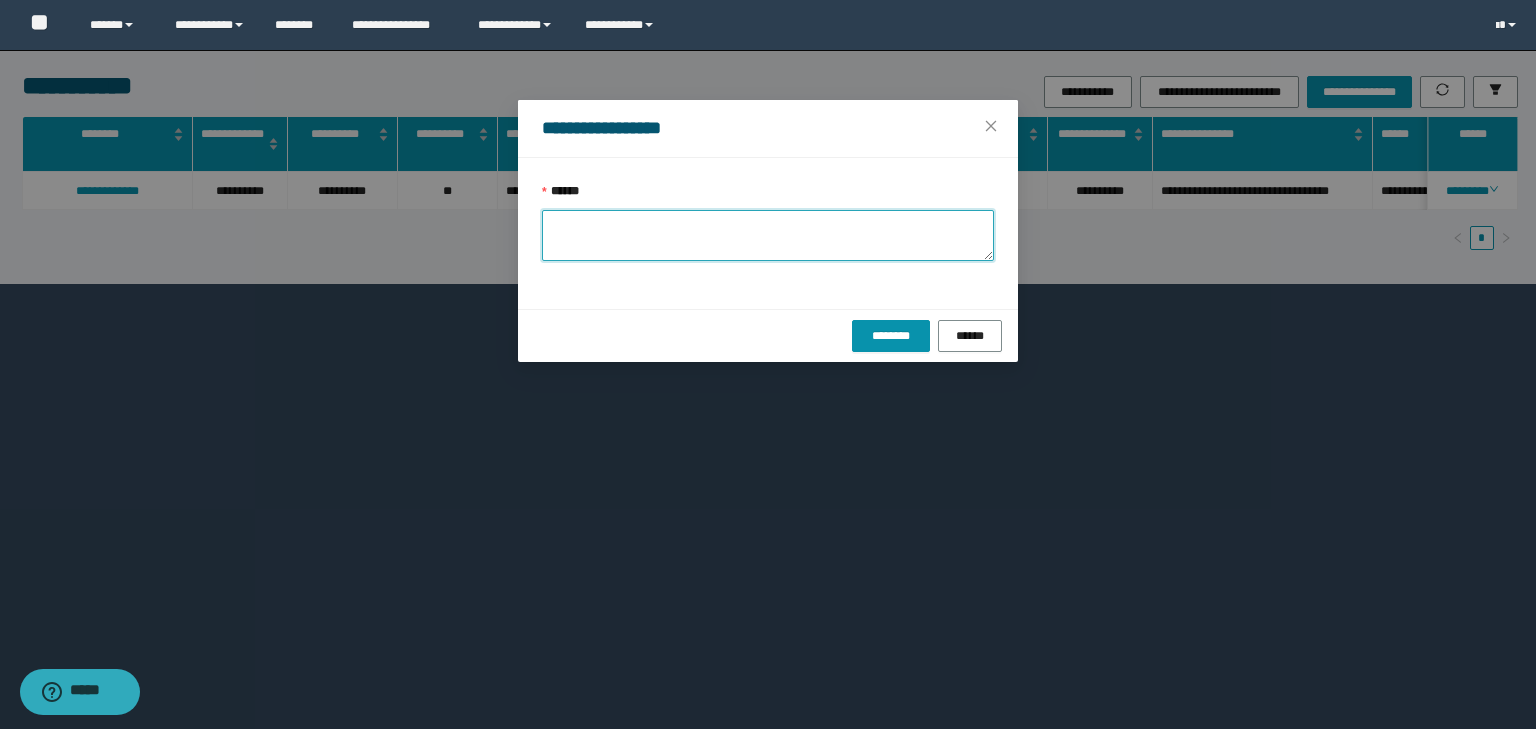 click on "******" at bounding box center (768, 235) 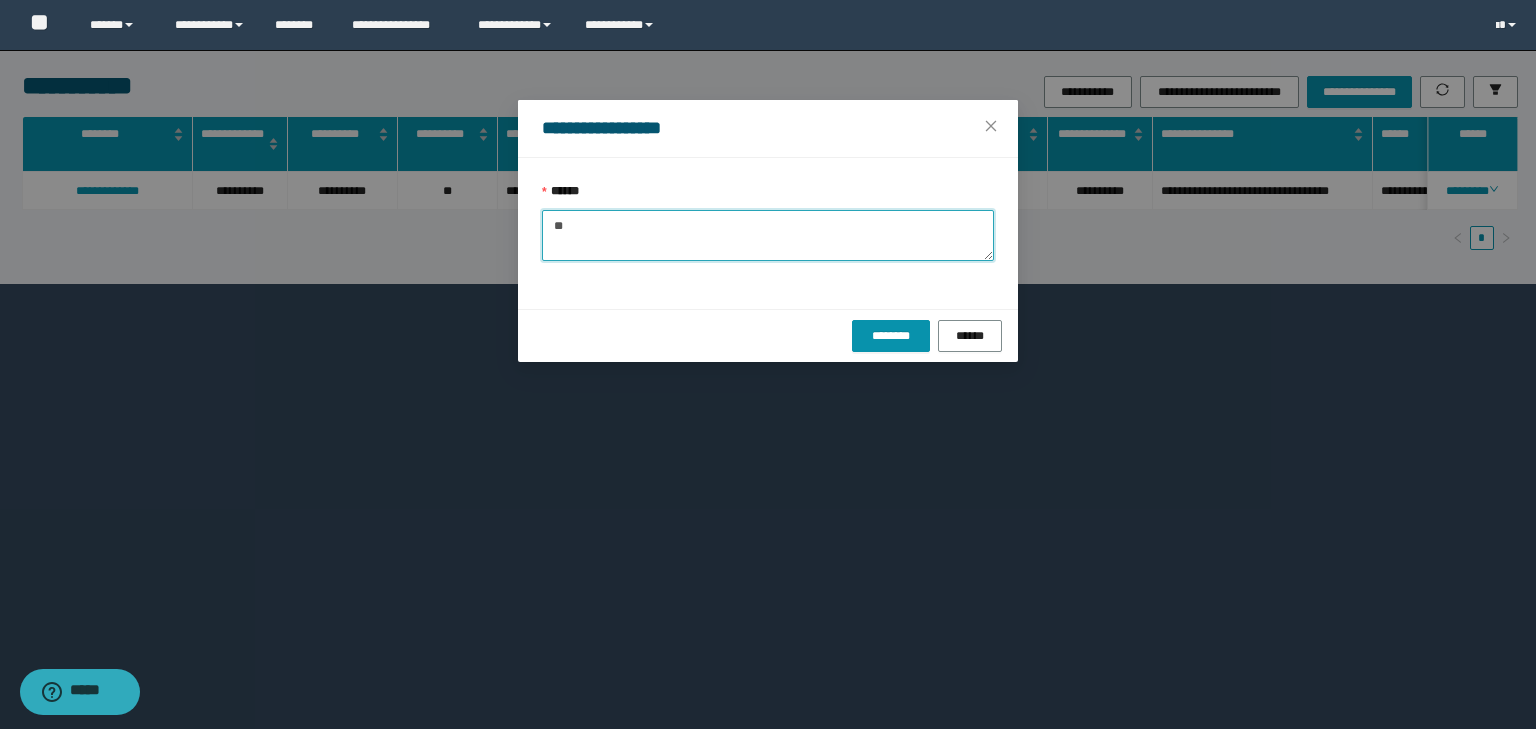 type on "*" 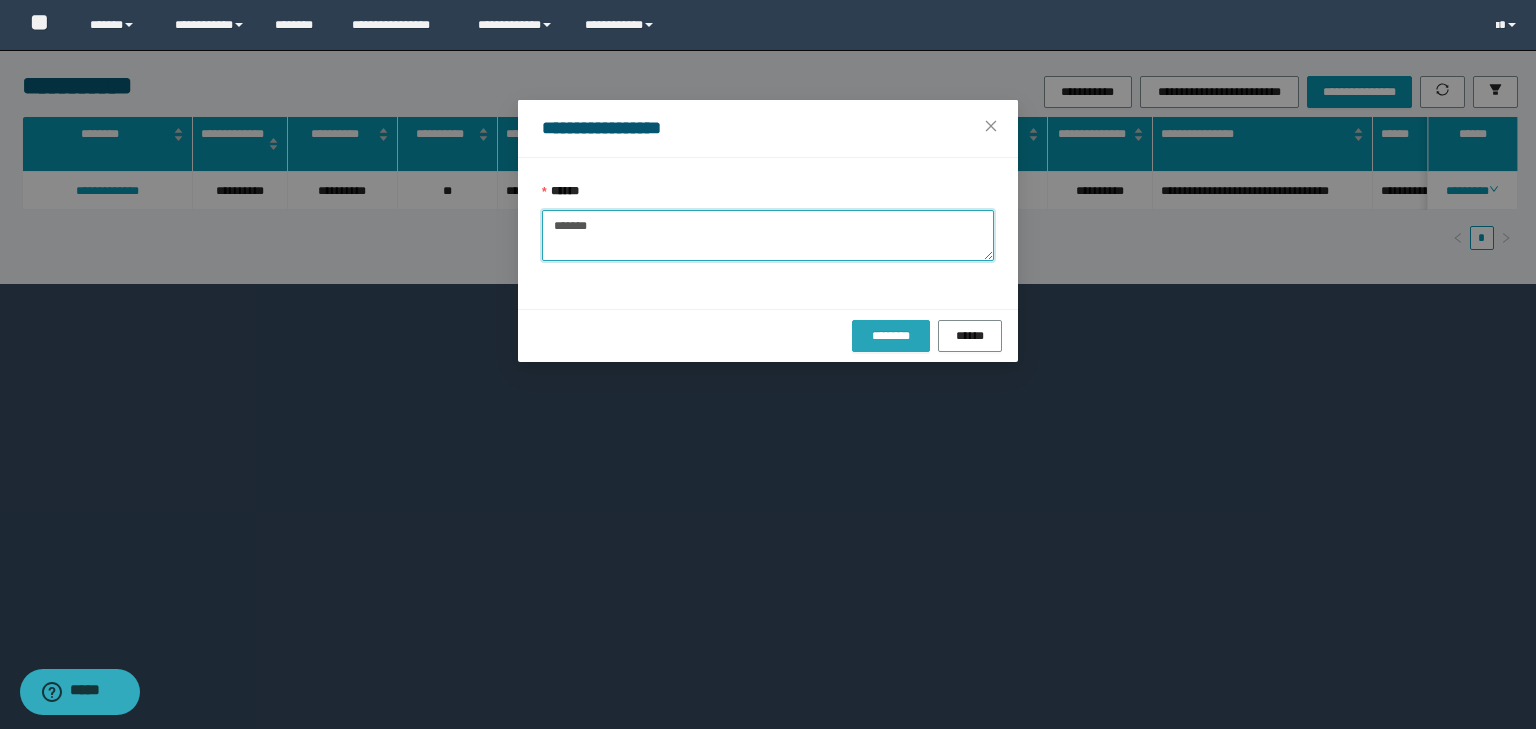 type on "*******" 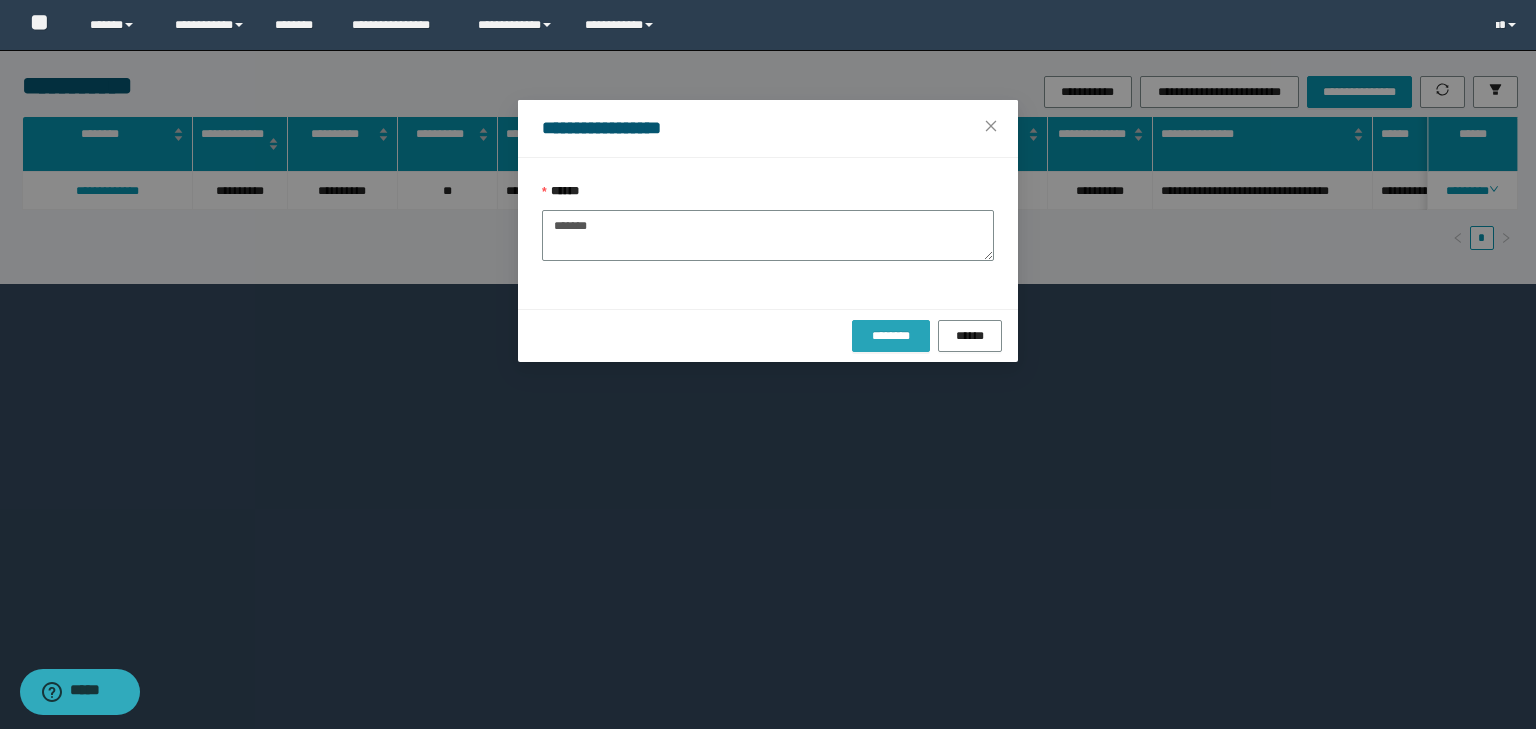 click on "********" at bounding box center (890, 336) 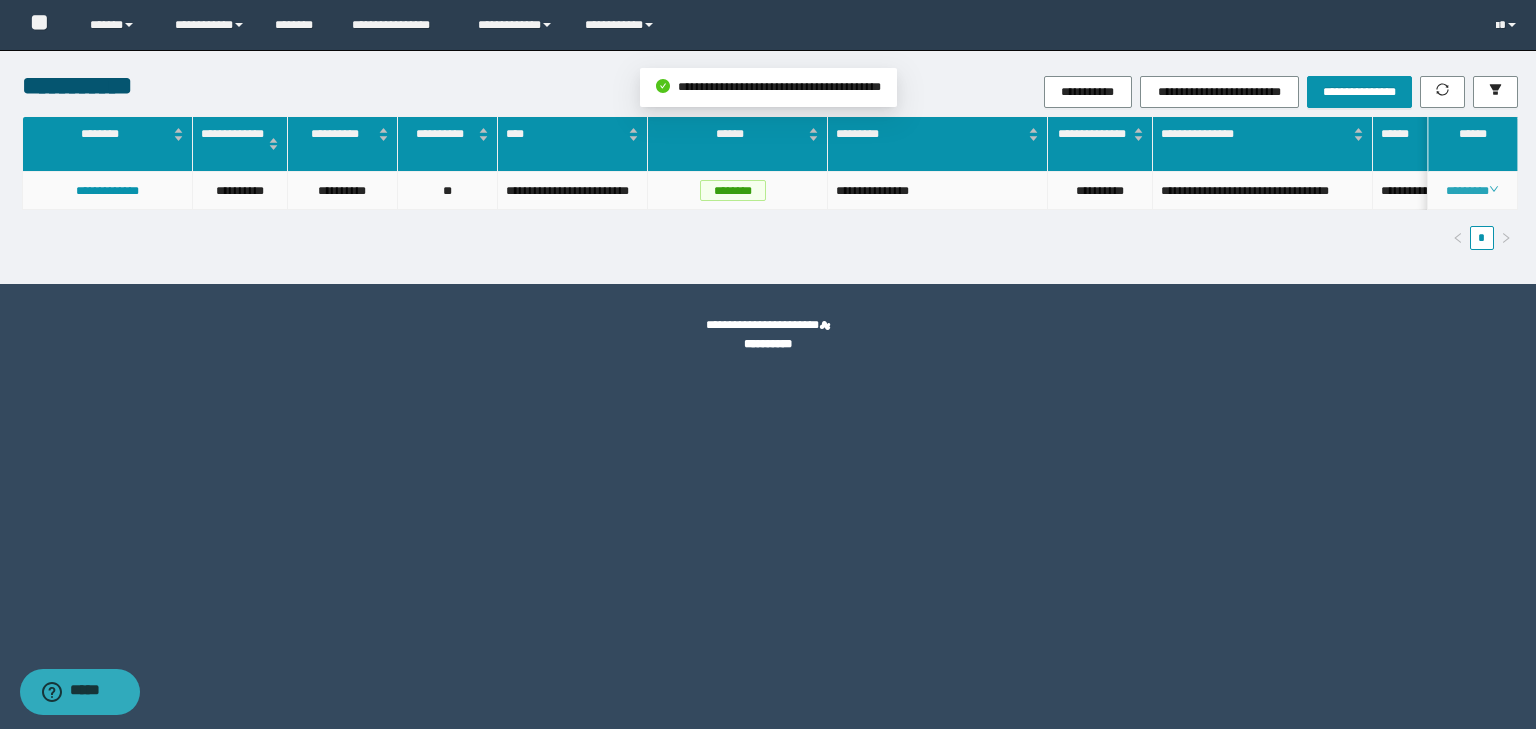 click on "********" at bounding box center (1472, 191) 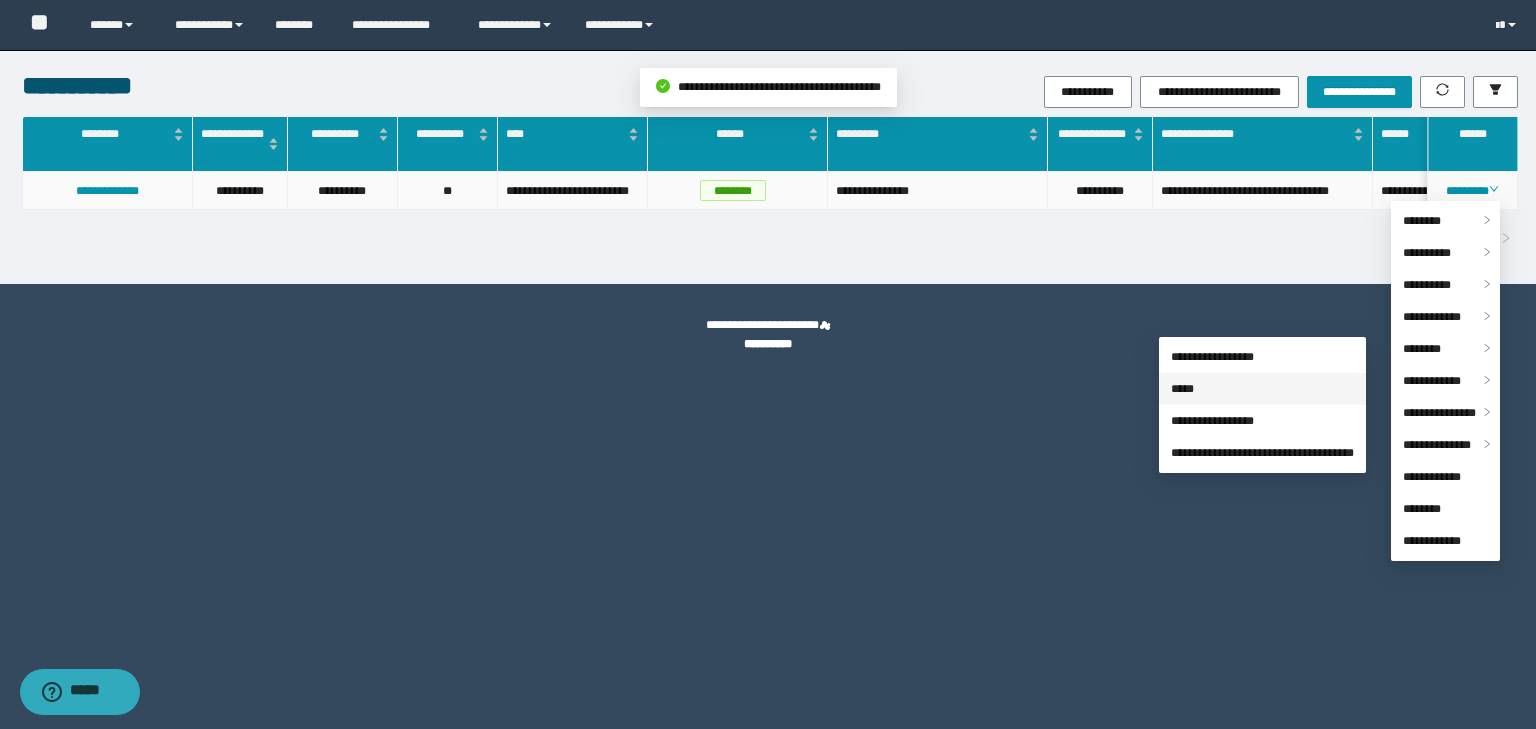 click on "*****" at bounding box center [1182, 389] 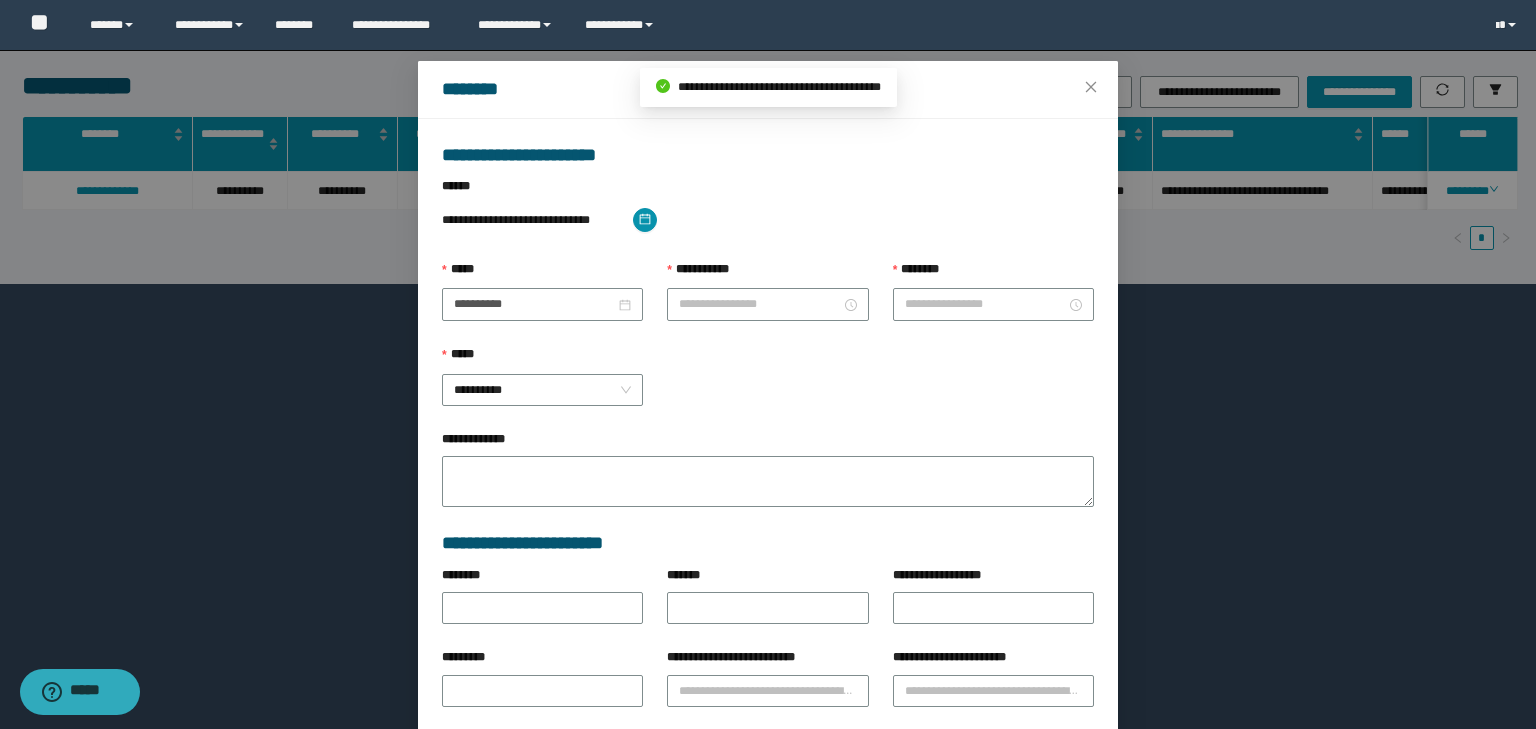 type on "**********" 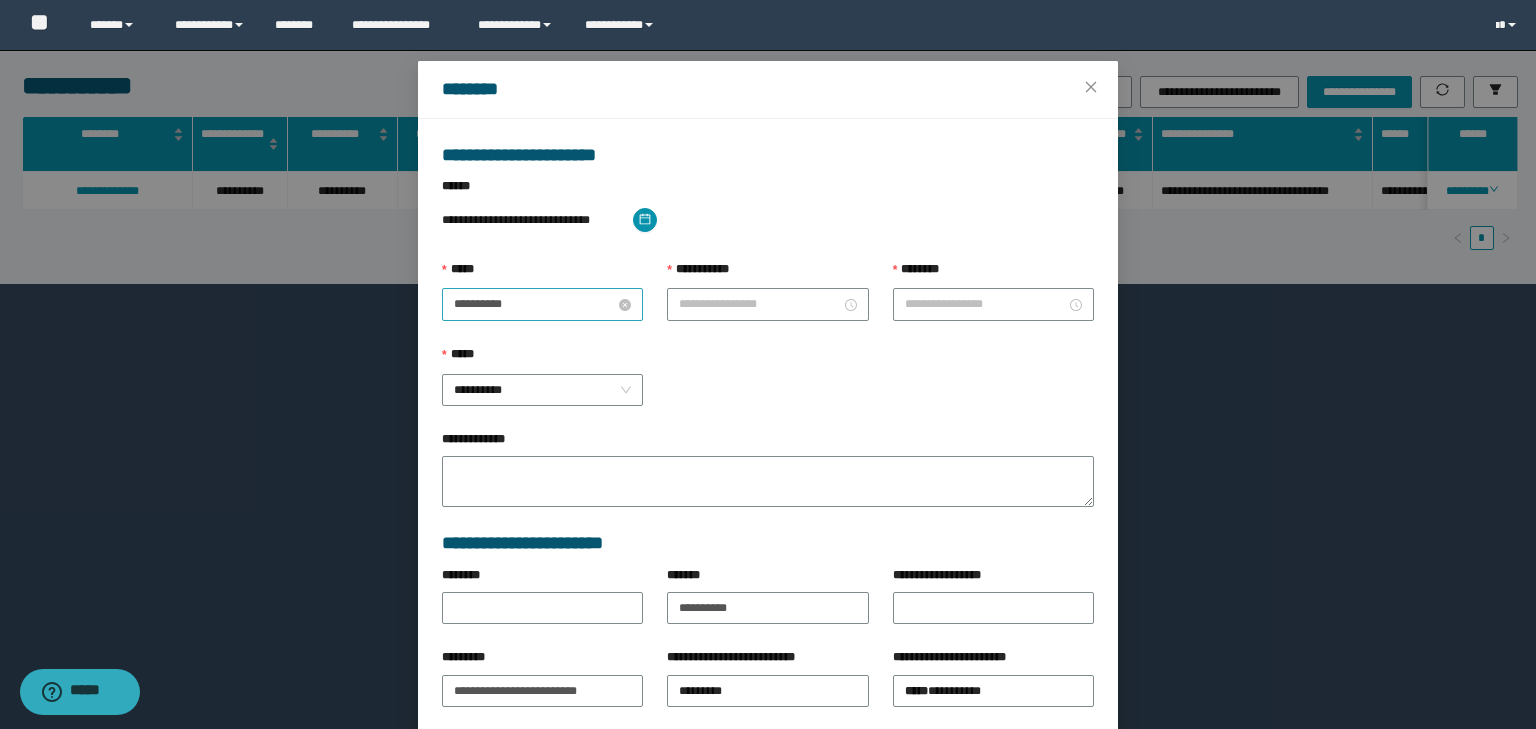 click on "**********" at bounding box center [534, 304] 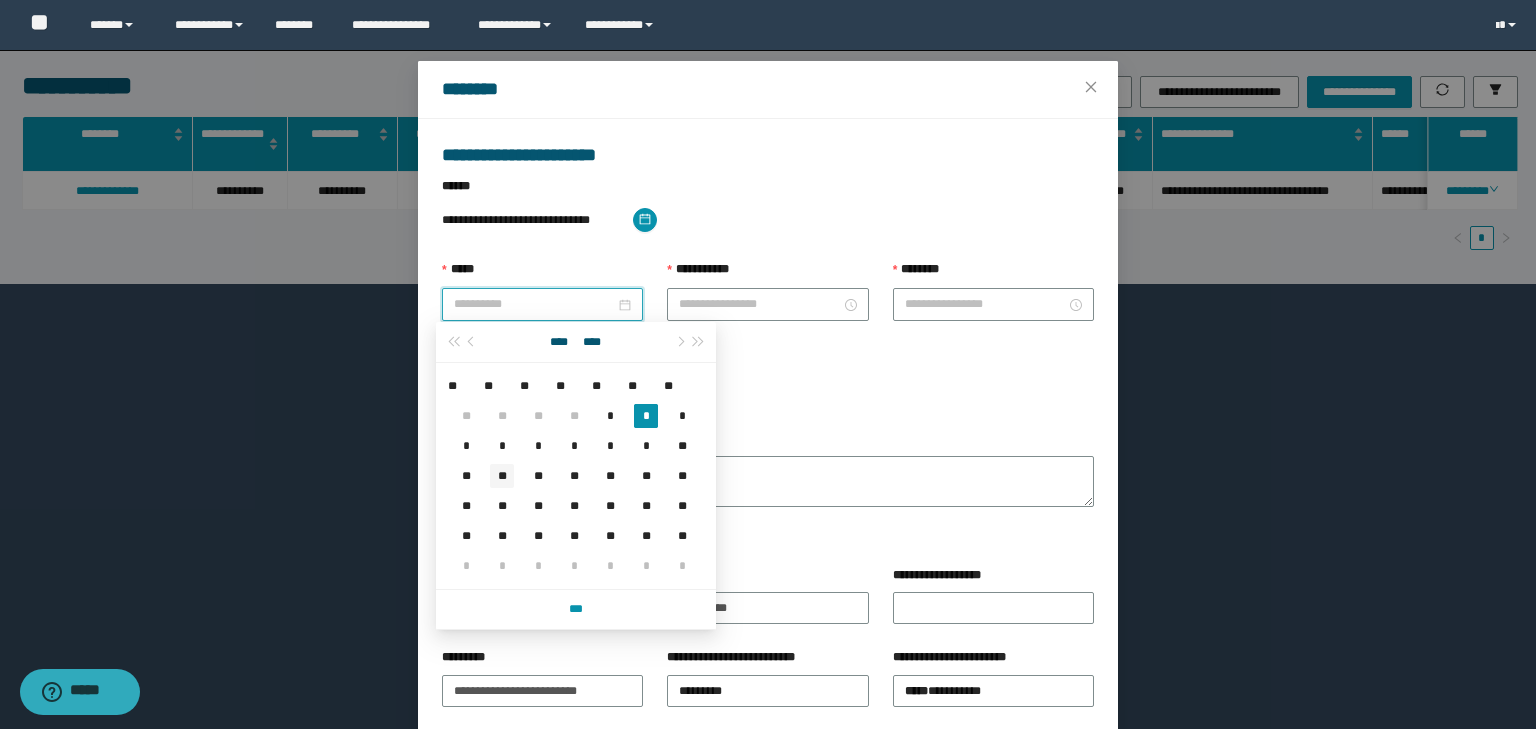 type on "**********" 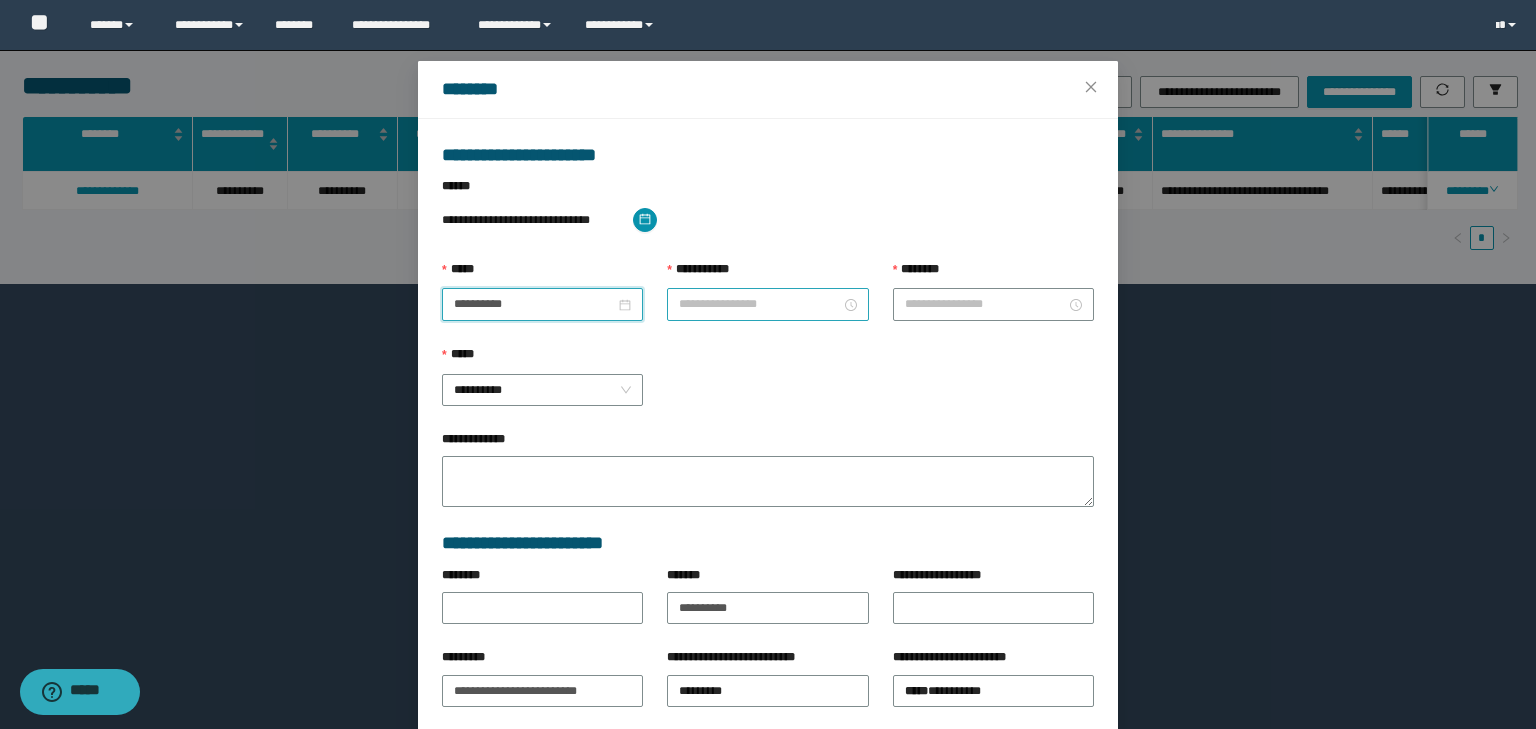 click on "**********" at bounding box center (759, 304) 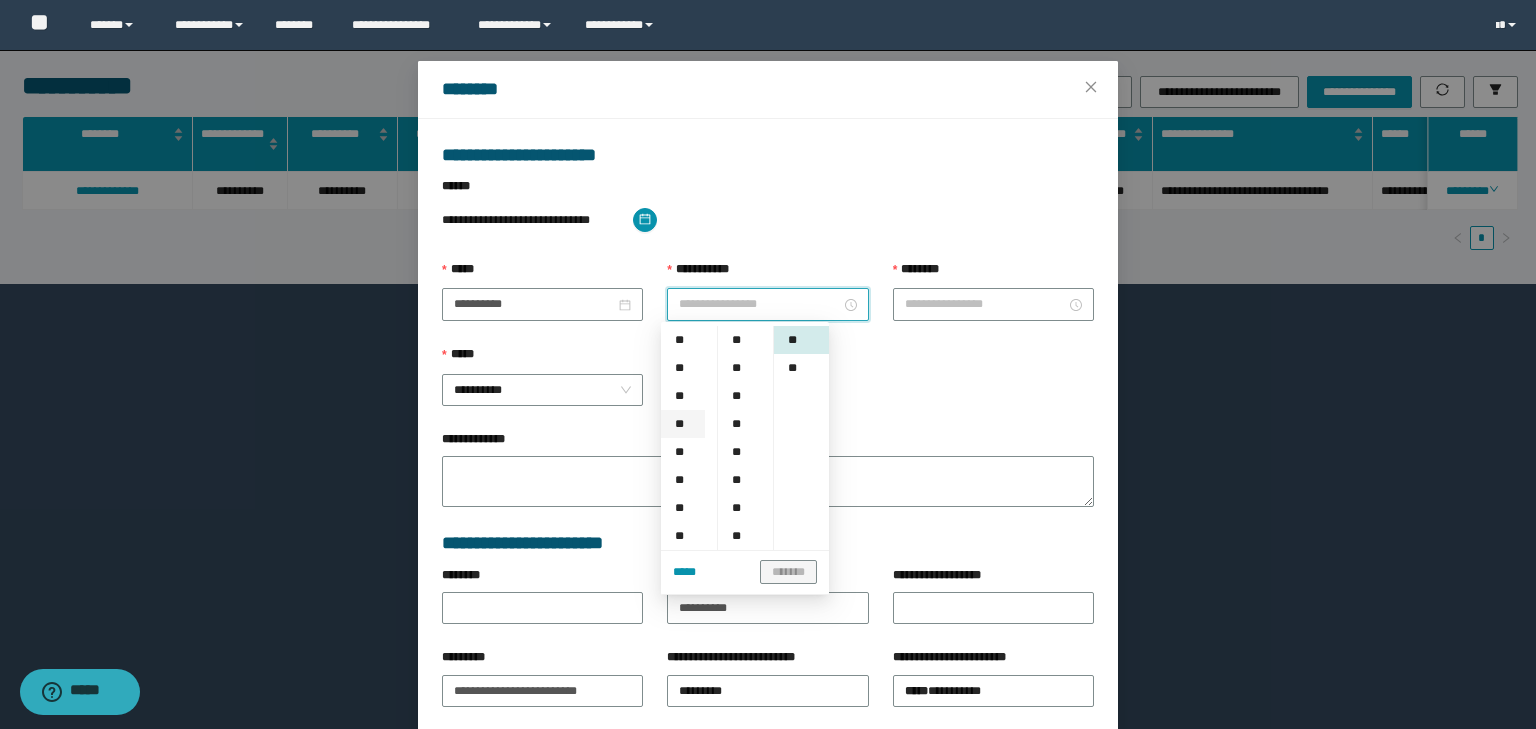 click on "**" at bounding box center (683, 424) 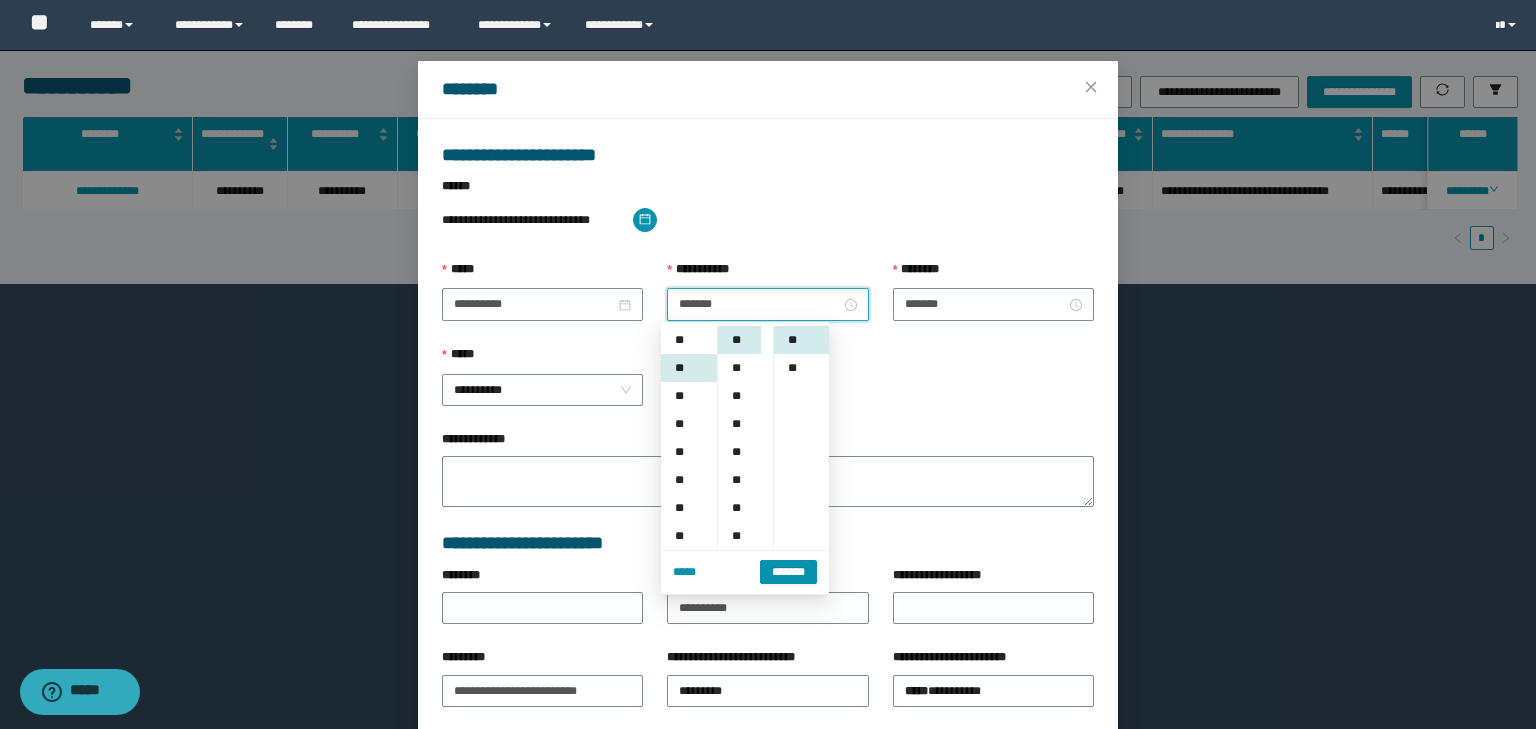 scroll, scrollTop: 84, scrollLeft: 0, axis: vertical 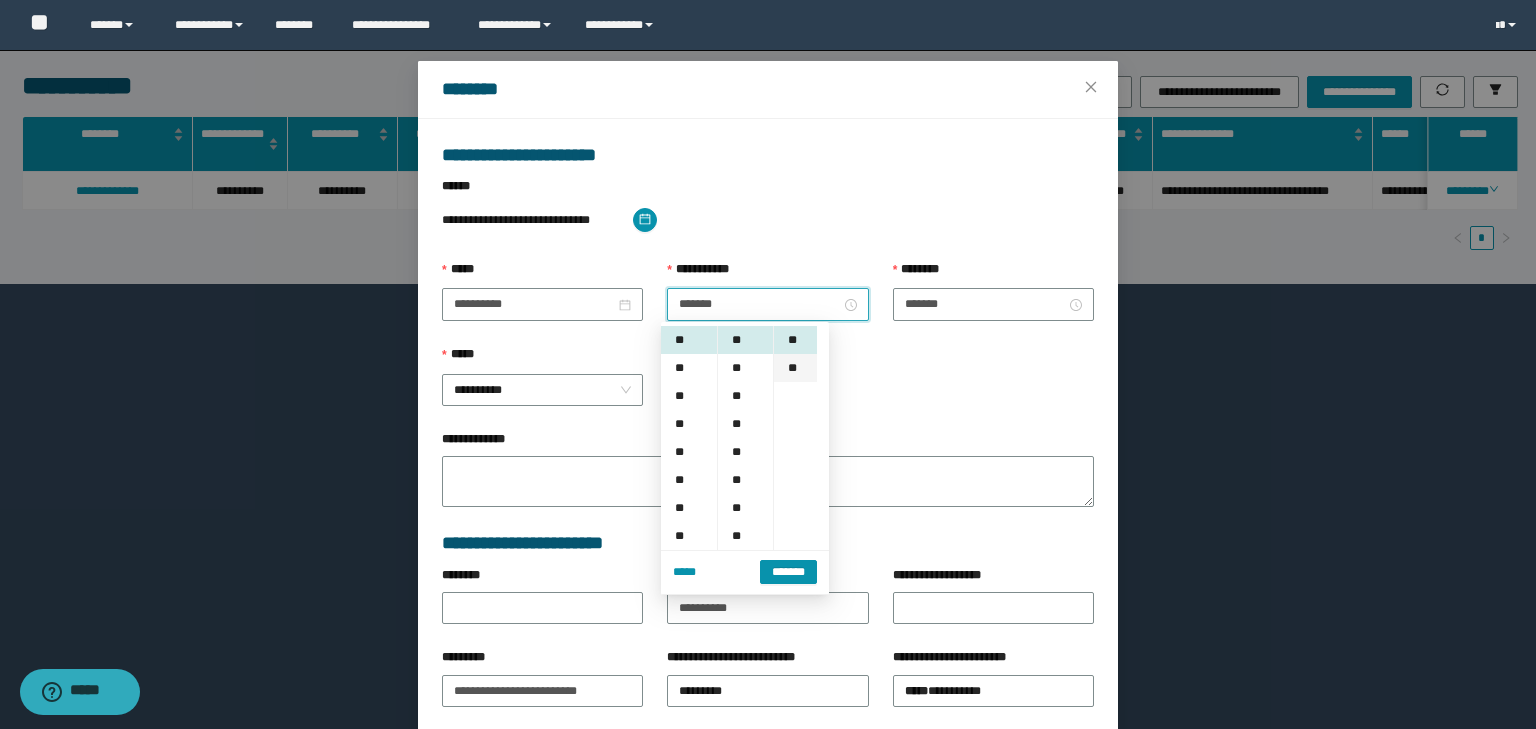 click on "**" at bounding box center [795, 368] 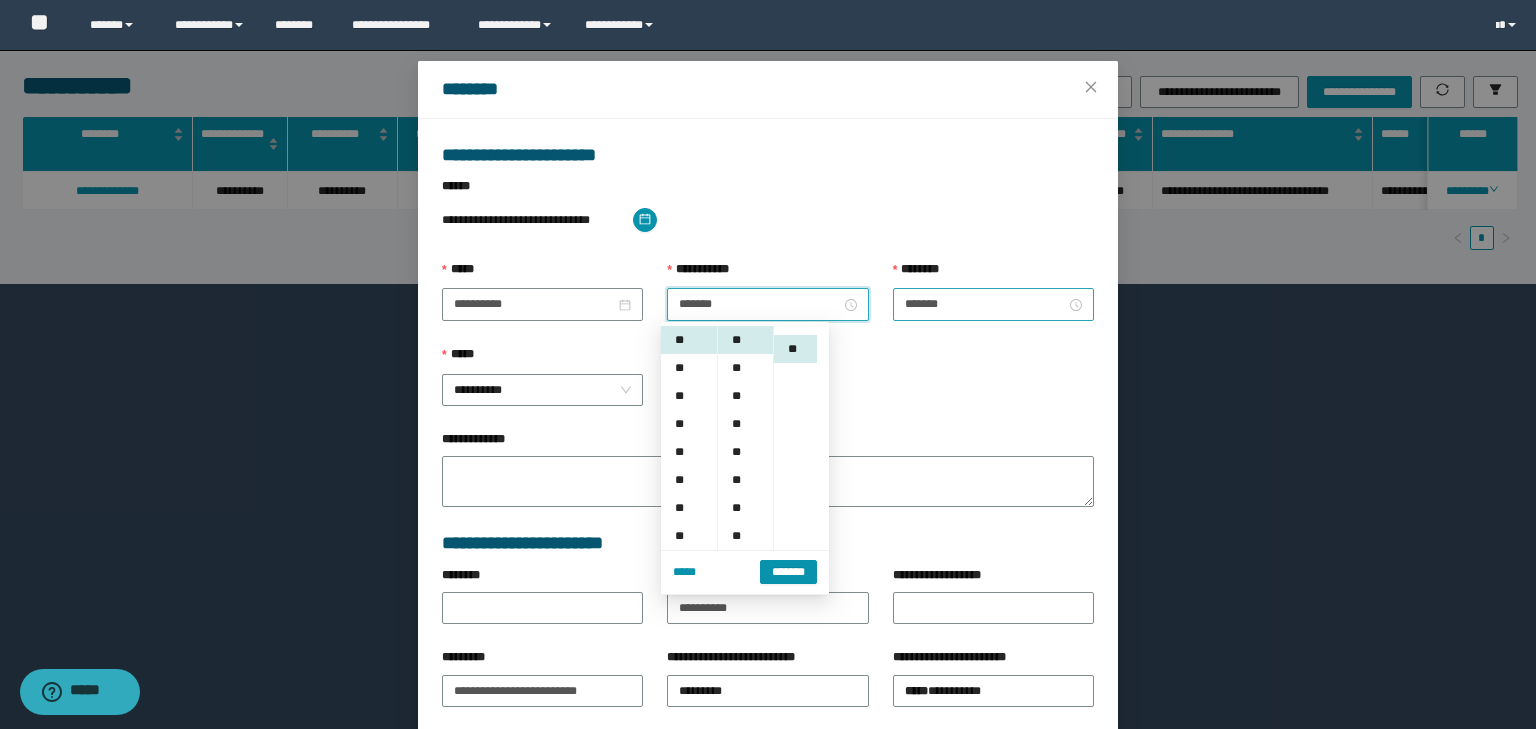 scroll, scrollTop: 28, scrollLeft: 0, axis: vertical 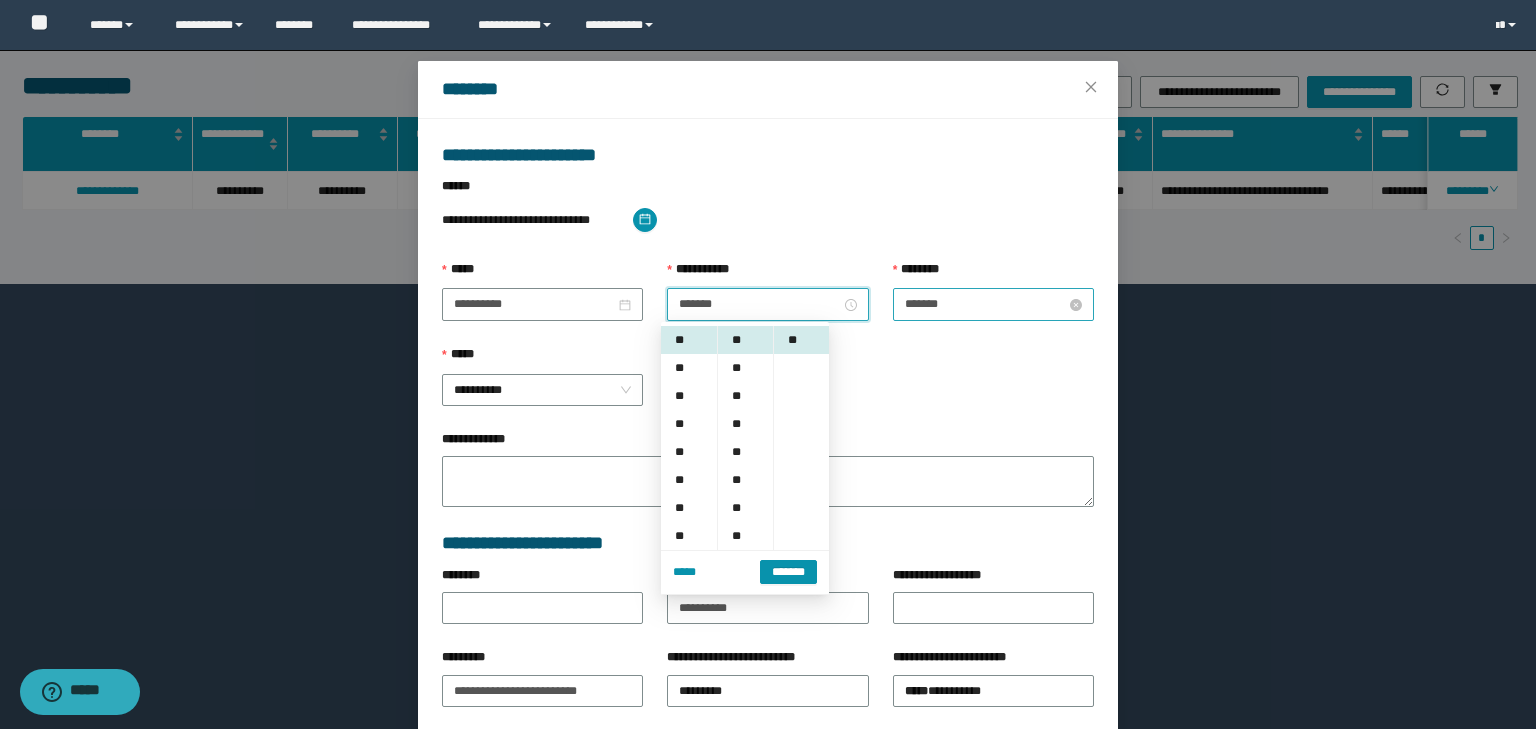 click on "*******" at bounding box center (985, 304) 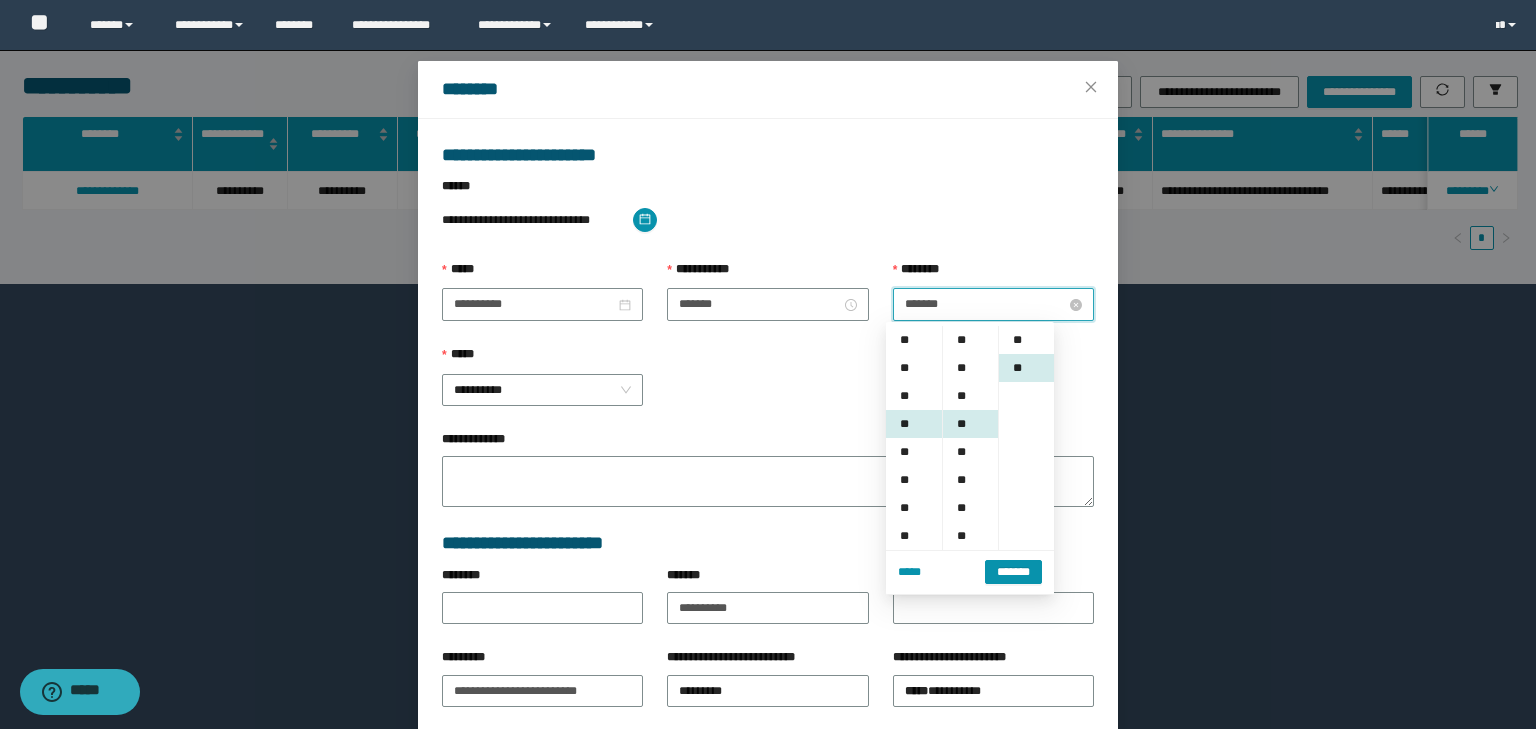 scroll, scrollTop: 84, scrollLeft: 0, axis: vertical 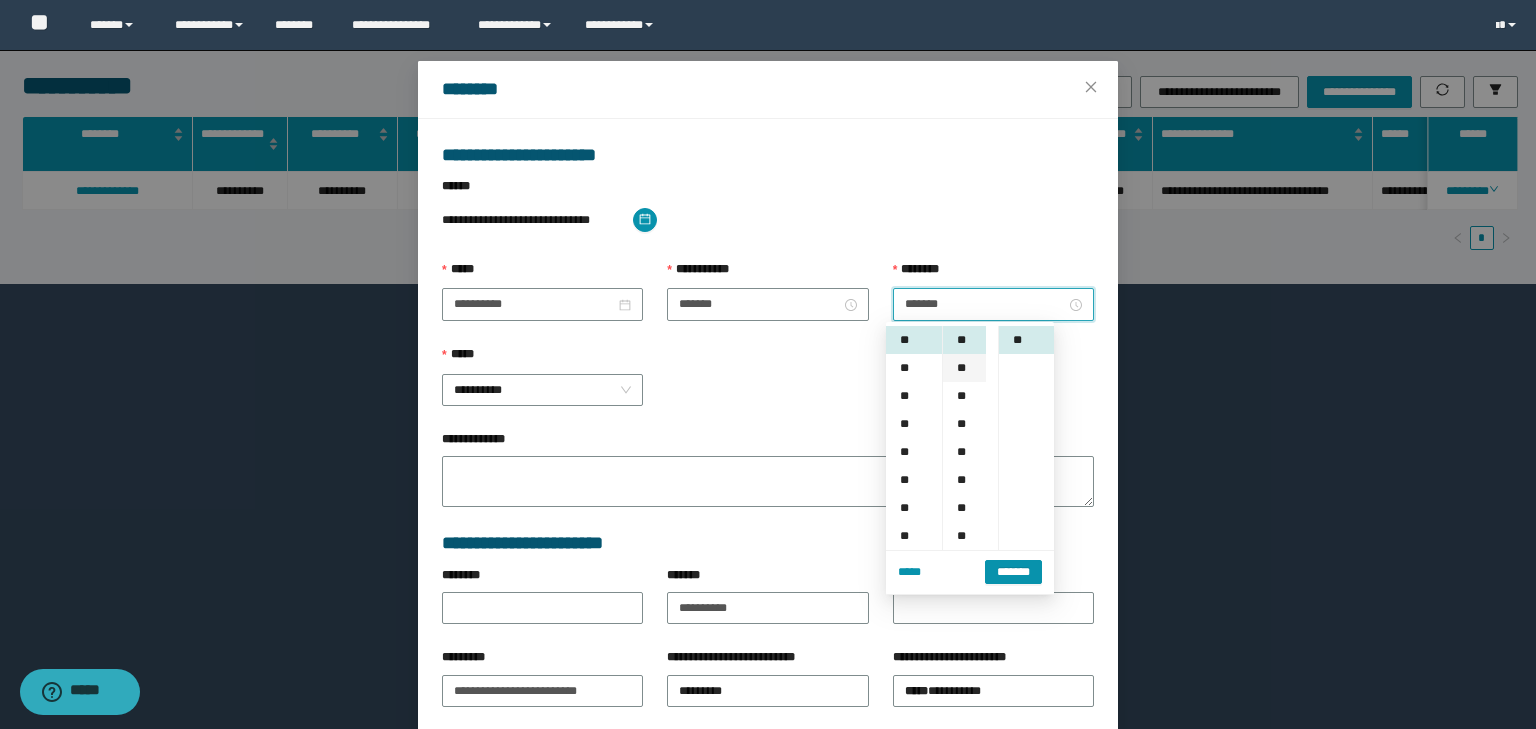 click on "**" at bounding box center (964, 368) 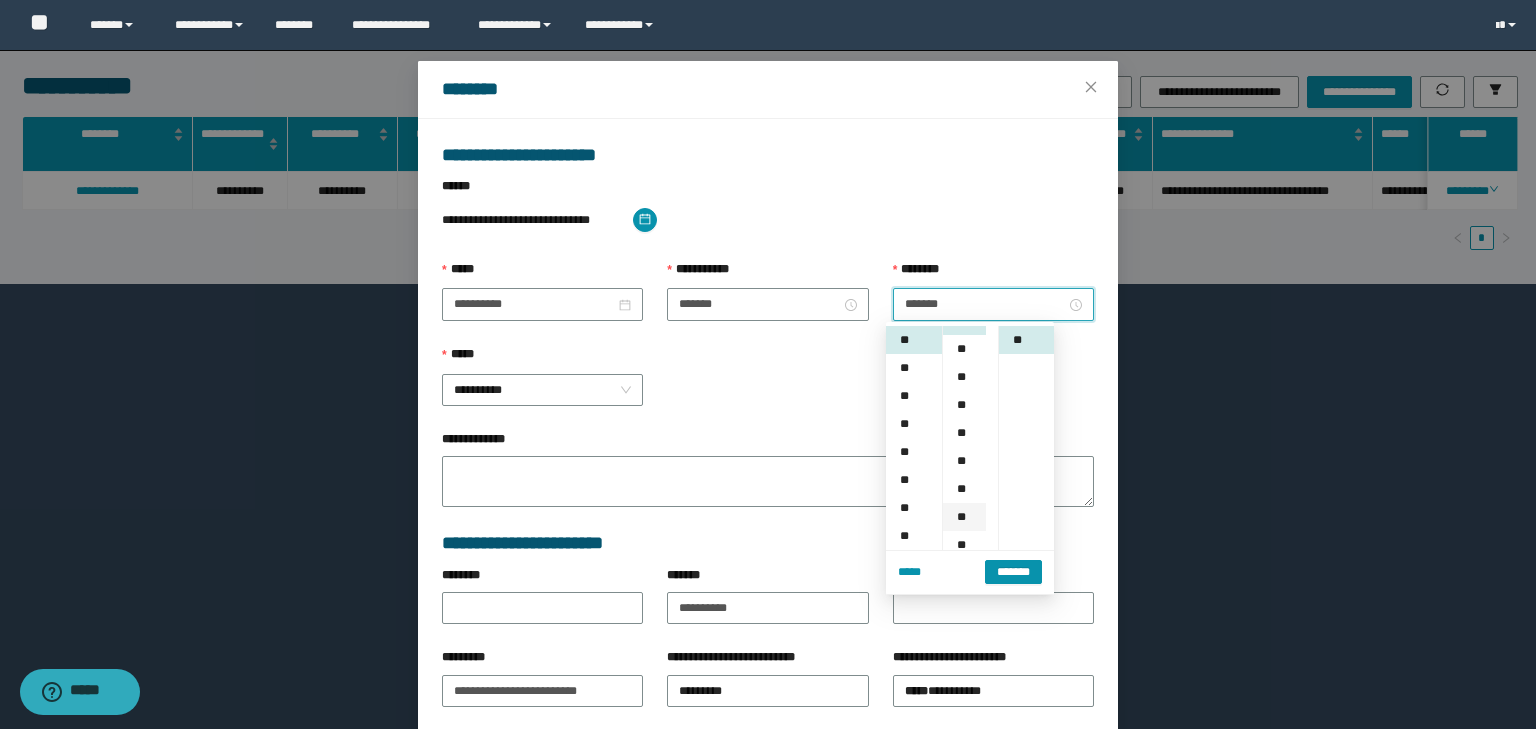scroll, scrollTop: 112, scrollLeft: 0, axis: vertical 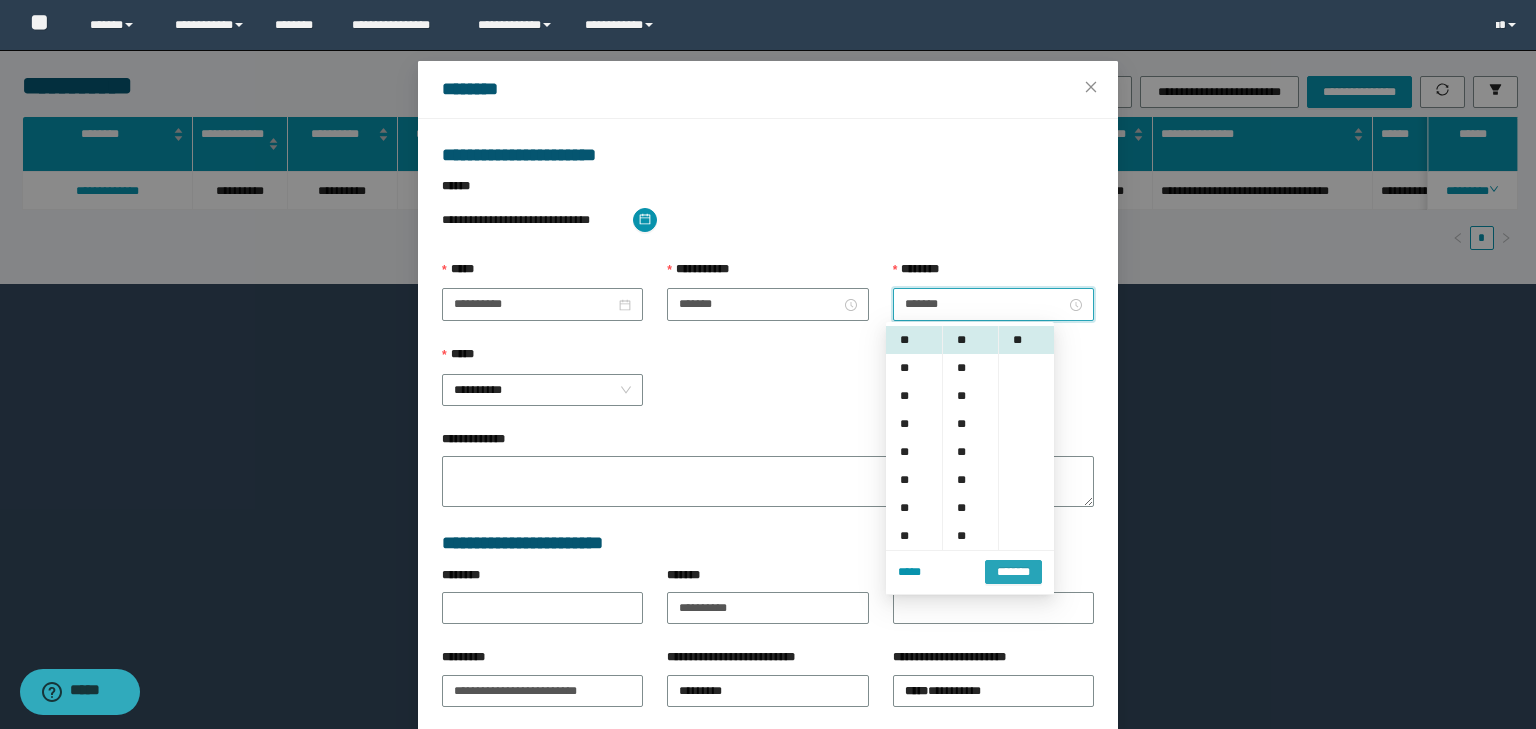 click on "*******" at bounding box center (1013, 572) 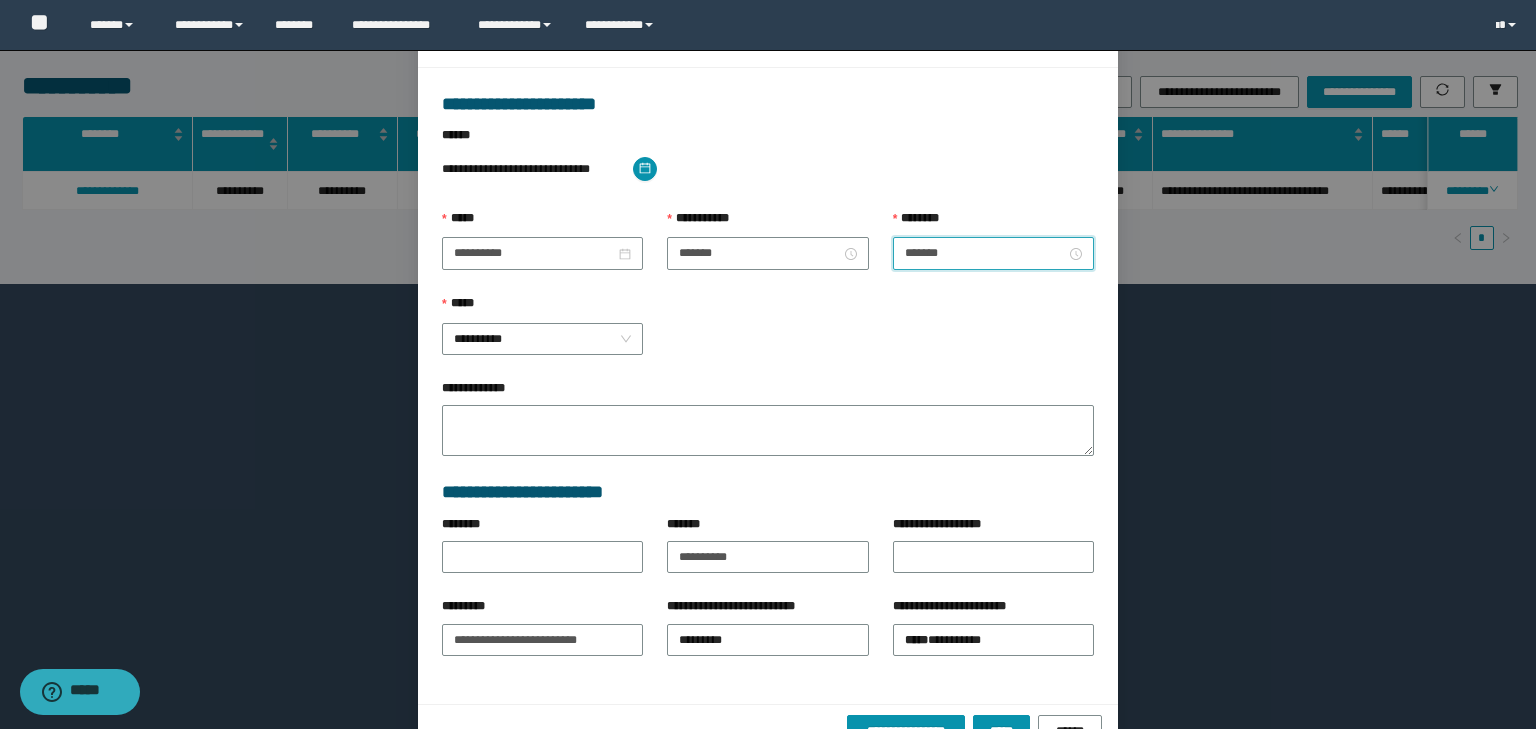 scroll, scrollTop: 139, scrollLeft: 0, axis: vertical 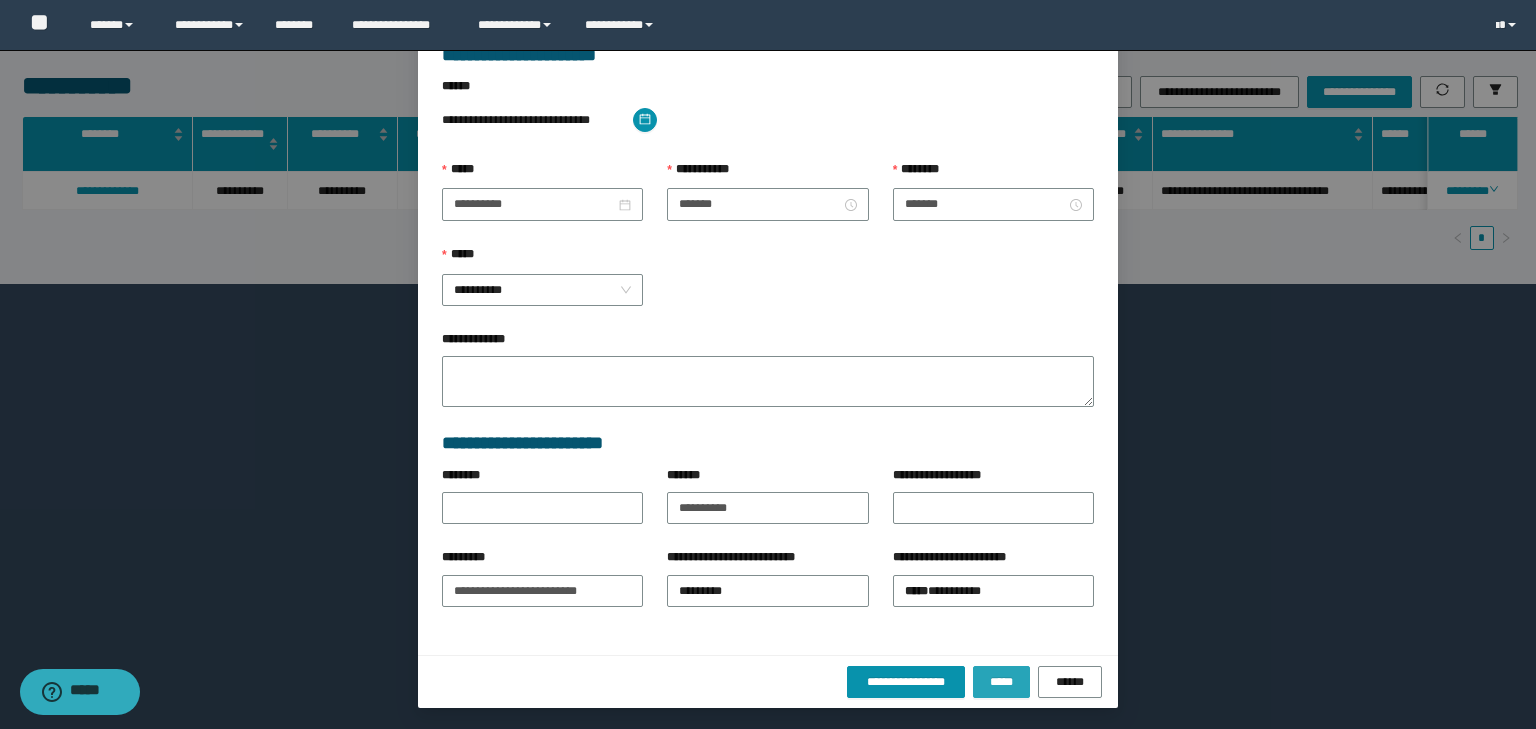 click on "*****" at bounding box center [1001, 682] 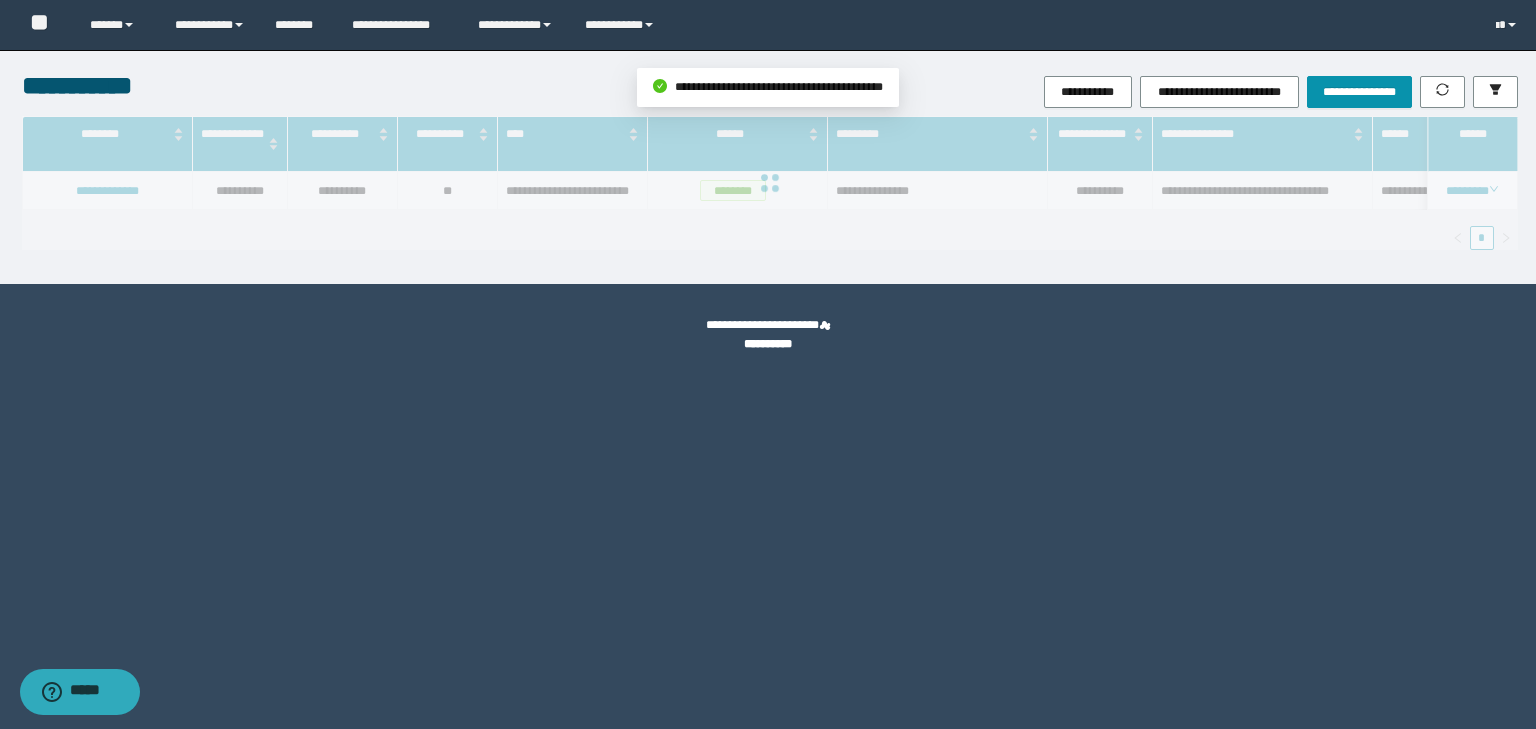 scroll, scrollTop: 39, scrollLeft: 0, axis: vertical 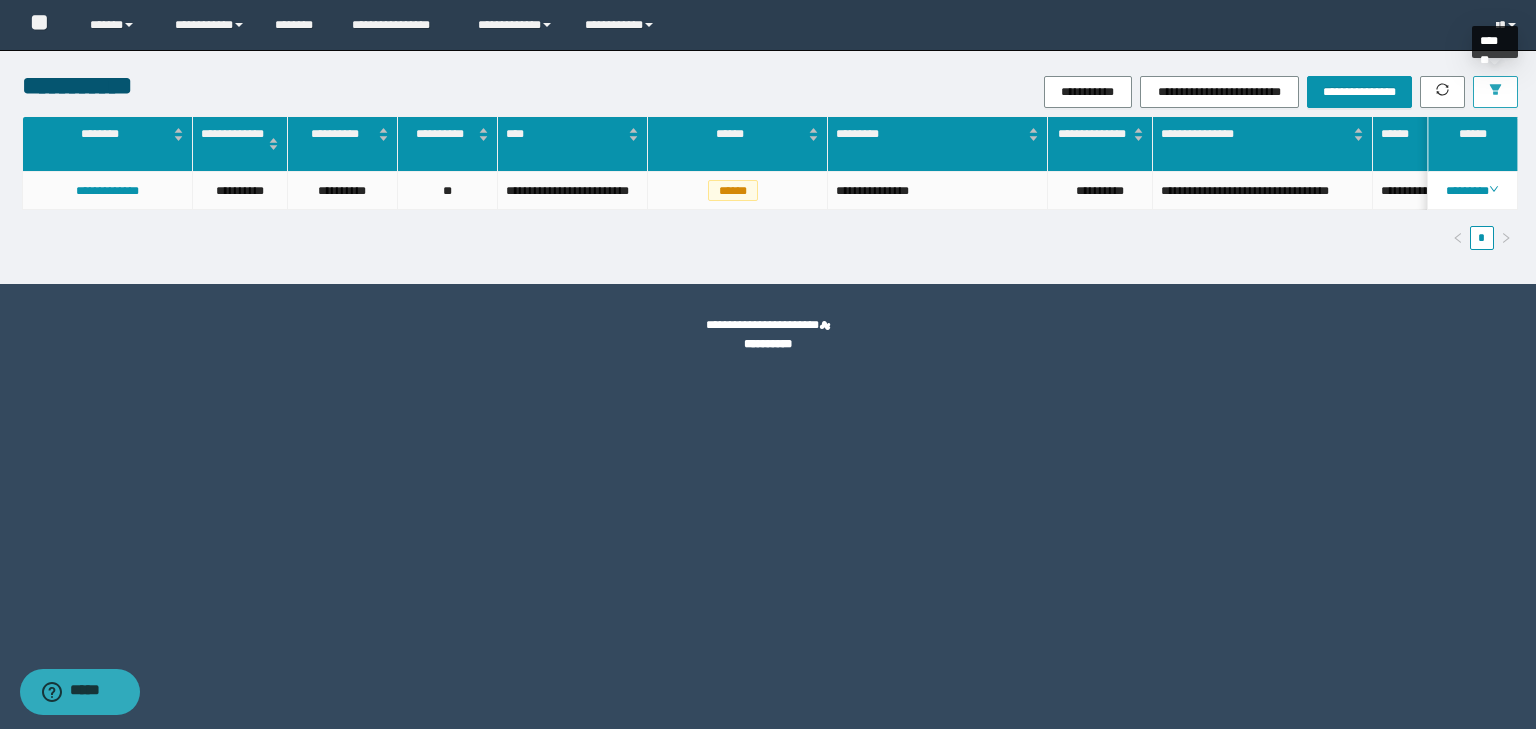 click 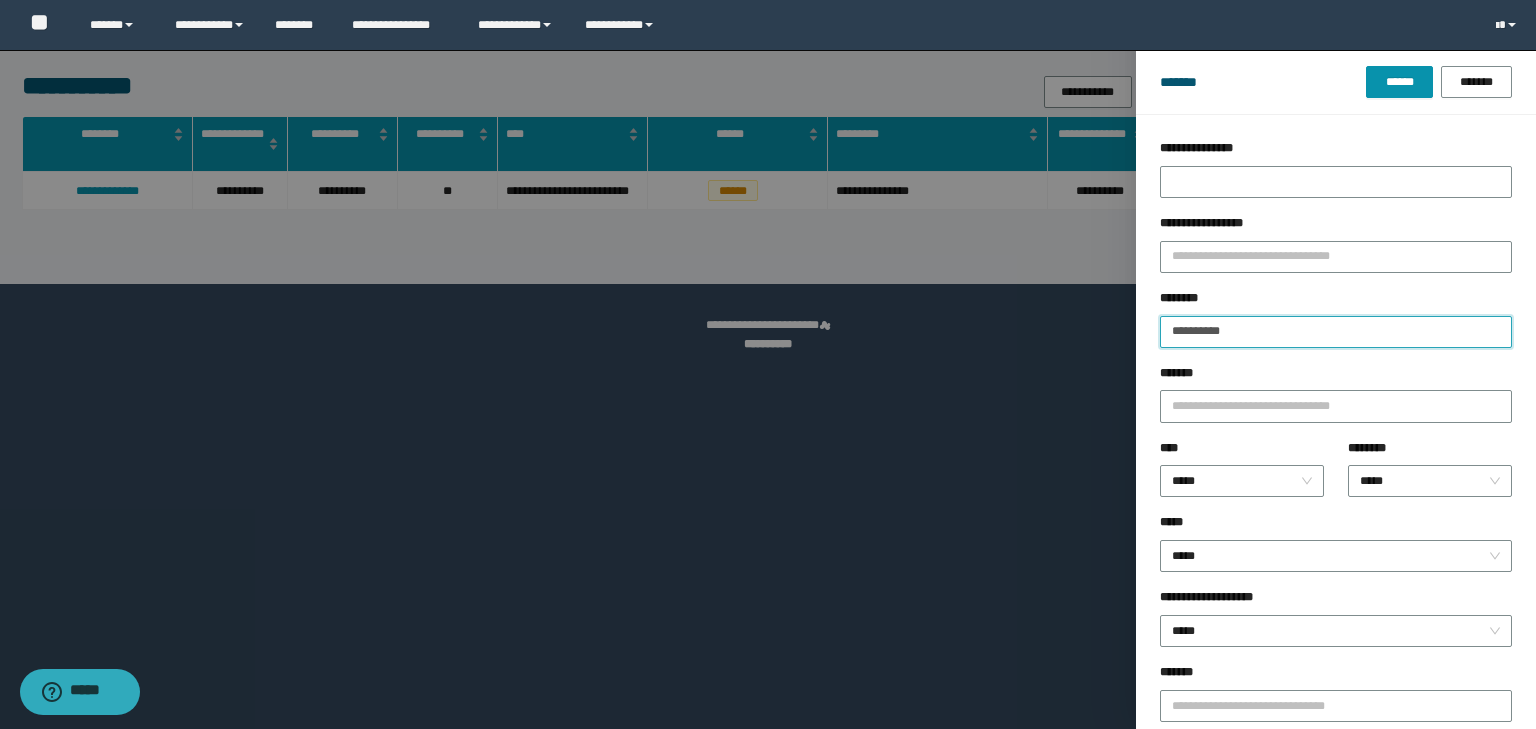 click on "**********" at bounding box center [1336, 332] 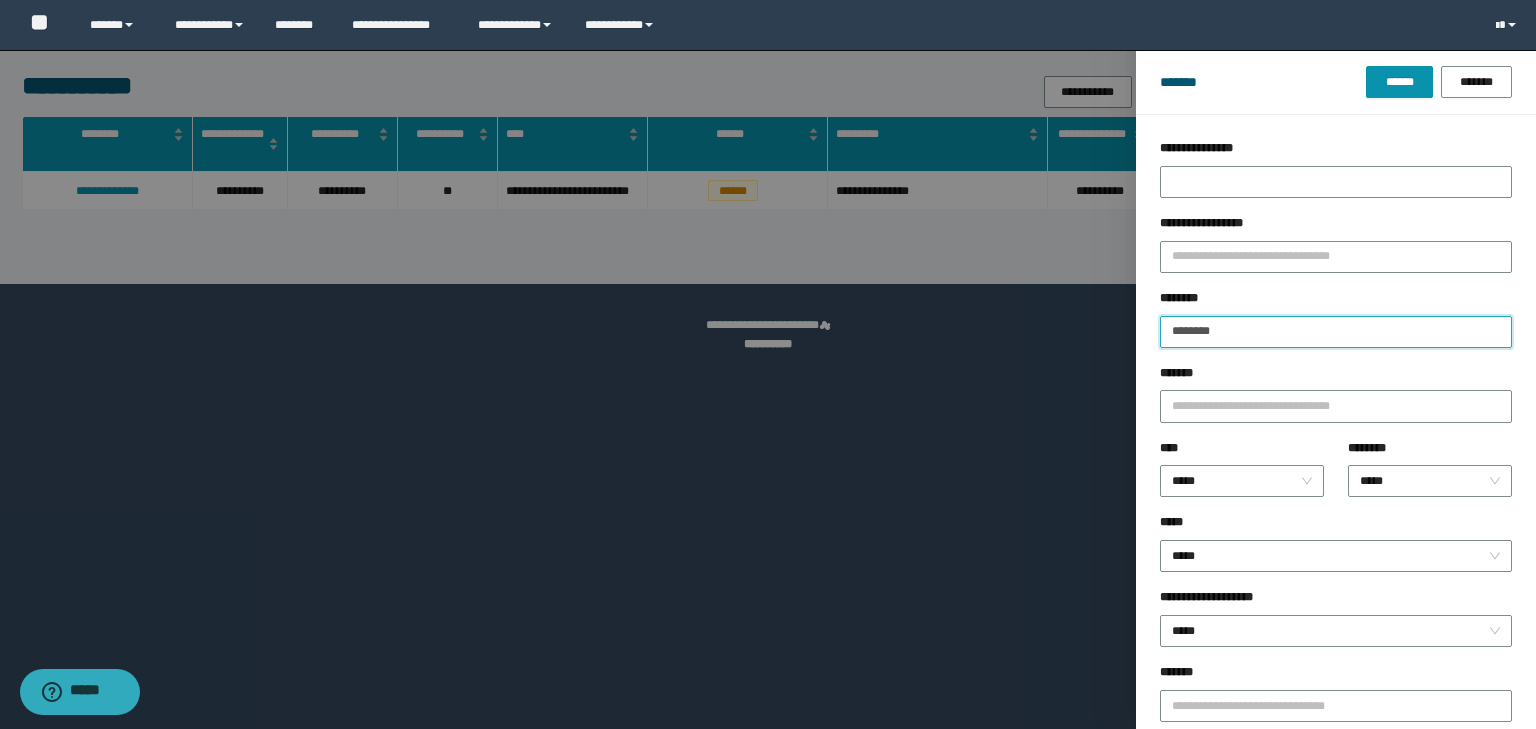 type on "********" 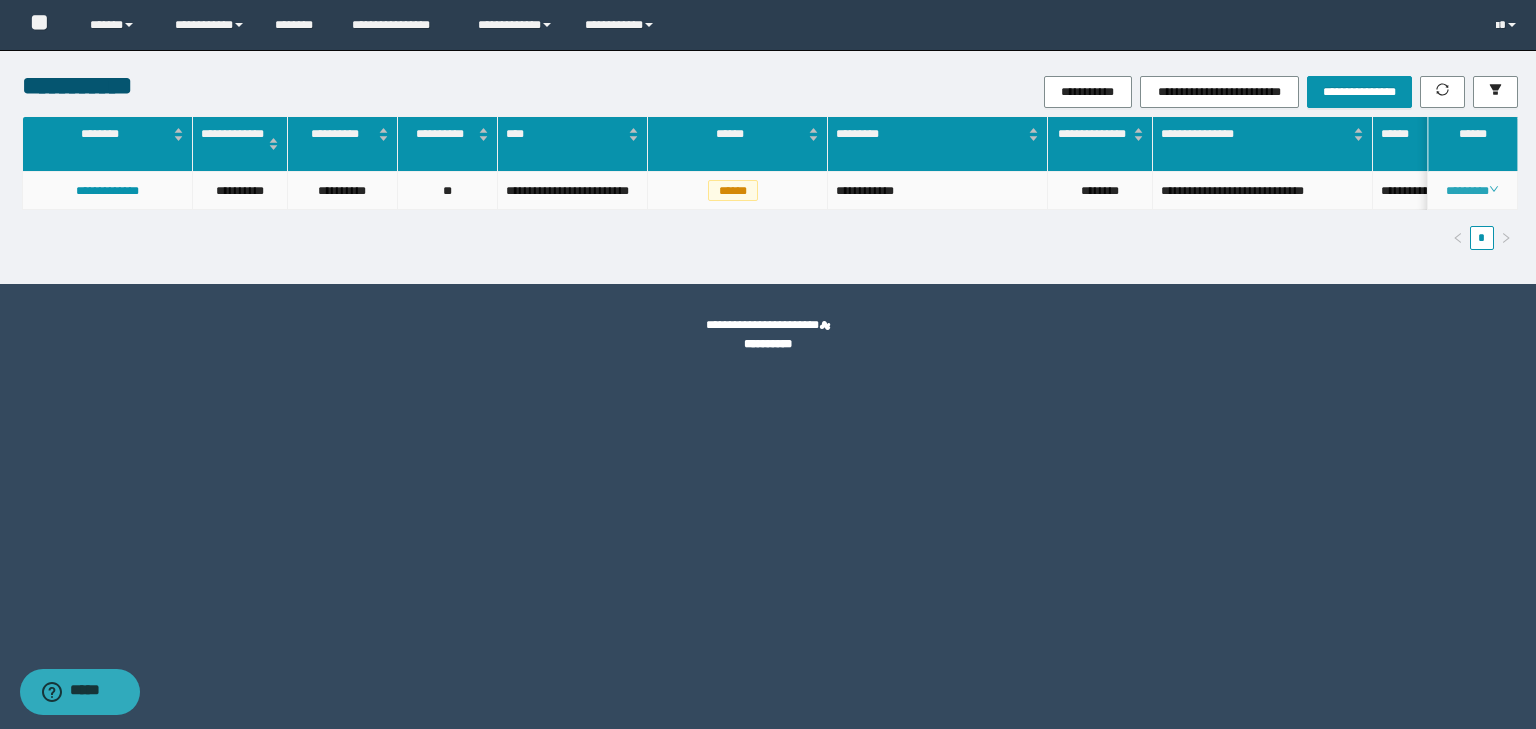 click 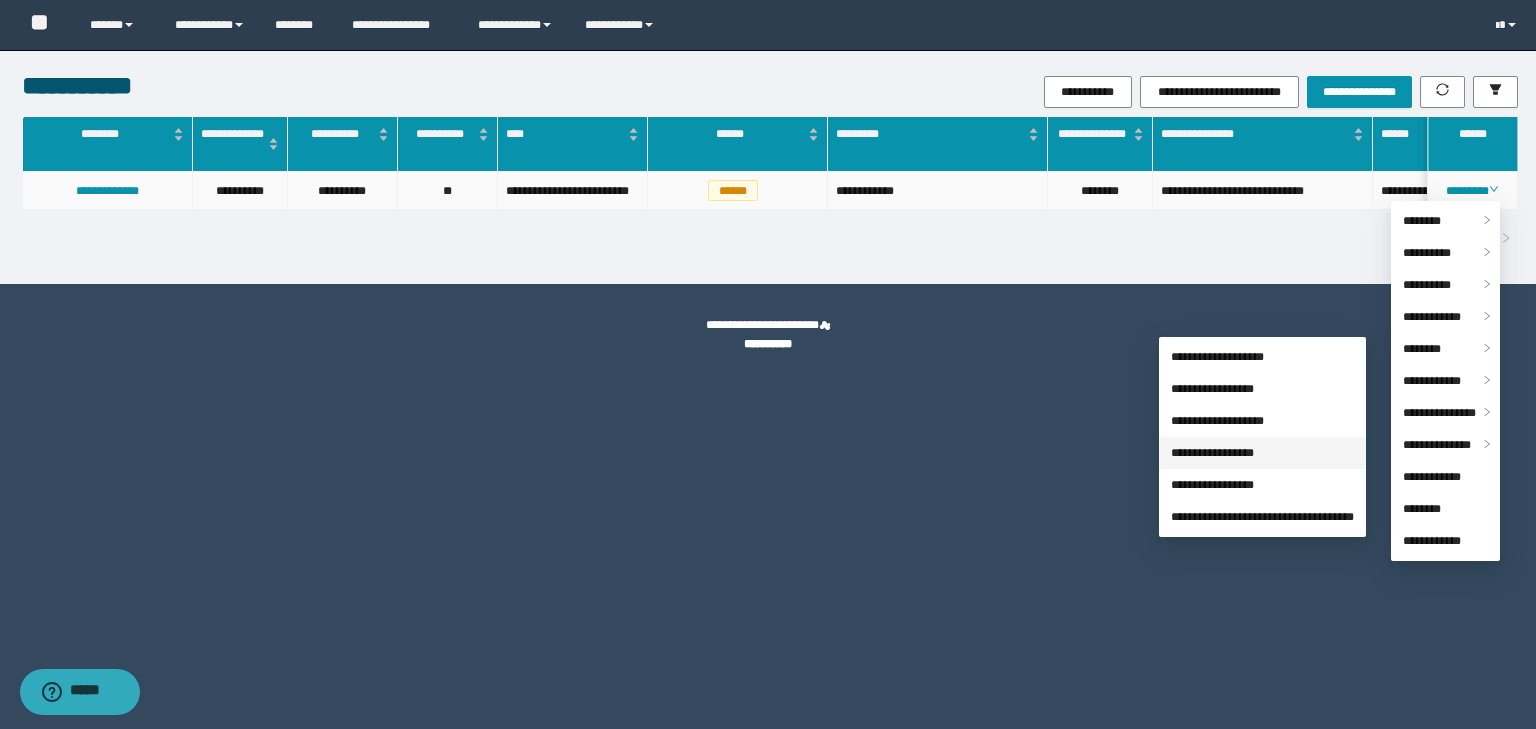 click on "**********" at bounding box center [1212, 453] 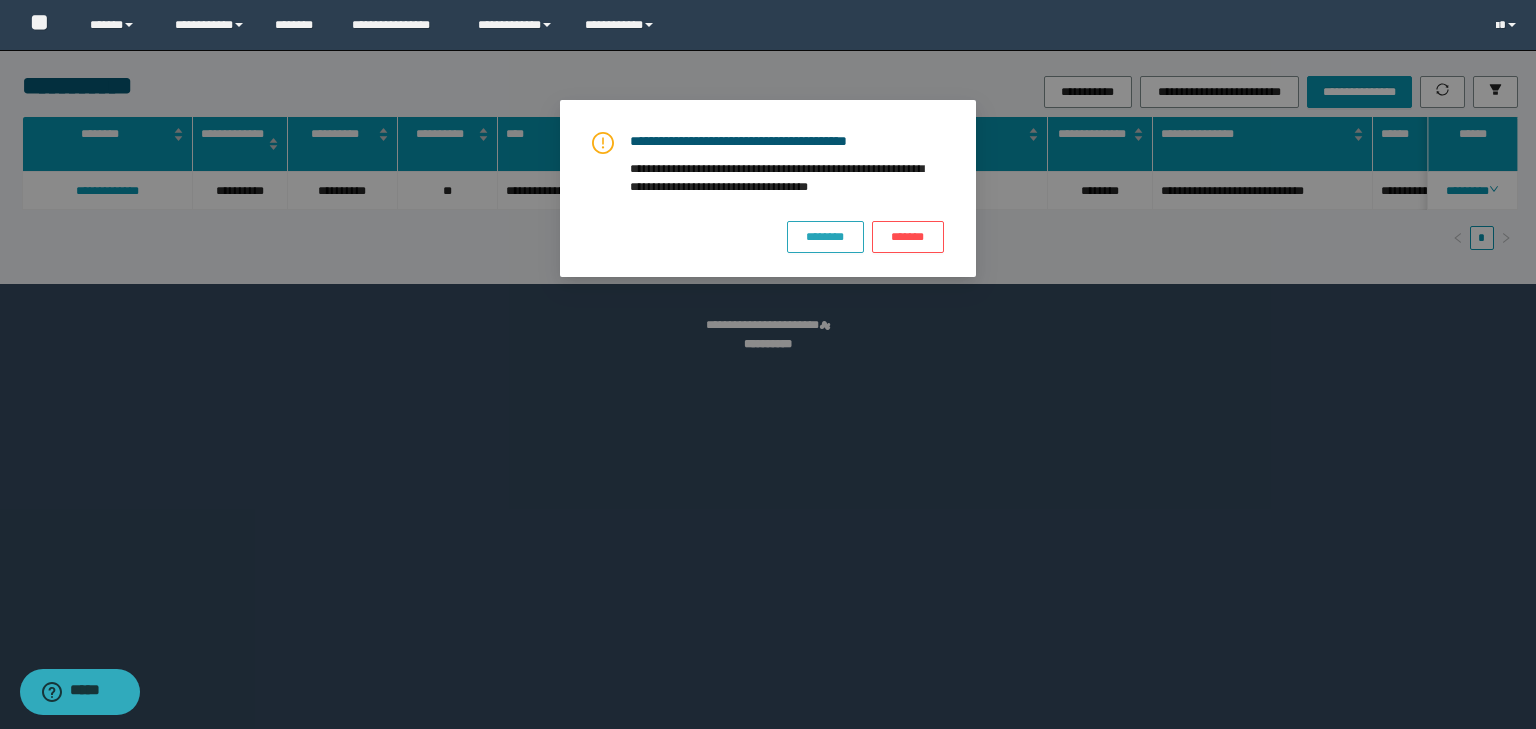 click on "********" at bounding box center [825, 237] 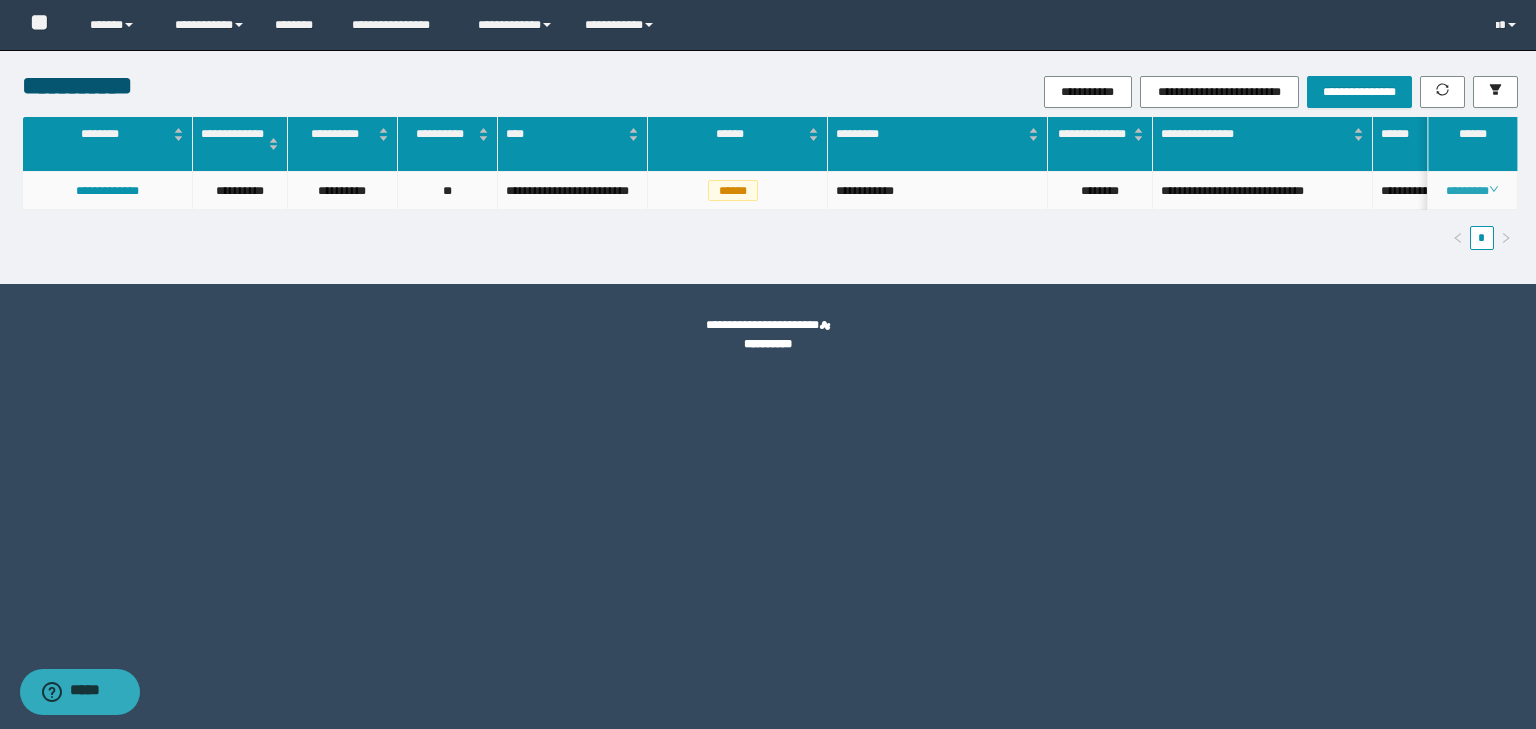 click on "********" at bounding box center [1472, 191] 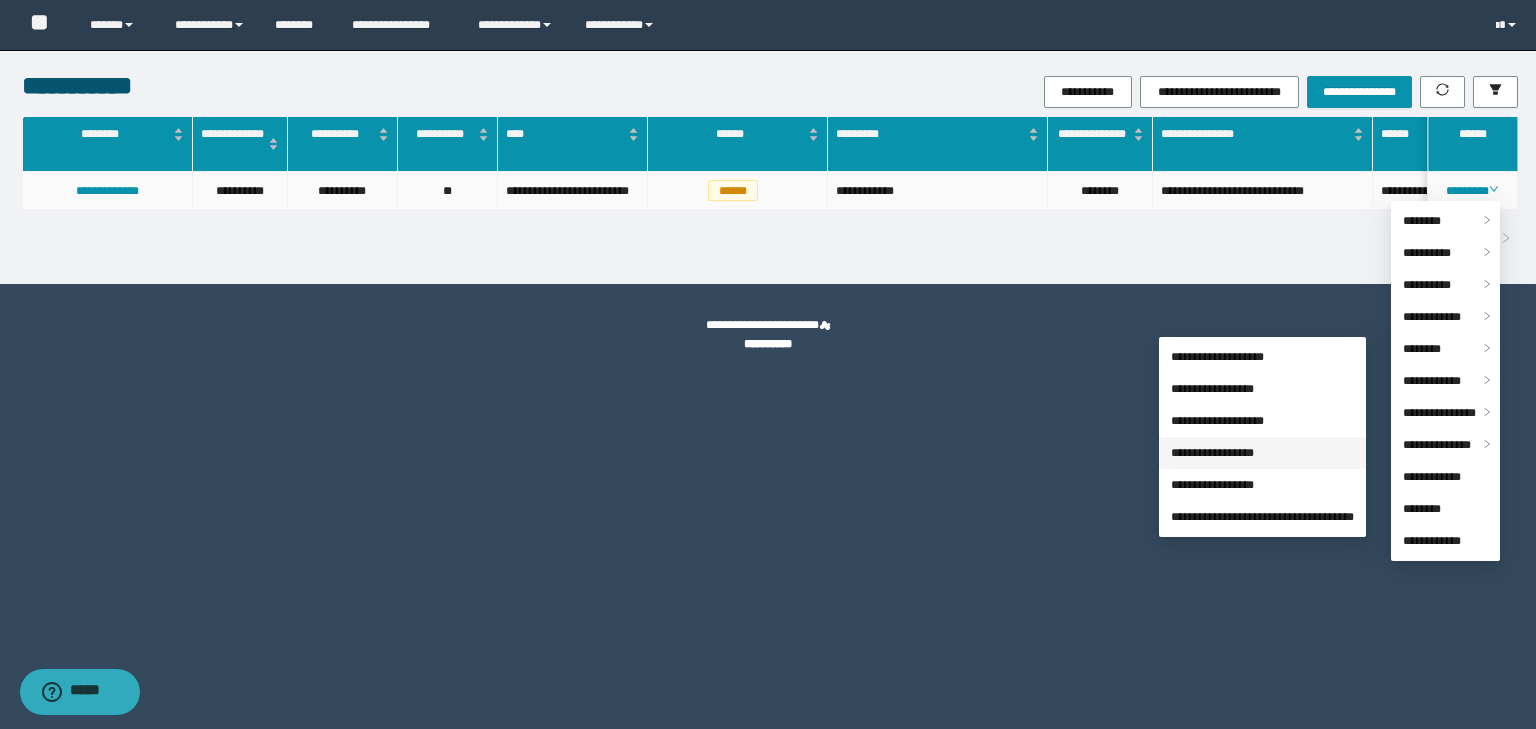 click on "**********" at bounding box center [1212, 453] 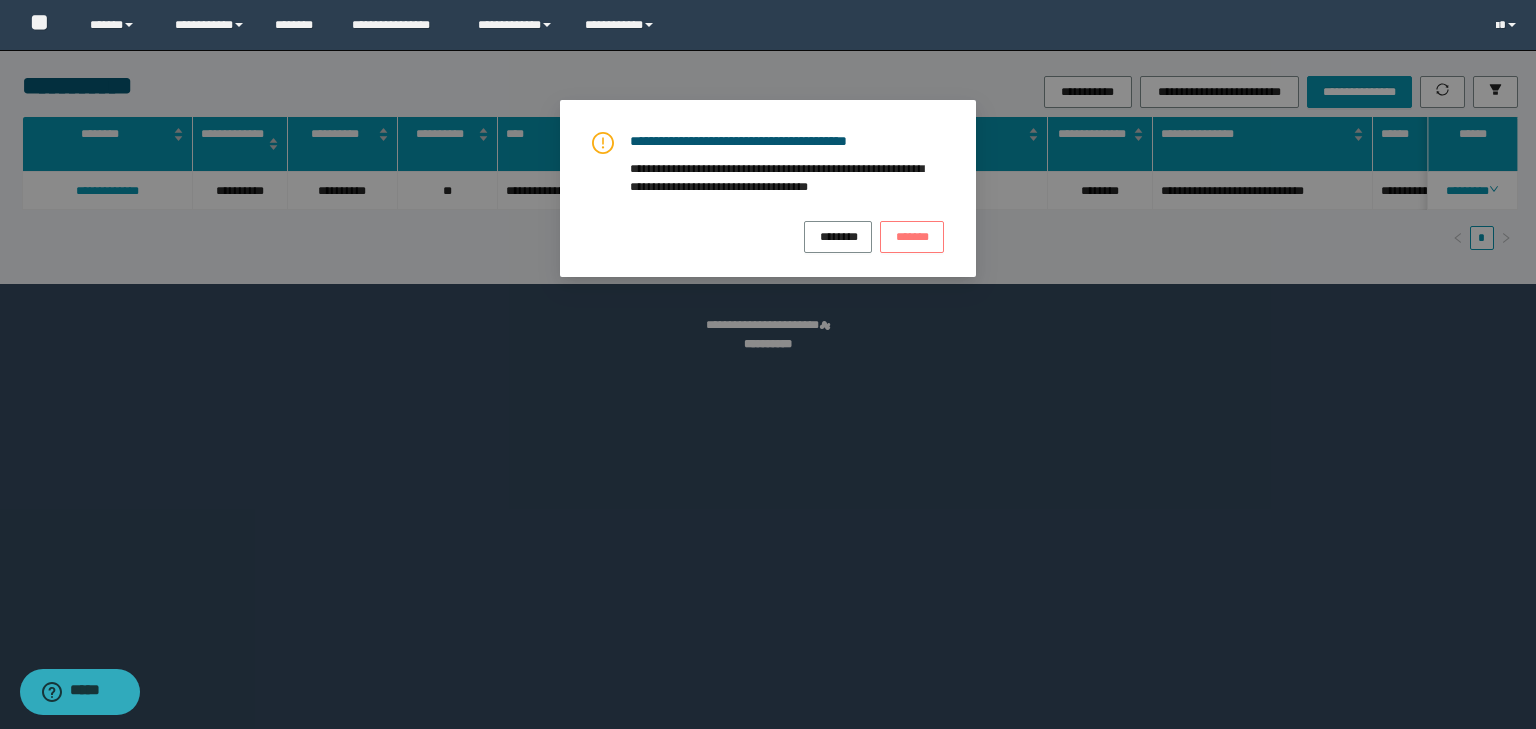 click on "*******" at bounding box center [912, 237] 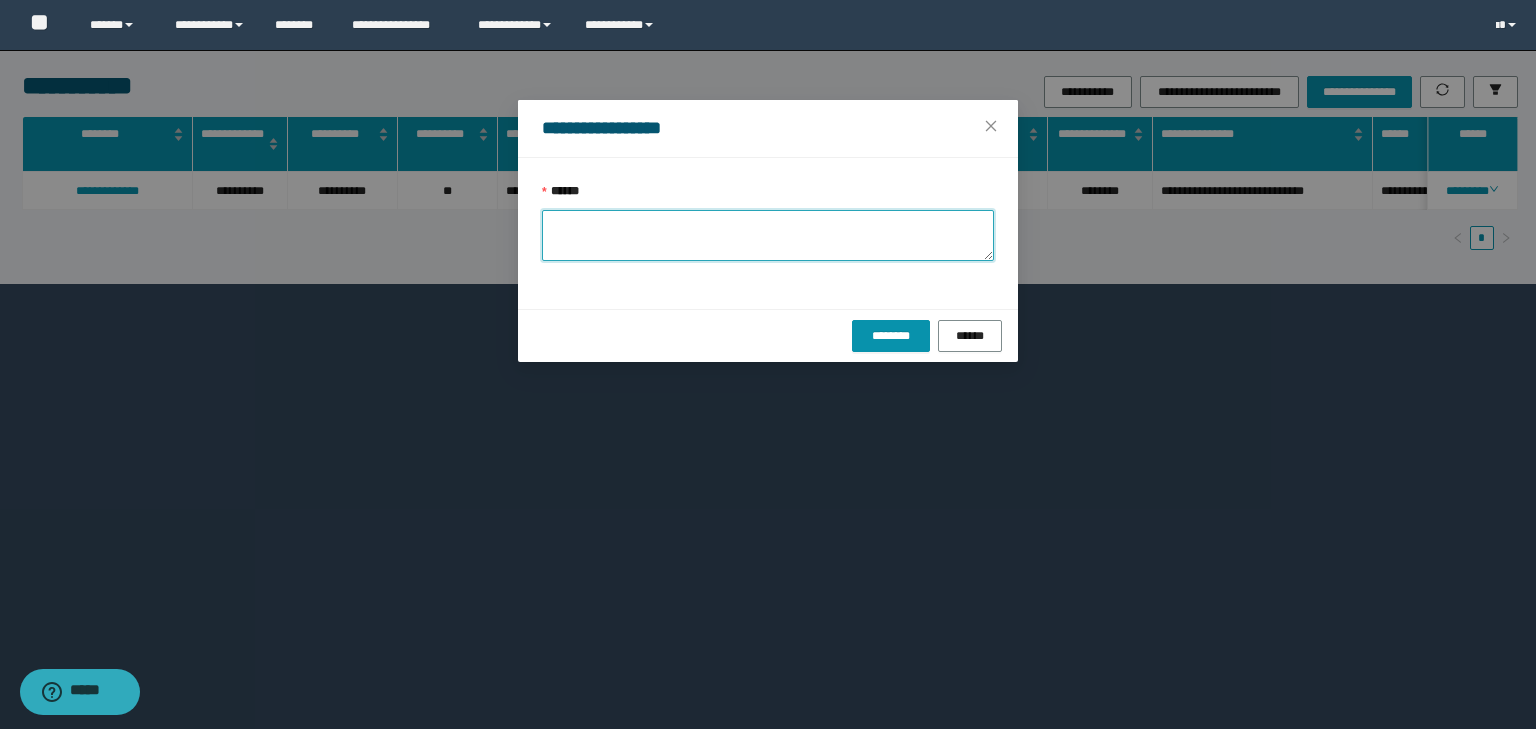 click on "******" at bounding box center (768, 235) 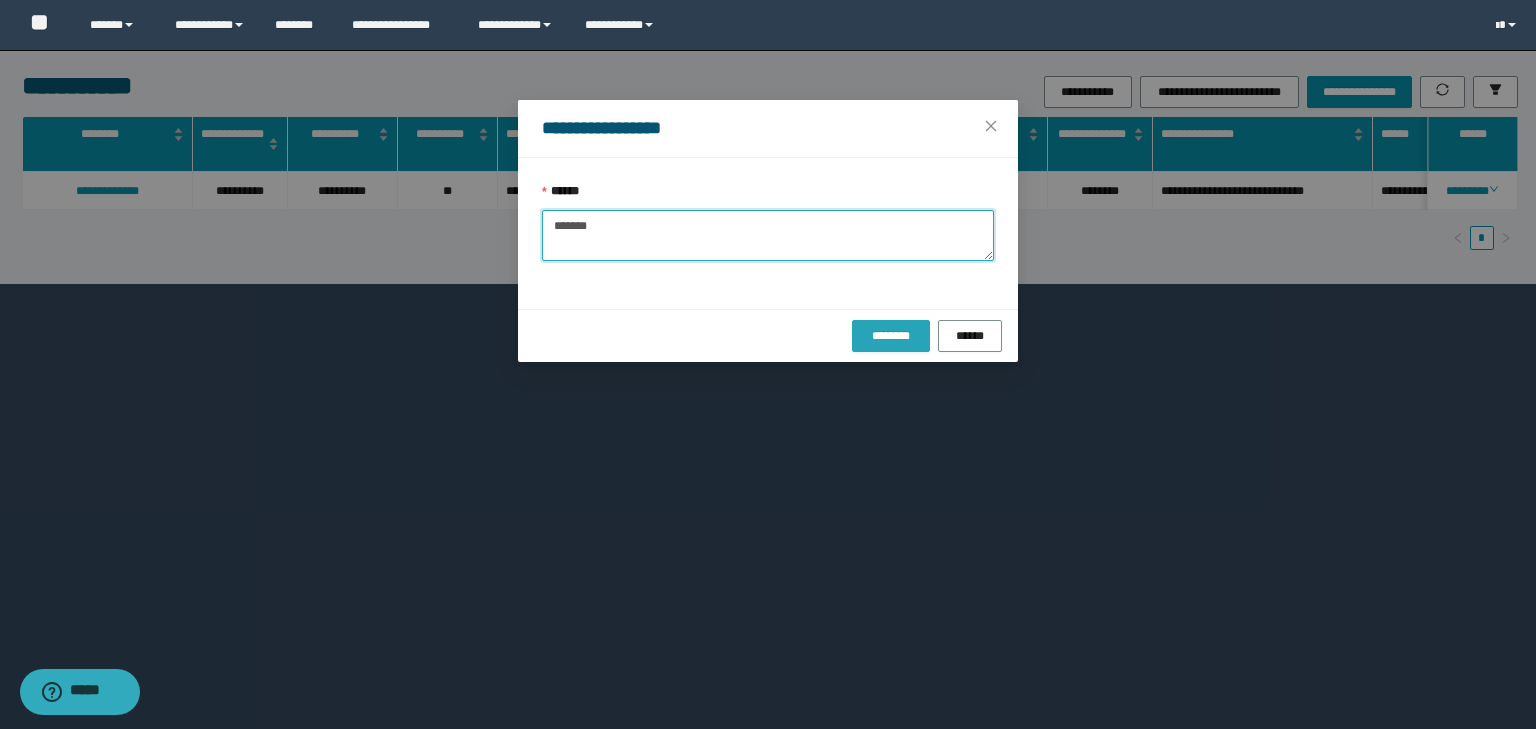 type on "*******" 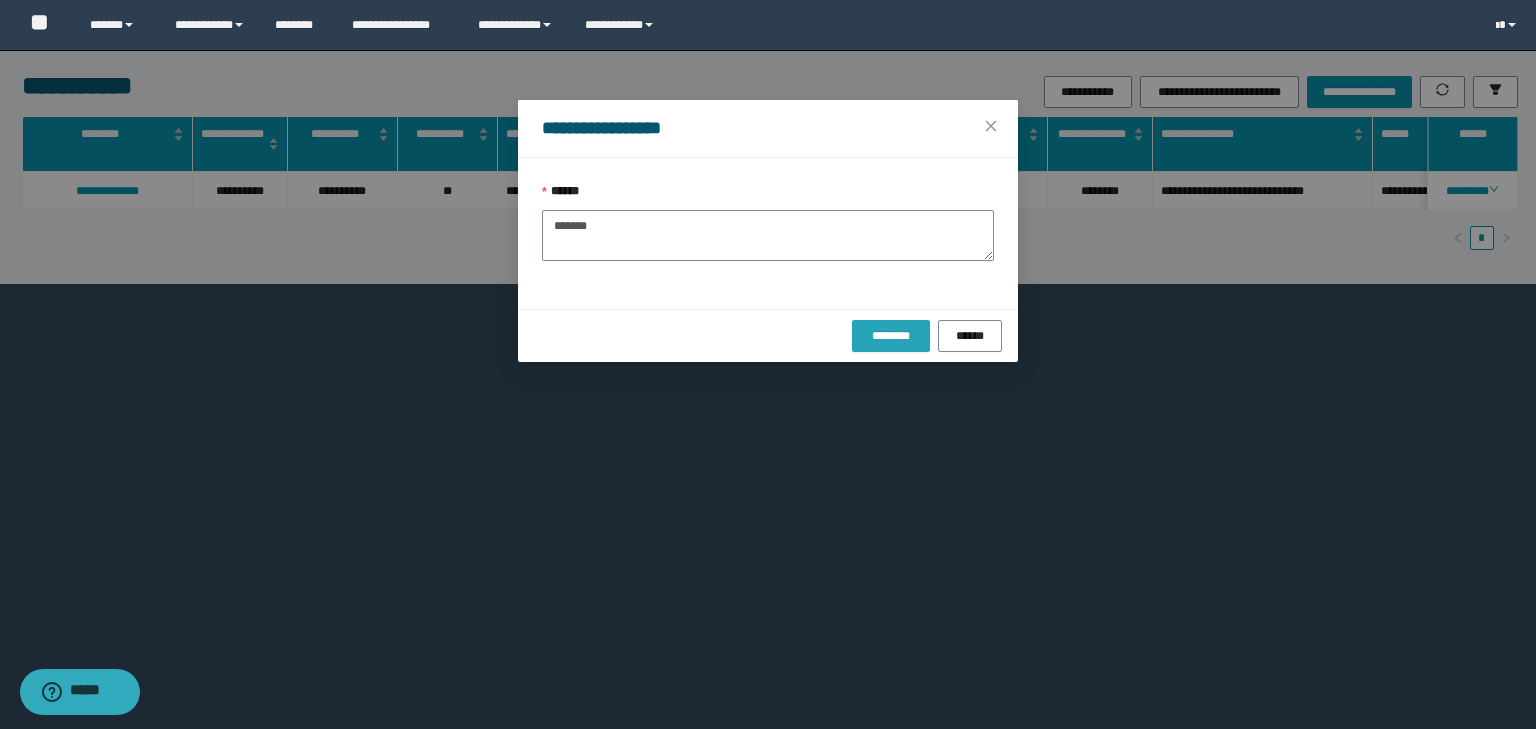 click on "********" at bounding box center (890, 336) 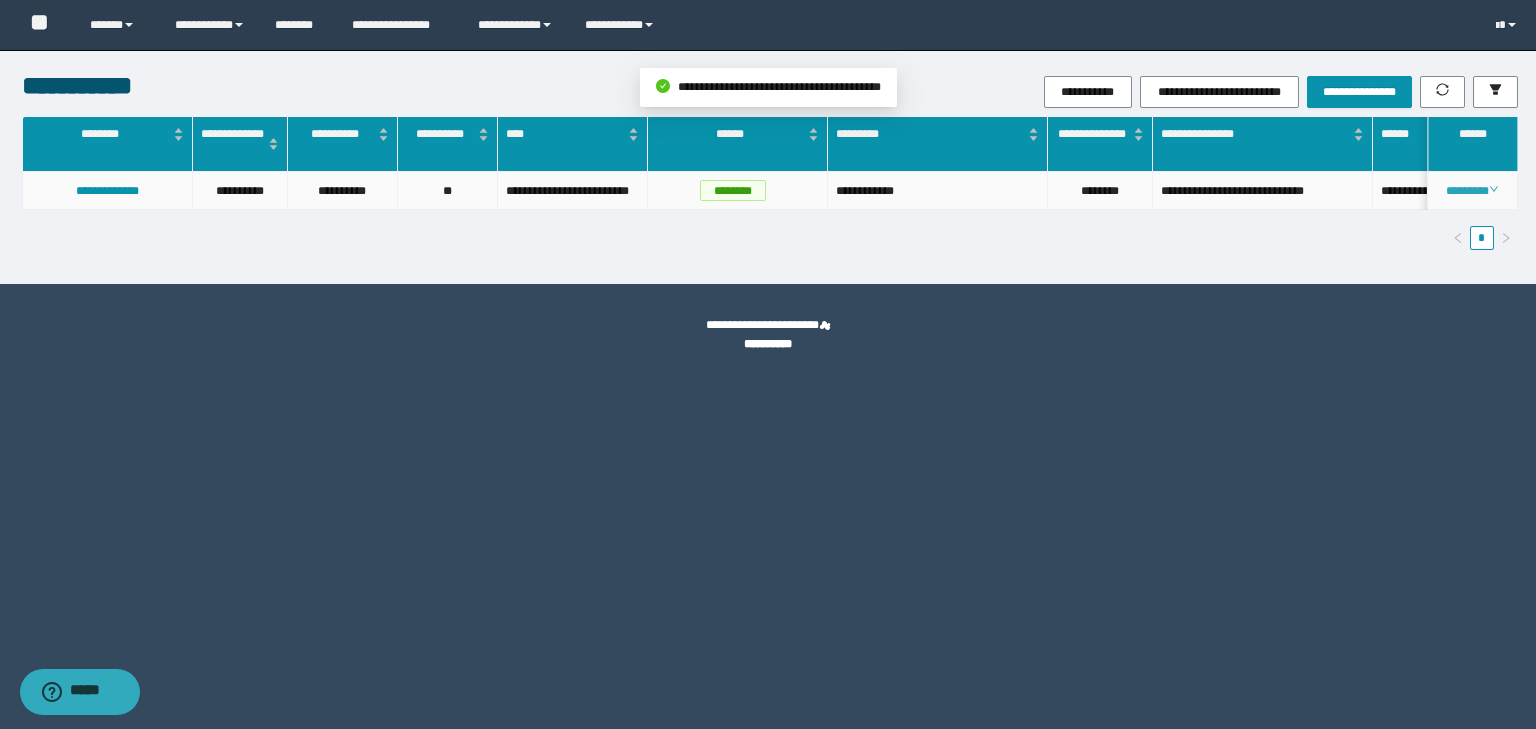 click 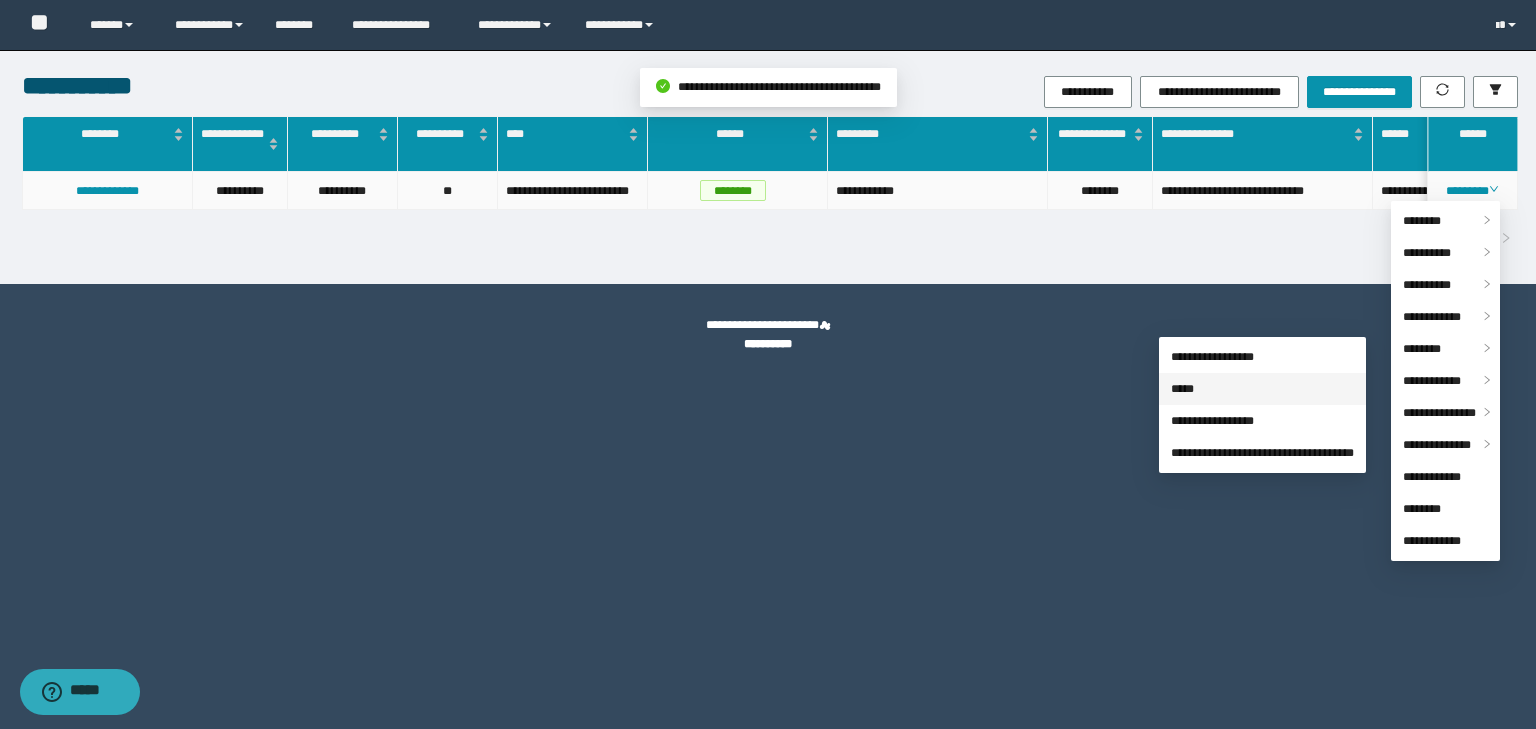 click on "*****" at bounding box center (1182, 389) 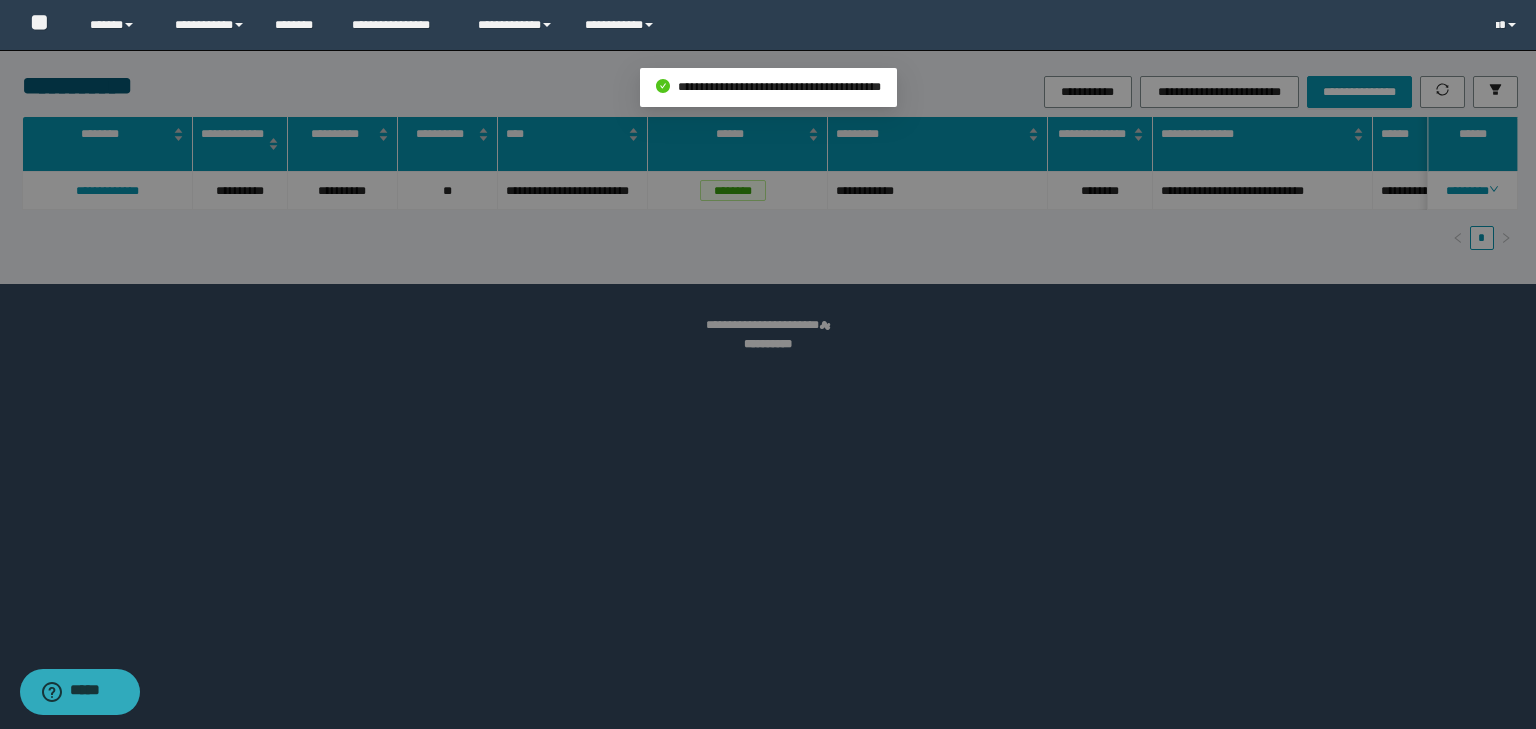 type on "**********" 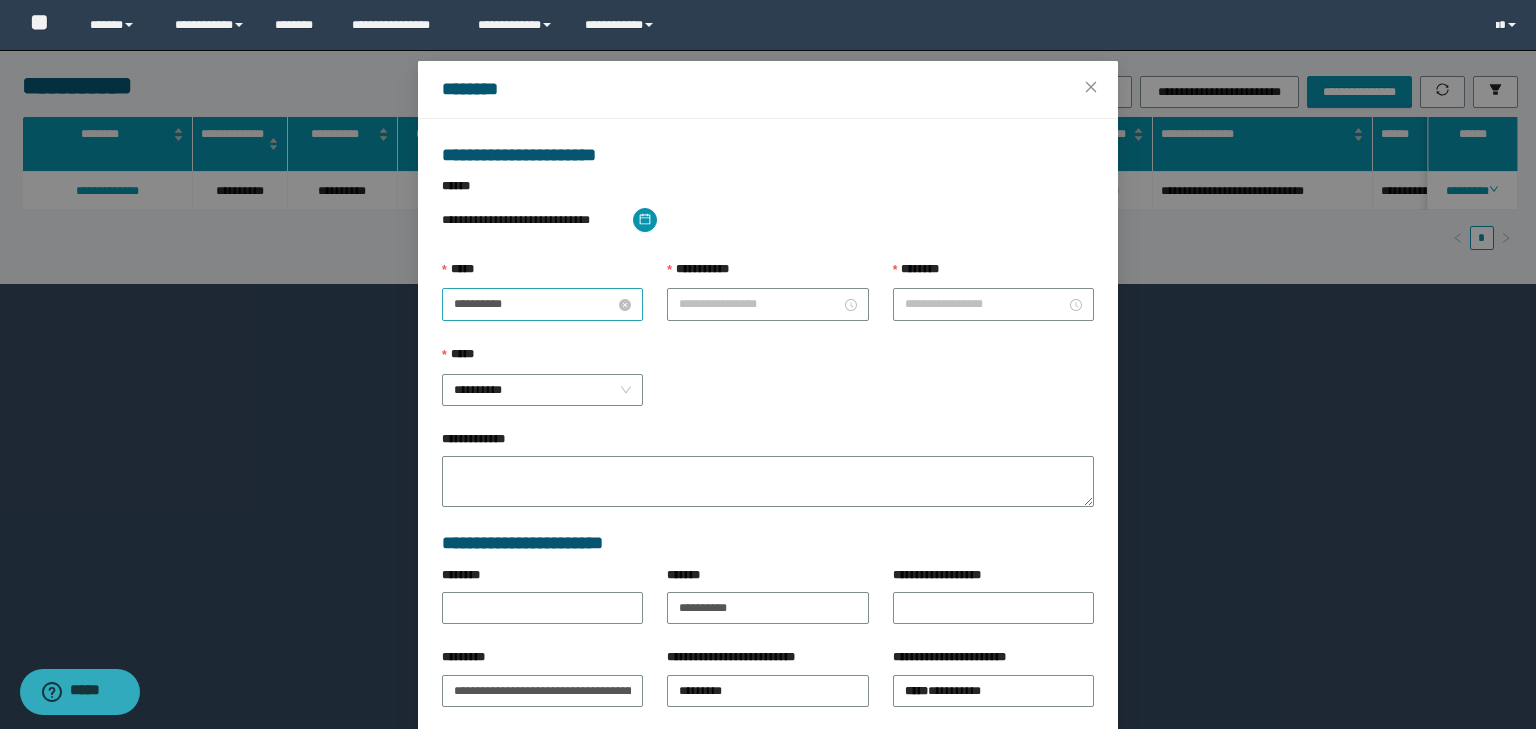 click on "**********" at bounding box center (534, 304) 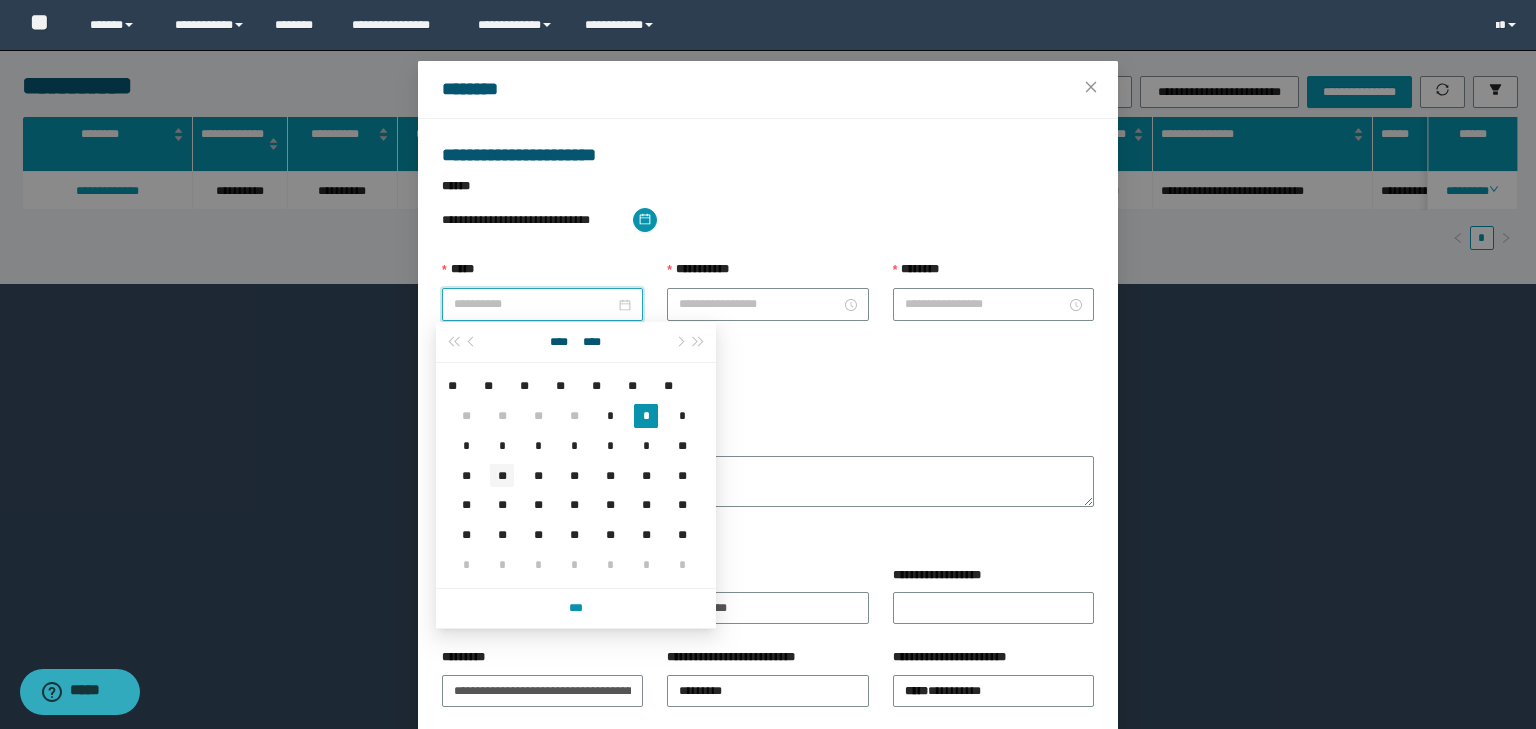 type on "**********" 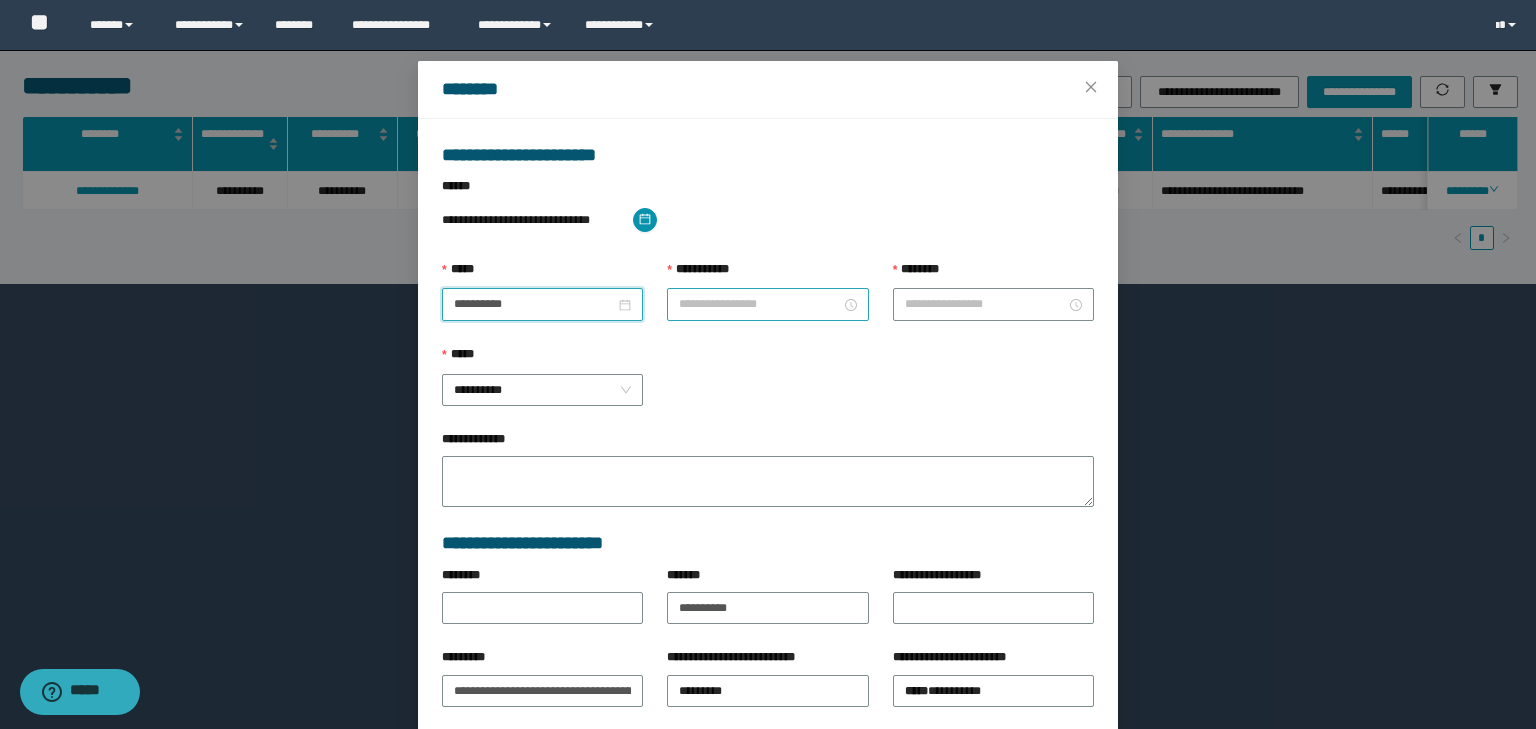 click on "**********" at bounding box center (759, 304) 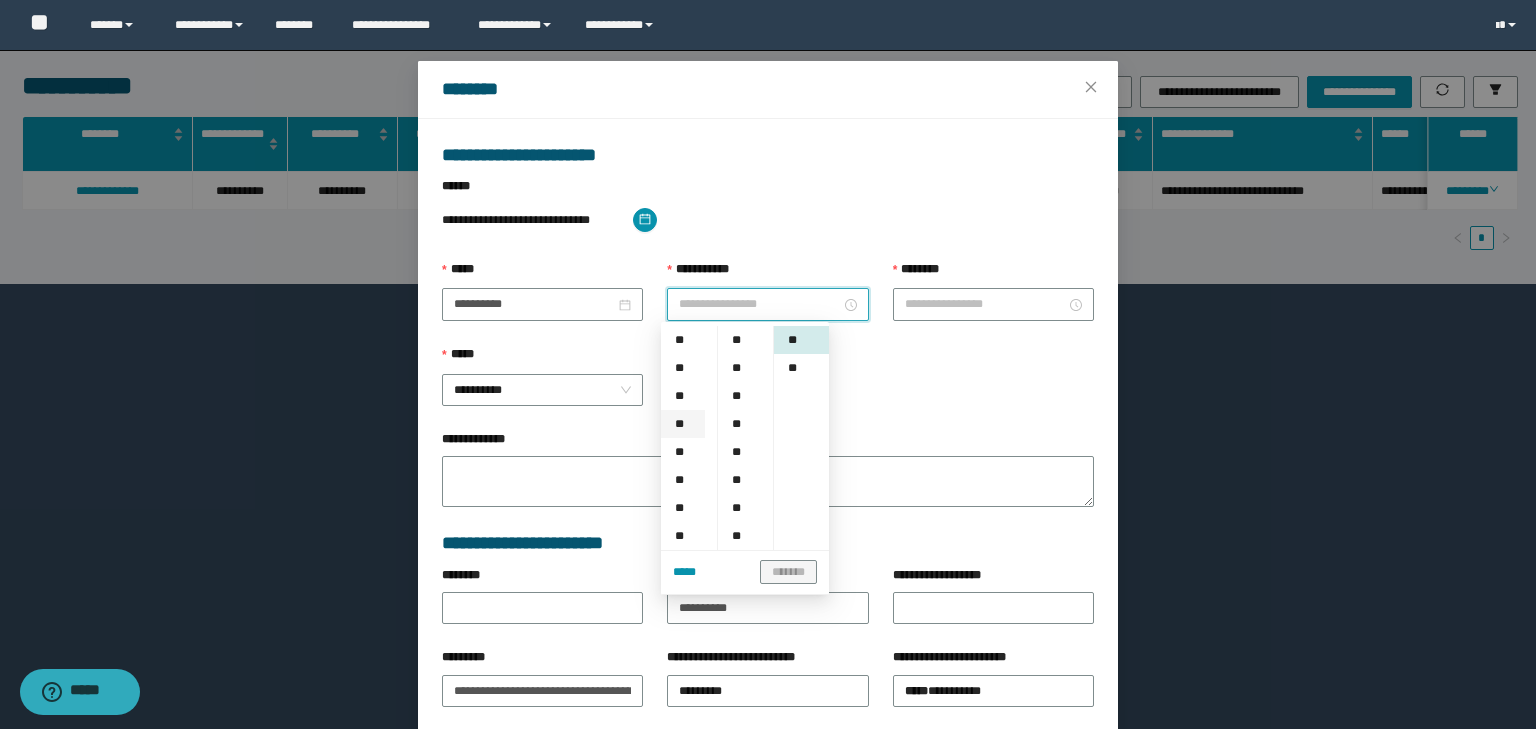 click on "**" at bounding box center [683, 424] 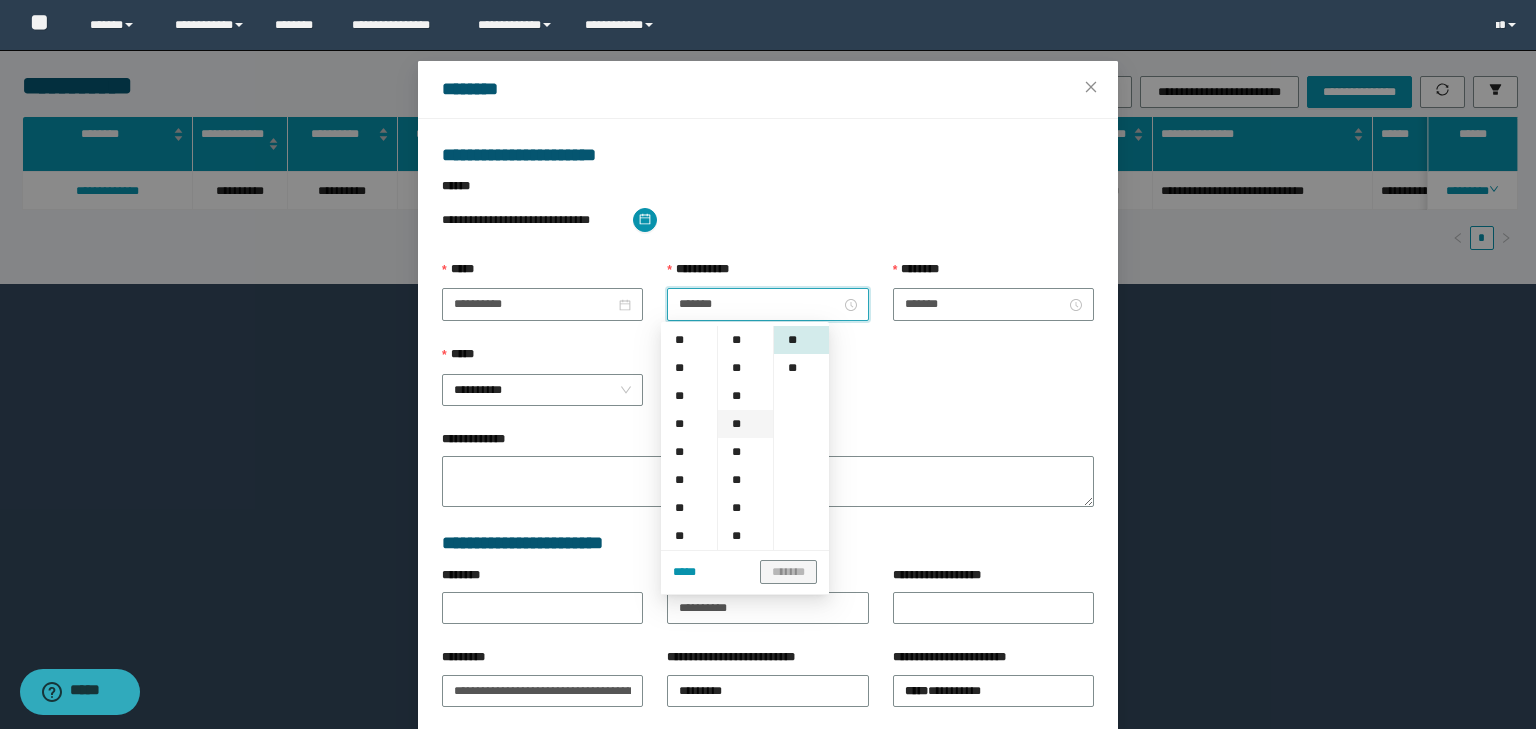 scroll, scrollTop: 84, scrollLeft: 0, axis: vertical 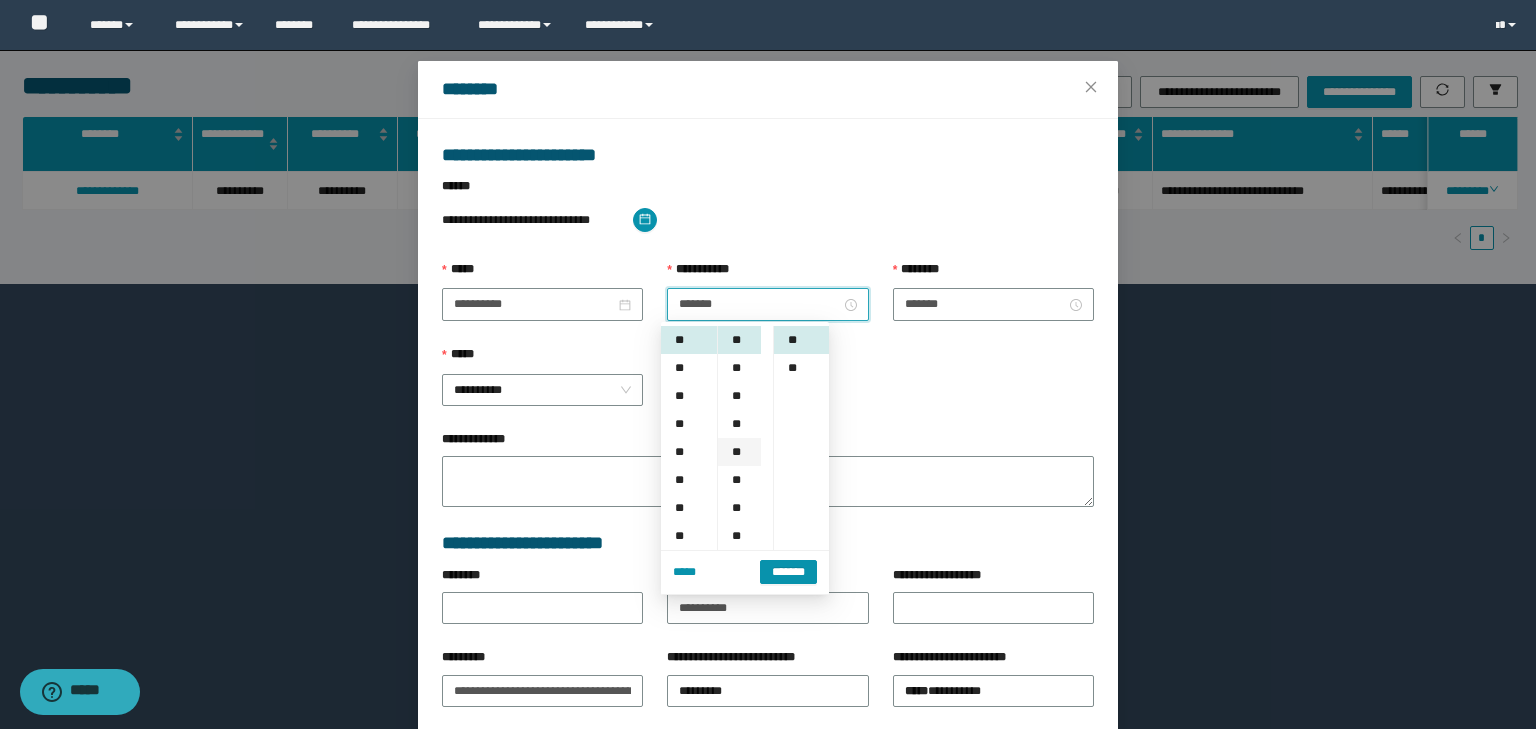 click on "**" at bounding box center (739, 452) 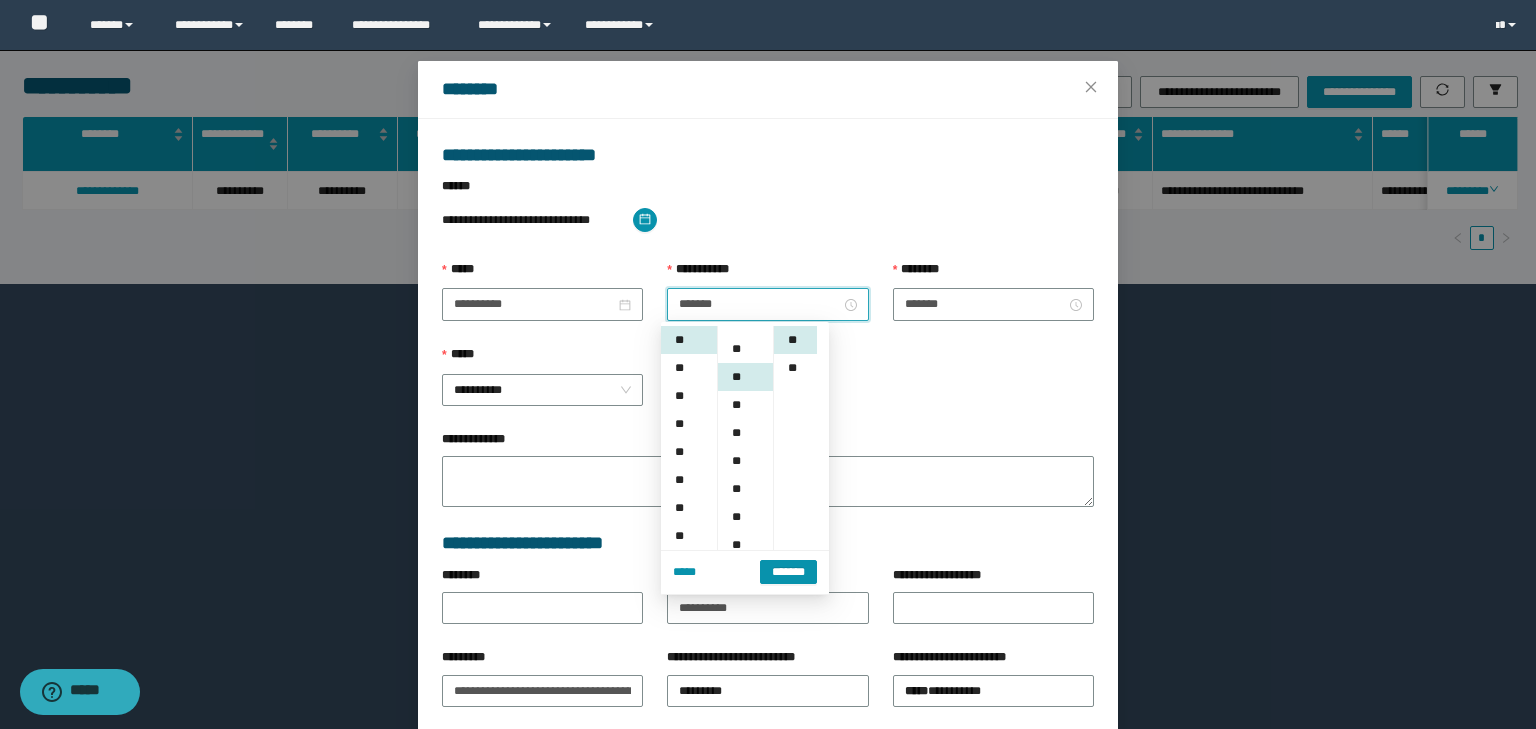 scroll, scrollTop: 112, scrollLeft: 0, axis: vertical 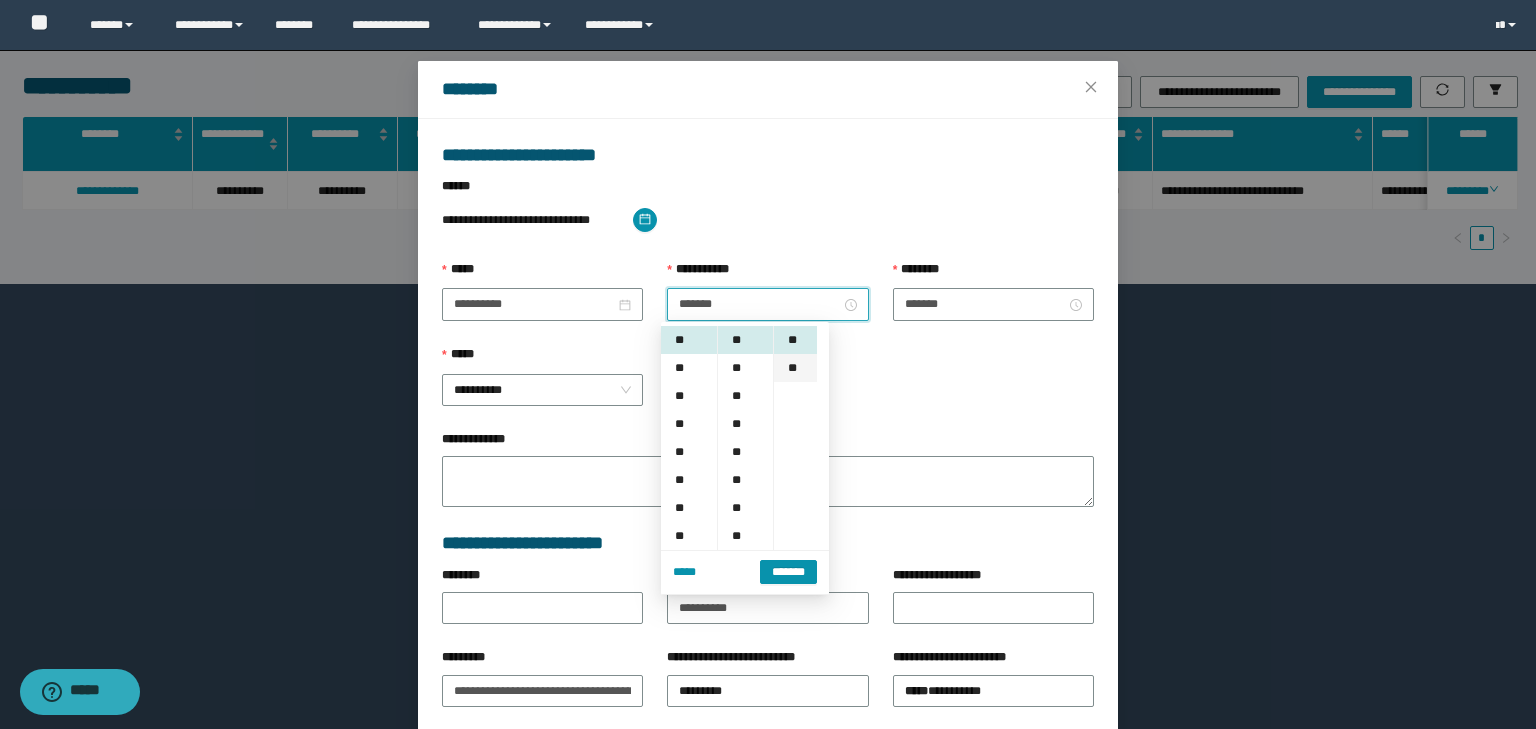 click on "**" at bounding box center (795, 368) 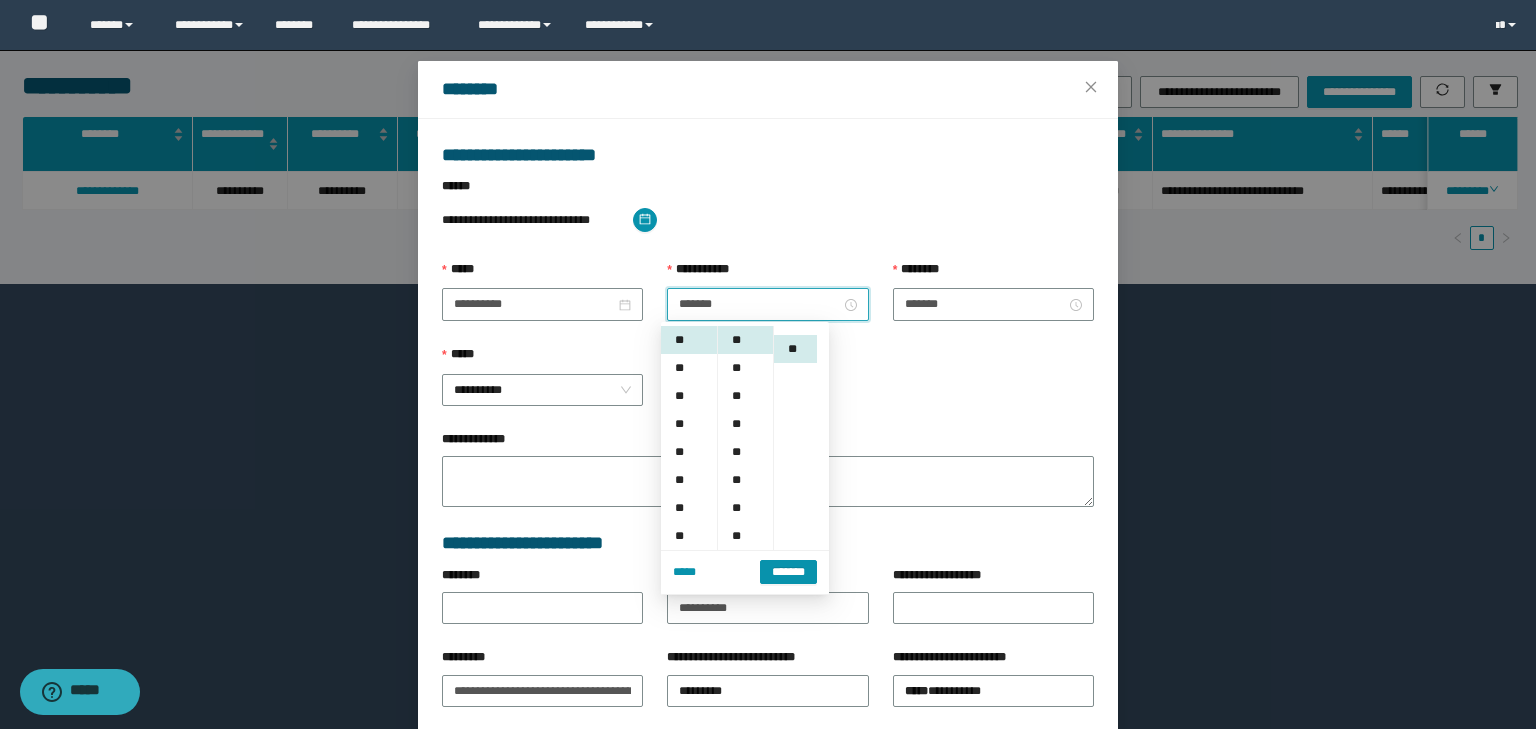 scroll, scrollTop: 28, scrollLeft: 0, axis: vertical 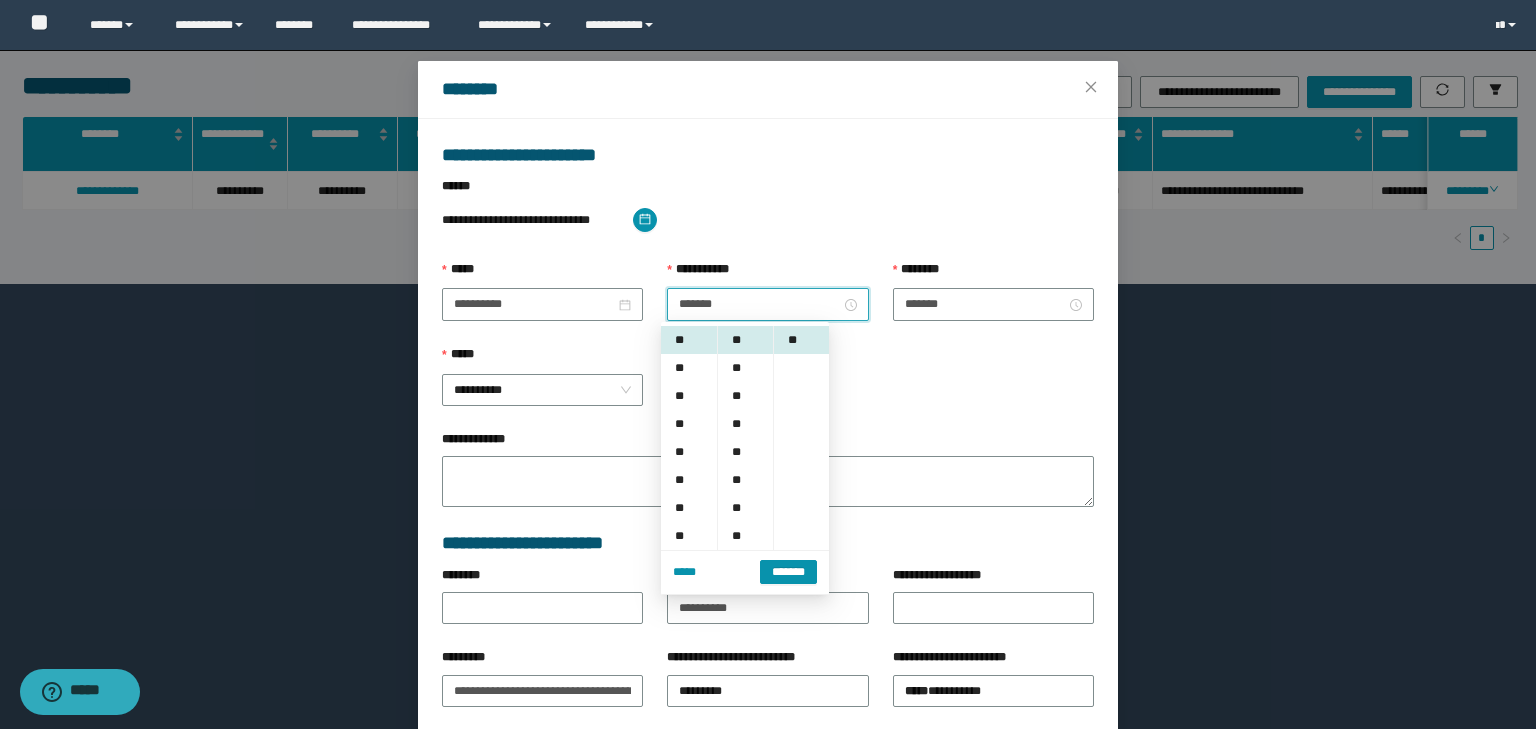 click on "*******" at bounding box center (788, 572) 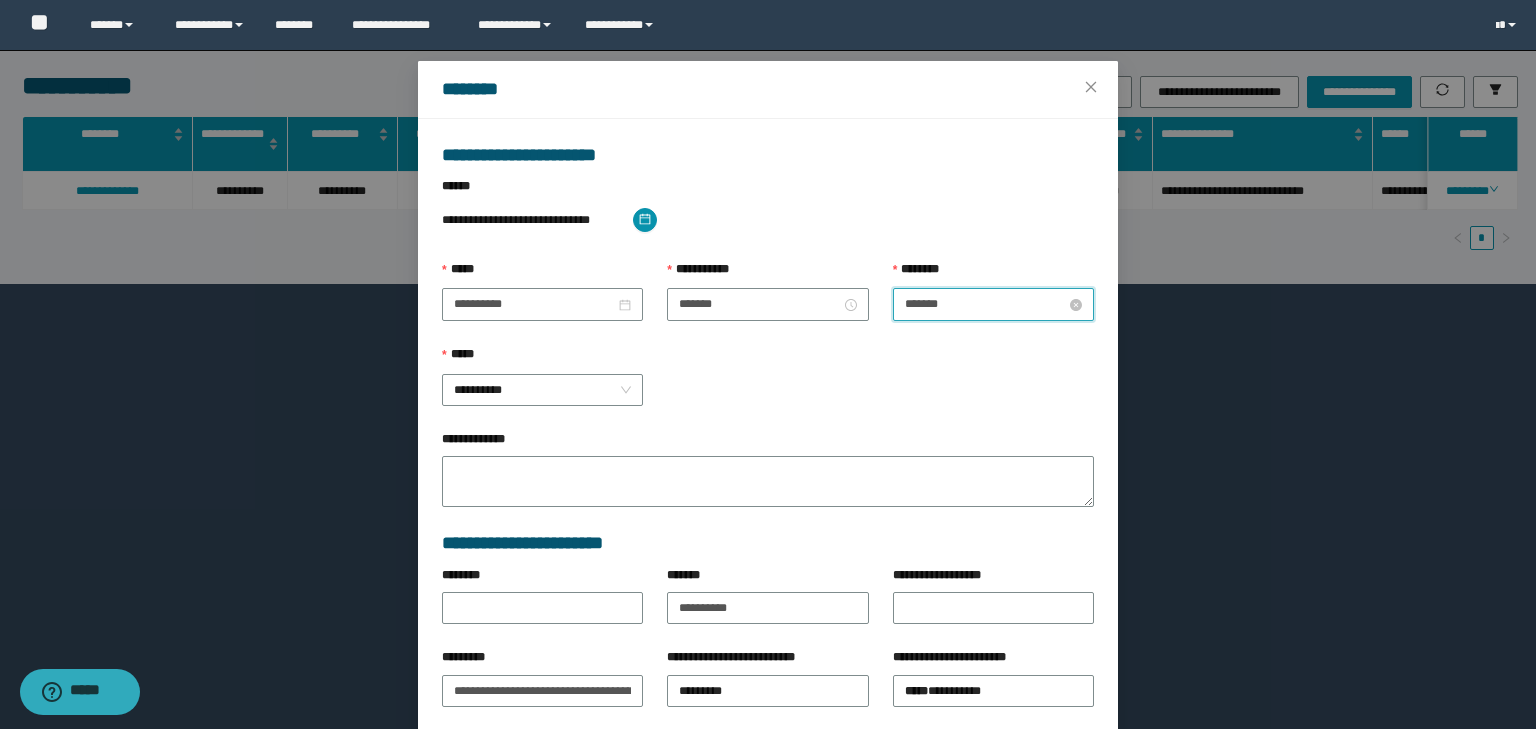 click on "*******" at bounding box center [985, 304] 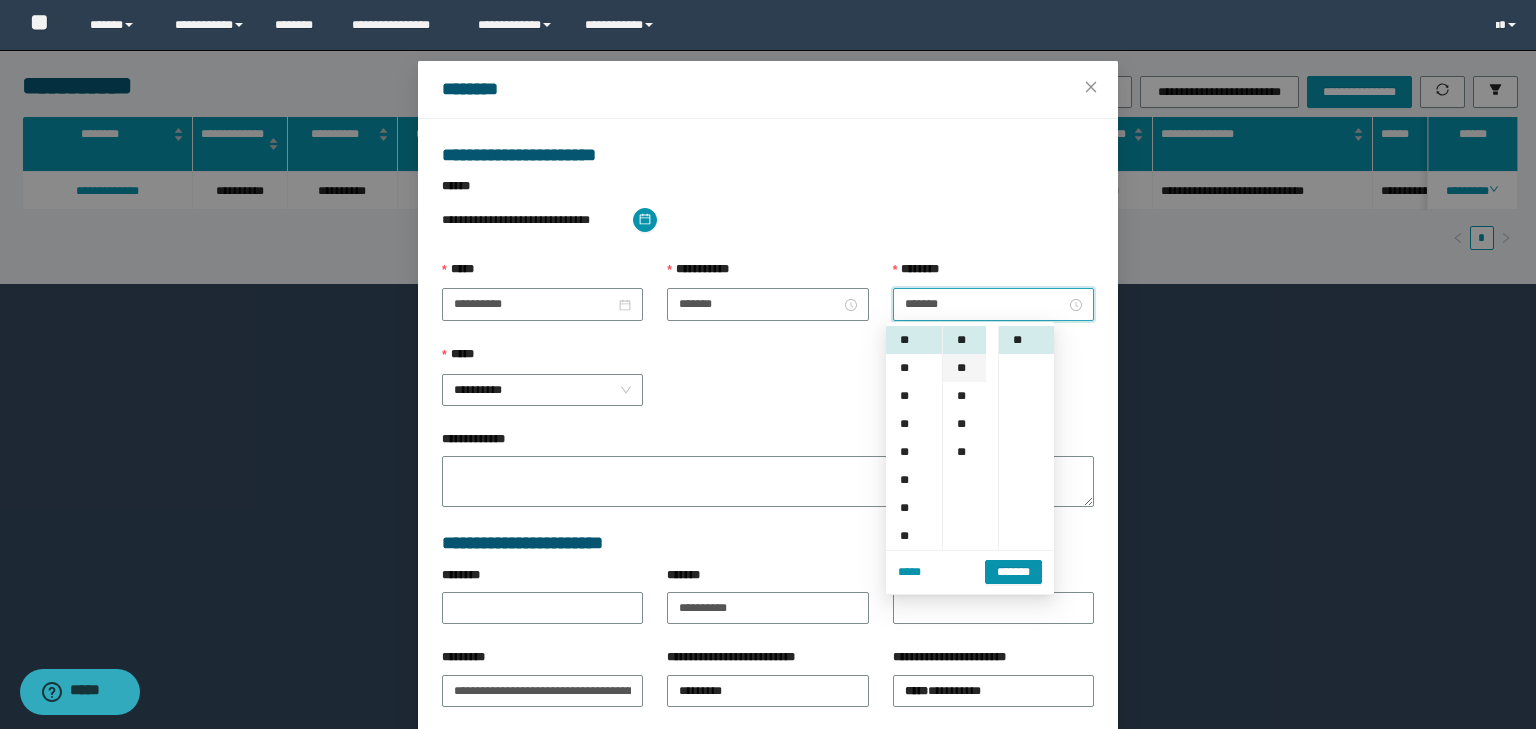 click on "**" at bounding box center (964, 368) 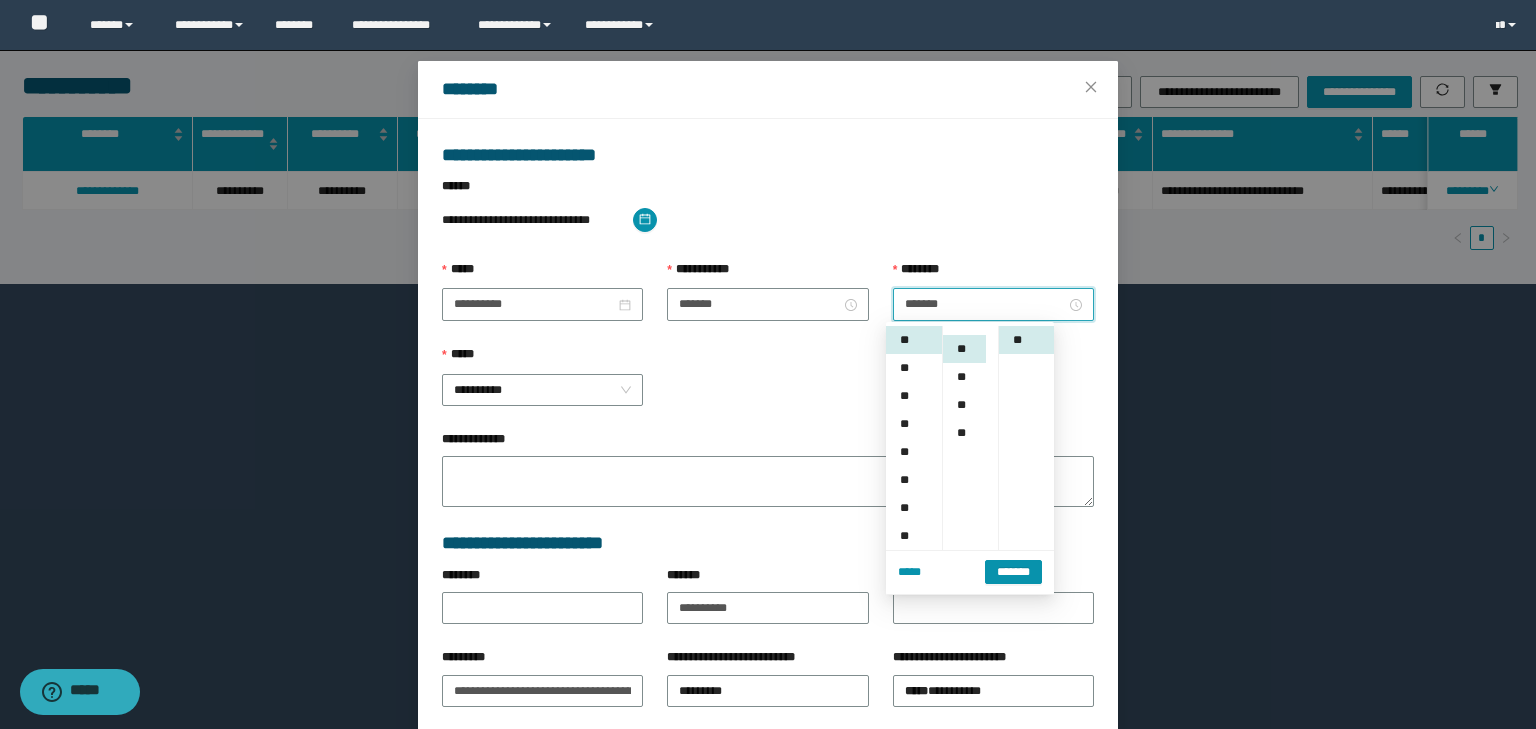 scroll, scrollTop: 224, scrollLeft: 0, axis: vertical 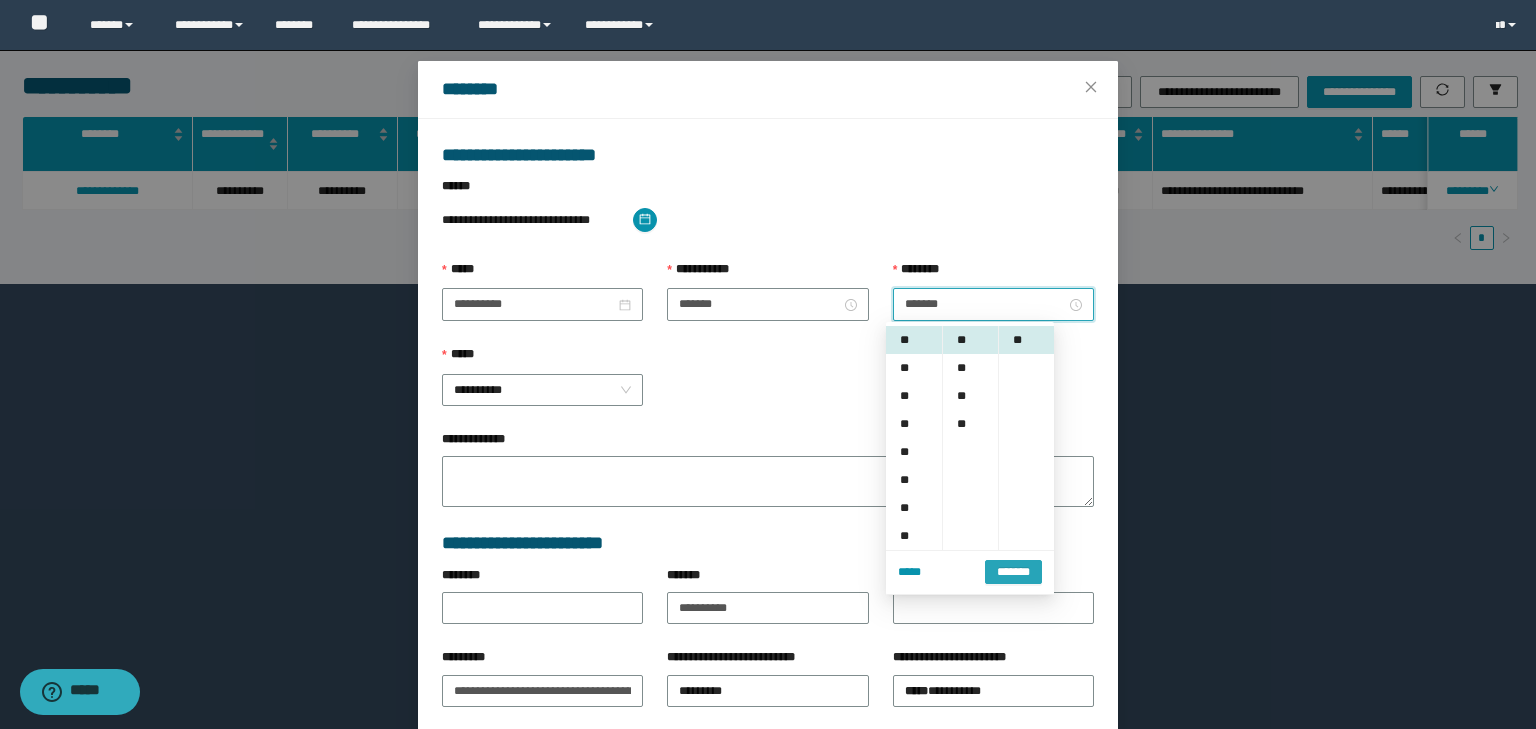 click on "*******" at bounding box center [1013, 571] 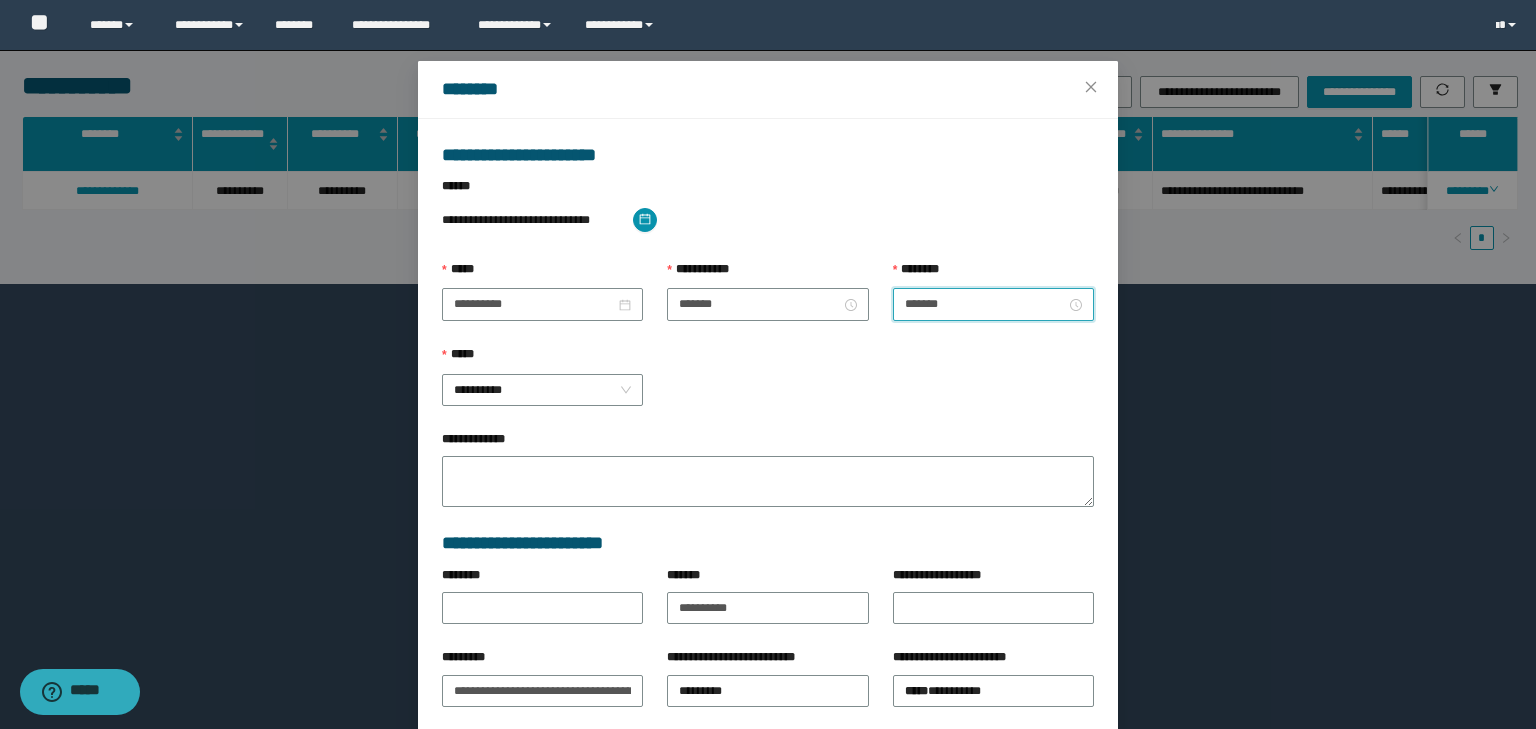 scroll, scrollTop: 139, scrollLeft: 0, axis: vertical 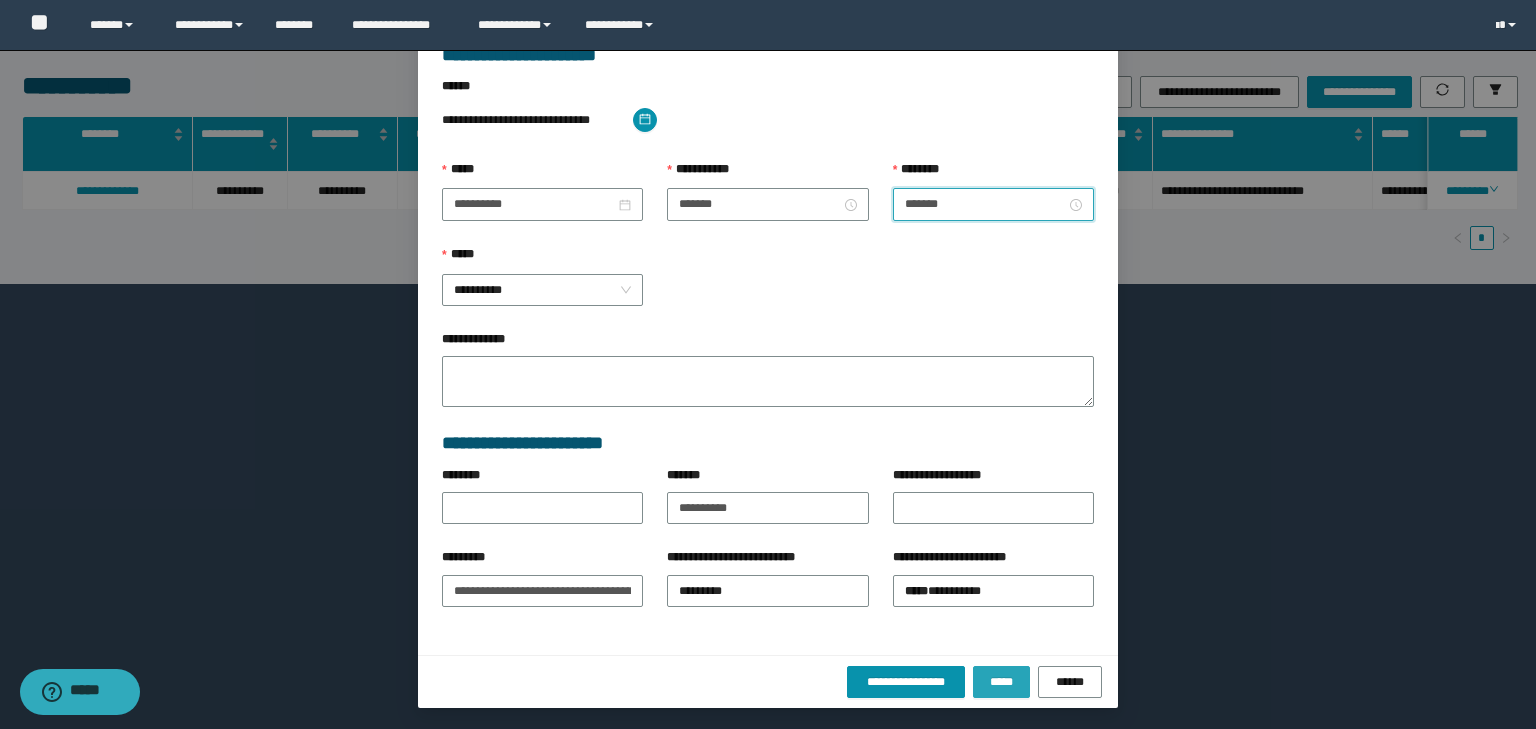 click on "*****" at bounding box center [1001, 682] 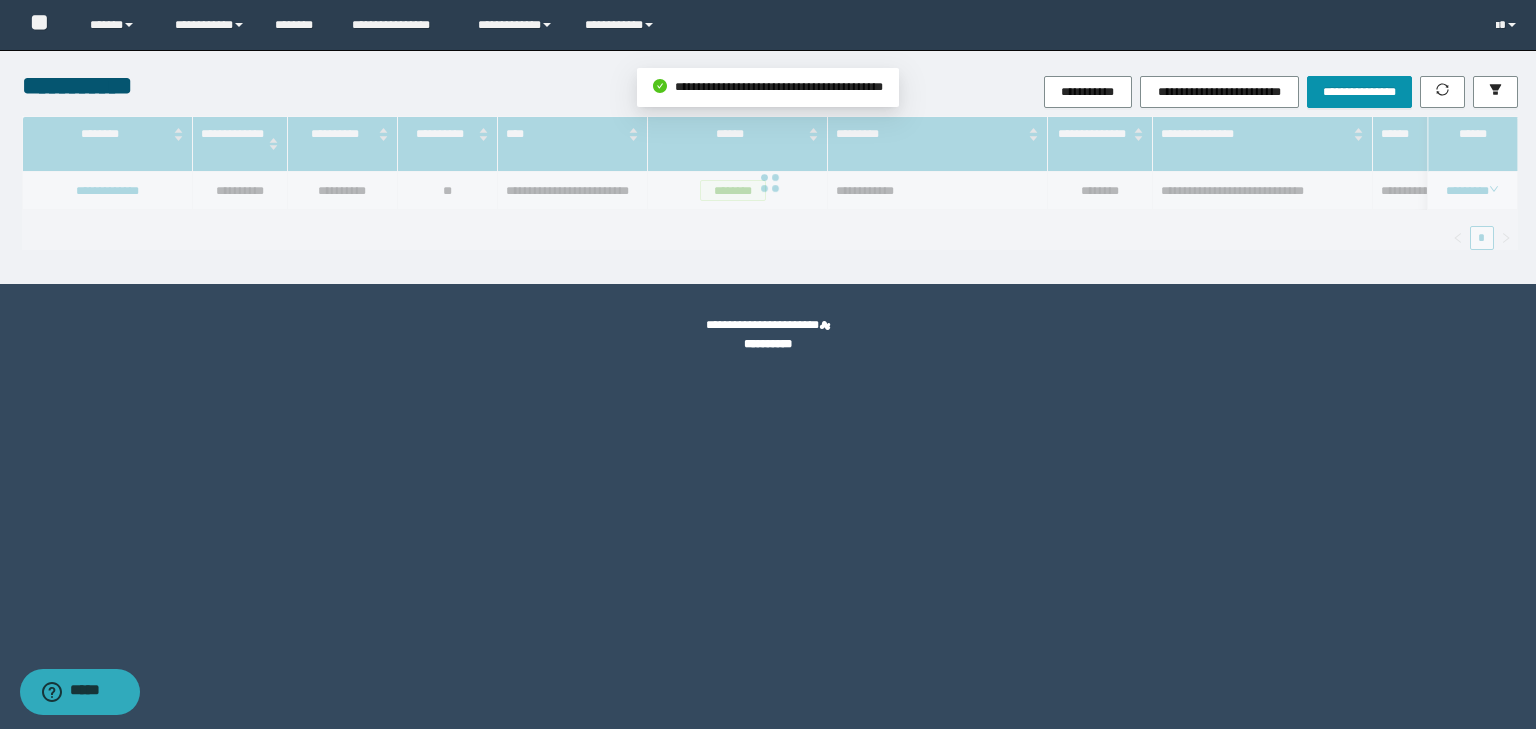 scroll, scrollTop: 39, scrollLeft: 0, axis: vertical 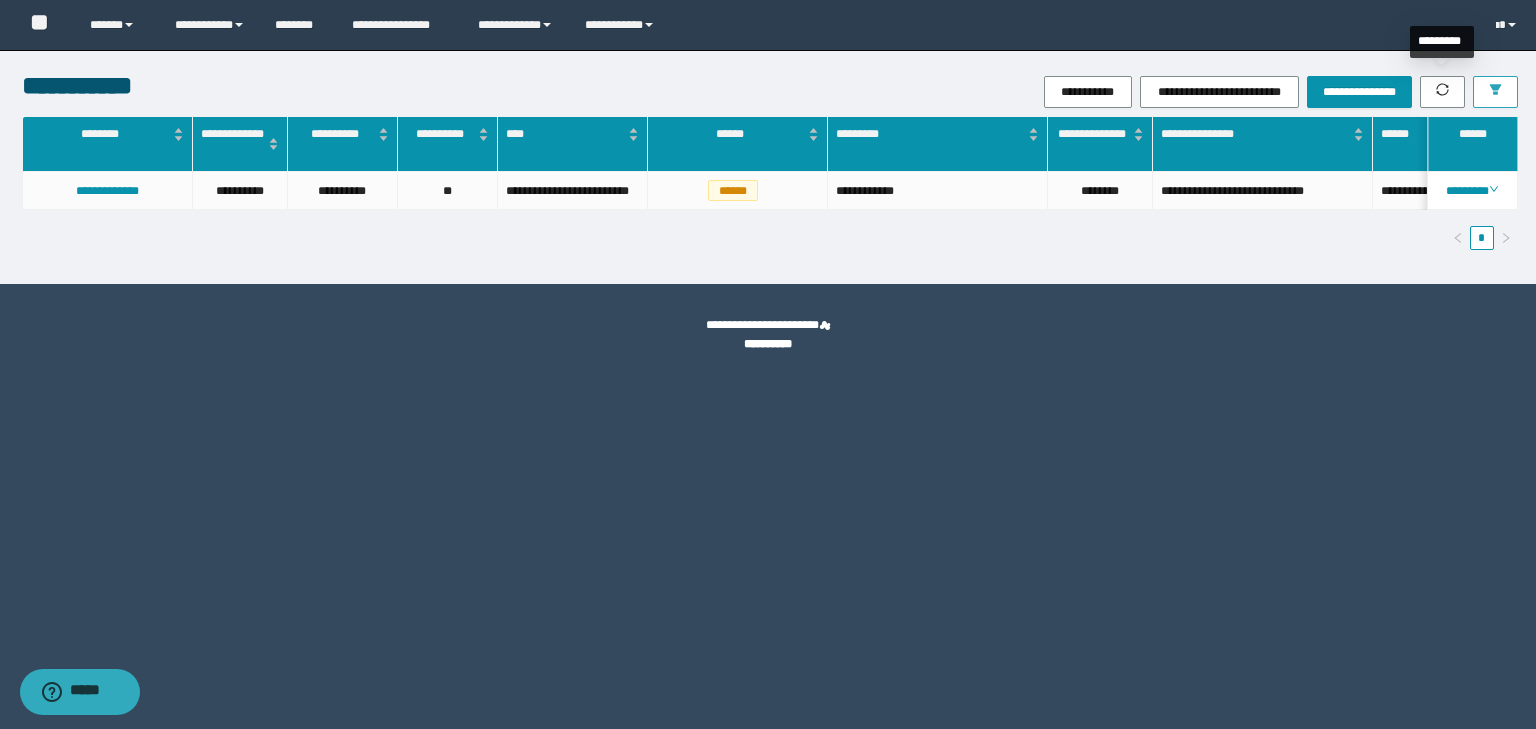 click at bounding box center (1495, 92) 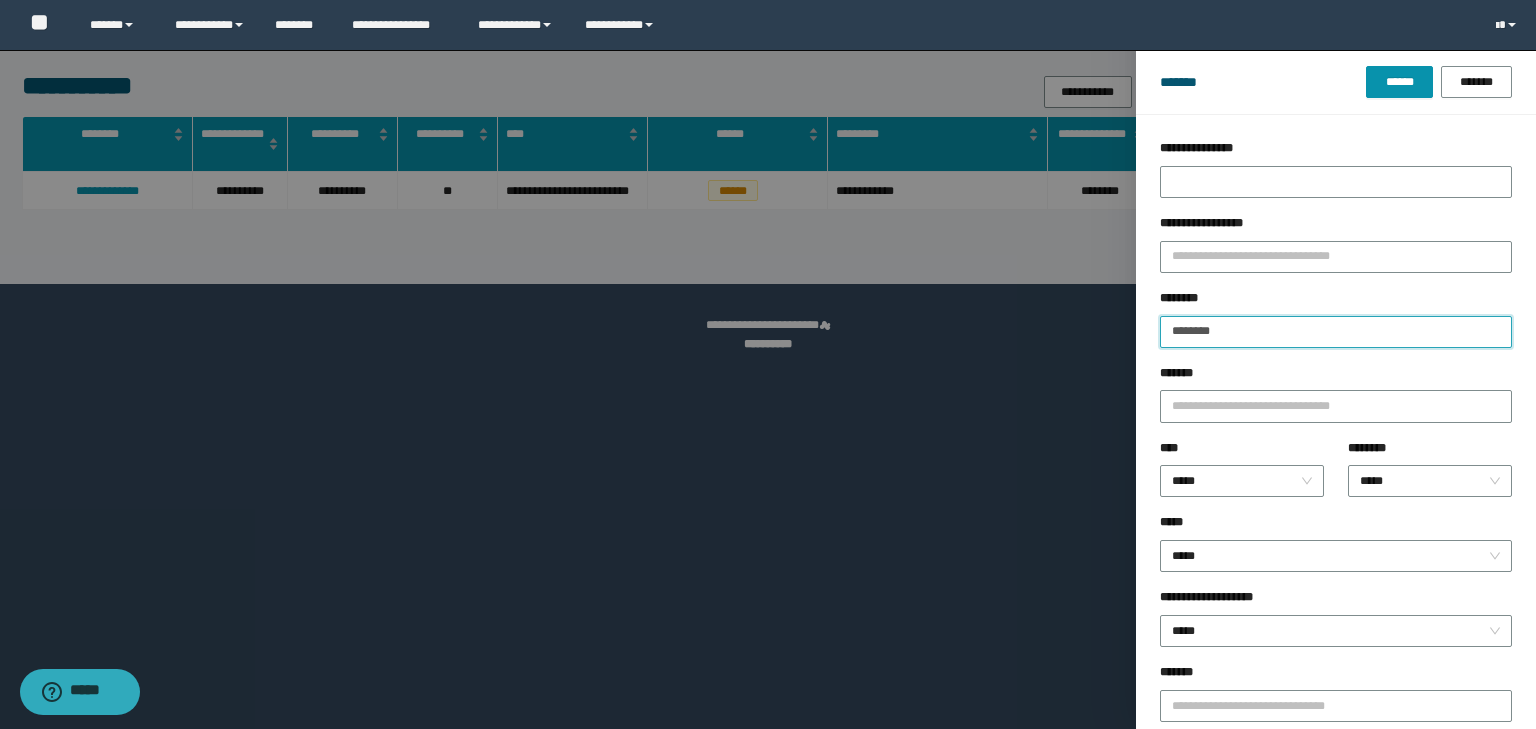 click on "********" at bounding box center [1336, 332] 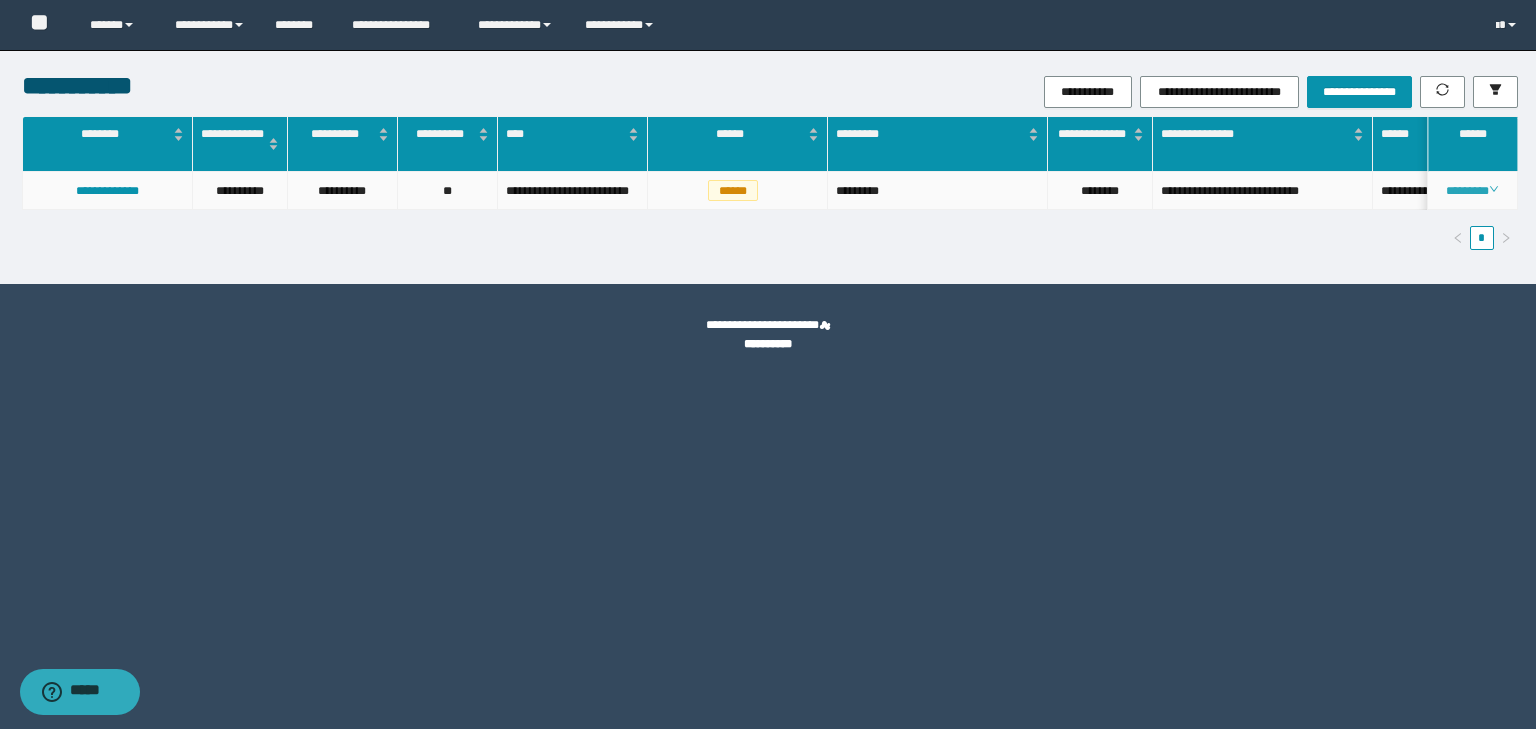 click 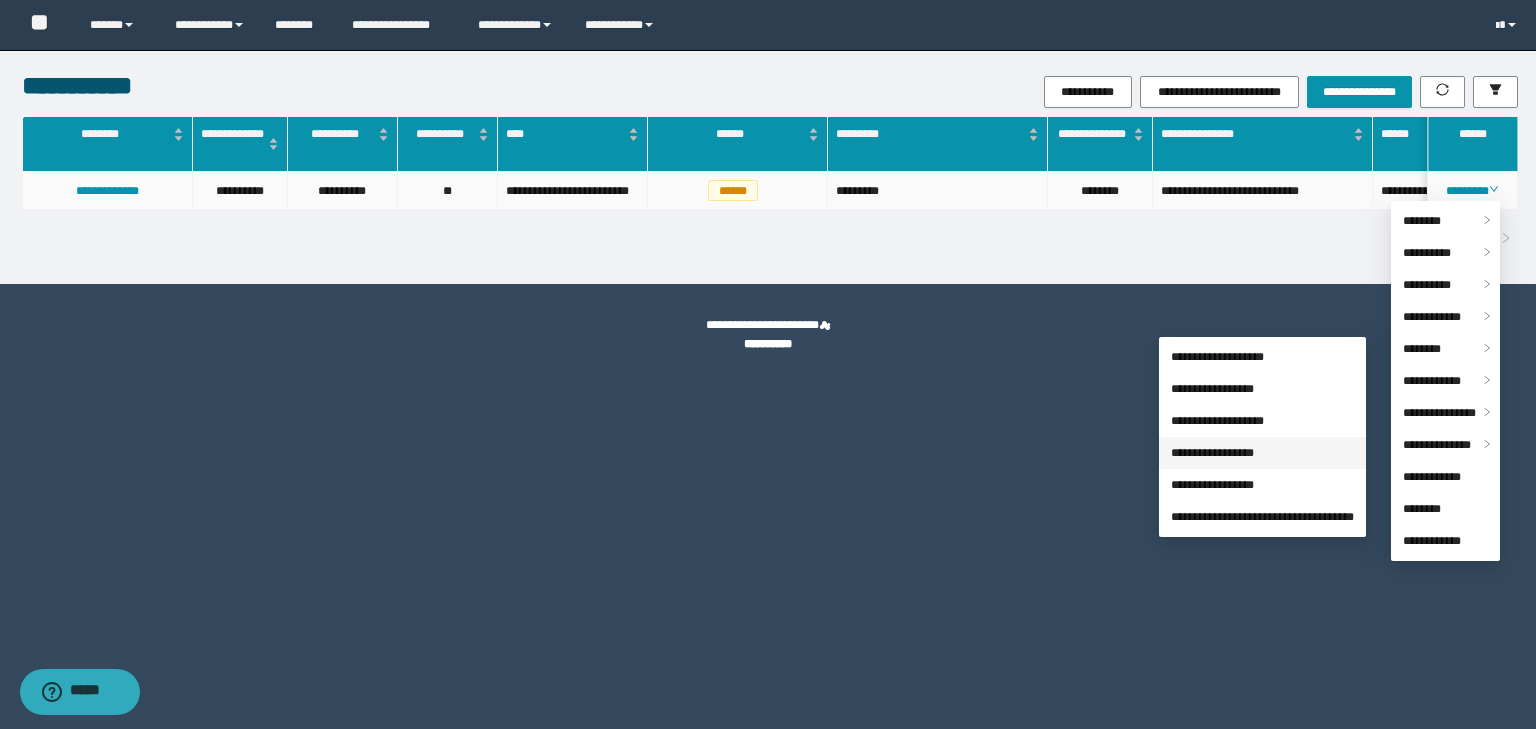 click on "**********" at bounding box center (1212, 453) 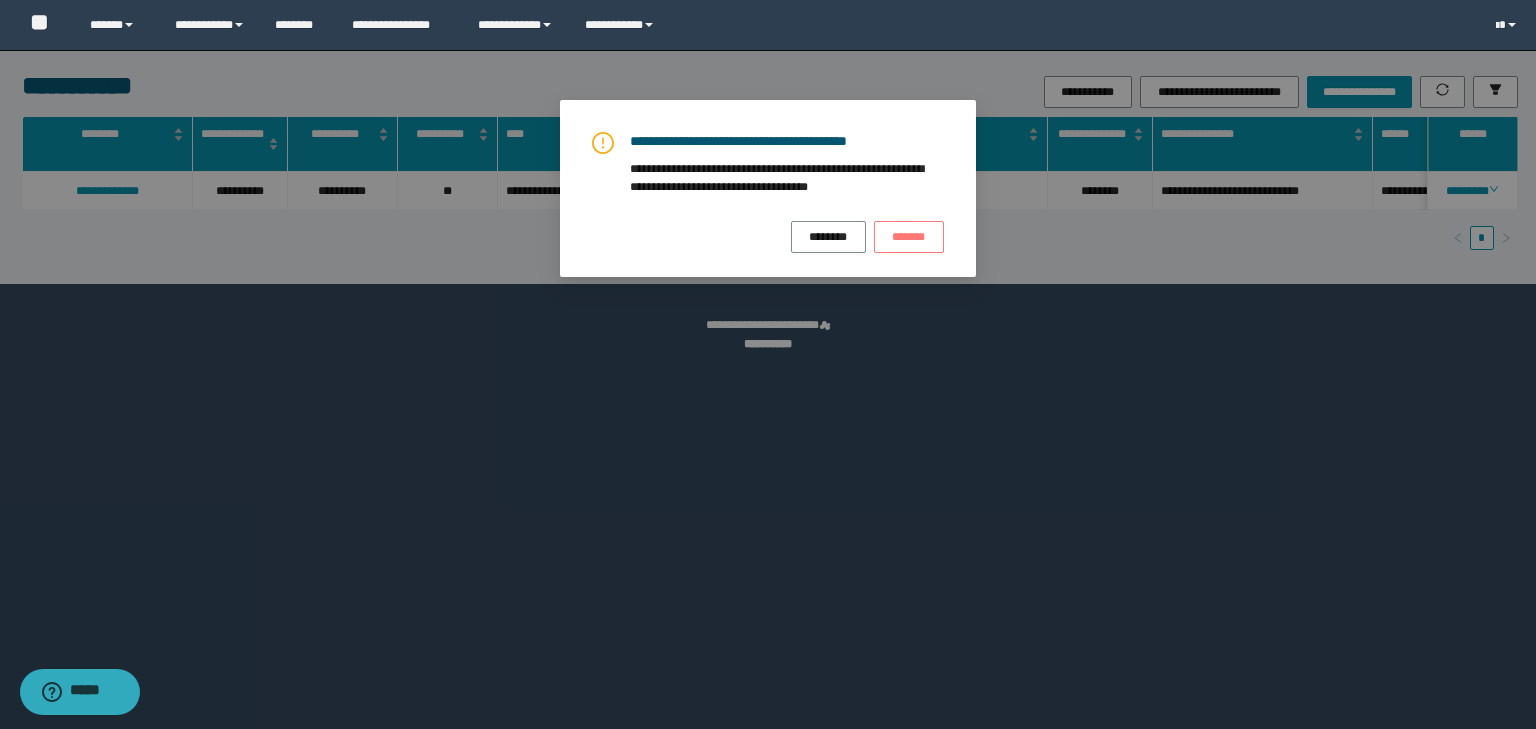 click on "*******" at bounding box center (909, 237) 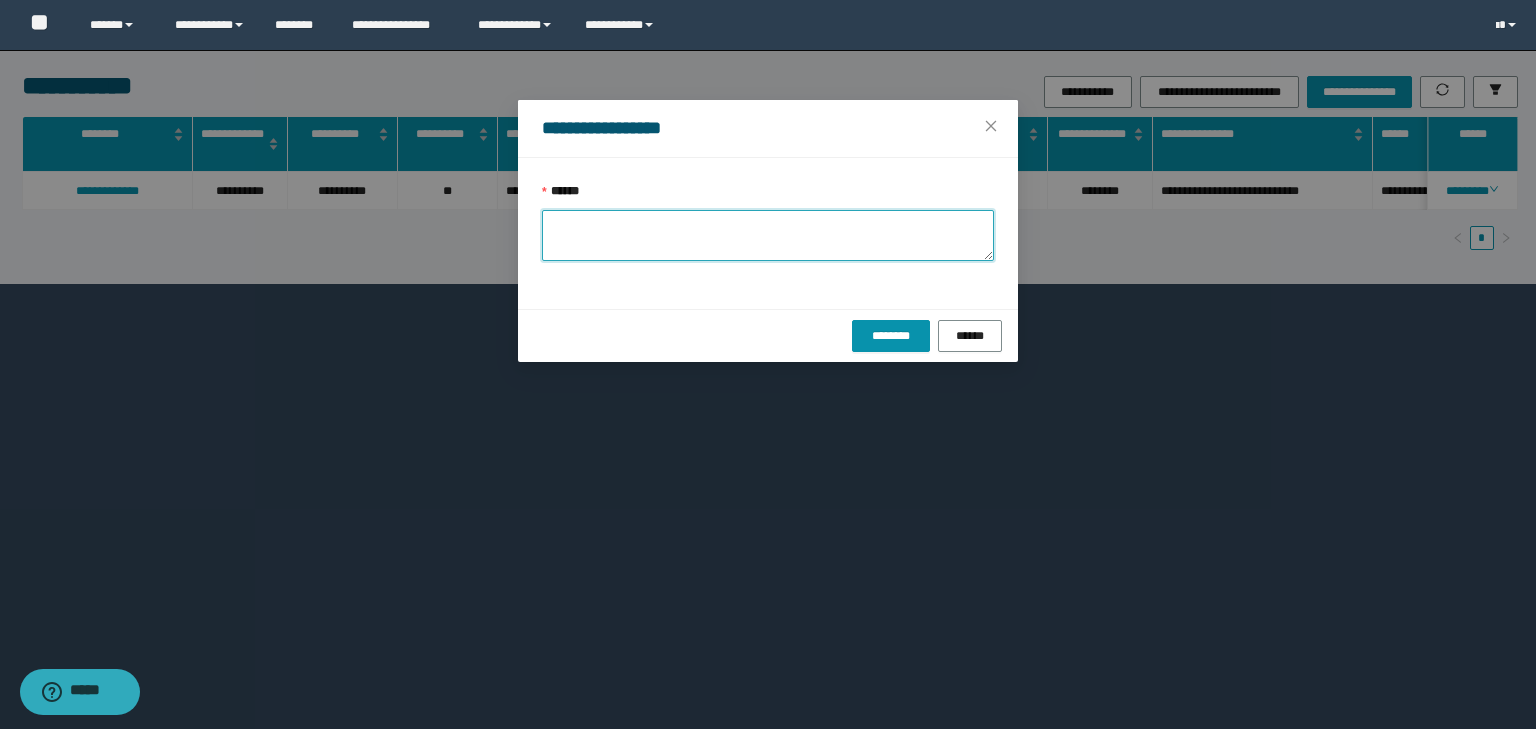 click on "******" at bounding box center (768, 235) 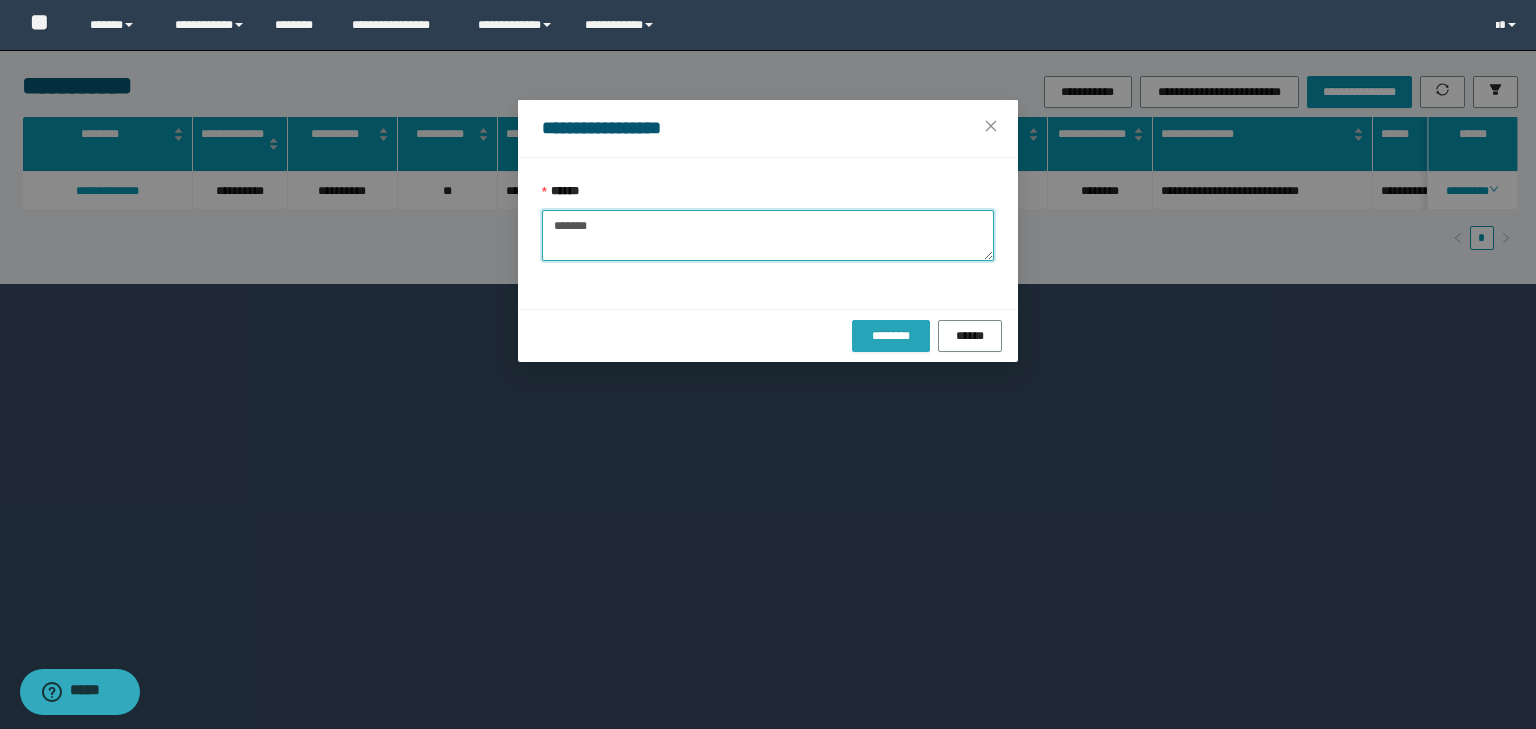 type on "*******" 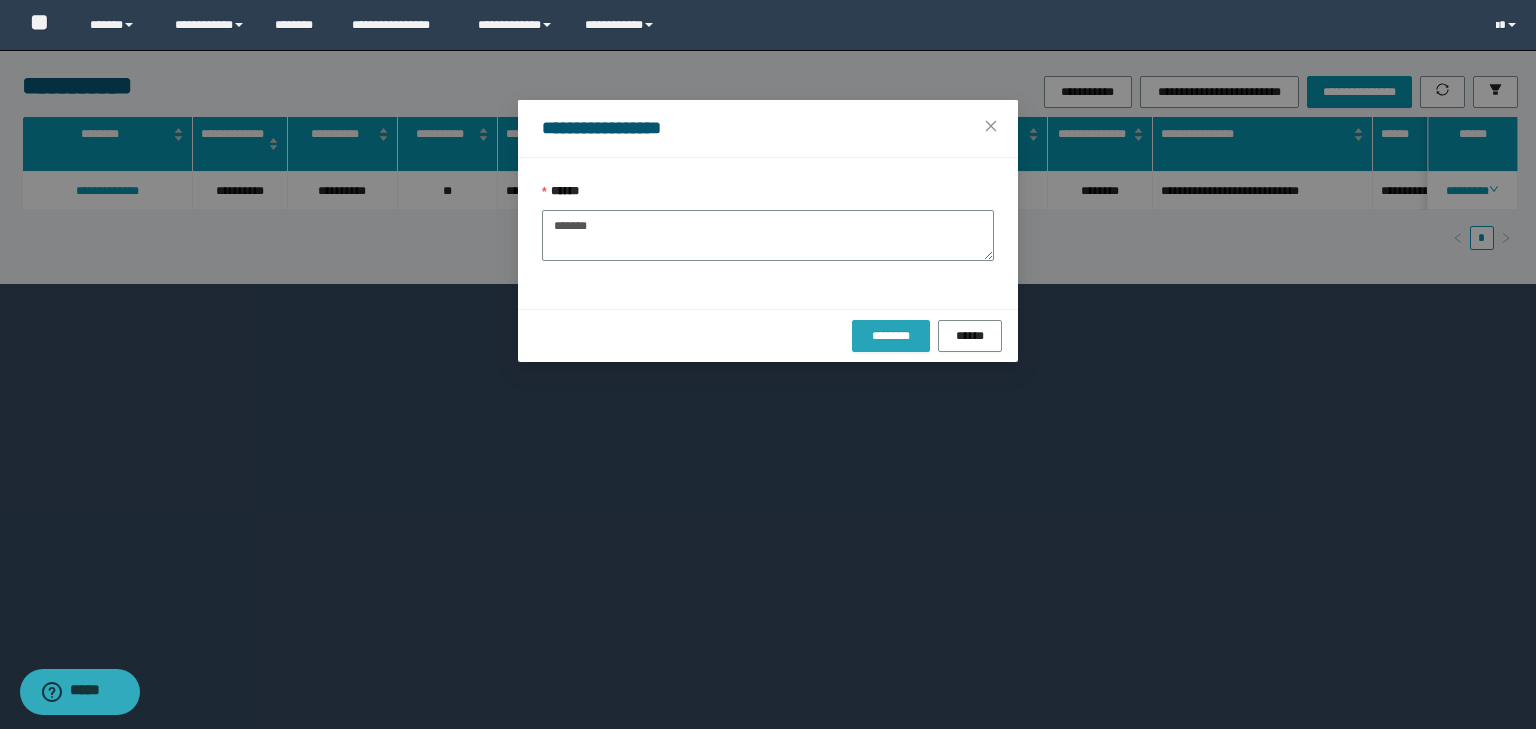 click on "********" at bounding box center [890, 336] 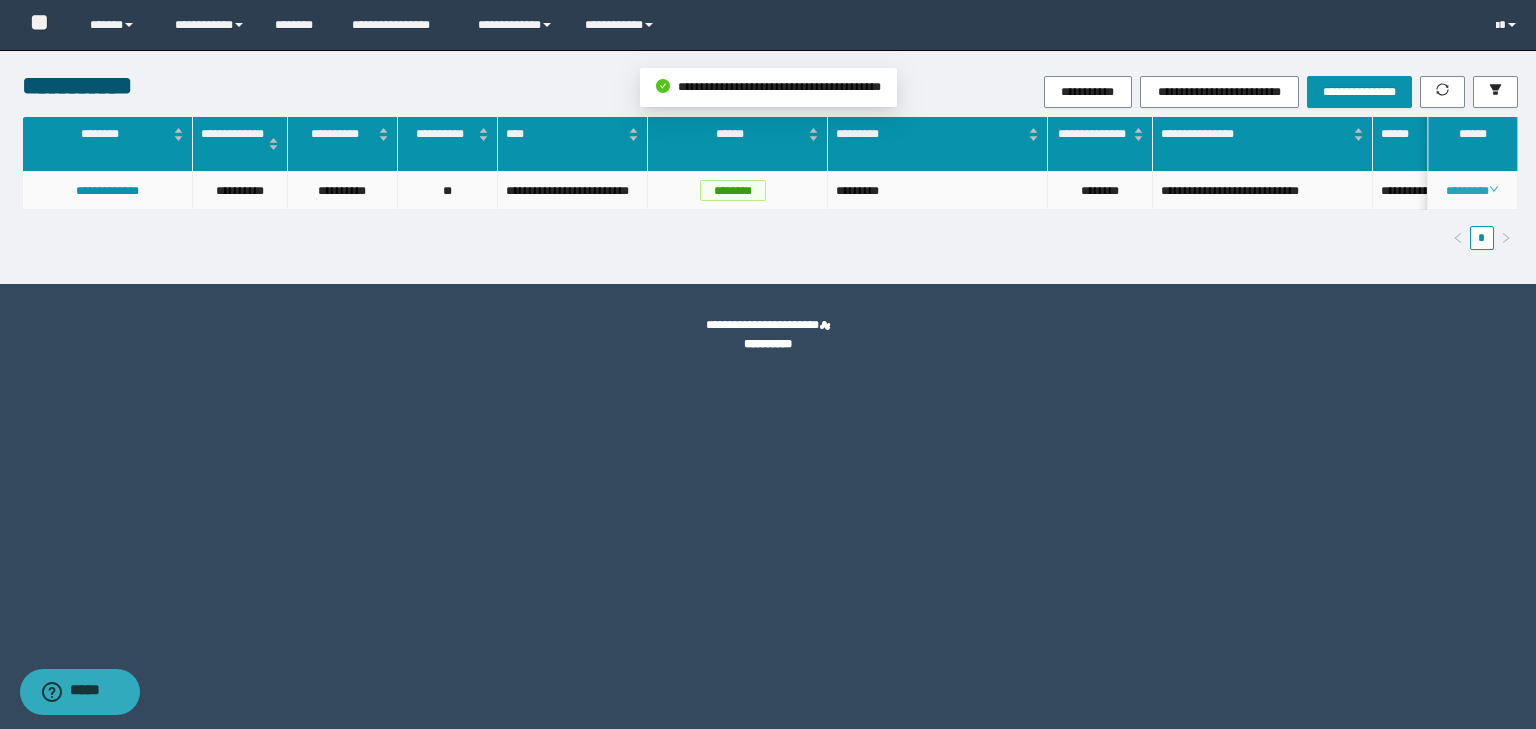 click 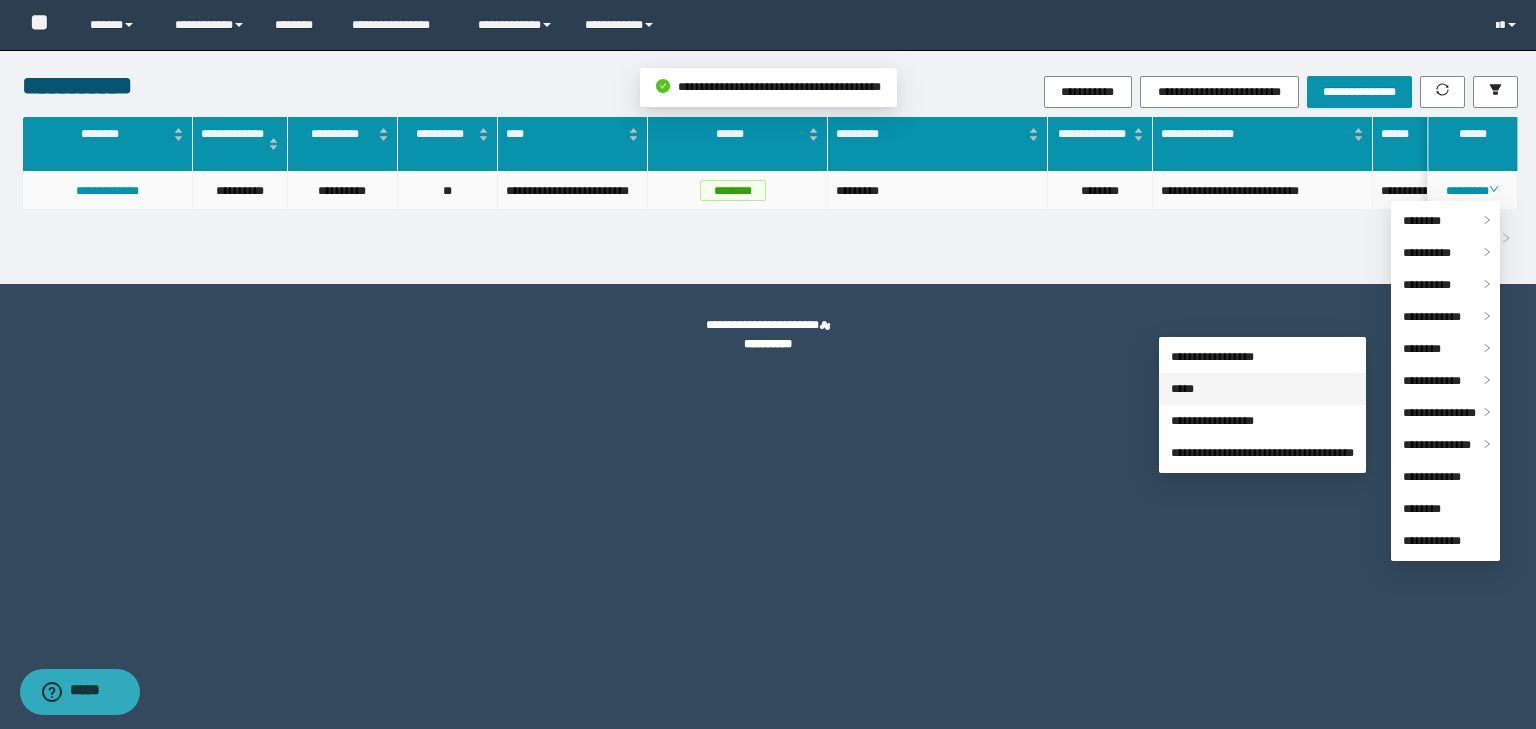 click on "*****" at bounding box center [1182, 389] 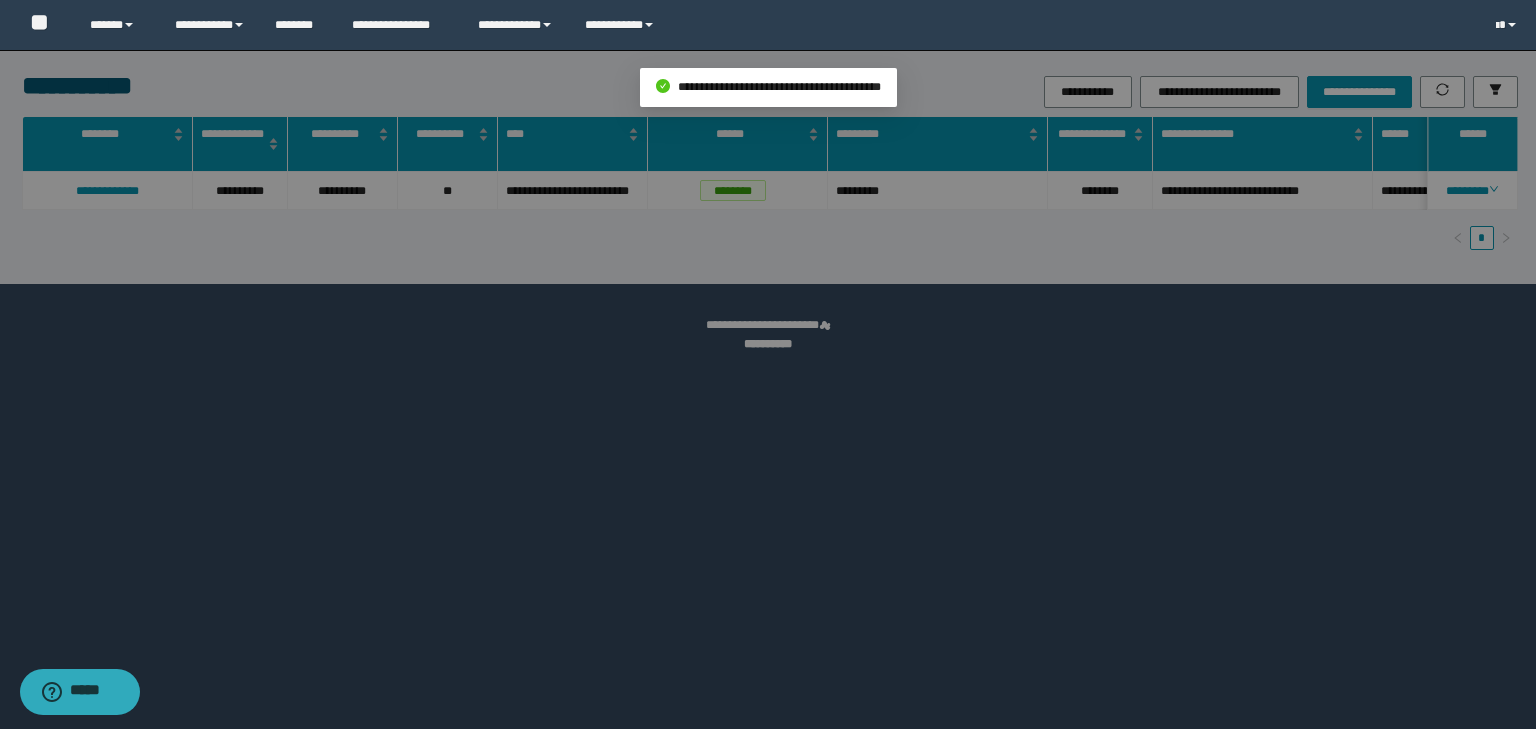 type on "**********" 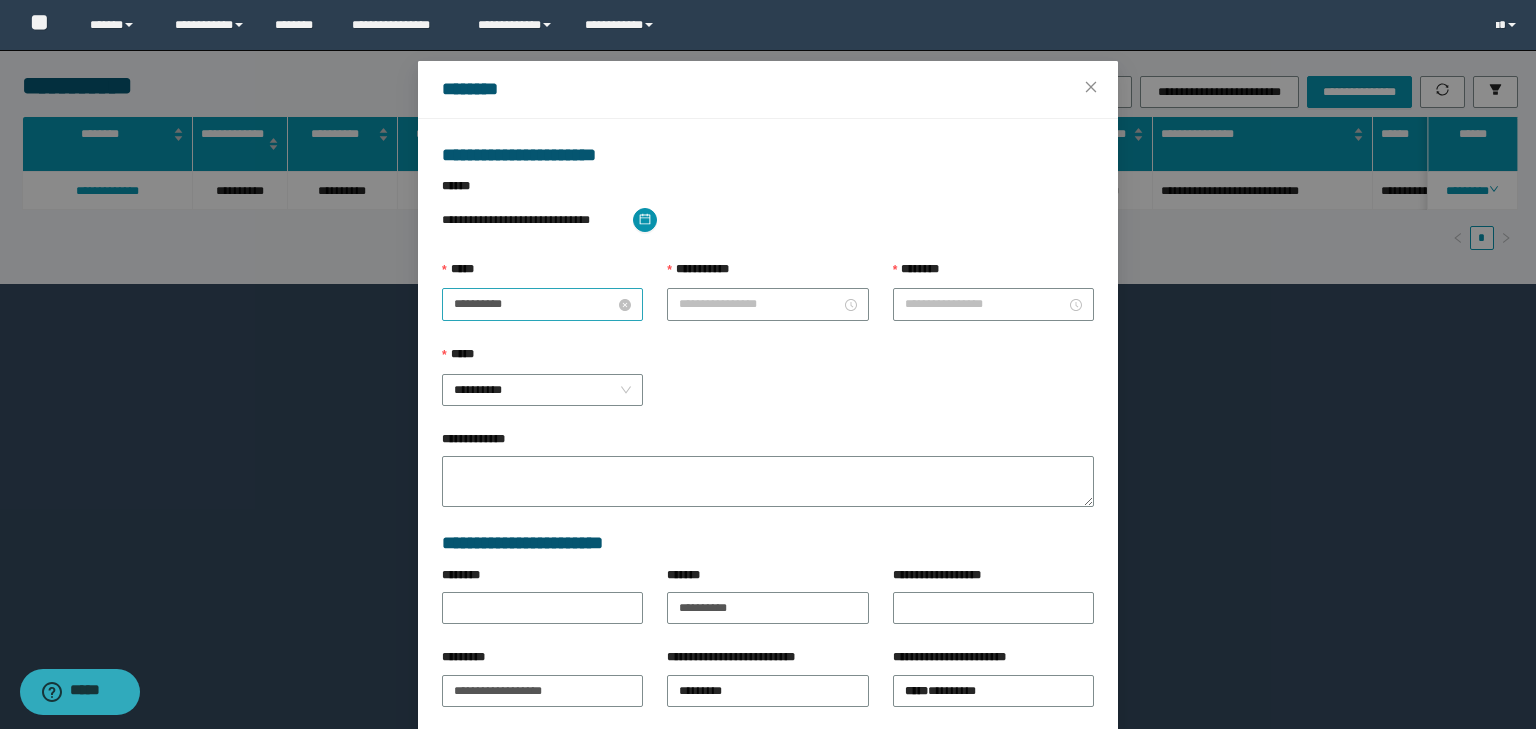 click on "**********" at bounding box center (534, 304) 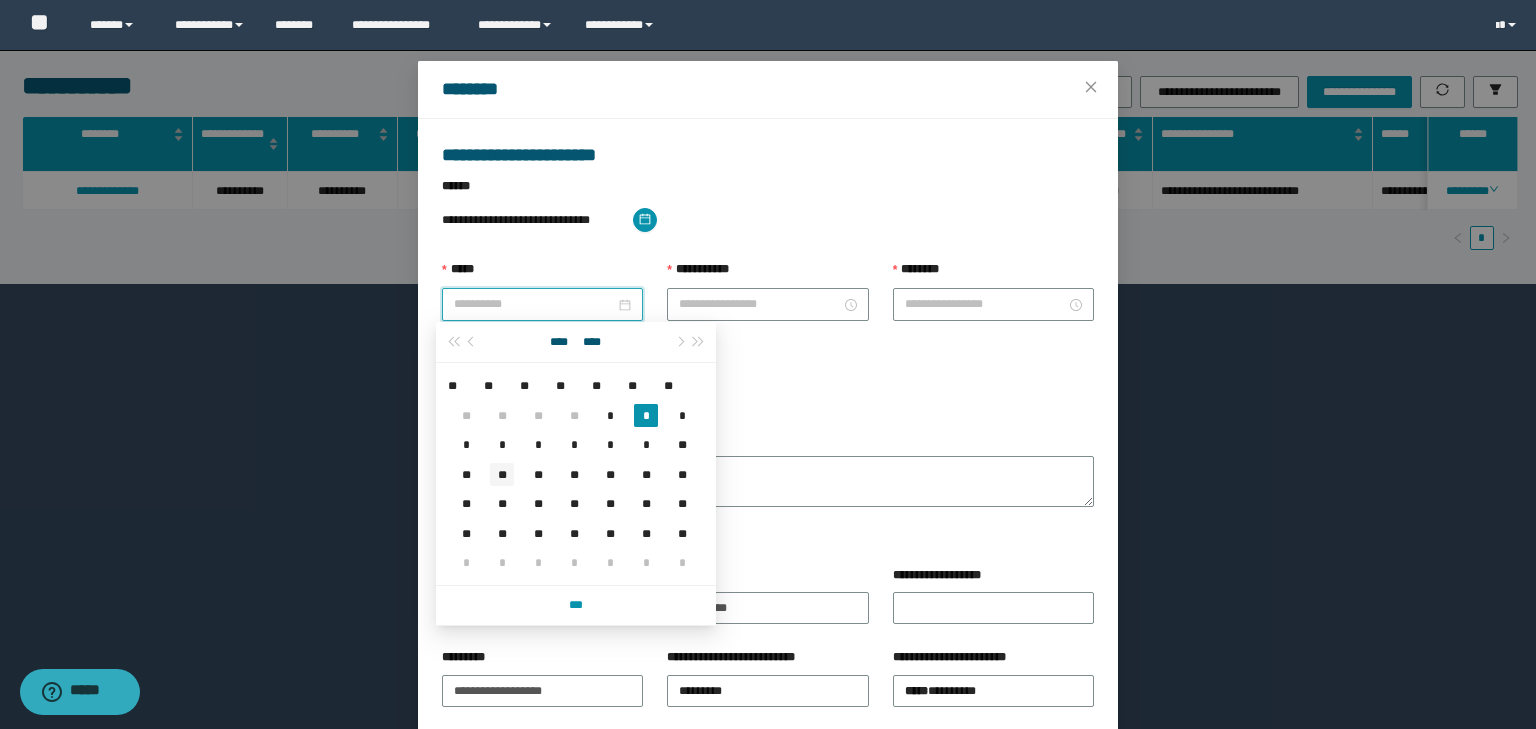 type on "**********" 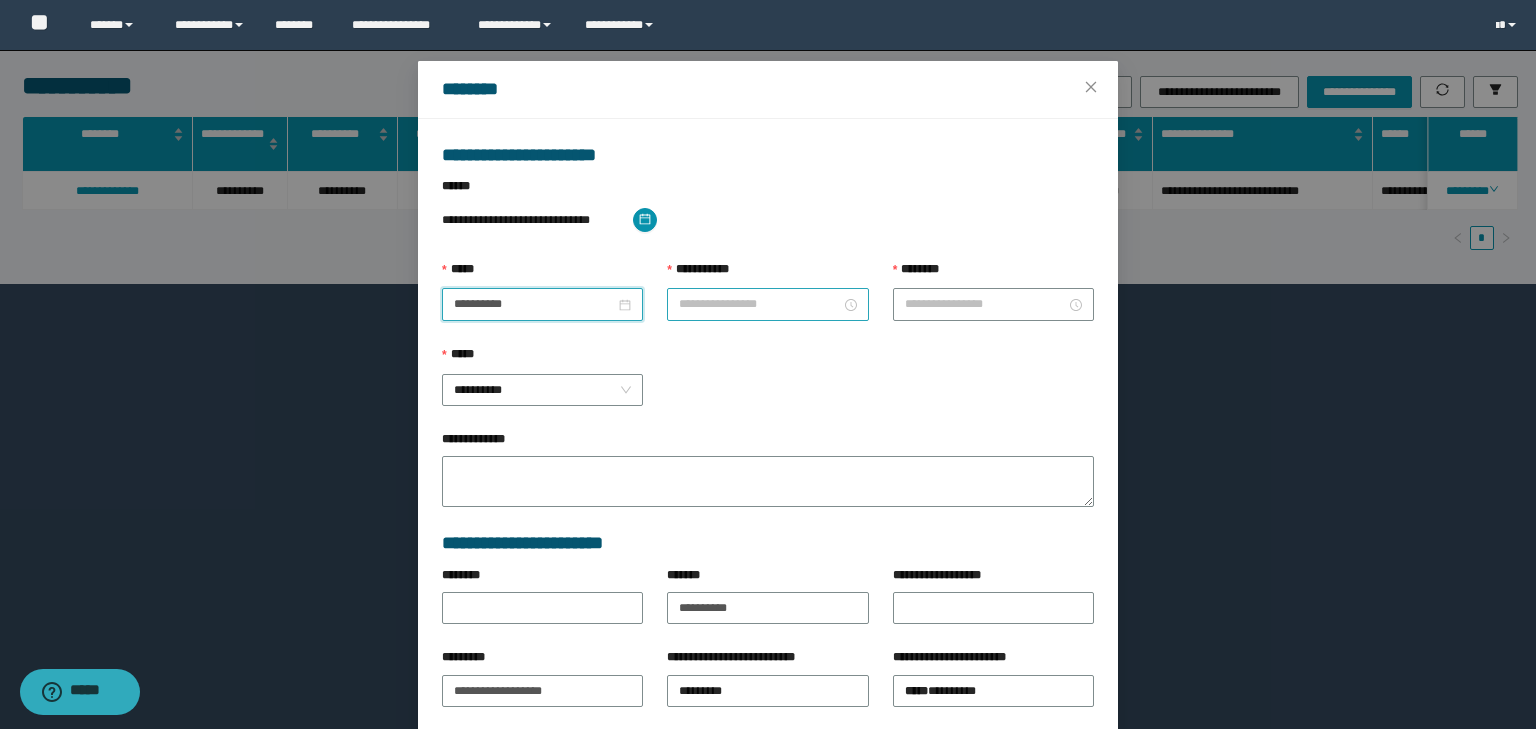 click on "**********" at bounding box center [759, 304] 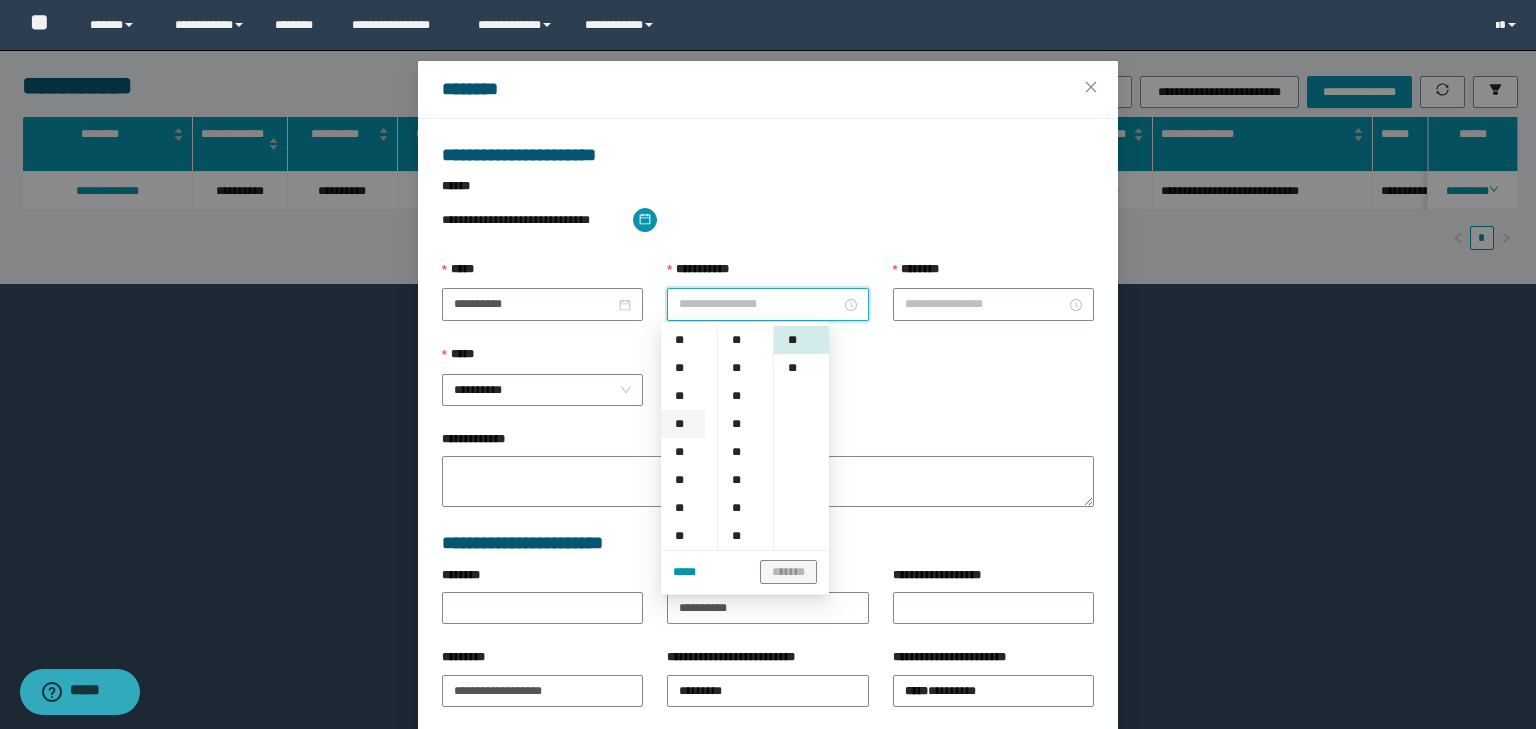 click on "**" at bounding box center [683, 424] 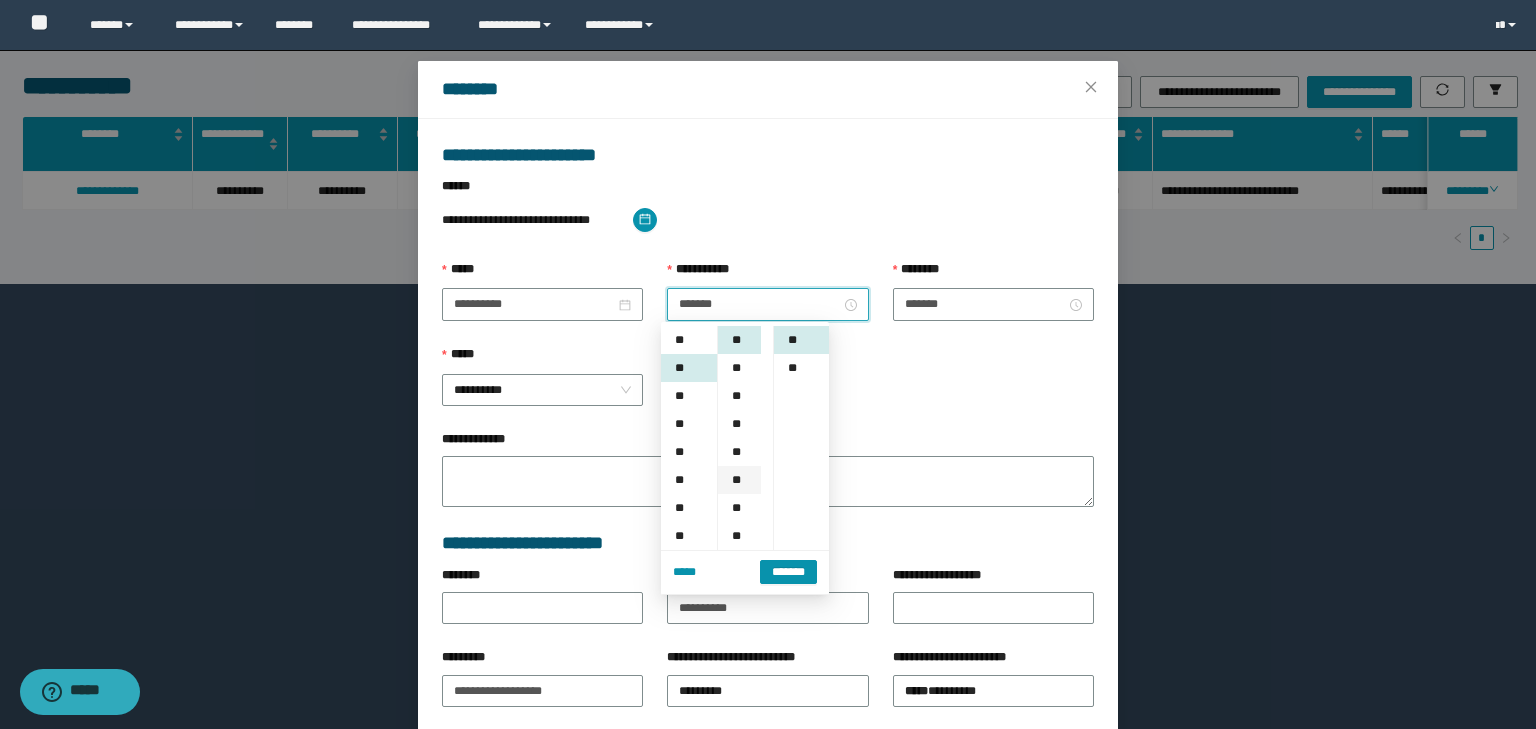 scroll, scrollTop: 84, scrollLeft: 0, axis: vertical 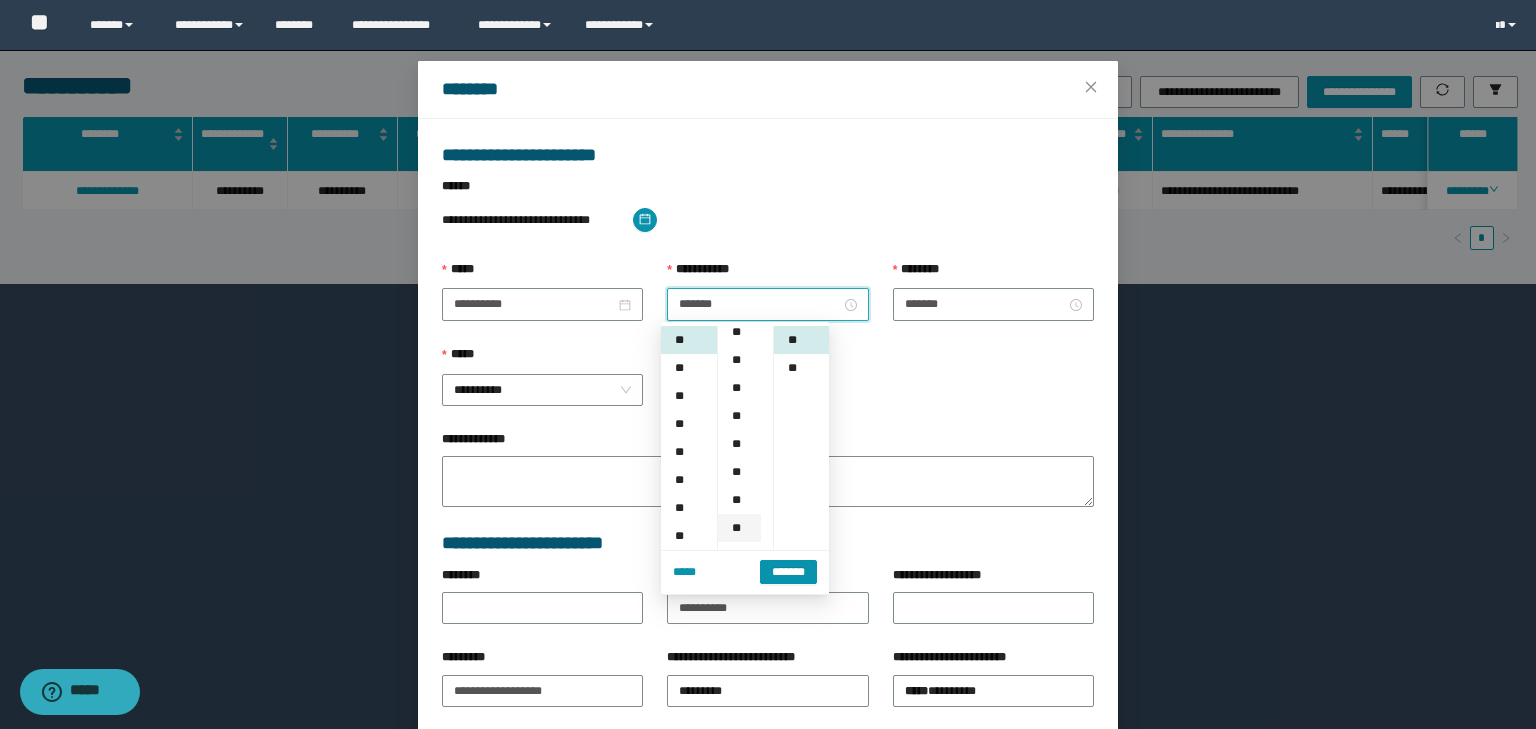 click on "**" at bounding box center [739, 528] 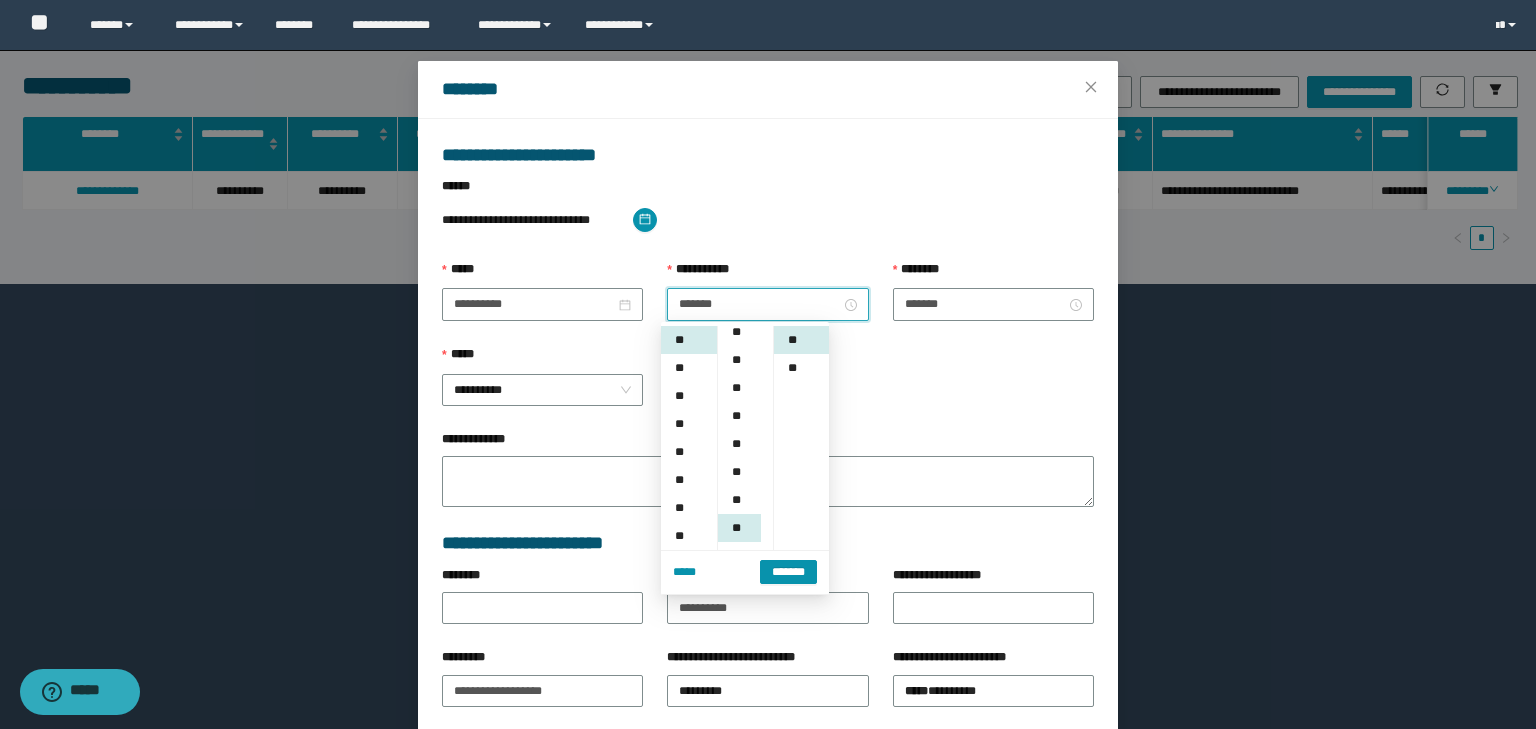 scroll, scrollTop: 224, scrollLeft: 0, axis: vertical 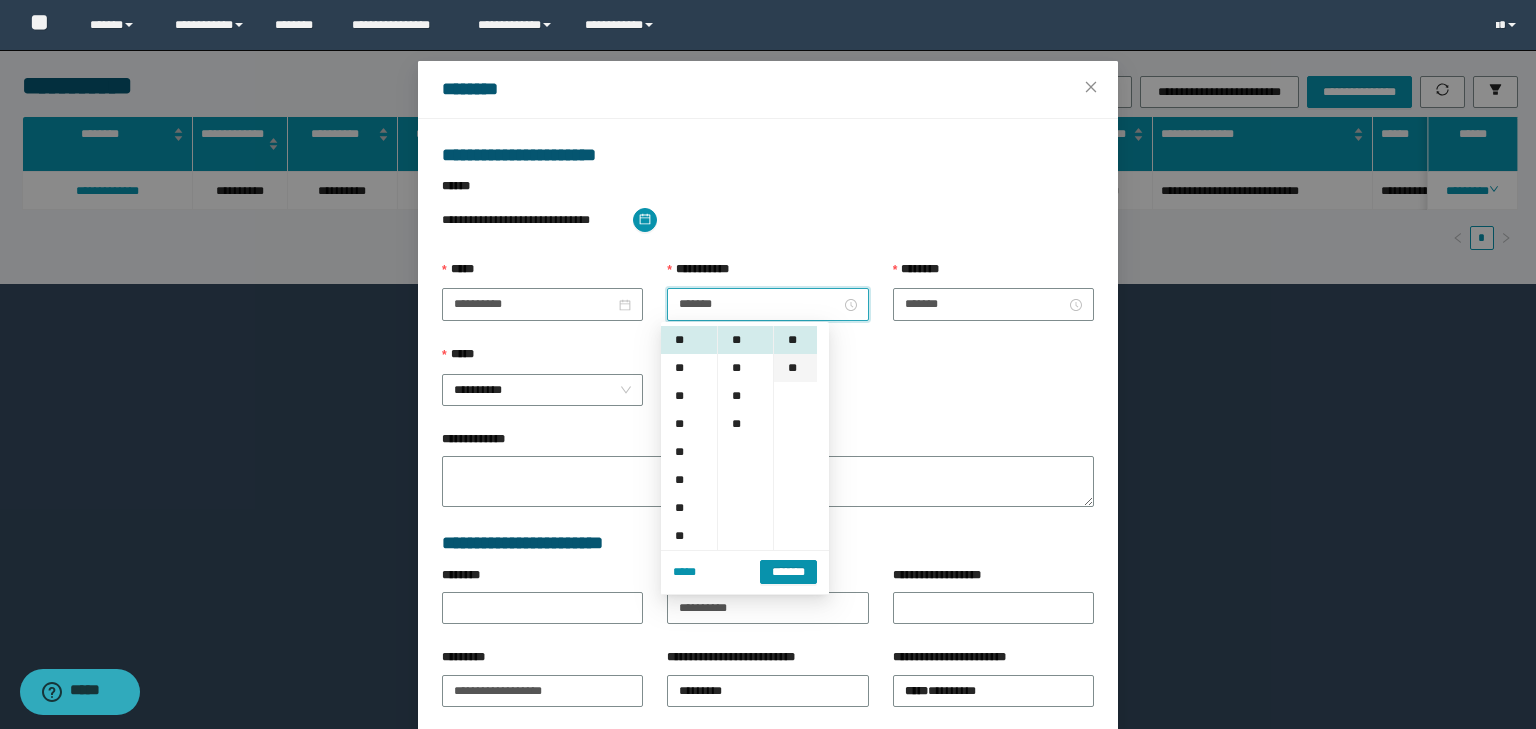 click on "**" at bounding box center [795, 368] 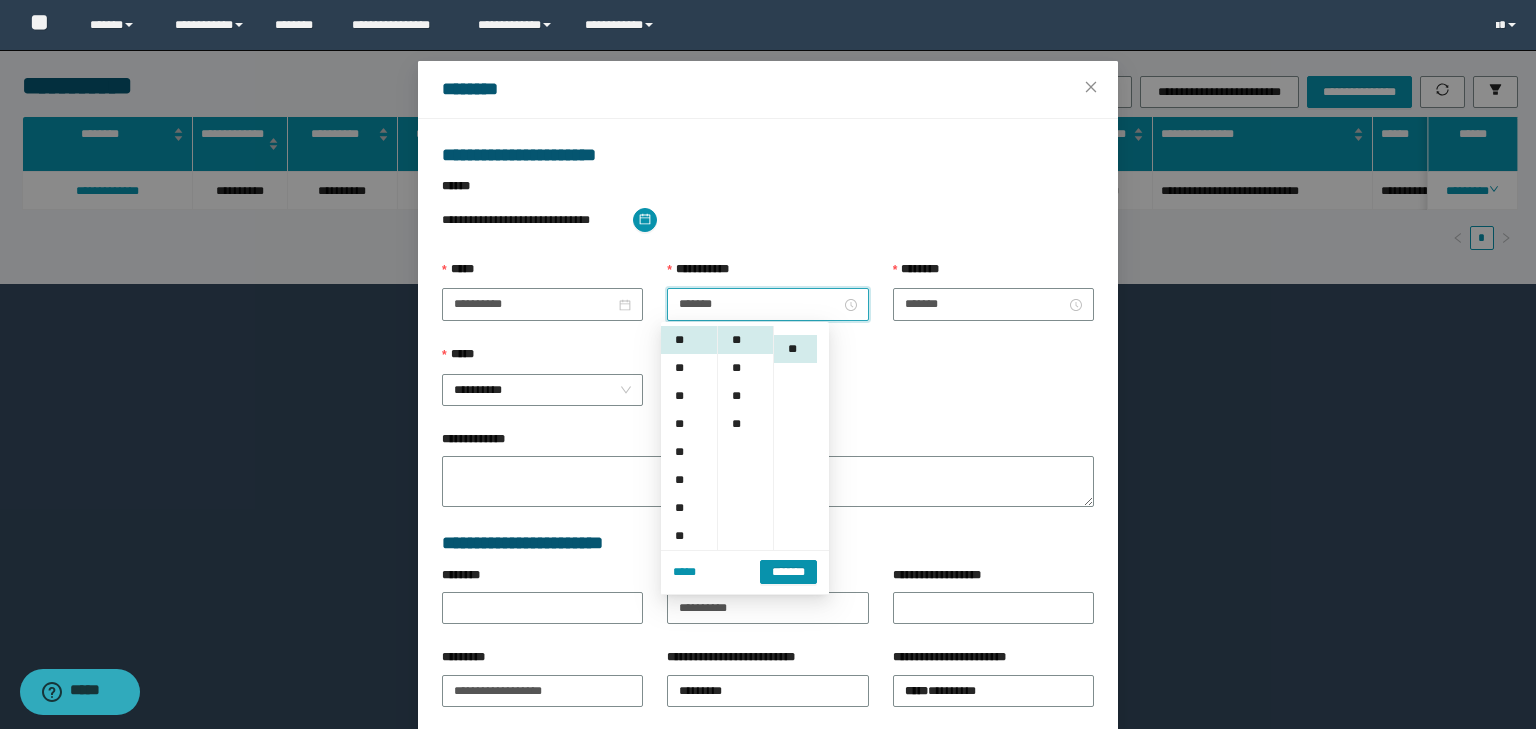 scroll, scrollTop: 28, scrollLeft: 0, axis: vertical 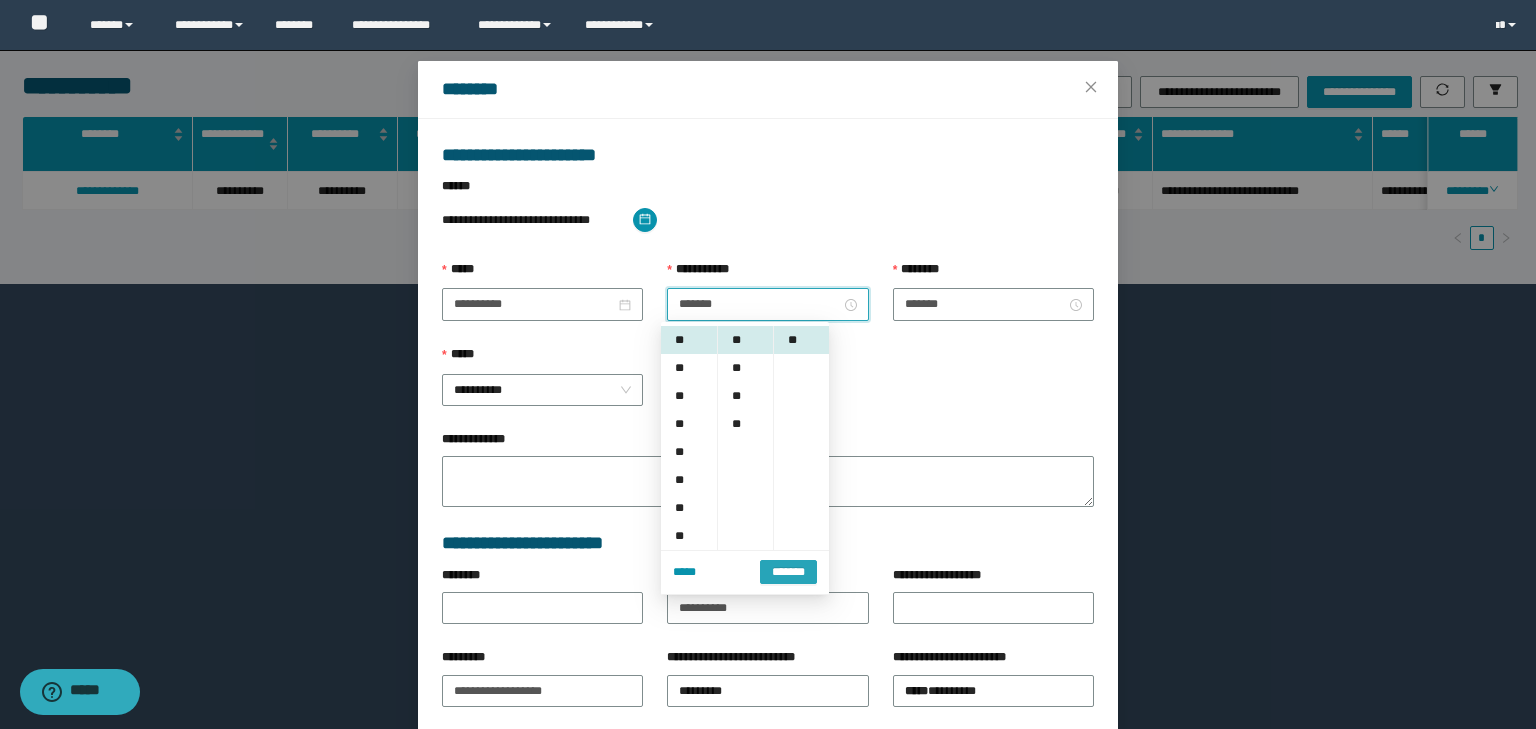 click on "*******" at bounding box center [788, 572] 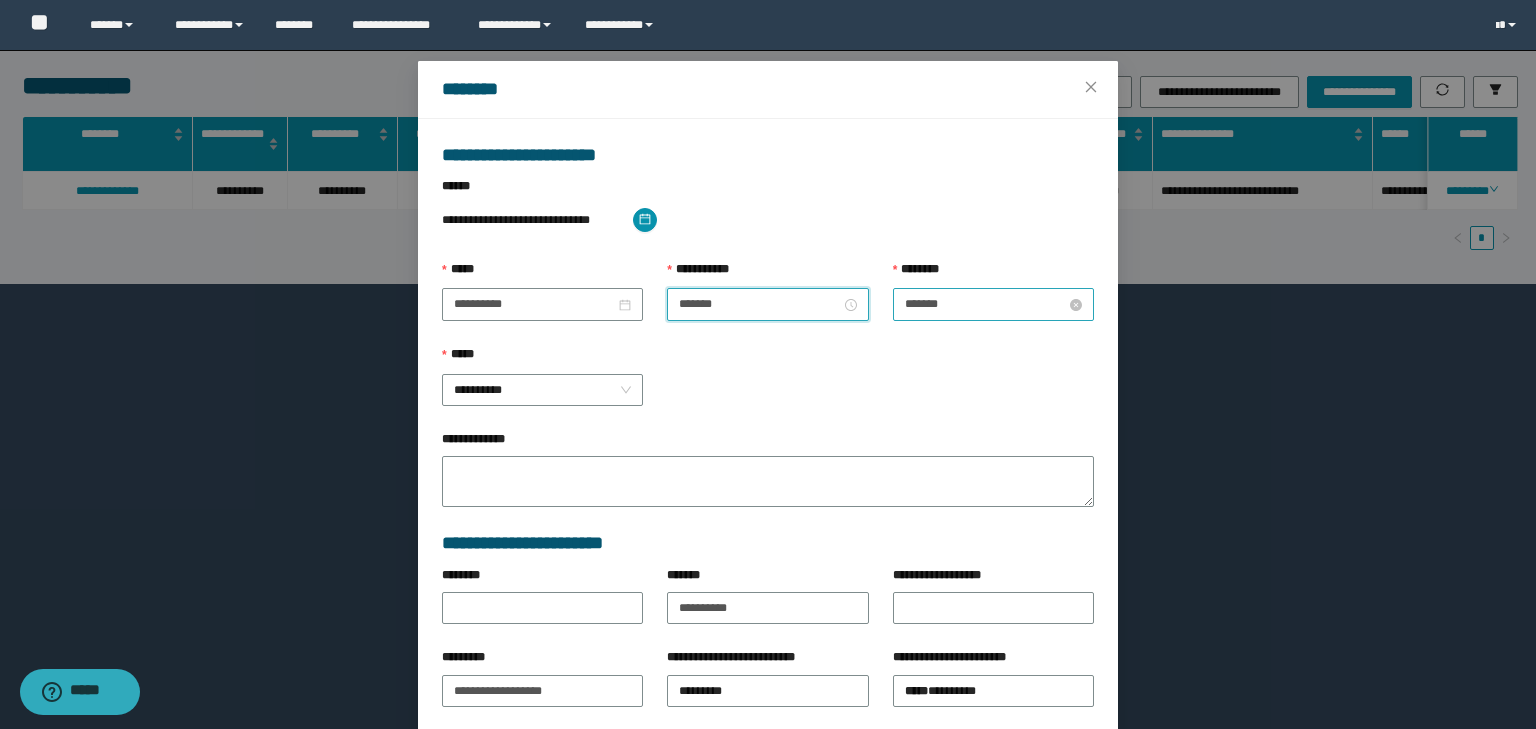 click on "*******" at bounding box center [985, 304] 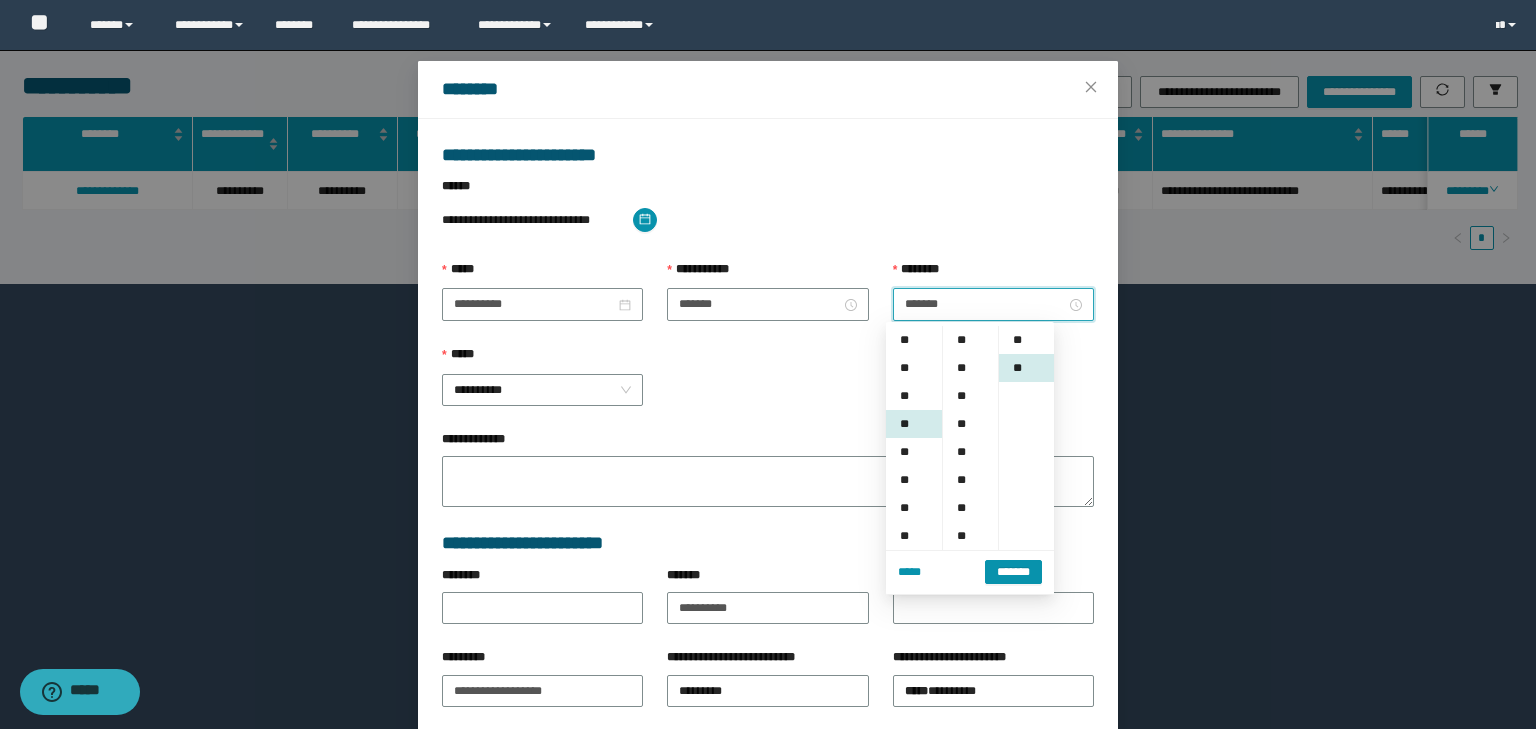 scroll, scrollTop: 84, scrollLeft: 0, axis: vertical 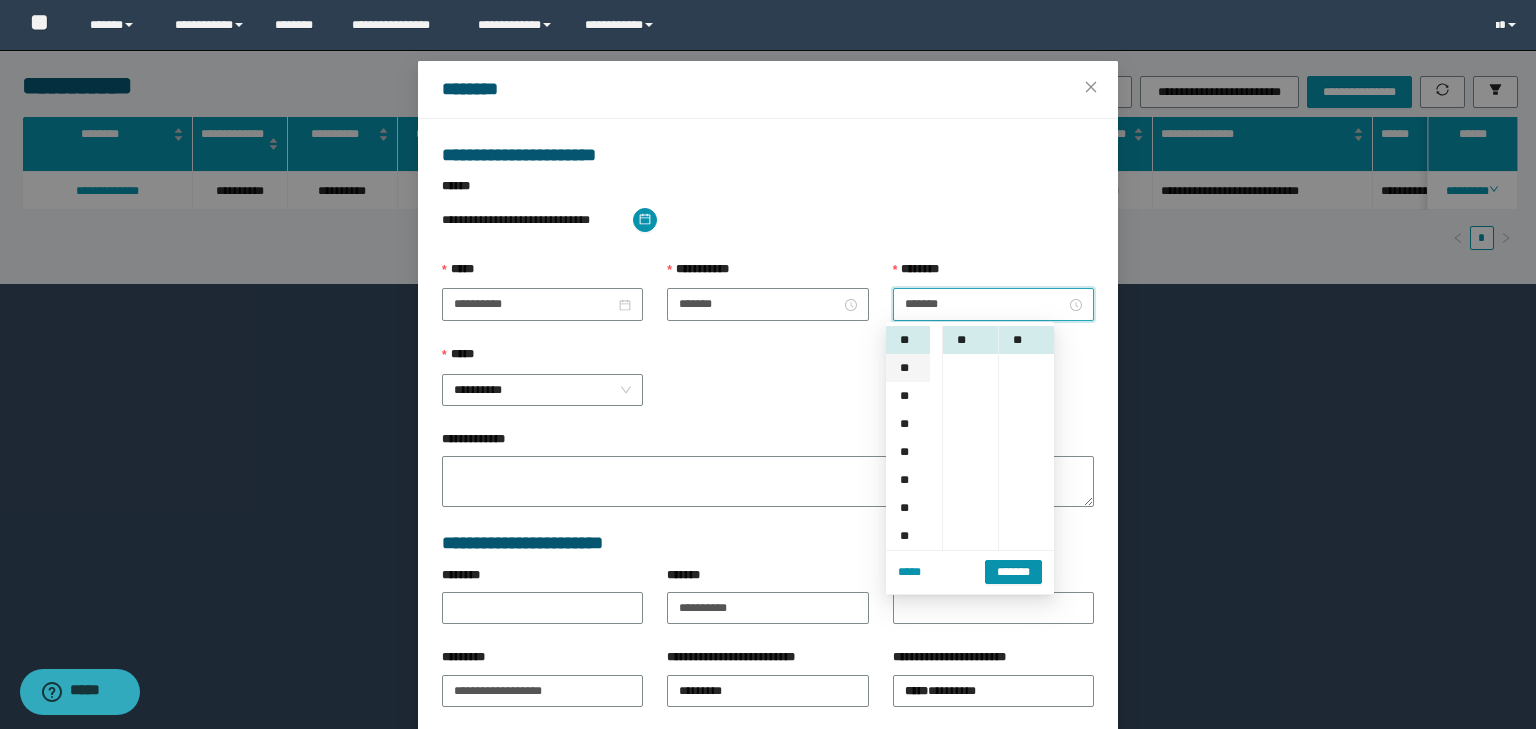 click on "**" at bounding box center (908, 368) 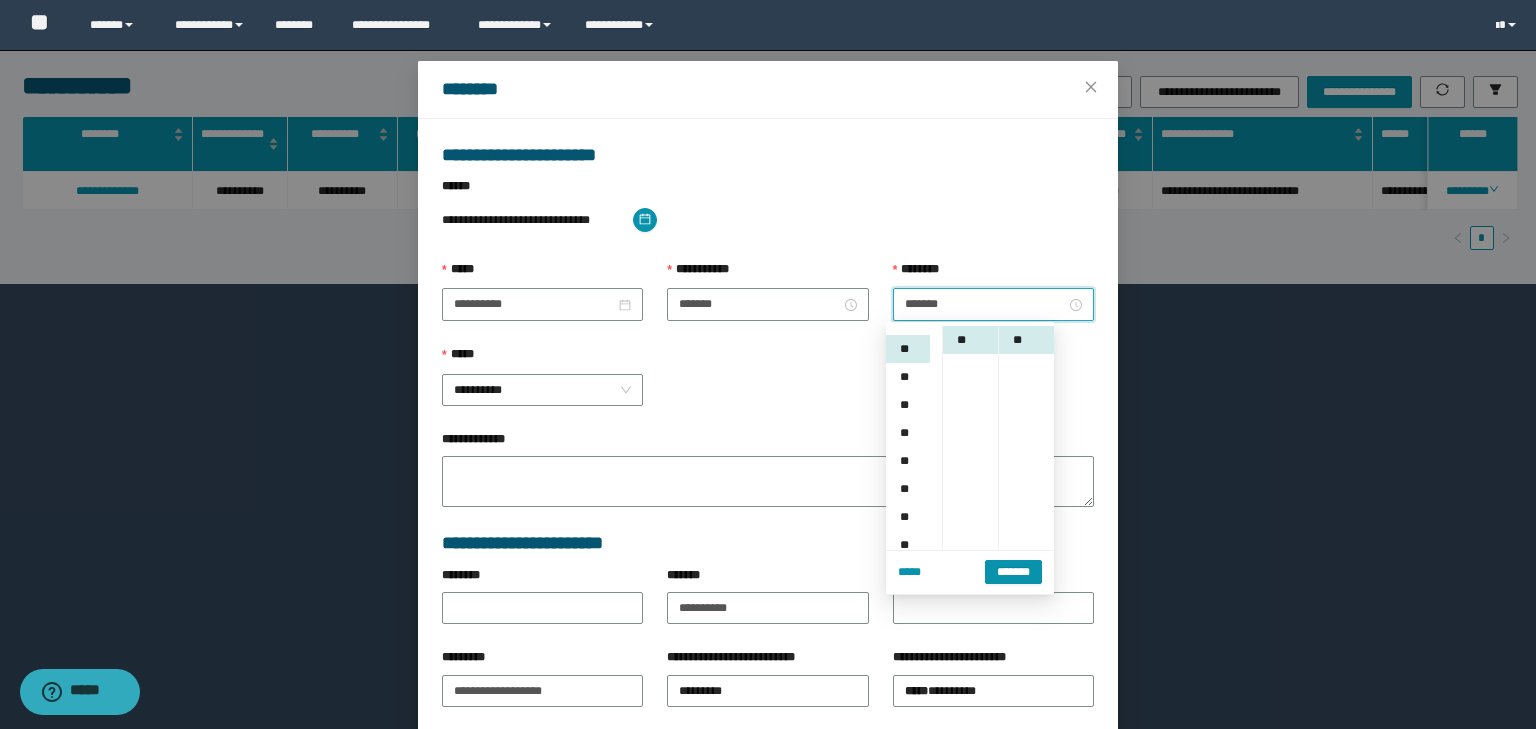 scroll, scrollTop: 112, scrollLeft: 0, axis: vertical 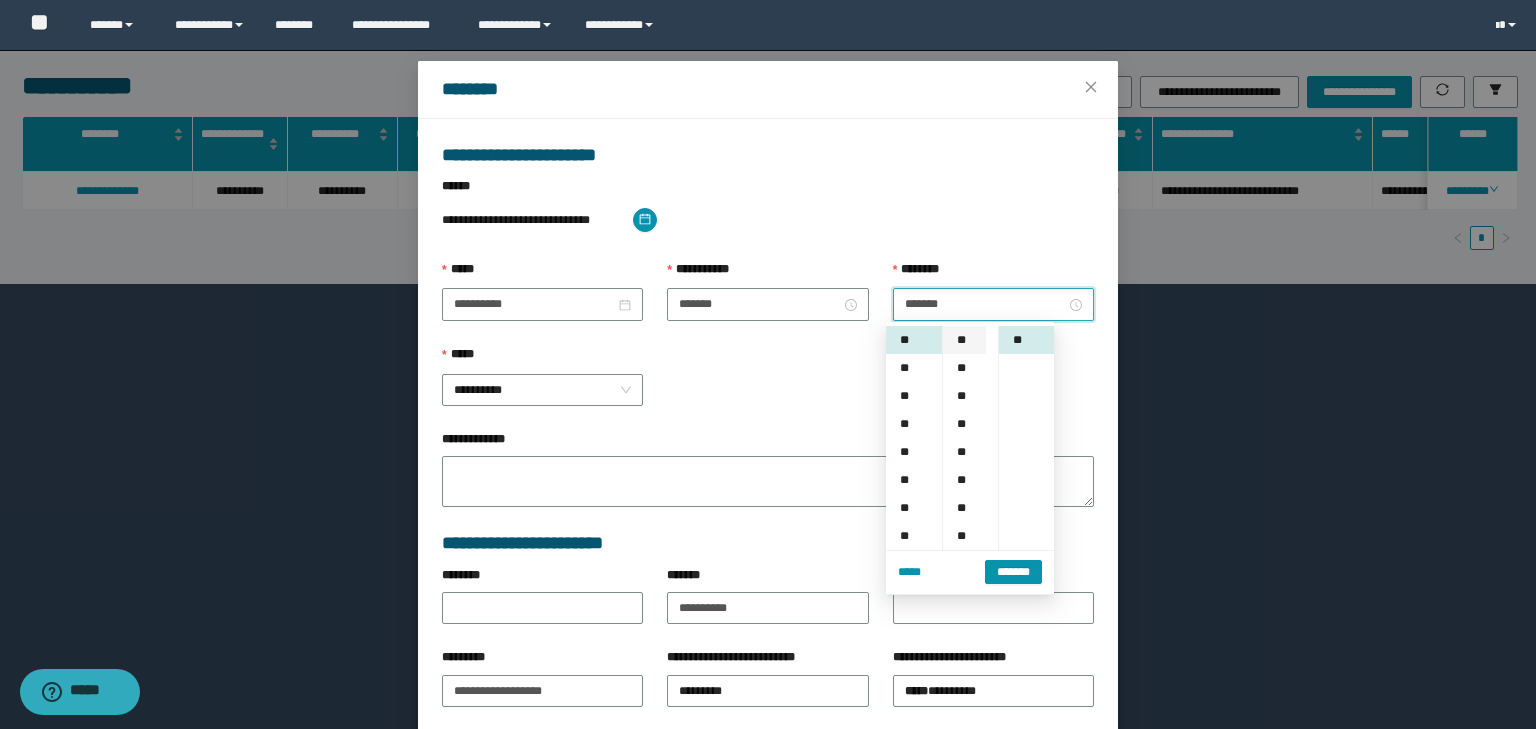 click on "**" at bounding box center [964, 340] 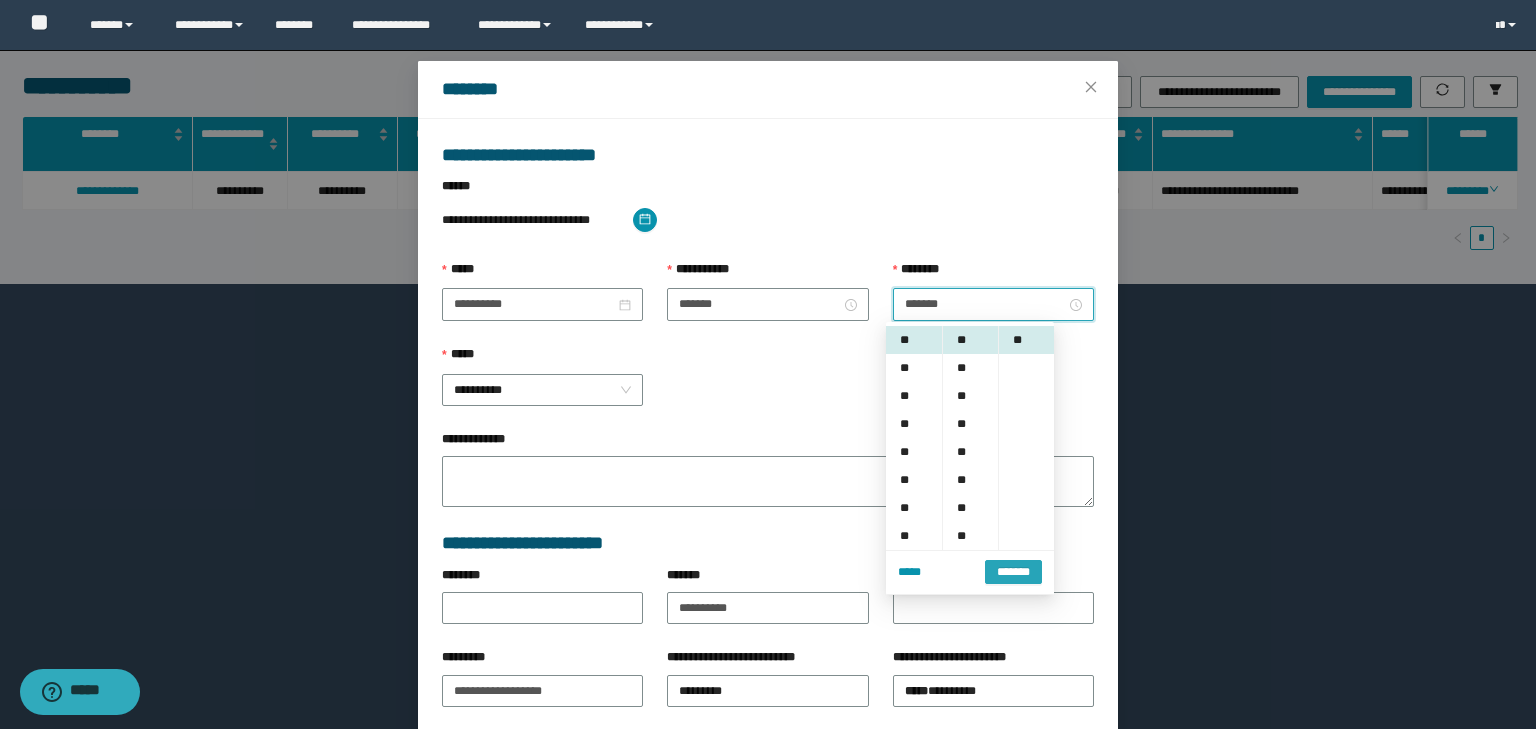 click on "*******" at bounding box center [1013, 572] 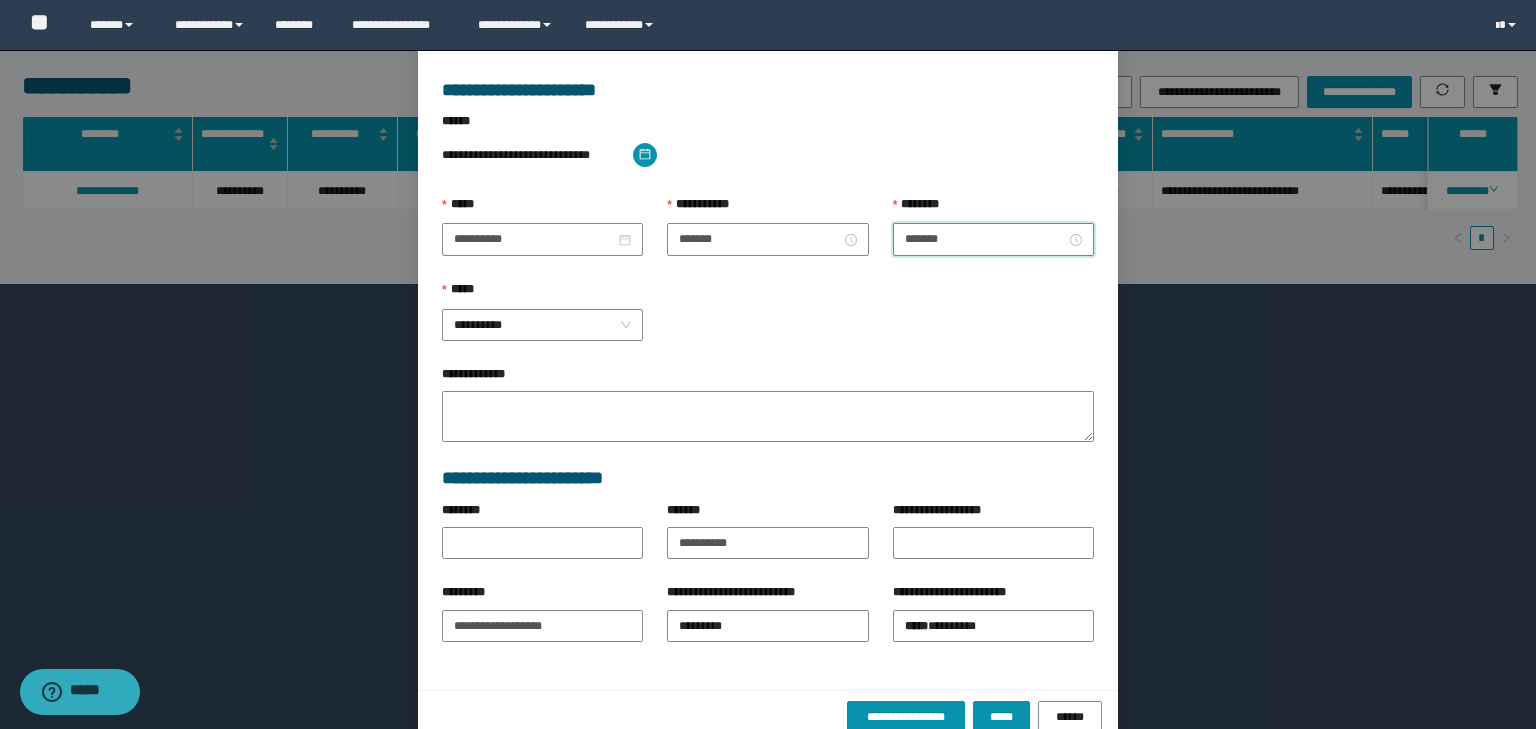 scroll, scrollTop: 139, scrollLeft: 0, axis: vertical 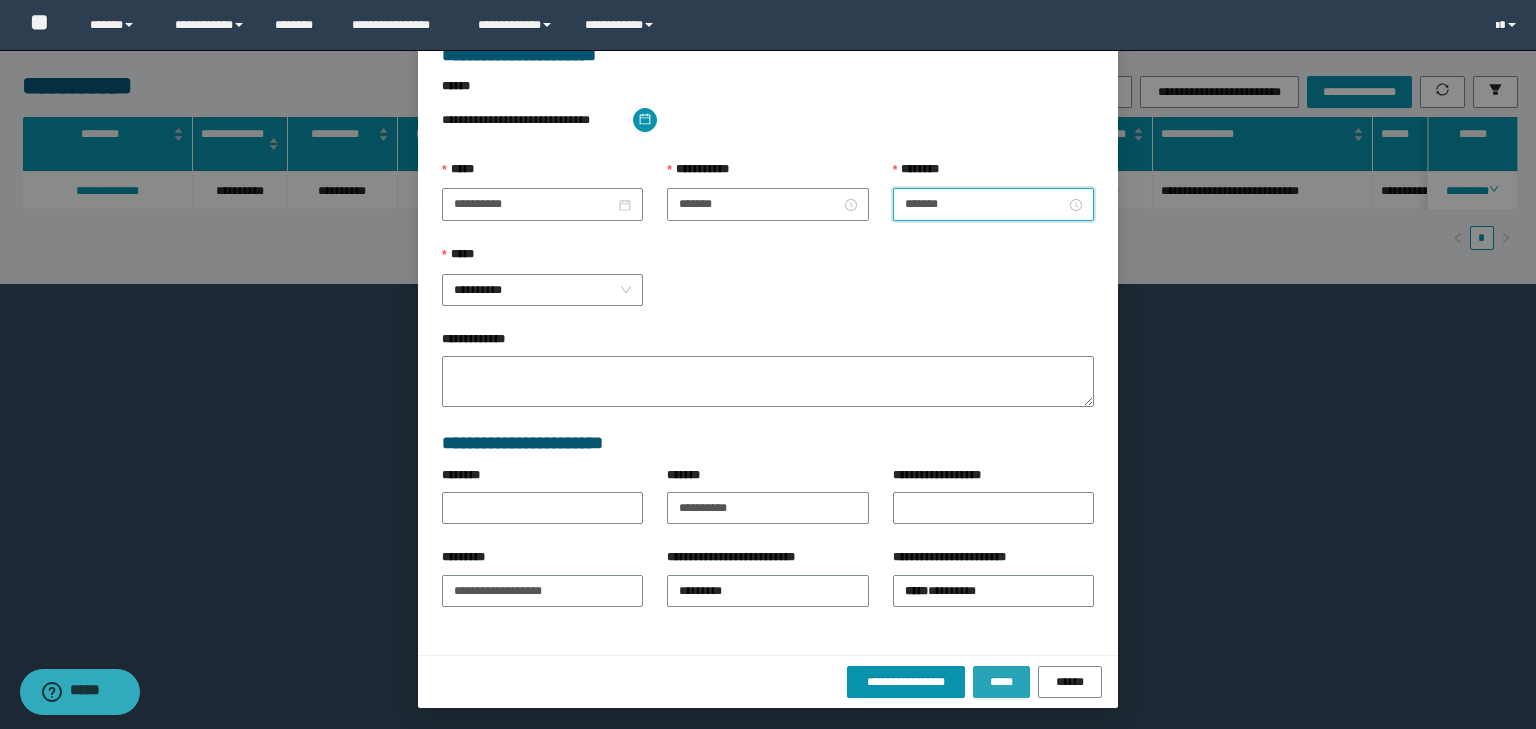 click on "*****" at bounding box center [1001, 682] 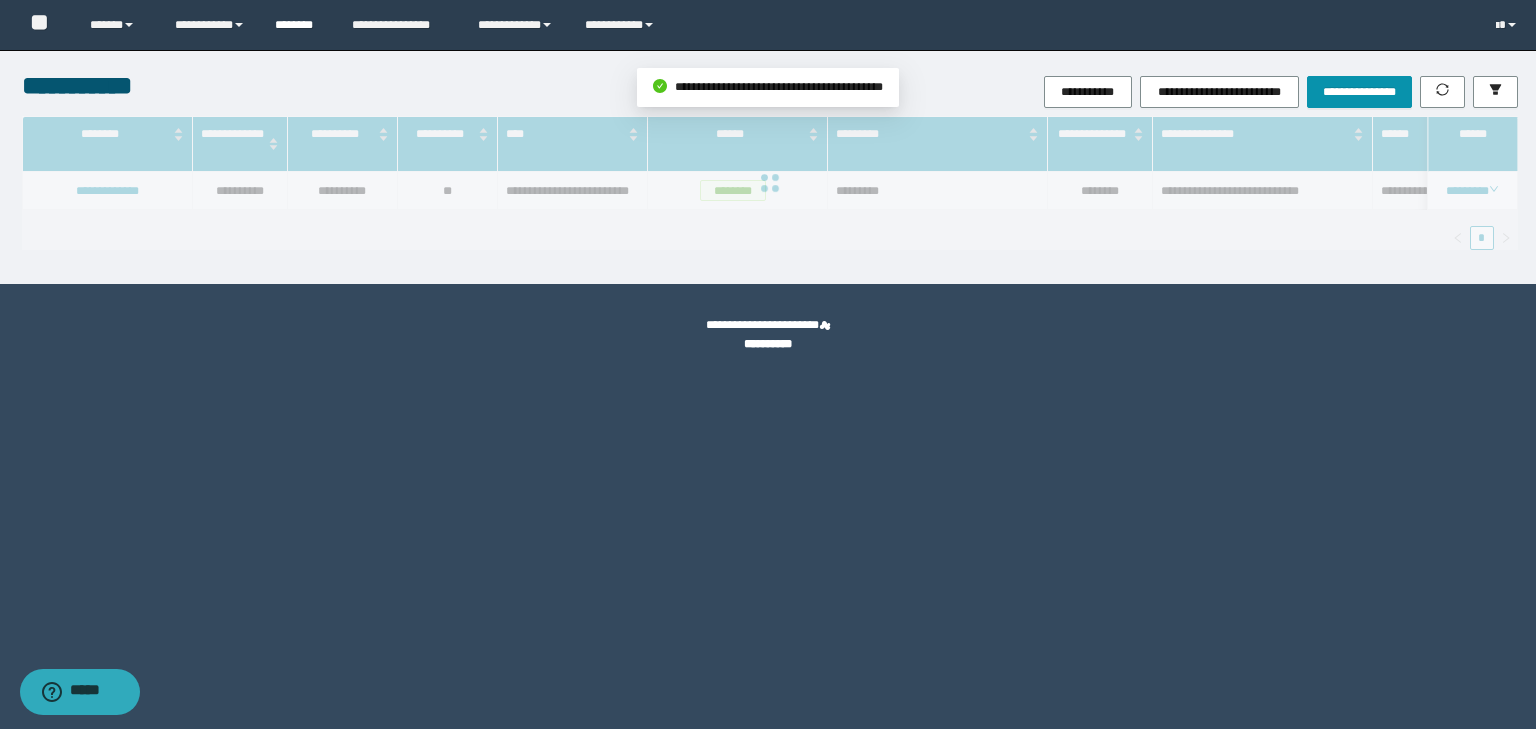 scroll, scrollTop: 39, scrollLeft: 0, axis: vertical 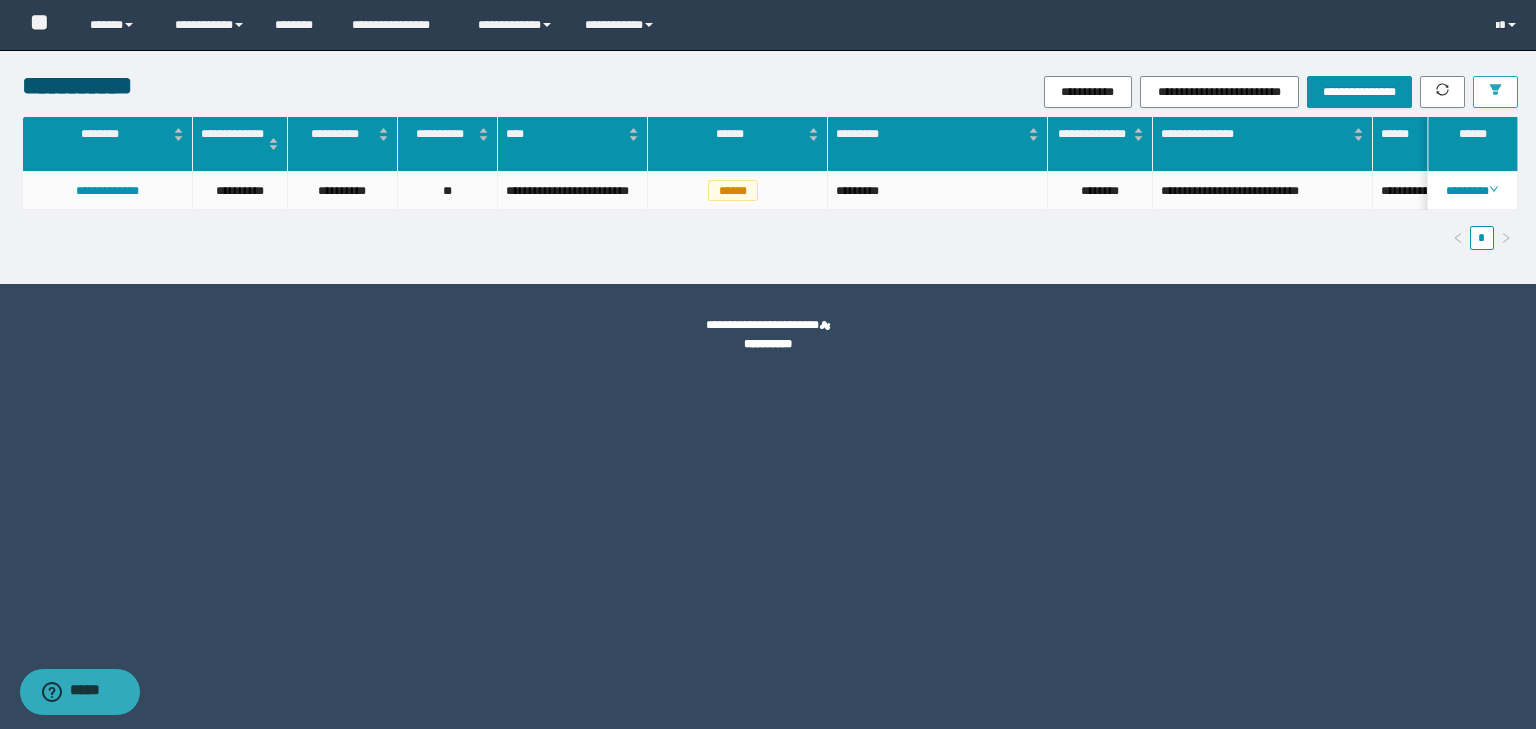click at bounding box center [1495, 92] 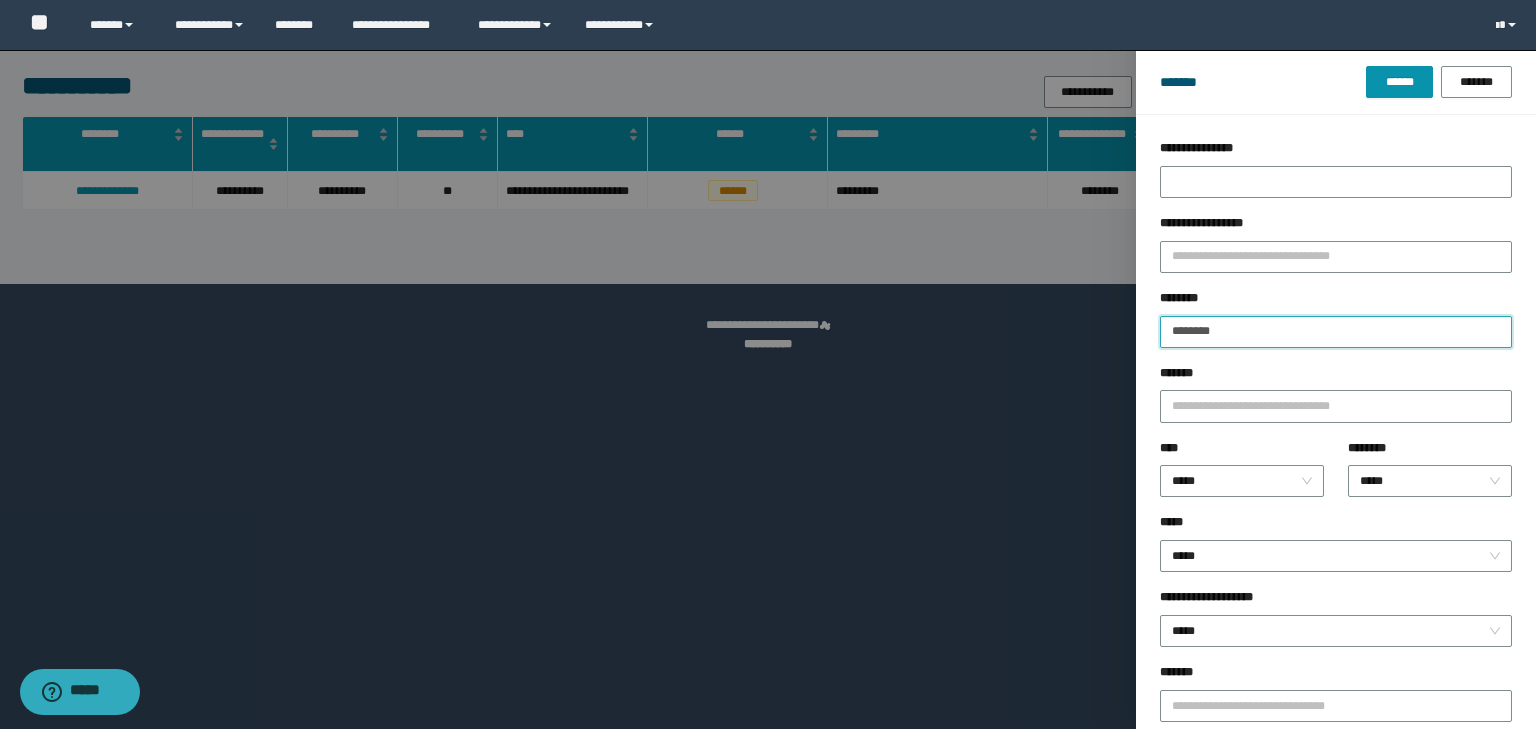 click on "********" at bounding box center (1336, 332) 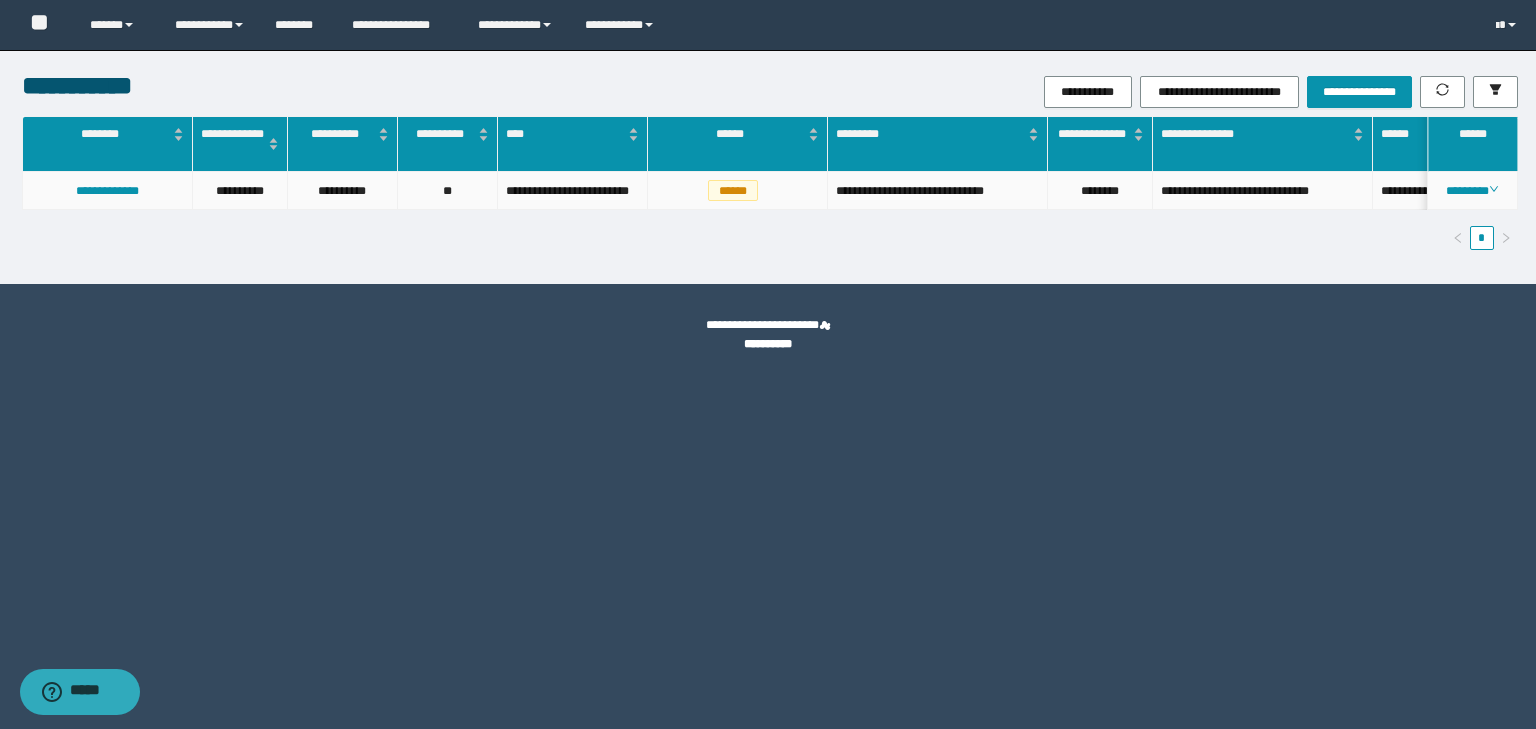 click on "********" at bounding box center (1473, 191) 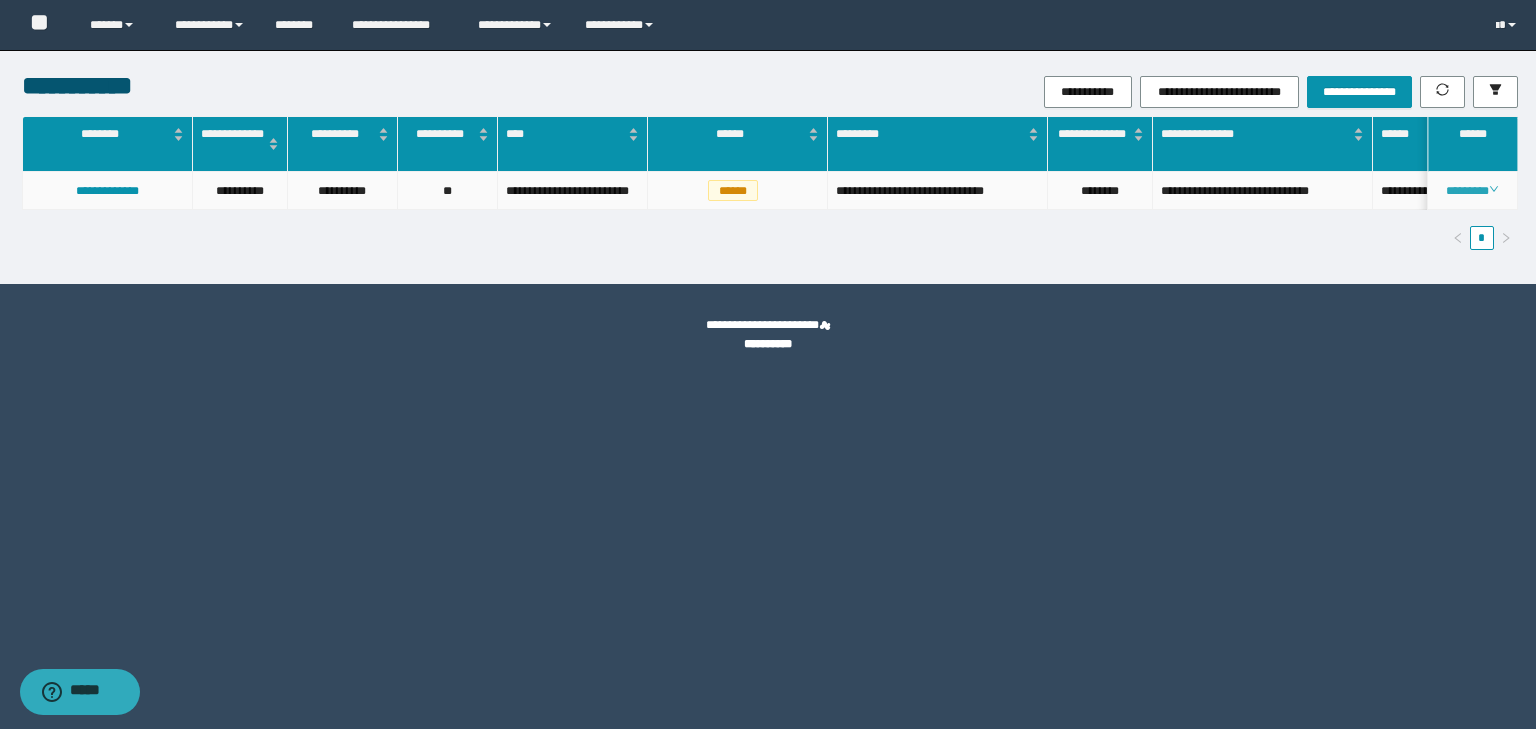 click 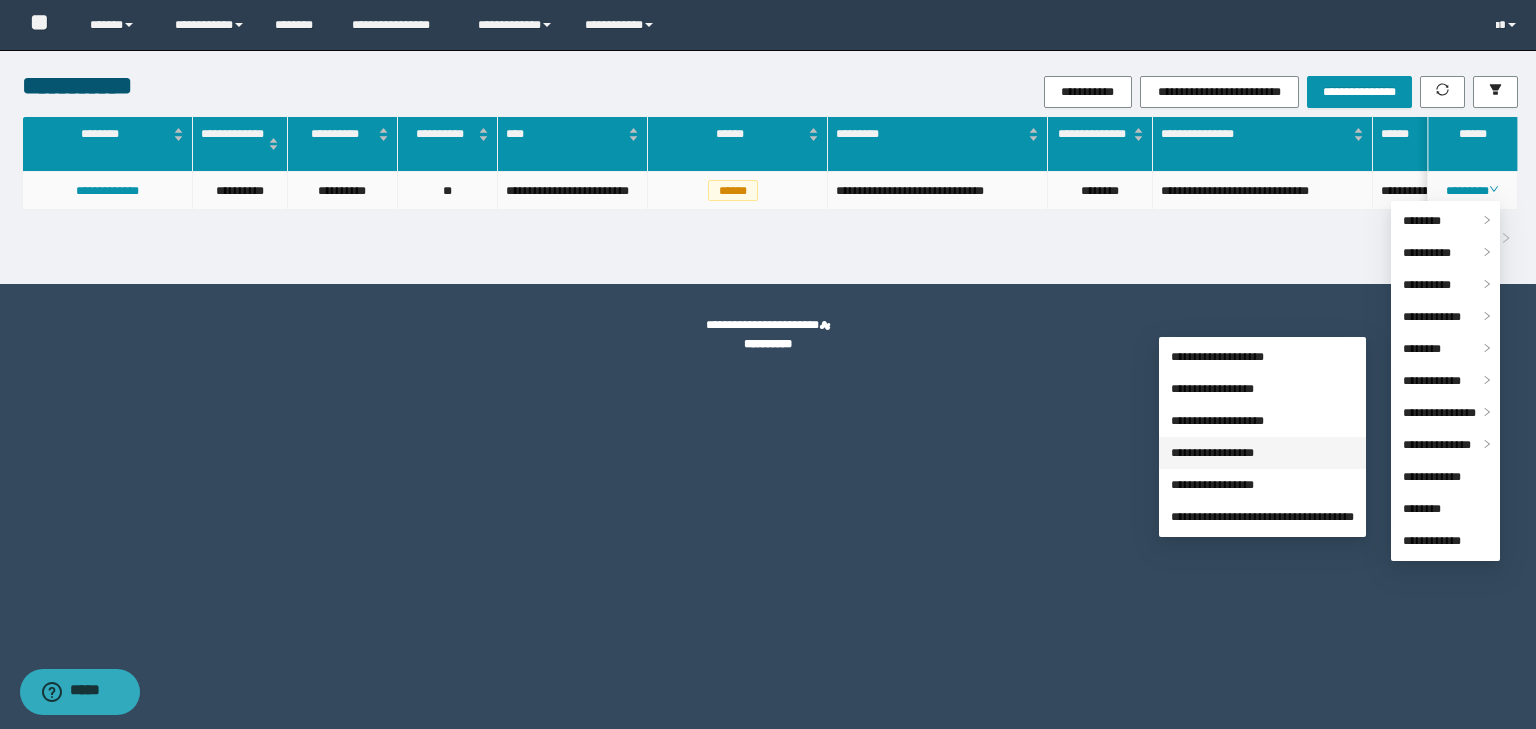 click on "**********" at bounding box center [1212, 453] 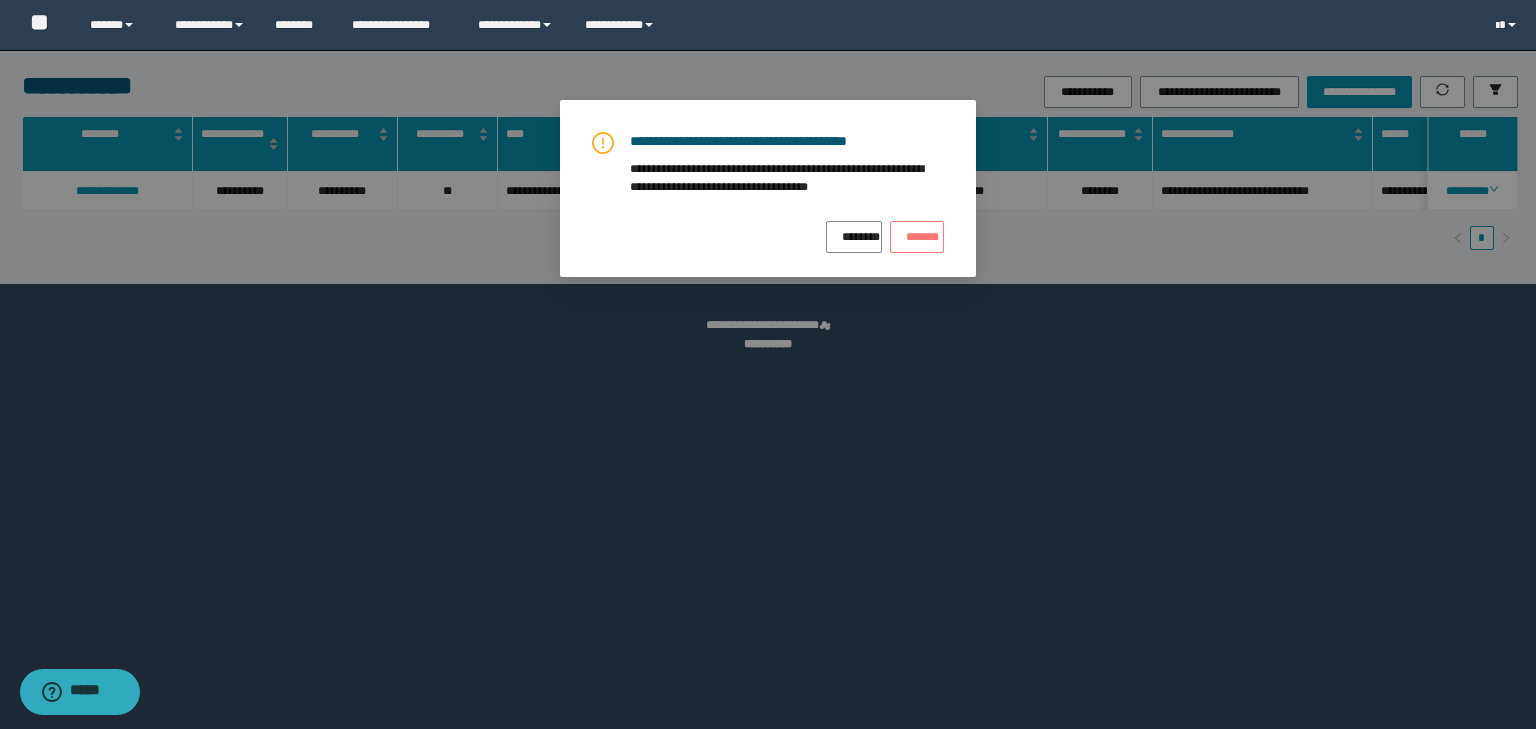 click on "*******" at bounding box center [917, 233] 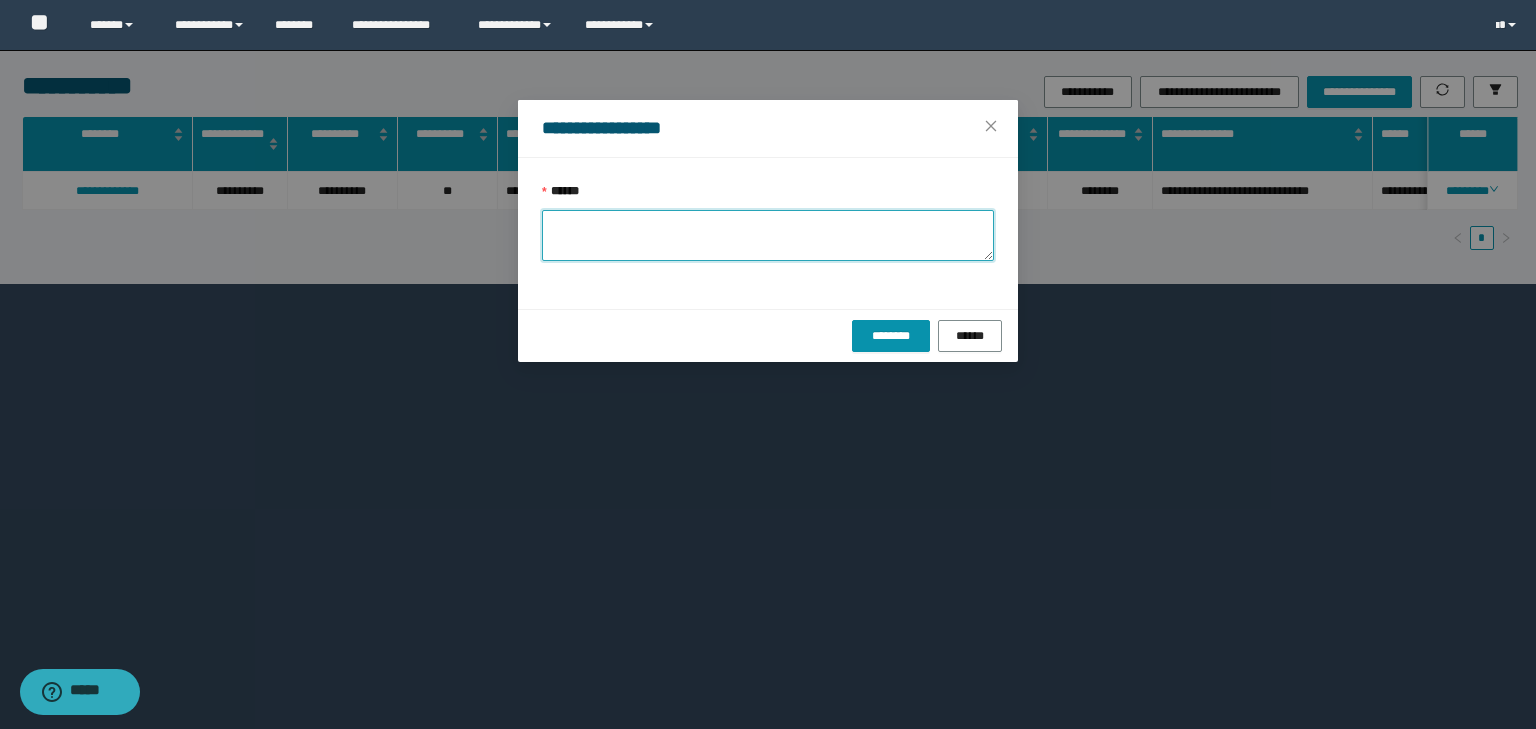 click on "******" at bounding box center [768, 235] 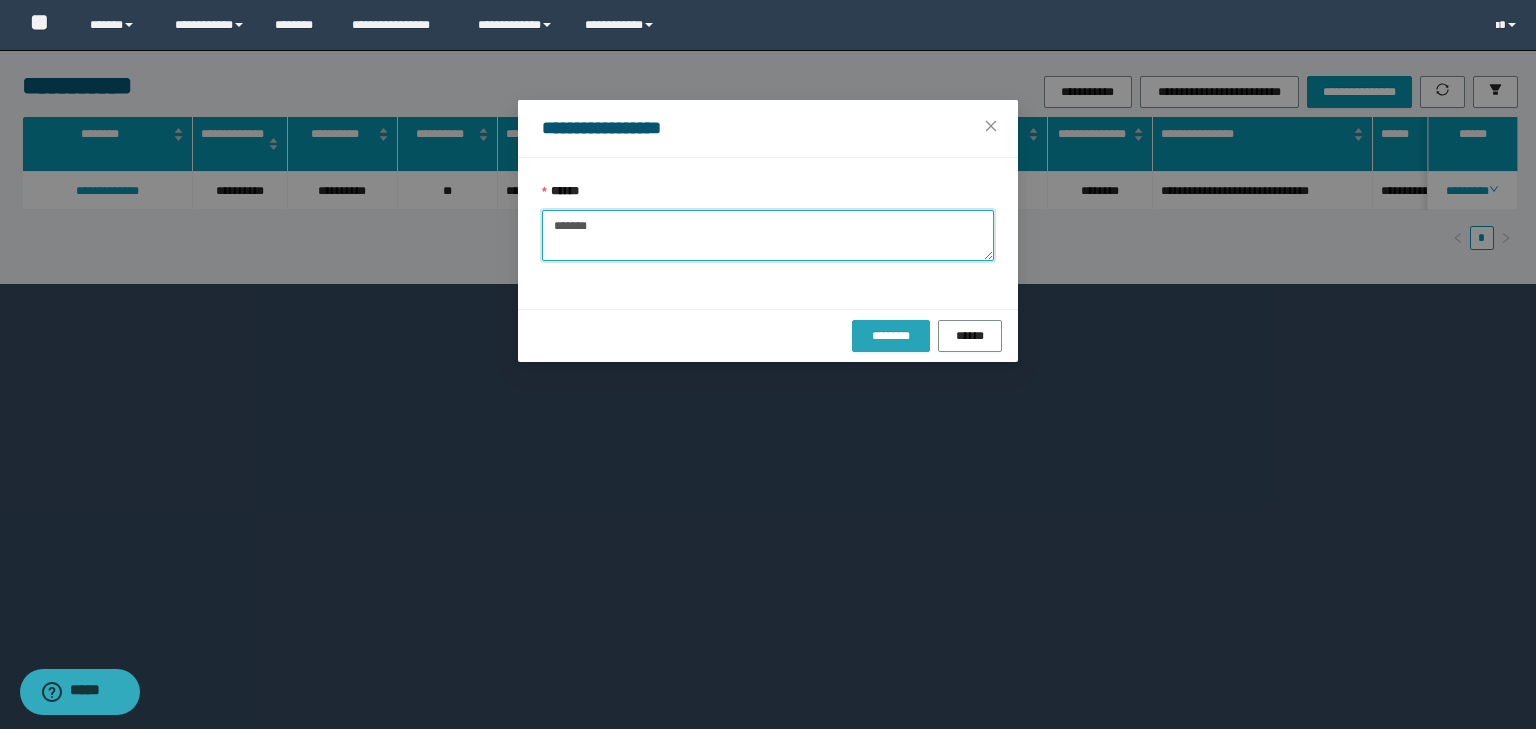 type on "*******" 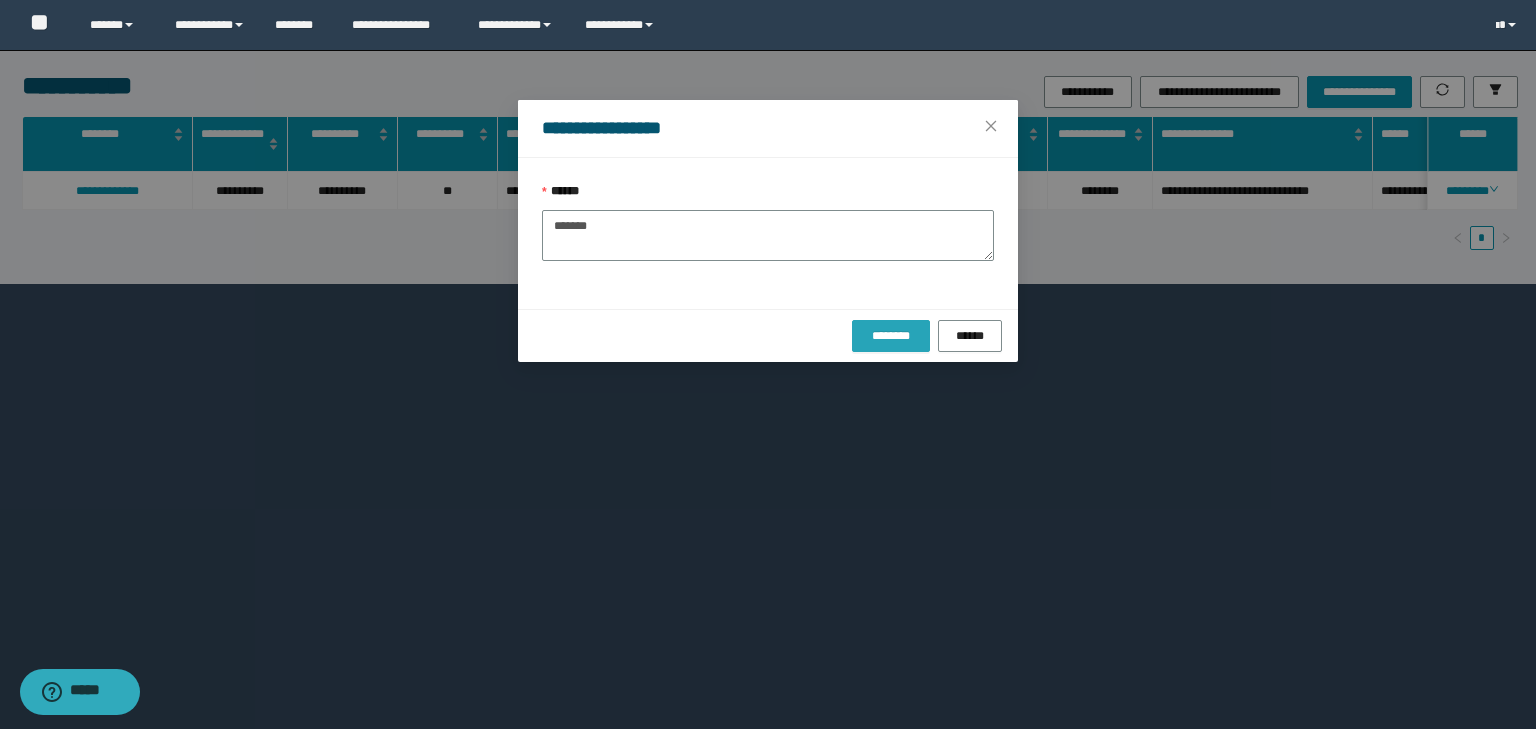 click on "********" at bounding box center [890, 336] 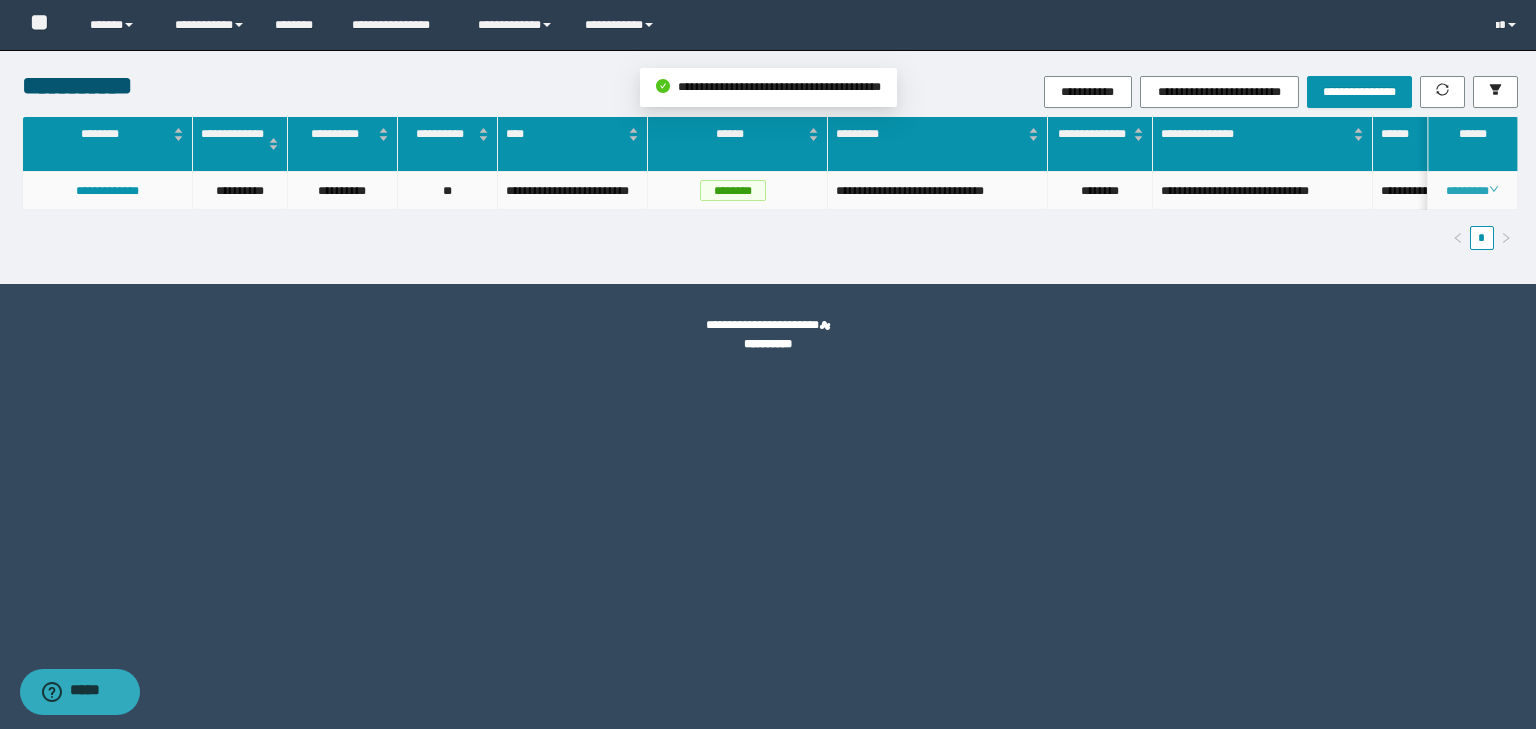 click on "********" at bounding box center (1472, 191) 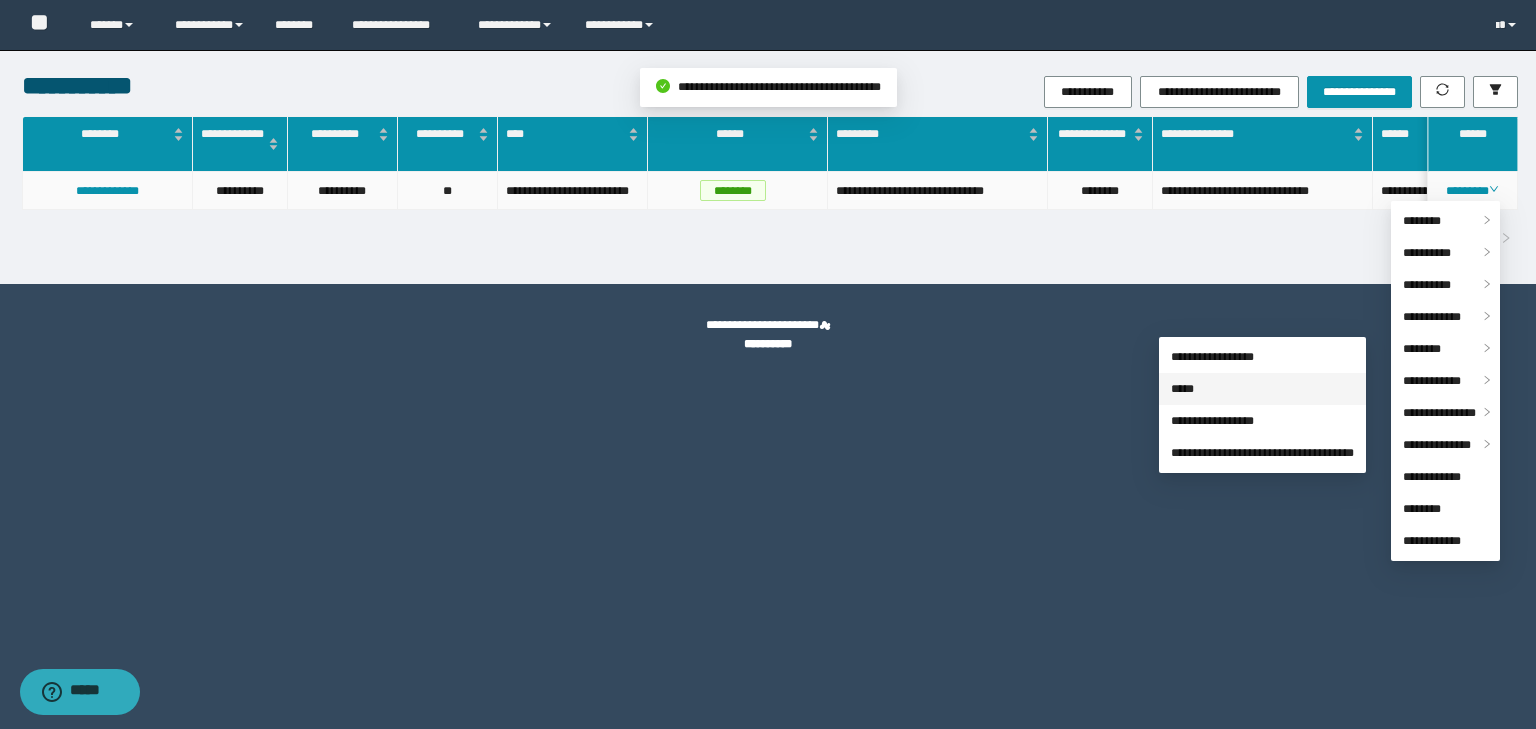 click on "*****" at bounding box center [1182, 389] 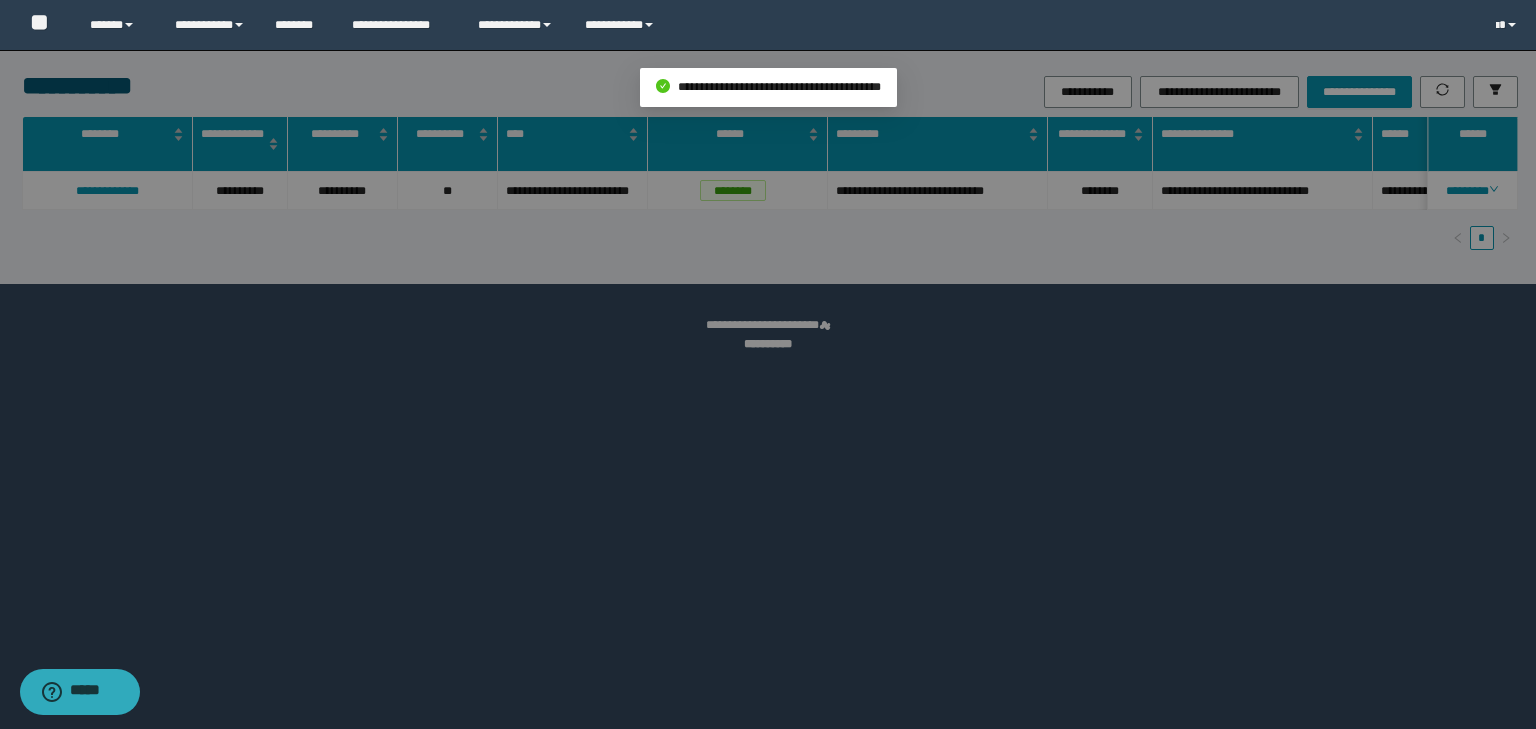 type on "**********" 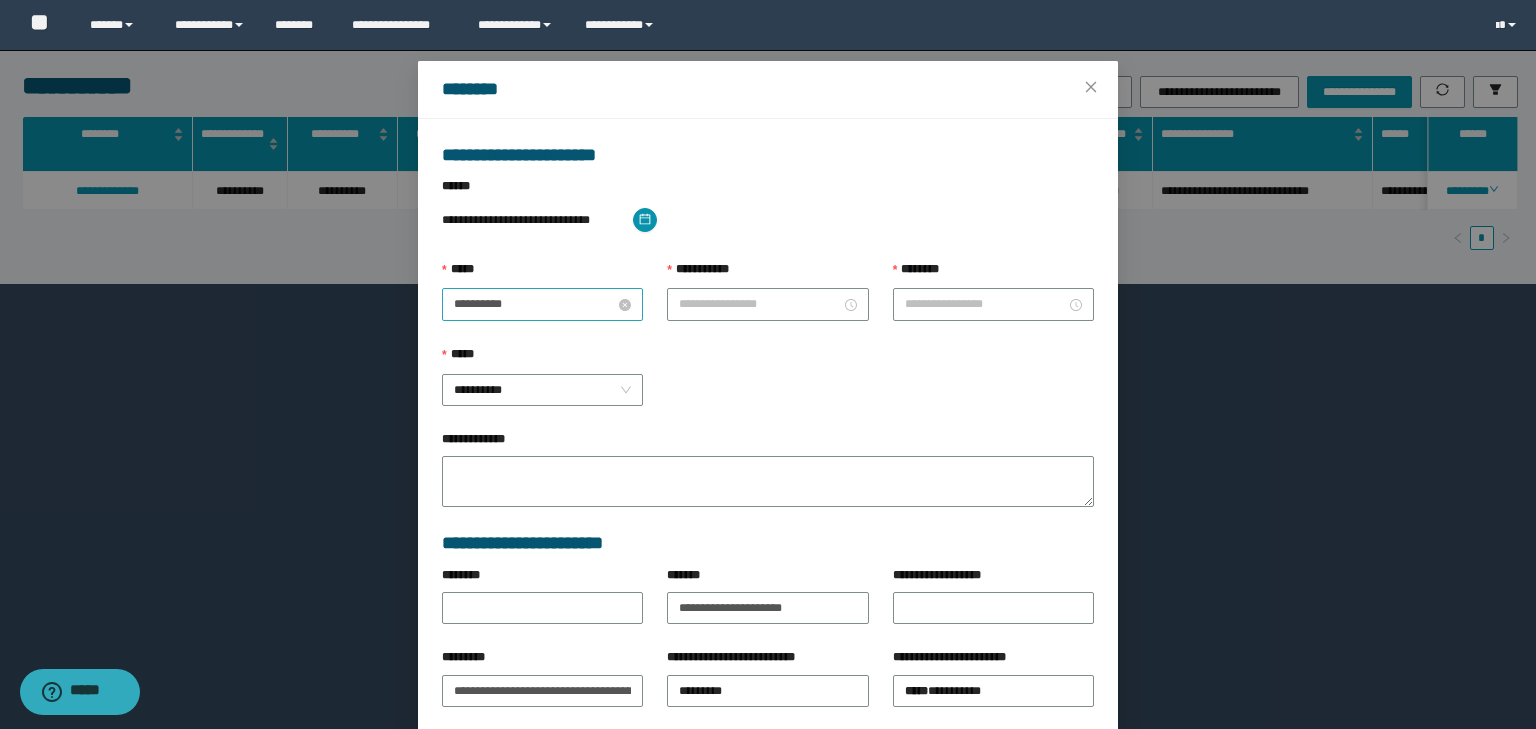 click on "**********" at bounding box center (534, 304) 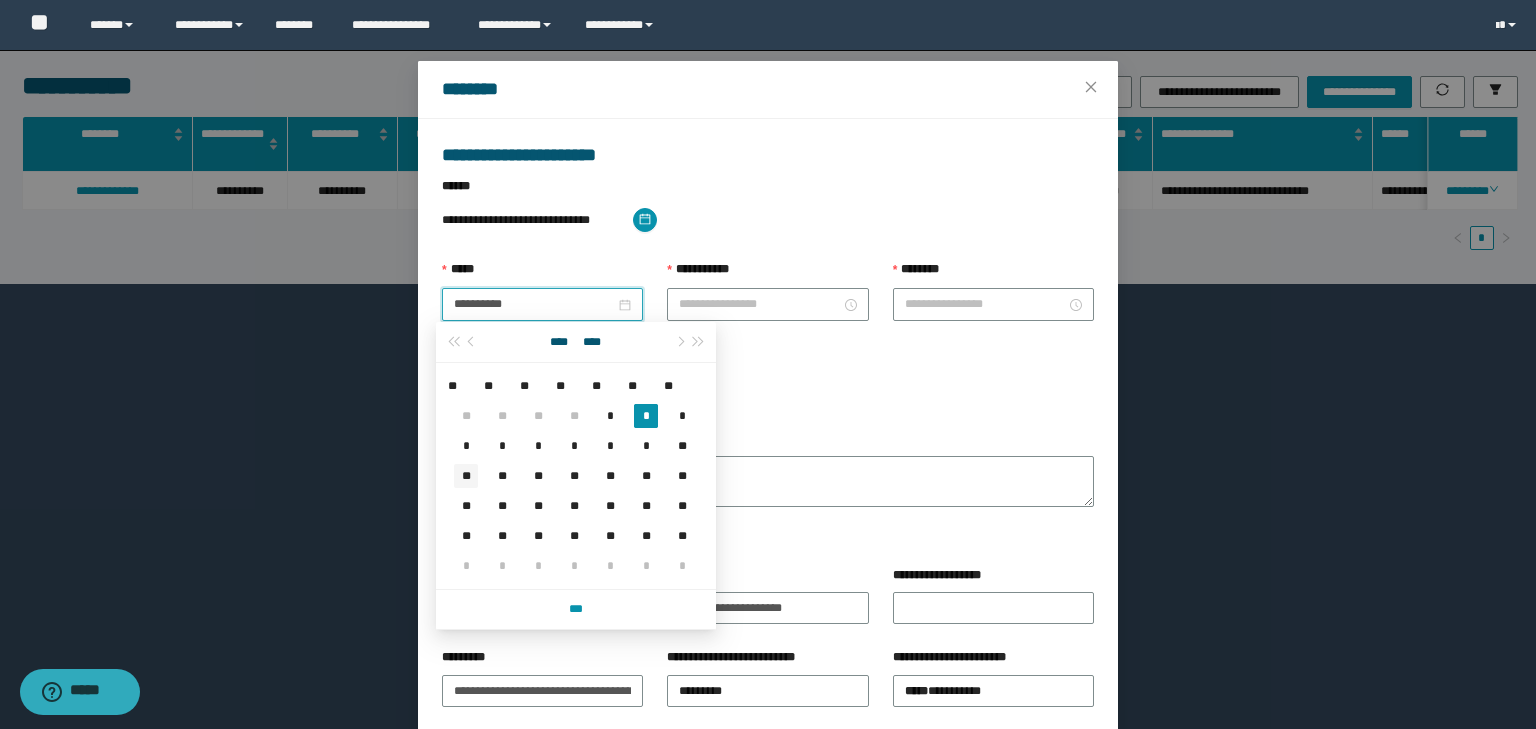 type on "**********" 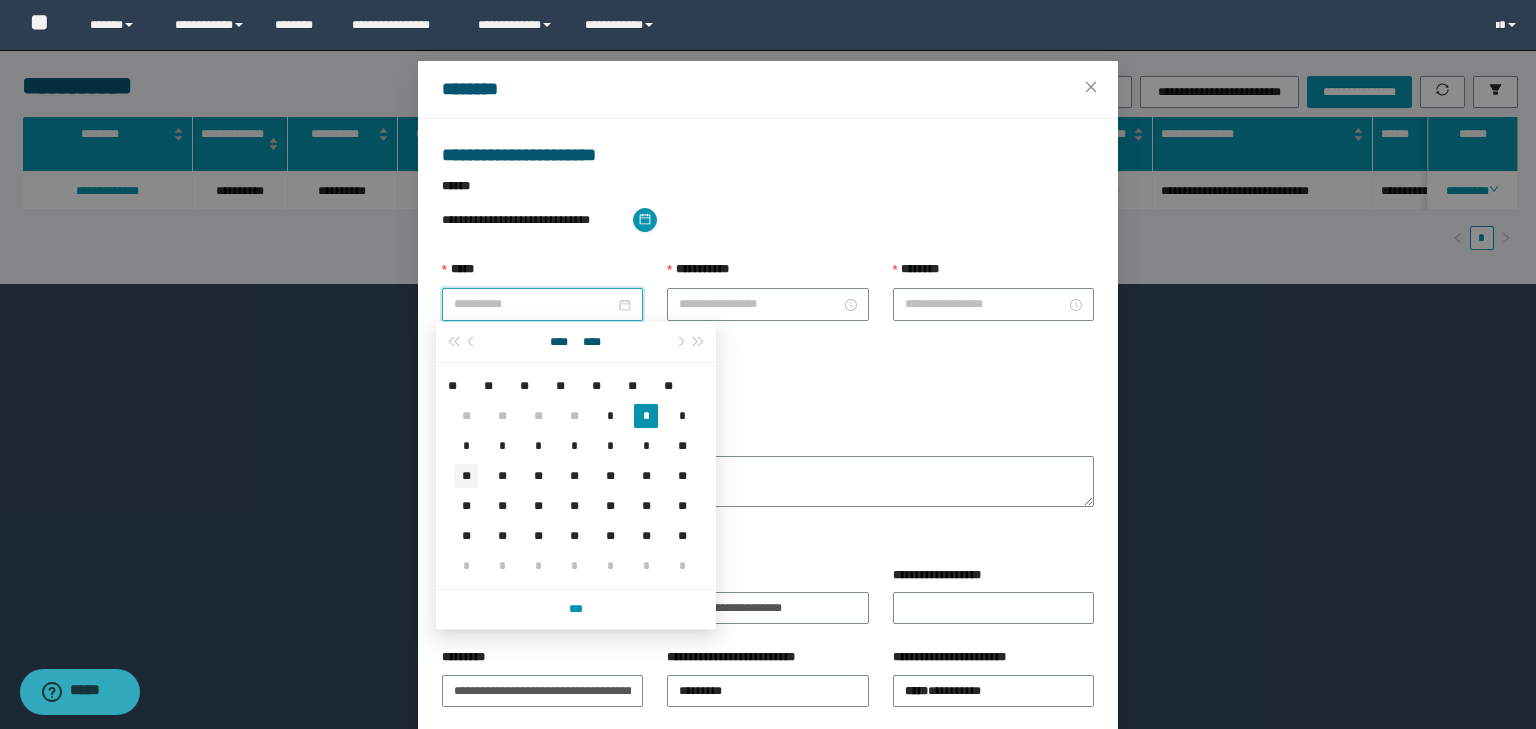 click on "**" at bounding box center (466, 476) 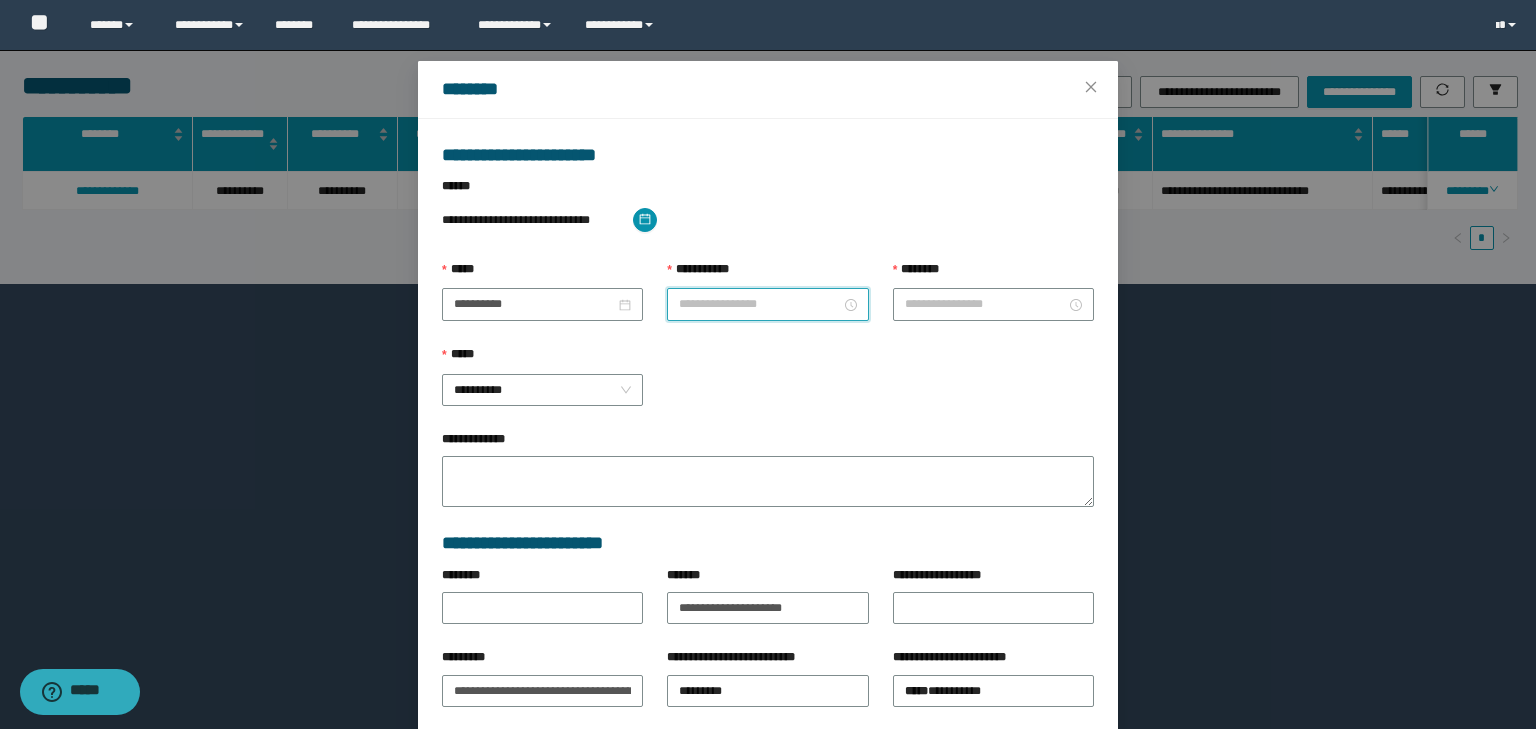 click on "**********" at bounding box center (759, 304) 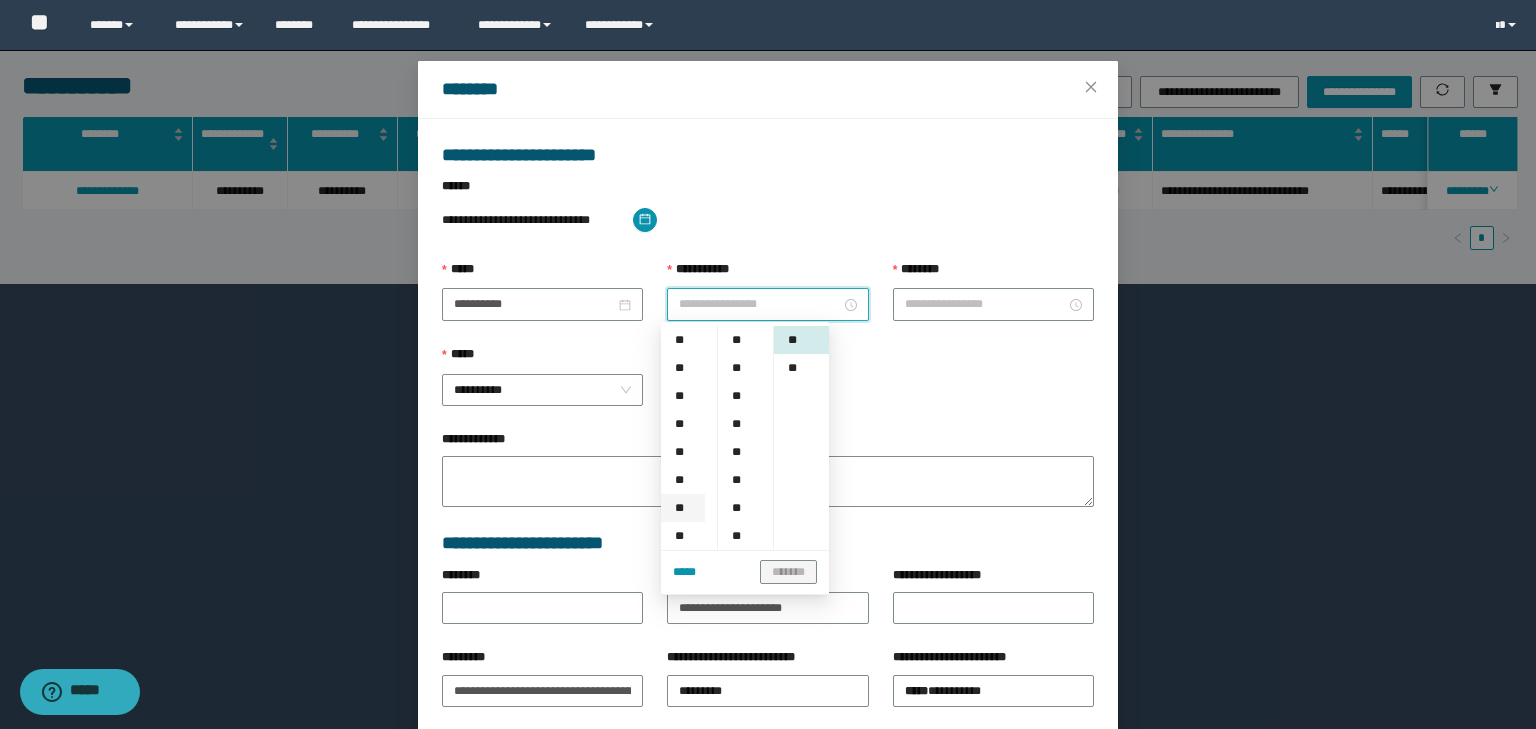 click on "**" at bounding box center [683, 452] 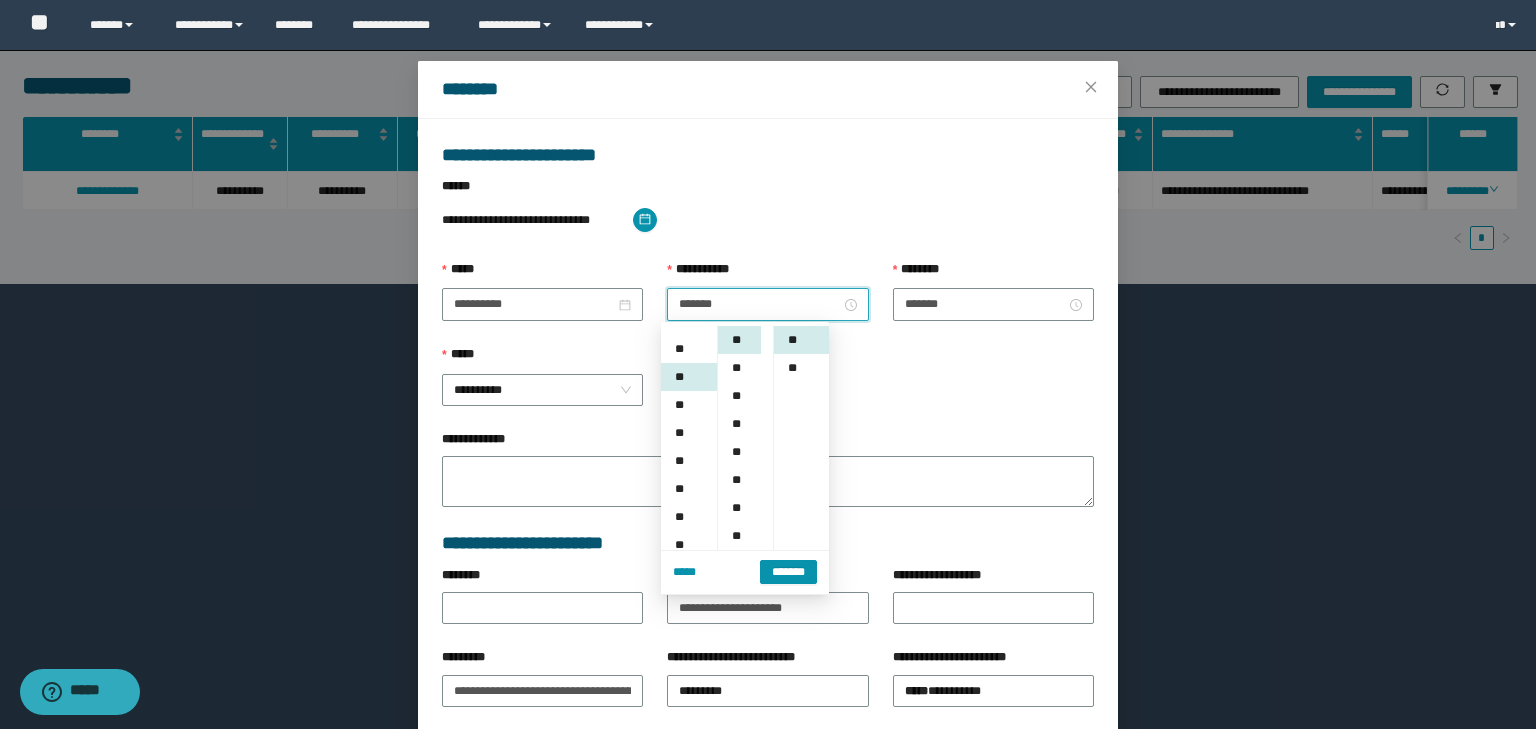 scroll, scrollTop: 112, scrollLeft: 0, axis: vertical 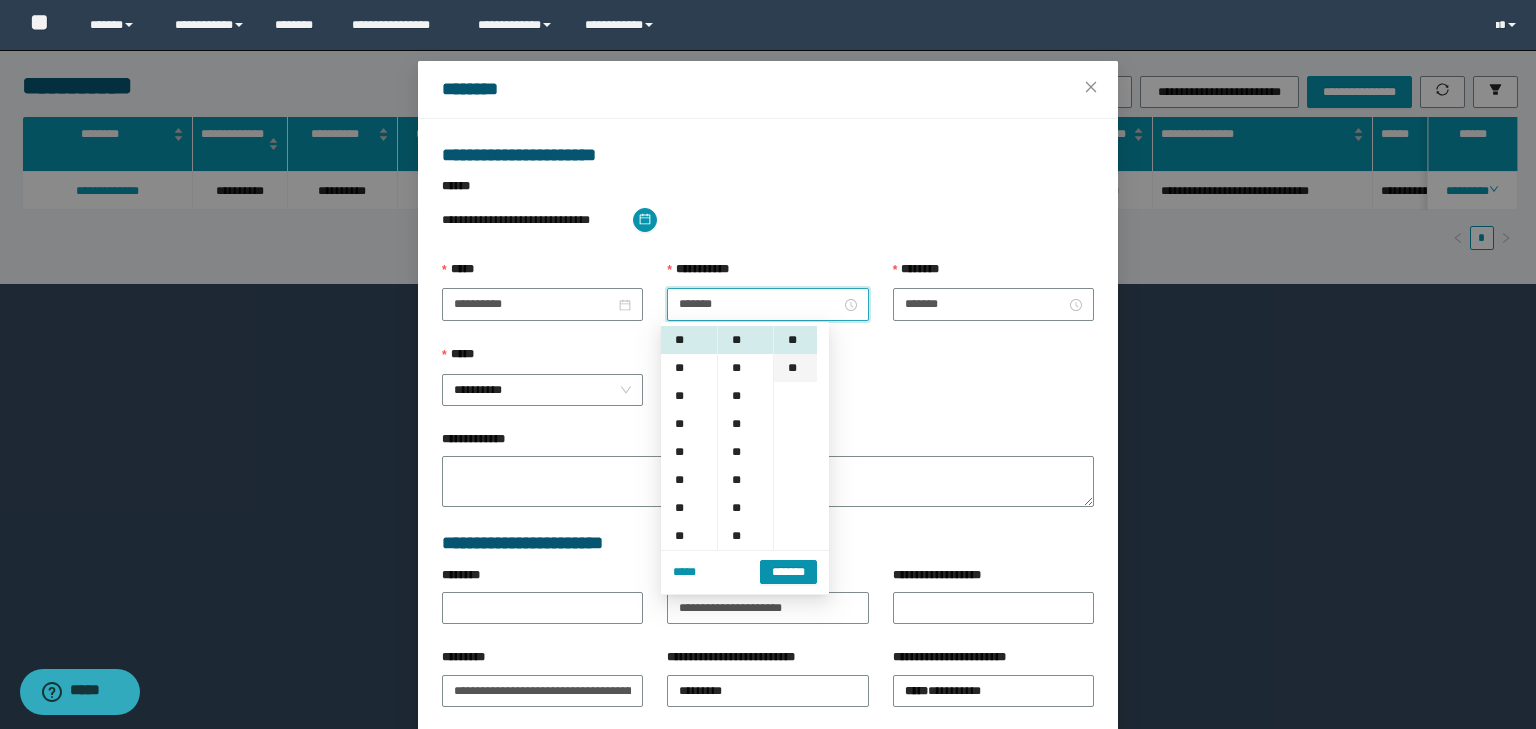 click on "**" at bounding box center (795, 368) 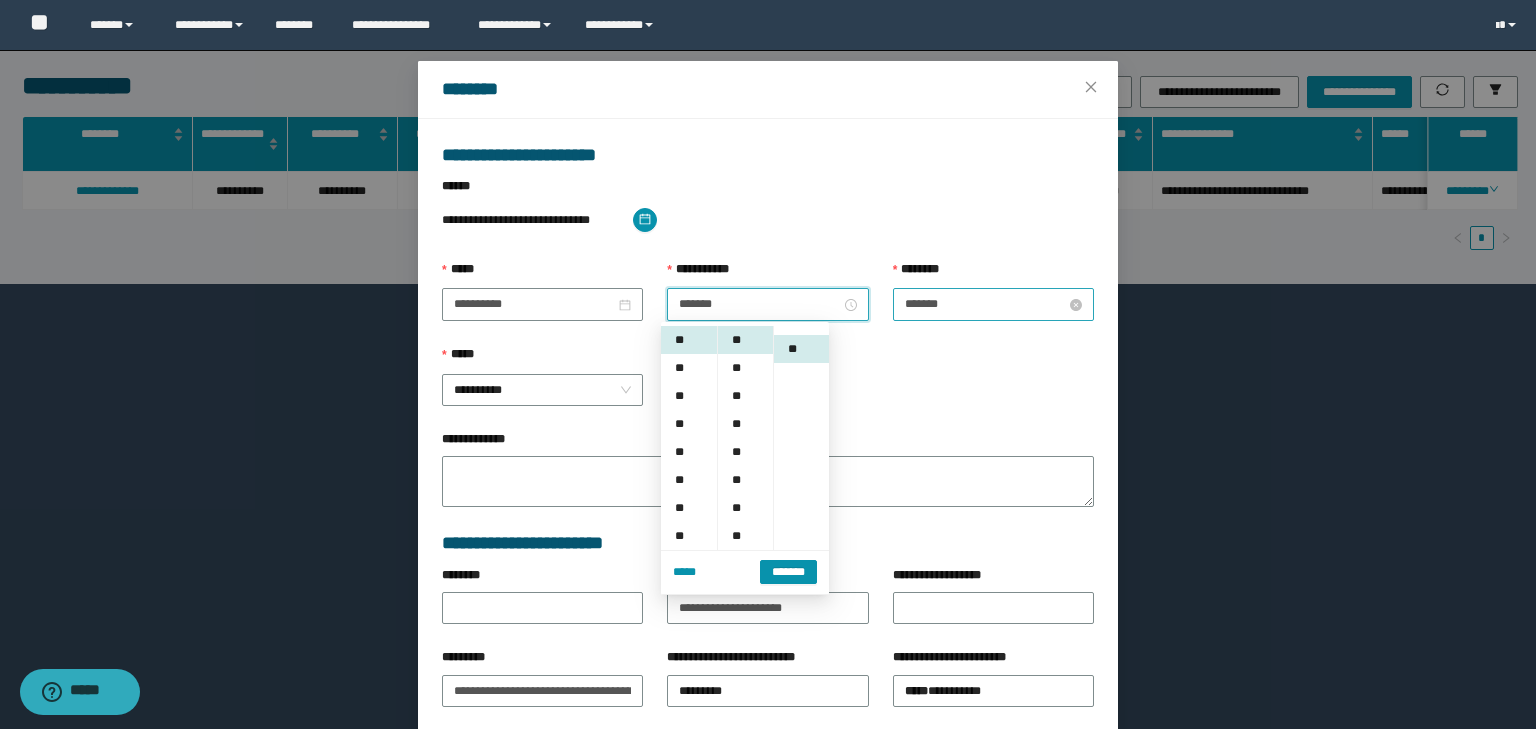 scroll, scrollTop: 28, scrollLeft: 0, axis: vertical 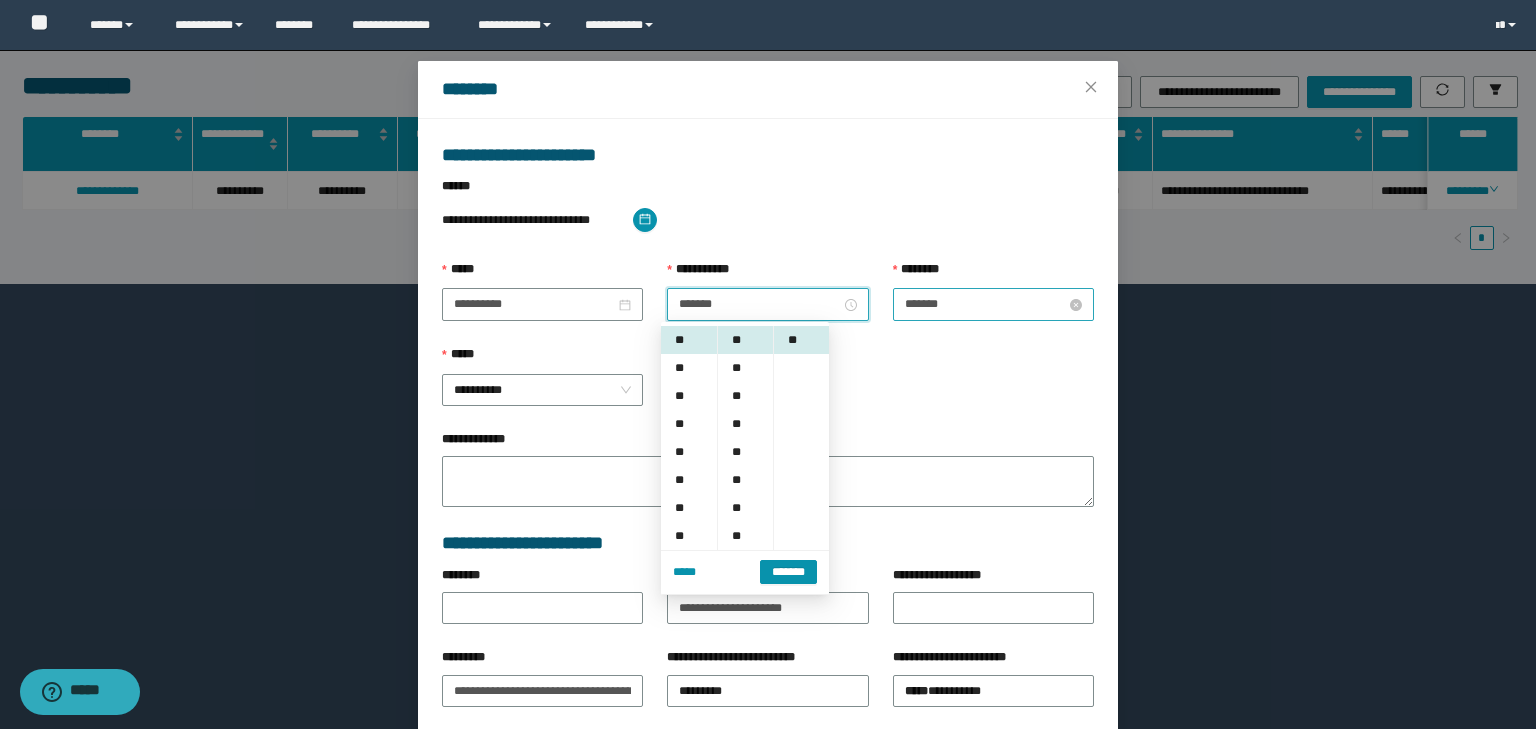 click on "*******" at bounding box center (985, 304) 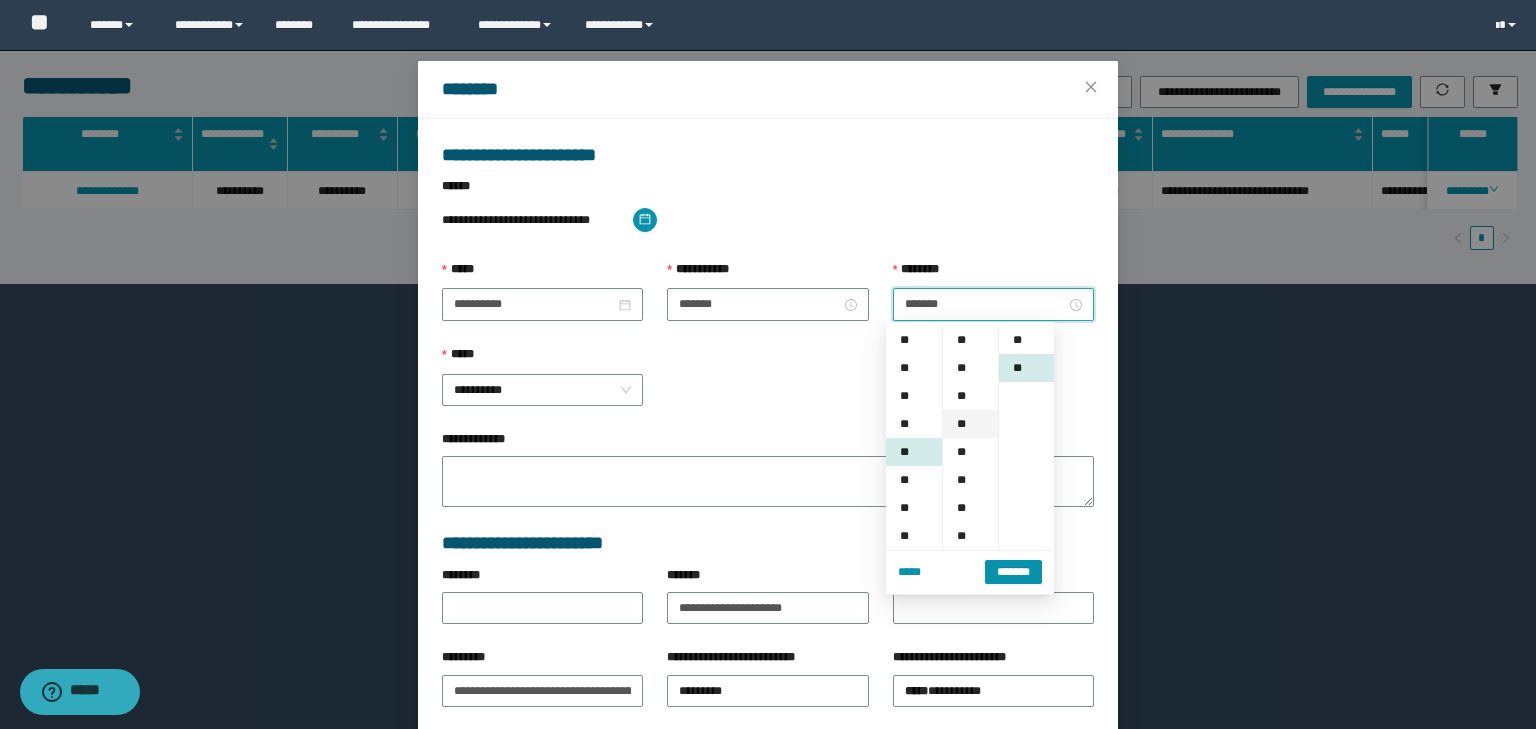 scroll, scrollTop: 112, scrollLeft: 0, axis: vertical 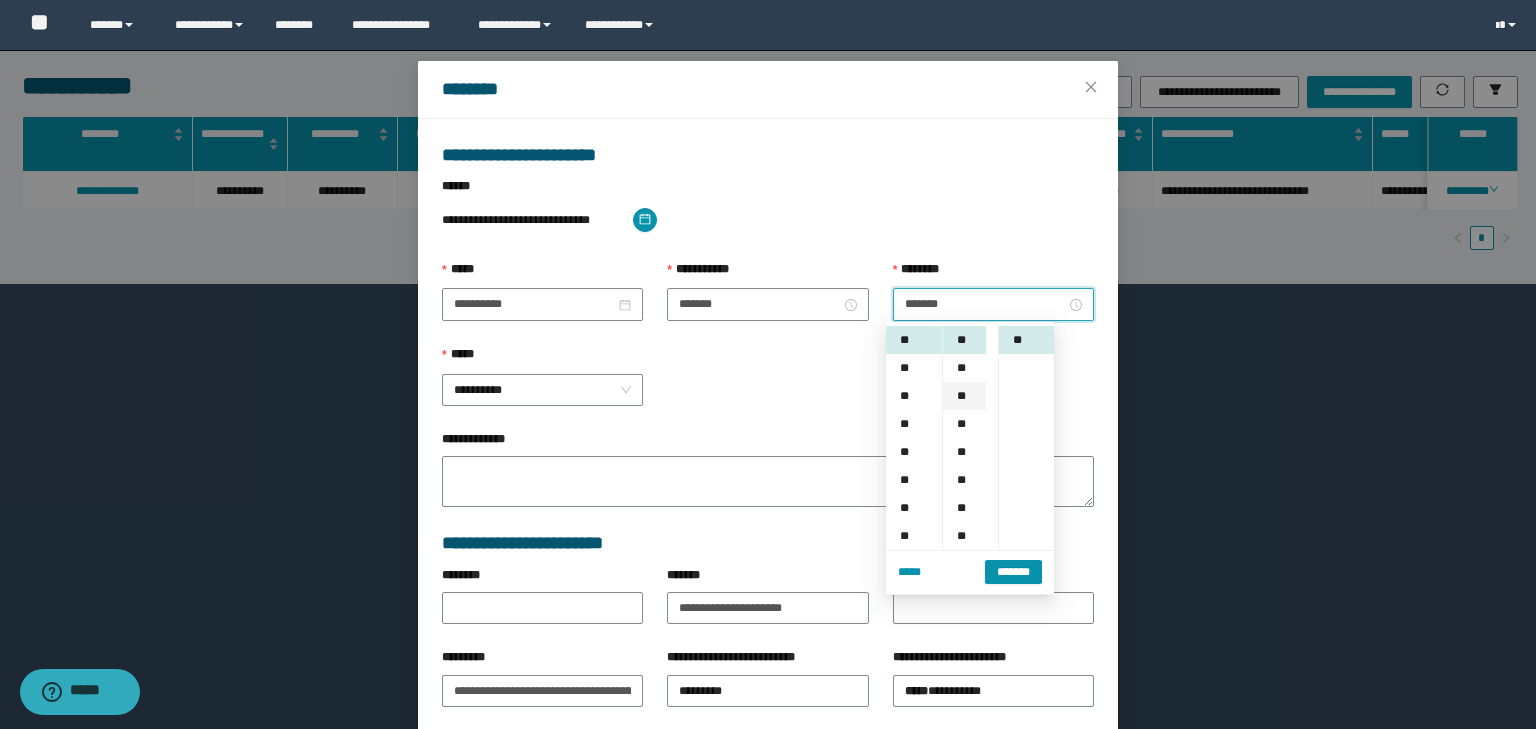 drag, startPoint x: 960, startPoint y: 365, endPoint x: 956, endPoint y: 393, distance: 28.284271 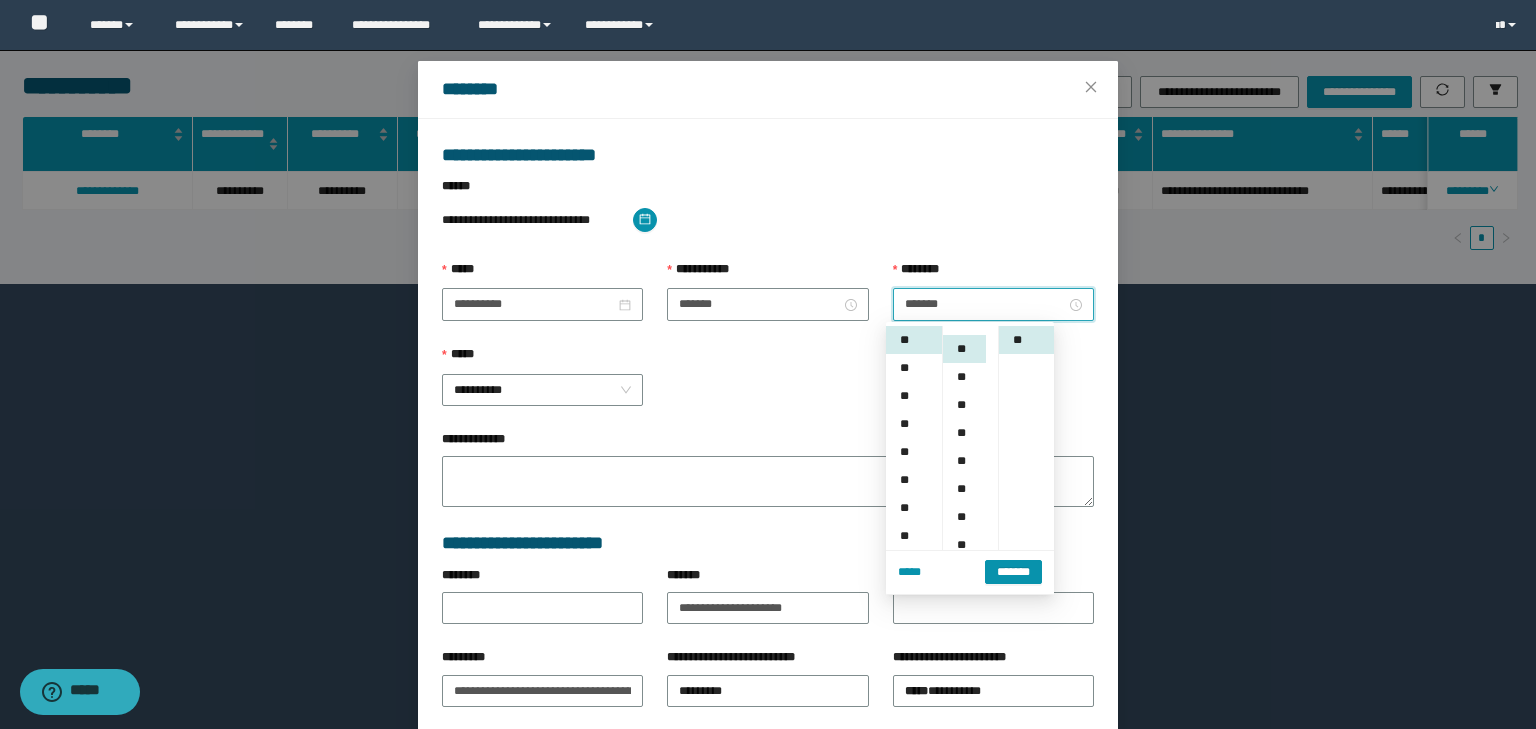 scroll, scrollTop: 112, scrollLeft: 0, axis: vertical 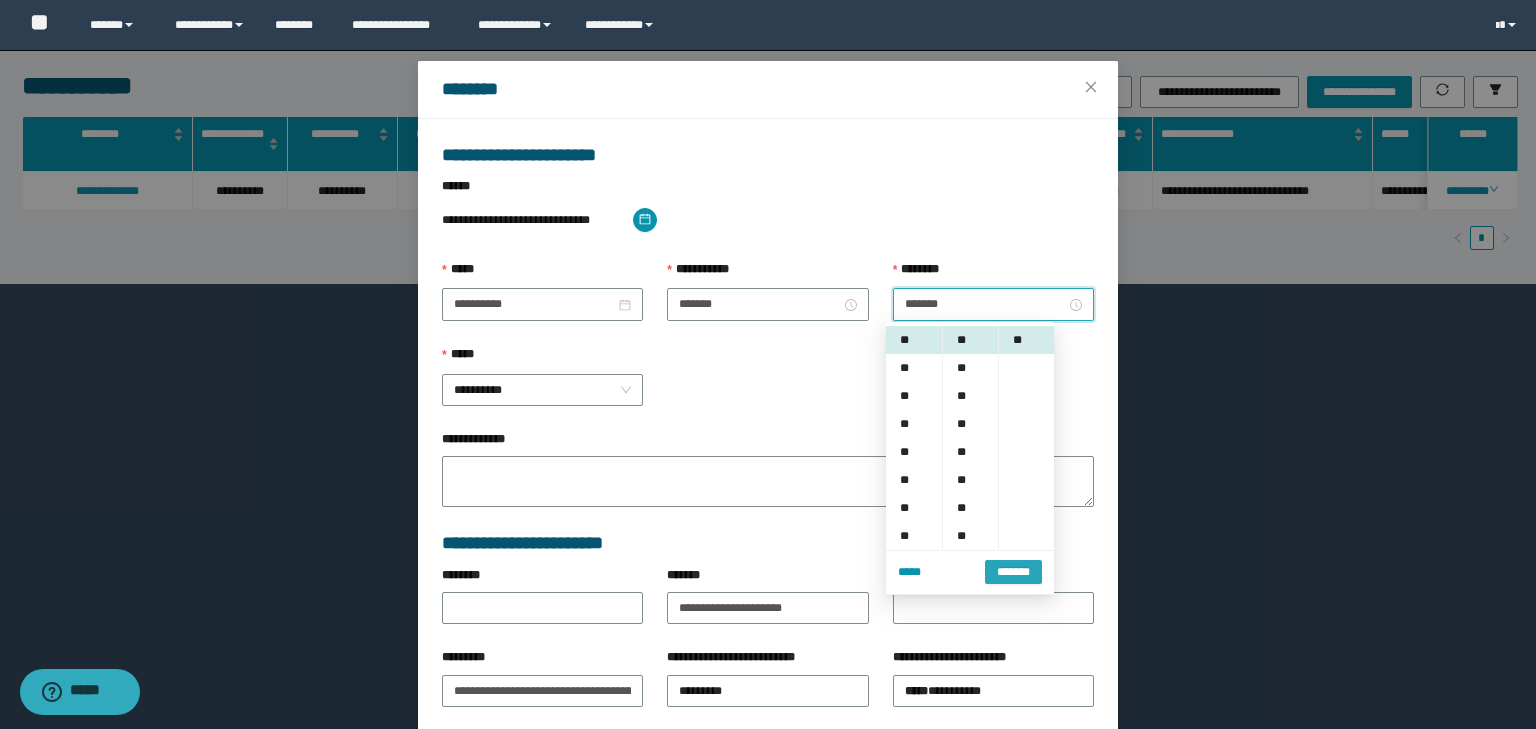 click on "*******" at bounding box center (1013, 572) 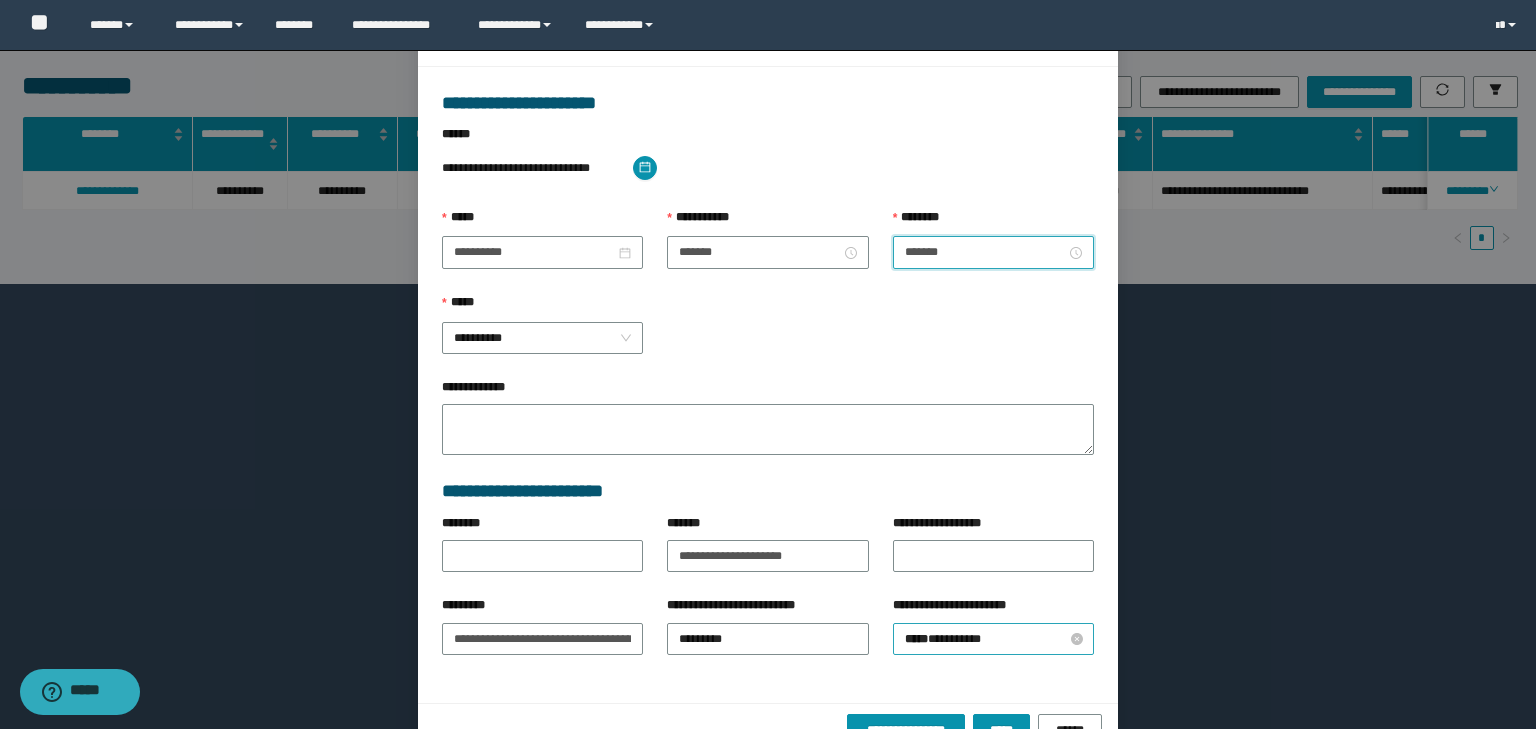 scroll, scrollTop: 139, scrollLeft: 0, axis: vertical 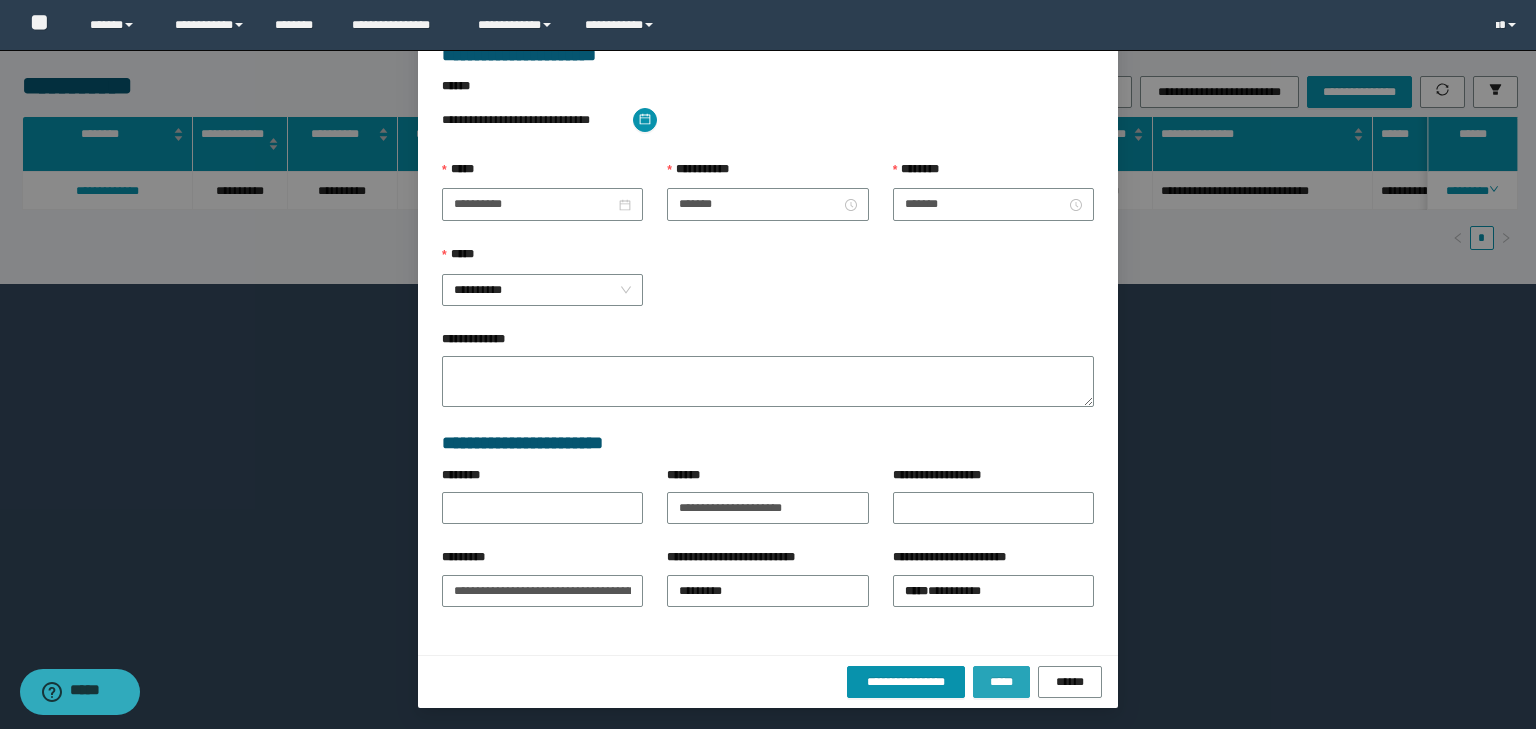click on "*****" at bounding box center [1001, 682] 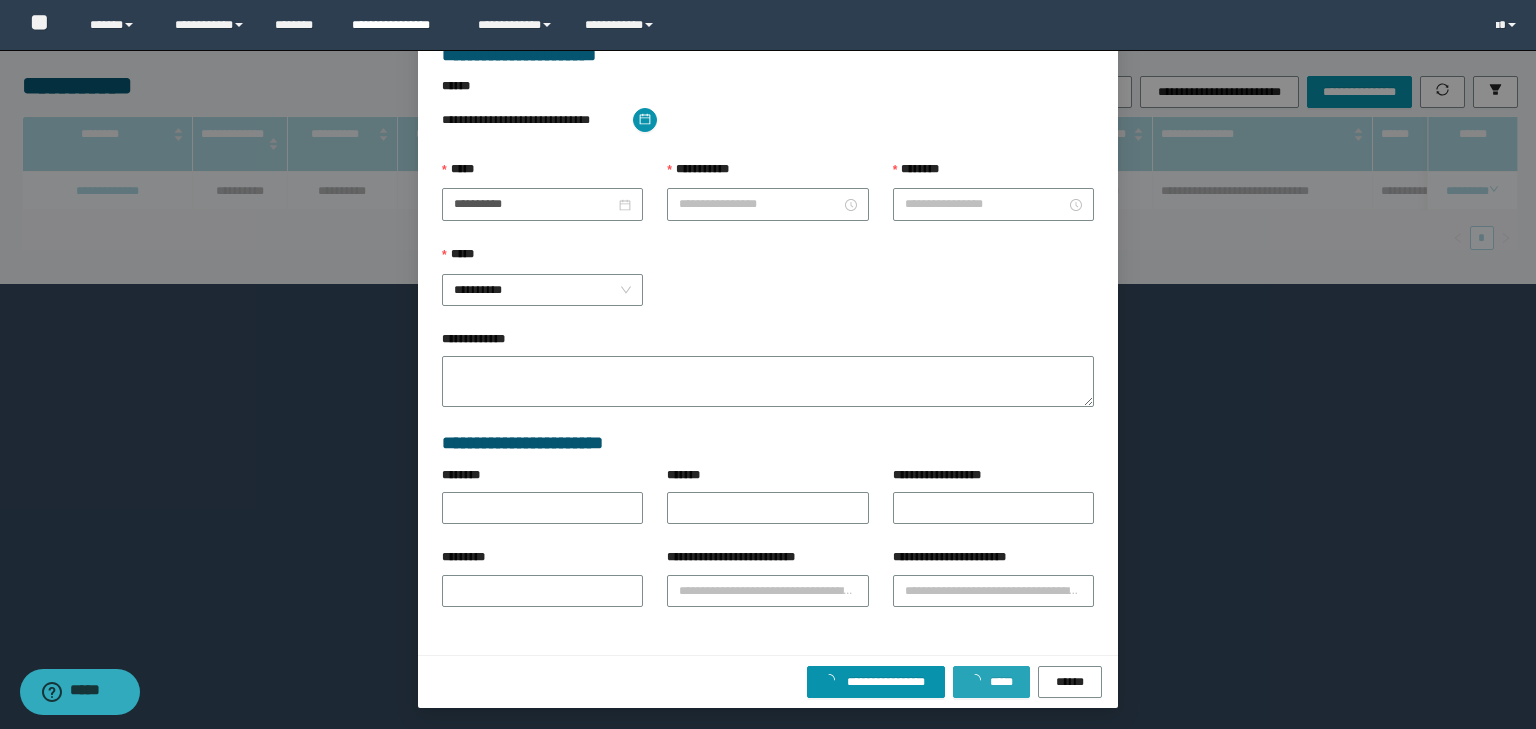 scroll, scrollTop: 39, scrollLeft: 0, axis: vertical 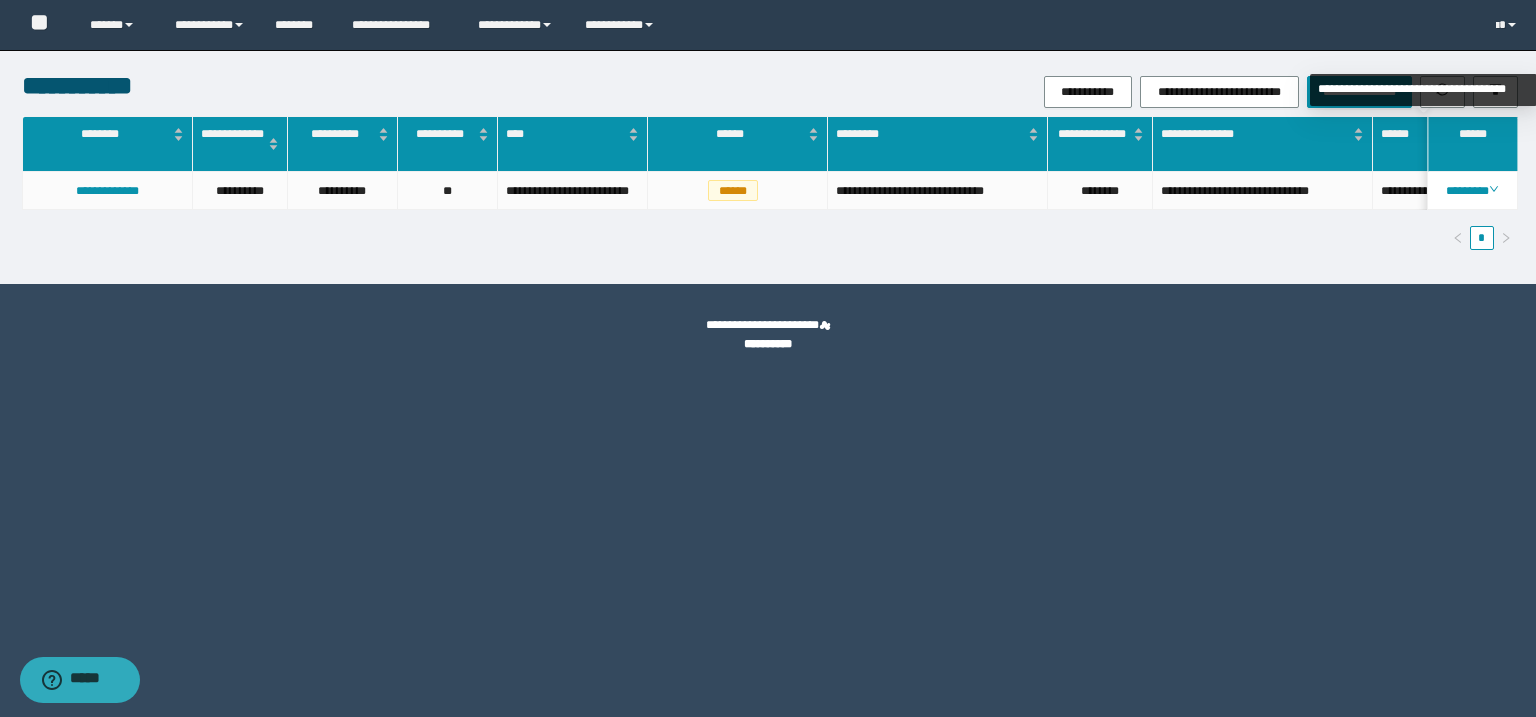 click on "**********" at bounding box center [1423, 90] 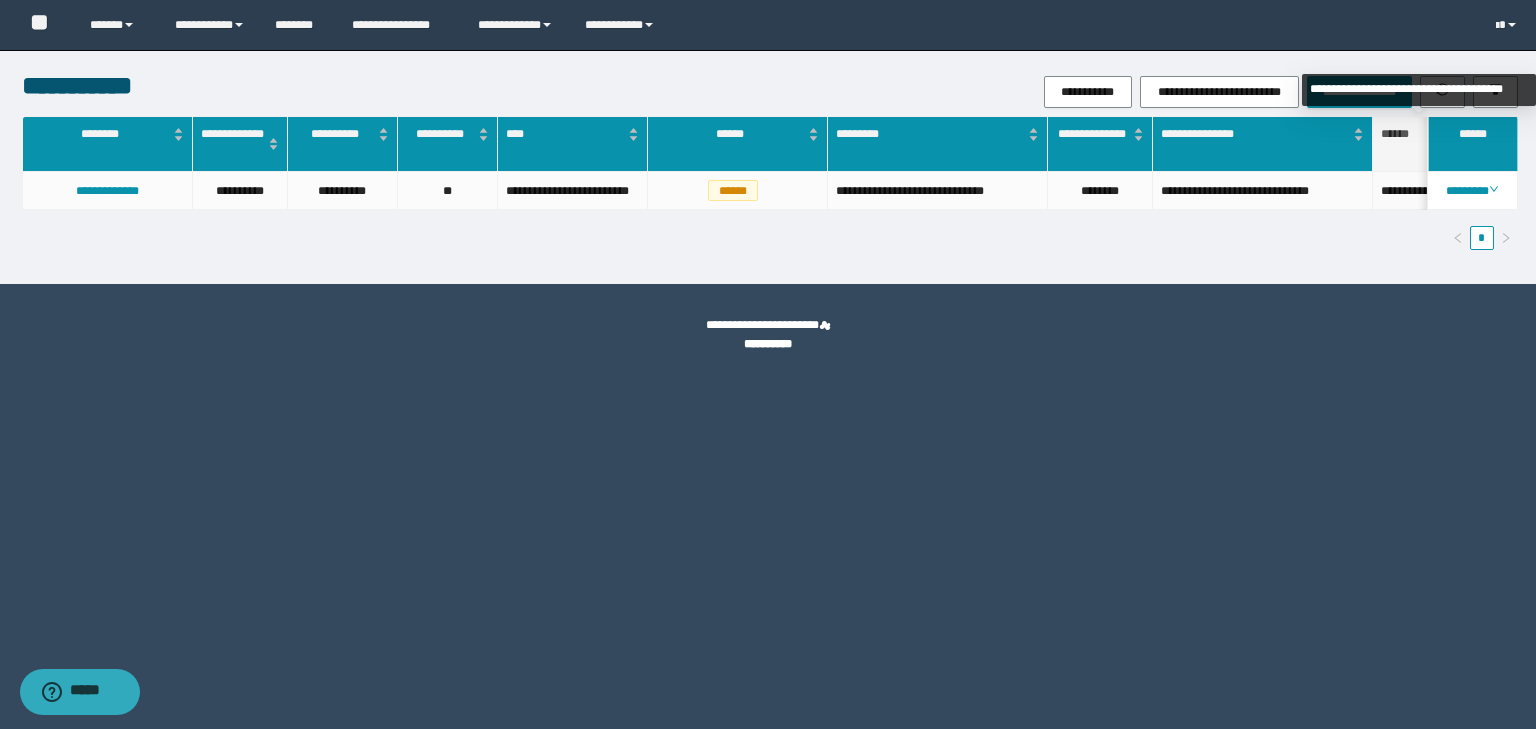 click on "**********" at bounding box center (1419, 90) 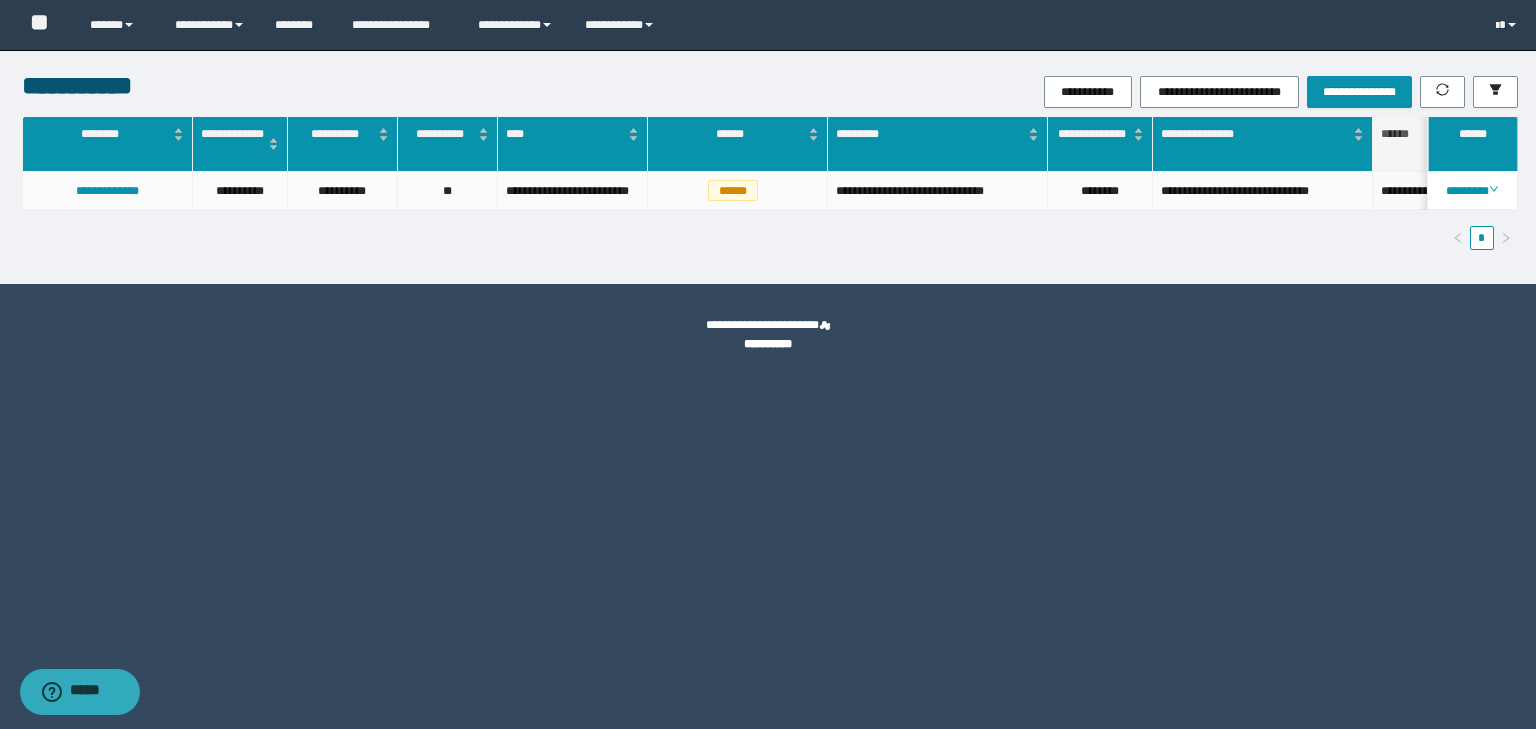 click on "**********" at bounding box center (768, 326) 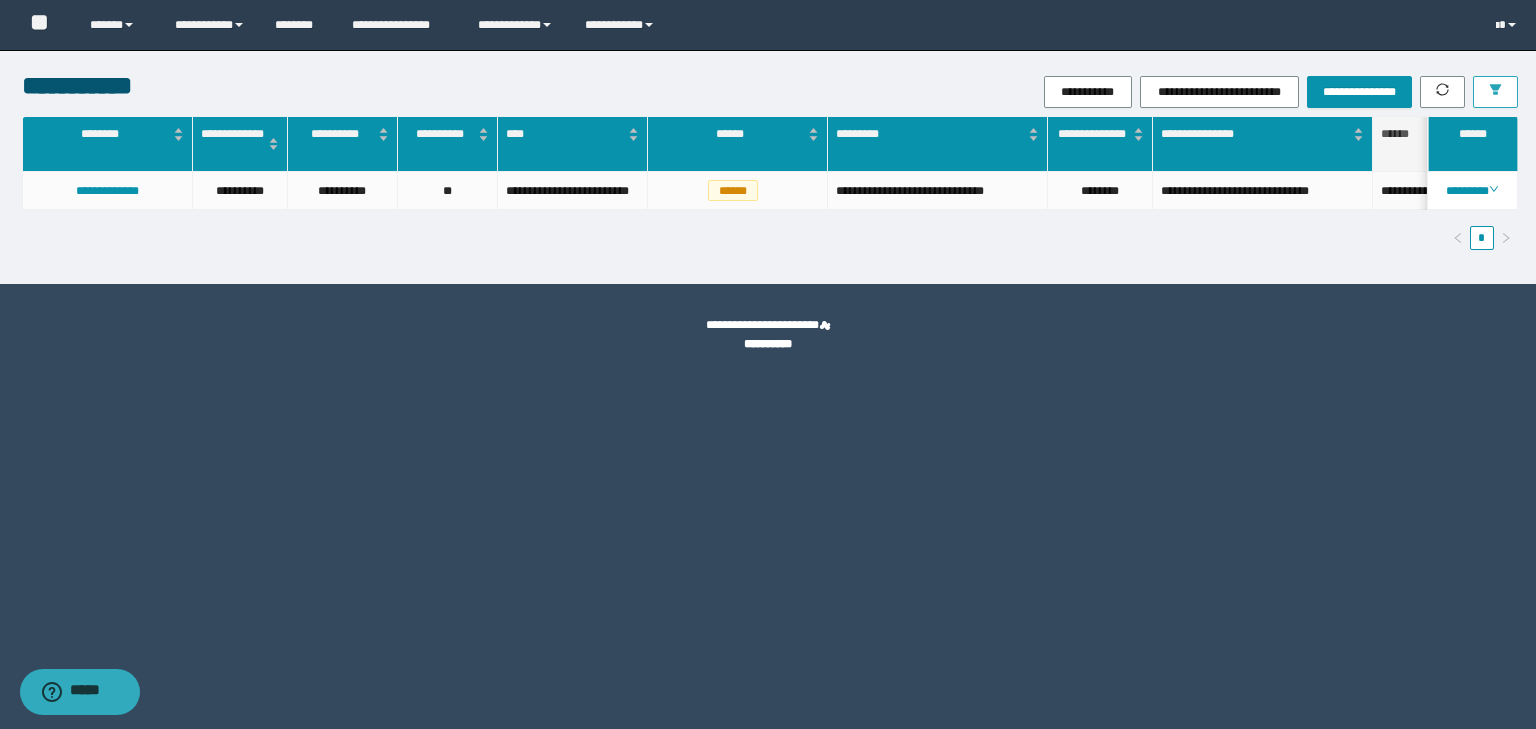 click at bounding box center (1495, 92) 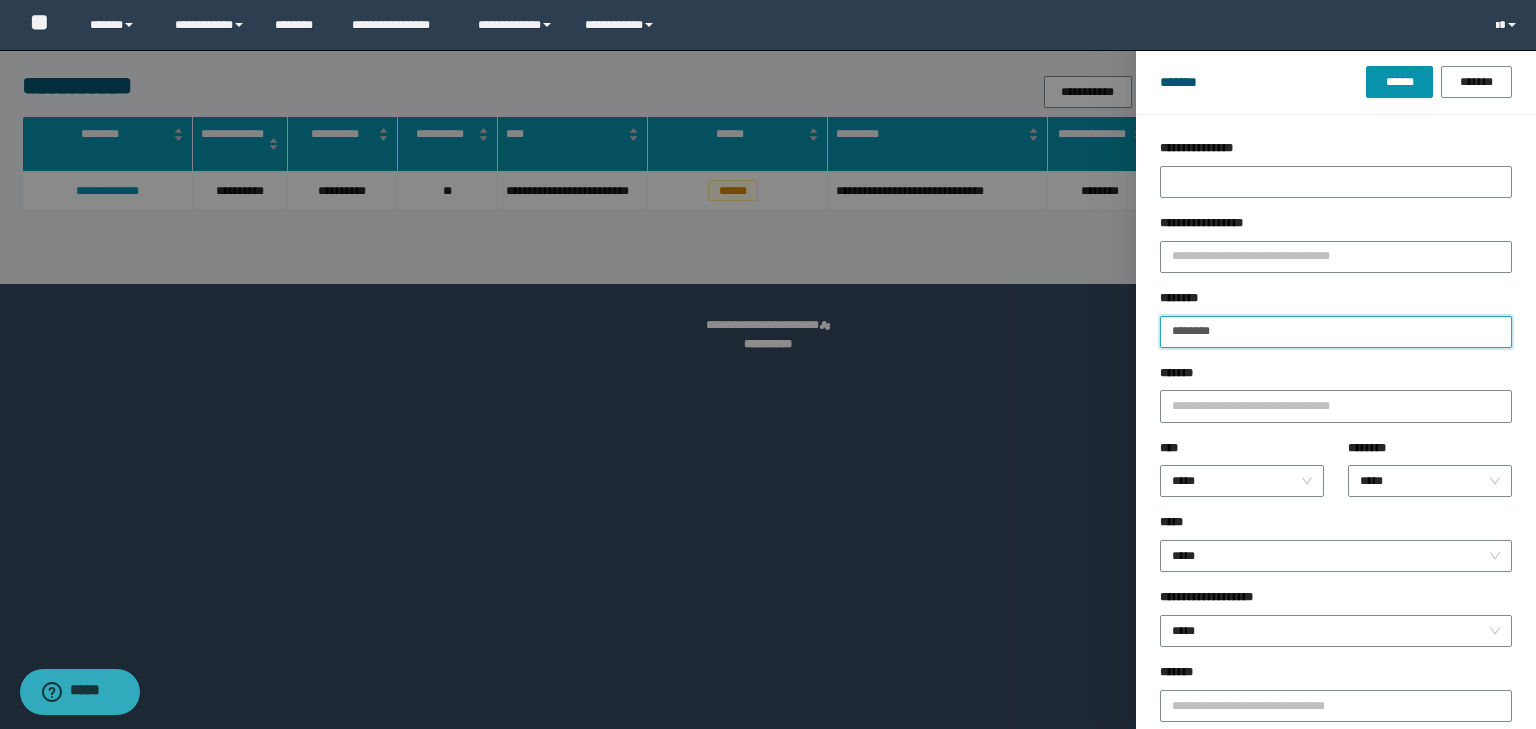 click on "********" at bounding box center [1336, 332] 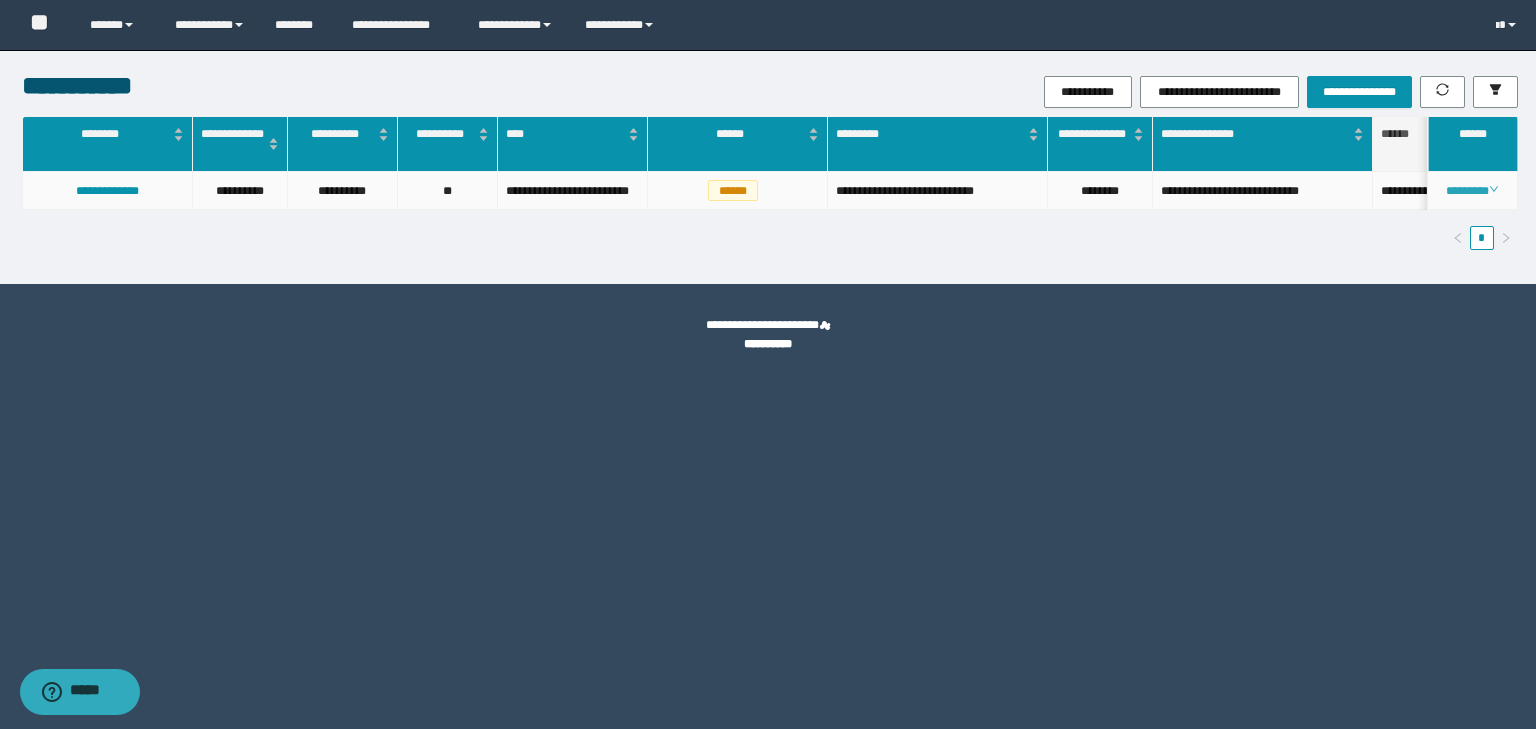 click 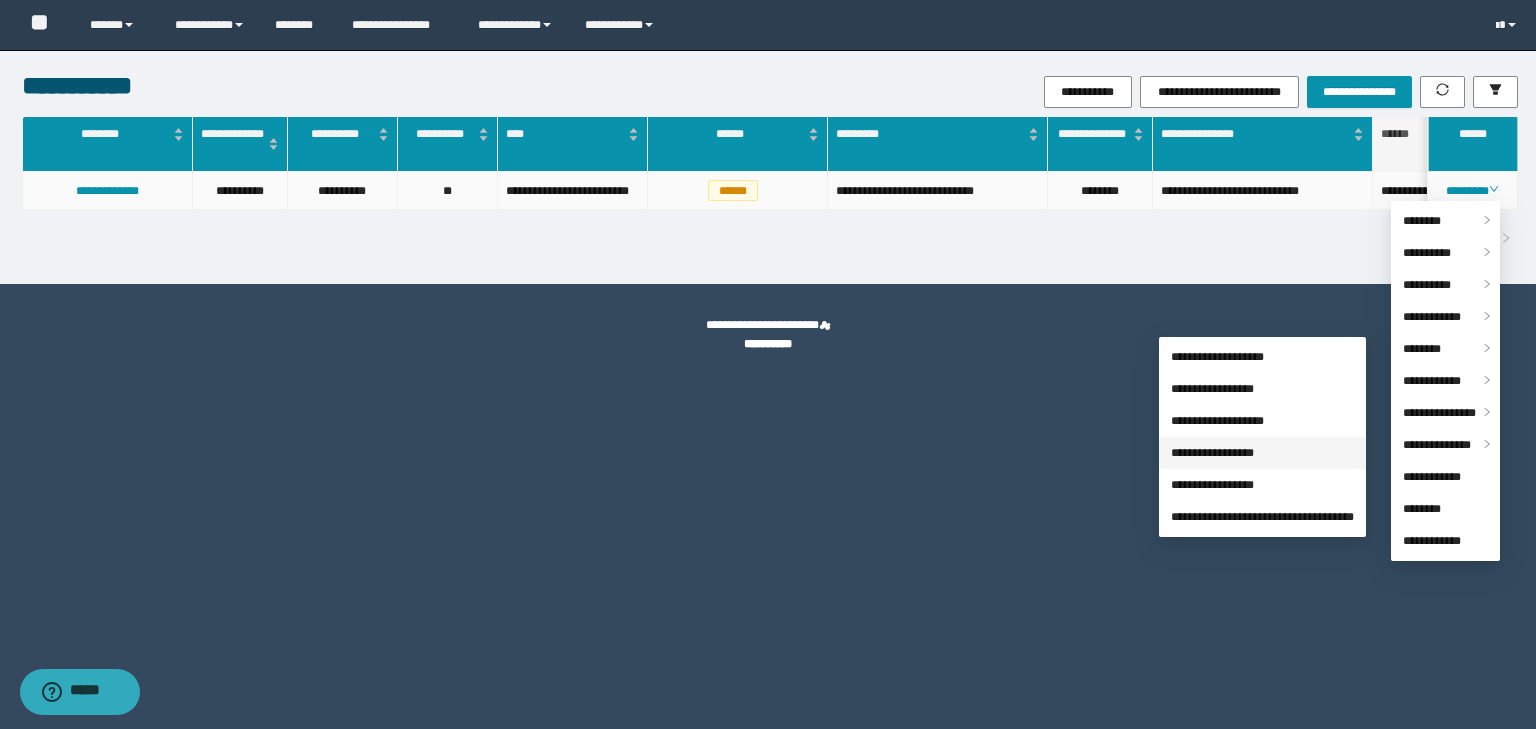 click on "**********" at bounding box center [1212, 453] 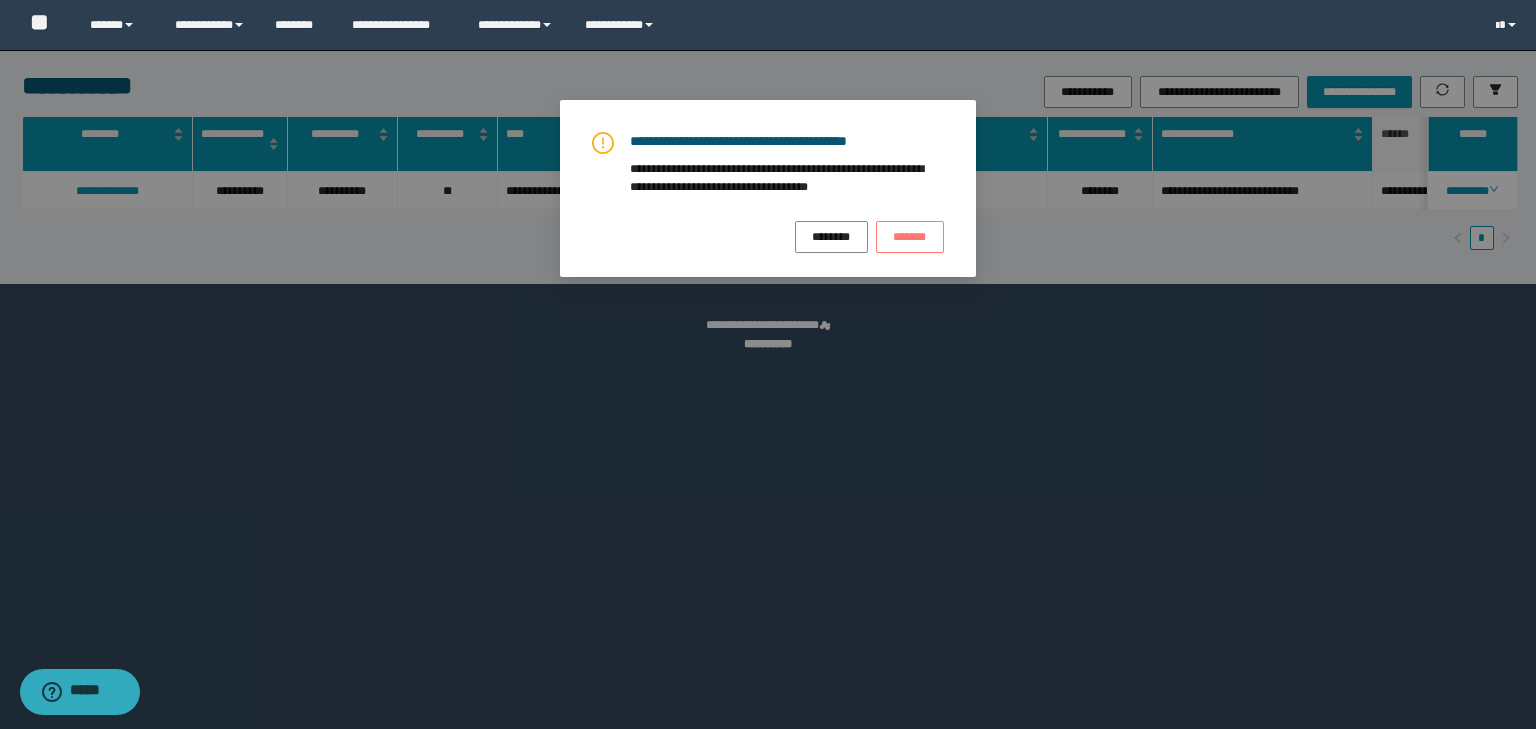 click on "*******" at bounding box center [910, 237] 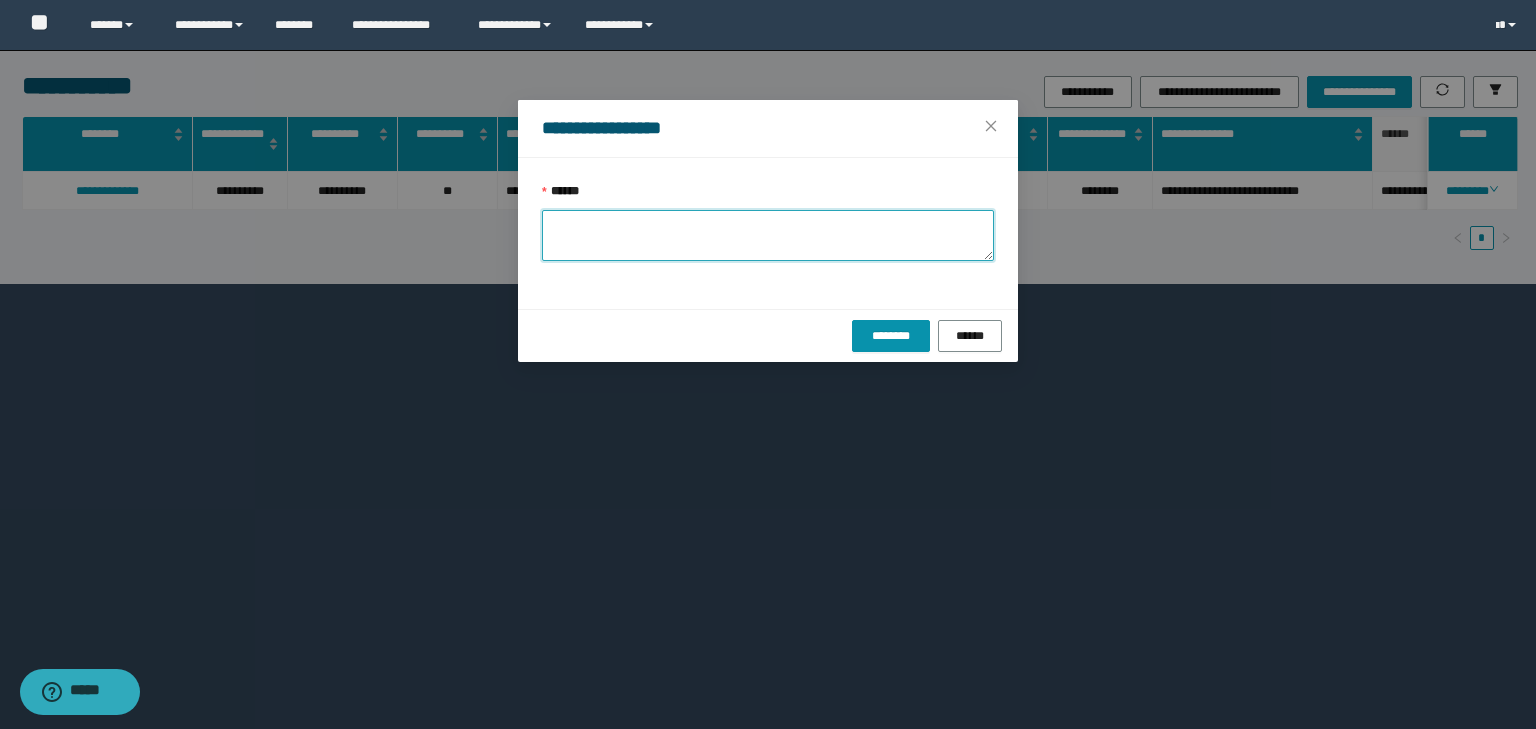 click on "******" at bounding box center (768, 235) 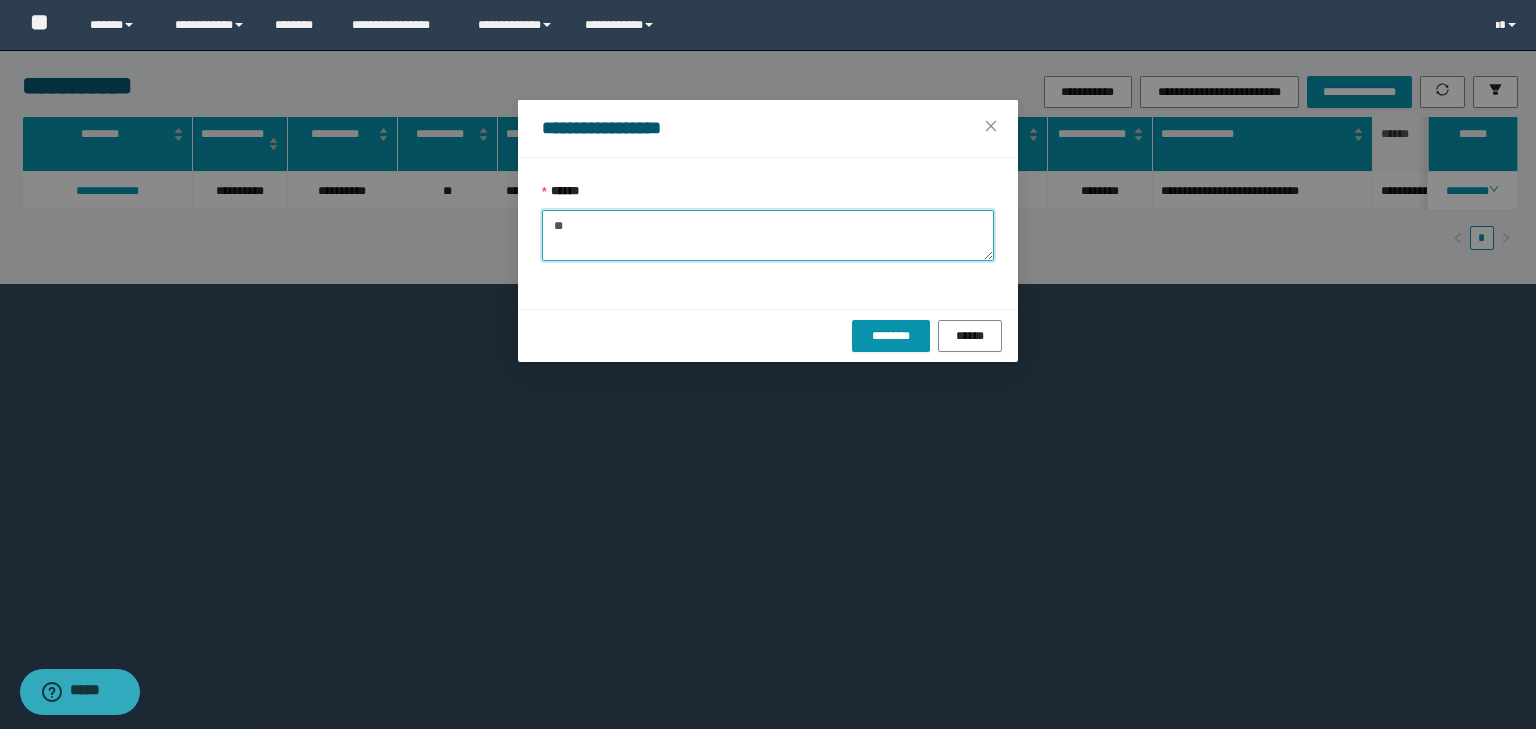 type on "*" 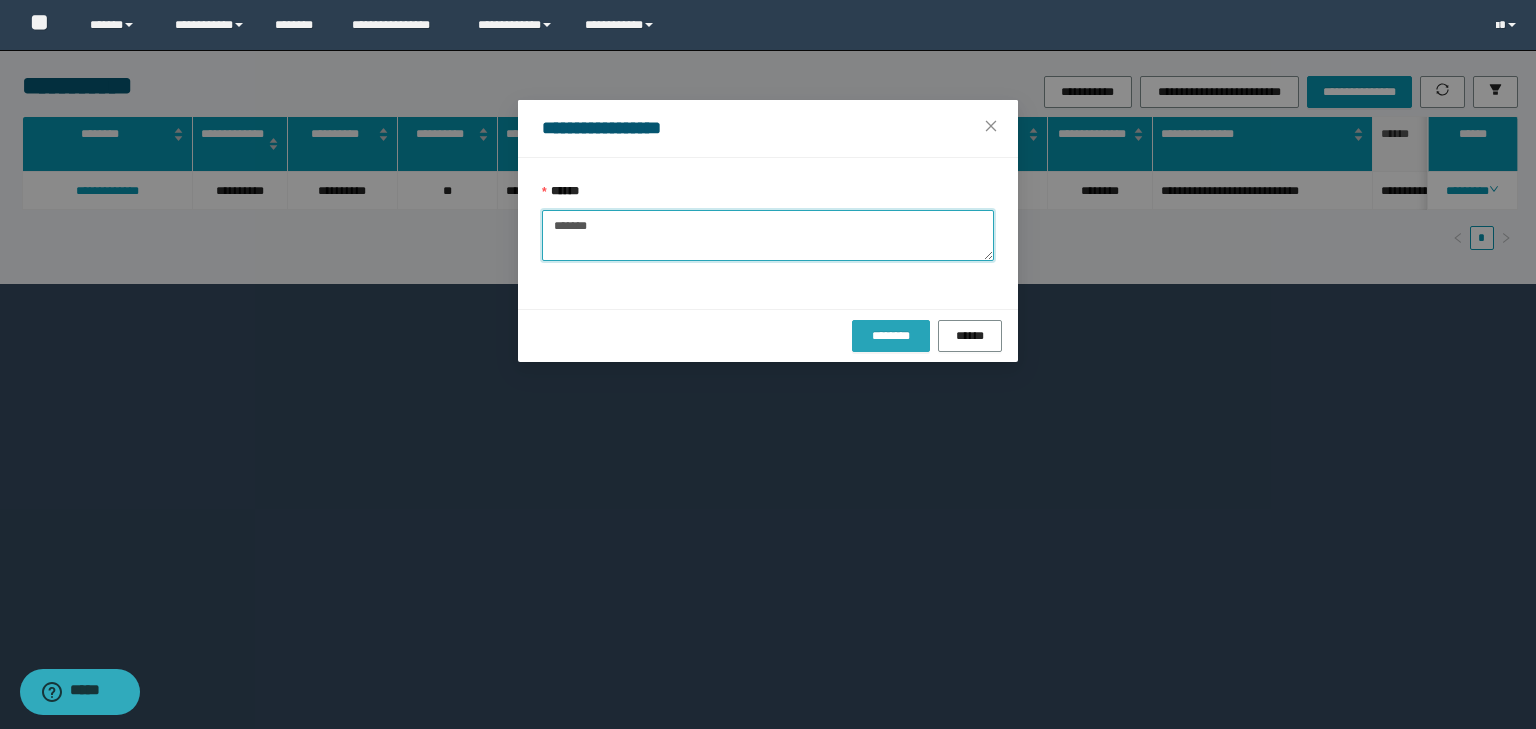 type on "*******" 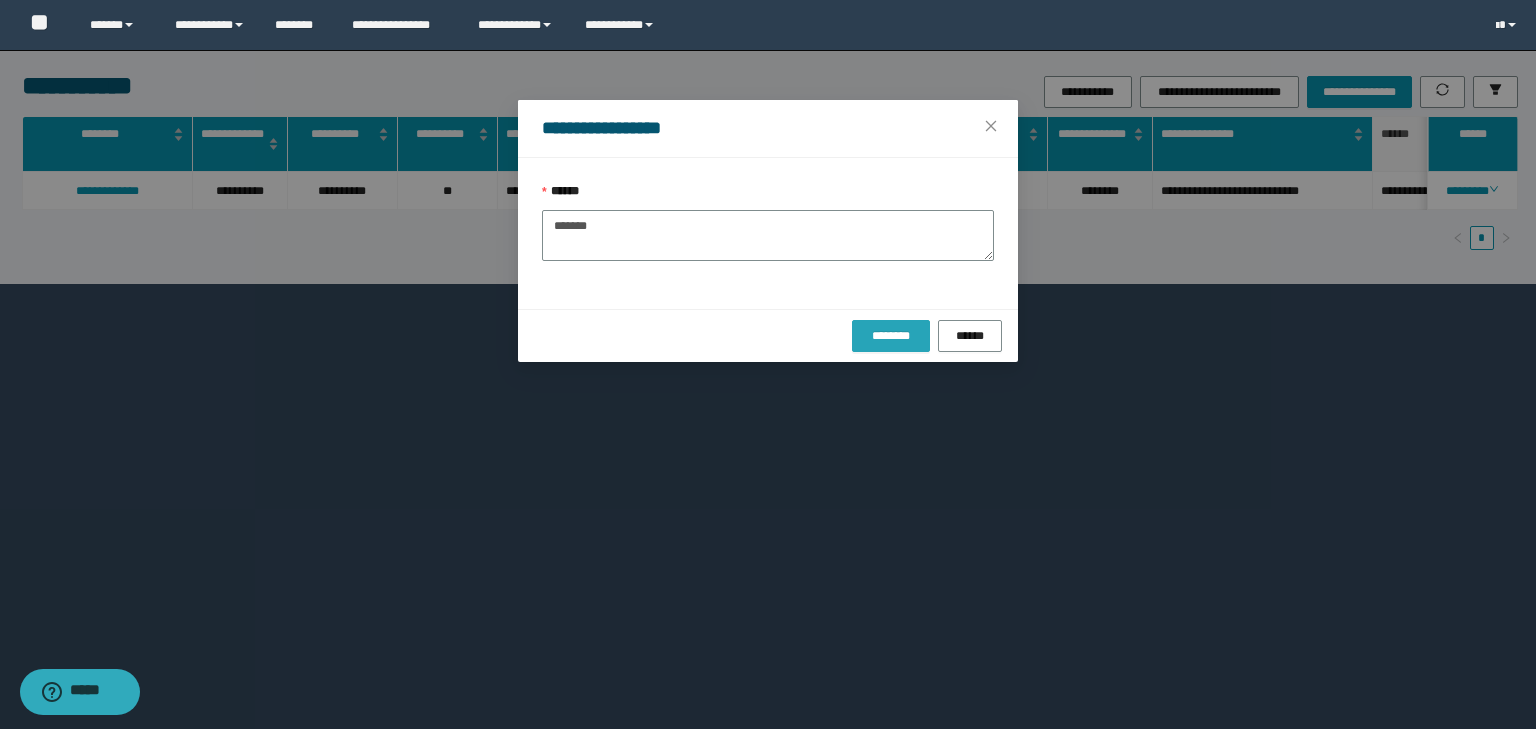 click on "********" at bounding box center [890, 336] 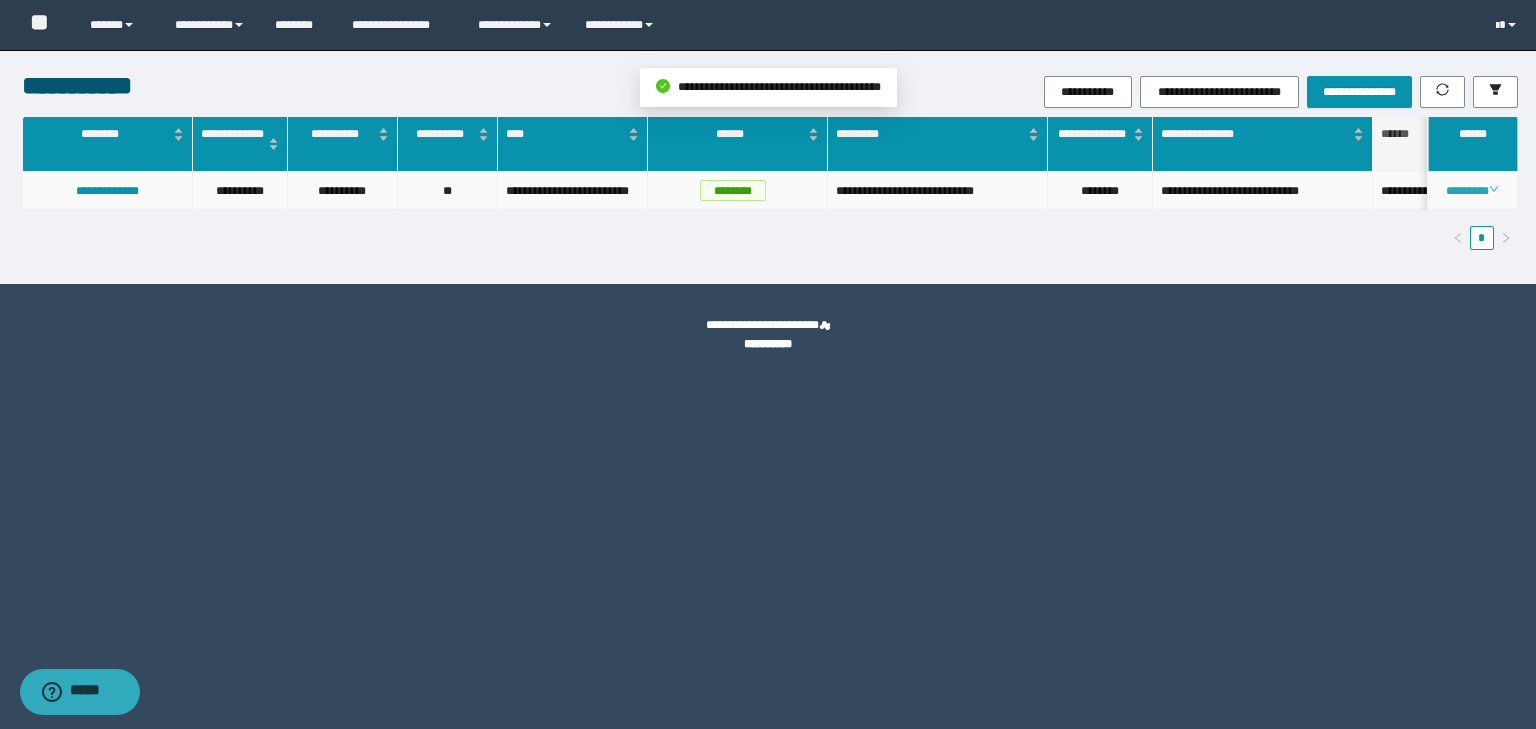 click 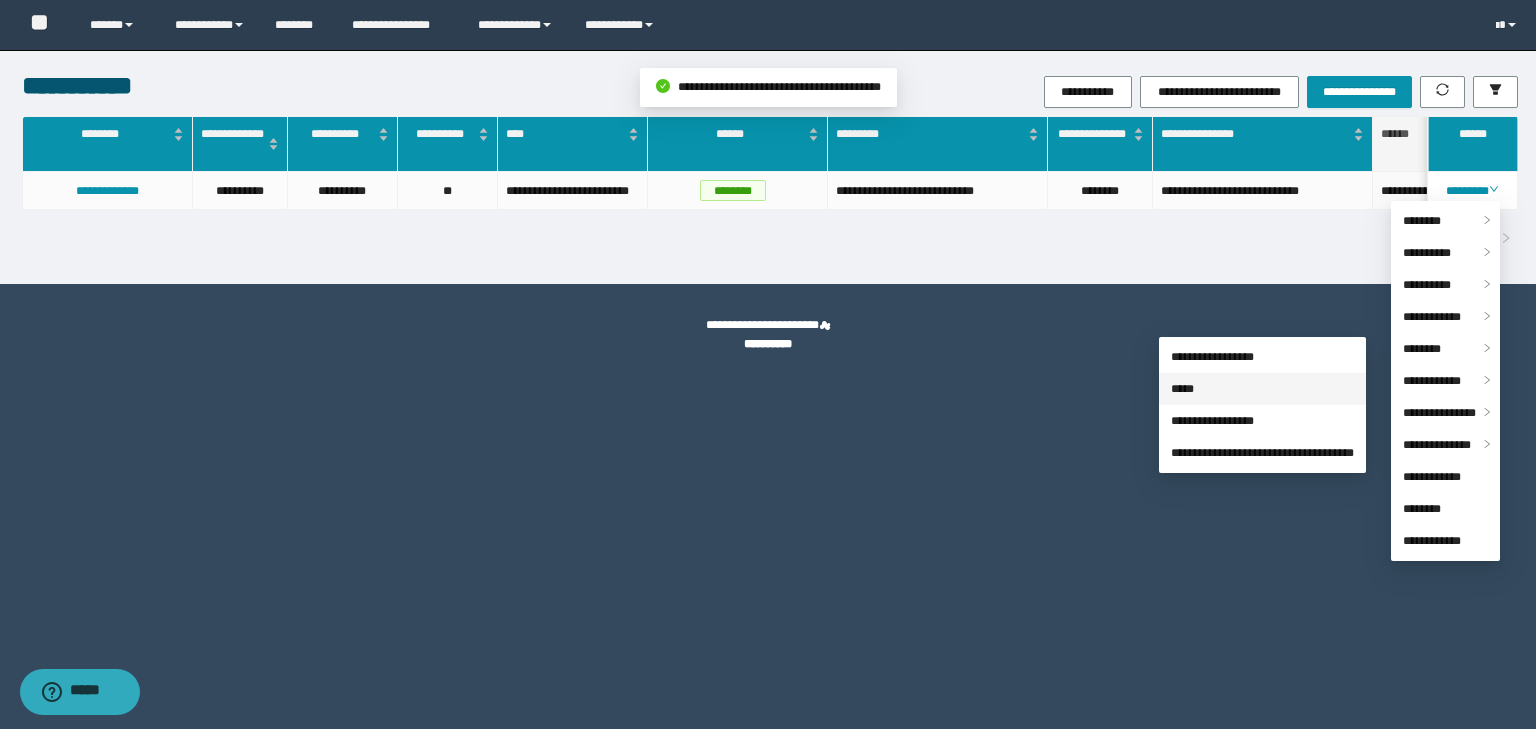 click on "*****" at bounding box center [1182, 389] 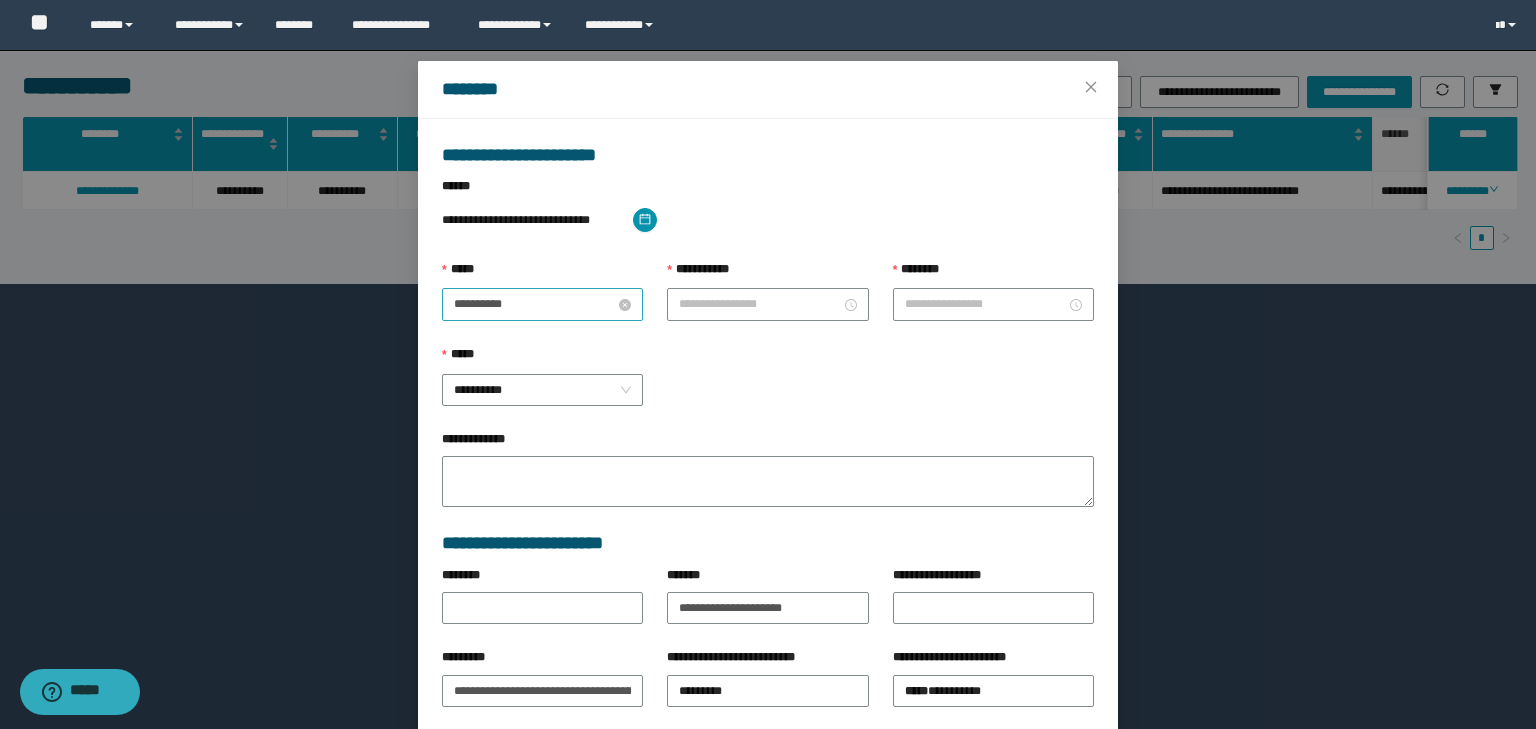 click on "**********" at bounding box center (534, 304) 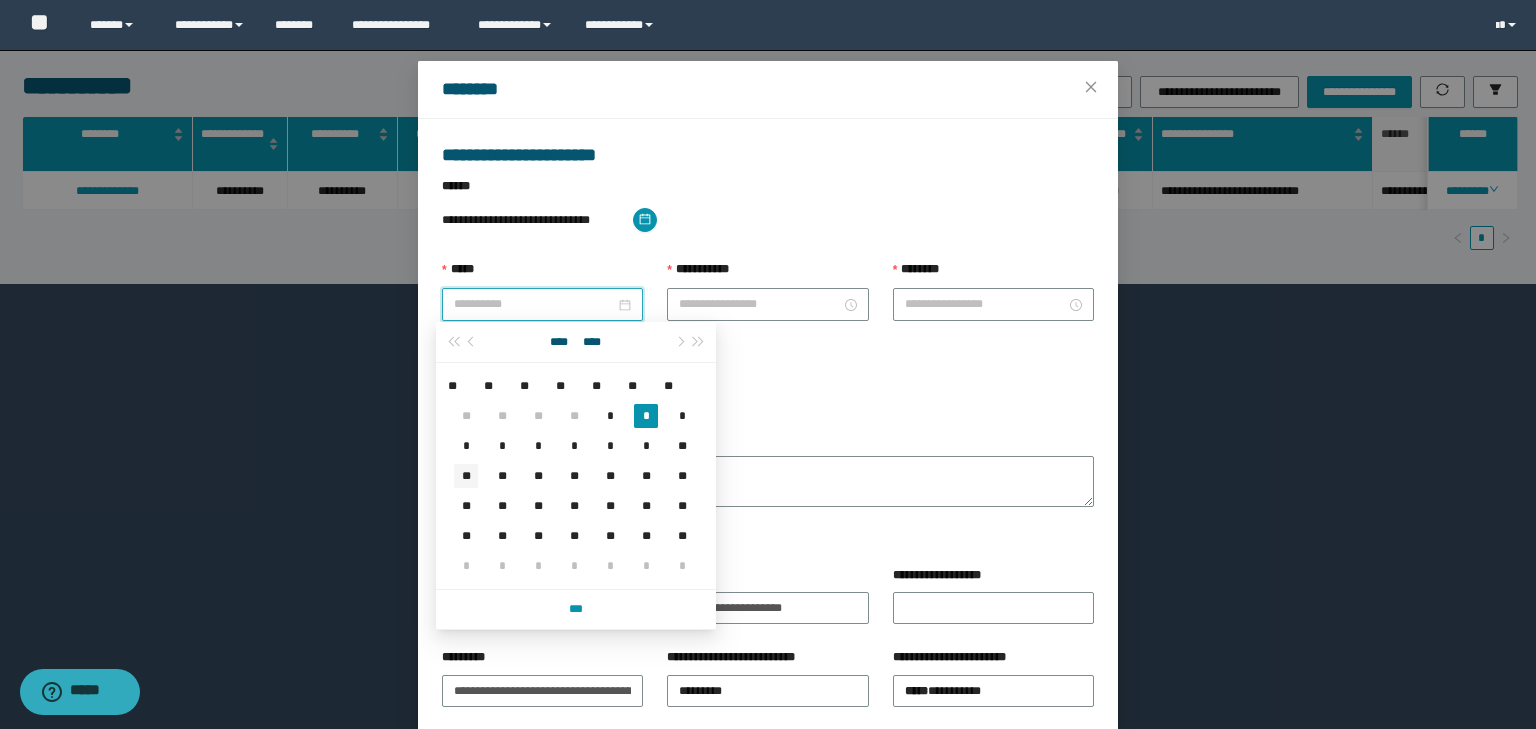 type on "**********" 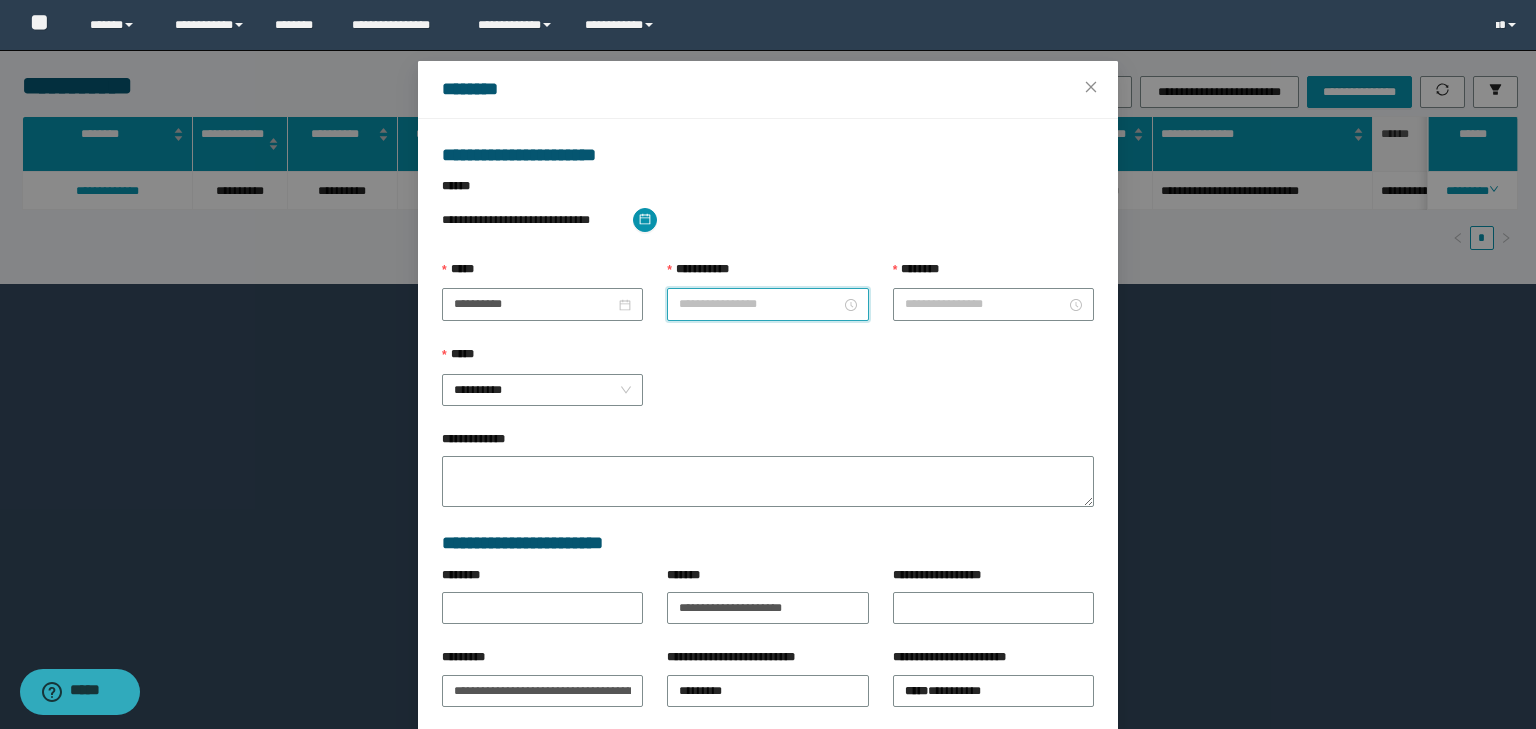 click on "**********" at bounding box center [759, 304] 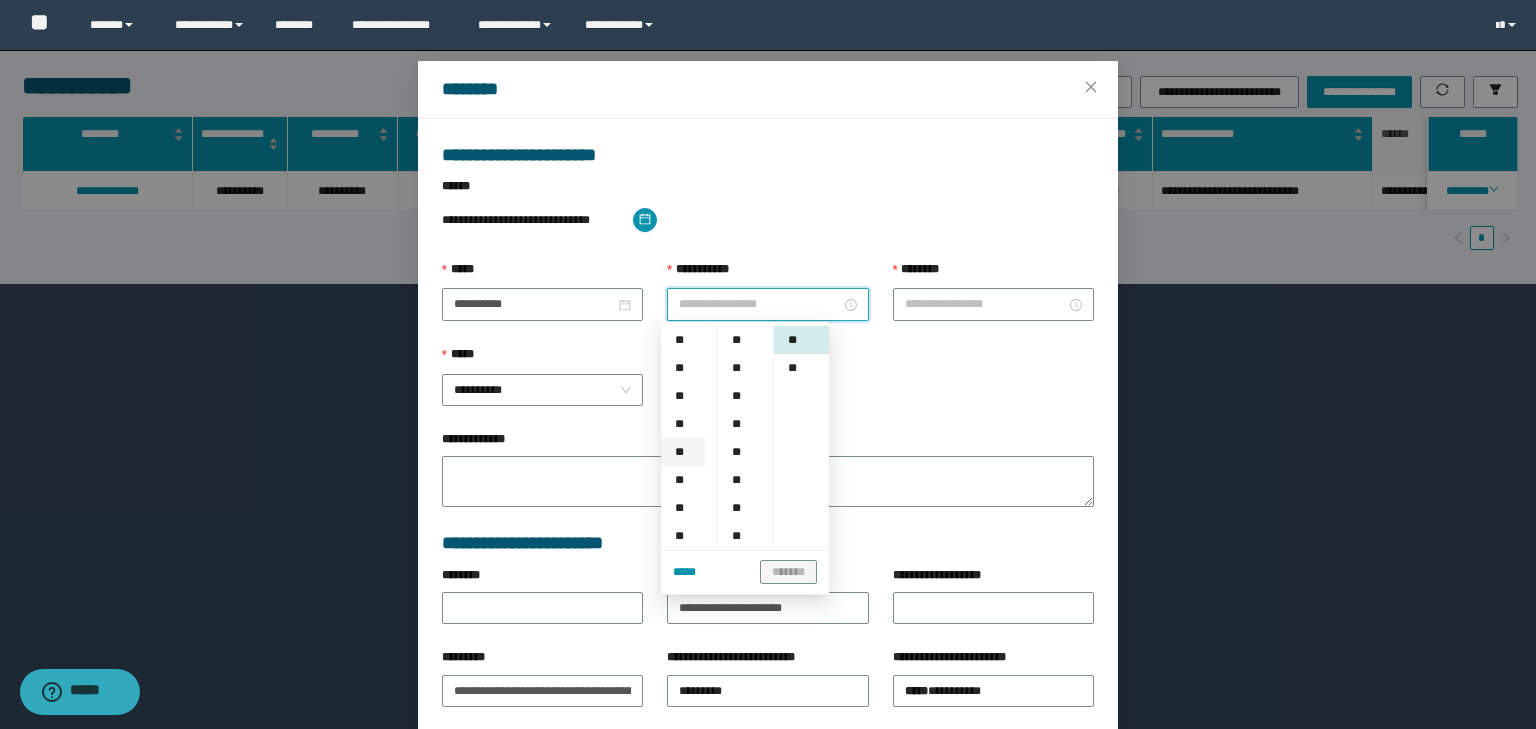click on "**" at bounding box center (683, 452) 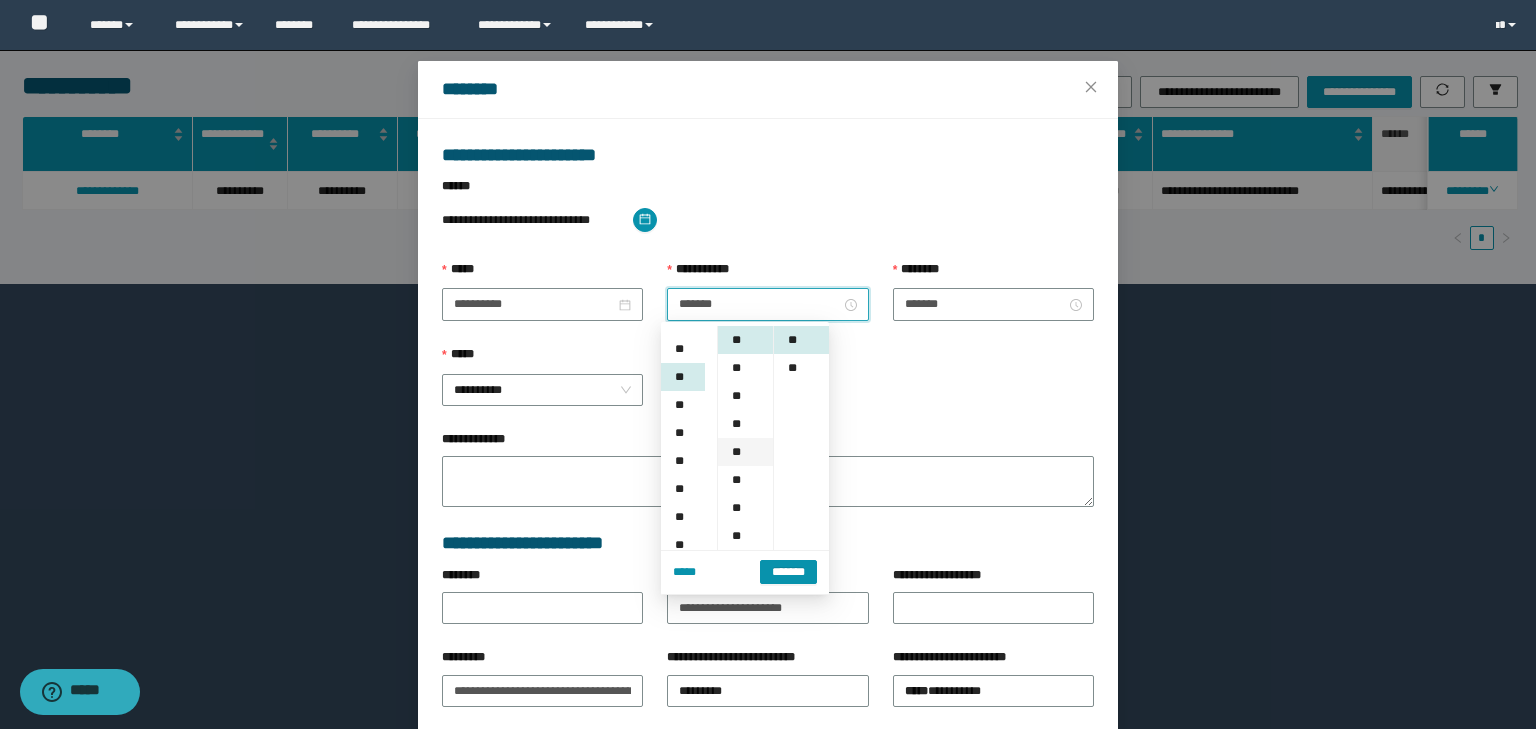 scroll, scrollTop: 112, scrollLeft: 0, axis: vertical 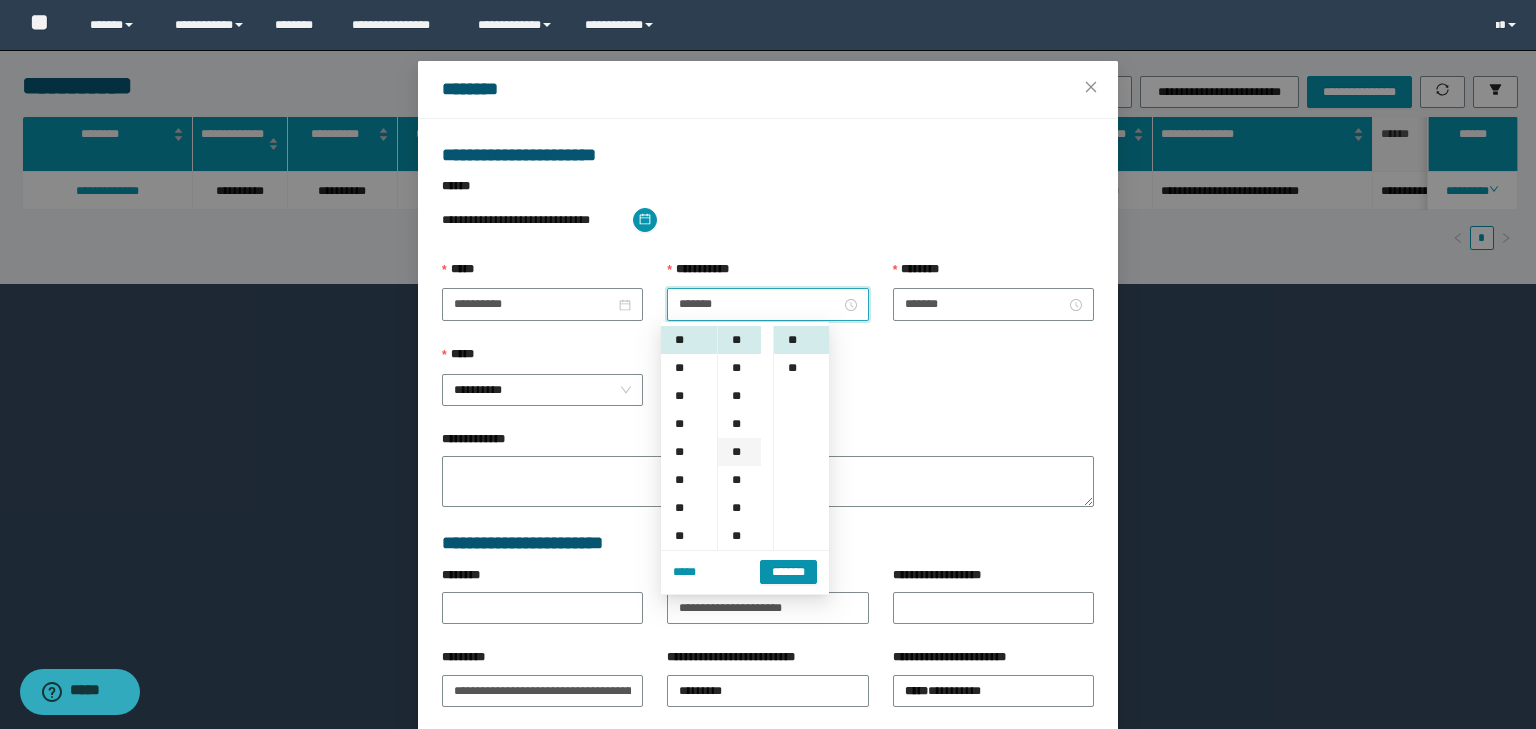 click on "**" at bounding box center (739, 452) 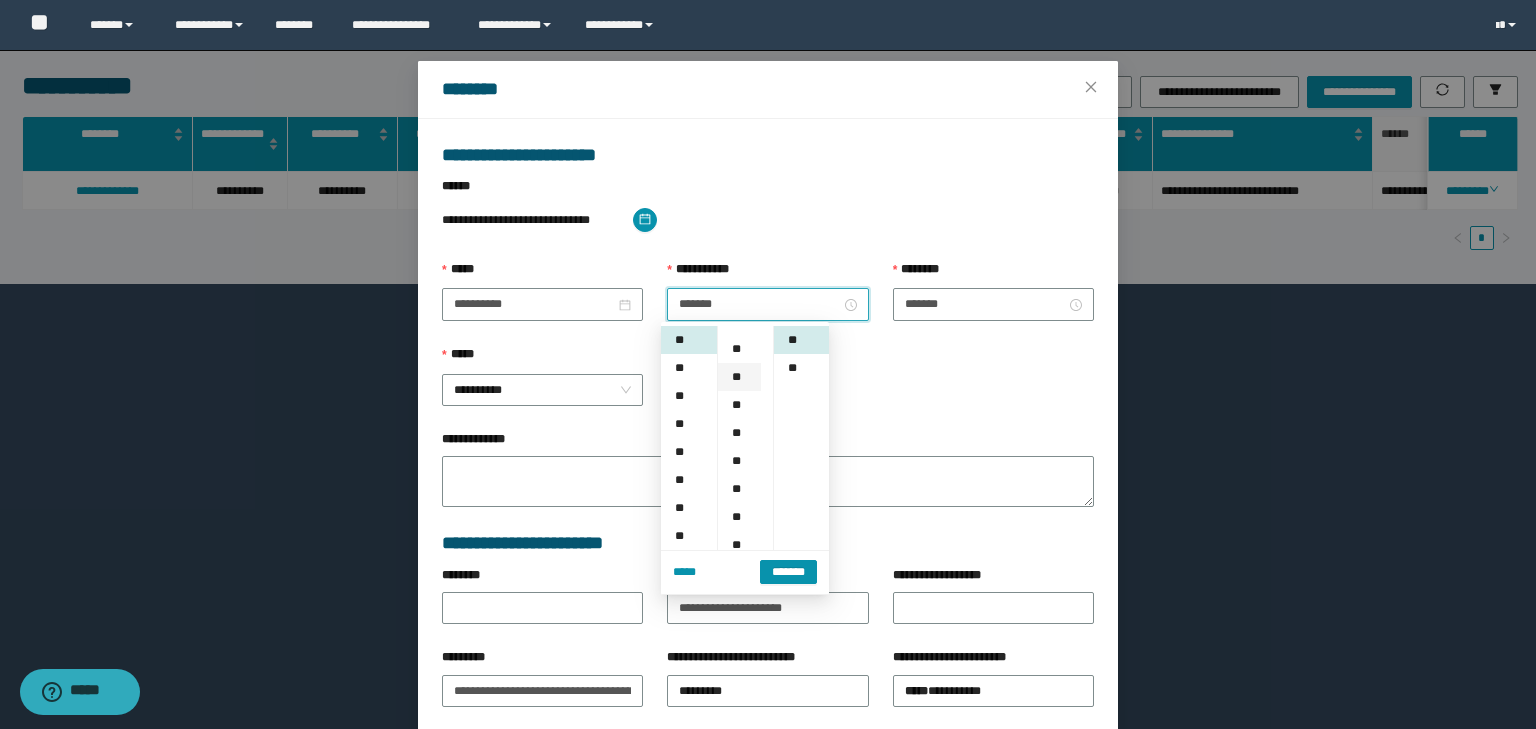 scroll, scrollTop: 112, scrollLeft: 0, axis: vertical 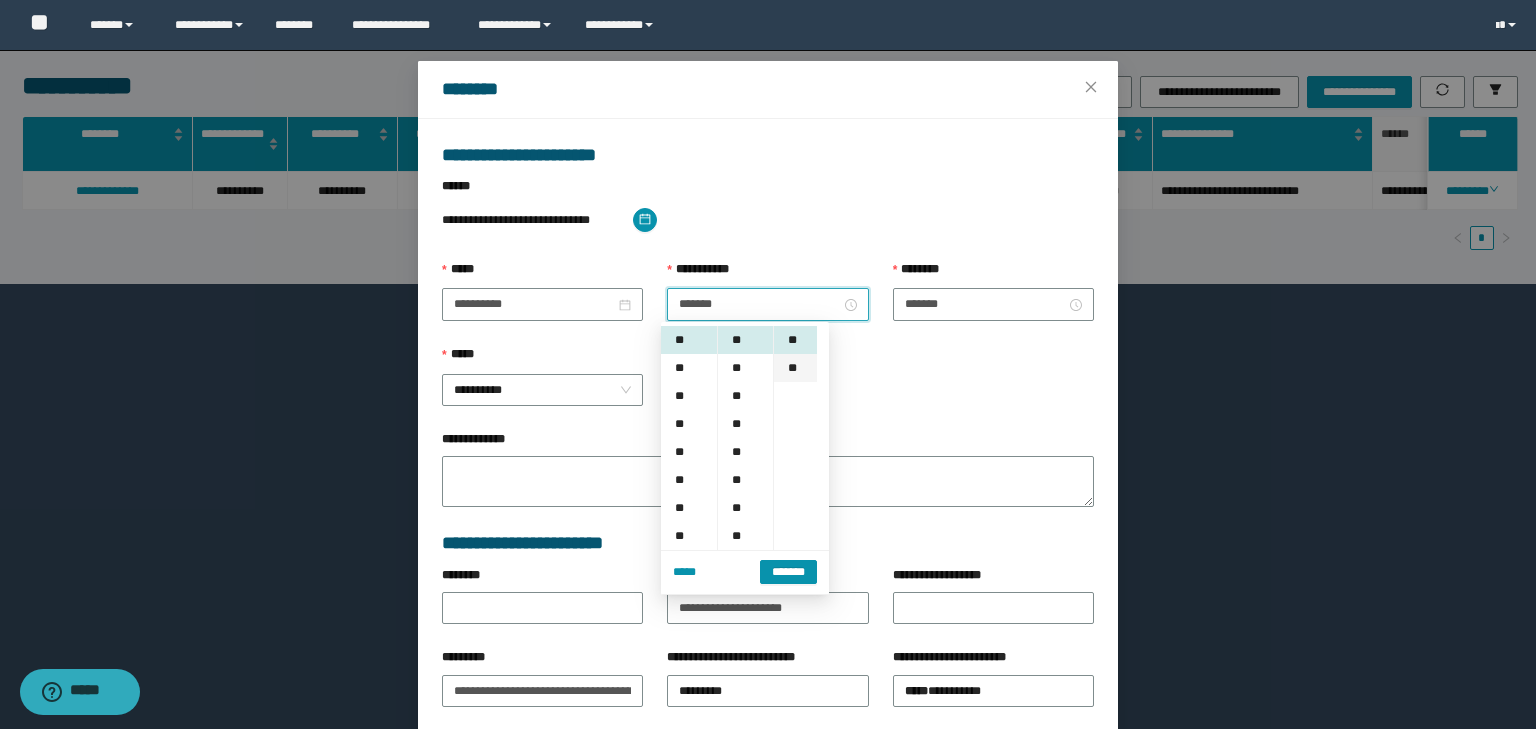 click on "**" at bounding box center (795, 368) 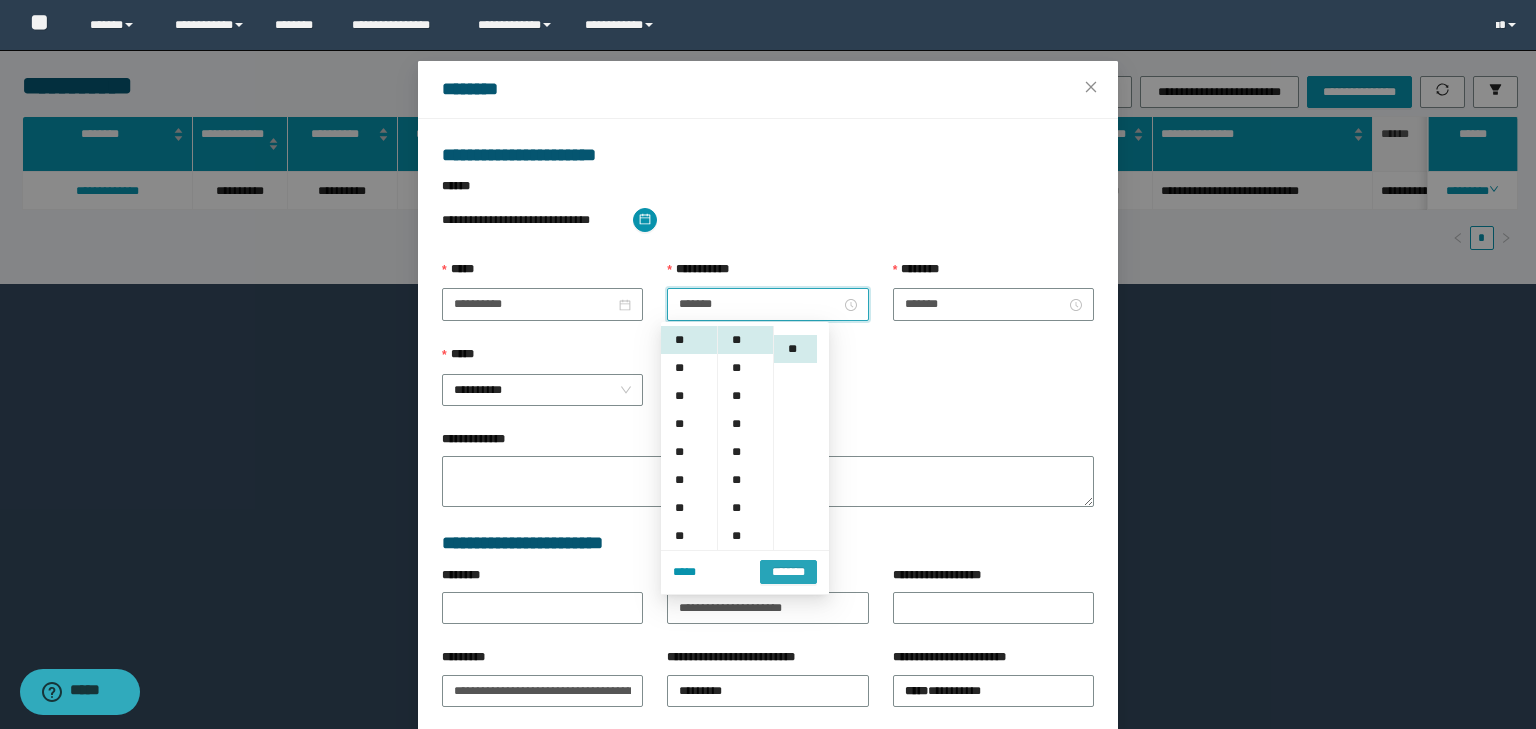 scroll, scrollTop: 28, scrollLeft: 0, axis: vertical 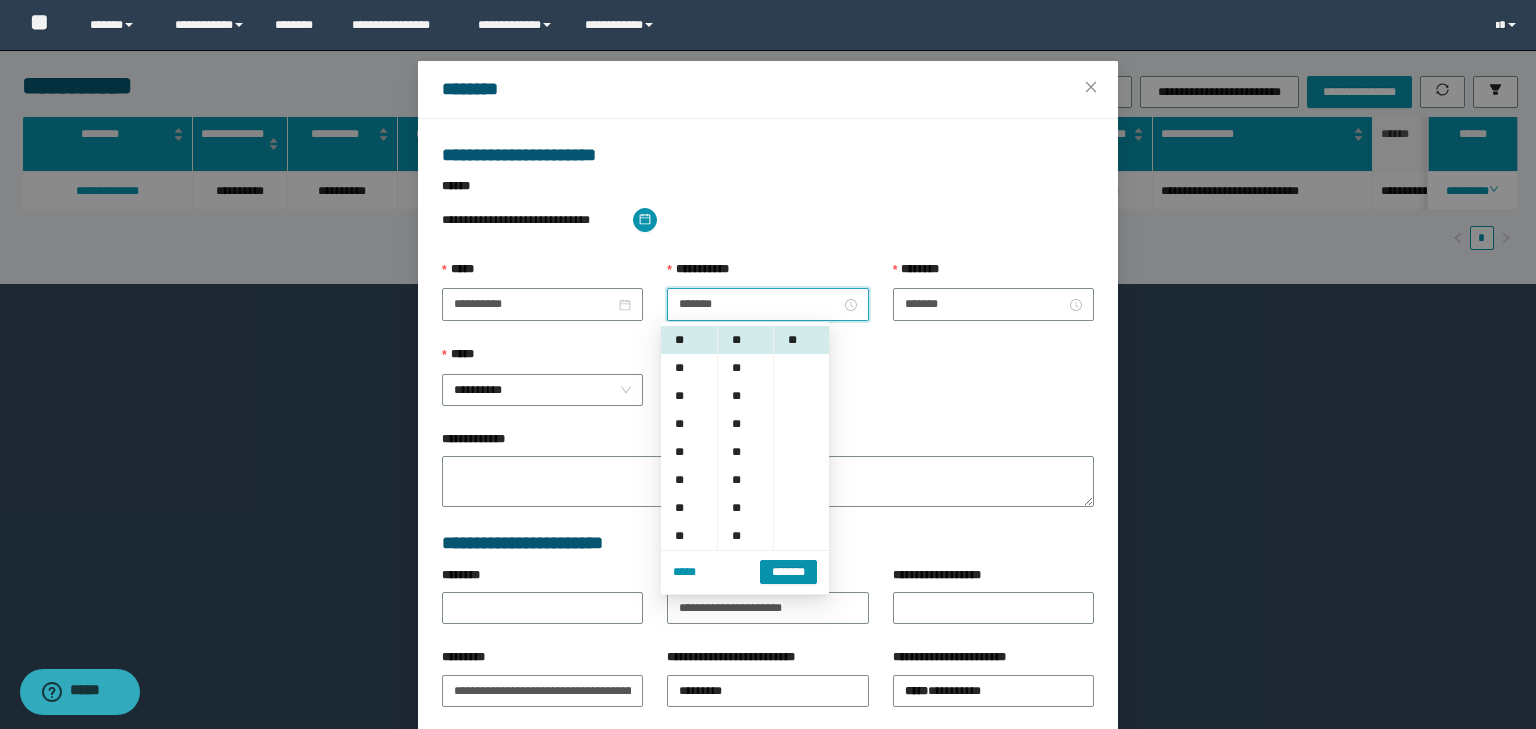 click on "*******" at bounding box center (788, 570) 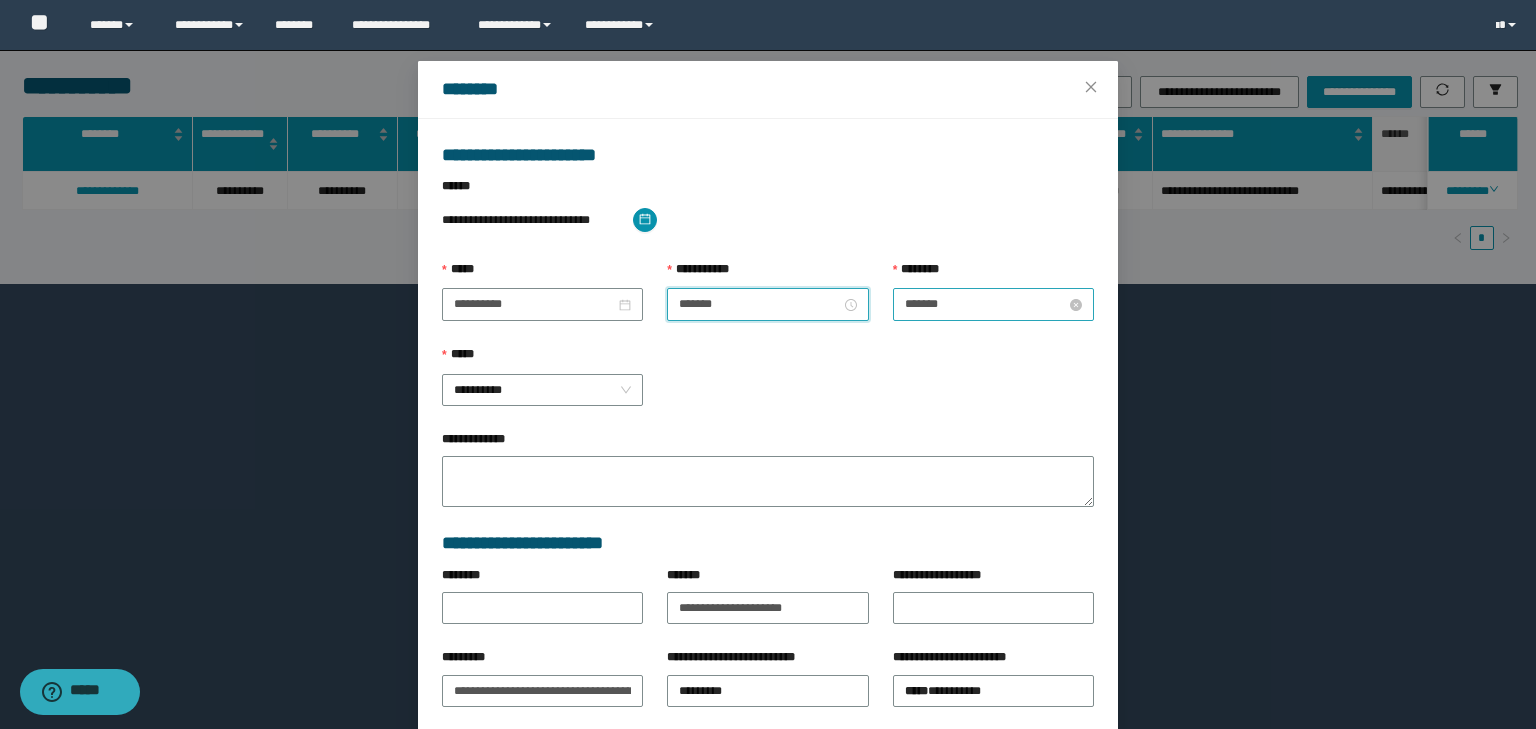 click on "*******" at bounding box center [985, 304] 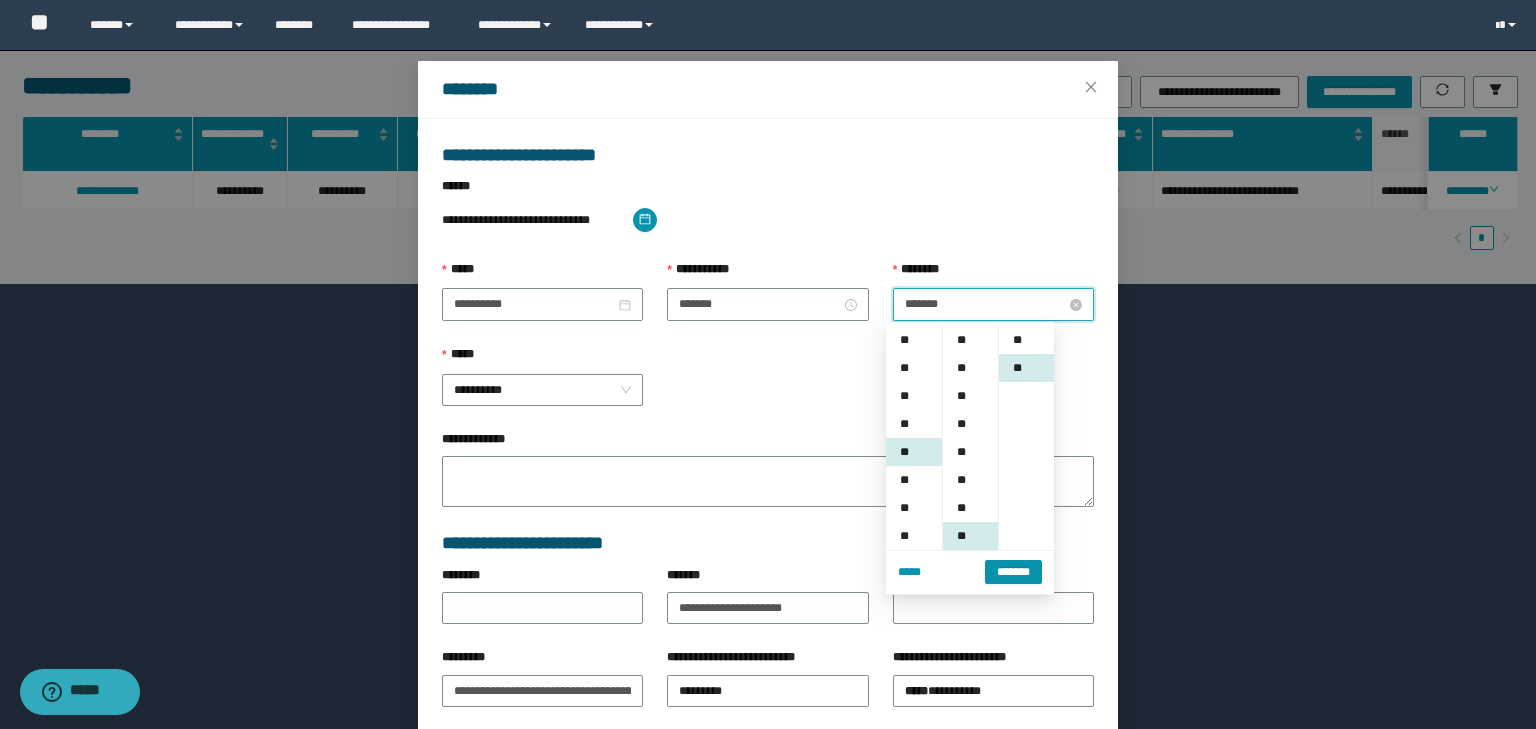 scroll, scrollTop: 112, scrollLeft: 0, axis: vertical 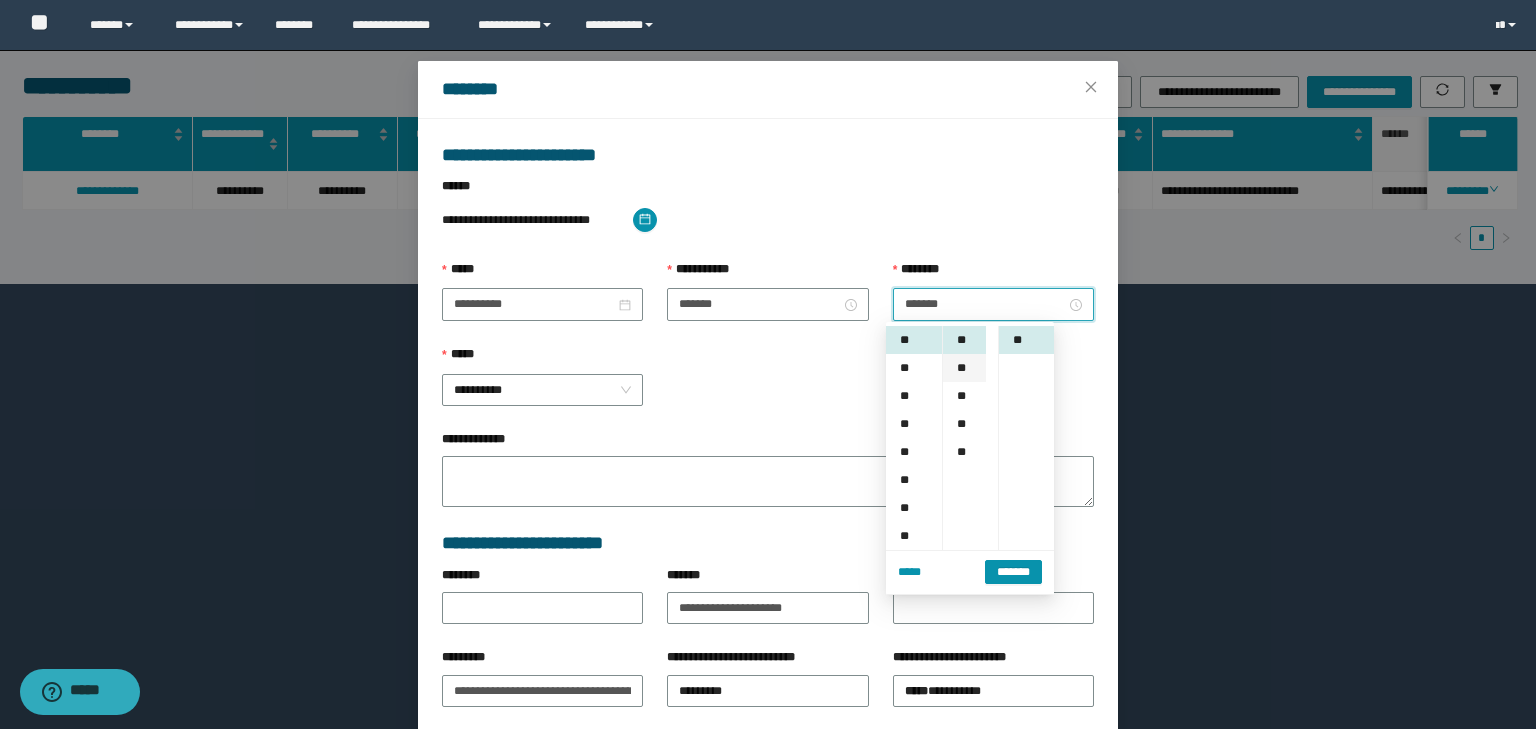 click on "**" at bounding box center (964, 368) 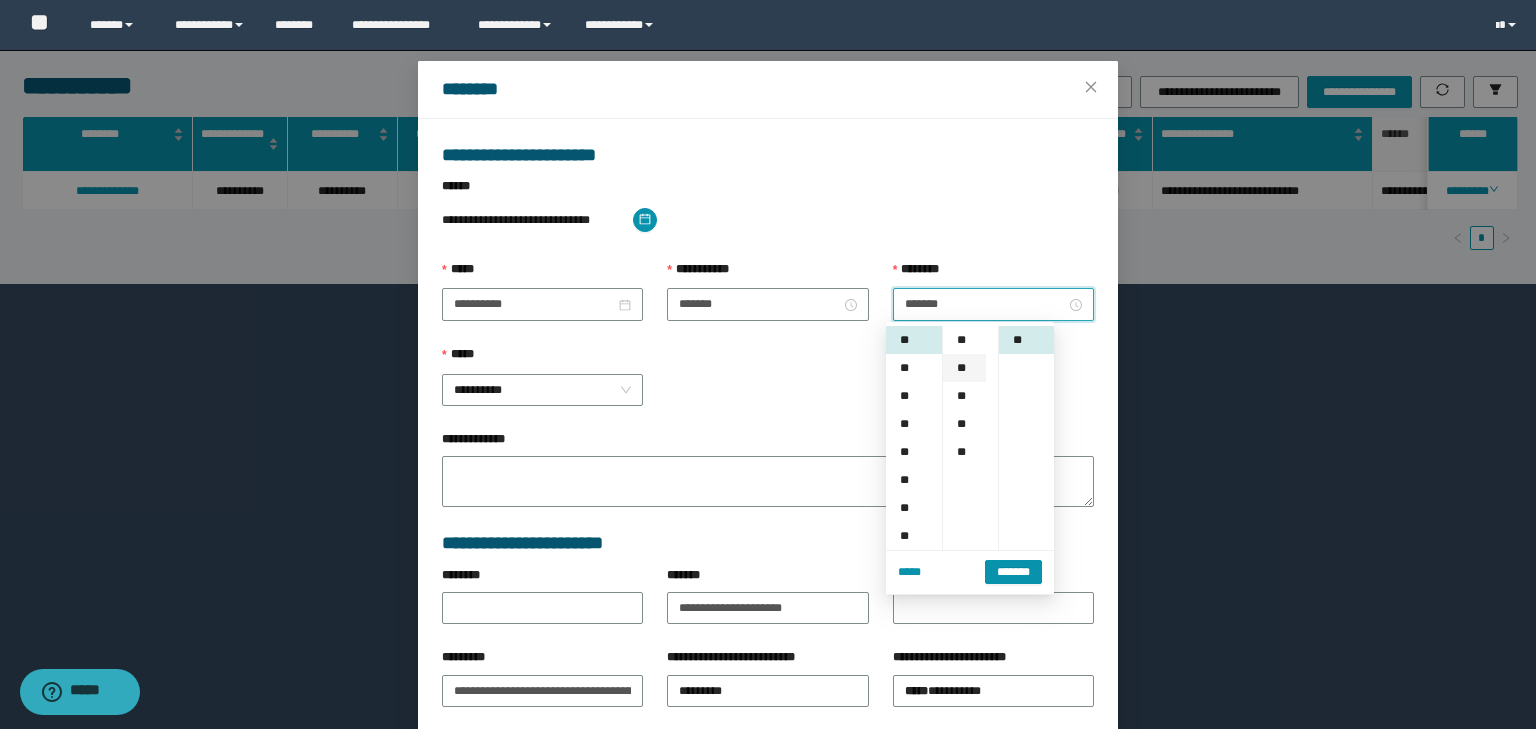 scroll, scrollTop: 224, scrollLeft: 0, axis: vertical 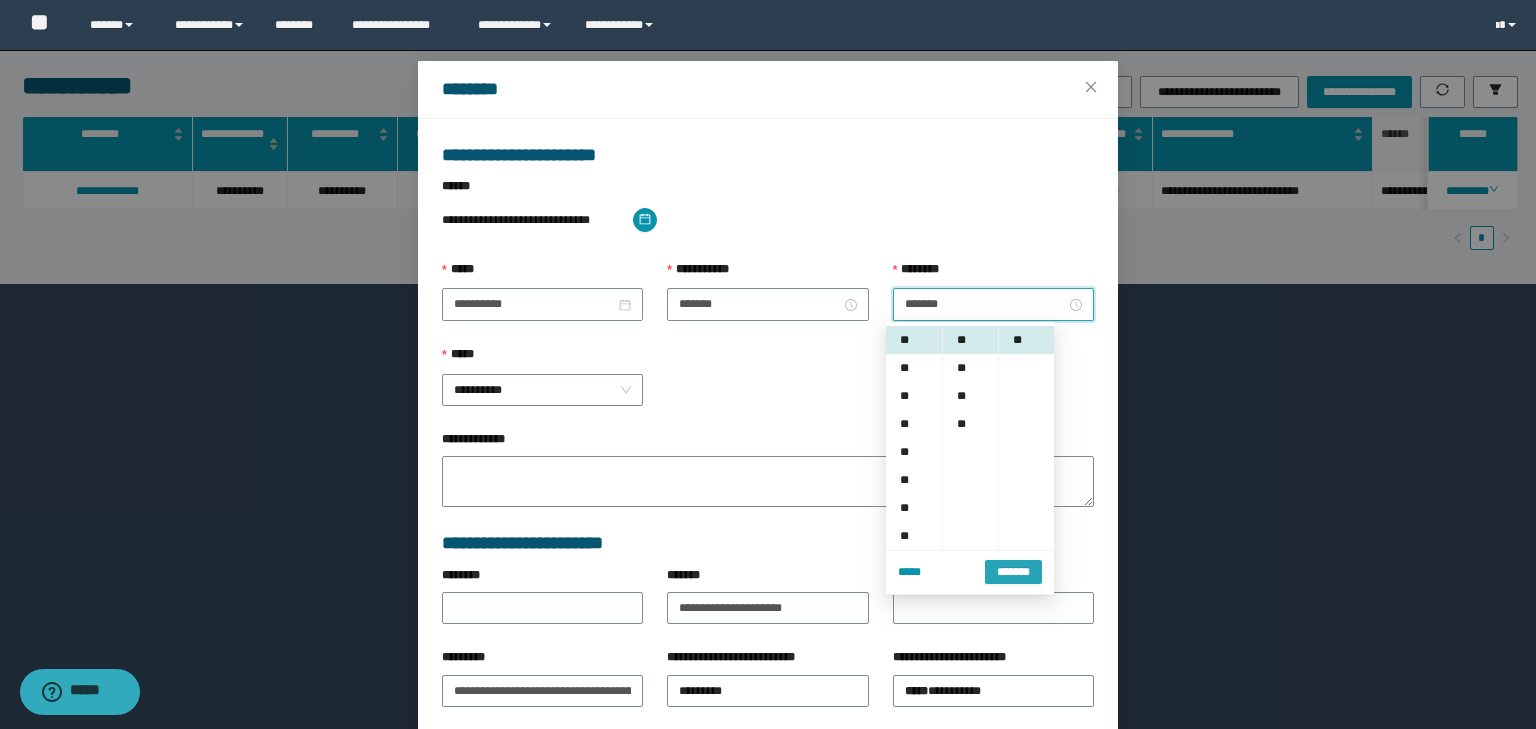 click on "*******" at bounding box center [1013, 572] 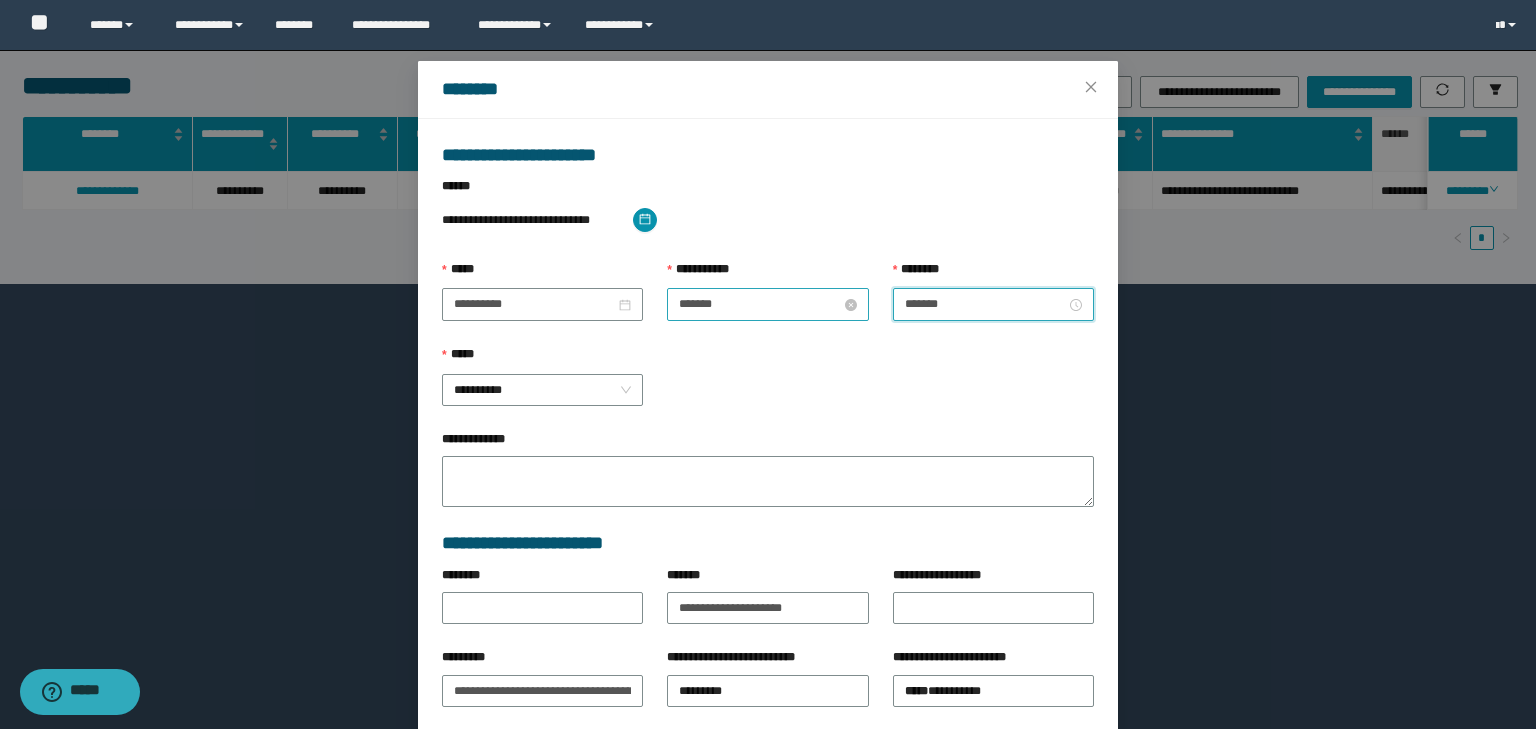 click on "*******" at bounding box center (759, 304) 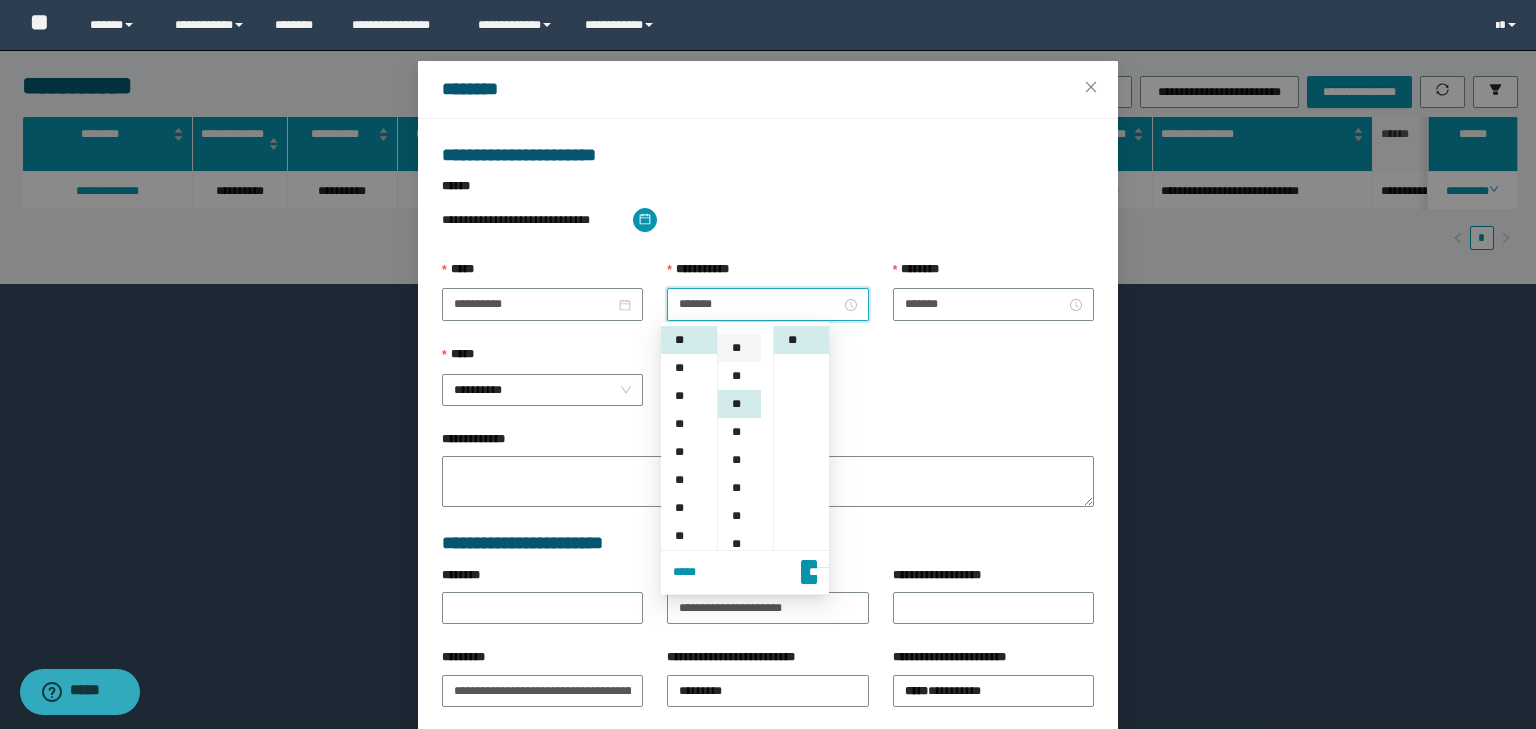 click on "**" at bounding box center (739, 348) 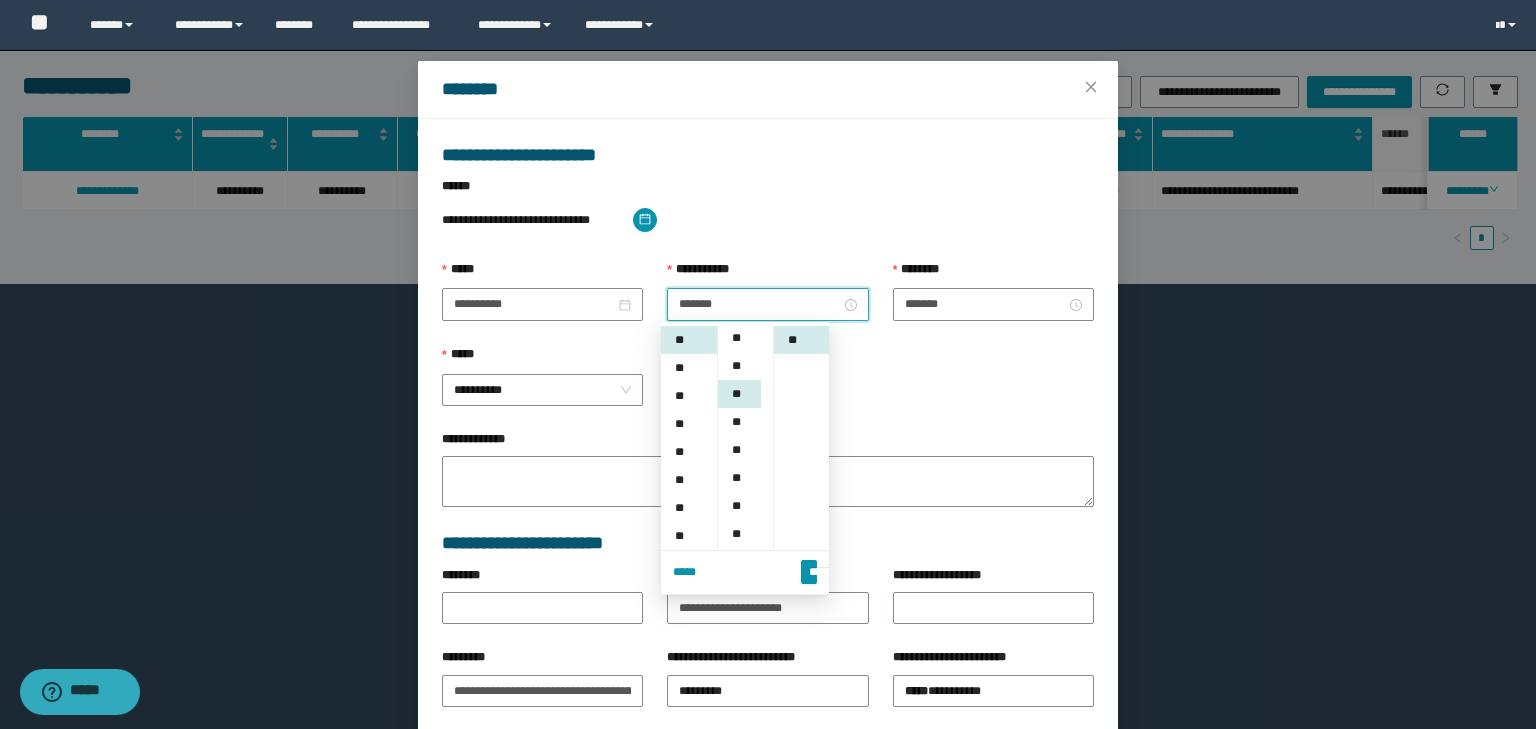 scroll, scrollTop: 0, scrollLeft: 0, axis: both 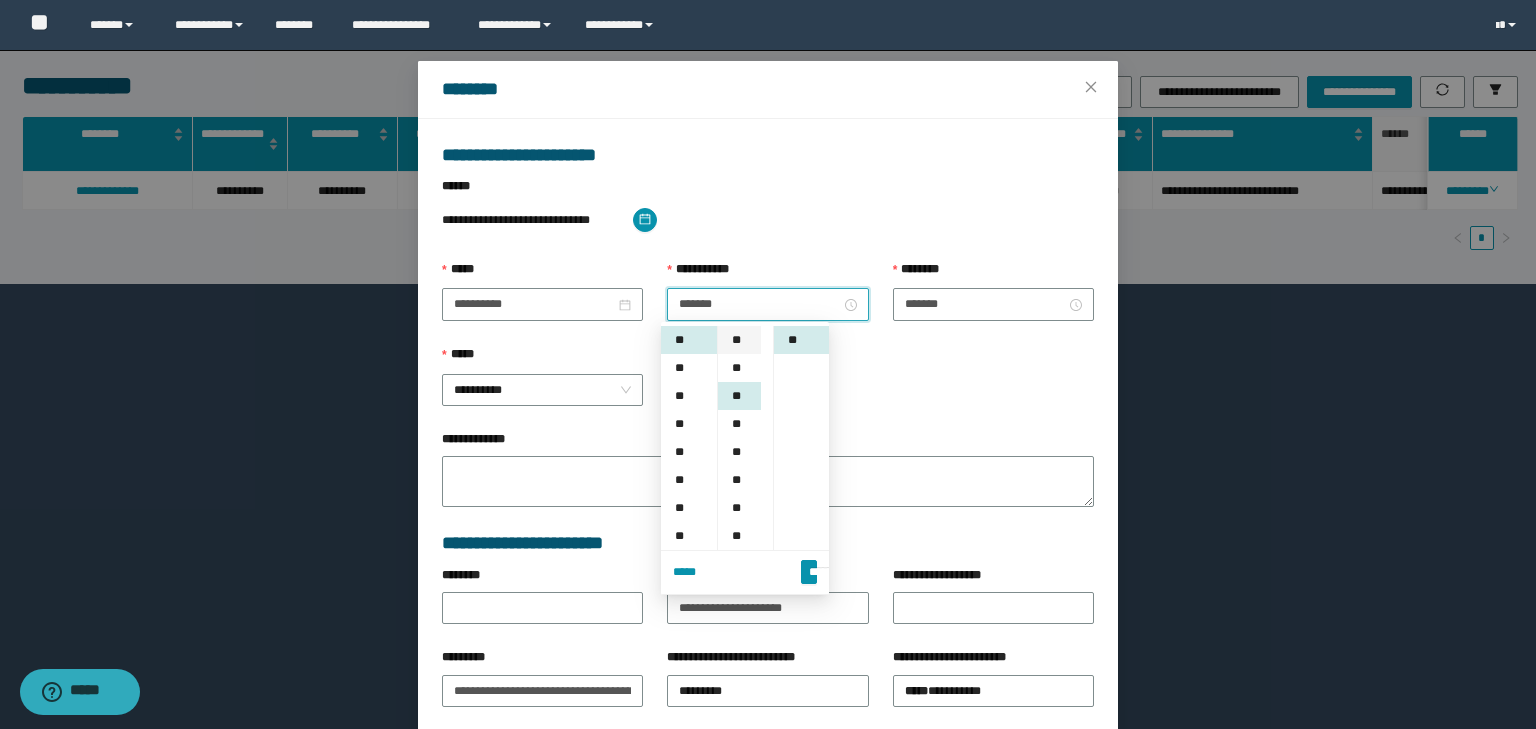 click on "**" at bounding box center [739, 340] 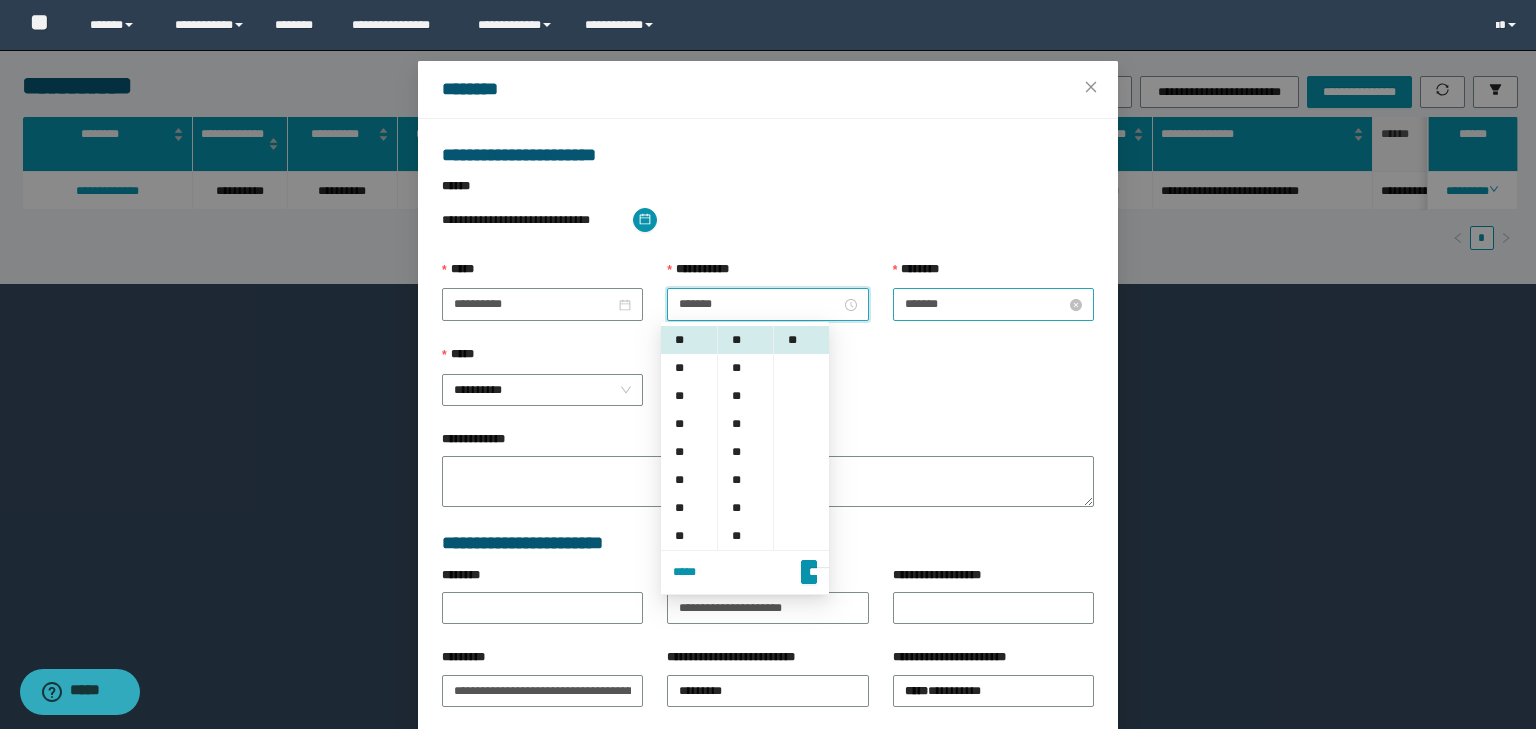 click on "*******" at bounding box center (985, 304) 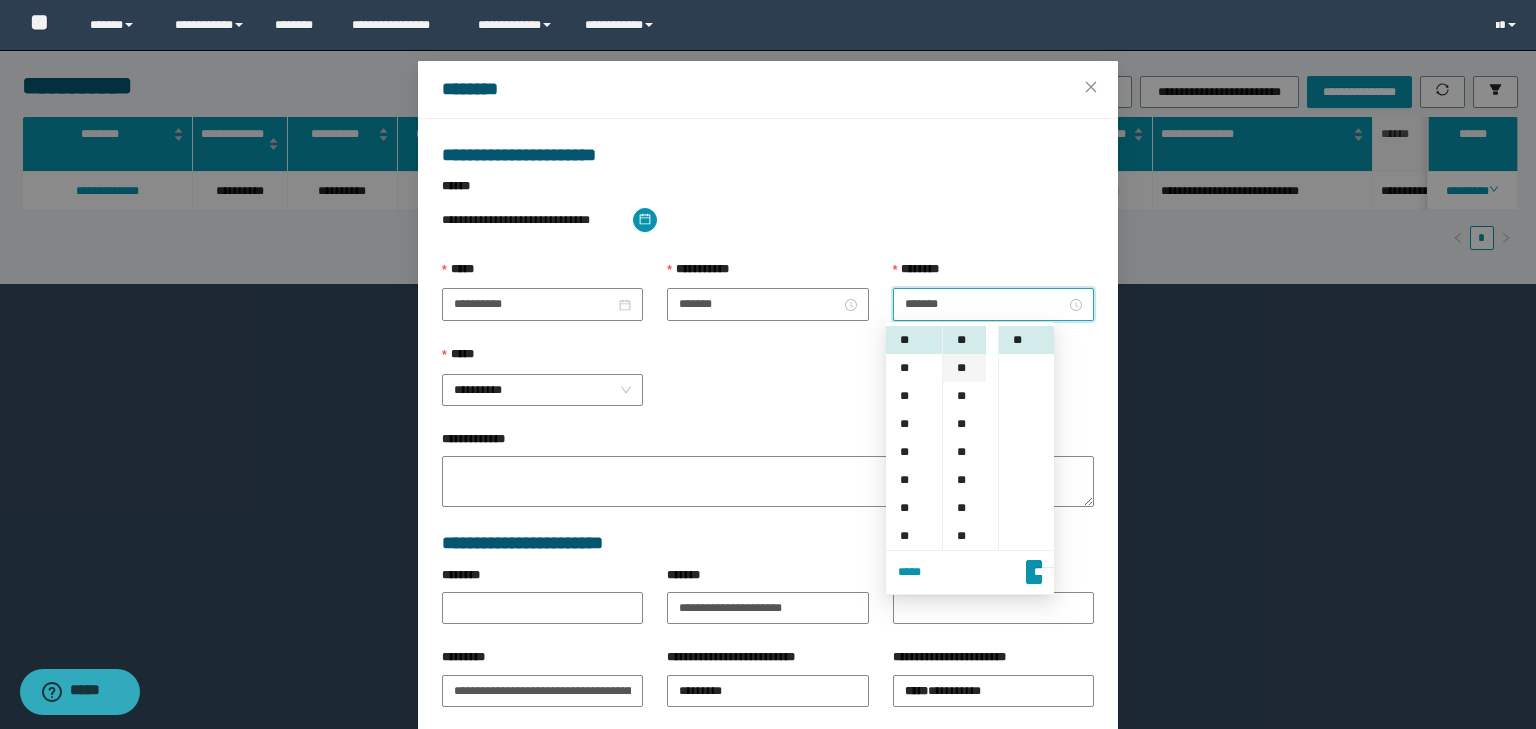 click on "**" at bounding box center [964, 368] 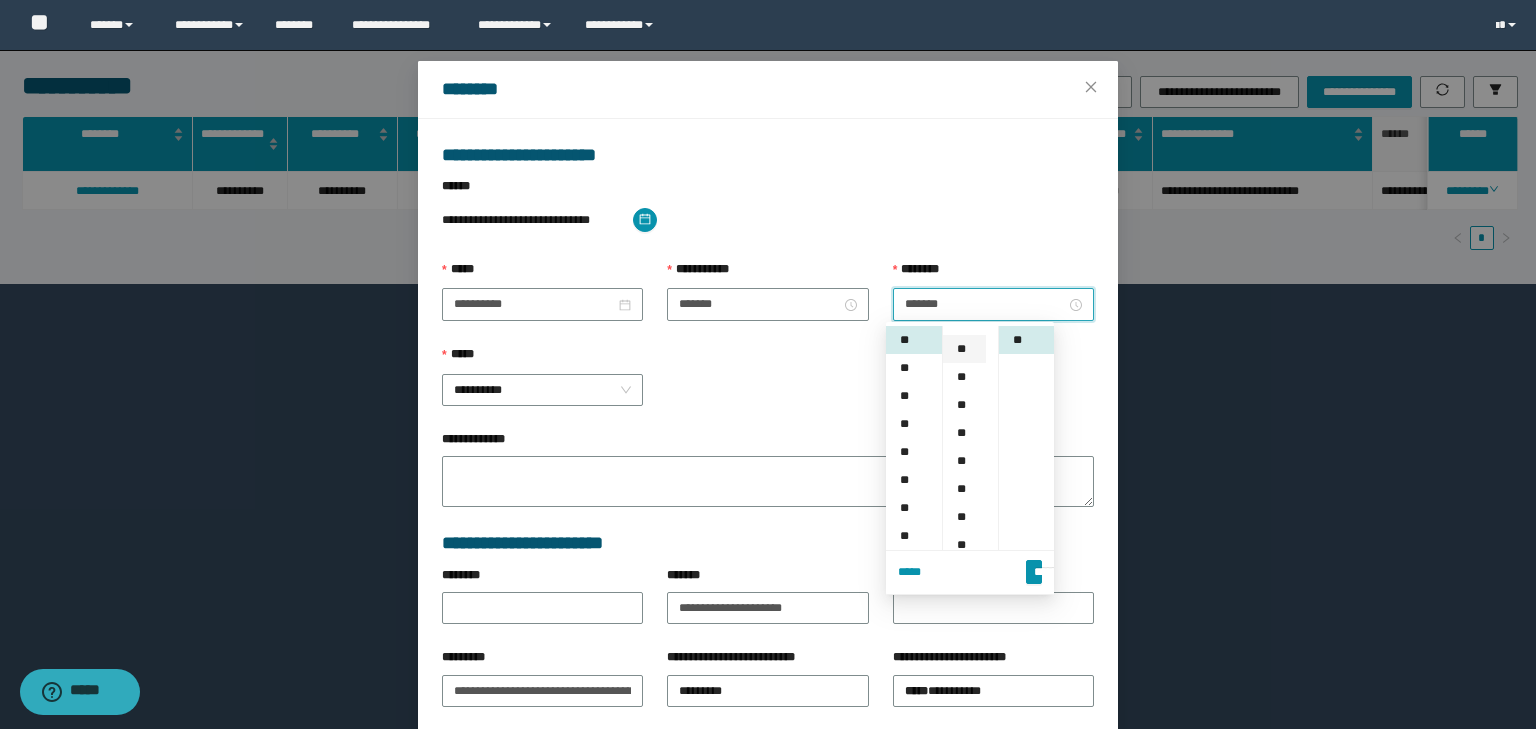 scroll, scrollTop: 112, scrollLeft: 0, axis: vertical 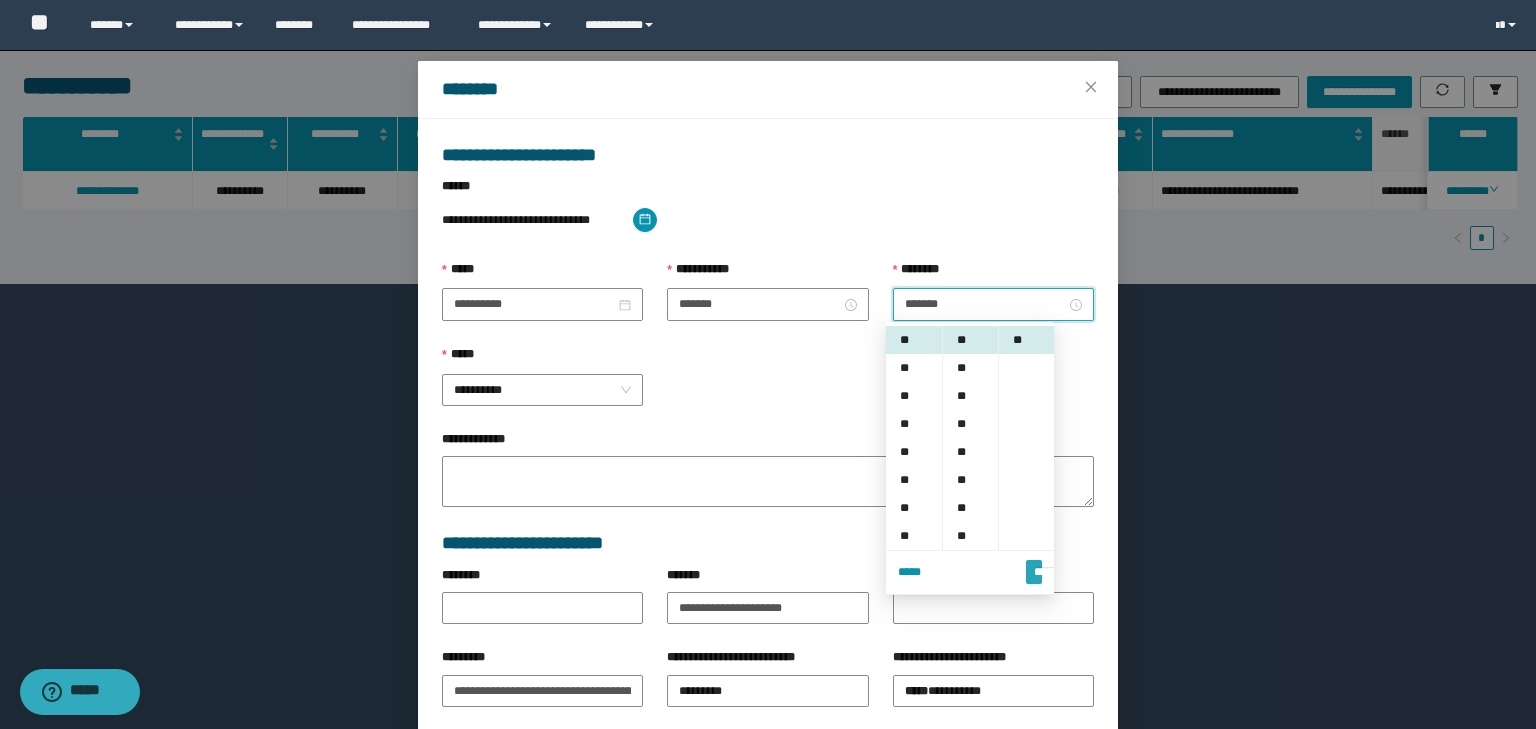 click on "*******" at bounding box center [1034, 563] 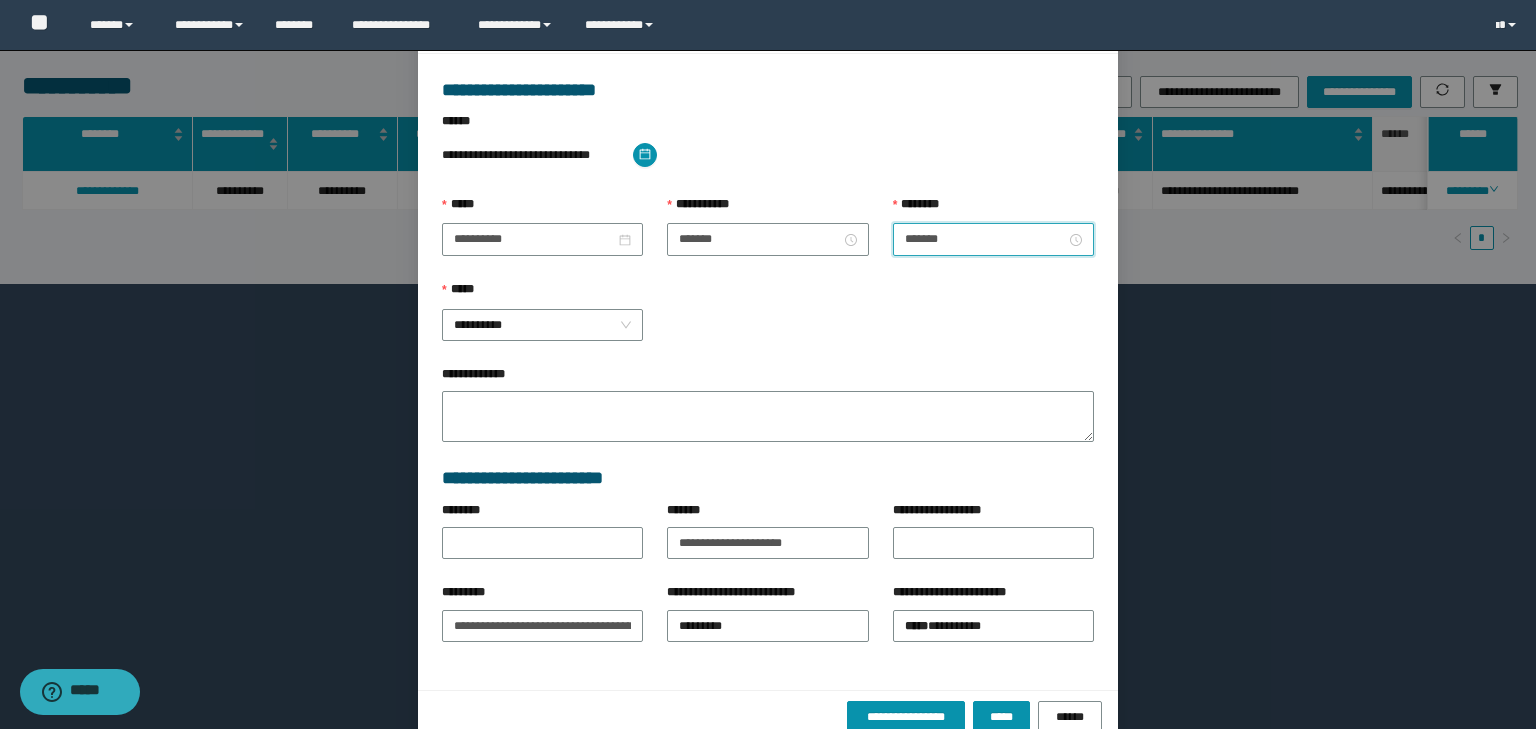 scroll, scrollTop: 139, scrollLeft: 0, axis: vertical 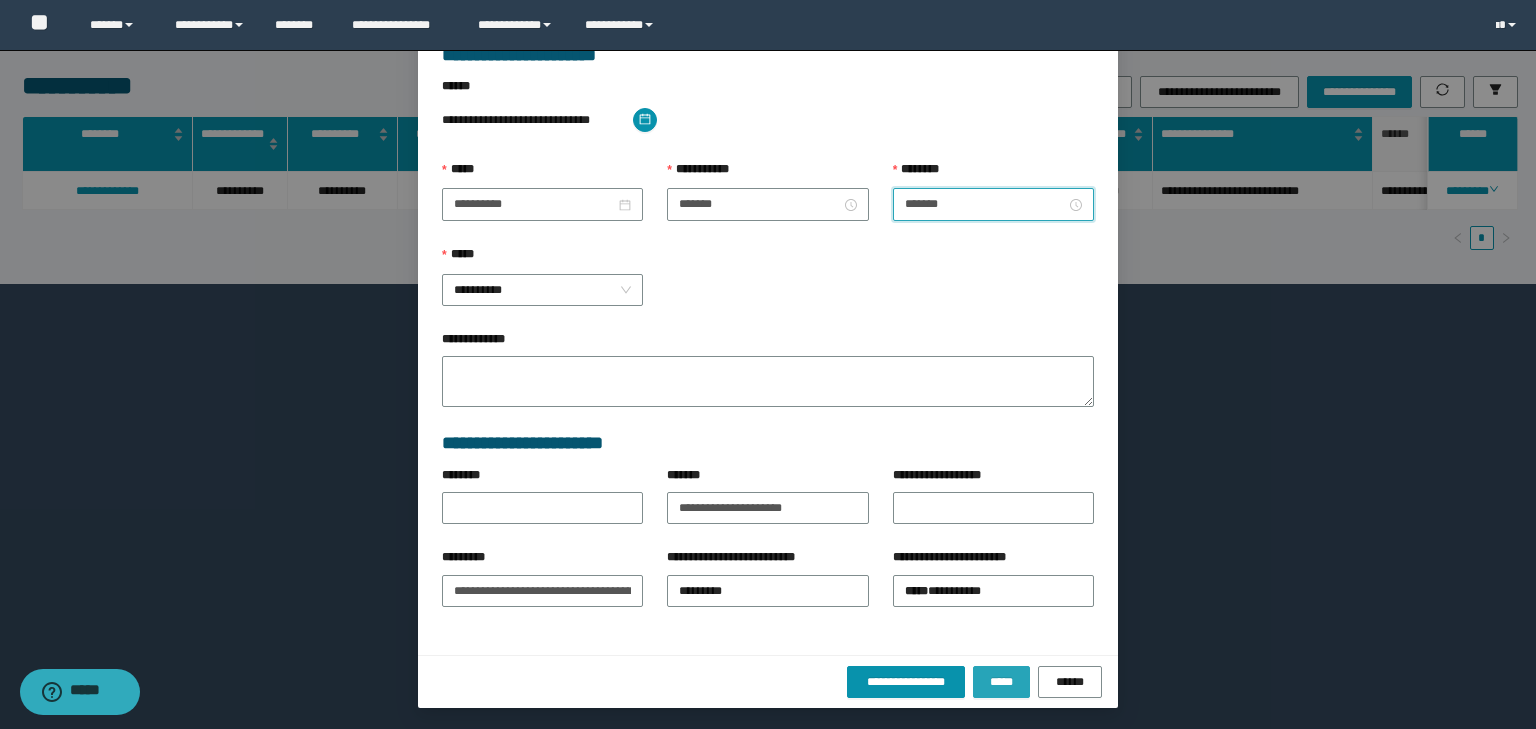 click on "*****" at bounding box center (1001, 682) 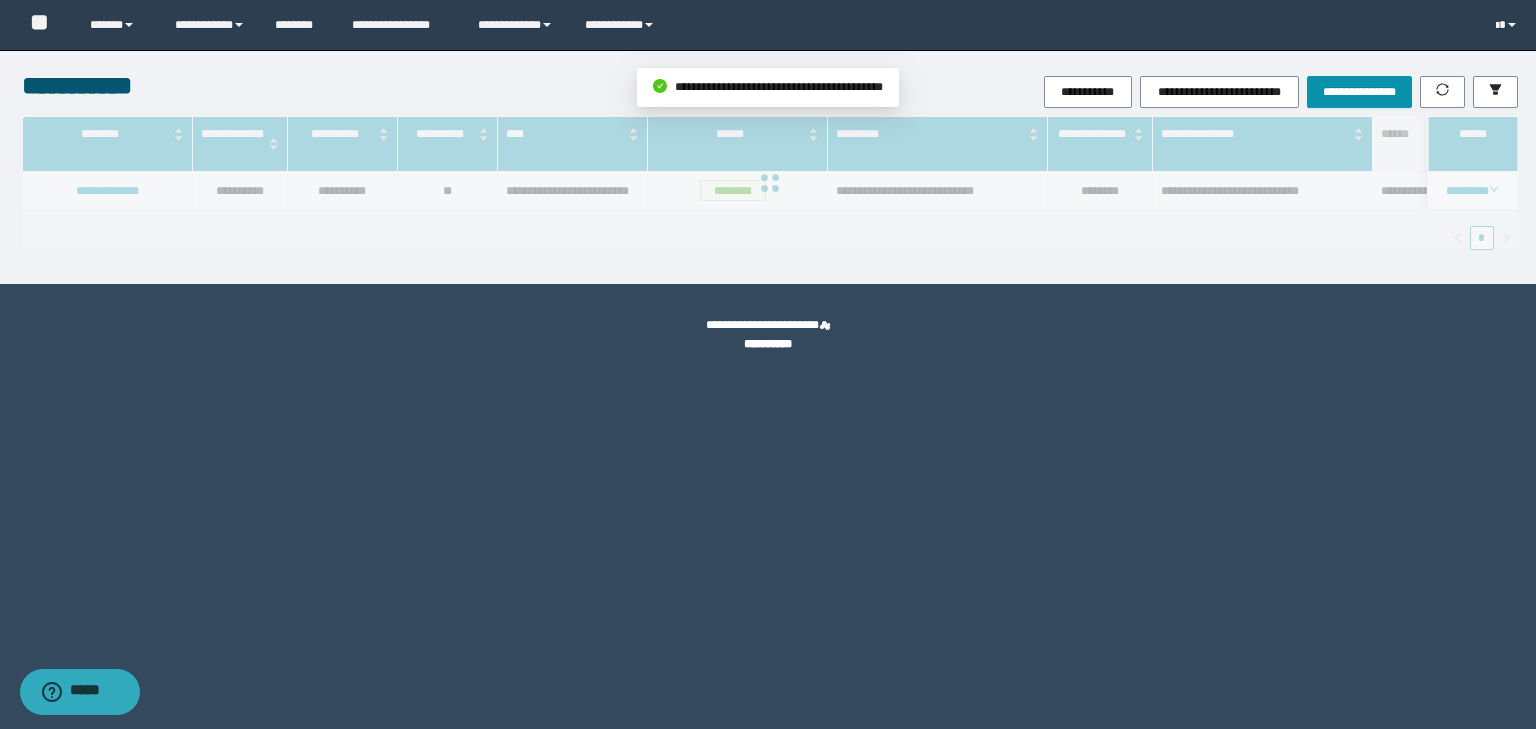 scroll, scrollTop: 39, scrollLeft: 0, axis: vertical 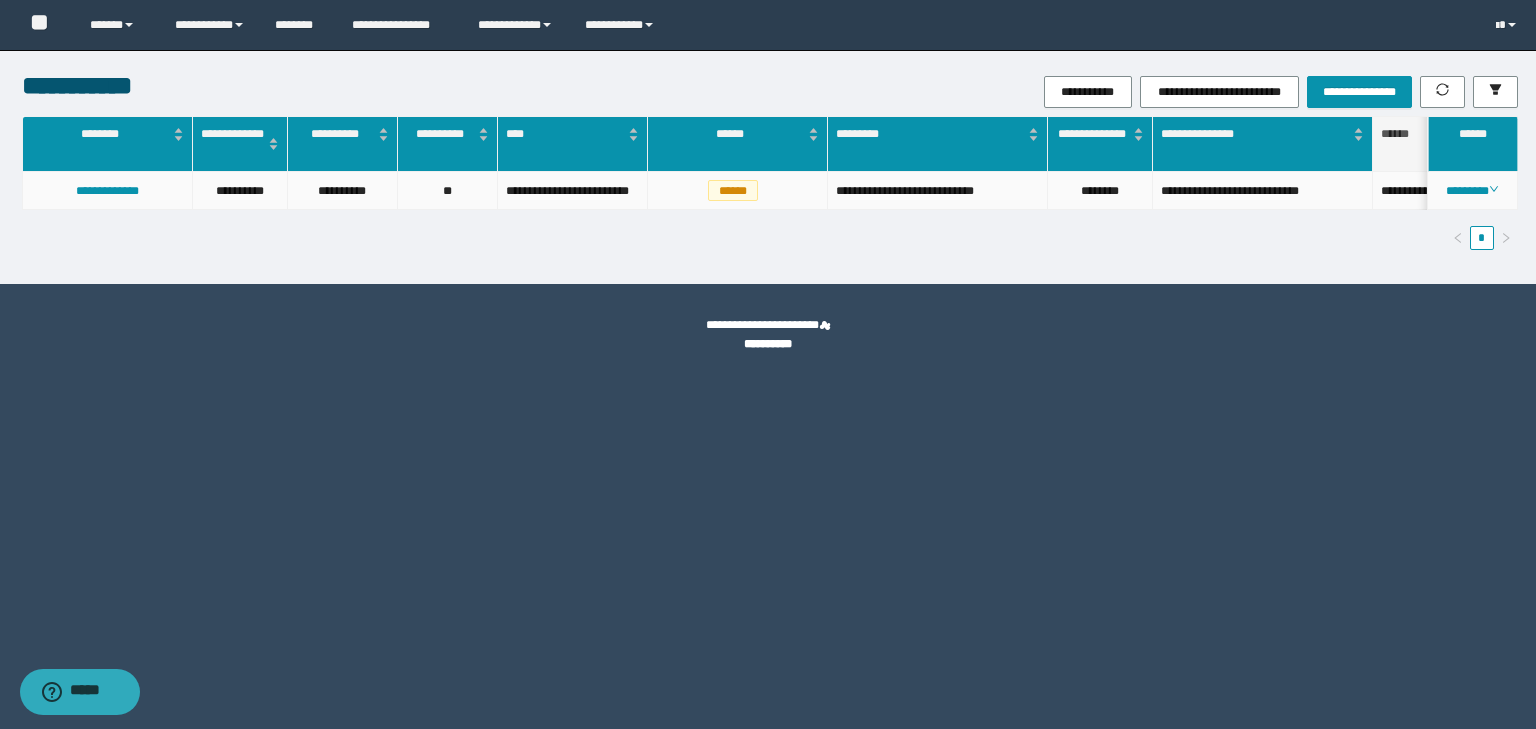 click on "********" at bounding box center (1473, 191) 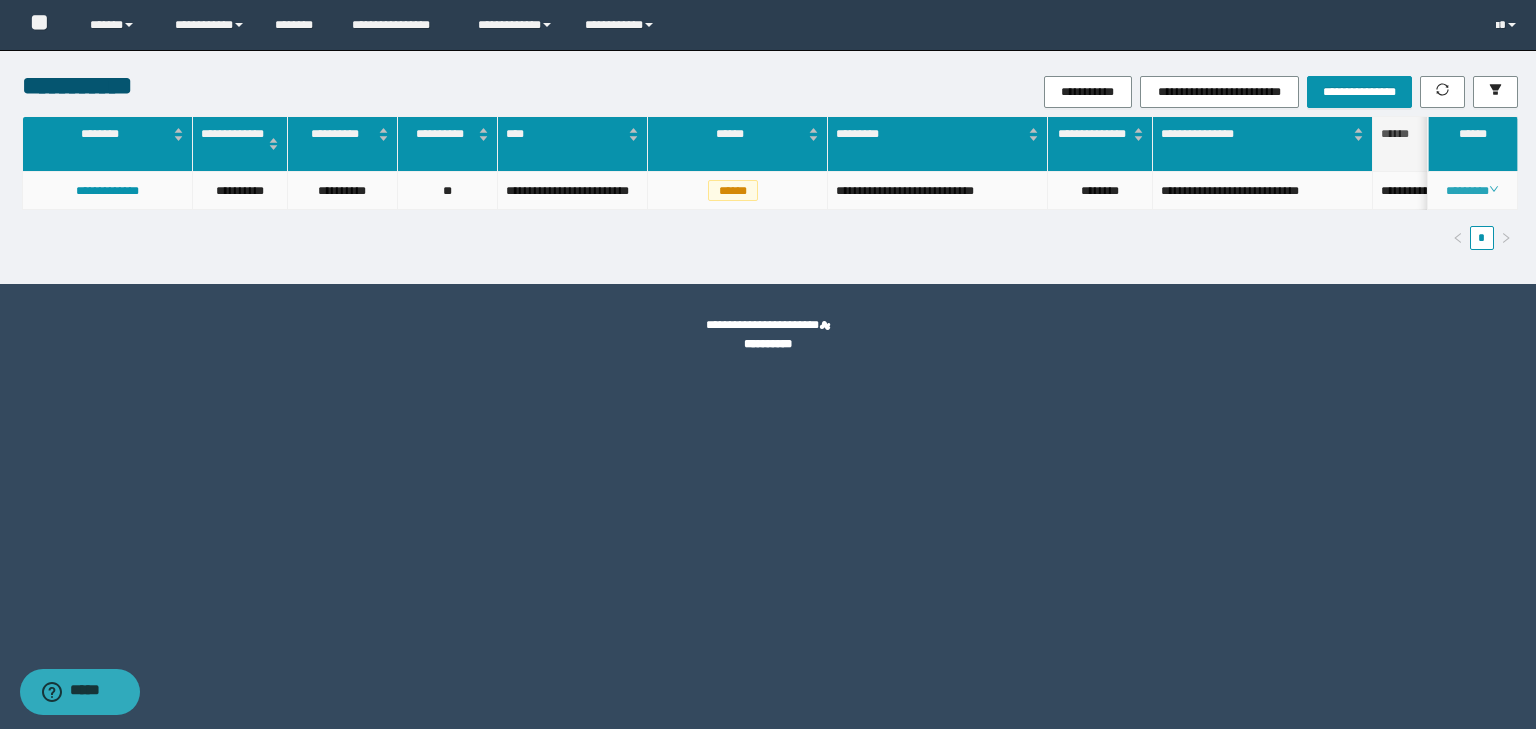 click 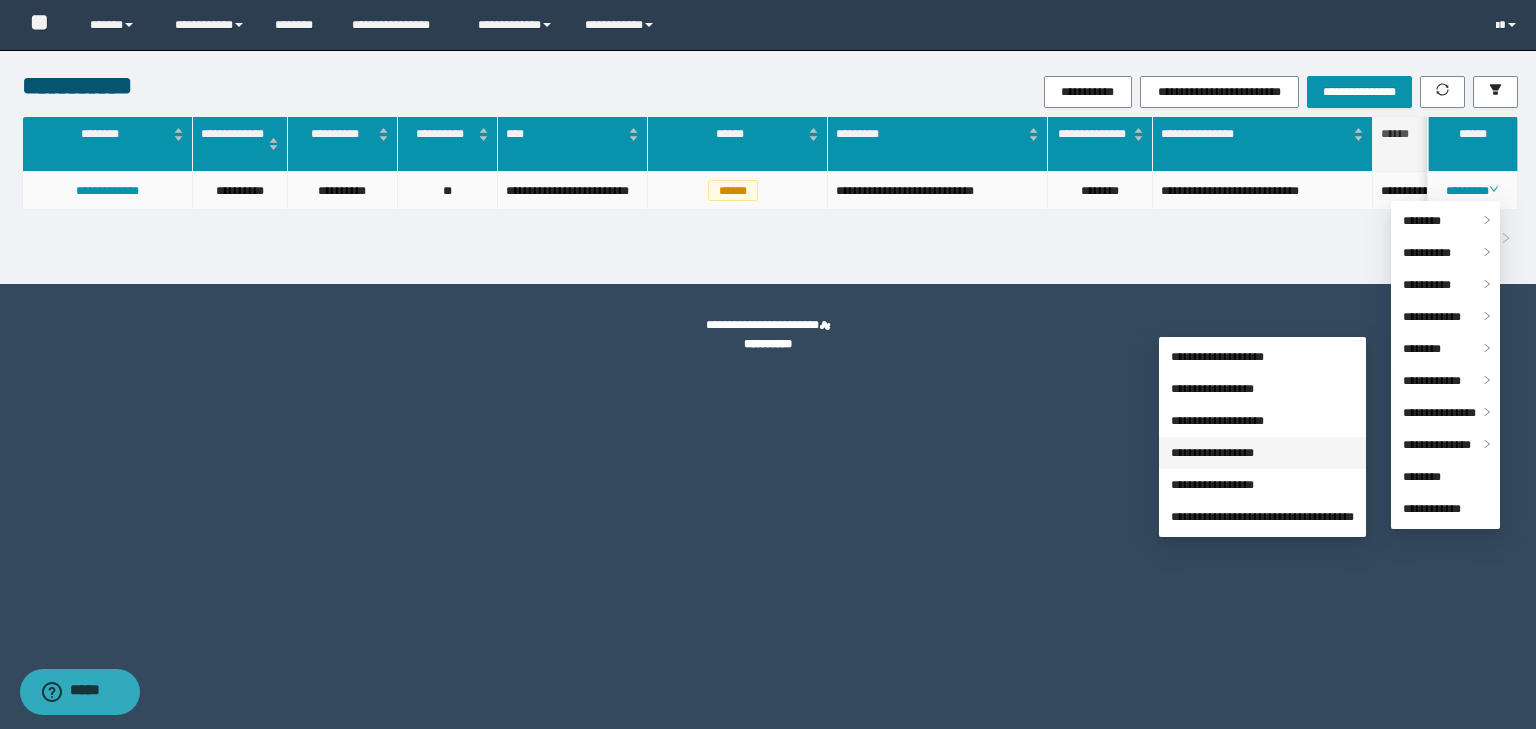 click on "**********" at bounding box center [1212, 453] 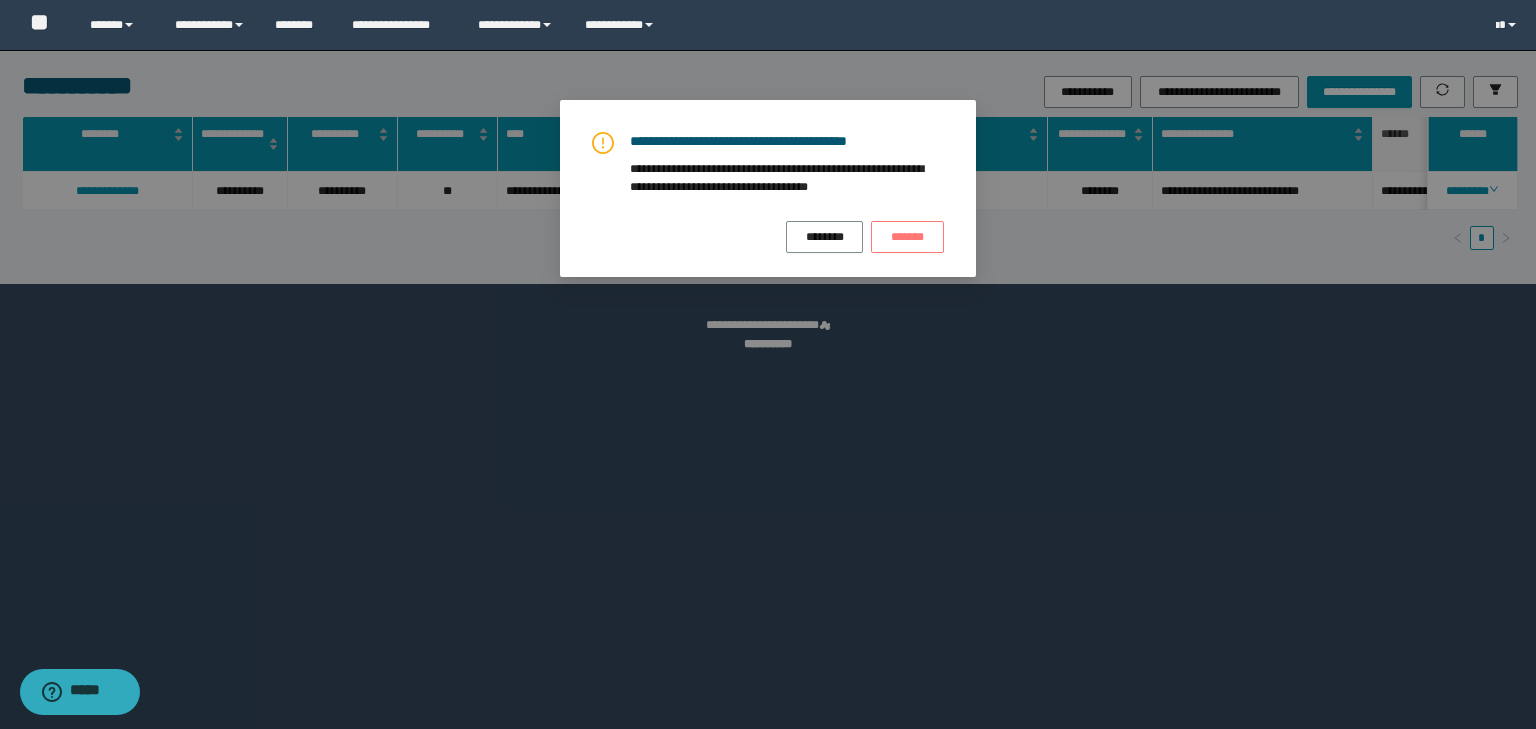click on "*******" at bounding box center [907, 237] 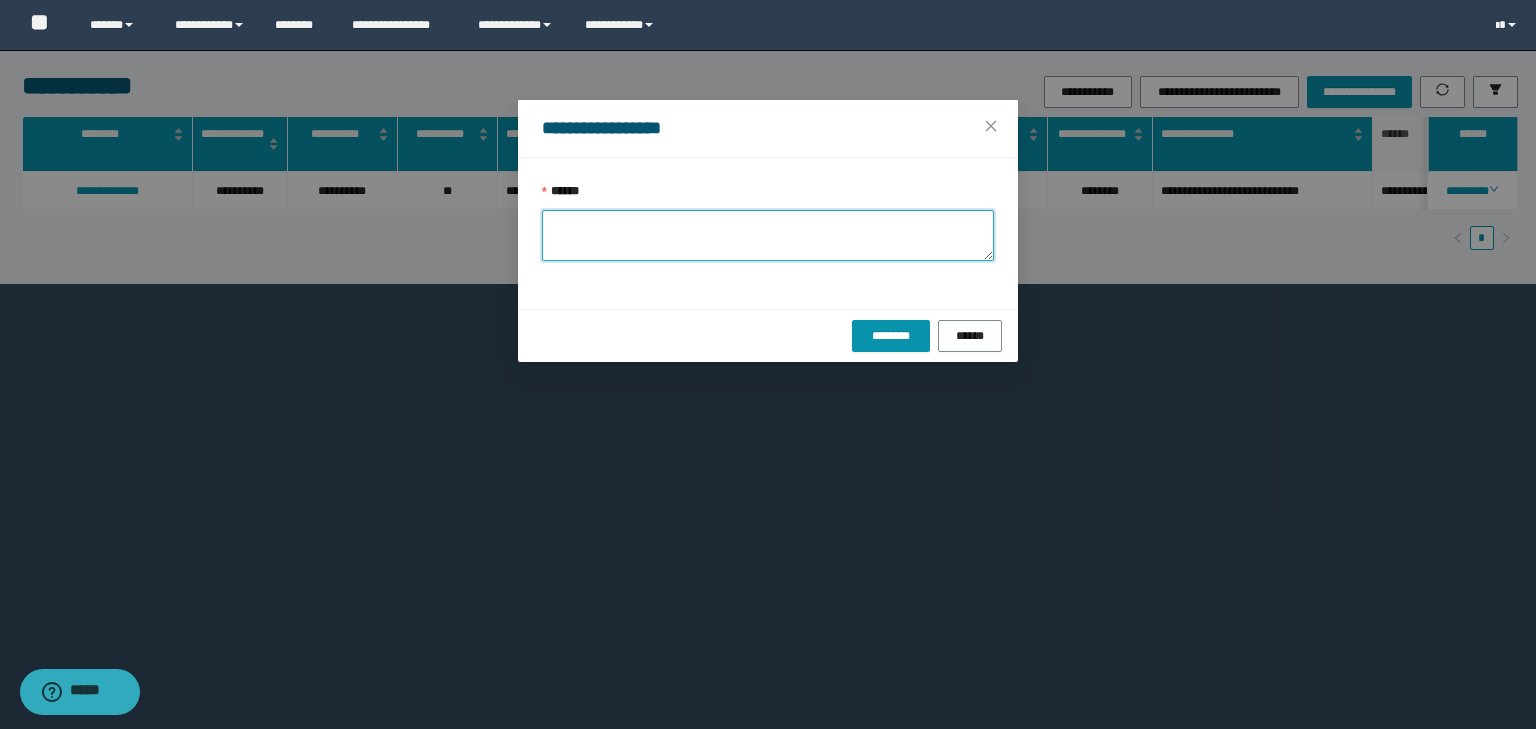 click on "******" at bounding box center [768, 235] 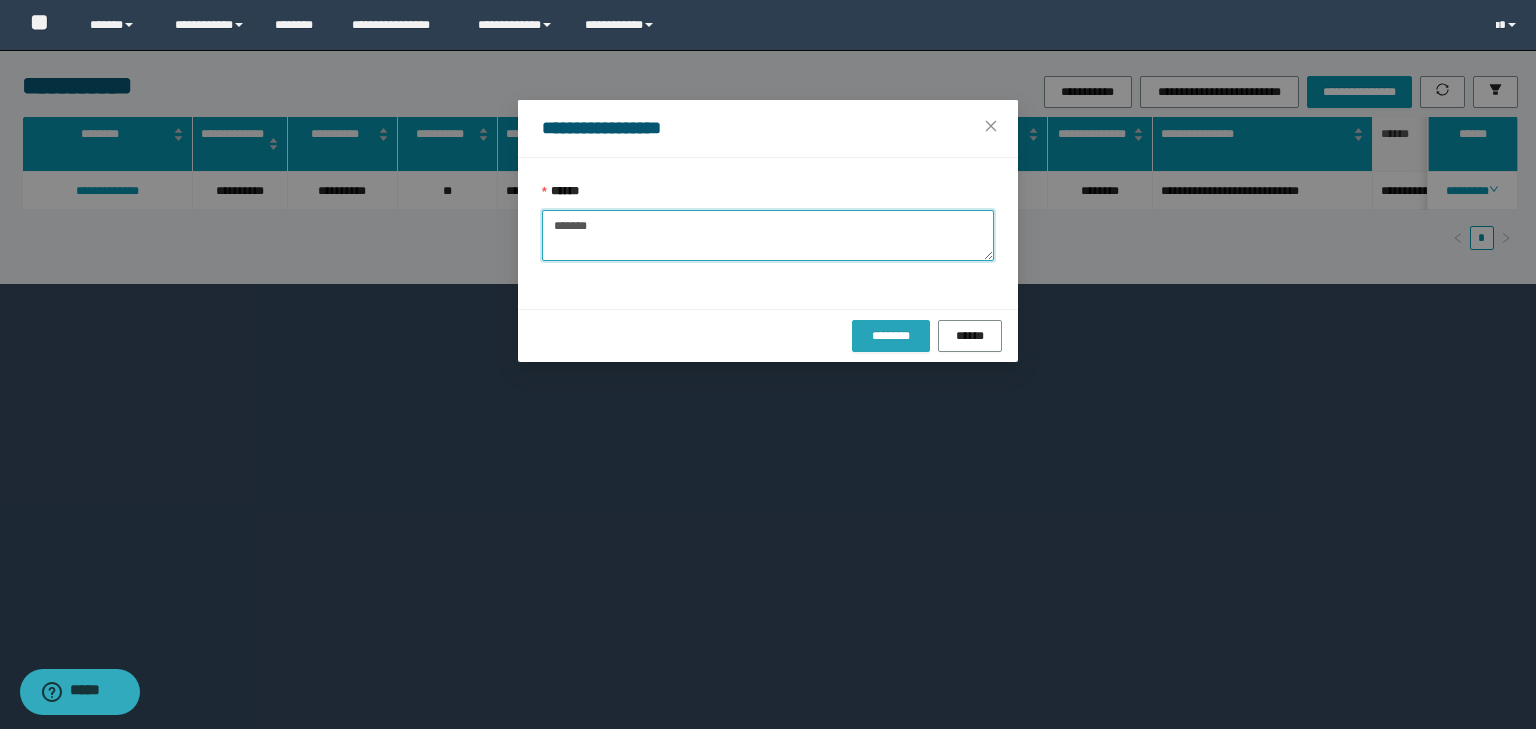 type on "*******" 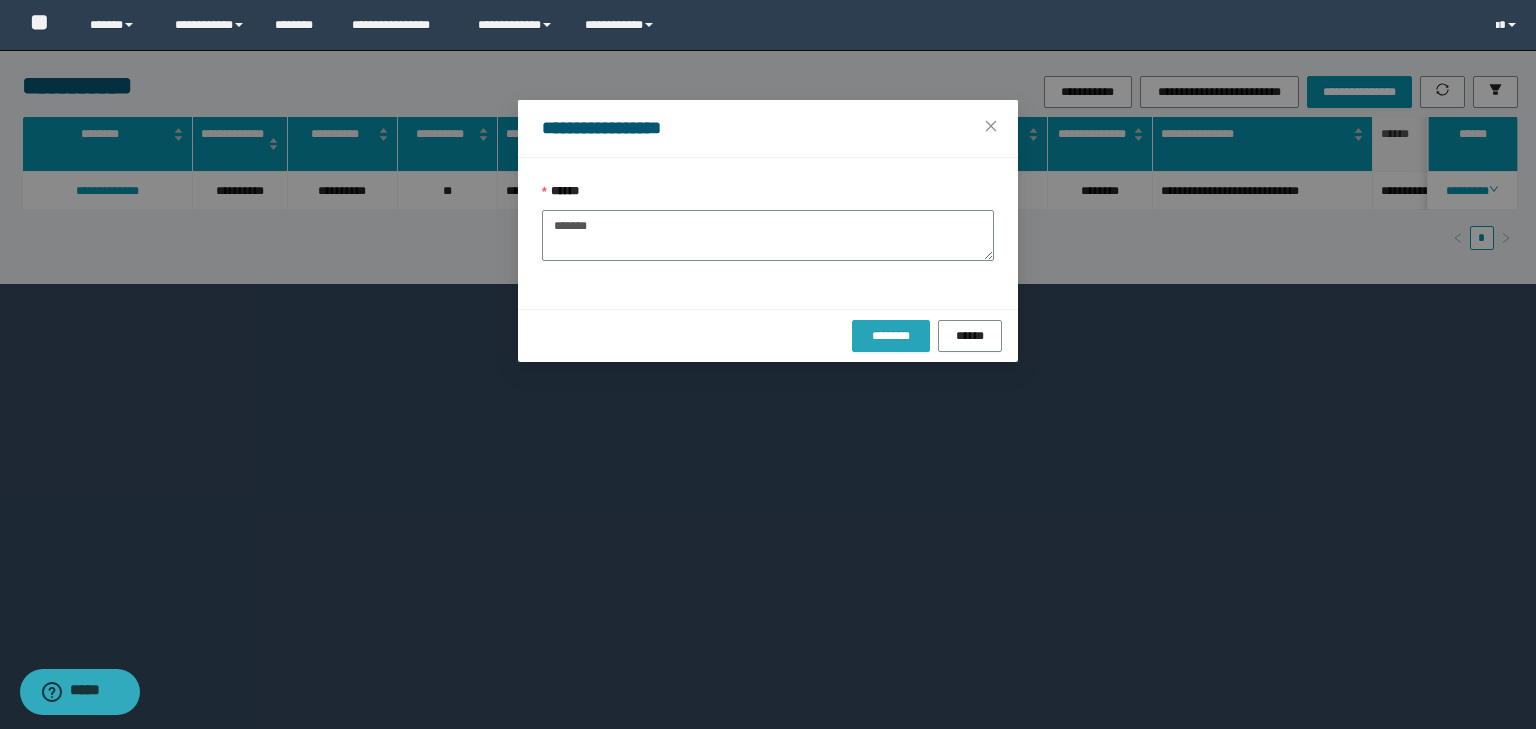 click on "********" at bounding box center [890, 336] 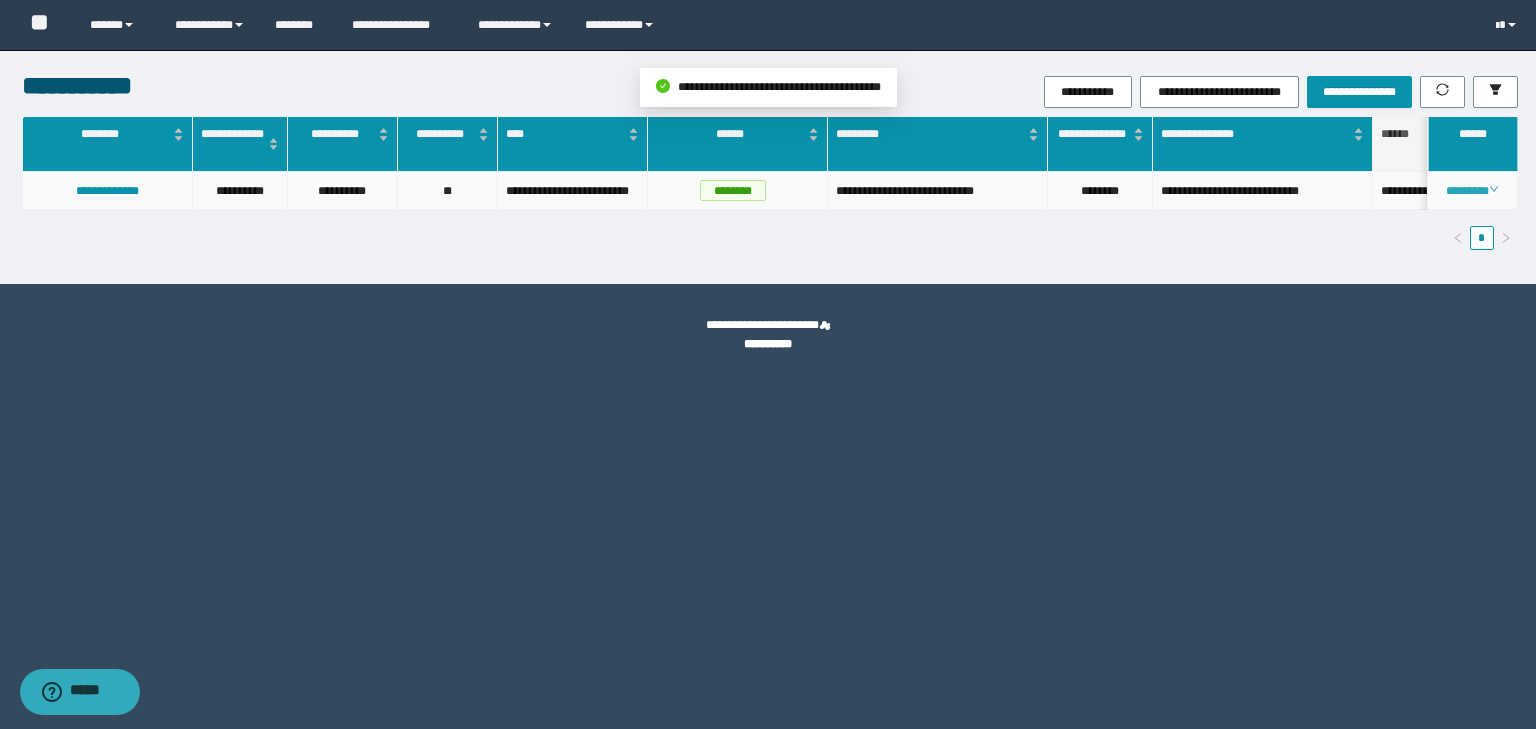 click 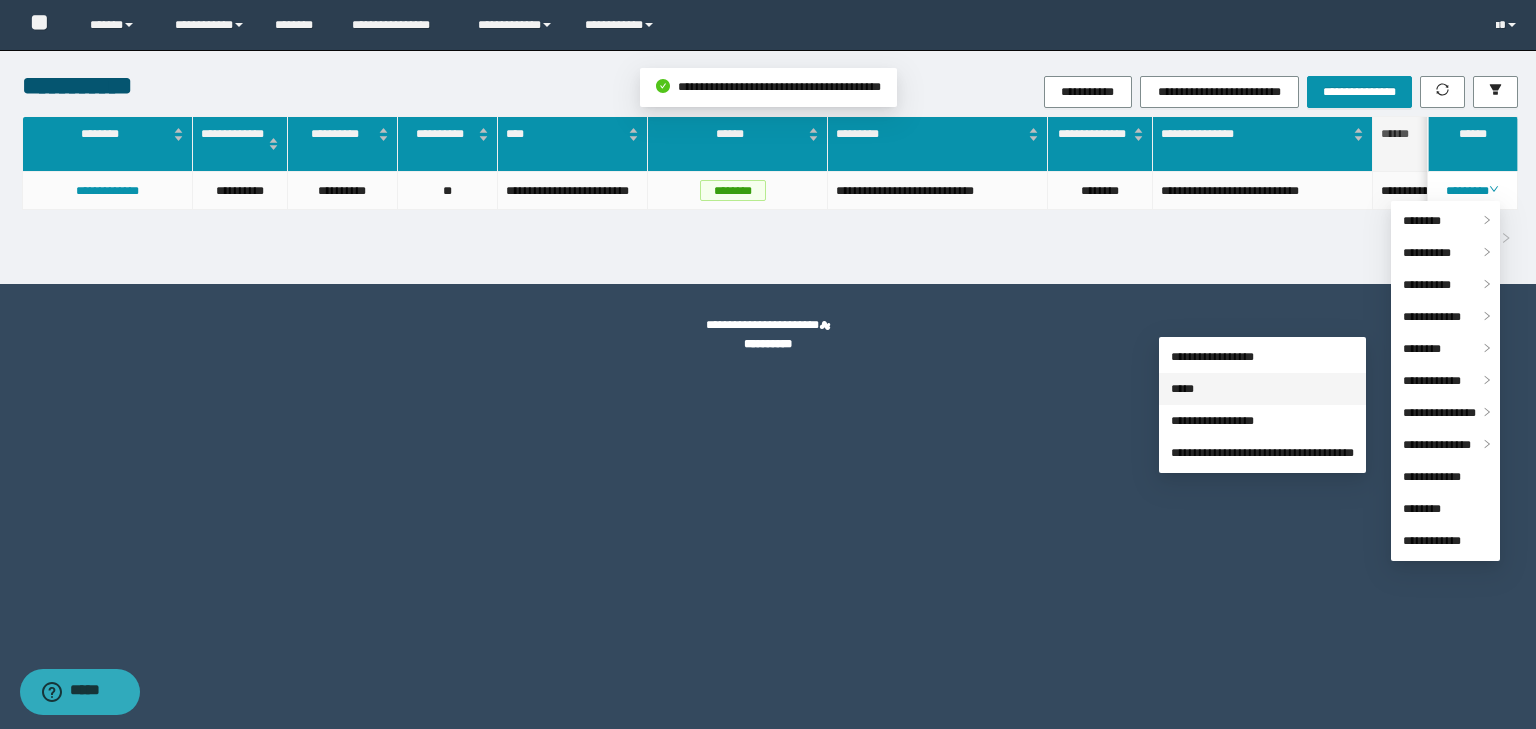 click on "*****" at bounding box center [1182, 389] 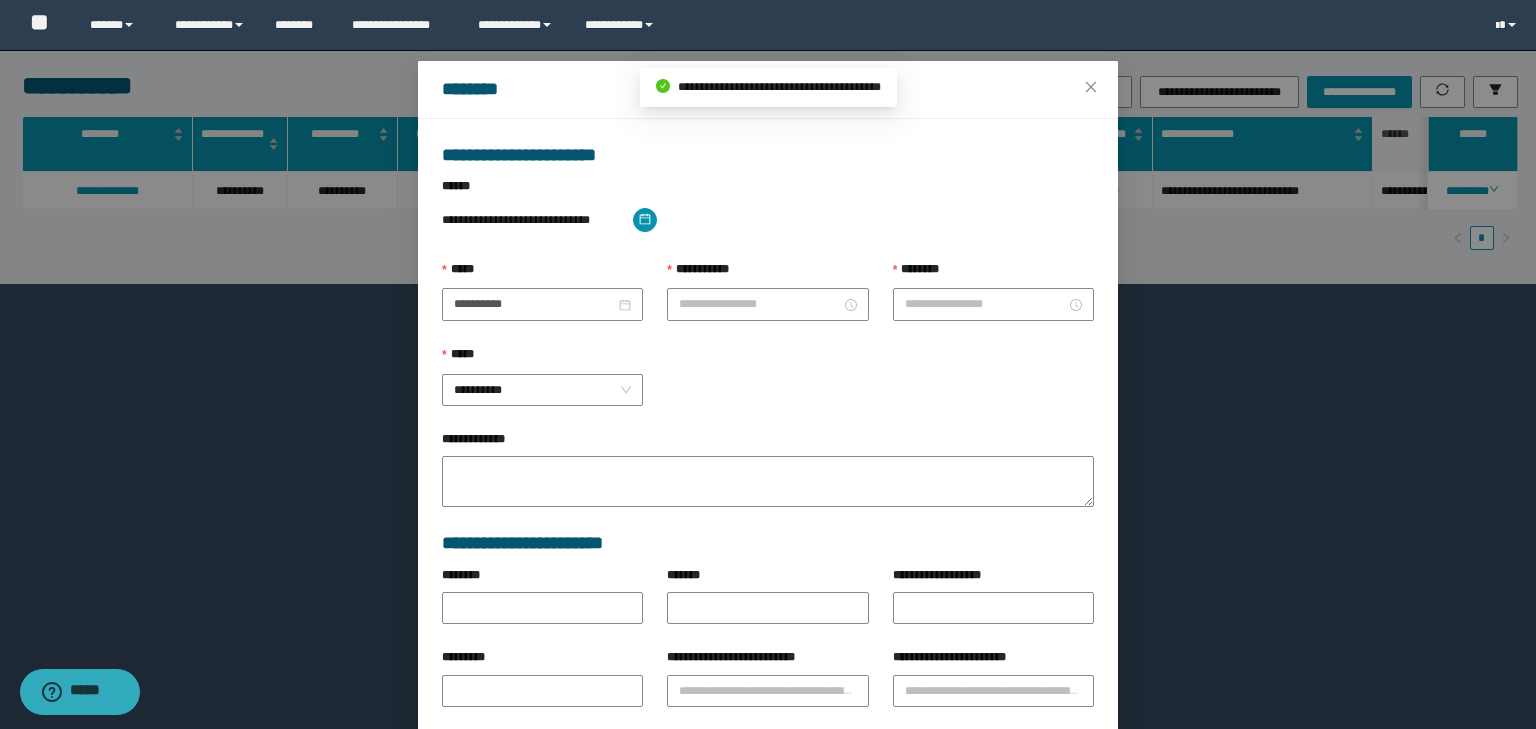 type on "**********" 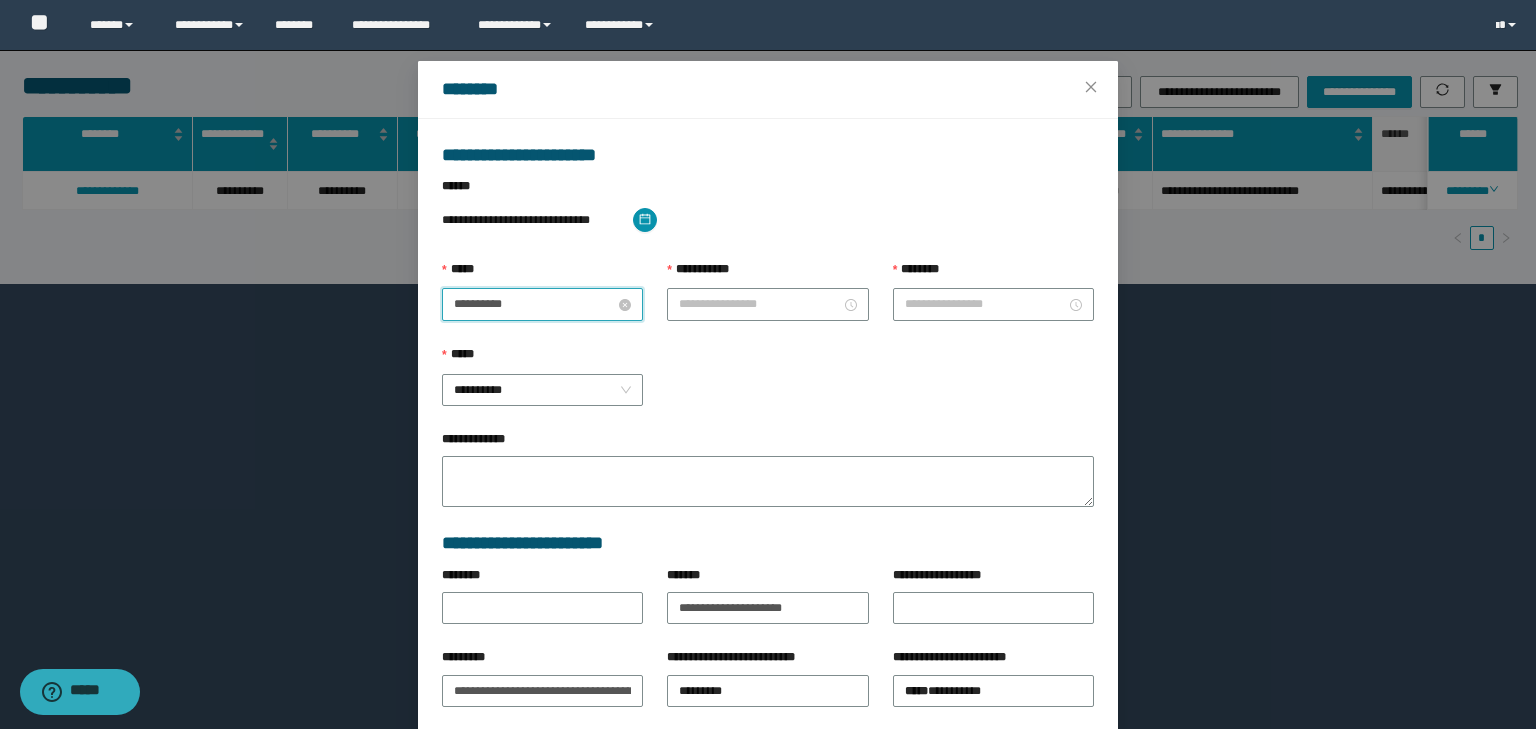 click on "**********" at bounding box center [534, 304] 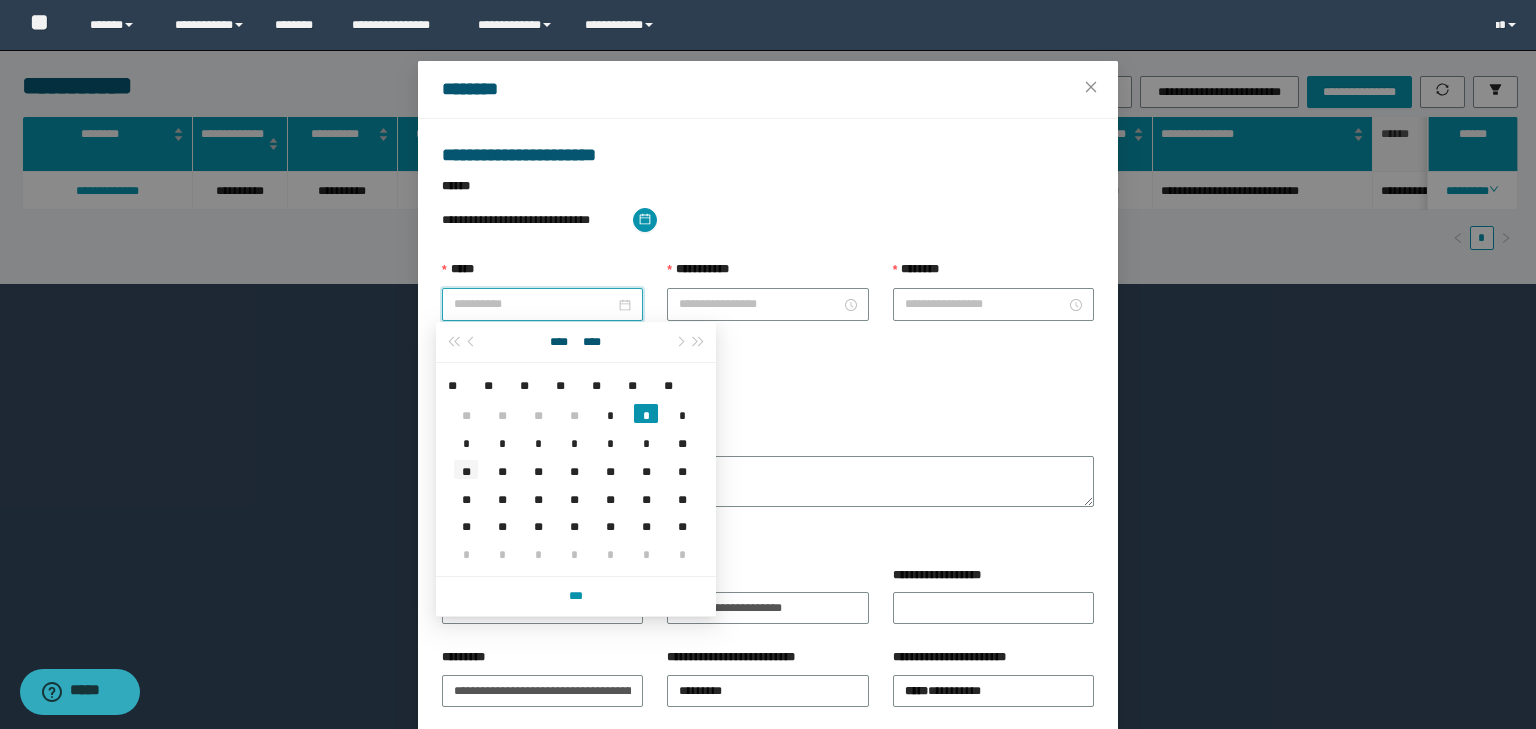 type on "**********" 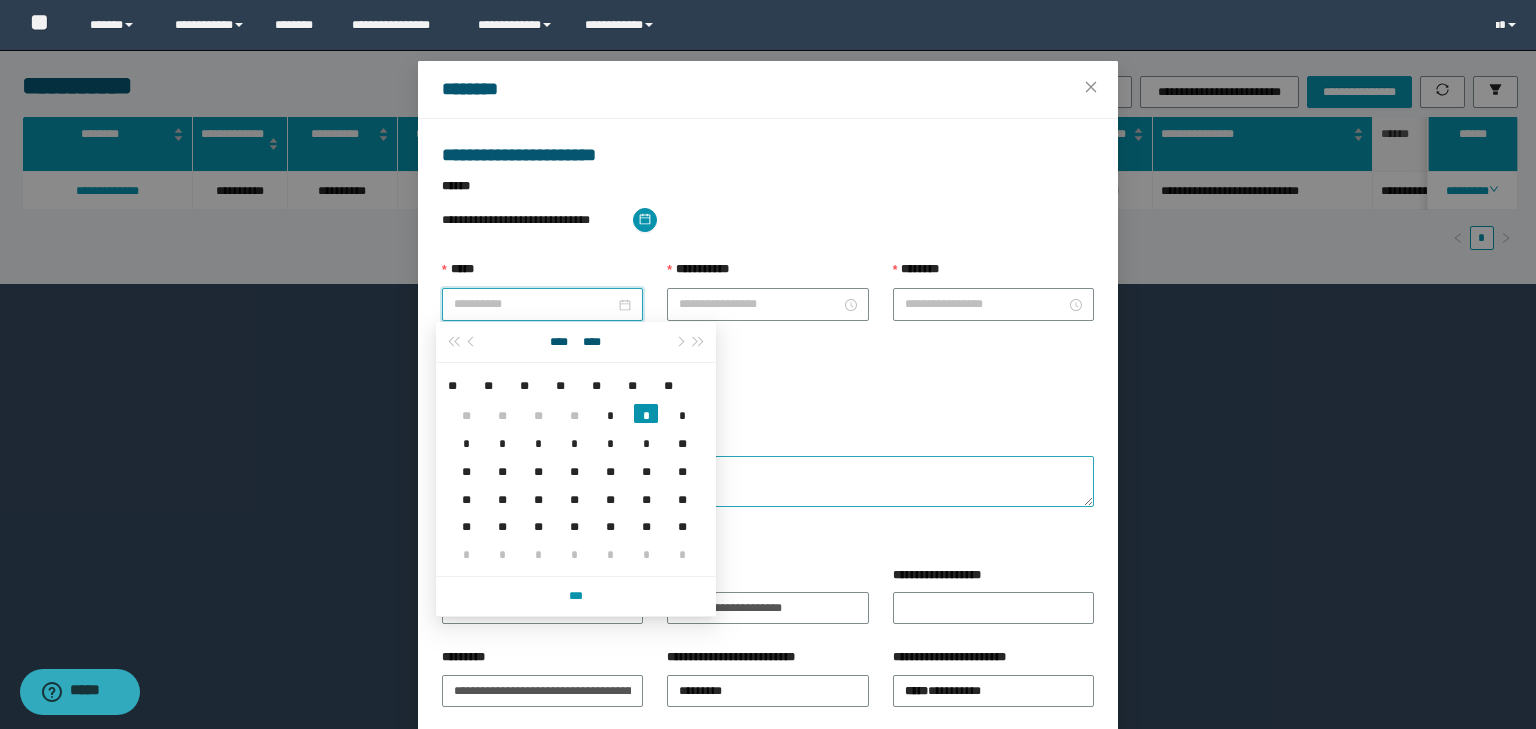 click on "**" at bounding box center [466, 469] 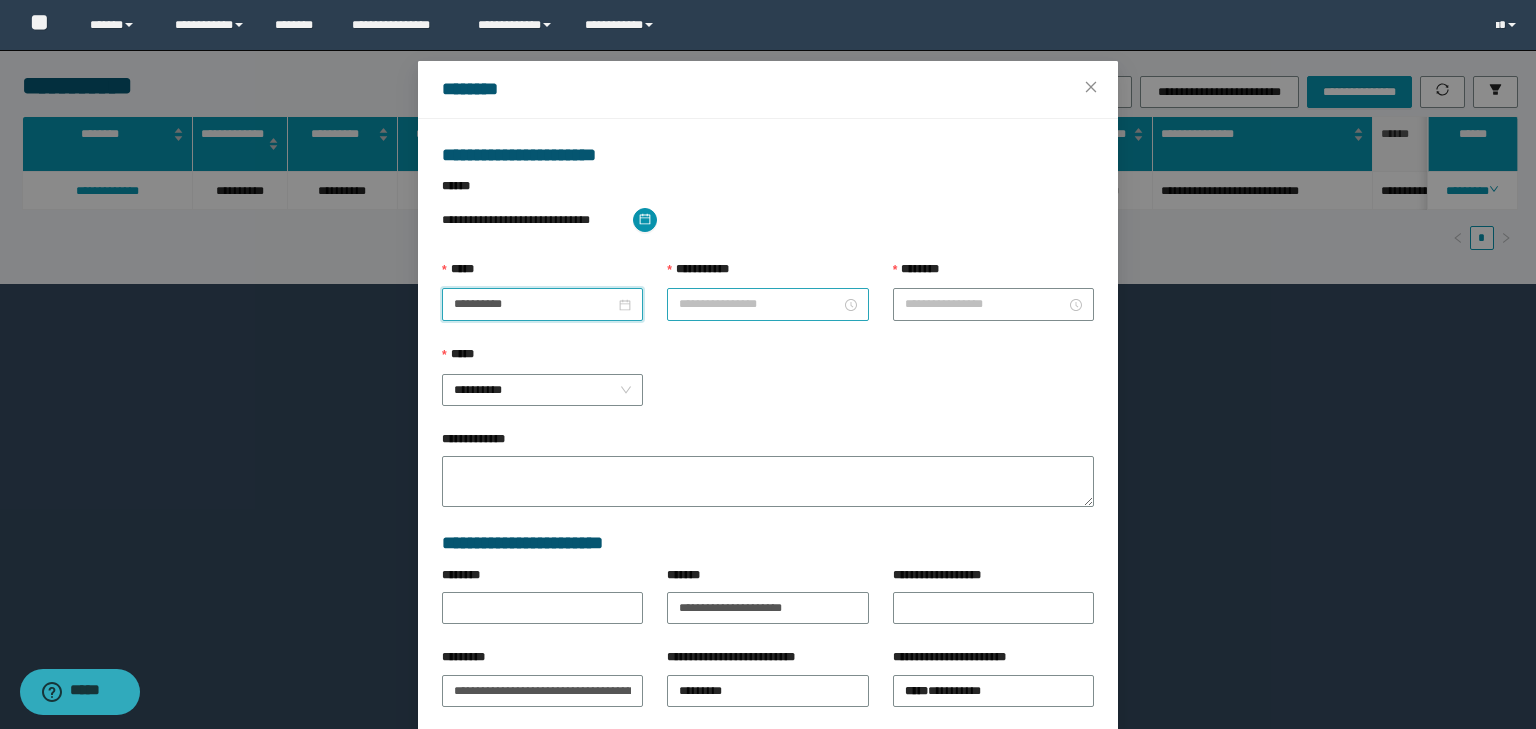 click at bounding box center (767, 304) 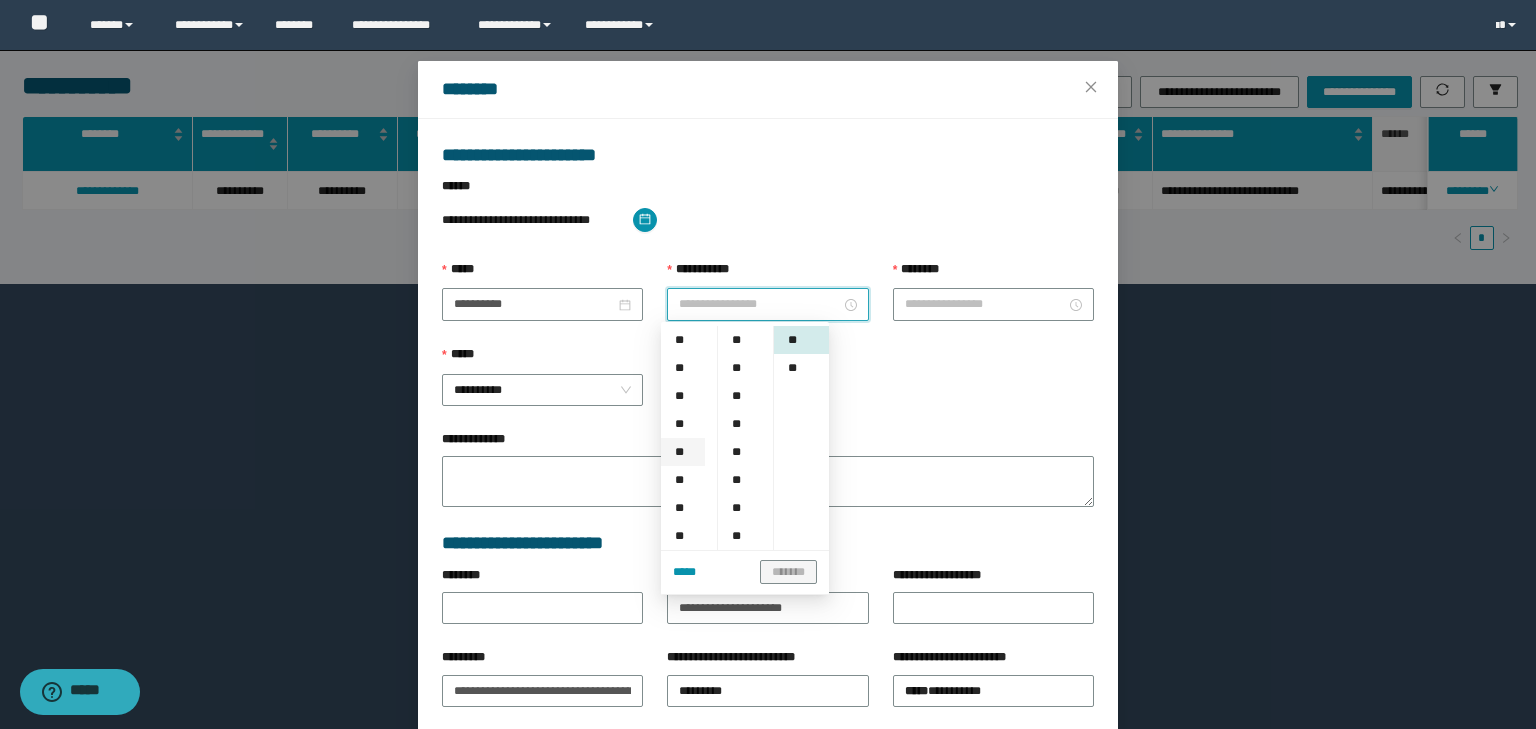 click on "**" at bounding box center (683, 452) 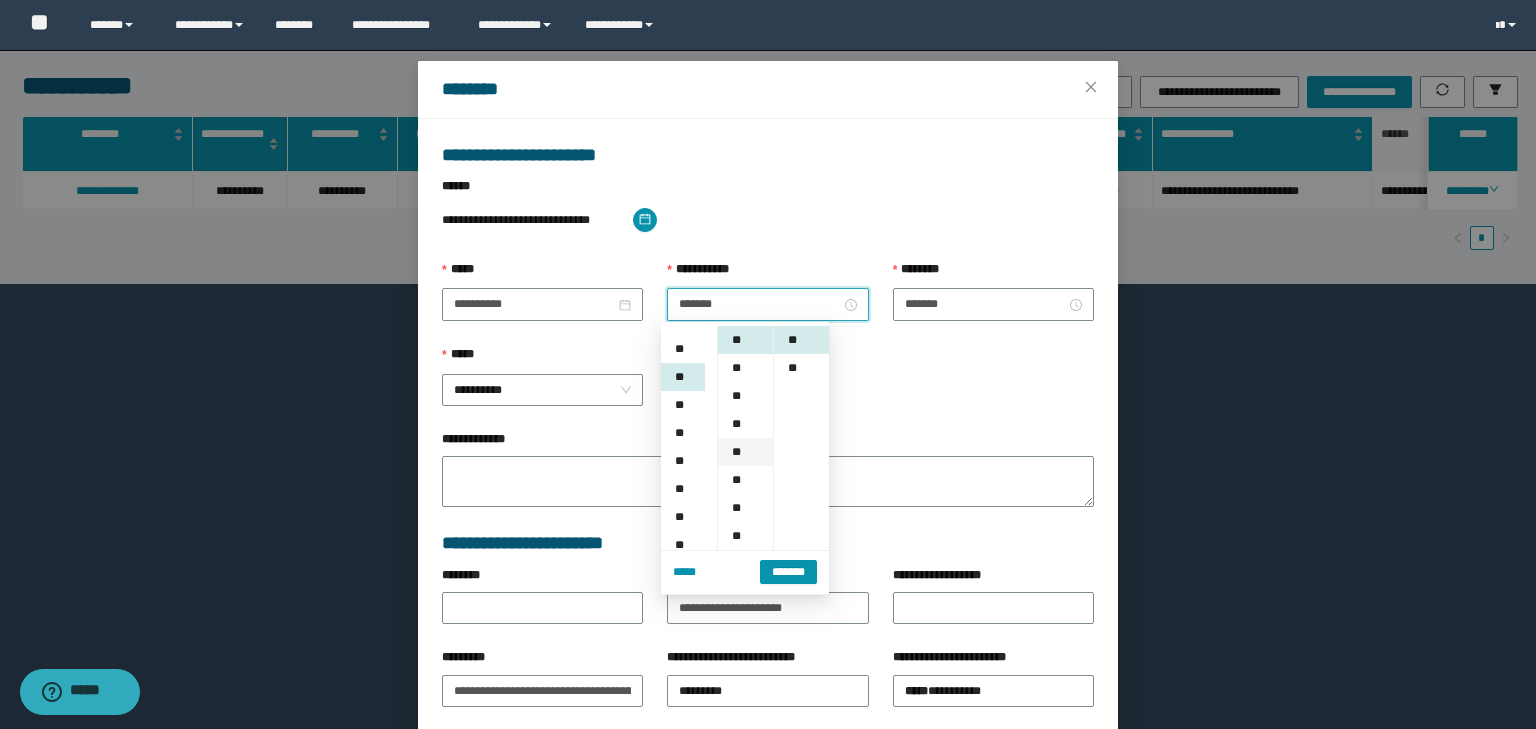 scroll, scrollTop: 112, scrollLeft: 0, axis: vertical 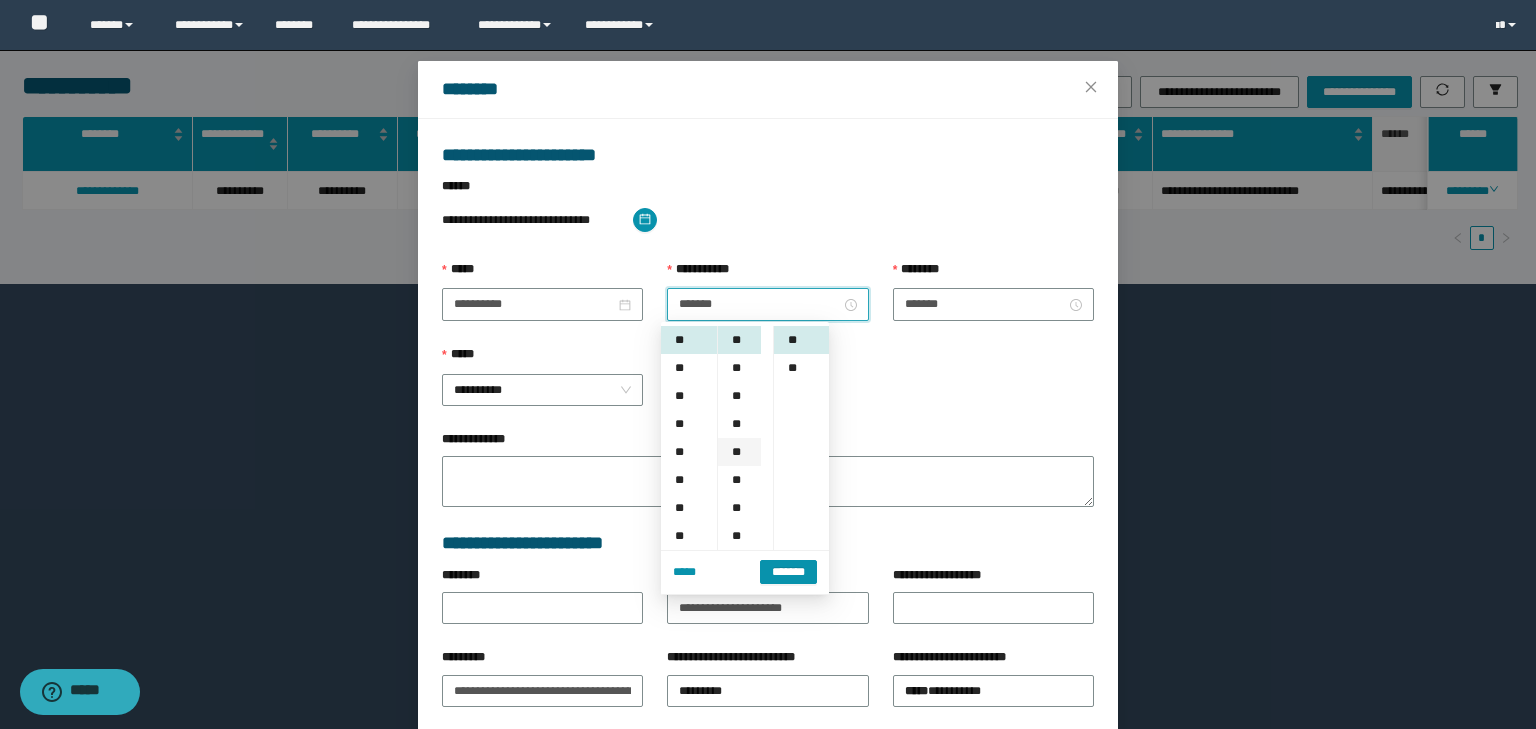 click on "**" at bounding box center [739, 452] 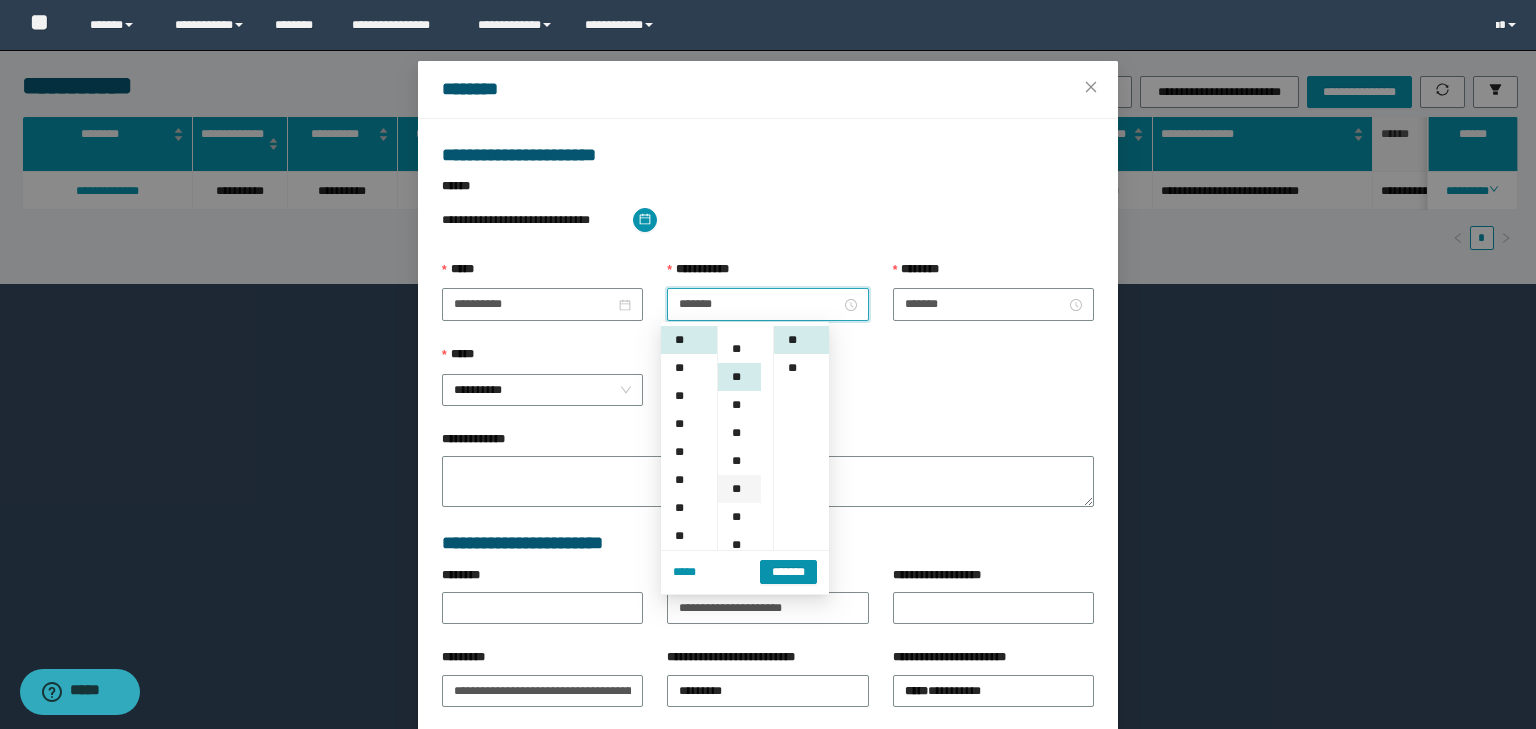 scroll, scrollTop: 112, scrollLeft: 0, axis: vertical 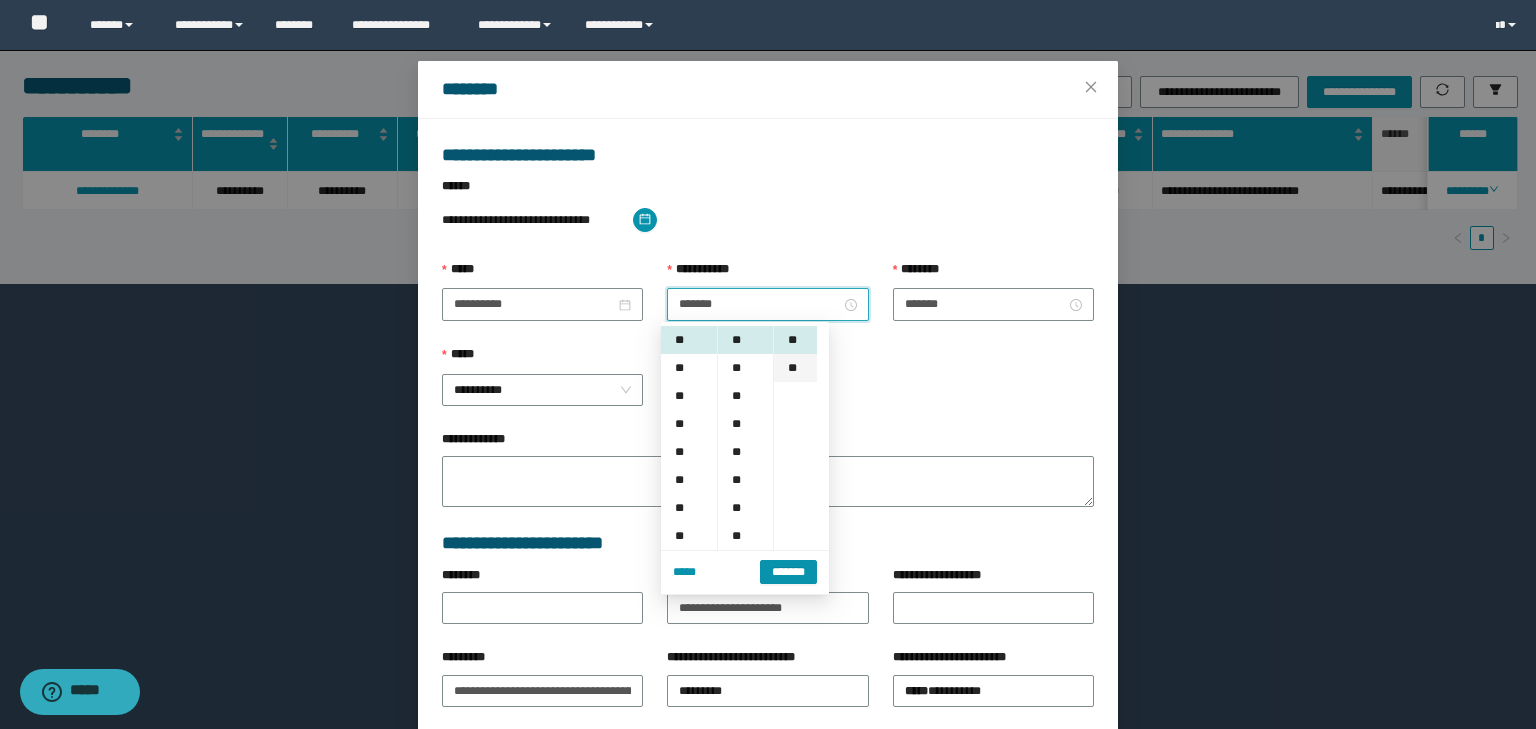 click on "**" at bounding box center (795, 368) 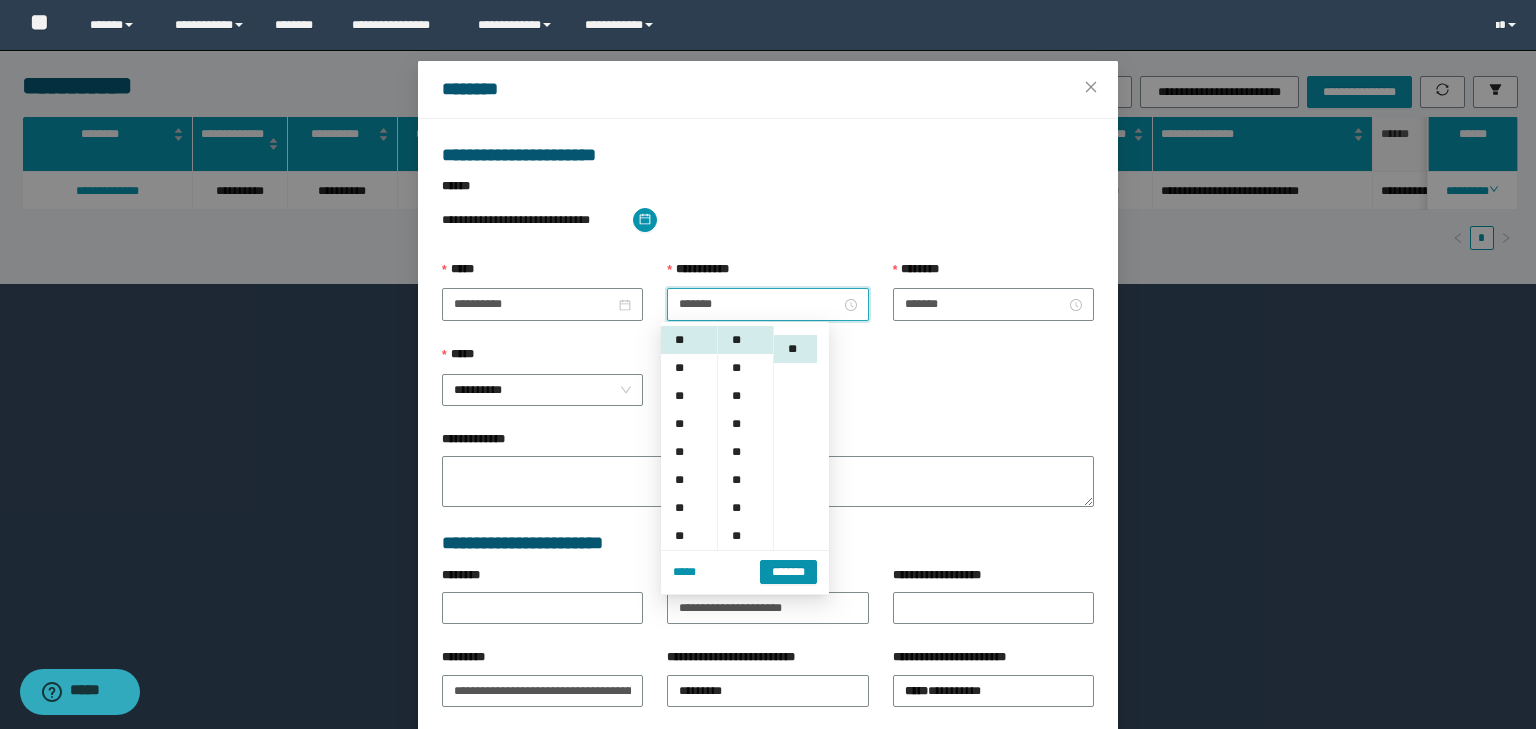scroll, scrollTop: 28, scrollLeft: 0, axis: vertical 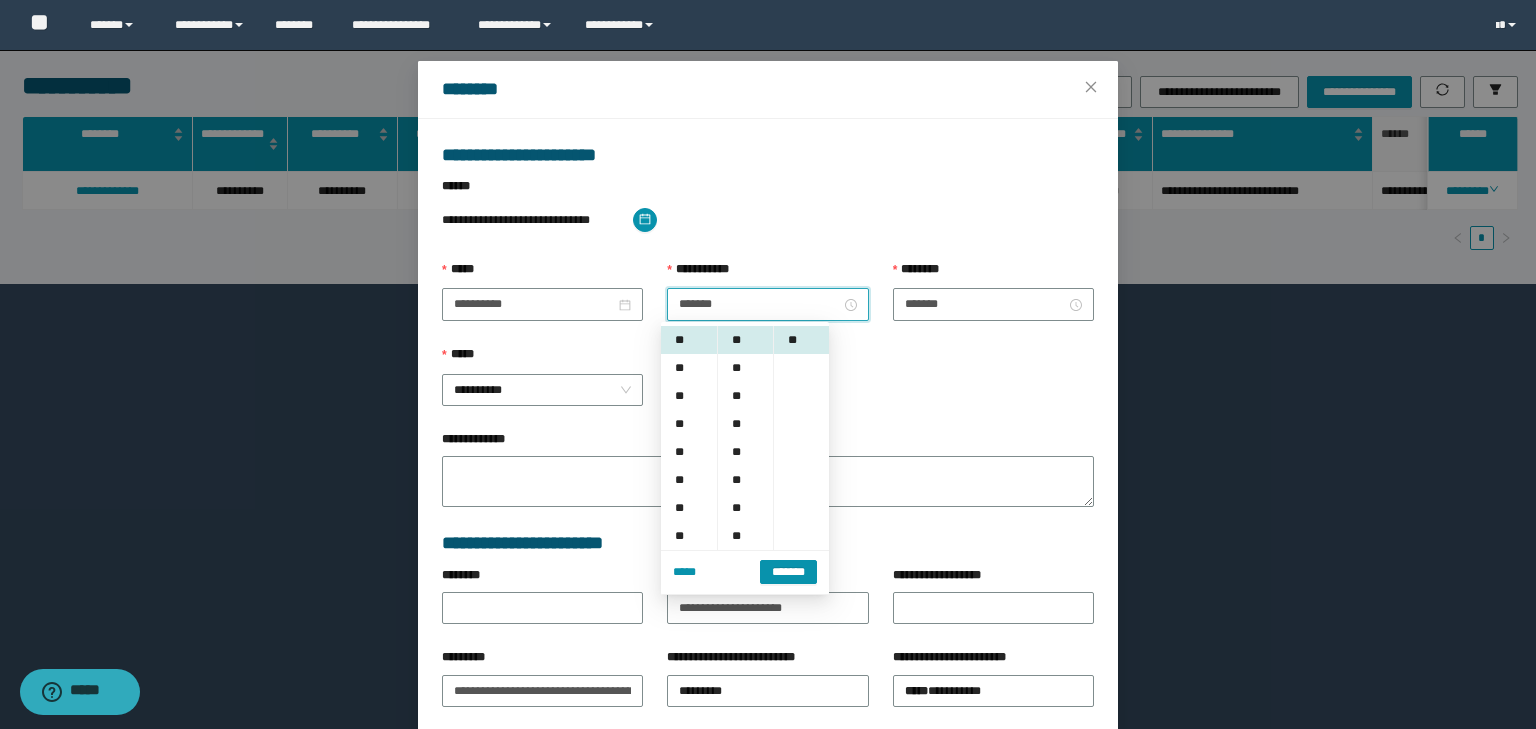 click on "*******" at bounding box center (788, 571) 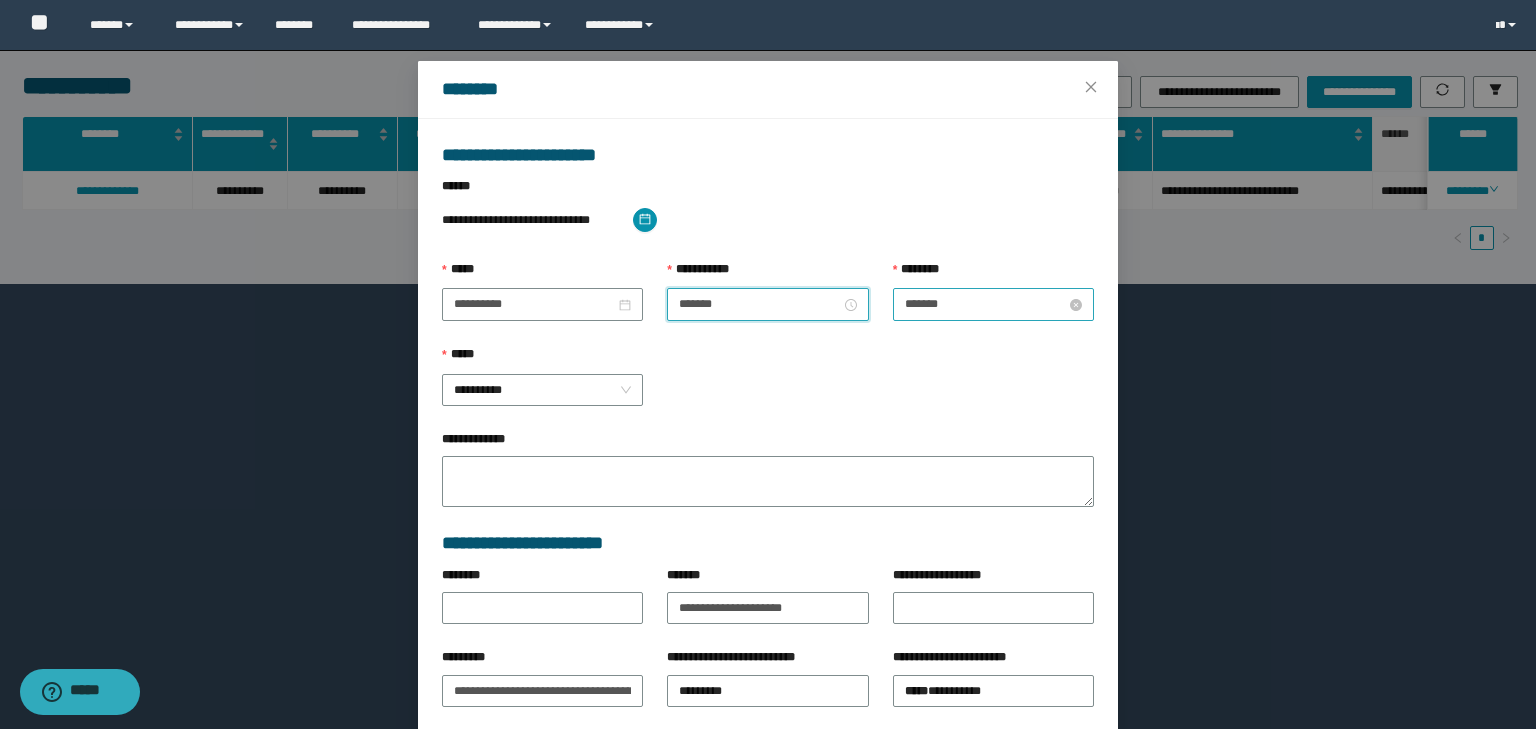 click on "*******" at bounding box center [985, 304] 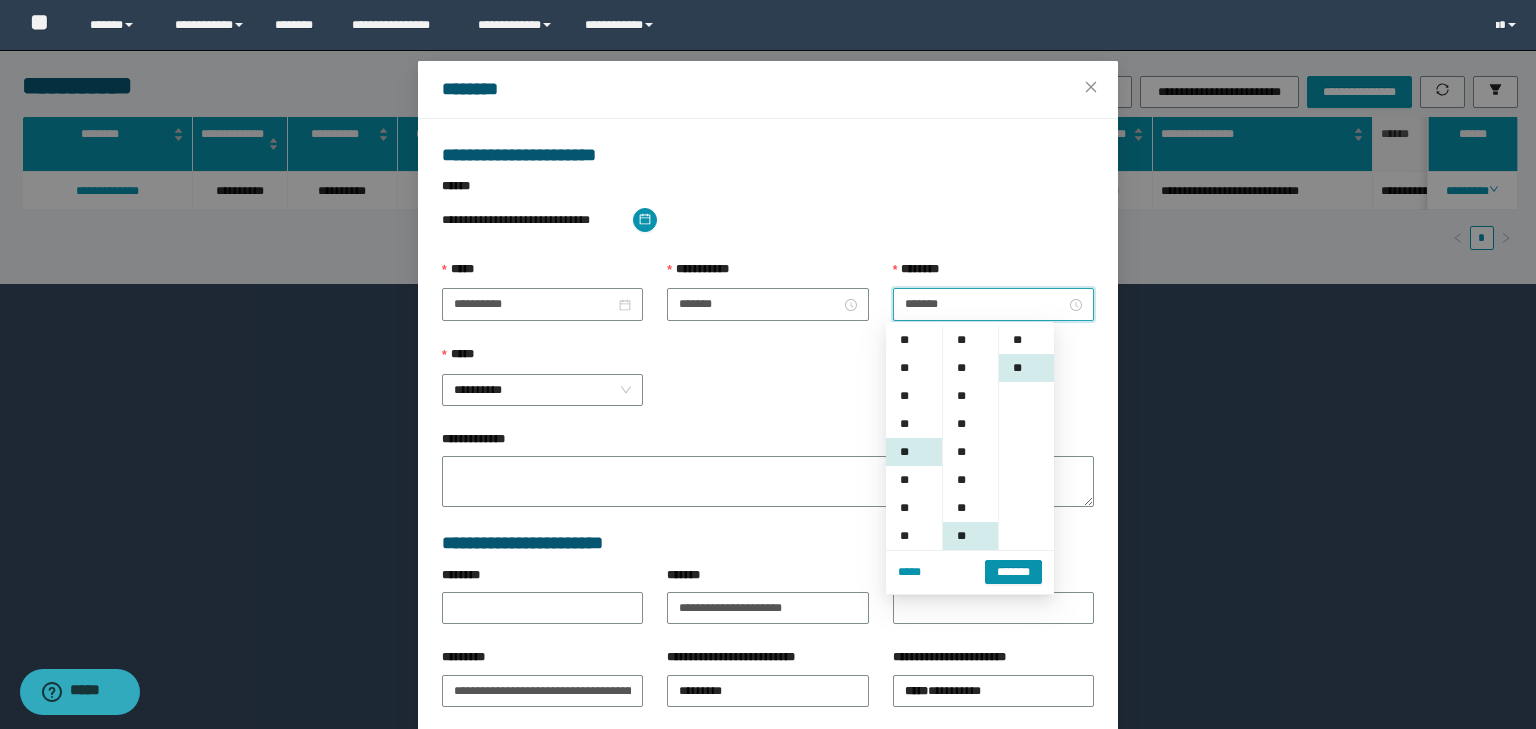 scroll, scrollTop: 112, scrollLeft: 0, axis: vertical 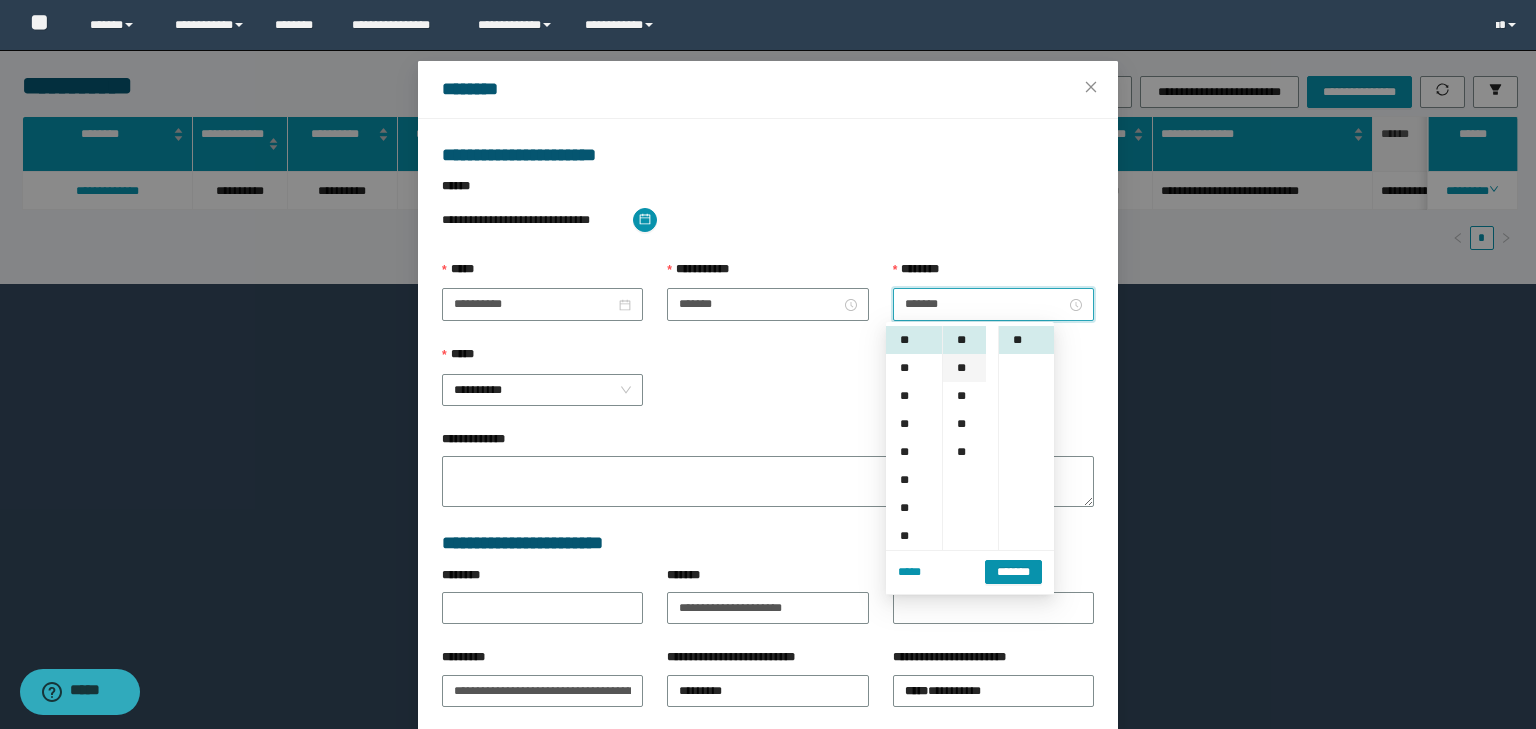 click on "**" at bounding box center [964, 368] 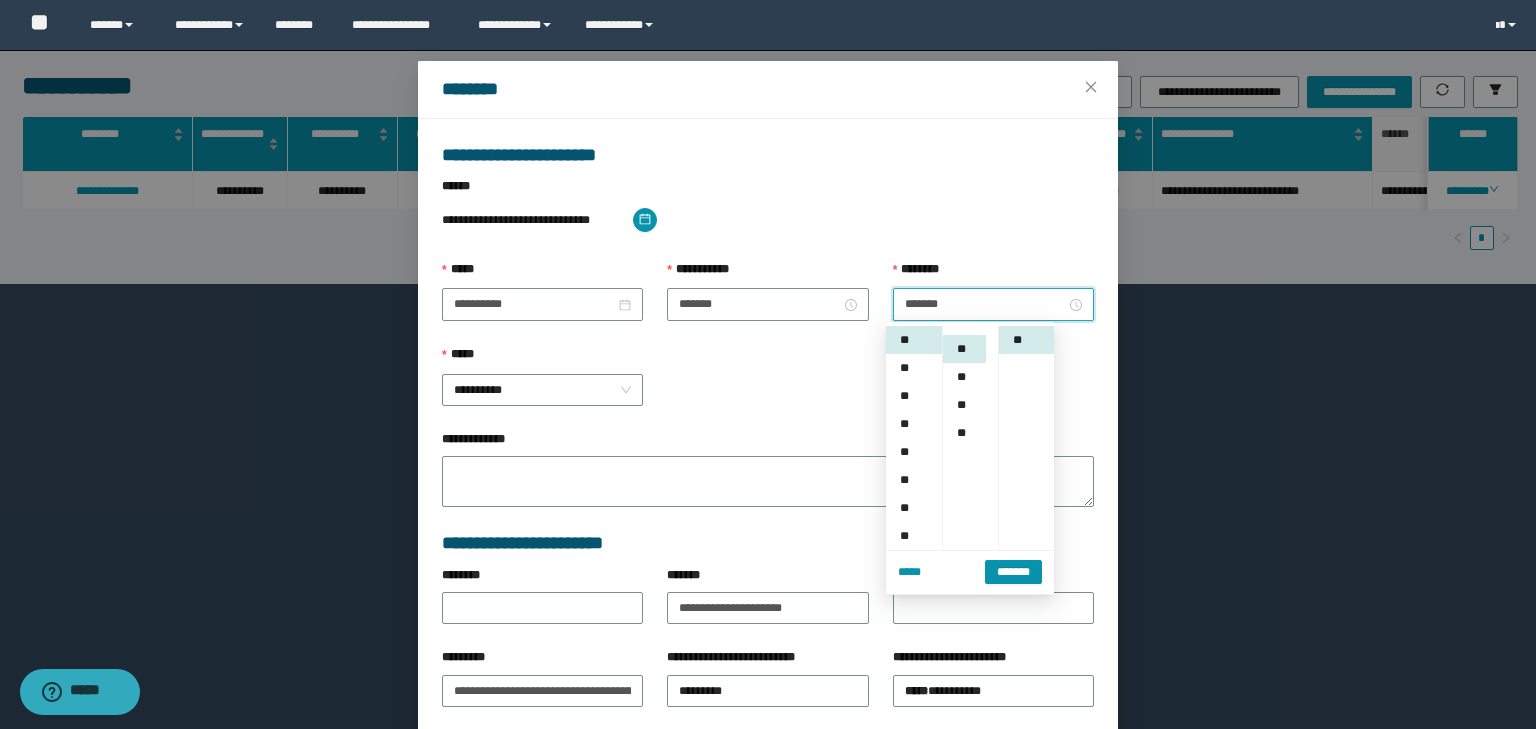scroll, scrollTop: 224, scrollLeft: 0, axis: vertical 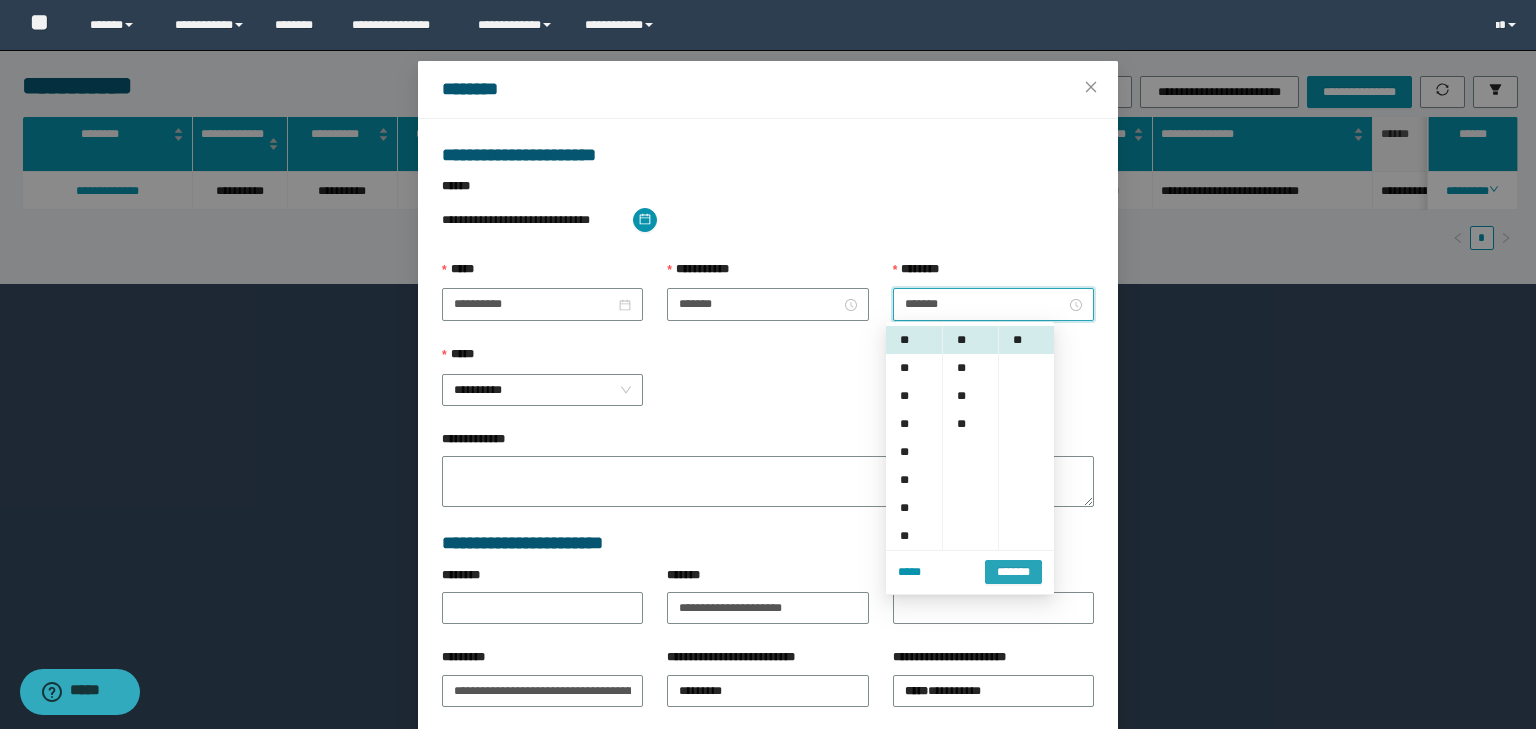 click on "*******" at bounding box center [1013, 572] 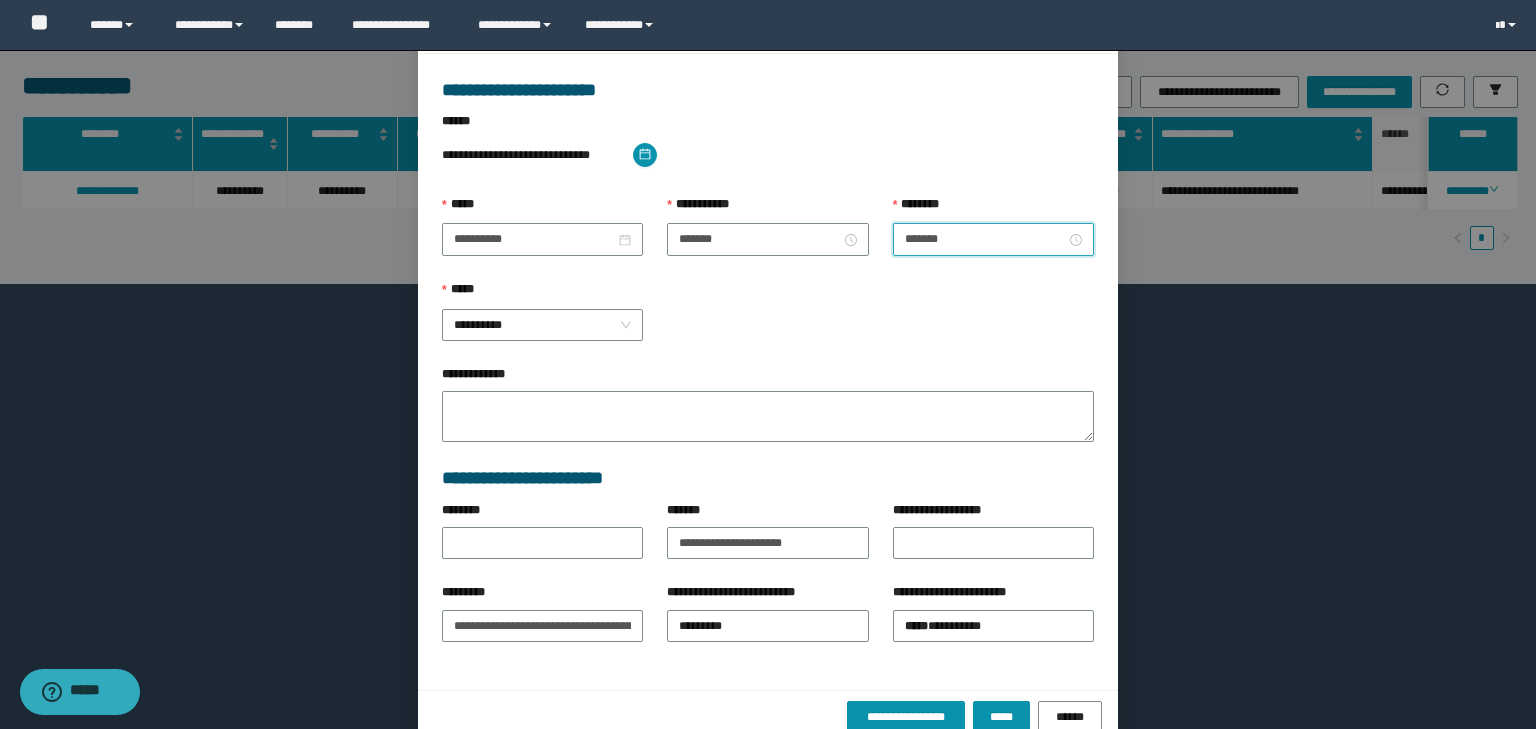 scroll, scrollTop: 139, scrollLeft: 0, axis: vertical 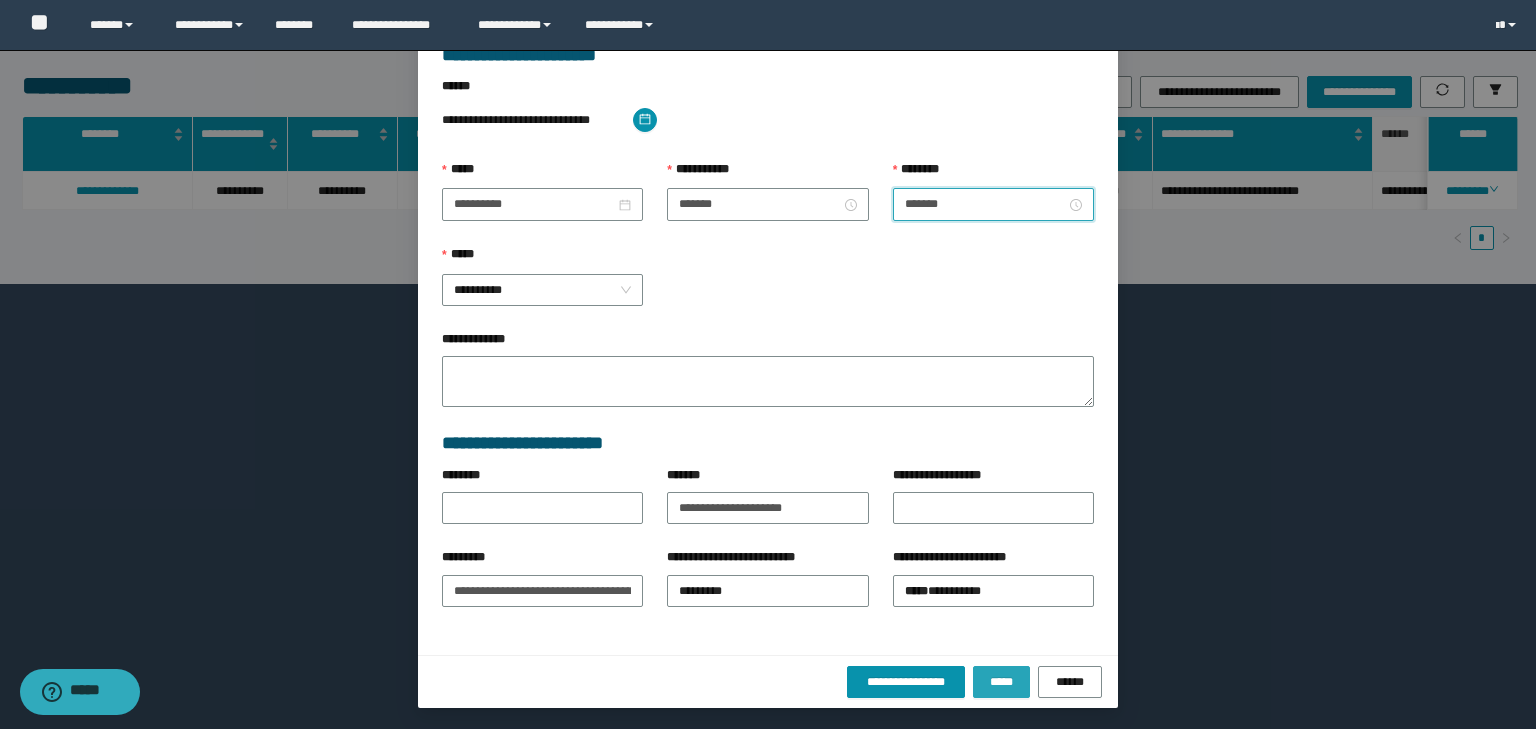 click on "*****" at bounding box center (1001, 682) 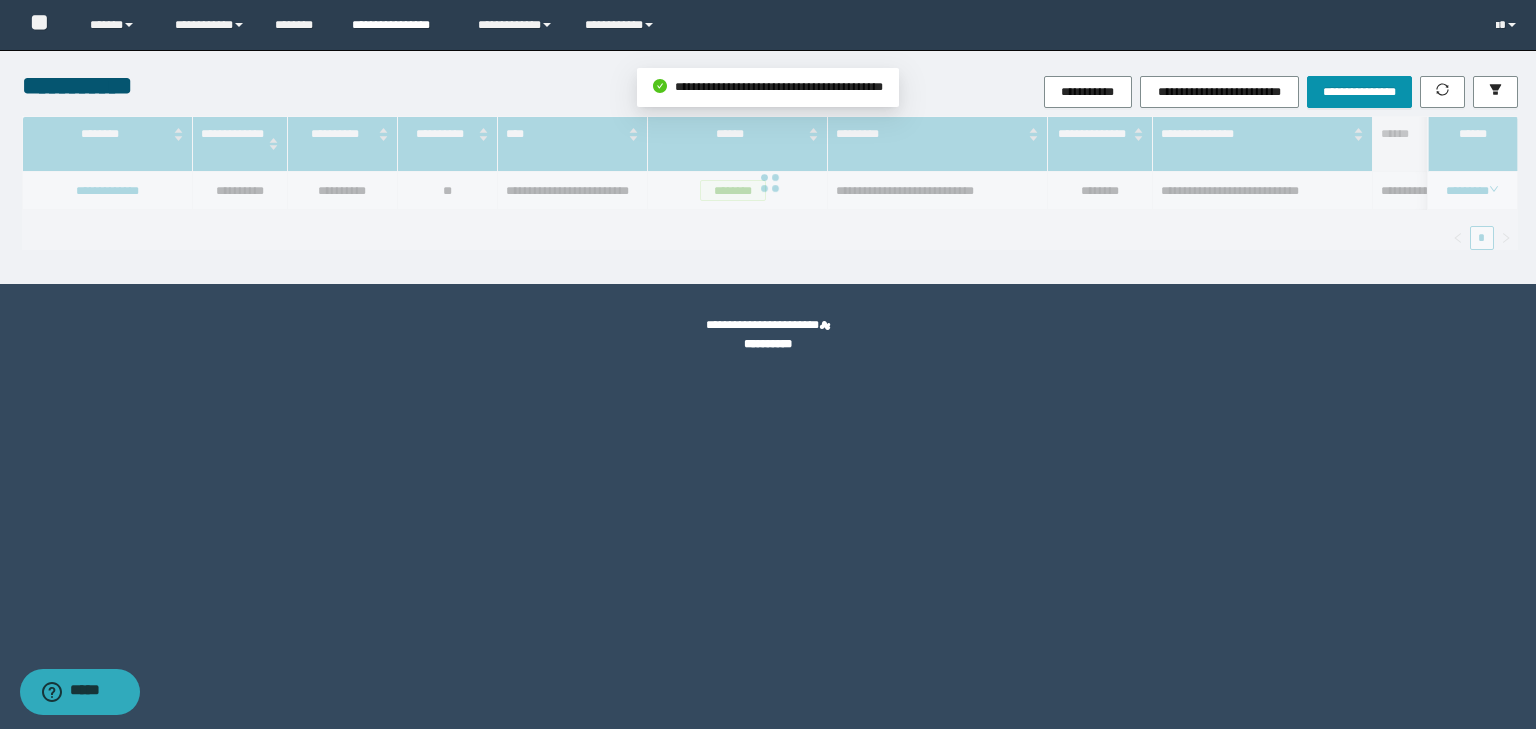 scroll, scrollTop: 39, scrollLeft: 0, axis: vertical 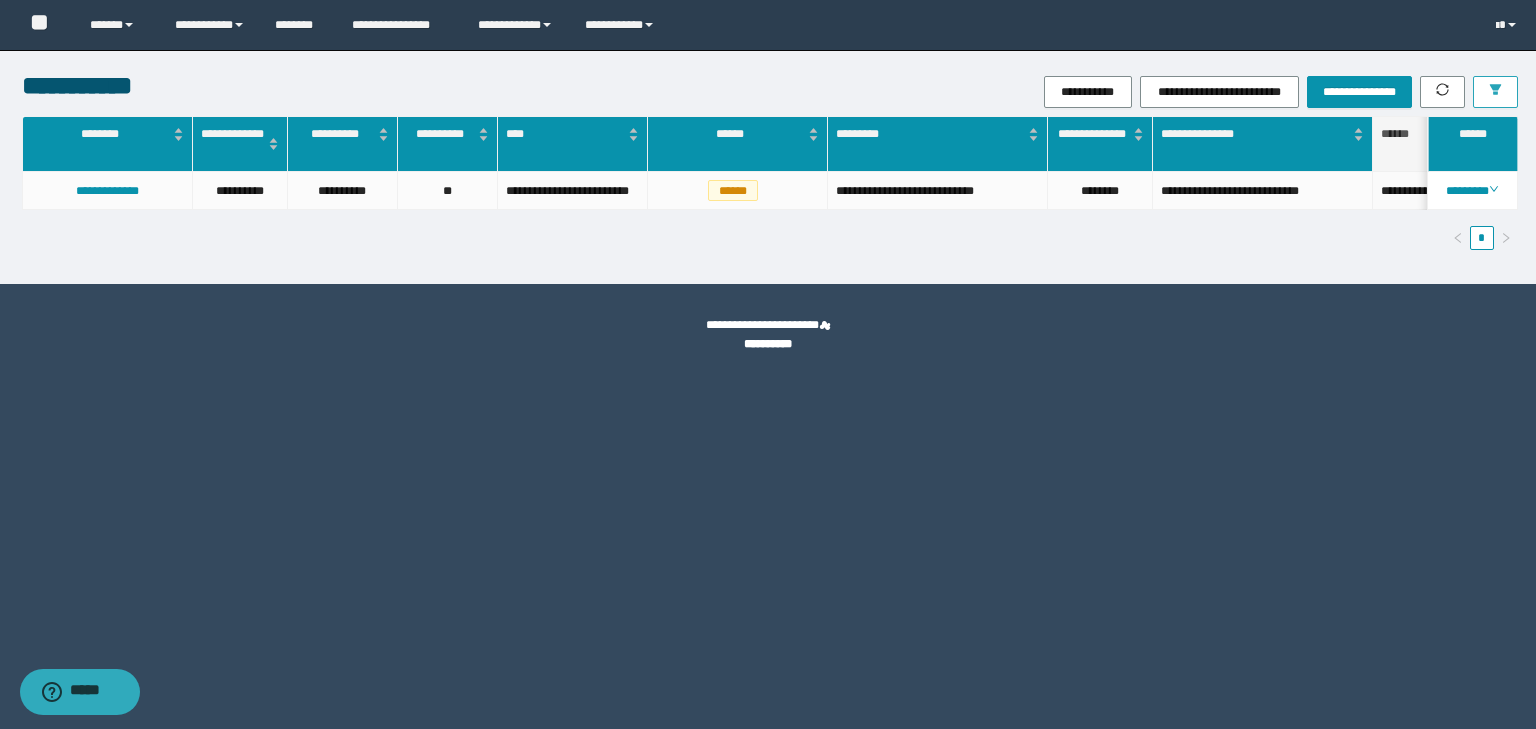 click at bounding box center [1495, 92] 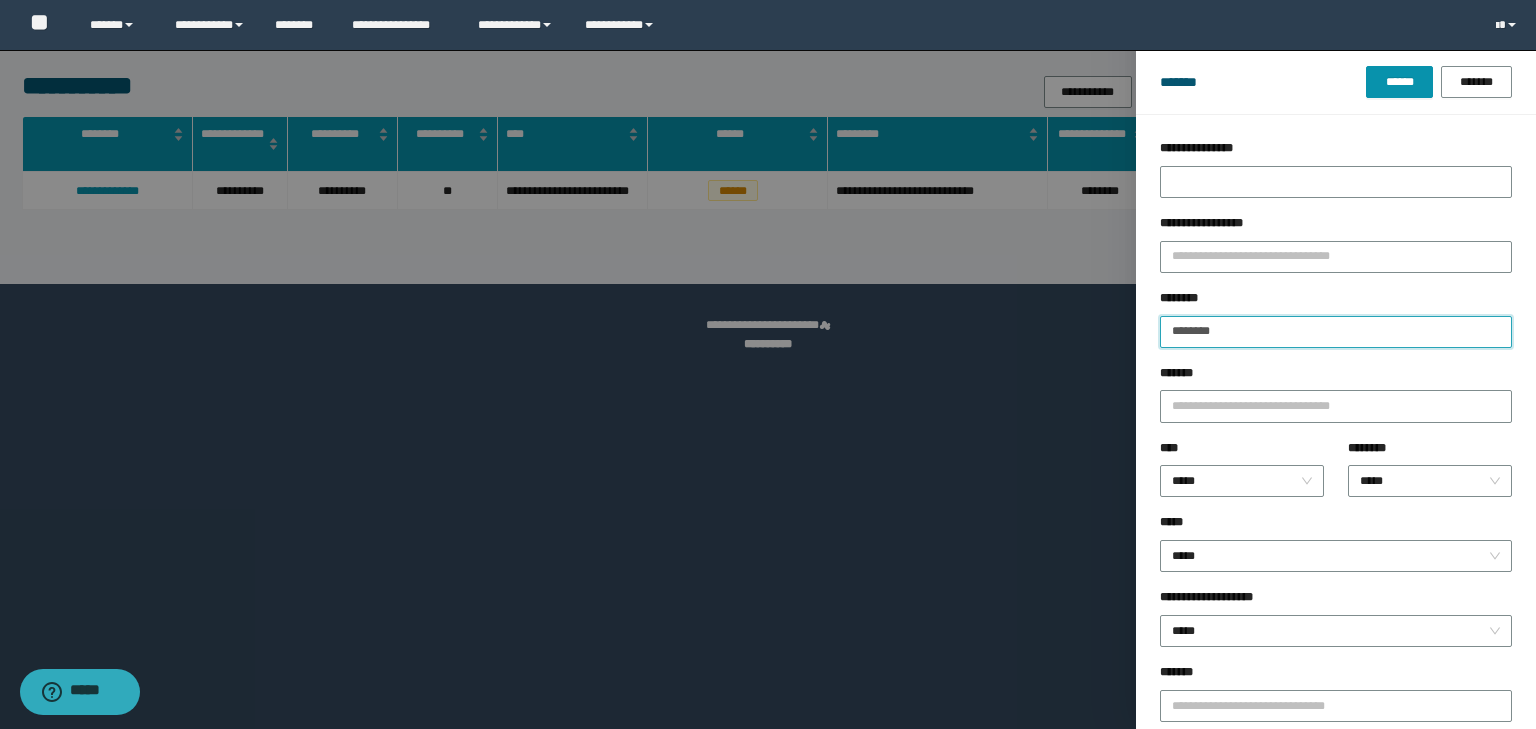 click on "********" at bounding box center (1336, 332) 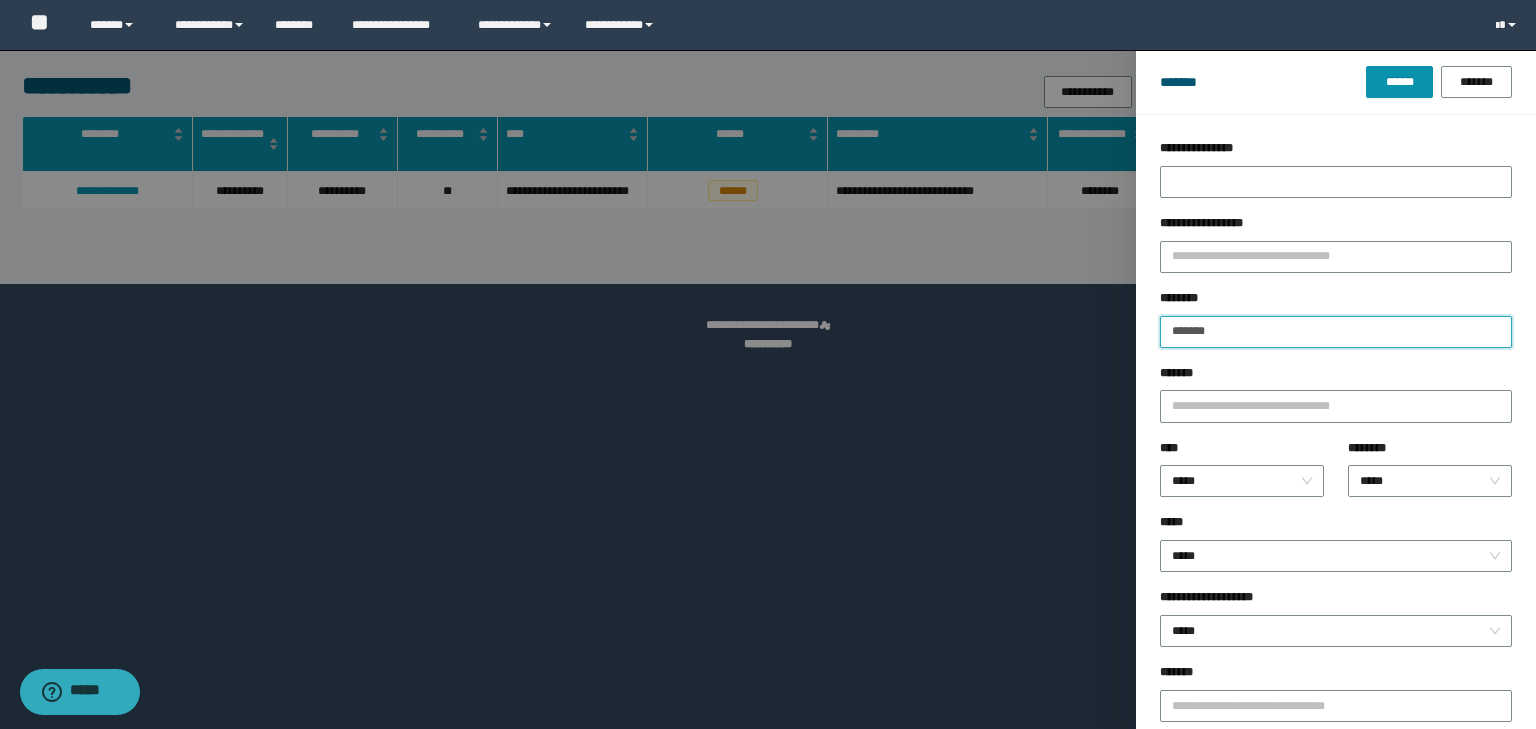 type on "*******" 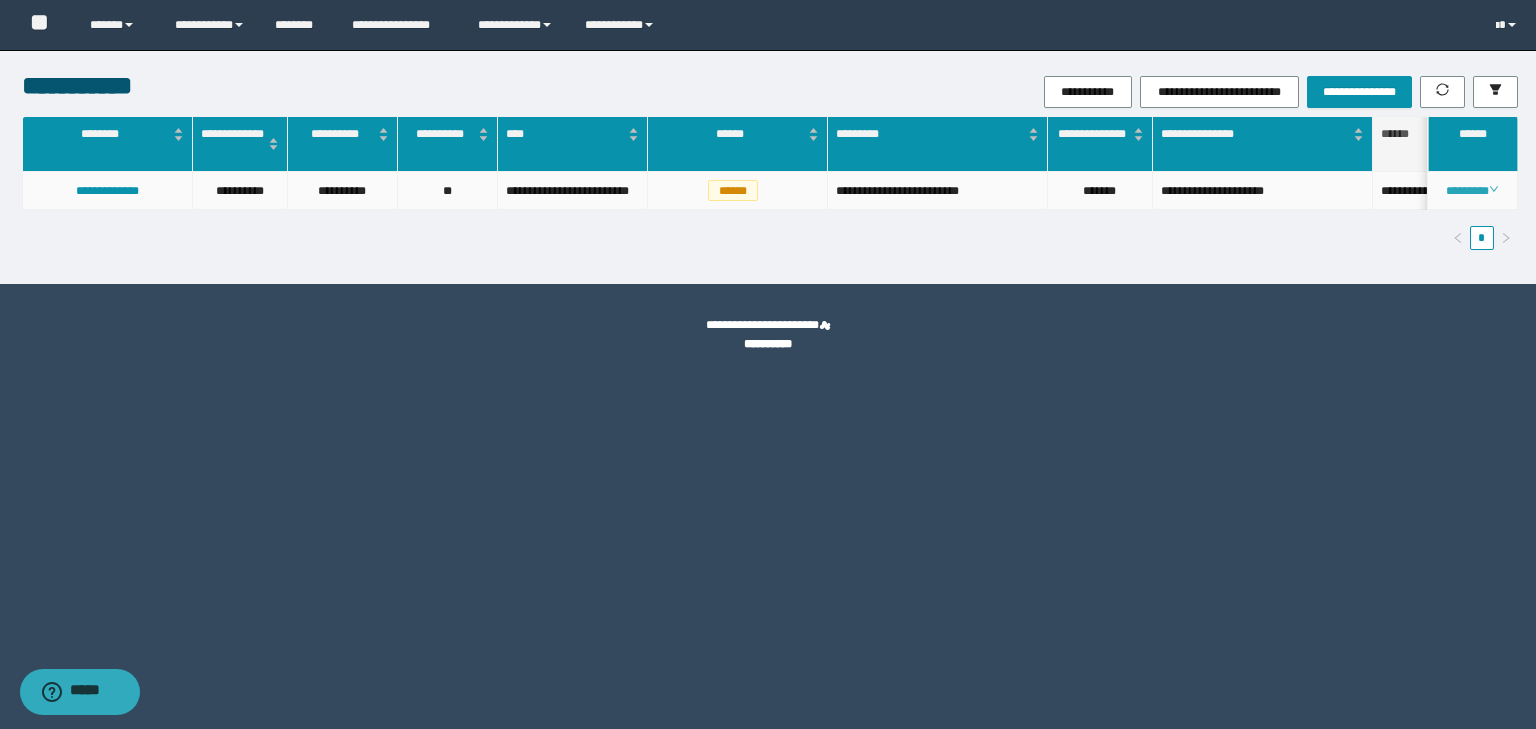 click 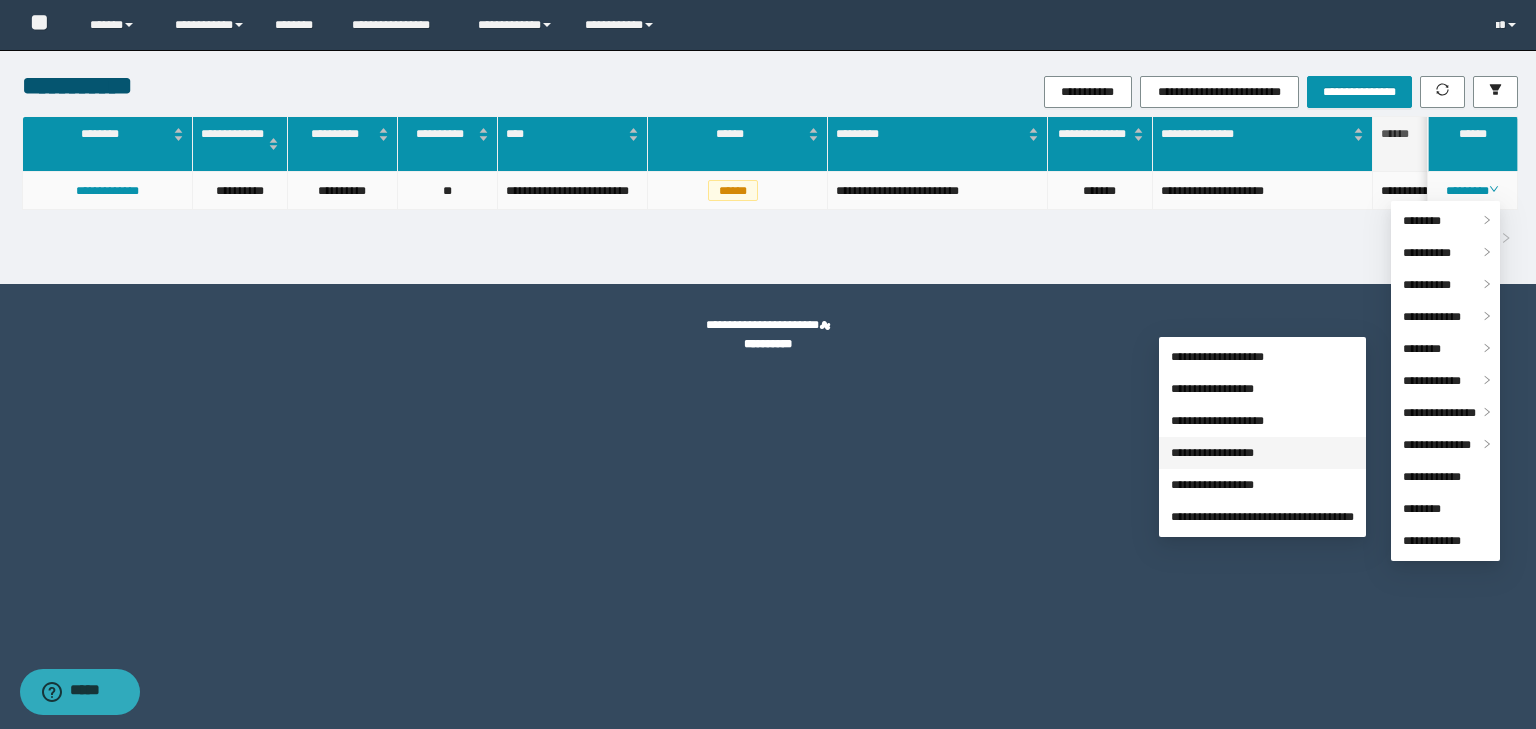 click on "**********" at bounding box center [1212, 453] 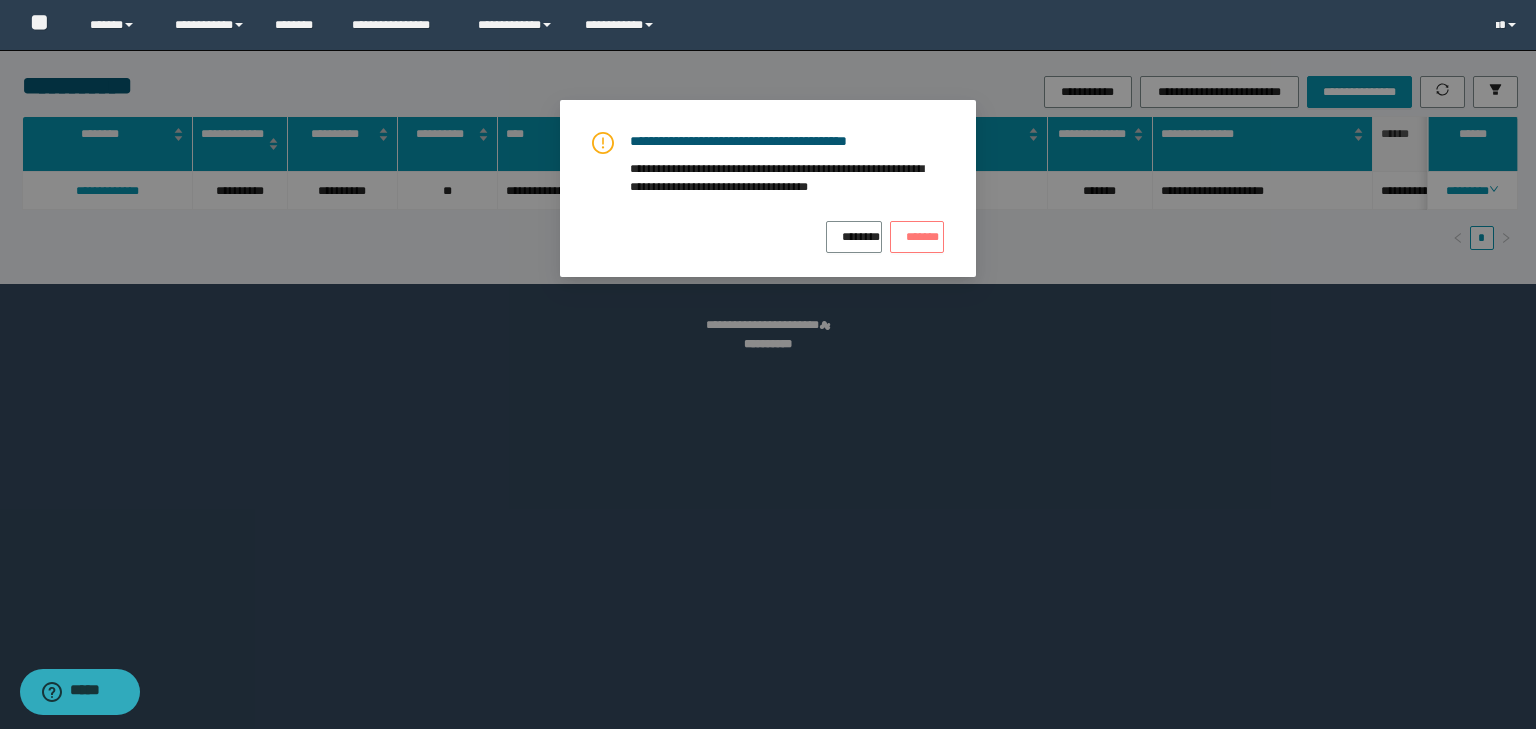 click on "*******" at bounding box center (917, 233) 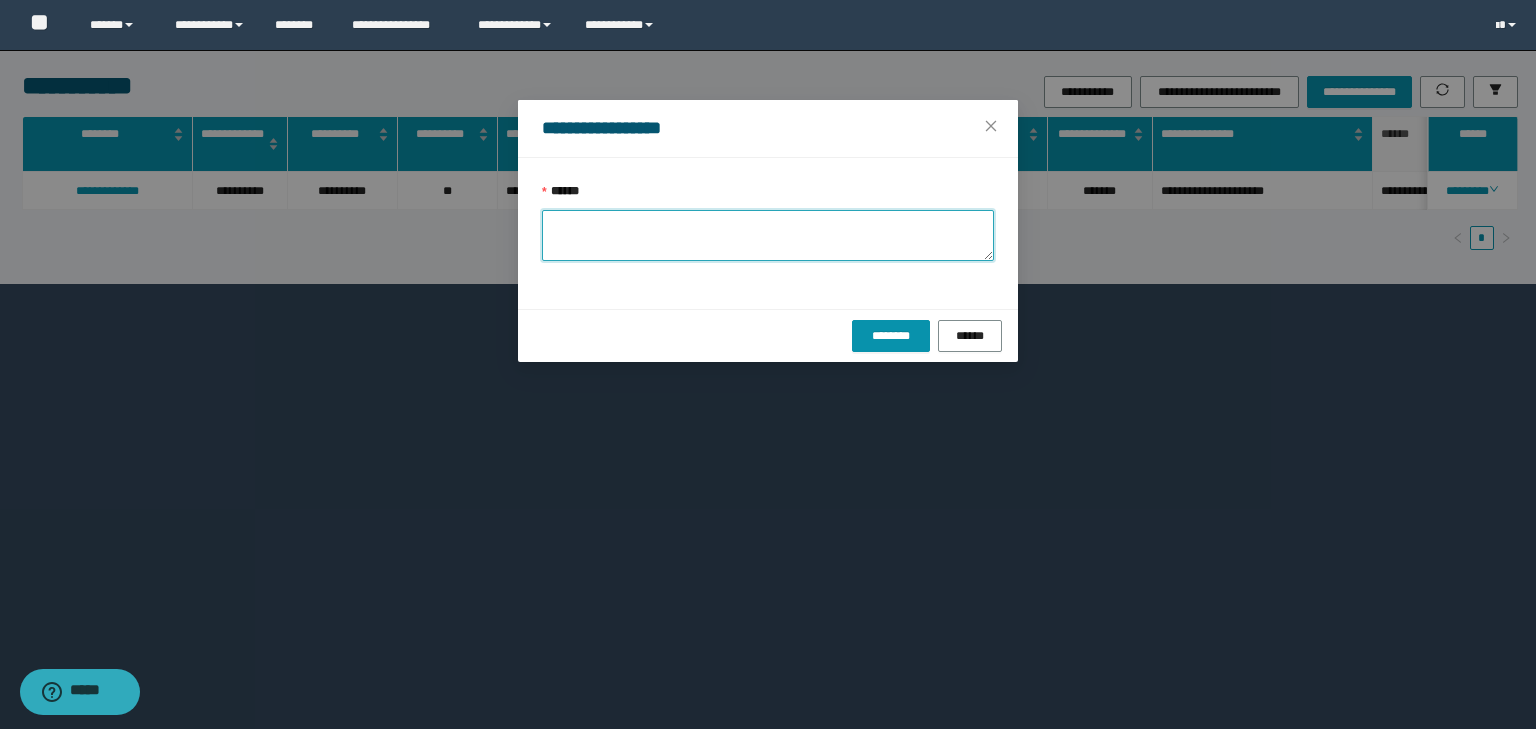 click on "******" at bounding box center [768, 235] 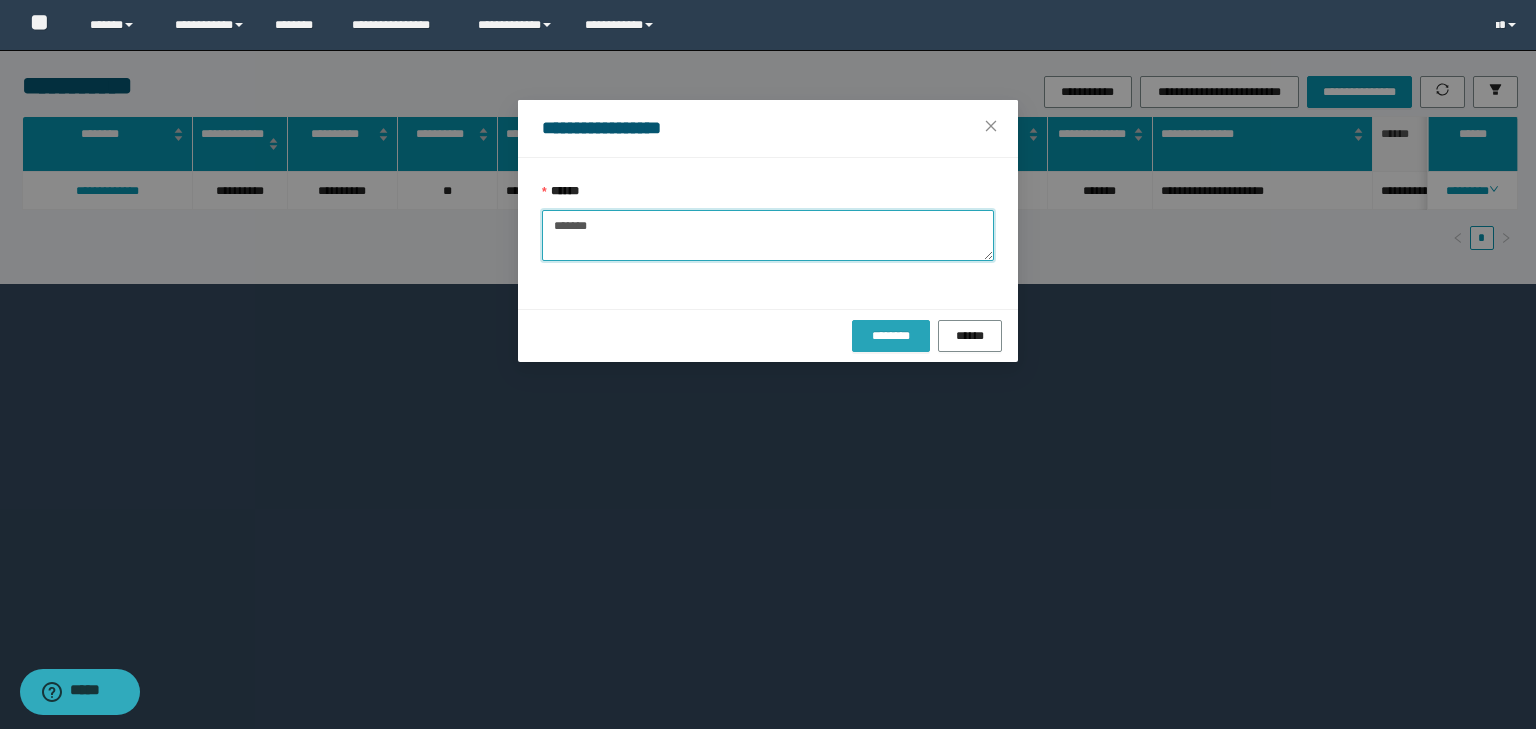 type on "*******" 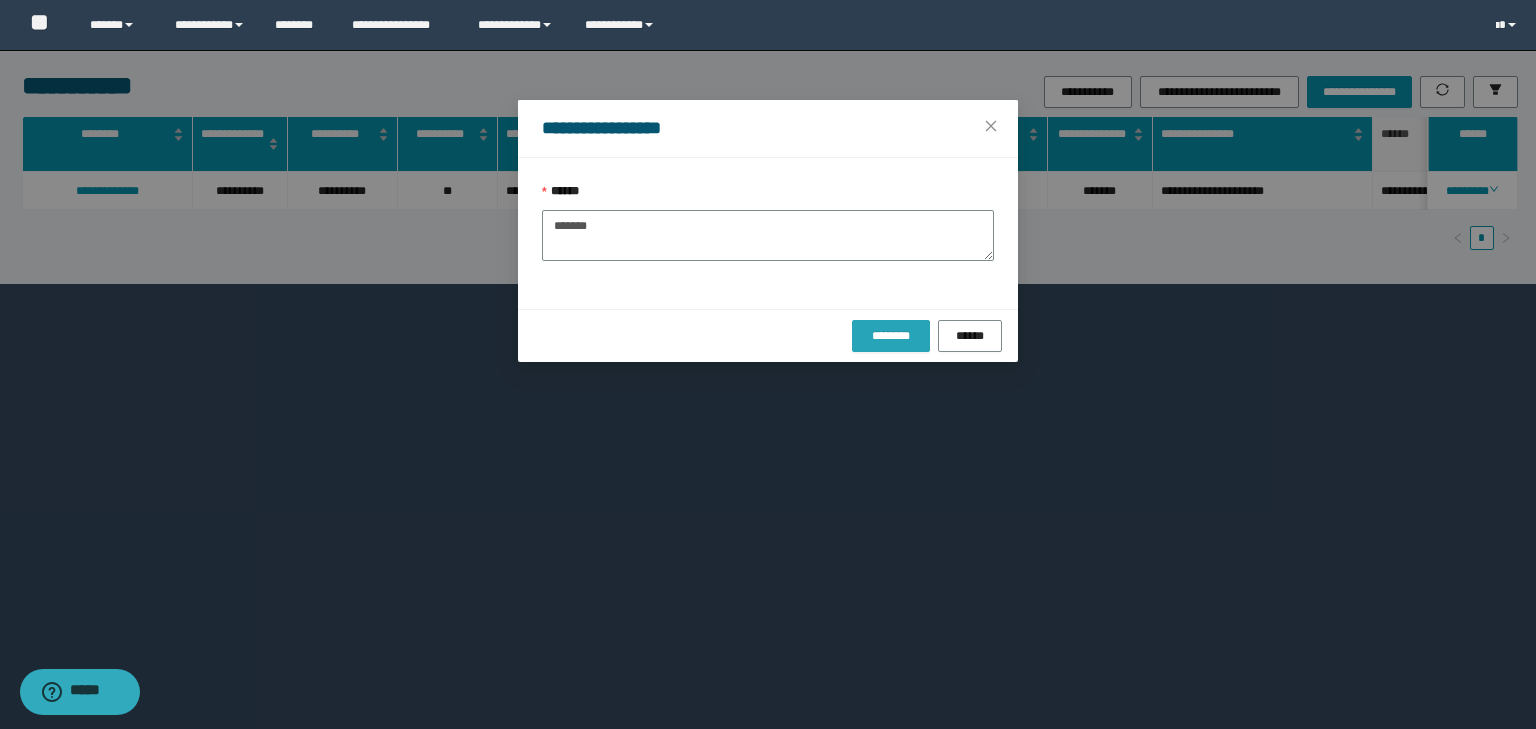 click on "********" at bounding box center (890, 336) 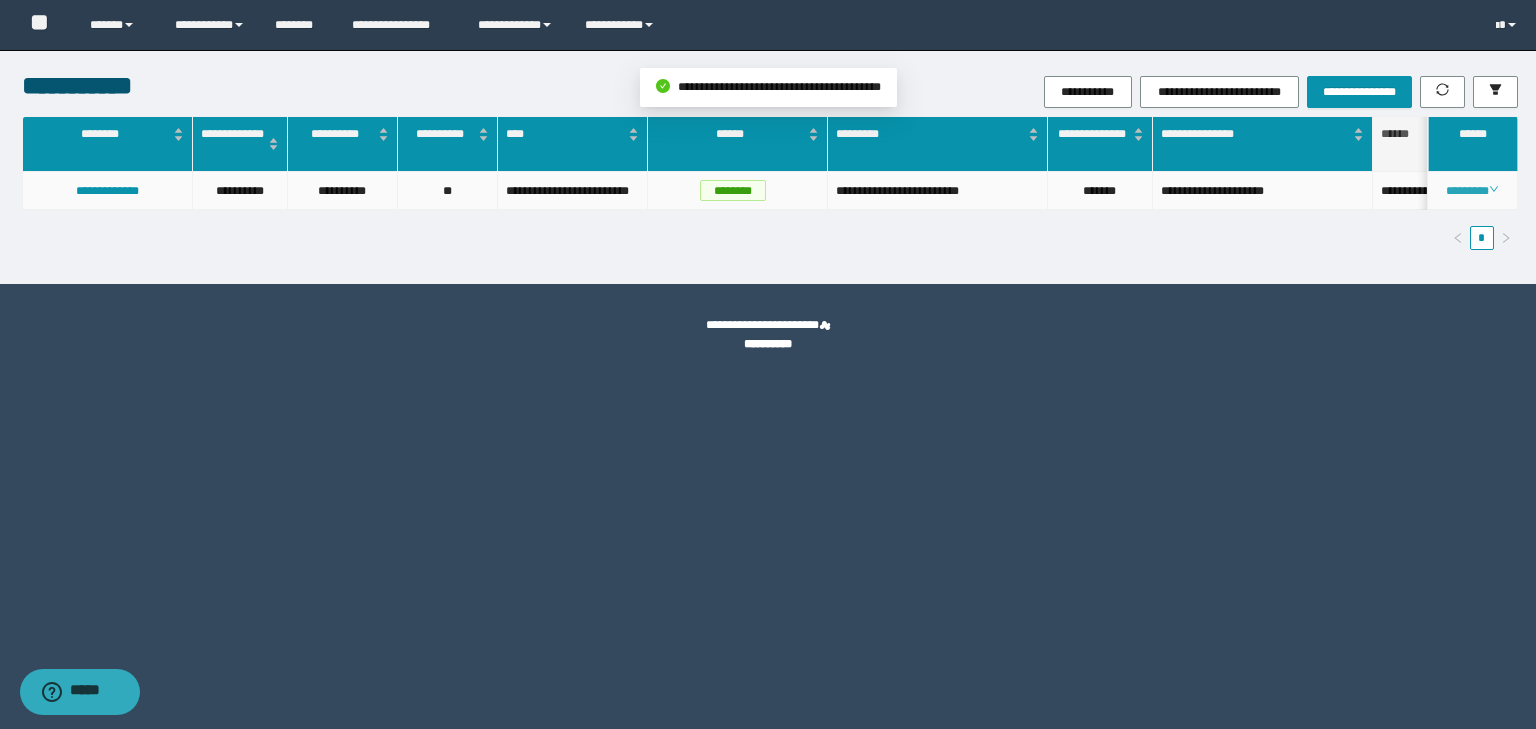 click 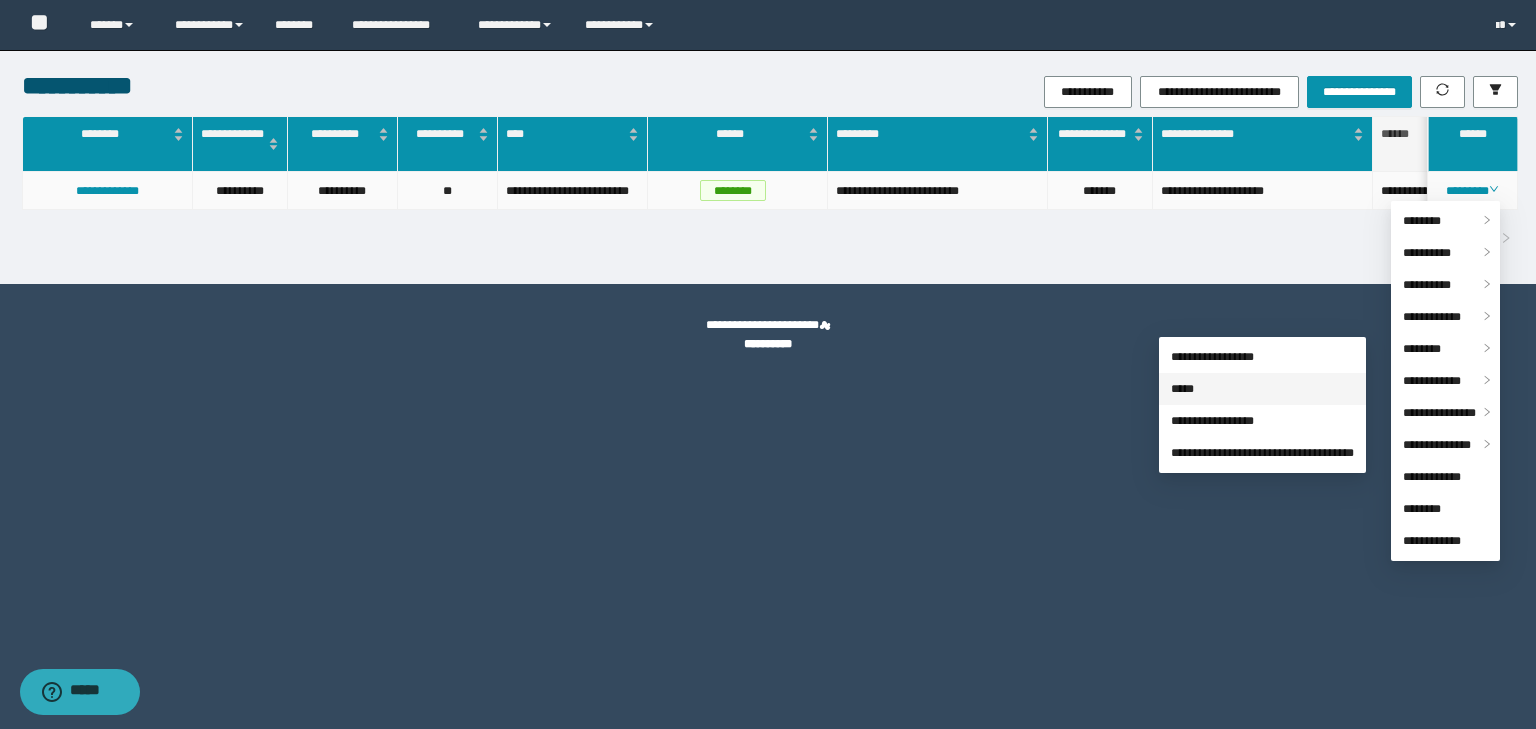 click on "*****" at bounding box center [1182, 389] 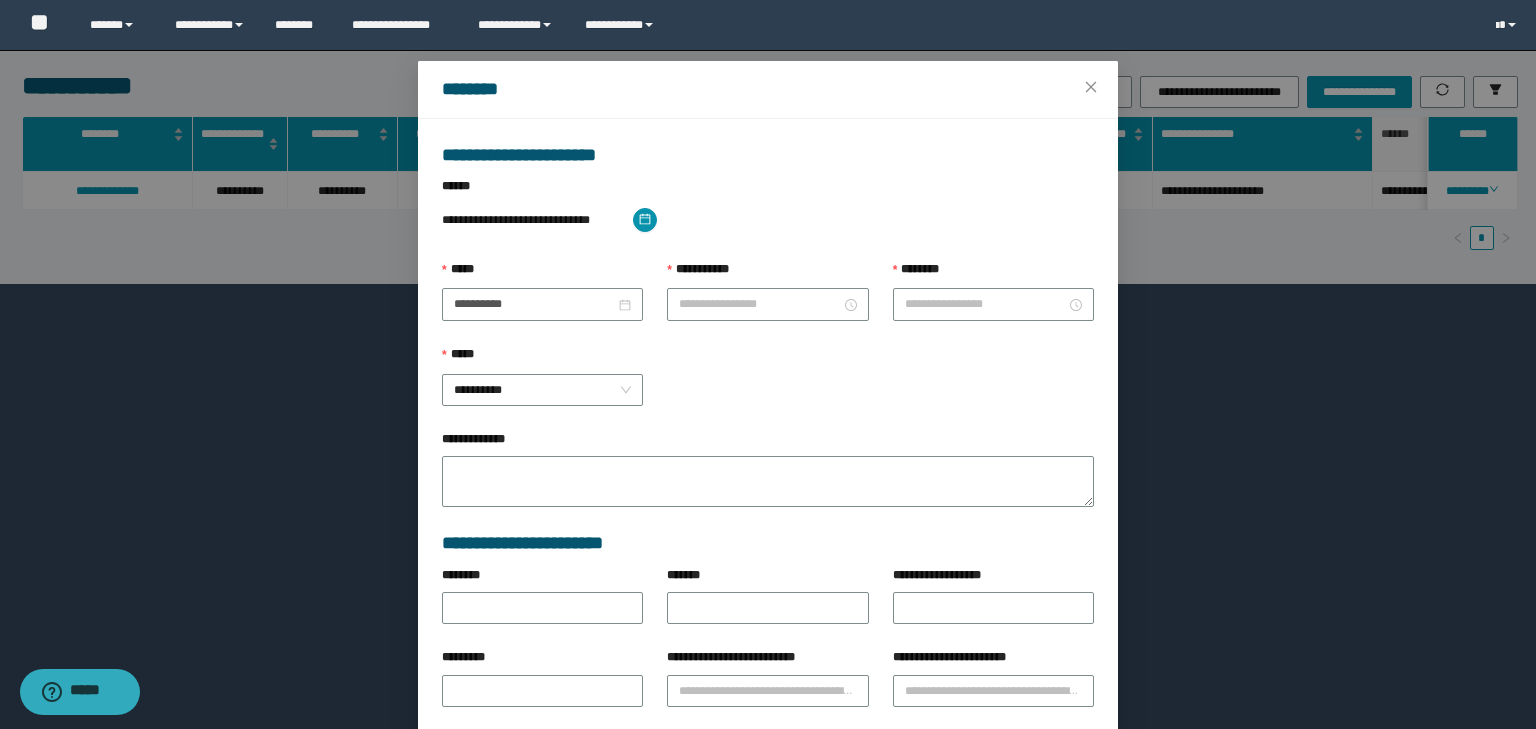 type on "**********" 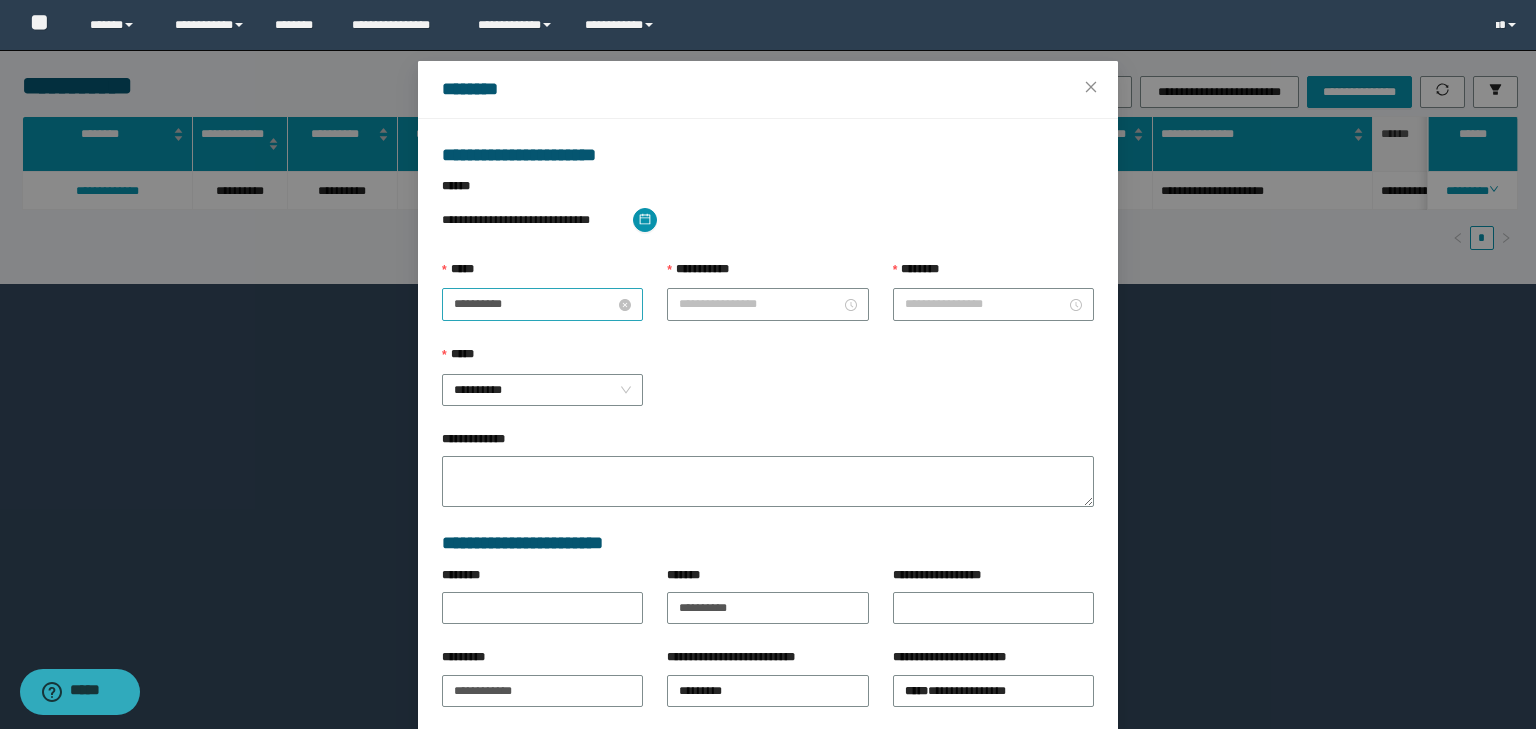 click on "**********" at bounding box center [534, 304] 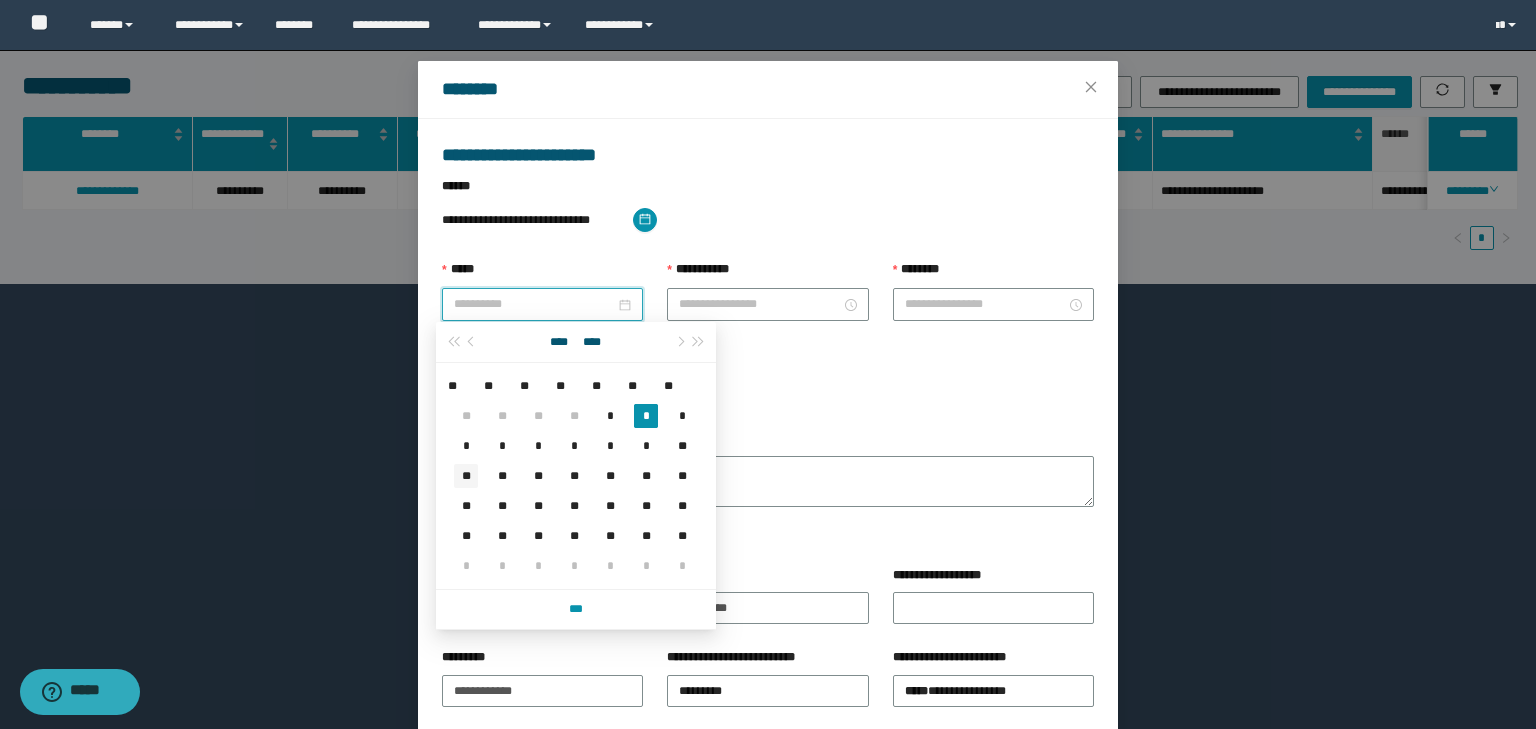 type on "**********" 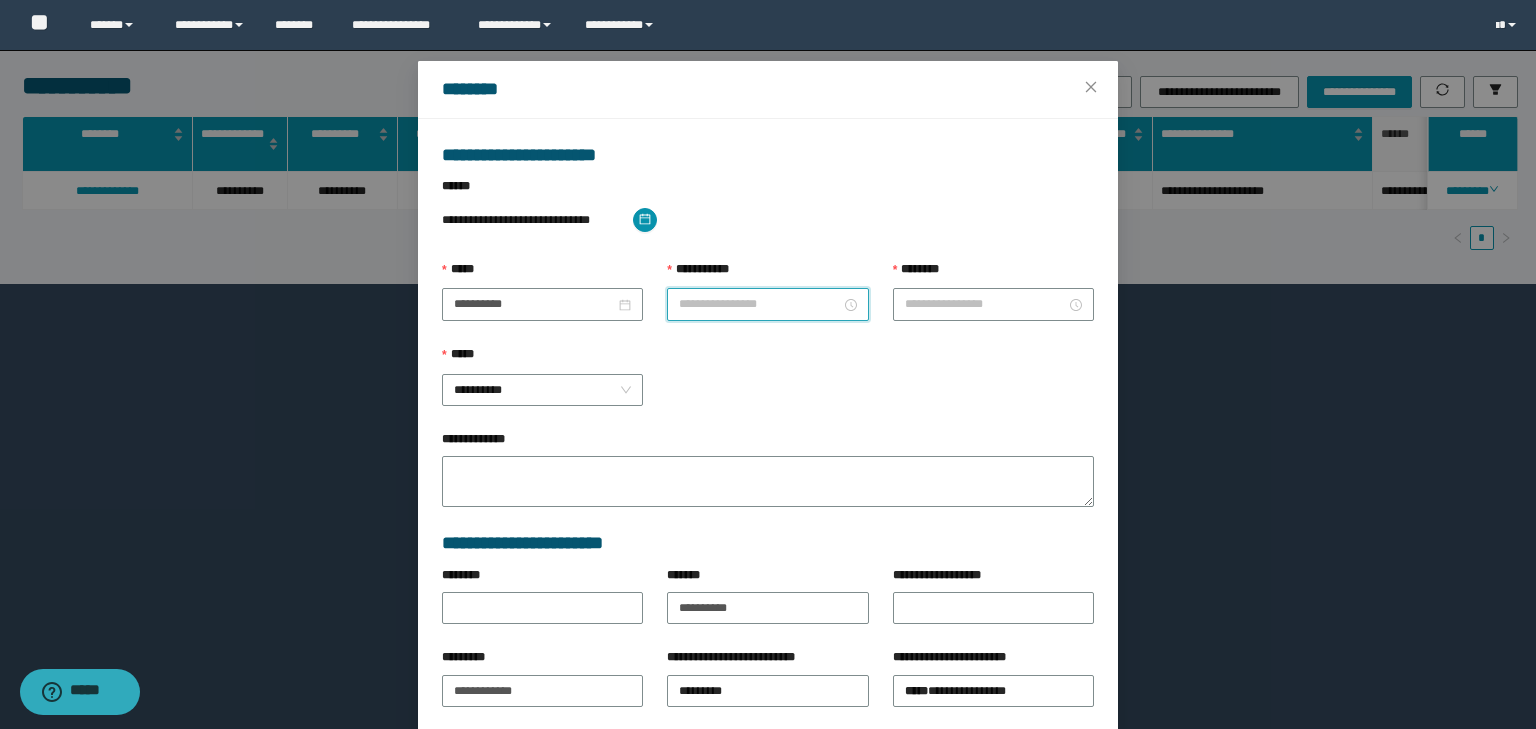 click on "**********" at bounding box center [759, 304] 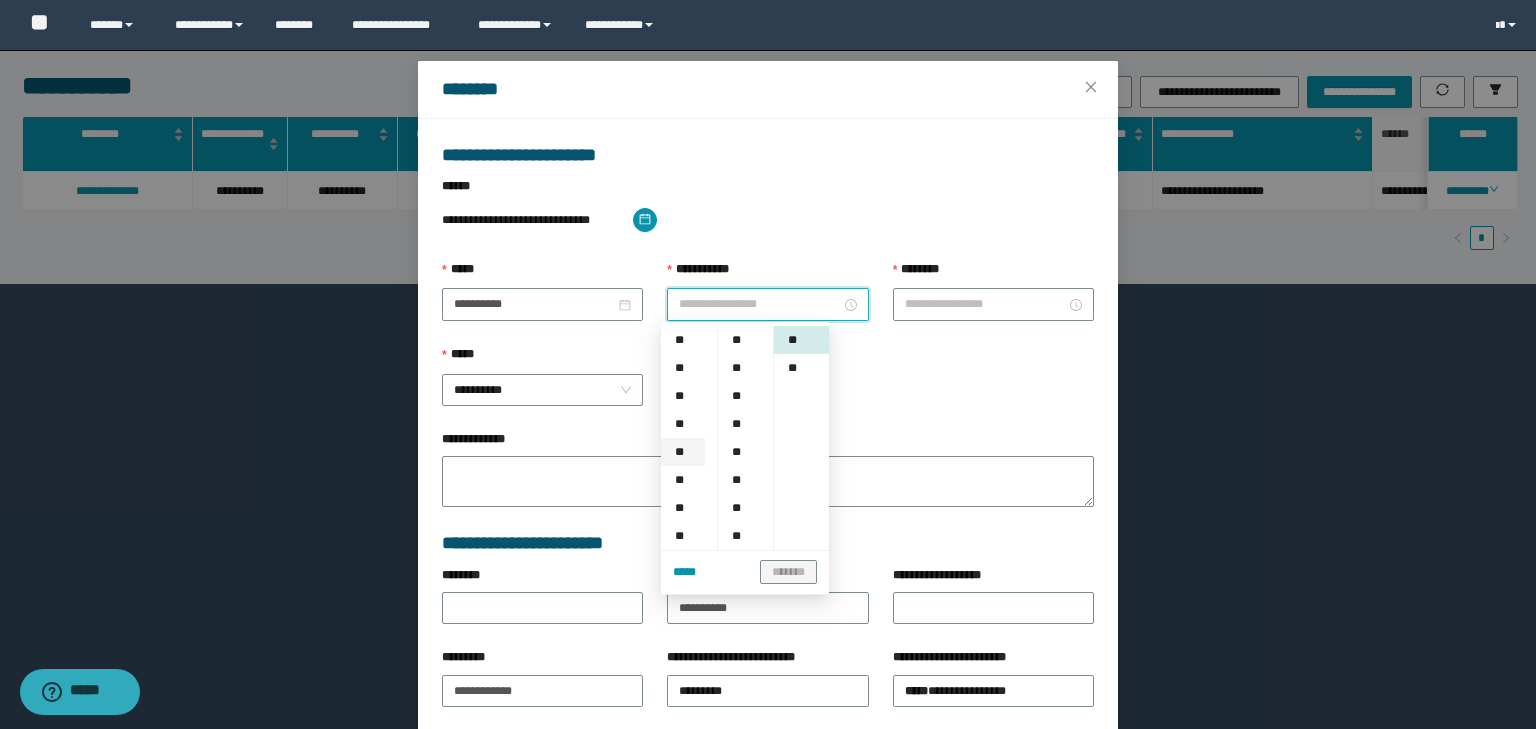 click on "**" at bounding box center [683, 452] 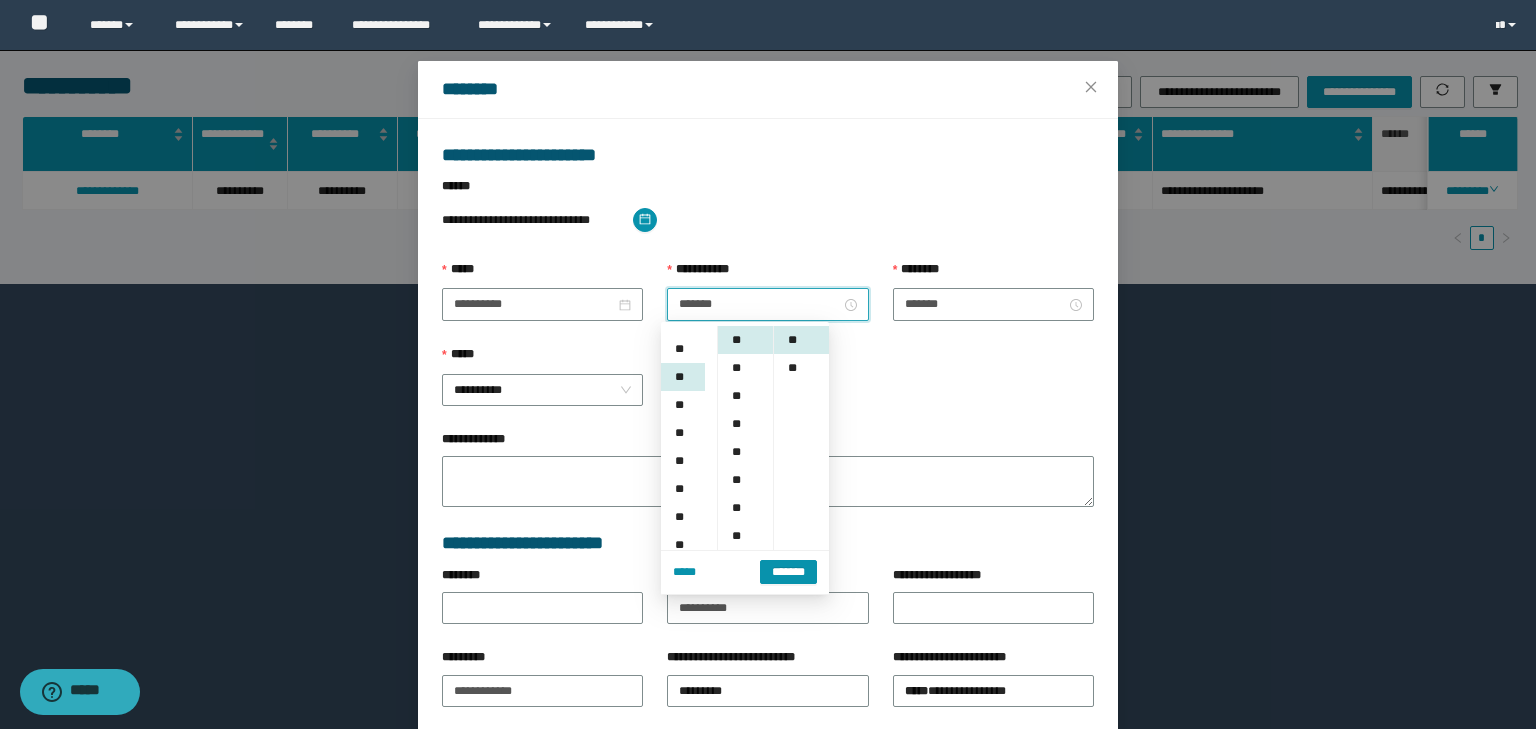 scroll, scrollTop: 112, scrollLeft: 0, axis: vertical 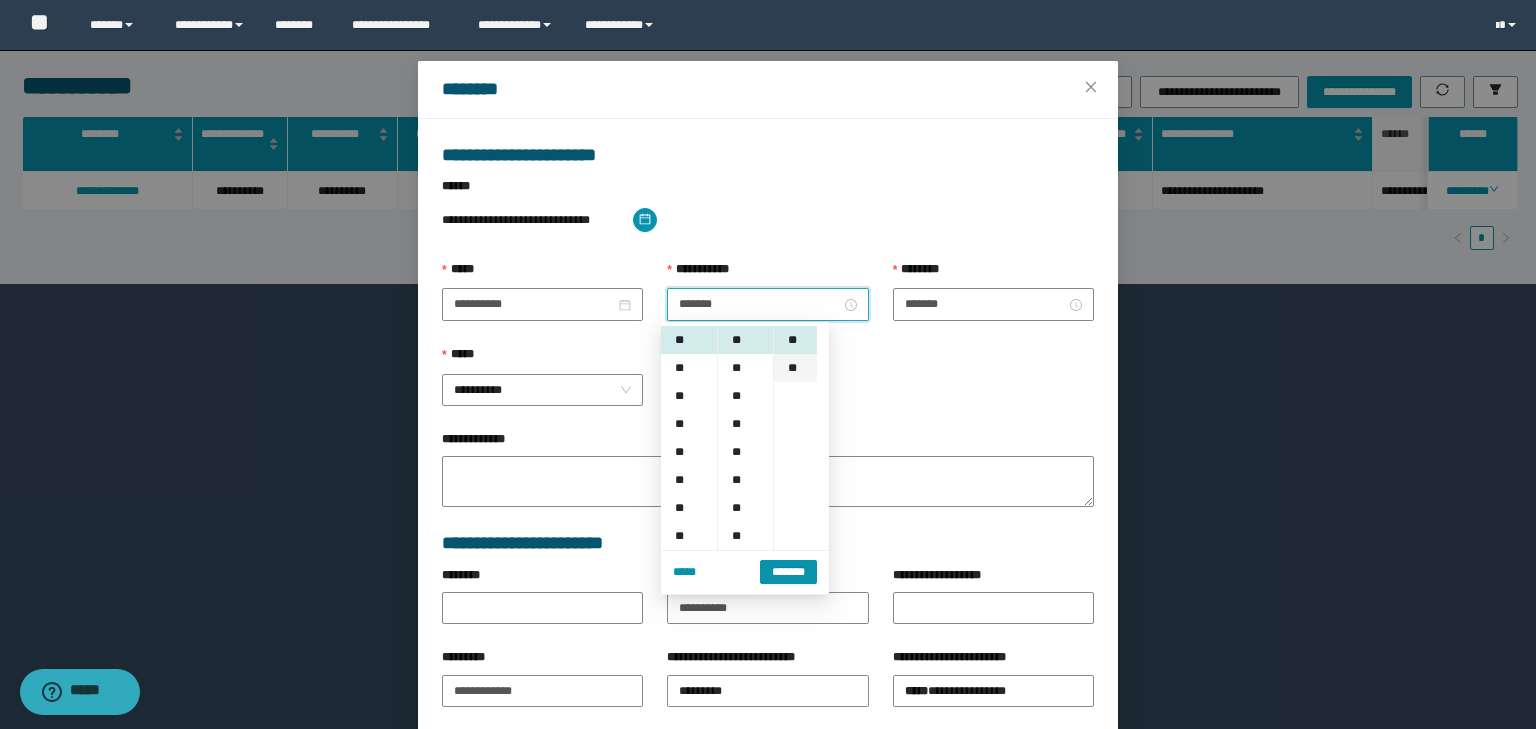 click on "**" at bounding box center [795, 368] 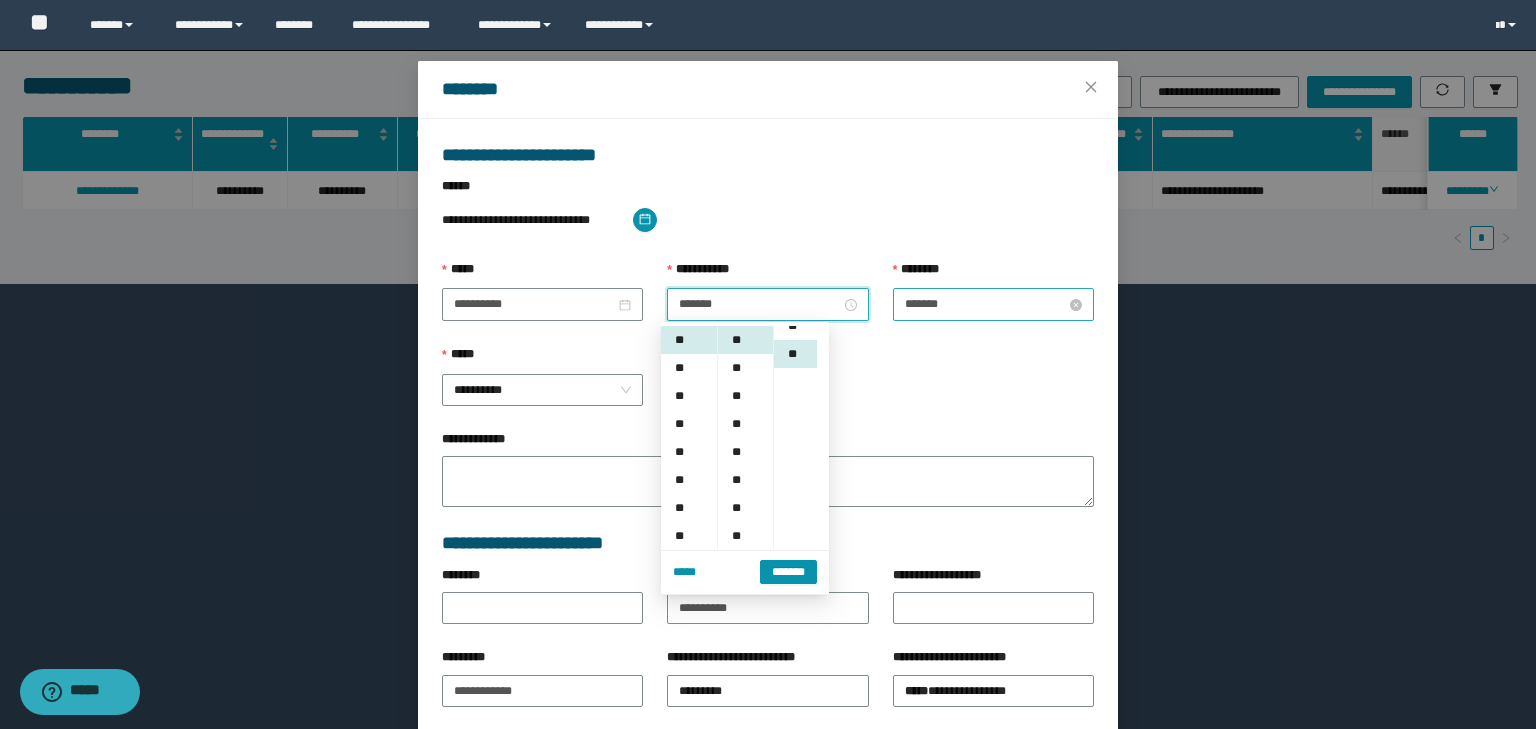 scroll, scrollTop: 28, scrollLeft: 0, axis: vertical 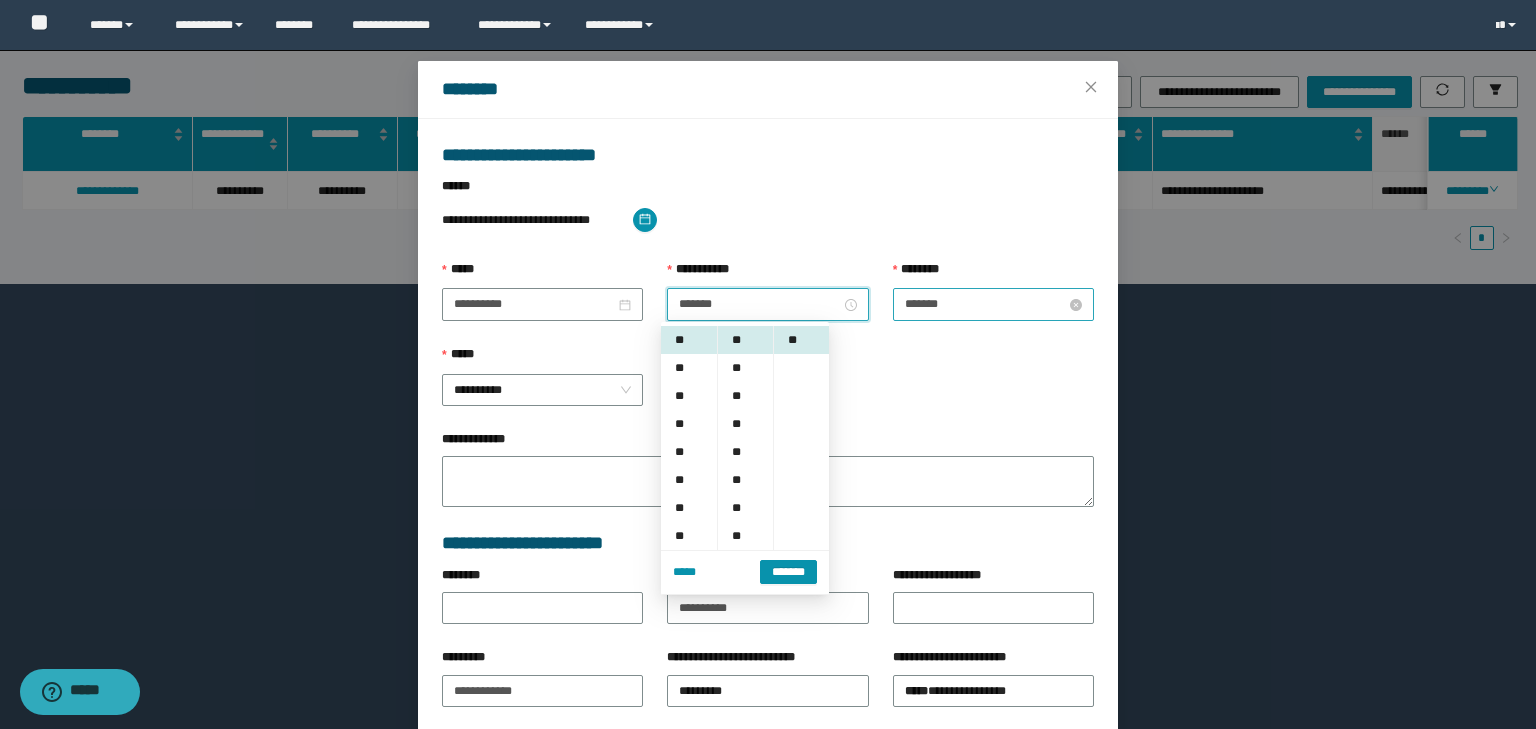 click on "*******" at bounding box center (985, 304) 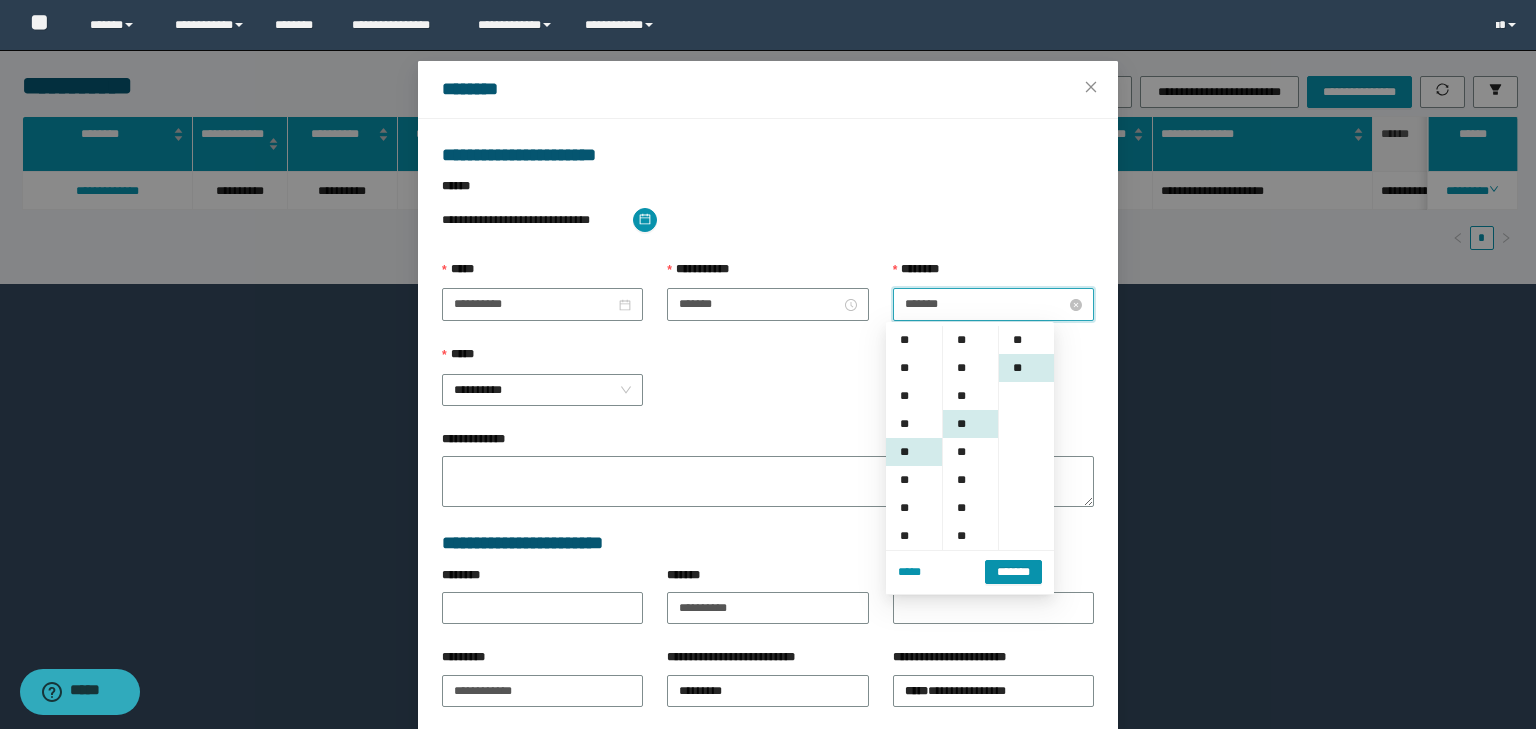 scroll, scrollTop: 112, scrollLeft: 0, axis: vertical 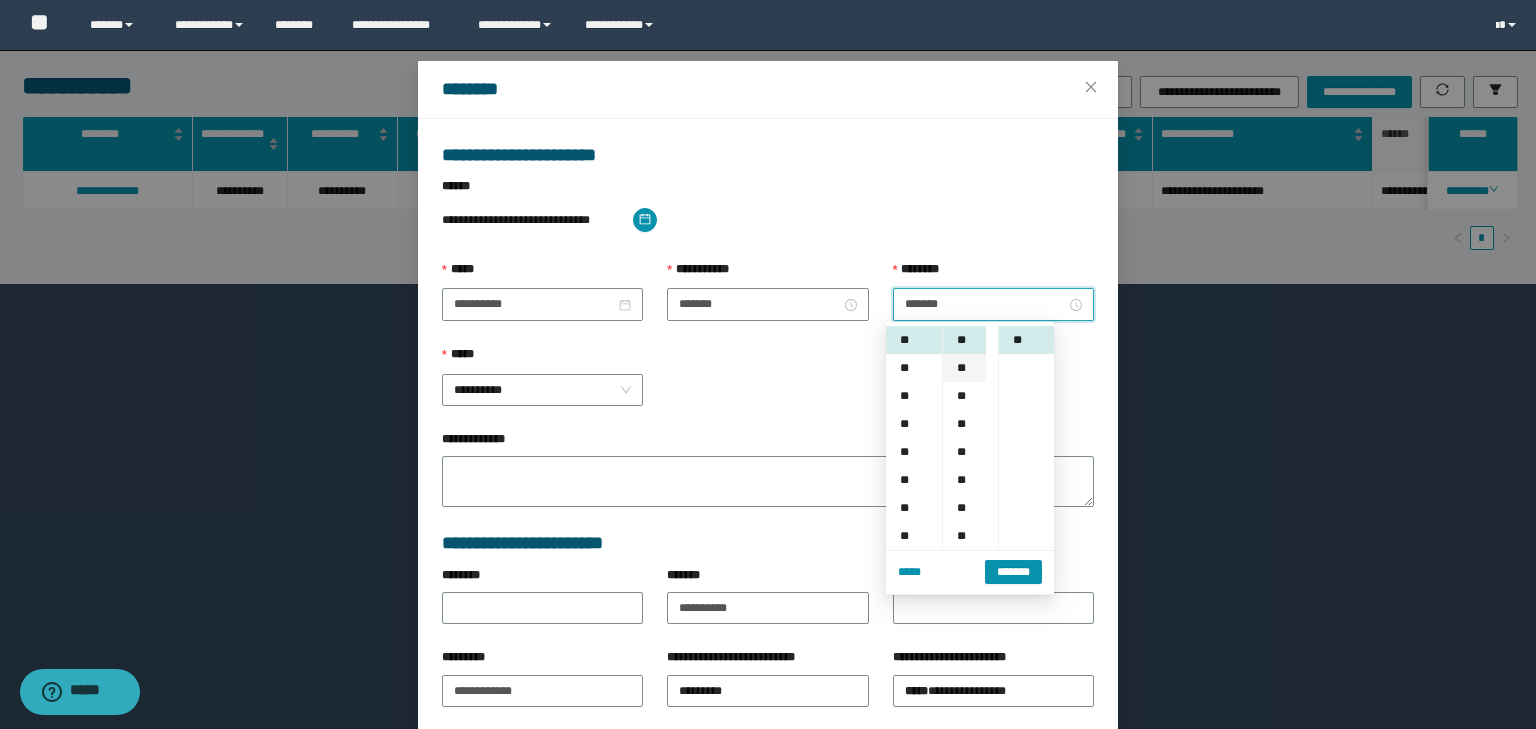 click on "**" at bounding box center (964, 368) 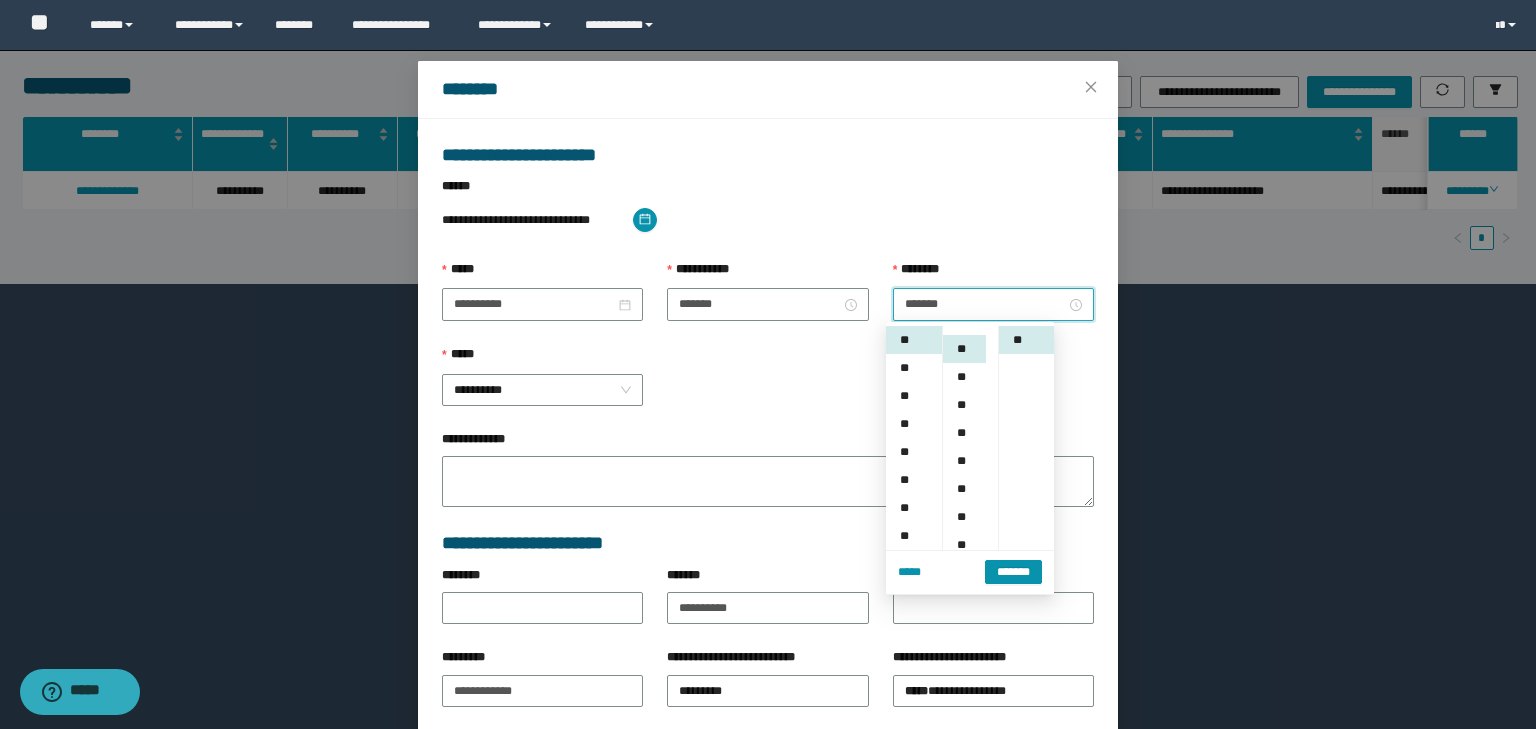 scroll, scrollTop: 112, scrollLeft: 0, axis: vertical 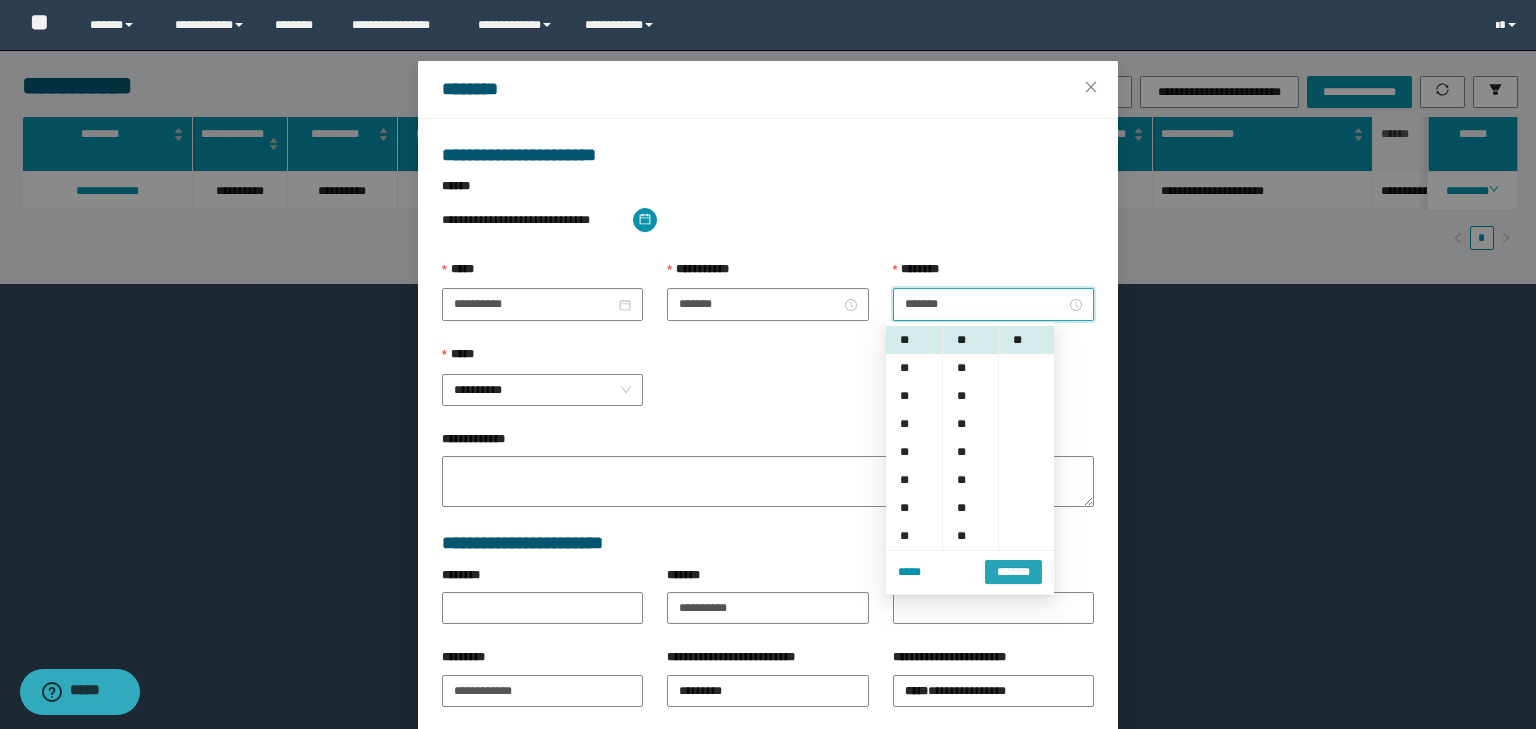click on "*******" at bounding box center [1013, 572] 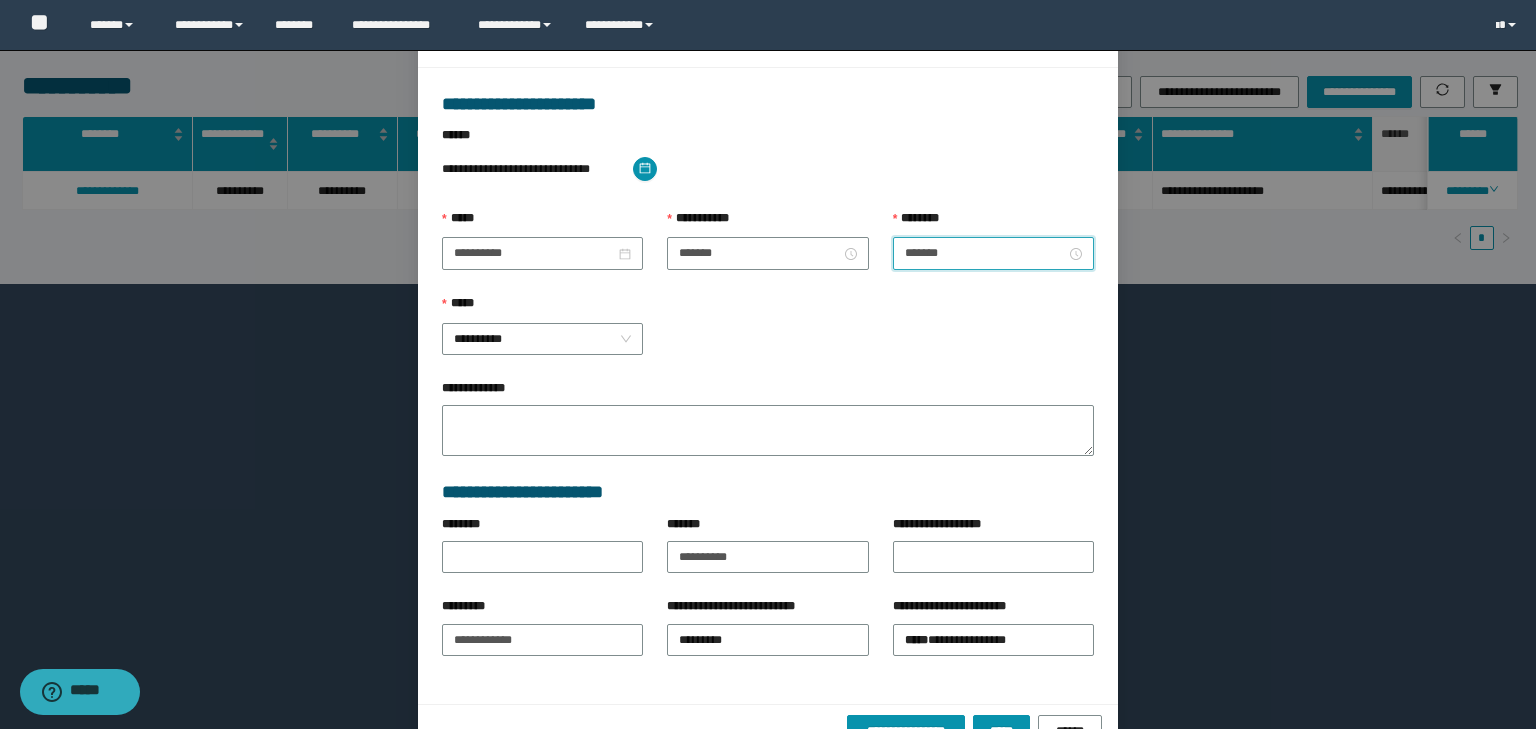 scroll, scrollTop: 139, scrollLeft: 0, axis: vertical 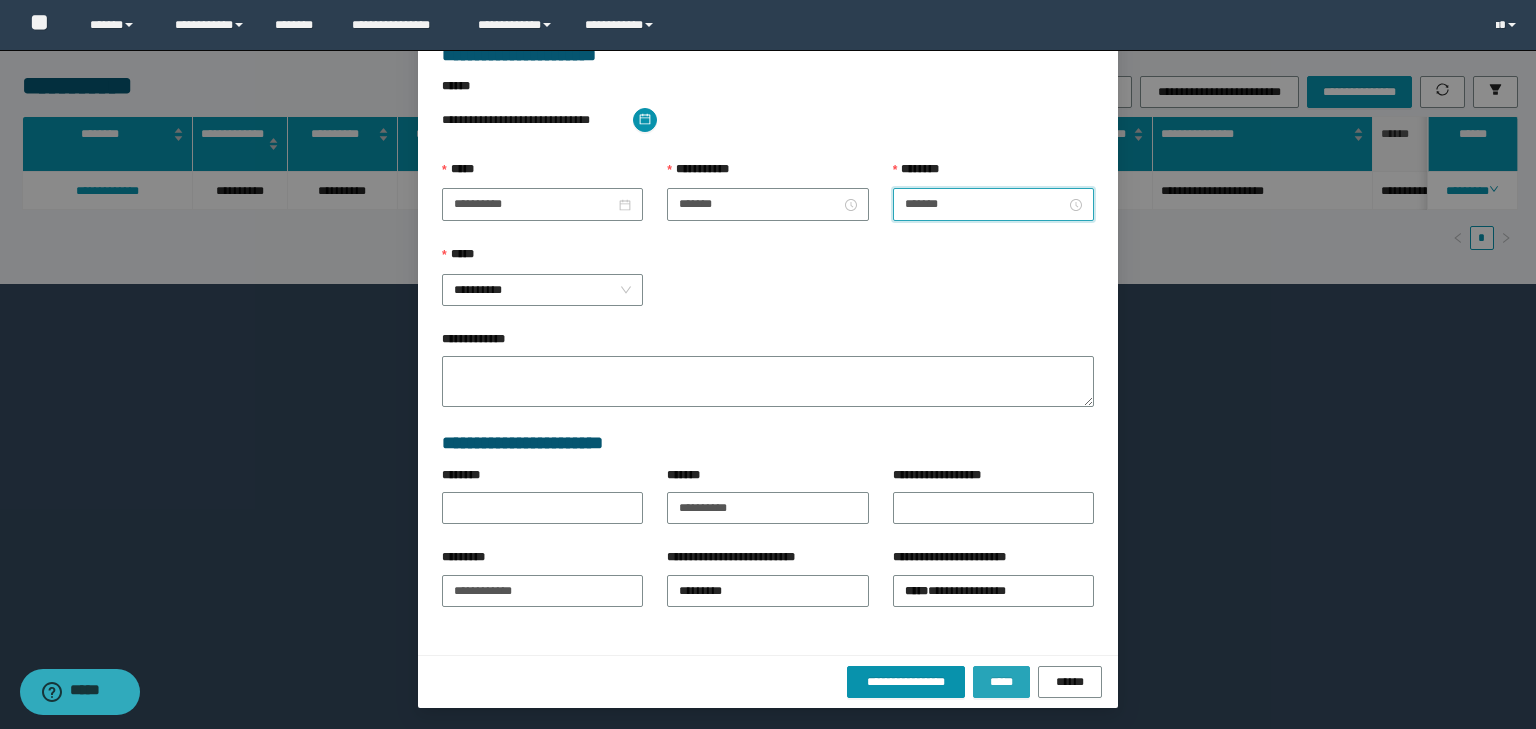 click on "*****" at bounding box center (1001, 682) 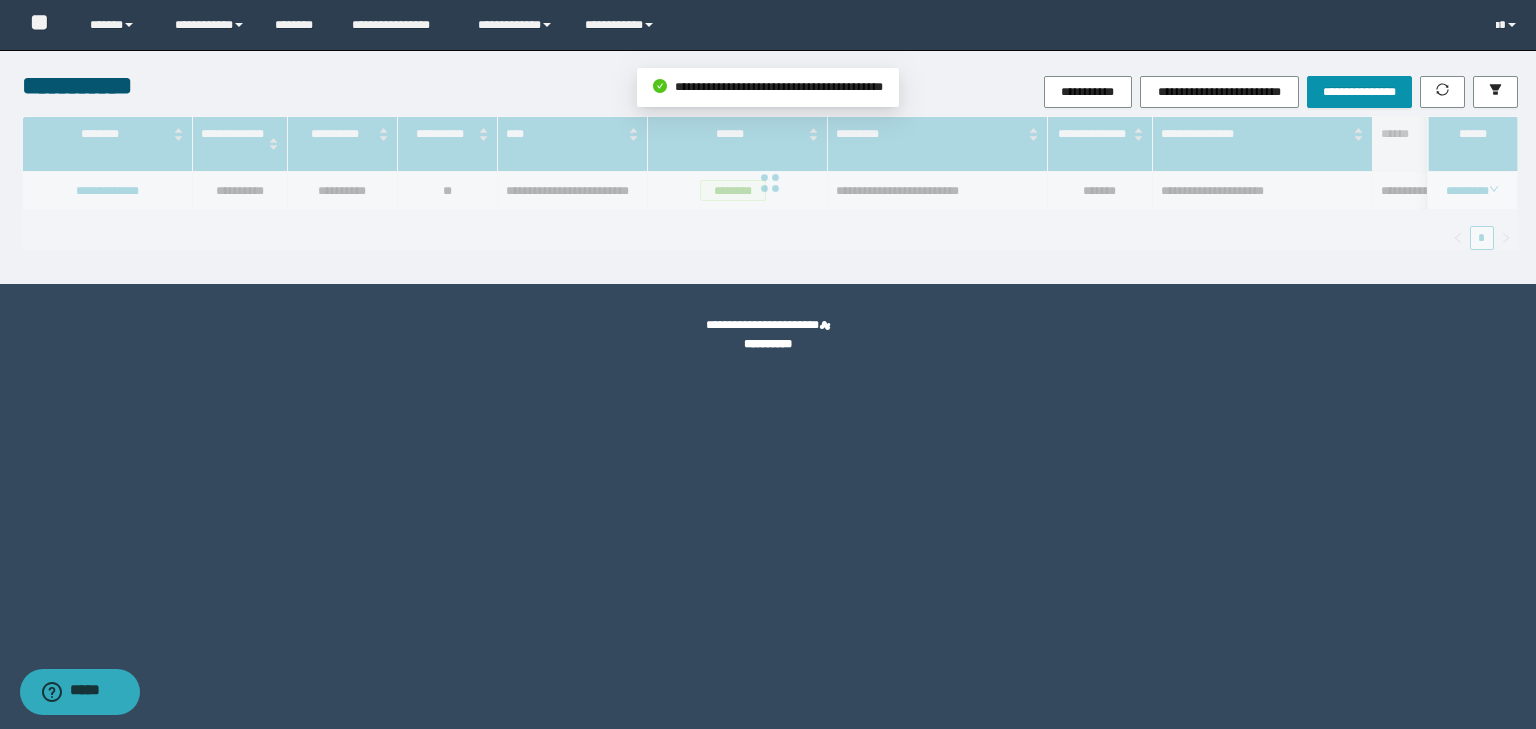 scroll, scrollTop: 39, scrollLeft: 0, axis: vertical 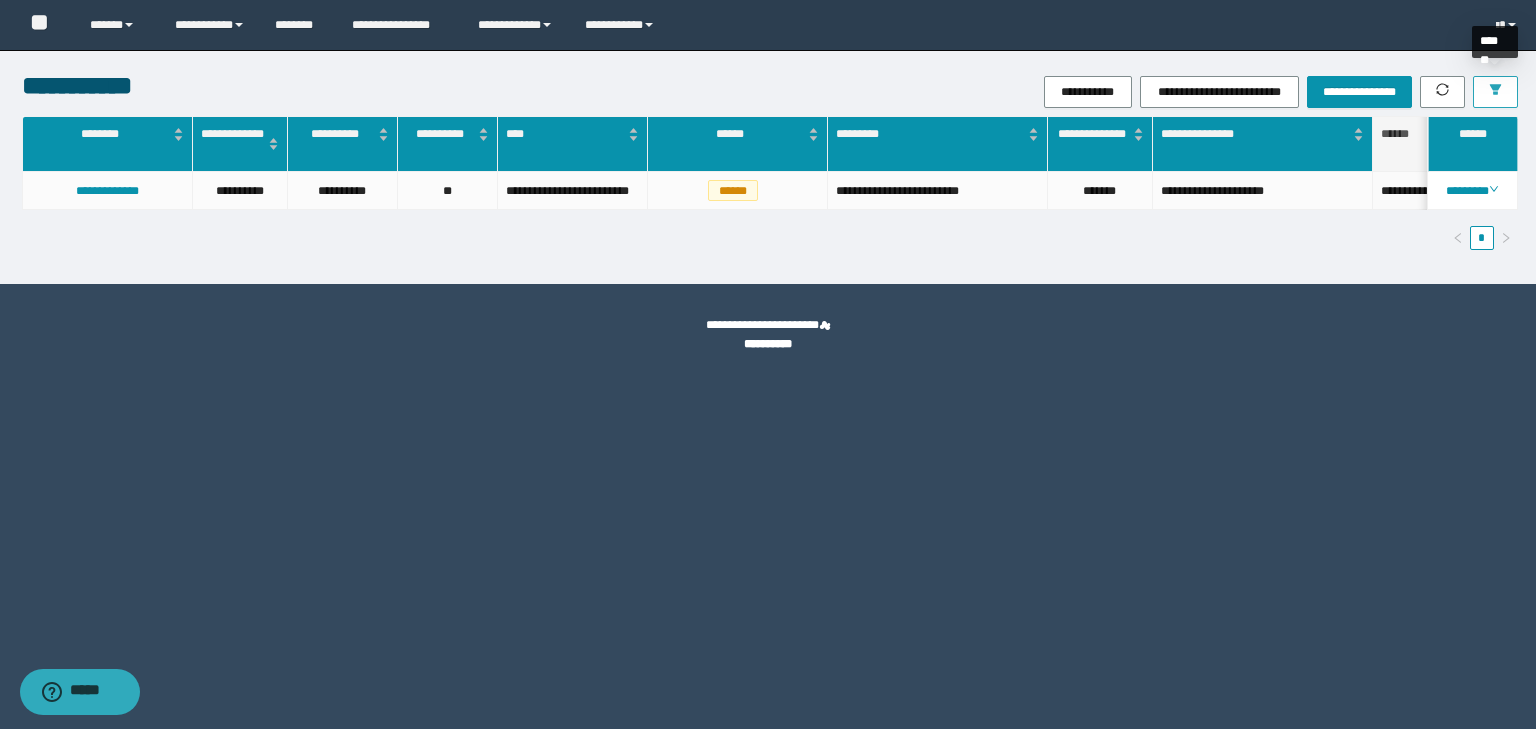 click 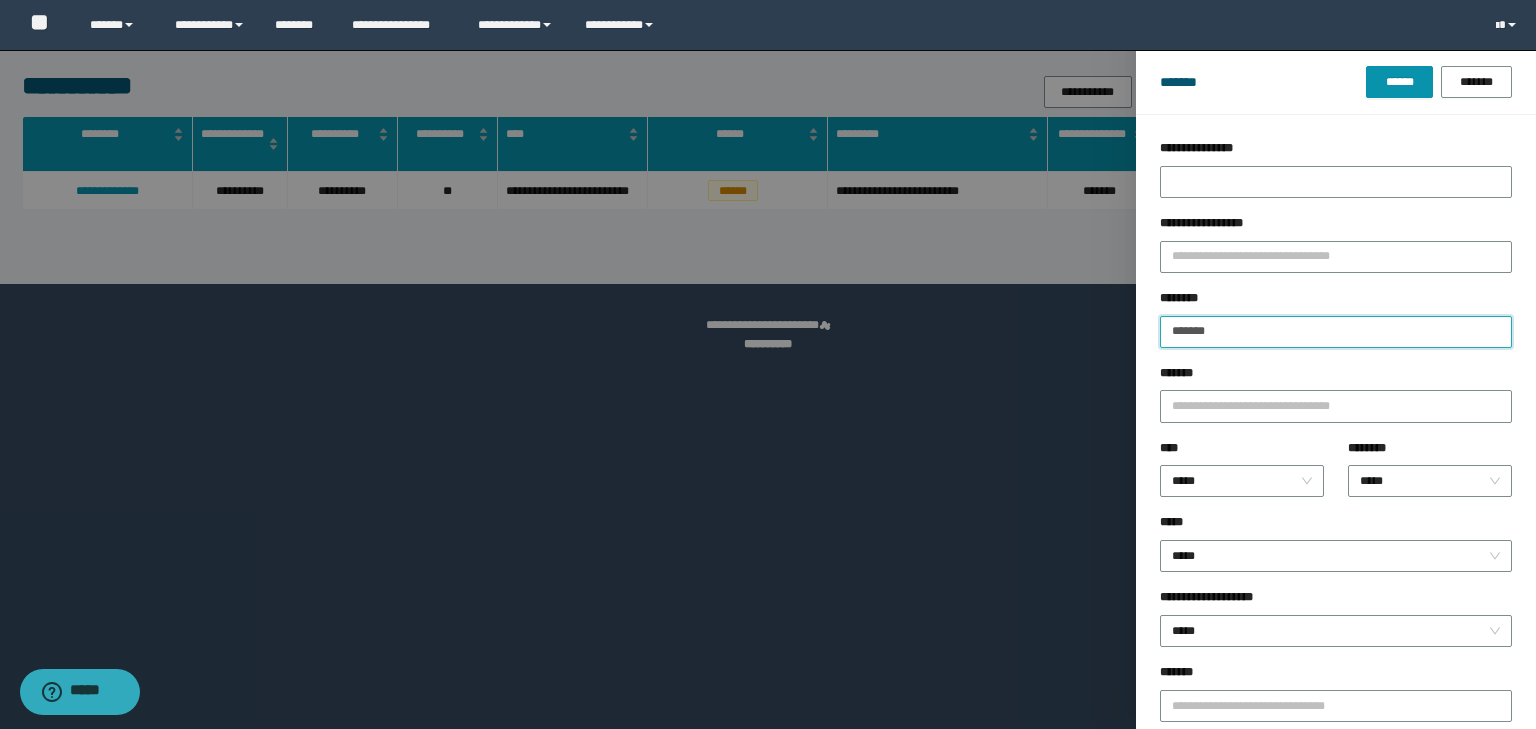click on "*******" at bounding box center [1336, 332] 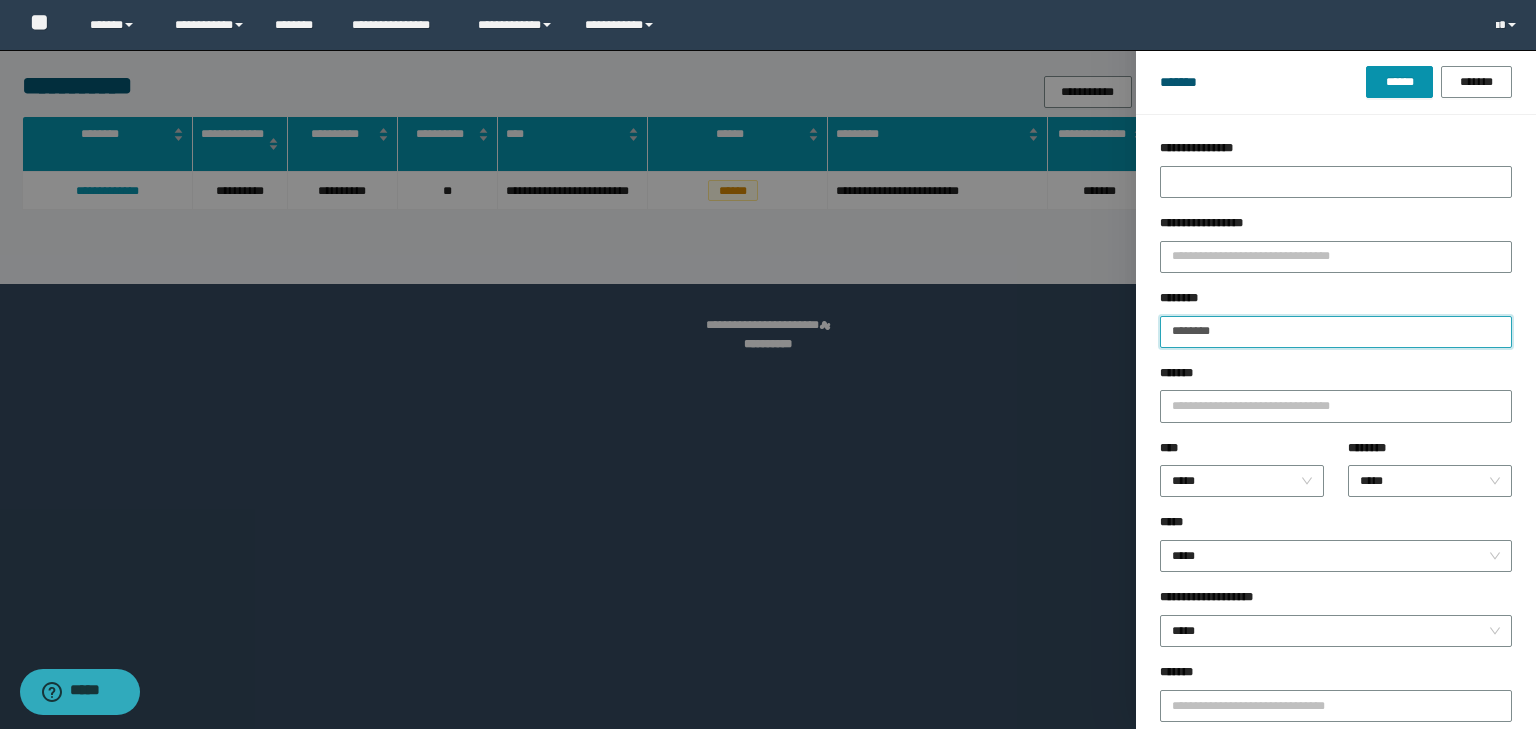 type on "********" 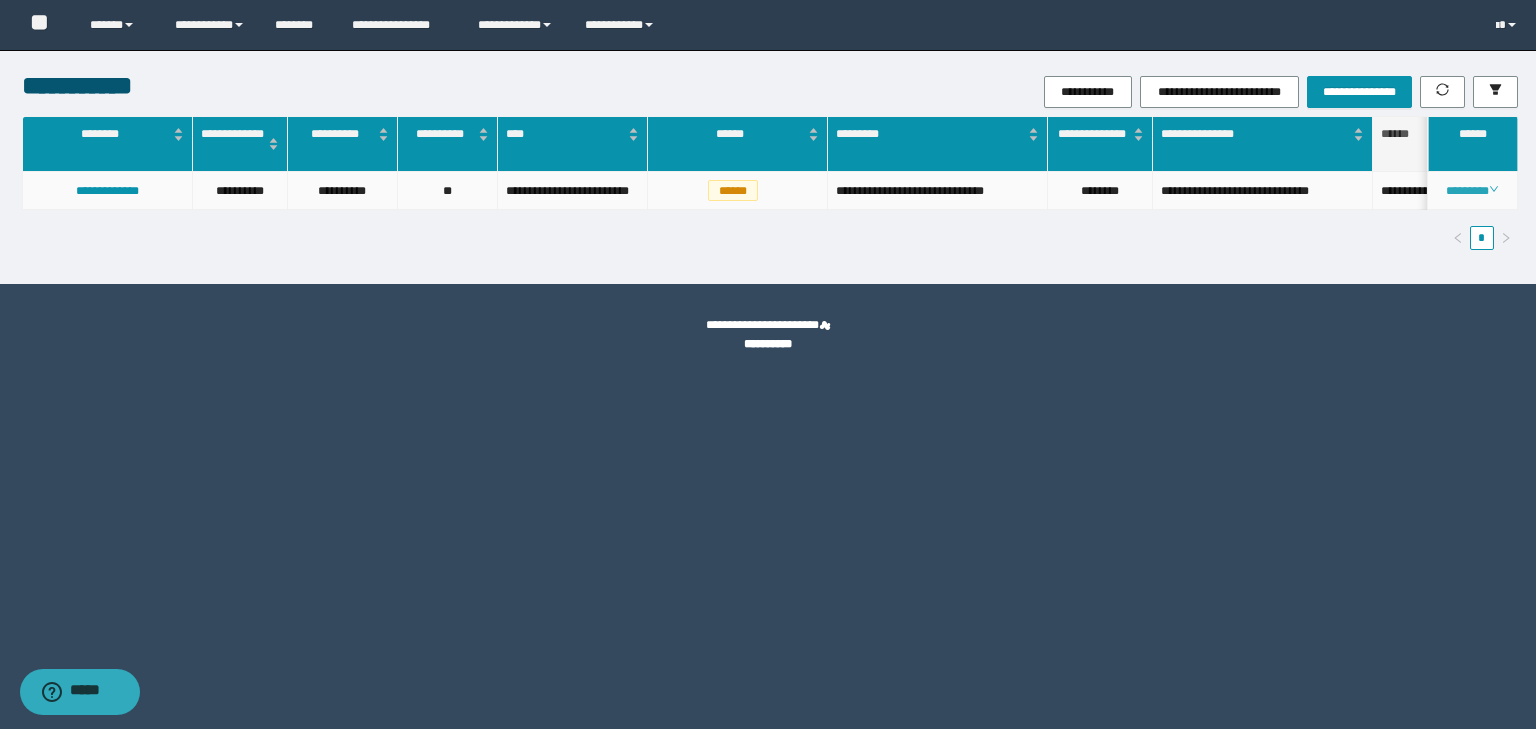 click 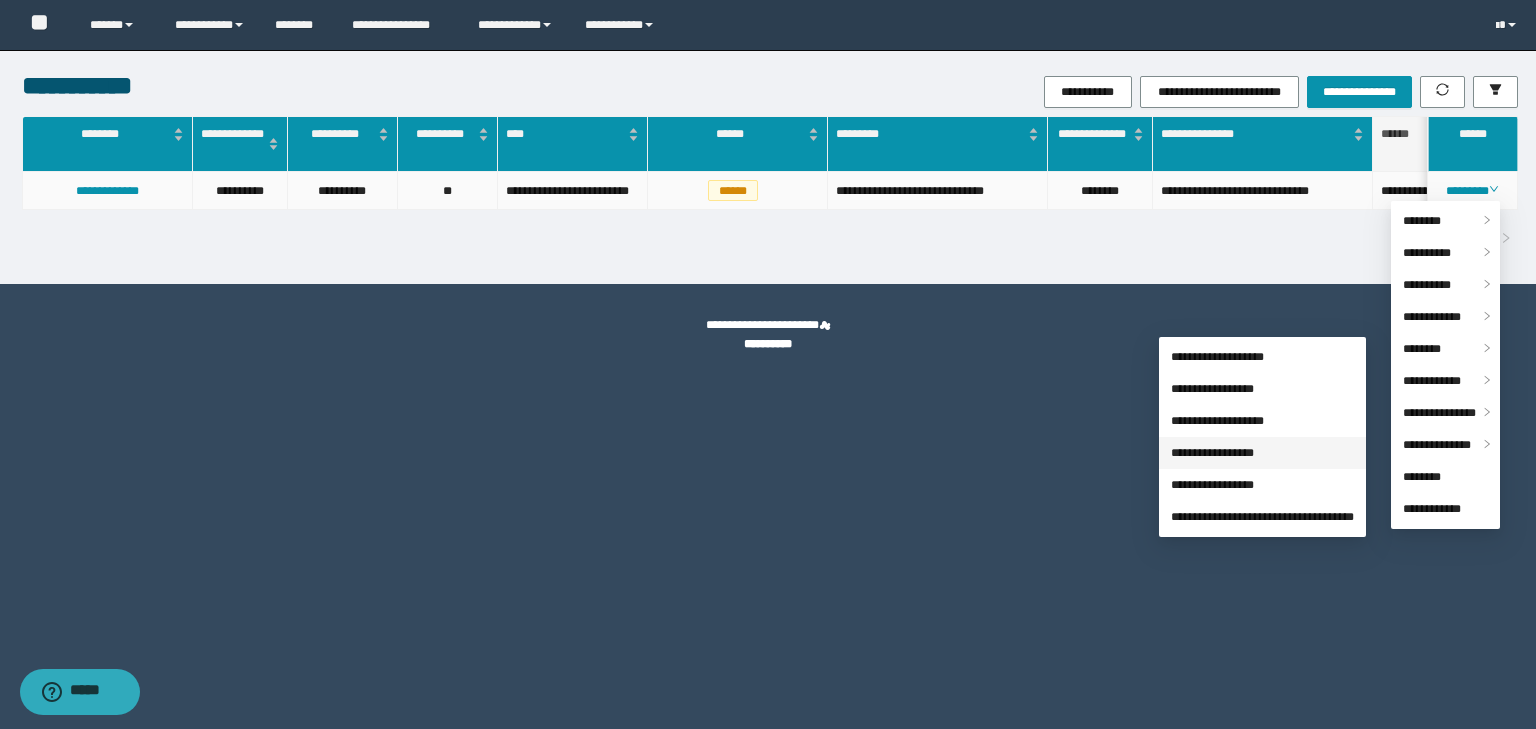click on "**********" at bounding box center (1212, 453) 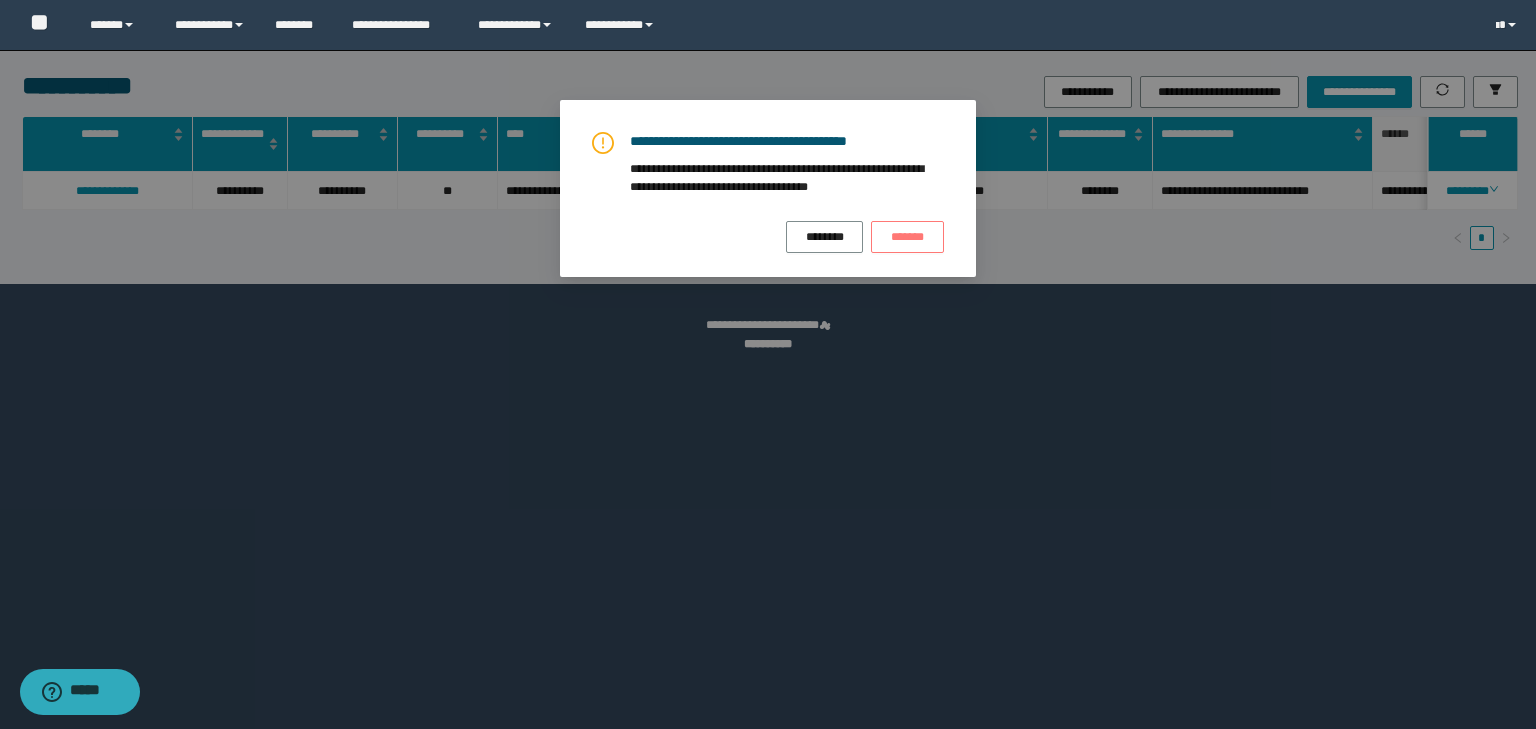 click on "*******" at bounding box center [907, 237] 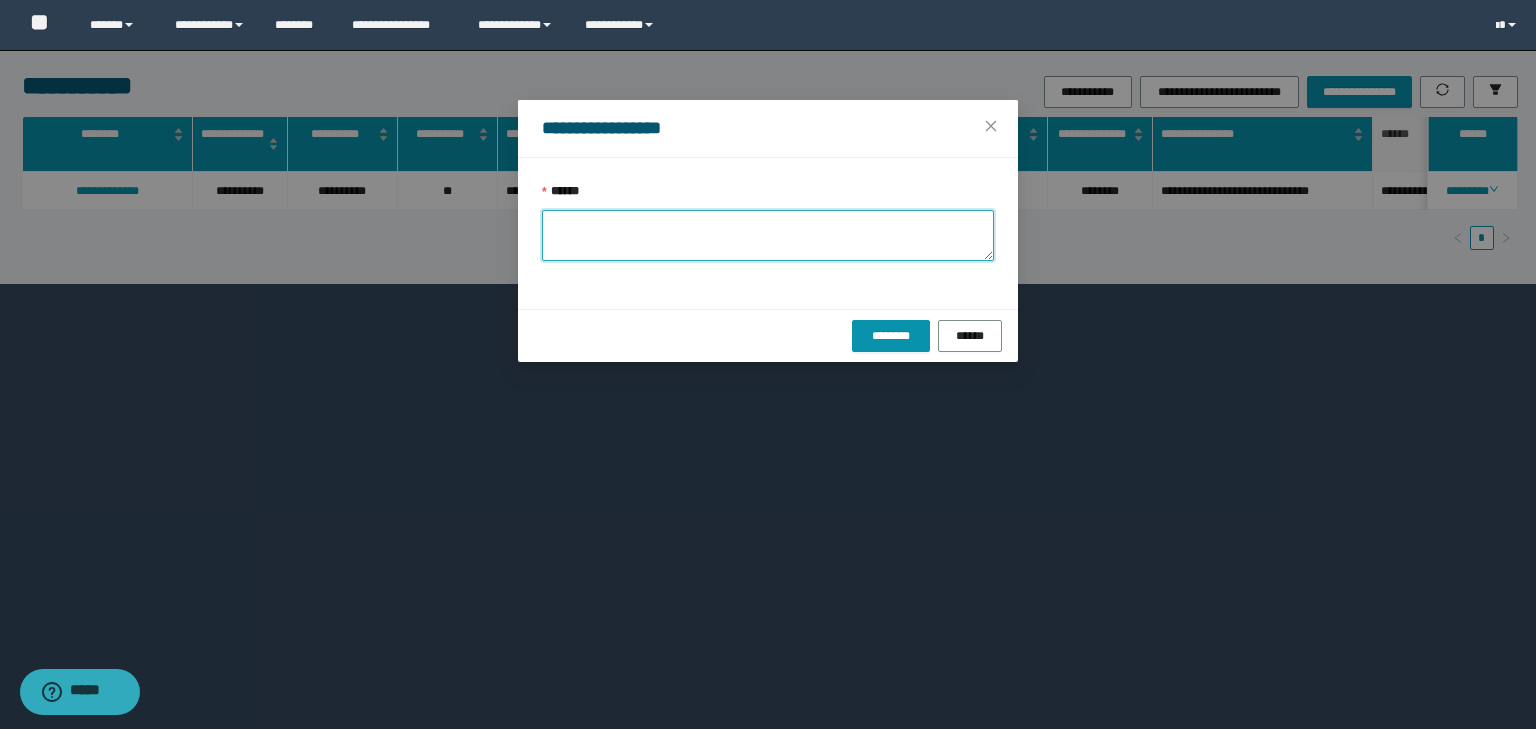 click on "******" at bounding box center (768, 235) 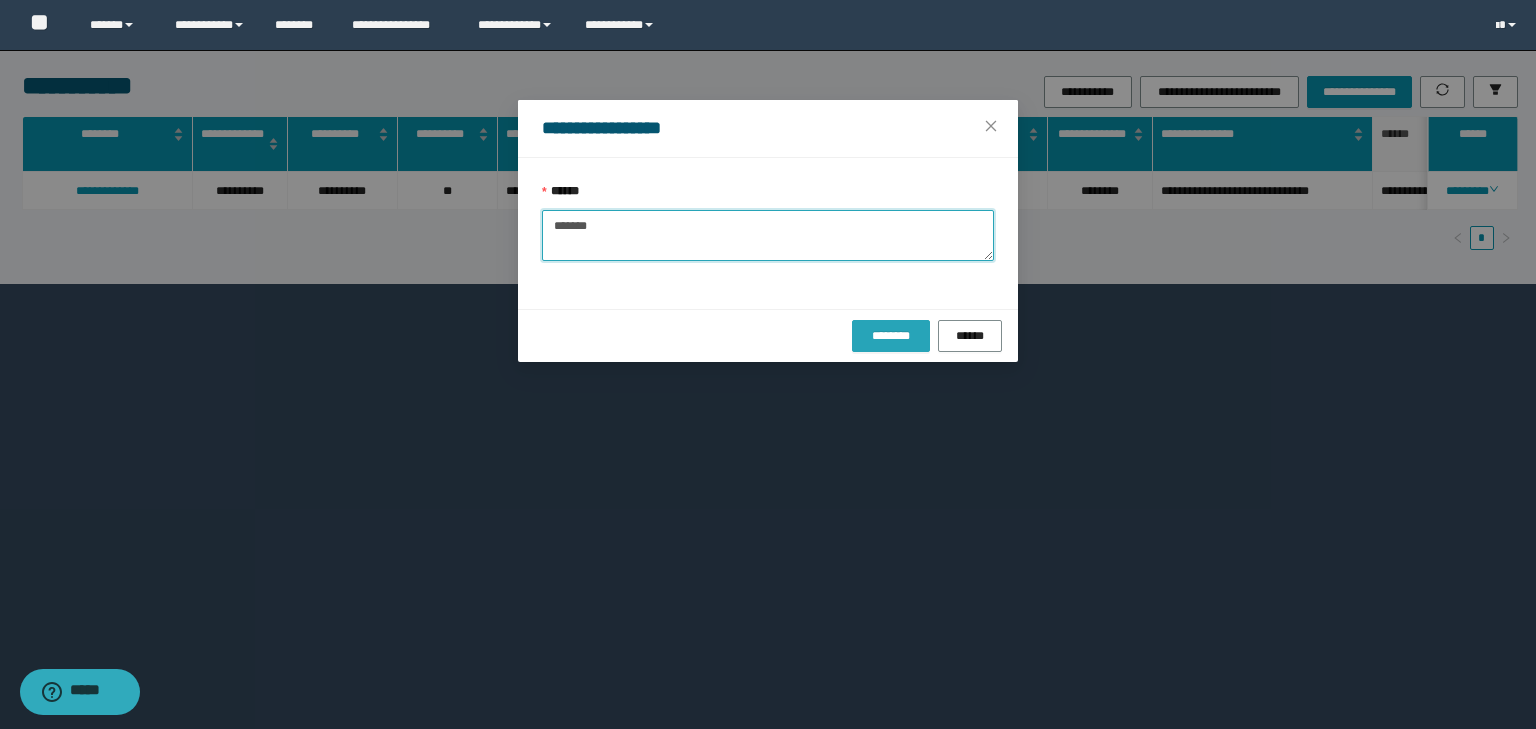 type on "*******" 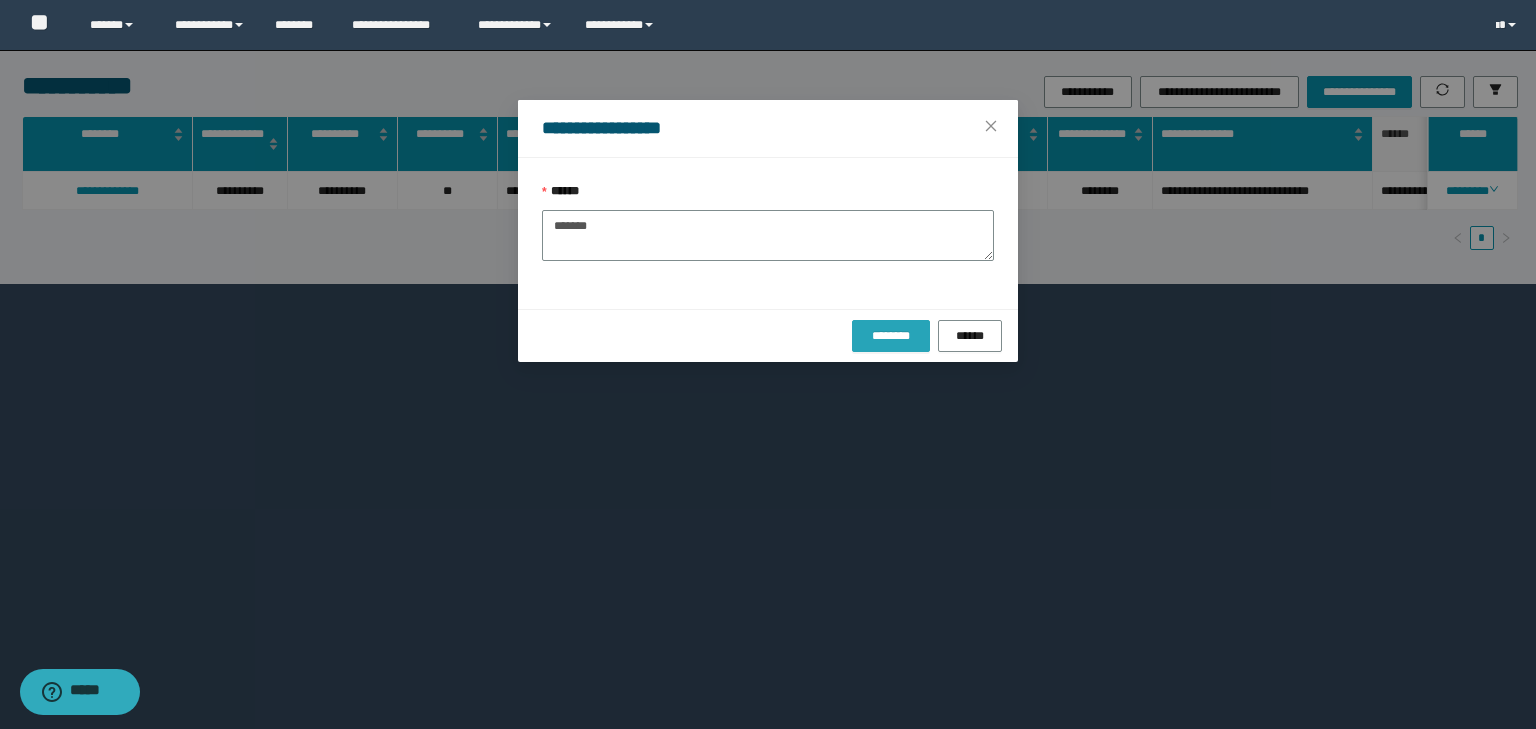 click on "********" at bounding box center (890, 336) 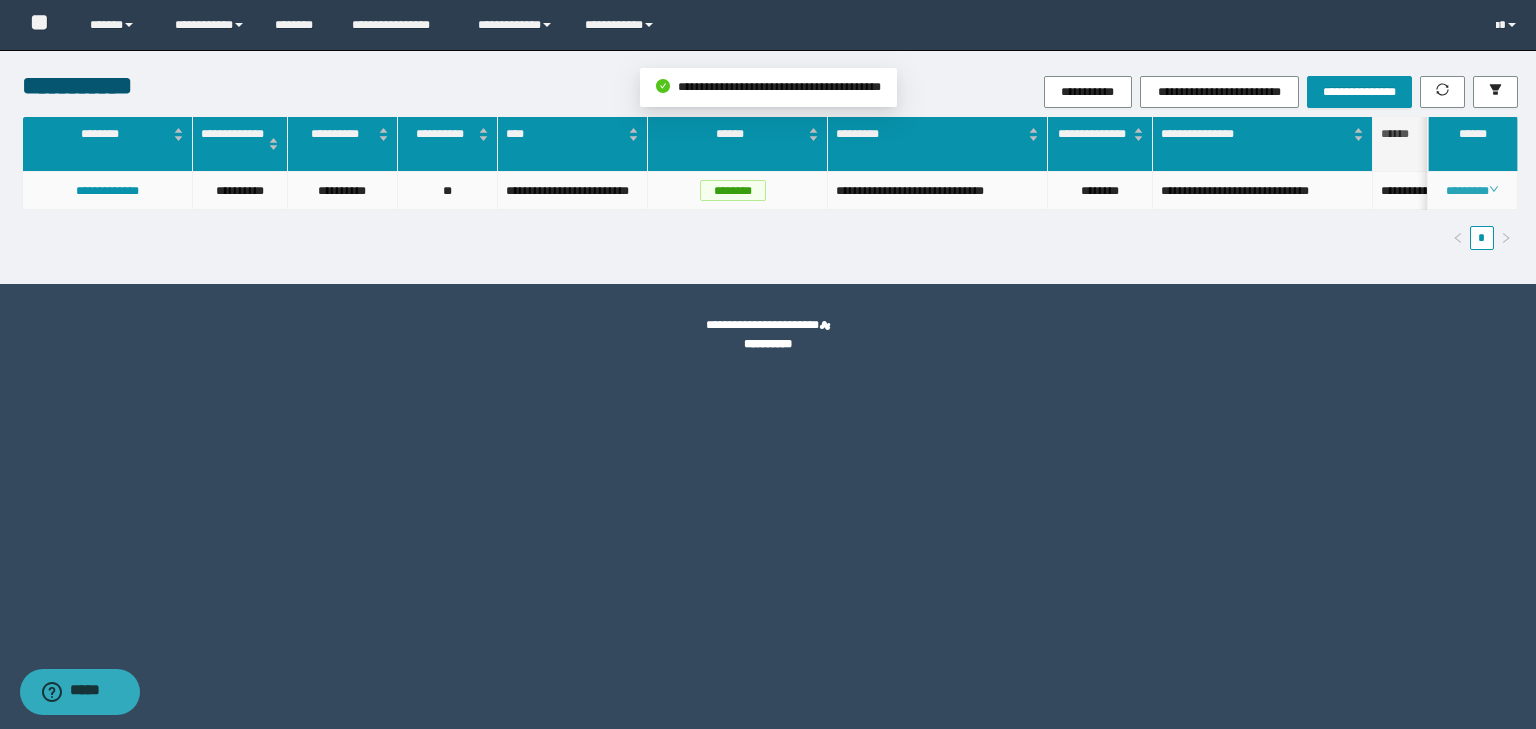 click 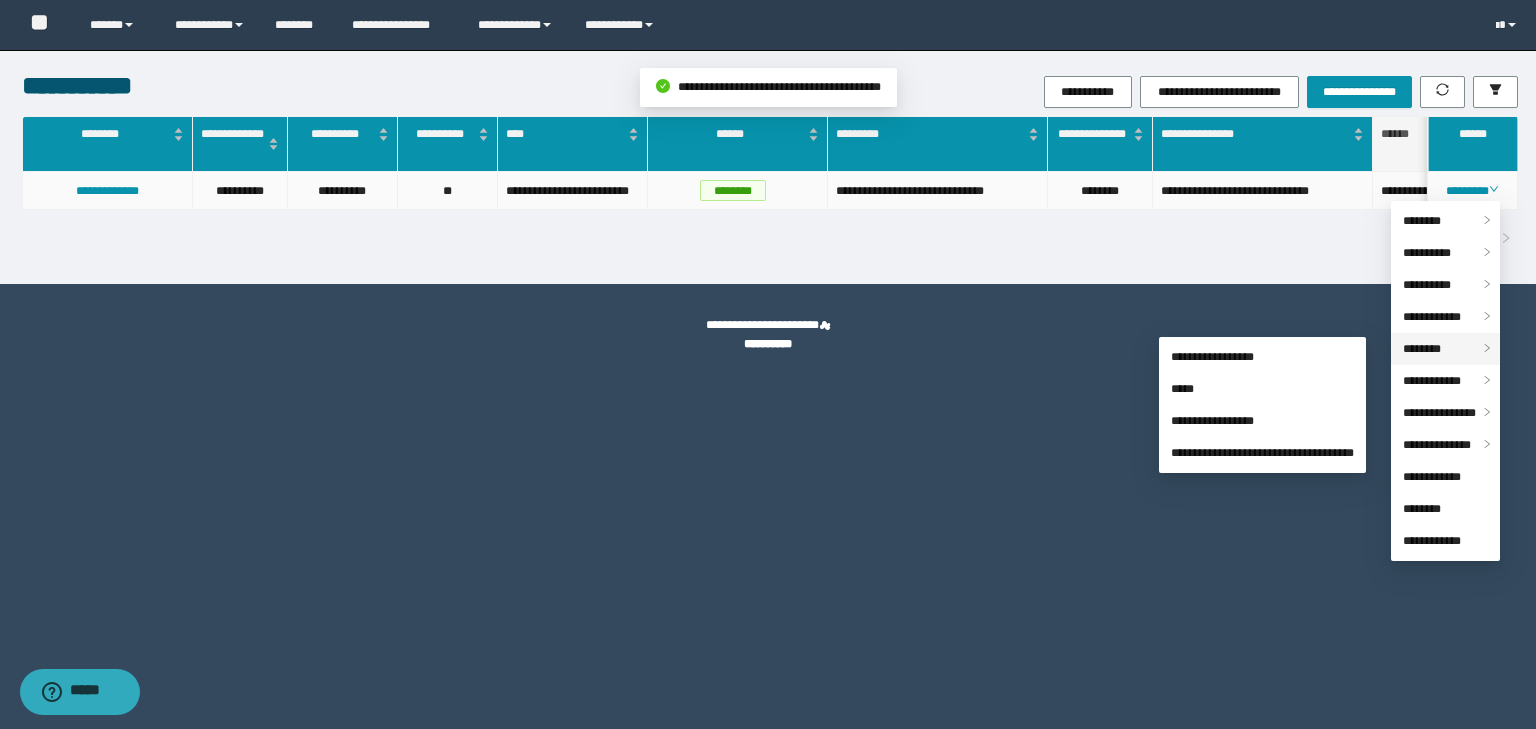 click on "********" at bounding box center [1422, 349] 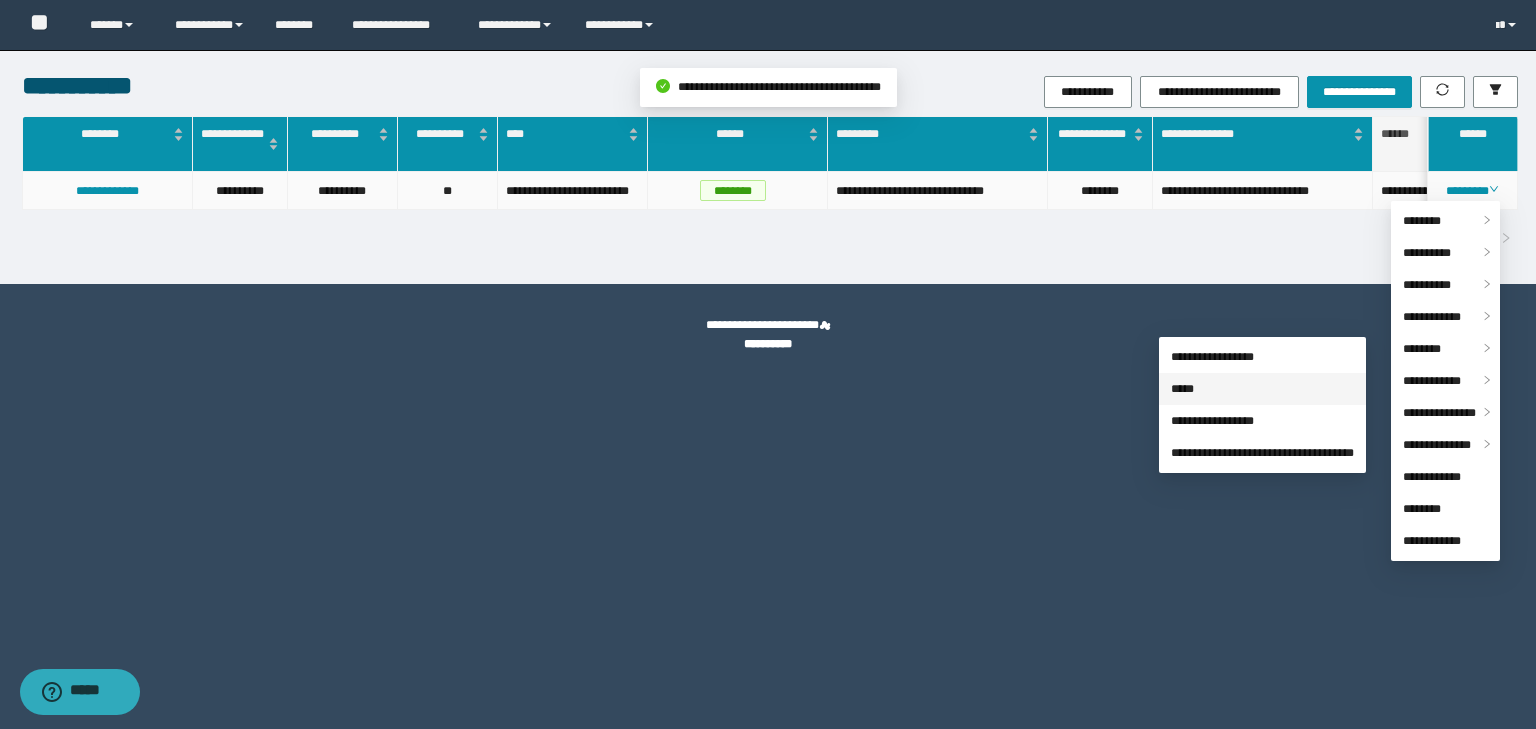 click on "*****" at bounding box center [1182, 389] 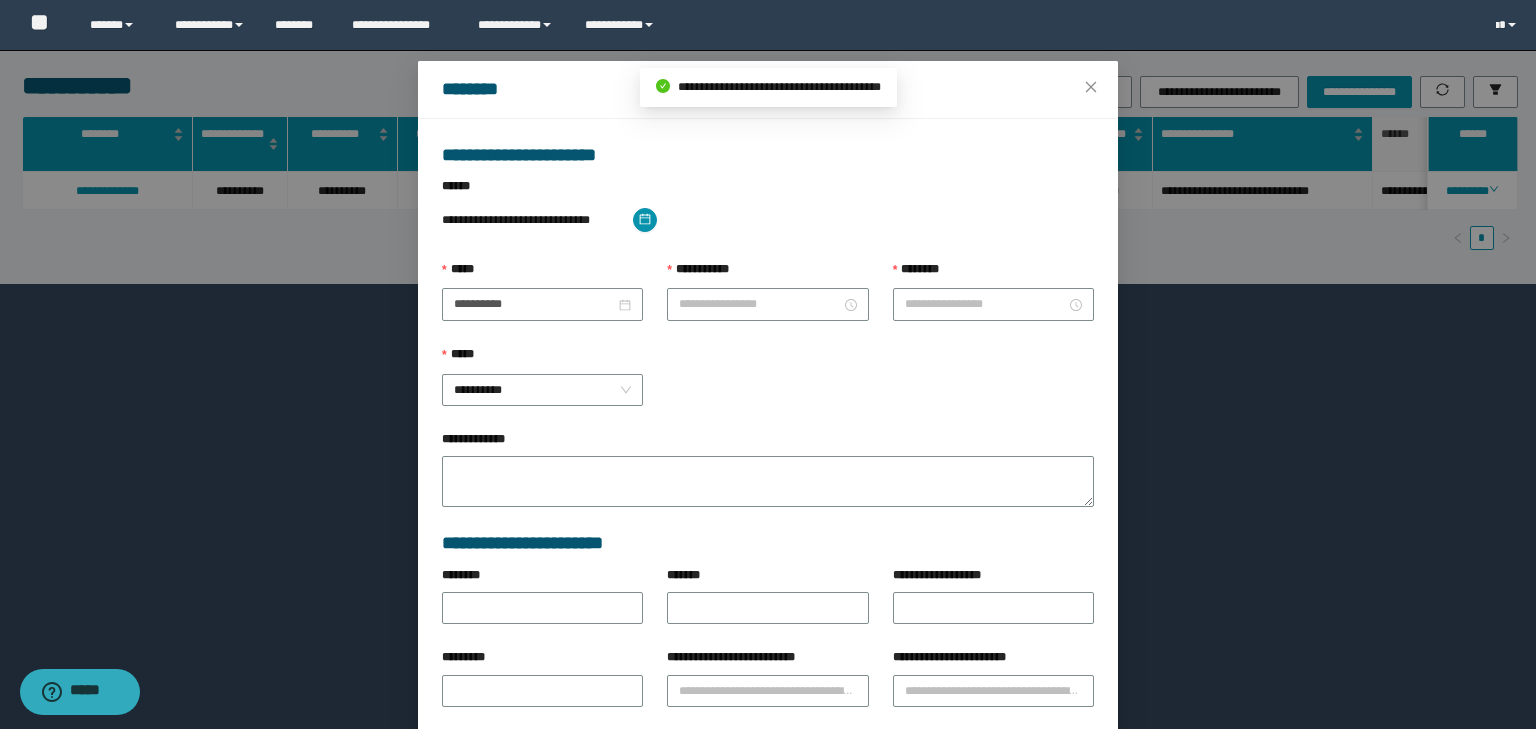 type on "**********" 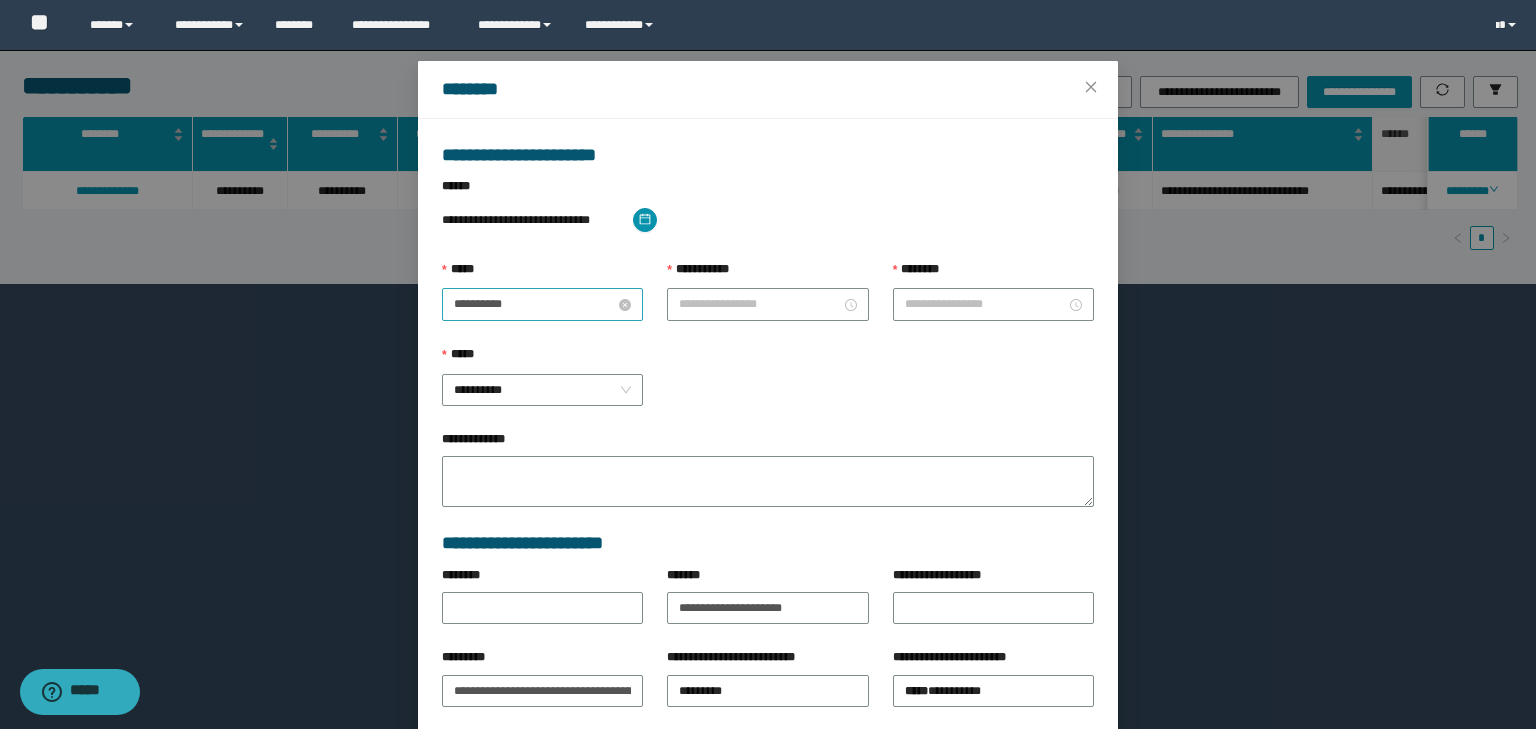 click on "**********" at bounding box center [534, 304] 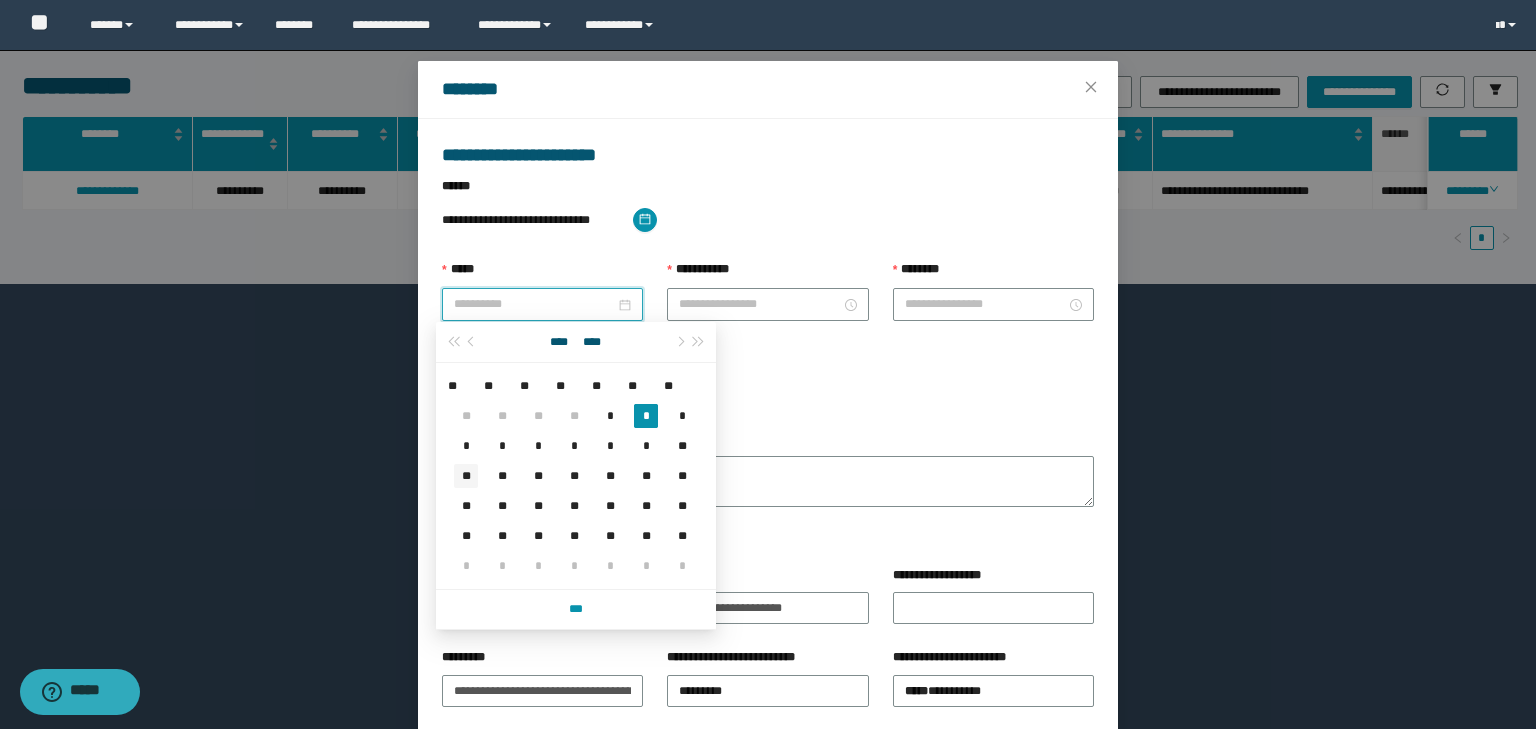 type on "**********" 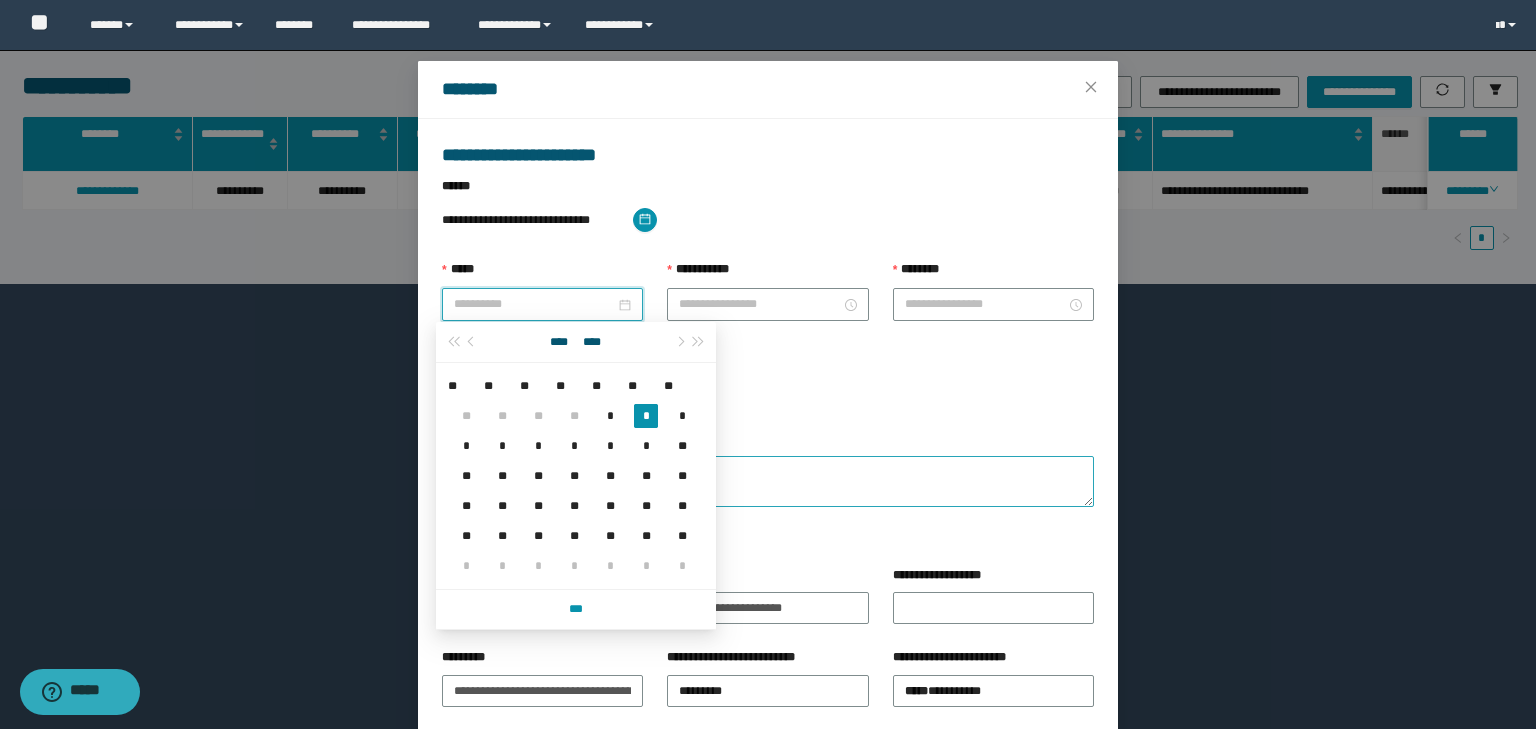 click on "**" at bounding box center [466, 476] 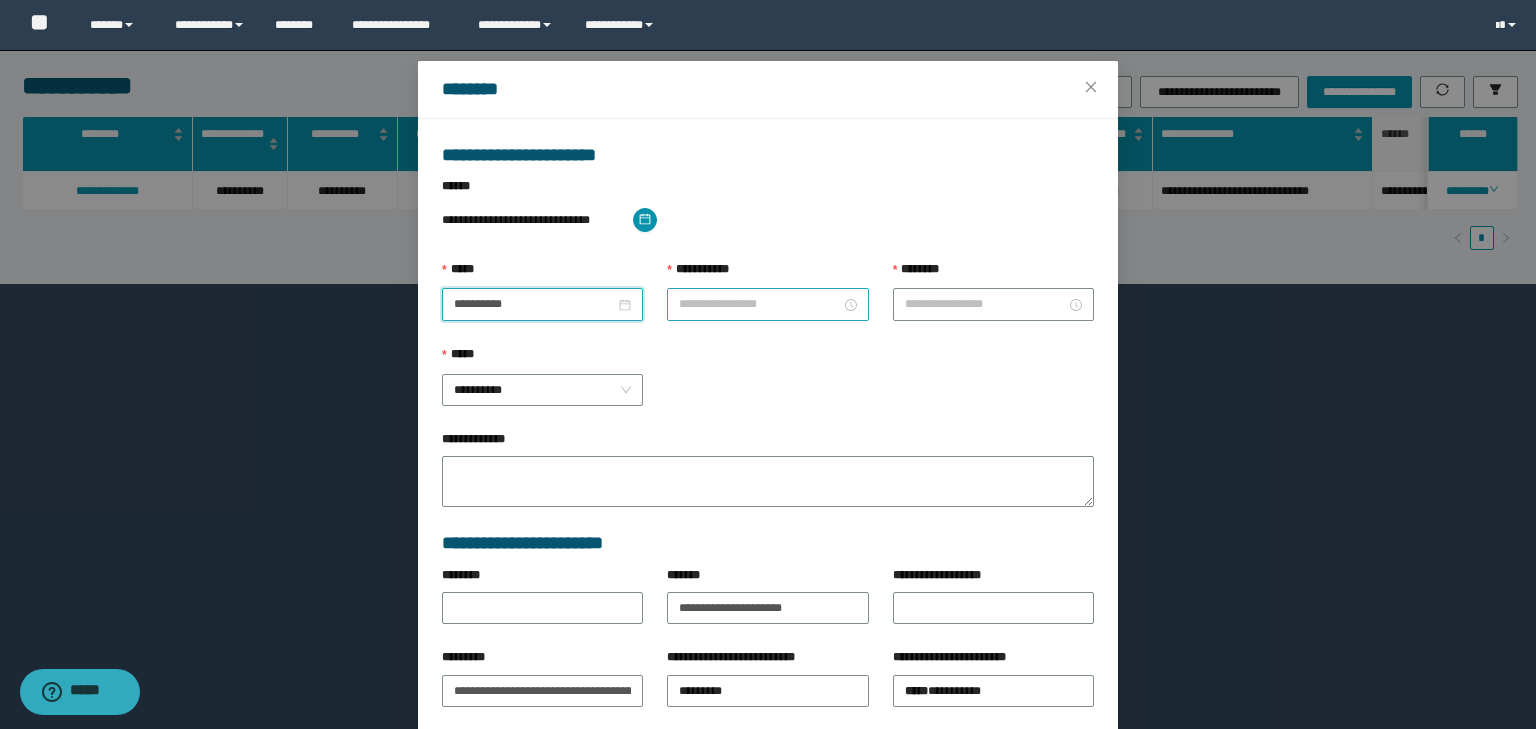 click on "**********" at bounding box center (759, 304) 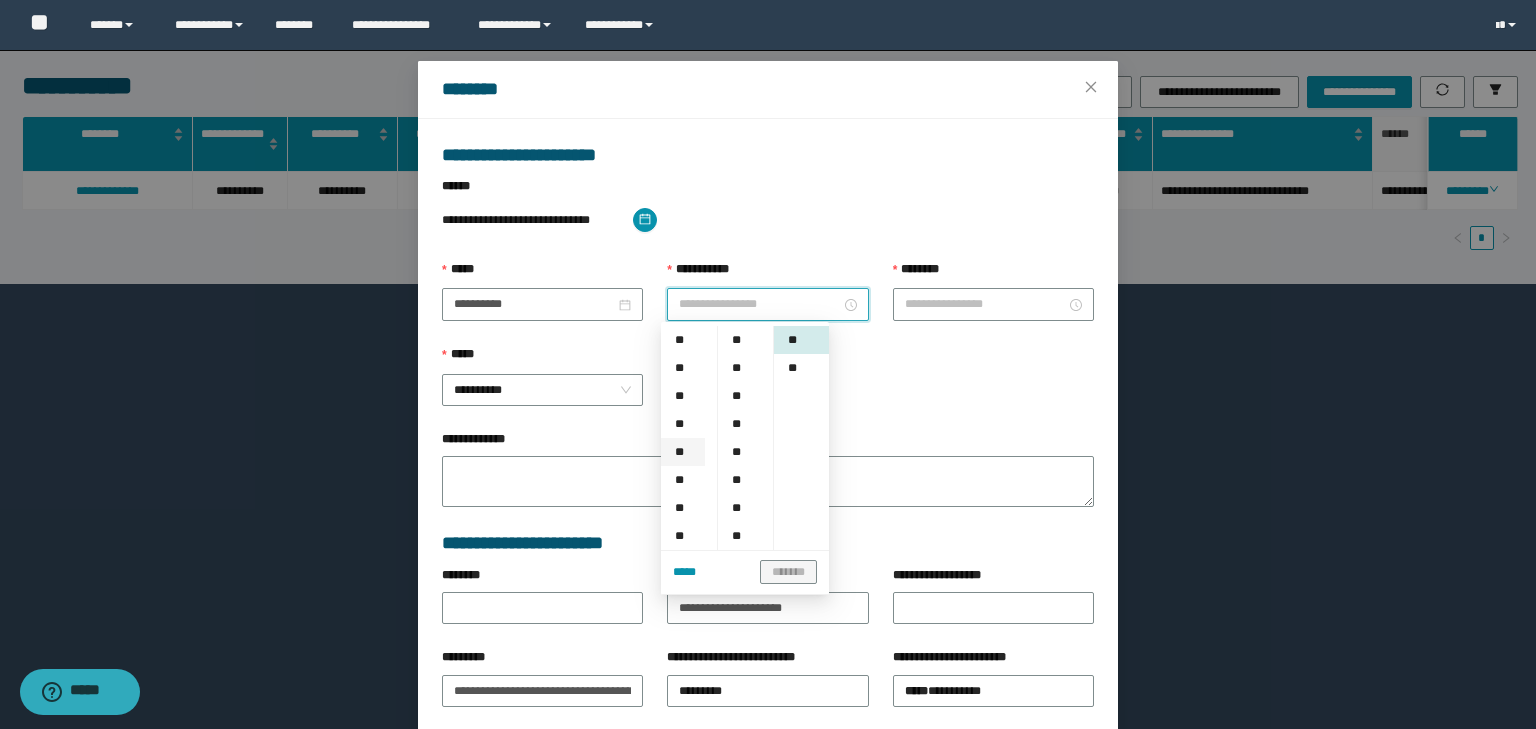 click on "**" at bounding box center (683, 452) 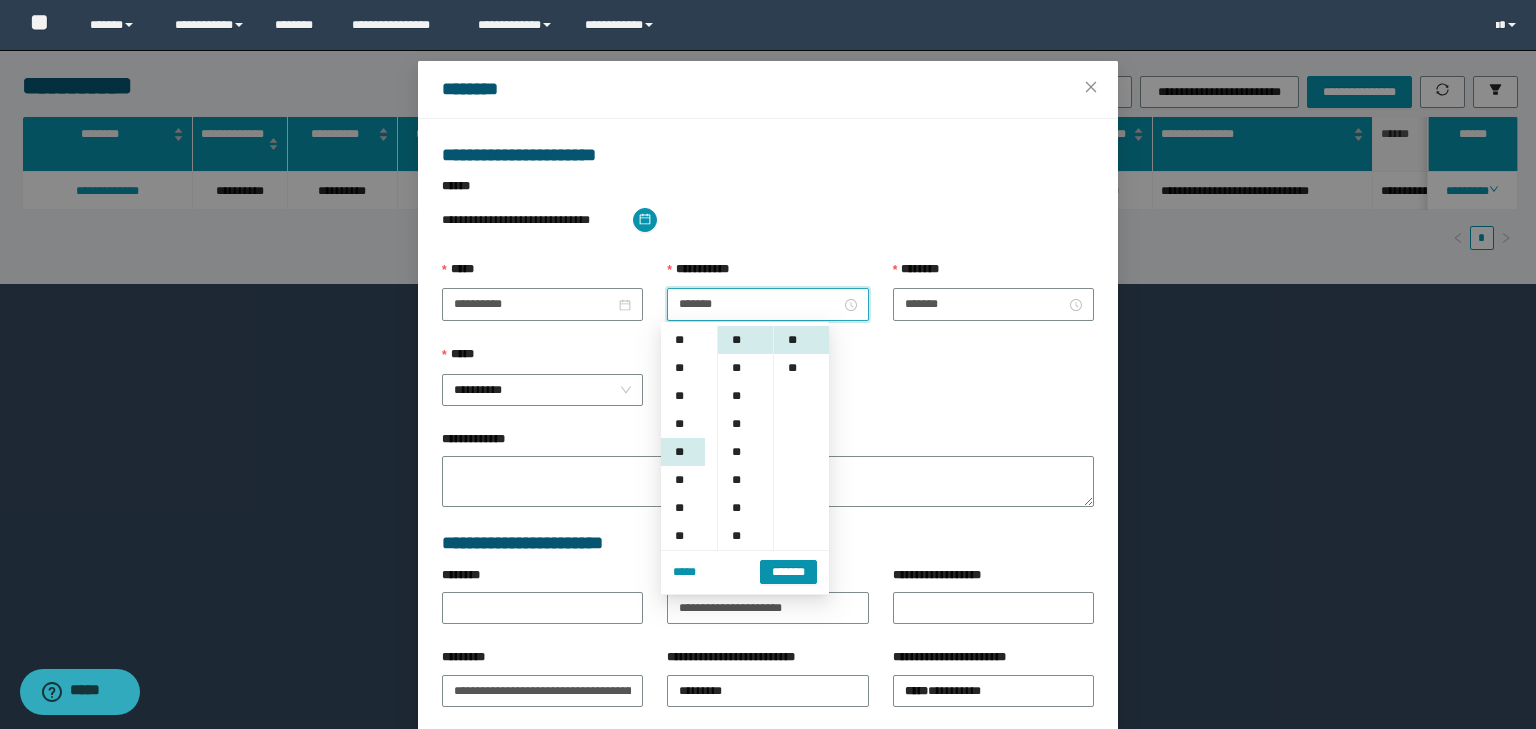 scroll, scrollTop: 112, scrollLeft: 0, axis: vertical 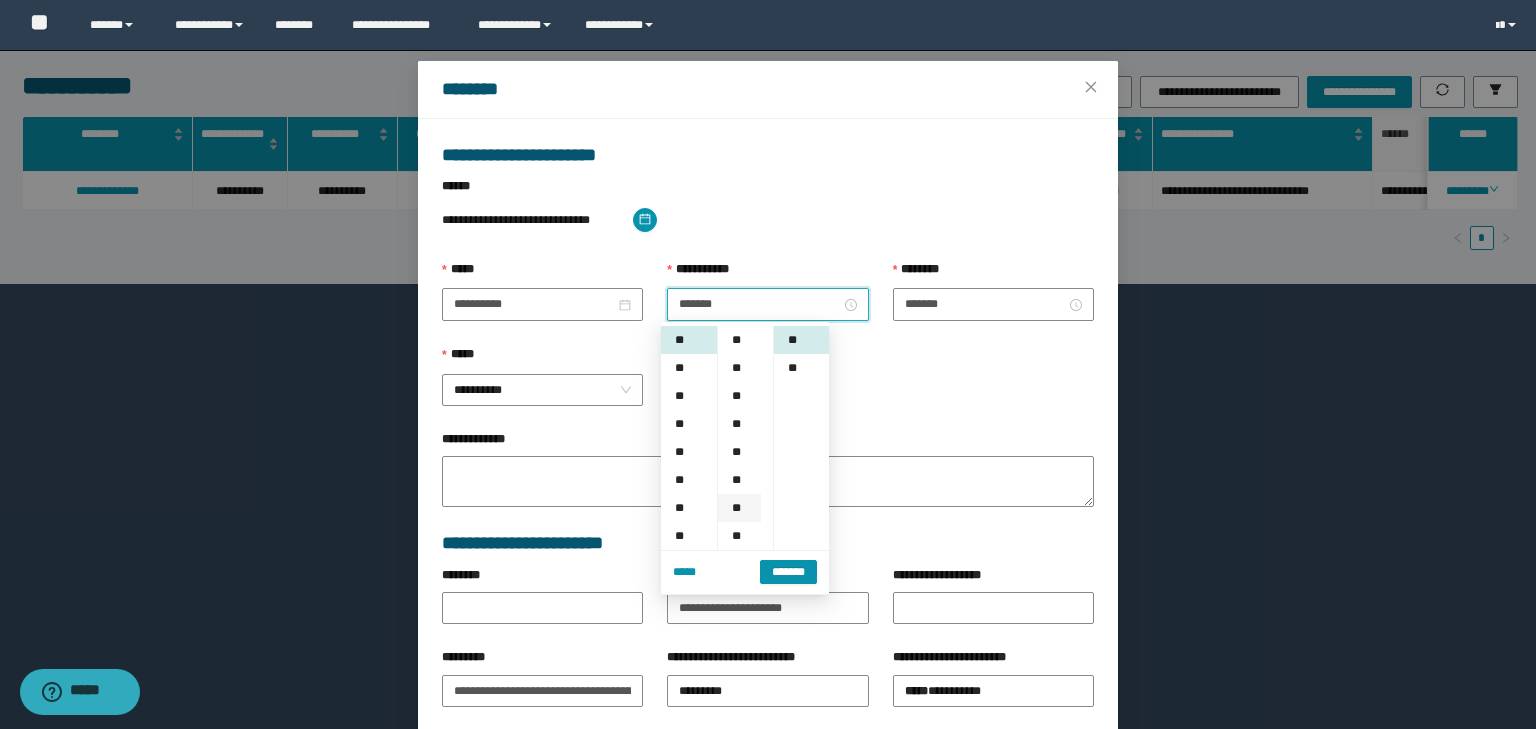 click on "**" at bounding box center [739, 508] 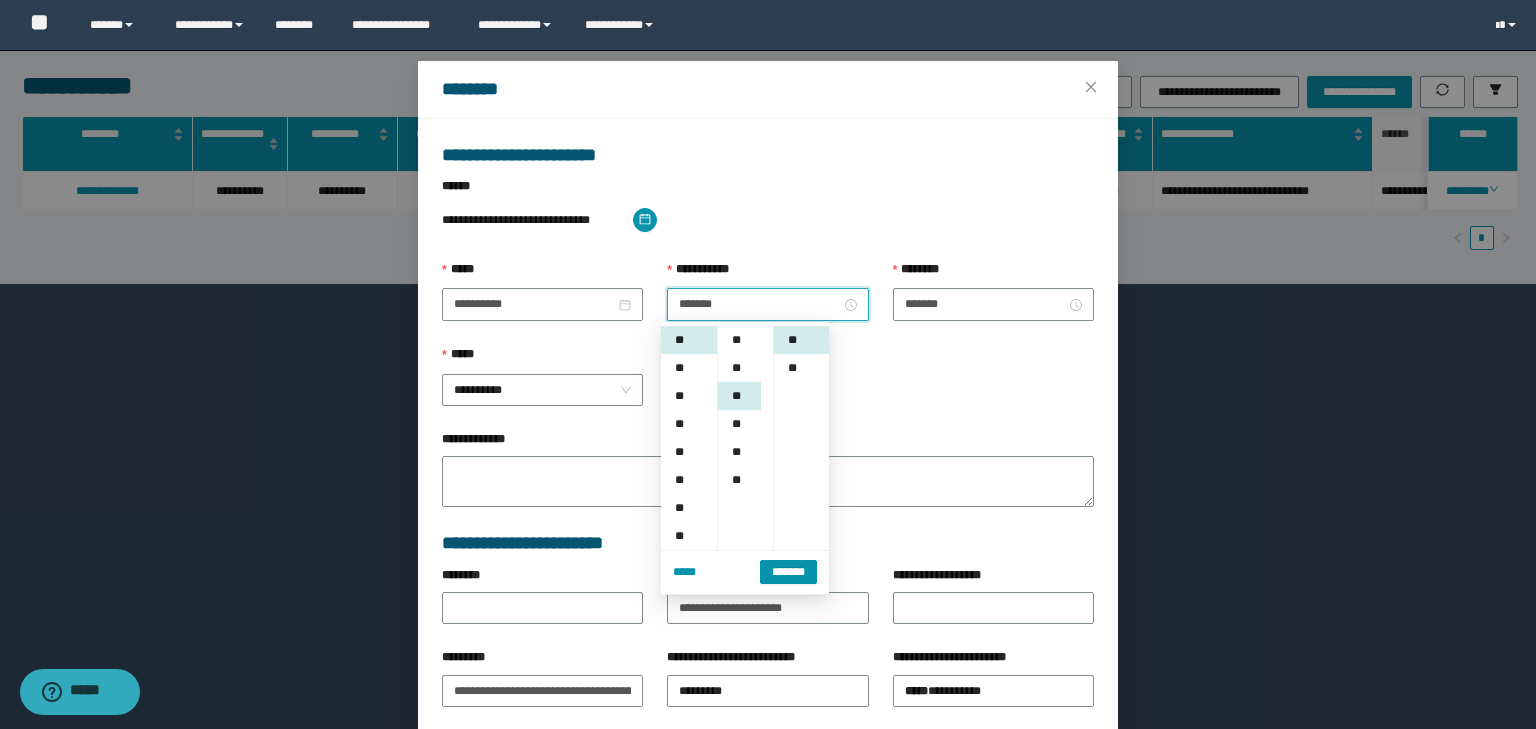 scroll, scrollTop: 224, scrollLeft: 0, axis: vertical 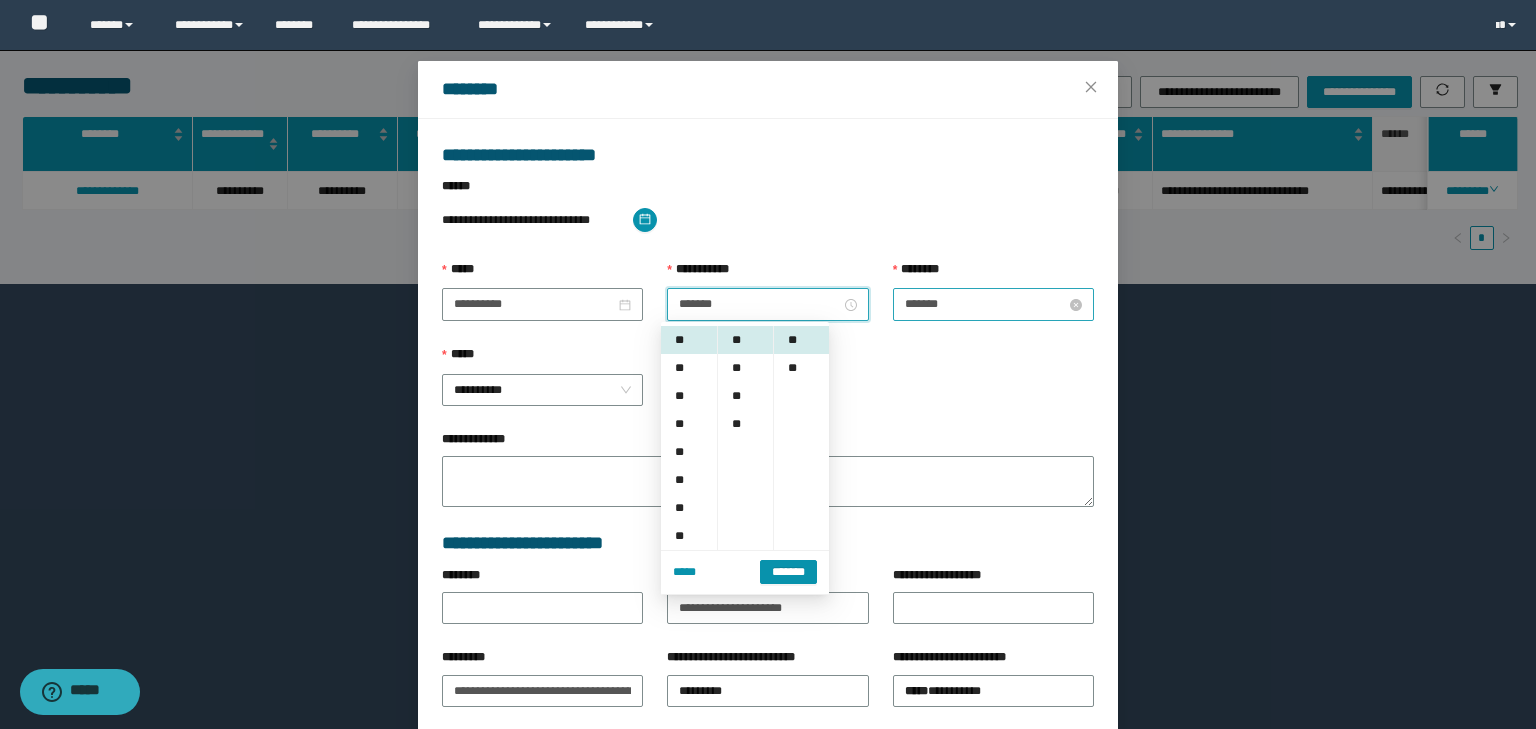 click on "*******" at bounding box center [985, 304] 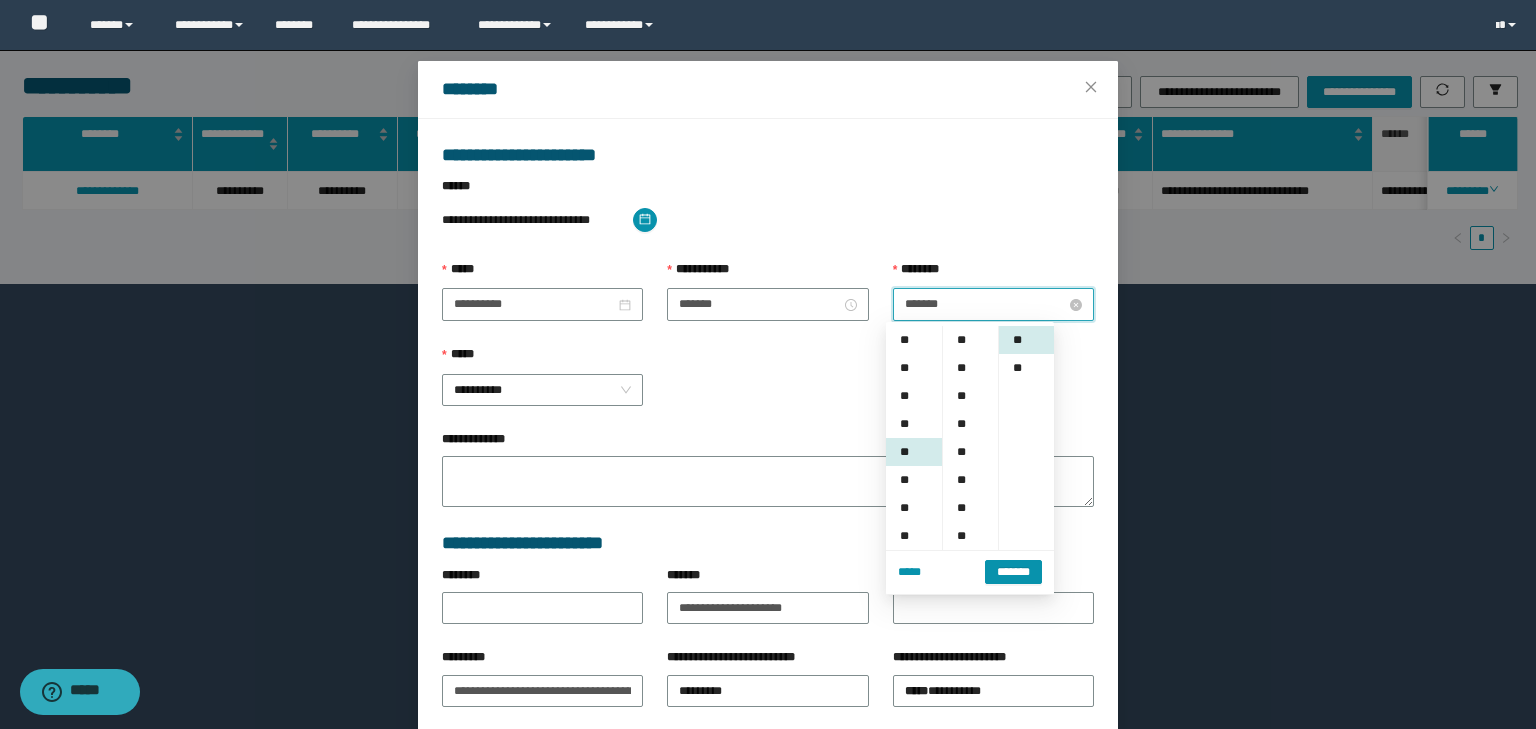 scroll, scrollTop: 112, scrollLeft: 0, axis: vertical 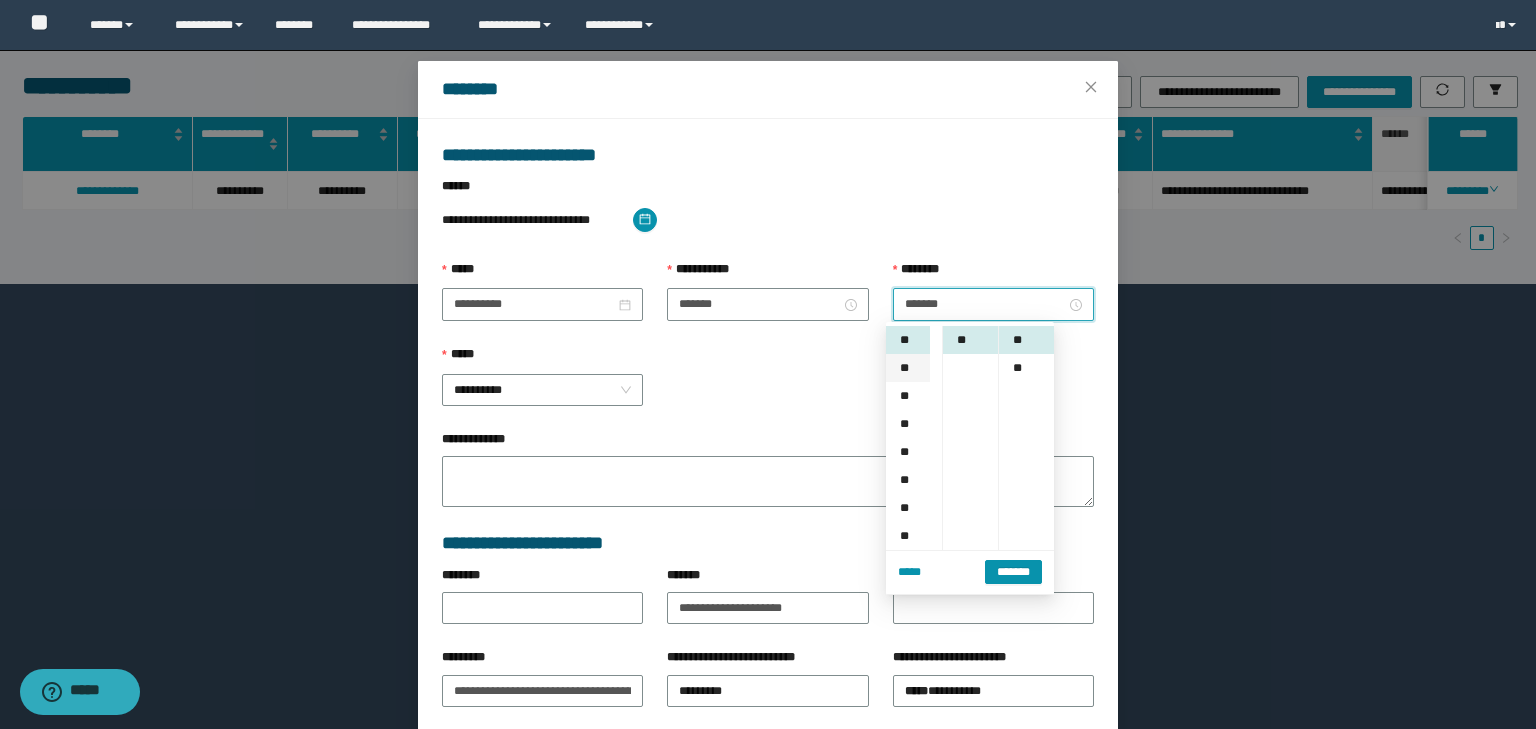 click on "**" at bounding box center (908, 368) 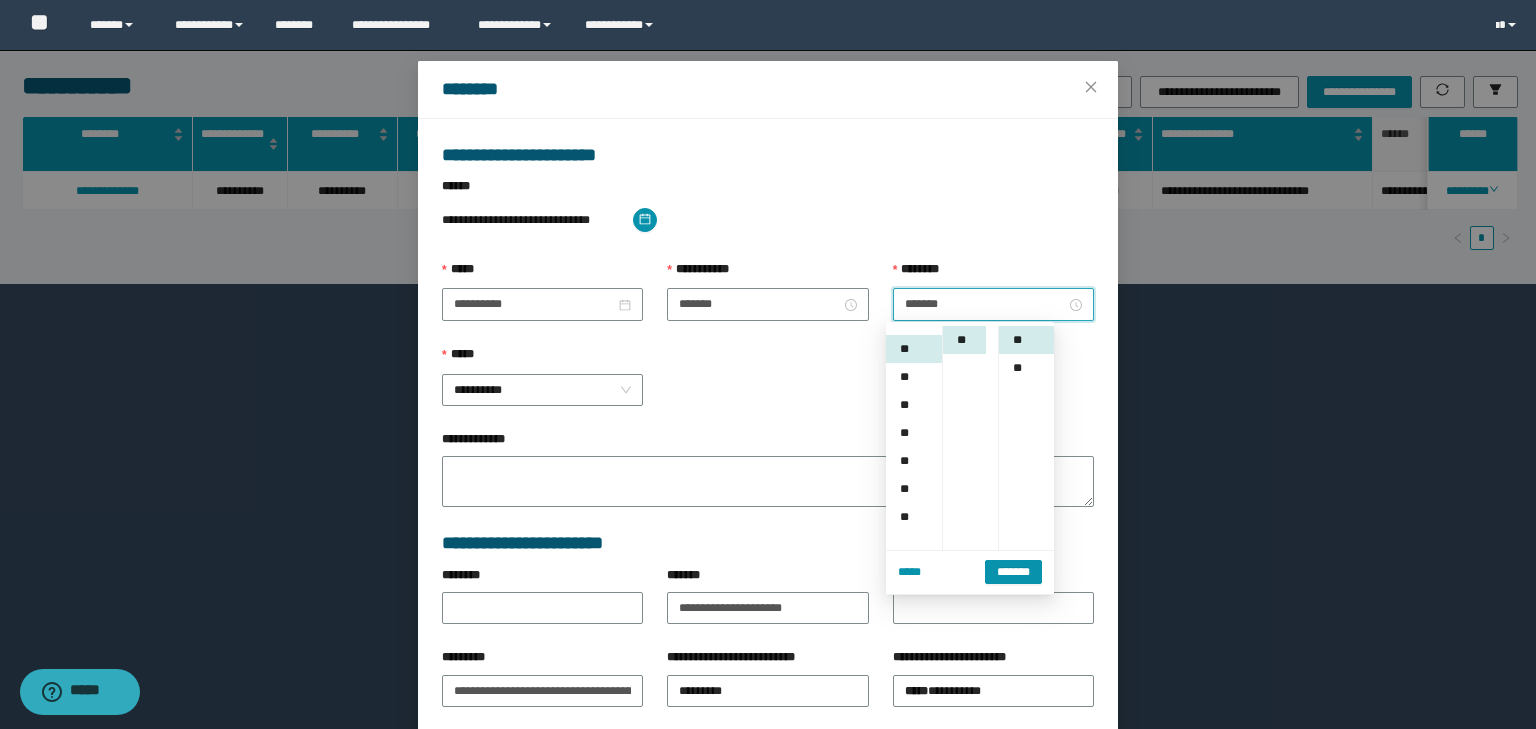 scroll, scrollTop: 140, scrollLeft: 0, axis: vertical 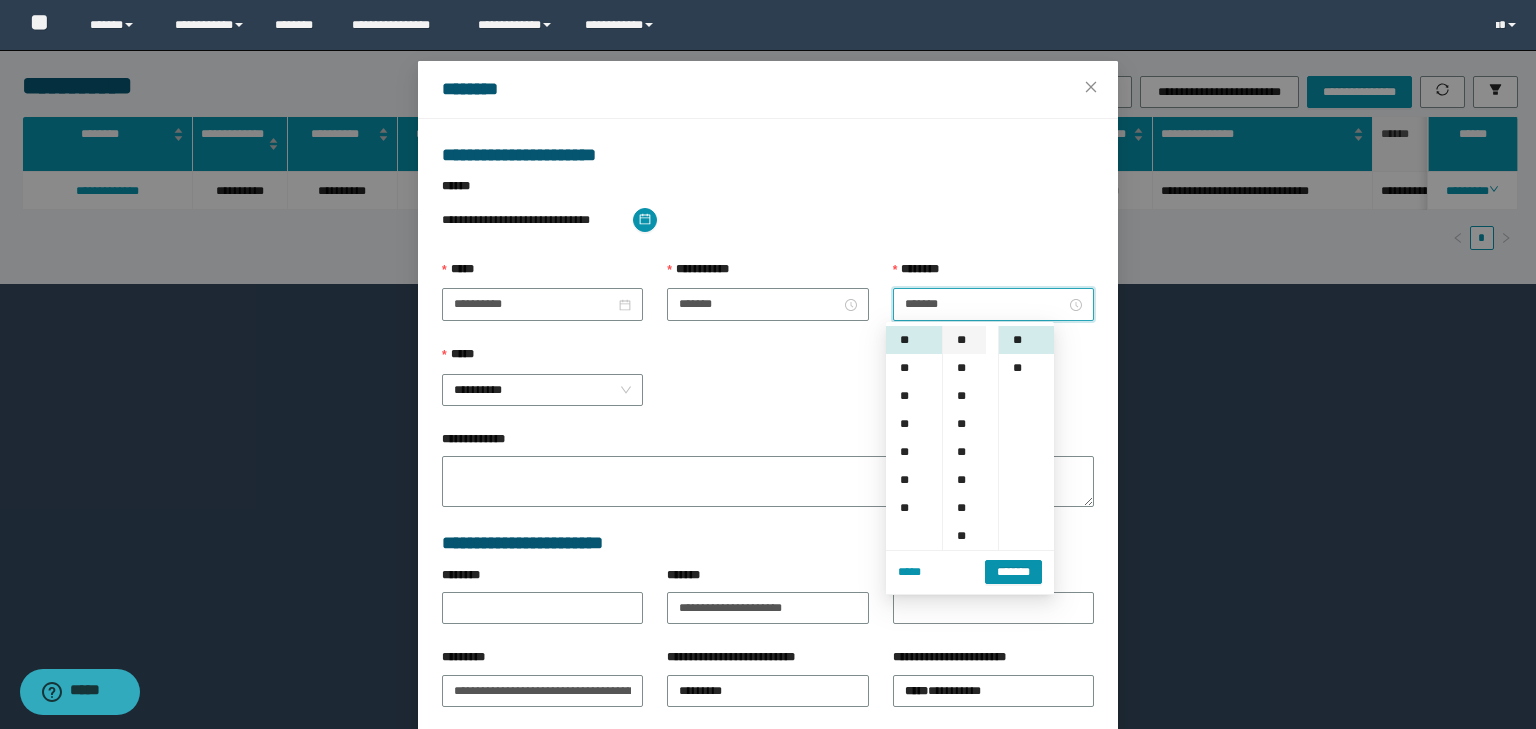click on "**" at bounding box center [964, 340] 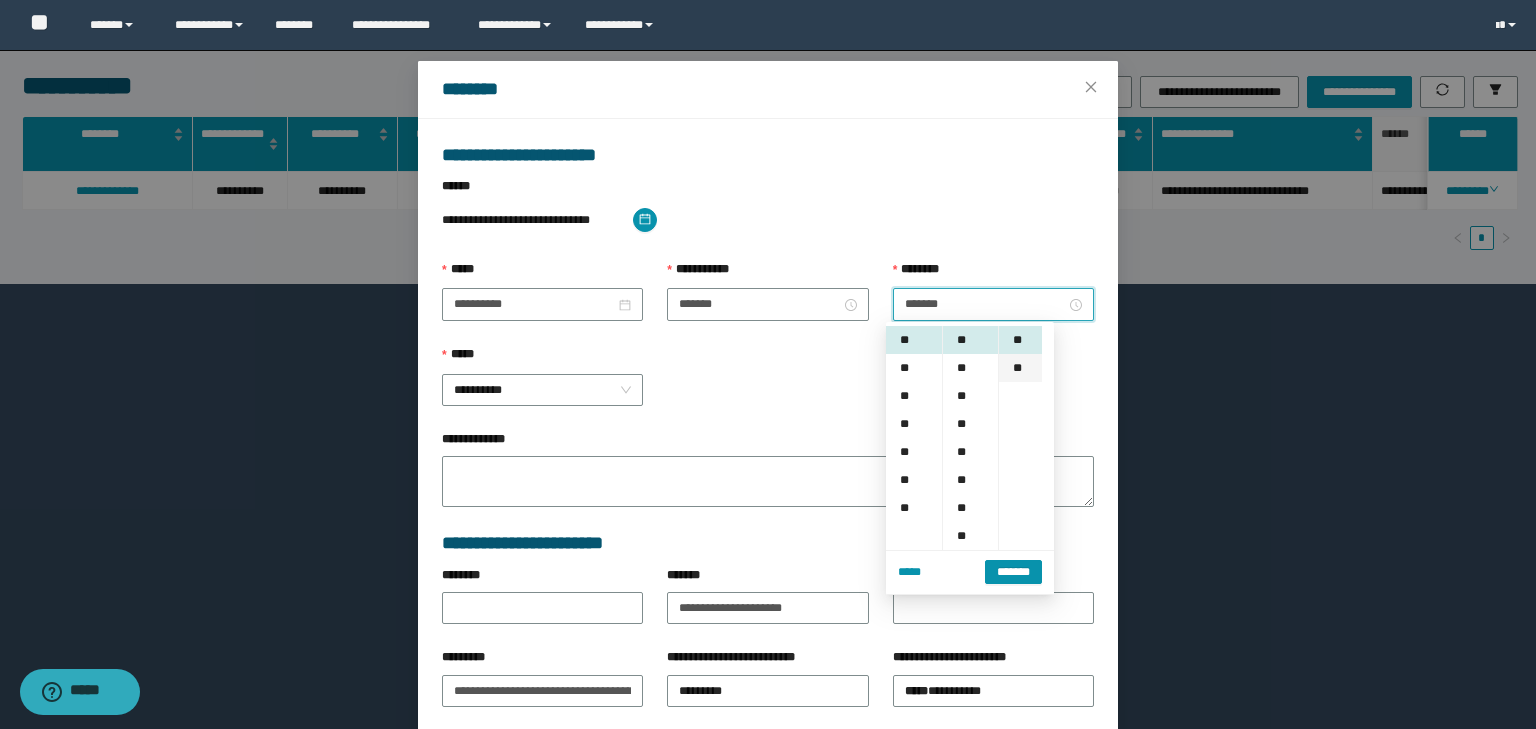 click on "**" at bounding box center (1020, 368) 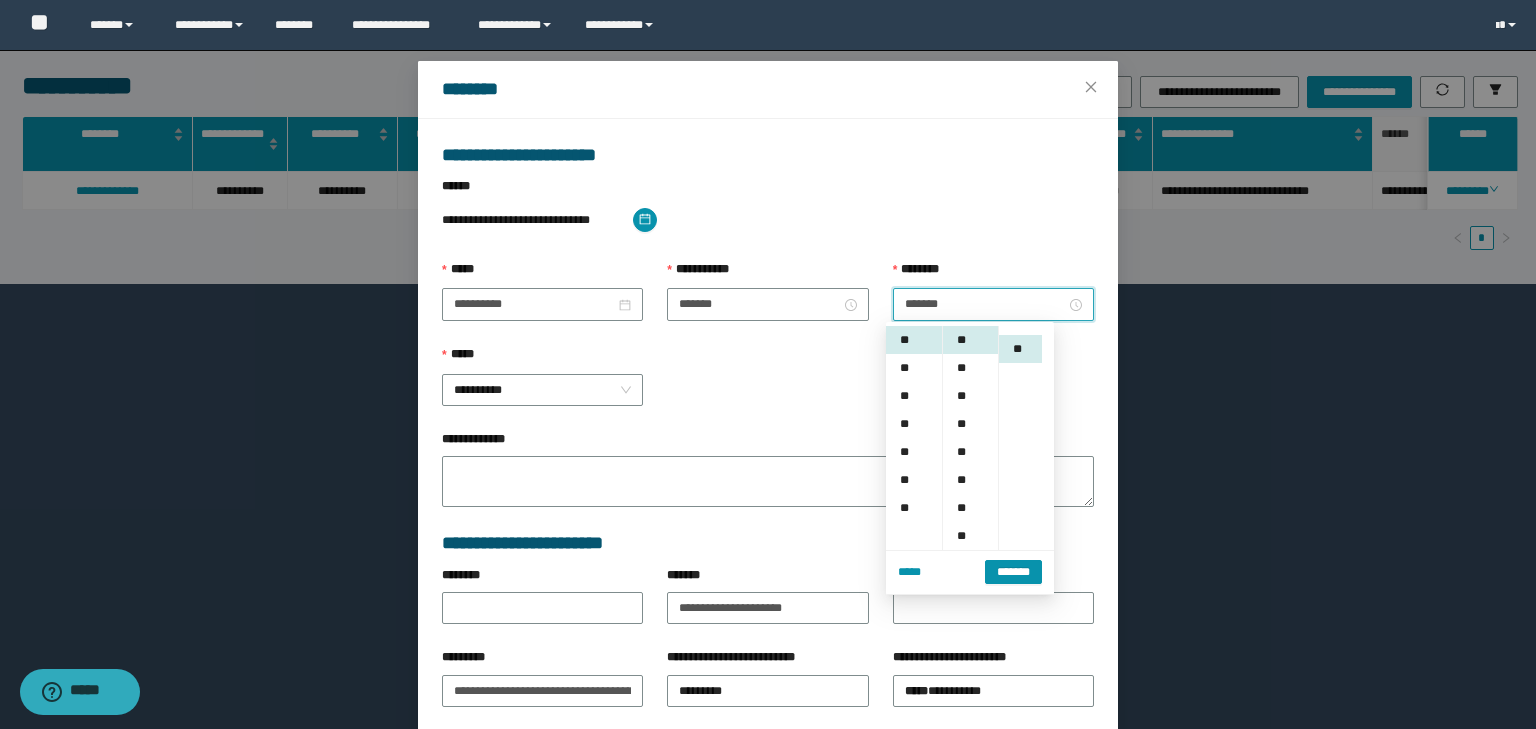 scroll, scrollTop: 28, scrollLeft: 0, axis: vertical 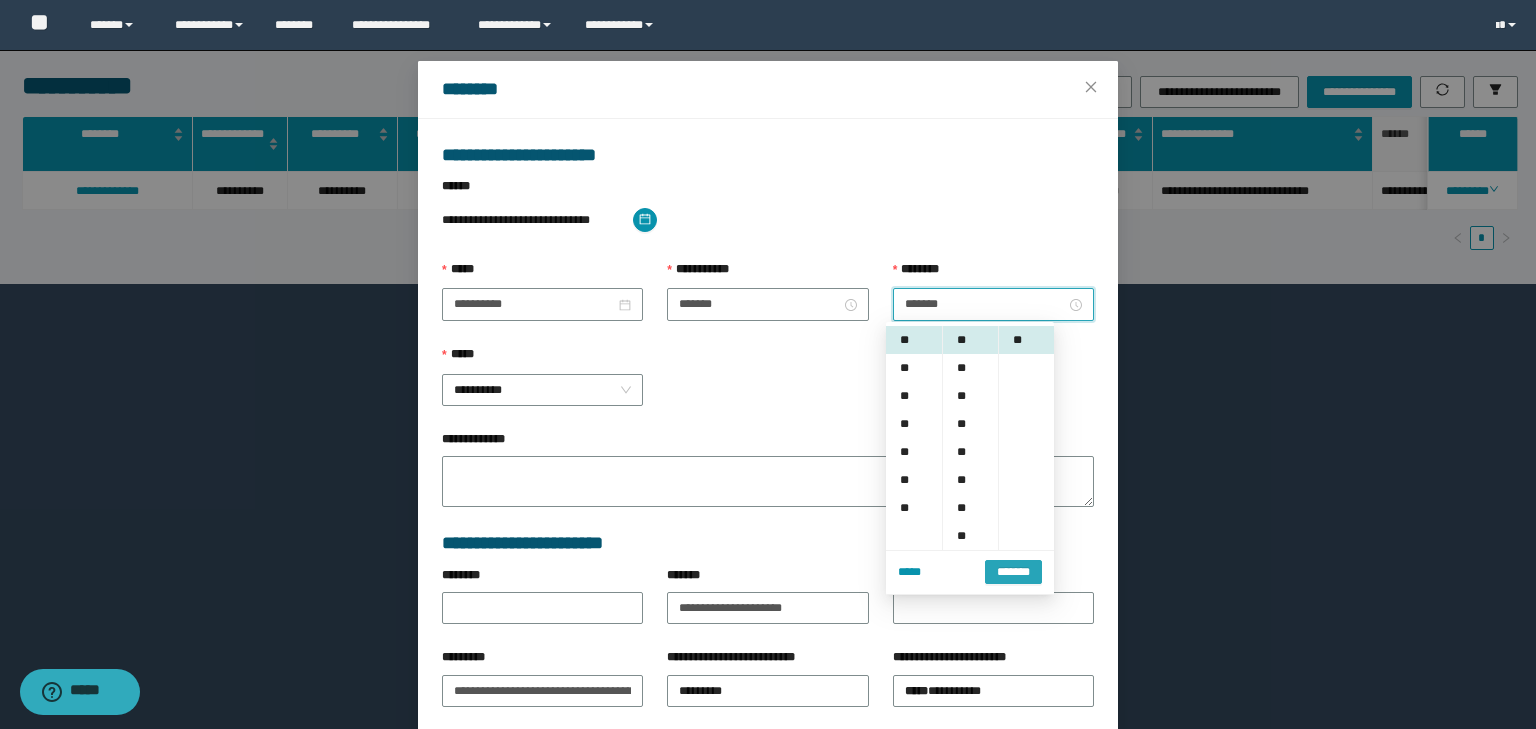 click on "*******" at bounding box center [1013, 572] 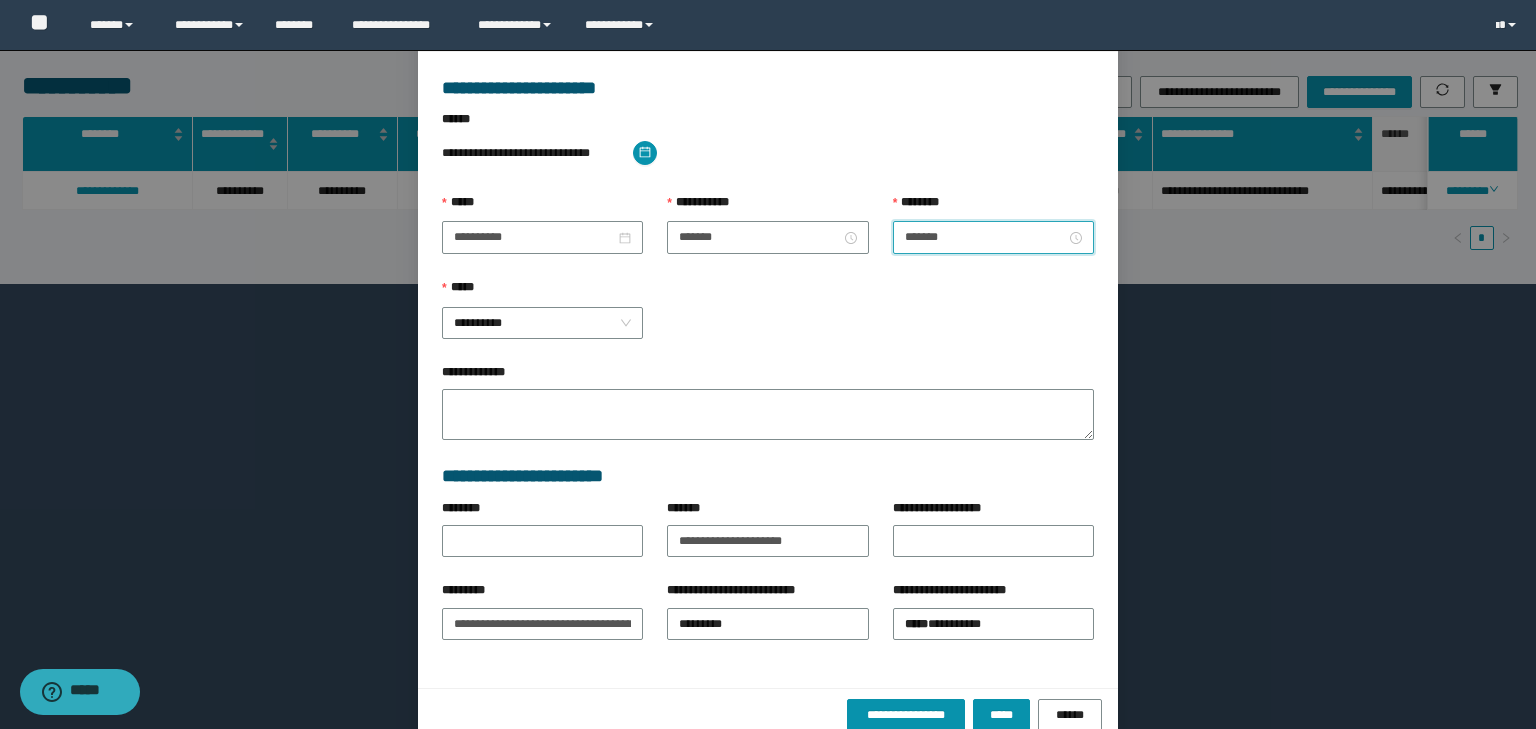 scroll, scrollTop: 139, scrollLeft: 0, axis: vertical 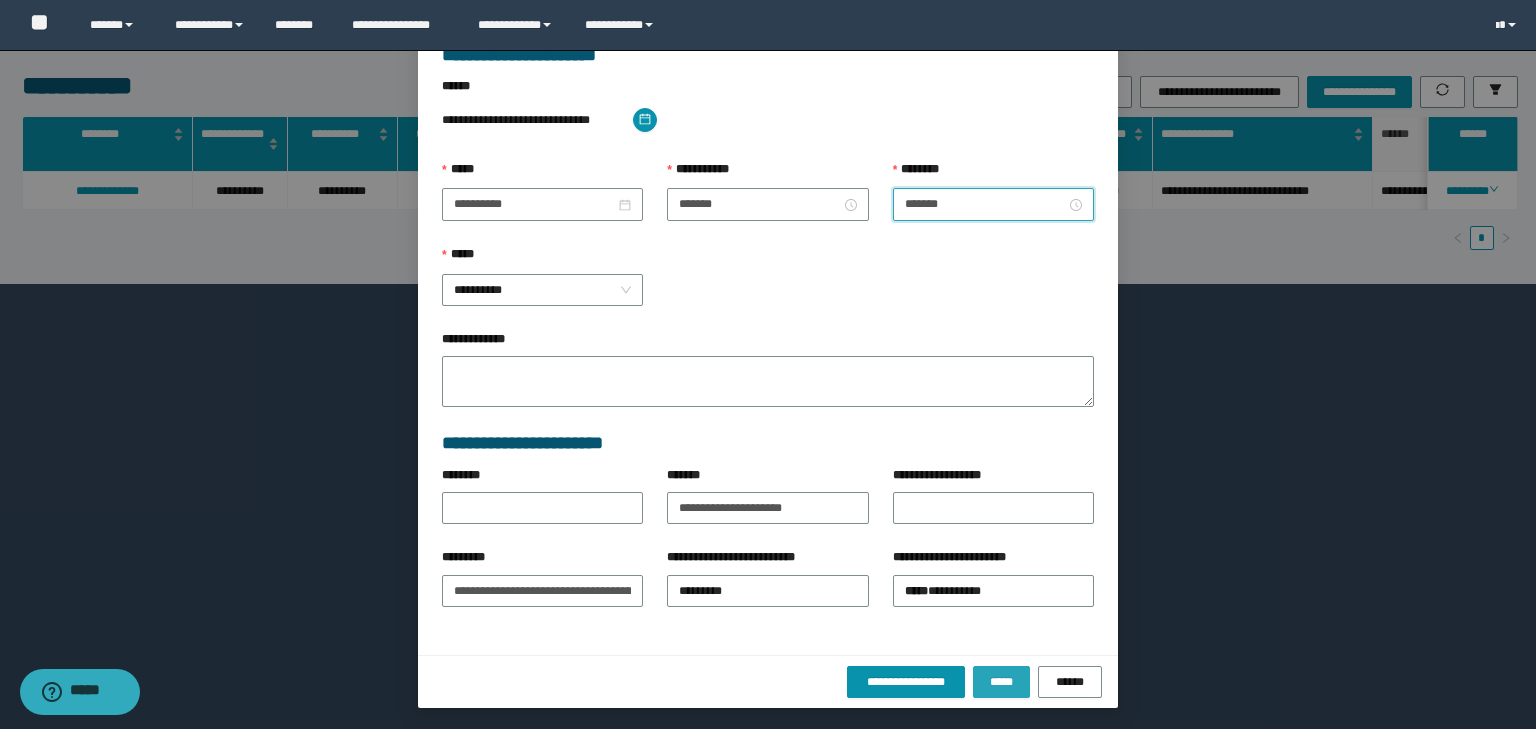 click on "*****" at bounding box center [1001, 682] 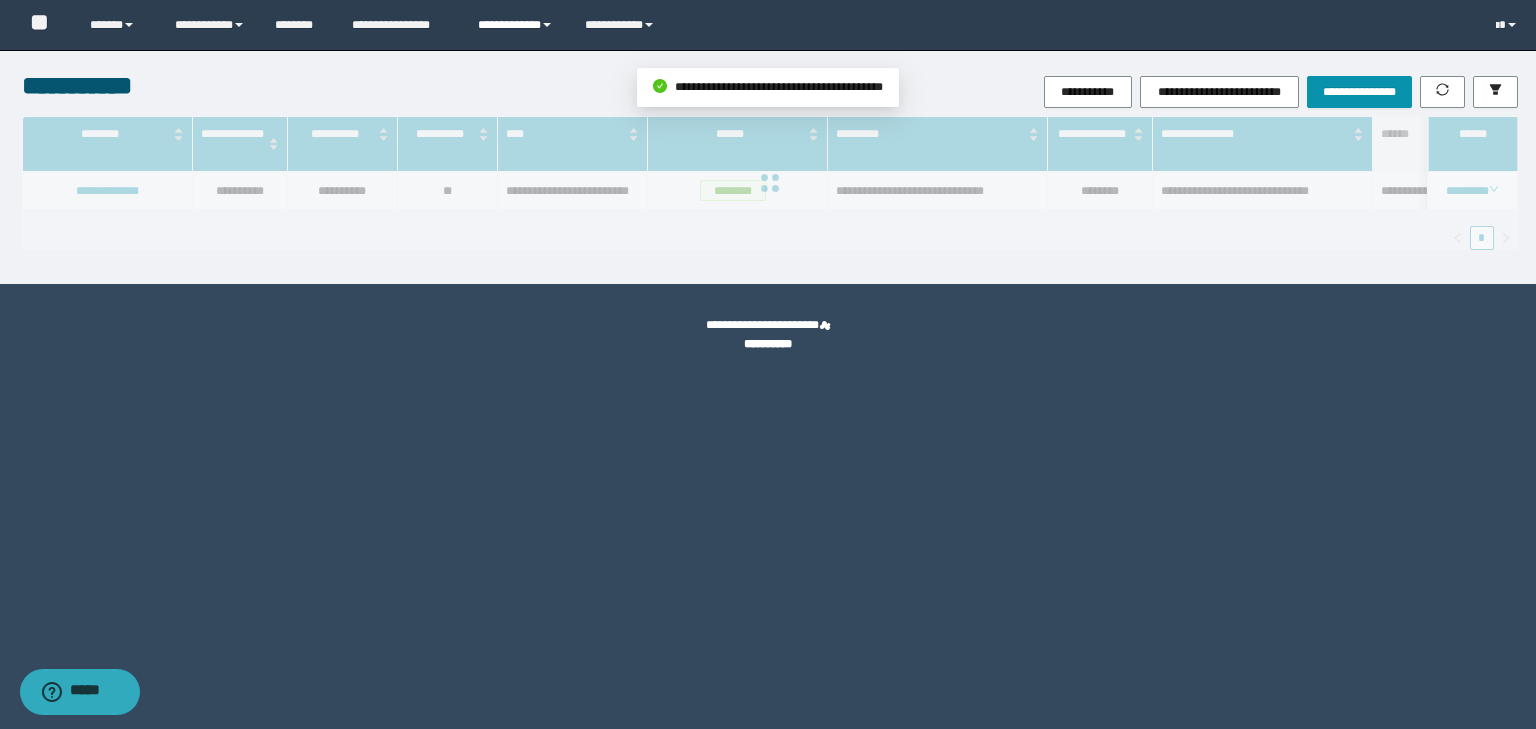 scroll, scrollTop: 39, scrollLeft: 0, axis: vertical 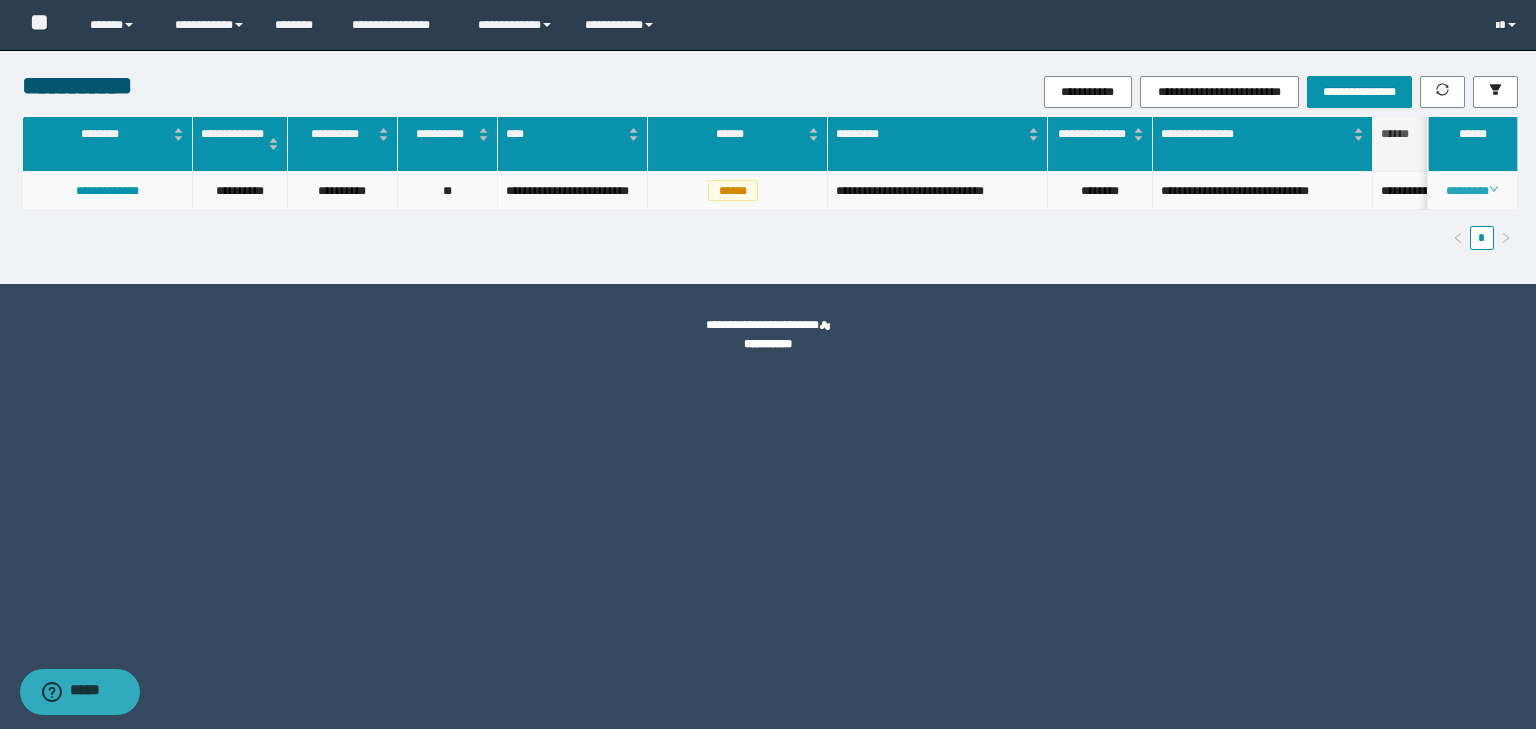 click 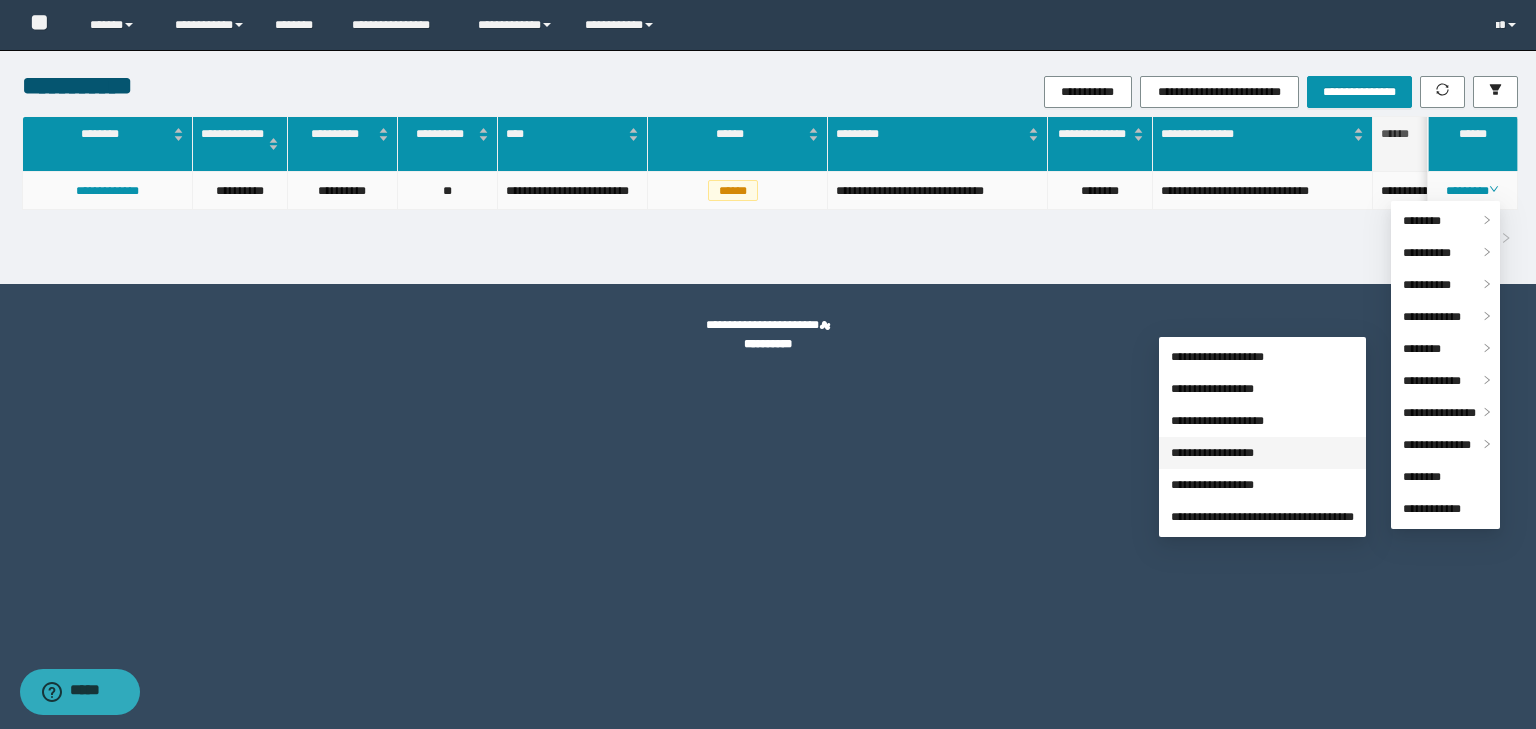 click on "**********" at bounding box center [1212, 453] 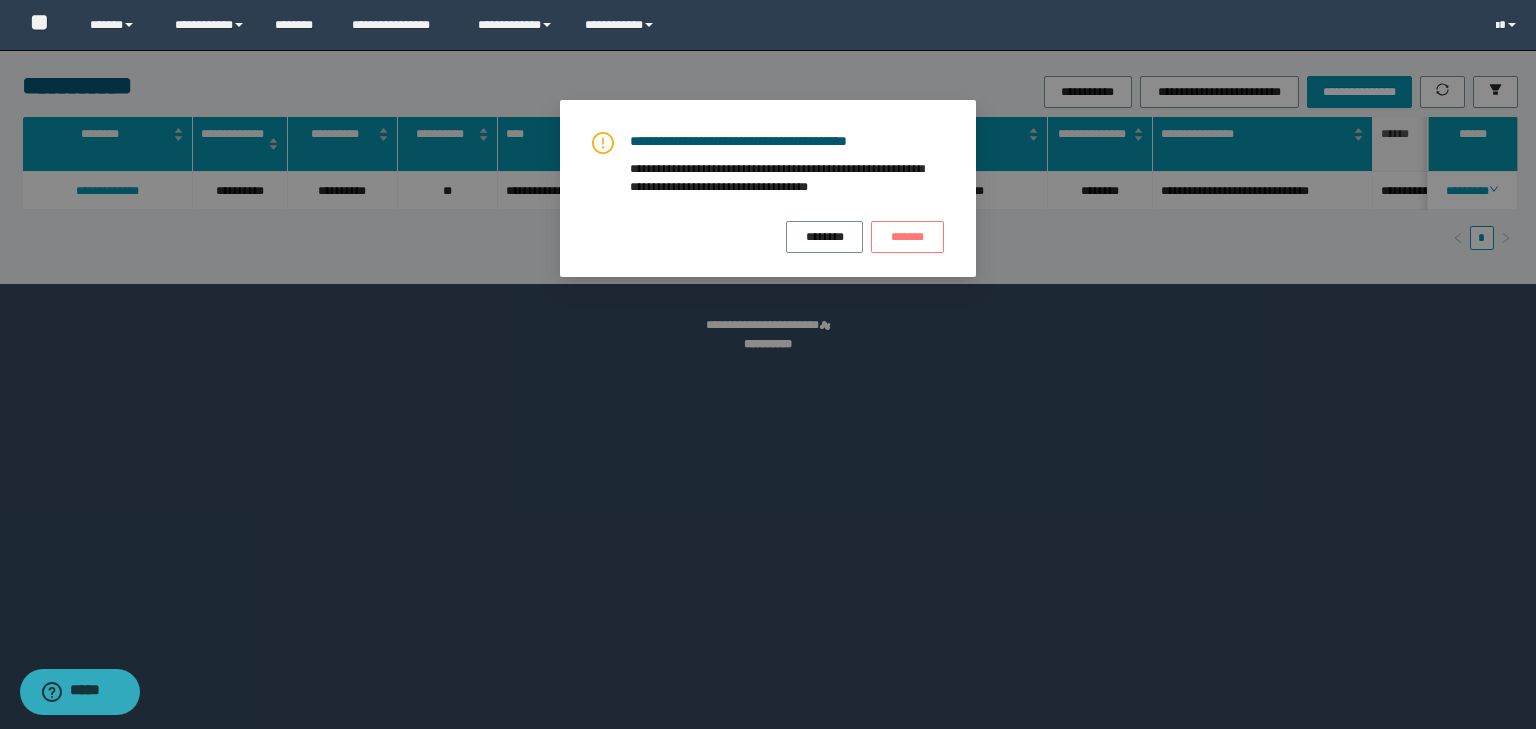 click on "*******" at bounding box center [907, 237] 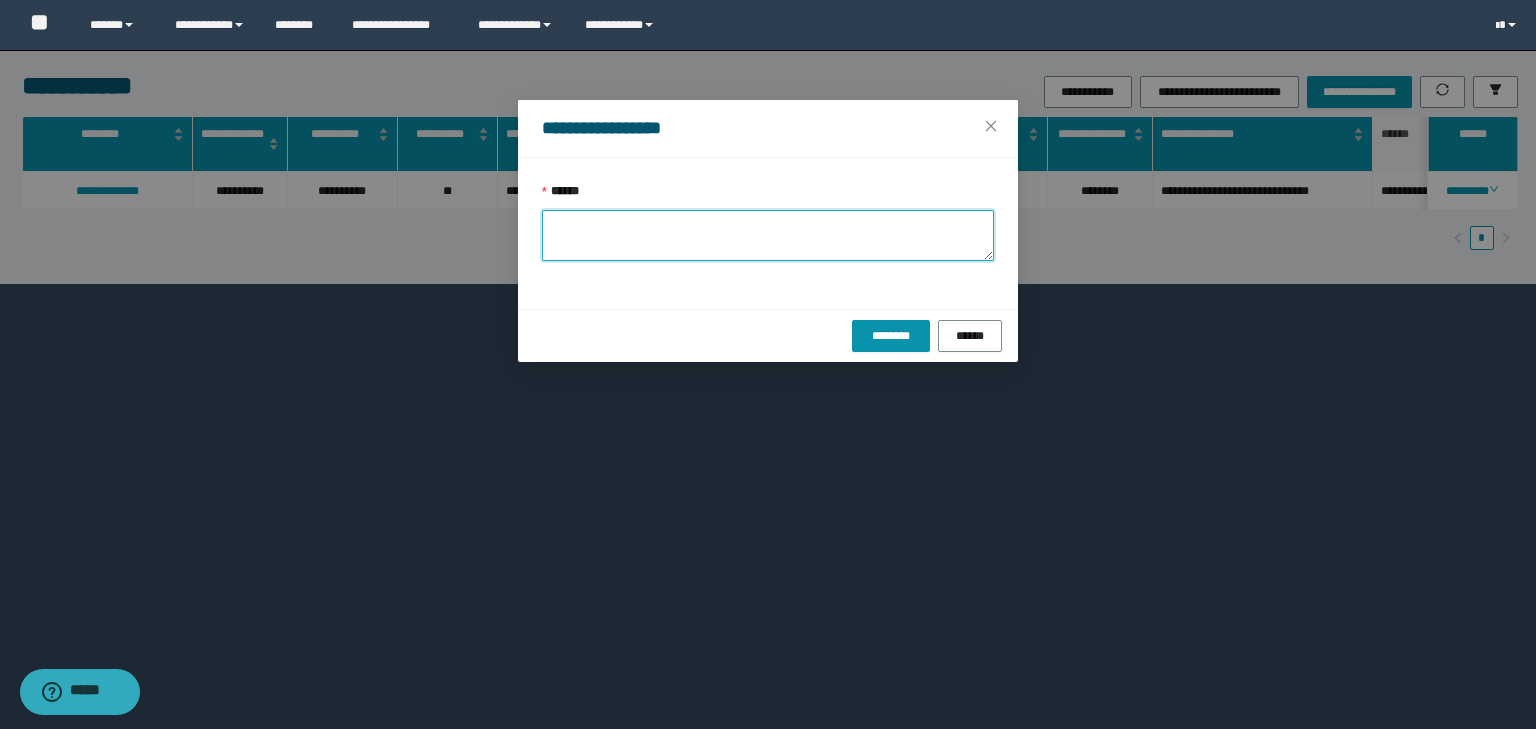 click on "******" at bounding box center [768, 235] 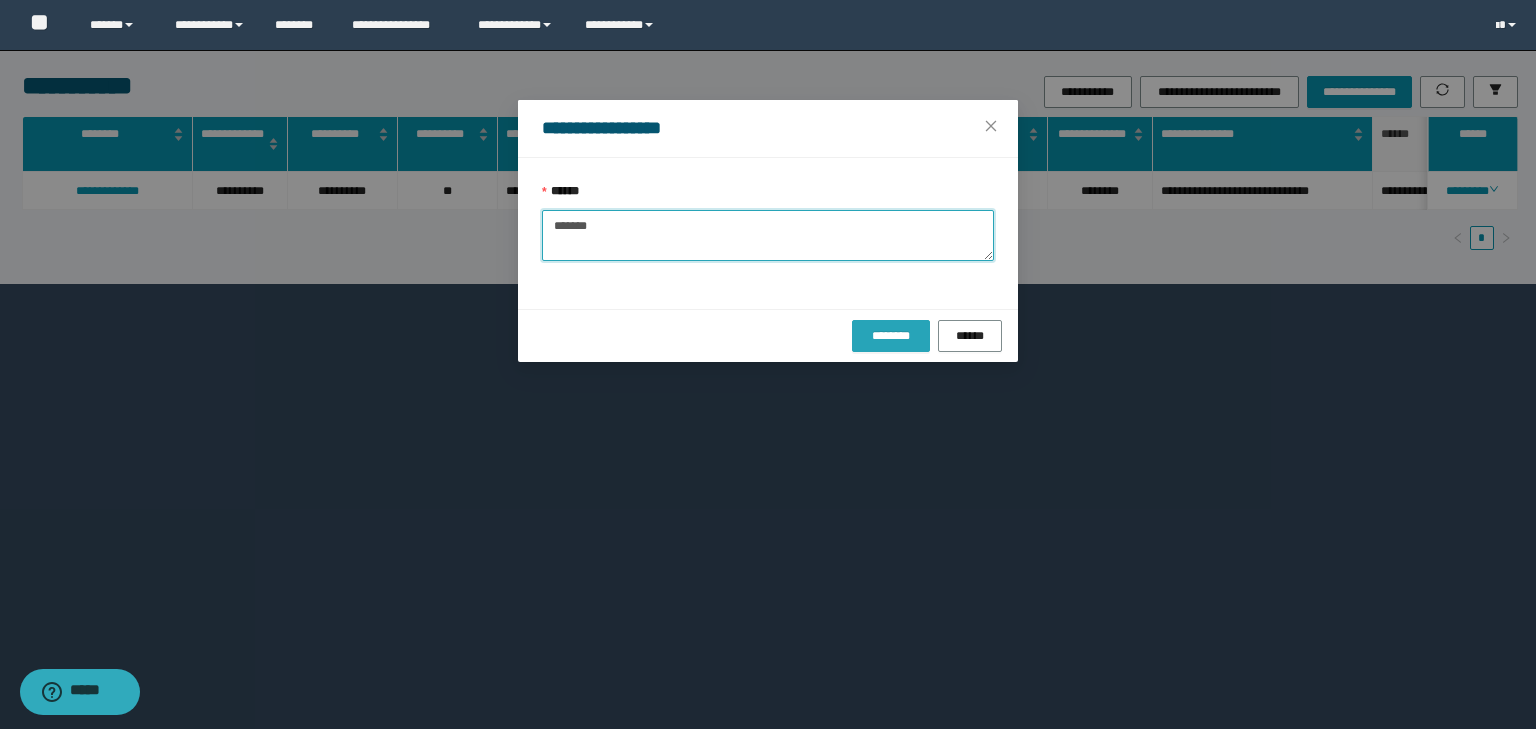 type on "*******" 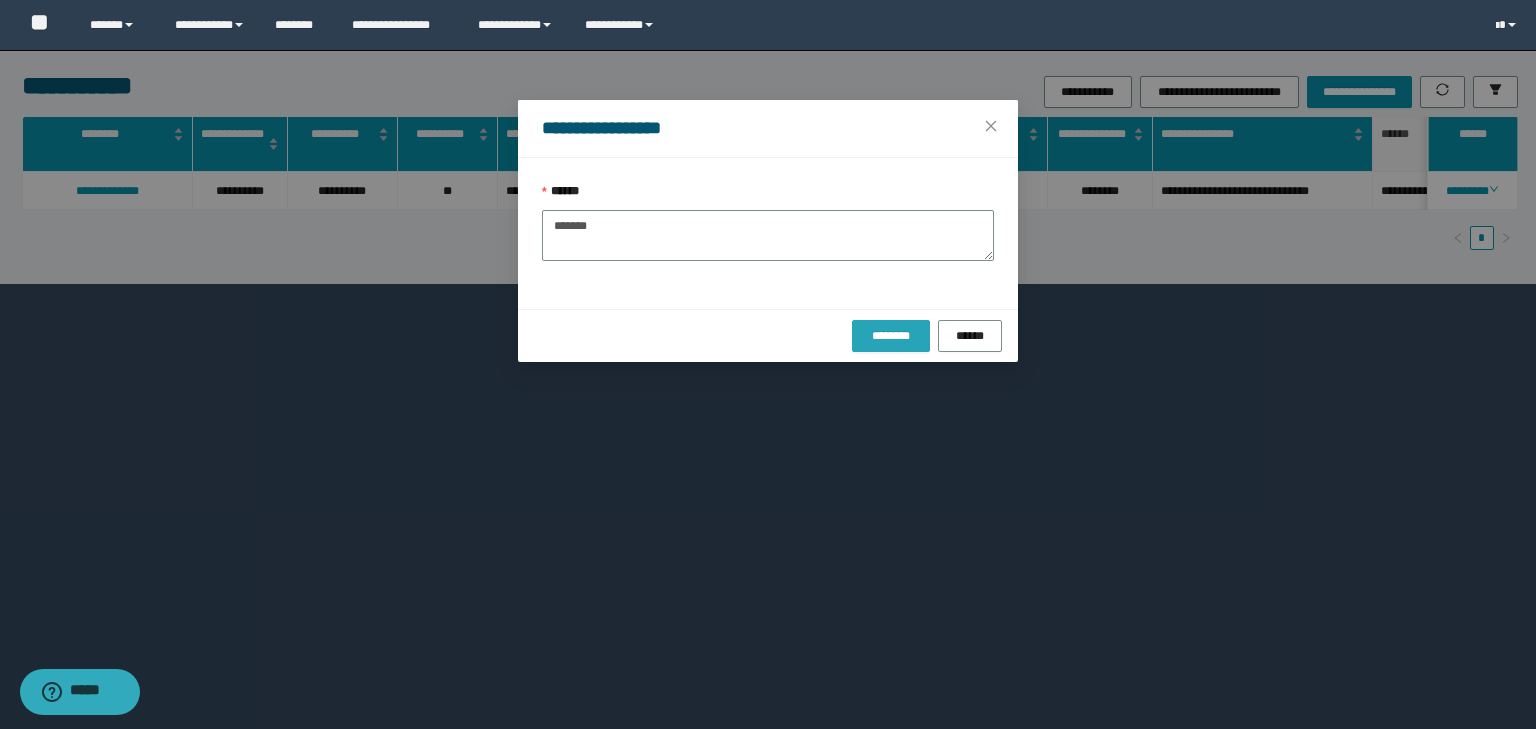 click on "********" at bounding box center (890, 336) 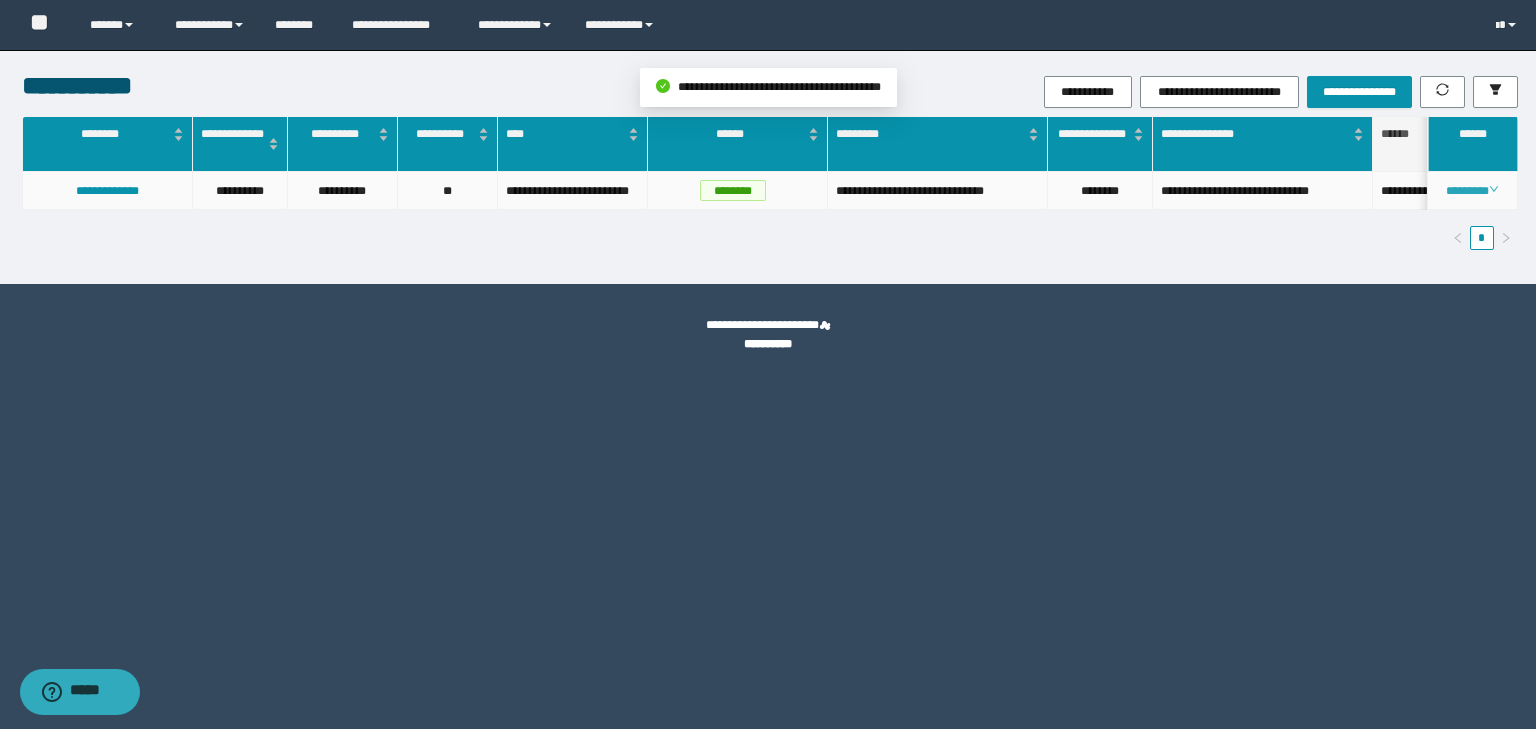 click on "********" at bounding box center (1472, 191) 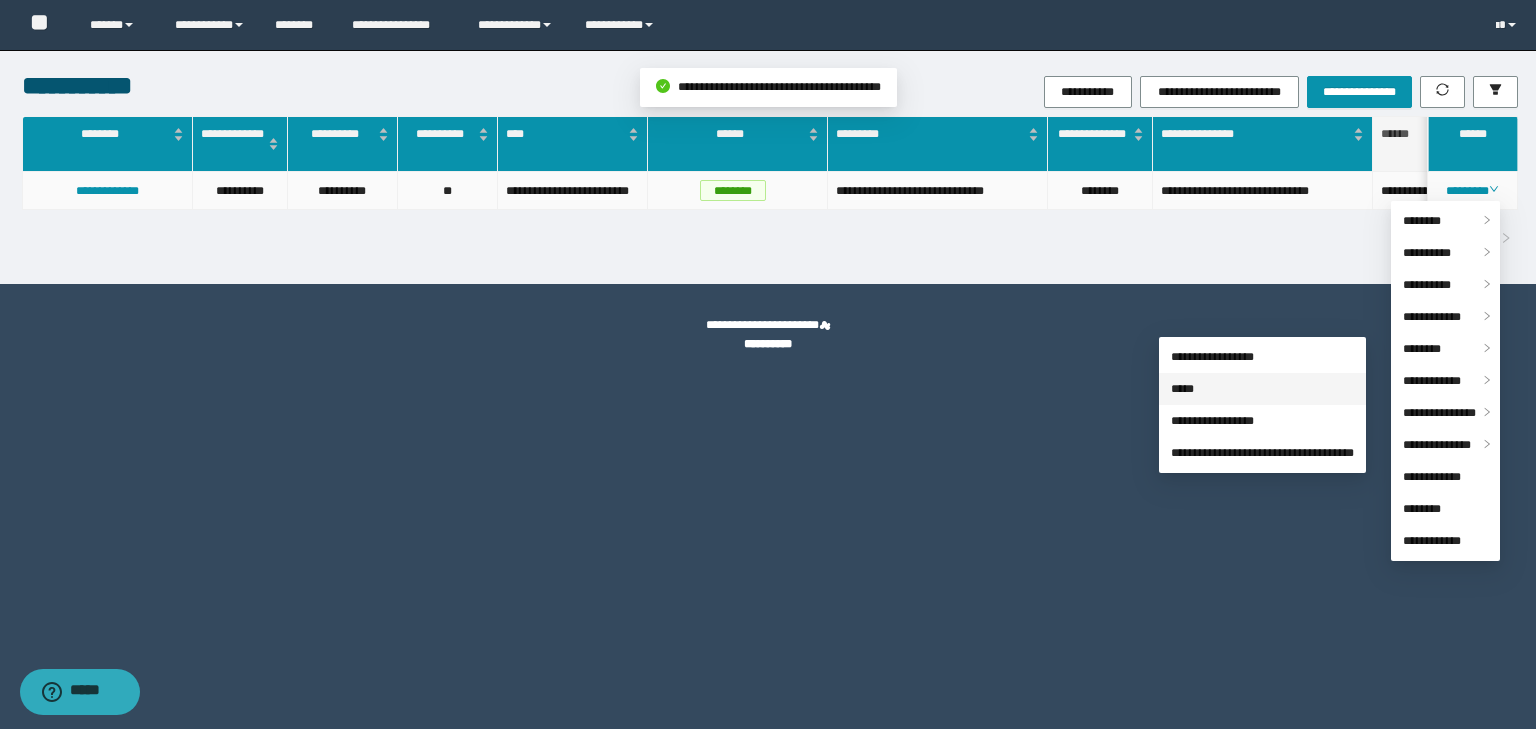click on "*****" at bounding box center [1182, 389] 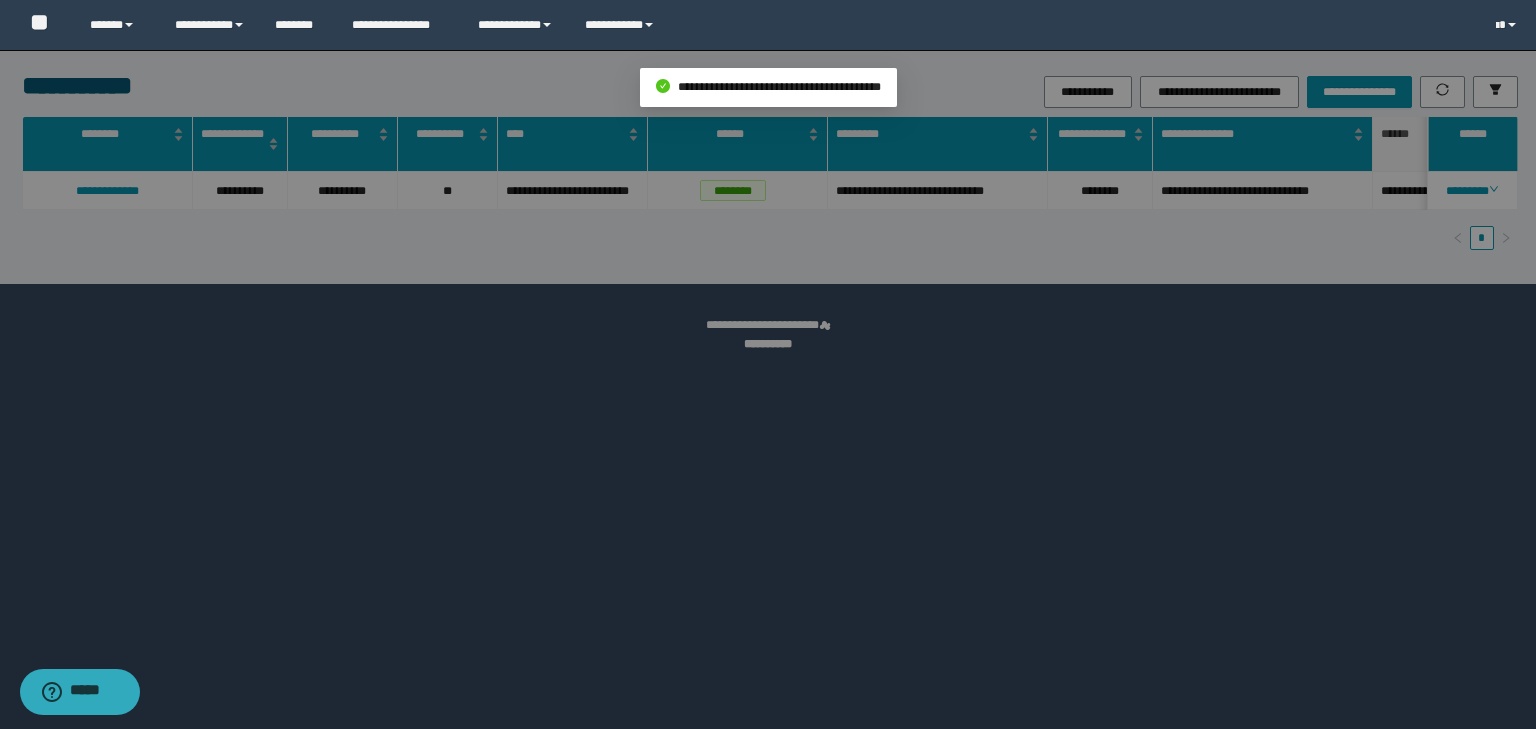 type on "**********" 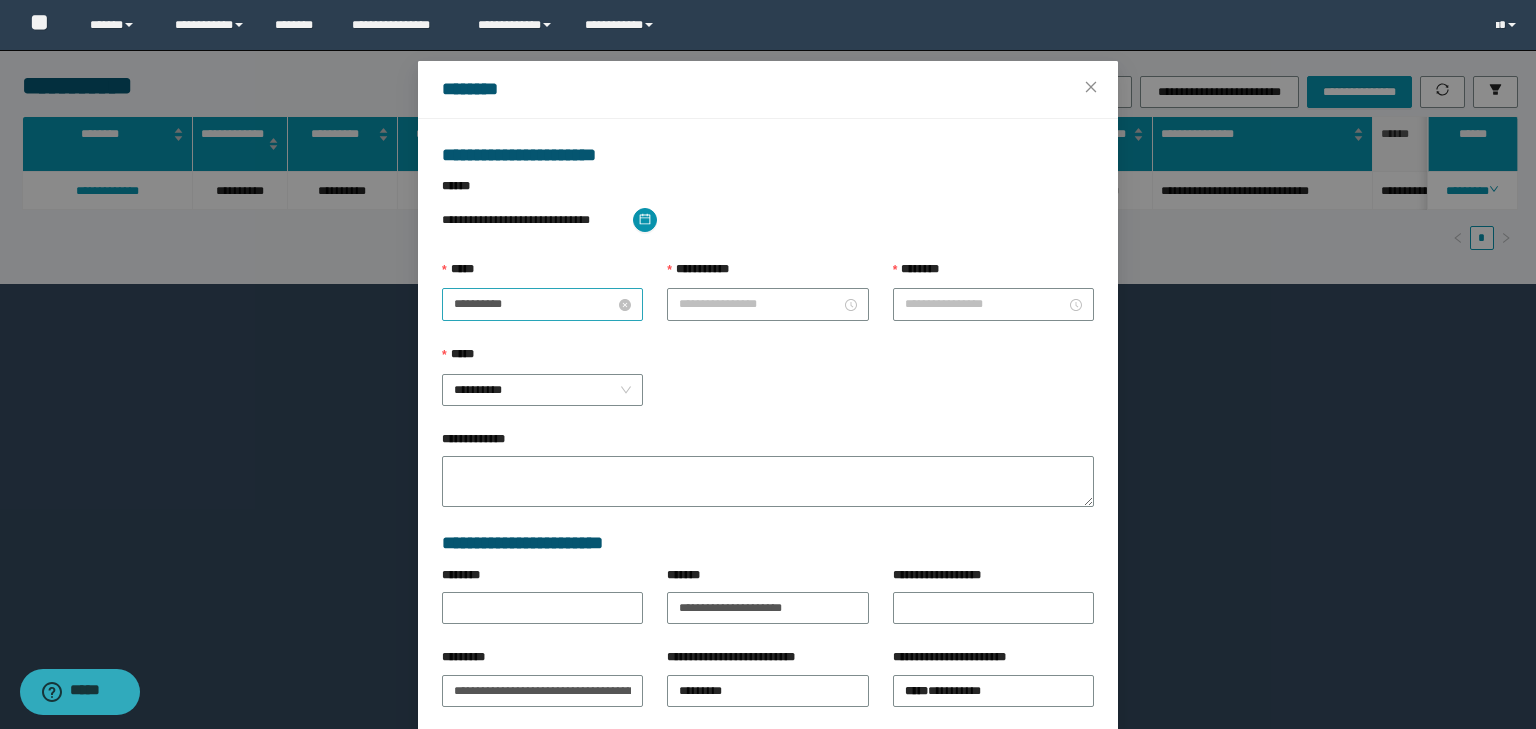 click on "**********" at bounding box center (534, 304) 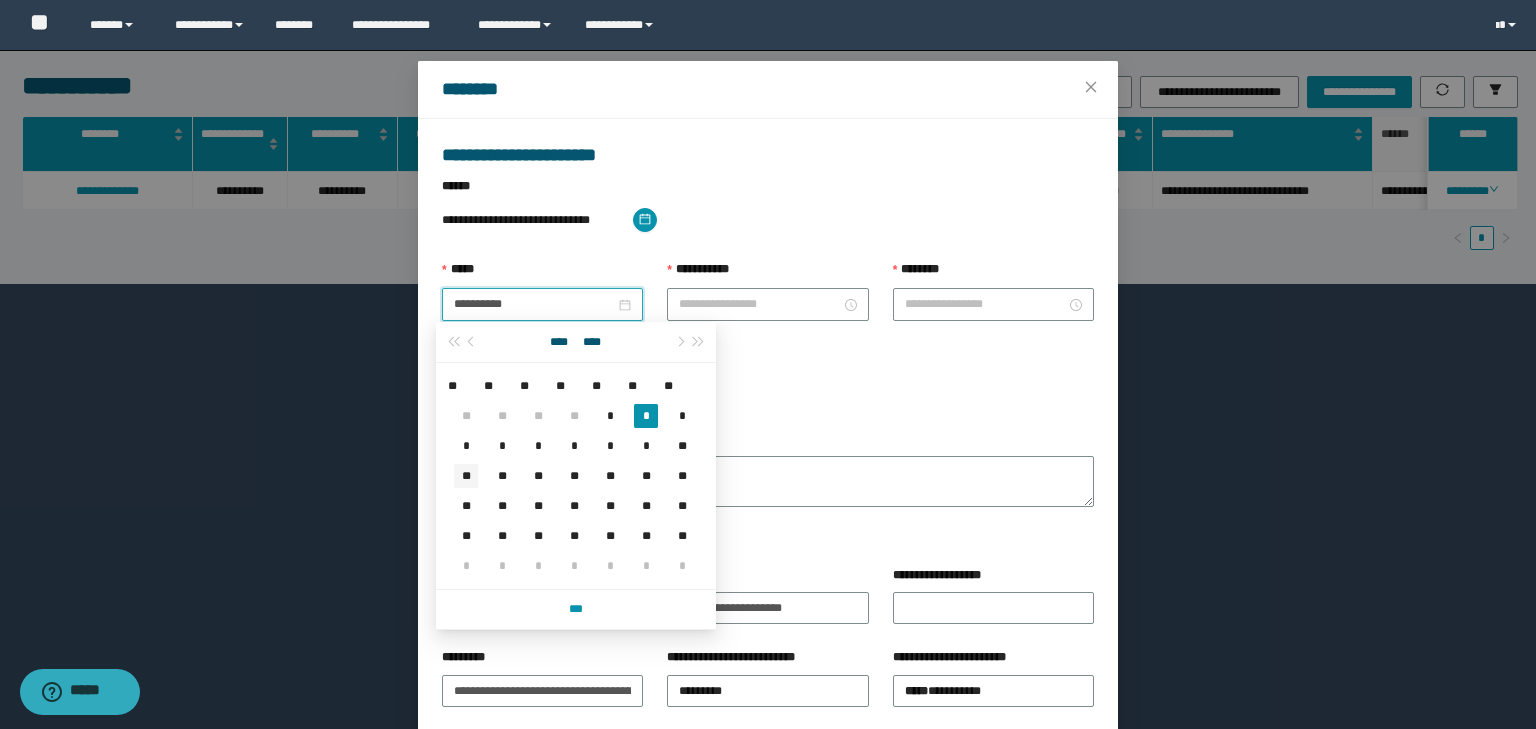 type on "**********" 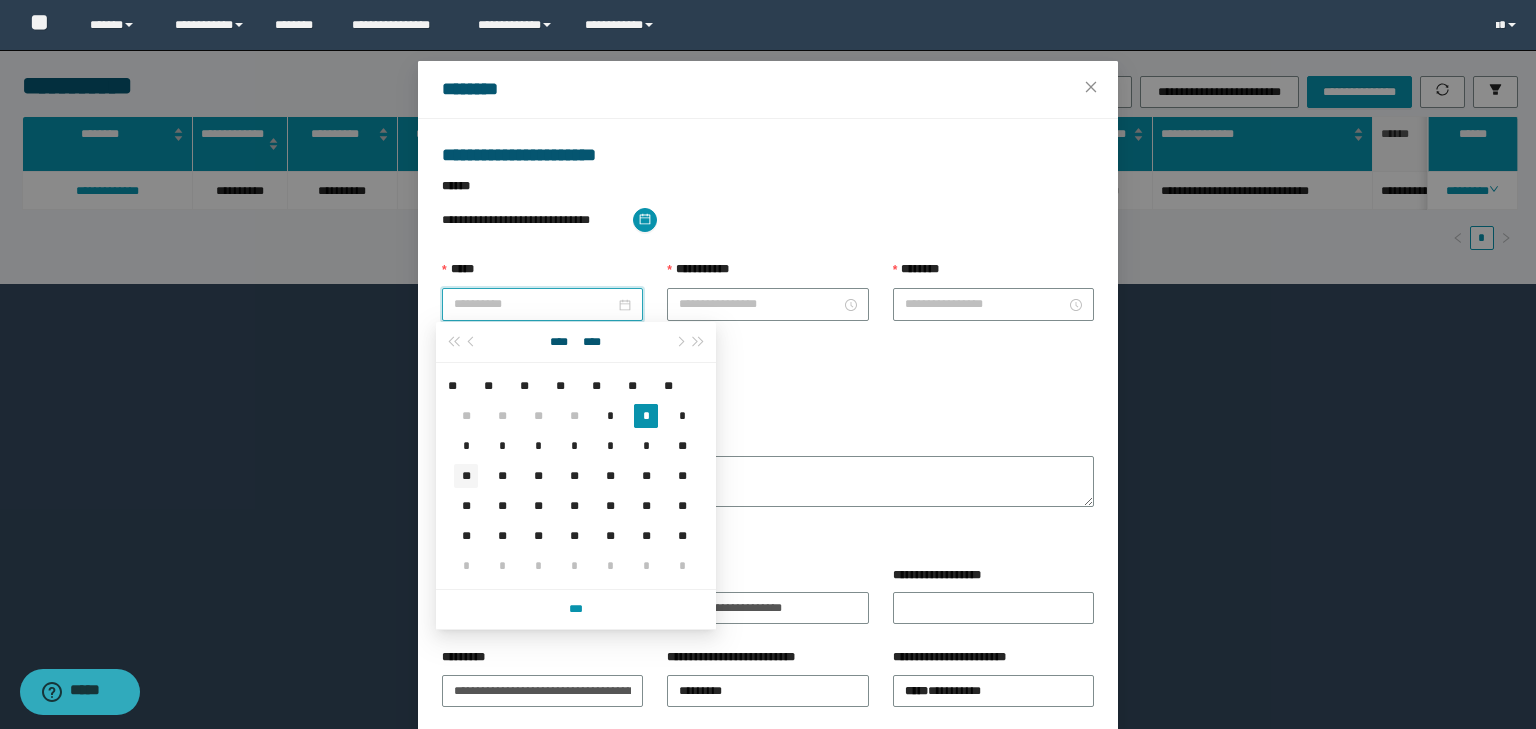 click on "**" at bounding box center (466, 476) 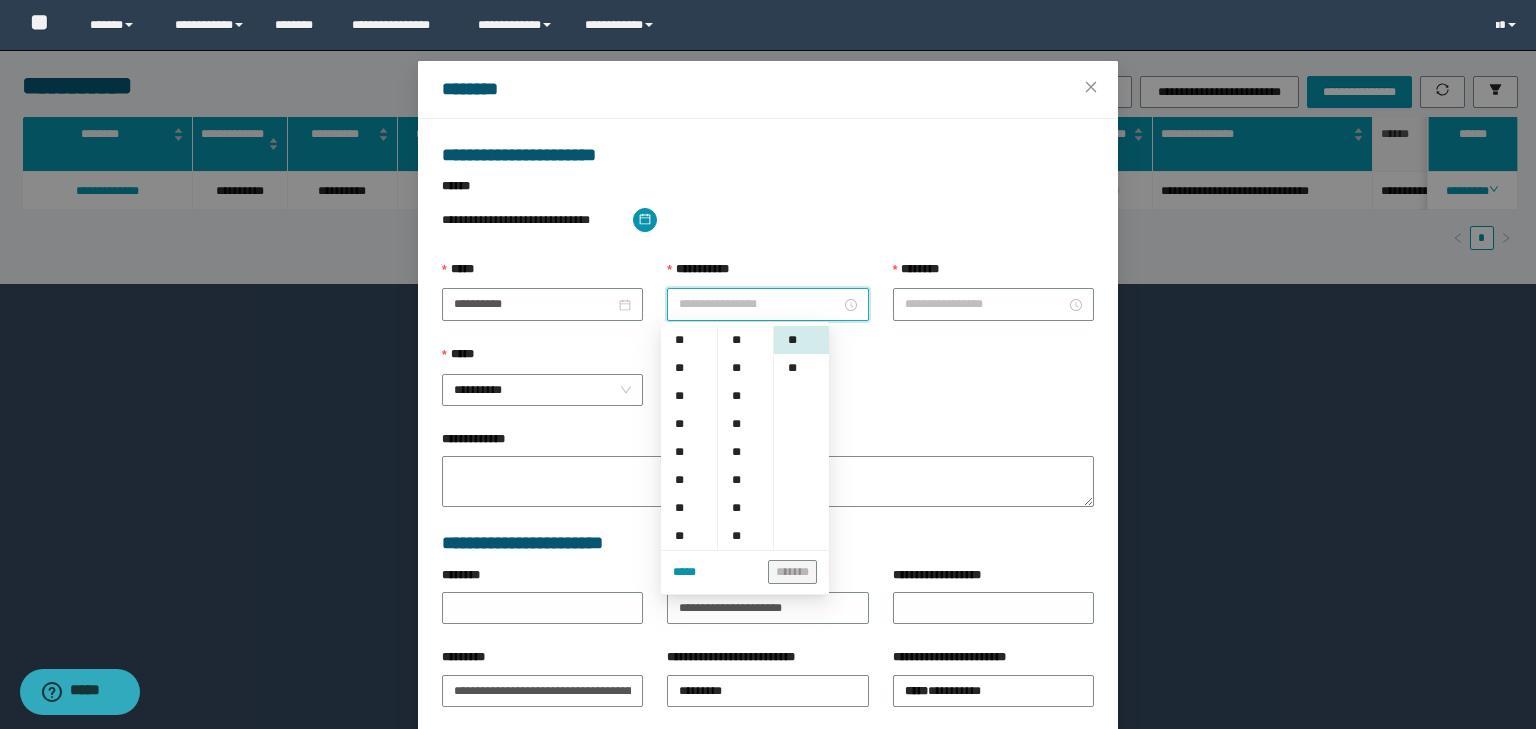 click on "**********" at bounding box center [759, 304] 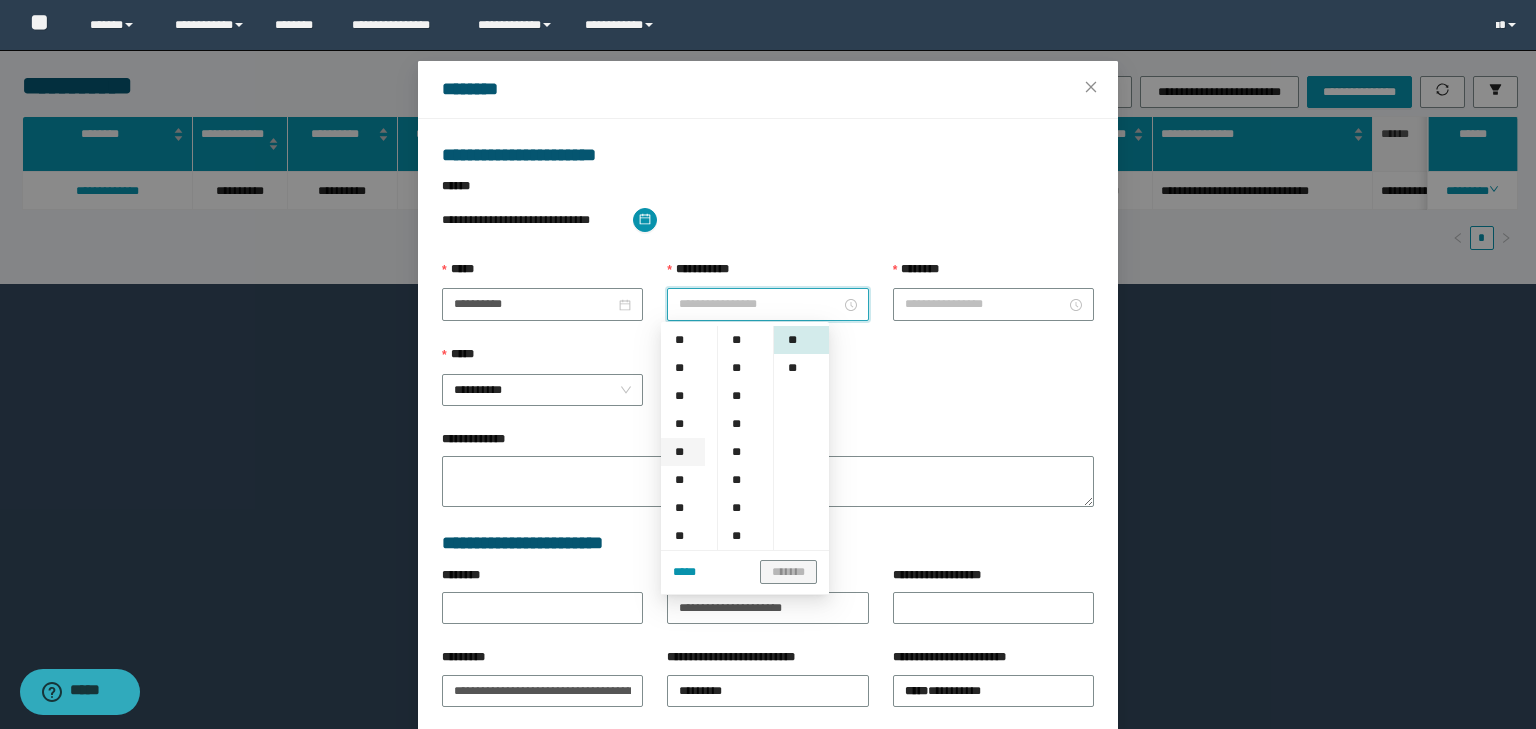 click on "**" at bounding box center (683, 452) 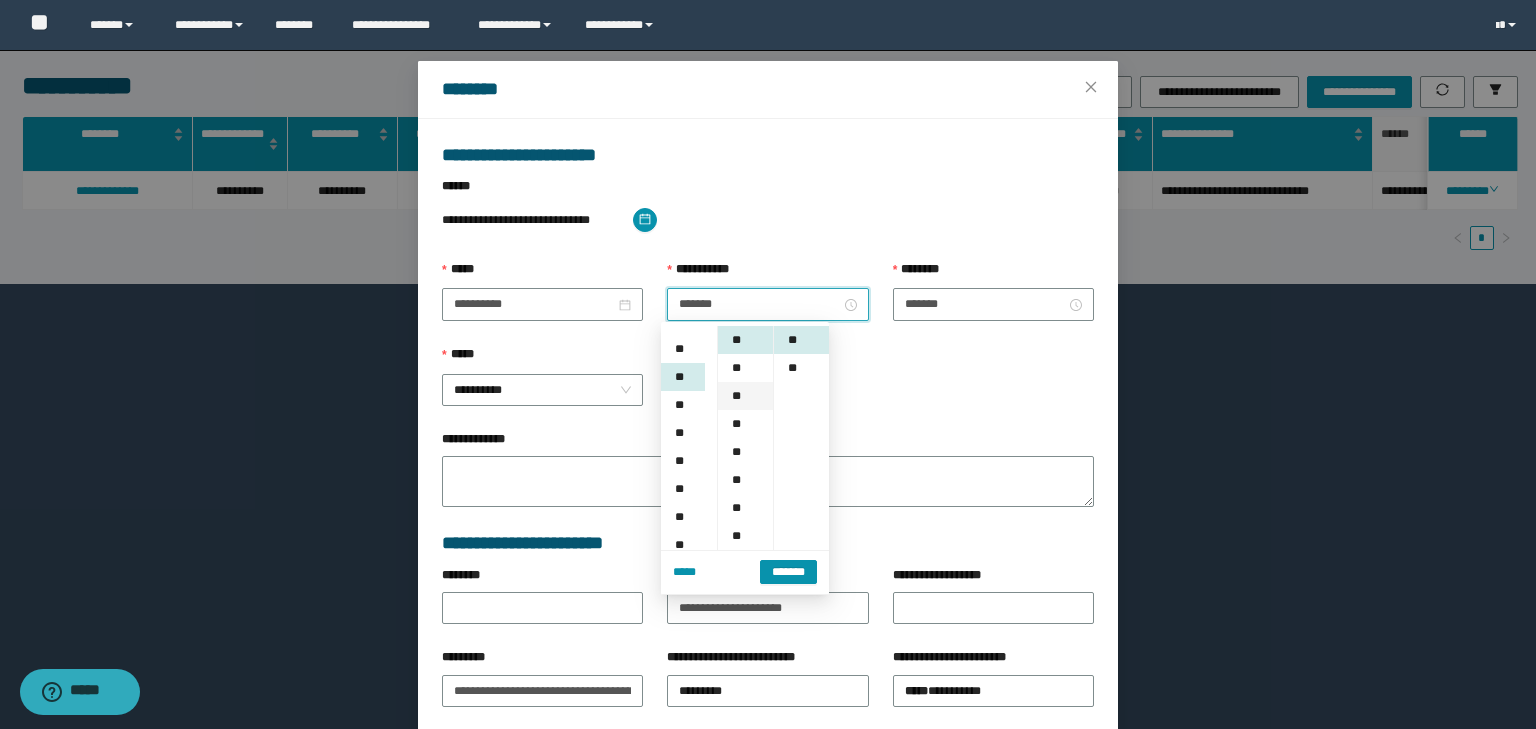 scroll, scrollTop: 112, scrollLeft: 0, axis: vertical 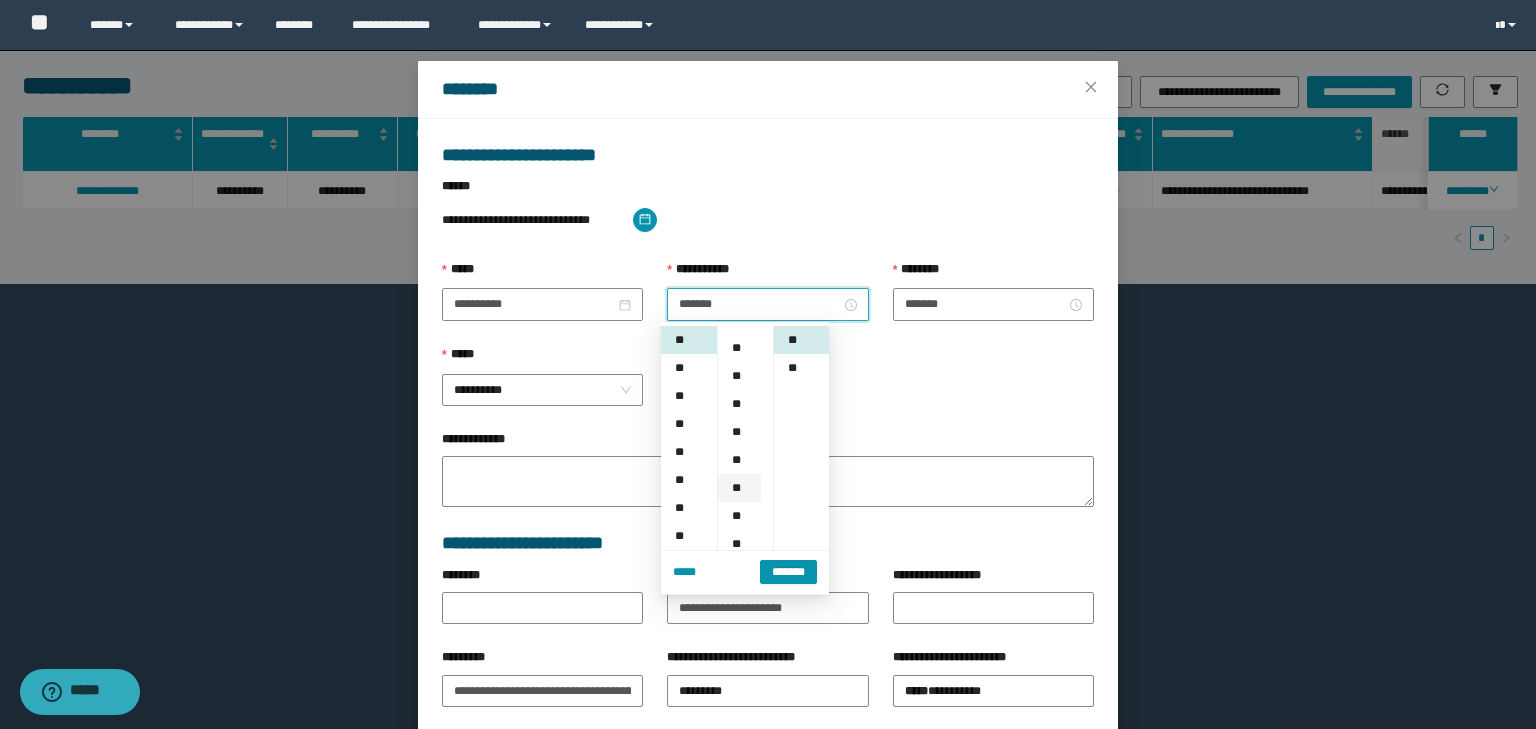 click on "**" at bounding box center (739, 488) 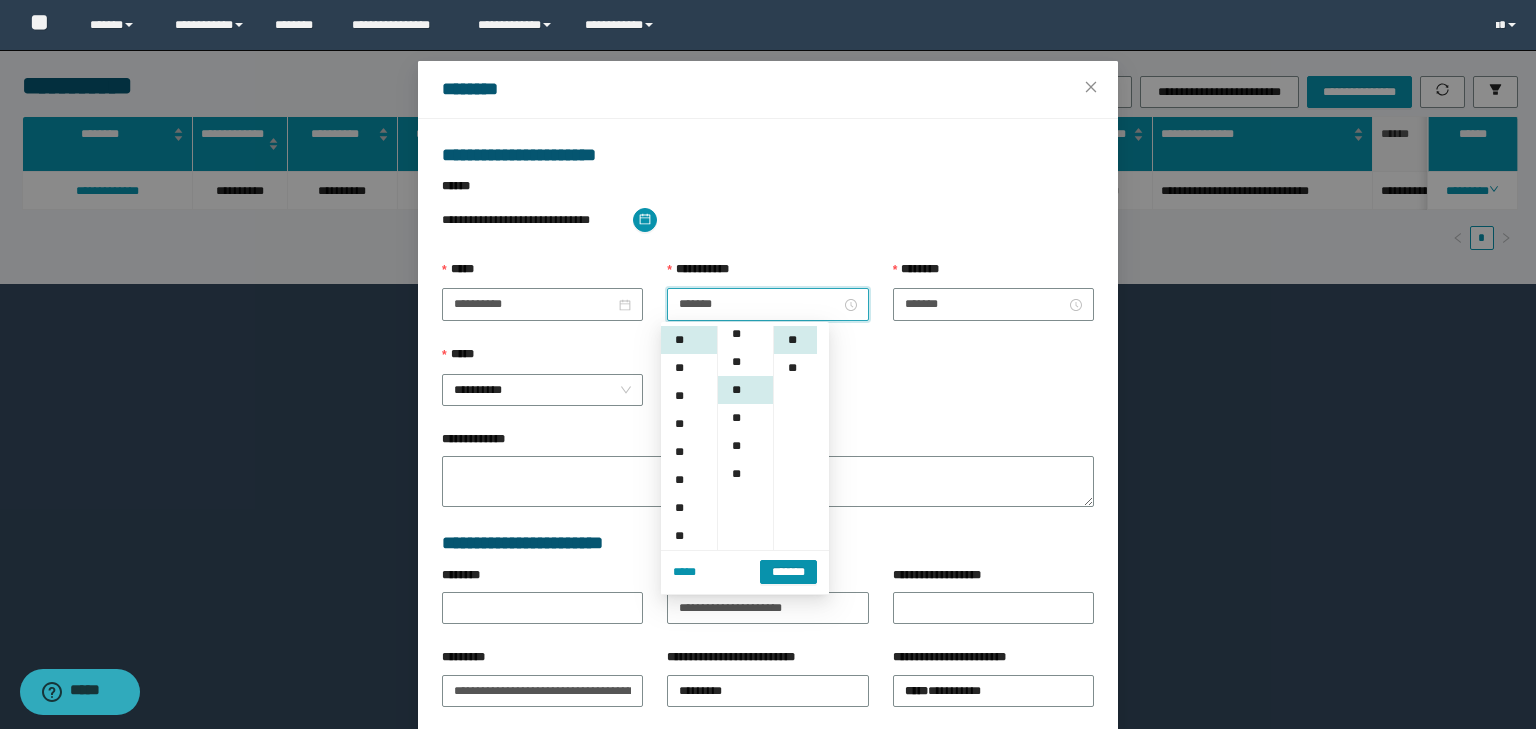 scroll, scrollTop: 224, scrollLeft: 0, axis: vertical 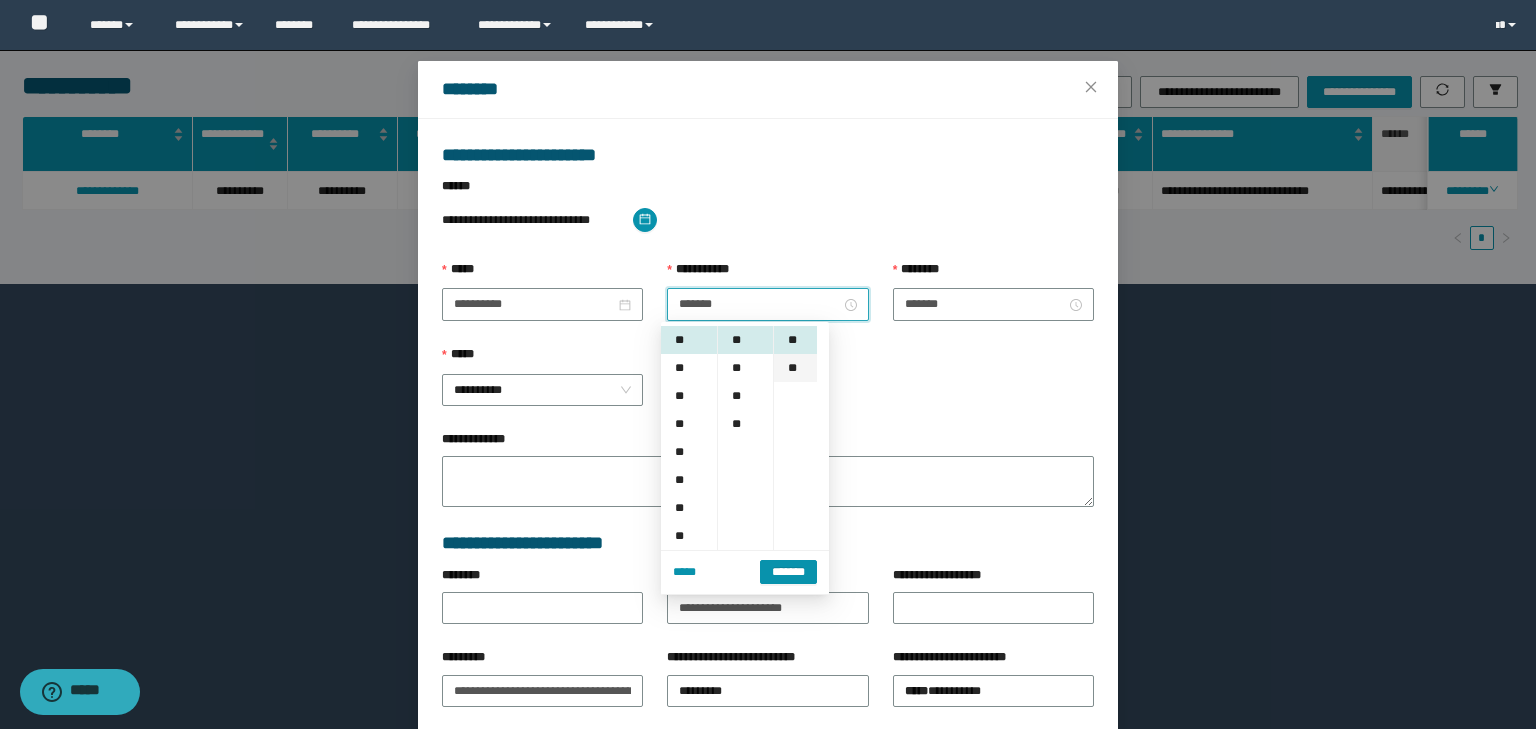 click on "**" at bounding box center [795, 368] 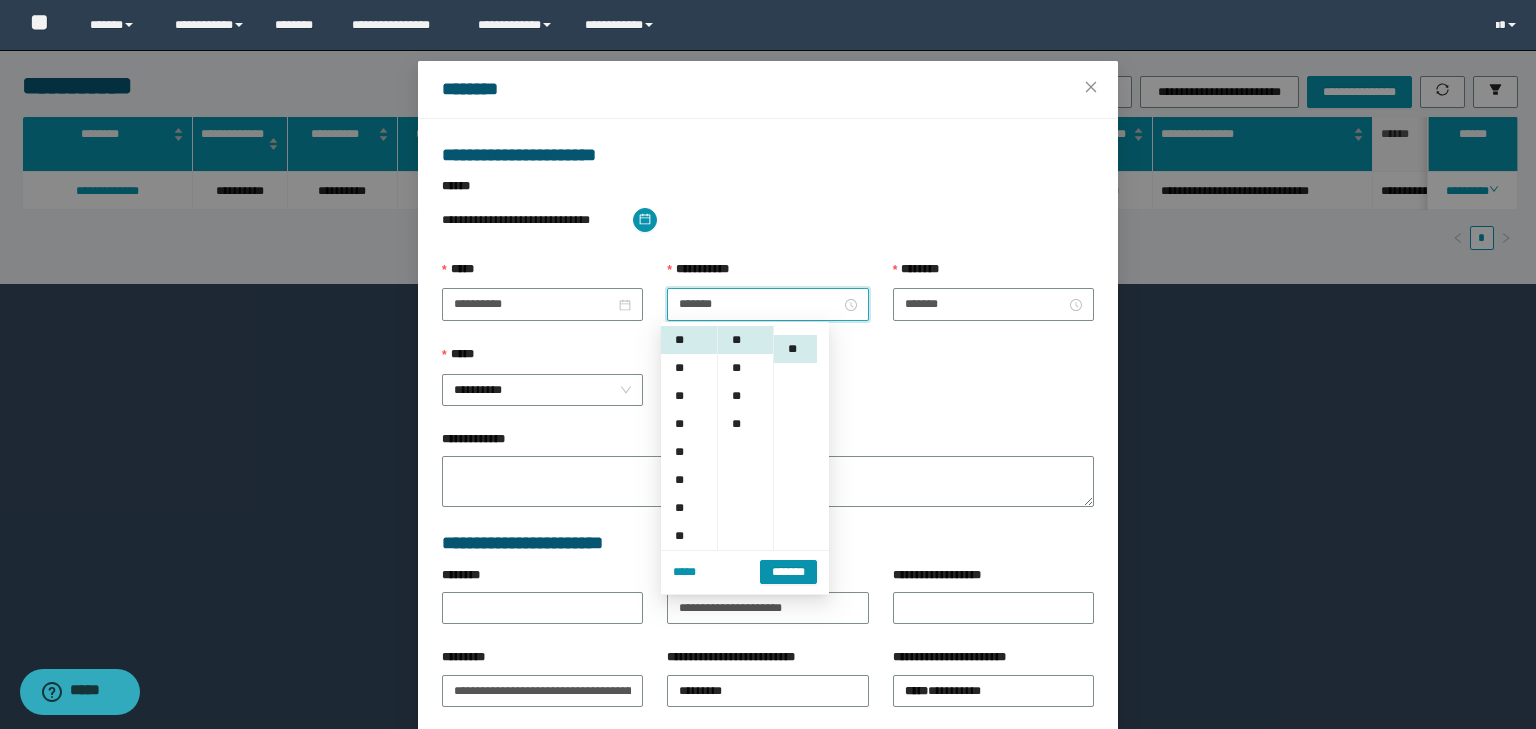 scroll, scrollTop: 28, scrollLeft: 0, axis: vertical 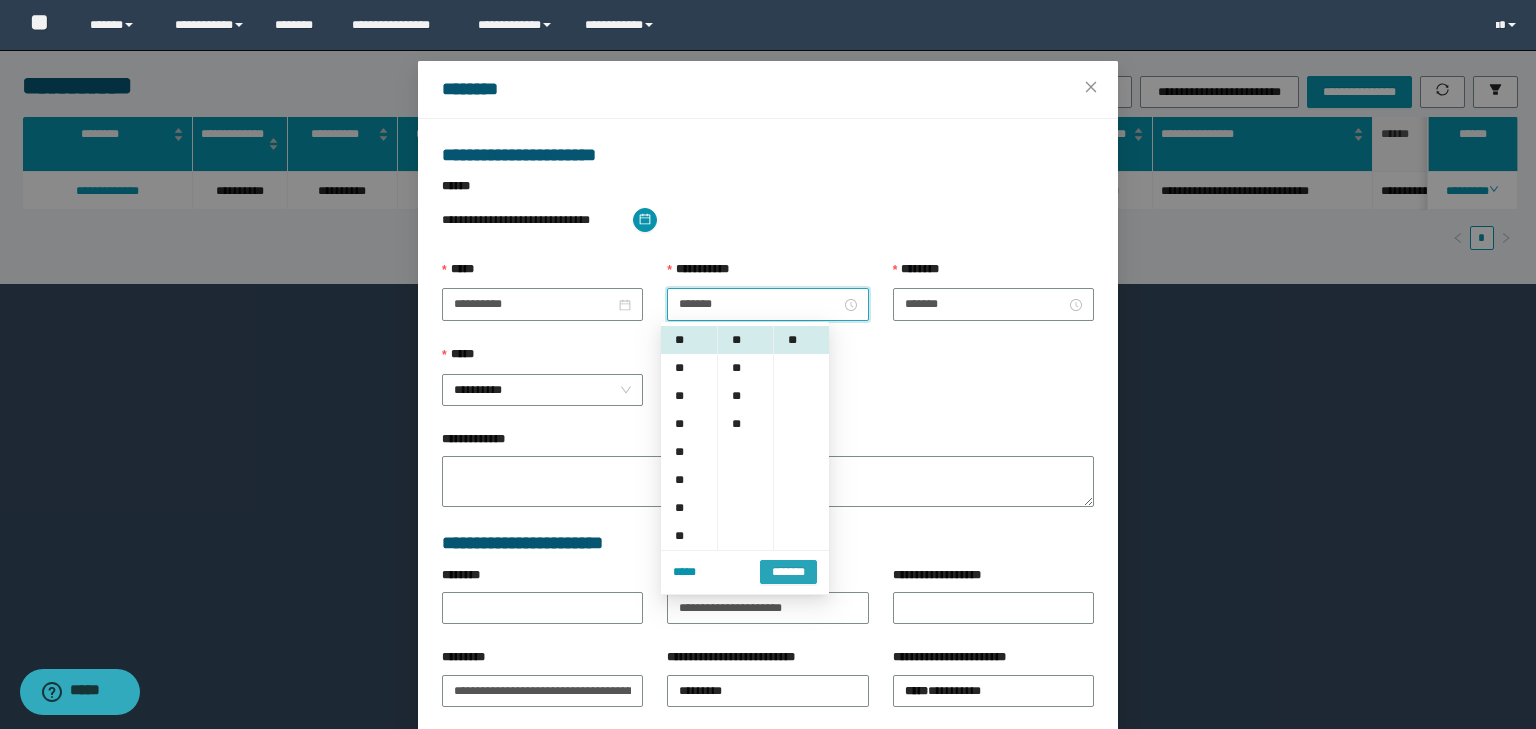 click on "*******" at bounding box center (788, 572) 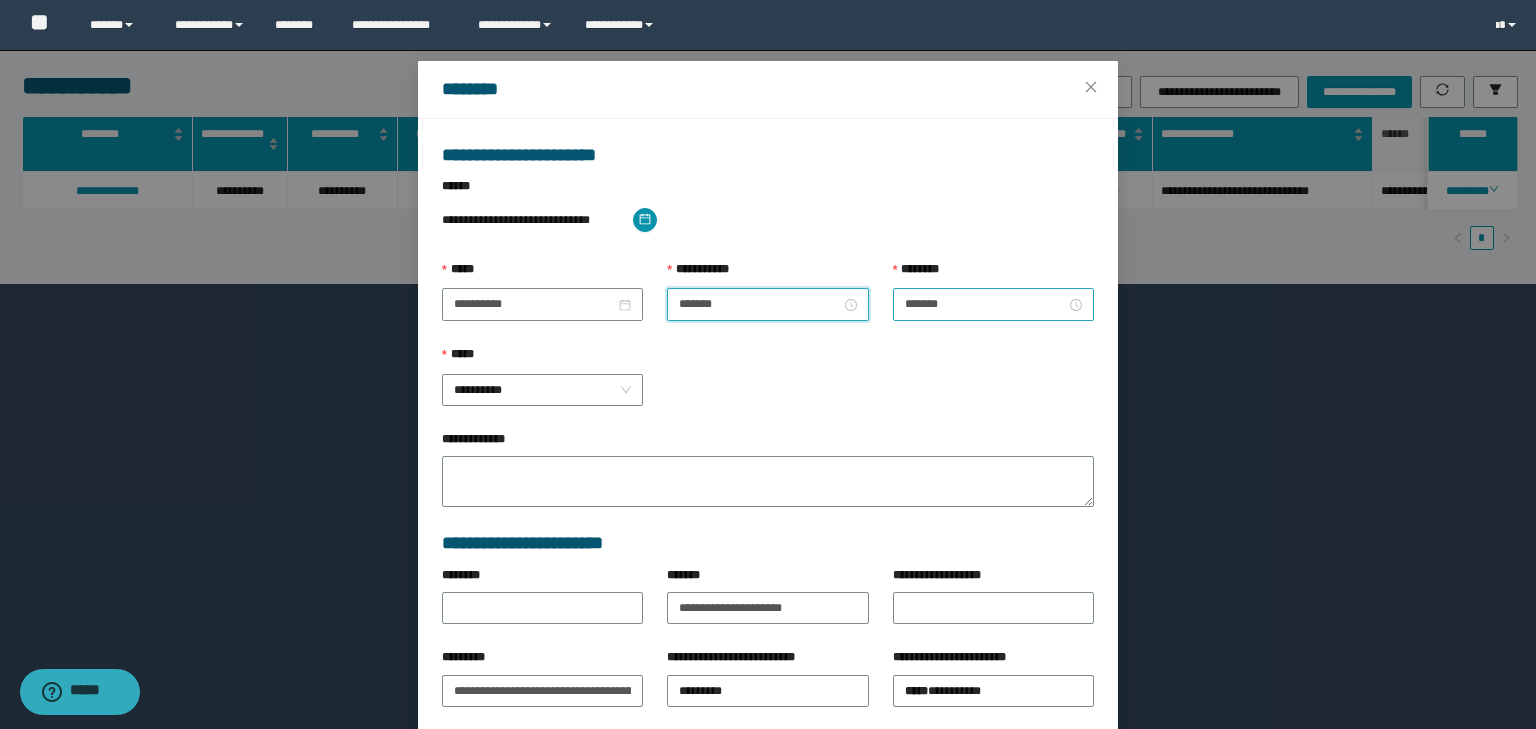 click on "*******" at bounding box center [993, 304] 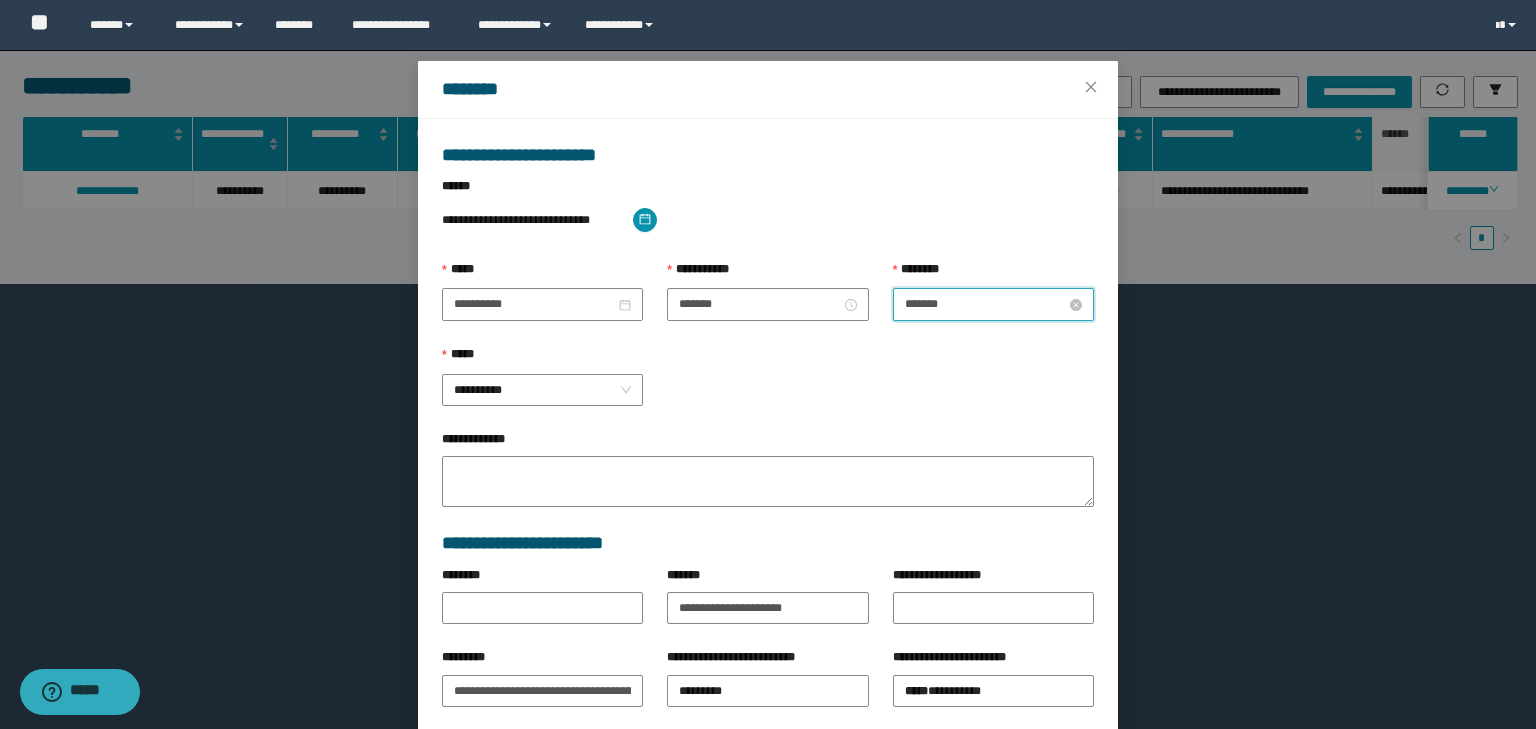 scroll, scrollTop: 112, scrollLeft: 0, axis: vertical 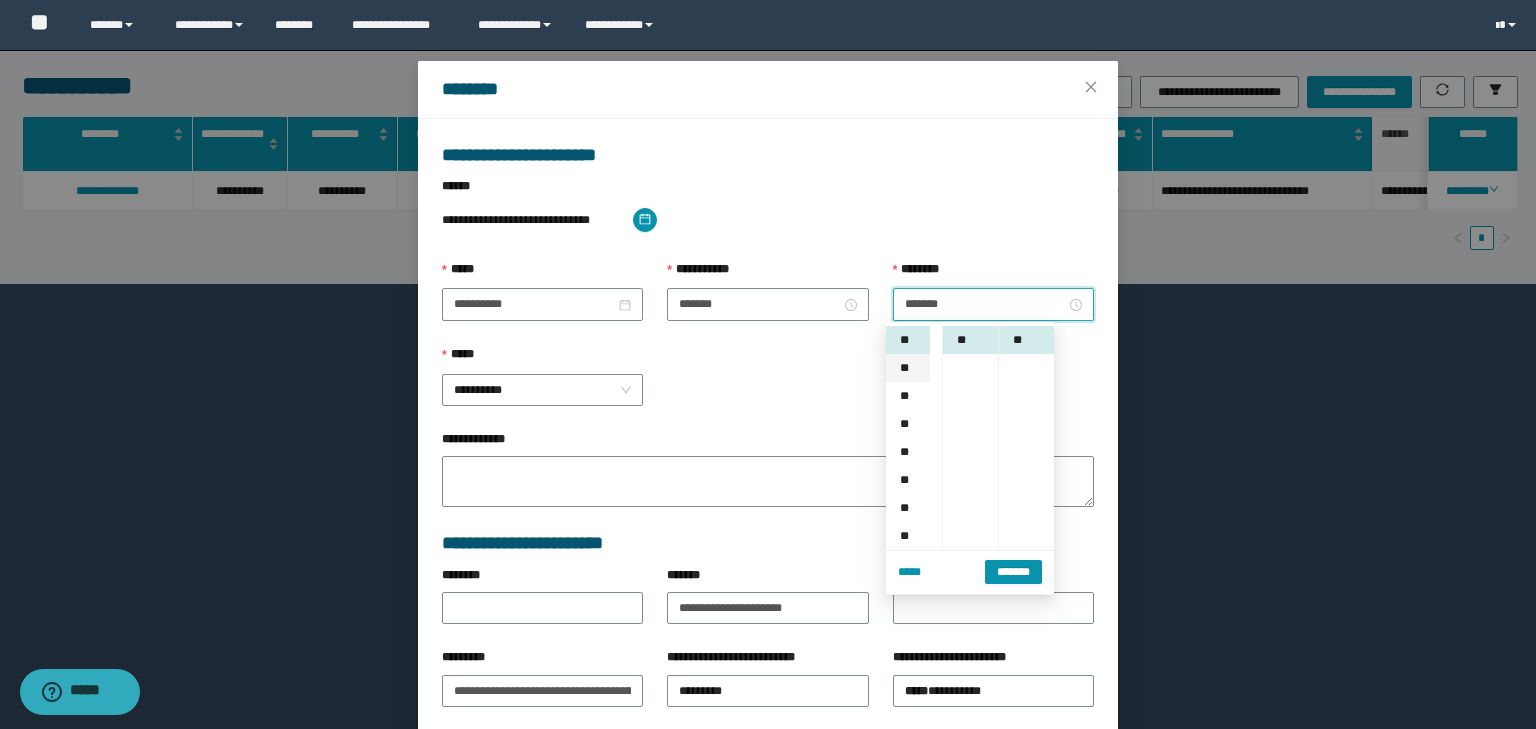 click on "**" at bounding box center (908, 368) 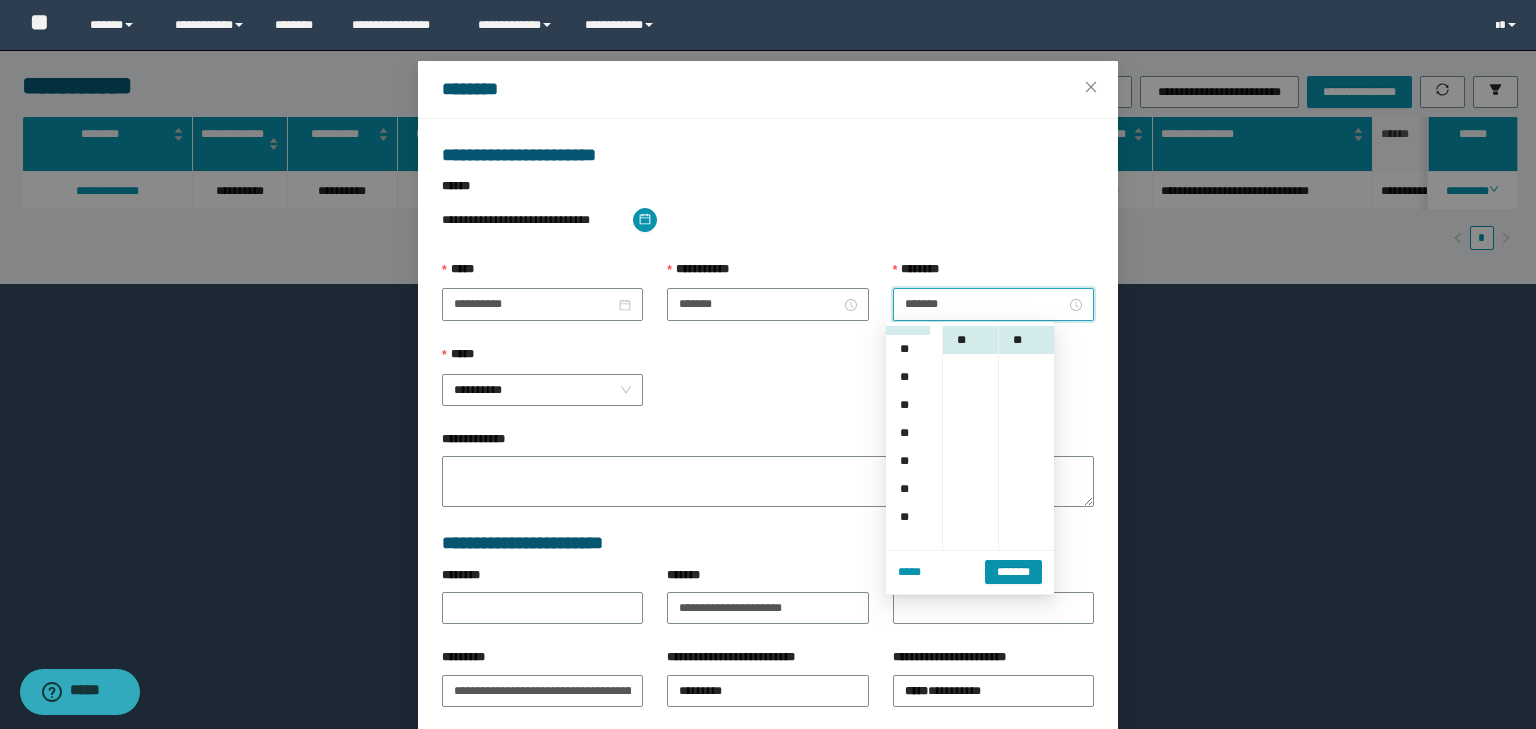 scroll, scrollTop: 140, scrollLeft: 0, axis: vertical 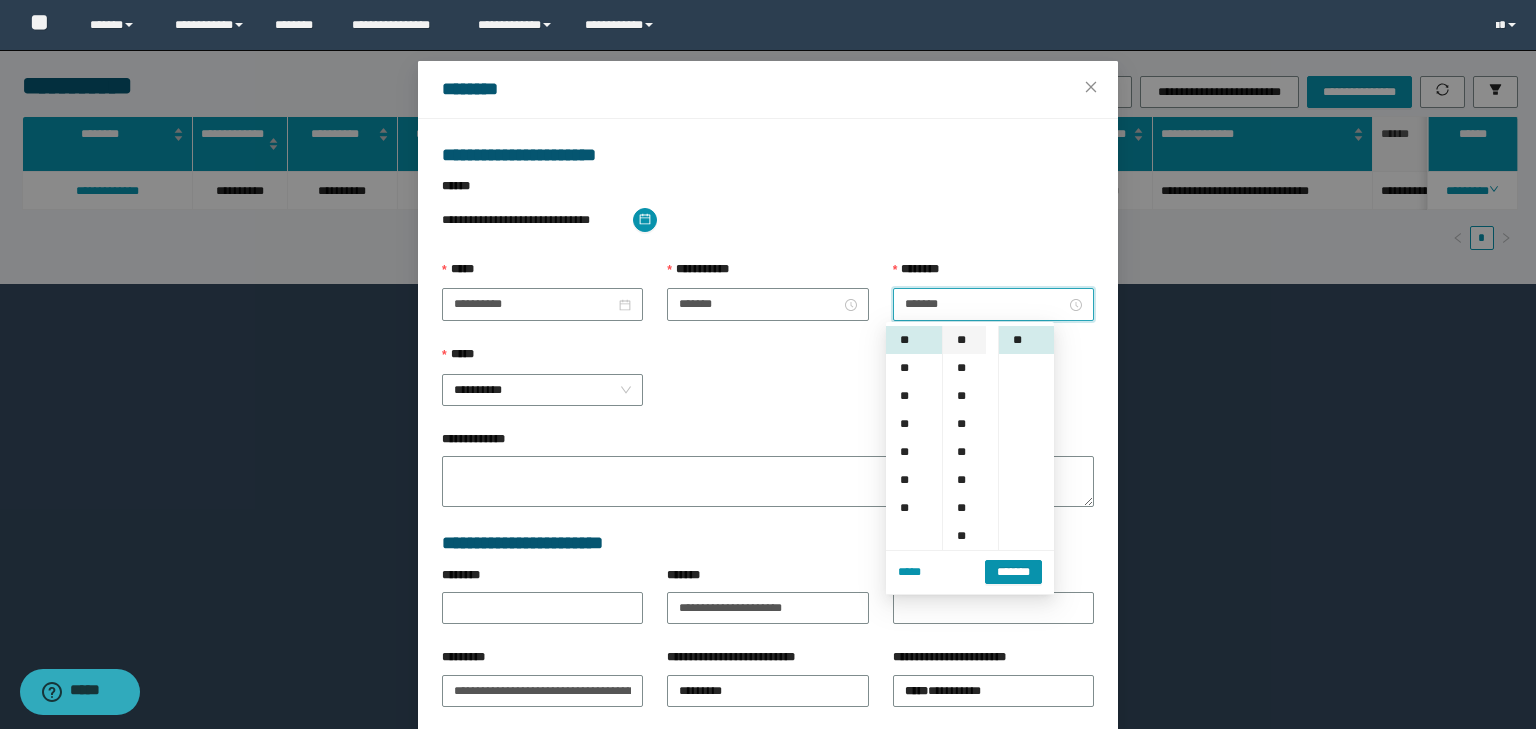 click on "**" at bounding box center (964, 340) 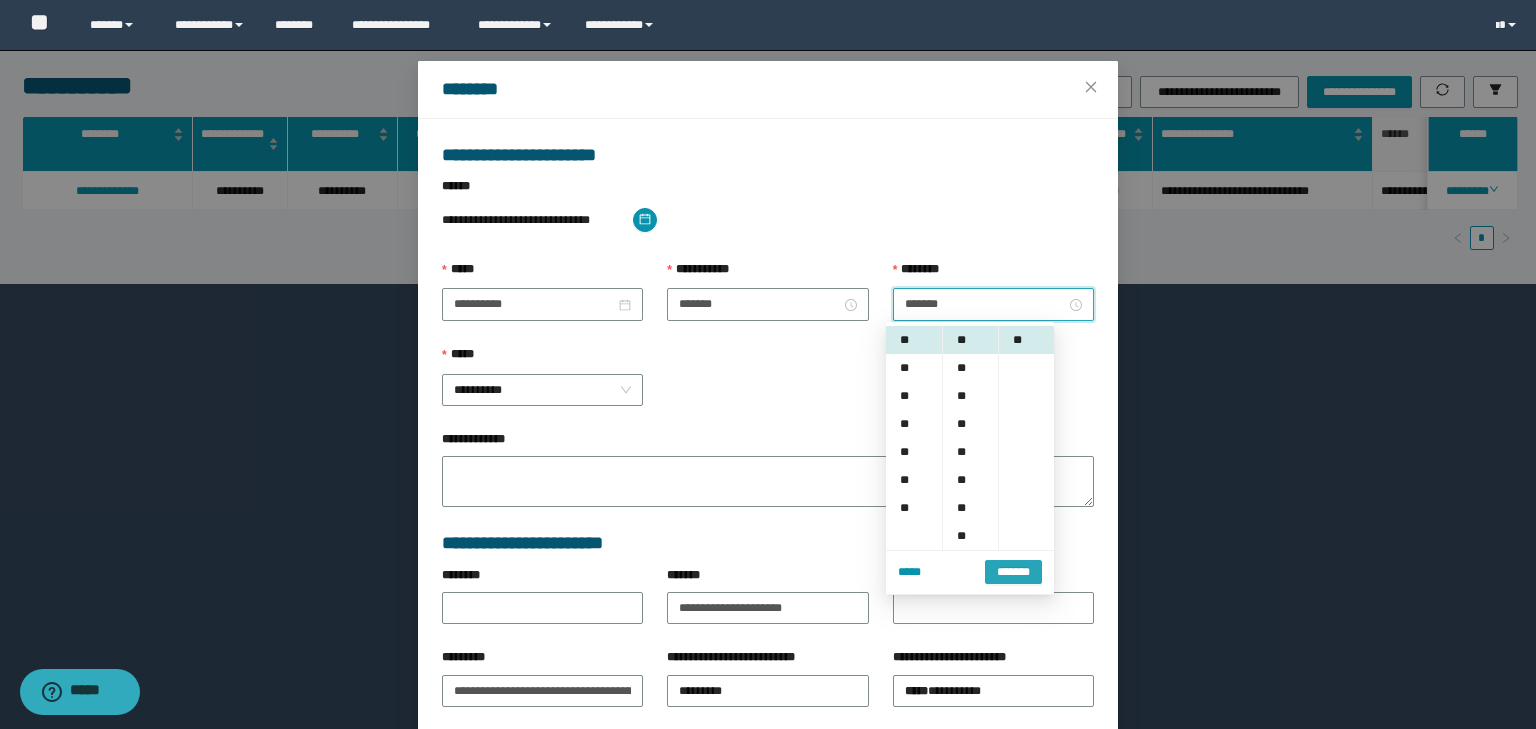 click on "*******" at bounding box center (1013, 570) 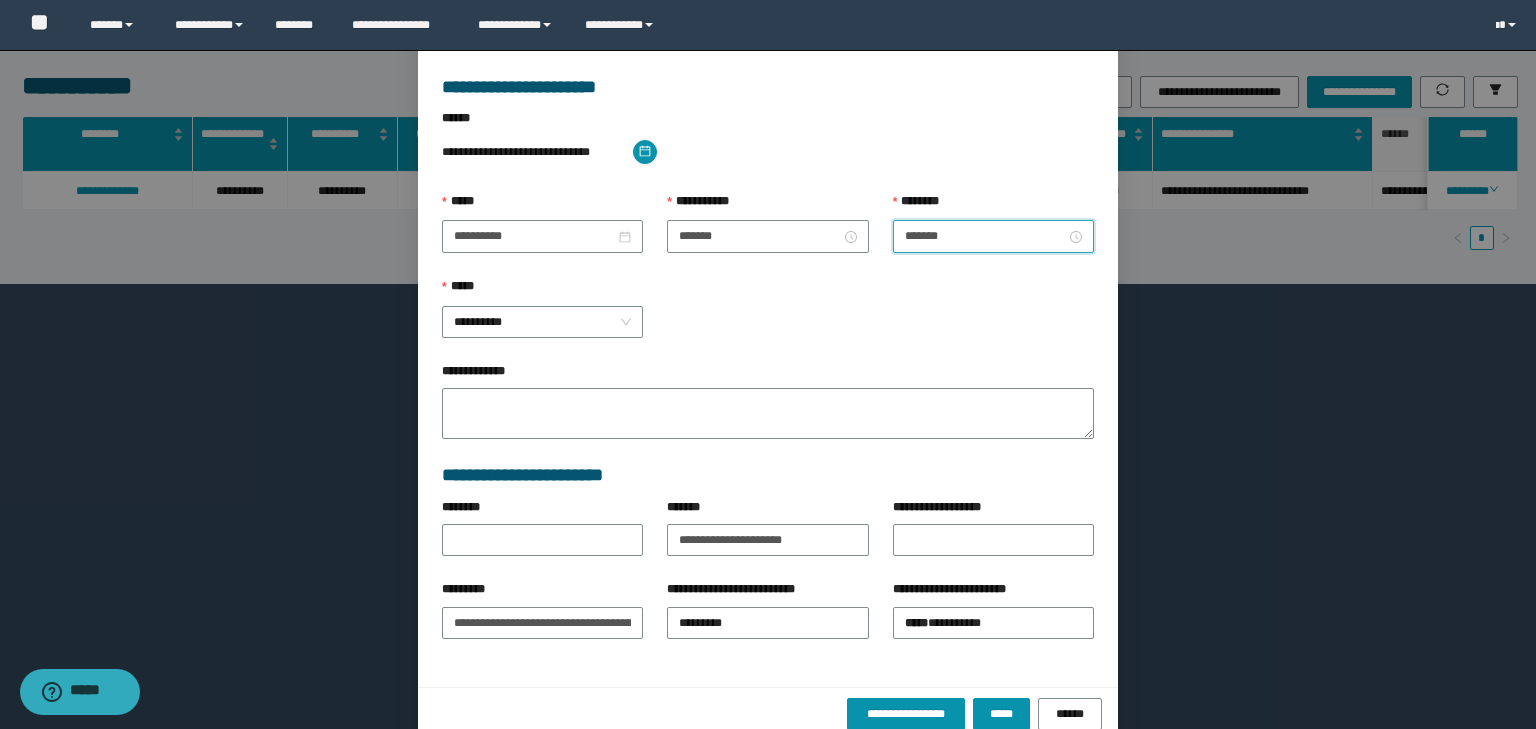 scroll, scrollTop: 139, scrollLeft: 0, axis: vertical 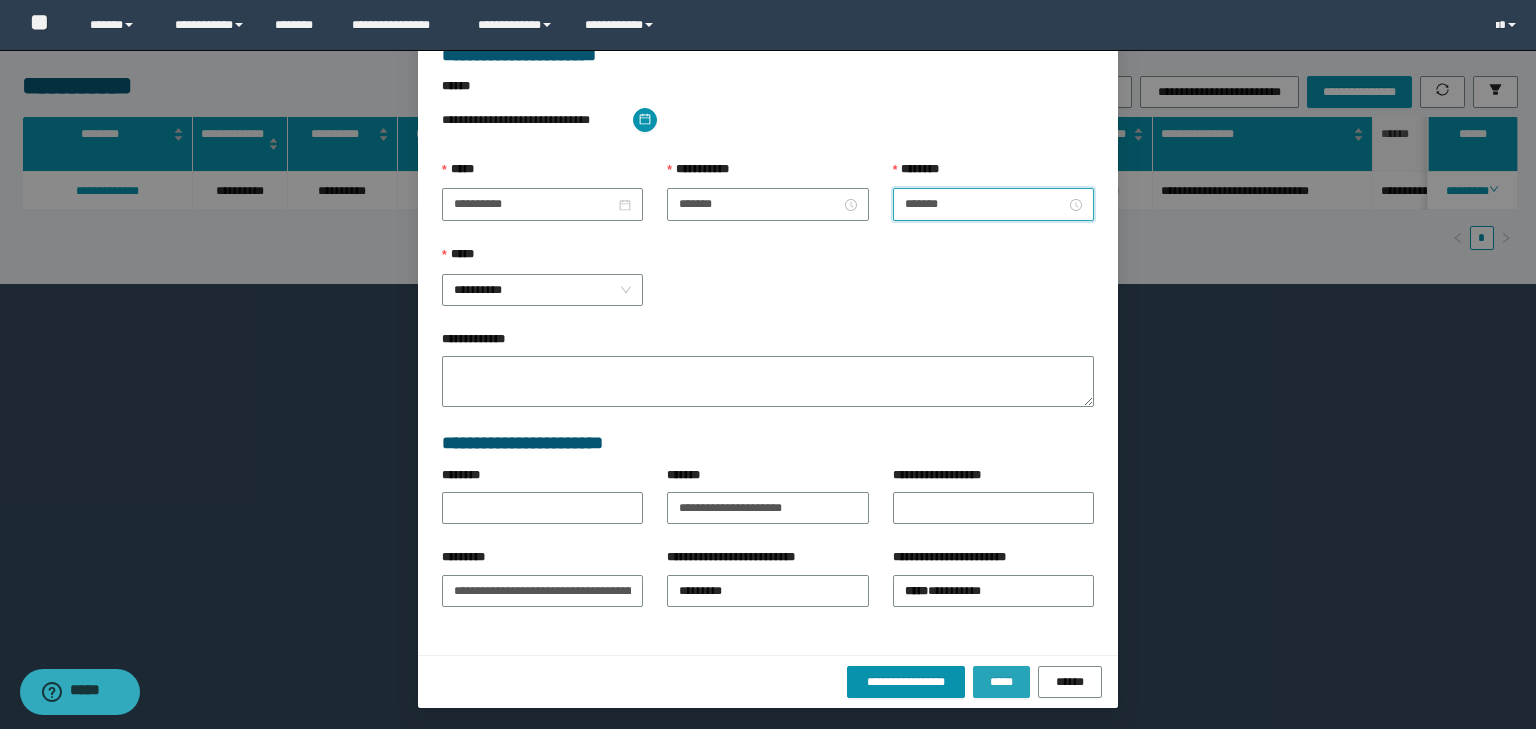click on "*****" at bounding box center (1001, 682) 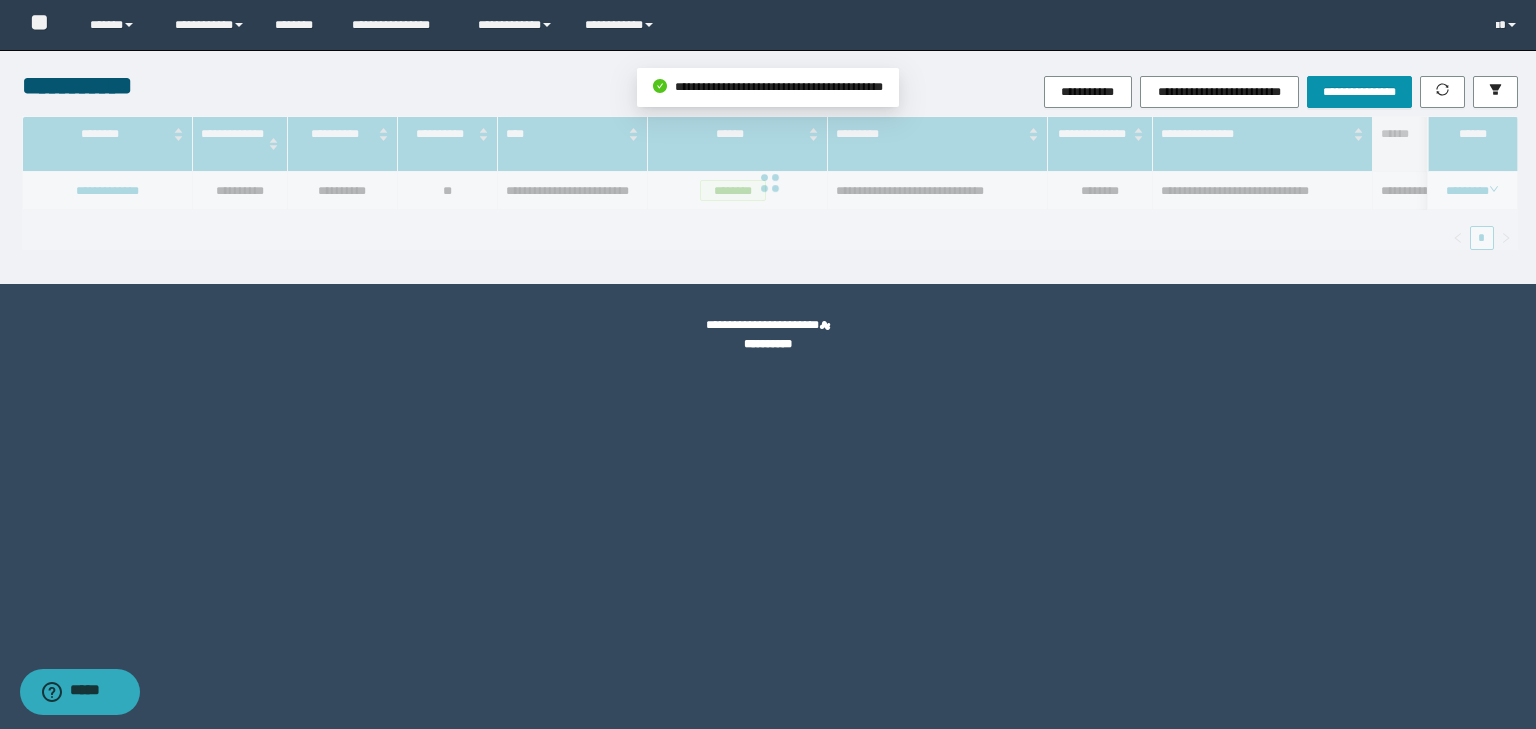 scroll, scrollTop: 39, scrollLeft: 0, axis: vertical 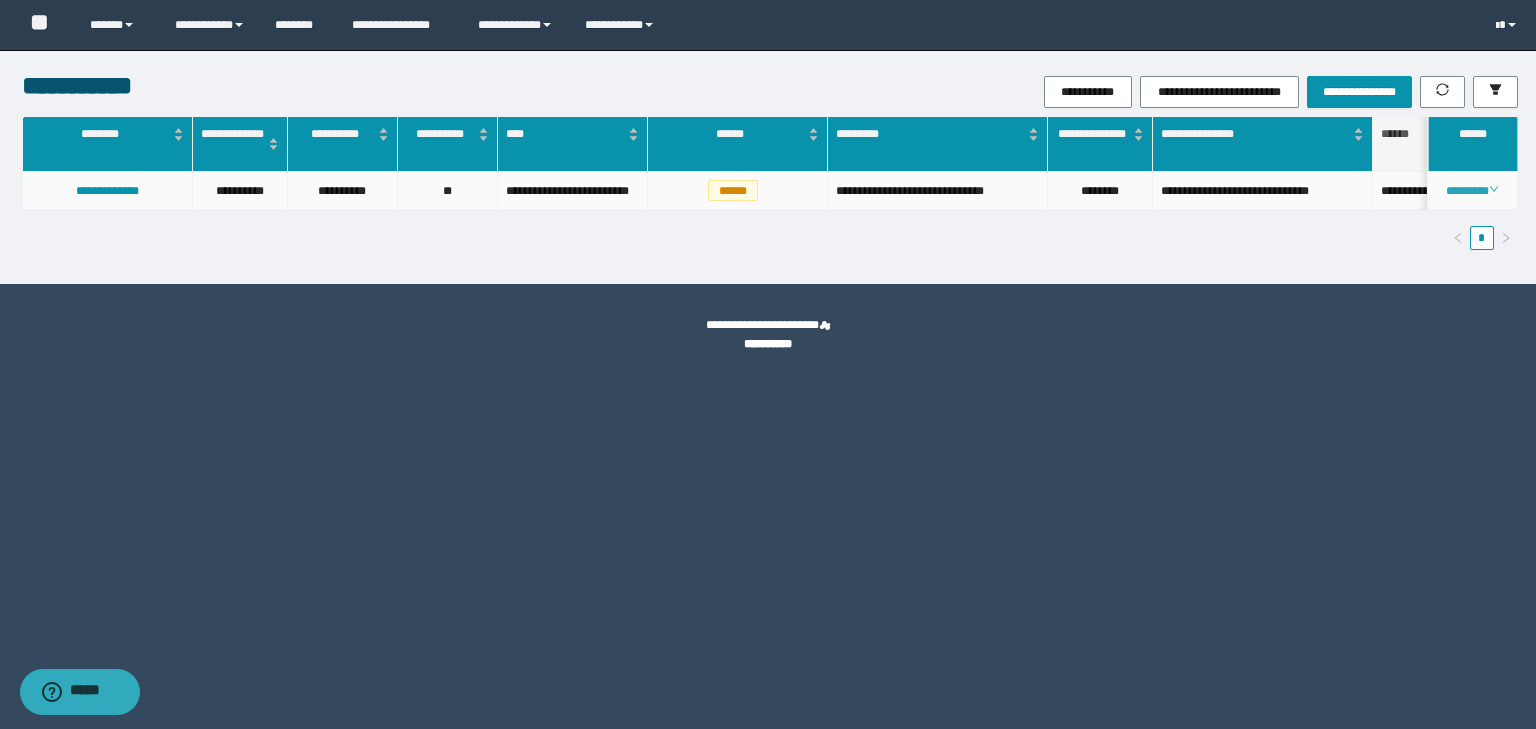 click 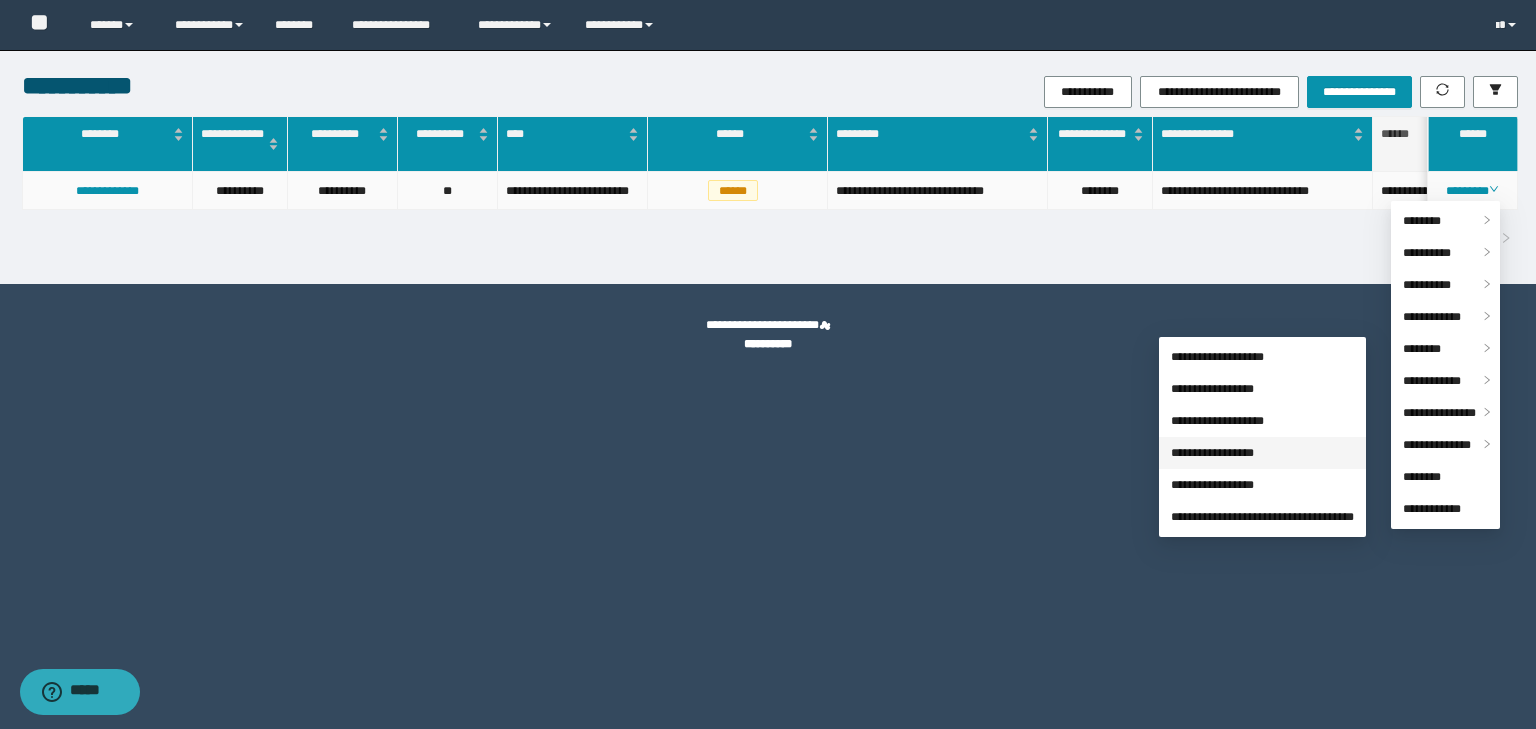 click on "**********" at bounding box center (1212, 453) 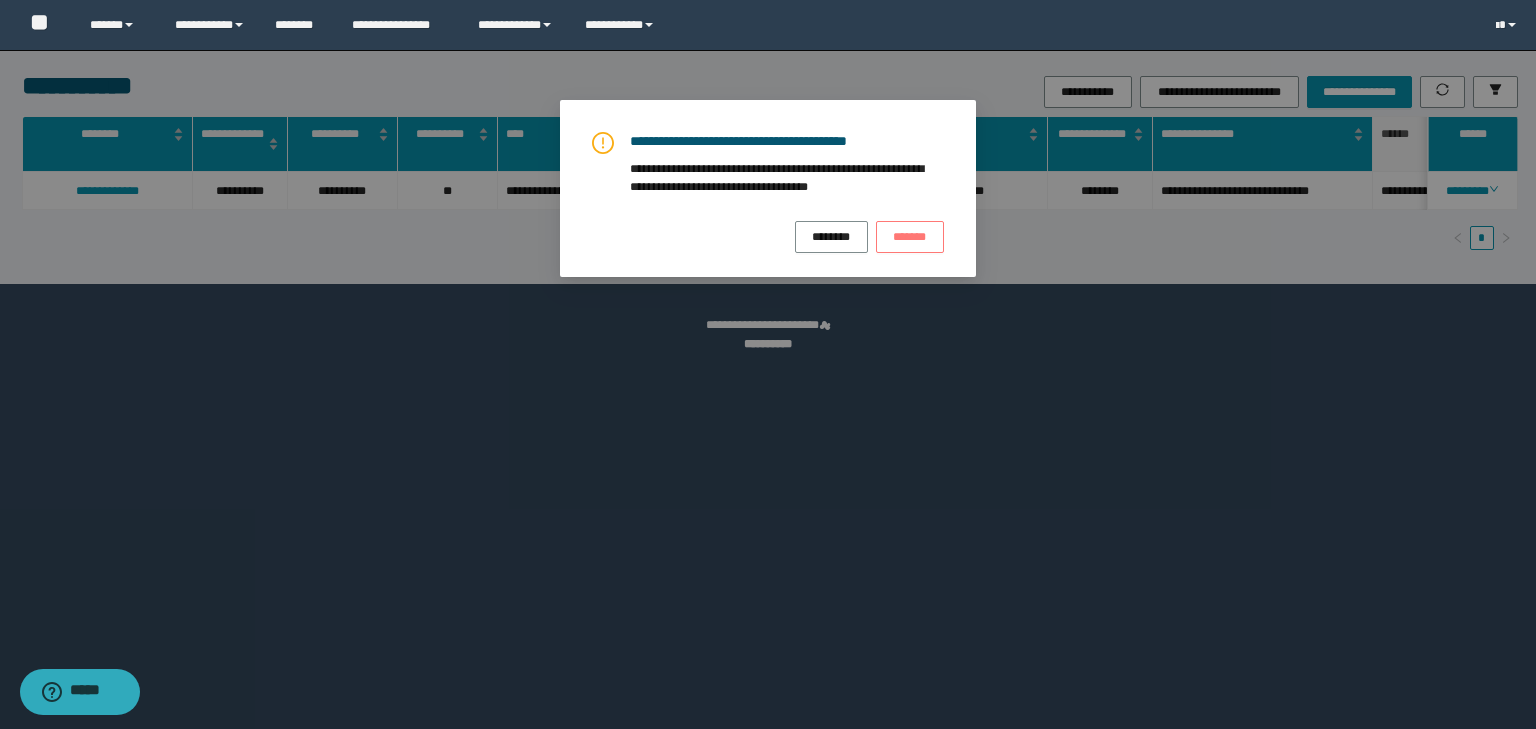 click on "*******" at bounding box center (910, 236) 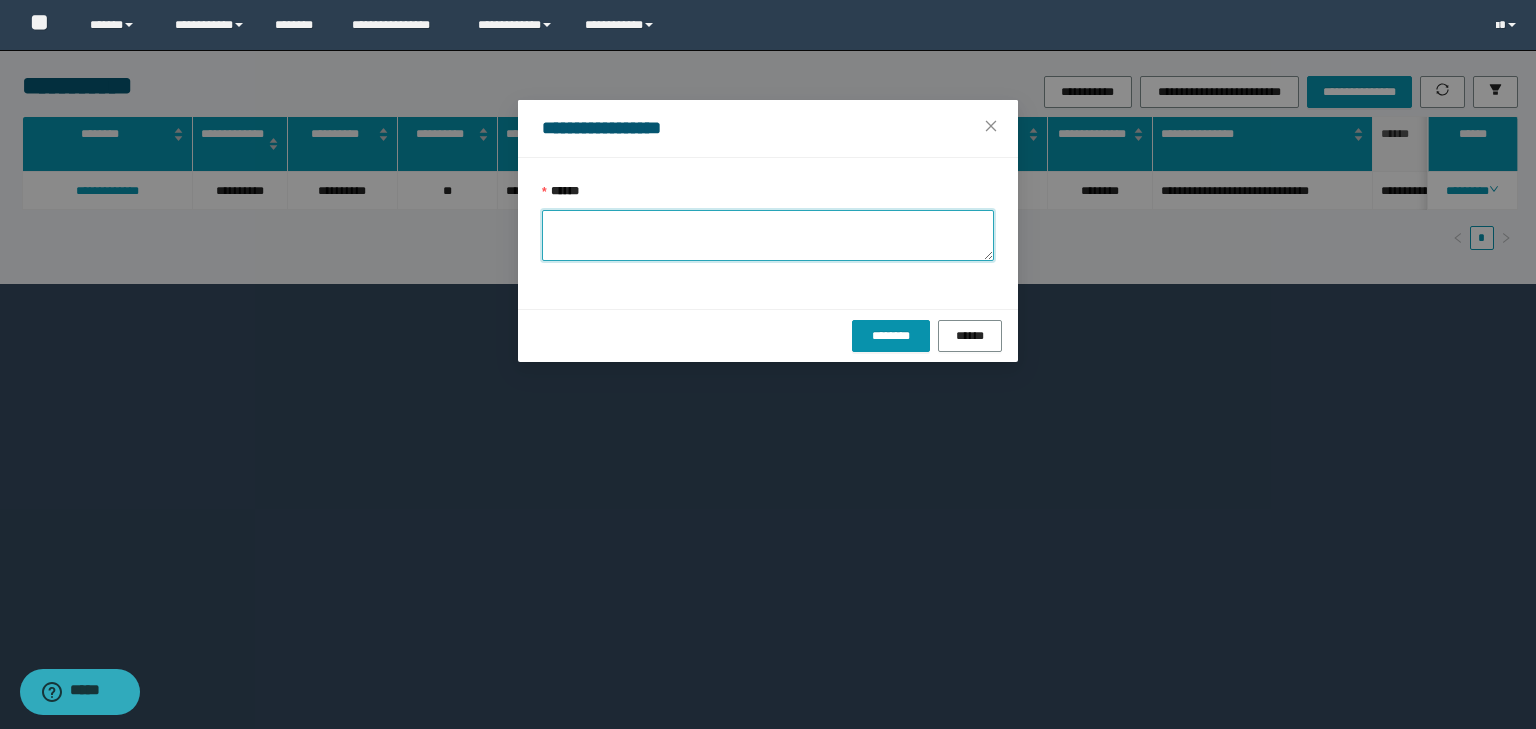 click on "******" at bounding box center [768, 235] 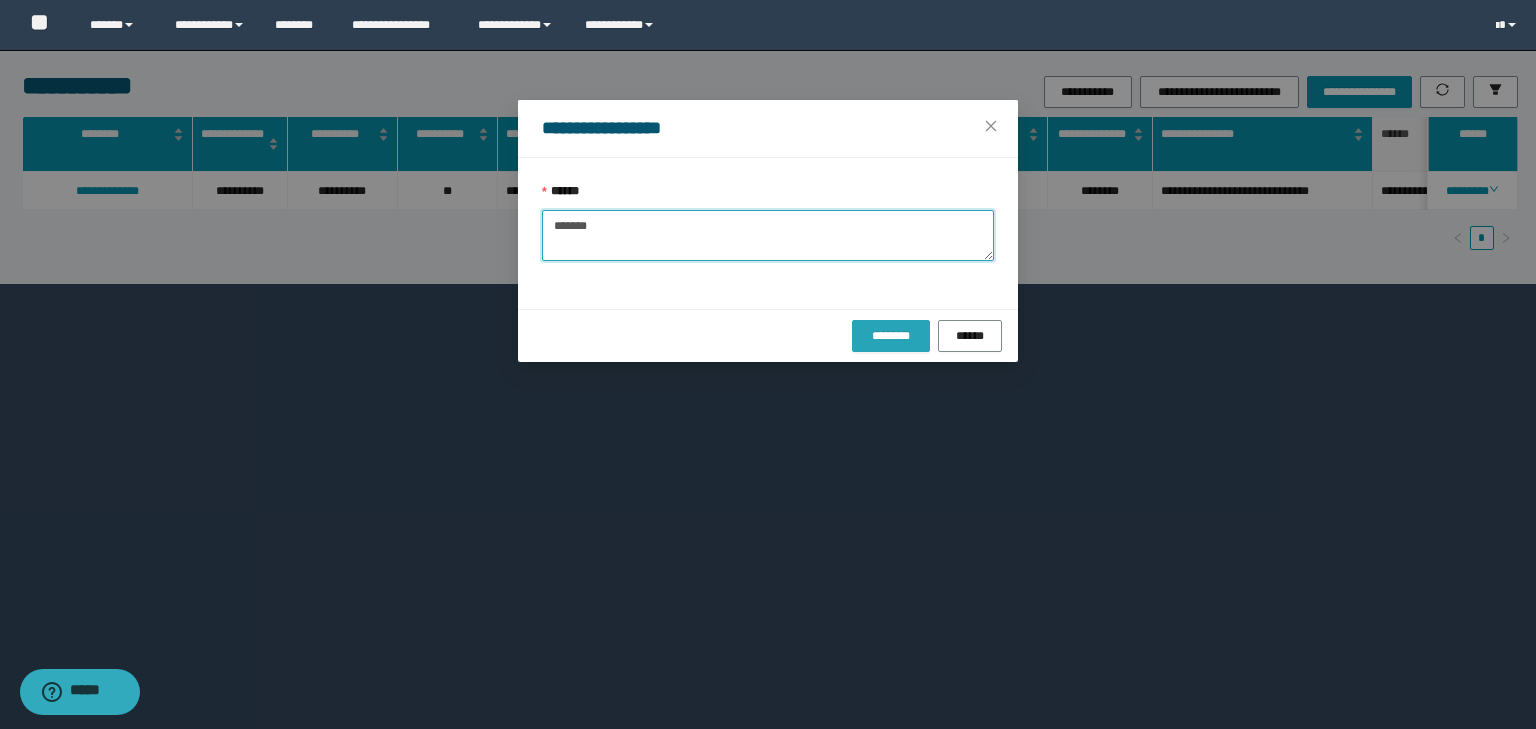type on "*******" 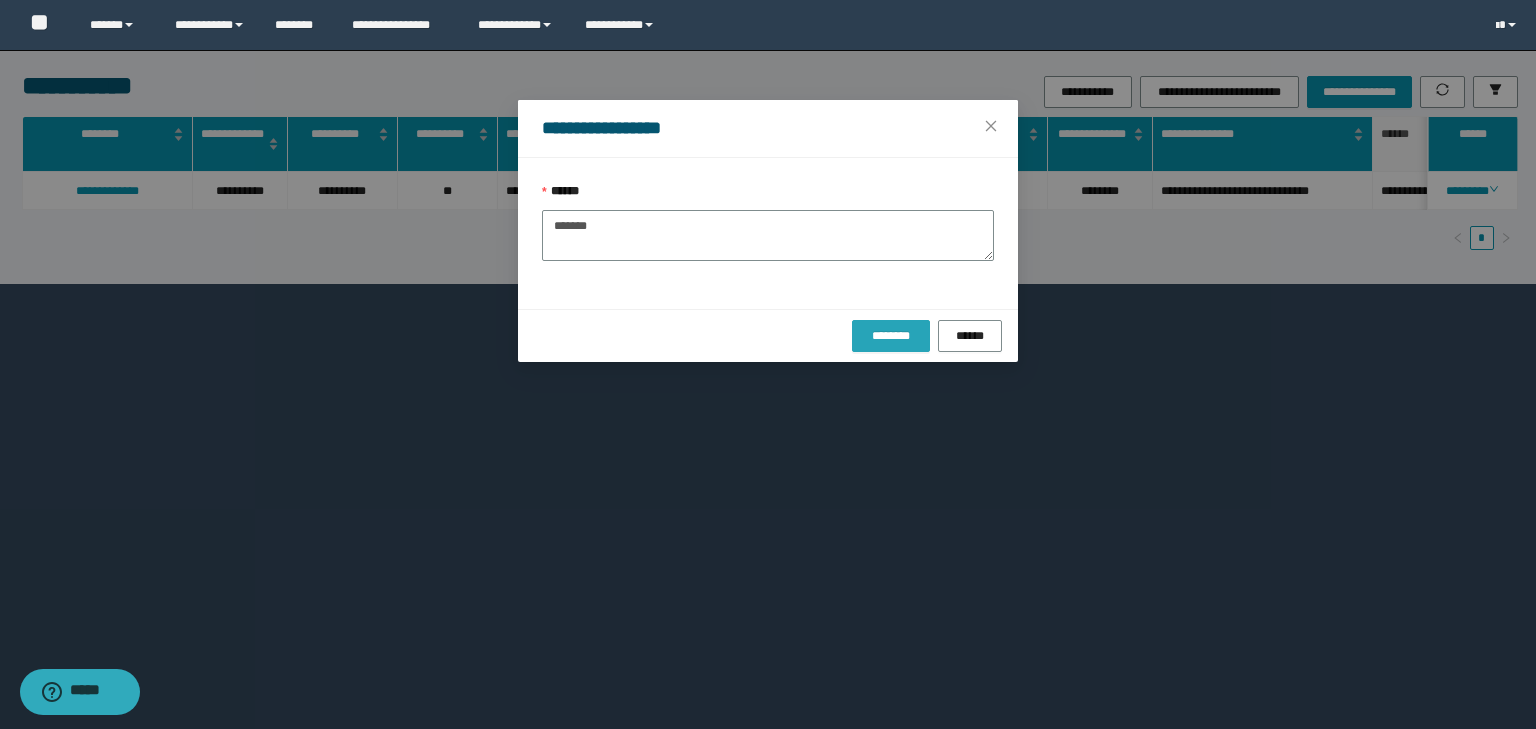 click on "********" at bounding box center (890, 336) 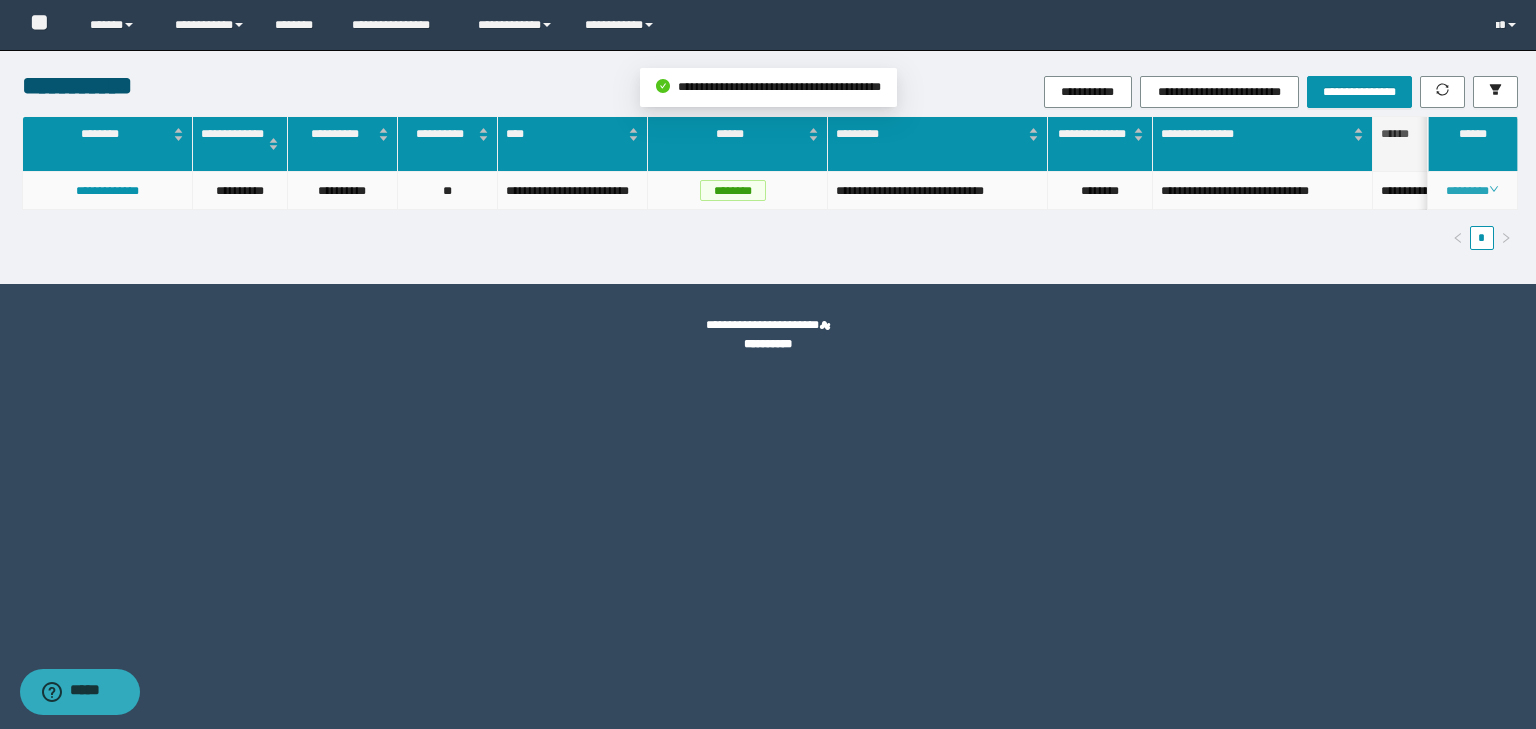 click 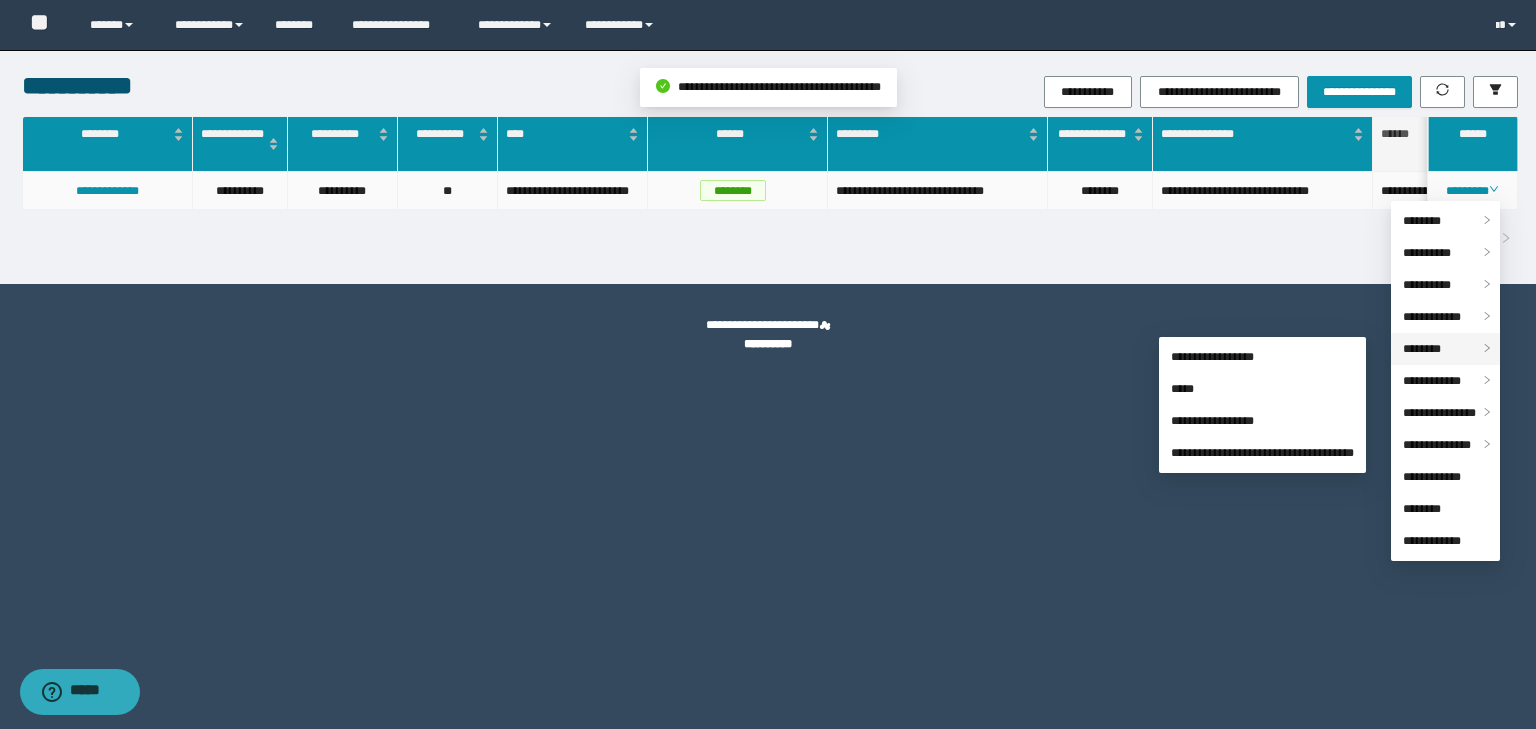 click on "********" at bounding box center [1422, 349] 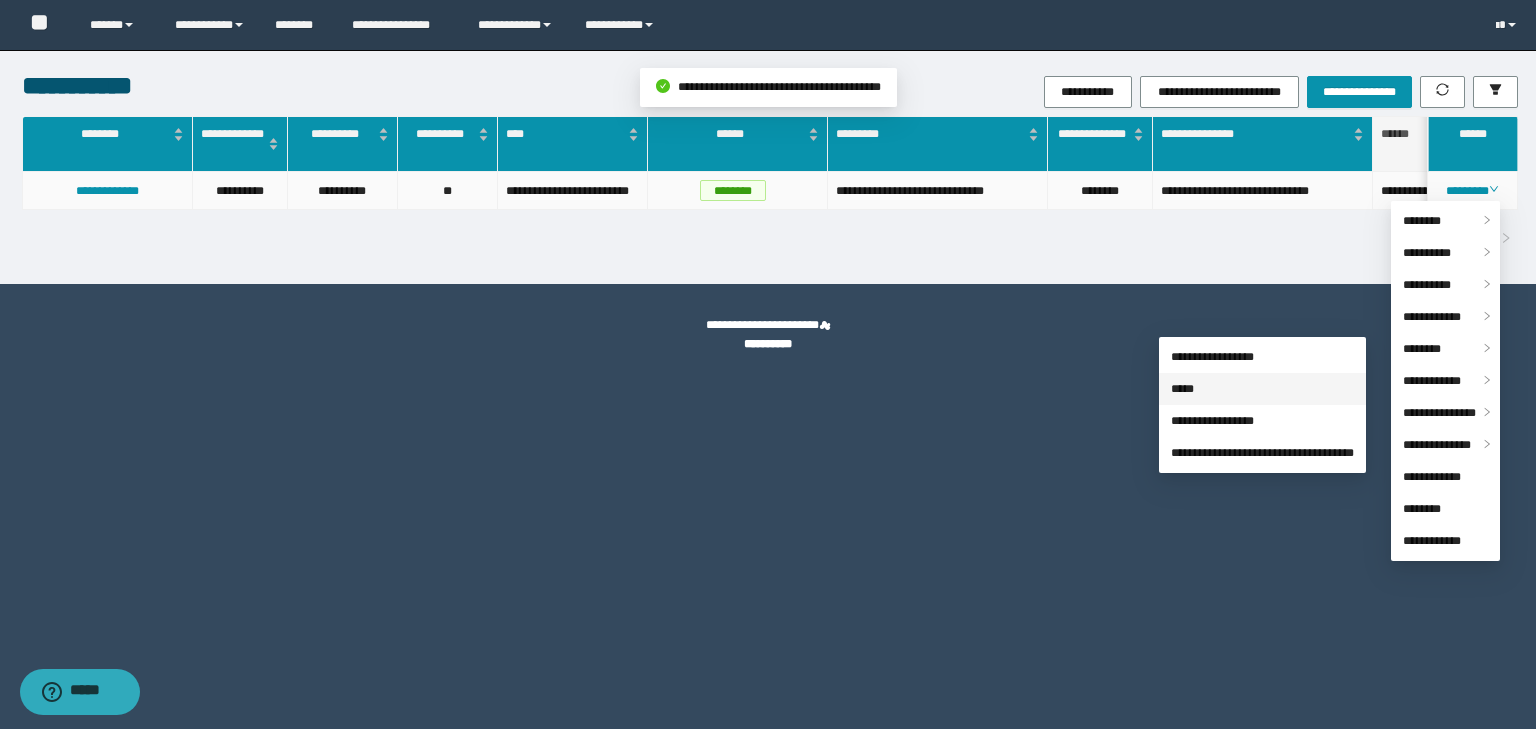 click on "*****" at bounding box center (1182, 389) 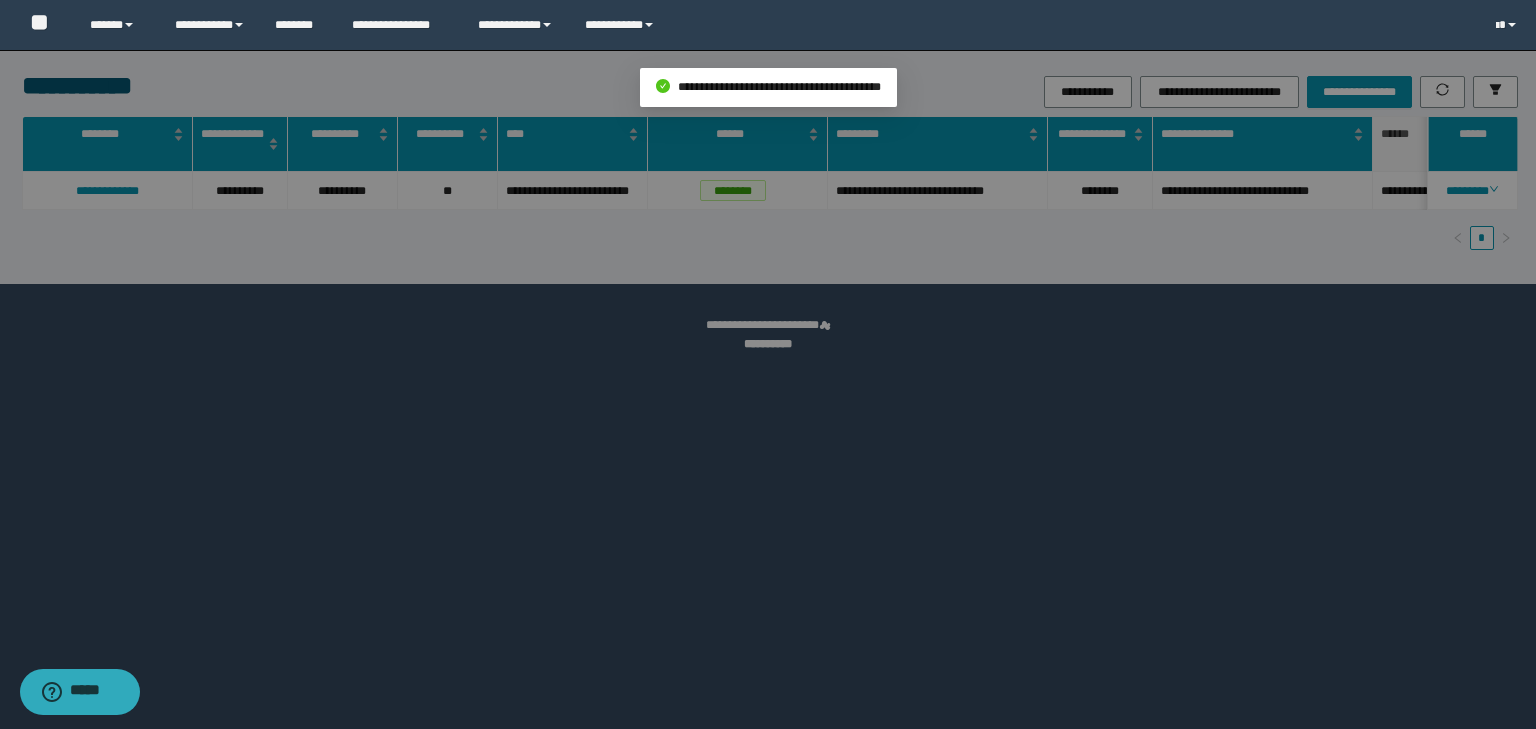 type on "**********" 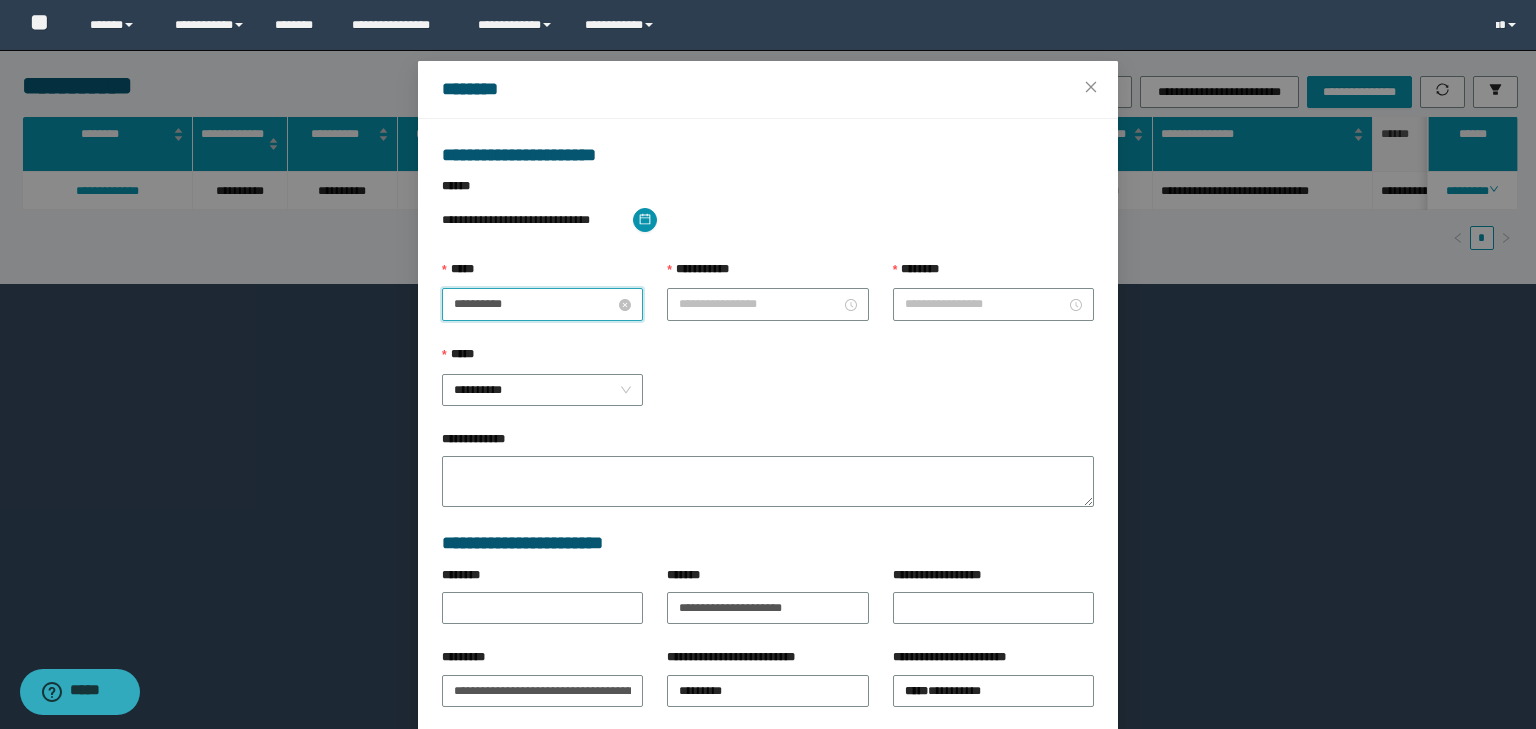 click on "**********" at bounding box center [534, 304] 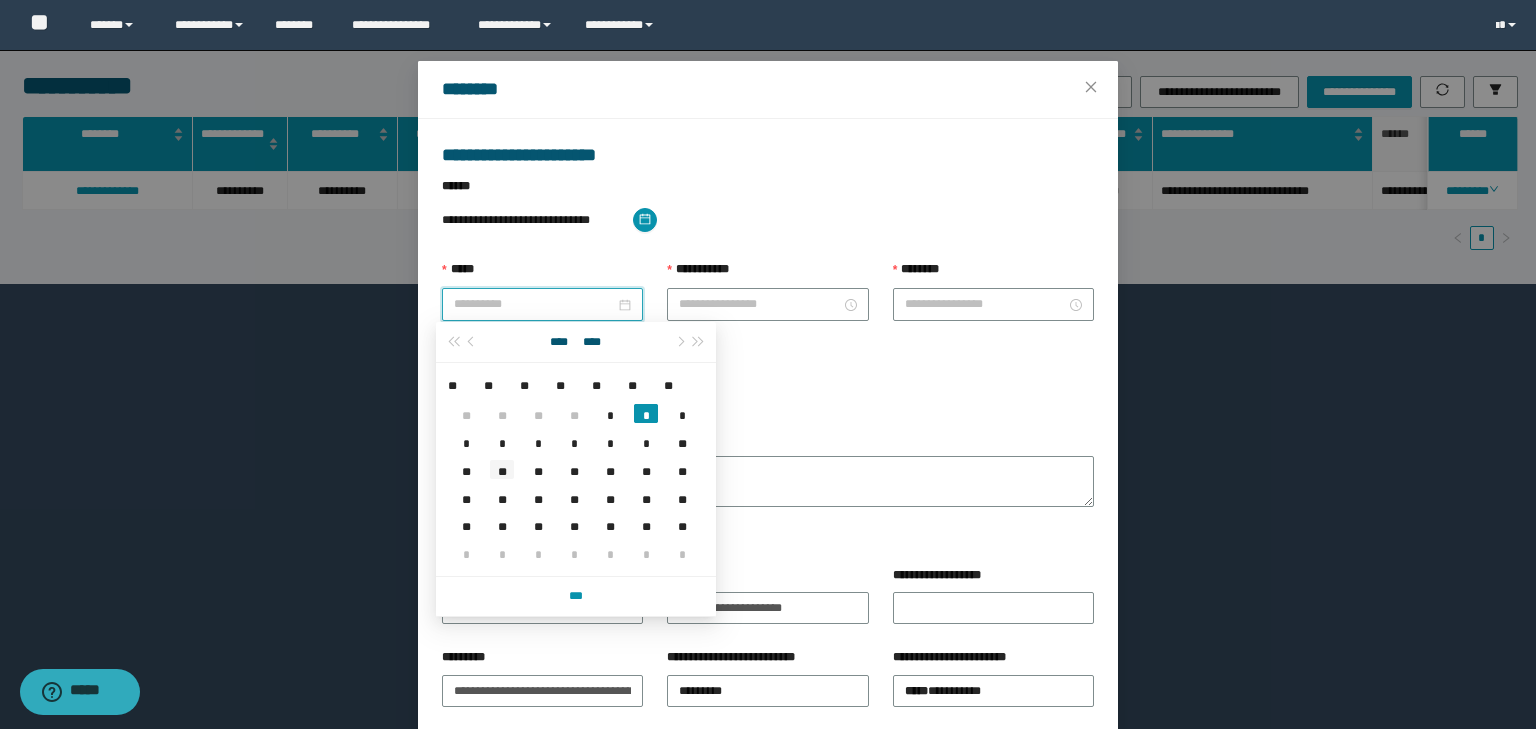 type on "**********" 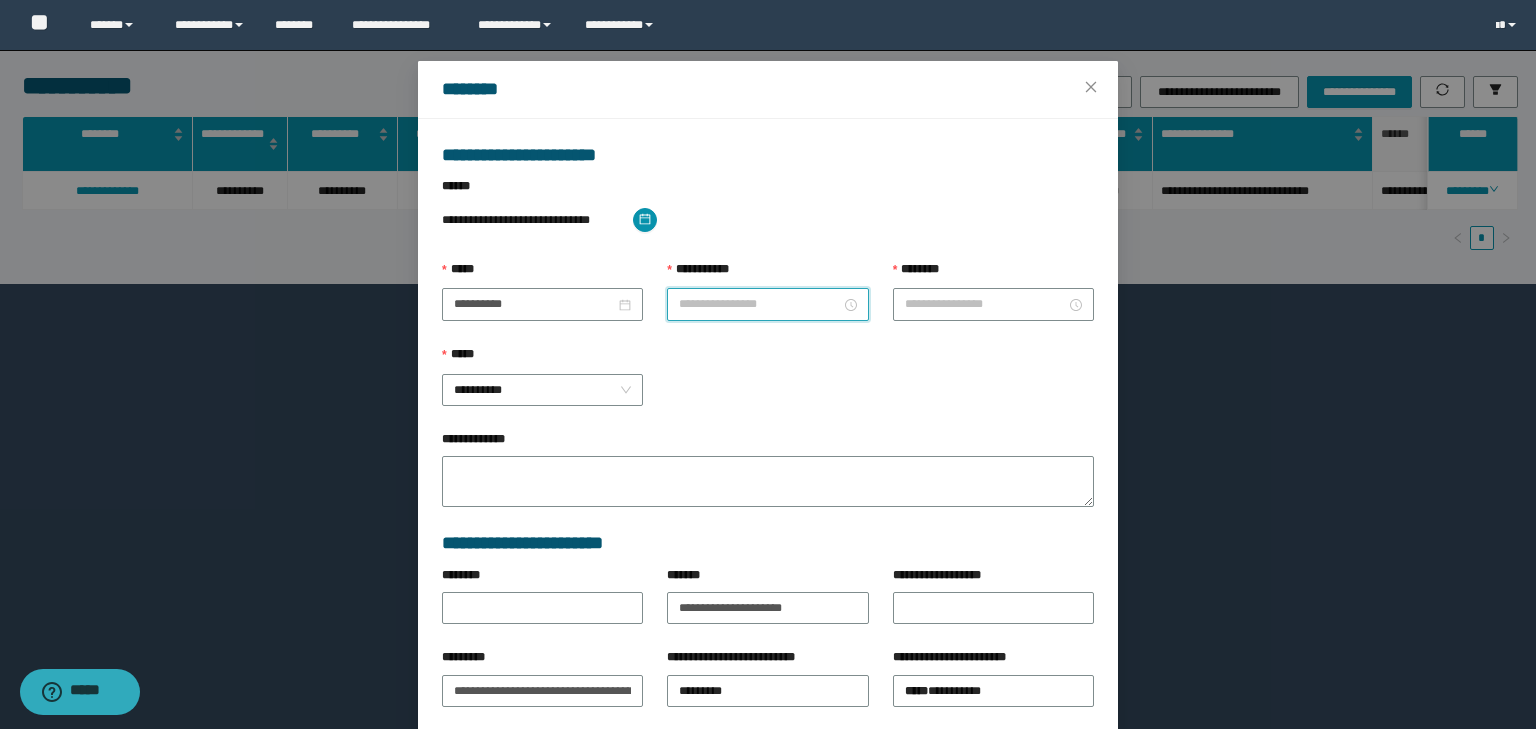 click on "**********" at bounding box center [759, 304] 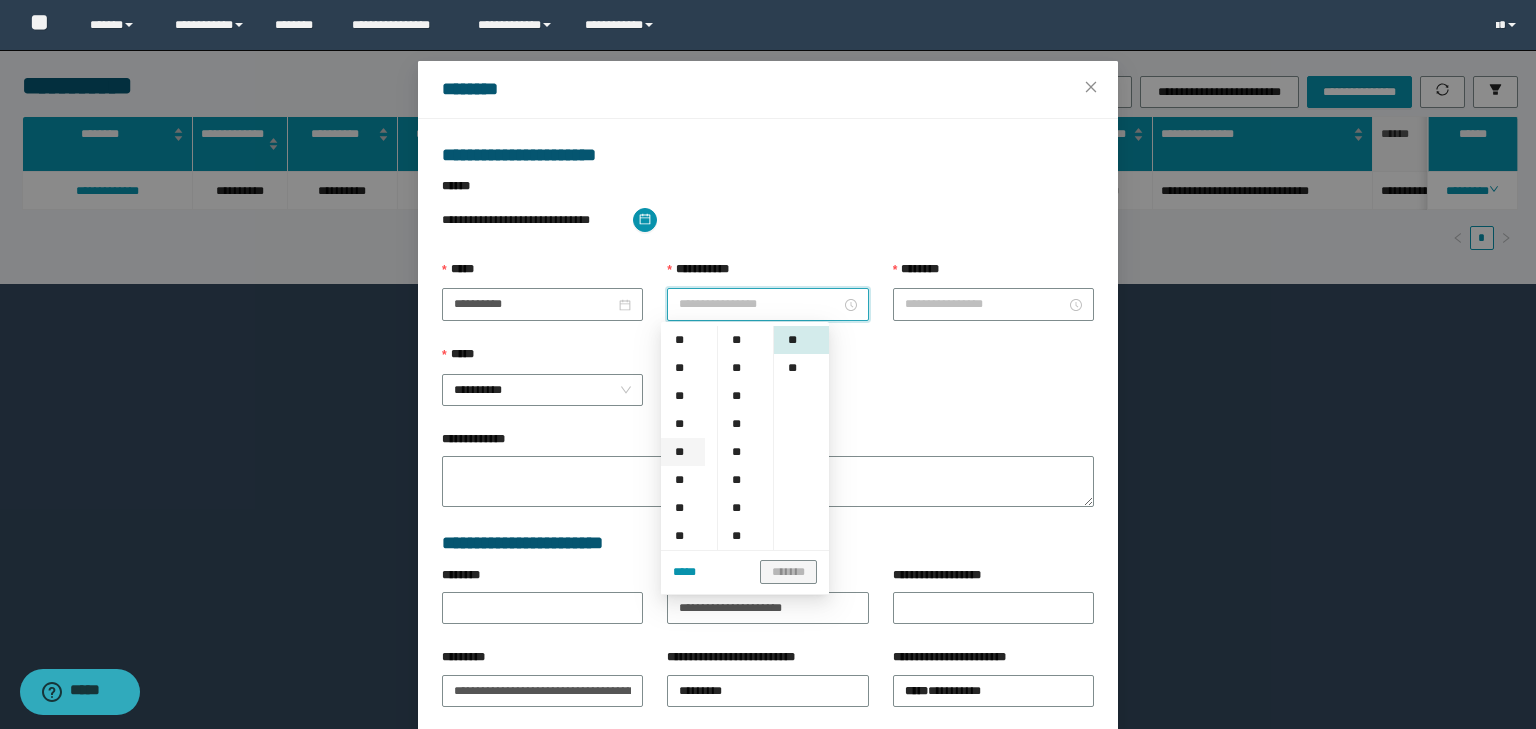 click on "**" at bounding box center (683, 452) 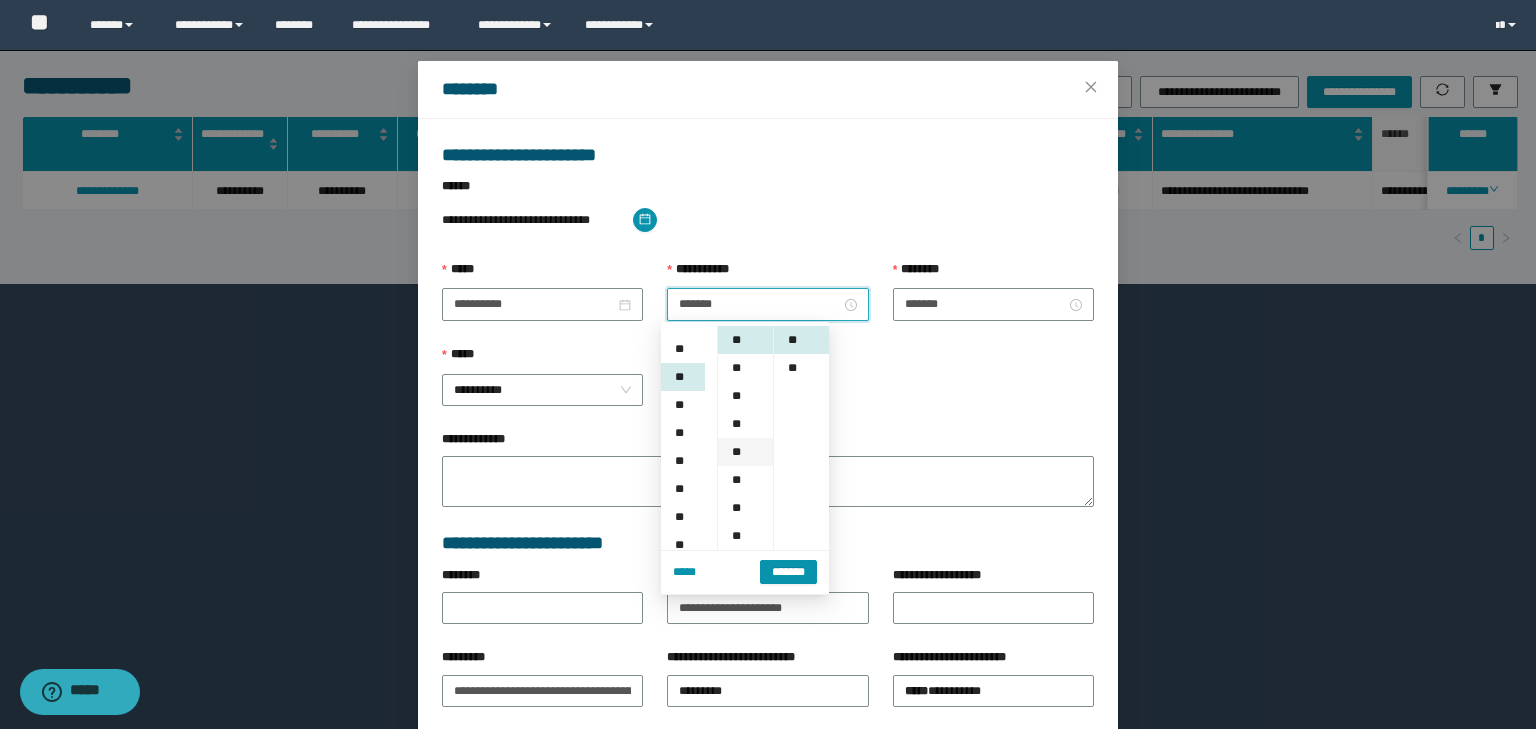 scroll, scrollTop: 112, scrollLeft: 0, axis: vertical 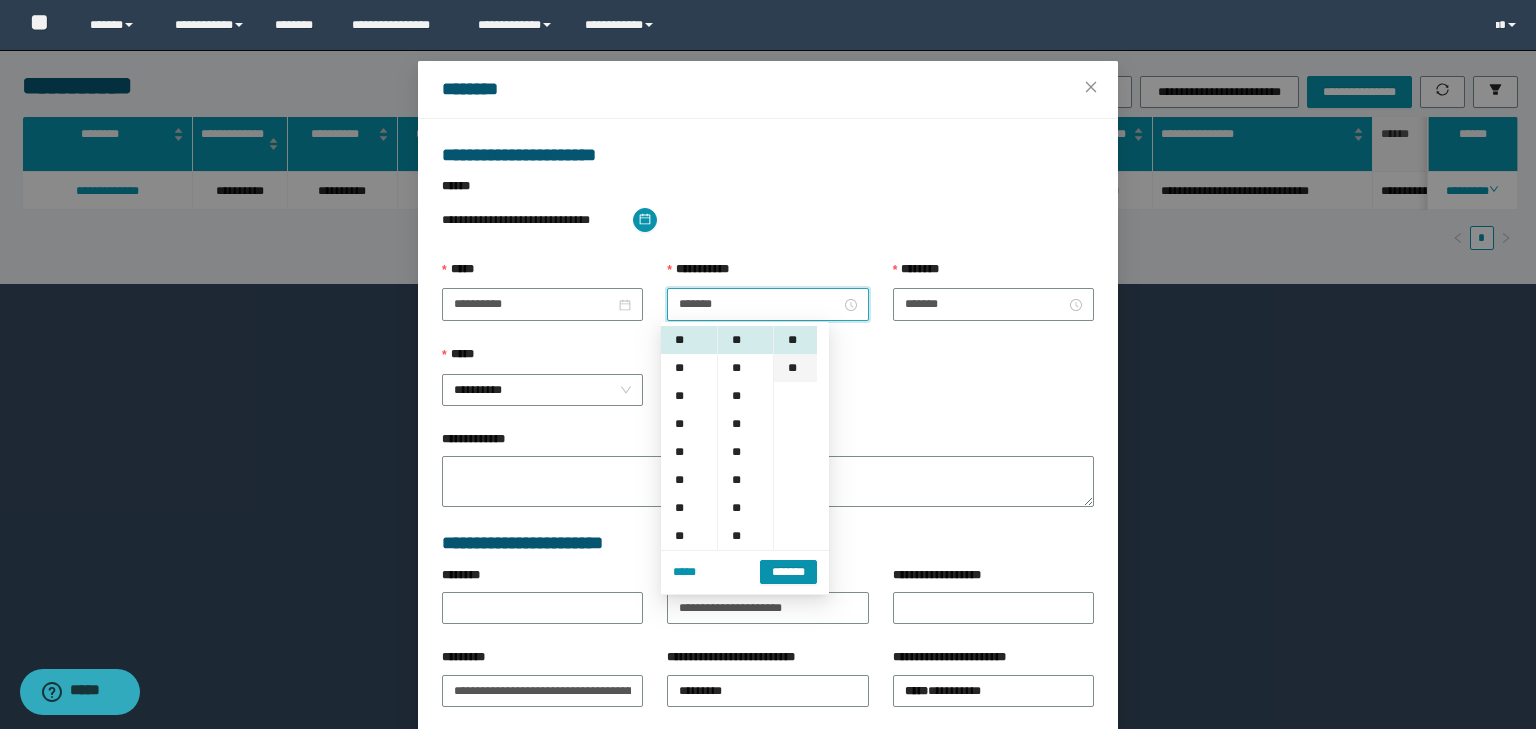 click on "**" at bounding box center (795, 368) 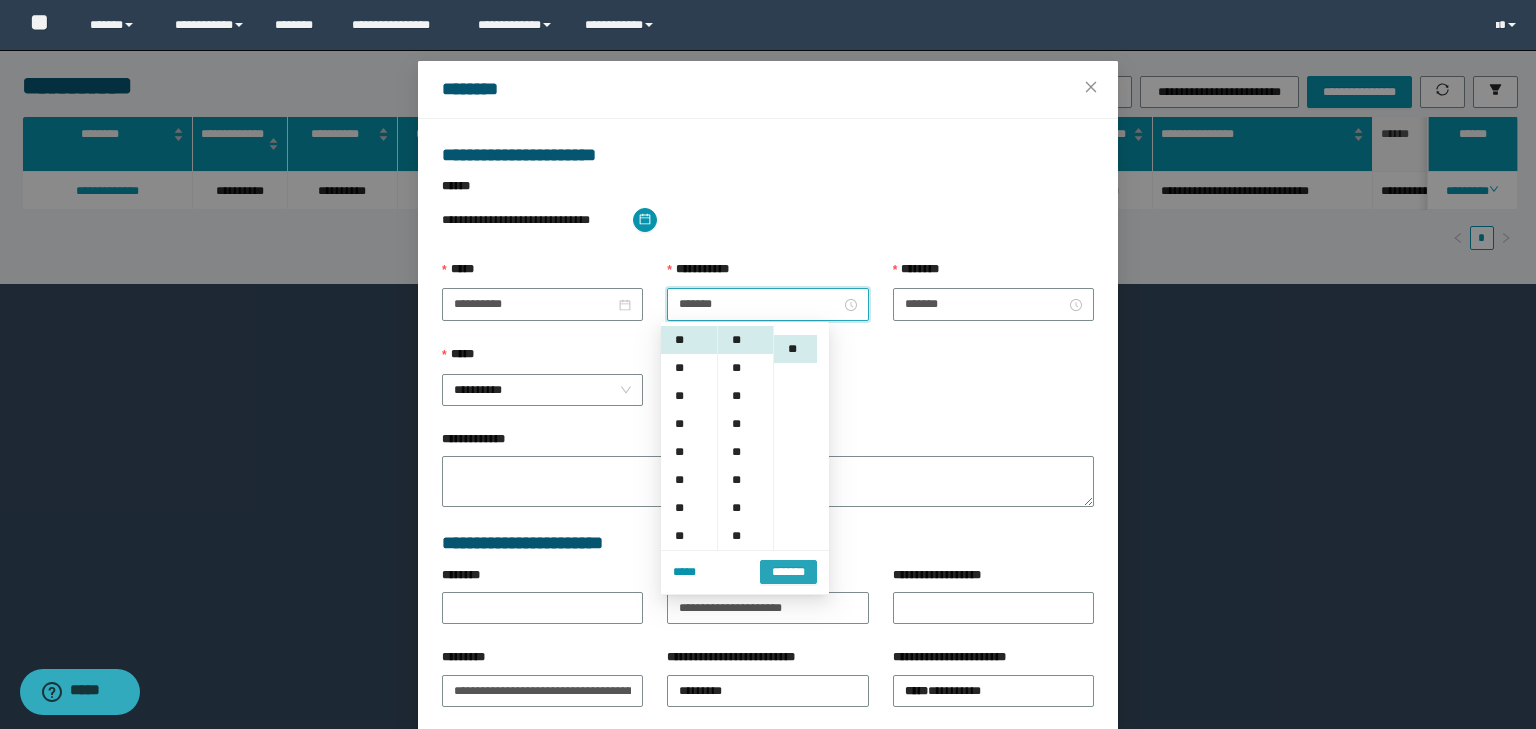 scroll, scrollTop: 28, scrollLeft: 0, axis: vertical 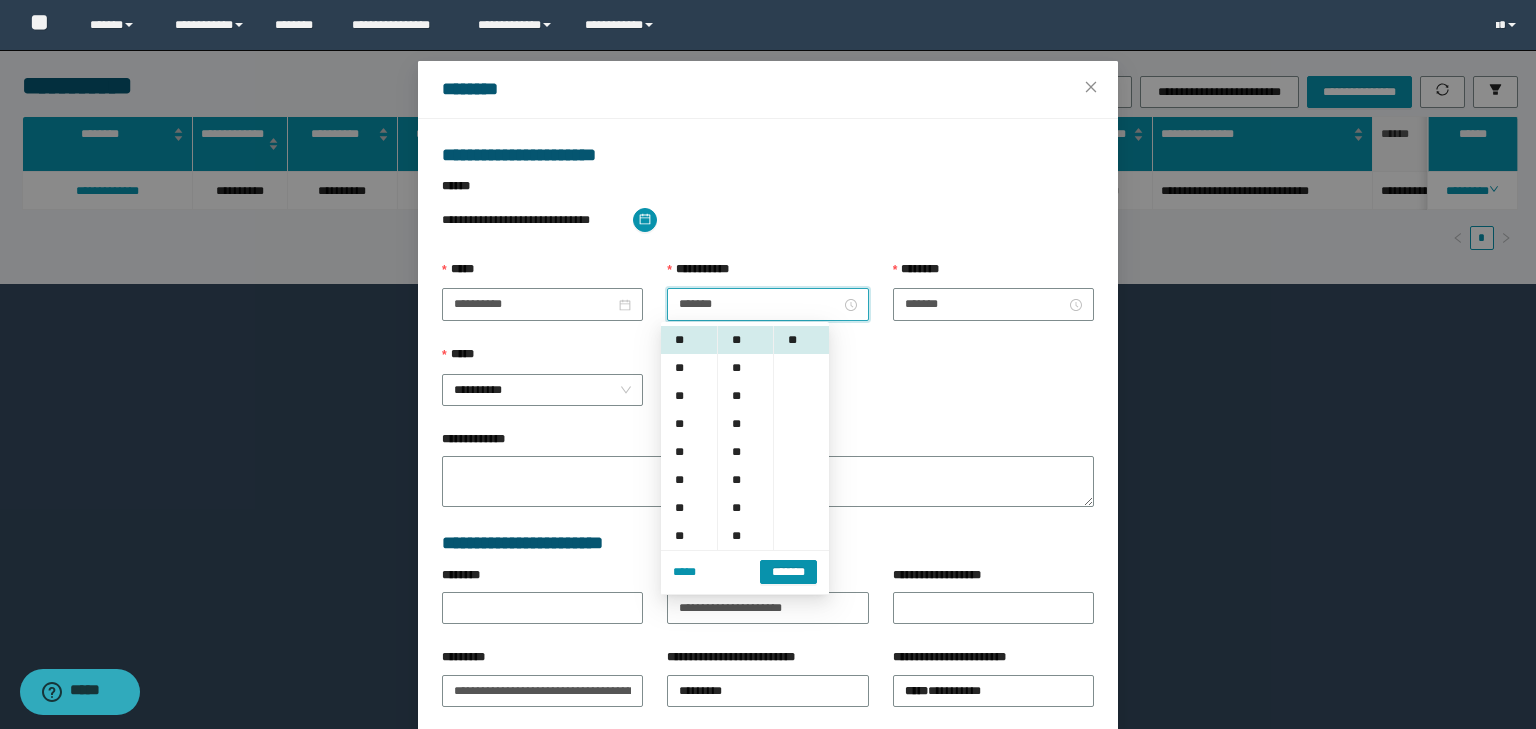 drag, startPoint x: 798, startPoint y: 578, endPoint x: 820, endPoint y: 555, distance: 31.827662 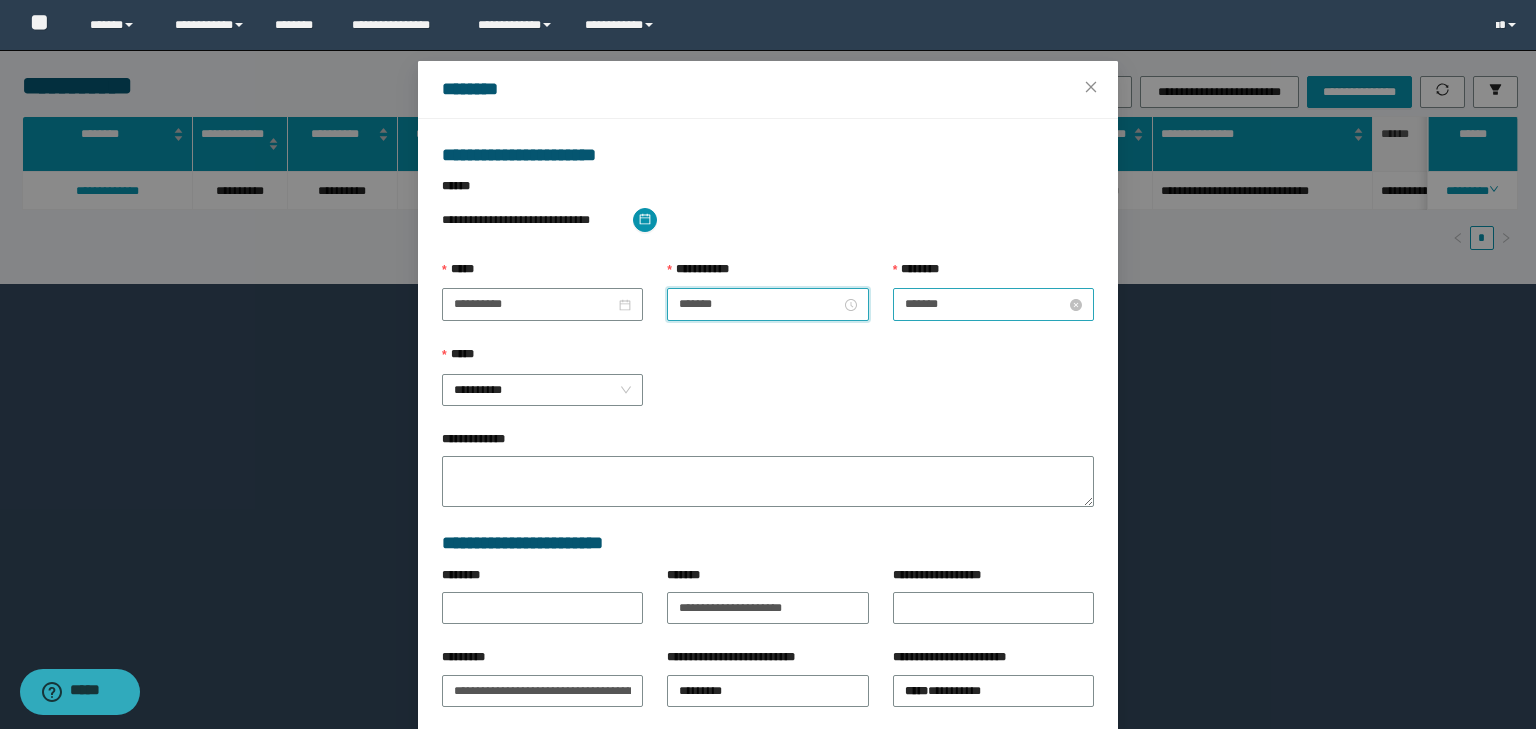 click on "*******" at bounding box center [985, 304] 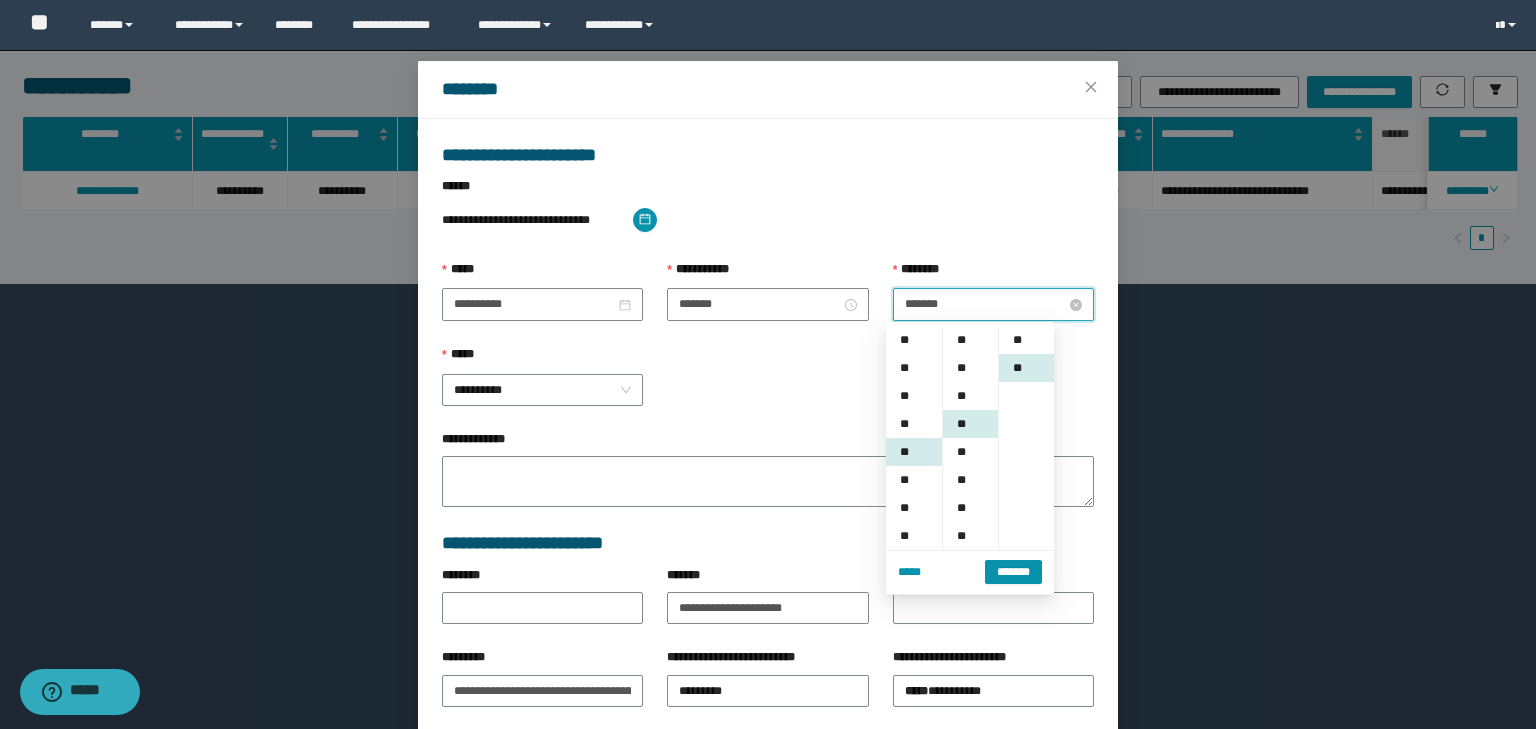 scroll, scrollTop: 112, scrollLeft: 0, axis: vertical 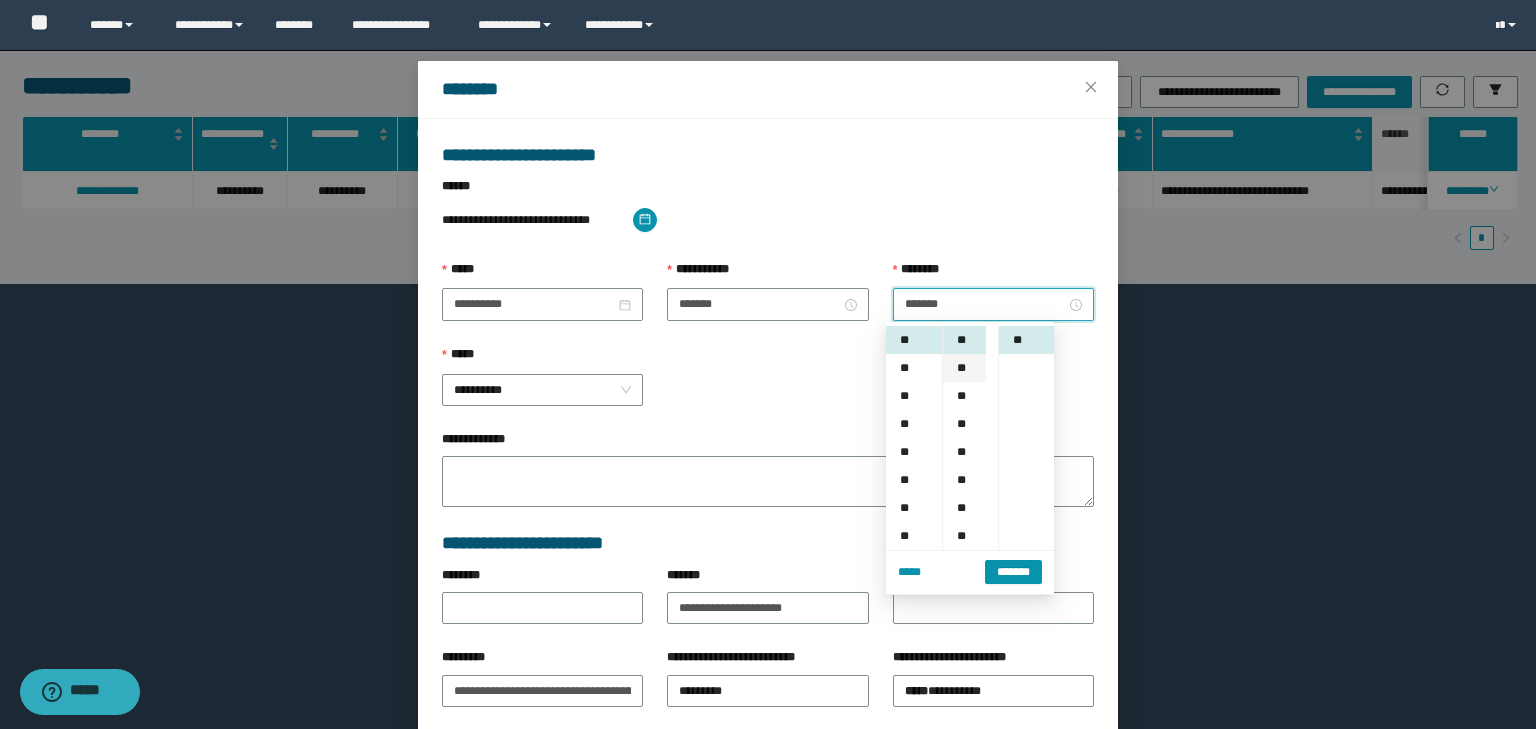 click on "**" at bounding box center (964, 368) 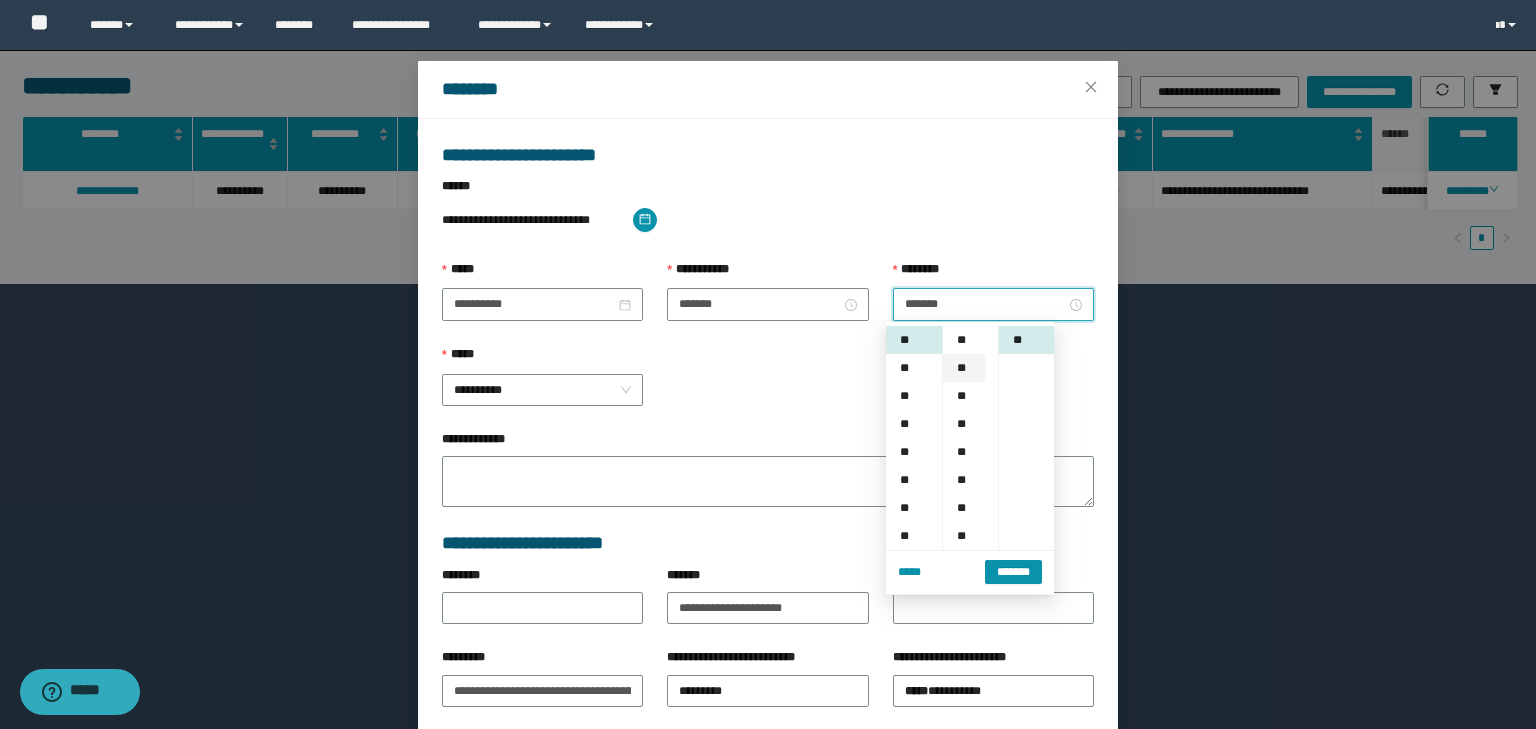 scroll, scrollTop: 112, scrollLeft: 0, axis: vertical 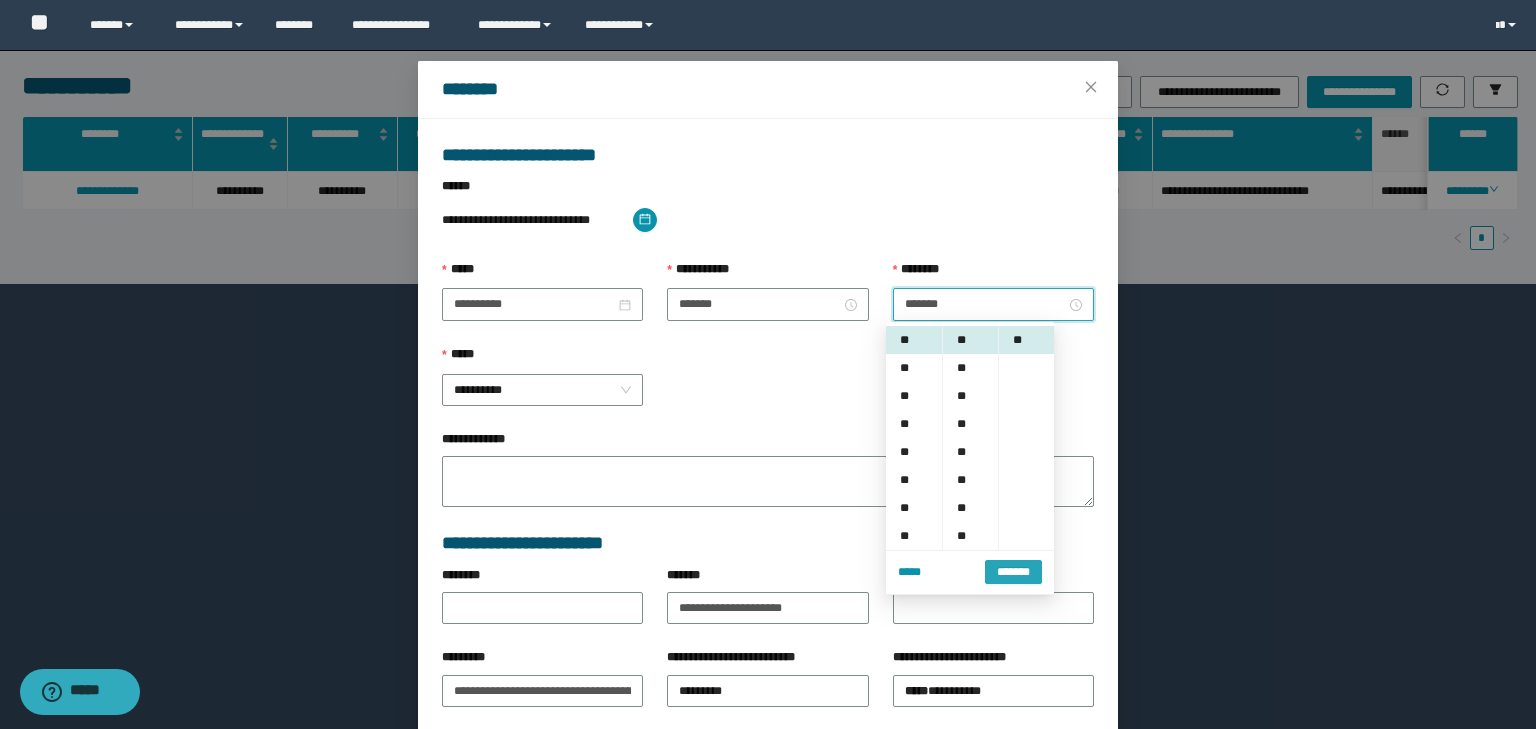 click on "*******" at bounding box center [1013, 572] 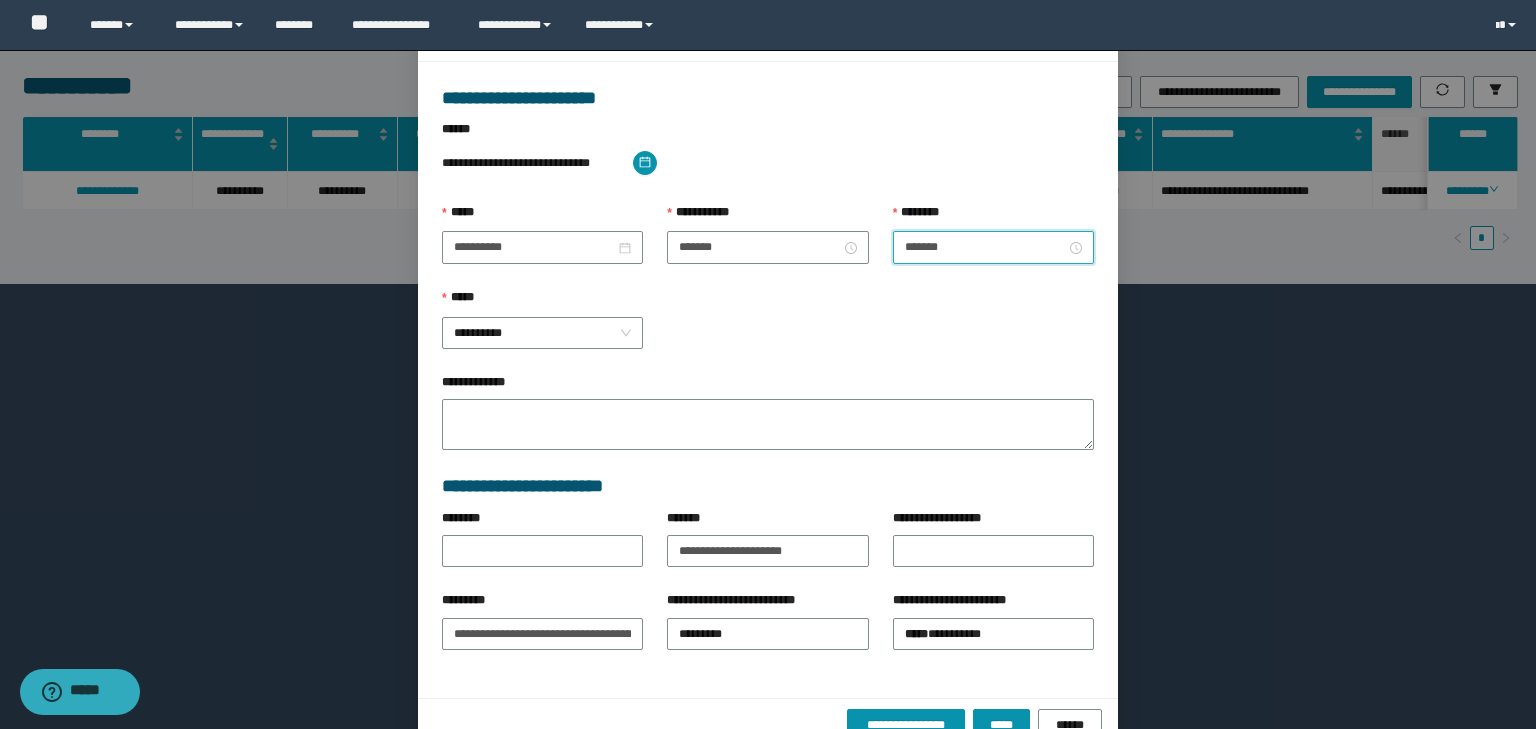 scroll, scrollTop: 139, scrollLeft: 0, axis: vertical 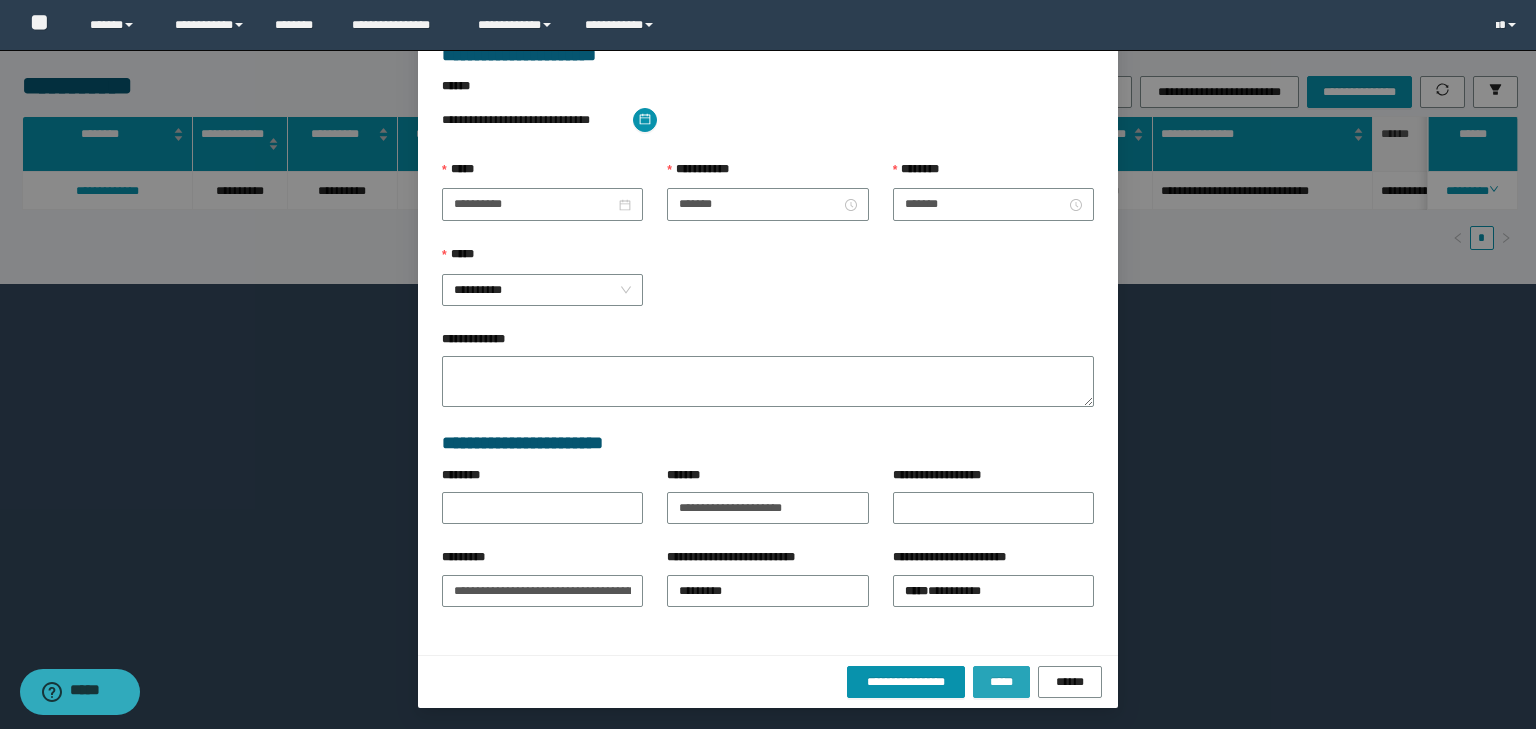 click on "*****" at bounding box center [1001, 682] 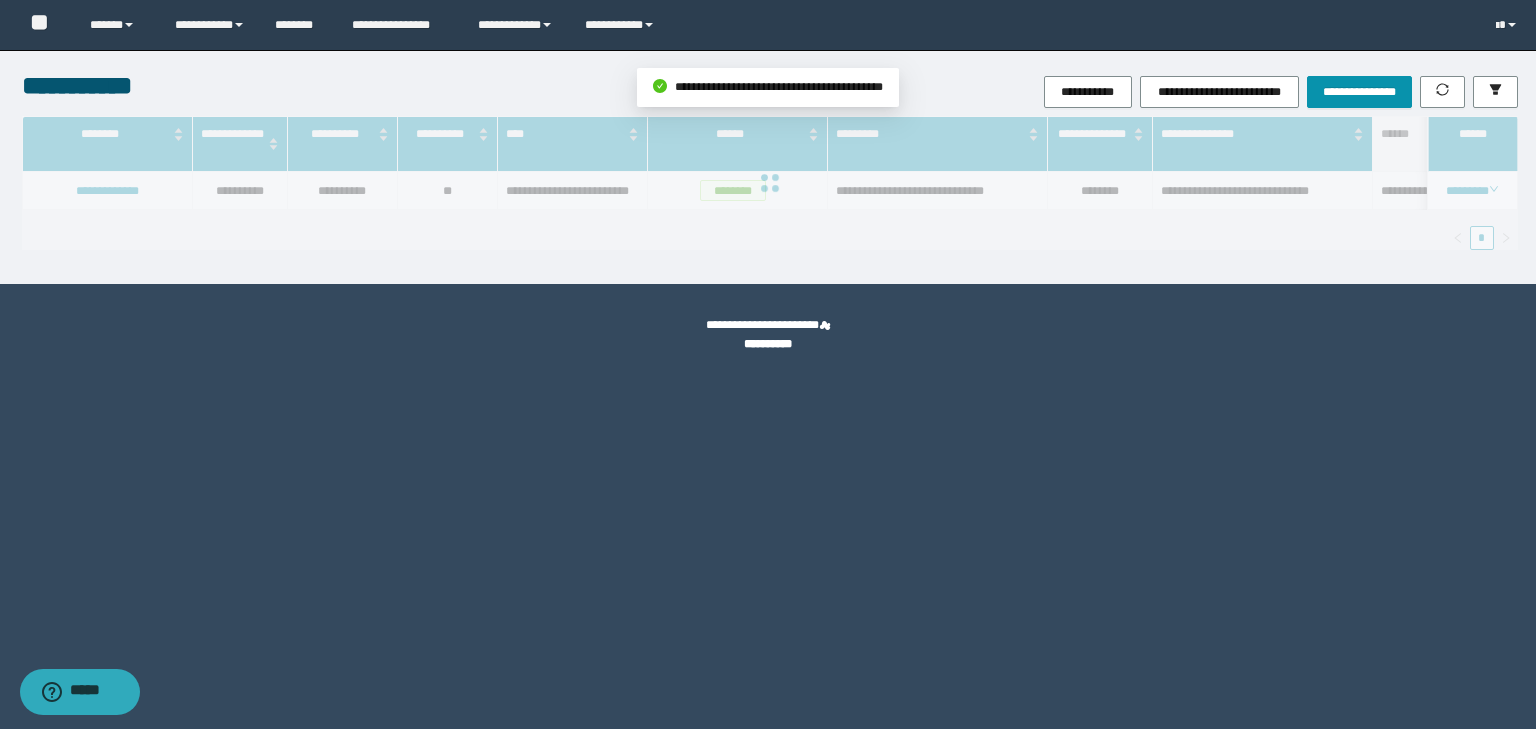 scroll, scrollTop: 39, scrollLeft: 0, axis: vertical 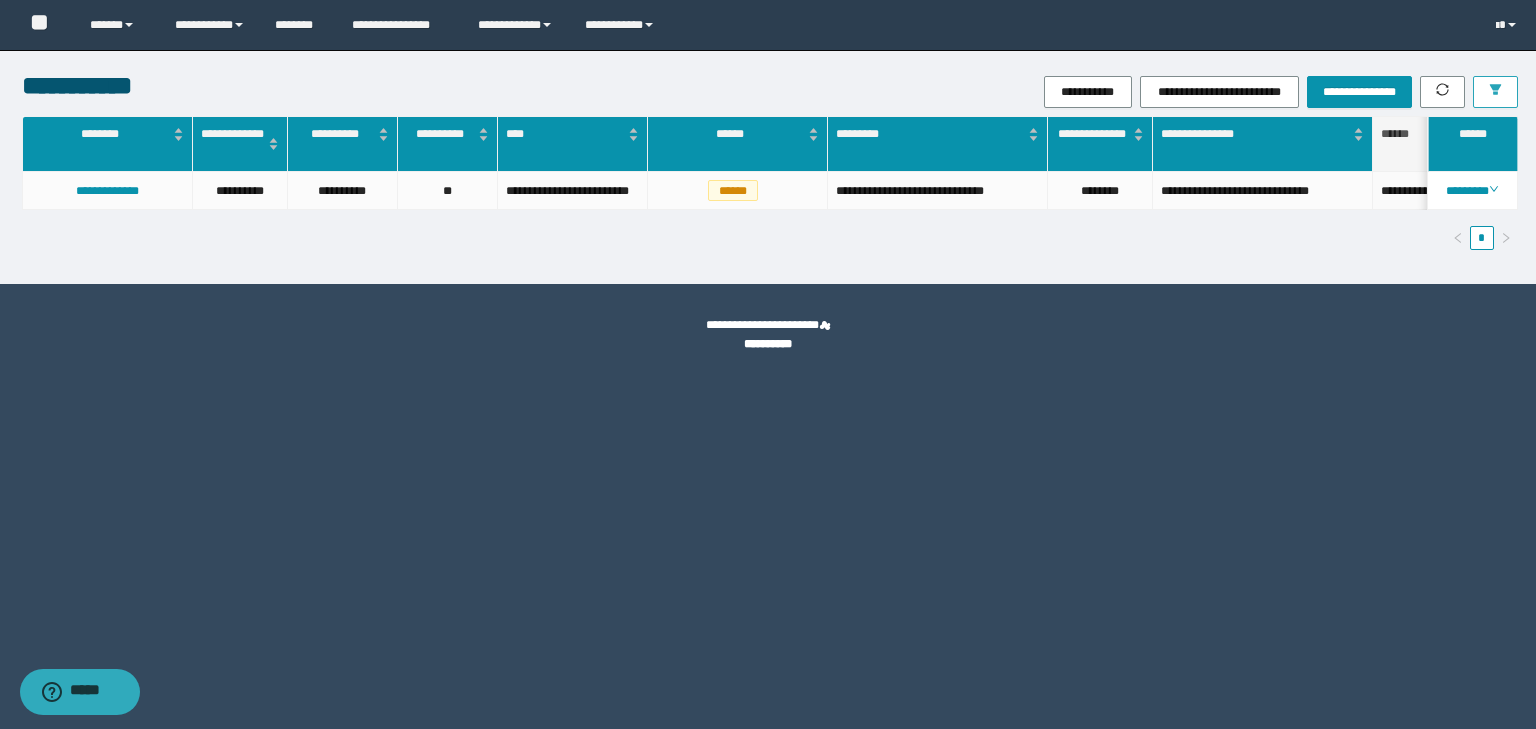 click 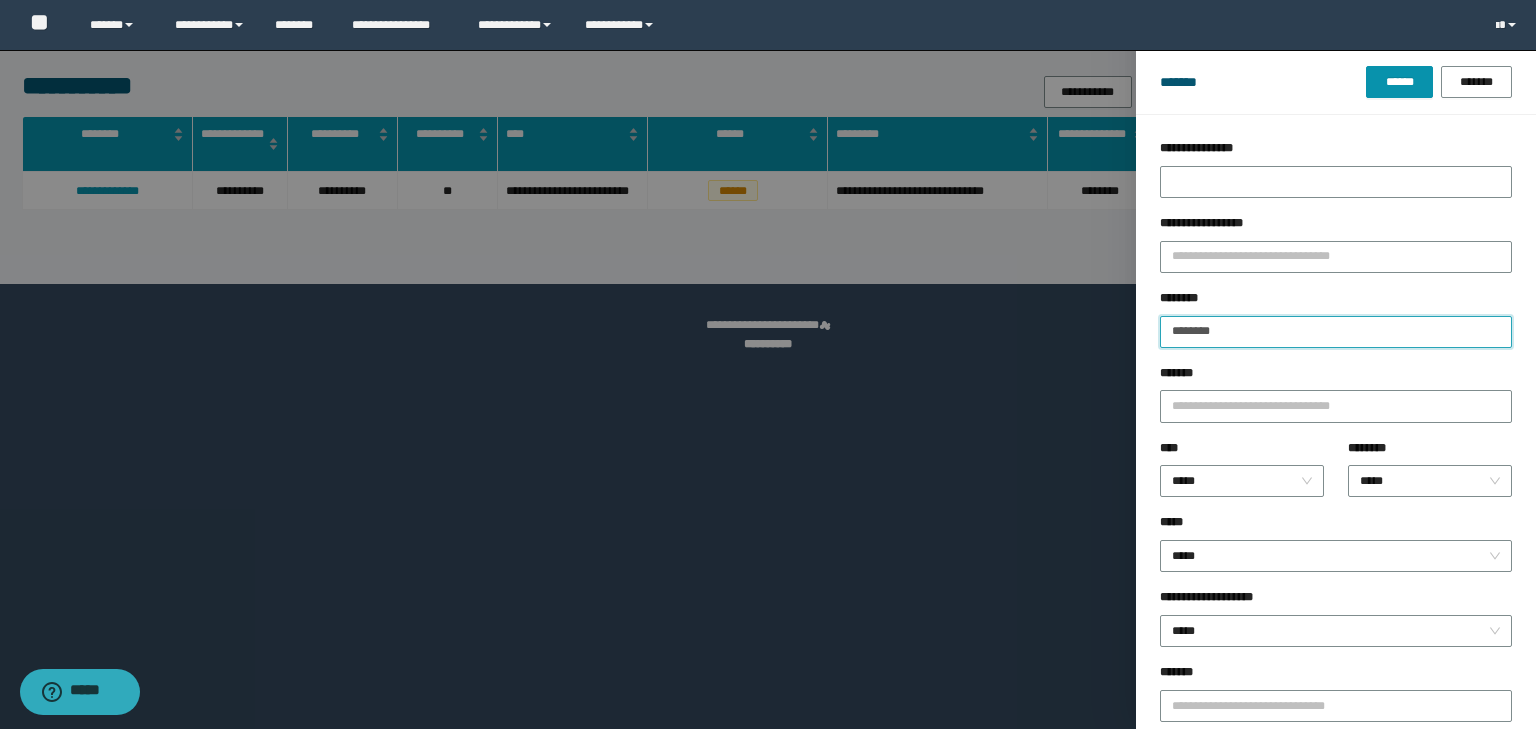 click on "********" at bounding box center (1336, 332) 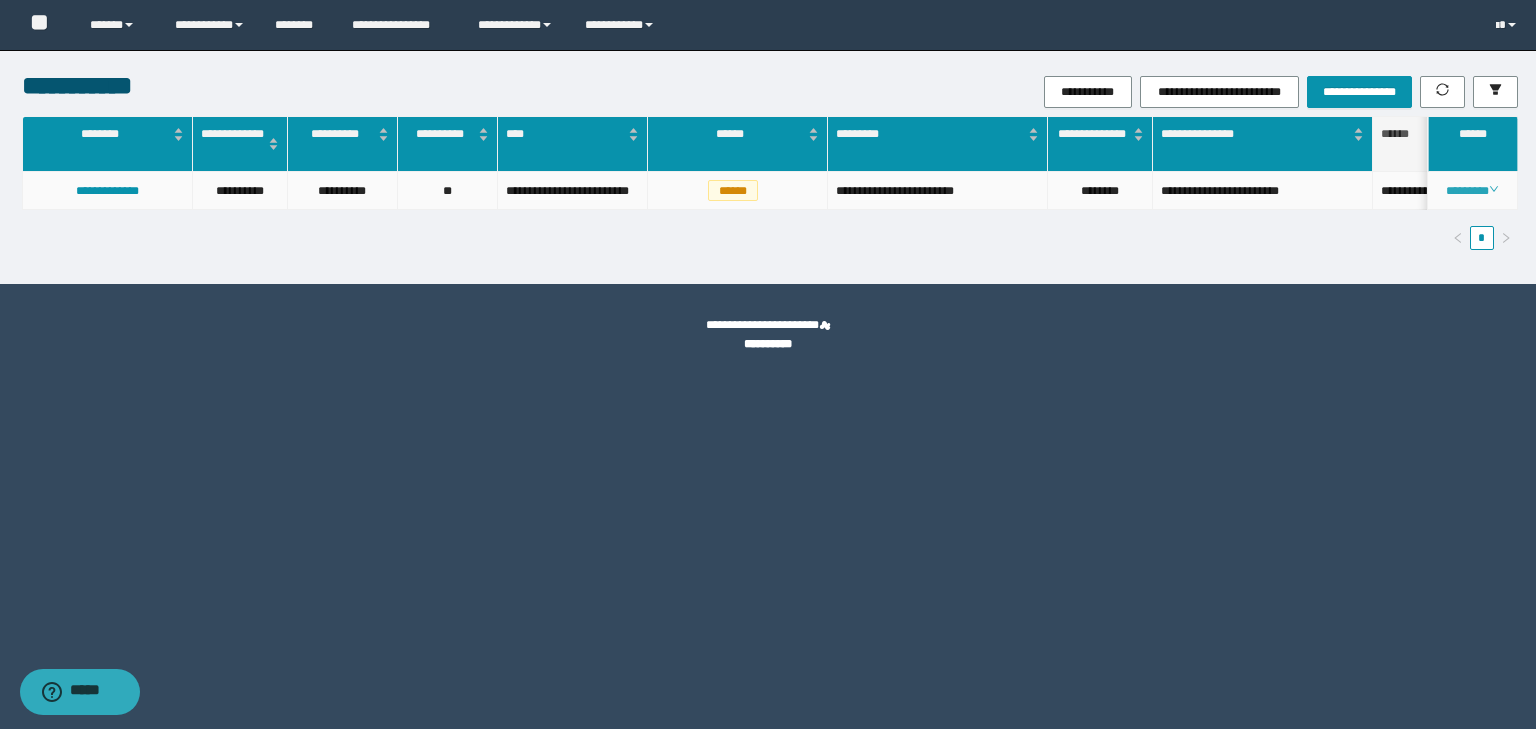 click 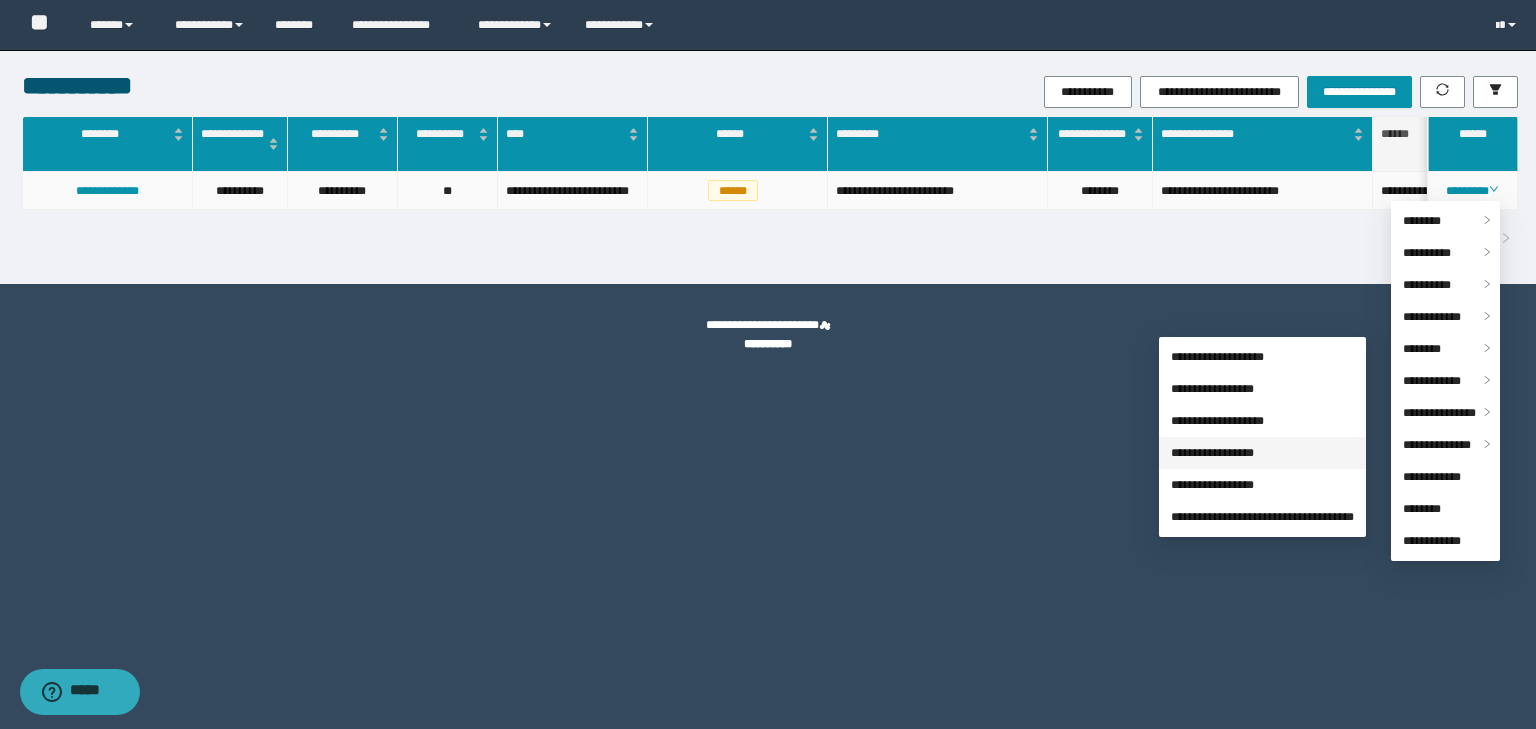 click on "**********" at bounding box center [1212, 453] 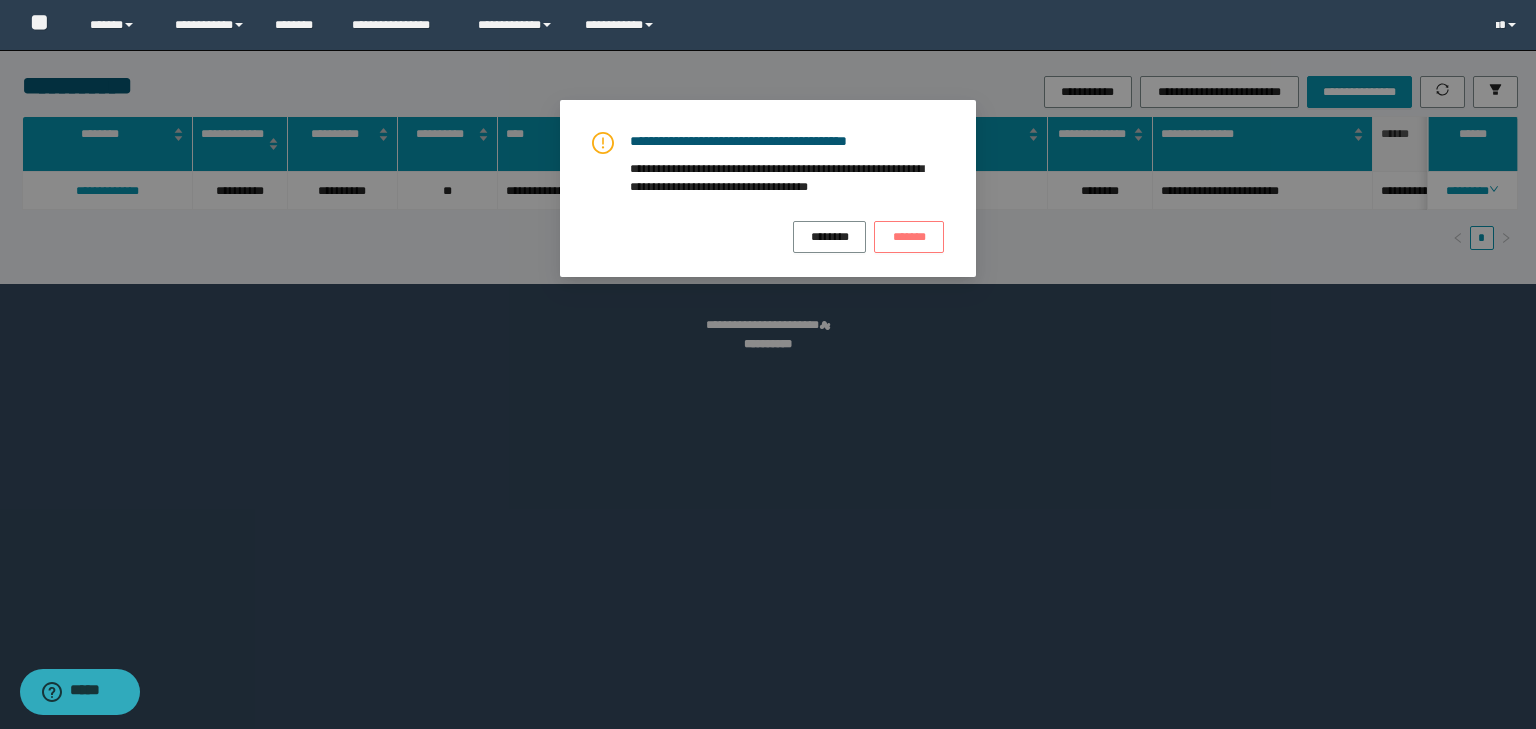 click on "*******" at bounding box center (909, 236) 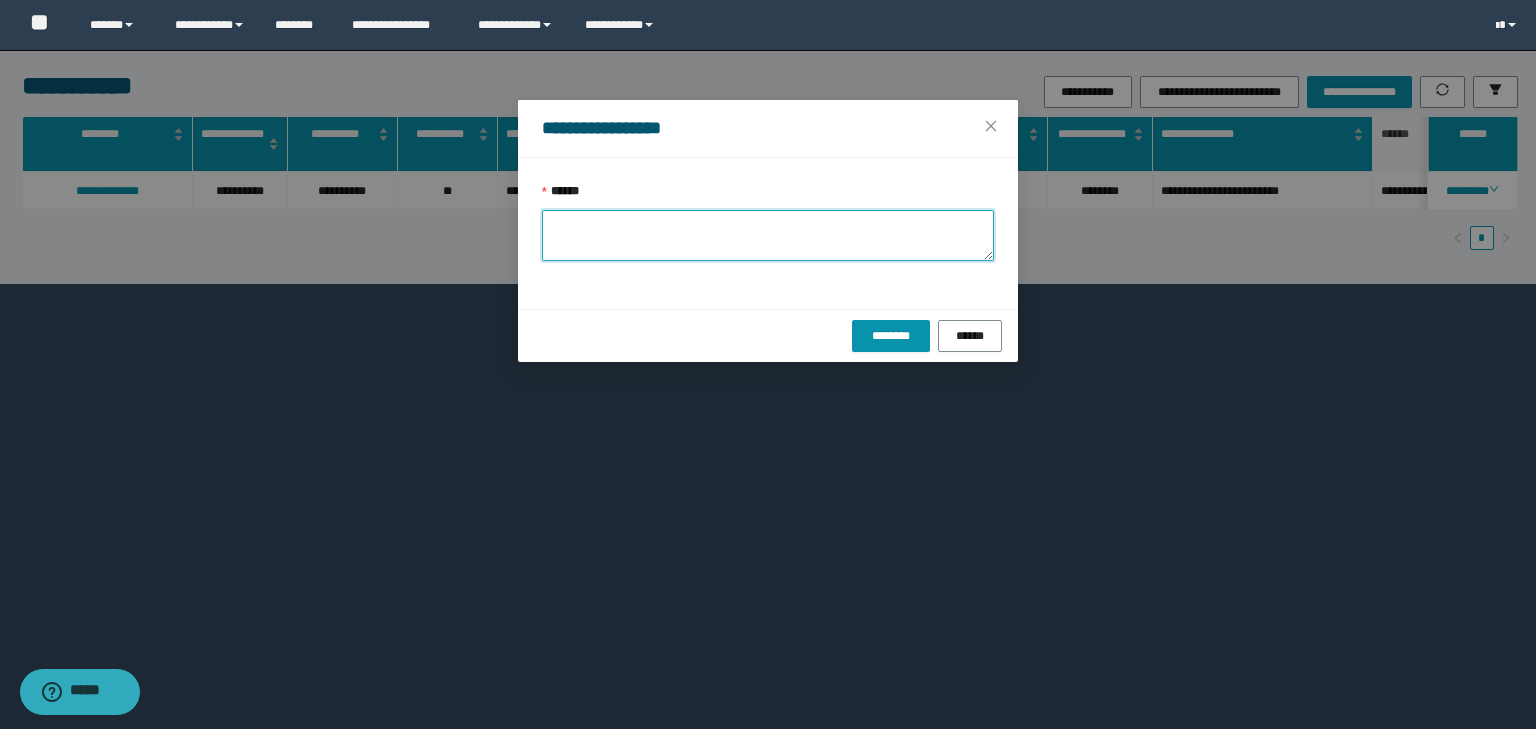 click on "******" at bounding box center [768, 235] 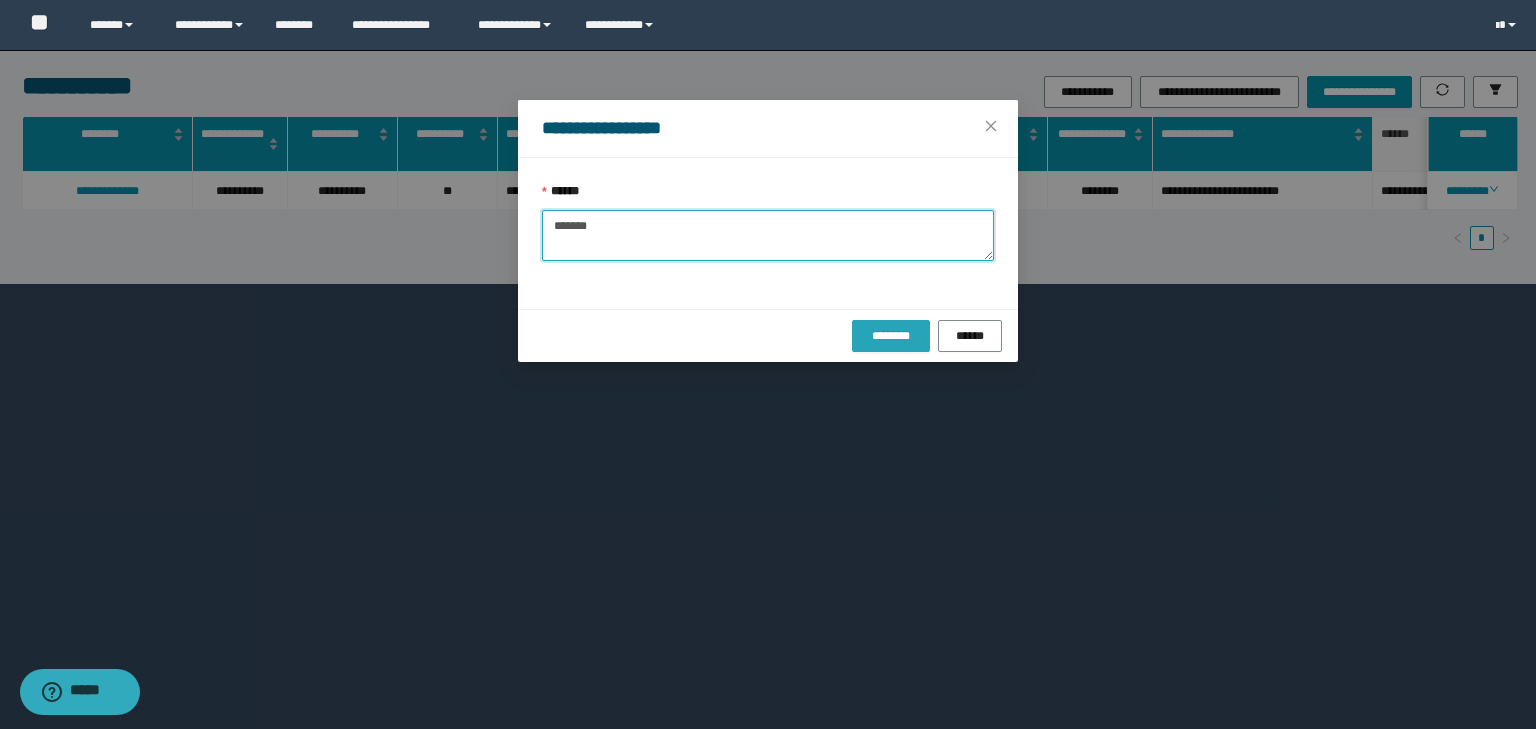 type 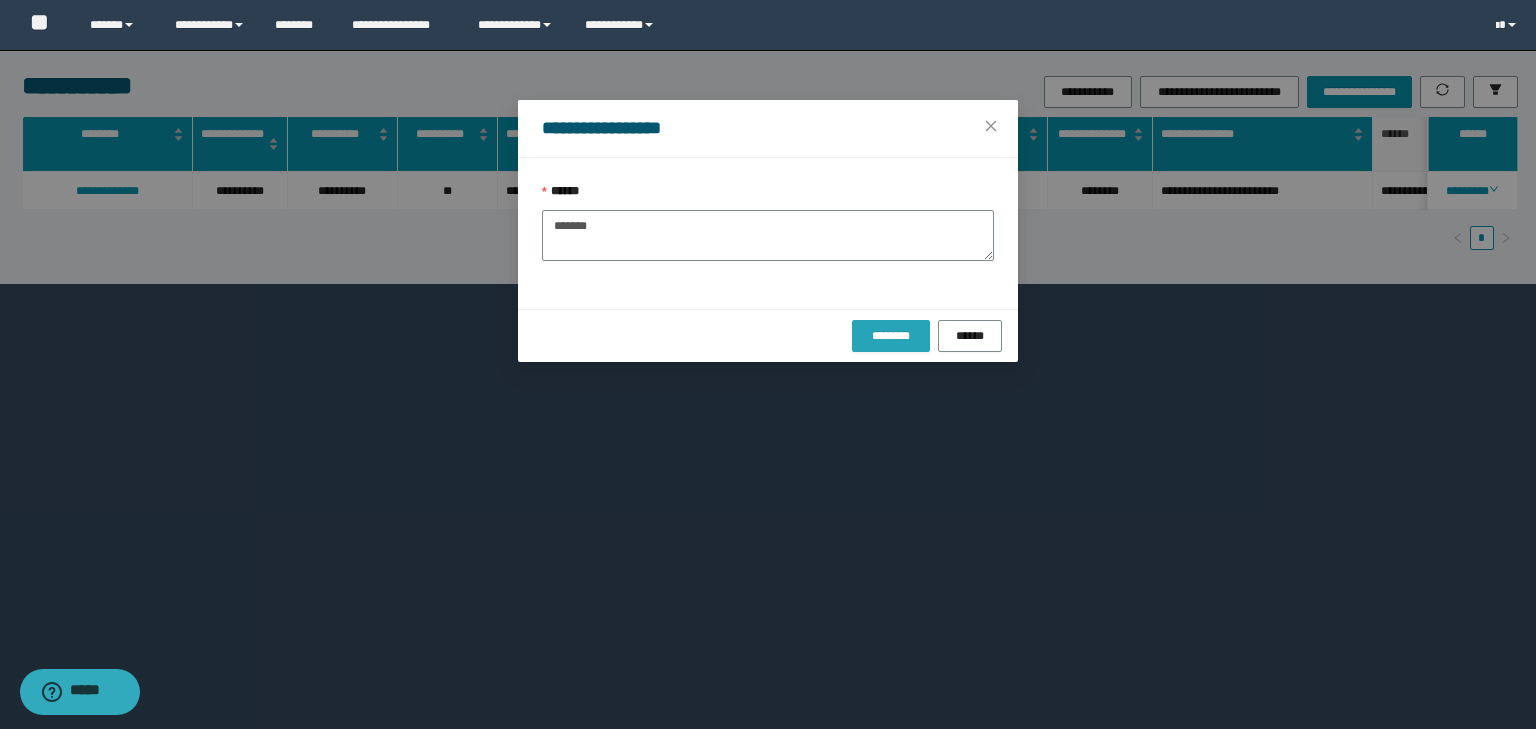 click on "********" at bounding box center [890, 336] 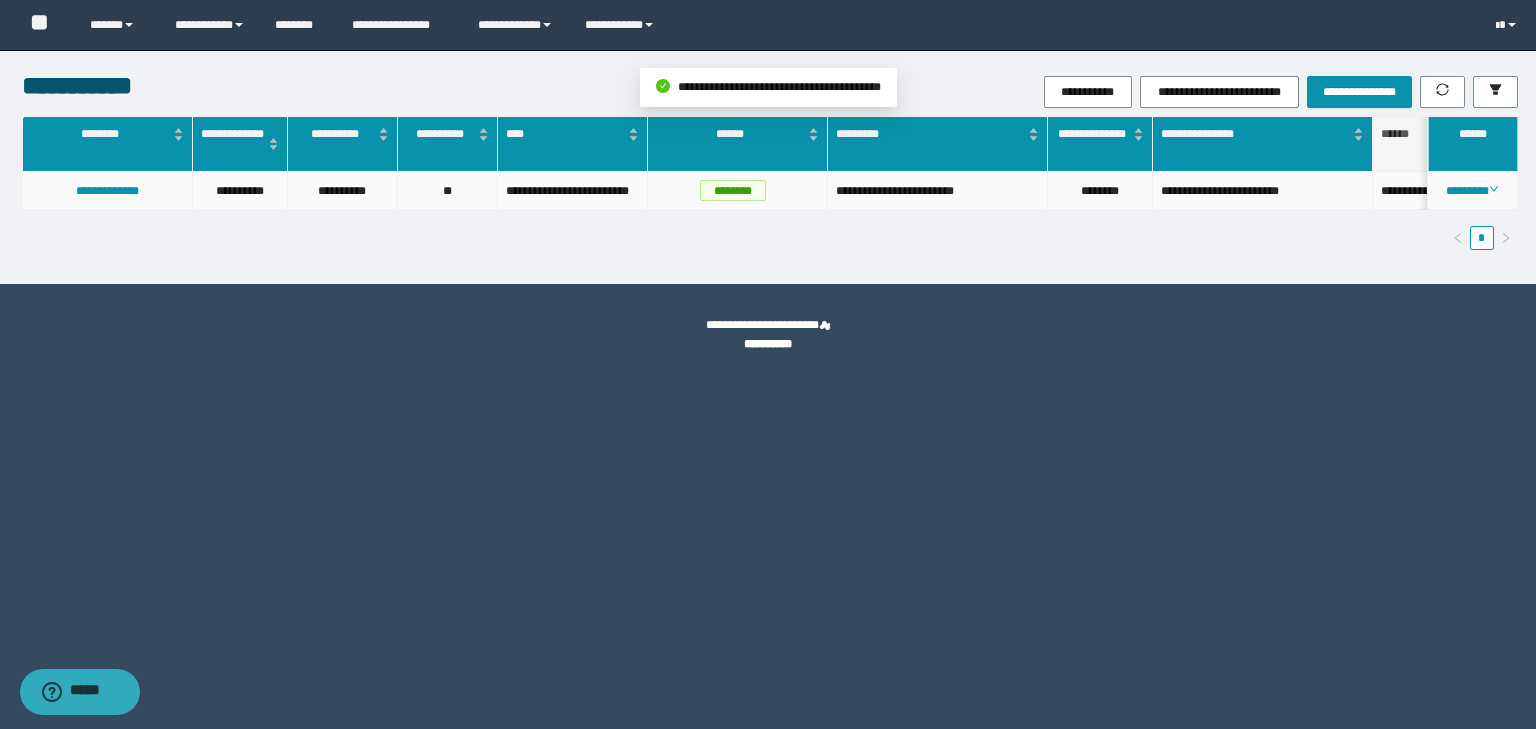 click on "********" at bounding box center [1473, 191] 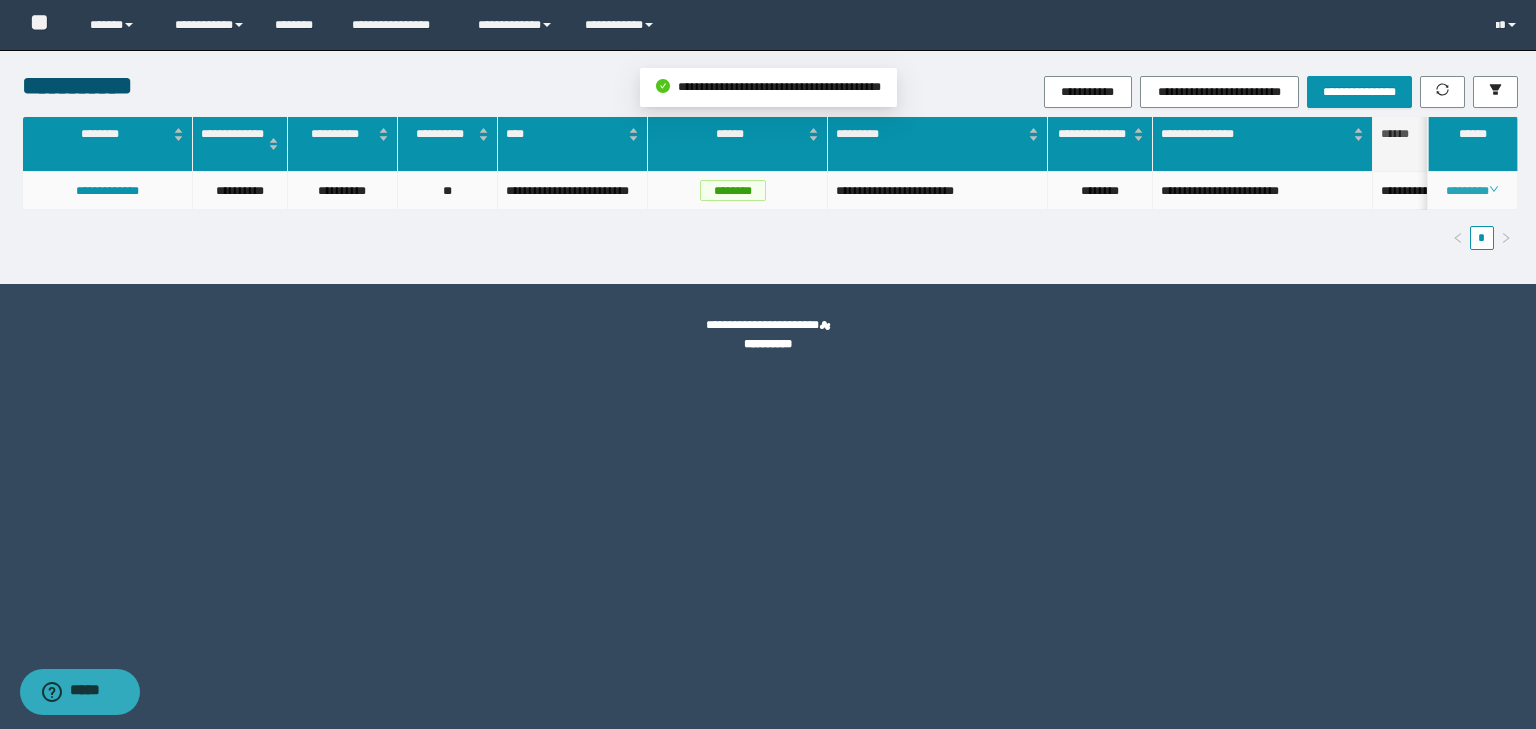 click 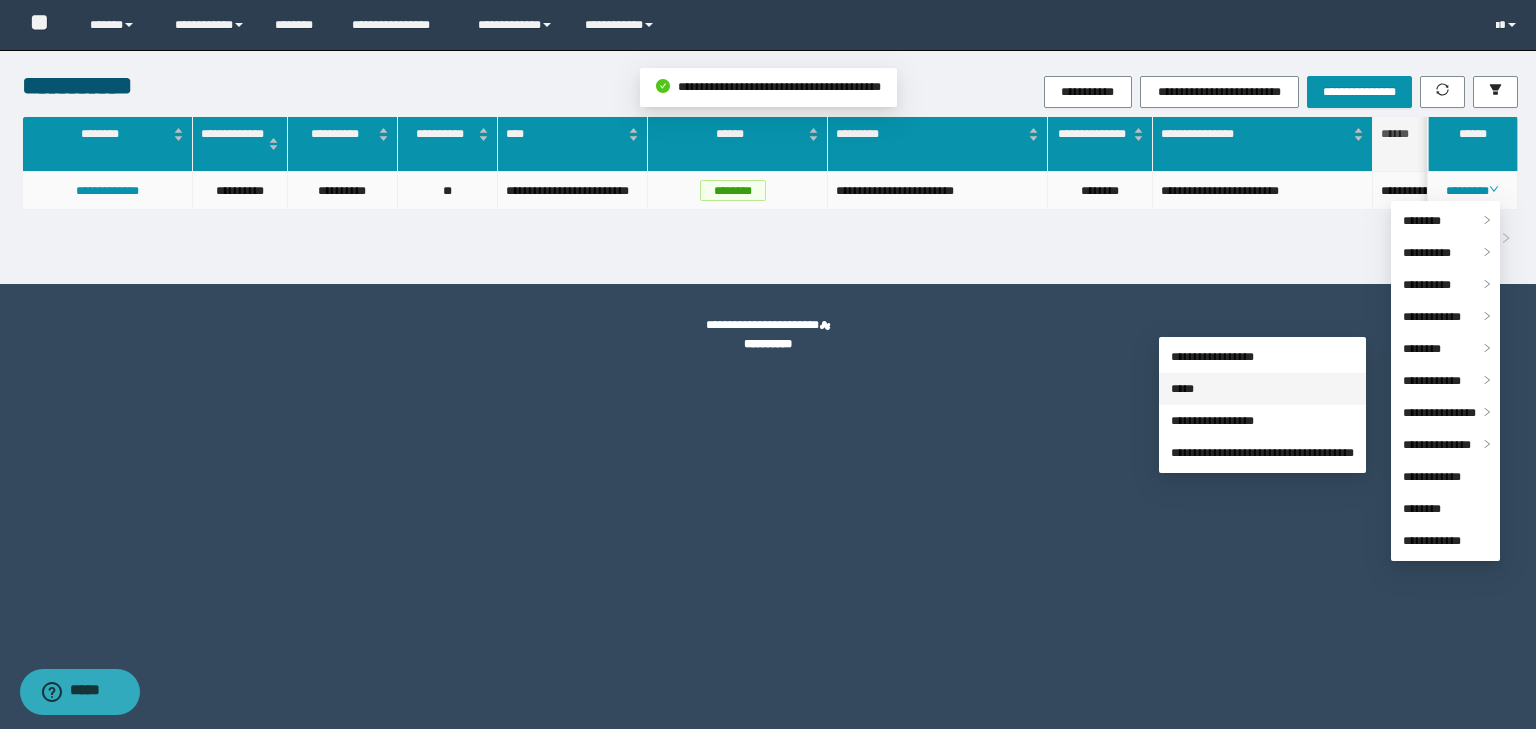 click on "*****" at bounding box center (1182, 389) 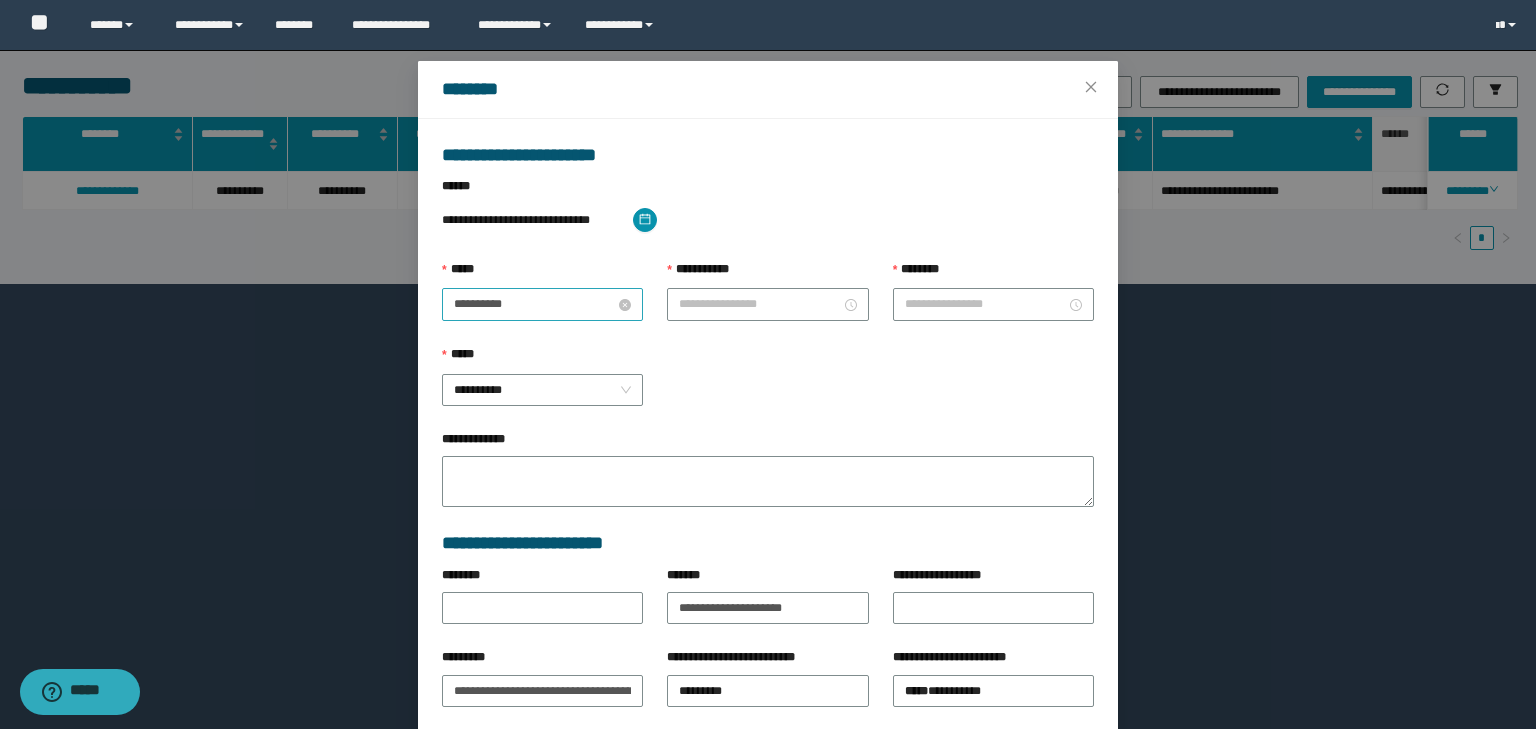 click on "**********" at bounding box center (534, 304) 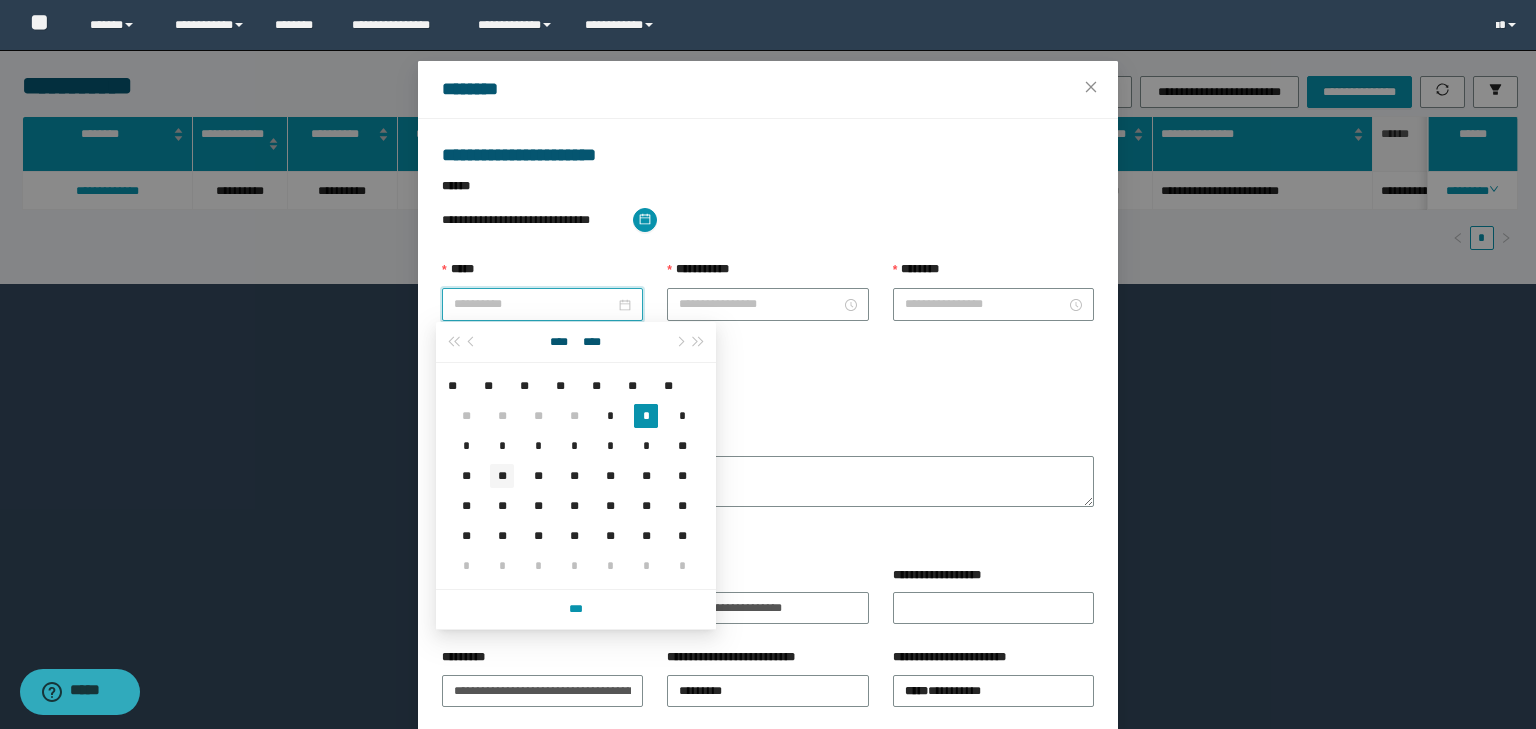 click on "**" at bounding box center [502, 476] 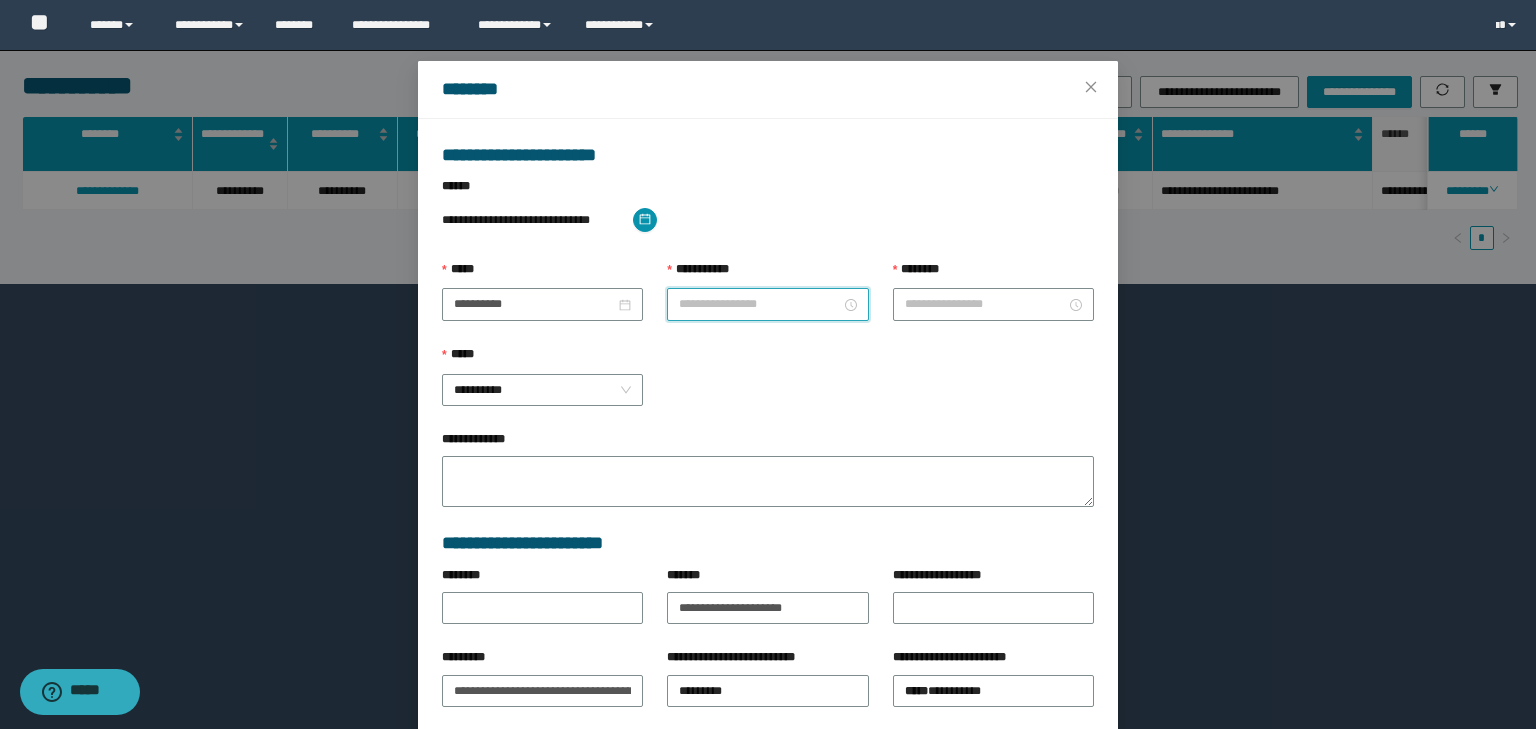 click on "**********" at bounding box center (759, 304) 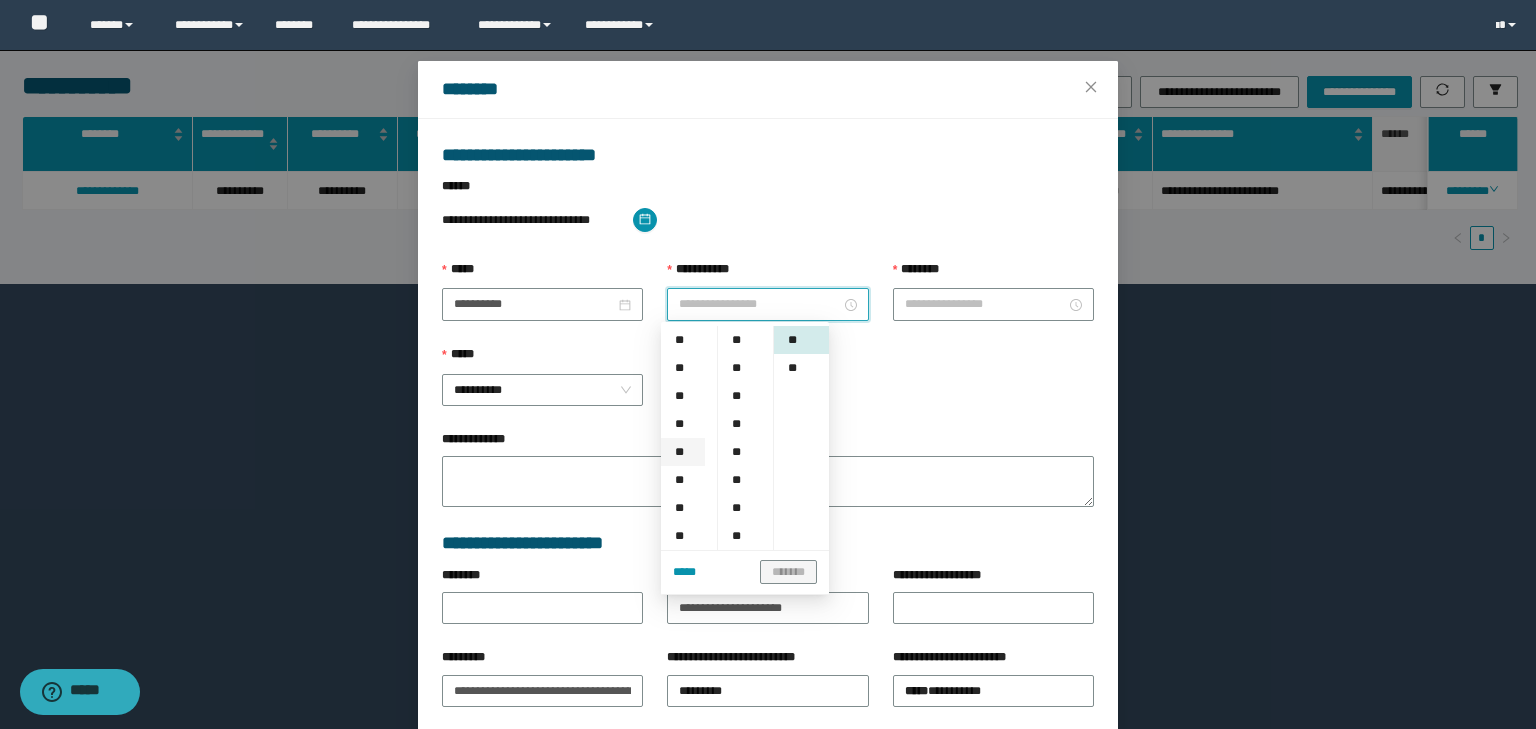 click on "**" at bounding box center (683, 452) 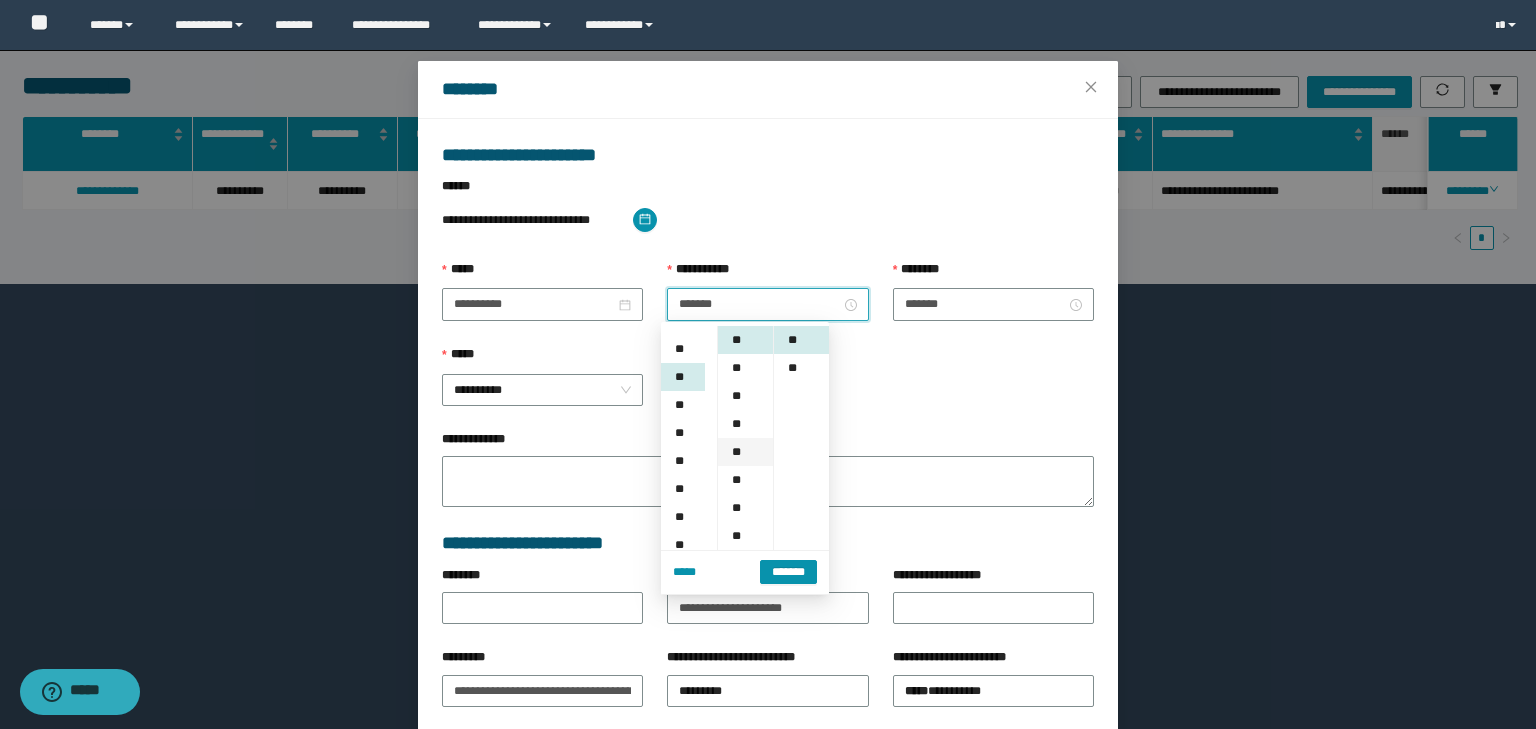 scroll, scrollTop: 112, scrollLeft: 0, axis: vertical 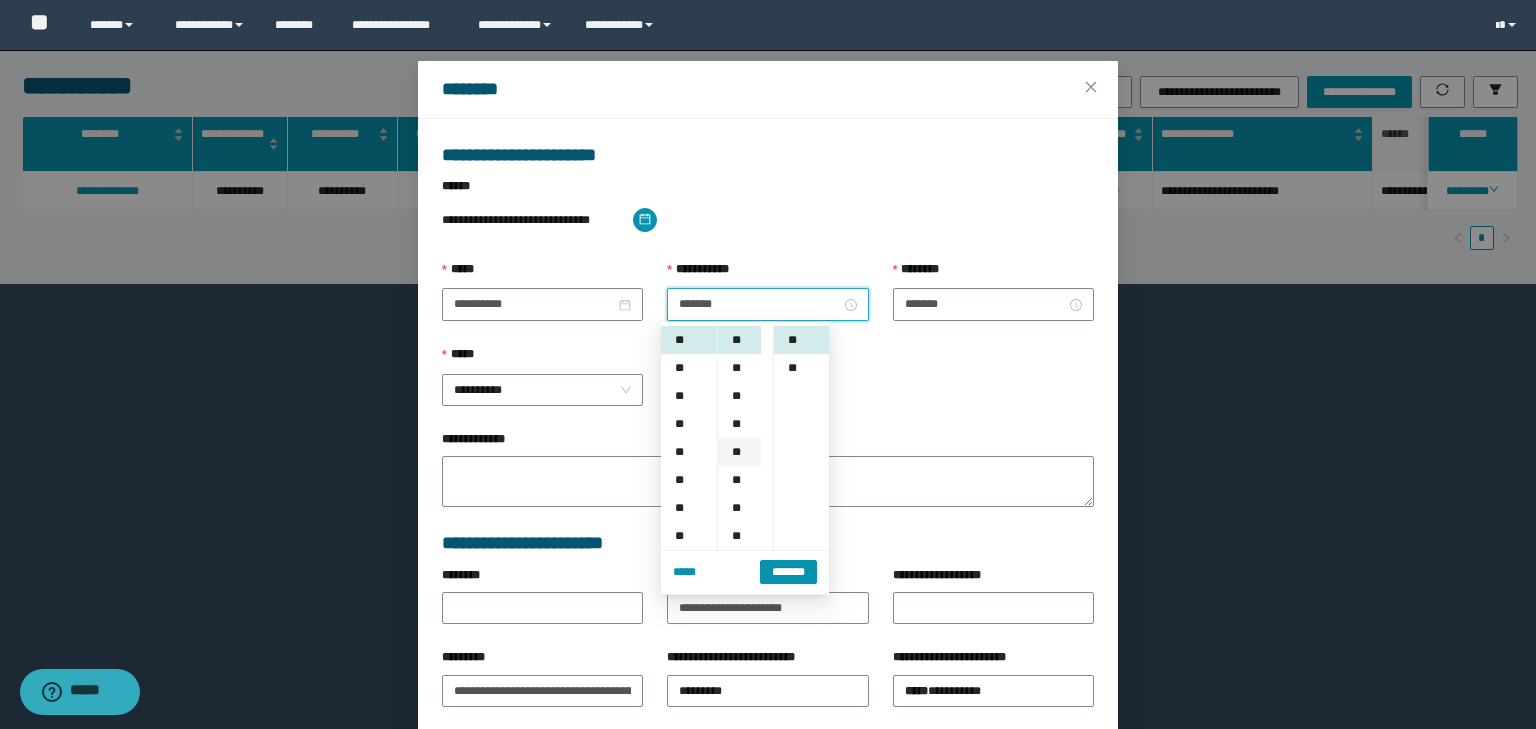 click on "**" at bounding box center [739, 452] 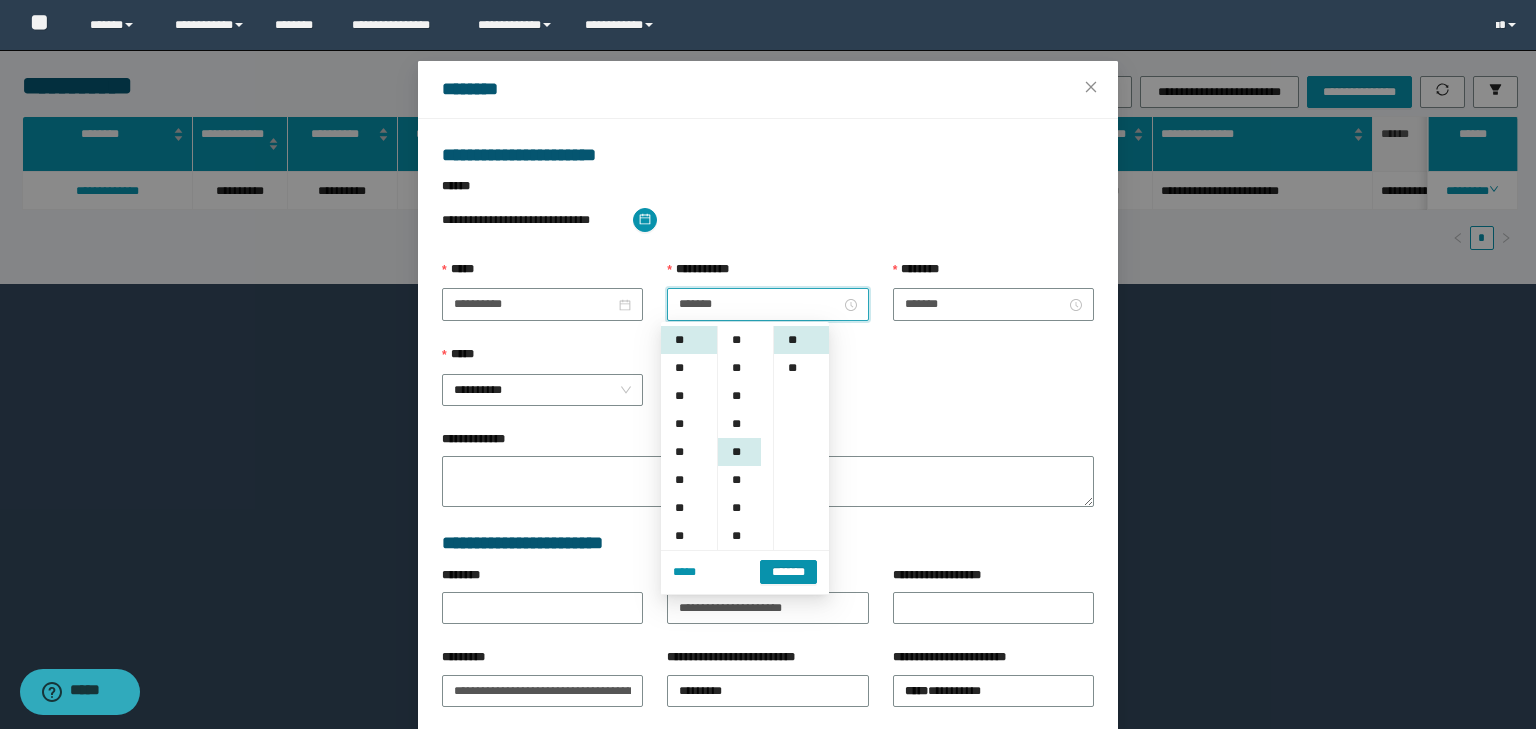 scroll, scrollTop: 112, scrollLeft: 0, axis: vertical 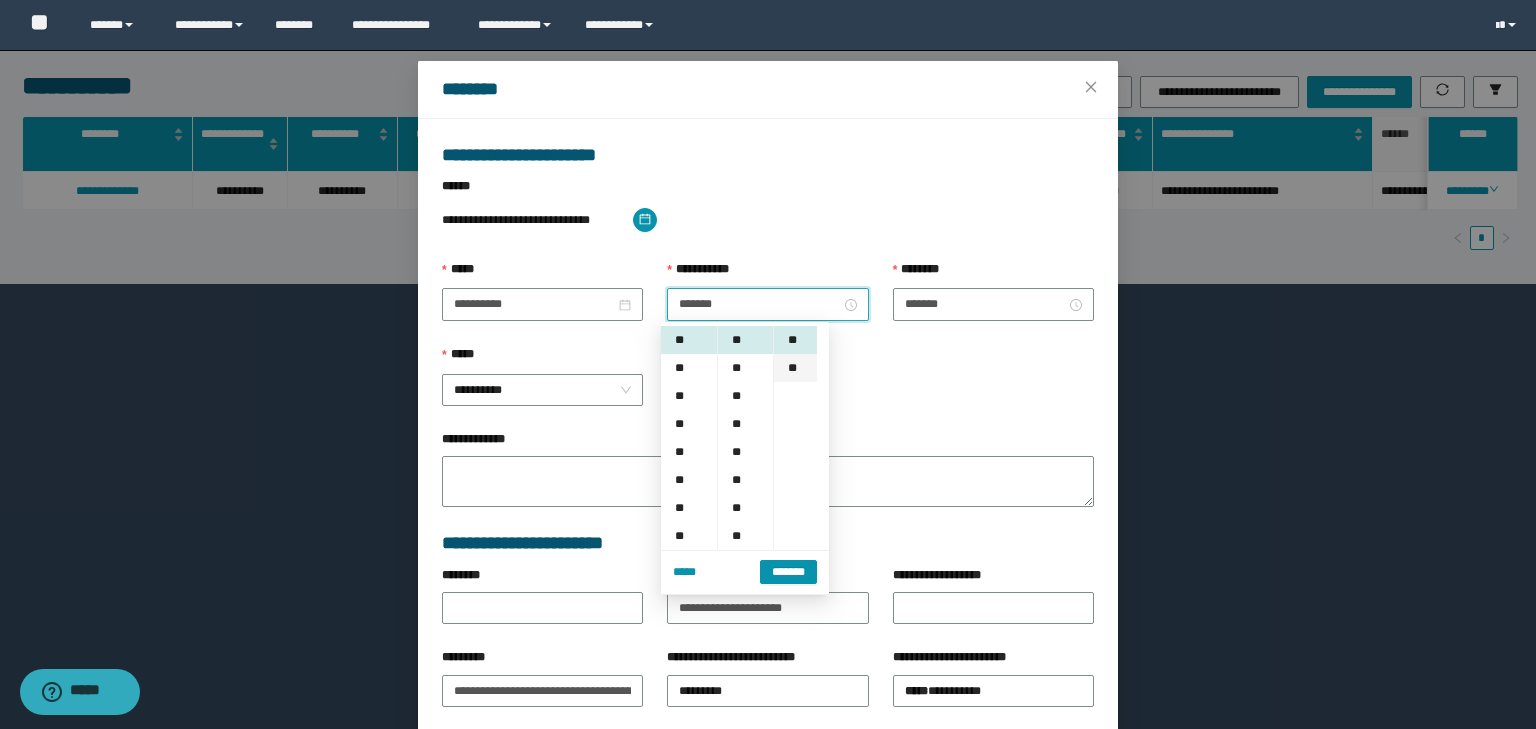 click on "**" at bounding box center (795, 368) 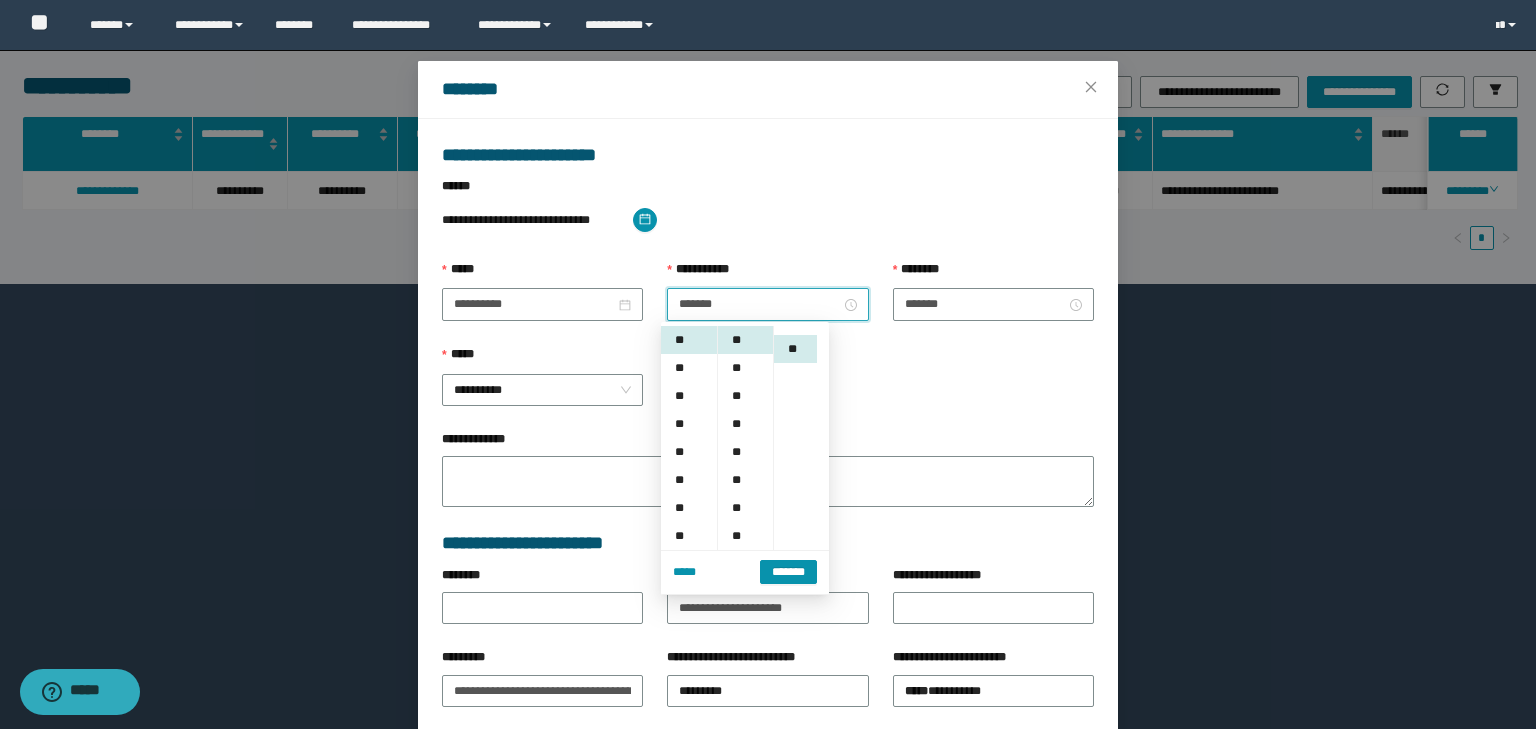 scroll, scrollTop: 28, scrollLeft: 0, axis: vertical 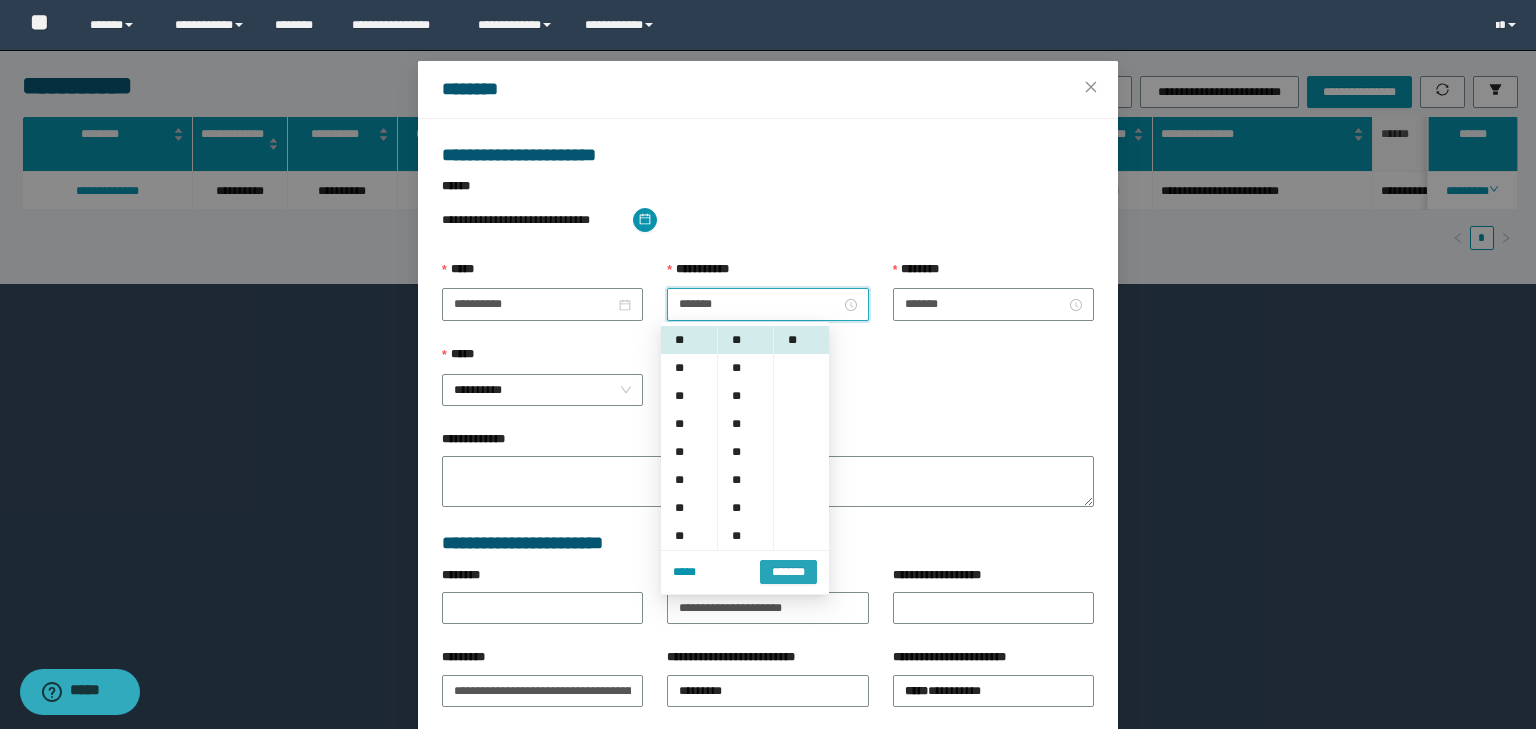 click on "*******" at bounding box center (788, 570) 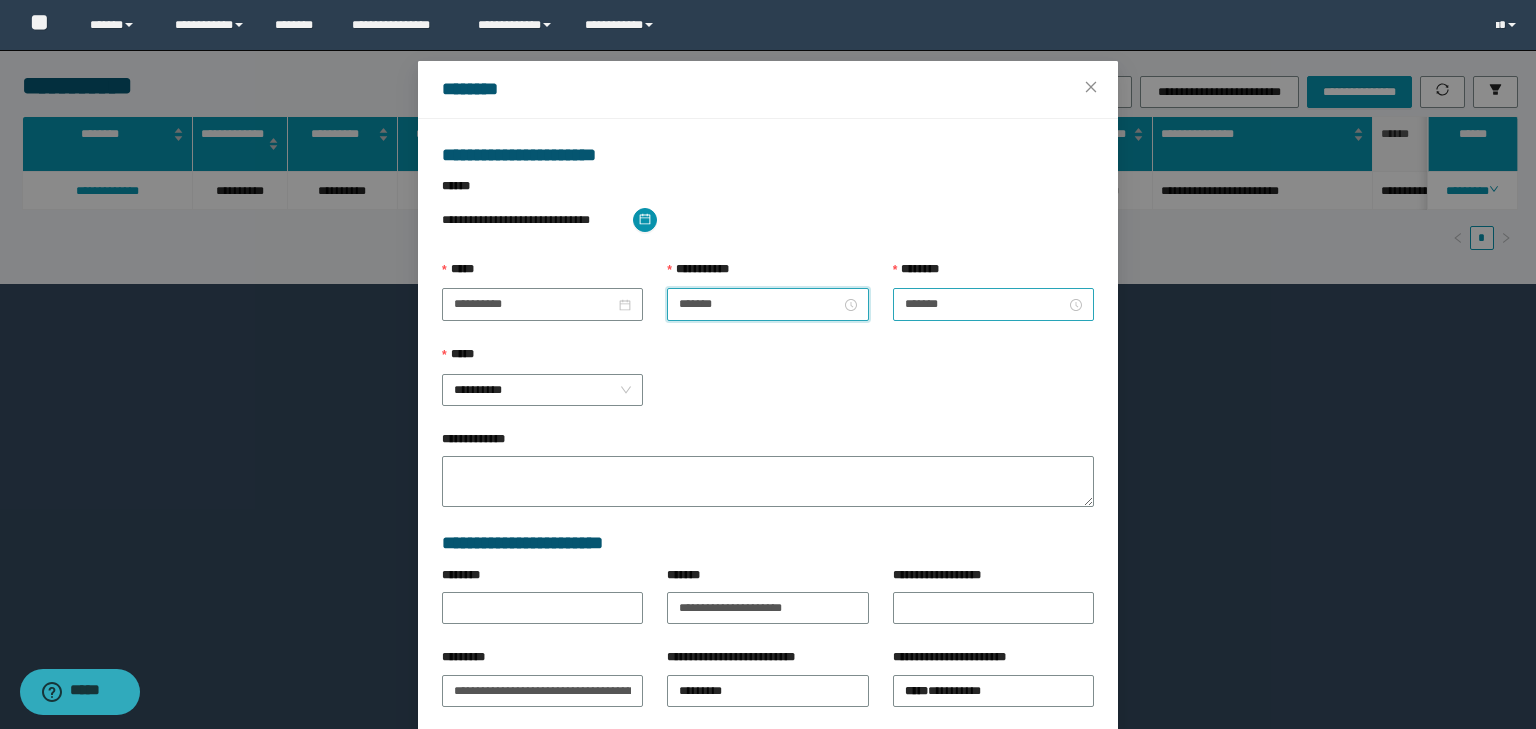 click on "*******" at bounding box center [993, 304] 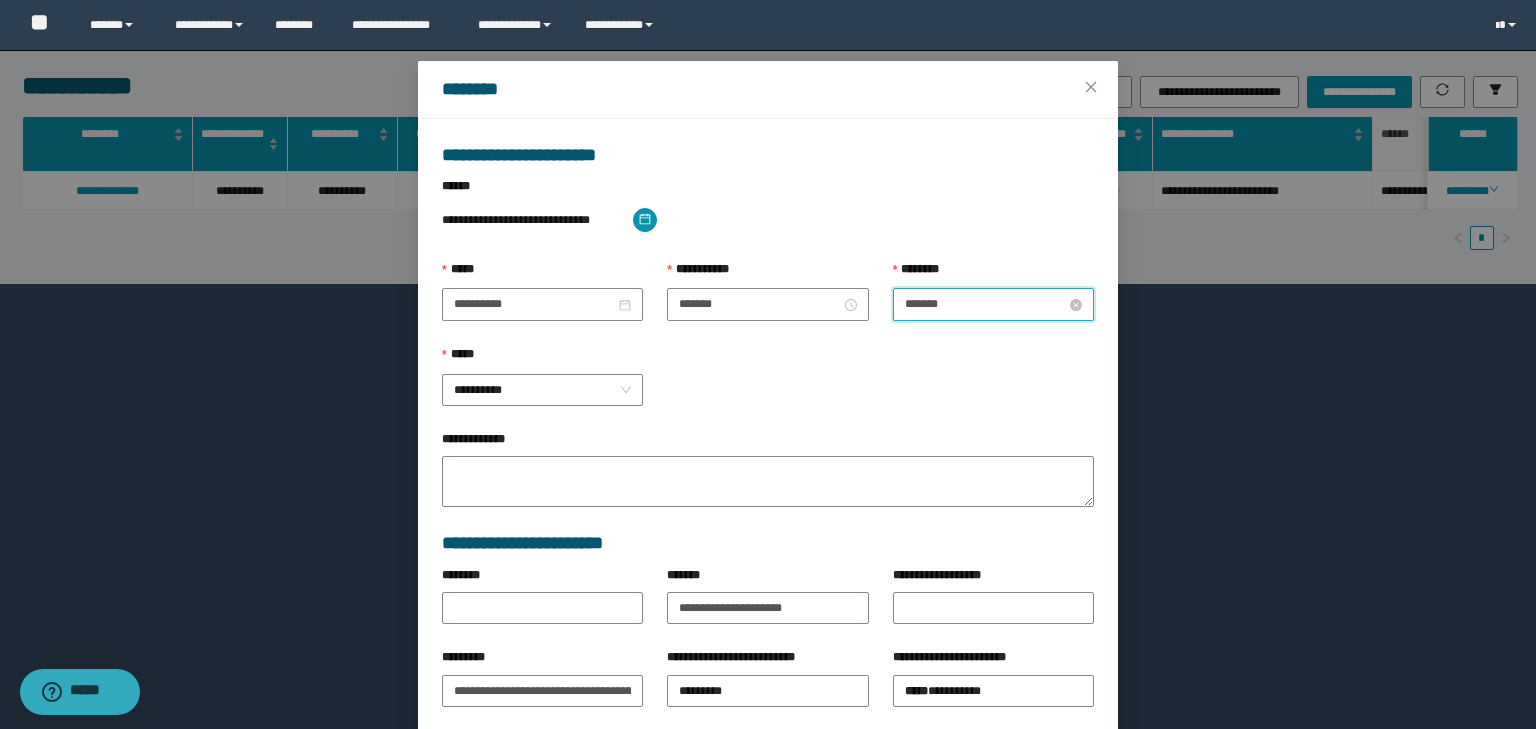 scroll, scrollTop: 112, scrollLeft: 0, axis: vertical 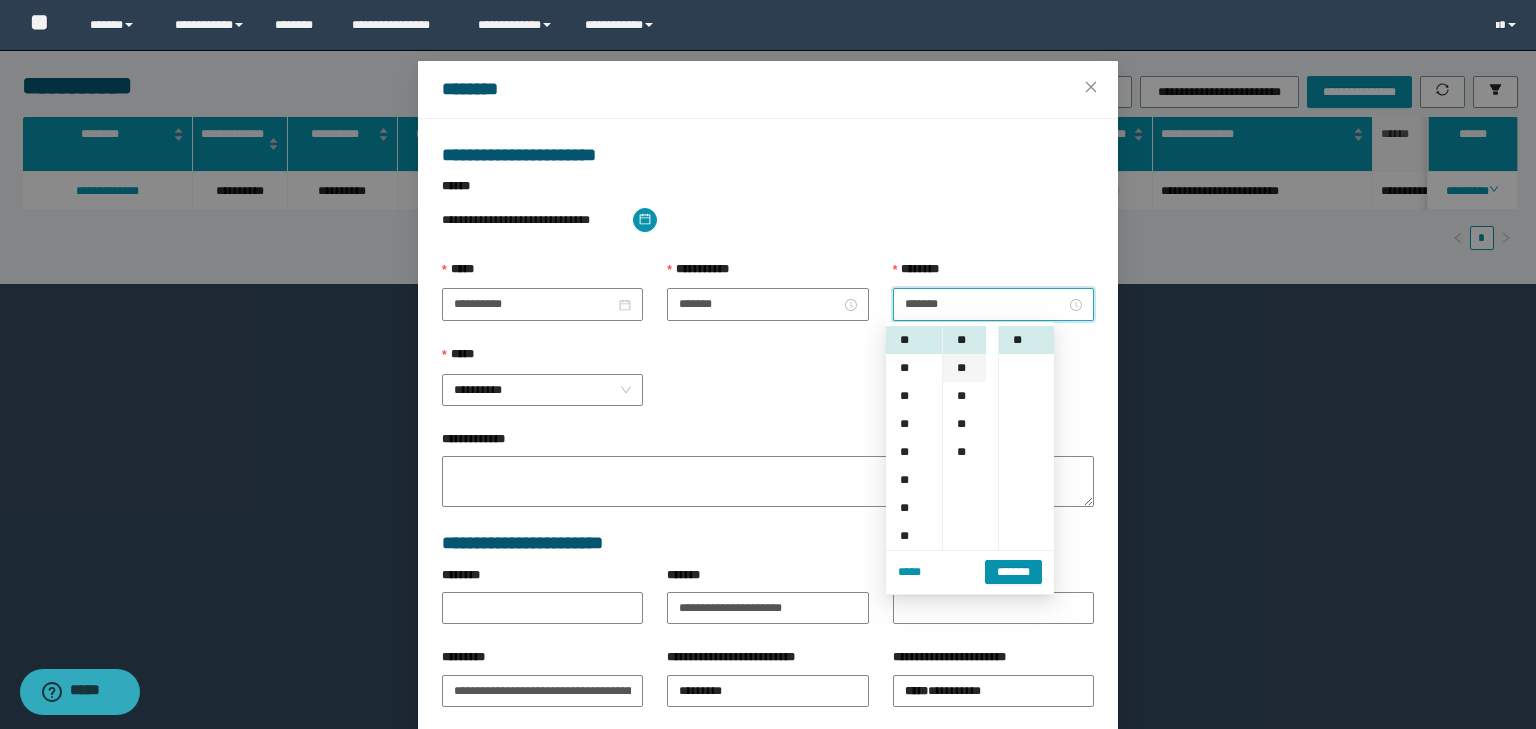click on "**" at bounding box center [964, 368] 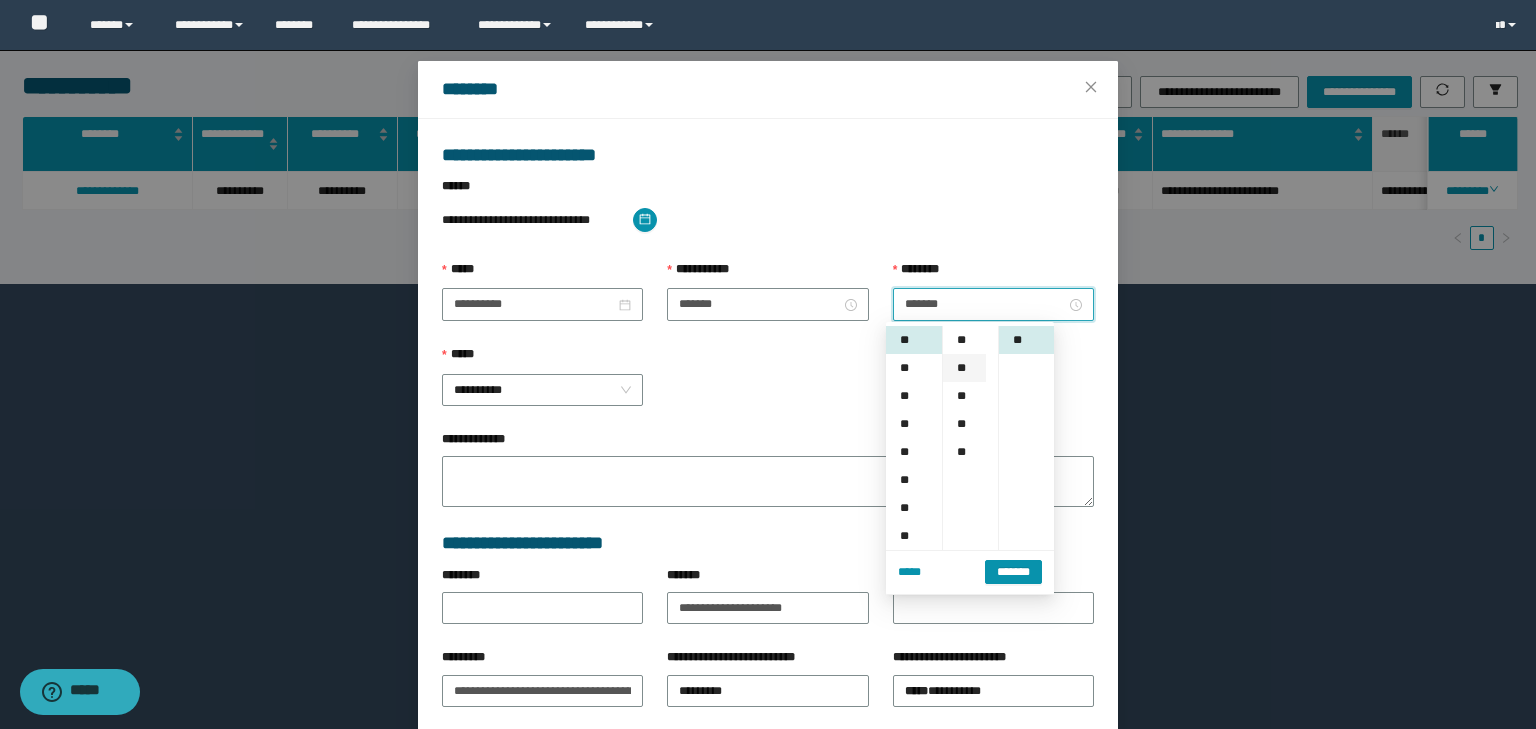 scroll, scrollTop: 224, scrollLeft: 0, axis: vertical 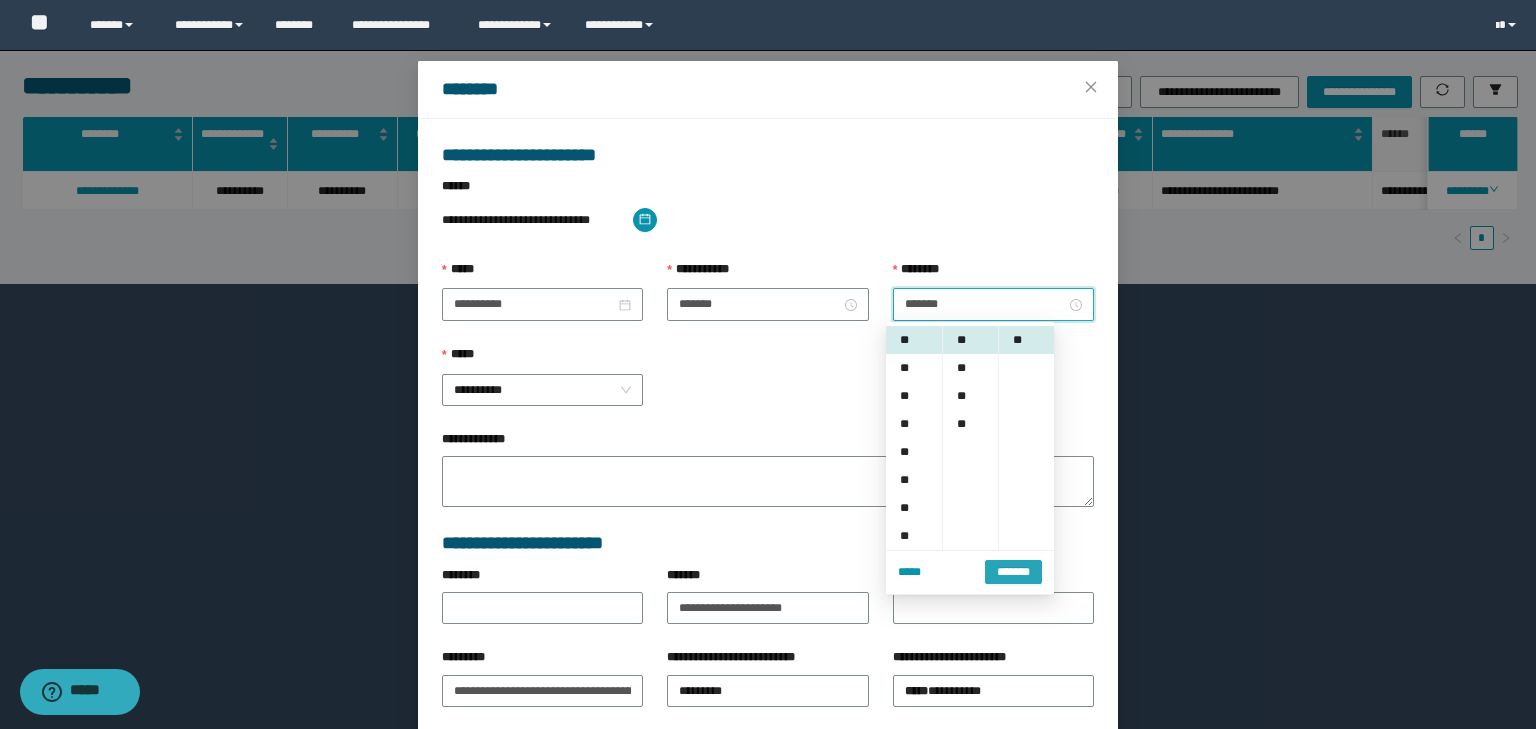 click on "*******" at bounding box center [1013, 571] 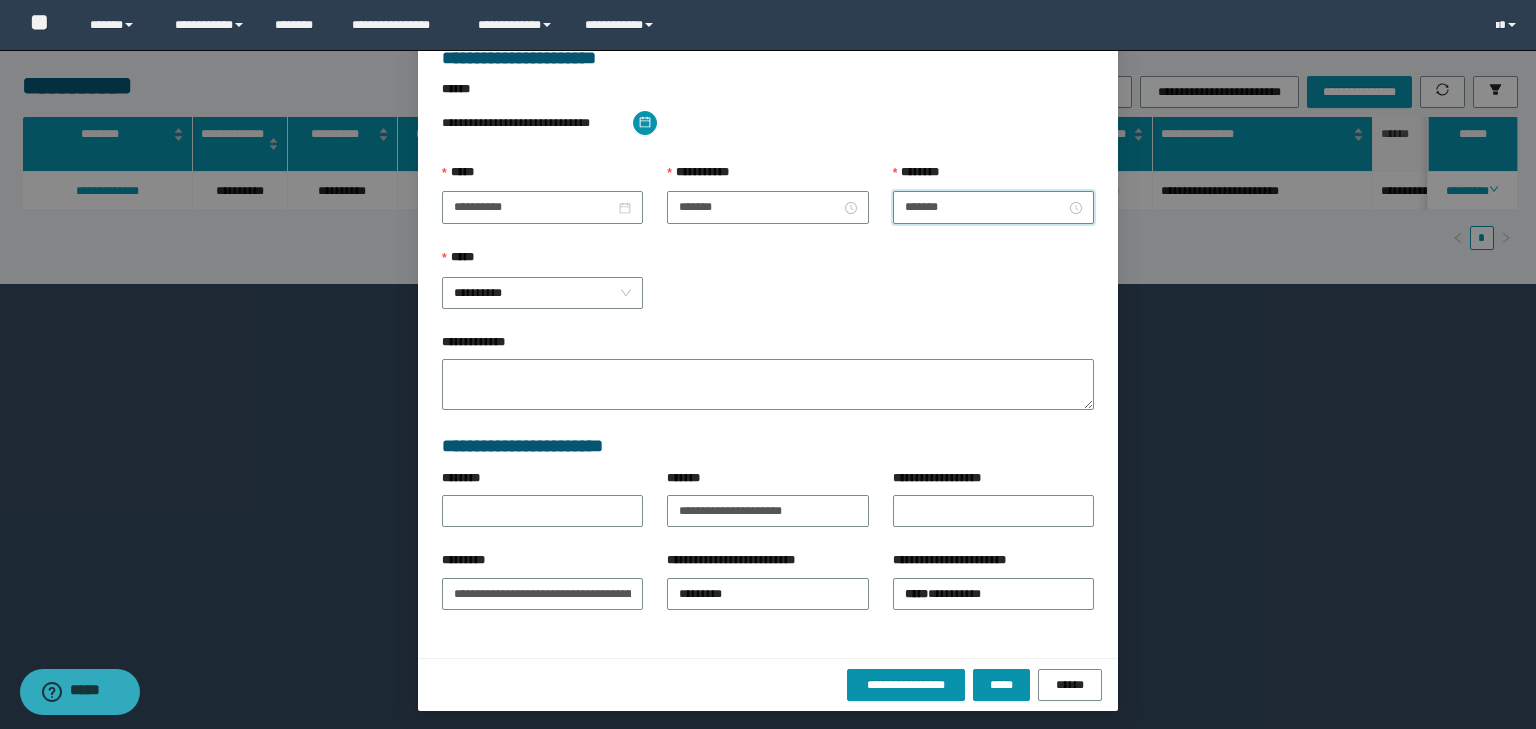 scroll, scrollTop: 139, scrollLeft: 0, axis: vertical 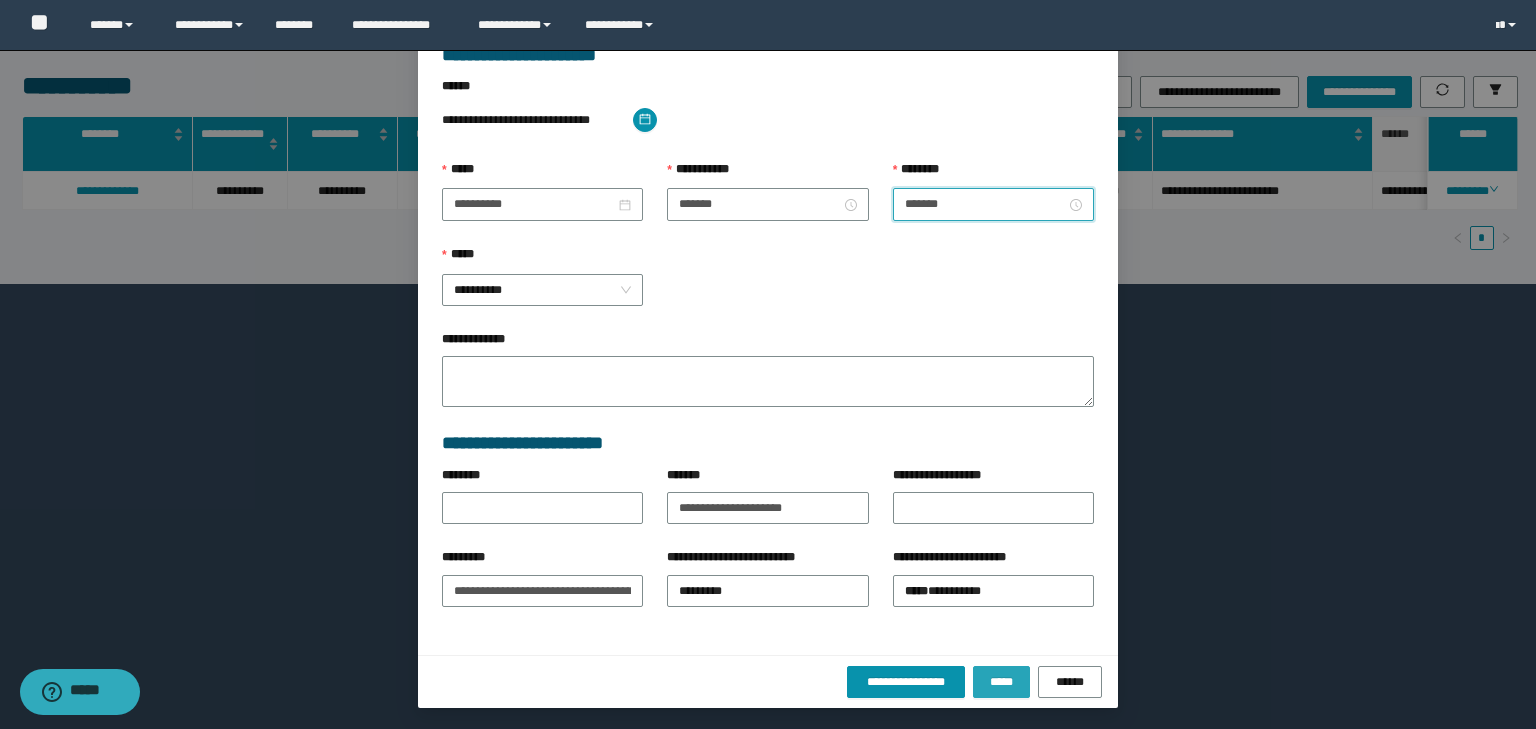click on "*****" at bounding box center (1001, 682) 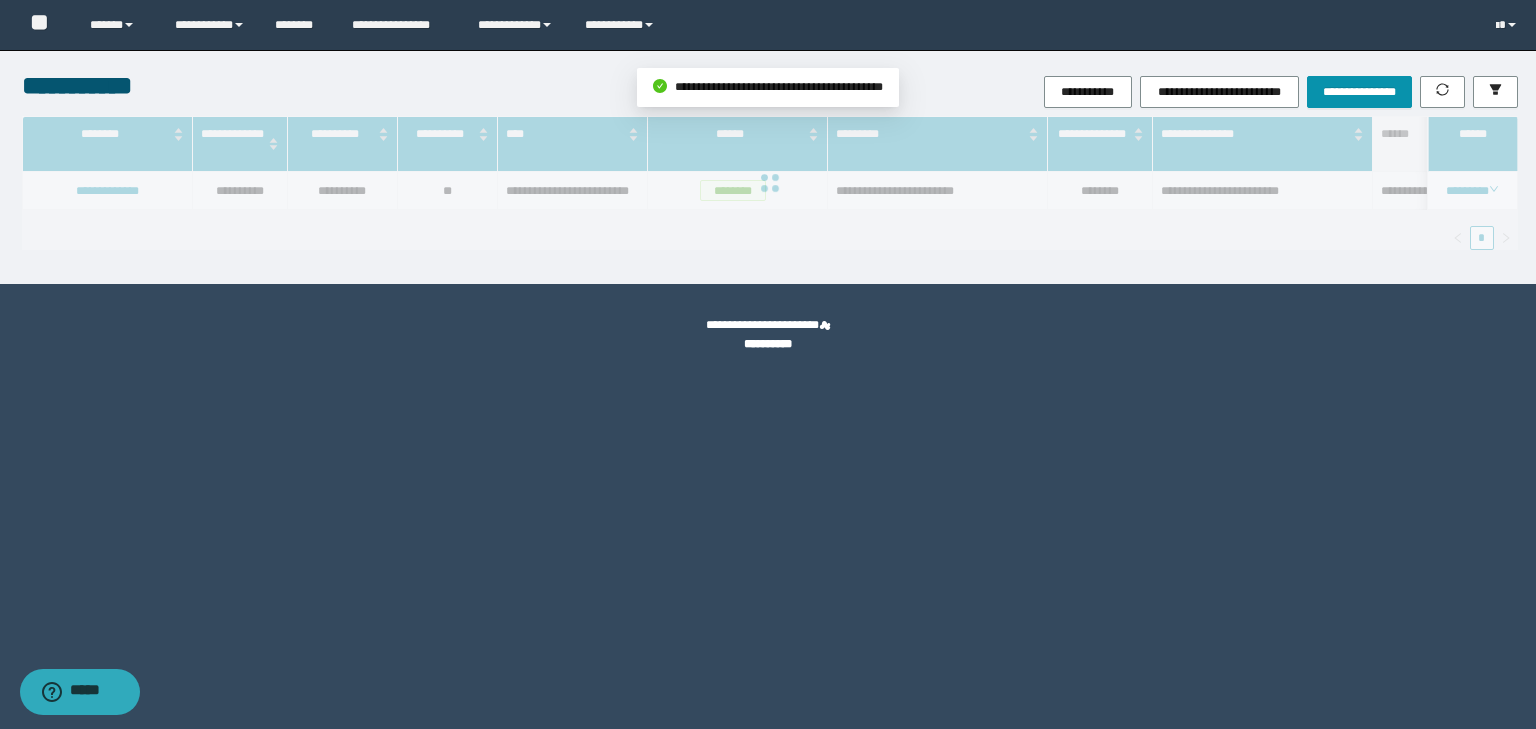 scroll, scrollTop: 39, scrollLeft: 0, axis: vertical 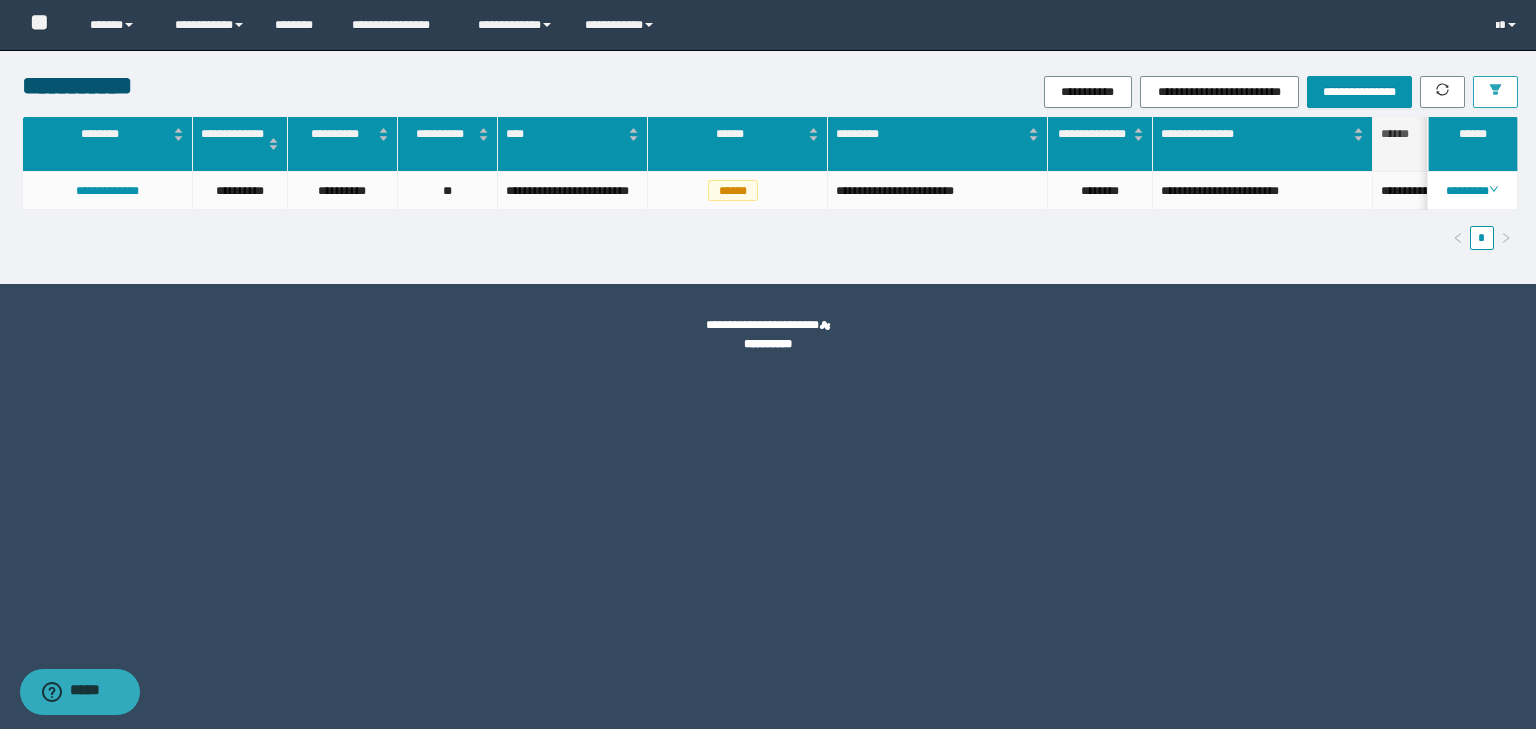 click 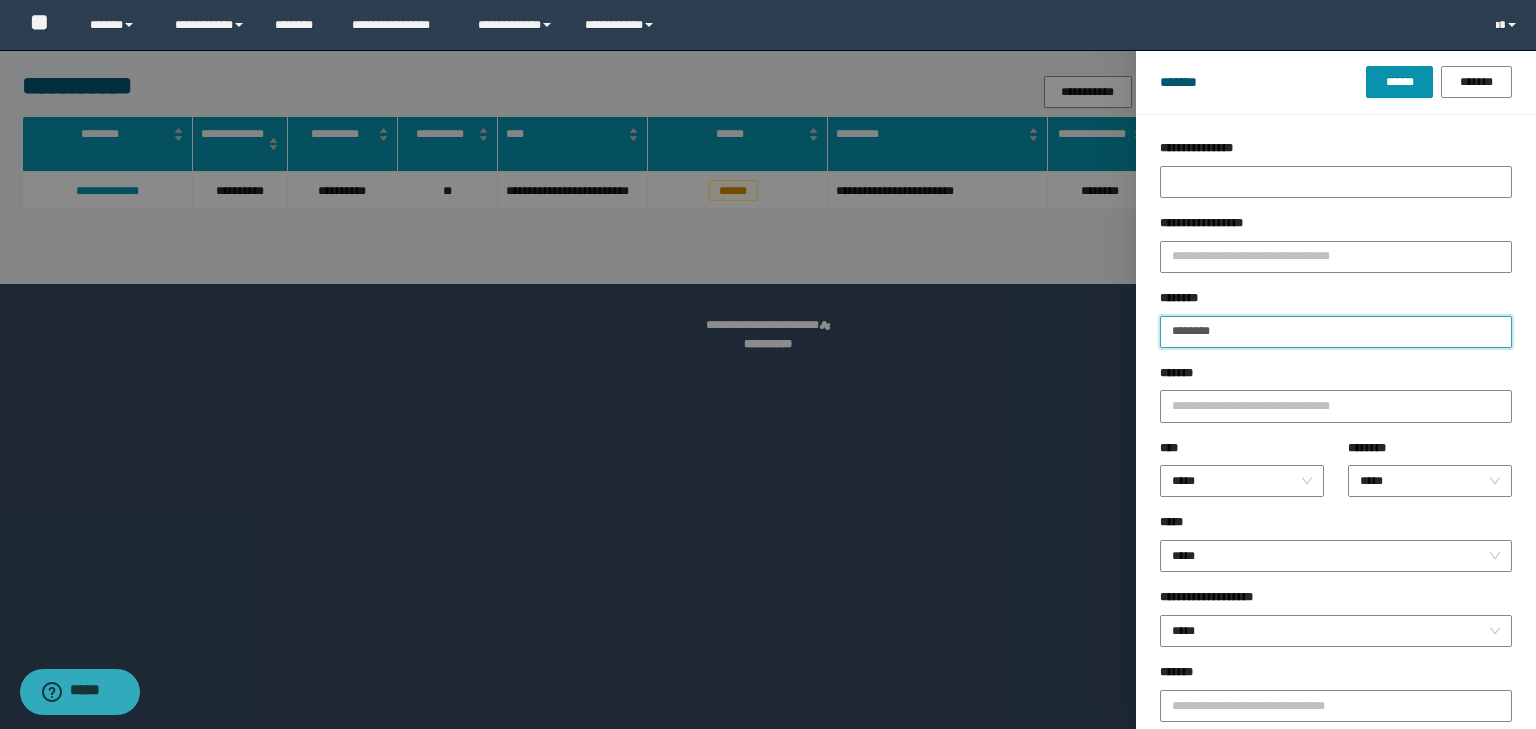 click on "********" at bounding box center (1336, 332) 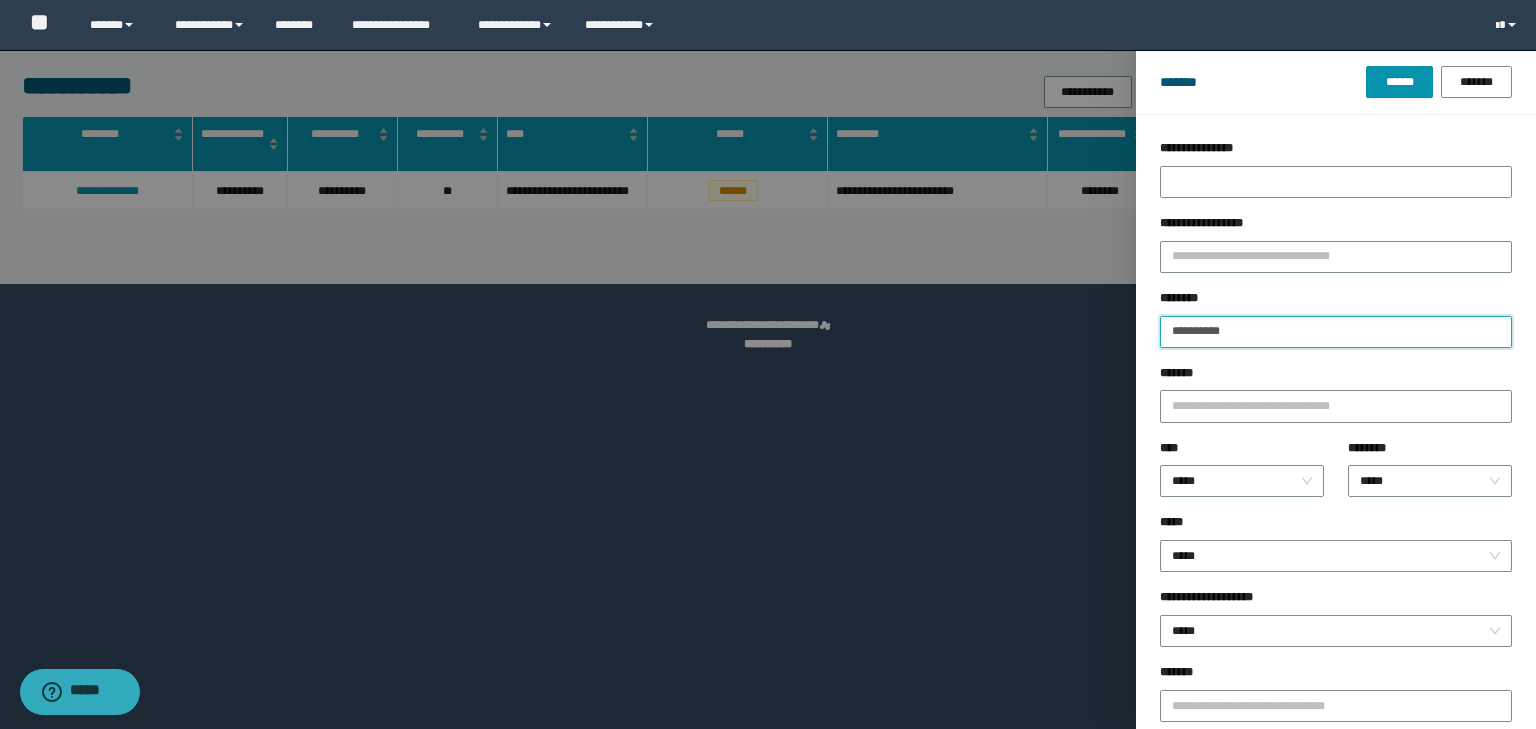 click on "******" at bounding box center [1399, 82] 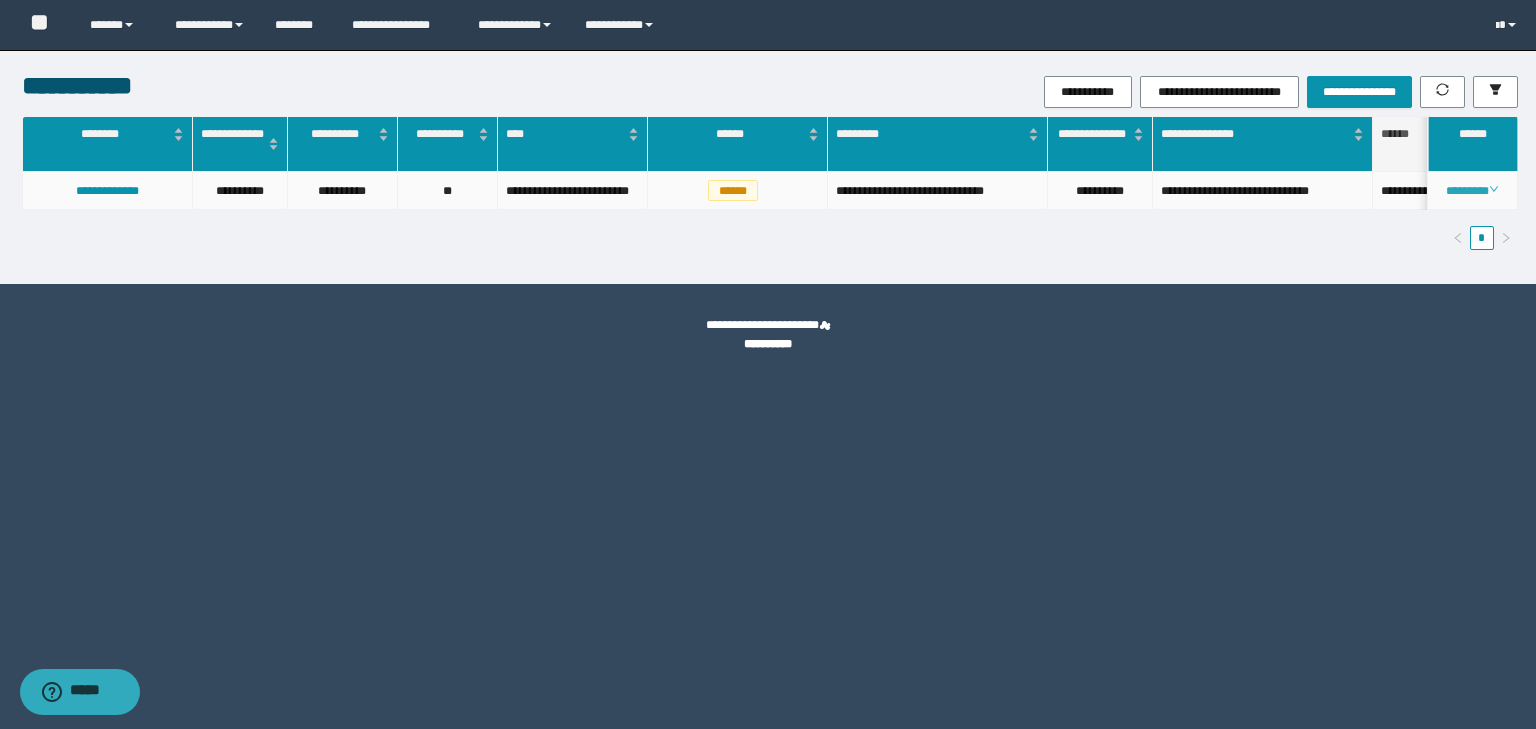 click 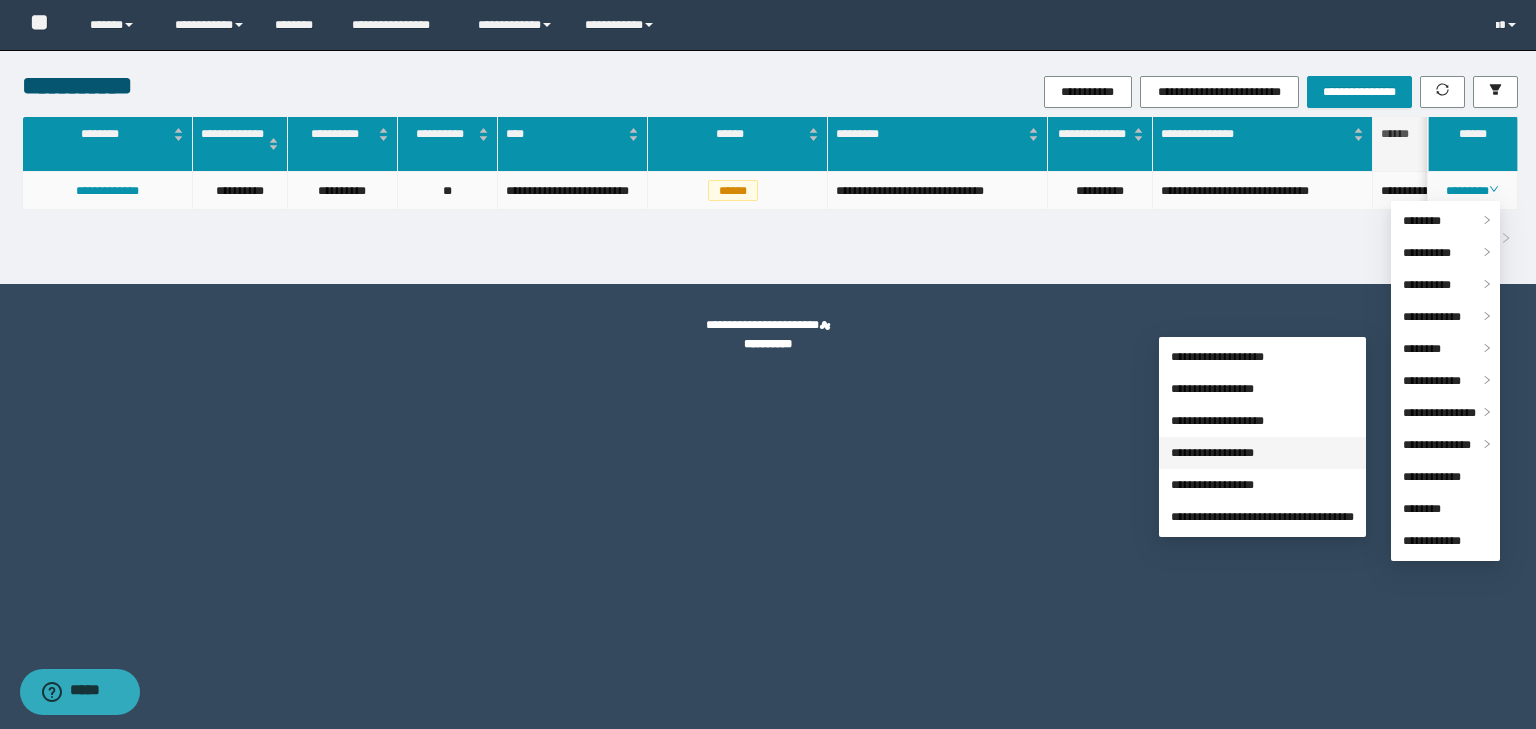 click on "**********" at bounding box center (1212, 453) 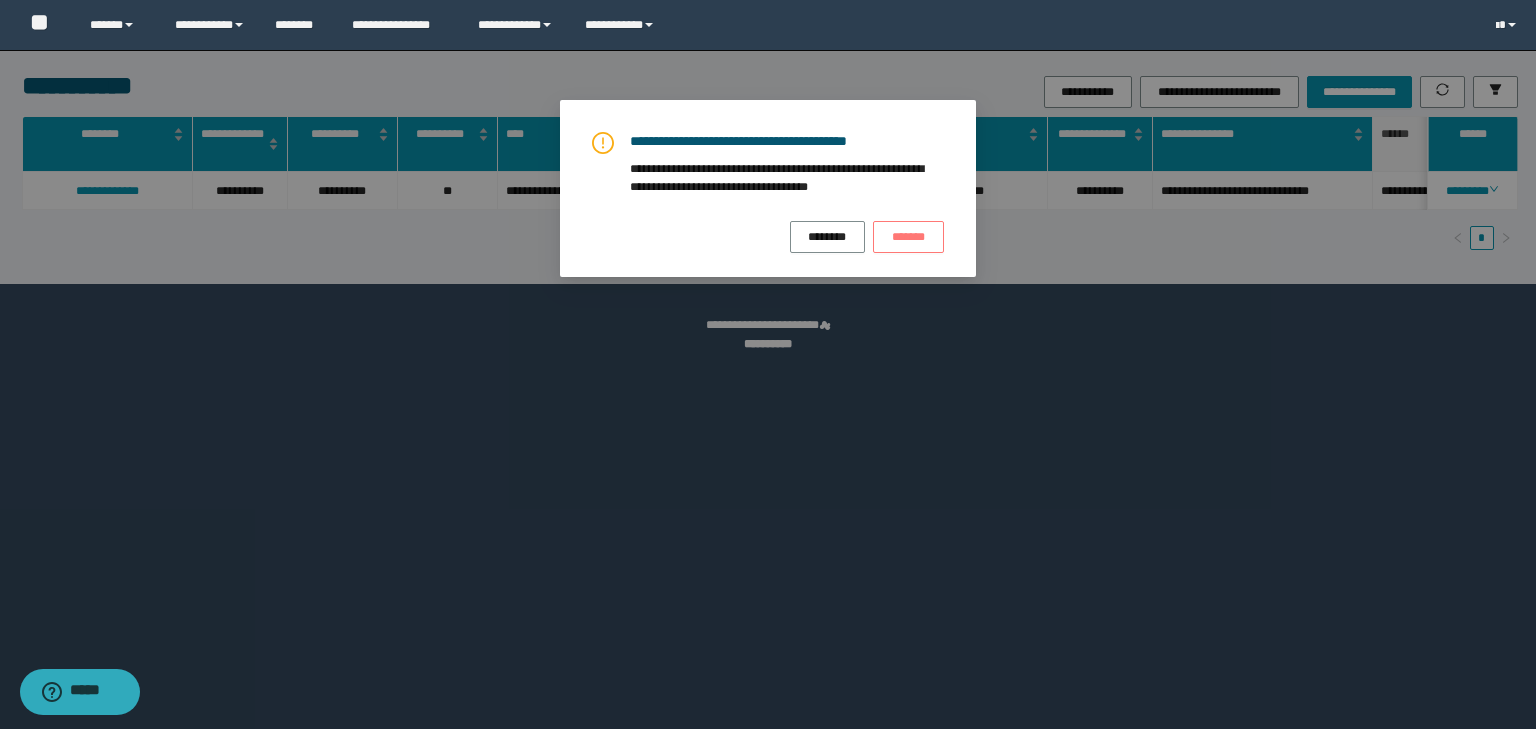 click on "*******" at bounding box center [908, 237] 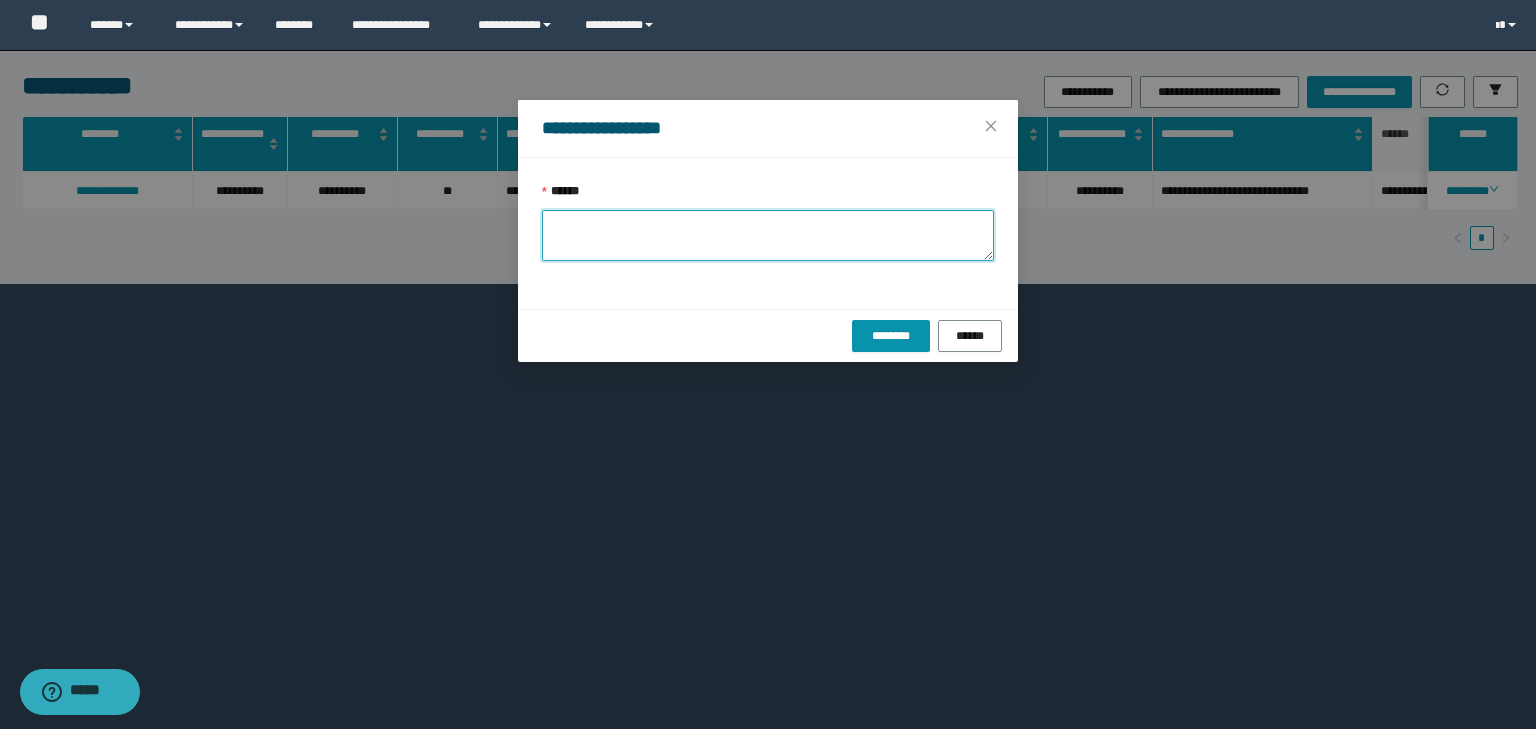 click on "******" at bounding box center [768, 235] 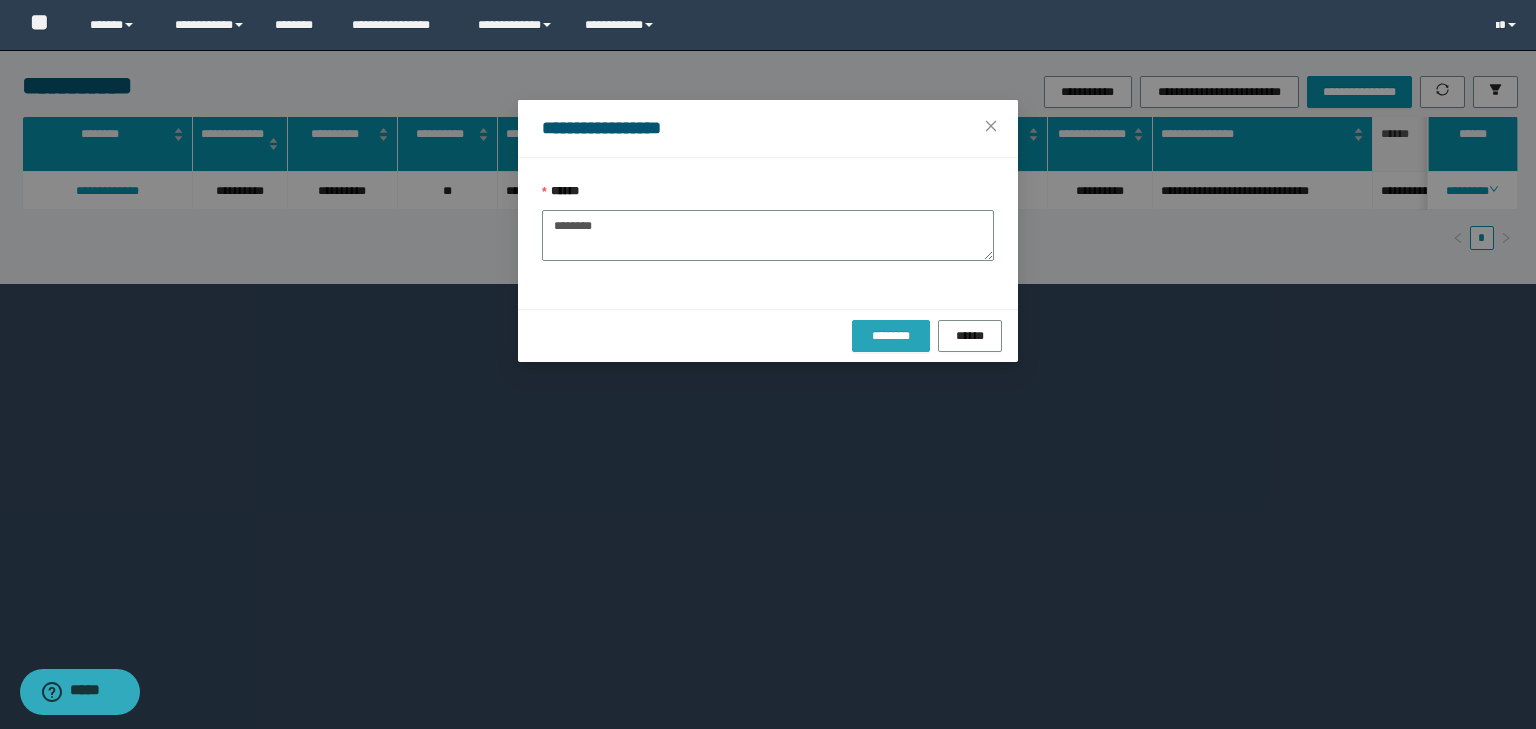 click on "********" at bounding box center [890, 336] 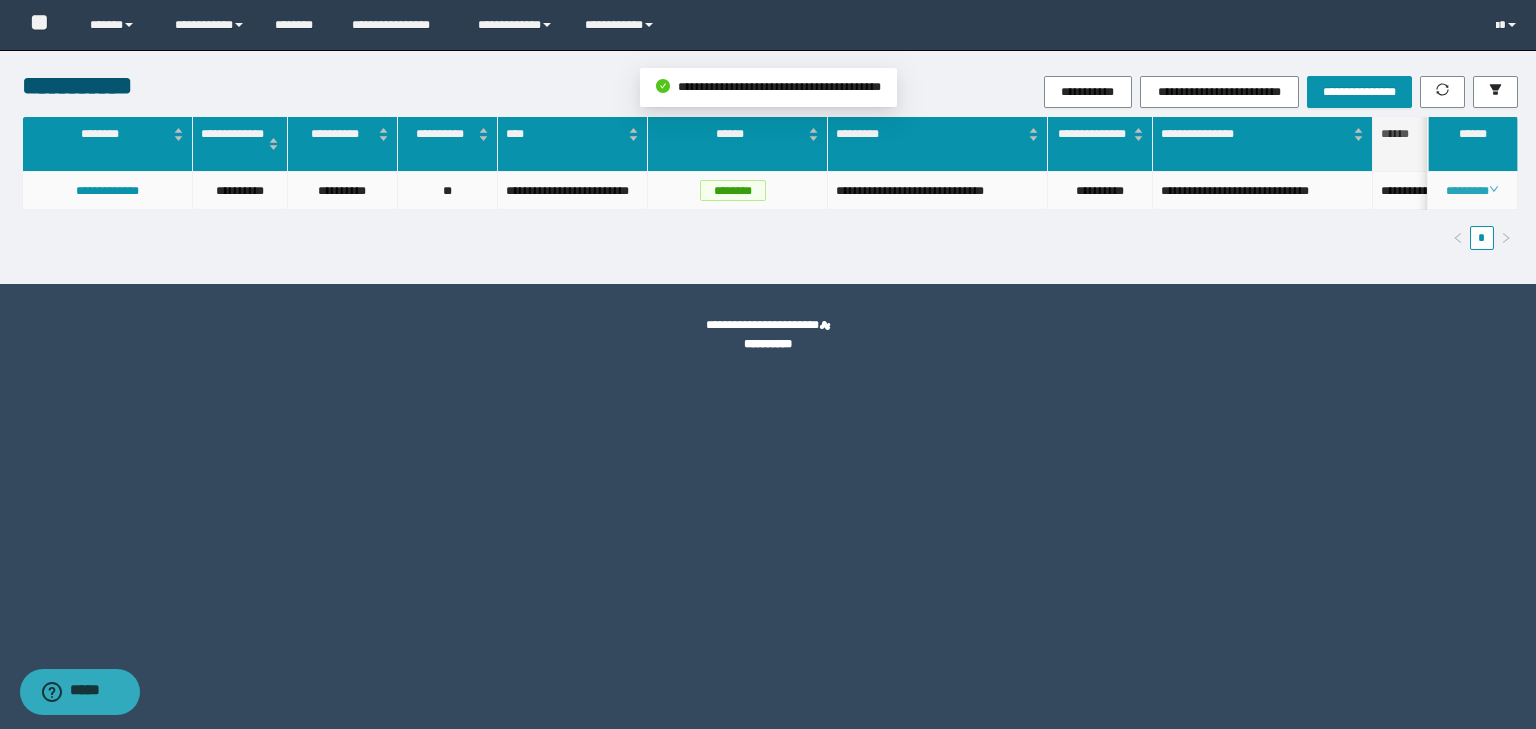 click 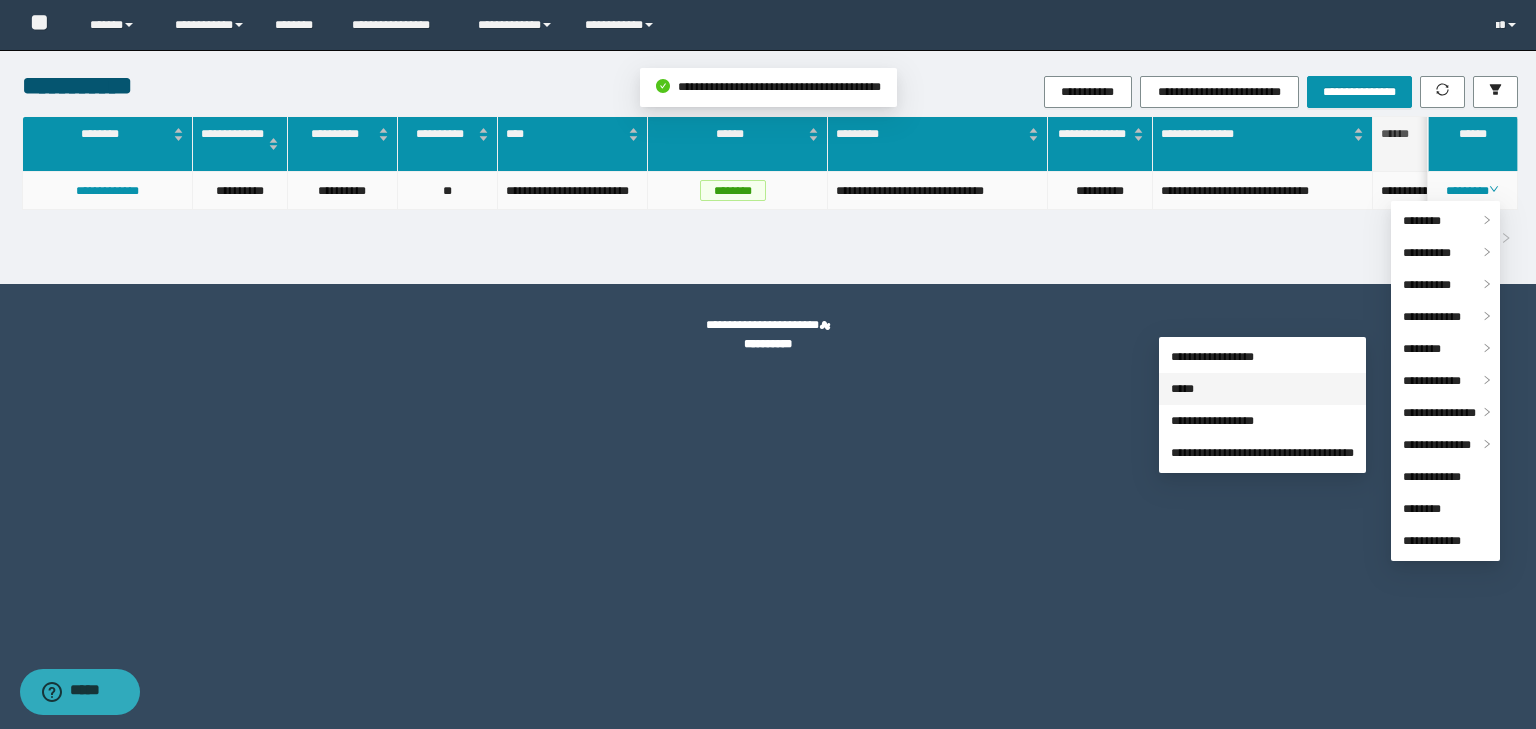 click on "*****" at bounding box center (1182, 389) 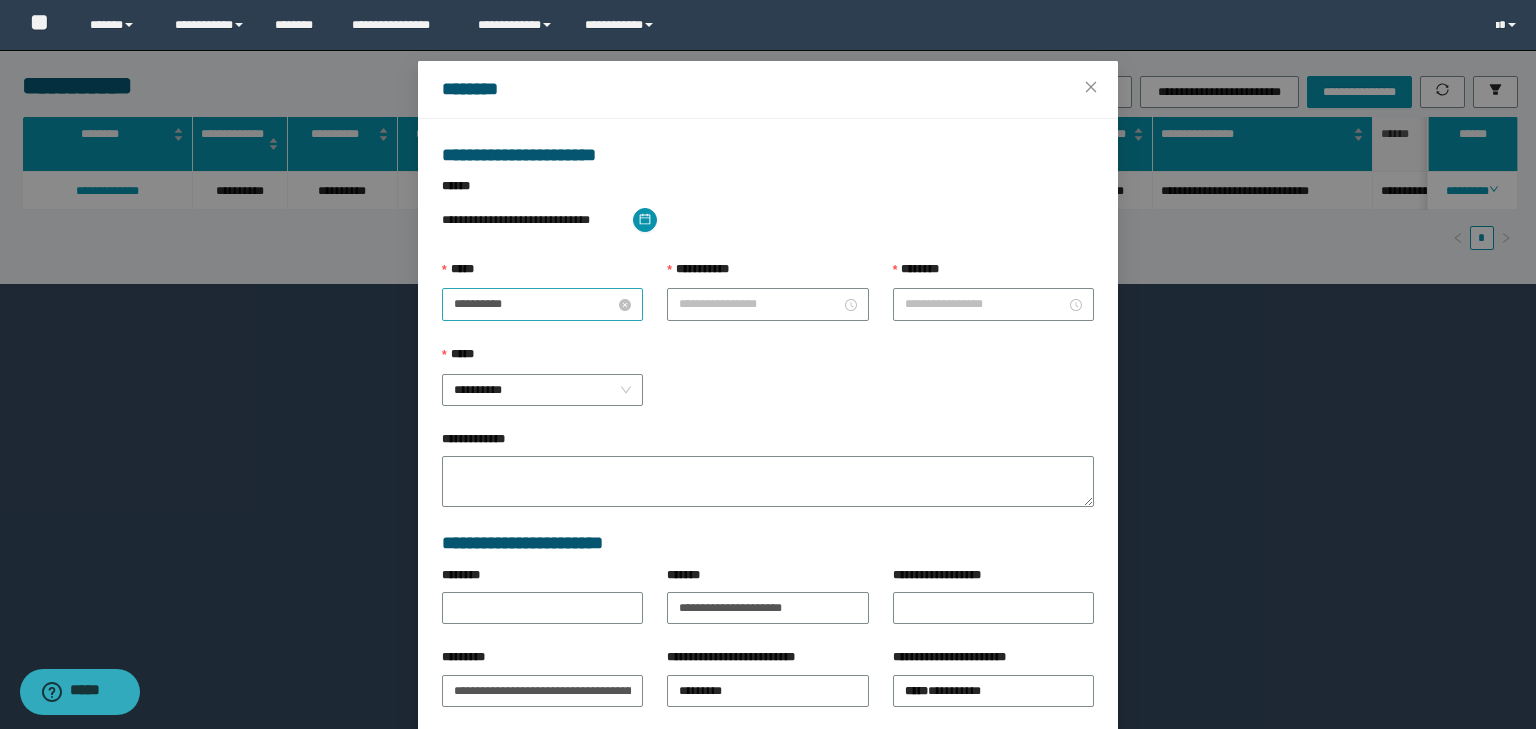 click on "**********" at bounding box center (534, 304) 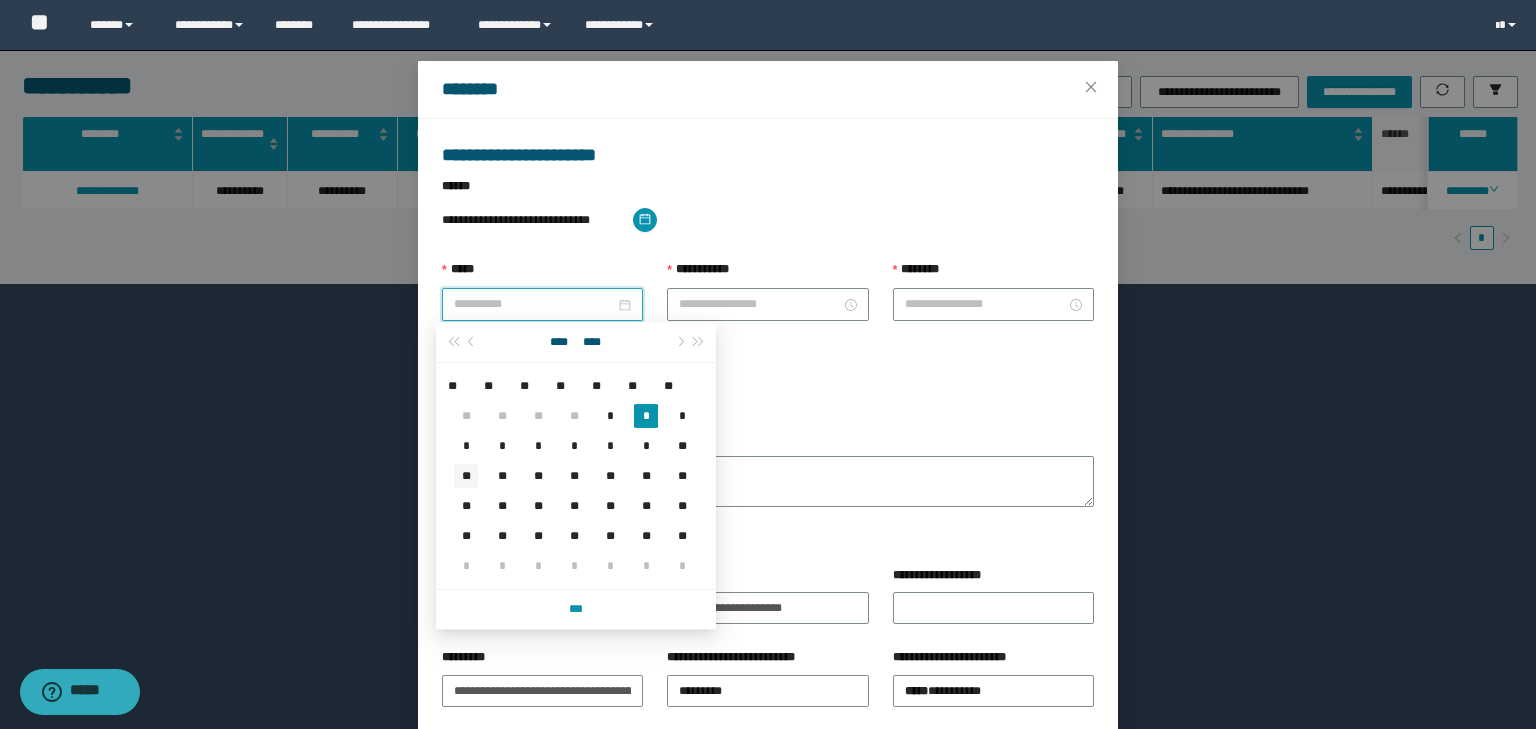 click on "**" at bounding box center (466, 476) 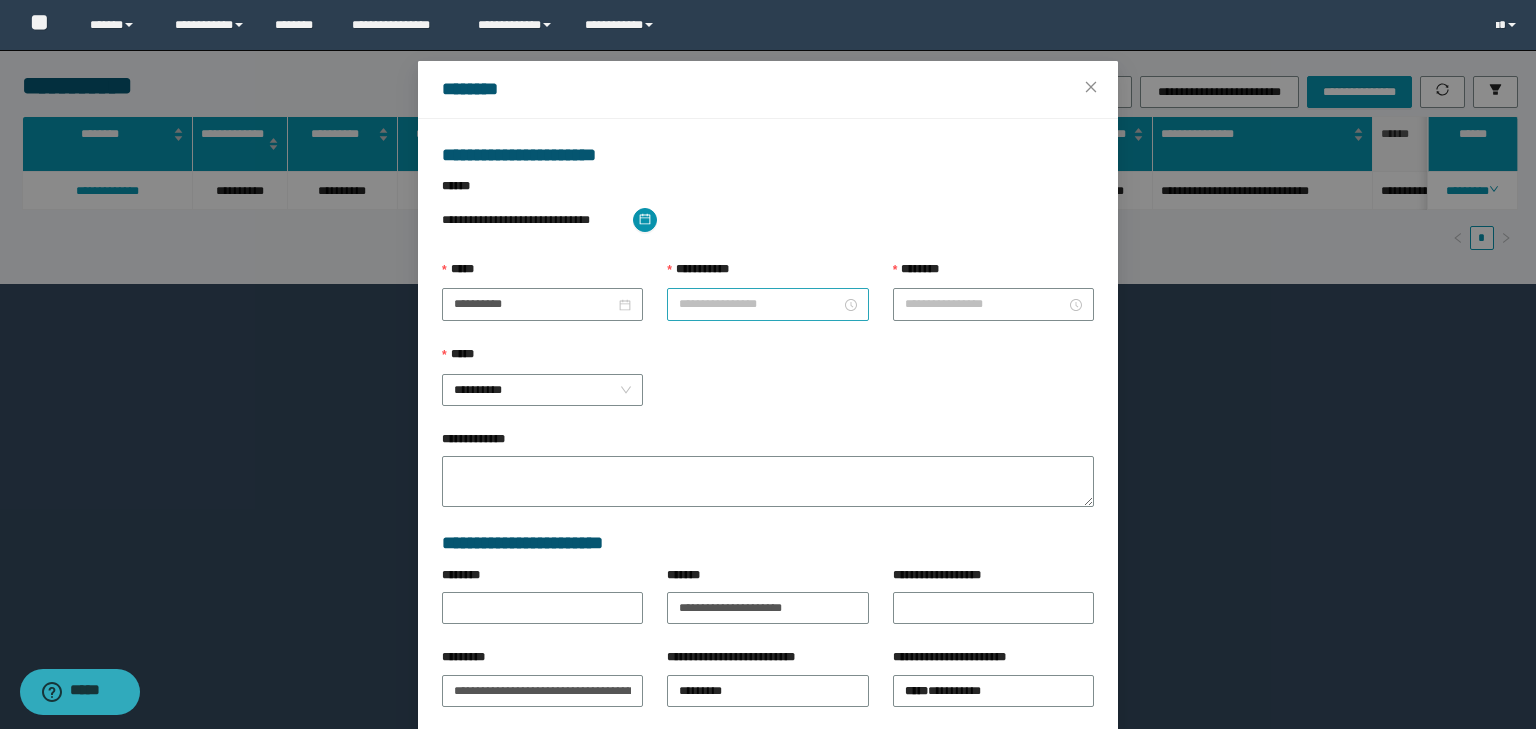 click at bounding box center [767, 304] 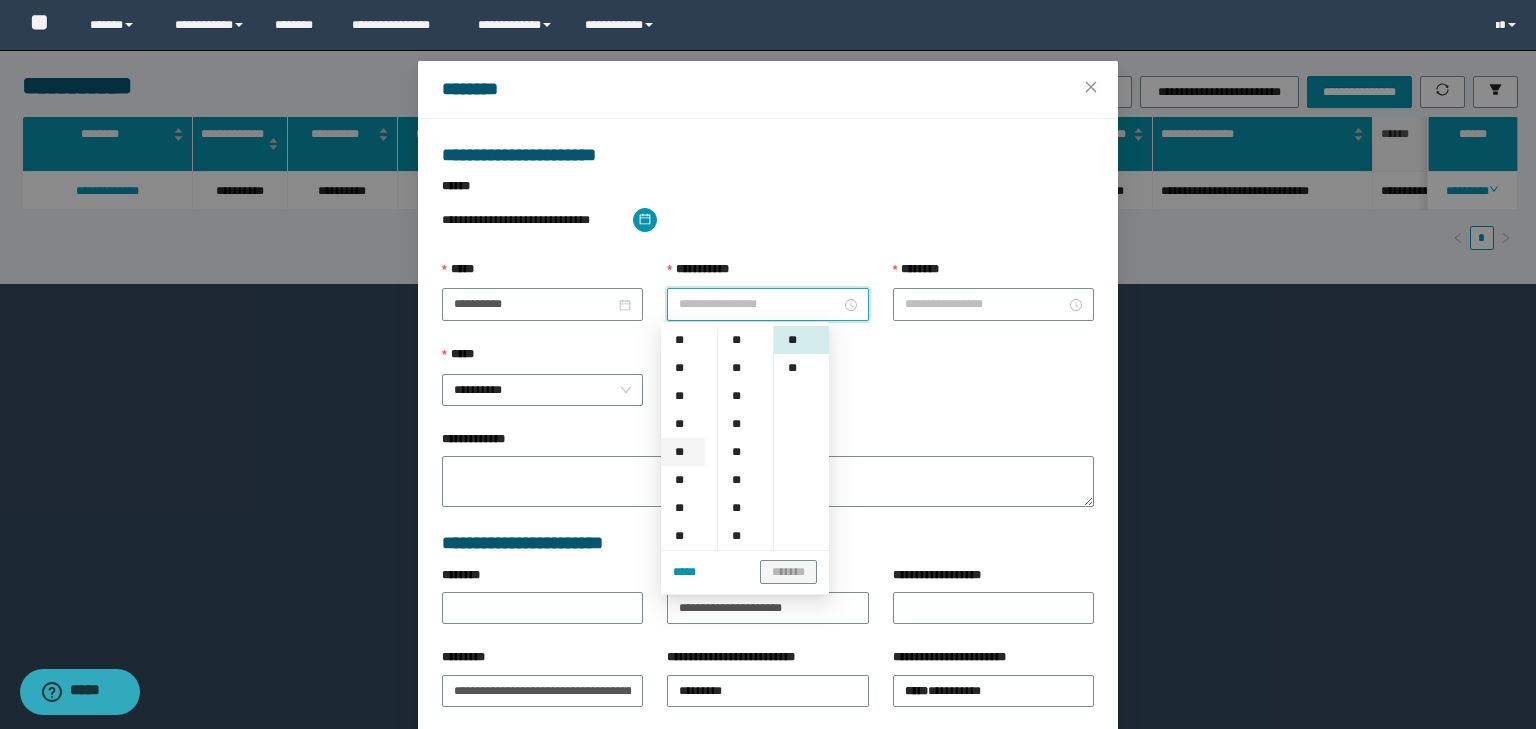 click on "**" at bounding box center [683, 452] 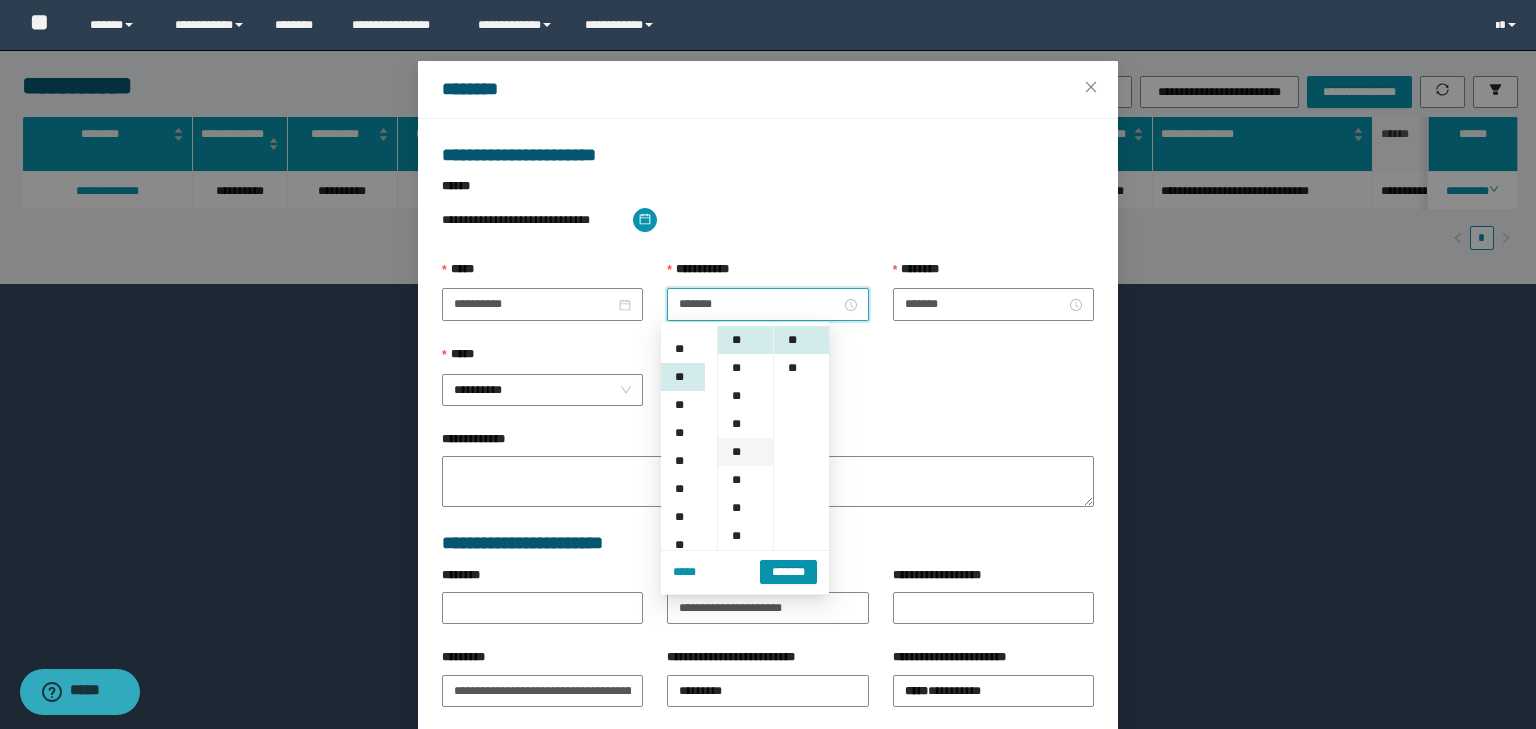 scroll, scrollTop: 112, scrollLeft: 0, axis: vertical 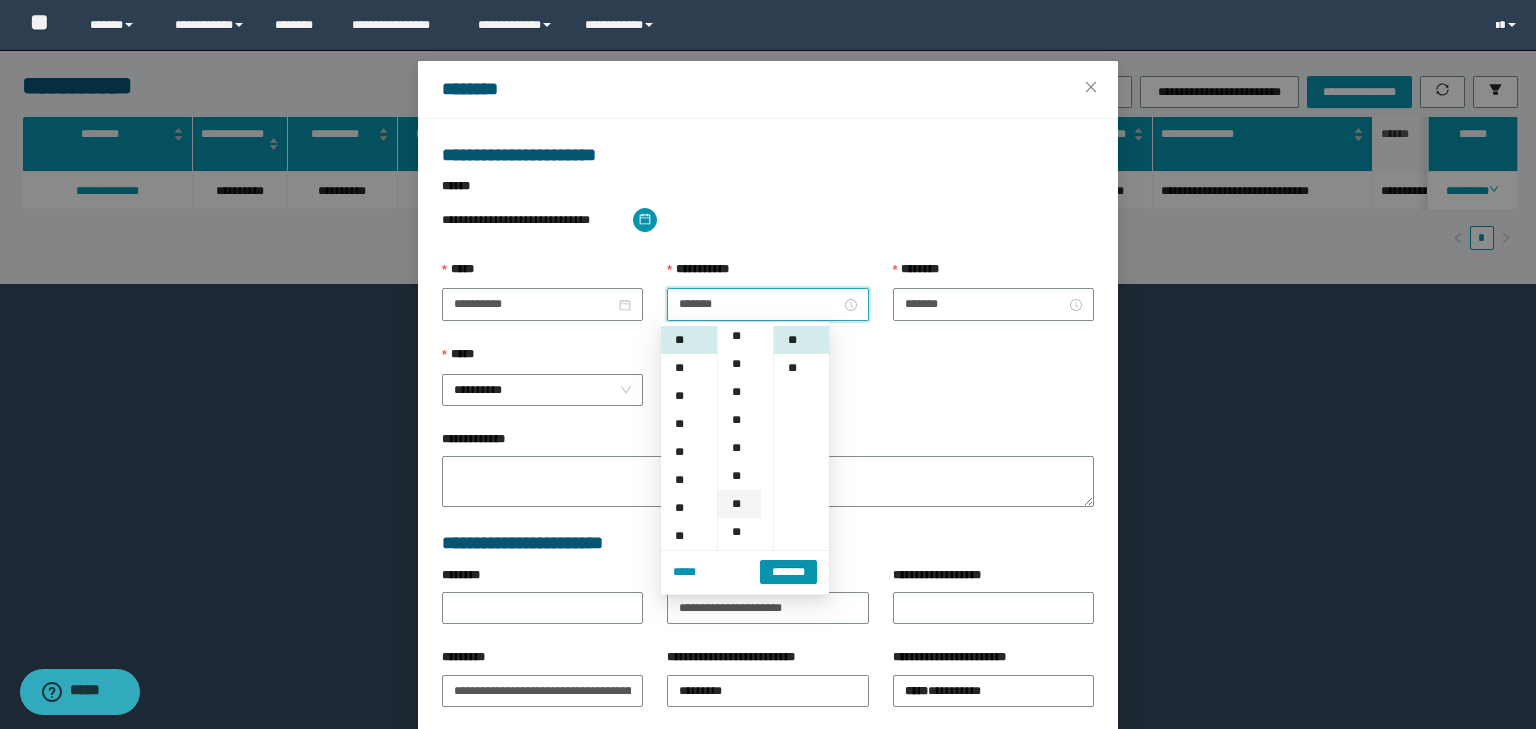 click on "**" at bounding box center (739, 504) 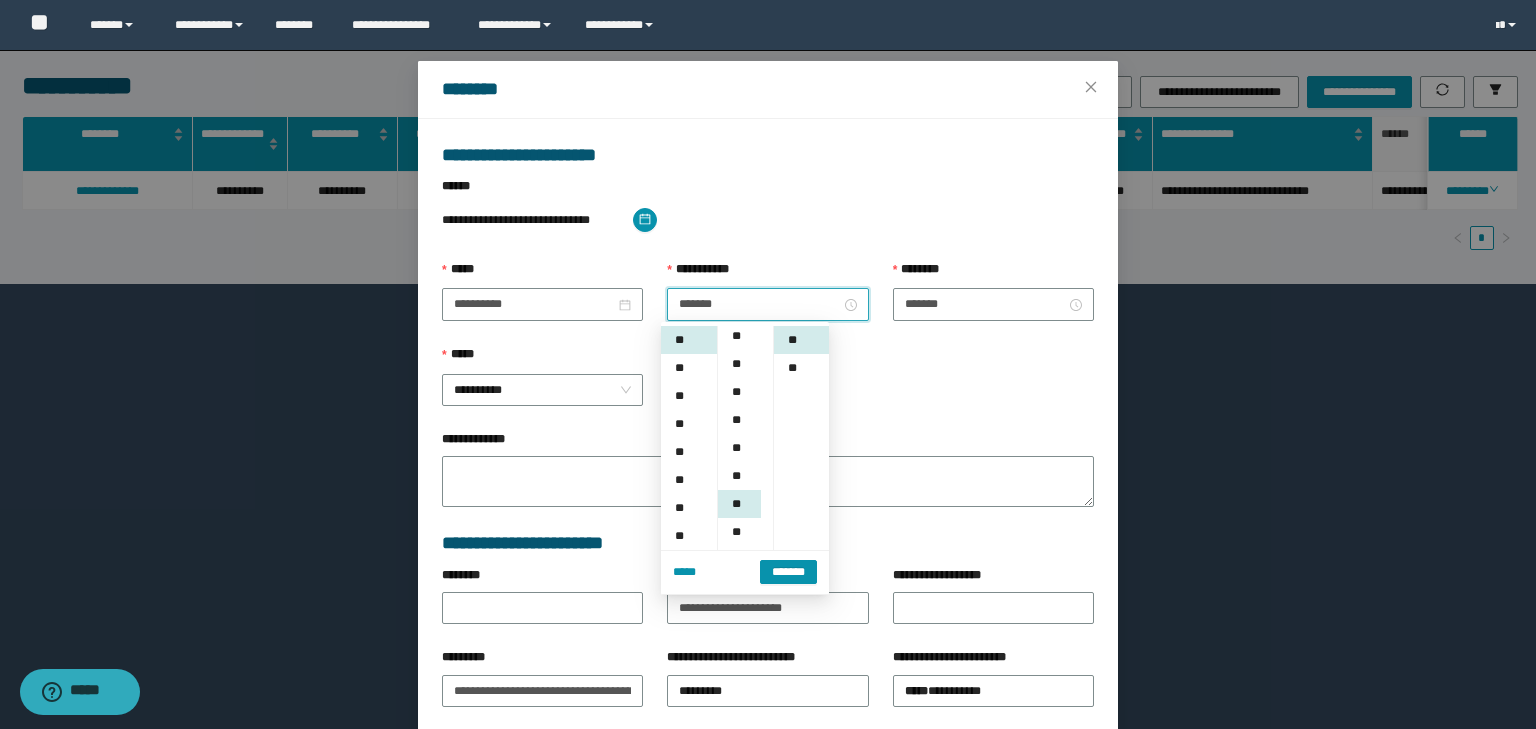 scroll, scrollTop: 224, scrollLeft: 0, axis: vertical 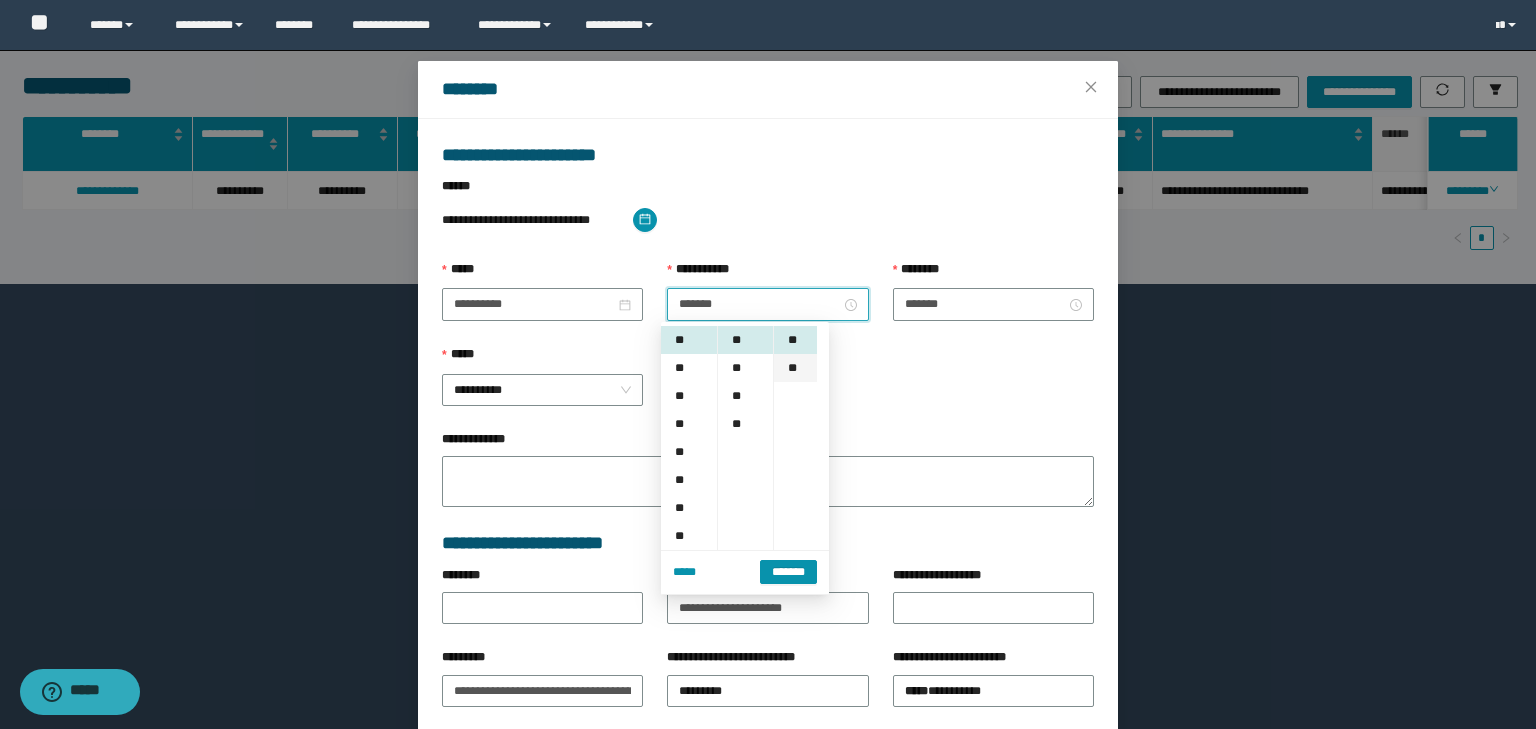 click on "**" at bounding box center [795, 368] 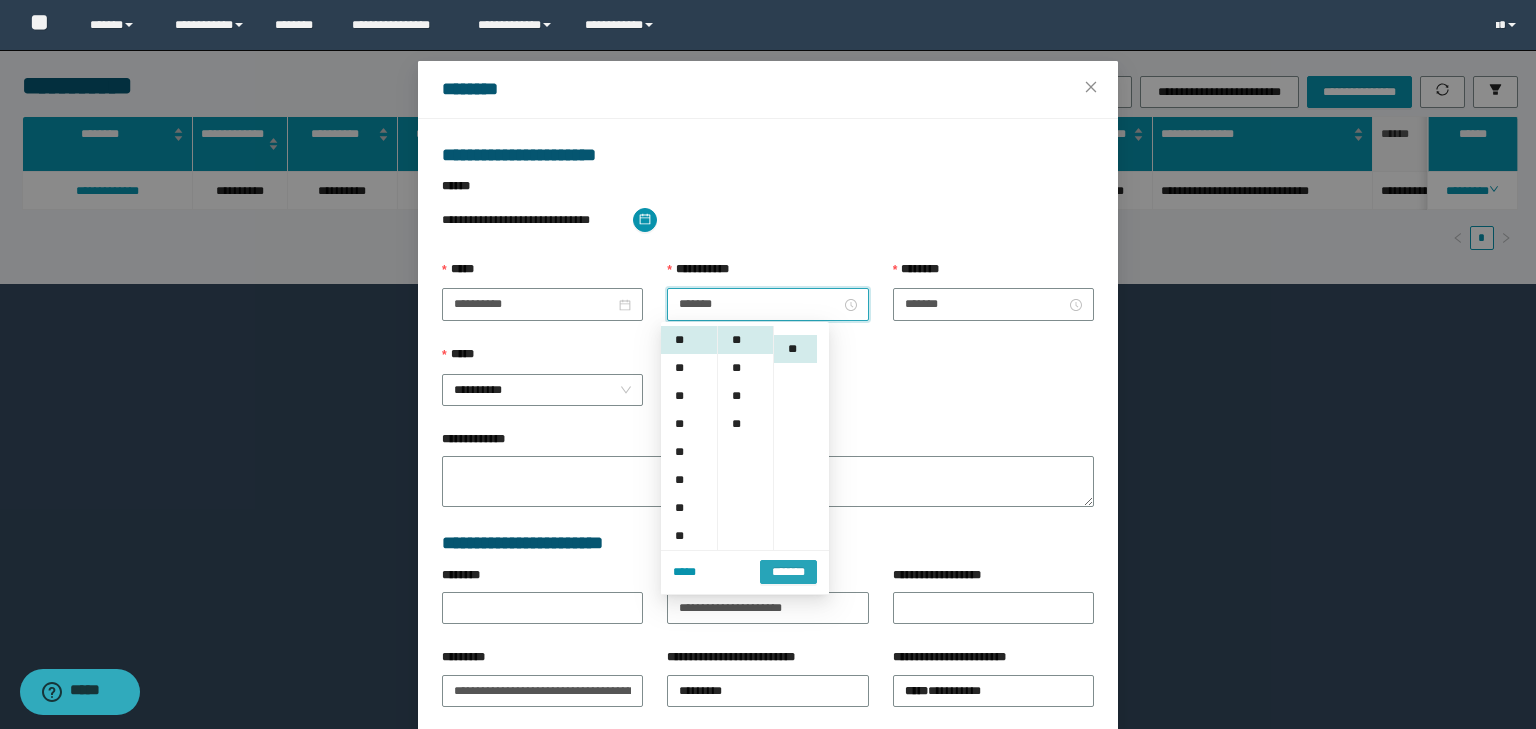 scroll, scrollTop: 28, scrollLeft: 0, axis: vertical 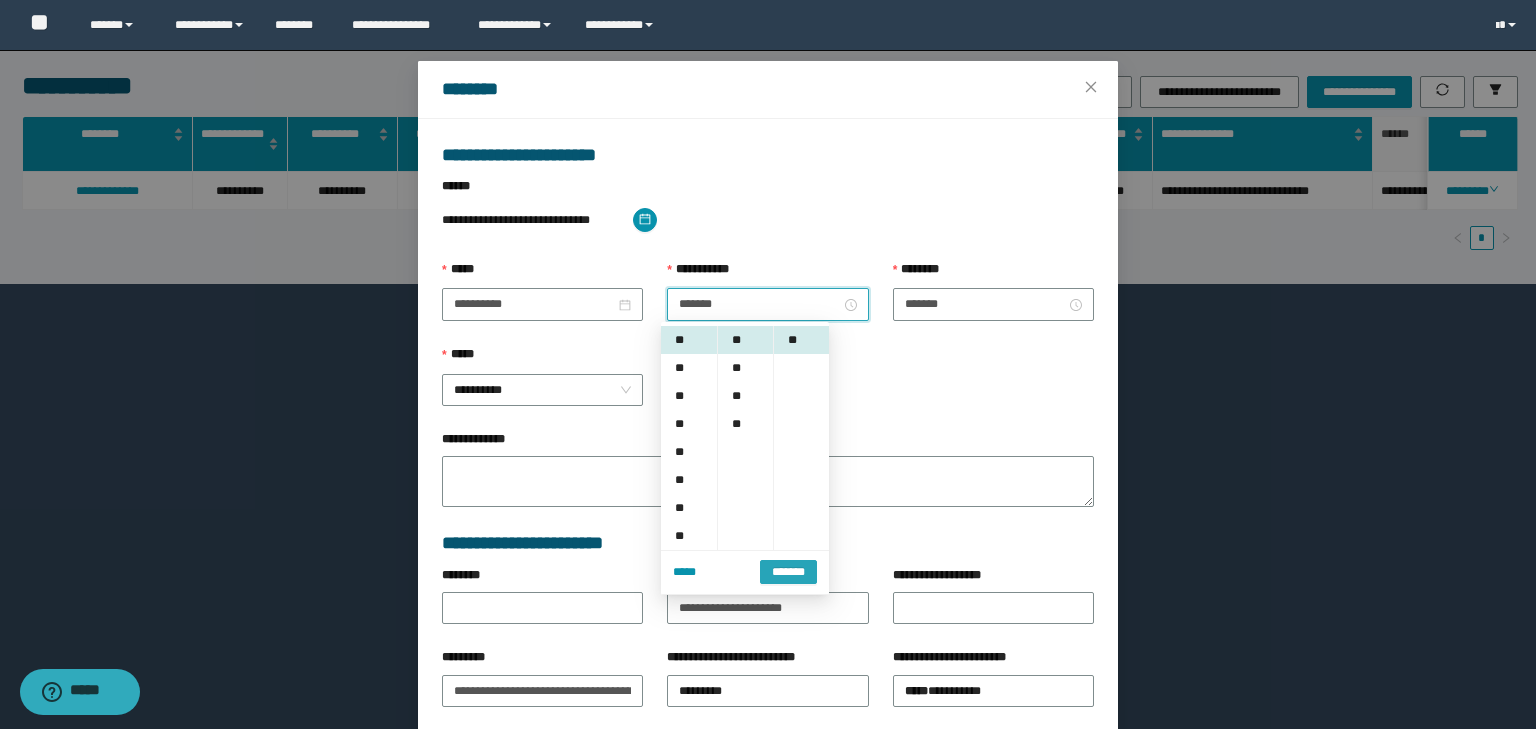 click on "*******" at bounding box center (788, 572) 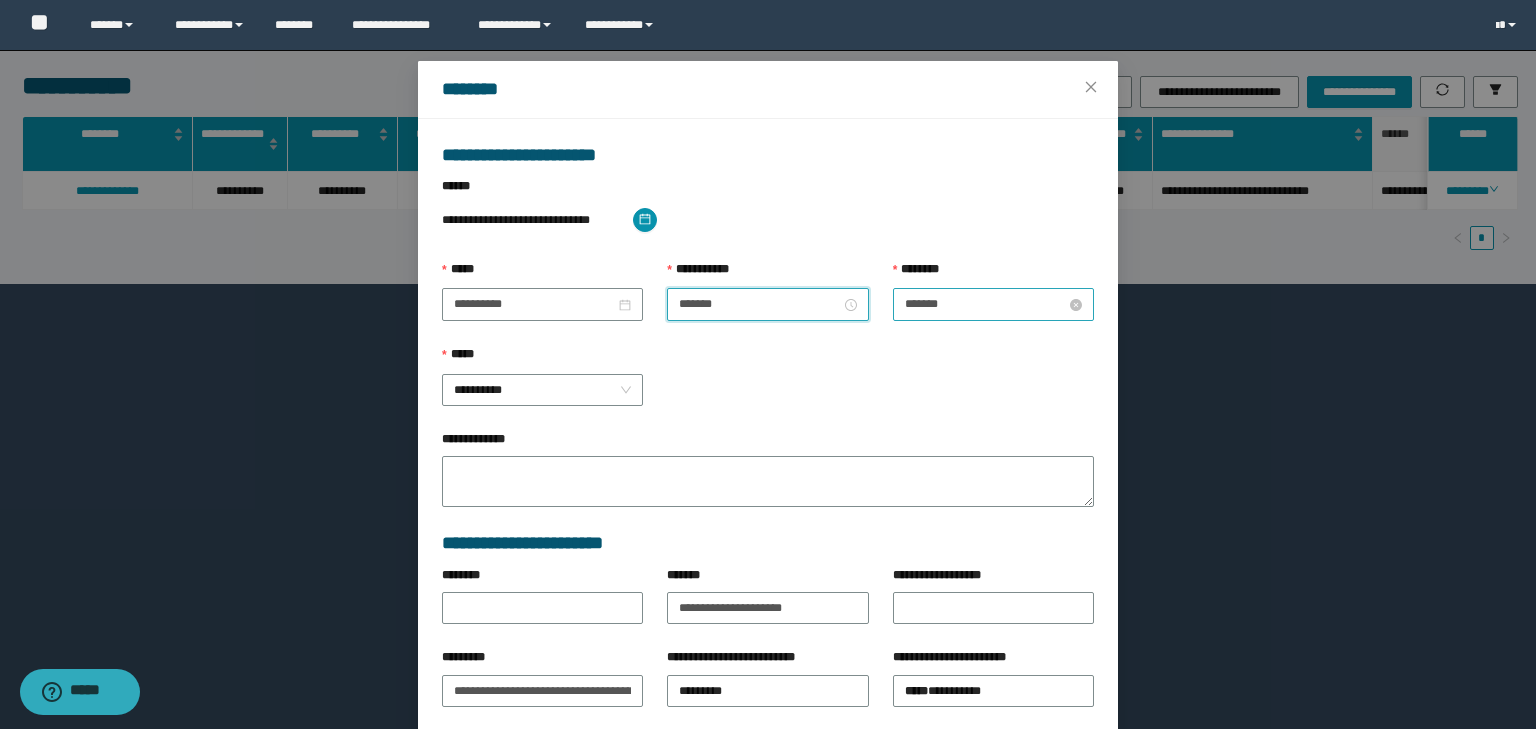 click on "*******" at bounding box center (985, 304) 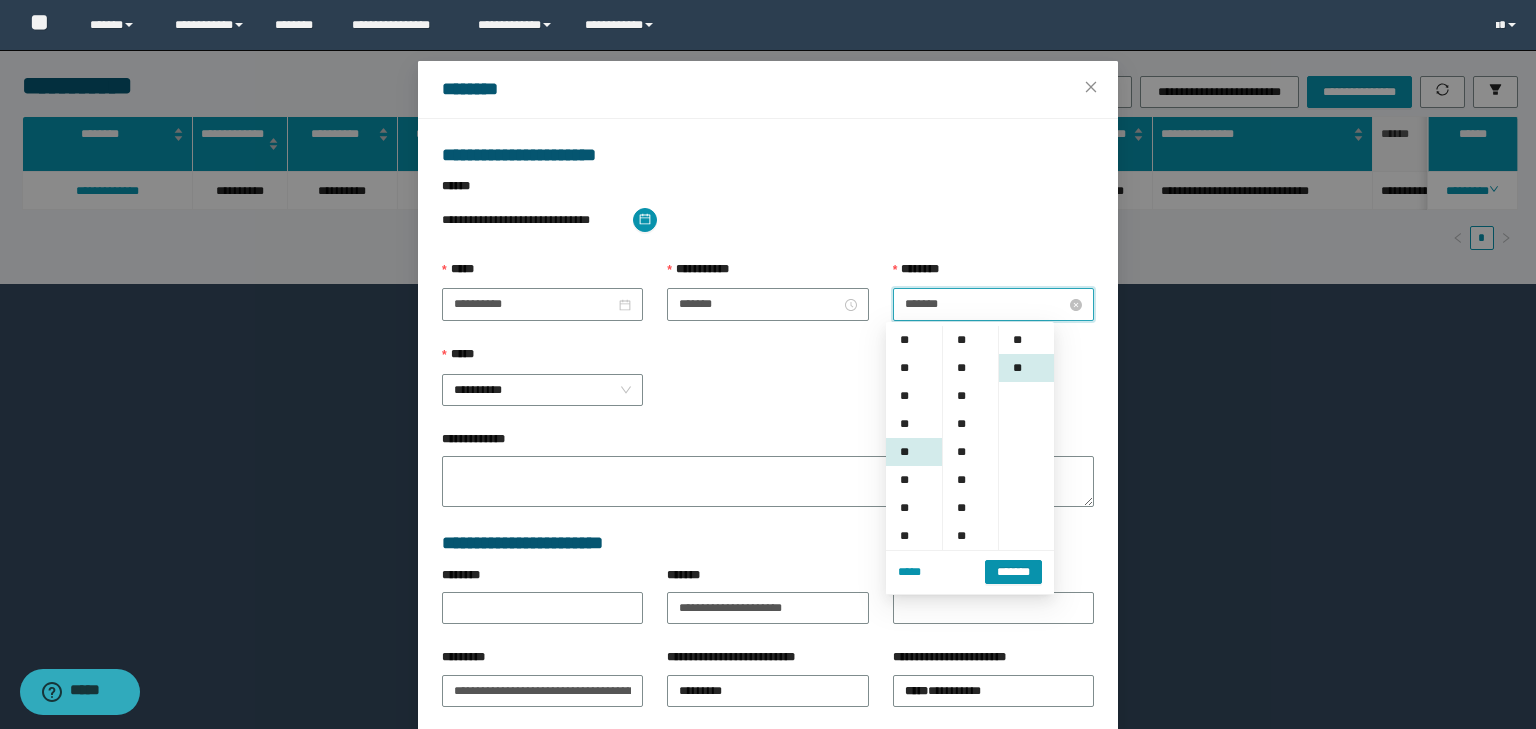 scroll, scrollTop: 112, scrollLeft: 0, axis: vertical 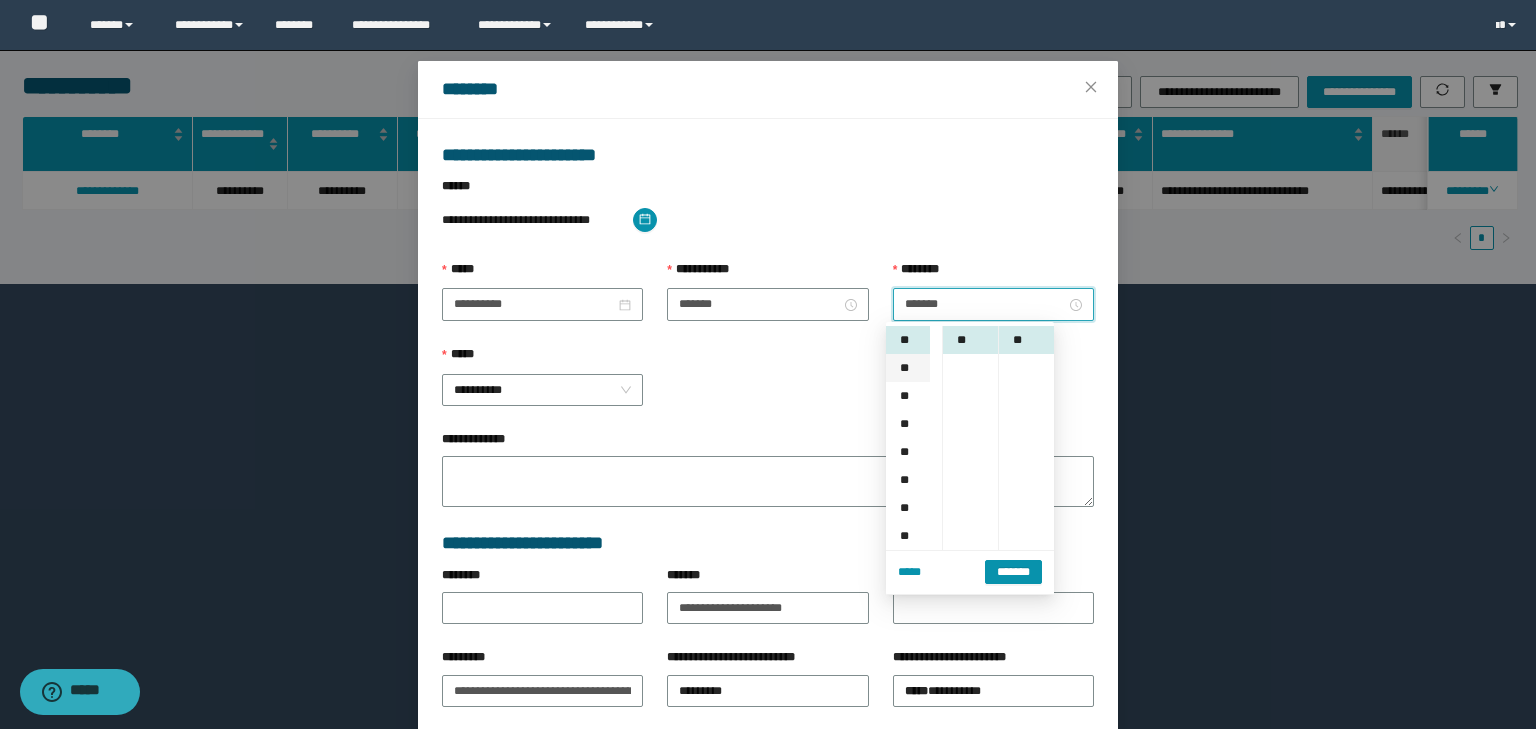 click on "**" at bounding box center (908, 368) 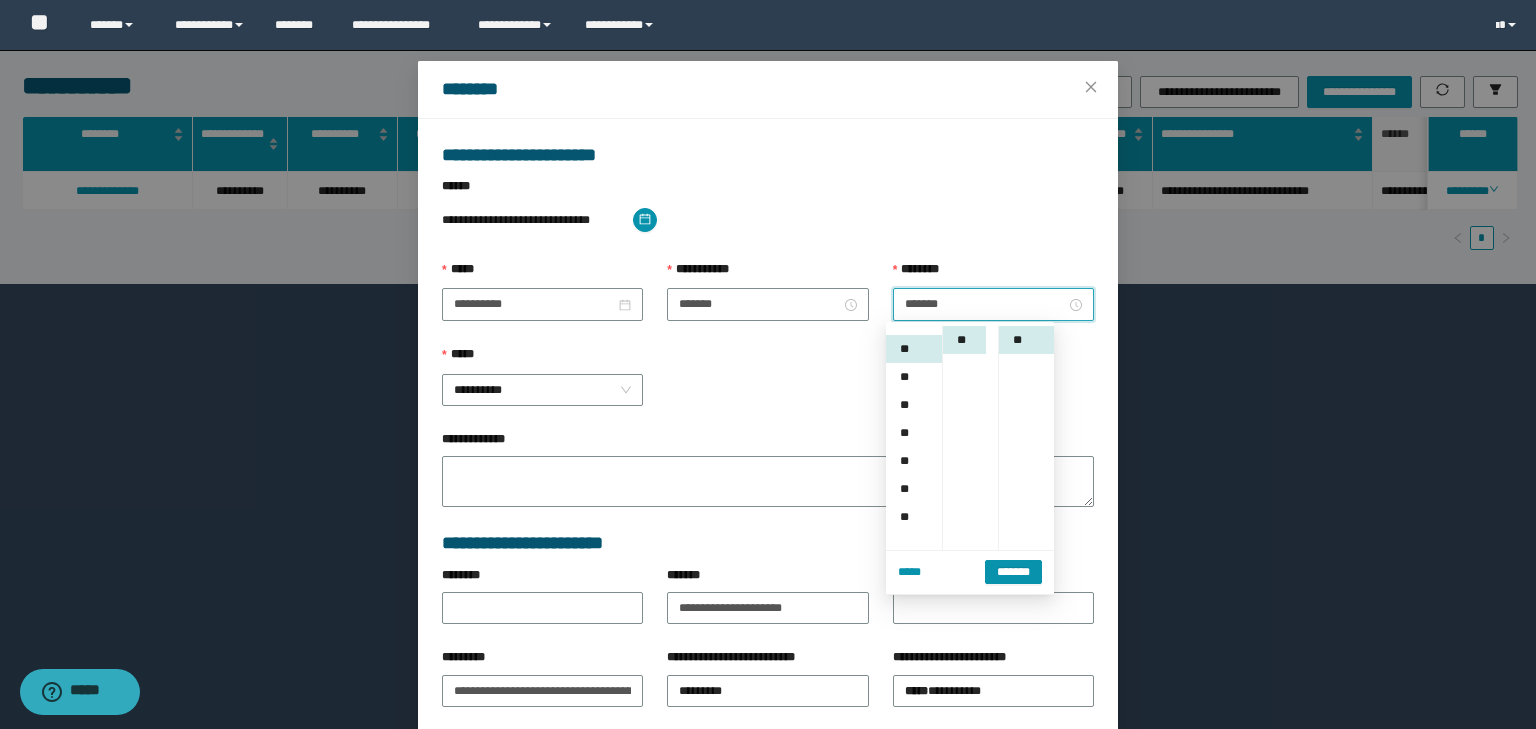 scroll, scrollTop: 140, scrollLeft: 0, axis: vertical 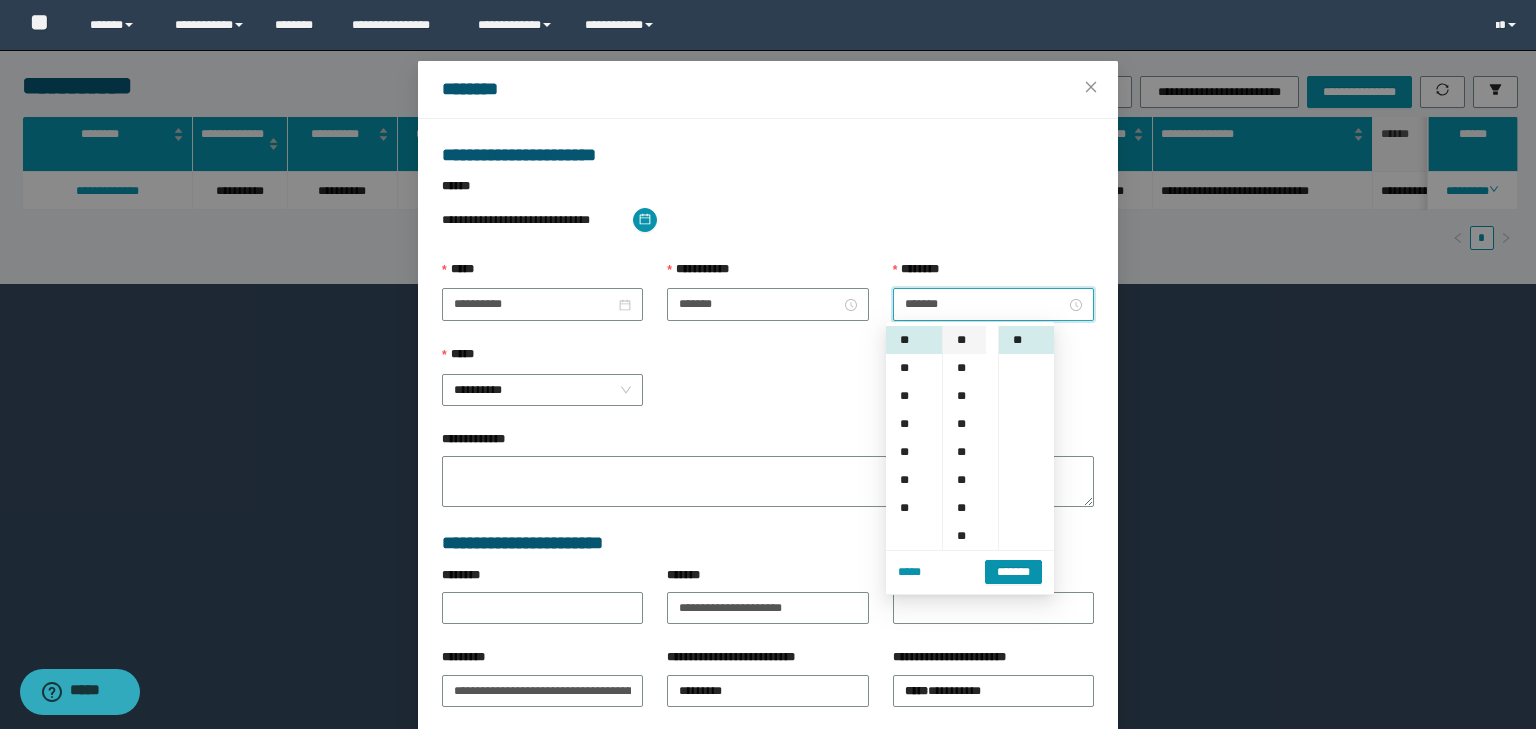 click on "**" at bounding box center (964, 340) 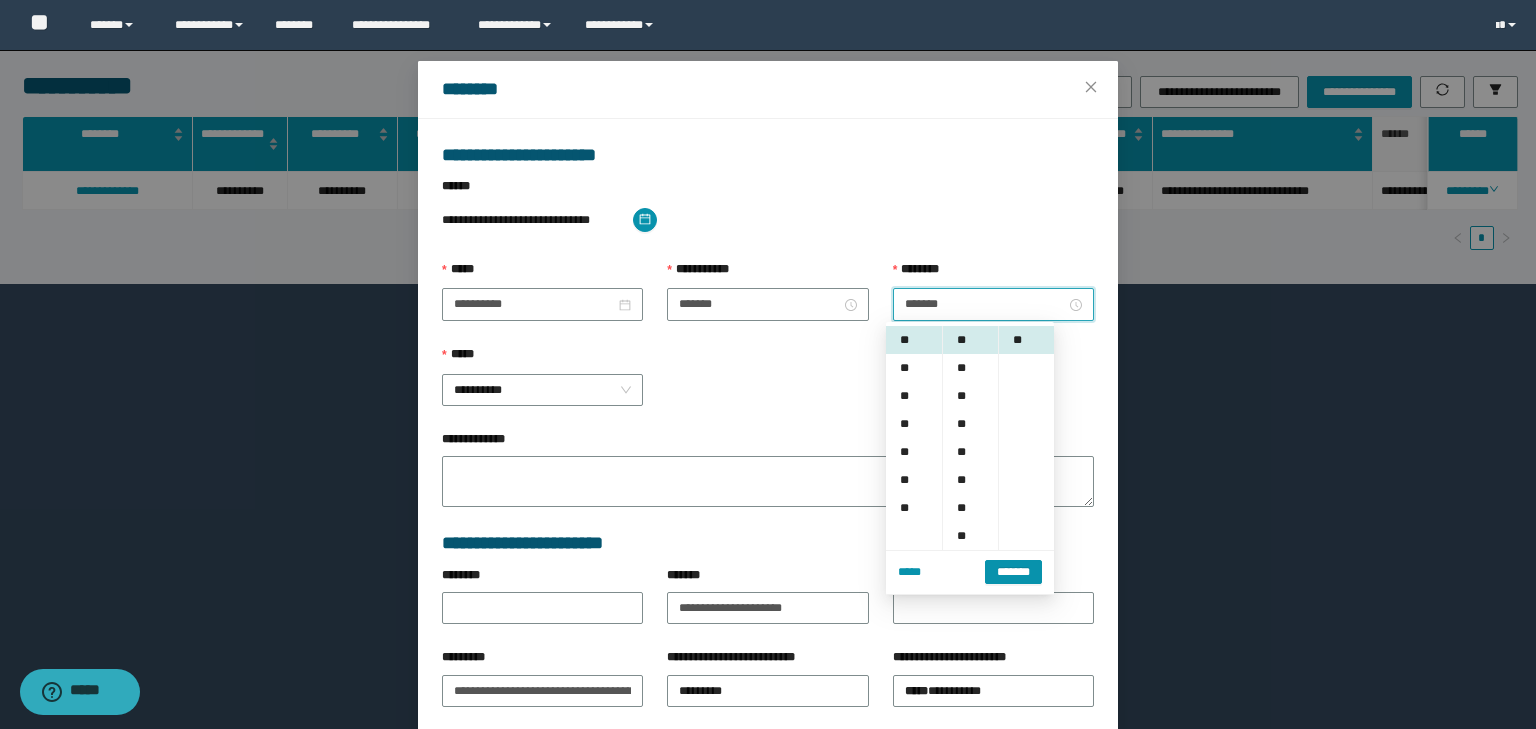 click on "*******" at bounding box center (1013, 572) 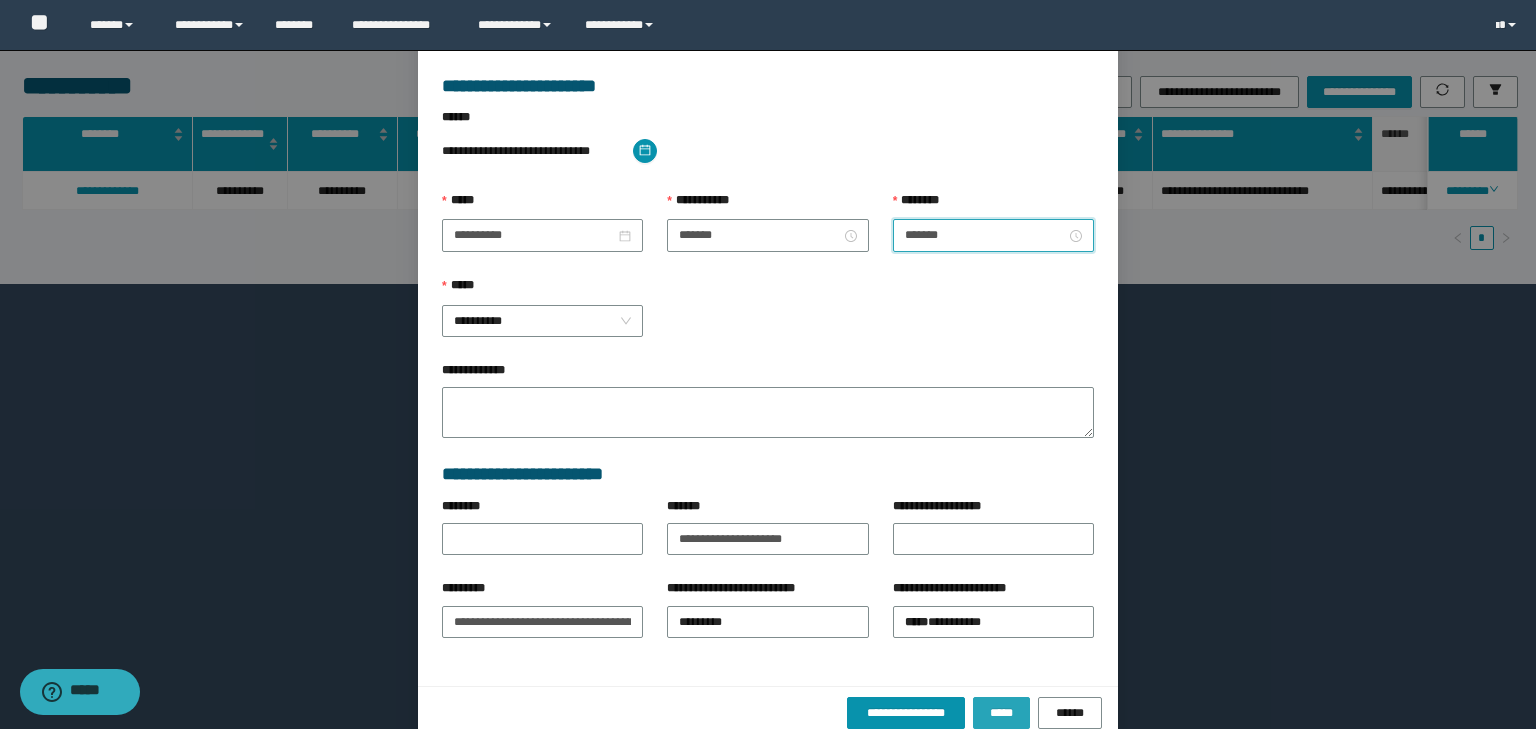 scroll, scrollTop: 139, scrollLeft: 0, axis: vertical 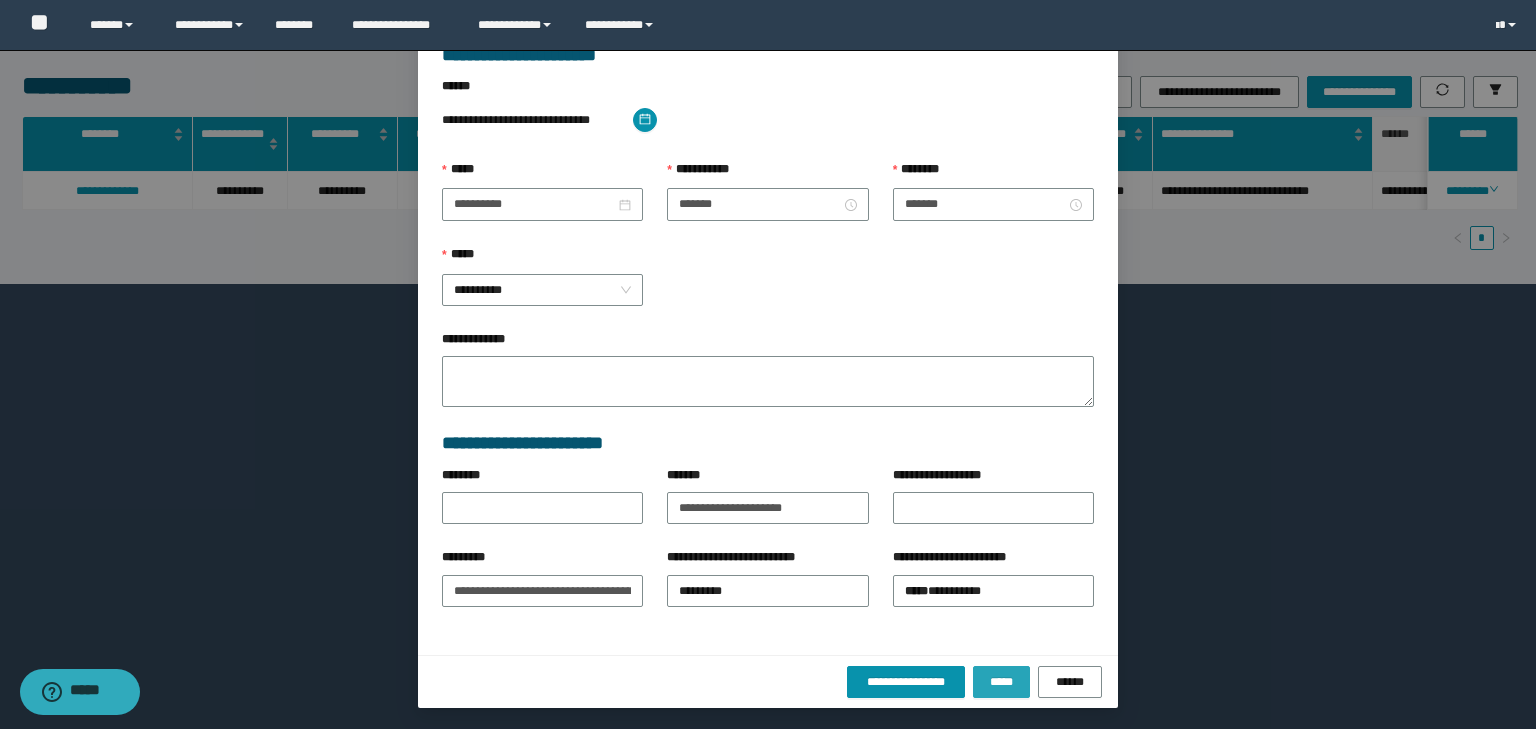 click on "*****" at bounding box center (1001, 682) 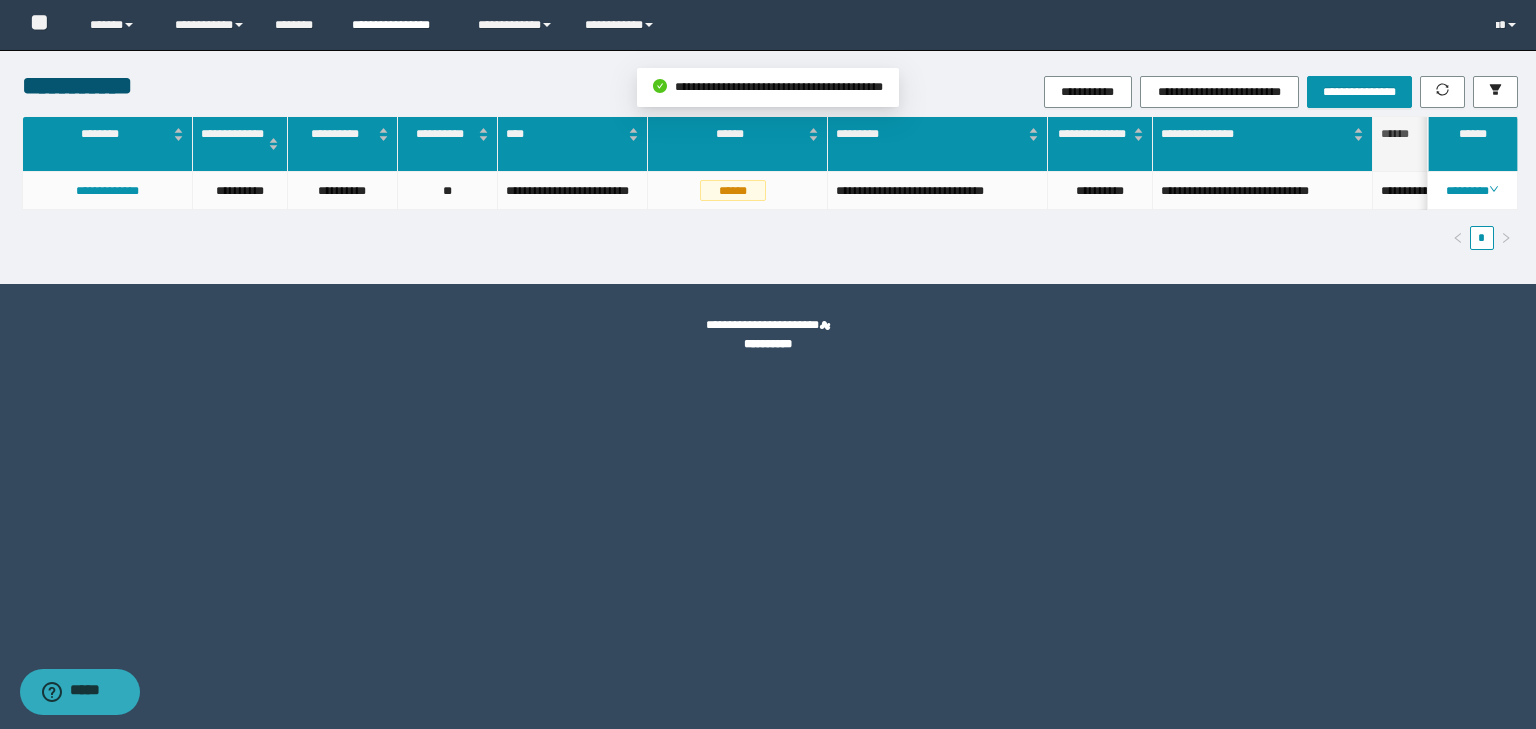scroll, scrollTop: 0, scrollLeft: 0, axis: both 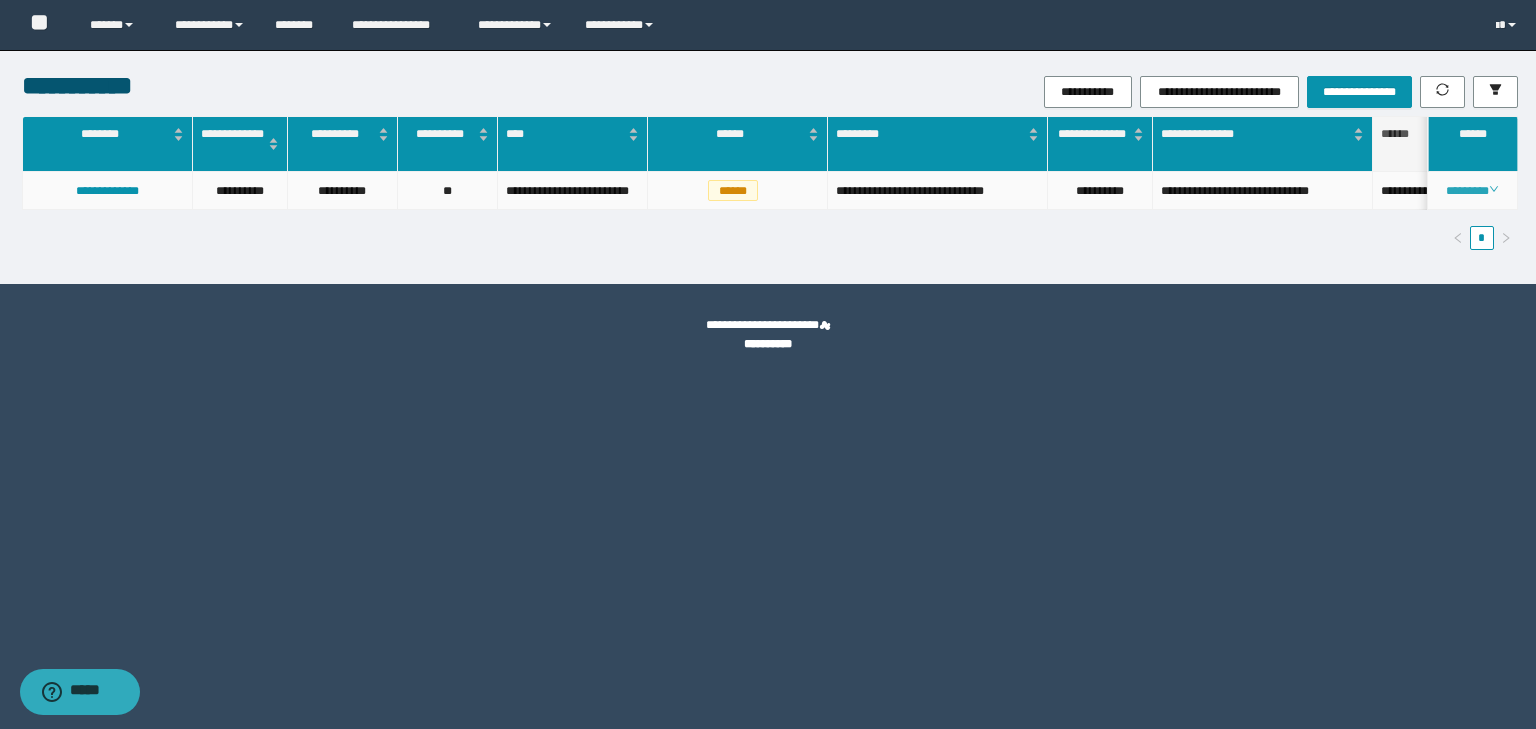 click 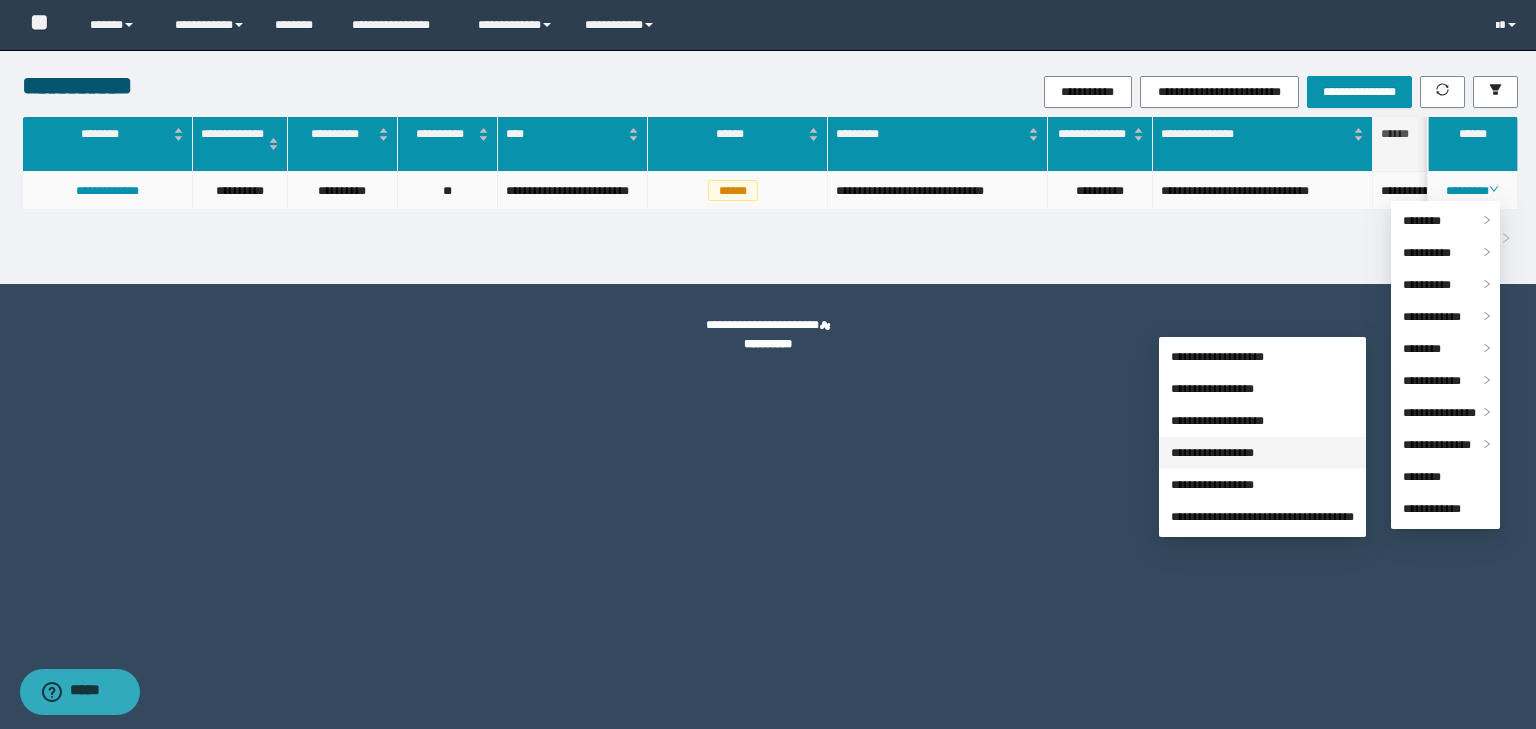 click on "**********" at bounding box center [1212, 453] 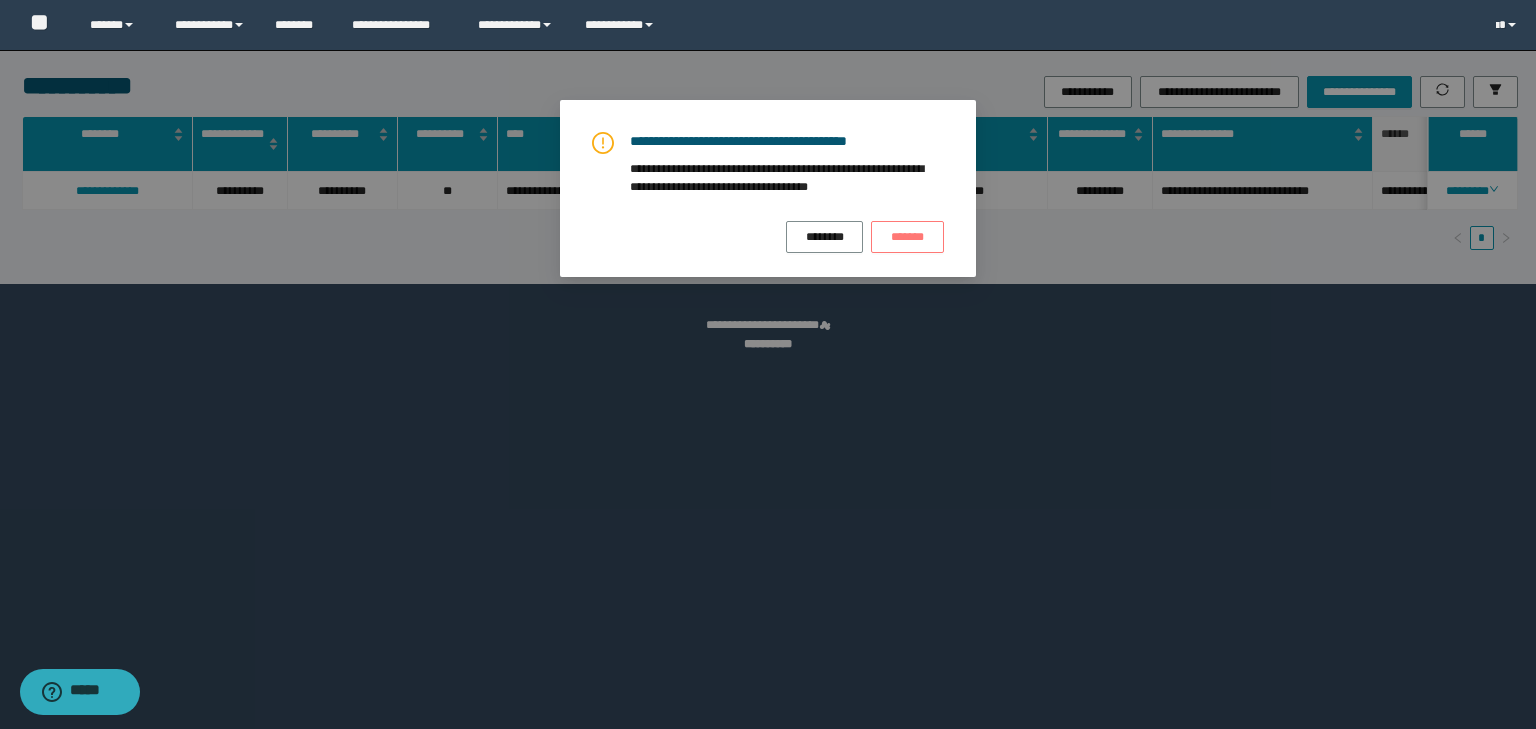 click on "*******" at bounding box center [907, 237] 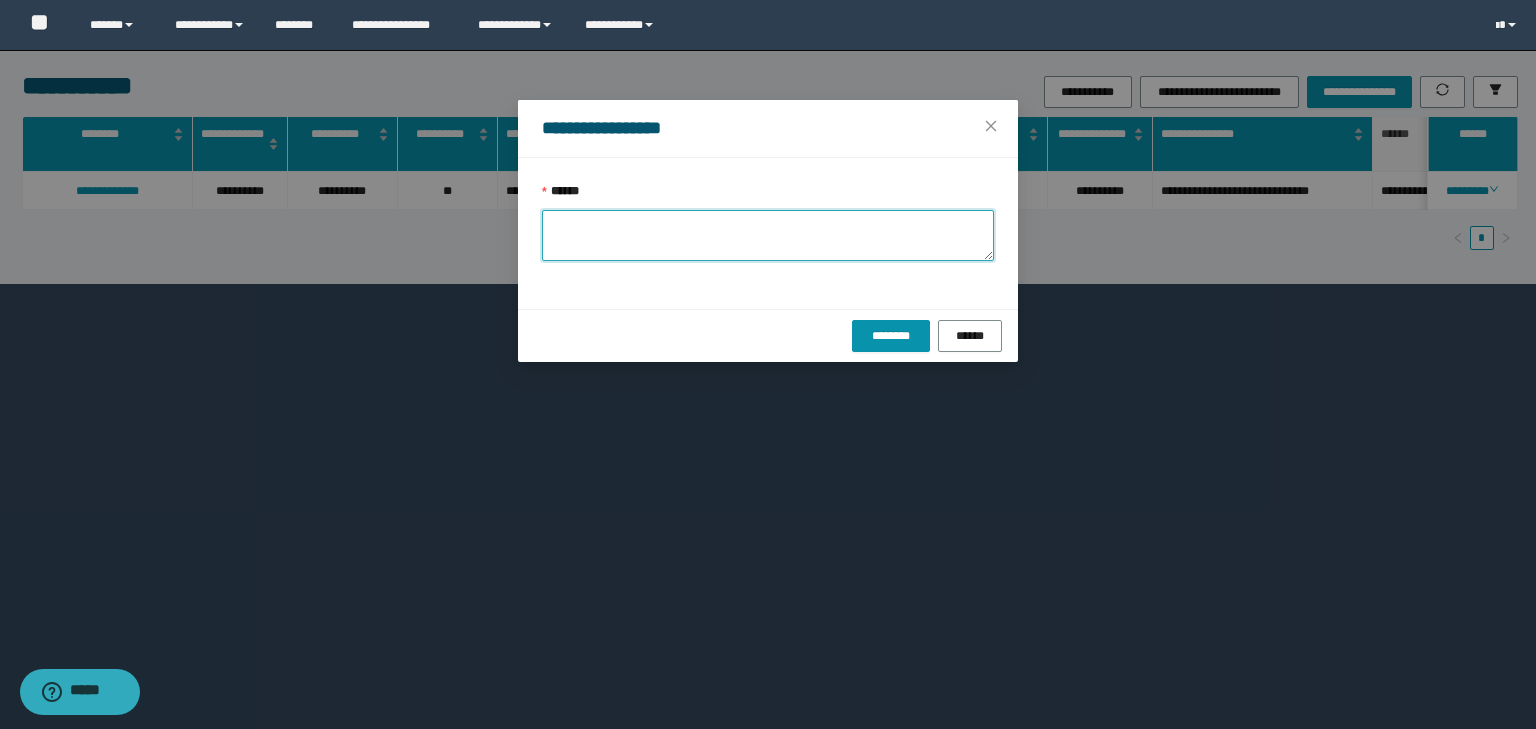 click on "******" at bounding box center (768, 235) 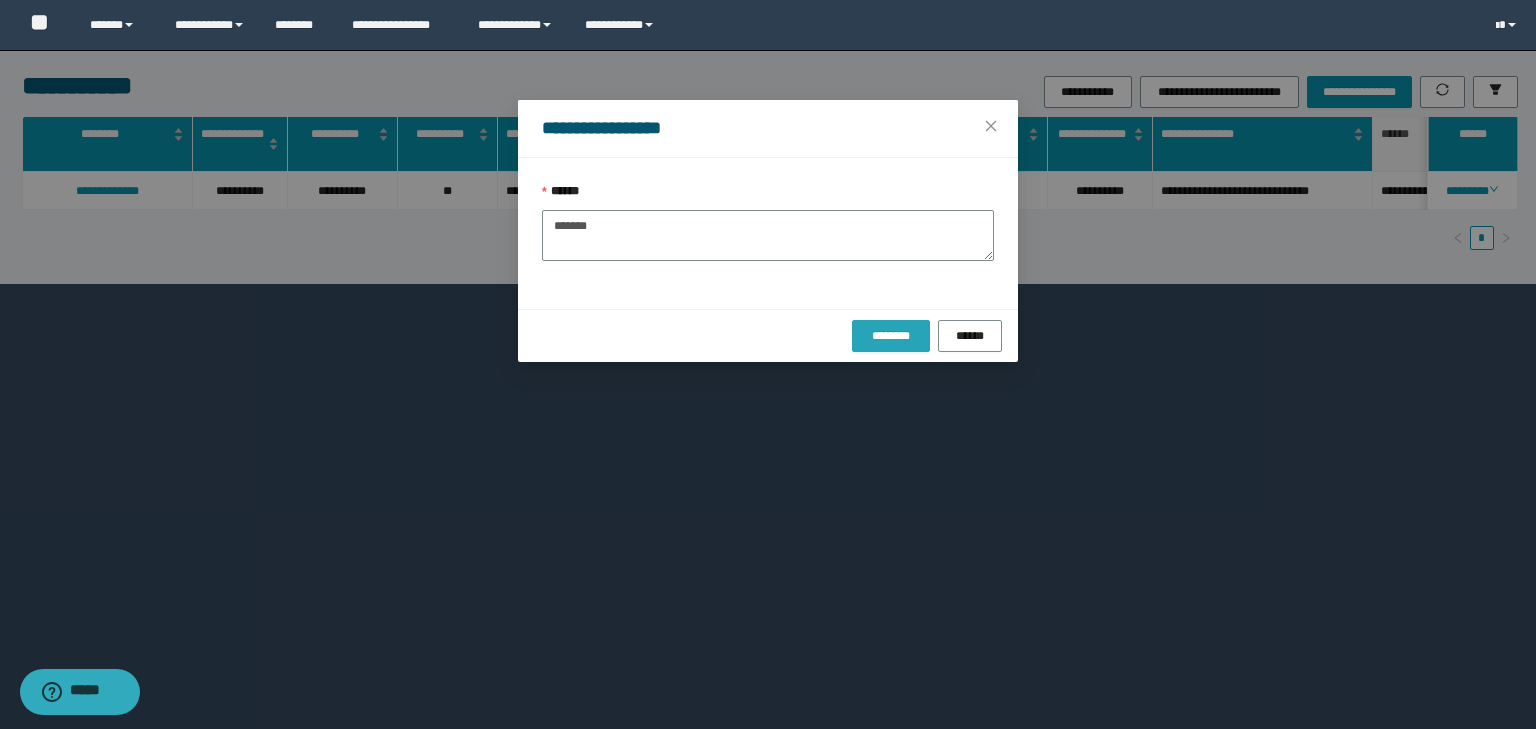 click on "********" at bounding box center [890, 336] 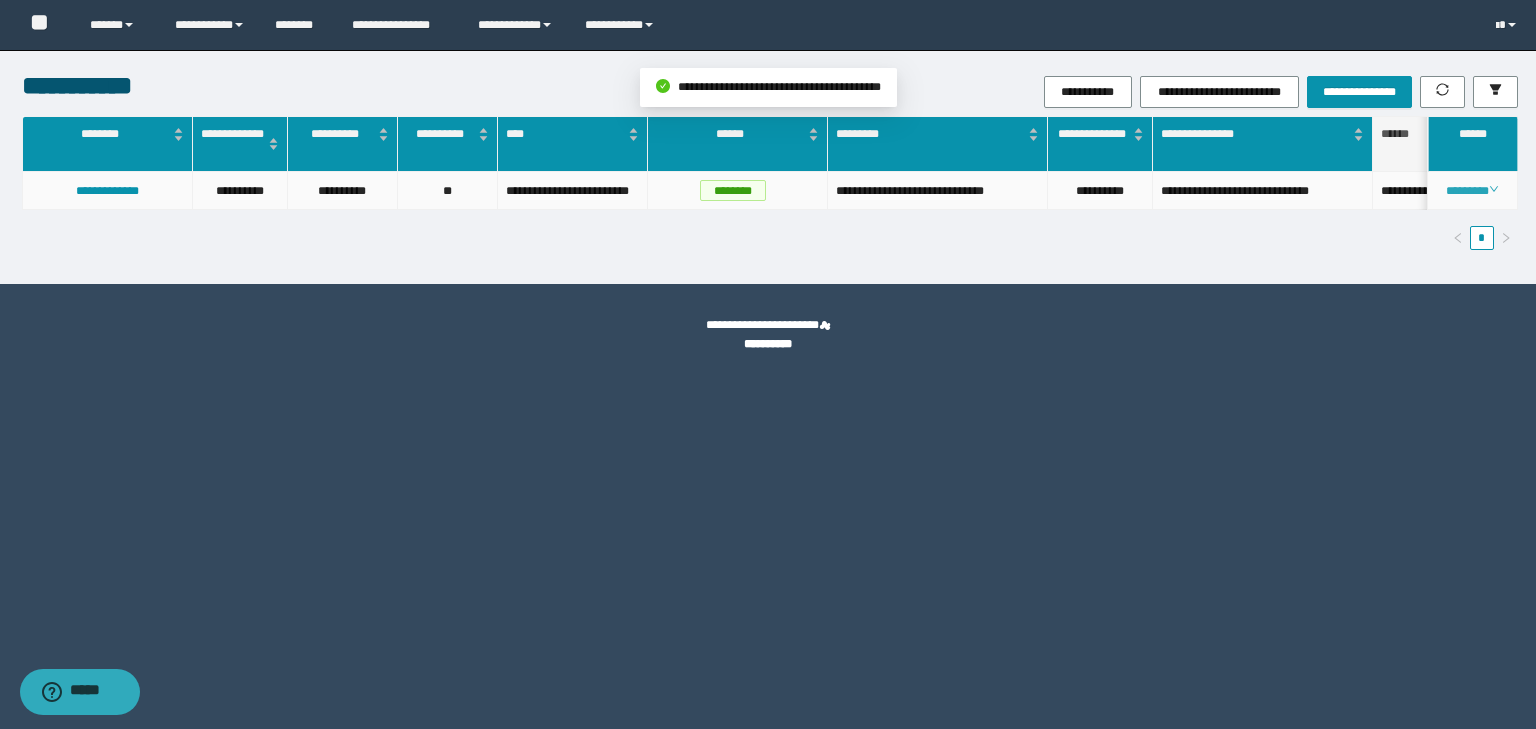 click 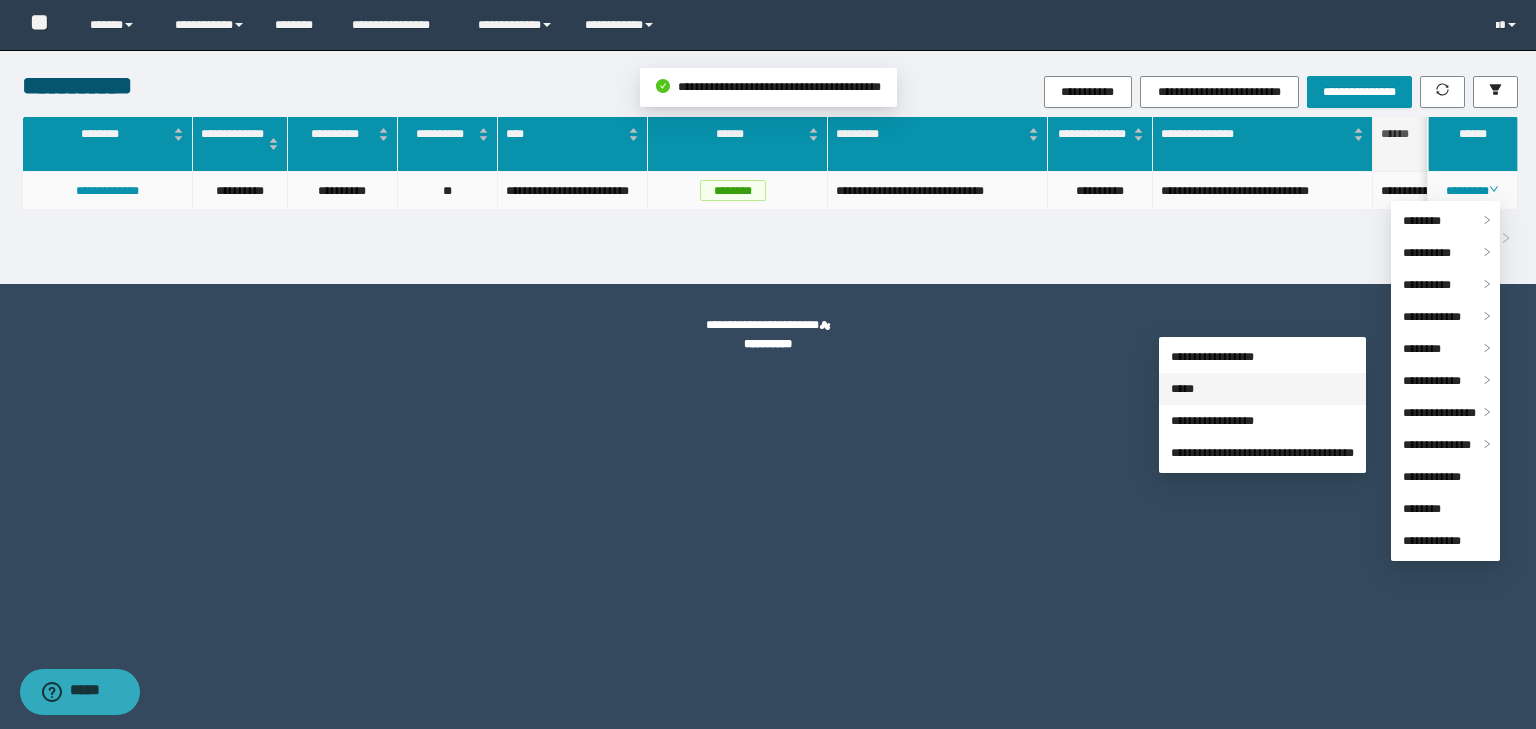 click on "*****" at bounding box center [1182, 389] 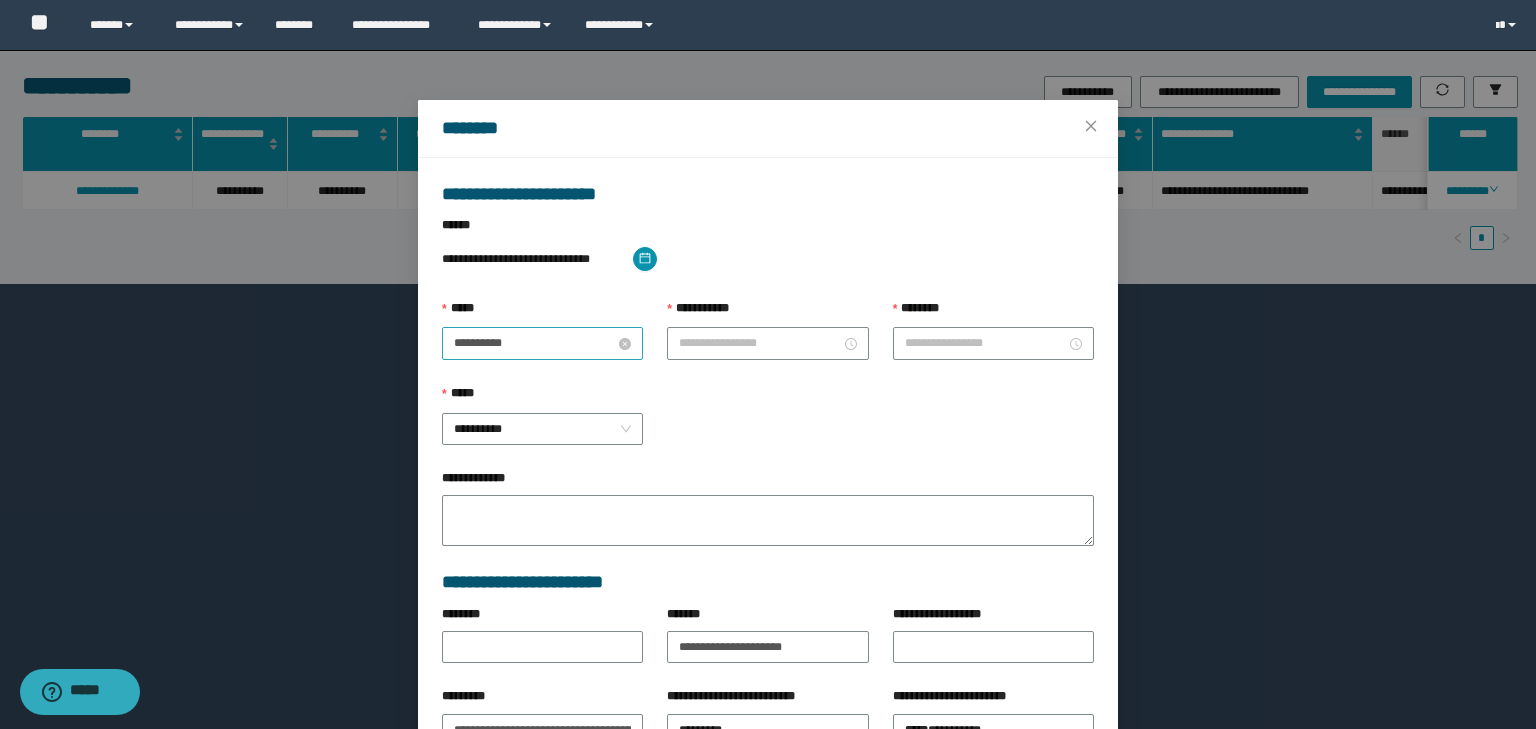 click on "**********" at bounding box center [534, 343] 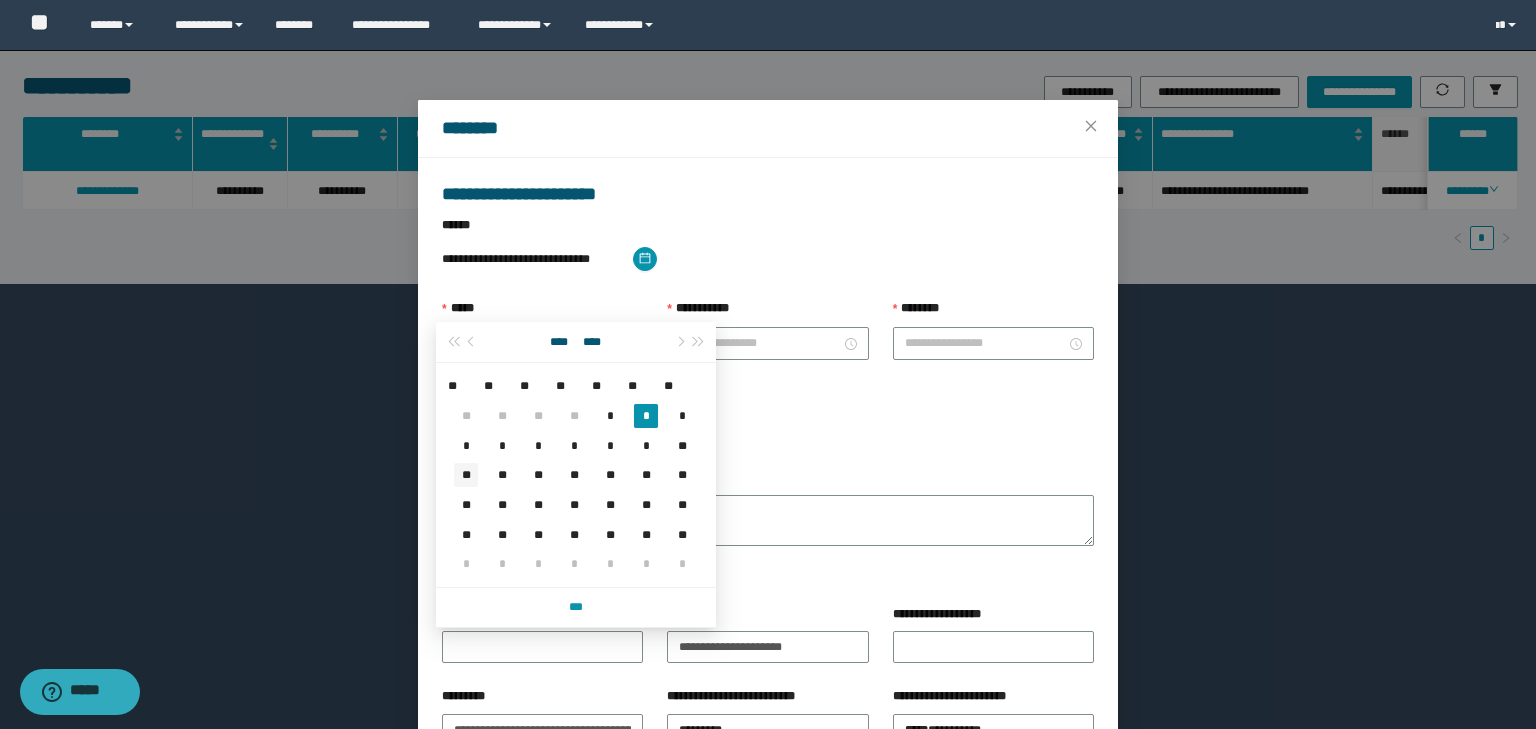 click on "**" at bounding box center [466, 475] 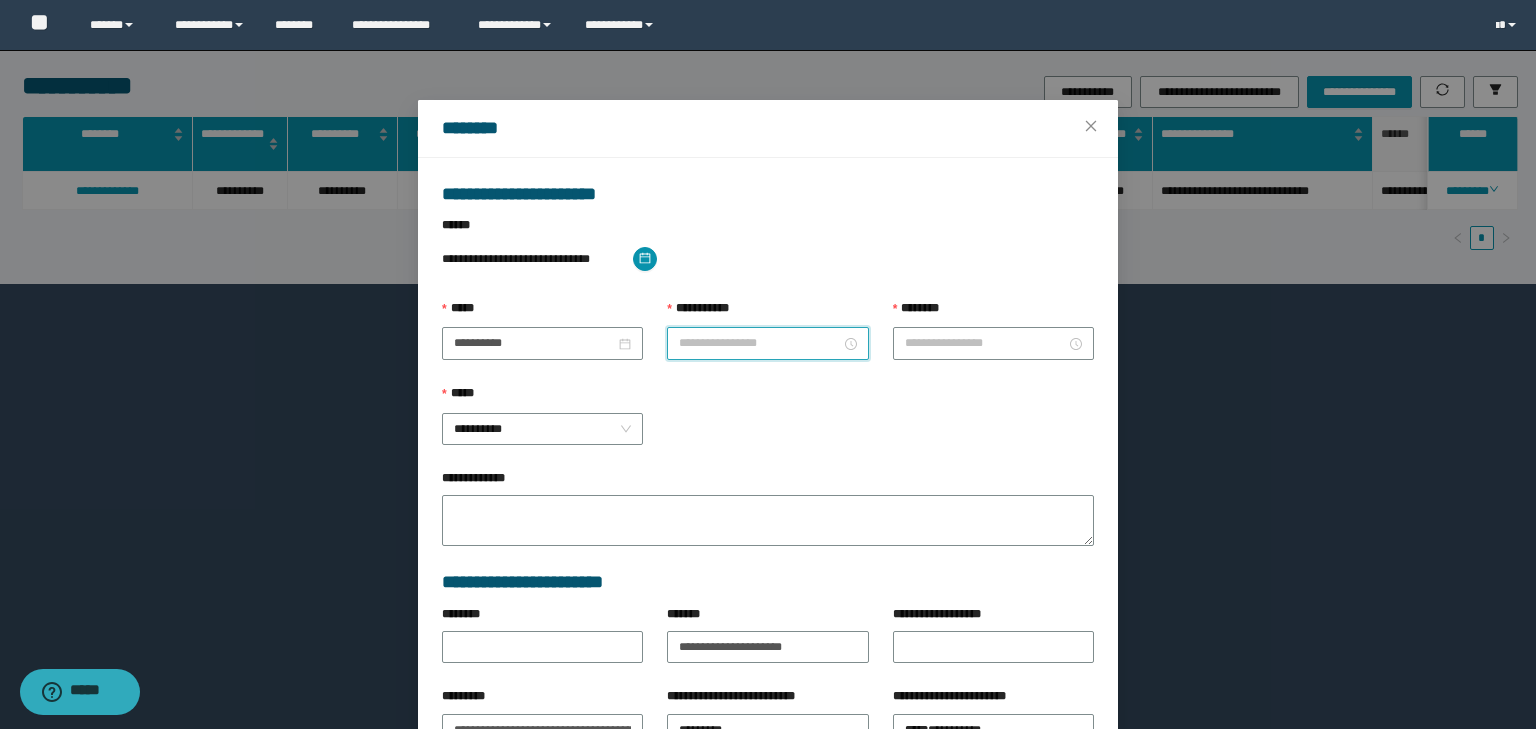 click on "**********" at bounding box center [759, 343] 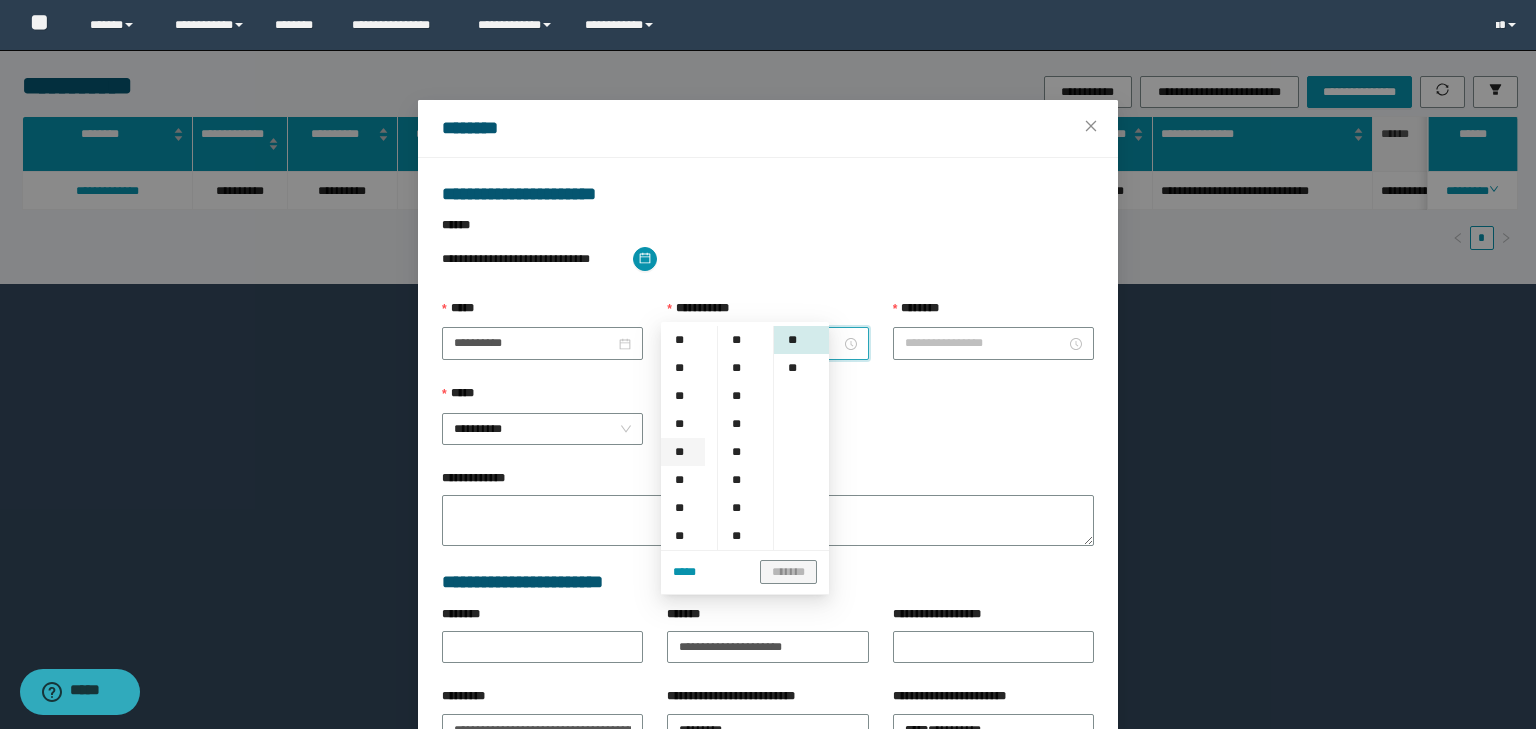 click on "**" at bounding box center [683, 452] 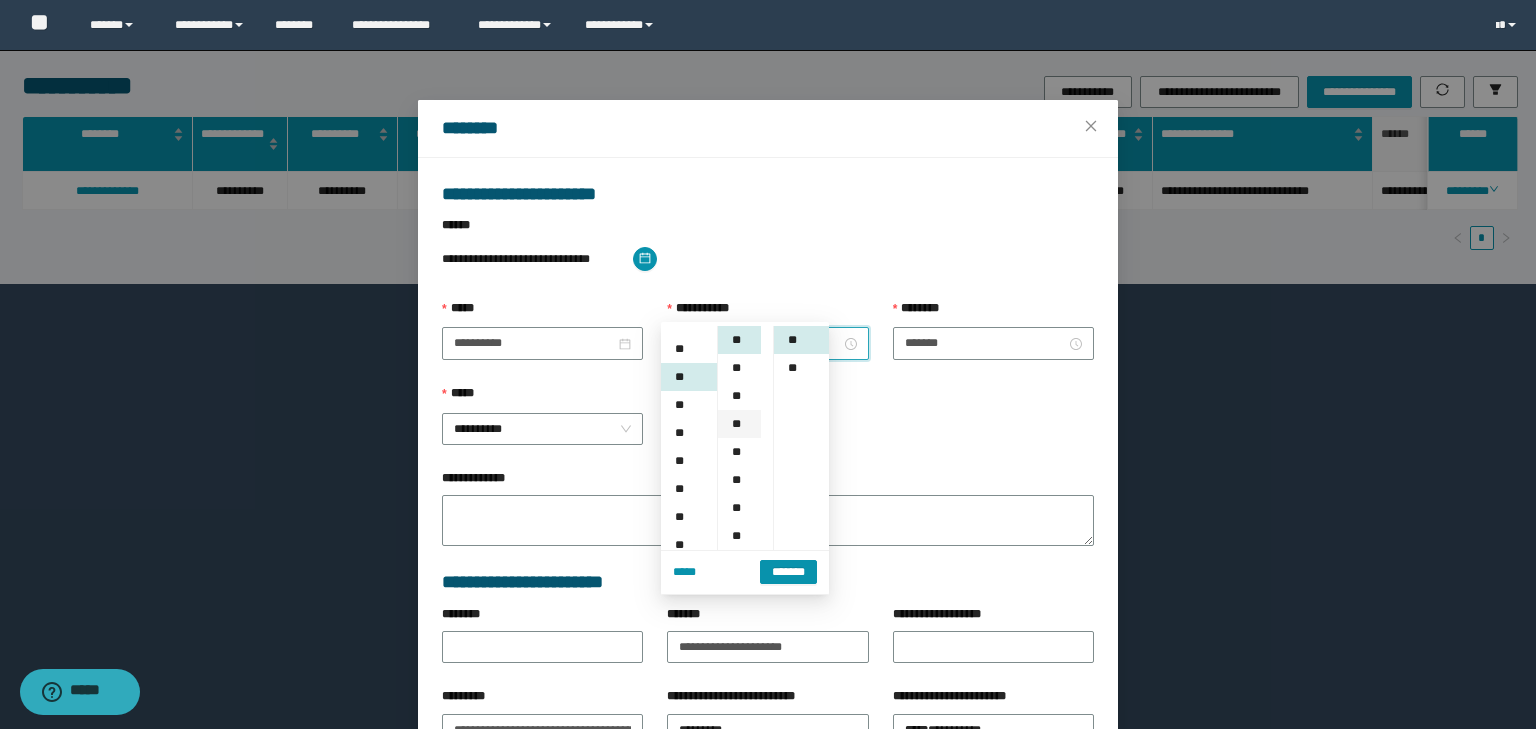 scroll, scrollTop: 112, scrollLeft: 0, axis: vertical 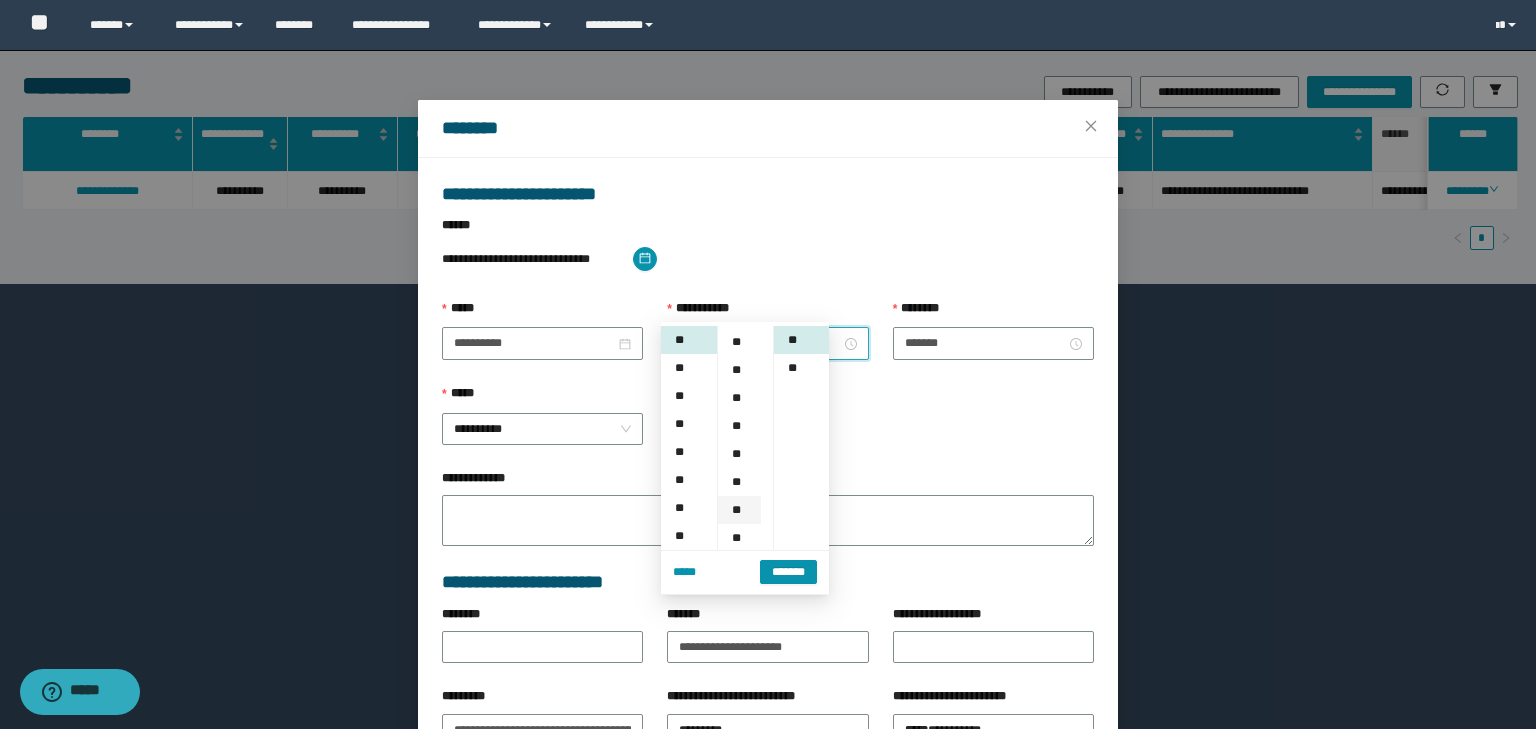 click on "**" at bounding box center [739, 510] 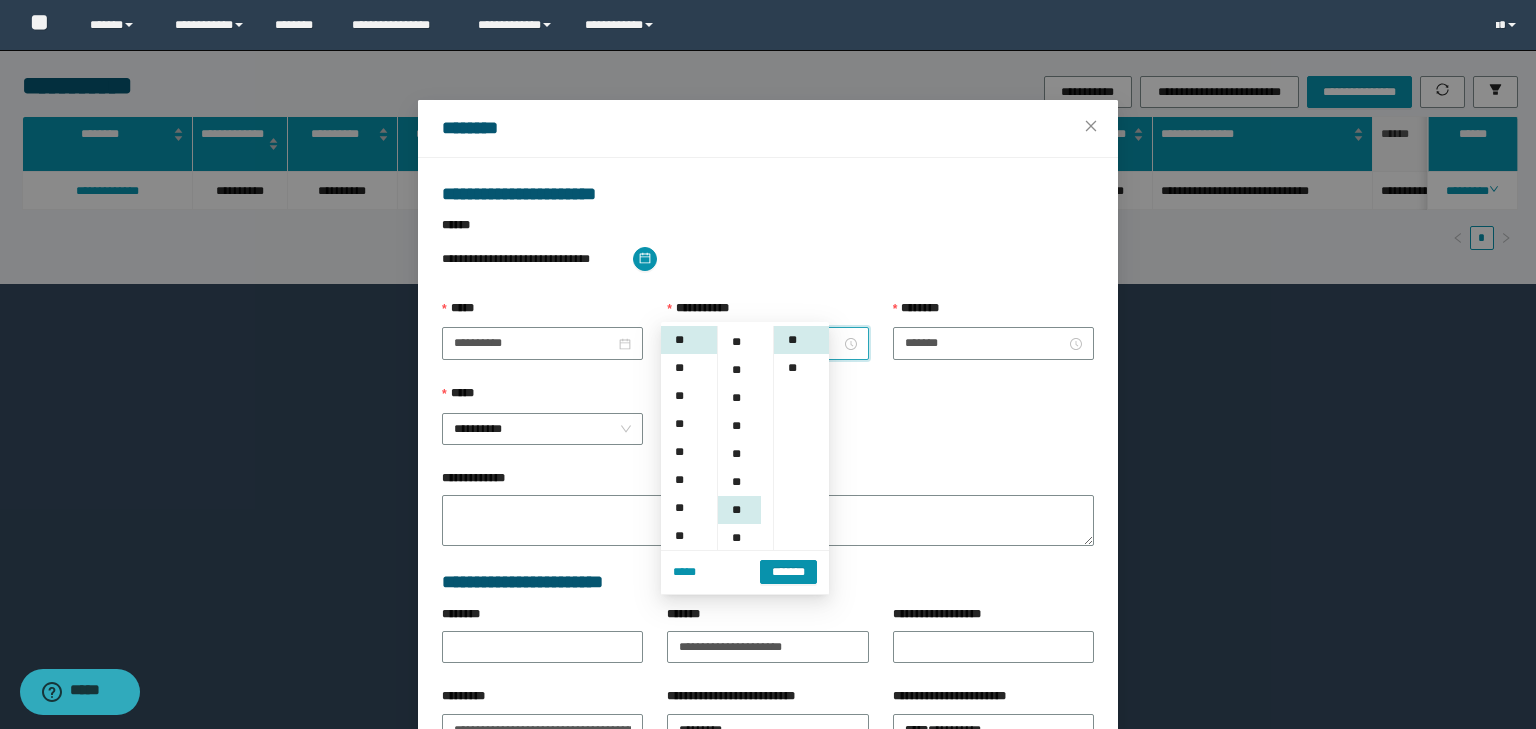 scroll, scrollTop: 224, scrollLeft: 0, axis: vertical 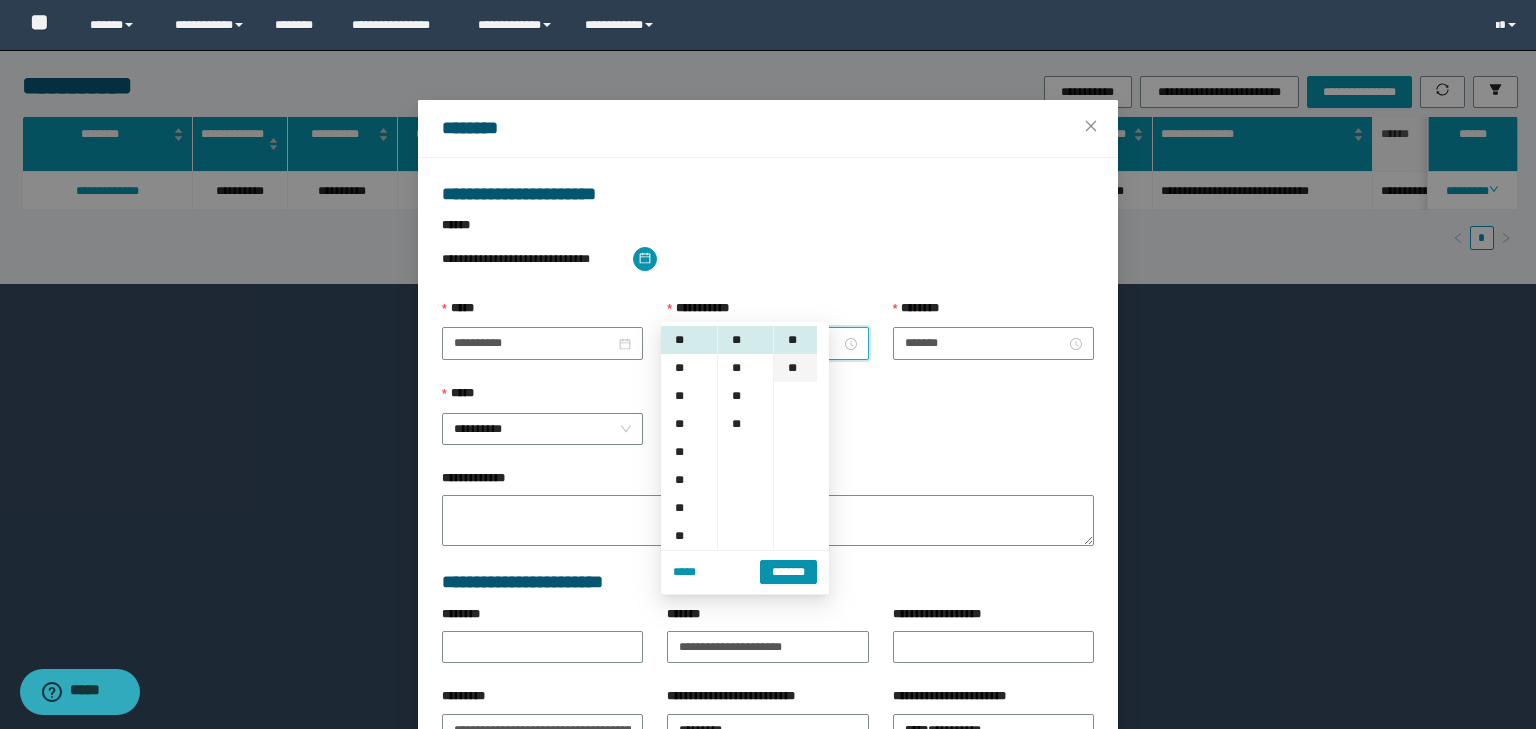 click on "**" at bounding box center [795, 368] 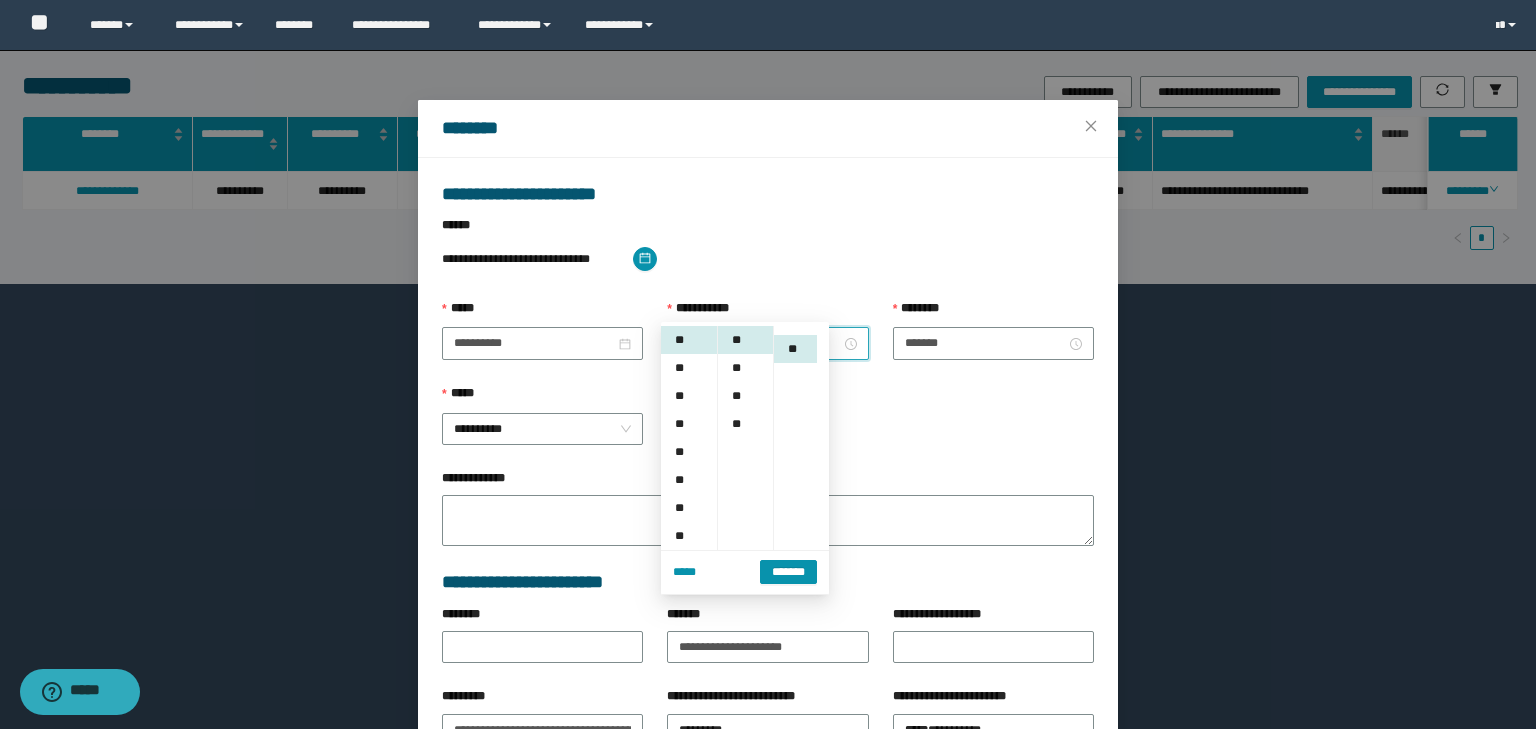 scroll, scrollTop: 28, scrollLeft: 0, axis: vertical 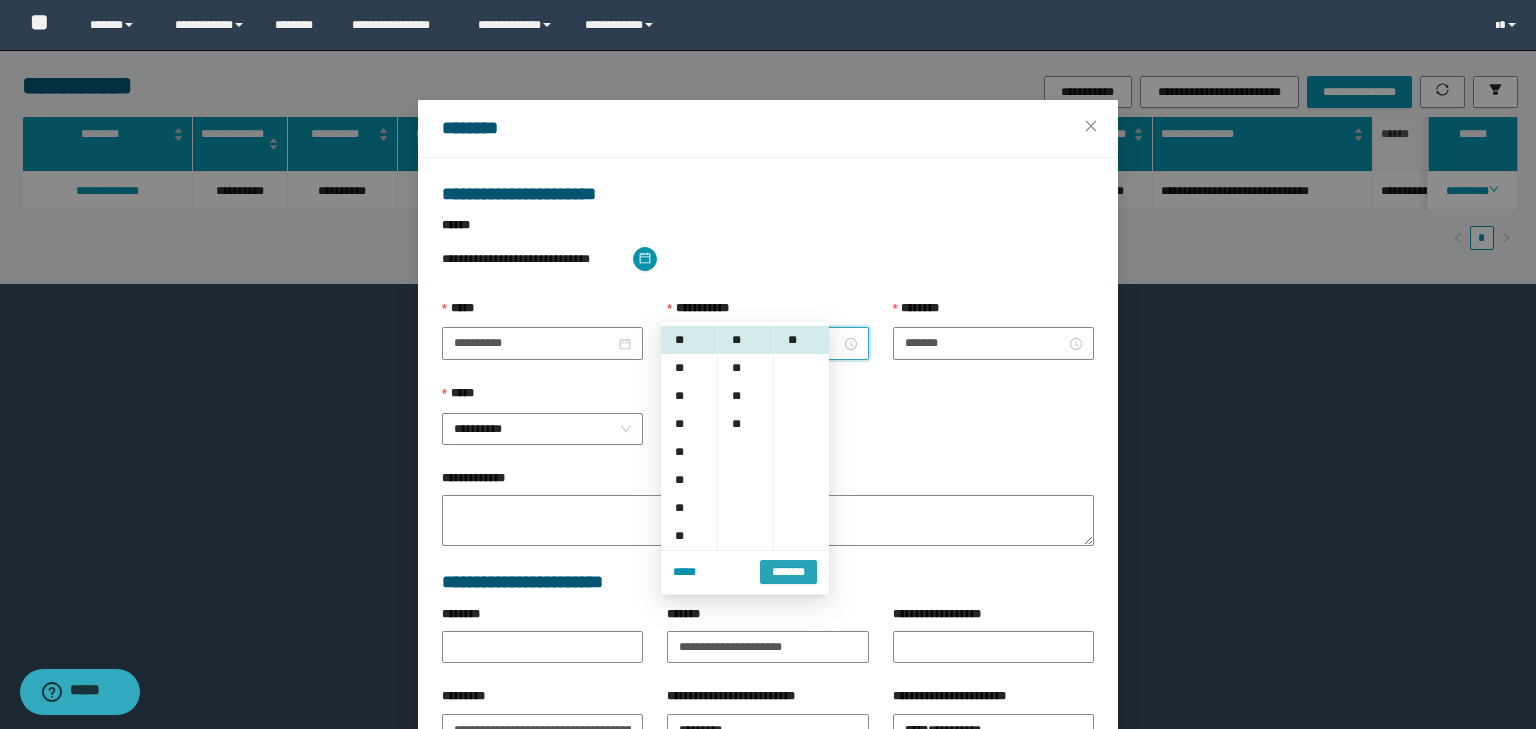 click on "*******" at bounding box center [788, 570] 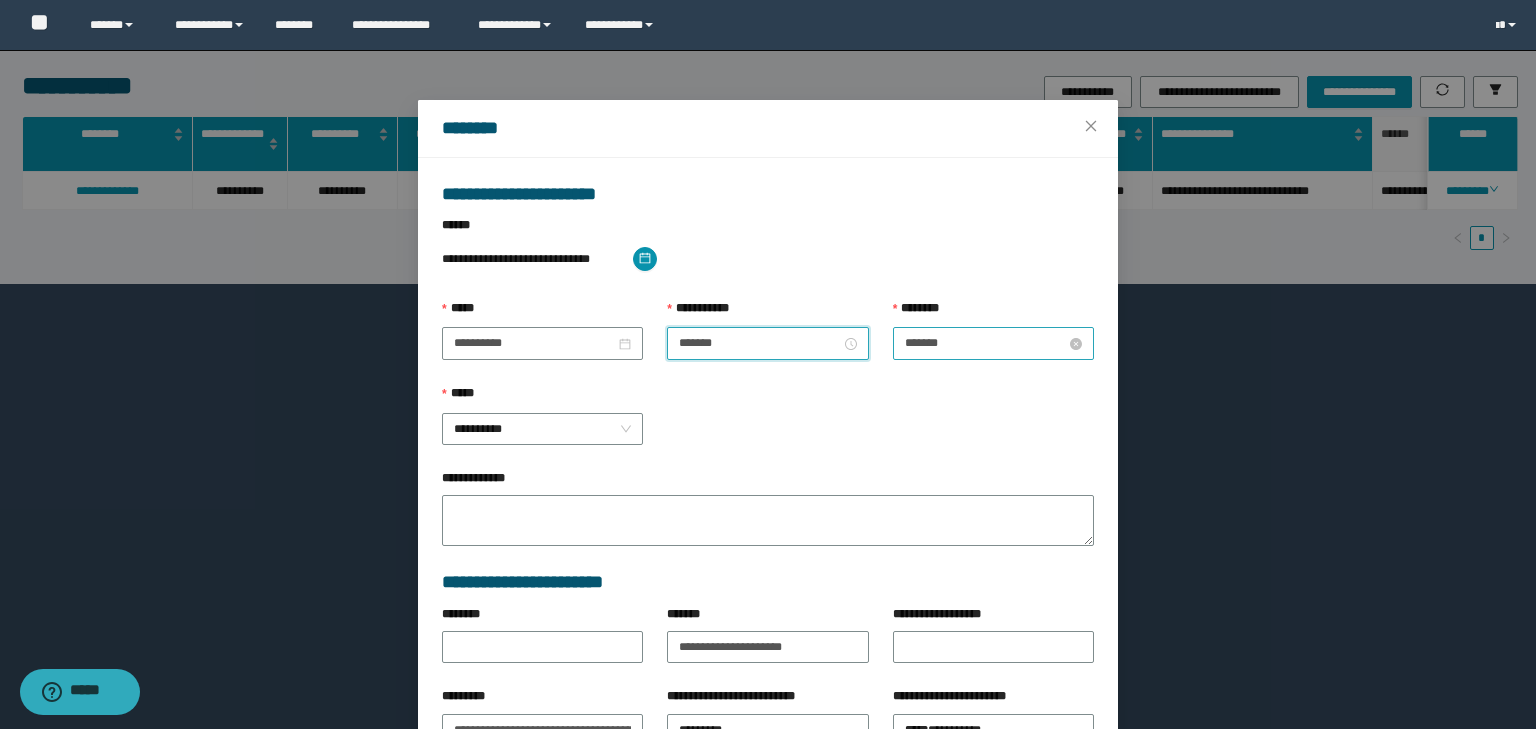 click on "*******" at bounding box center (985, 343) 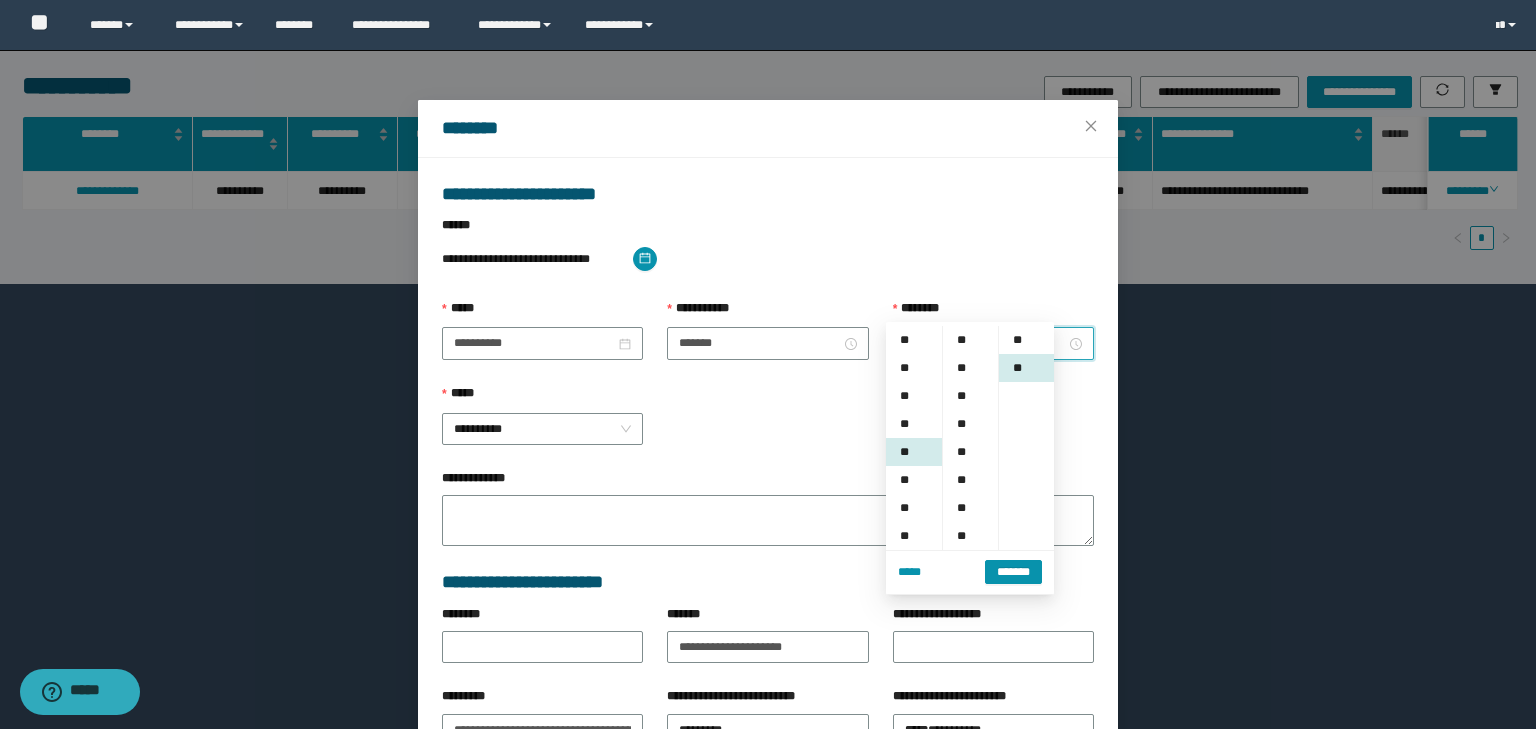 scroll, scrollTop: 112, scrollLeft: 0, axis: vertical 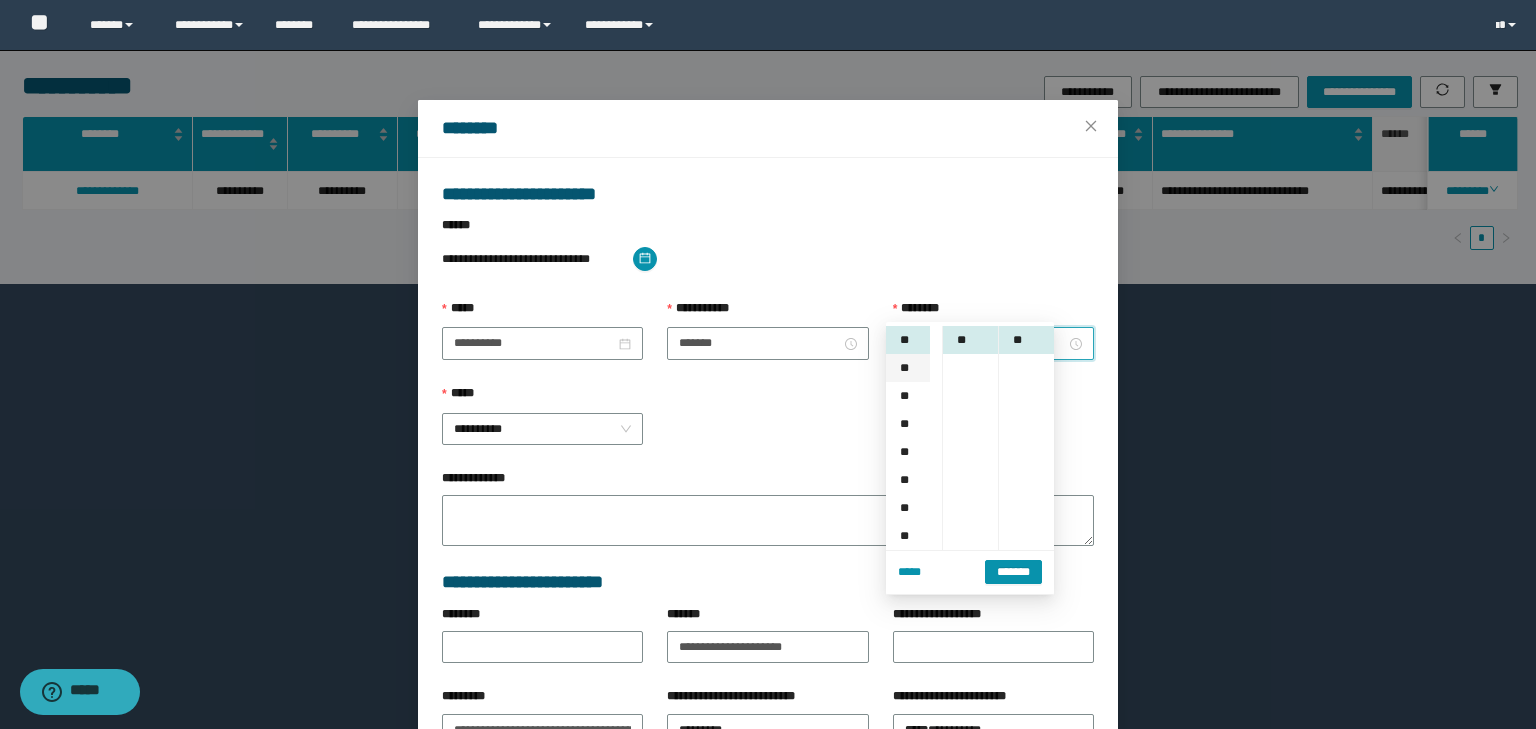 click on "**" at bounding box center (908, 368) 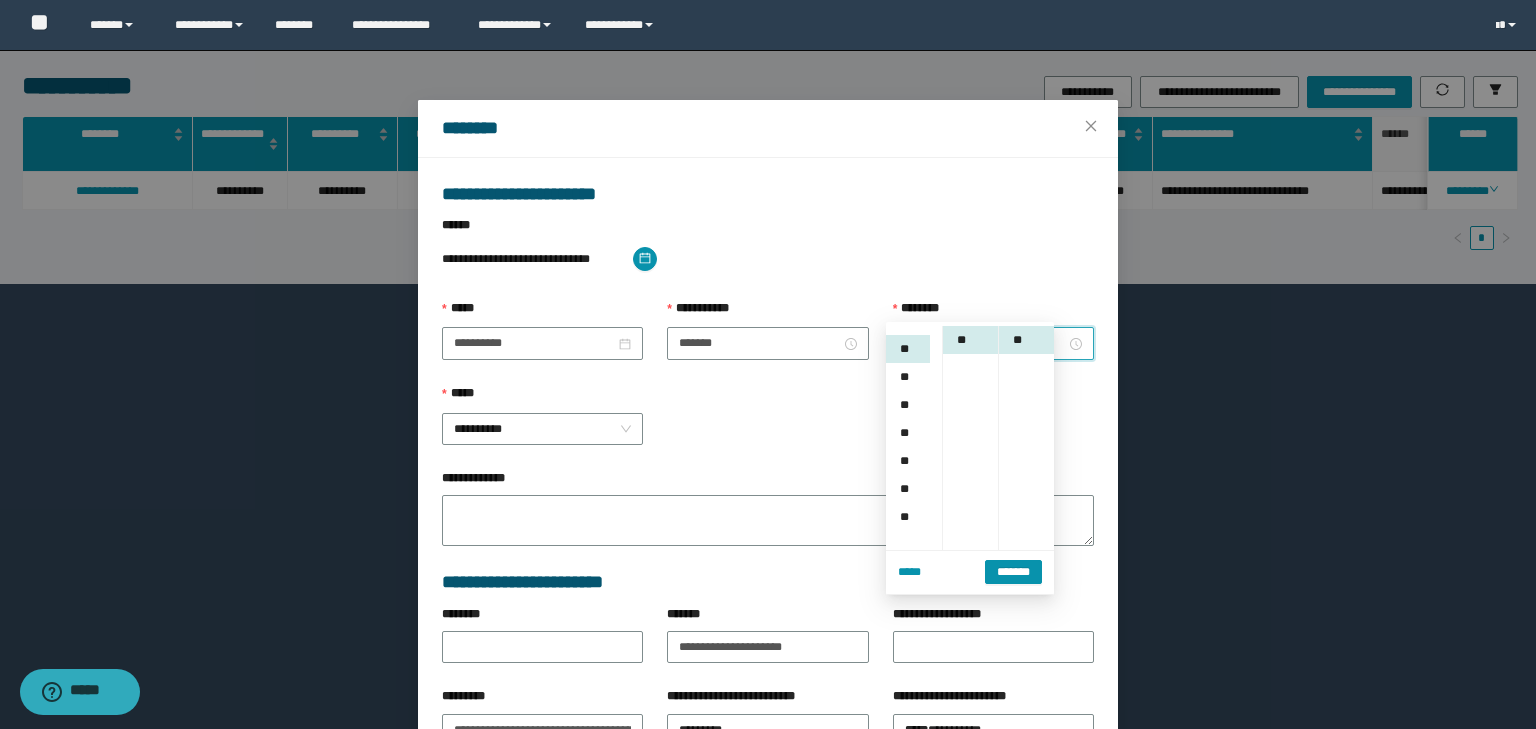scroll, scrollTop: 140, scrollLeft: 0, axis: vertical 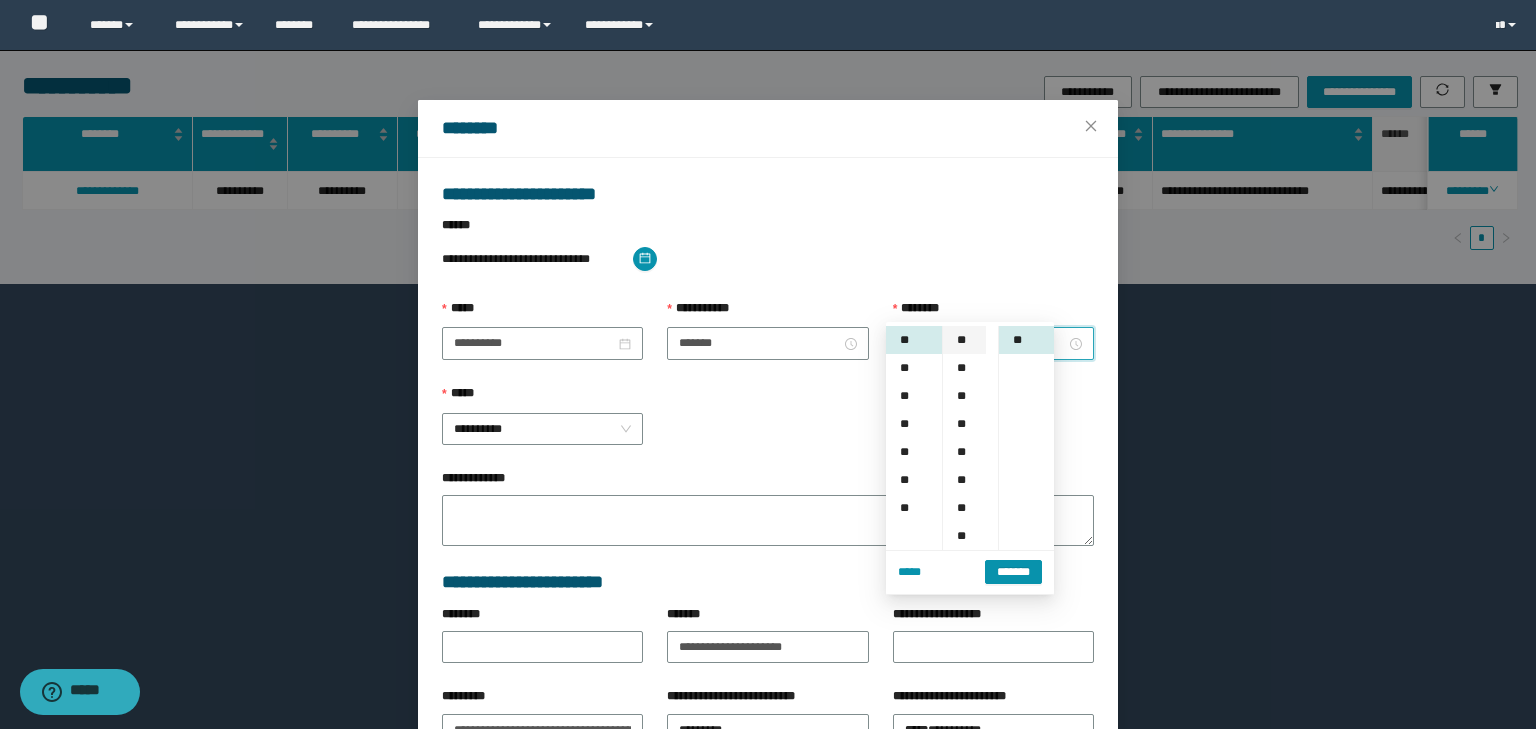 click on "**" at bounding box center (964, 340) 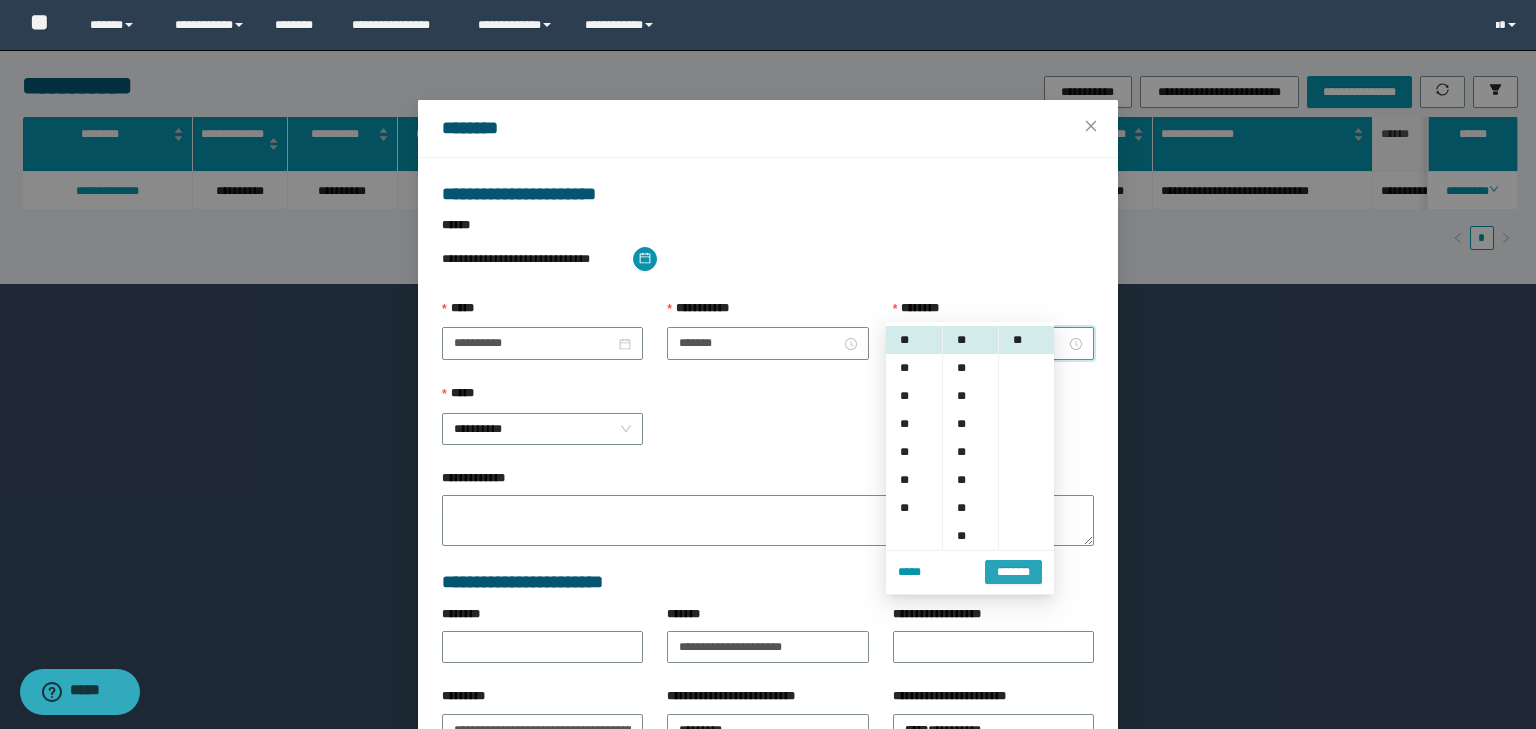 click on "*******" at bounding box center [1013, 572] 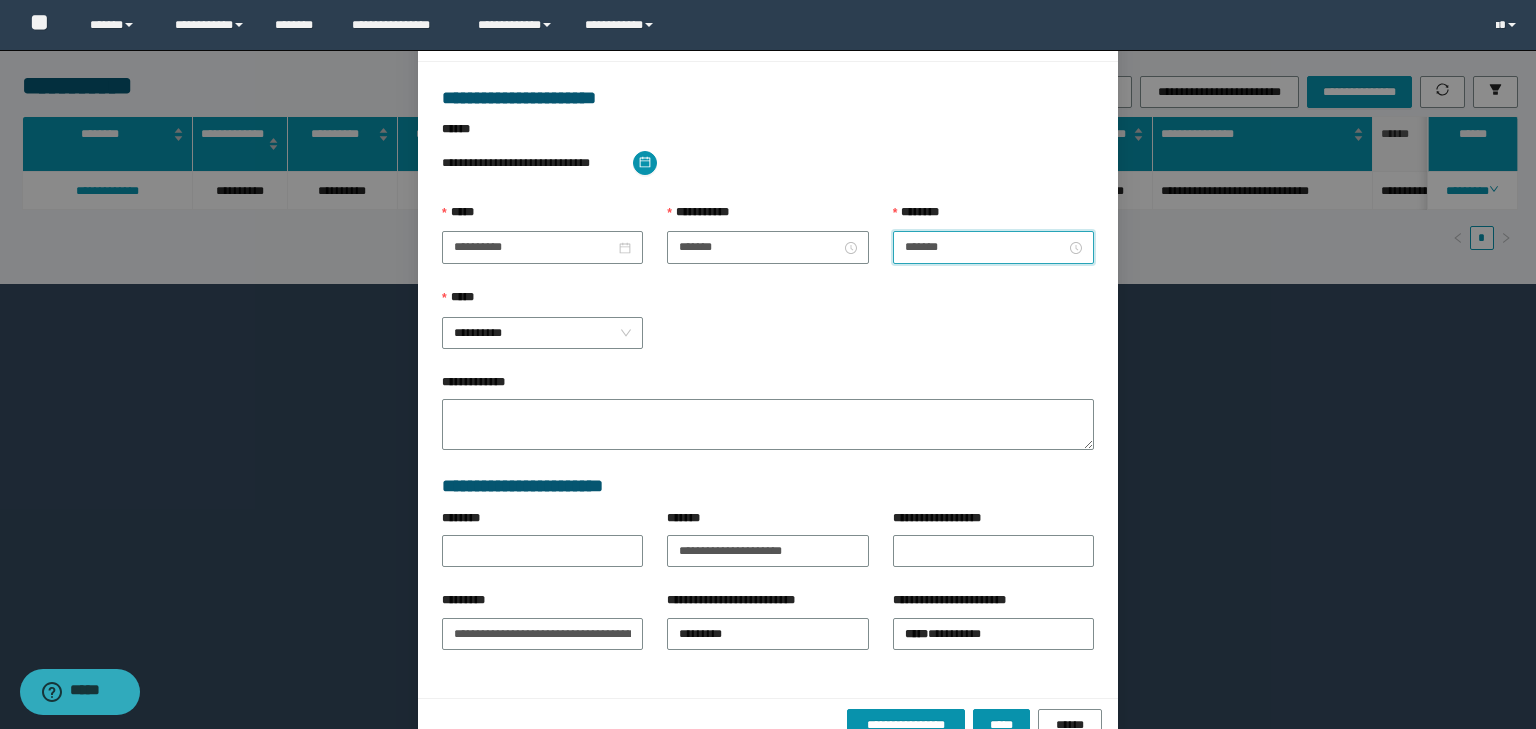 scroll, scrollTop: 139, scrollLeft: 0, axis: vertical 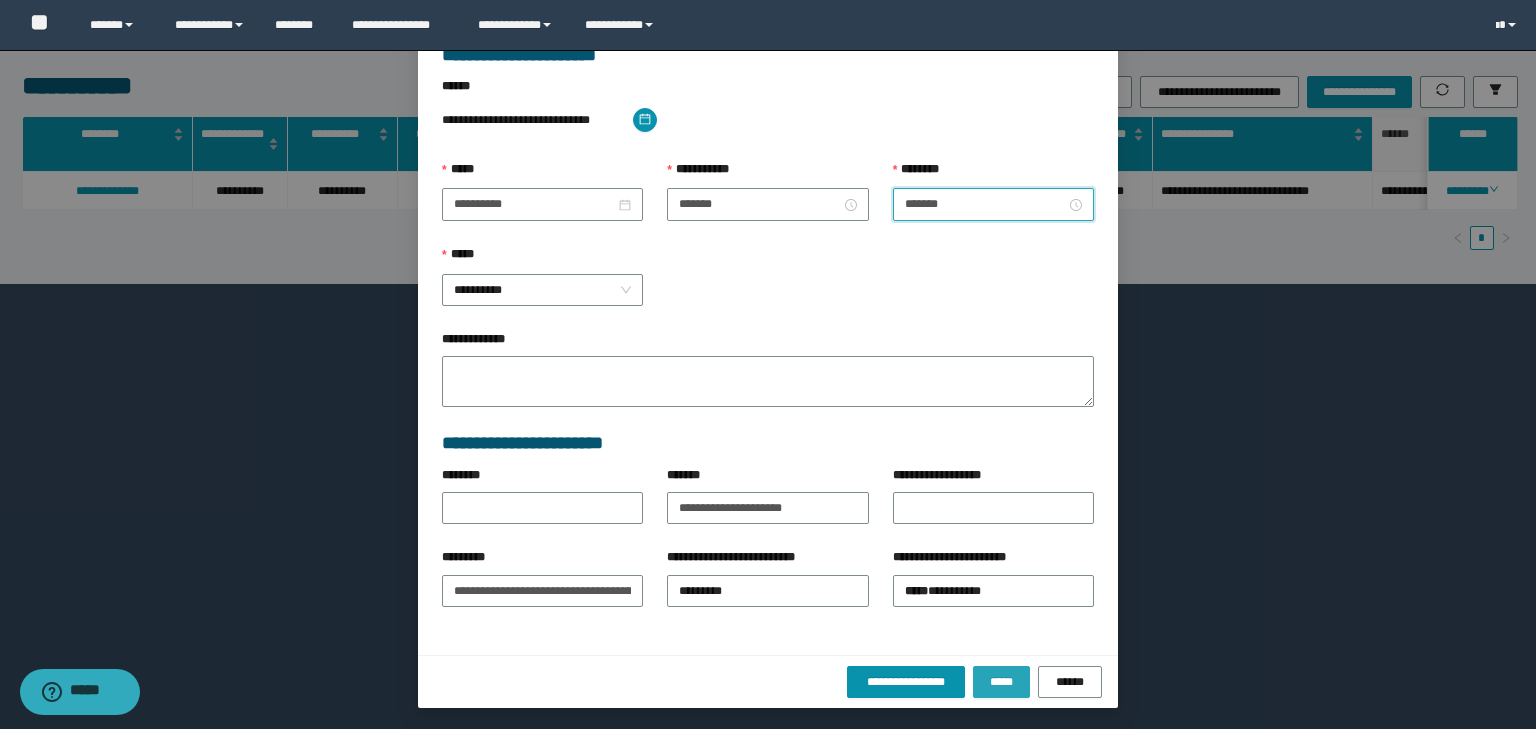 click on "*****" at bounding box center (1001, 682) 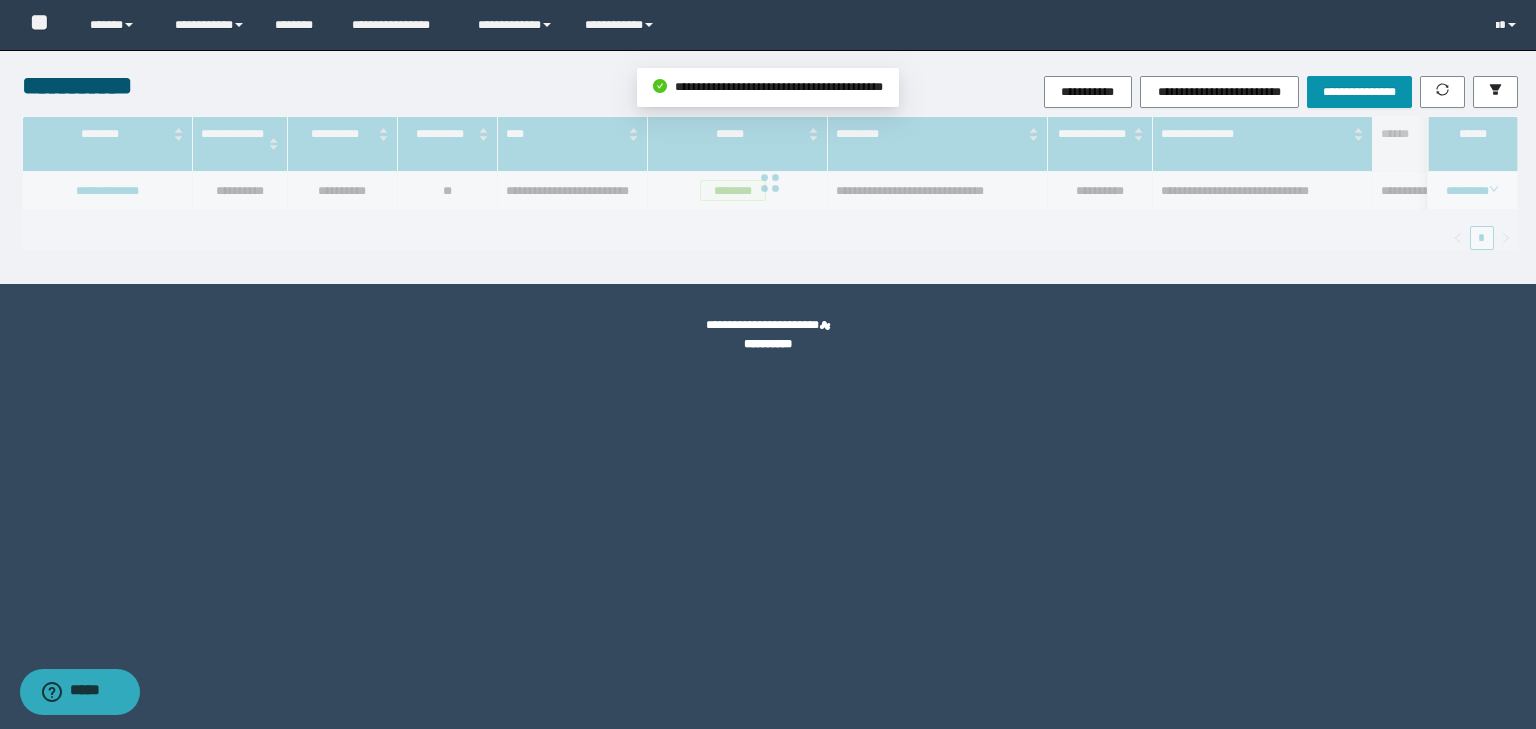 scroll, scrollTop: 39, scrollLeft: 0, axis: vertical 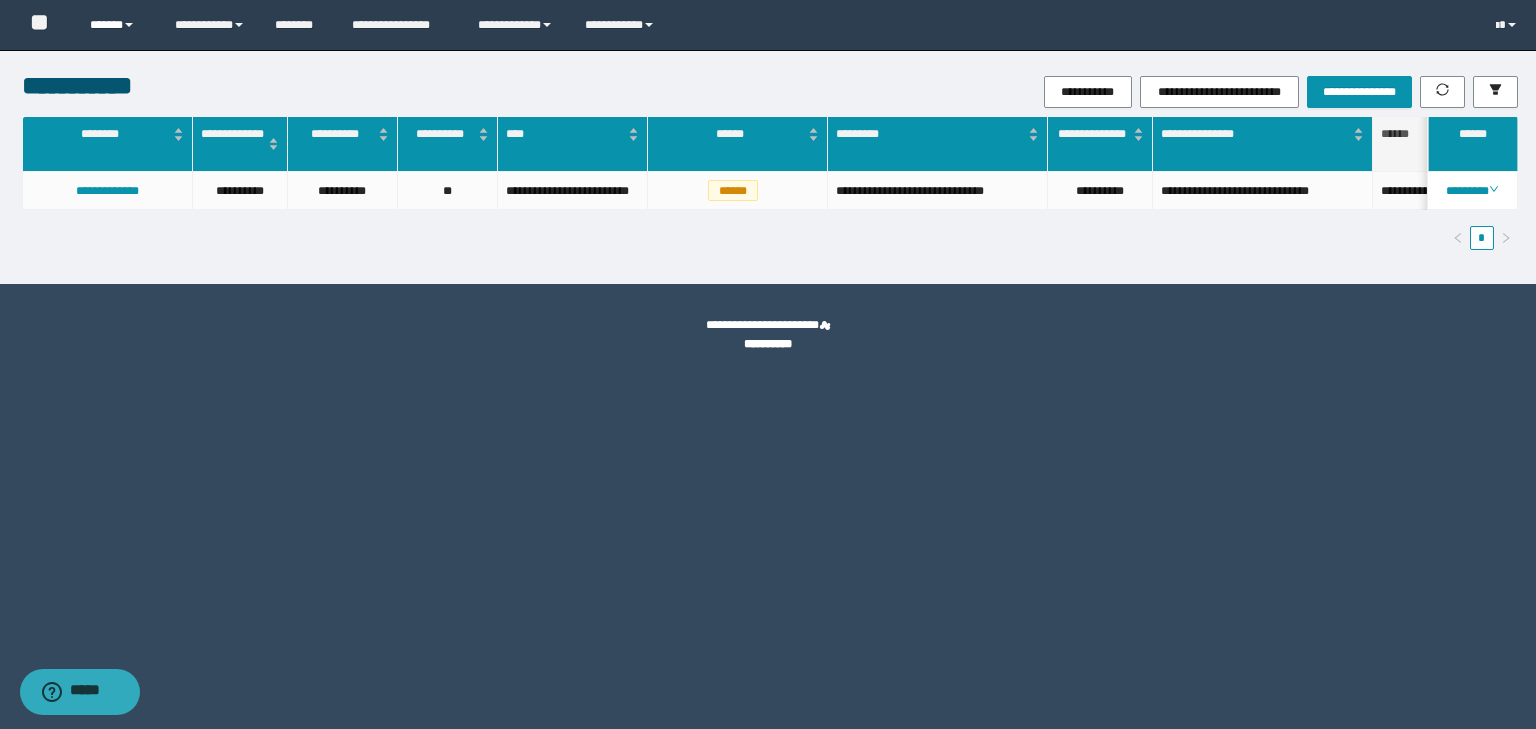 click on "******" at bounding box center (117, 25) 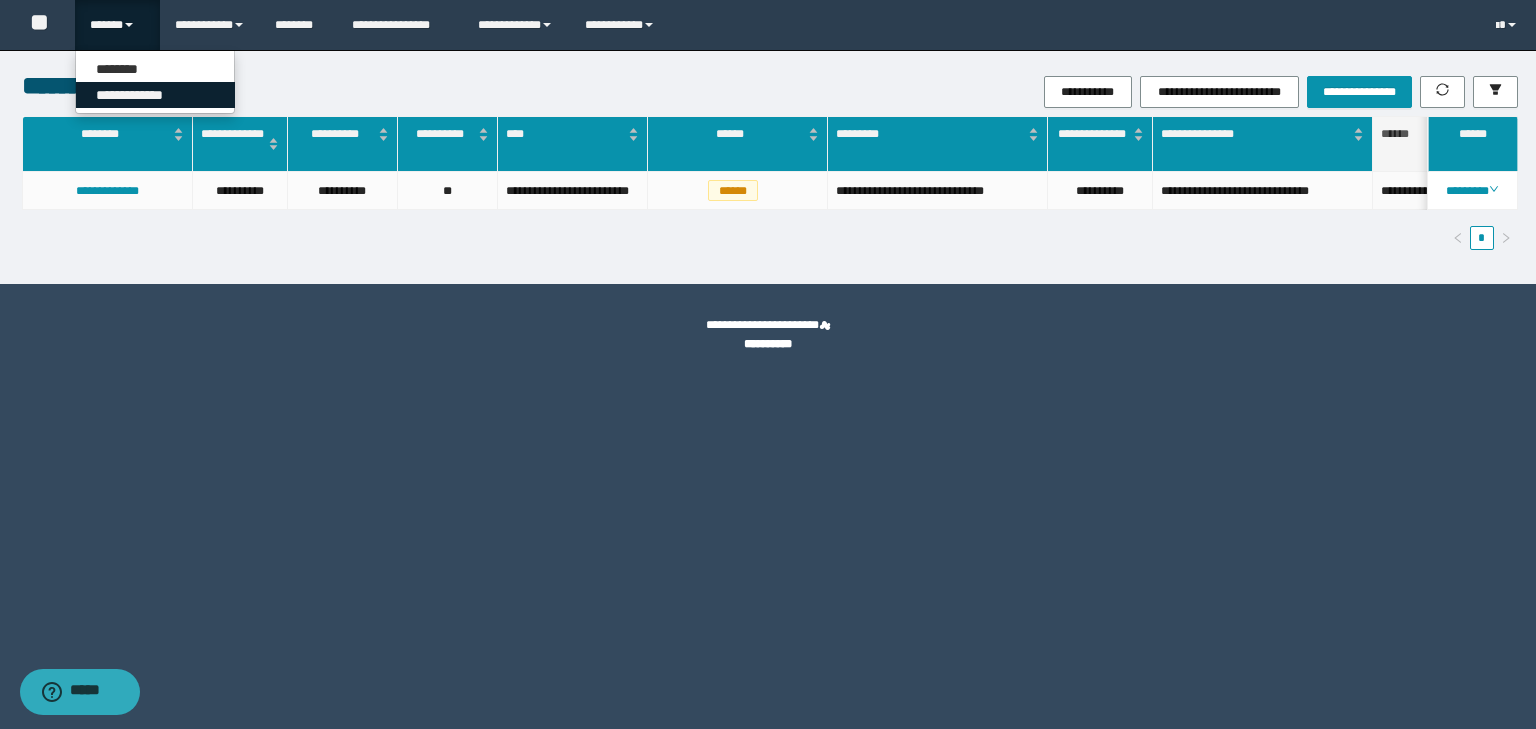 click on "**********" at bounding box center [155, 95] 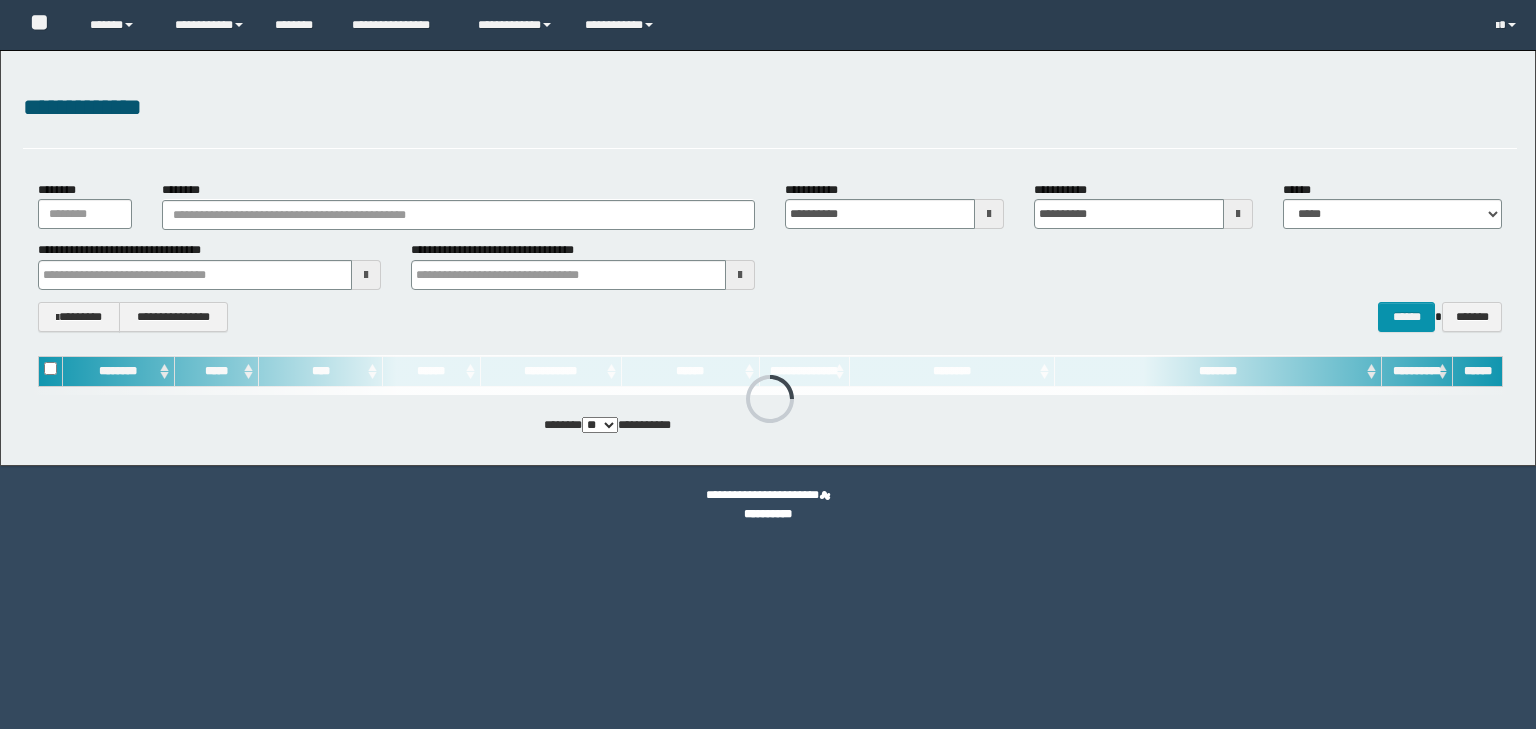 scroll, scrollTop: 0, scrollLeft: 0, axis: both 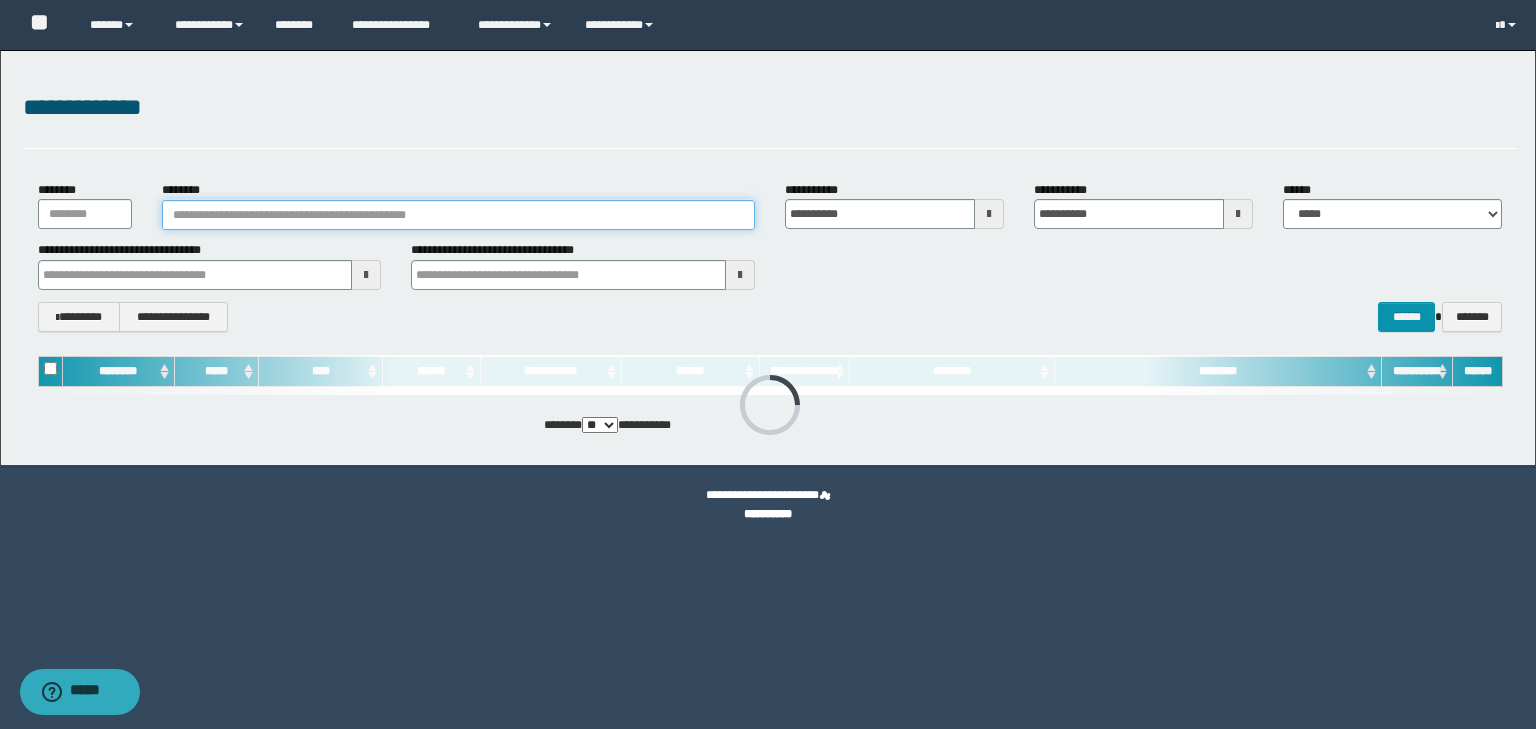 click on "********" at bounding box center [458, 215] 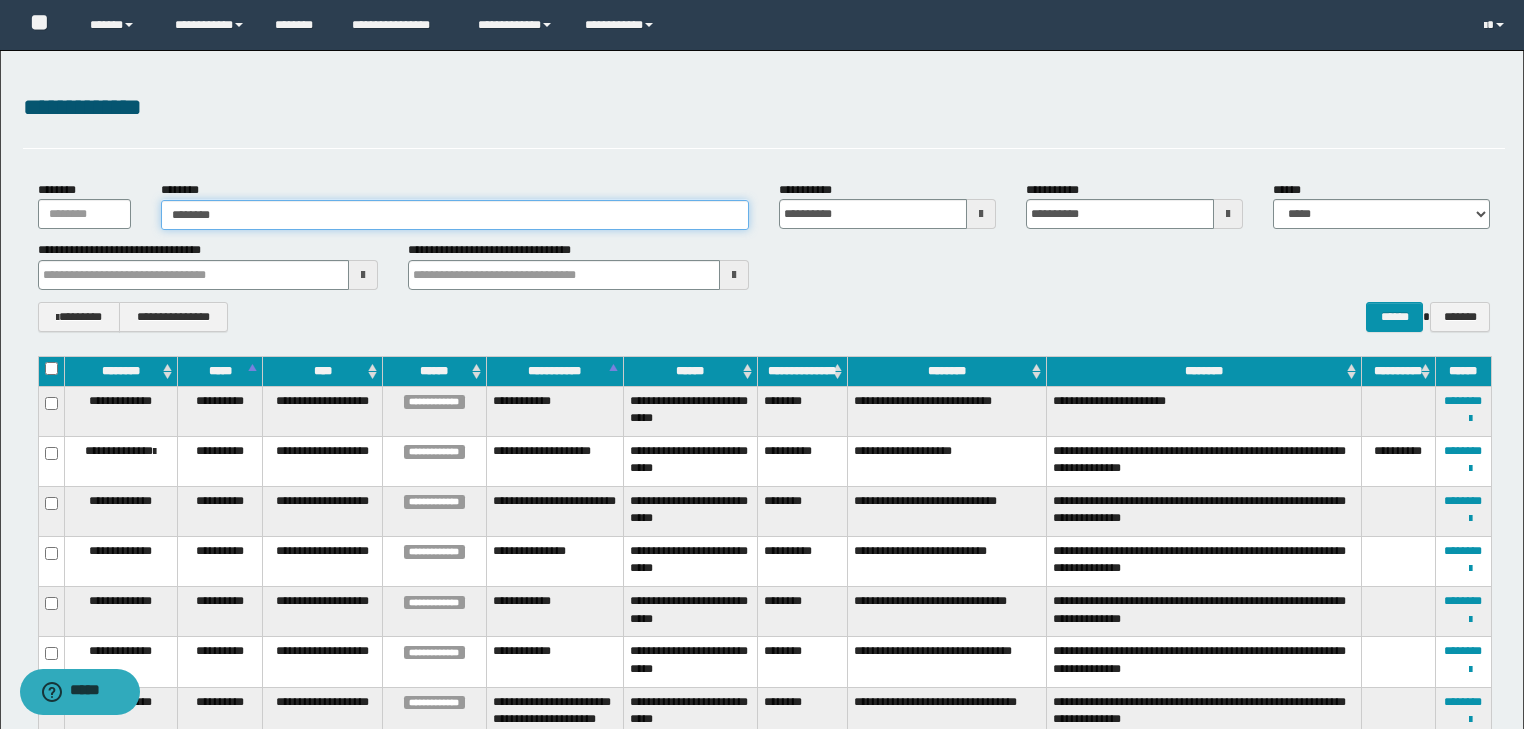 type on "********" 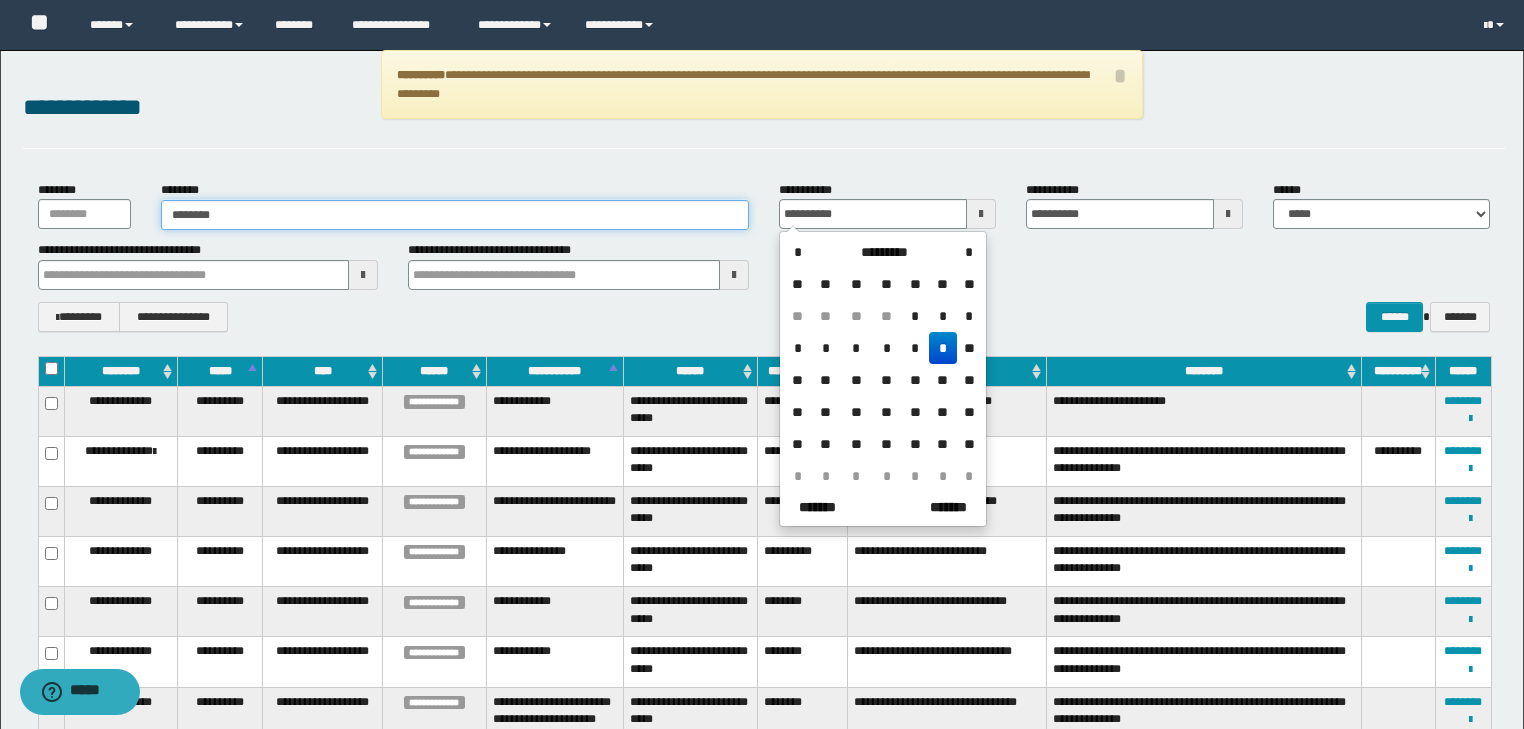 type on "********" 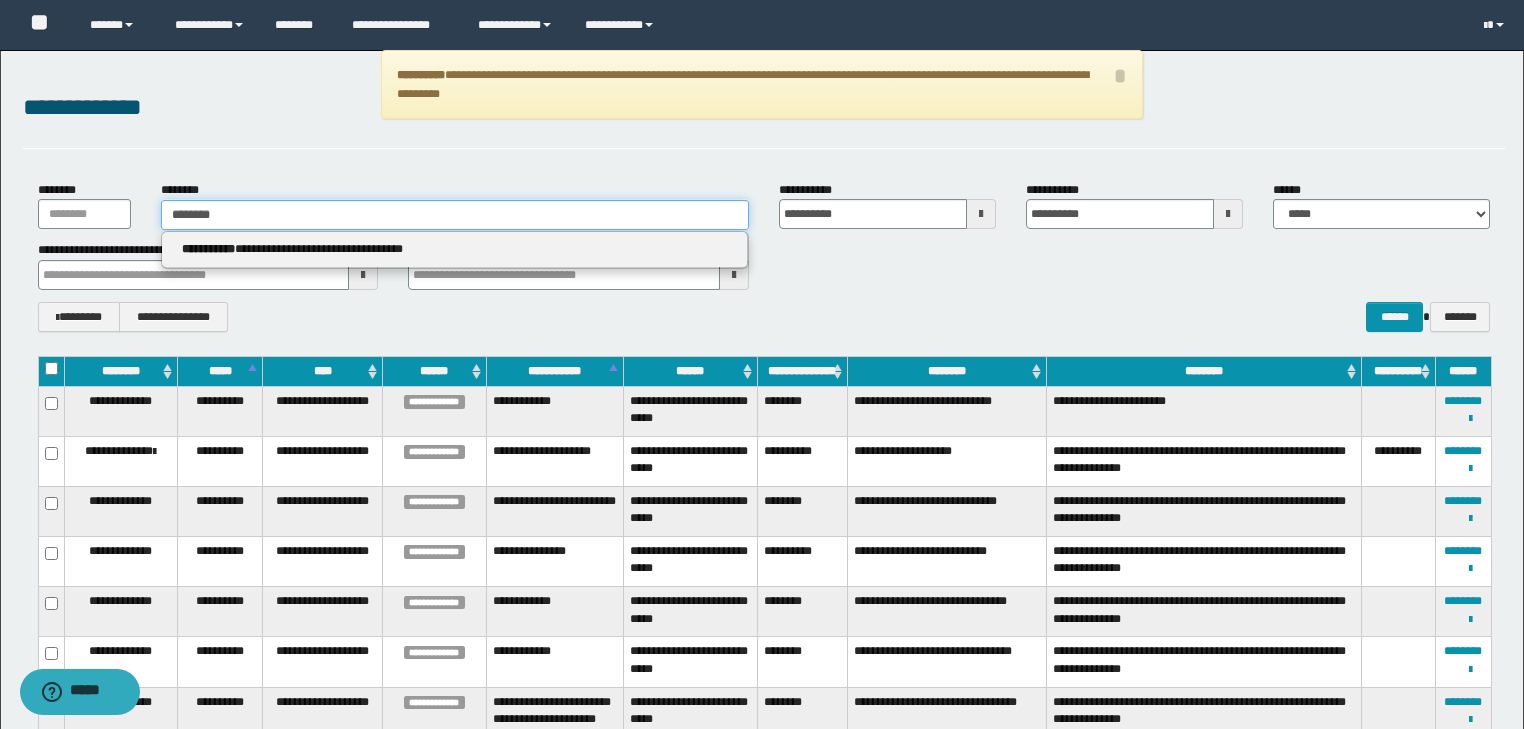 click on "********" at bounding box center (455, 215) 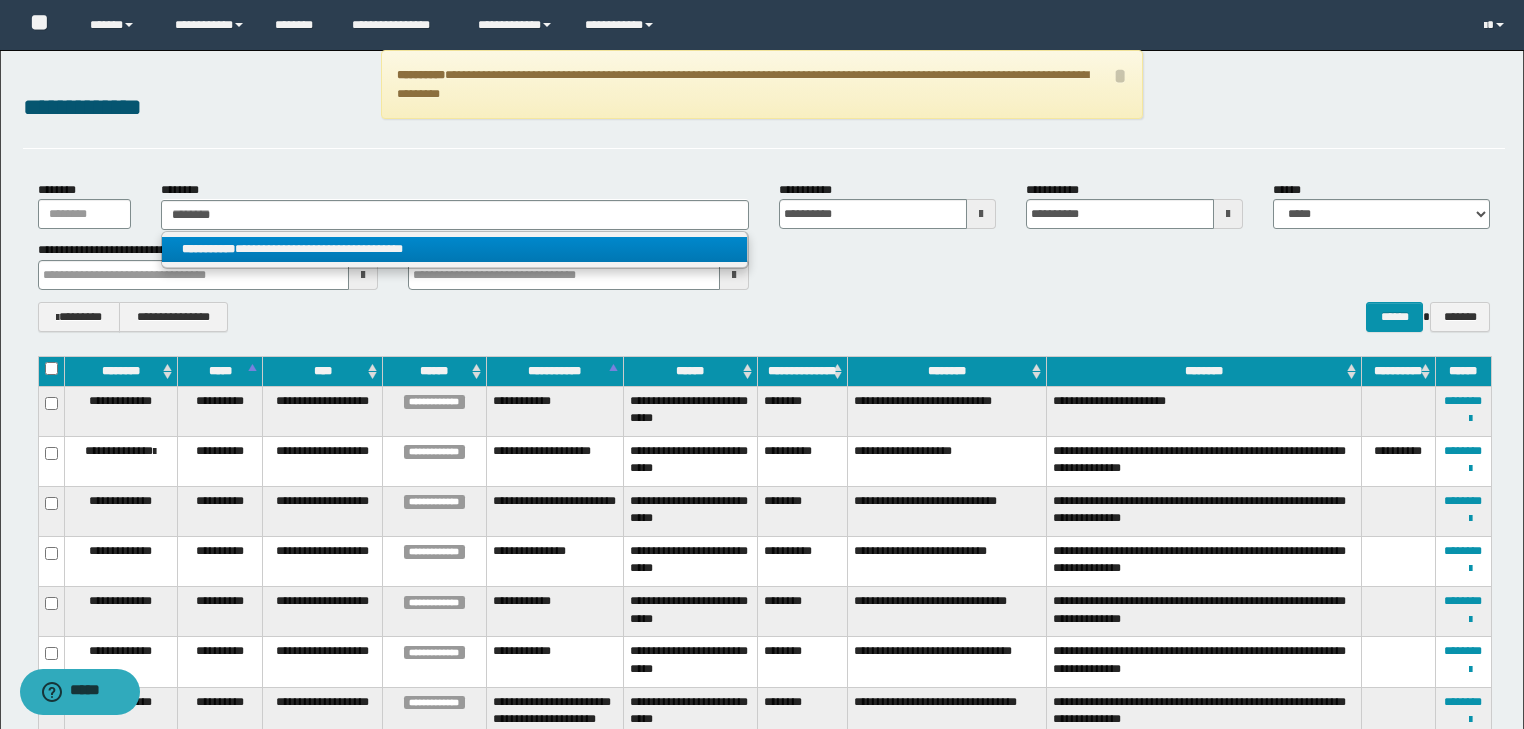 click on "**********" at bounding box center (454, 249) 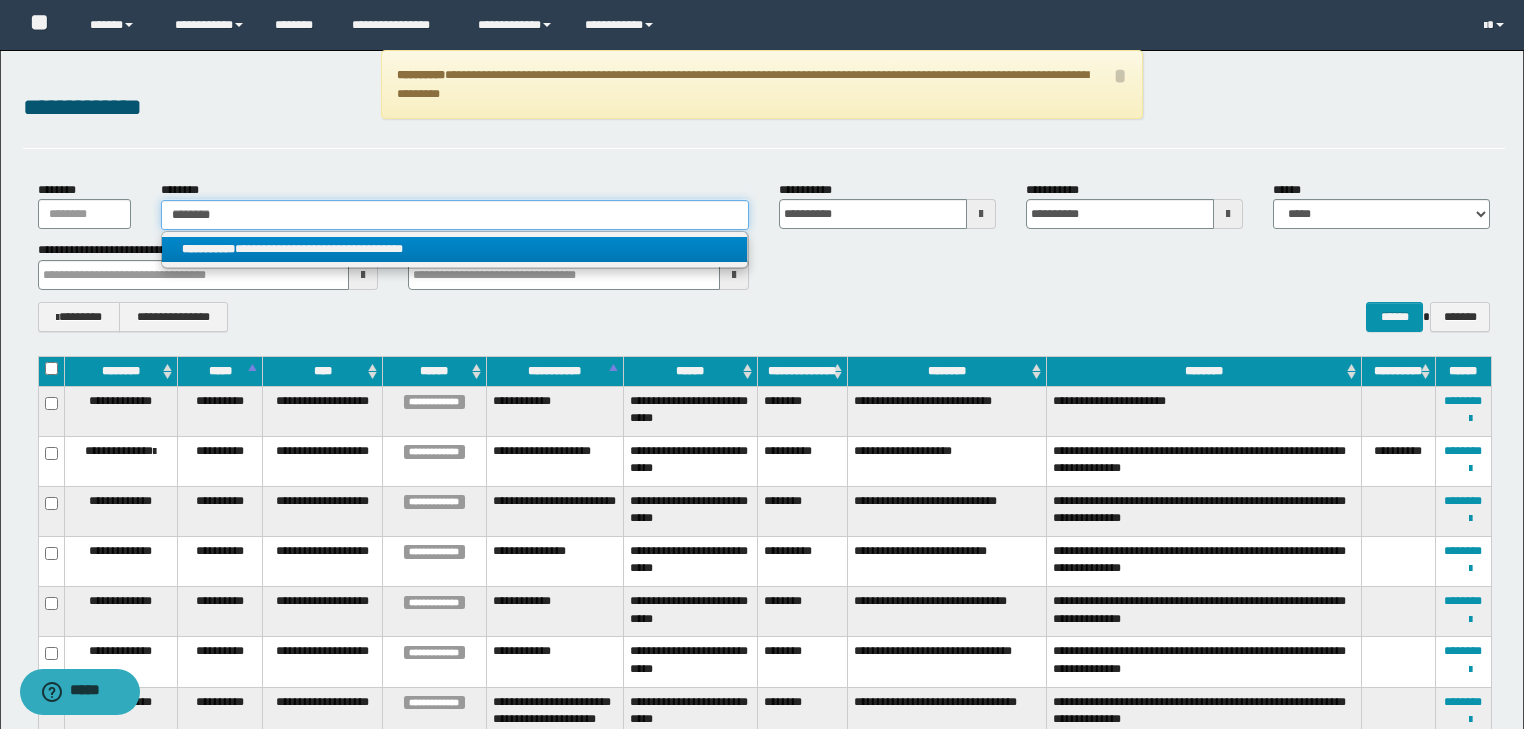 type 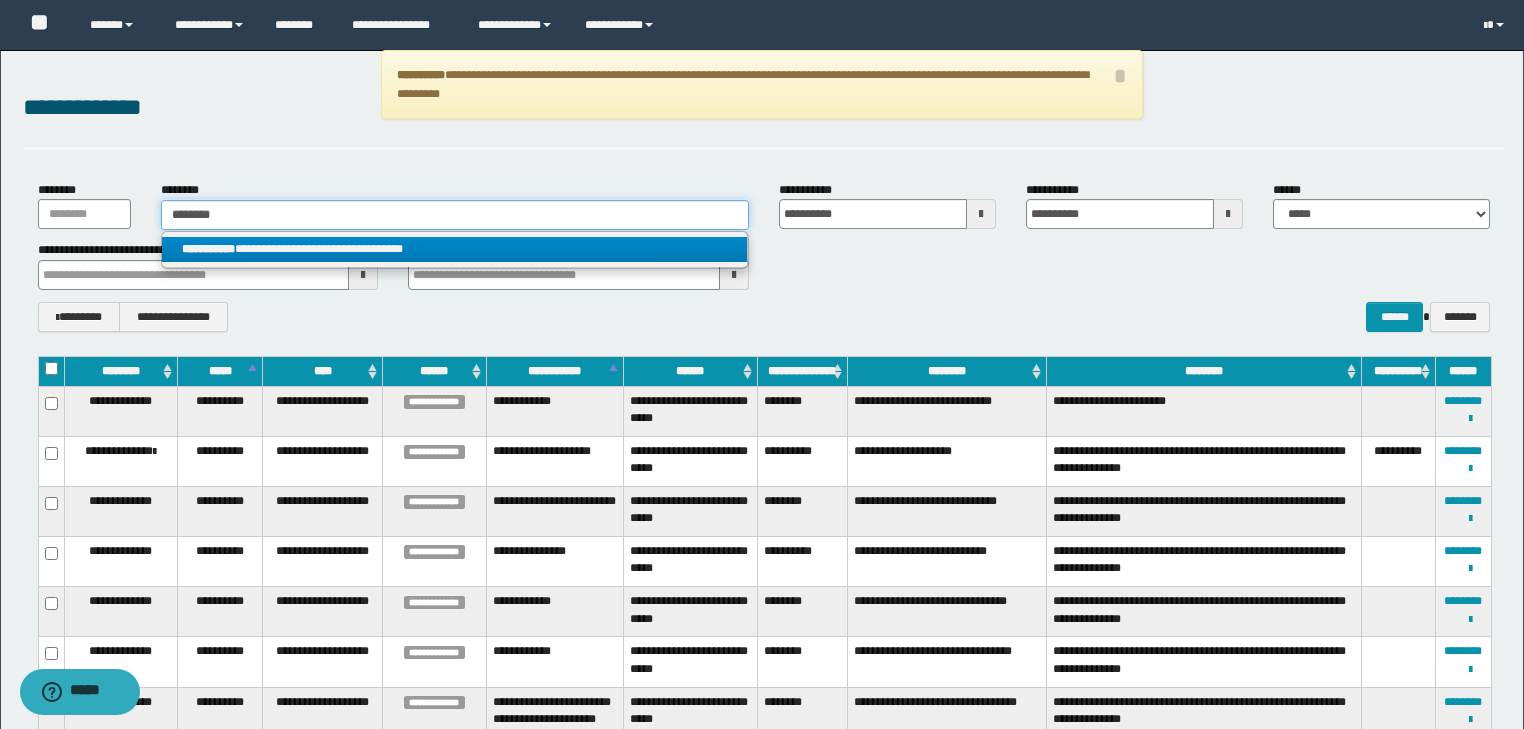 type on "**********" 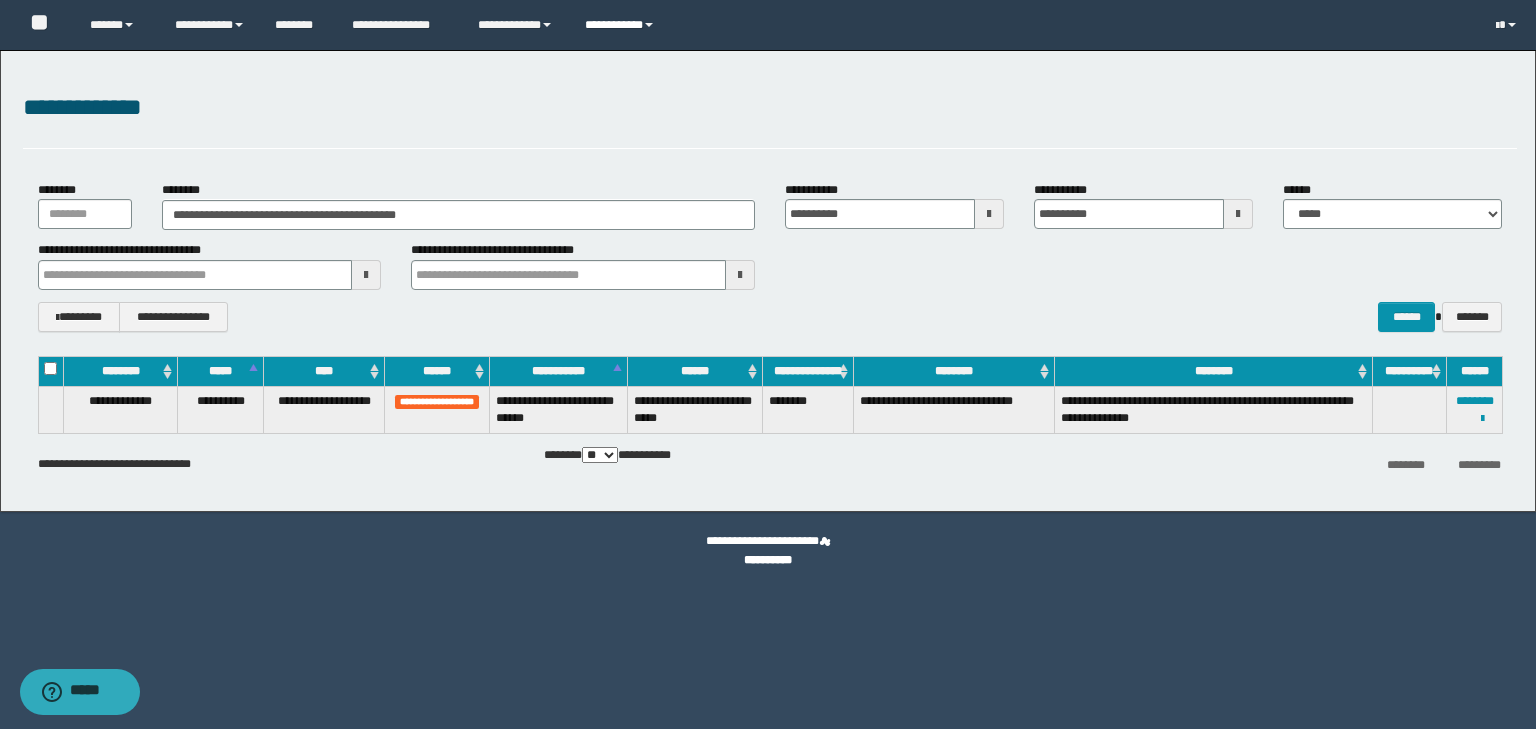 click on "**********" at bounding box center (622, 25) 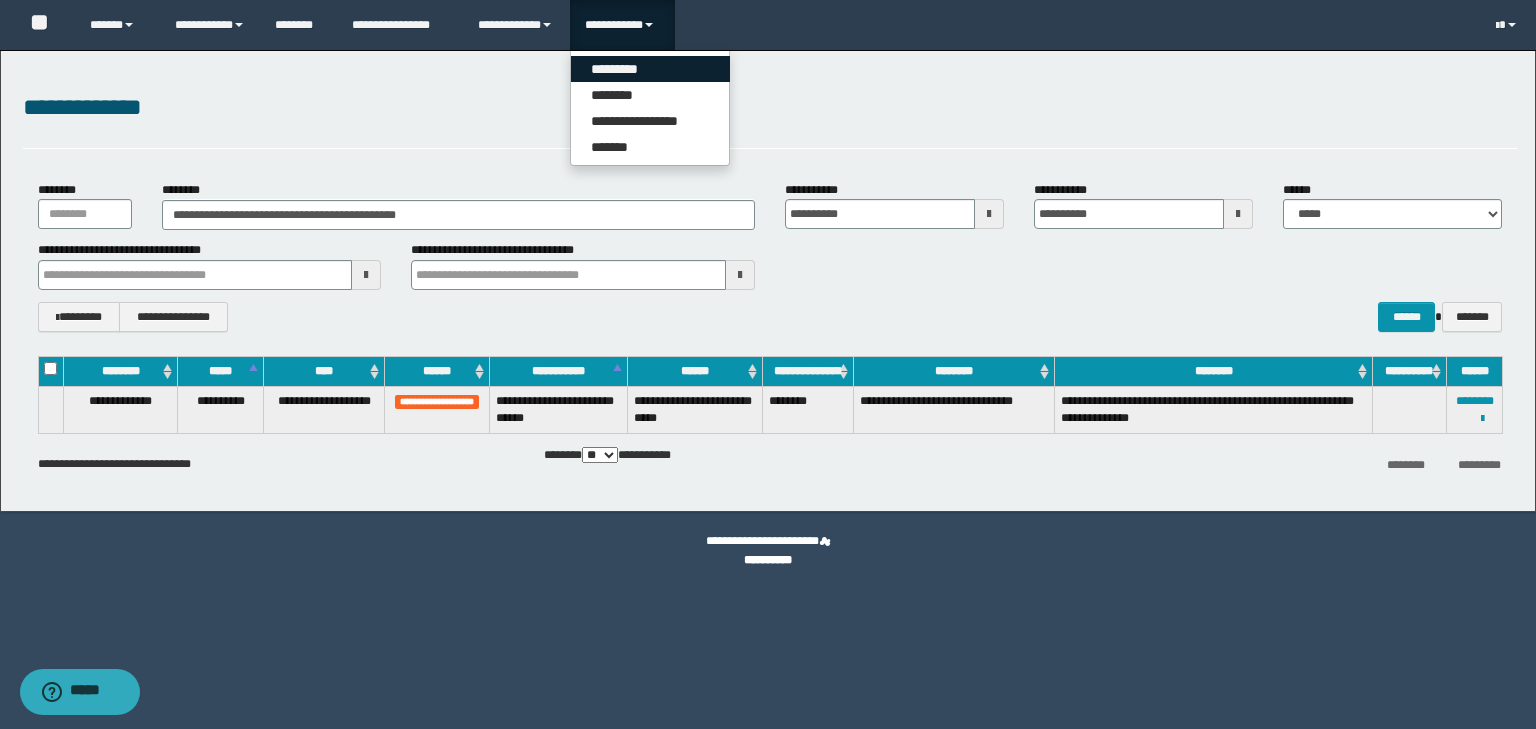click on "*********" at bounding box center [650, 69] 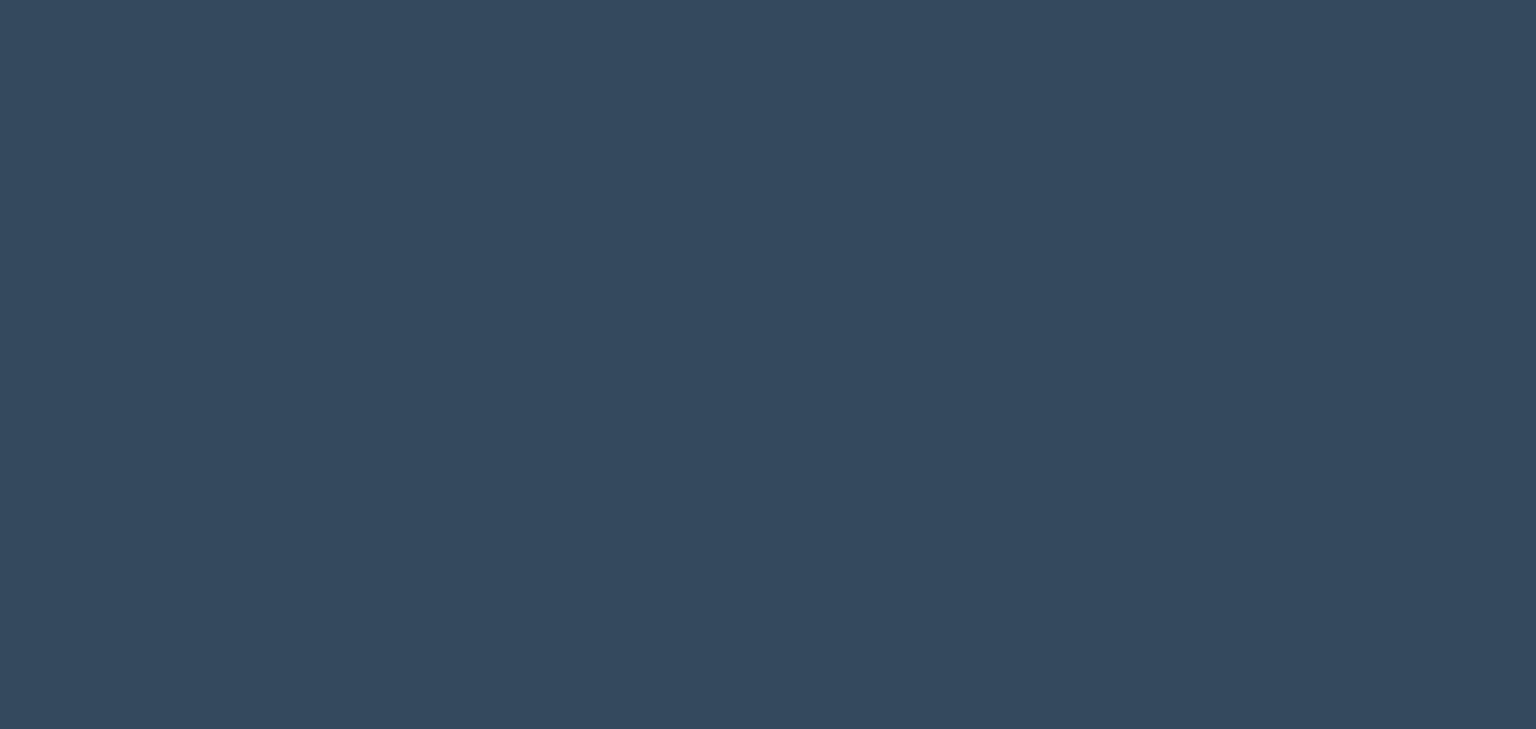 scroll, scrollTop: 0, scrollLeft: 0, axis: both 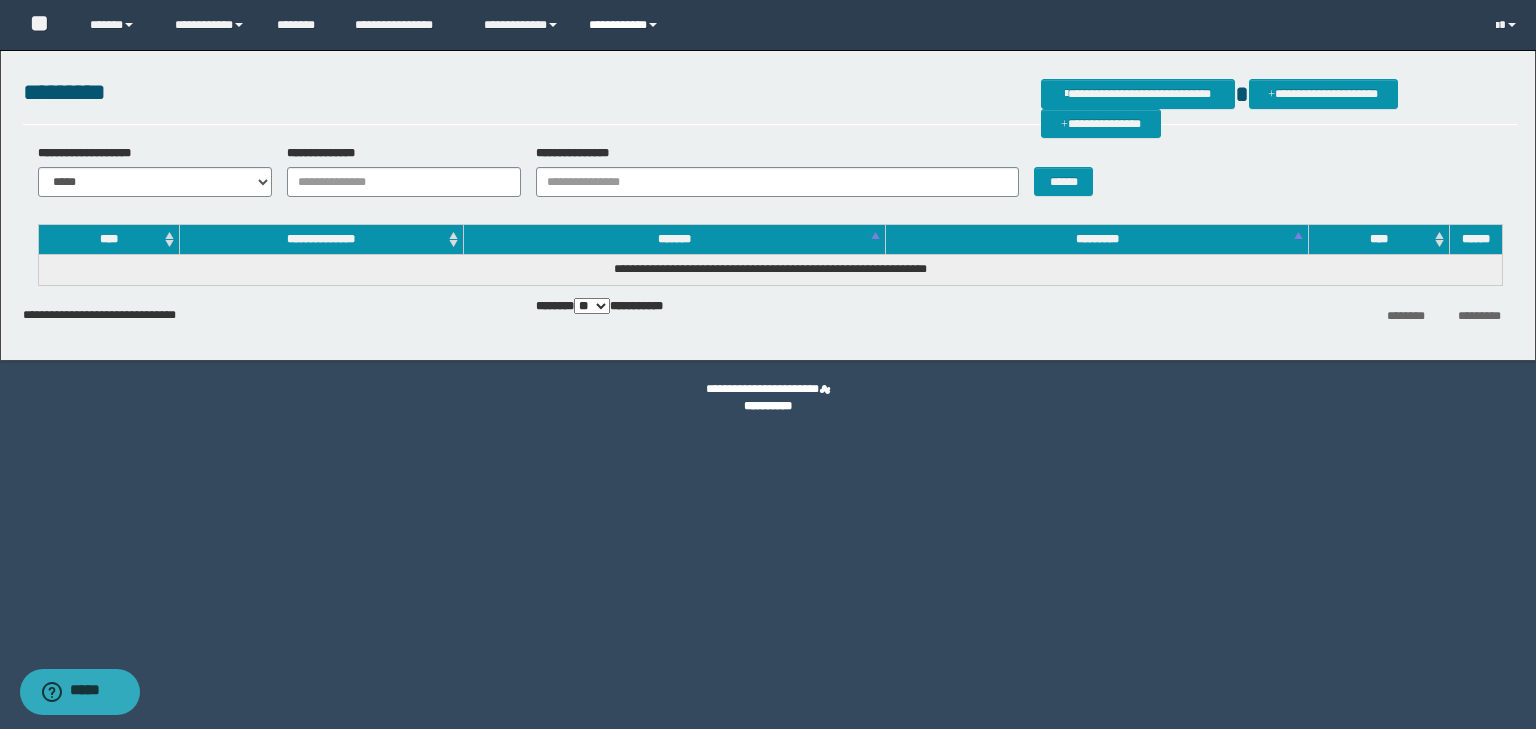 click on "**********" at bounding box center (626, 25) 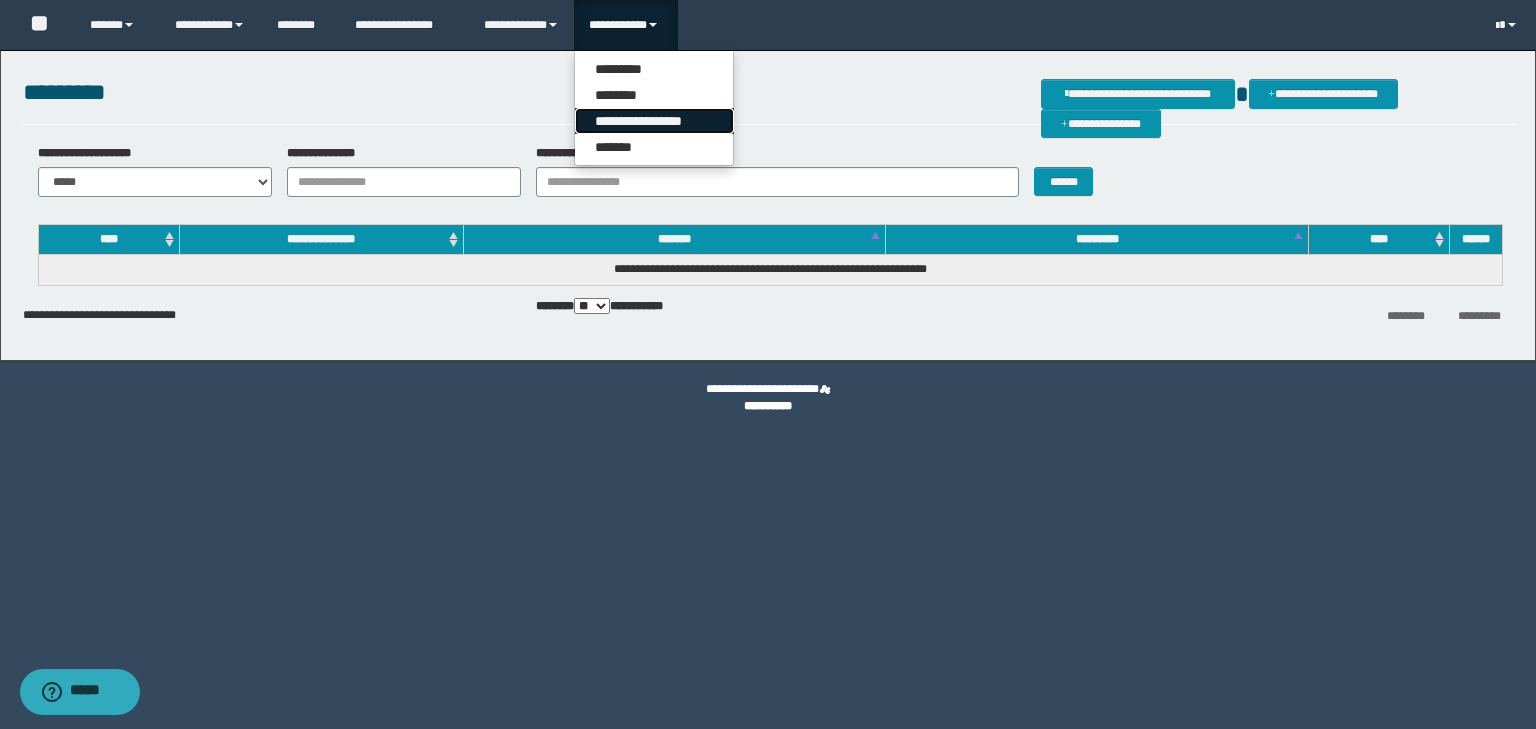 click on "**********" at bounding box center (654, 121) 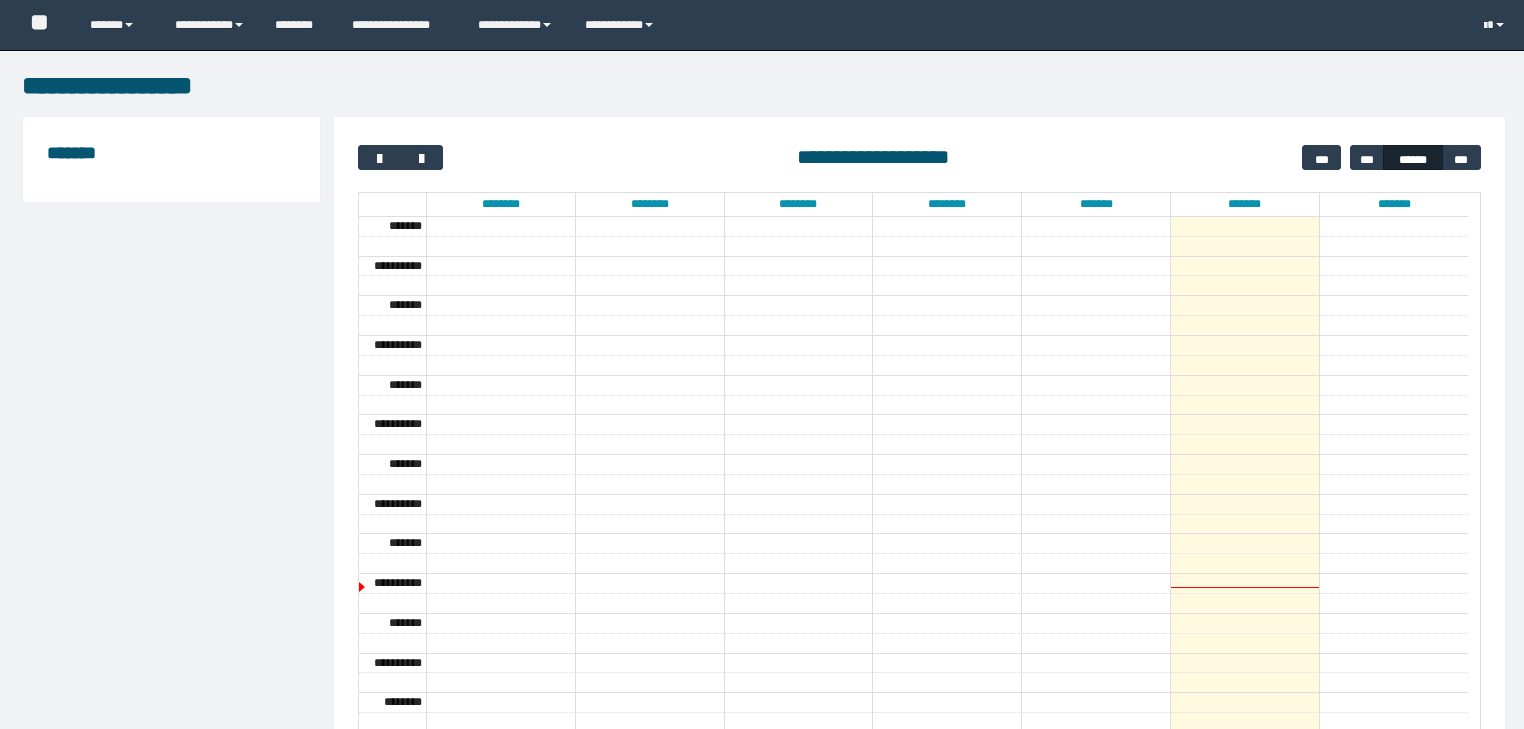 scroll, scrollTop: 0, scrollLeft: 0, axis: both 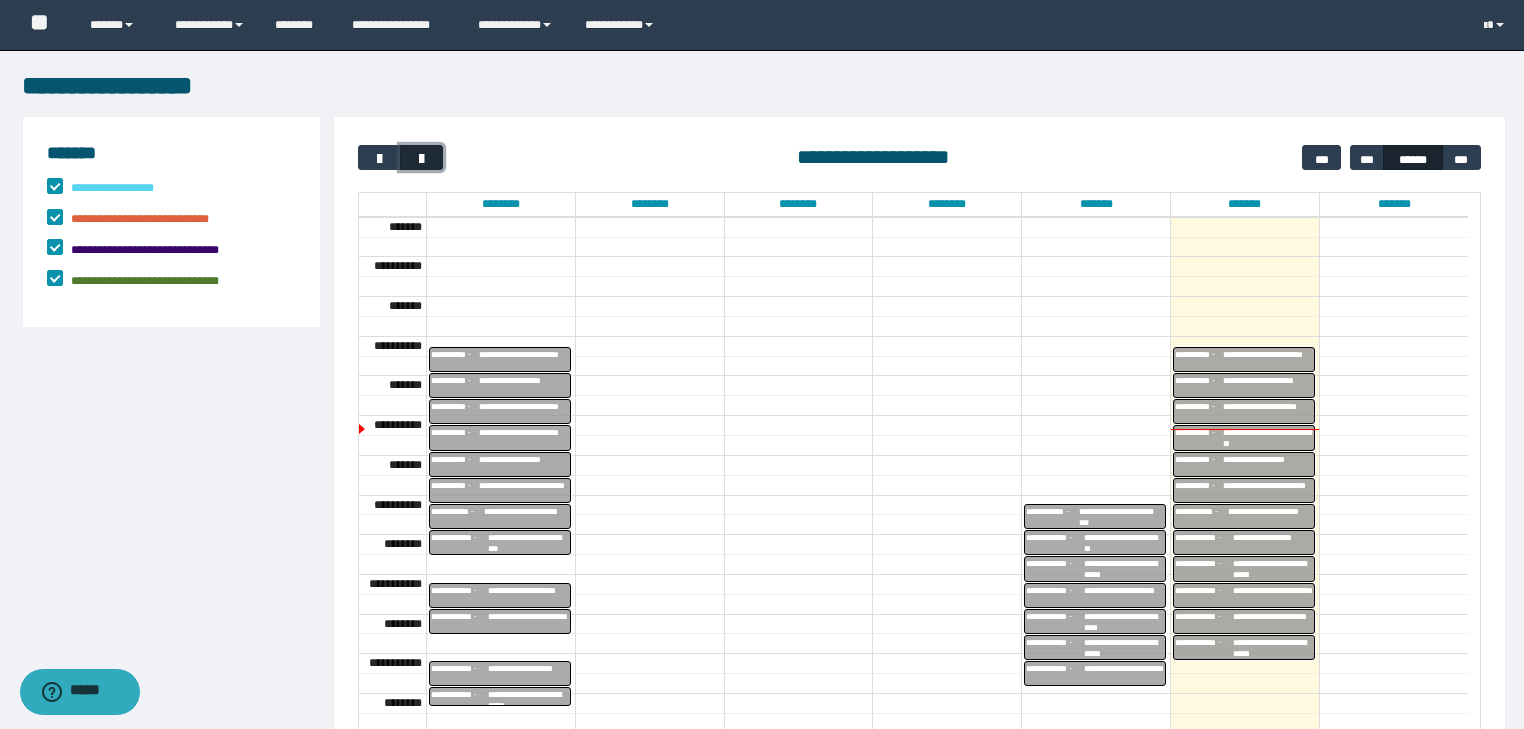 click at bounding box center [421, 157] 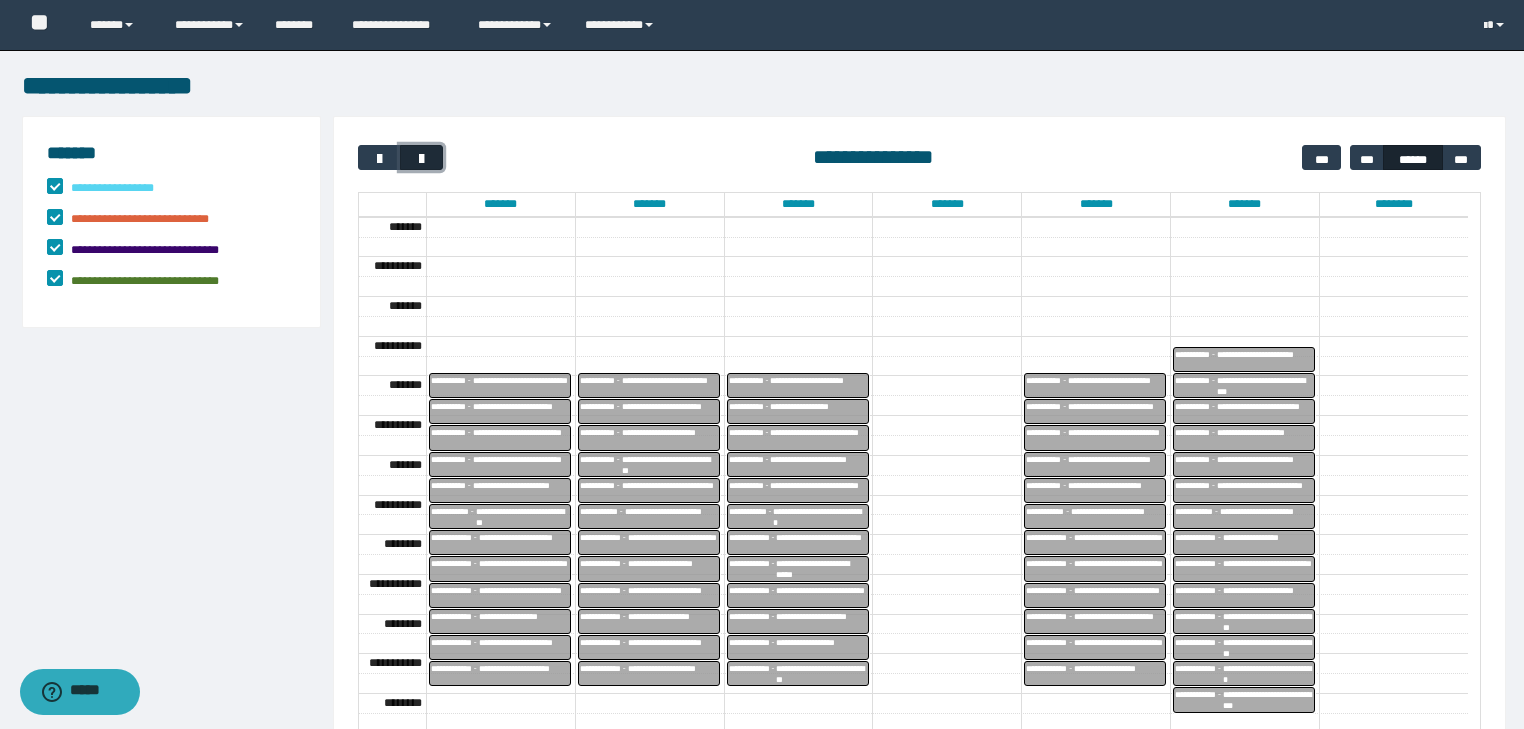 click at bounding box center [421, 157] 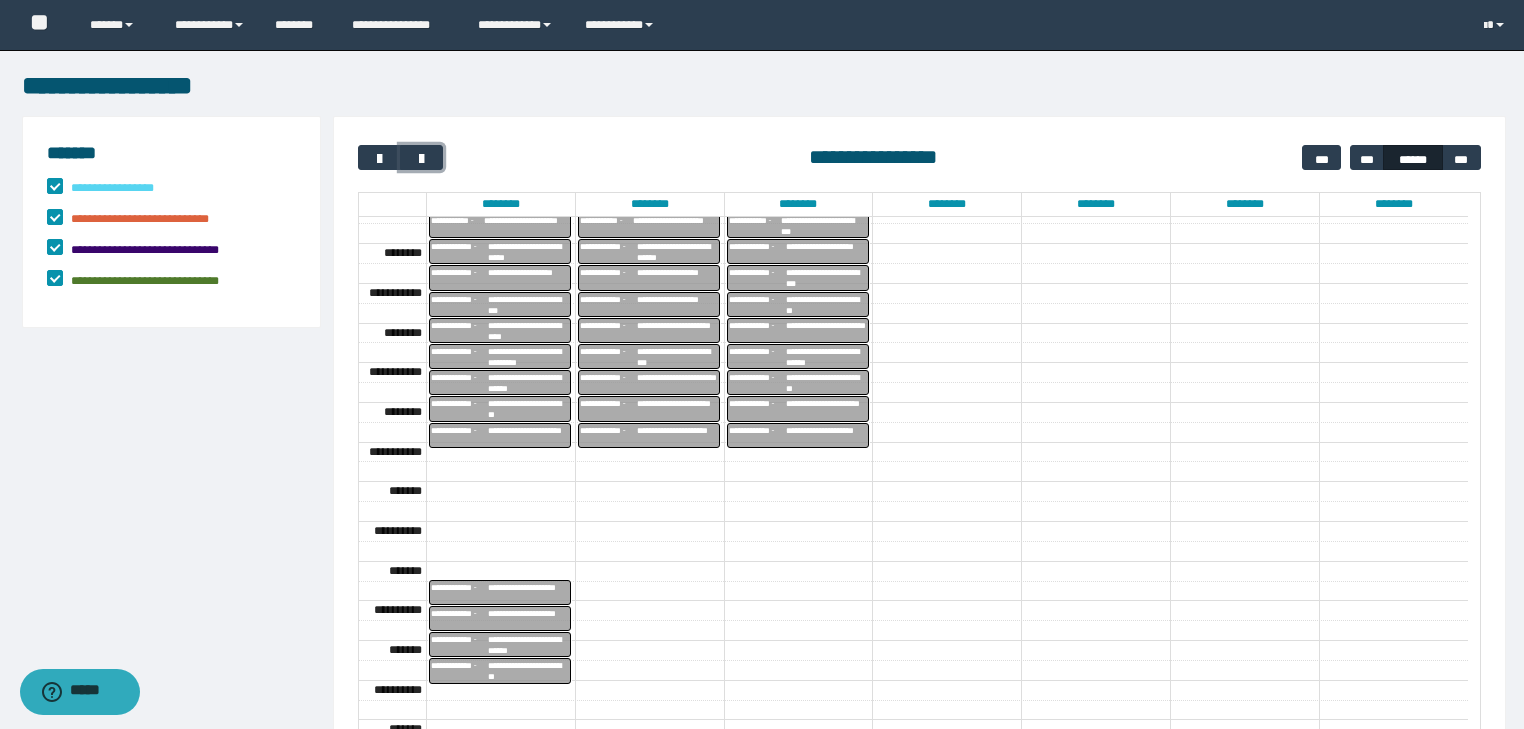 scroll, scrollTop: 316, scrollLeft: 0, axis: vertical 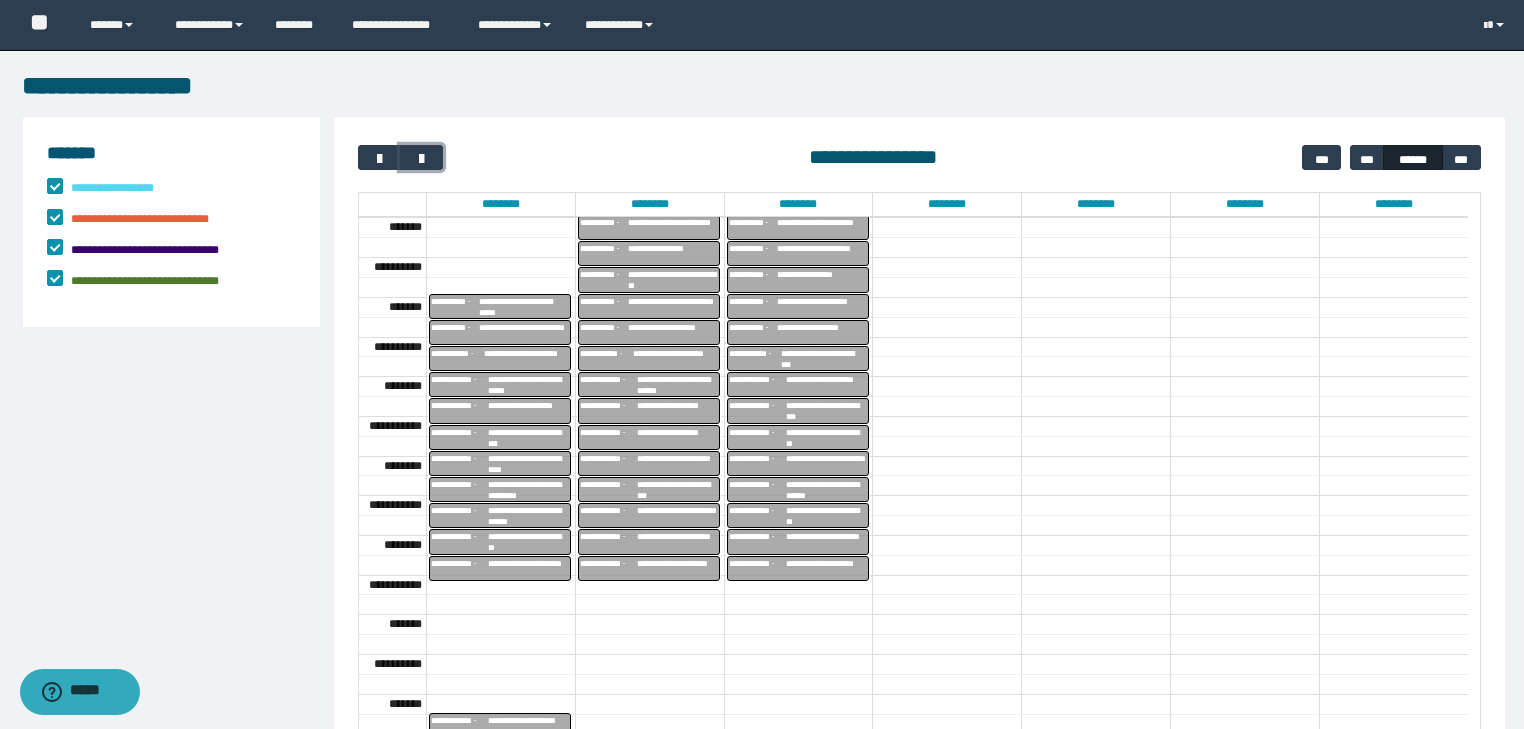 type 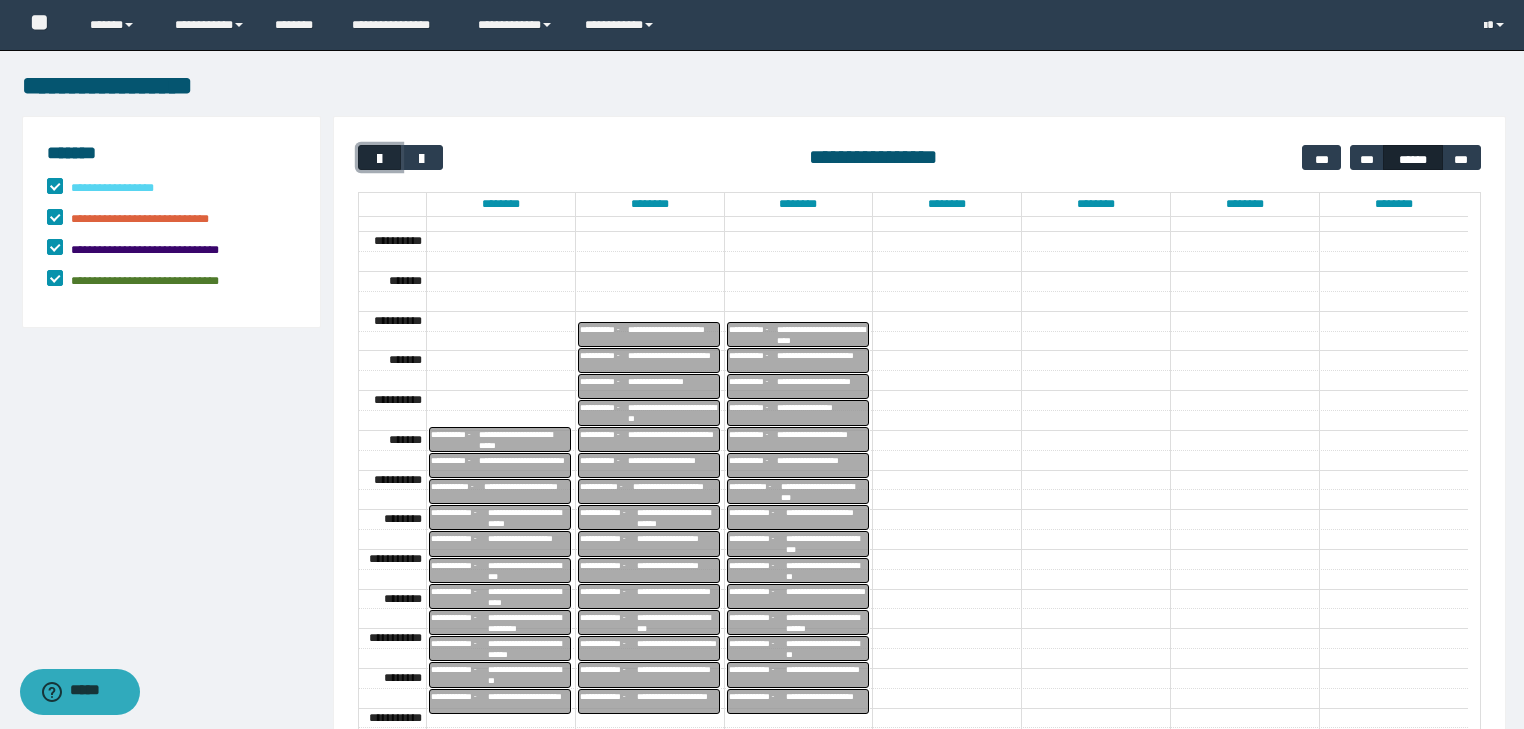 click at bounding box center [380, 159] 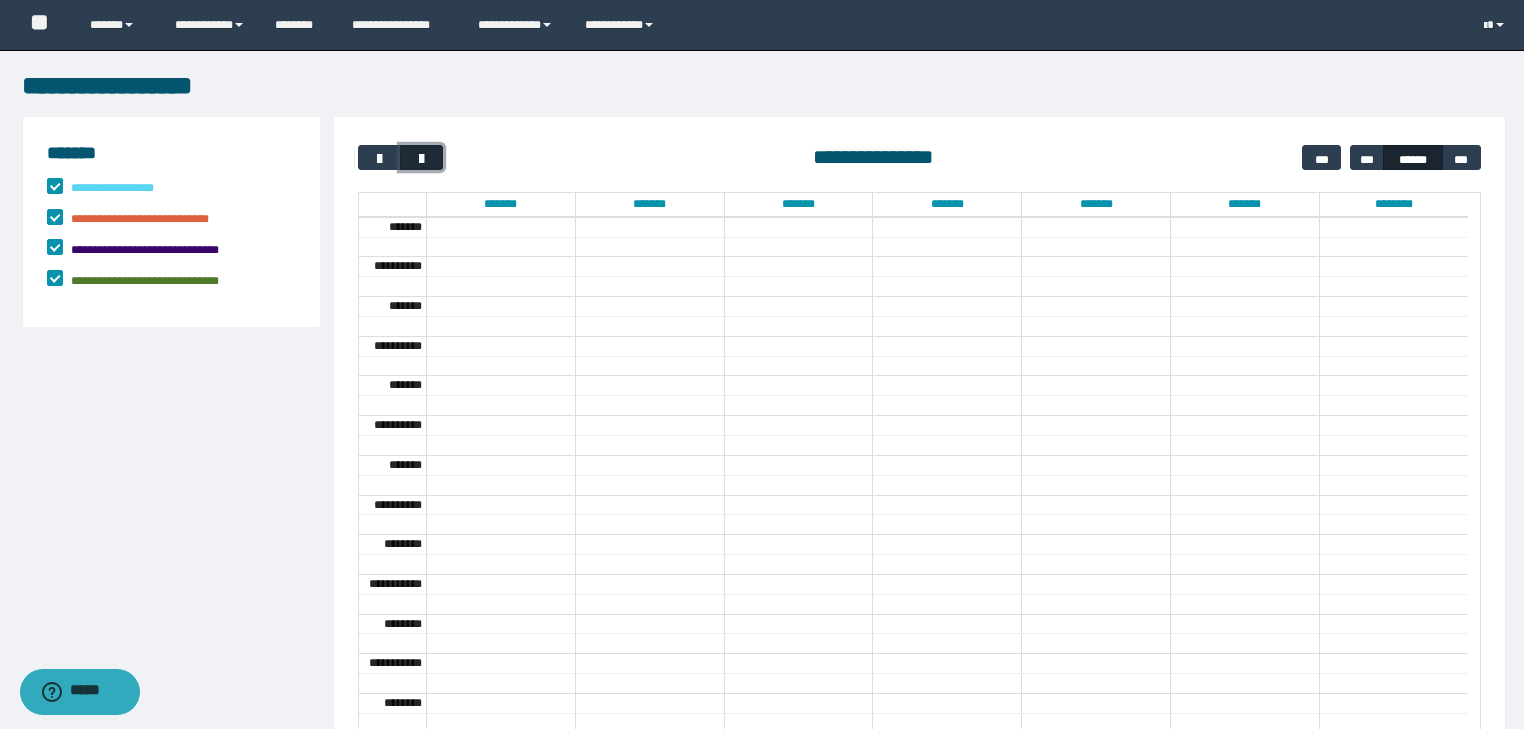 click at bounding box center (422, 159) 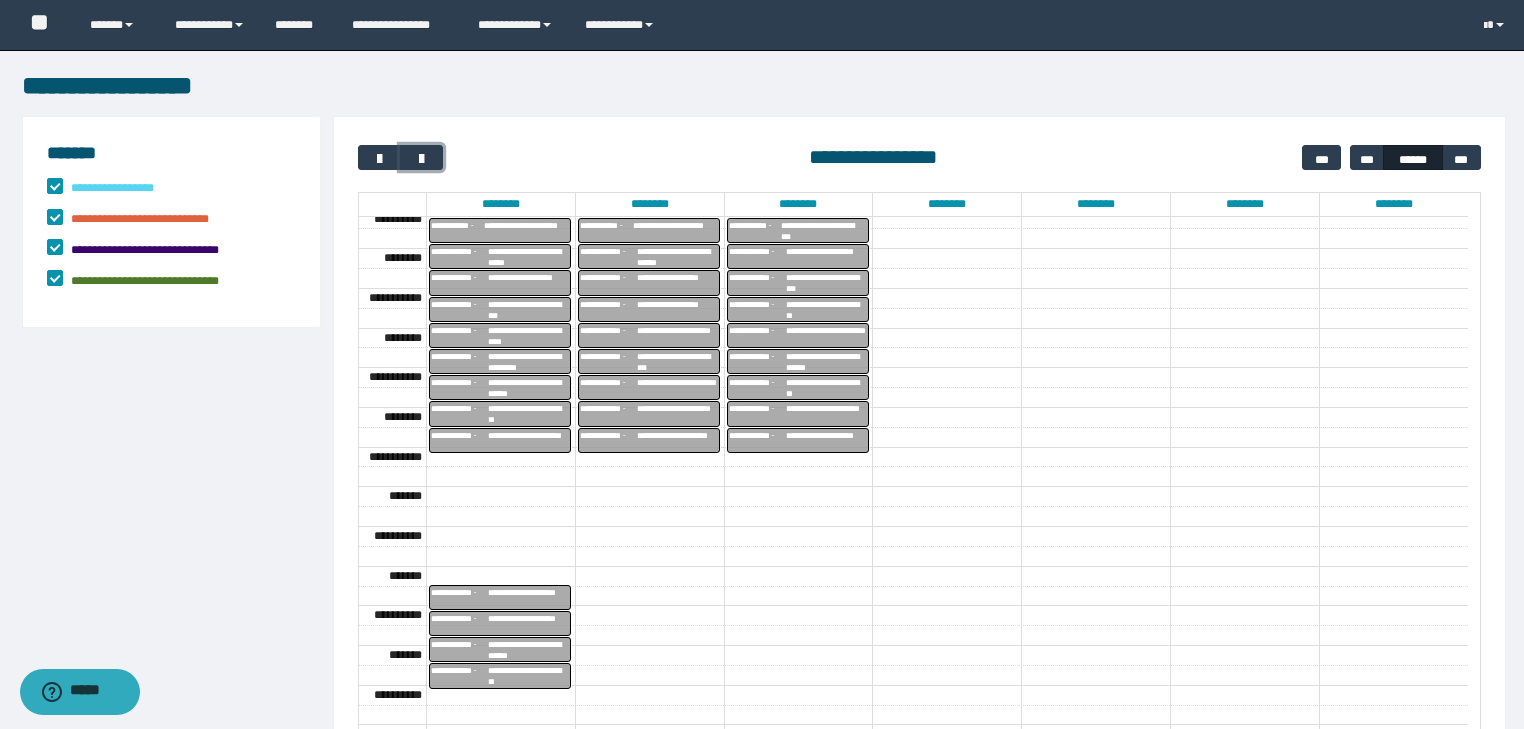 scroll, scrollTop: 449, scrollLeft: 0, axis: vertical 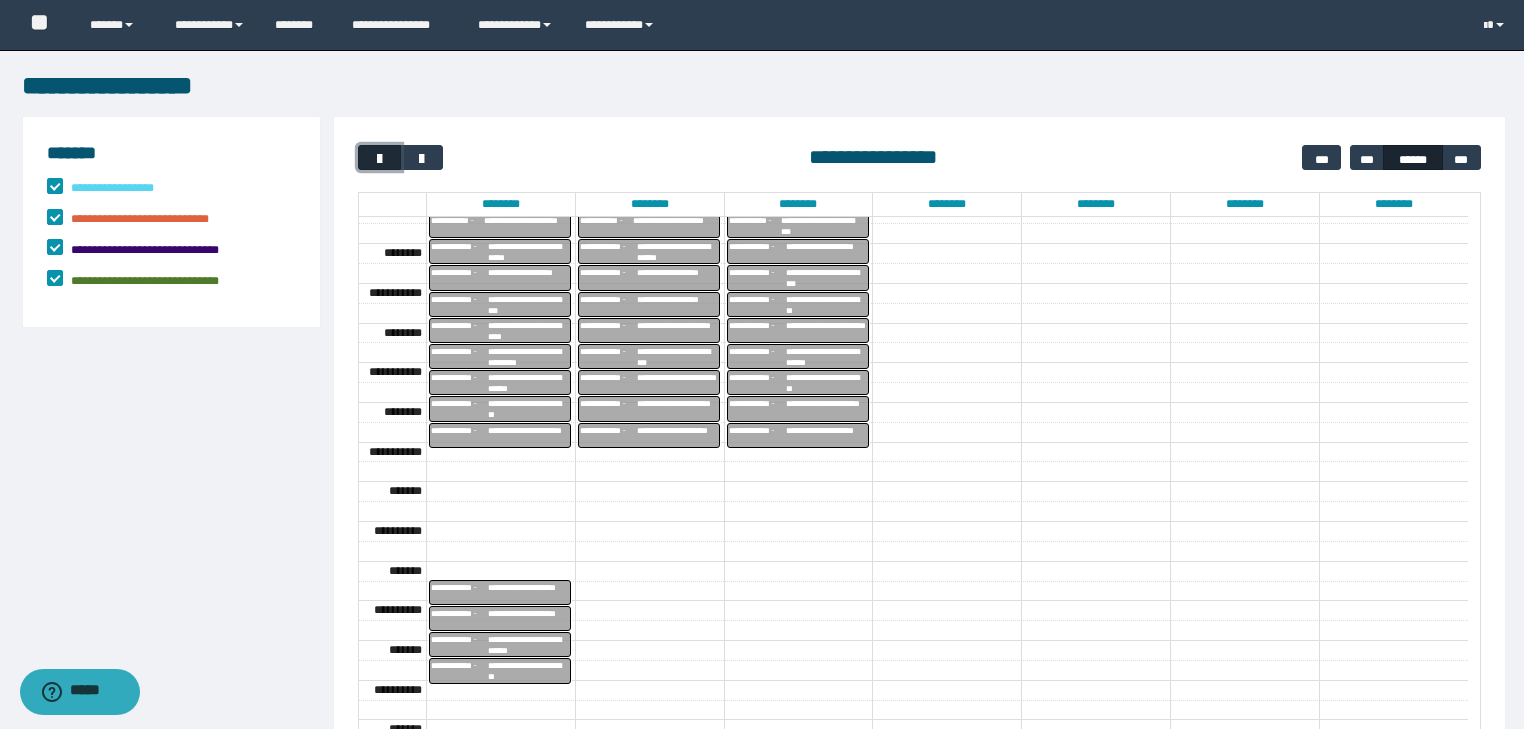 click at bounding box center (380, 159) 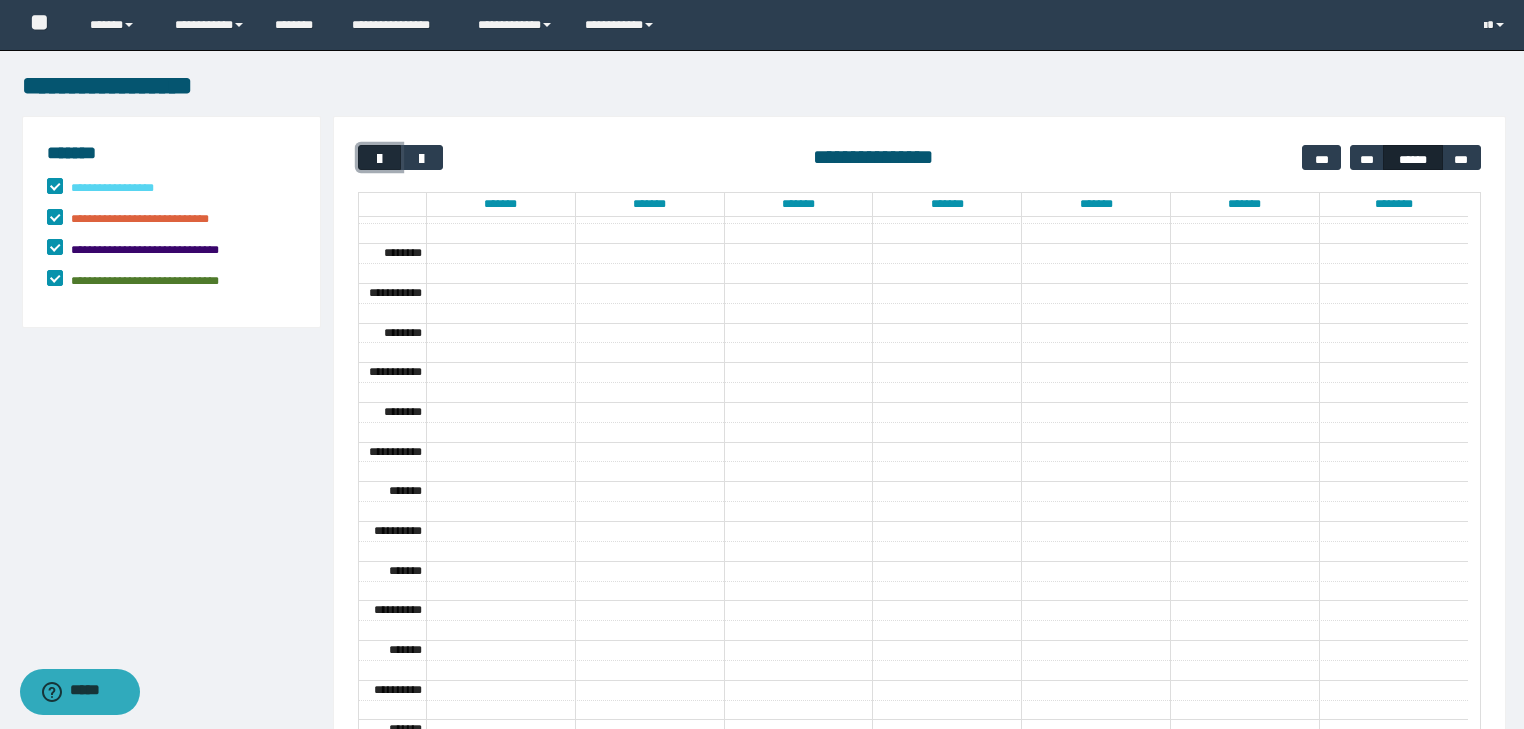 scroll, scrollTop: 158, scrollLeft: 0, axis: vertical 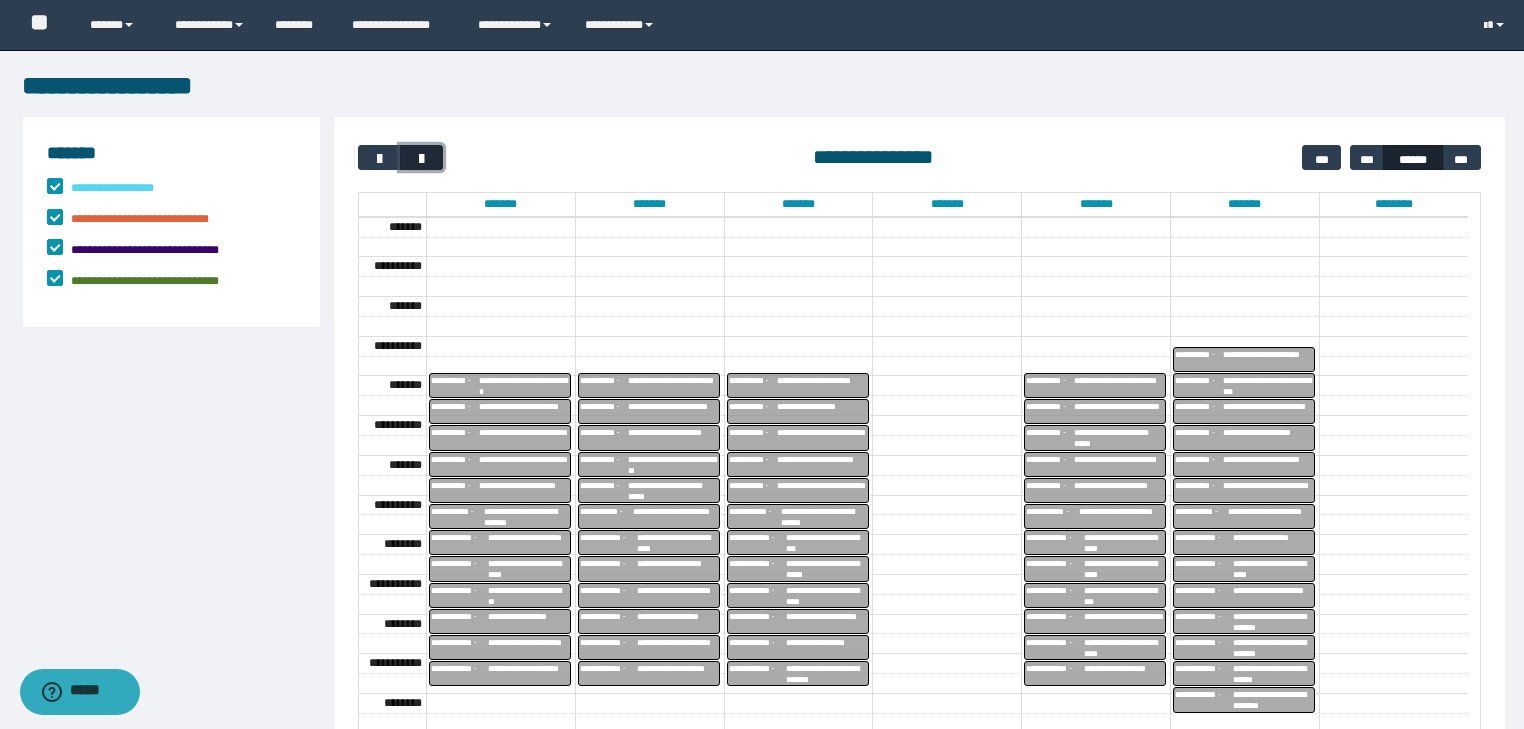 click at bounding box center (422, 159) 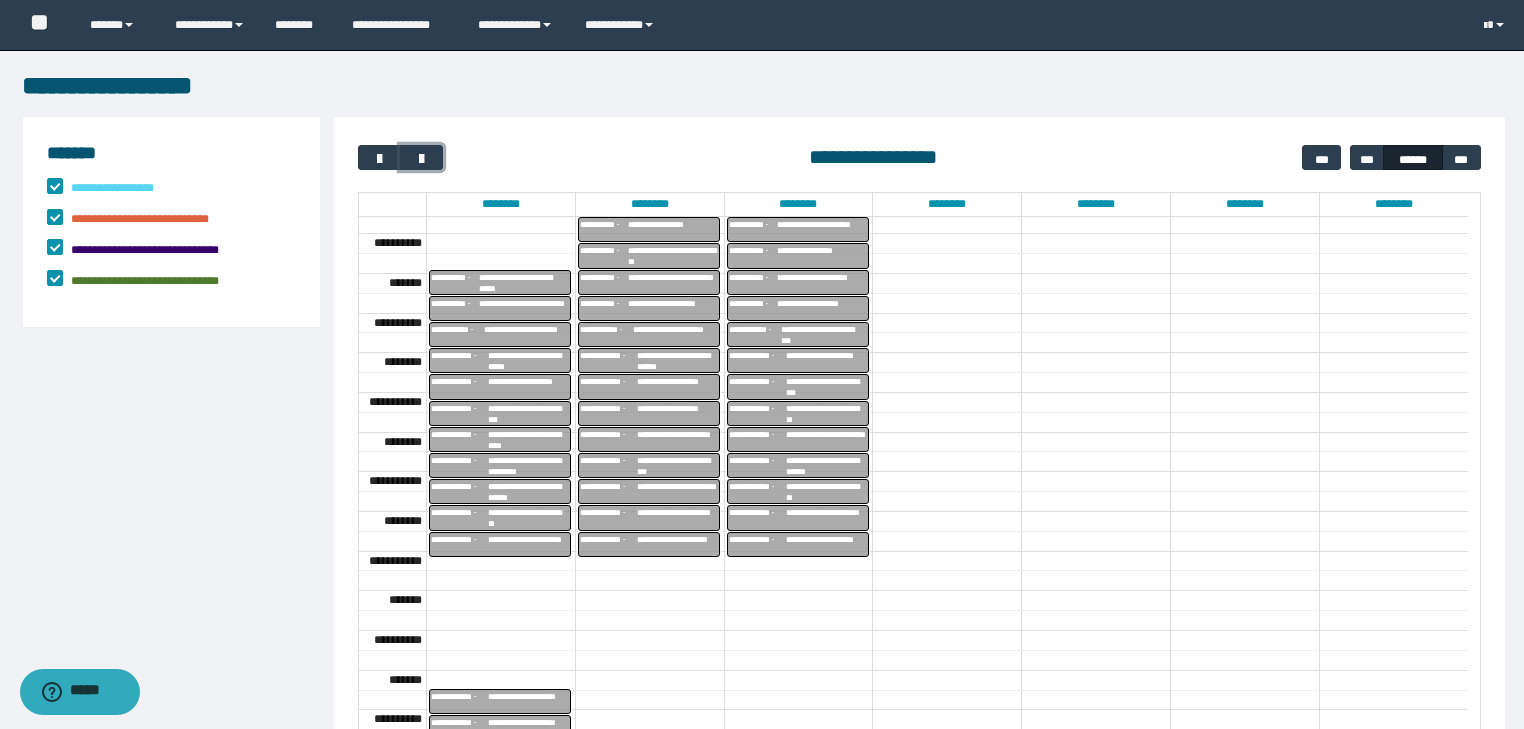 scroll, scrollTop: 449, scrollLeft: 0, axis: vertical 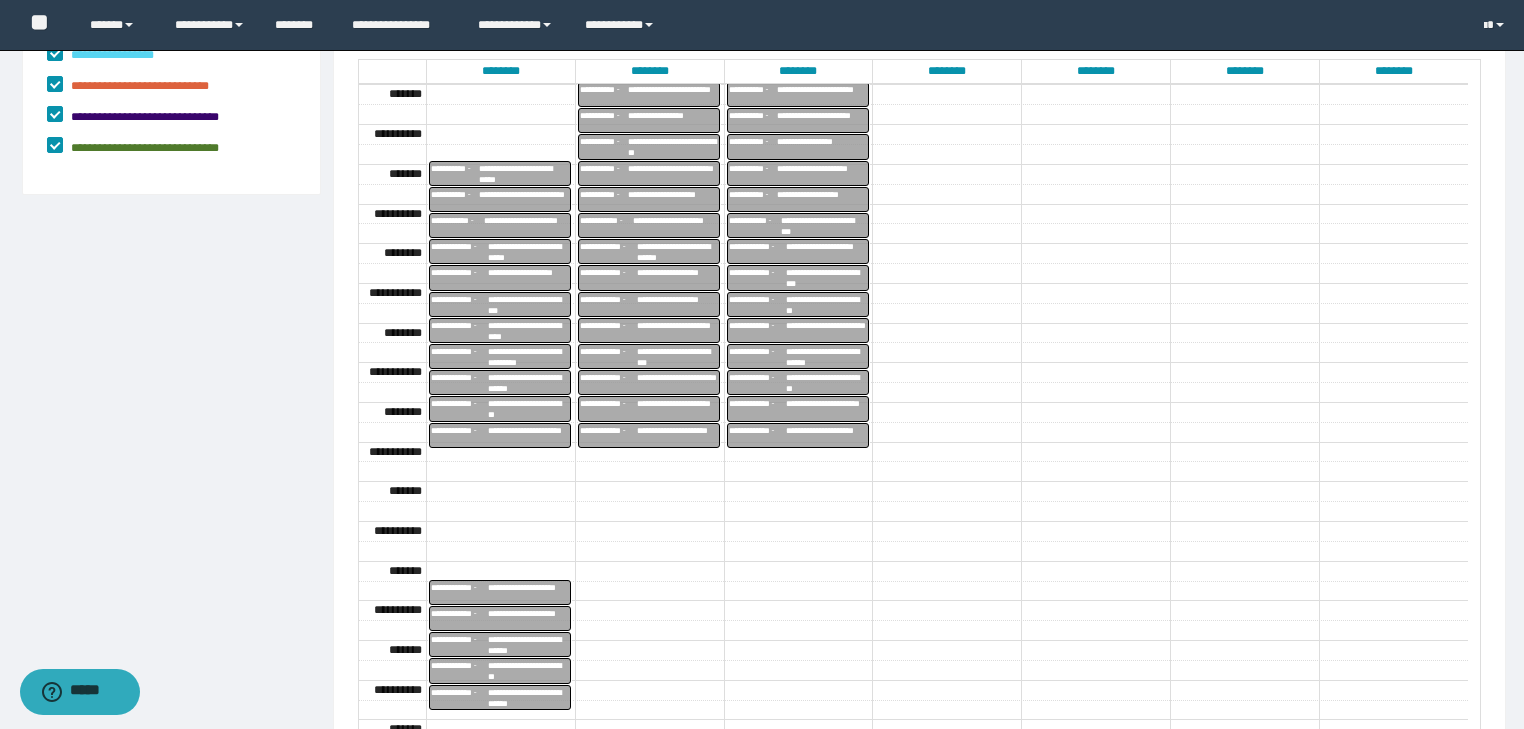 click on "**********" at bounding box center [528, 436] 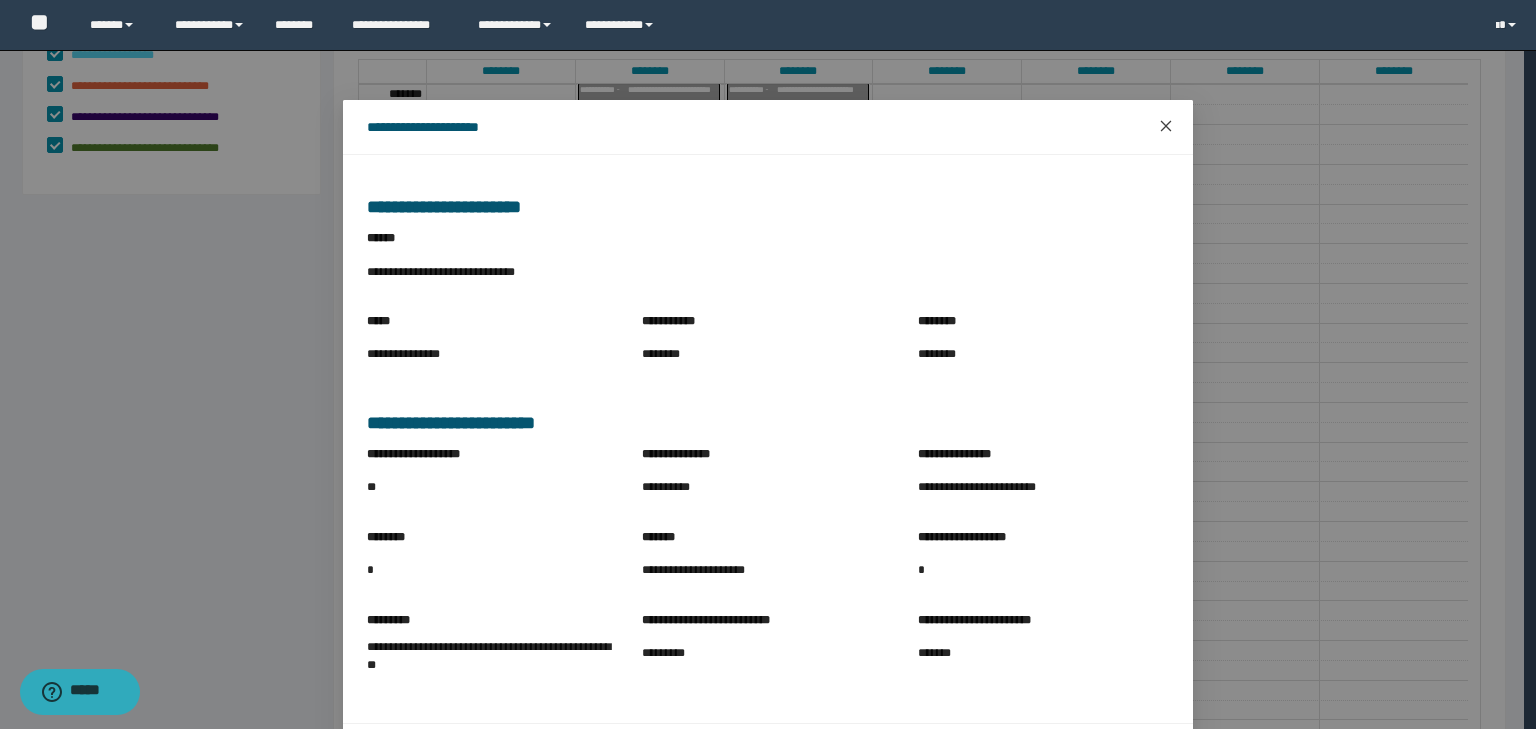 click at bounding box center [1166, 127] 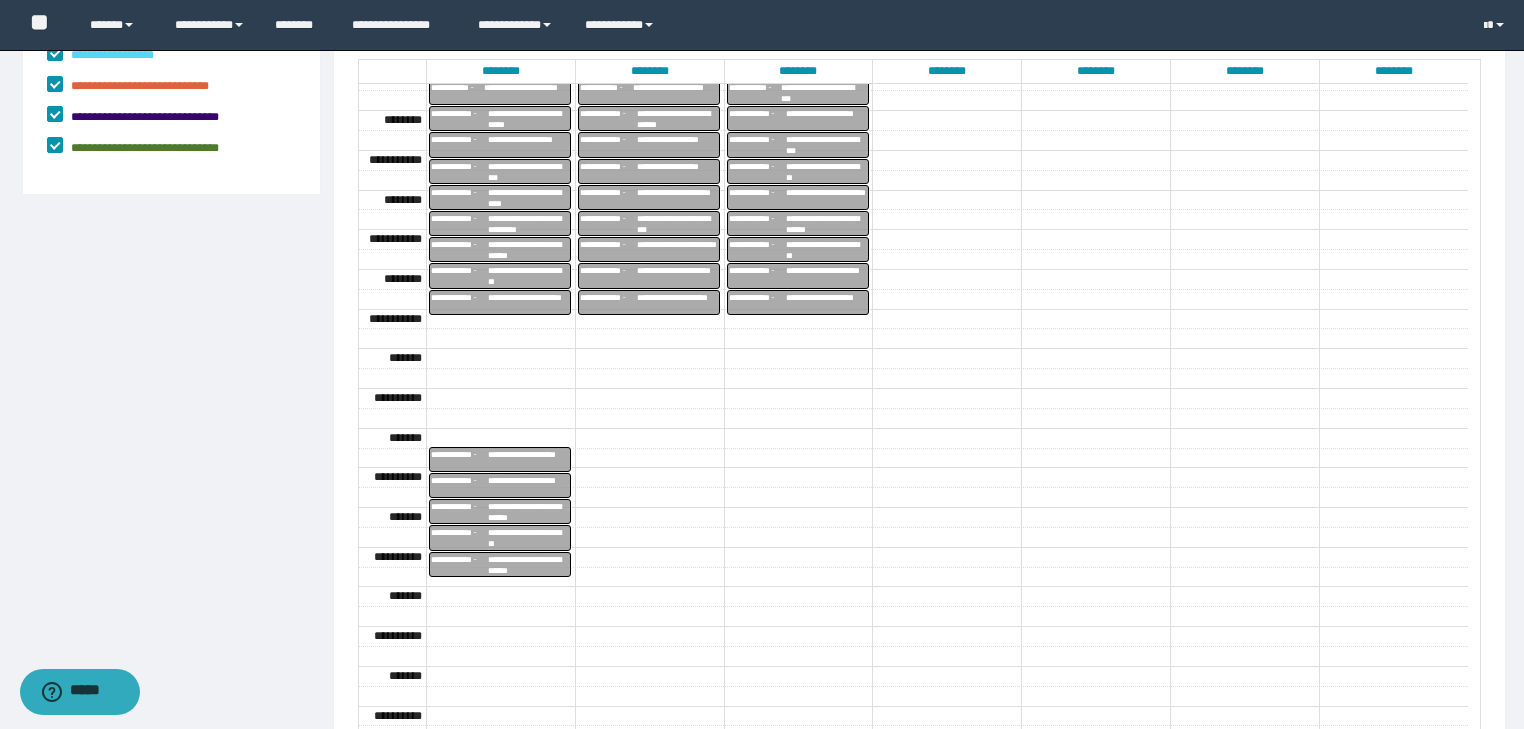 scroll, scrollTop: 316, scrollLeft: 0, axis: vertical 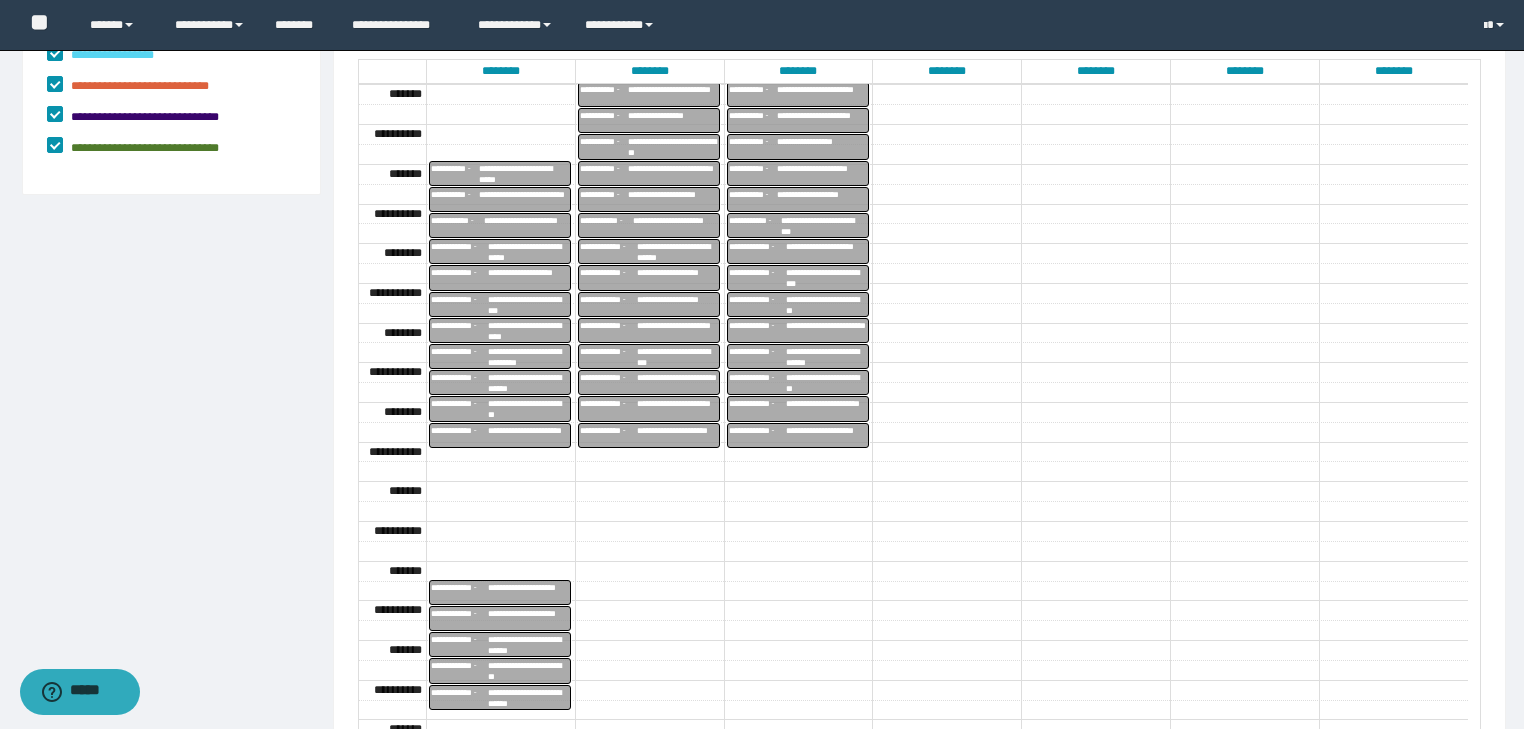 click on "**********" at bounding box center [528, 436] 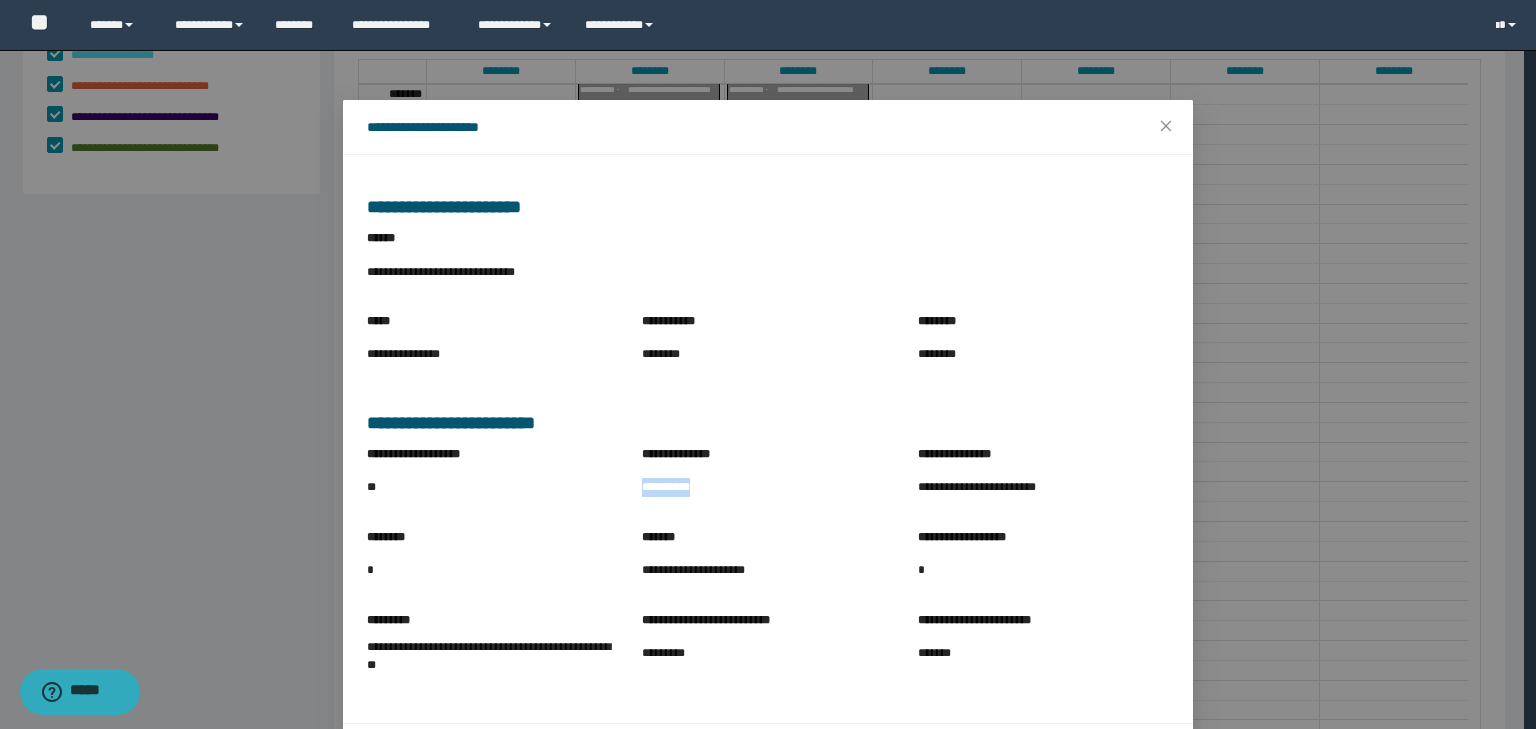 drag, startPoint x: 636, startPoint y: 488, endPoint x: 720, endPoint y: 505, distance: 85.70297 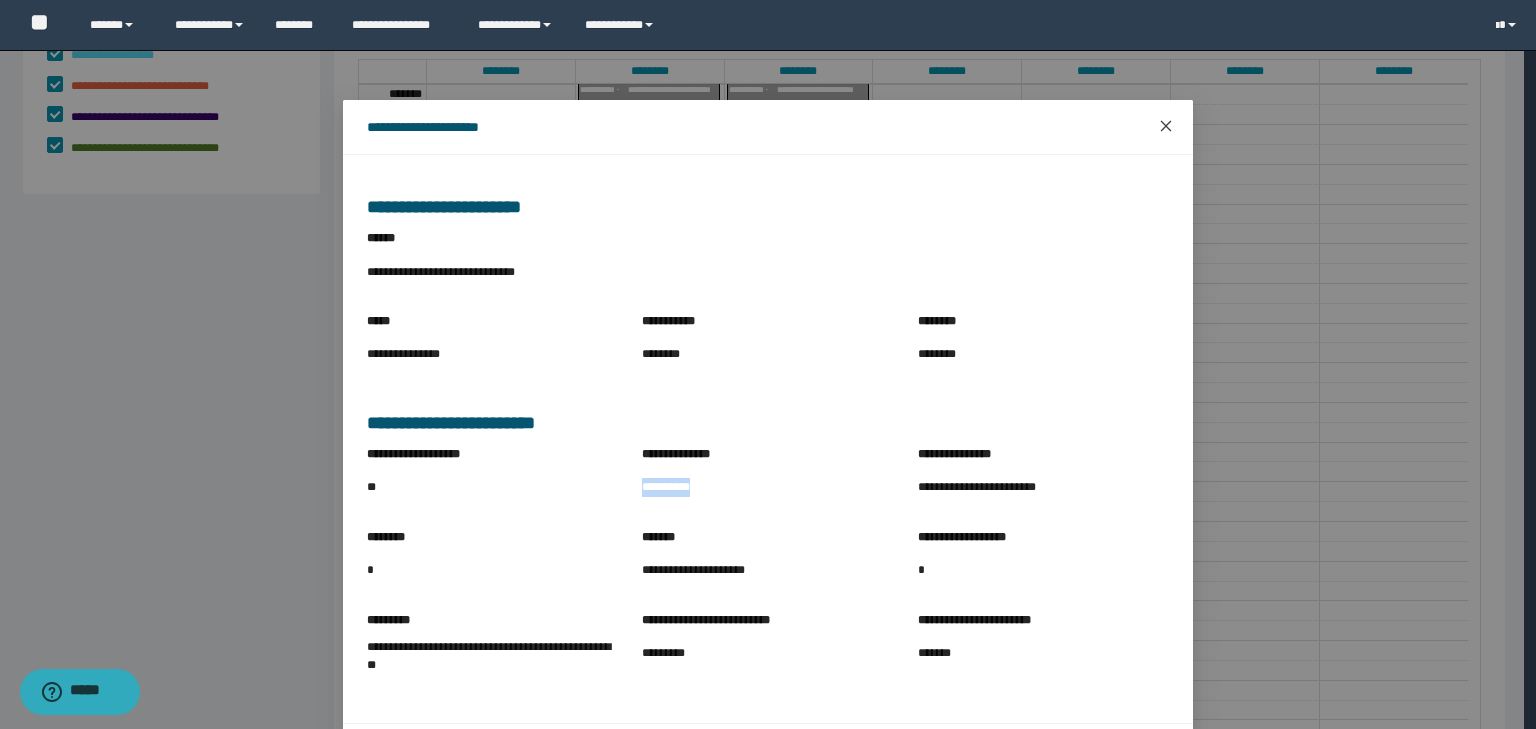 click 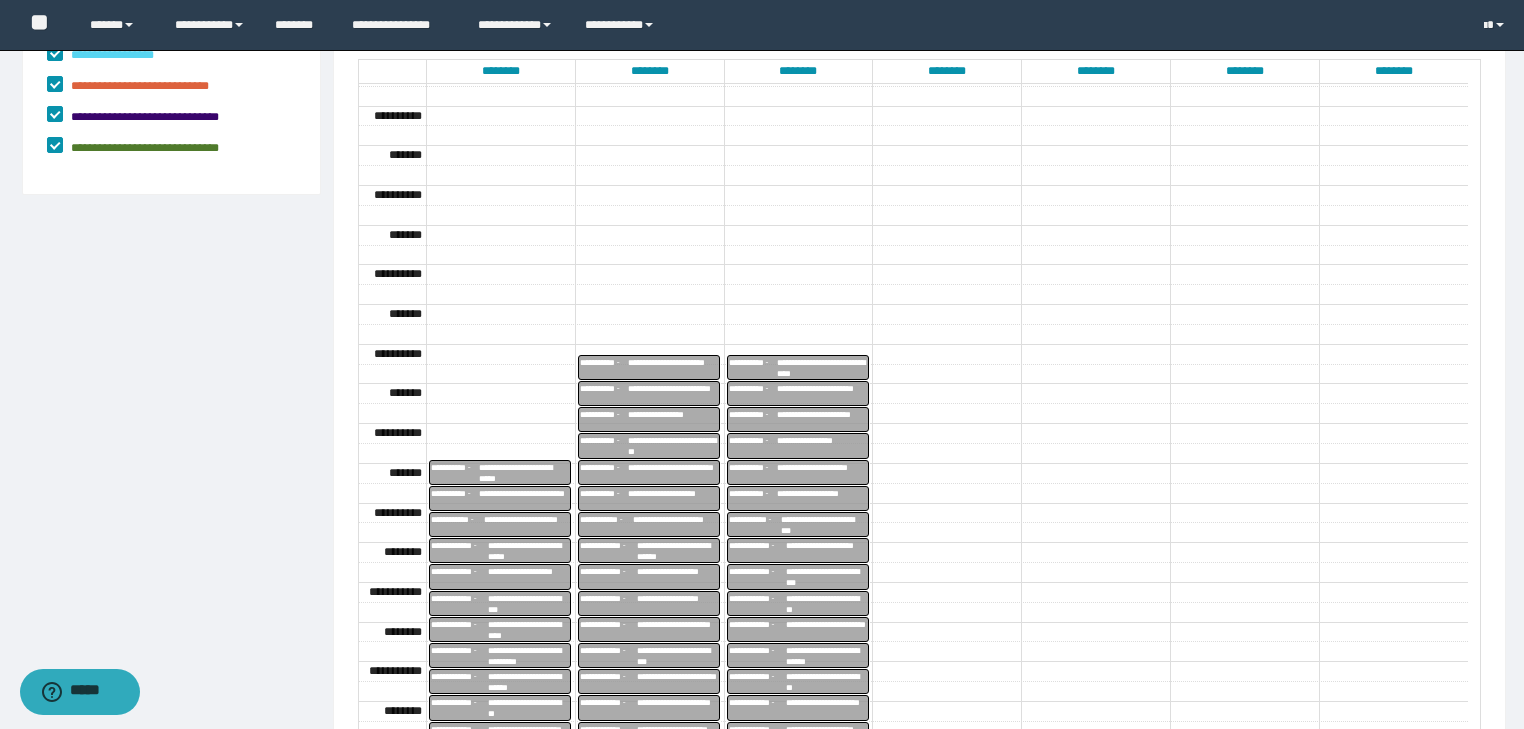 scroll, scrollTop: 0, scrollLeft: 0, axis: both 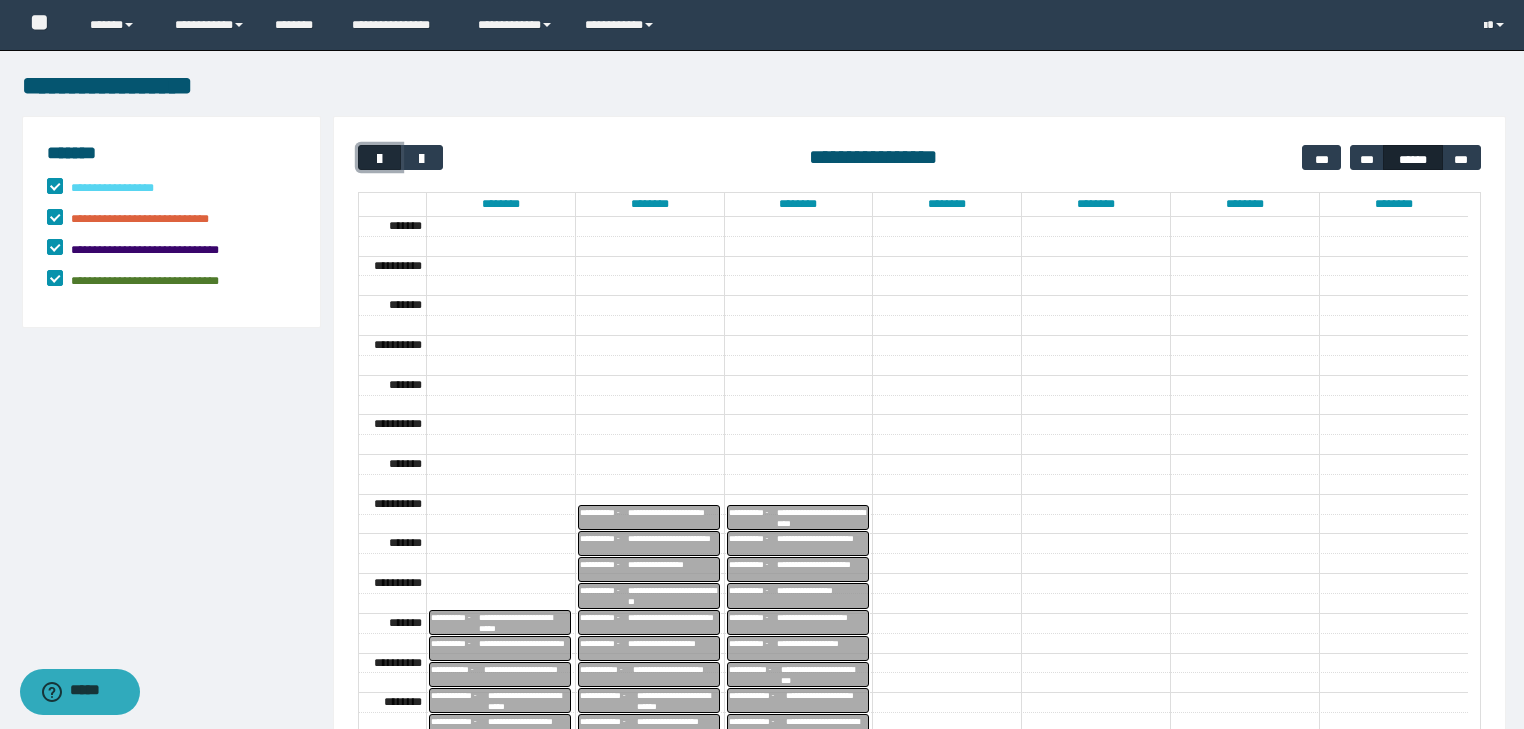 click at bounding box center [380, 159] 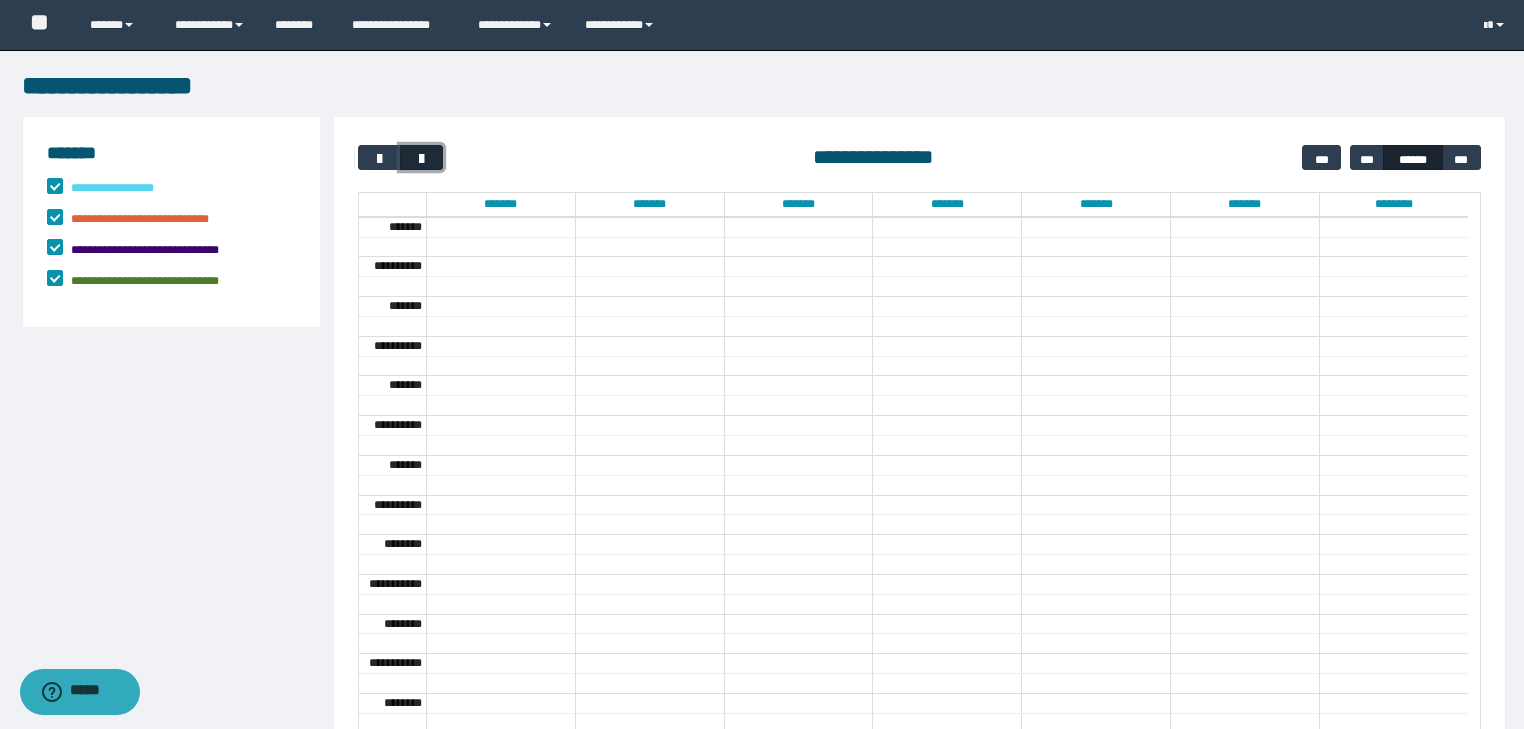 click at bounding box center [421, 157] 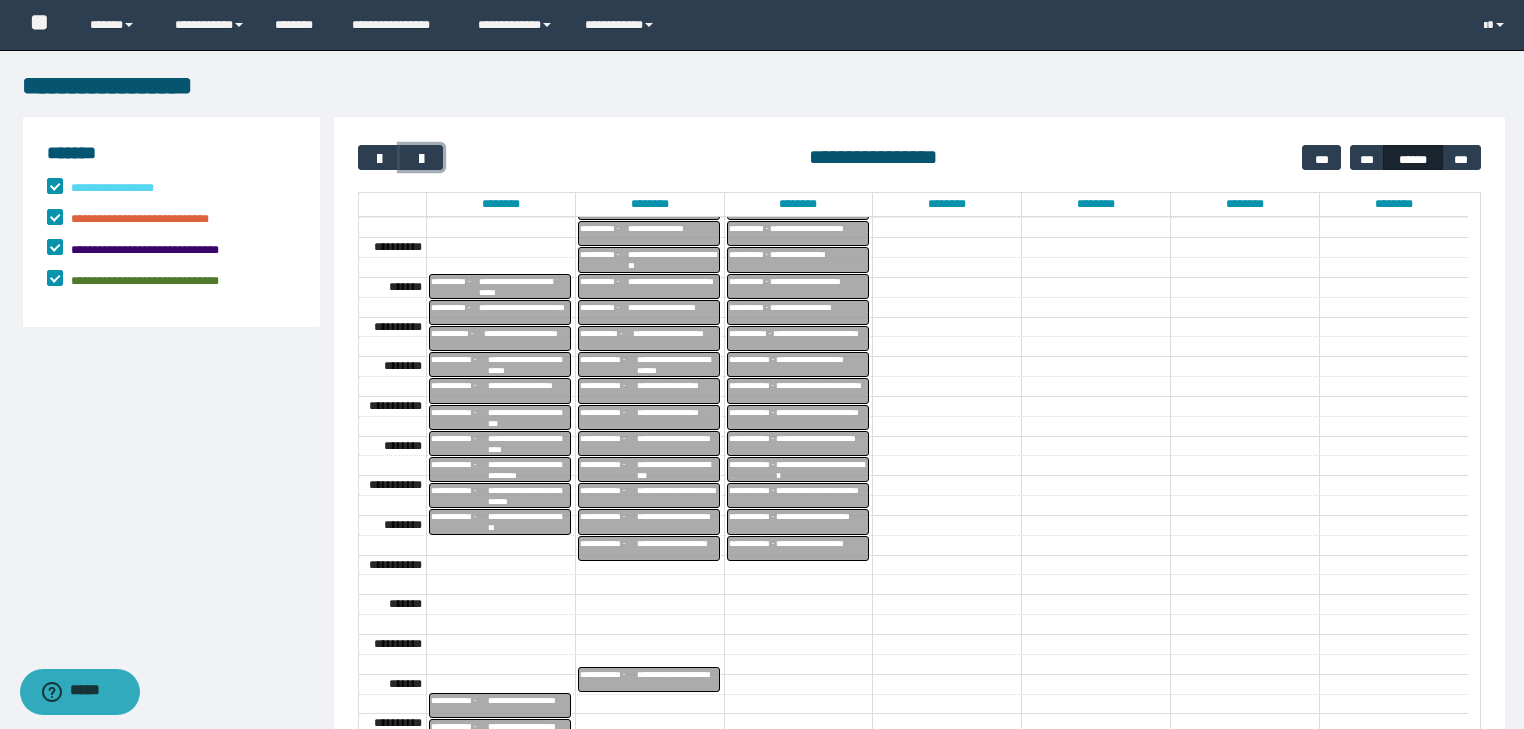 scroll, scrollTop: 449, scrollLeft: 0, axis: vertical 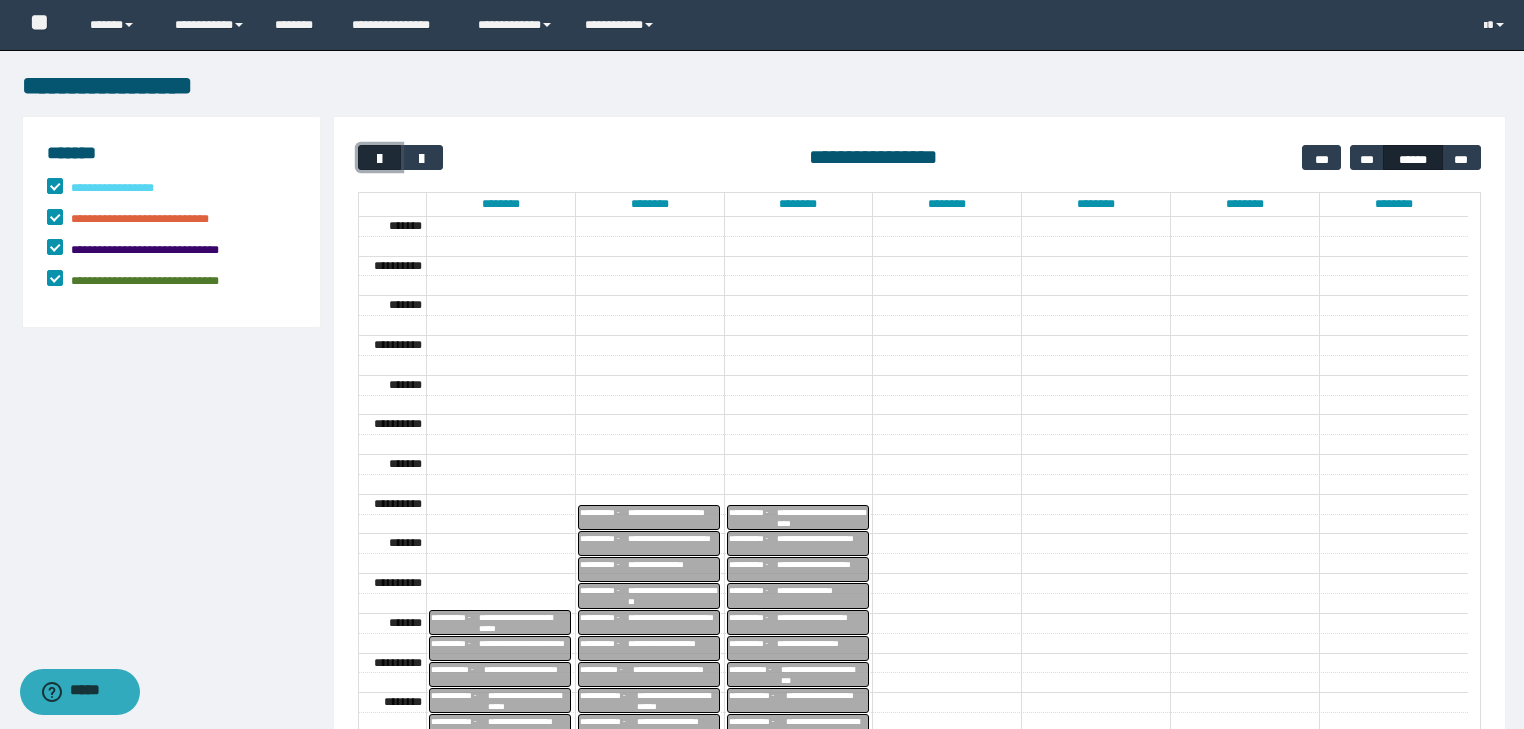 click at bounding box center (379, 157) 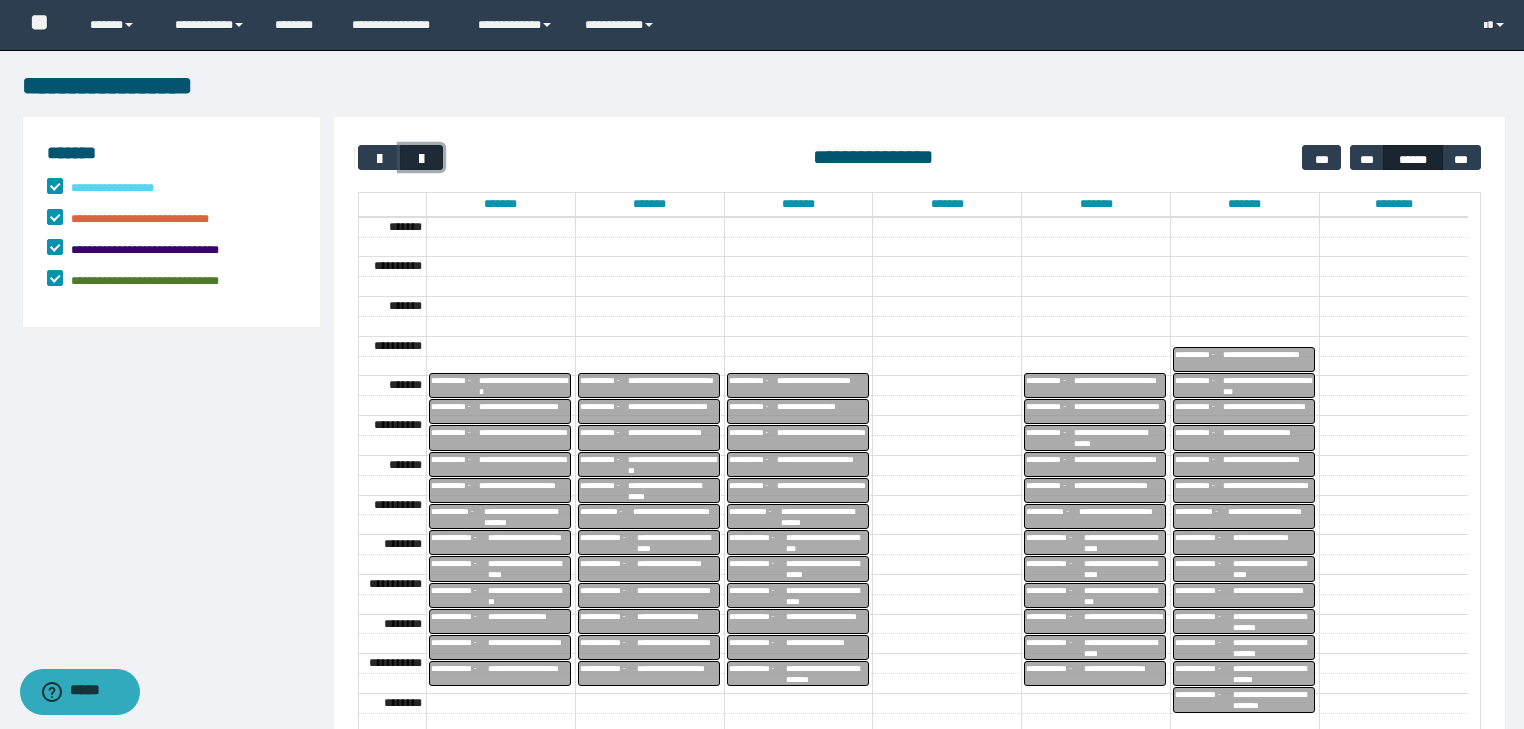 click at bounding box center (421, 157) 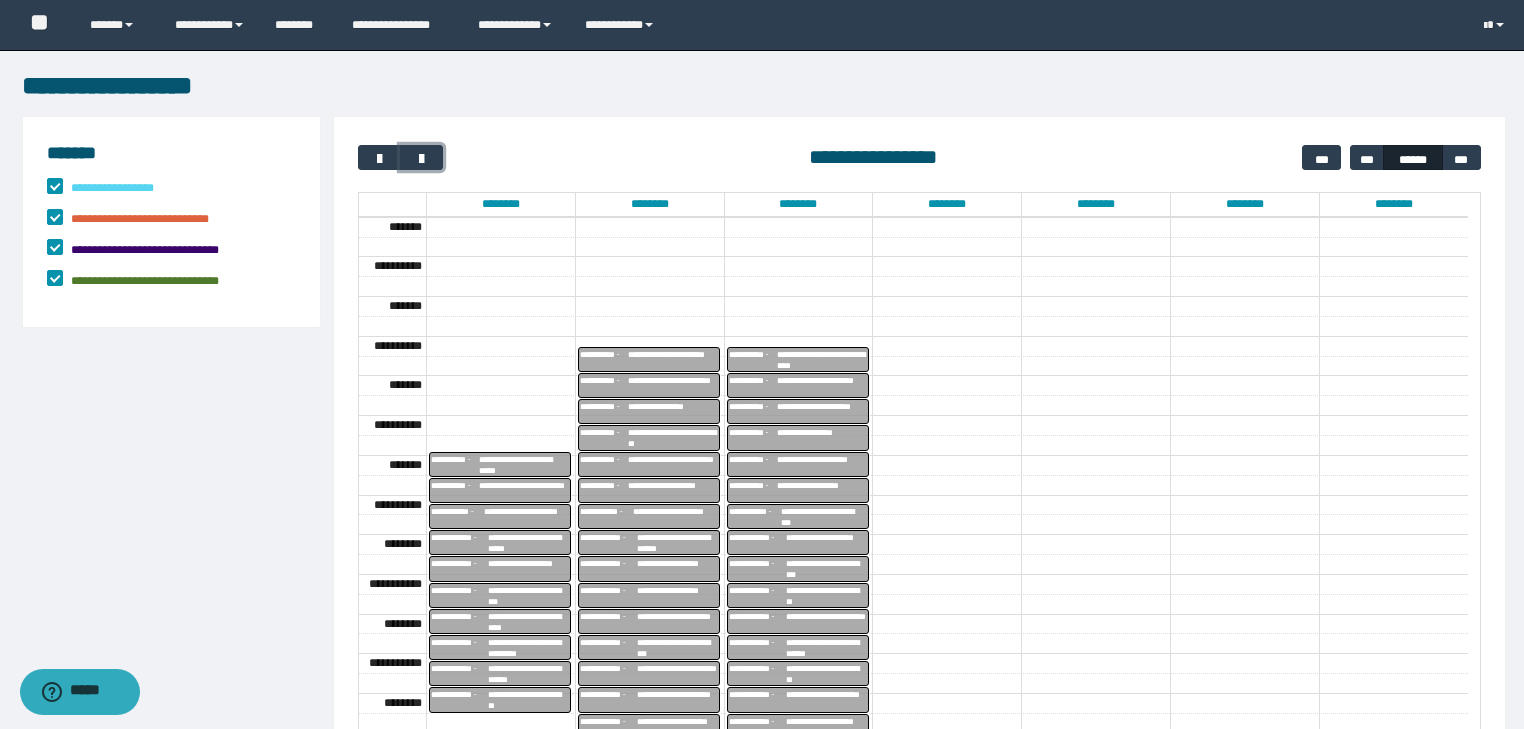 scroll, scrollTop: 449, scrollLeft: 0, axis: vertical 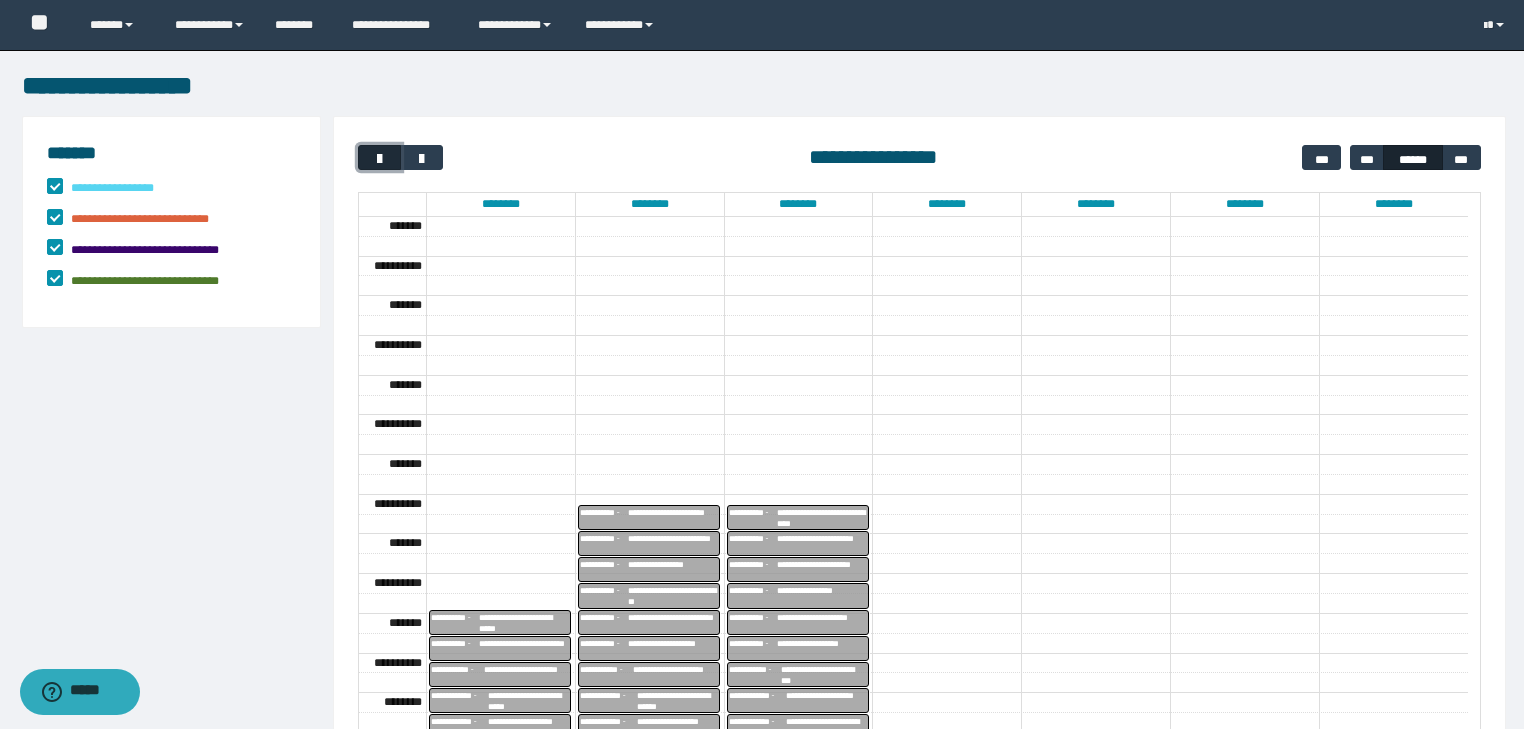 click at bounding box center [380, 159] 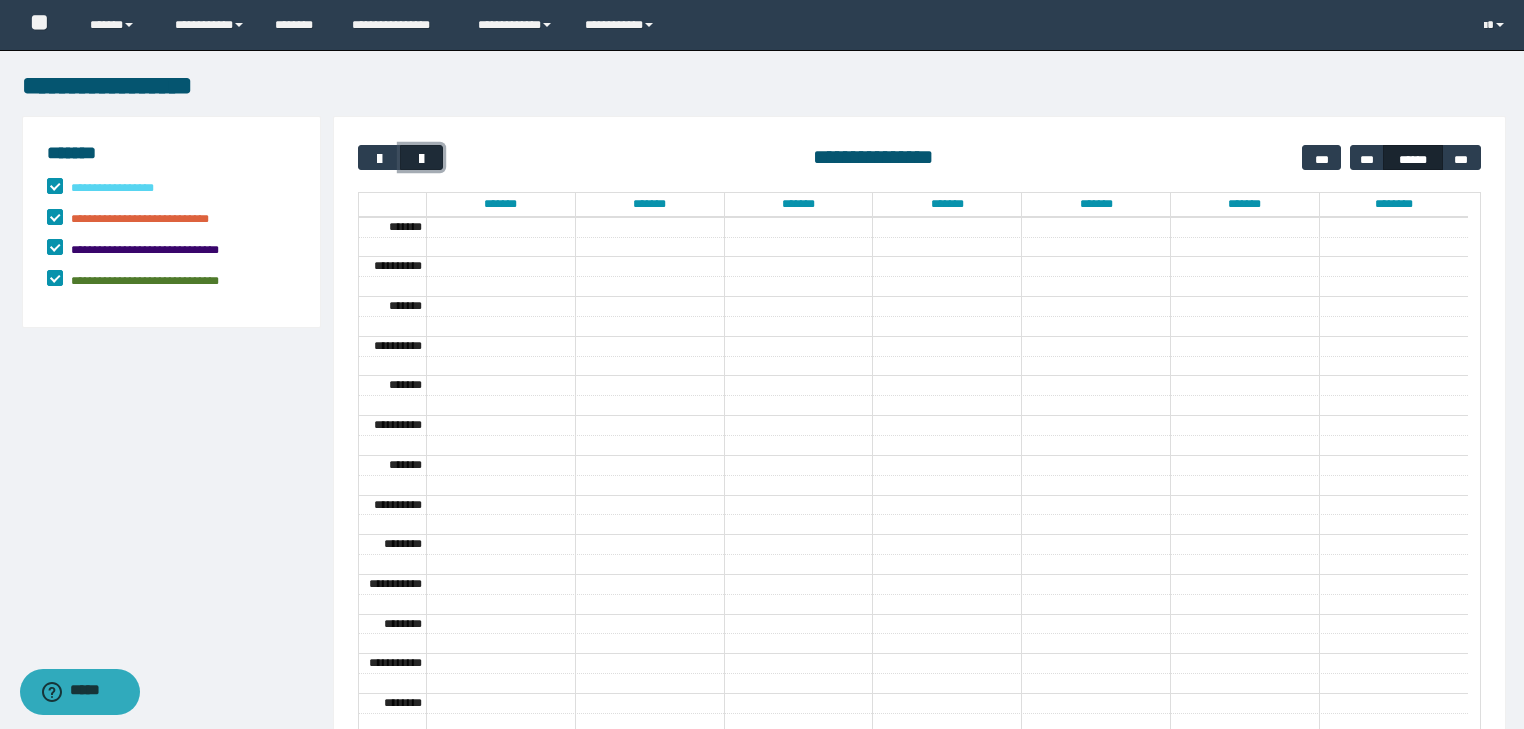 click at bounding box center (422, 159) 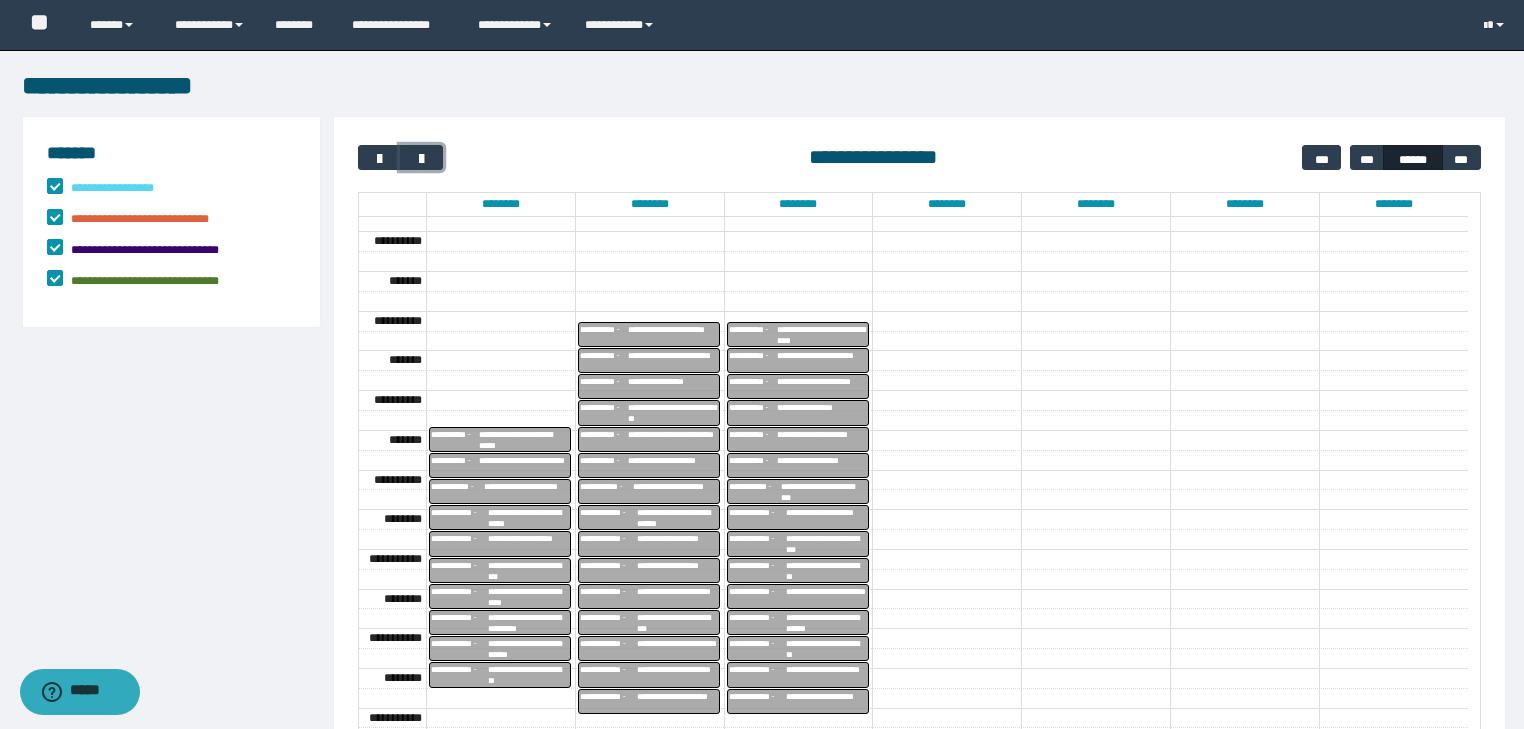 scroll, scrollTop: 449, scrollLeft: 0, axis: vertical 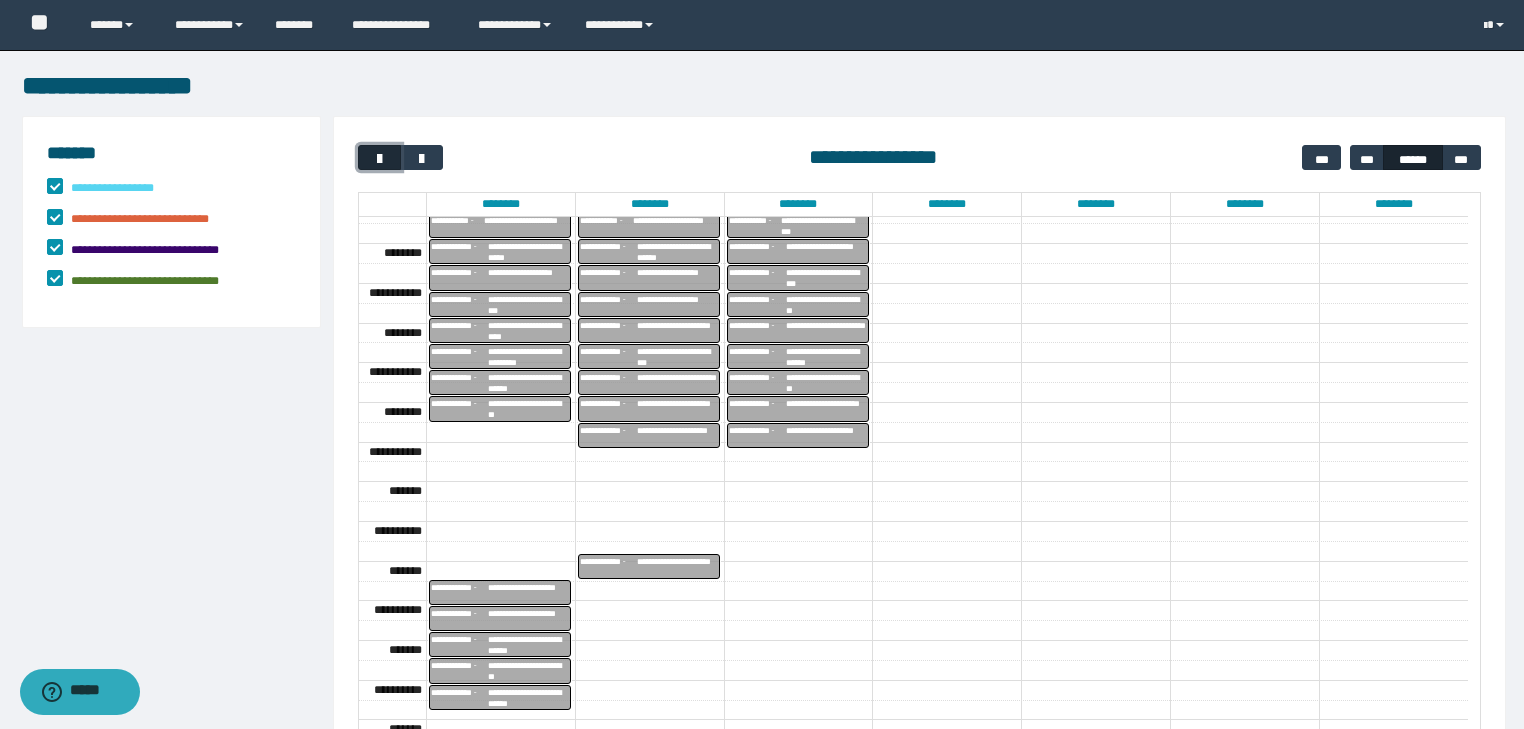 click at bounding box center (380, 159) 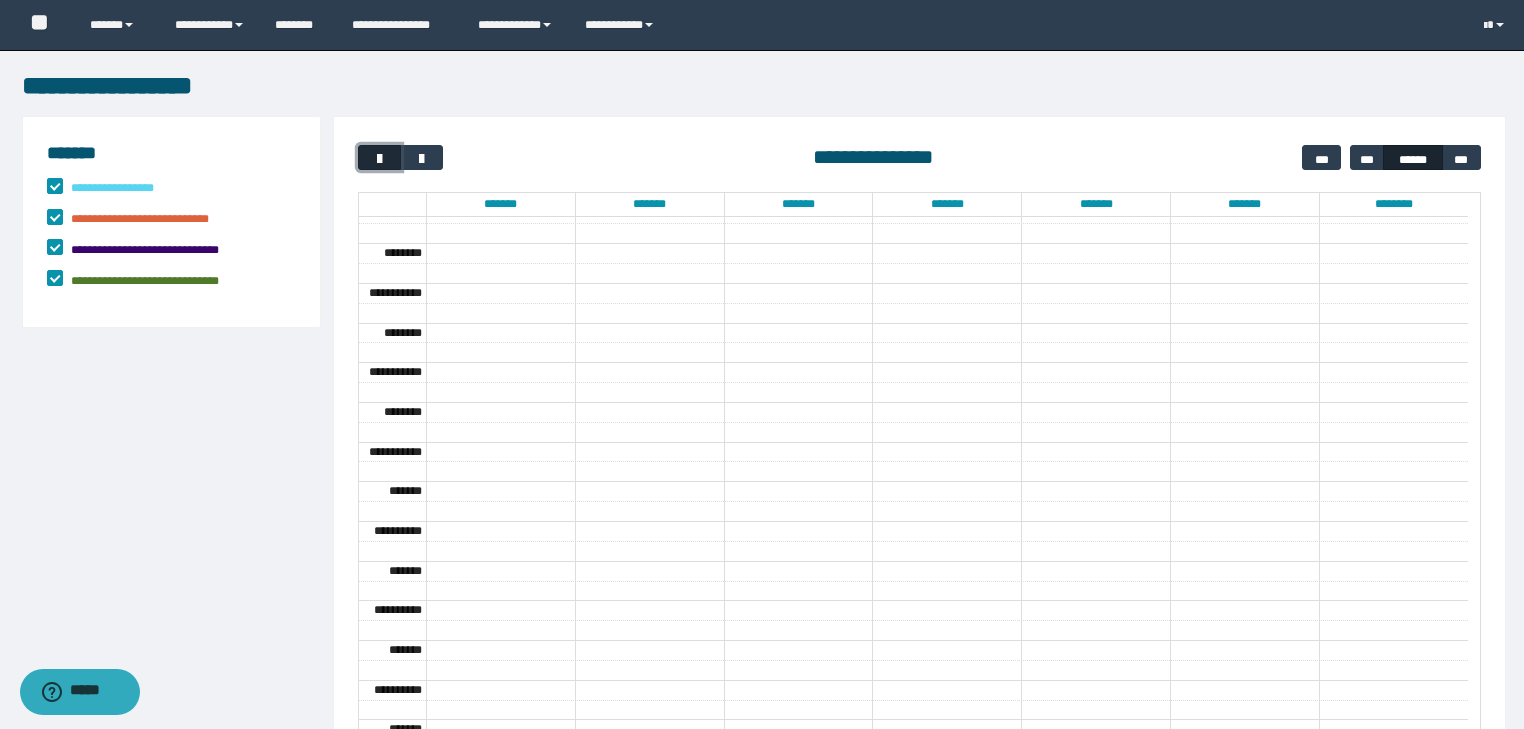 scroll, scrollTop: 158, scrollLeft: 0, axis: vertical 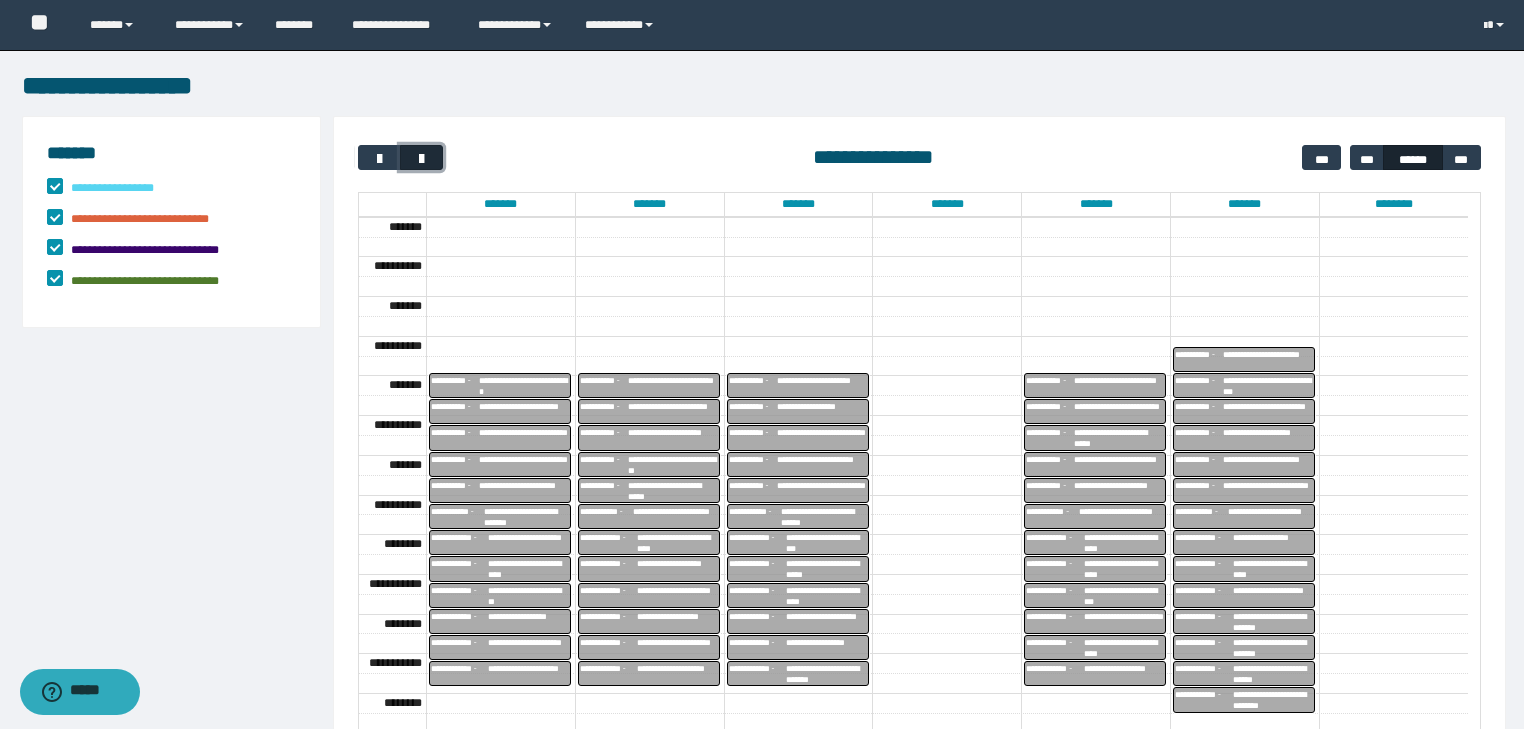 click at bounding box center (422, 159) 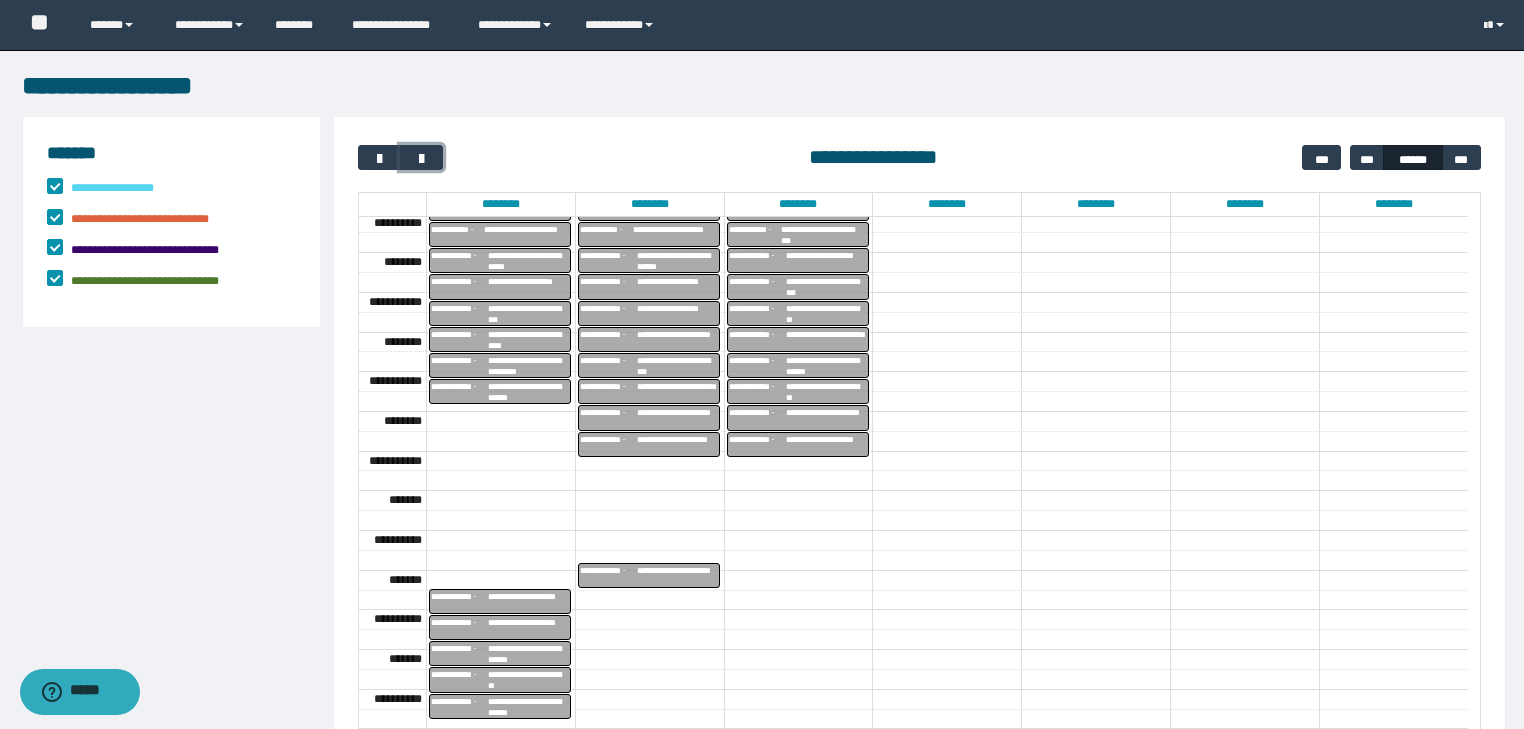scroll, scrollTop: 449, scrollLeft: 0, axis: vertical 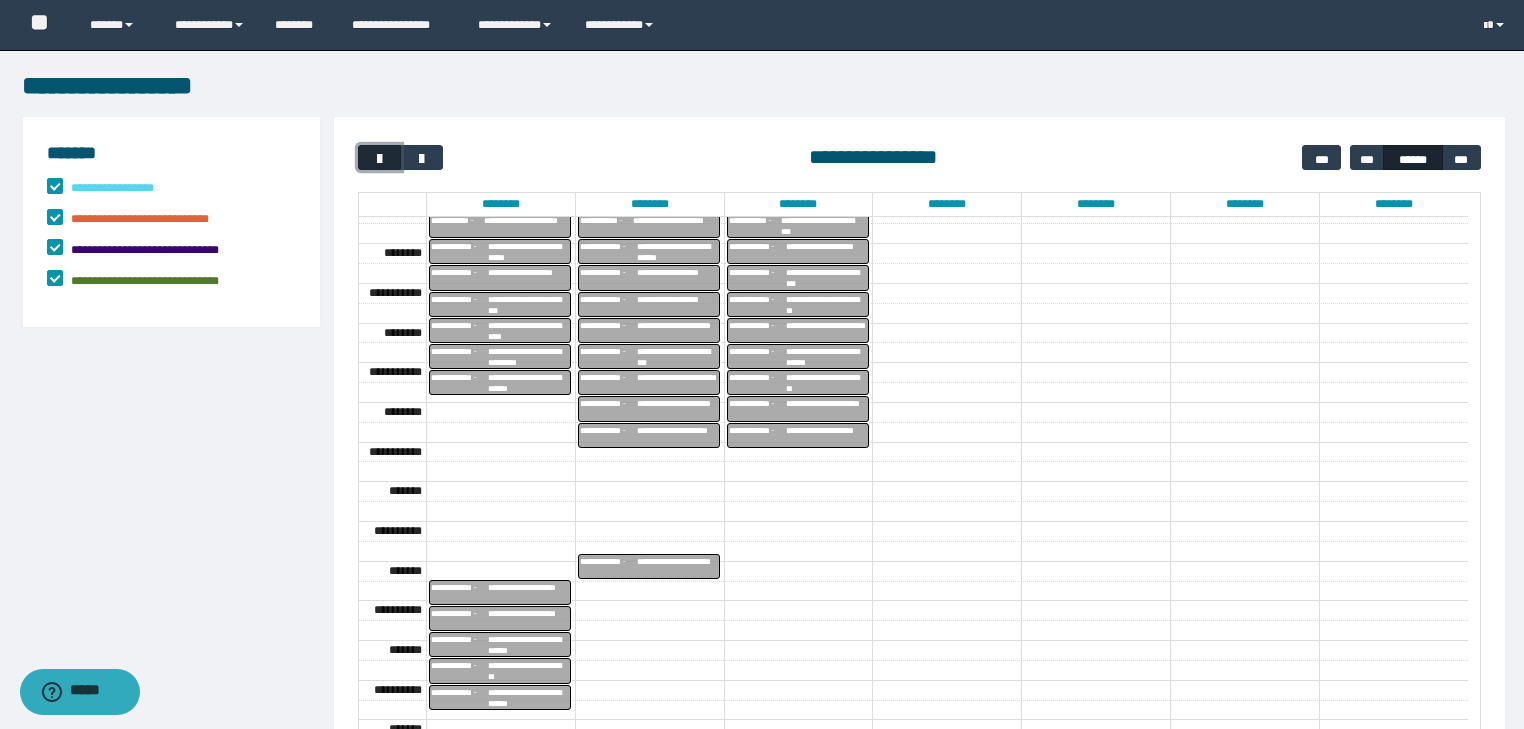 click at bounding box center [380, 159] 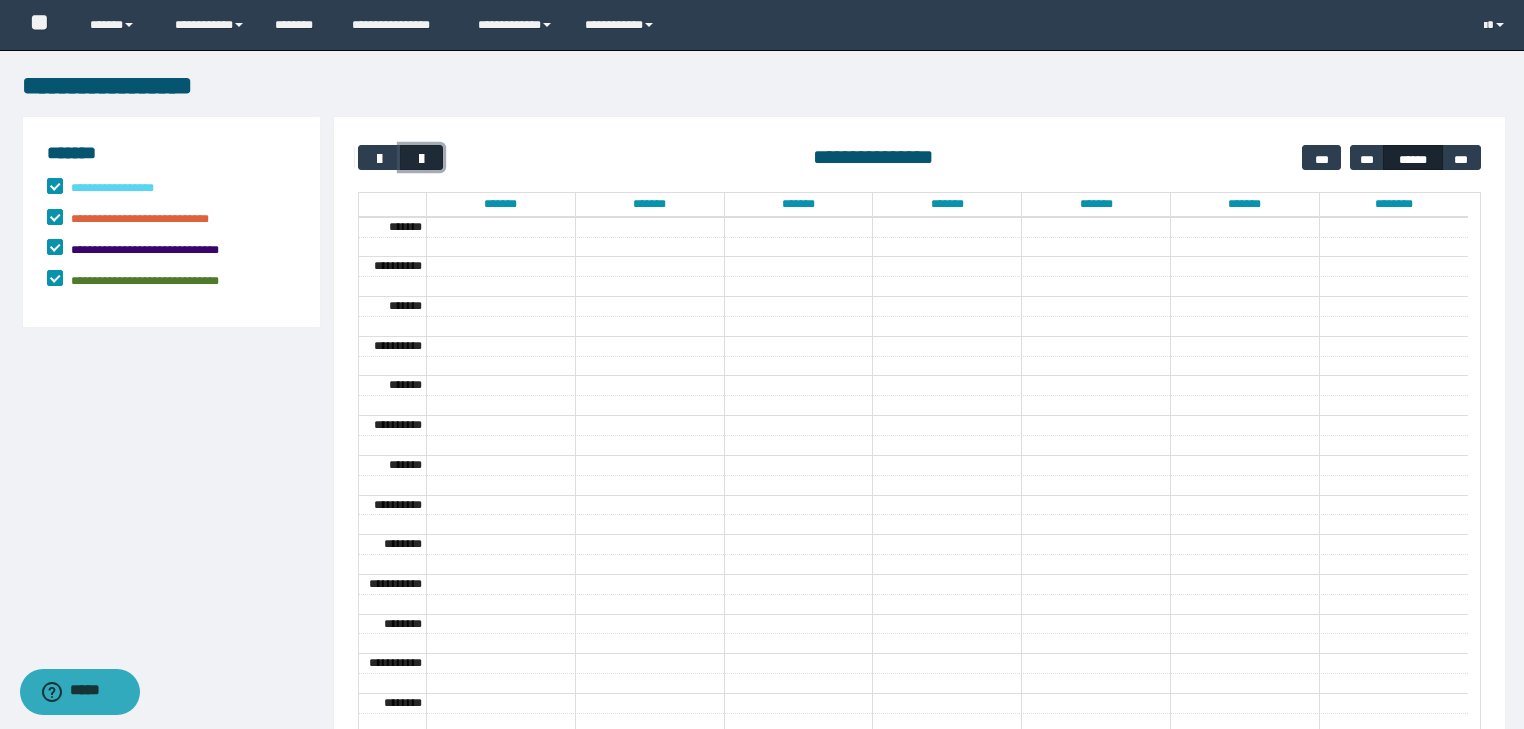 click at bounding box center [422, 159] 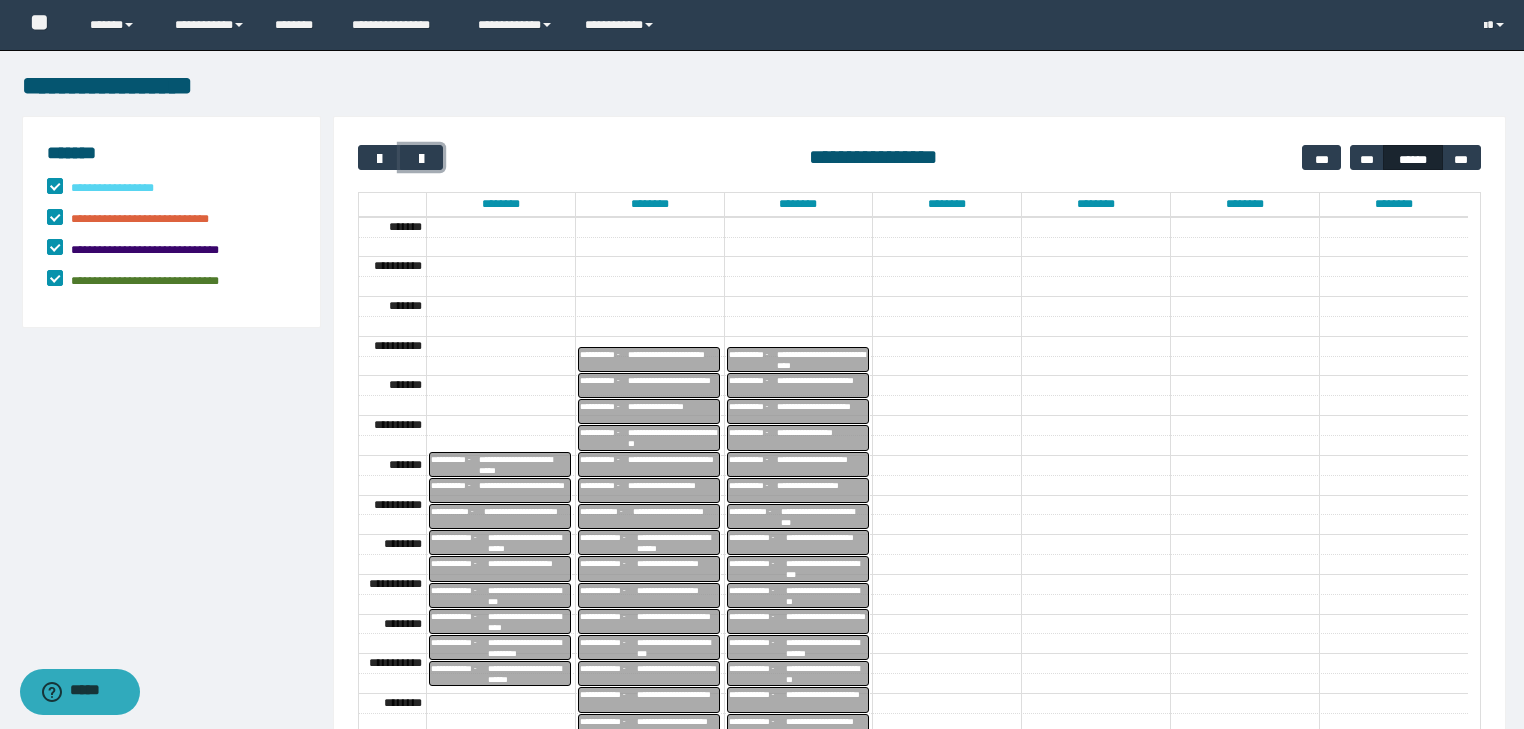 scroll, scrollTop: 449, scrollLeft: 0, axis: vertical 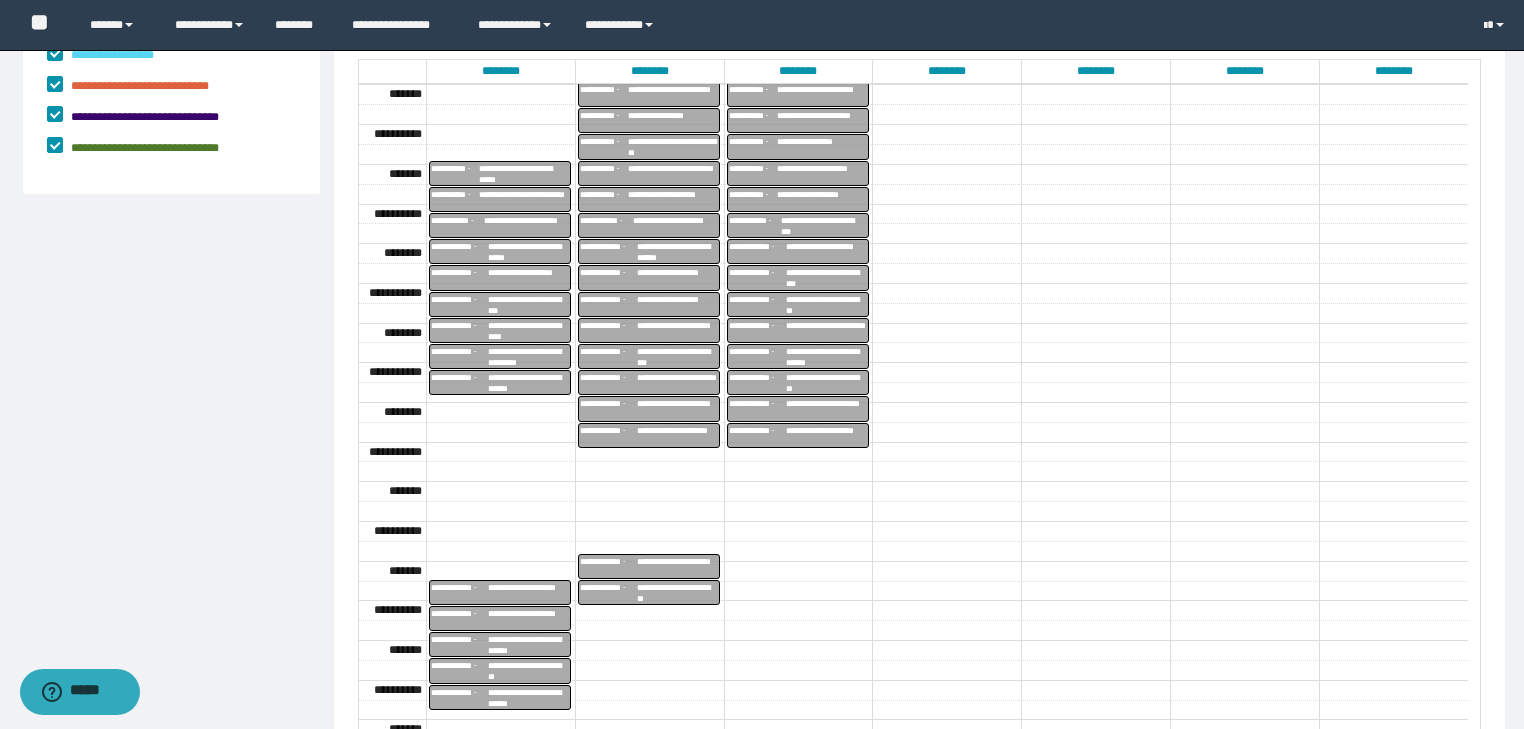 click on "**********" at bounding box center (460, 382) 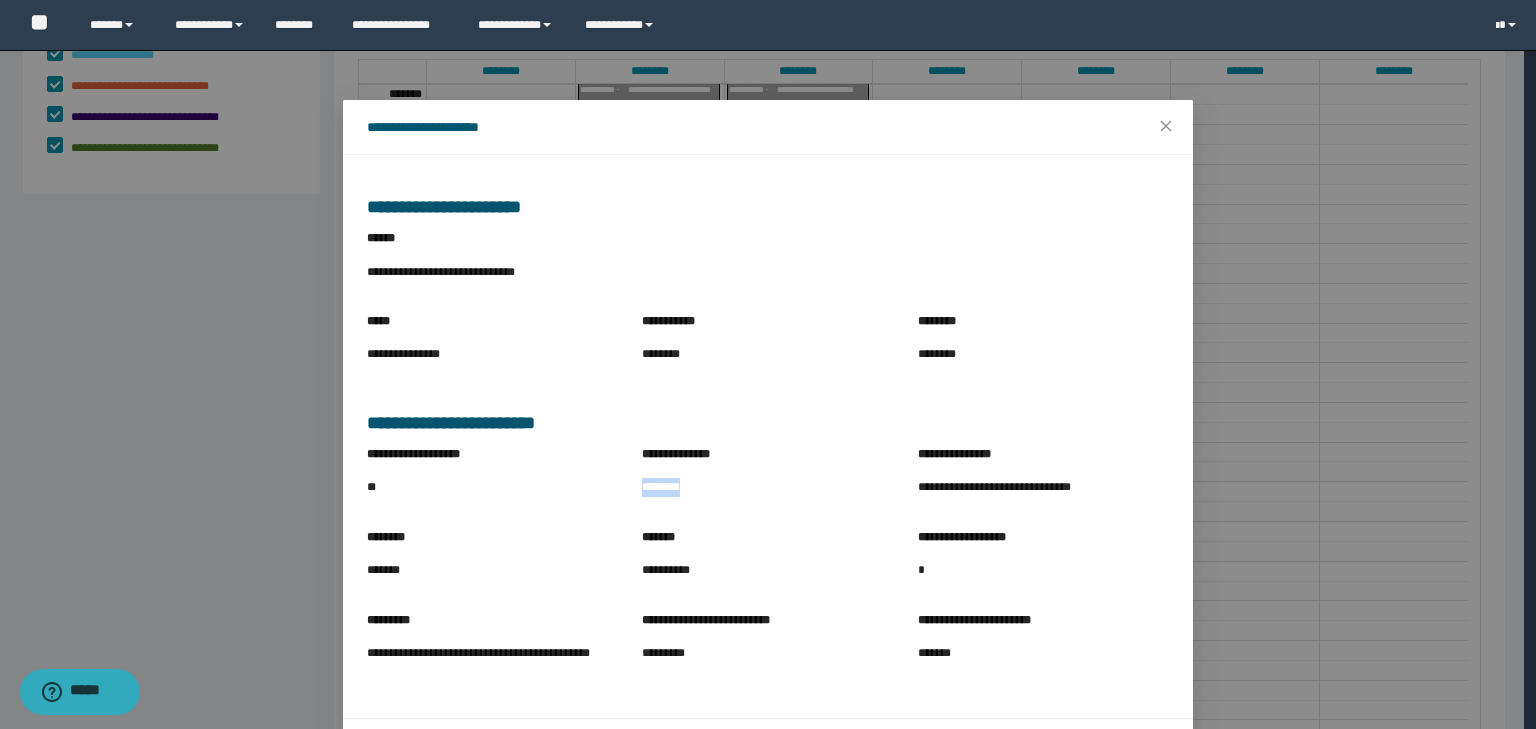 drag, startPoint x: 636, startPoint y: 482, endPoint x: 711, endPoint y: 501, distance: 77.36925 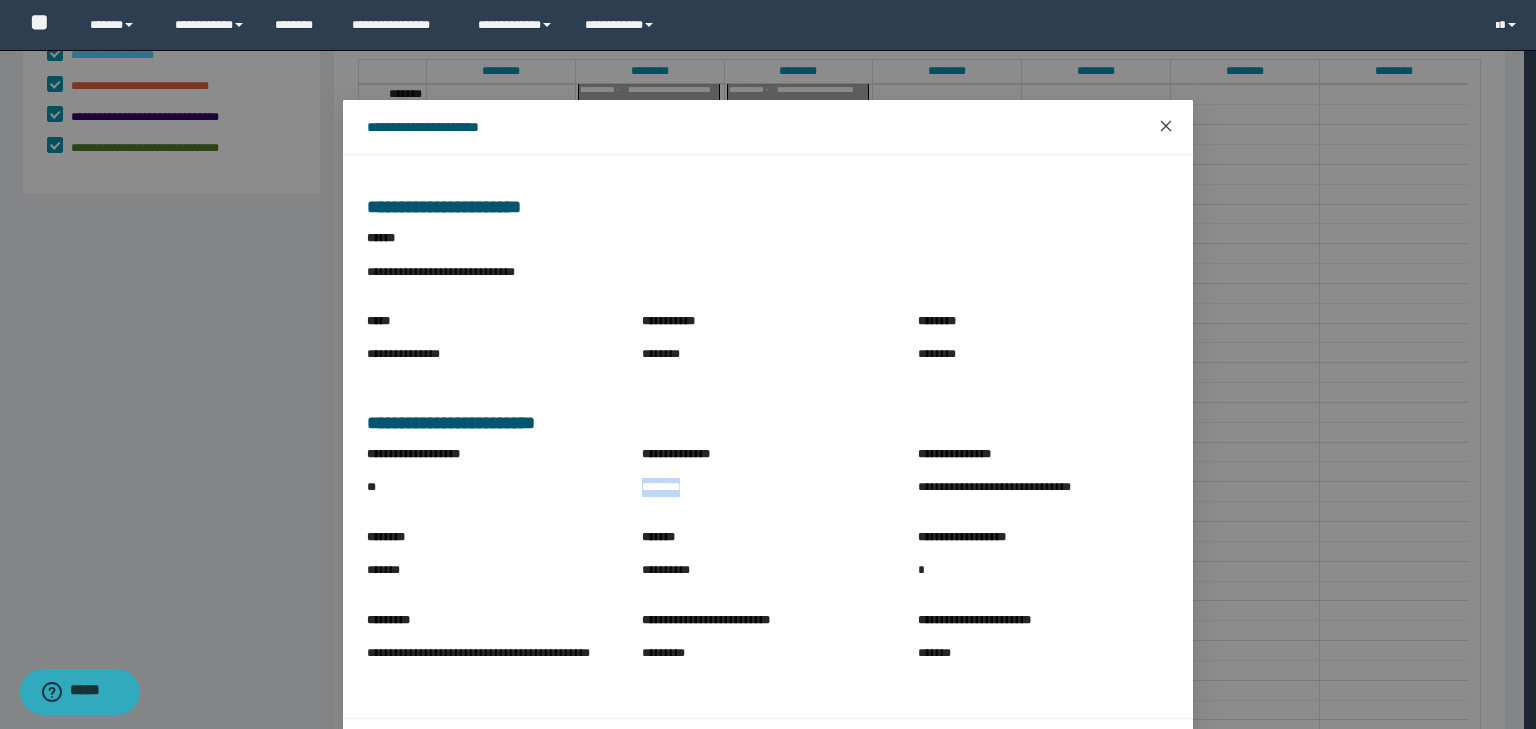 click 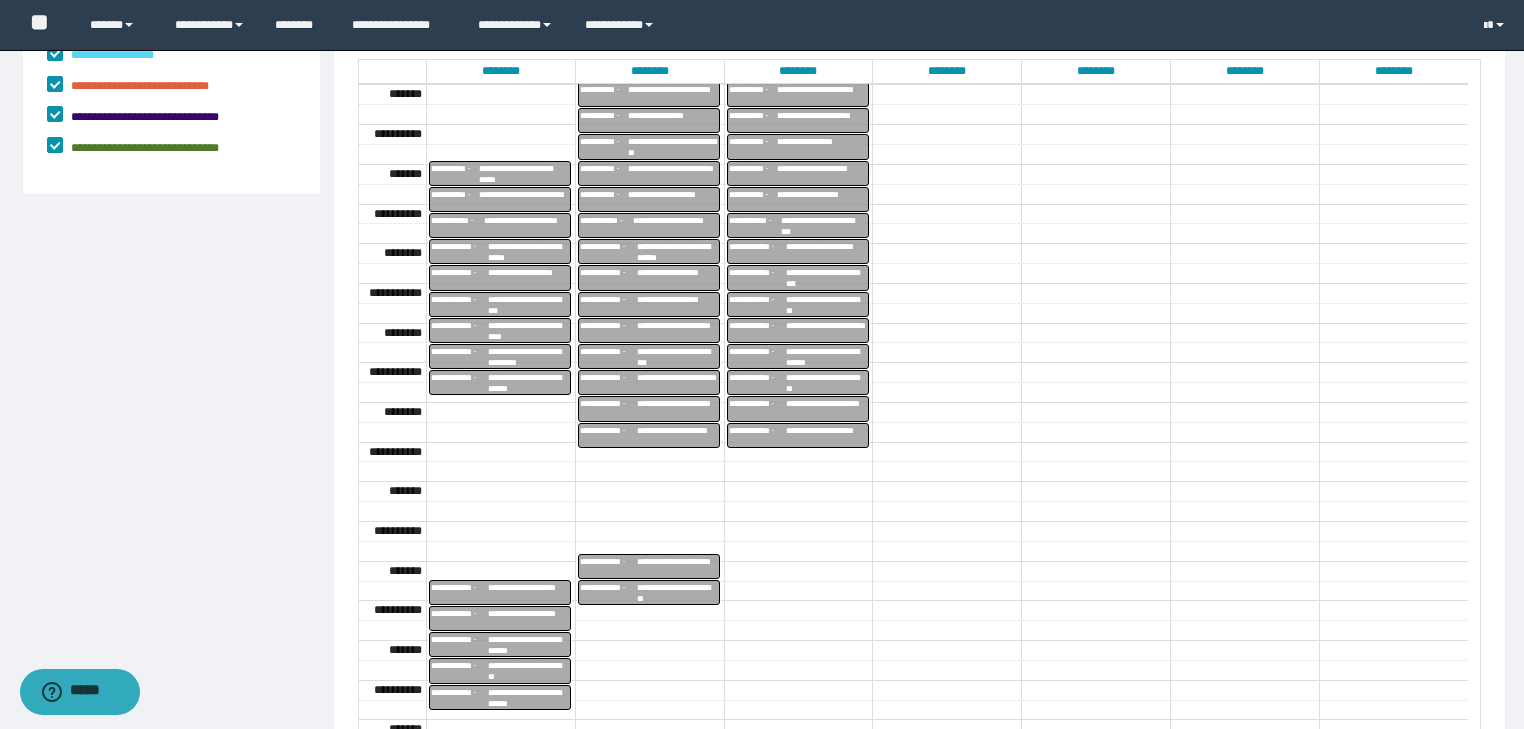 scroll, scrollTop: 0, scrollLeft: 0, axis: both 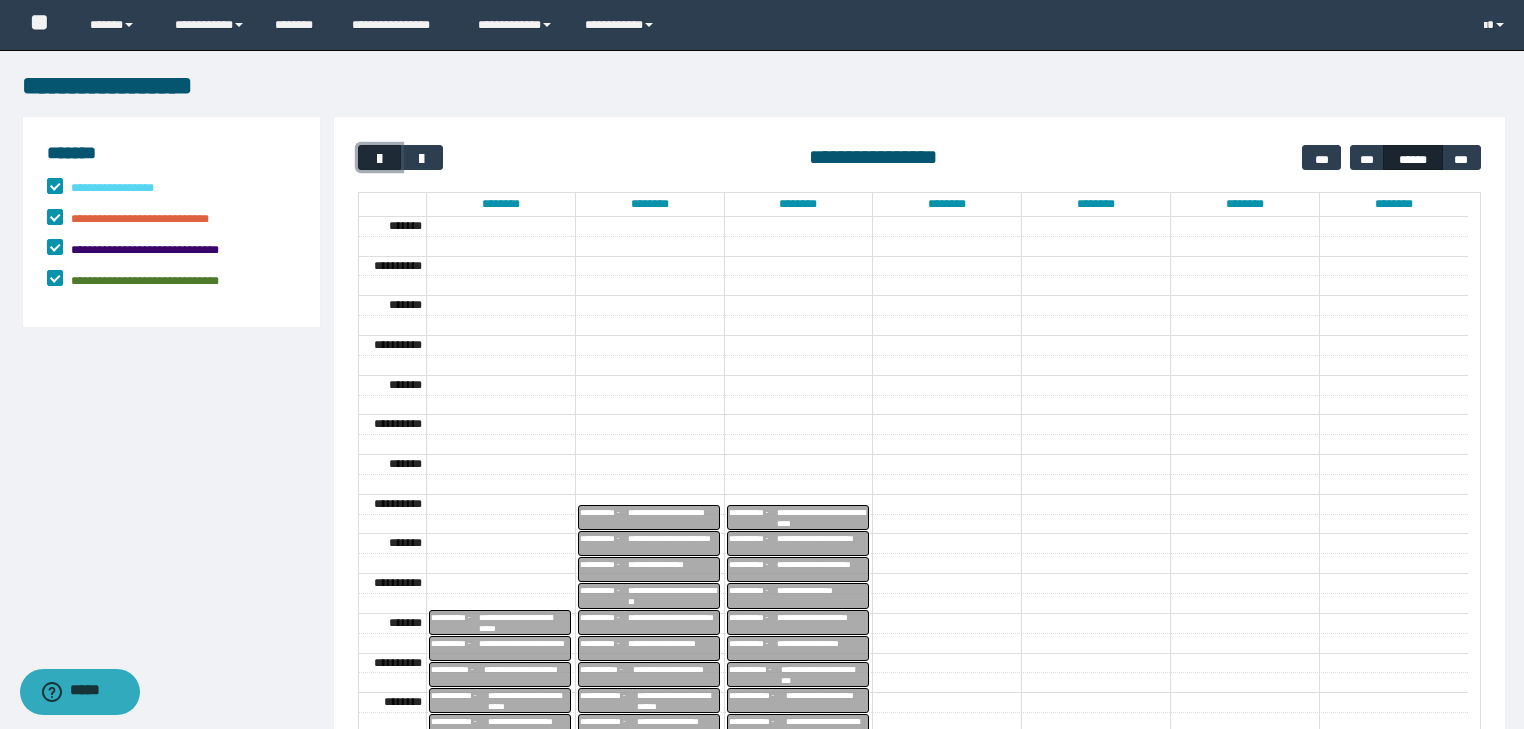 click at bounding box center [380, 159] 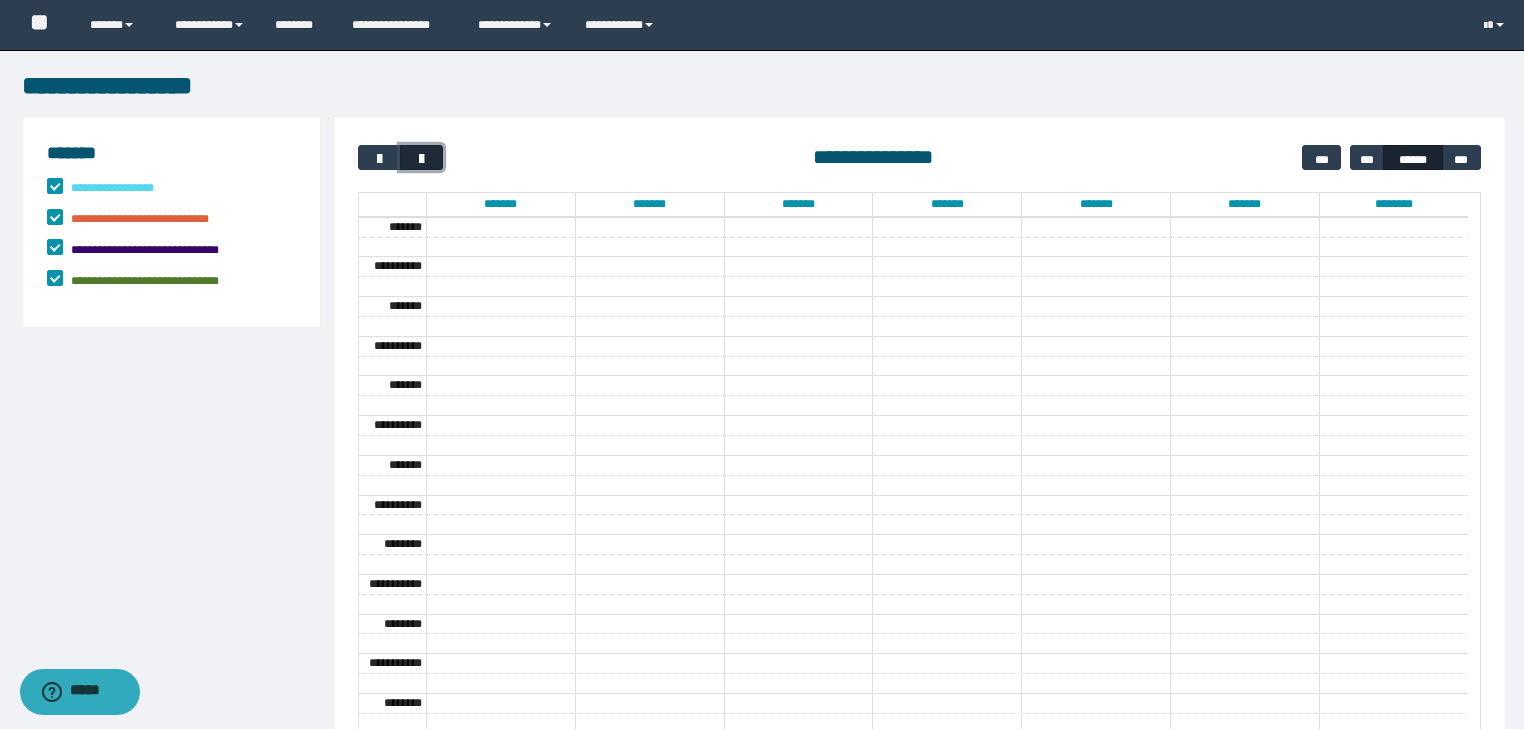 click at bounding box center [422, 159] 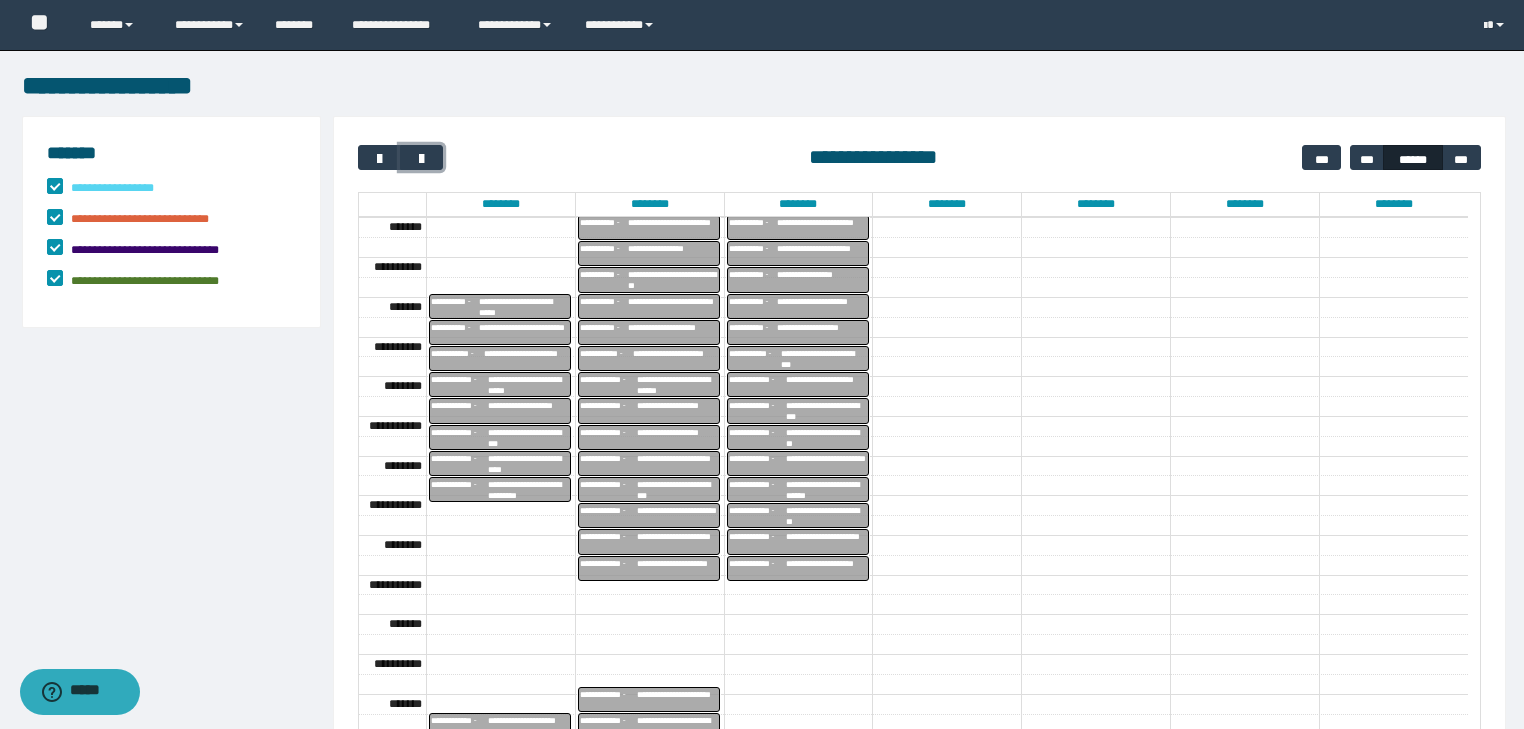 scroll, scrollTop: 449, scrollLeft: 0, axis: vertical 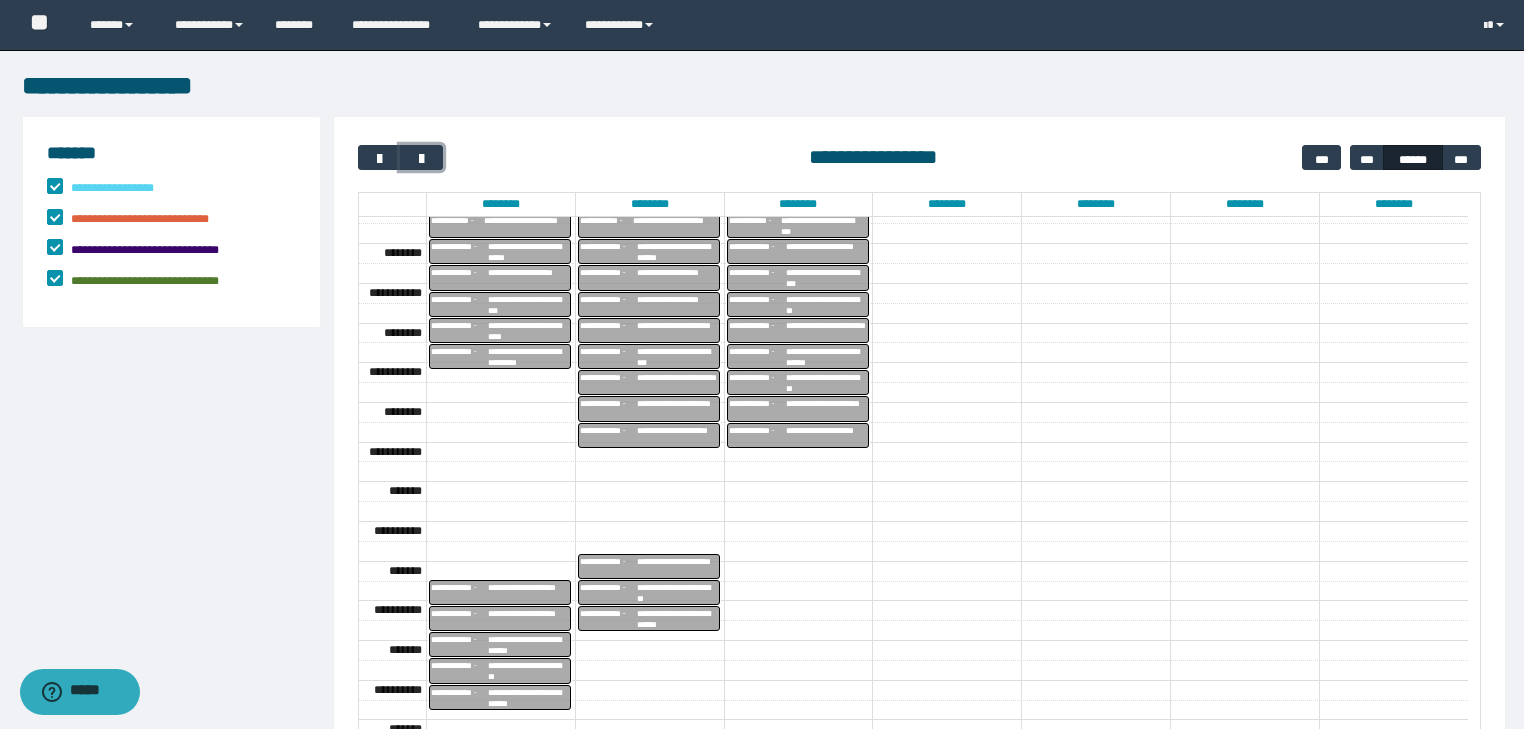 click on "**********" at bounding box center (528, 357) 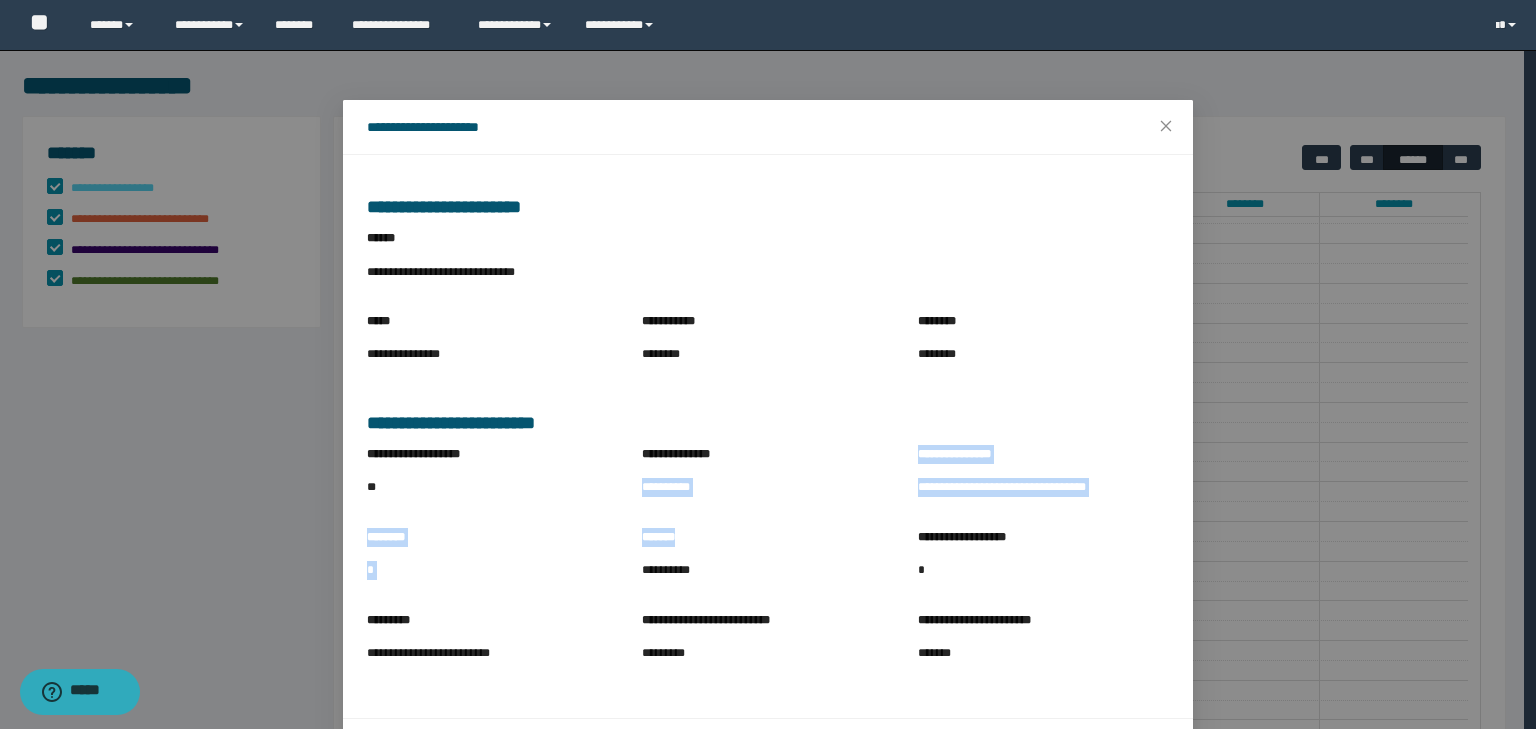 drag, startPoint x: 635, startPoint y: 489, endPoint x: 768, endPoint y: 528, distance: 138.60014 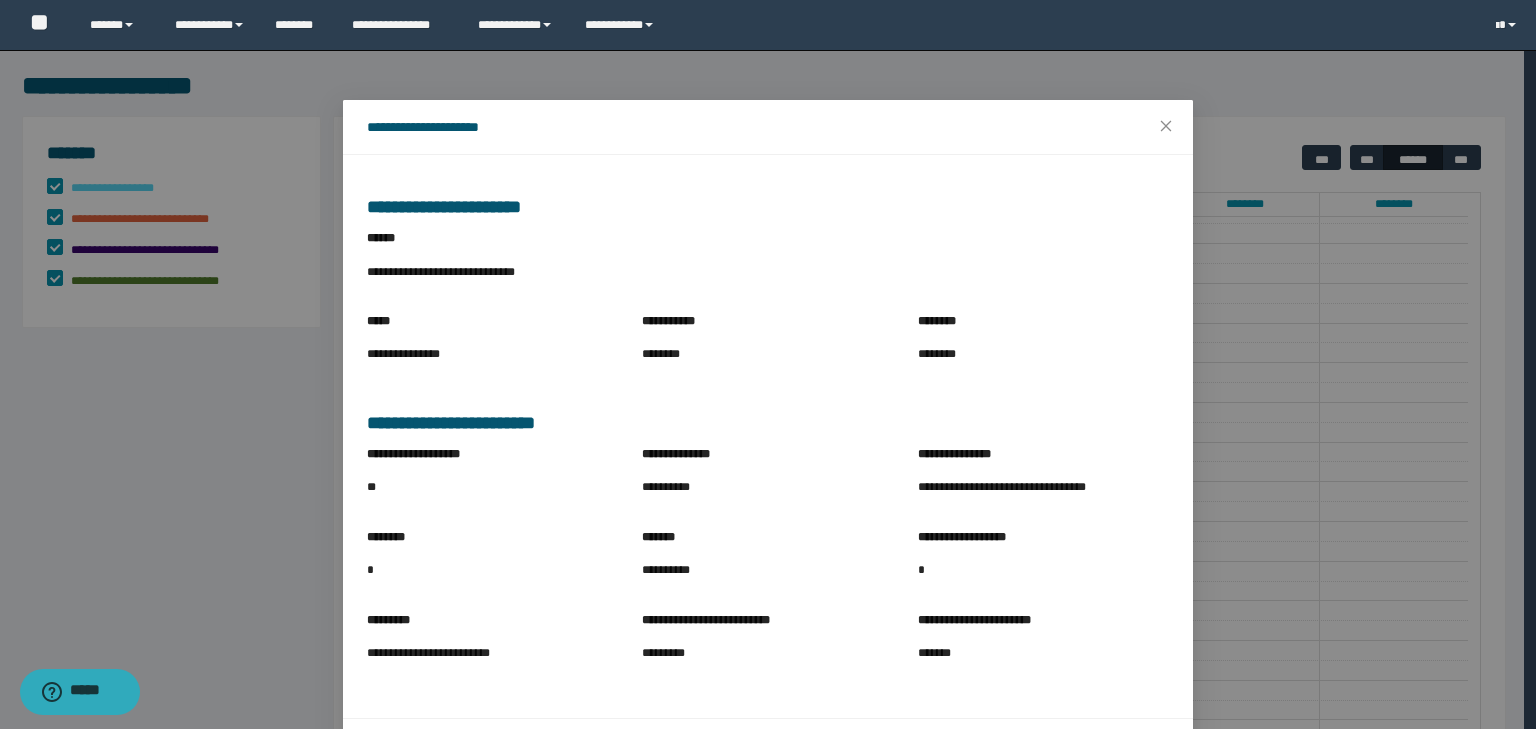 click on "**********" at bounding box center [767, 458] 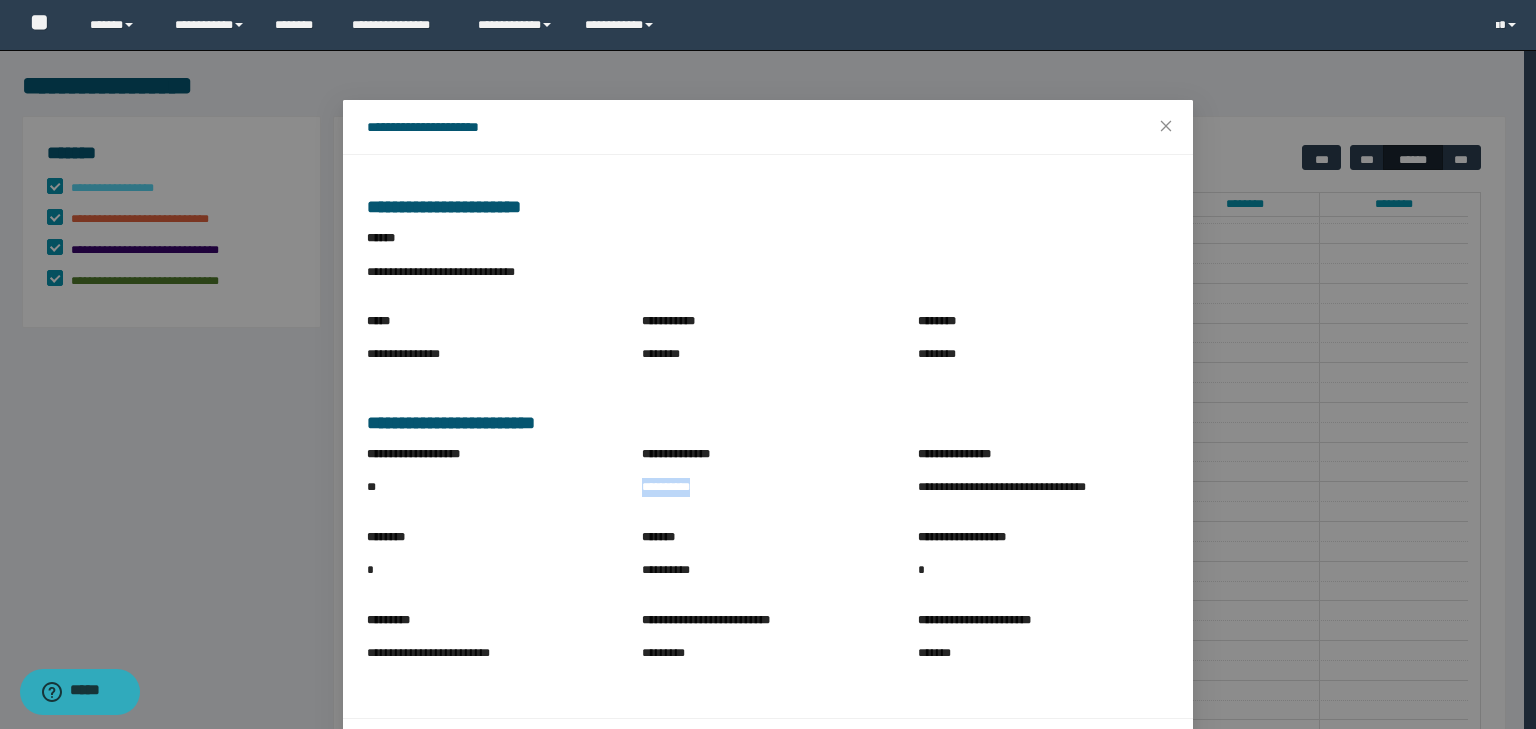 drag, startPoint x: 631, startPoint y: 490, endPoint x: 715, endPoint y: 506, distance: 85.51023 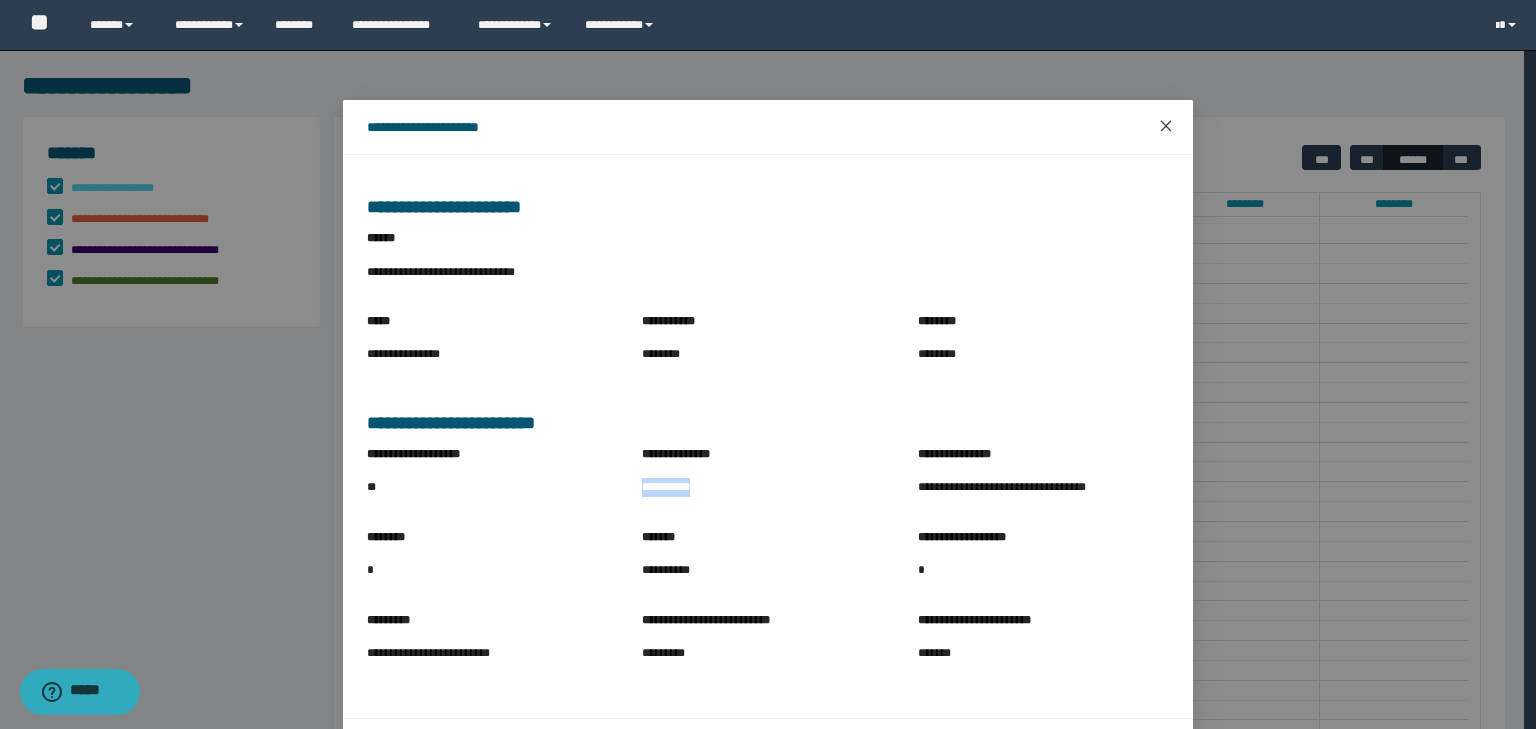 click 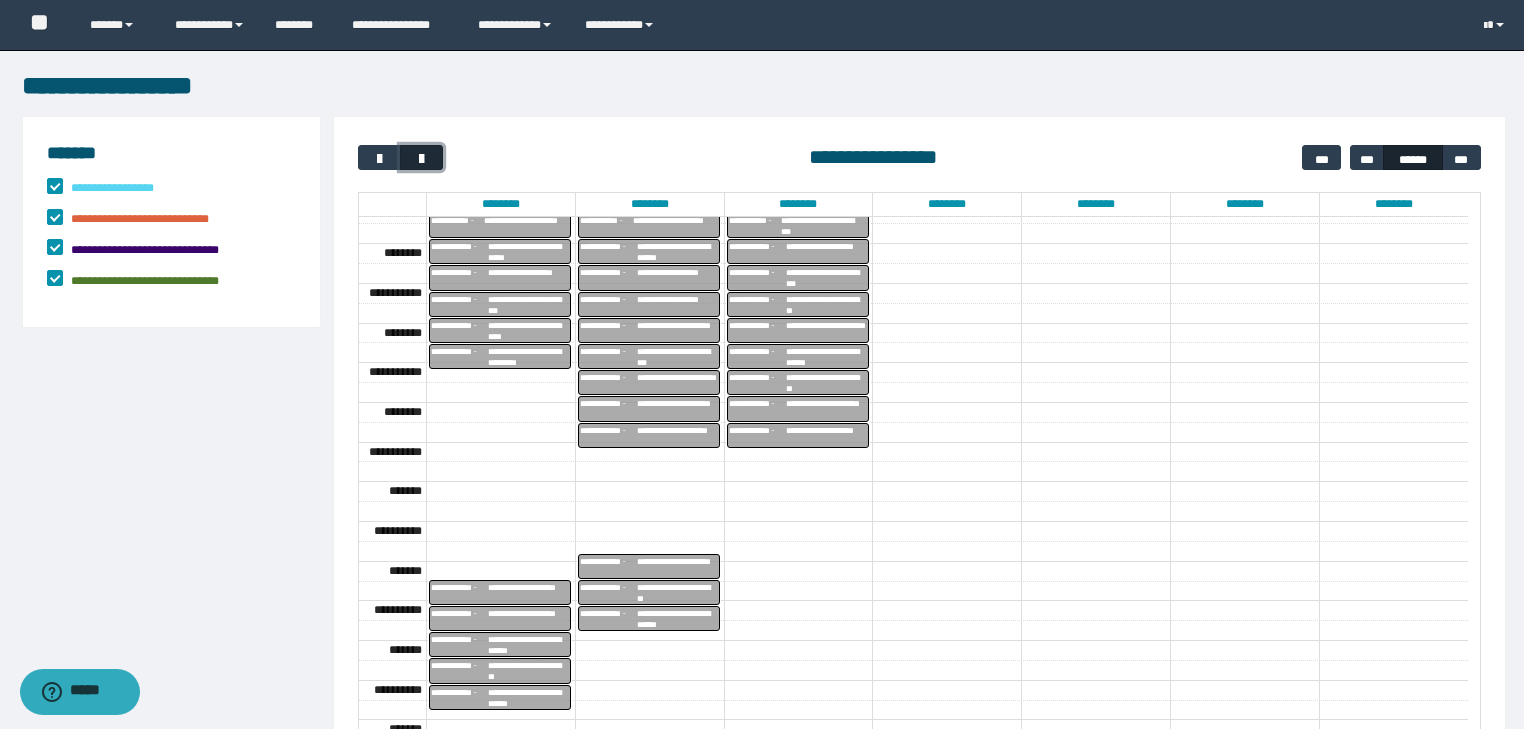 click at bounding box center (421, 157) 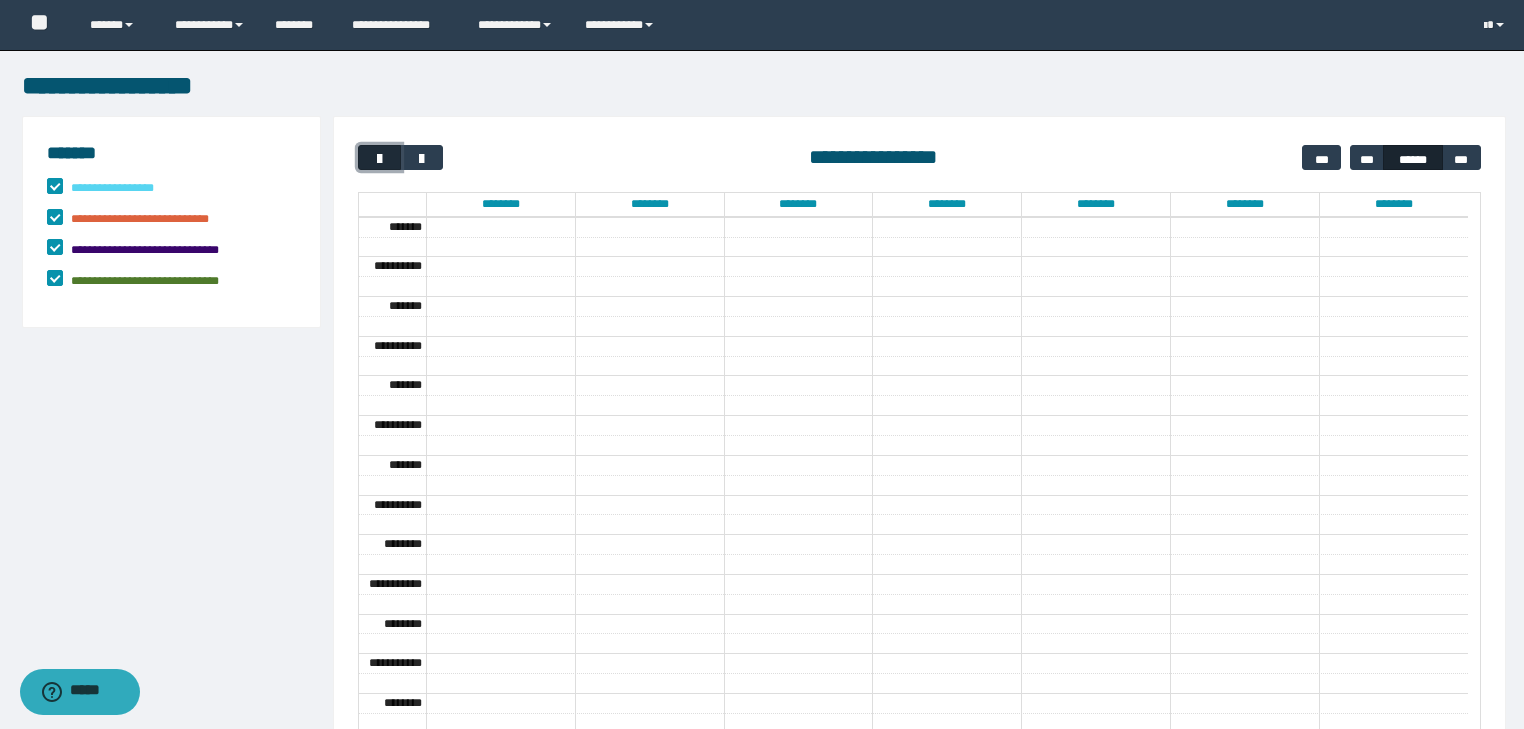 click at bounding box center [380, 159] 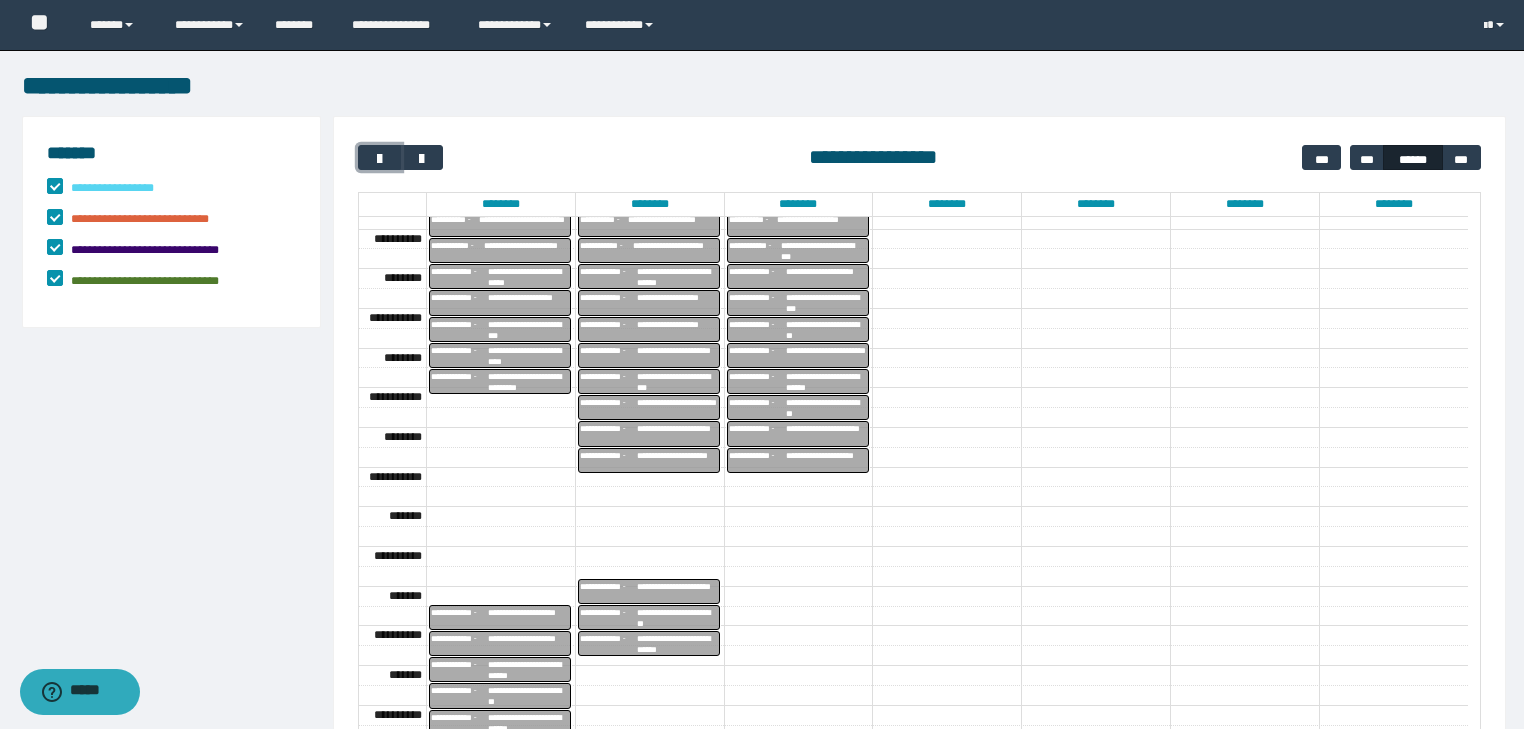 scroll, scrollTop: 449, scrollLeft: 0, axis: vertical 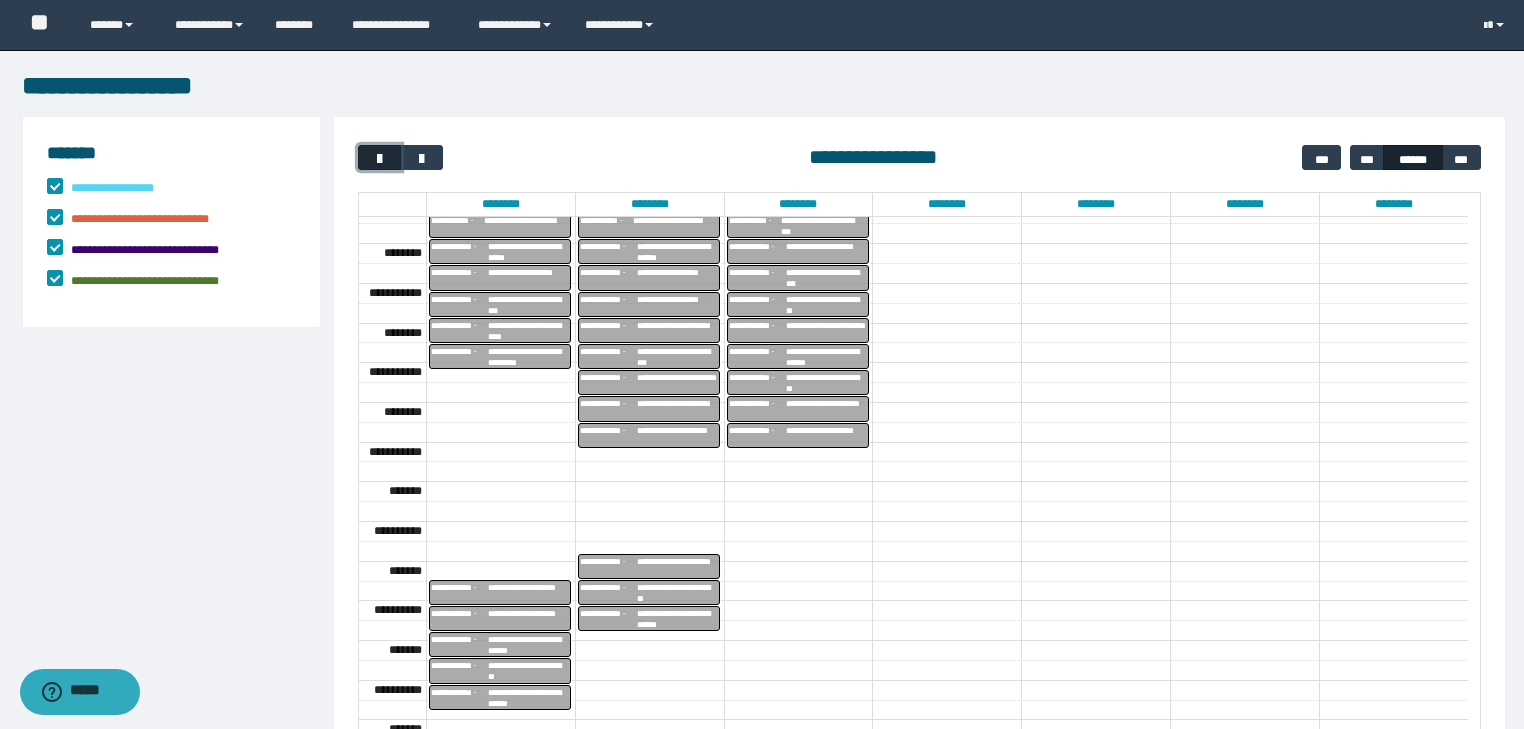 click at bounding box center (380, 159) 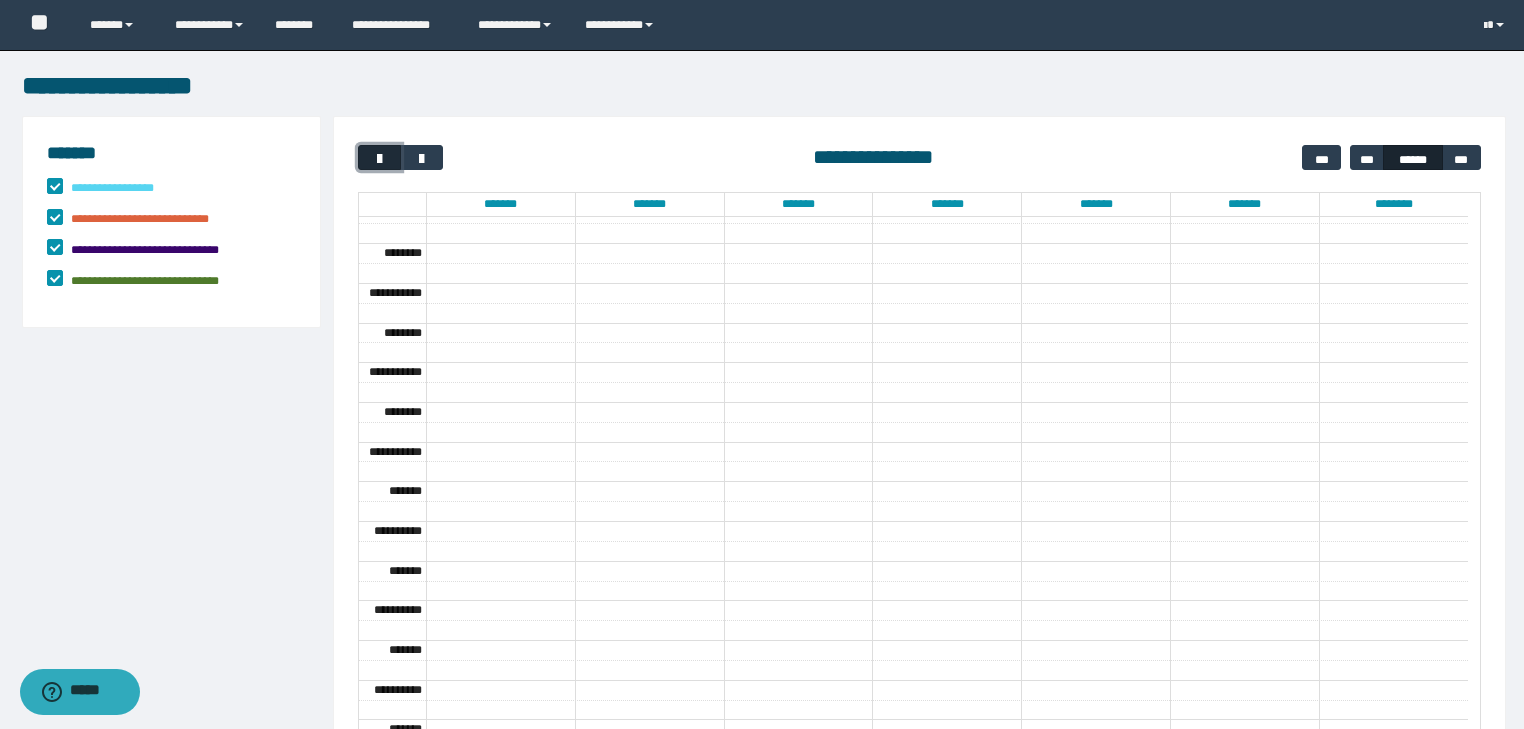 scroll, scrollTop: 158, scrollLeft: 0, axis: vertical 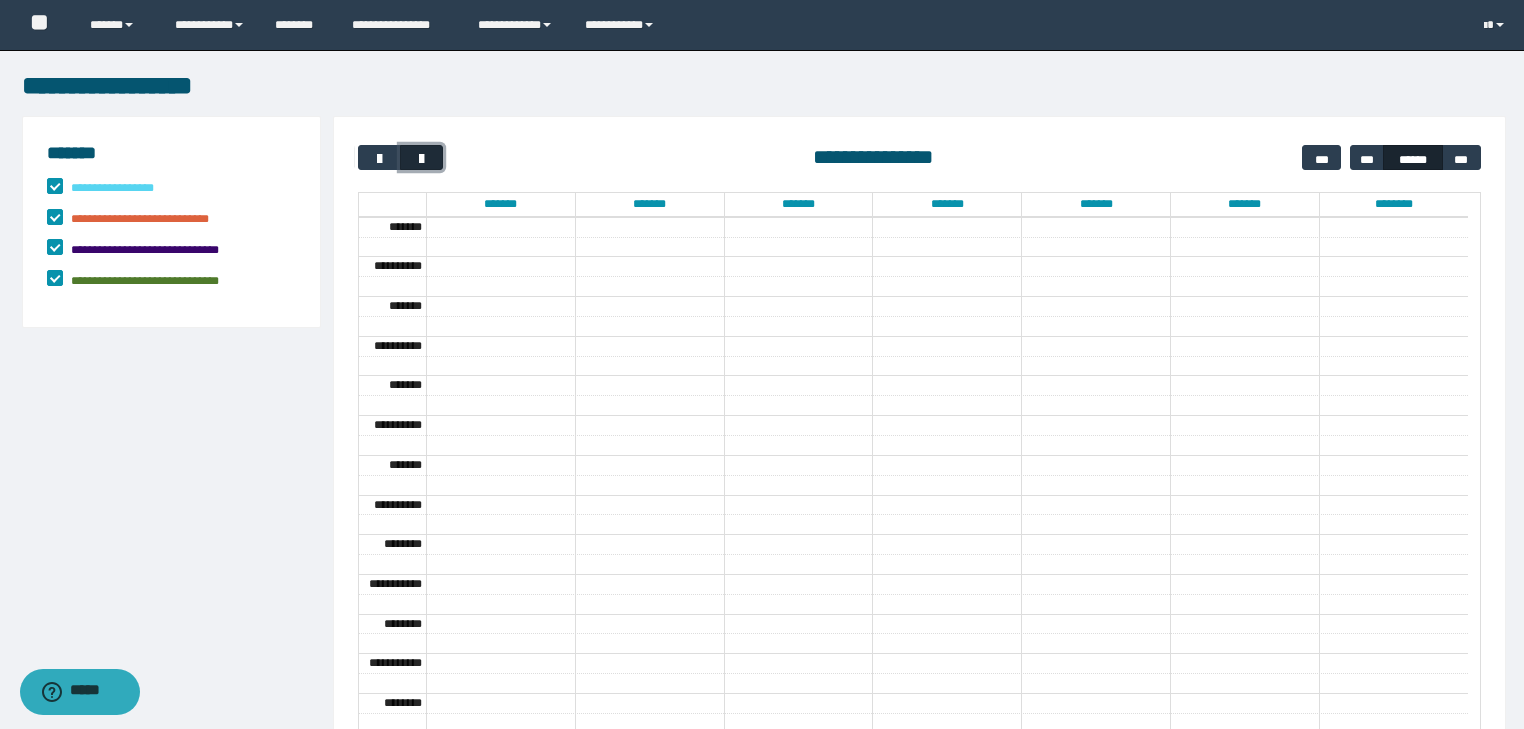 click at bounding box center (422, 159) 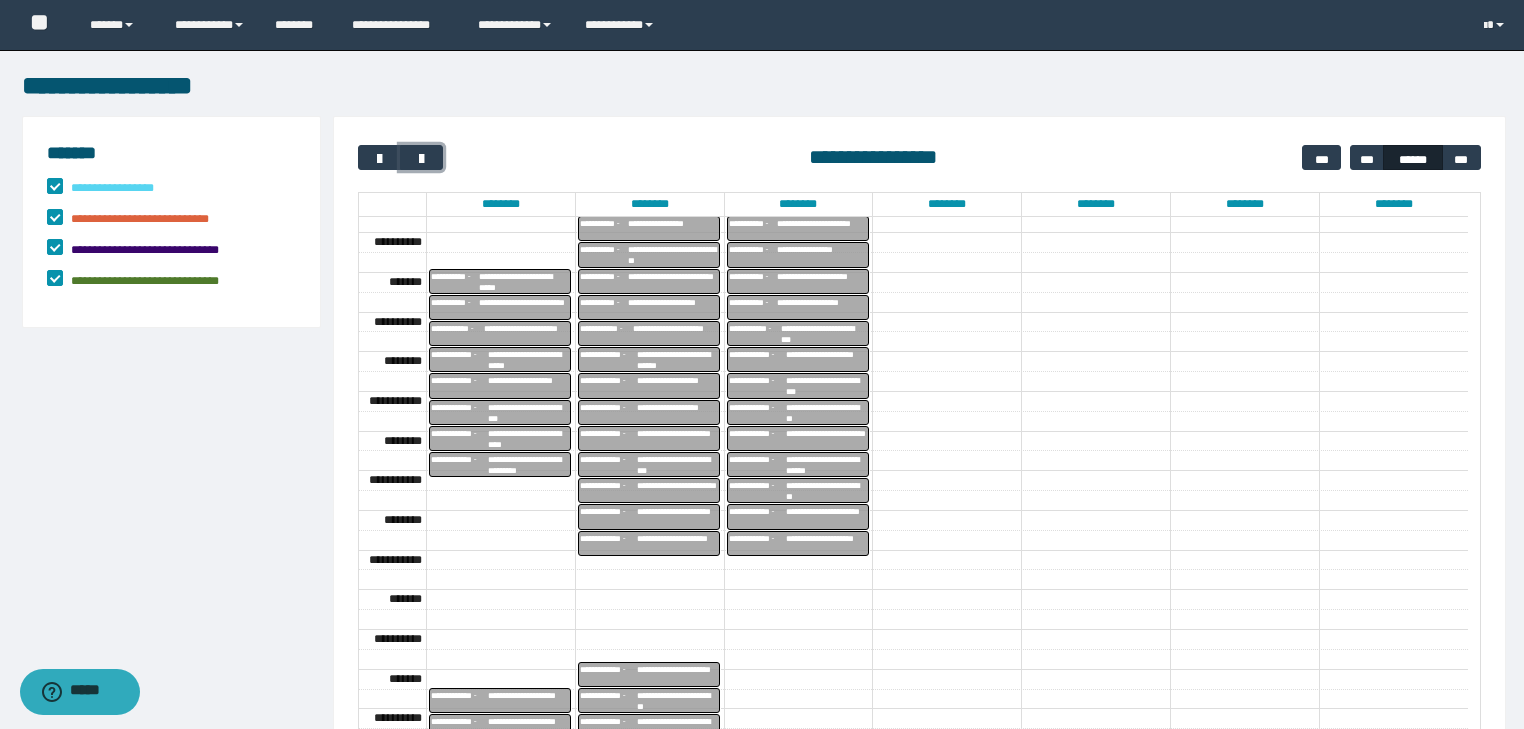scroll, scrollTop: 424, scrollLeft: 0, axis: vertical 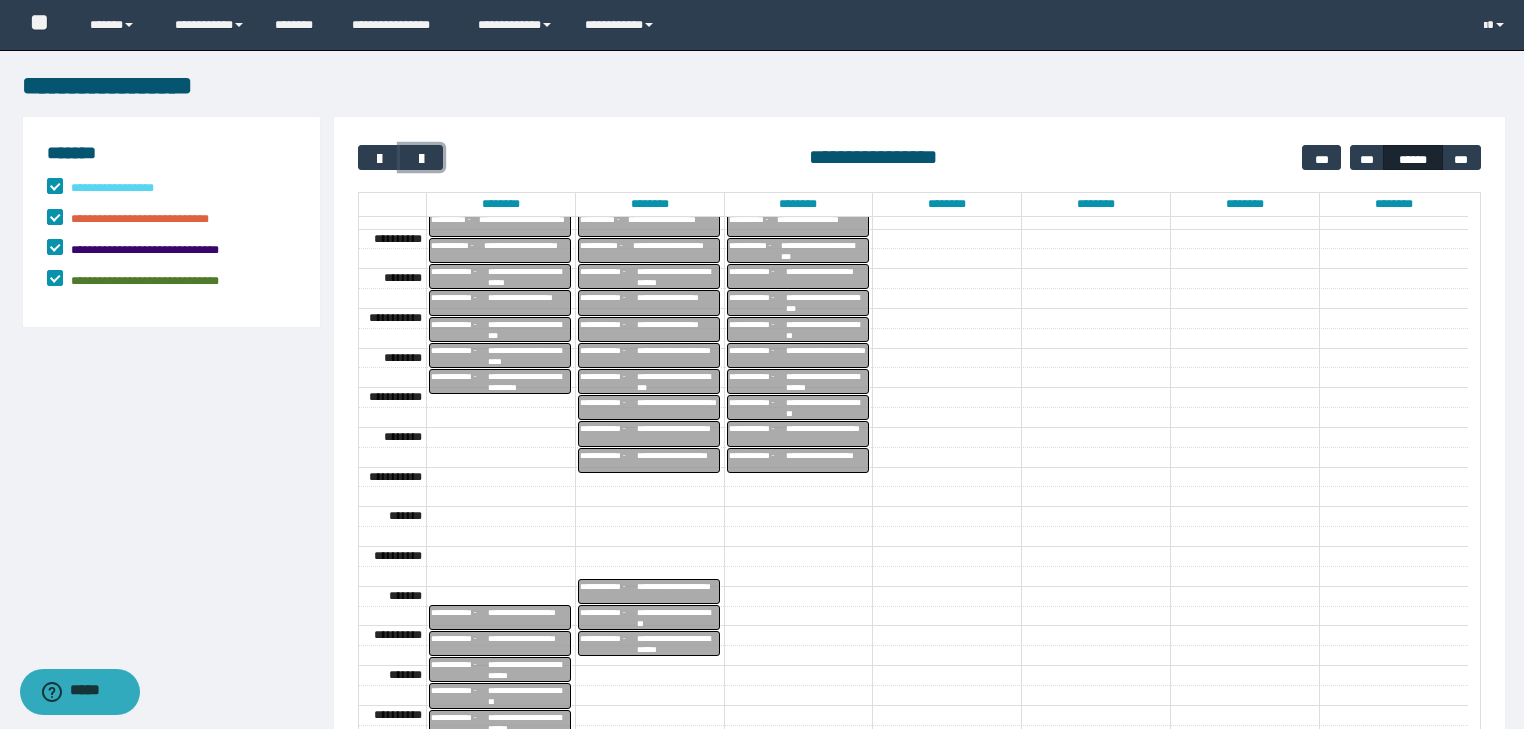 click on "**********" at bounding box center (528, 382) 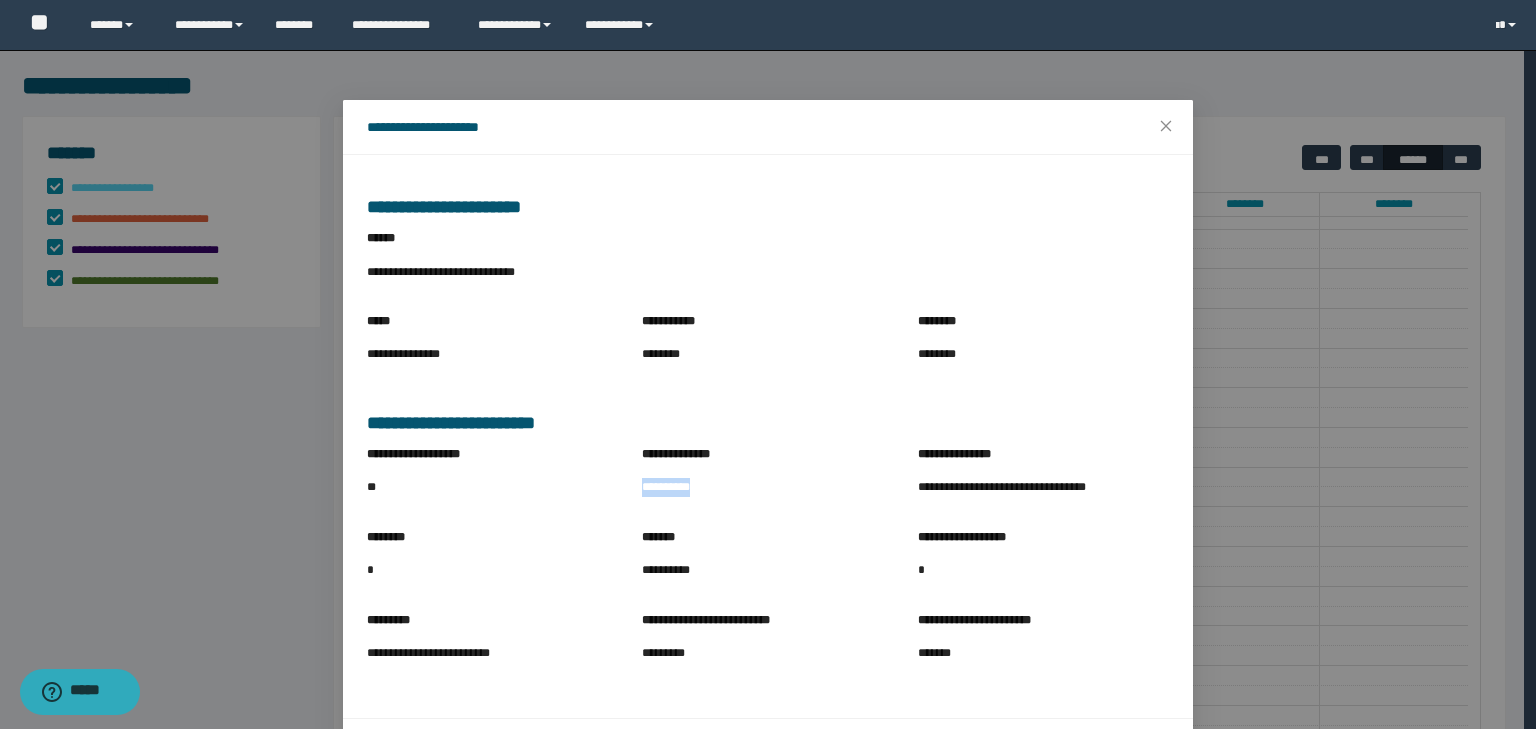 copy on "**********" 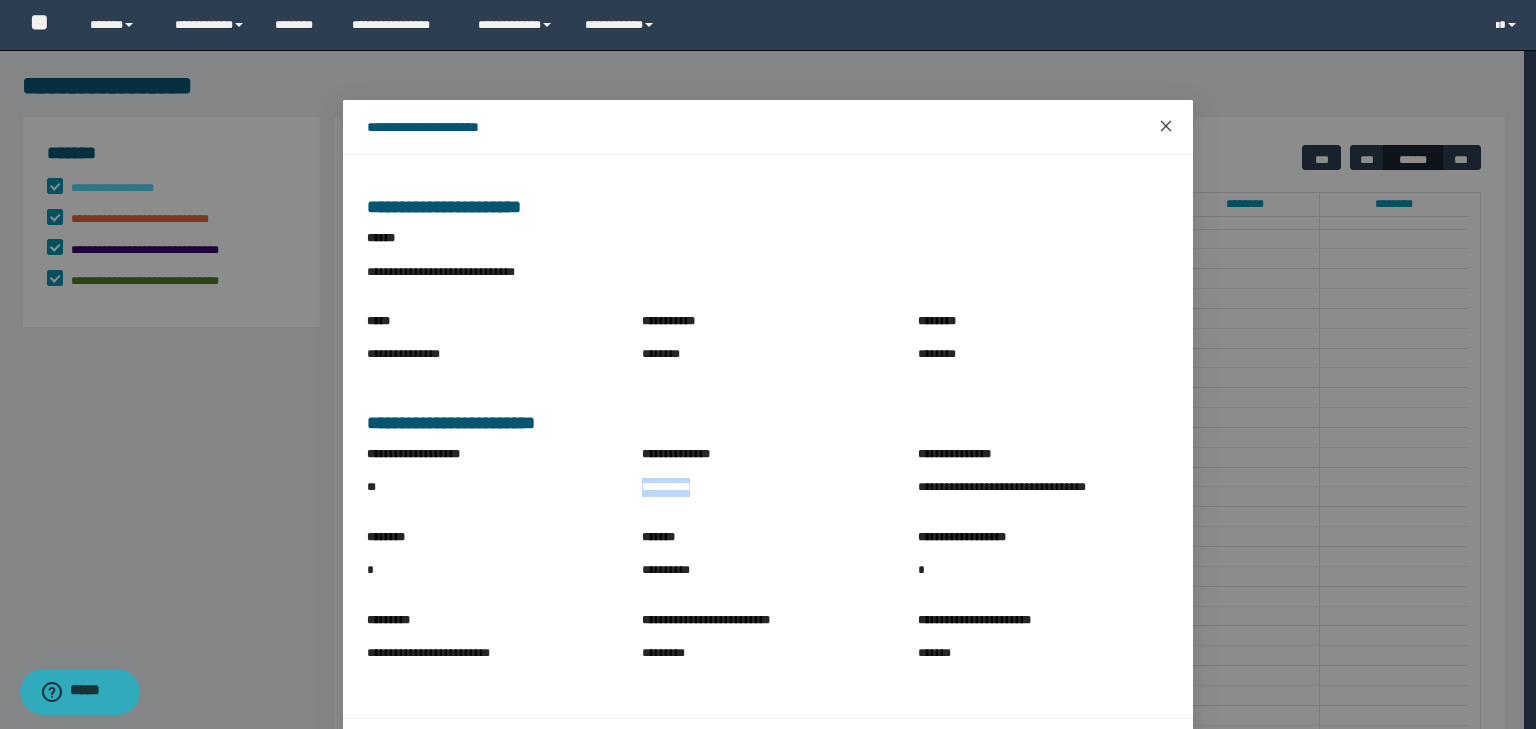 click 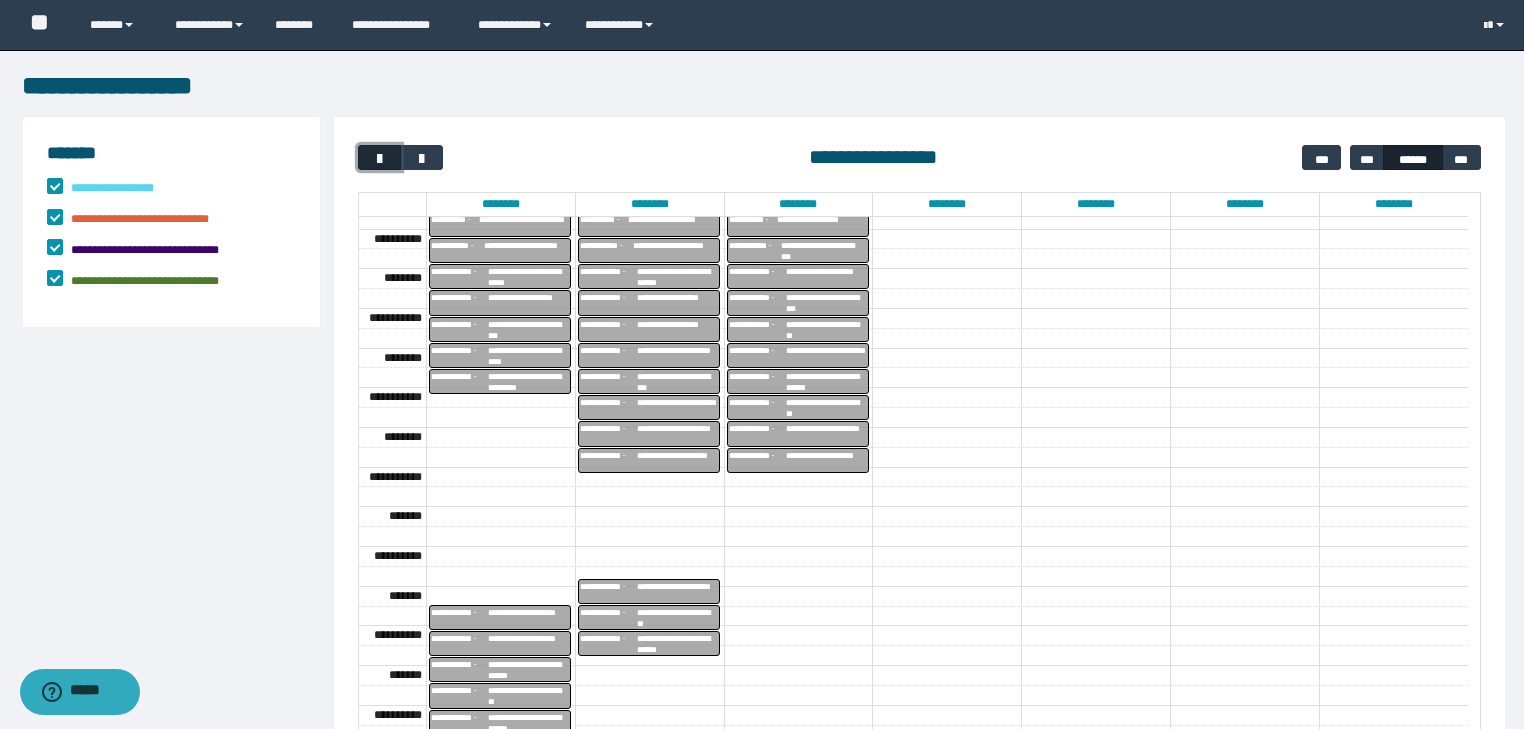 click at bounding box center (379, 157) 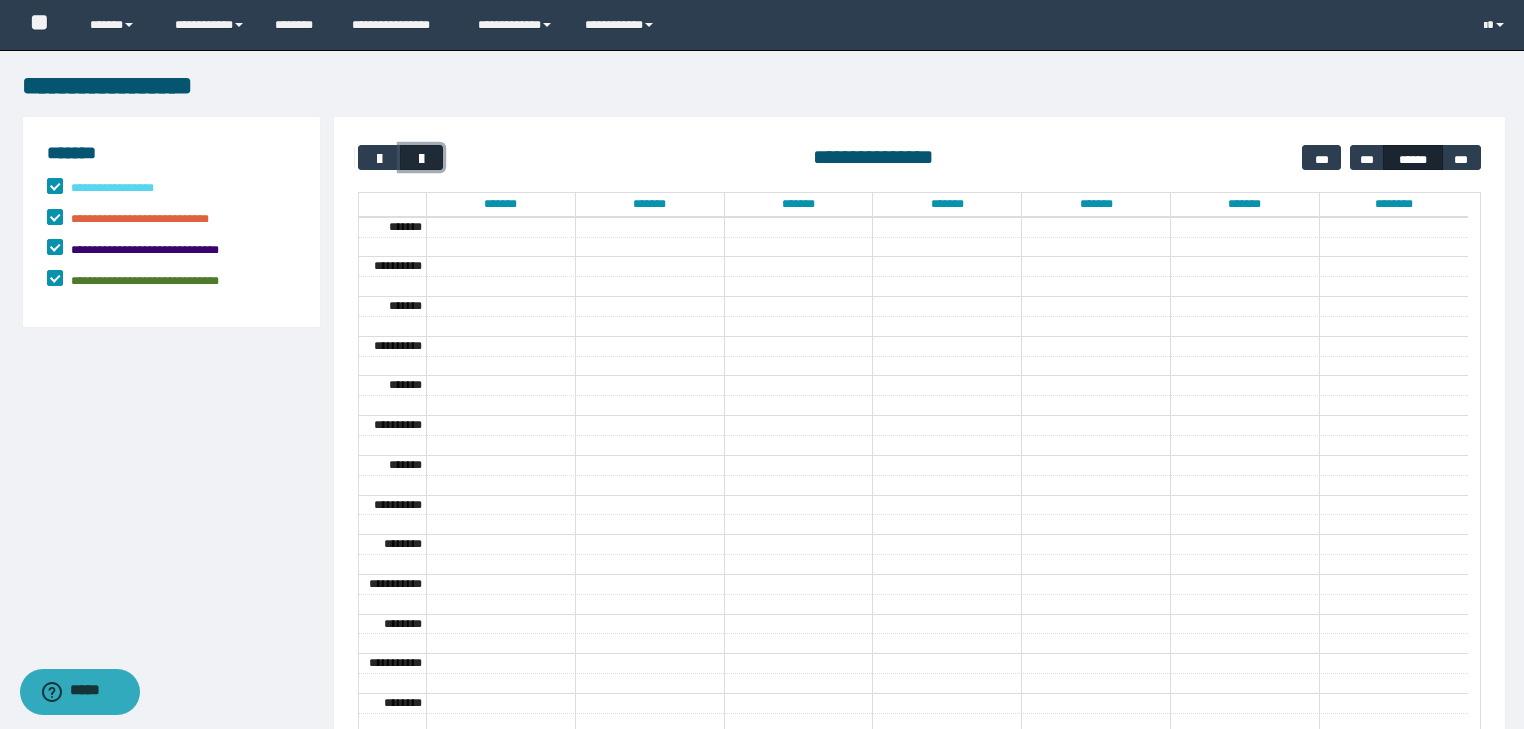 click at bounding box center (422, 159) 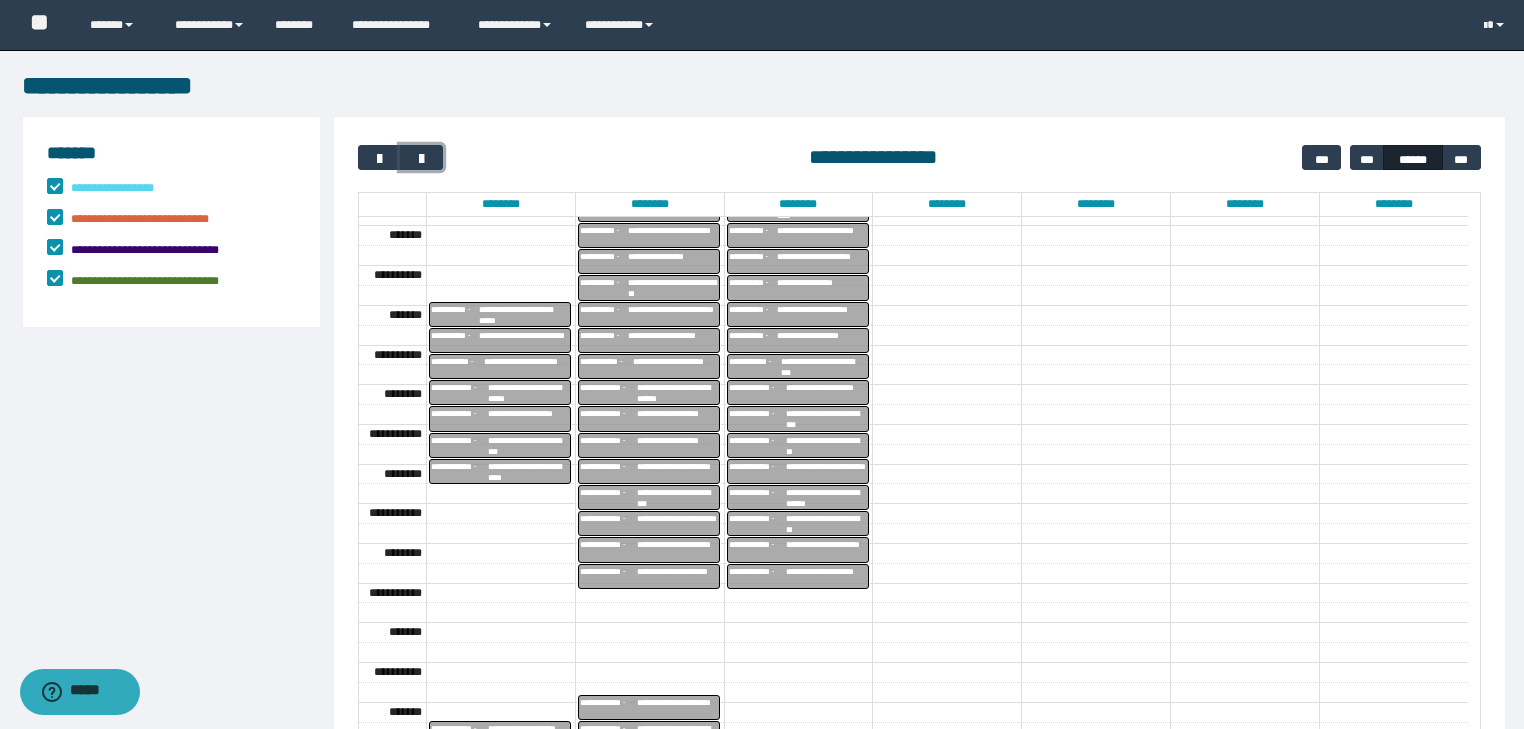 scroll, scrollTop: 449, scrollLeft: 0, axis: vertical 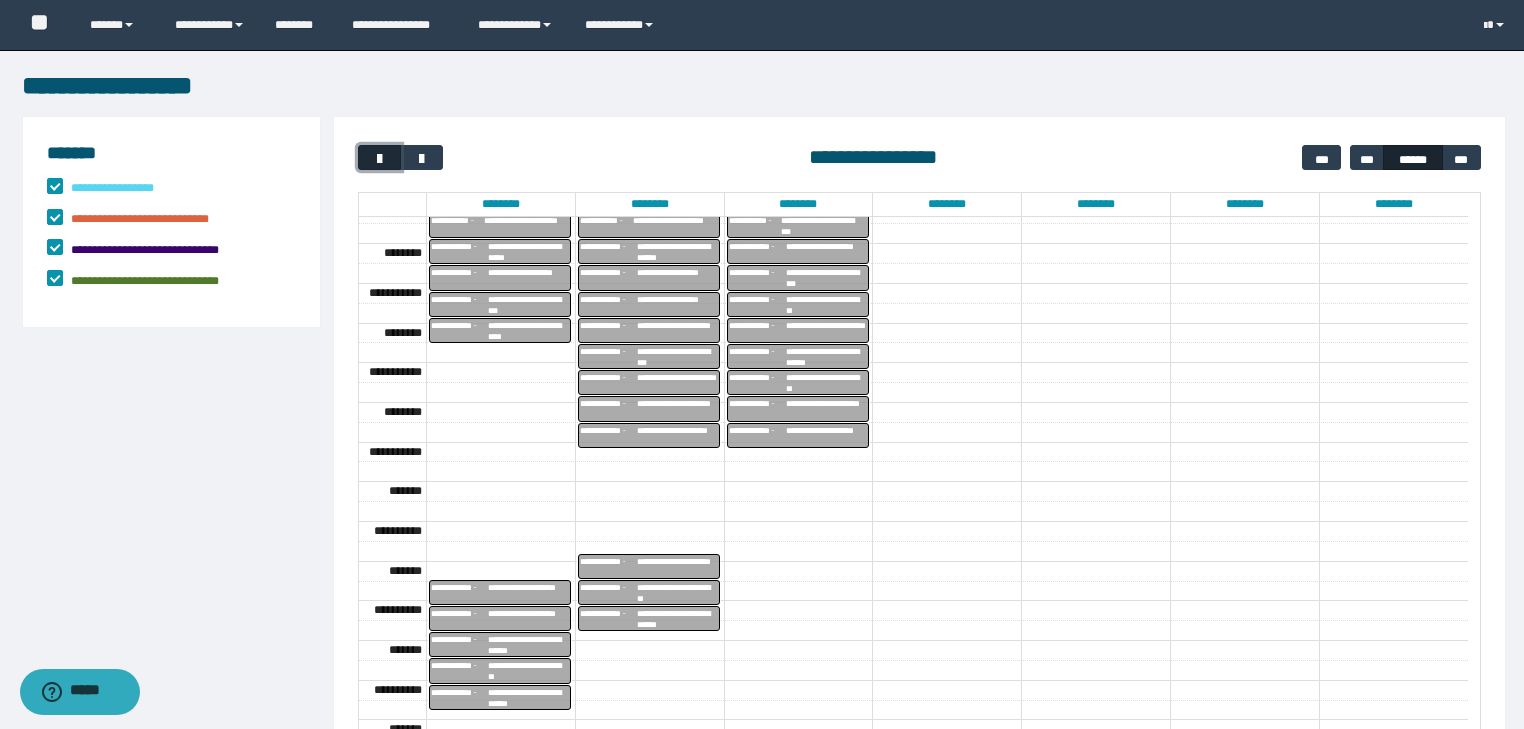 click at bounding box center (379, 157) 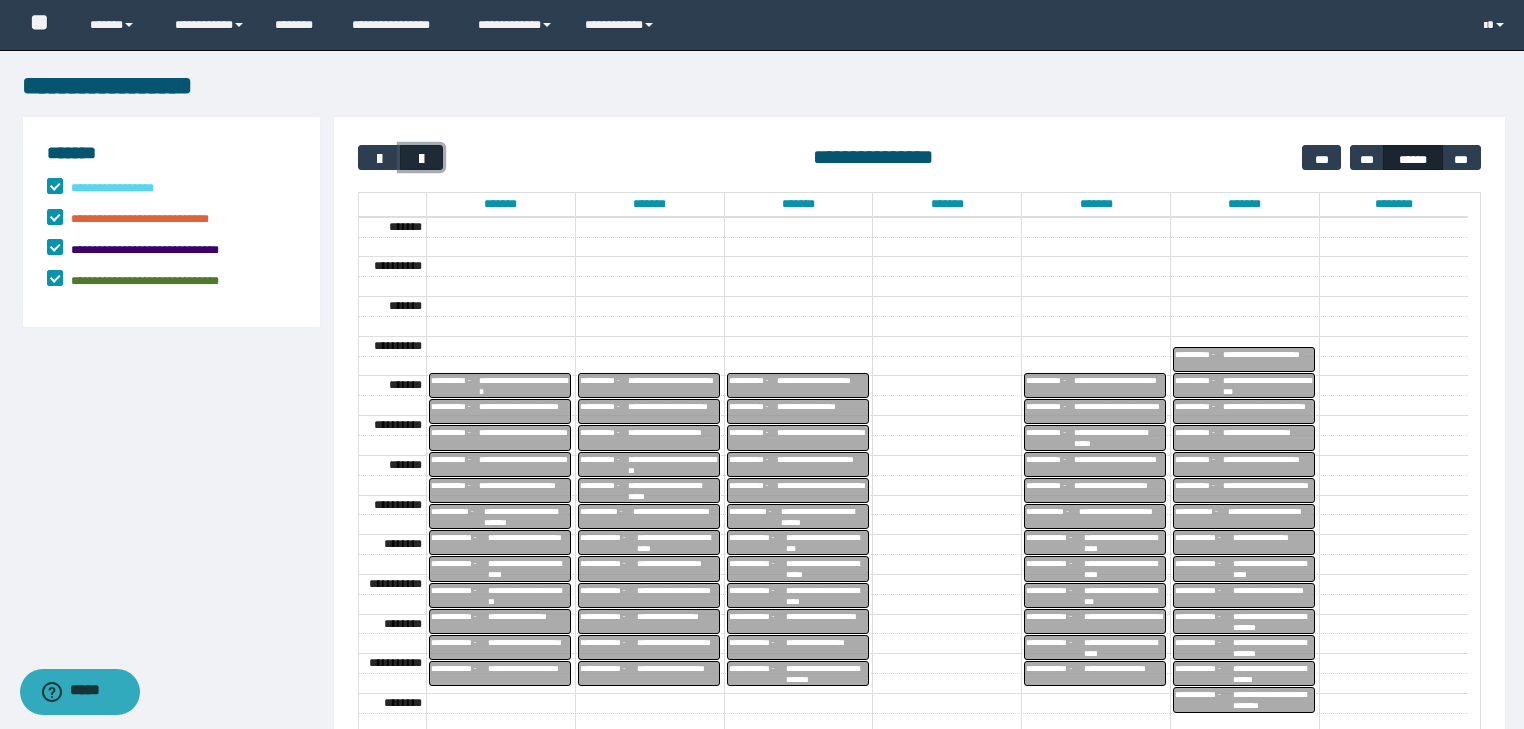 click at bounding box center [422, 159] 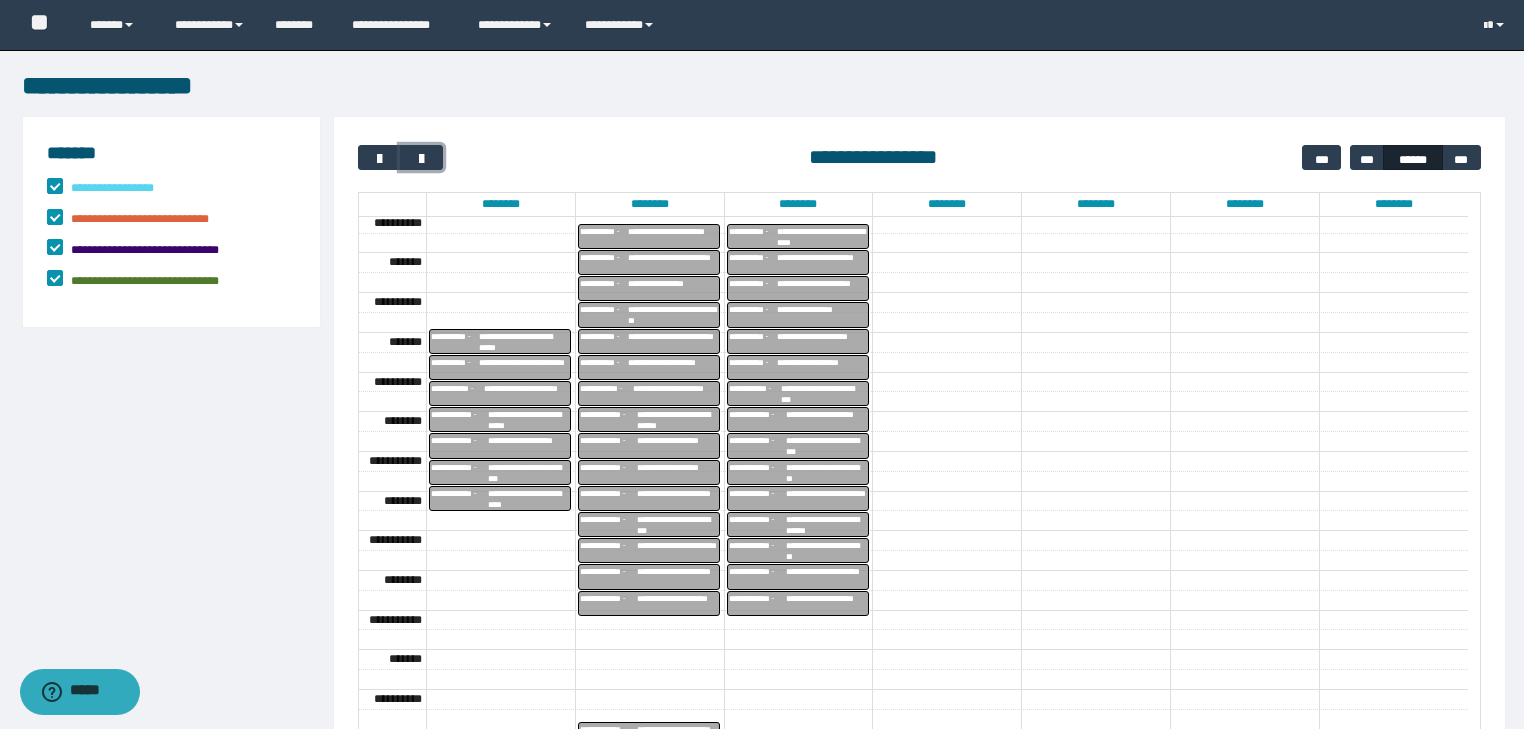 scroll, scrollTop: 424, scrollLeft: 0, axis: vertical 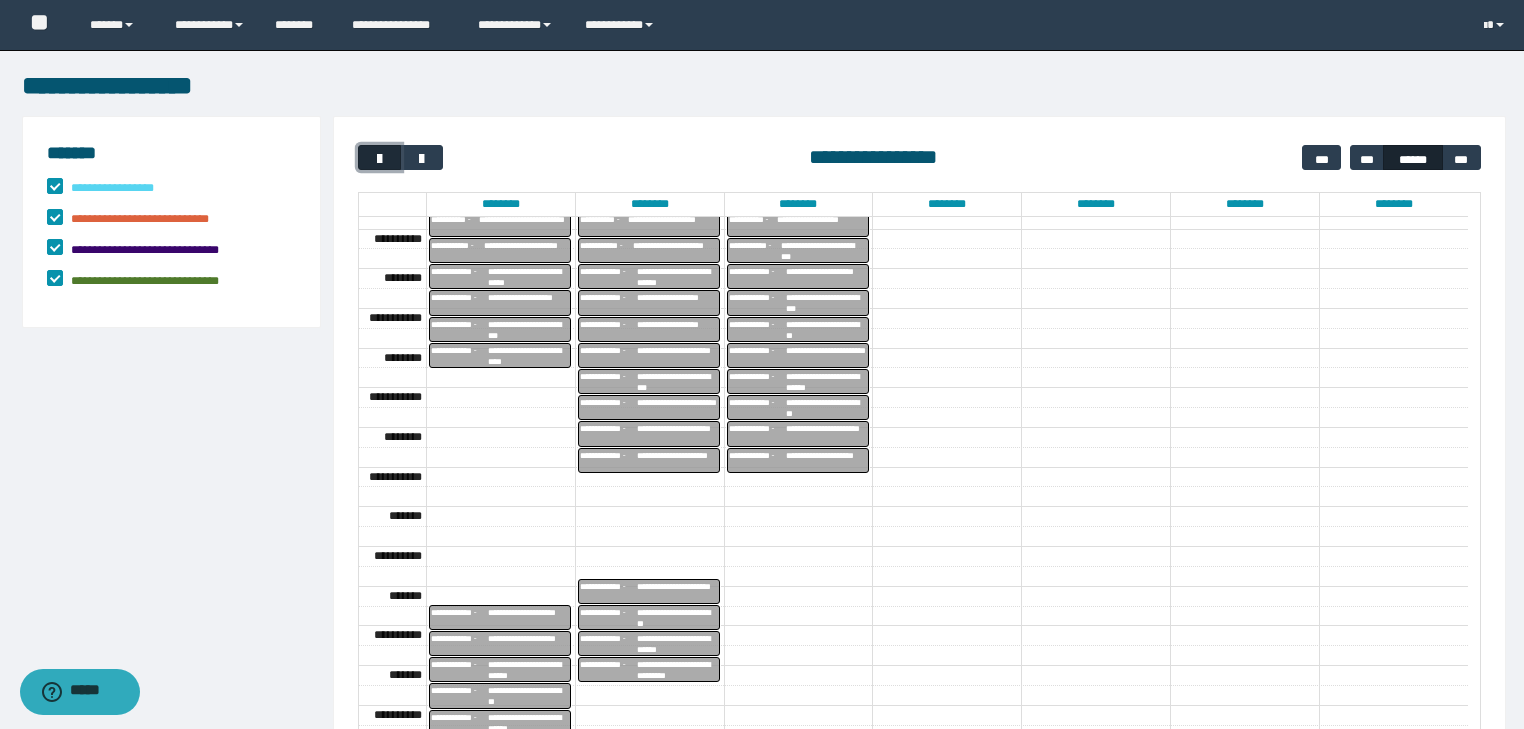 click at bounding box center [380, 159] 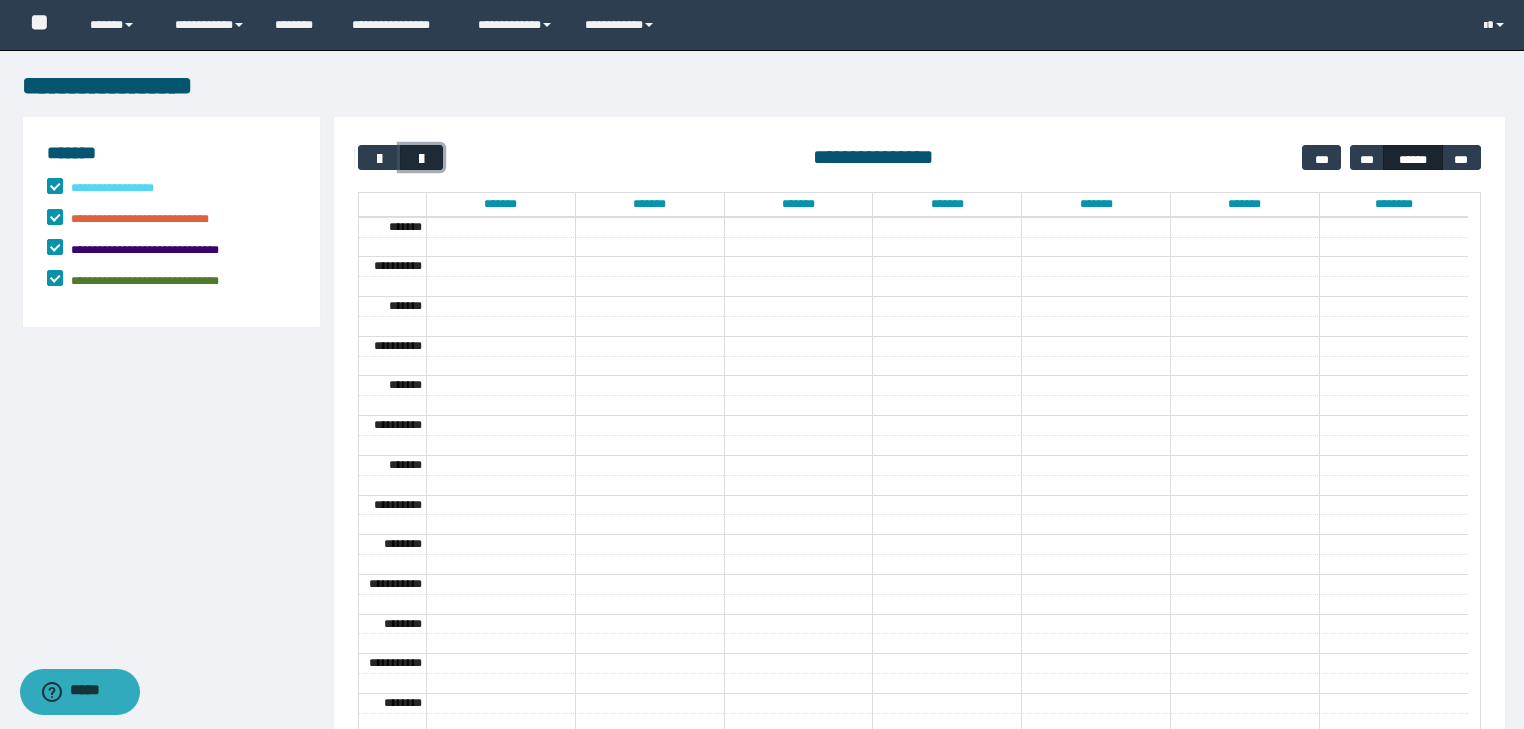click at bounding box center [422, 159] 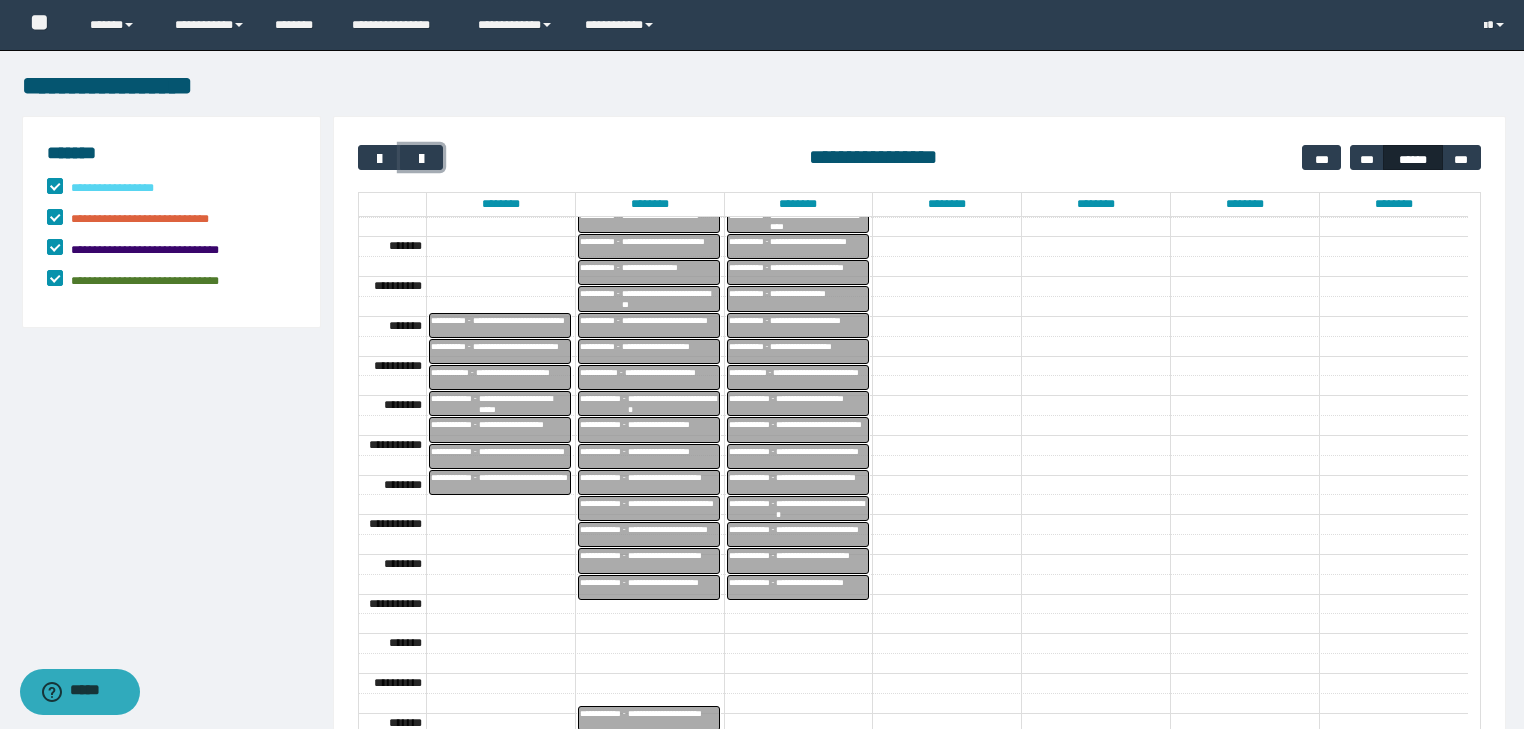 scroll, scrollTop: 425, scrollLeft: 0, axis: vertical 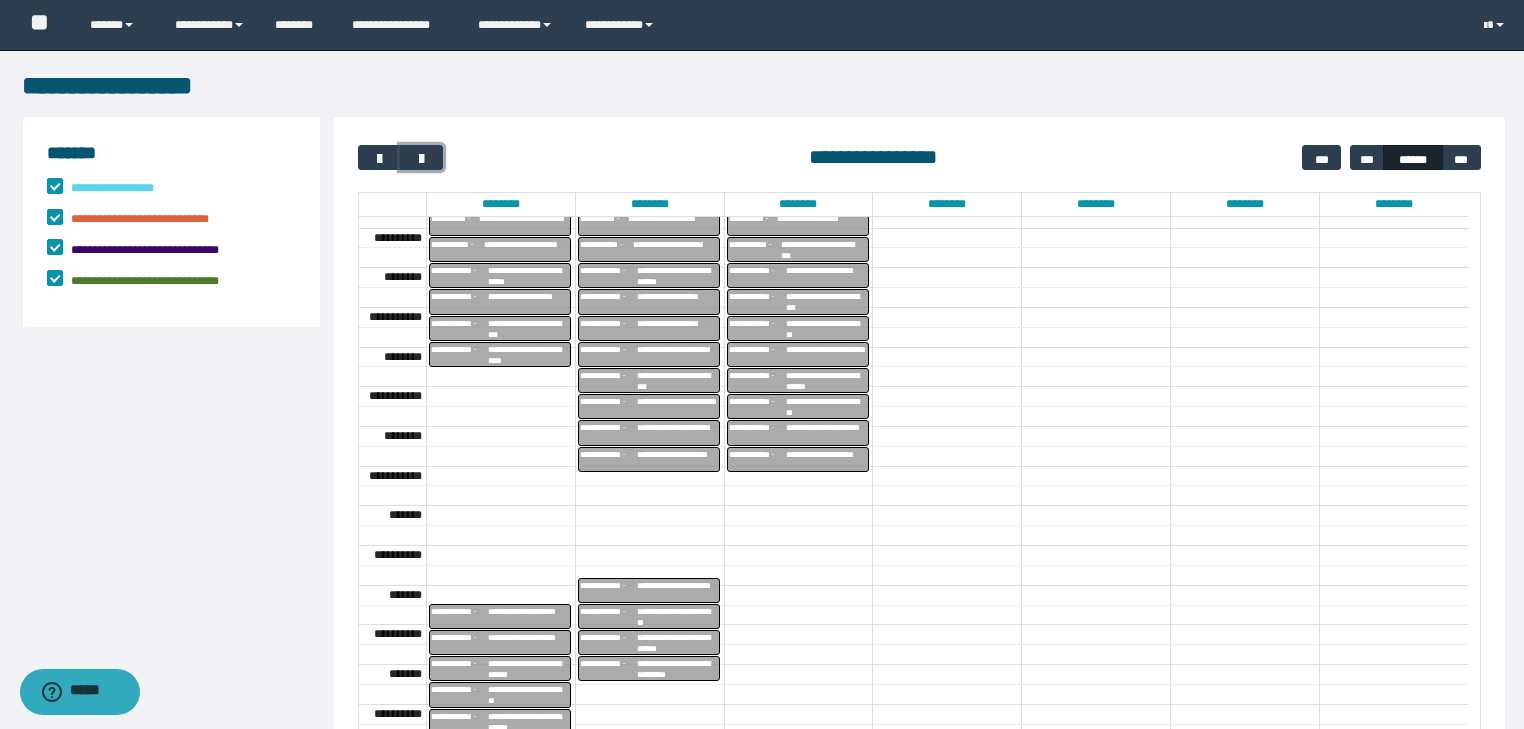 click on "**********" at bounding box center [528, 355] 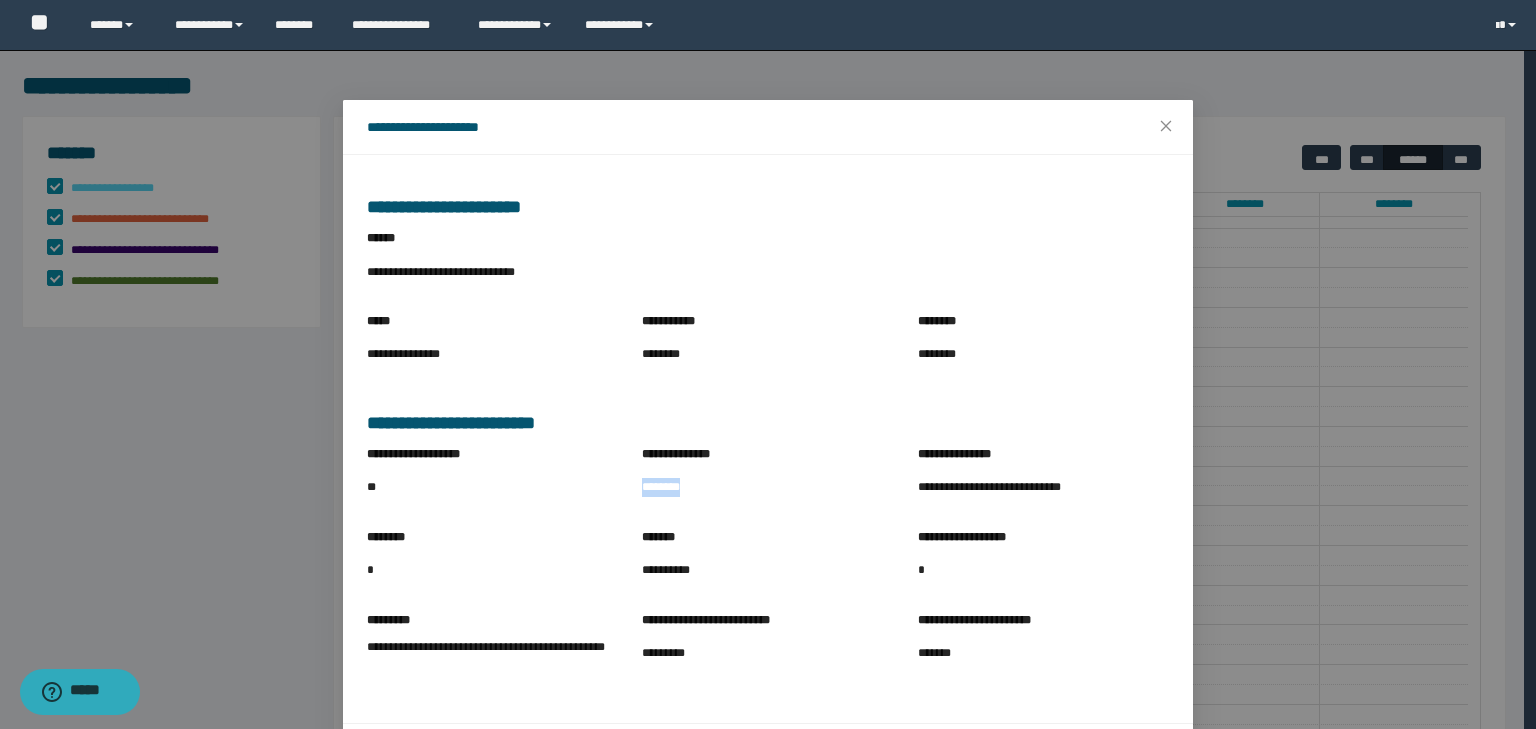 drag, startPoint x: 632, startPoint y: 492, endPoint x: 692, endPoint y: 493, distance: 60.00833 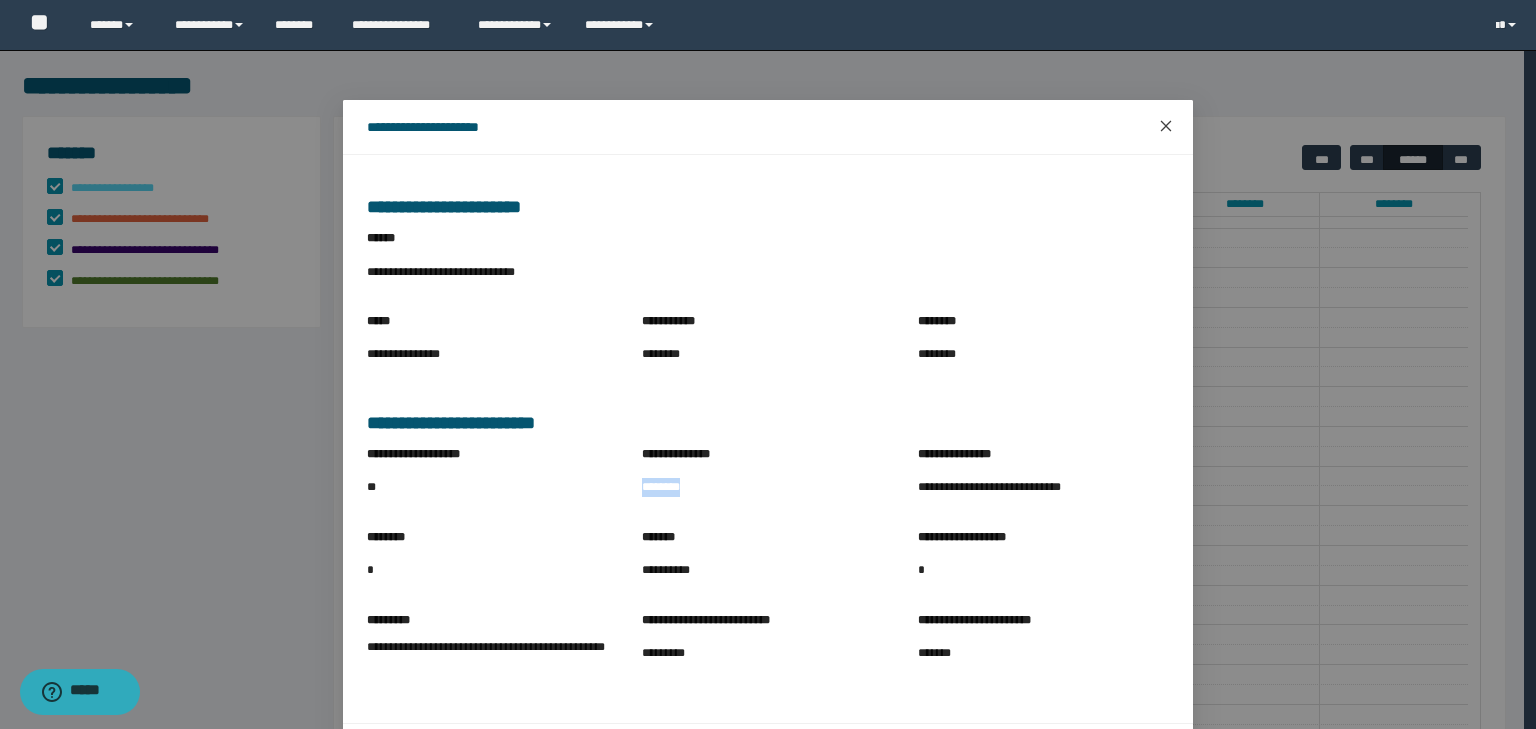 click at bounding box center [1166, 127] 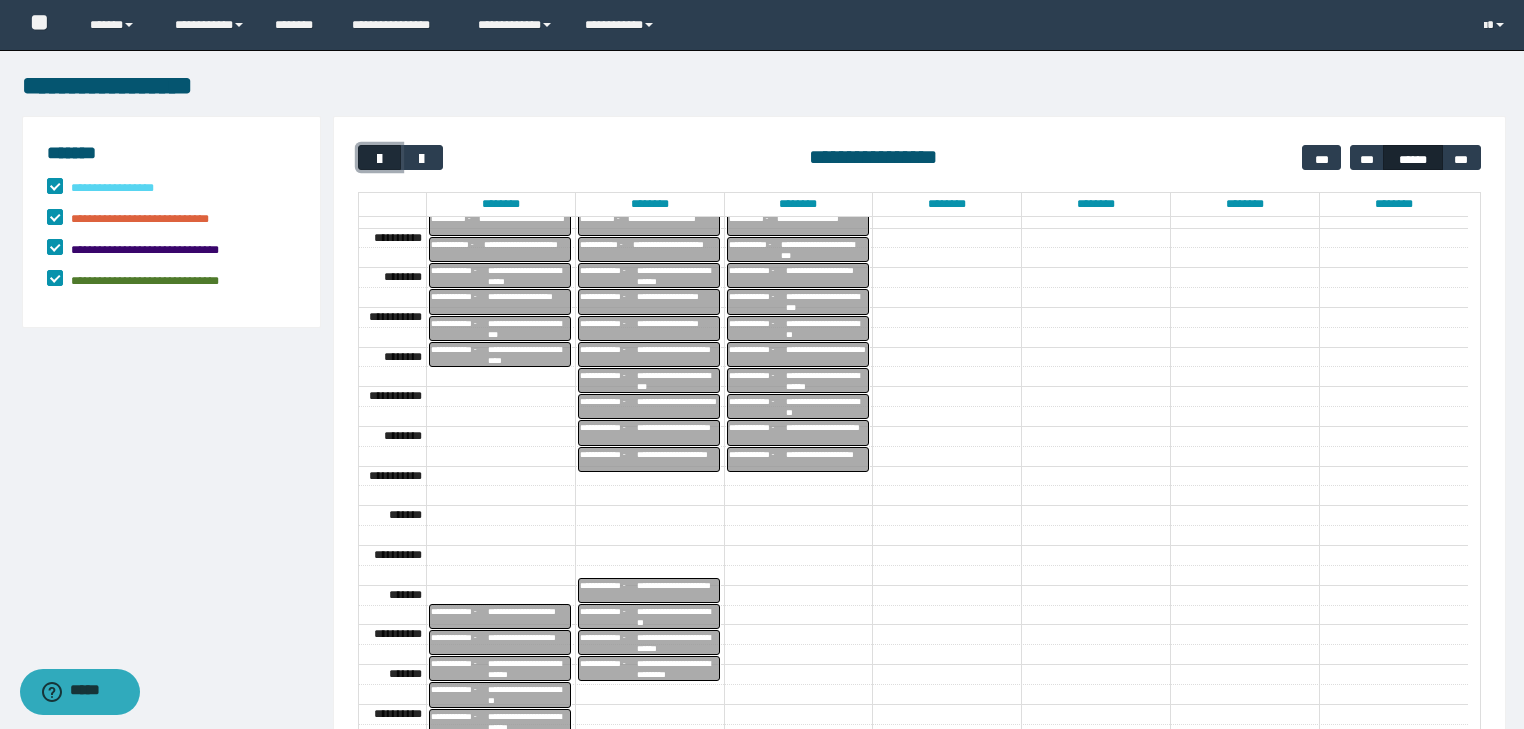 click at bounding box center [380, 159] 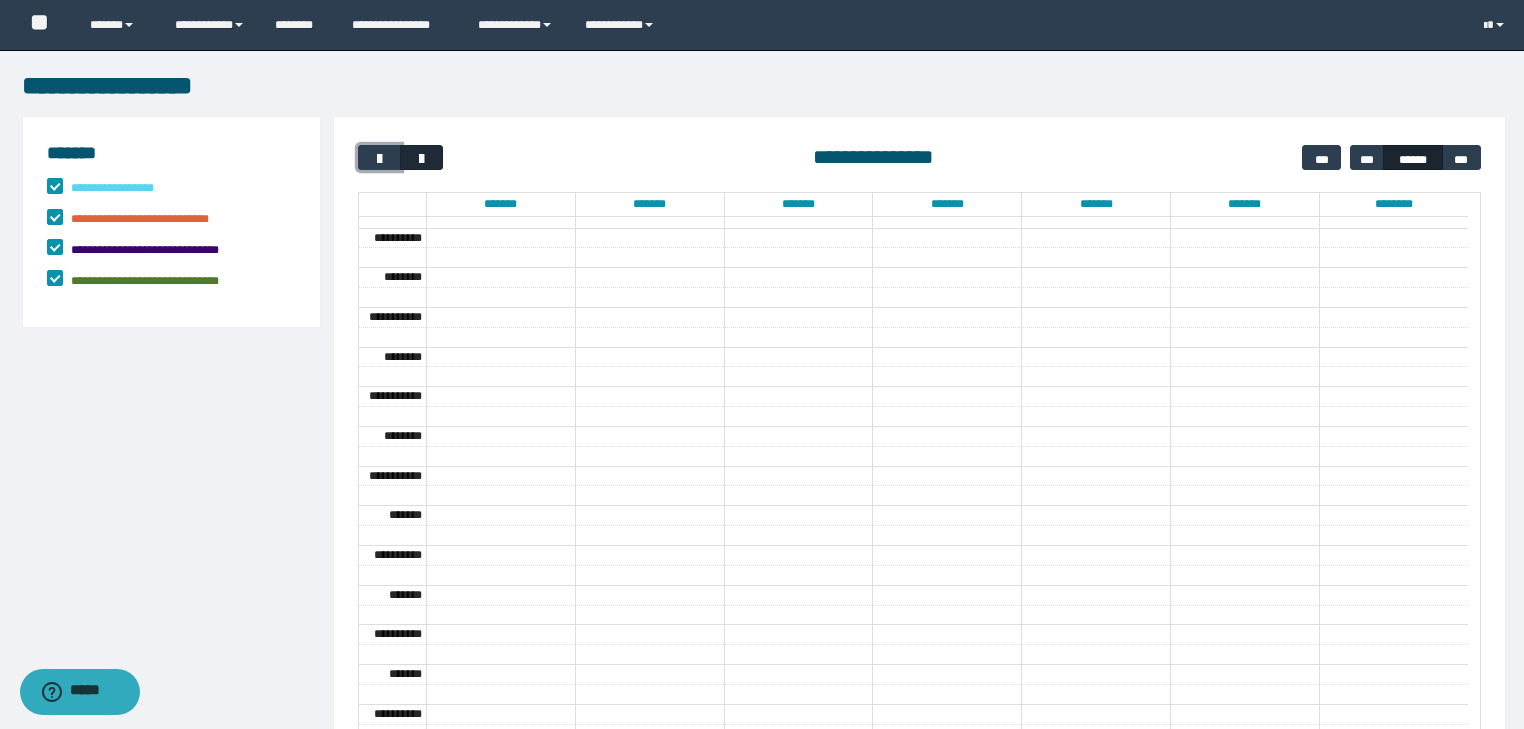 scroll, scrollTop: 158, scrollLeft: 0, axis: vertical 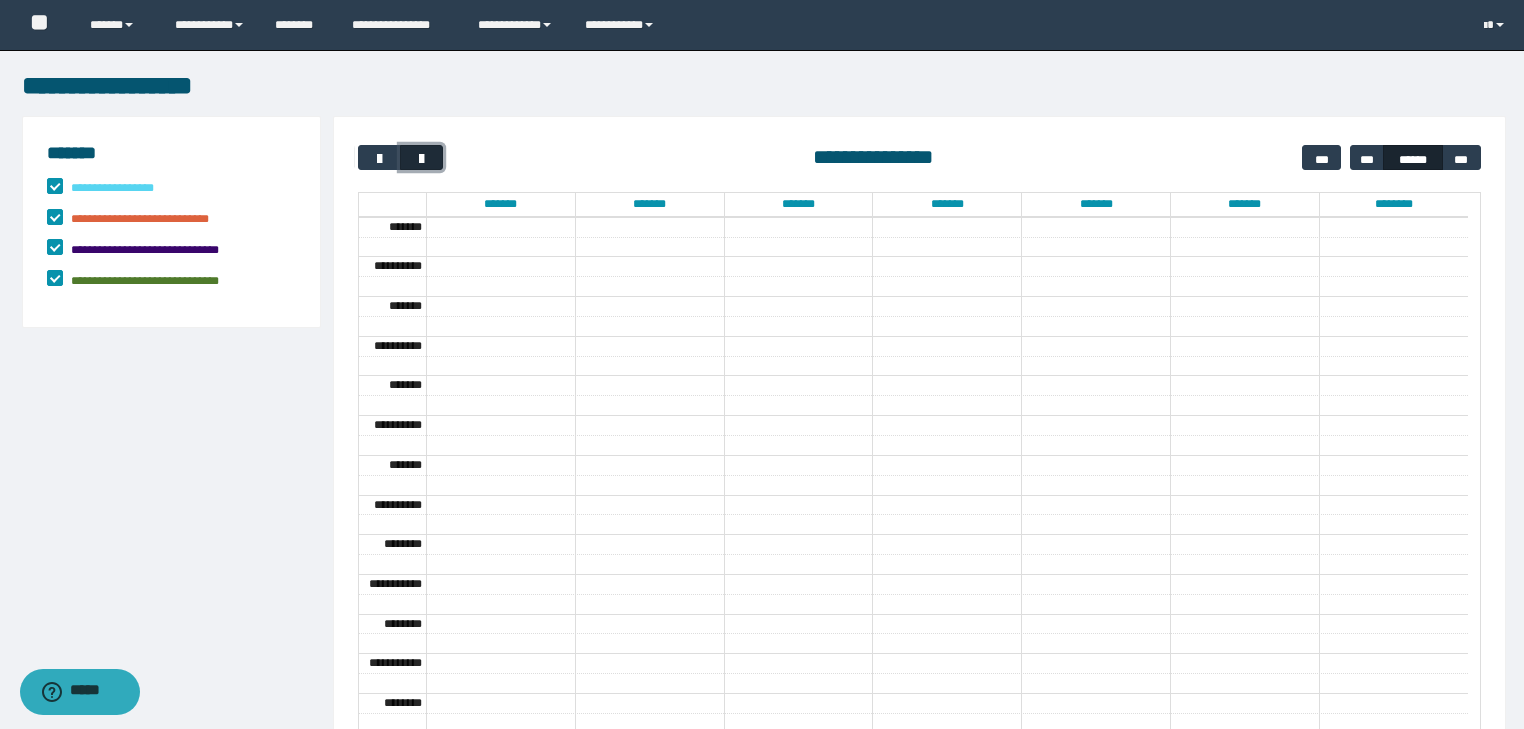 click at bounding box center [422, 159] 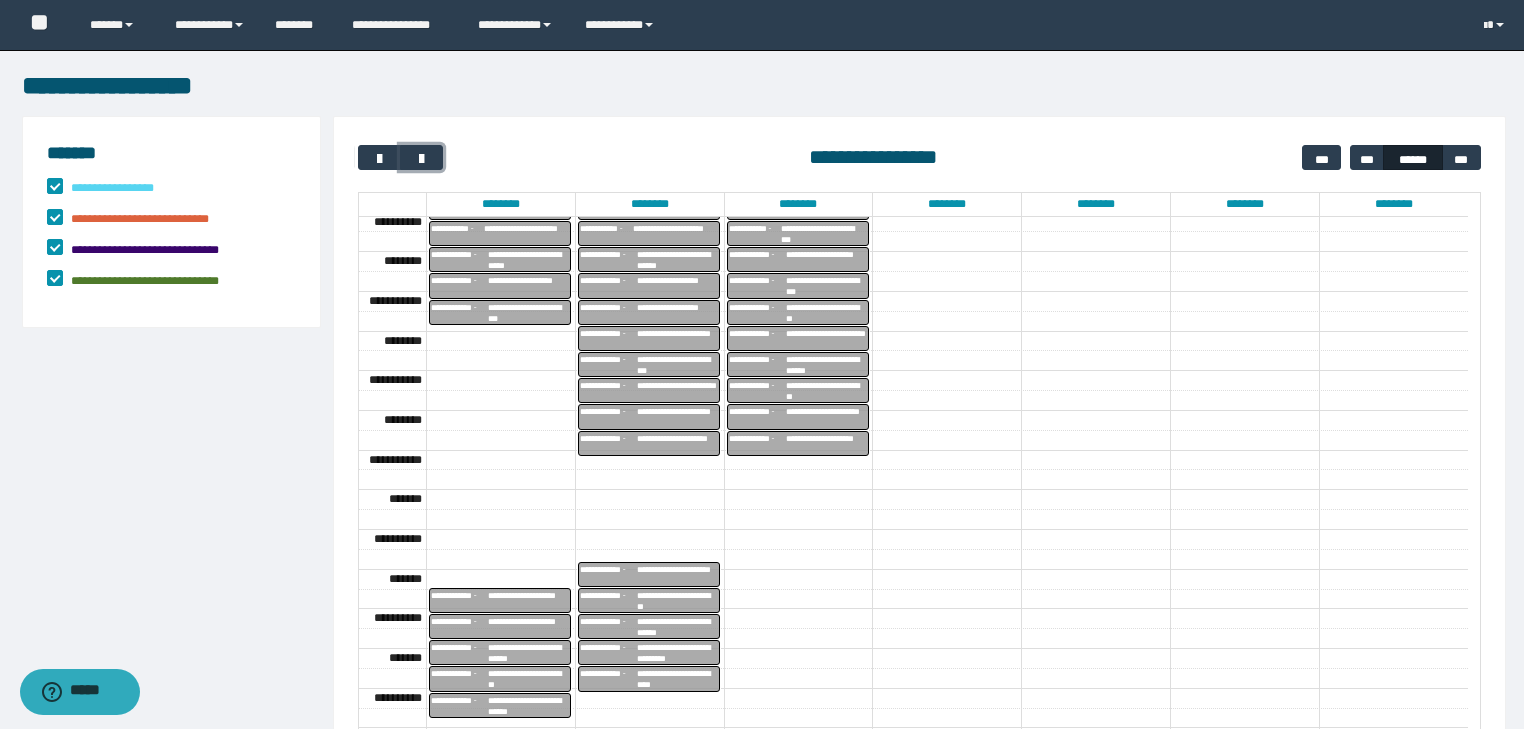 scroll, scrollTop: 449, scrollLeft: 0, axis: vertical 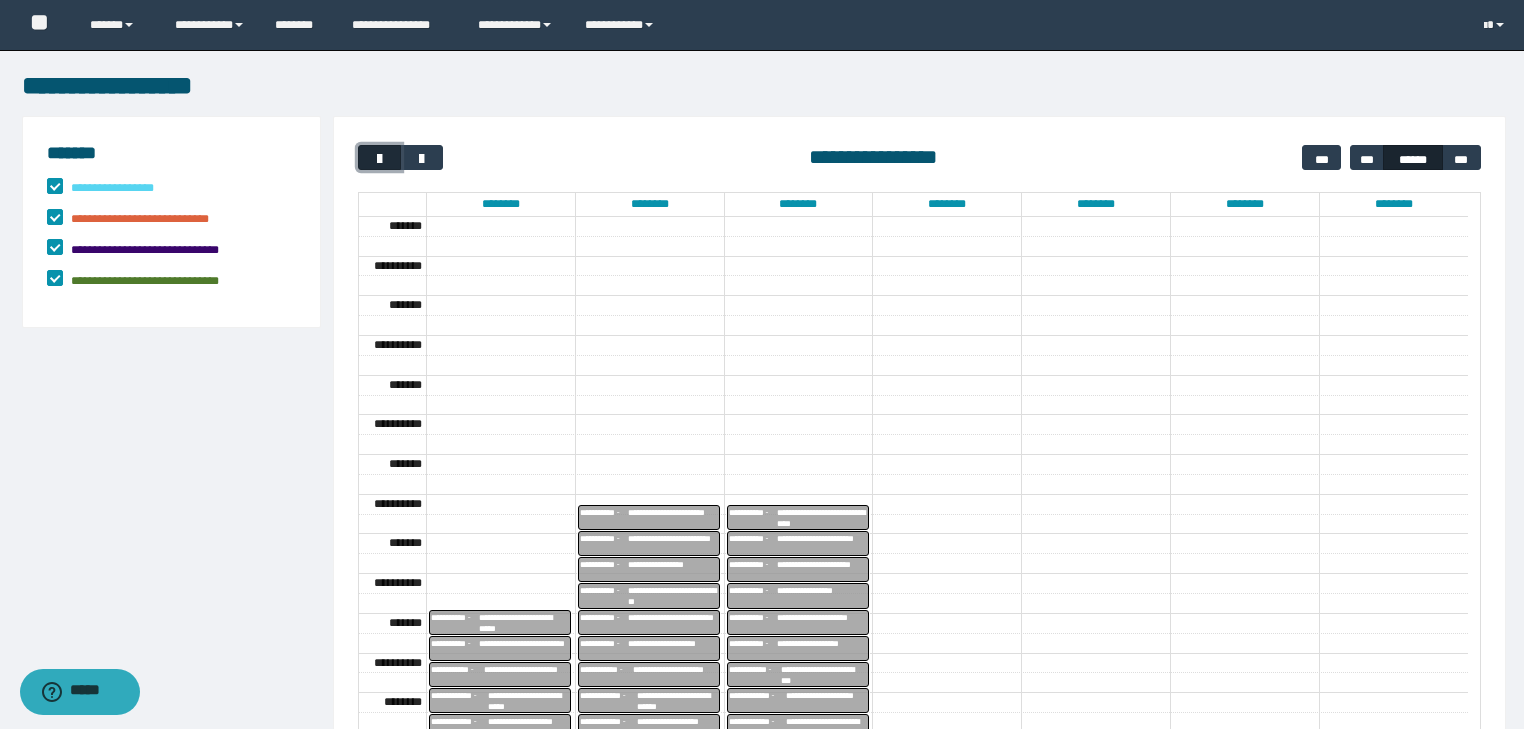 click at bounding box center [380, 159] 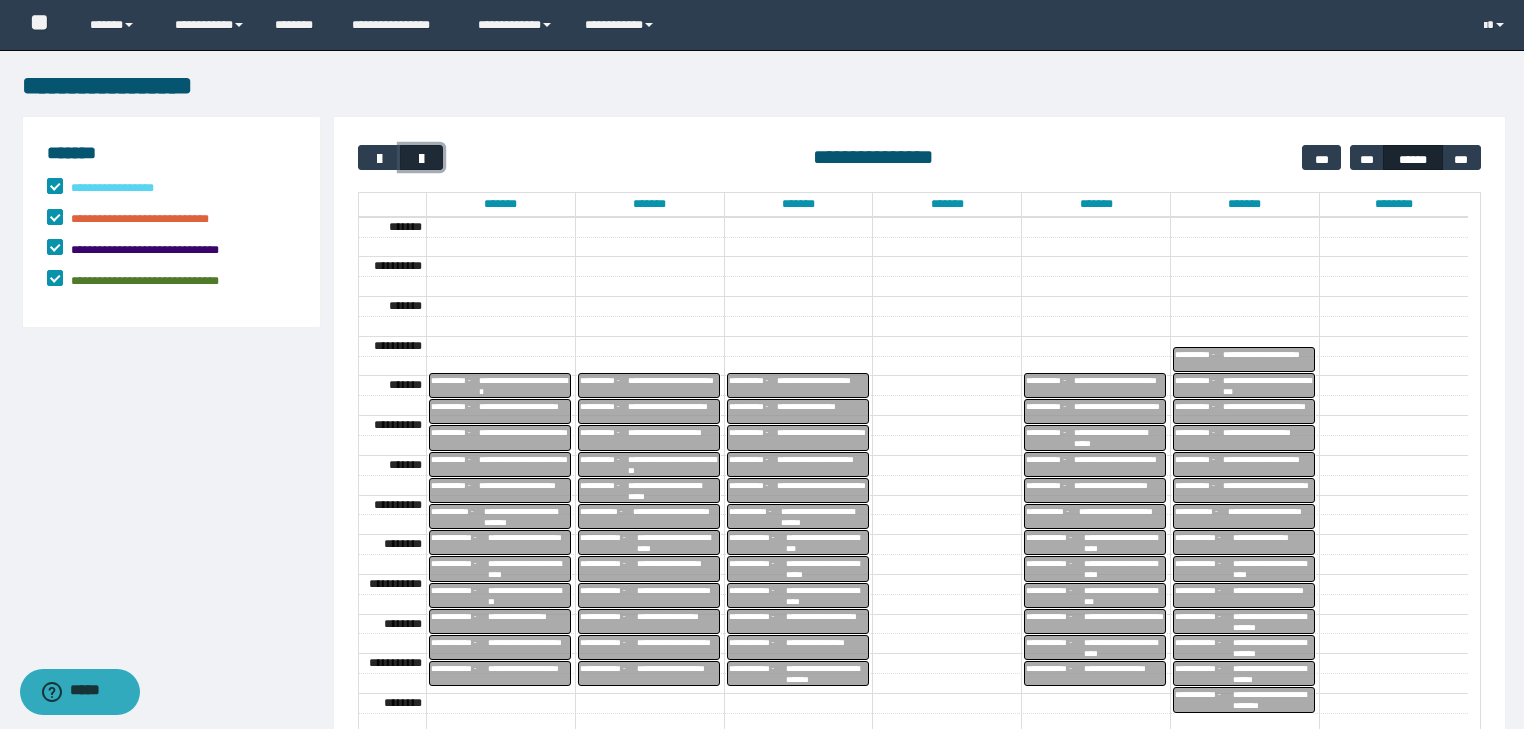 click at bounding box center [422, 159] 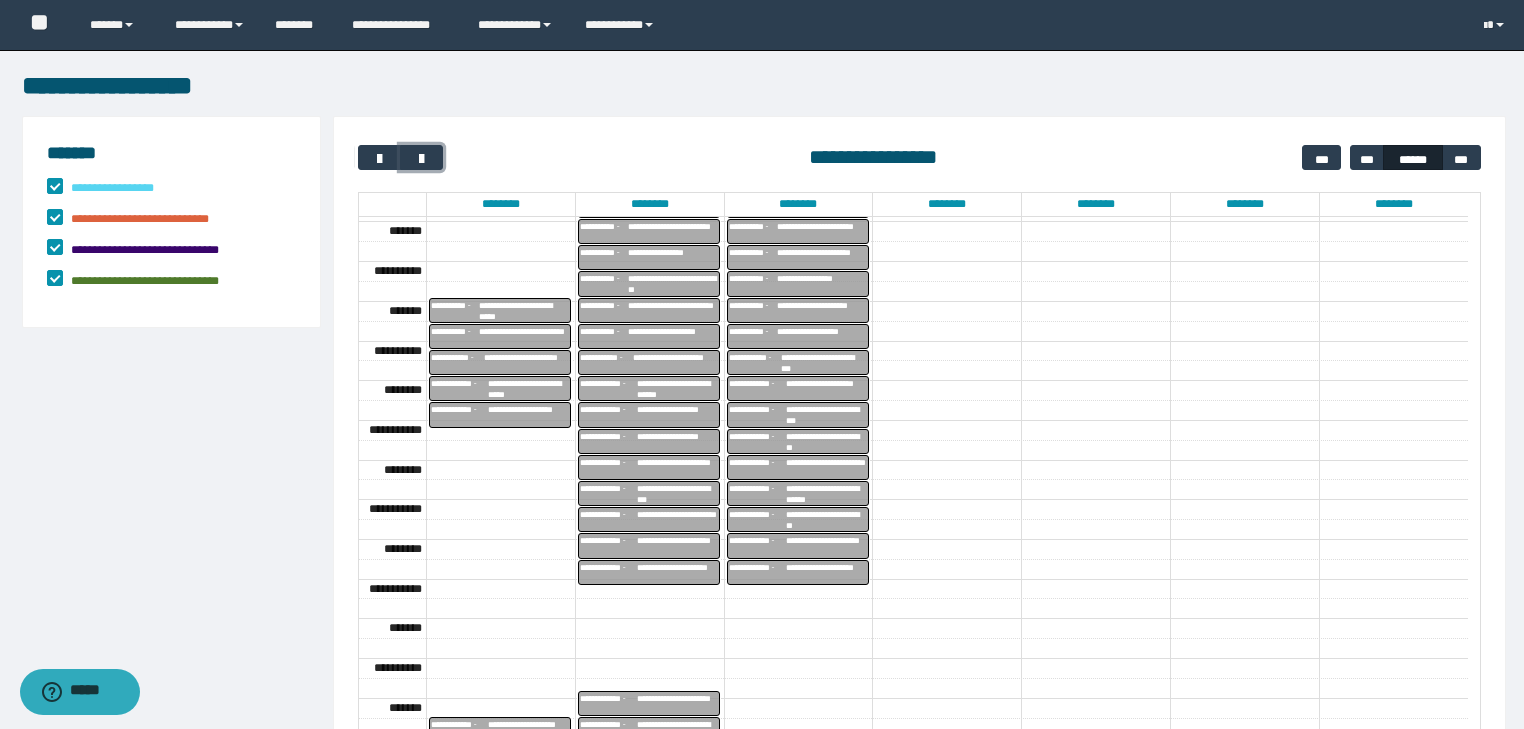 scroll, scrollTop: 449, scrollLeft: 0, axis: vertical 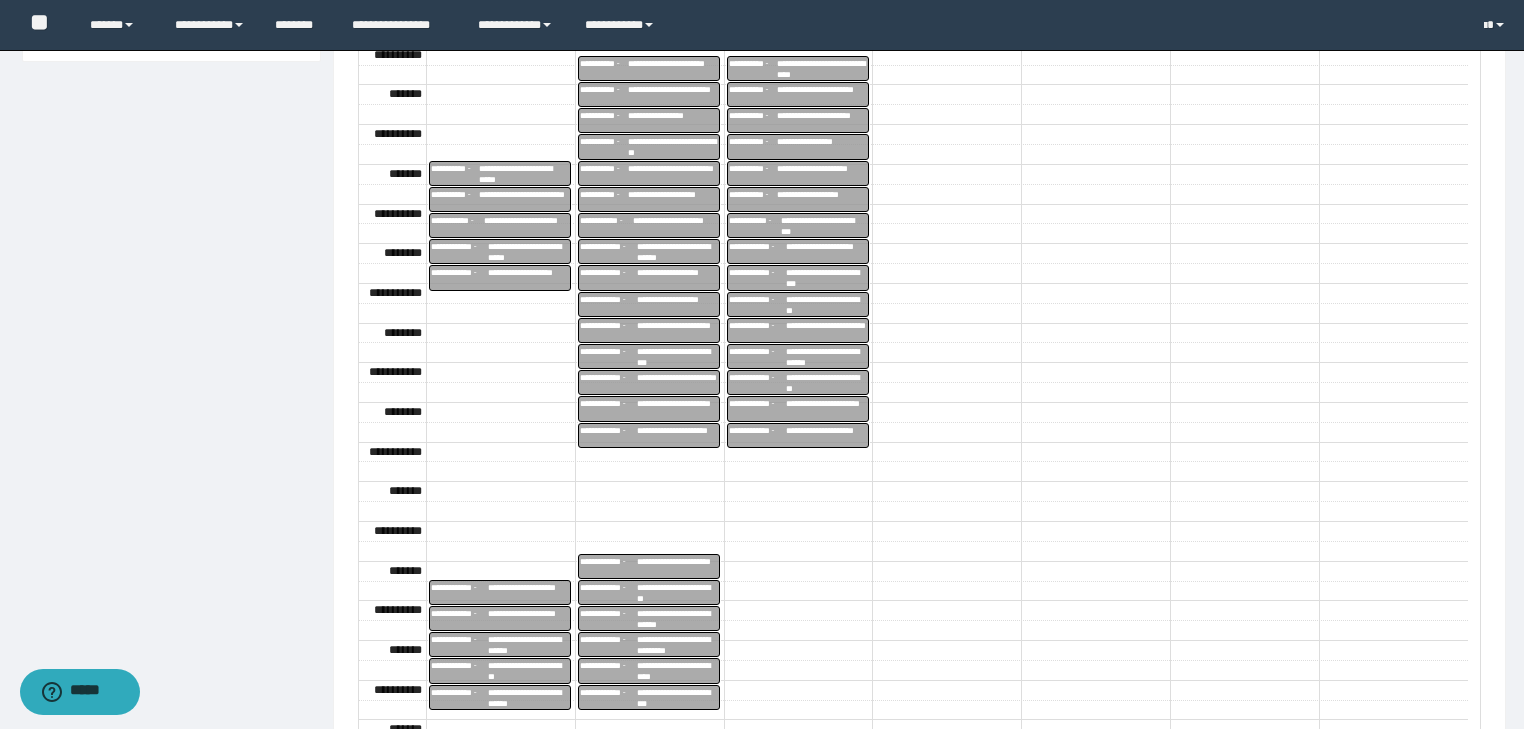 click on "**********" at bounding box center (524, 174) 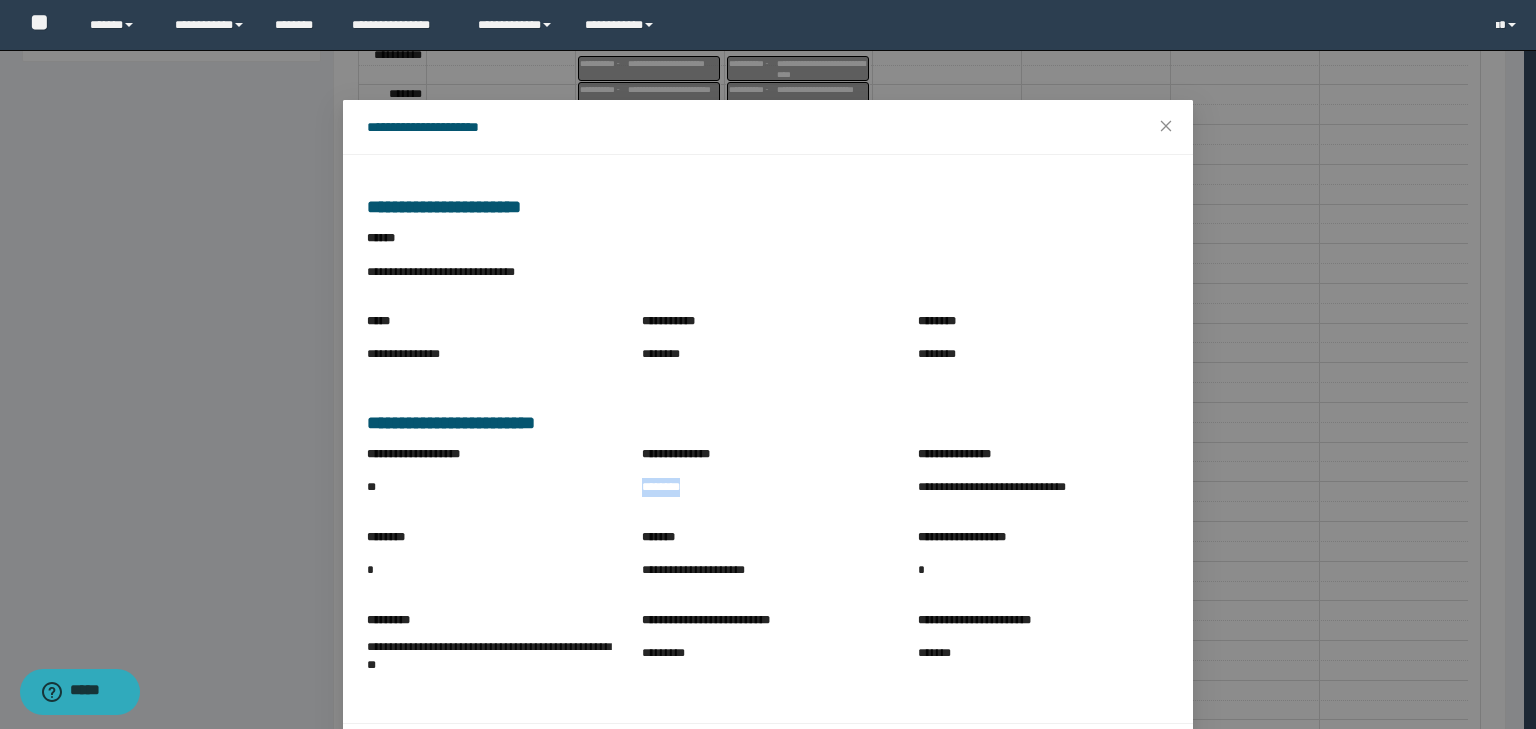 drag, startPoint x: 634, startPoint y: 492, endPoint x: 717, endPoint y: 507, distance: 84.34453 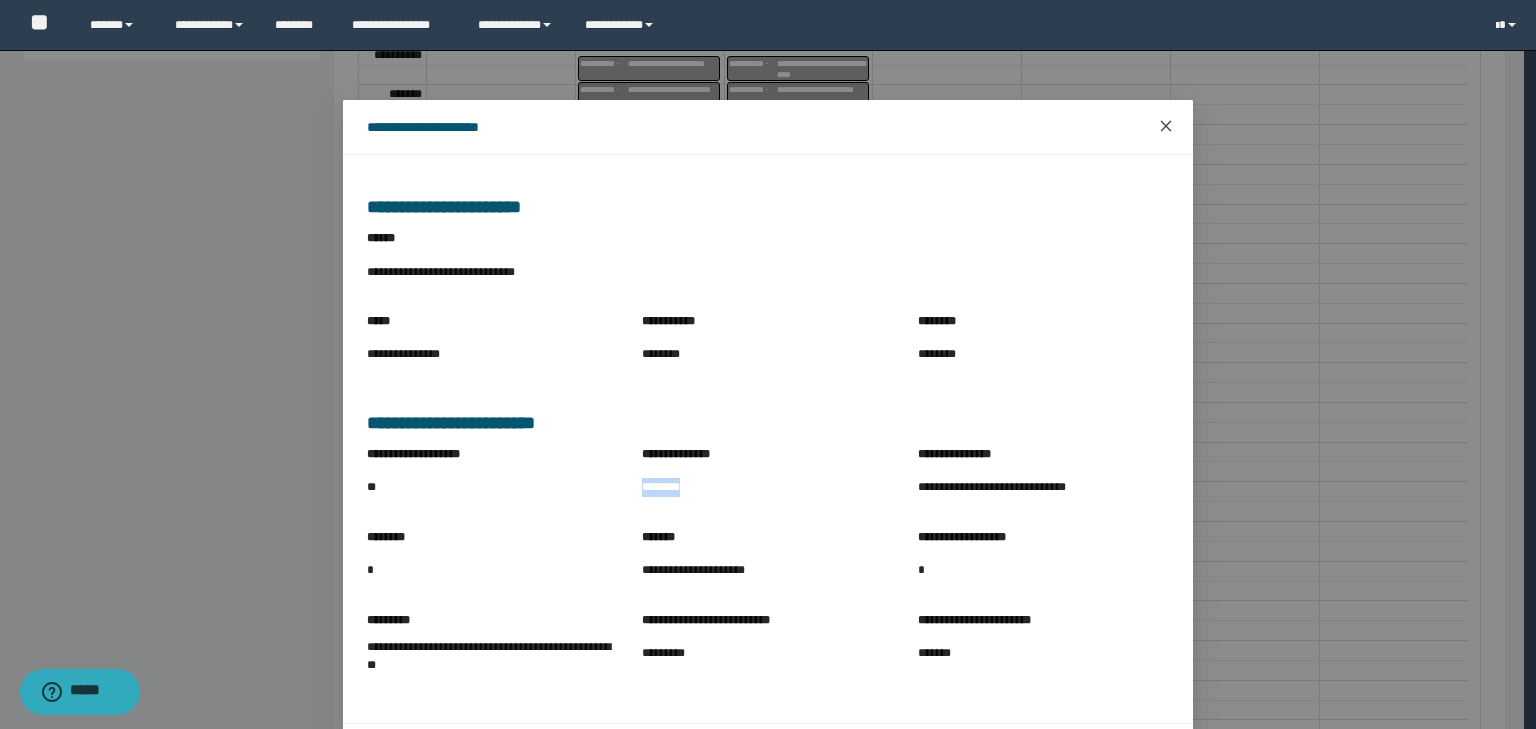 click 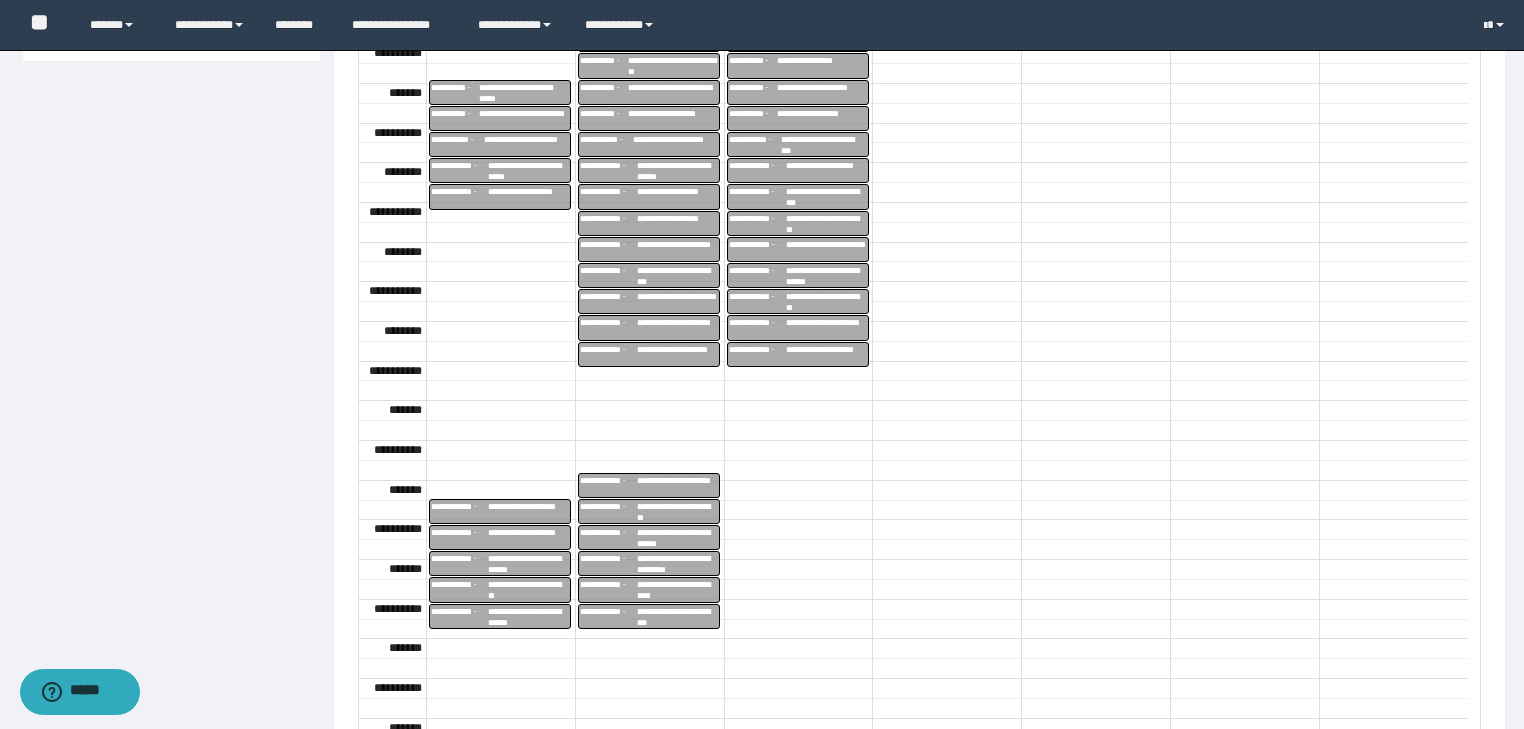 scroll, scrollTop: 316, scrollLeft: 0, axis: vertical 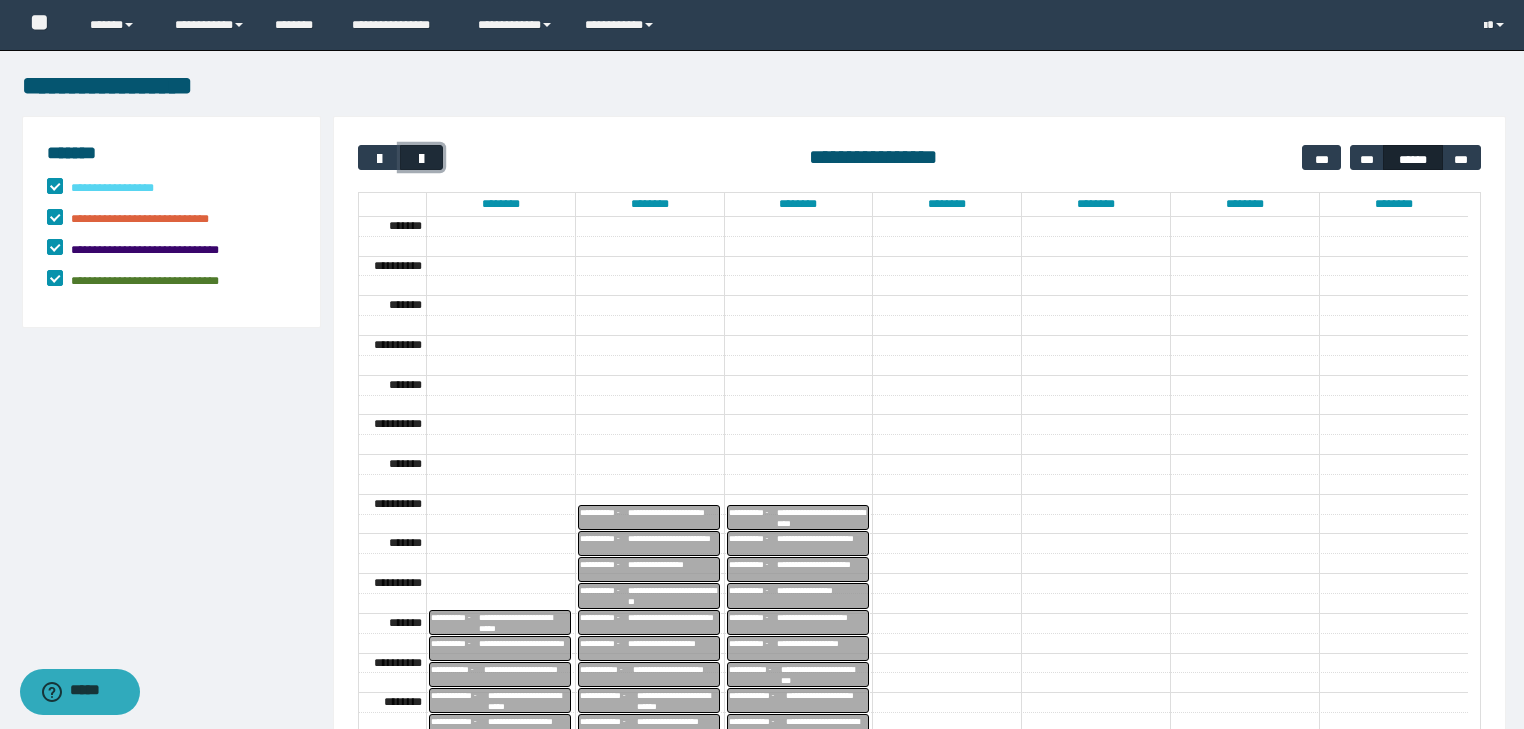 click at bounding box center [422, 159] 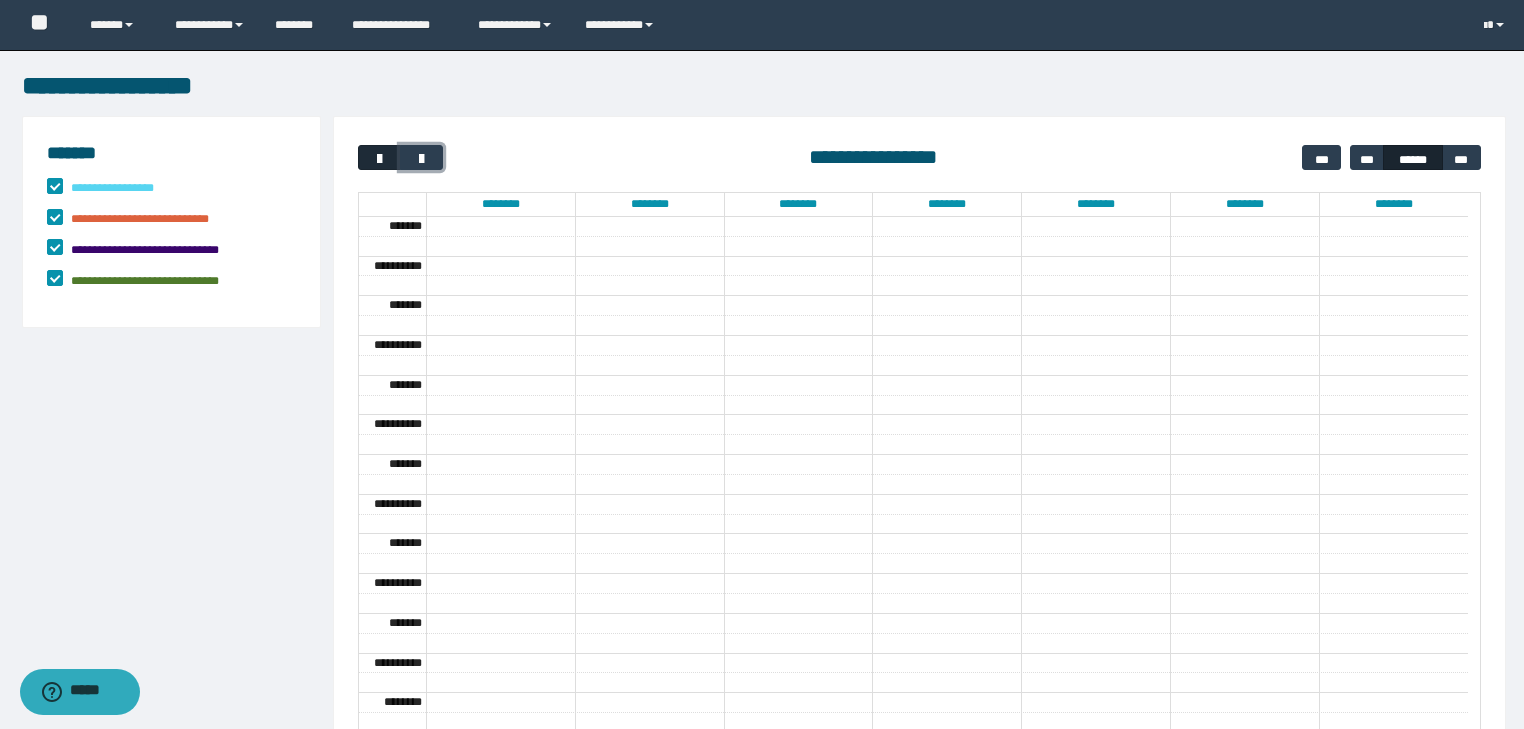 scroll, scrollTop: 158, scrollLeft: 0, axis: vertical 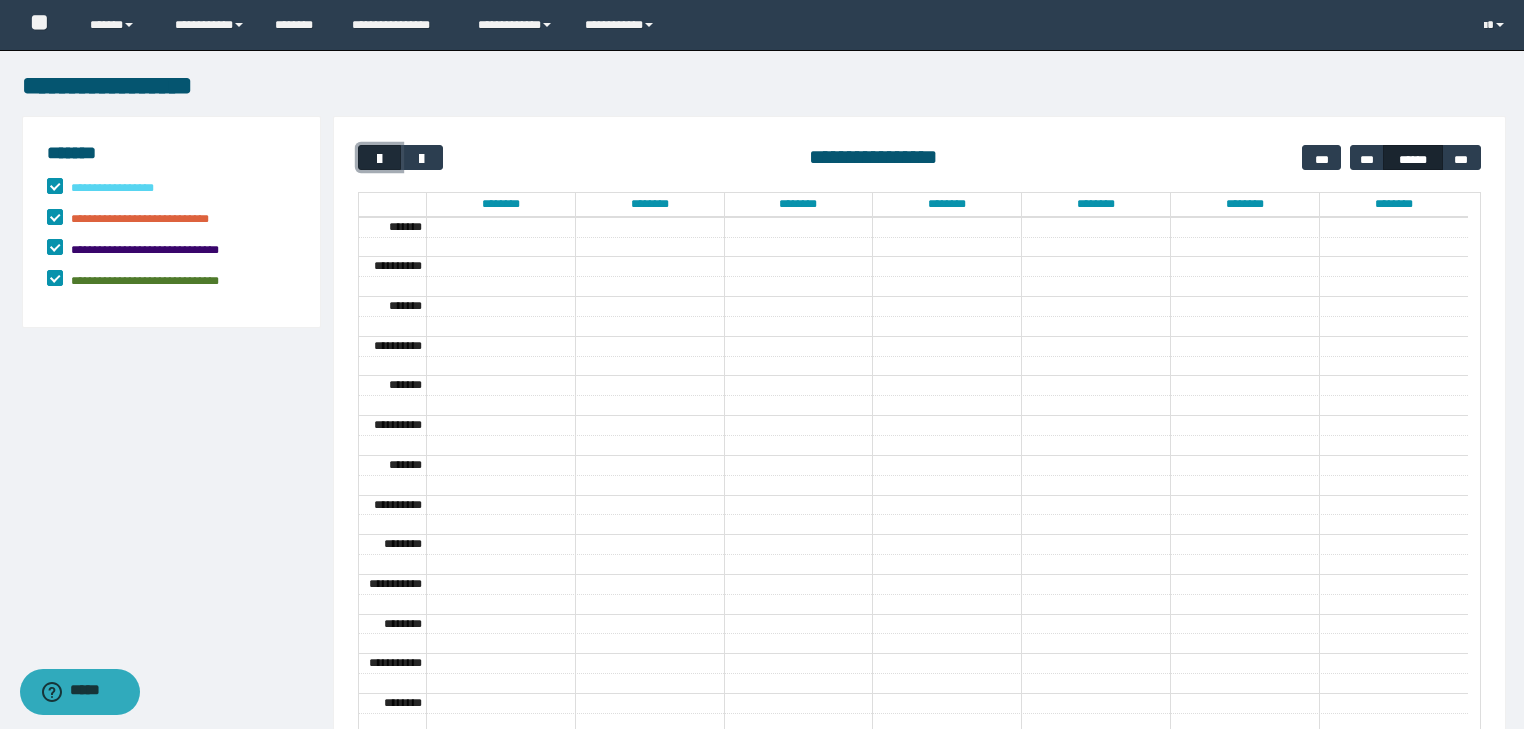 click at bounding box center [380, 159] 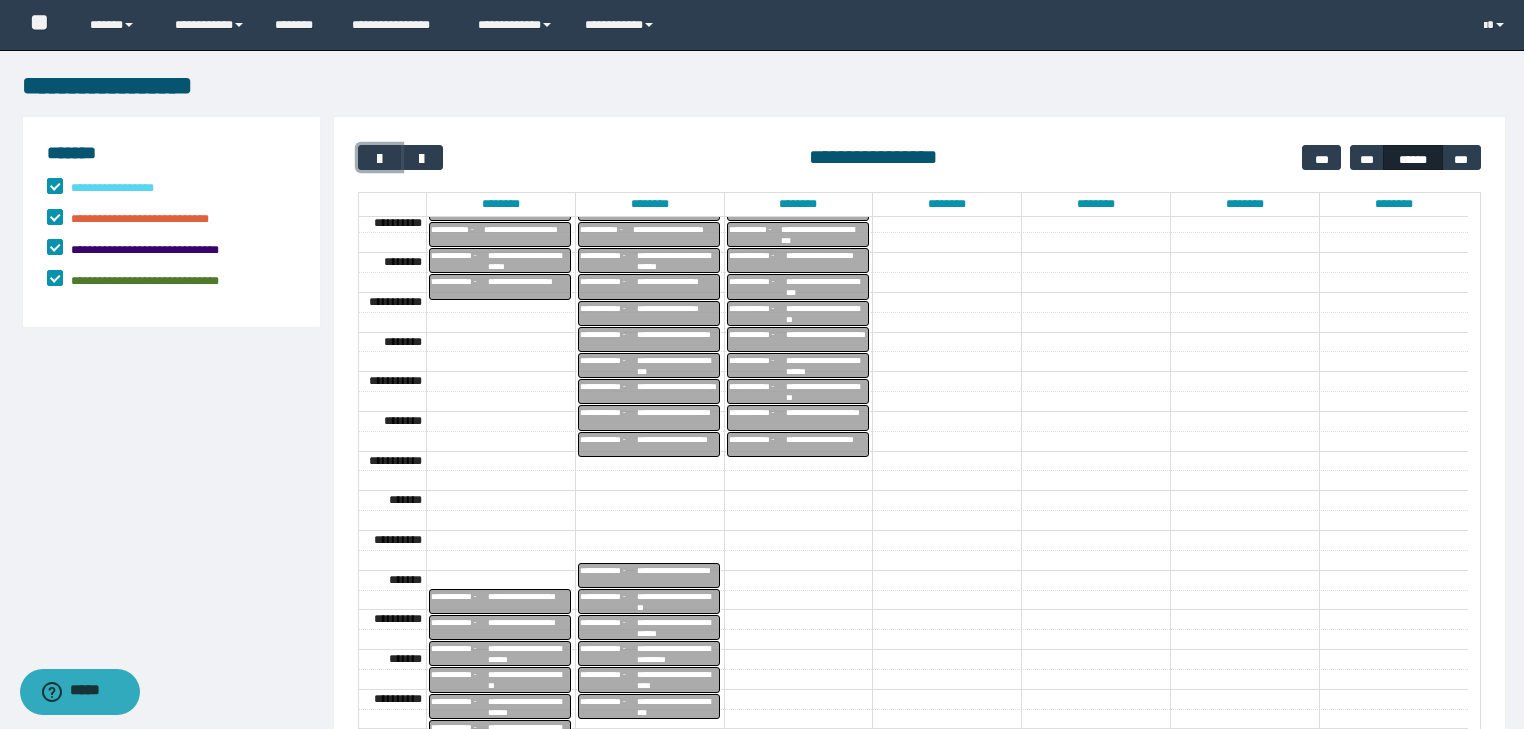 scroll, scrollTop: 449, scrollLeft: 0, axis: vertical 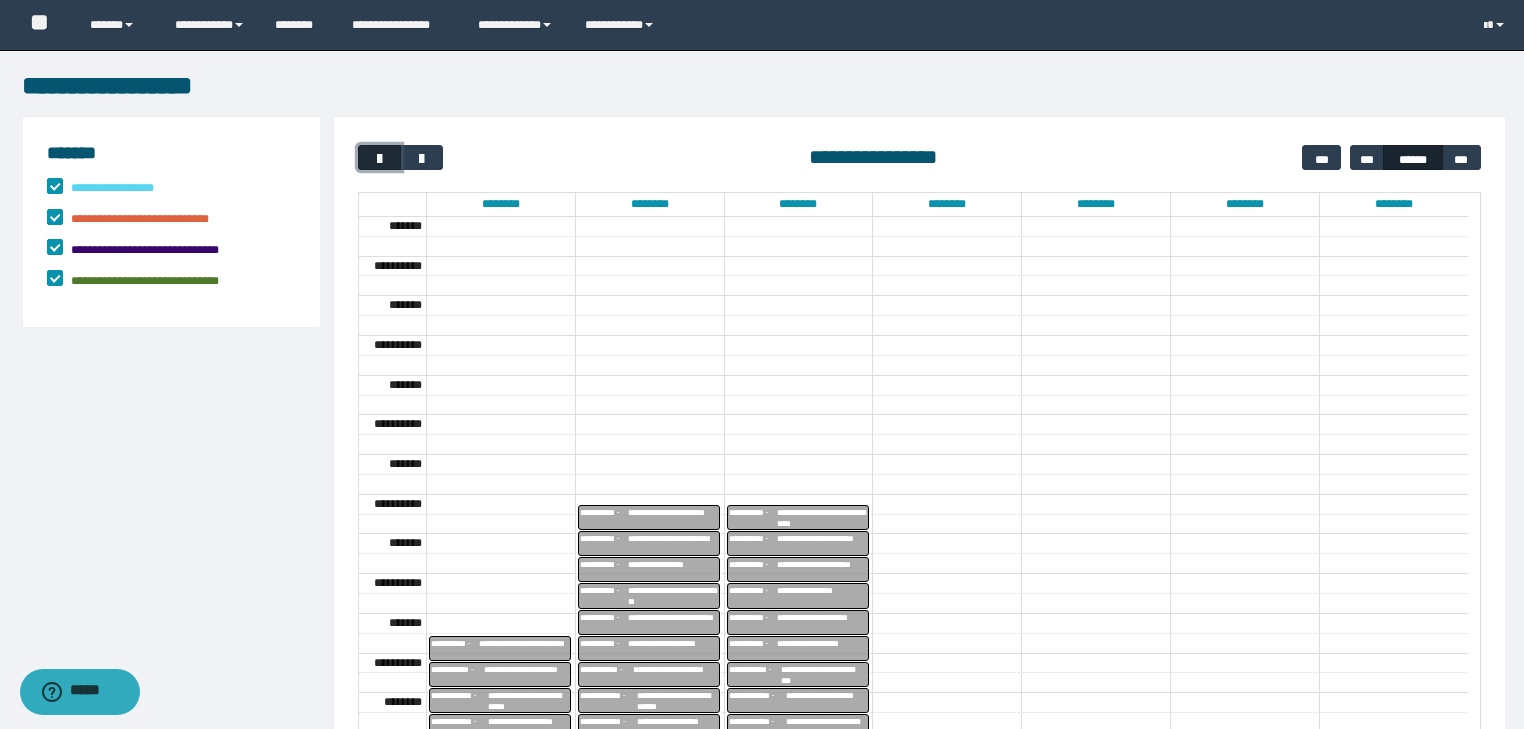 click at bounding box center [380, 159] 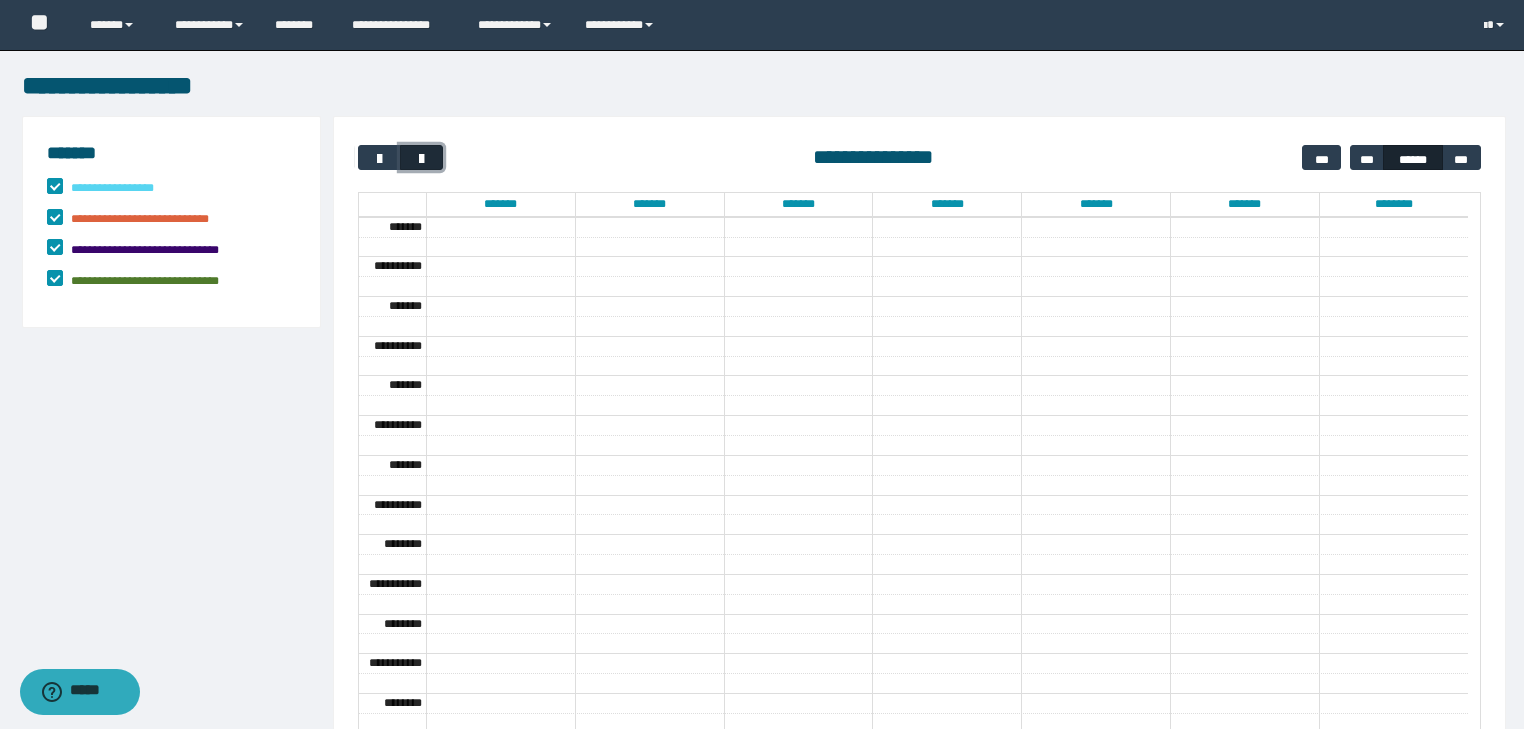 click at bounding box center [421, 157] 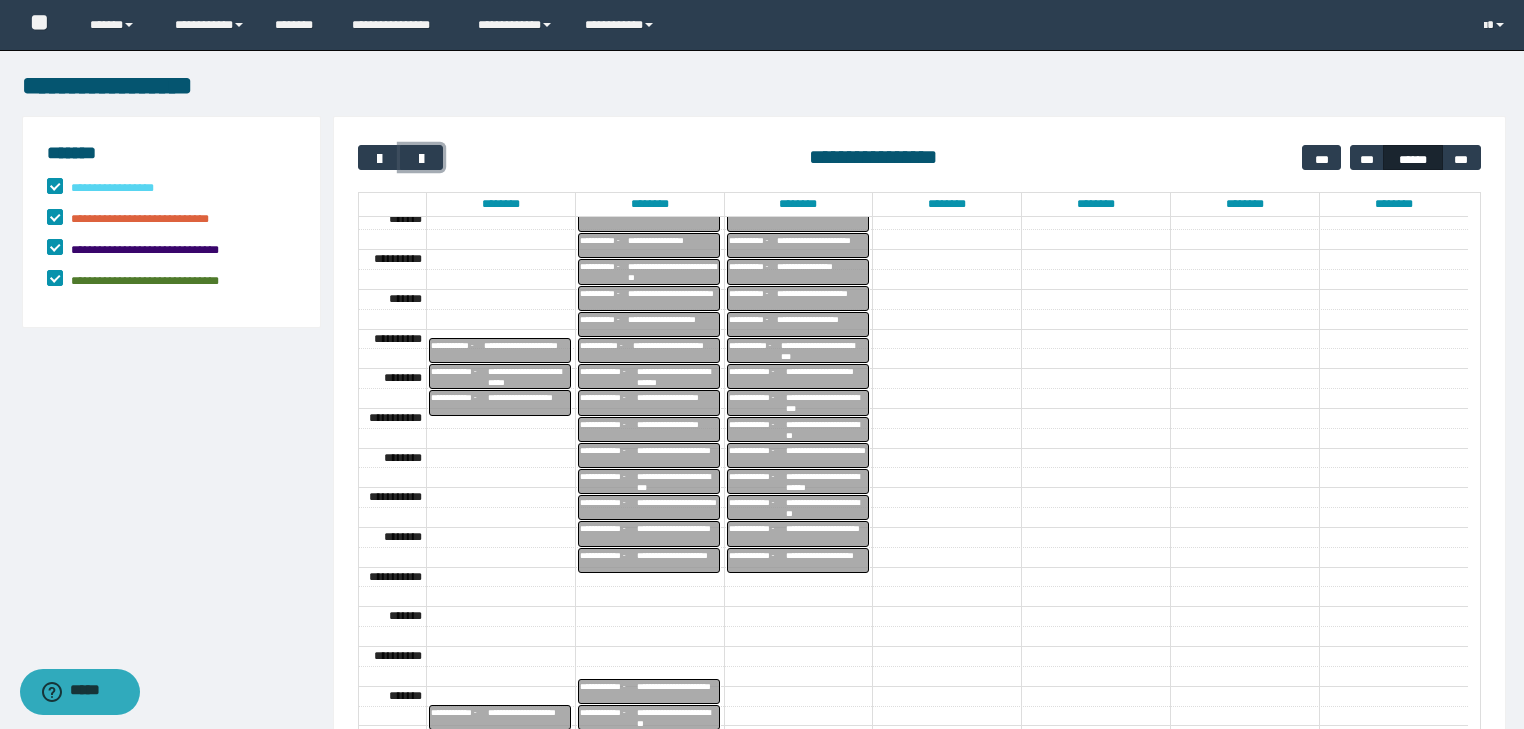 scroll, scrollTop: 449, scrollLeft: 0, axis: vertical 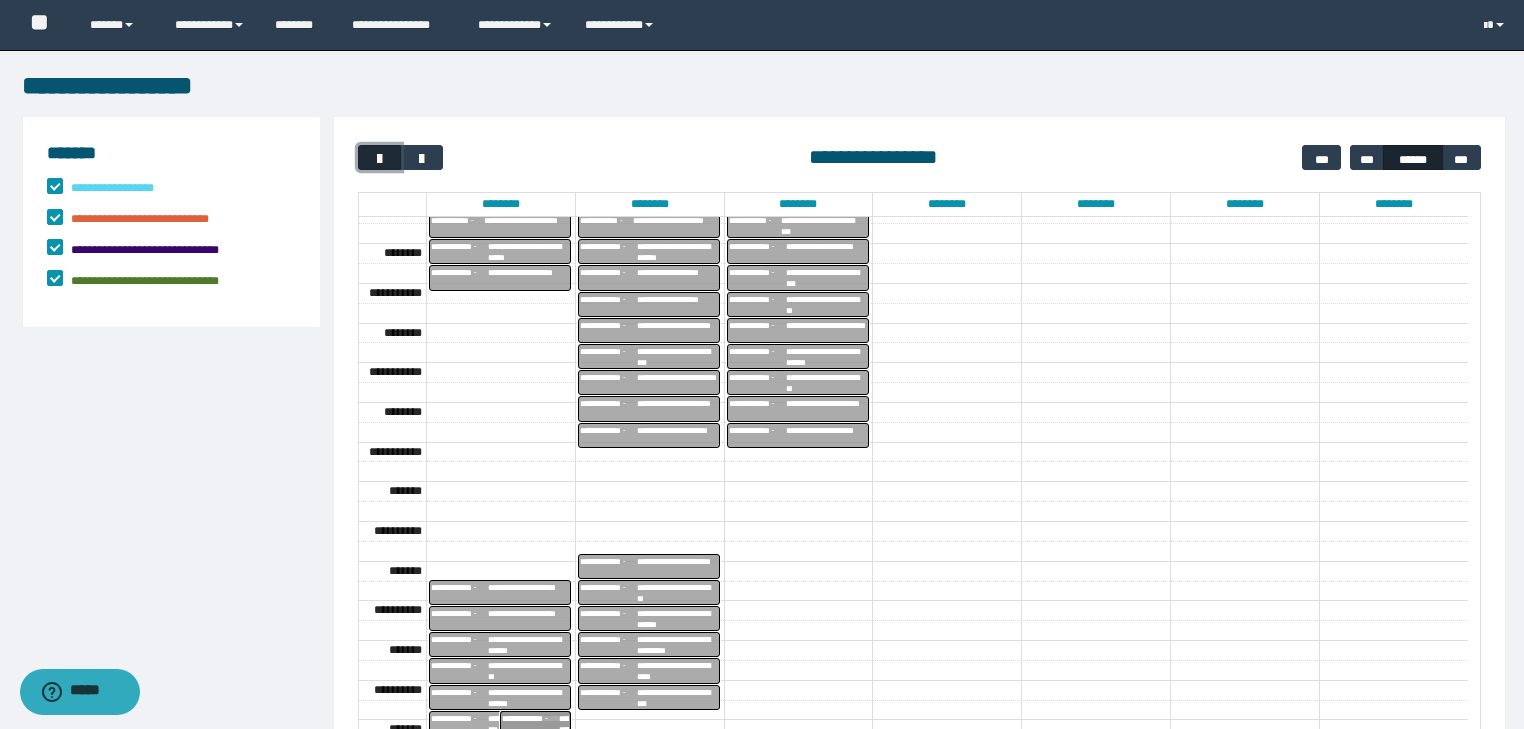 click at bounding box center (380, 159) 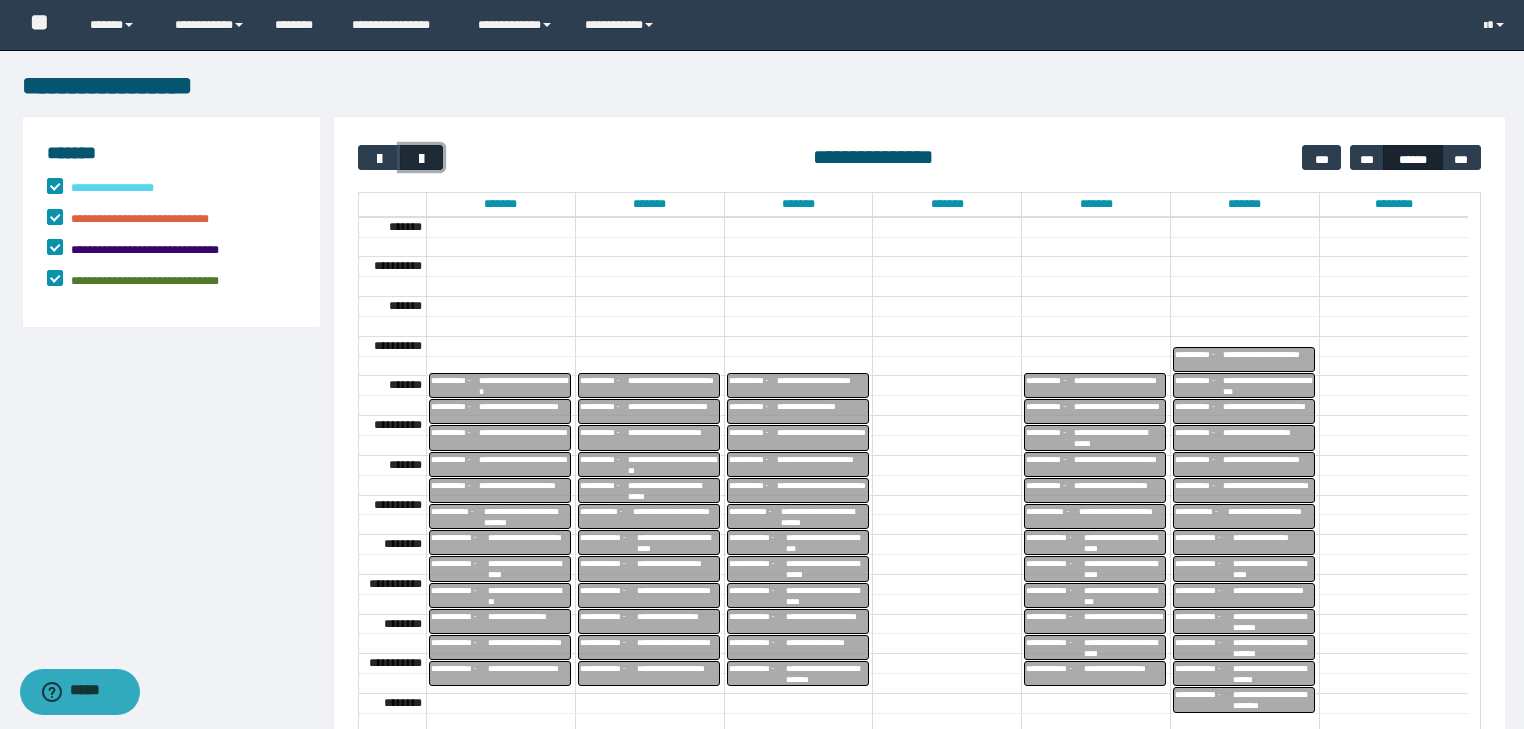 click at bounding box center [422, 159] 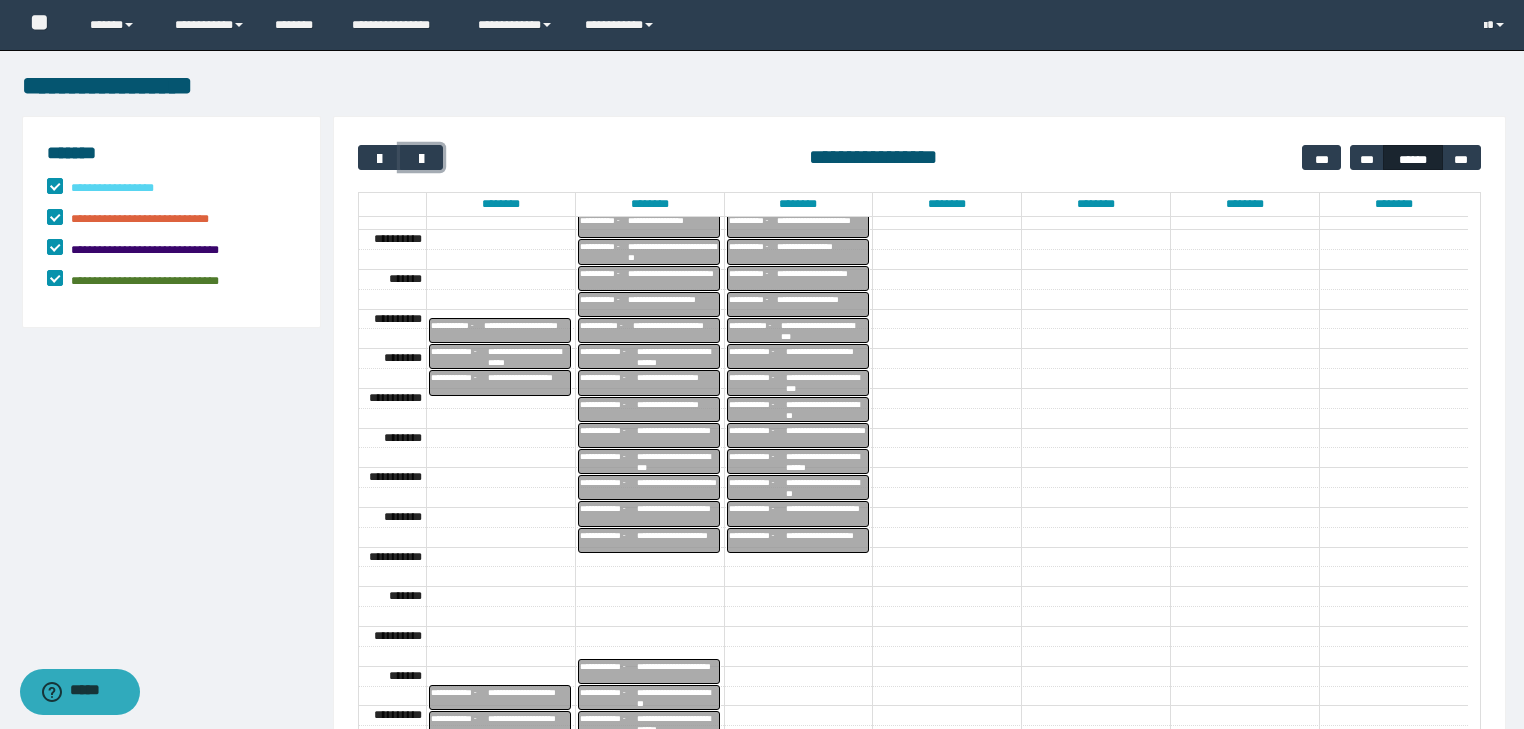 scroll, scrollTop: 449, scrollLeft: 0, axis: vertical 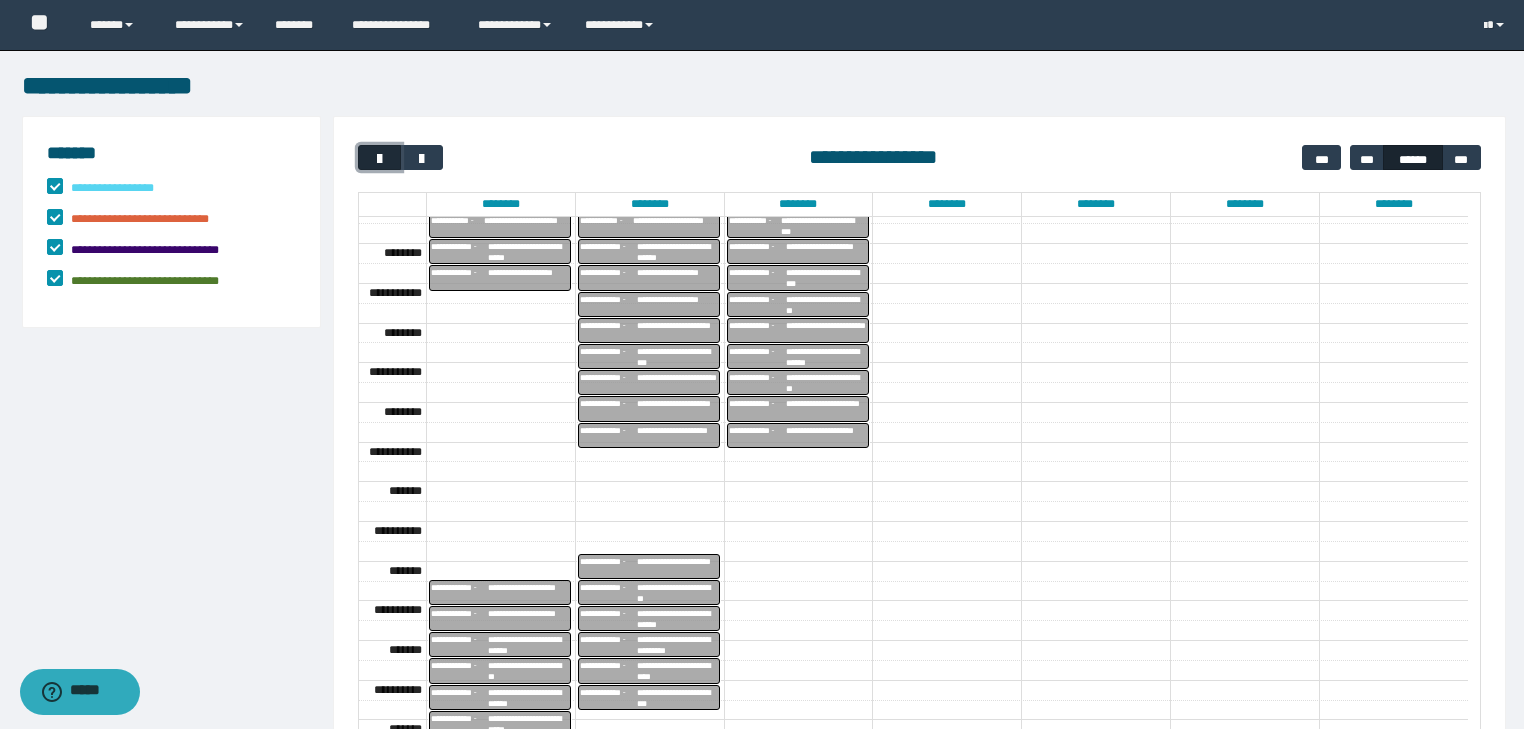 click at bounding box center [379, 157] 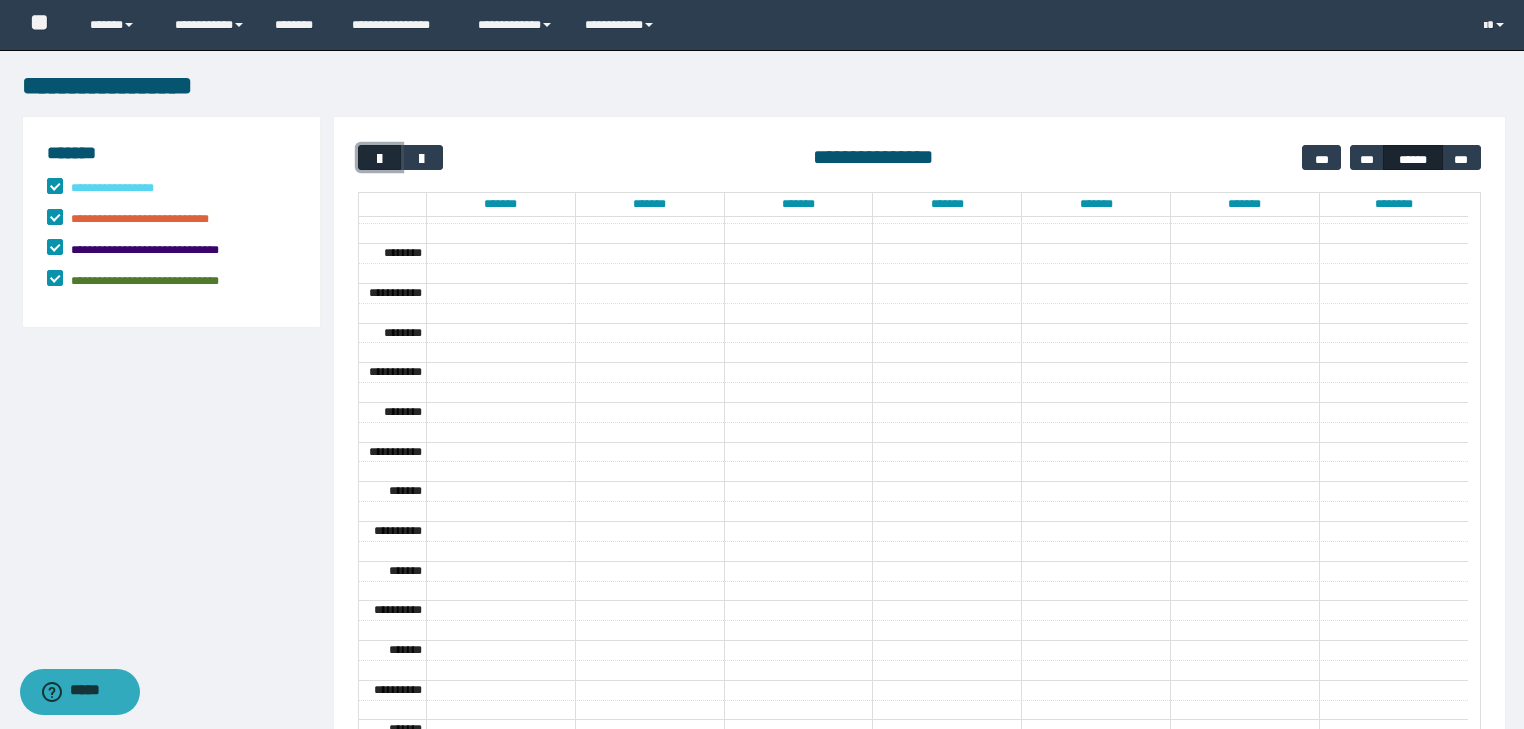 scroll, scrollTop: 158, scrollLeft: 0, axis: vertical 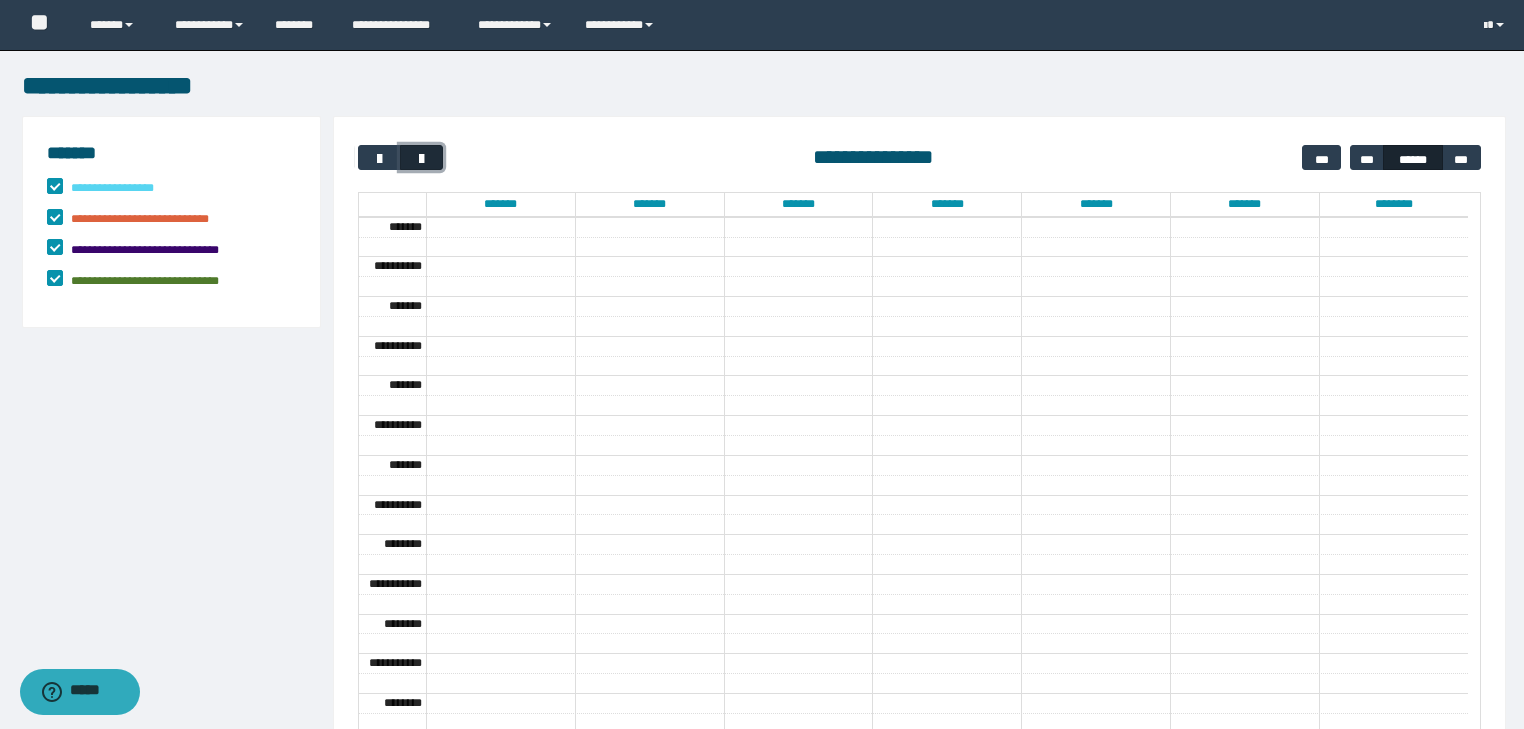 click at bounding box center [422, 159] 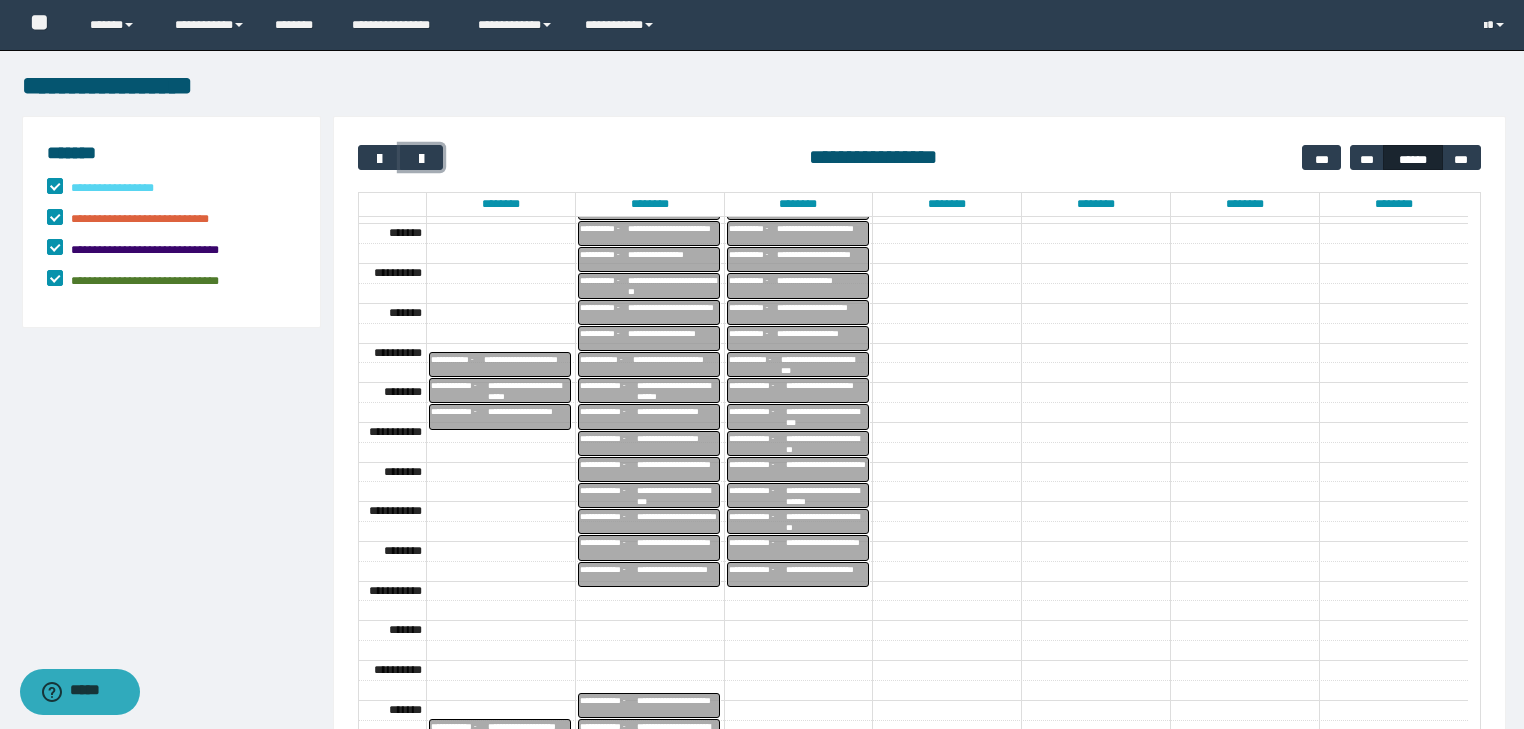scroll, scrollTop: 449, scrollLeft: 0, axis: vertical 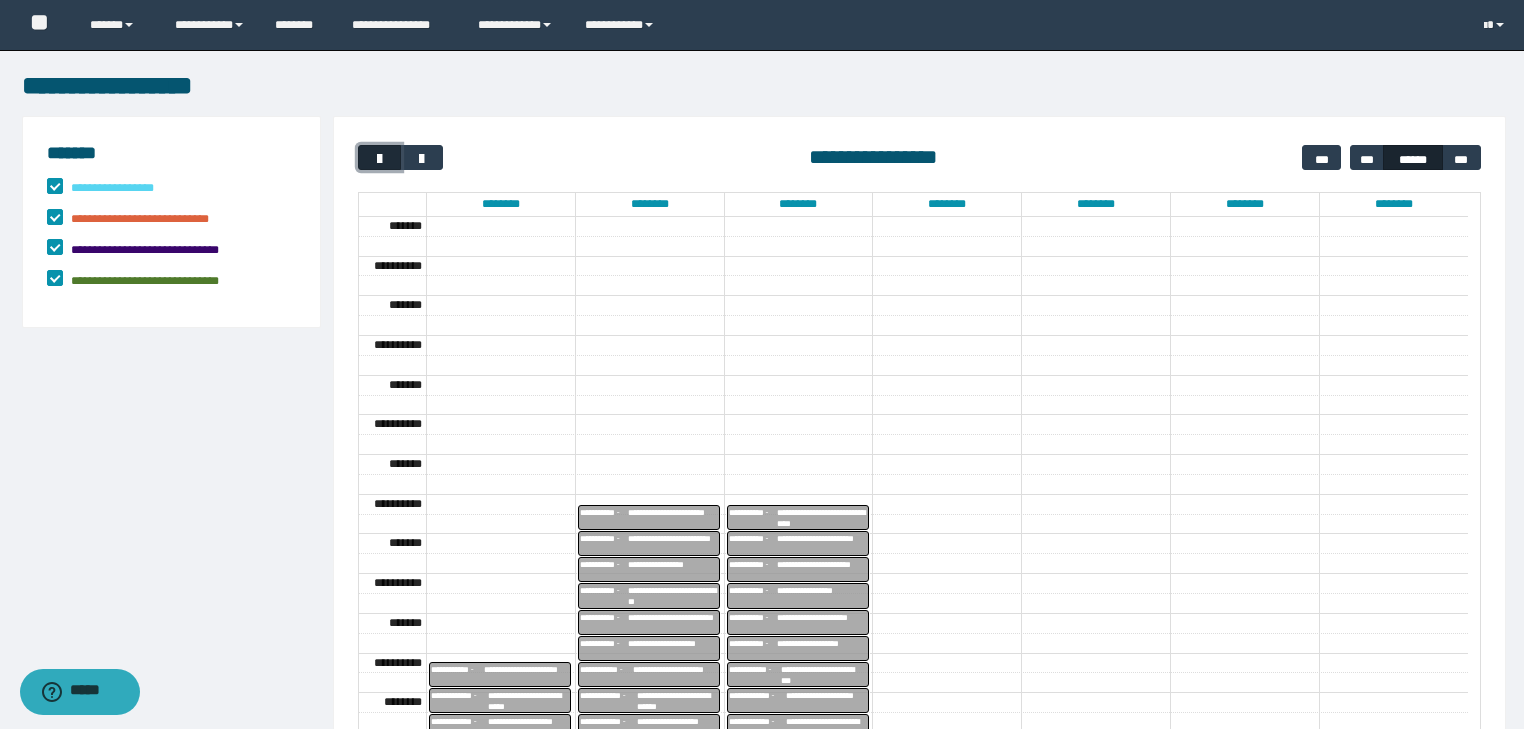 click at bounding box center (380, 159) 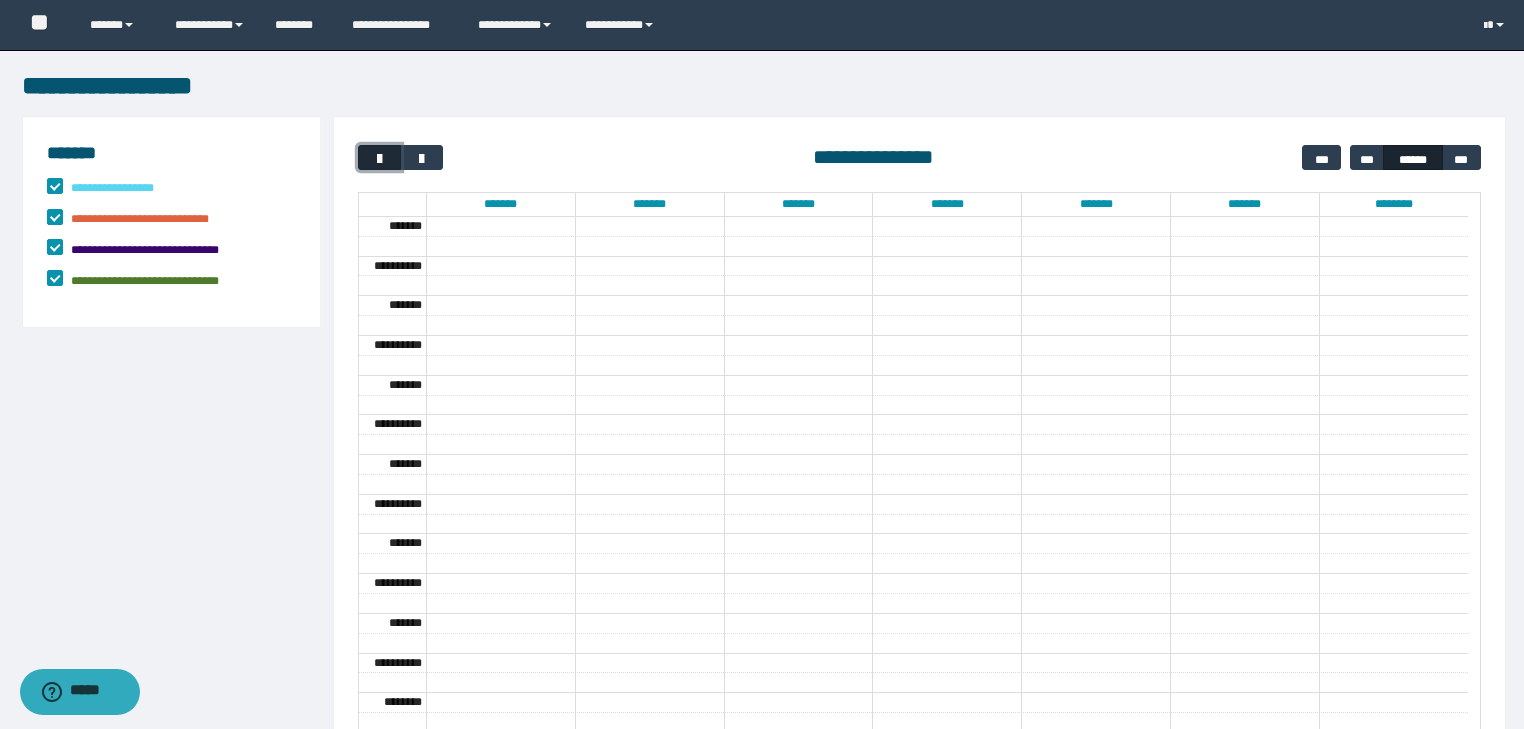 scroll, scrollTop: 158, scrollLeft: 0, axis: vertical 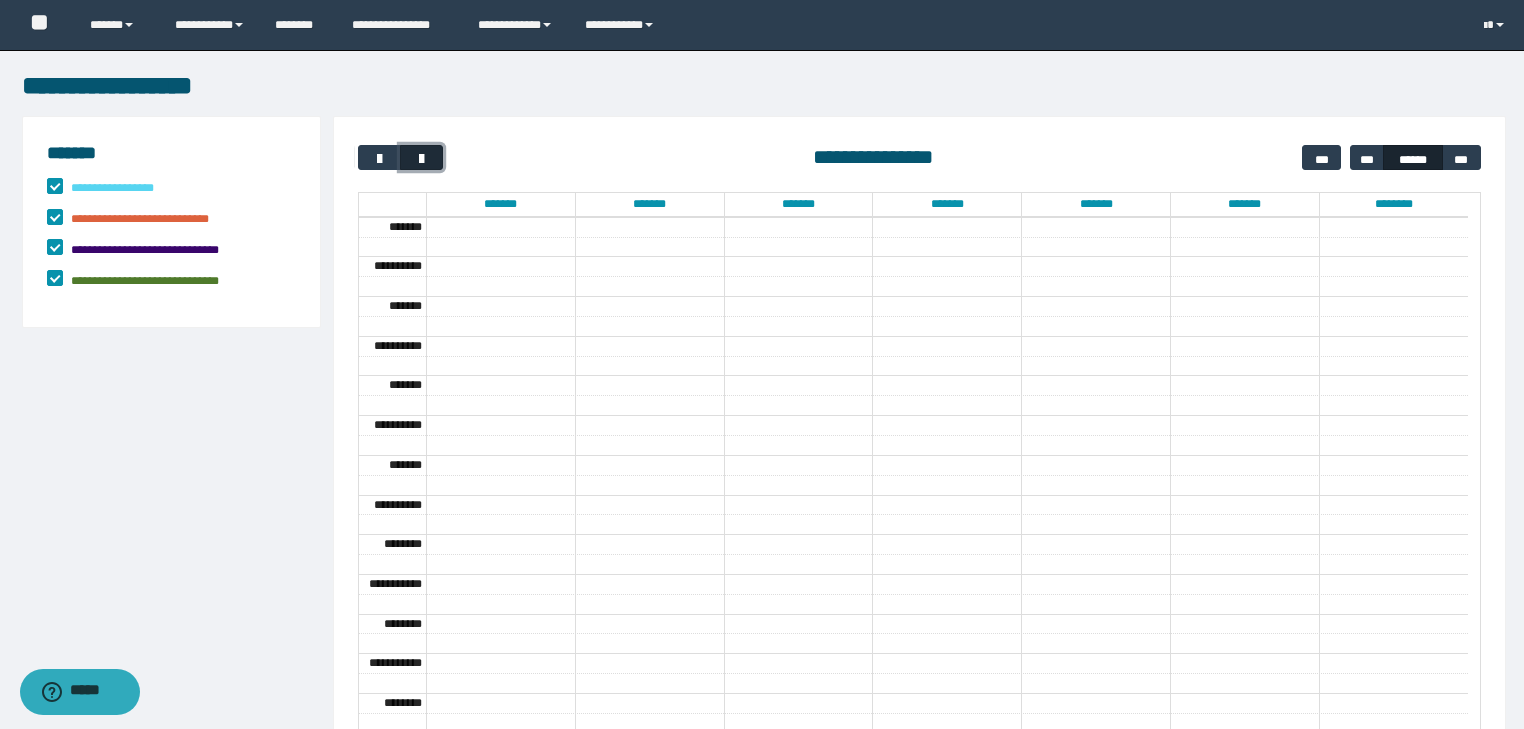click at bounding box center (422, 159) 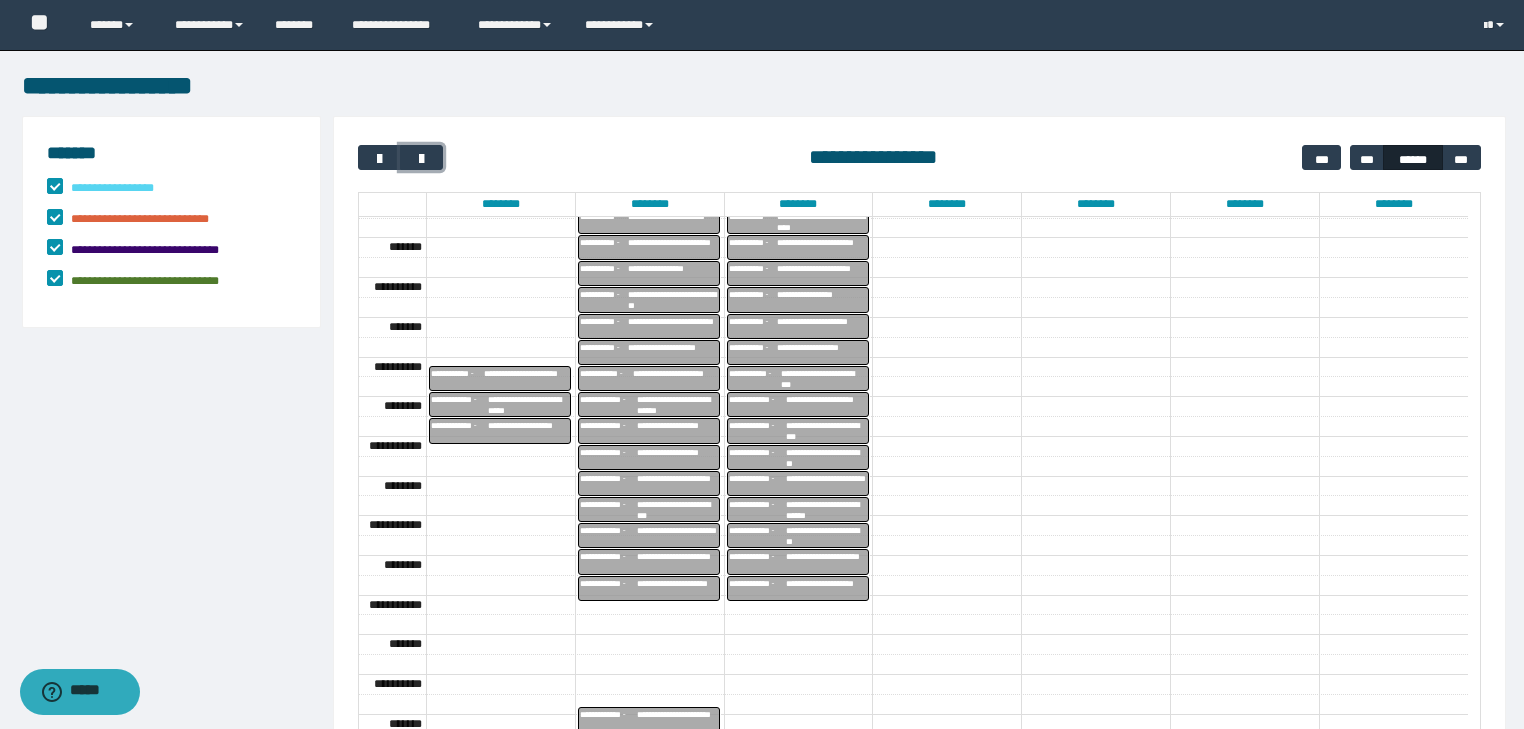 scroll, scrollTop: 449, scrollLeft: 0, axis: vertical 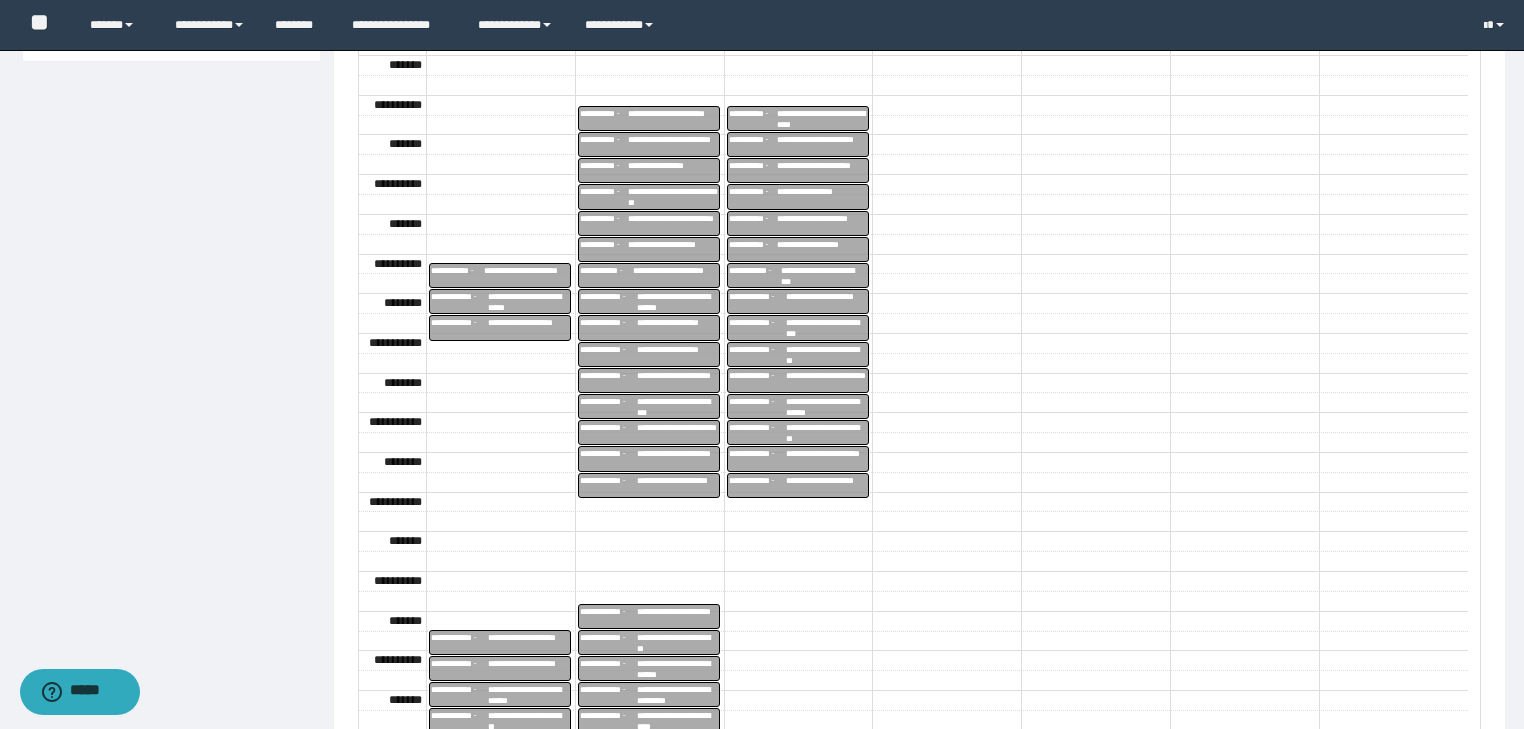 click on "**********" at bounding box center (528, 328) 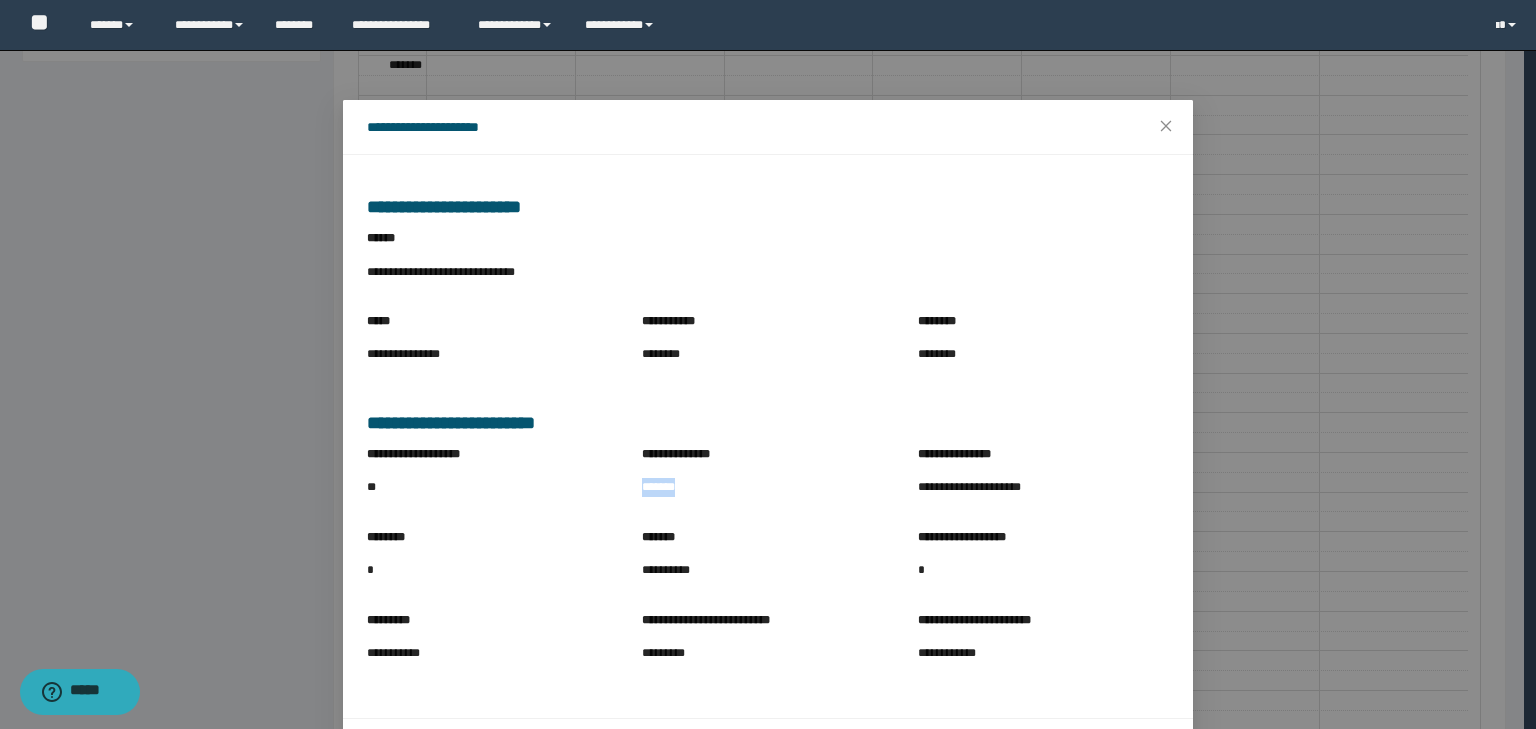 drag, startPoint x: 633, startPoint y: 488, endPoint x: 694, endPoint y: 494, distance: 61.294373 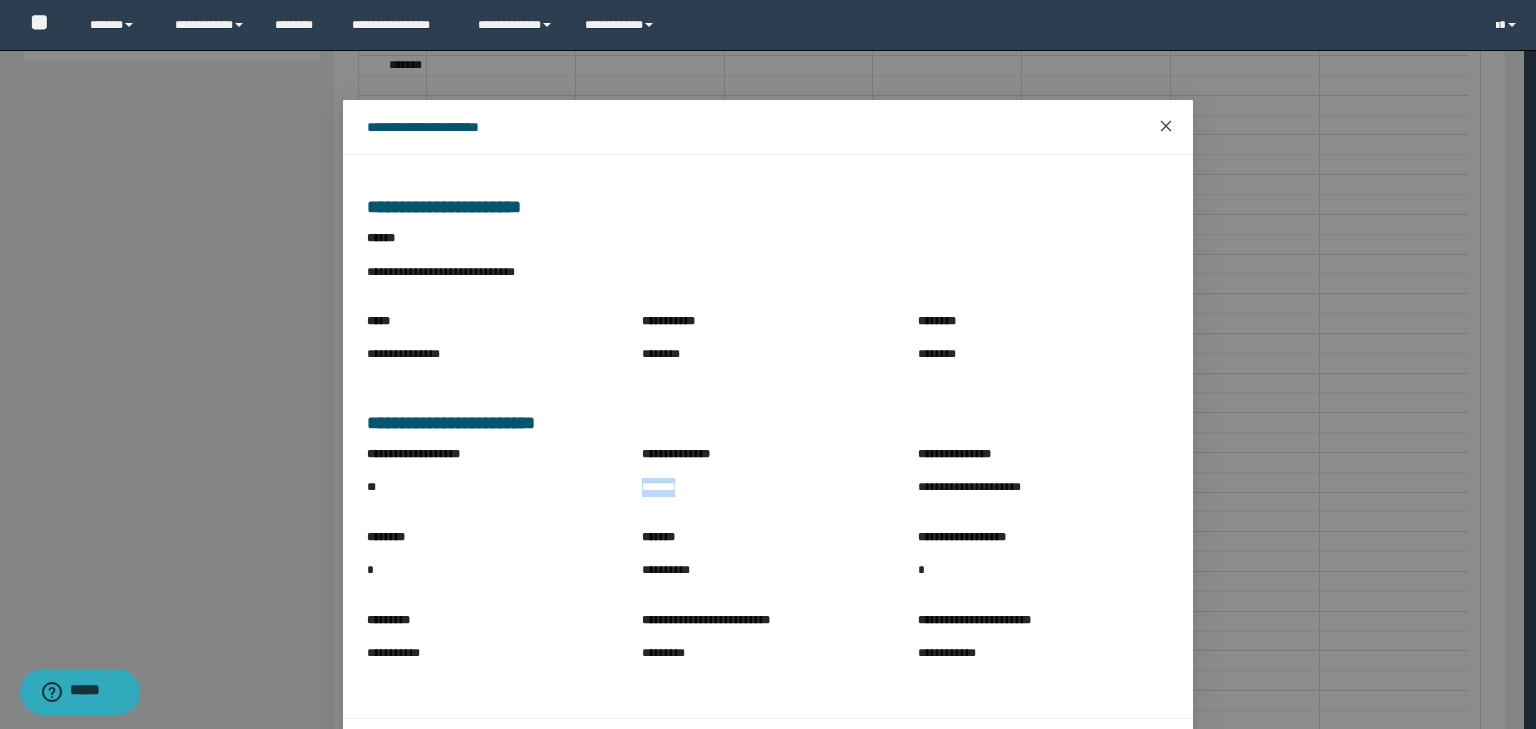 click at bounding box center [1166, 127] 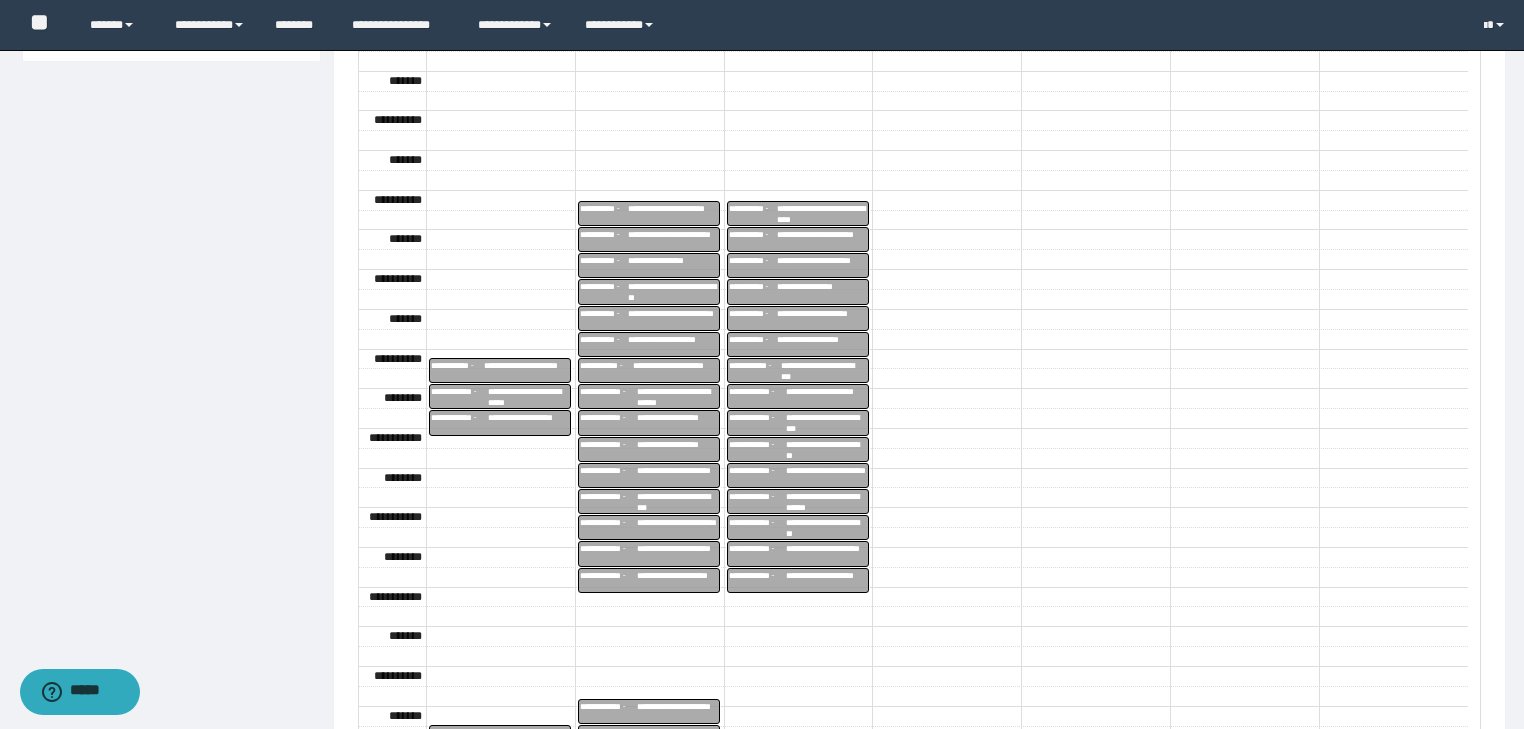 scroll, scrollTop: 0, scrollLeft: 0, axis: both 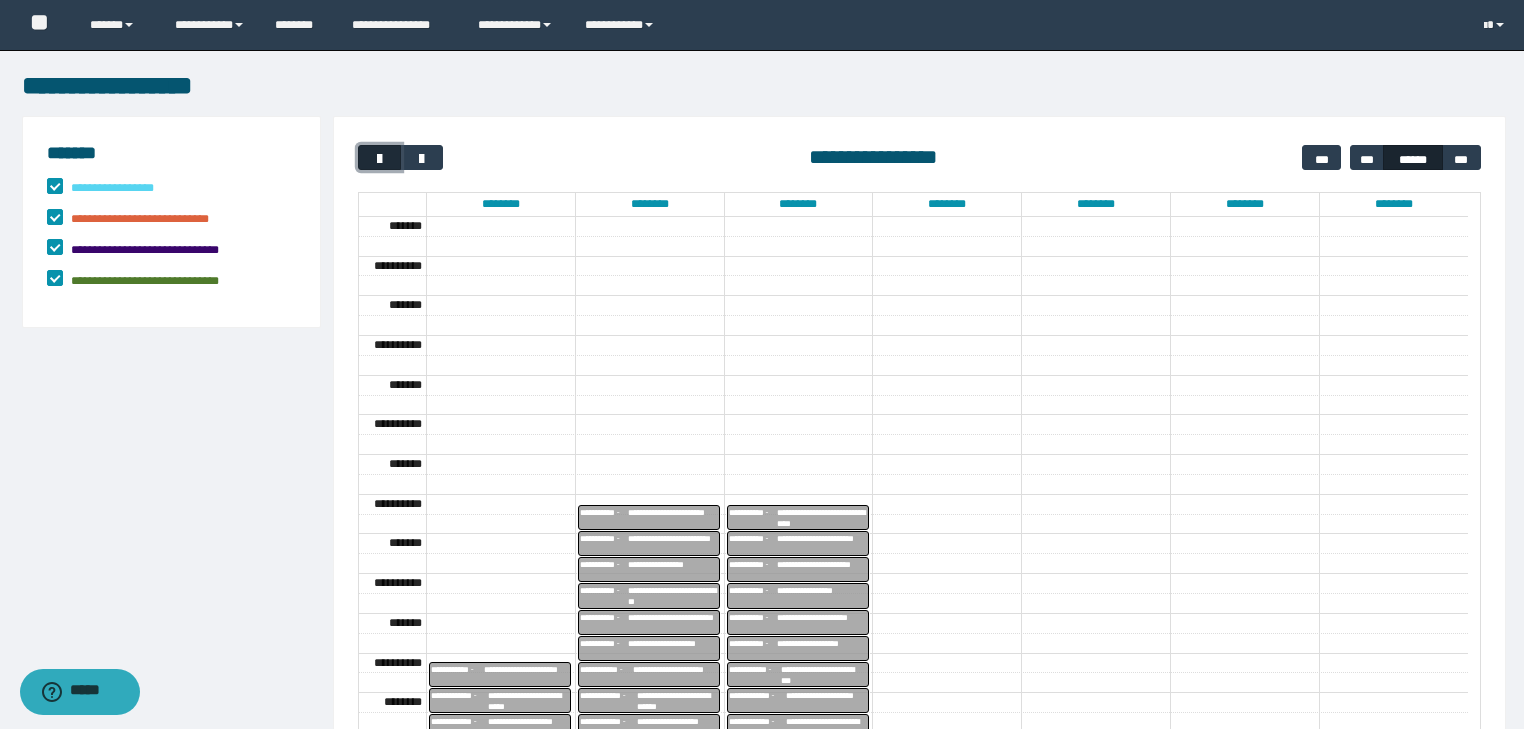 click at bounding box center [379, 157] 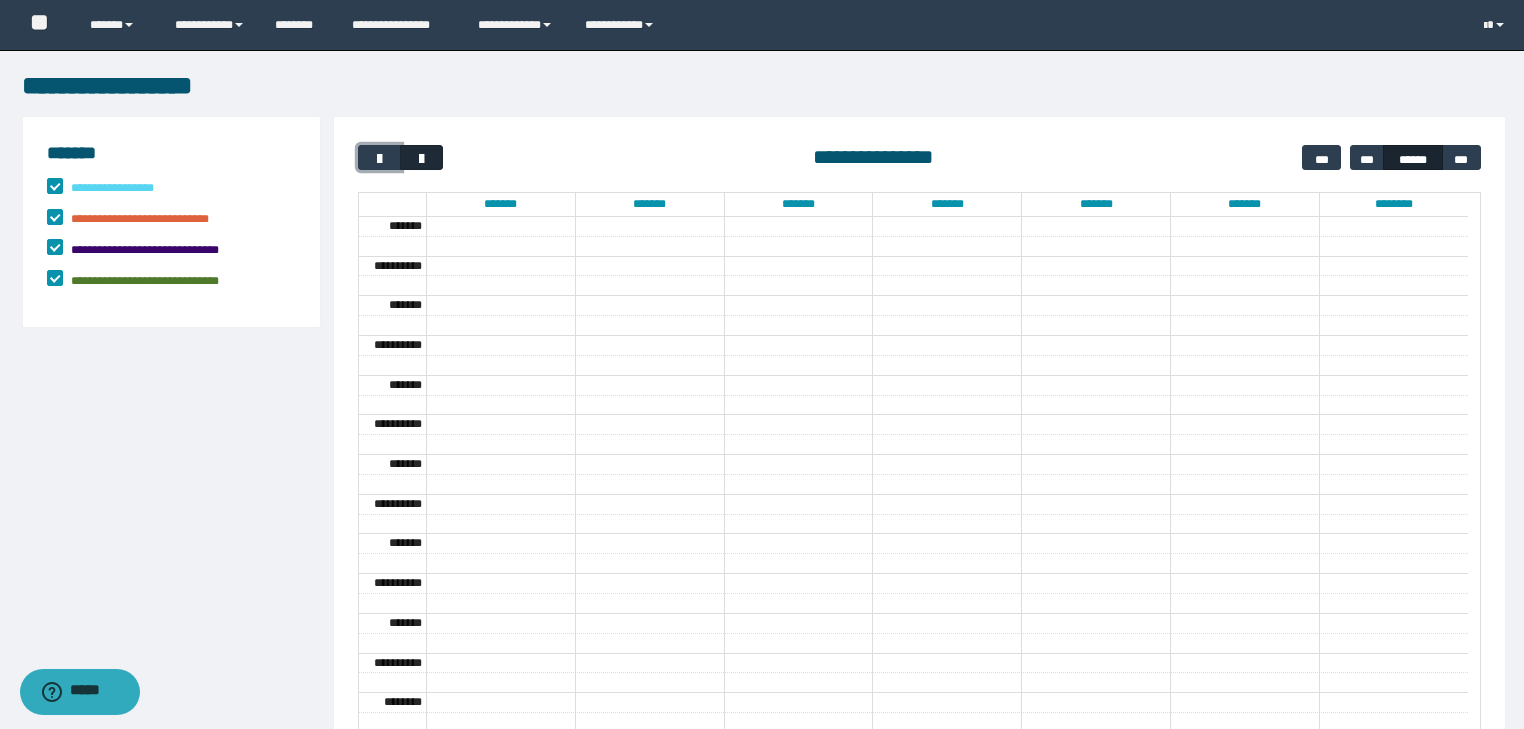 scroll, scrollTop: 158, scrollLeft: 0, axis: vertical 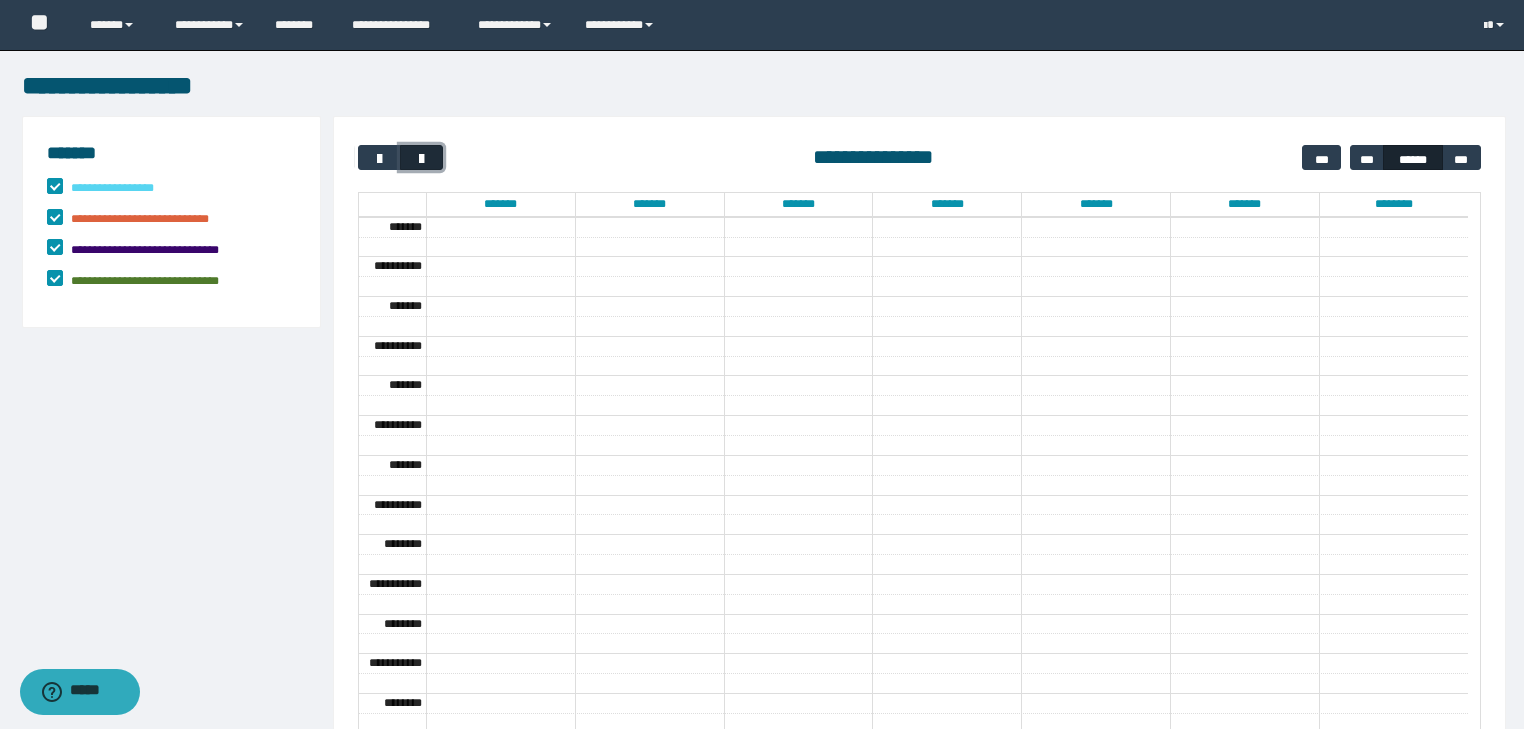 click at bounding box center (422, 159) 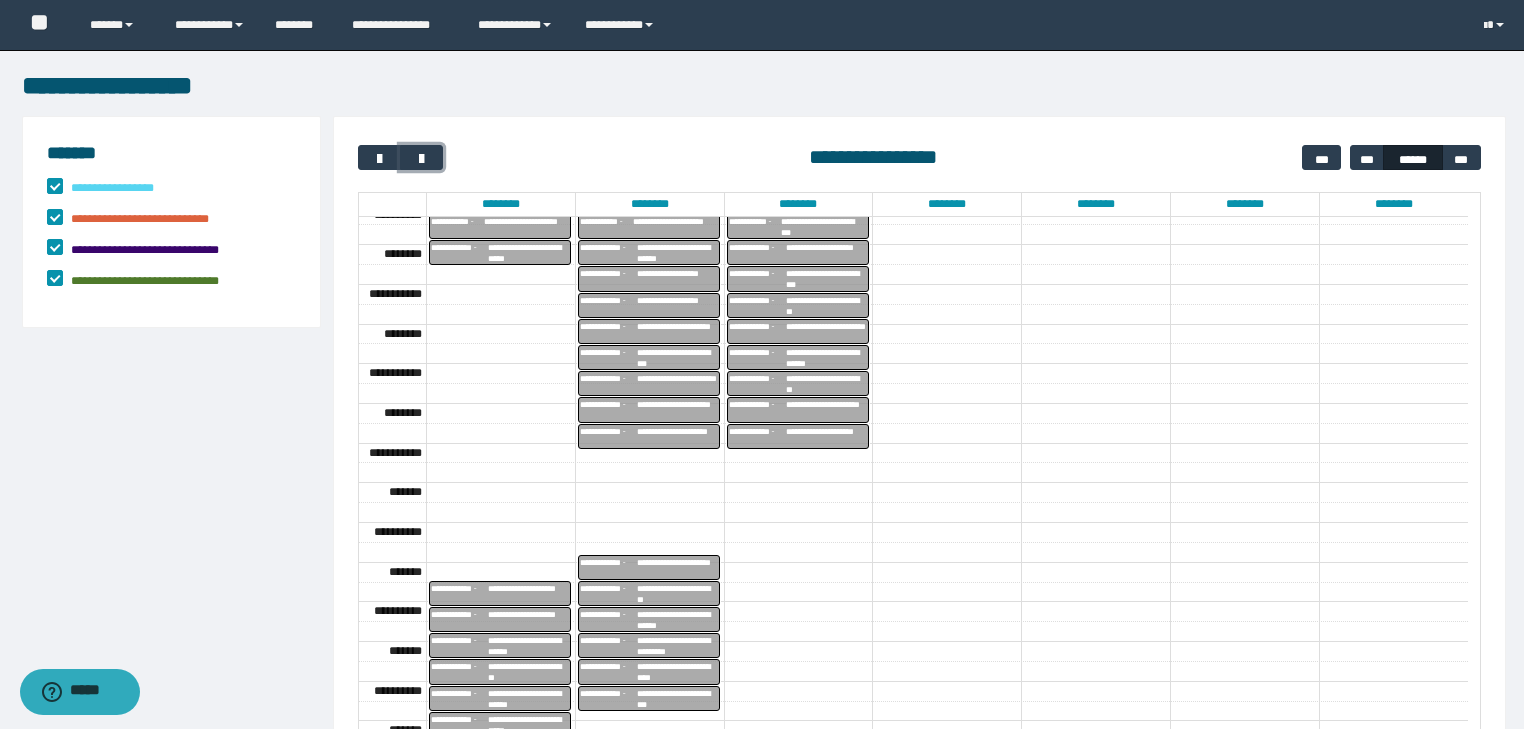 scroll, scrollTop: 449, scrollLeft: 0, axis: vertical 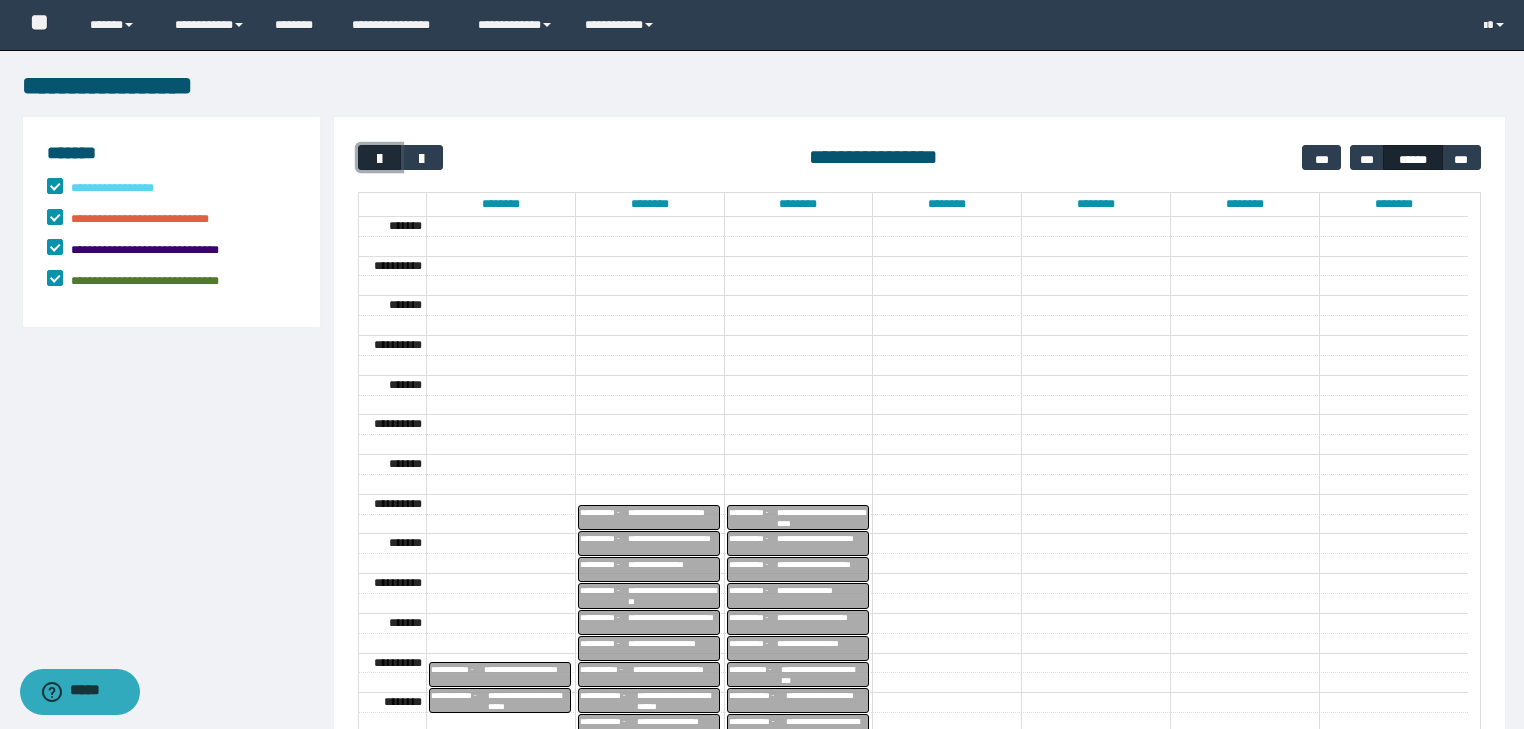 click at bounding box center [379, 157] 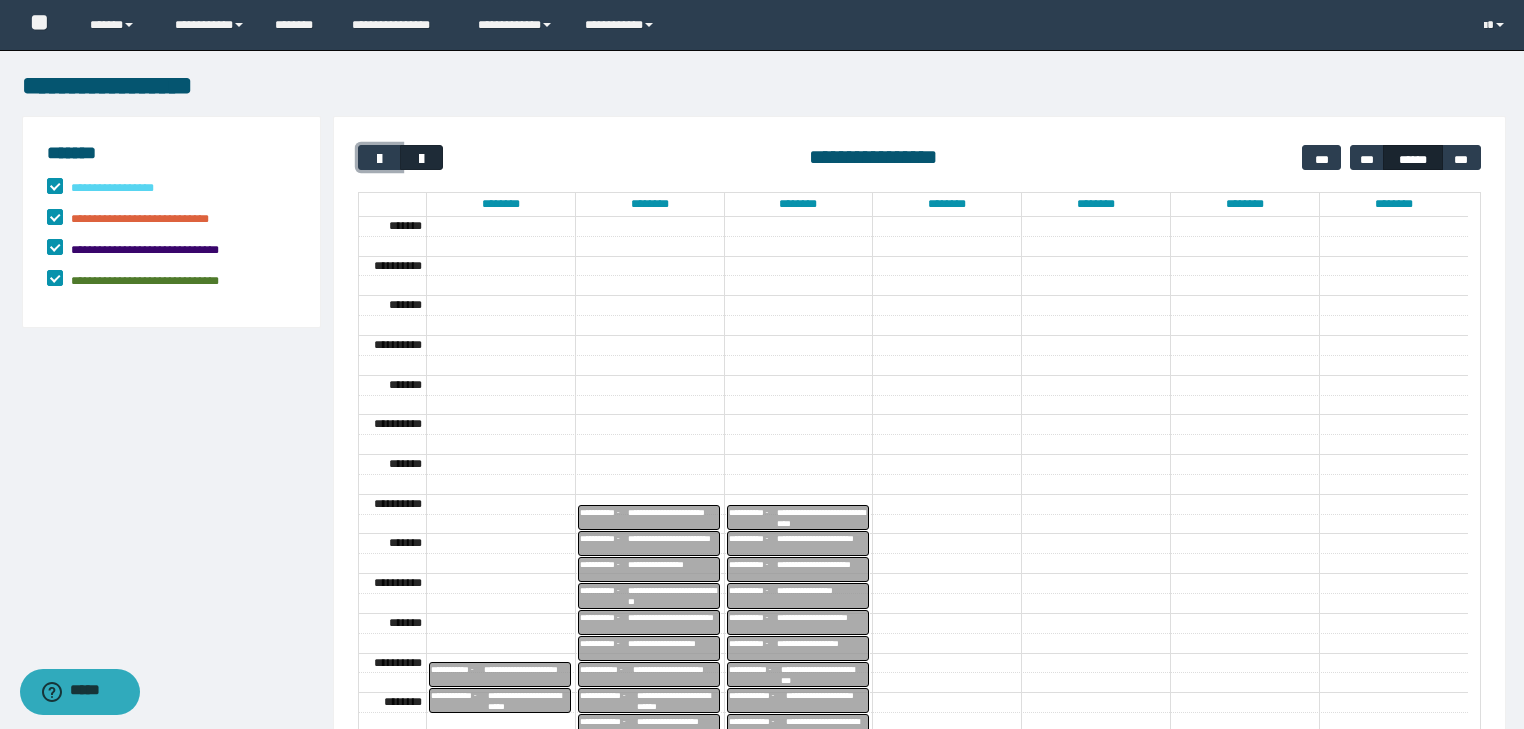 scroll, scrollTop: 158, scrollLeft: 0, axis: vertical 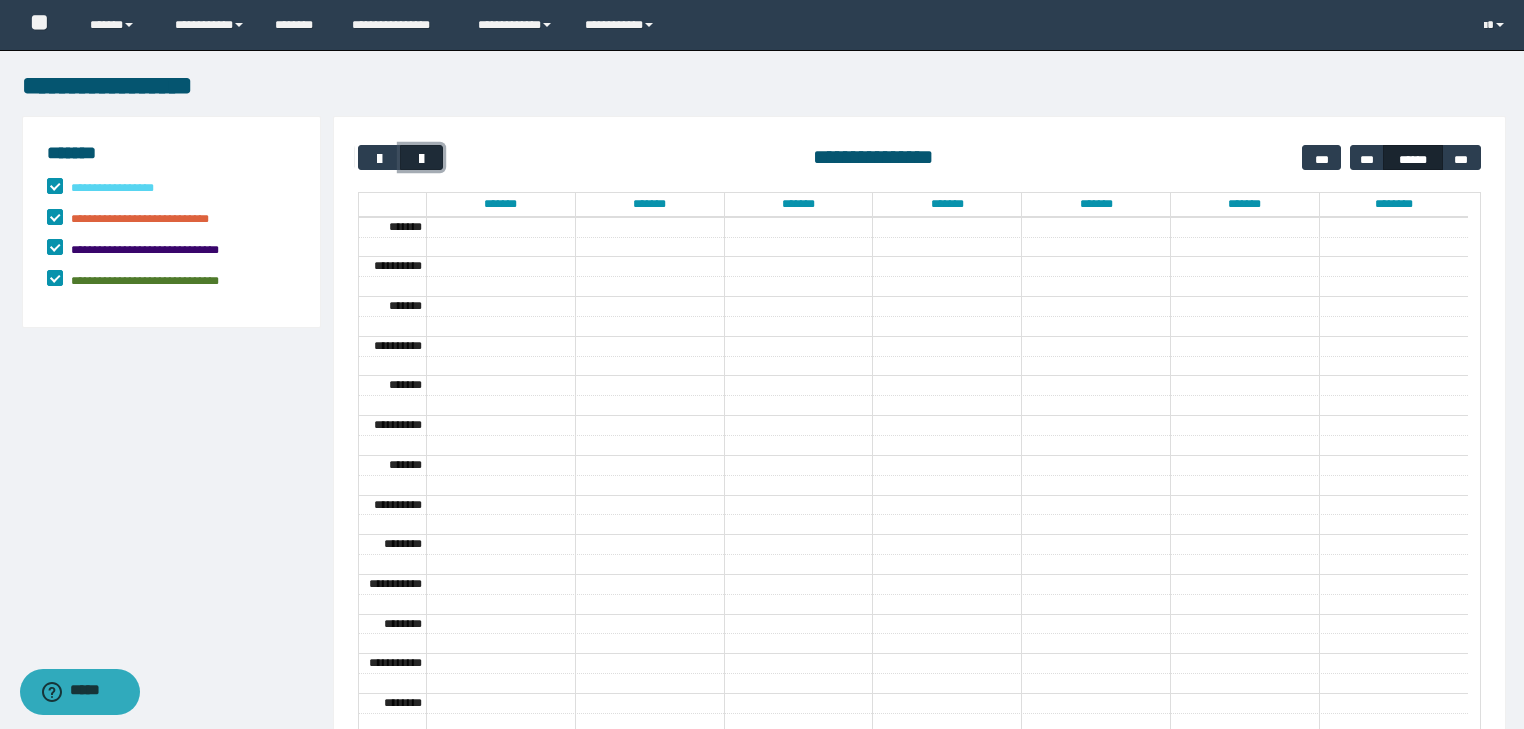click at bounding box center (421, 157) 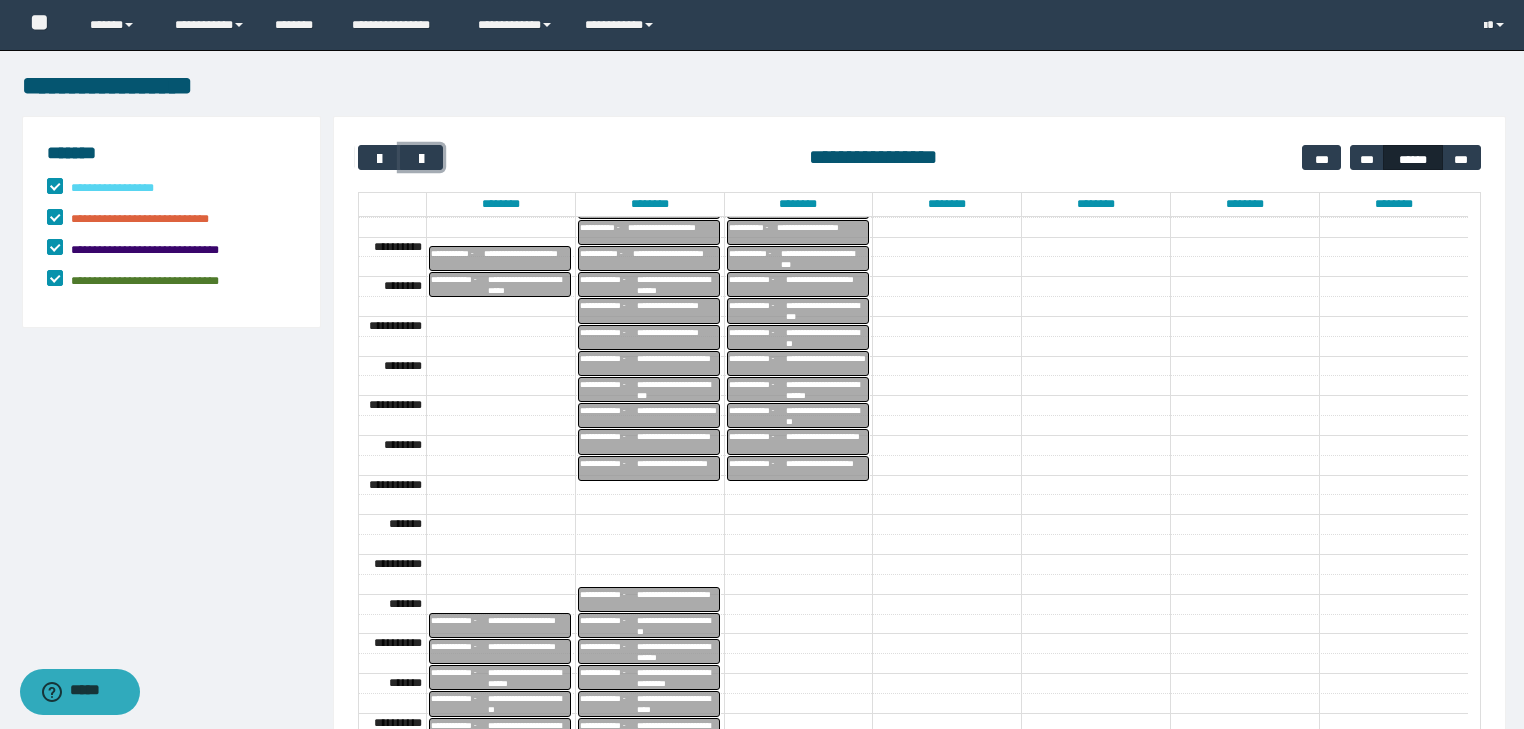 scroll, scrollTop: 449, scrollLeft: 0, axis: vertical 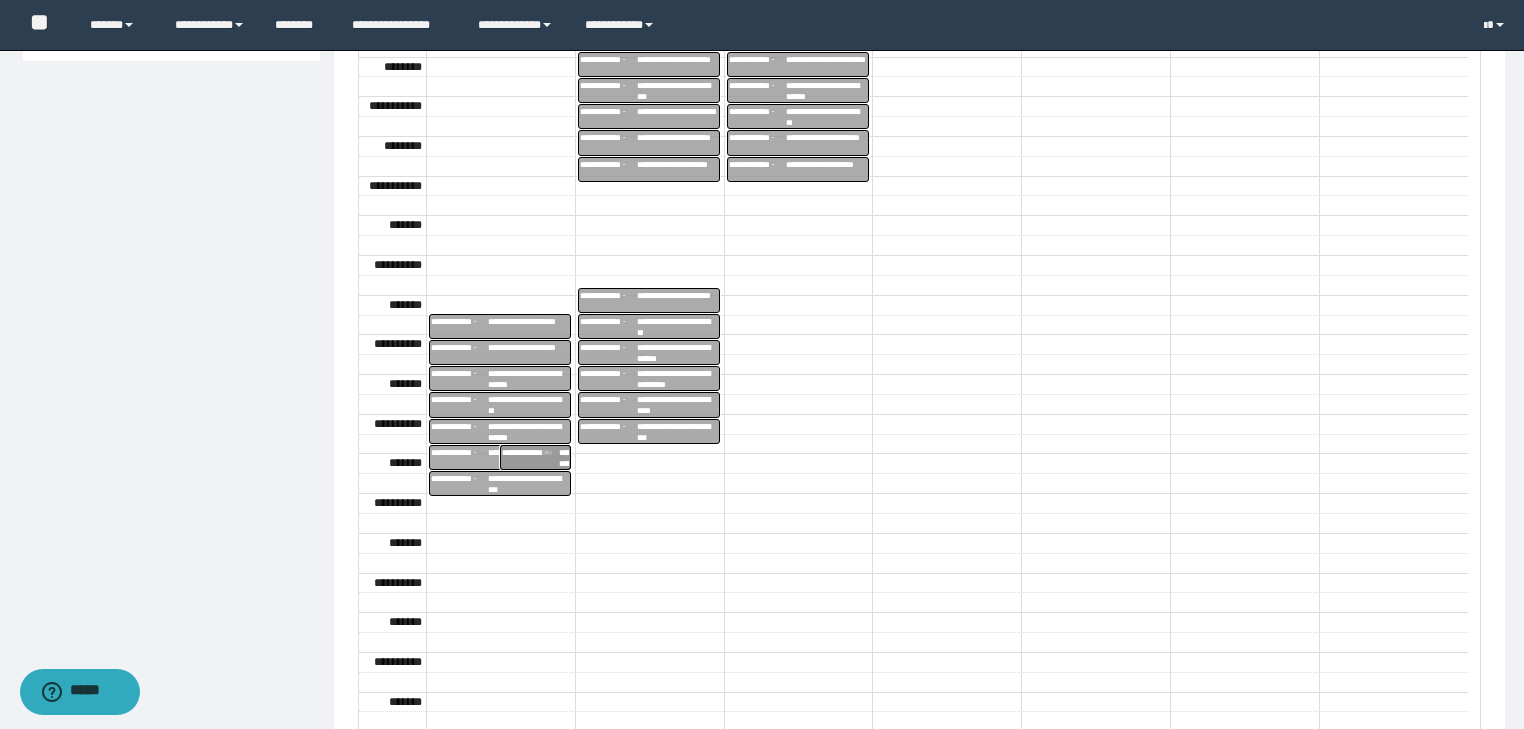 click on "**********" at bounding box center (531, 457) 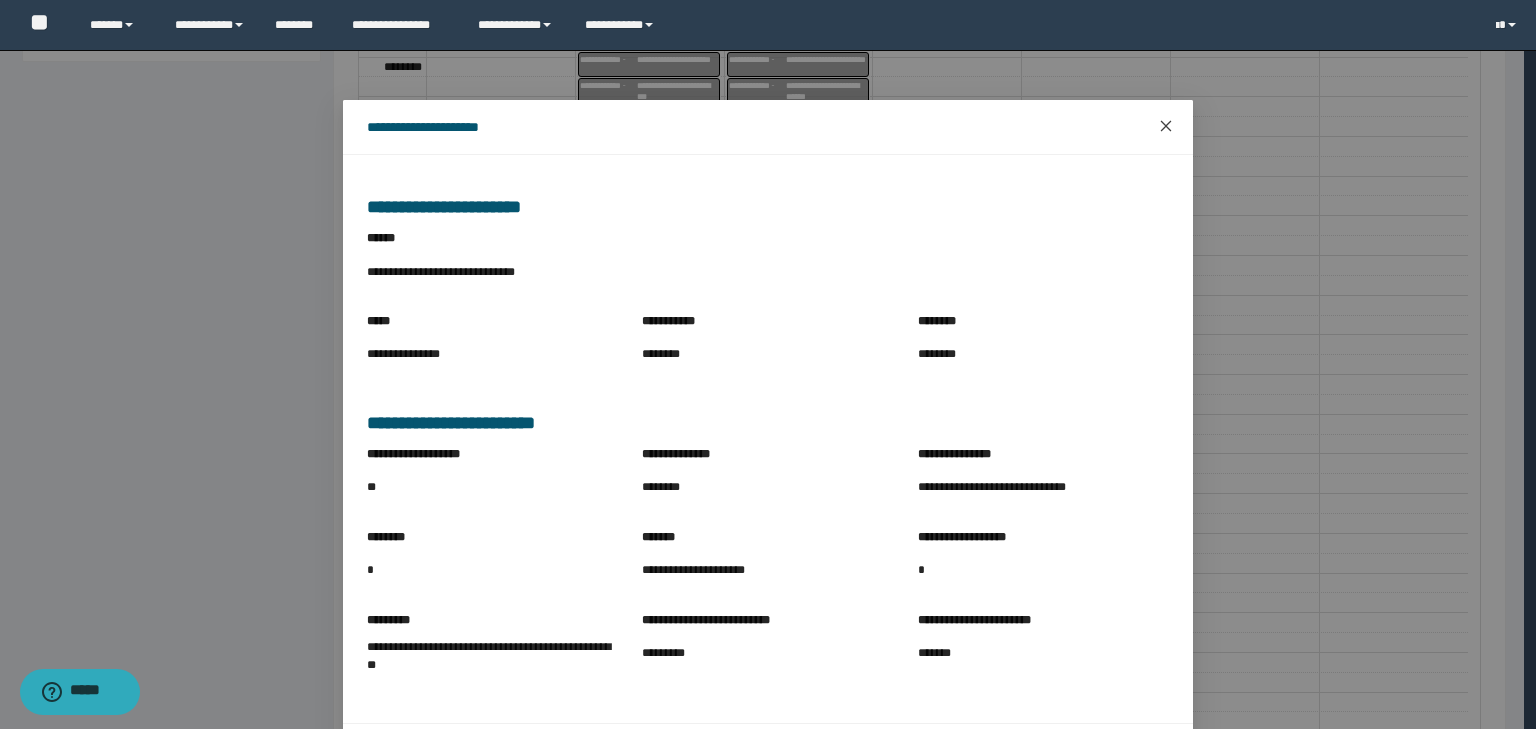 click 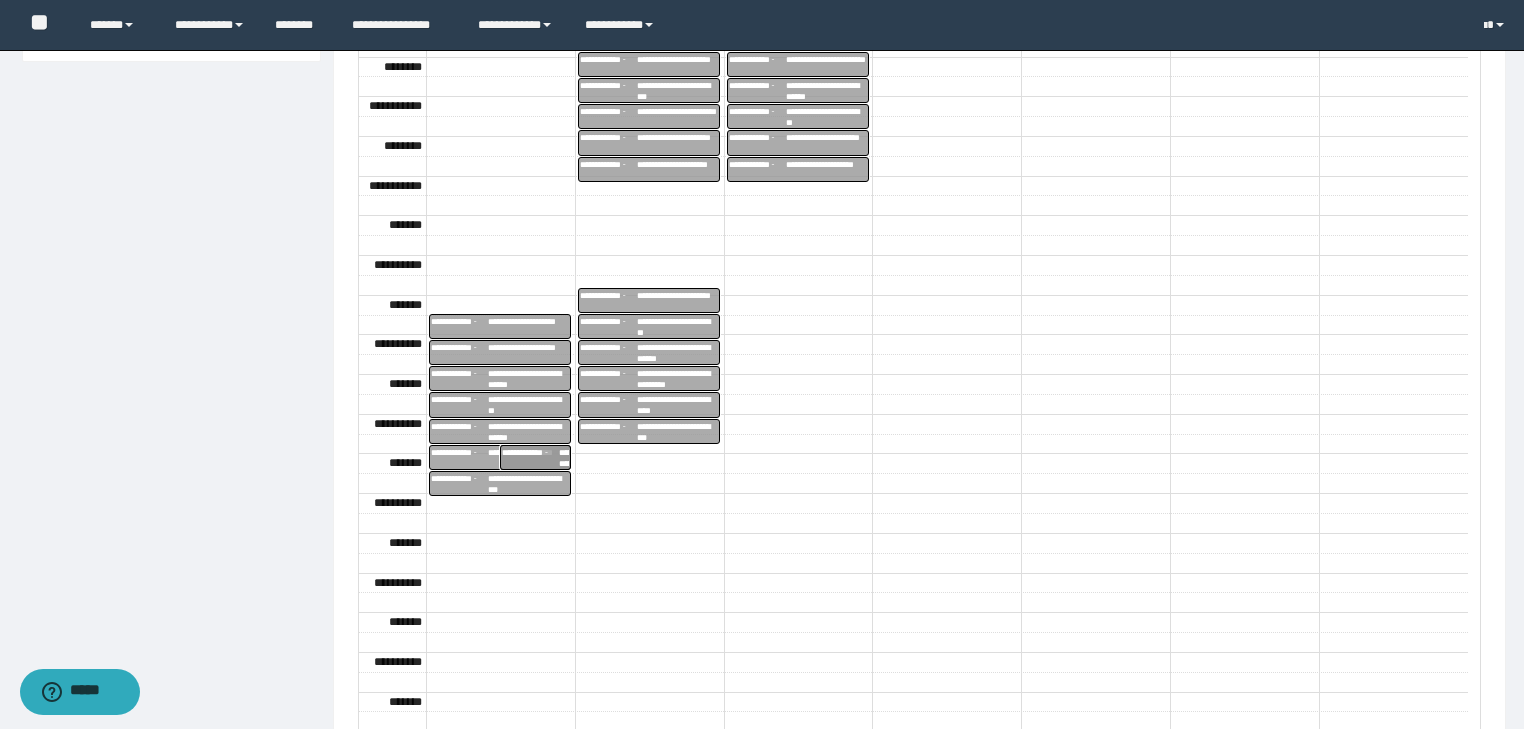 click on "**********" at bounding box center (460, 457) 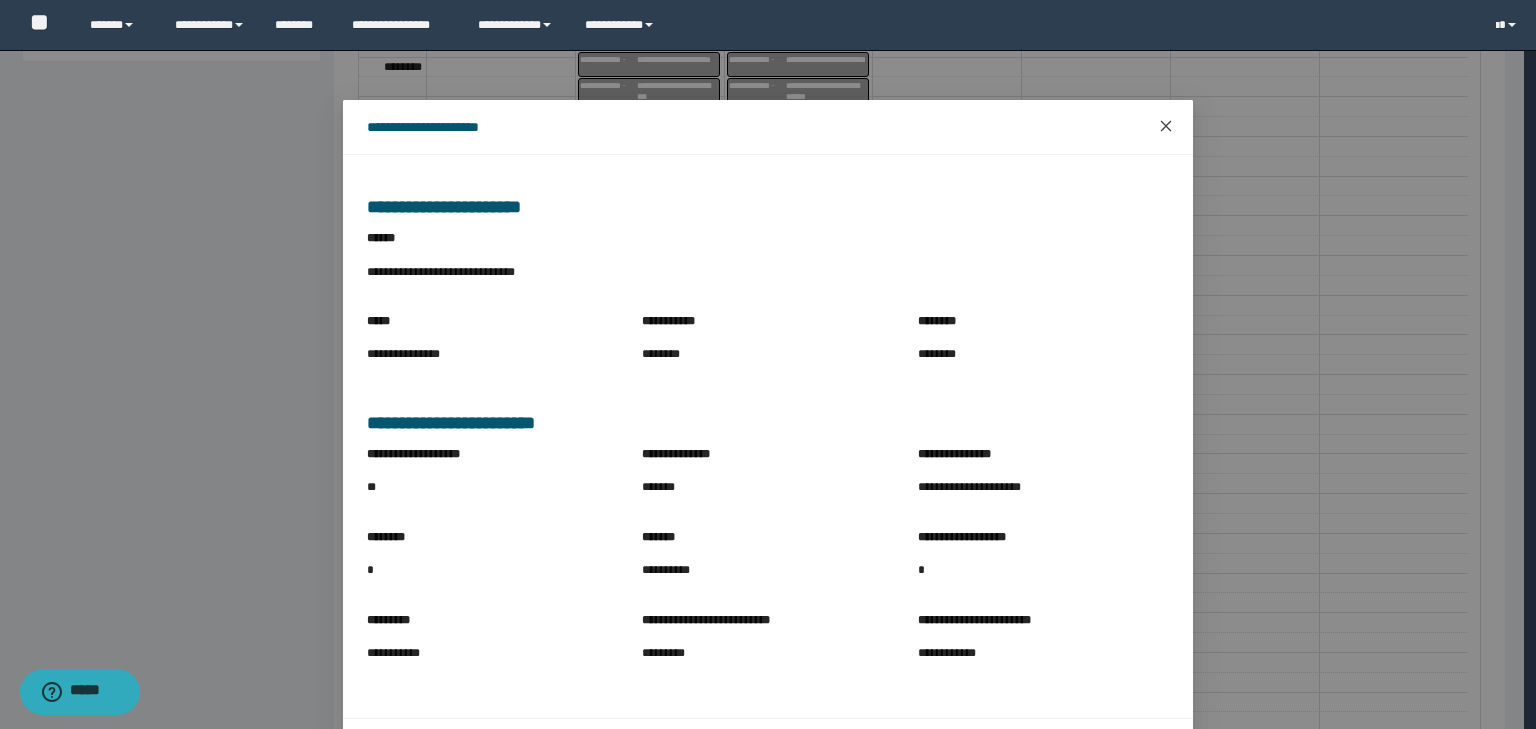 click 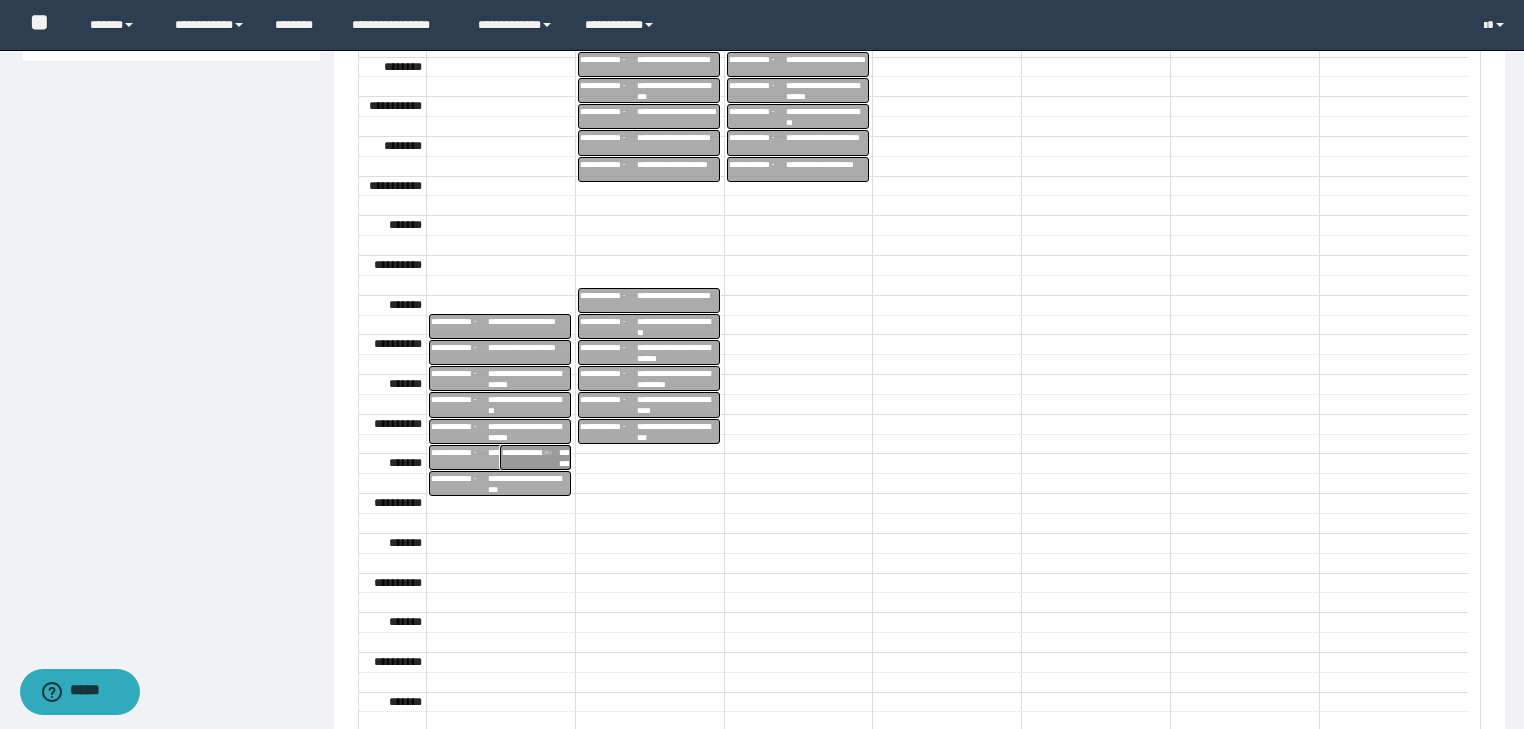 click on "**********" at bounding box center (531, 457) 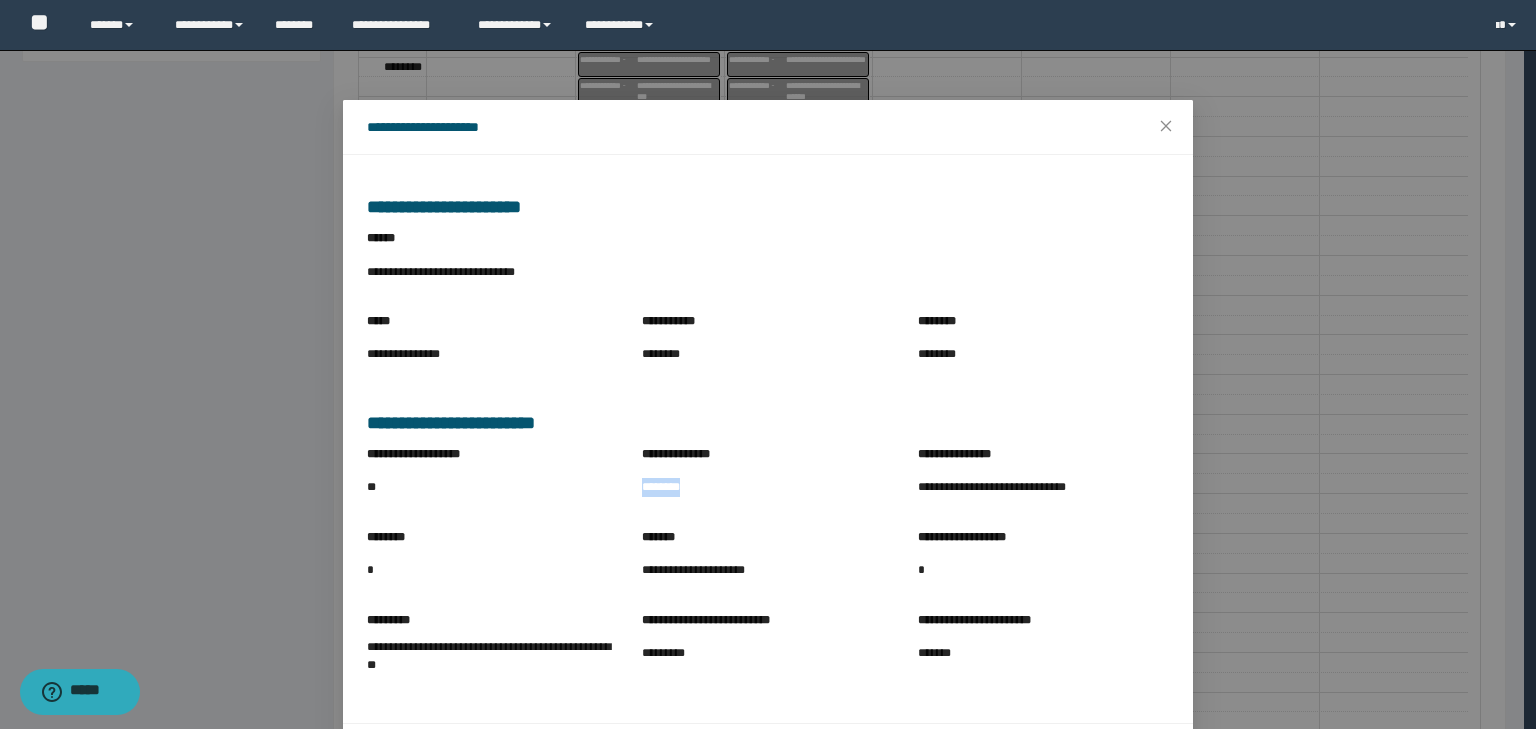 drag, startPoint x: 664, startPoint y: 500, endPoint x: 710, endPoint y: 504, distance: 46.173584 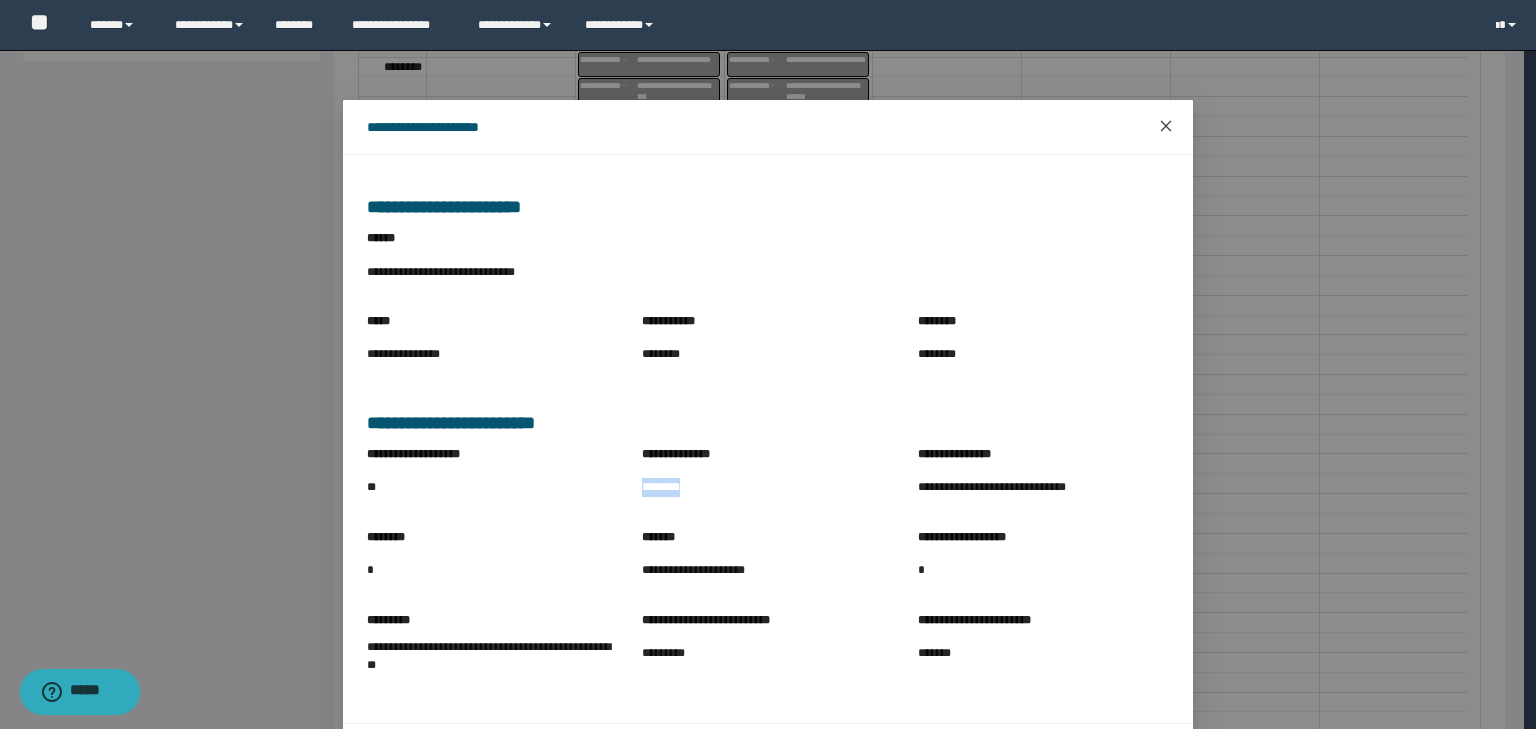 click 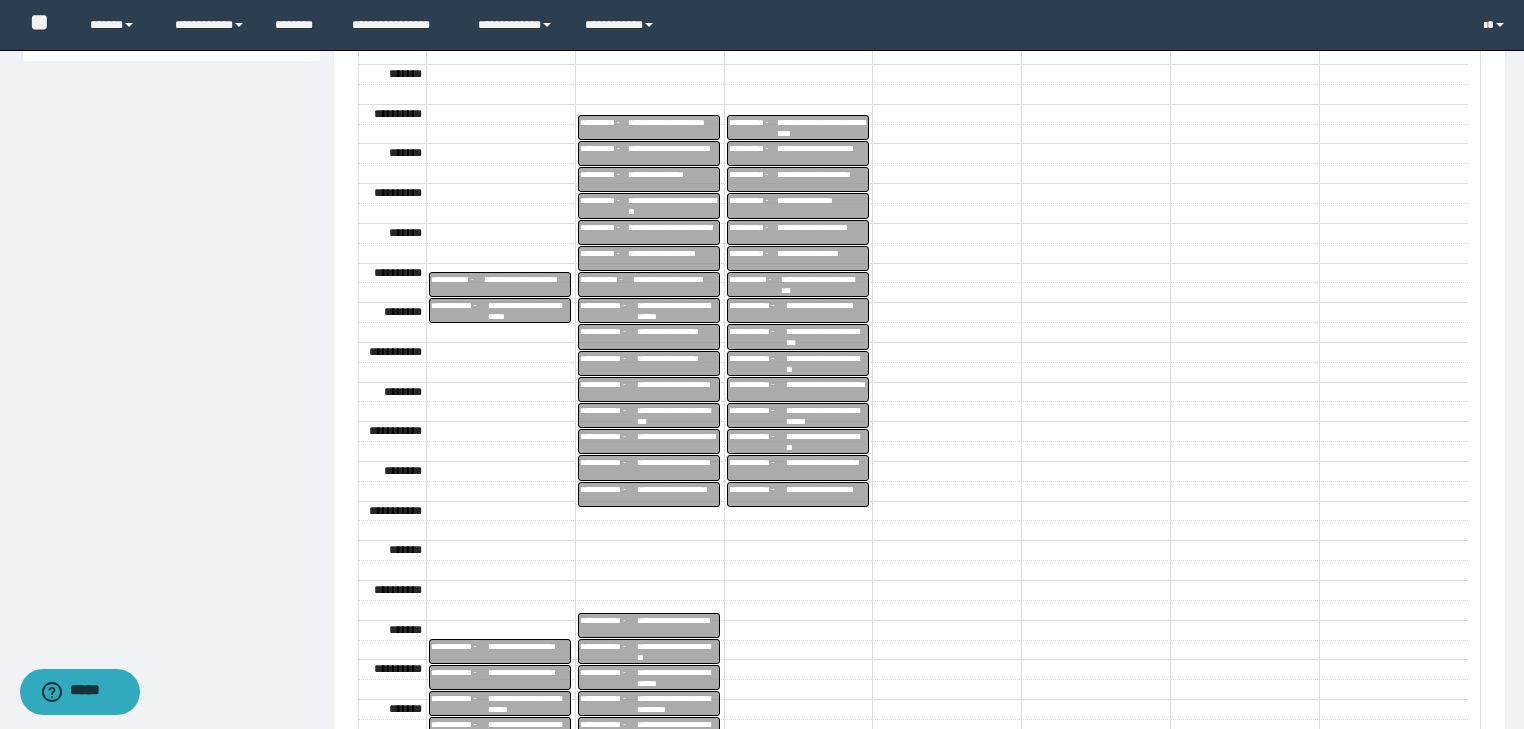 scroll, scrollTop: 0, scrollLeft: 0, axis: both 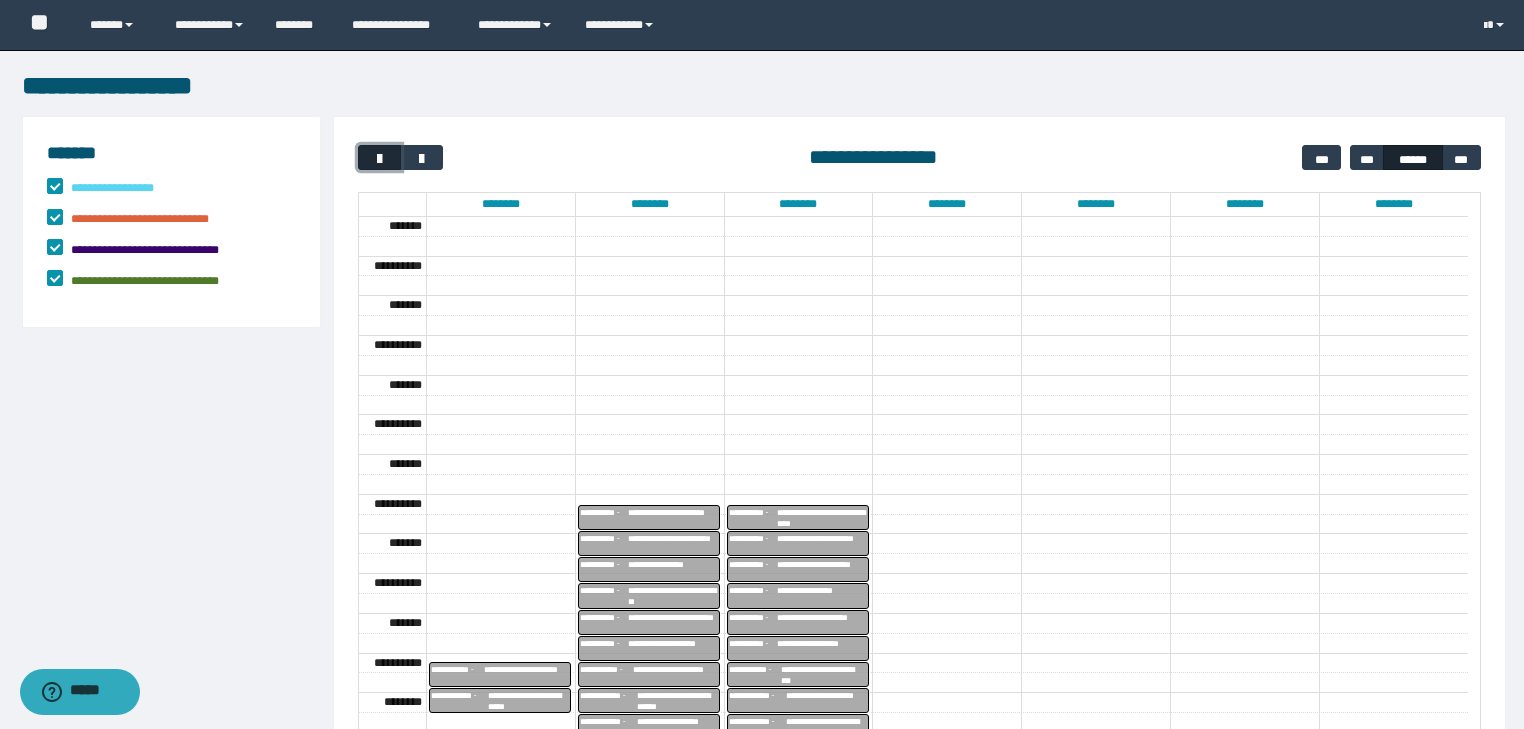 click at bounding box center [380, 159] 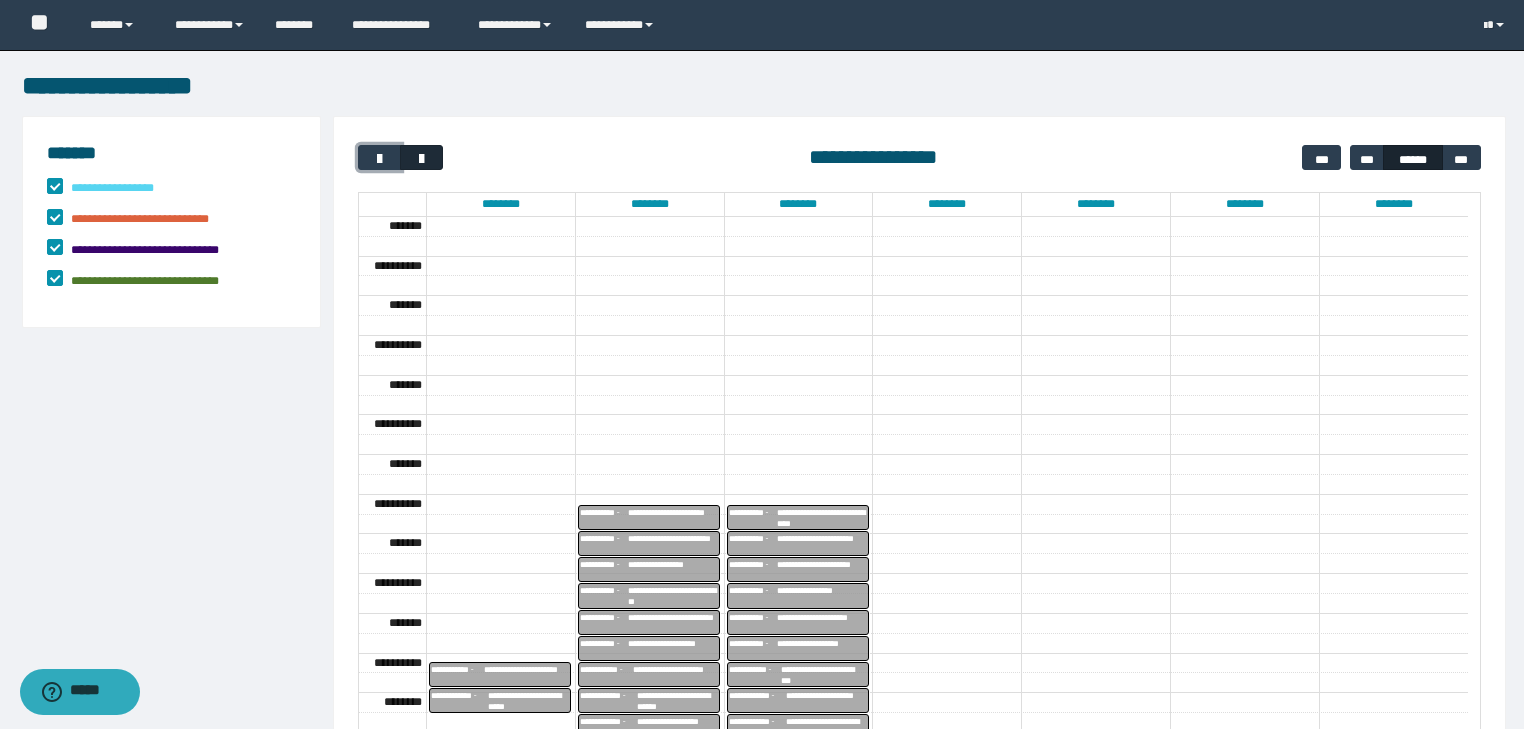 scroll, scrollTop: 158, scrollLeft: 0, axis: vertical 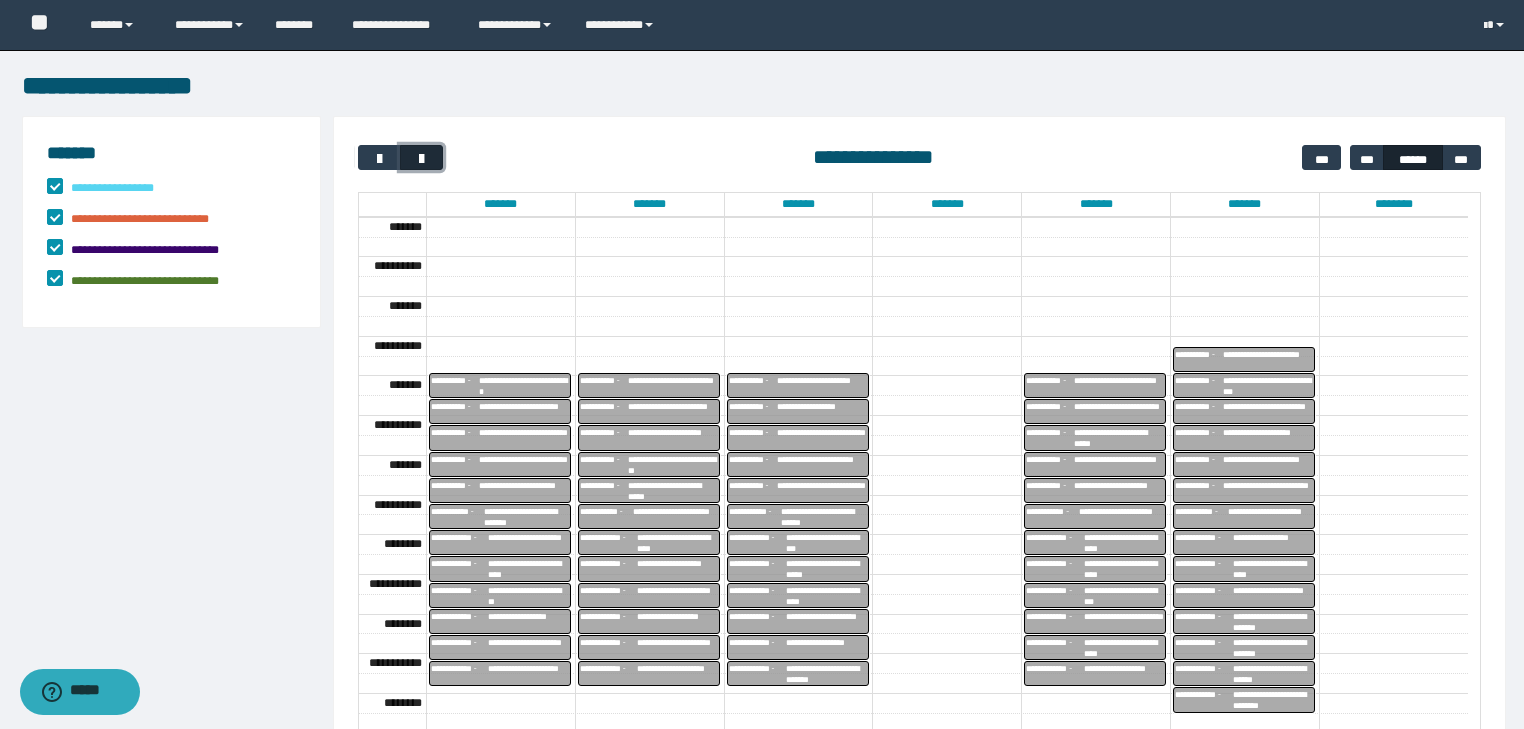 click at bounding box center [422, 159] 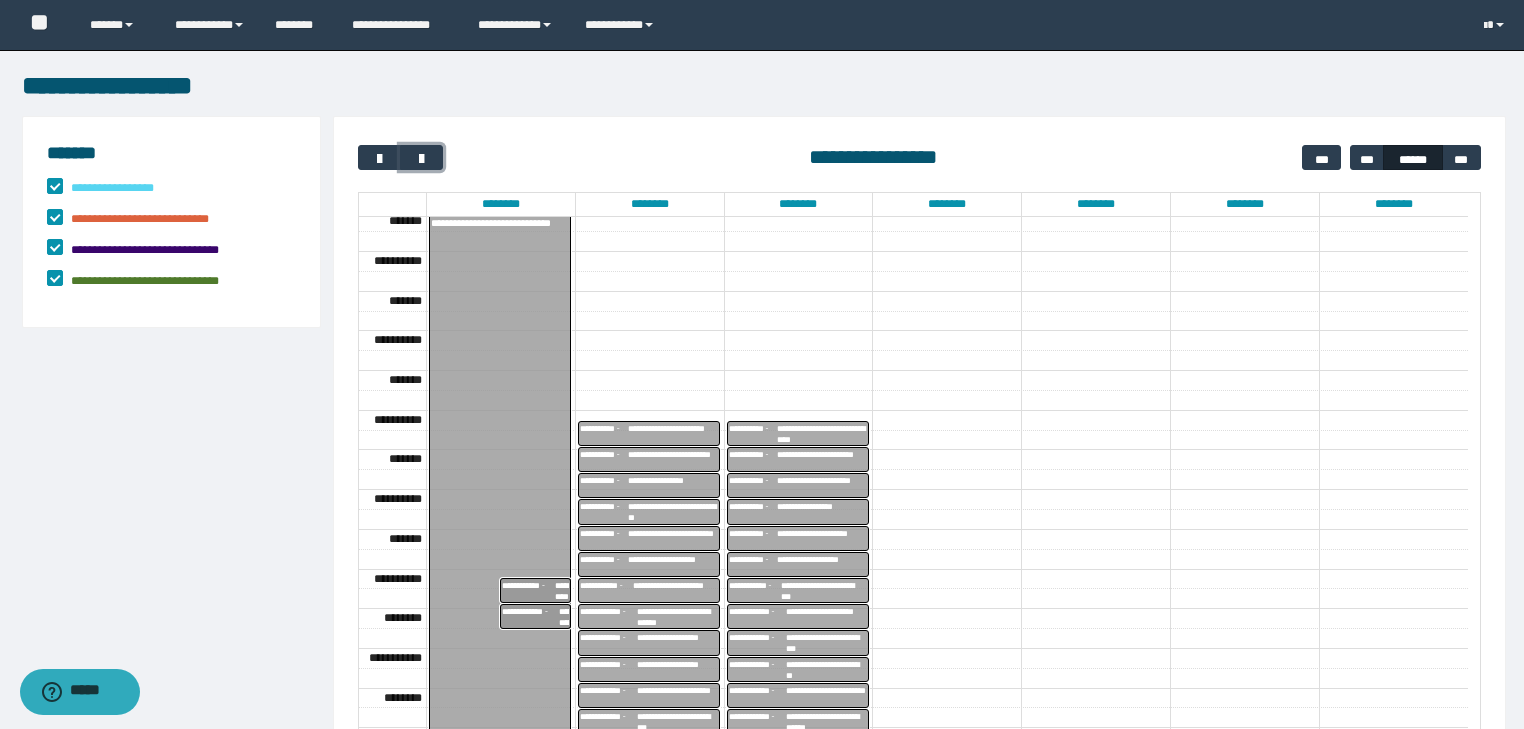 scroll, scrollTop: 0, scrollLeft: 0, axis: both 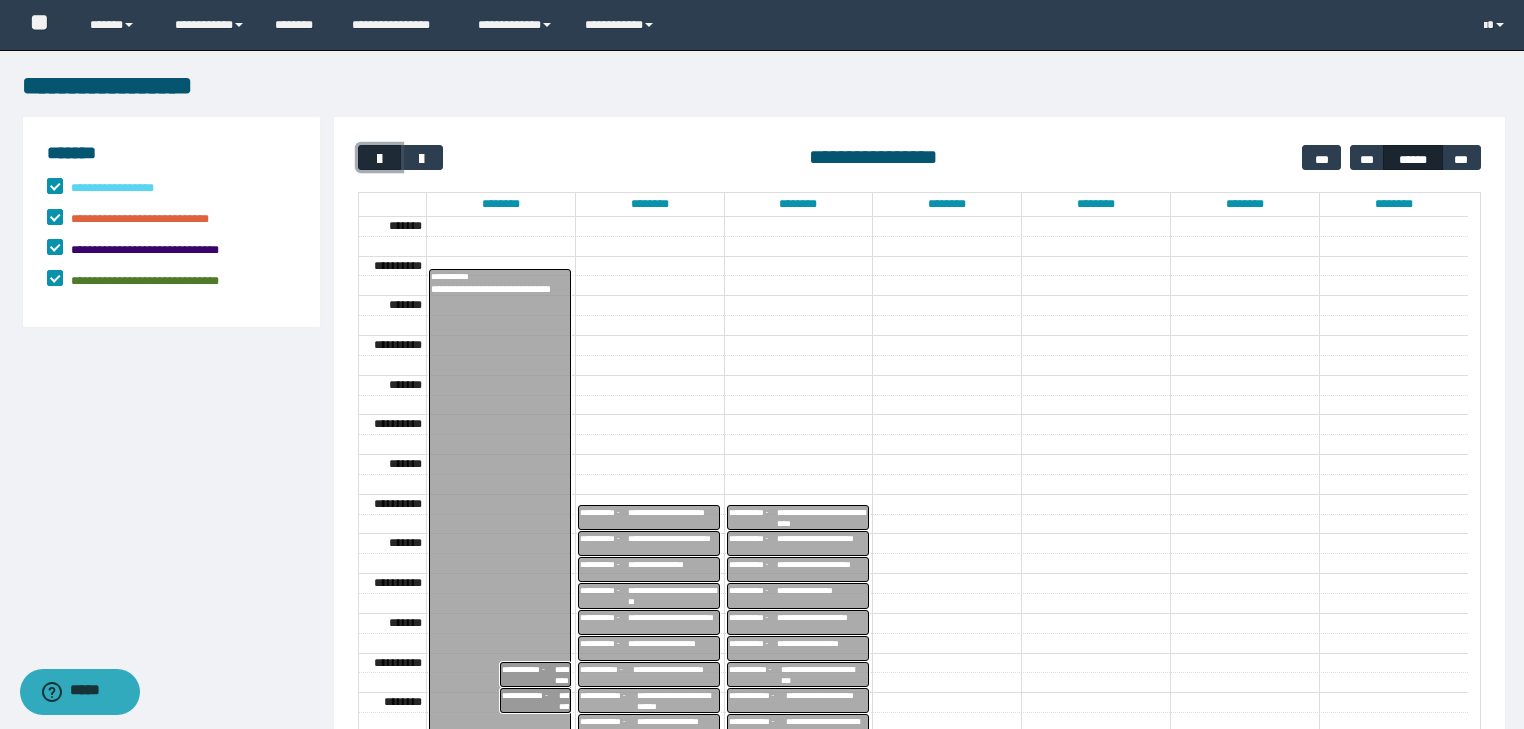 click at bounding box center (380, 159) 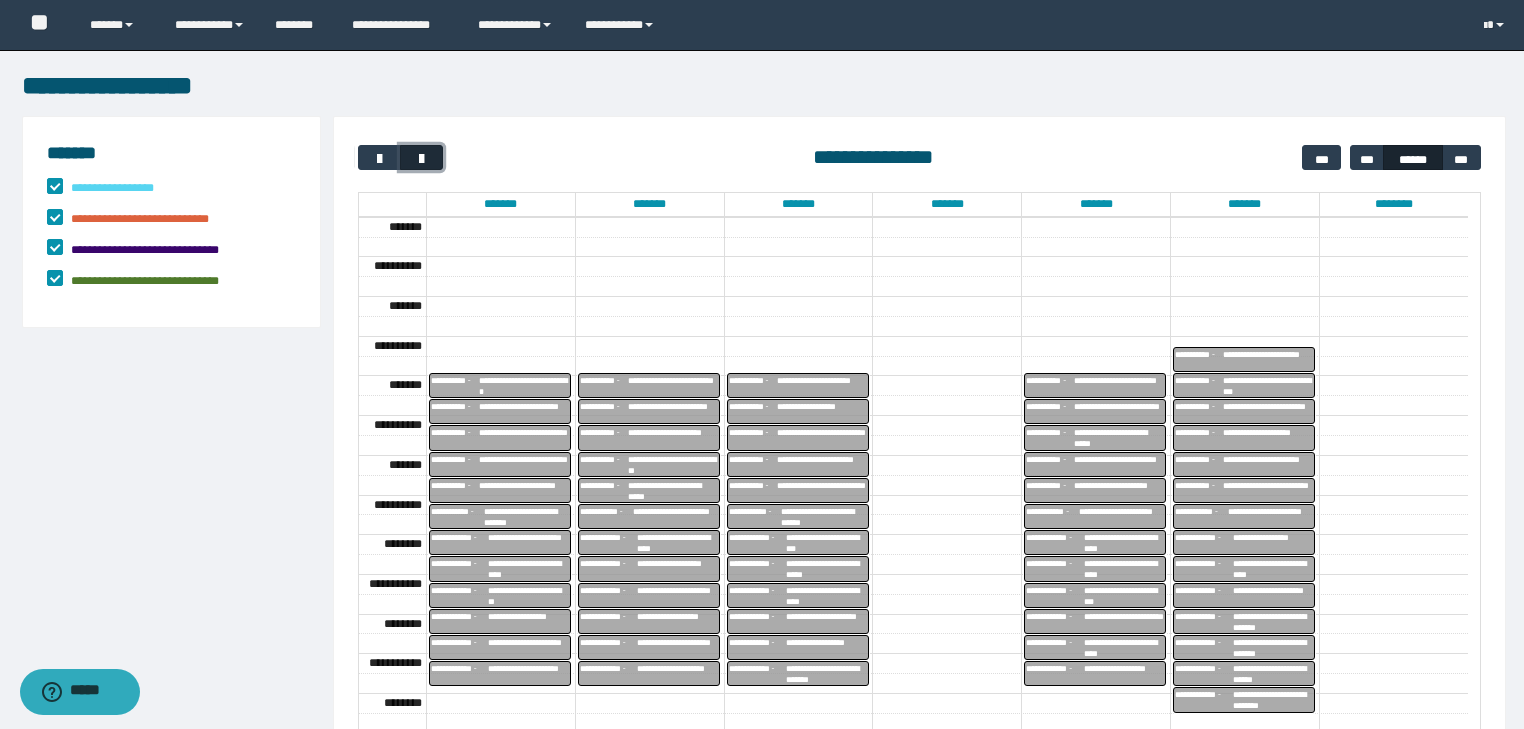 click at bounding box center (422, 159) 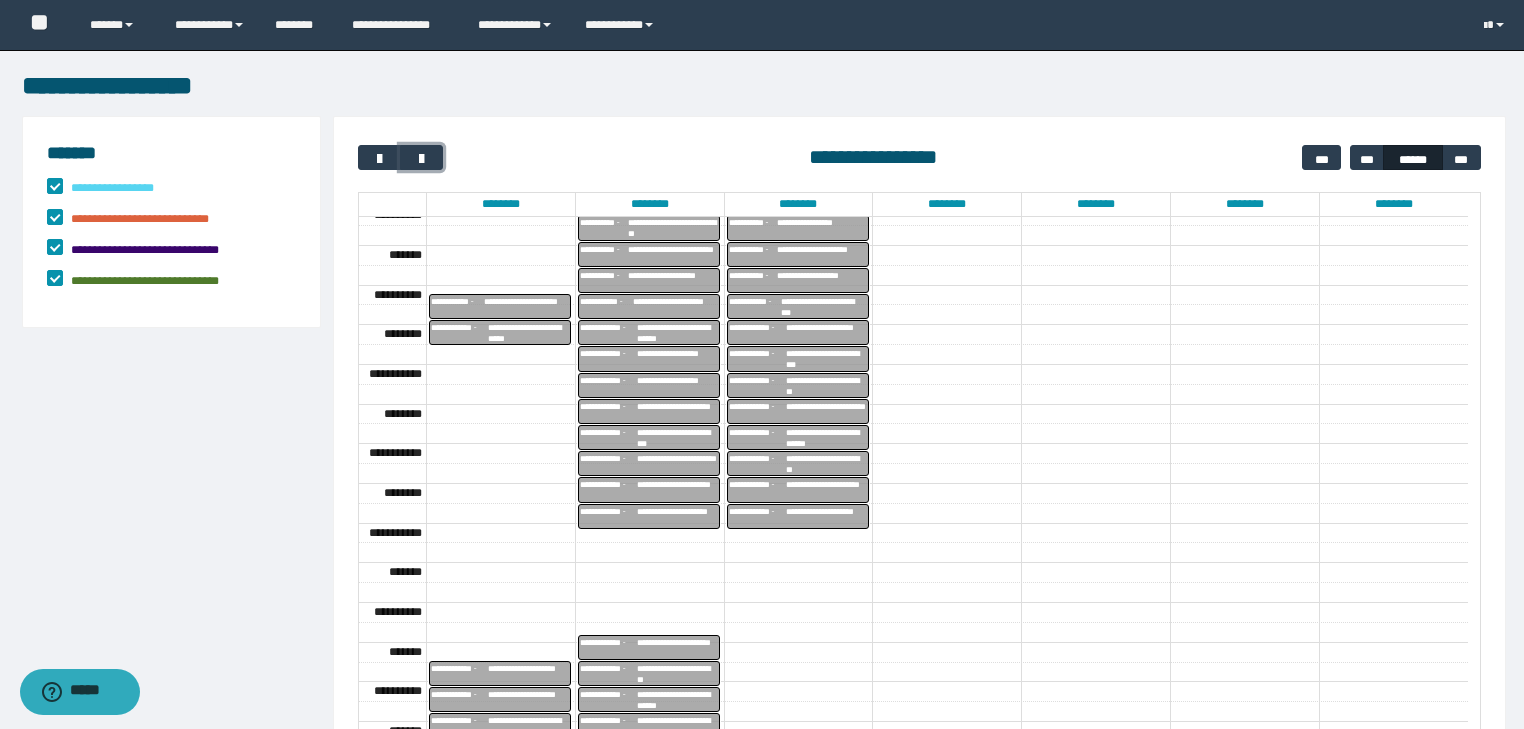 scroll, scrollTop: 449, scrollLeft: 0, axis: vertical 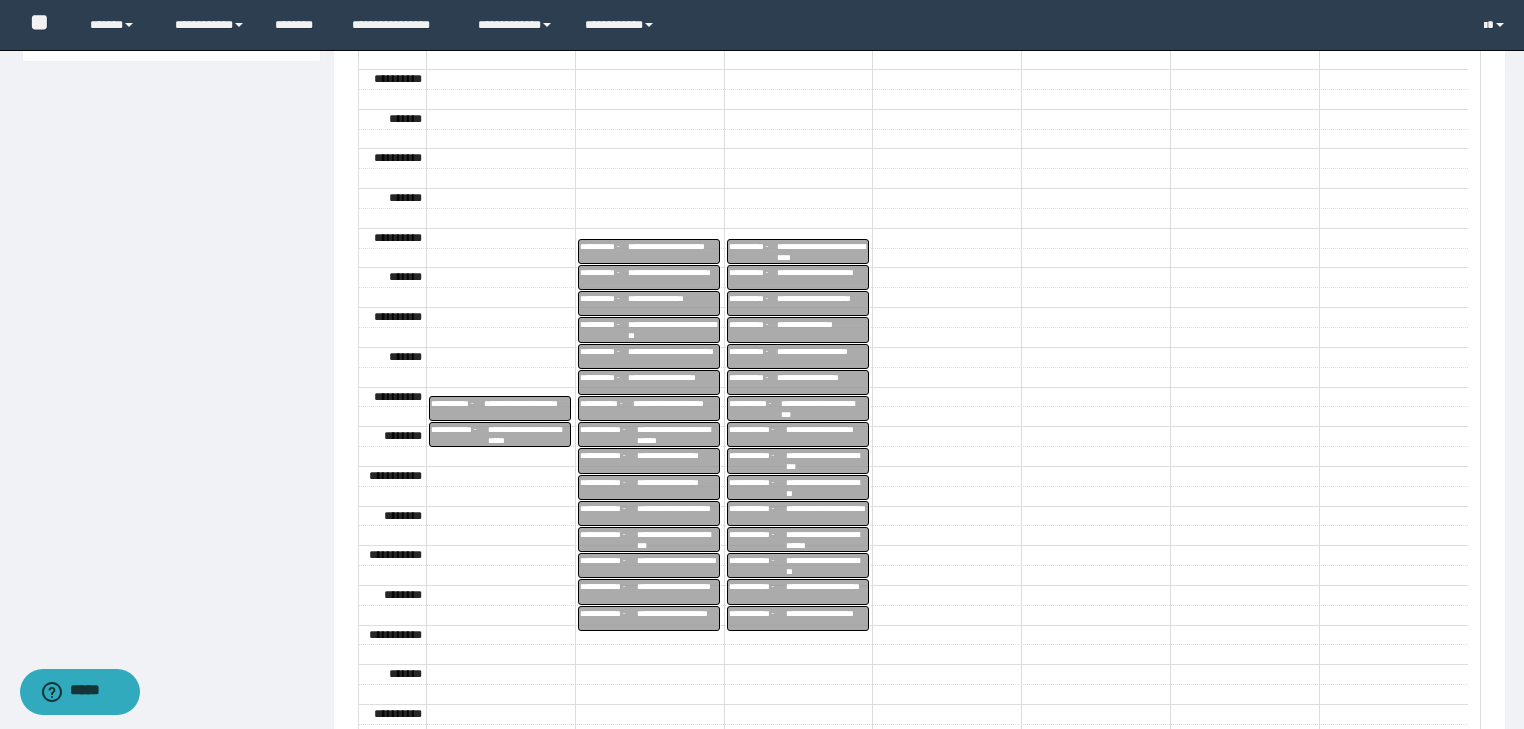 click on "**********" at bounding box center [527, 409] 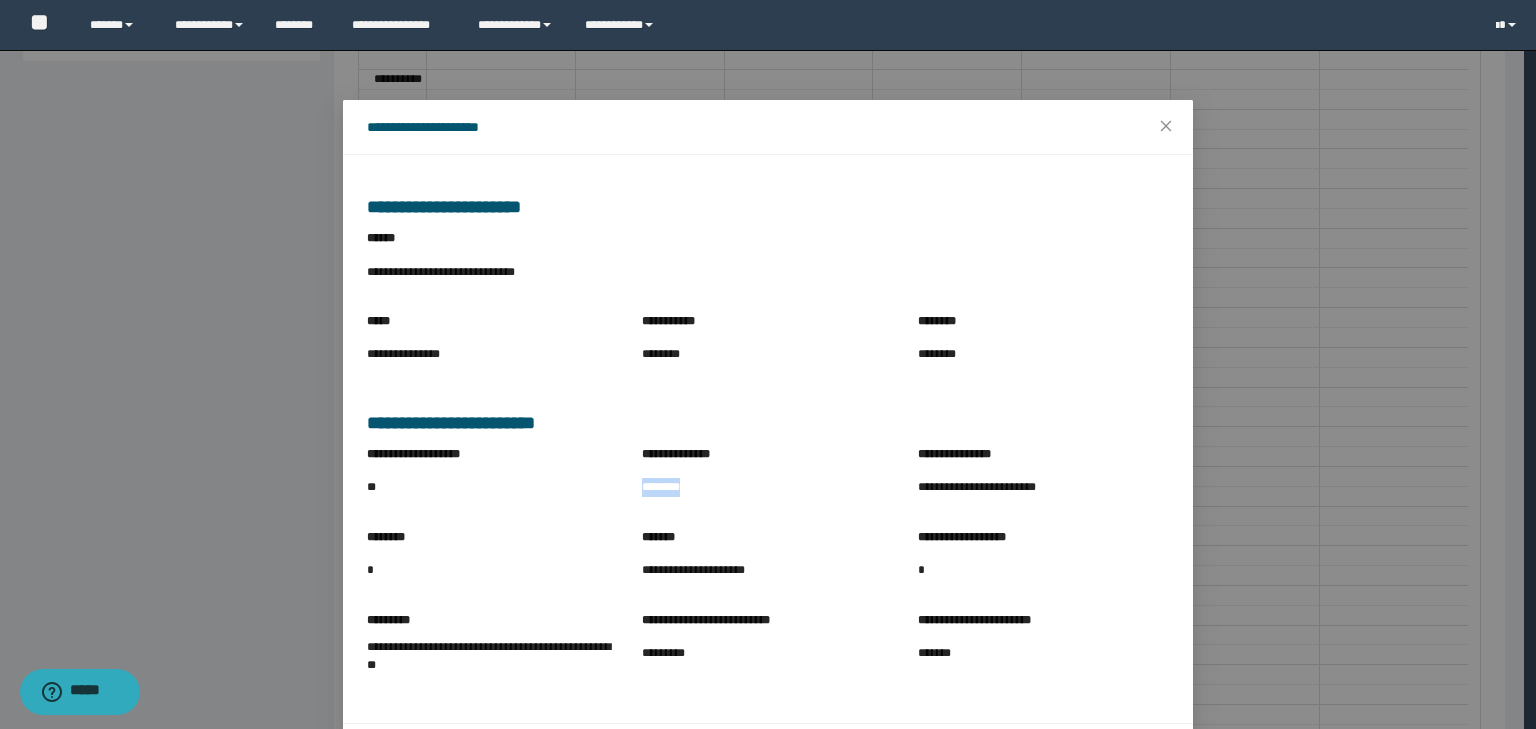 drag, startPoint x: 643, startPoint y: 494, endPoint x: 712, endPoint y: 510, distance: 70.83079 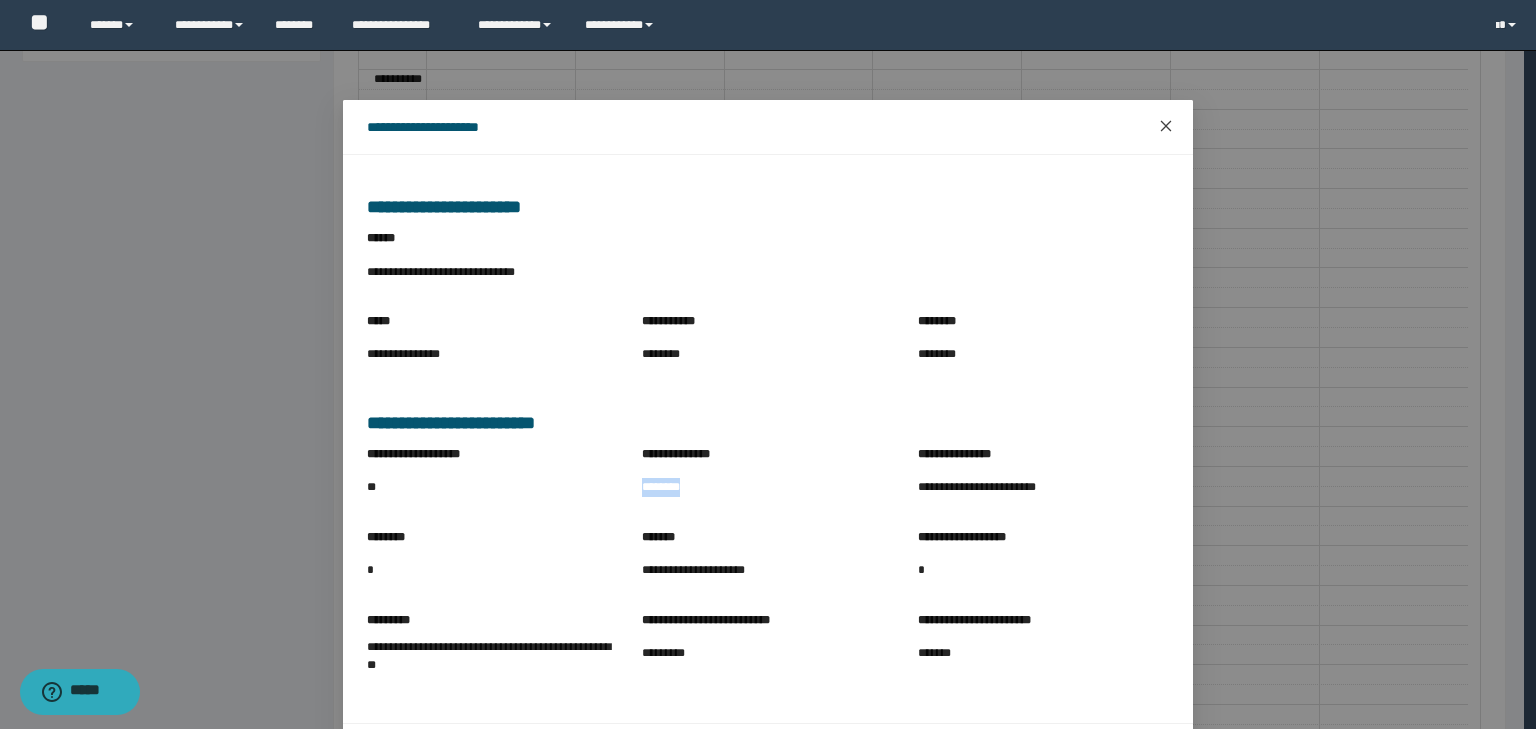 click 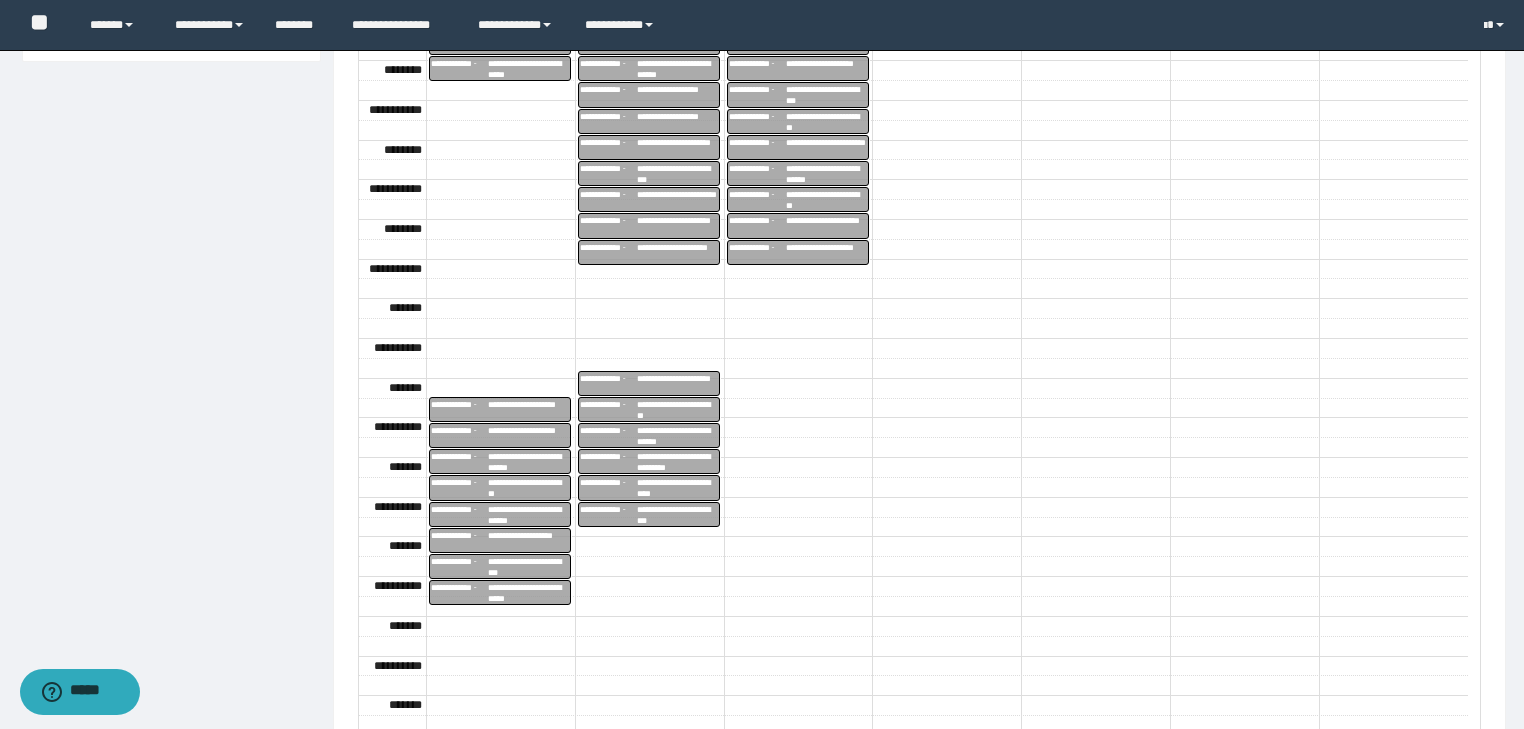 scroll, scrollTop: 449, scrollLeft: 0, axis: vertical 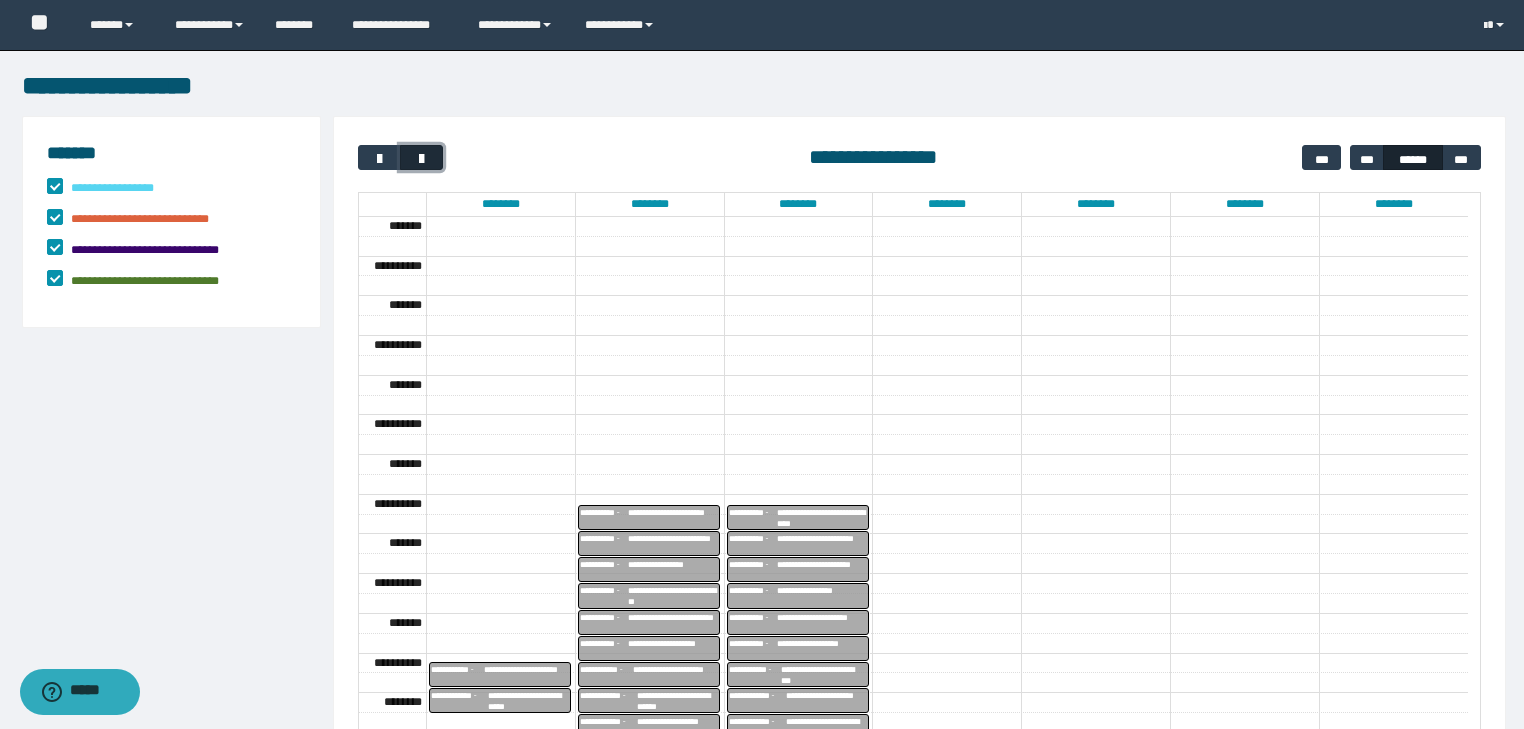 click at bounding box center [421, 157] 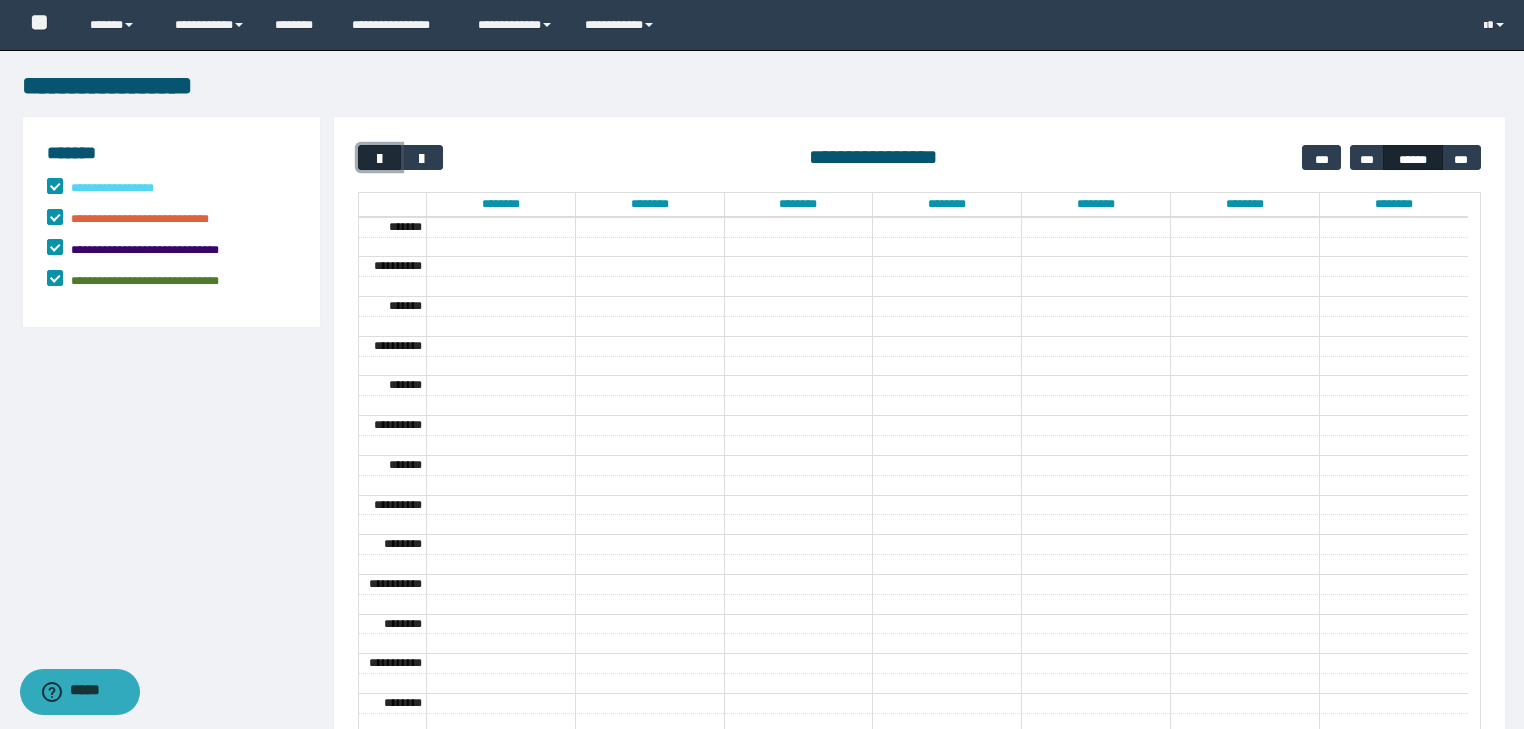 click at bounding box center [380, 159] 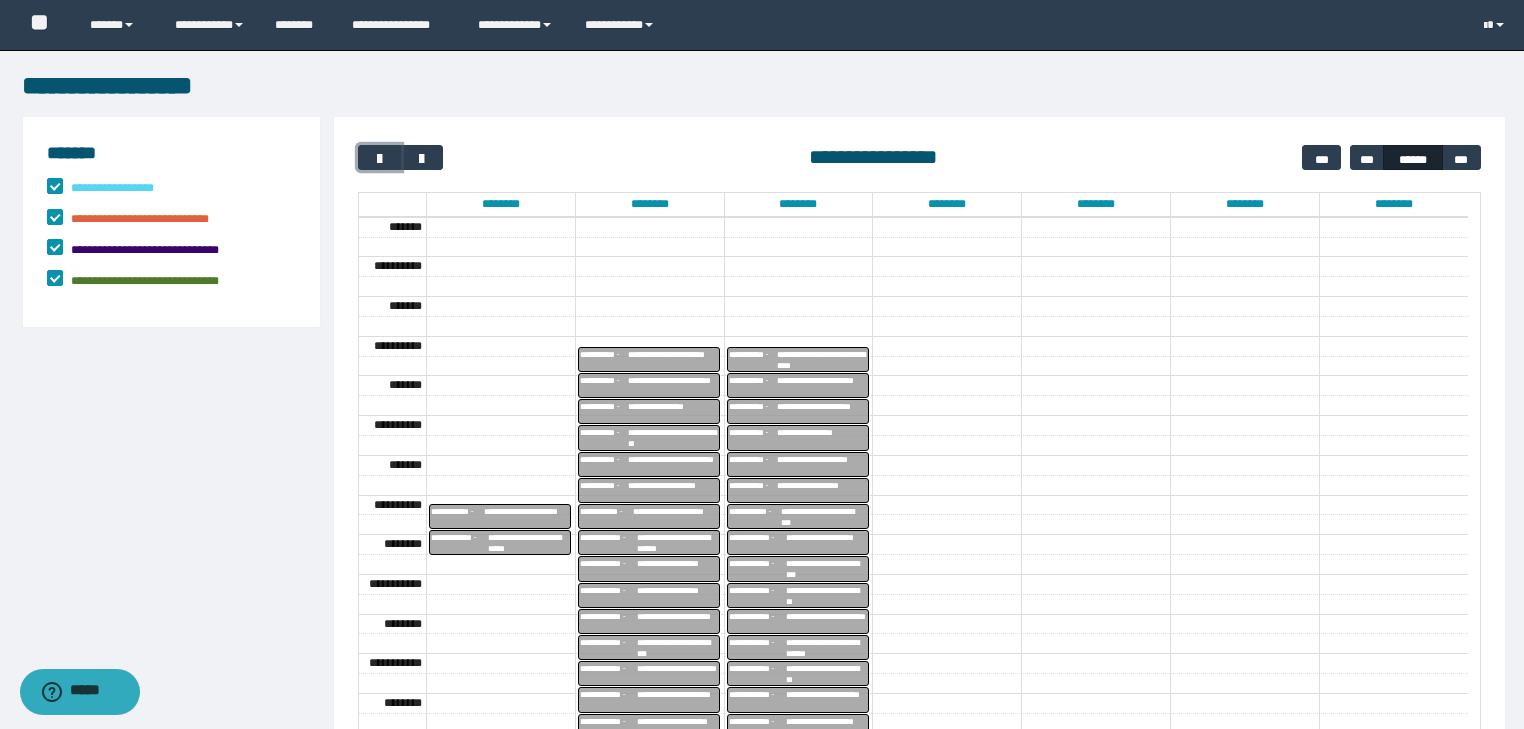 scroll, scrollTop: 449, scrollLeft: 0, axis: vertical 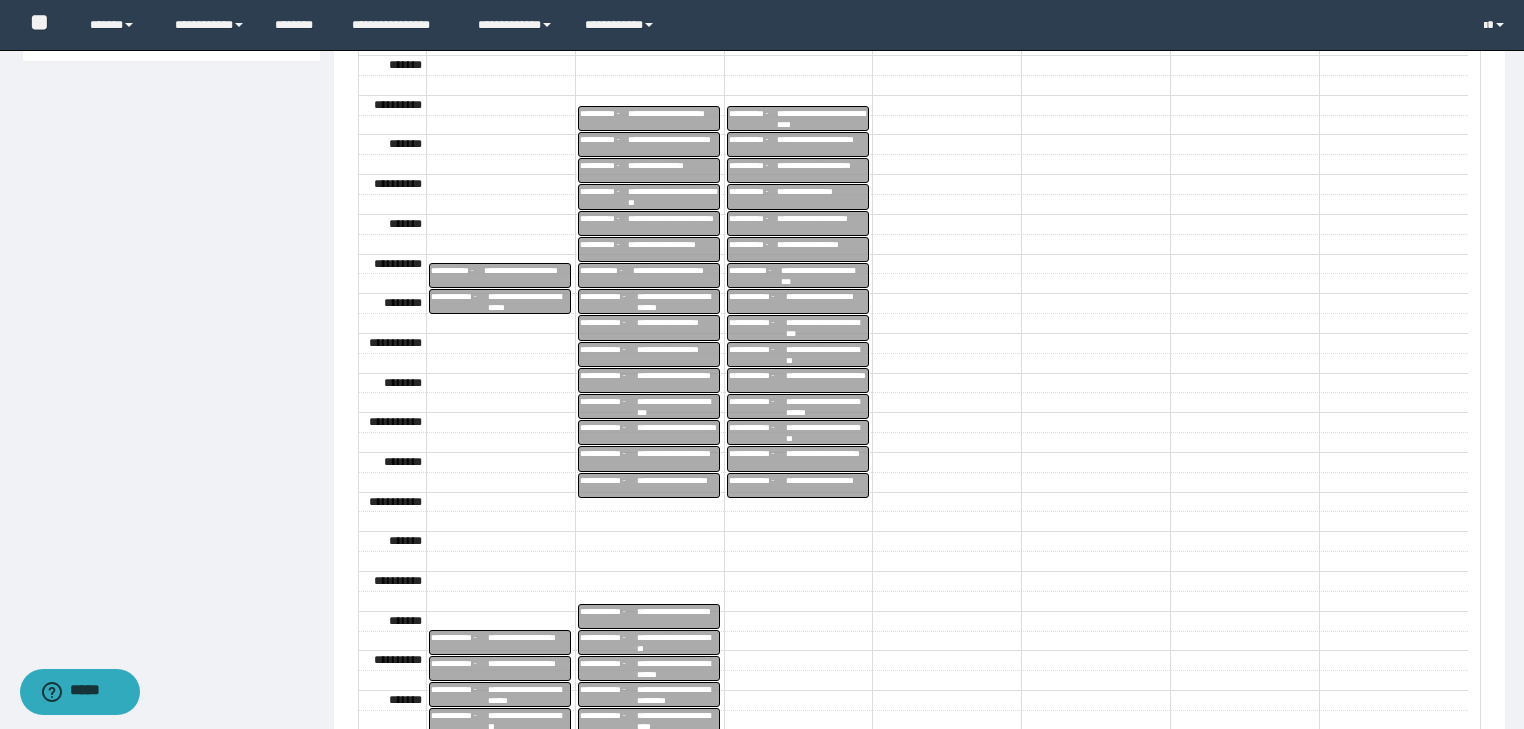 click on "**********" at bounding box center (527, 276) 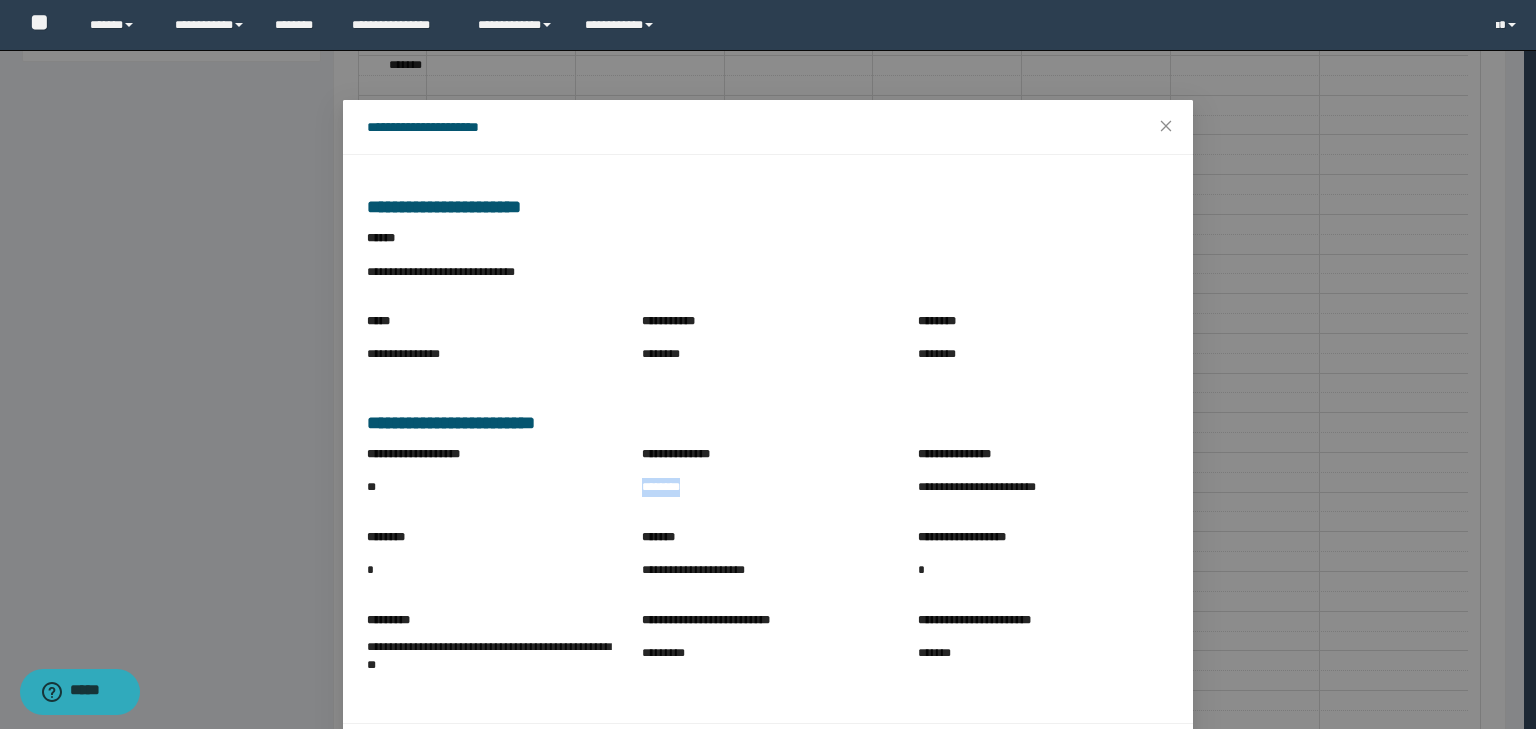 copy on "********" 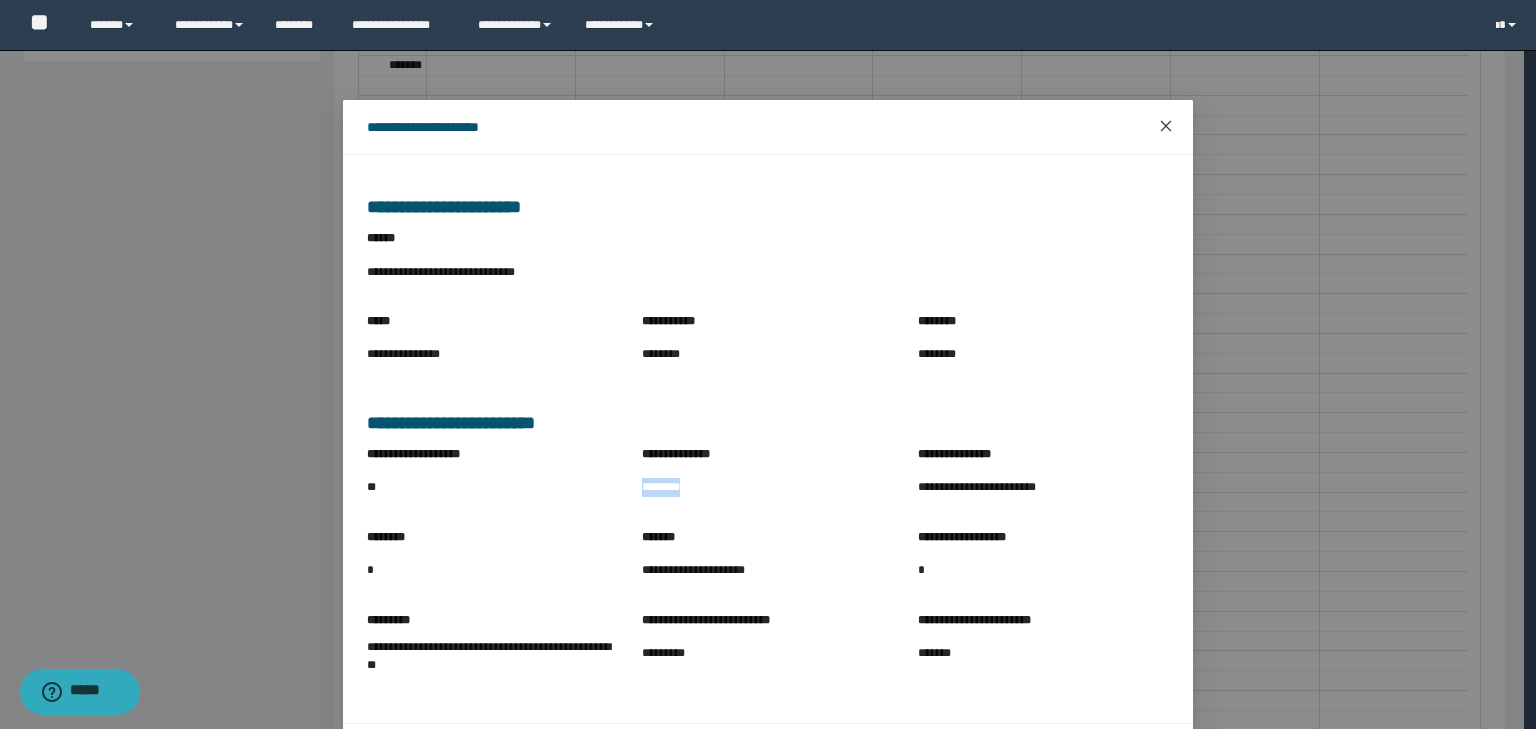 click 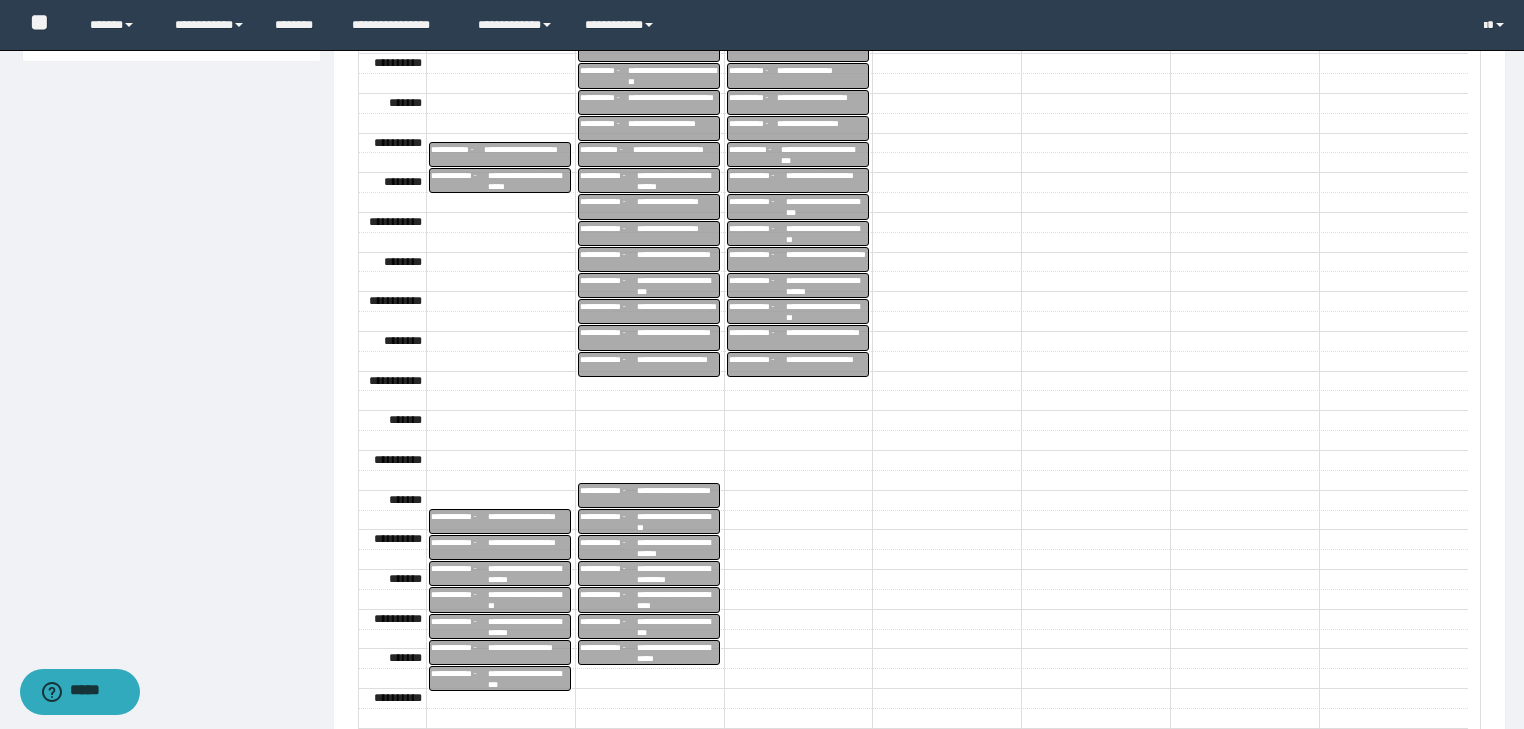 scroll, scrollTop: 400, scrollLeft: 0, axis: vertical 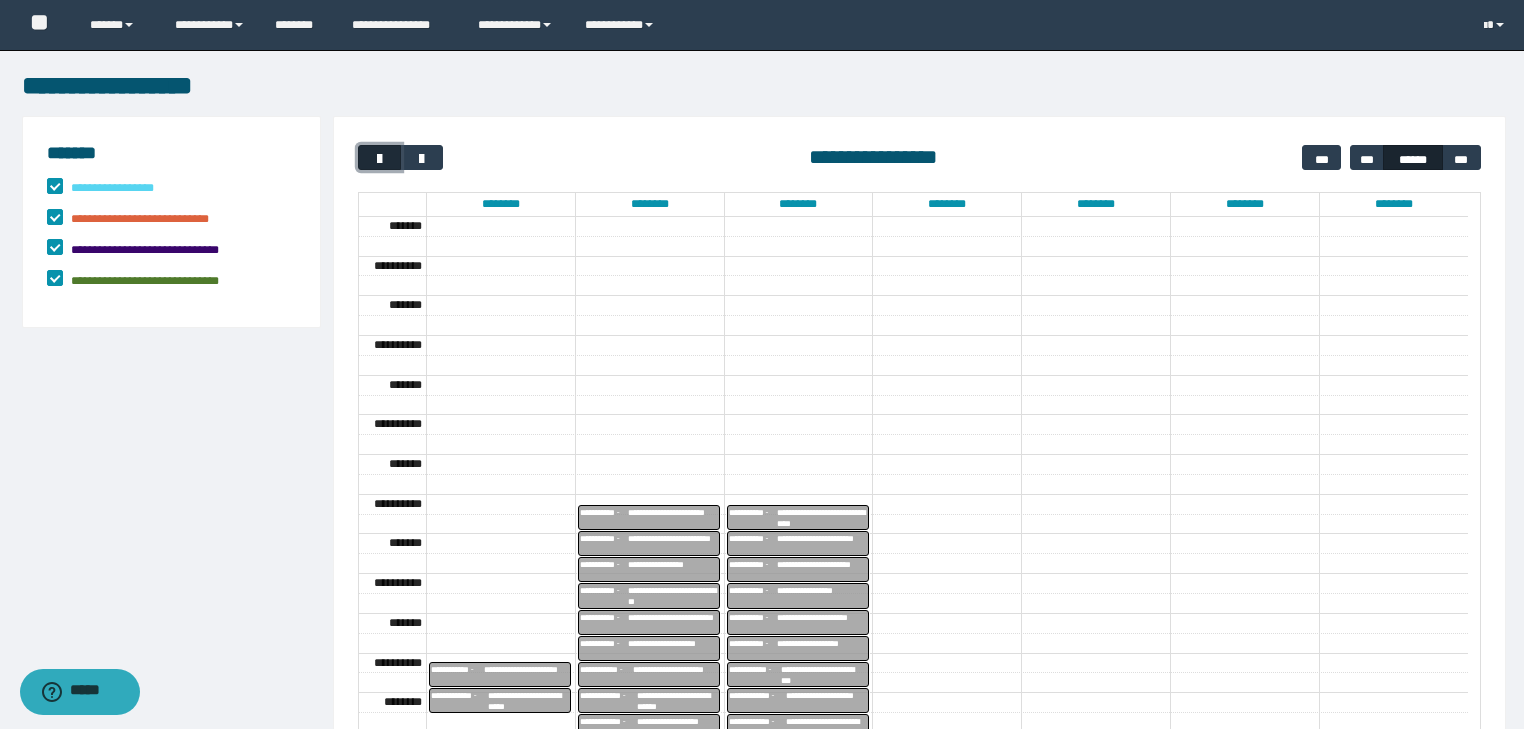 click at bounding box center [380, 159] 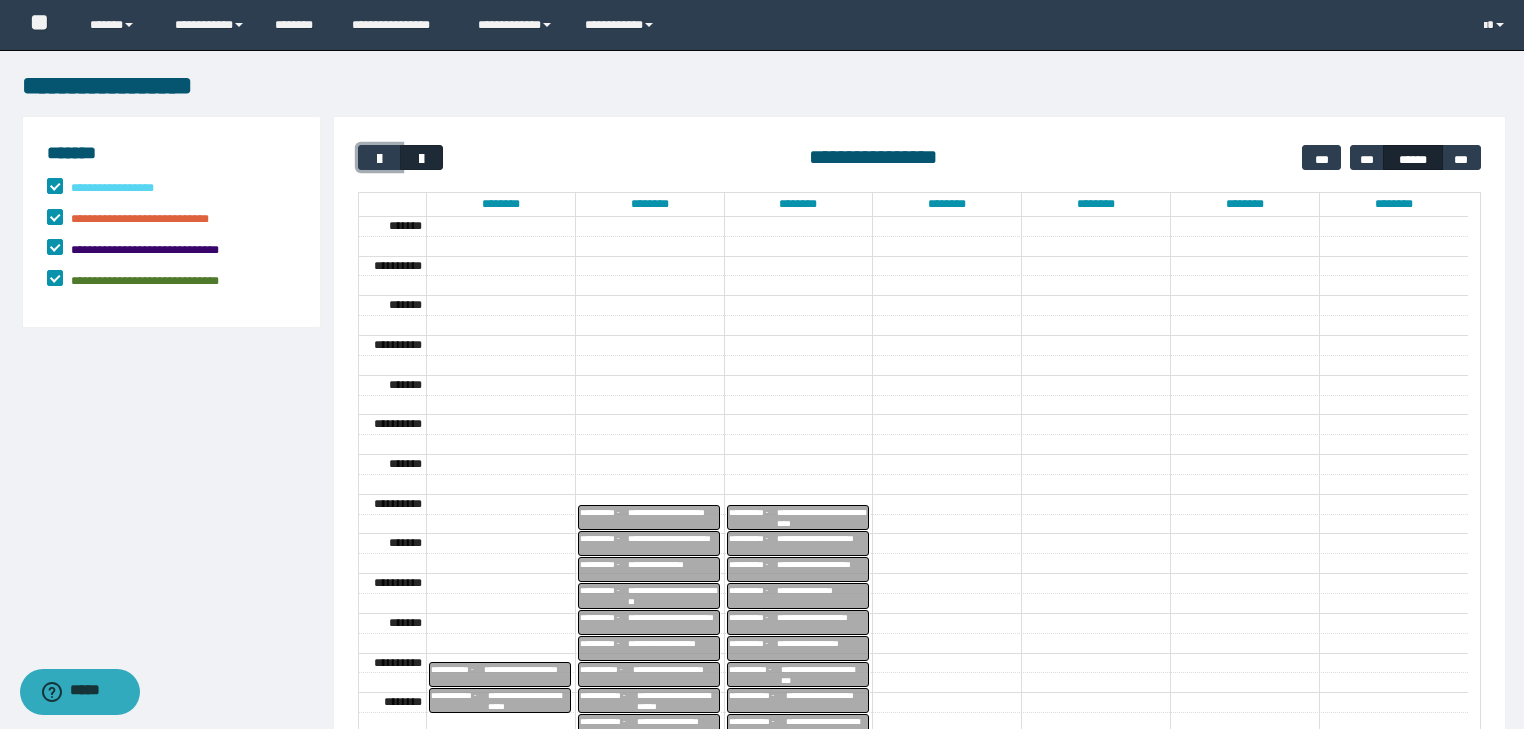 scroll, scrollTop: 158, scrollLeft: 0, axis: vertical 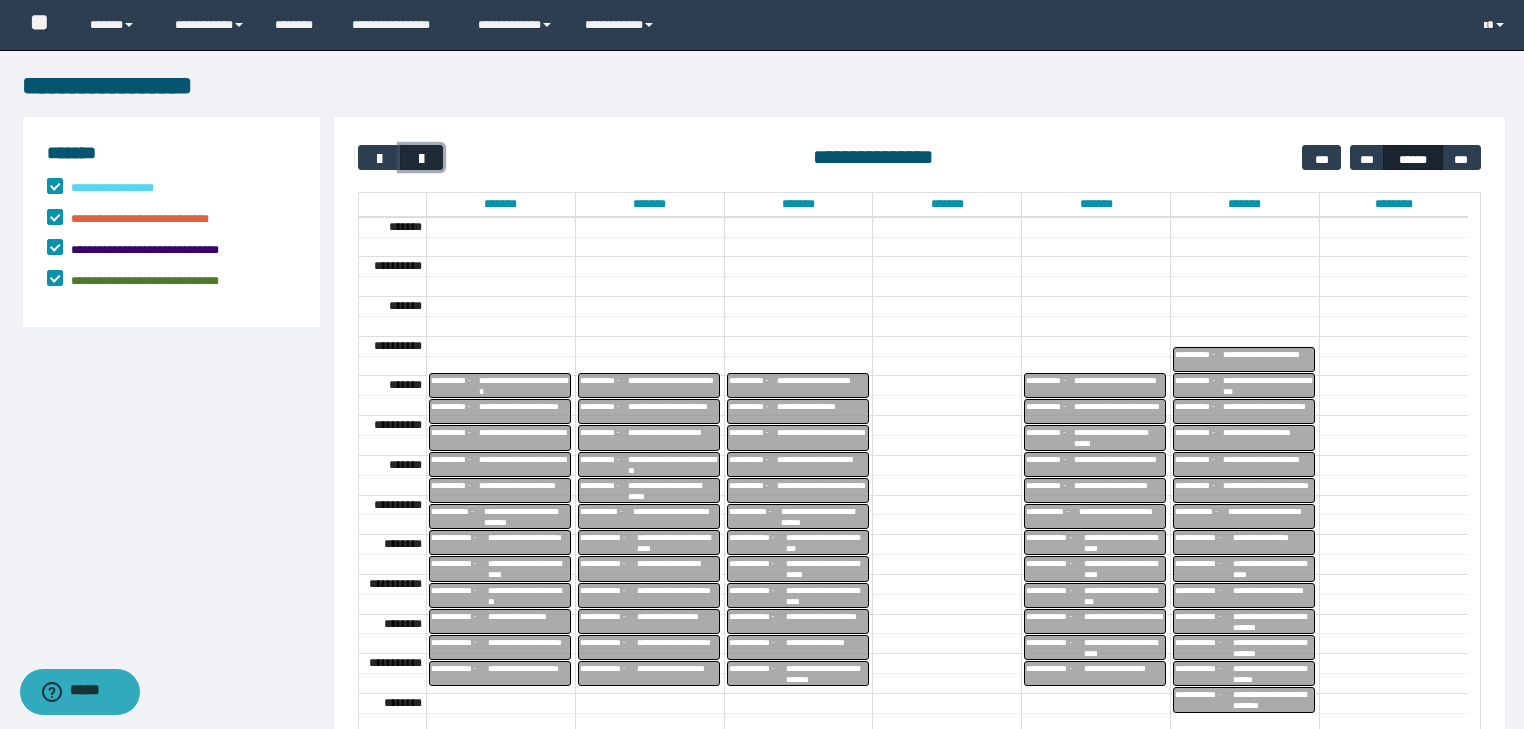 click at bounding box center (422, 159) 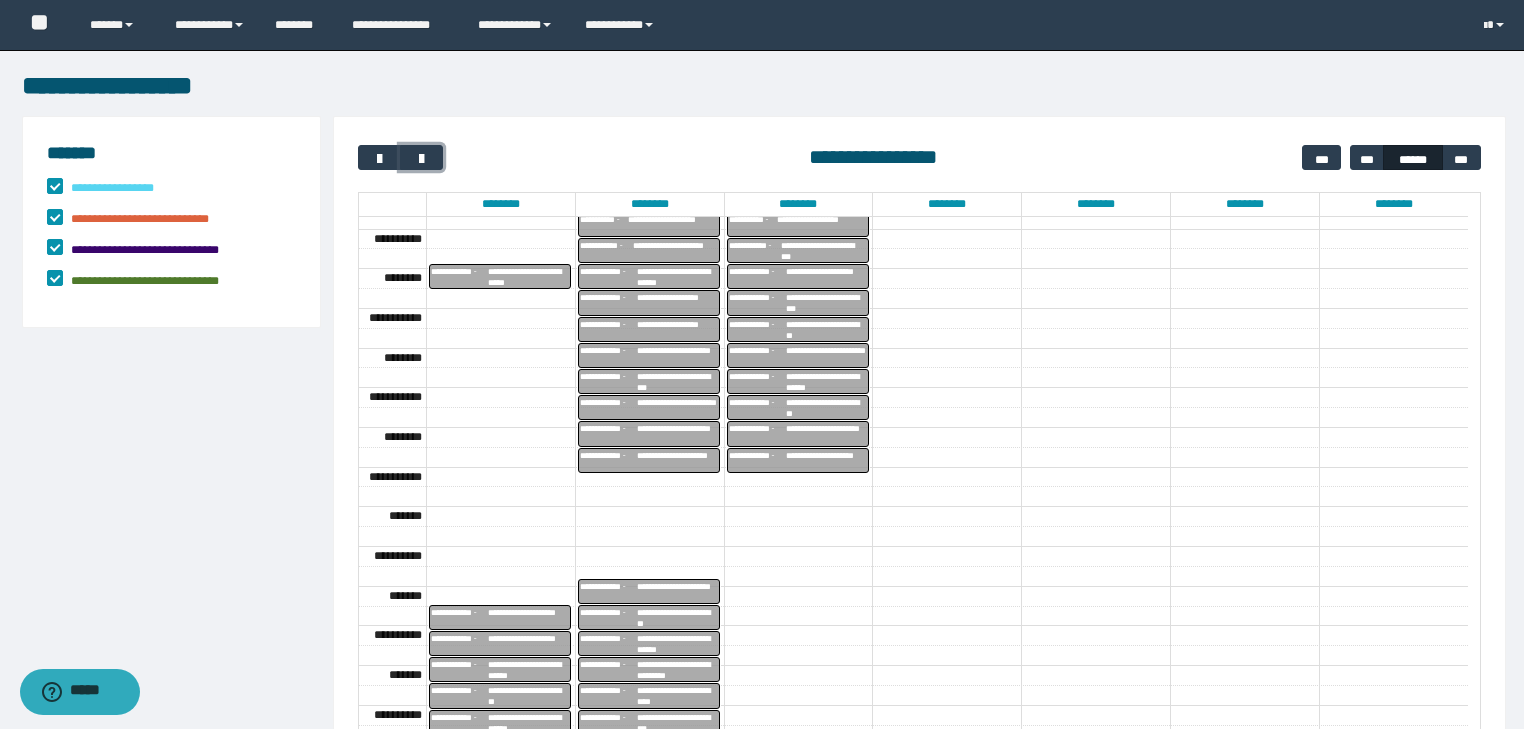 scroll, scrollTop: 449, scrollLeft: 0, axis: vertical 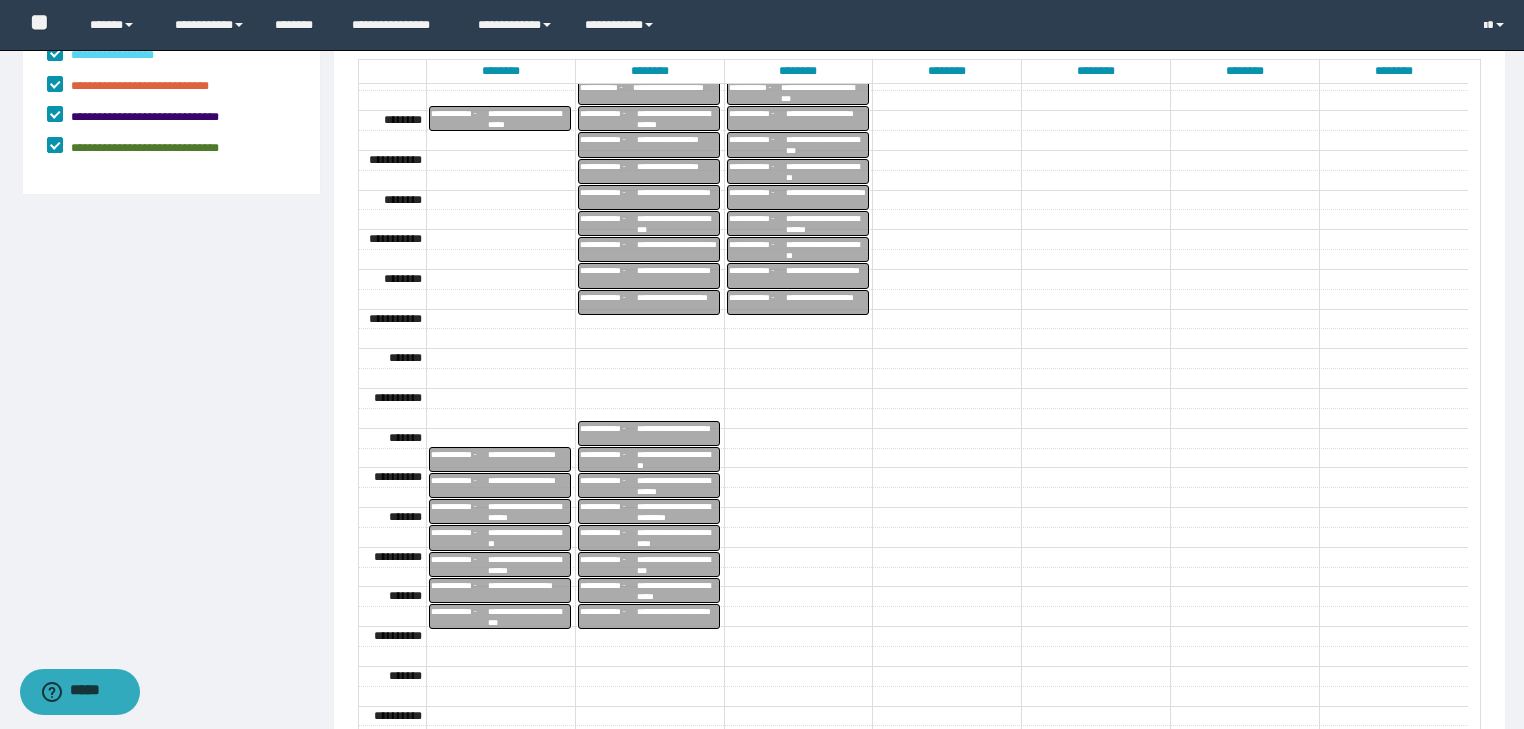 click on "**********" at bounding box center [460, 118] 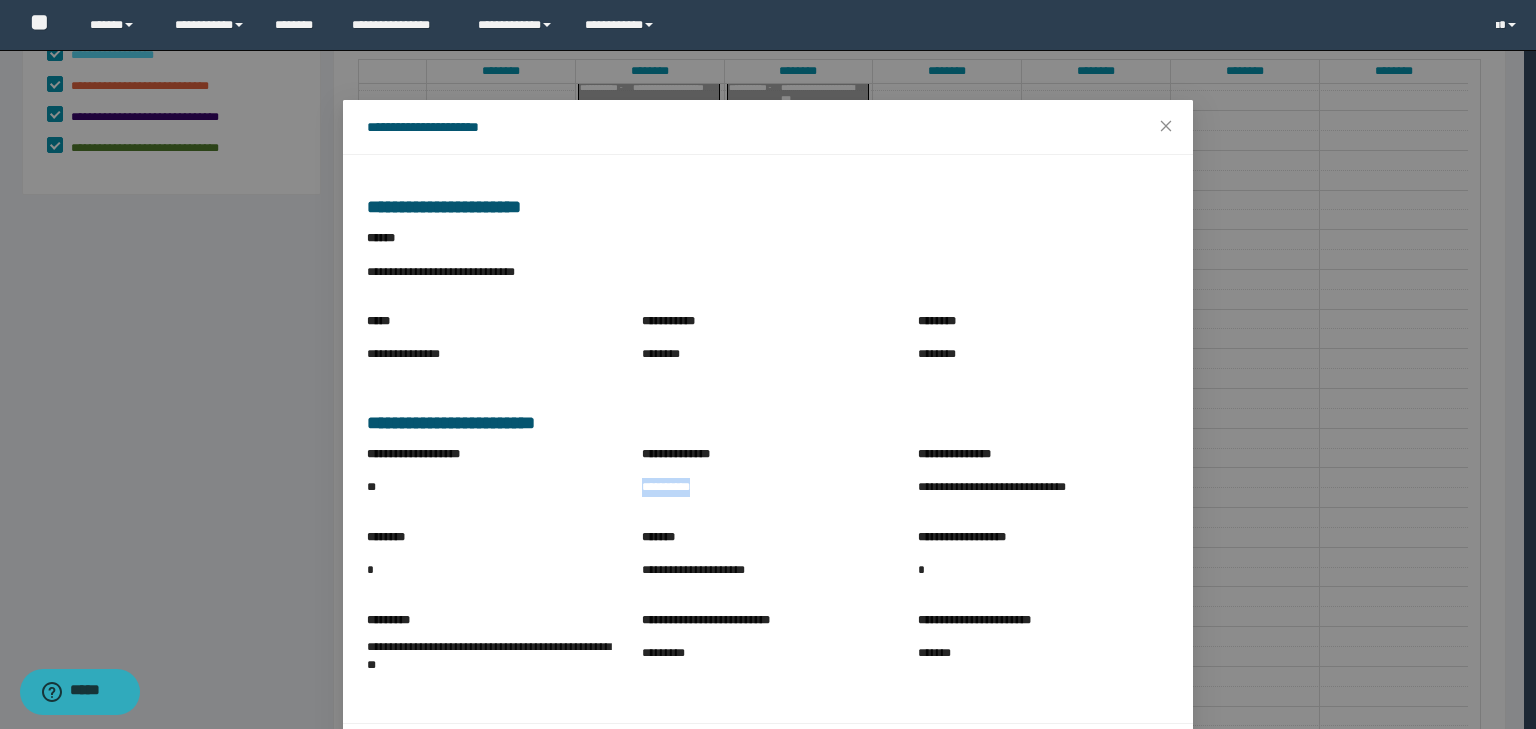 drag, startPoint x: 645, startPoint y: 496, endPoint x: 723, endPoint y: 512, distance: 79.624115 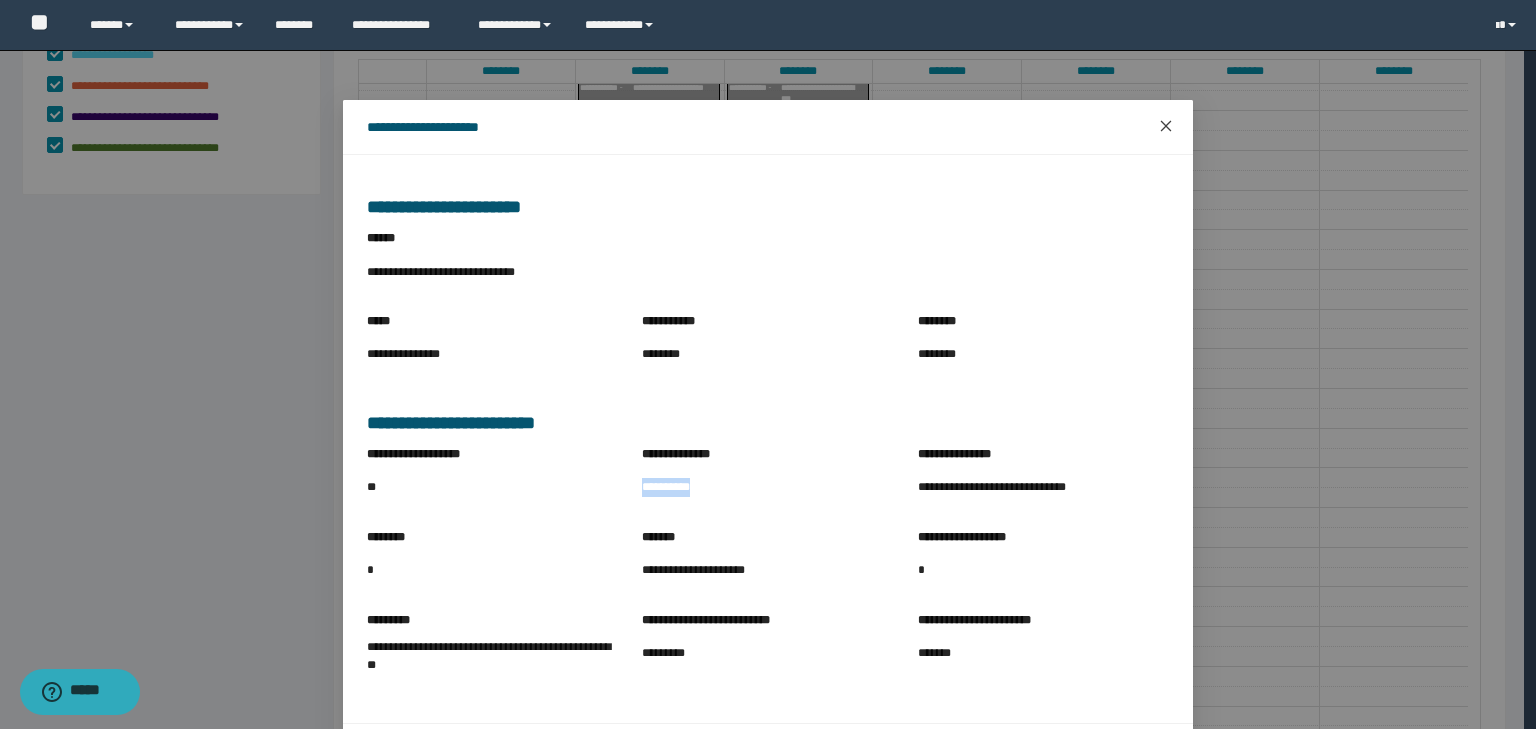 click at bounding box center [1166, 127] 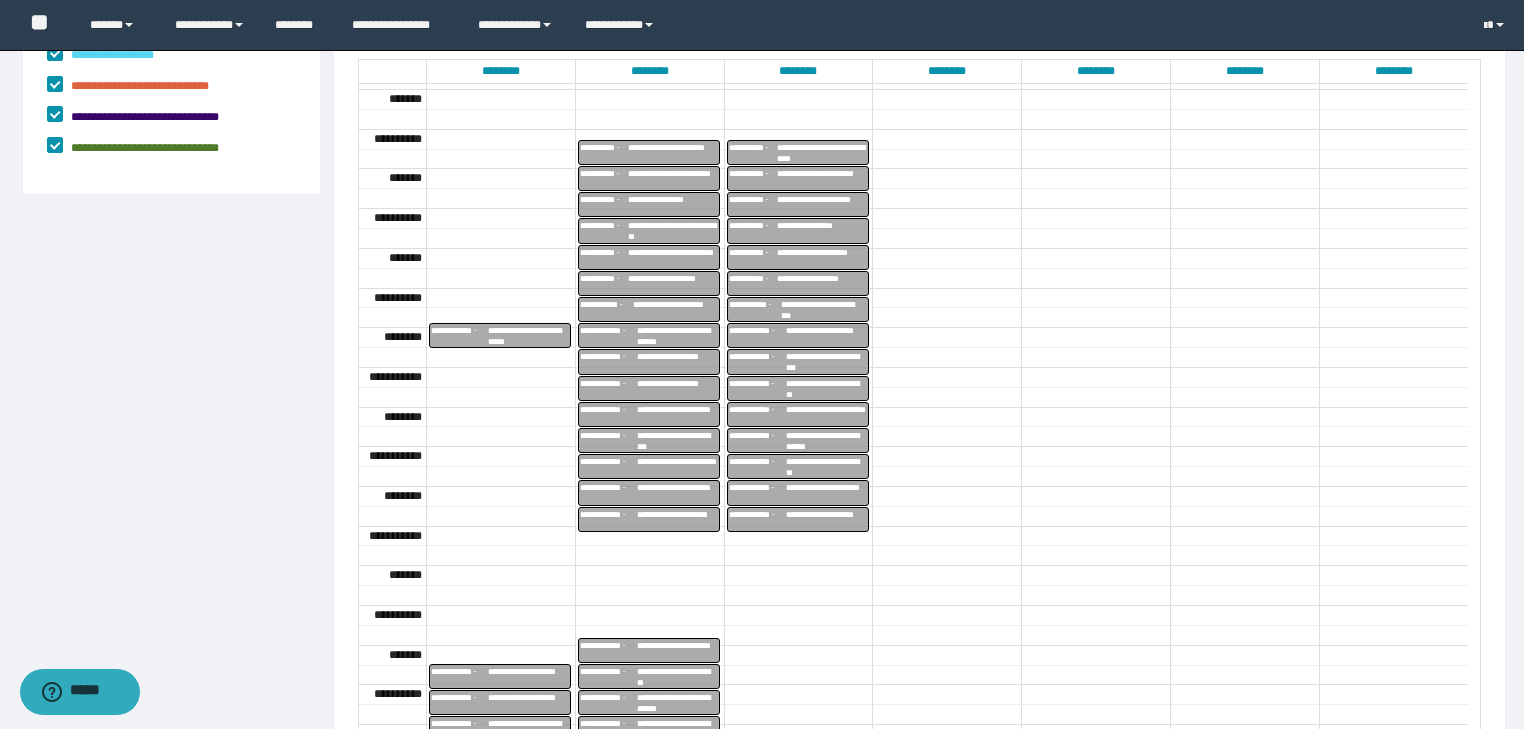 scroll, scrollTop: 0, scrollLeft: 0, axis: both 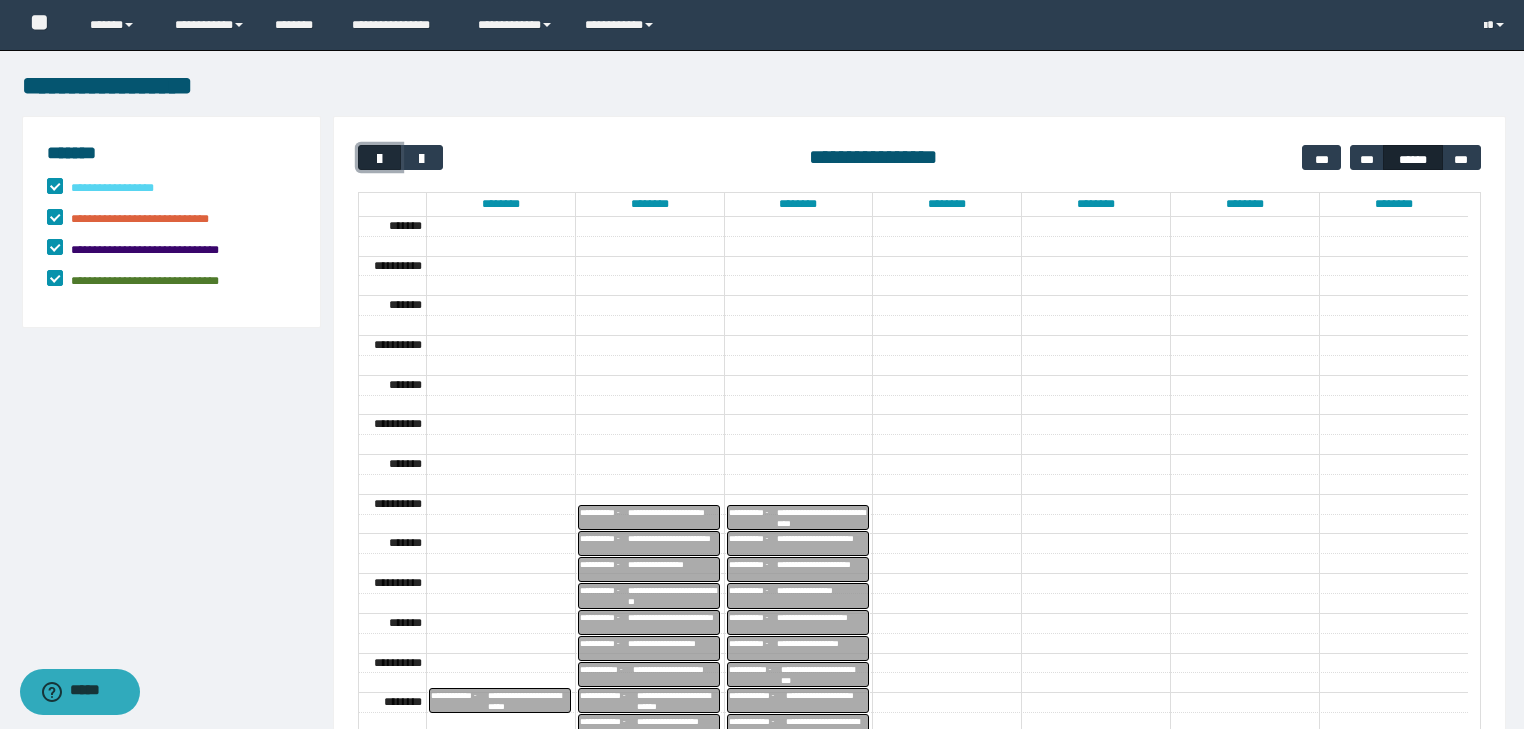 click at bounding box center (380, 159) 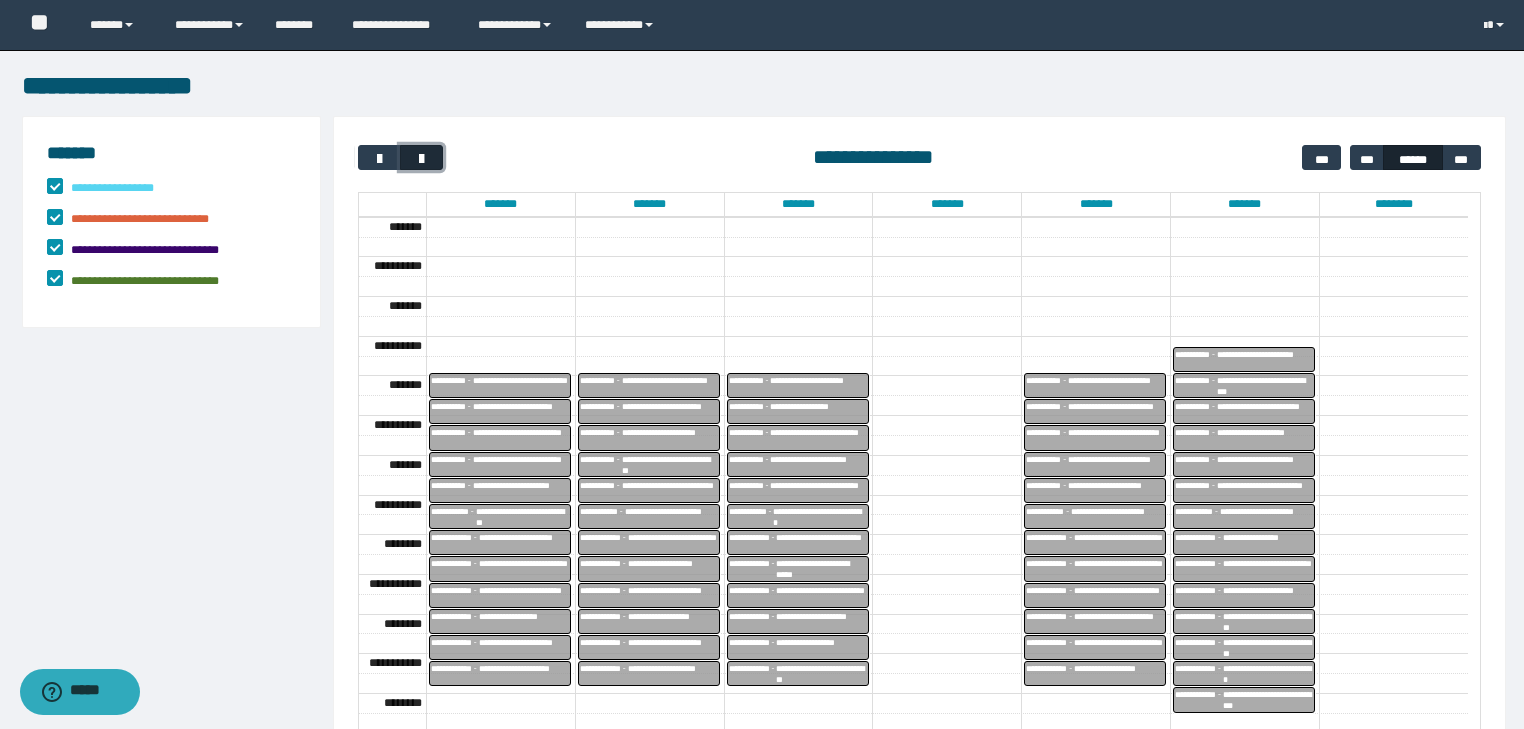 click at bounding box center (422, 159) 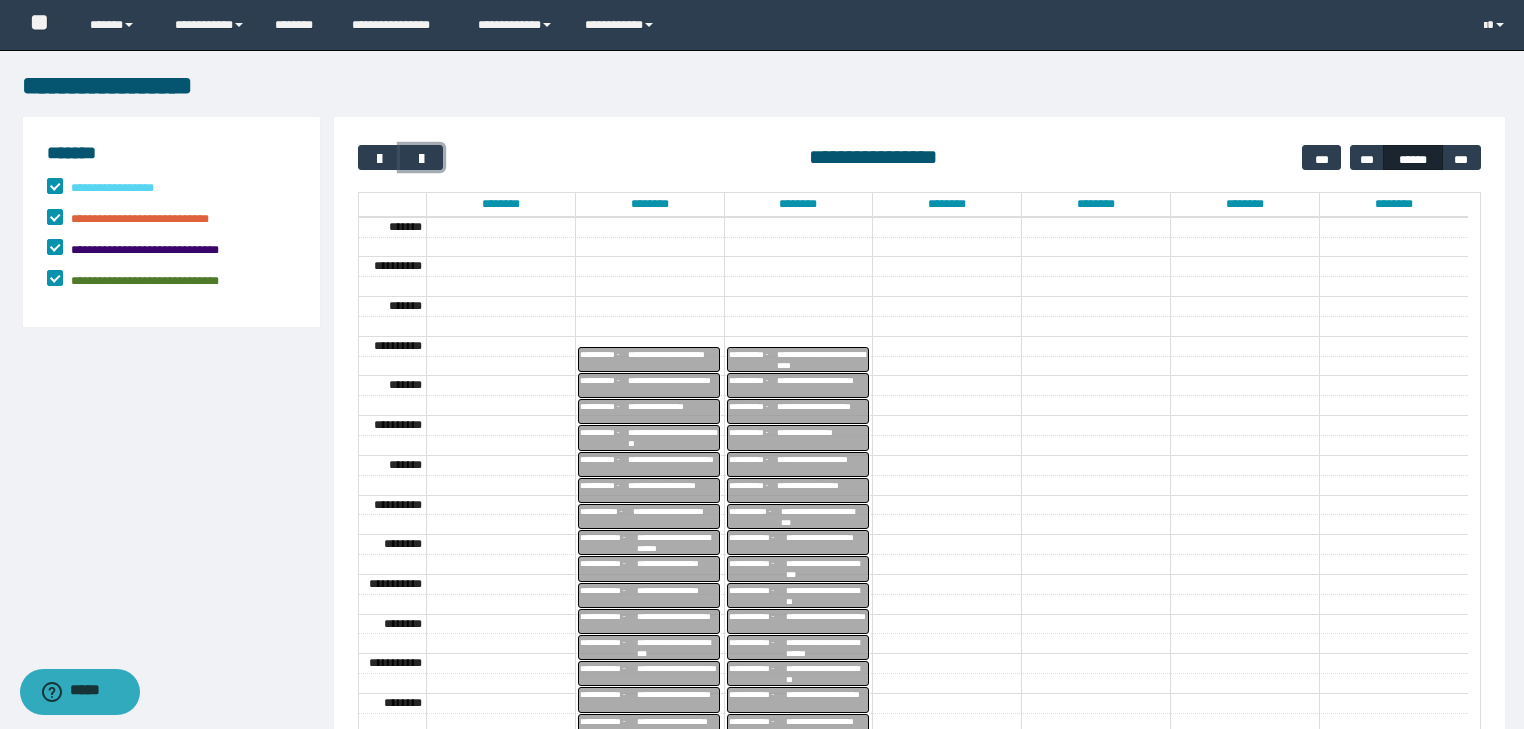 scroll, scrollTop: 449, scrollLeft: 0, axis: vertical 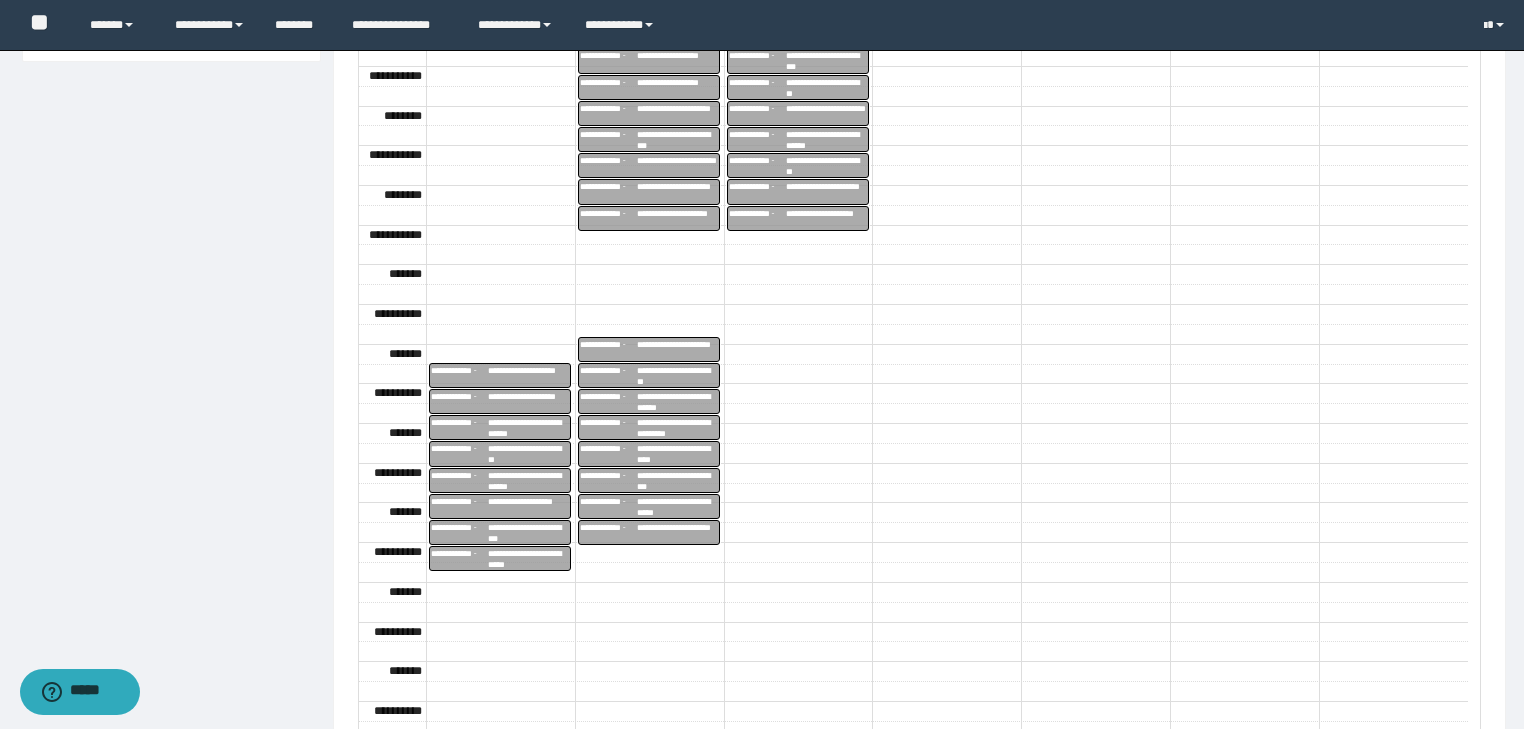 click on "**********" at bounding box center [677, 533] 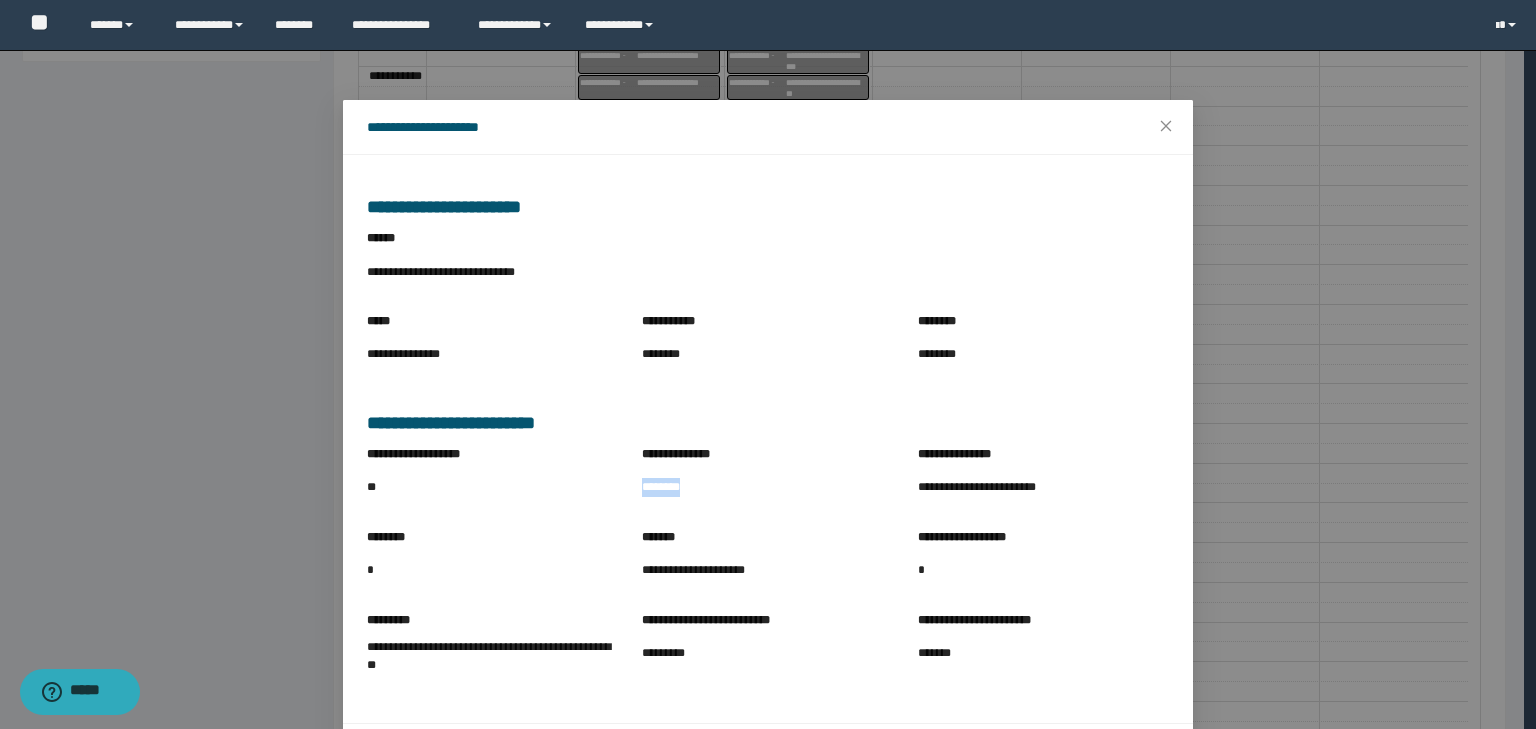 drag, startPoint x: 640, startPoint y: 487, endPoint x: 744, endPoint y: 504, distance: 105.380264 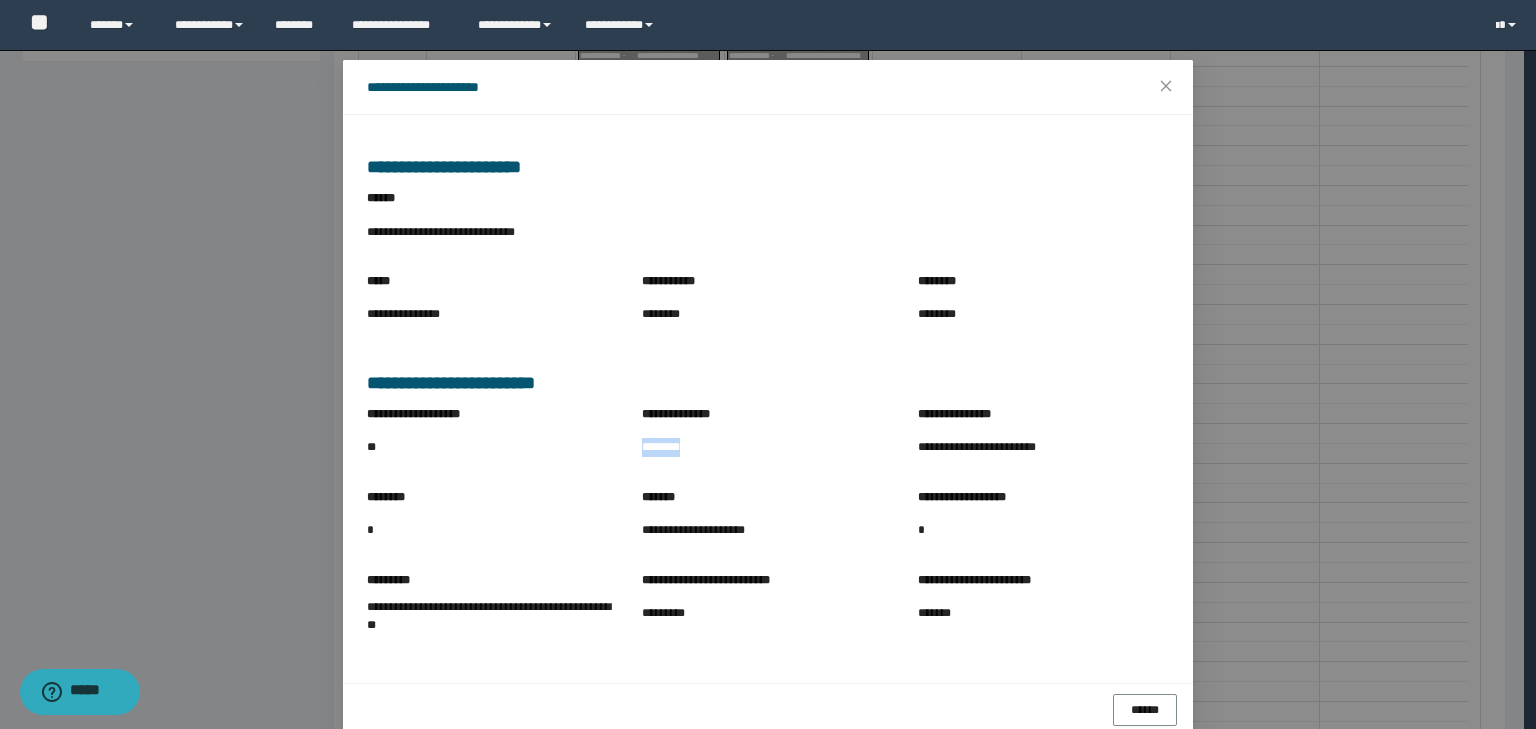 scroll, scrollTop: 71, scrollLeft: 0, axis: vertical 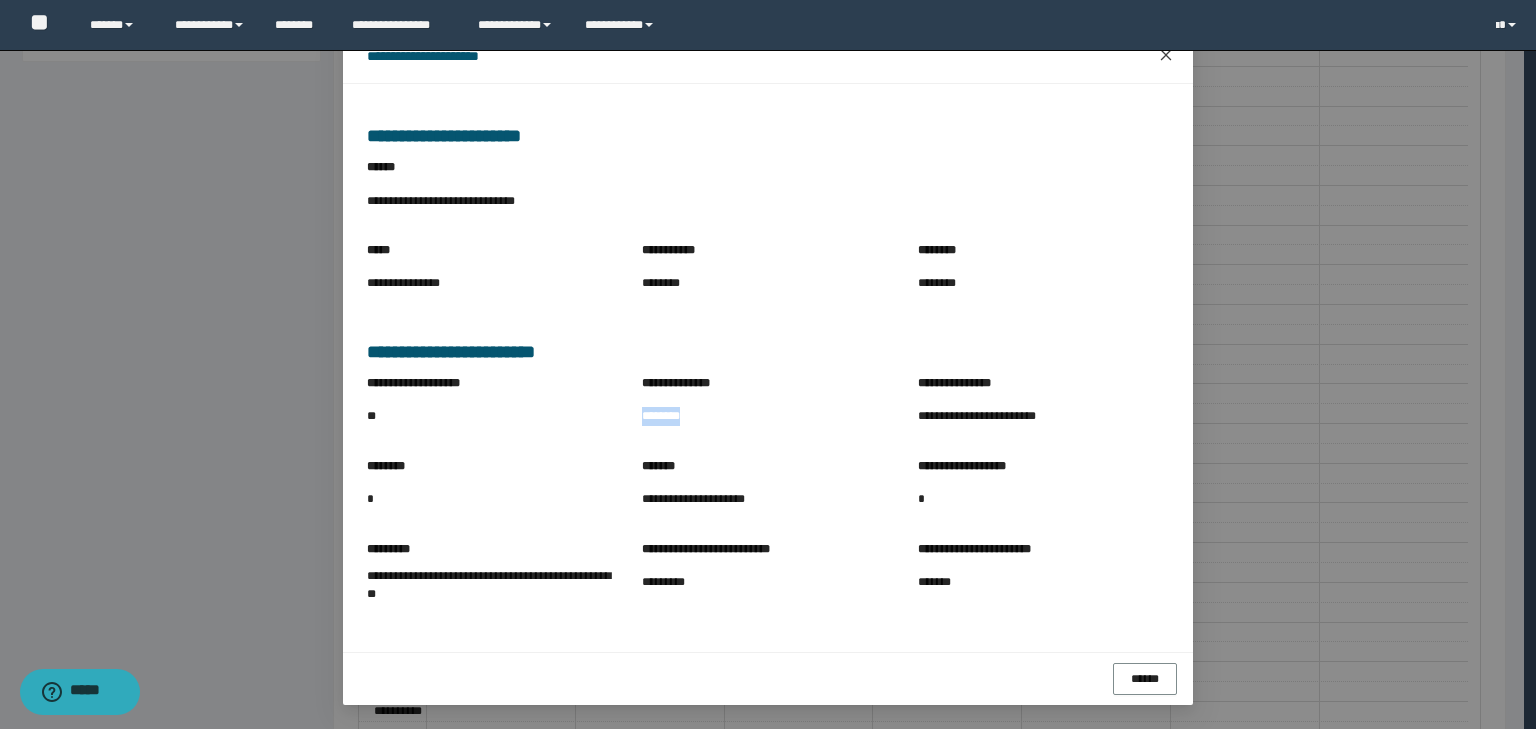 click 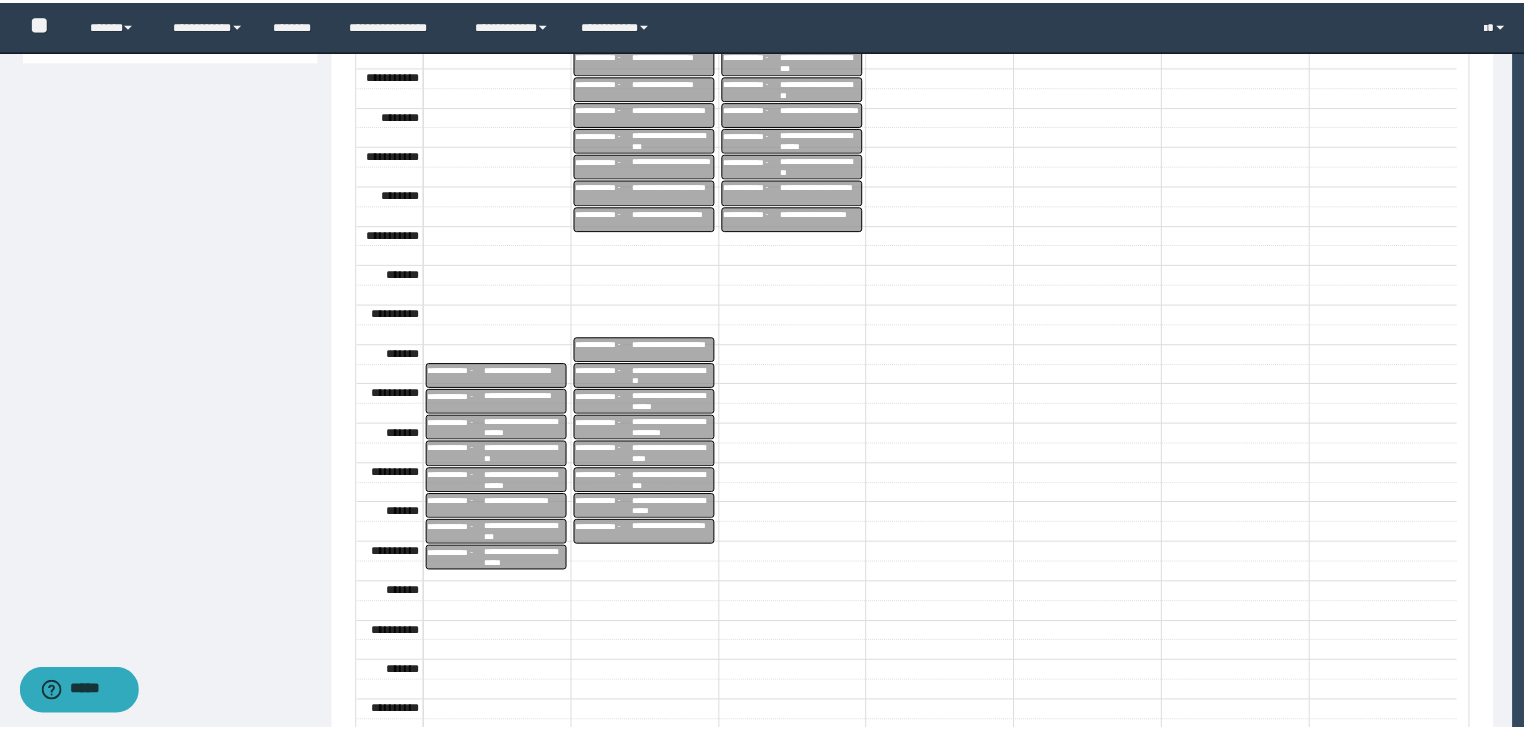 scroll, scrollTop: 0, scrollLeft: 0, axis: both 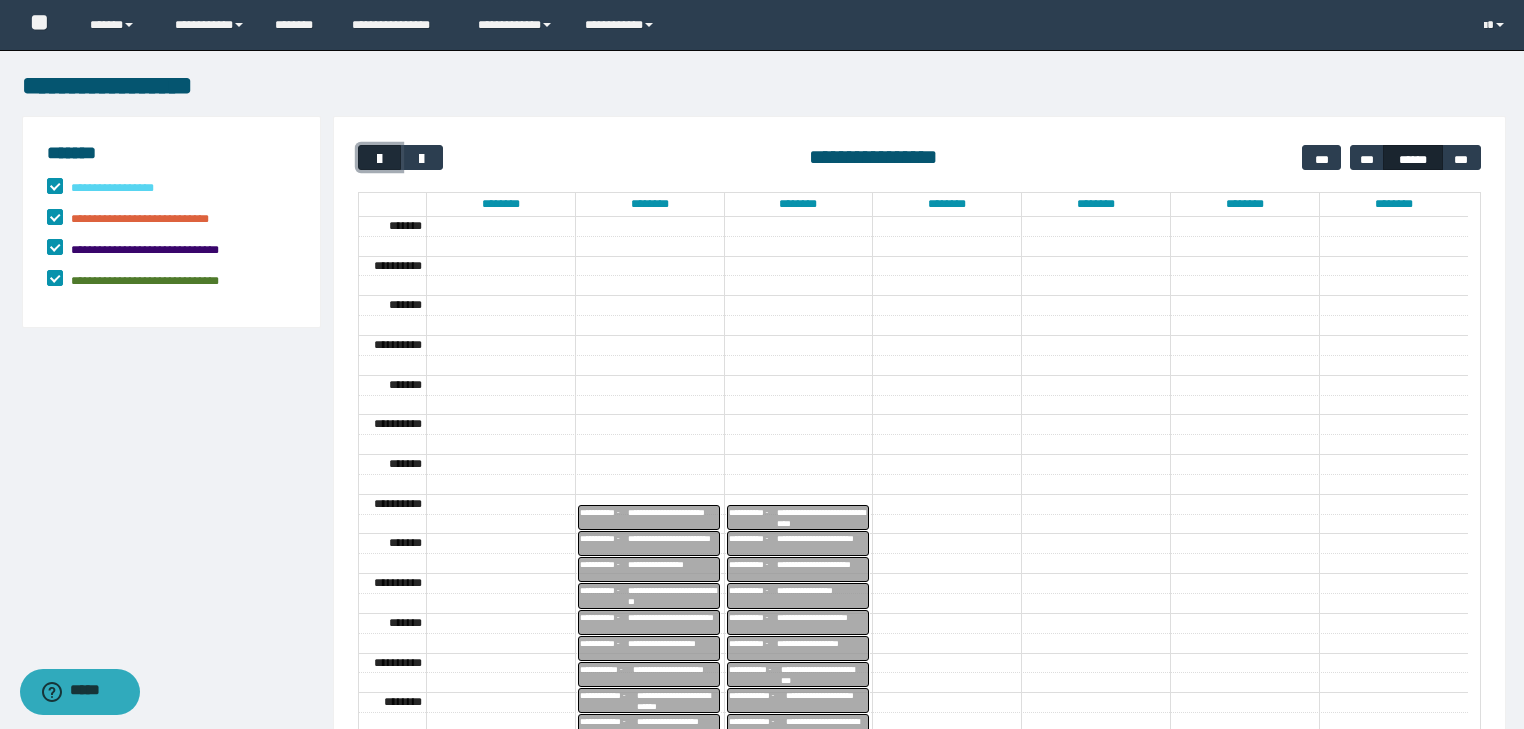 click at bounding box center (380, 159) 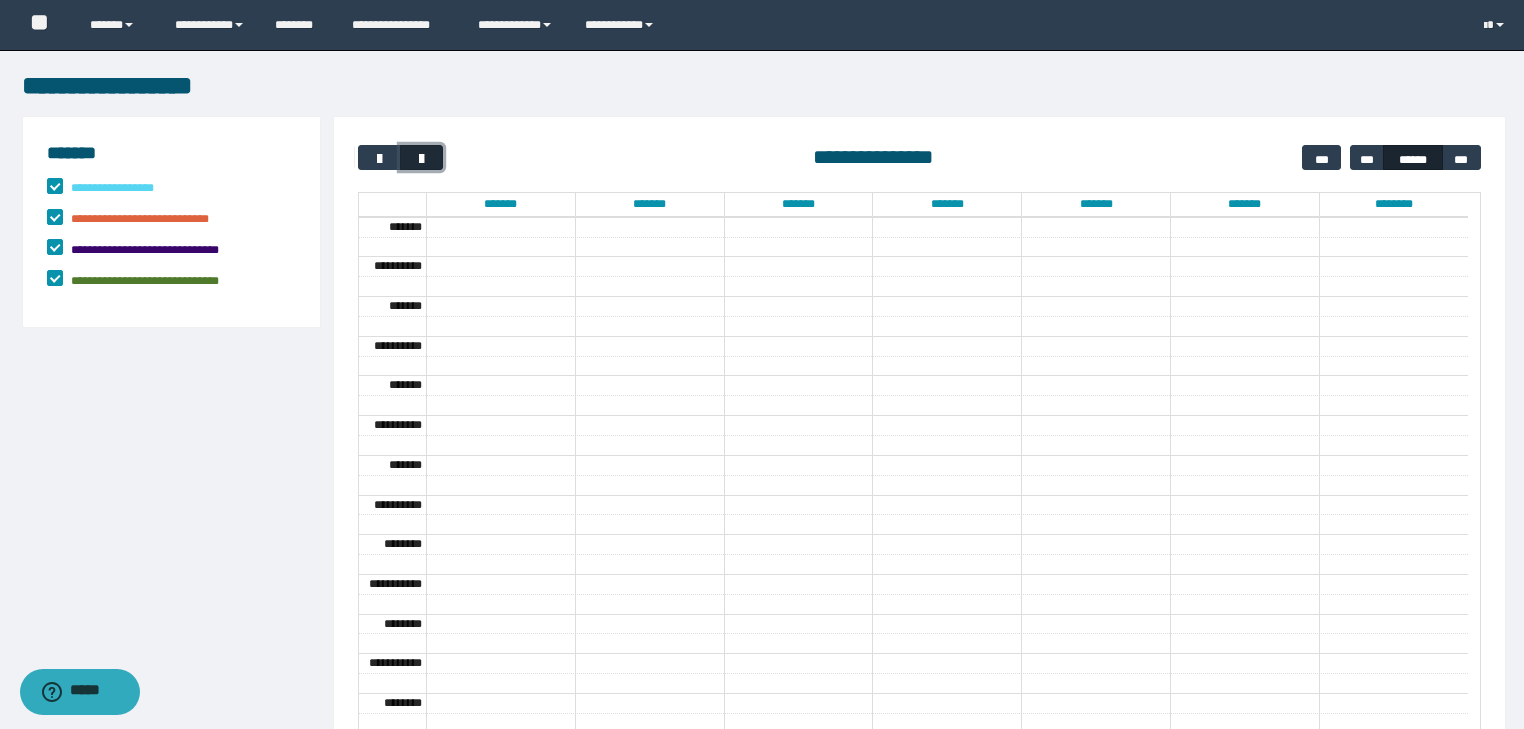 click at bounding box center (422, 159) 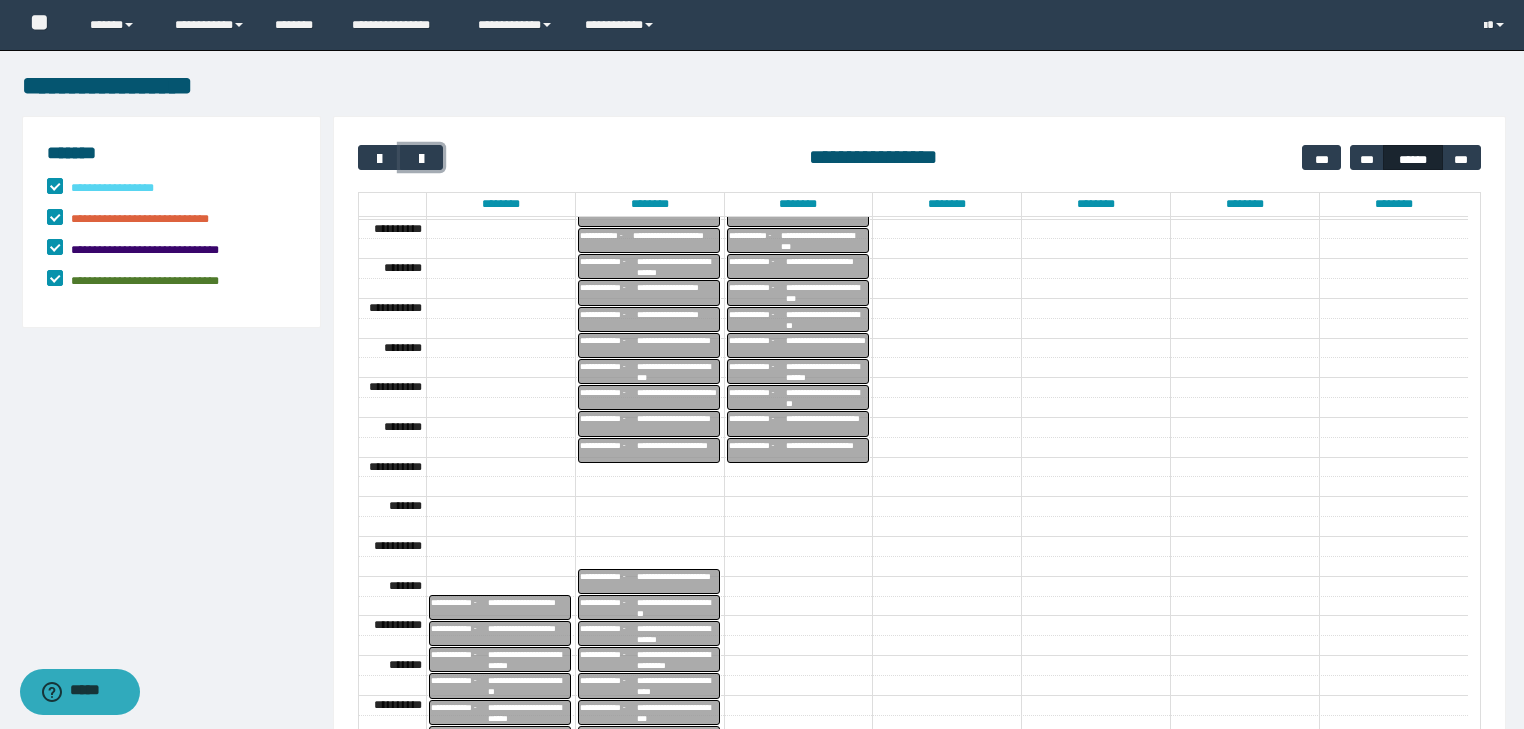 scroll, scrollTop: 449, scrollLeft: 0, axis: vertical 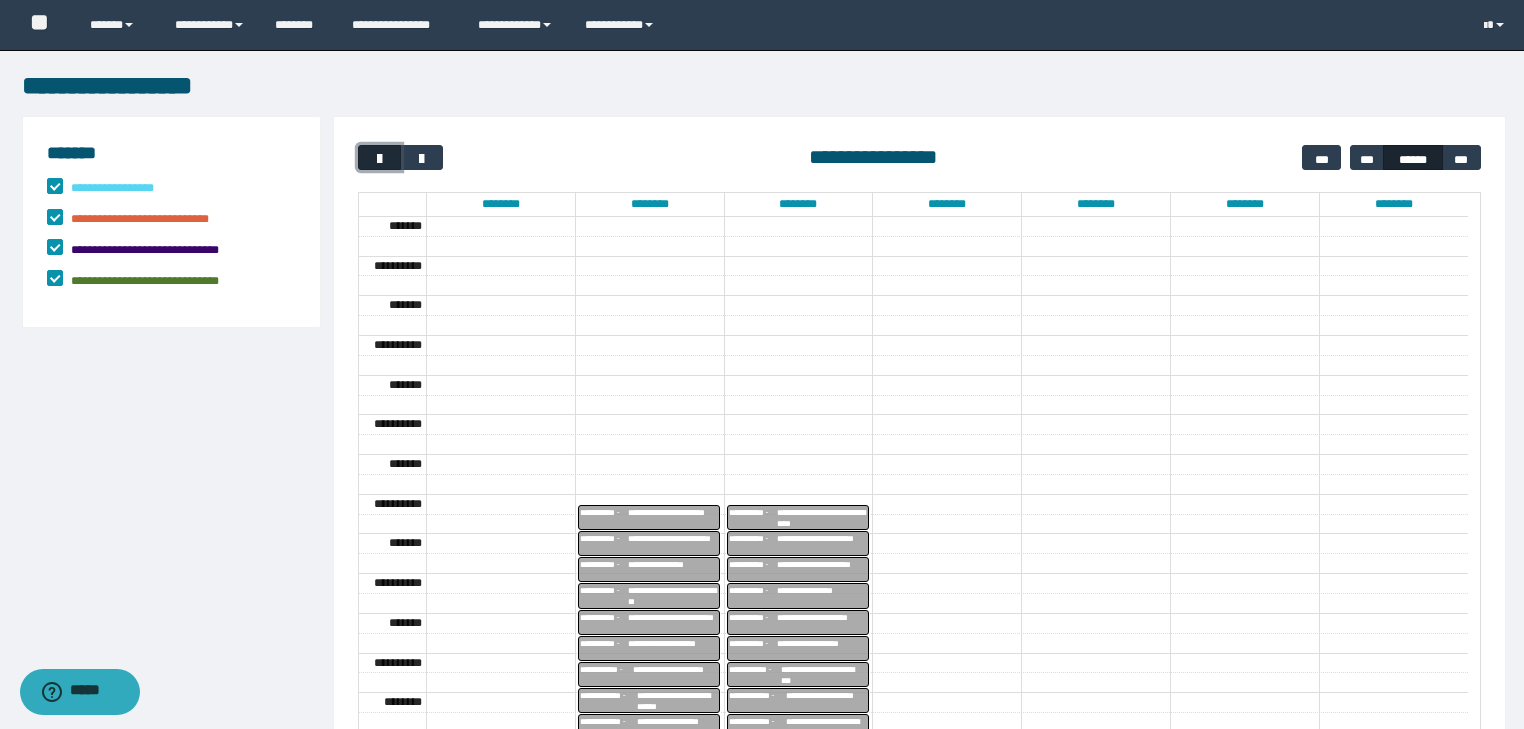 click at bounding box center (380, 159) 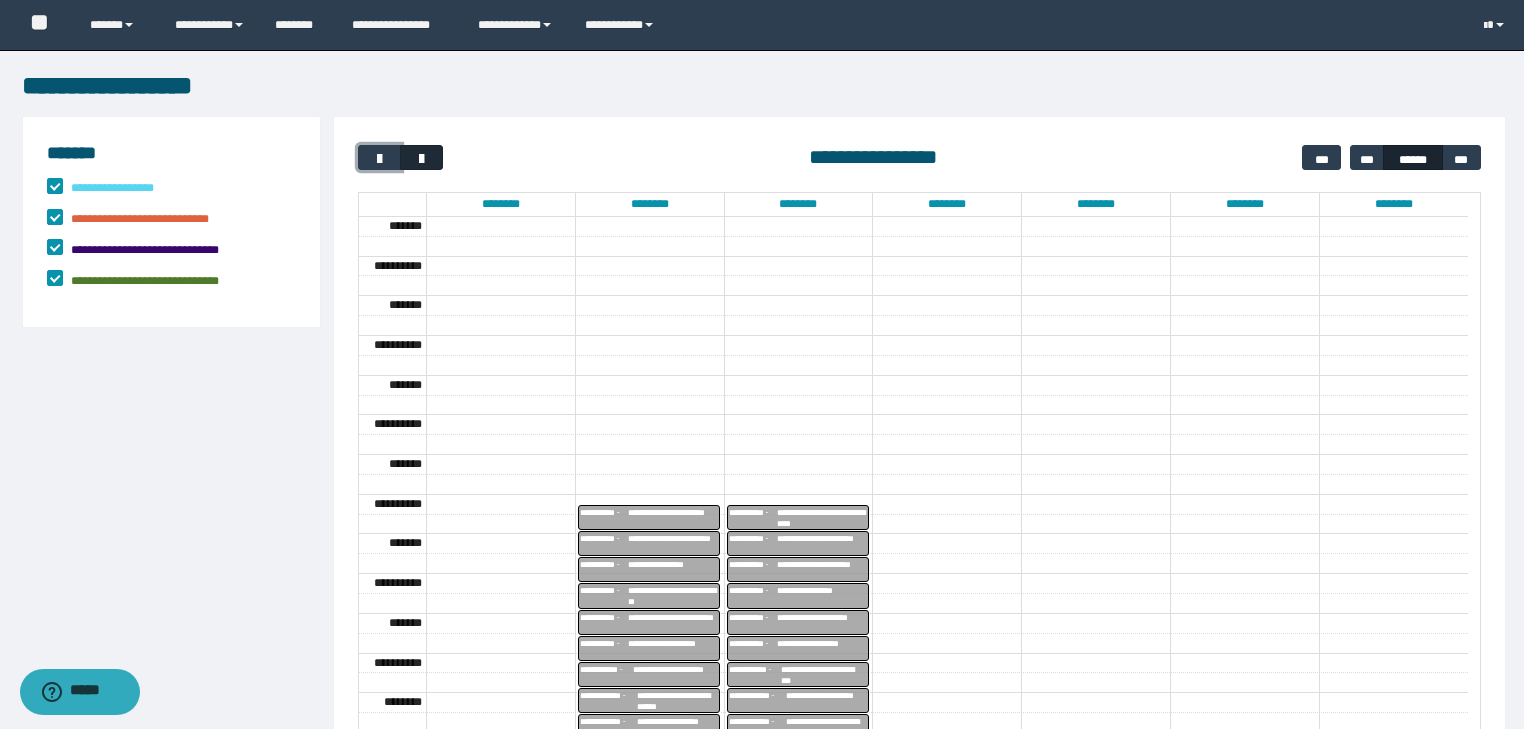 scroll, scrollTop: 158, scrollLeft: 0, axis: vertical 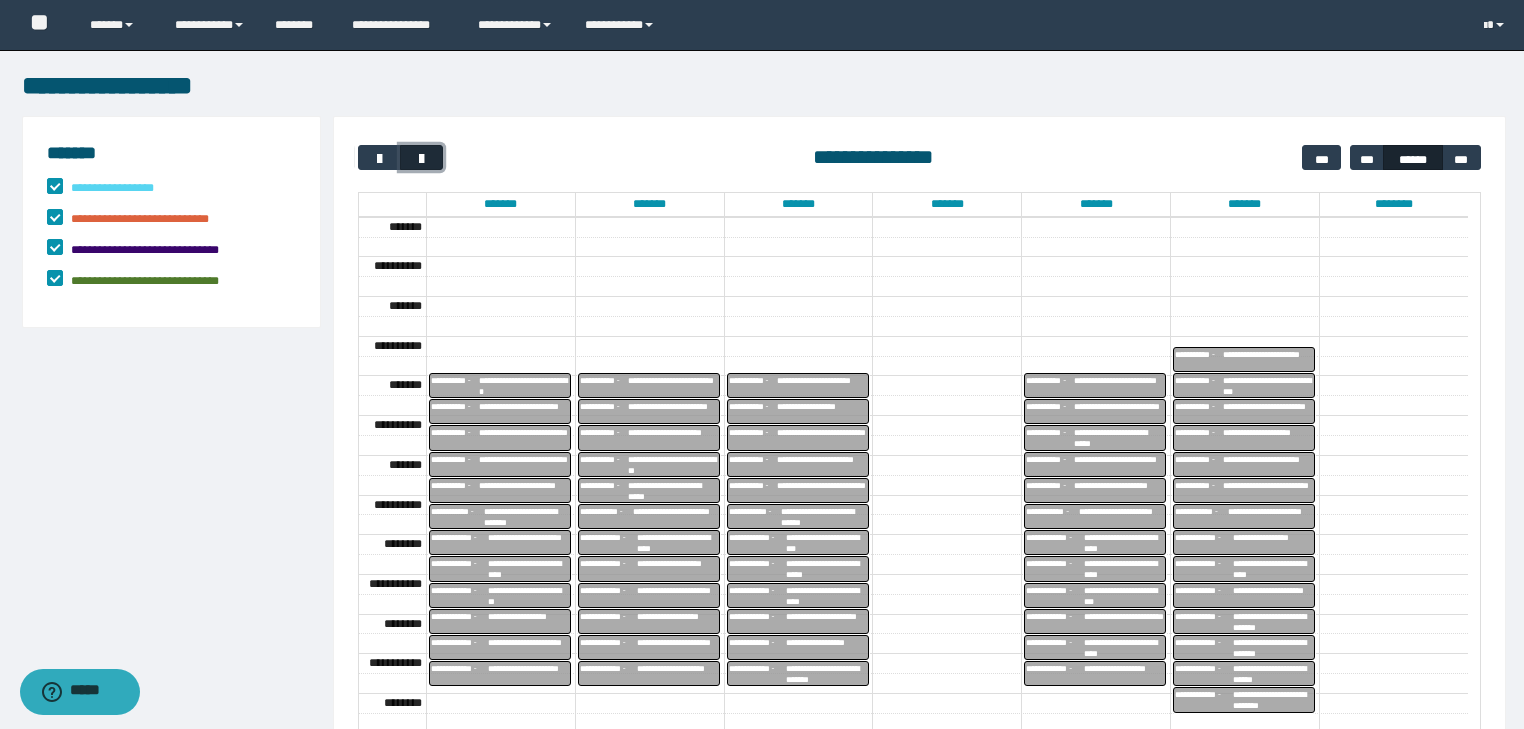 click at bounding box center (422, 159) 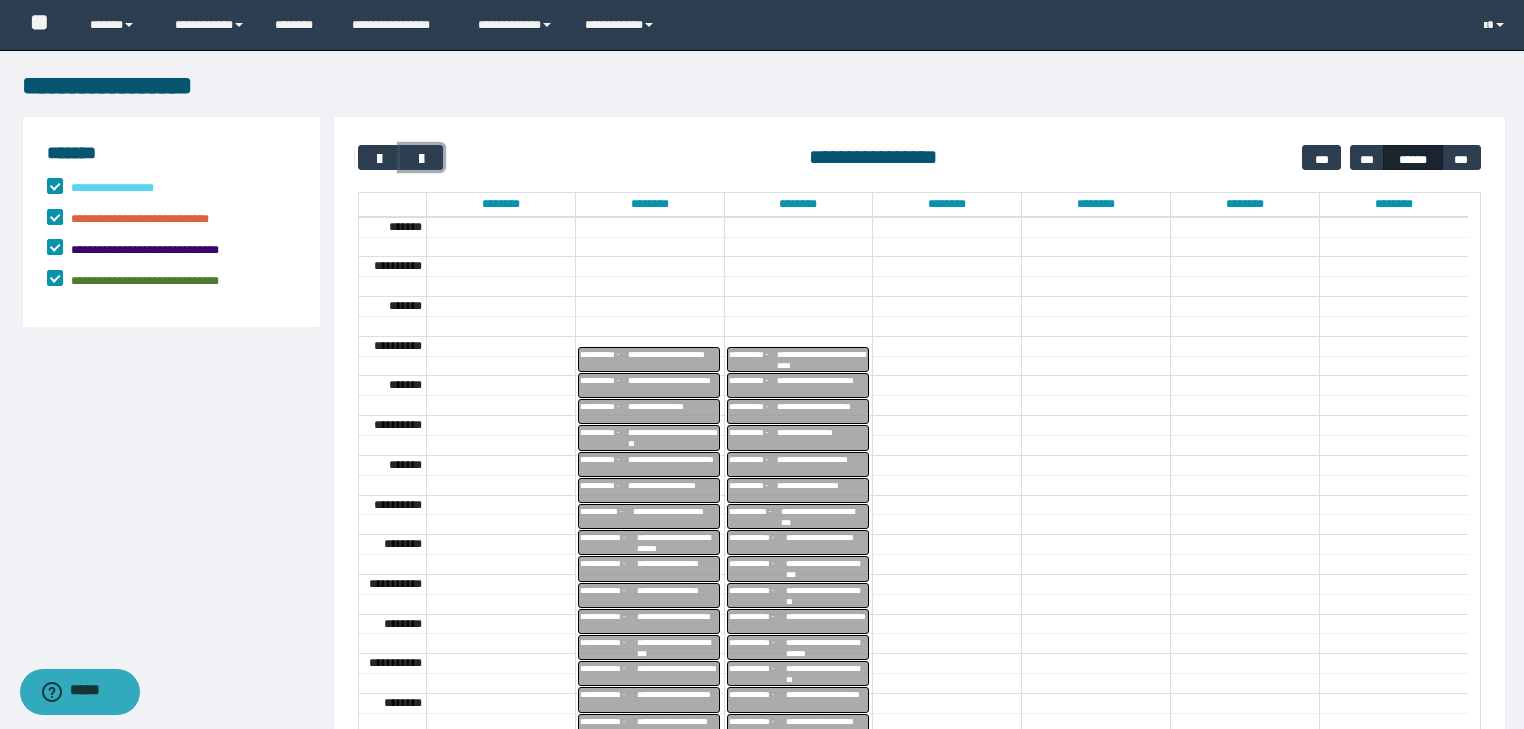 scroll, scrollTop: 449, scrollLeft: 0, axis: vertical 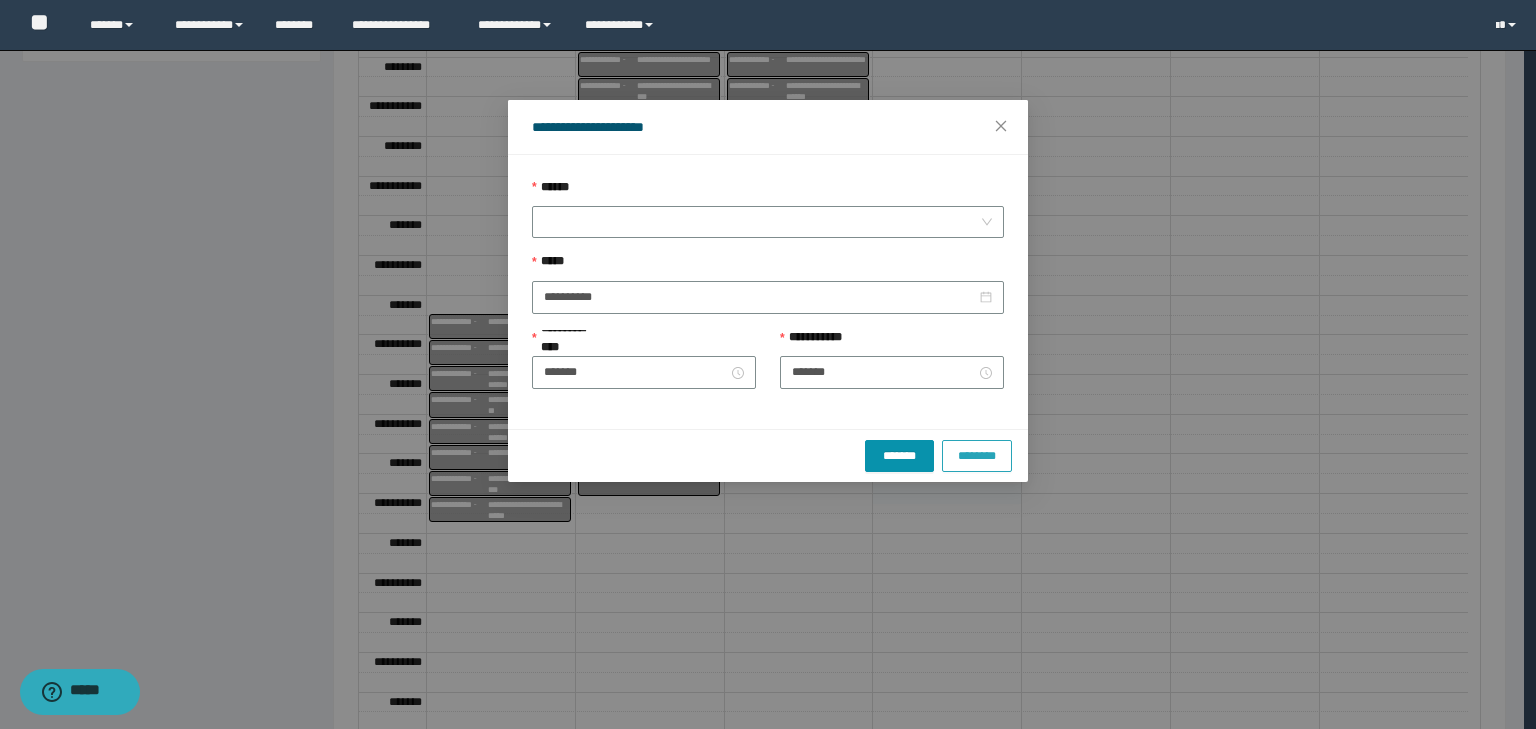 click on "********" at bounding box center [977, 456] 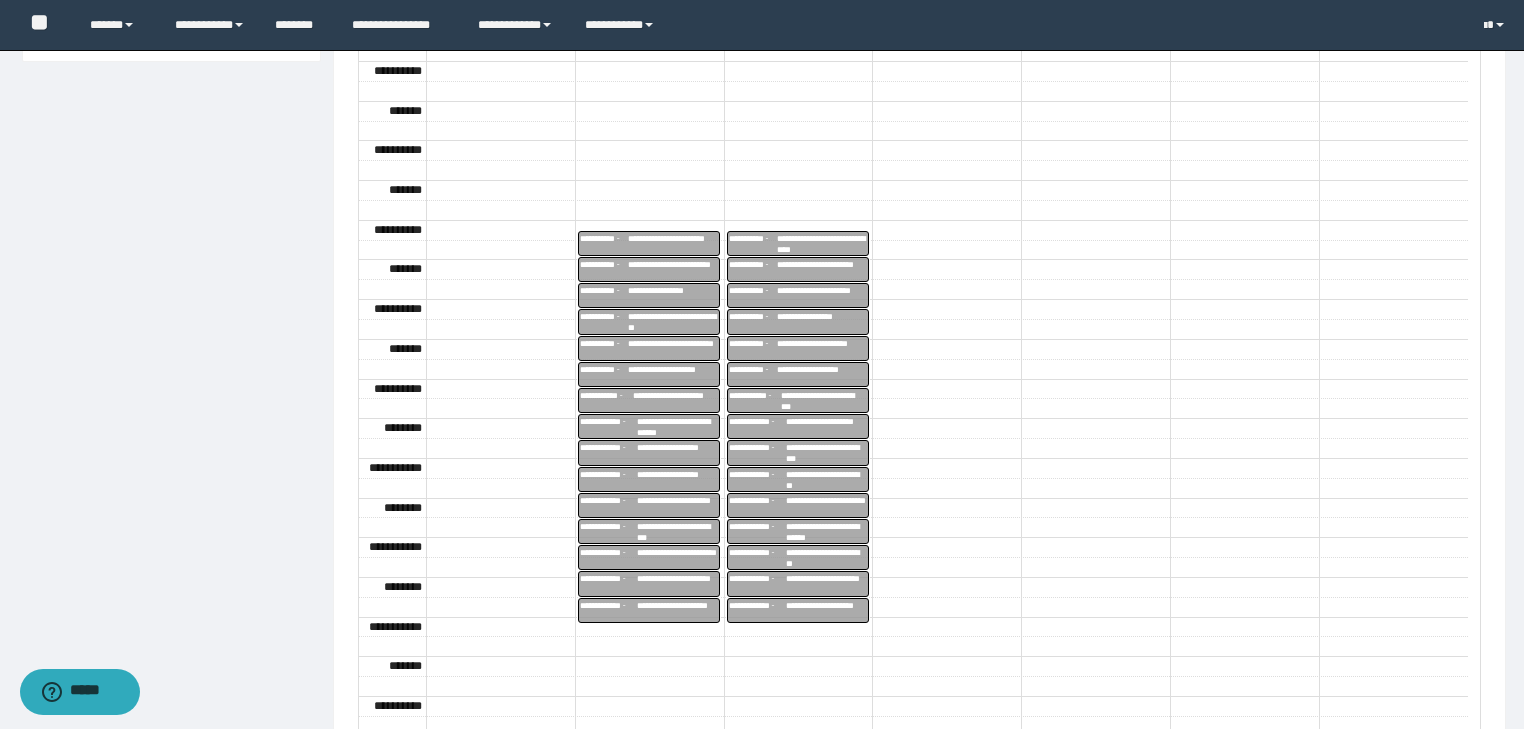 scroll, scrollTop: 0, scrollLeft: 0, axis: both 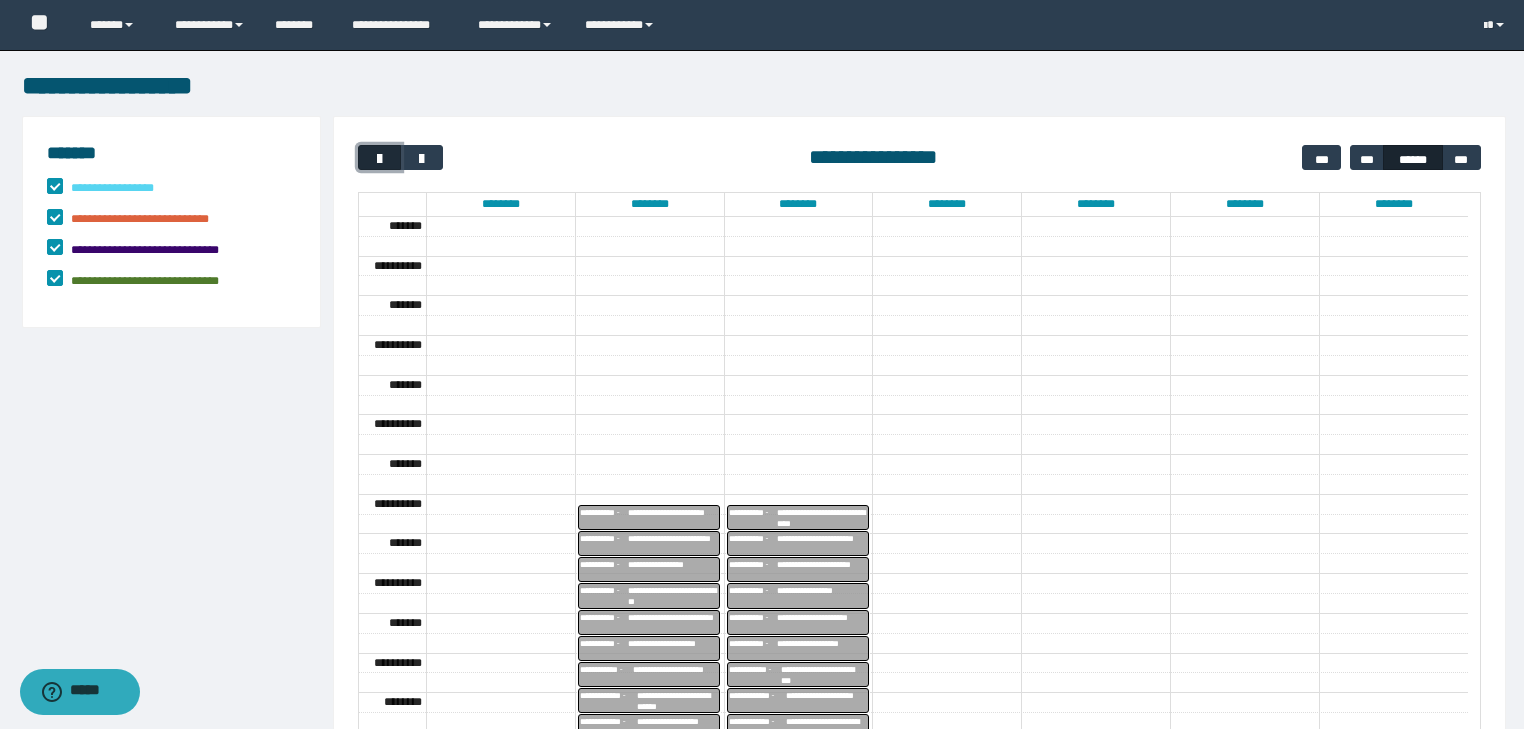 click at bounding box center (380, 159) 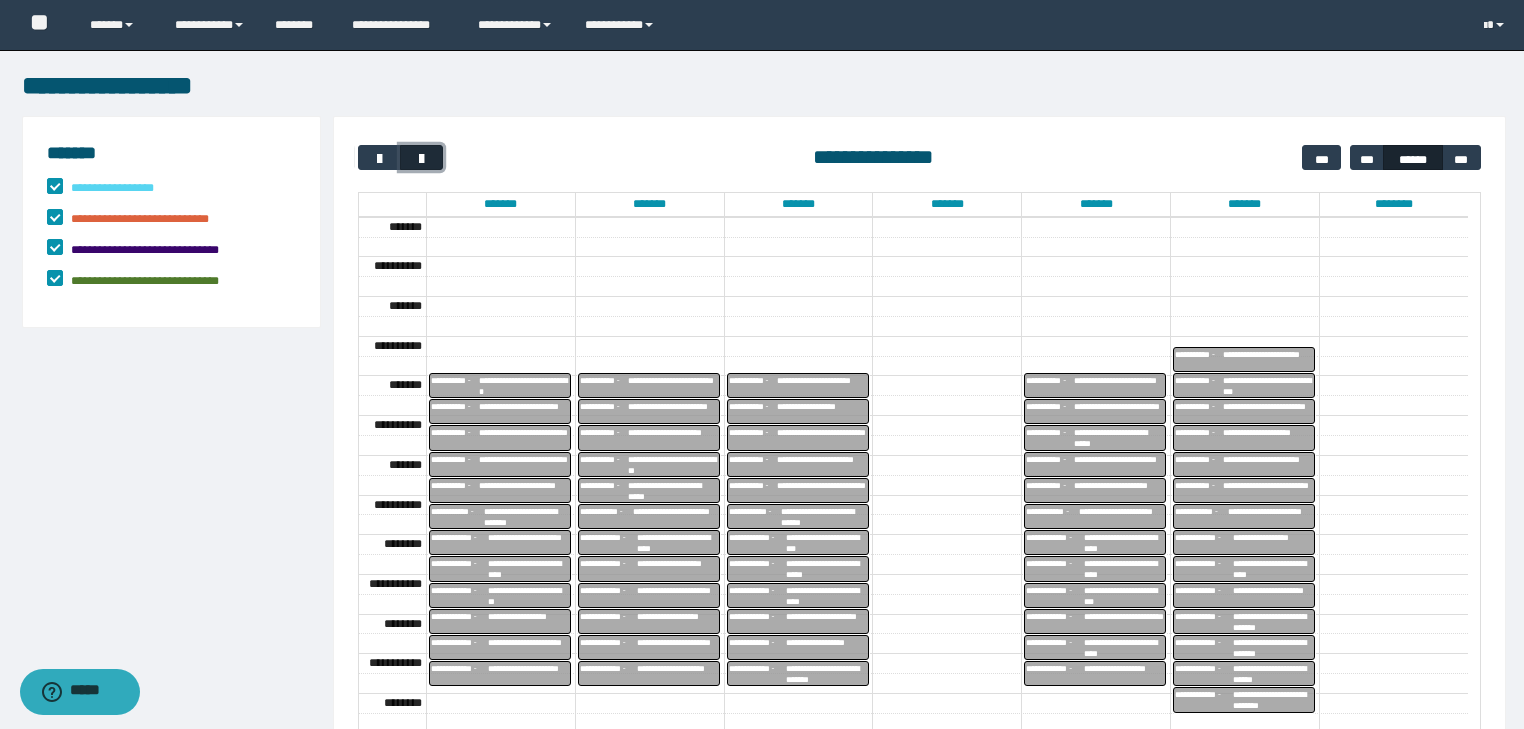 click at bounding box center (422, 159) 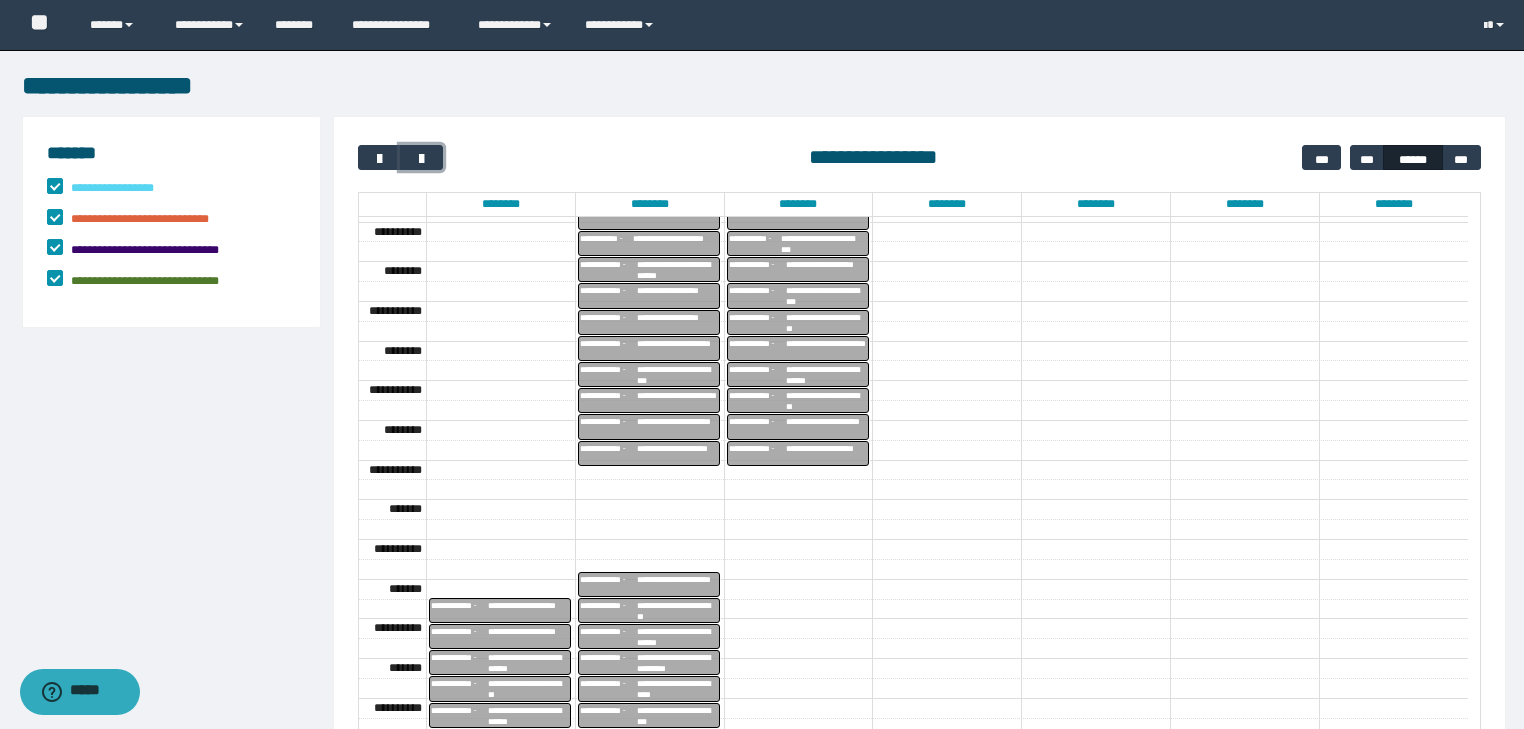 scroll, scrollTop: 449, scrollLeft: 0, axis: vertical 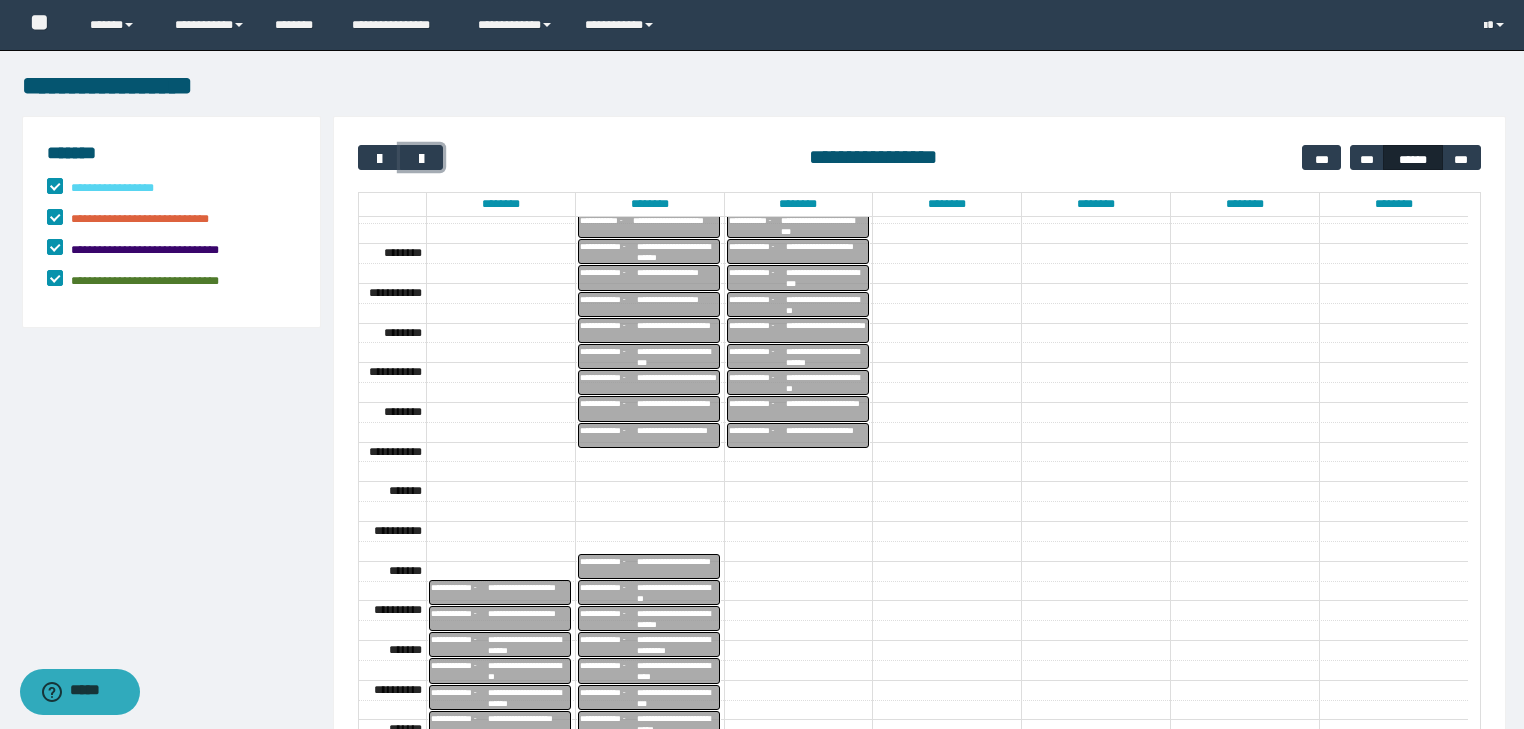 click on "**********" at bounding box center [528, 593] 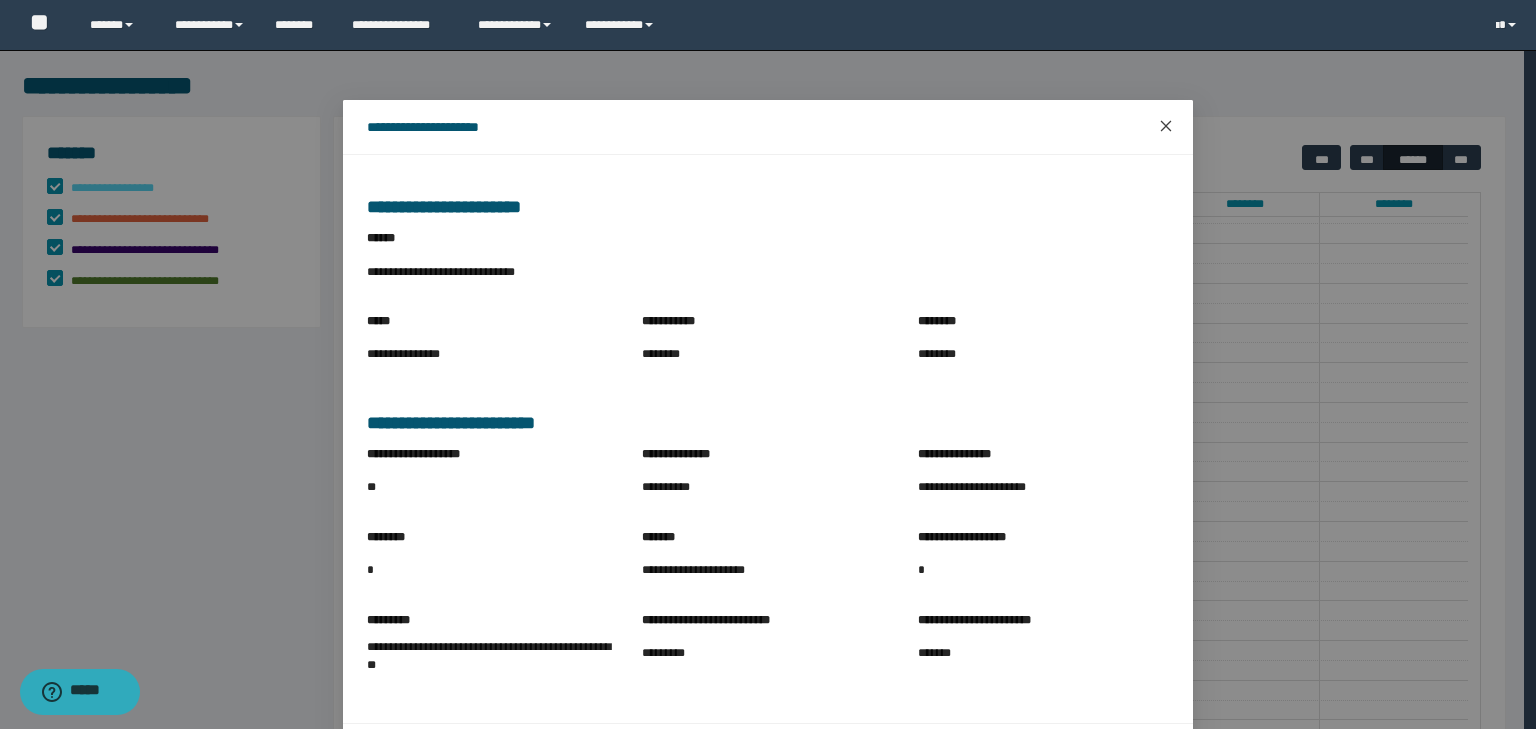 click 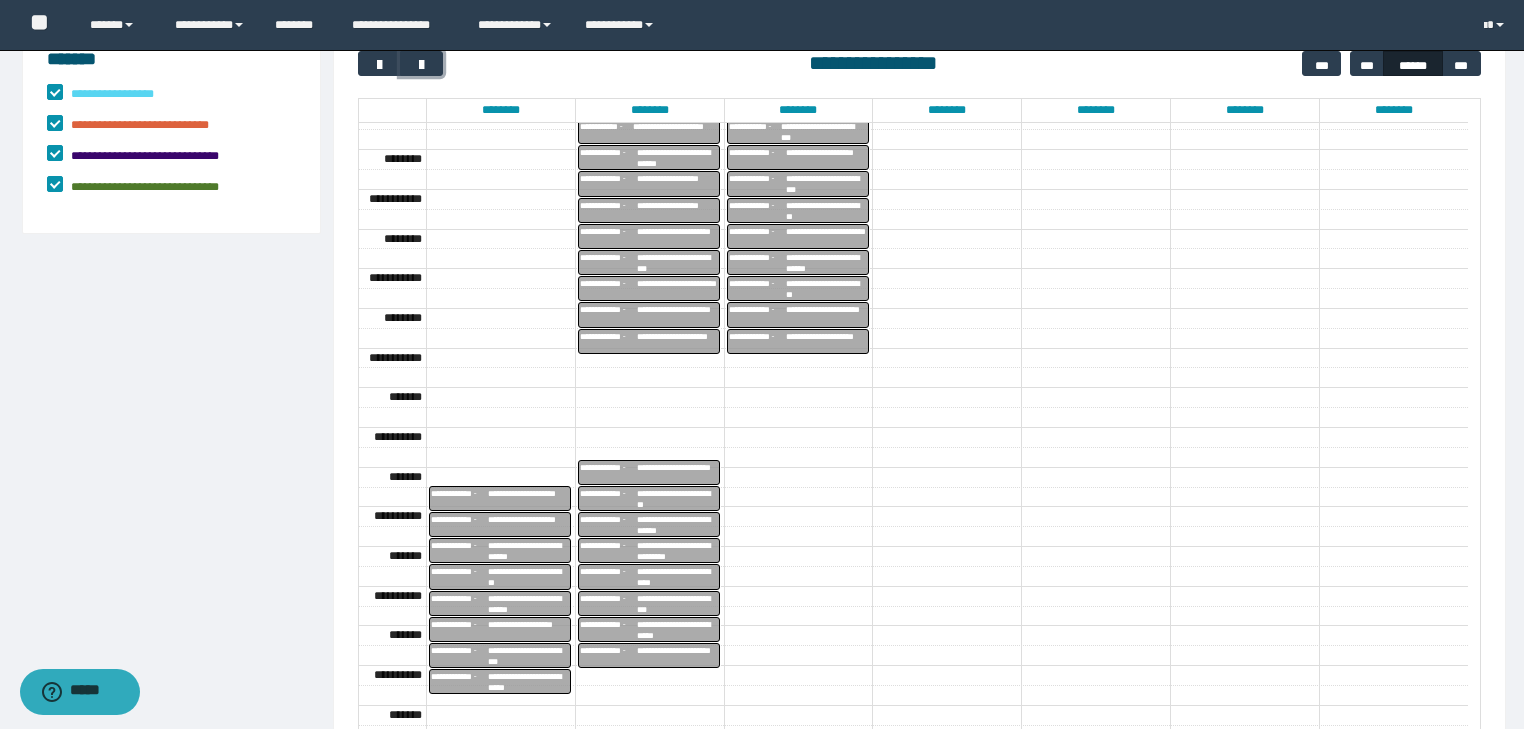 scroll, scrollTop: 133, scrollLeft: 0, axis: vertical 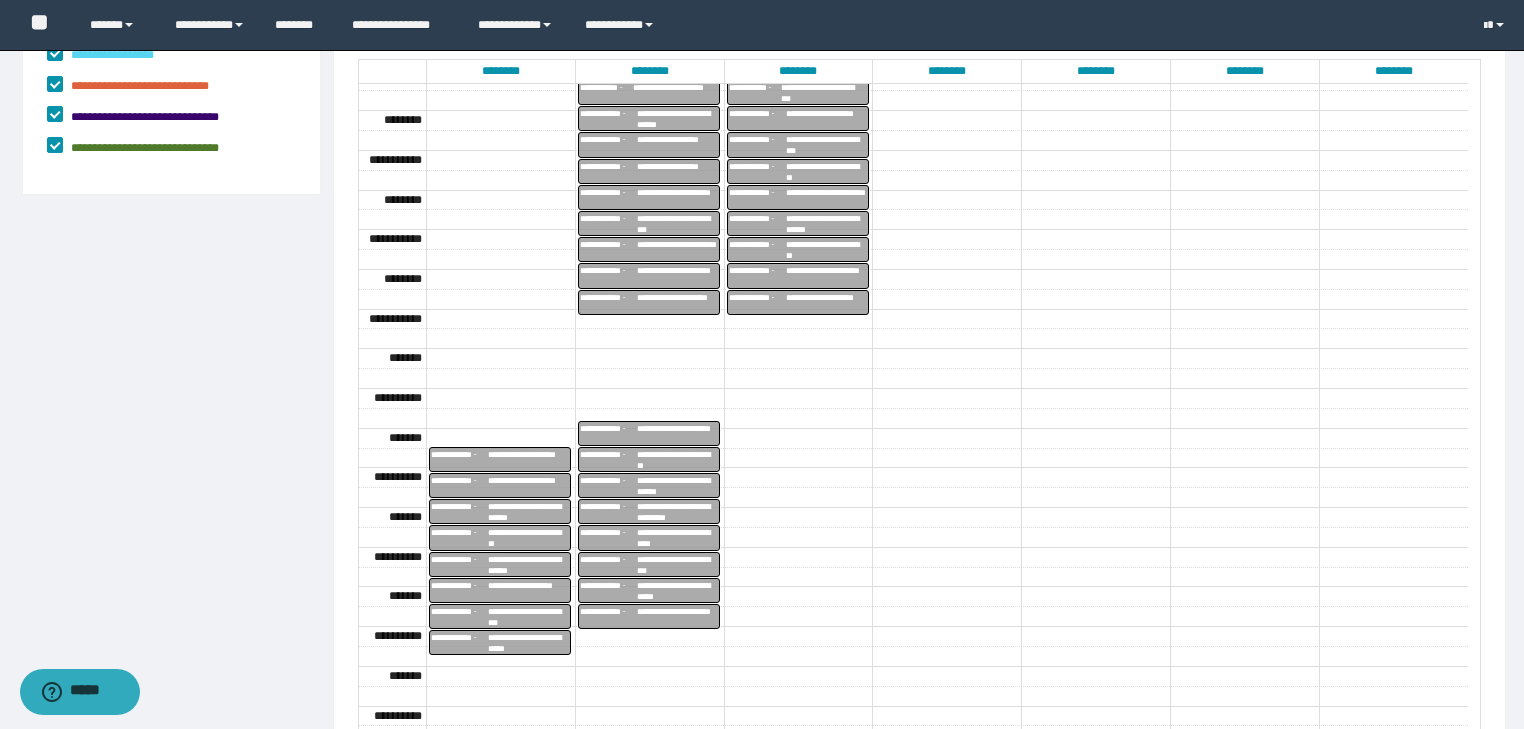 click on "**********" at bounding box center [528, 486] 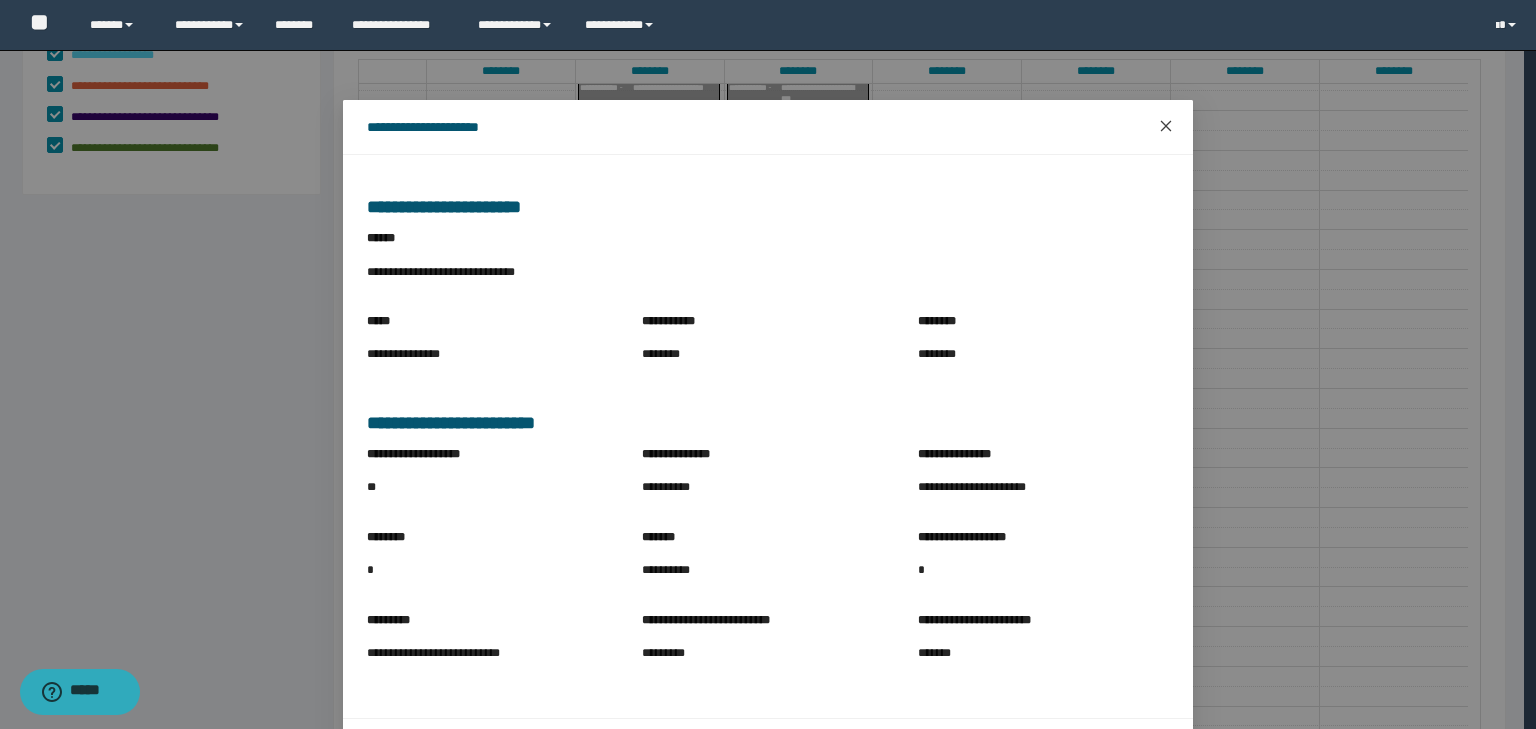 click 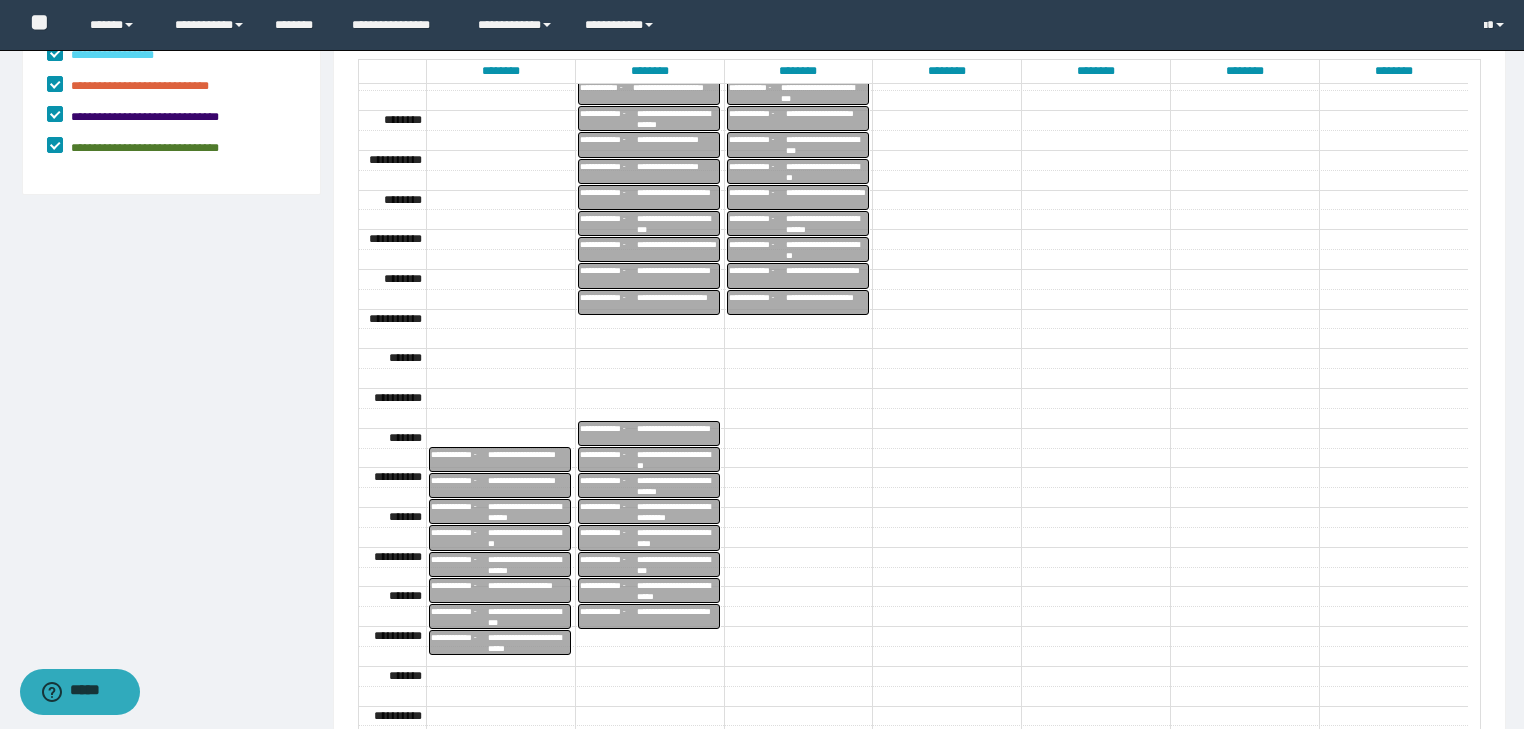 click on "**********" at bounding box center [528, 512] 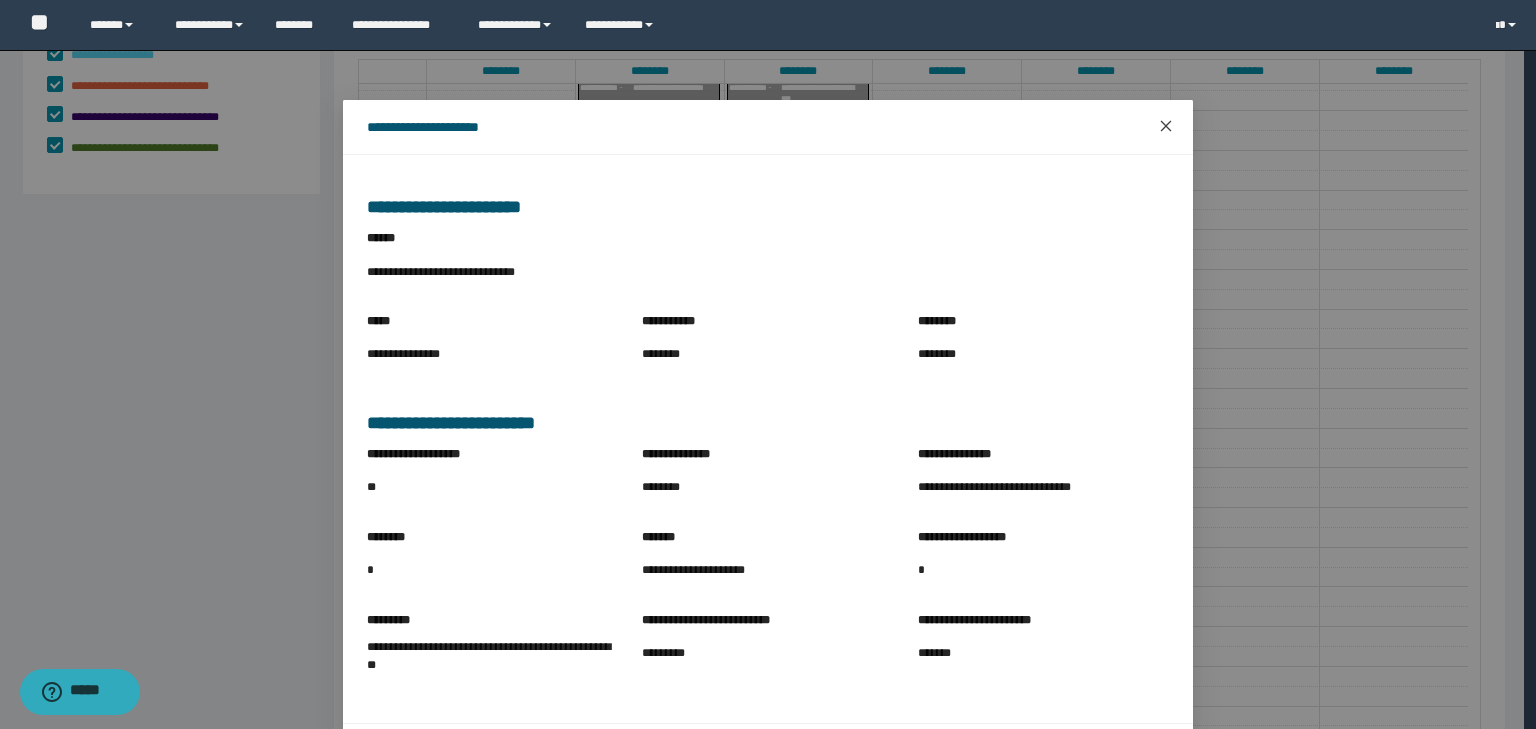 click at bounding box center (1166, 127) 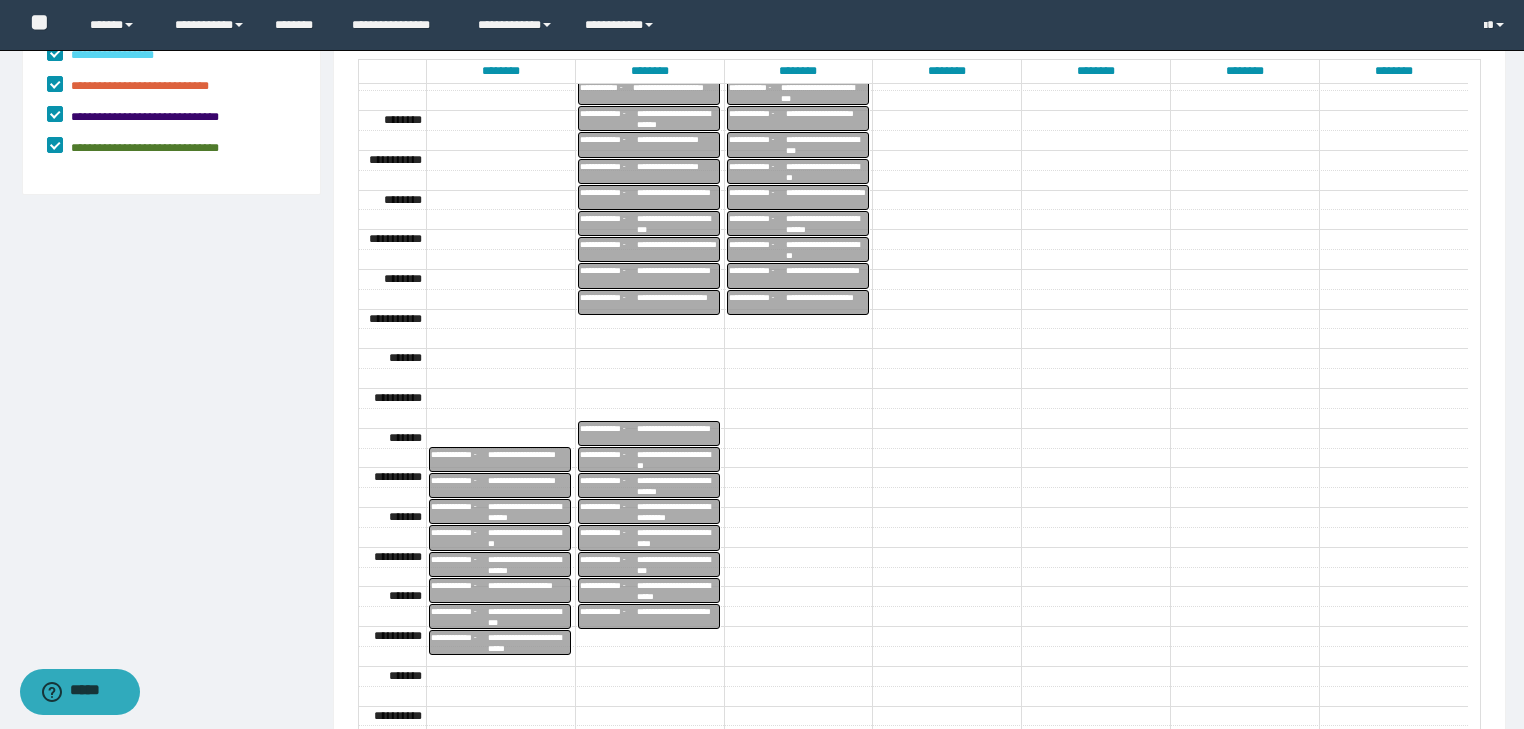 click on "**********" at bounding box center [460, 538] 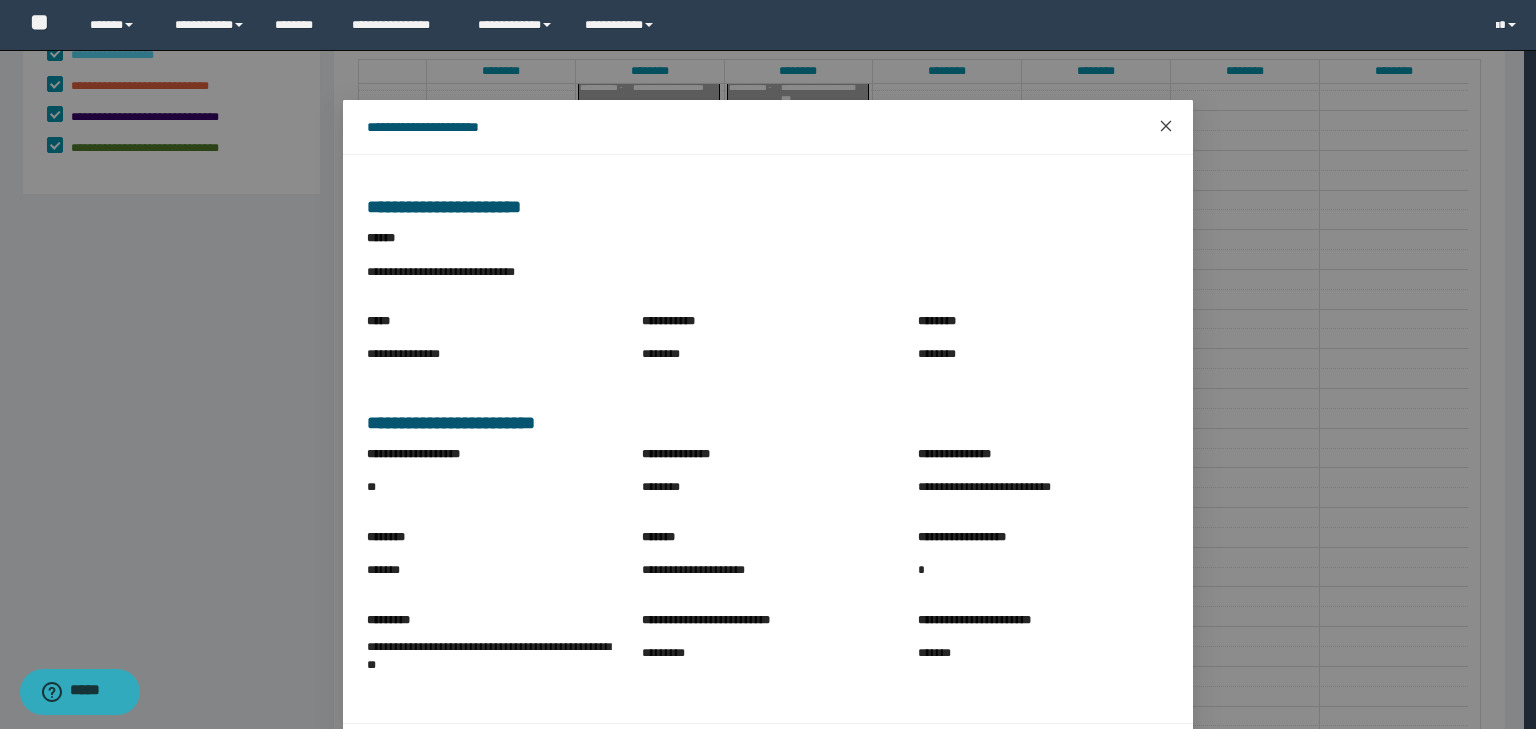 click at bounding box center [1166, 127] 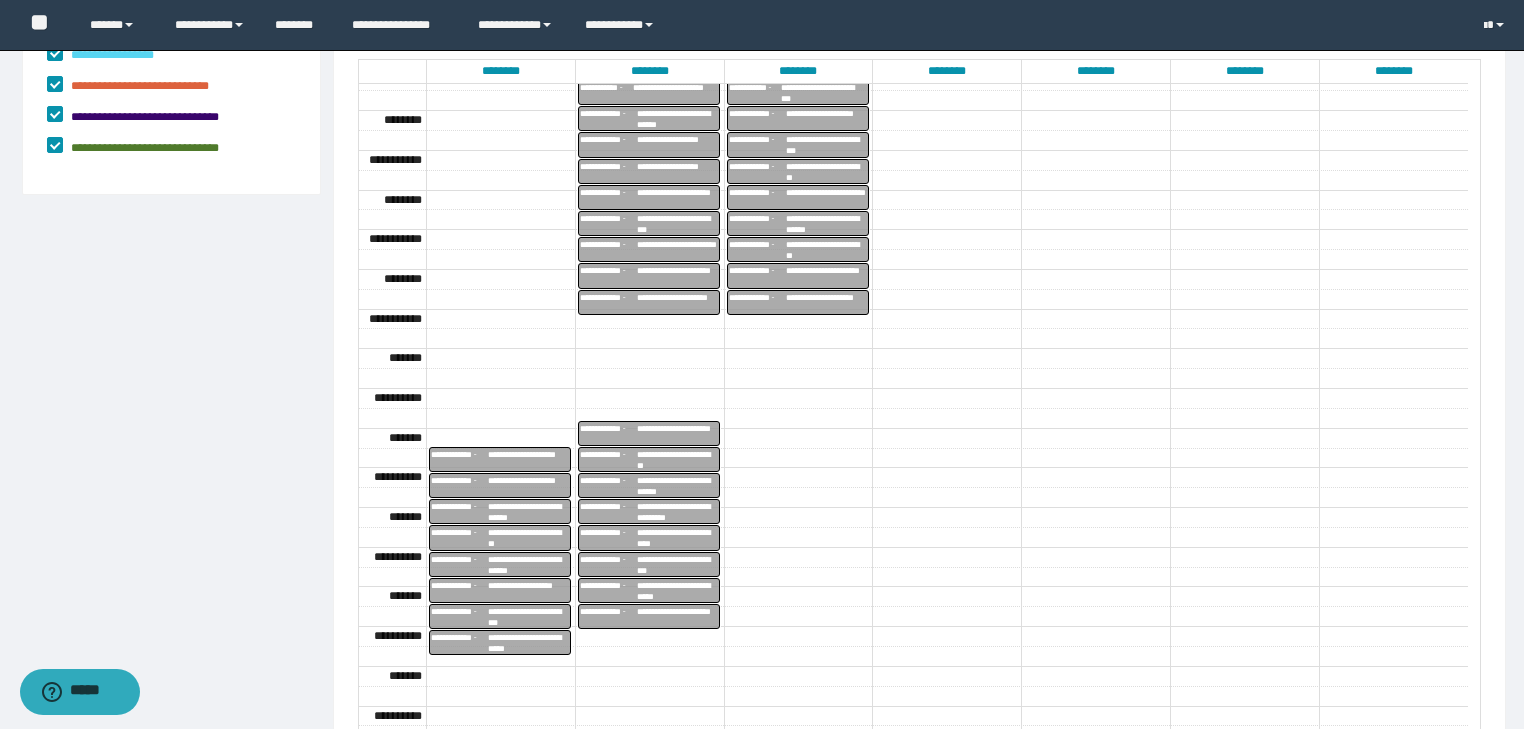 click on "**********" at bounding box center (528, 565) 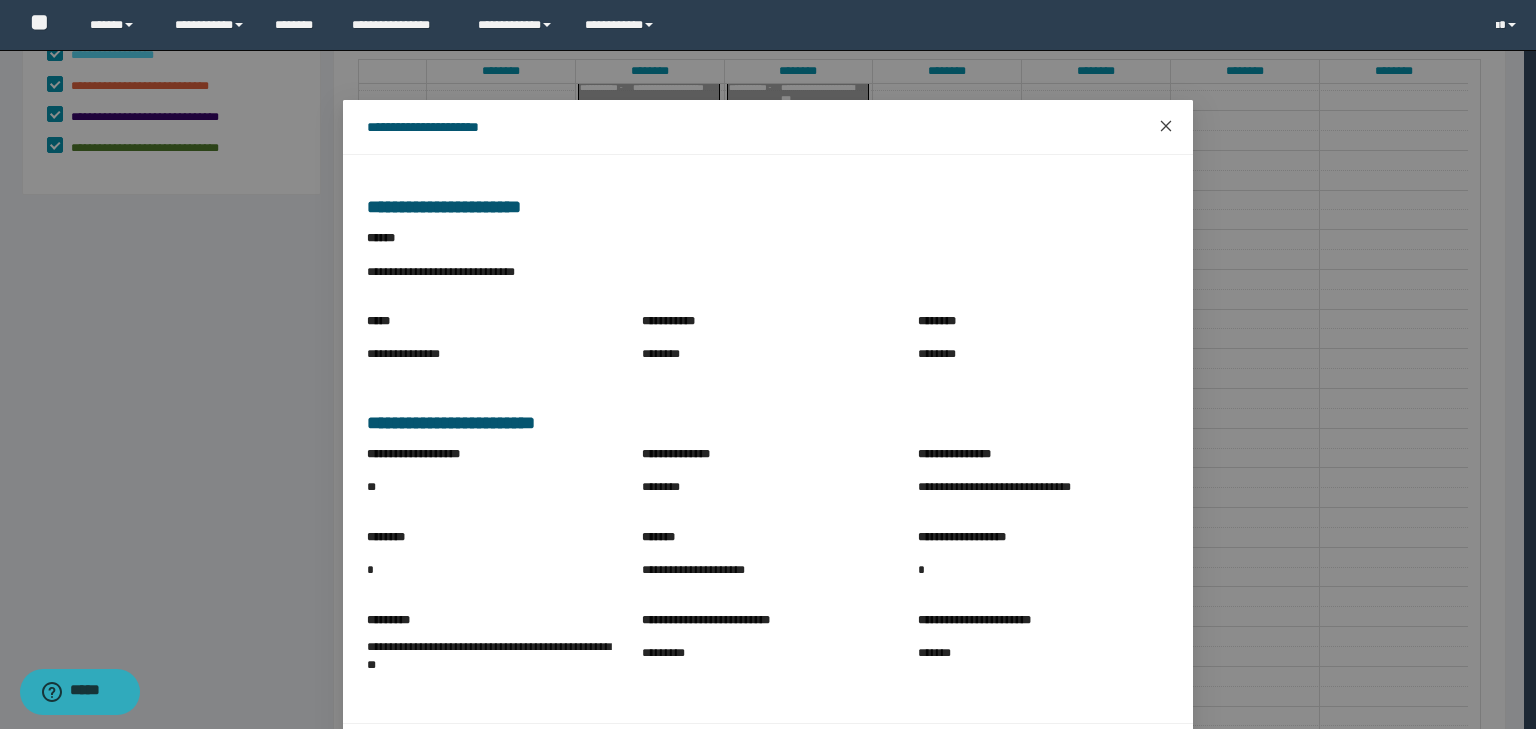 click at bounding box center [1166, 127] 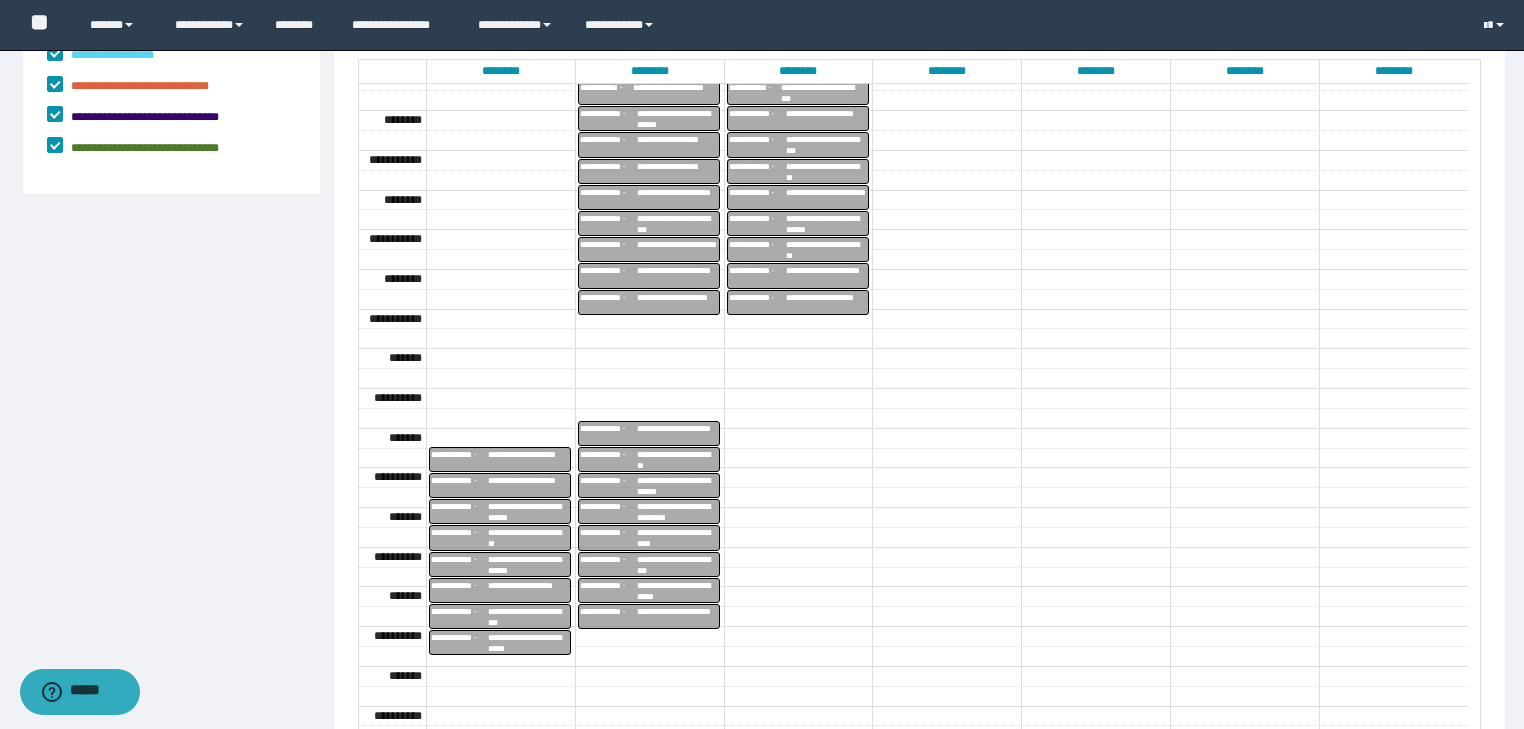 click on "**********" at bounding box center (528, 565) 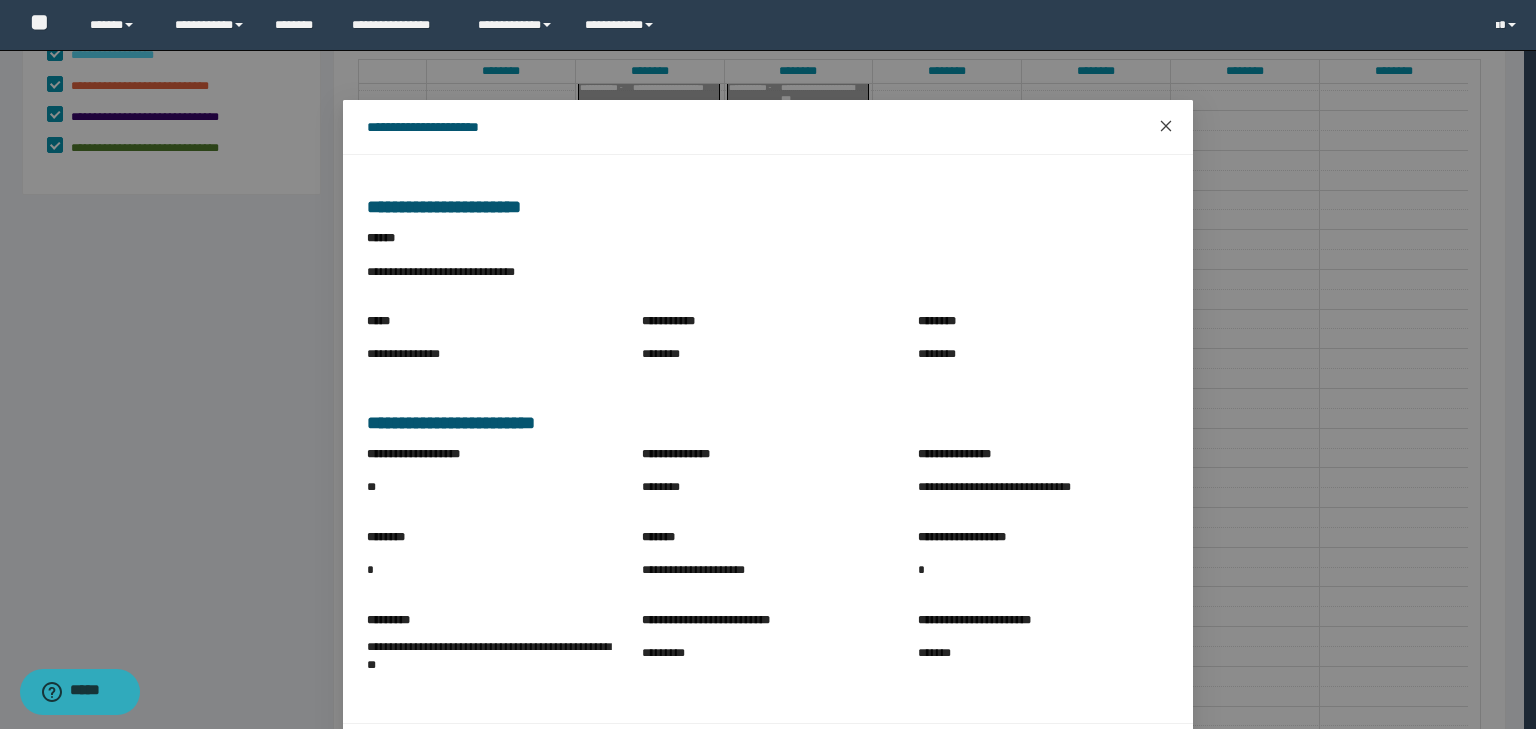 click at bounding box center (1166, 127) 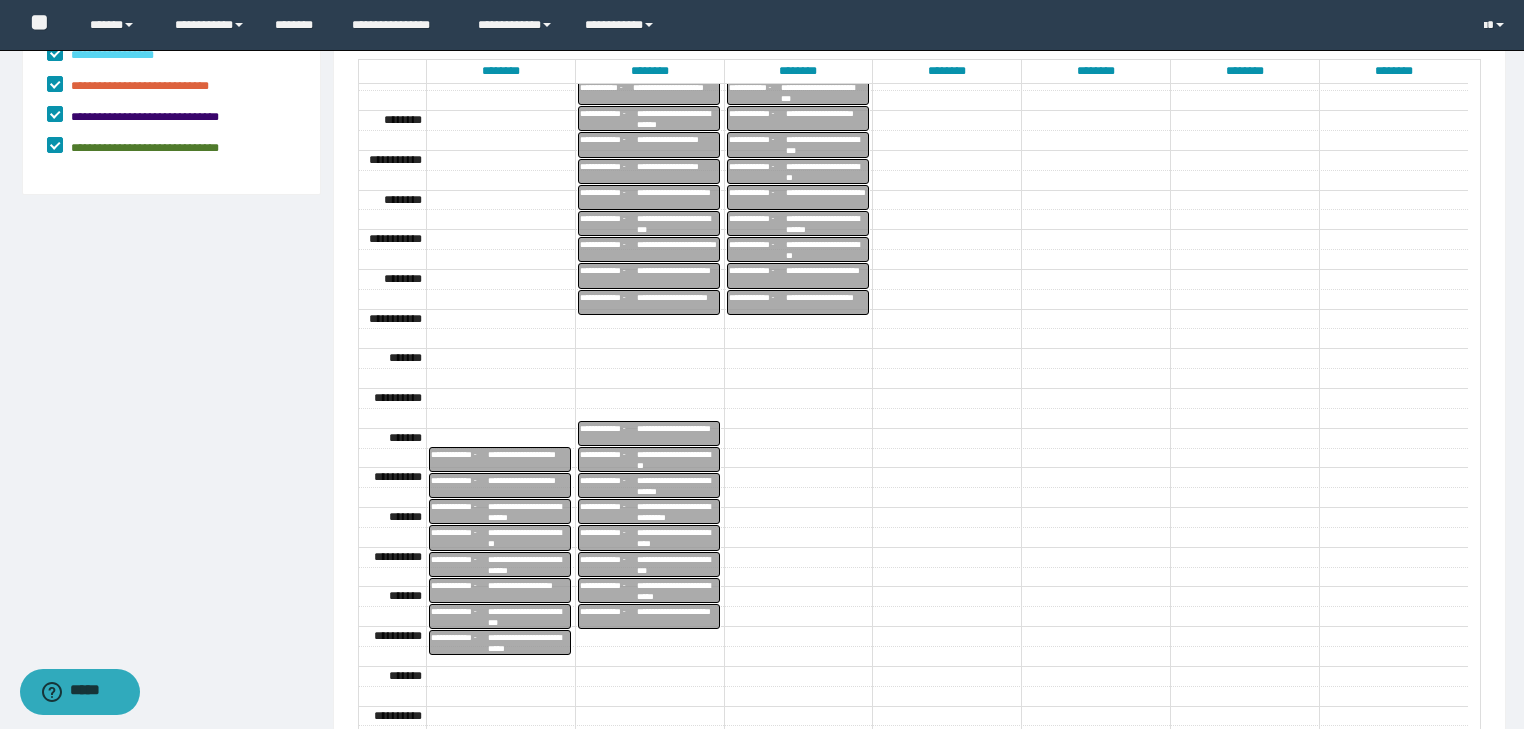click on "**********" at bounding box center (528, 585) 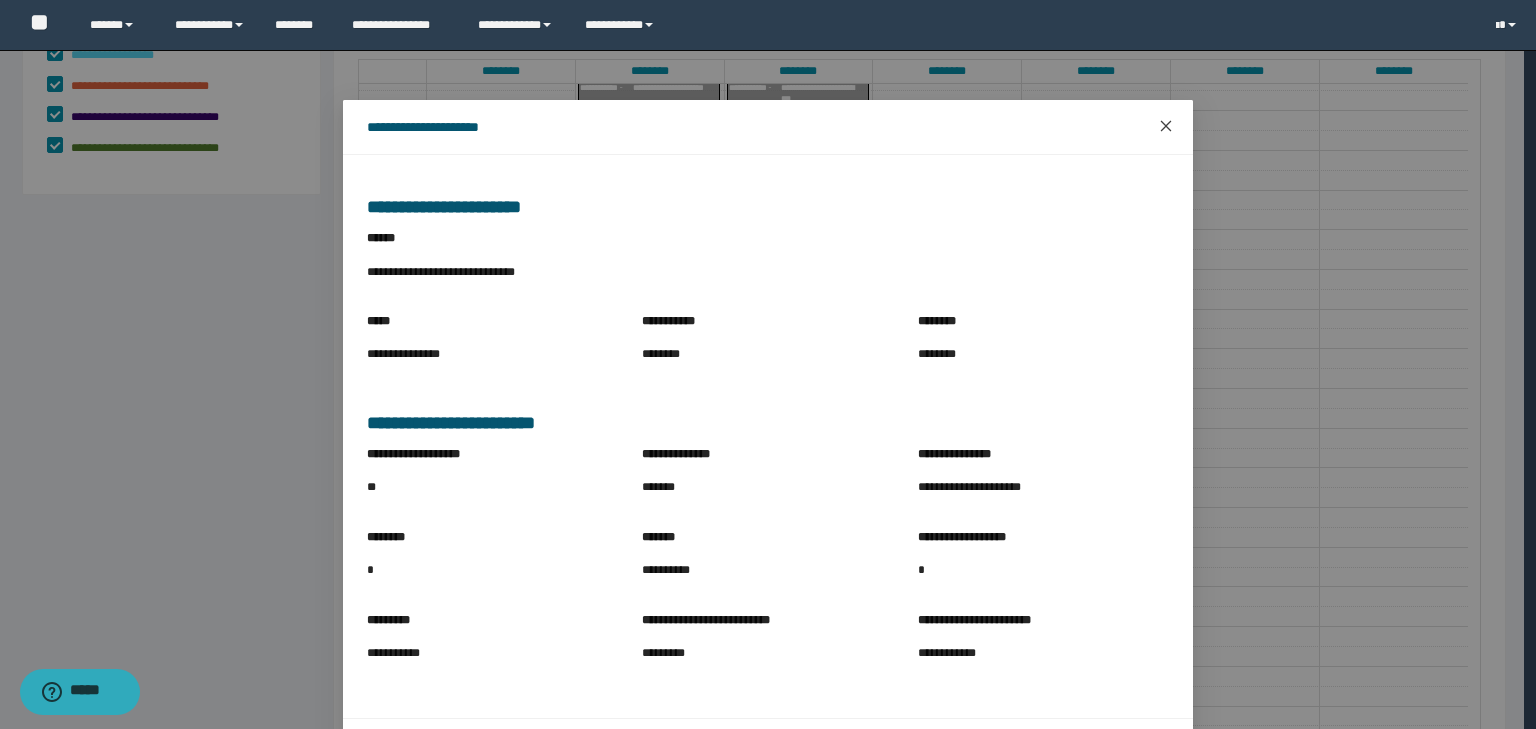 click 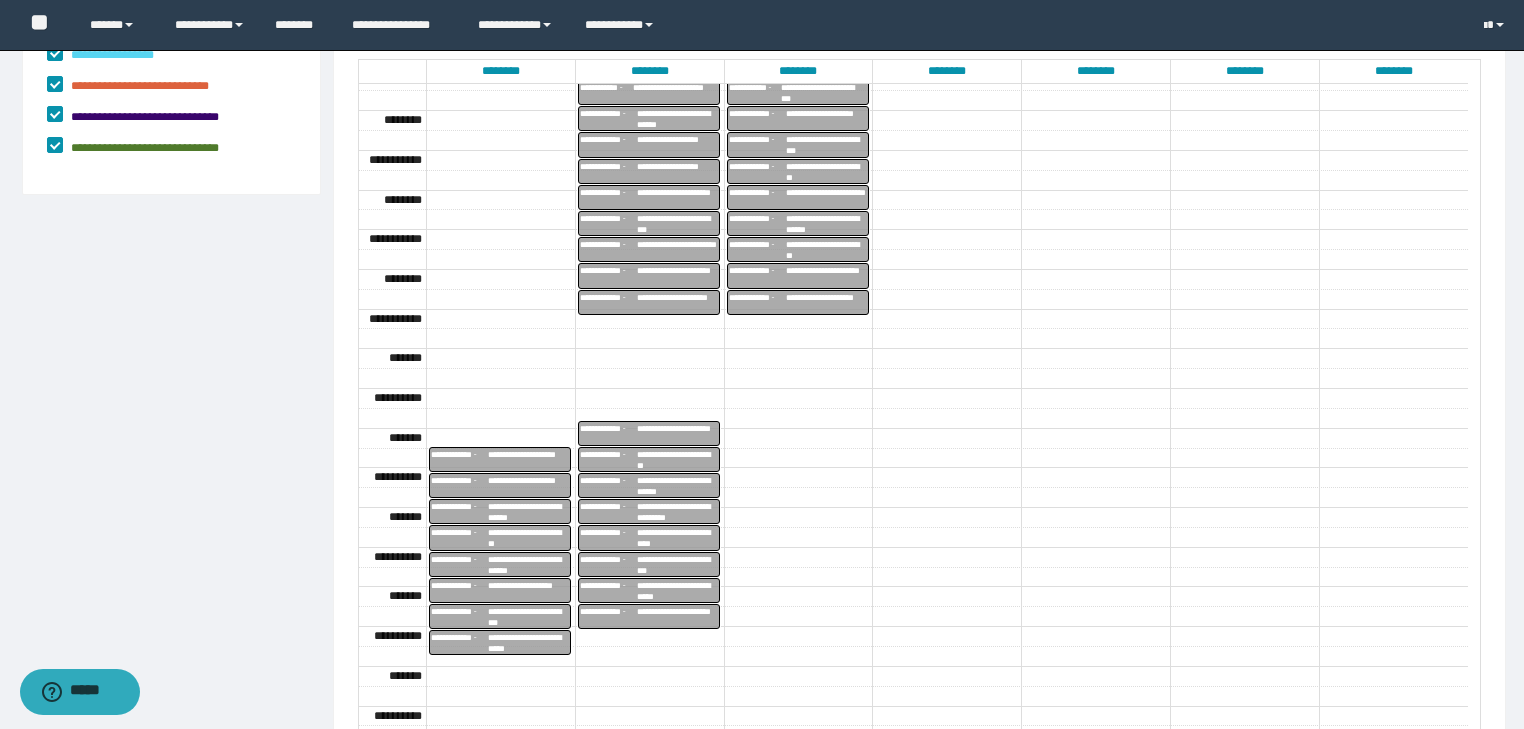 click on "**********" at bounding box center (528, 617) 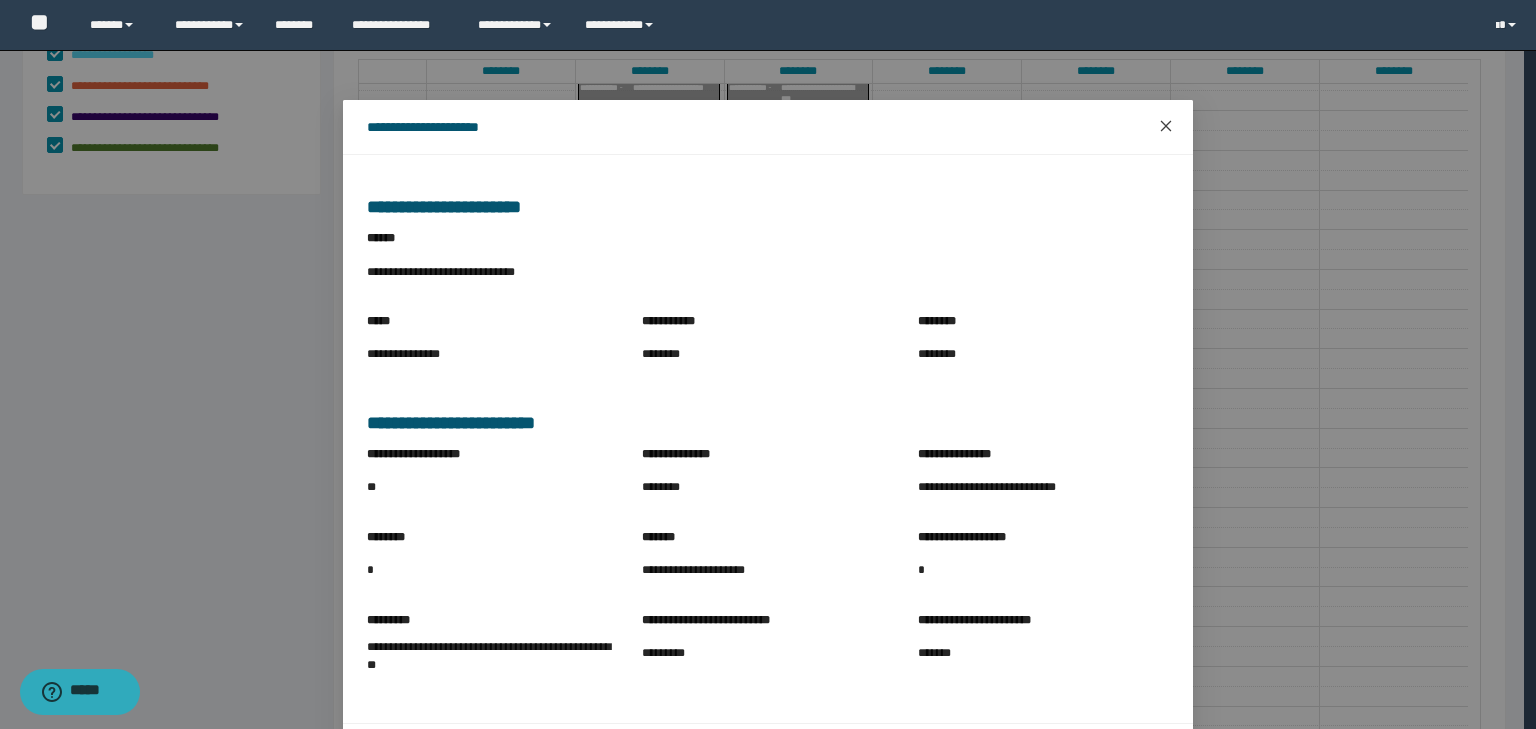 click at bounding box center (1166, 127) 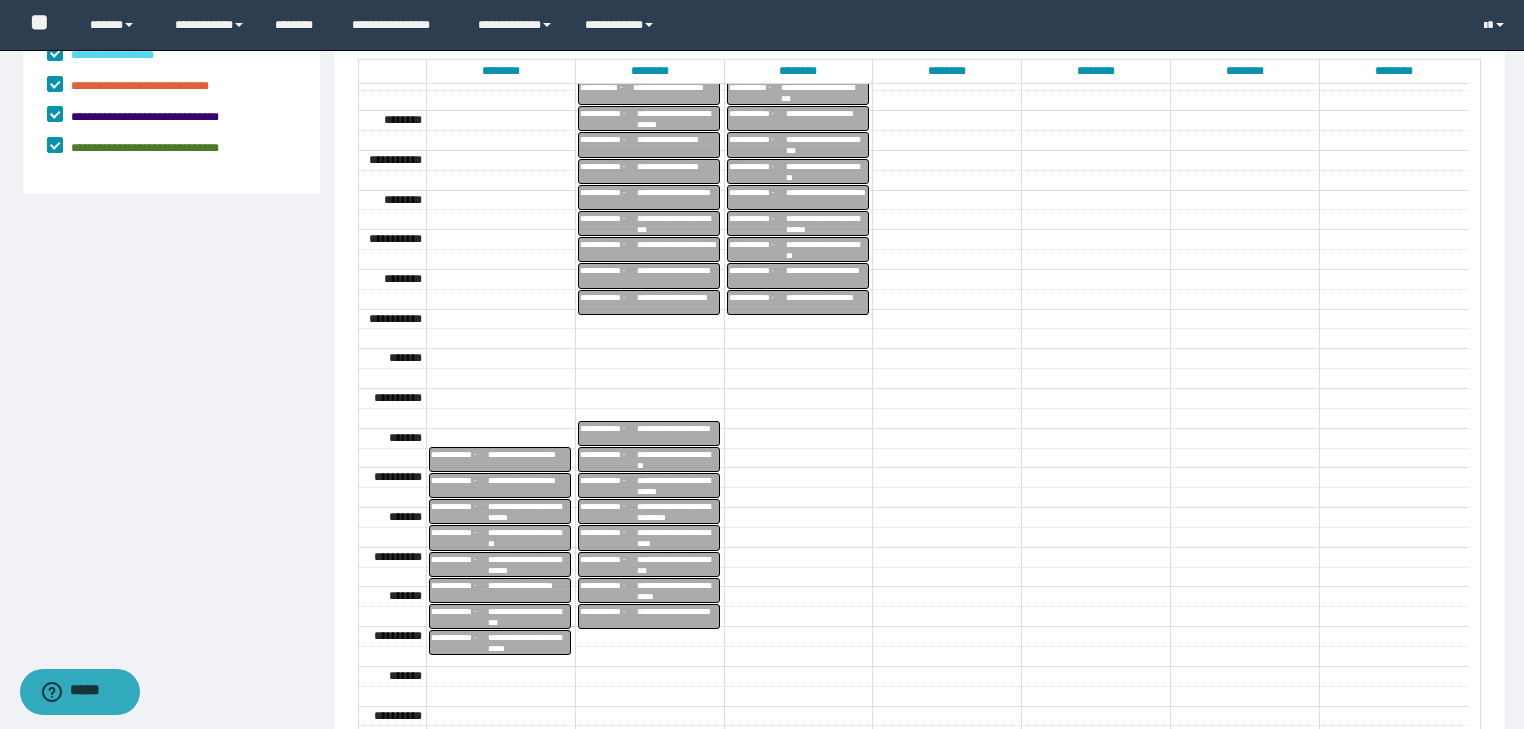 click on "**********" at bounding box center (528, 643) 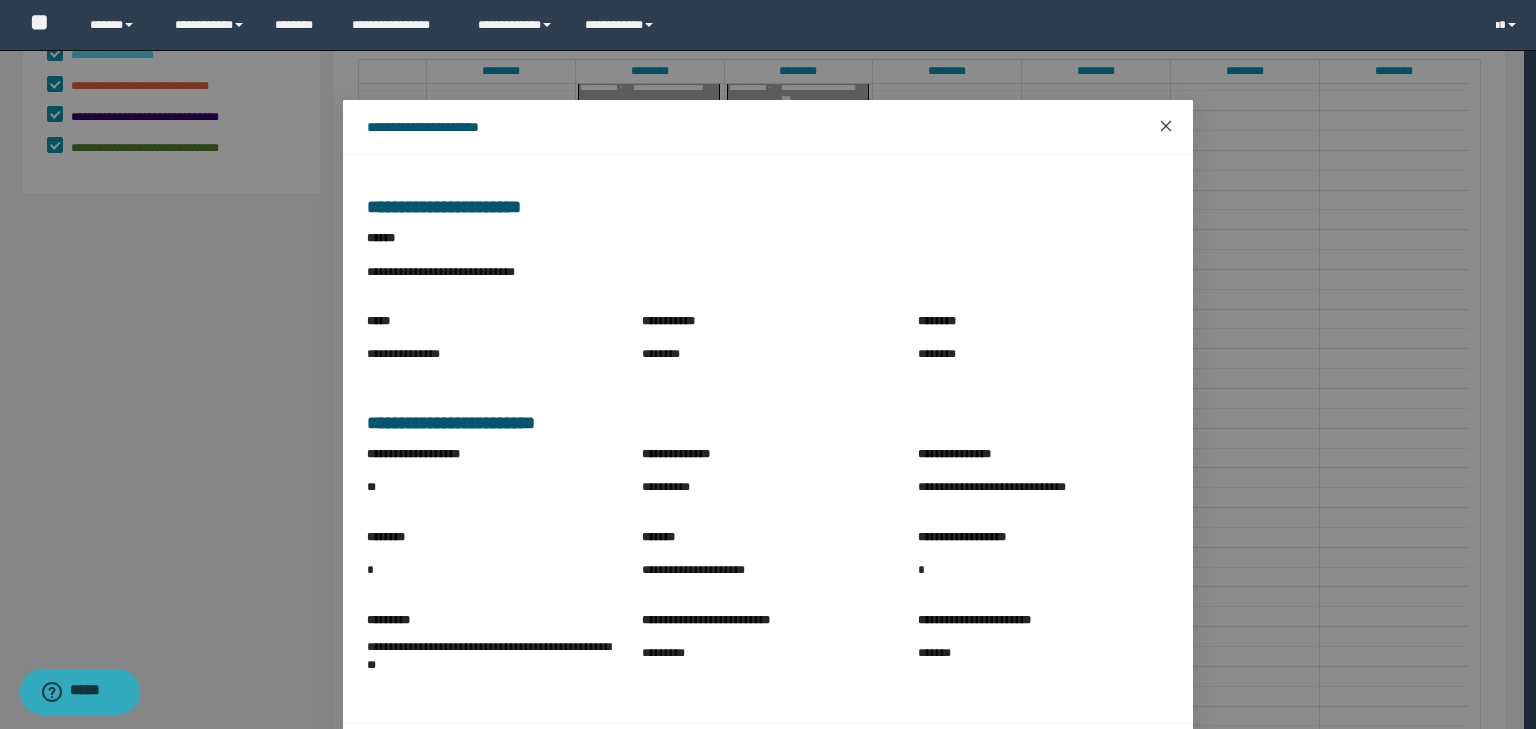 click 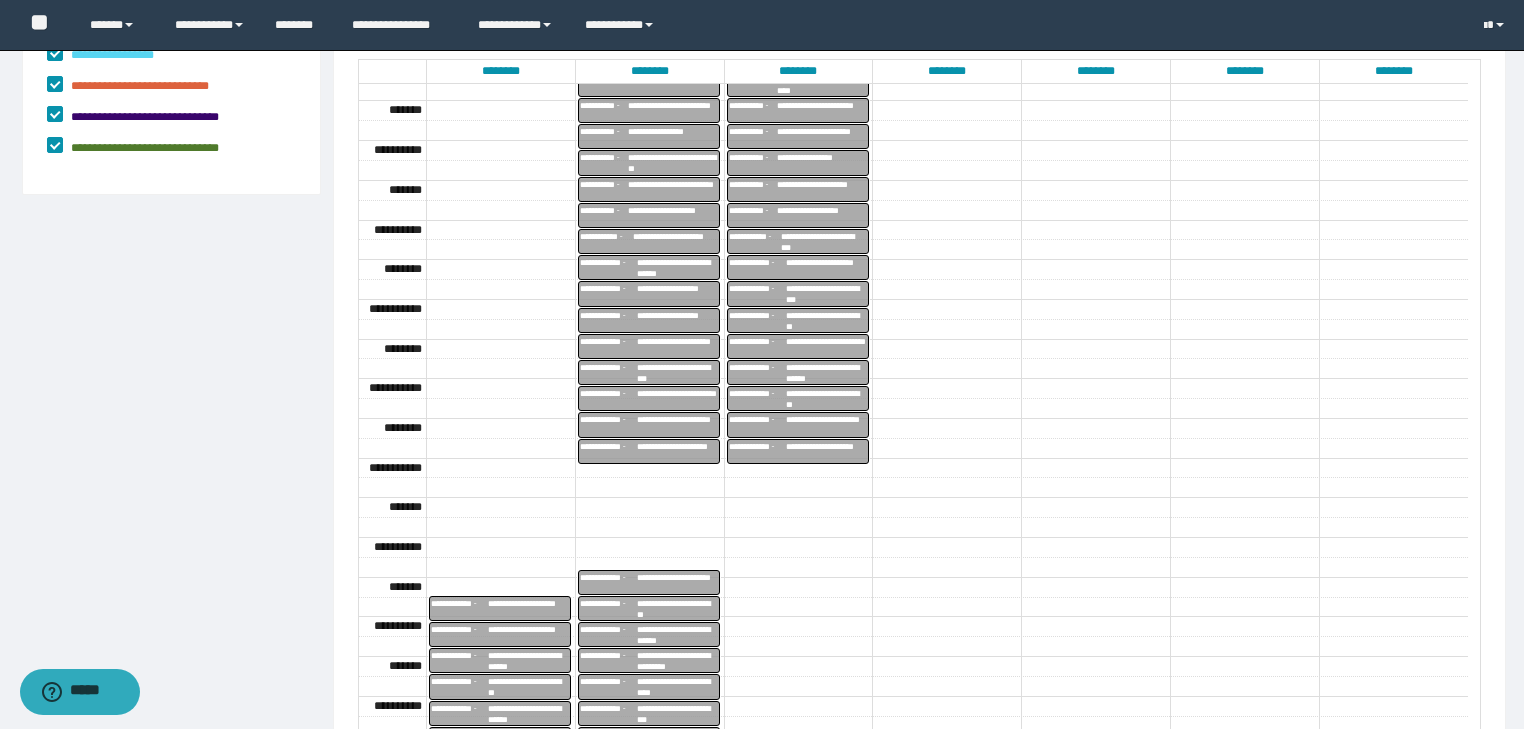 scroll, scrollTop: 183, scrollLeft: 0, axis: vertical 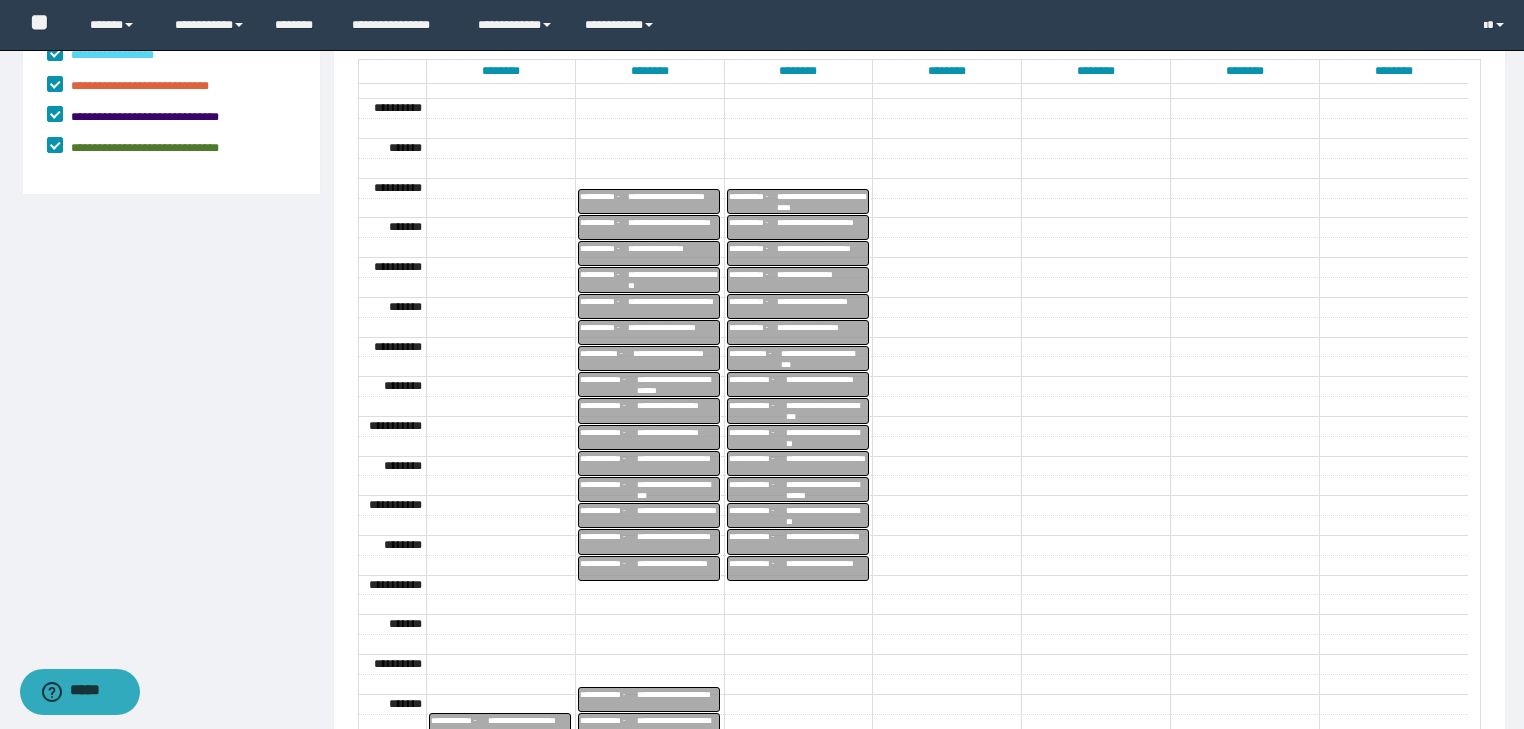 click on "**********" at bounding box center (673, 202) 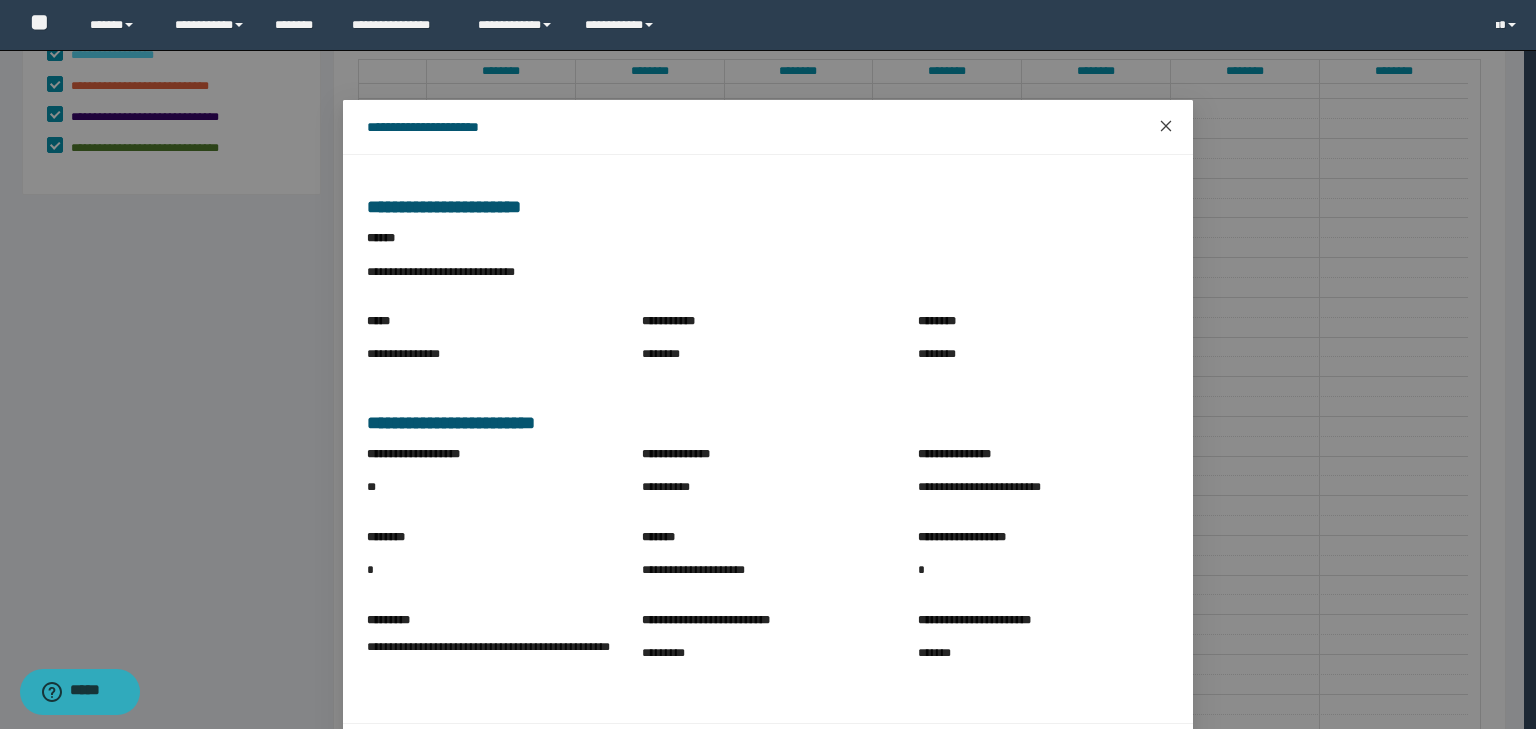 click at bounding box center (1166, 127) 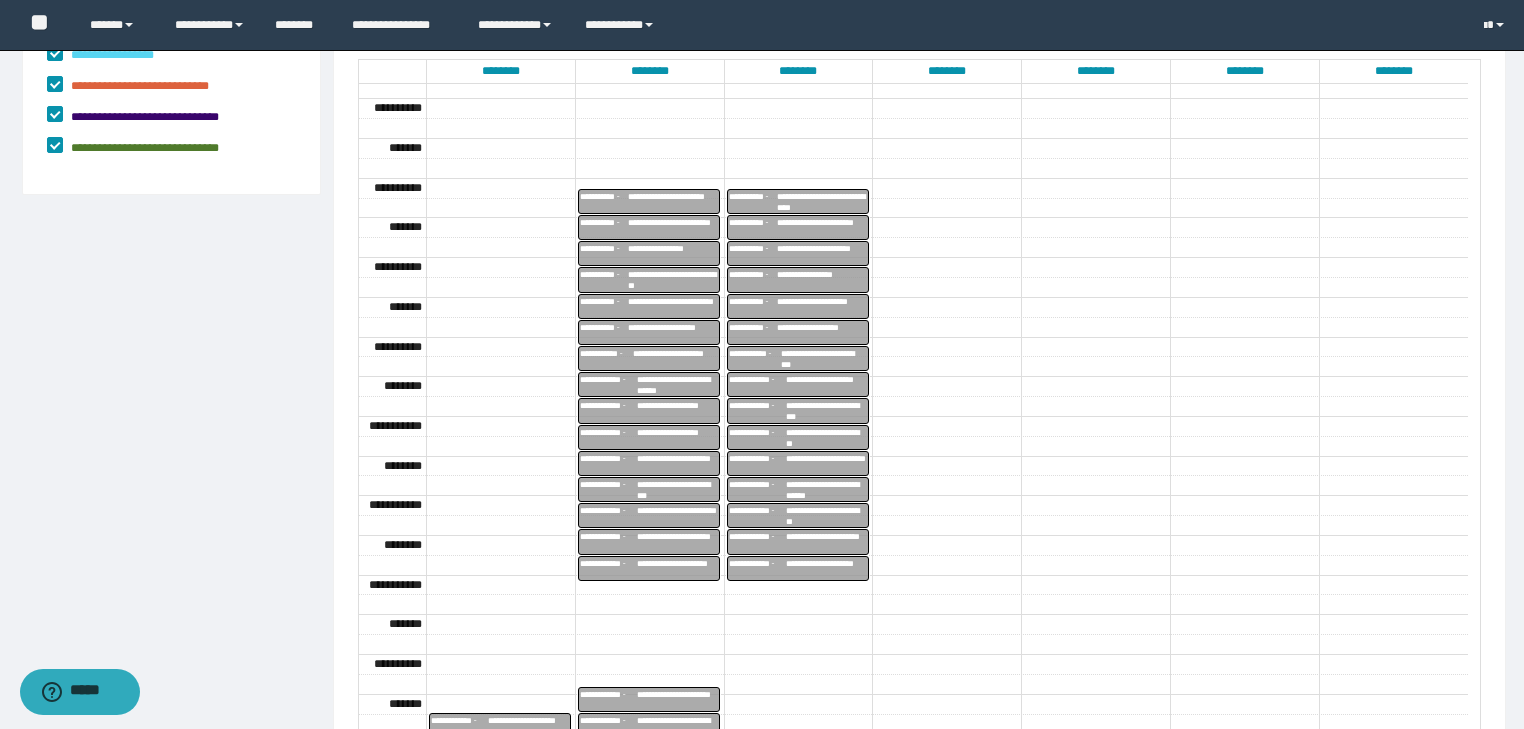 click on "**********" at bounding box center [673, 228] 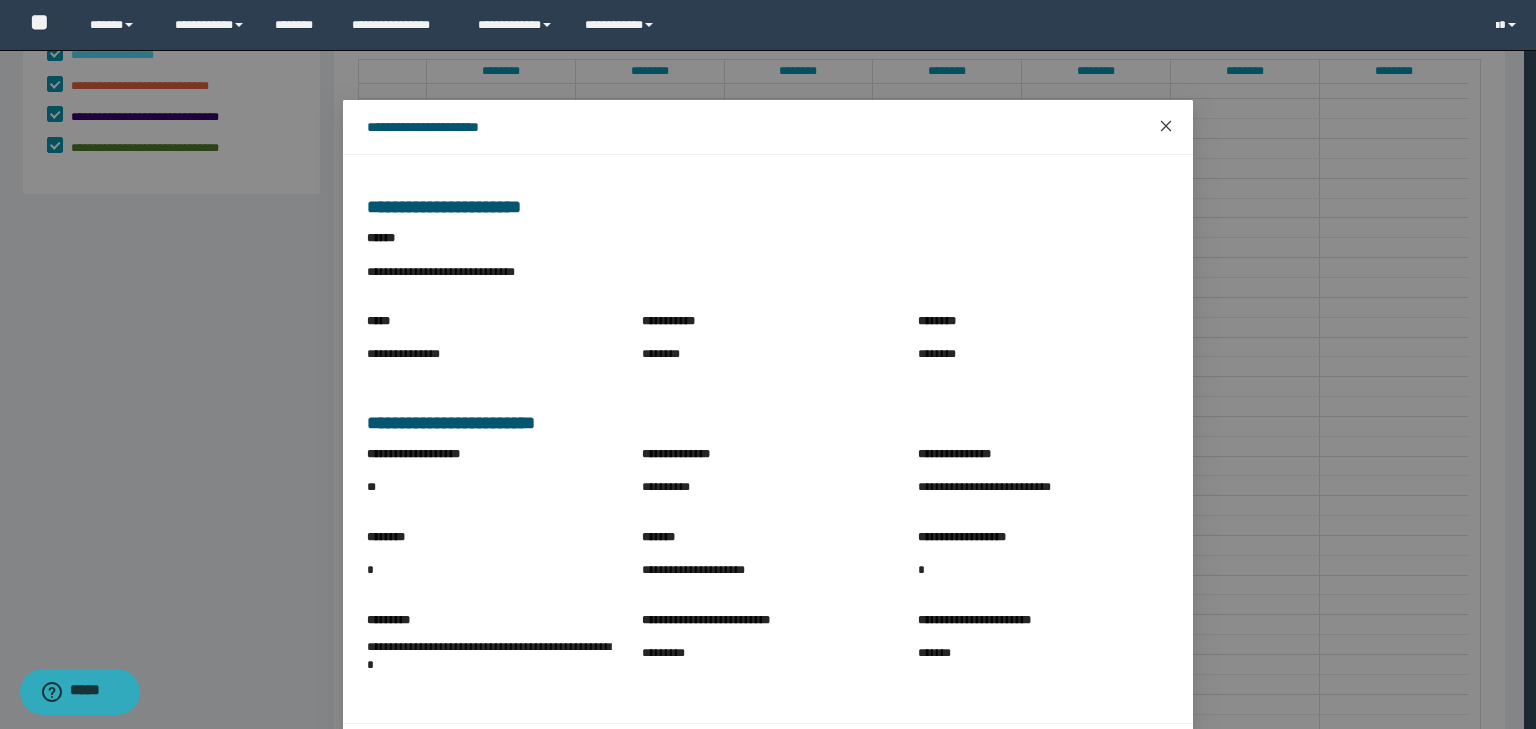 click 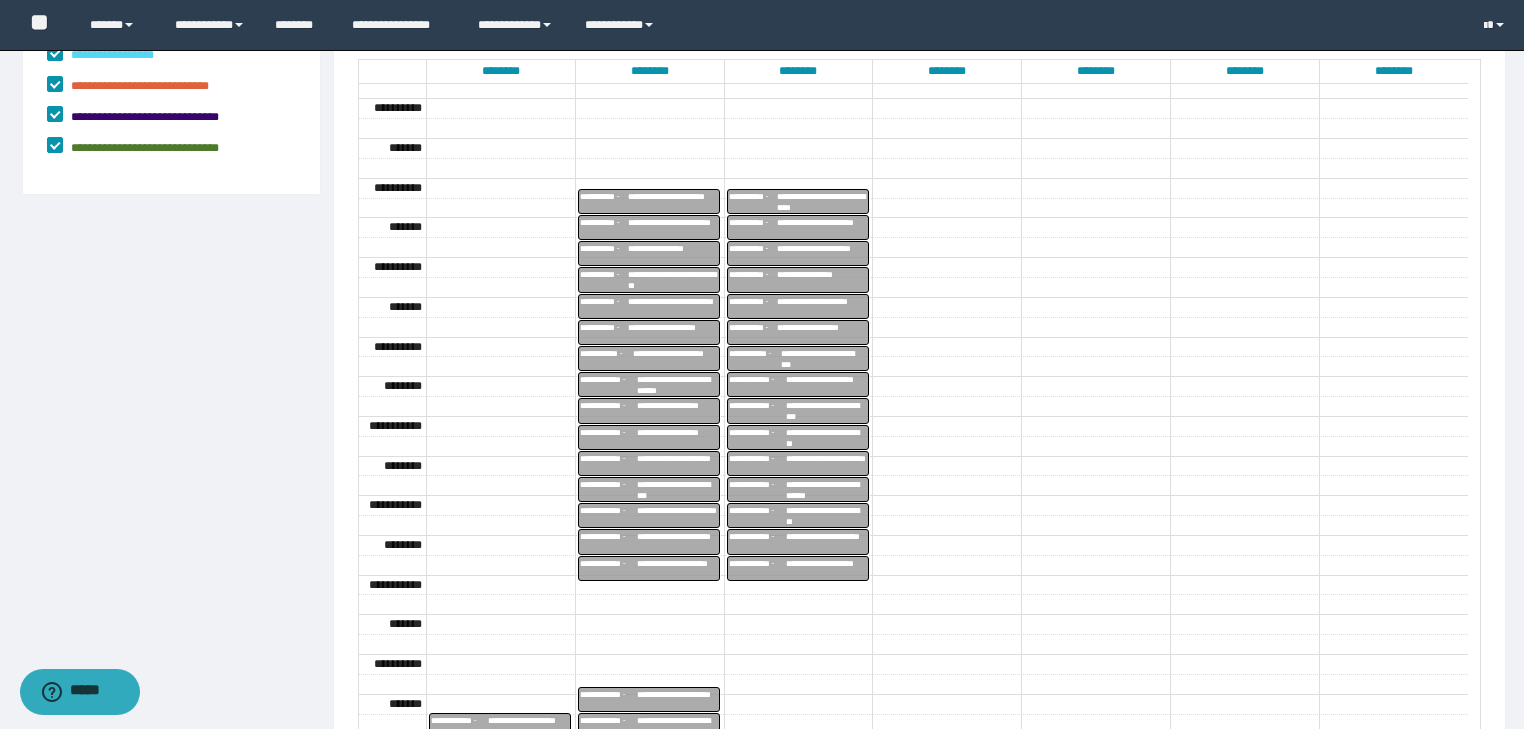 click on "**********" at bounding box center [673, 254] 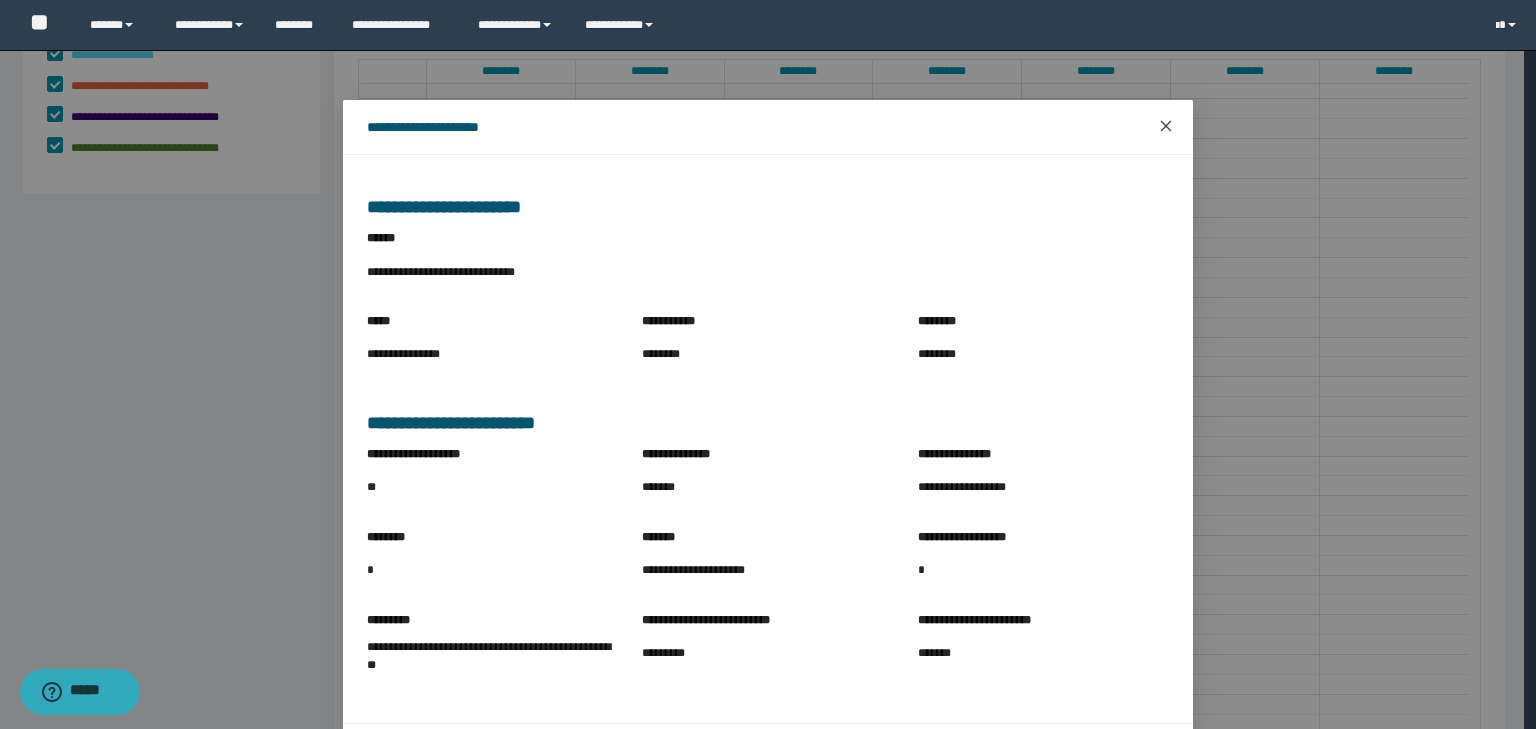 click 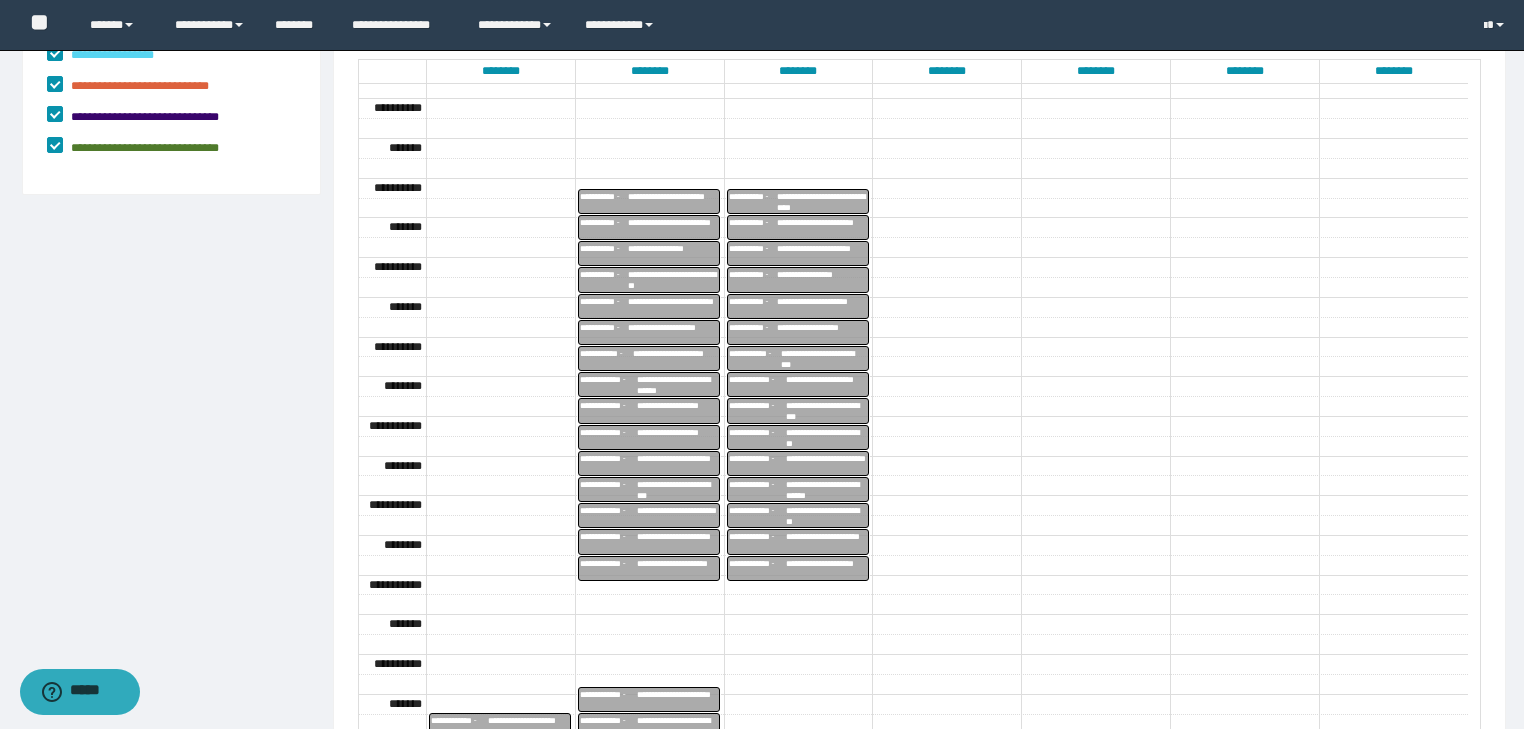 click on "**********" at bounding box center [673, 280] 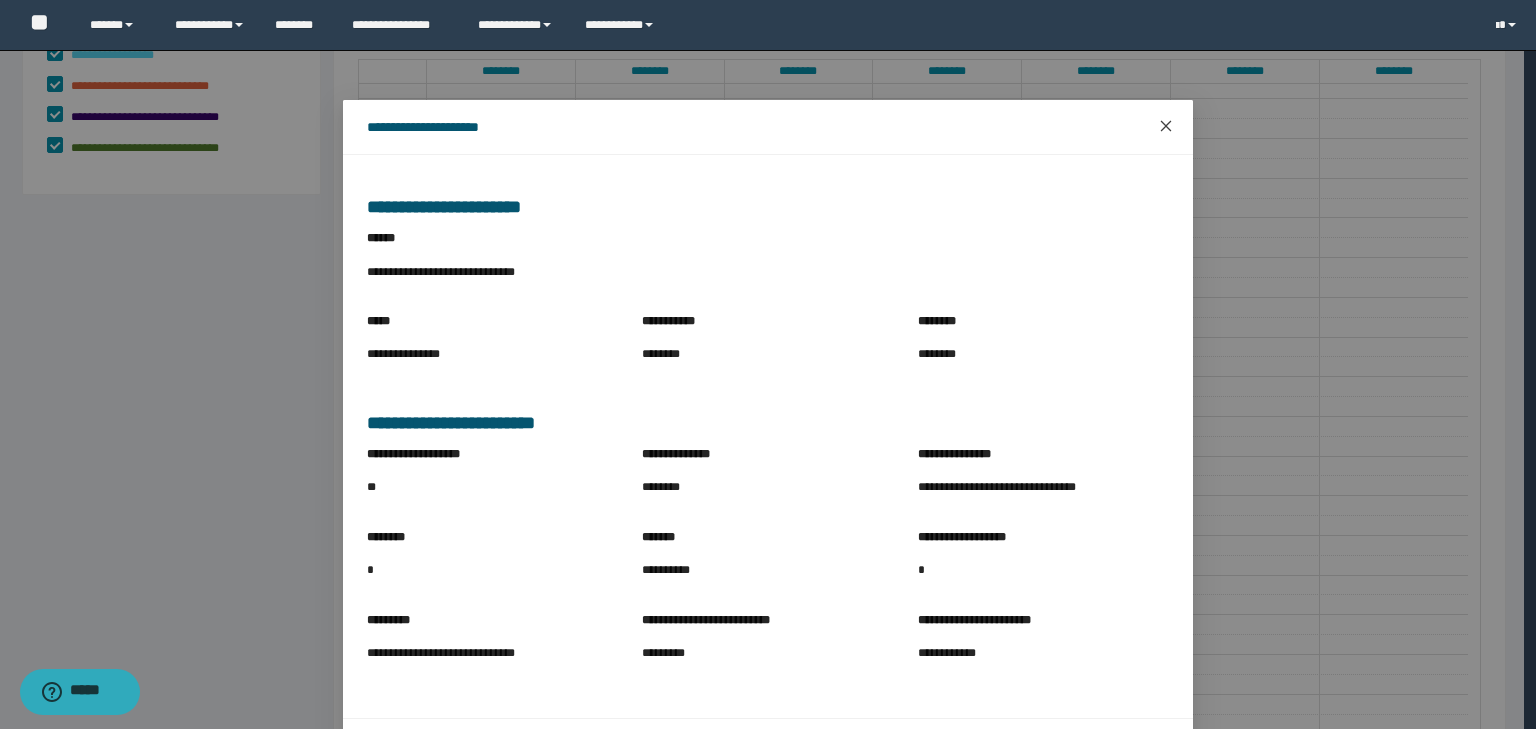 click 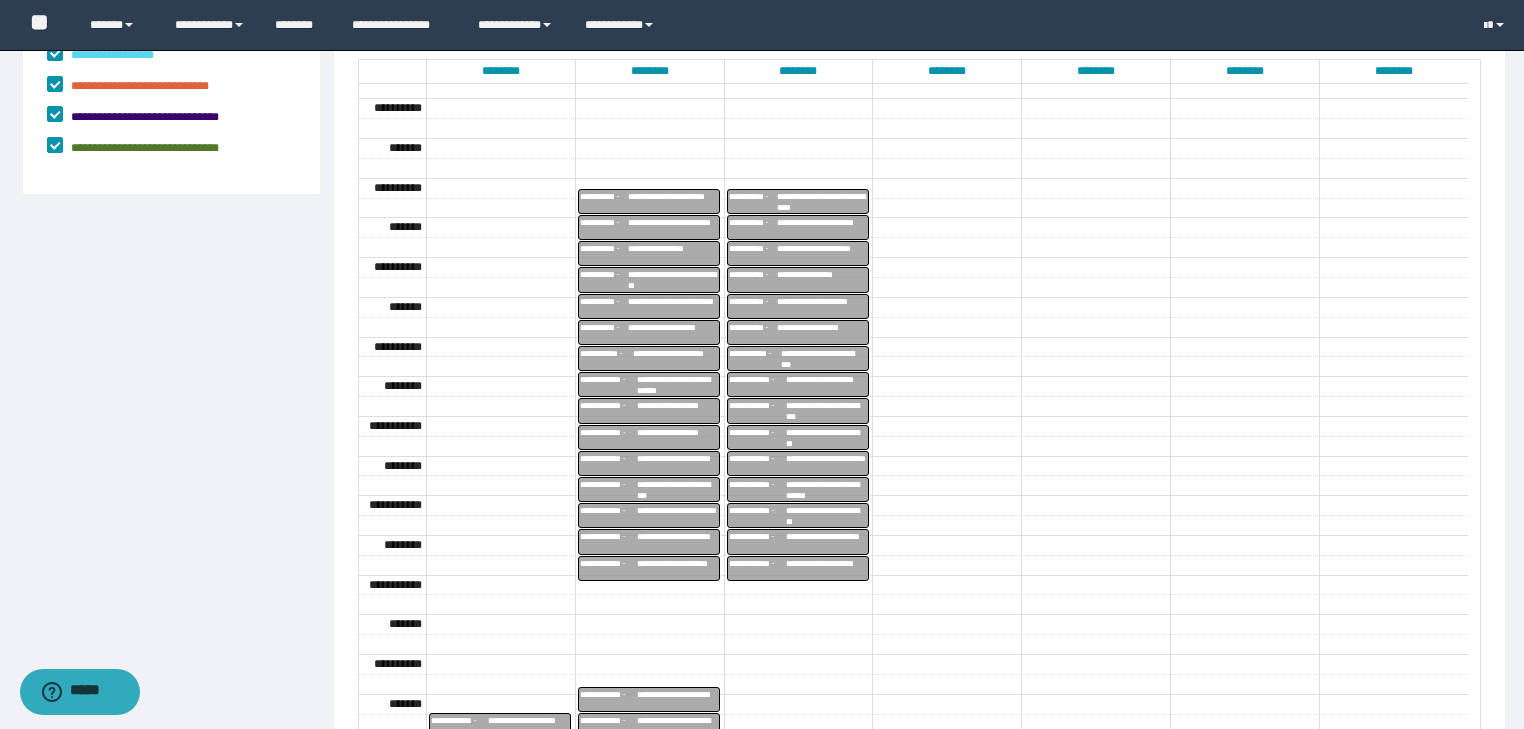 click on "**********" at bounding box center (673, 333) 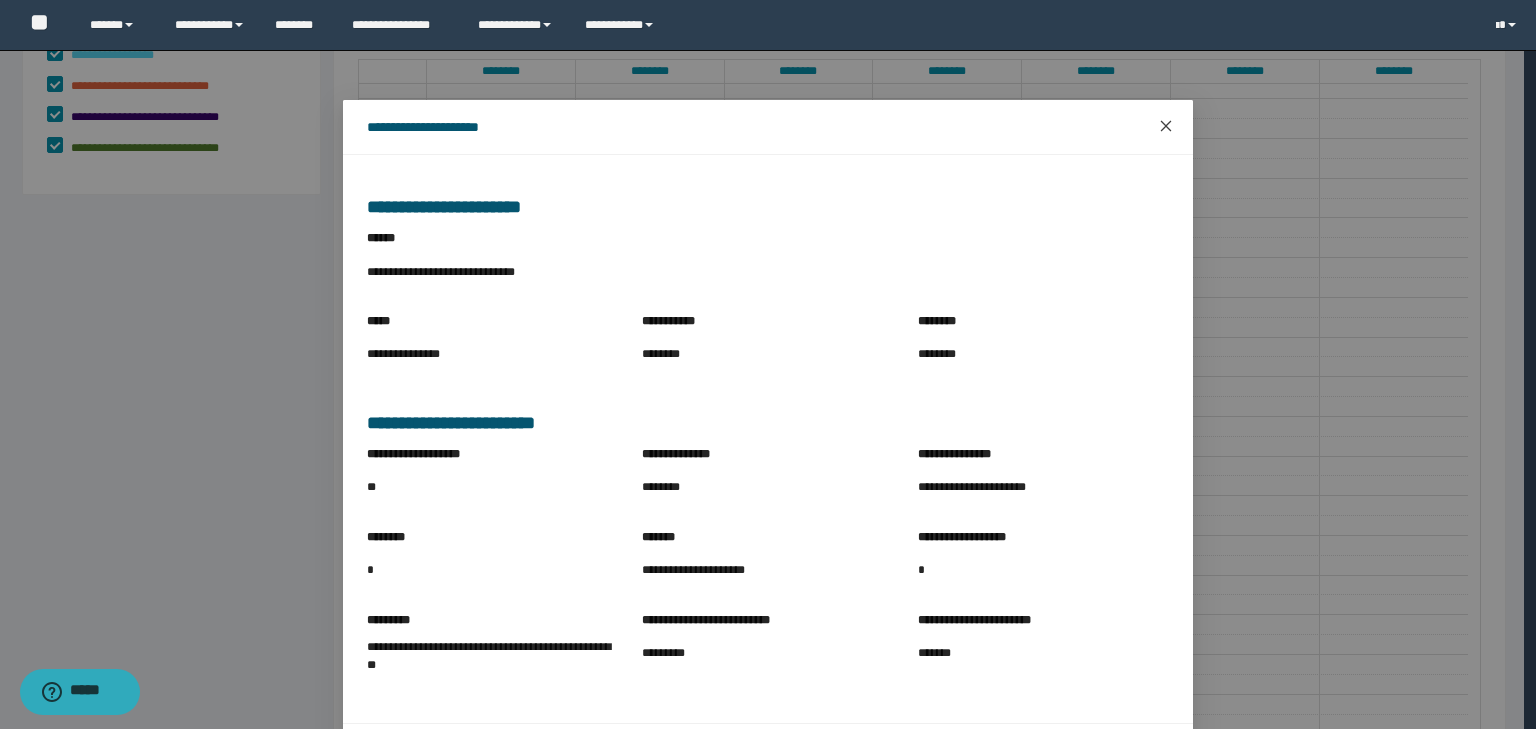 click at bounding box center [1166, 127] 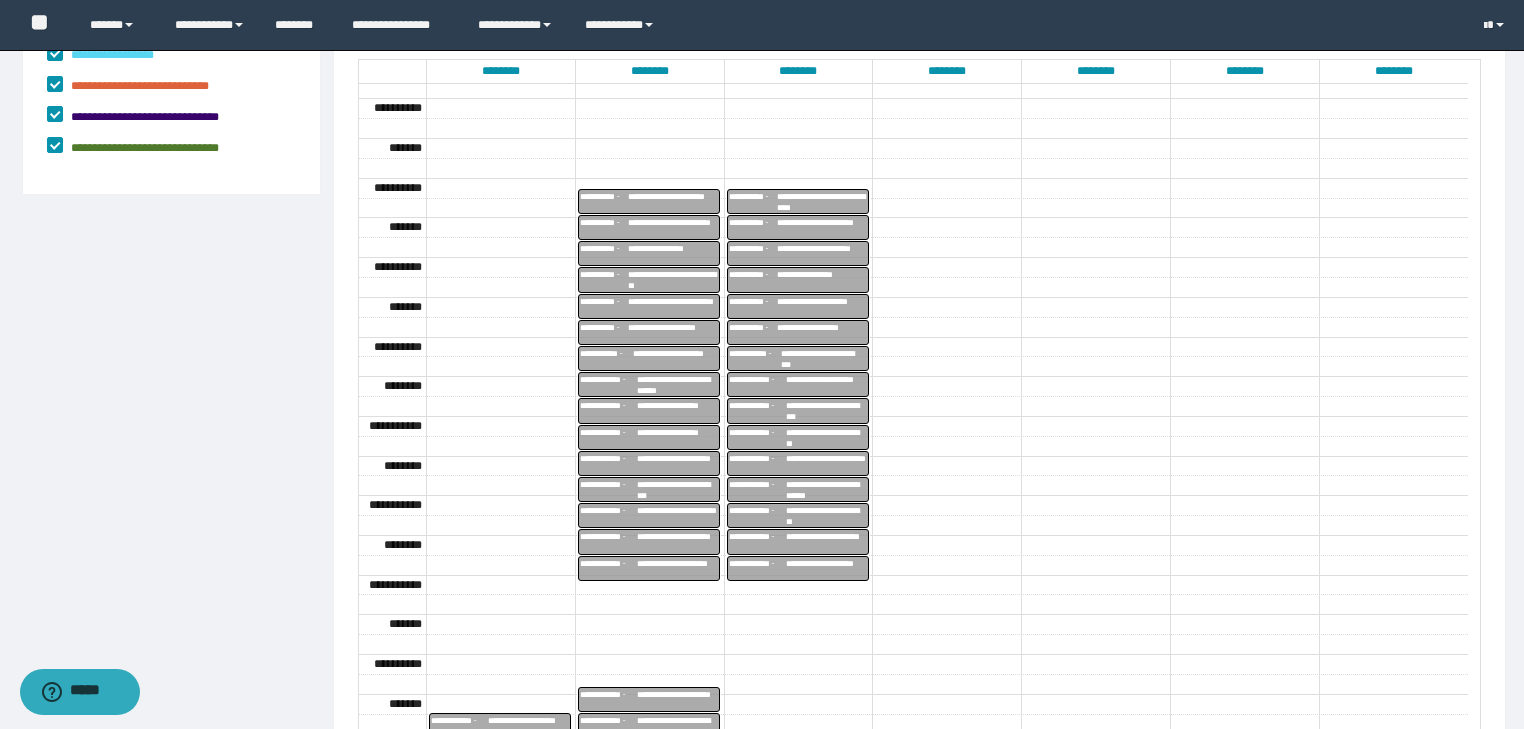 click on "**********" at bounding box center [673, 327] 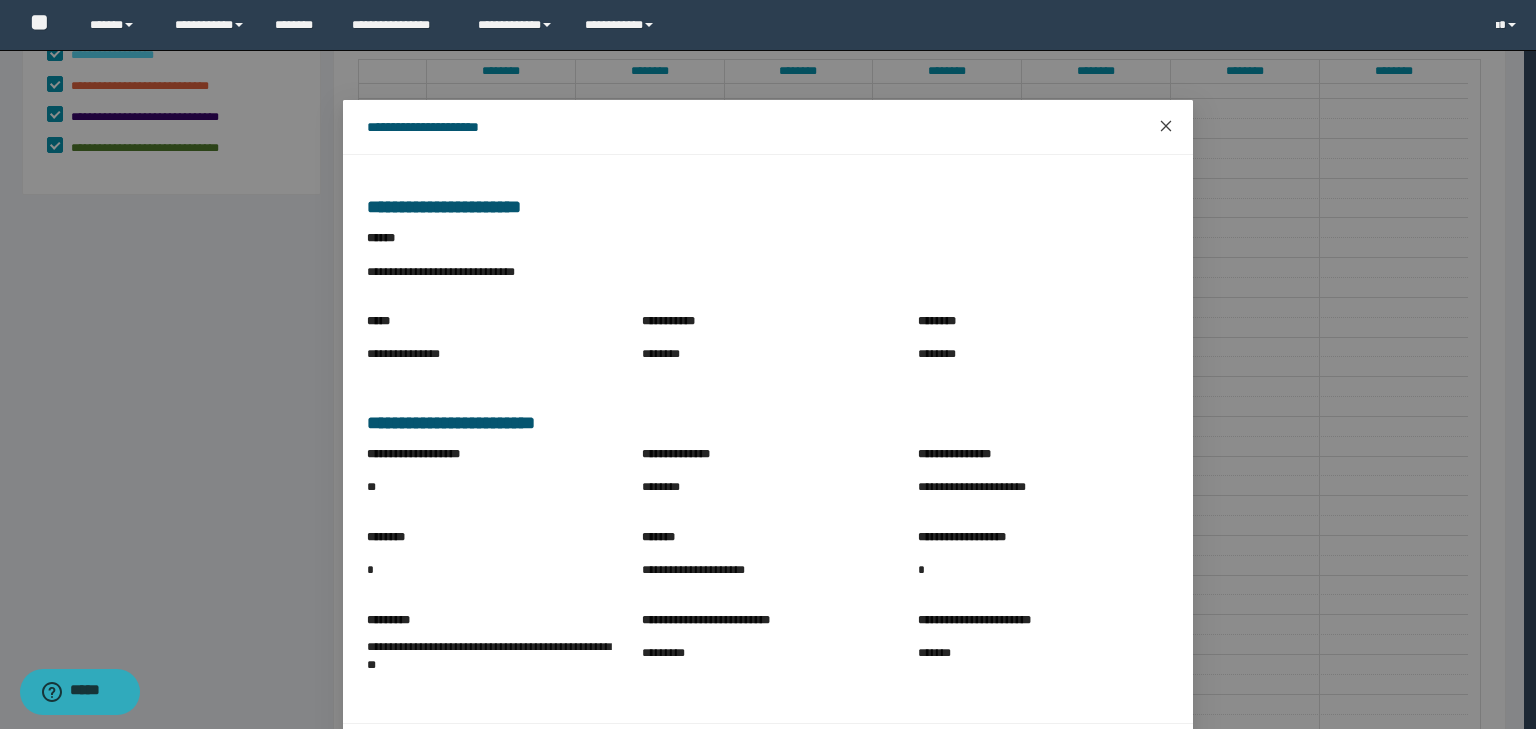 click at bounding box center [1166, 127] 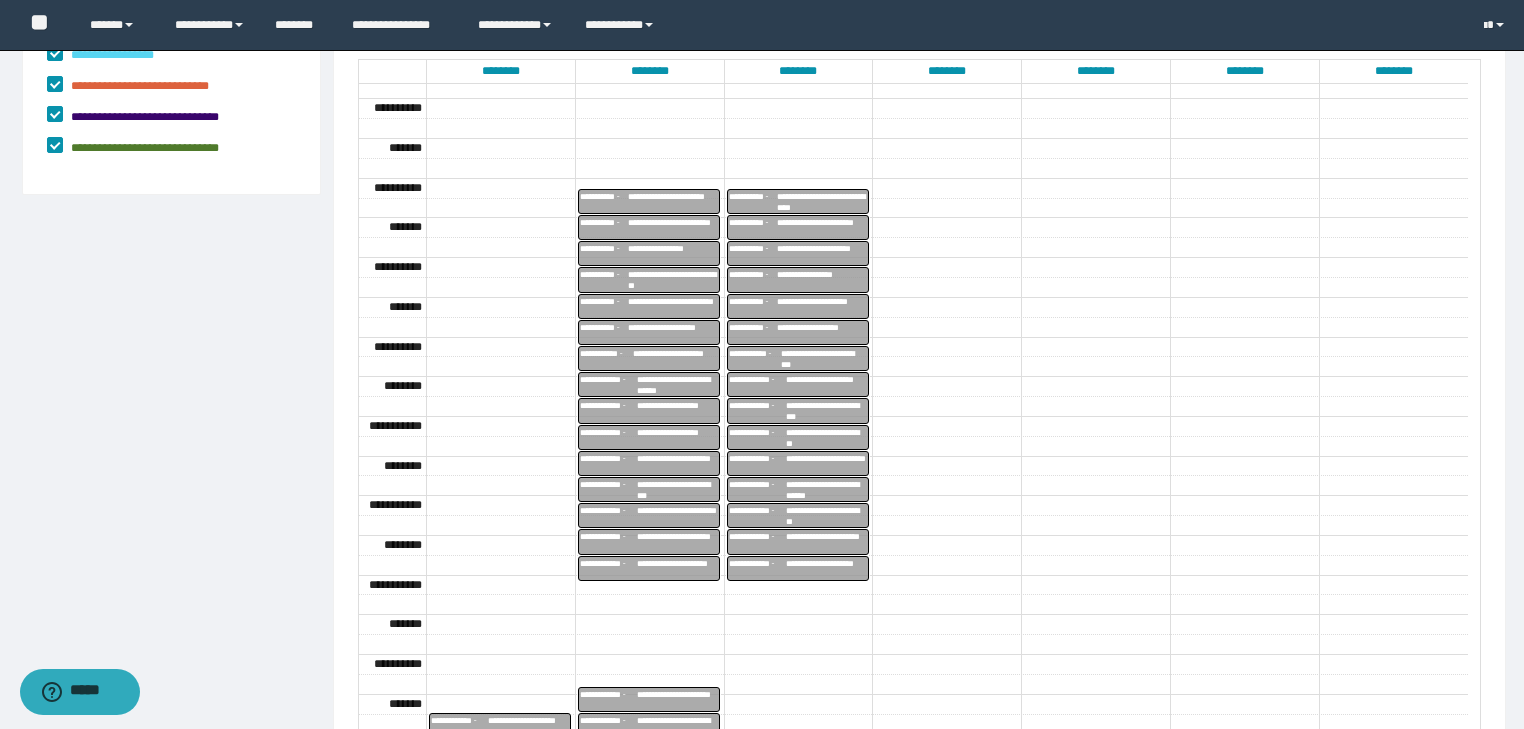 click on "**********" at bounding box center (676, 359) 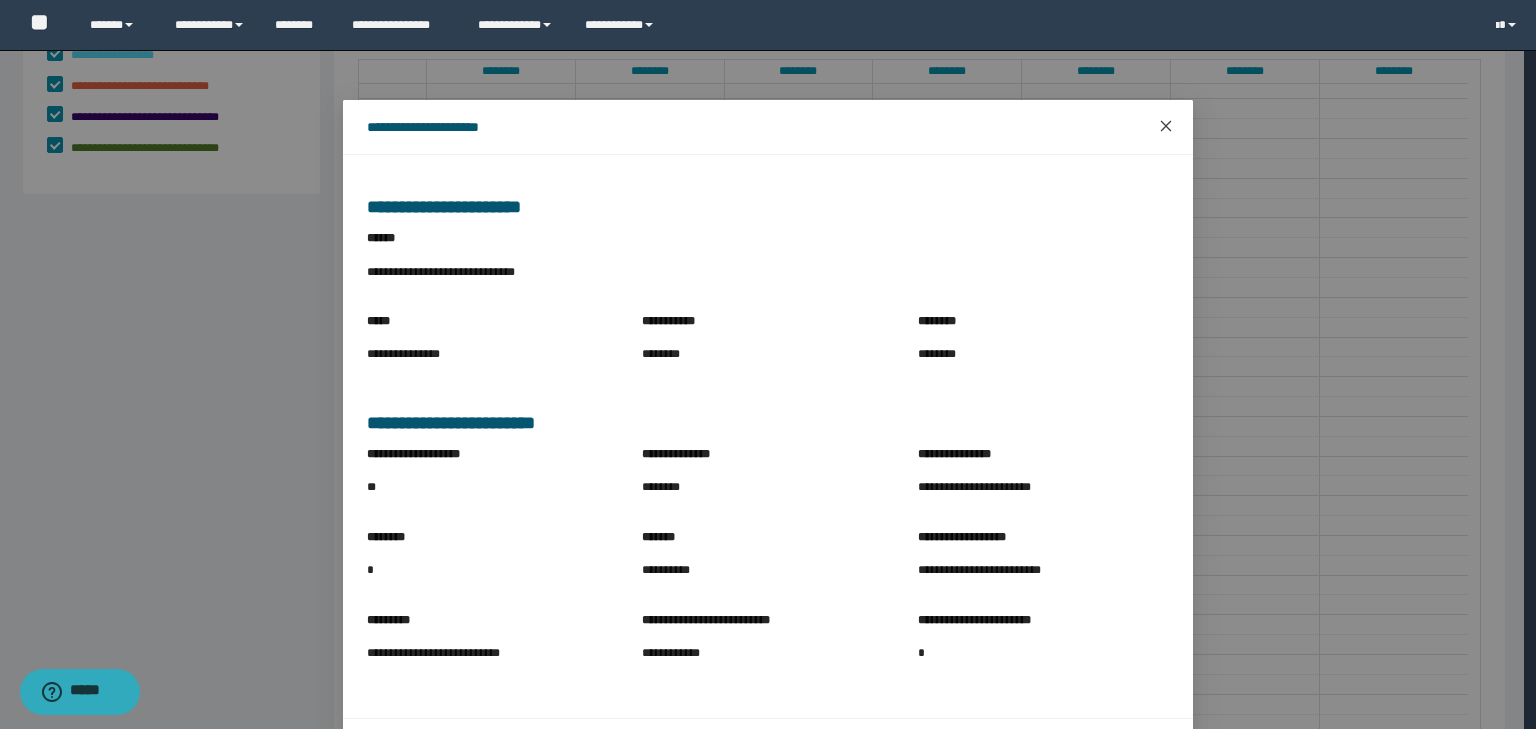 click at bounding box center (1166, 127) 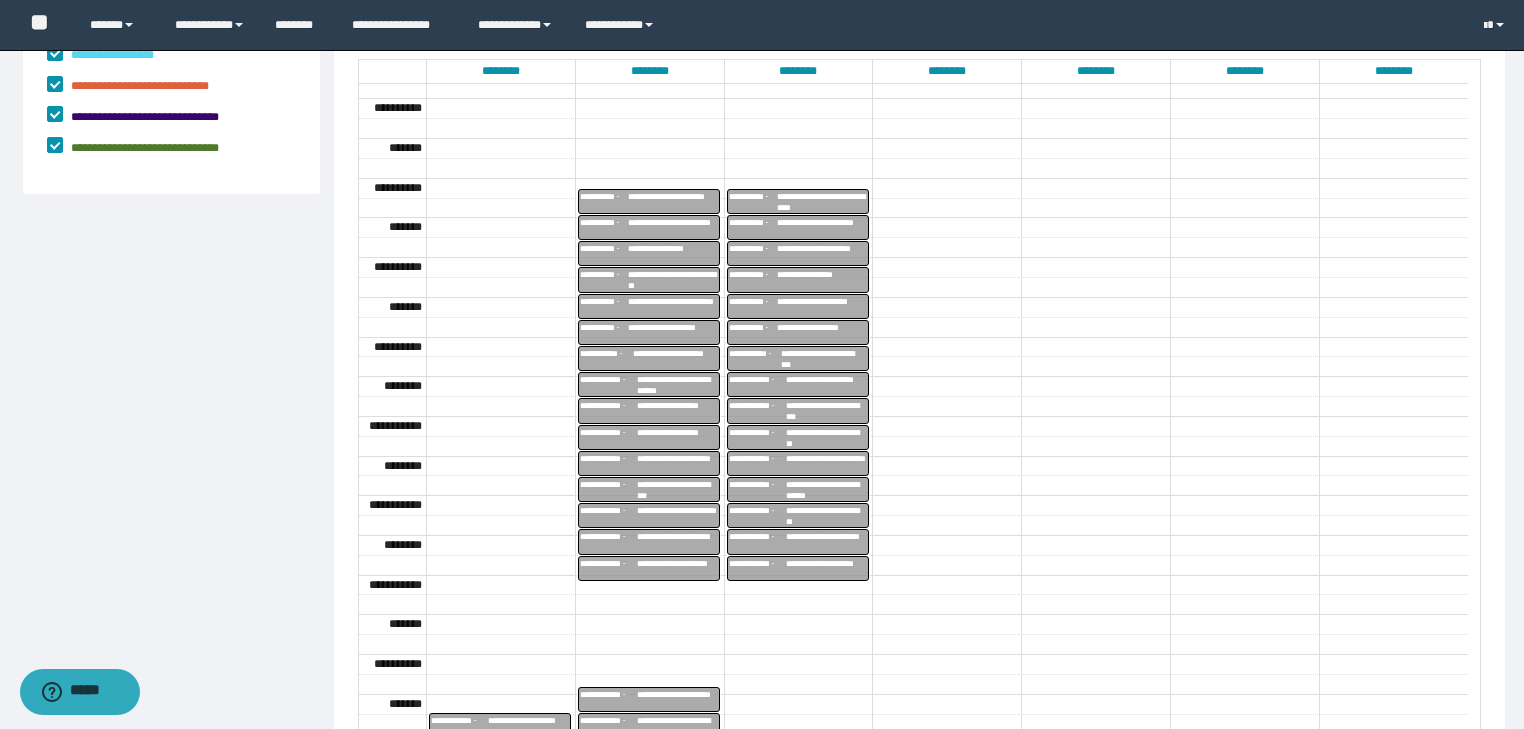 click on "**********" at bounding box center [677, 385] 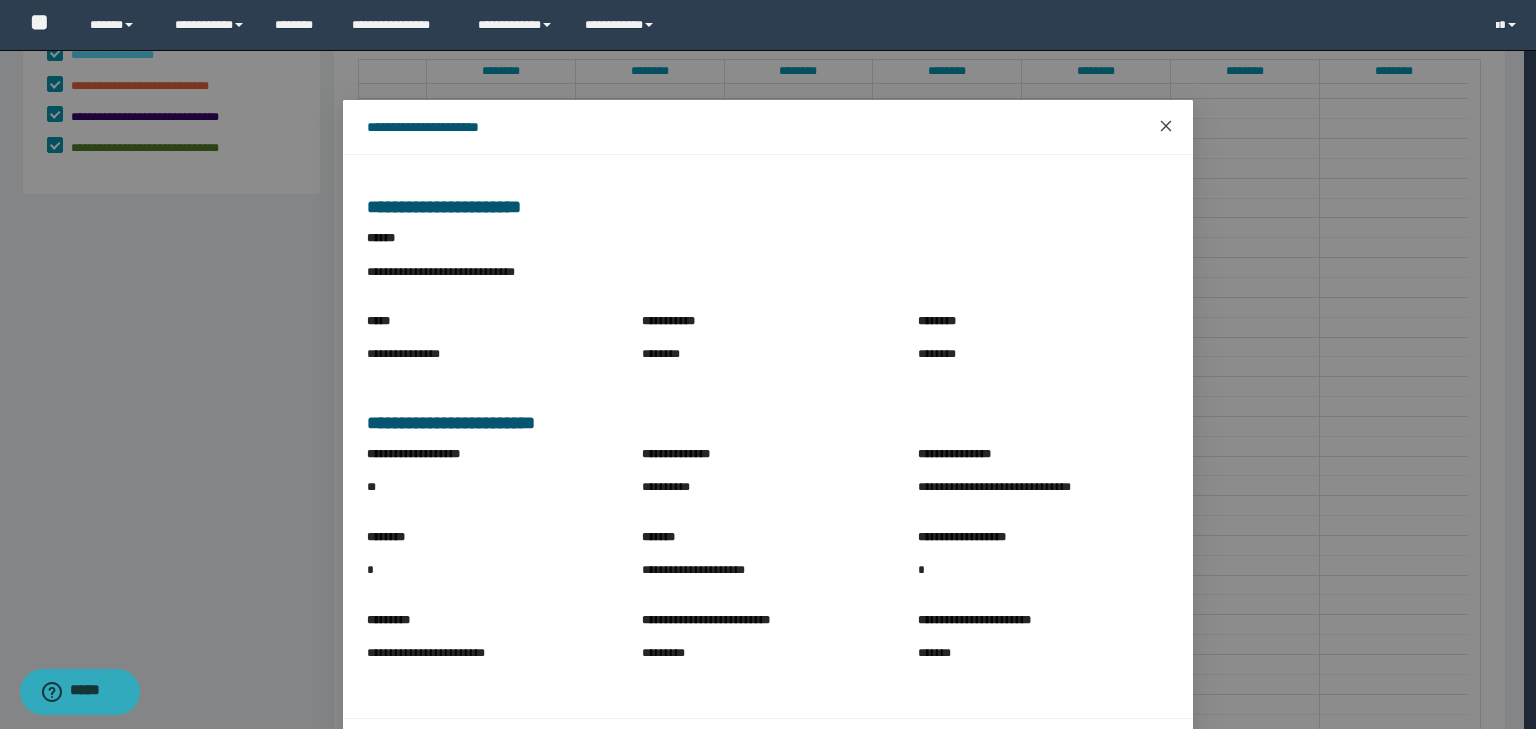 click at bounding box center [1166, 127] 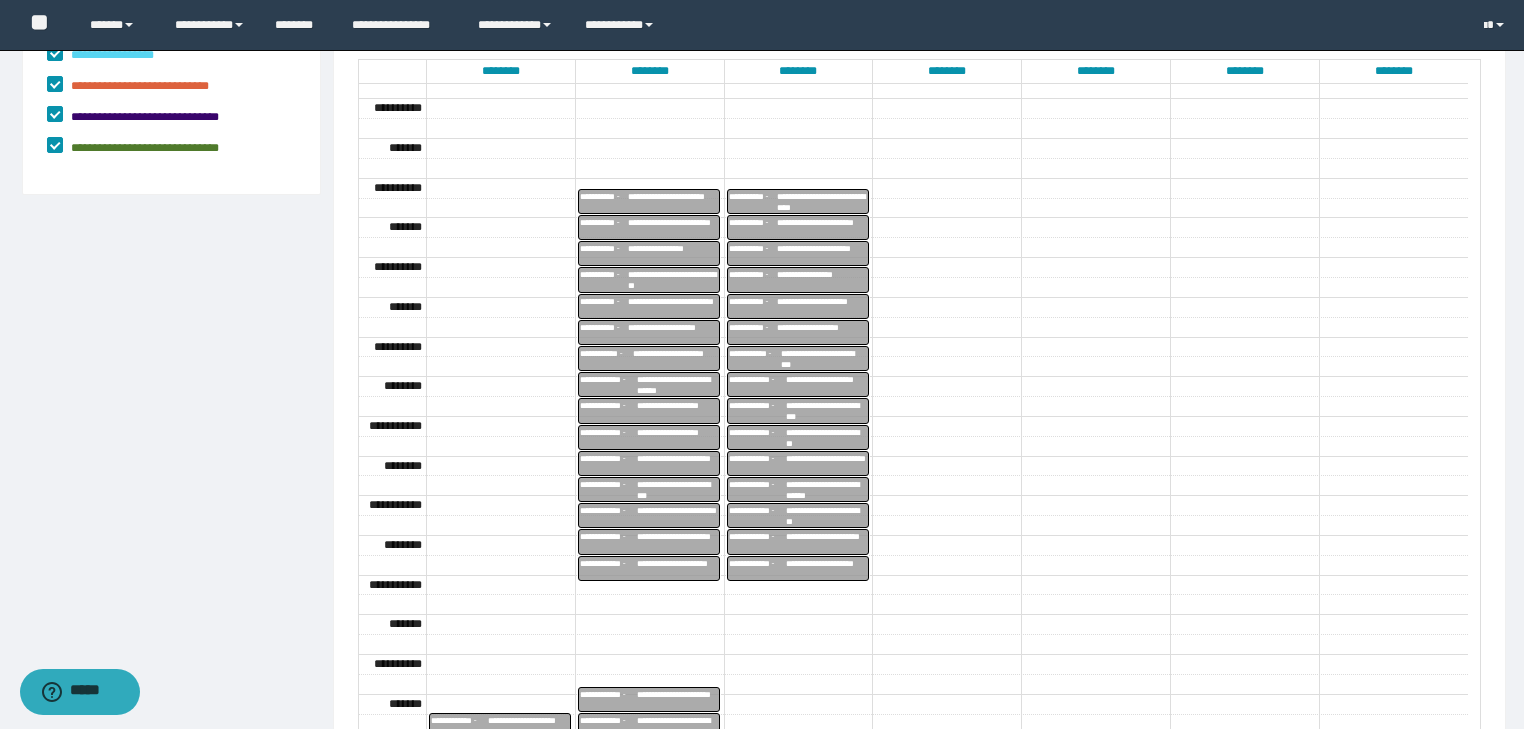 click on "**********" at bounding box center (677, 411) 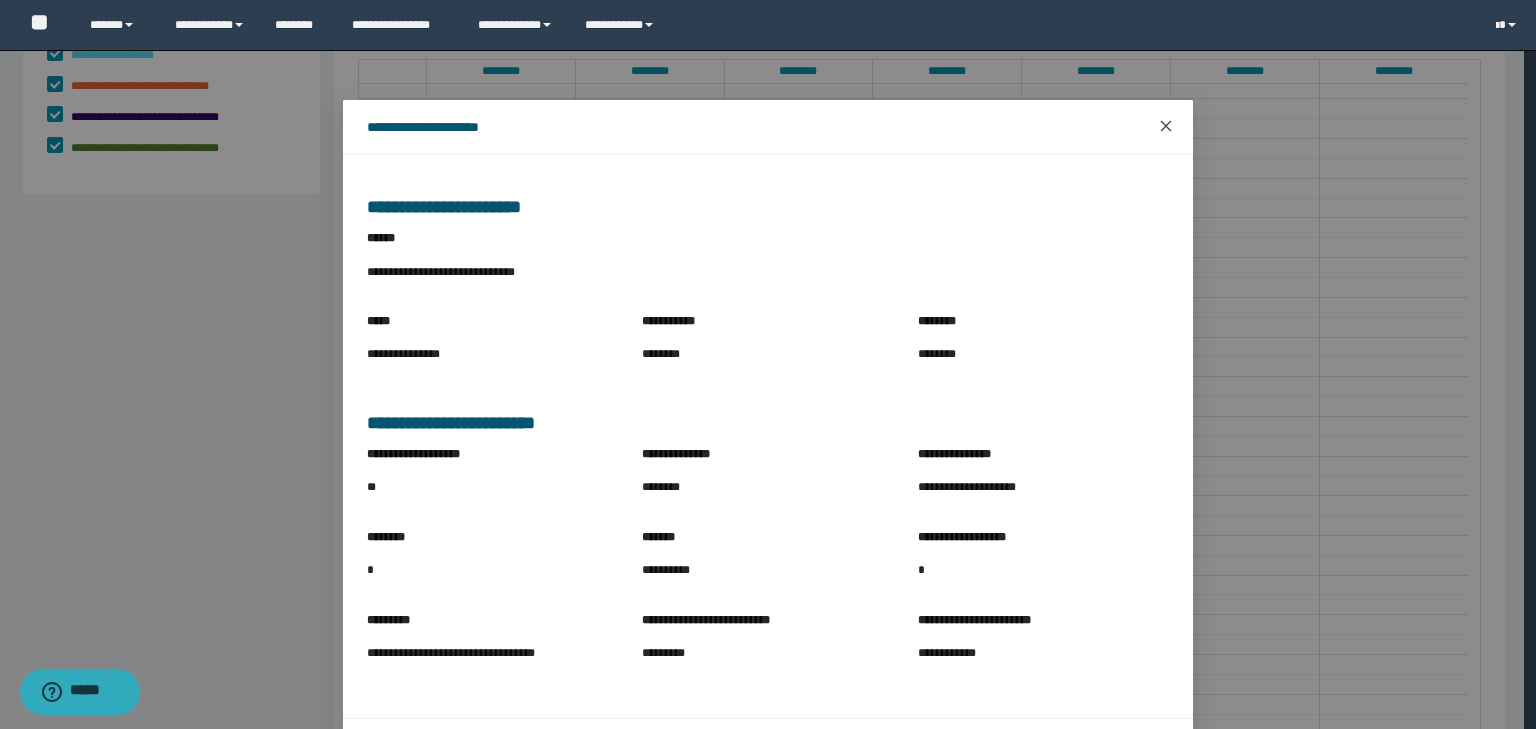 click 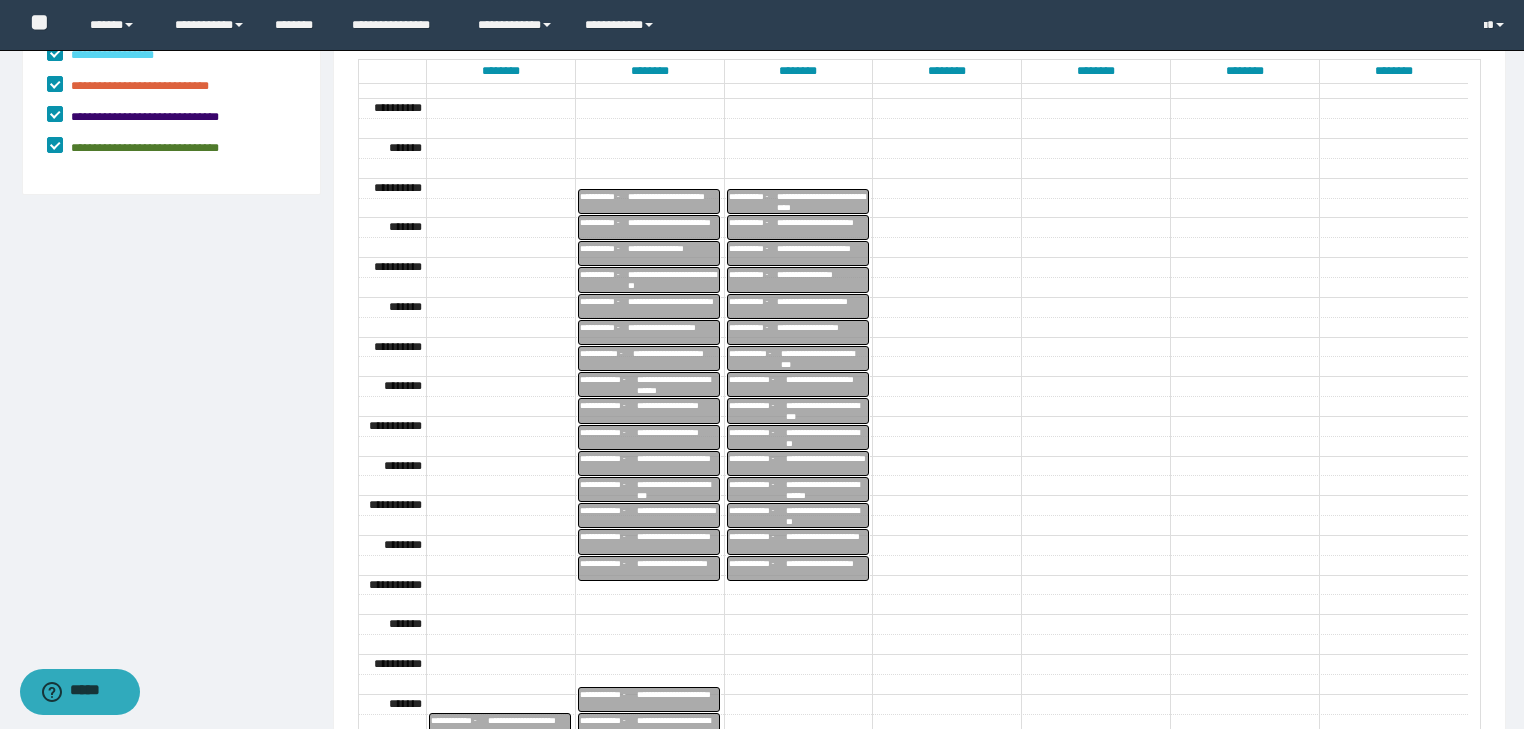 click on "**********" at bounding box center (677, 438) 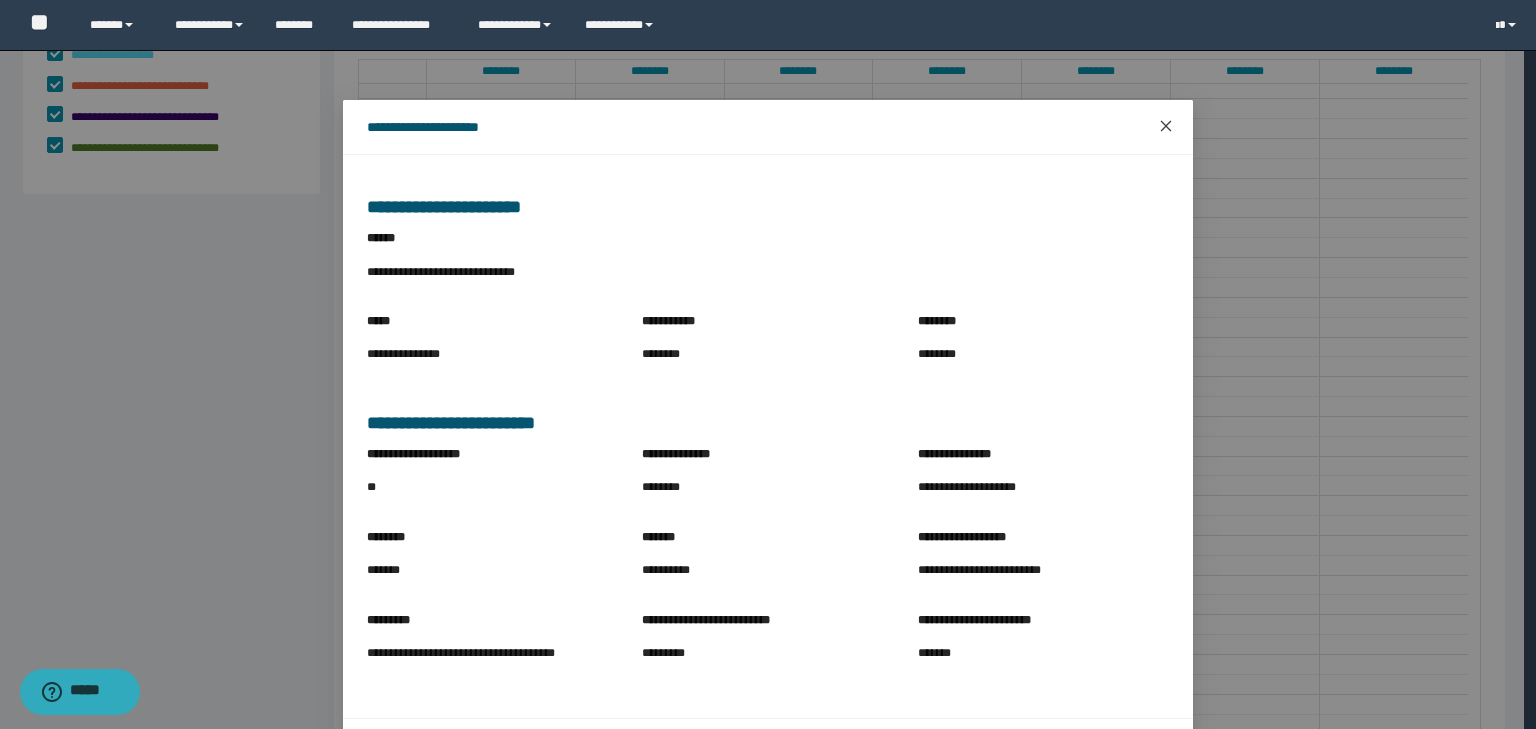 click 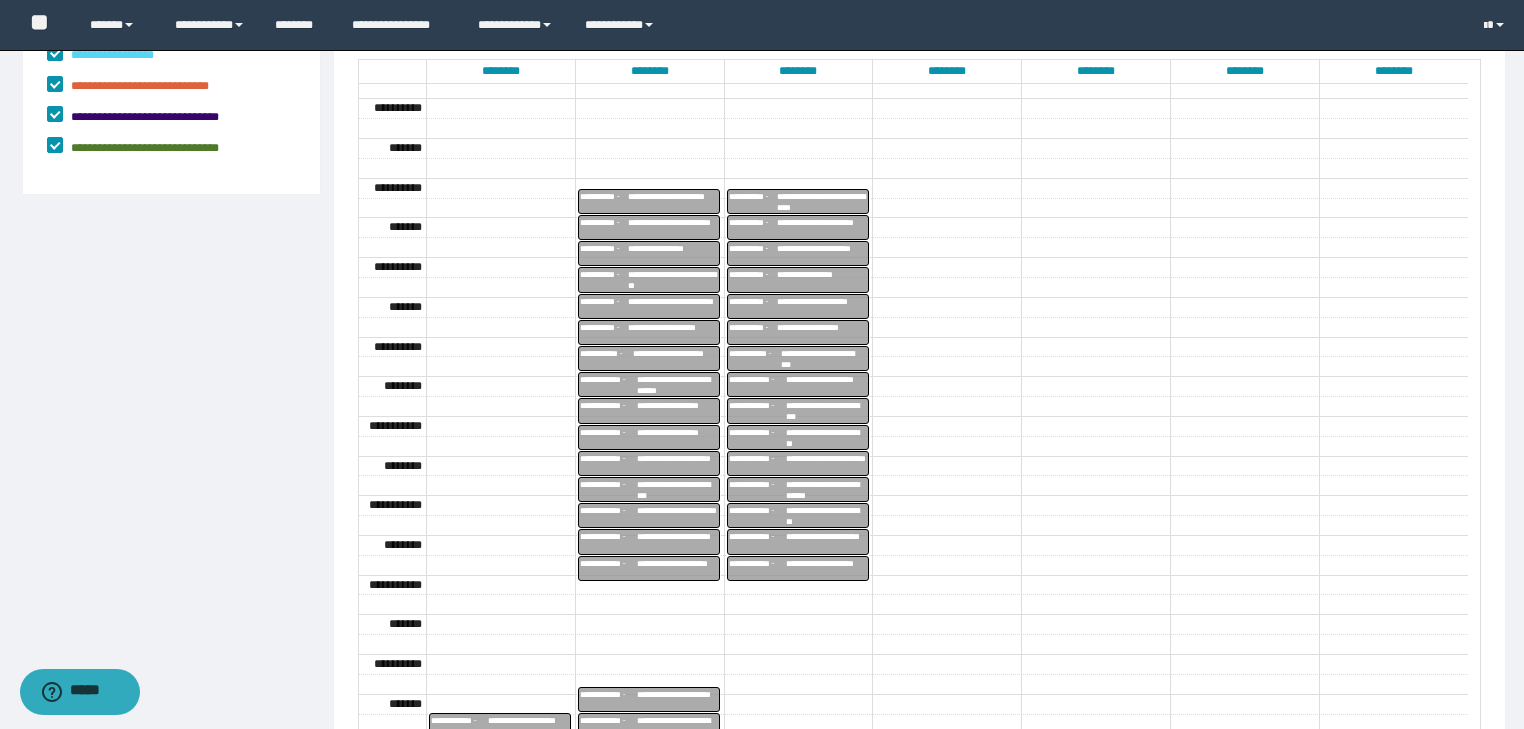 click on "**********" at bounding box center (677, 464) 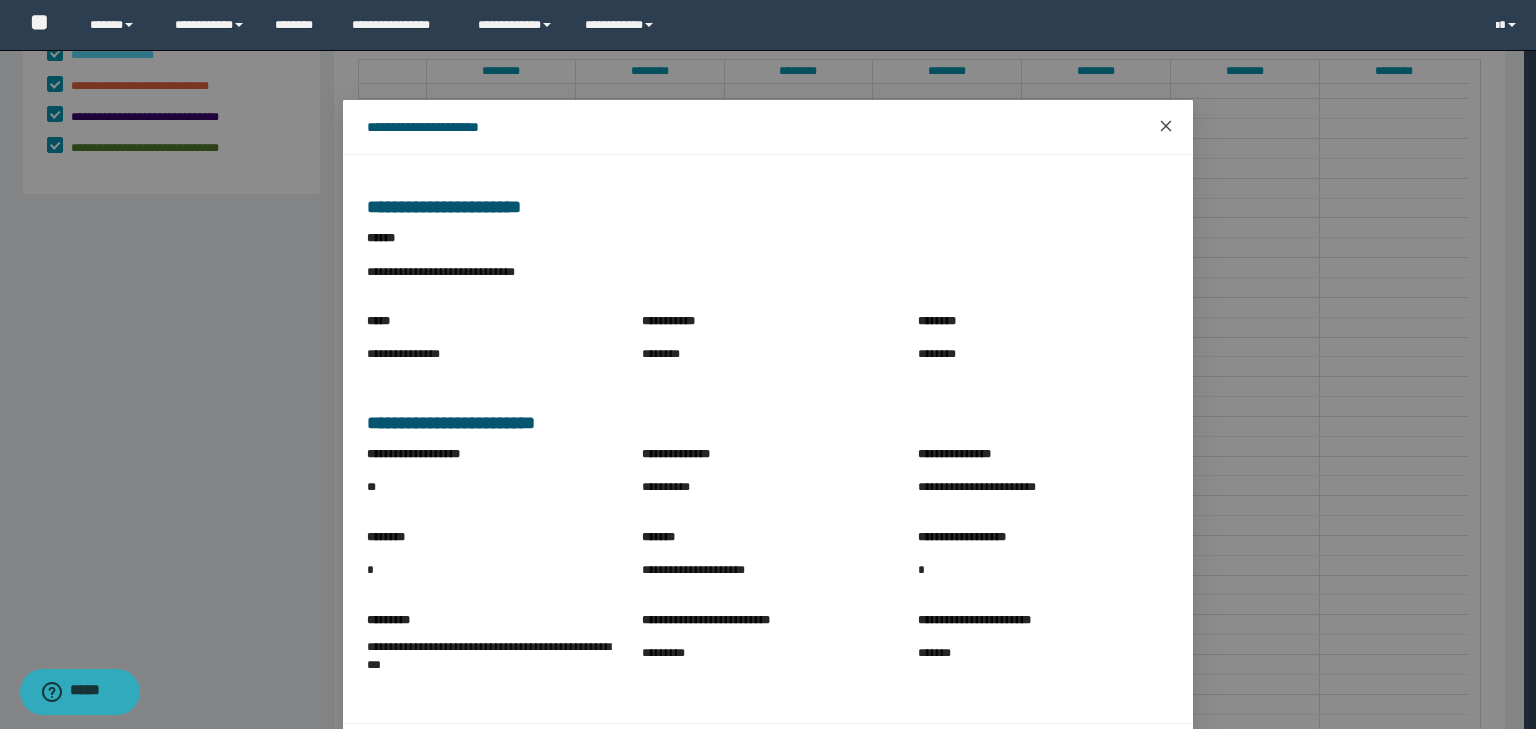 click 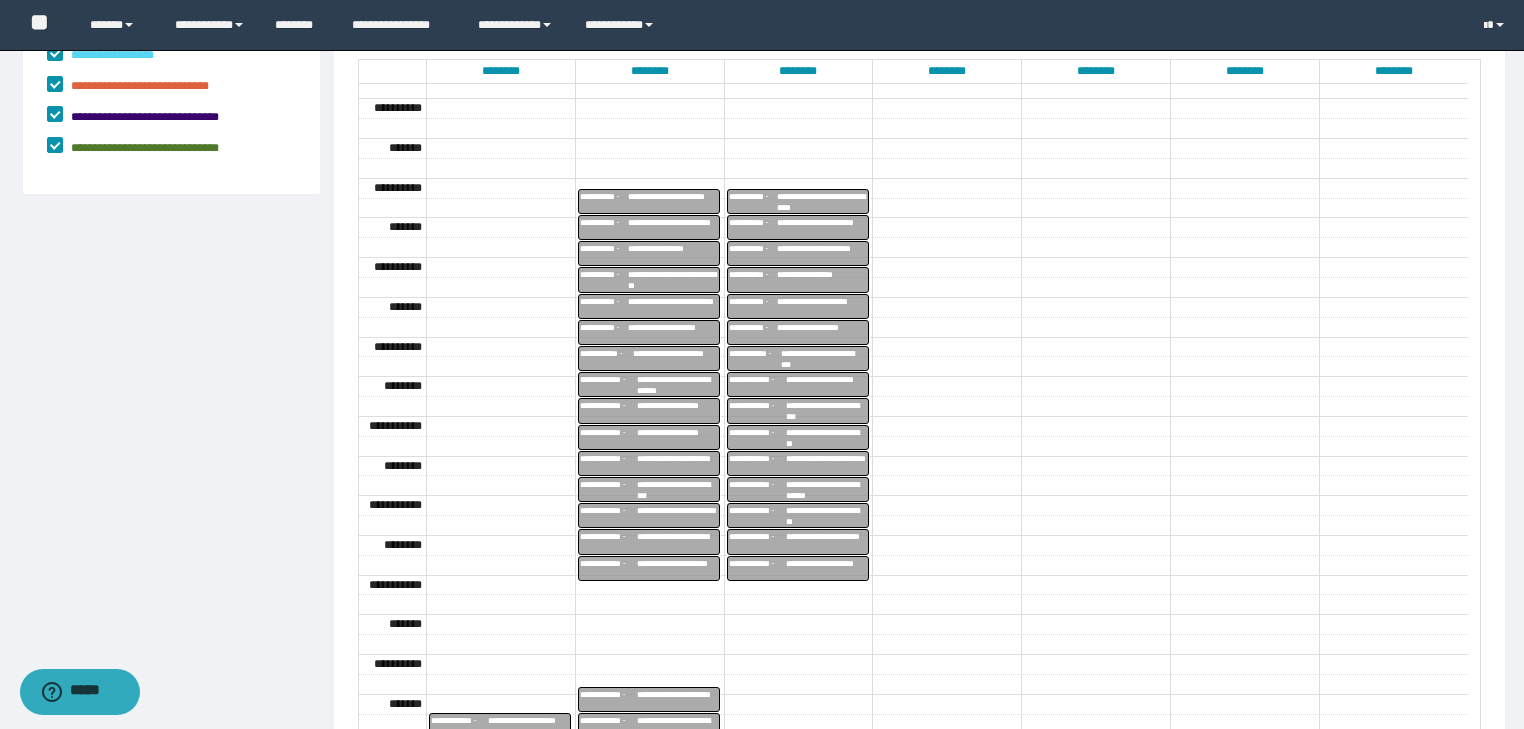 click on "**********" at bounding box center (677, 464) 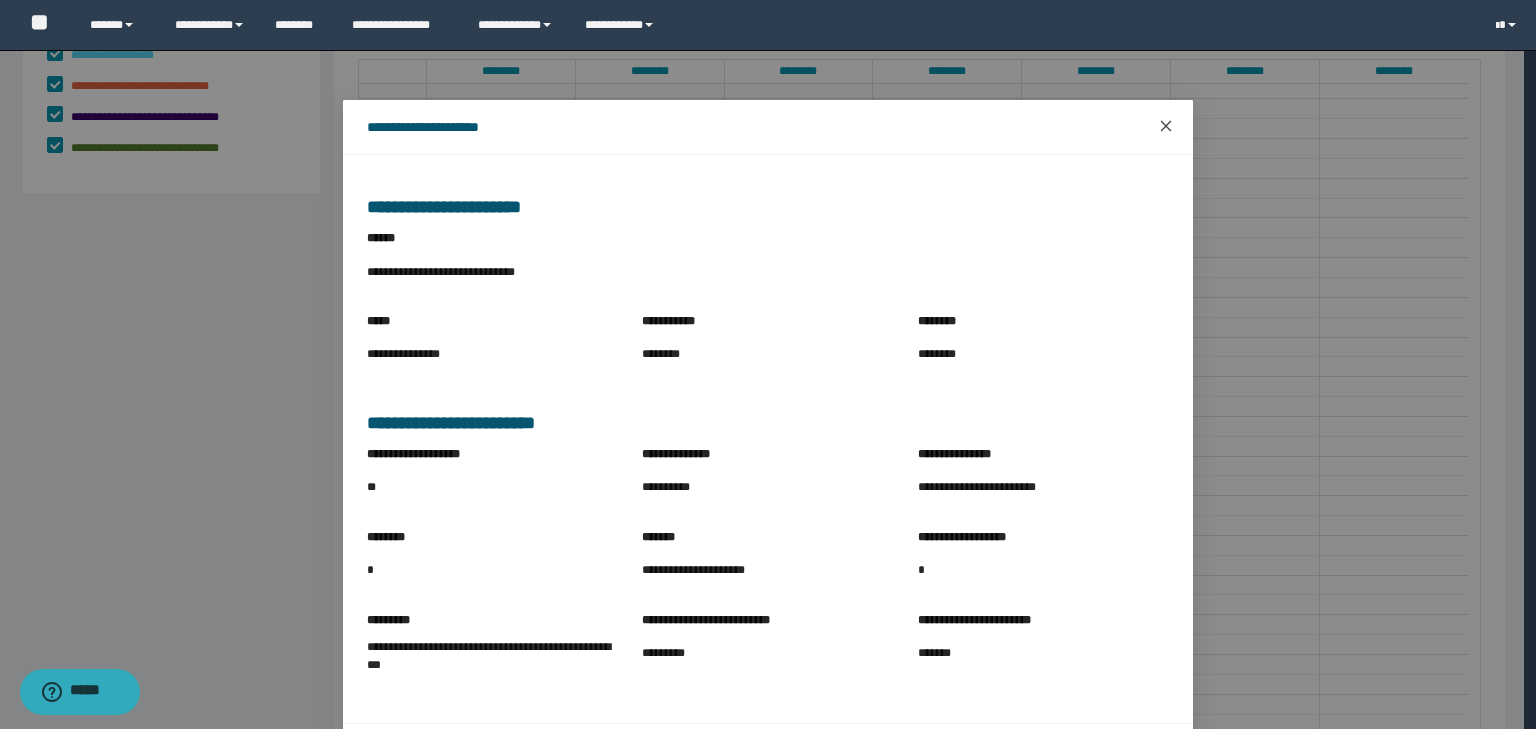 click at bounding box center [1166, 127] 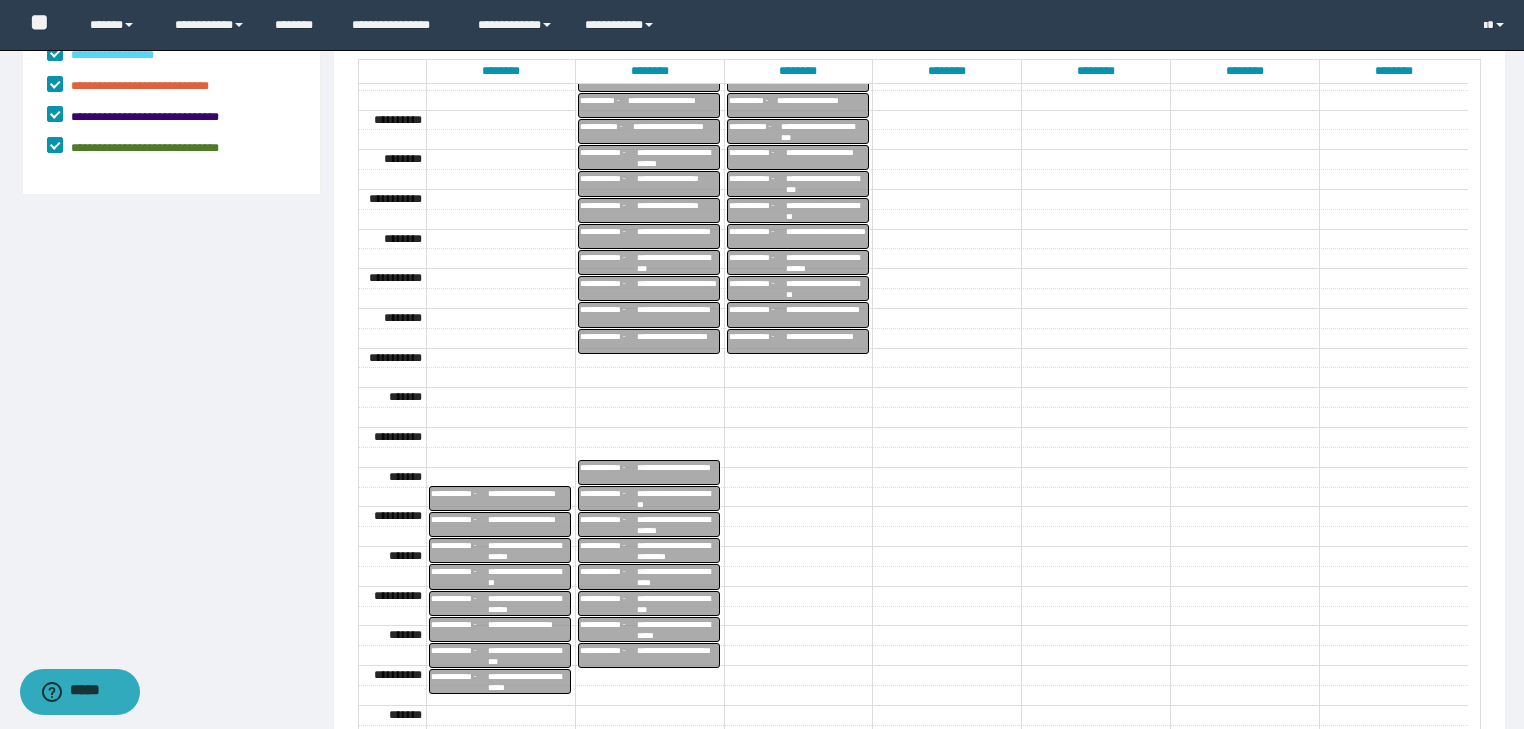 scroll, scrollTop: 449, scrollLeft: 0, axis: vertical 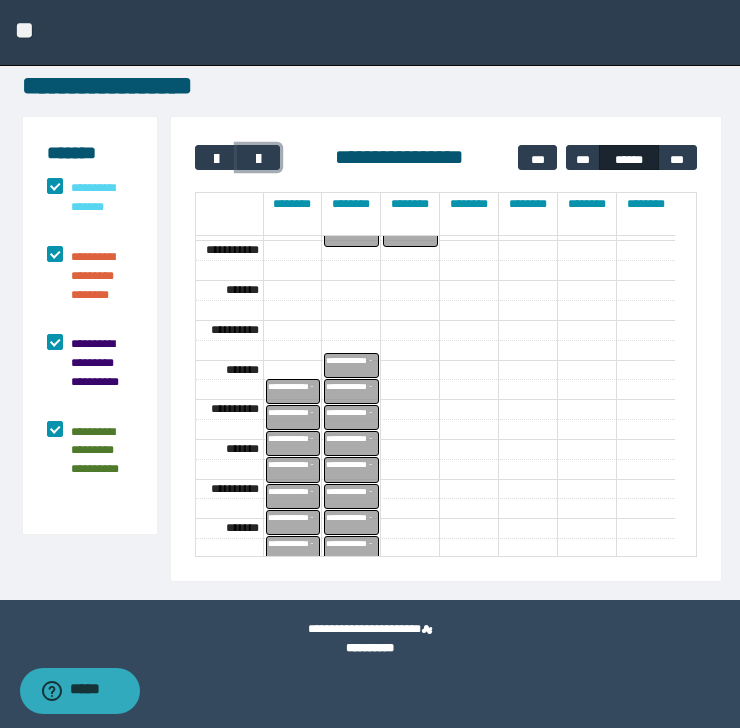 click on "**********" at bounding box center [297, 391] 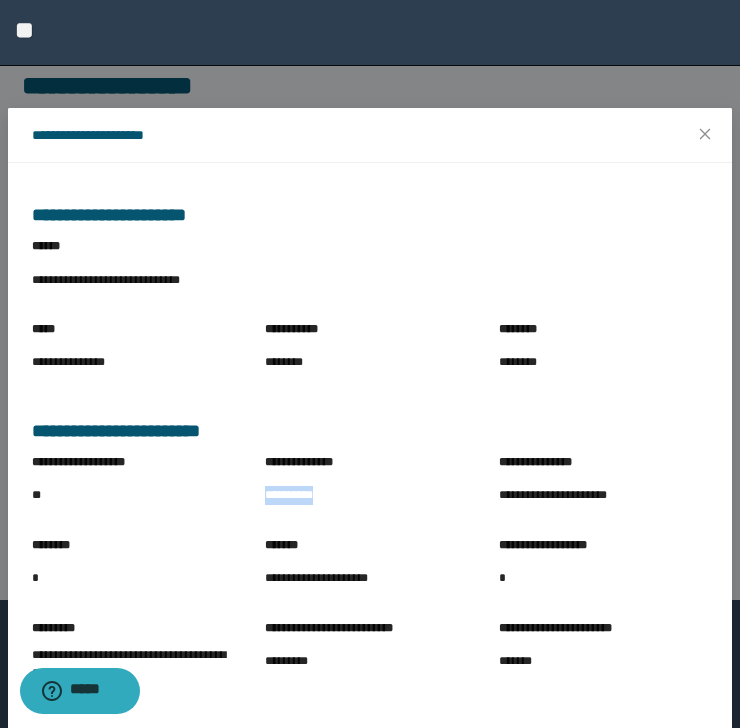 drag, startPoint x: 254, startPoint y: 494, endPoint x: 346, endPoint y: 502, distance: 92.34717 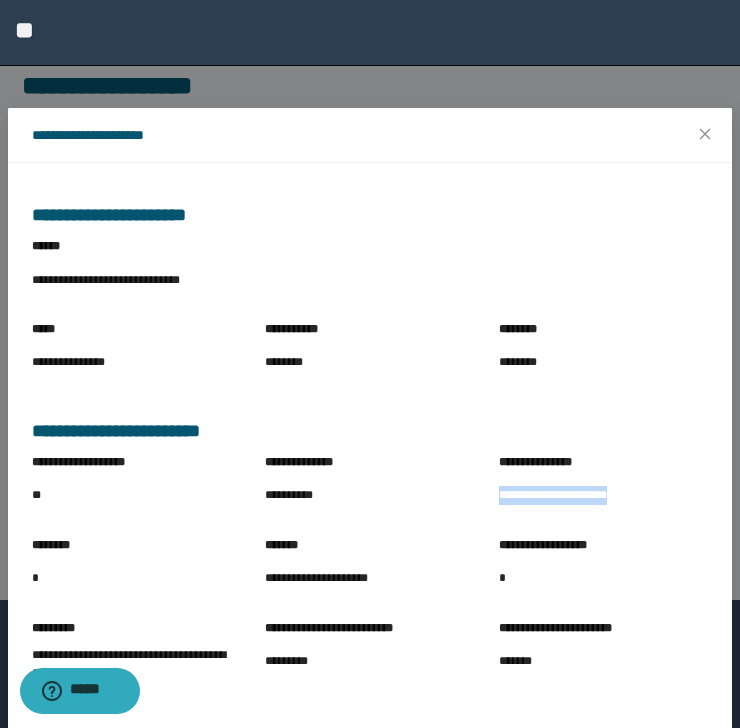 drag, startPoint x: 497, startPoint y: 496, endPoint x: 644, endPoint y: 516, distance: 148.35431 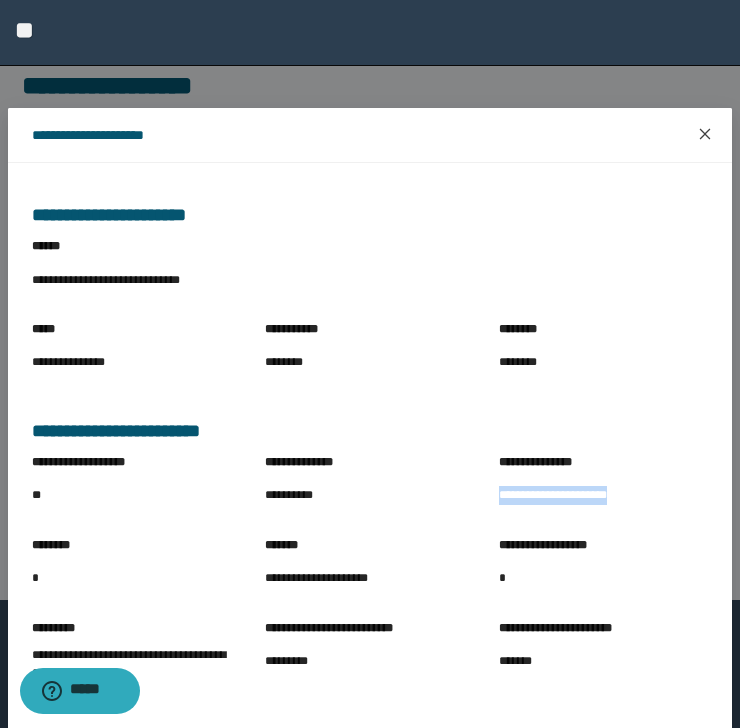 click at bounding box center [705, 135] 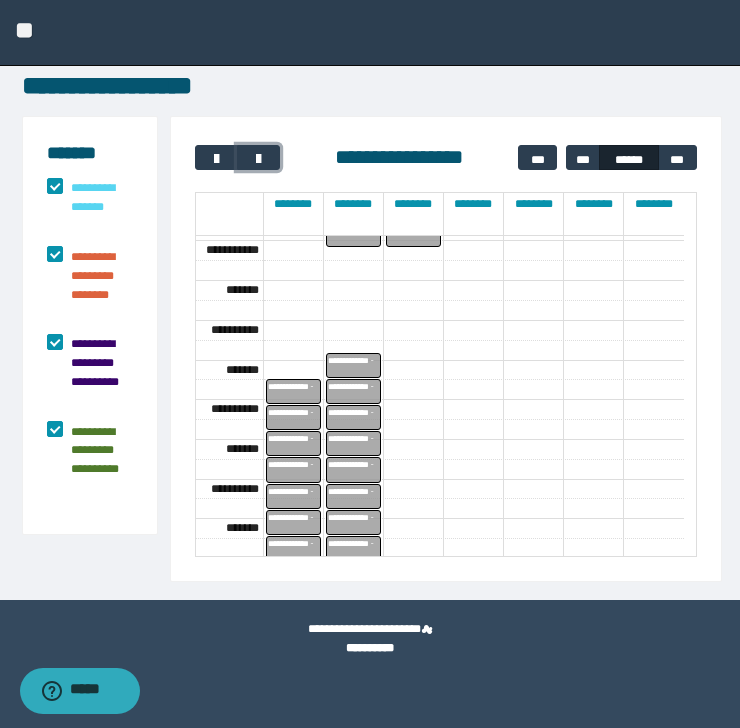 click on "**********" at bounding box center (297, 417) 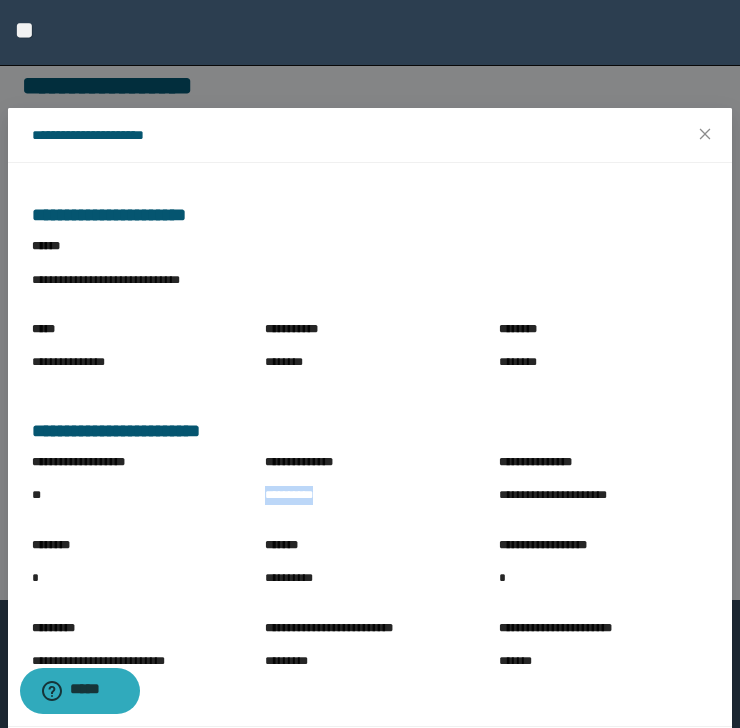 drag, startPoint x: 251, startPoint y: 502, endPoint x: 330, endPoint y: 504, distance: 79.025314 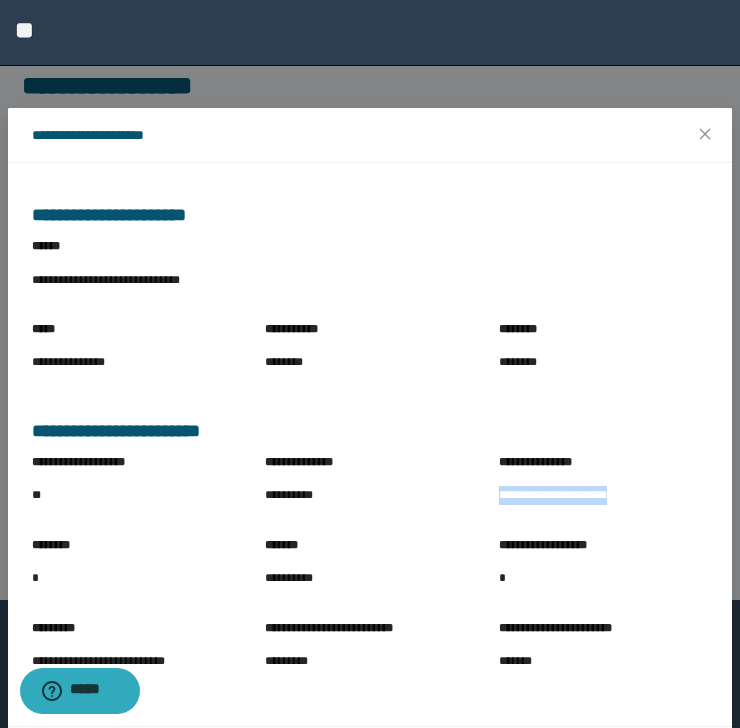 drag, startPoint x: 485, startPoint y: 494, endPoint x: 640, endPoint y: 510, distance: 155.82362 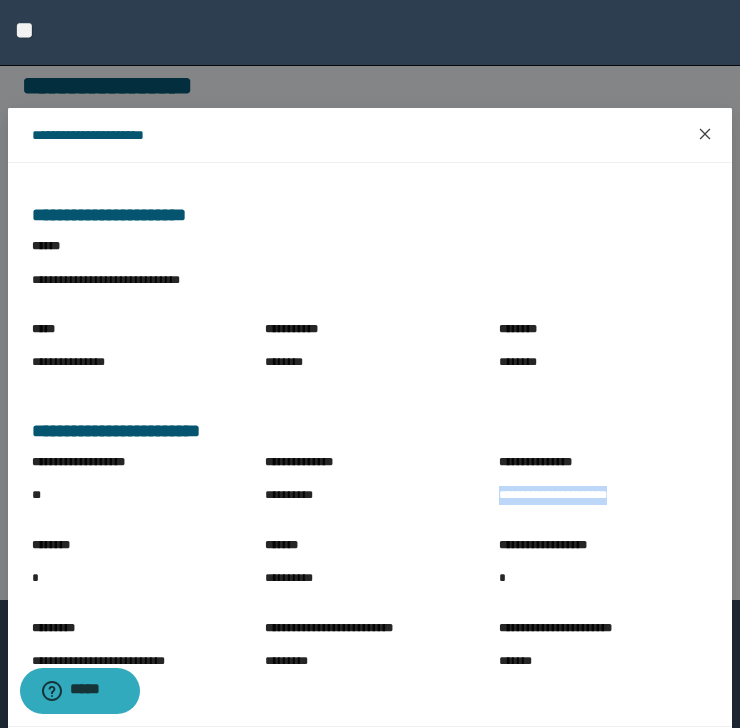 click at bounding box center [705, 135] 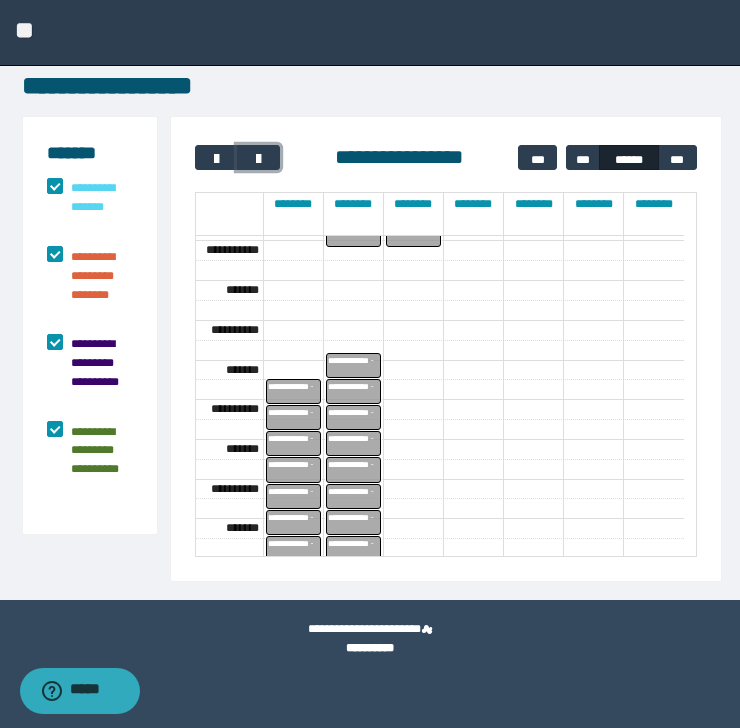 click on "**********" at bounding box center (297, 443) 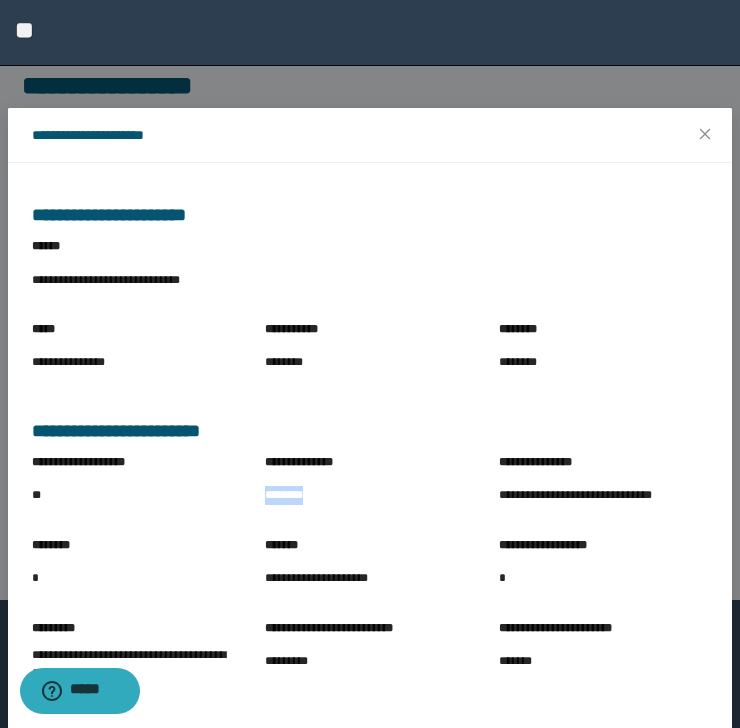 drag, startPoint x: 305, startPoint y: 499, endPoint x: 342, endPoint y: 501, distance: 37.054016 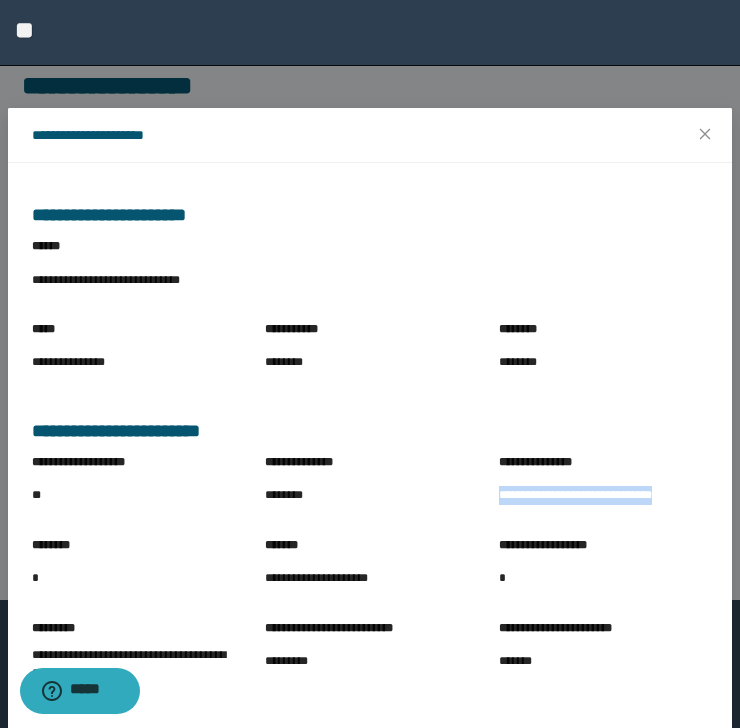 drag, startPoint x: 497, startPoint y: 503, endPoint x: 694, endPoint y: 505, distance: 197.01015 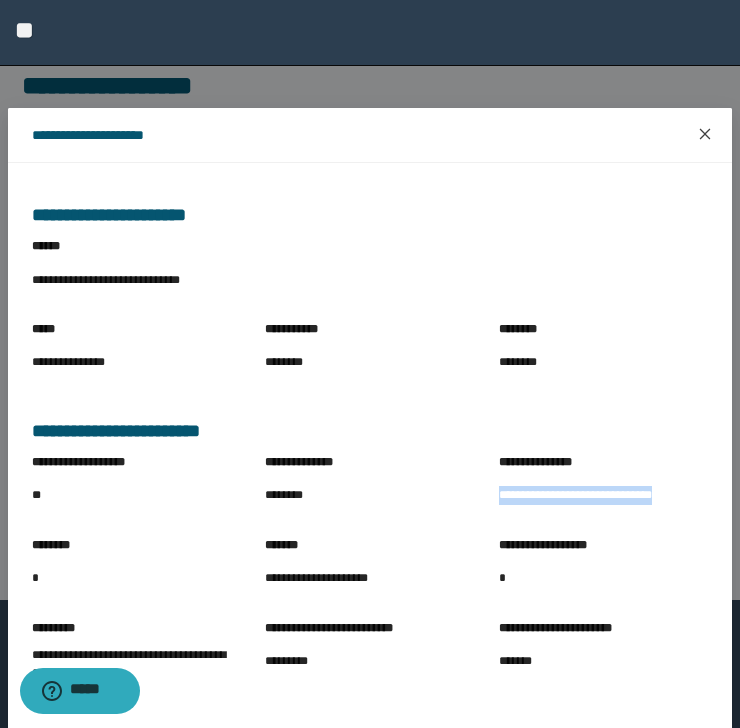 click at bounding box center (705, 135) 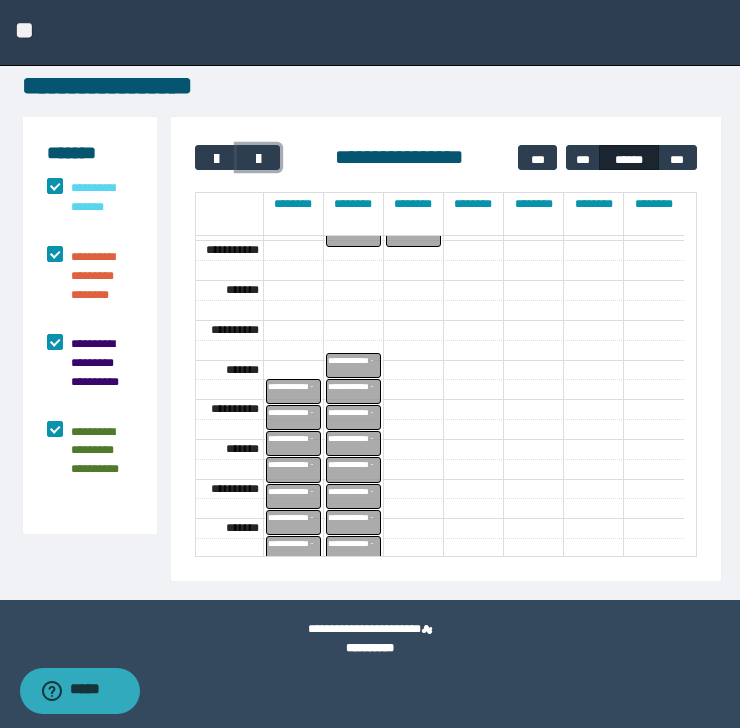 click on "**********" at bounding box center (297, 470) 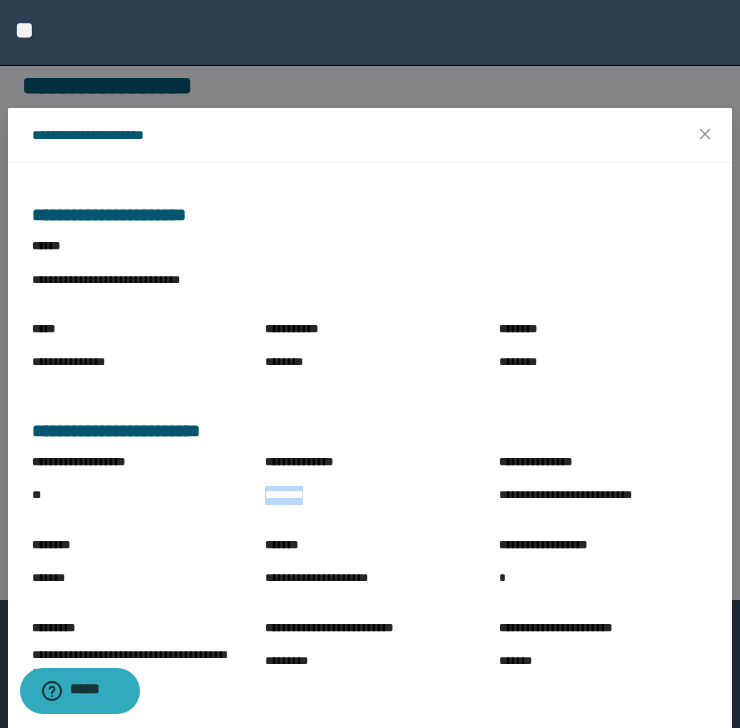 drag, startPoint x: 315, startPoint y: 506, endPoint x: 336, endPoint y: 508, distance: 21.095022 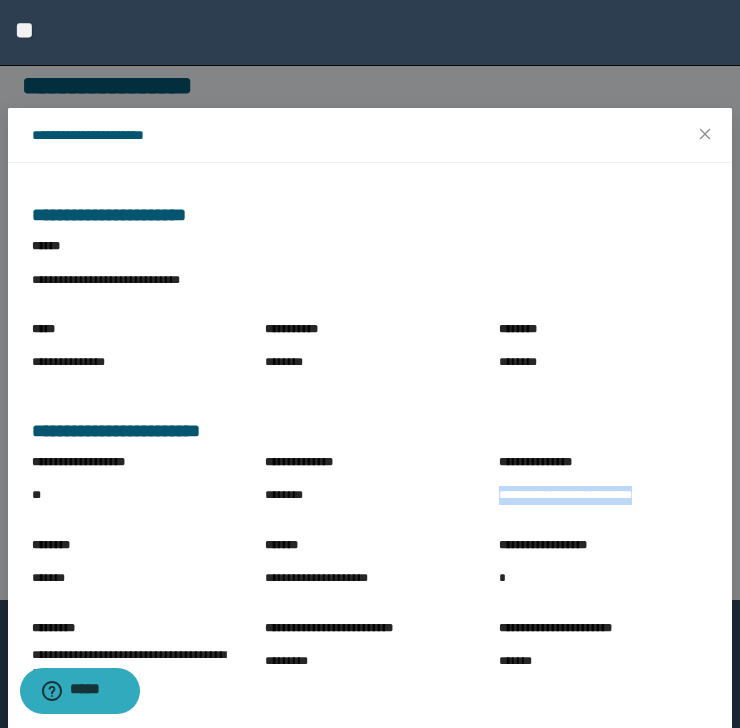 drag, startPoint x: 493, startPoint y: 500, endPoint x: 657, endPoint y: 516, distance: 164.77864 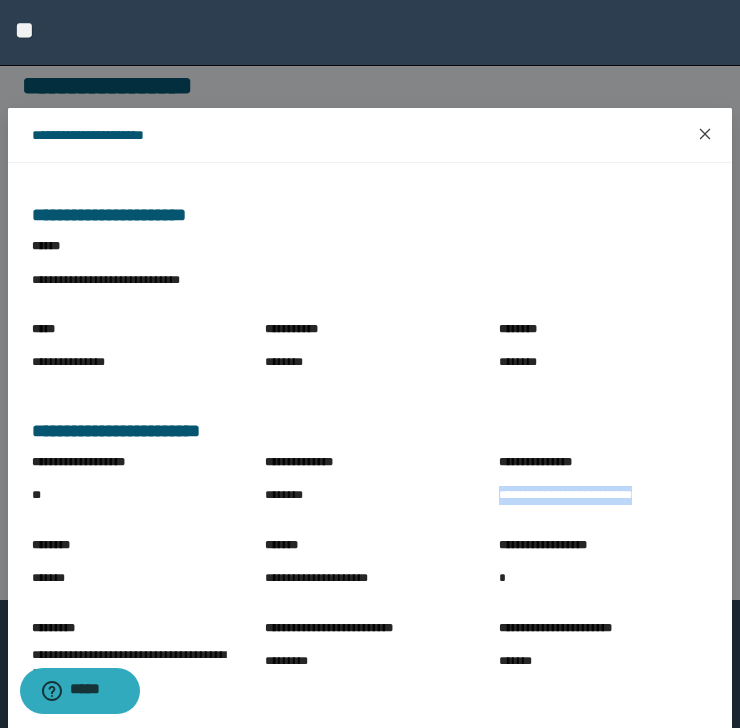 click at bounding box center (705, 135) 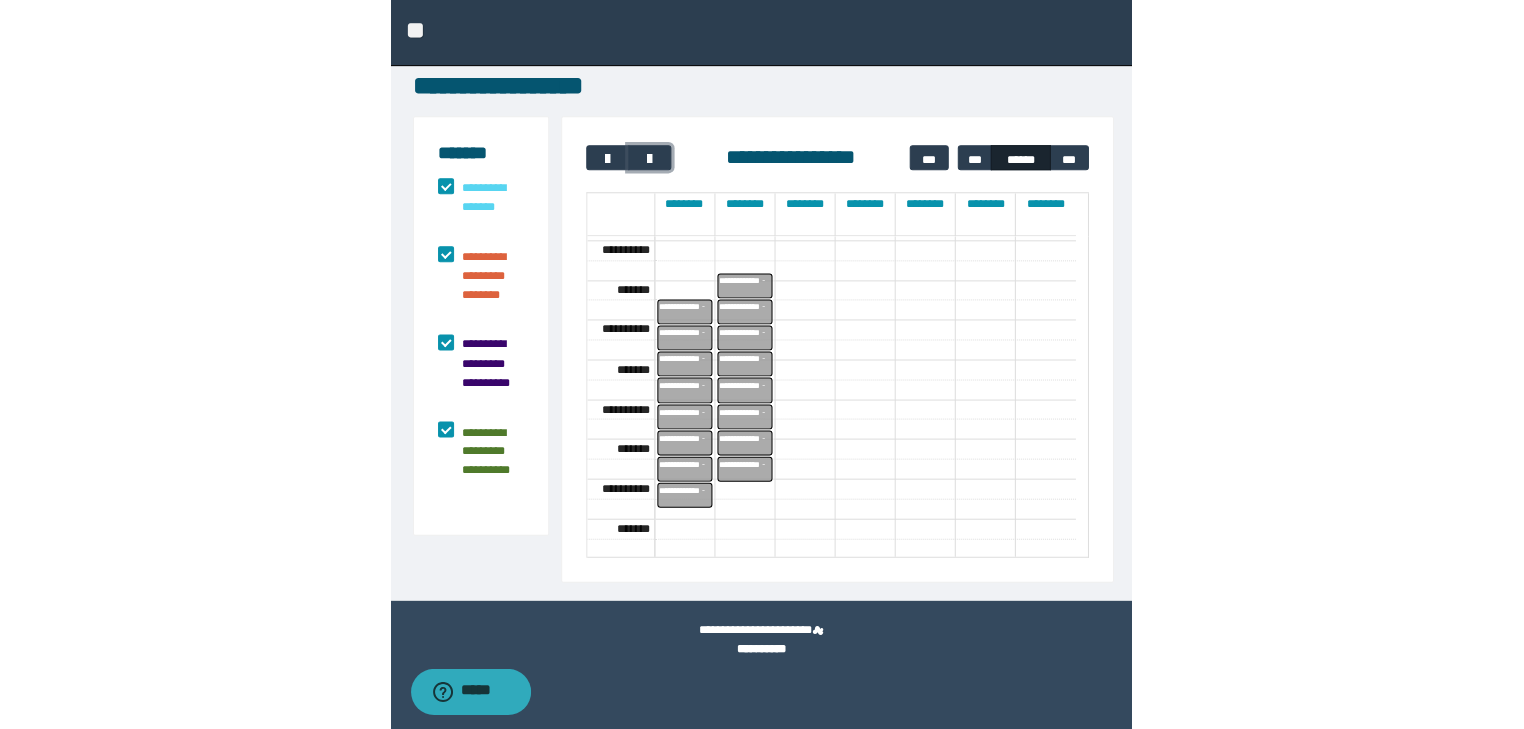 scroll, scrollTop: 802, scrollLeft: 0, axis: vertical 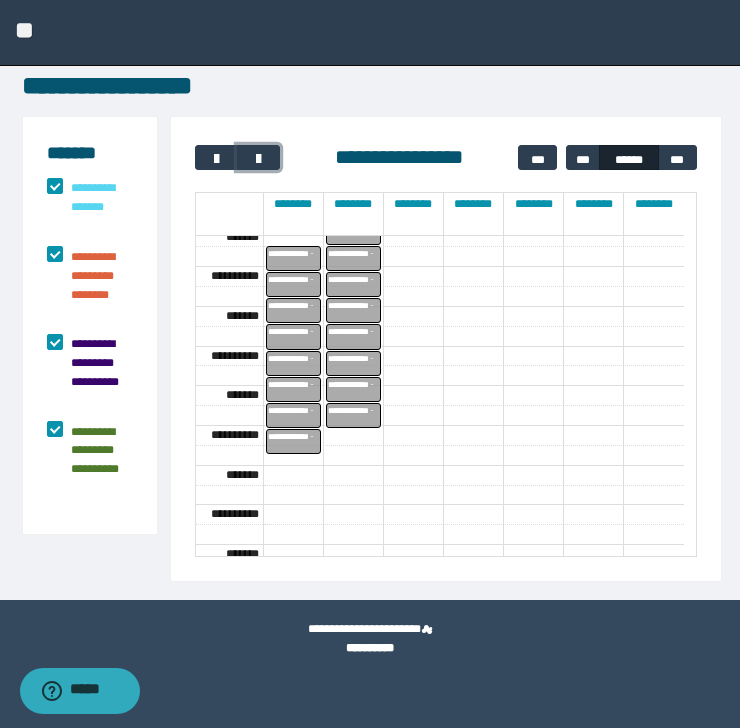 click on "**********" at bounding box center (297, 363) 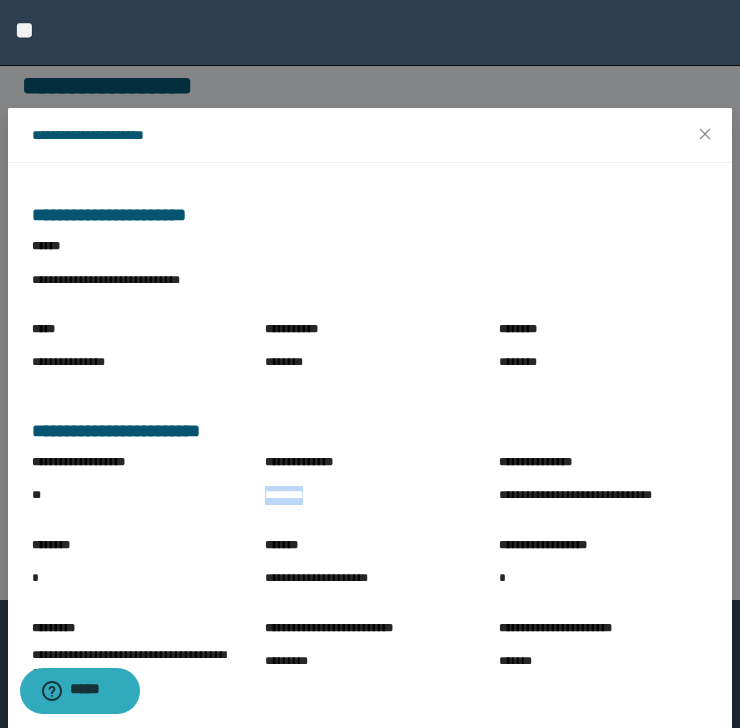 drag, startPoint x: 257, startPoint y: 500, endPoint x: 348, endPoint y: 505, distance: 91.13726 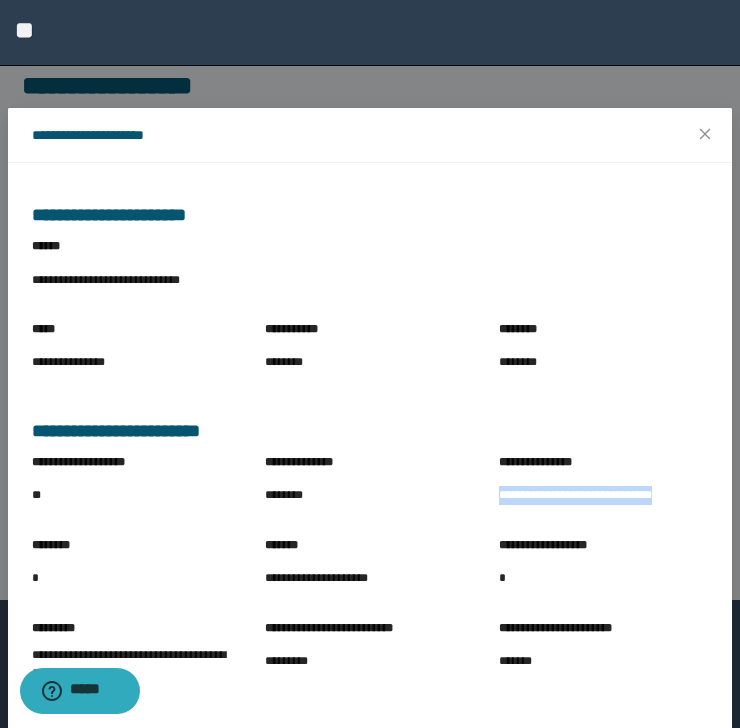 drag, startPoint x: 564, startPoint y: 515, endPoint x: 686, endPoint y: 524, distance: 122.33152 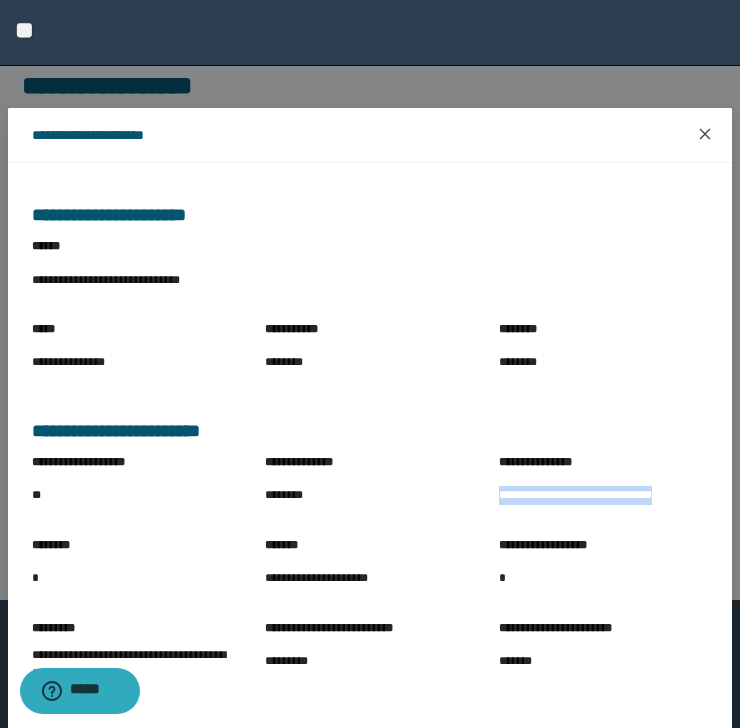 click 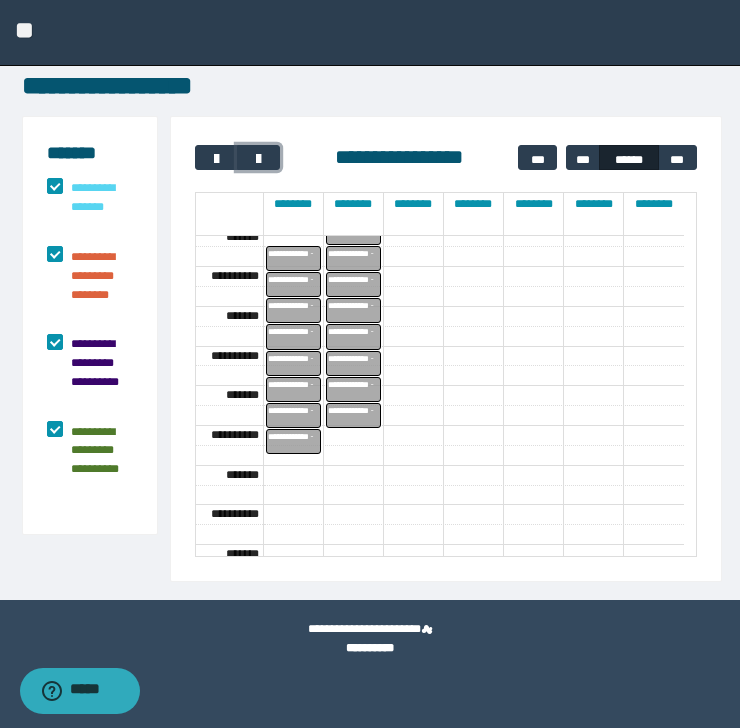 click on "**********" at bounding box center [297, 389] 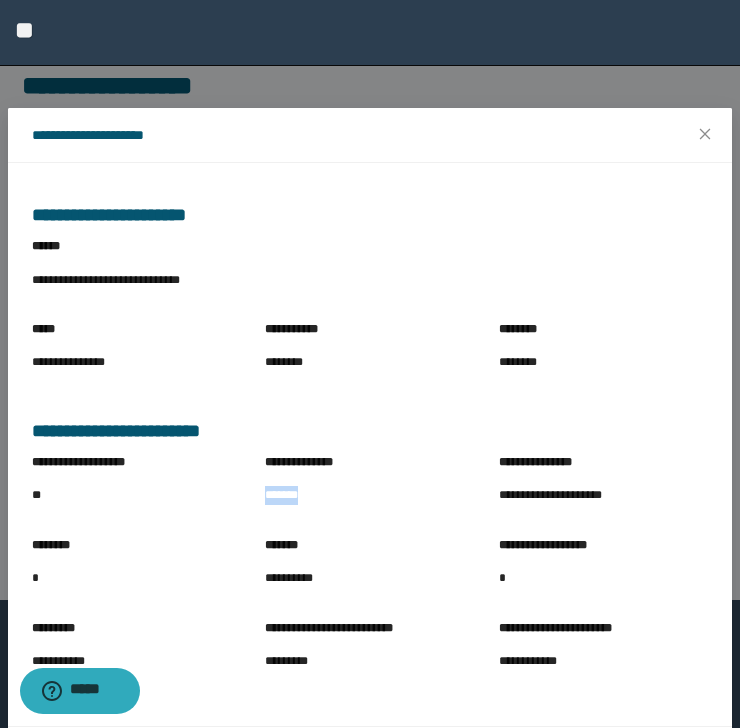 drag, startPoint x: 302, startPoint y: 503, endPoint x: 322, endPoint y: 502, distance: 20.024984 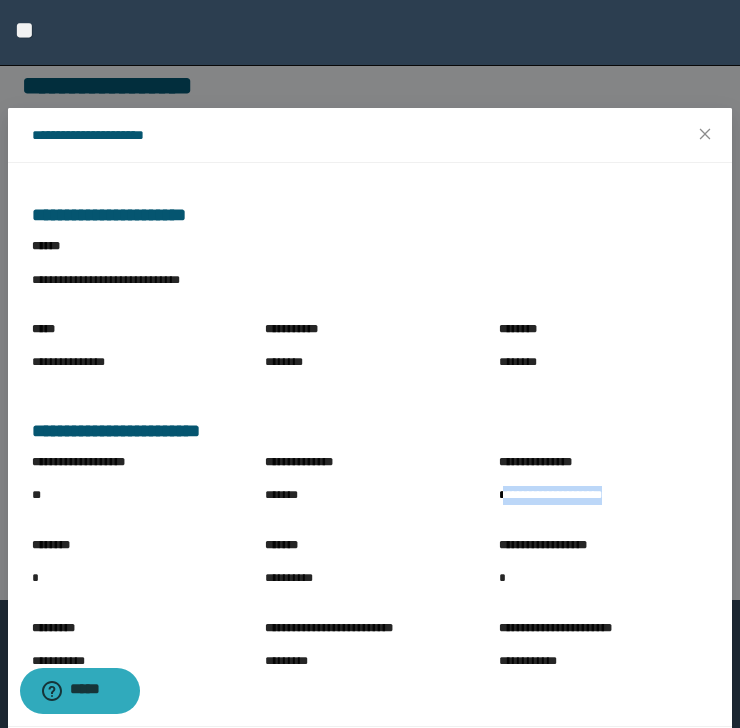 drag, startPoint x: 496, startPoint y: 500, endPoint x: 640, endPoint y: 514, distance: 144.67896 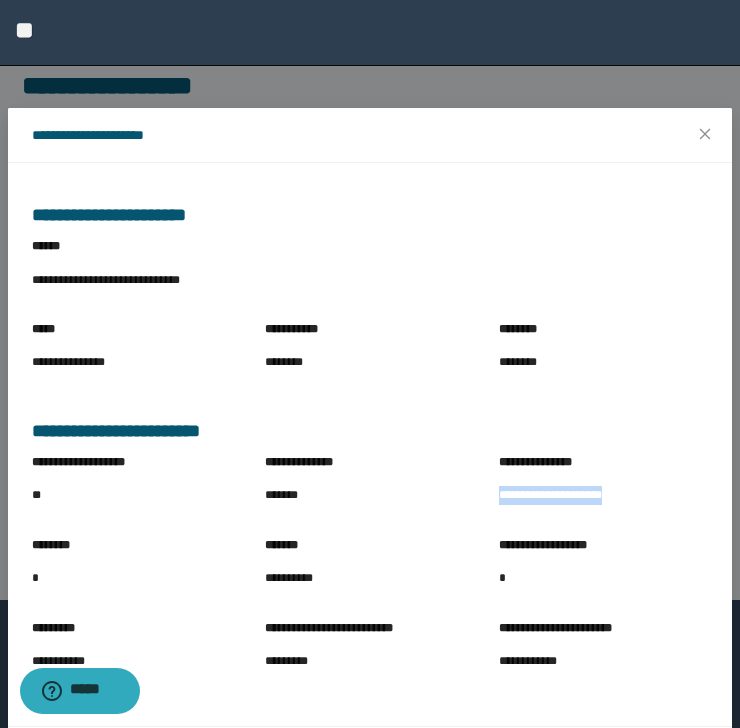 drag, startPoint x: 489, startPoint y: 495, endPoint x: 618, endPoint y: 516, distance: 130.69812 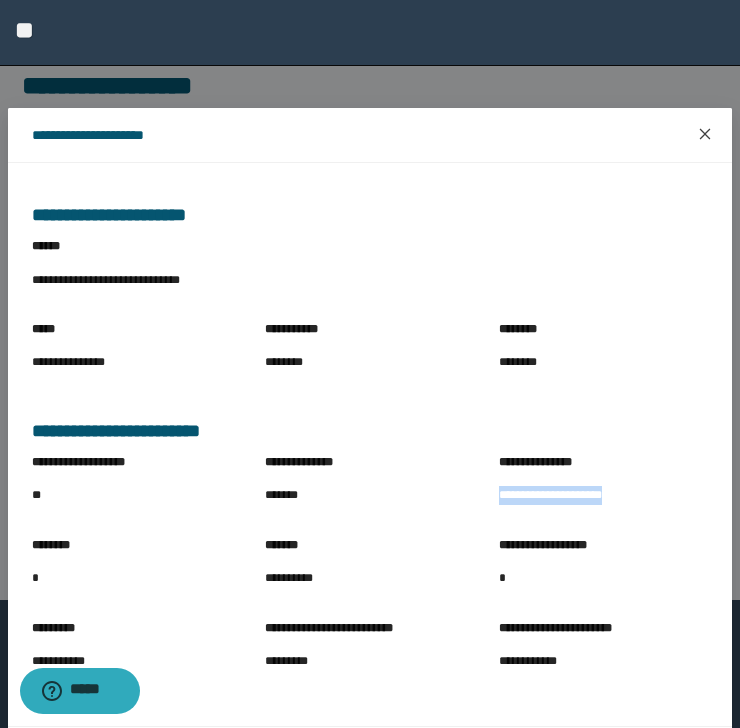 drag, startPoint x: 709, startPoint y: 145, endPoint x: 701, endPoint y: 152, distance: 10.630146 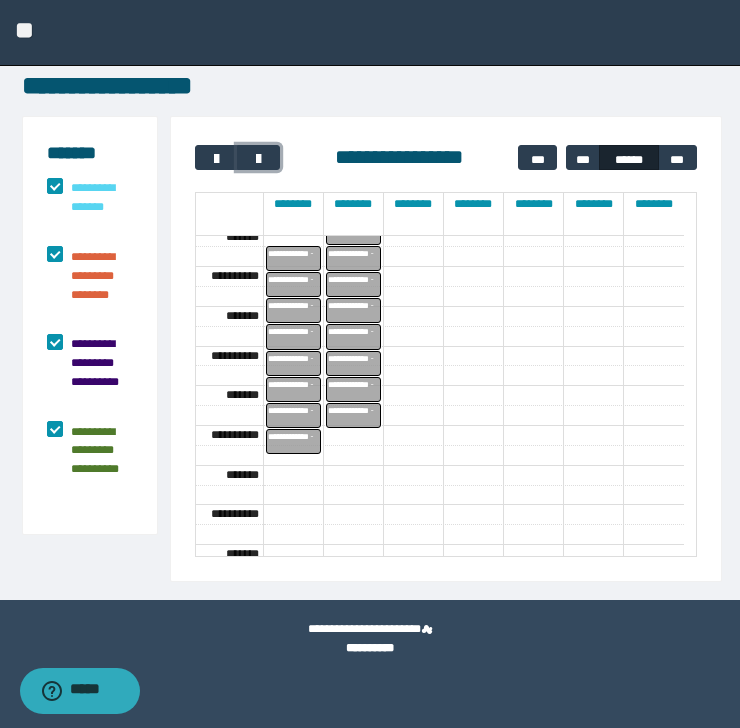 click on "**********" at bounding box center (297, 415) 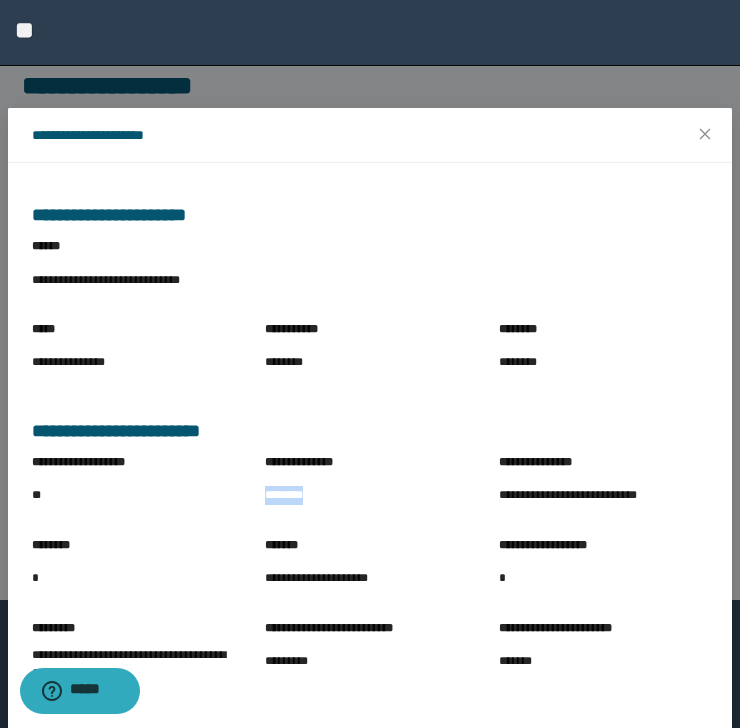 drag, startPoint x: 256, startPoint y: 496, endPoint x: 343, endPoint y: 508, distance: 87.823685 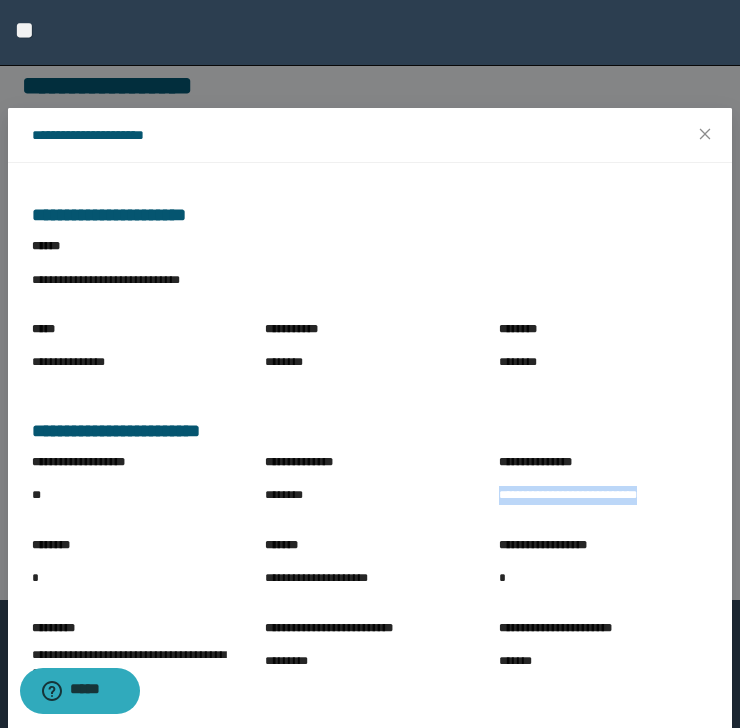 drag, startPoint x: 485, startPoint y: 496, endPoint x: 683, endPoint y: 522, distance: 199.69977 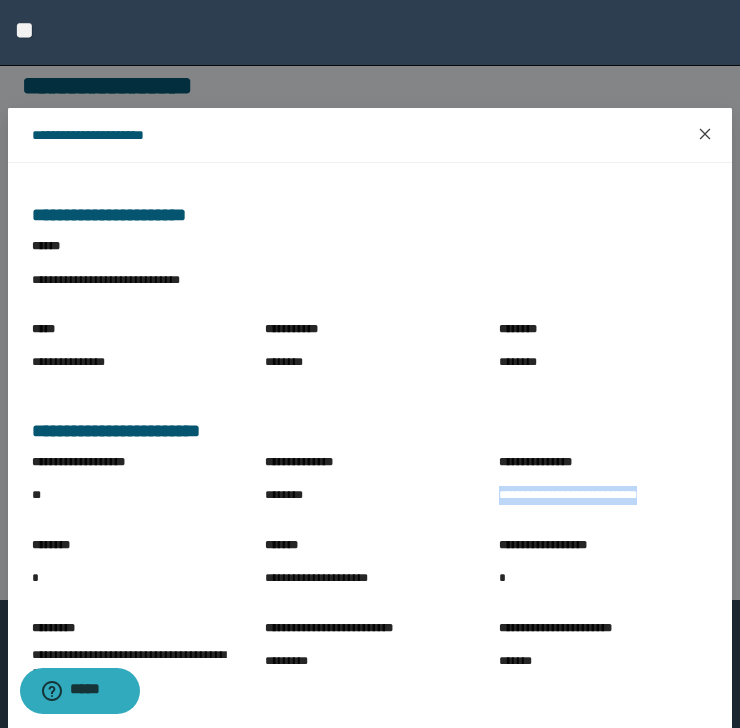 click 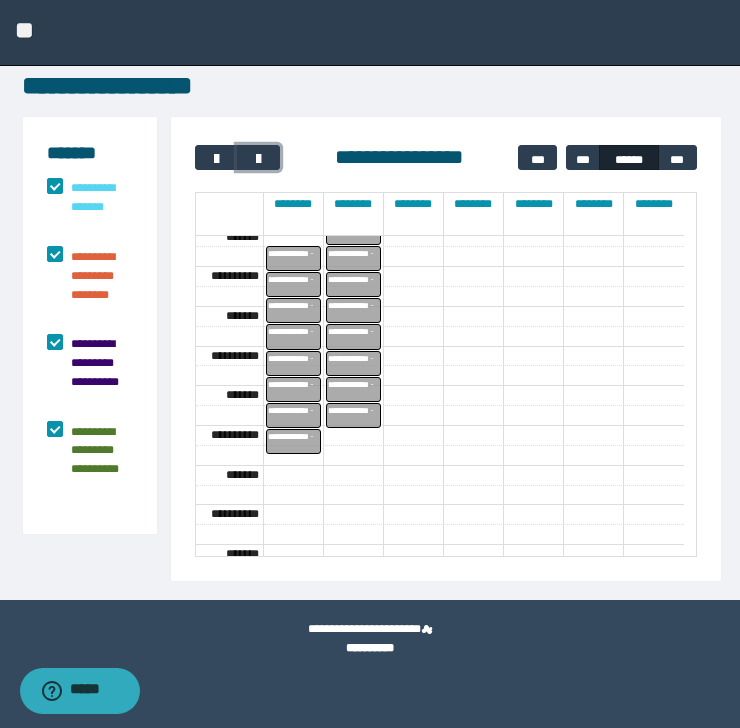click on "**********" at bounding box center [297, 441] 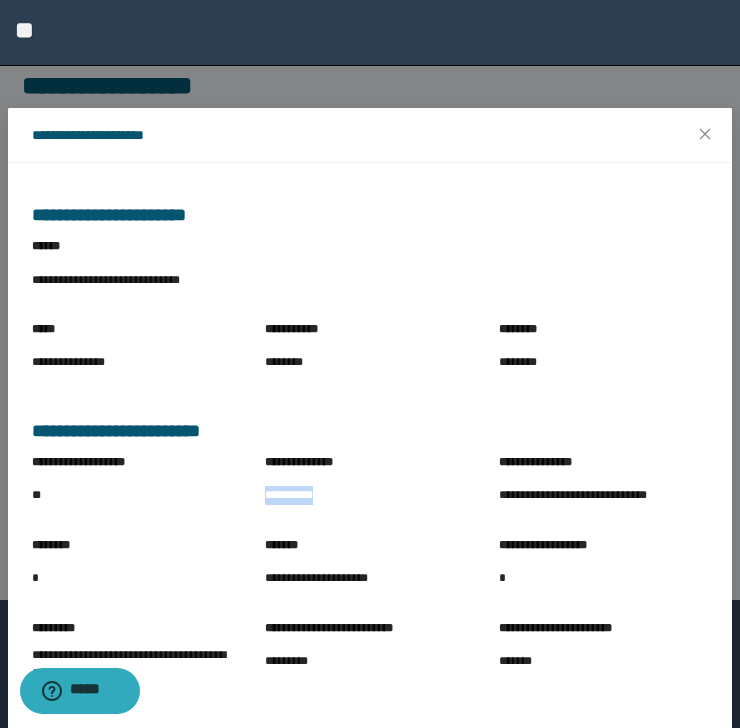 drag, startPoint x: 260, startPoint y: 495, endPoint x: 348, endPoint y: 501, distance: 88.20431 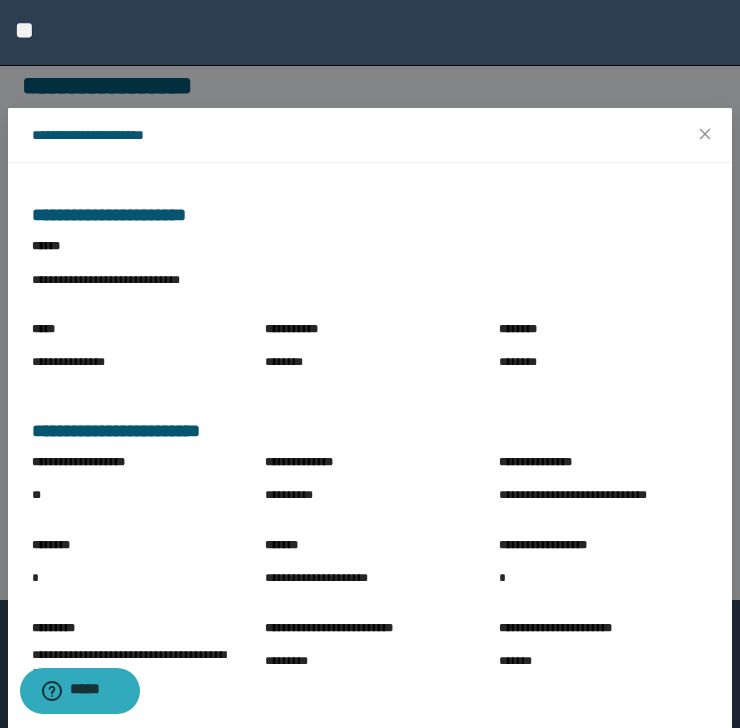 click on "**********" at bounding box center [603, 495] 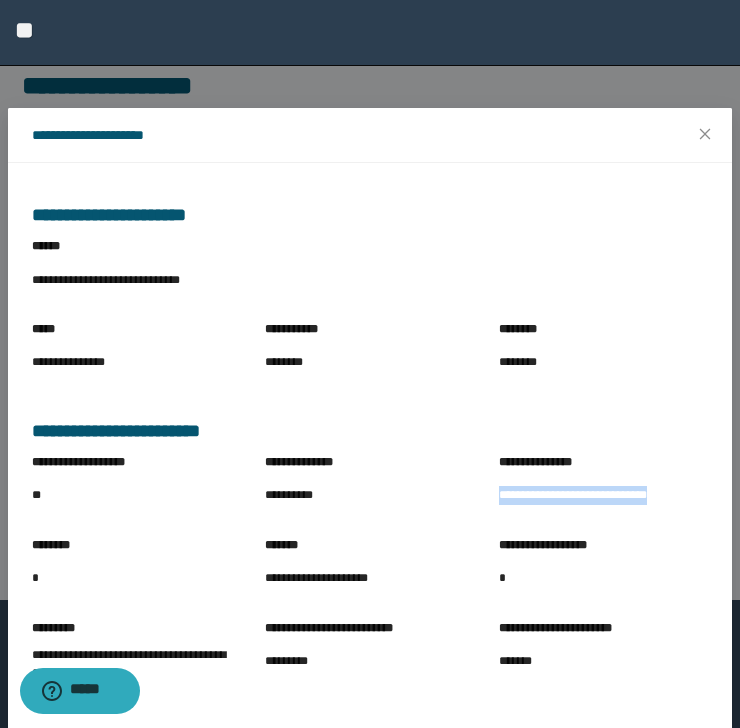 drag, startPoint x: 488, startPoint y: 498, endPoint x: 664, endPoint y: 508, distance: 176.28386 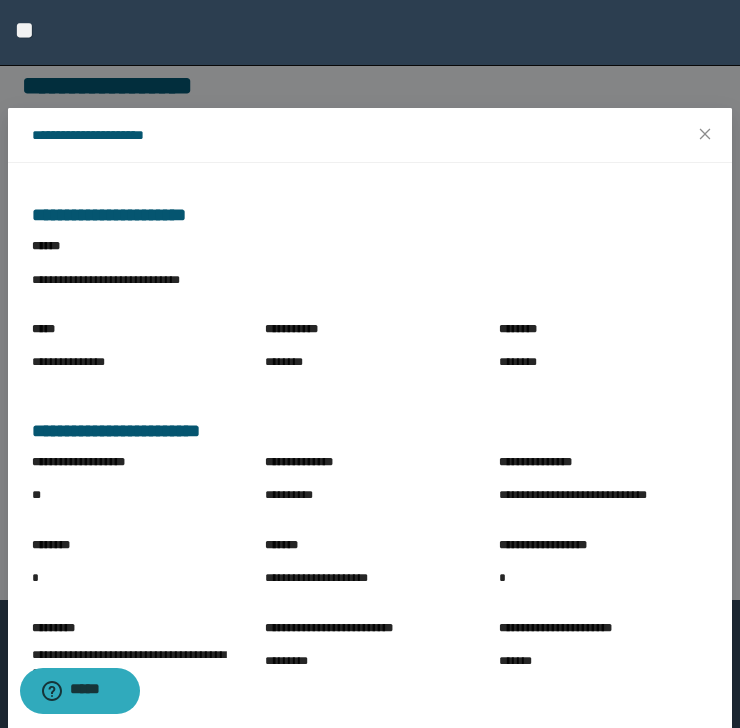 click on "********" at bounding box center (369, 363) 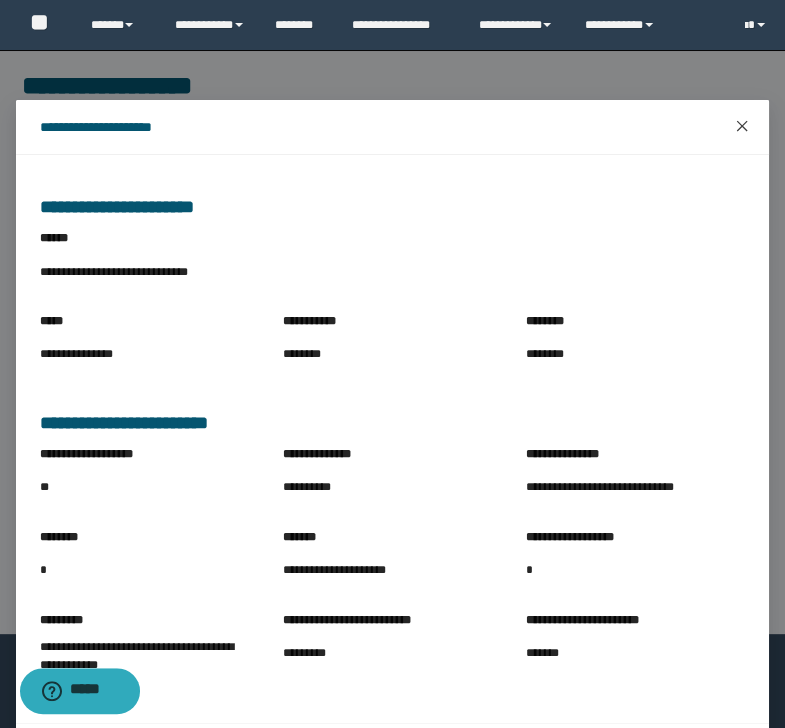 click at bounding box center [742, 127] 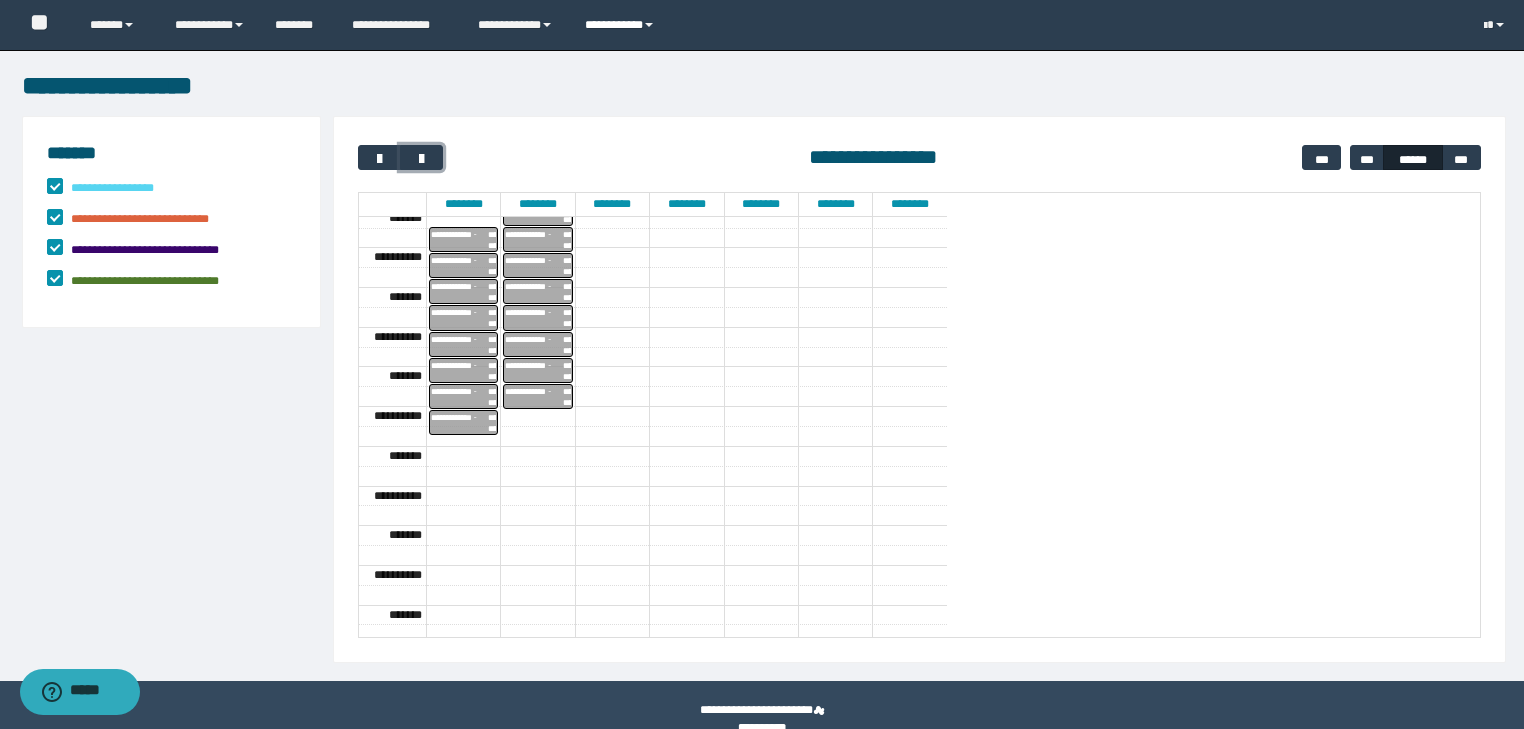 scroll, scrollTop: 450, scrollLeft: 0, axis: vertical 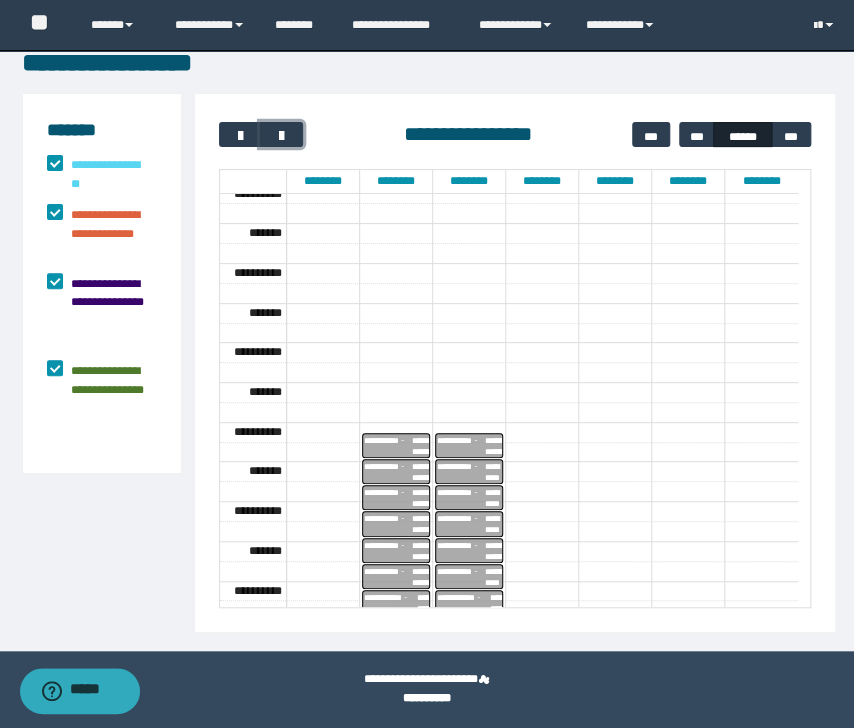 click on "**********" at bounding box center [388, 445] 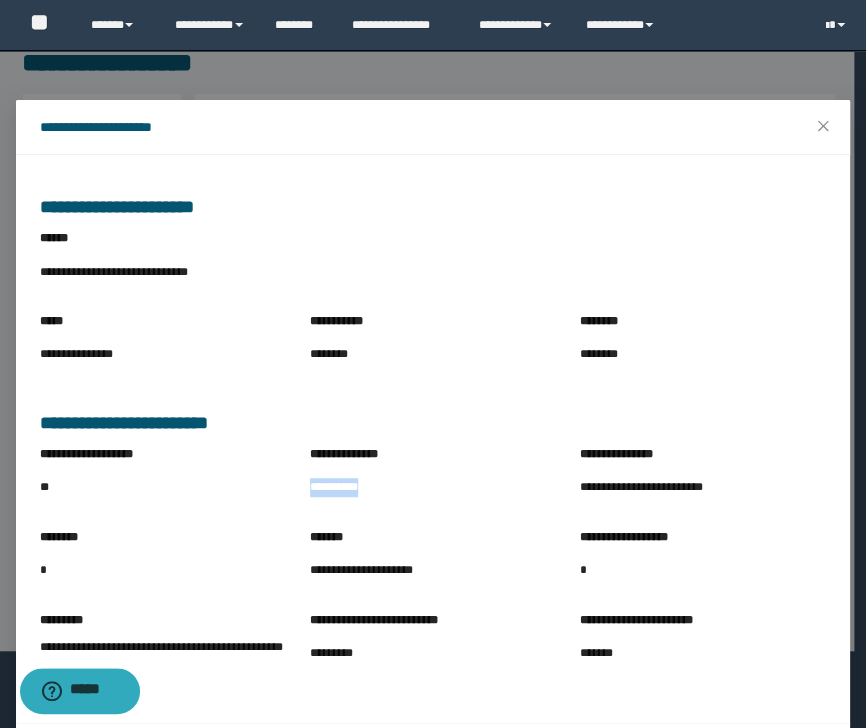 drag, startPoint x: 299, startPoint y: 495, endPoint x: 395, endPoint y: 497, distance: 96.02083 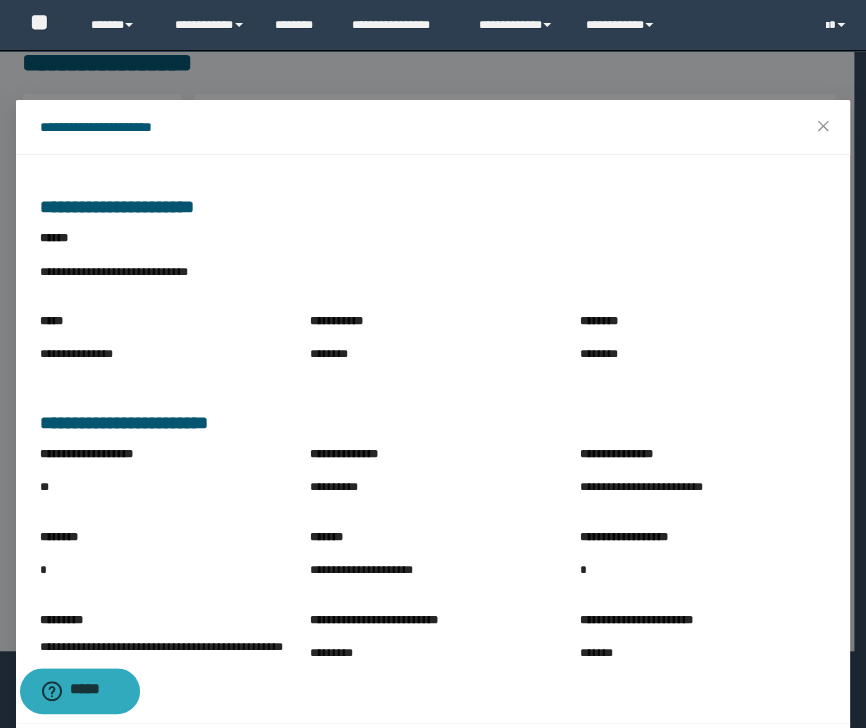 click on "**********" at bounding box center [703, 486] 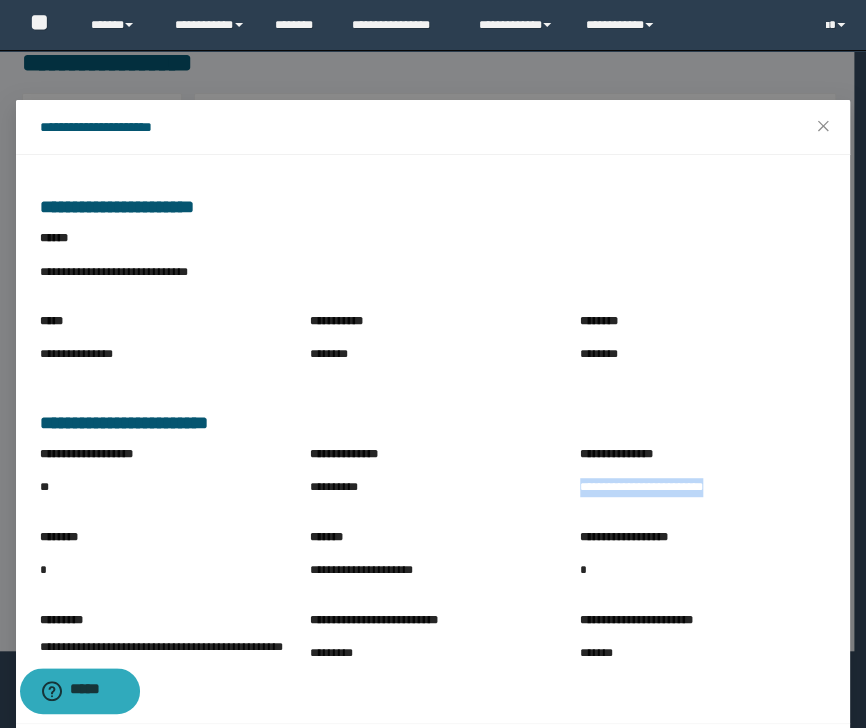 drag, startPoint x: 572, startPoint y: 489, endPoint x: 732, endPoint y: 506, distance: 160.90059 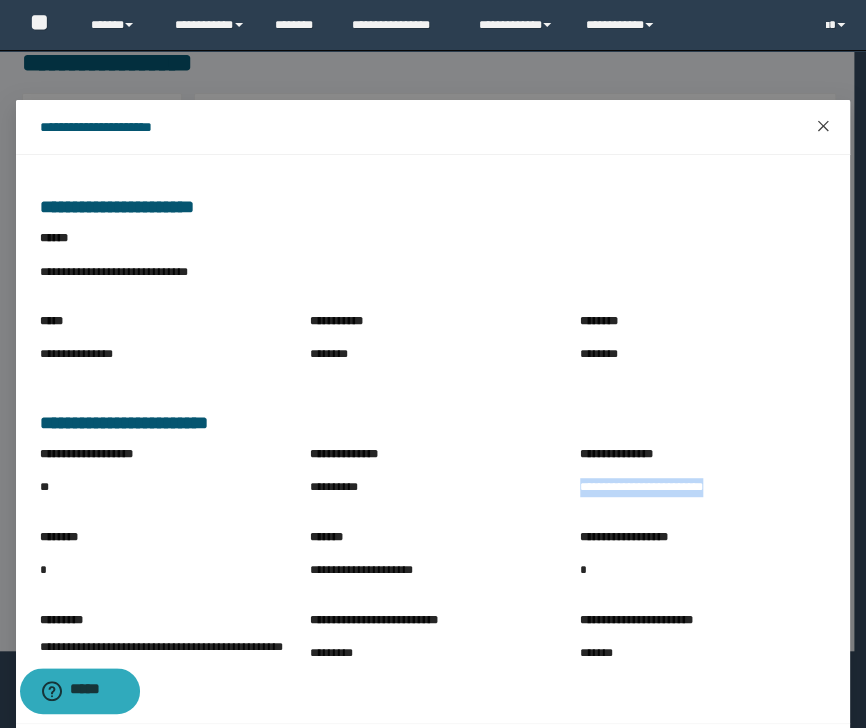 click at bounding box center (823, 127) 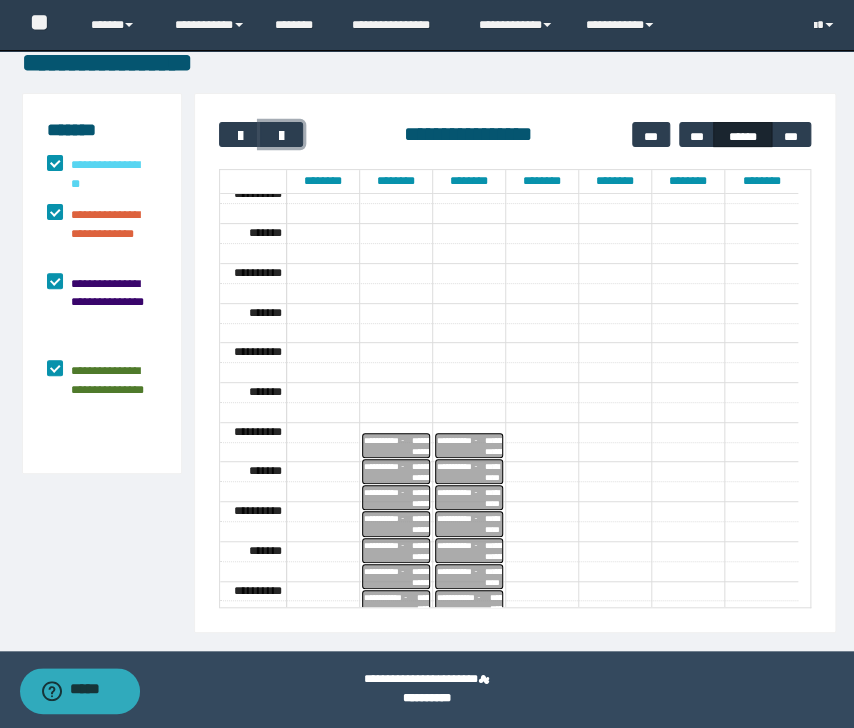 click on "**********" at bounding box center (388, 471) 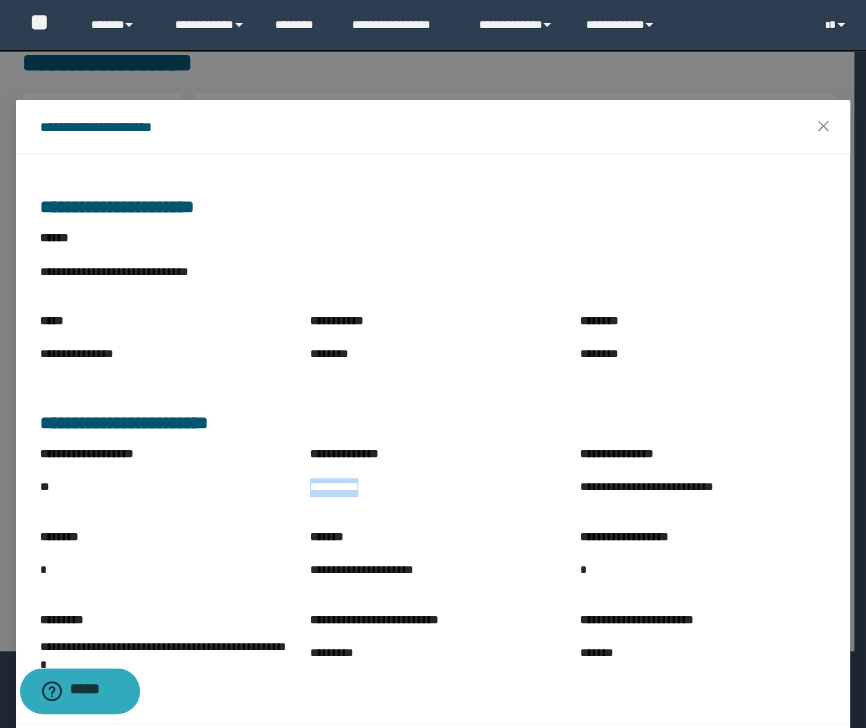 drag, startPoint x: 300, startPoint y: 494, endPoint x: 380, endPoint y: 498, distance: 80.09994 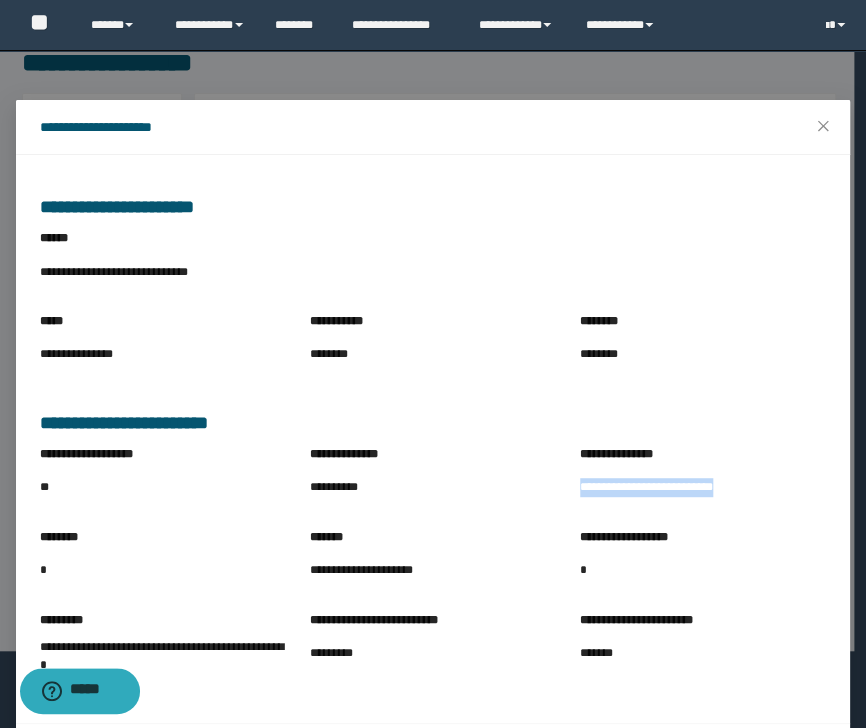 drag, startPoint x: 571, startPoint y: 492, endPoint x: 763, endPoint y: 501, distance: 192.21082 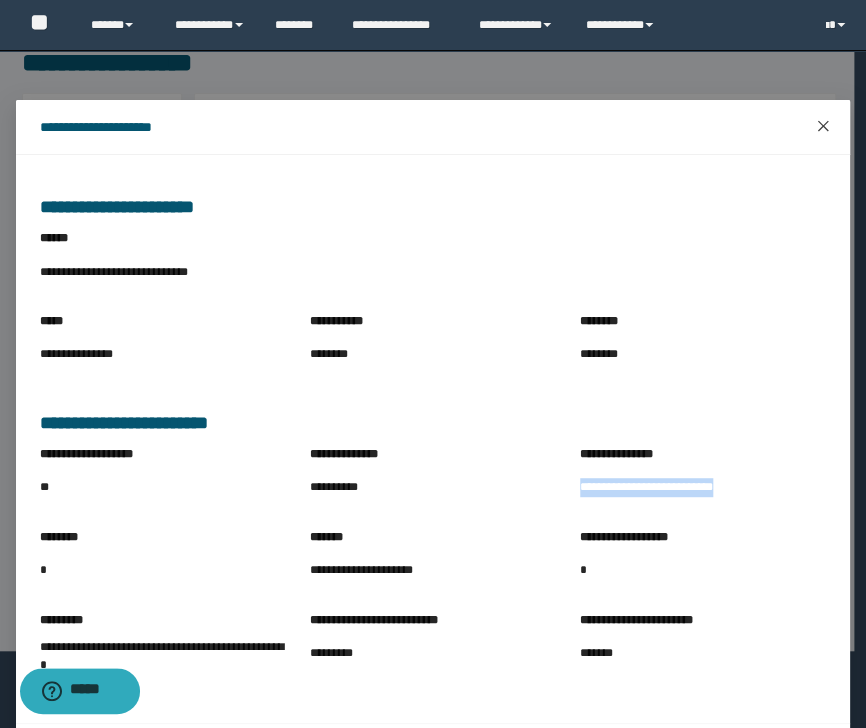 click 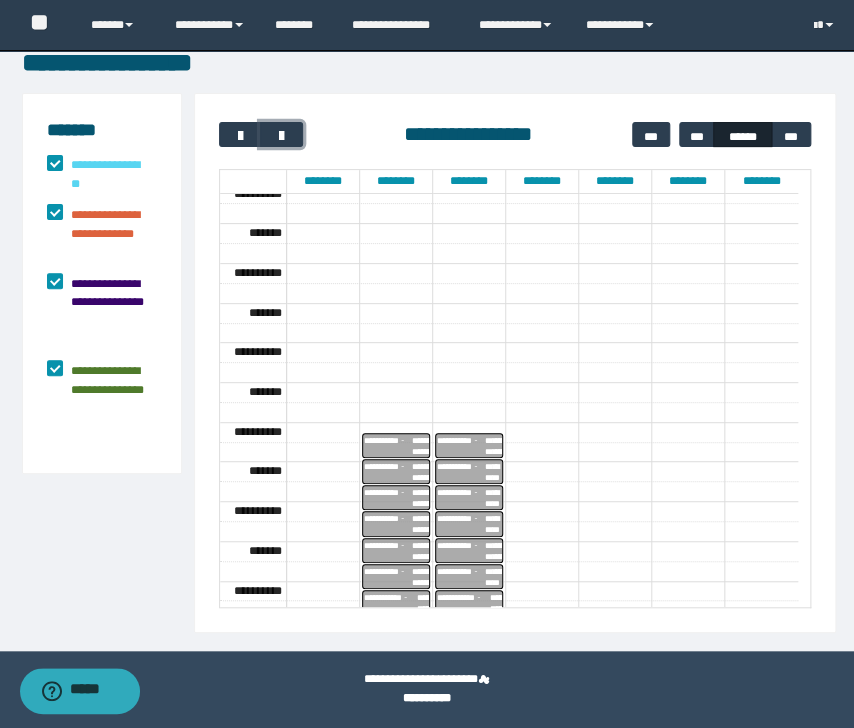 click on "**********" at bounding box center [388, 497] 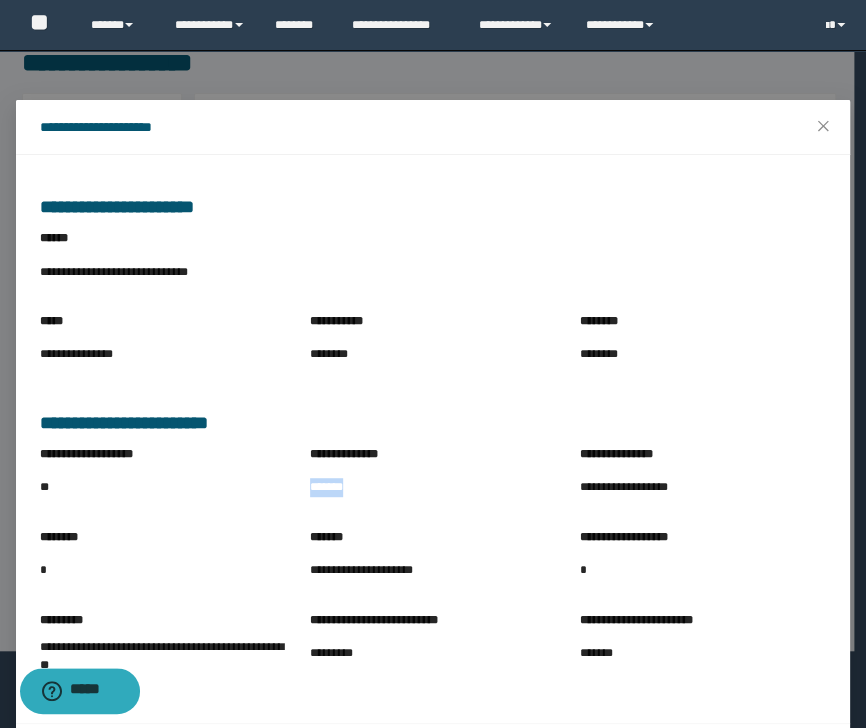 drag, startPoint x: 304, startPoint y: 493, endPoint x: 370, endPoint y: 497, distance: 66.1211 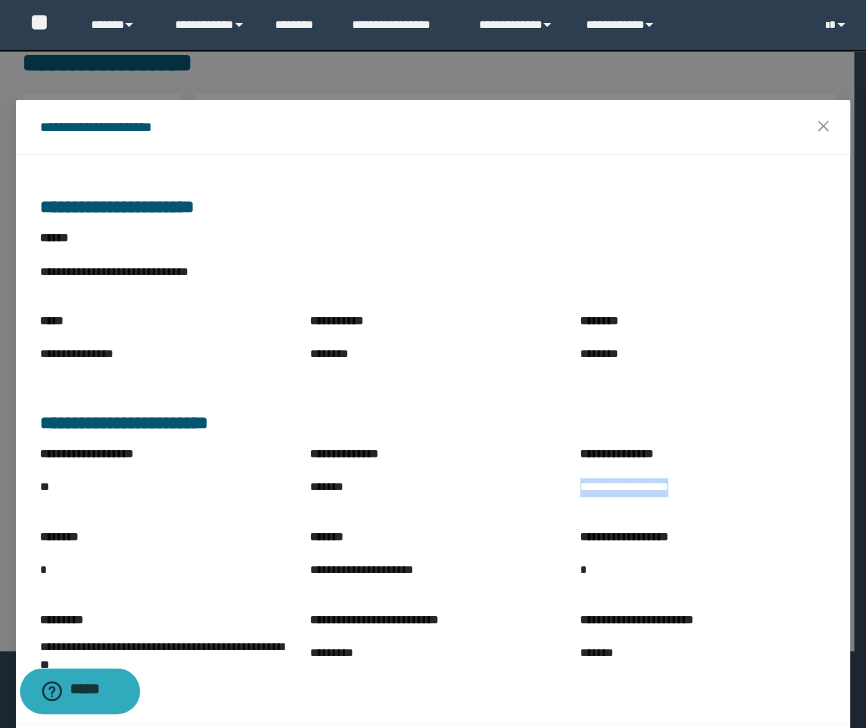 drag, startPoint x: 568, startPoint y: 492, endPoint x: 709, endPoint y: 507, distance: 141.79562 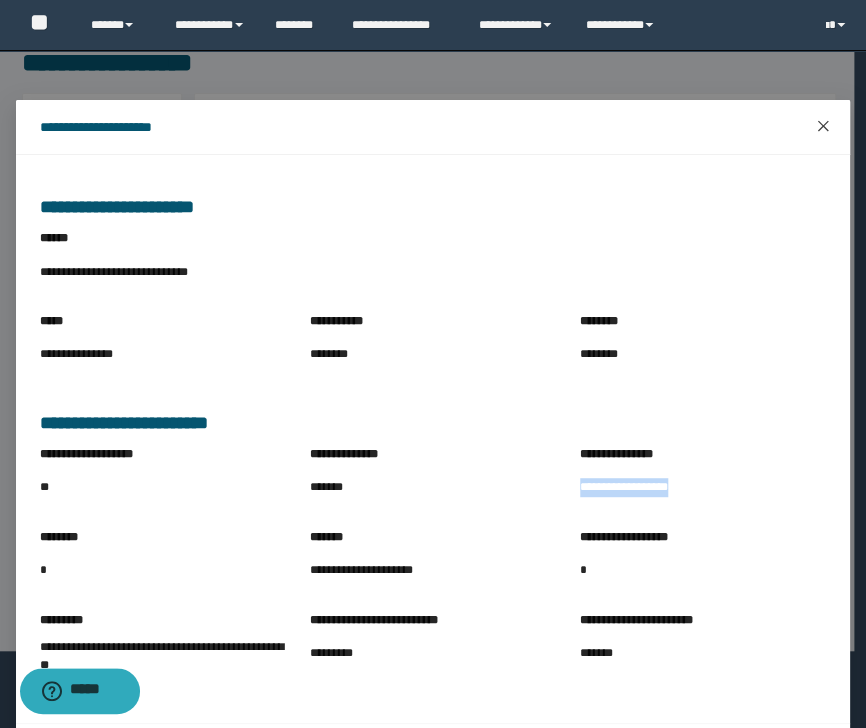 click 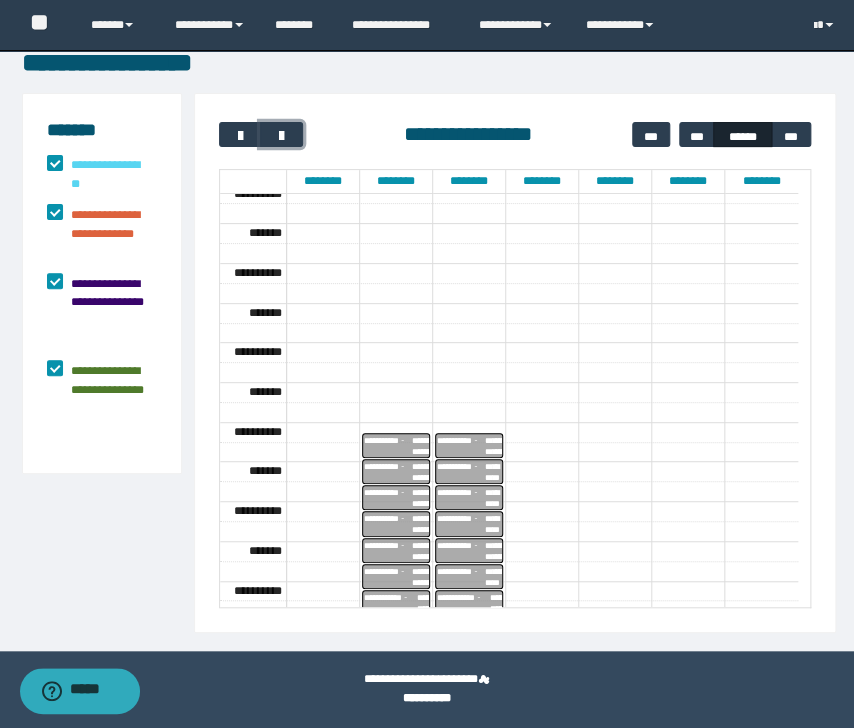 click on "**********" at bounding box center [388, 524] 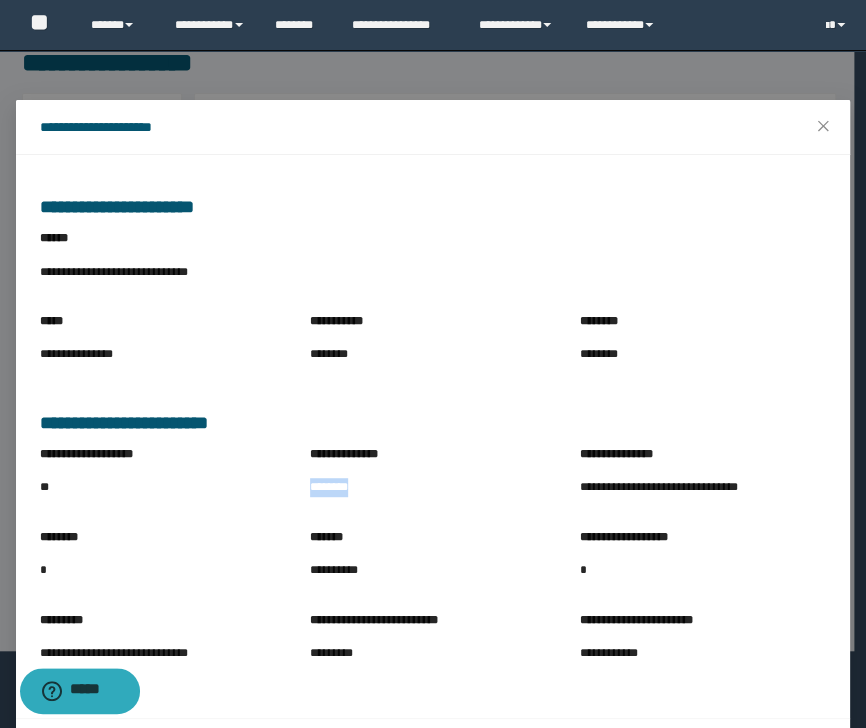 drag, startPoint x: 340, startPoint y: 499, endPoint x: 390, endPoint y: 505, distance: 50.358715 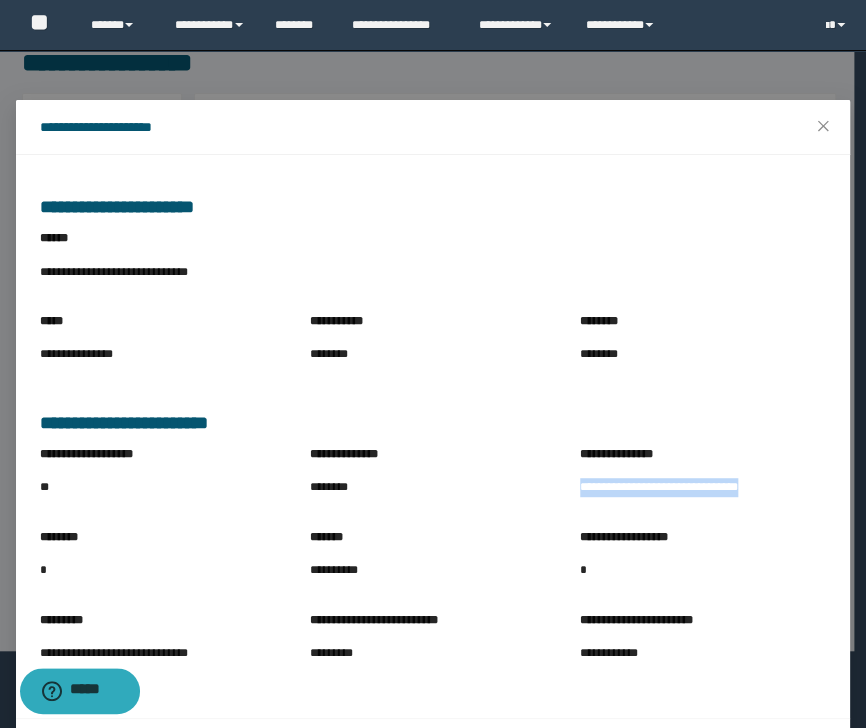 drag, startPoint x: 646, startPoint y: 500, endPoint x: 792, endPoint y: 505, distance: 146.08559 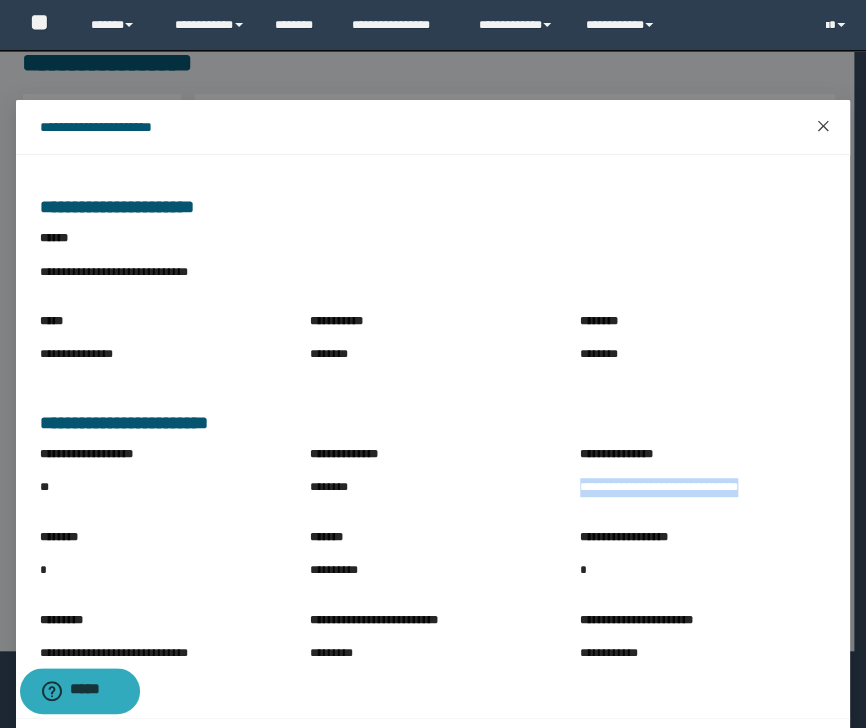 click at bounding box center (823, 127) 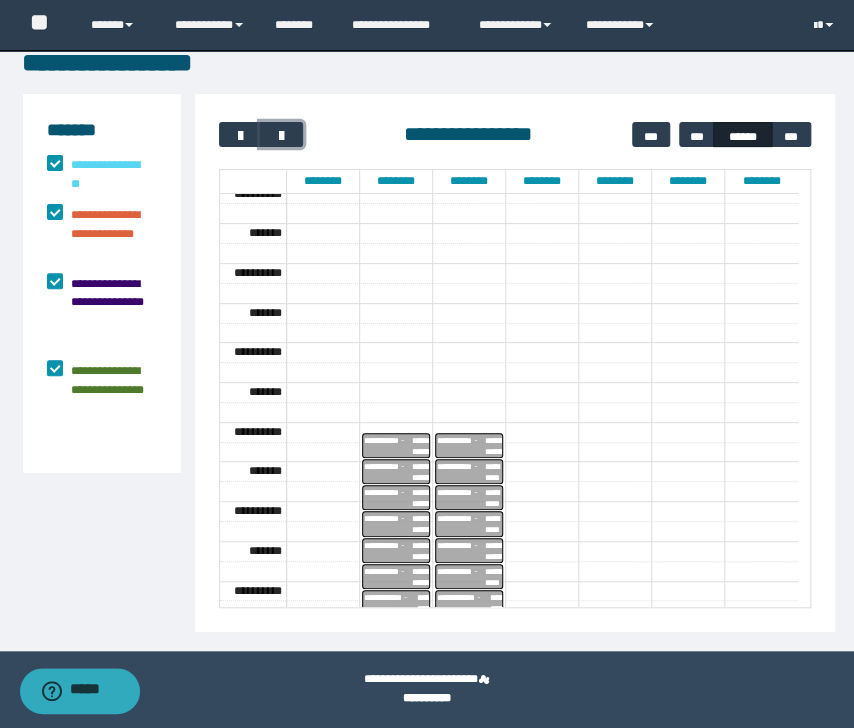 click on "**********" at bounding box center [388, 550] 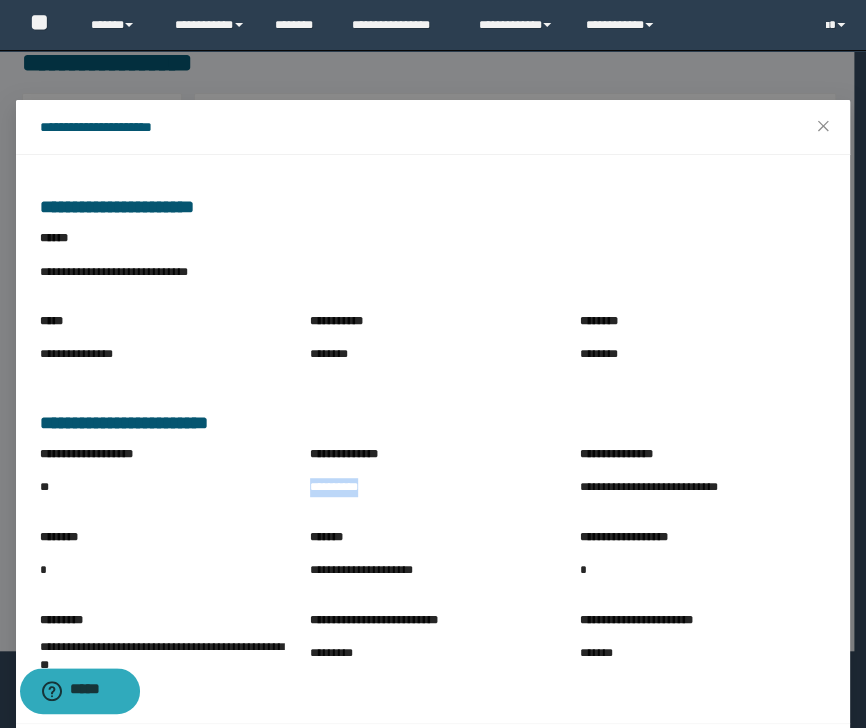 drag, startPoint x: 302, startPoint y: 492, endPoint x: 394, endPoint y: 508, distance: 93.38094 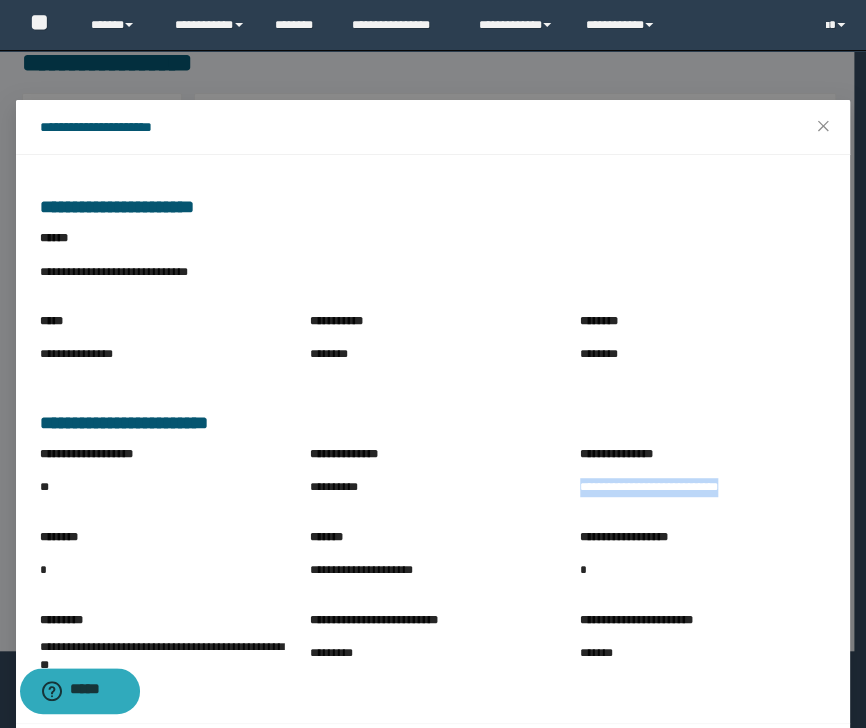 drag, startPoint x: 572, startPoint y: 492, endPoint x: 759, endPoint y: 509, distance: 187.77113 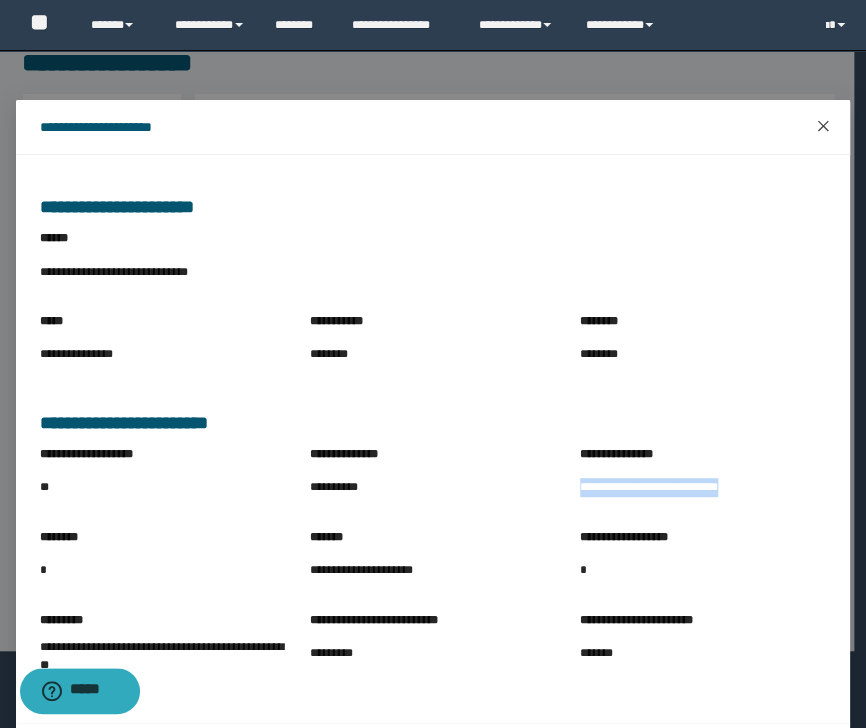 click at bounding box center (823, 127) 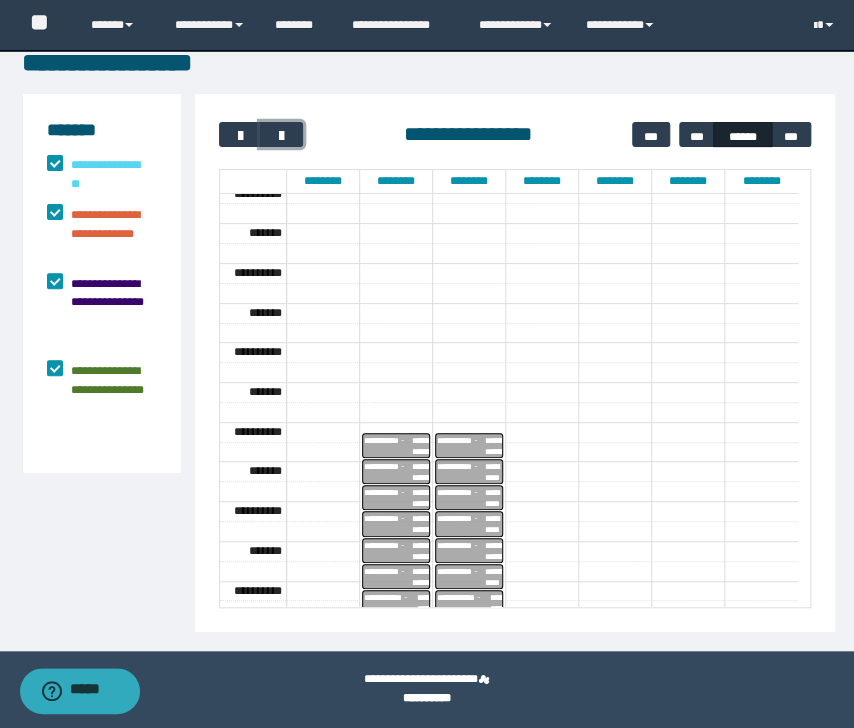 click on "**********" at bounding box center (388, 576) 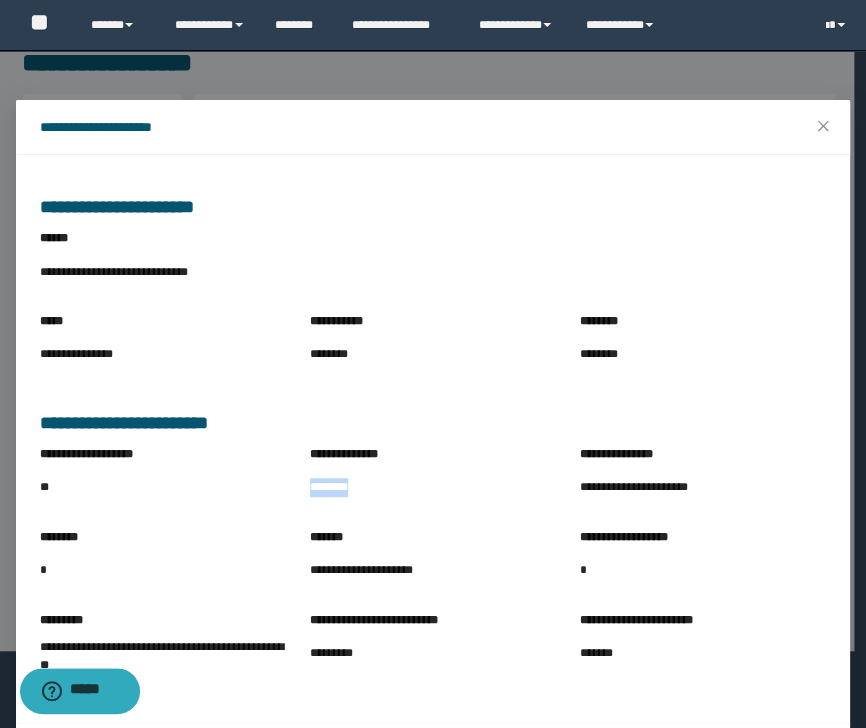 drag, startPoint x: 299, startPoint y: 481, endPoint x: 392, endPoint y: 500, distance: 94.92102 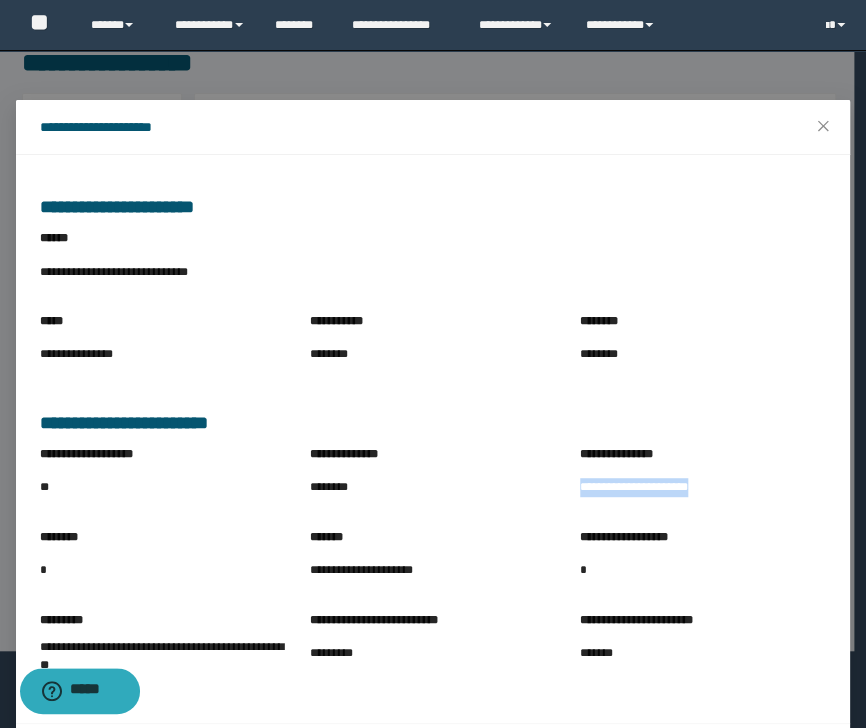 drag, startPoint x: 572, startPoint y: 488, endPoint x: 707, endPoint y: 508, distance: 136.47343 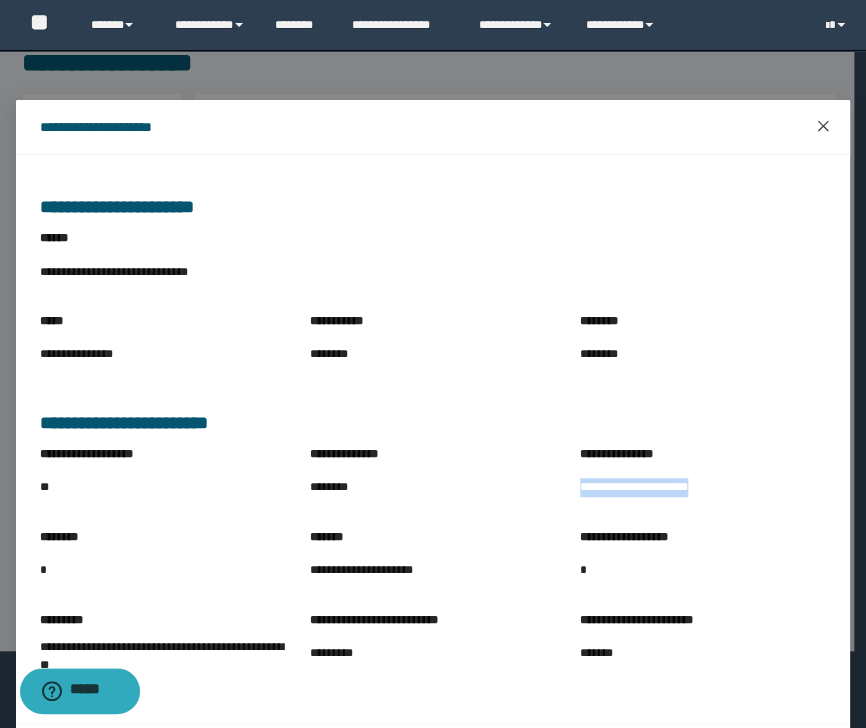 click at bounding box center [823, 127] 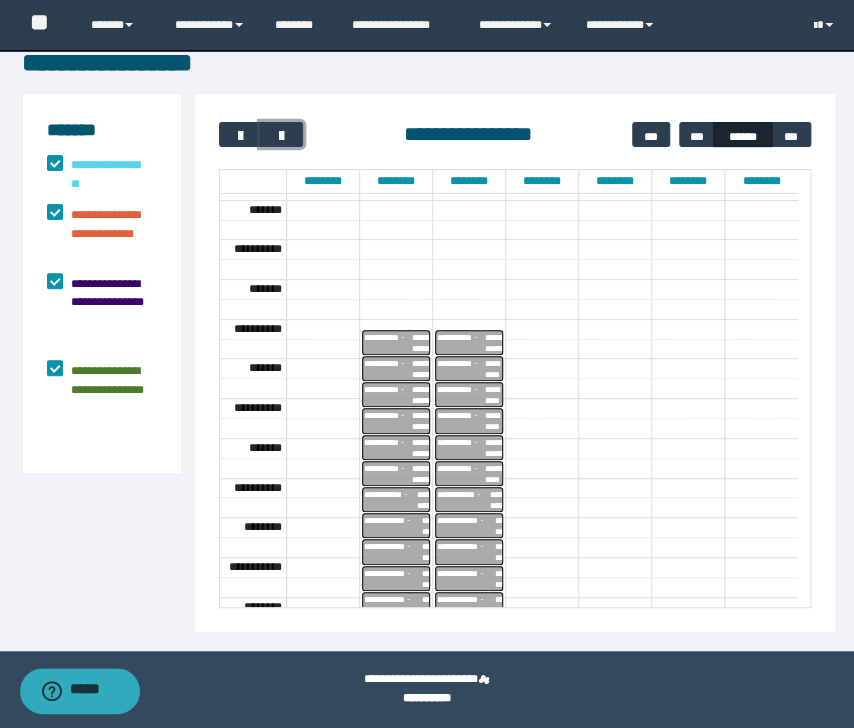 scroll, scrollTop: 316, scrollLeft: 0, axis: vertical 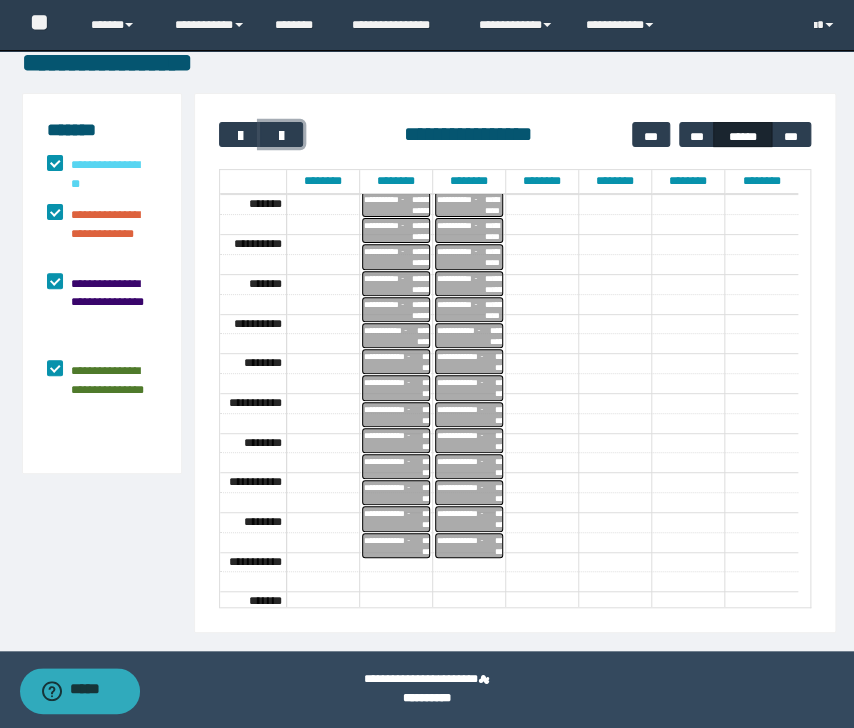 click on "**********" at bounding box center [390, 335] 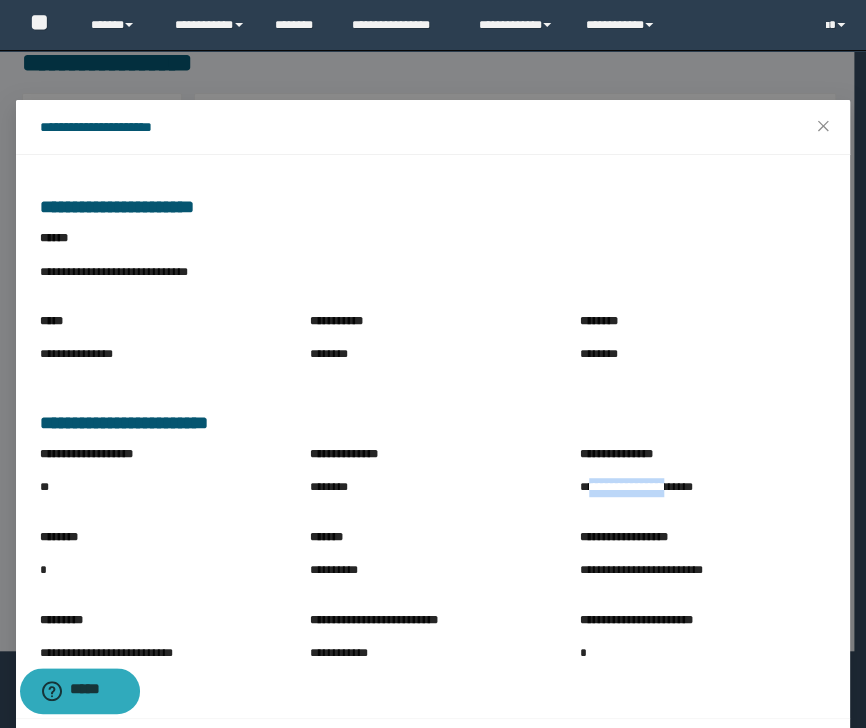 drag, startPoint x: 584, startPoint y: 492, endPoint x: 669, endPoint y: 500, distance: 85.37564 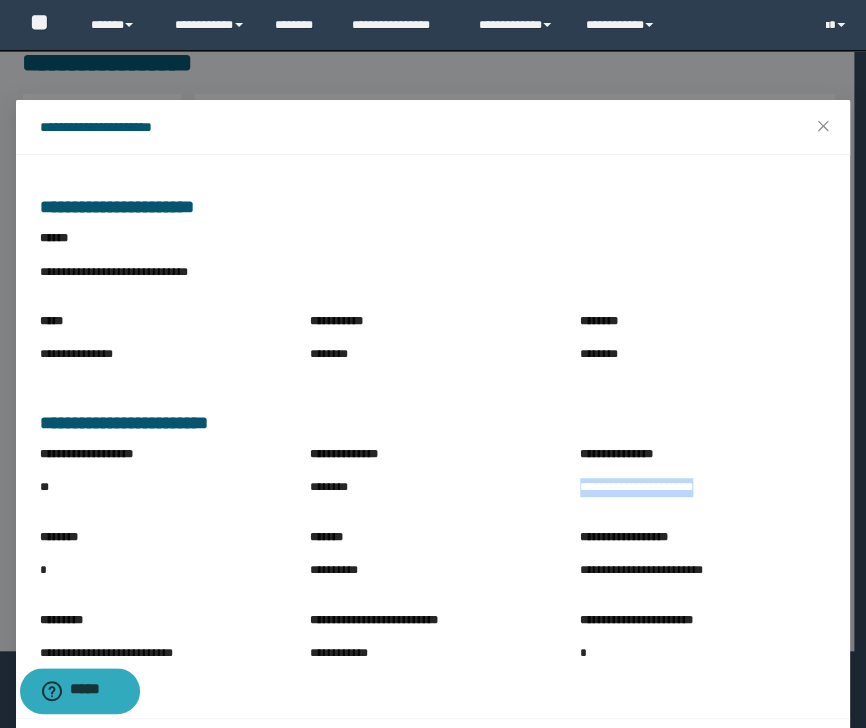 drag, startPoint x: 570, startPoint y: 488, endPoint x: 742, endPoint y: 496, distance: 172.18594 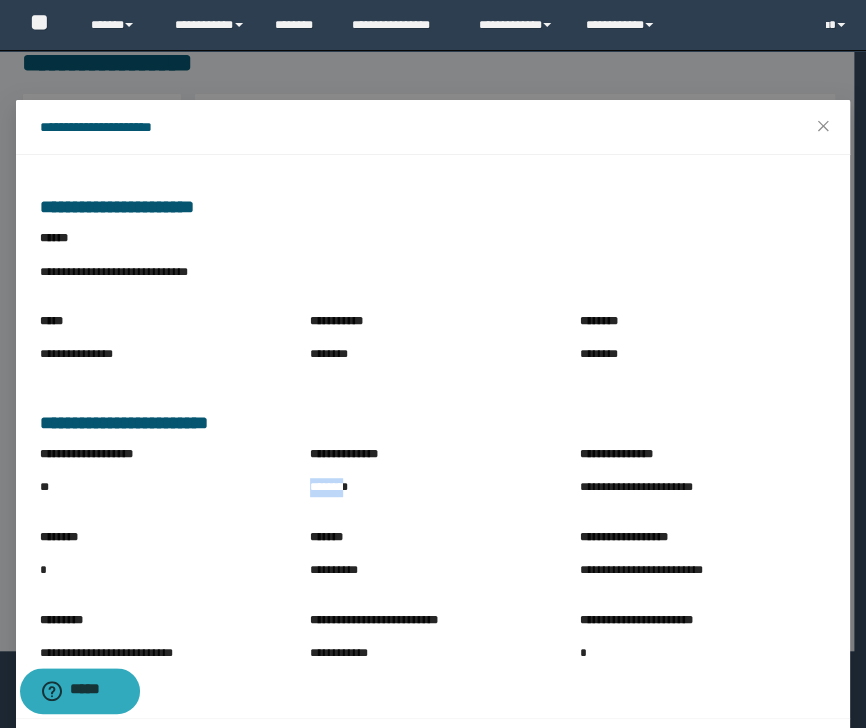 drag, startPoint x: 303, startPoint y: 488, endPoint x: 348, endPoint y: 488, distance: 45 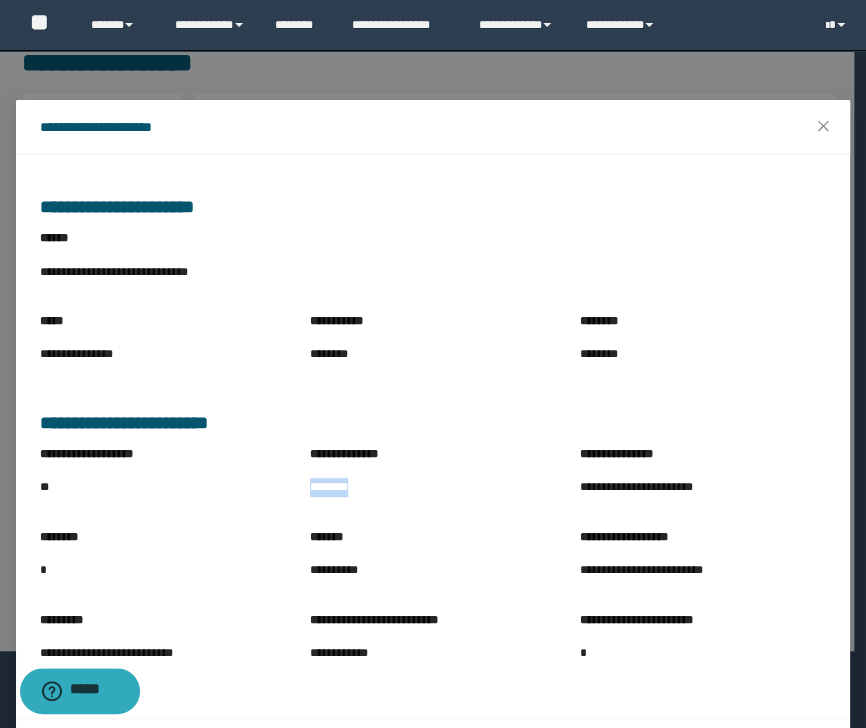 drag, startPoint x: 364, startPoint y: 492, endPoint x: 294, endPoint y: 491, distance: 70.00714 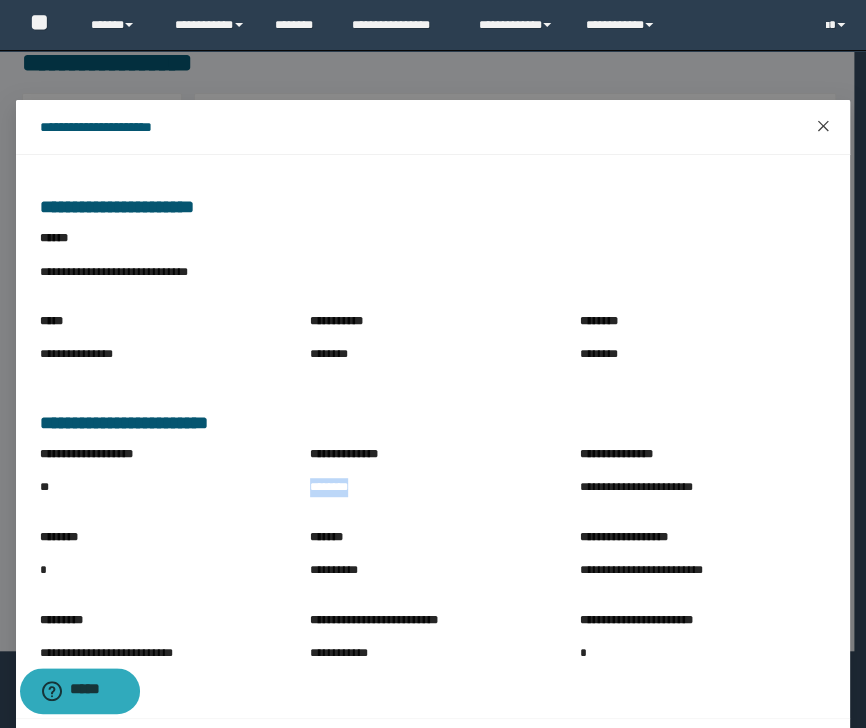 click 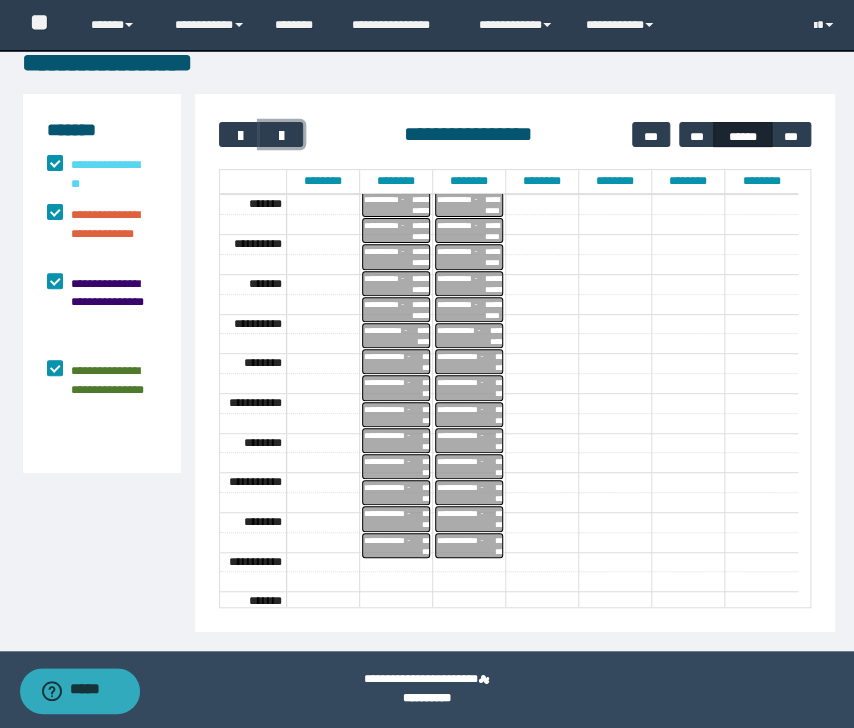 click on "**********" at bounding box center (393, 361) 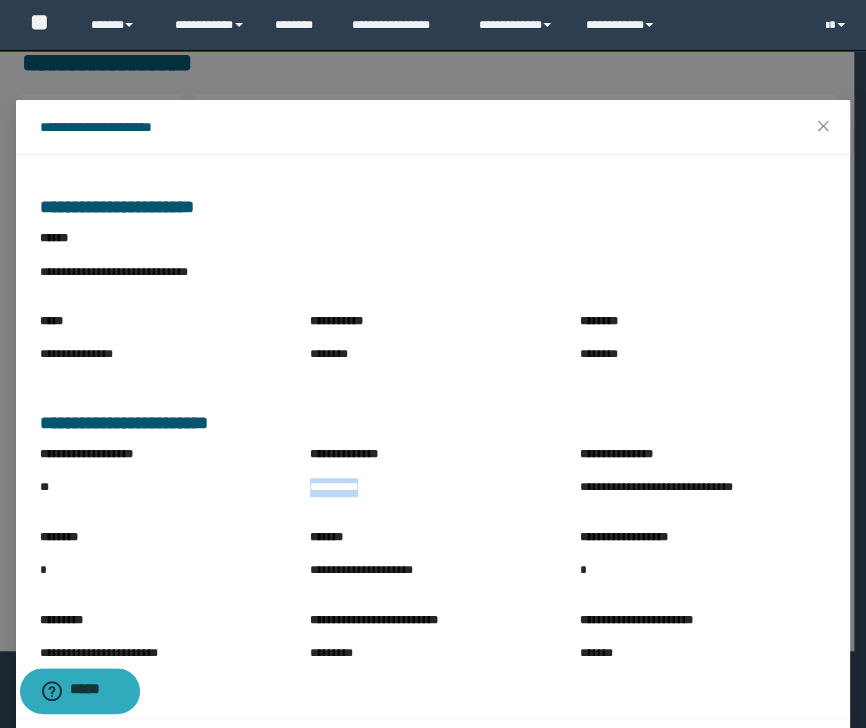 drag, startPoint x: 301, startPoint y: 494, endPoint x: 400, endPoint y: 495, distance: 99.00505 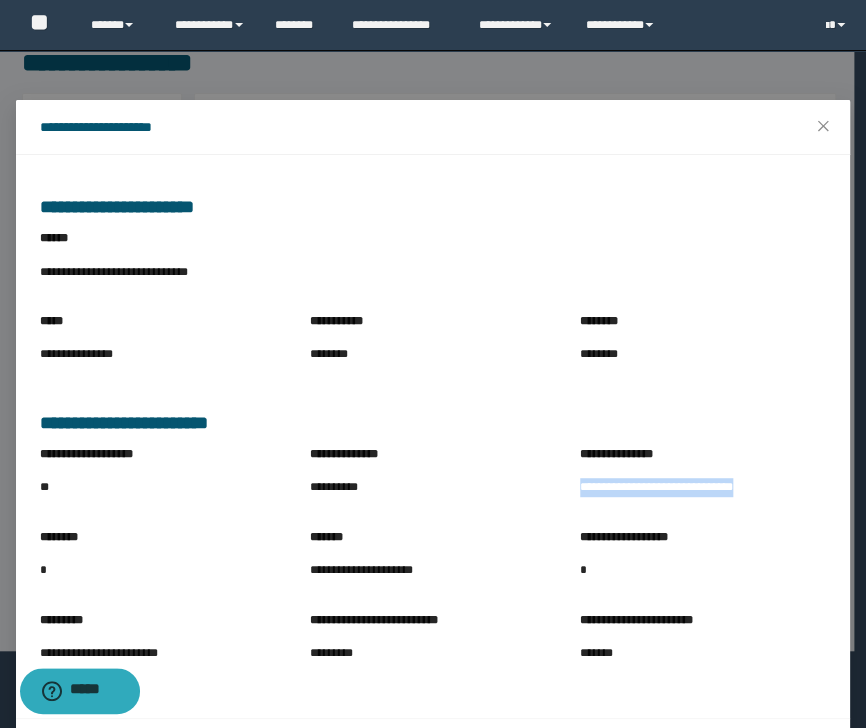 drag, startPoint x: 593, startPoint y: 493, endPoint x: 786, endPoint y: 493, distance: 193 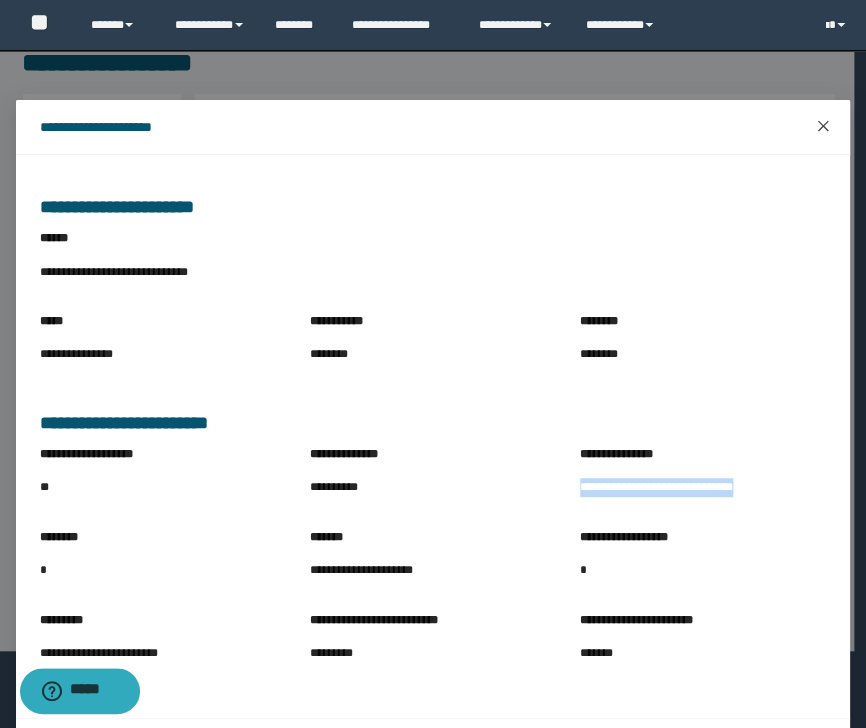 click 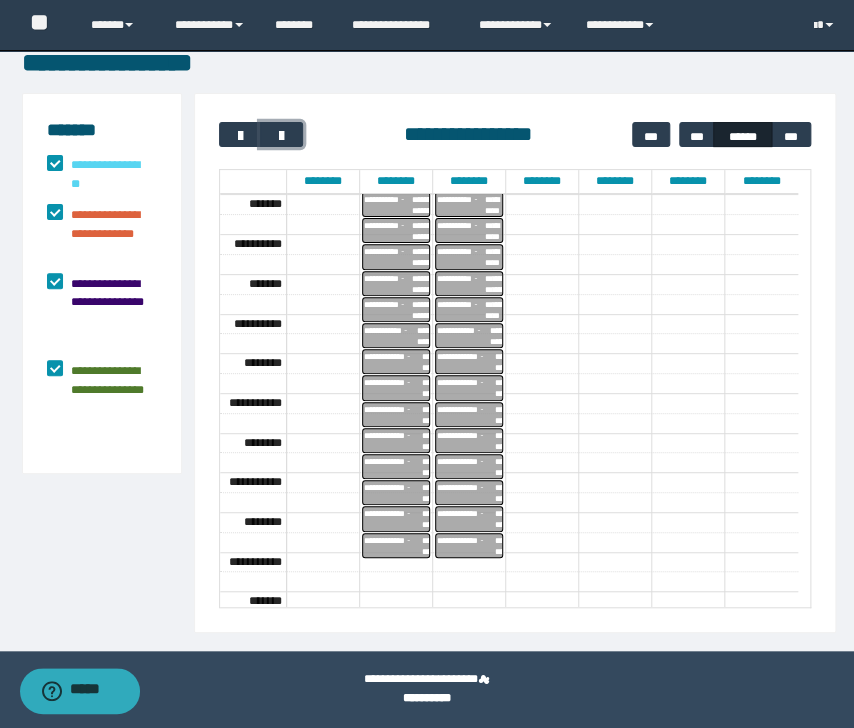 click on "**********" at bounding box center [393, 388] 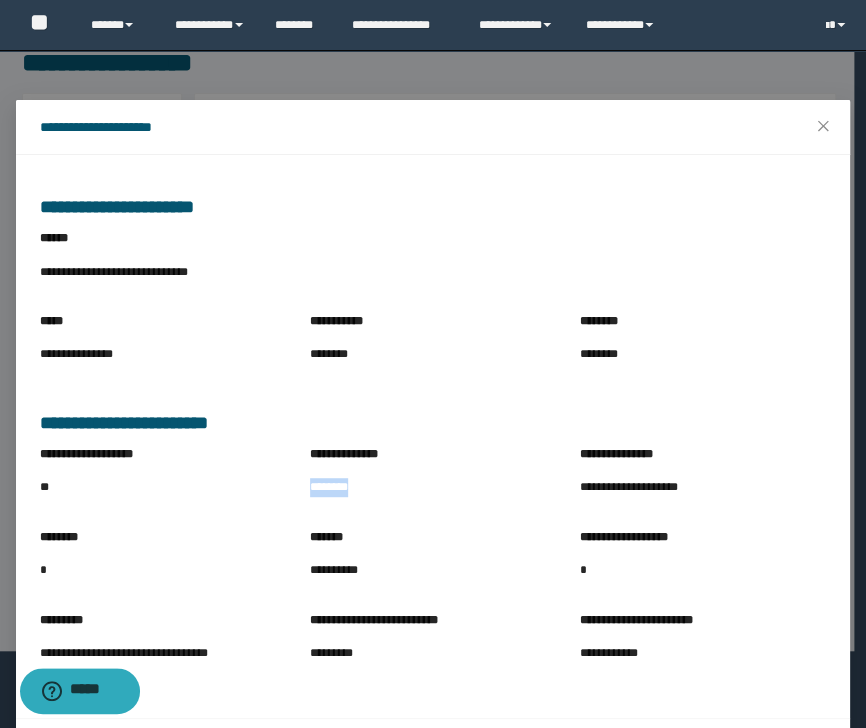 drag, startPoint x: 305, startPoint y: 492, endPoint x: 384, endPoint y: 504, distance: 79.9062 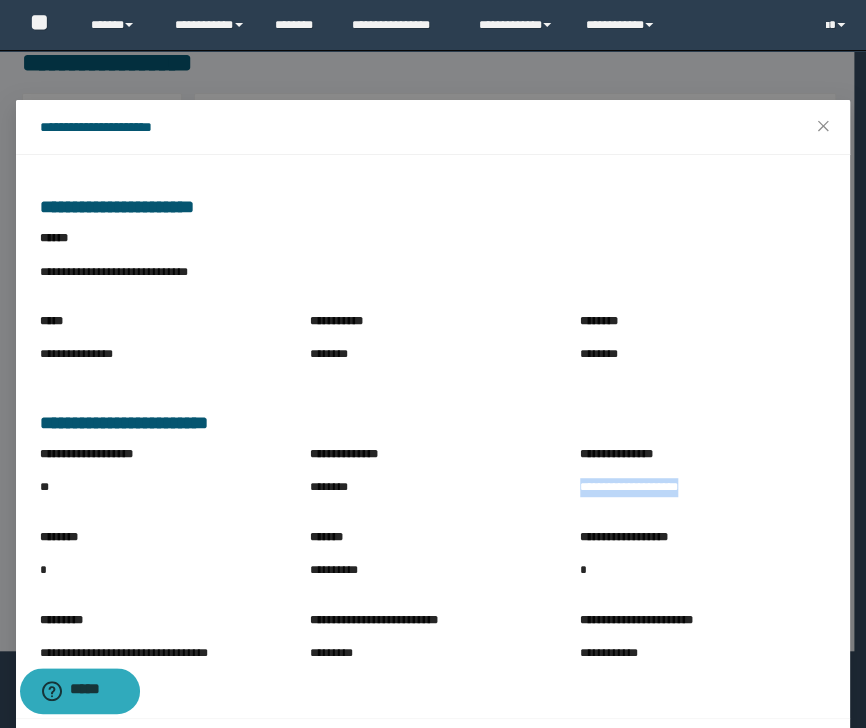 drag, startPoint x: 573, startPoint y: 490, endPoint x: 713, endPoint y: 509, distance: 141.2834 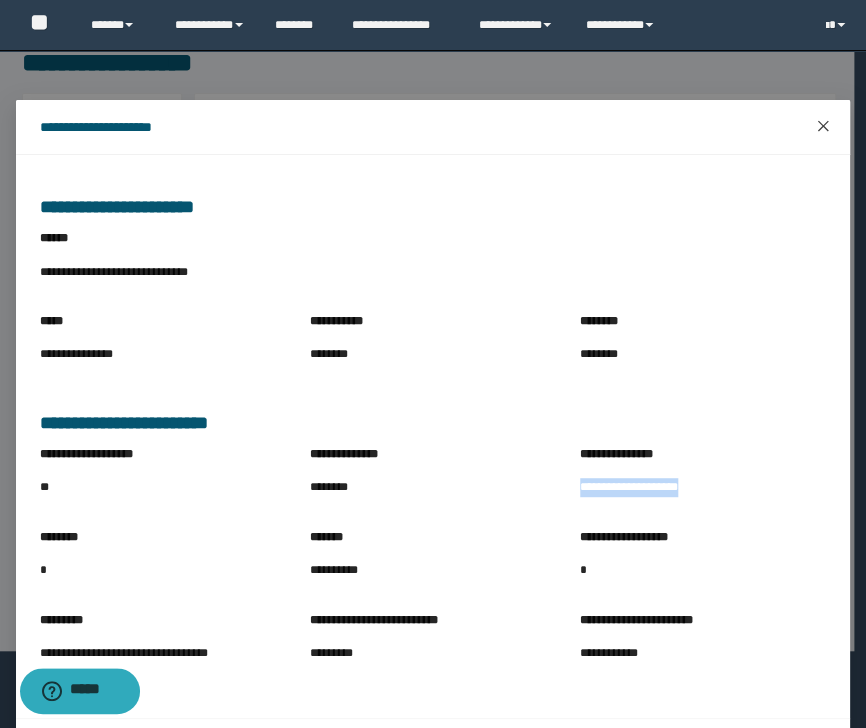 click 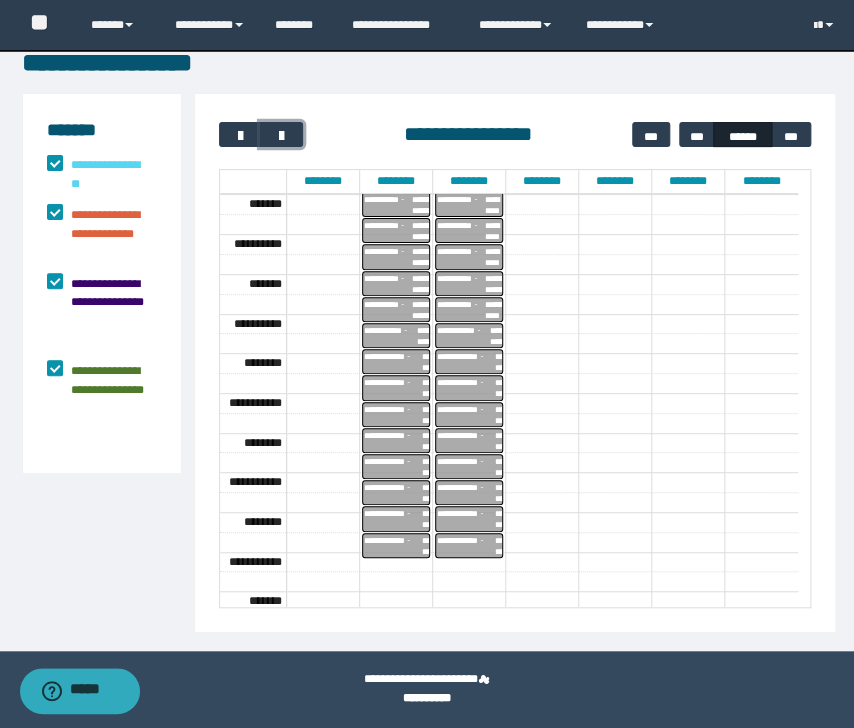click on "**********" at bounding box center (393, 414) 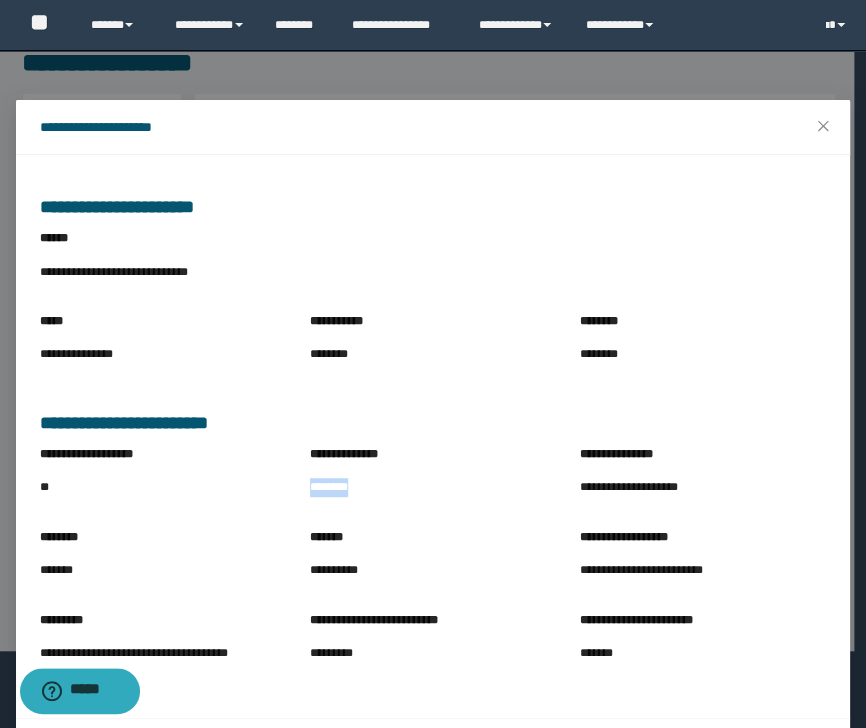 drag, startPoint x: 311, startPoint y: 495, endPoint x: 383, endPoint y: 508, distance: 73.1642 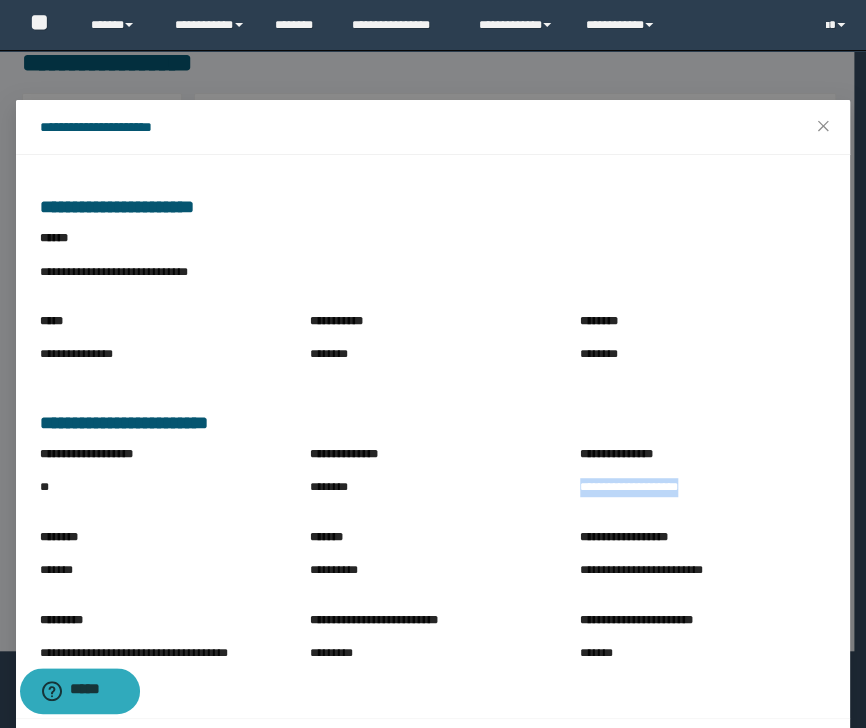 drag, startPoint x: 569, startPoint y: 491, endPoint x: 713, endPoint y: 508, distance: 145 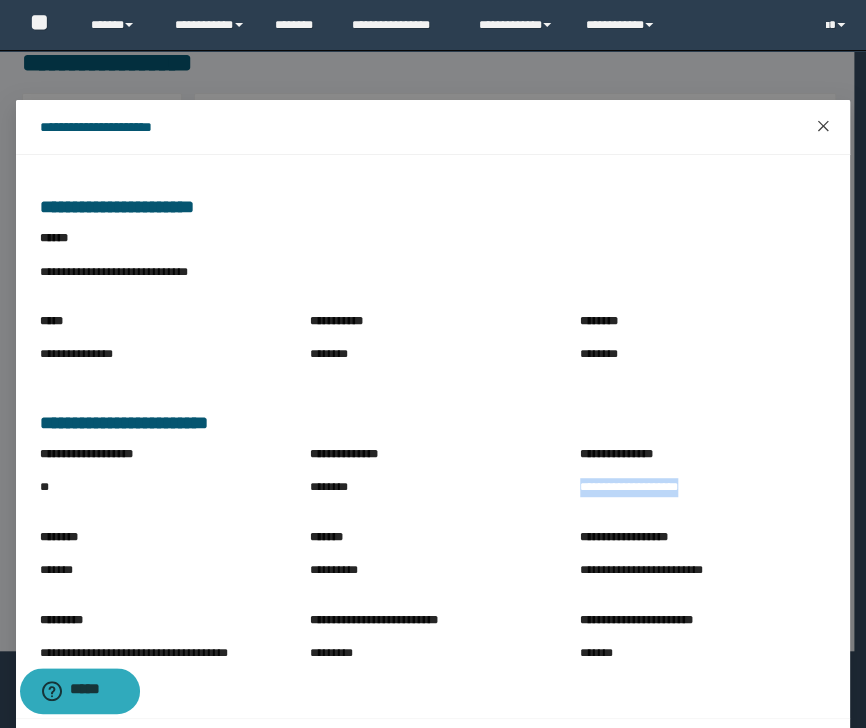click 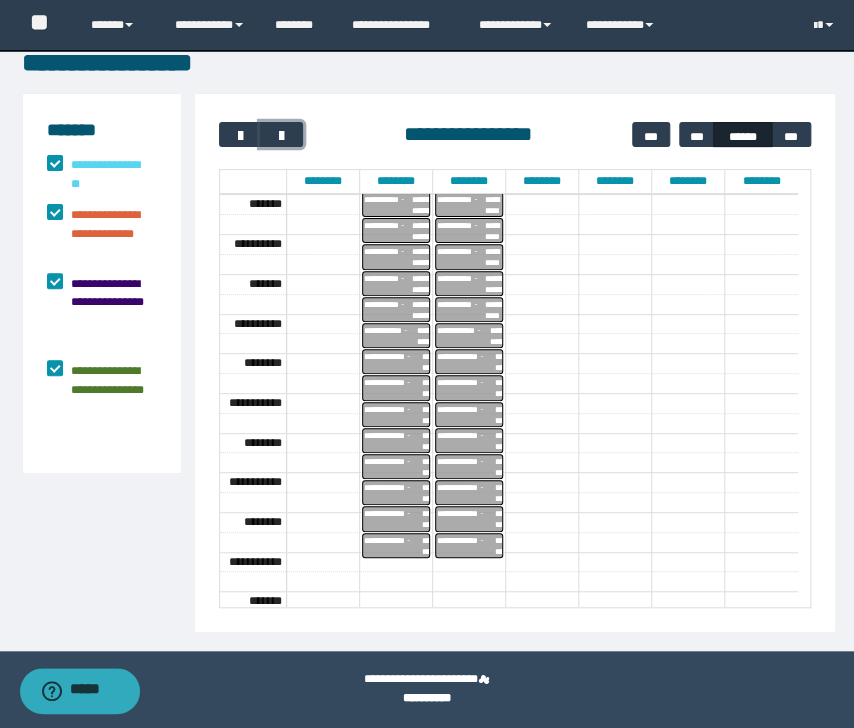 click on "**********" at bounding box center [393, 440] 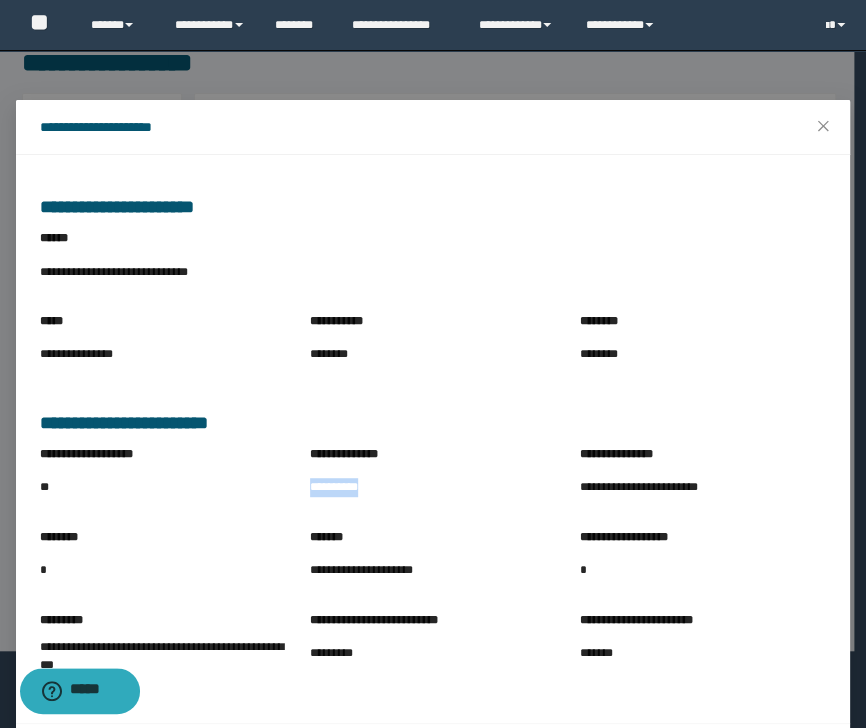 drag, startPoint x: 306, startPoint y: 491, endPoint x: 391, endPoint y: 499, distance: 85.37564 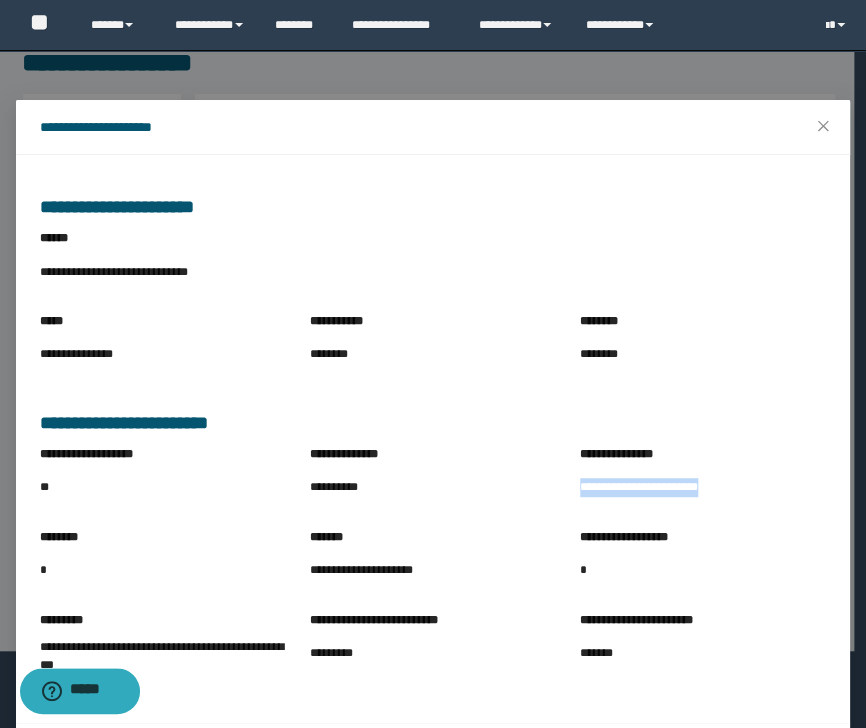drag, startPoint x: 572, startPoint y: 493, endPoint x: 735, endPoint y: 505, distance: 163.44112 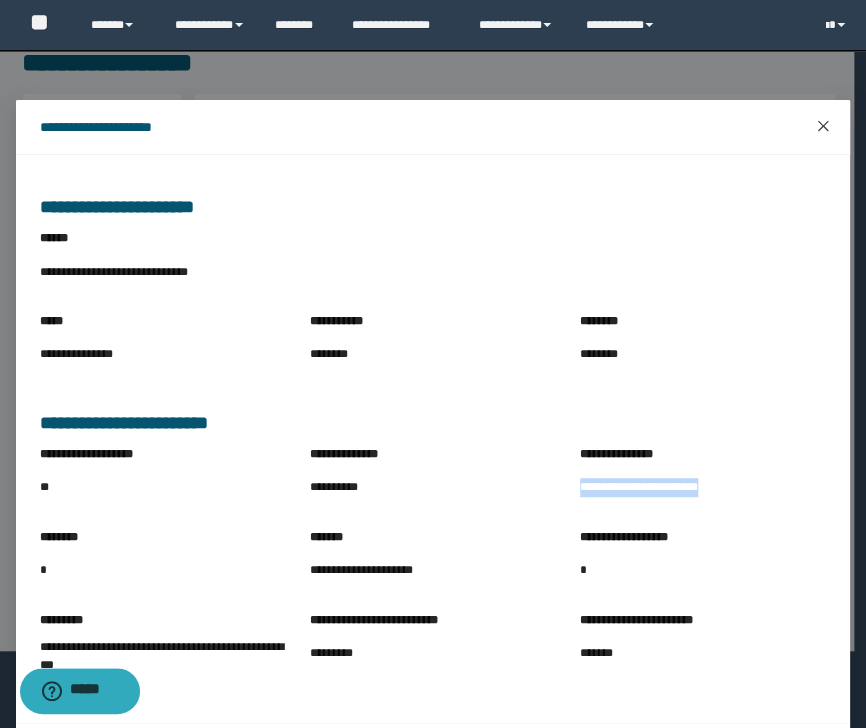 click at bounding box center [823, 127] 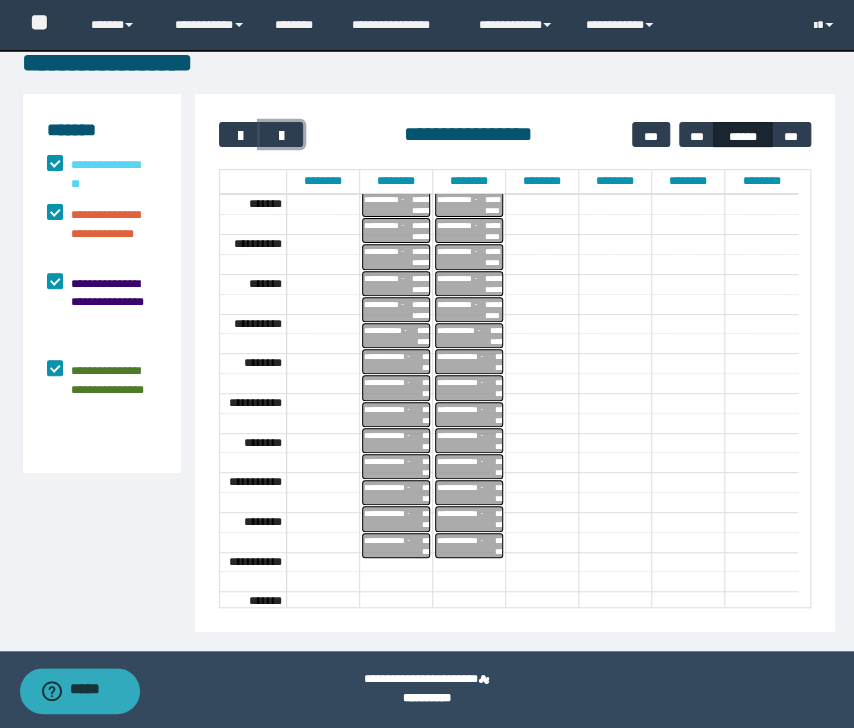 click on "**********" at bounding box center [393, 466] 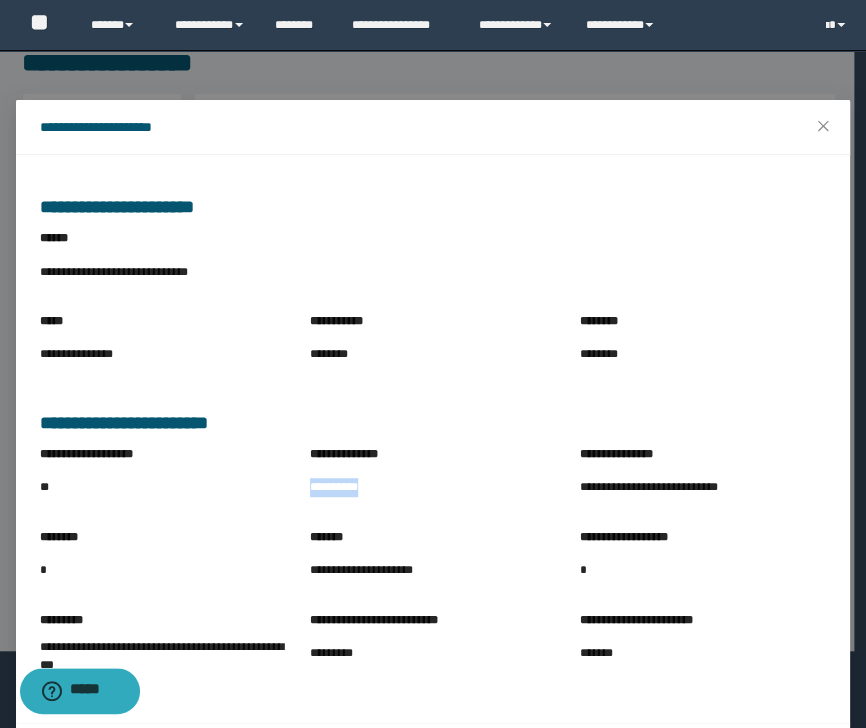 drag, startPoint x: 297, startPoint y: 486, endPoint x: 402, endPoint y: 500, distance: 105.92922 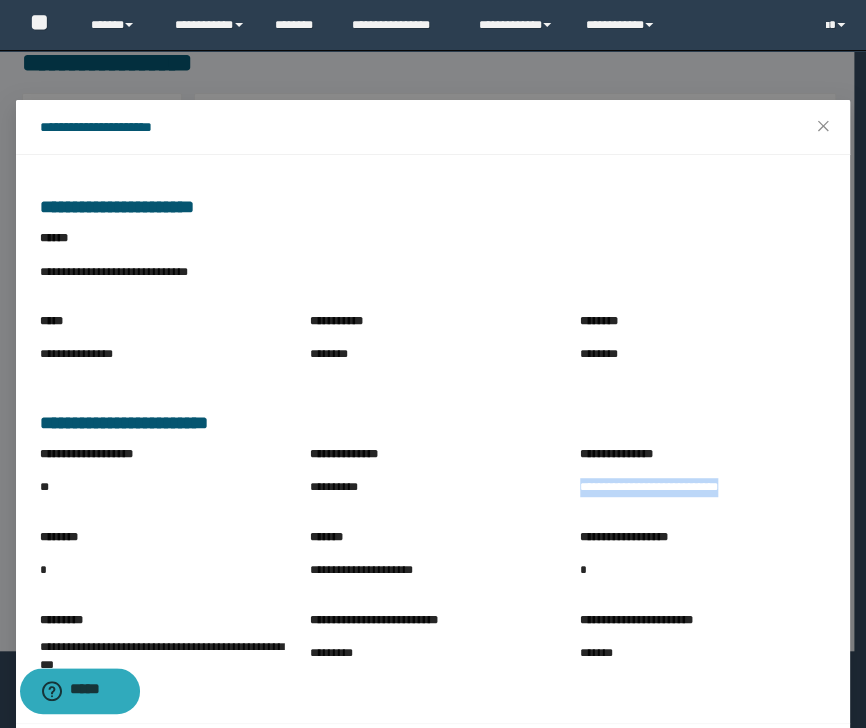 drag, startPoint x: 571, startPoint y: 491, endPoint x: 772, endPoint y: 497, distance: 201.08954 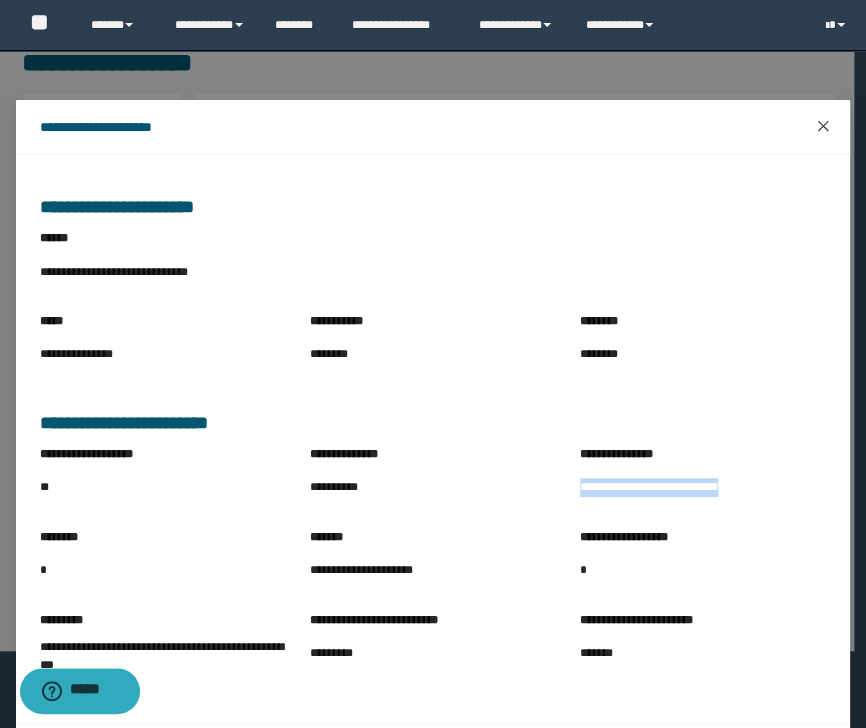 click at bounding box center [823, 127] 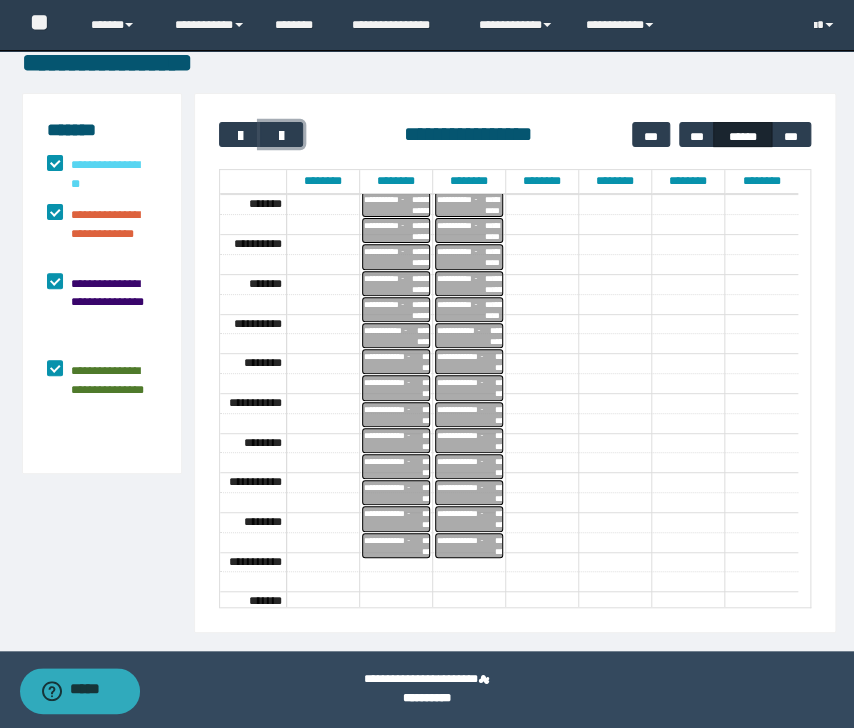 click on "**********" at bounding box center (393, 492) 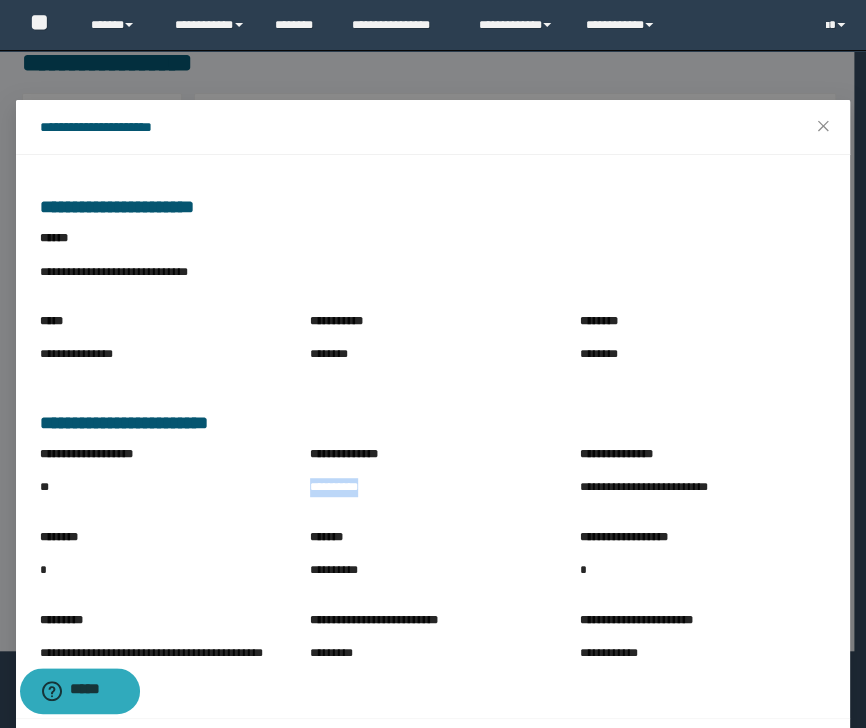 drag, startPoint x: 304, startPoint y: 491, endPoint x: 399, endPoint y: 499, distance: 95.33625 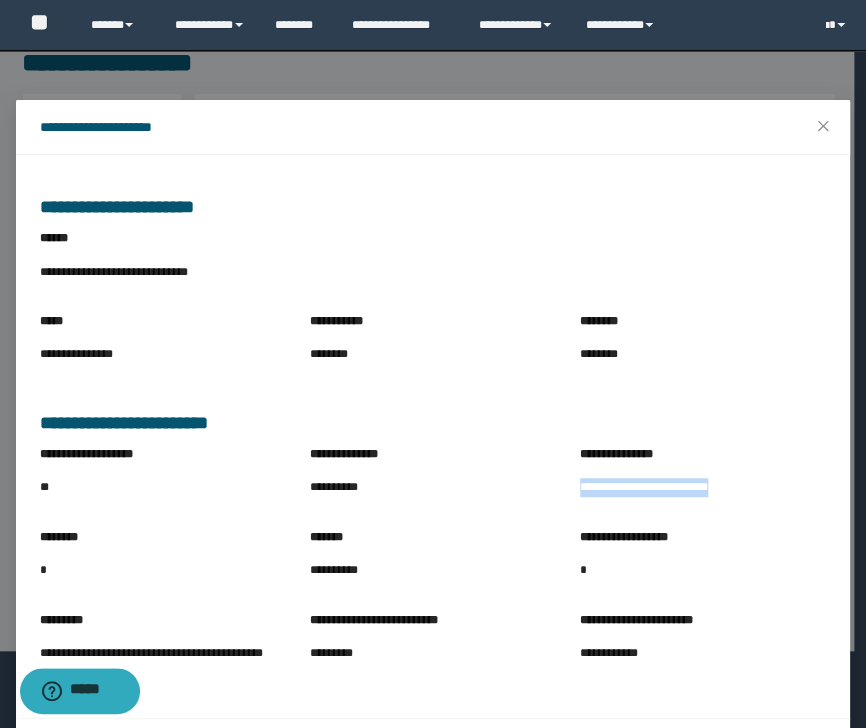 drag, startPoint x: 572, startPoint y: 492, endPoint x: 740, endPoint y: 507, distance: 168.66832 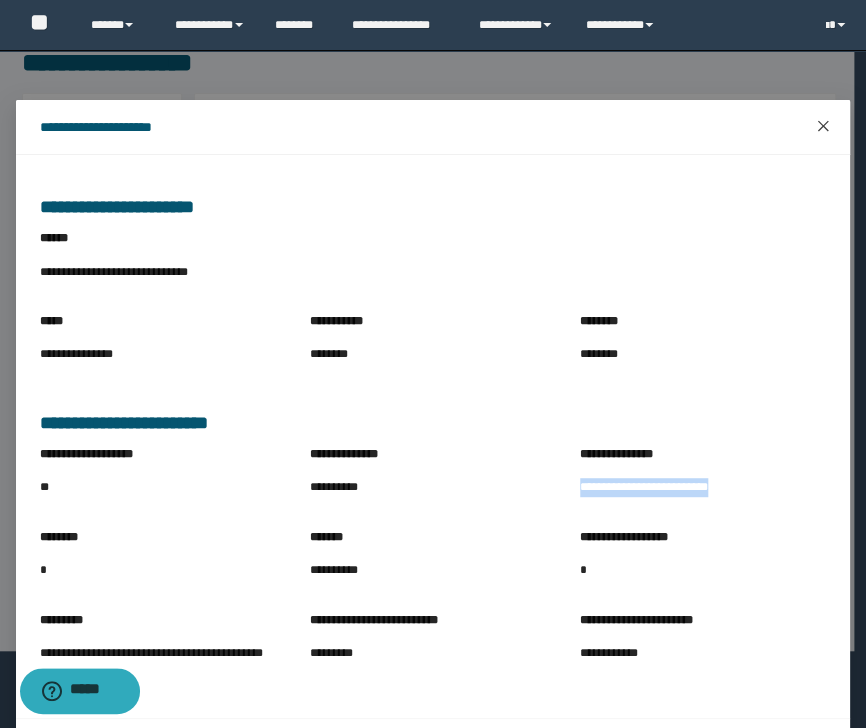 click at bounding box center [823, 127] 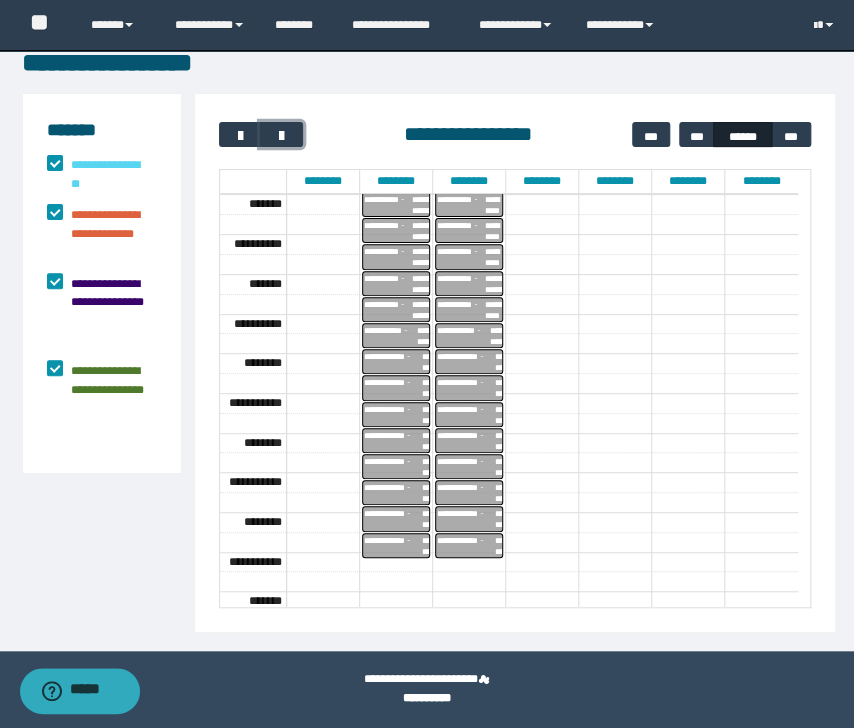 click on "**********" at bounding box center [393, 519] 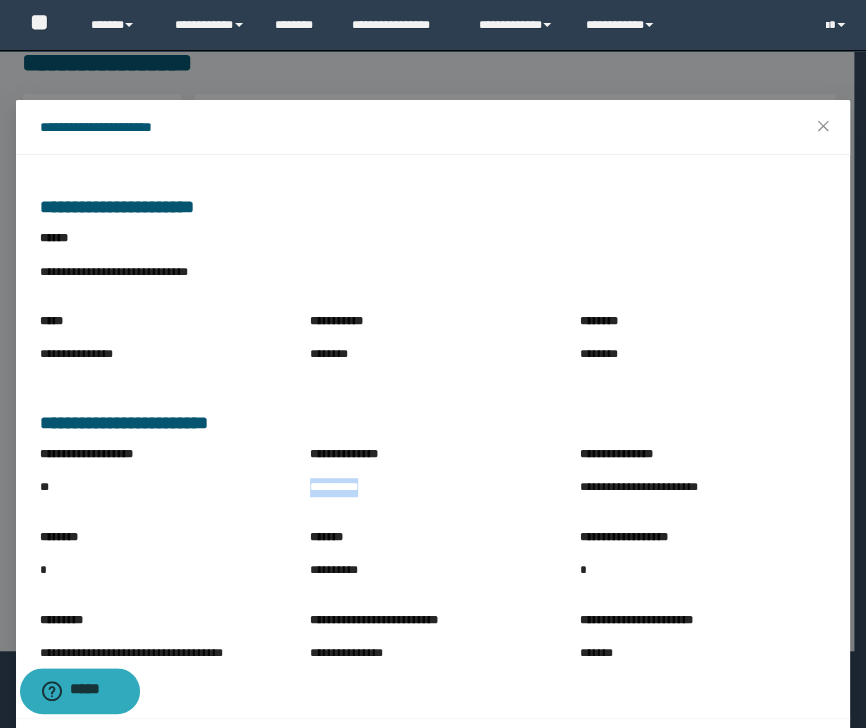 drag, startPoint x: 302, startPoint y: 490, endPoint x: 400, endPoint y: 500, distance: 98.50888 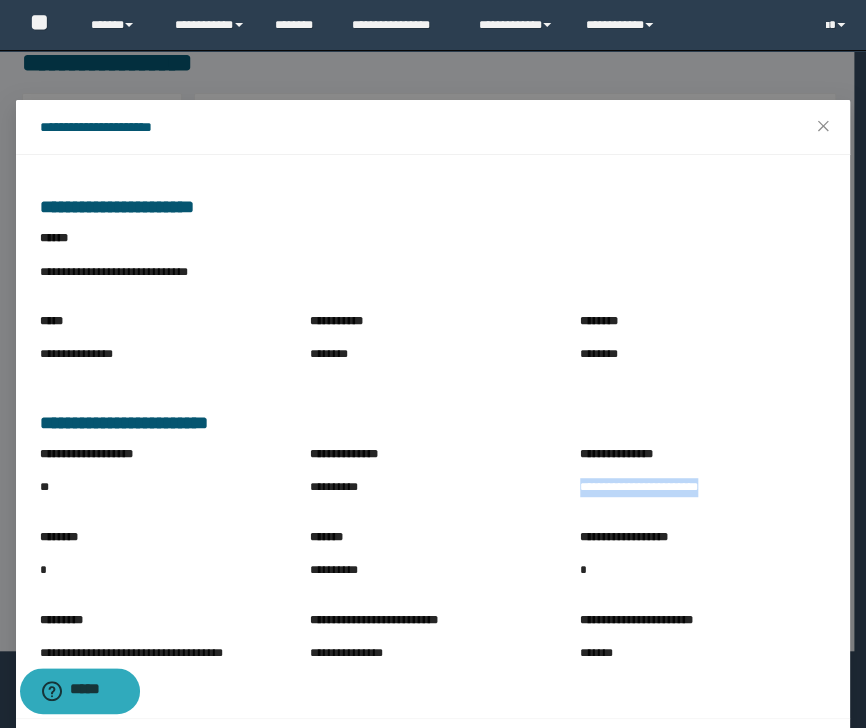 drag, startPoint x: 572, startPoint y: 493, endPoint x: 747, endPoint y: 501, distance: 175.18275 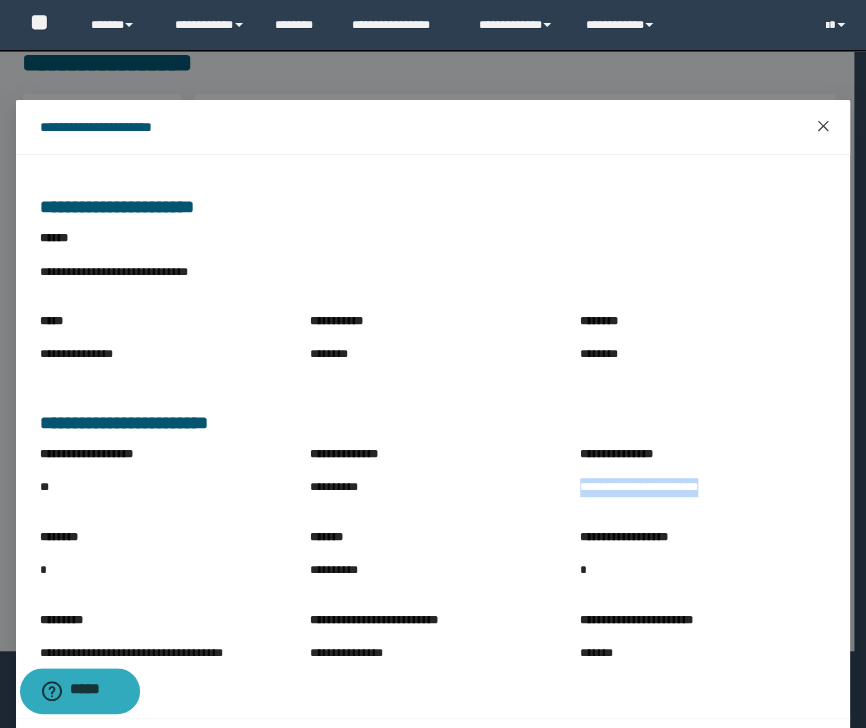 click 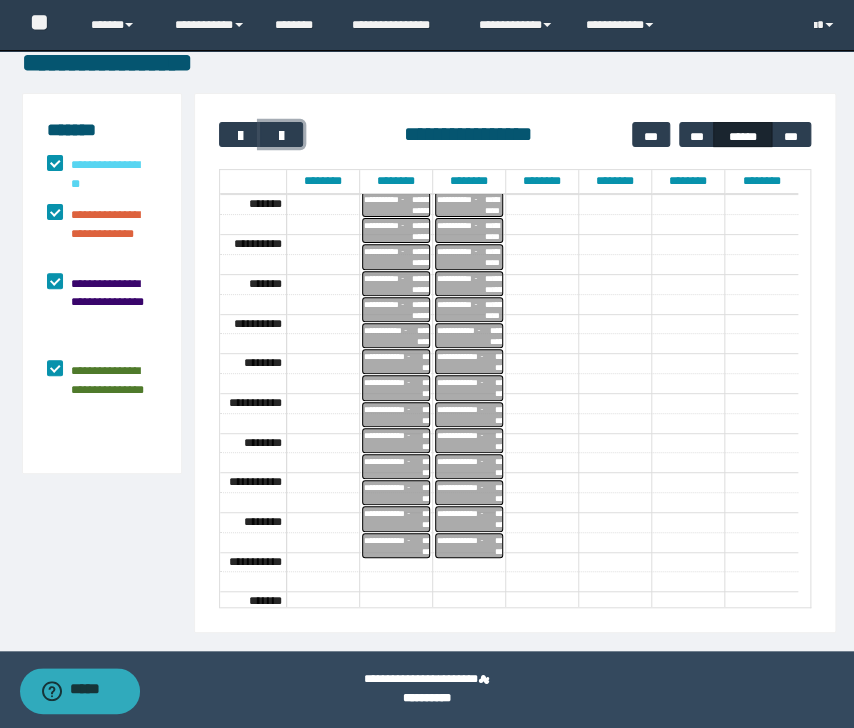 click on "**********" at bounding box center [393, 545] 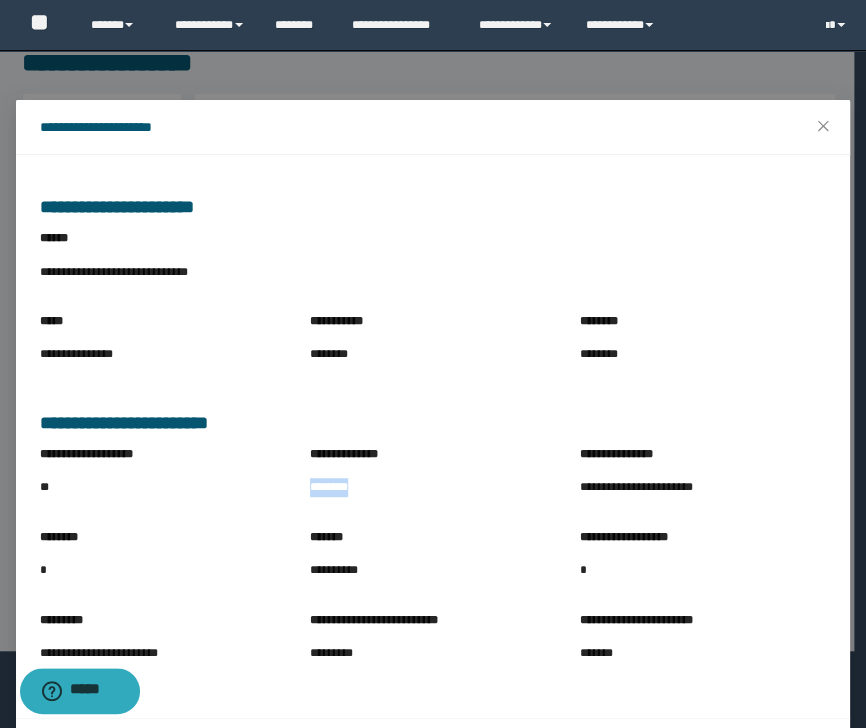 drag, startPoint x: 304, startPoint y: 499, endPoint x: 407, endPoint y: 506, distance: 103.23759 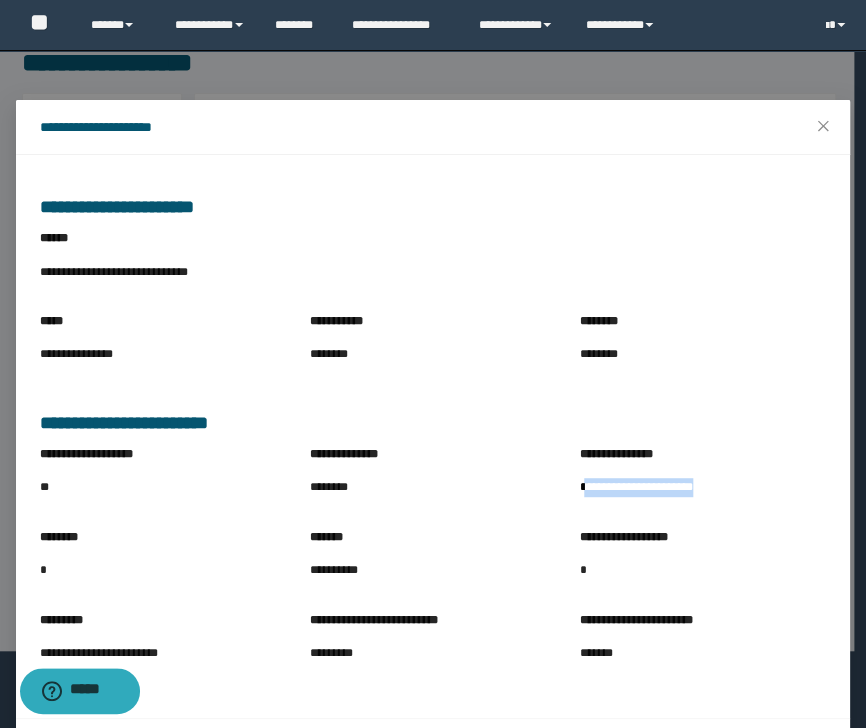drag, startPoint x: 632, startPoint y: 498, endPoint x: 718, endPoint y: 503, distance: 86.145226 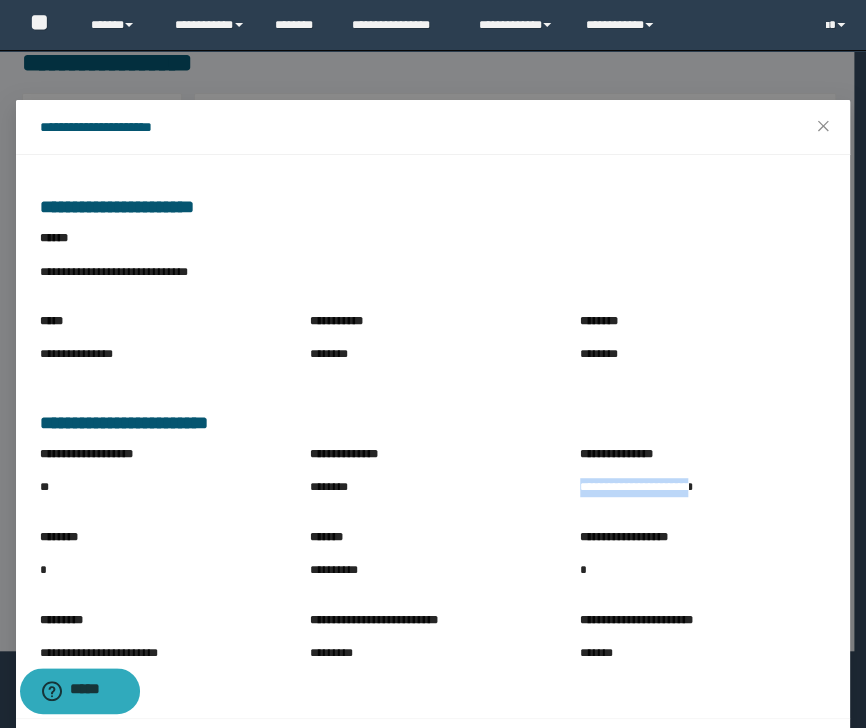 drag, startPoint x: 570, startPoint y: 490, endPoint x: 691, endPoint y: 496, distance: 121.14867 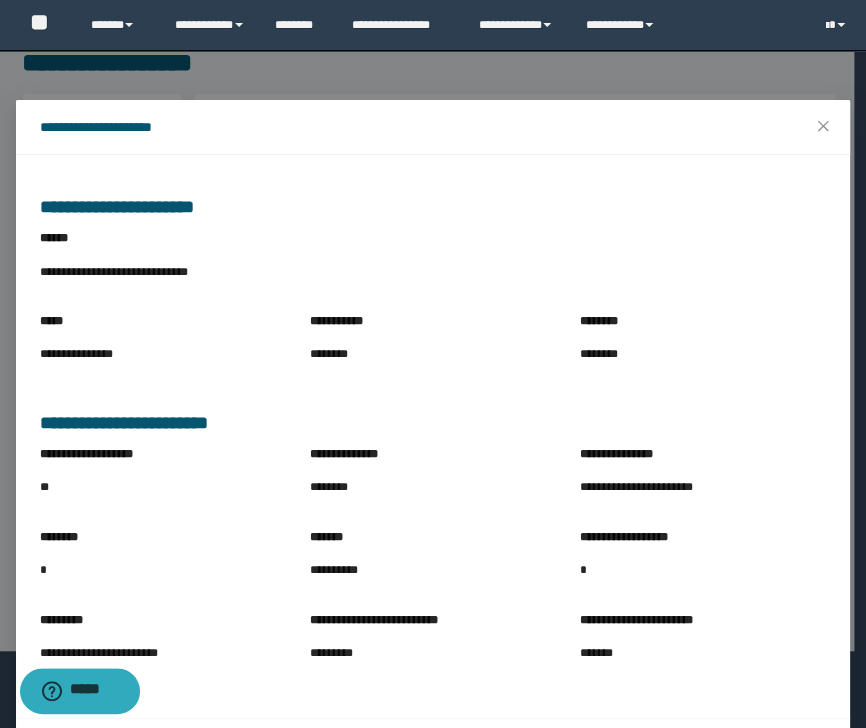 click on "**********" at bounding box center [703, 487] 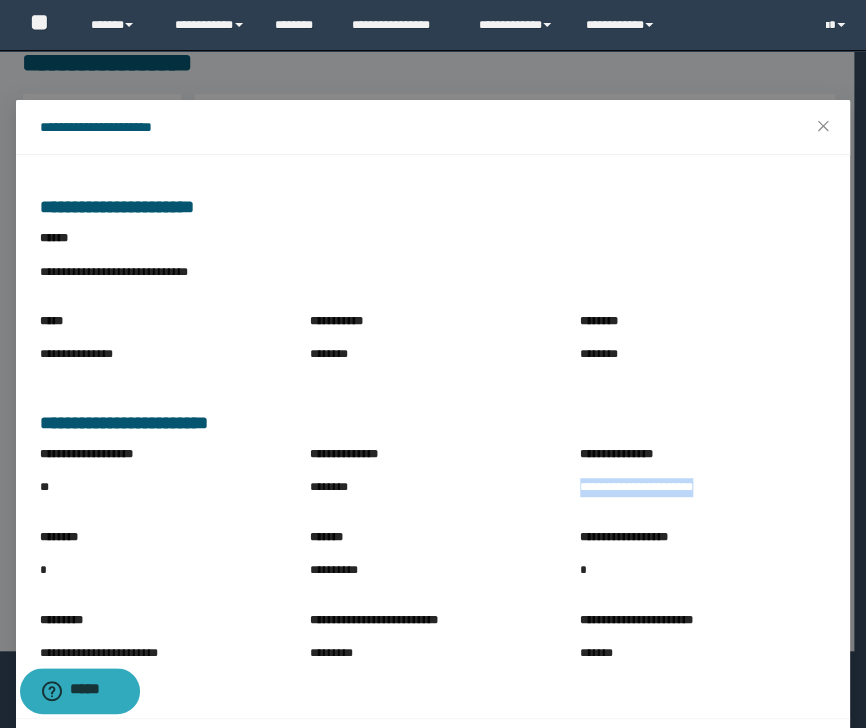 drag, startPoint x: 568, startPoint y: 494, endPoint x: 716, endPoint y: 503, distance: 148.27339 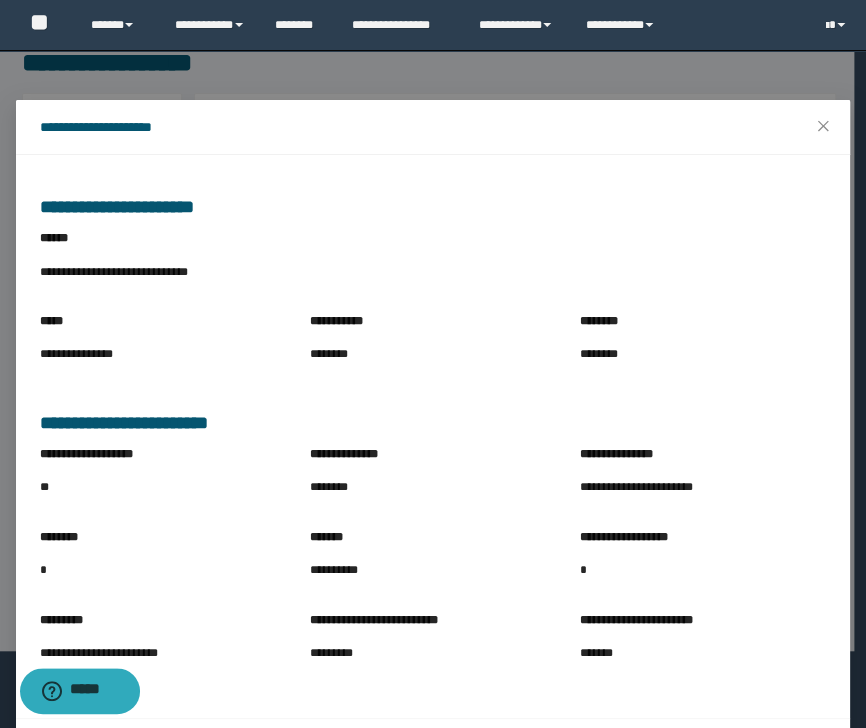 drag, startPoint x: 388, startPoint y: 530, endPoint x: 405, endPoint y: 516, distance: 22.022715 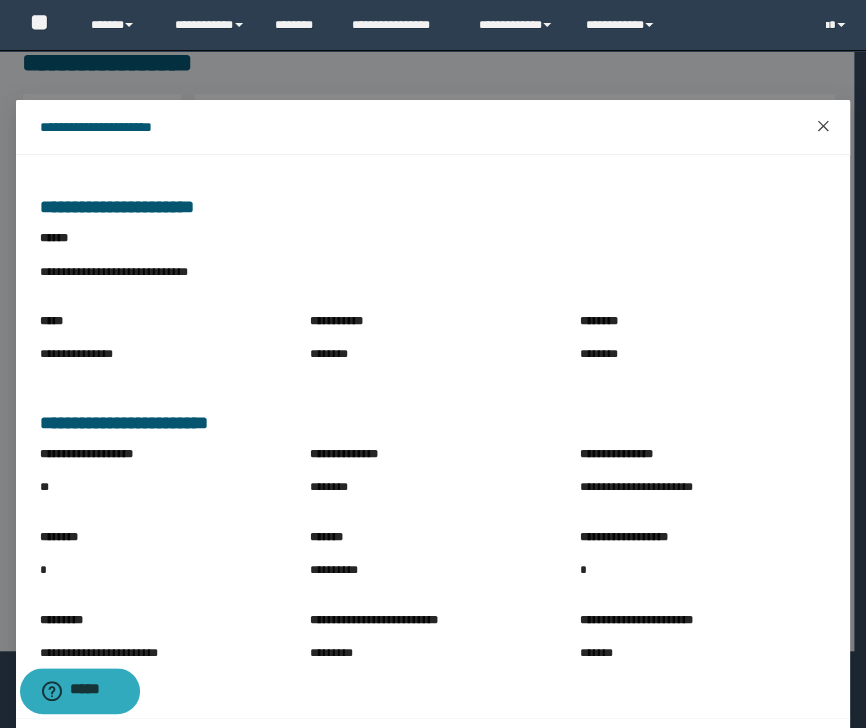 click 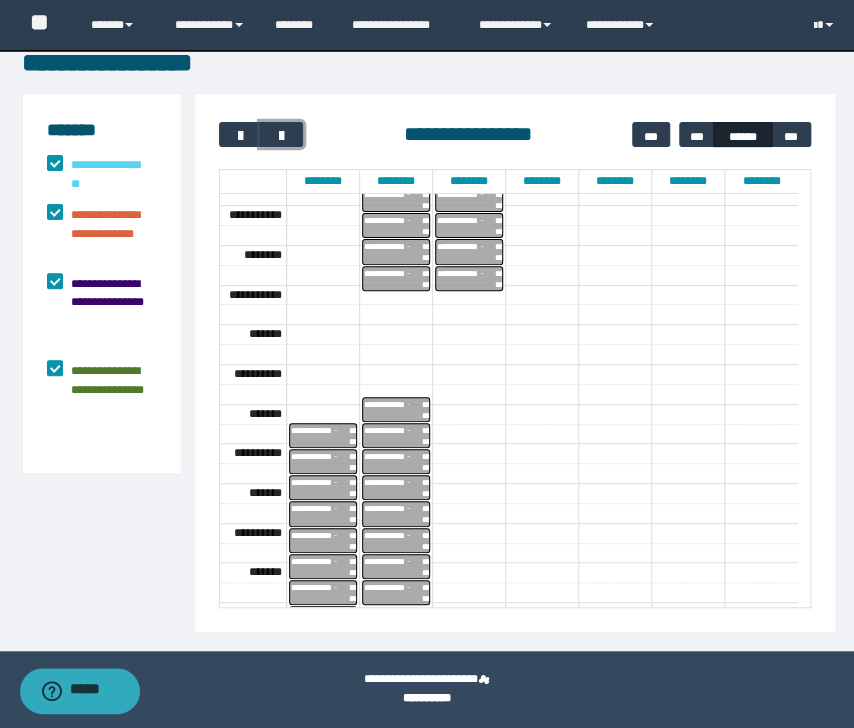 scroll, scrollTop: 716, scrollLeft: 0, axis: vertical 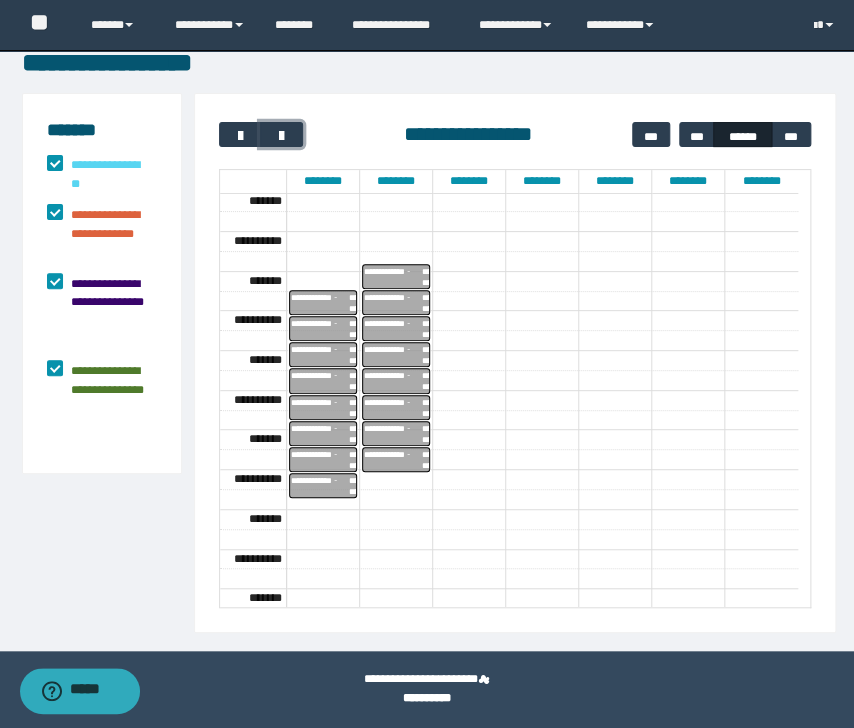 click on "**********" at bounding box center (393, 276) 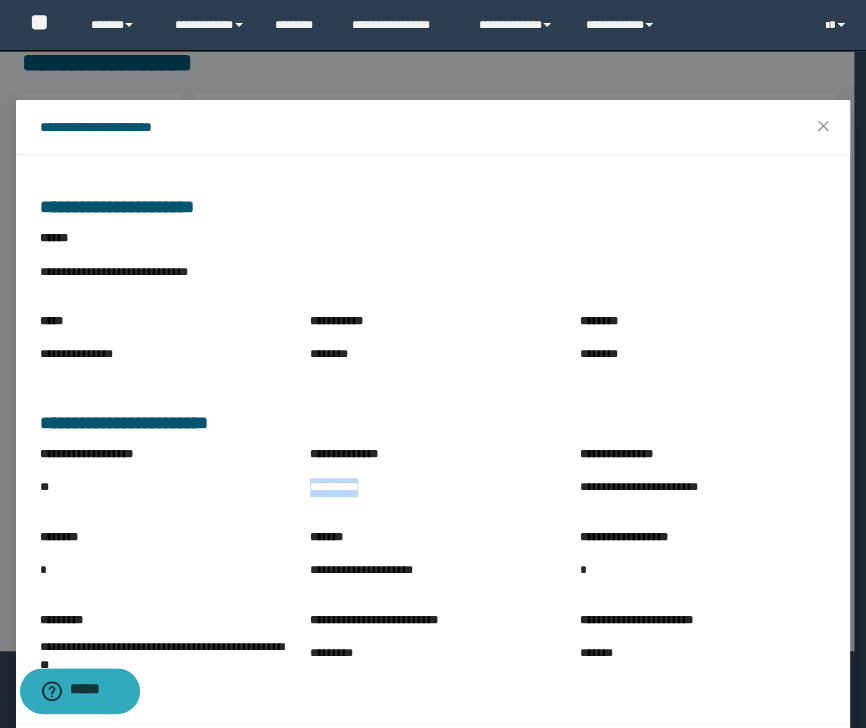drag, startPoint x: 349, startPoint y: 496, endPoint x: 364, endPoint y: 490, distance: 16.155495 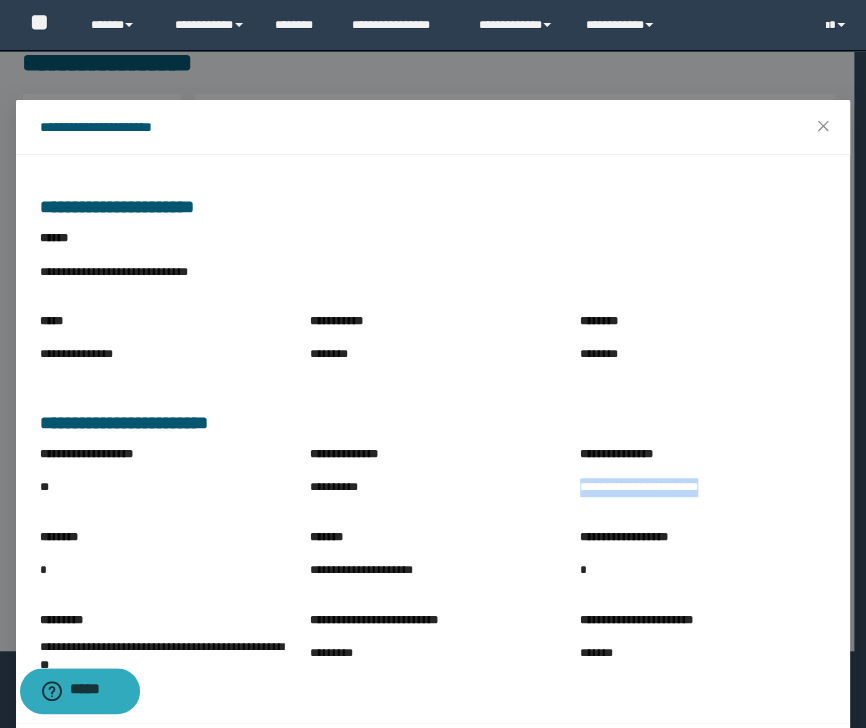 drag, startPoint x: 569, startPoint y: 492, endPoint x: 716, endPoint y: 508, distance: 147.86818 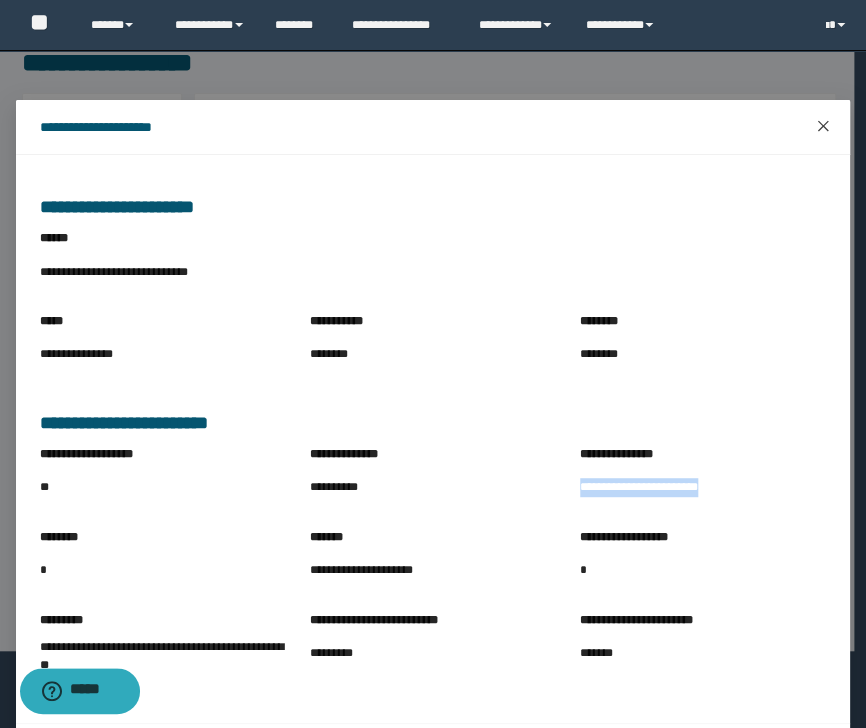 click at bounding box center (823, 127) 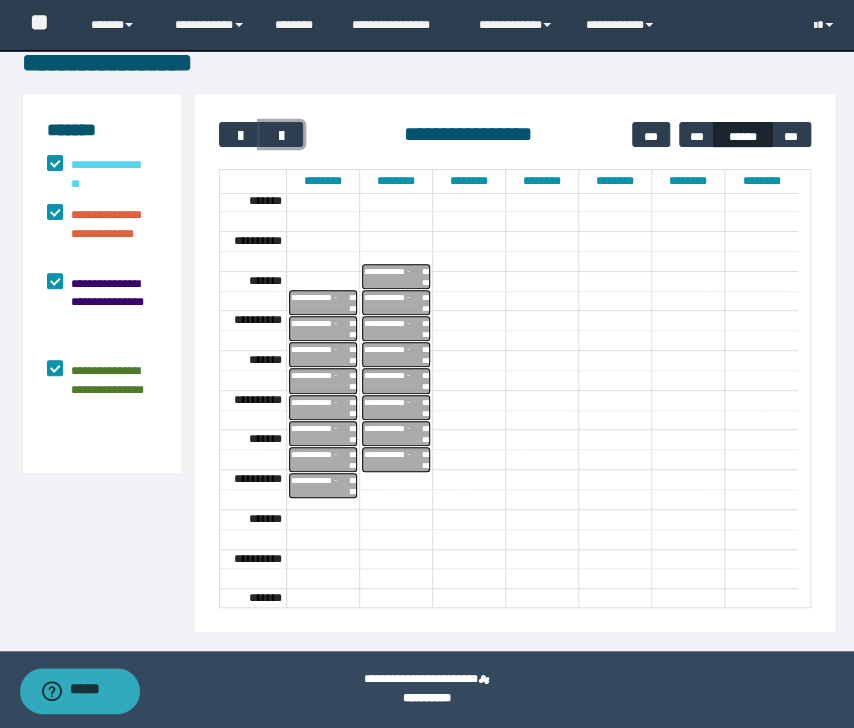 click on "**********" at bounding box center [393, 302] 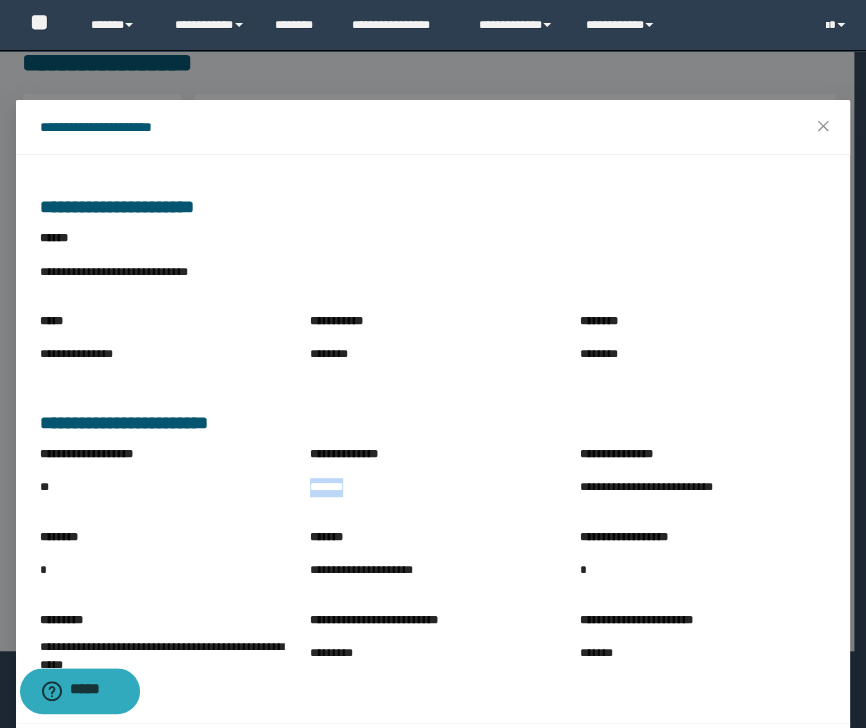 drag, startPoint x: 304, startPoint y: 494, endPoint x: 364, endPoint y: 496, distance: 60.033325 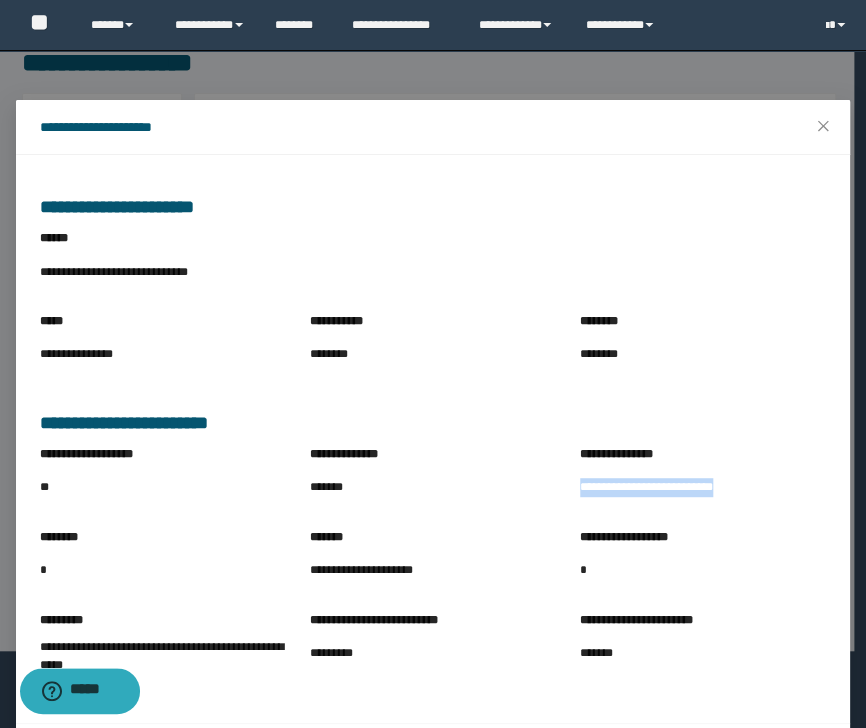 drag, startPoint x: 572, startPoint y: 492, endPoint x: 754, endPoint y: 492, distance: 182 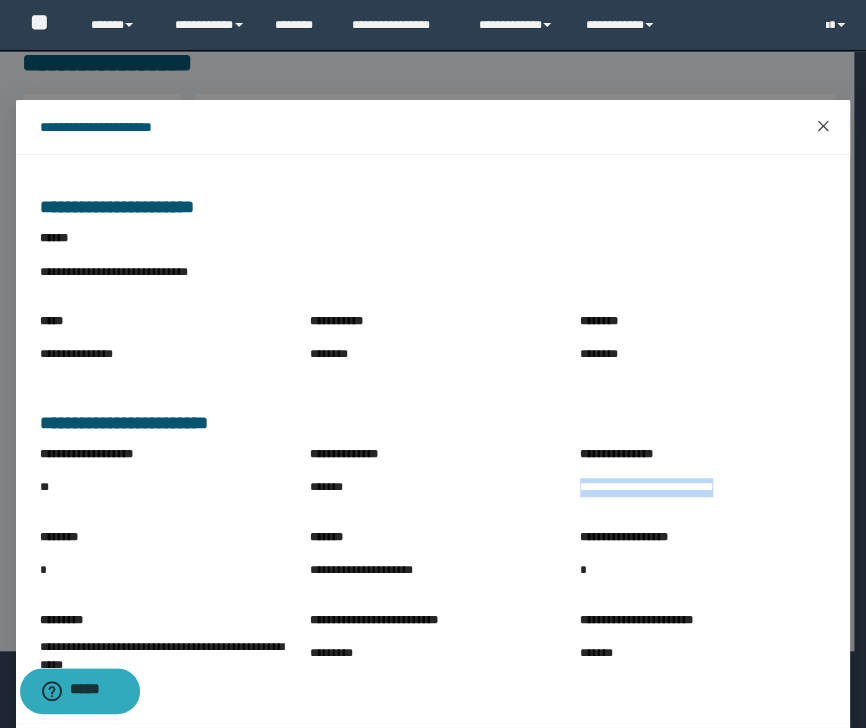 click at bounding box center (823, 127) 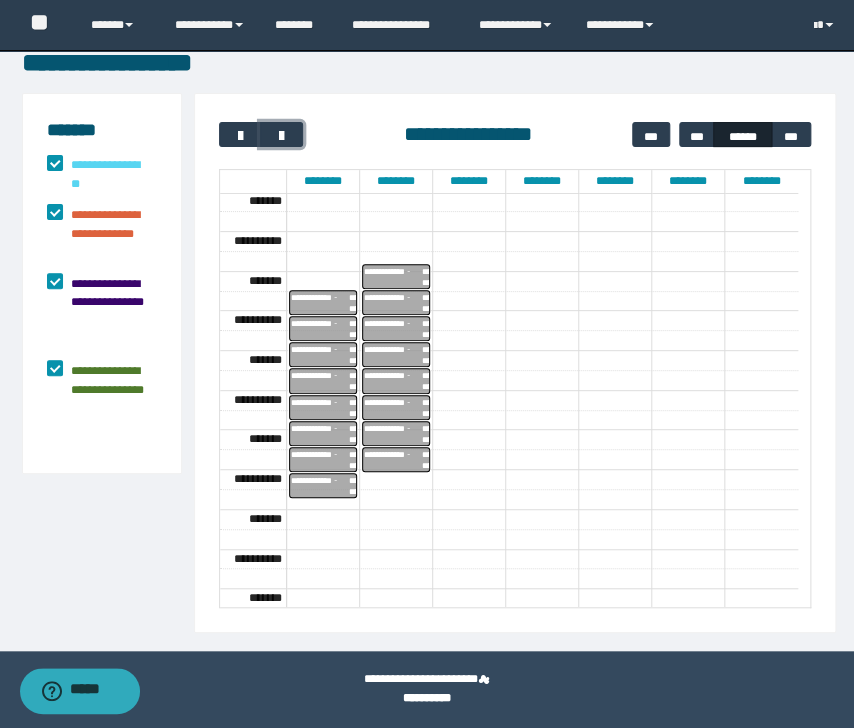 click on "**********" at bounding box center [393, 328] 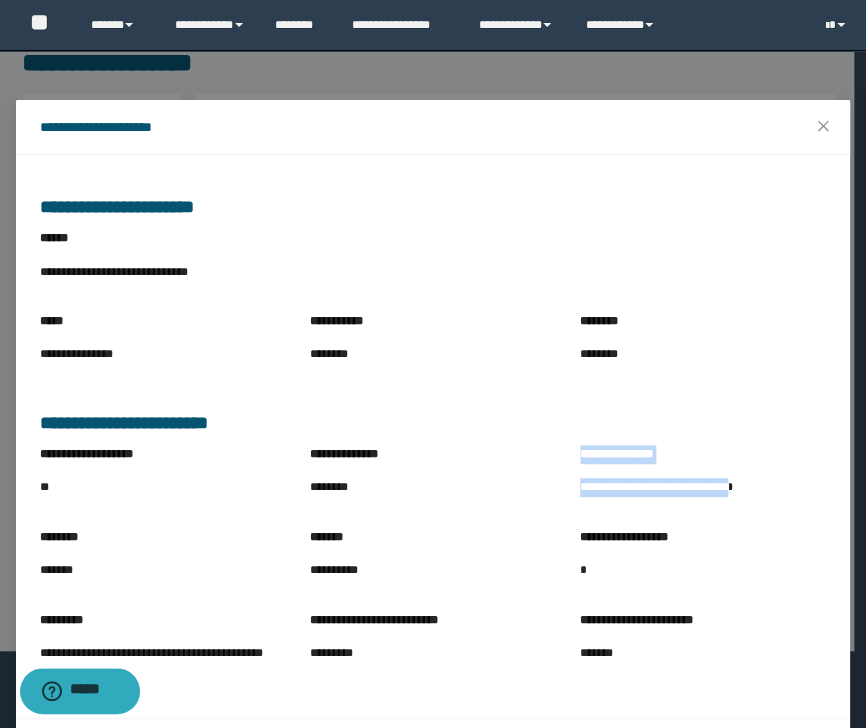 drag, startPoint x: 555, startPoint y: 482, endPoint x: 748, endPoint y: 506, distance: 194.4865 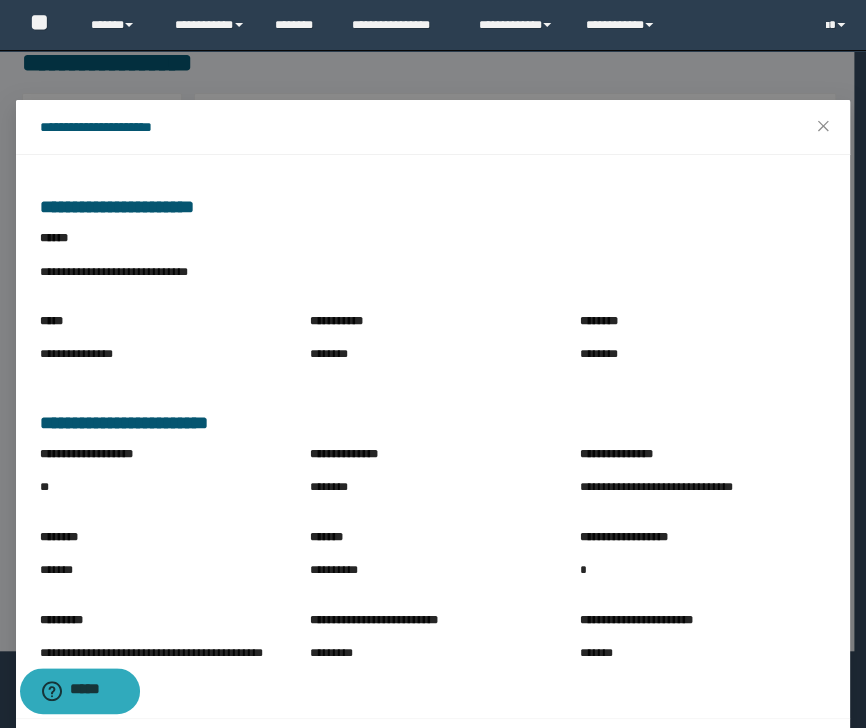 click on "**********" at bounding box center [703, 487] 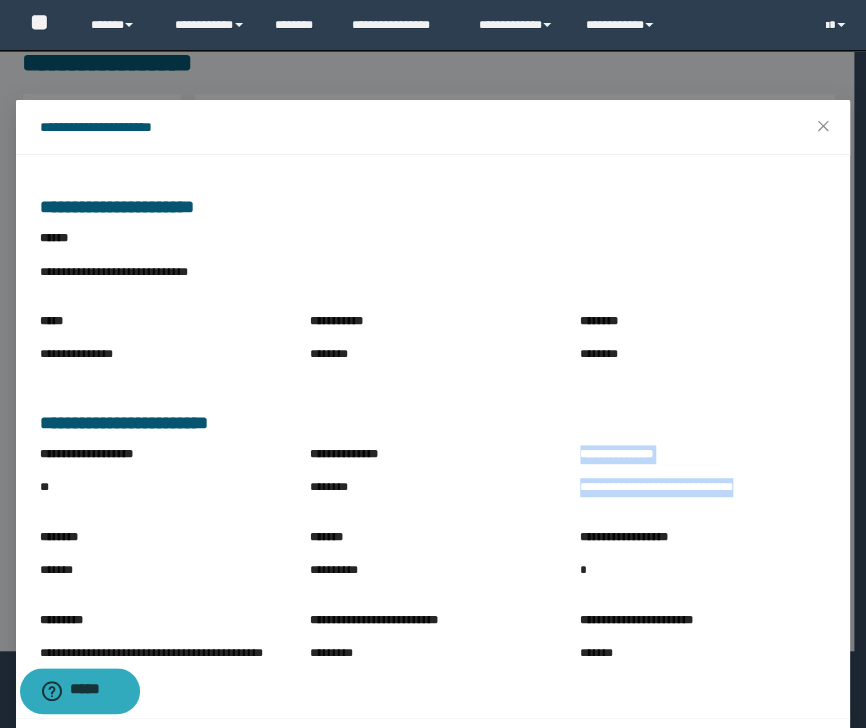 drag, startPoint x: 762, startPoint y: 486, endPoint x: 560, endPoint y: 490, distance: 202.0396 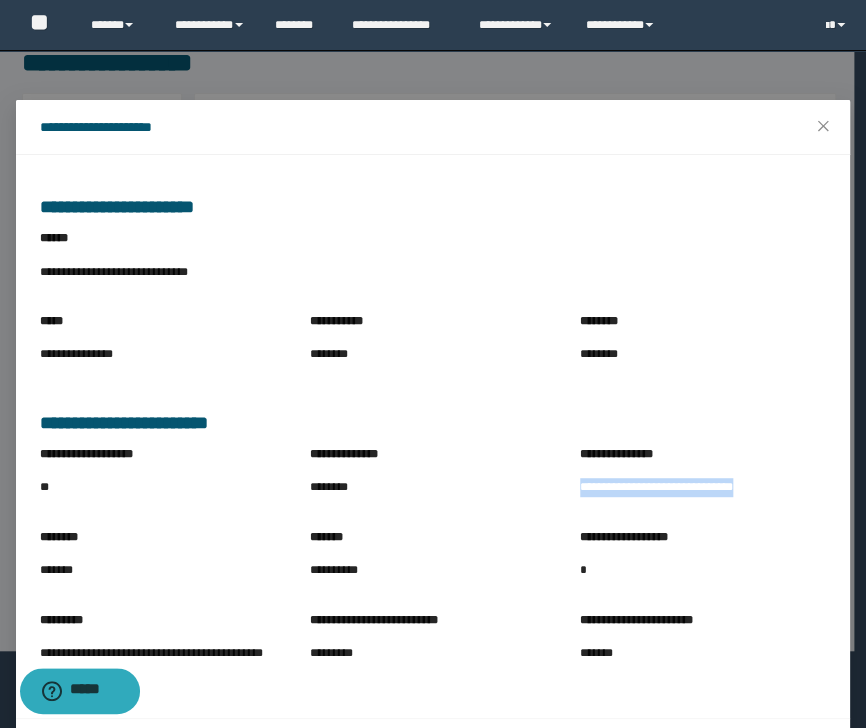 drag, startPoint x: 575, startPoint y: 490, endPoint x: 760, endPoint y: 504, distance: 185.52898 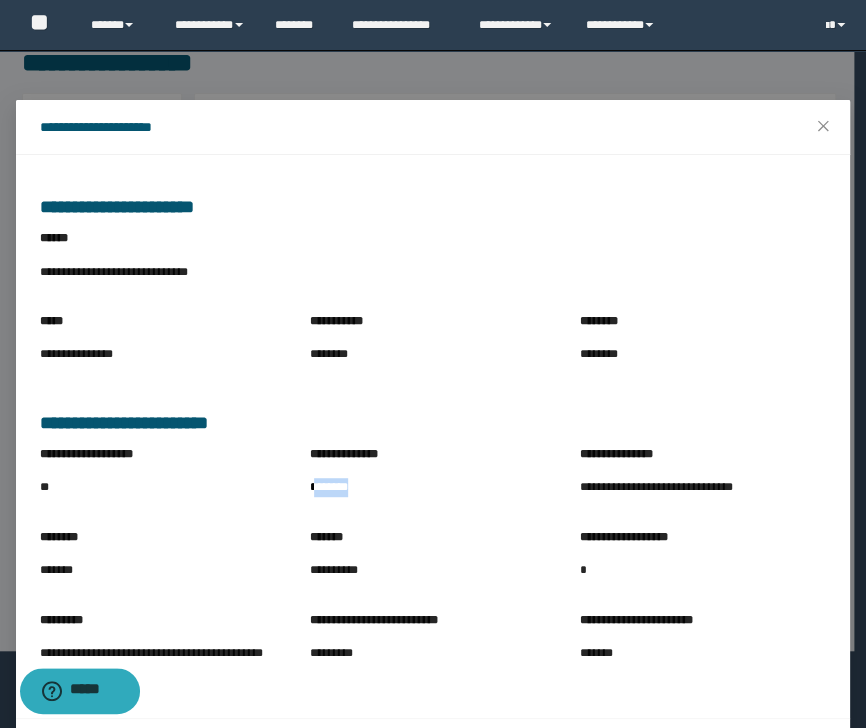 drag, startPoint x: 364, startPoint y: 496, endPoint x: 383, endPoint y: 499, distance: 19.235384 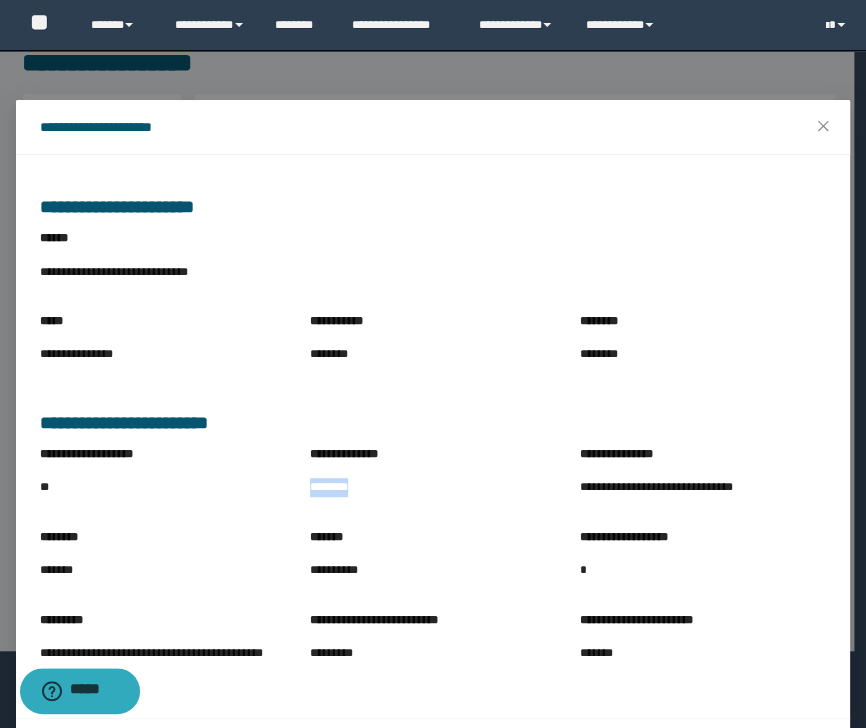 drag, startPoint x: 305, startPoint y: 493, endPoint x: 391, endPoint y: 500, distance: 86.28442 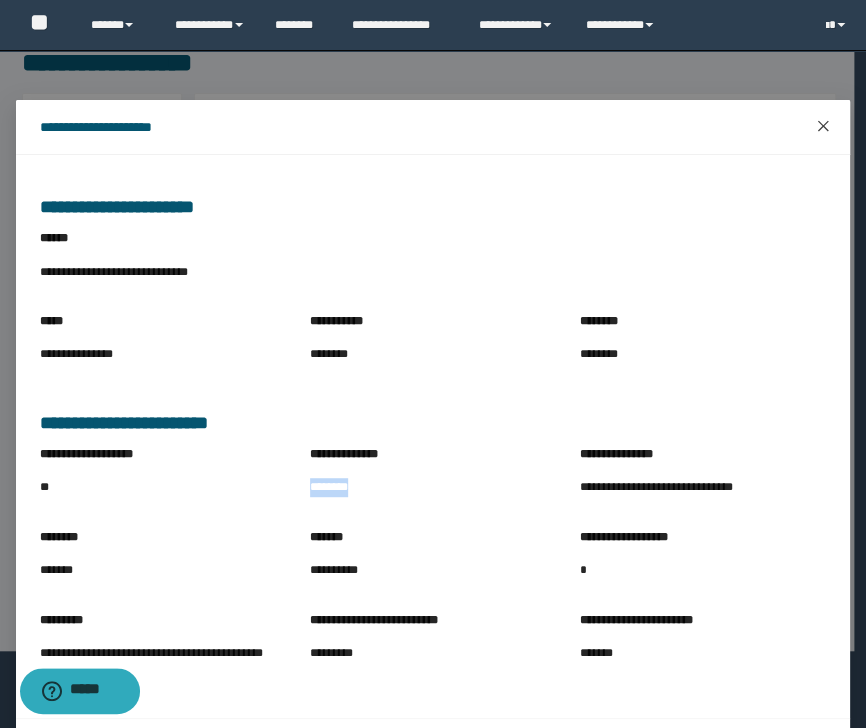 click 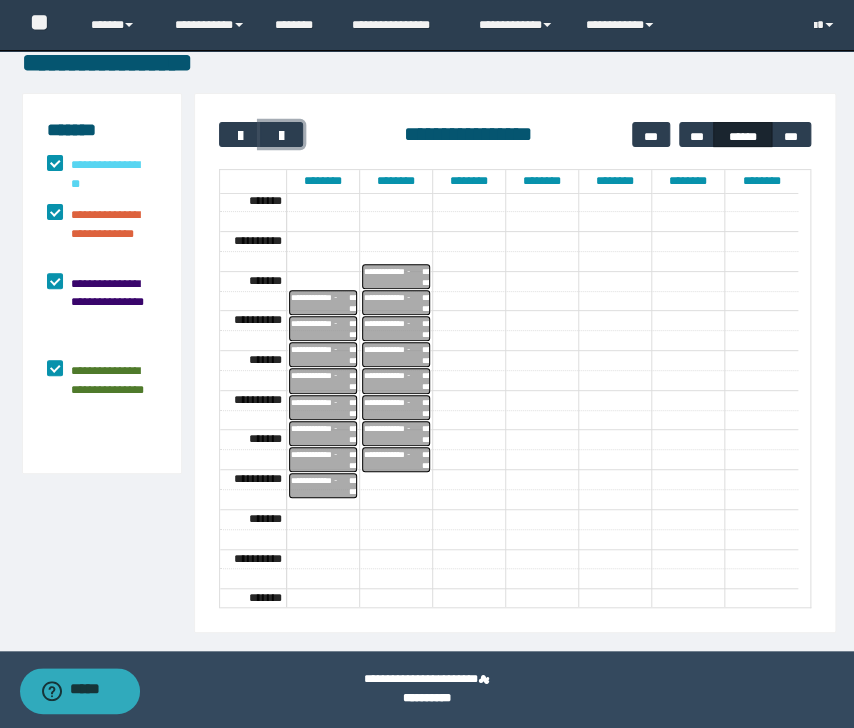 click on "**********" at bounding box center [393, 354] 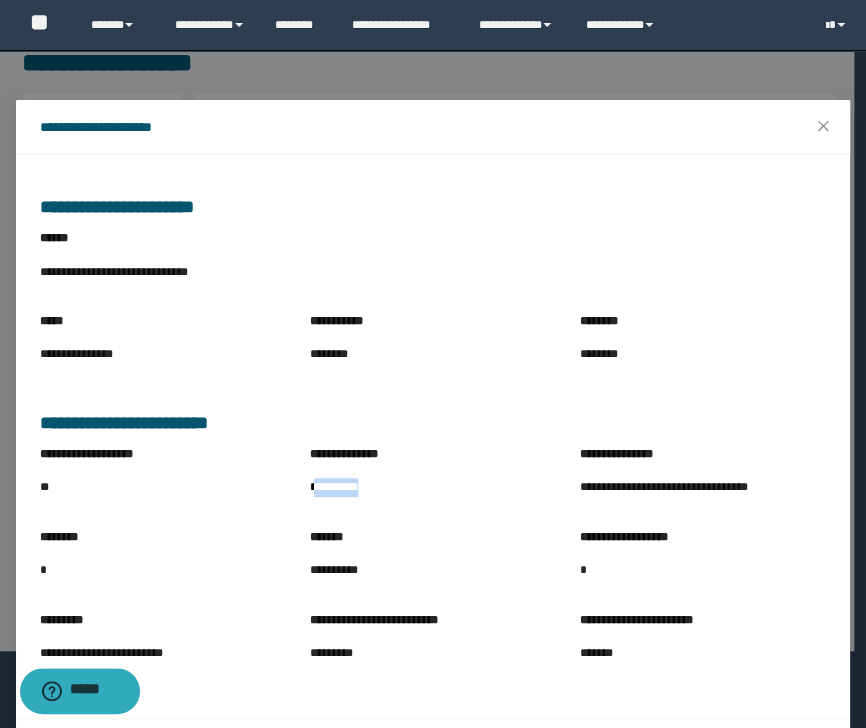 drag, startPoint x: 308, startPoint y: 494, endPoint x: 383, endPoint y: 495, distance: 75.00667 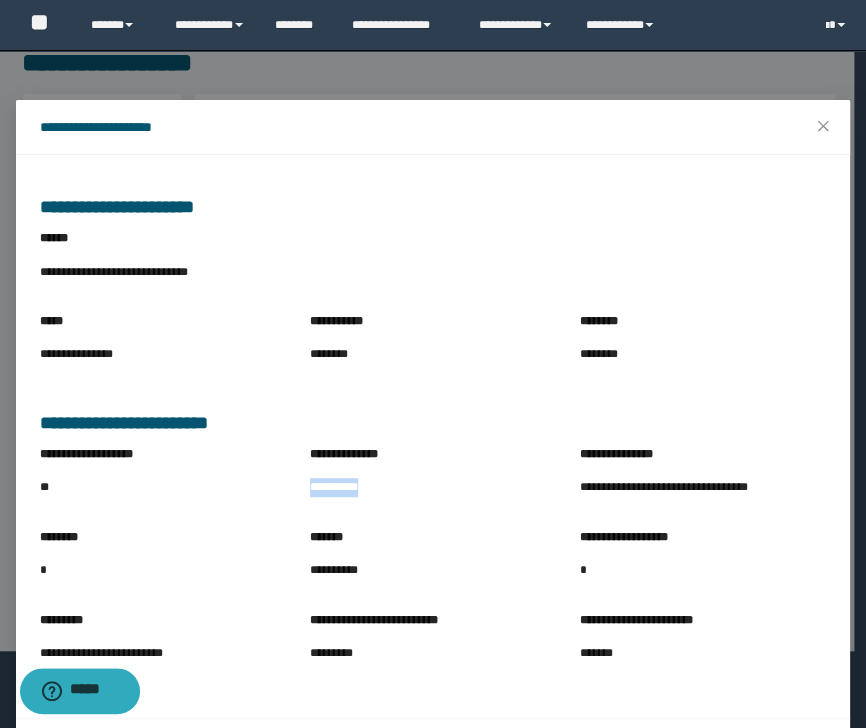 drag, startPoint x: 299, startPoint y: 492, endPoint x: 402, endPoint y: 496, distance: 103.077644 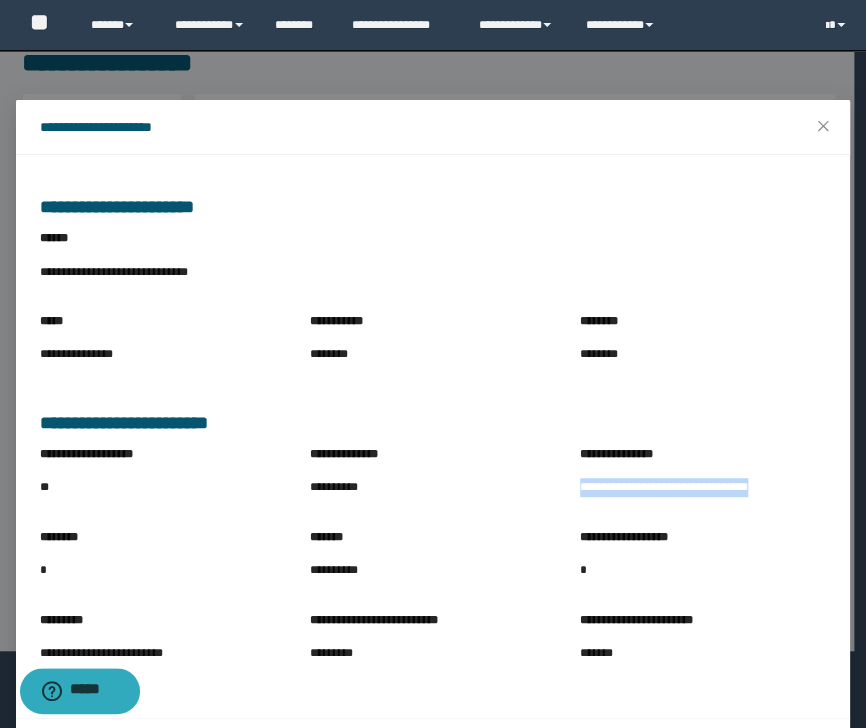 drag, startPoint x: 574, startPoint y: 487, endPoint x: 780, endPoint y: 495, distance: 206.15529 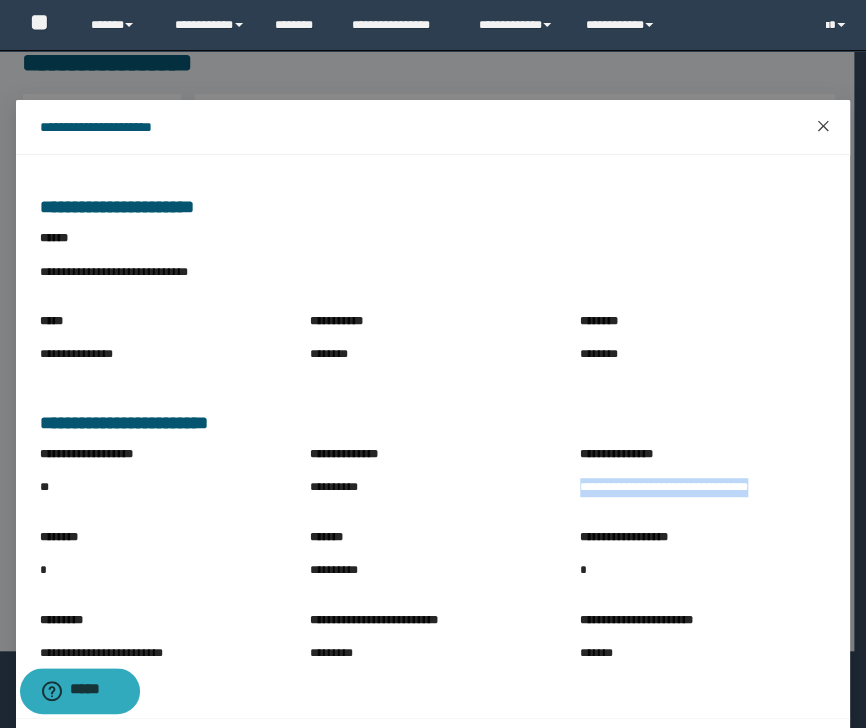 click 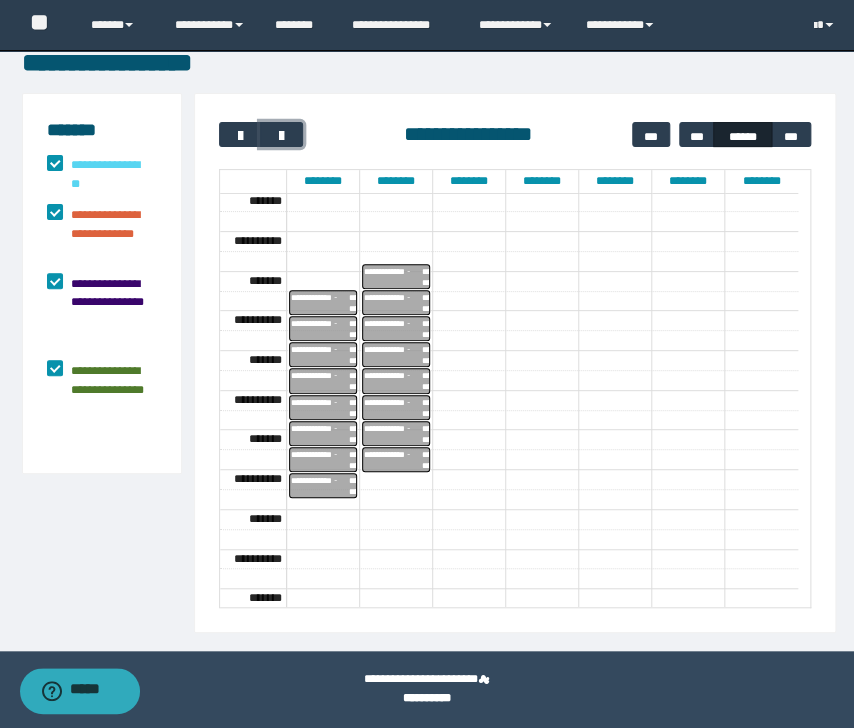 click on "**********" at bounding box center [393, 381] 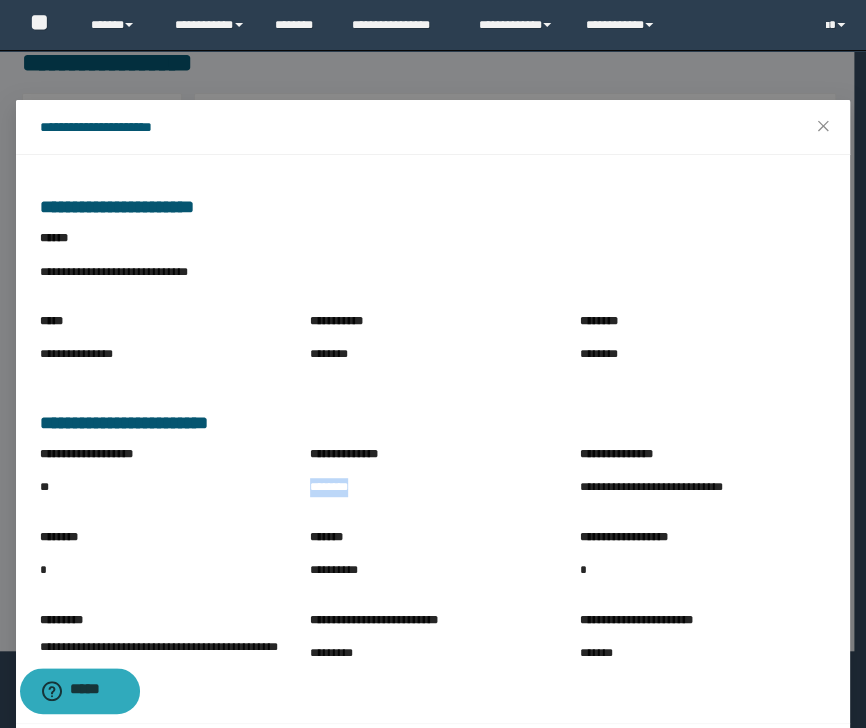 drag, startPoint x: 301, startPoint y: 483, endPoint x: 392, endPoint y: 498, distance: 92.22798 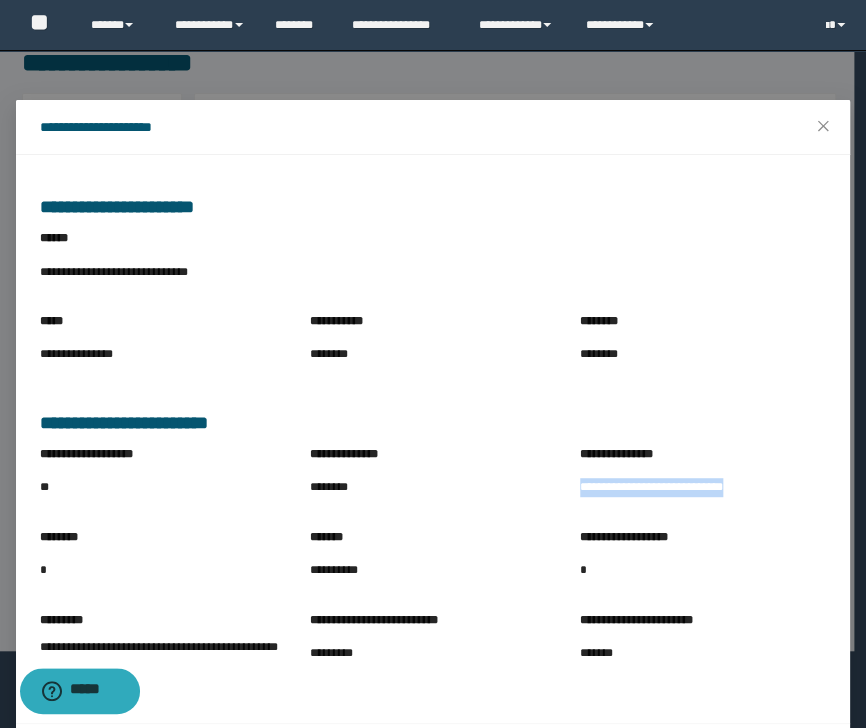 drag, startPoint x: 578, startPoint y: 488, endPoint x: 767, endPoint y: 495, distance: 189.12958 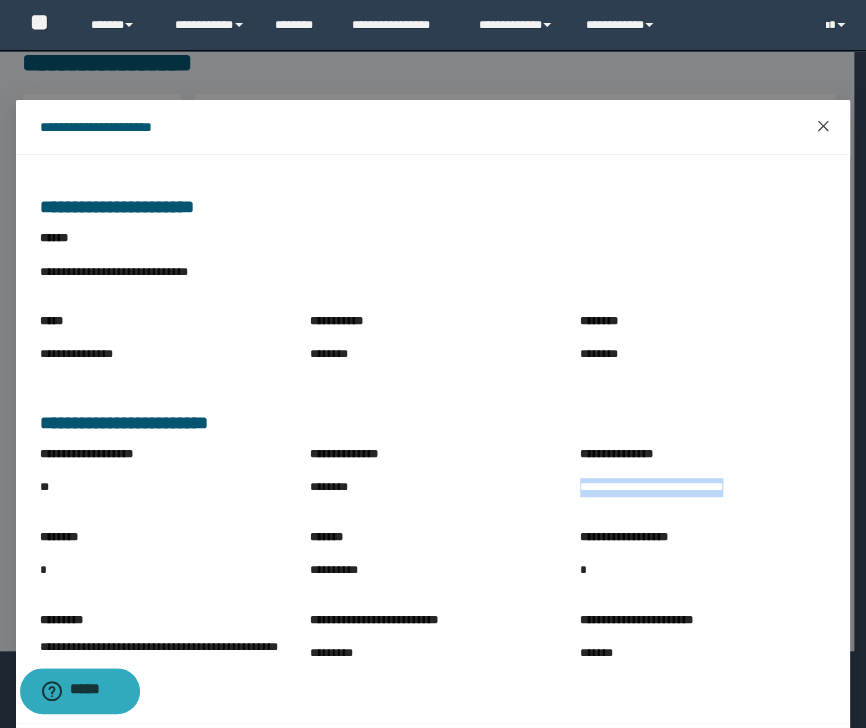 click at bounding box center (823, 127) 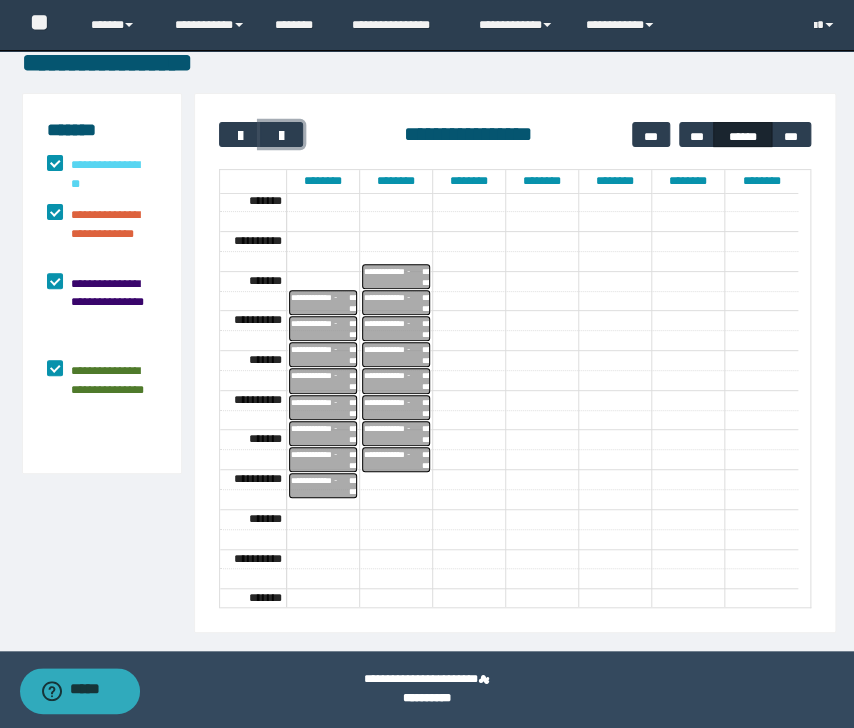 click on "**********" at bounding box center [393, 407] 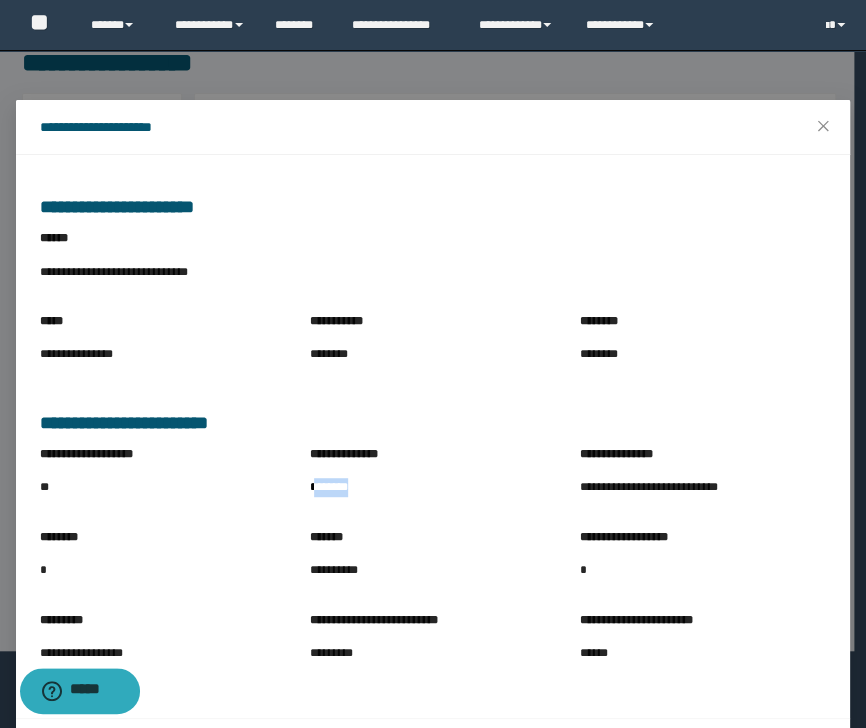 drag, startPoint x: 307, startPoint y: 496, endPoint x: 361, endPoint y: 496, distance: 54 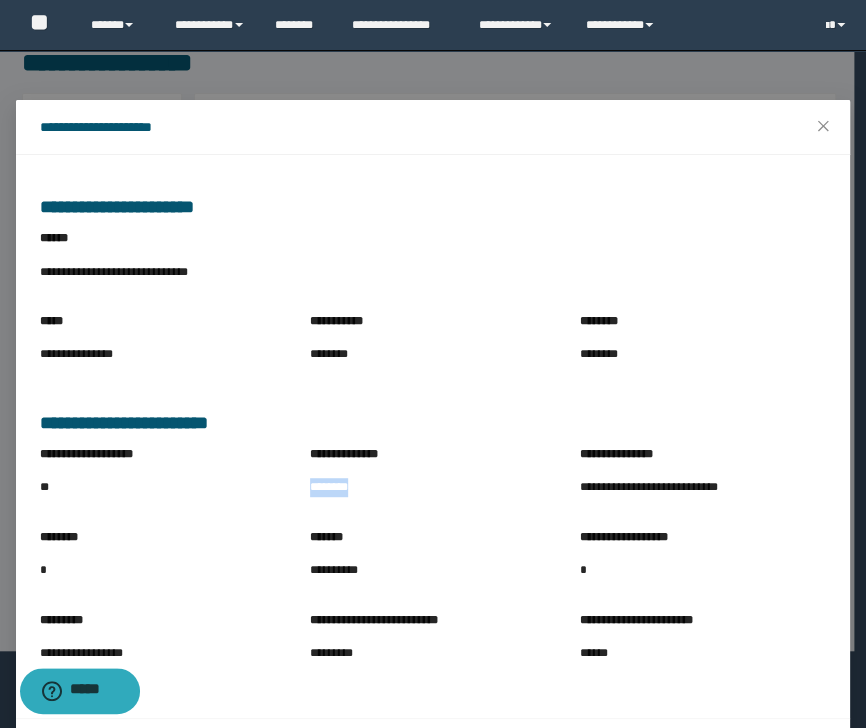 drag, startPoint x: 303, startPoint y: 488, endPoint x: 378, endPoint y: 499, distance: 75.802376 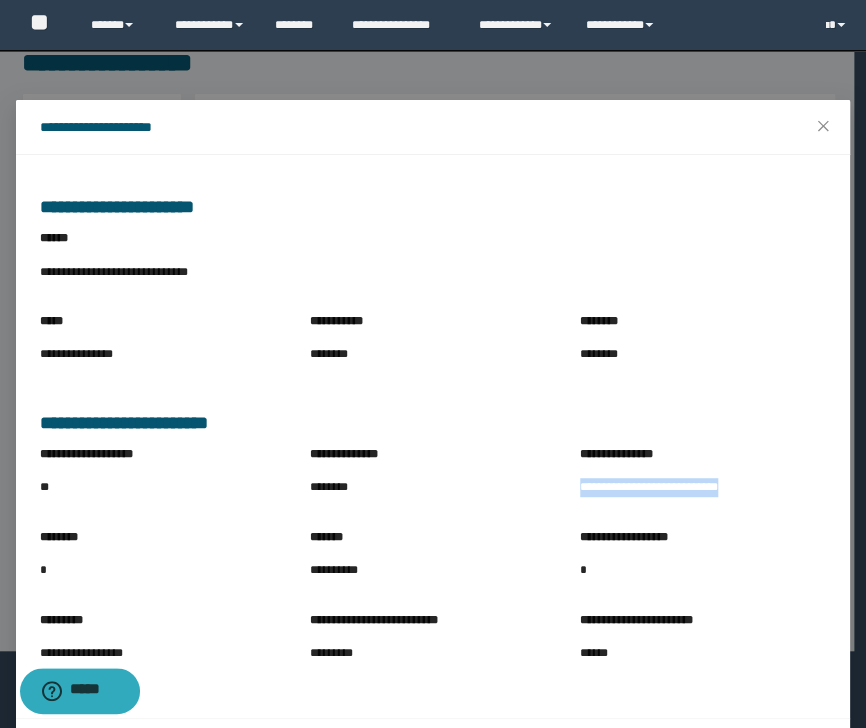 drag, startPoint x: 568, startPoint y: 490, endPoint x: 732, endPoint y: 505, distance: 164.68454 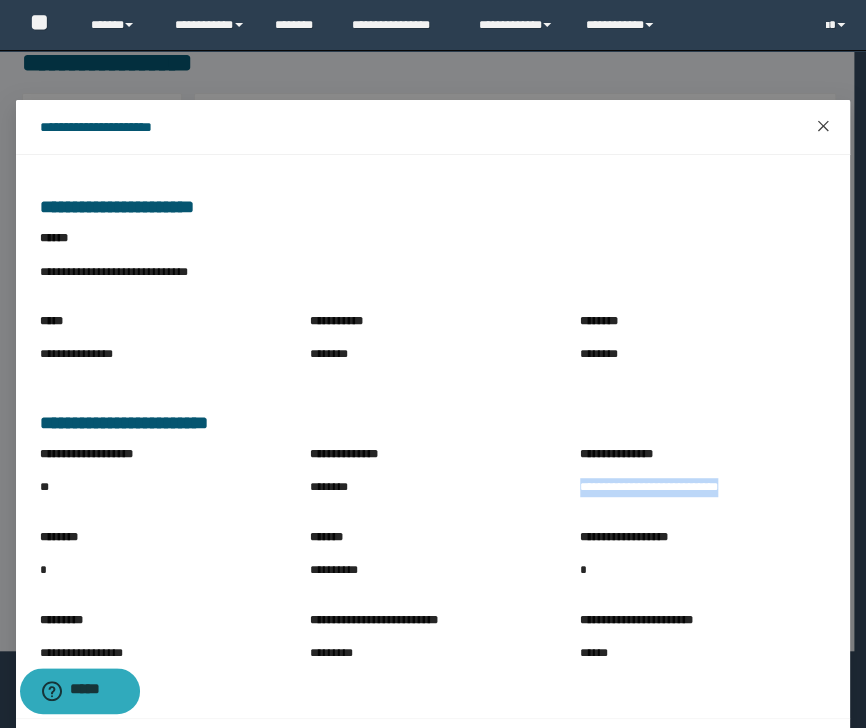 click 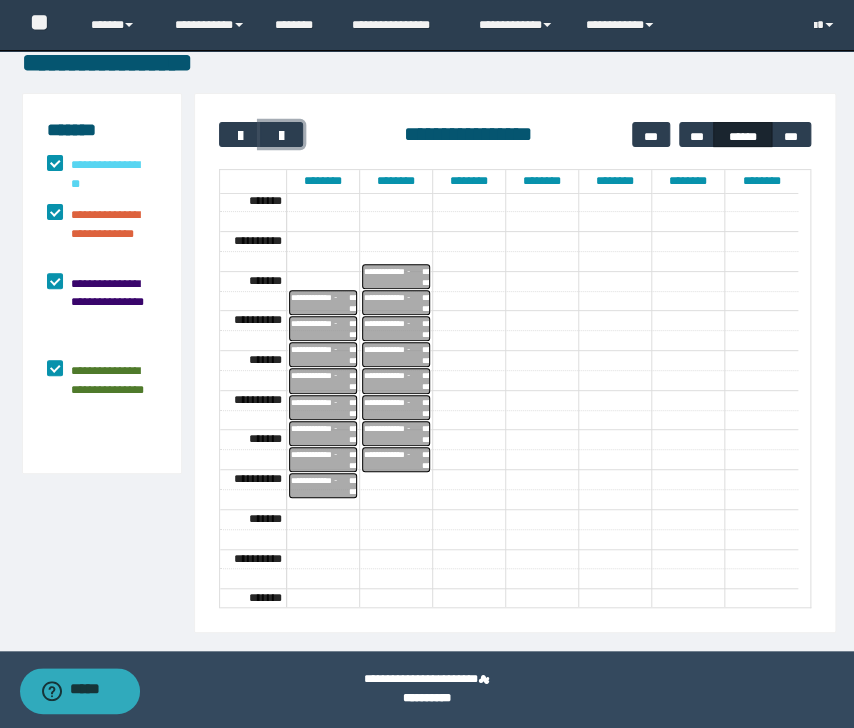 click on "**********" at bounding box center (393, 433) 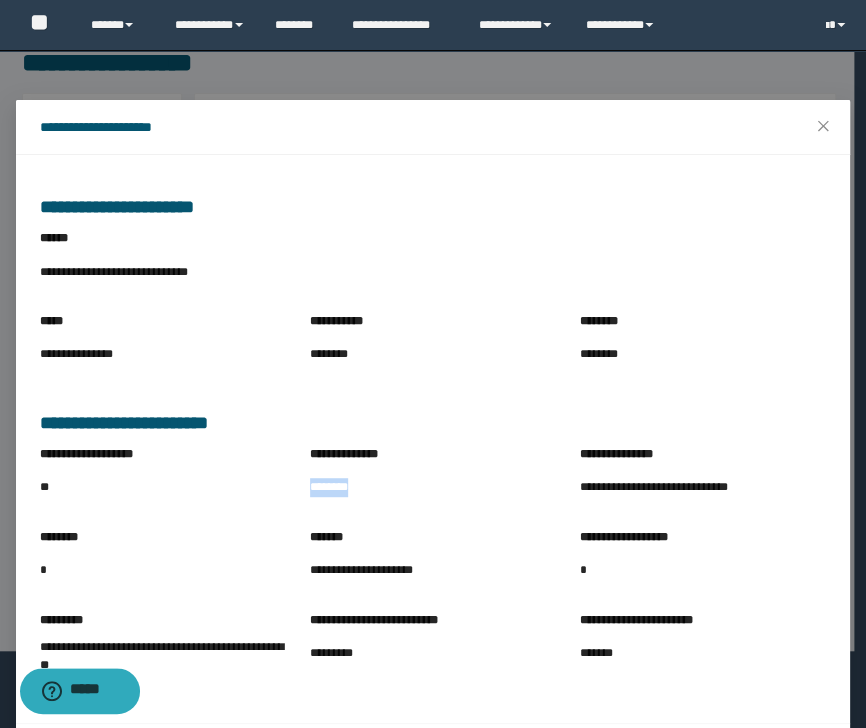 drag, startPoint x: 308, startPoint y: 492, endPoint x: 385, endPoint y: 501, distance: 77.52419 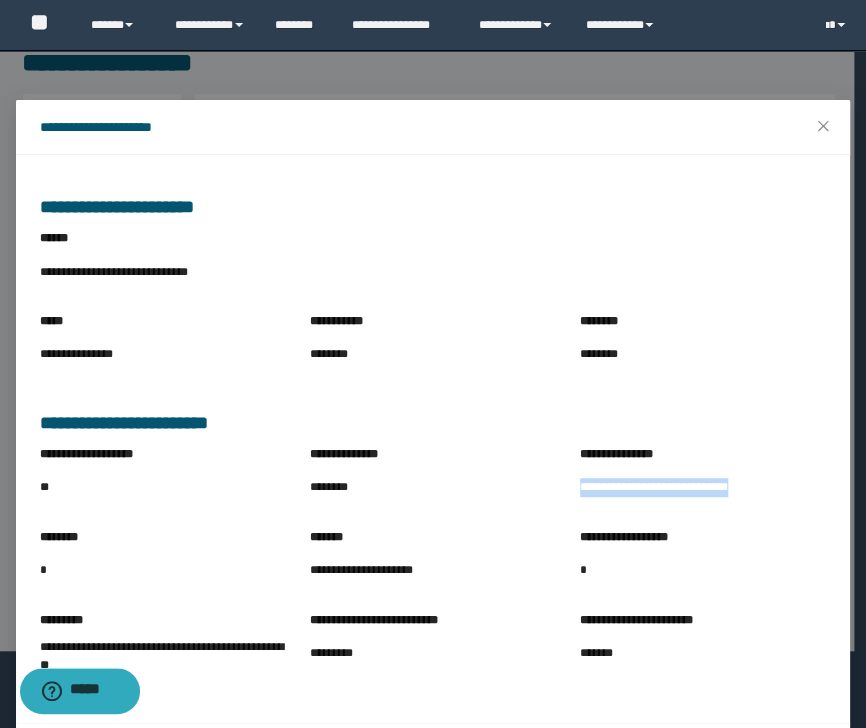 drag, startPoint x: 574, startPoint y: 491, endPoint x: 746, endPoint y: 511, distance: 173.15889 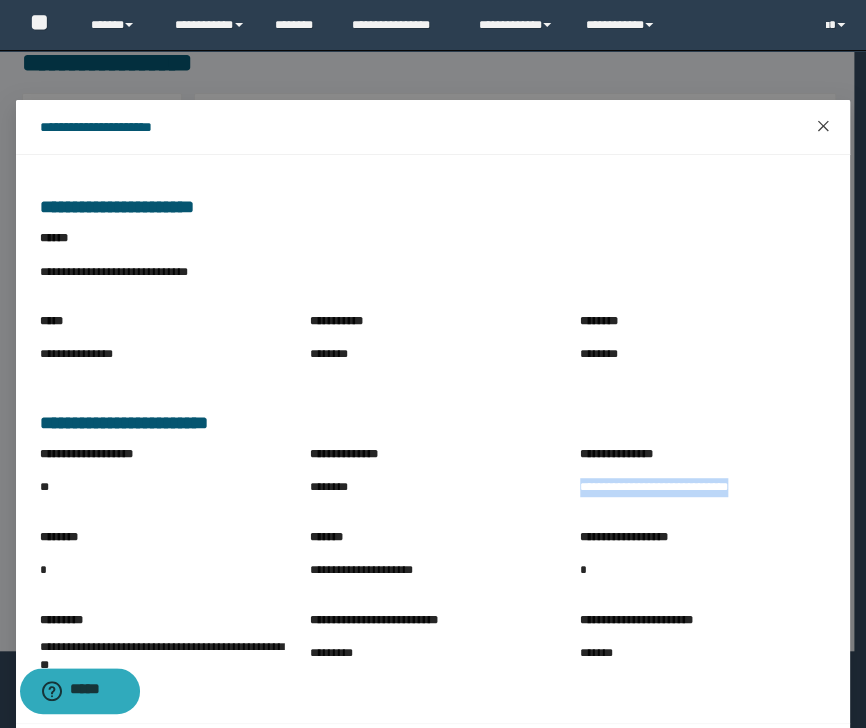 click 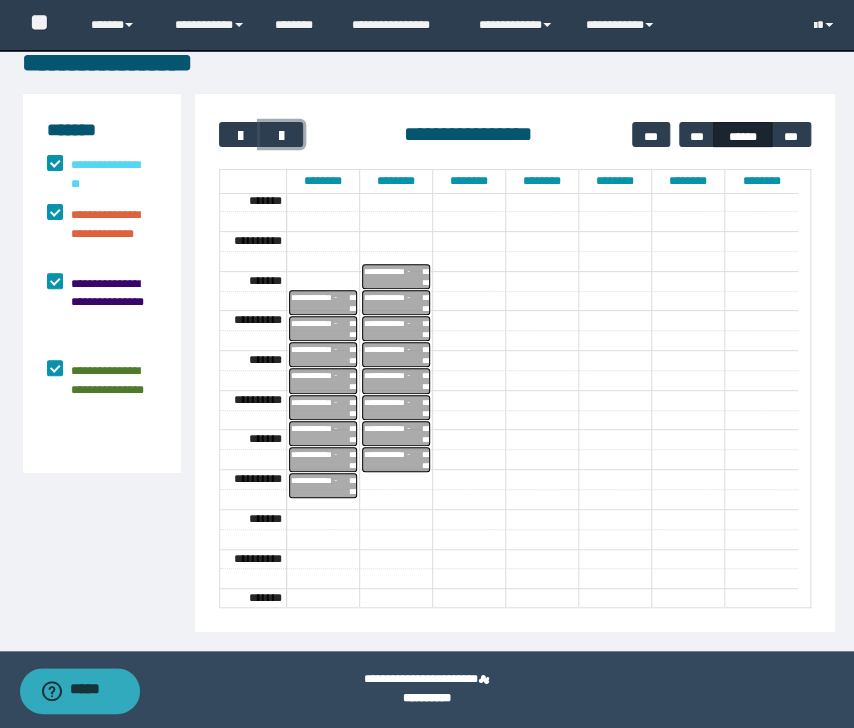 click on "**********" at bounding box center [393, 459] 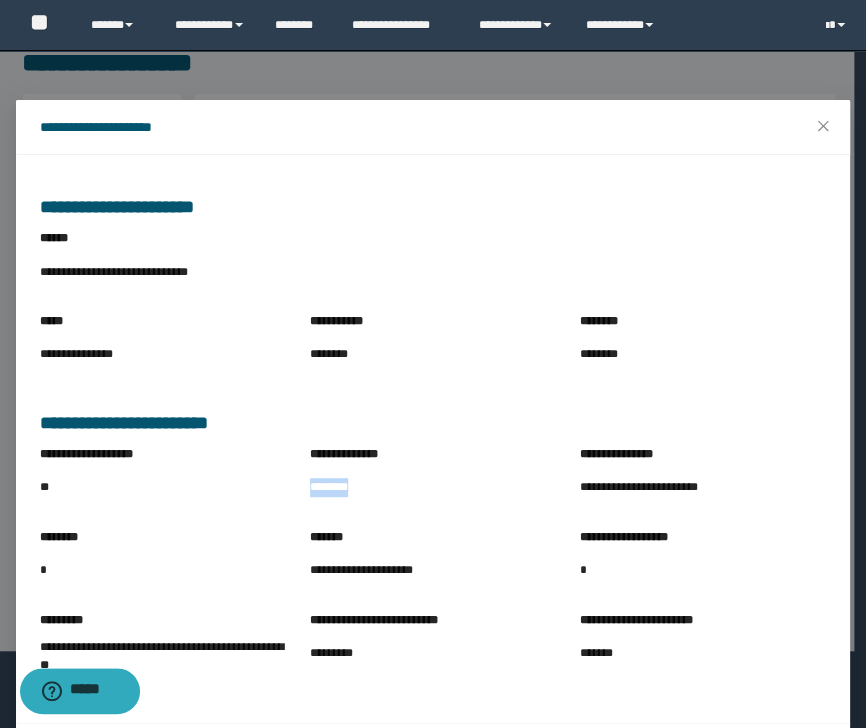 drag, startPoint x: 305, startPoint y: 491, endPoint x: 370, endPoint y: 494, distance: 65.06919 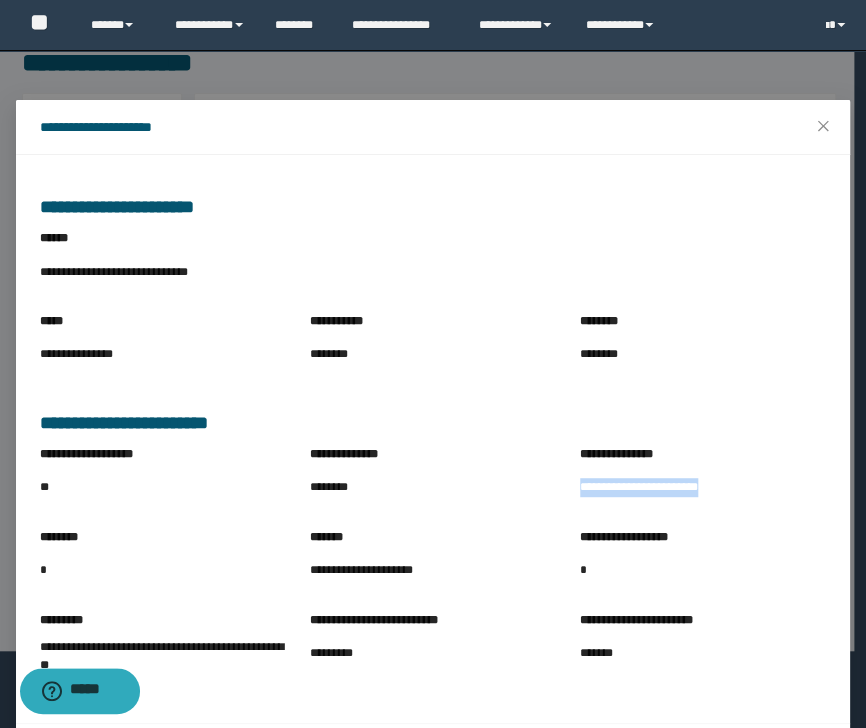 drag, startPoint x: 574, startPoint y: 494, endPoint x: 712, endPoint y: 500, distance: 138.13037 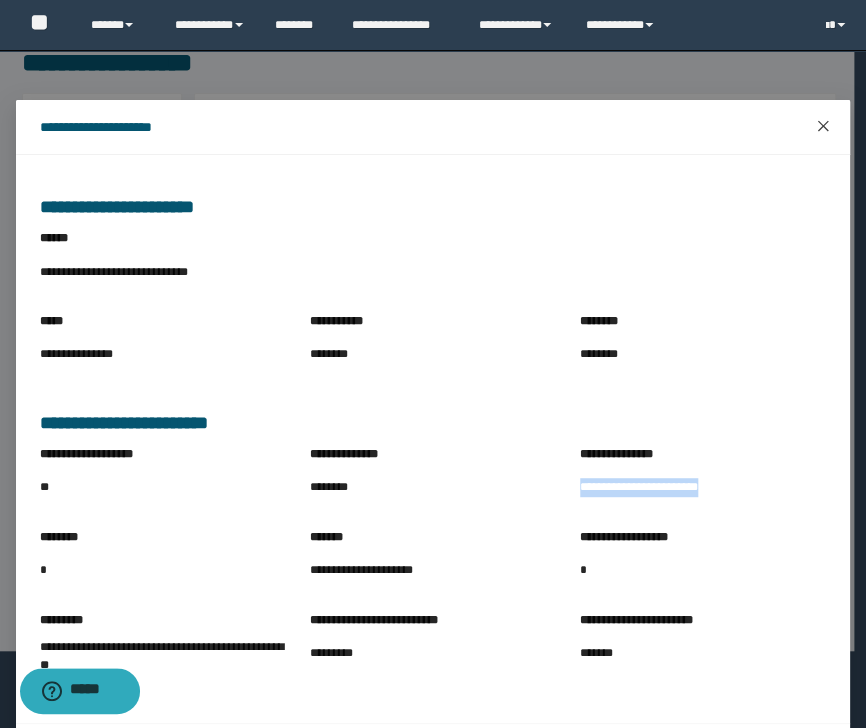 click at bounding box center (823, 127) 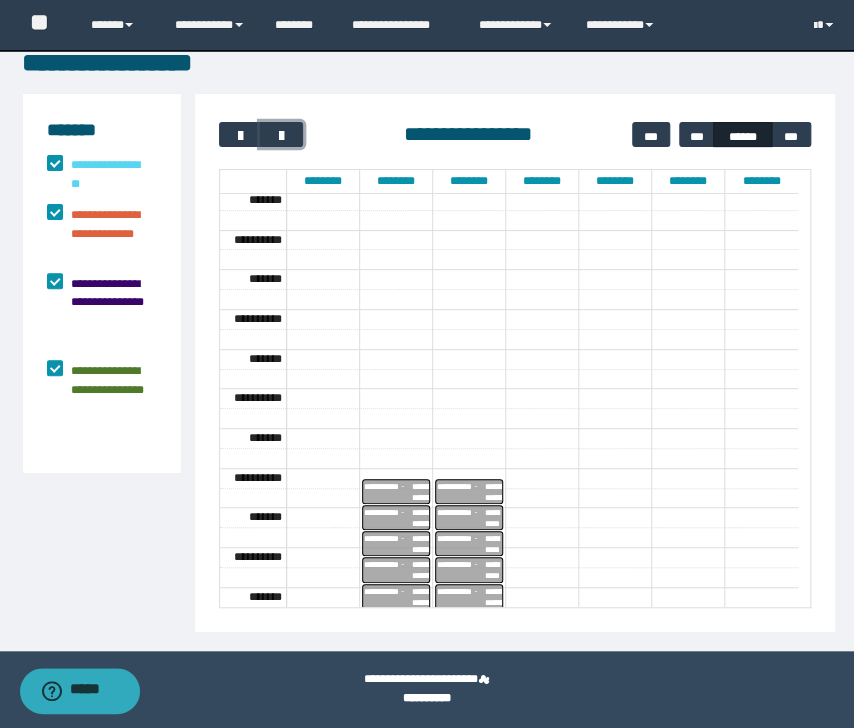 scroll, scrollTop: 0, scrollLeft: 0, axis: both 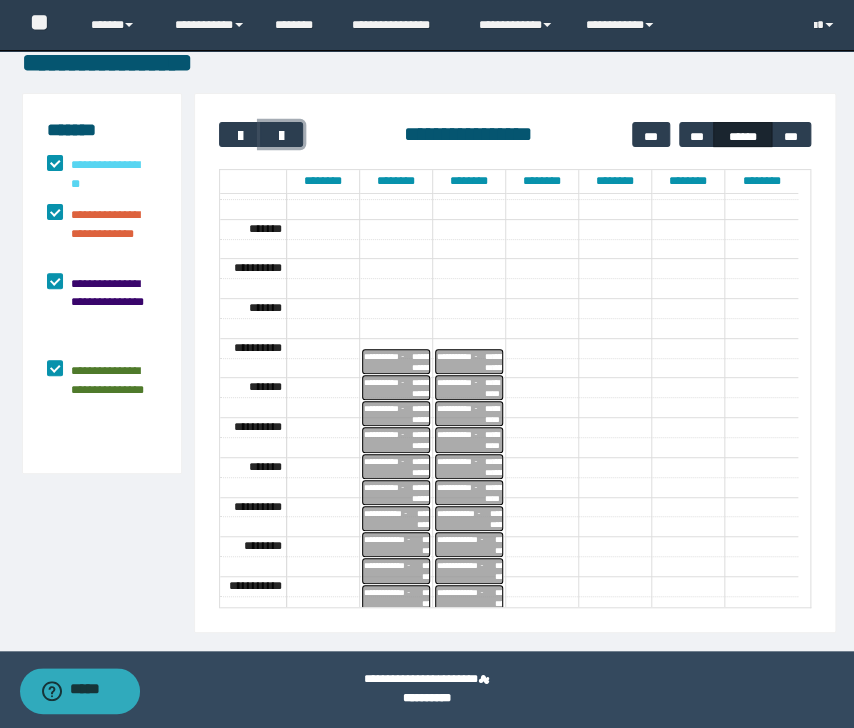 click on "**********" at bounding box center (461, 361) 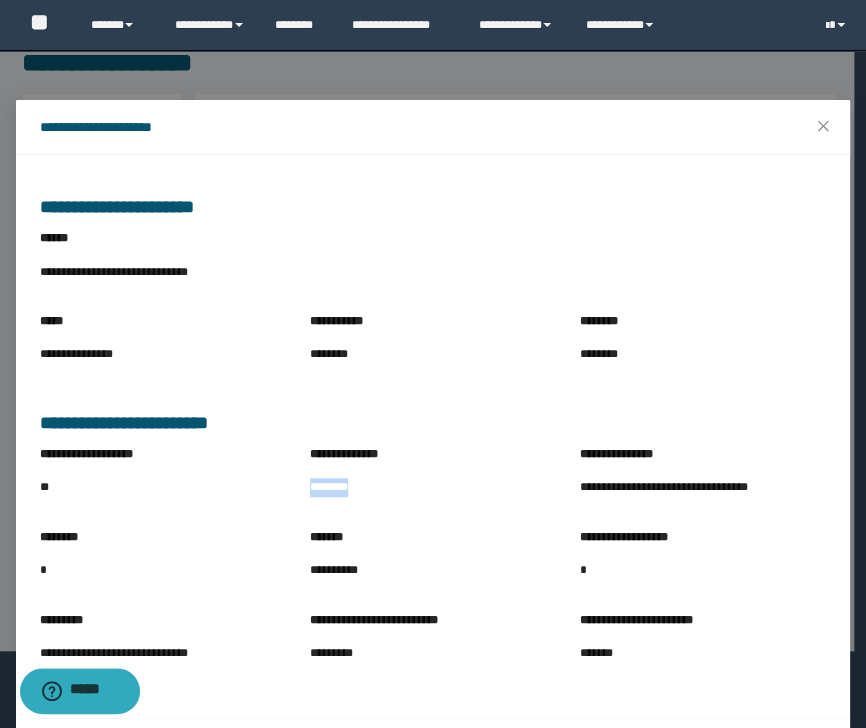 drag, startPoint x: 352, startPoint y: 506, endPoint x: 369, endPoint y: 508, distance: 17.117243 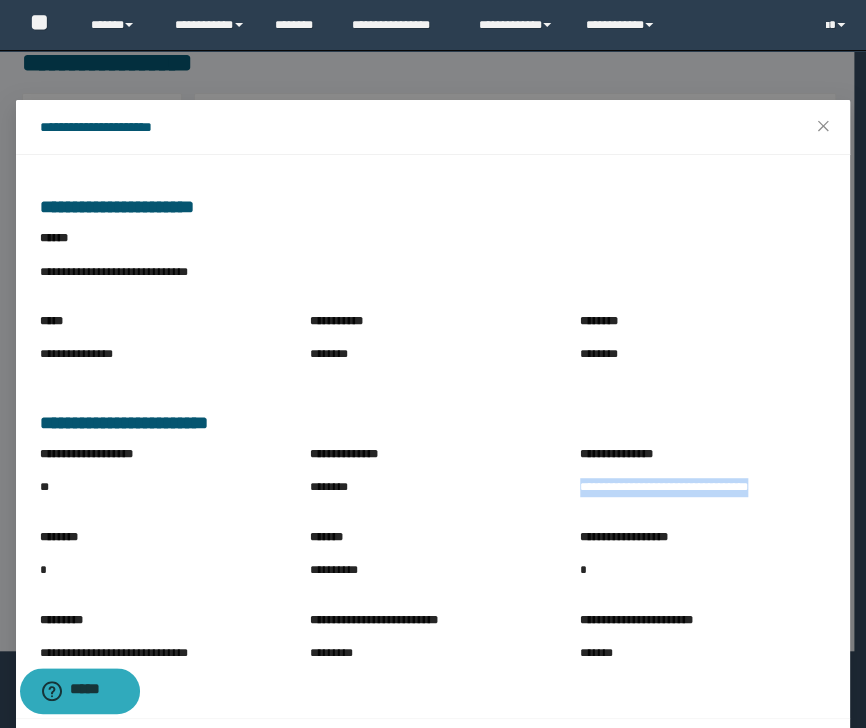 drag, startPoint x: 574, startPoint y: 488, endPoint x: 776, endPoint y: 516, distance: 203.93137 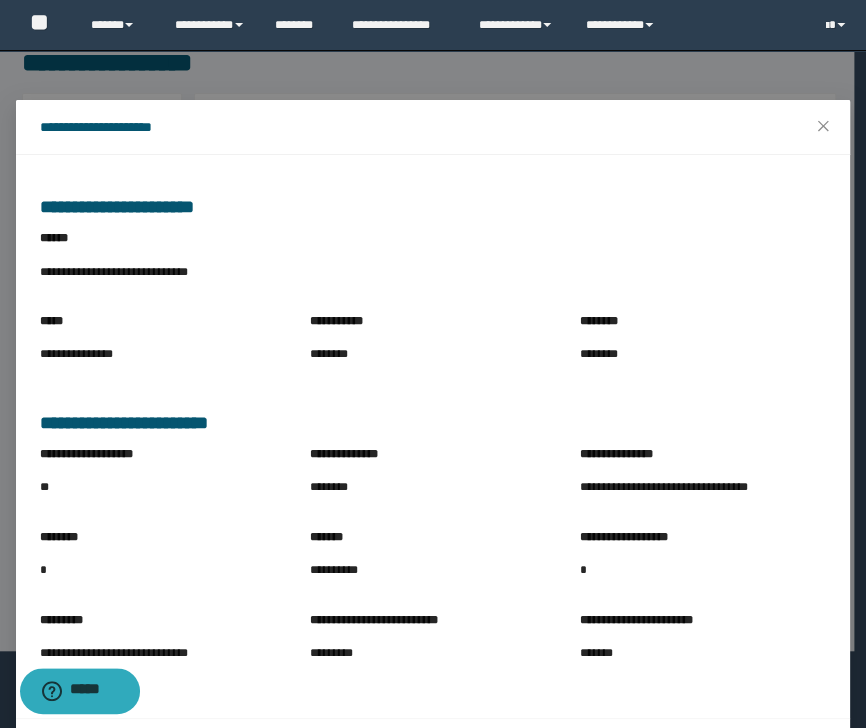 click on "********" at bounding box center (433, 488) 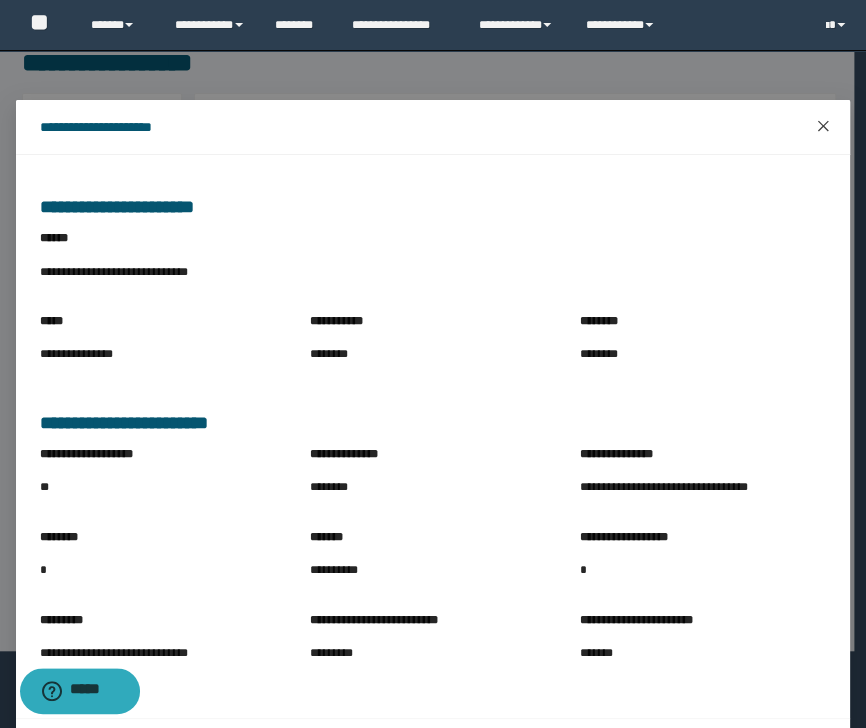click 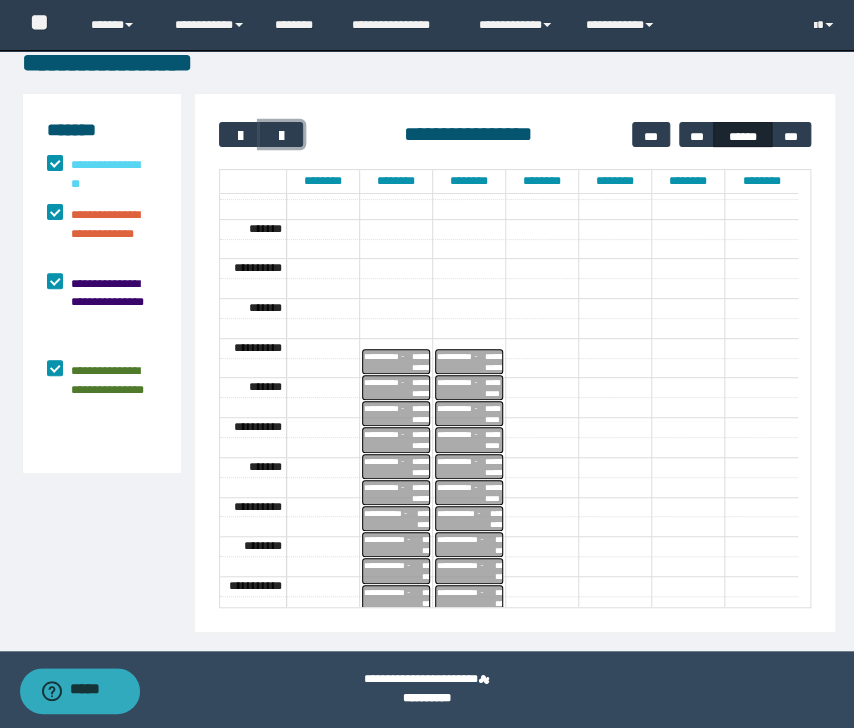click on "**********" at bounding box center [461, 387] 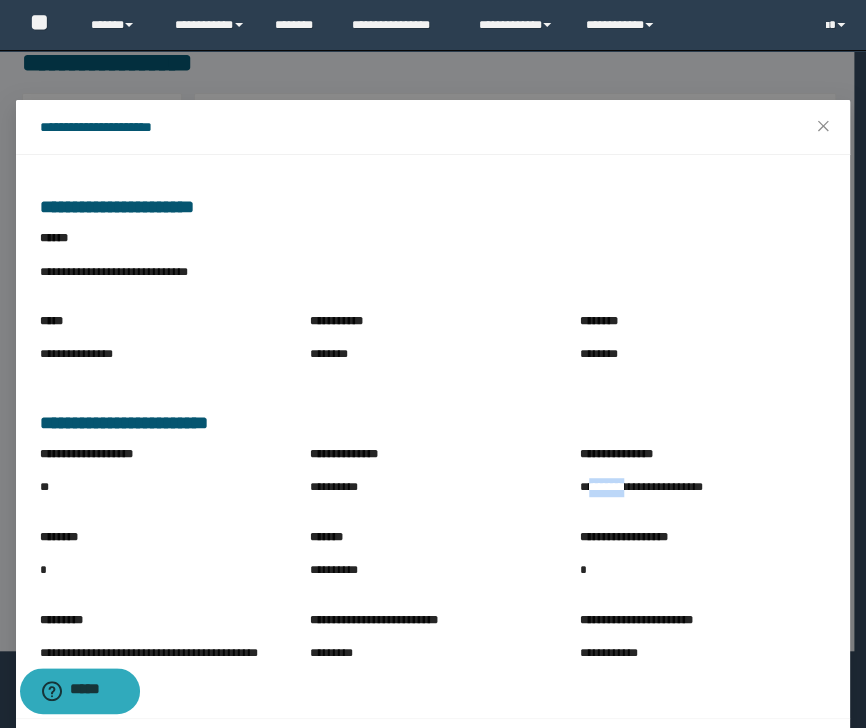 drag, startPoint x: 586, startPoint y: 495, endPoint x: 600, endPoint y: 499, distance: 14.56022 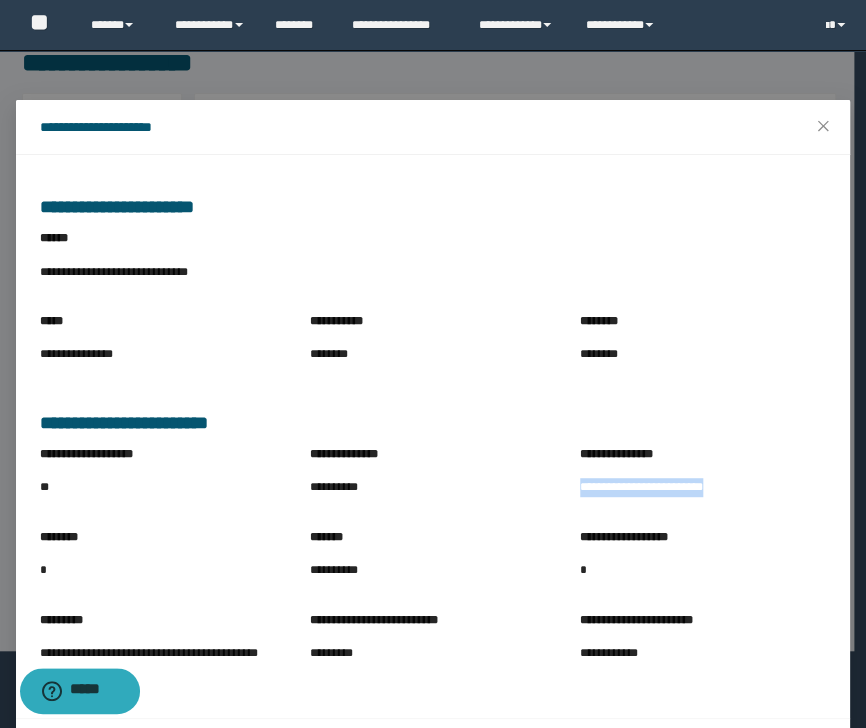 drag, startPoint x: 573, startPoint y: 493, endPoint x: 740, endPoint y: 511, distance: 167.96725 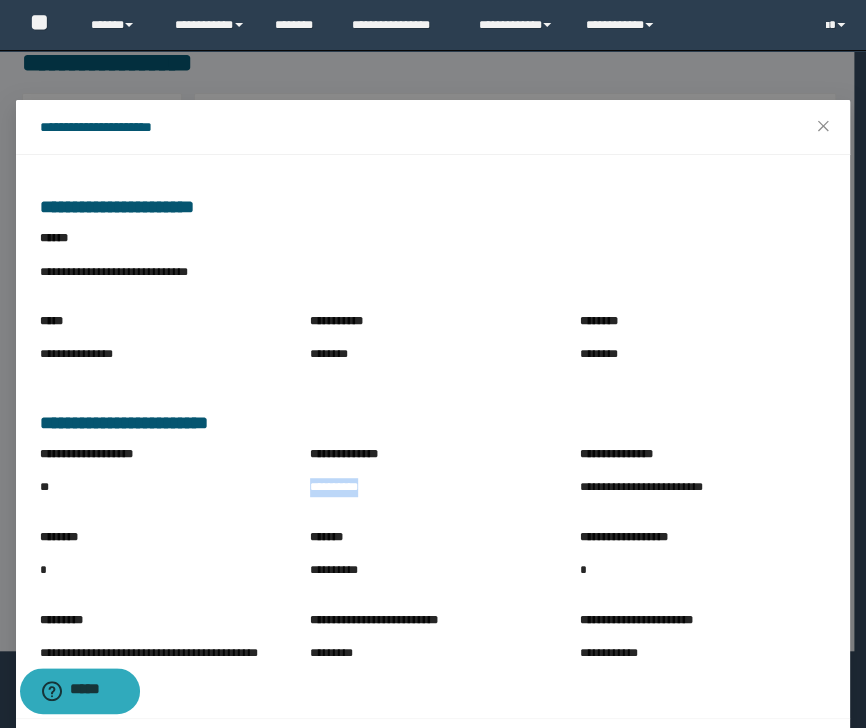drag, startPoint x: 300, startPoint y: 489, endPoint x: 396, endPoint y: 509, distance: 98.0612 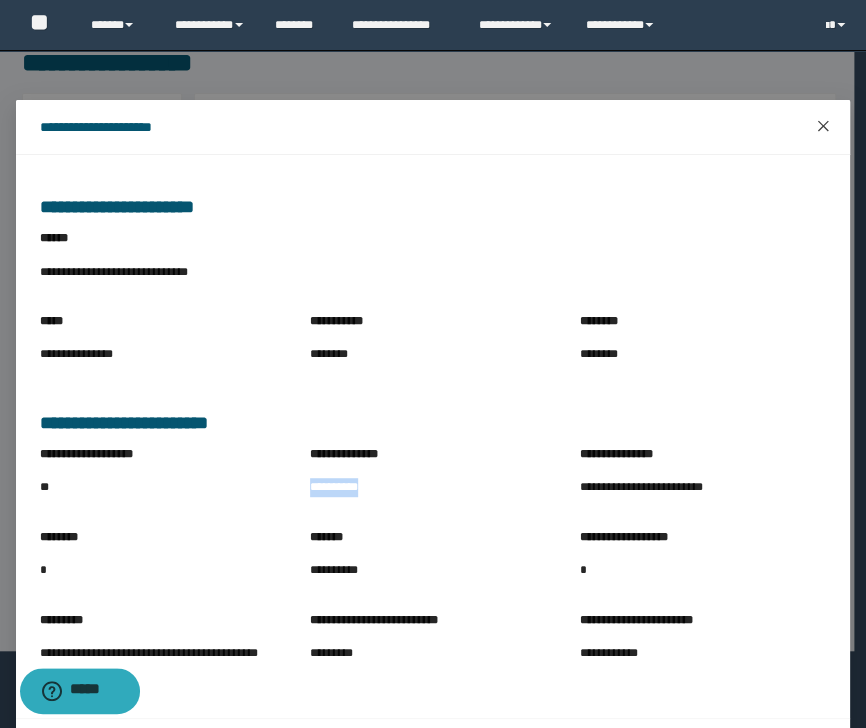 click 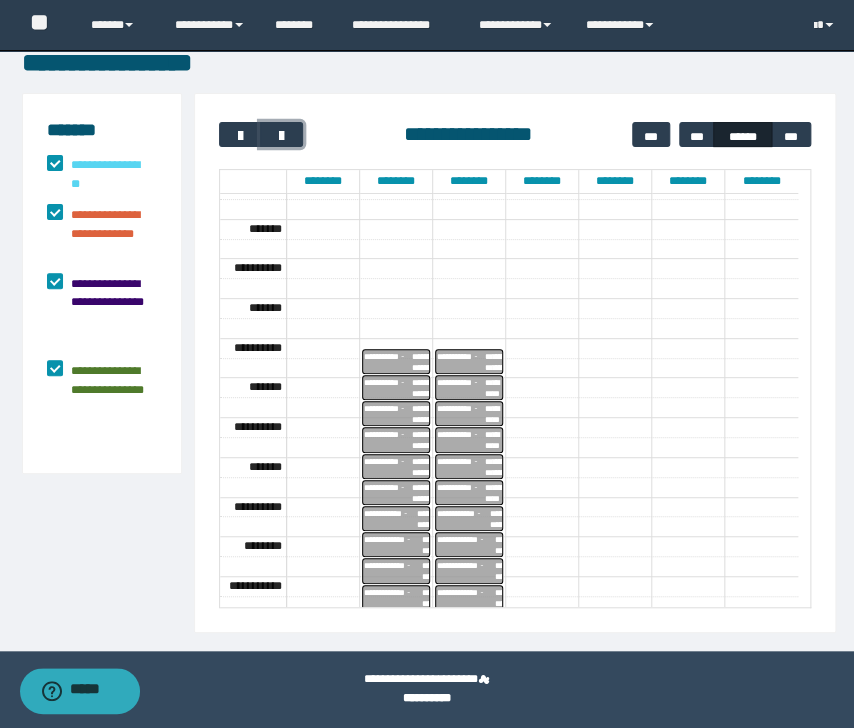 click on "**********" at bounding box center (461, 413) 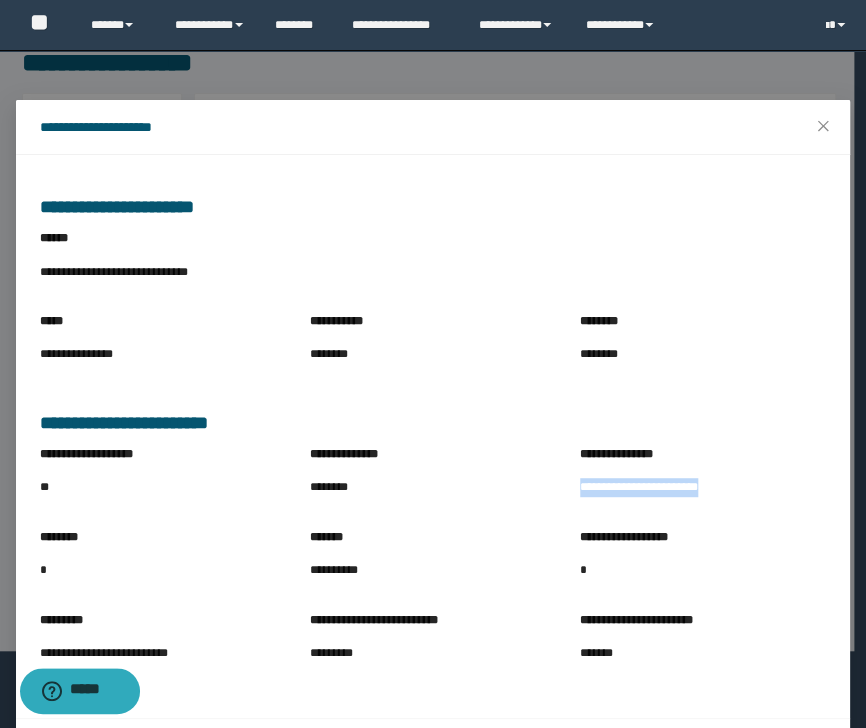 drag, startPoint x: 569, startPoint y: 493, endPoint x: 708, endPoint y: 504, distance: 139.43457 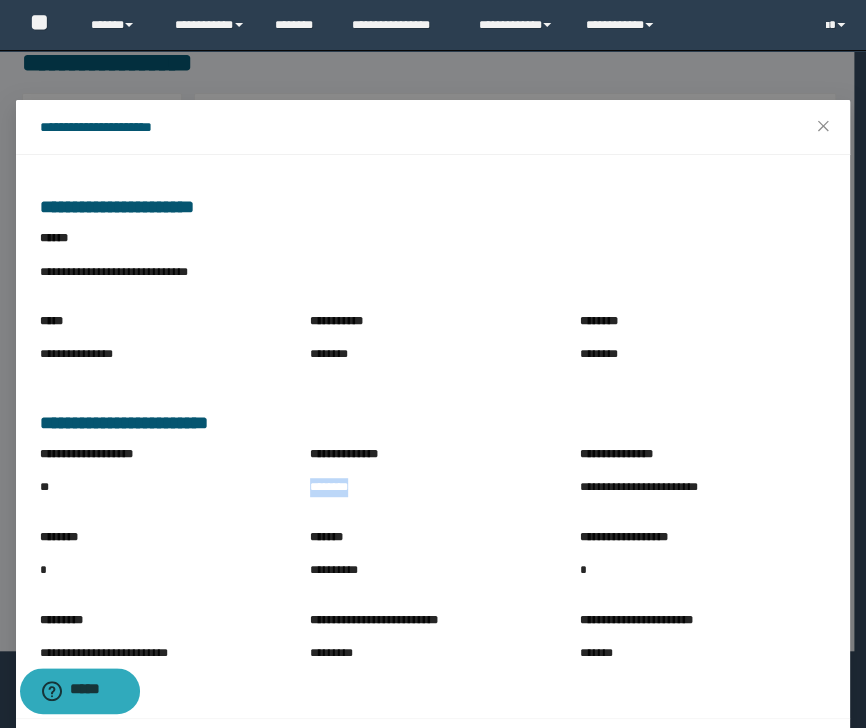 drag, startPoint x: 300, startPoint y: 496, endPoint x: 380, endPoint y: 503, distance: 80.305664 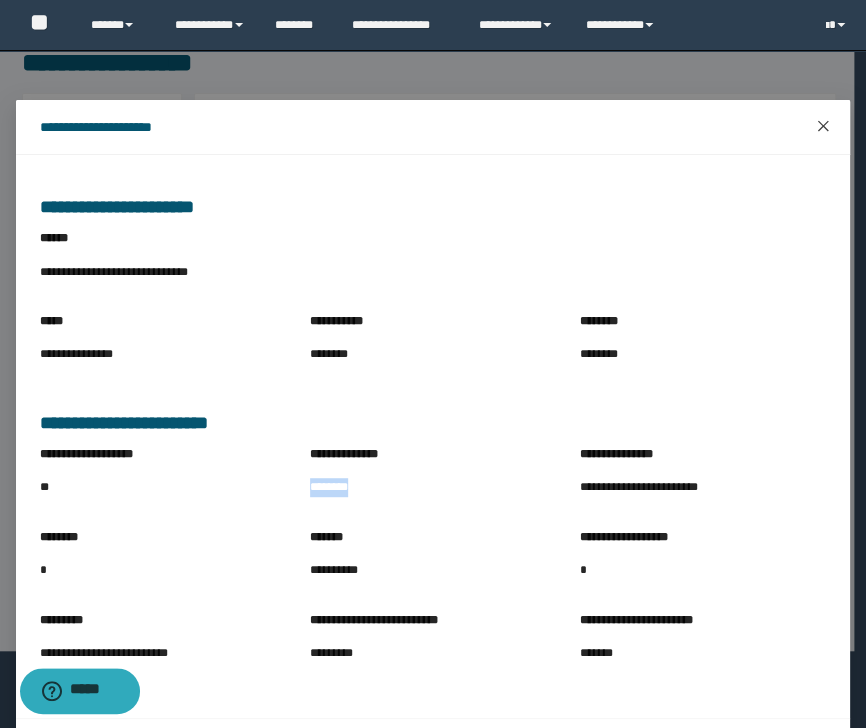 click at bounding box center [823, 127] 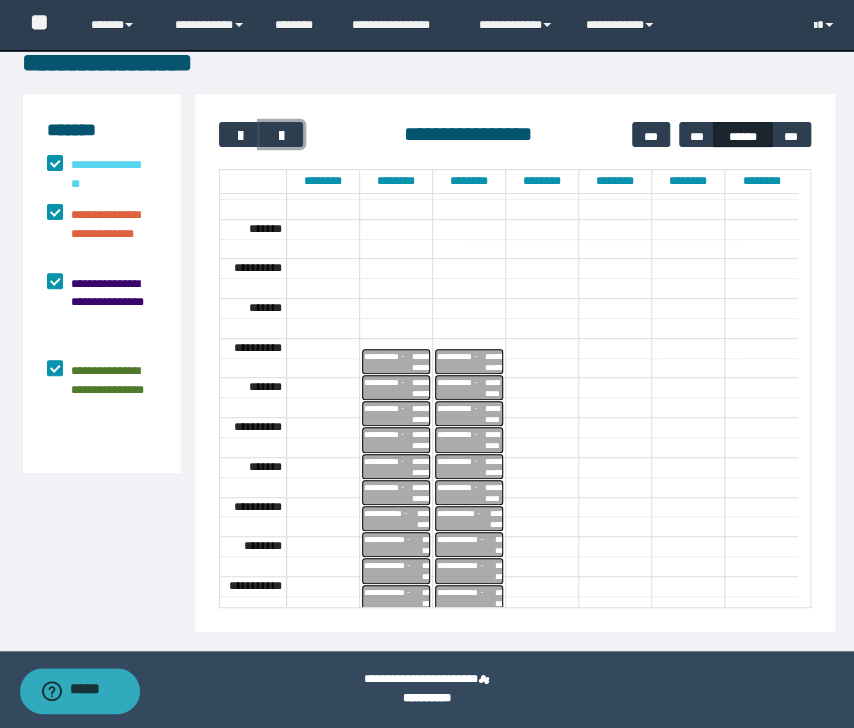 click on "**********" at bounding box center [461, 440] 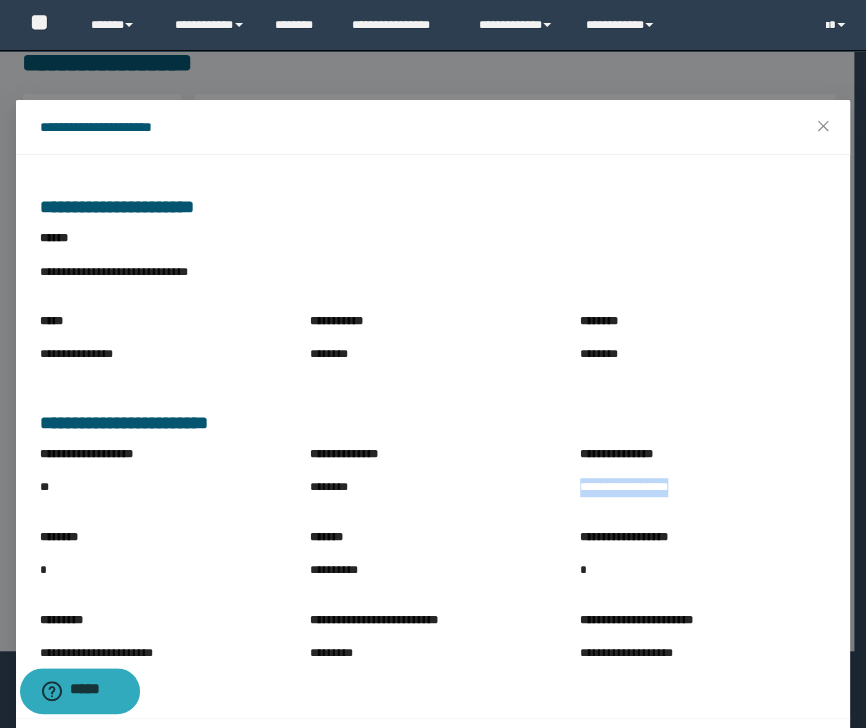 drag, startPoint x: 592, startPoint y: 496, endPoint x: 698, endPoint y: 510, distance: 106.92053 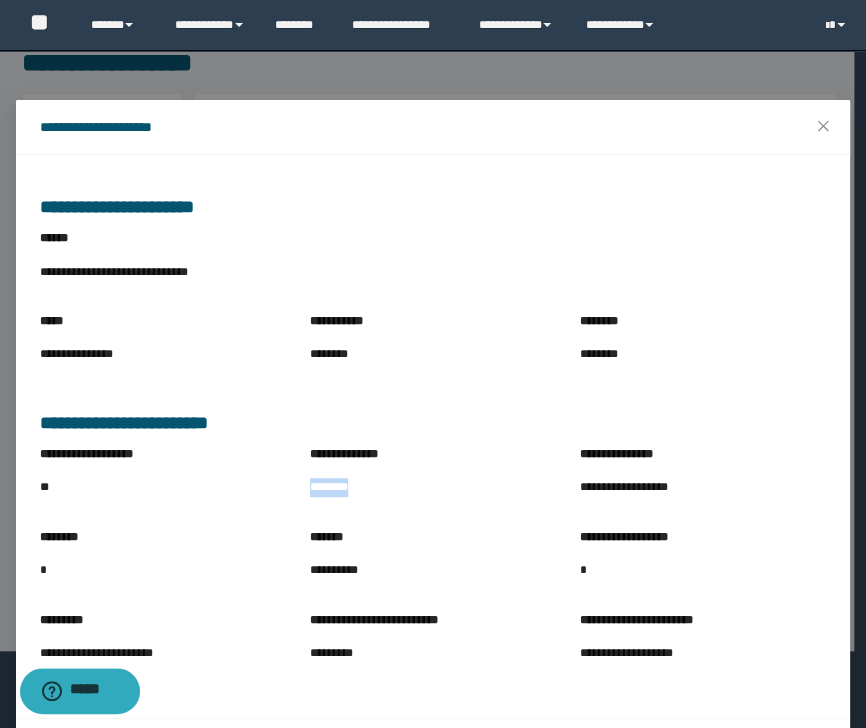 drag, startPoint x: 298, startPoint y: 489, endPoint x: 388, endPoint y: 508, distance: 91.983696 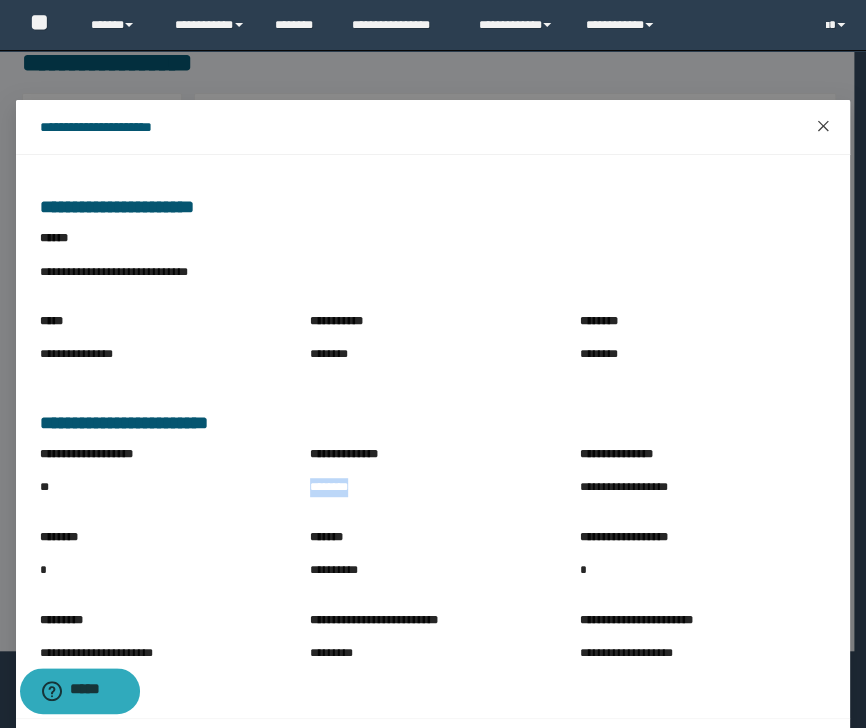 click 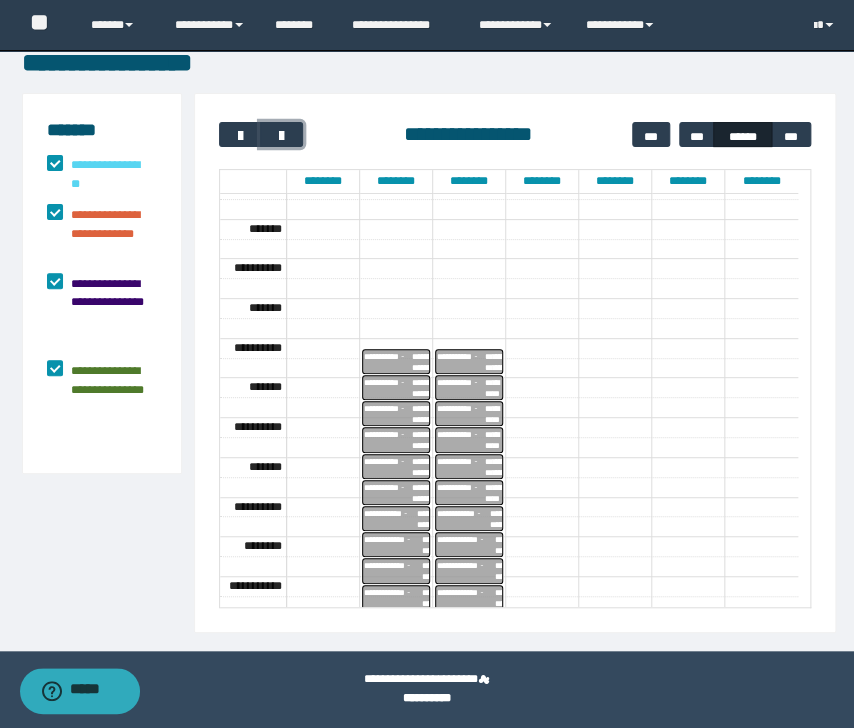 click on "**********" at bounding box center (461, 466) 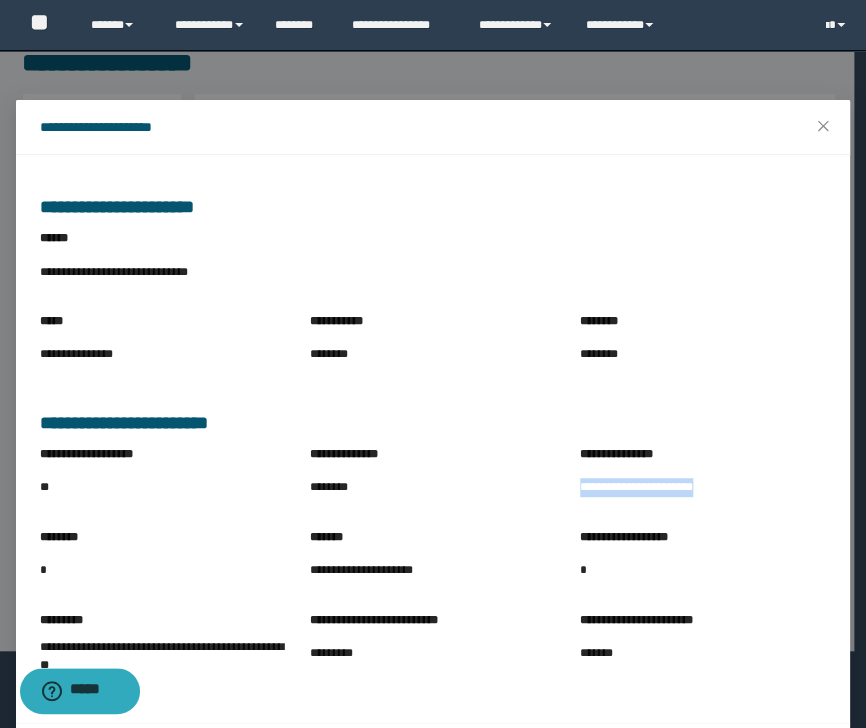 drag, startPoint x: 592, startPoint y: 494, endPoint x: 756, endPoint y: 500, distance: 164.10973 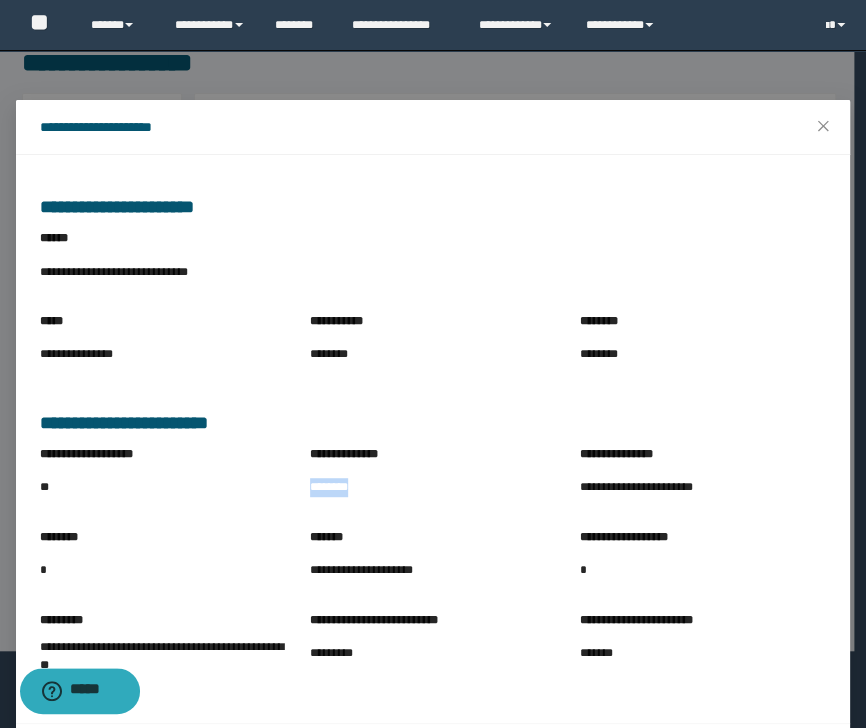 drag, startPoint x: 295, startPoint y: 489, endPoint x: 395, endPoint y: 499, distance: 100.49876 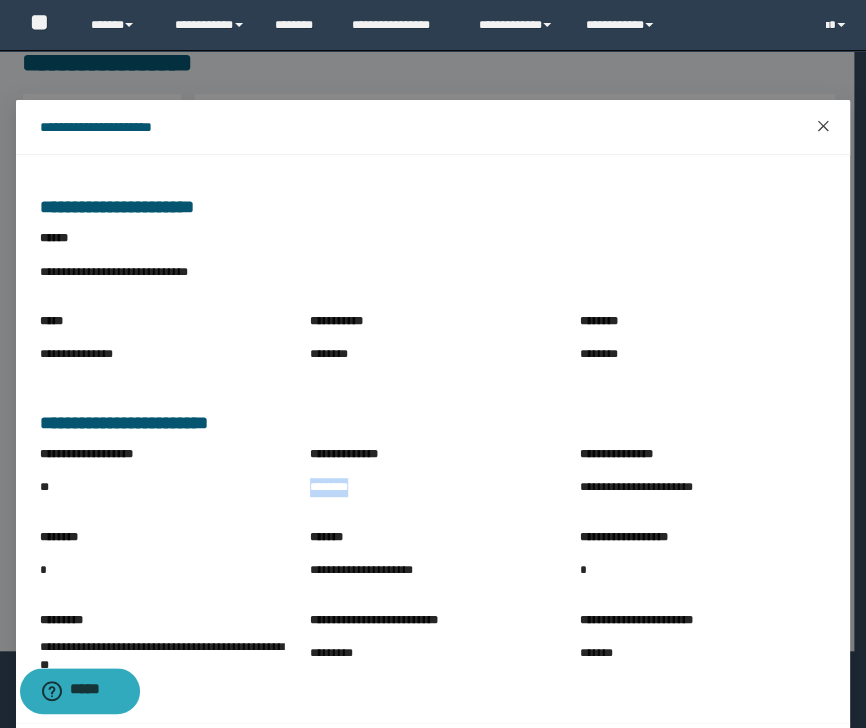 click at bounding box center (823, 127) 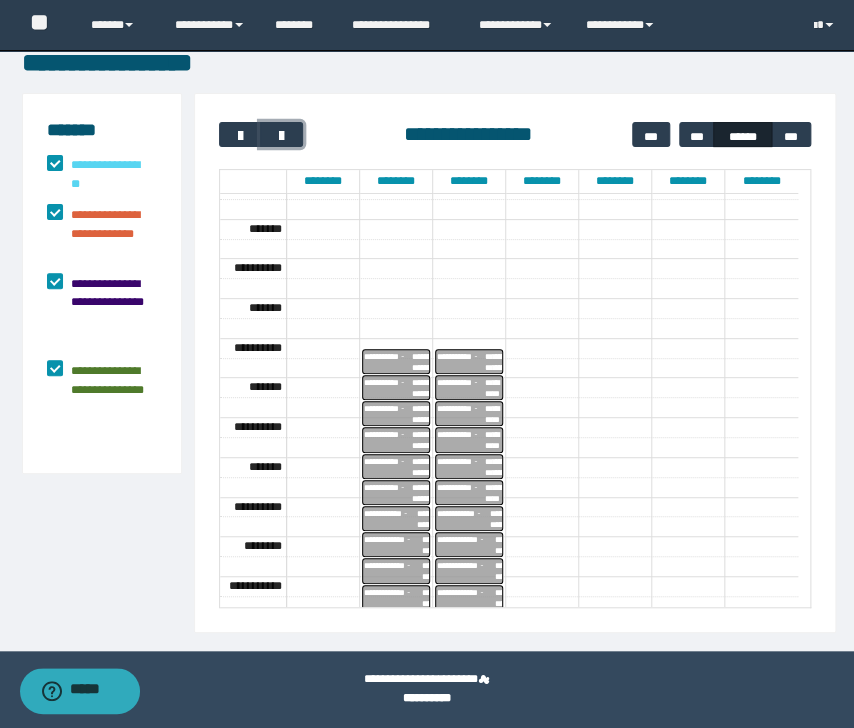 click on "**********" at bounding box center [461, 492] 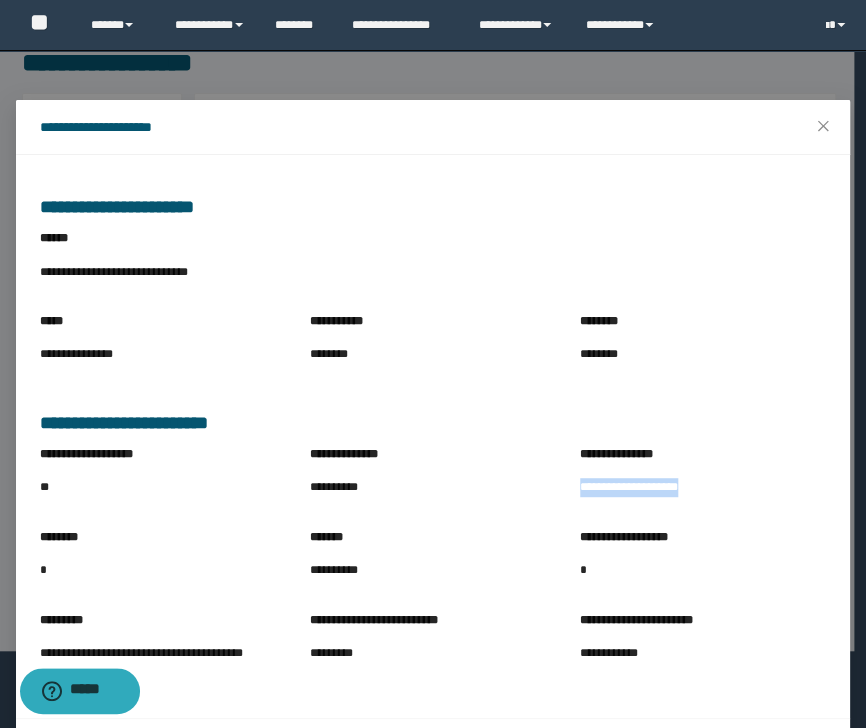 drag, startPoint x: 568, startPoint y: 496, endPoint x: 736, endPoint y: 520, distance: 169.70563 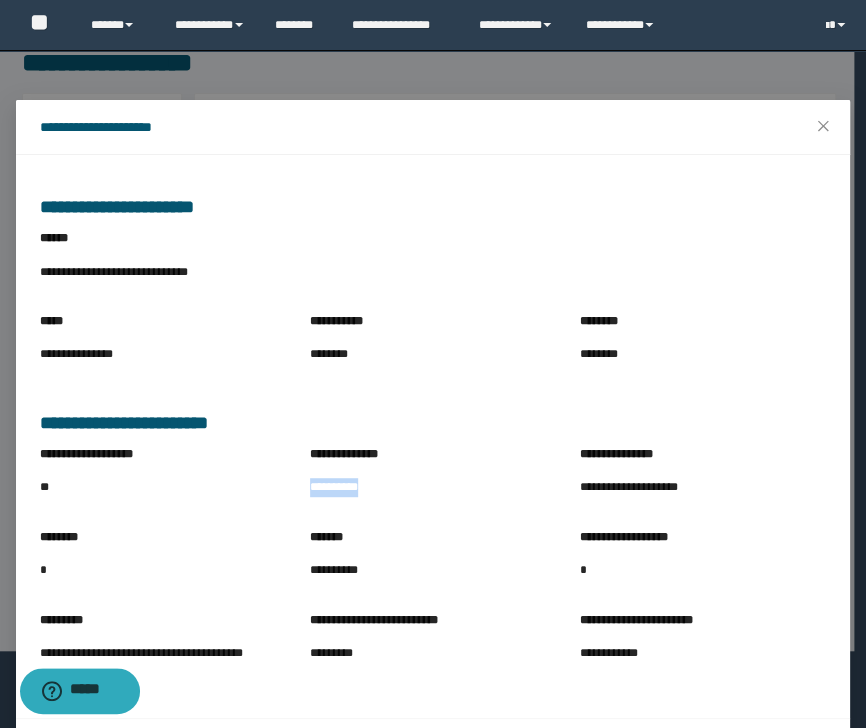 drag, startPoint x: 302, startPoint y: 488, endPoint x: 409, endPoint y: 512, distance: 109.65856 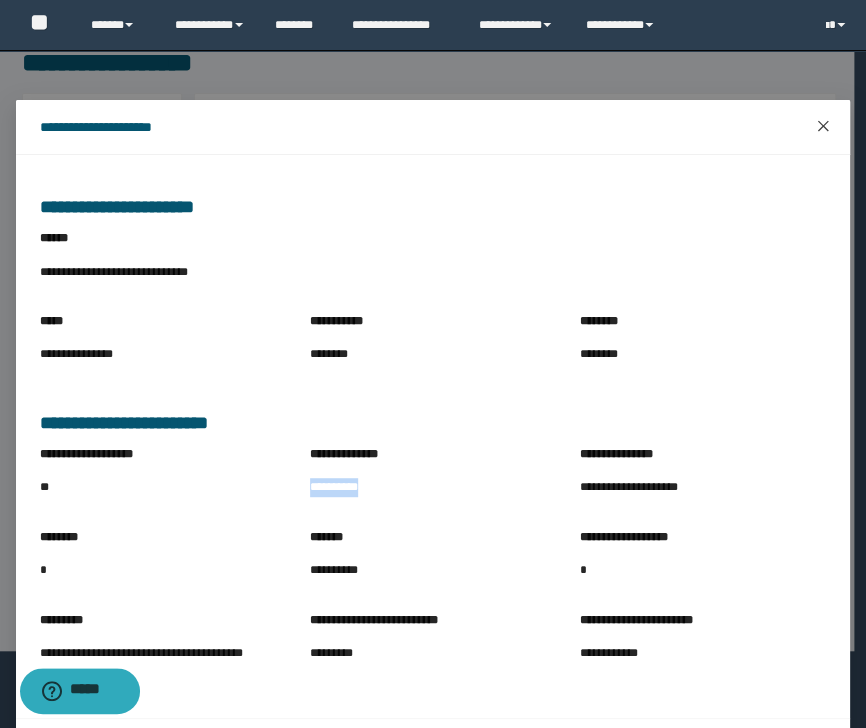 click 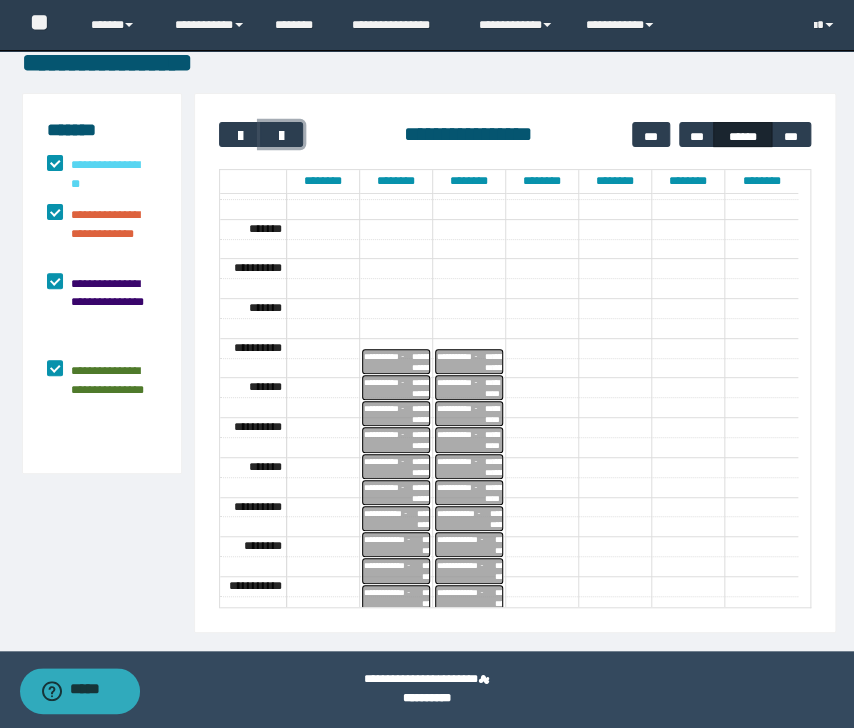 click on "**********" at bounding box center (463, 518) 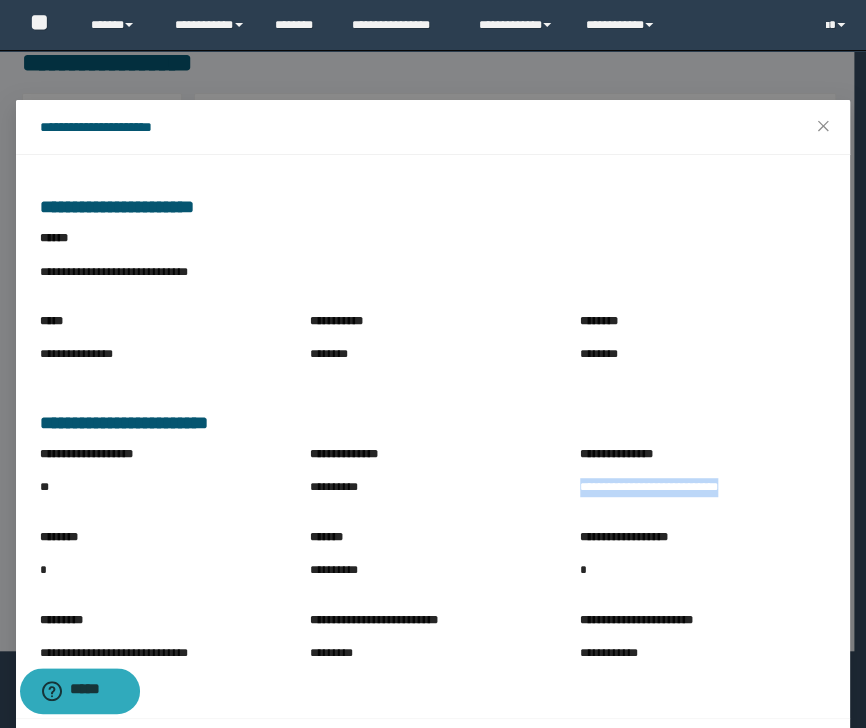 drag, startPoint x: 583, startPoint y: 495, endPoint x: 738, endPoint y: 510, distance: 155.72412 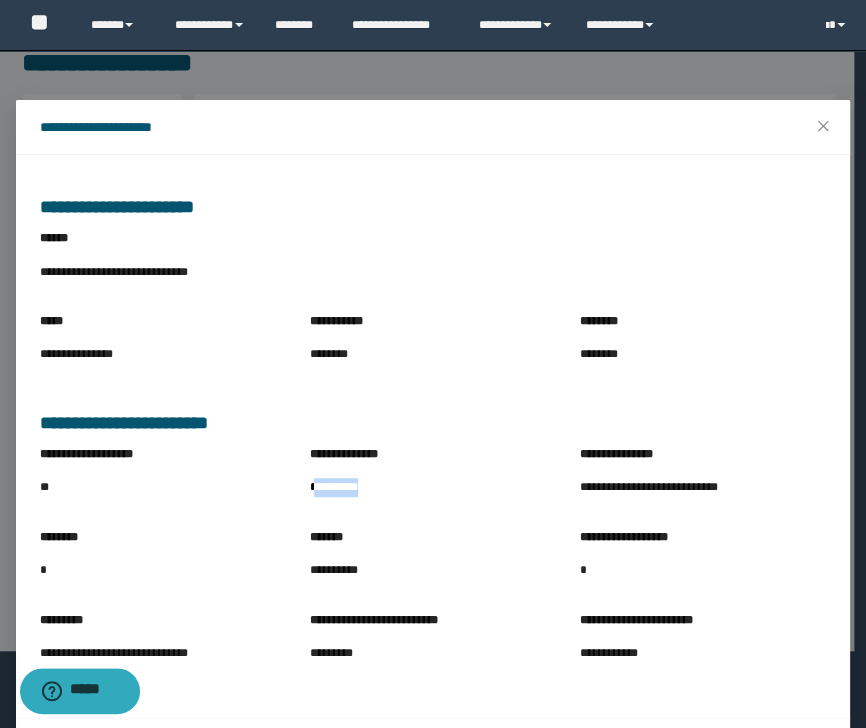 drag, startPoint x: 309, startPoint y: 488, endPoint x: 414, endPoint y: 512, distance: 107.70794 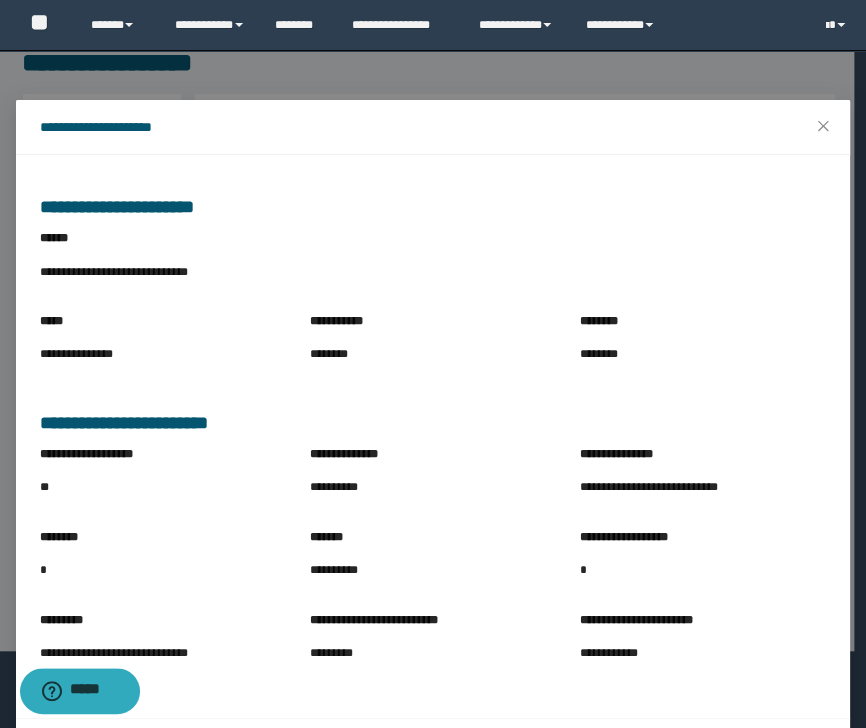click on "**" at bounding box center [163, 487] 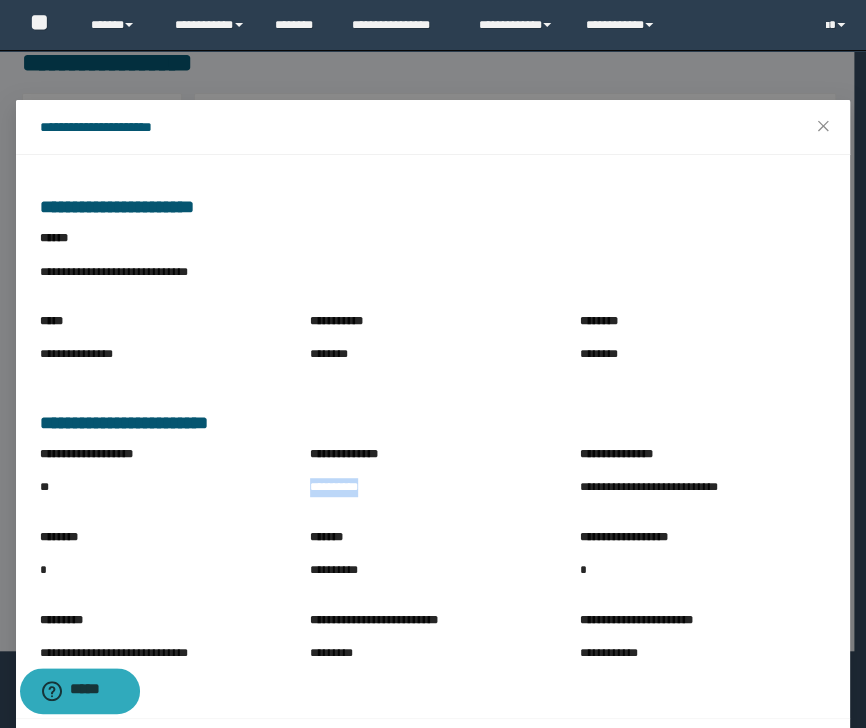 drag, startPoint x: 300, startPoint y: 493, endPoint x: 409, endPoint y: 512, distance: 110.64357 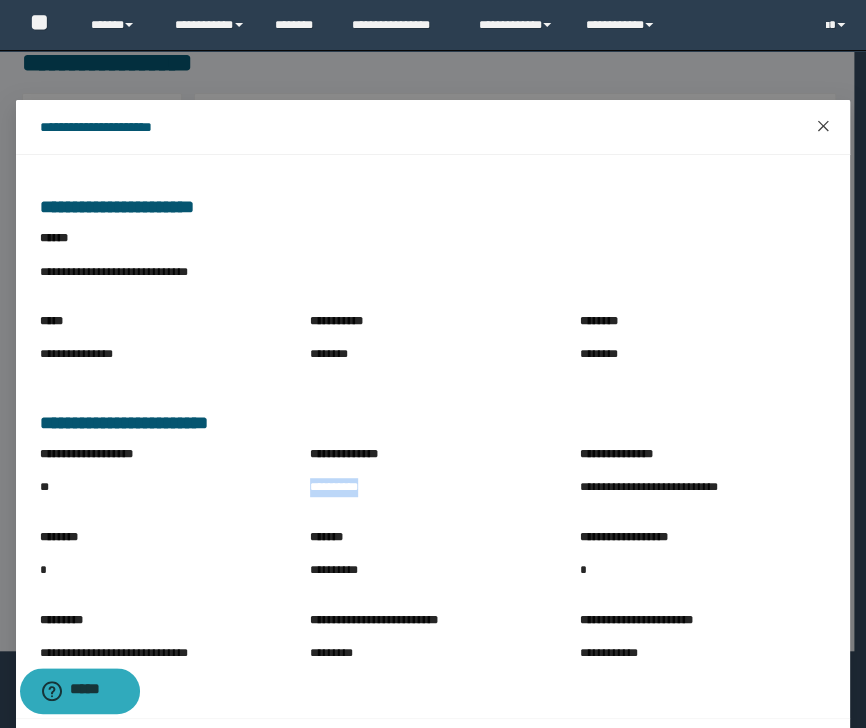 click 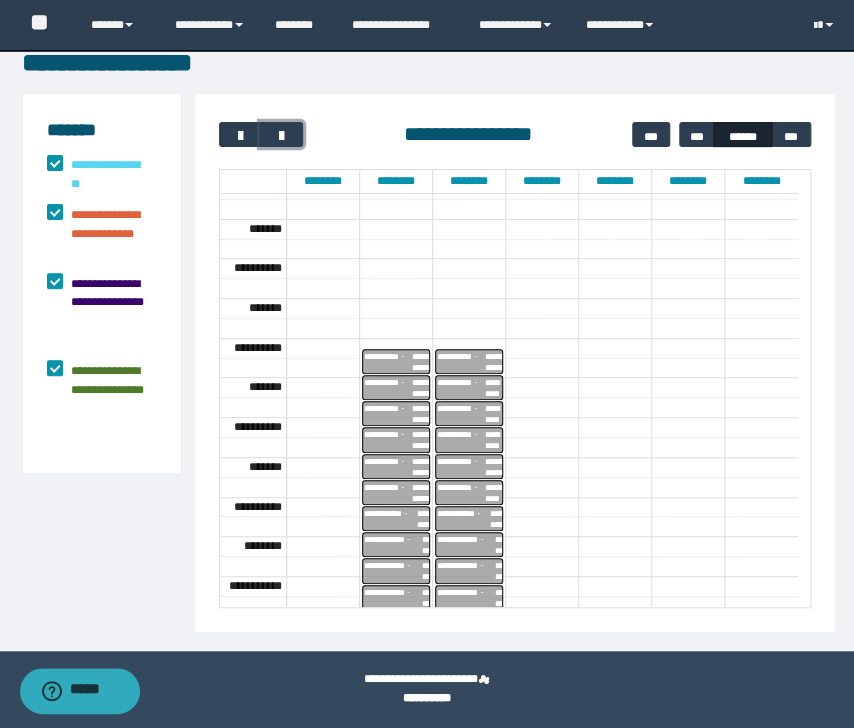 click on "**********" at bounding box center (466, 544) 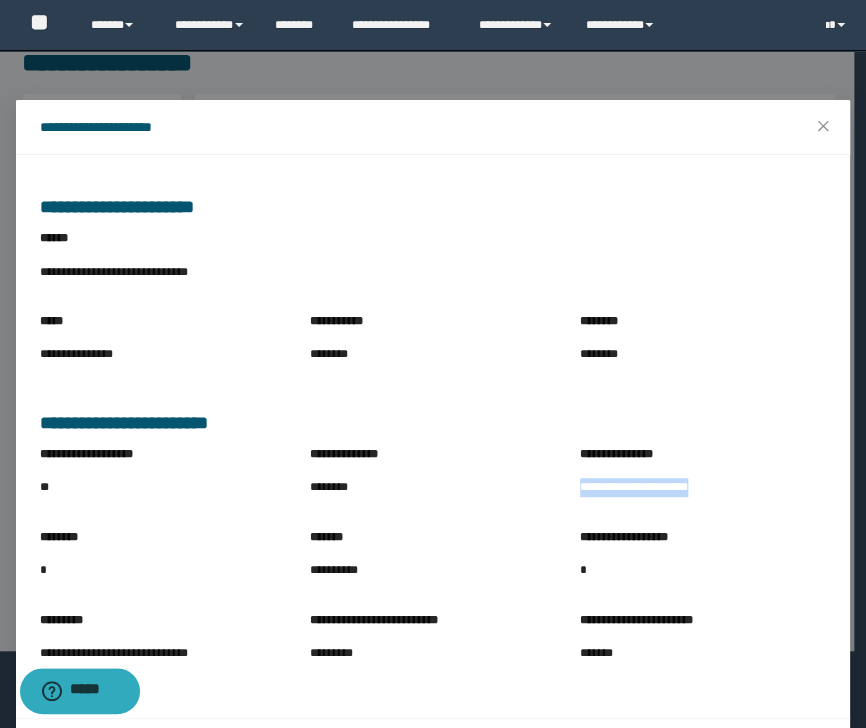 drag, startPoint x: 575, startPoint y: 493, endPoint x: 729, endPoint y: 503, distance: 154.32434 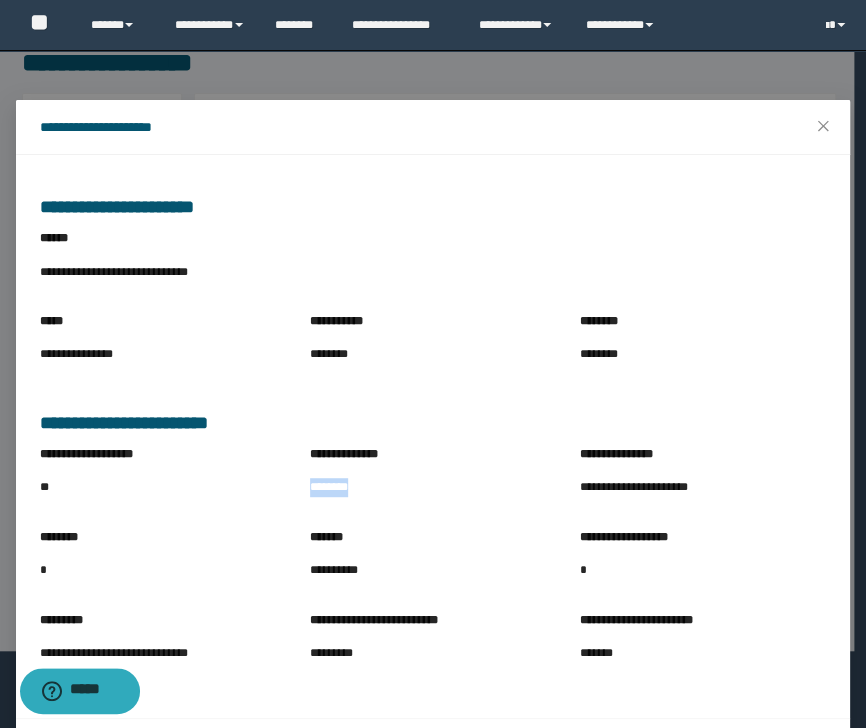 drag, startPoint x: 306, startPoint y: 492, endPoint x: 383, endPoint y: 496, distance: 77.10383 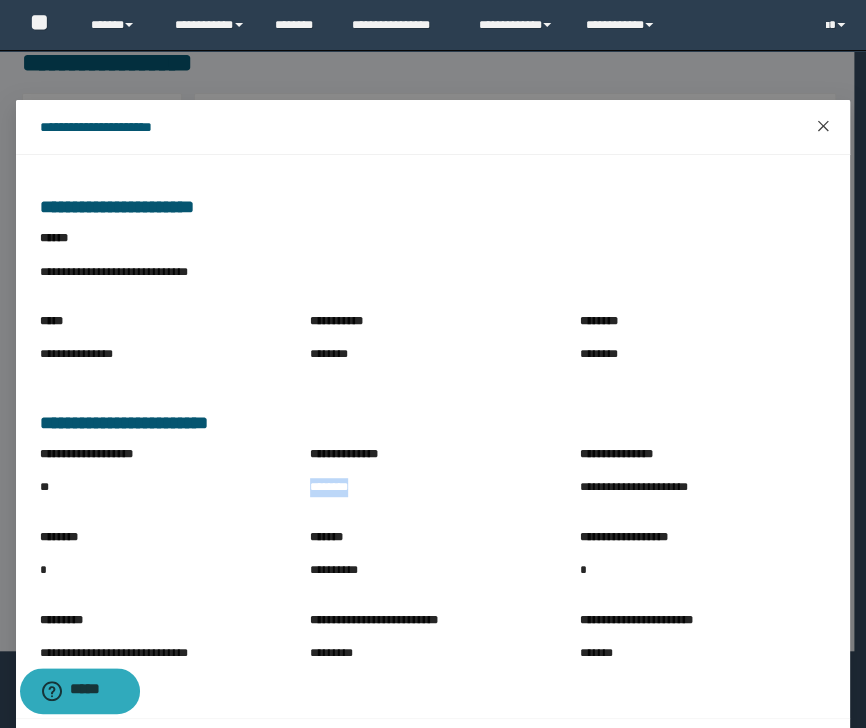 click 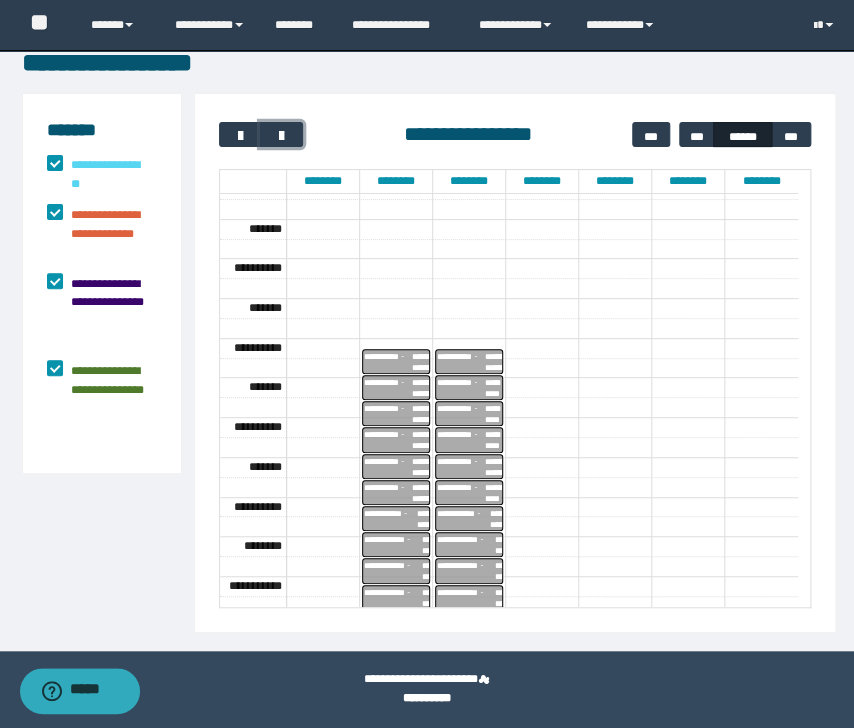 click on "**********" at bounding box center [466, 571] 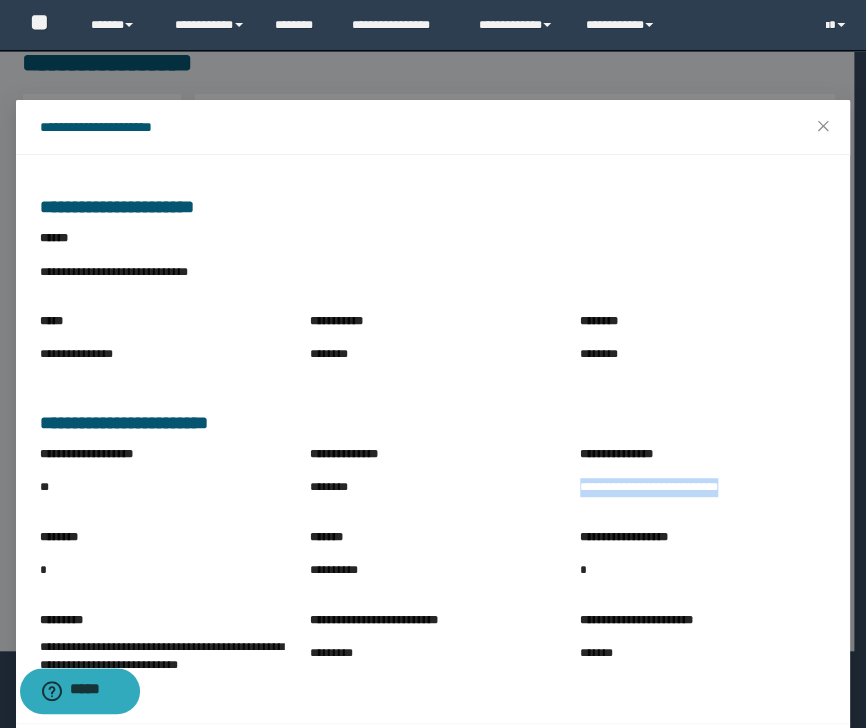 drag, startPoint x: 575, startPoint y: 488, endPoint x: 716, endPoint y: 500, distance: 141.50972 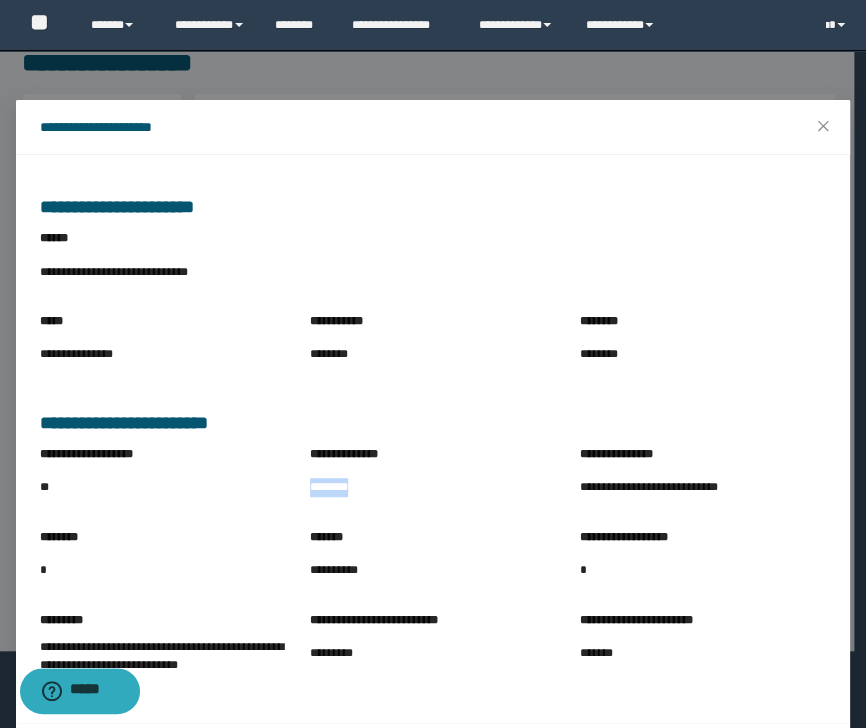 drag, startPoint x: 304, startPoint y: 493, endPoint x: 394, endPoint y: 510, distance: 91.591484 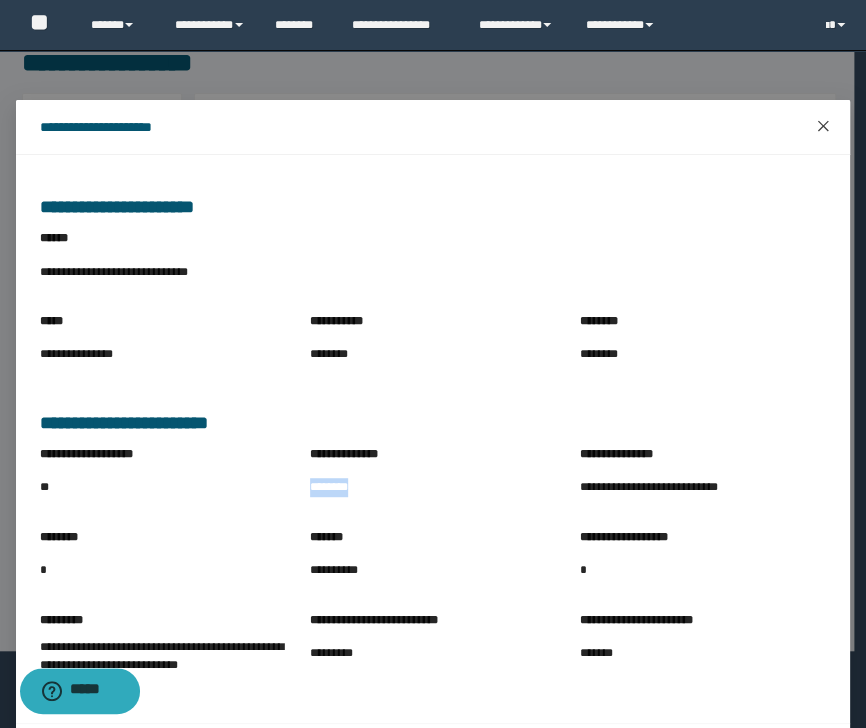 click at bounding box center [823, 127] 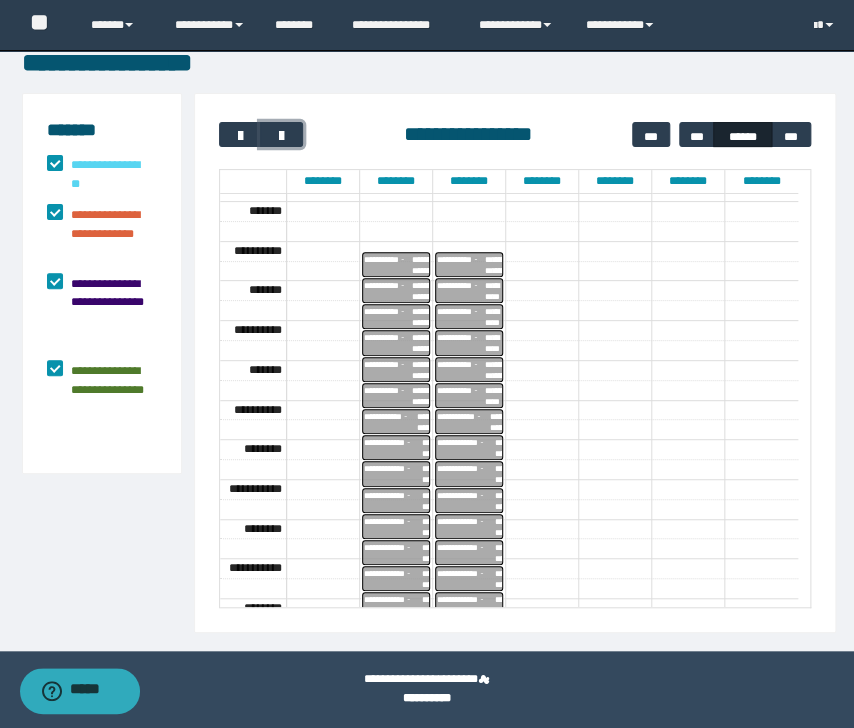 scroll, scrollTop: 266, scrollLeft: 0, axis: vertical 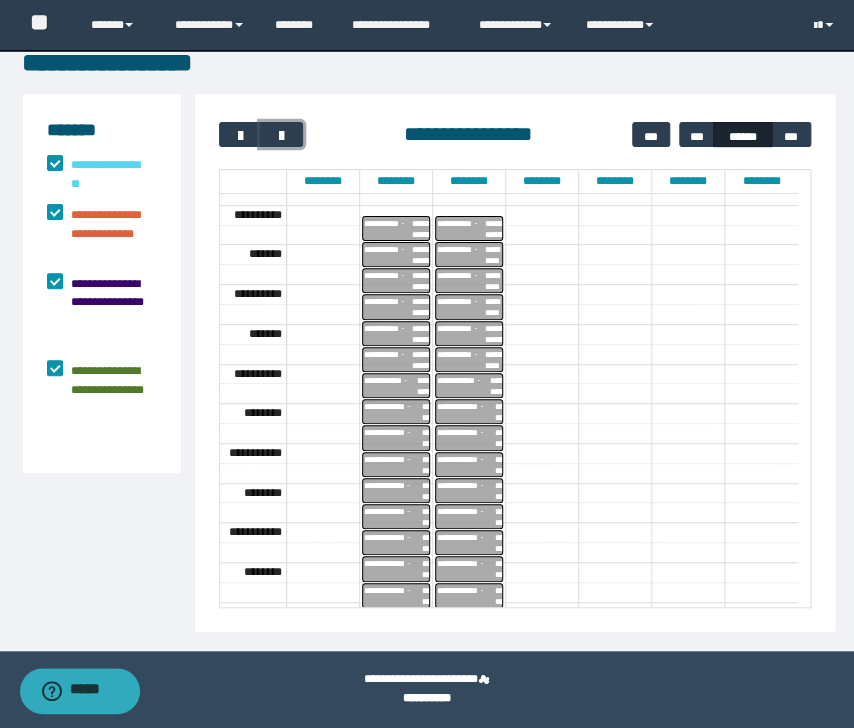click on "**********" at bounding box center (466, 464) 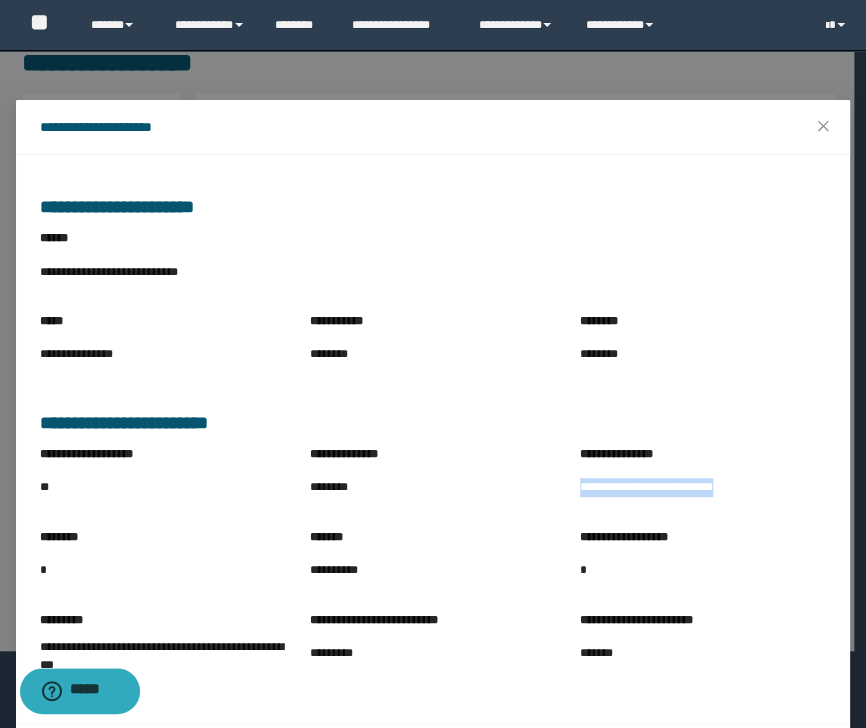 drag, startPoint x: 576, startPoint y: 488, endPoint x: 760, endPoint y: 510, distance: 185.31055 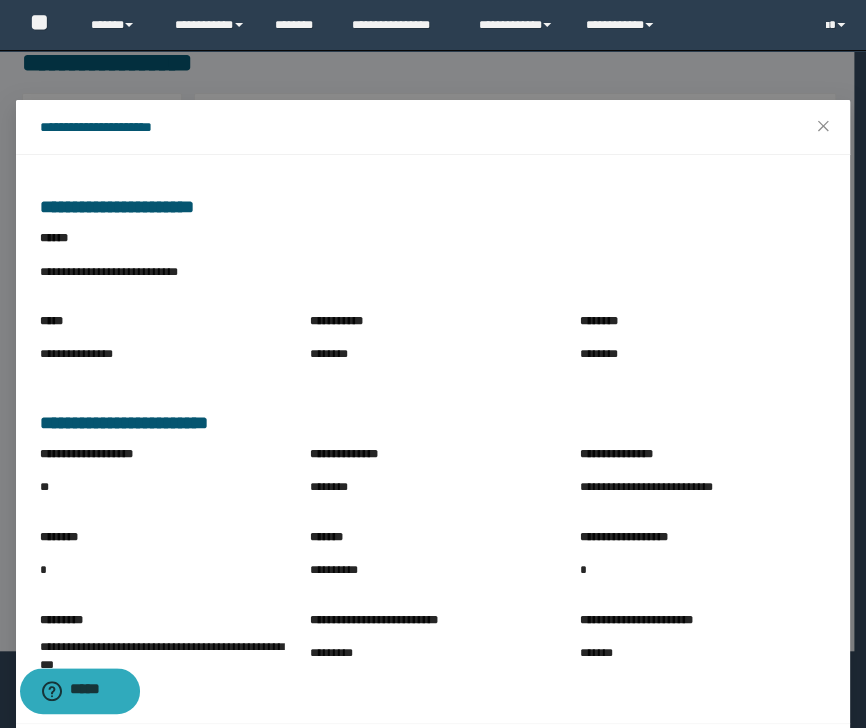 click on "**********" at bounding box center (433, 341) 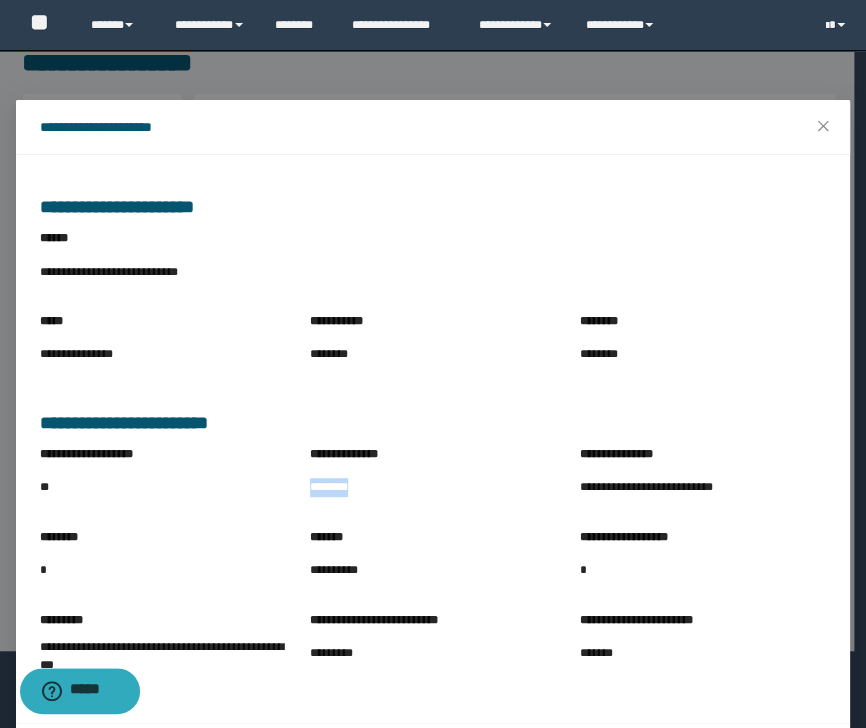 drag, startPoint x: 302, startPoint y: 491, endPoint x: 383, endPoint y: 504, distance: 82.036575 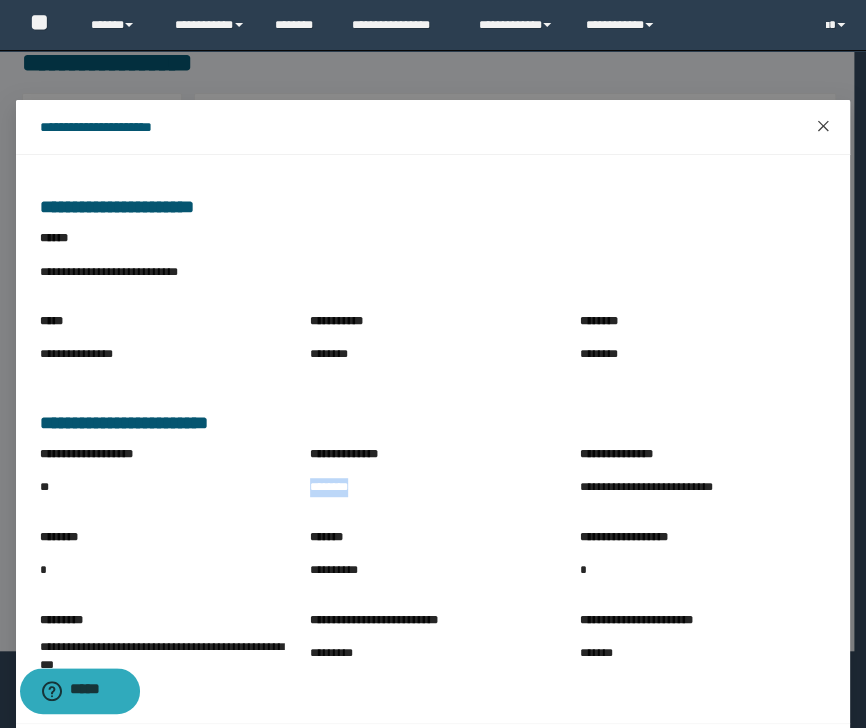 click 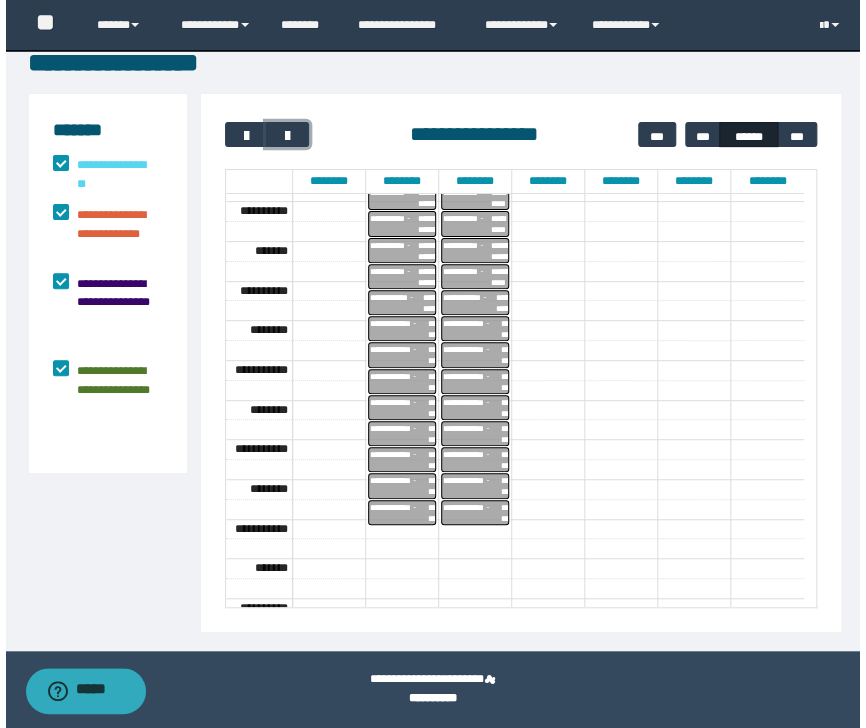 scroll, scrollTop: 400, scrollLeft: 0, axis: vertical 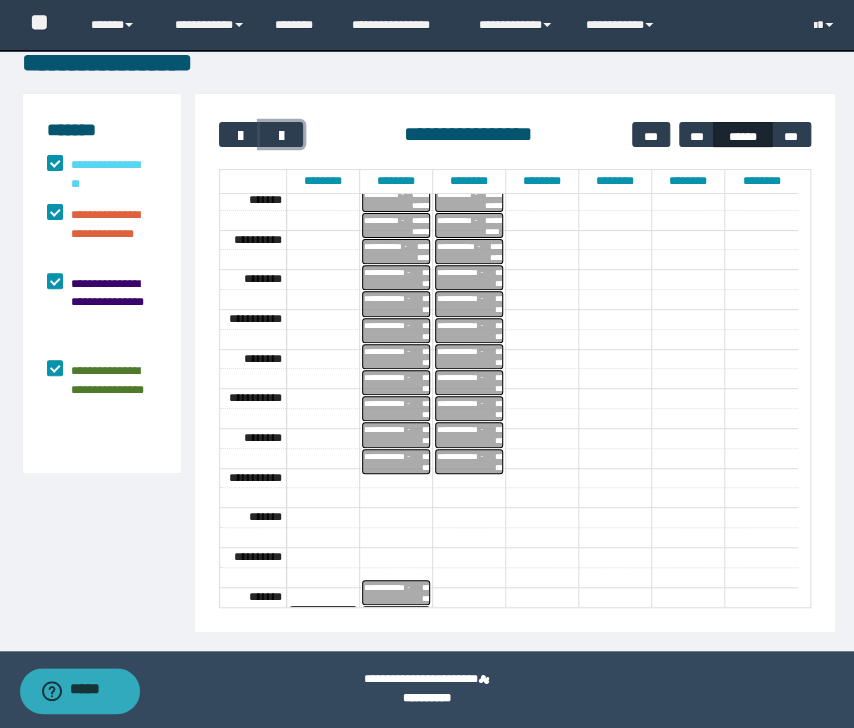 click on "**********" at bounding box center (466, 356) 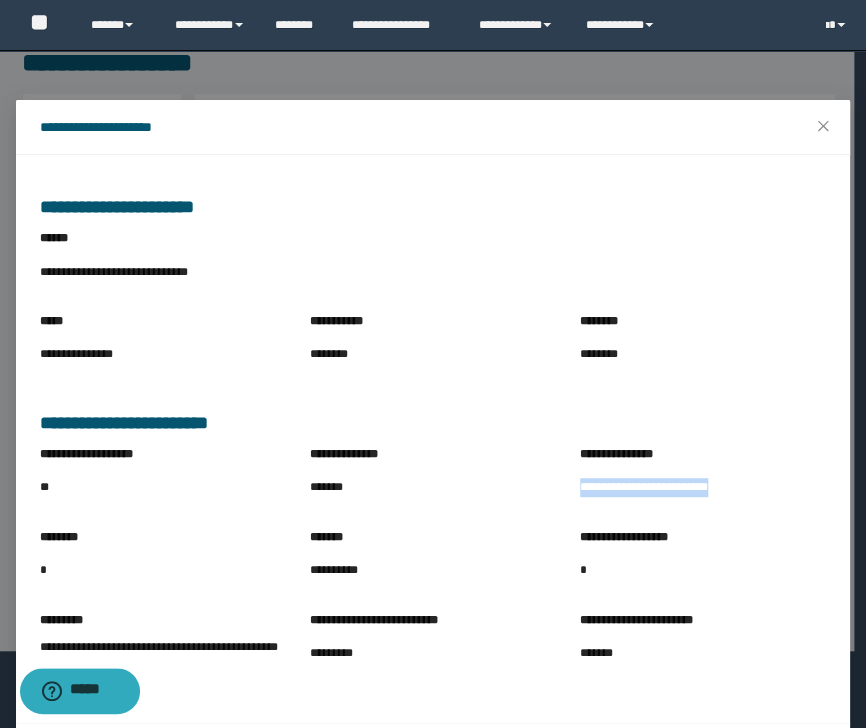 drag, startPoint x: 572, startPoint y: 491, endPoint x: 730, endPoint y: 505, distance: 158.61903 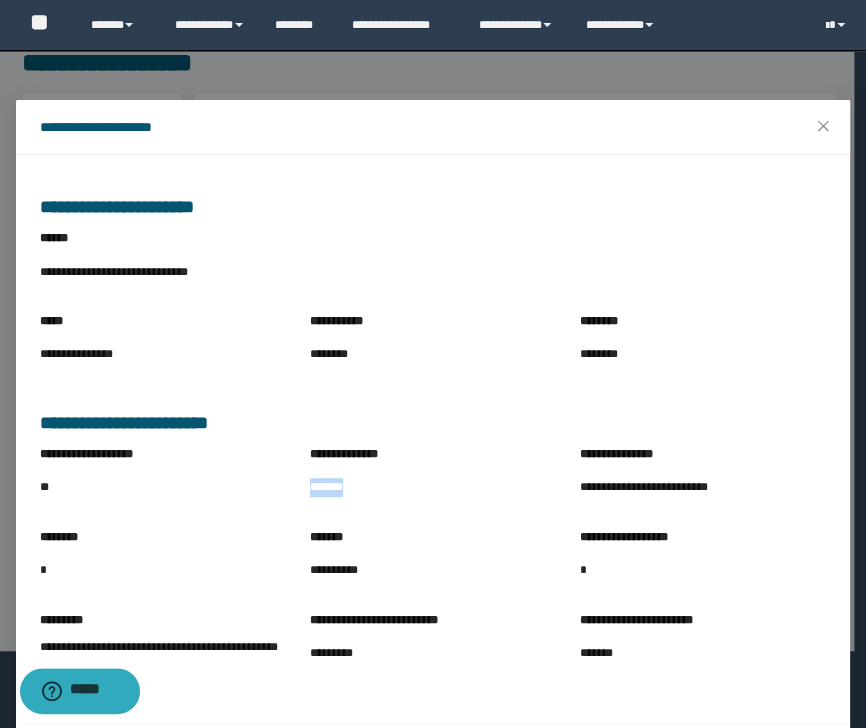 drag, startPoint x: 302, startPoint y: 489, endPoint x: 399, endPoint y: 504, distance: 98.15294 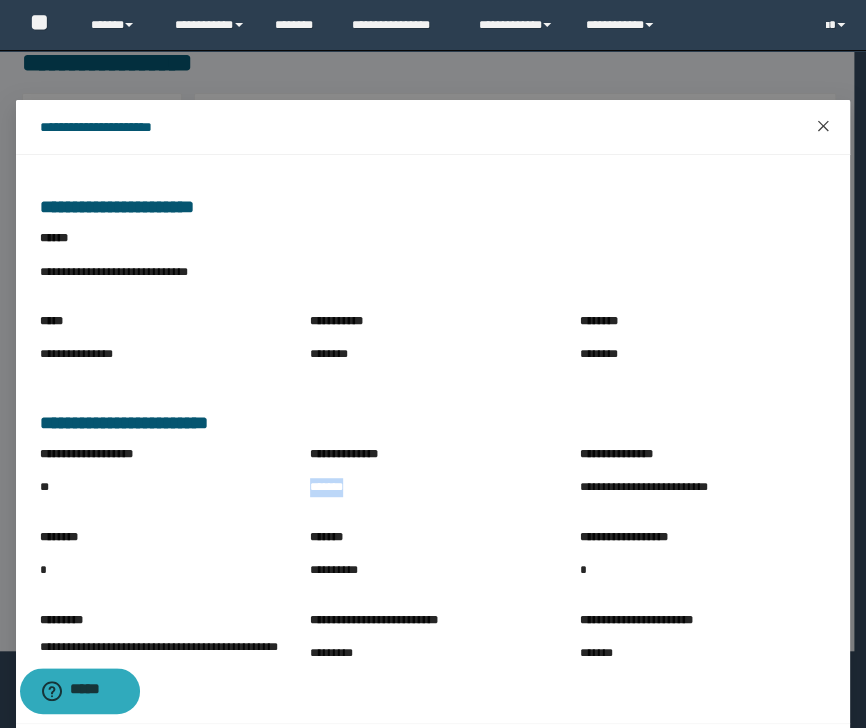 click 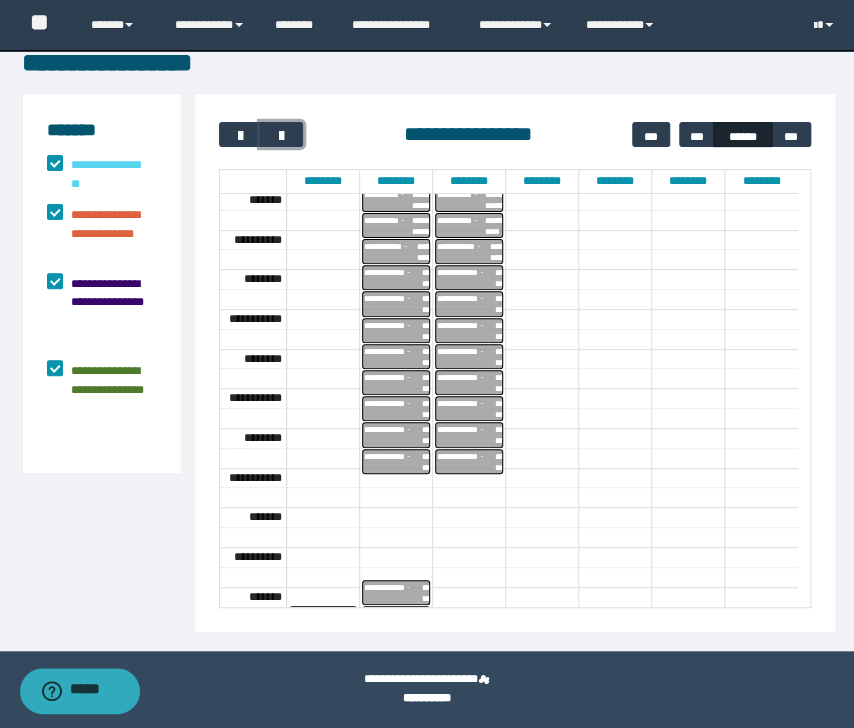 click on "**********" at bounding box center [466, 382] 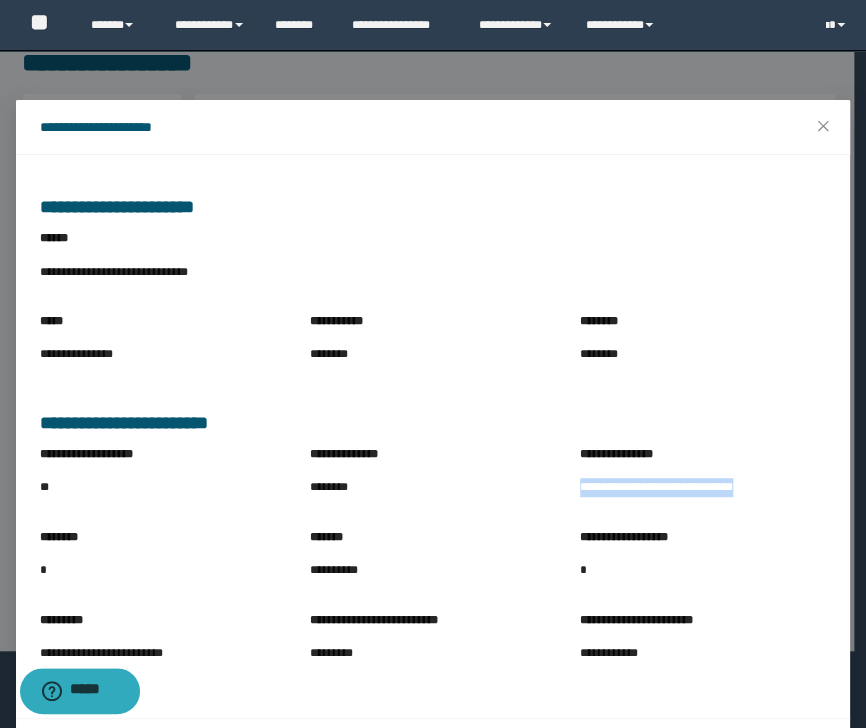 drag, startPoint x: 575, startPoint y: 491, endPoint x: 771, endPoint y: 504, distance: 196.43065 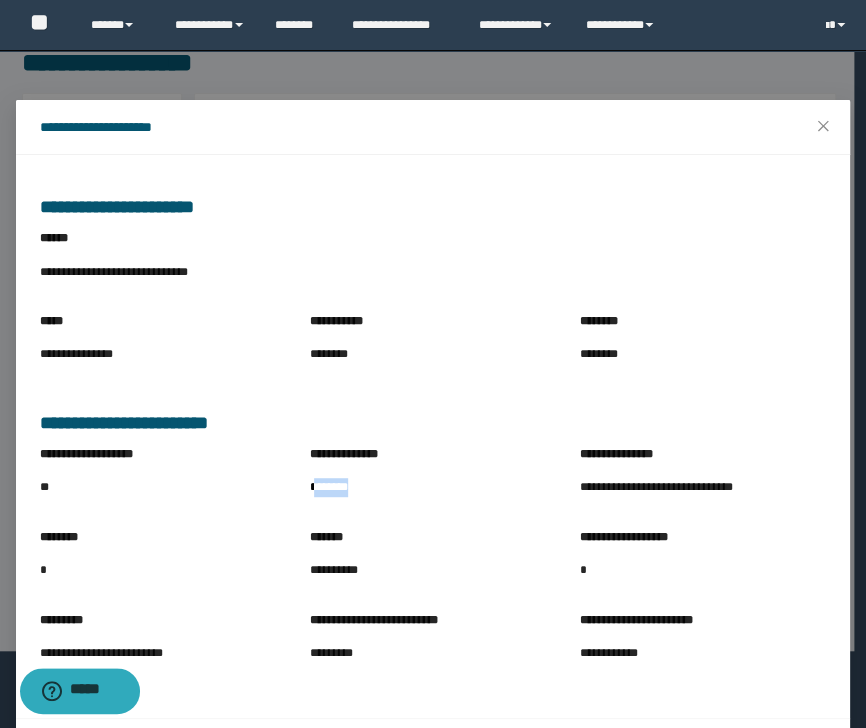 drag, startPoint x: 309, startPoint y: 491, endPoint x: 396, endPoint y: 509, distance: 88.84256 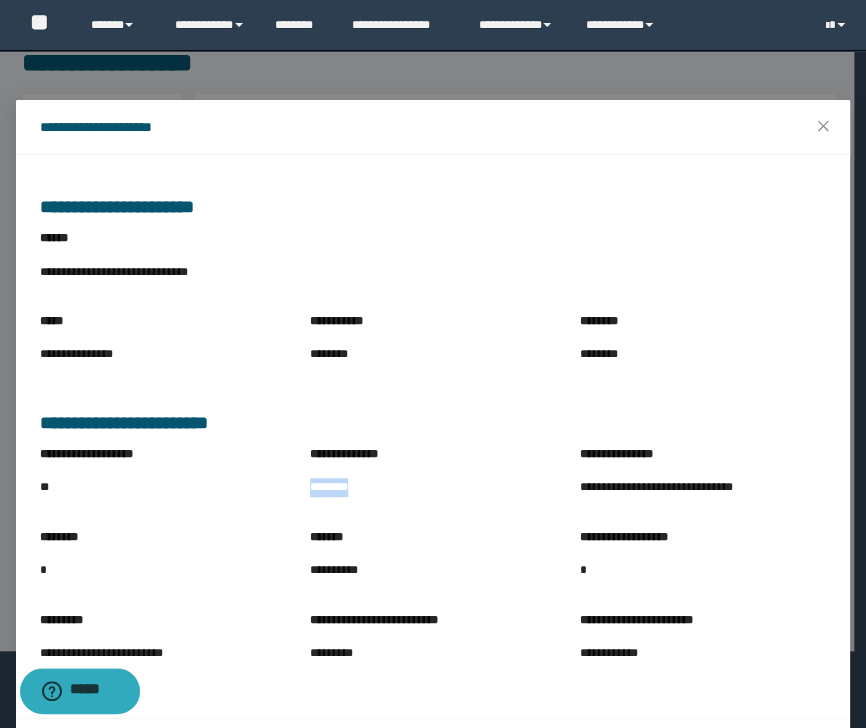 drag, startPoint x: 296, startPoint y: 487, endPoint x: 380, endPoint y: 500, distance: 85 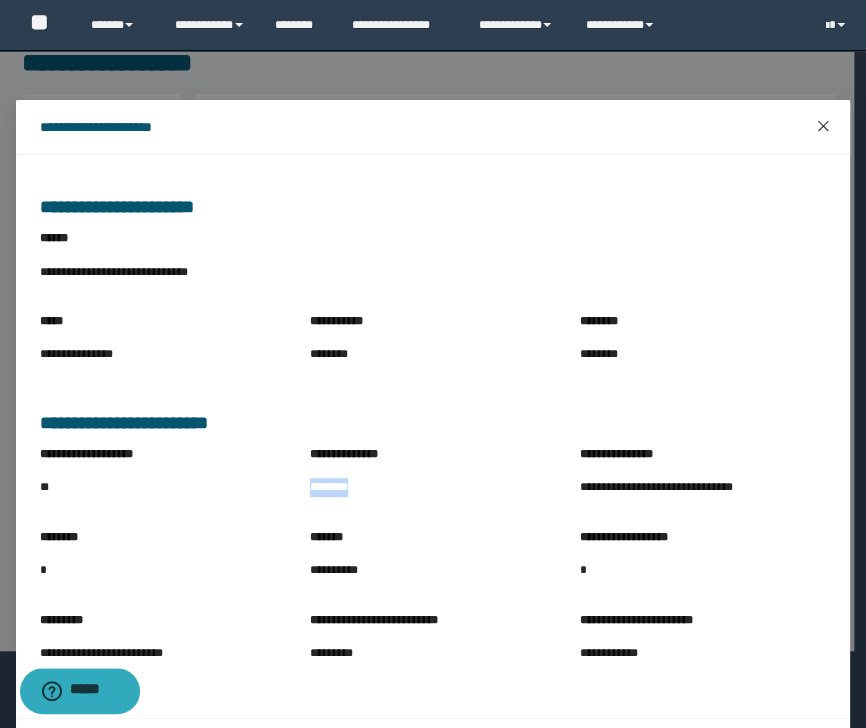 click at bounding box center [823, 127] 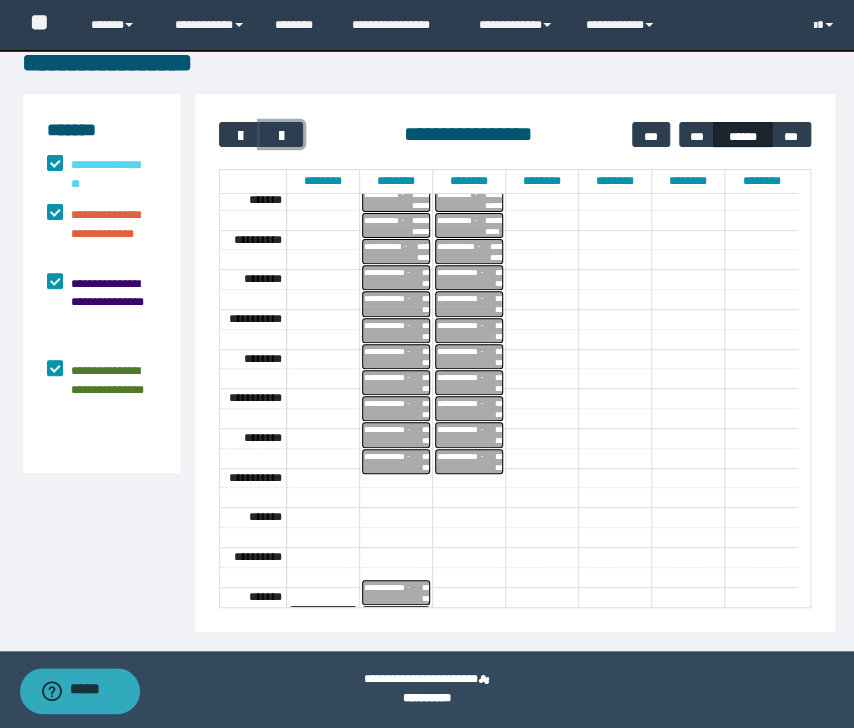 click on "**********" at bounding box center [466, 408] 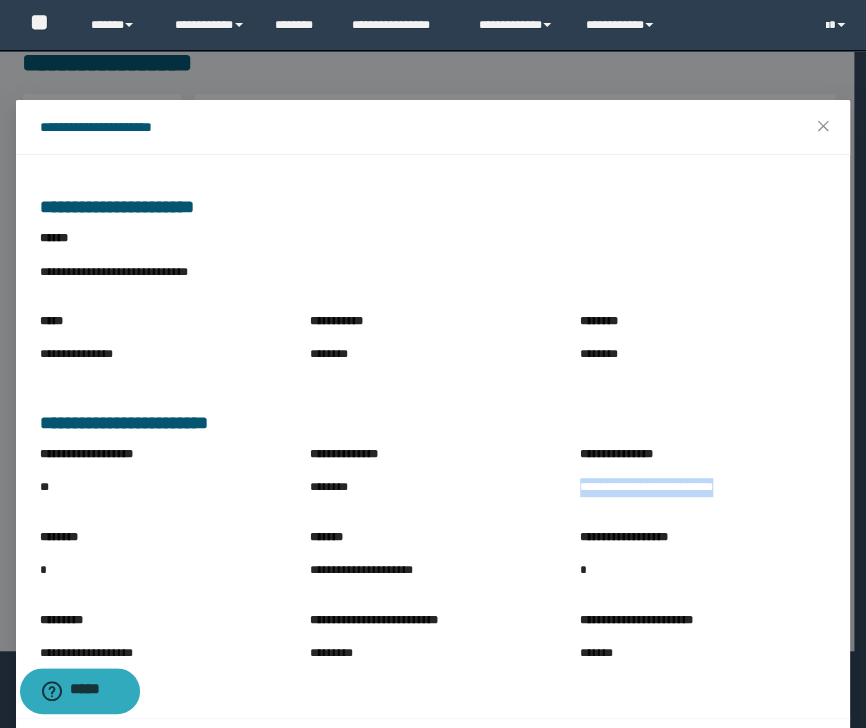 drag, startPoint x: 568, startPoint y: 487, endPoint x: 718, endPoint y: 519, distance: 153.37535 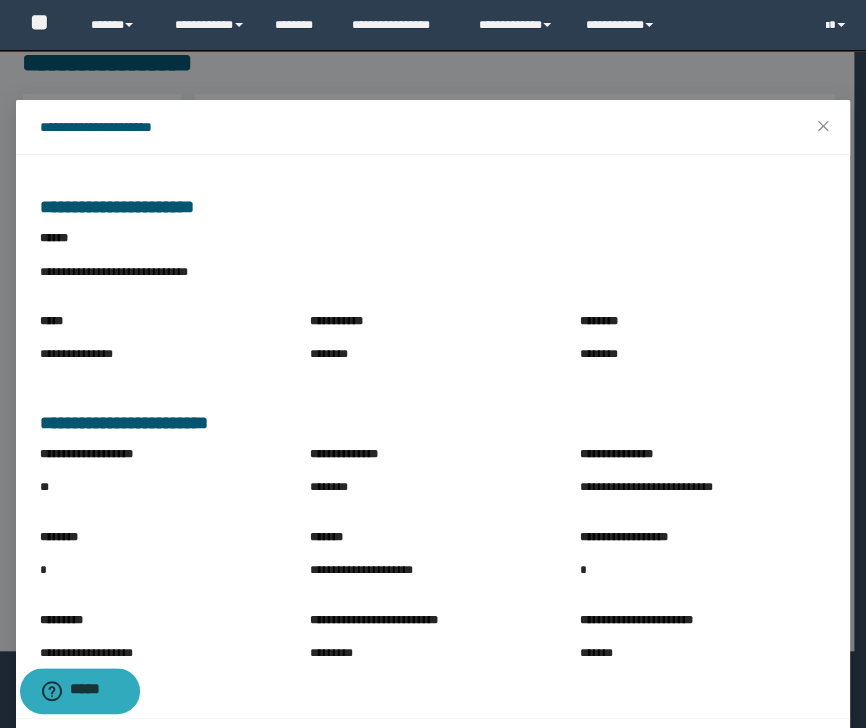 drag, startPoint x: 6, startPoint y: 416, endPoint x: -15, endPoint y: 428, distance: 24.186773 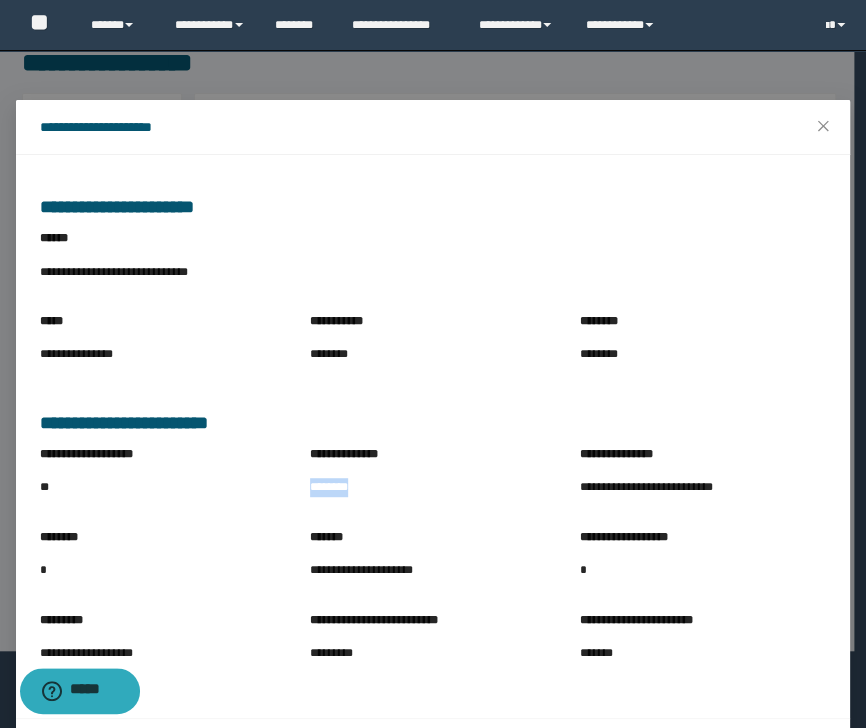 drag, startPoint x: 302, startPoint y: 491, endPoint x: 406, endPoint y: 511, distance: 105.90562 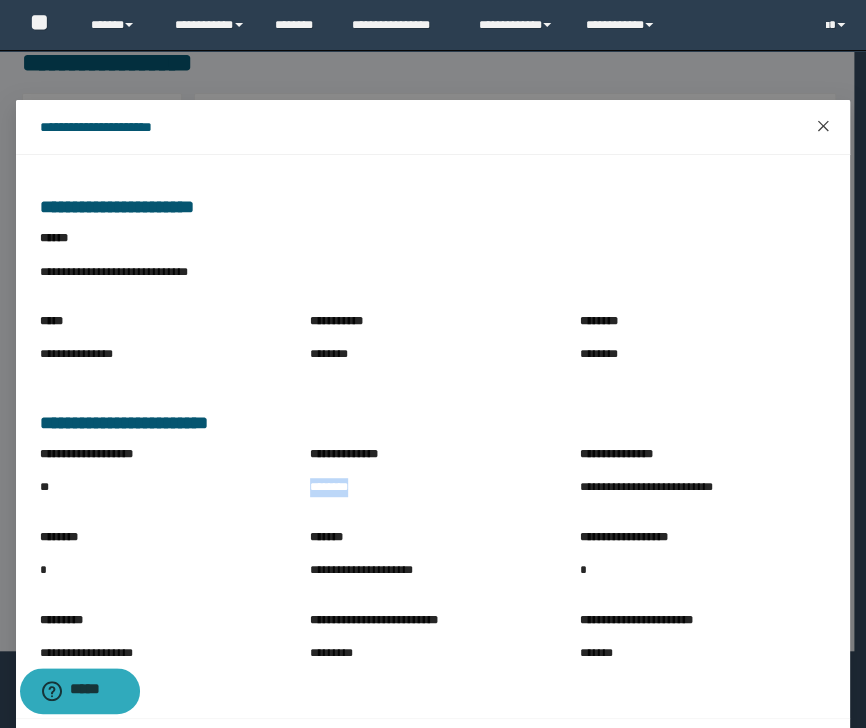 click at bounding box center [823, 127] 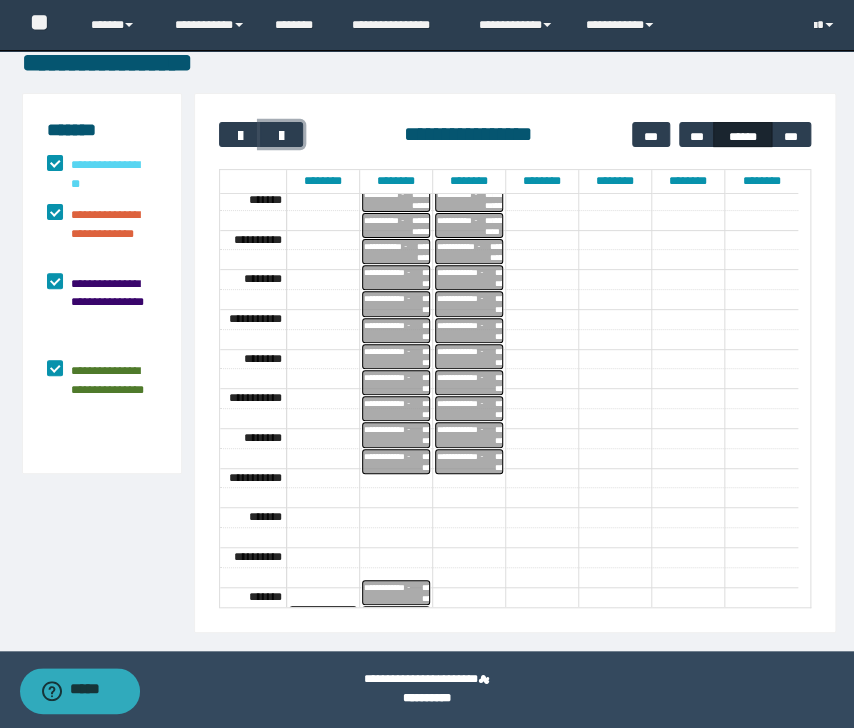 click on "**********" at bounding box center [466, 435] 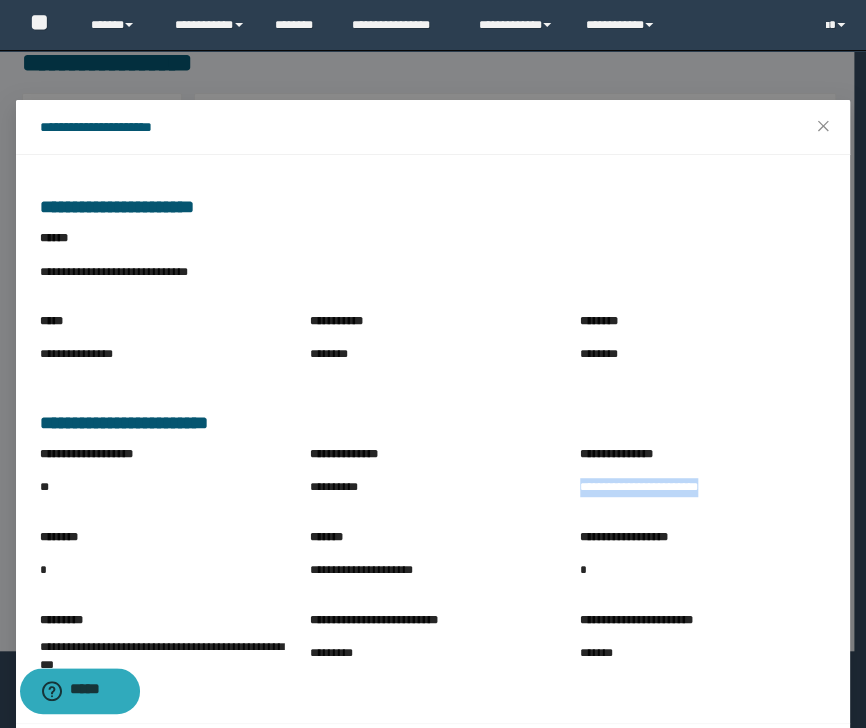 drag, startPoint x: 576, startPoint y: 492, endPoint x: 734, endPoint y: 512, distance: 159.26079 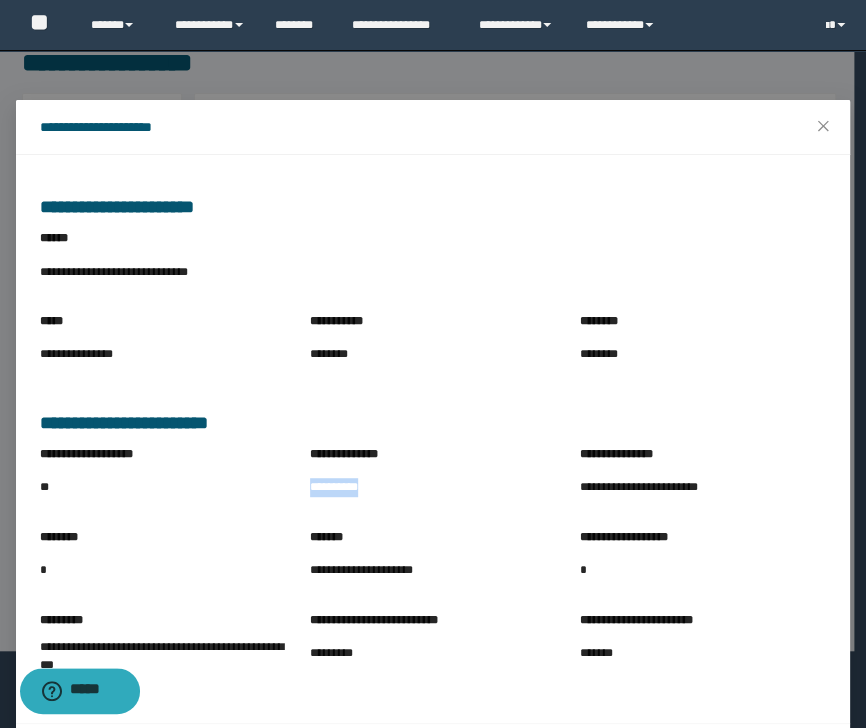 drag, startPoint x: 314, startPoint y: 488, endPoint x: 408, endPoint y: 507, distance: 95.90099 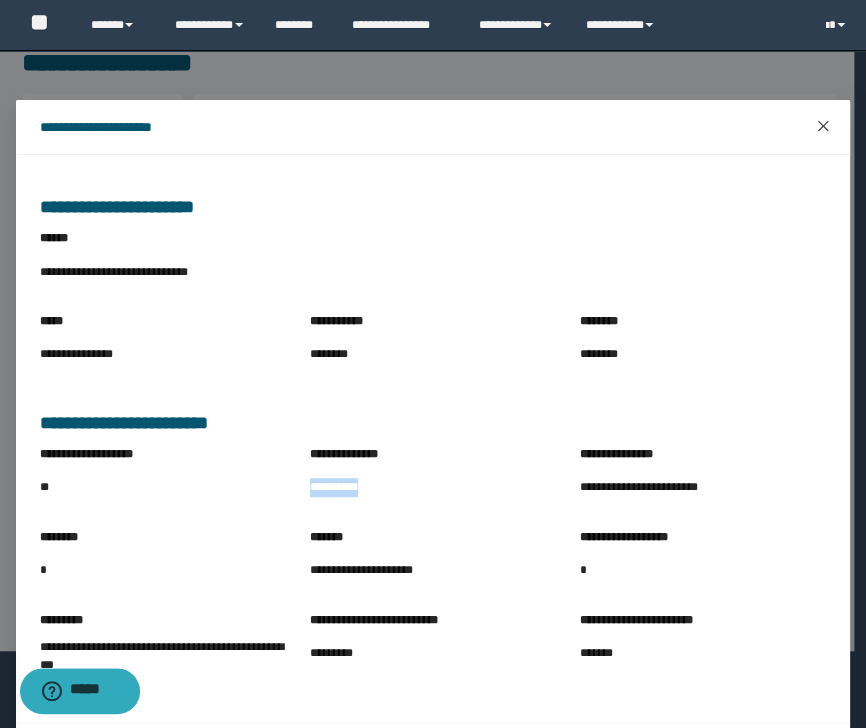 click at bounding box center [823, 127] 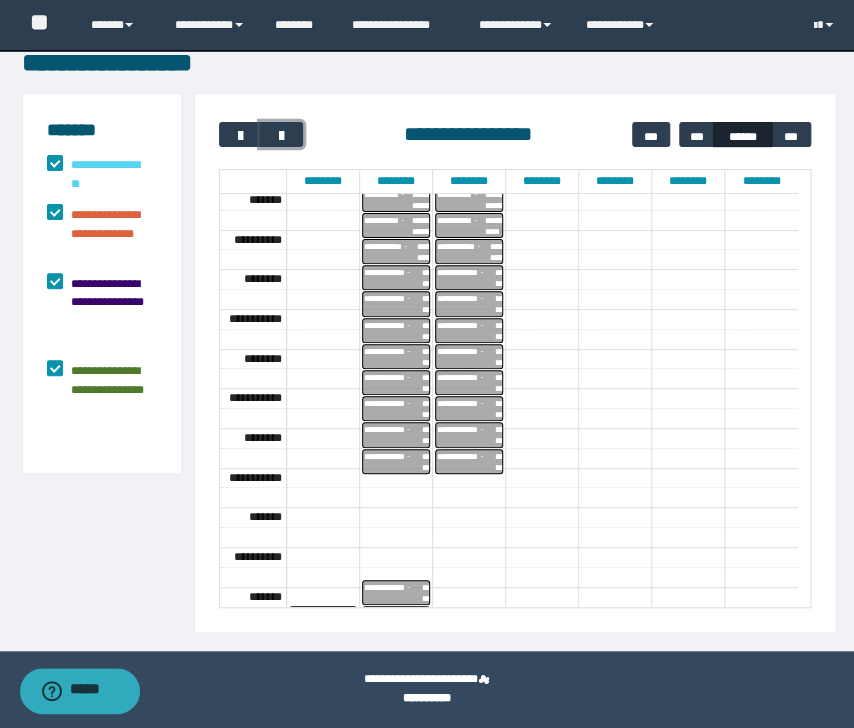 click on "**********" at bounding box center (466, 461) 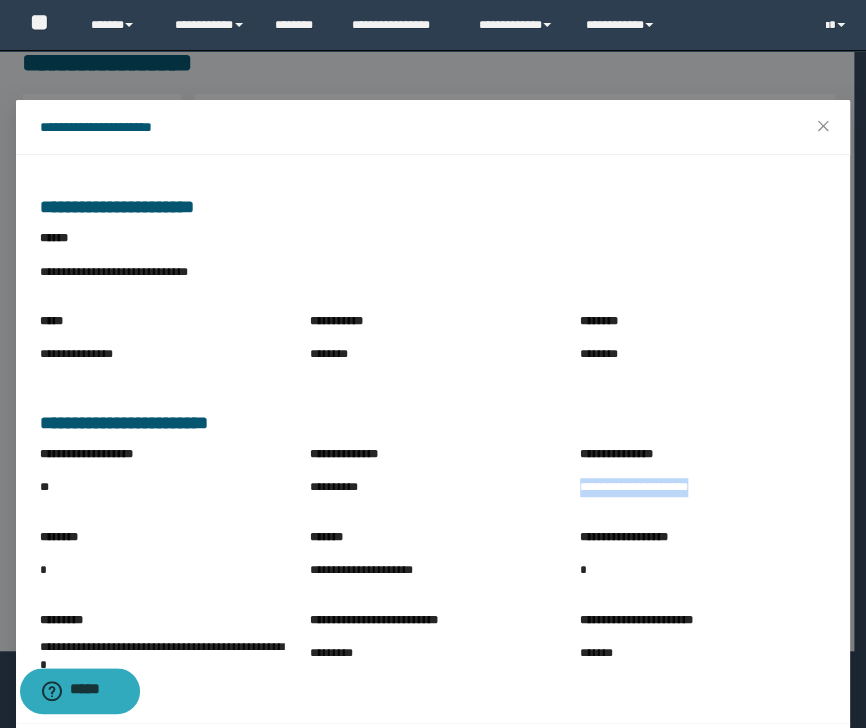 drag, startPoint x: 624, startPoint y: 496, endPoint x: 754, endPoint y: 503, distance: 130.18832 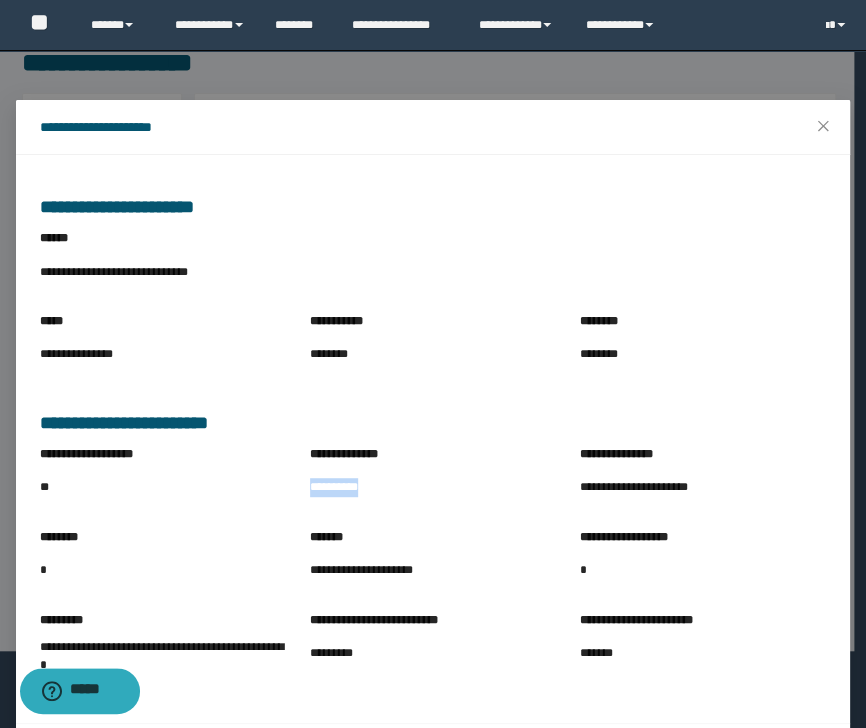 click on "**********" at bounding box center (433, 488) 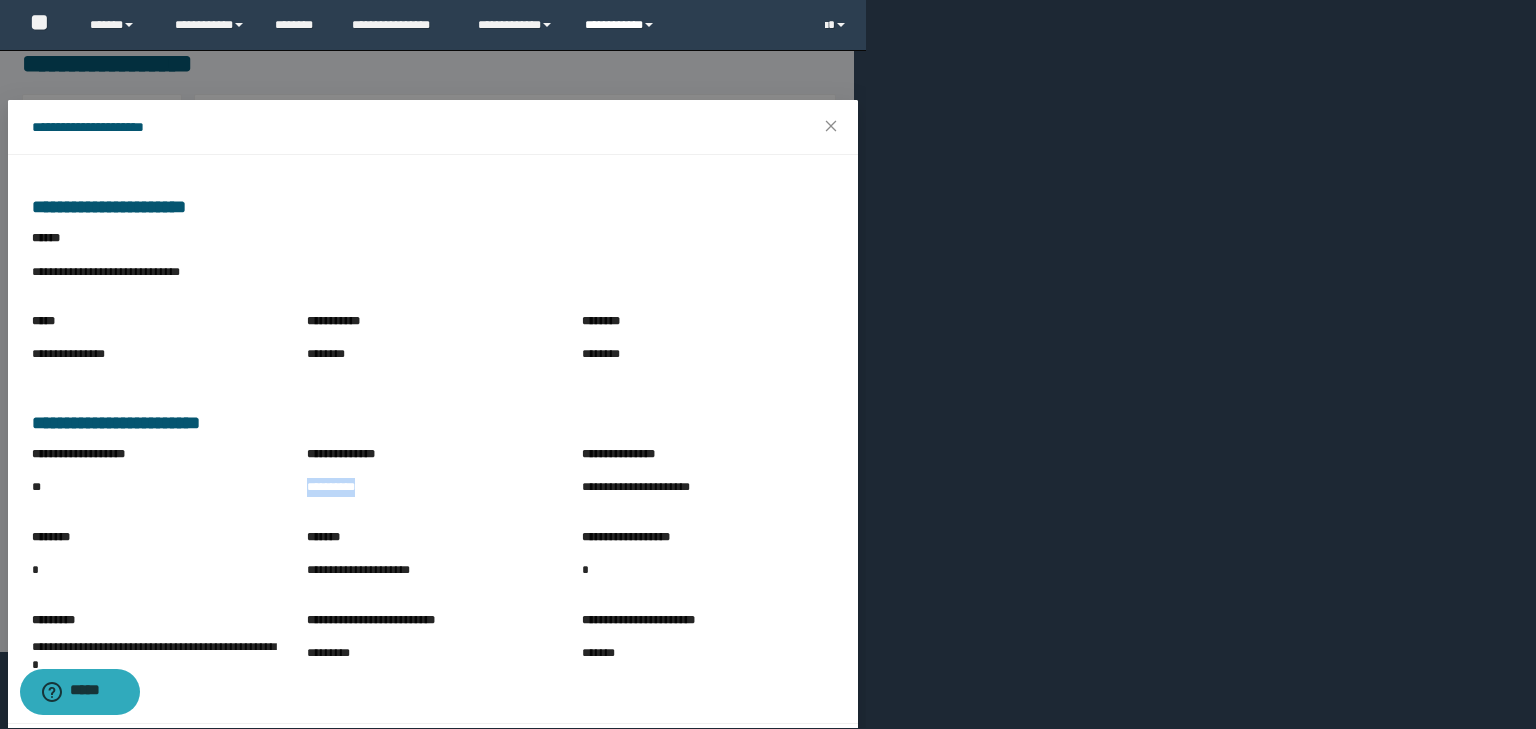 scroll, scrollTop: 23, scrollLeft: 0, axis: vertical 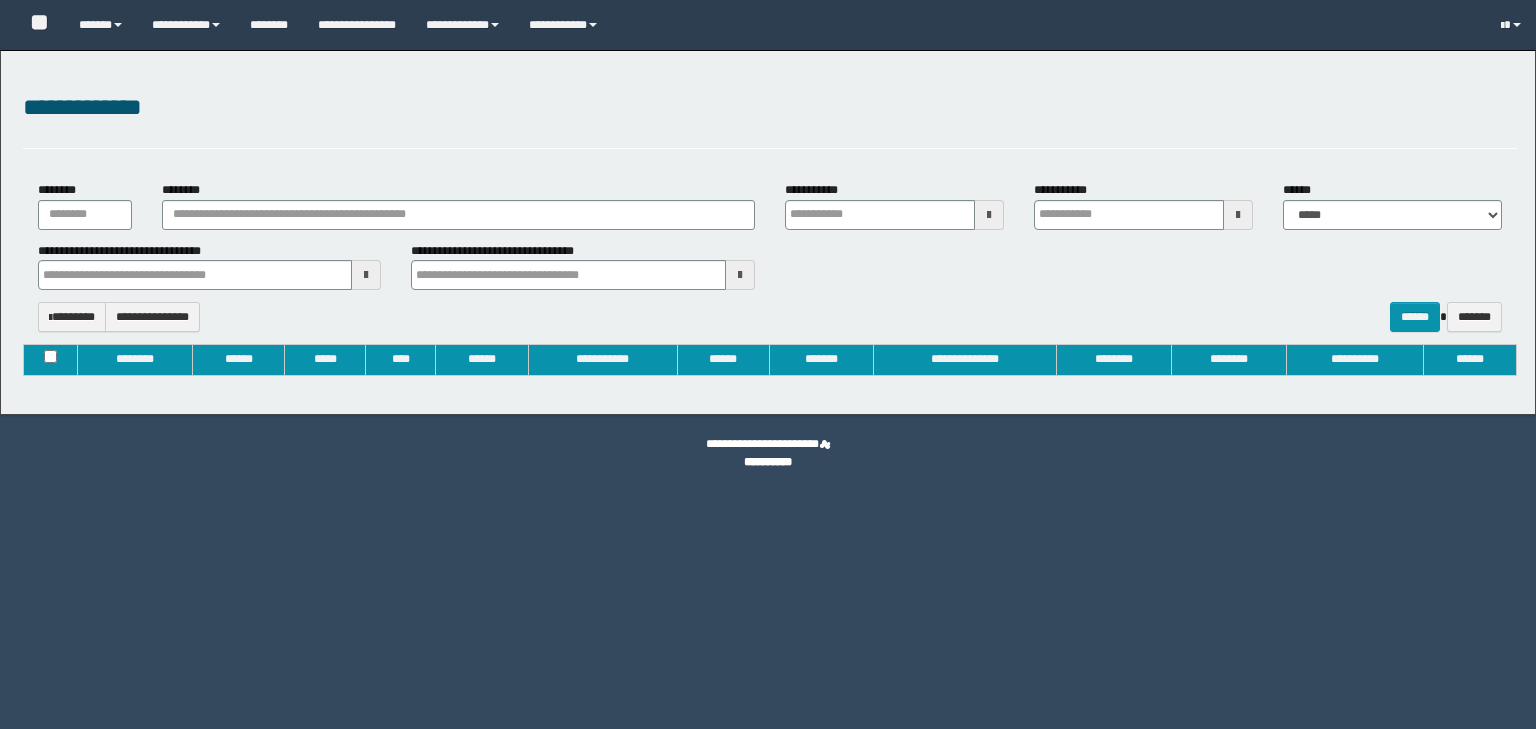 type on "**********" 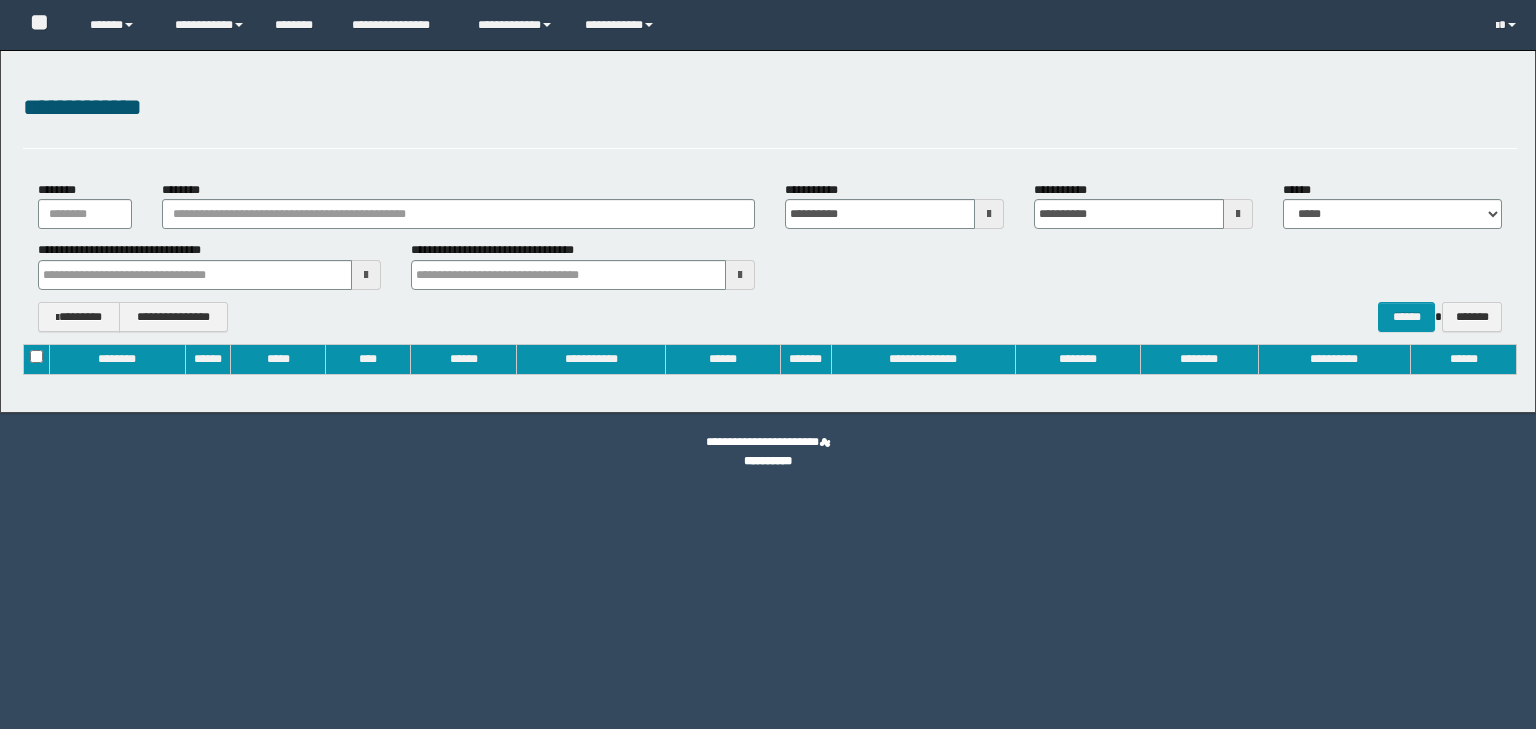 scroll, scrollTop: 0, scrollLeft: 0, axis: both 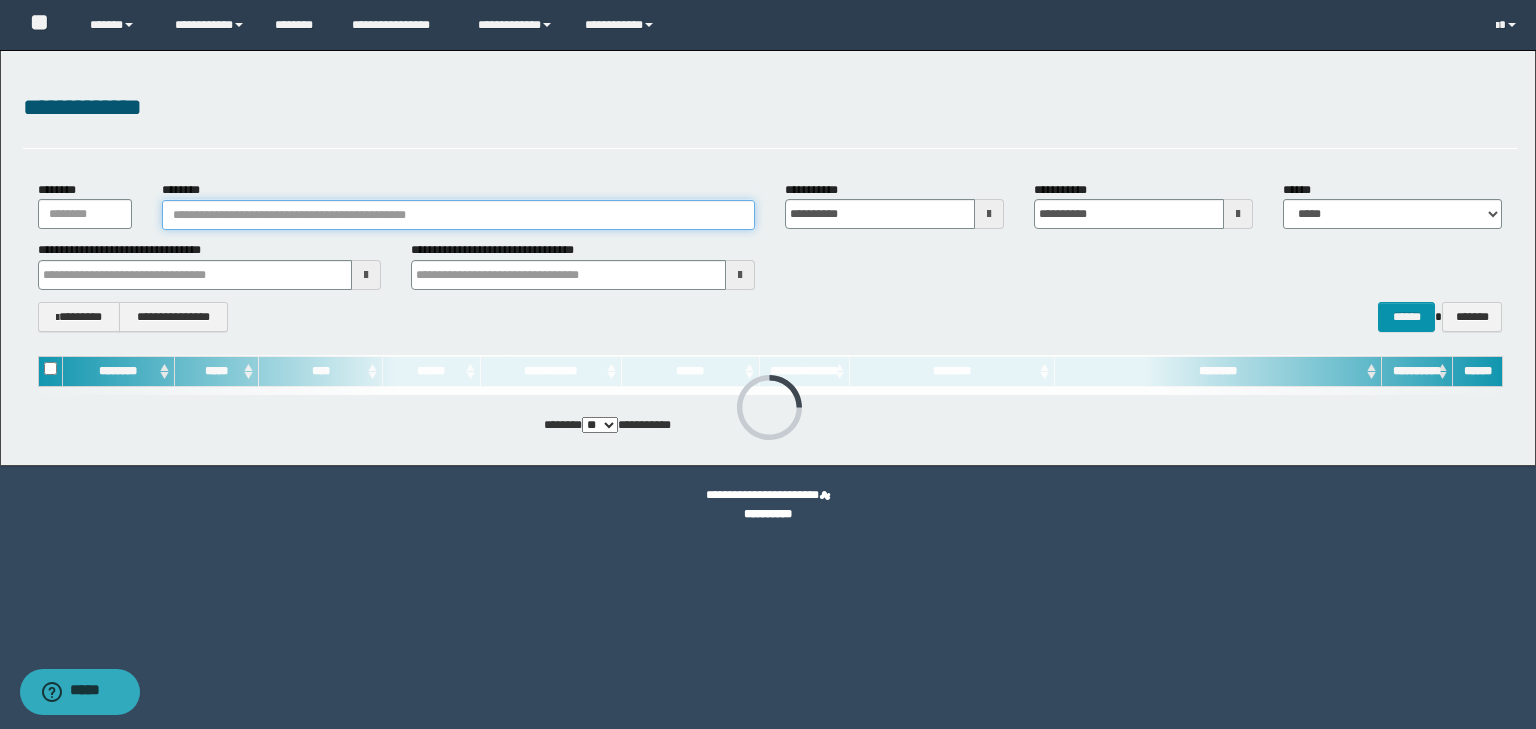 click on "********" at bounding box center (458, 215) 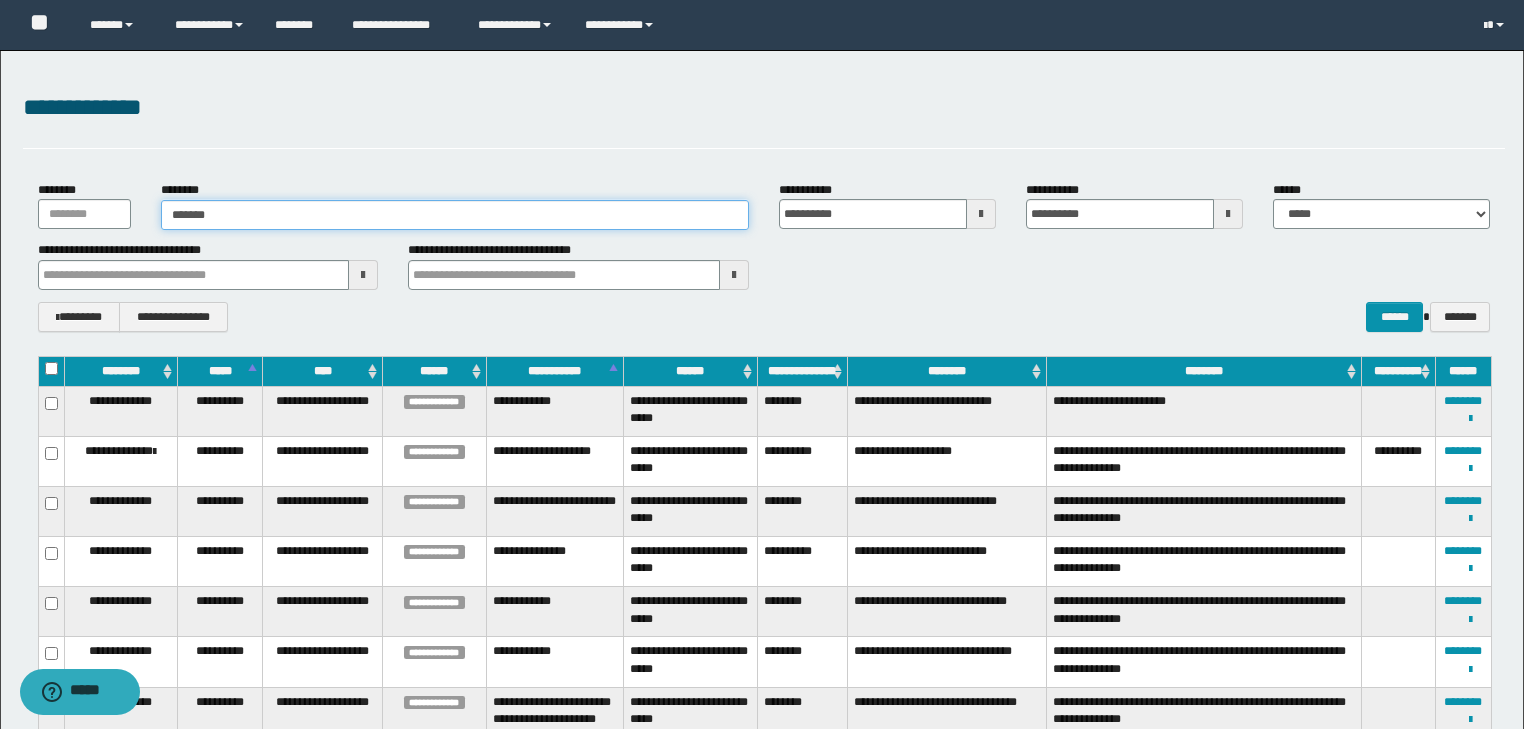 type on "*******" 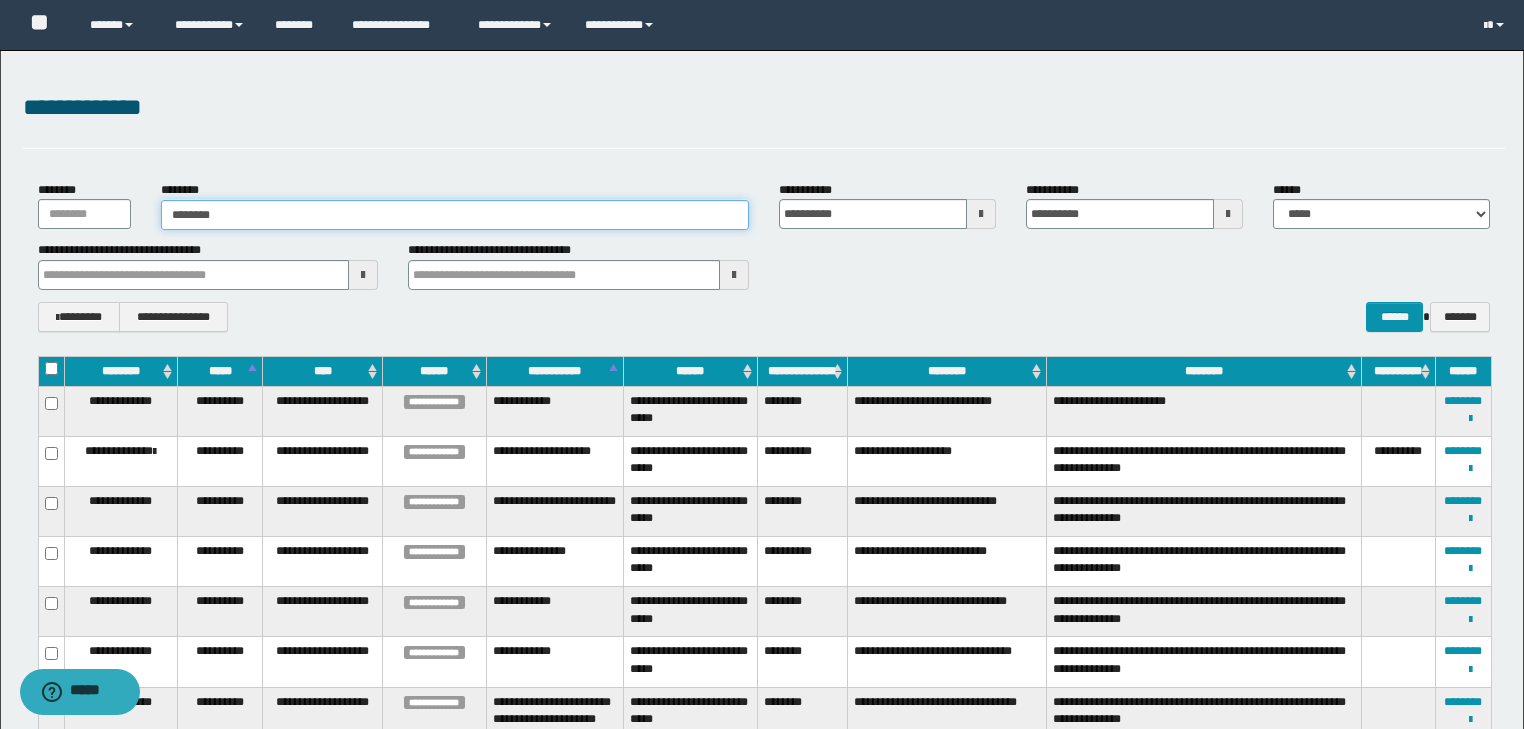 type on "*******" 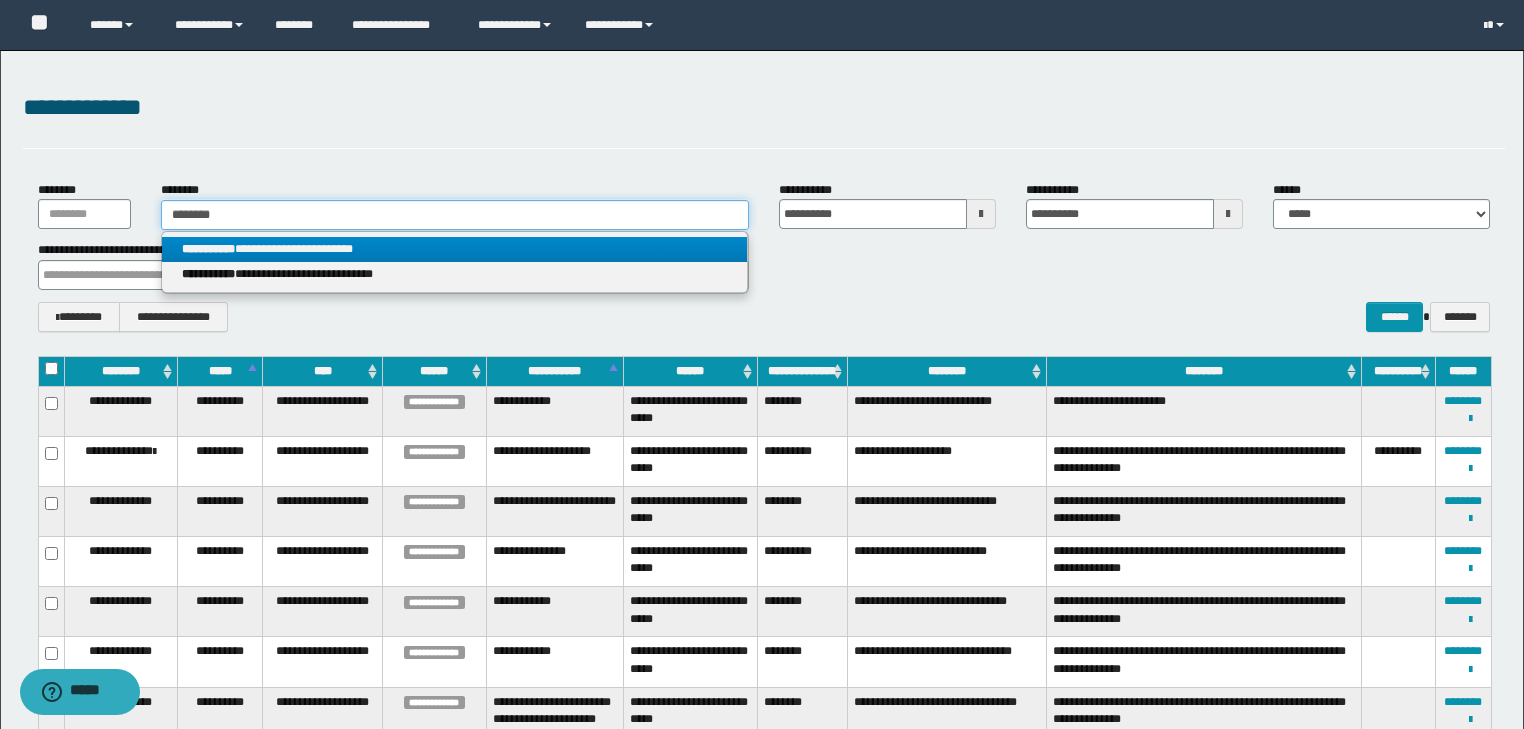 type on "*******" 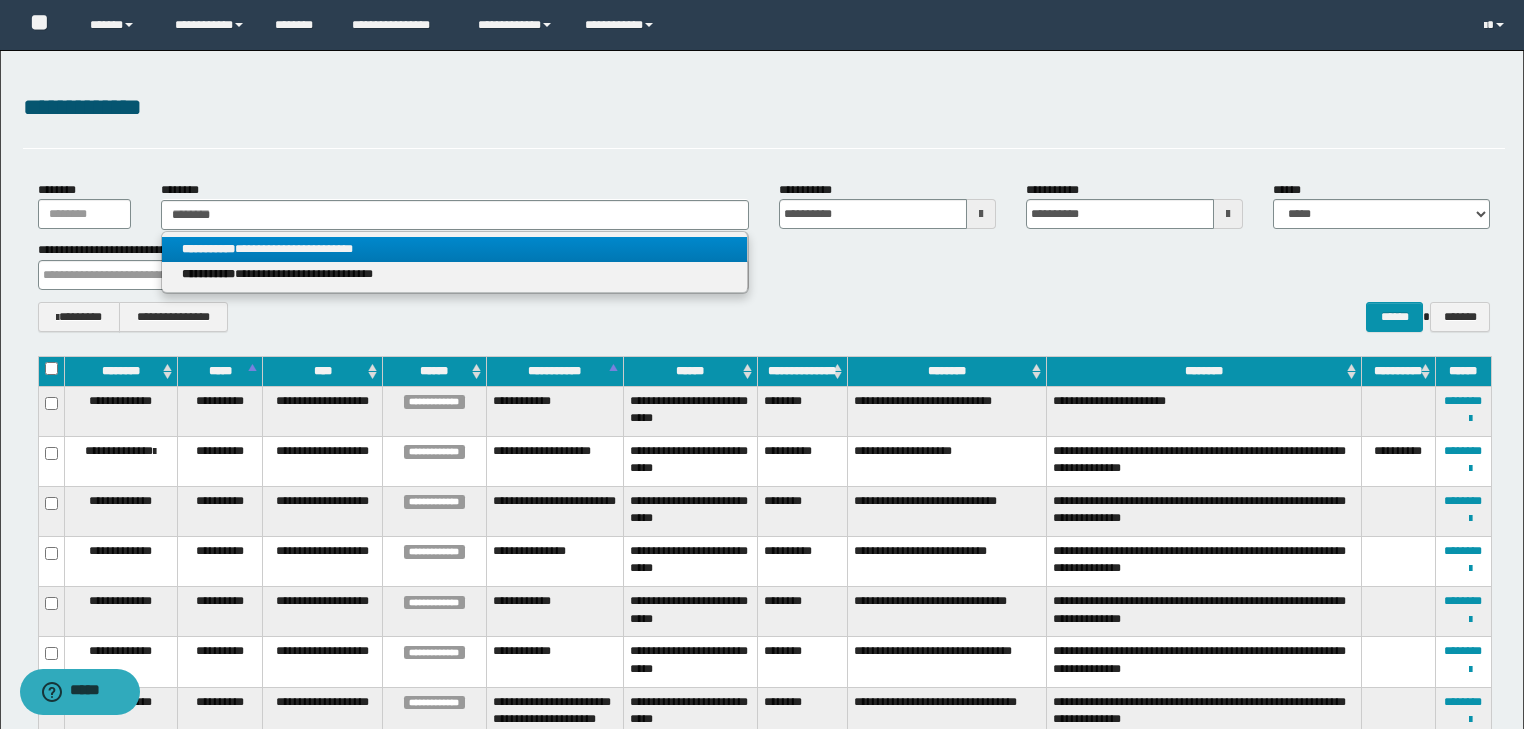 click on "**********" at bounding box center (454, 249) 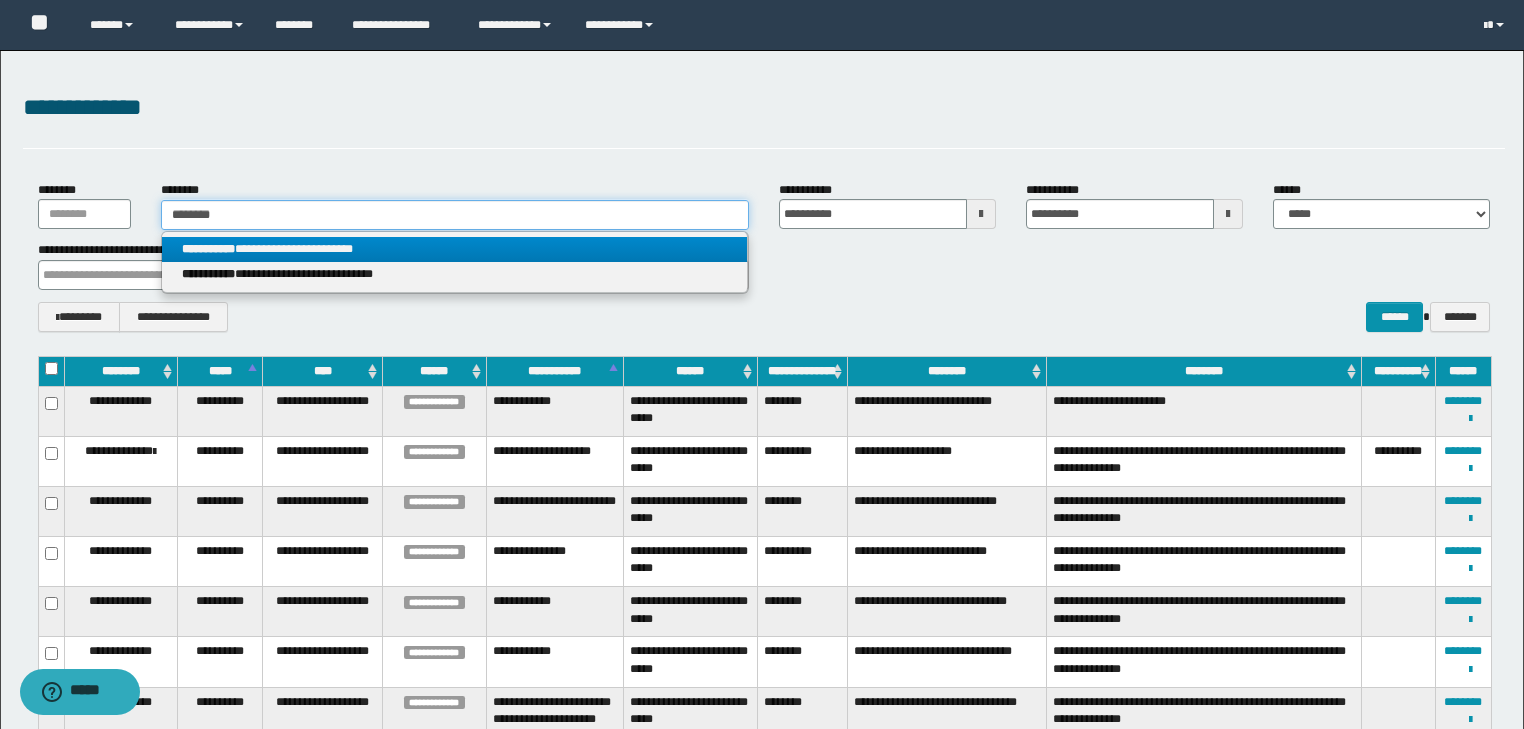 type 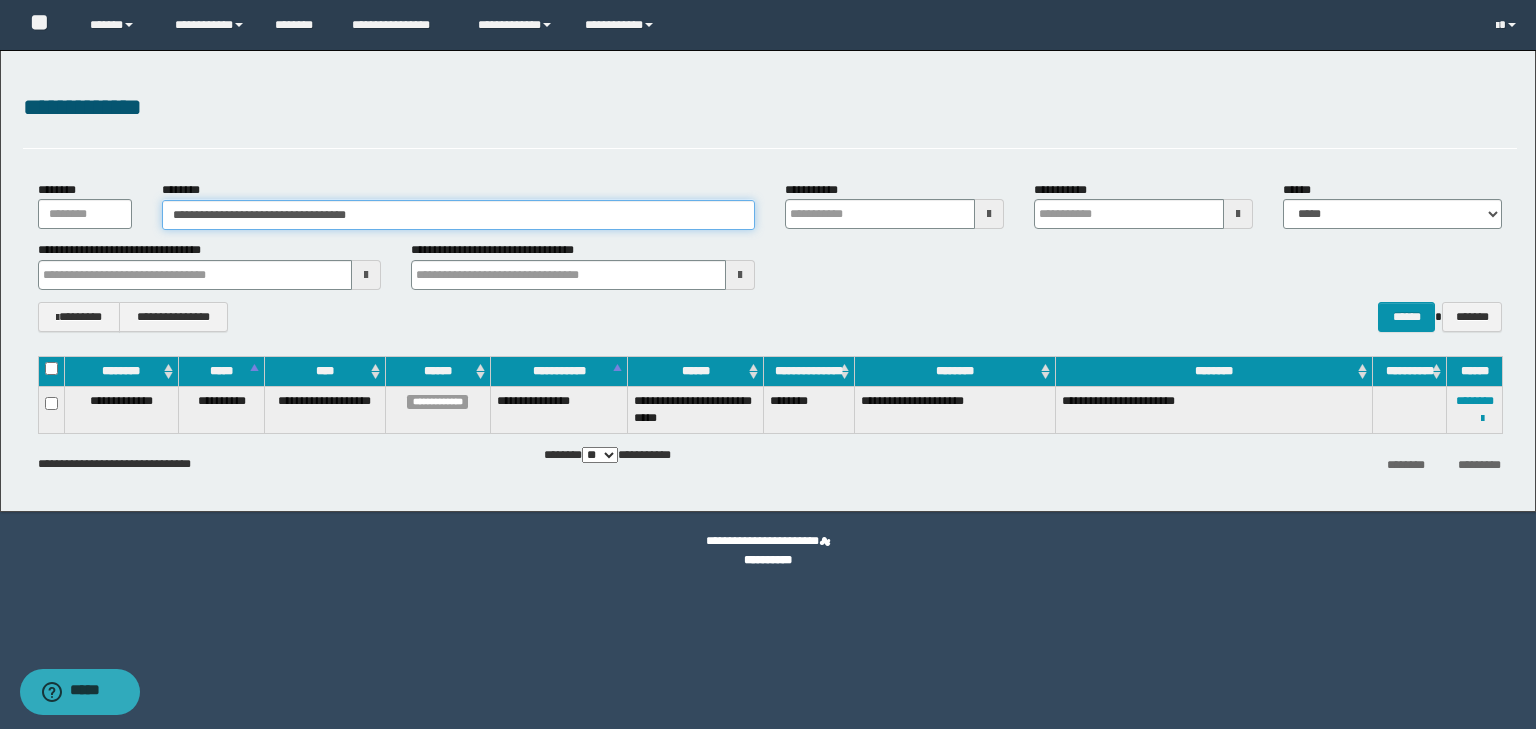 type 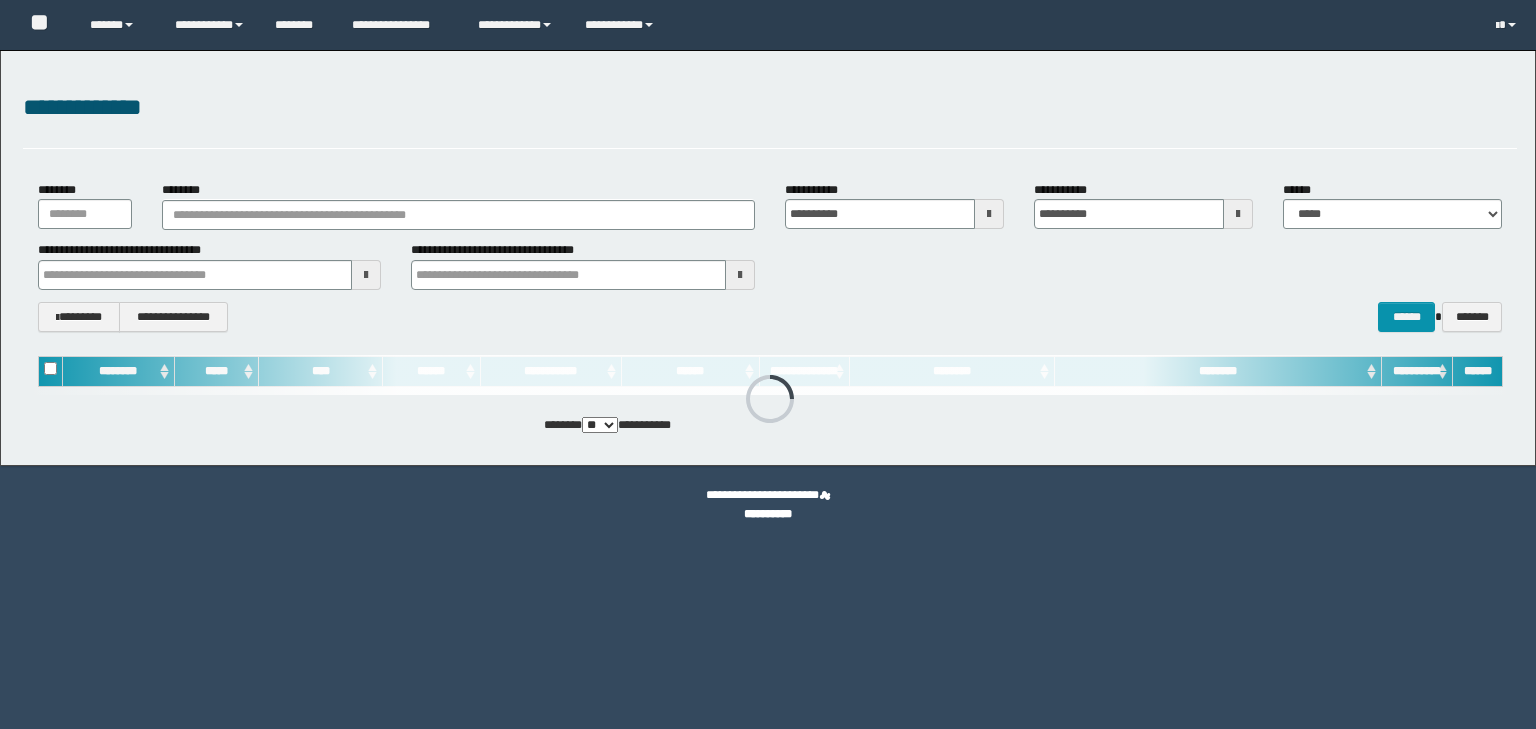 scroll, scrollTop: 0, scrollLeft: 0, axis: both 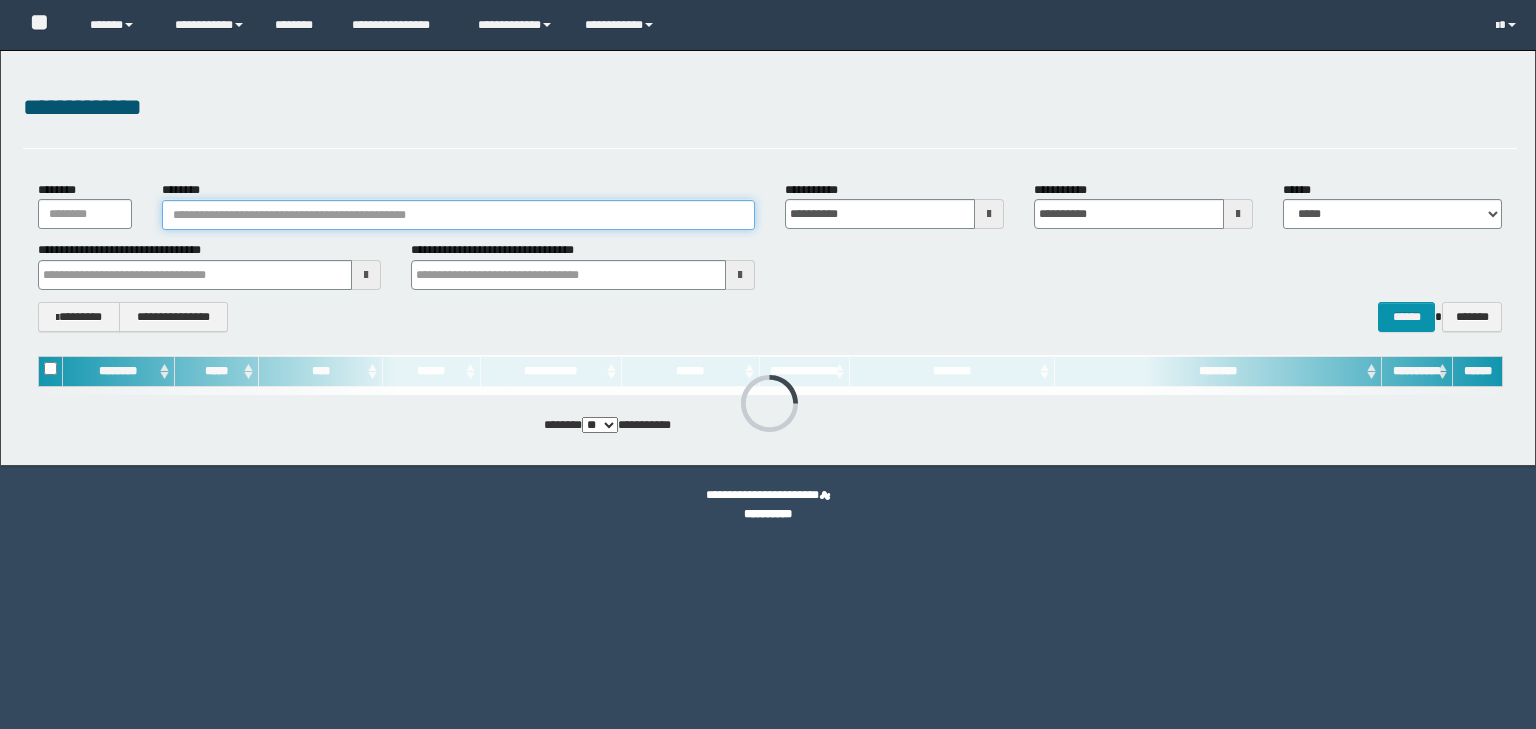 click on "********" at bounding box center [458, 215] 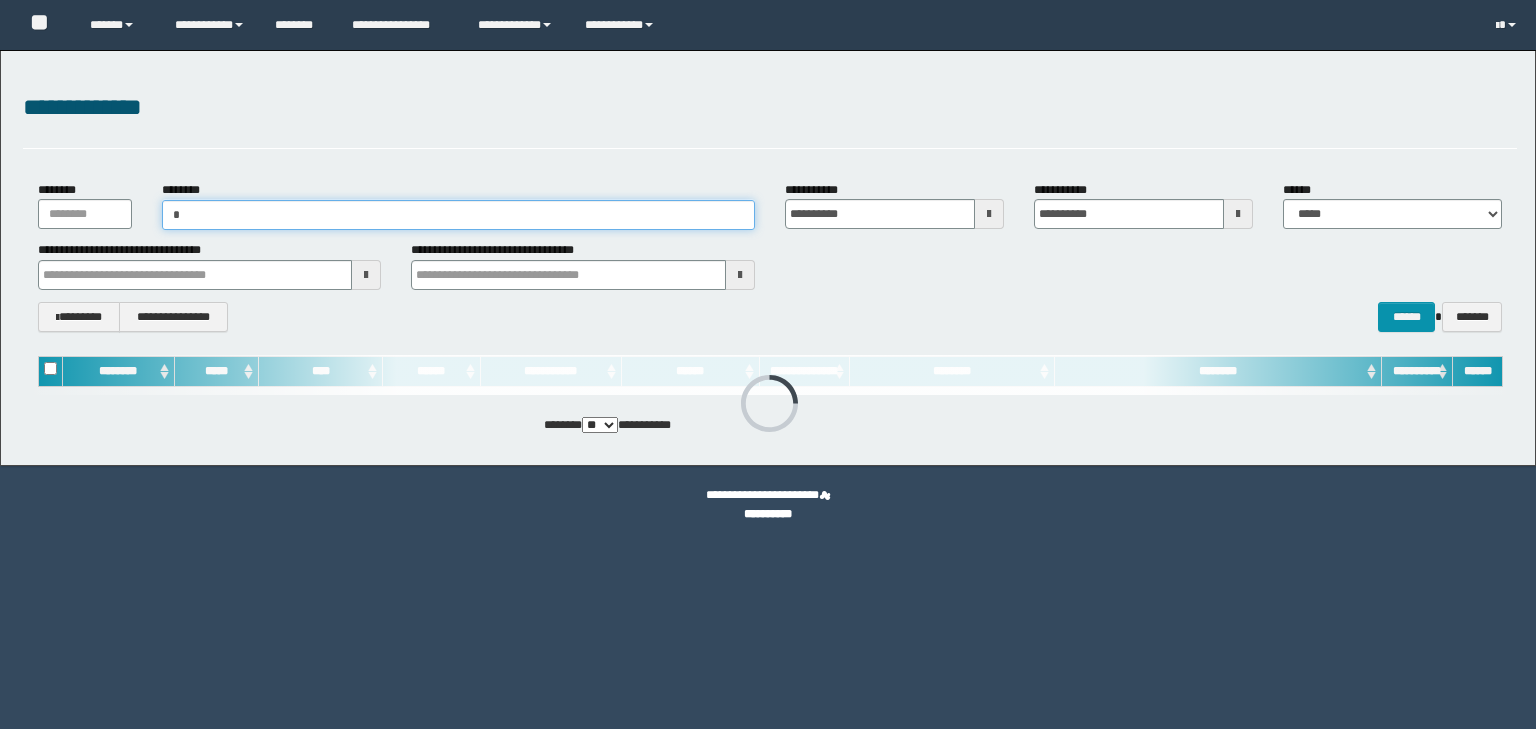 scroll, scrollTop: 0, scrollLeft: 0, axis: both 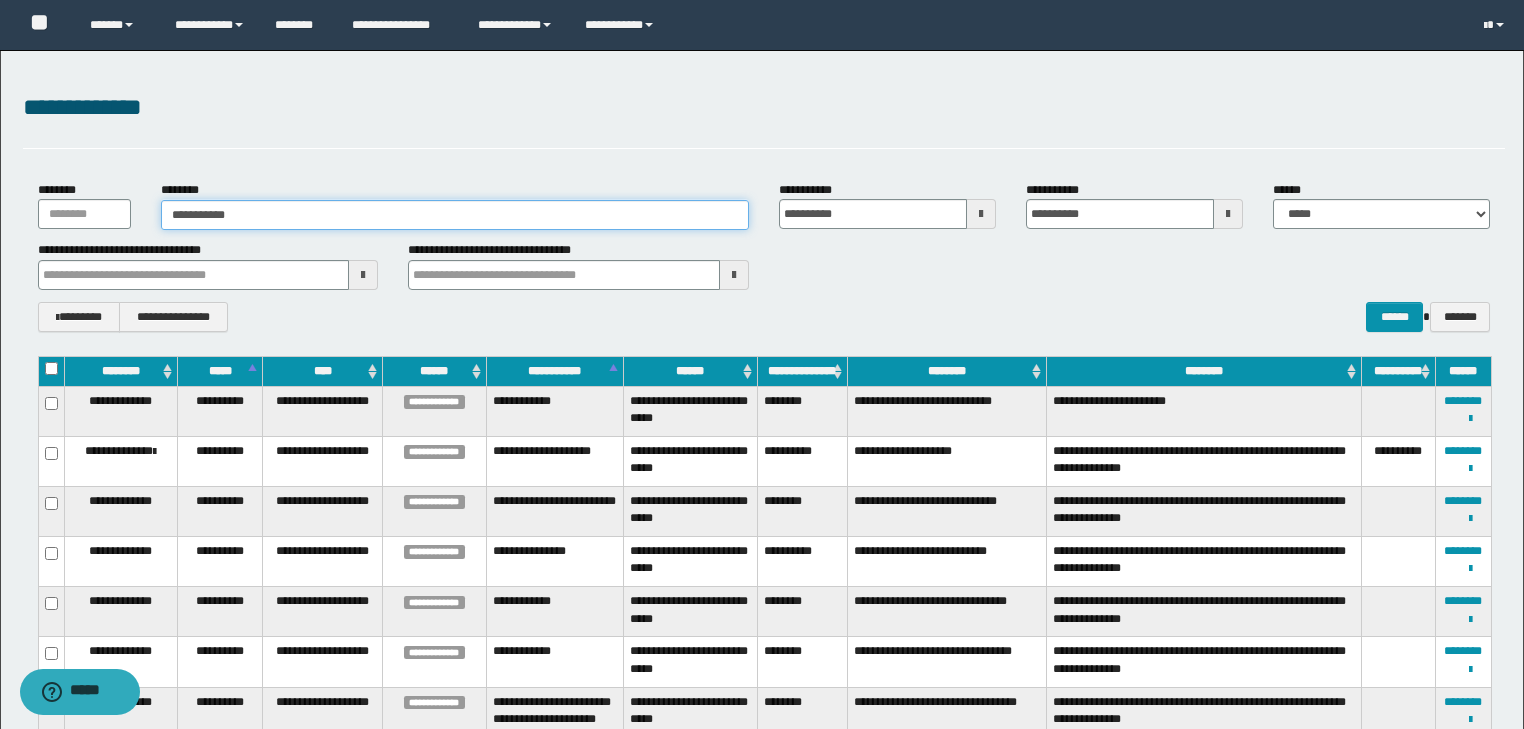 type on "**********" 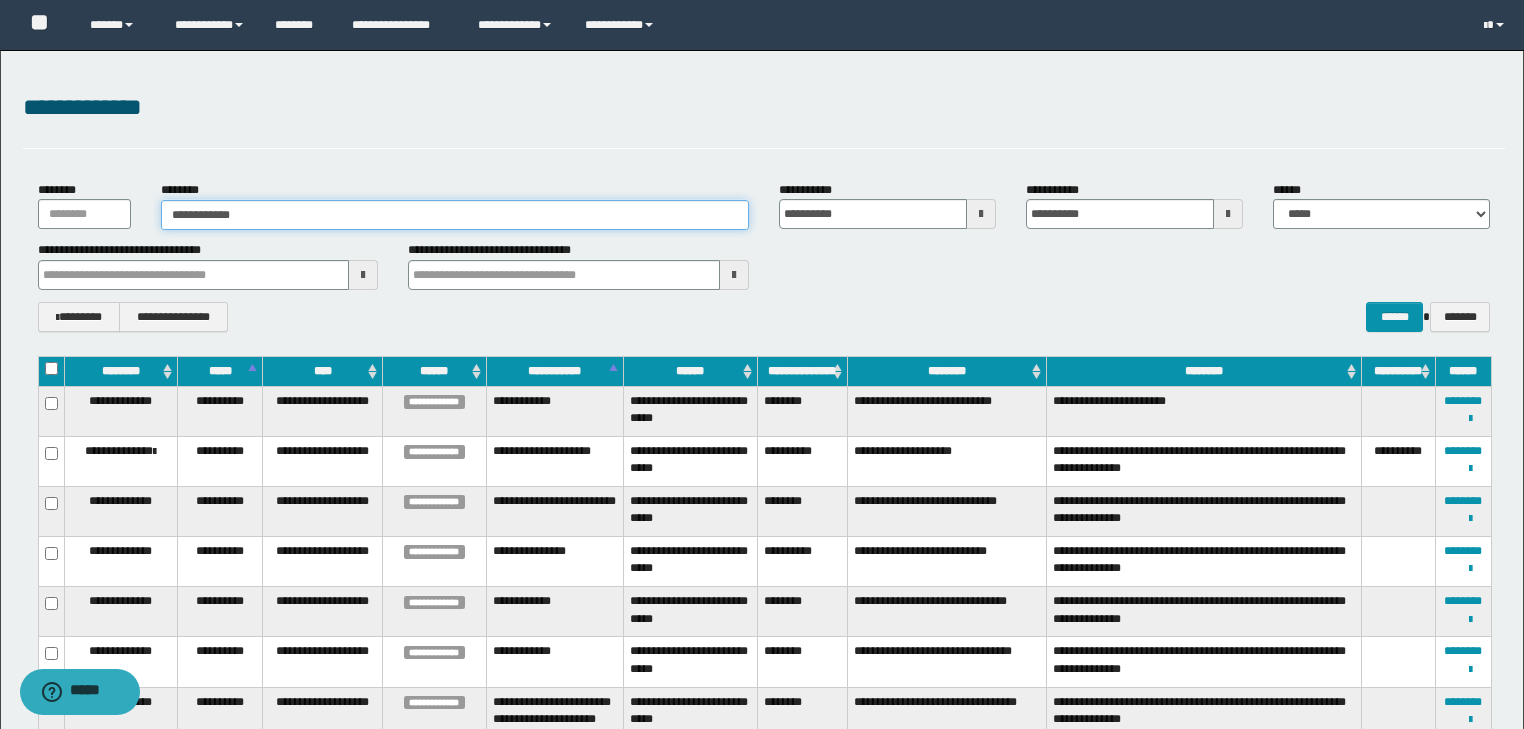 type on "**********" 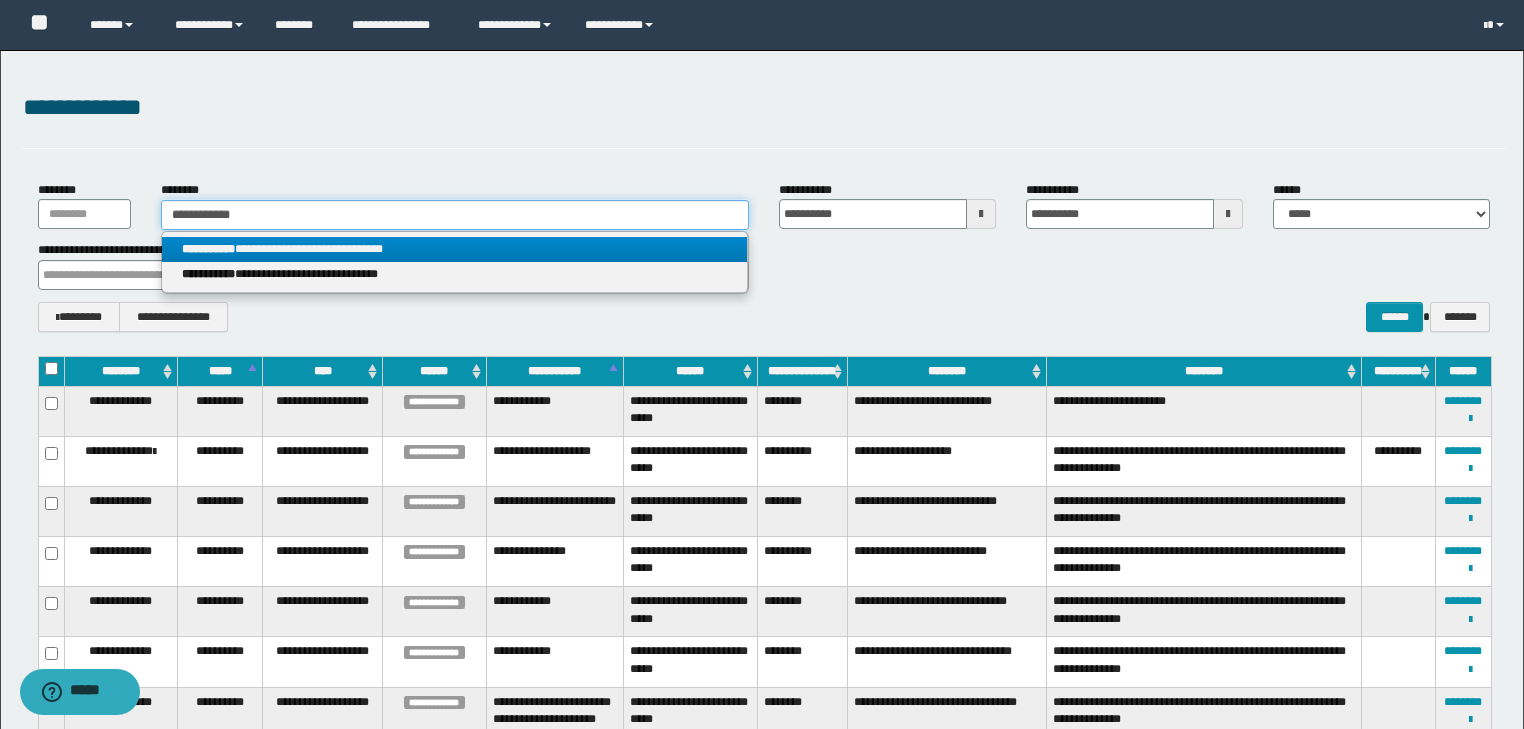 type on "**********" 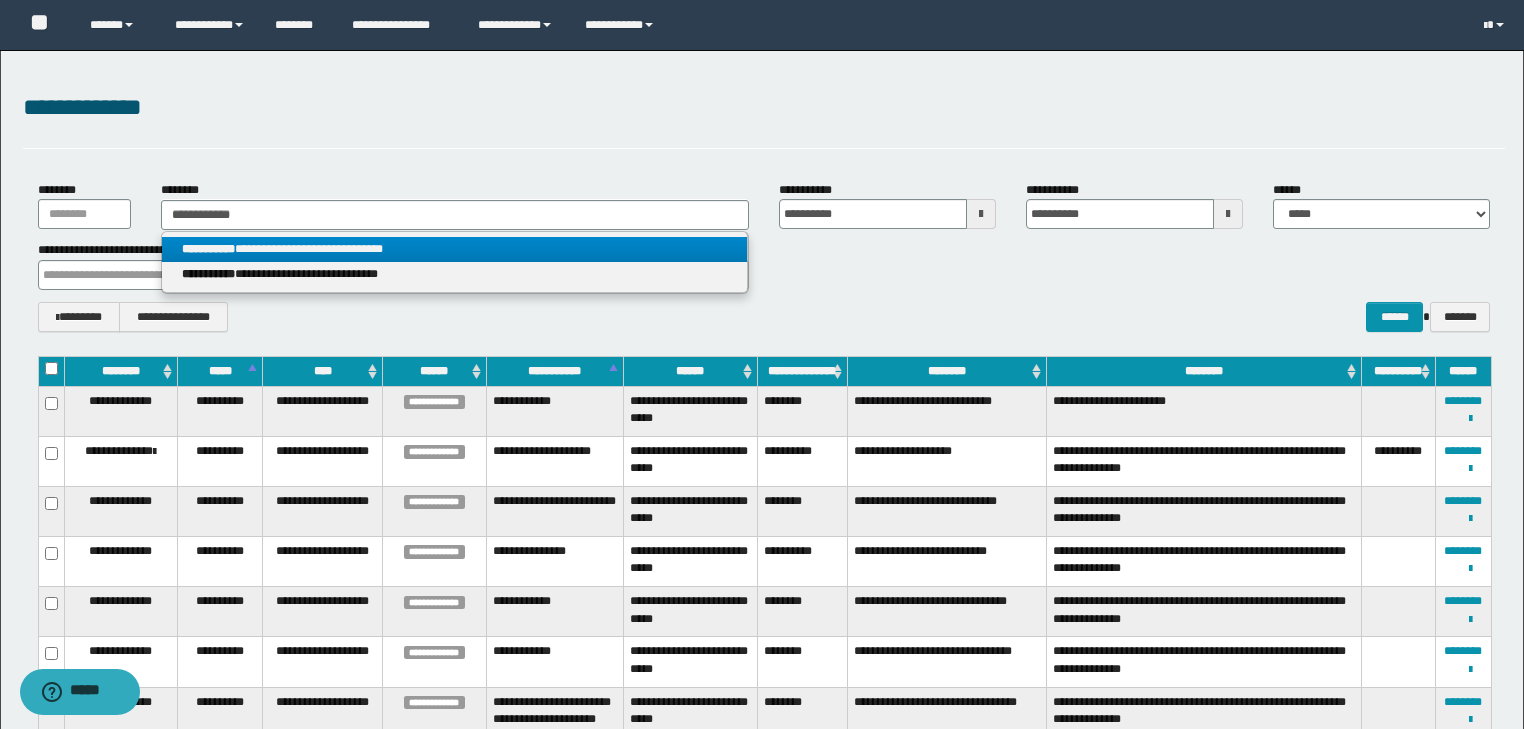click on "**********" at bounding box center [454, 249] 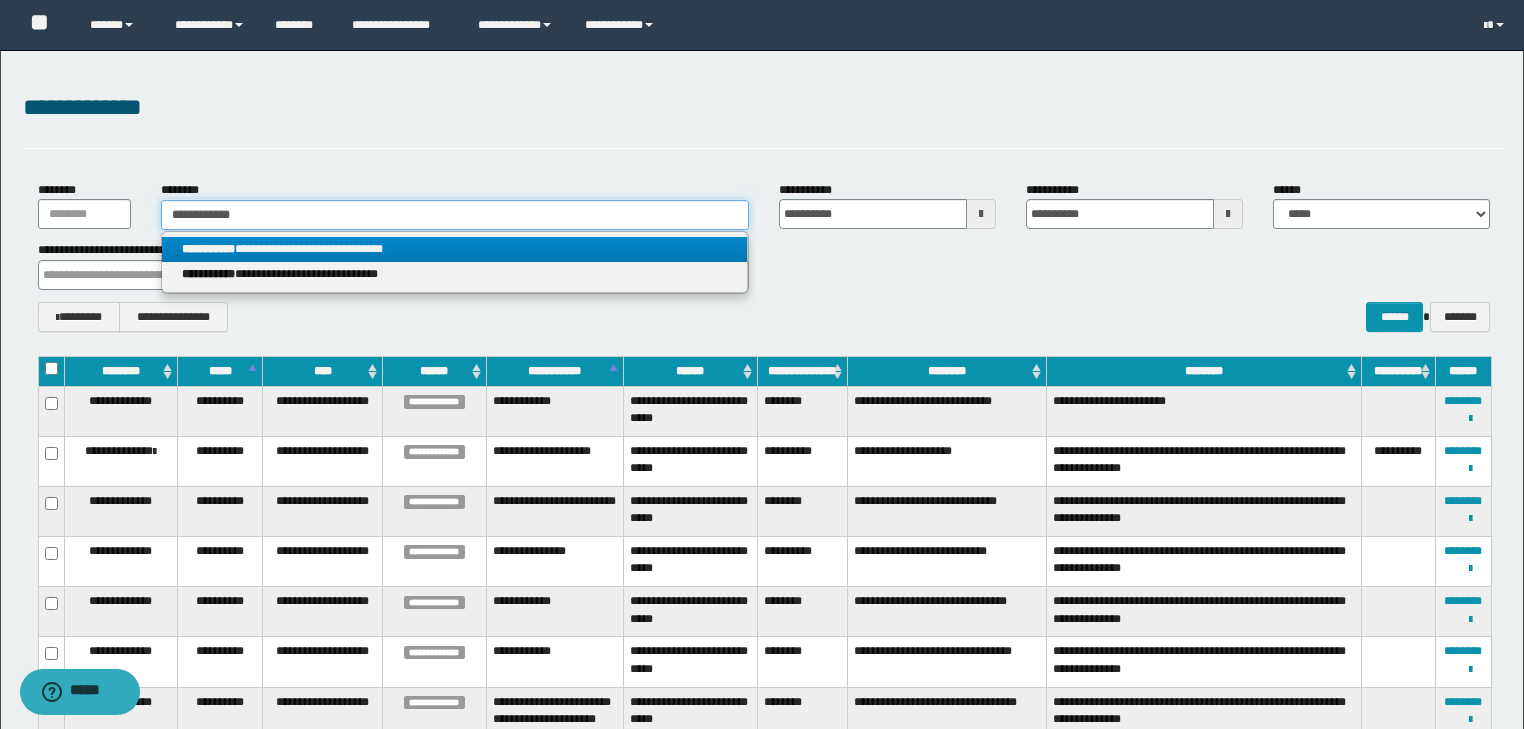 type 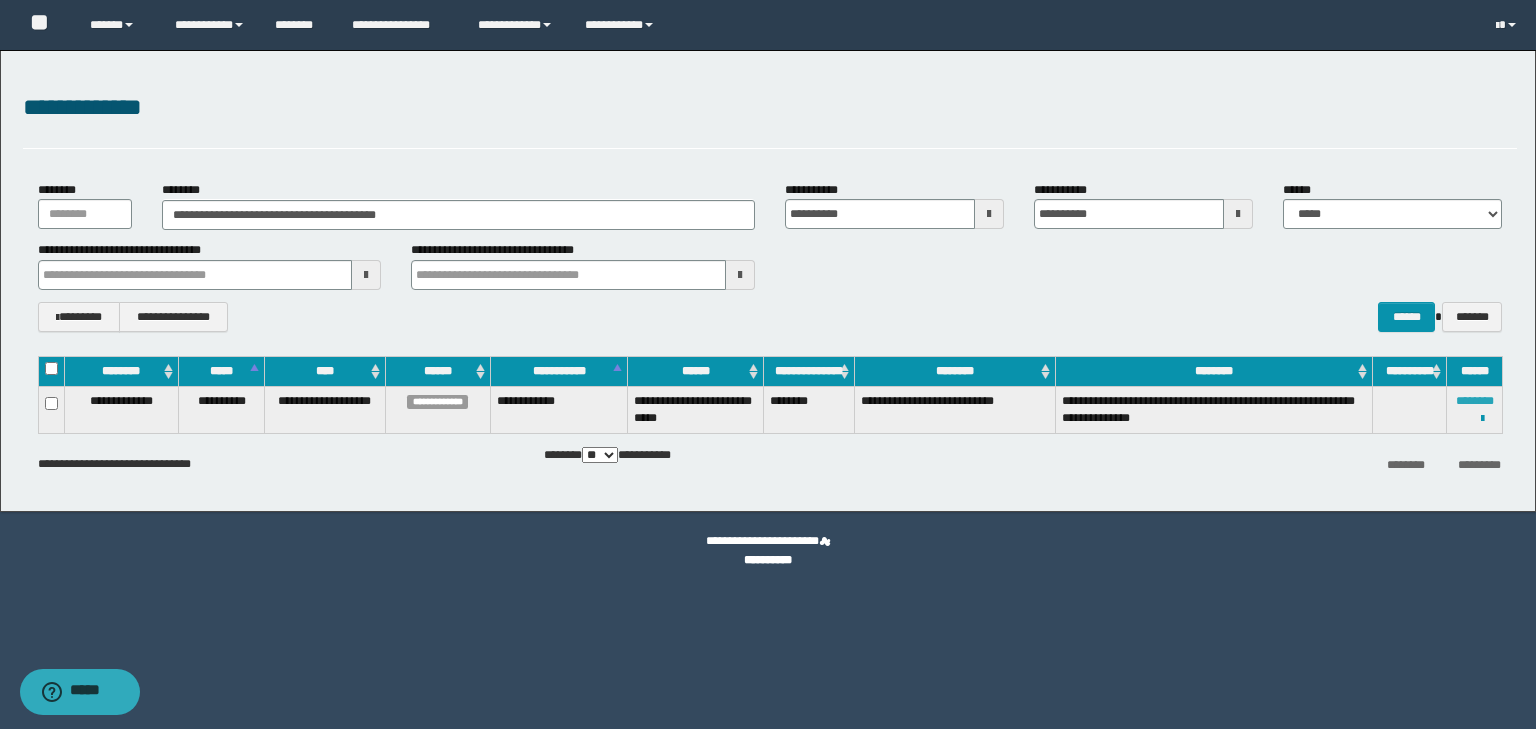 click on "********" at bounding box center (1475, 401) 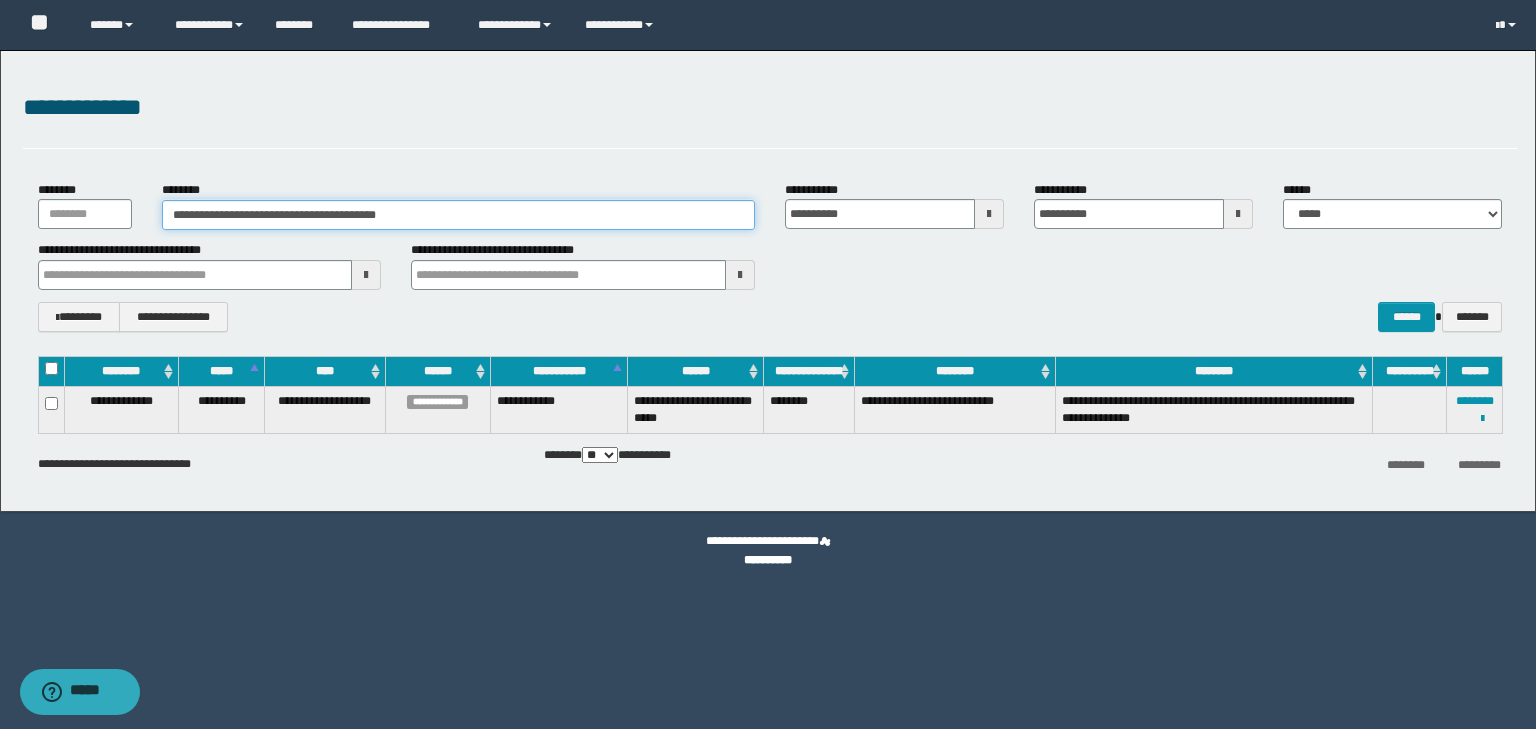 click on "**********" at bounding box center [458, 215] 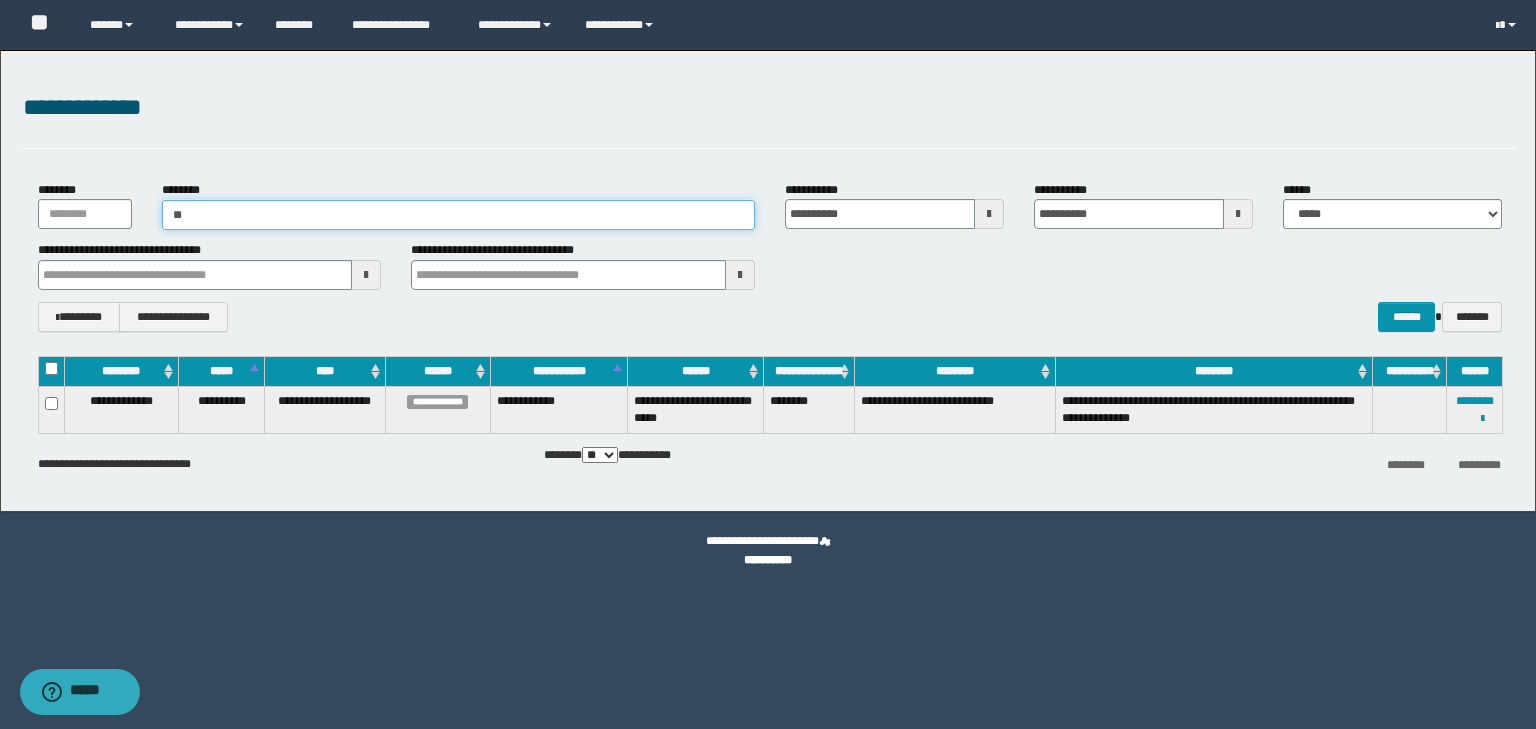 type on "*" 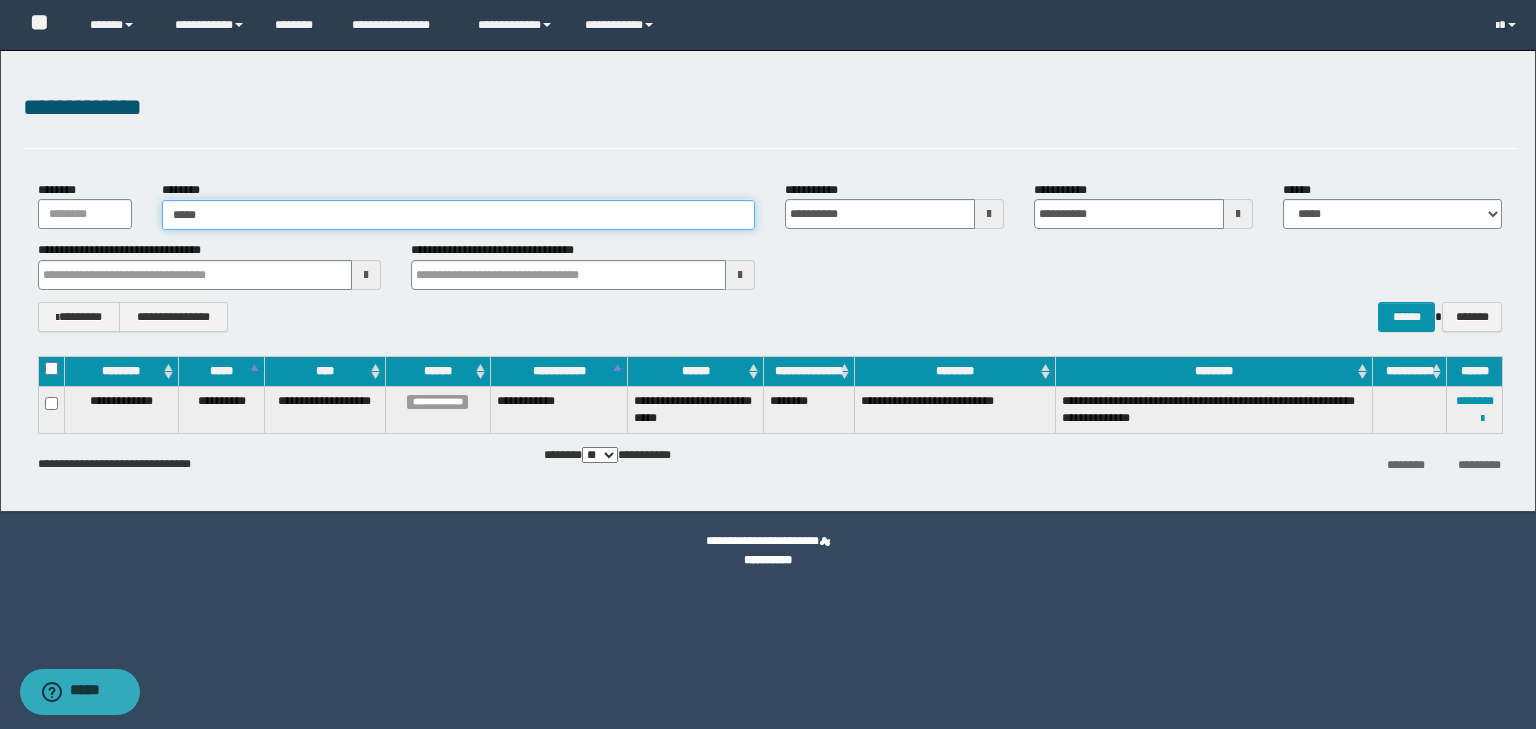 type on "******" 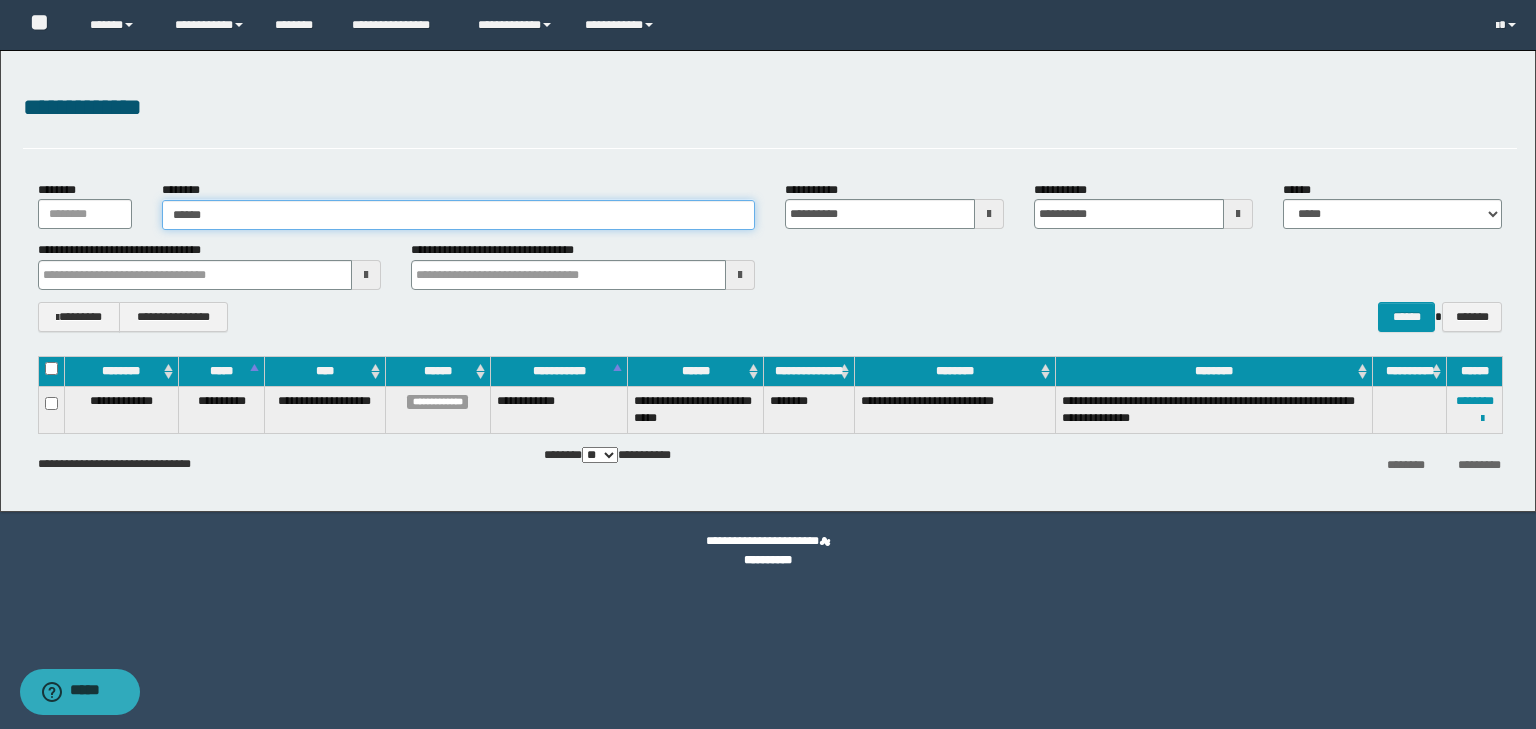 type on "******" 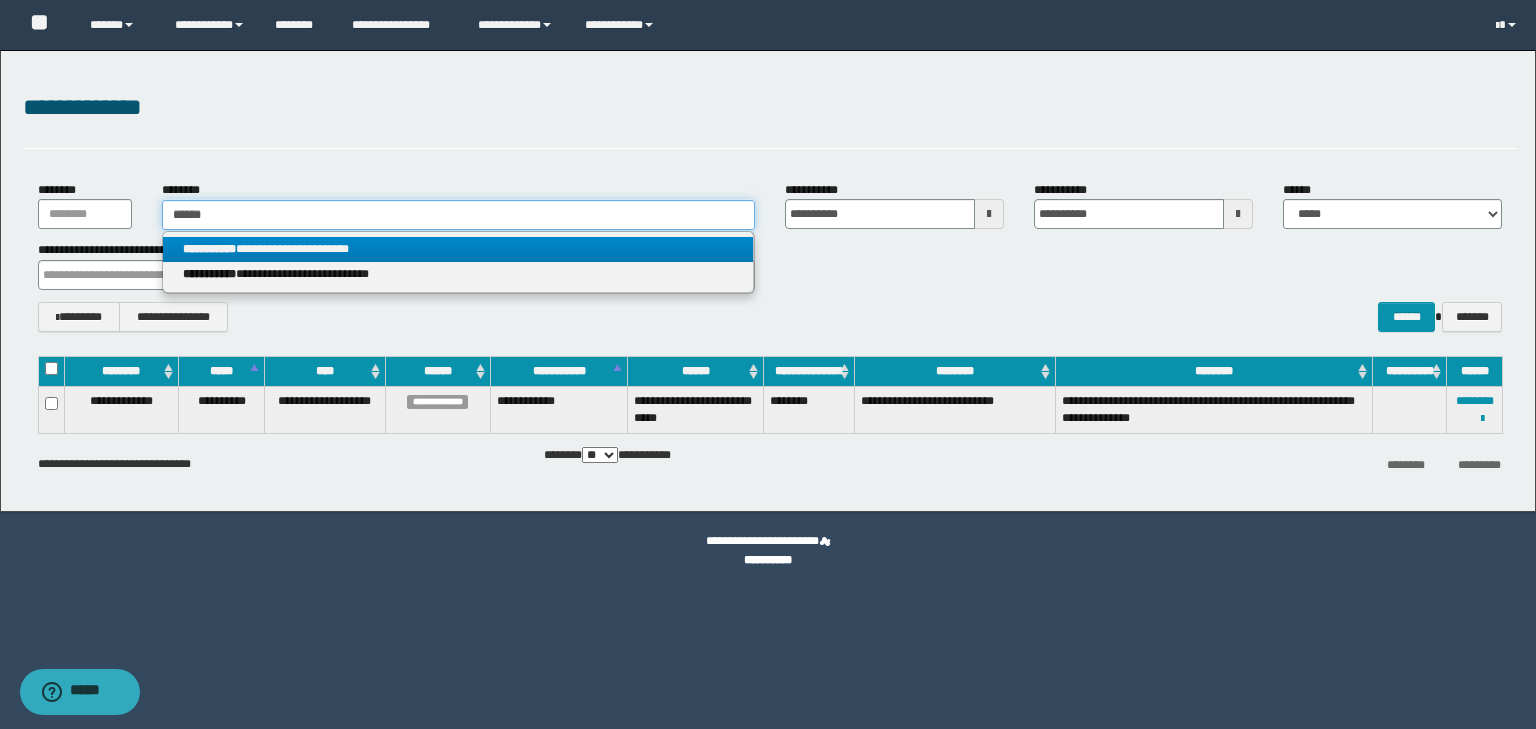 type on "******" 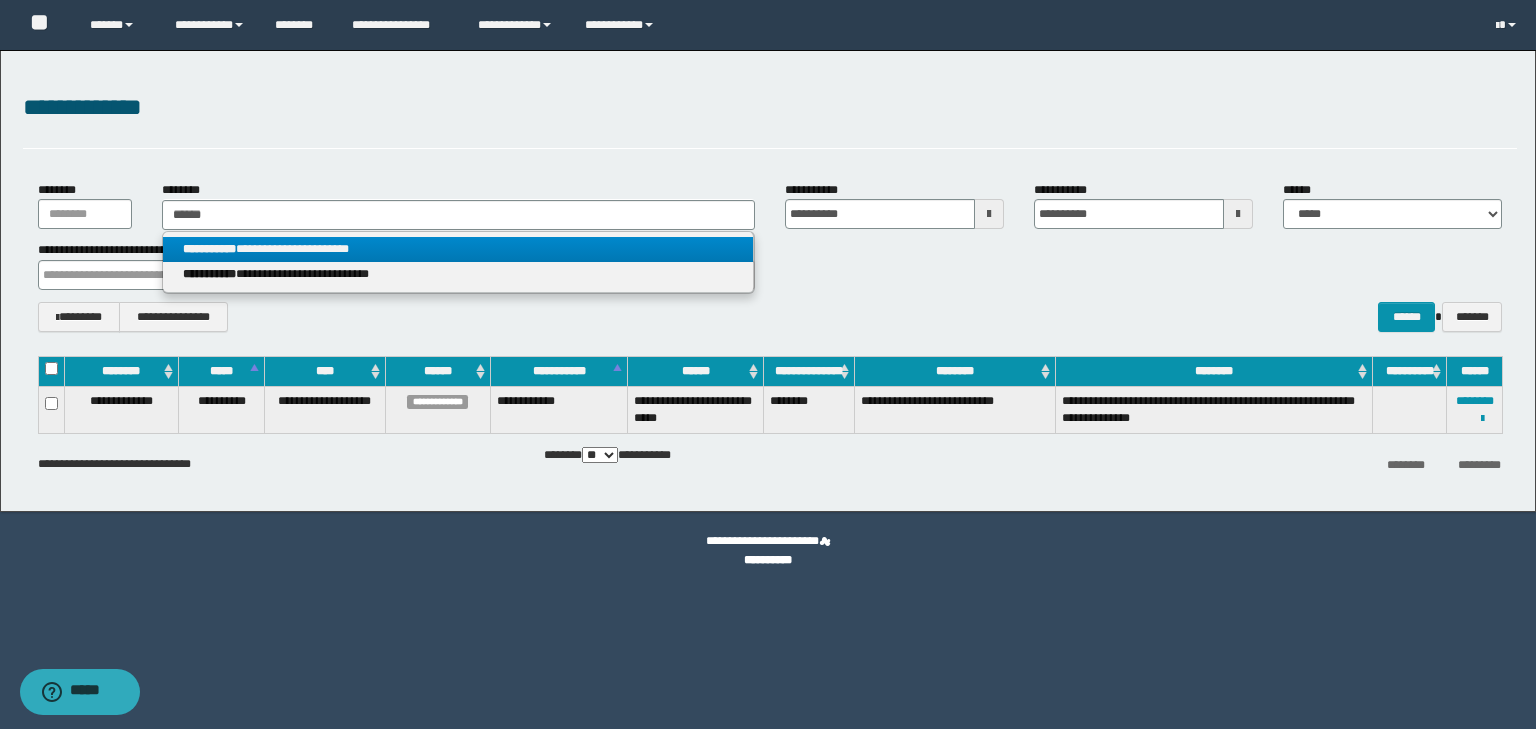 click on "**********" at bounding box center (458, 249) 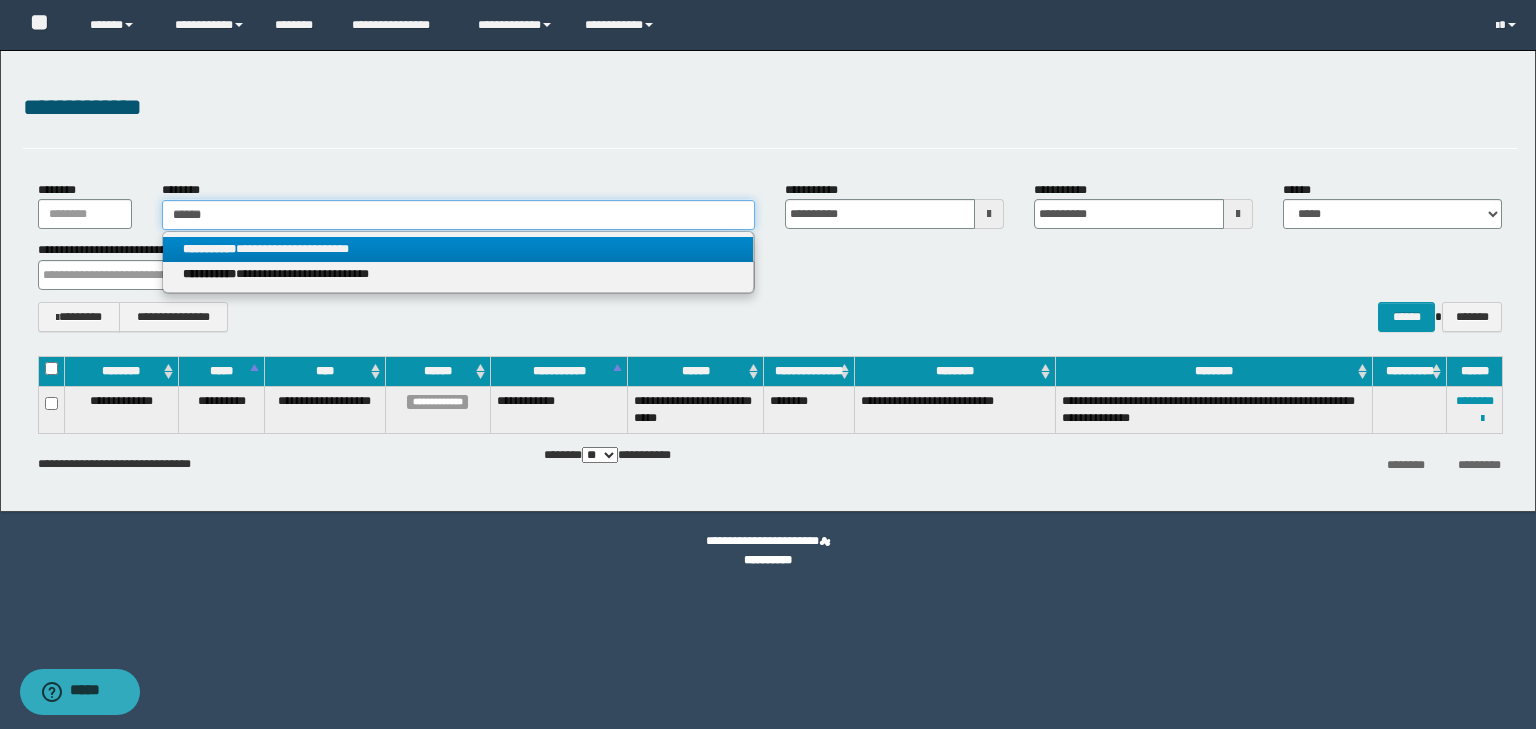 type 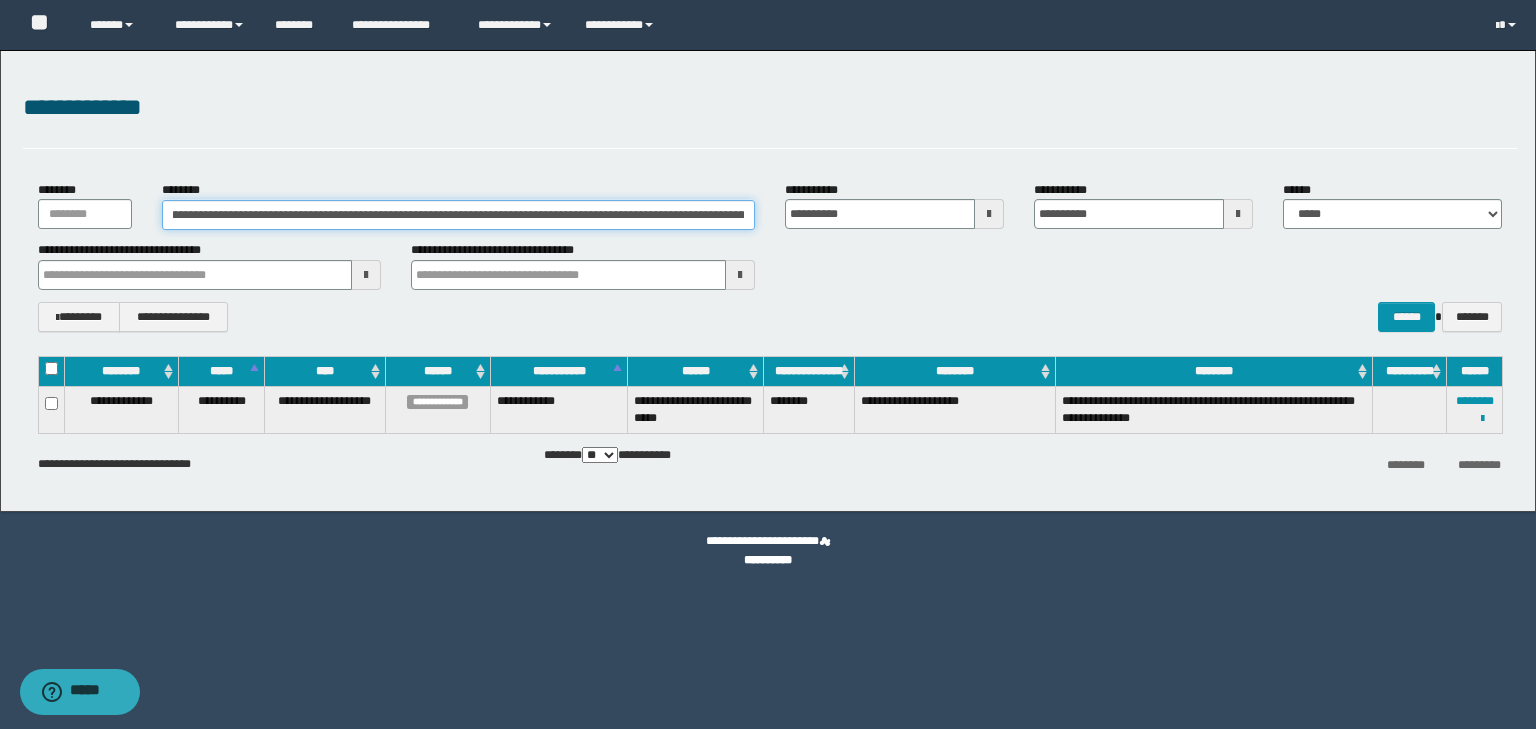 scroll, scrollTop: 0, scrollLeft: 387, axis: horizontal 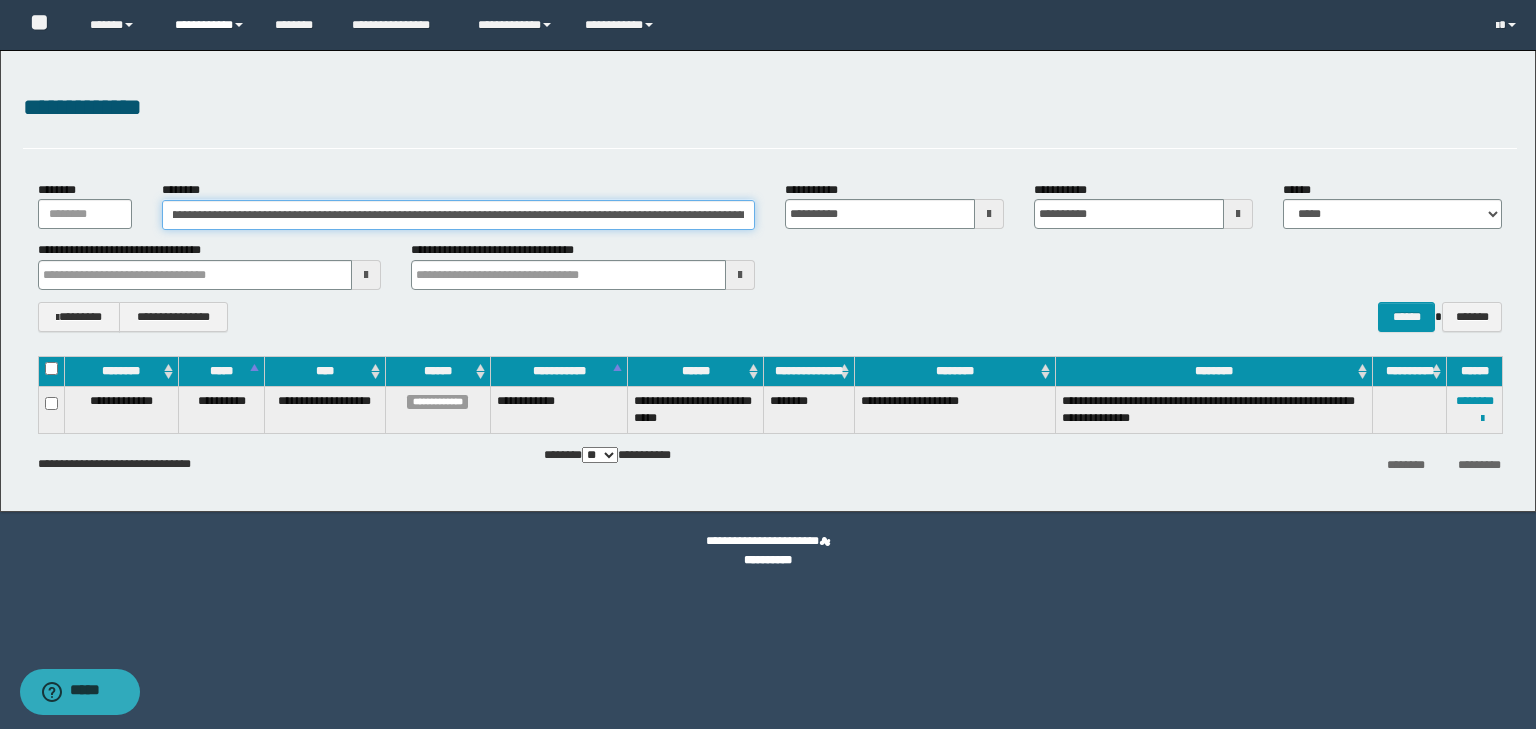 type on "**********" 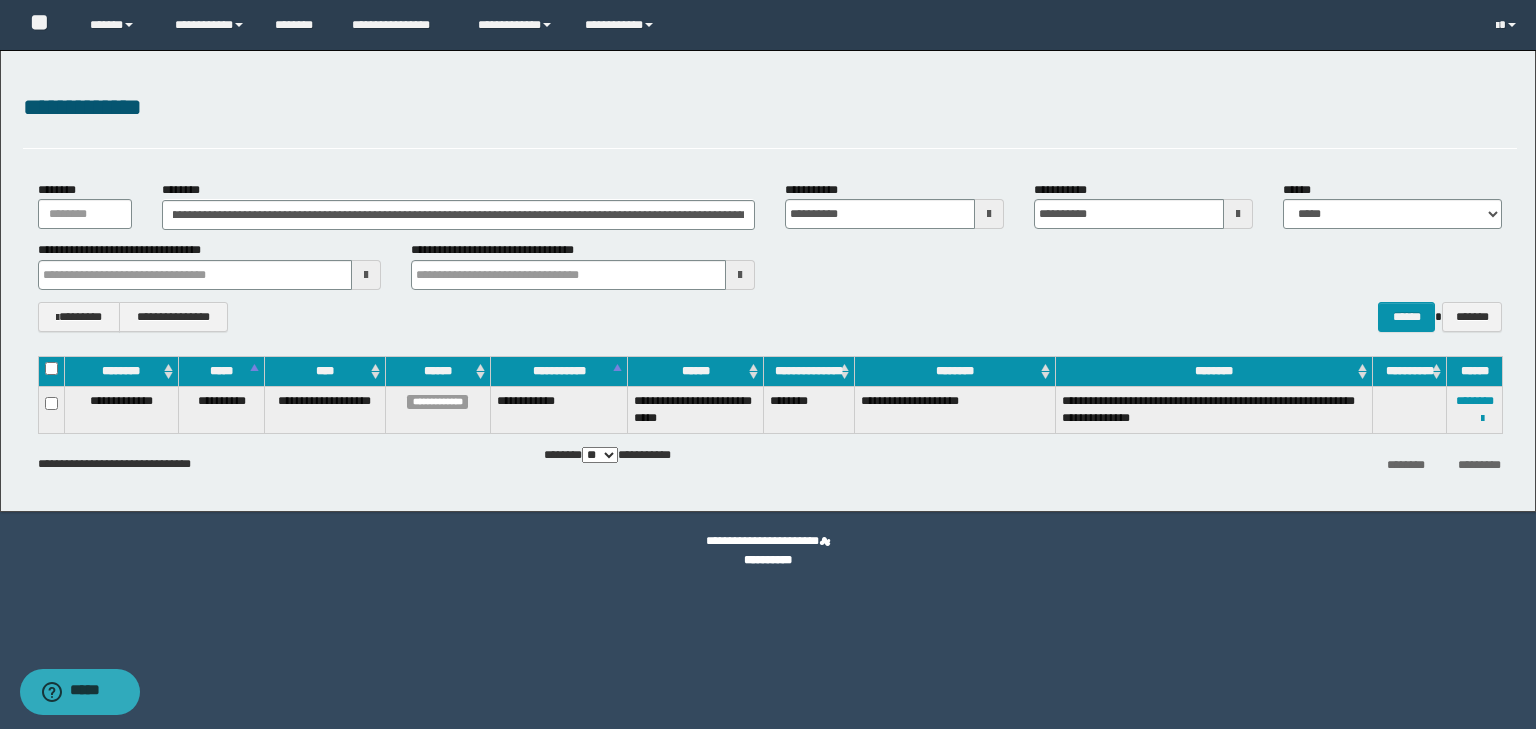 drag, startPoint x: 250, startPoint y: 0, endPoint x: 468, endPoint y: 666, distance: 700.771 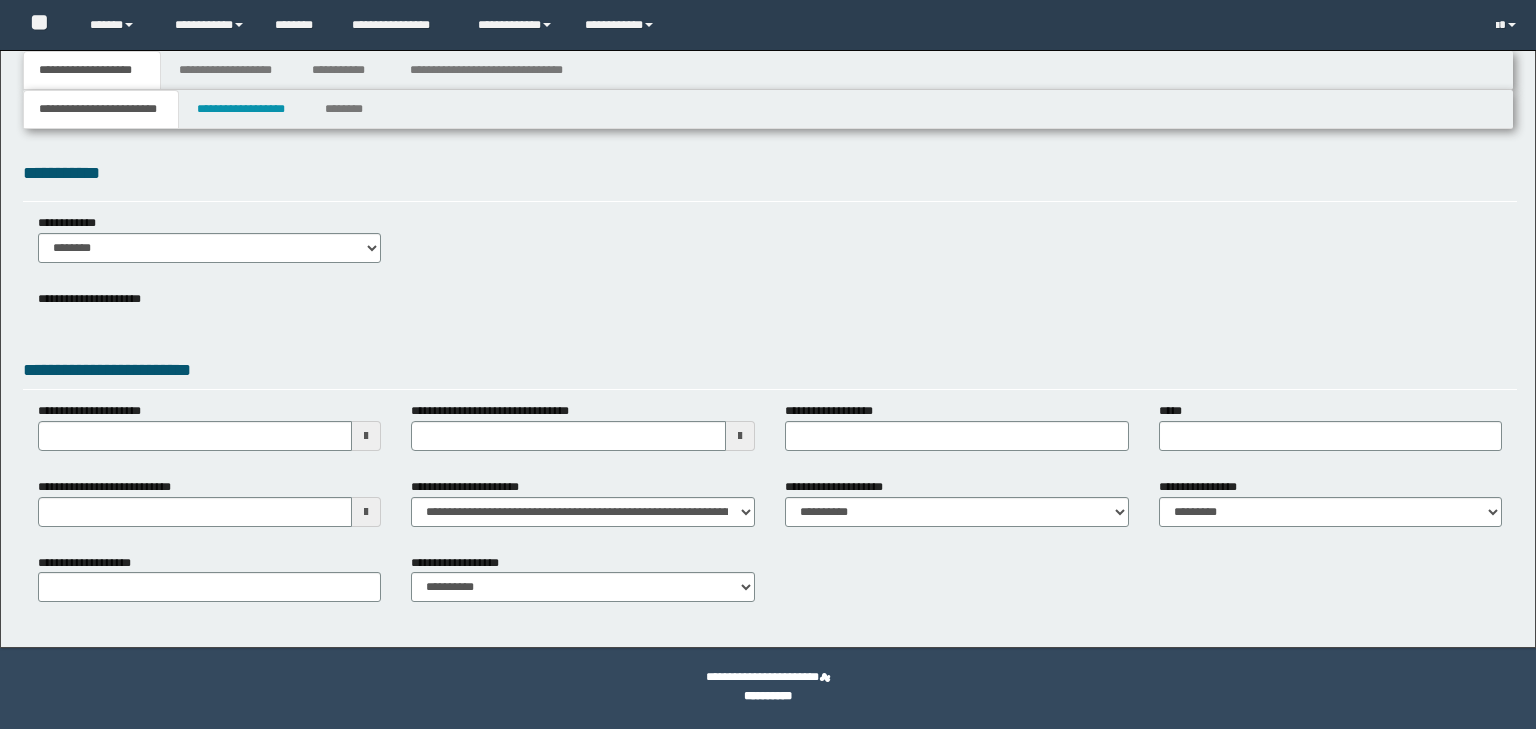 scroll, scrollTop: 0, scrollLeft: 0, axis: both 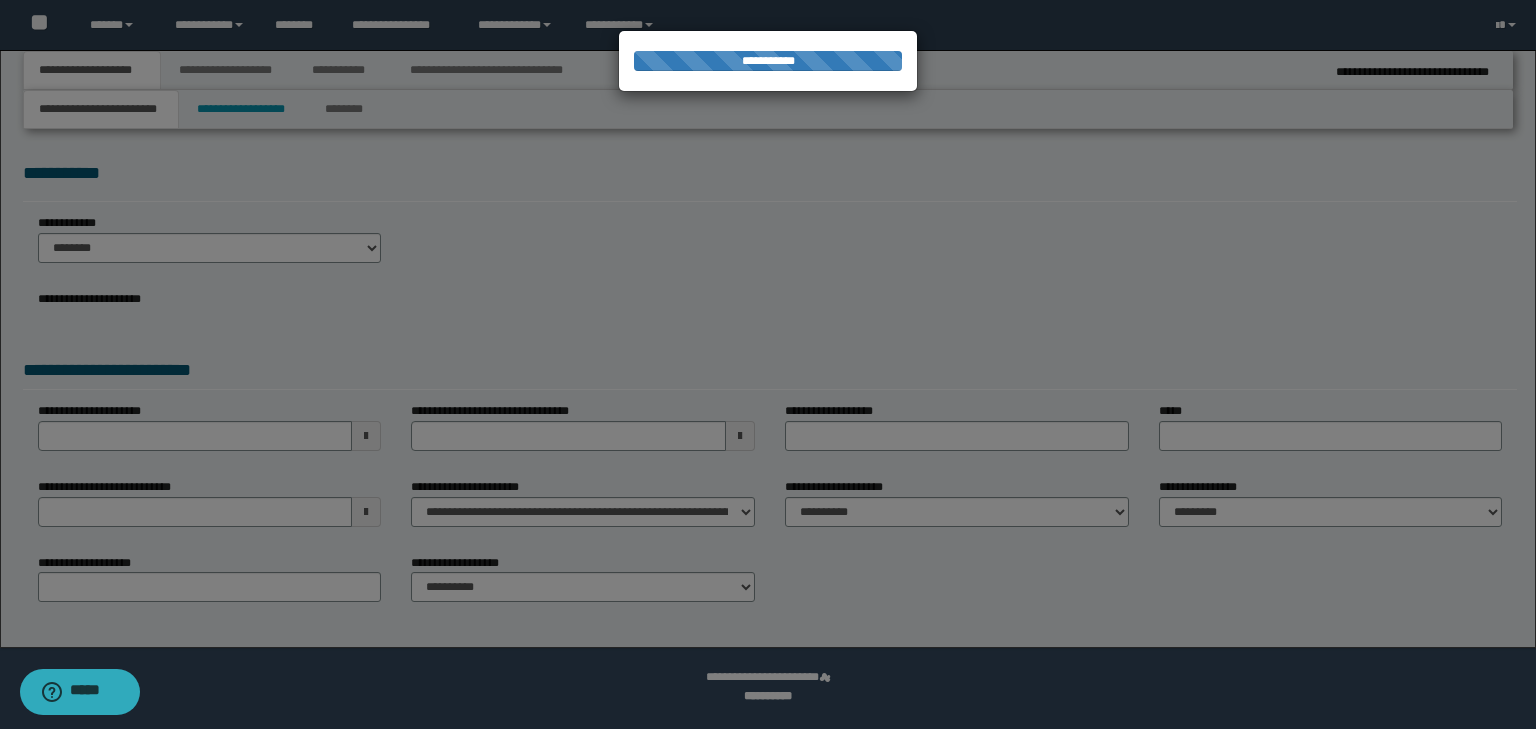 select on "*" 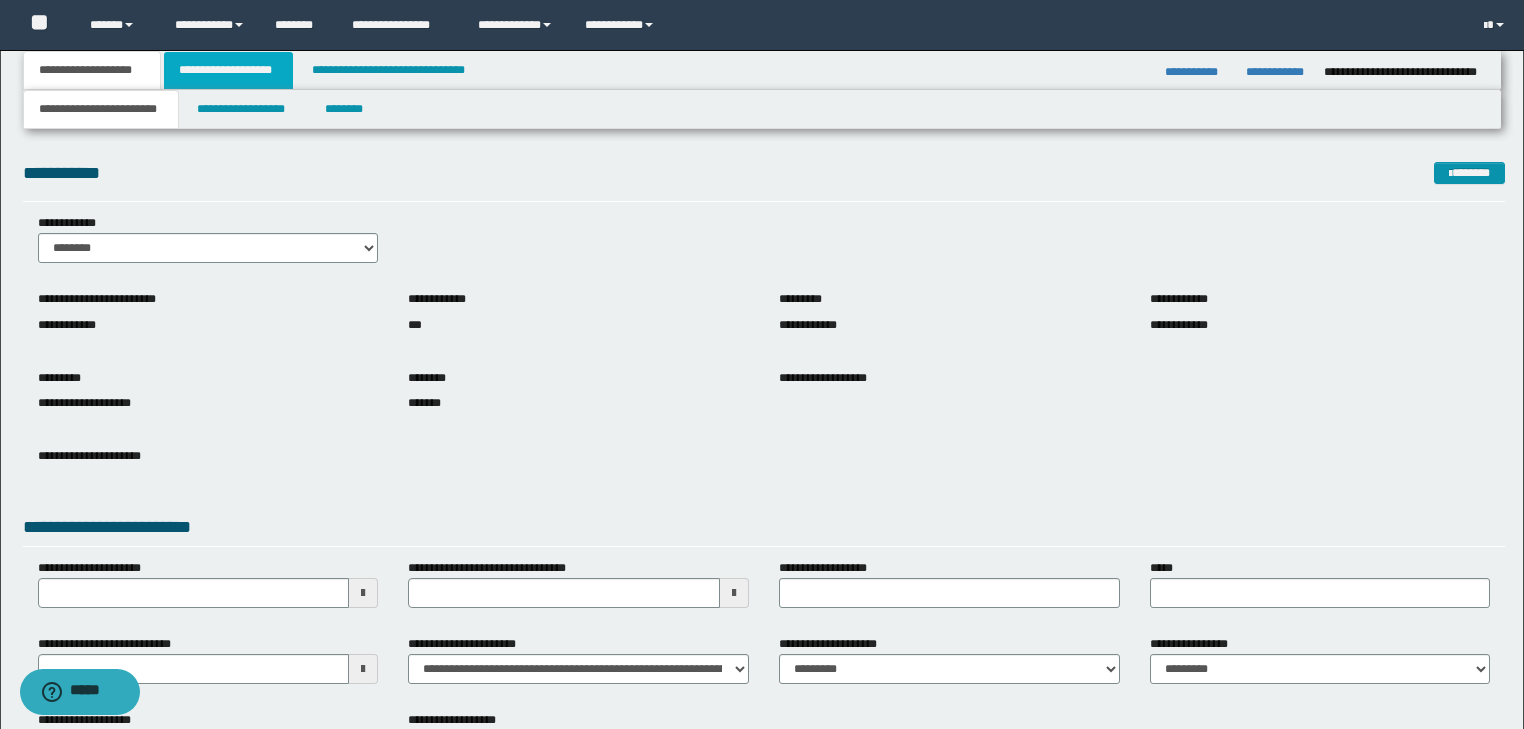 click on "**********" at bounding box center [228, 70] 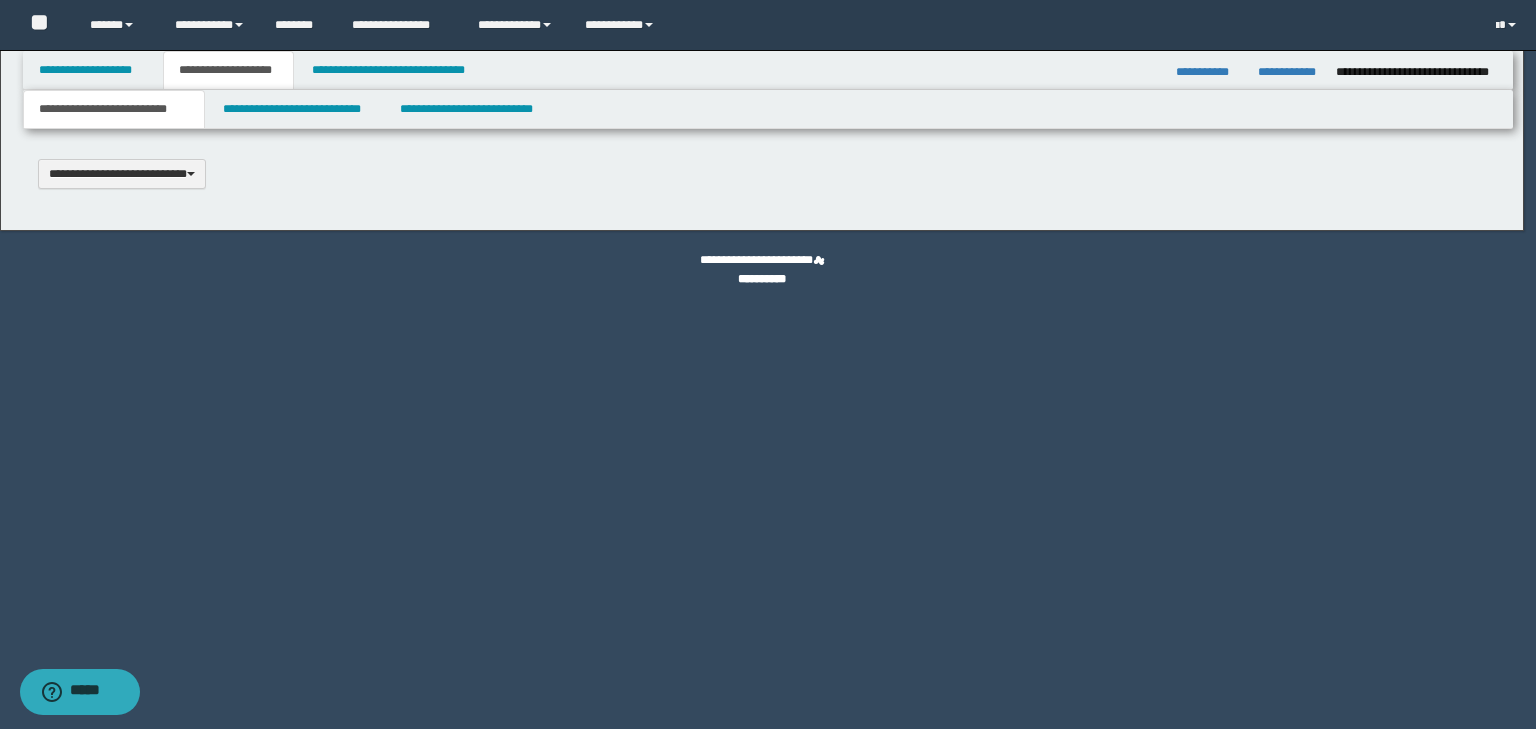 scroll, scrollTop: 0, scrollLeft: 0, axis: both 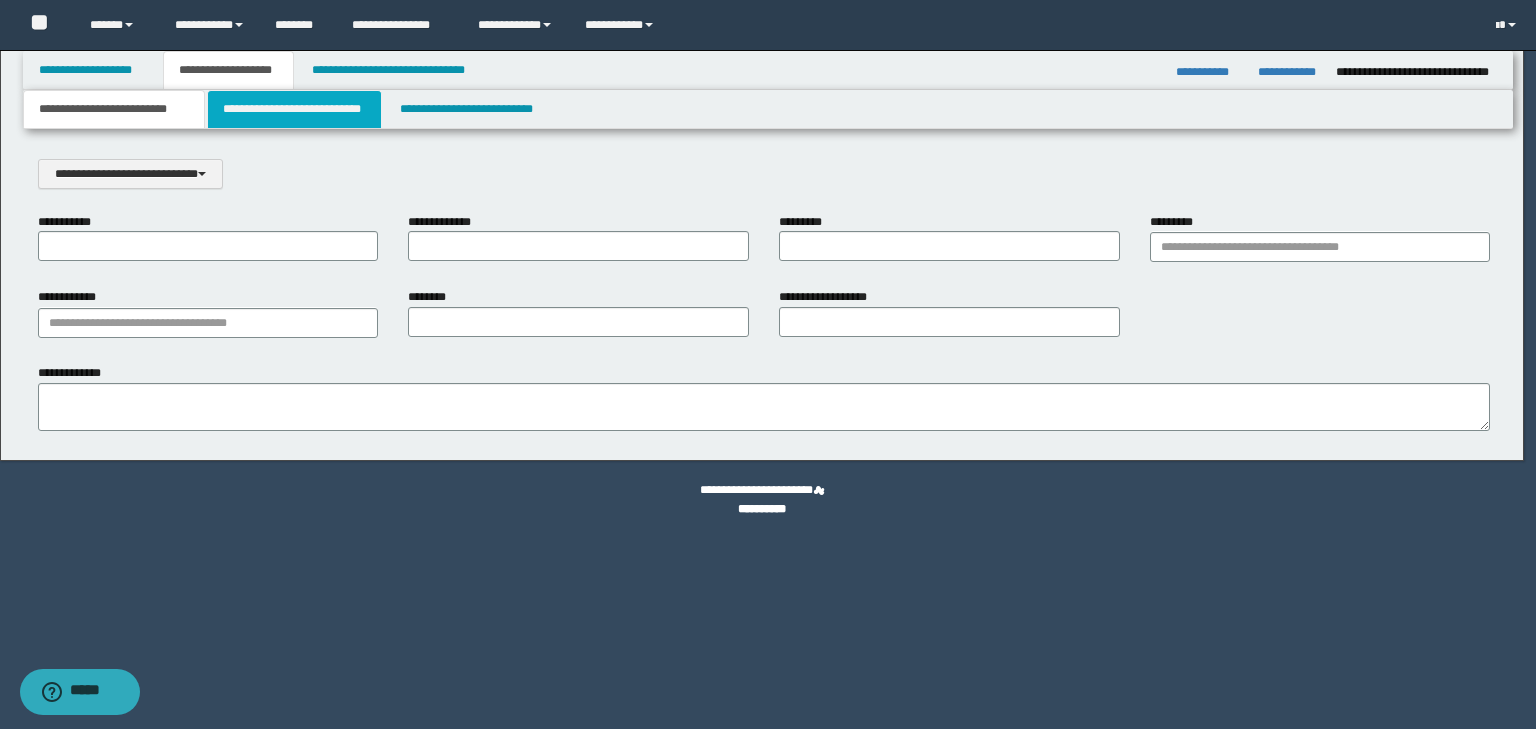 click on "**********" at bounding box center [294, 109] 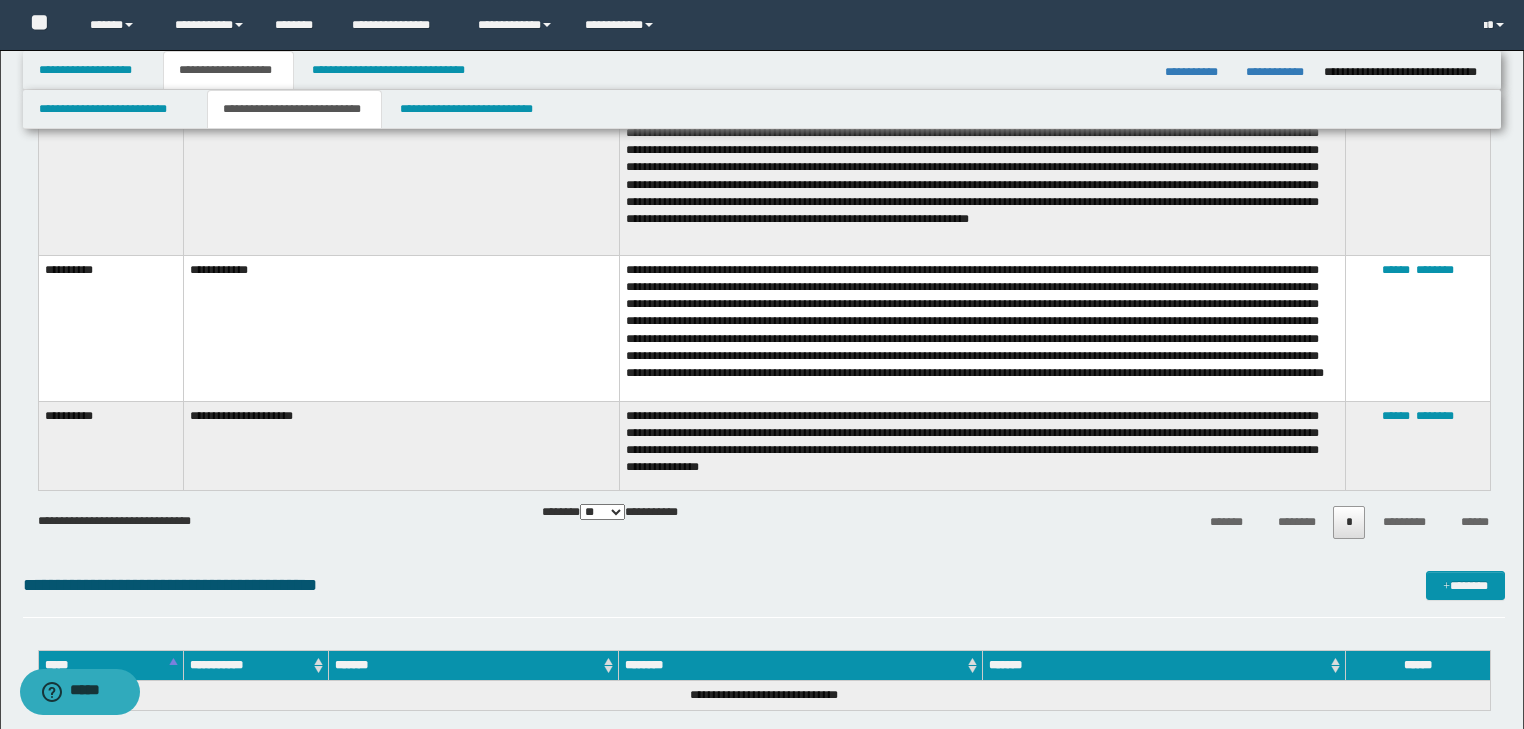 scroll, scrollTop: 1066, scrollLeft: 0, axis: vertical 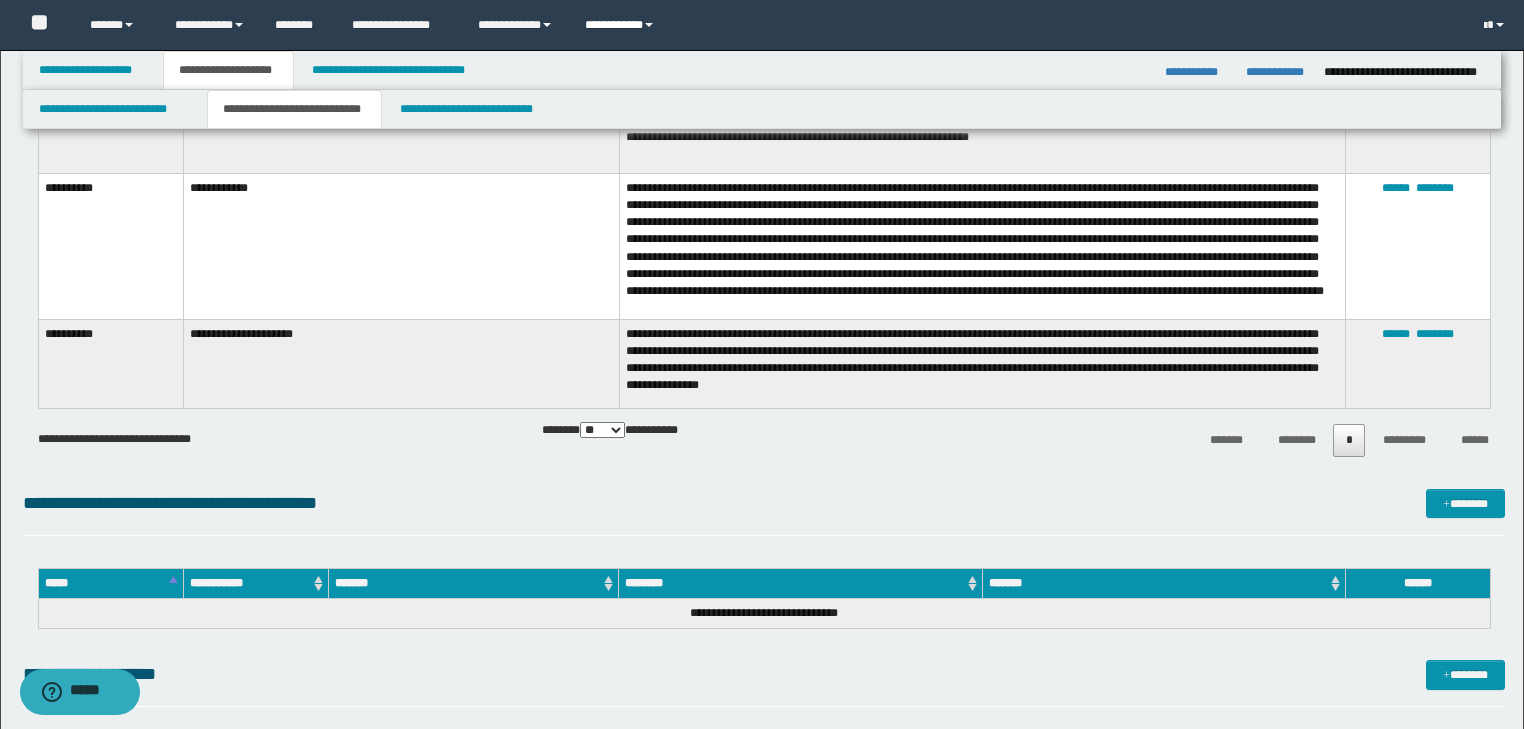 click on "**********" at bounding box center [622, 25] 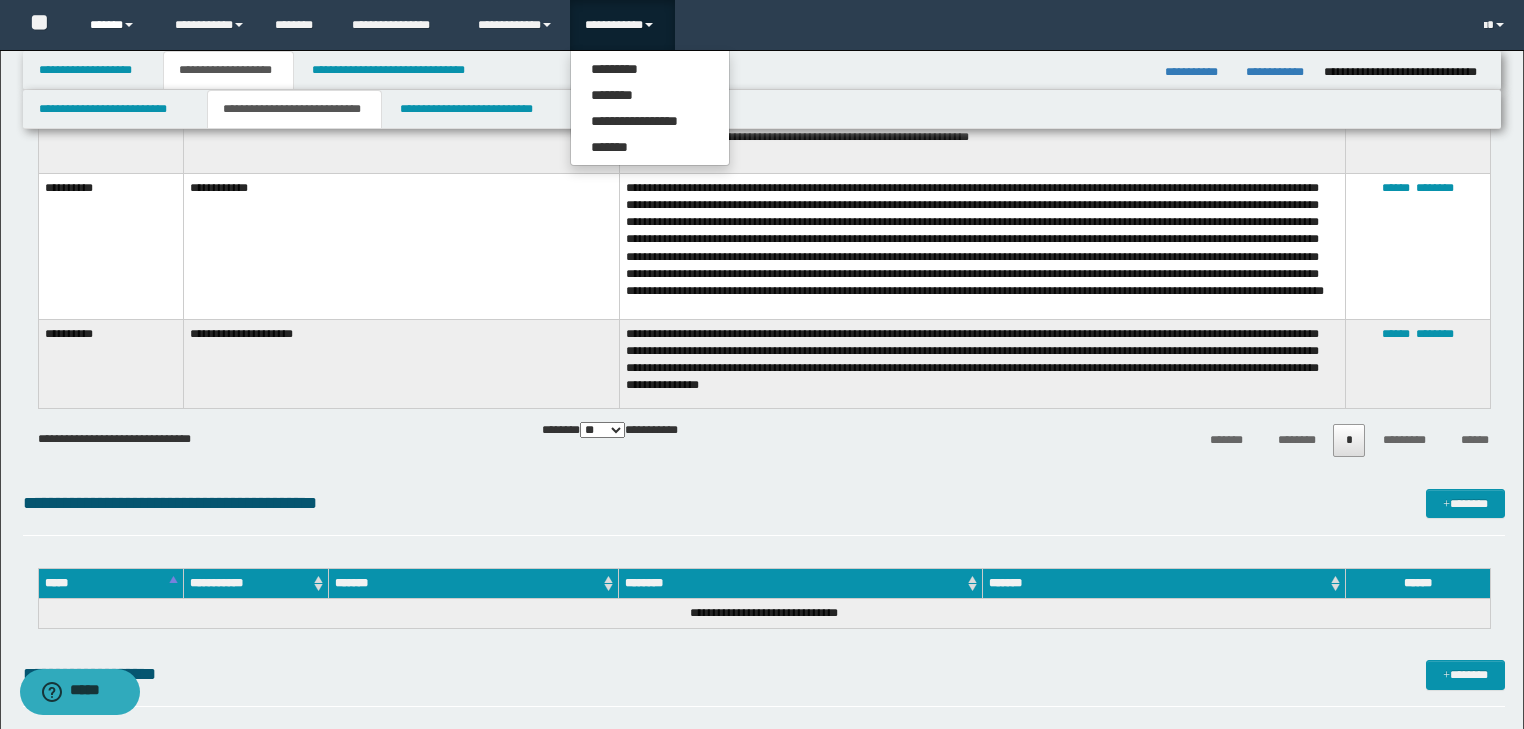 click on "******" at bounding box center [117, 25] 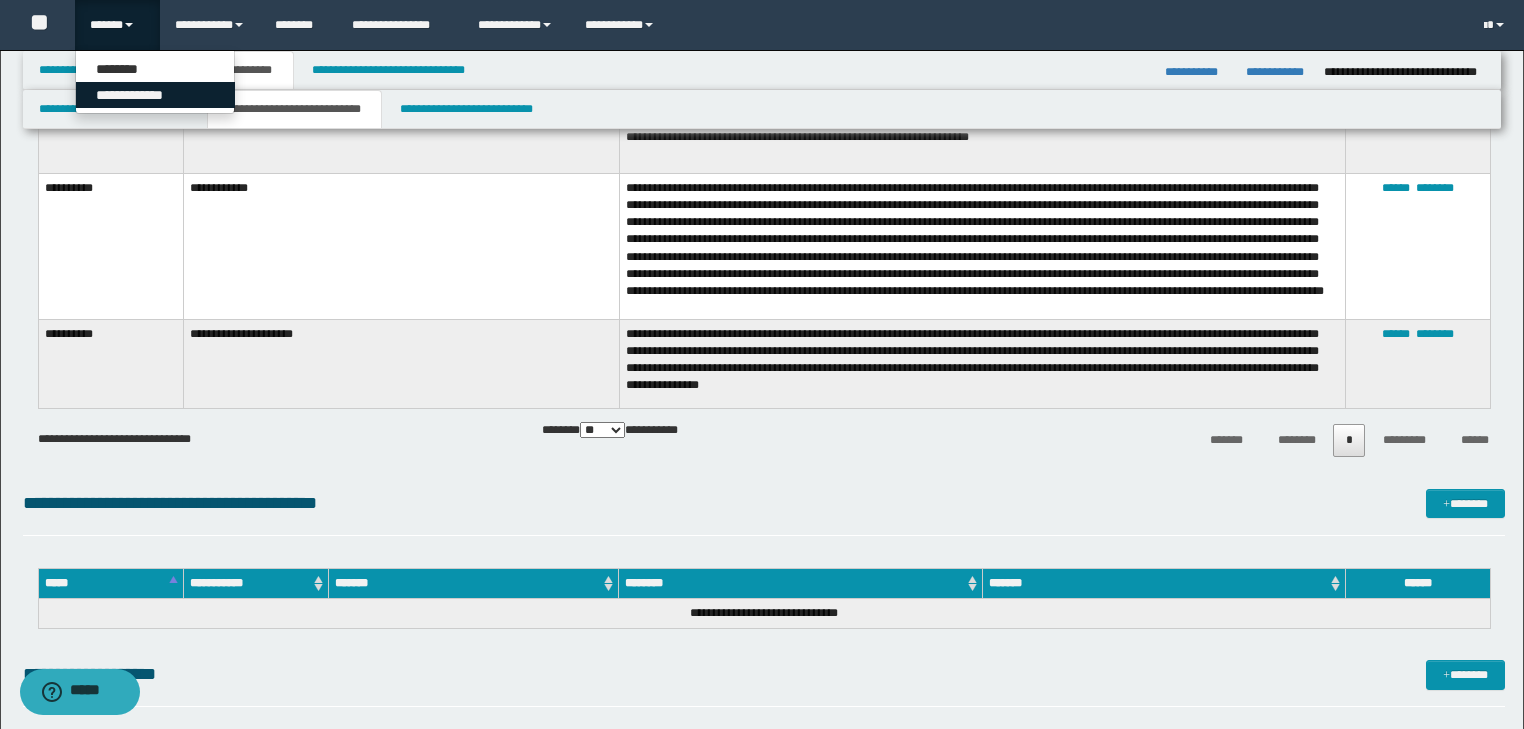click on "**********" at bounding box center (155, 95) 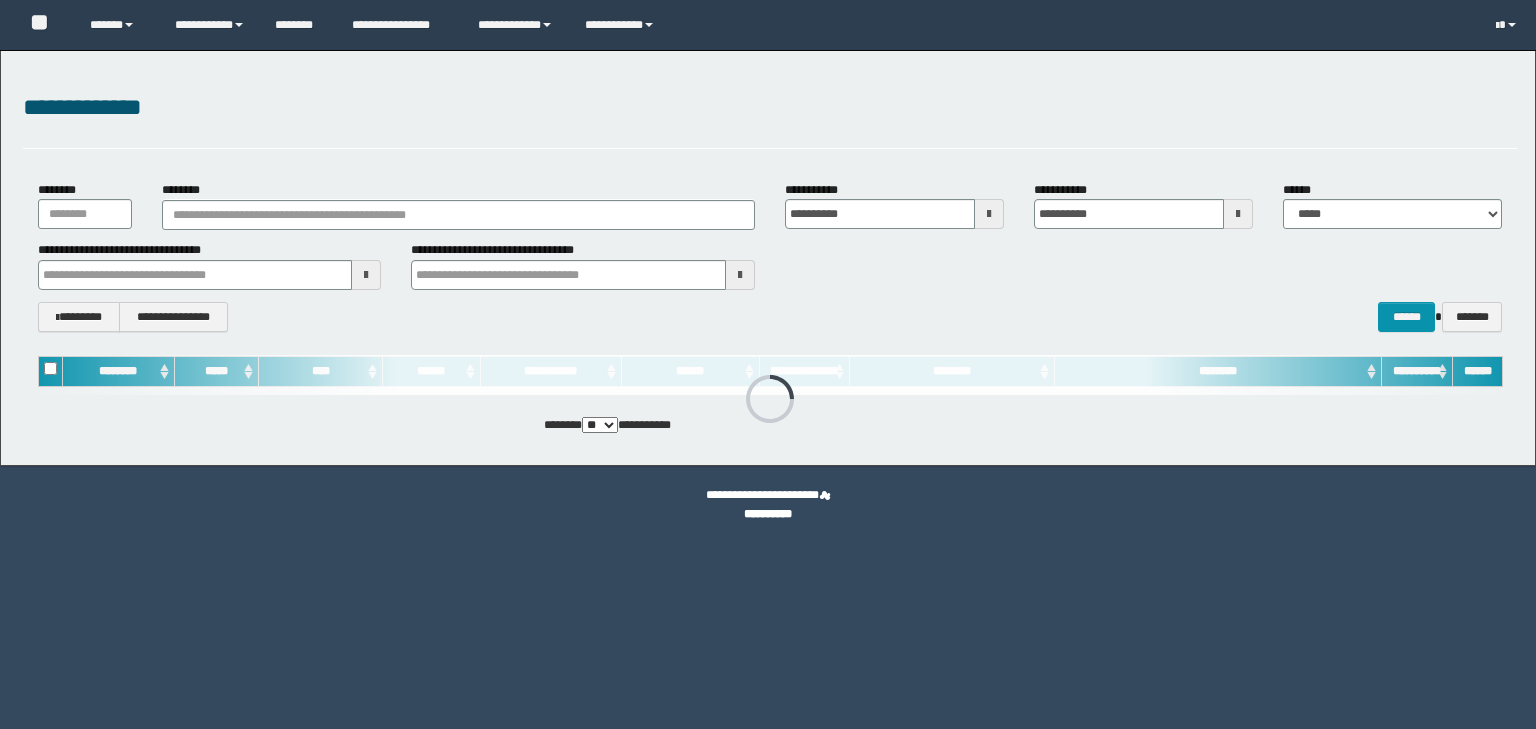 scroll, scrollTop: 0, scrollLeft: 0, axis: both 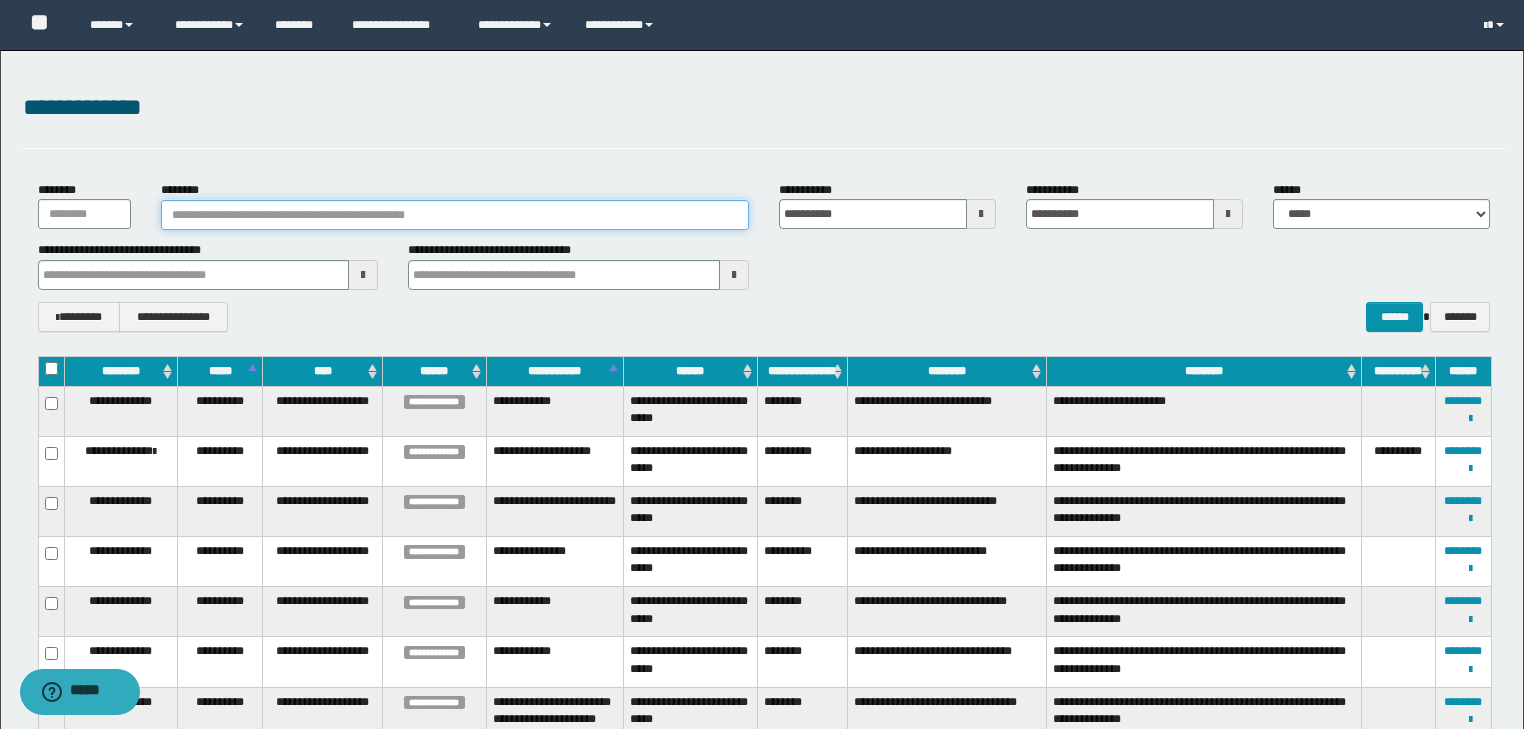 click on "********" at bounding box center (455, 215) 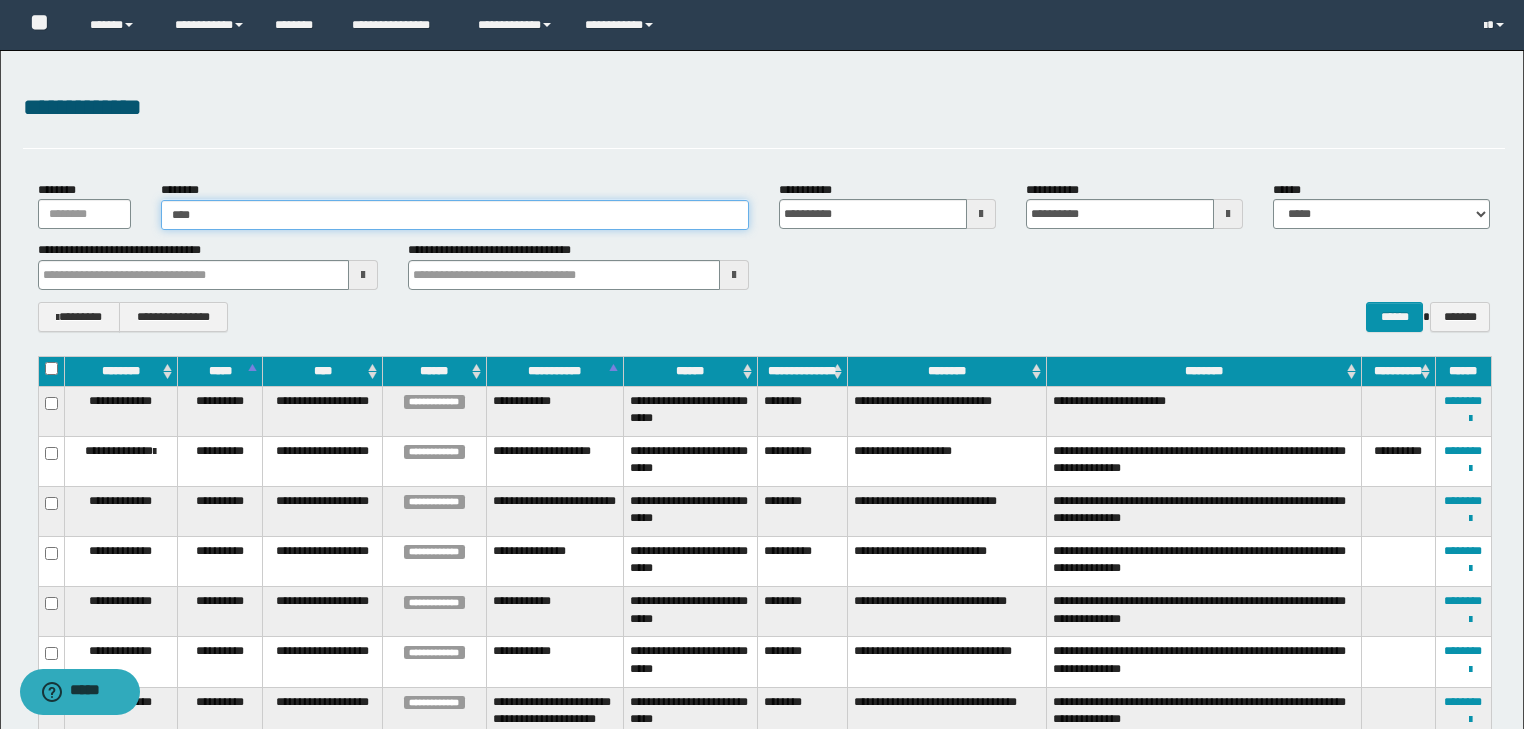 type on "****" 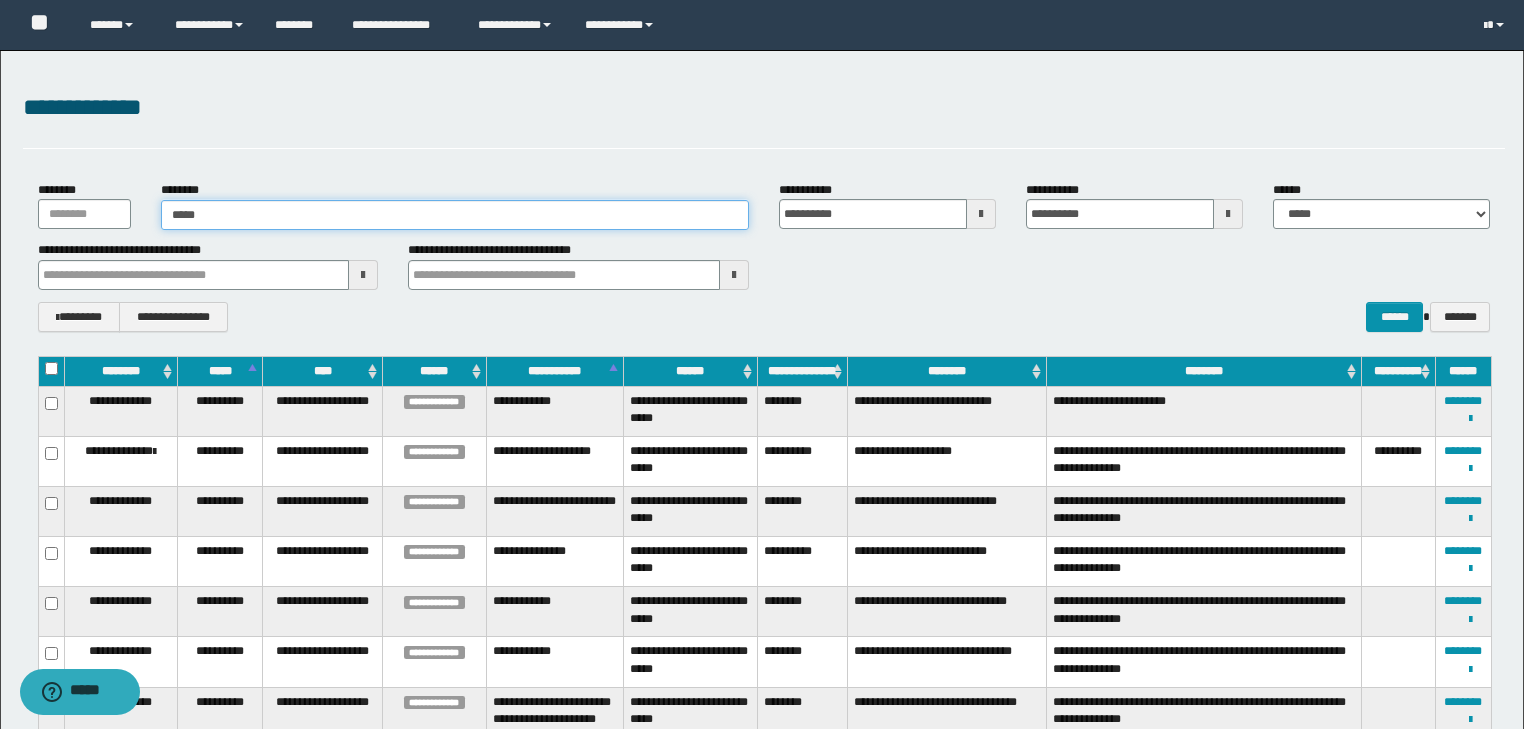 type on "****" 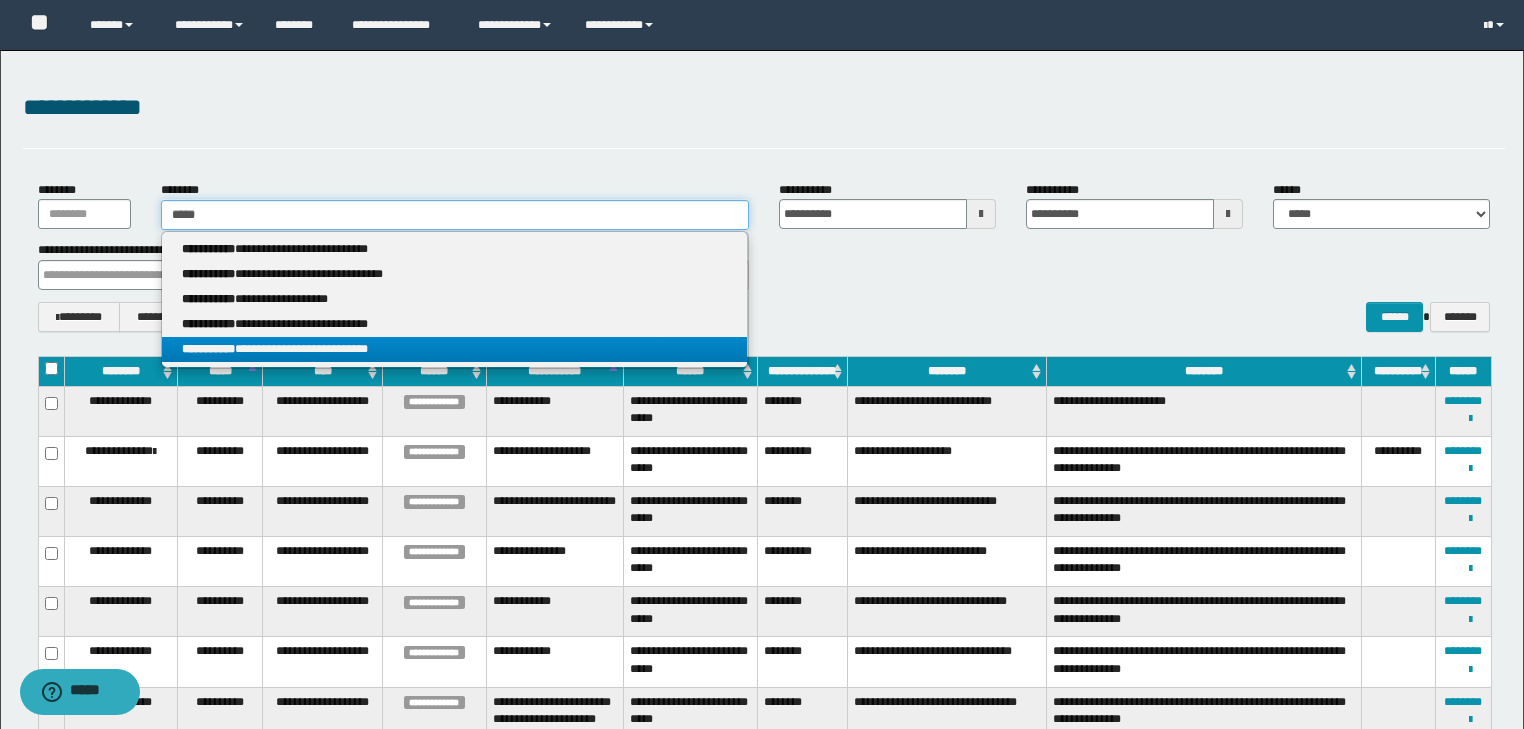 type on "****" 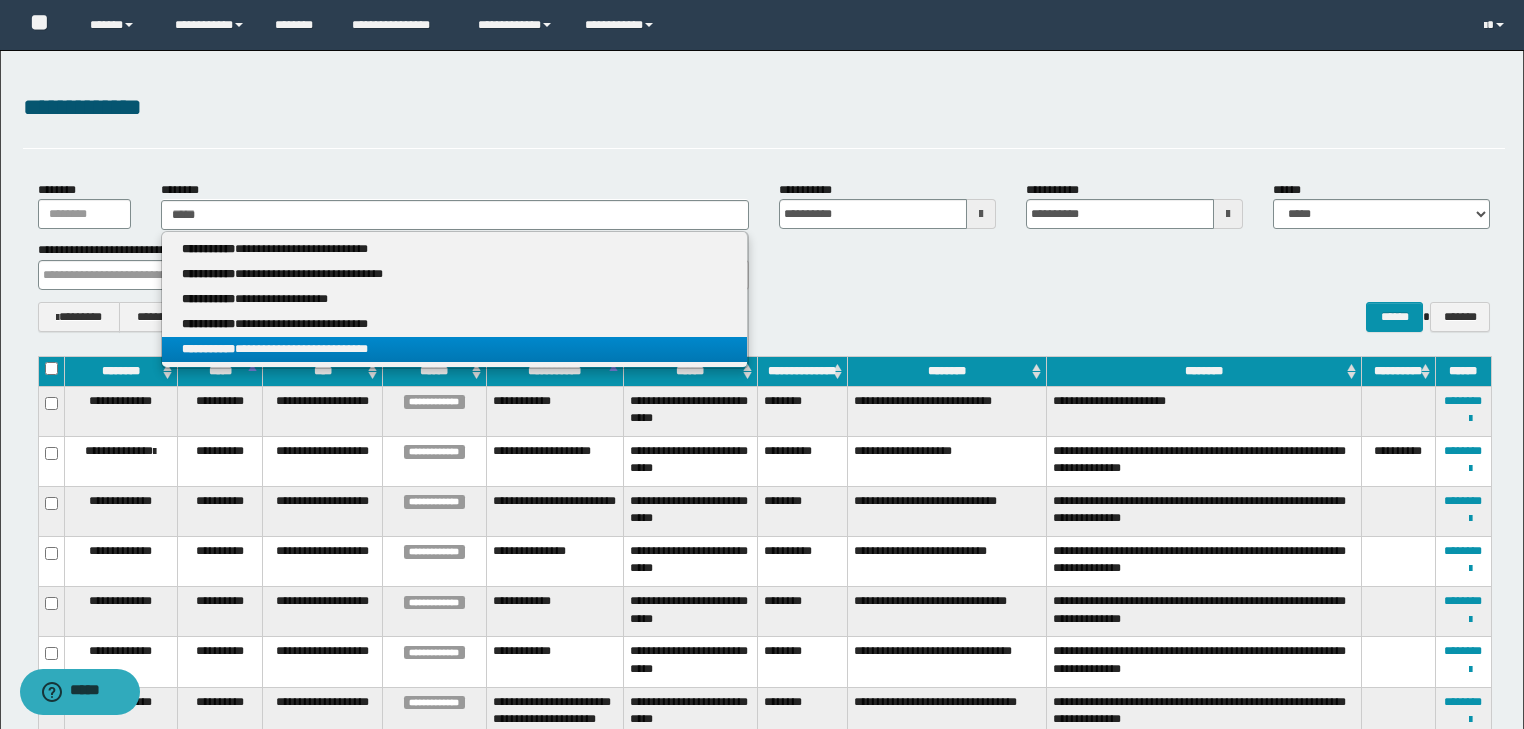 click on "**********" at bounding box center (454, 349) 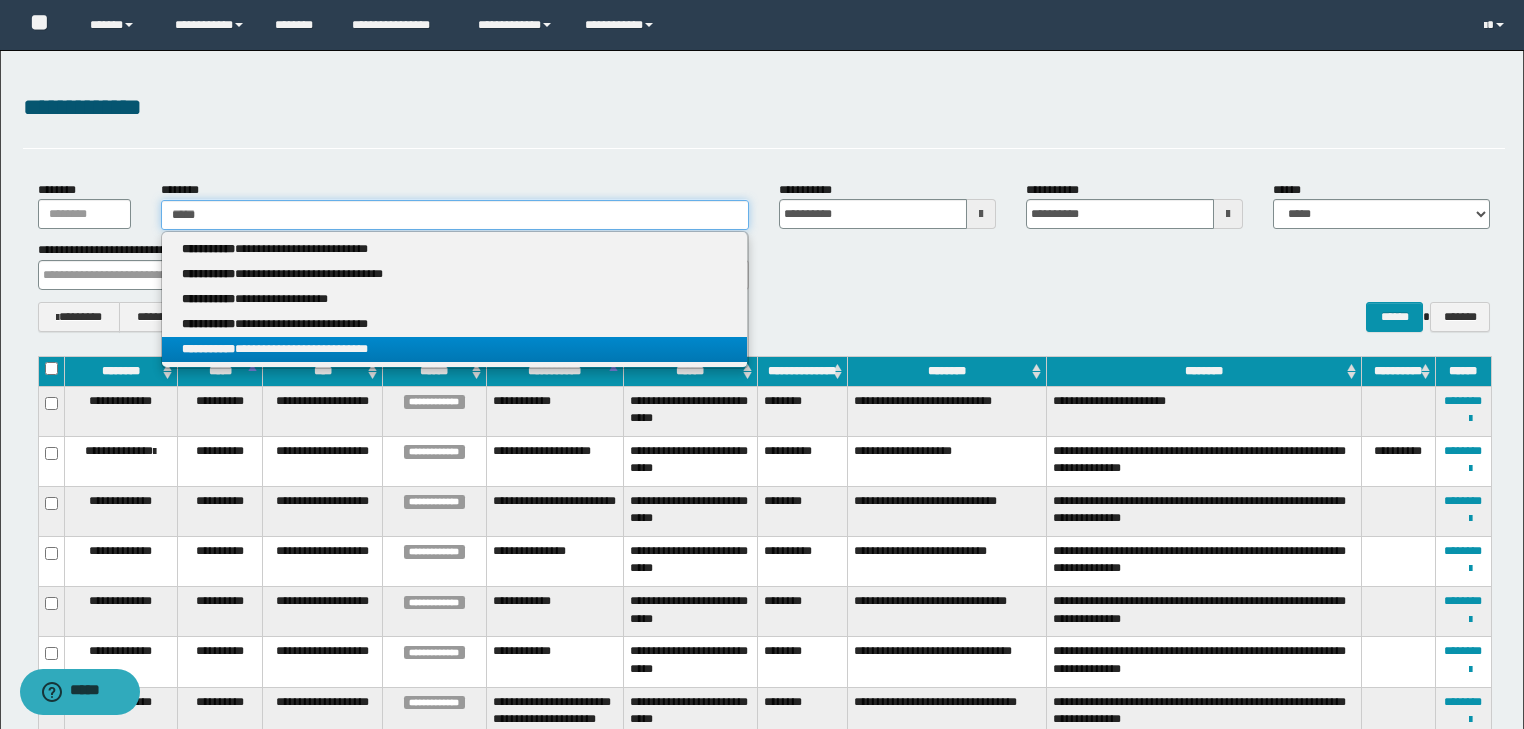 type 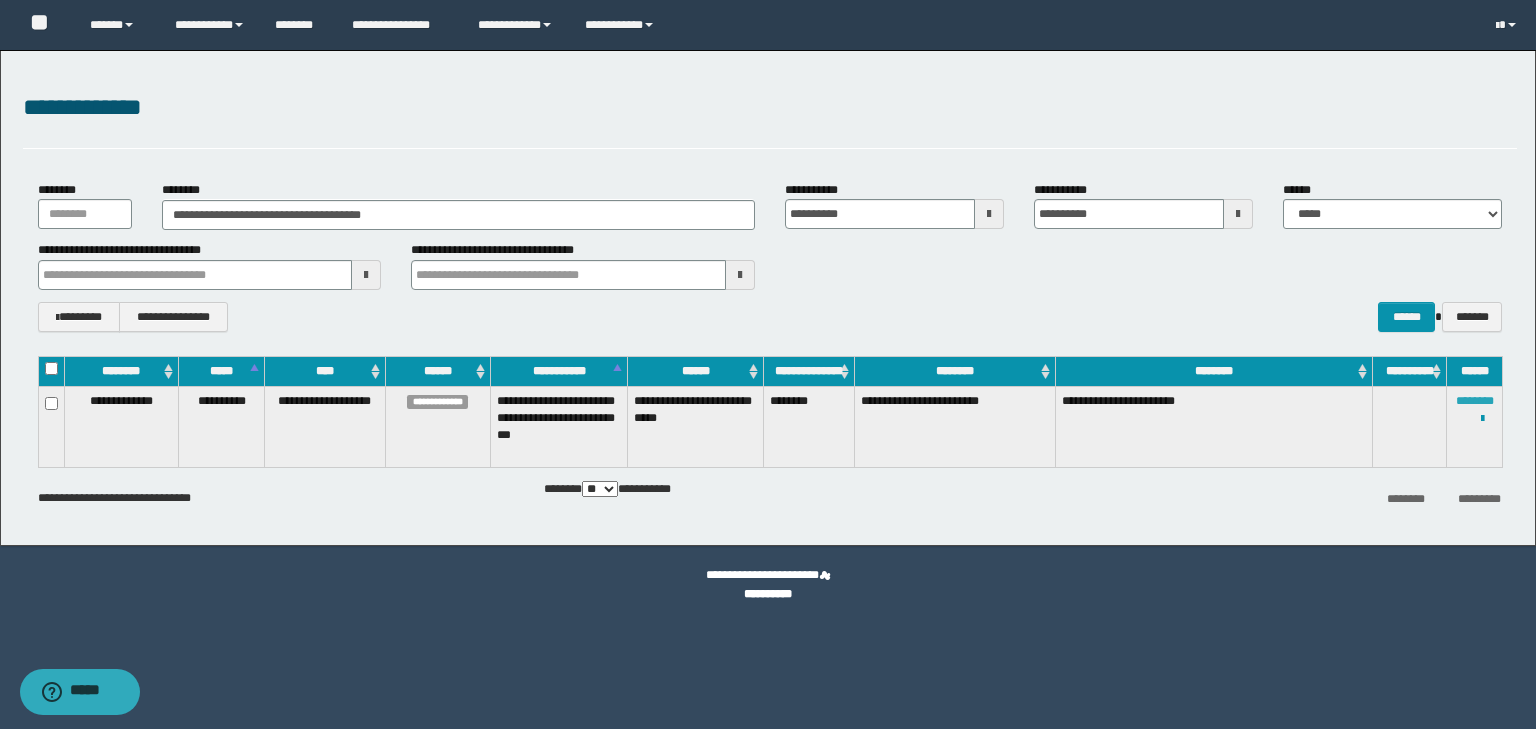 click on "********" at bounding box center (1475, 401) 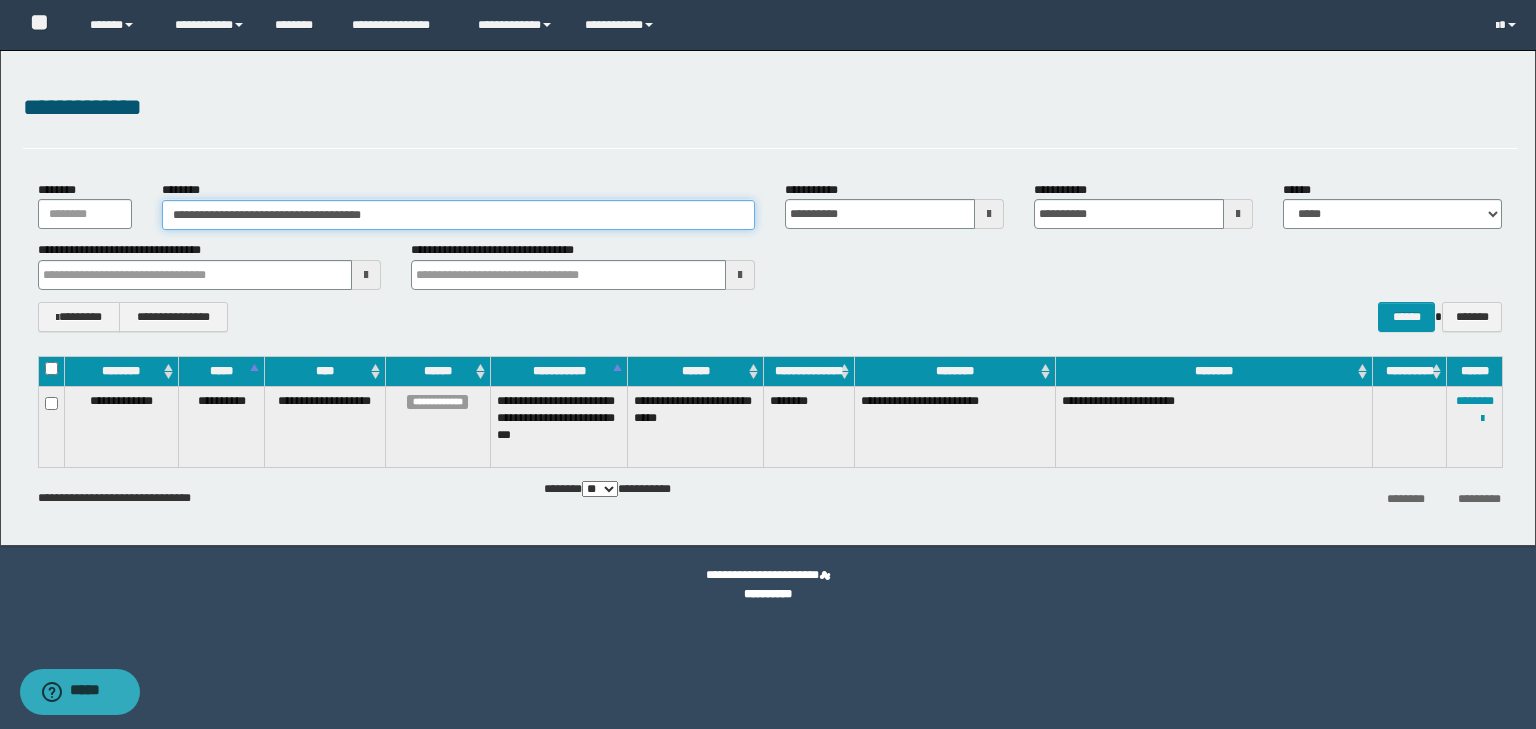 drag, startPoint x: 193, startPoint y: 216, endPoint x: 242, endPoint y: 218, distance: 49.0408 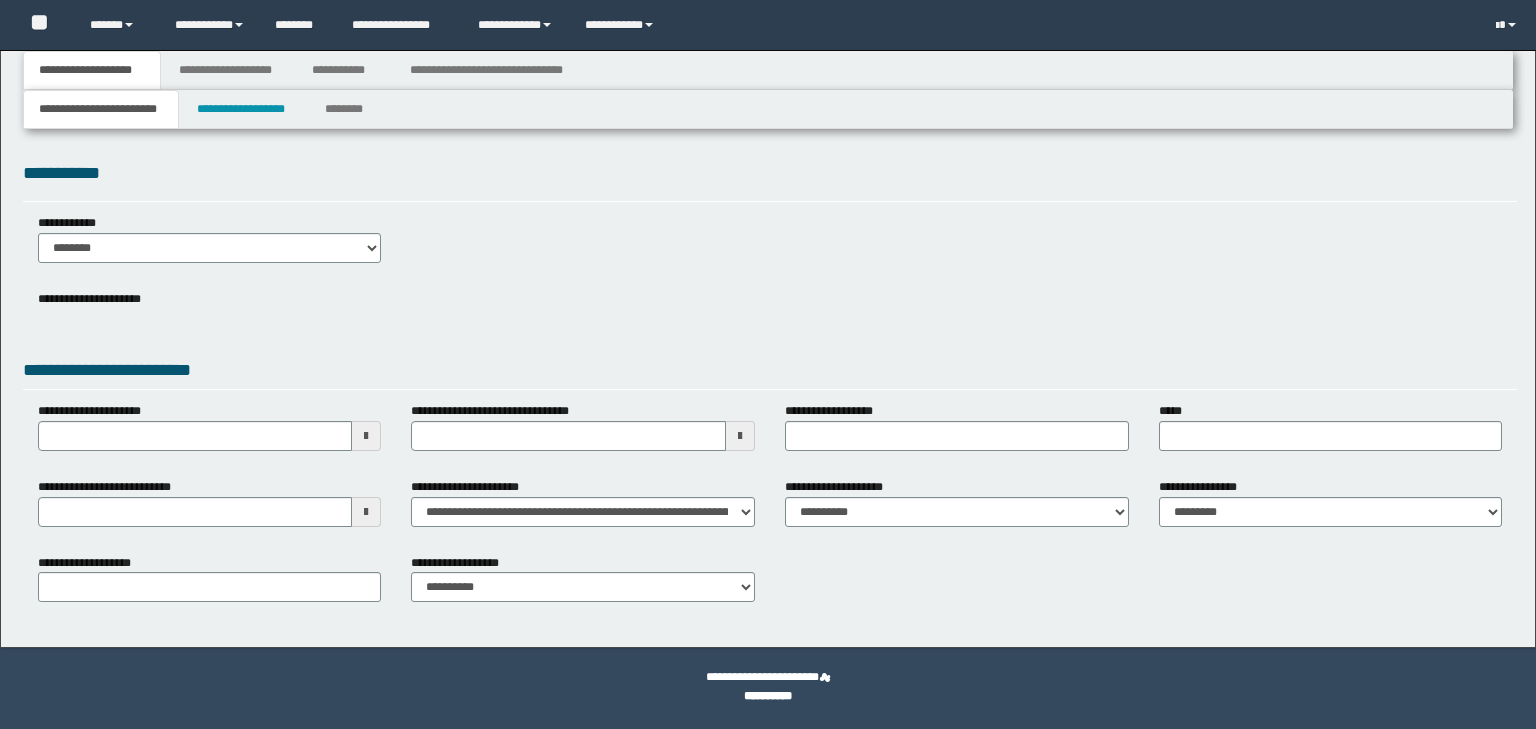 scroll, scrollTop: 0, scrollLeft: 0, axis: both 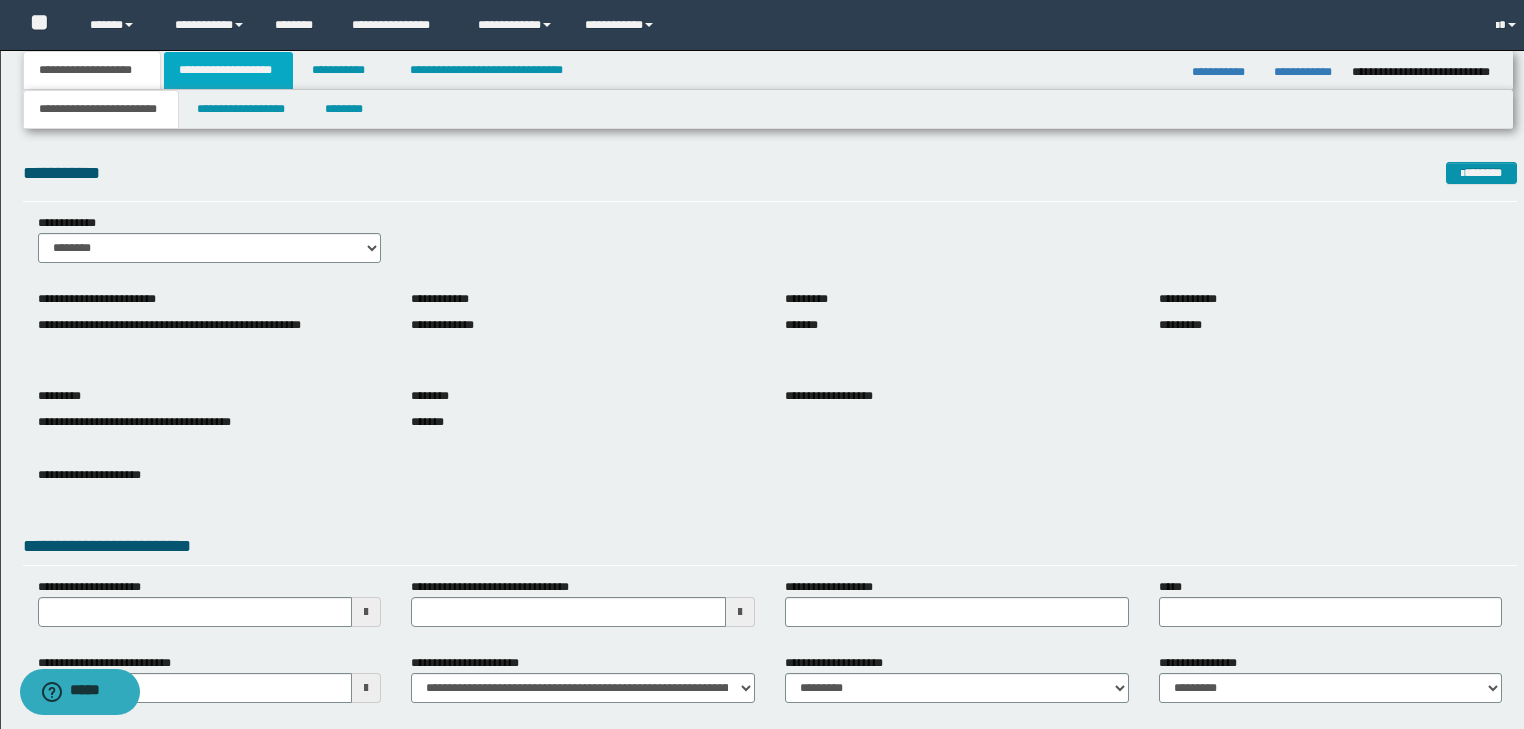 click on "**********" at bounding box center [228, 70] 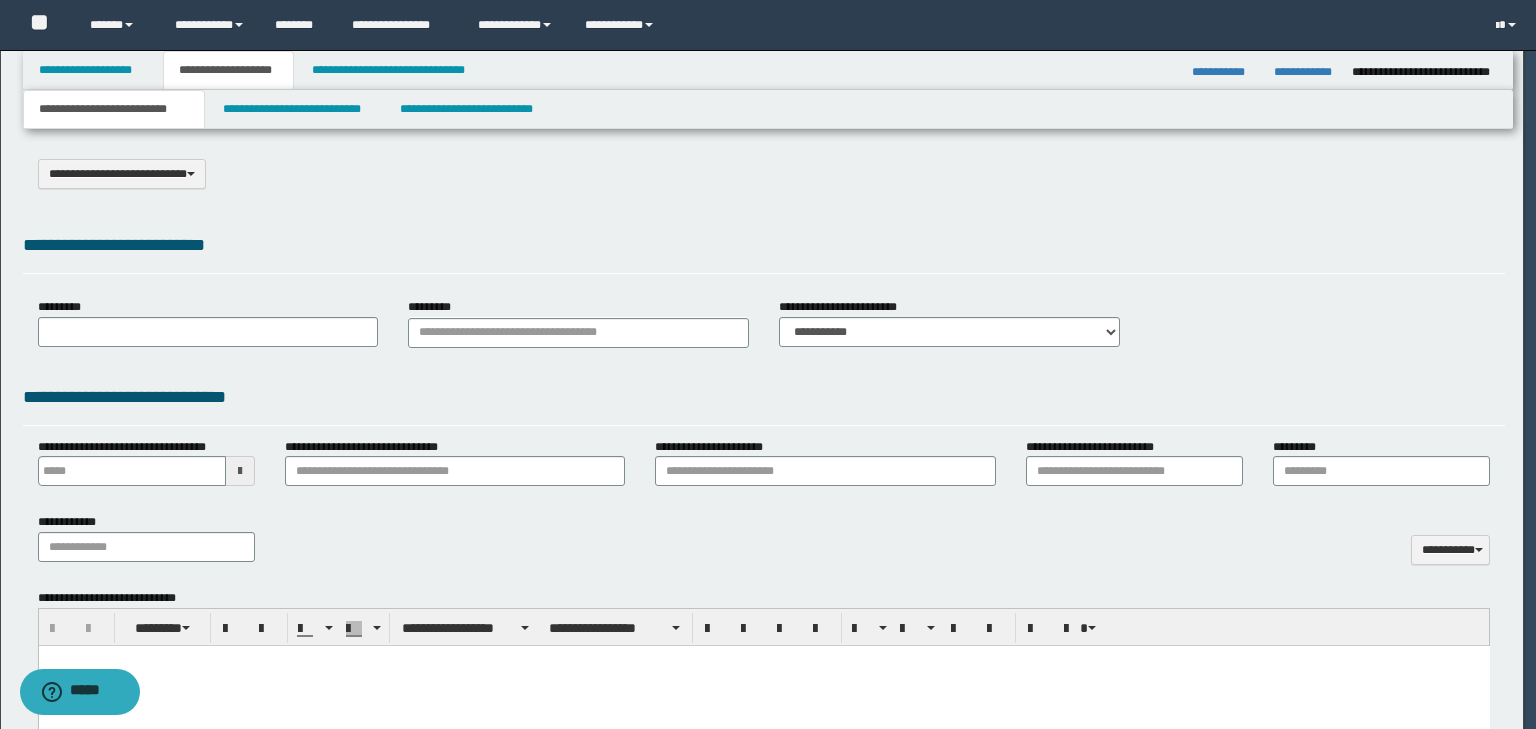 select on "*" 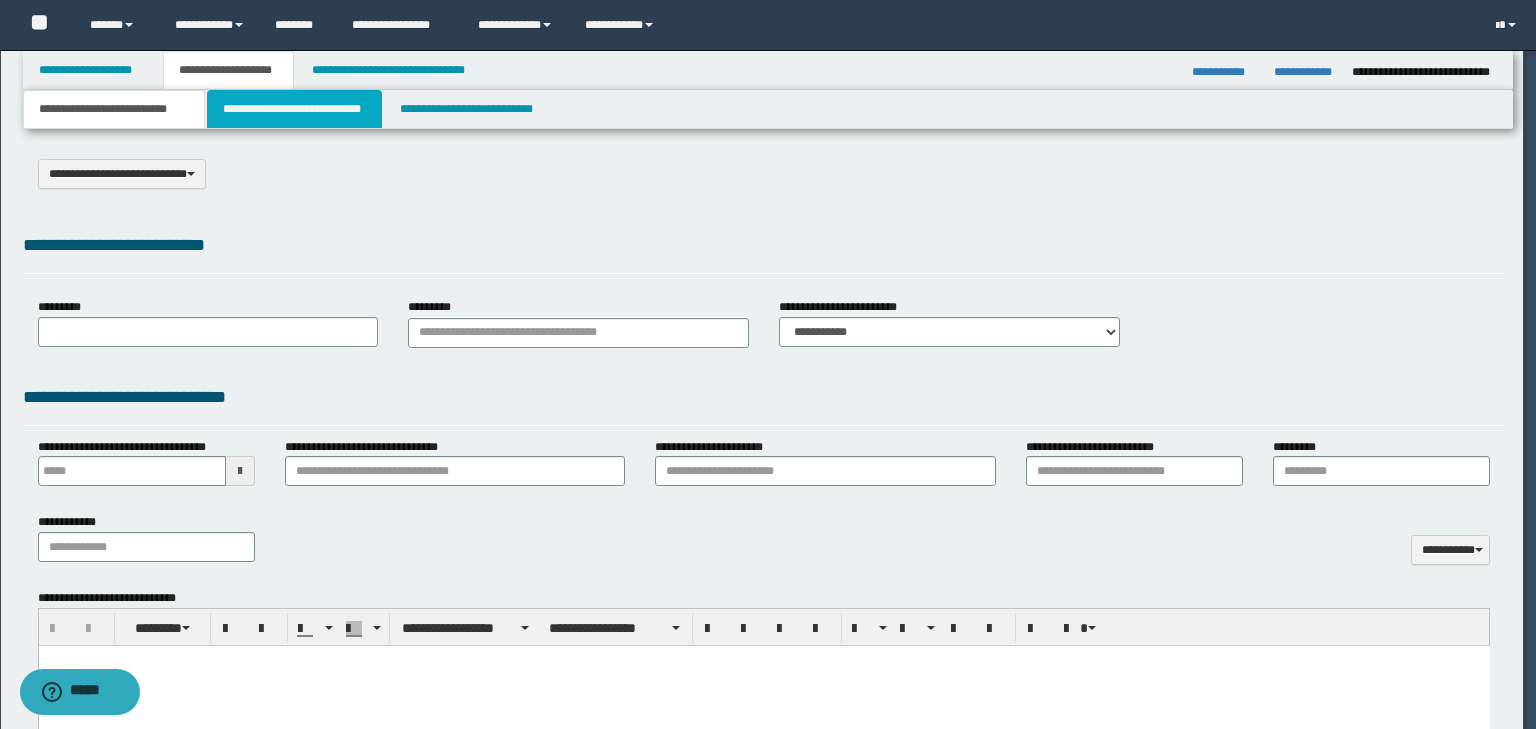 scroll, scrollTop: 0, scrollLeft: 0, axis: both 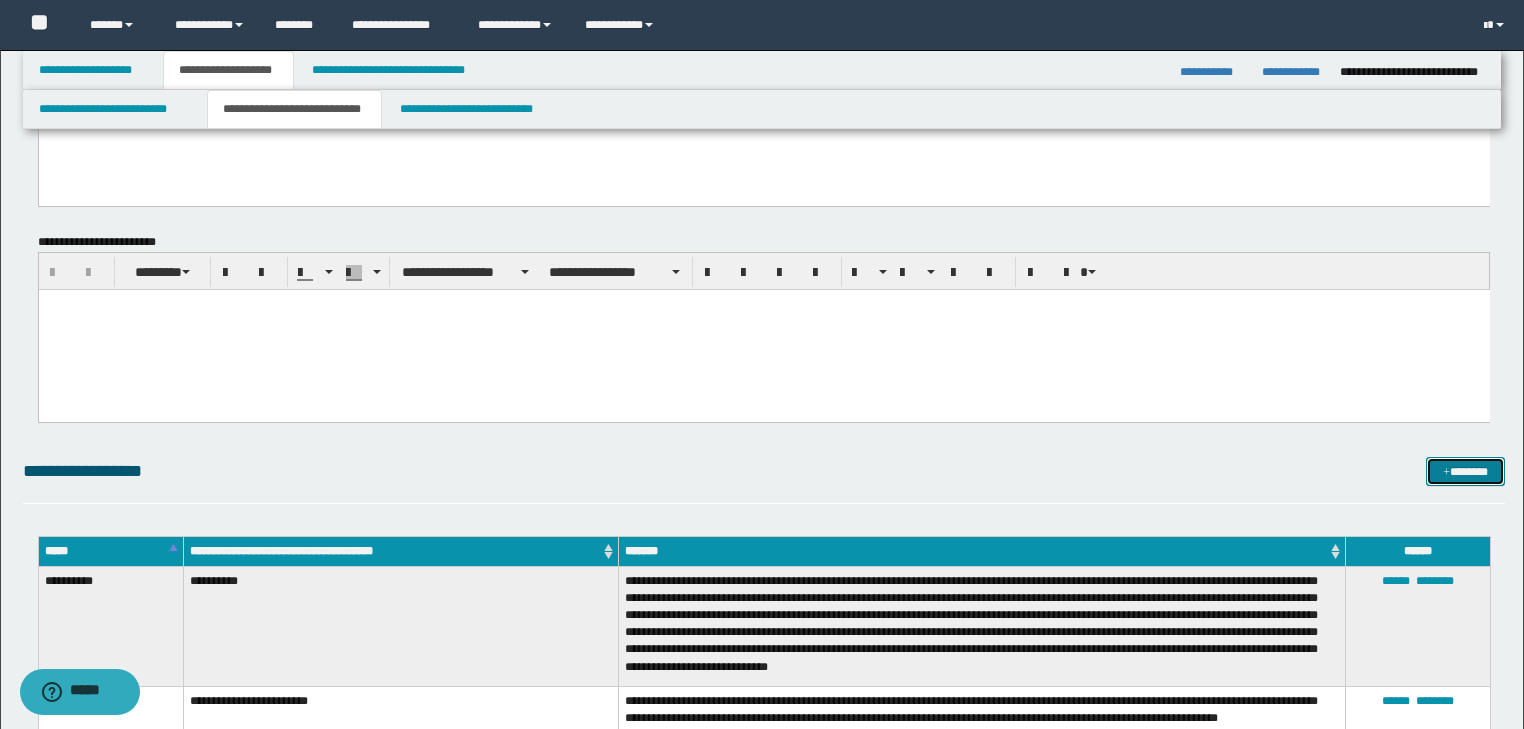 click on "*******" at bounding box center (1465, 472) 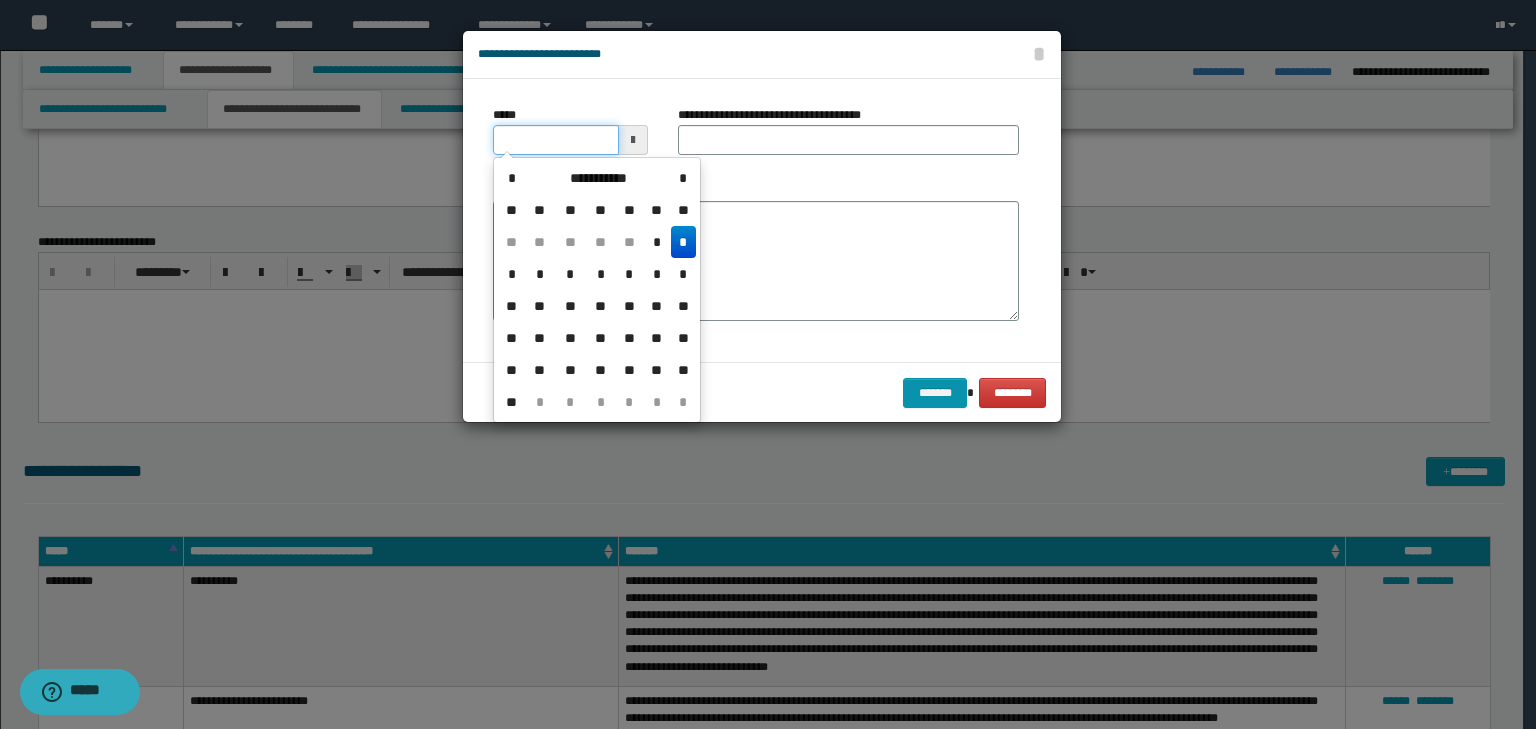 click on "*****" at bounding box center (556, 140) 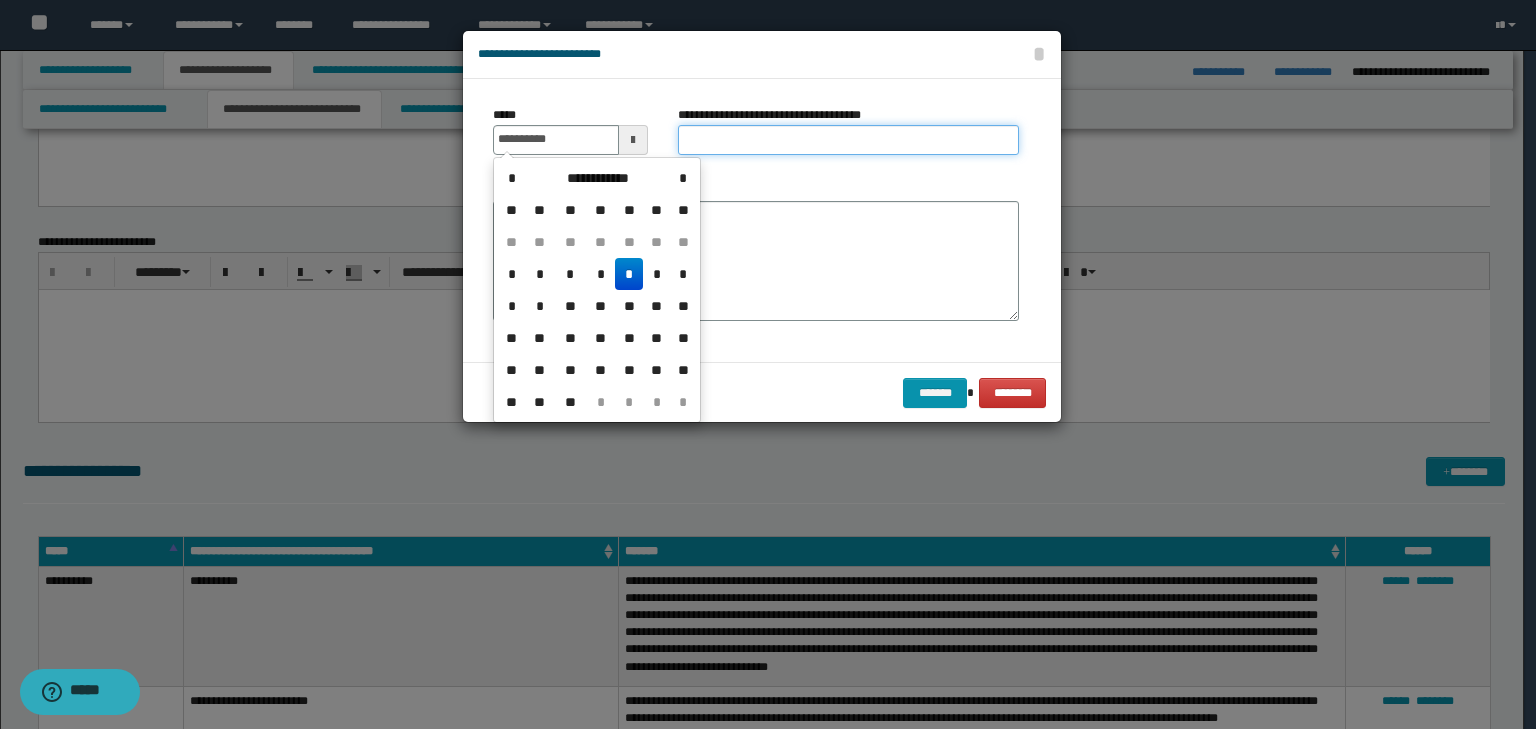 type on "**********" 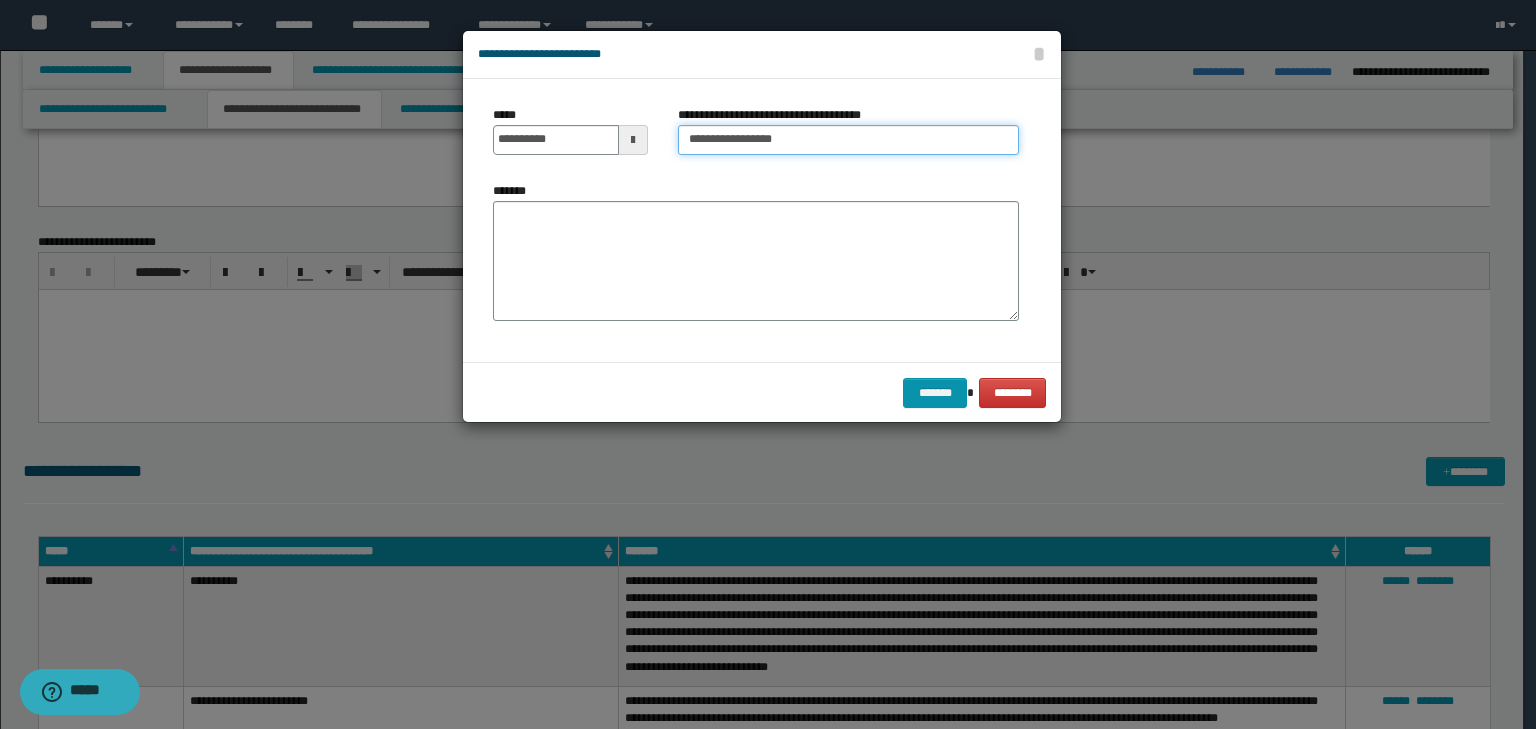 type on "**********" 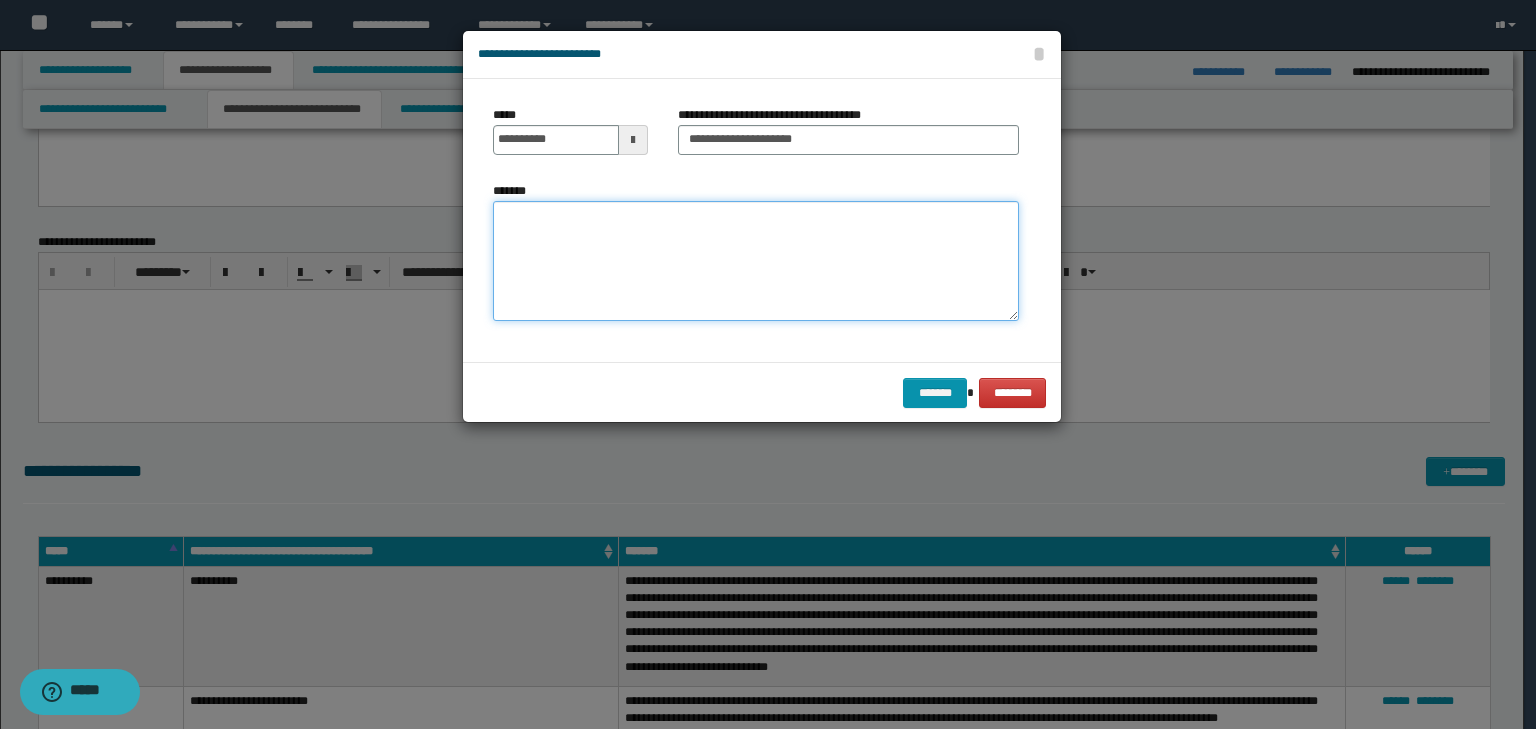 click on "*******" at bounding box center (756, 261) 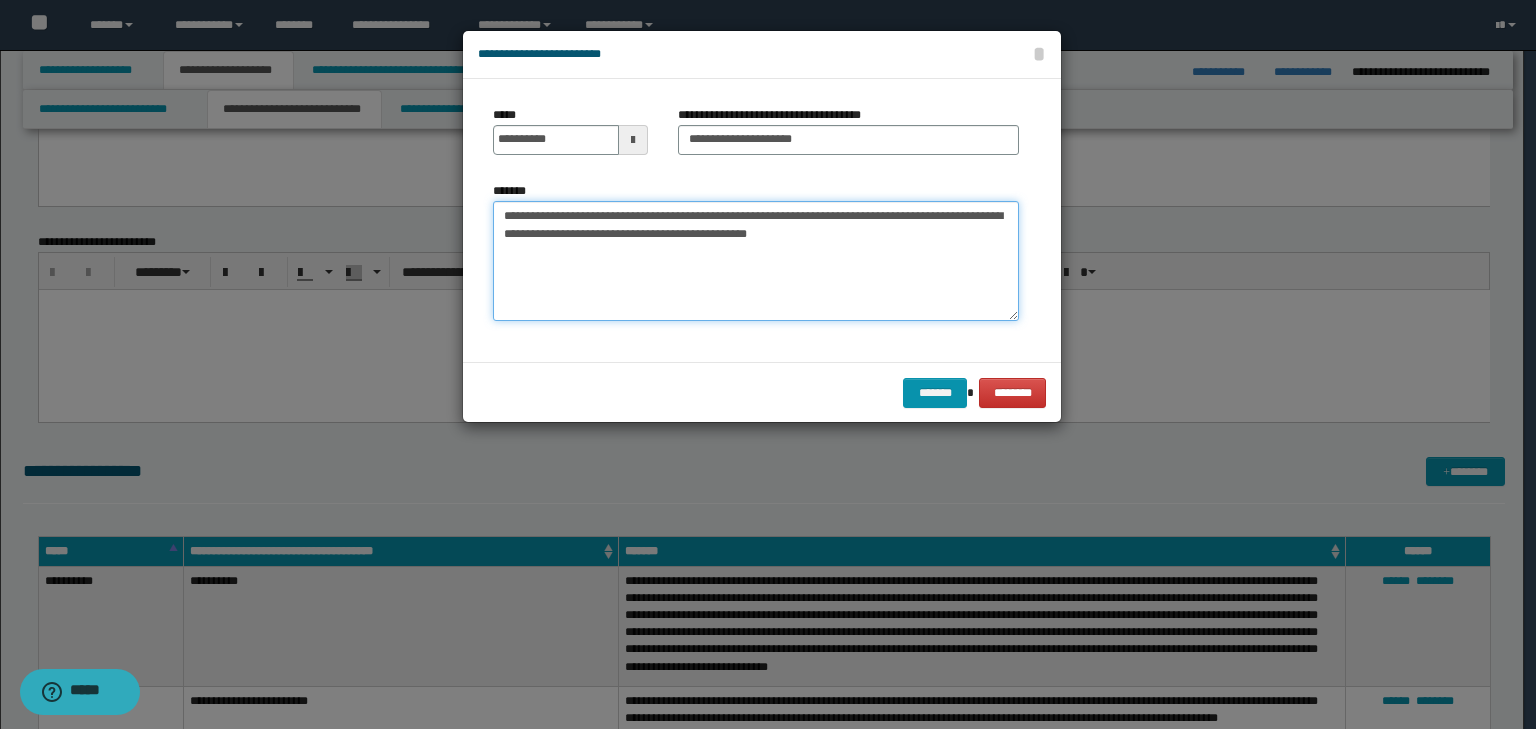 click on "**********" at bounding box center [756, 261] 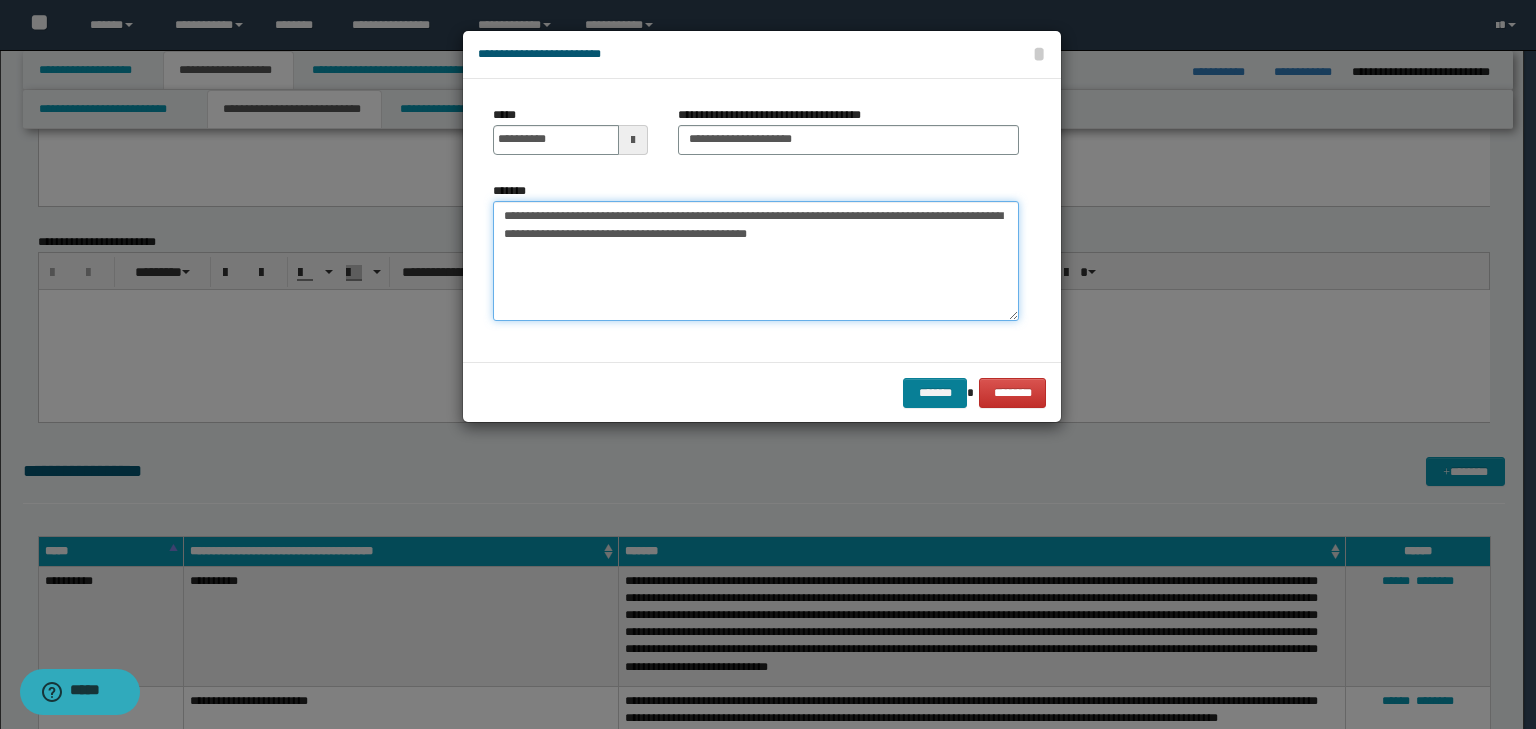 type on "**********" 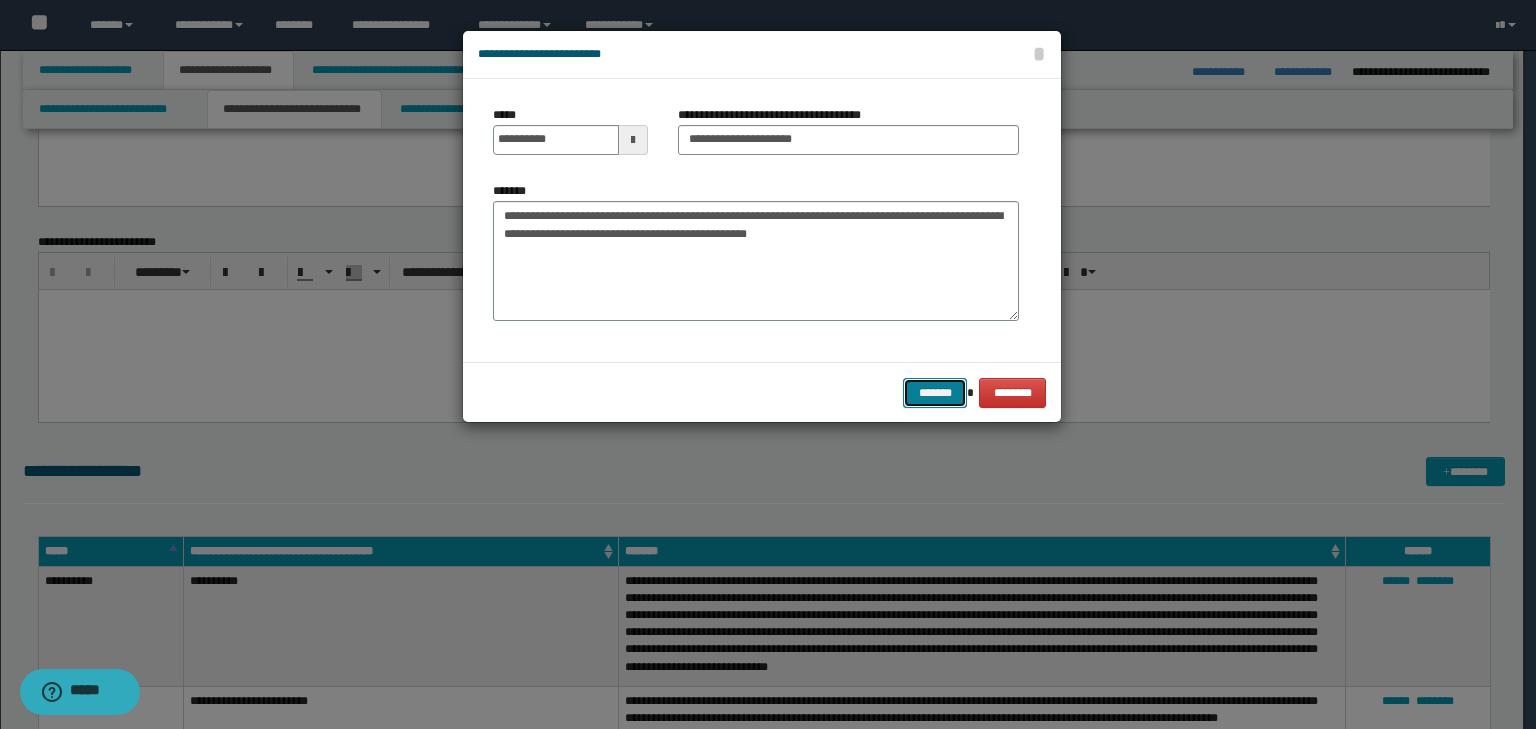 click on "*******" at bounding box center (935, 393) 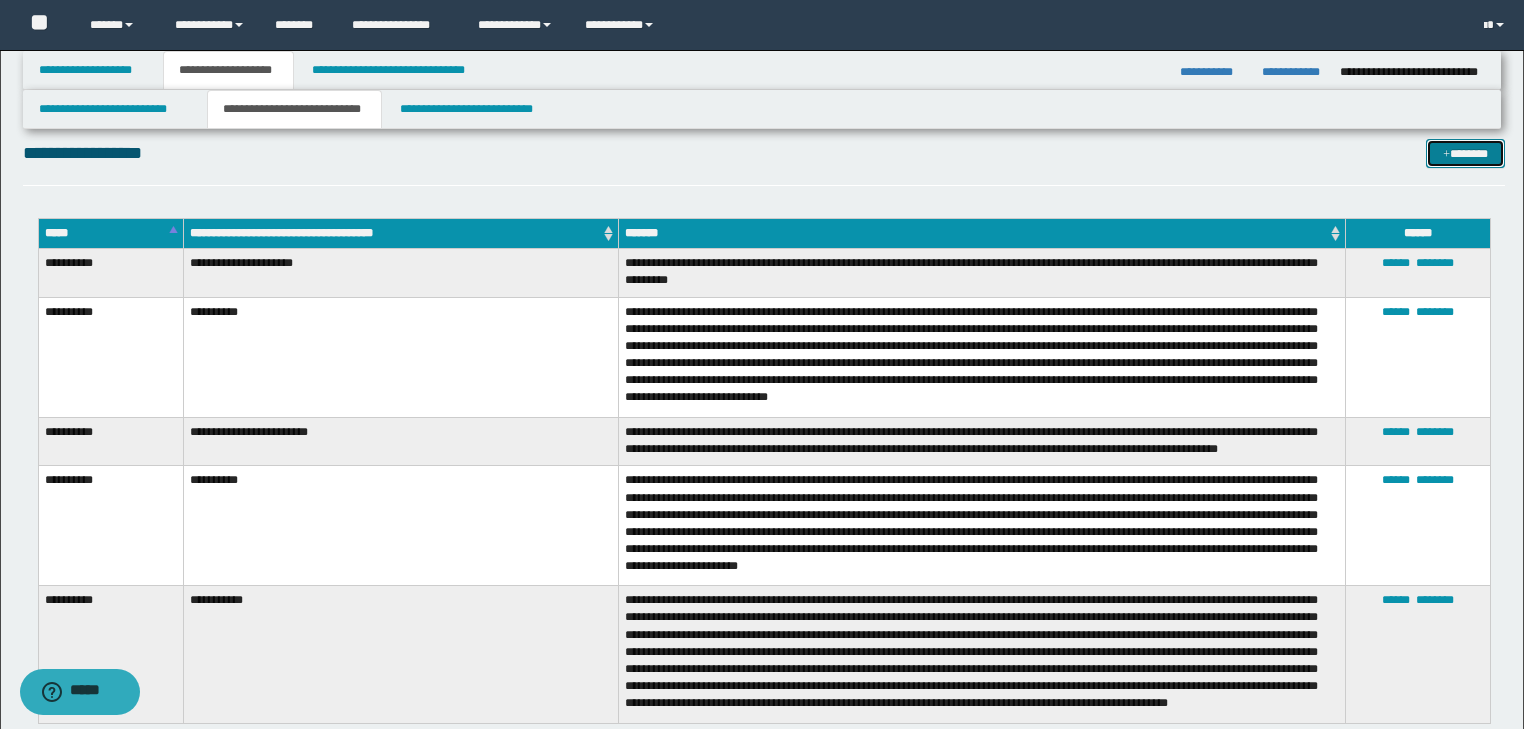 scroll, scrollTop: 542, scrollLeft: 0, axis: vertical 